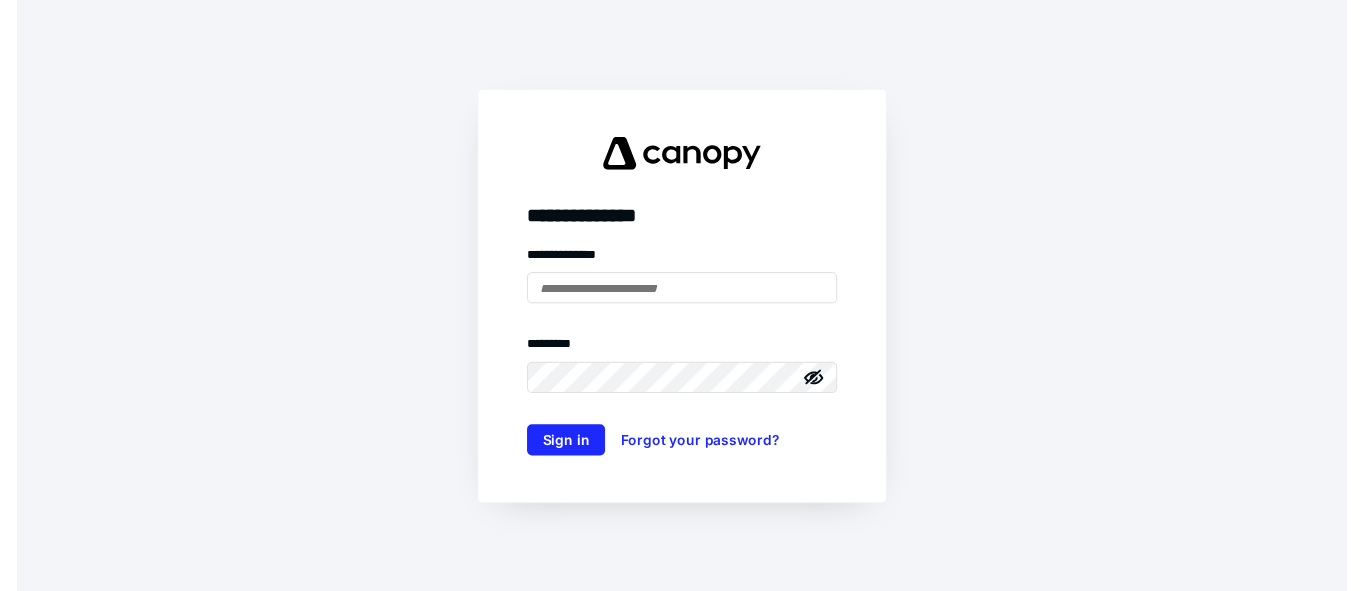 scroll, scrollTop: 0, scrollLeft: 0, axis: both 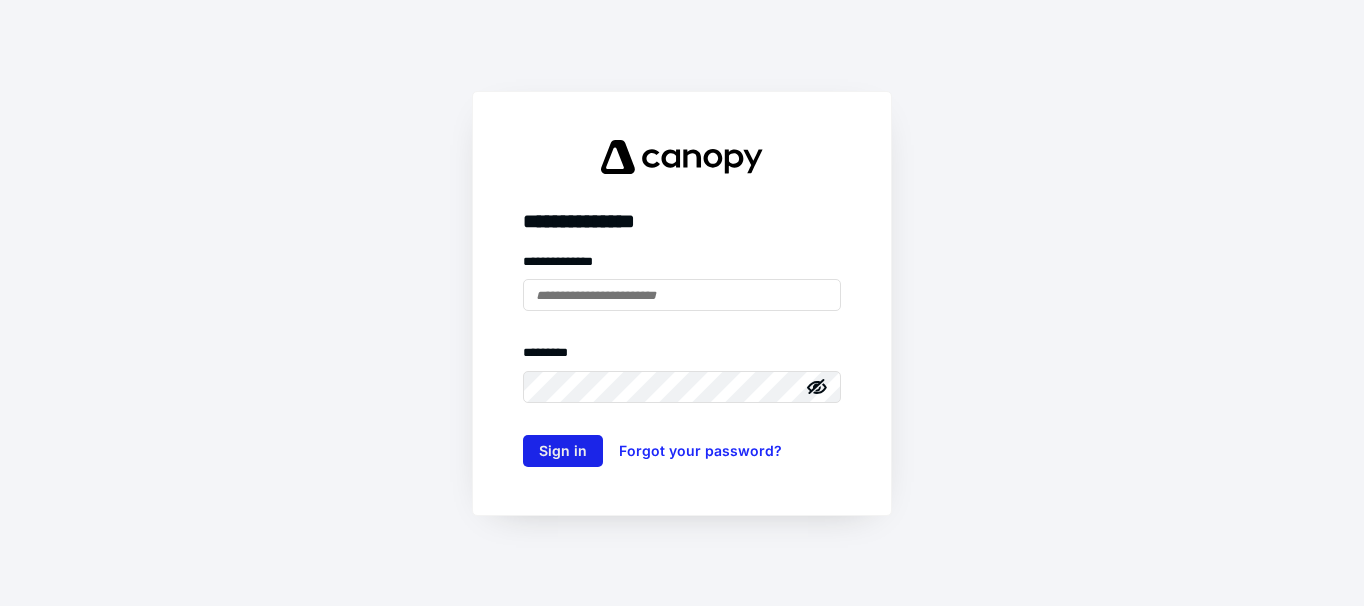 type on "**********" 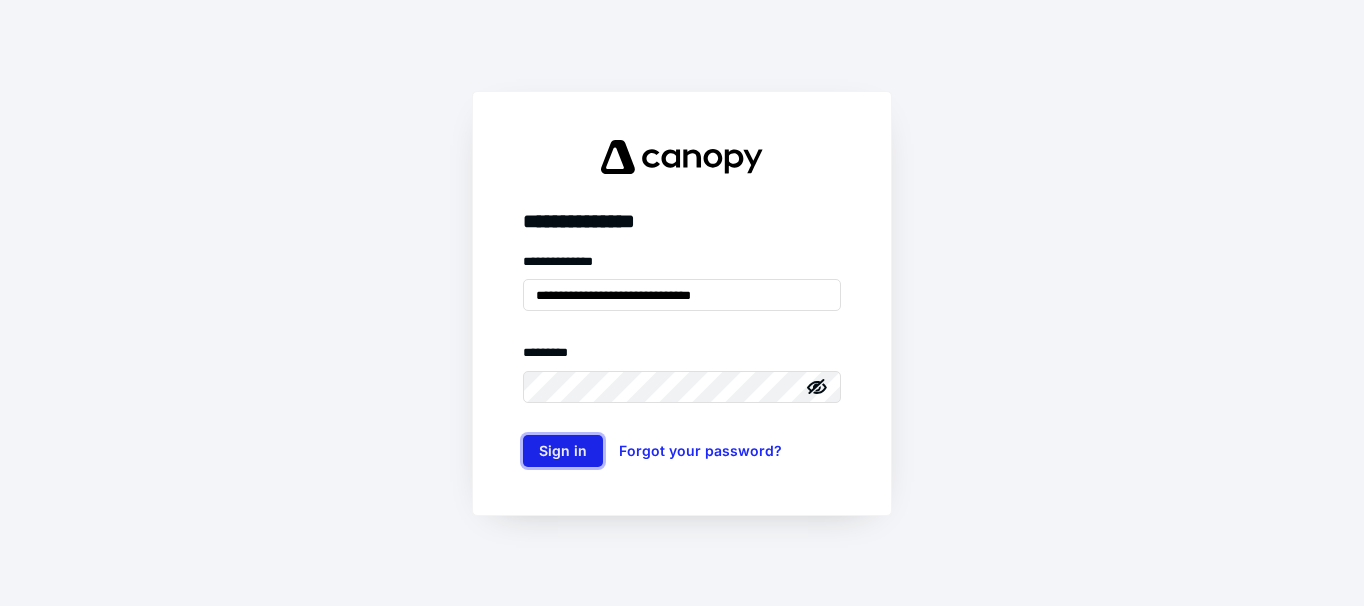 click on "Sign in" at bounding box center [563, 451] 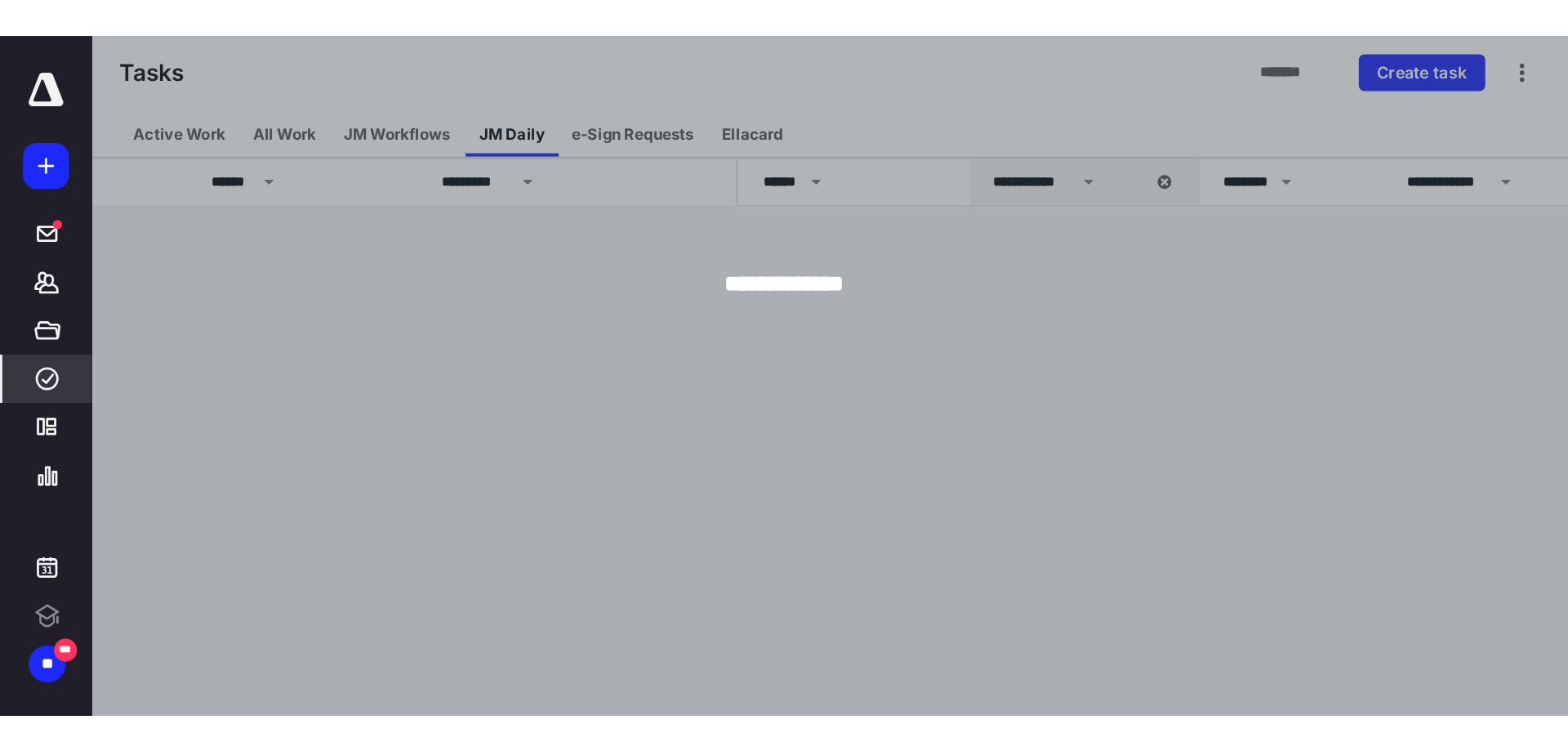 scroll, scrollTop: 0, scrollLeft: 0, axis: both 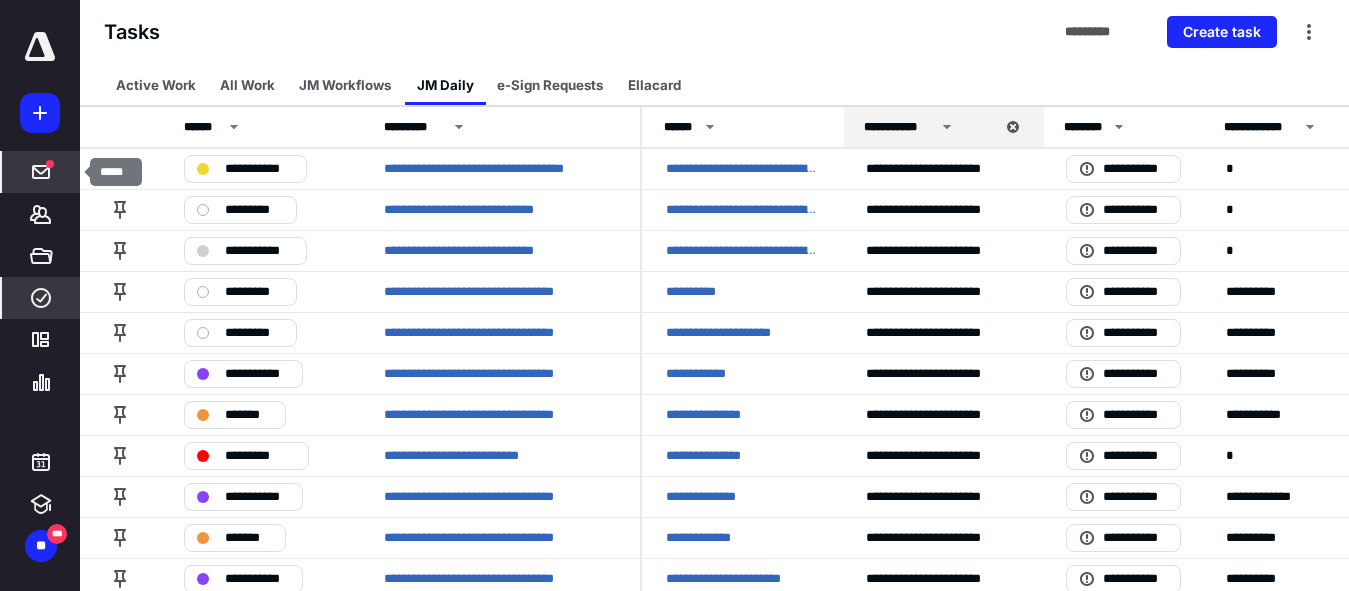 click at bounding box center (41, 172) 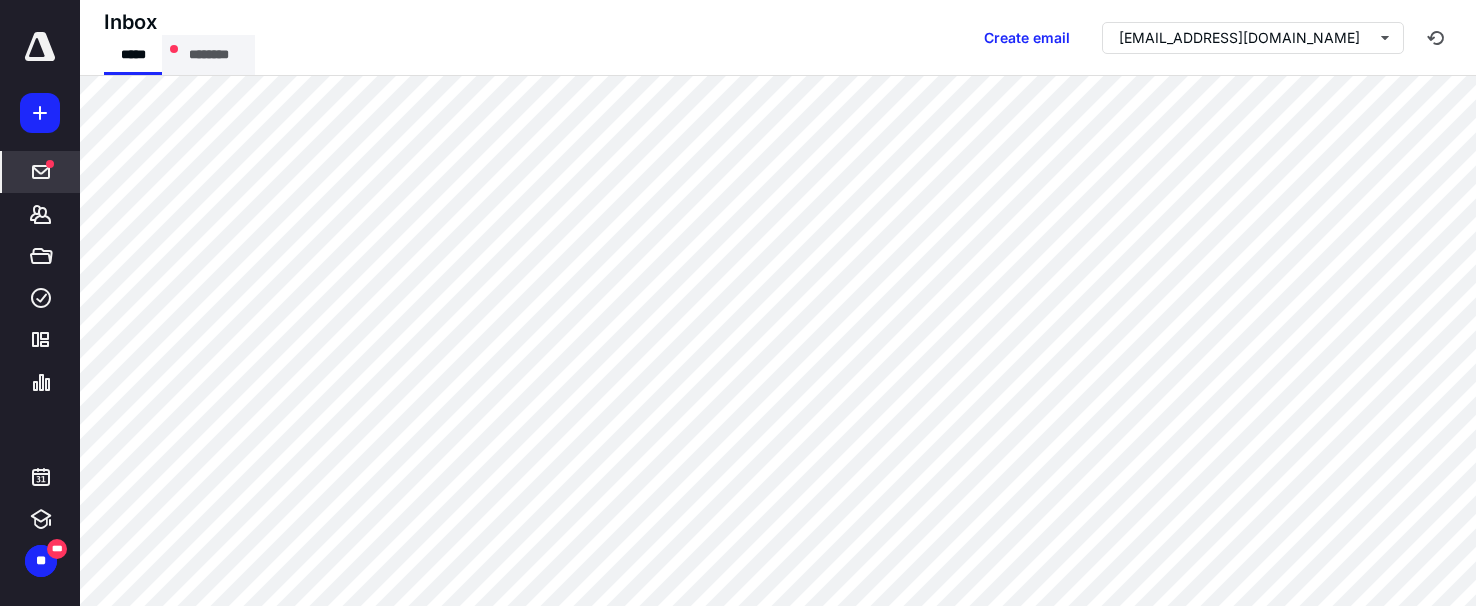 click on "********" at bounding box center [208, 55] 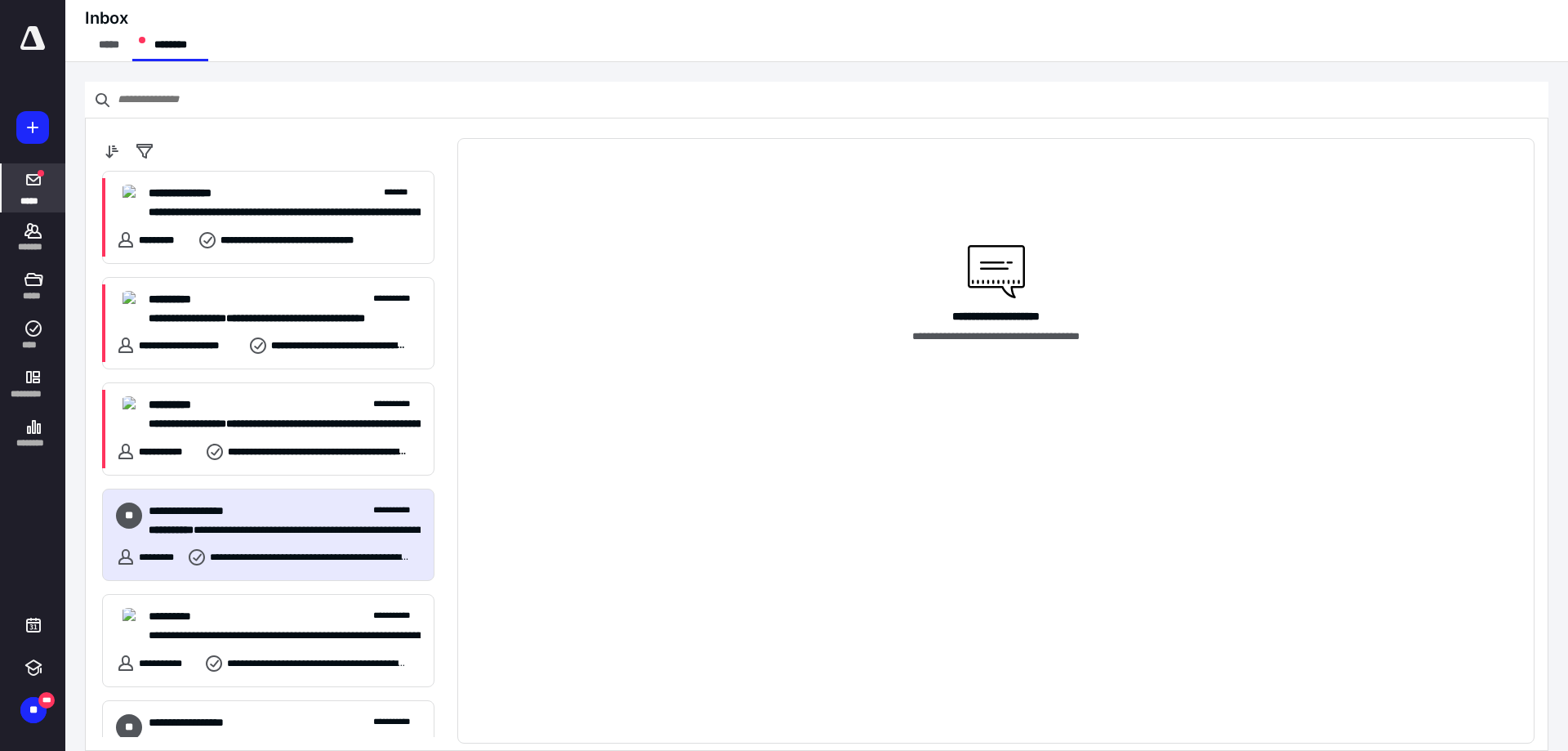 drag, startPoint x: 329, startPoint y: 538, endPoint x: 345, endPoint y: 547, distance: 18.35756 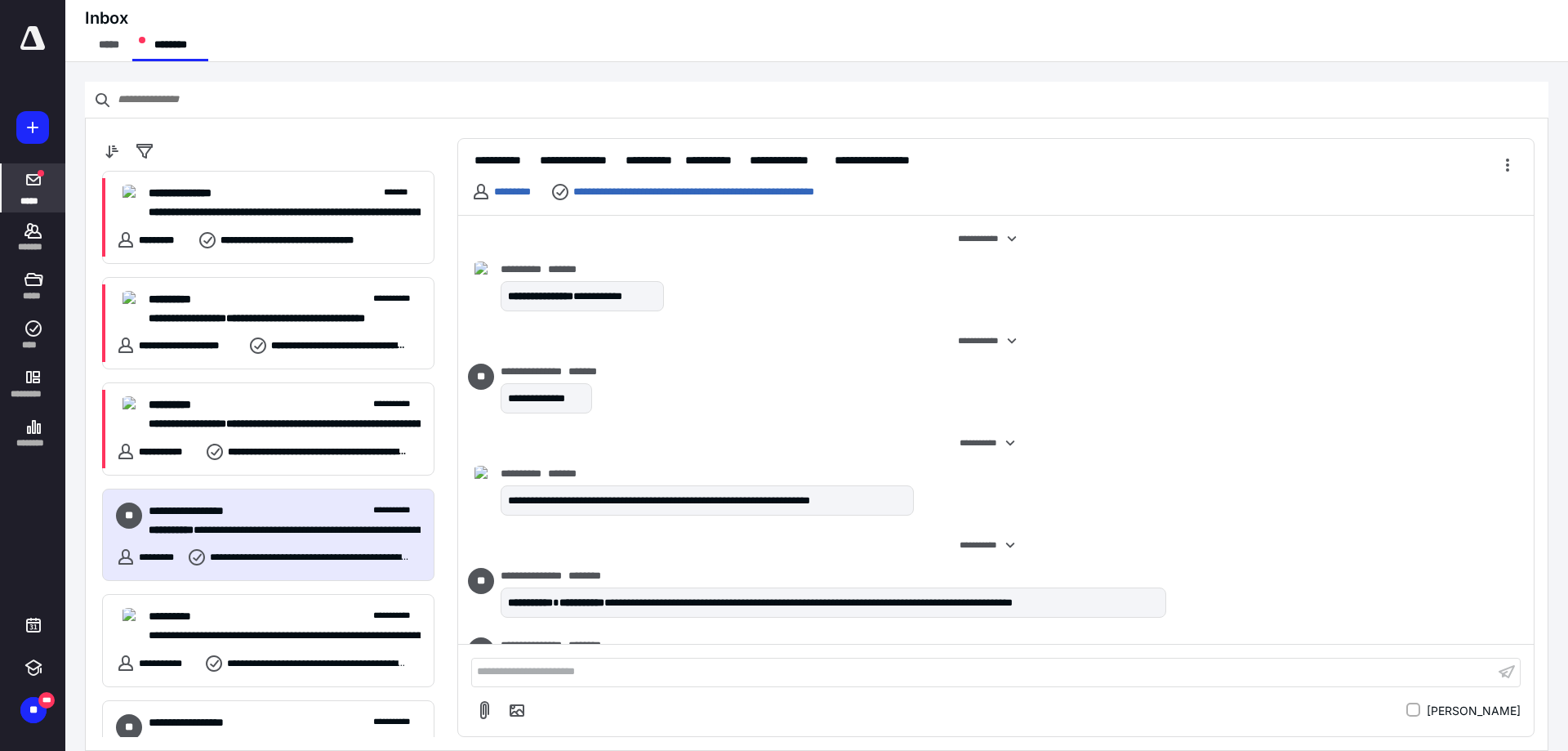 scroll, scrollTop: 920, scrollLeft: 0, axis: vertical 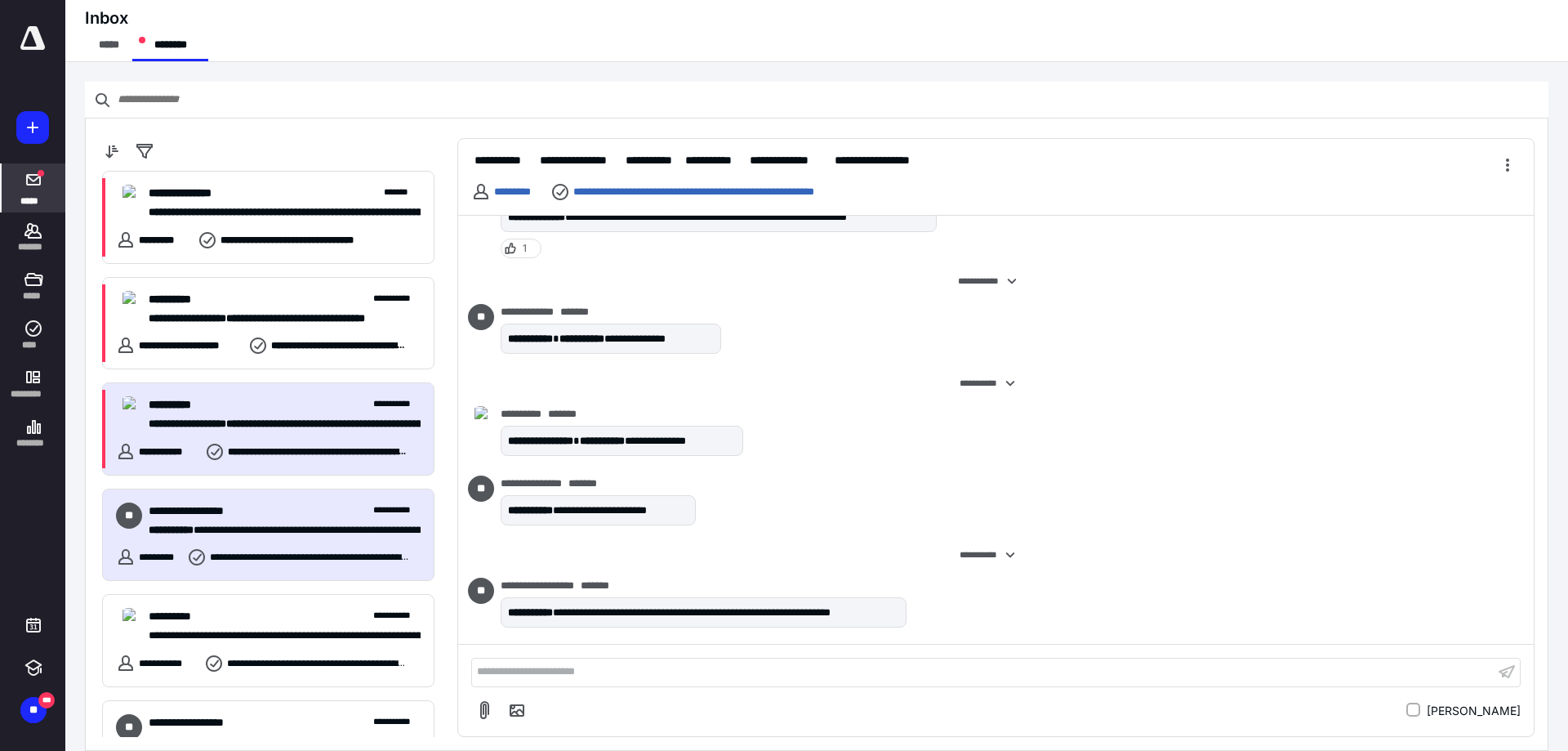 click on "**********" at bounding box center [187, 423] 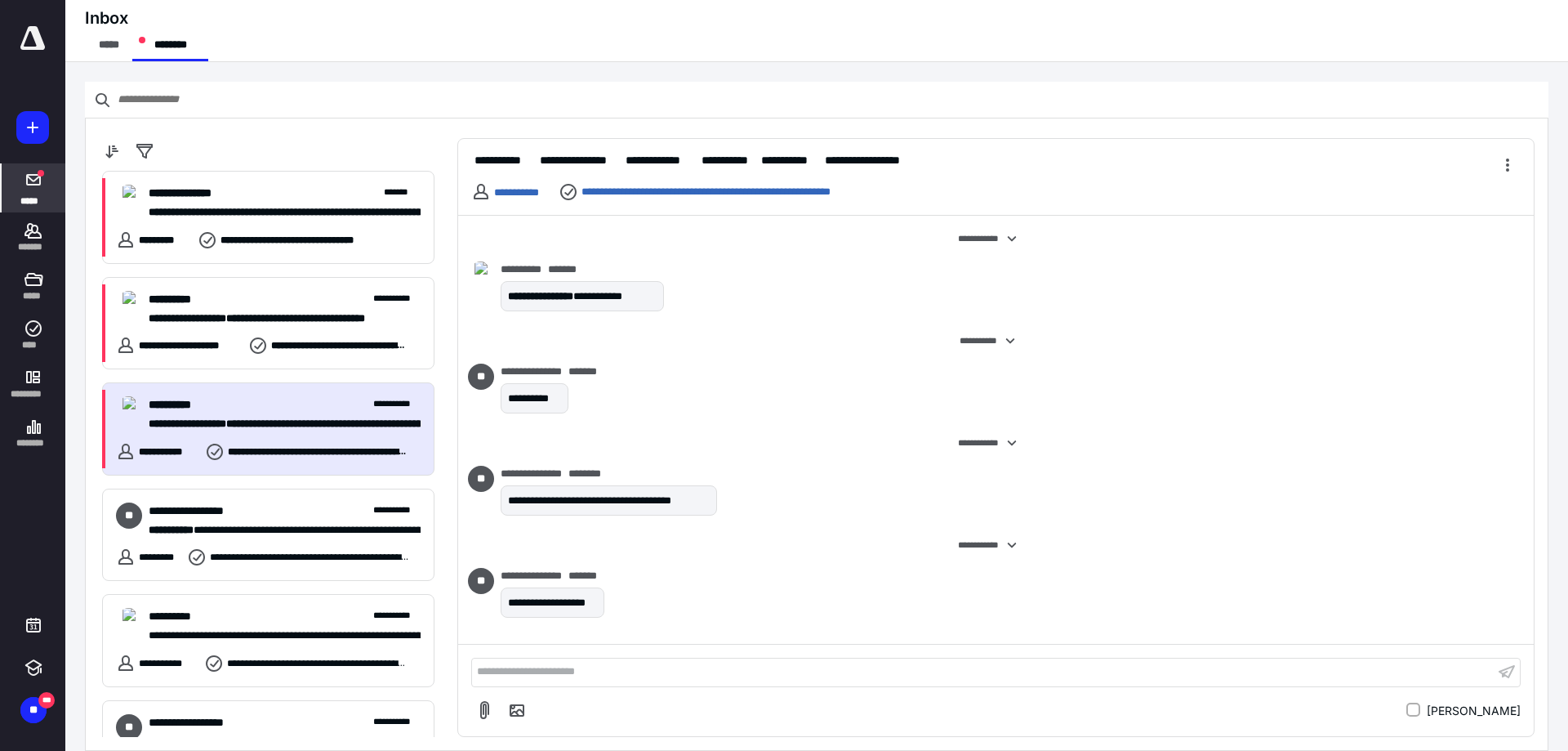 scroll, scrollTop: 1428, scrollLeft: 0, axis: vertical 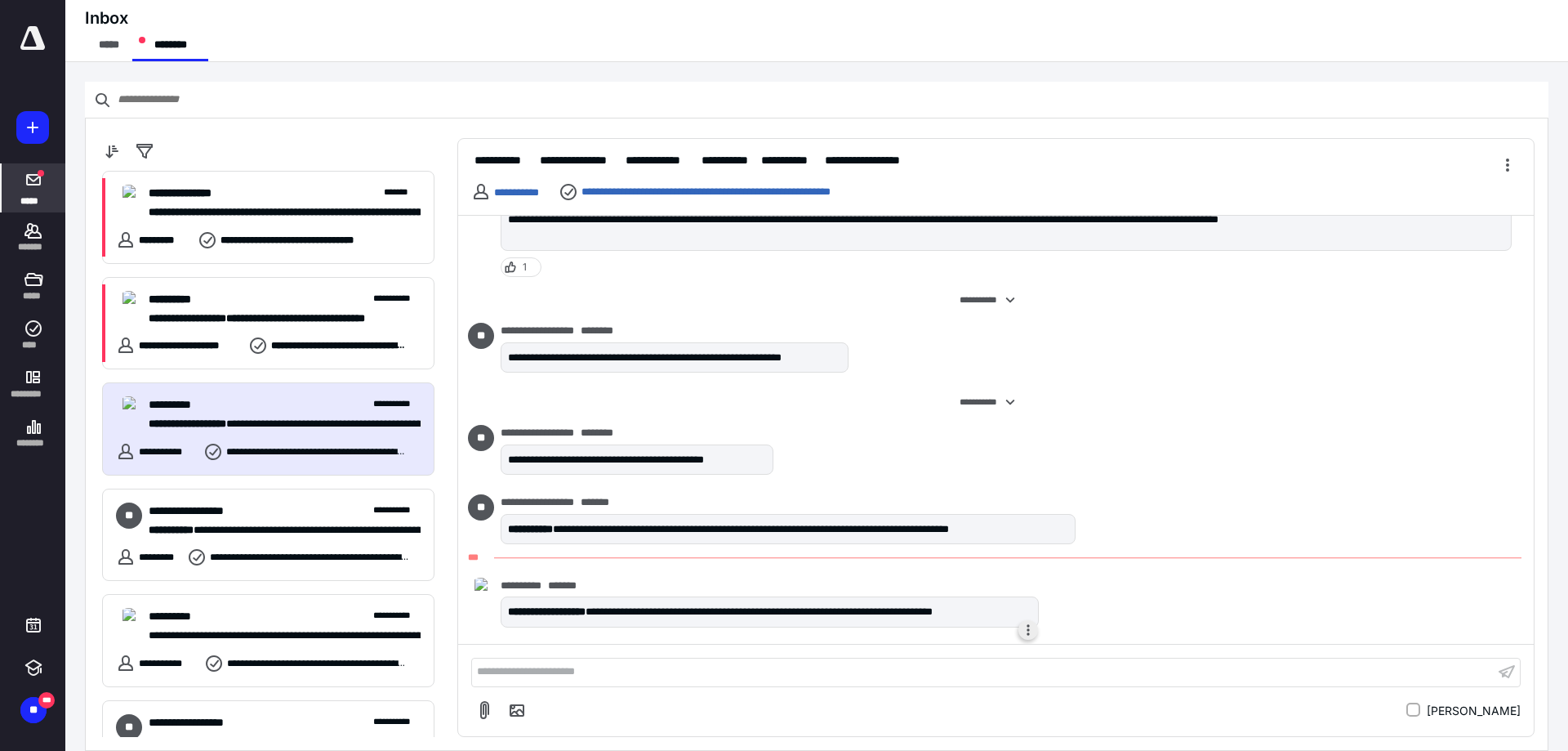 click at bounding box center [1028, 630] 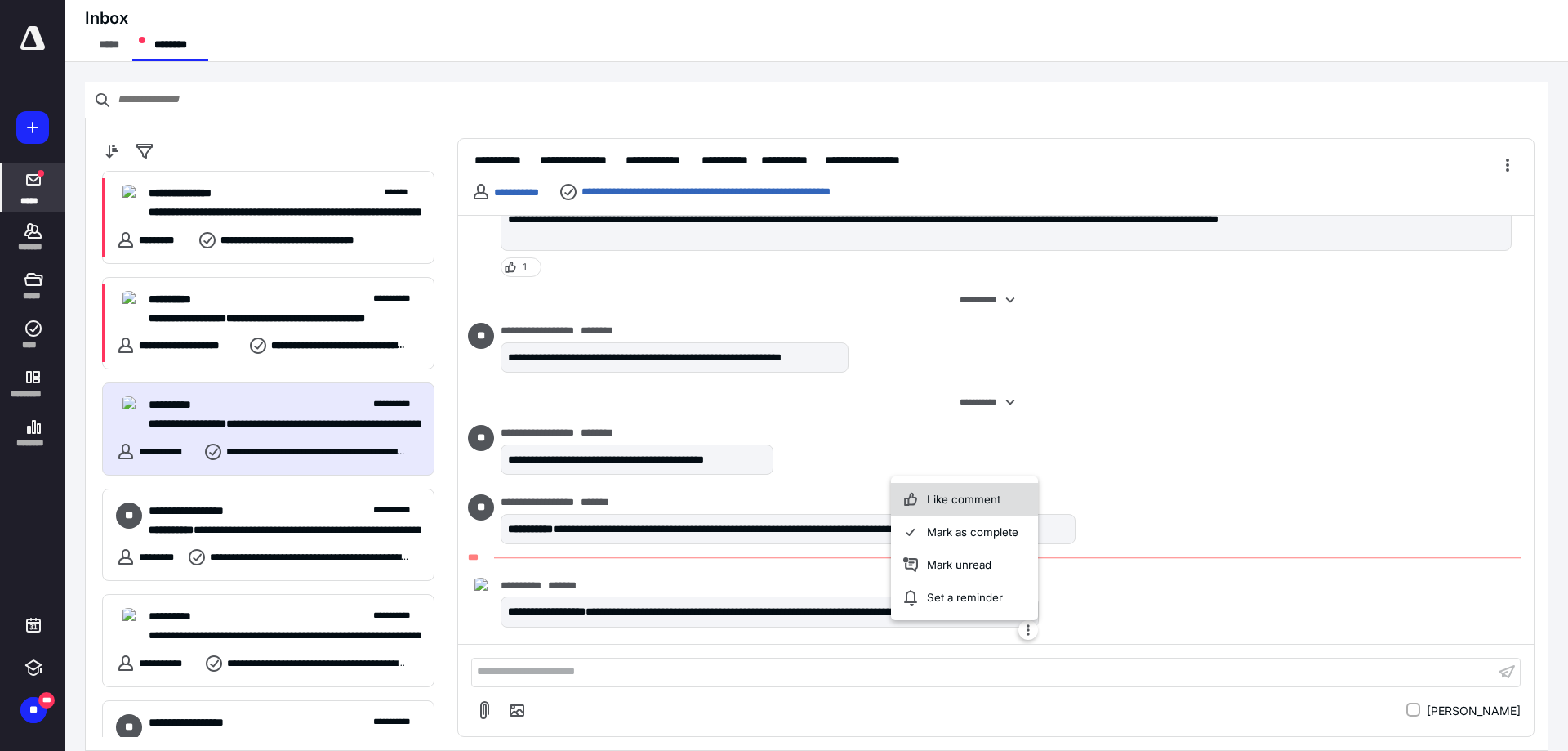 click on "Like comment" at bounding box center (964, 499) 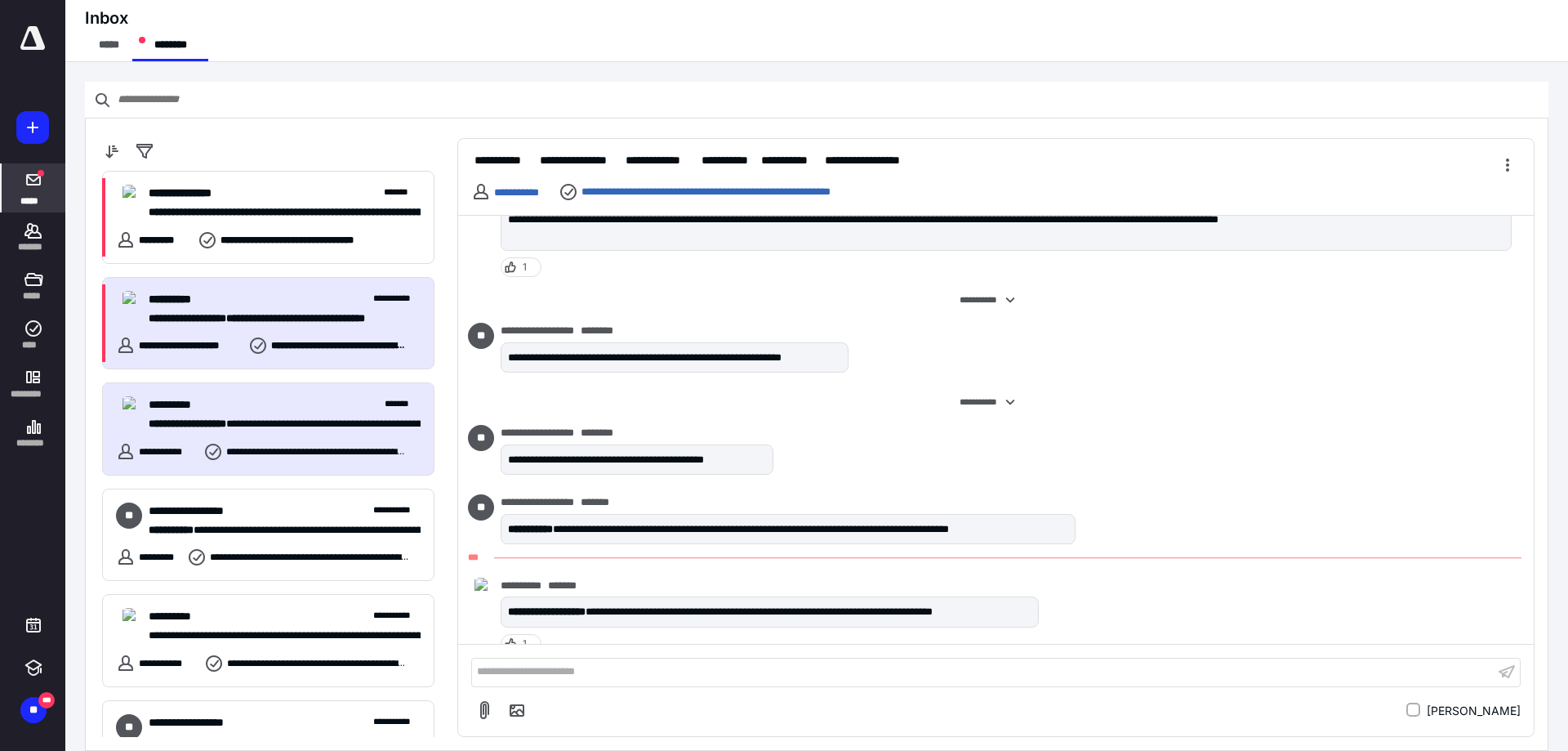 click on "**********" at bounding box center (187, 318) 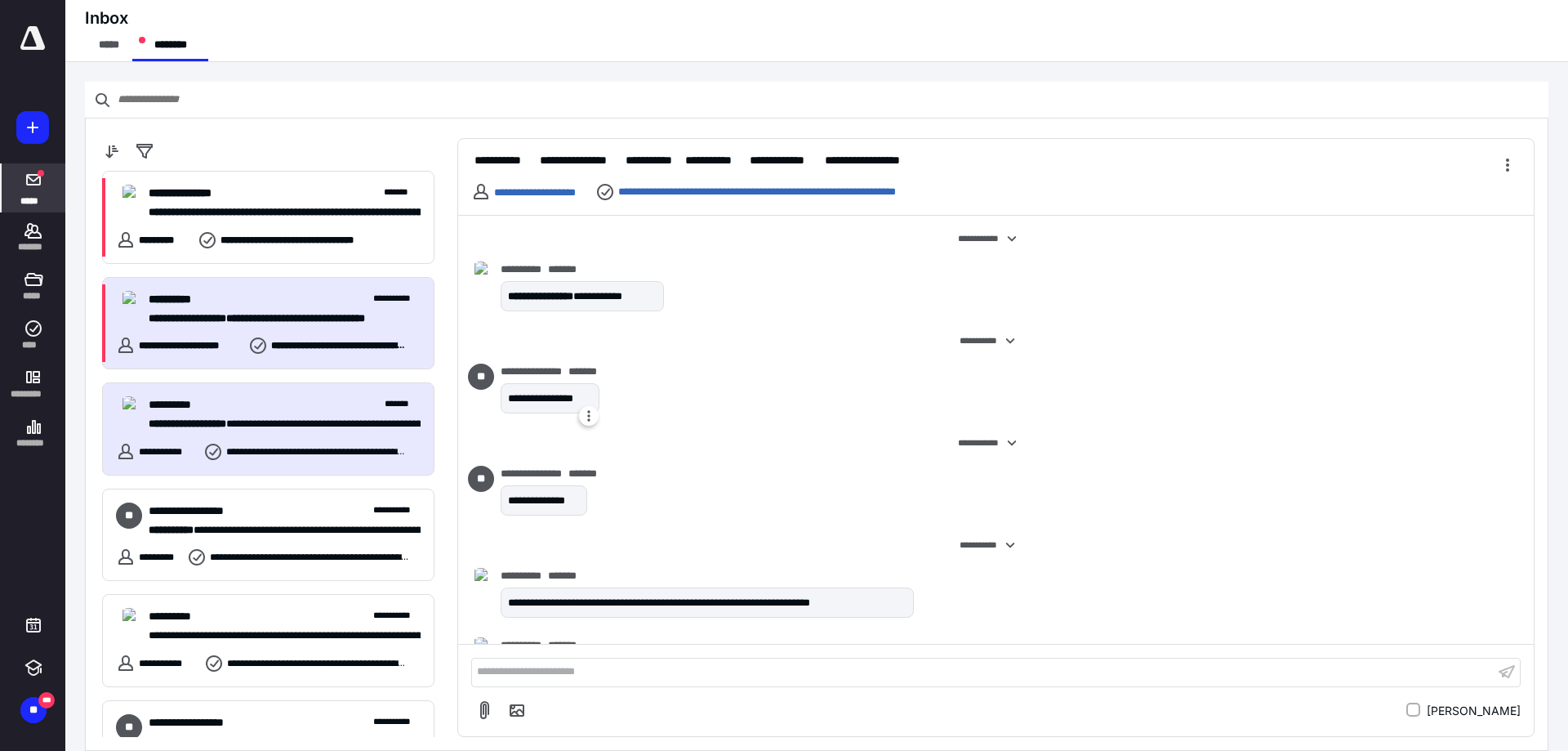 scroll, scrollTop: 1375, scrollLeft: 0, axis: vertical 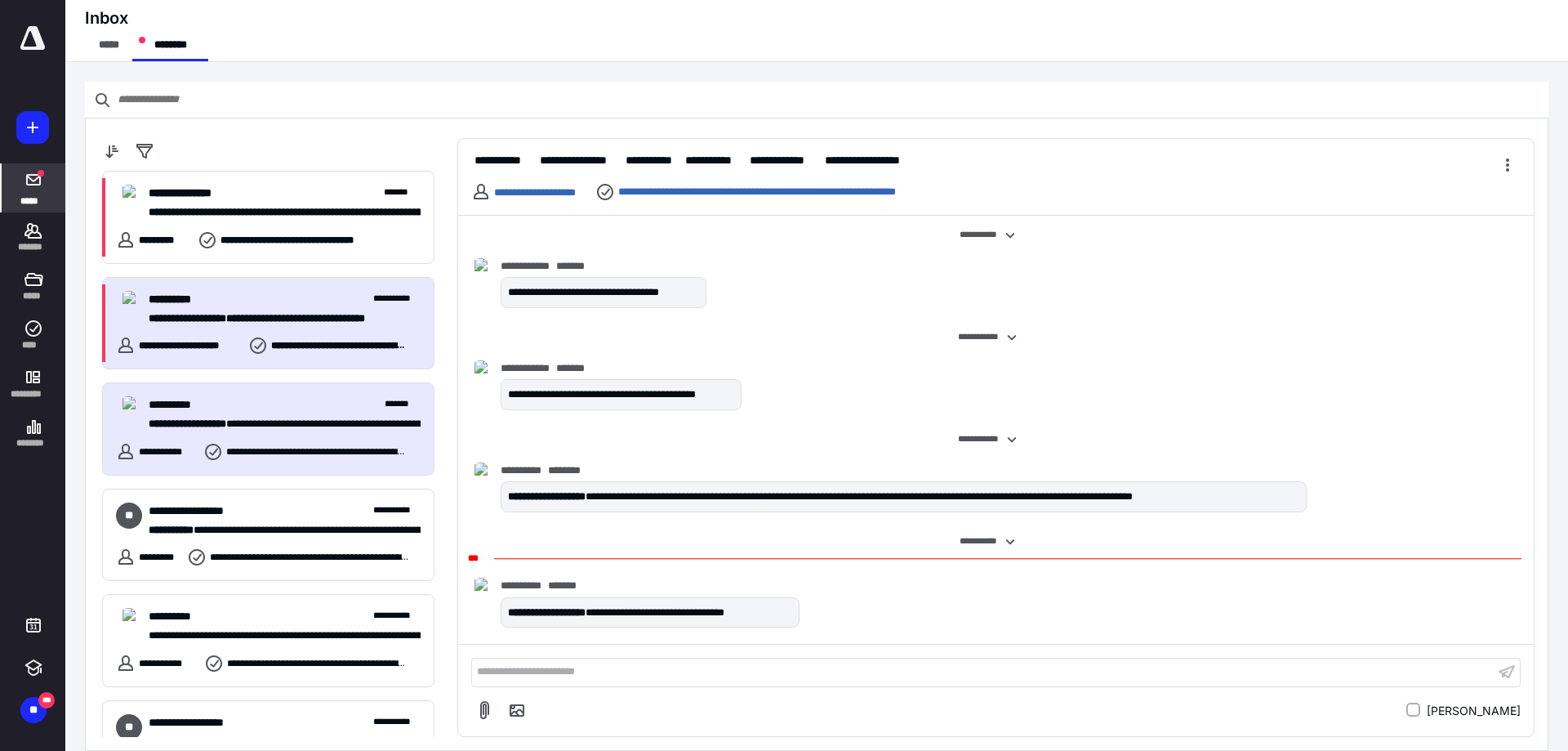 click on "**********" at bounding box center (278, 424) 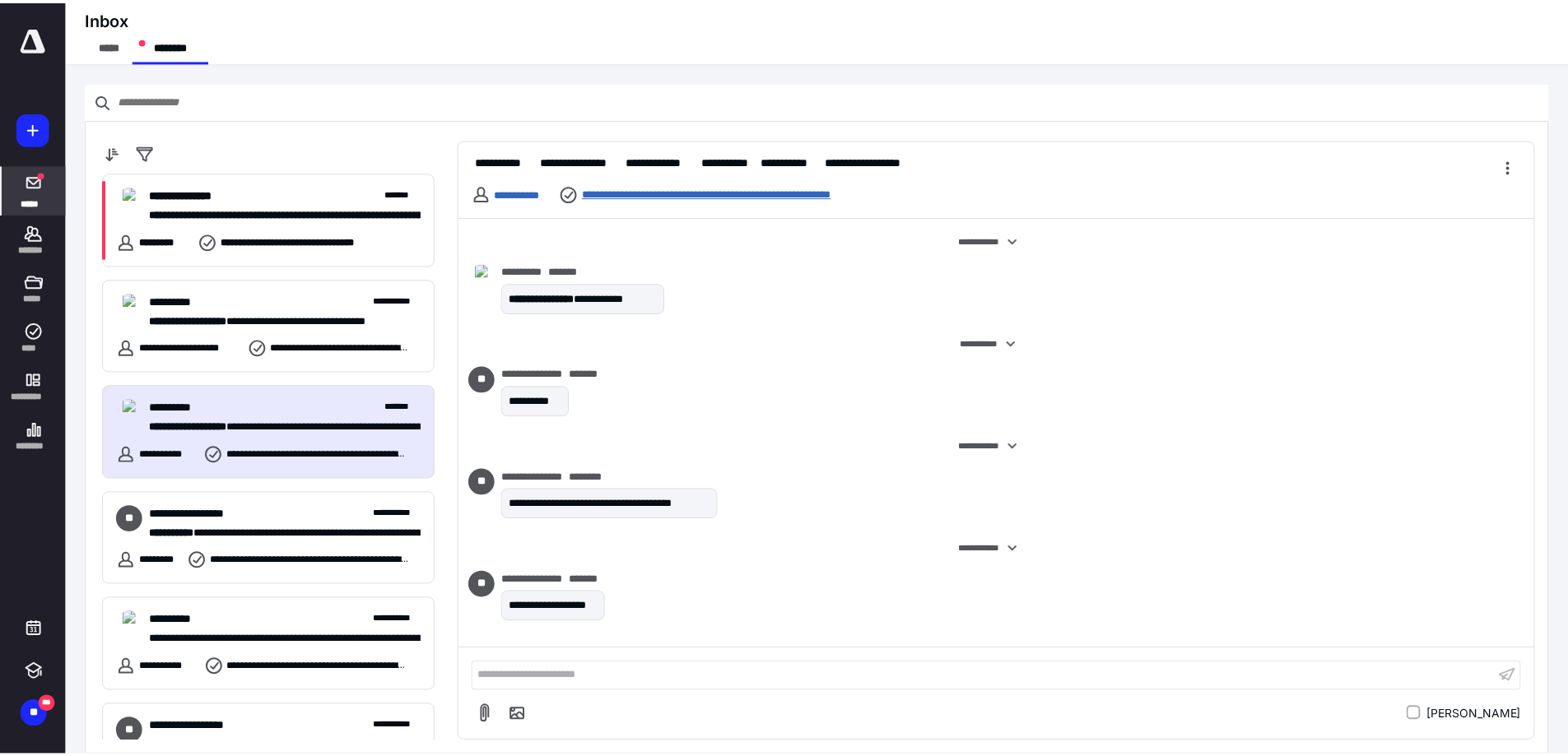 scroll, scrollTop: 1444, scrollLeft: 0, axis: vertical 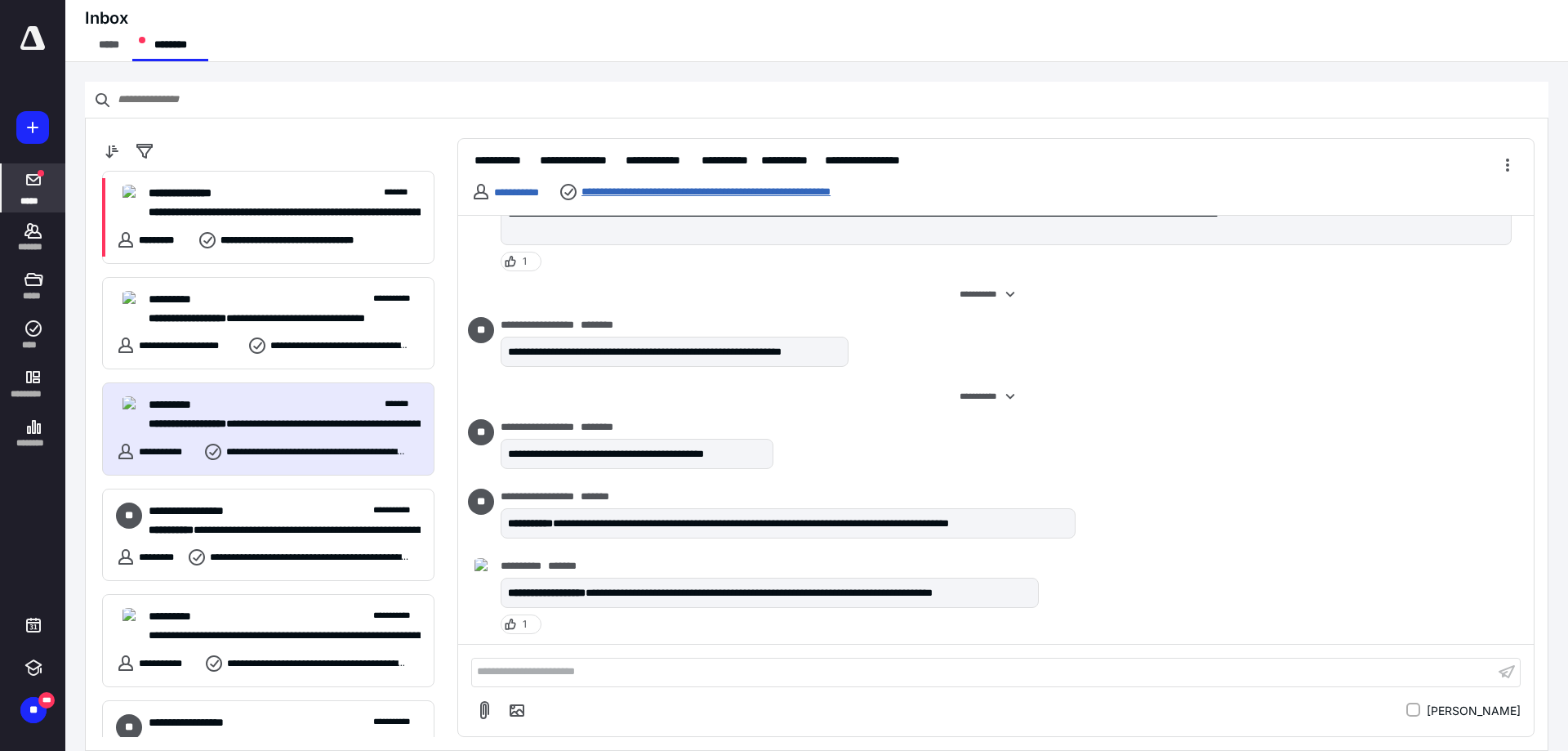 click on "**********" at bounding box center [741, 192] 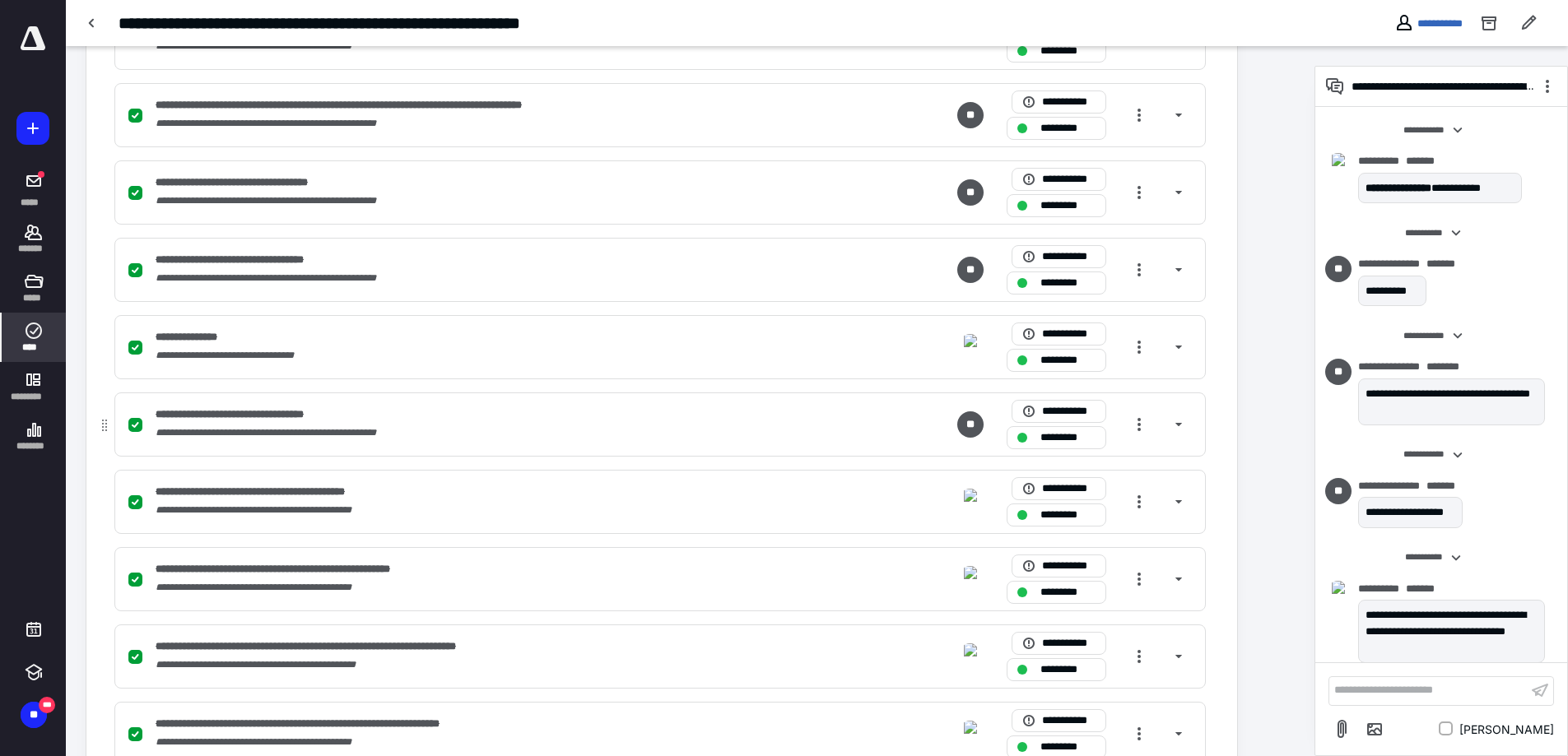 scroll, scrollTop: 1152, scrollLeft: 0, axis: vertical 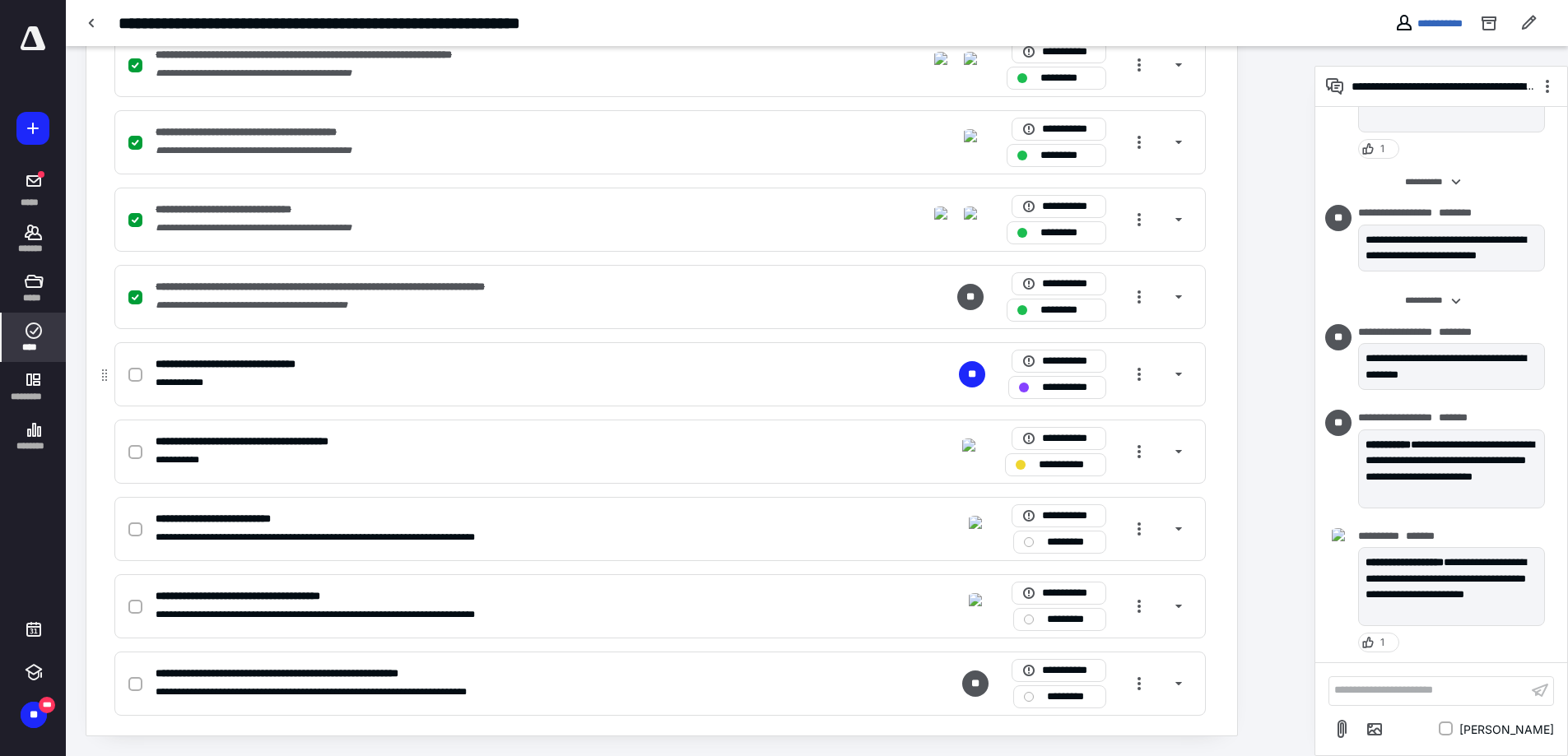 click on "**********" at bounding box center (444, 364) 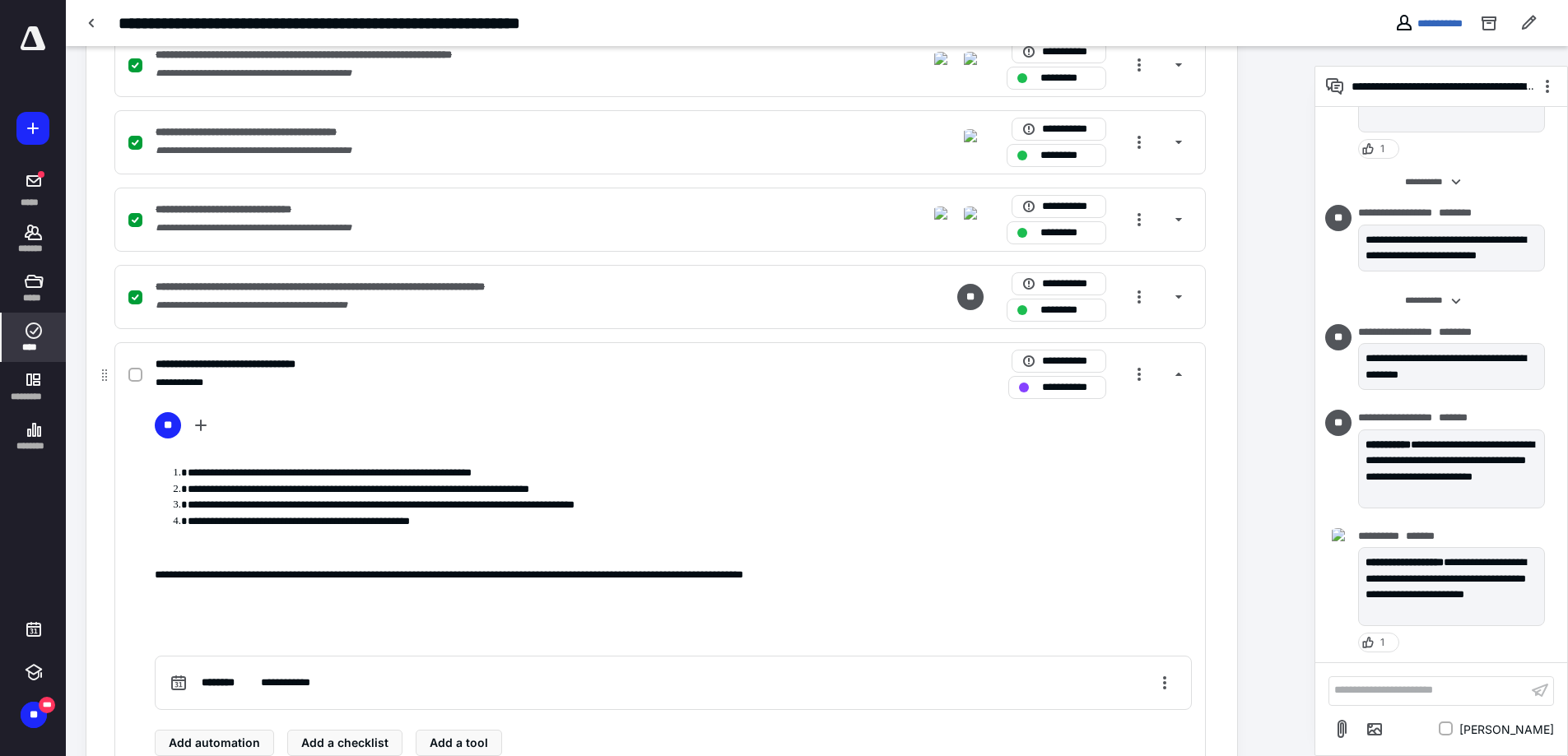 click on "**********" at bounding box center [1068, 387] 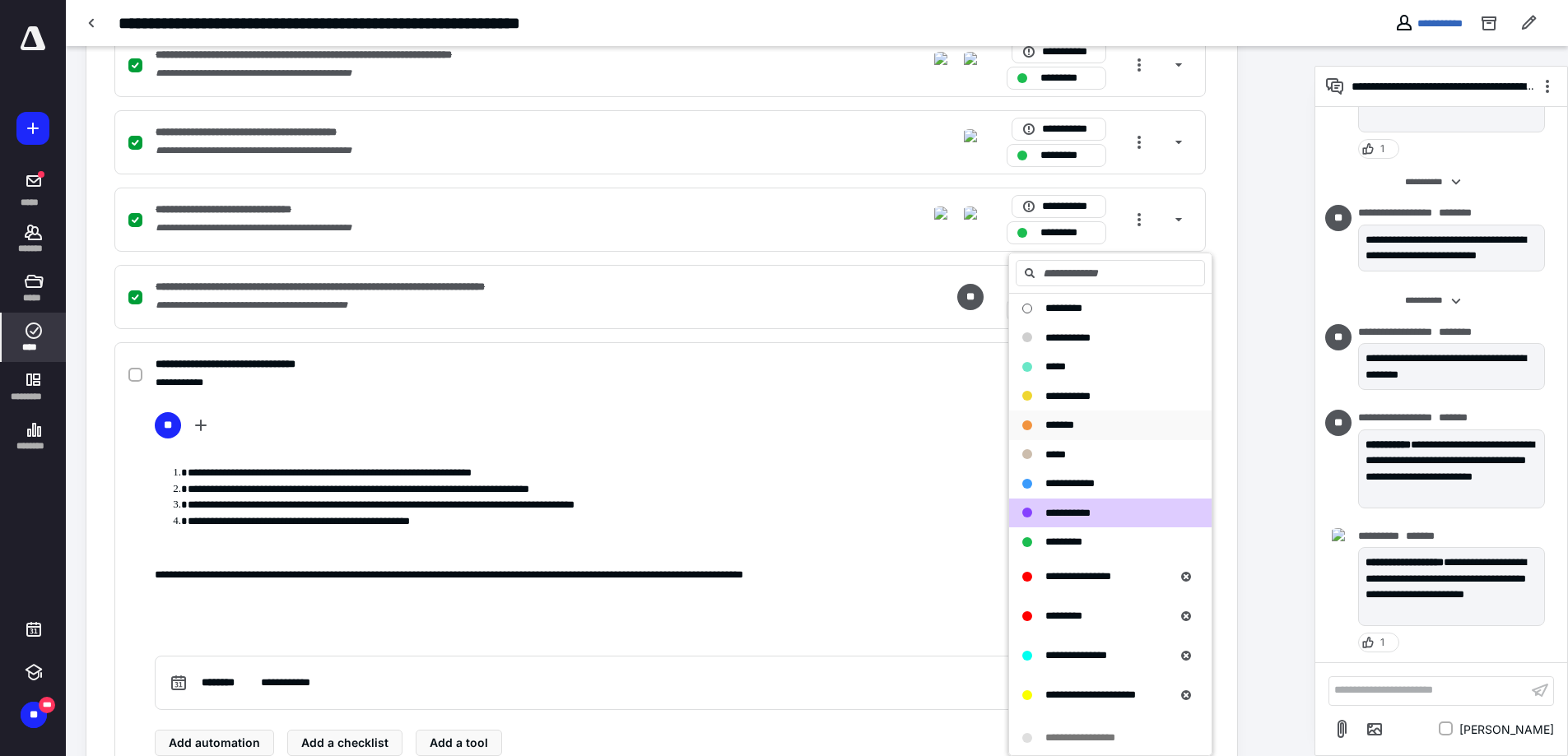 click on "*******" at bounding box center [1100, 425] 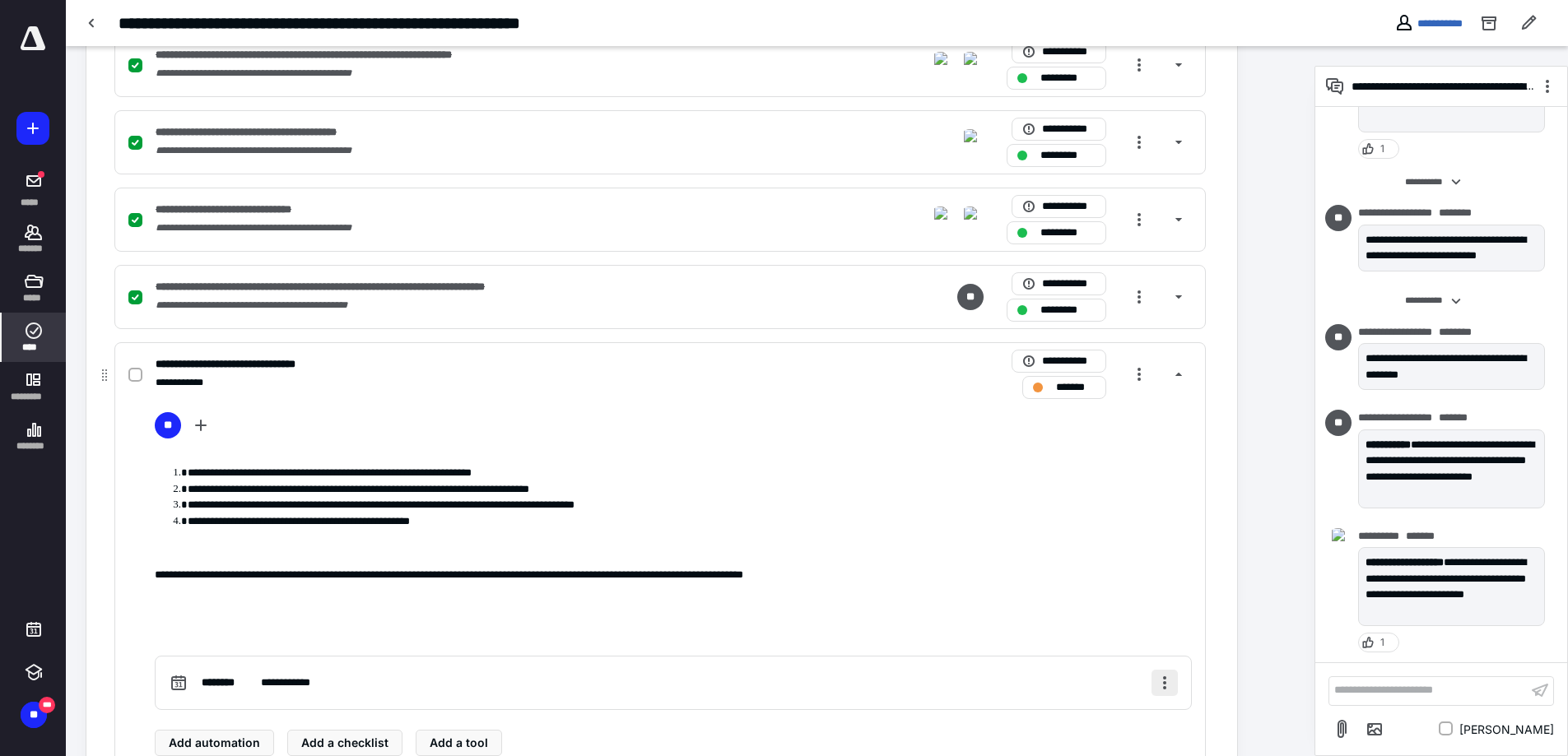 click at bounding box center (1165, 683) 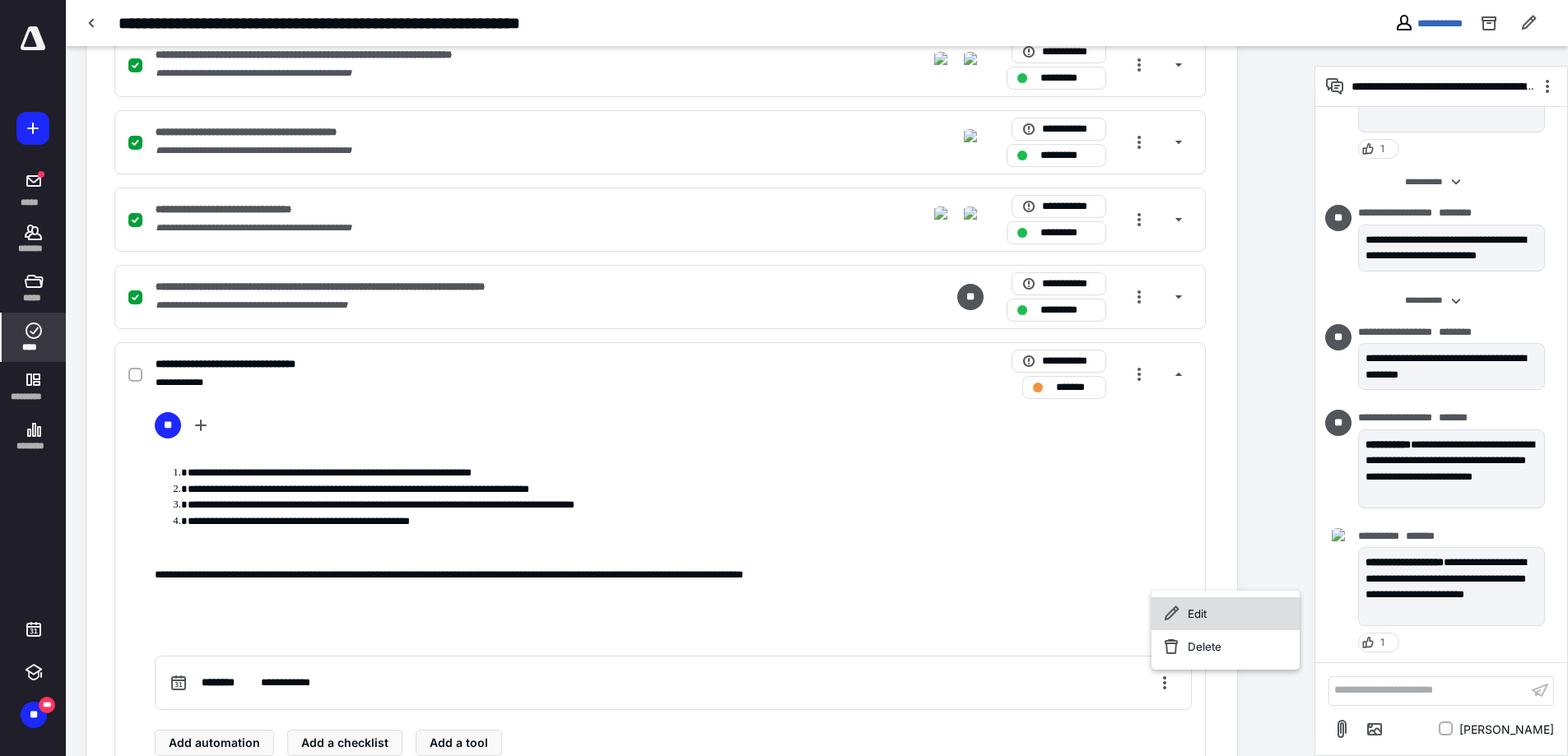 click on "Edit" at bounding box center [1226, 614] 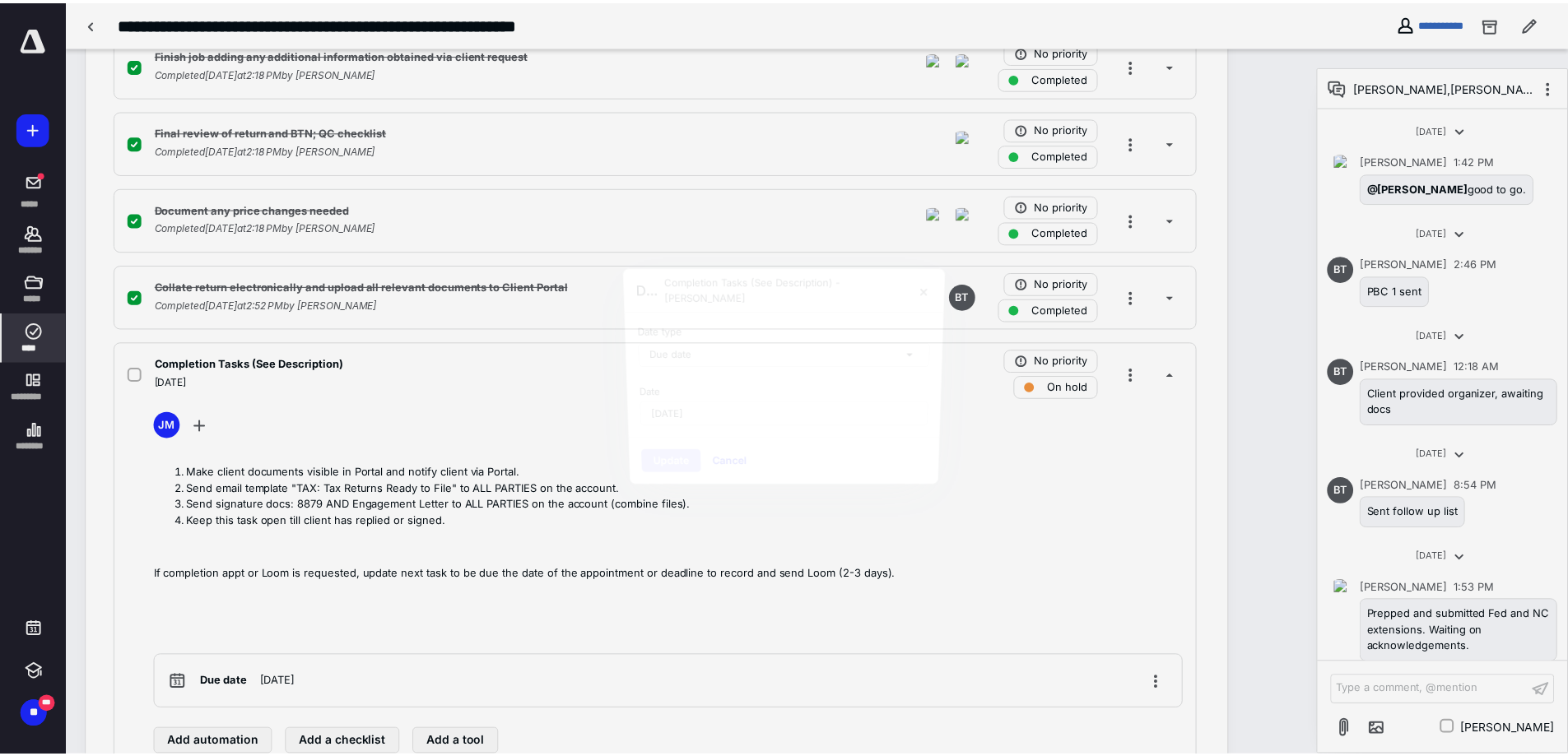 scroll, scrollTop: 1801, scrollLeft: 0, axis: vertical 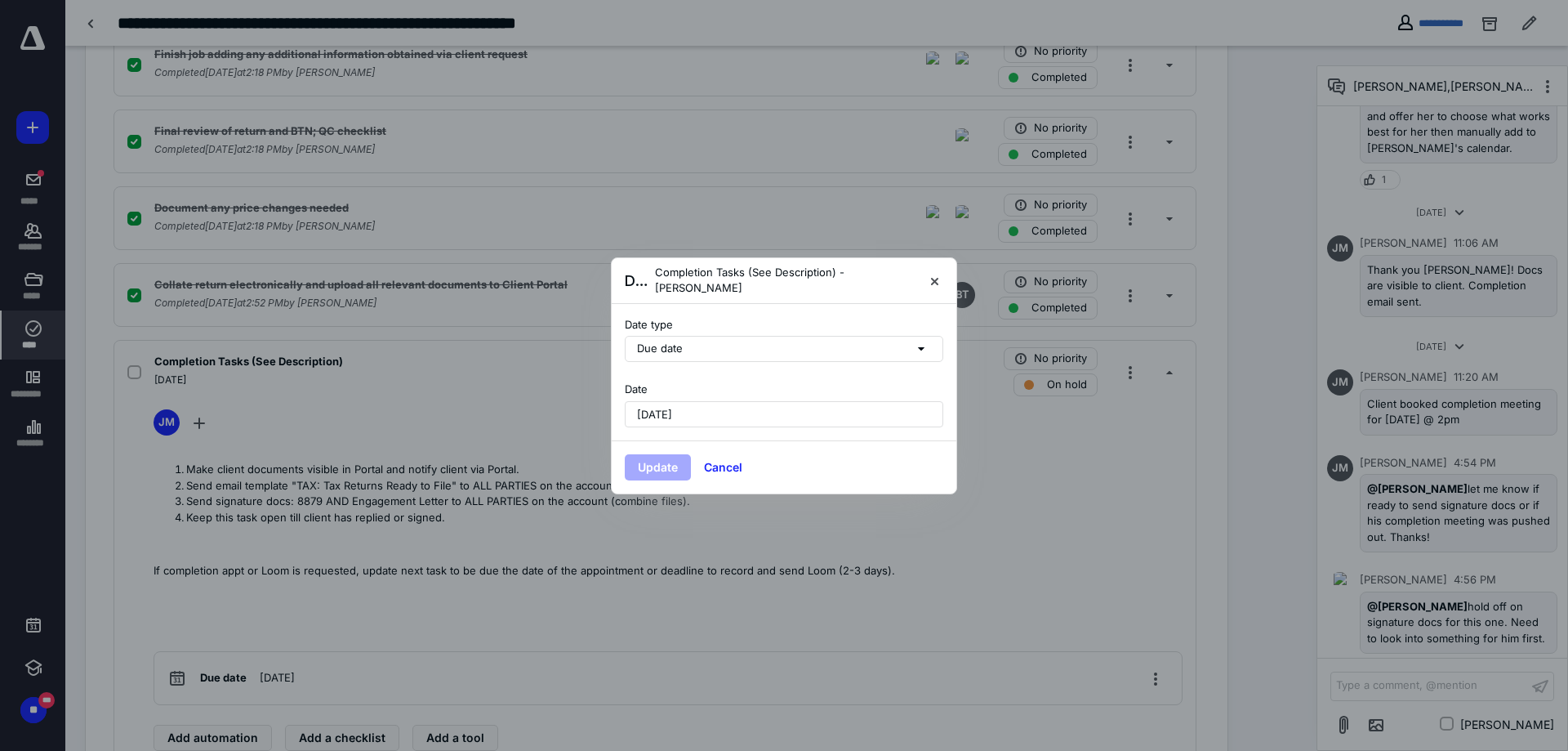 click on "[DATE]" at bounding box center (784, 414) 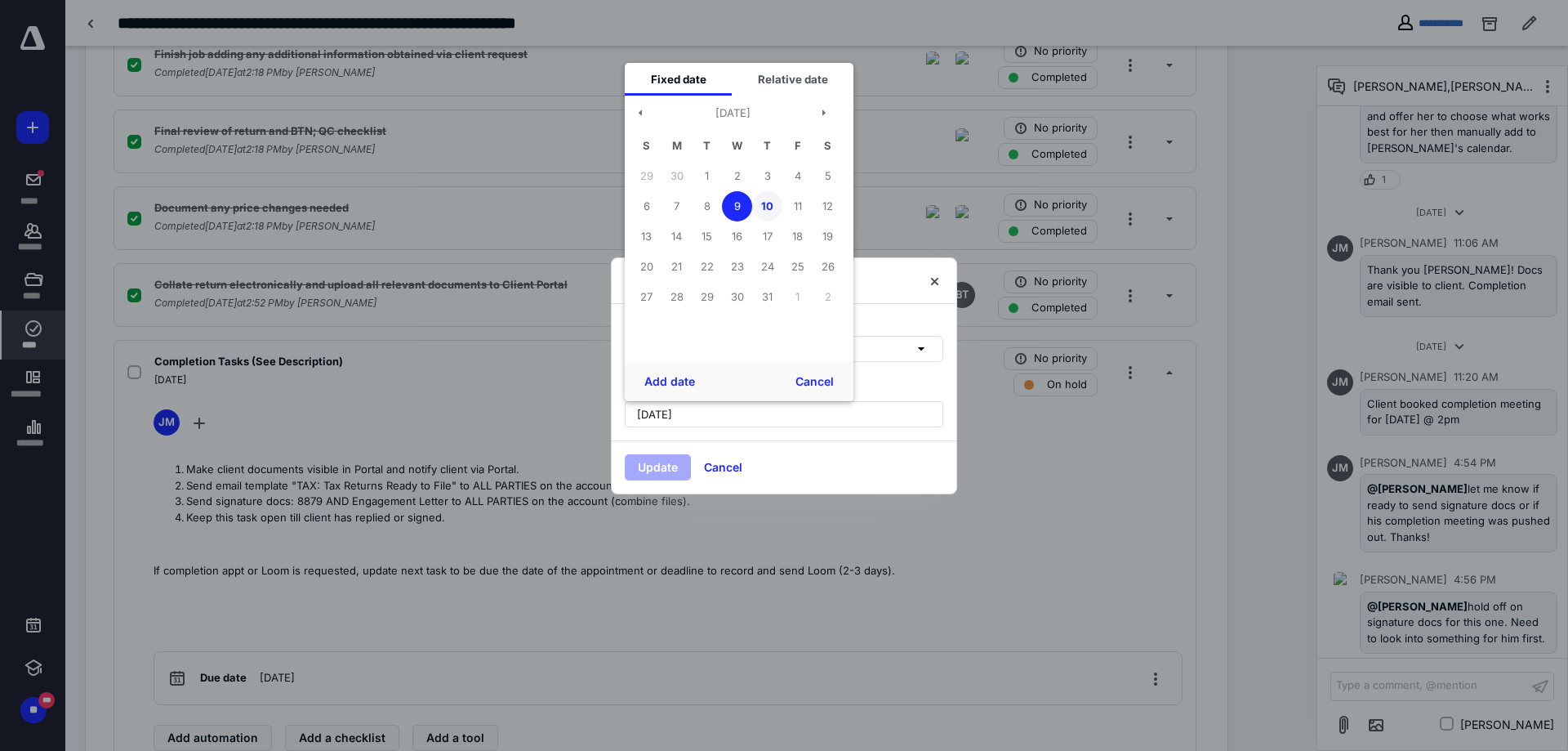 click on "10" at bounding box center [767, 206] 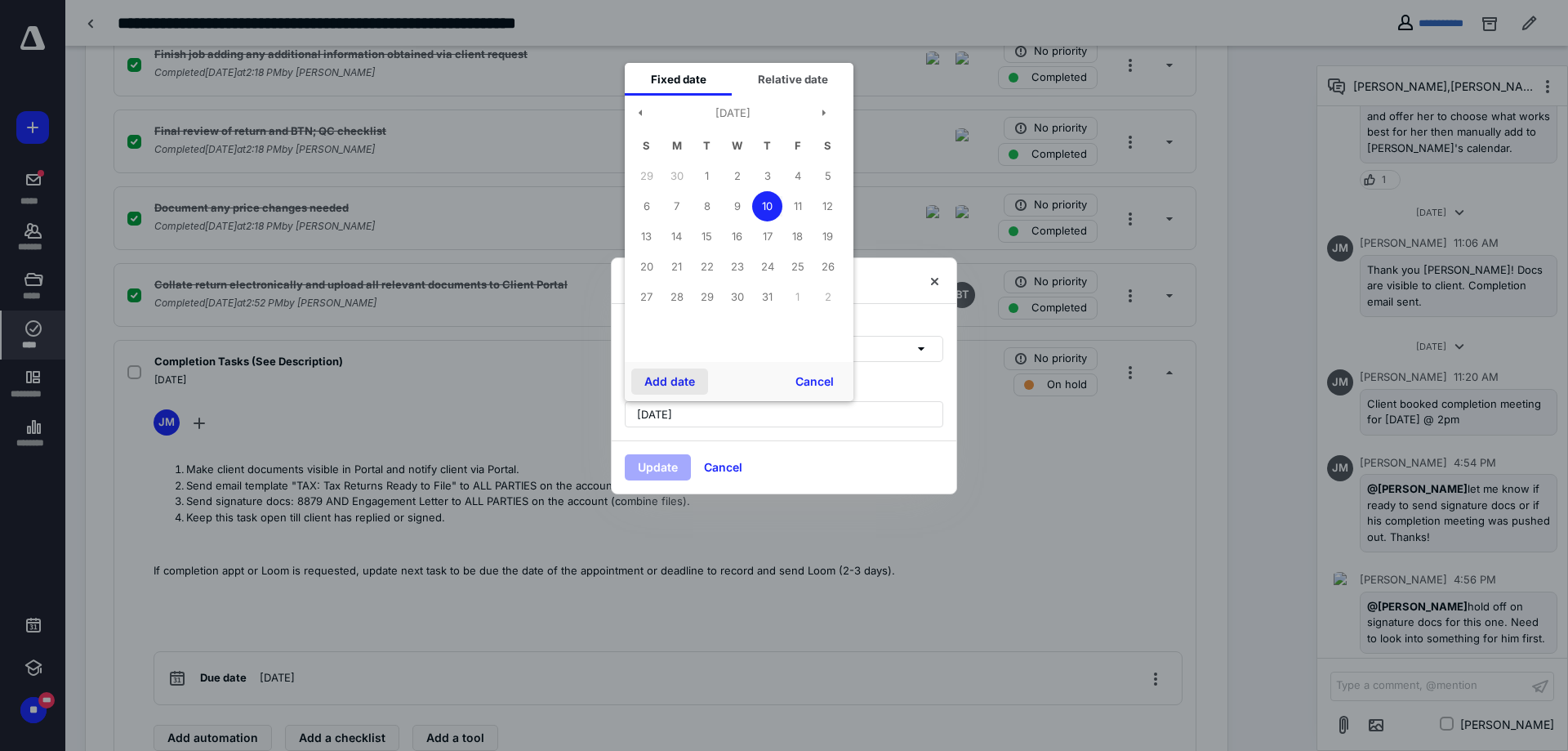 click on "Add date" at bounding box center [670, 382] 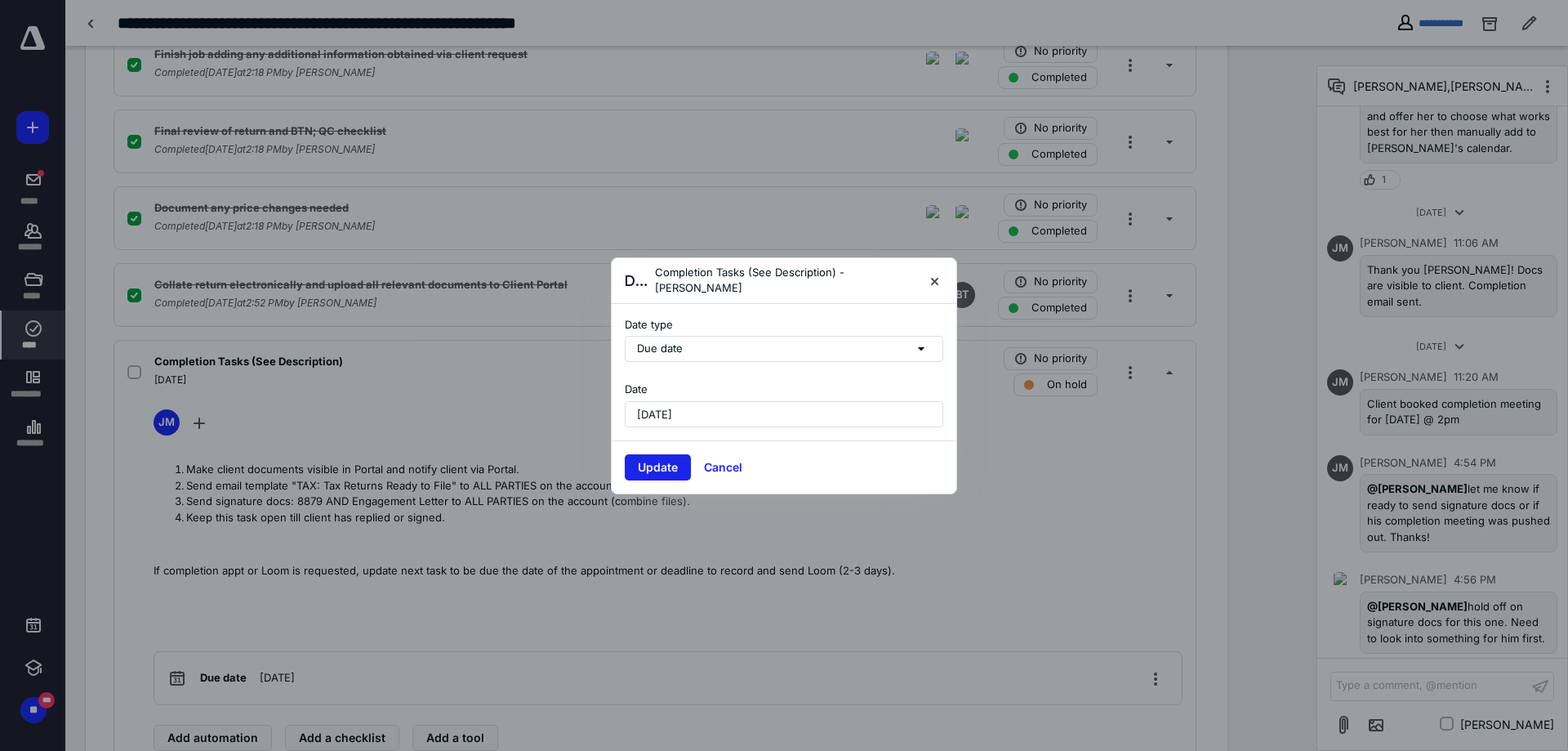 click on "Update" at bounding box center [657, 467] 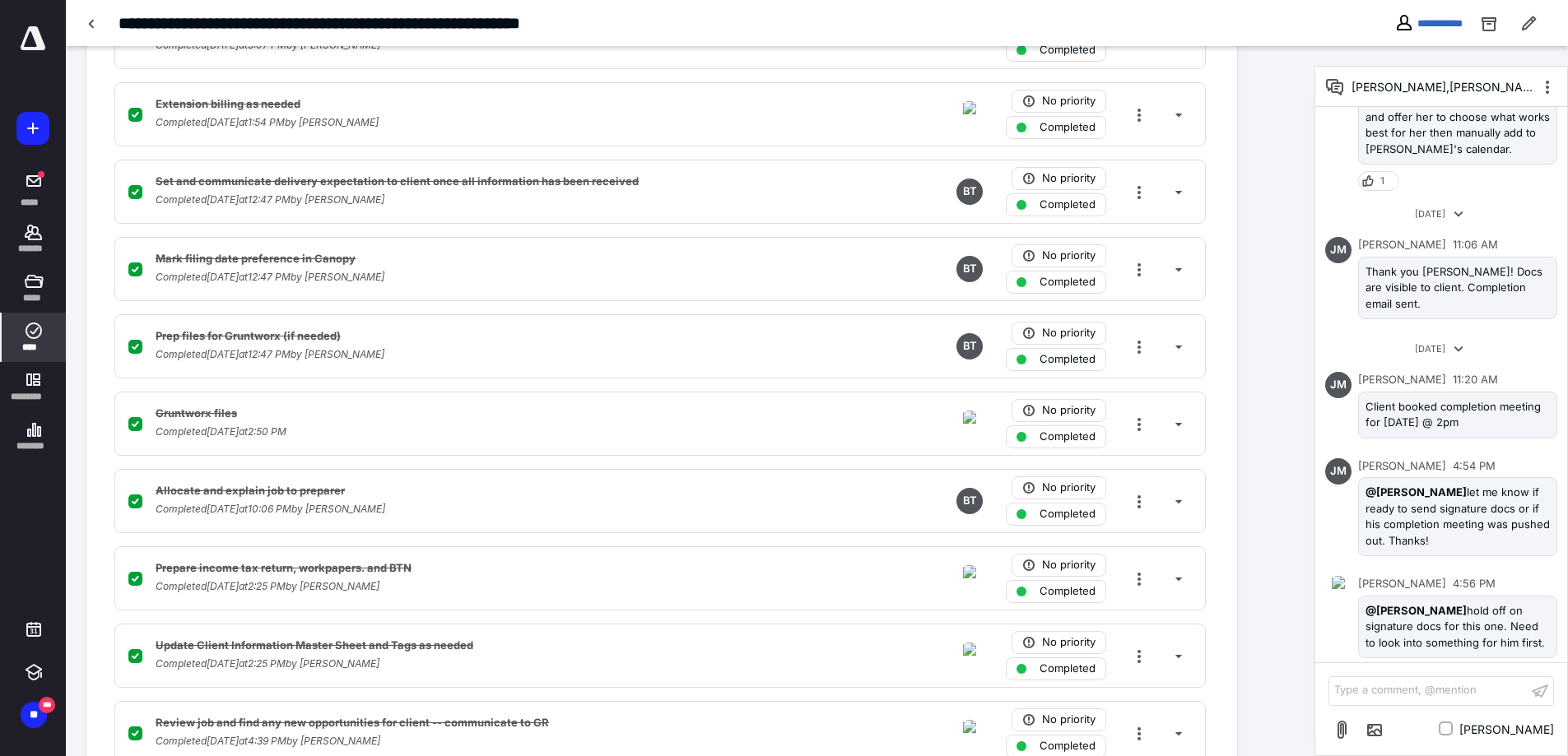scroll, scrollTop: 601, scrollLeft: 0, axis: vertical 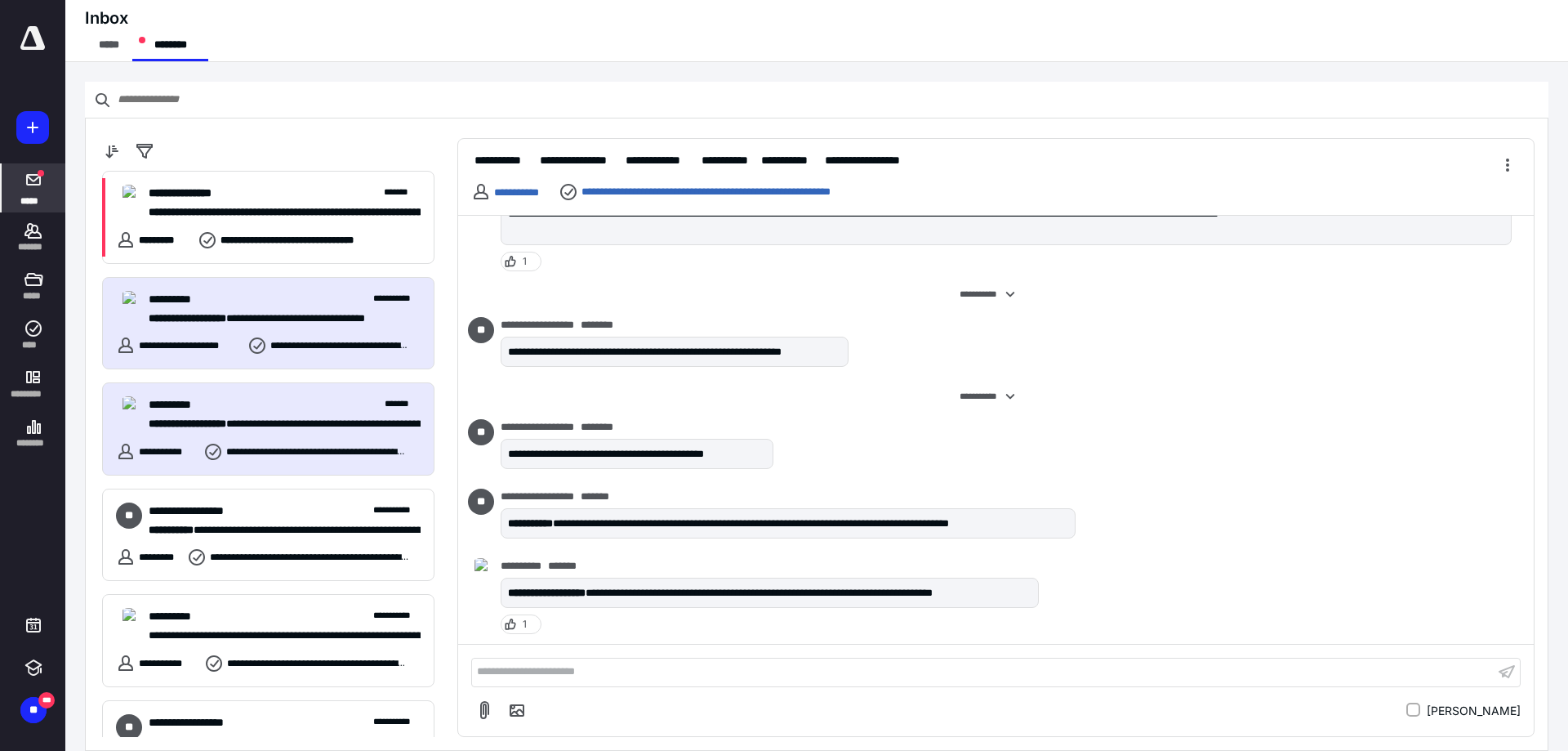 click on "**********" at bounding box center [284, 299] 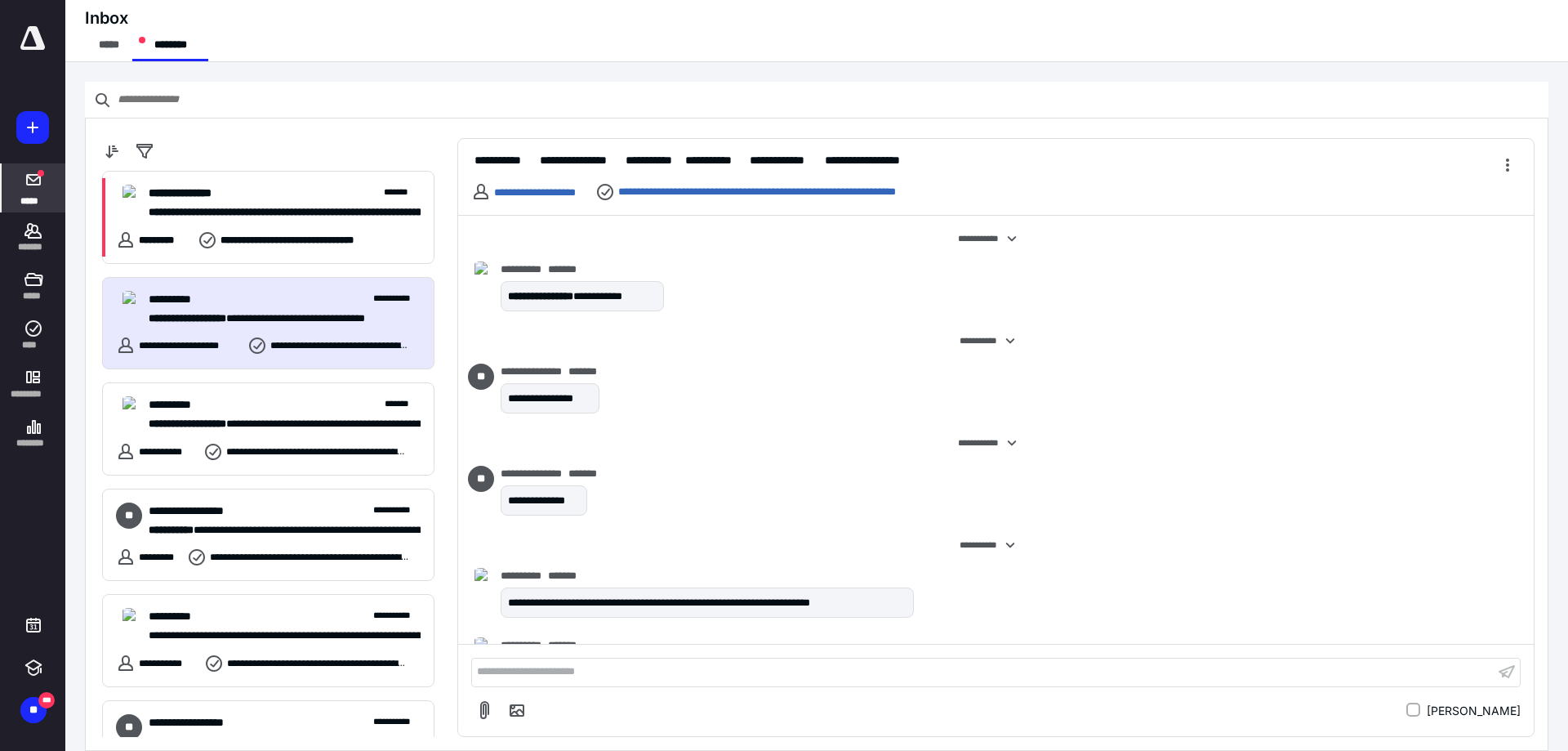 scroll, scrollTop: 1362, scrollLeft: 0, axis: vertical 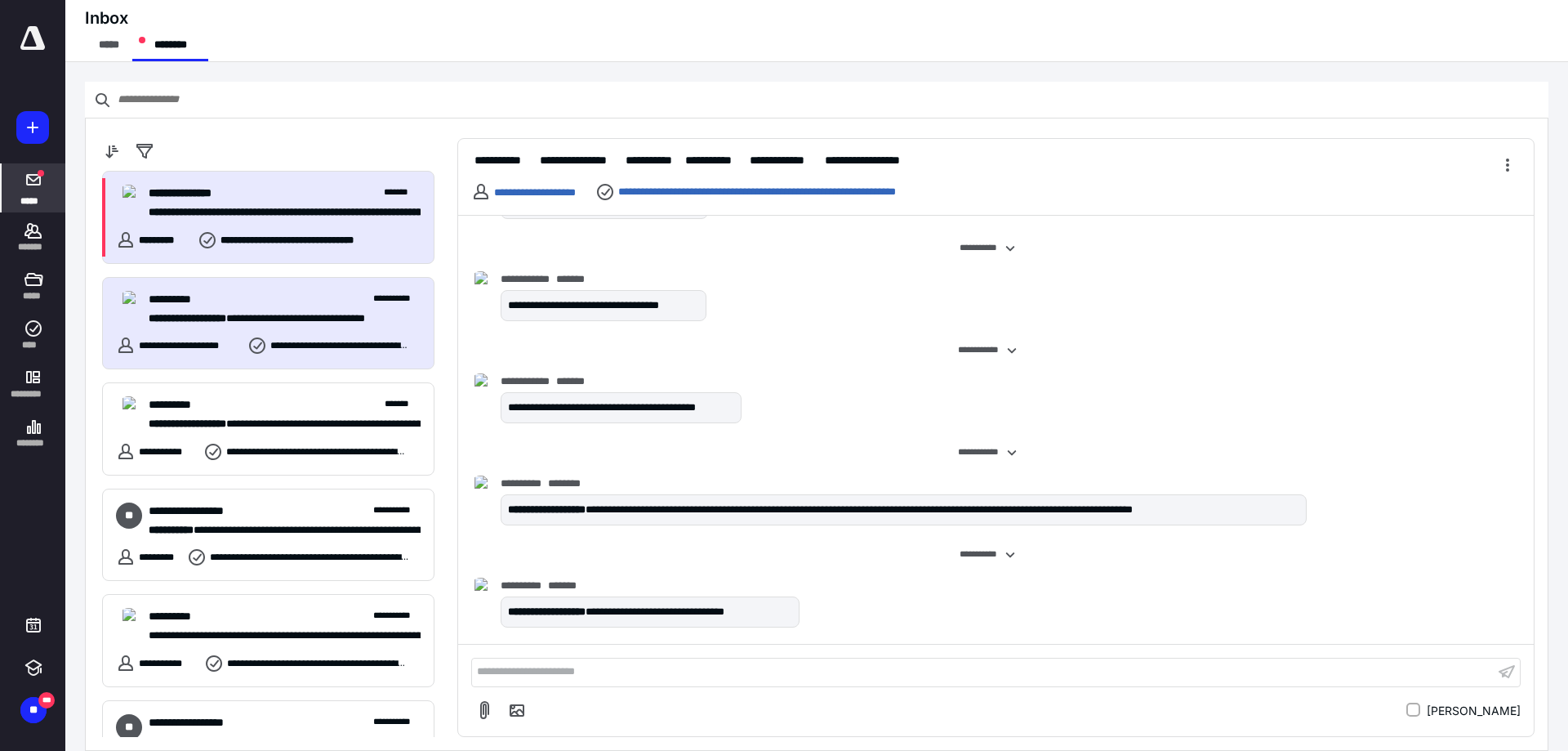 click on "**********" at bounding box center [284, 193] 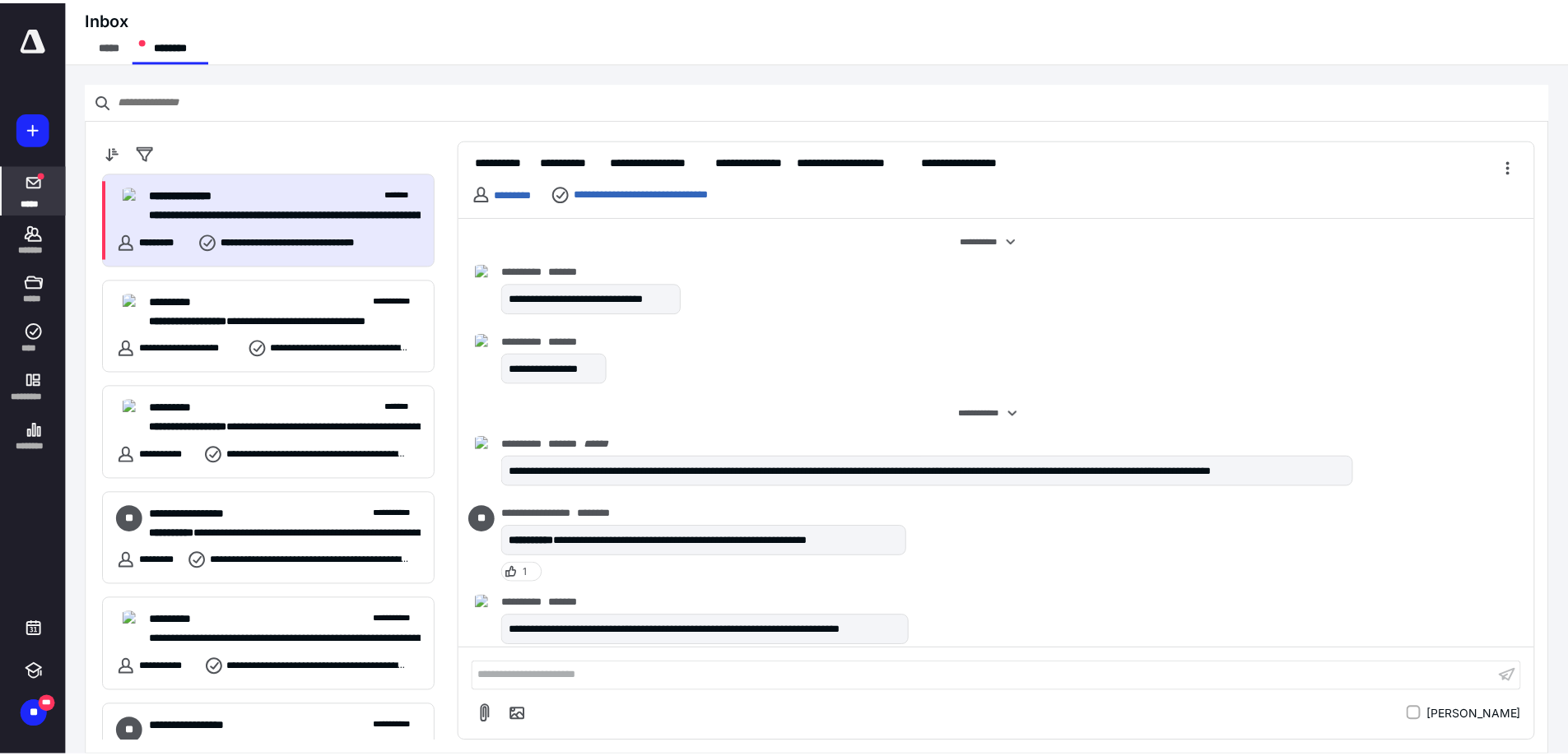 scroll, scrollTop: 1096, scrollLeft: 0, axis: vertical 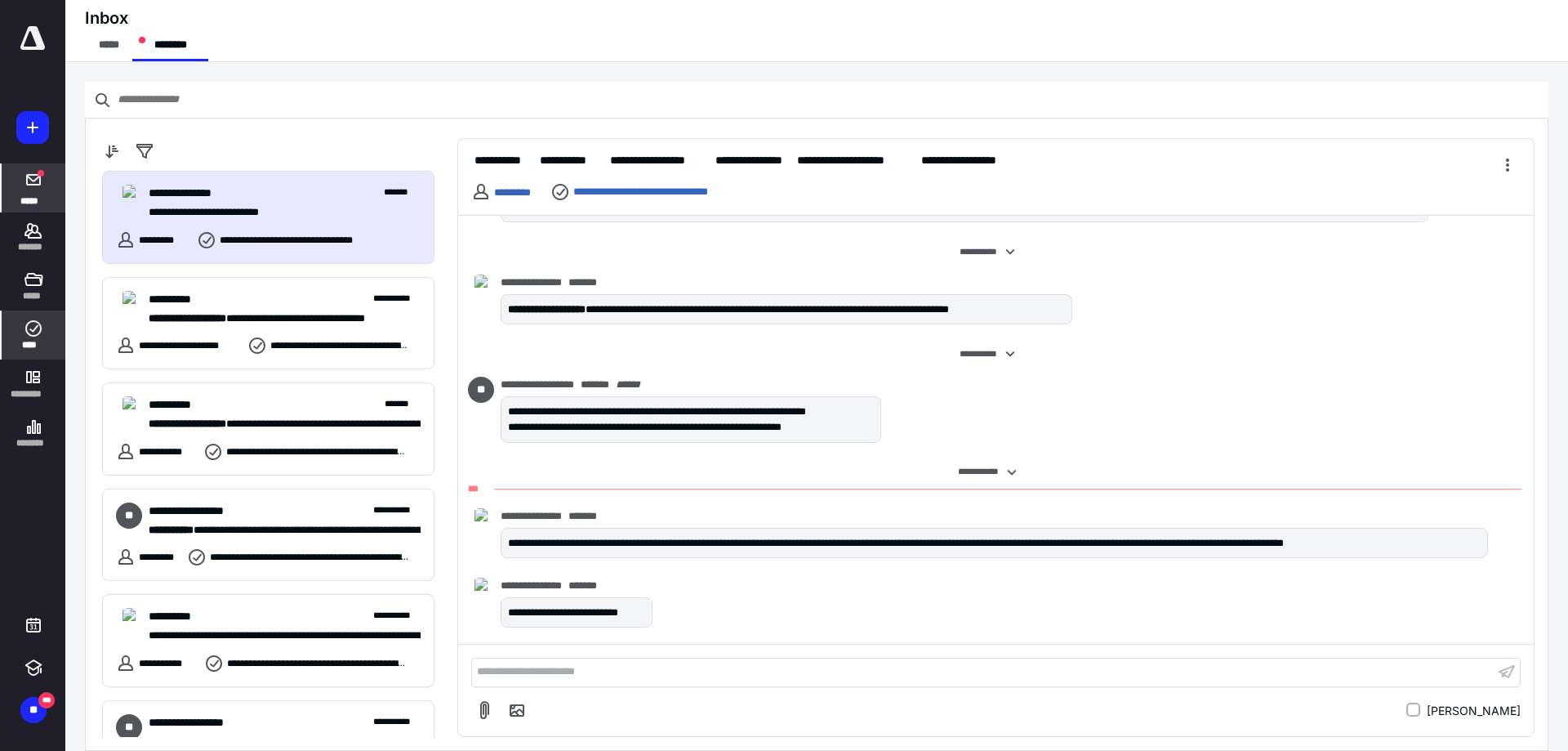 click 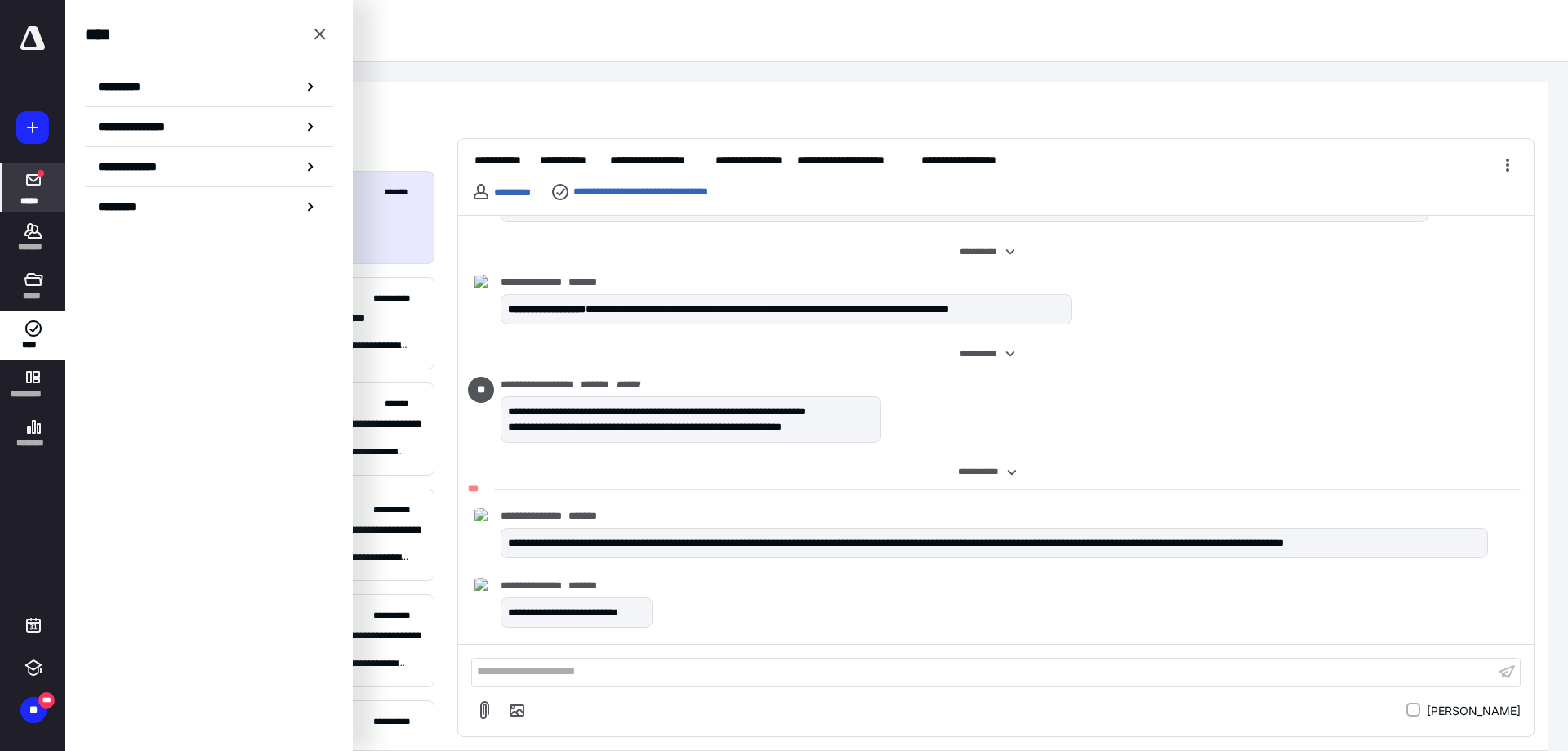 click on "**********" at bounding box center (209, 87) 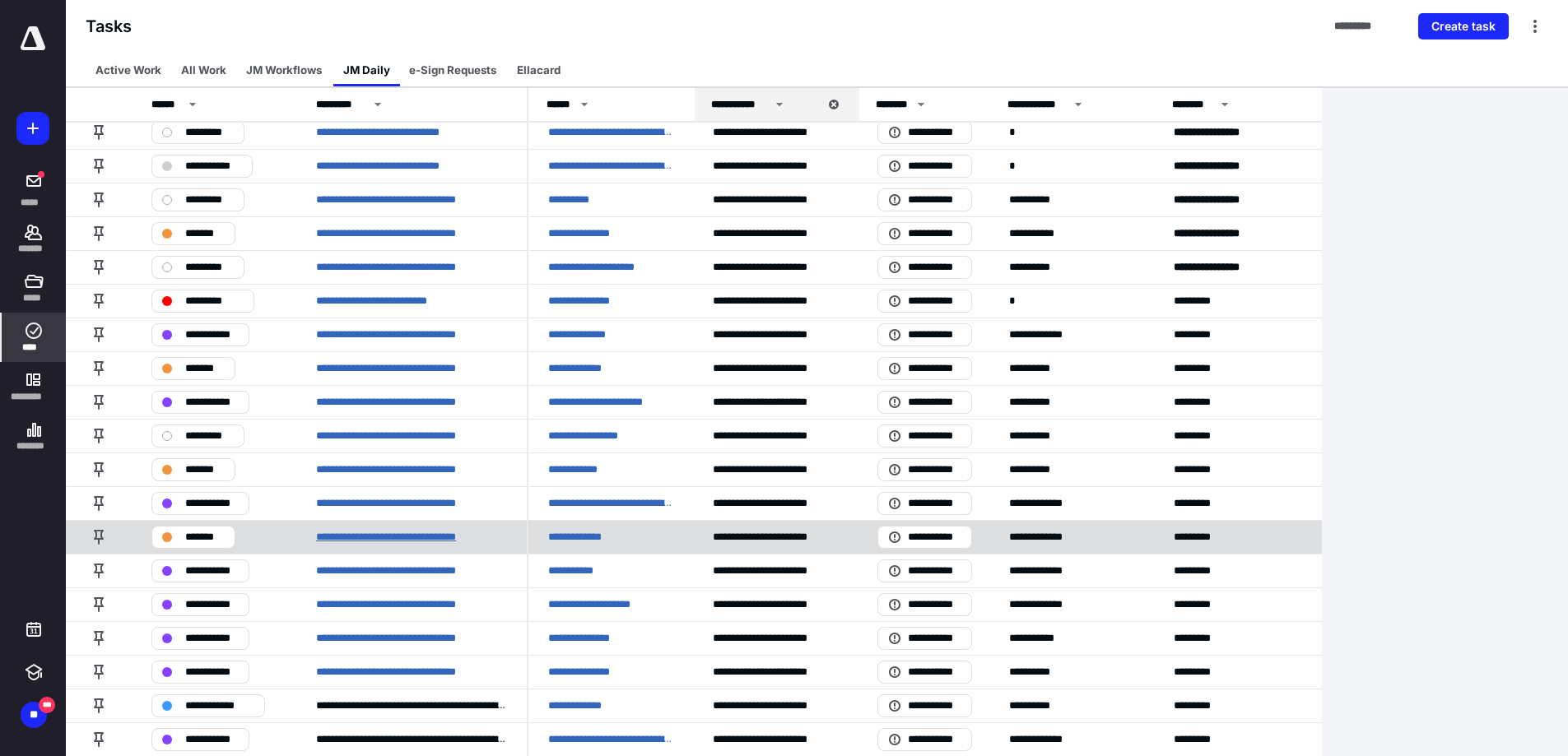 scroll, scrollTop: 0, scrollLeft: 0, axis: both 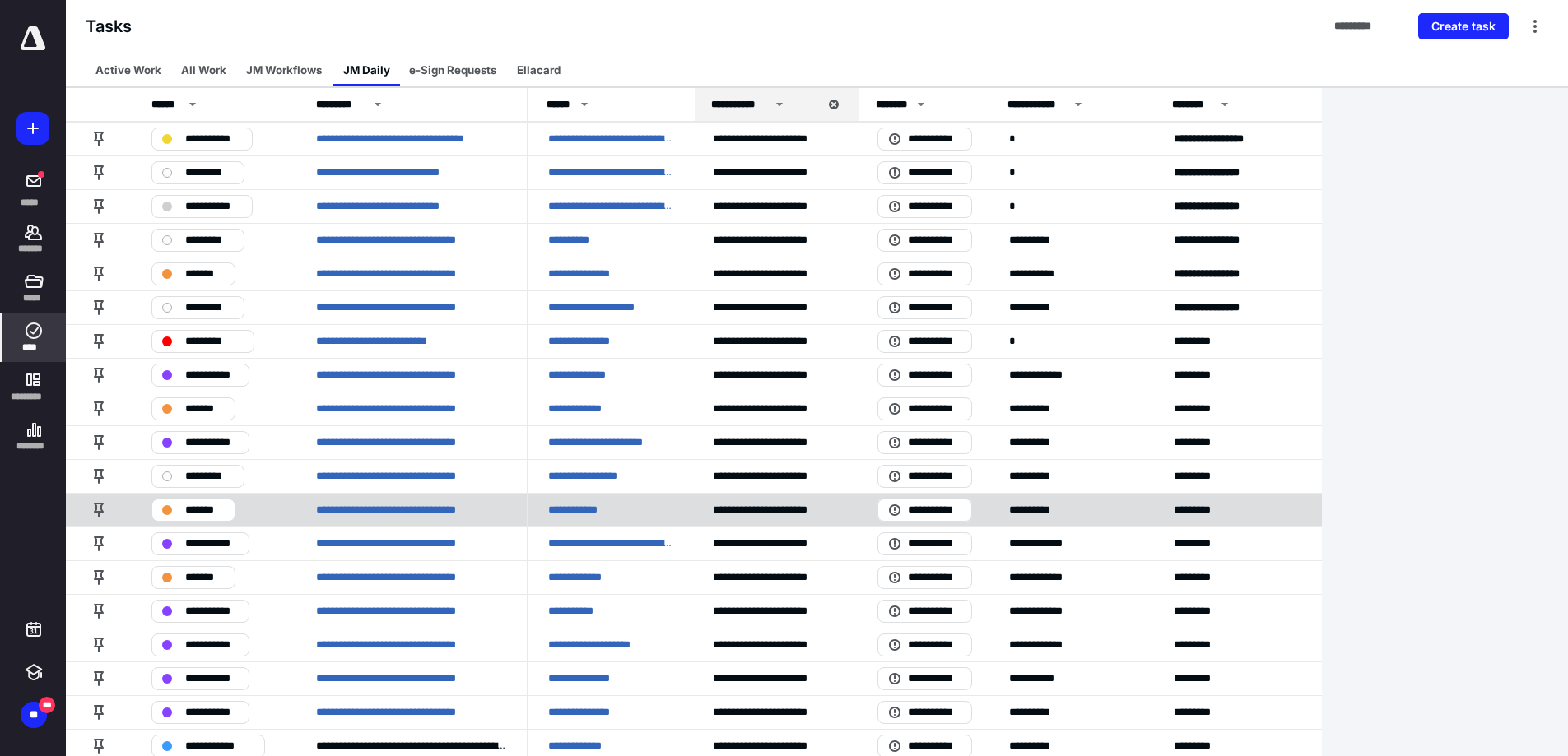 click on "*********" at bounding box center (1236, 509) 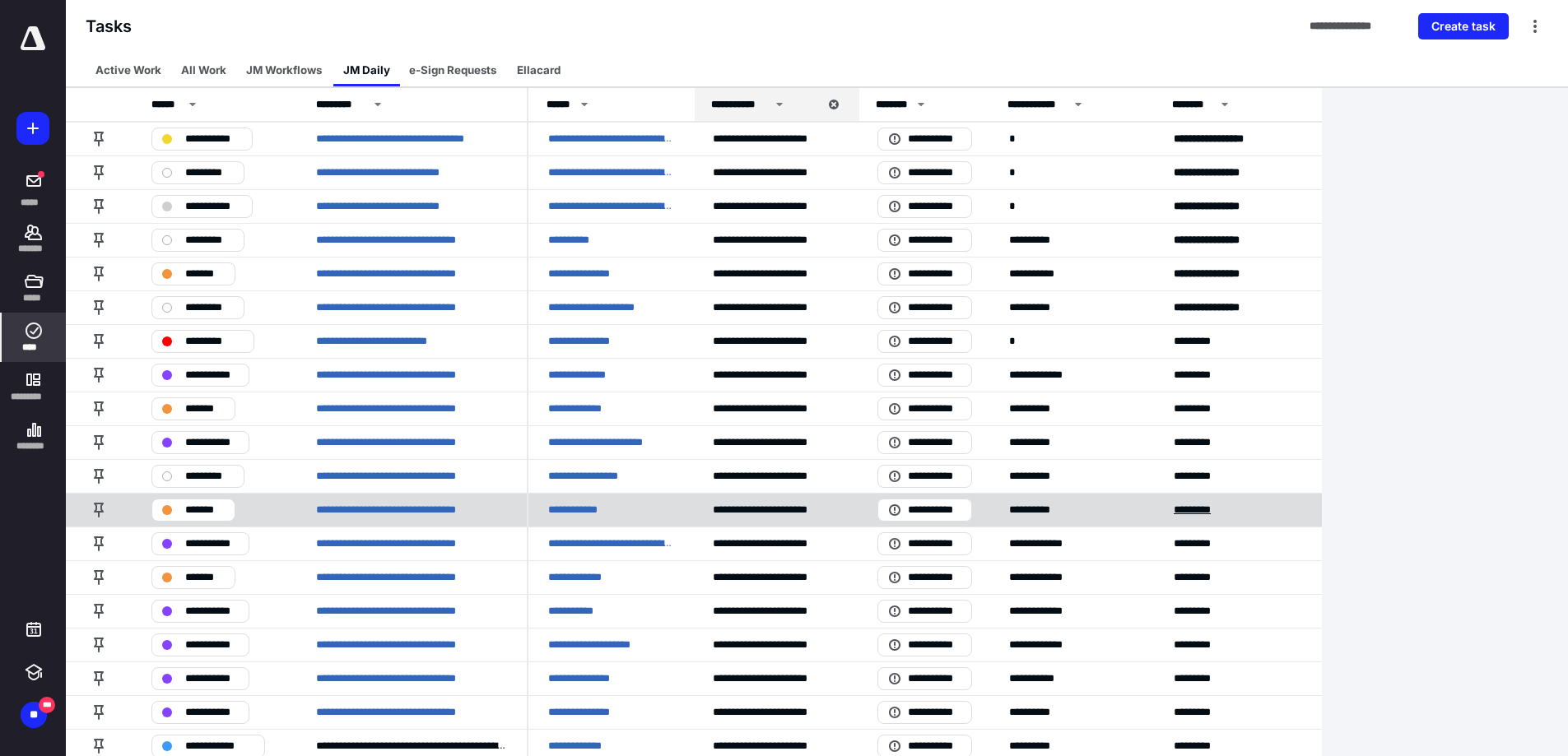 click on "*********" at bounding box center (1199, 510) 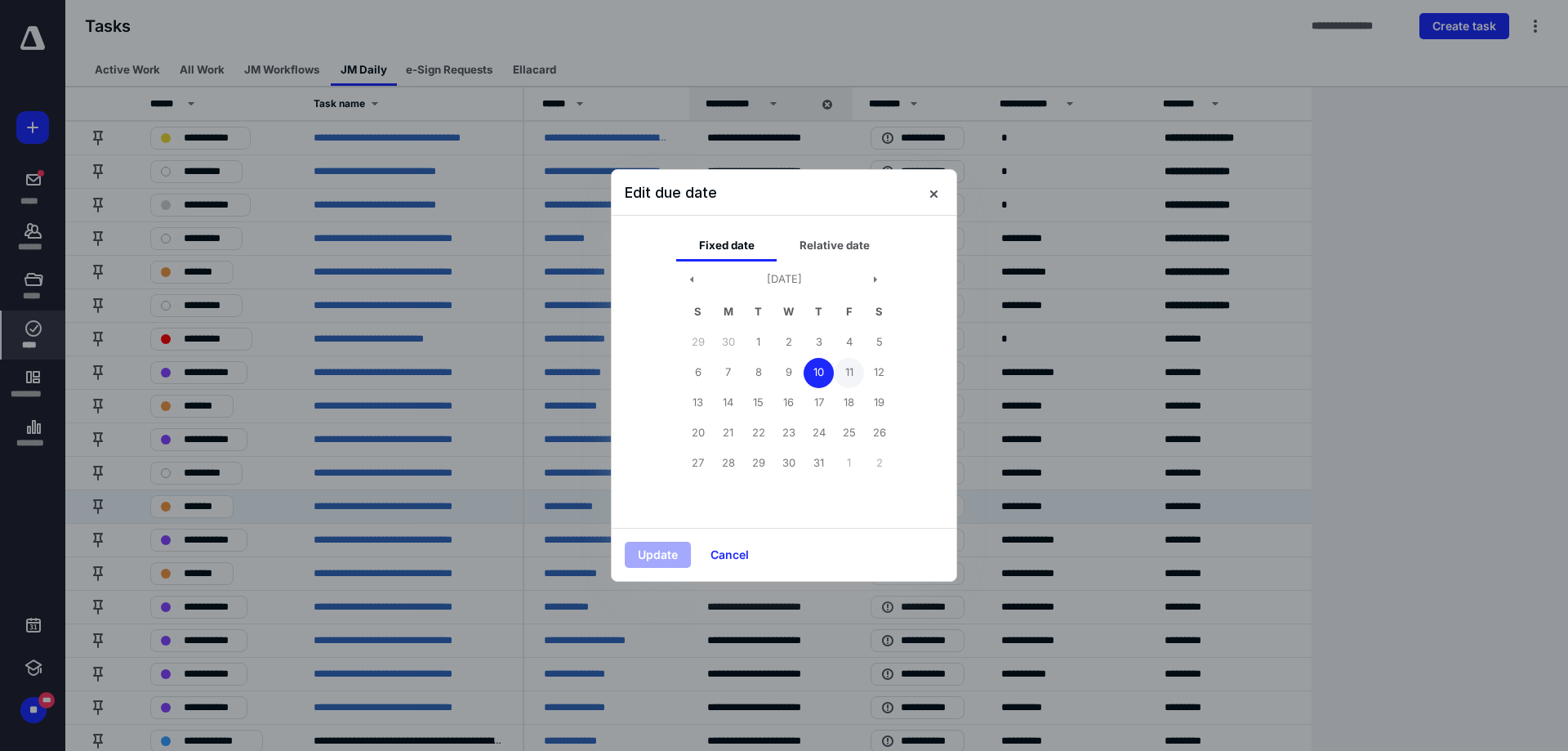 click on "11" at bounding box center (849, 373) 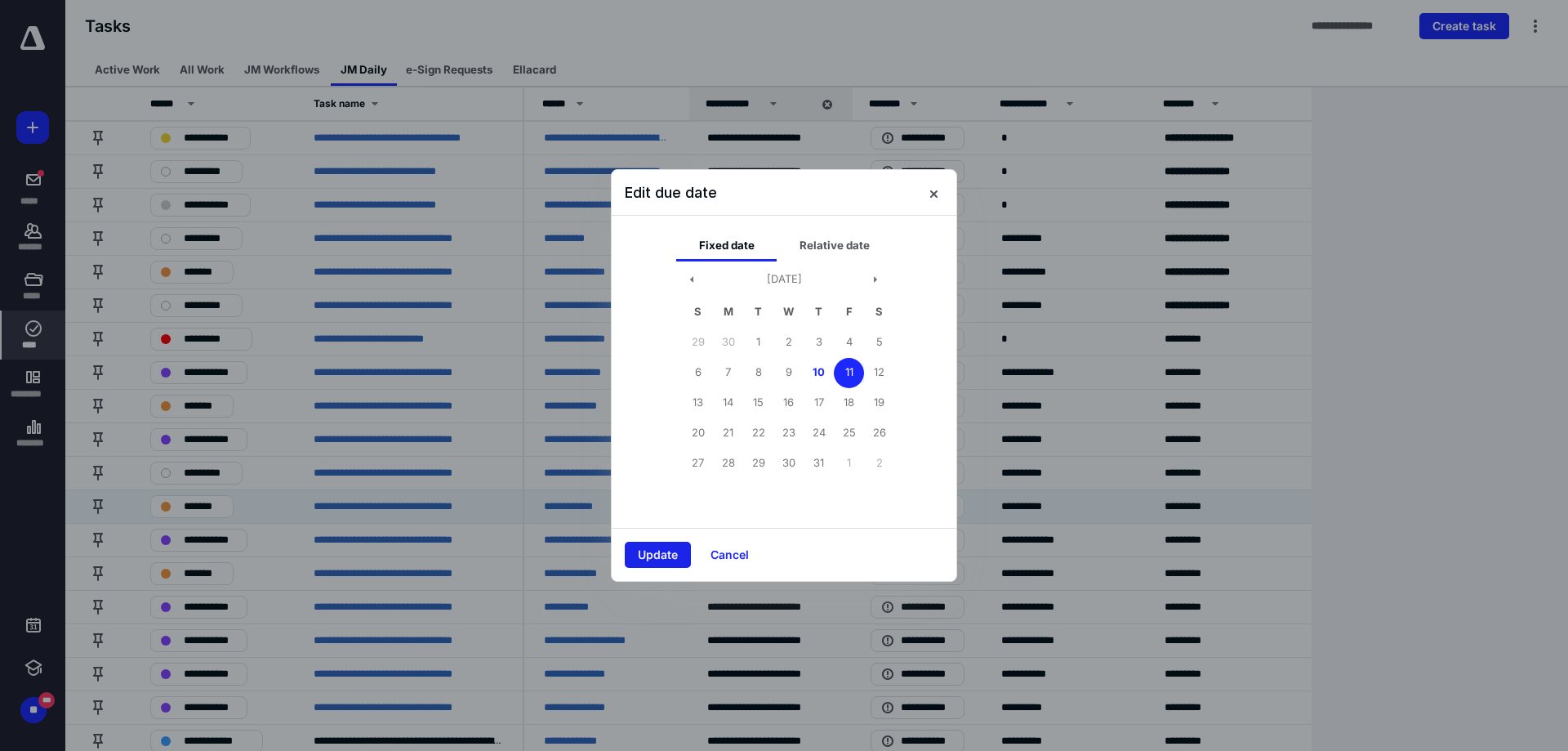 click on "Update" at bounding box center (657, 555) 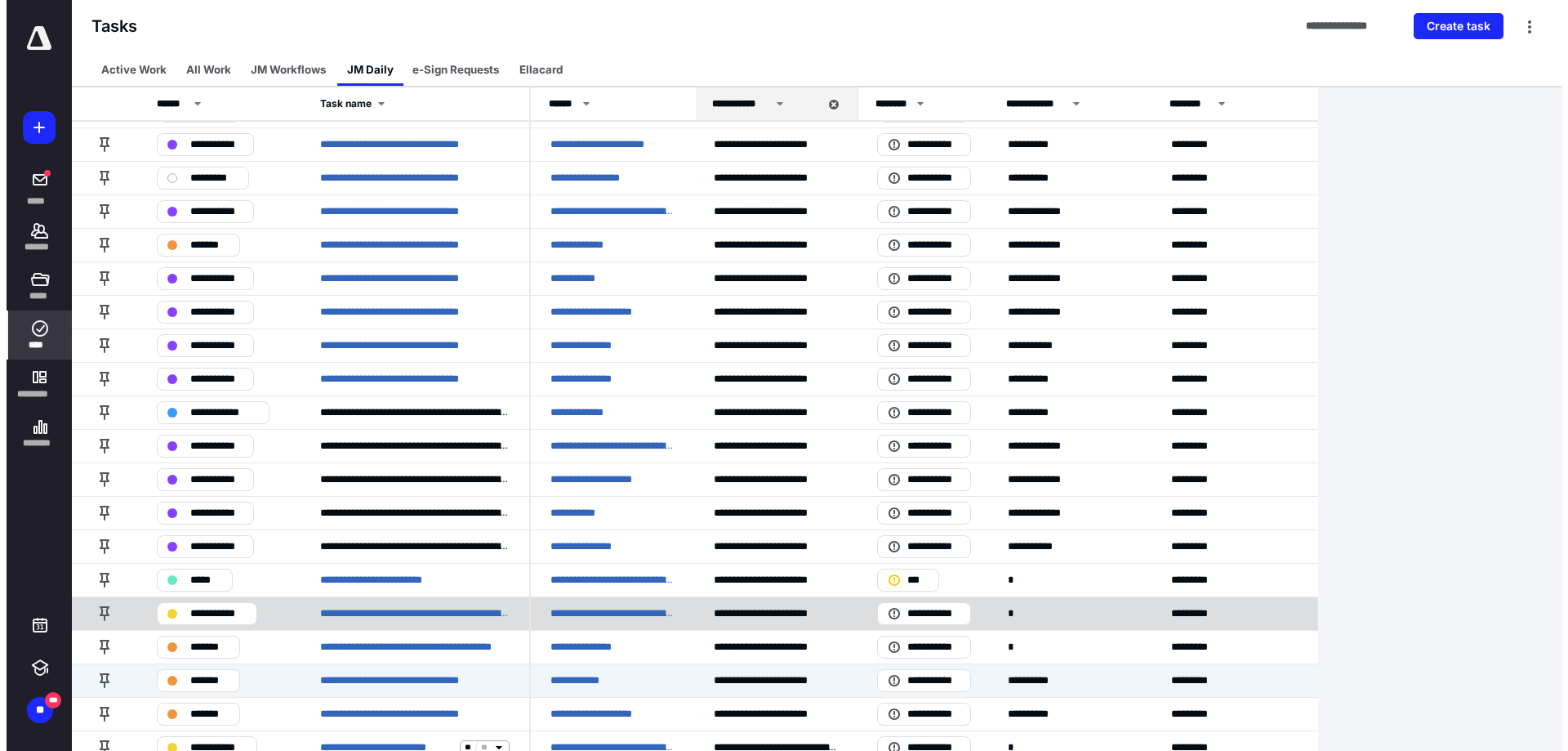 scroll, scrollTop: 245, scrollLeft: 0, axis: vertical 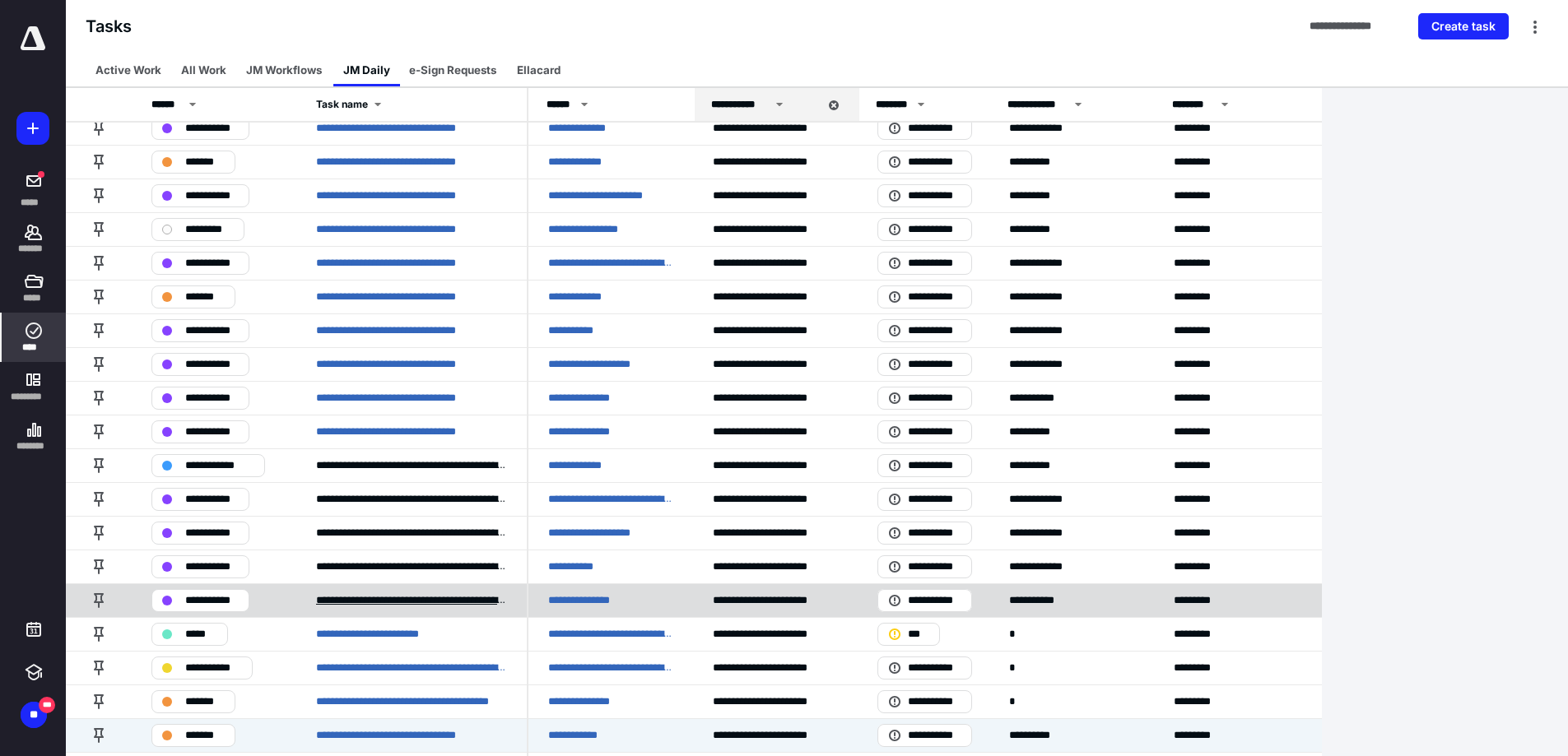 click on "**********" at bounding box center (412, 601) 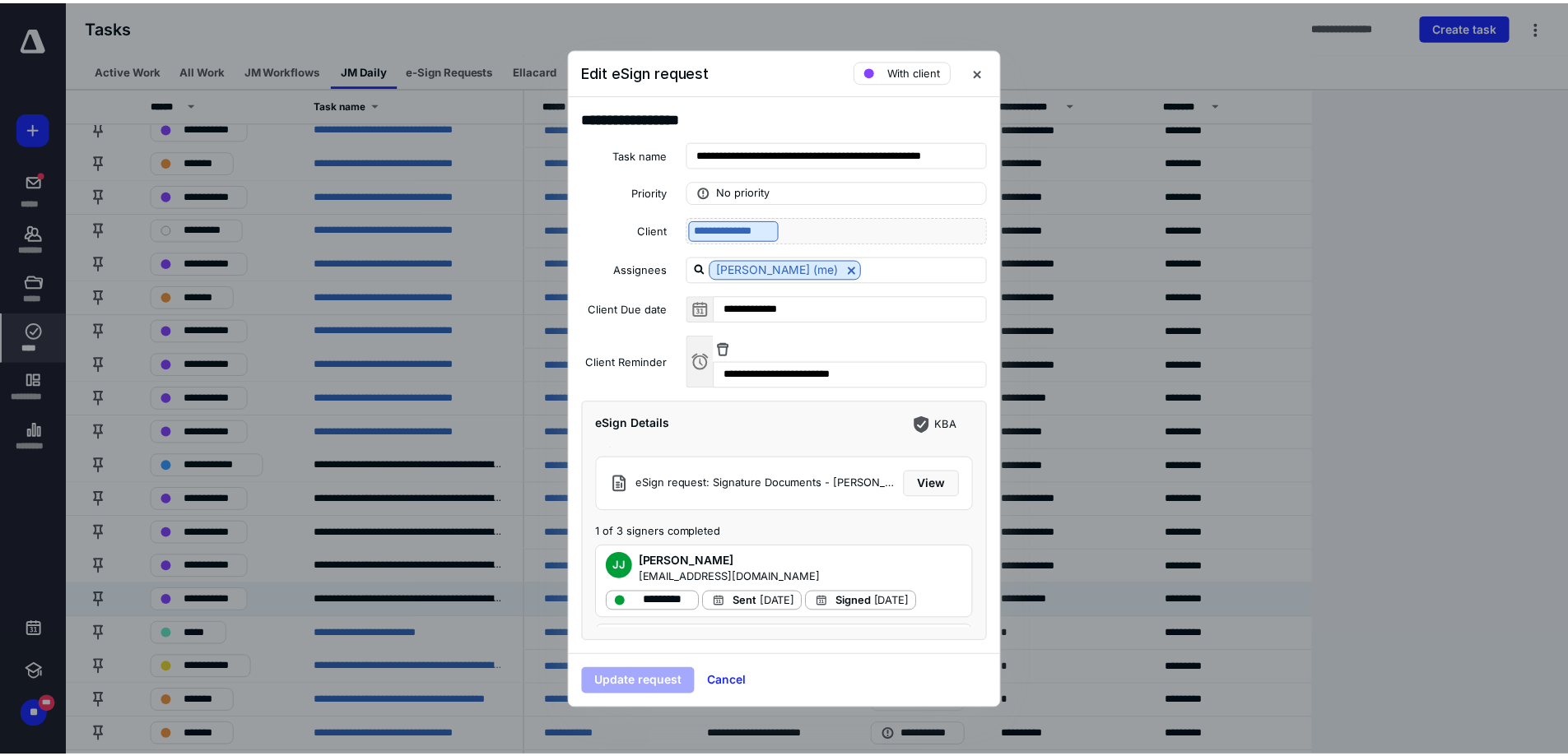 scroll, scrollTop: 0, scrollLeft: 0, axis: both 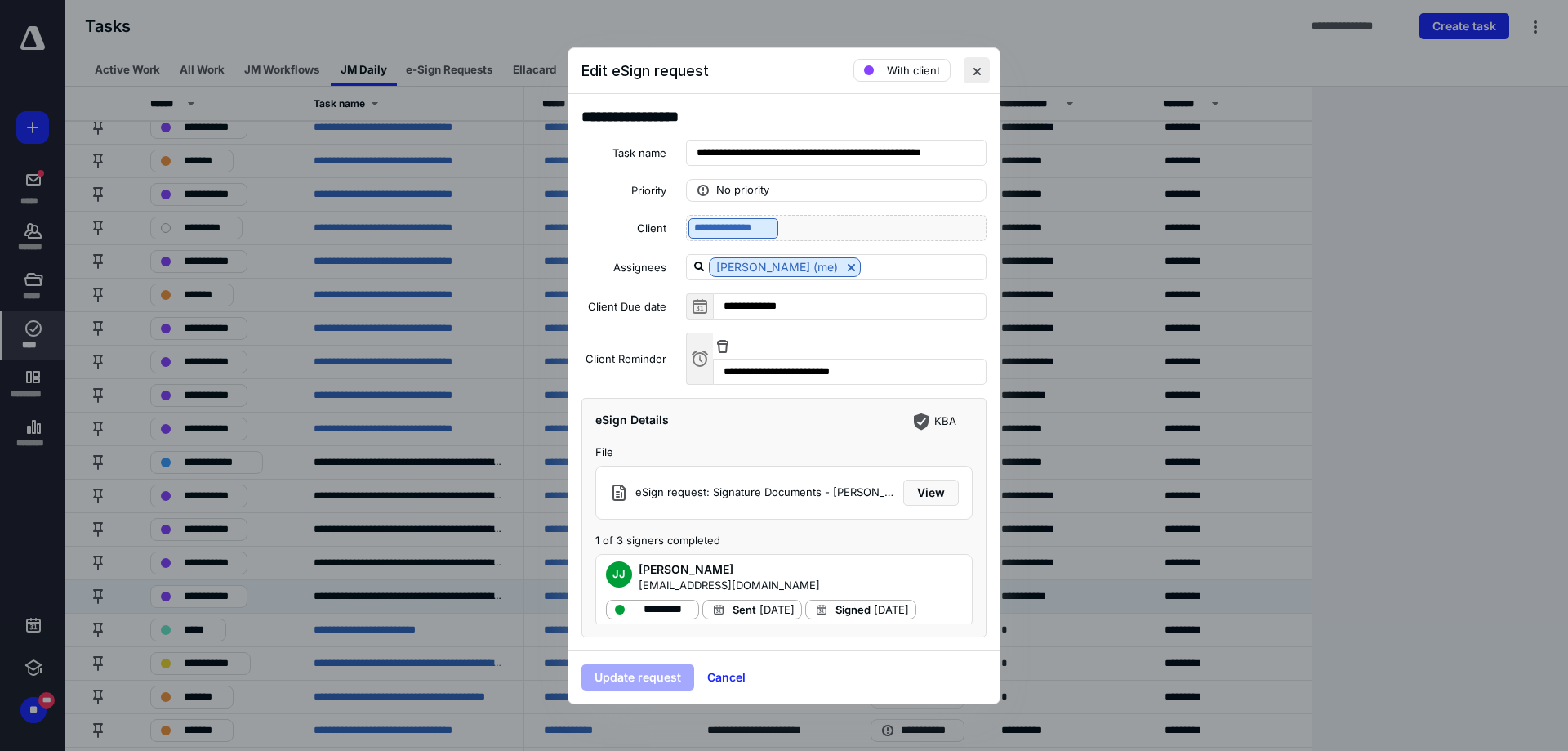click at bounding box center (977, 70) 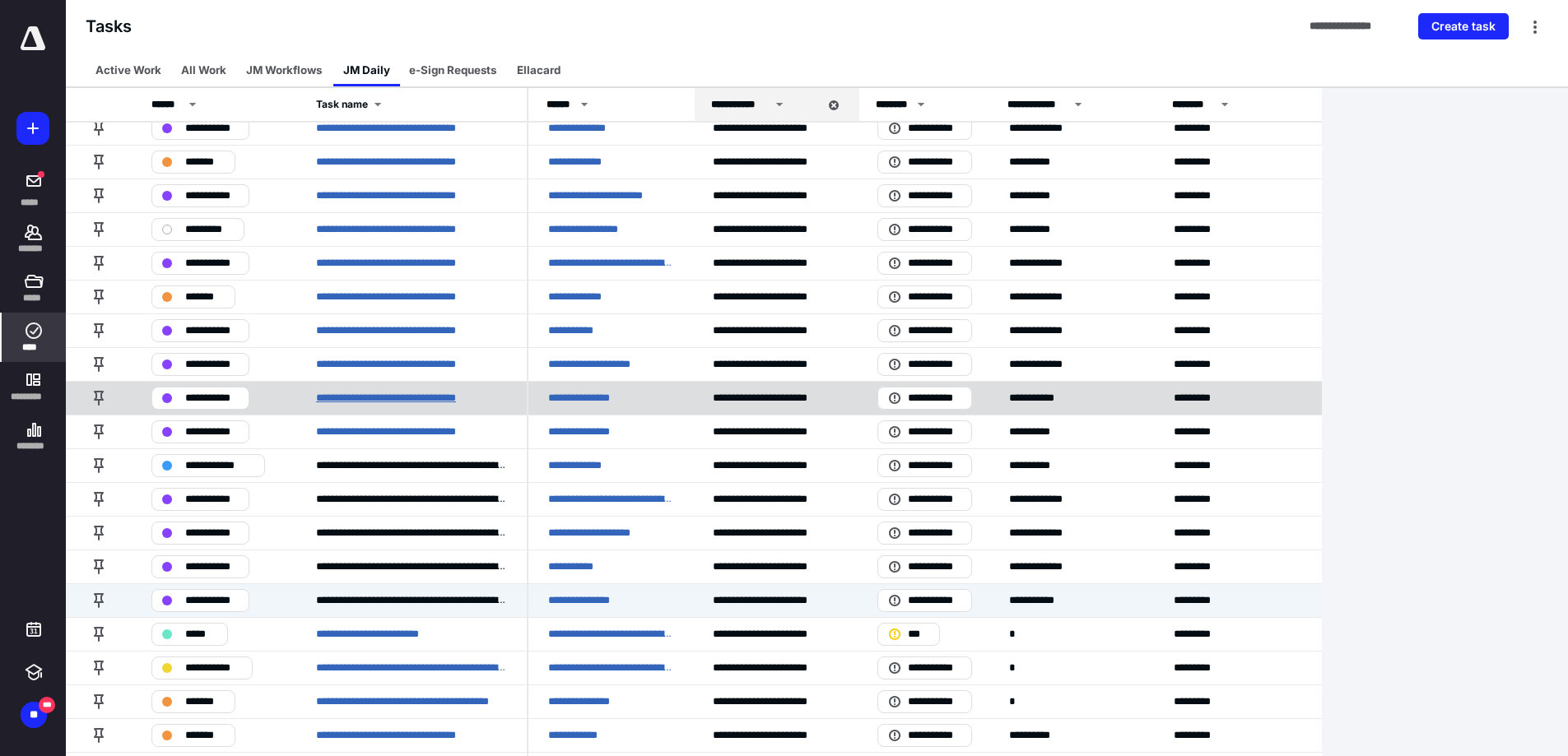 click on "**********" at bounding box center (407, 398) 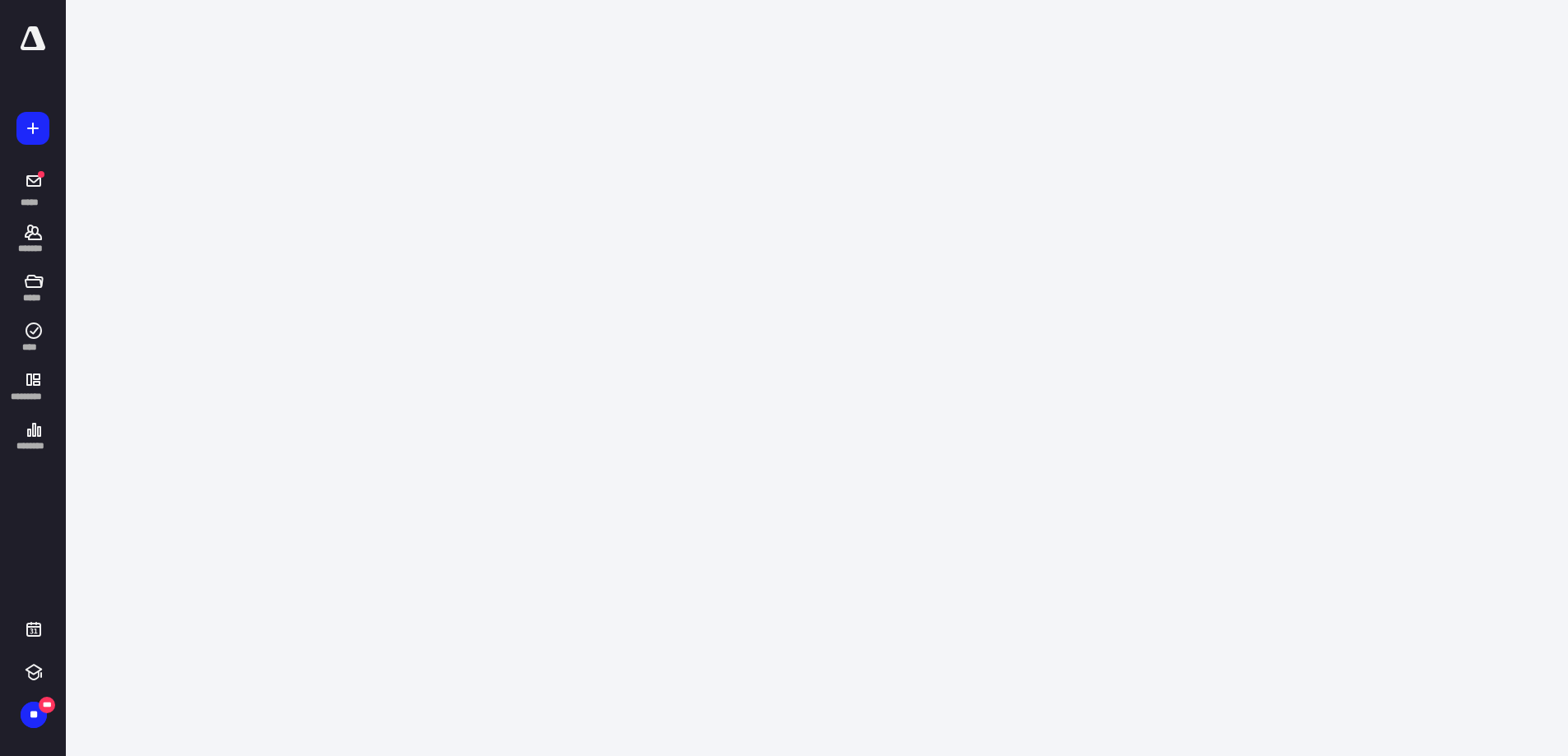scroll, scrollTop: 0, scrollLeft: 0, axis: both 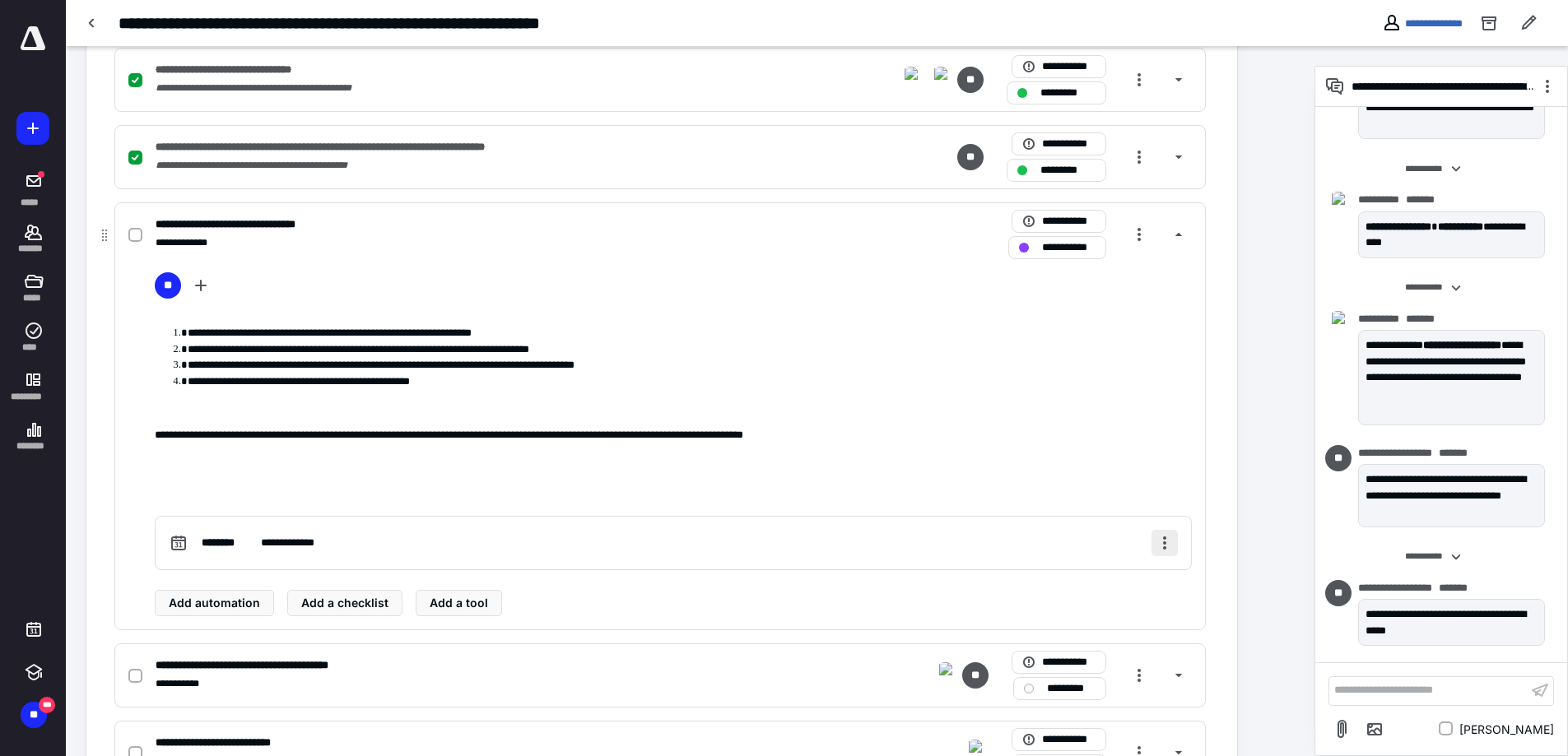 click at bounding box center (1165, 543) 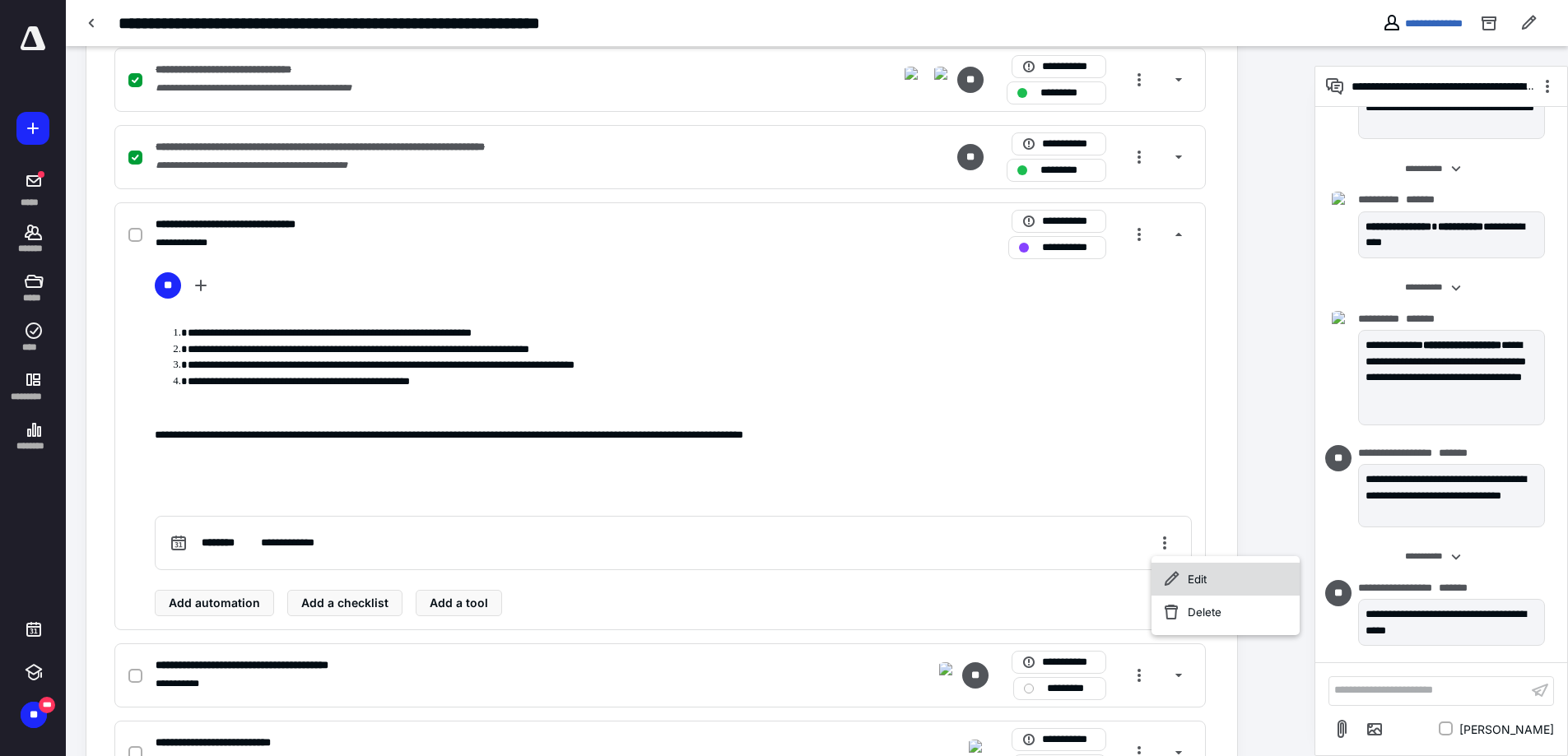 click on "Edit" at bounding box center [1226, 579] 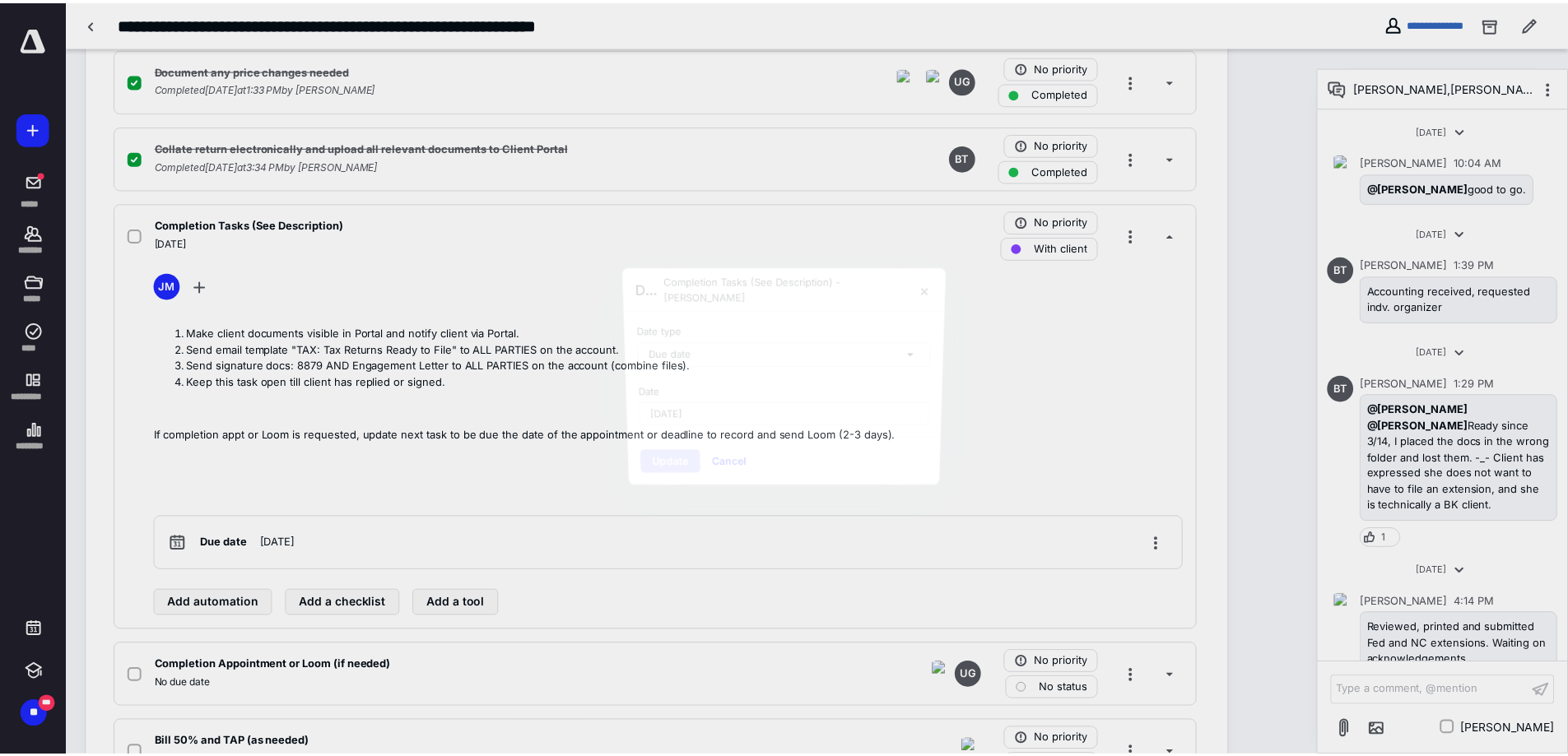 scroll, scrollTop: 2132, scrollLeft: 0, axis: vertical 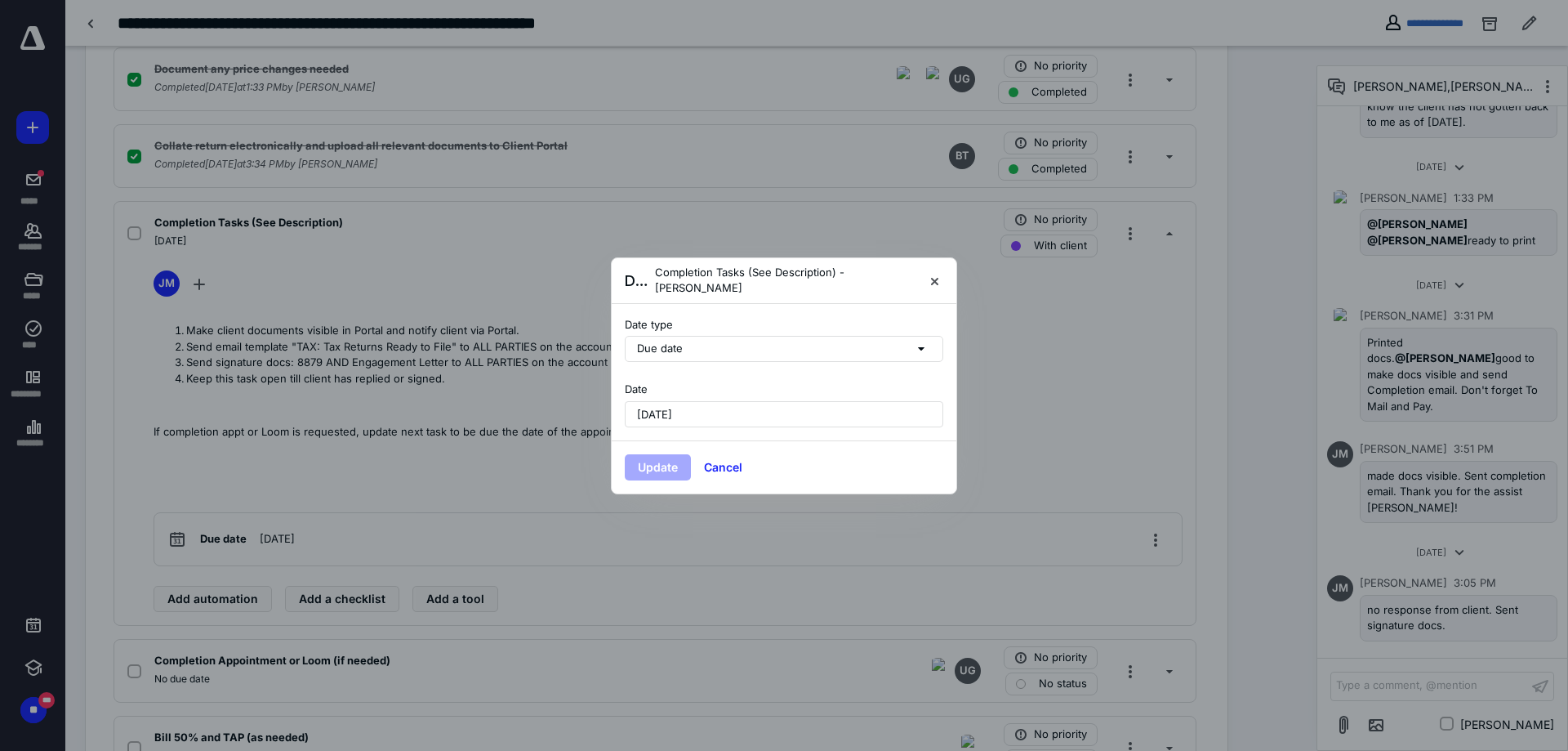 click on "July 10, 2025" at bounding box center (784, 414) 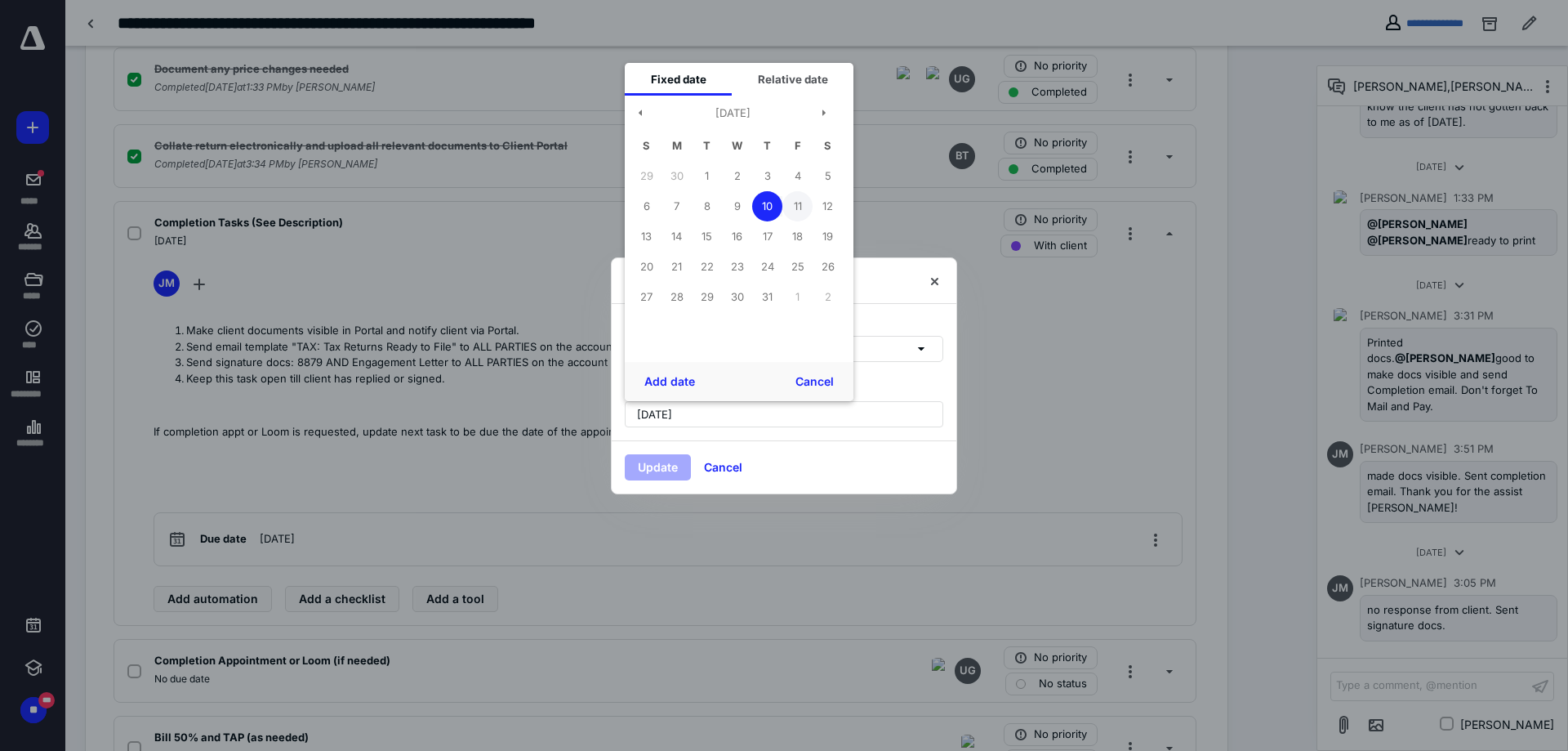 click on "11" at bounding box center [797, 206] 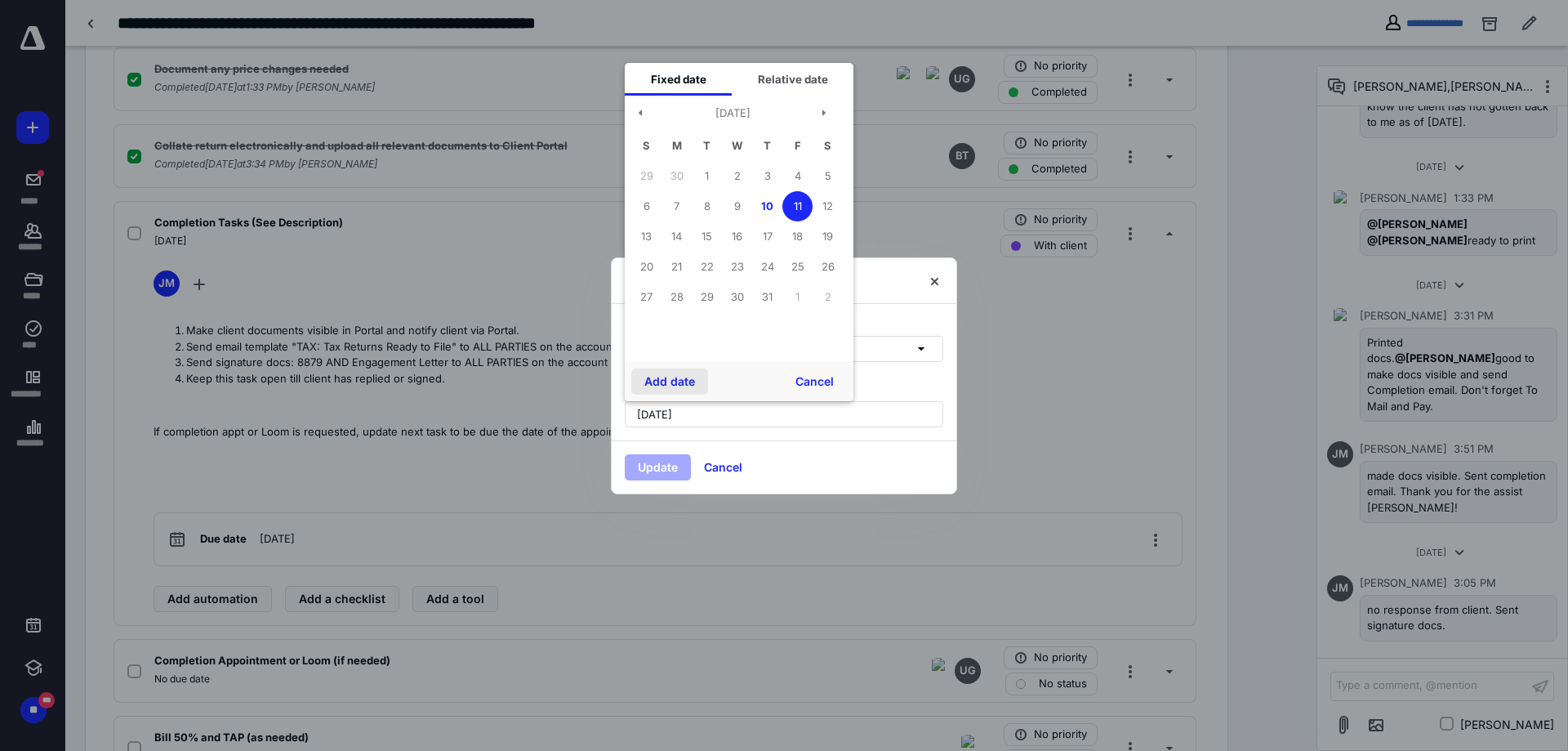 click on "Add date" at bounding box center [670, 382] 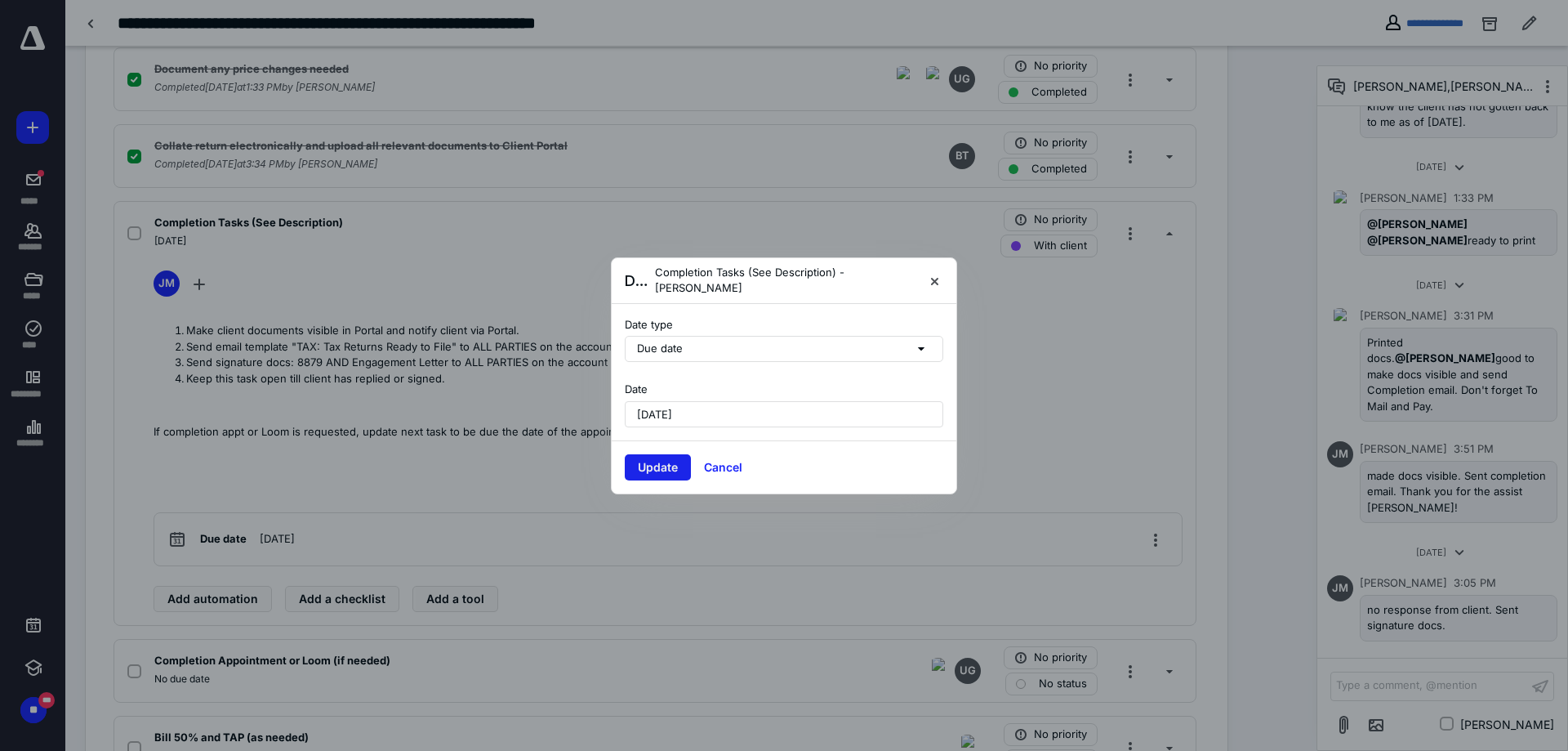 click on "Update" at bounding box center [657, 467] 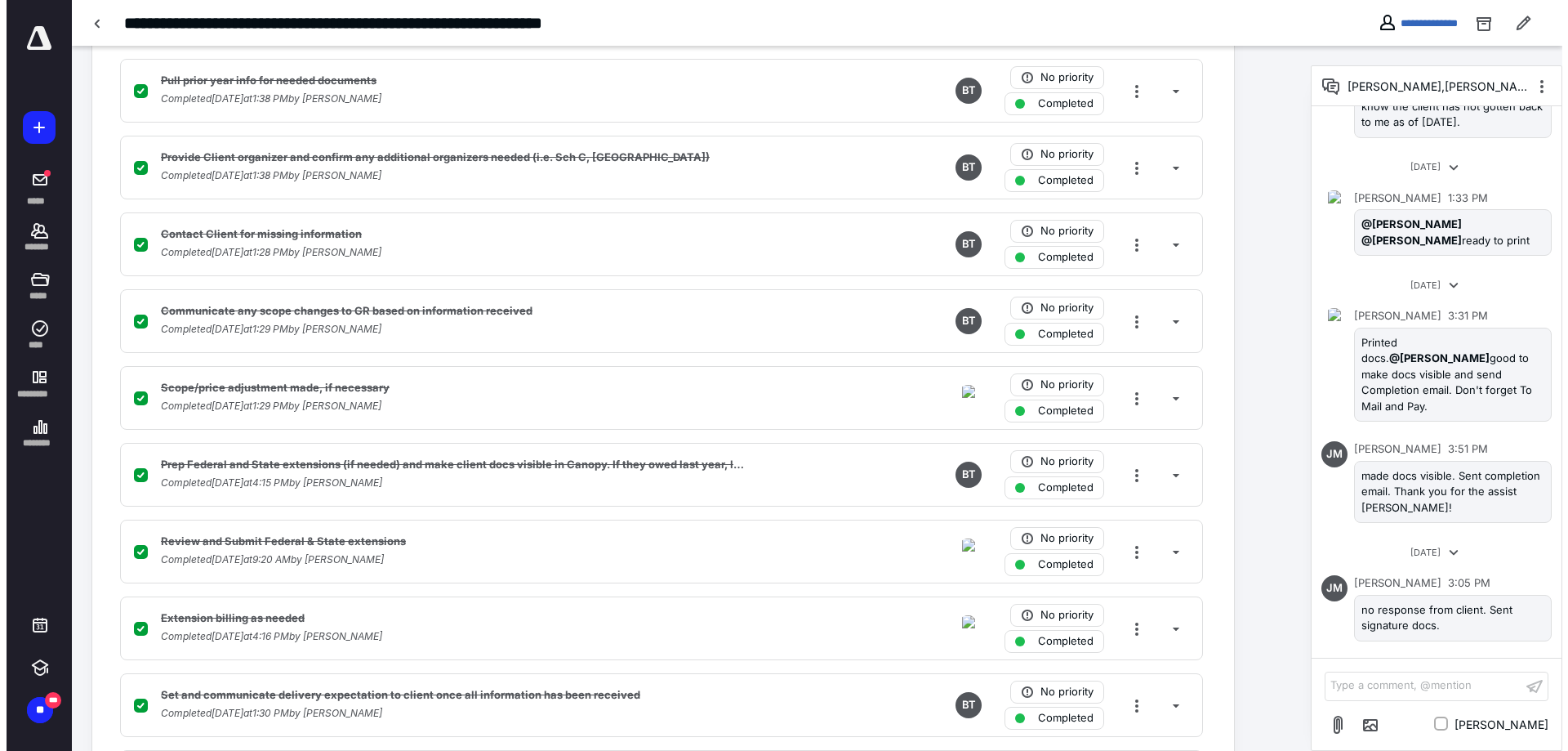 scroll, scrollTop: 0, scrollLeft: 0, axis: both 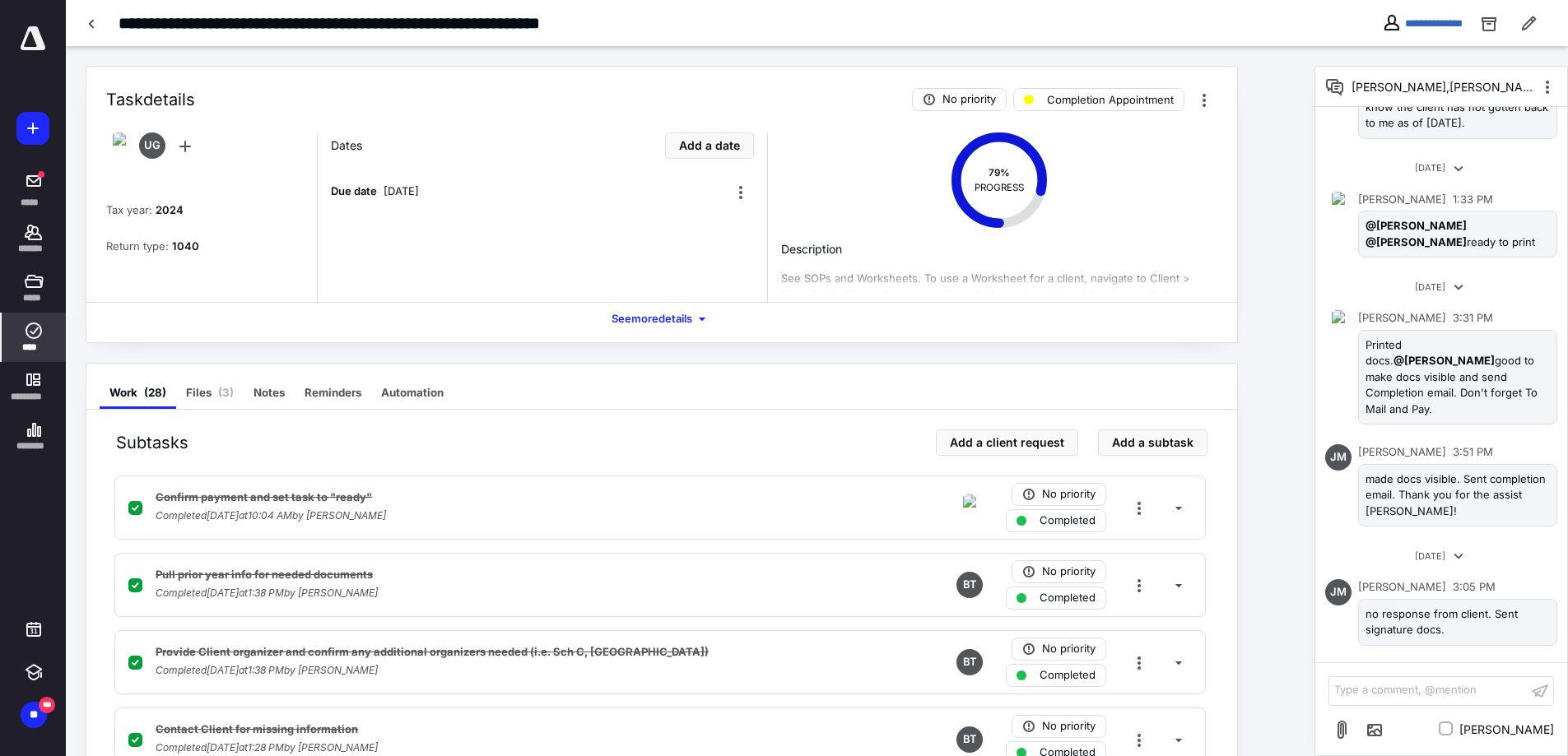 click on "****" at bounding box center (34, 337) 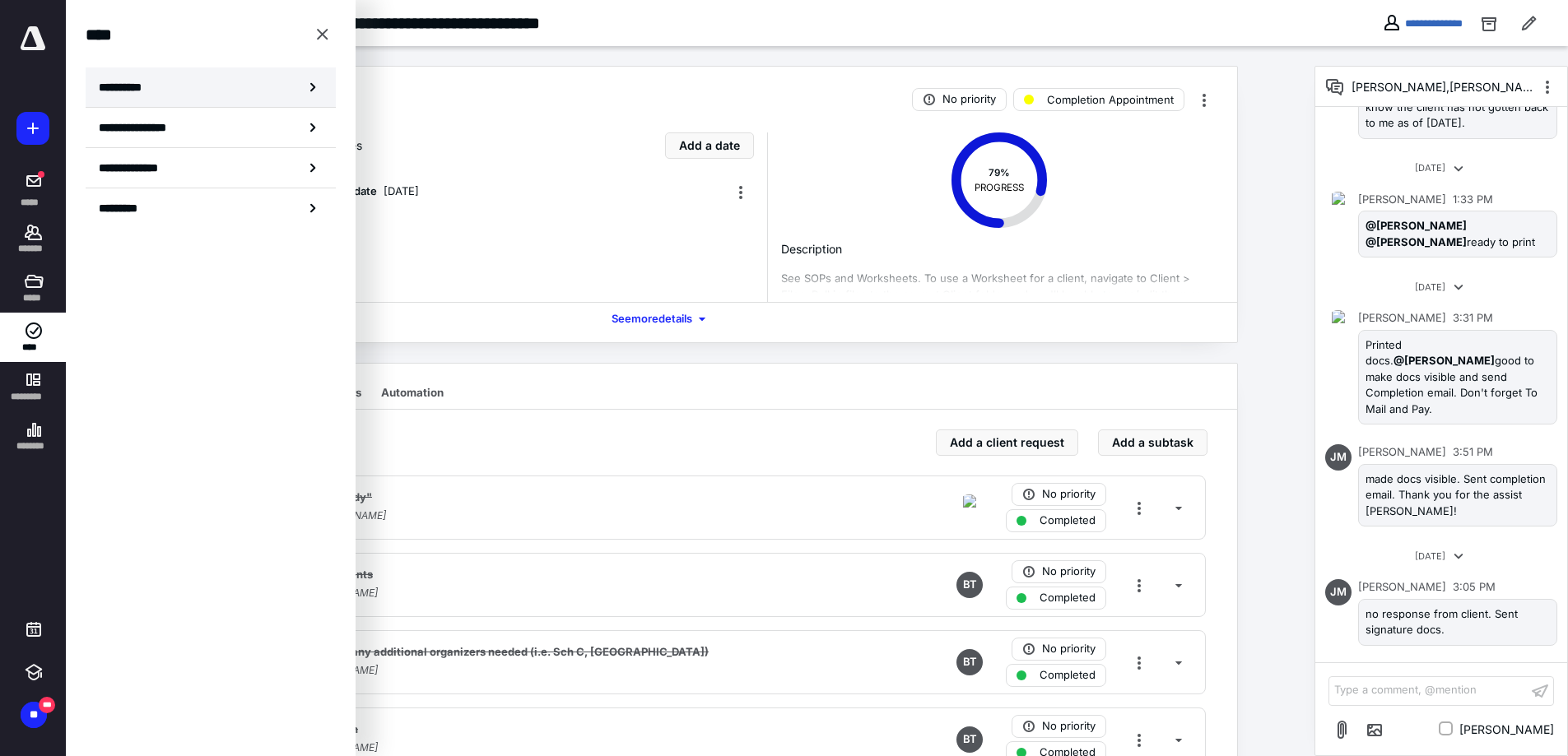 click on "**********" at bounding box center (211, 87) 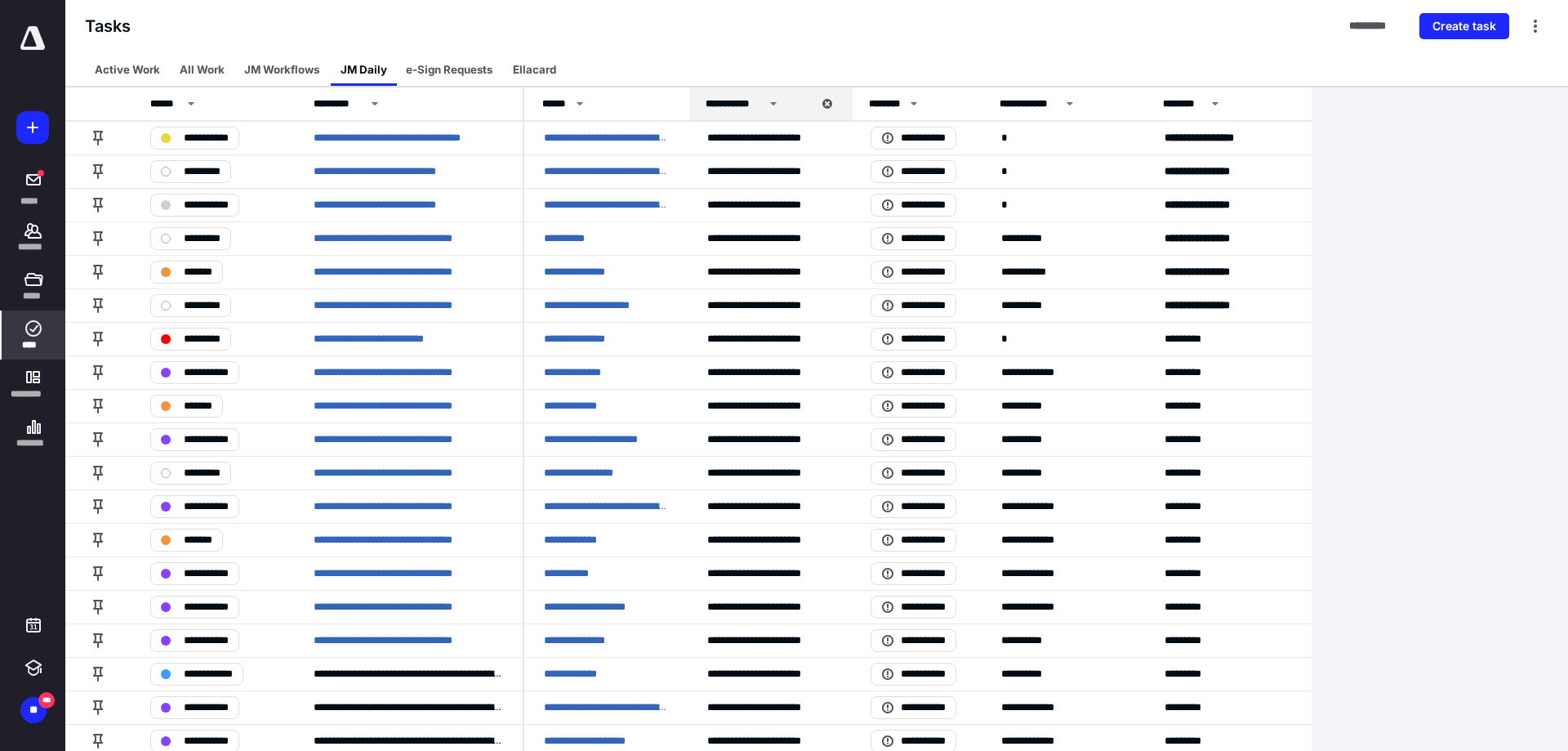 click on "e-Sign Requests" at bounding box center (449, 69) 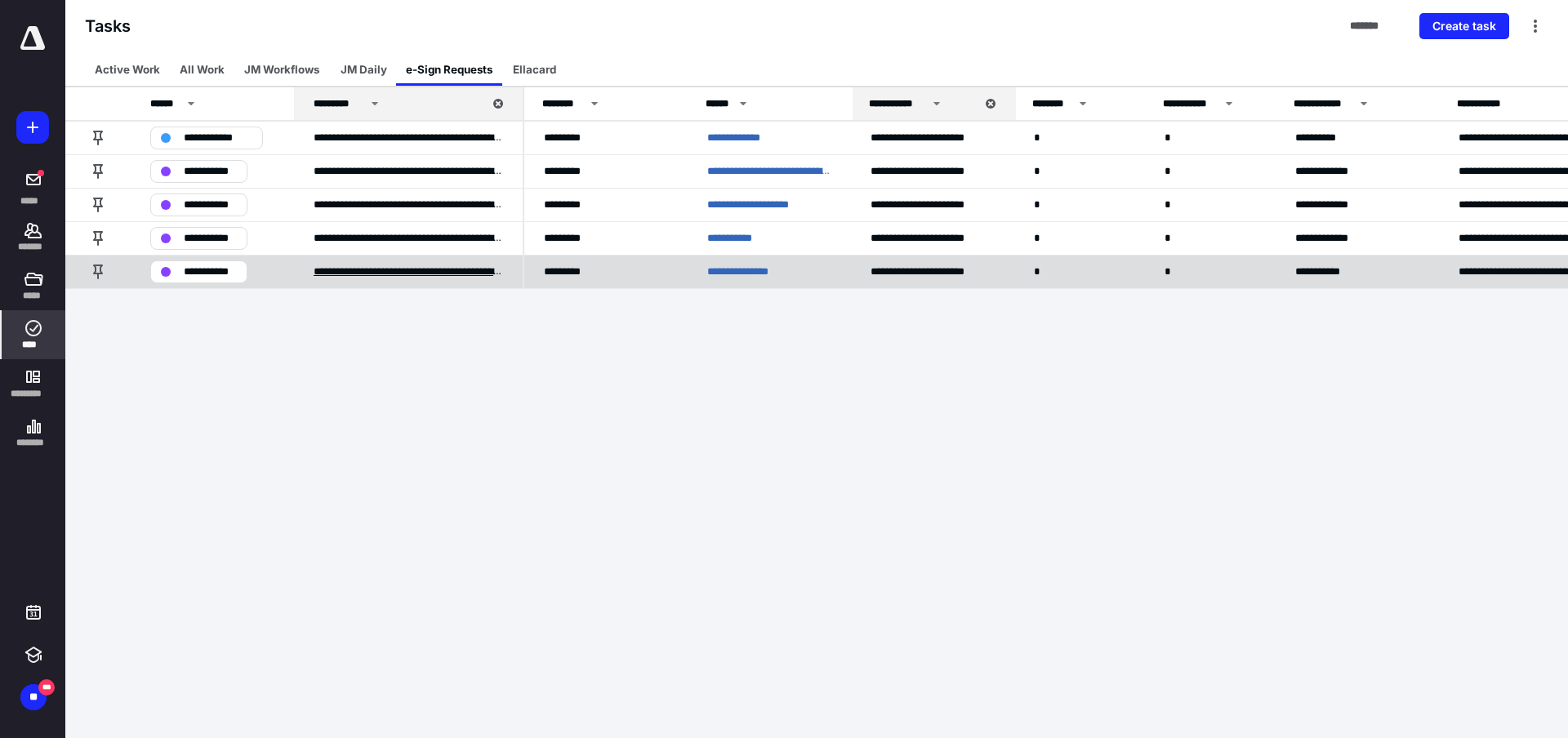 click on "**********" at bounding box center [408, 272] 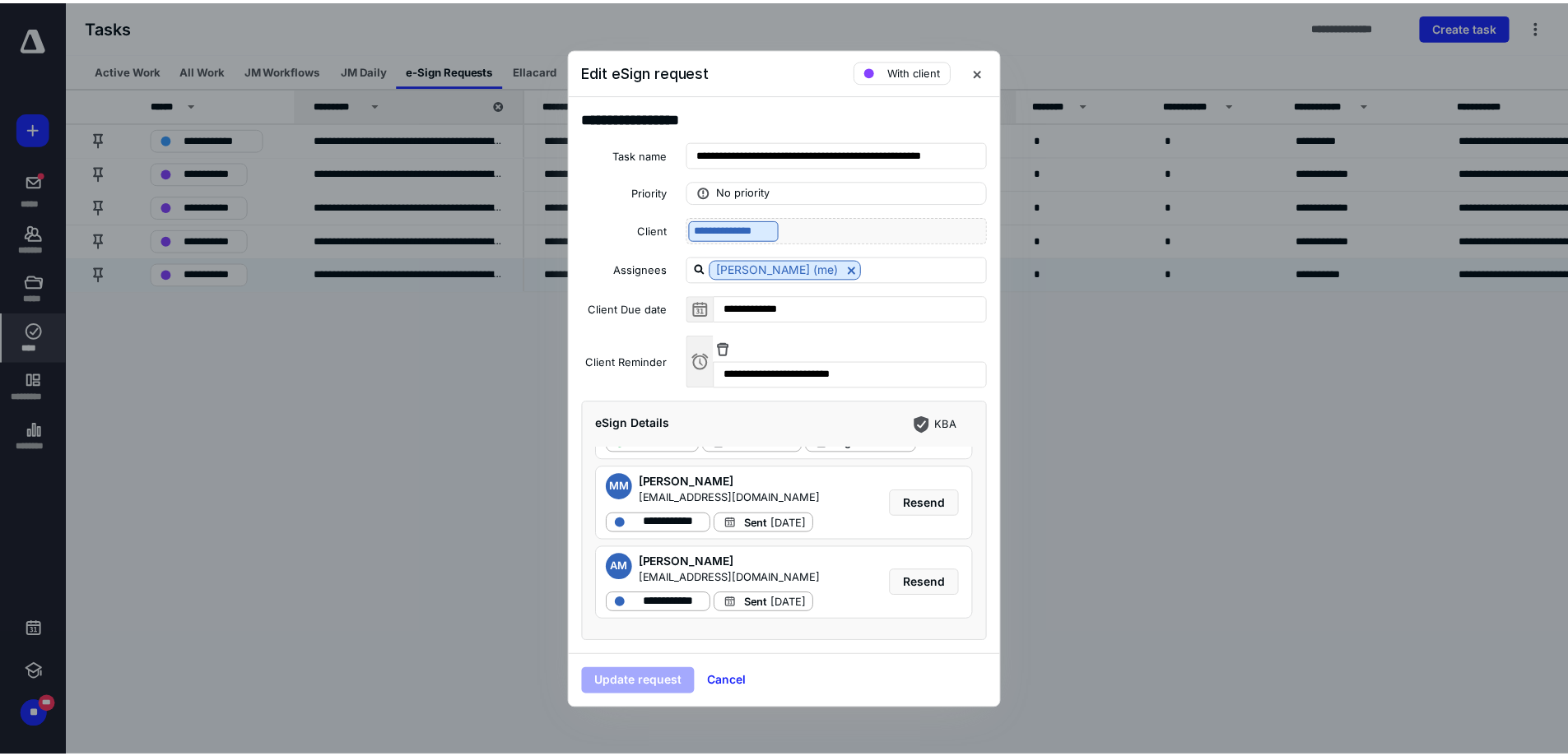 scroll, scrollTop: 183, scrollLeft: 0, axis: vertical 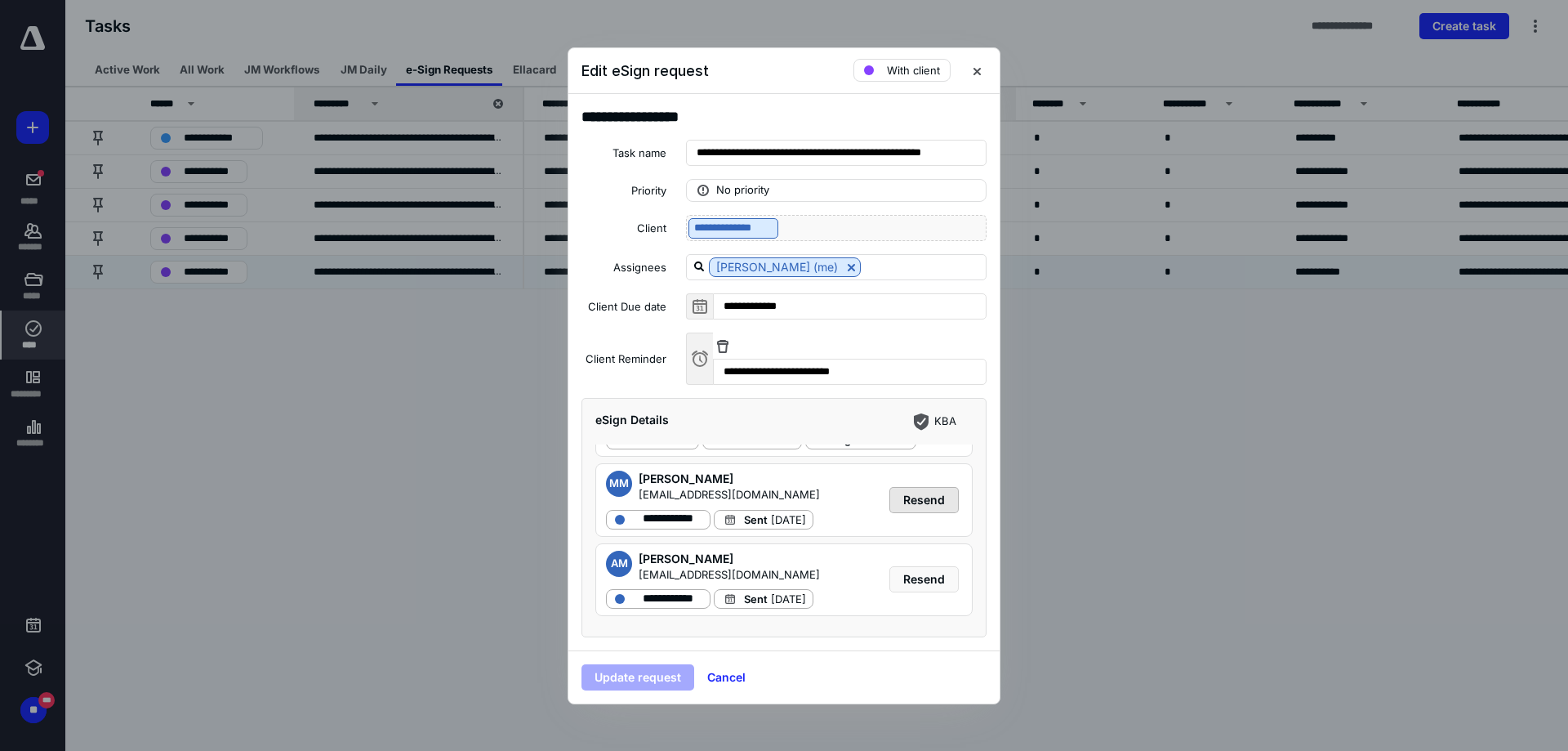 click on "Resend" at bounding box center (924, 500) 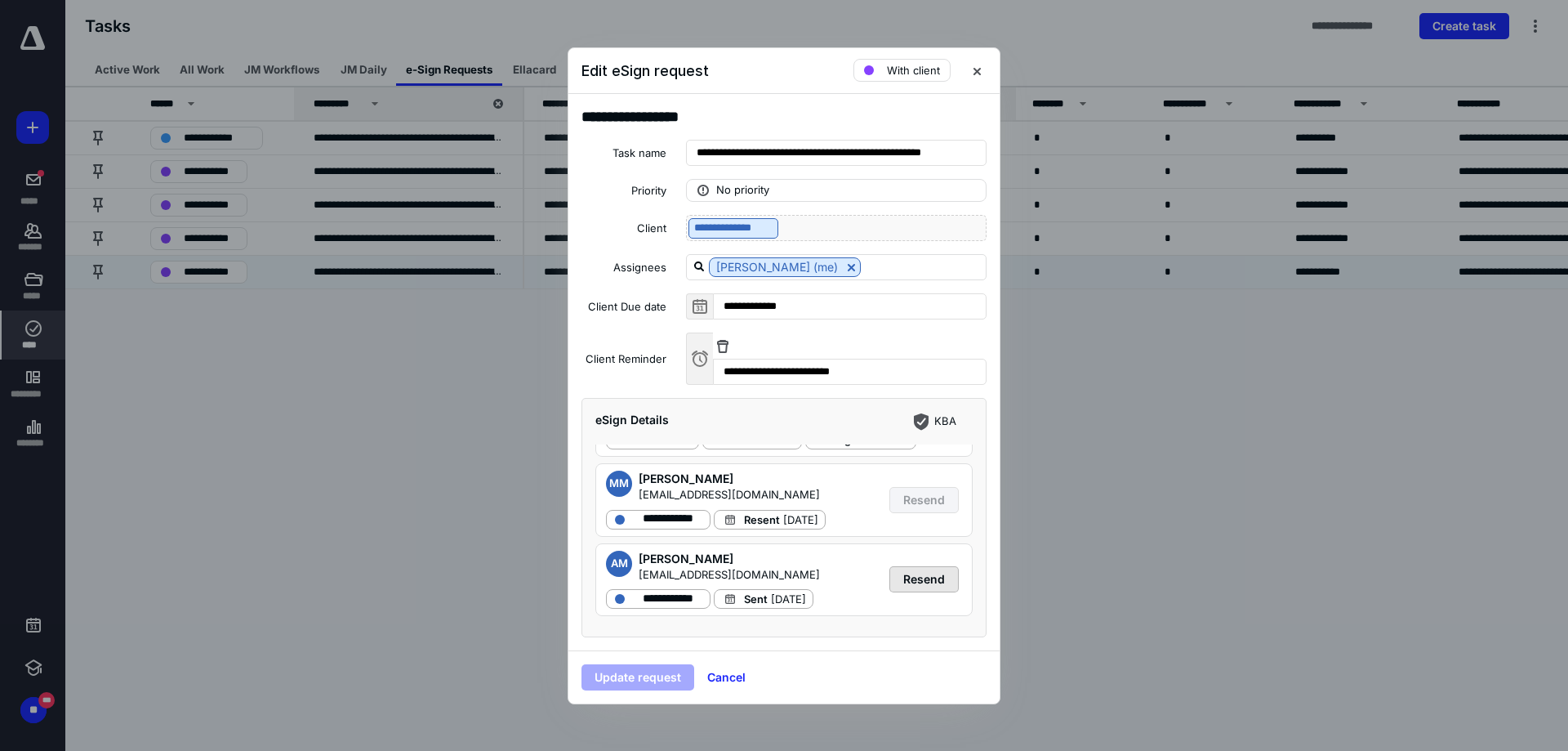 click on "Resend" at bounding box center [924, 579] 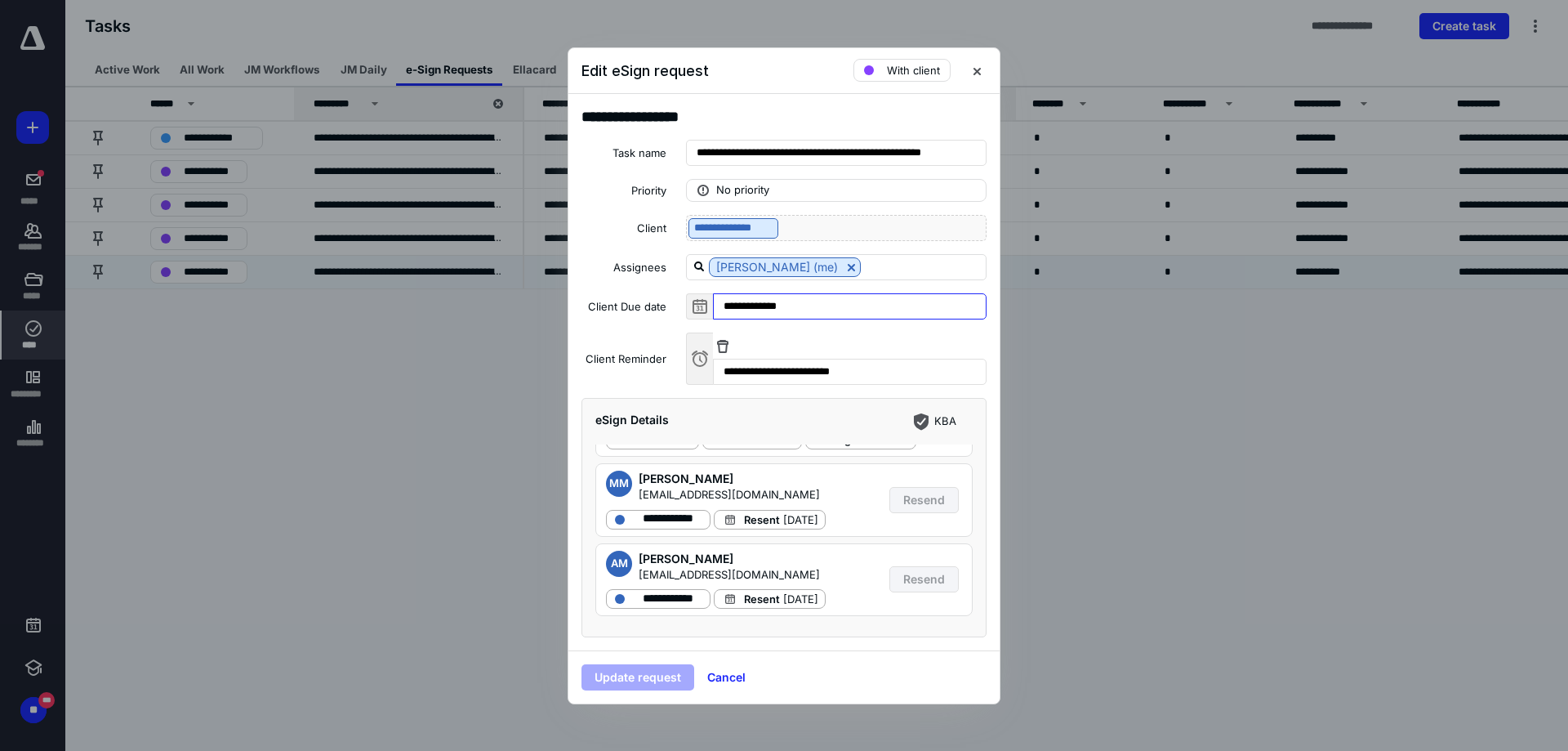click on "**********" at bounding box center (849, 306) 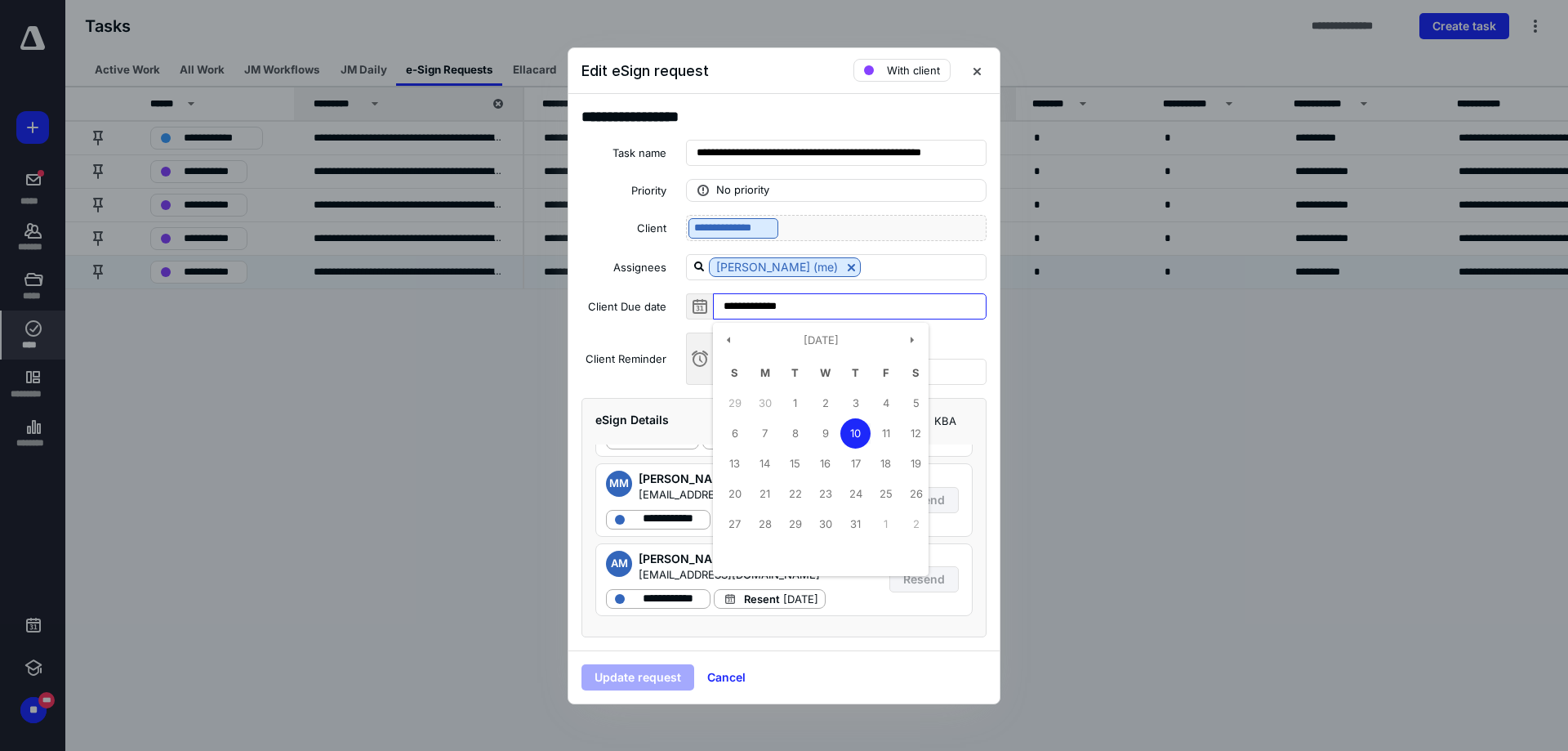 click on "11" at bounding box center (885, 433) 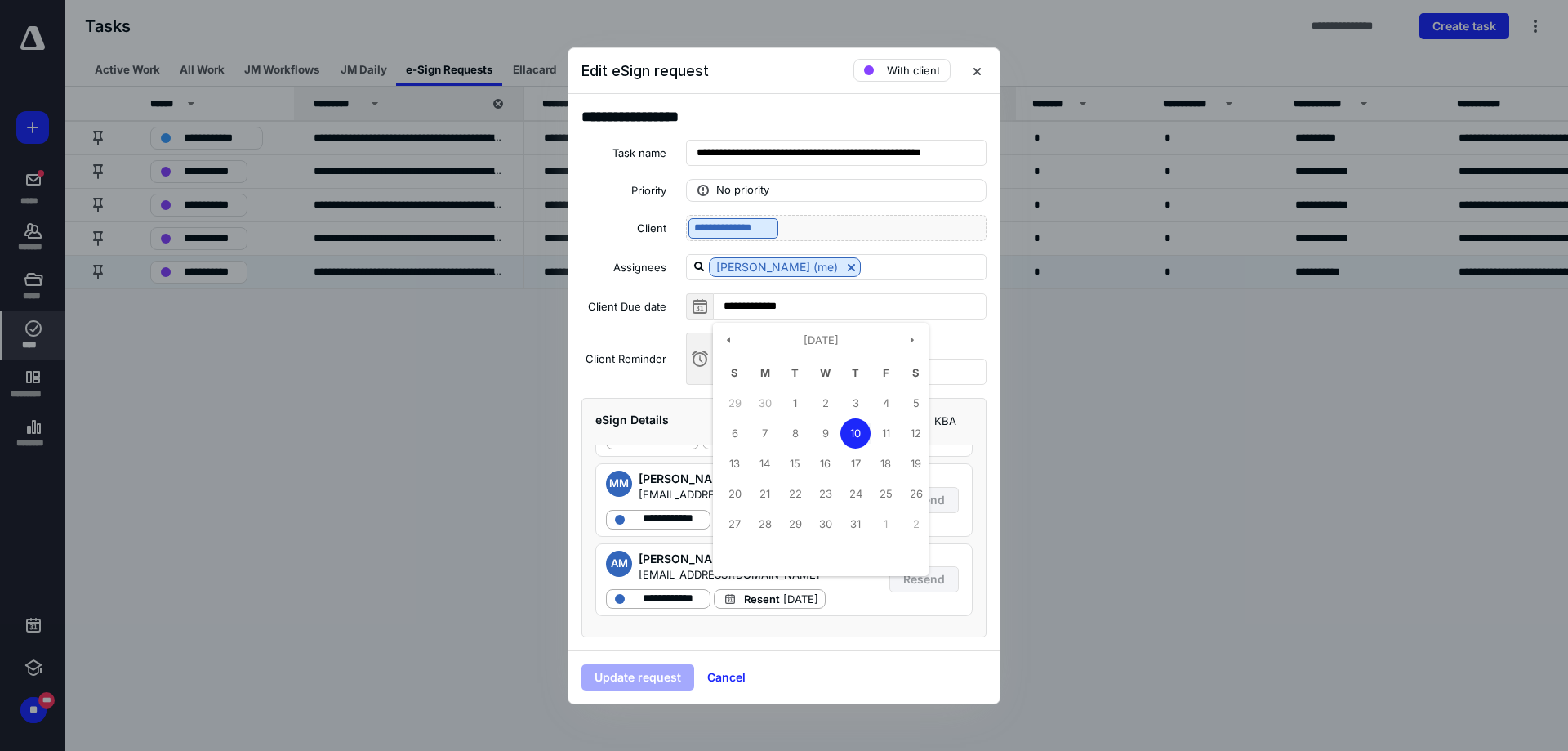type on "**********" 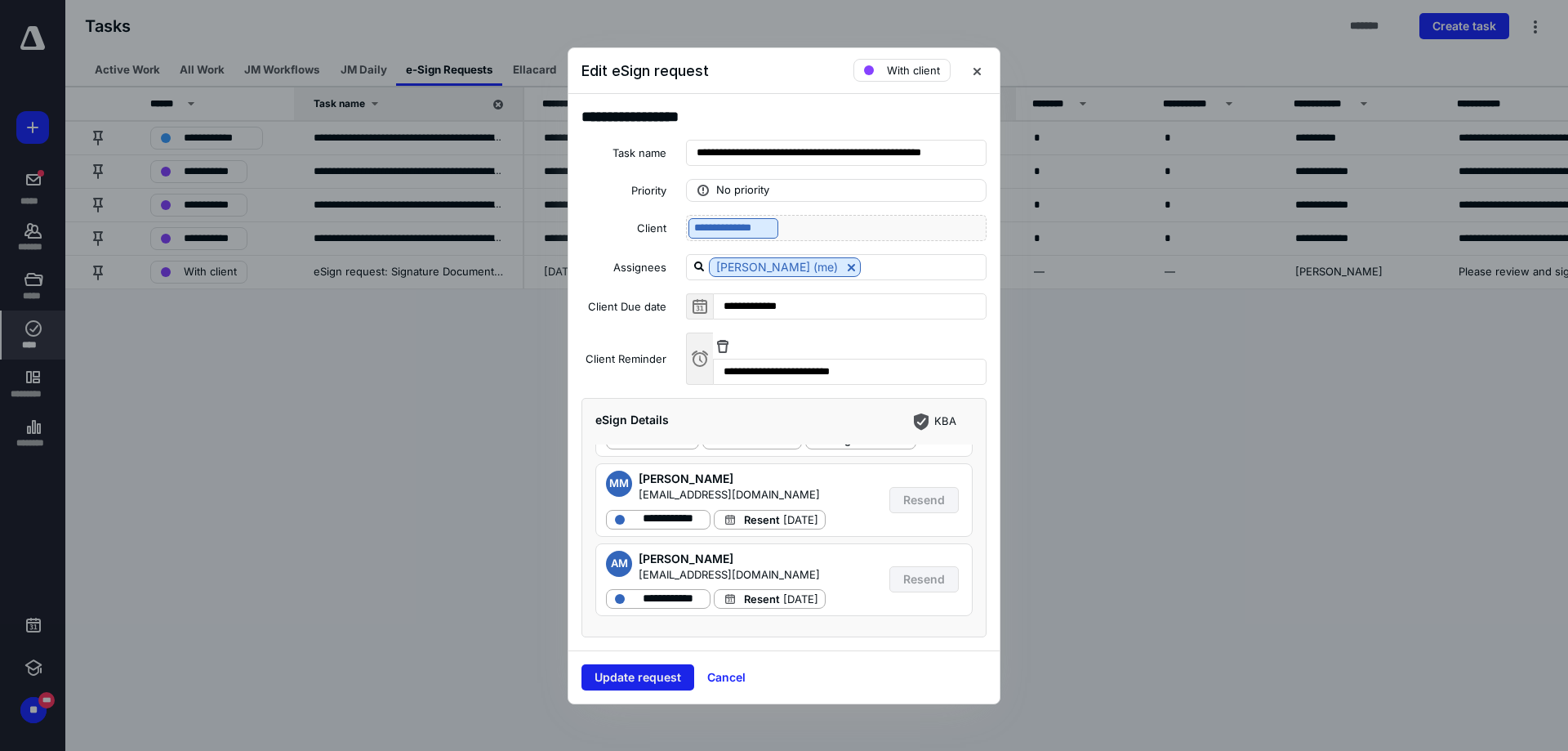 click on "Update request" at bounding box center (638, 677) 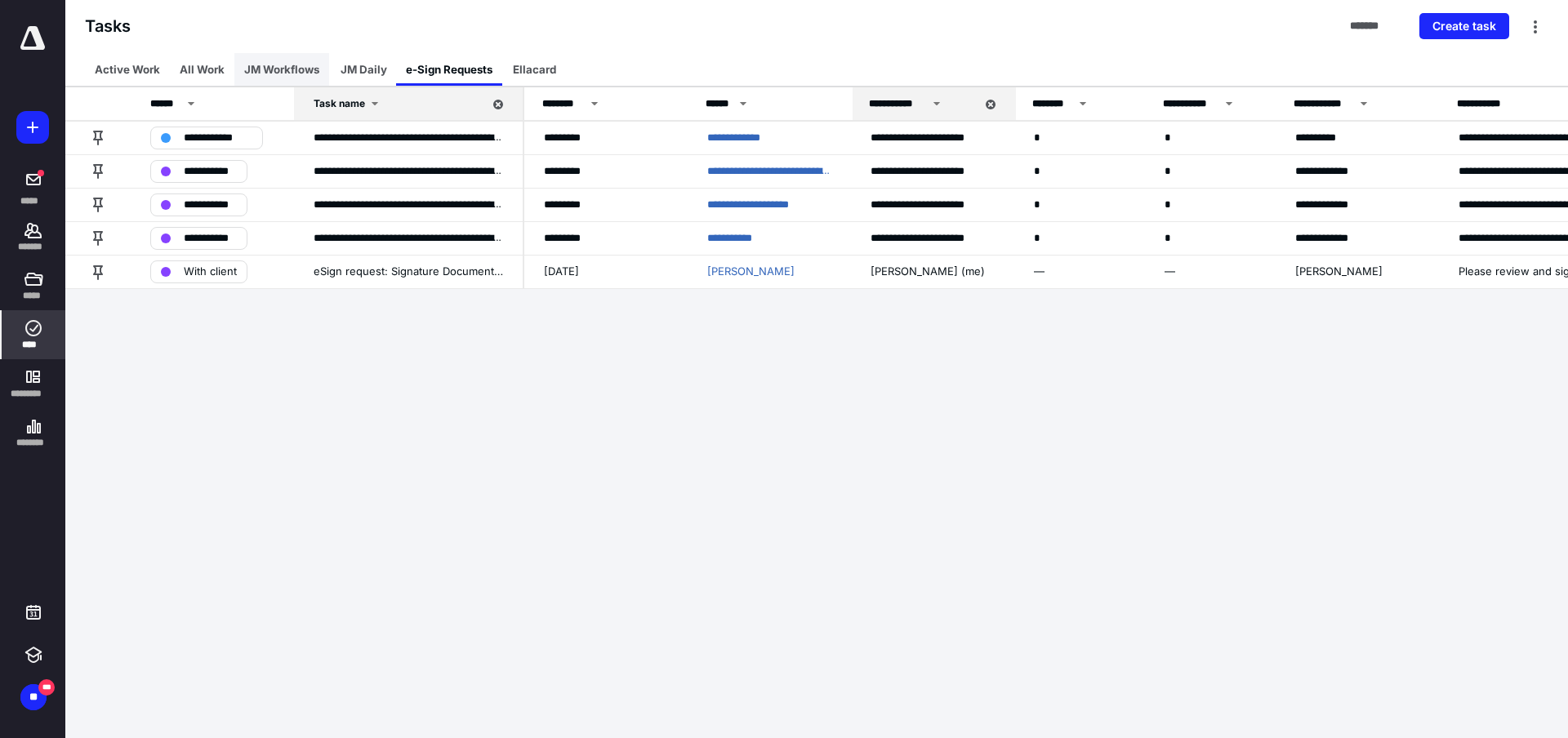 click on "JM Workflows" at bounding box center (282, 69) 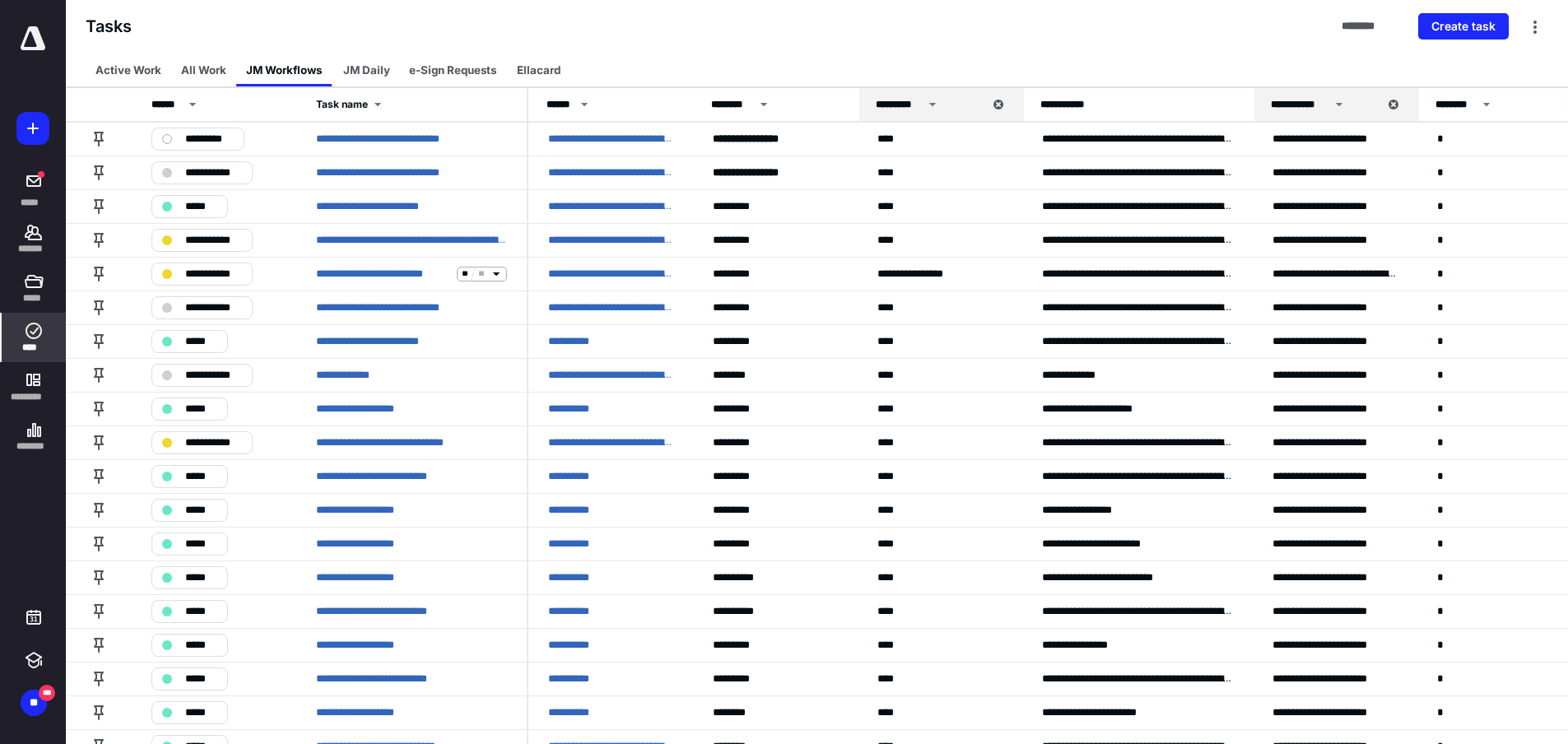 click on "JM Daily" at bounding box center [366, 70] 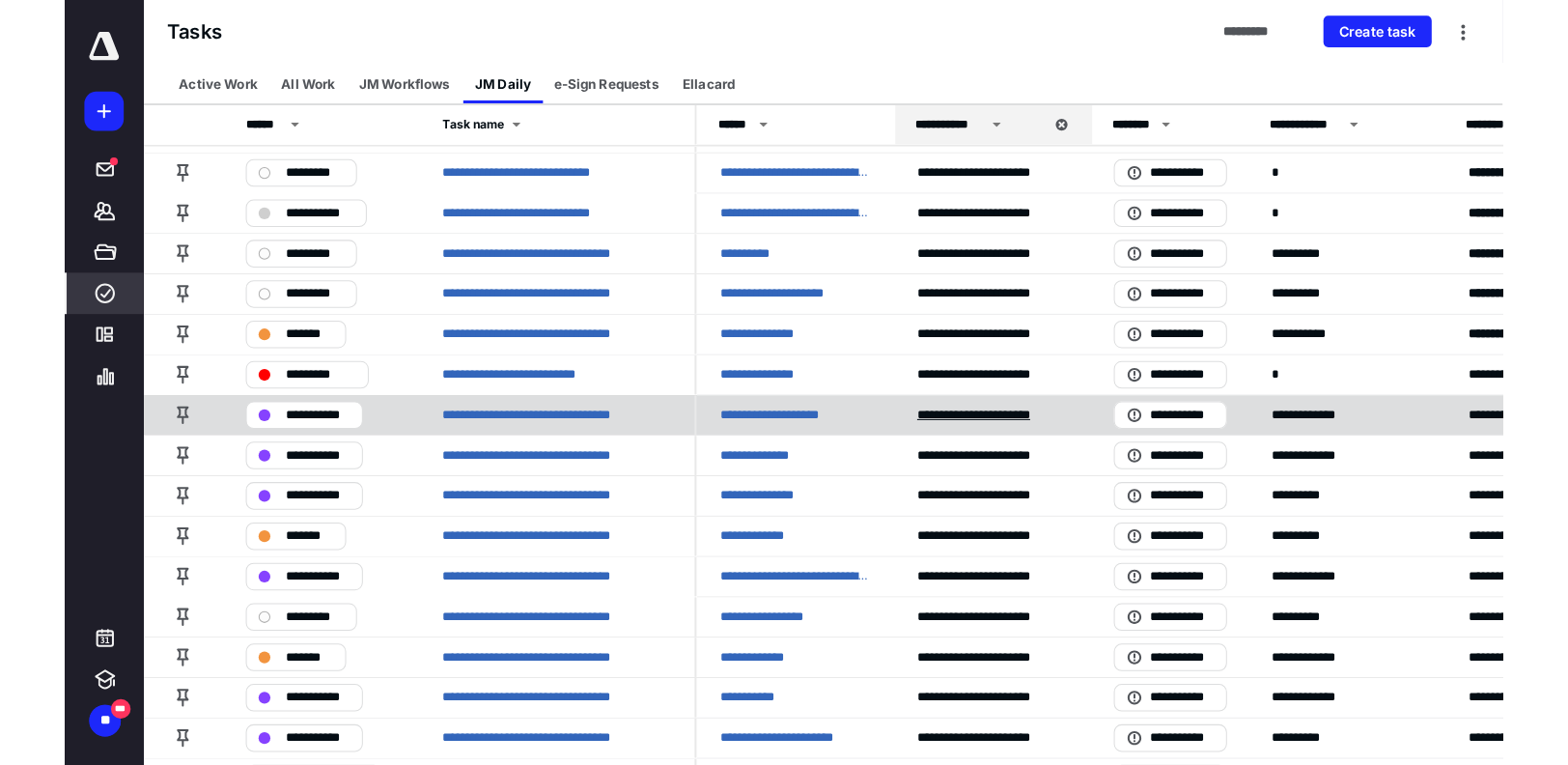 scroll, scrollTop: 0, scrollLeft: 0, axis: both 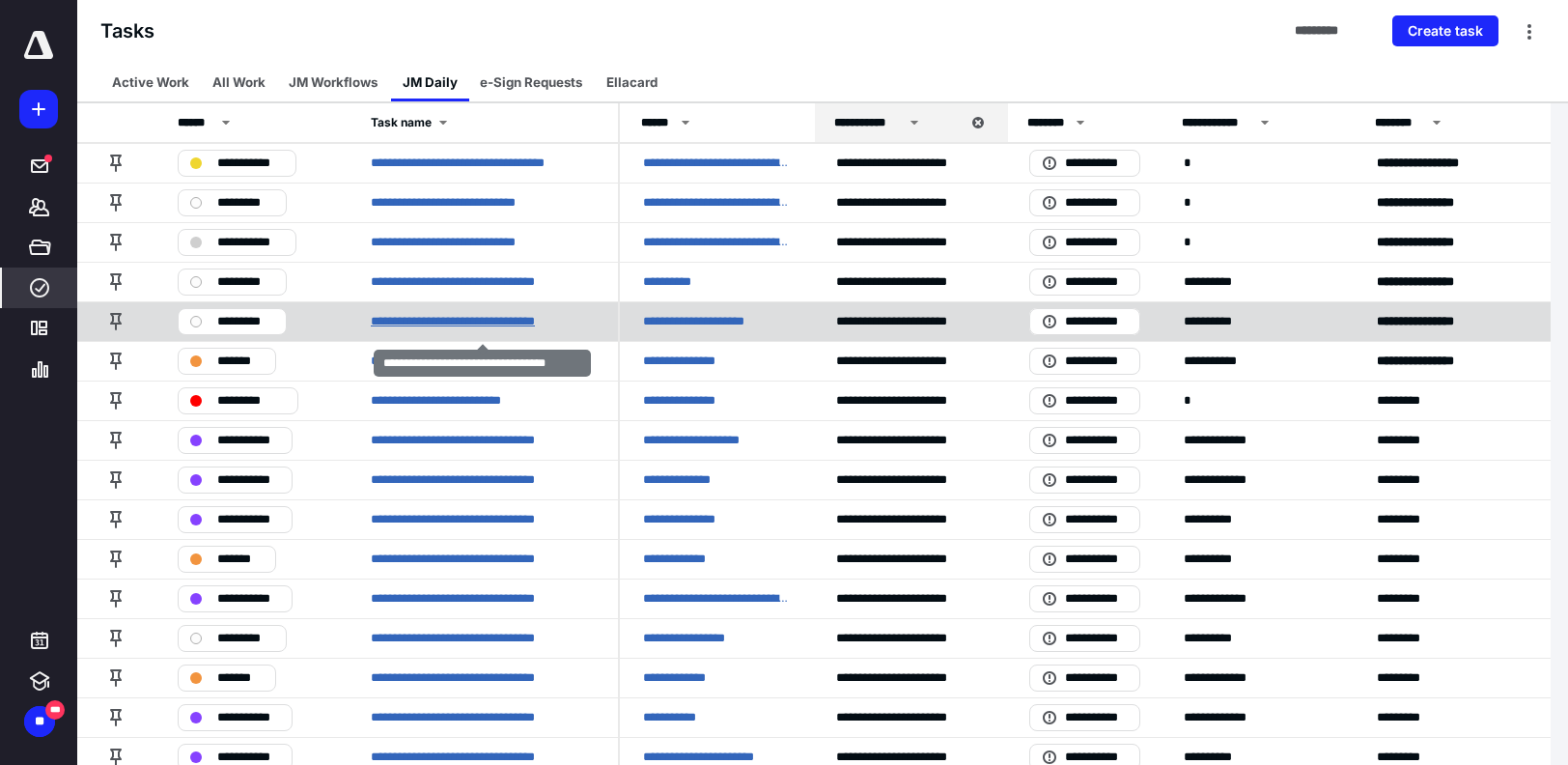 click on "**********" at bounding box center (477, 322) 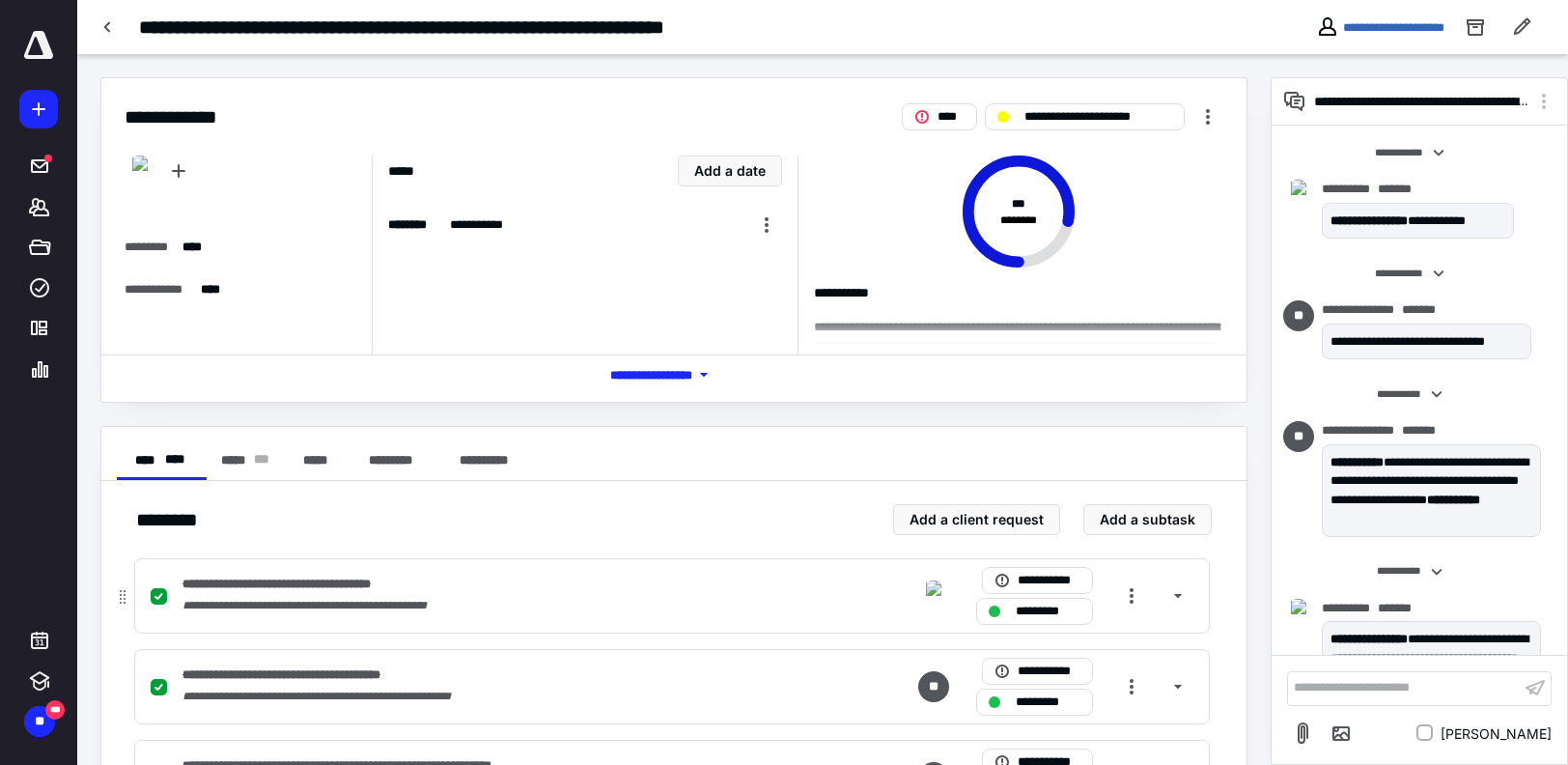 scroll, scrollTop: 2677, scrollLeft: 0, axis: vertical 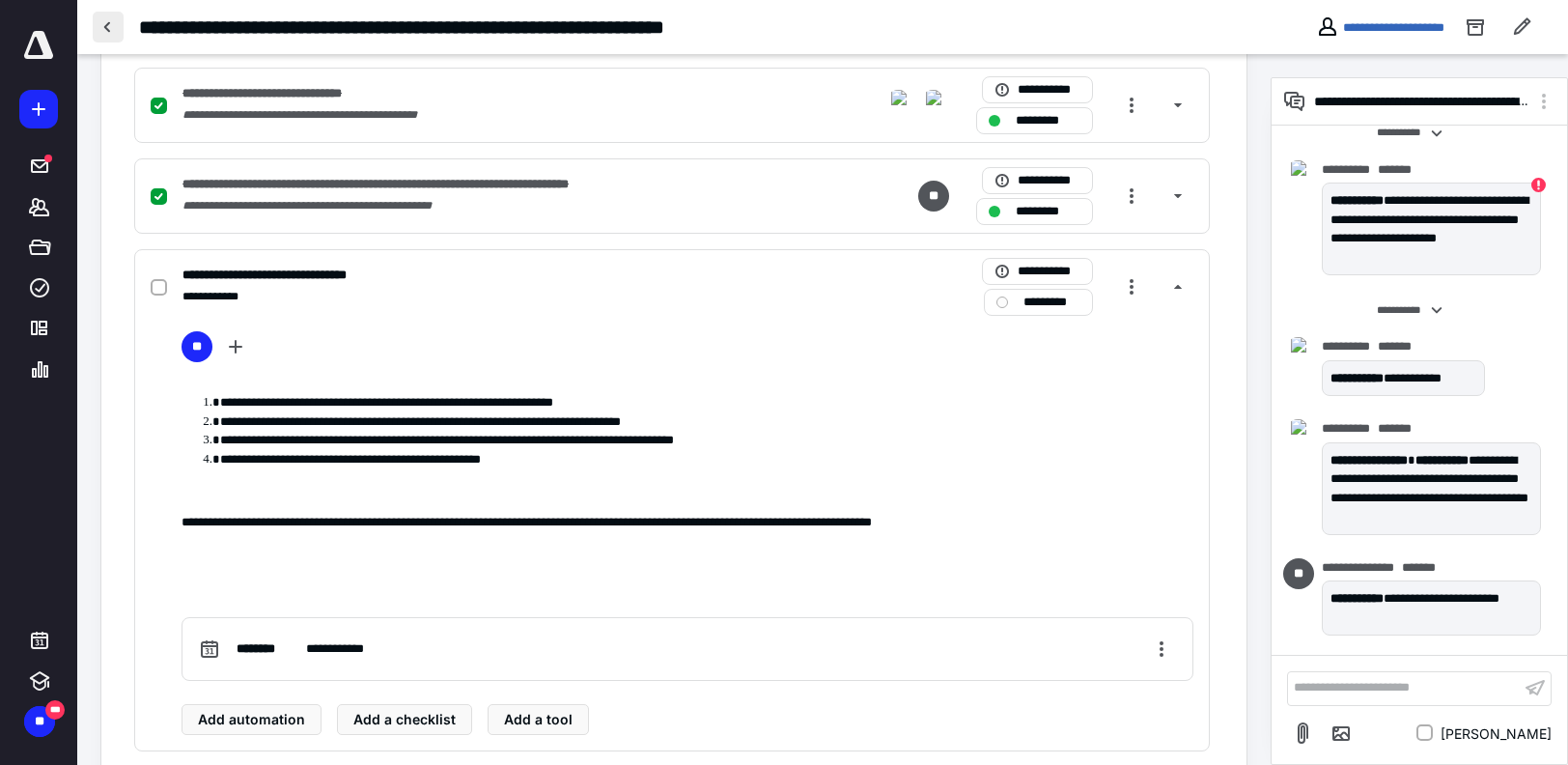click at bounding box center (108, 27) 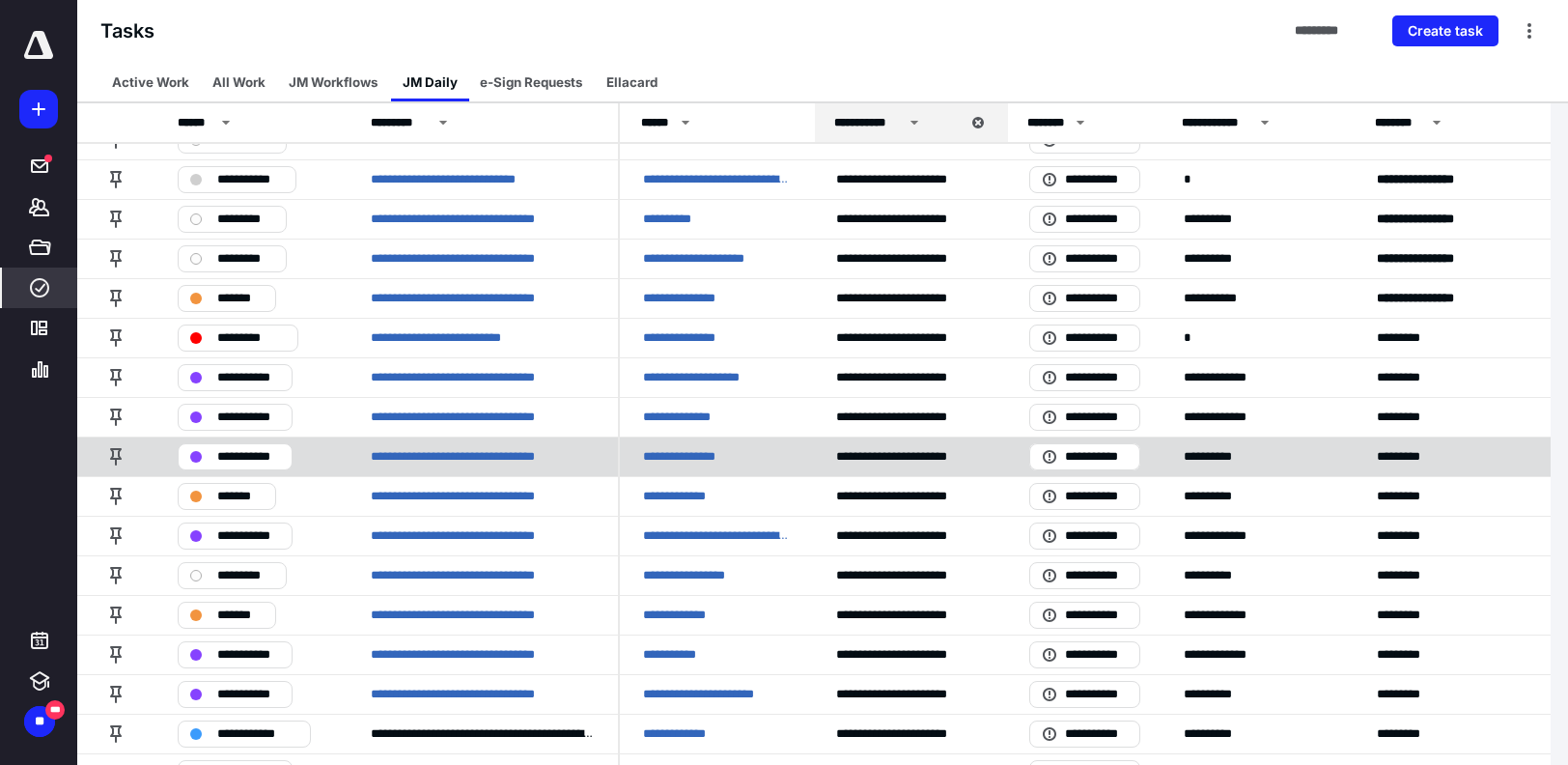 scroll, scrollTop: 97, scrollLeft: 0, axis: vertical 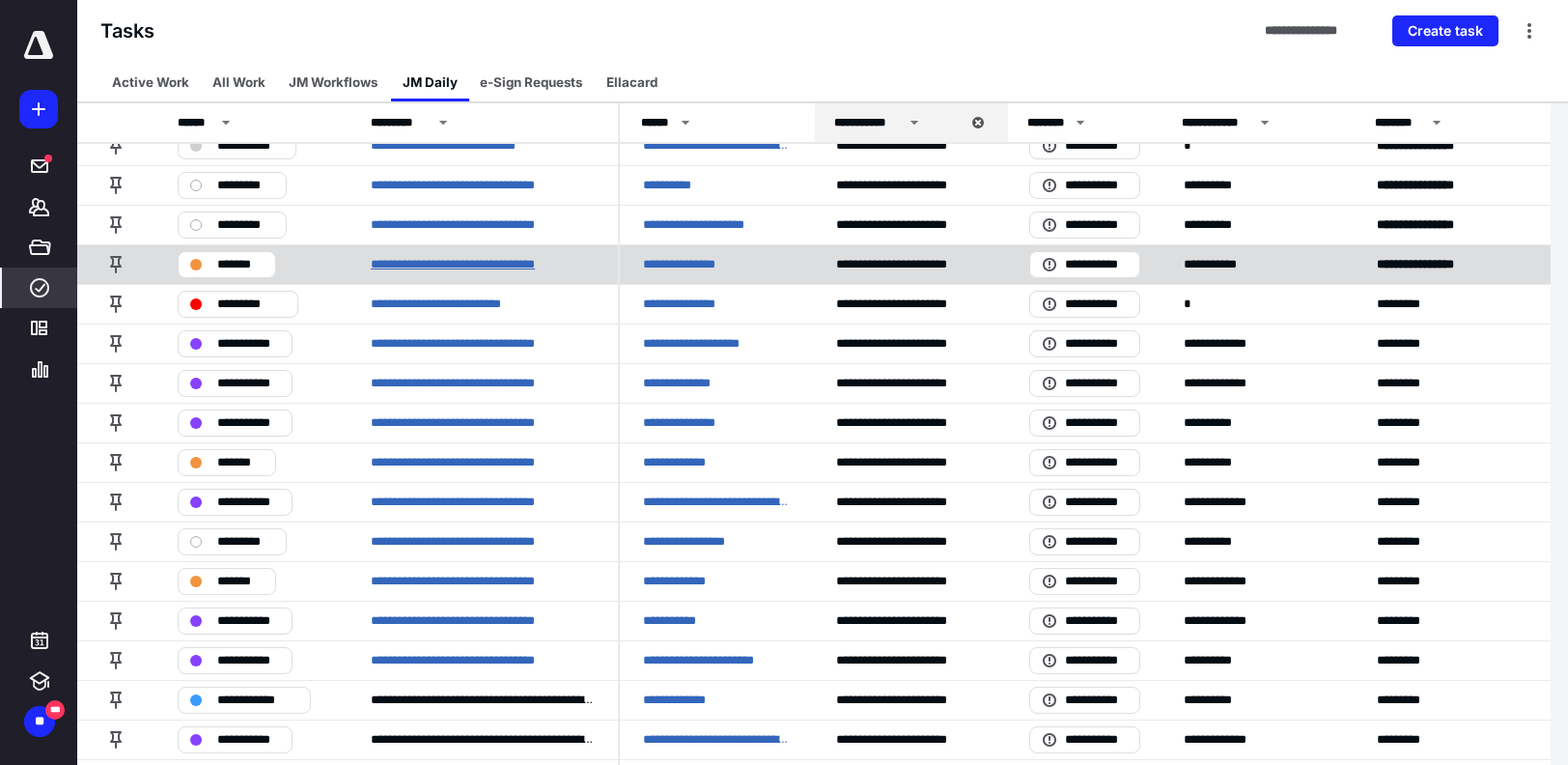 click on "**********" at bounding box center [477, 265] 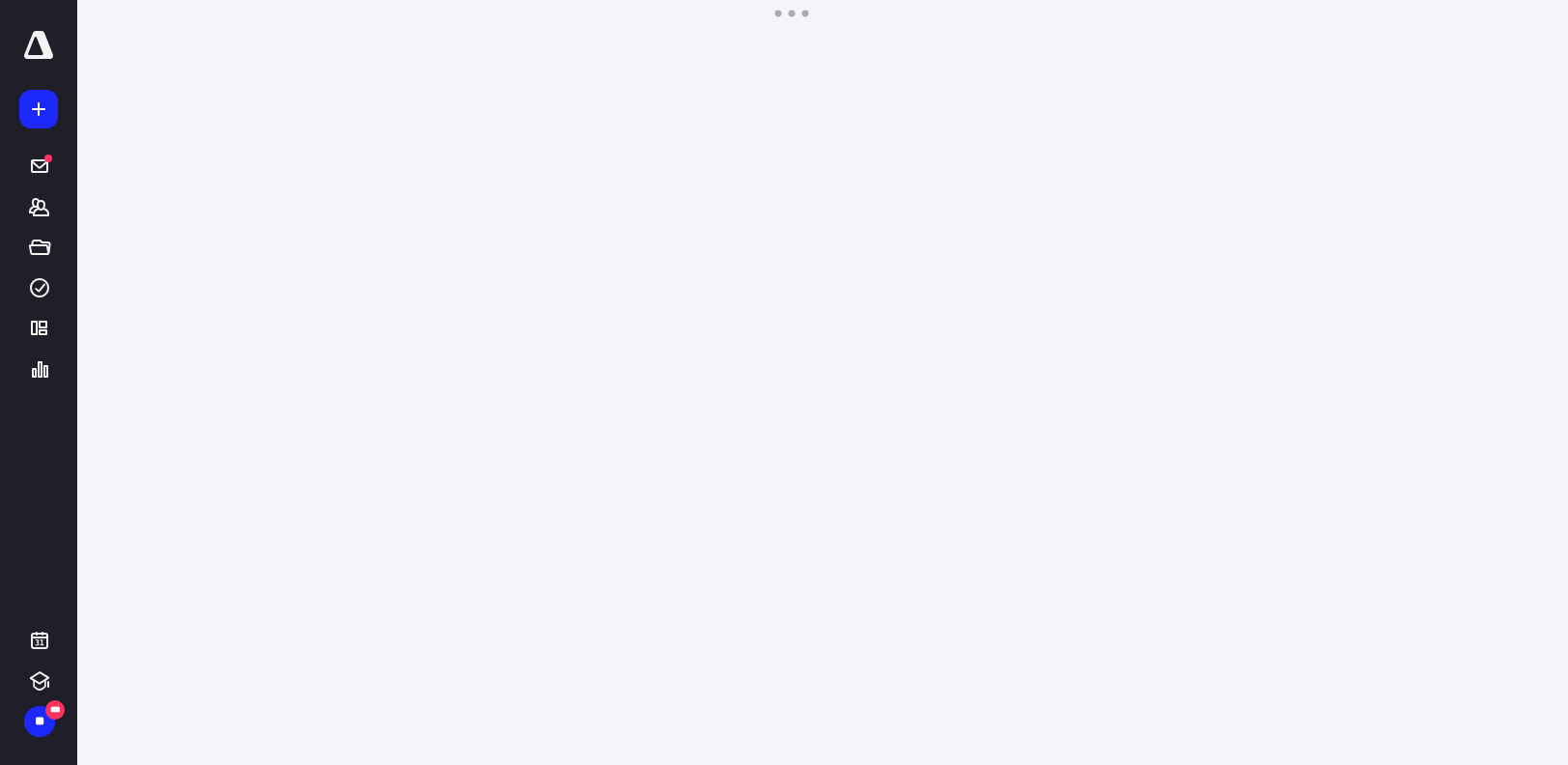 scroll, scrollTop: 0, scrollLeft: 0, axis: both 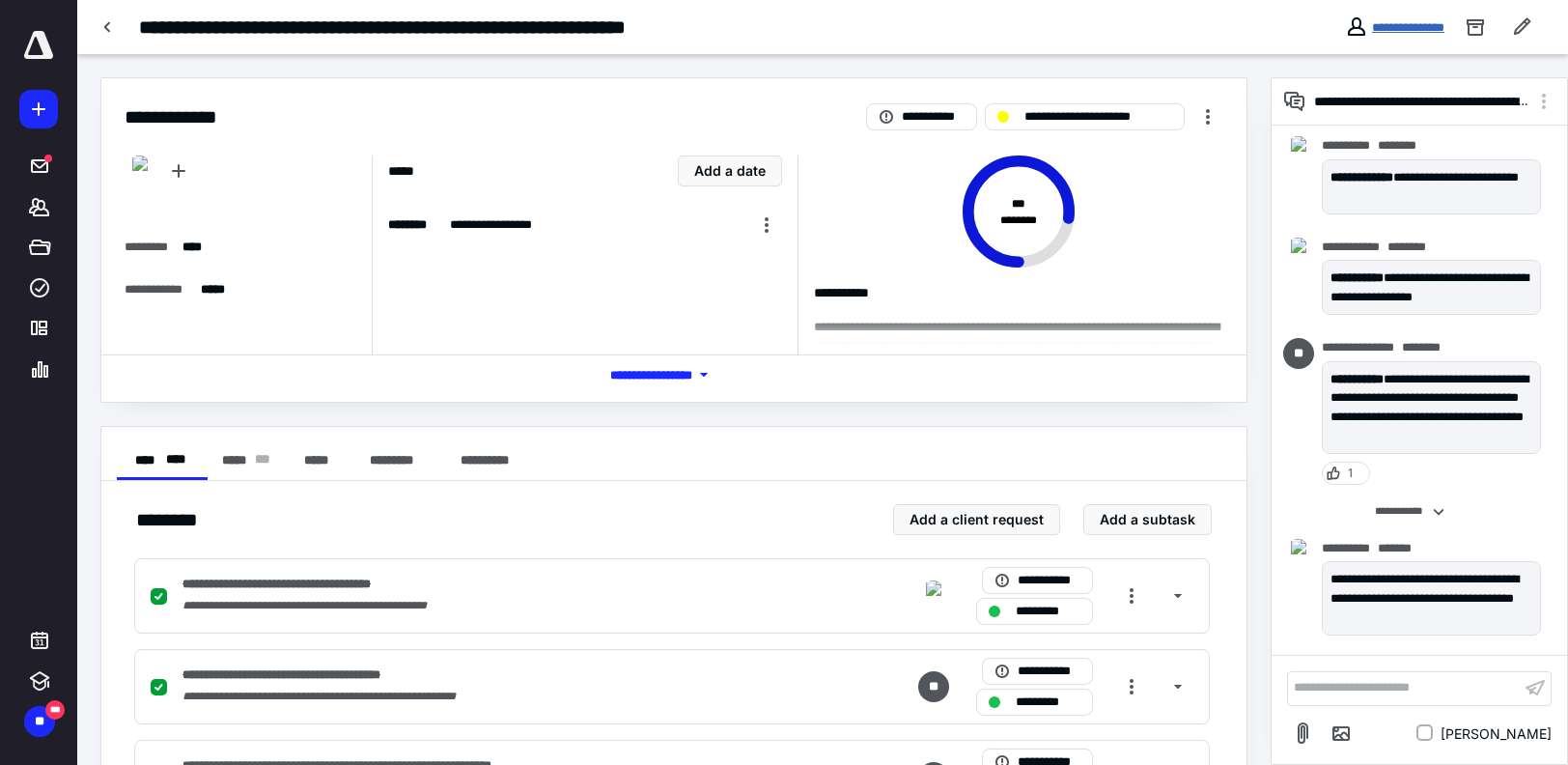 click on "**********" at bounding box center (1408, 27) 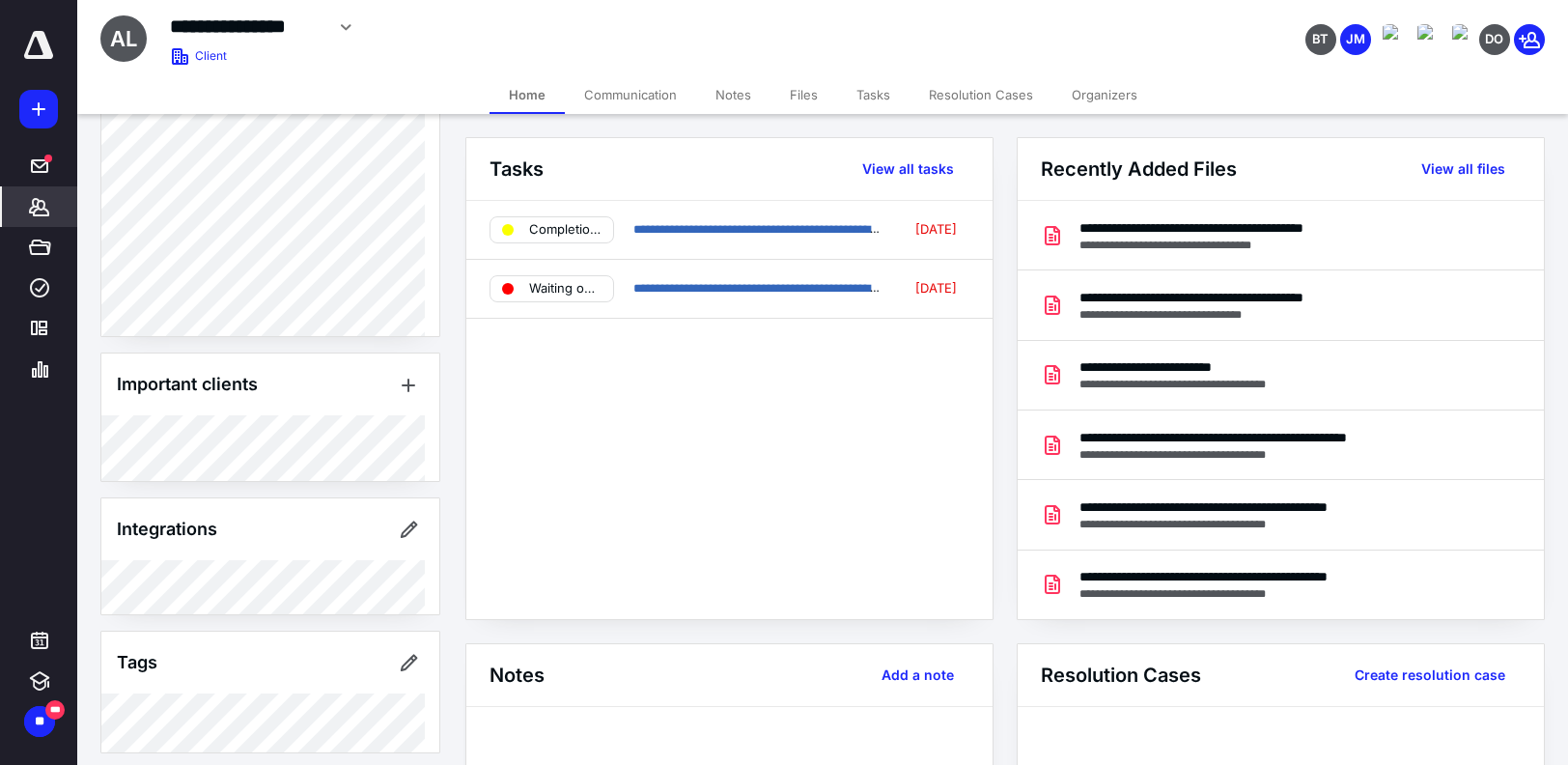 scroll, scrollTop: 906, scrollLeft: 0, axis: vertical 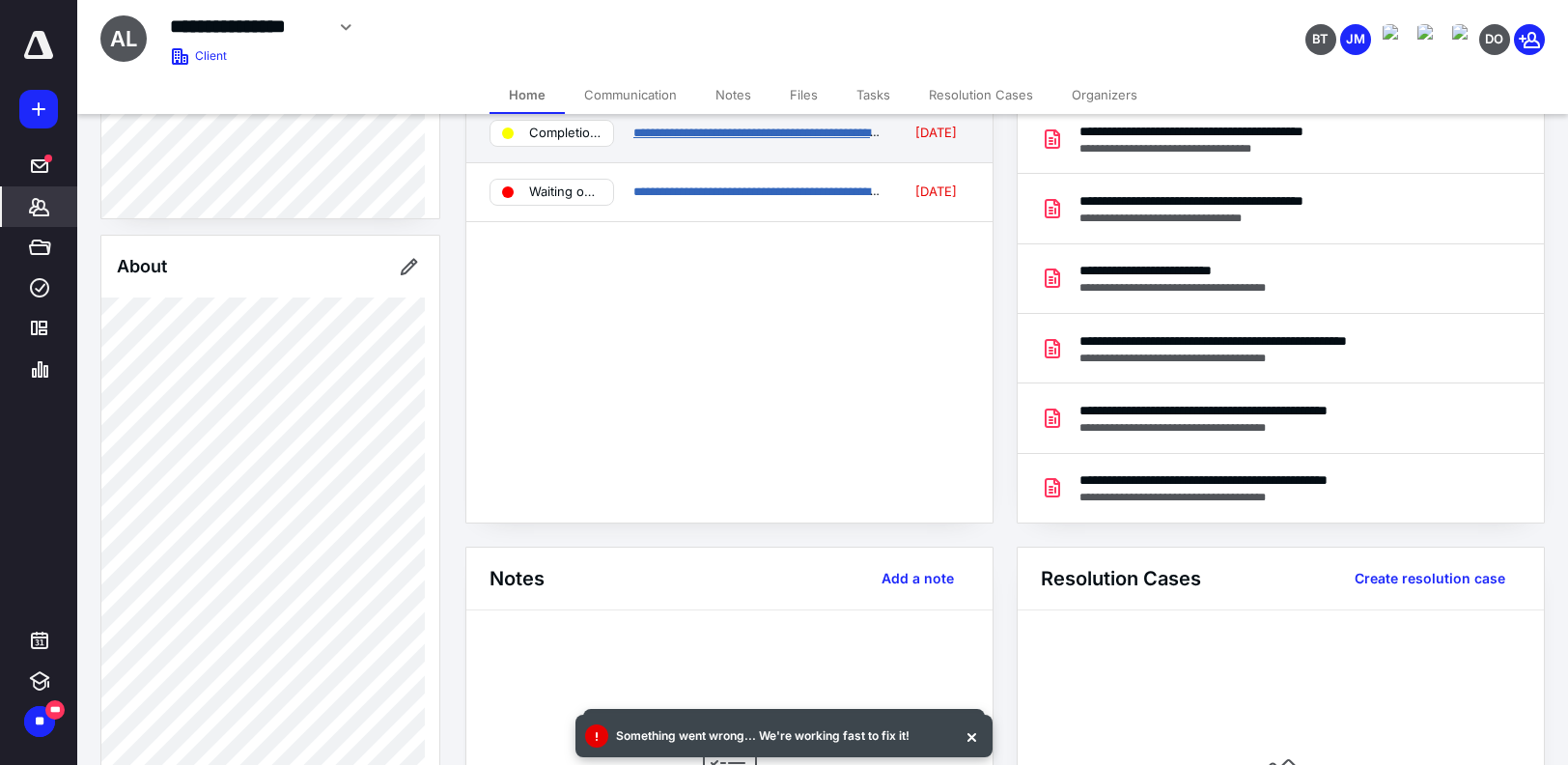 click on "**********" at bounding box center [785, 132] 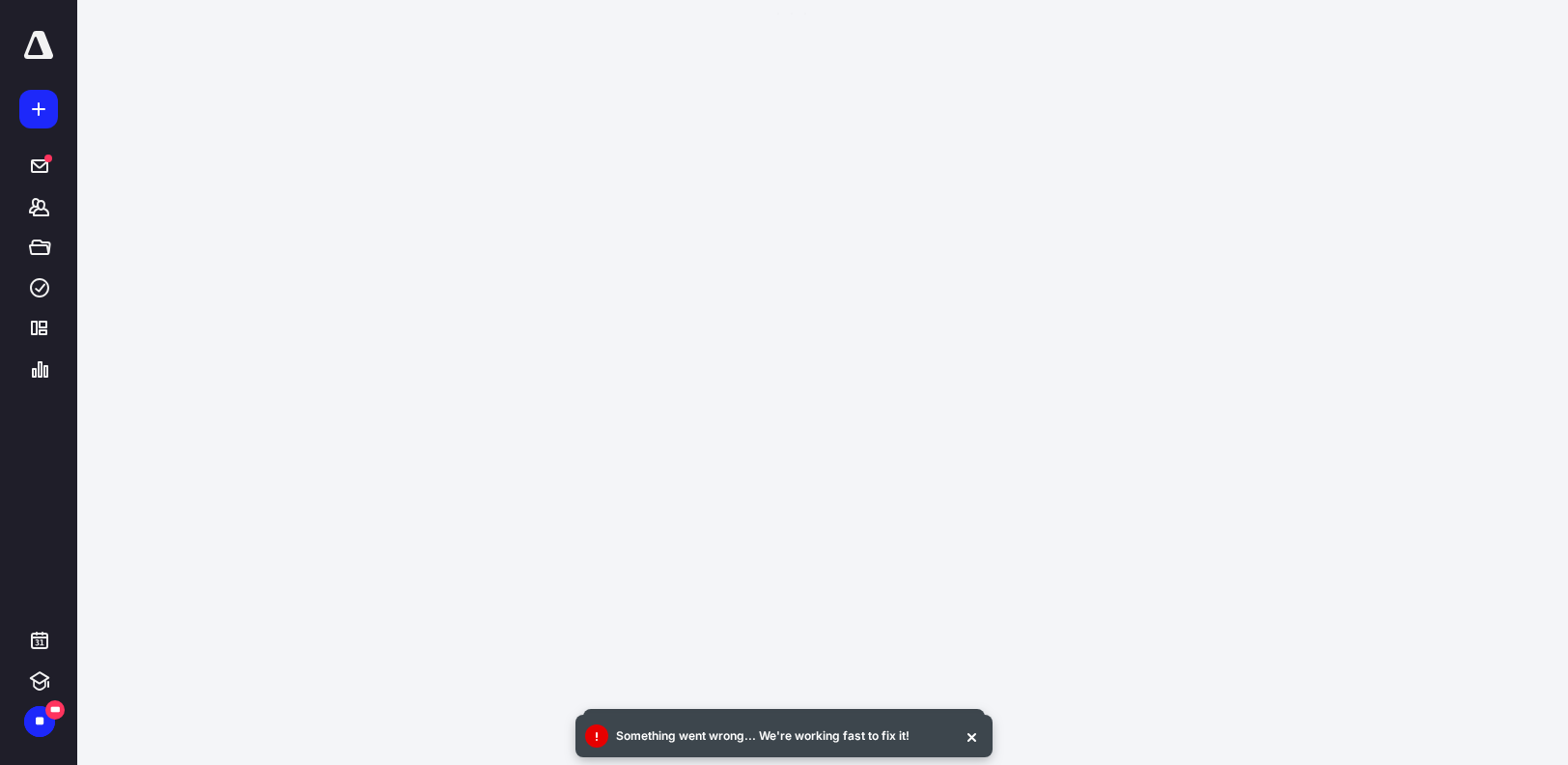 scroll, scrollTop: 0, scrollLeft: 0, axis: both 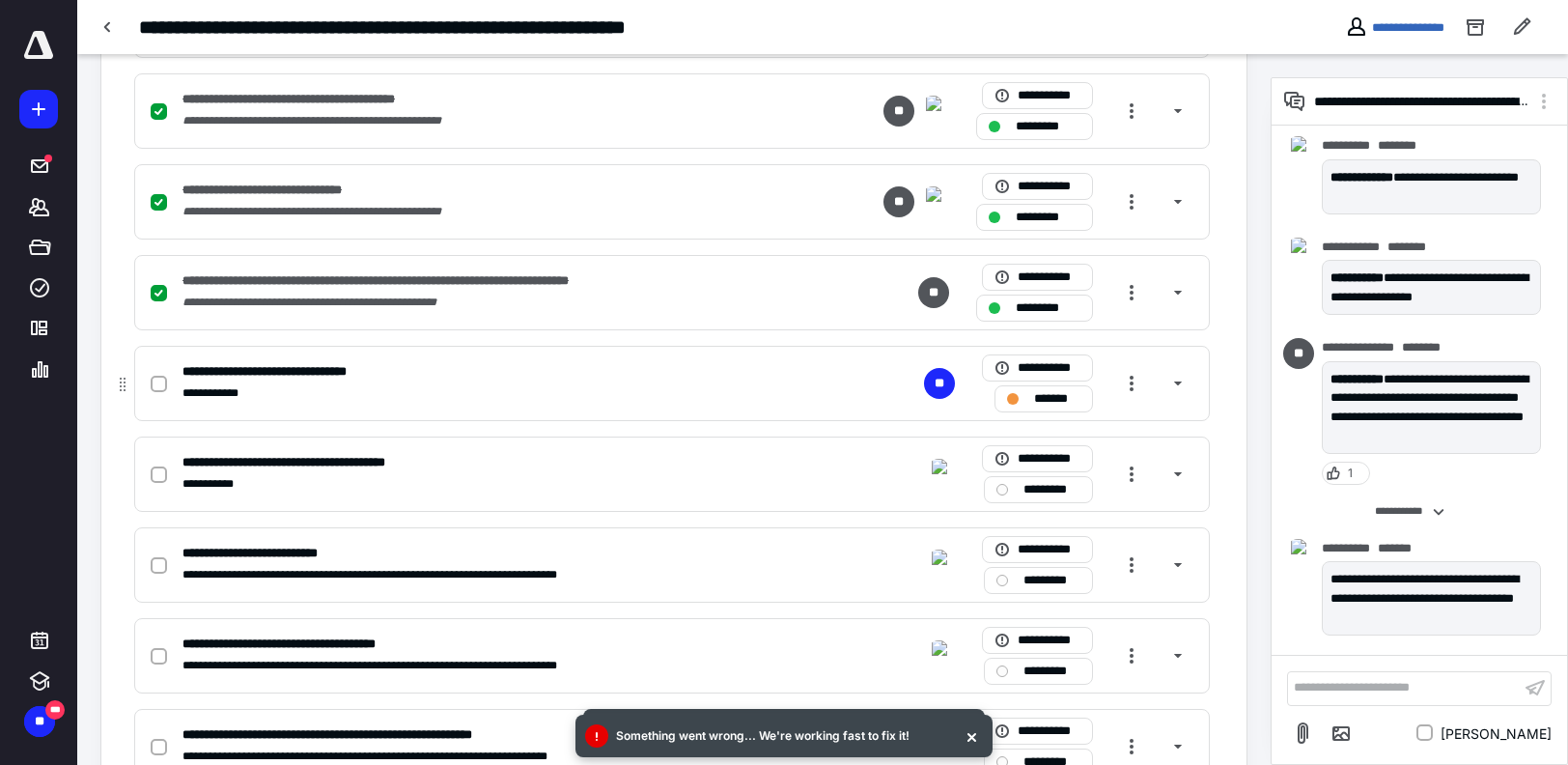 click on "**********" at bounding box center (418, 372) 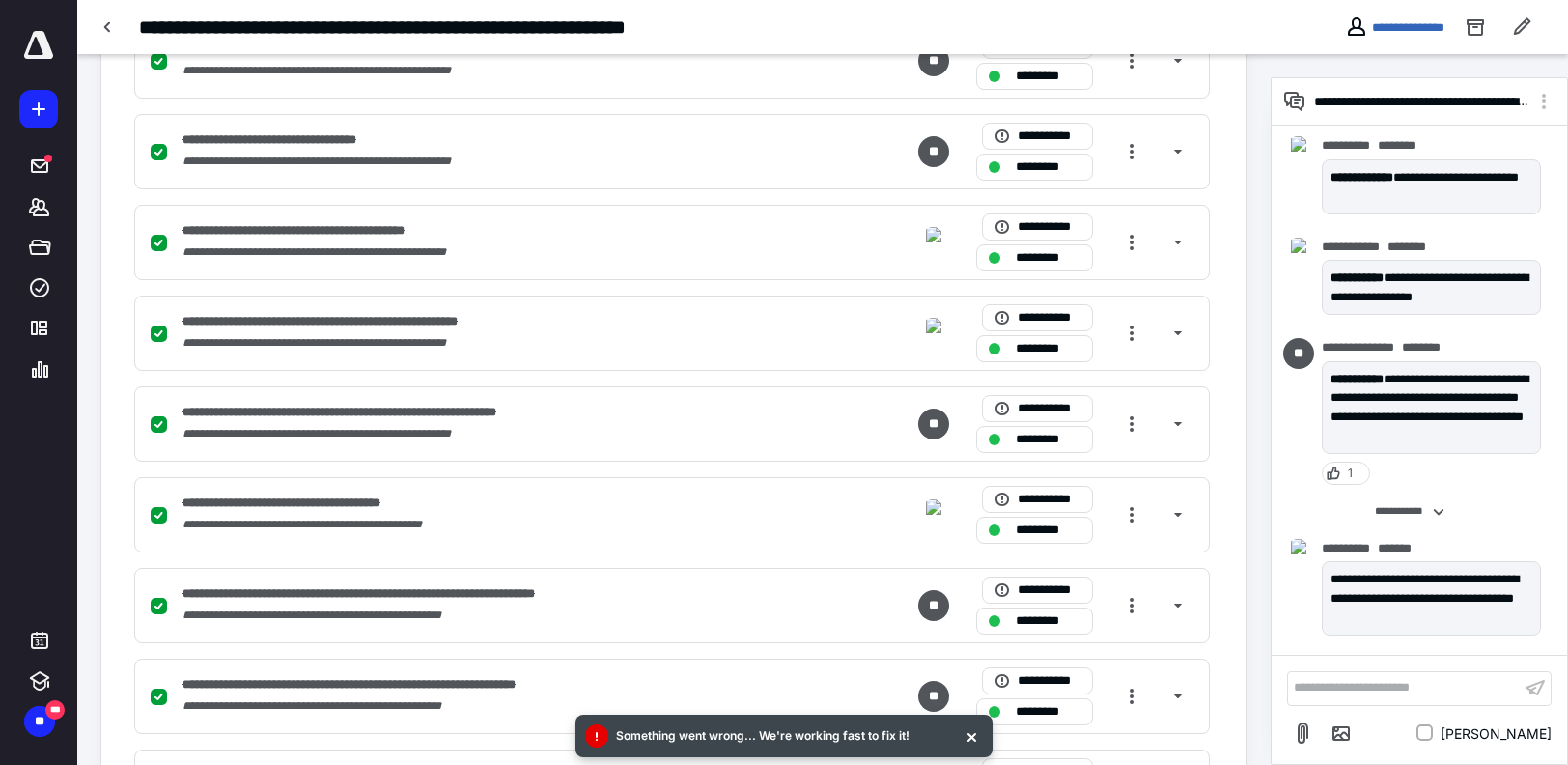 scroll, scrollTop: 1062, scrollLeft: 0, axis: vertical 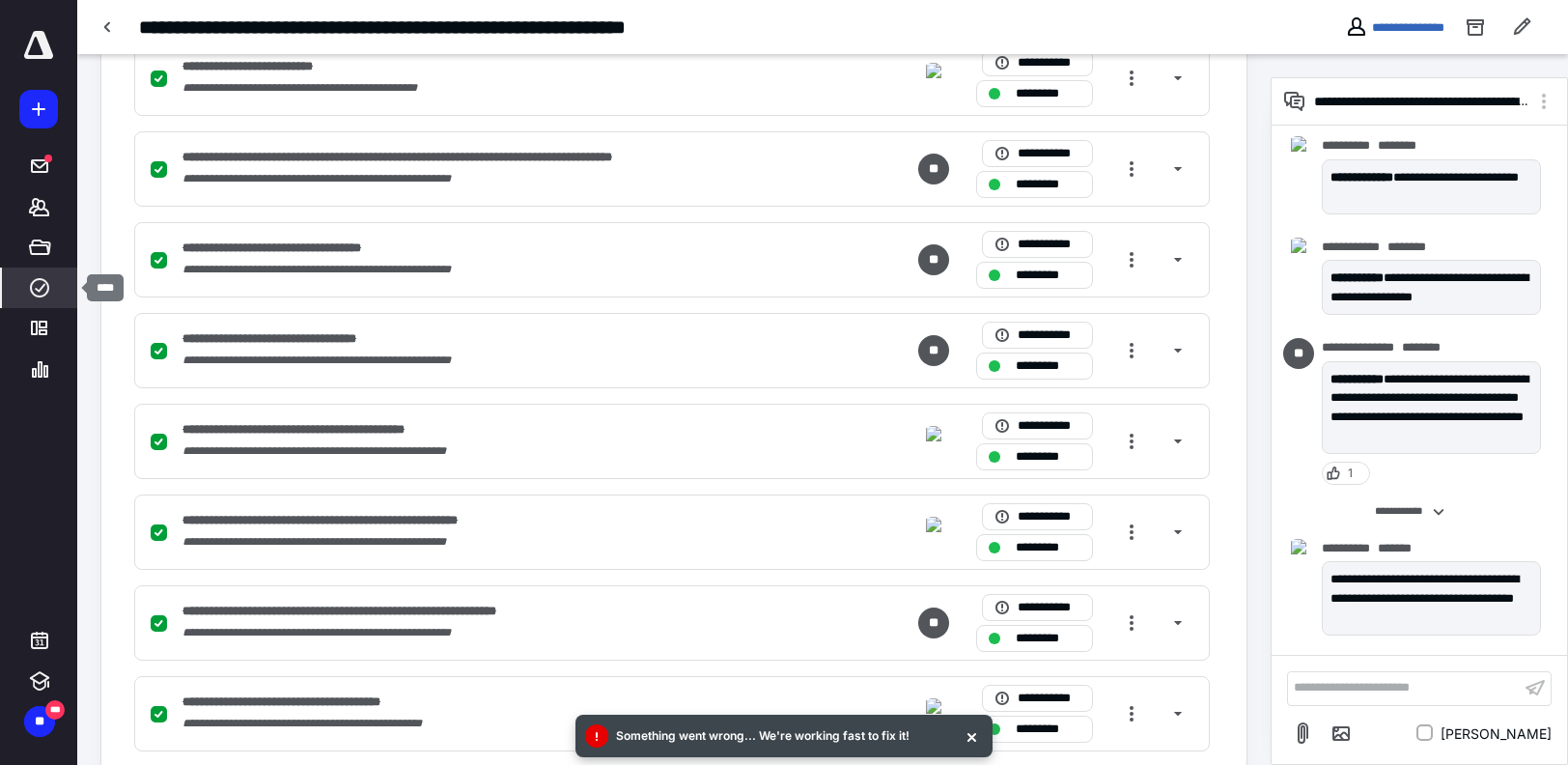 click 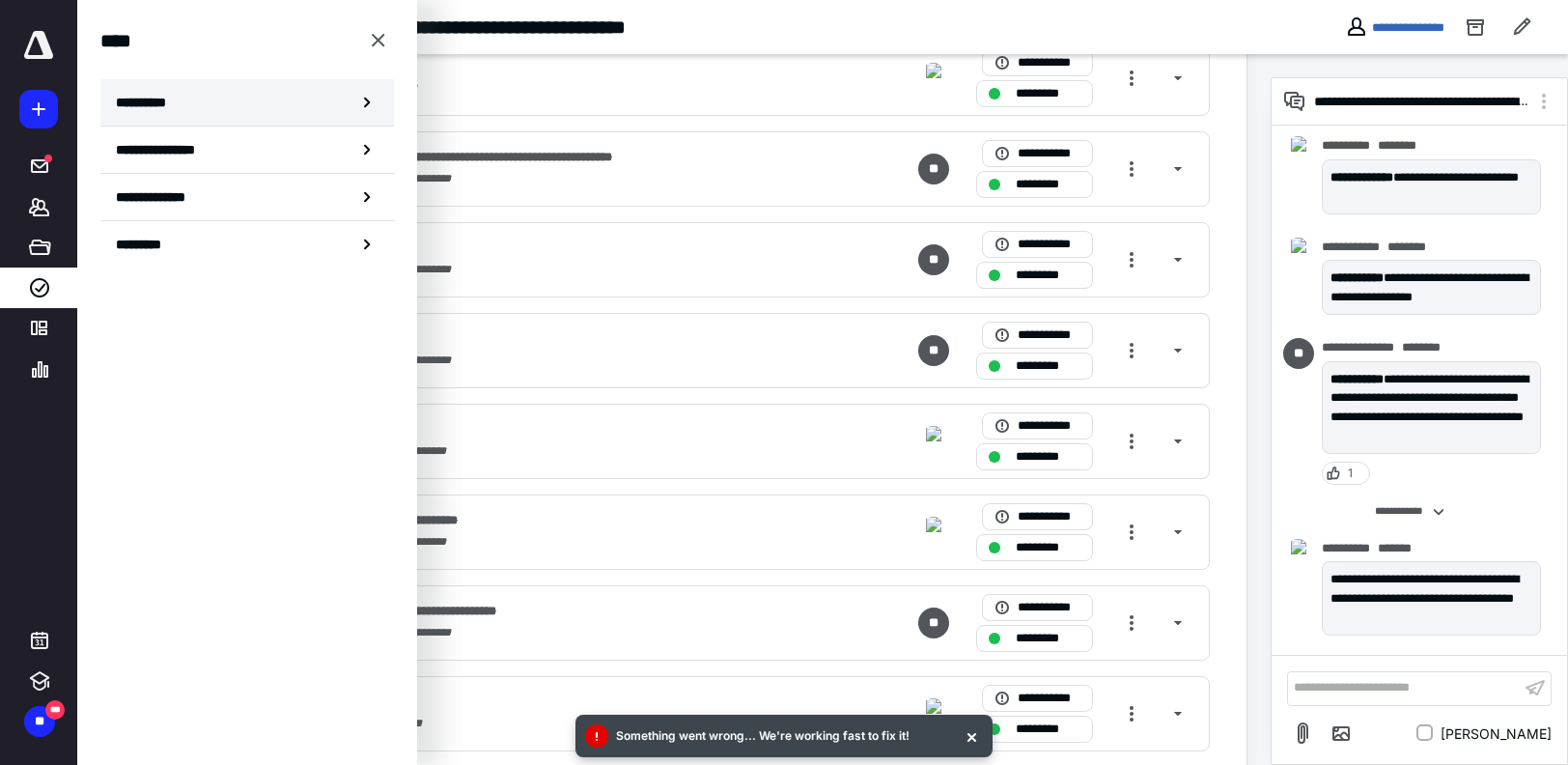 click on "**********" at bounding box center (148, 102) 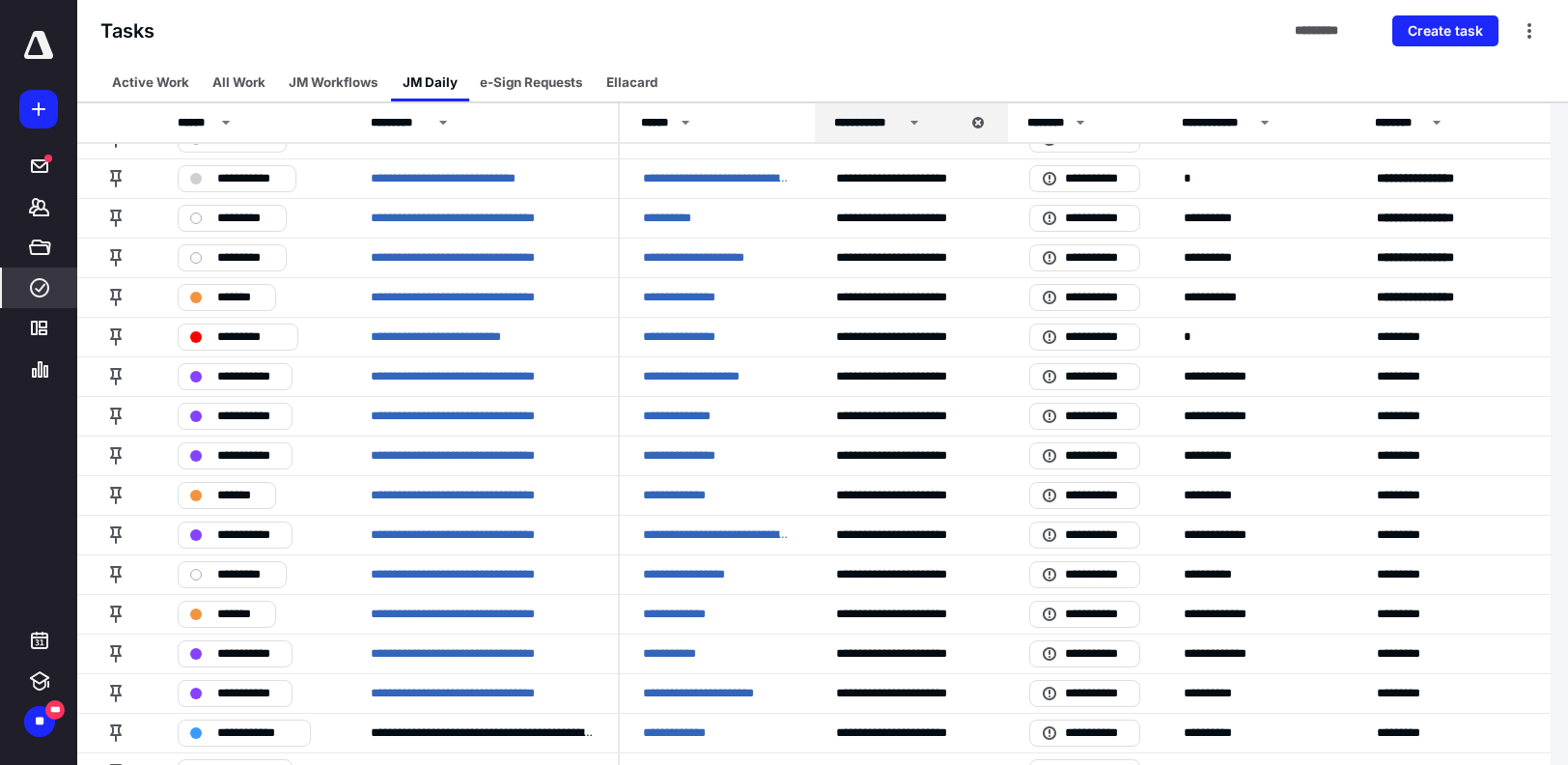 scroll, scrollTop: 97, scrollLeft: 0, axis: vertical 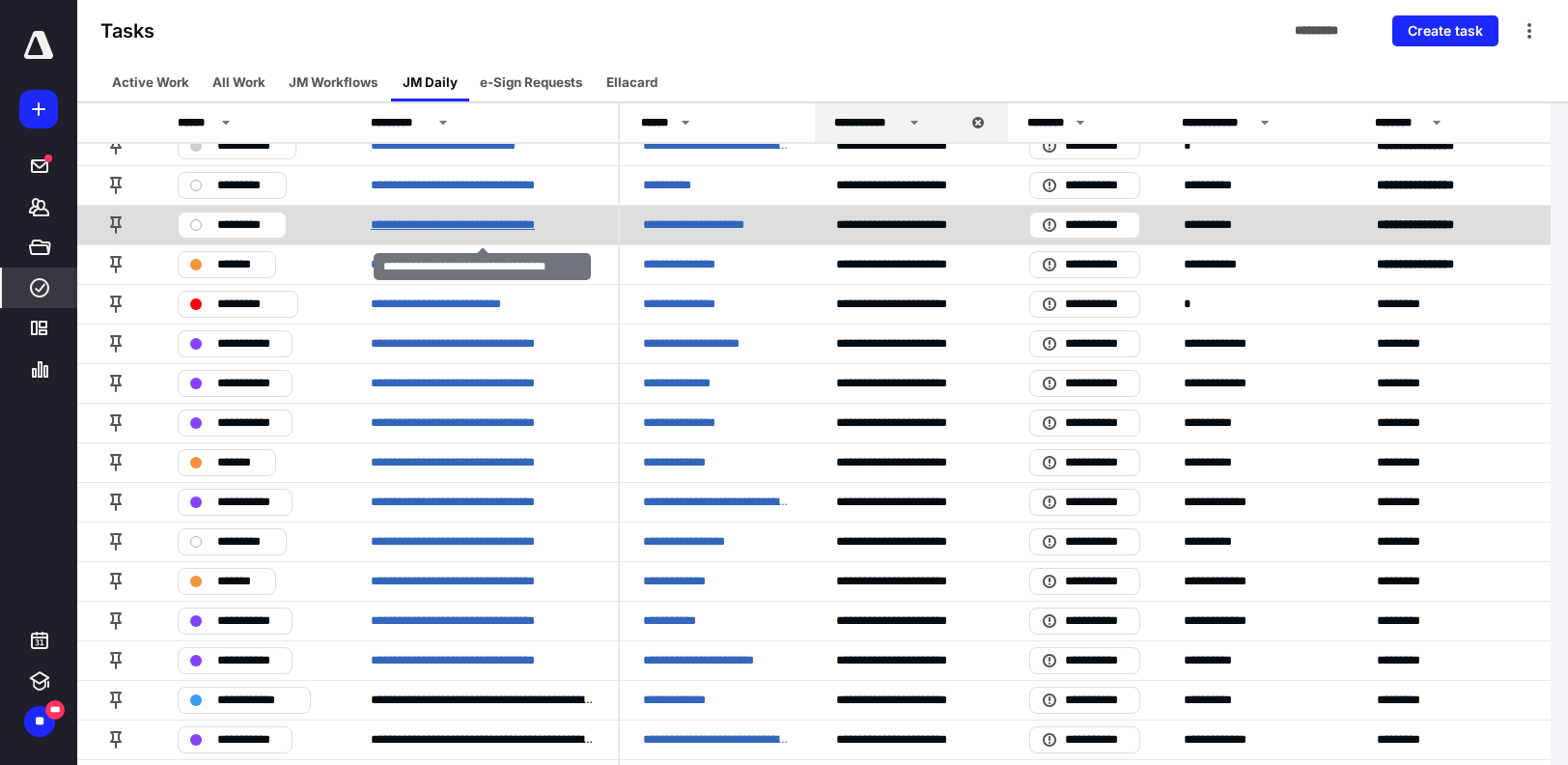 click on "**********" at bounding box center [477, 225] 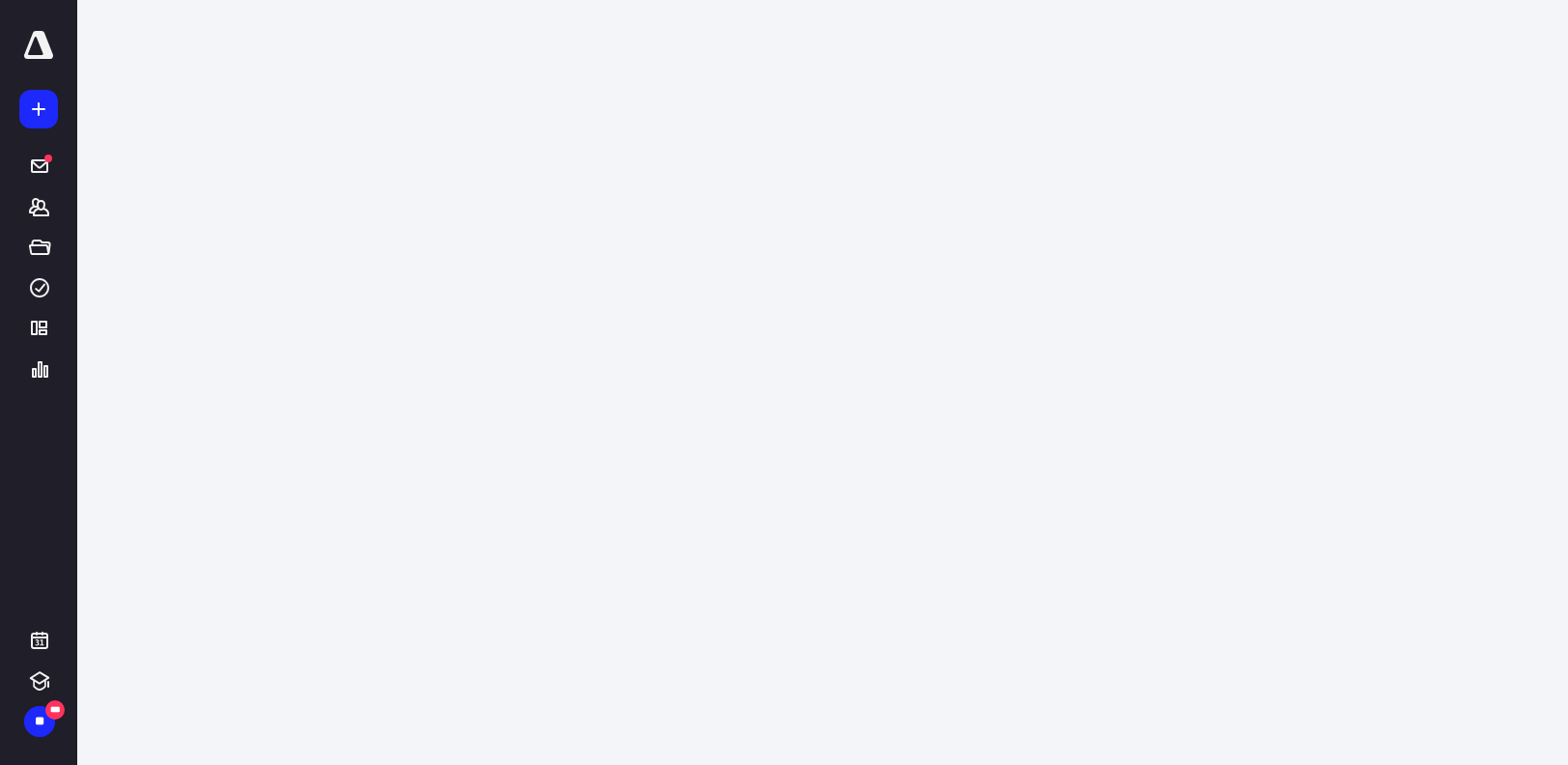 scroll, scrollTop: 0, scrollLeft: 0, axis: both 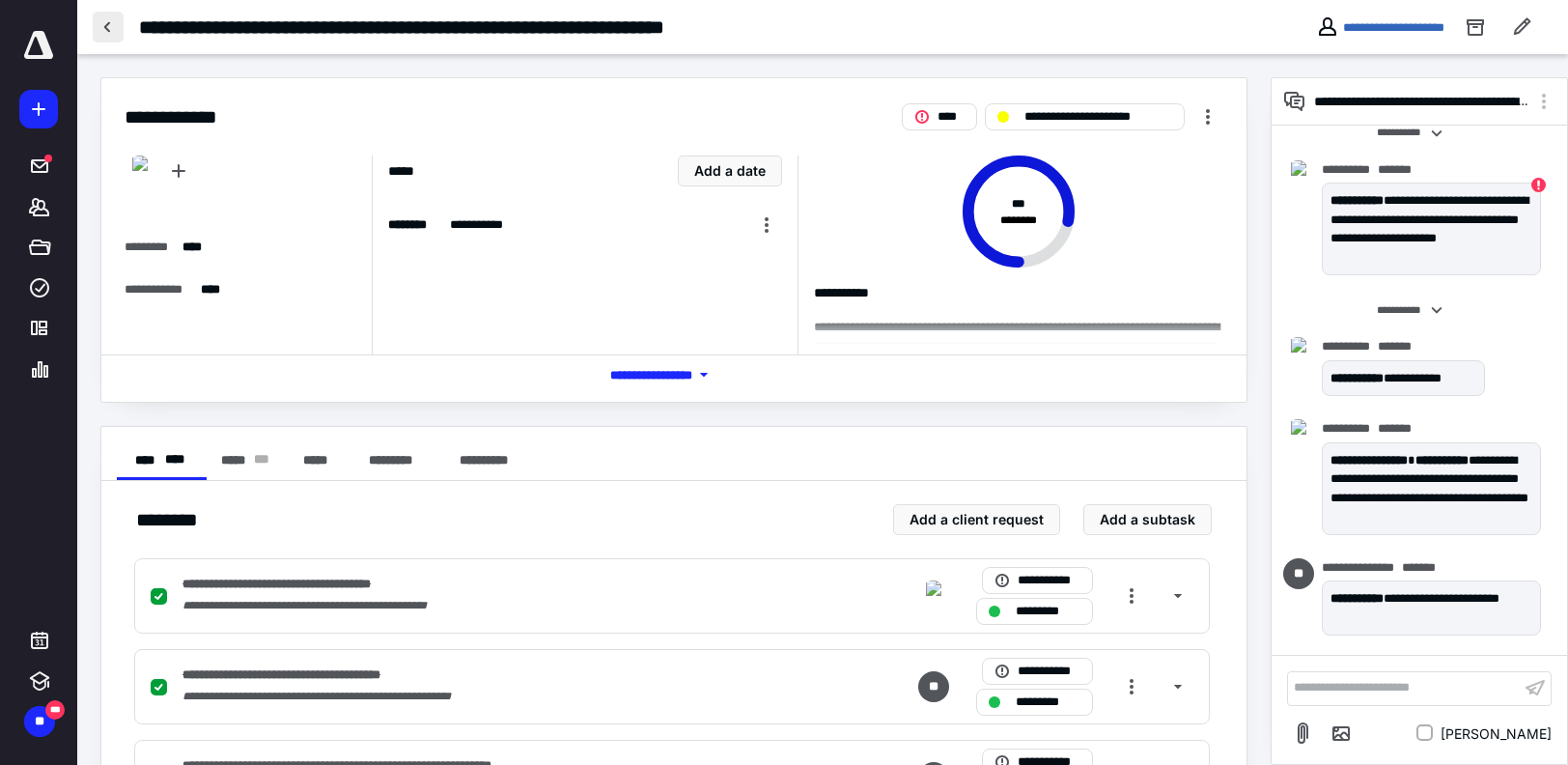 click at bounding box center [108, 27] 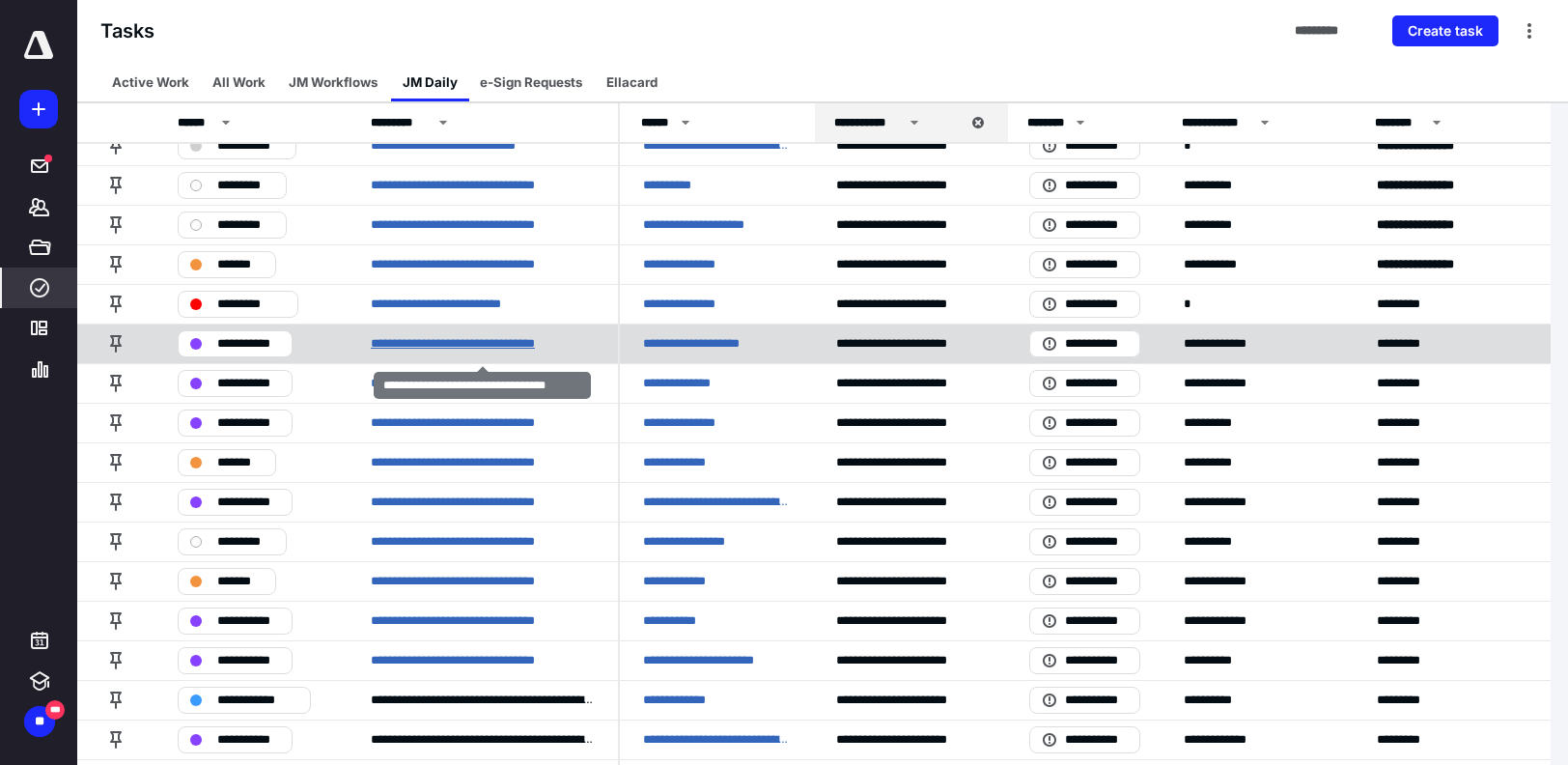 scroll, scrollTop: 193, scrollLeft: 0, axis: vertical 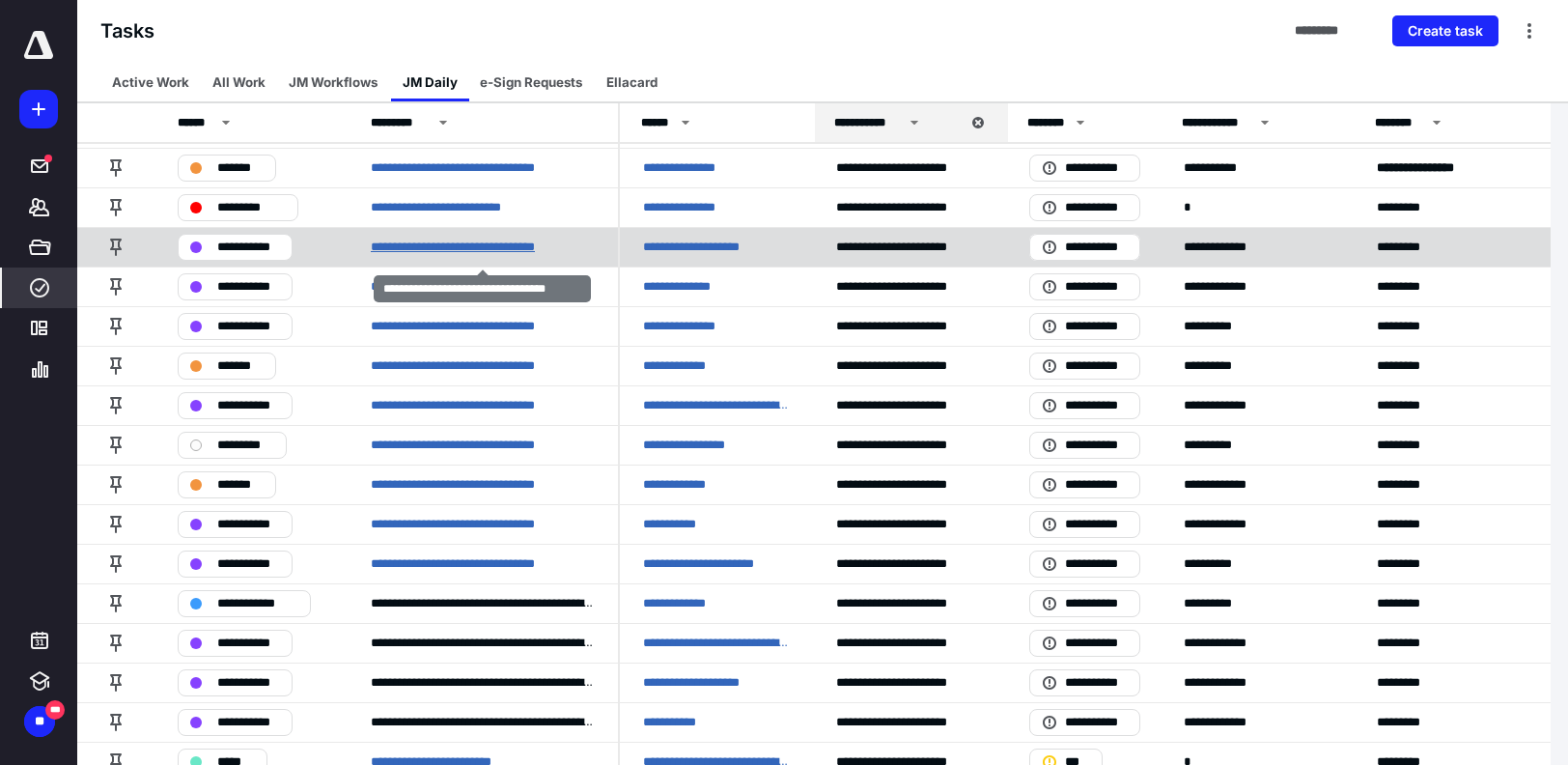 click on "**********" at bounding box center (477, 247) 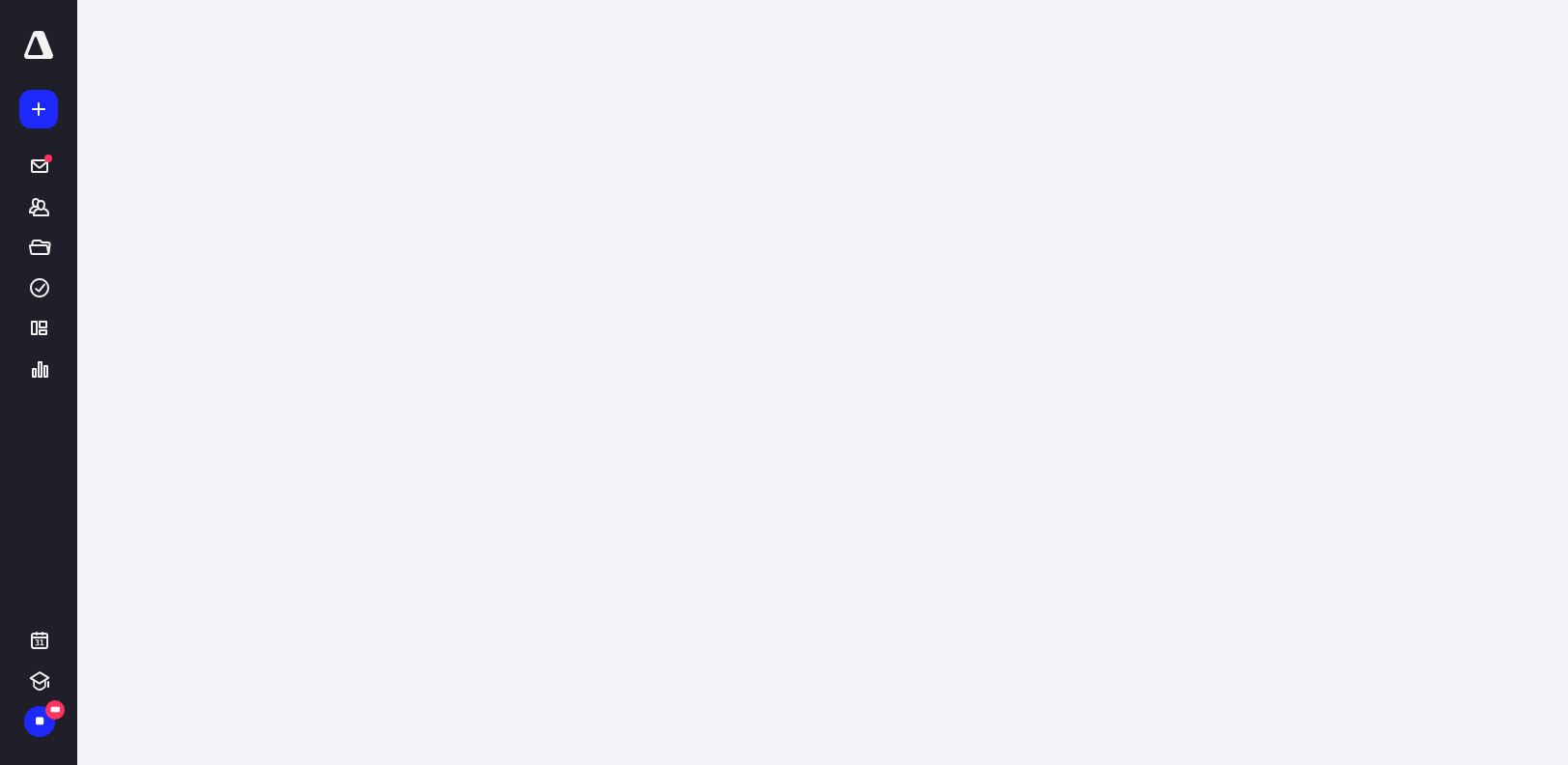 scroll, scrollTop: 0, scrollLeft: 0, axis: both 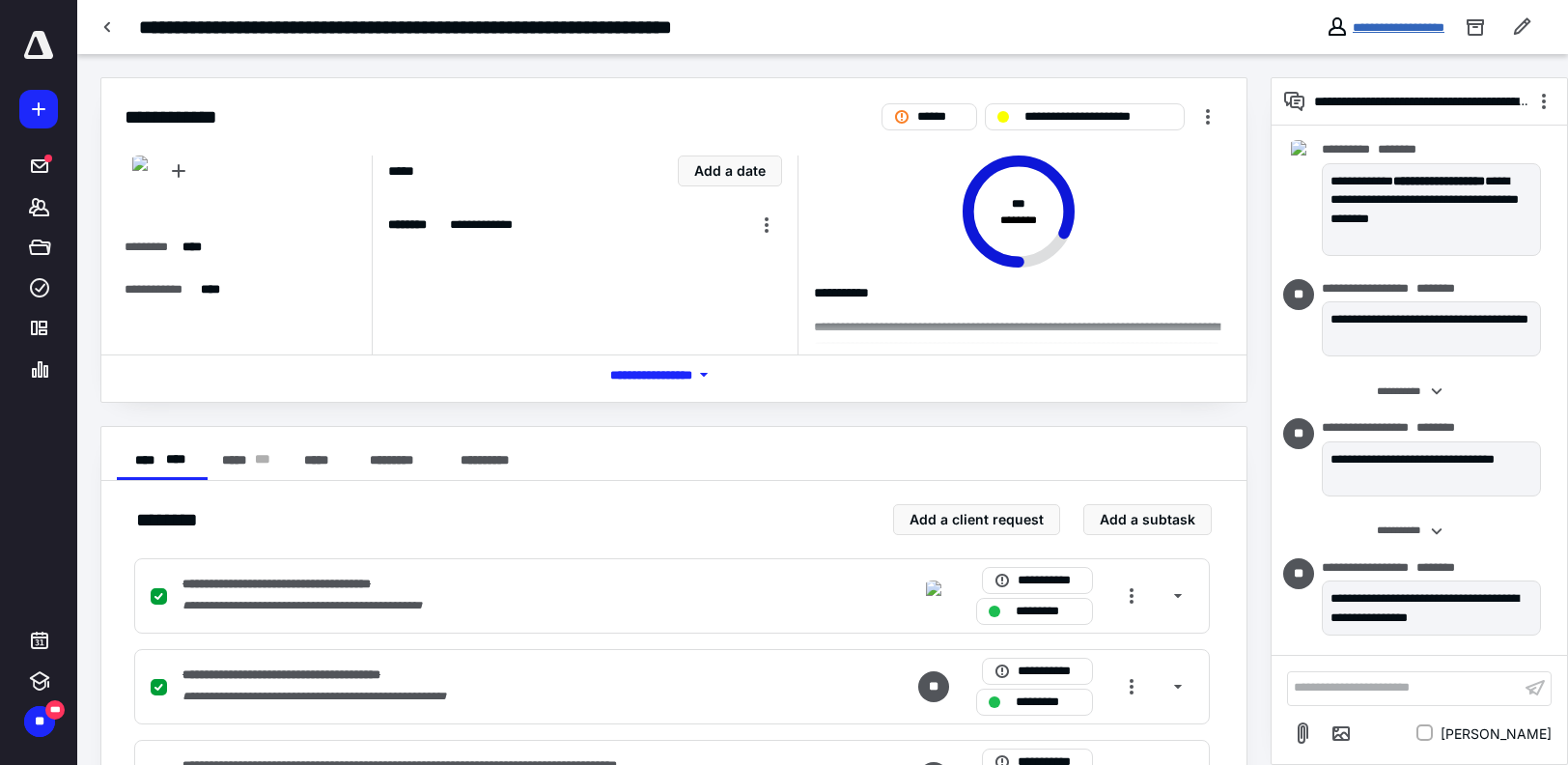 click on "**********" at bounding box center [1398, 27] 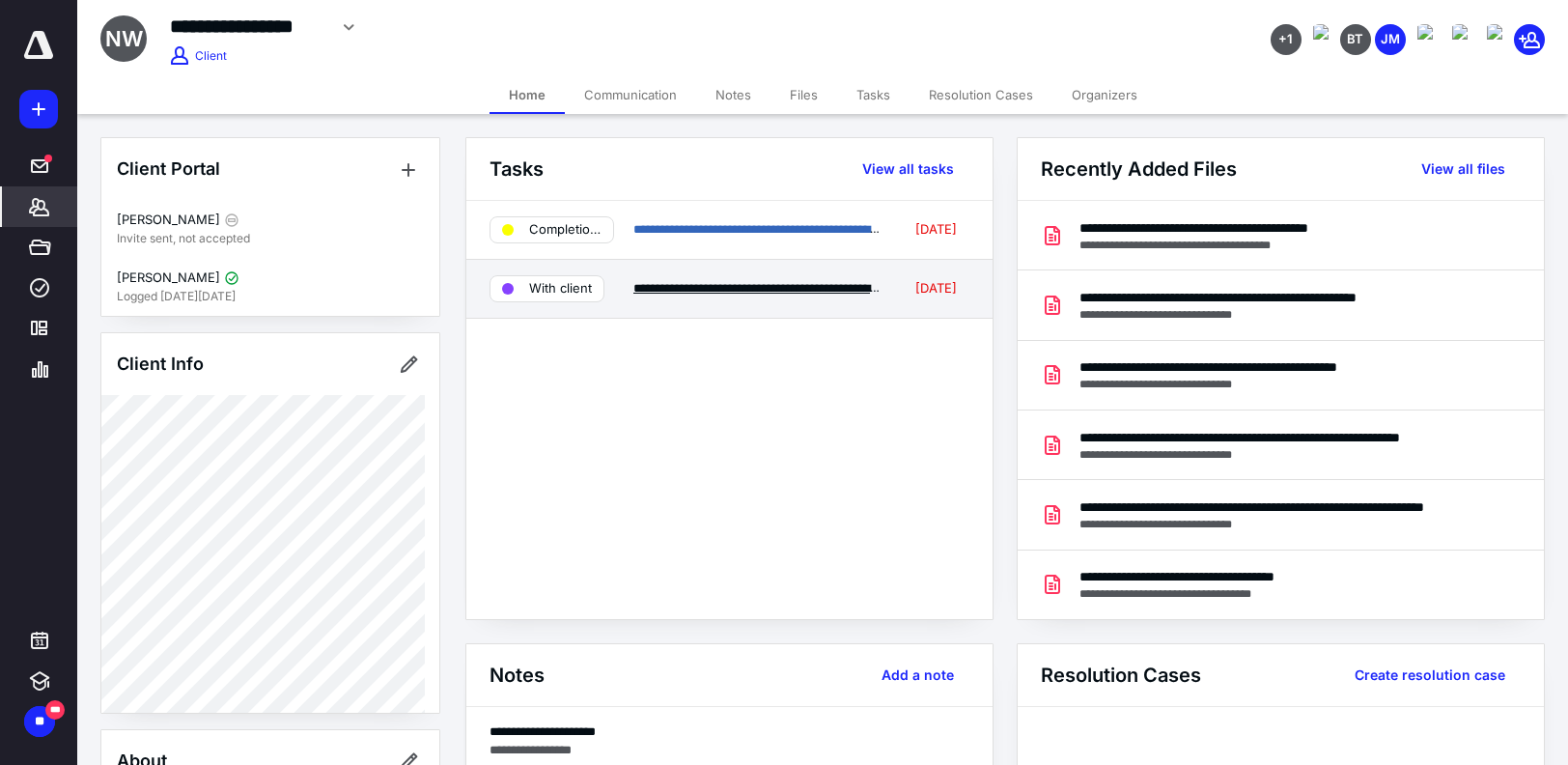 click on "**********" at bounding box center [783, 288] 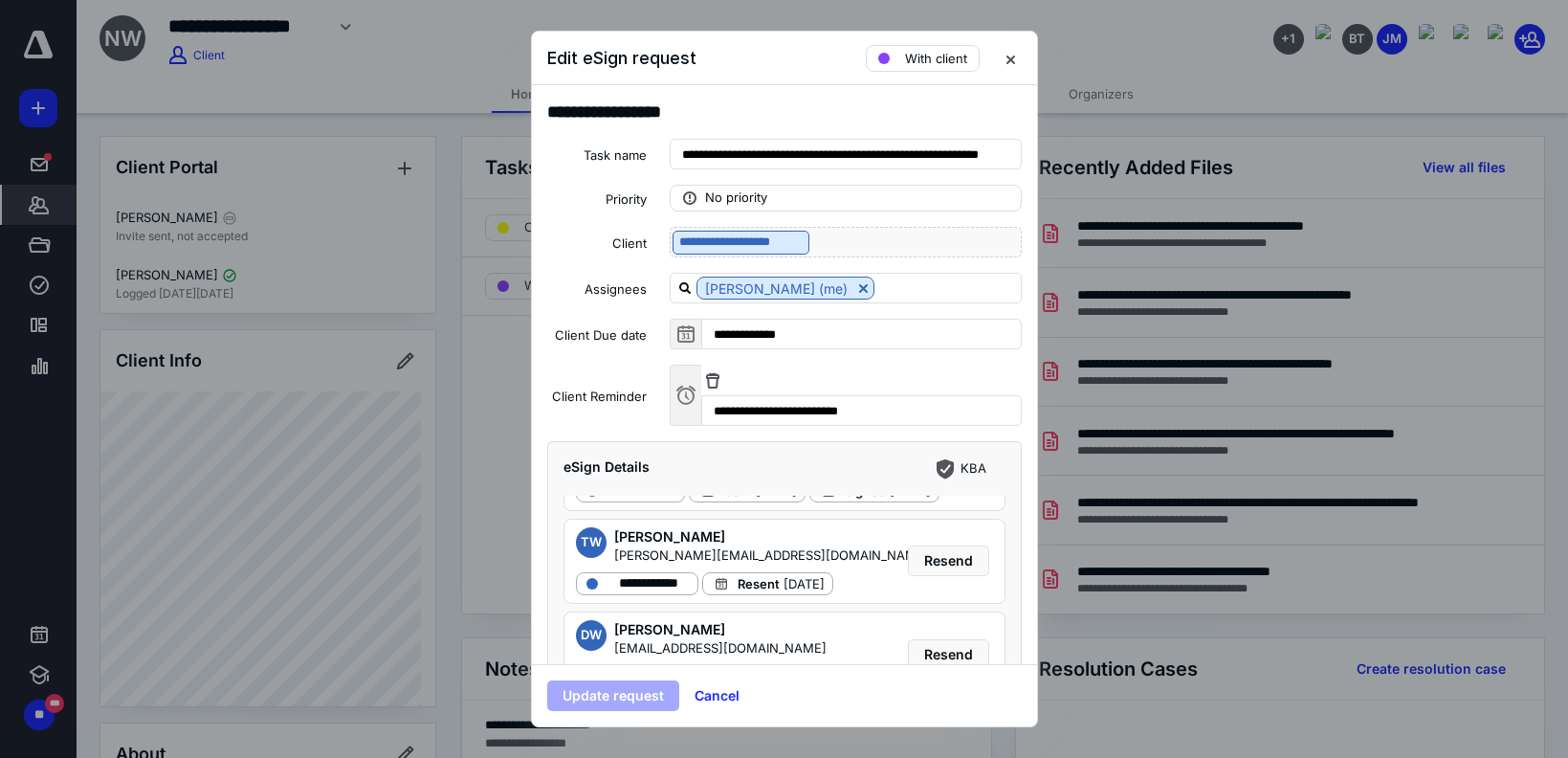 scroll, scrollTop: 213, scrollLeft: 0, axis: vertical 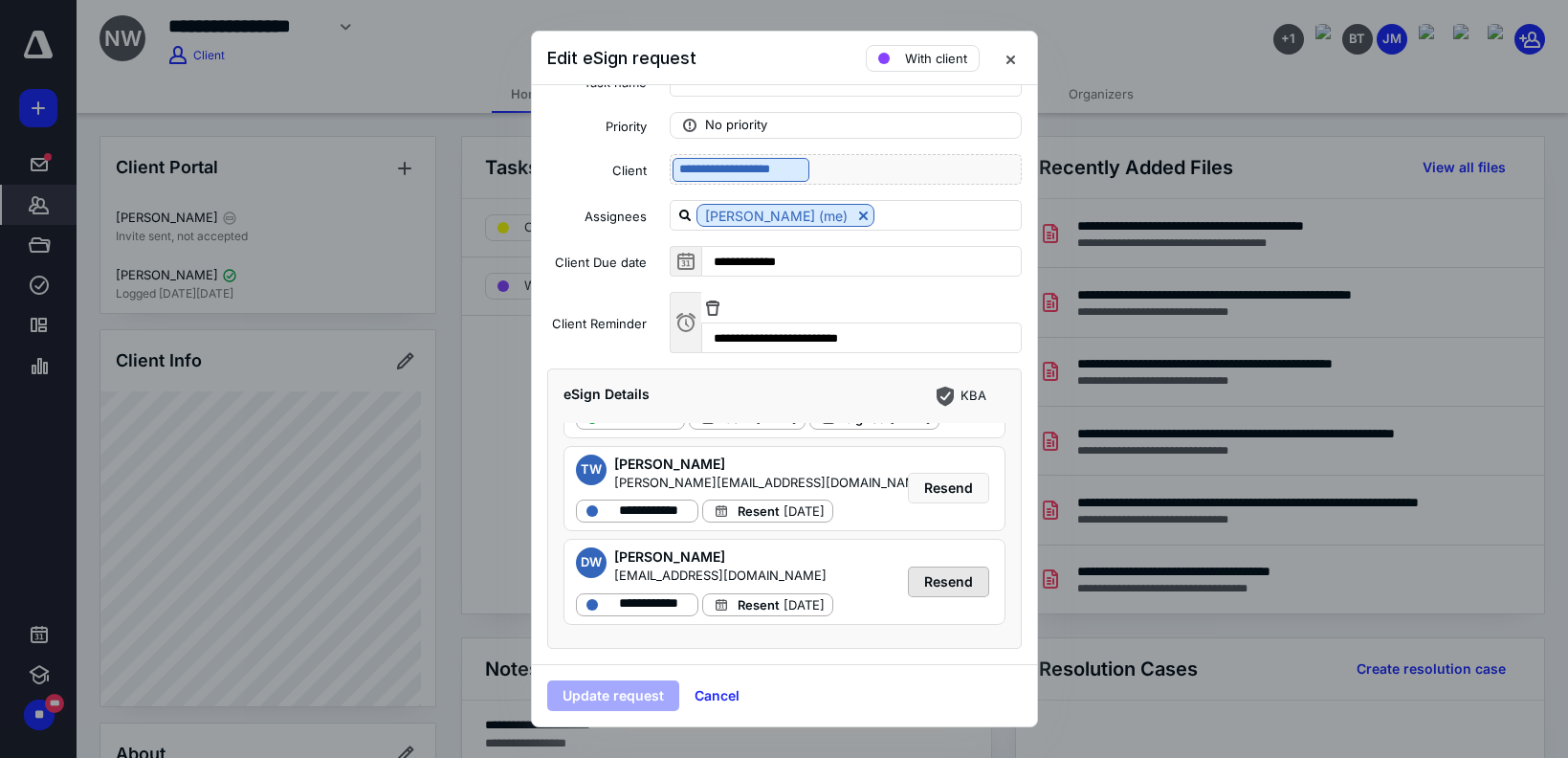 click on "Resend" at bounding box center (948, 582) 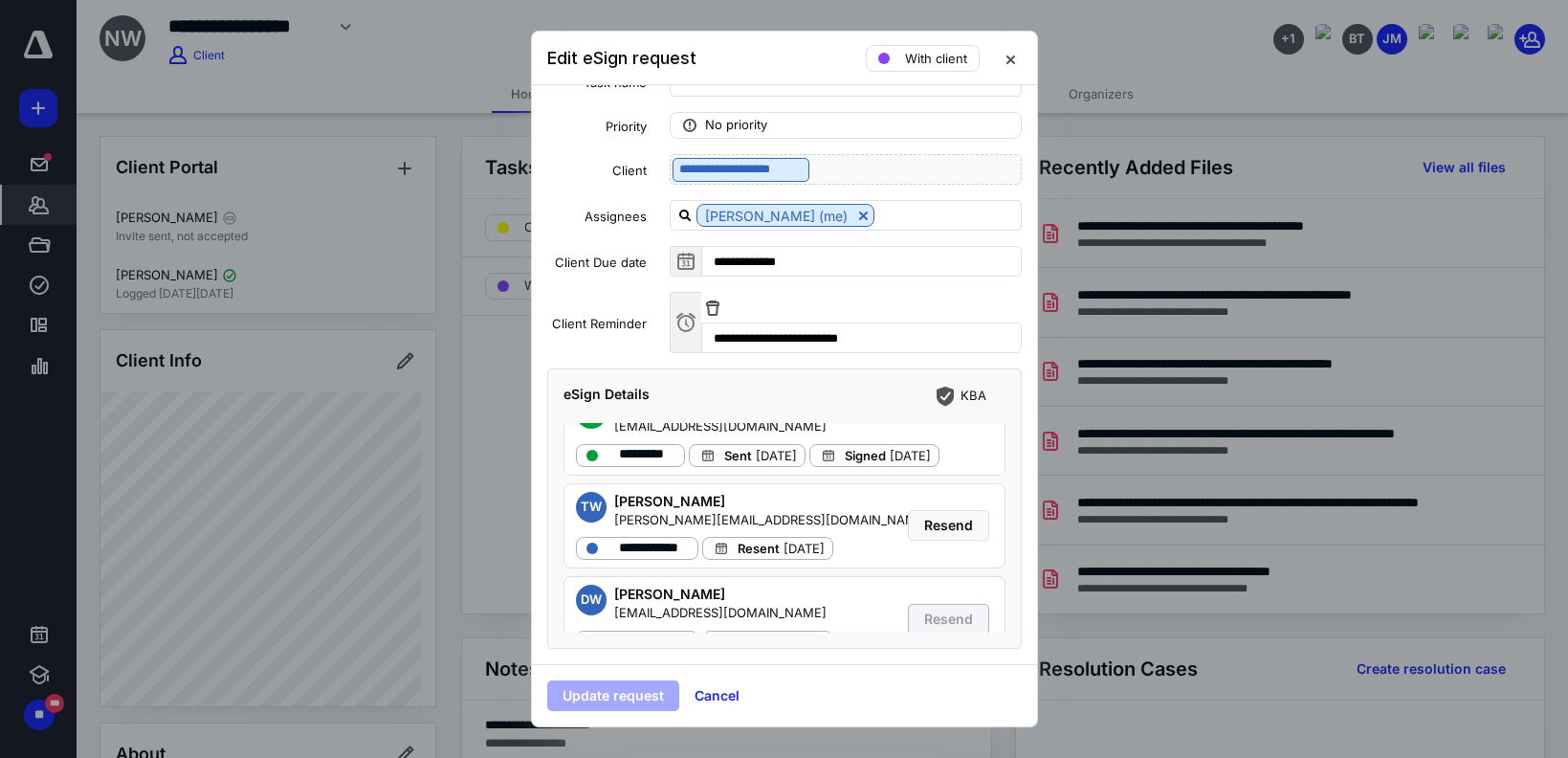 scroll, scrollTop: 118, scrollLeft: 0, axis: vertical 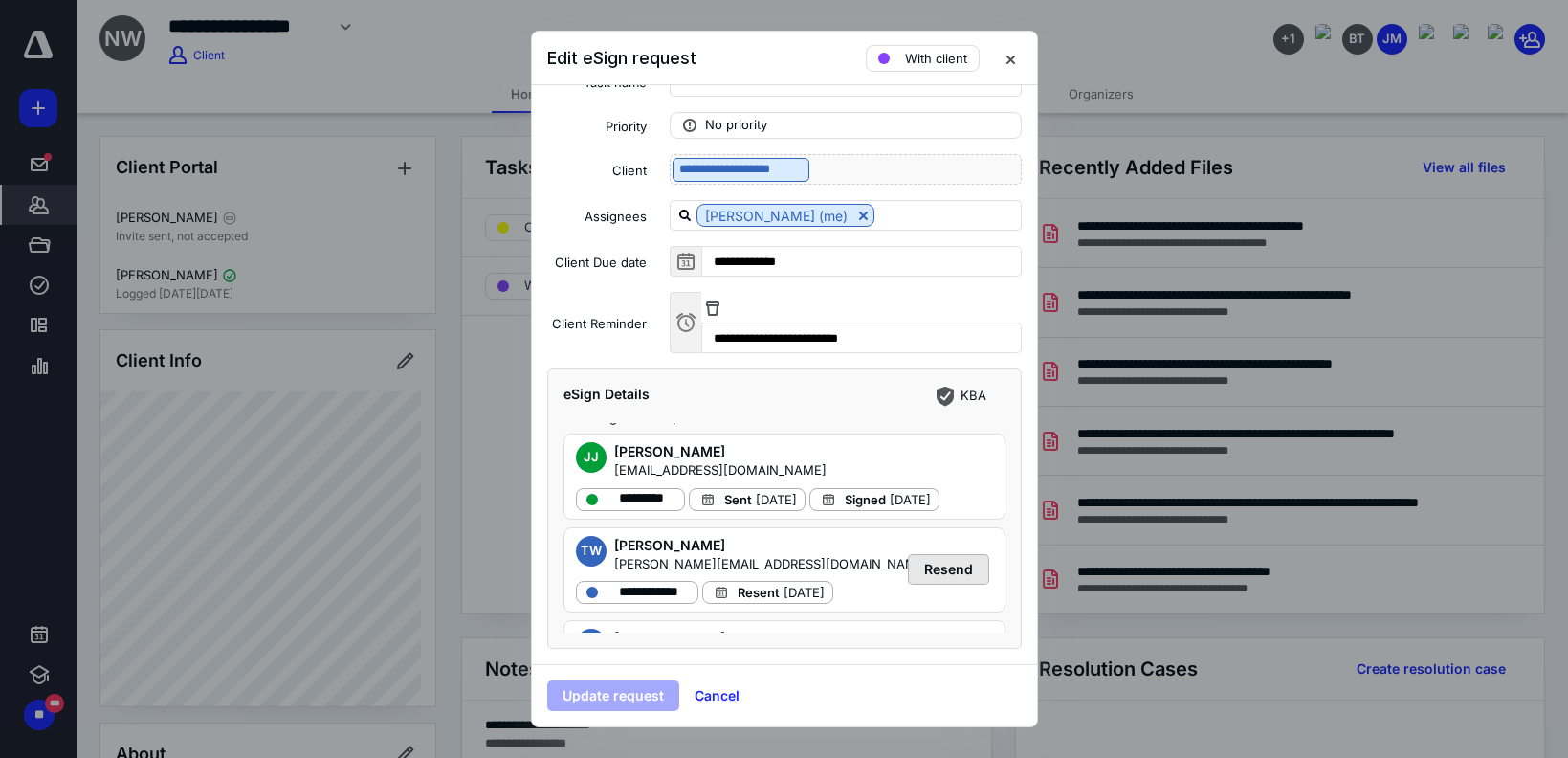 click on "Resend" at bounding box center (948, 569) 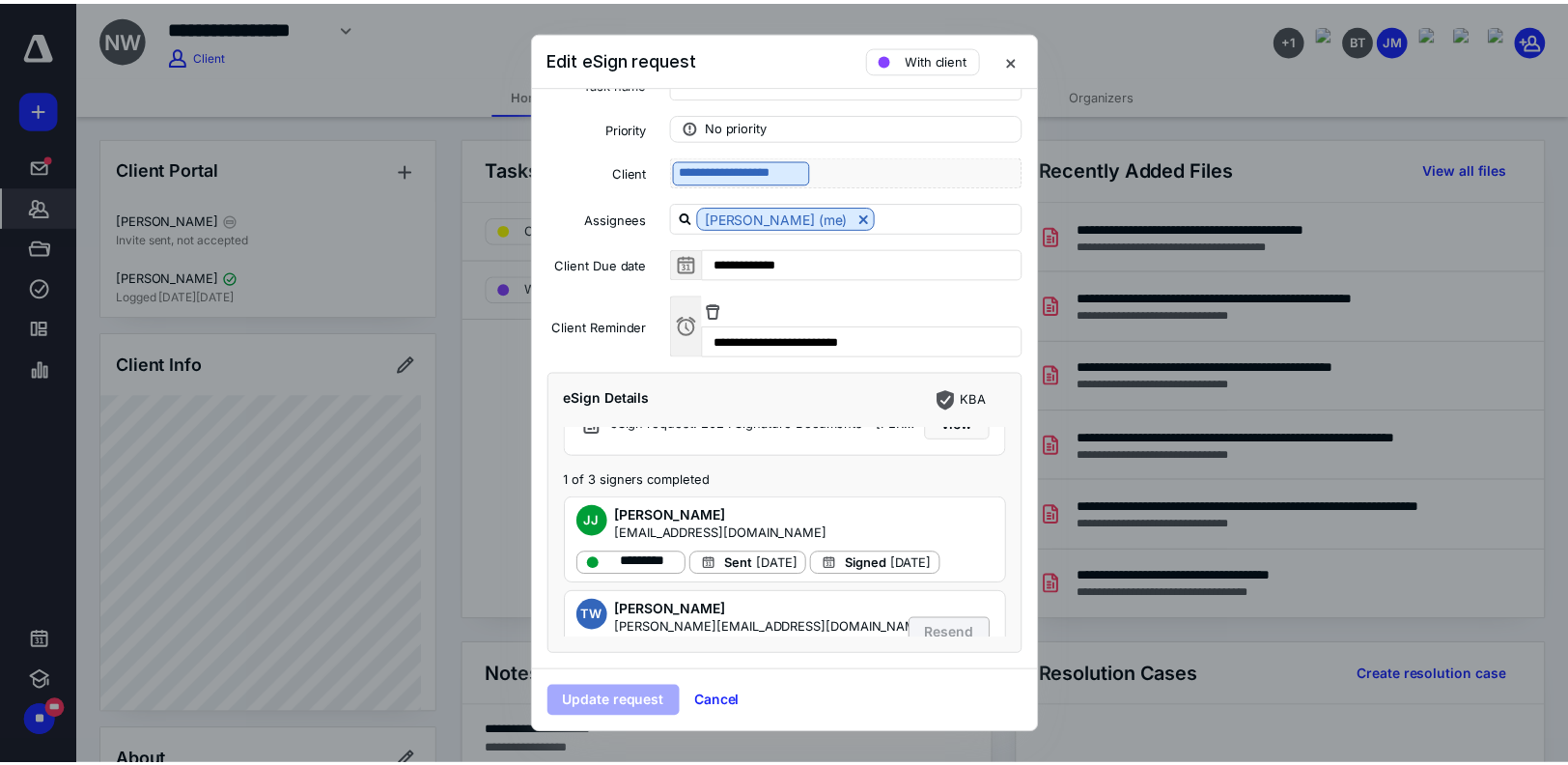 scroll, scrollTop: 0, scrollLeft: 0, axis: both 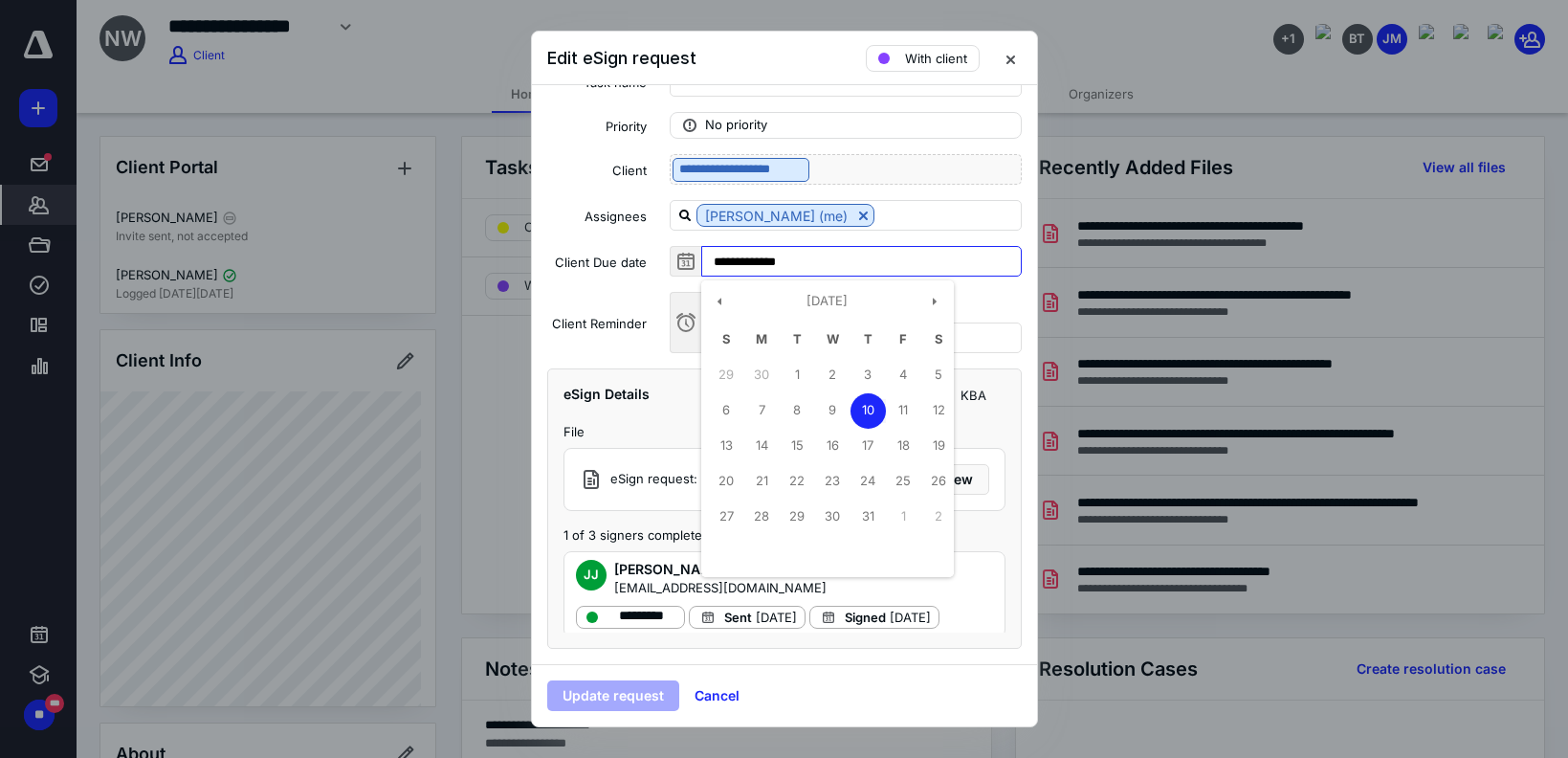 click on "**********" at bounding box center [861, 261] 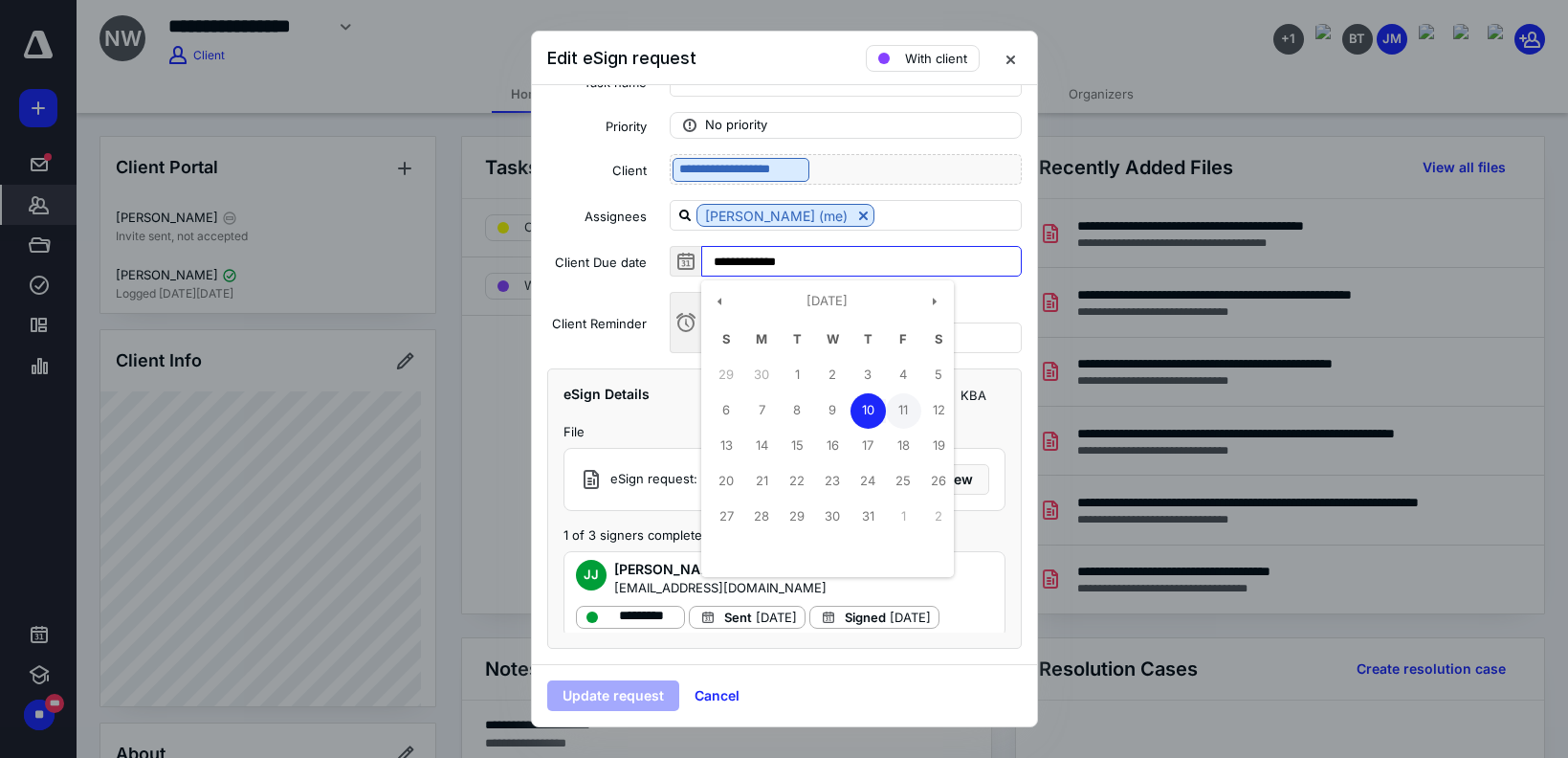 click on "11" at bounding box center (903, 411) 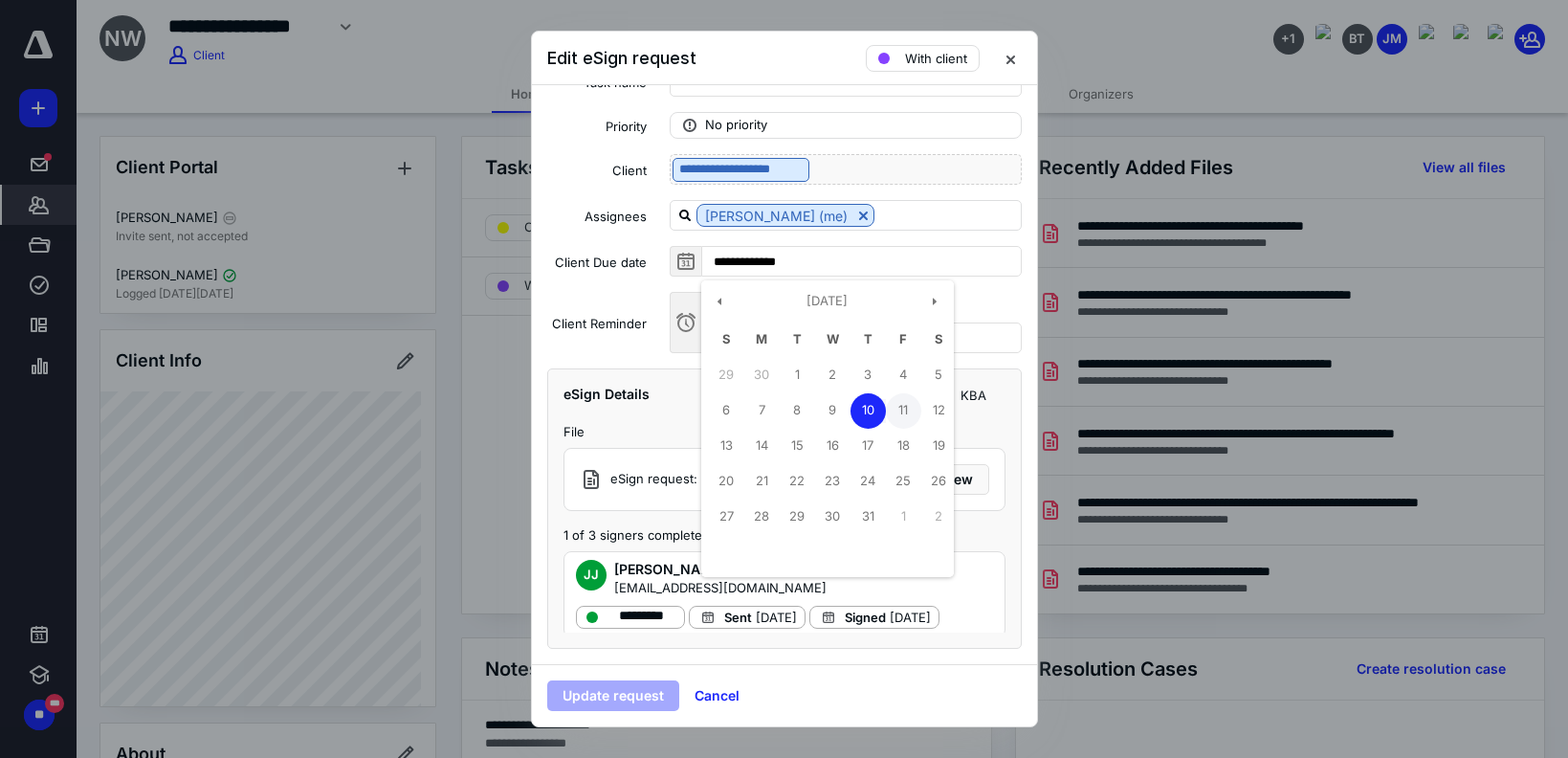 type on "**********" 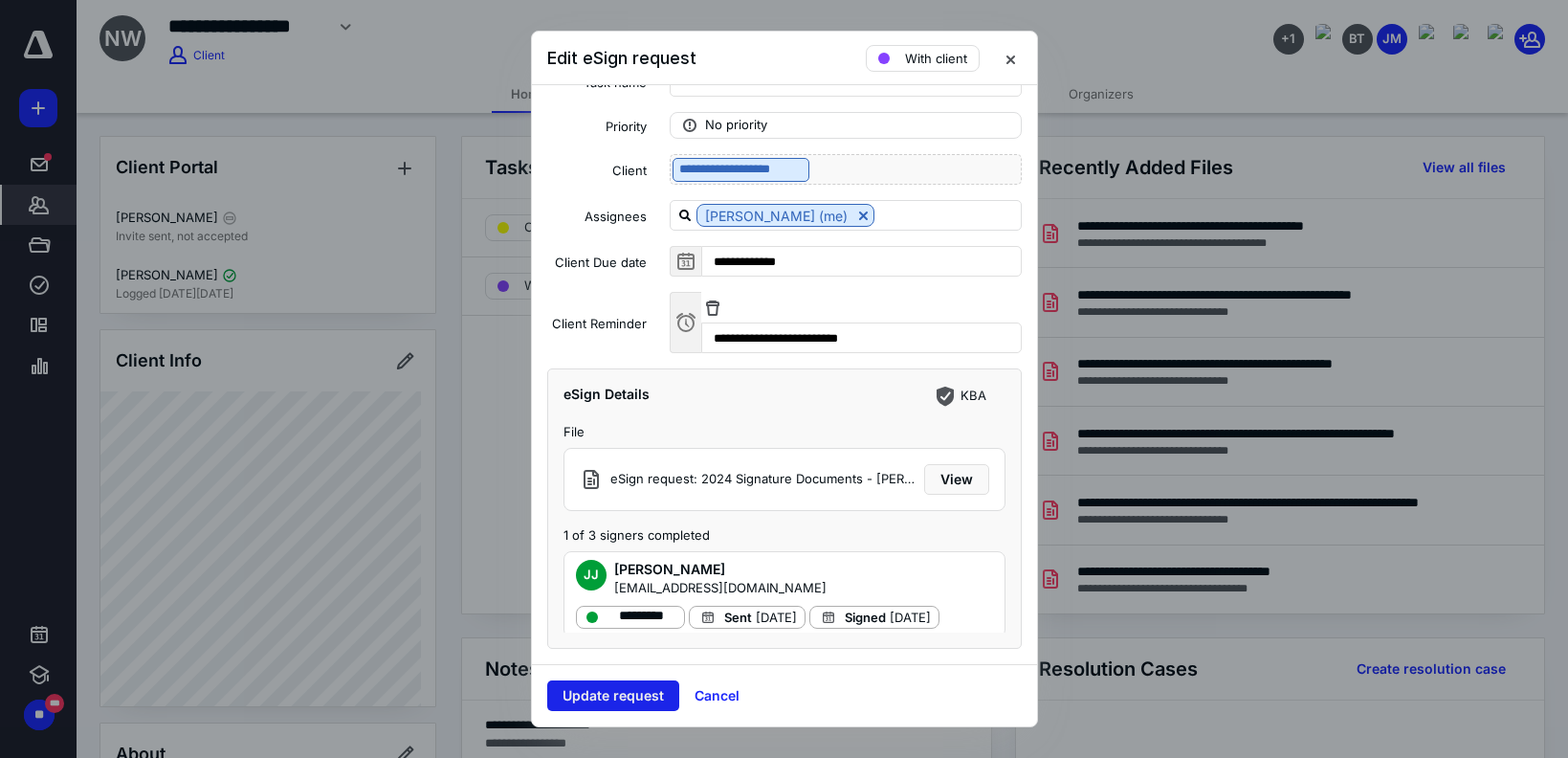 click on "Update request" at bounding box center (613, 696) 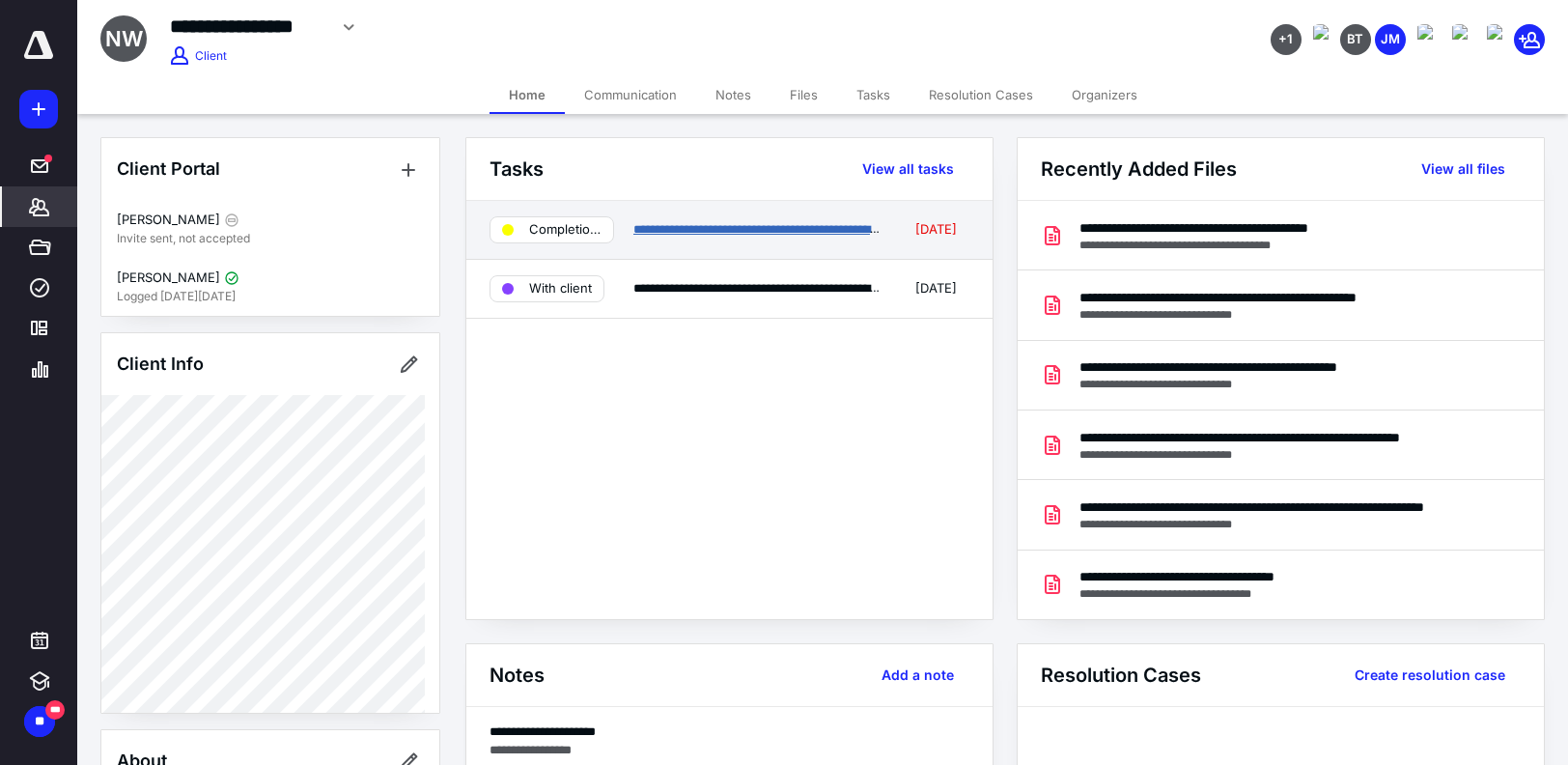 click on "**********" at bounding box center (799, 229) 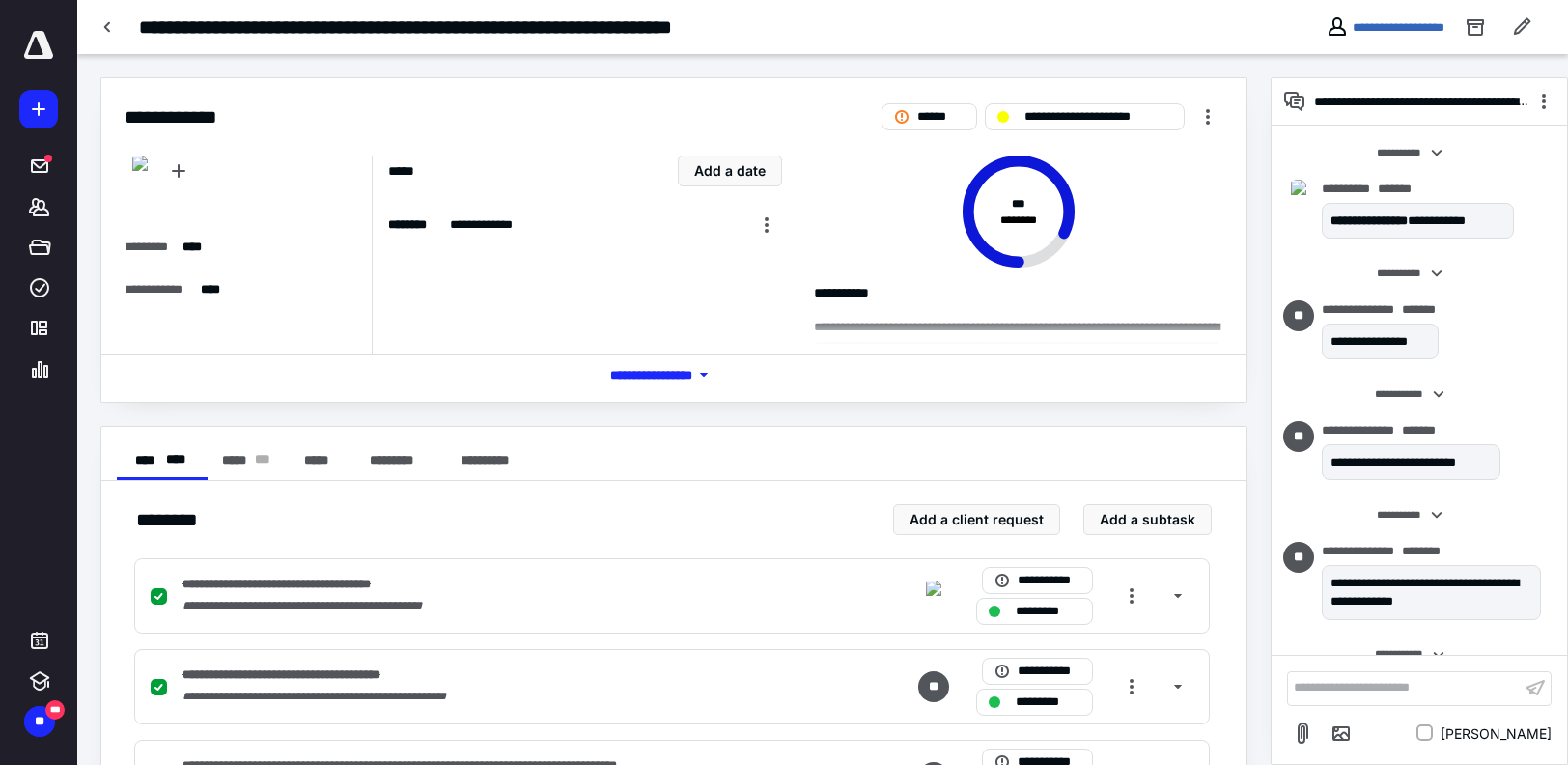 scroll, scrollTop: 2751, scrollLeft: 0, axis: vertical 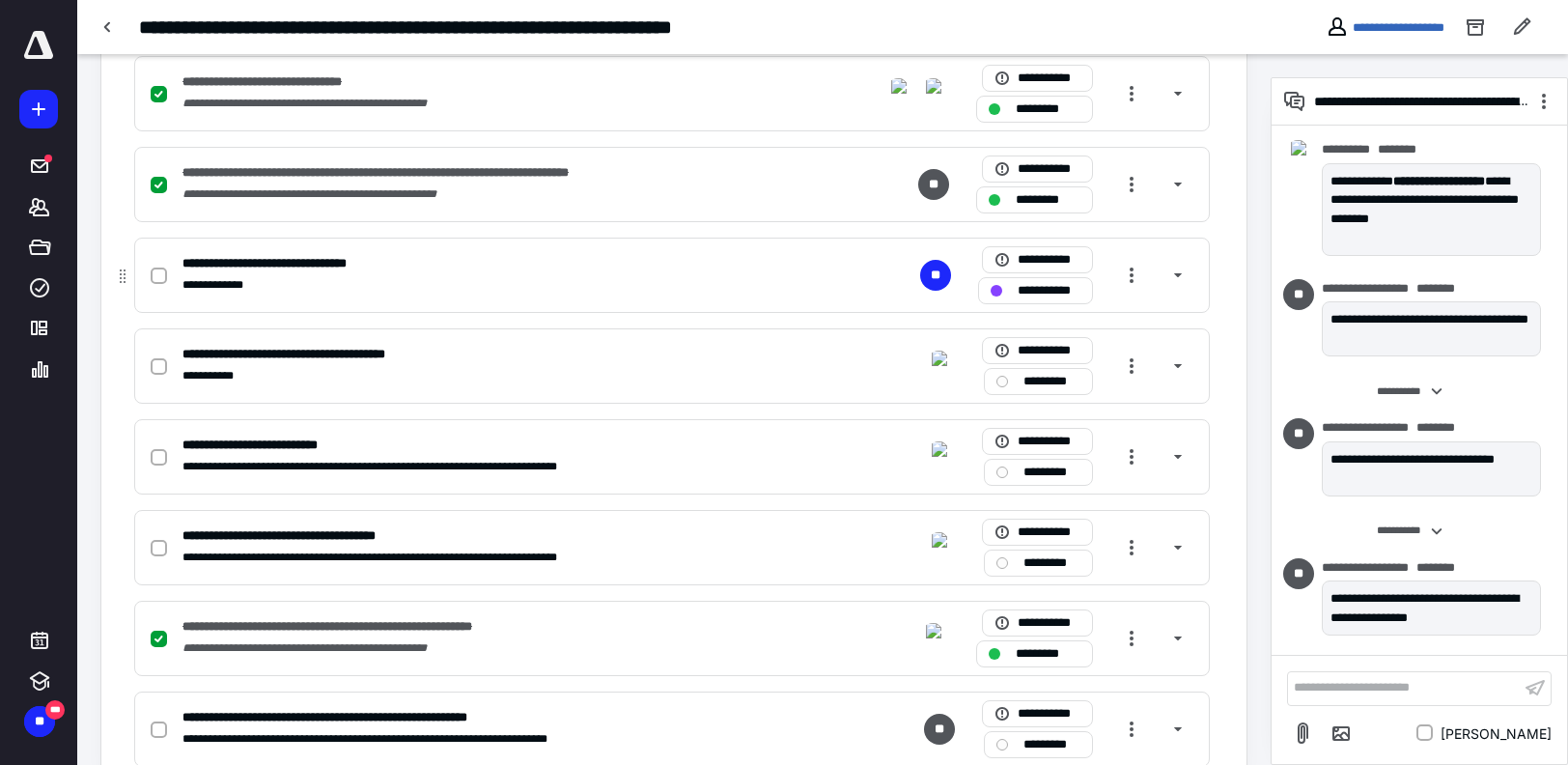 click on "**********" at bounding box center [418, 285] 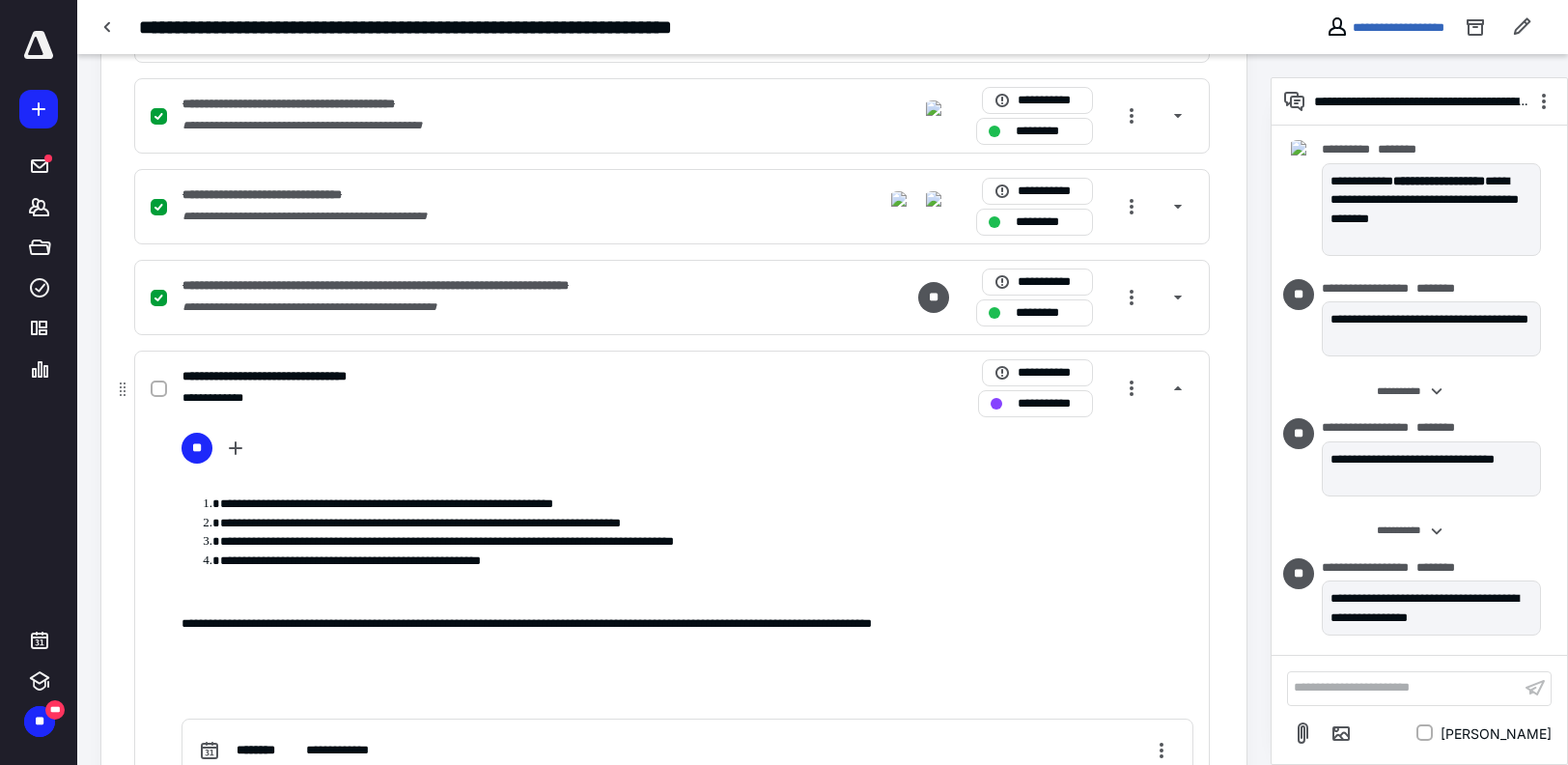 scroll, scrollTop: 2318, scrollLeft: 0, axis: vertical 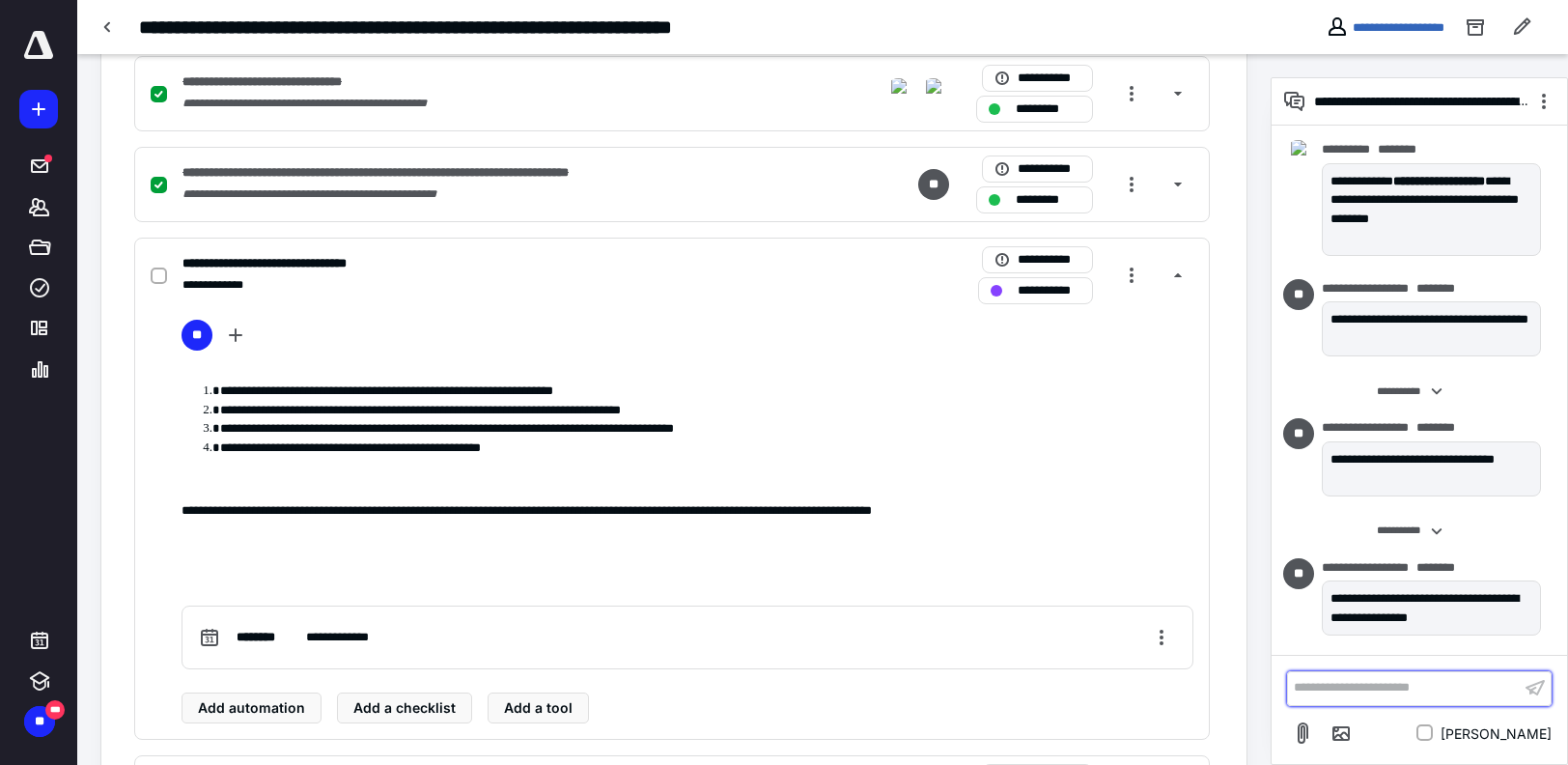 click on "**********" at bounding box center (1404, 688) 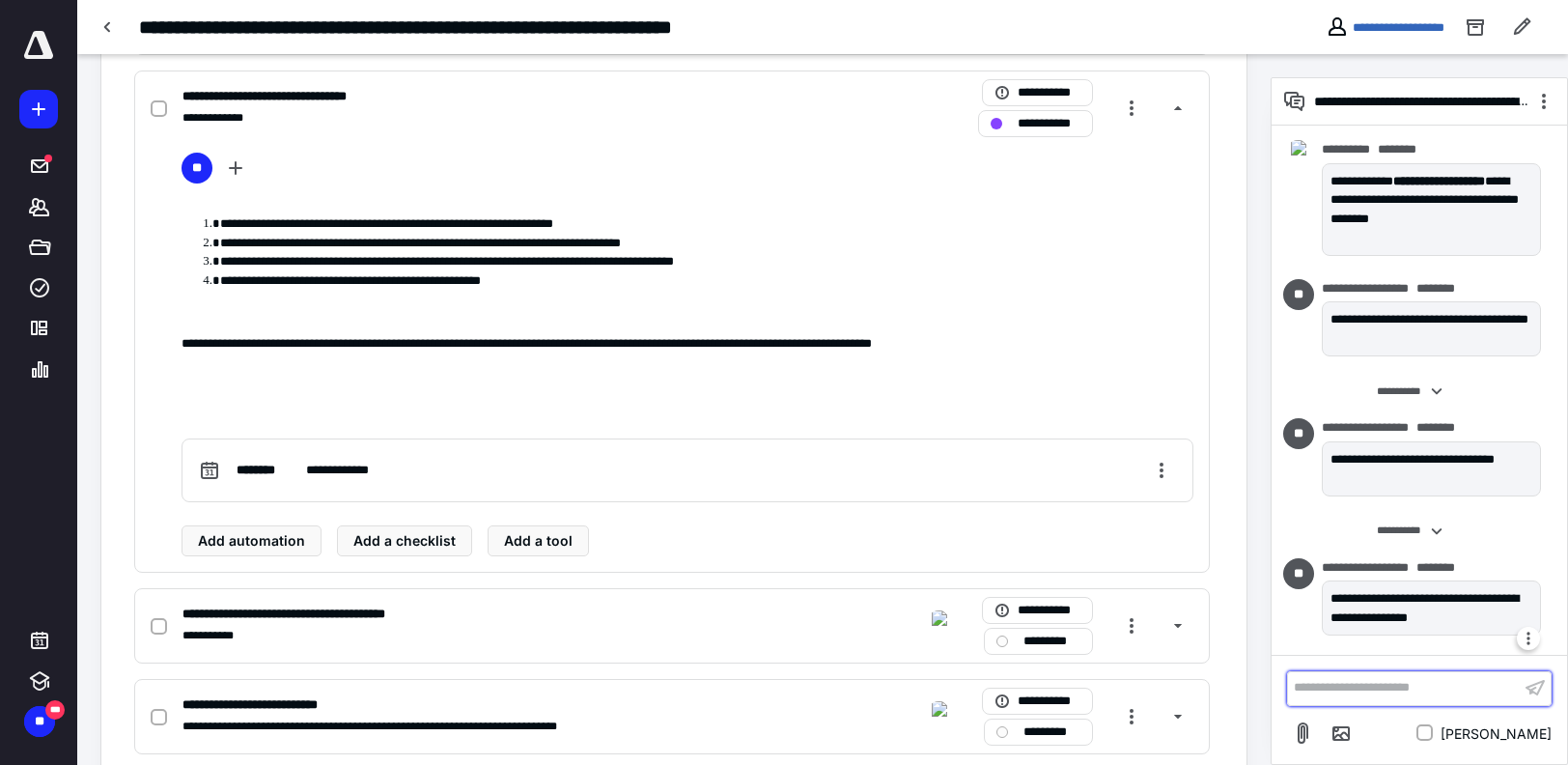 scroll, scrollTop: 2511, scrollLeft: 0, axis: vertical 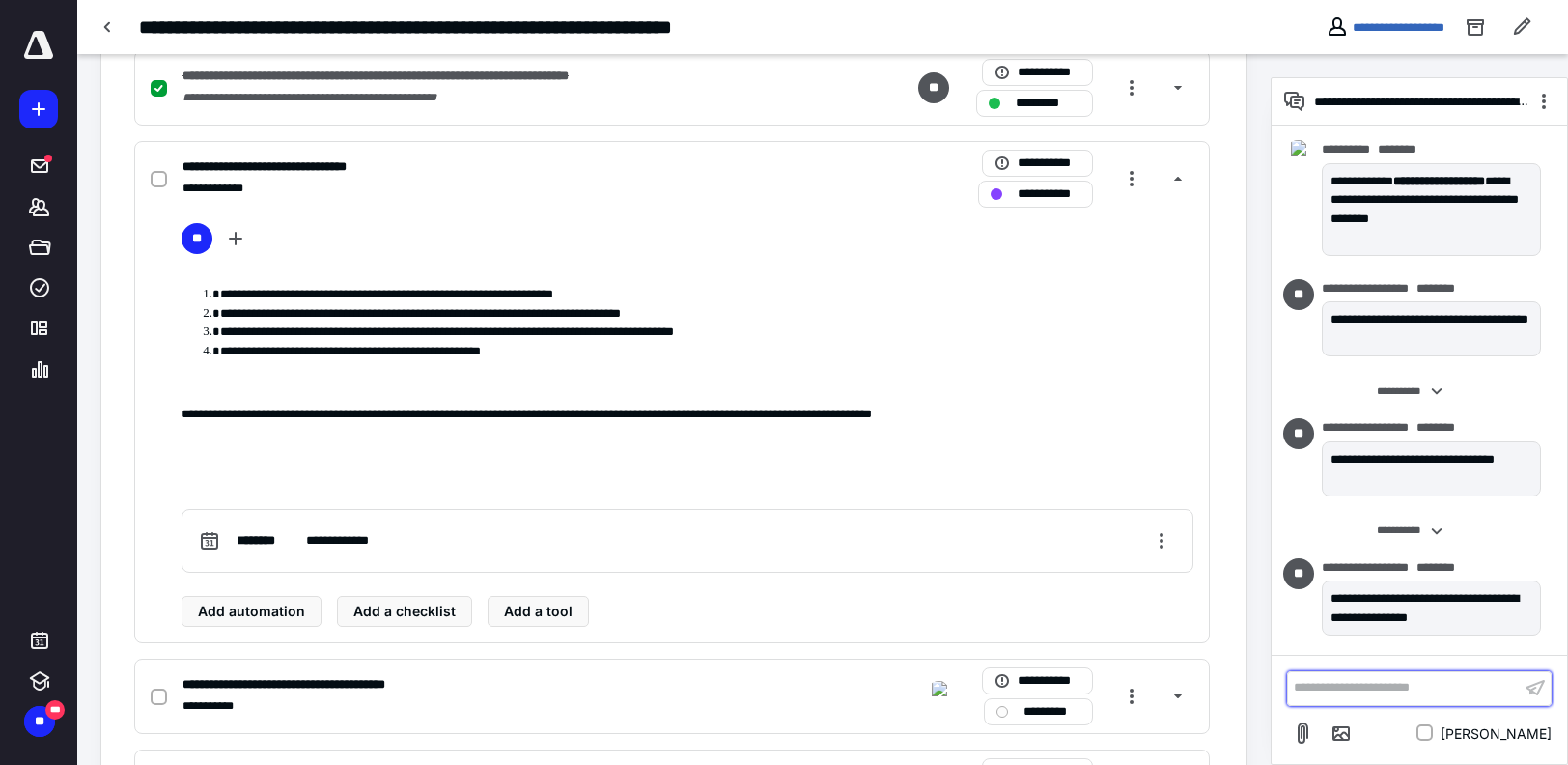 click on "**********" at bounding box center [1404, 688] 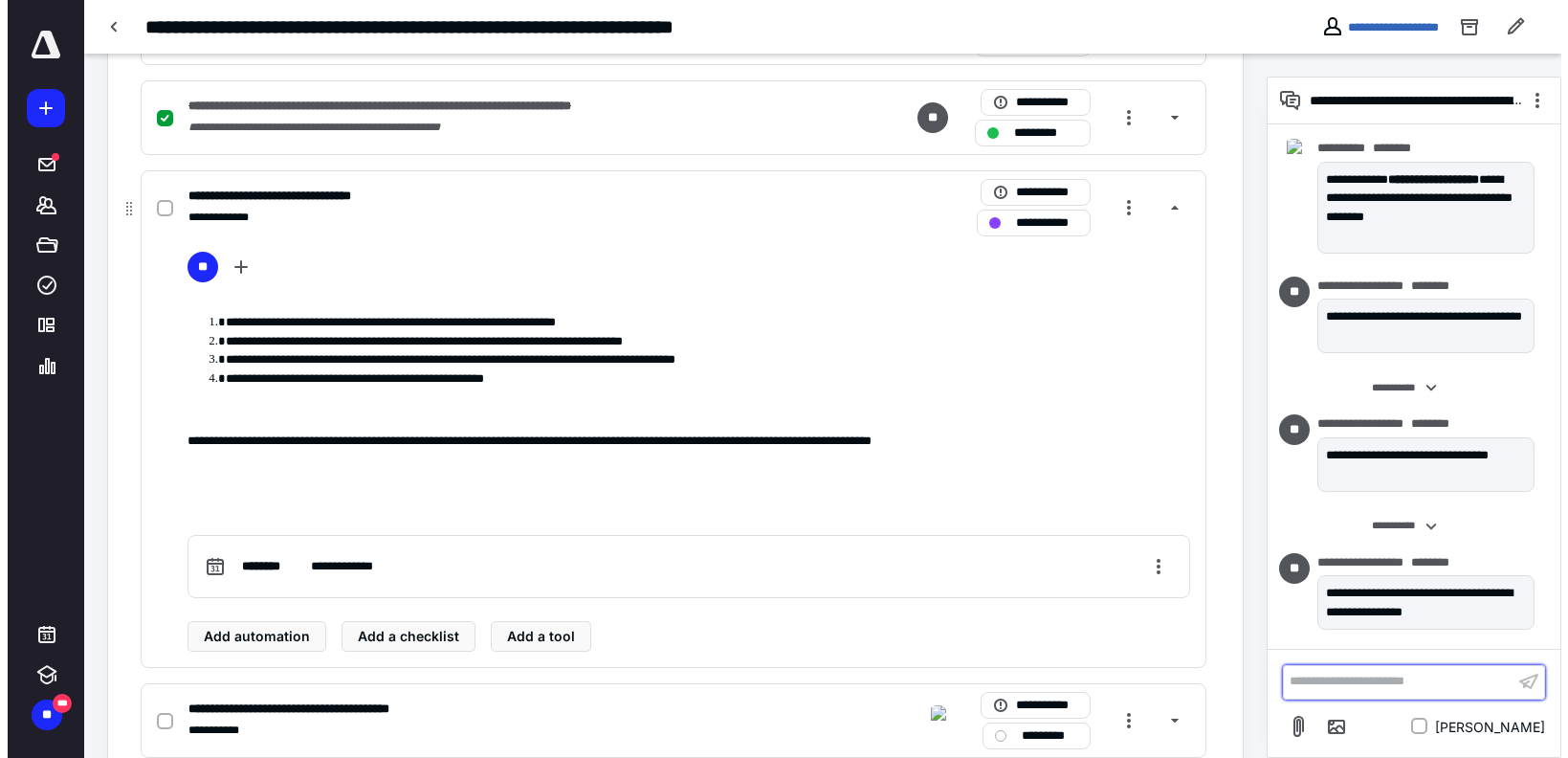 scroll, scrollTop: 2393, scrollLeft: 0, axis: vertical 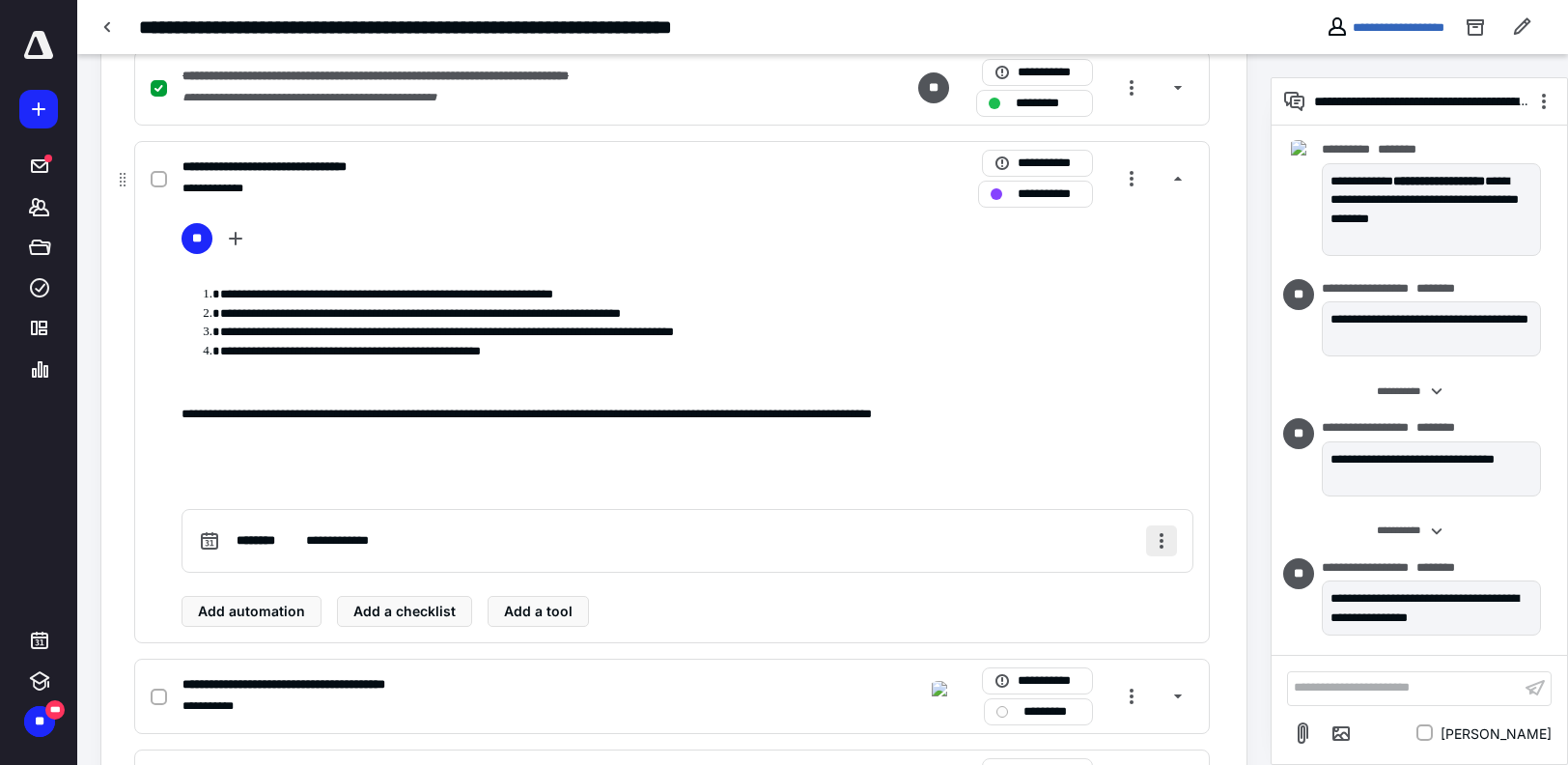 click at bounding box center [1162, 541] 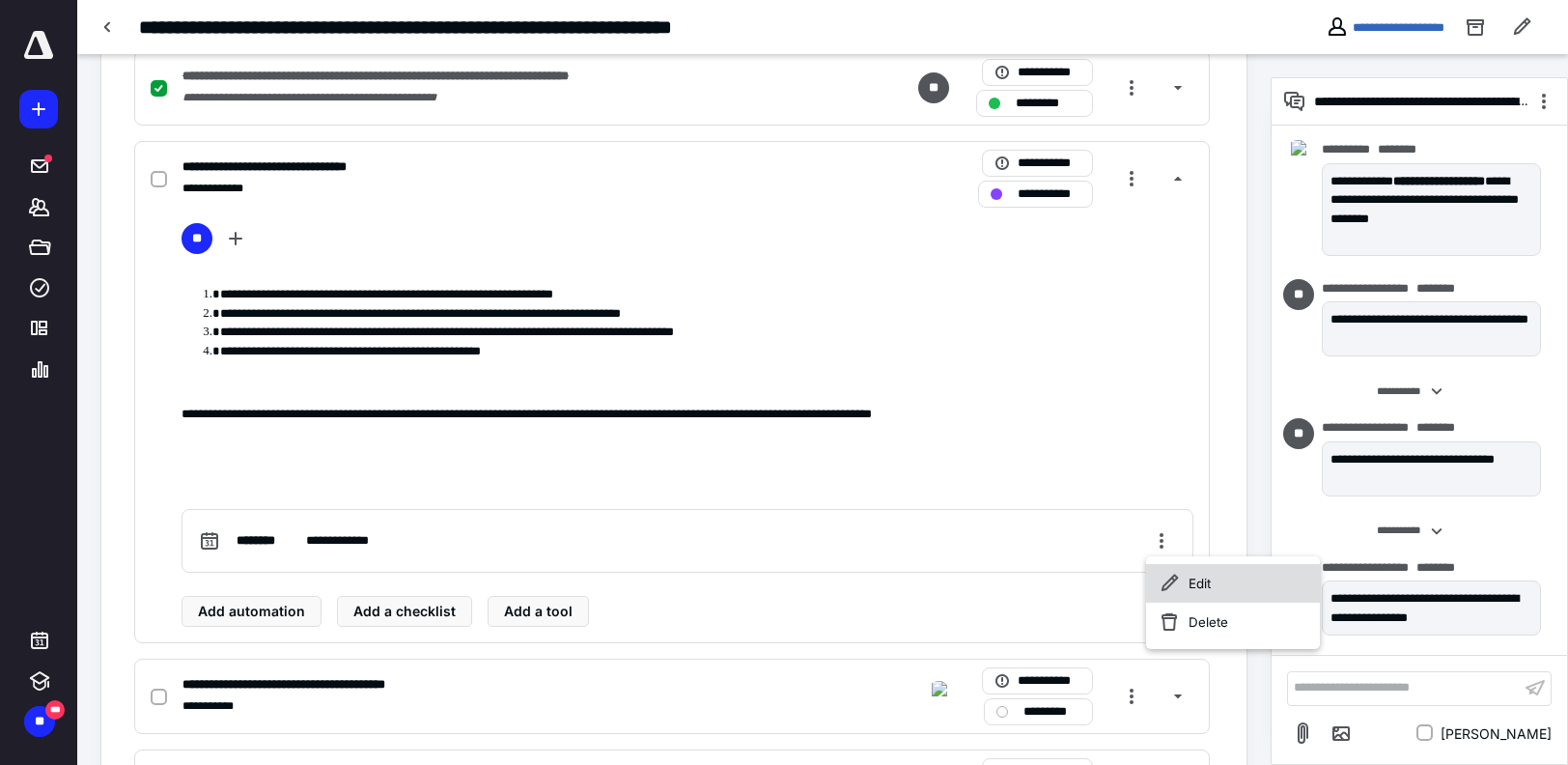 click on "Edit" at bounding box center [1233, 583] 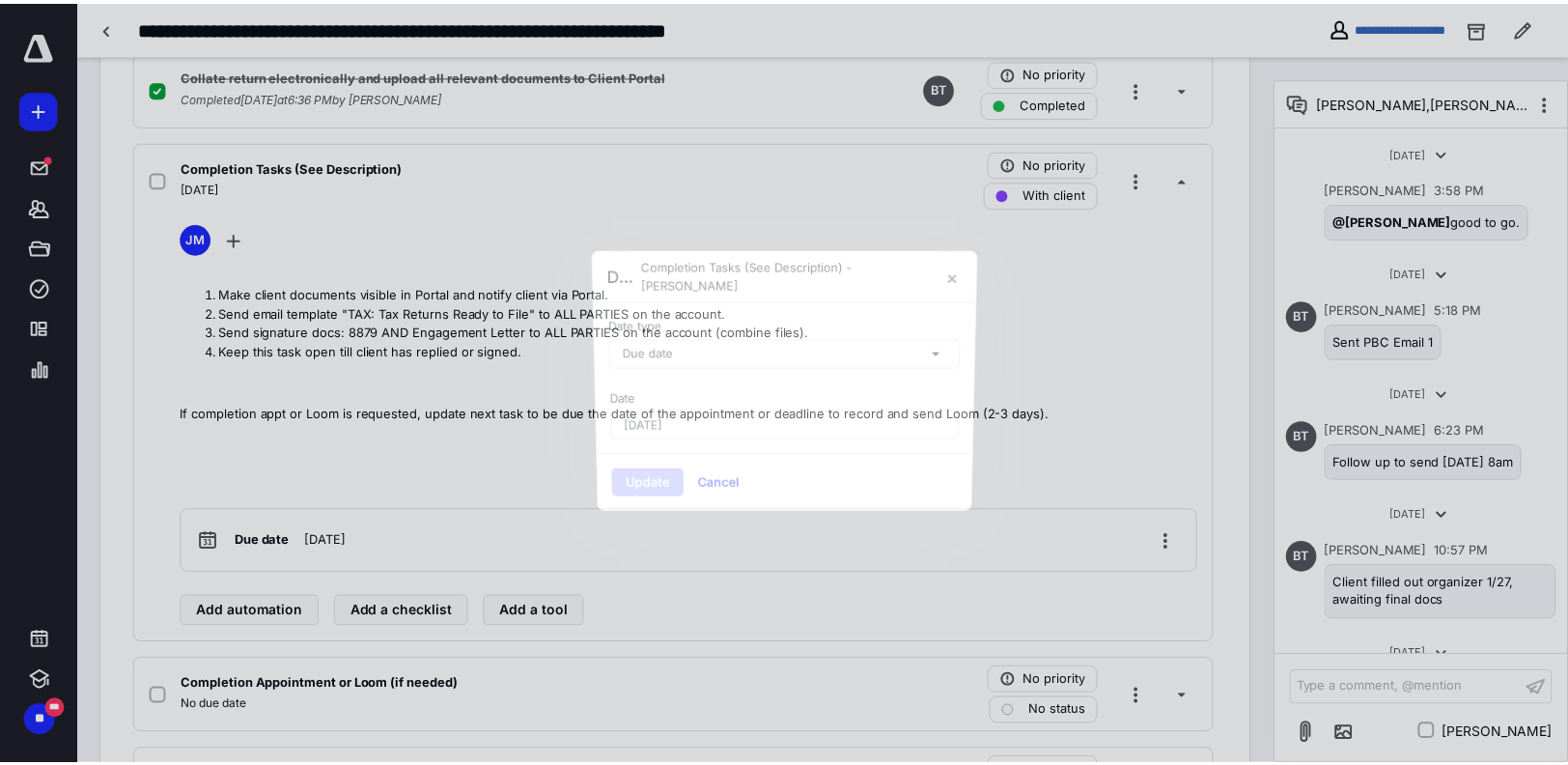 scroll, scrollTop: 2751, scrollLeft: 0, axis: vertical 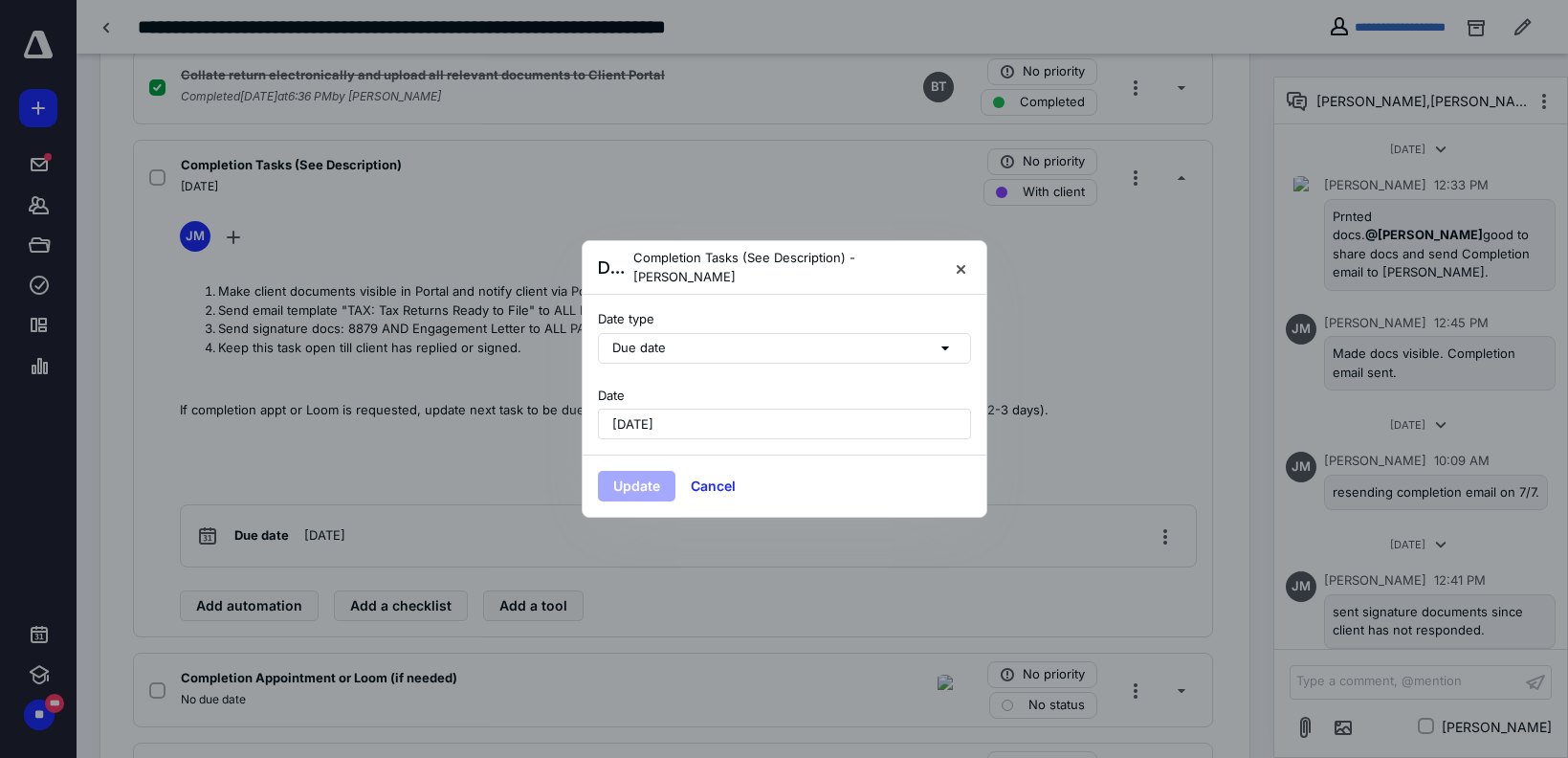 click on "July 10, 2025" at bounding box center (784, 424) 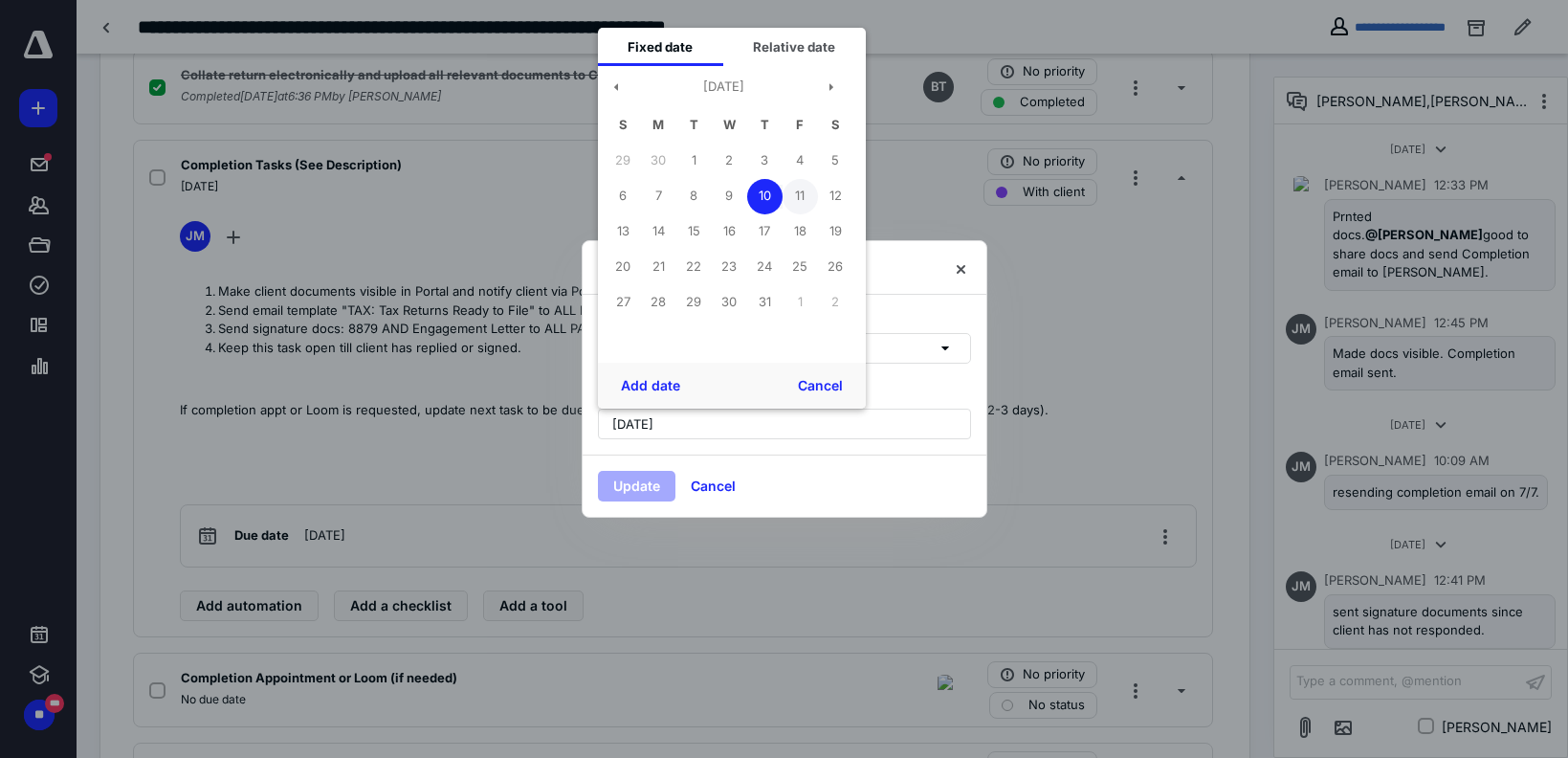 click on "11" at bounding box center (800, 196) 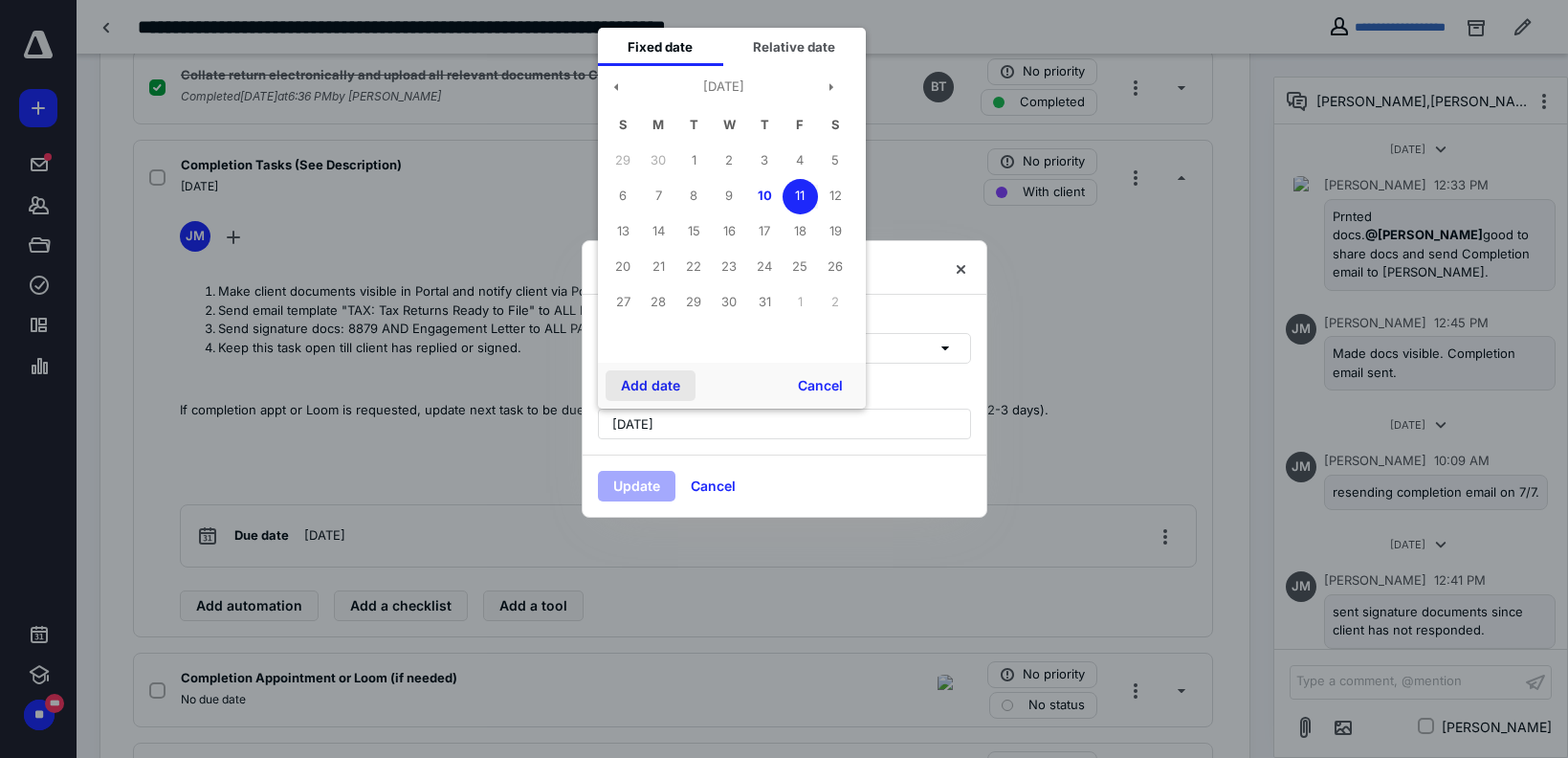 click on "Add date" at bounding box center [651, 386] 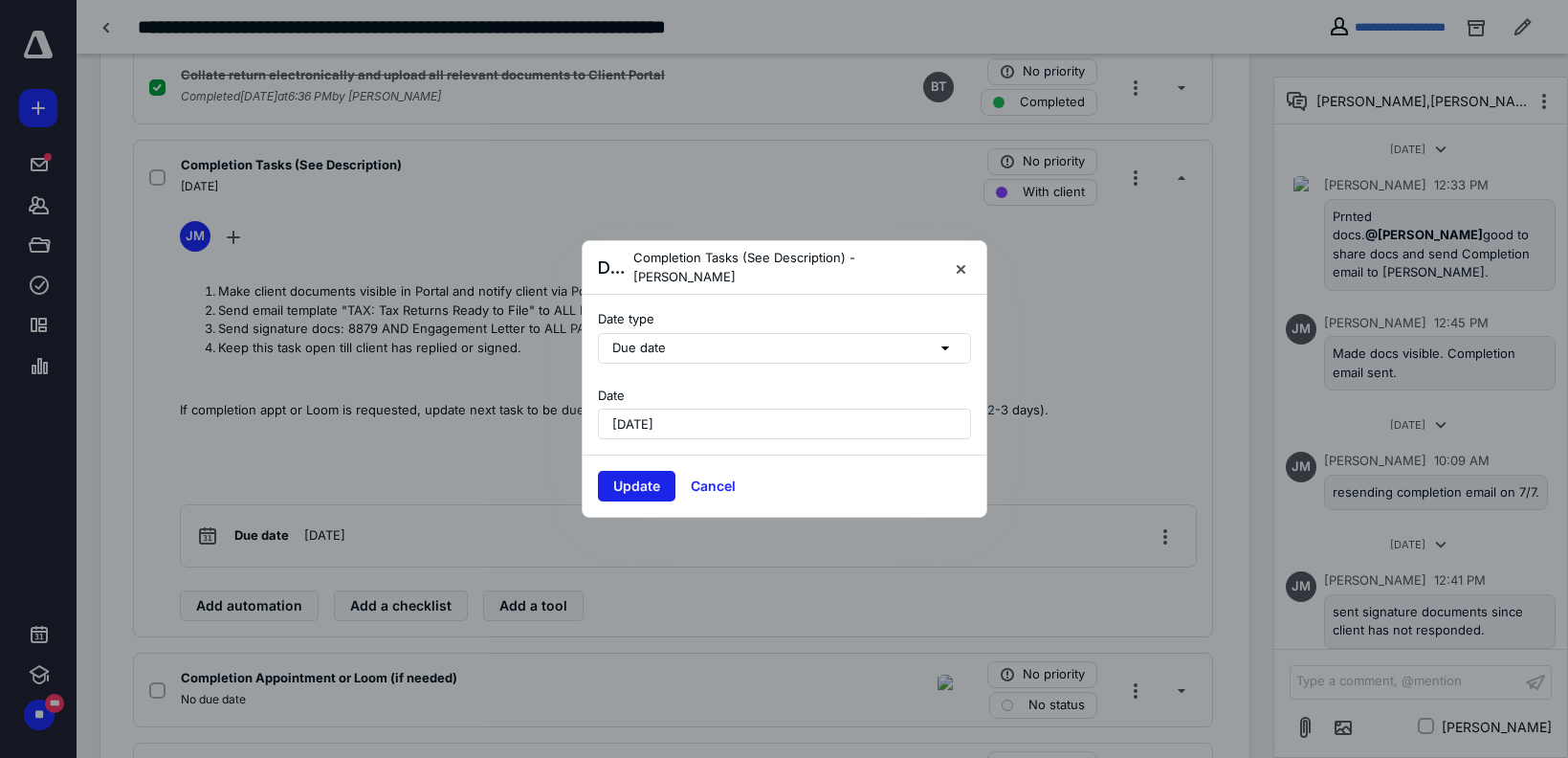 click on "Update" at bounding box center (636, 486) 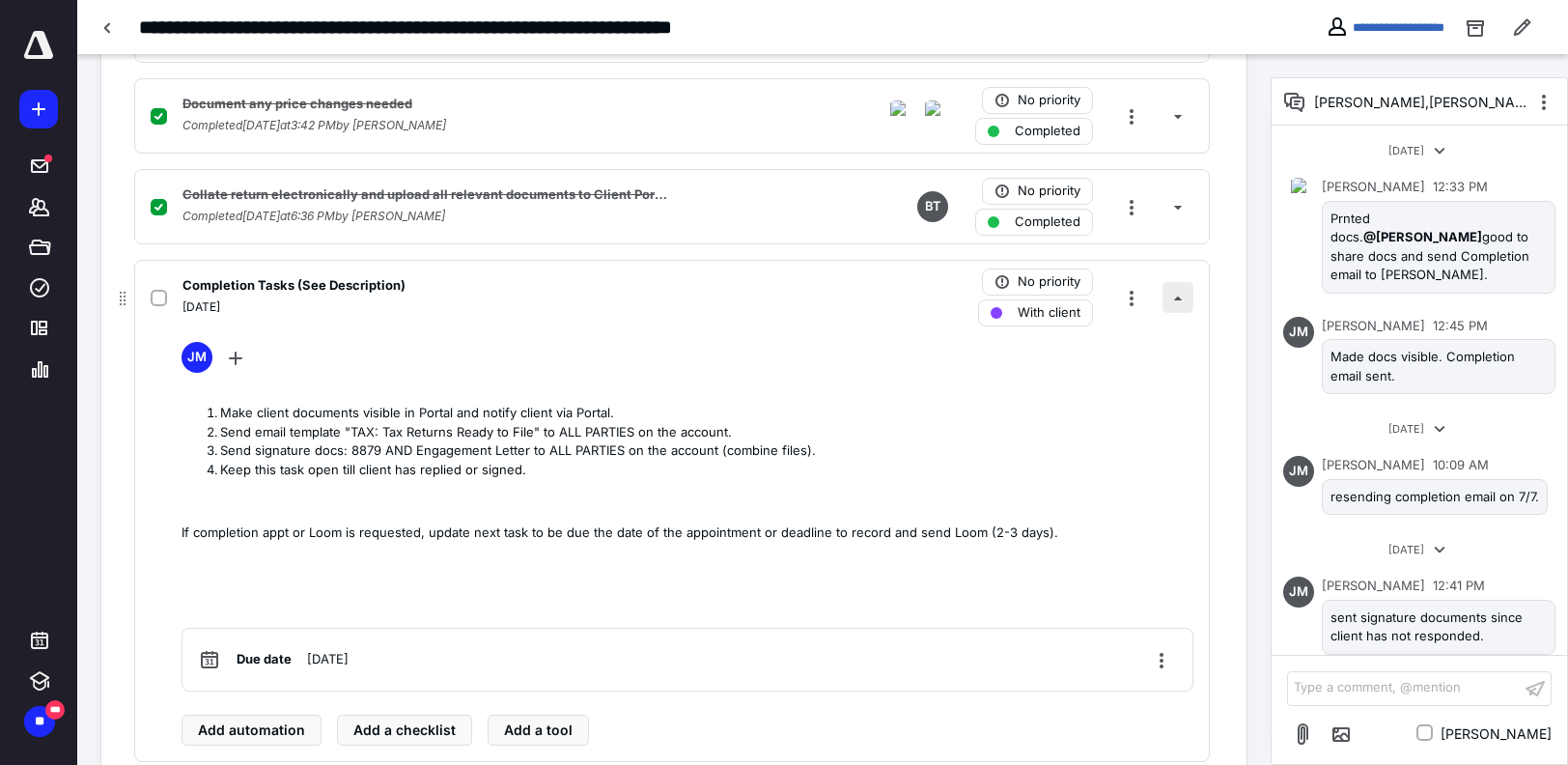 scroll, scrollTop: 2125, scrollLeft: 0, axis: vertical 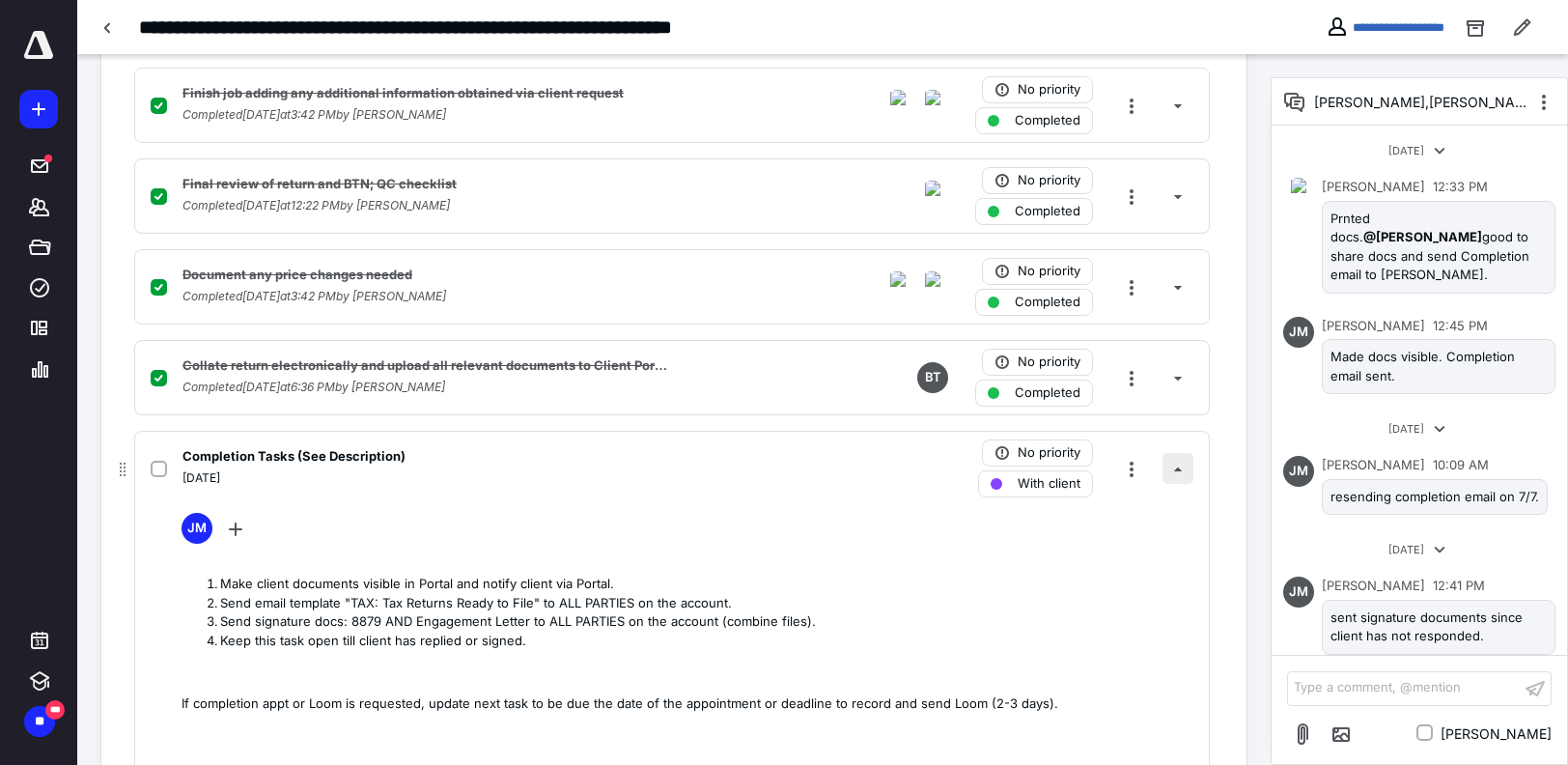 click at bounding box center (1178, 468) 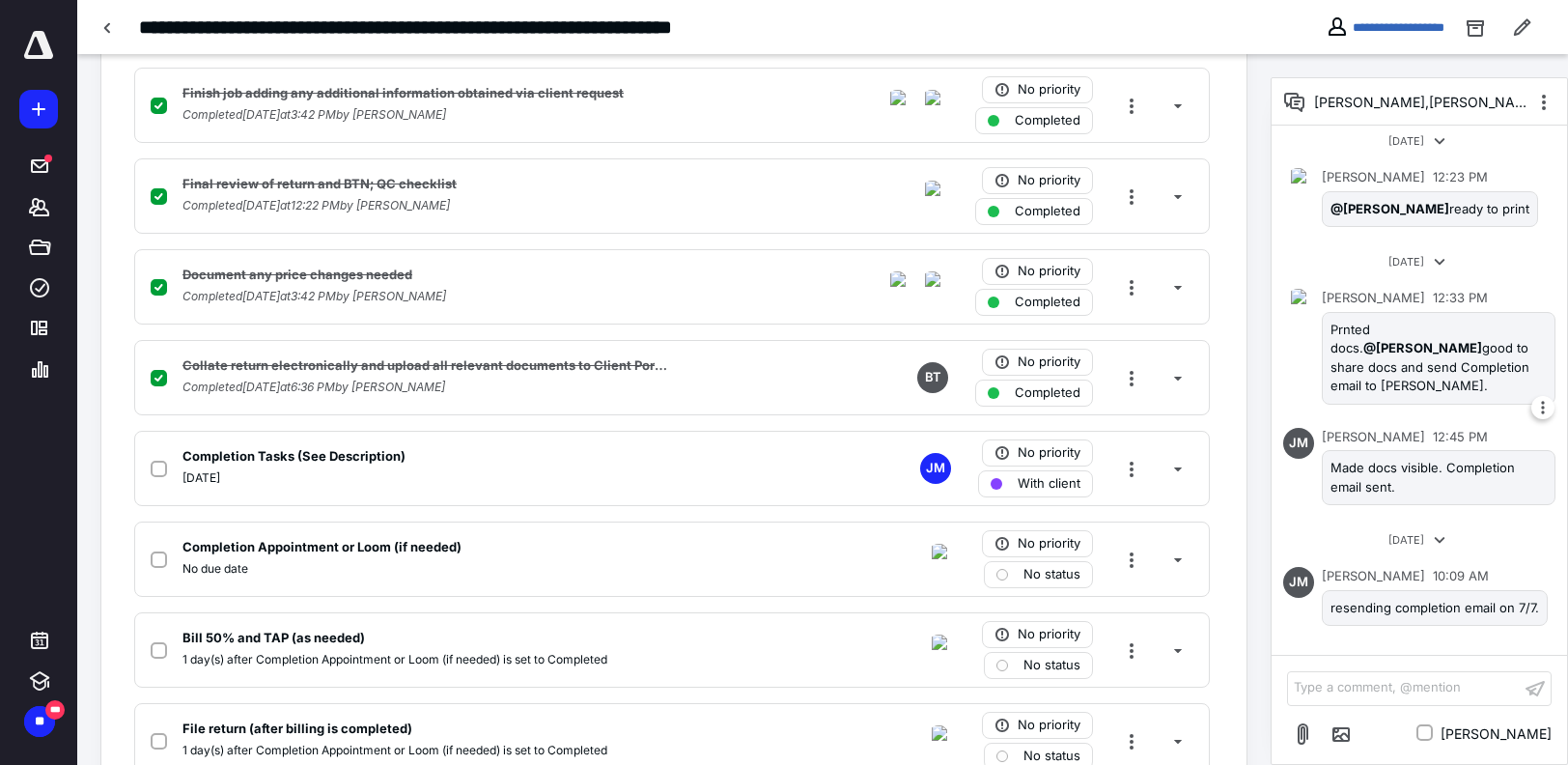 scroll, scrollTop: 2751, scrollLeft: 0, axis: vertical 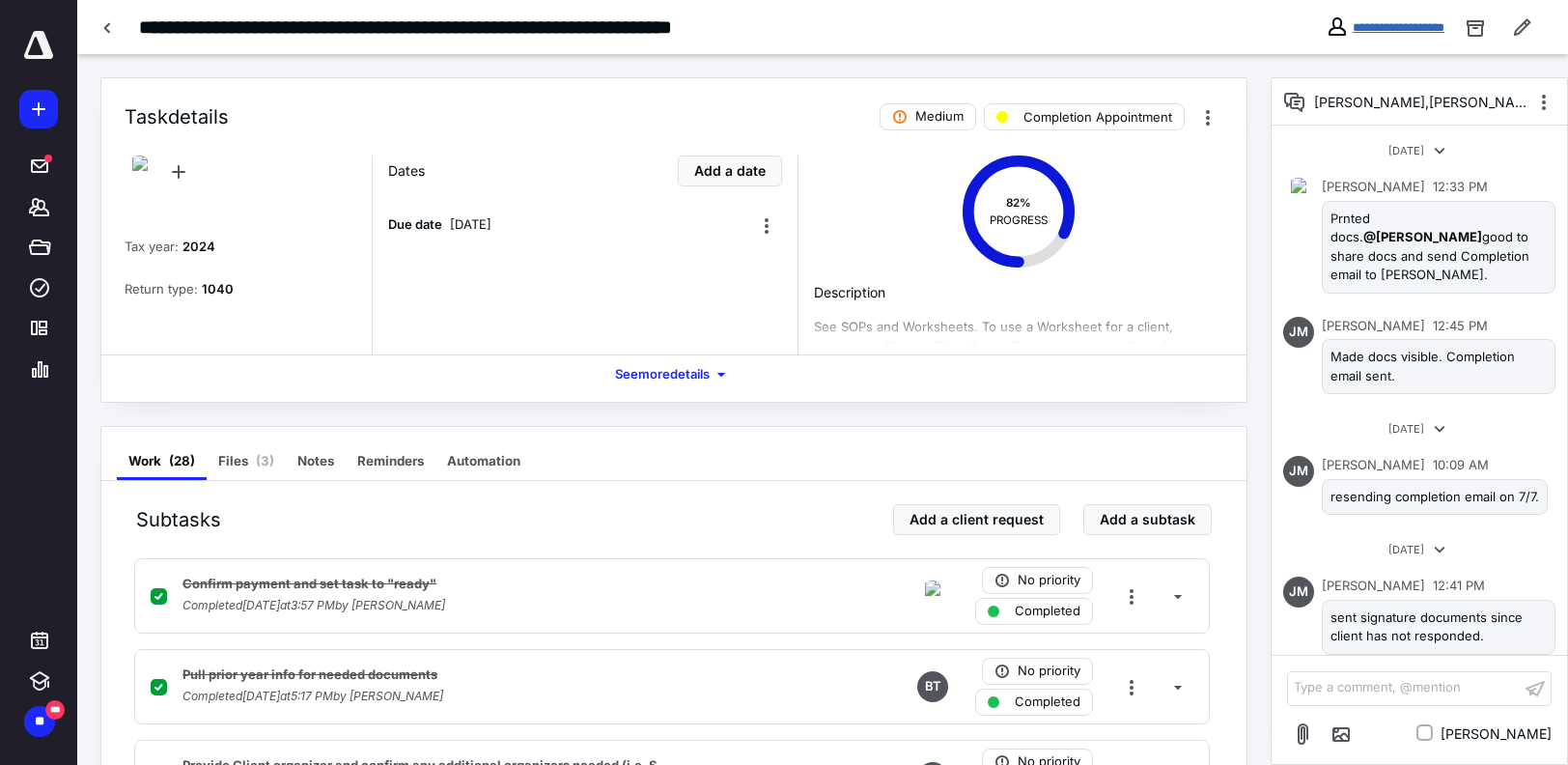 click on "**********" at bounding box center (1398, 27) 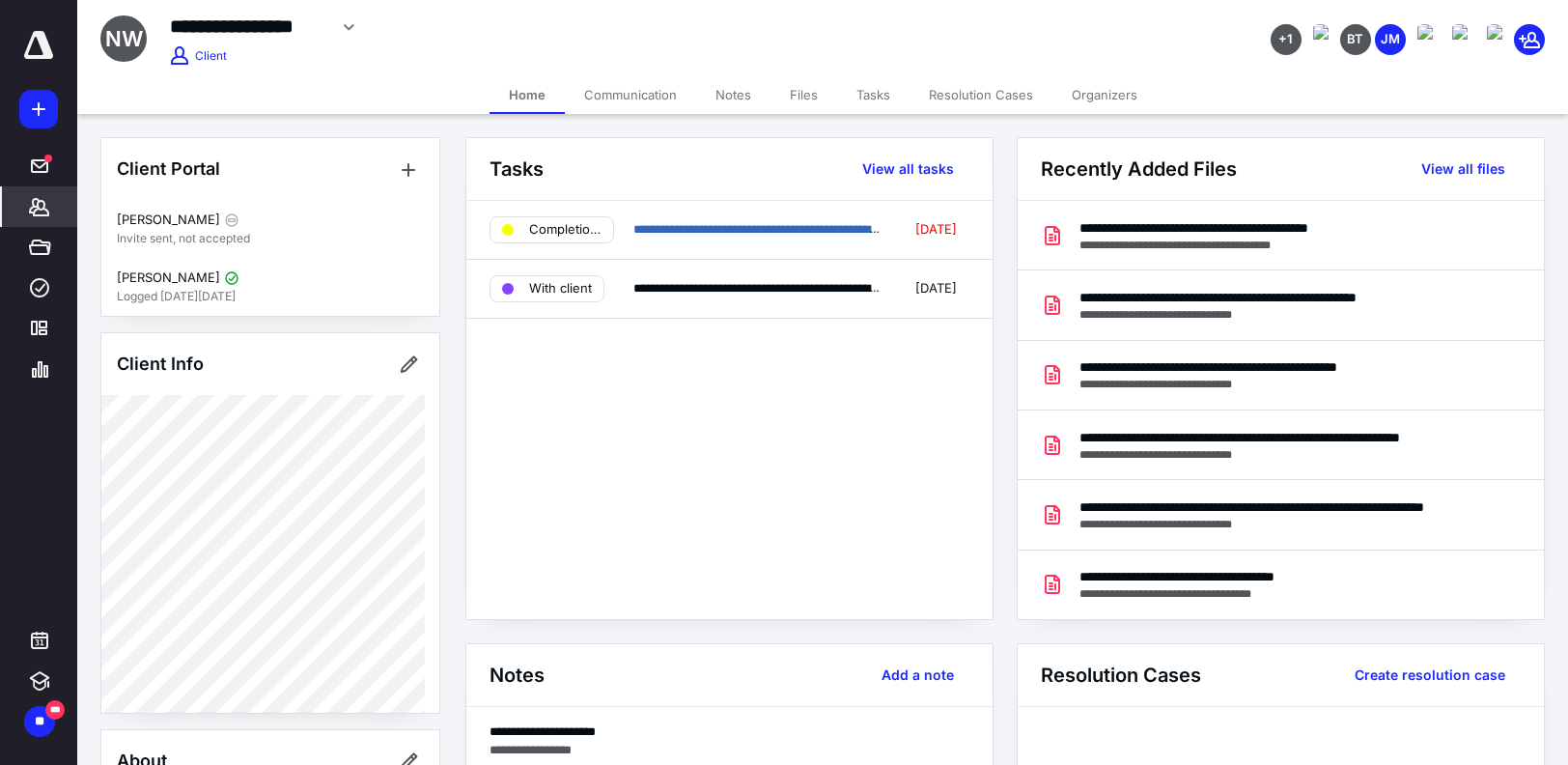 click on "Communication" at bounding box center [630, 95] 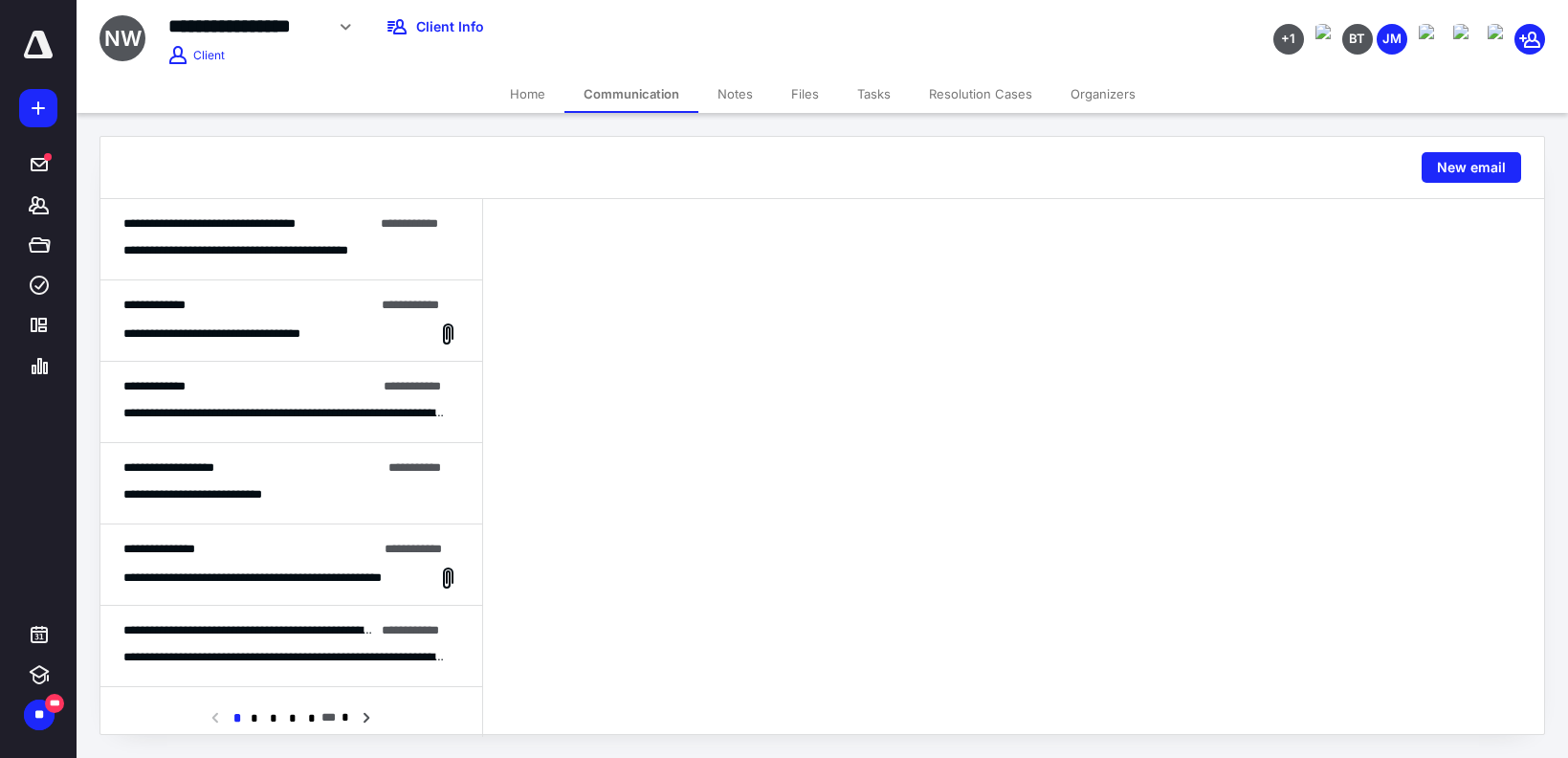 click on "**********" at bounding box center (262, 251) 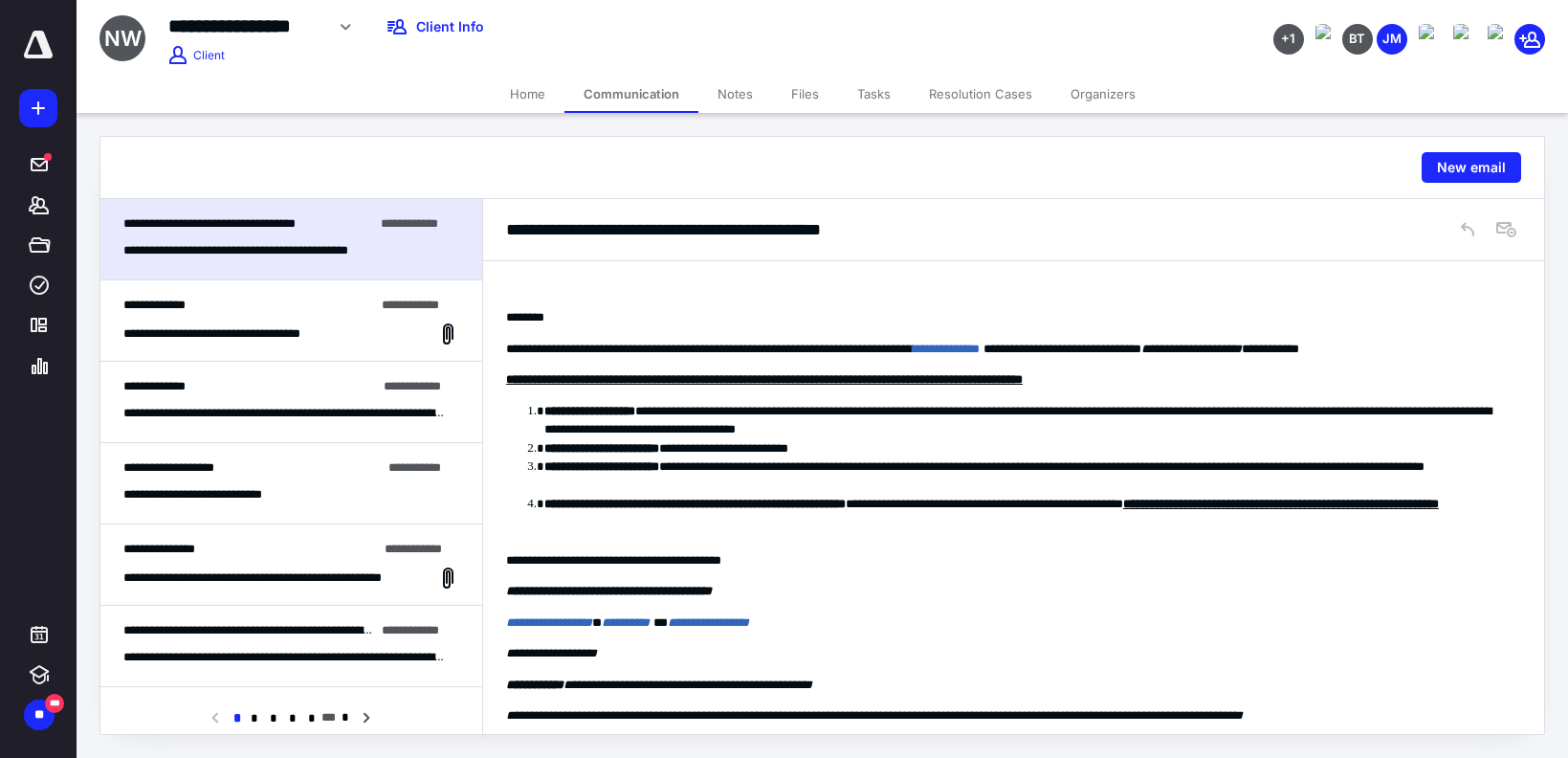 scroll, scrollTop: 0, scrollLeft: 0, axis: both 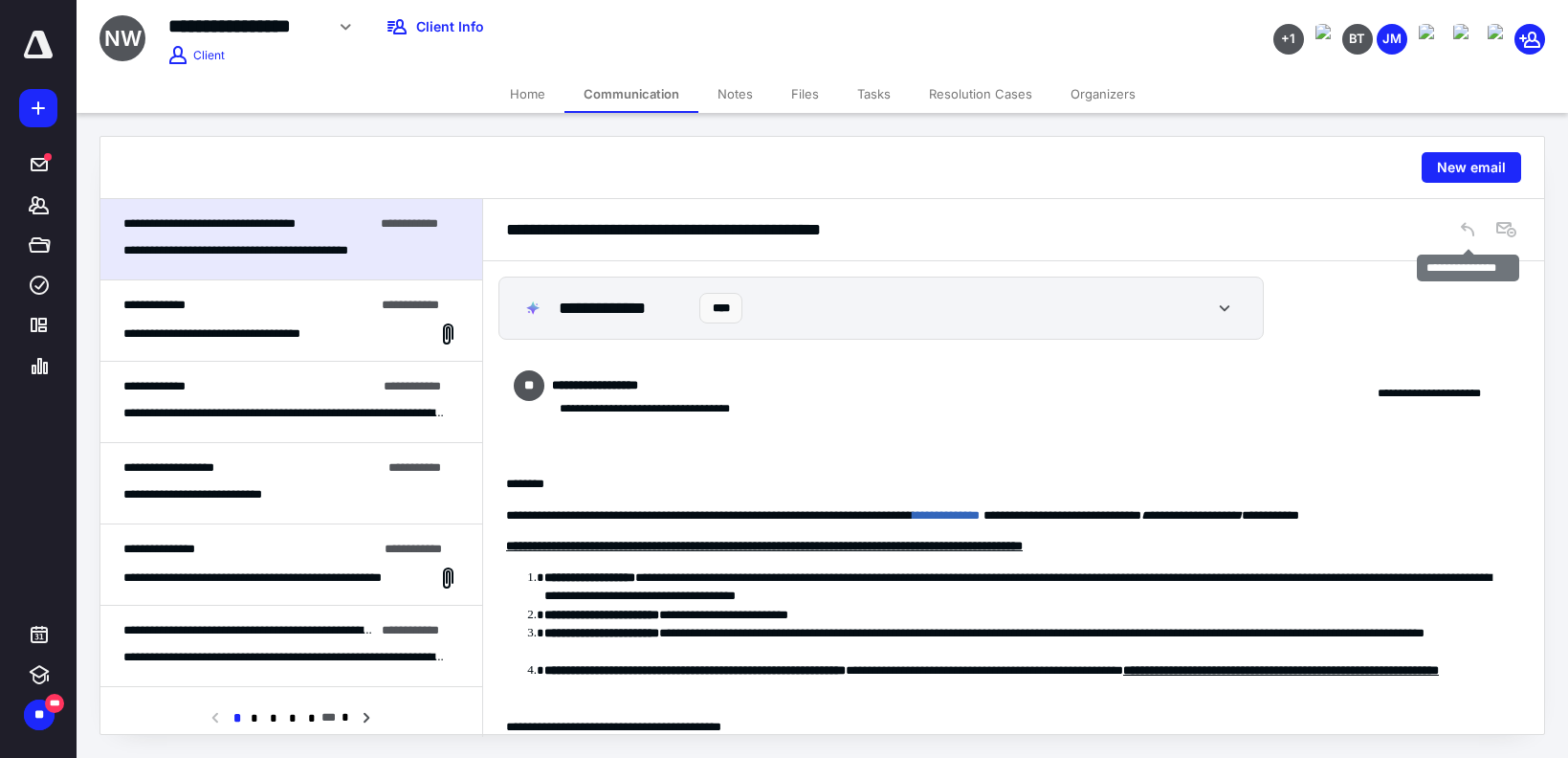 click 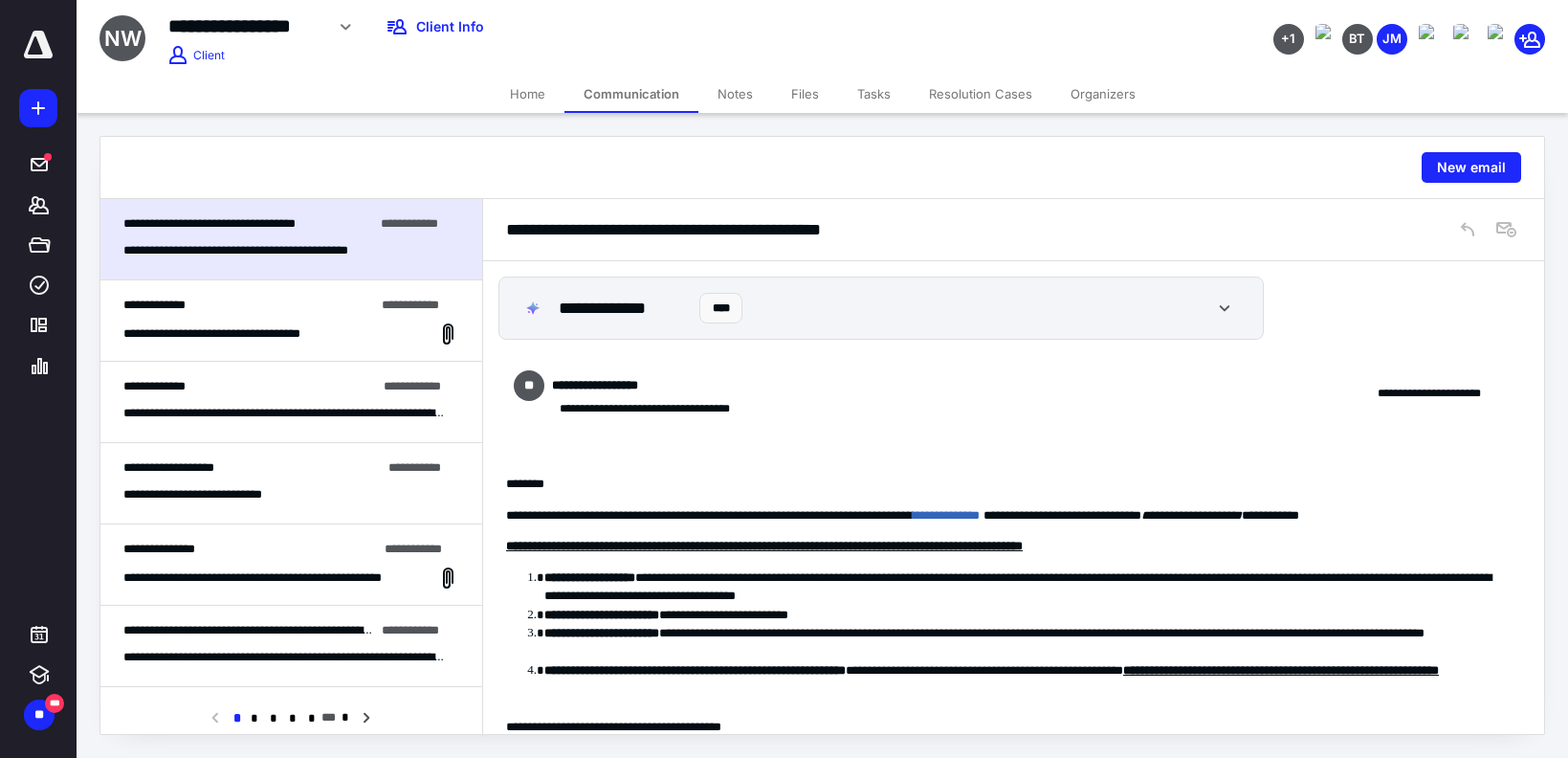 click on "**********" at bounding box center (1013, 393) 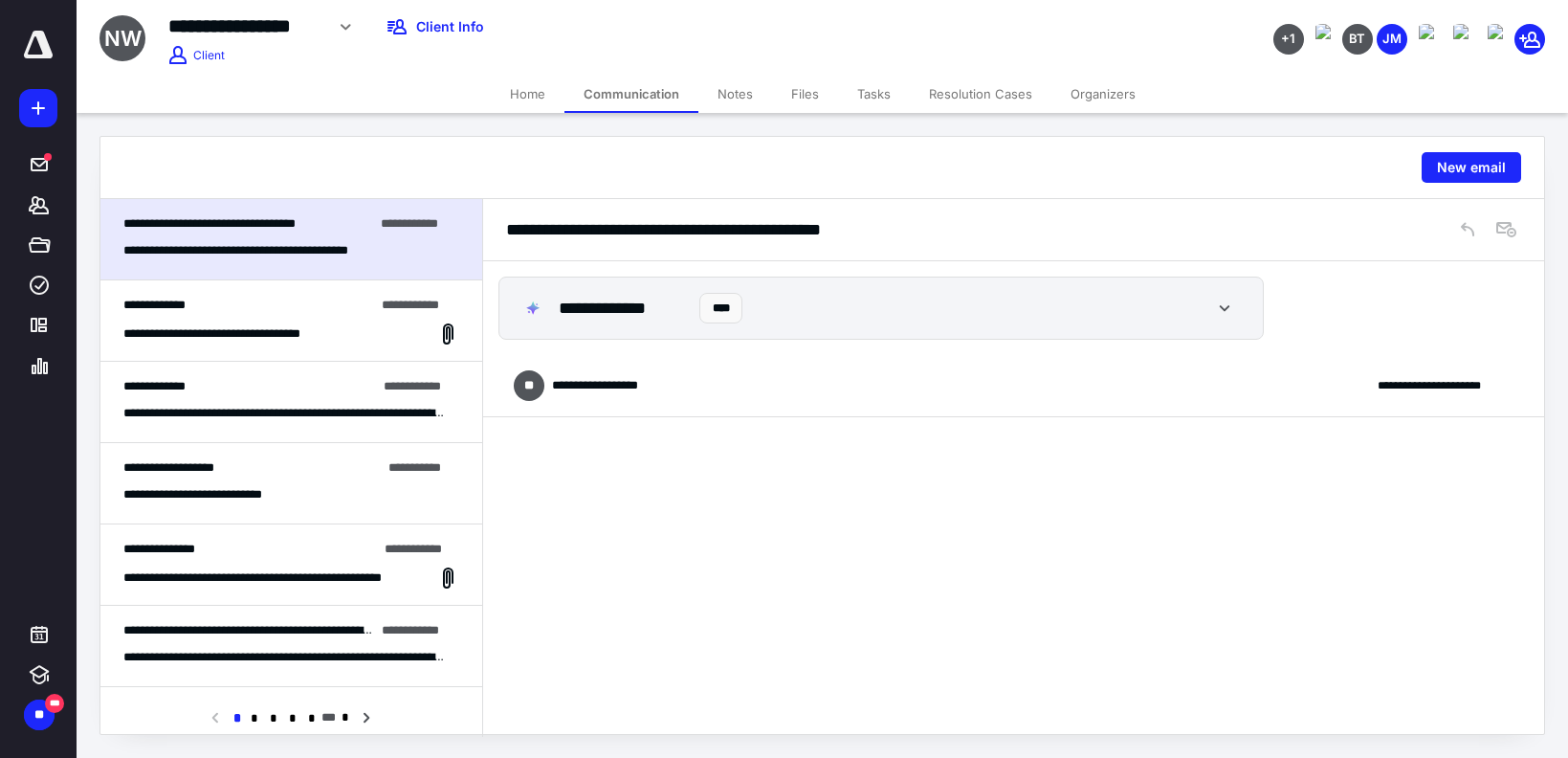 click on "**********" at bounding box center (1013, 386) 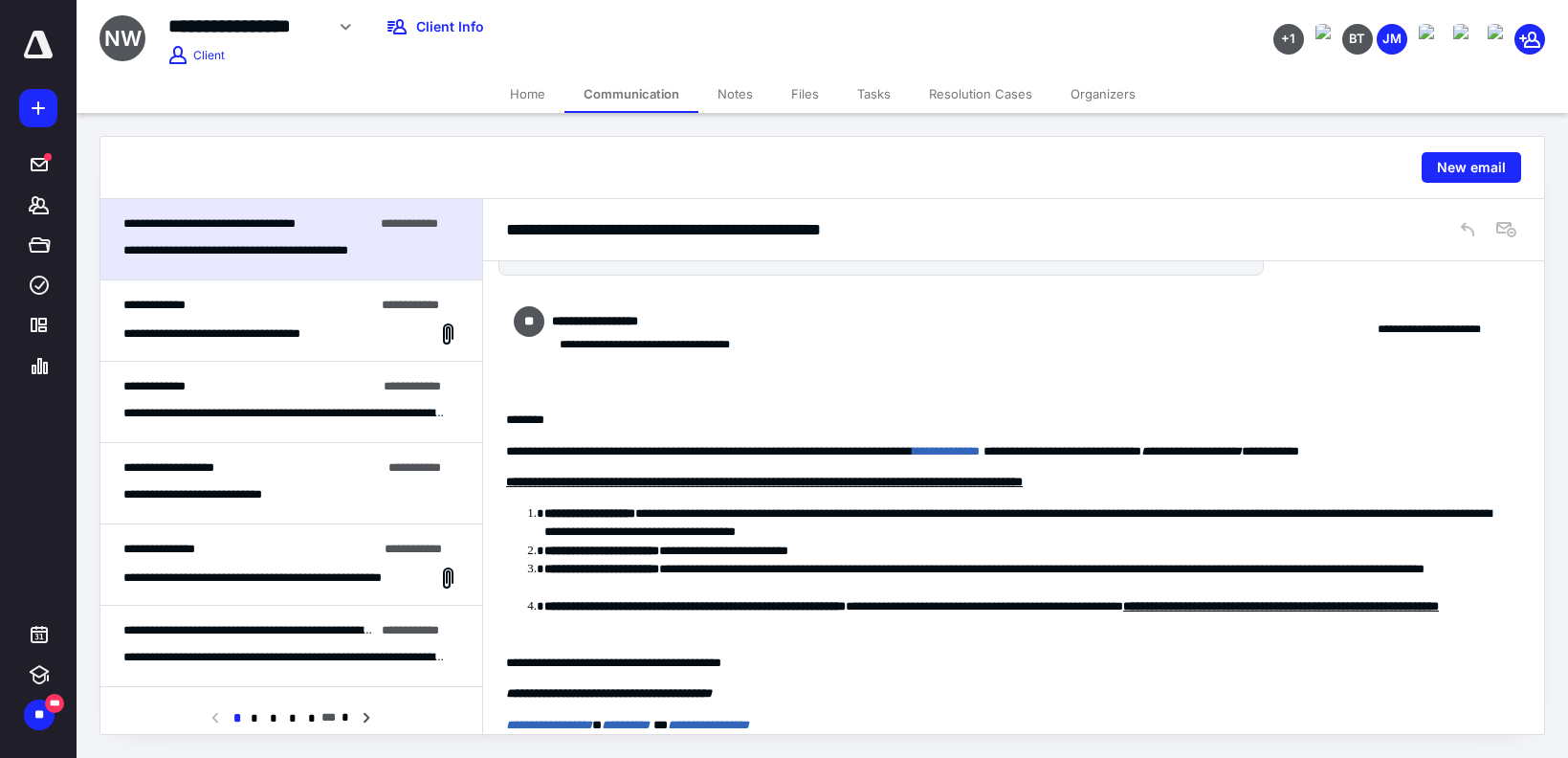 scroll, scrollTop: 96, scrollLeft: 0, axis: vertical 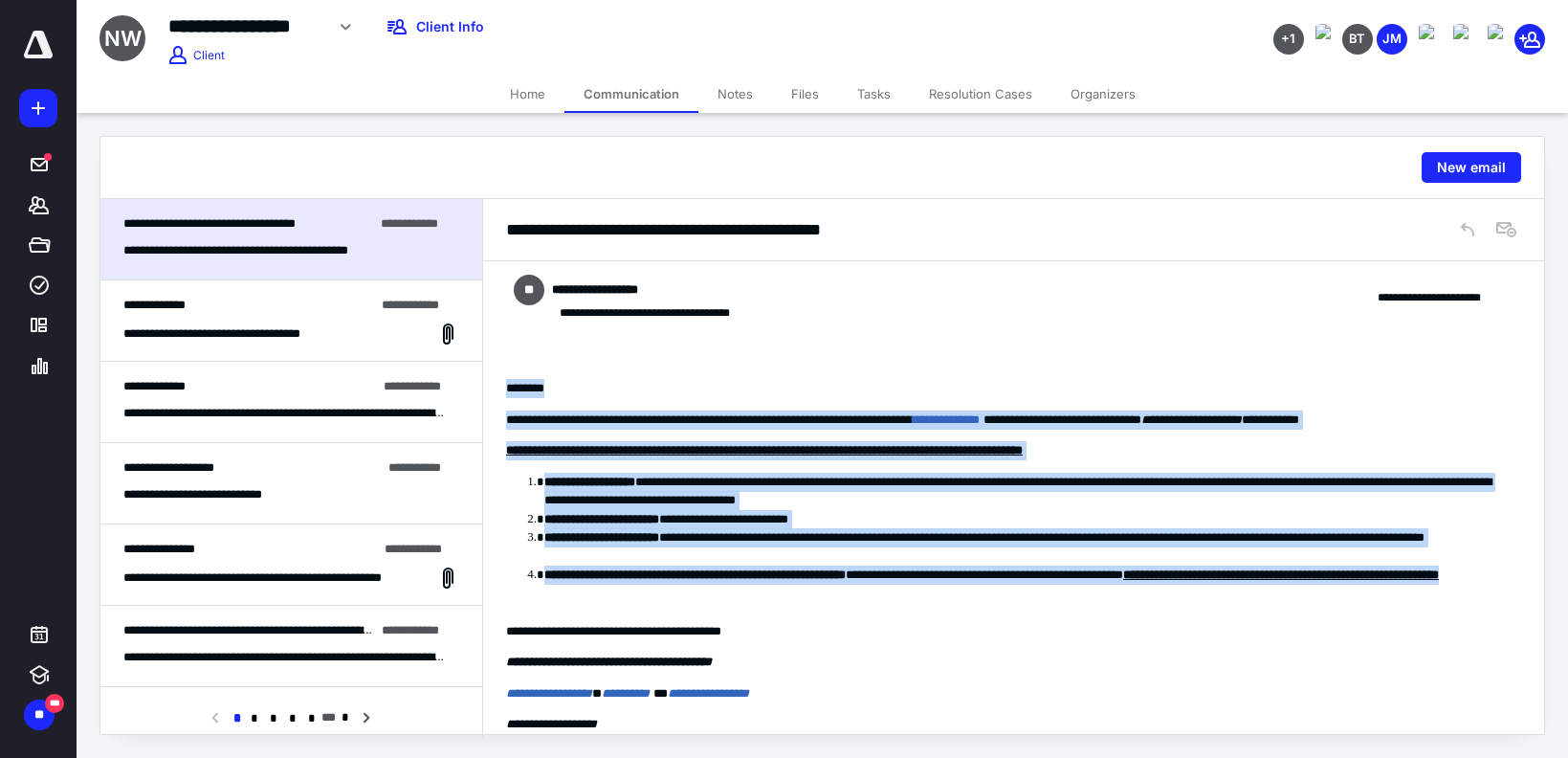 drag, startPoint x: 507, startPoint y: 381, endPoint x: 871, endPoint y: 600, distance: 424.80231 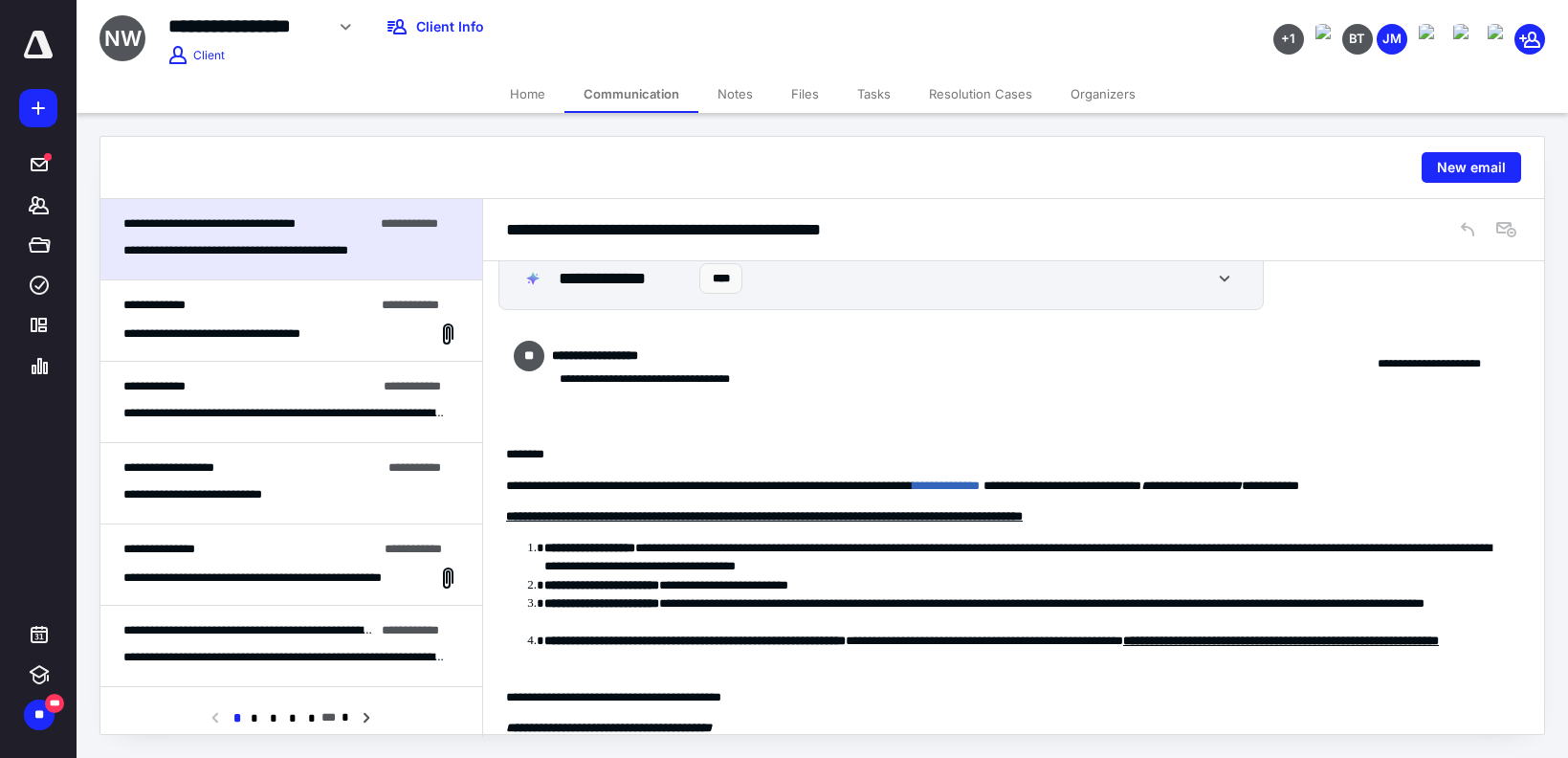 scroll, scrollTop: 0, scrollLeft: 0, axis: both 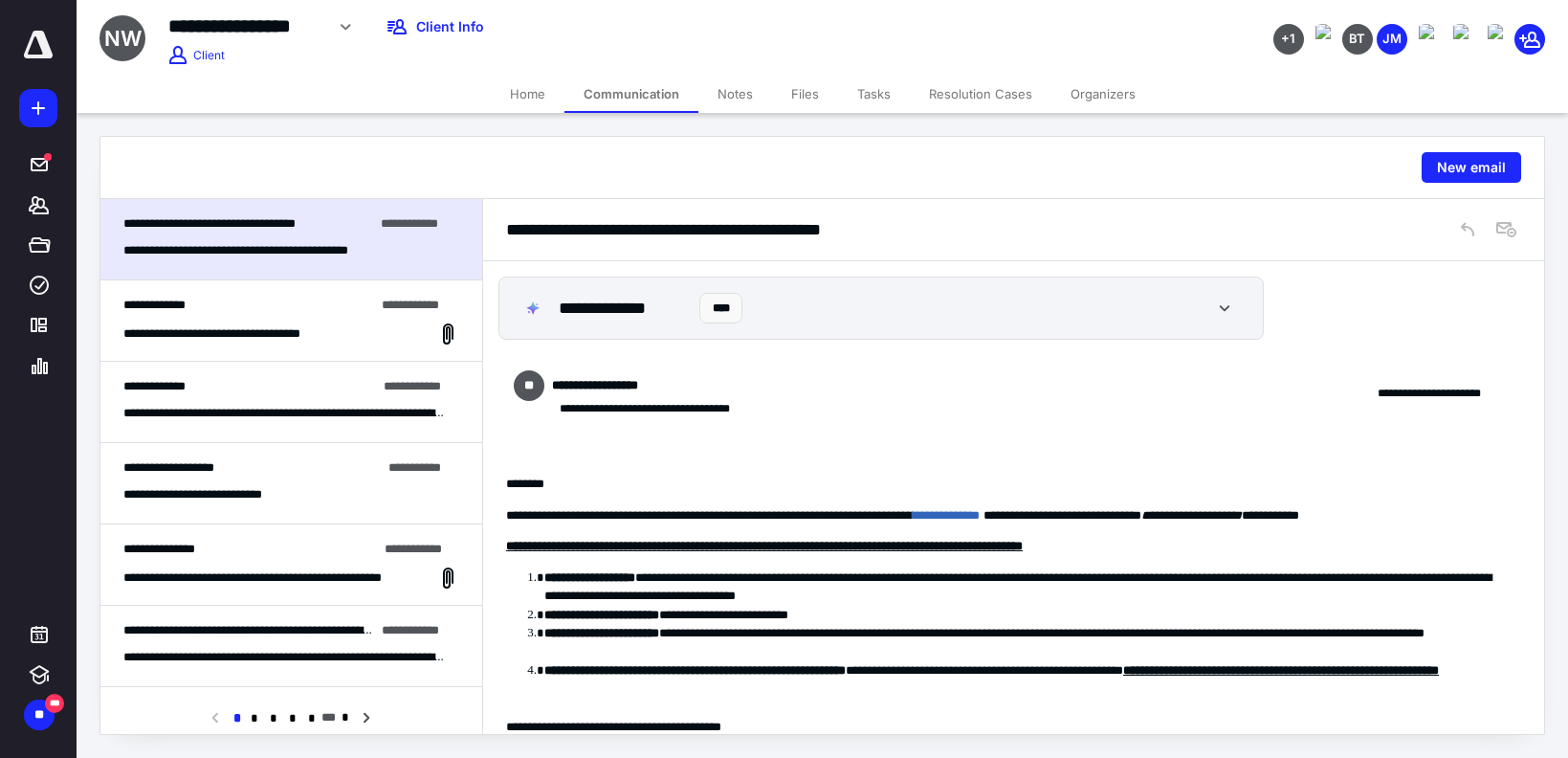 click on "**********" at bounding box center [1013, 689] 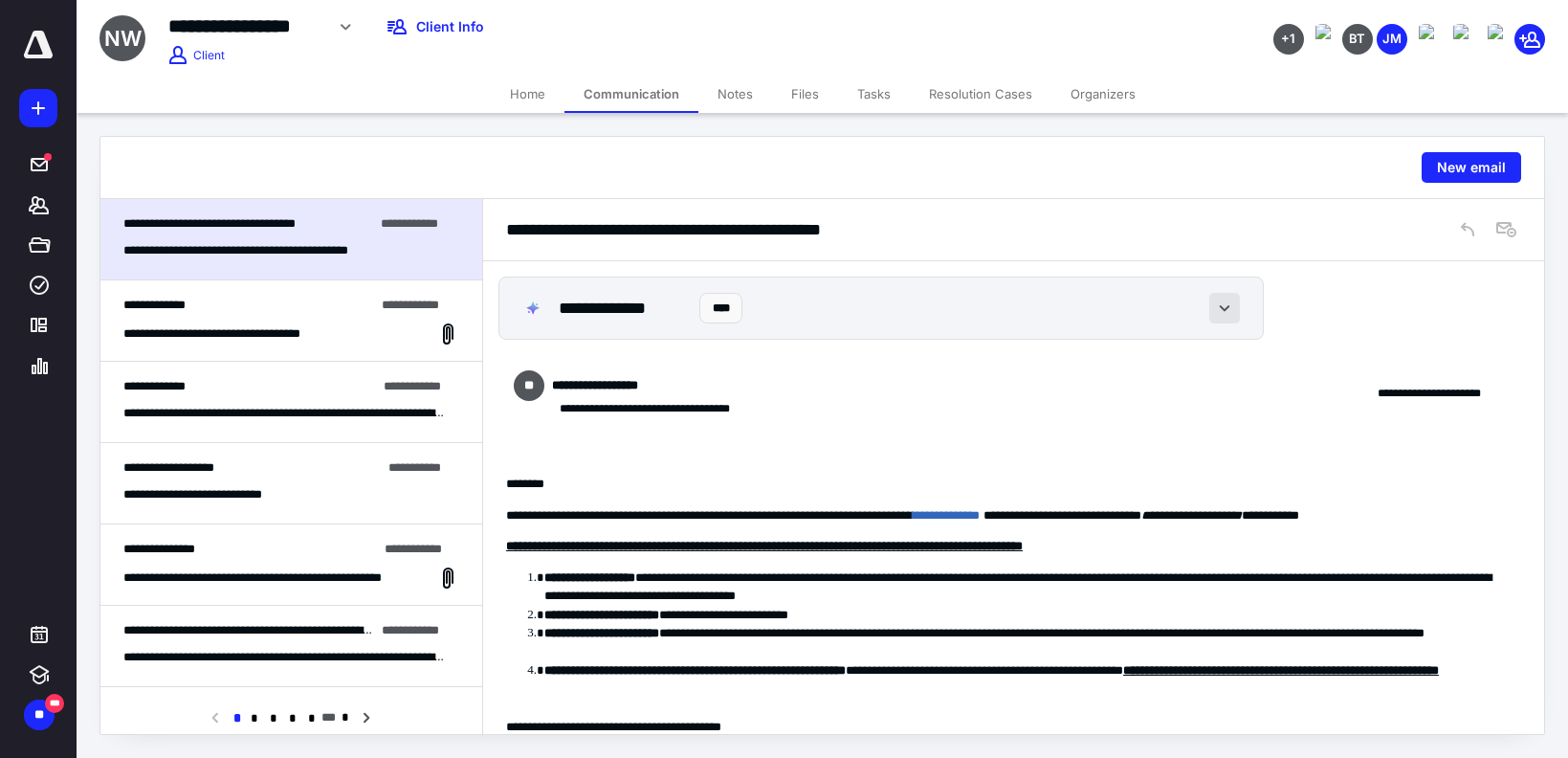 click at bounding box center (1225, 308) 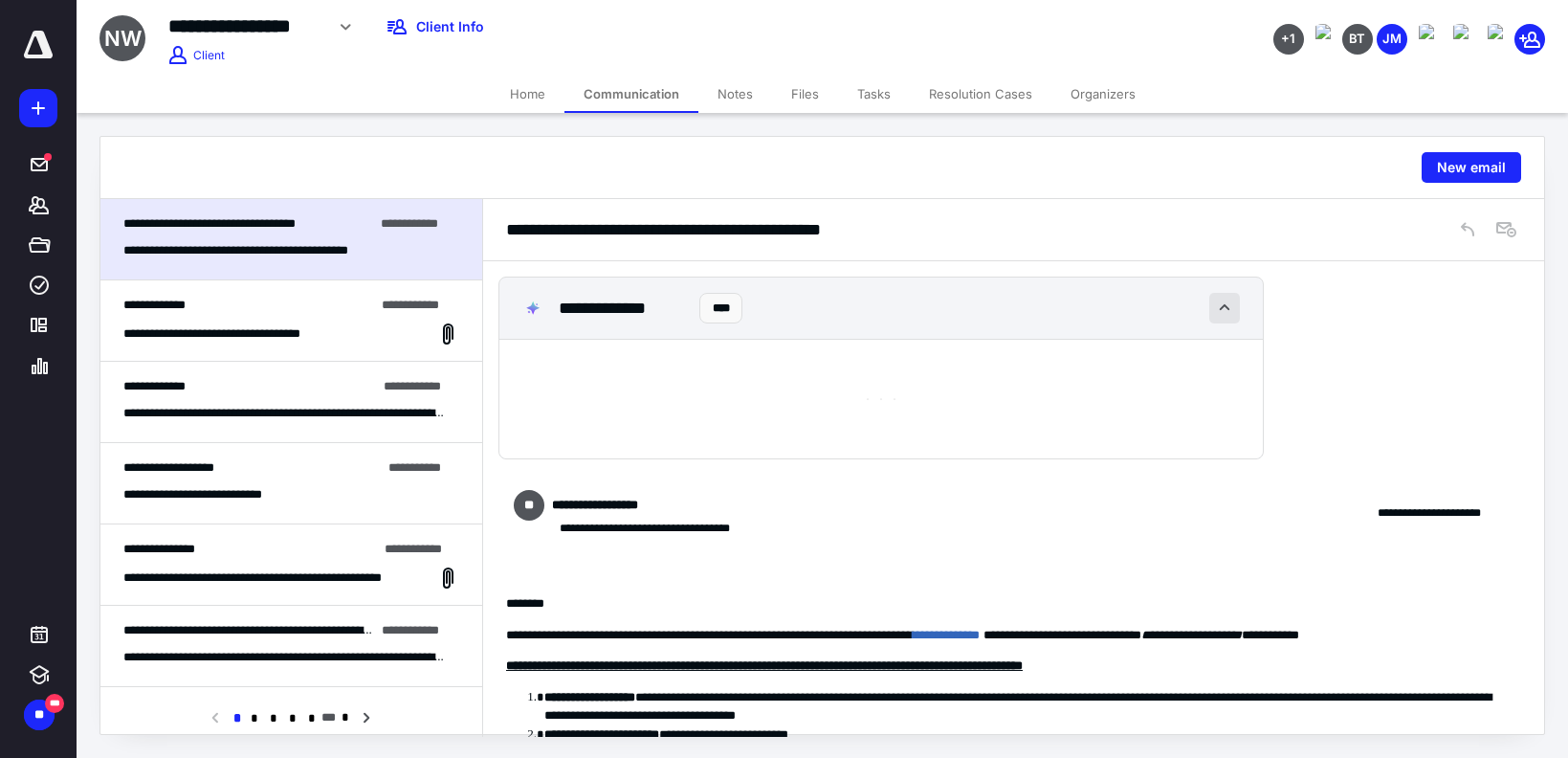 click at bounding box center [1225, 308] 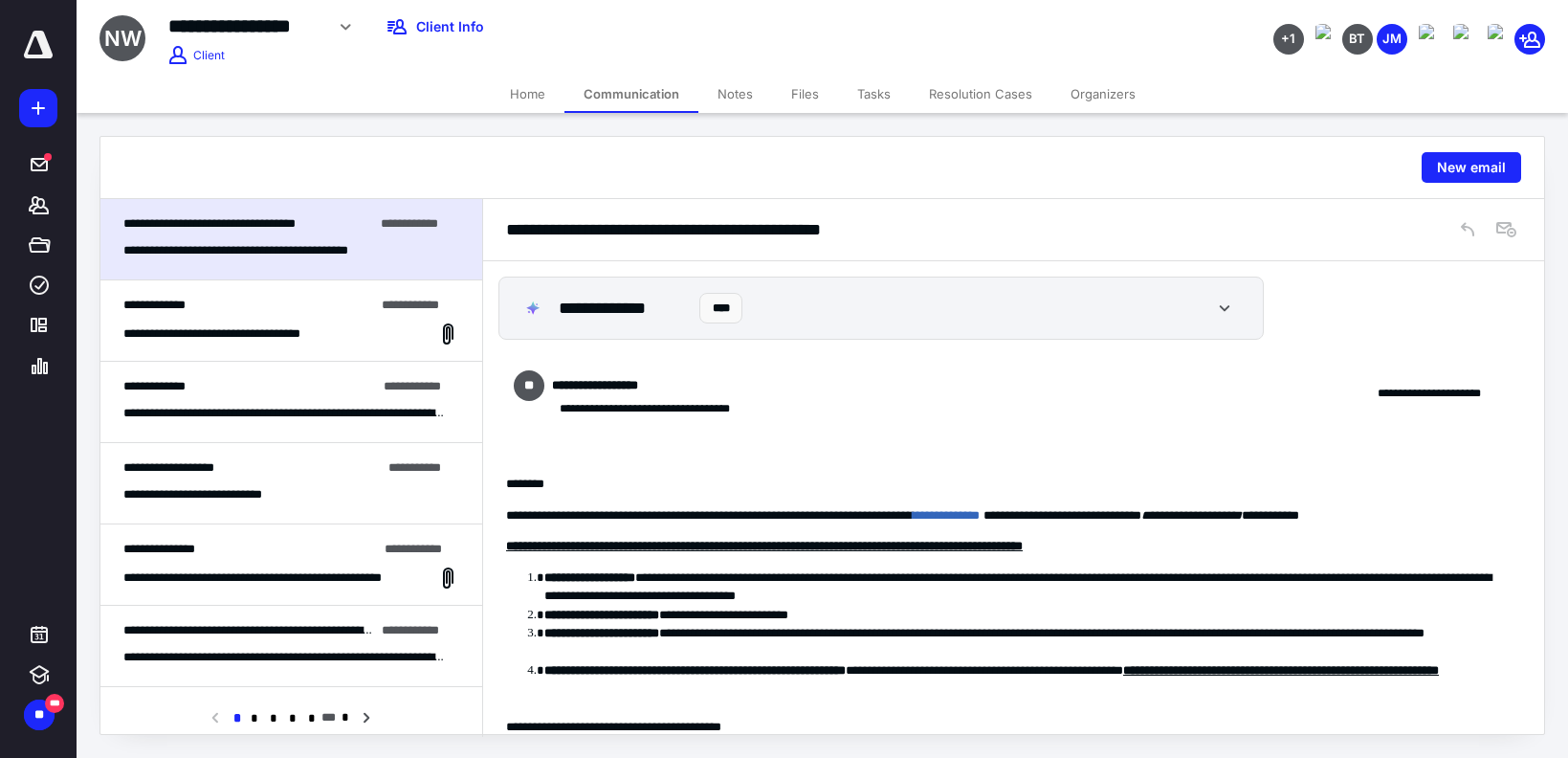 drag, startPoint x: 262, startPoint y: 221, endPoint x: 370, endPoint y: 210, distance: 108.55874 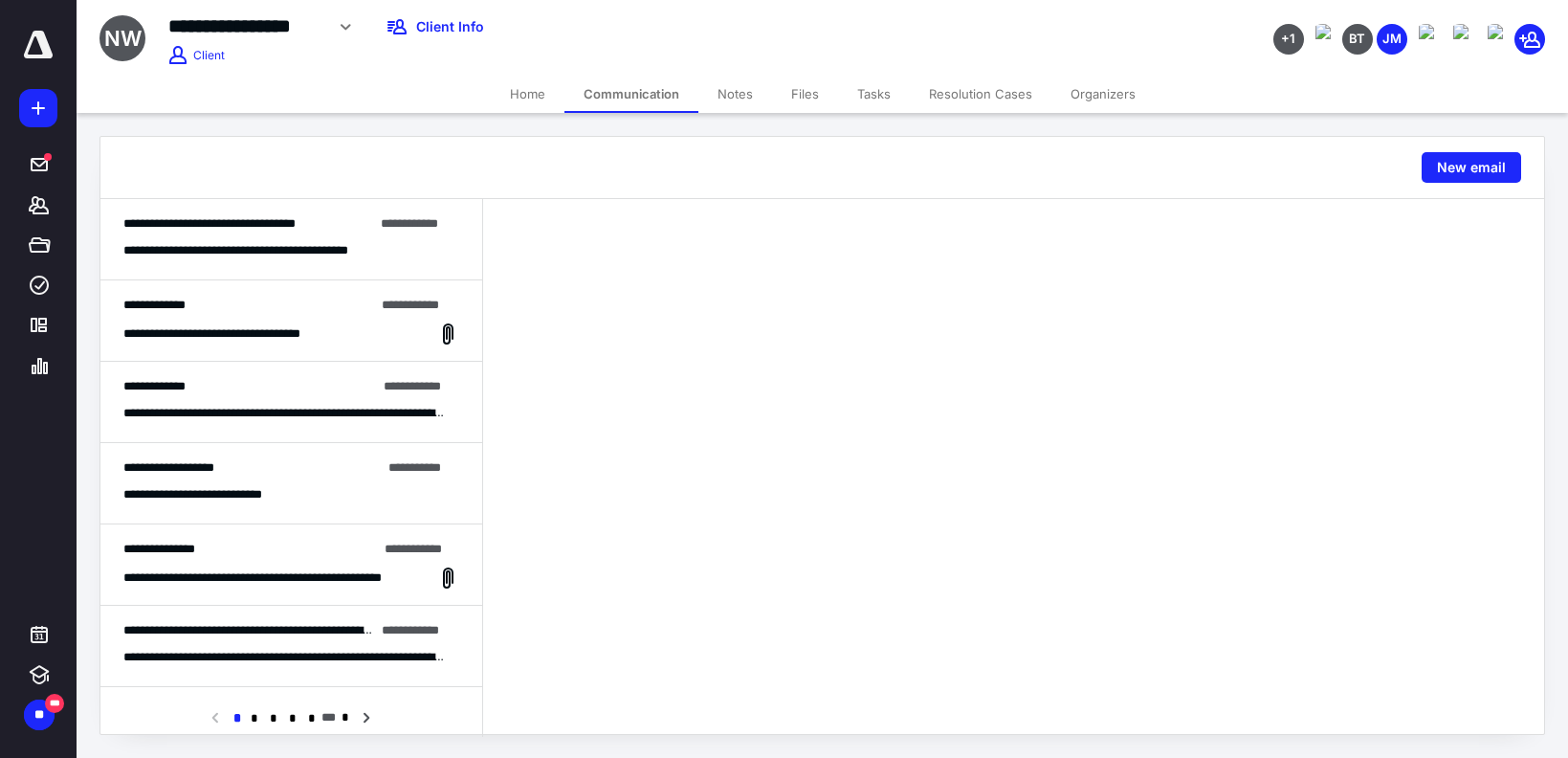 click on "**********" at bounding box center [262, 251] 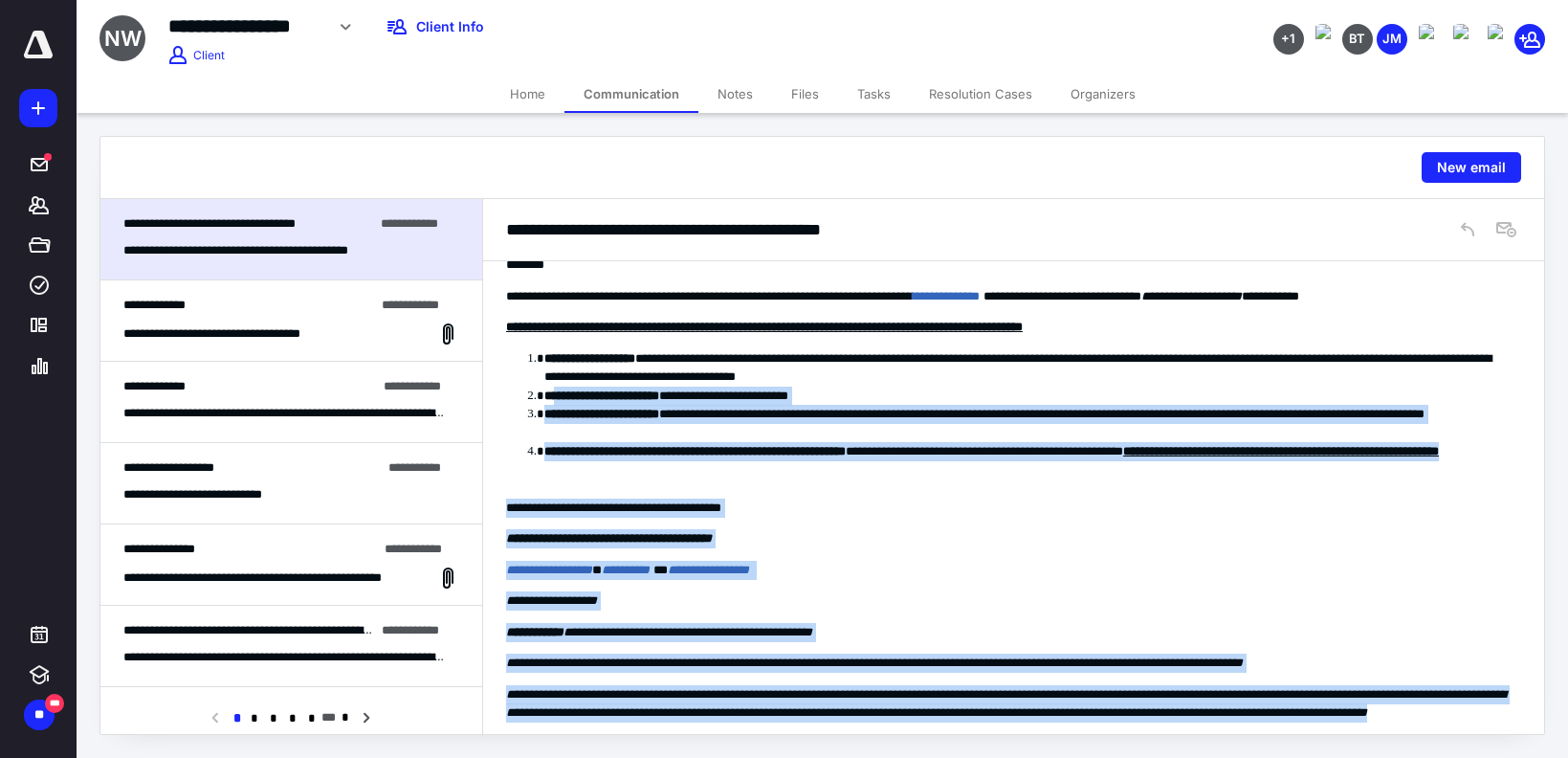 scroll, scrollTop: 0, scrollLeft: 0, axis: both 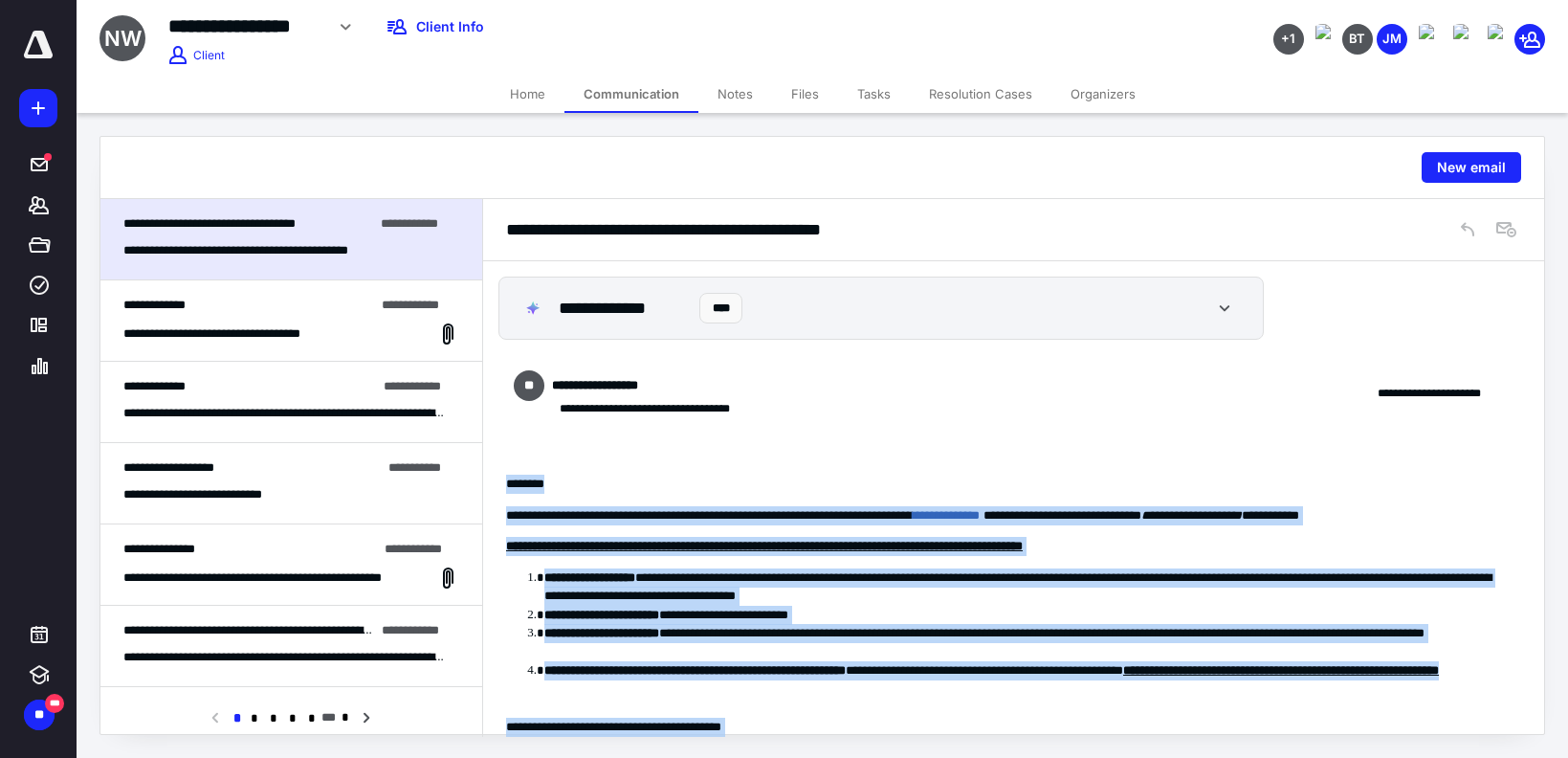 drag, startPoint x: 921, startPoint y: 680, endPoint x: 496, endPoint y: 488, distance: 466.35716 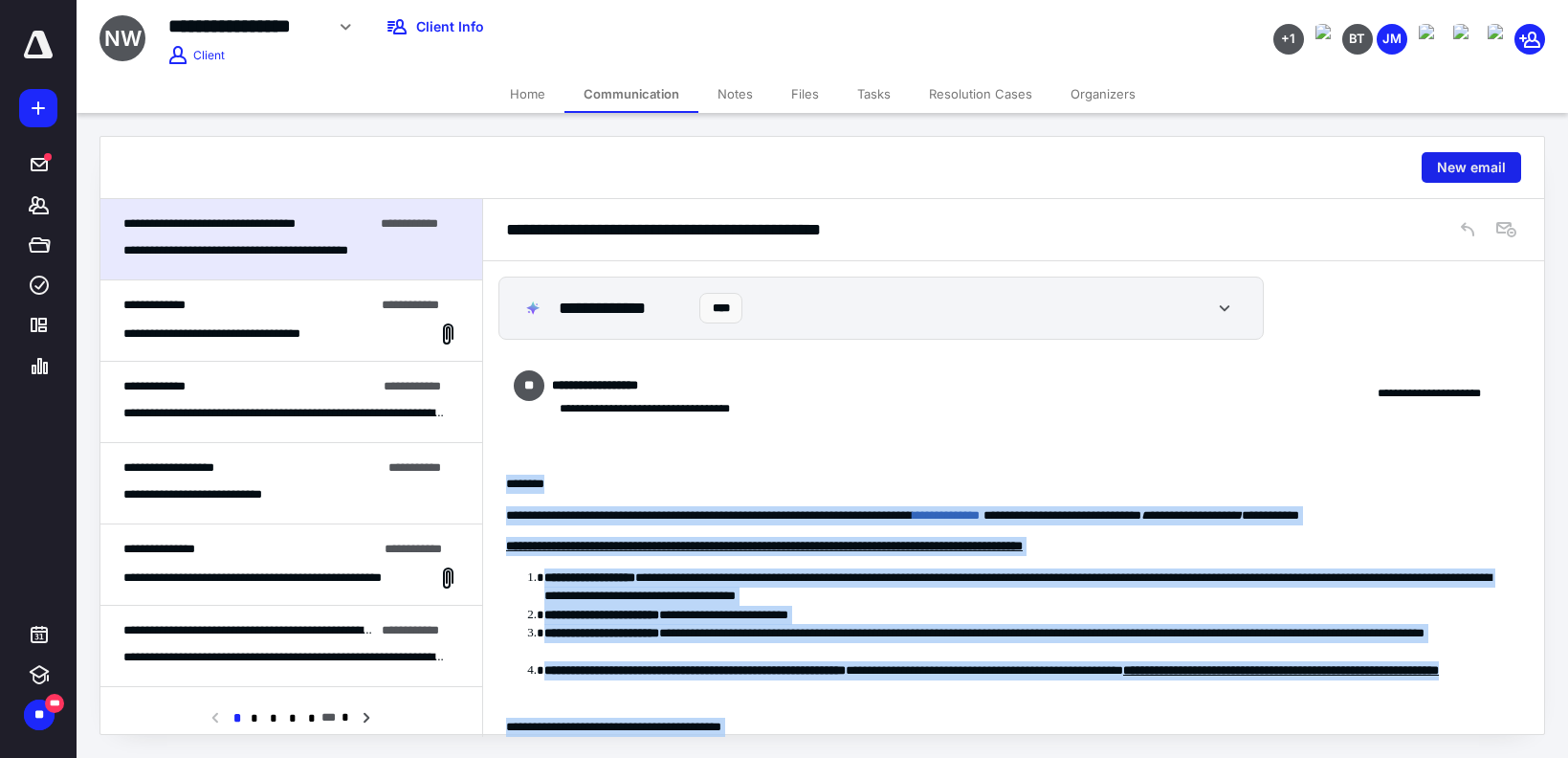 click on "New email" at bounding box center (1471, 167) 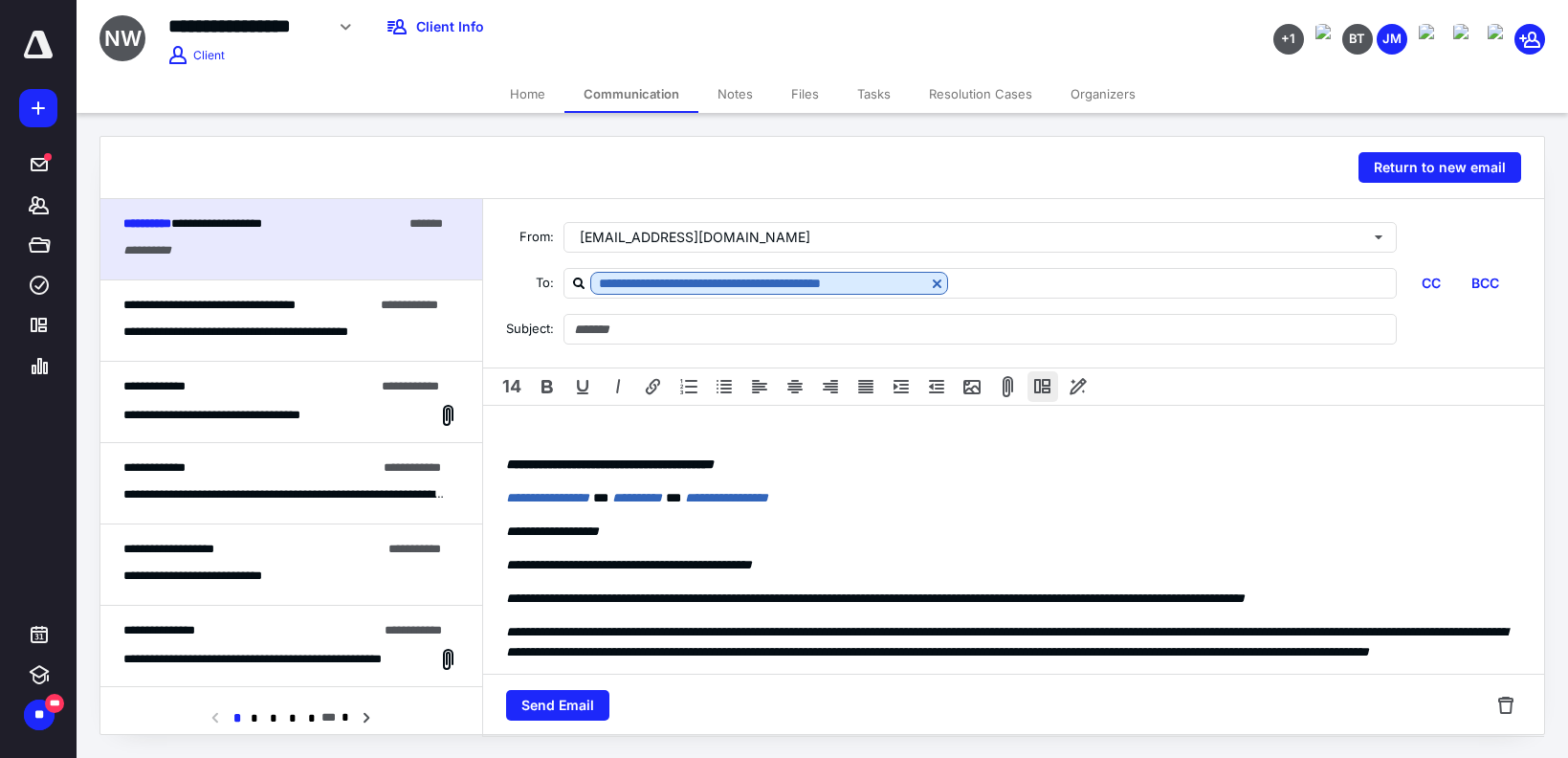 click at bounding box center (1043, 387) 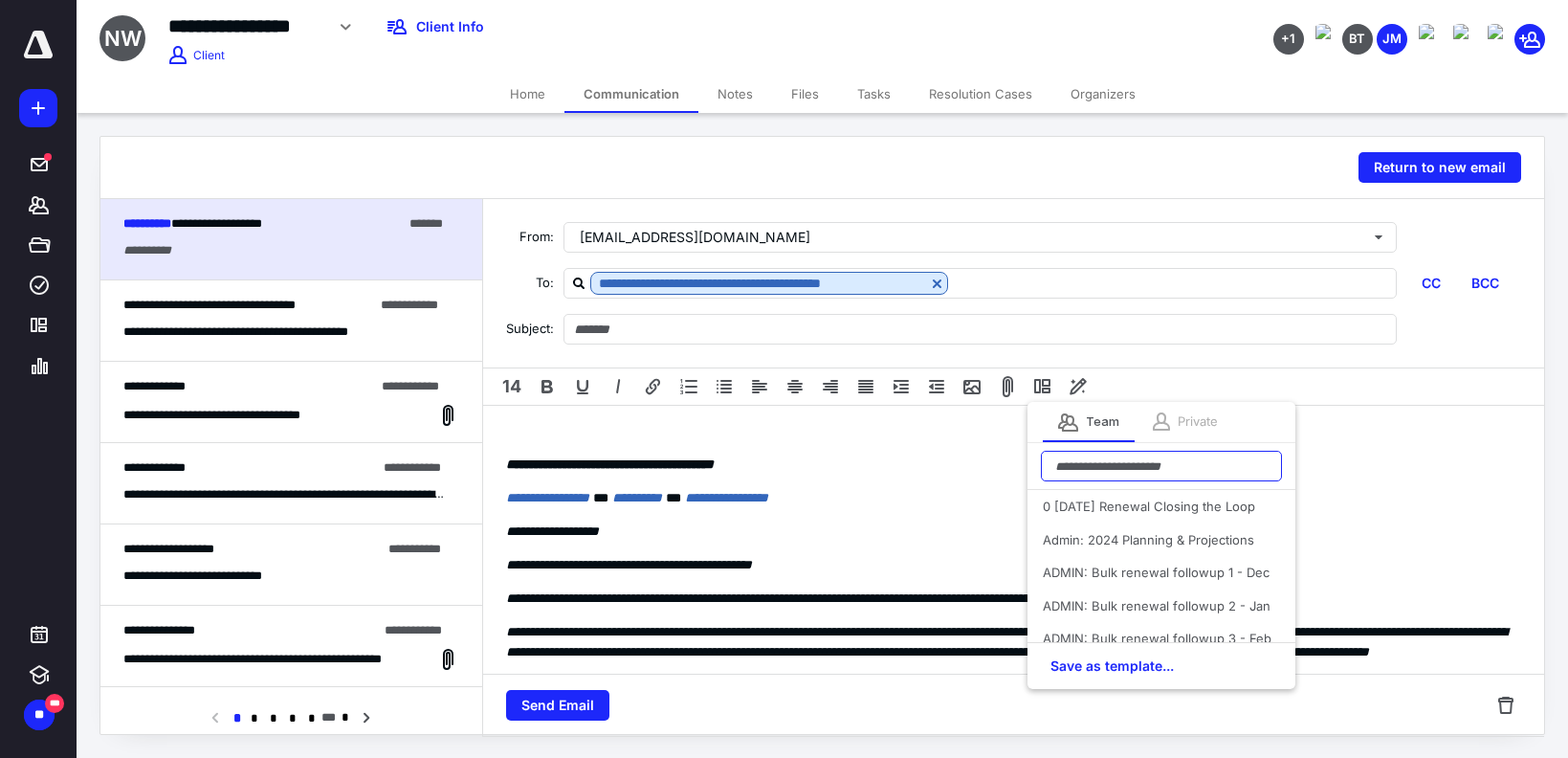 click at bounding box center [1161, 466] 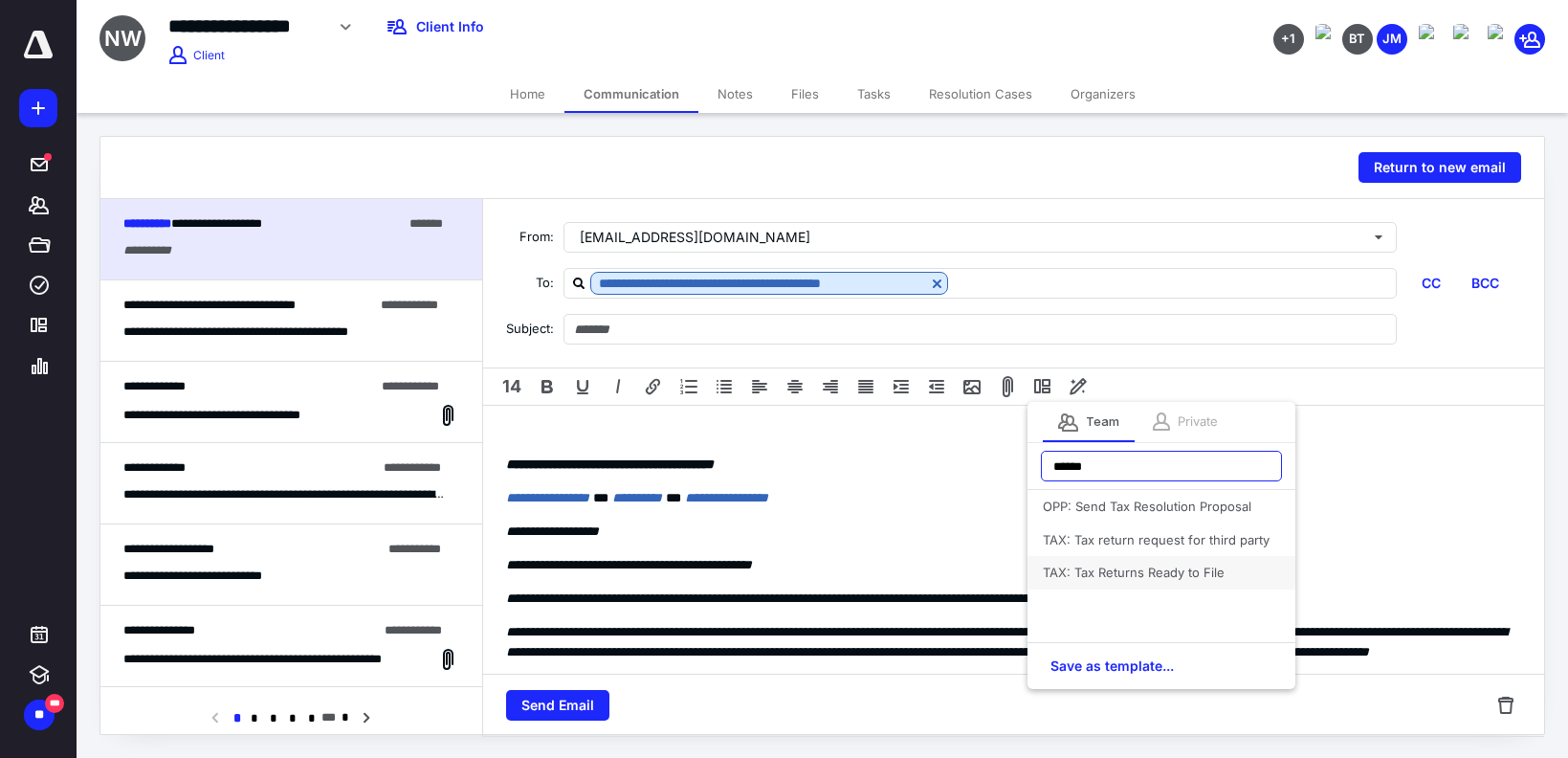 type on "******" 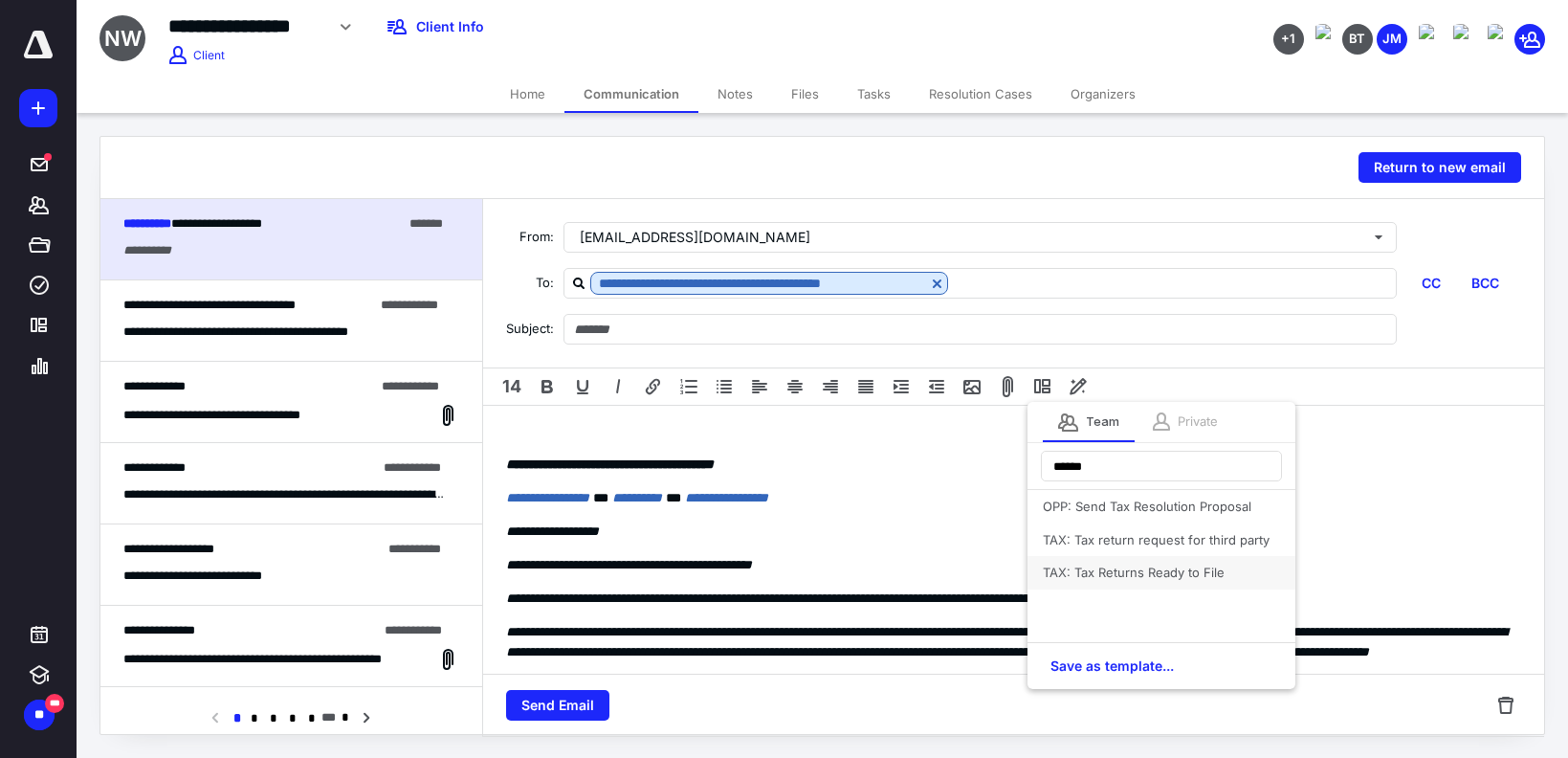 click on "TAX: Tax Returns Ready to File" at bounding box center (1161, 572) 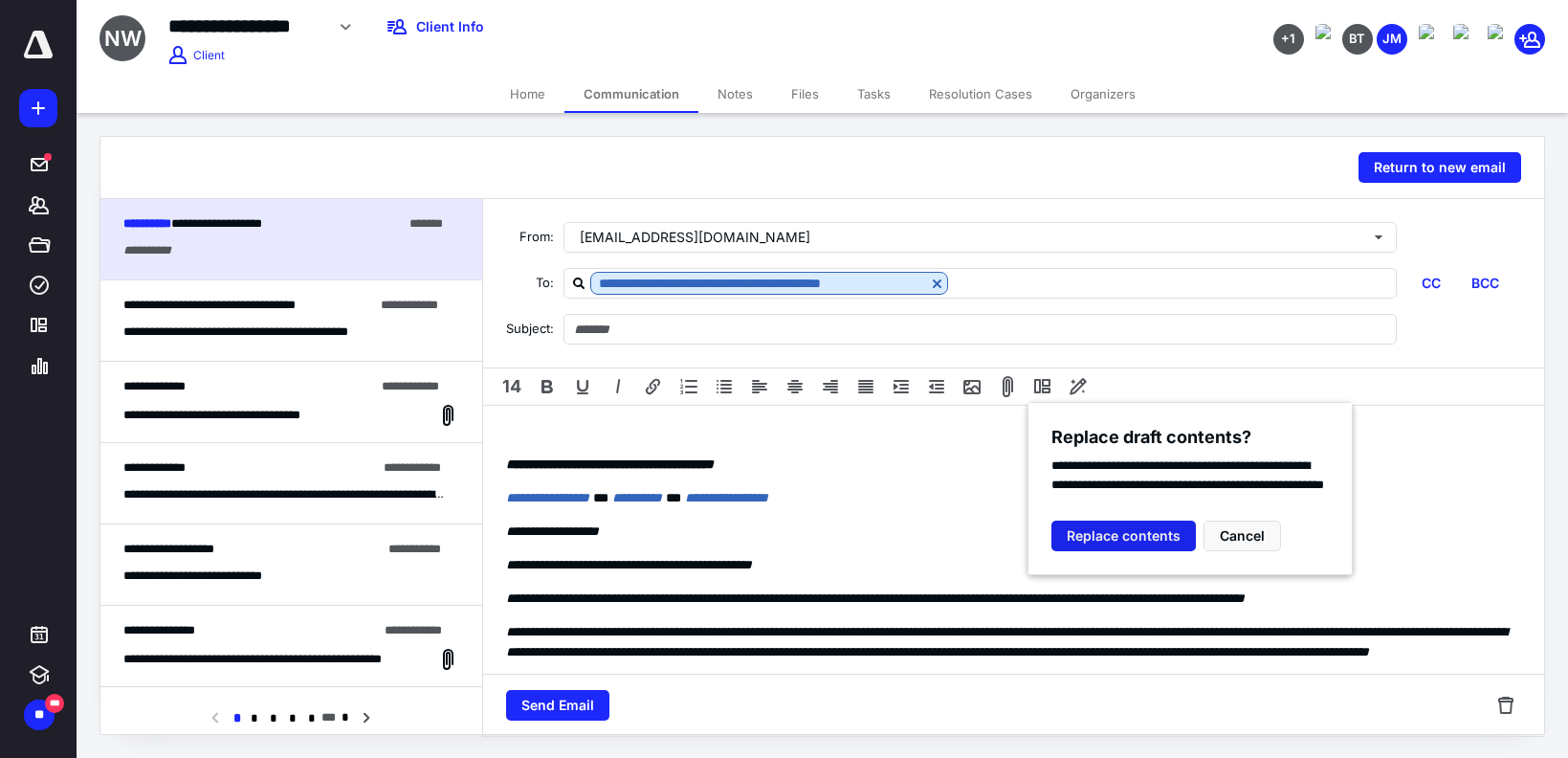 click on "Replace contents" at bounding box center (1123, 536) 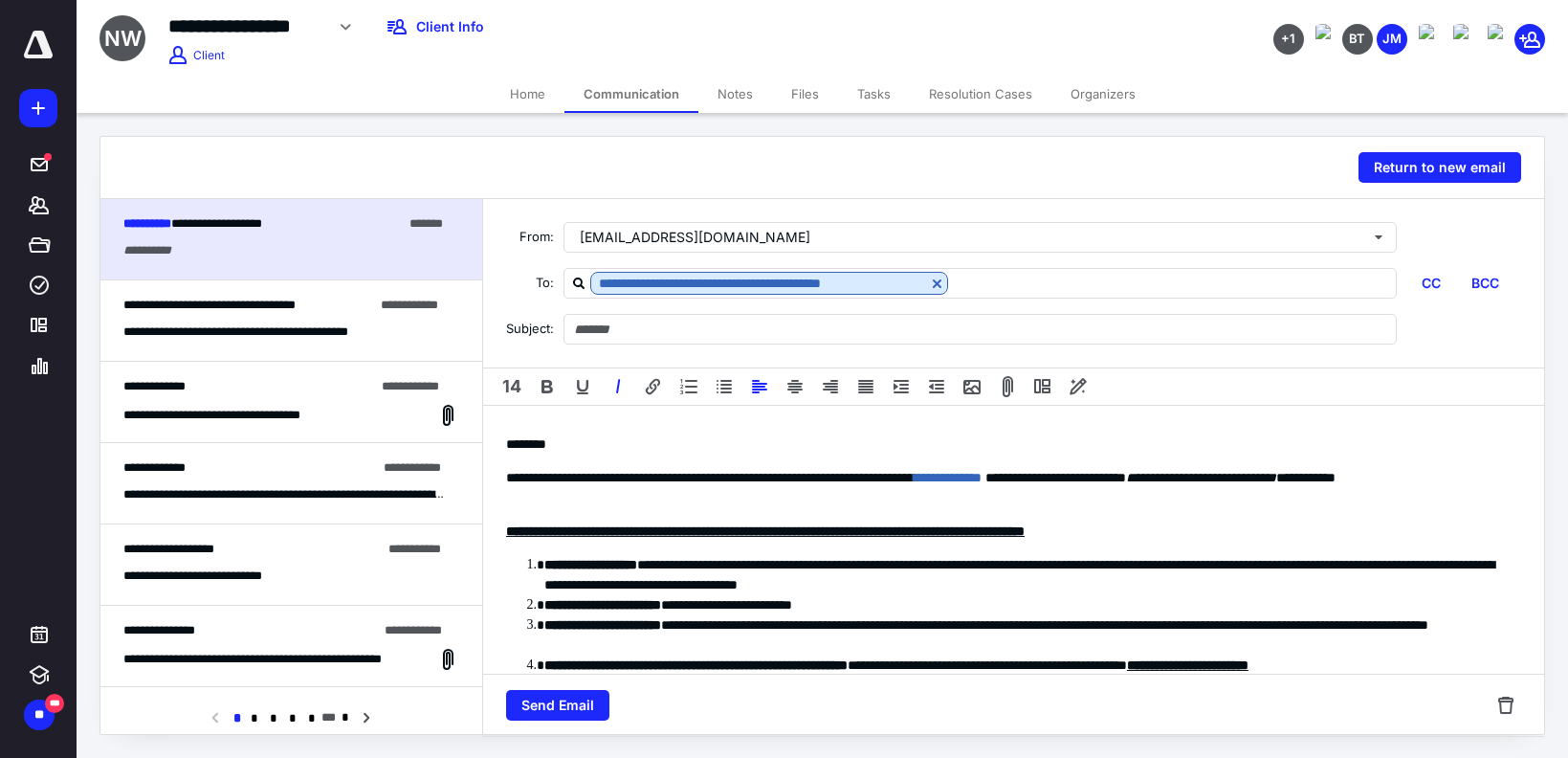 type on "**********" 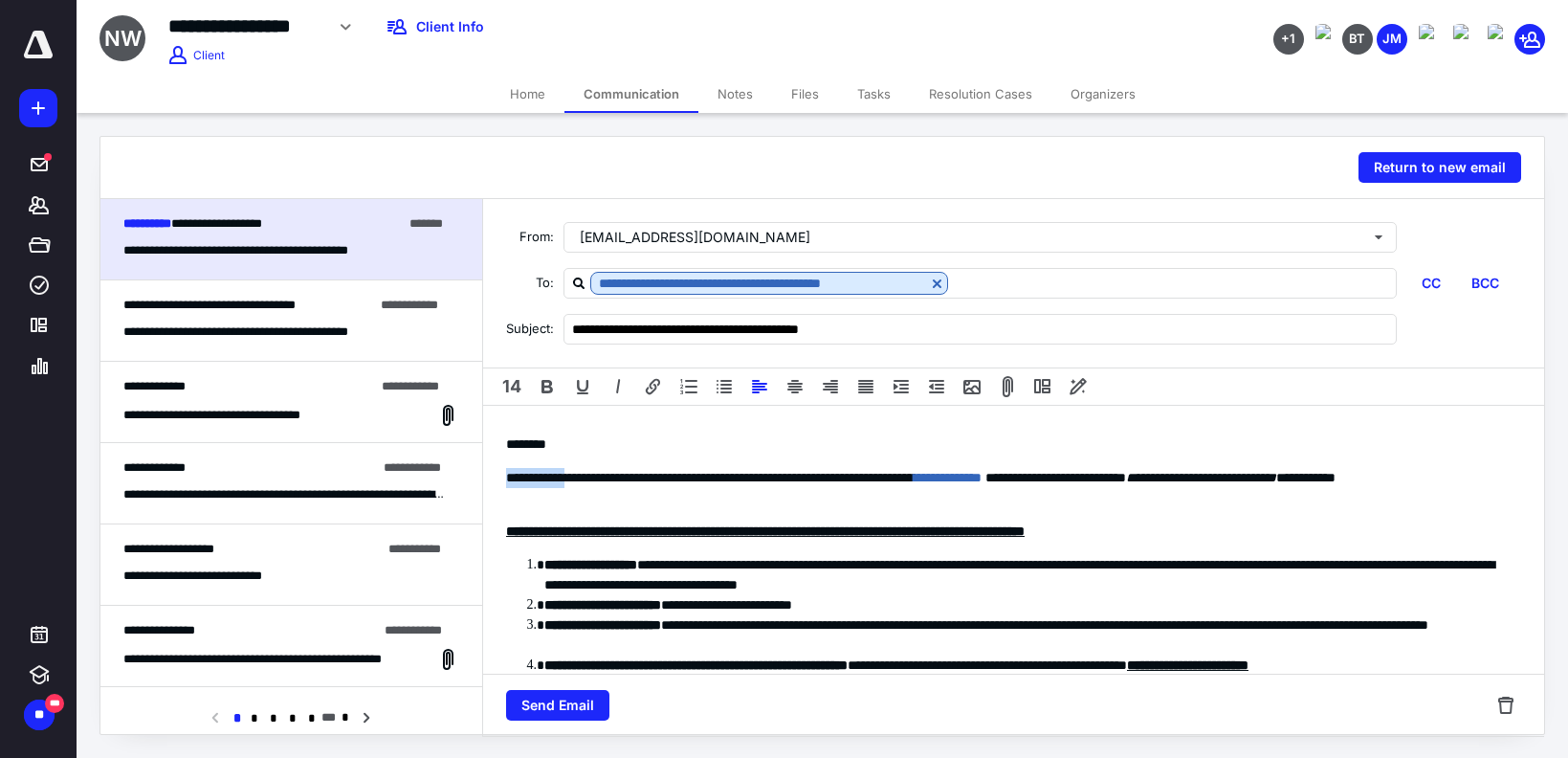 drag, startPoint x: 586, startPoint y: 477, endPoint x: 461, endPoint y: 477, distance: 125 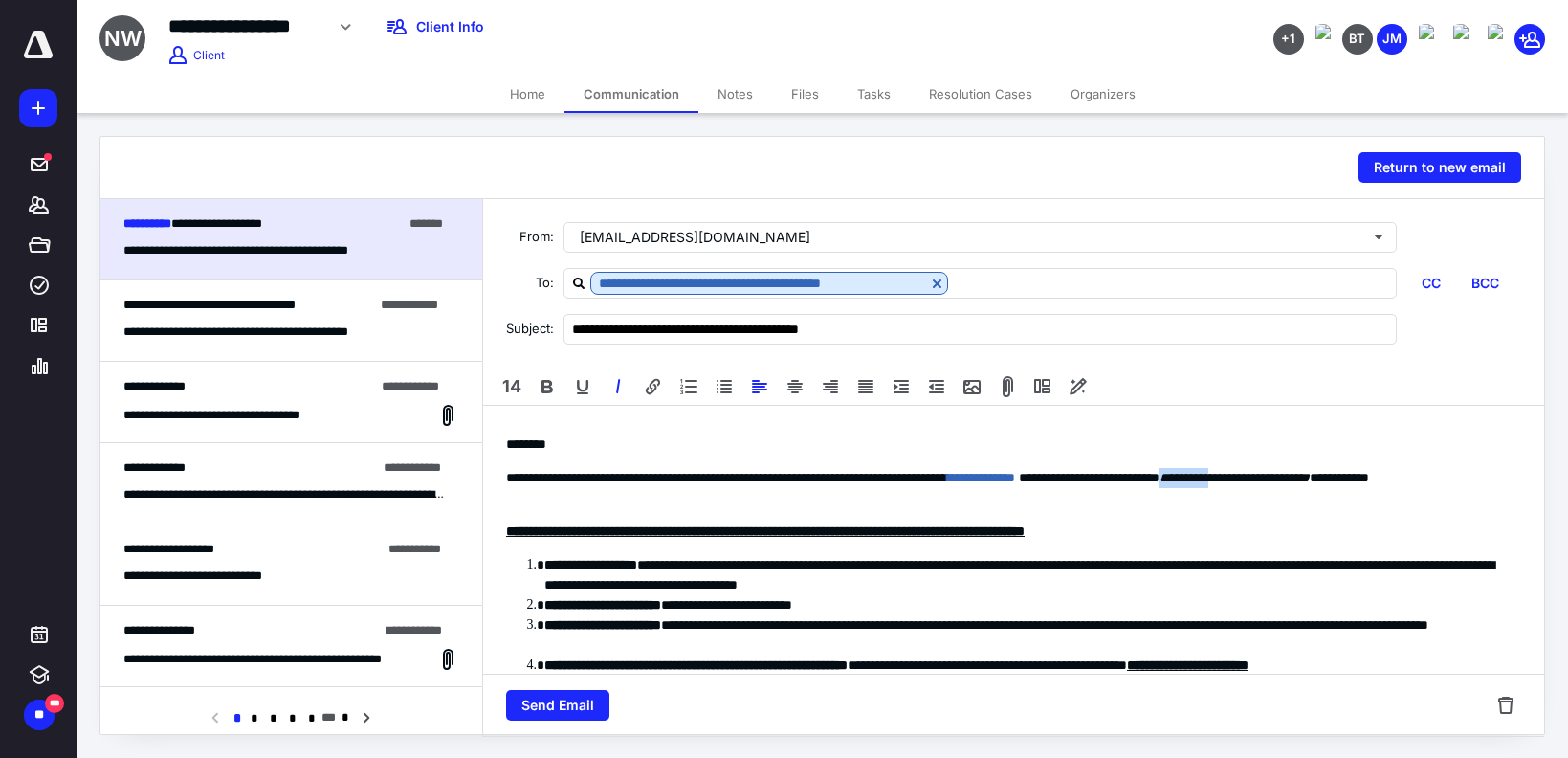 drag, startPoint x: 1338, startPoint y: 476, endPoint x: 1414, endPoint y: 481, distance: 76.1643 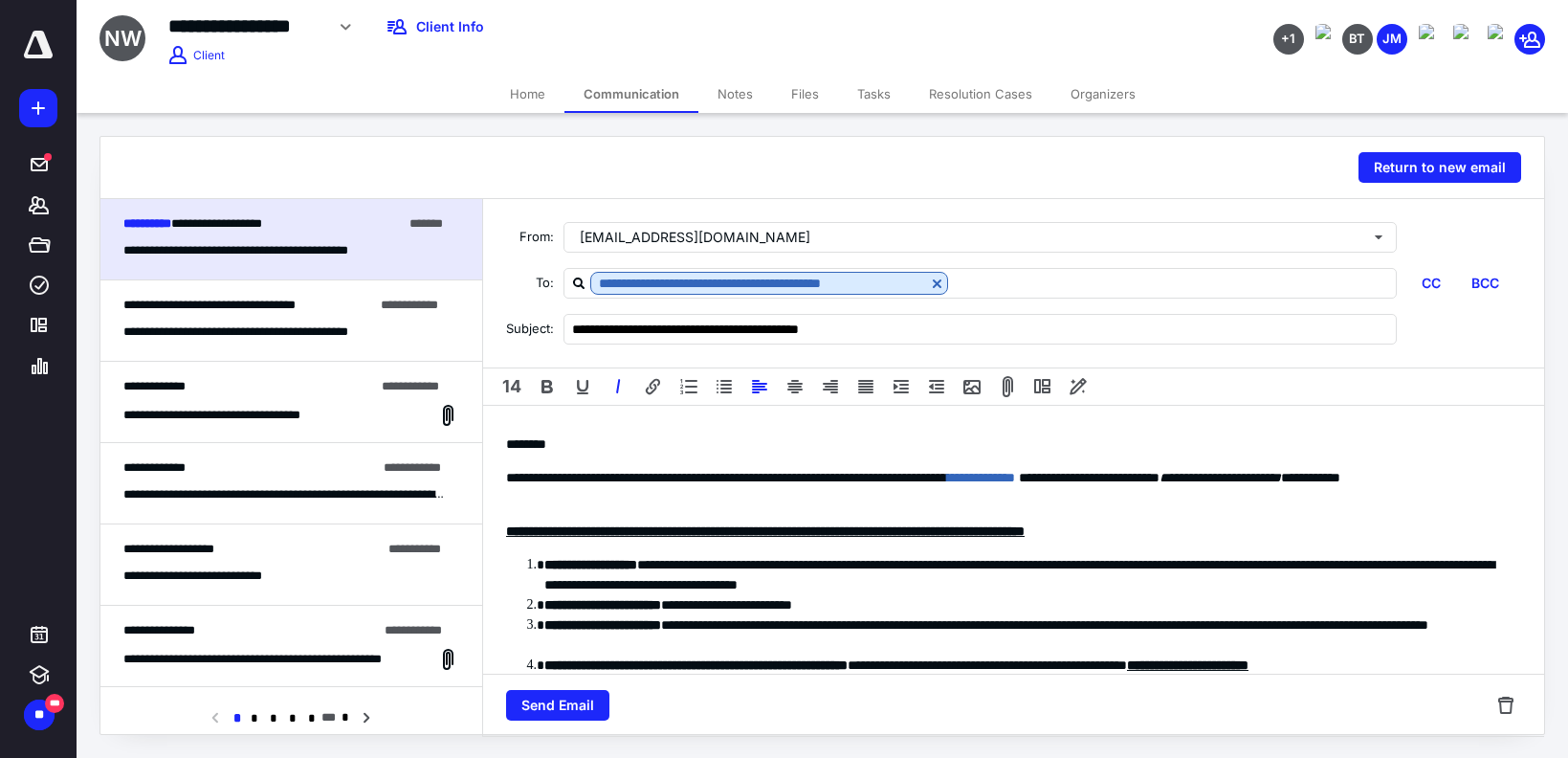 click on "**********" at bounding box center [1006, 488] 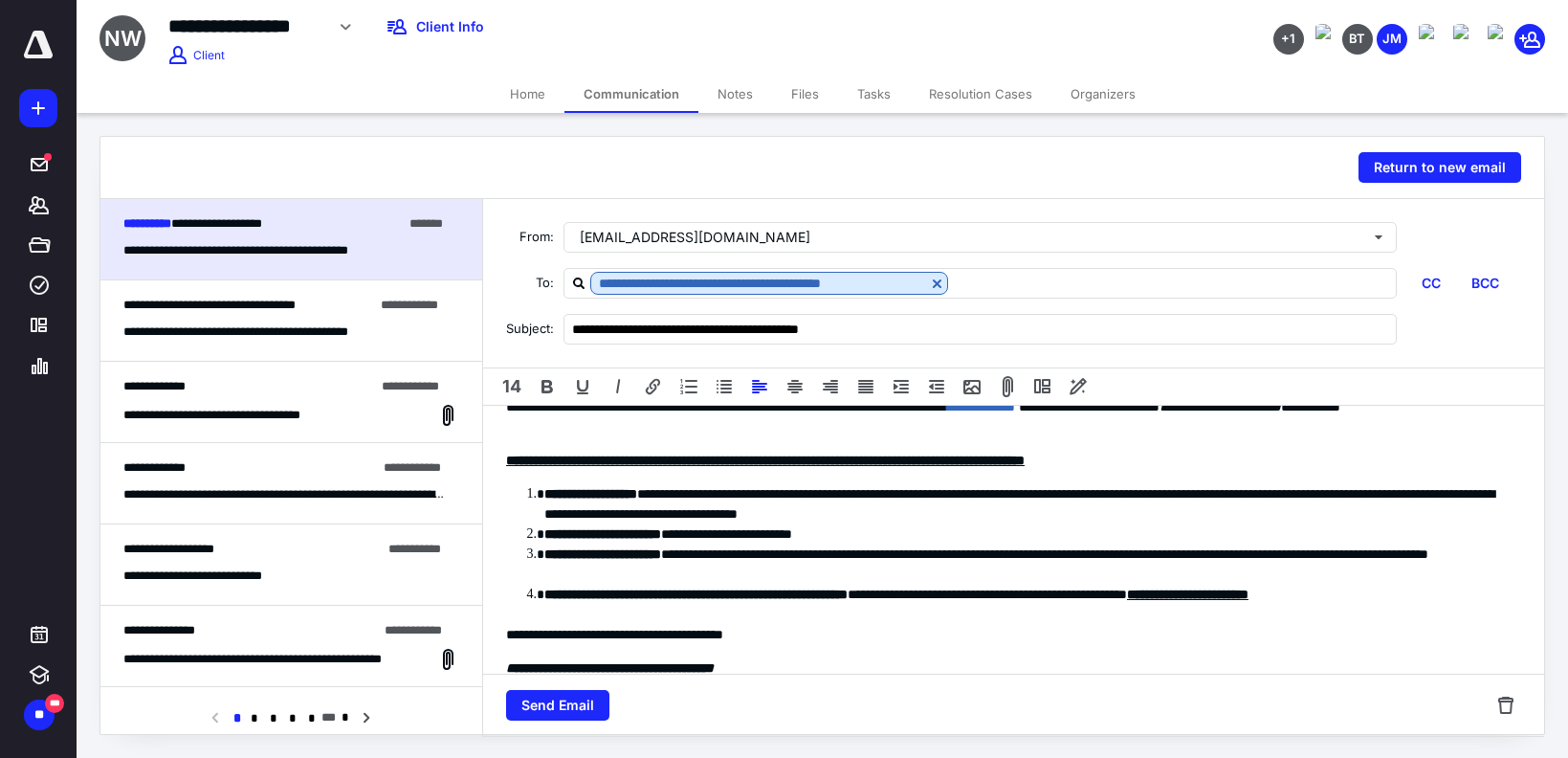 scroll, scrollTop: 45, scrollLeft: 0, axis: vertical 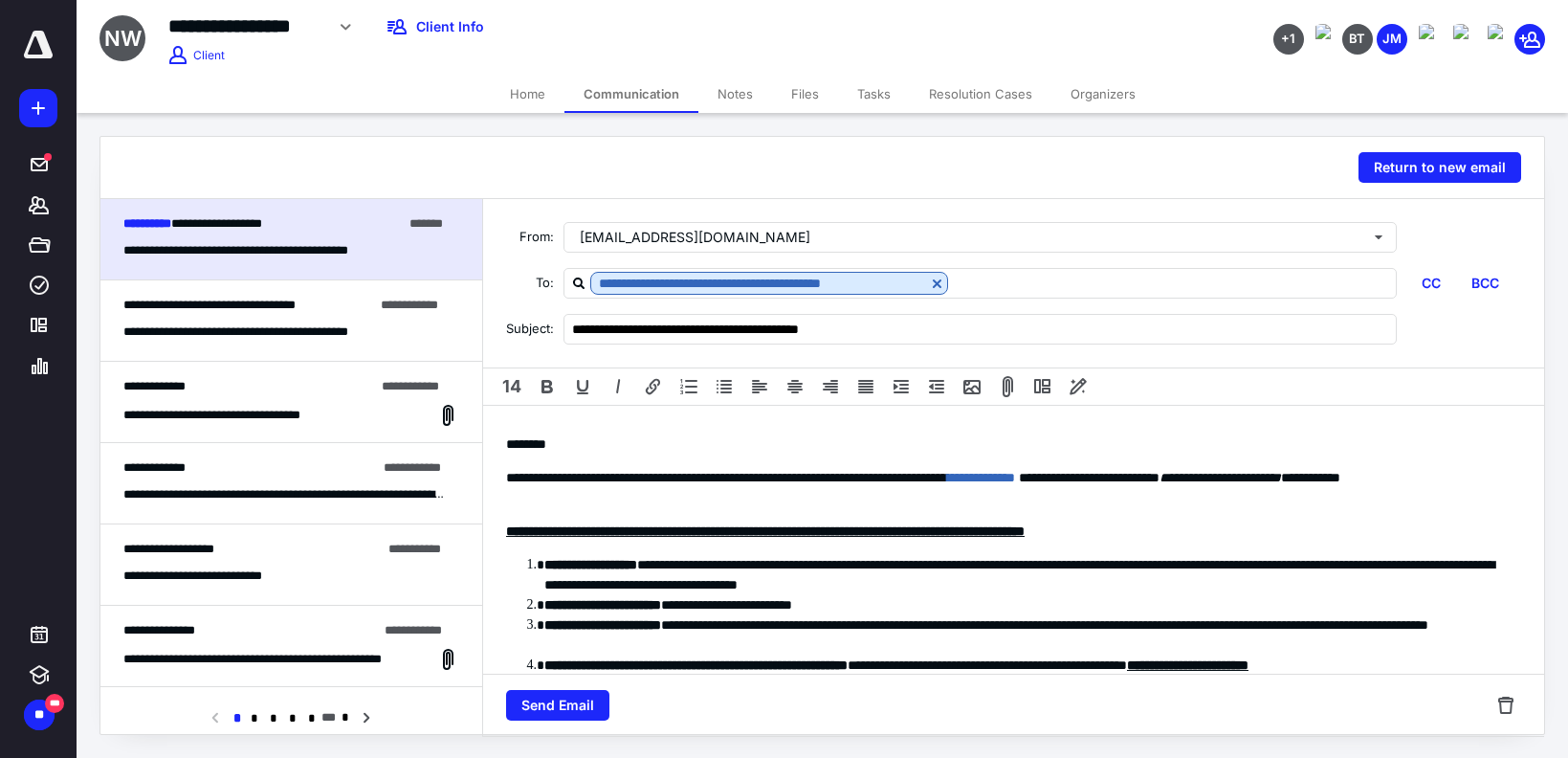 click on "******* *" at bounding box center [1006, 444] 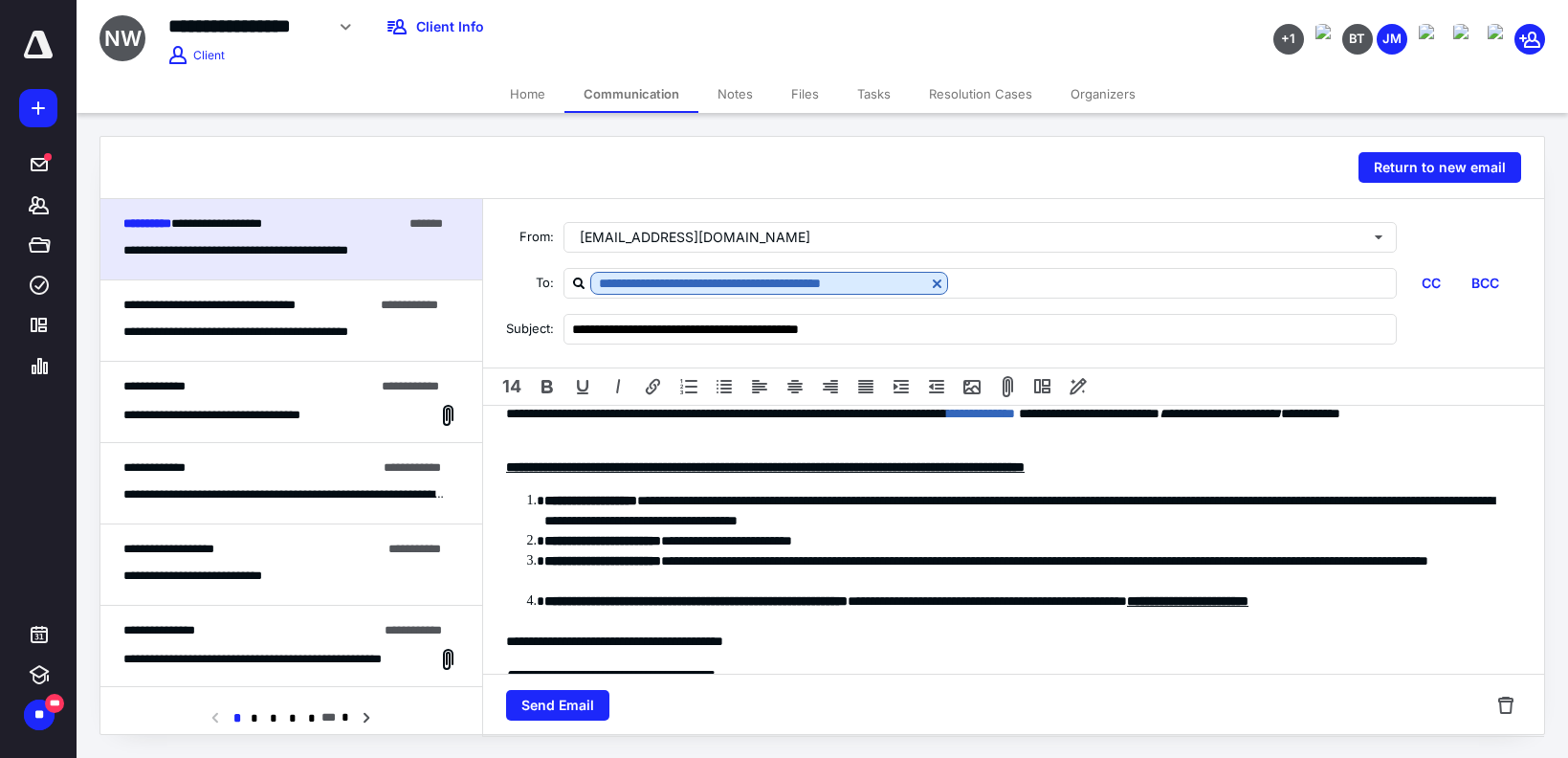 scroll, scrollTop: 96, scrollLeft: 0, axis: vertical 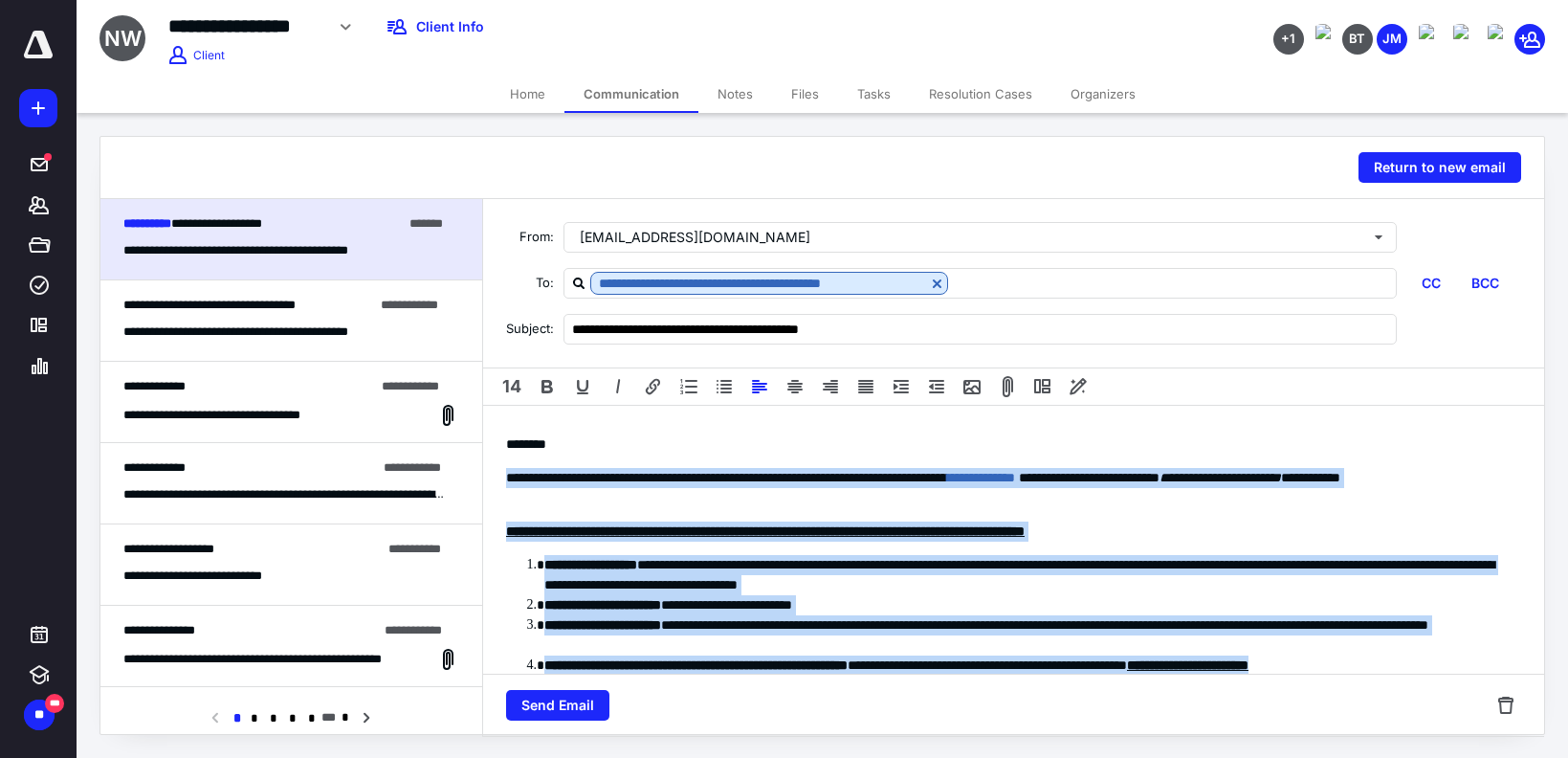 drag, startPoint x: 1499, startPoint y: 571, endPoint x: 502, endPoint y: 483, distance: 1000.8761 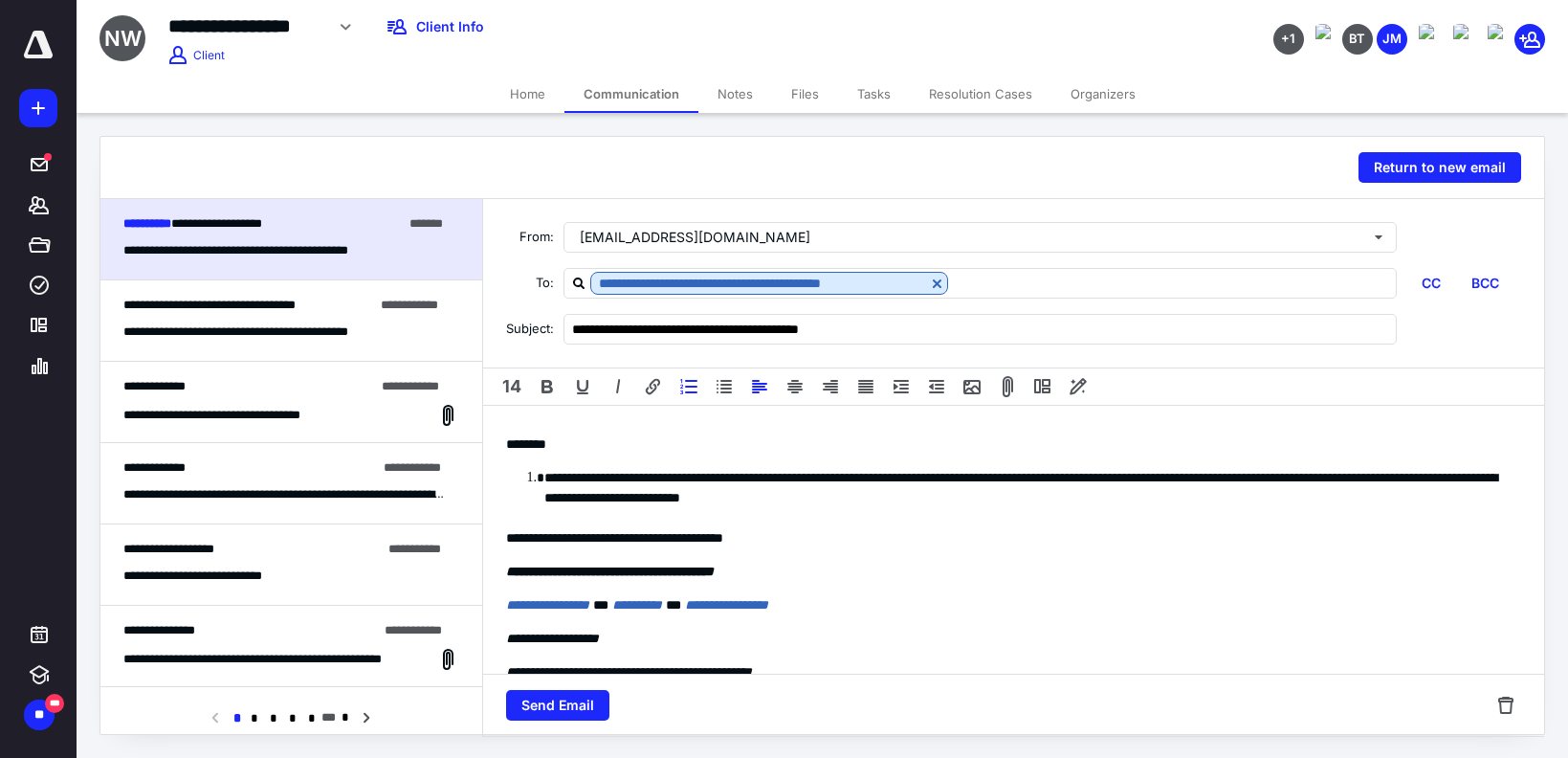 click on "**********" at bounding box center [1026, 498] 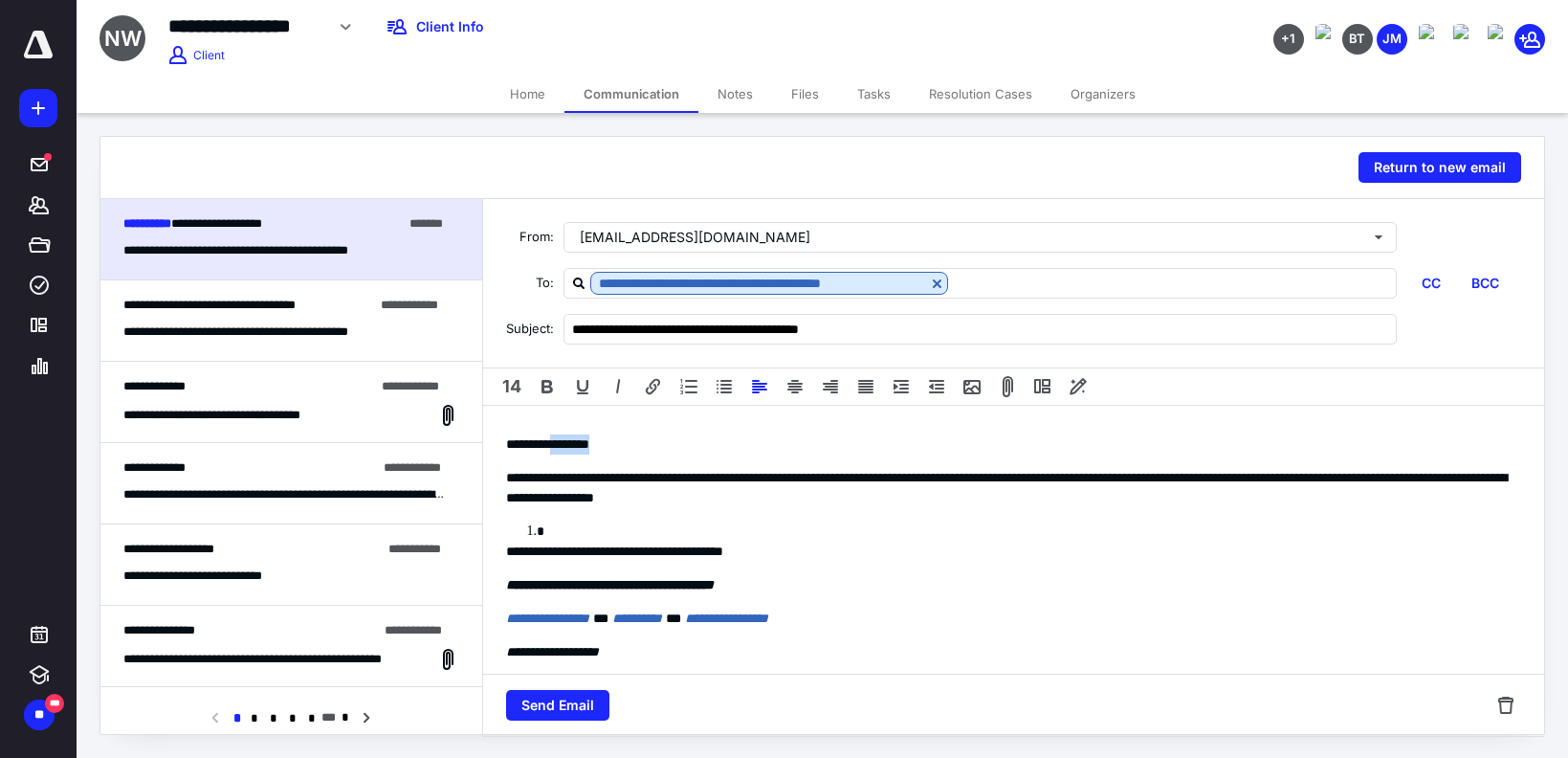 drag, startPoint x: 567, startPoint y: 441, endPoint x: 623, endPoint y: 443, distance: 56.035703 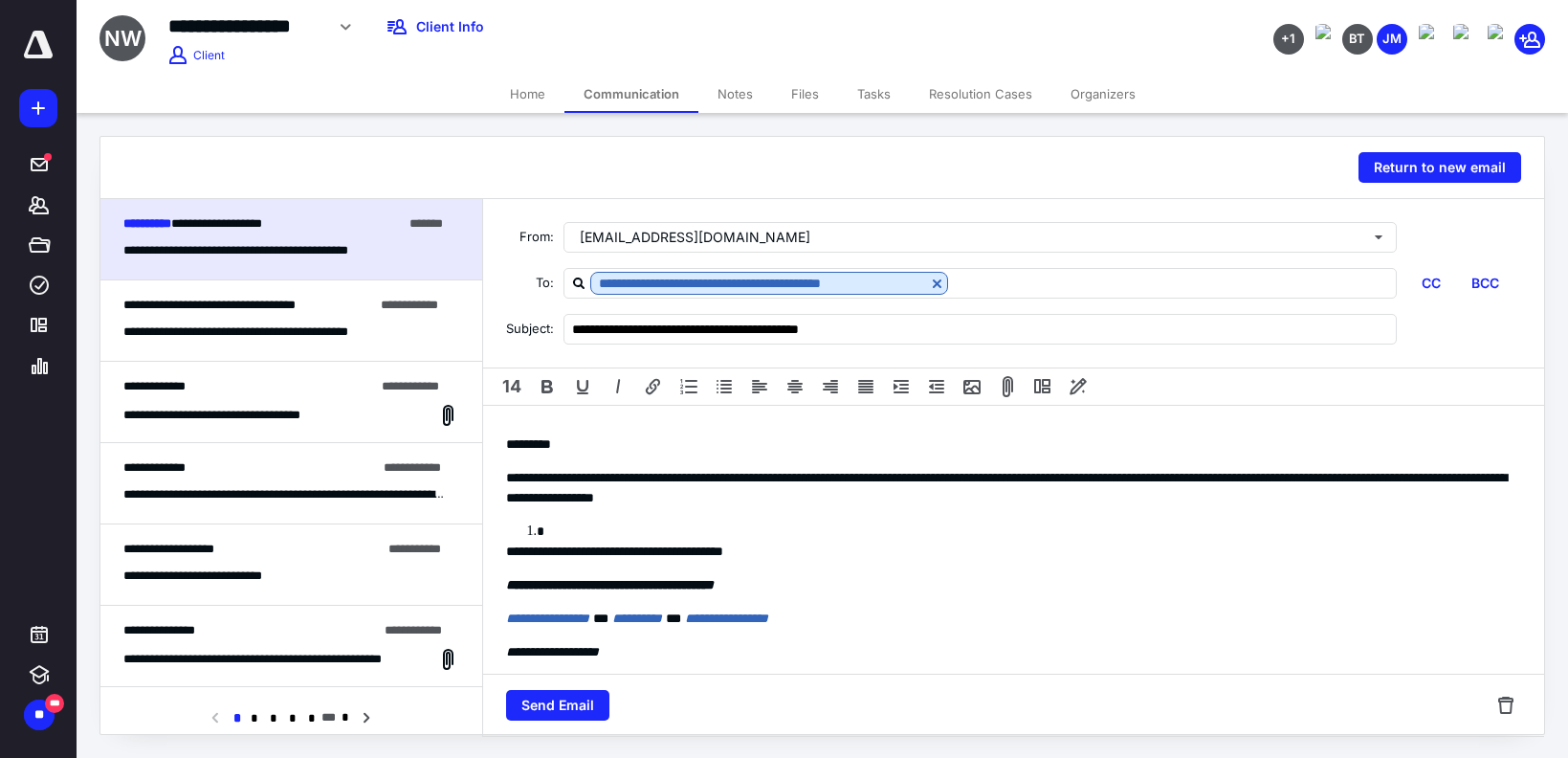 click at bounding box center [1026, 531] 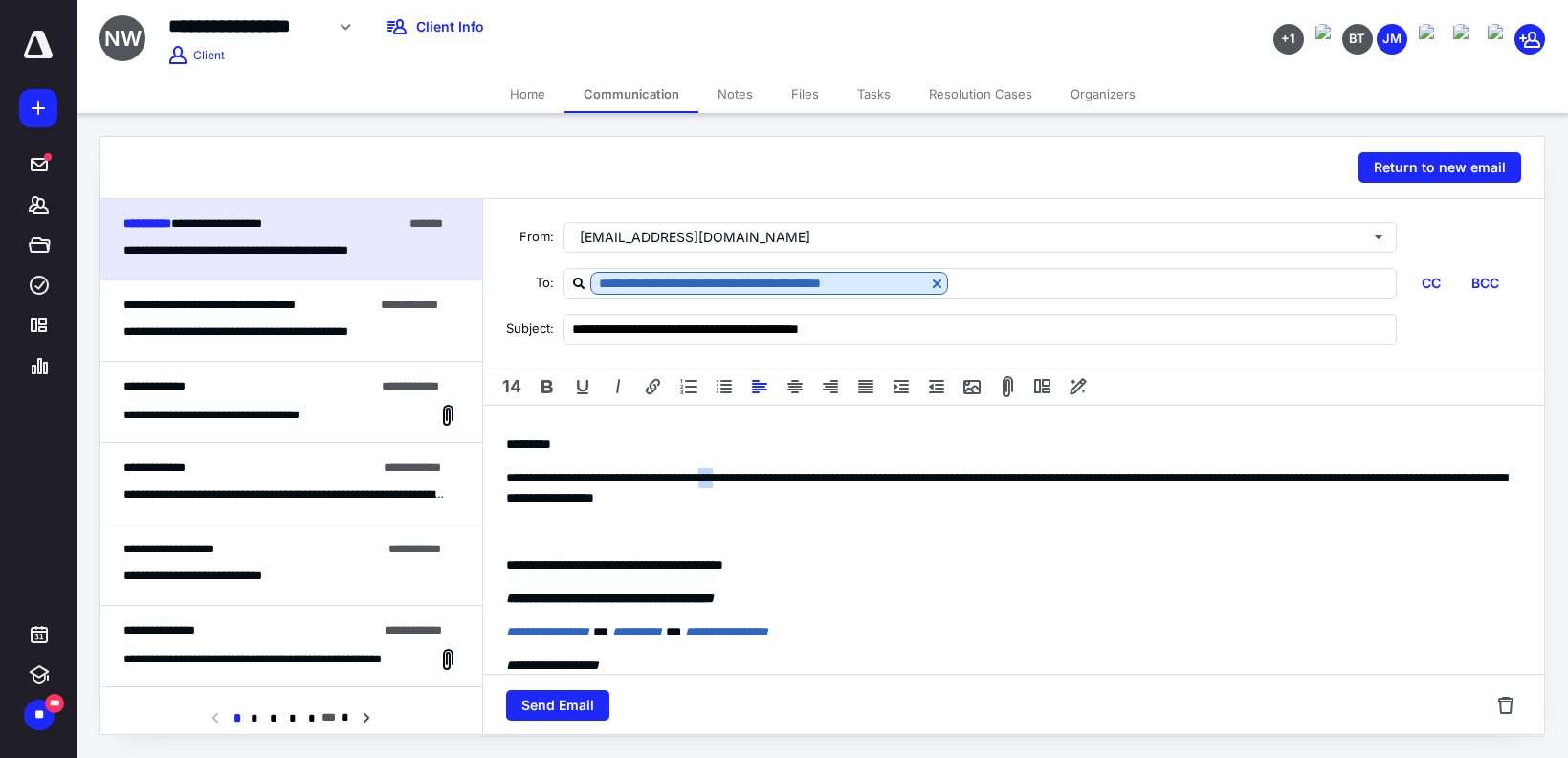 drag, startPoint x: 774, startPoint y: 479, endPoint x: 755, endPoint y: 478, distance: 19.026298 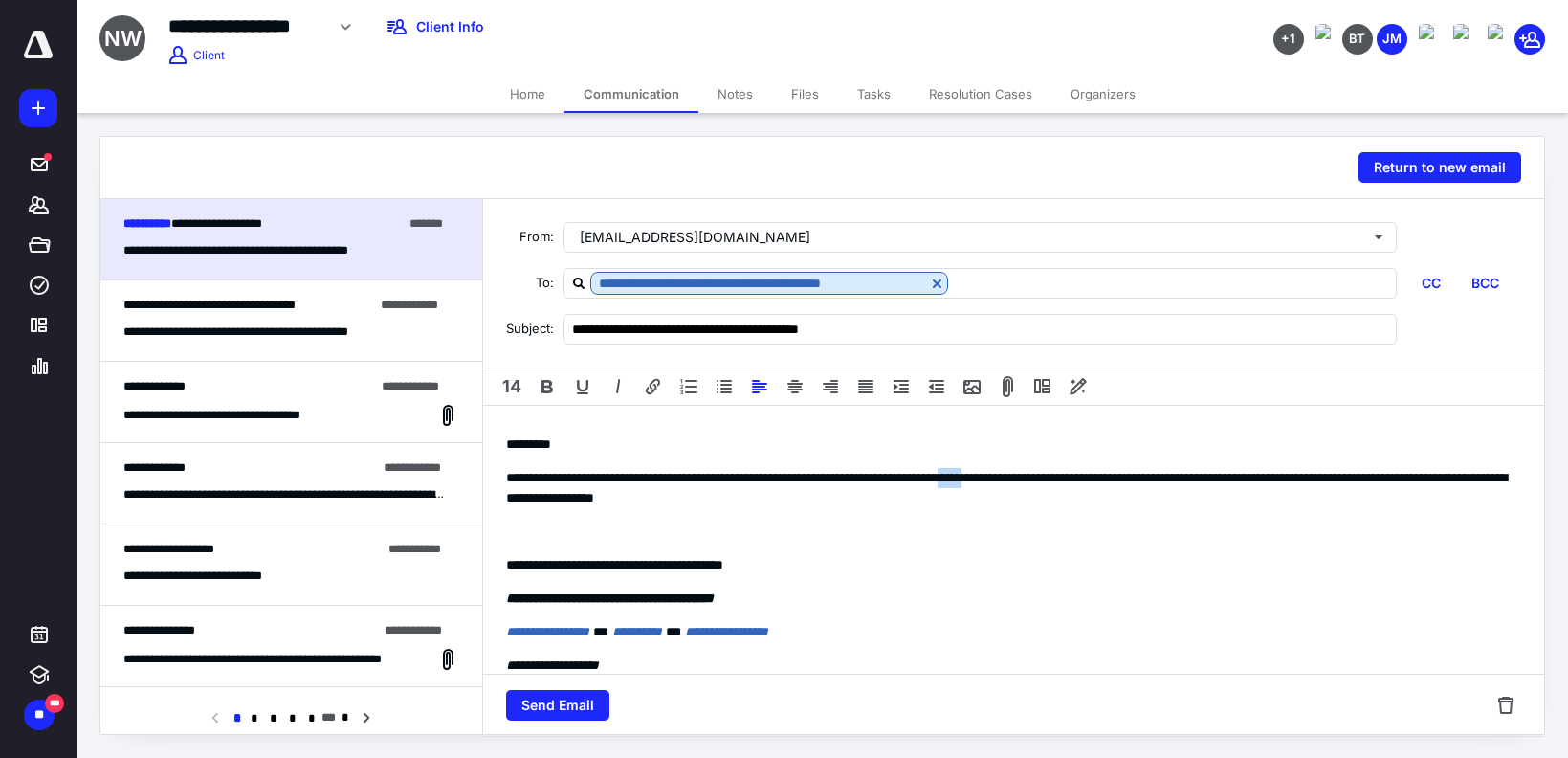 drag, startPoint x: 1109, startPoint y: 477, endPoint x: 1079, endPoint y: 478, distance: 30.016662 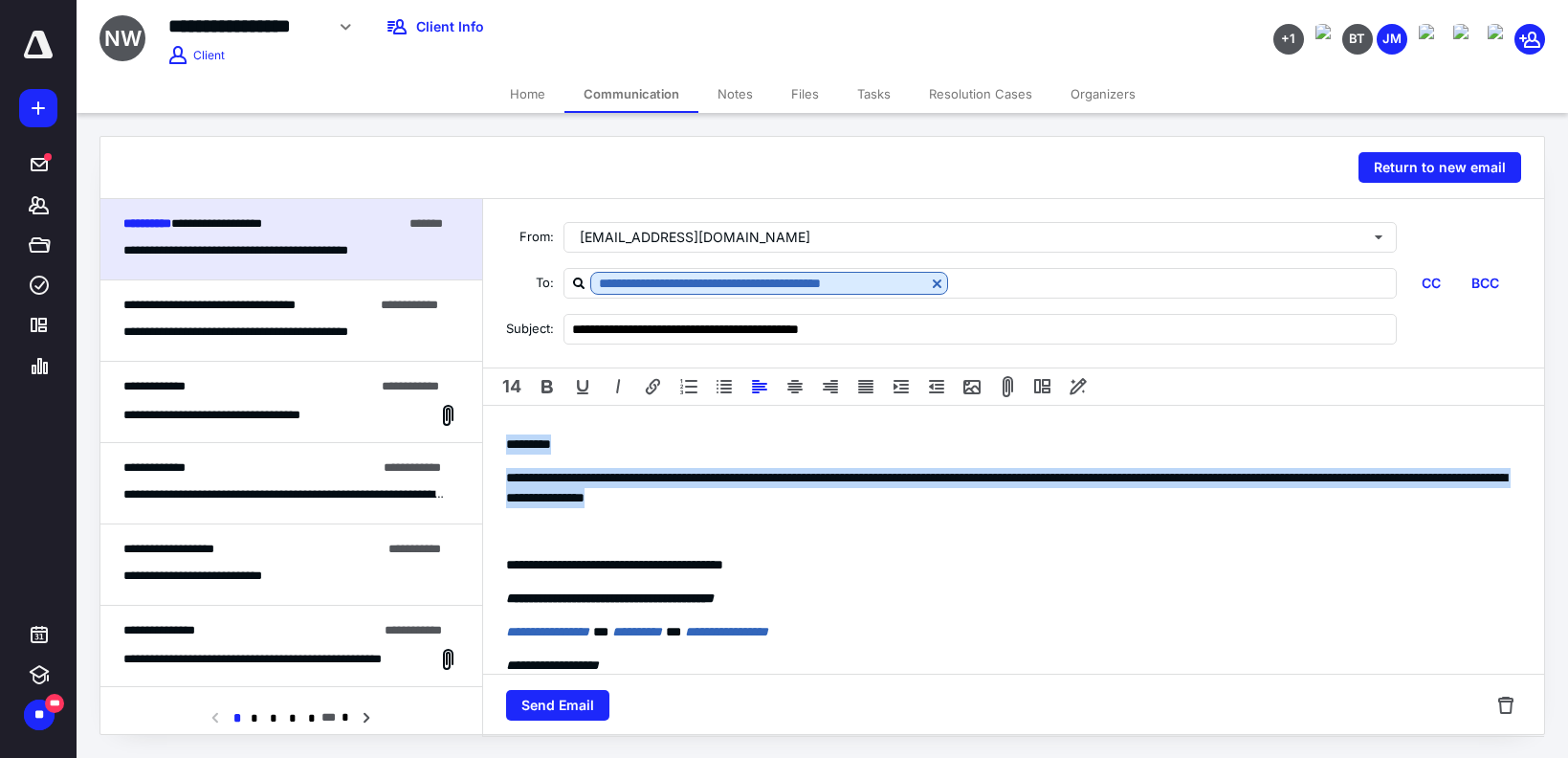 drag, startPoint x: 1001, startPoint y: 493, endPoint x: 607, endPoint y: 444, distance: 397.03526 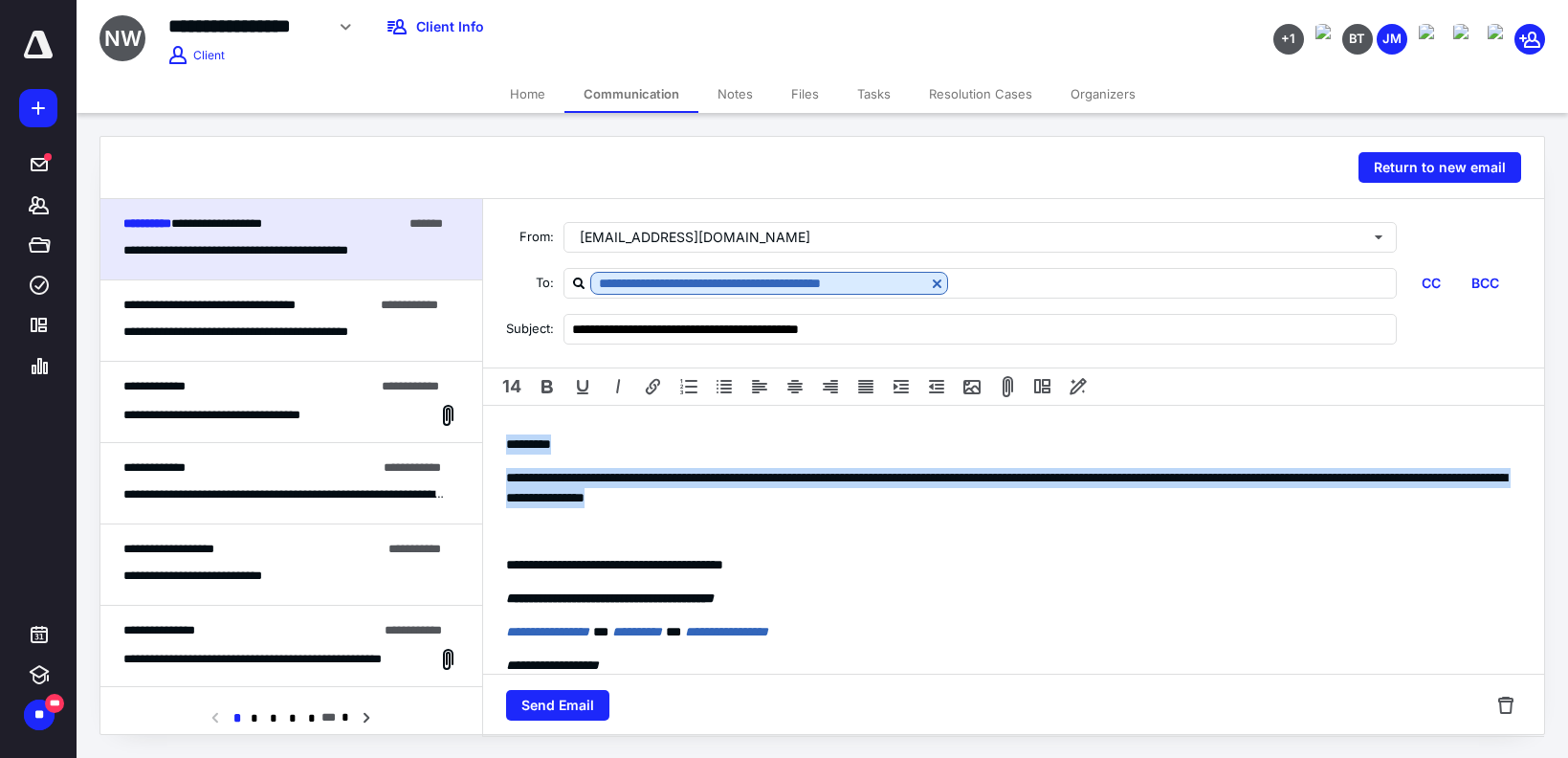 click on "**********" at bounding box center (1006, 488) 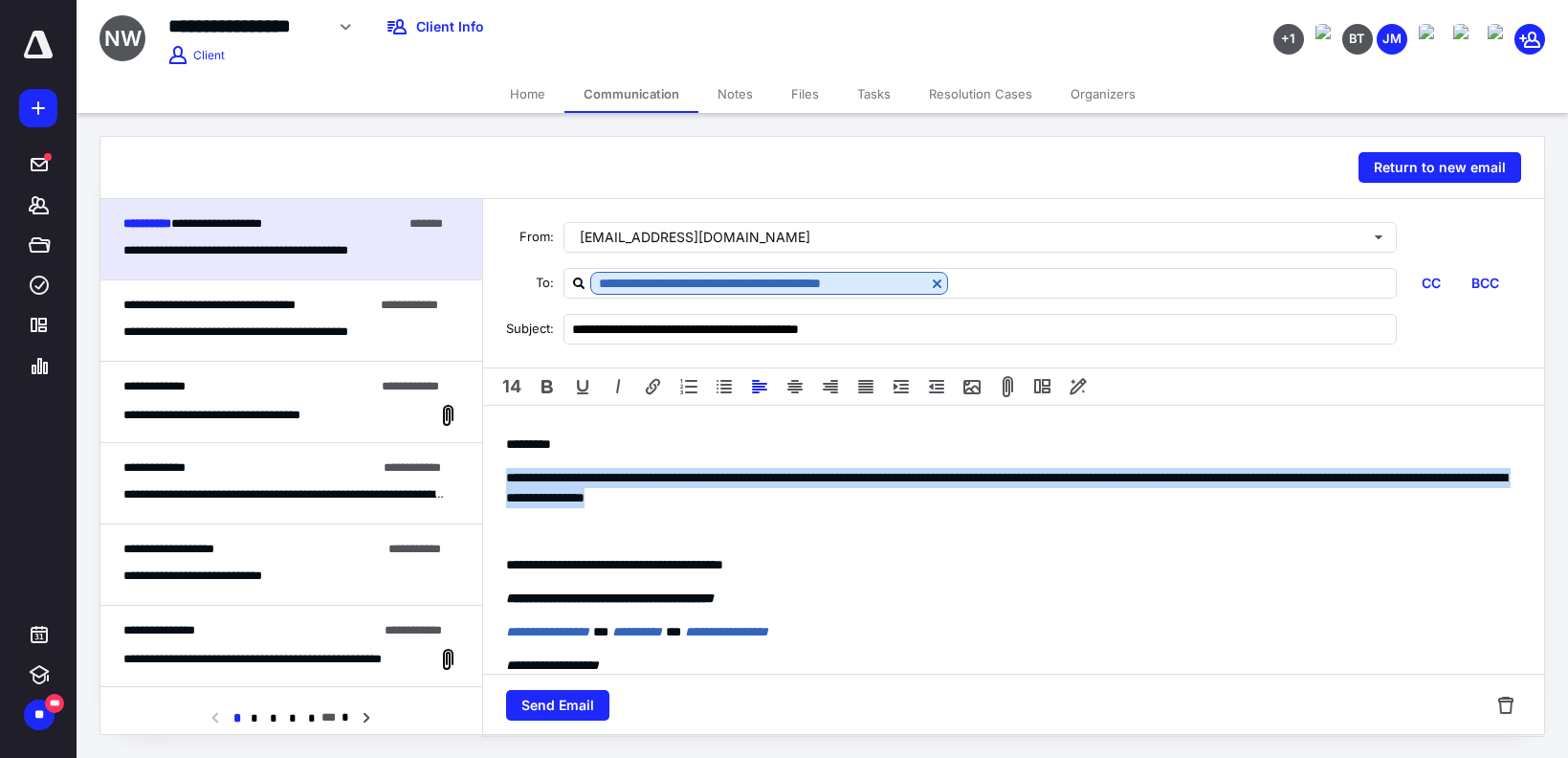 drag, startPoint x: 1018, startPoint y: 500, endPoint x: 487, endPoint y: 484, distance: 531.241 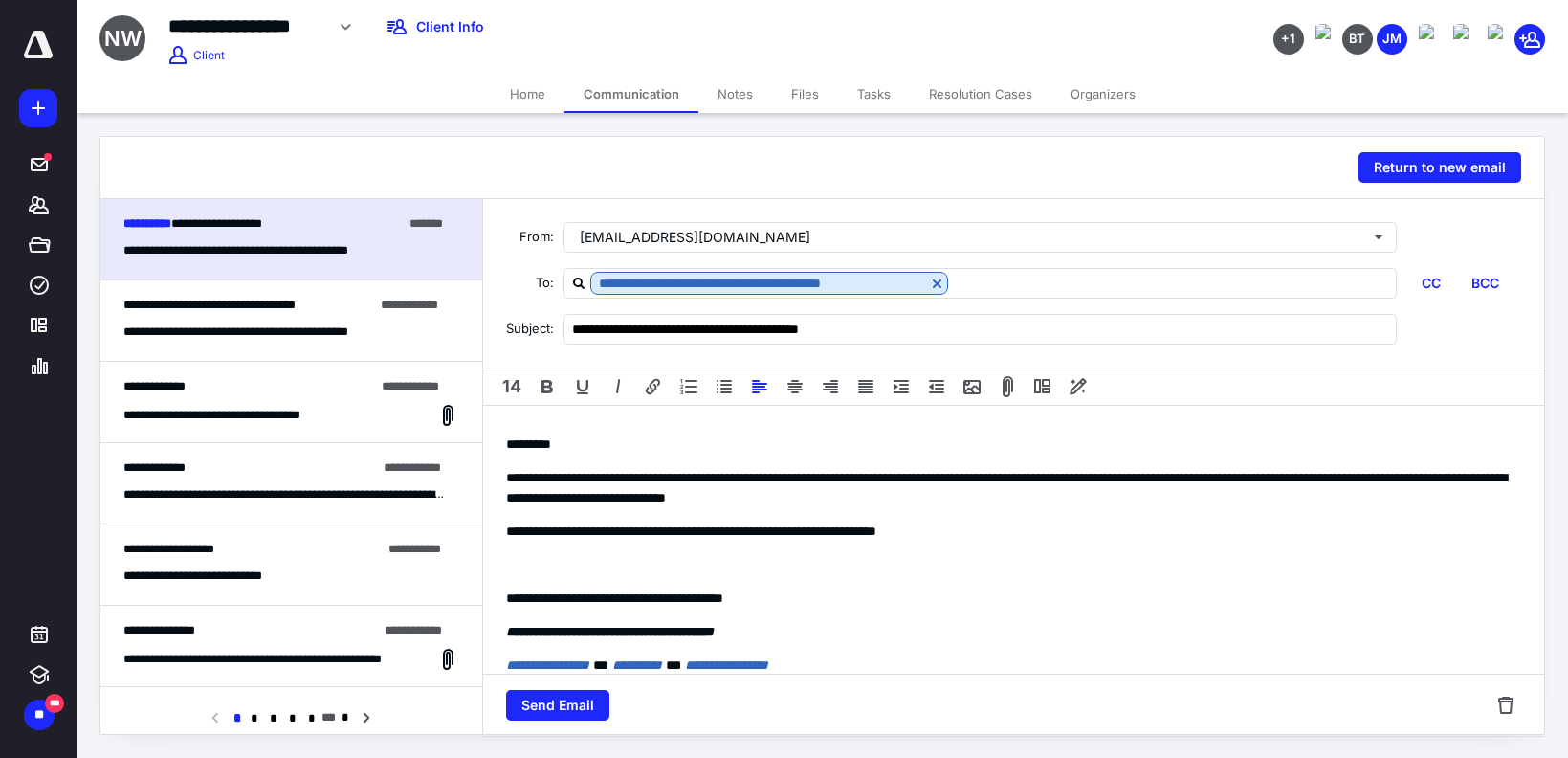 click at bounding box center [1013, 565] 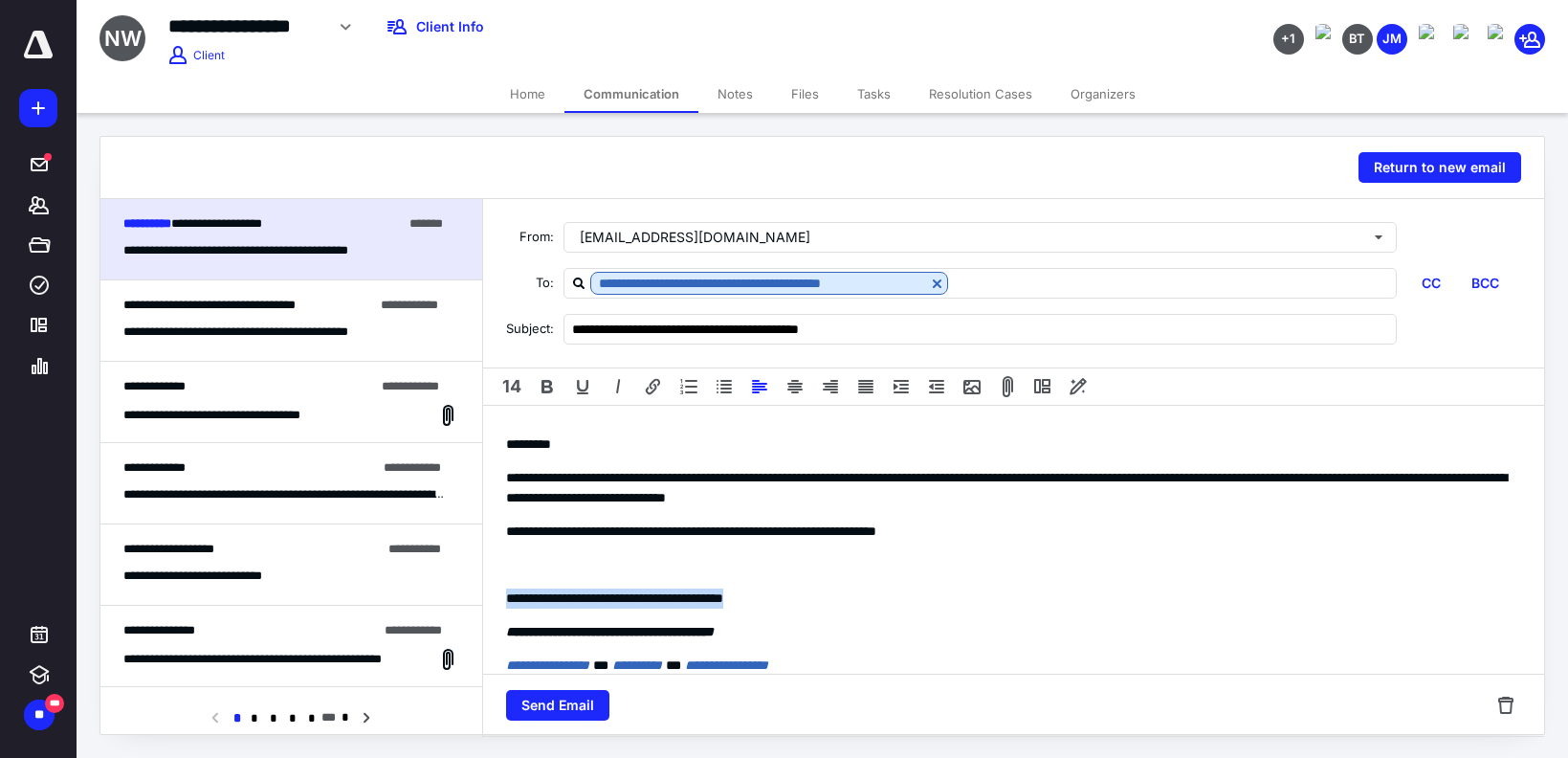 drag, startPoint x: 757, startPoint y: 602, endPoint x: 495, endPoint y: 606, distance: 262.0305 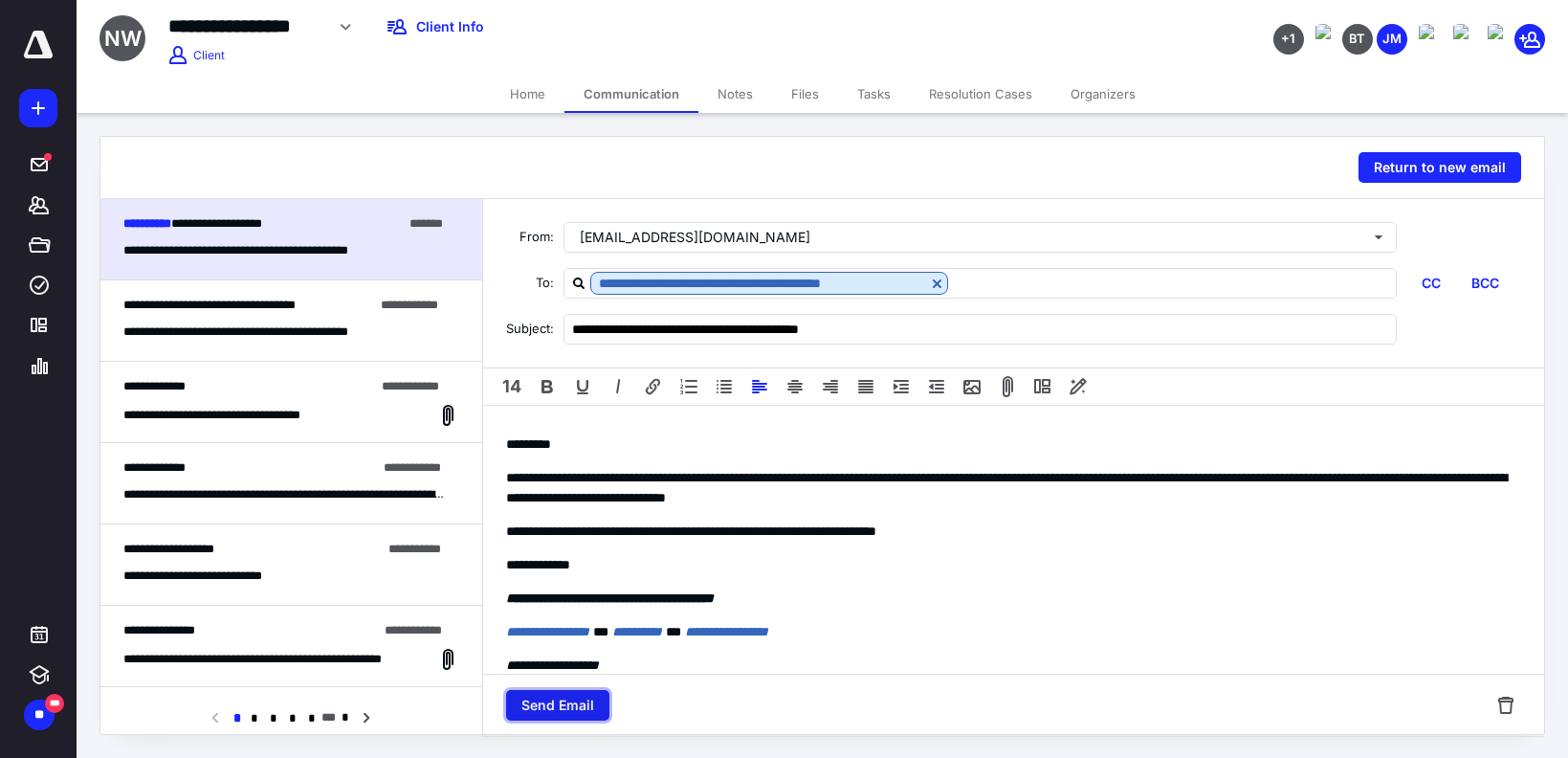 click on "Send Email" at bounding box center (558, 705) 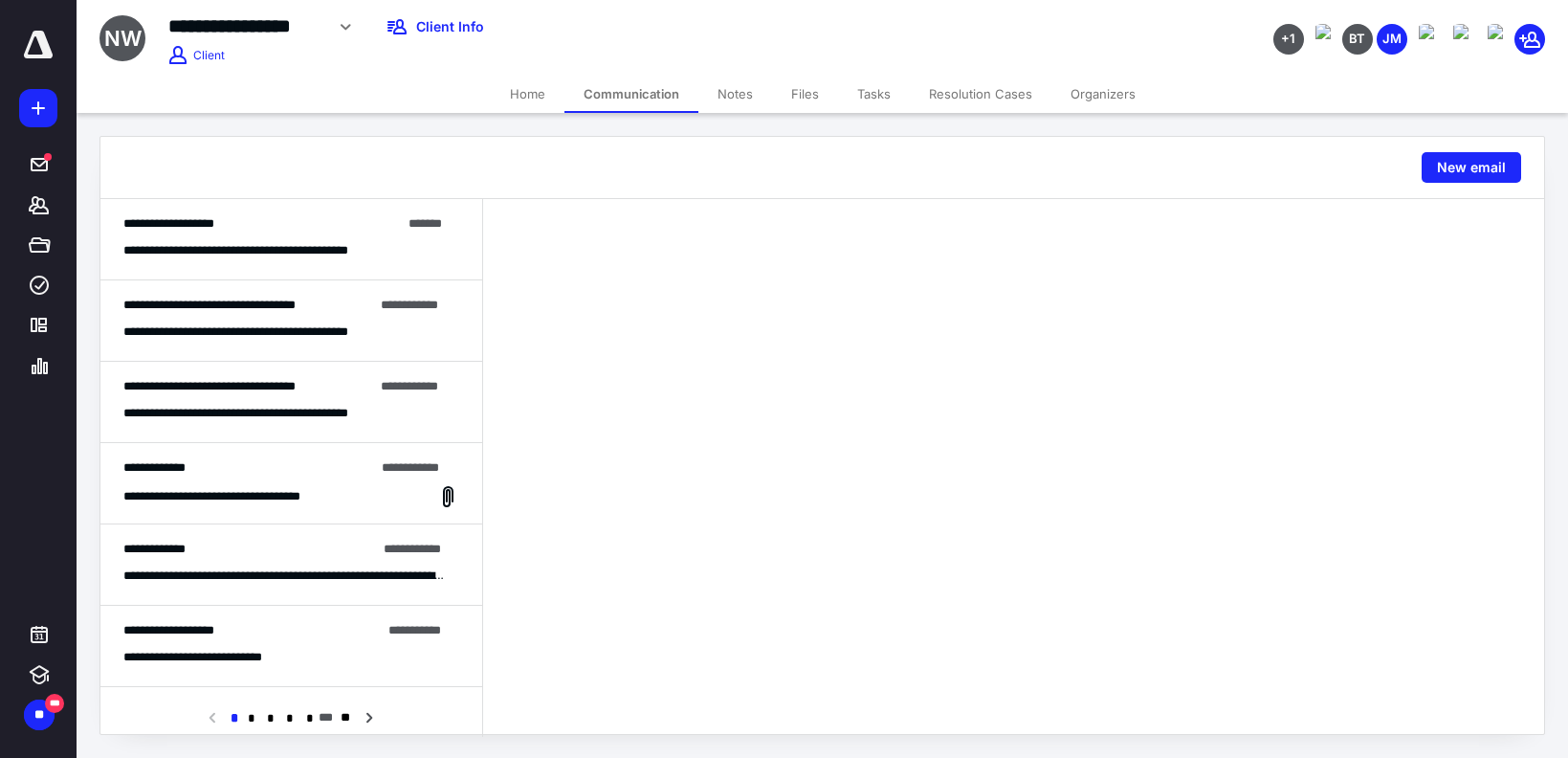 click on "Tasks" at bounding box center (873, 94) 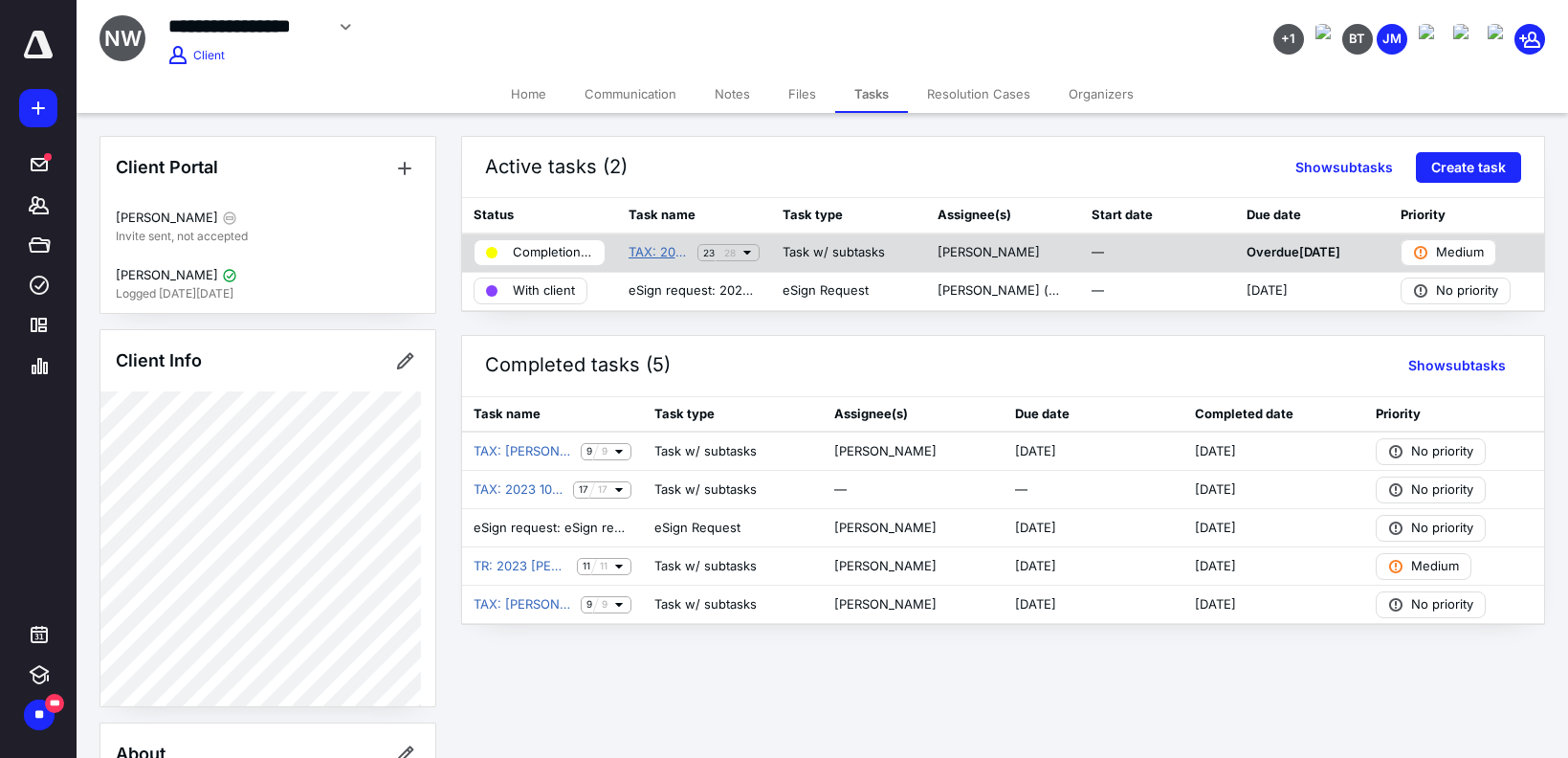 click on "TAX: 2024 1040 Thurman Whittington  Individual Income Tax Preparation" at bounding box center (659, 253) 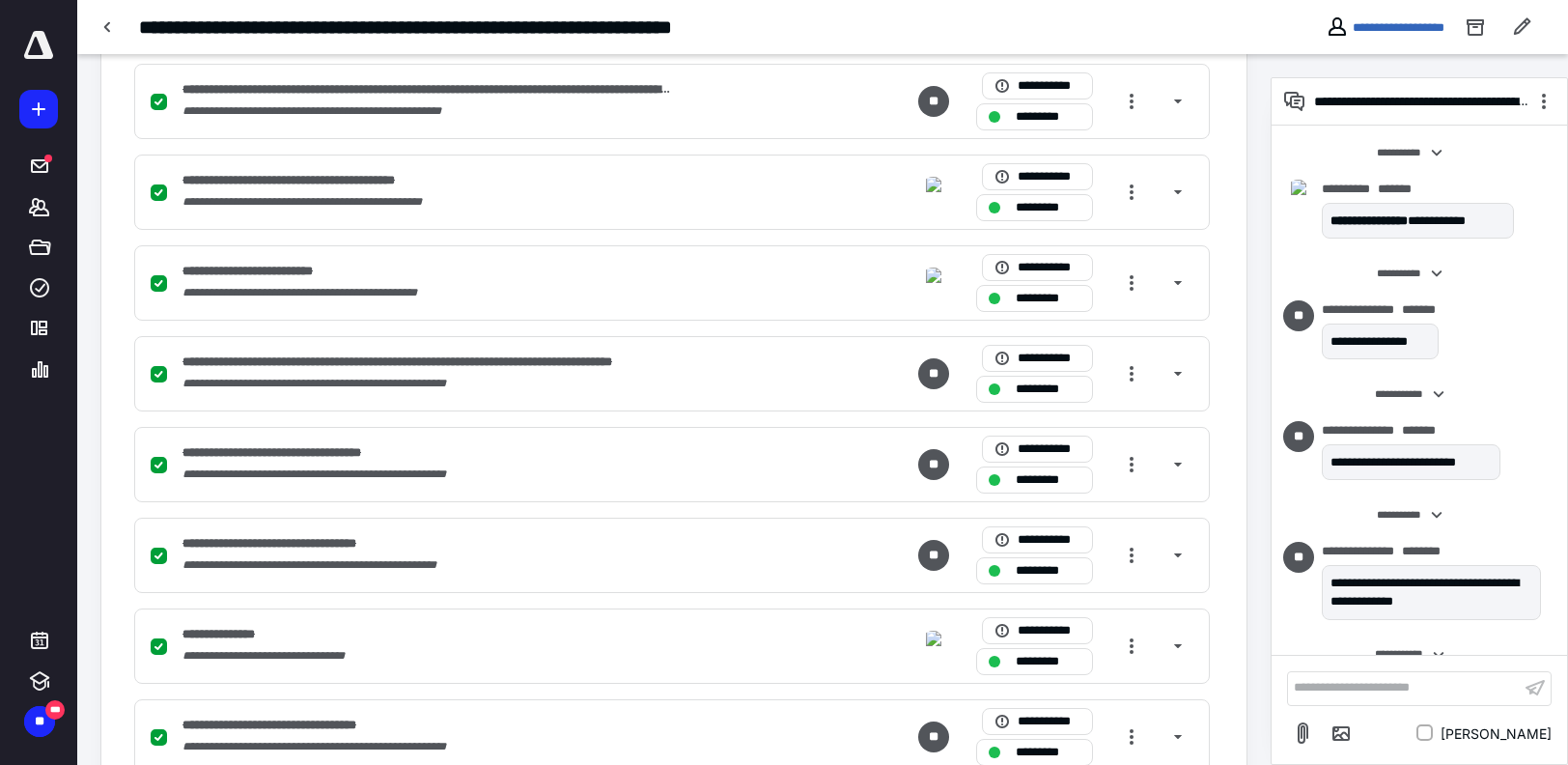 scroll, scrollTop: 1739, scrollLeft: 0, axis: vertical 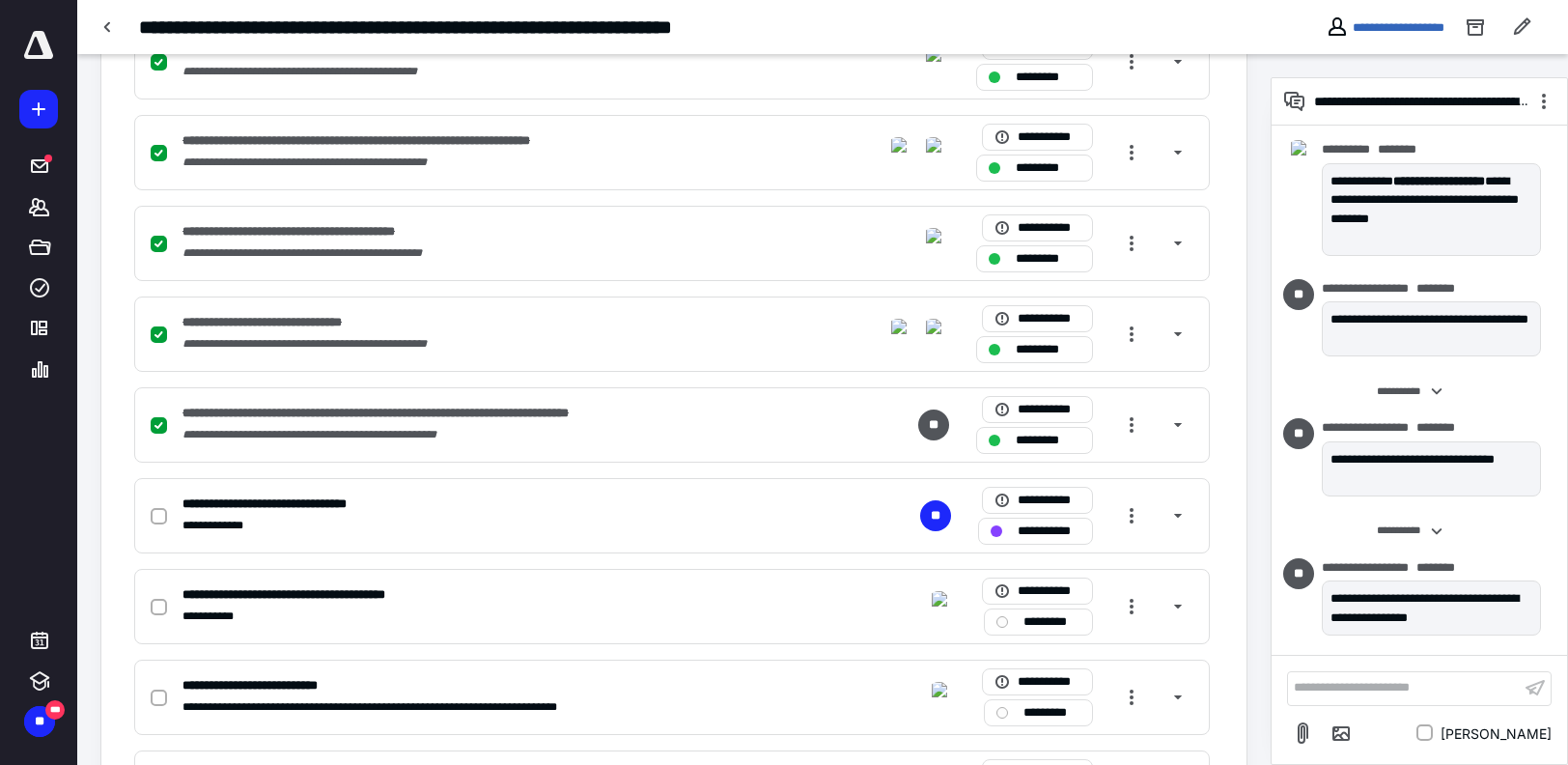 click on "**********" at bounding box center [1404, 688] 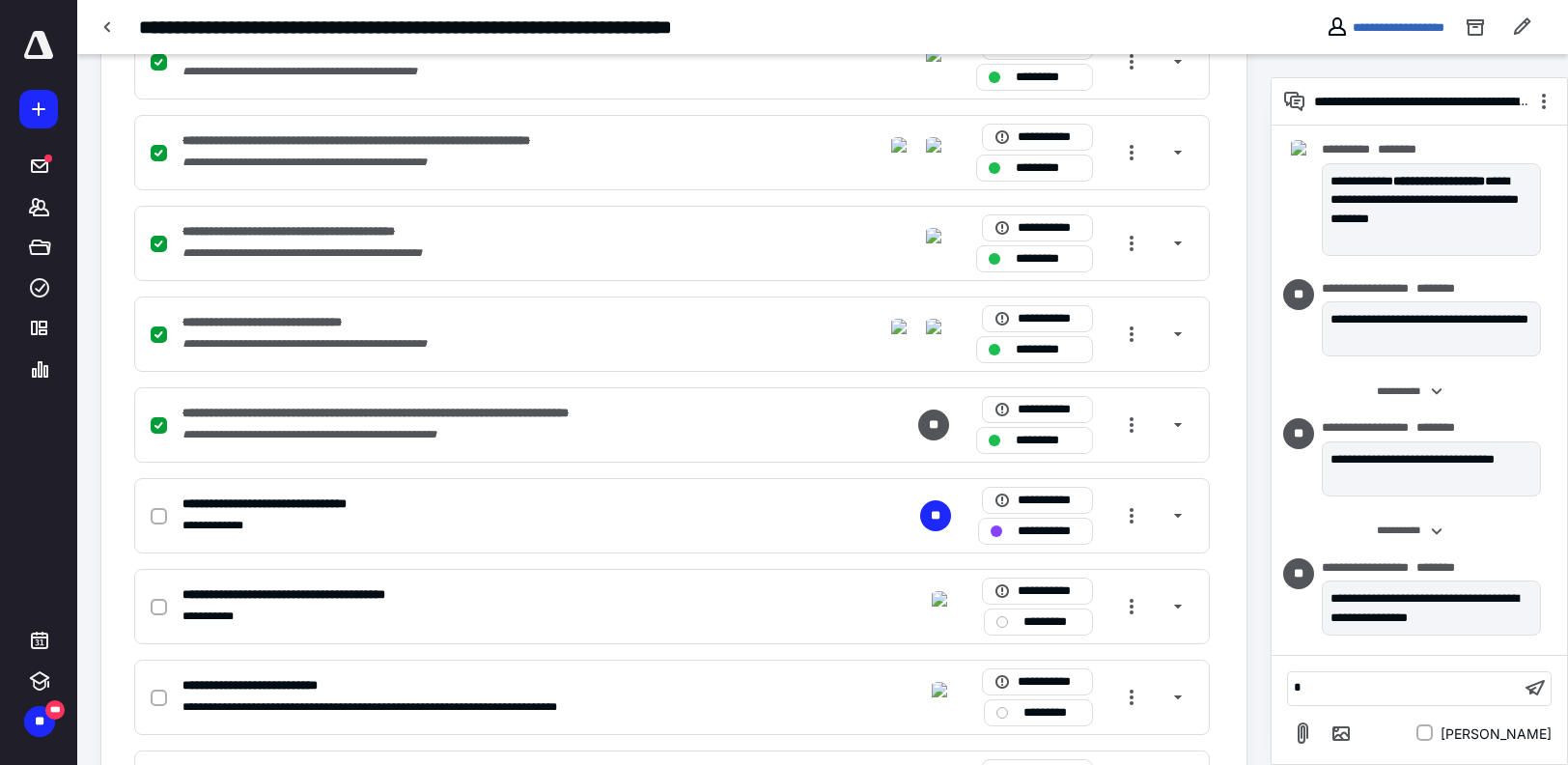 scroll, scrollTop: 2367, scrollLeft: 0, axis: vertical 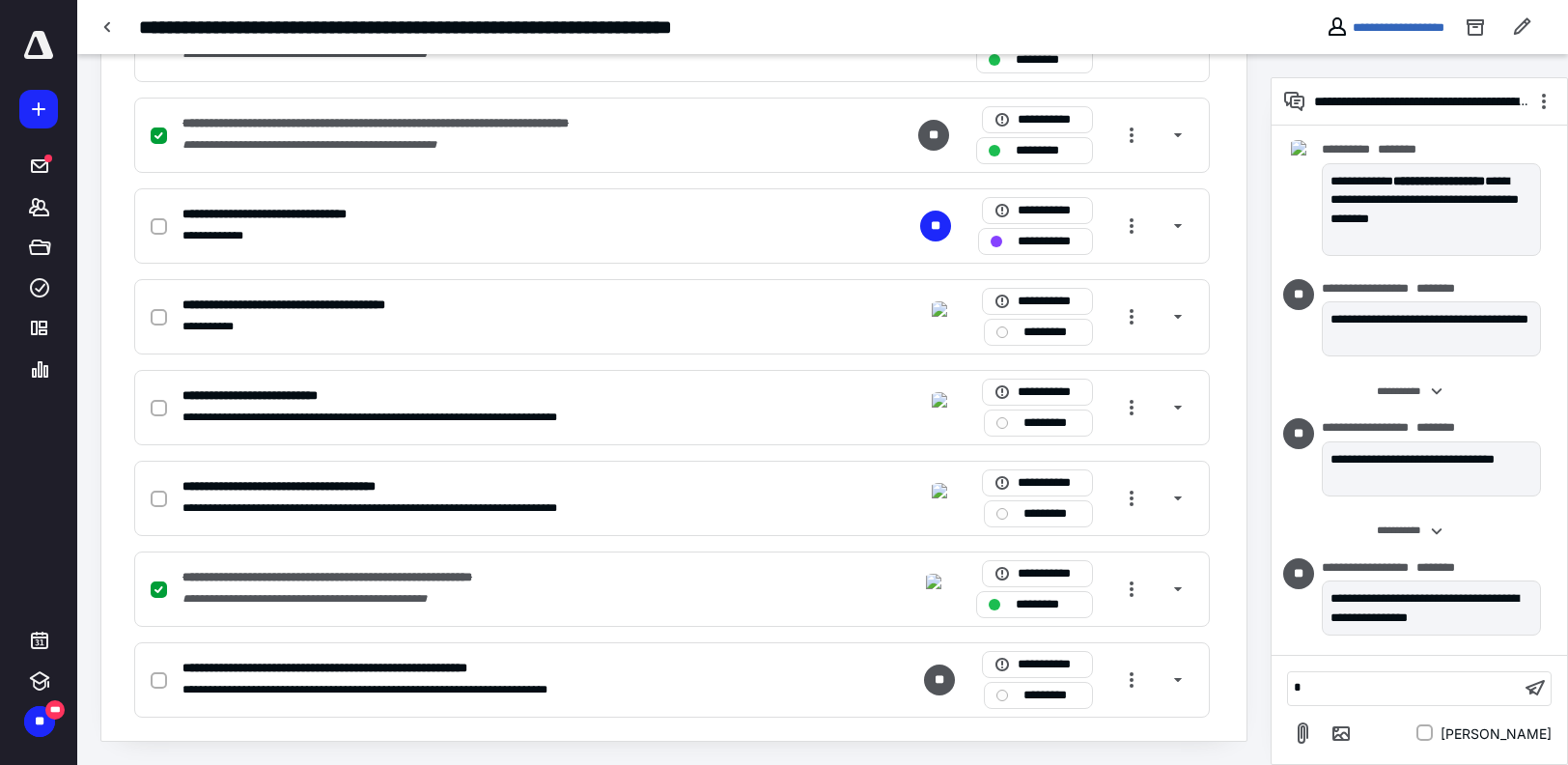 type 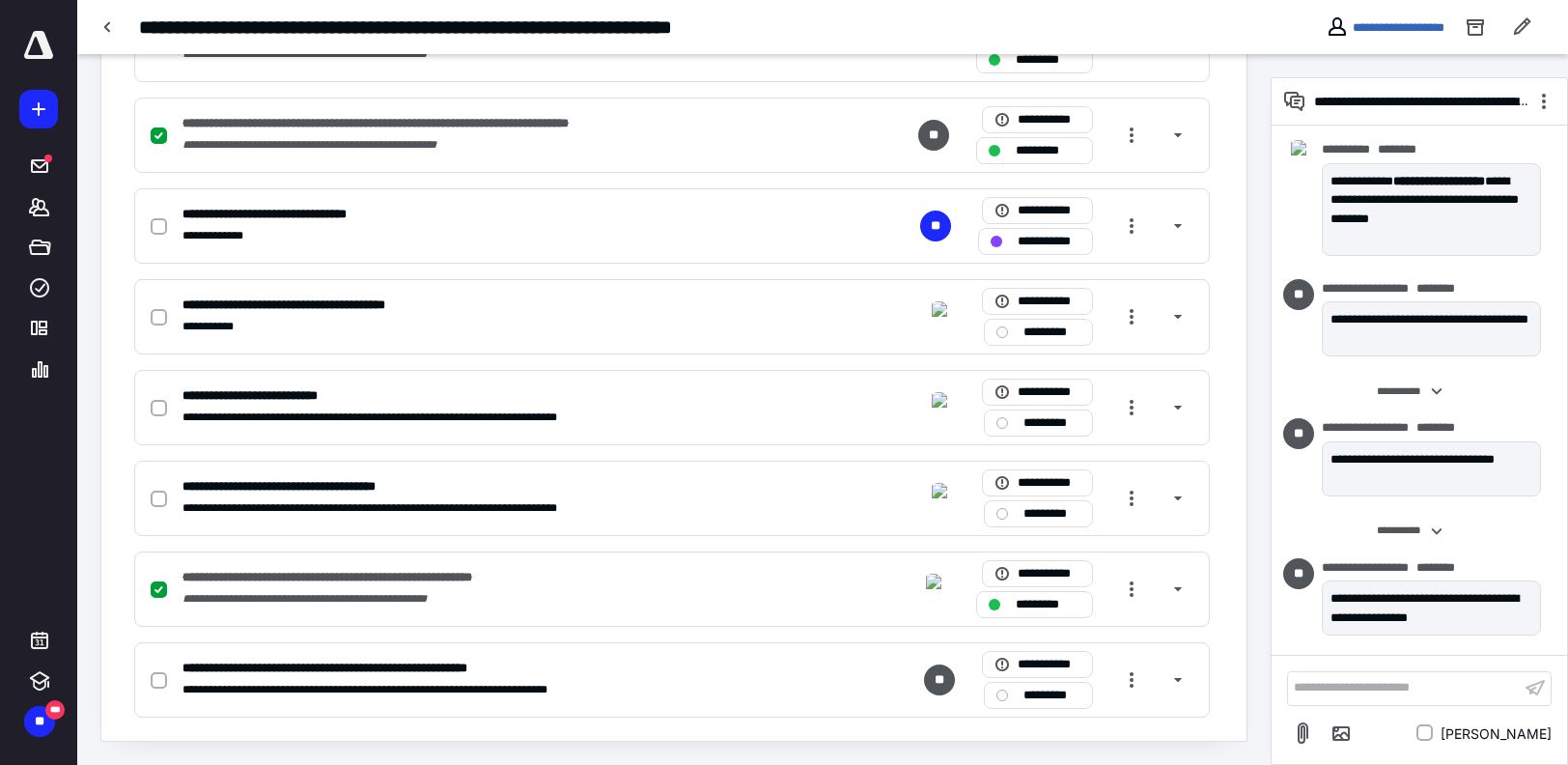 scroll, scrollTop: 2909, scrollLeft: 0, axis: vertical 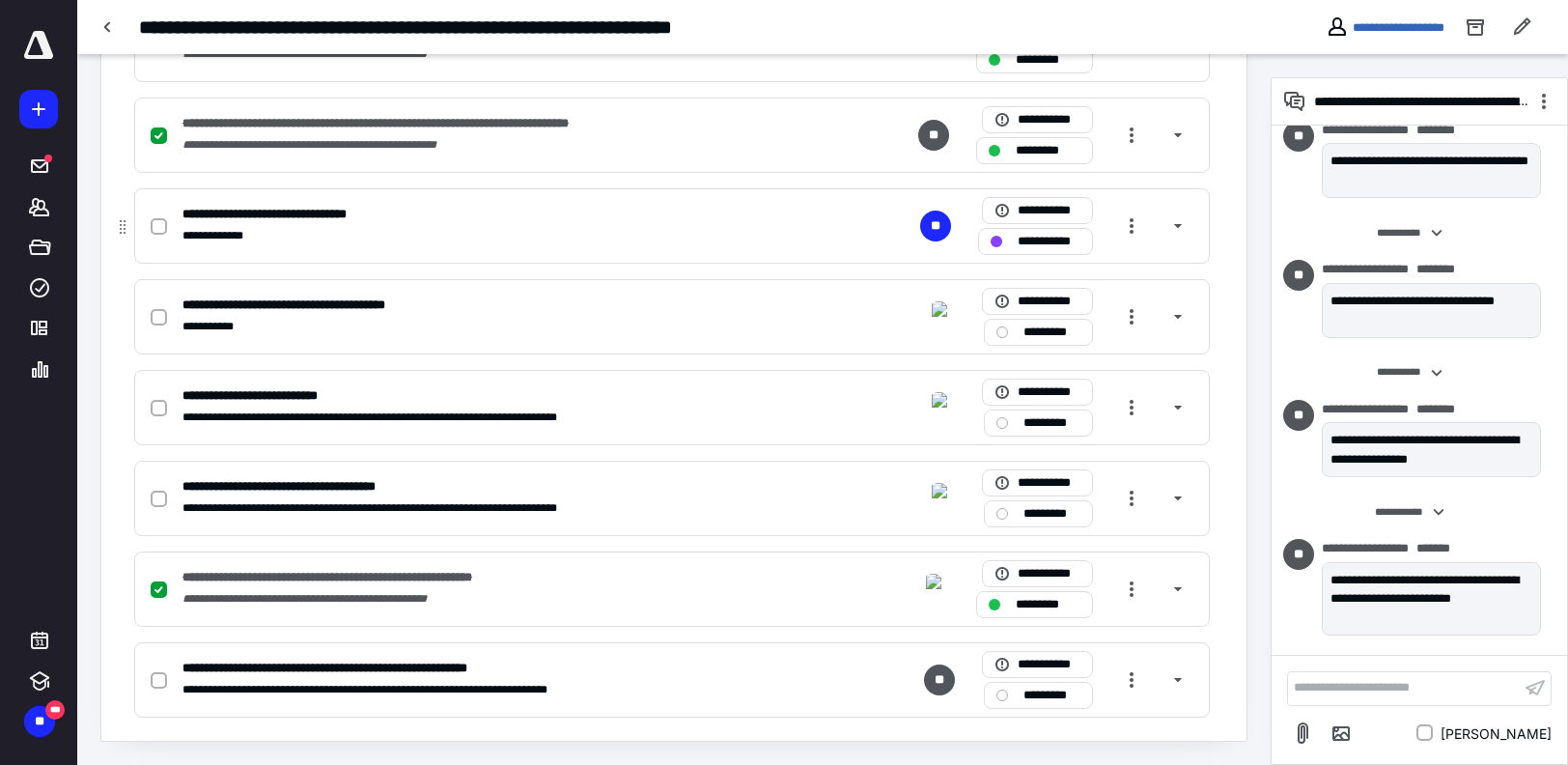 click on "**********" at bounding box center (672, 226) 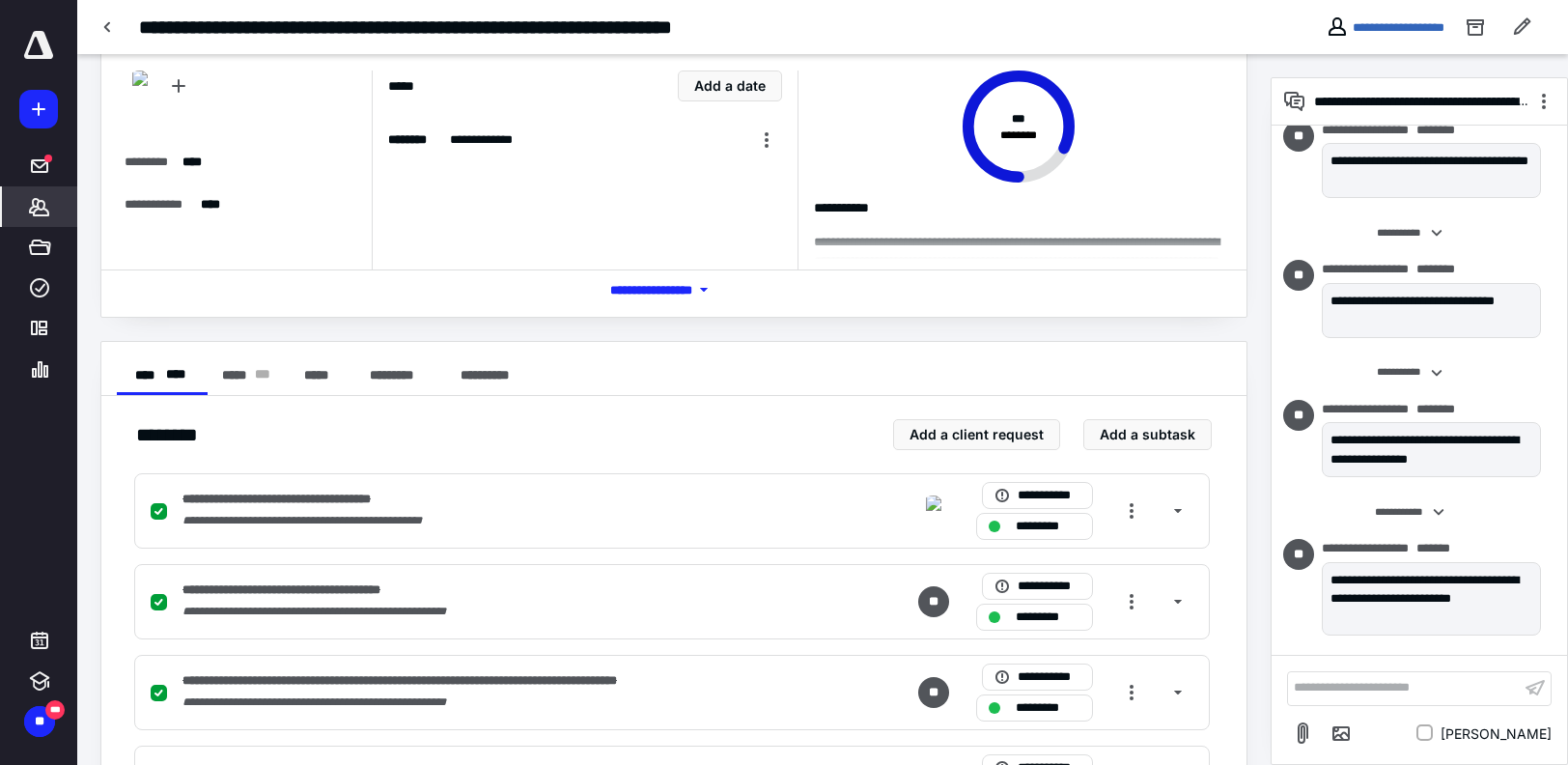scroll, scrollTop: 0, scrollLeft: 0, axis: both 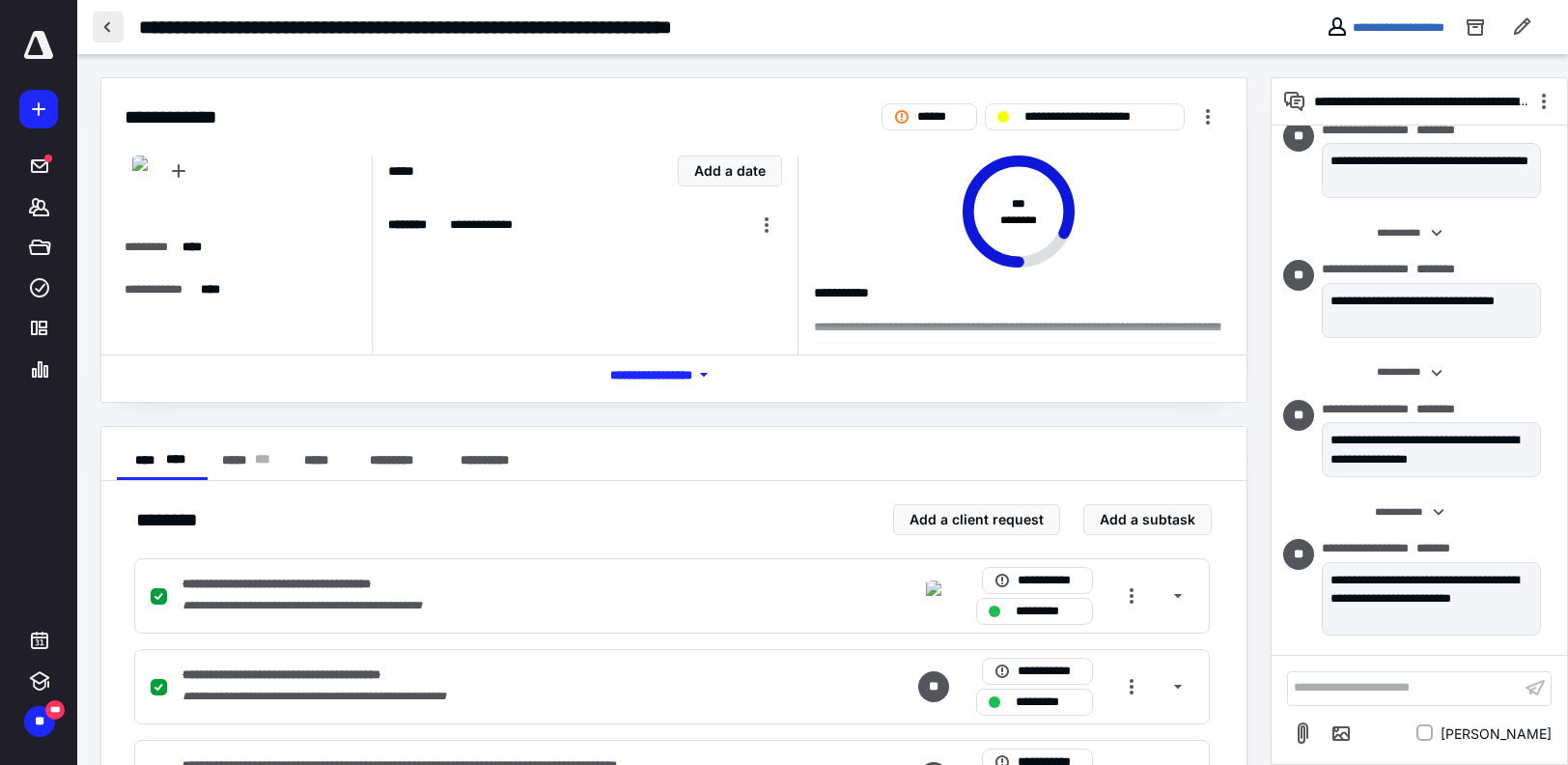 click at bounding box center (108, 27) 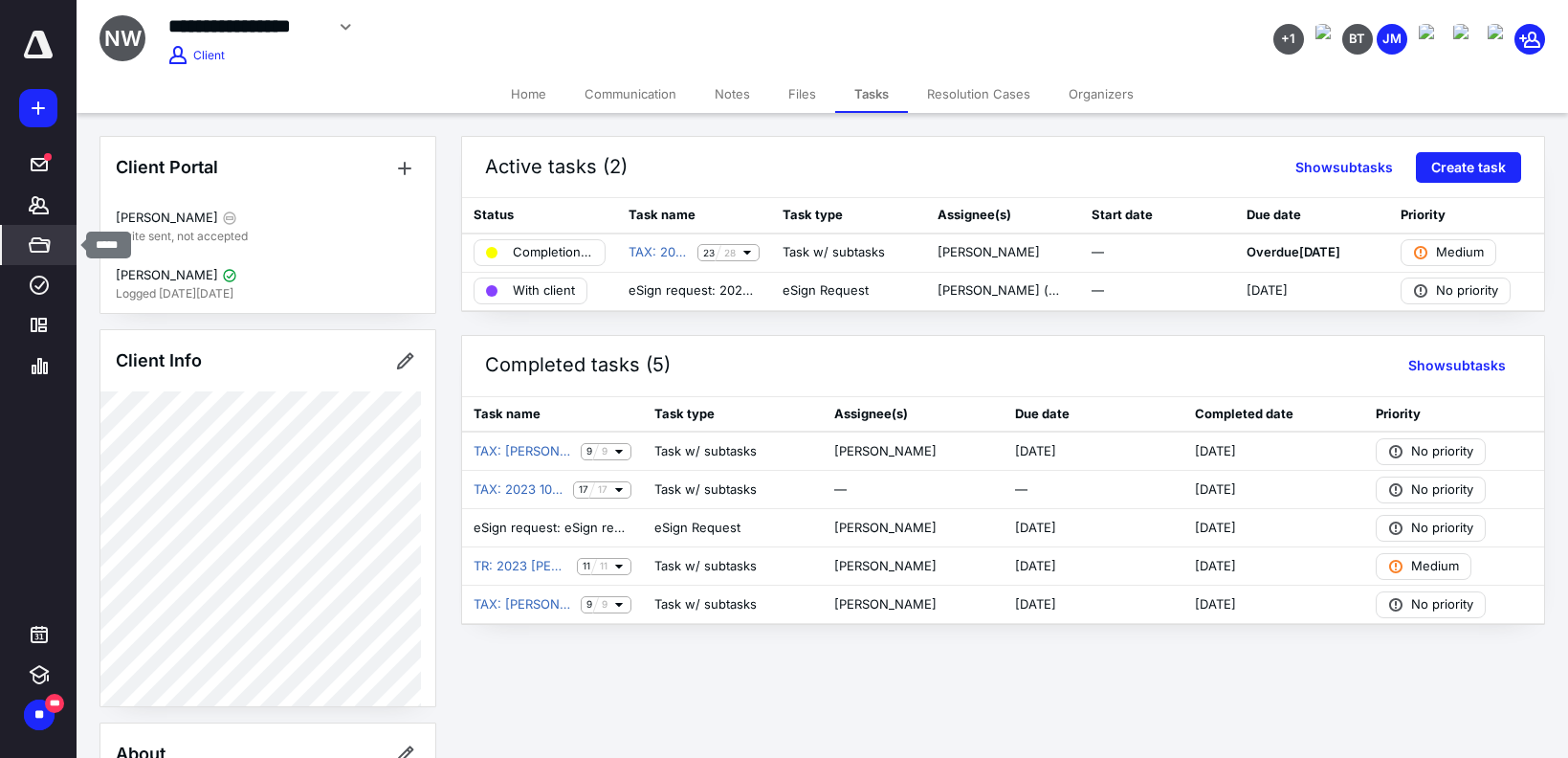 click 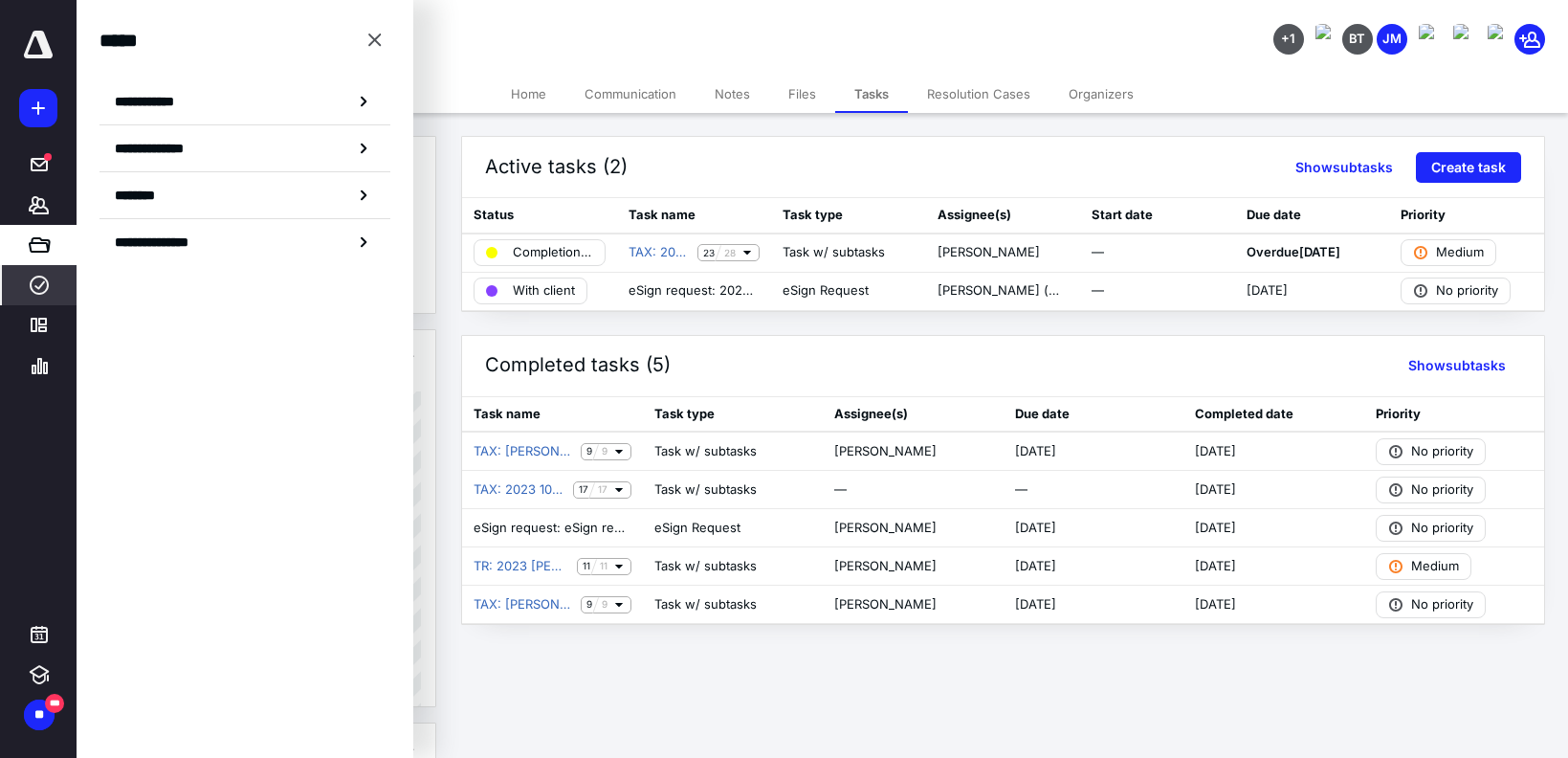 click 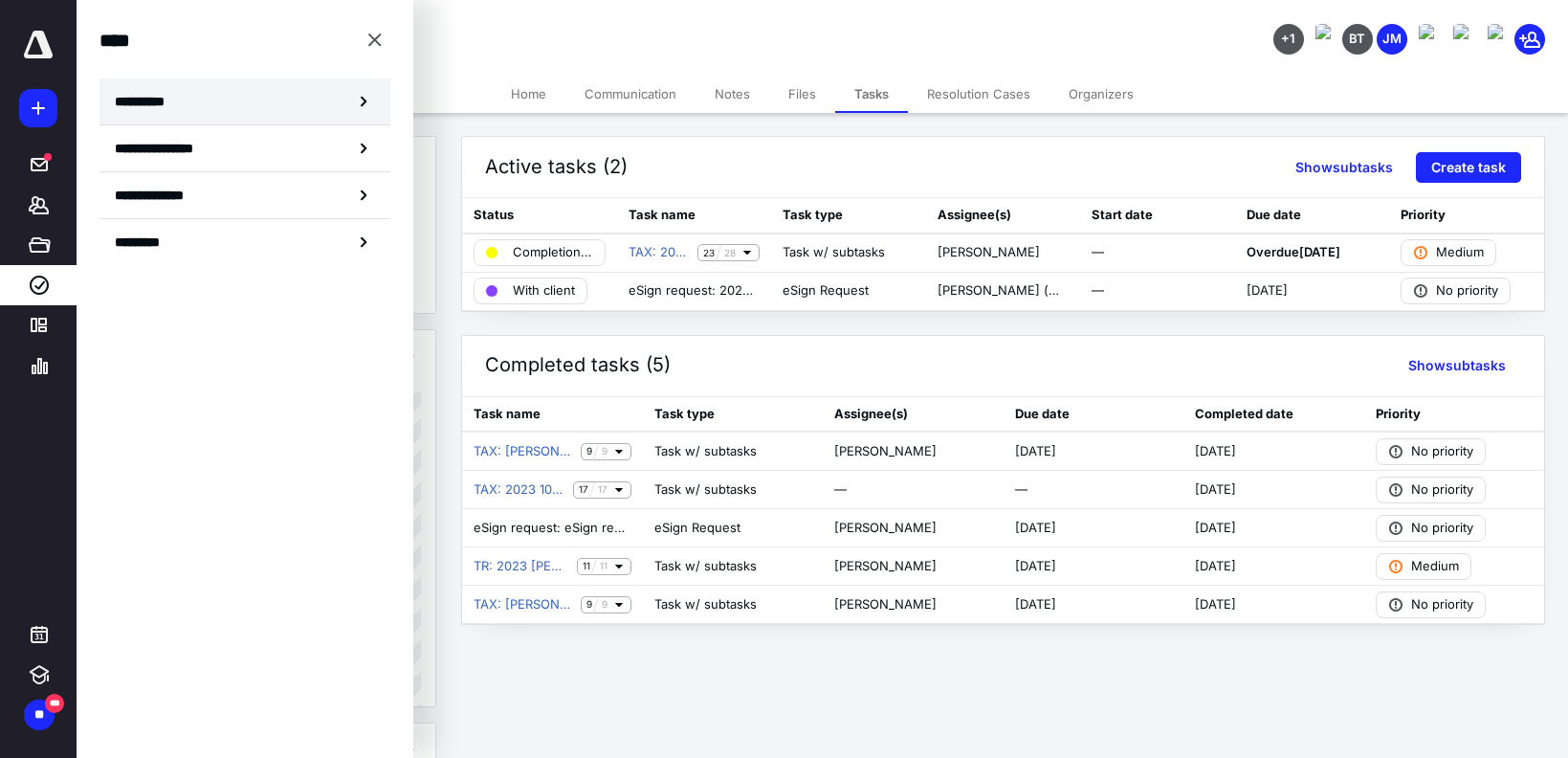 click on "**********" at bounding box center [146, 101] 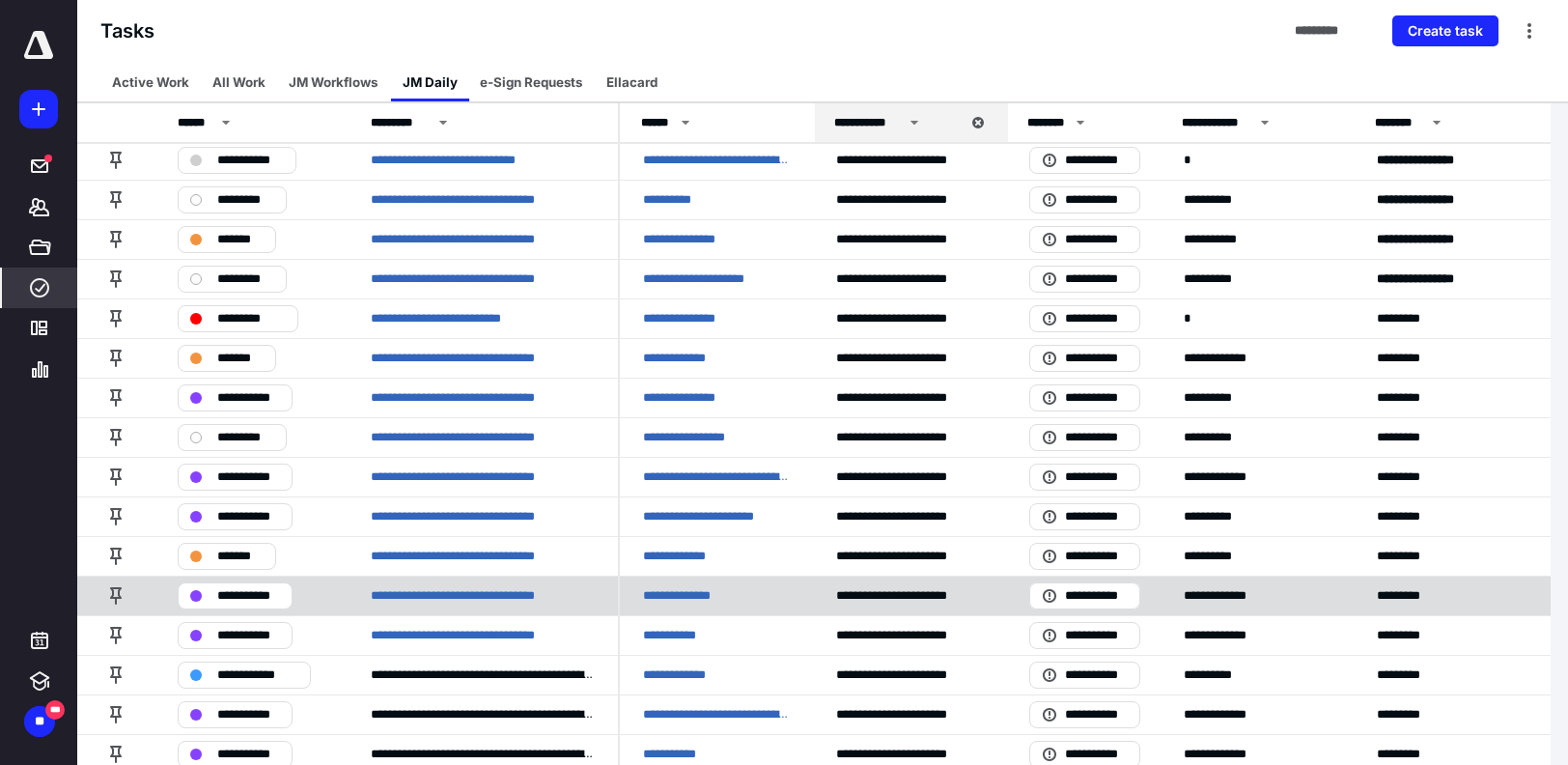 scroll, scrollTop: 0, scrollLeft: 0, axis: both 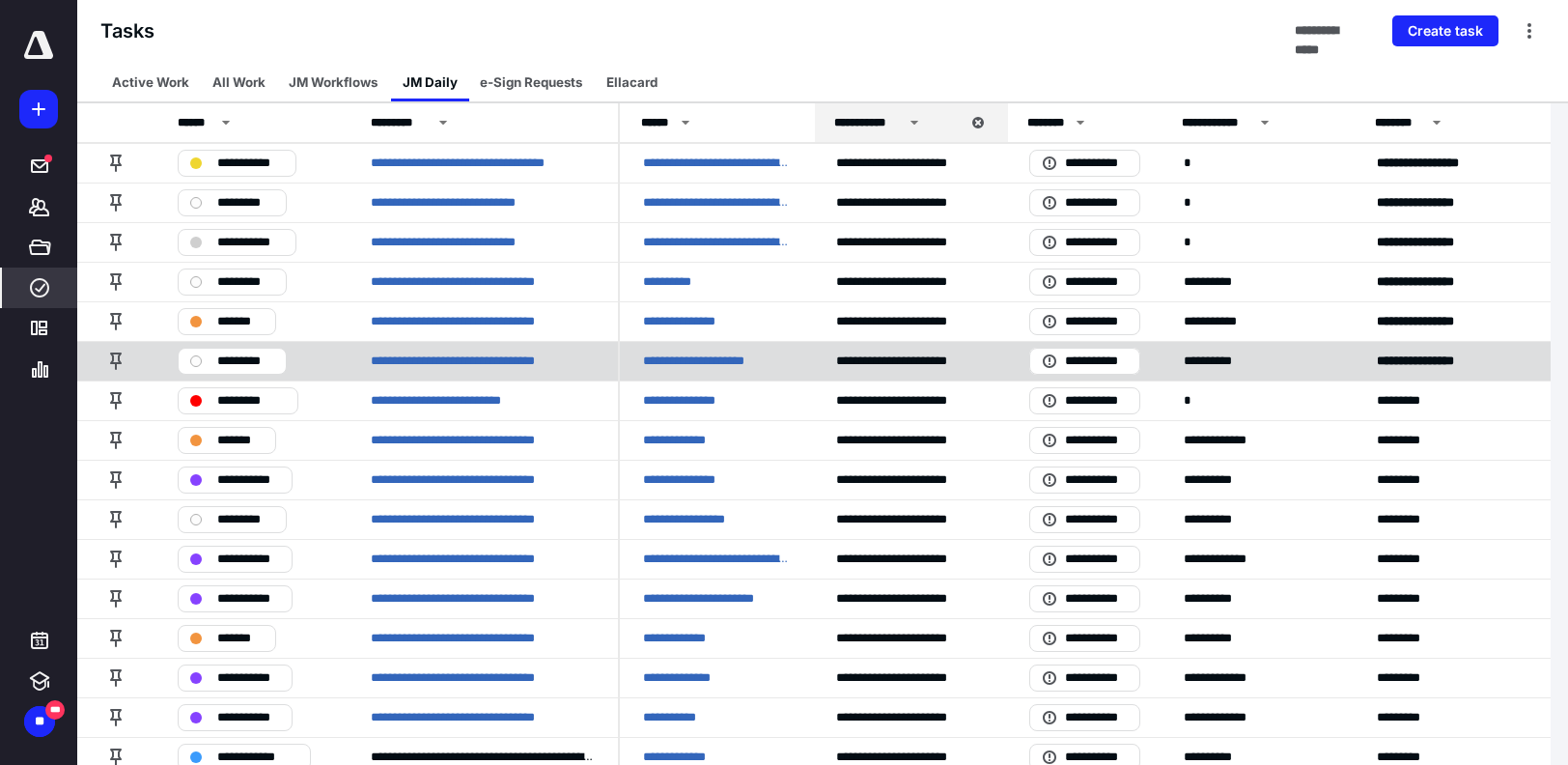 click on "*********" at bounding box center (232, 361) 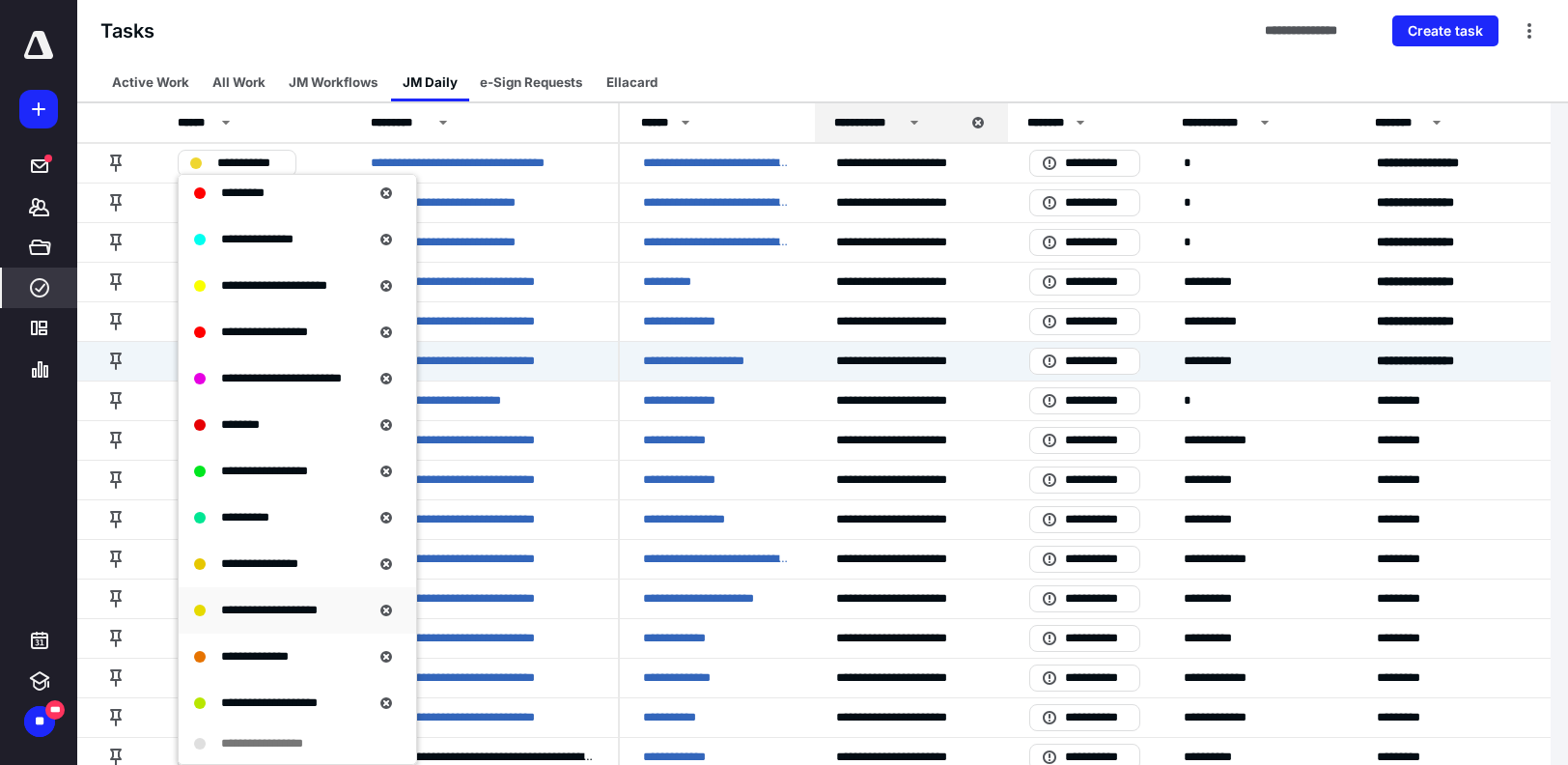 scroll, scrollTop: 411, scrollLeft: 0, axis: vertical 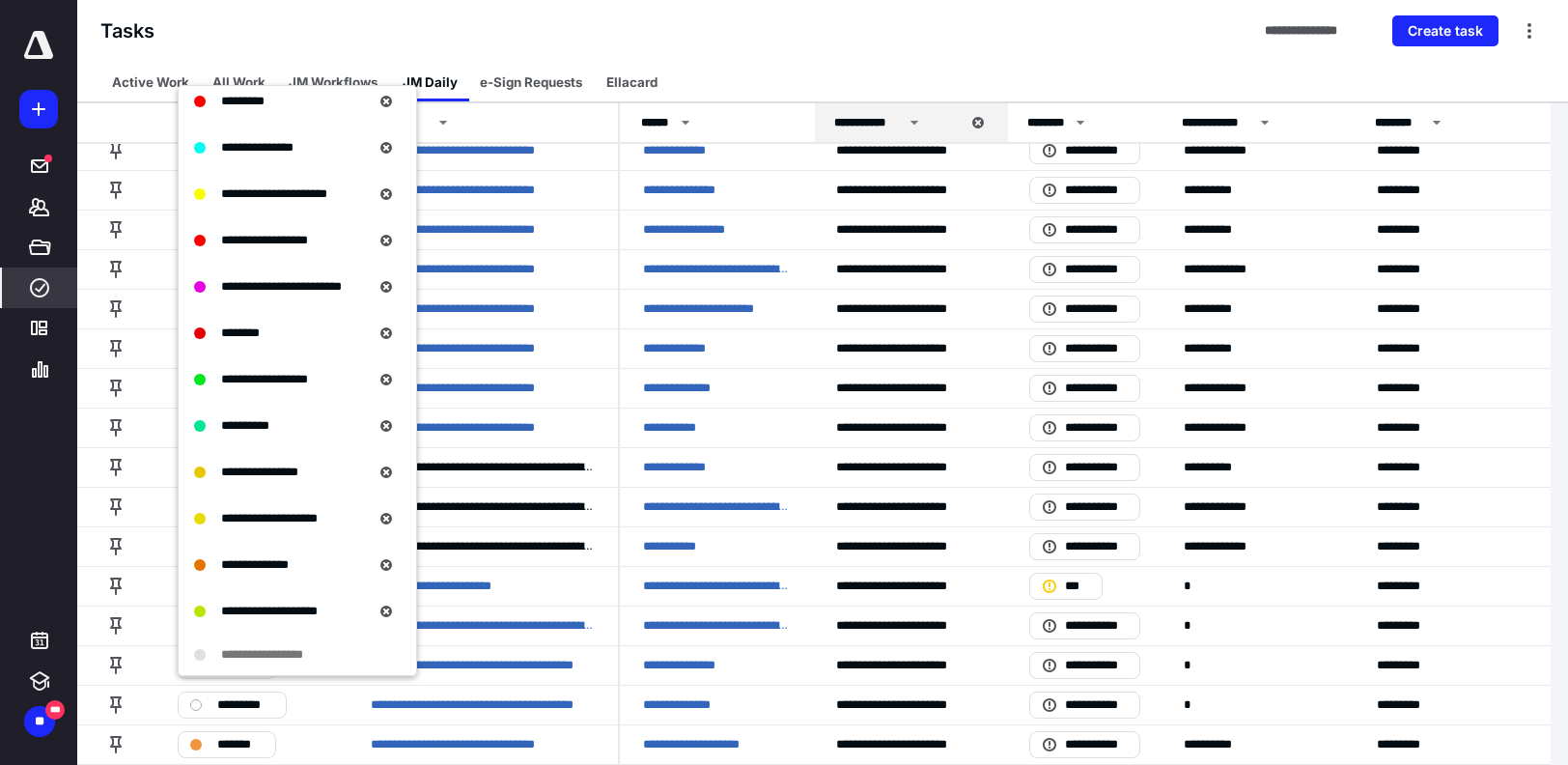 click on "Active Work All Work JM Workflows JM Daily e-Sign Requests Ellacard" at bounding box center [823, 82] 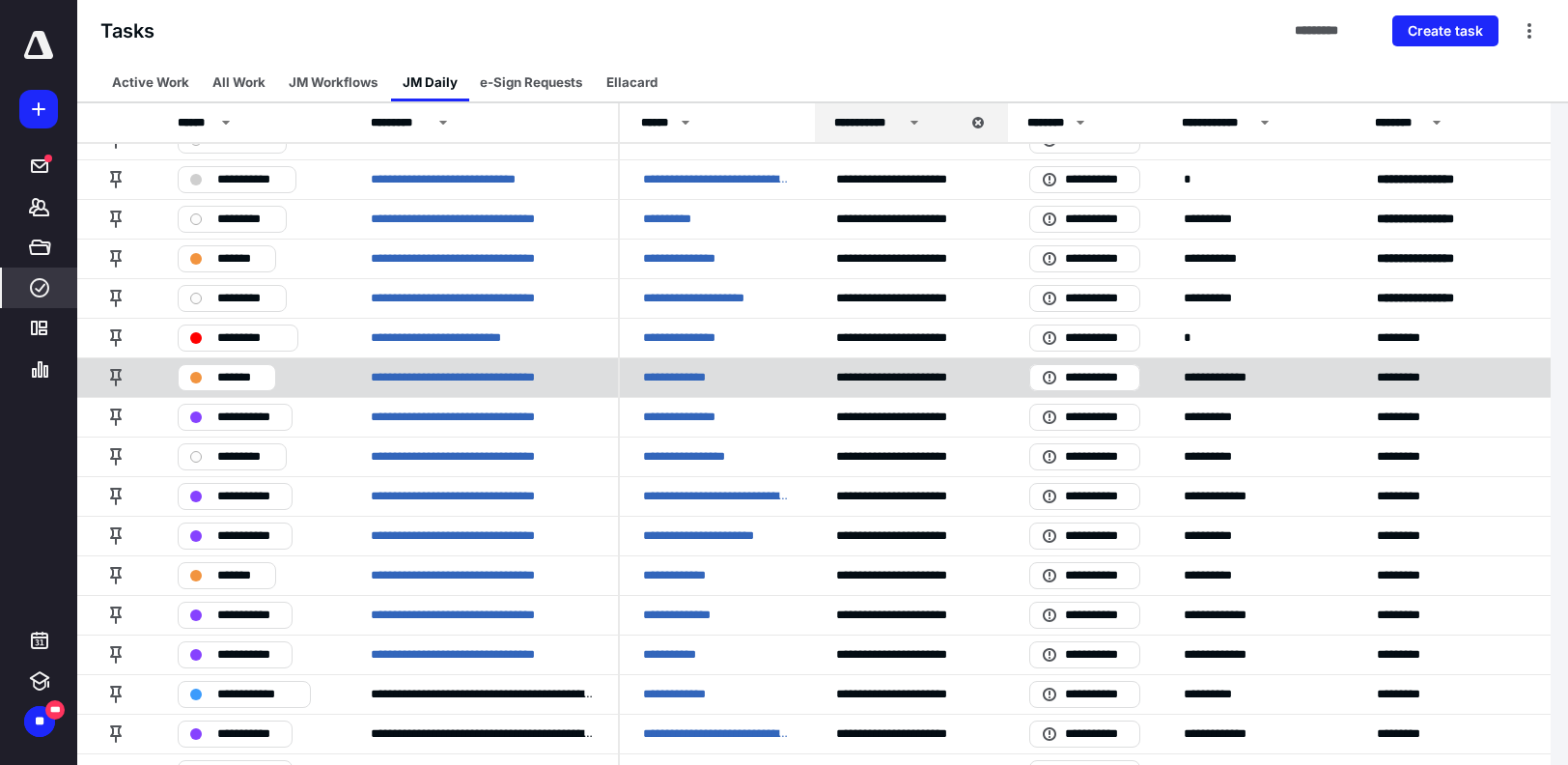 scroll, scrollTop: 97, scrollLeft: 0, axis: vertical 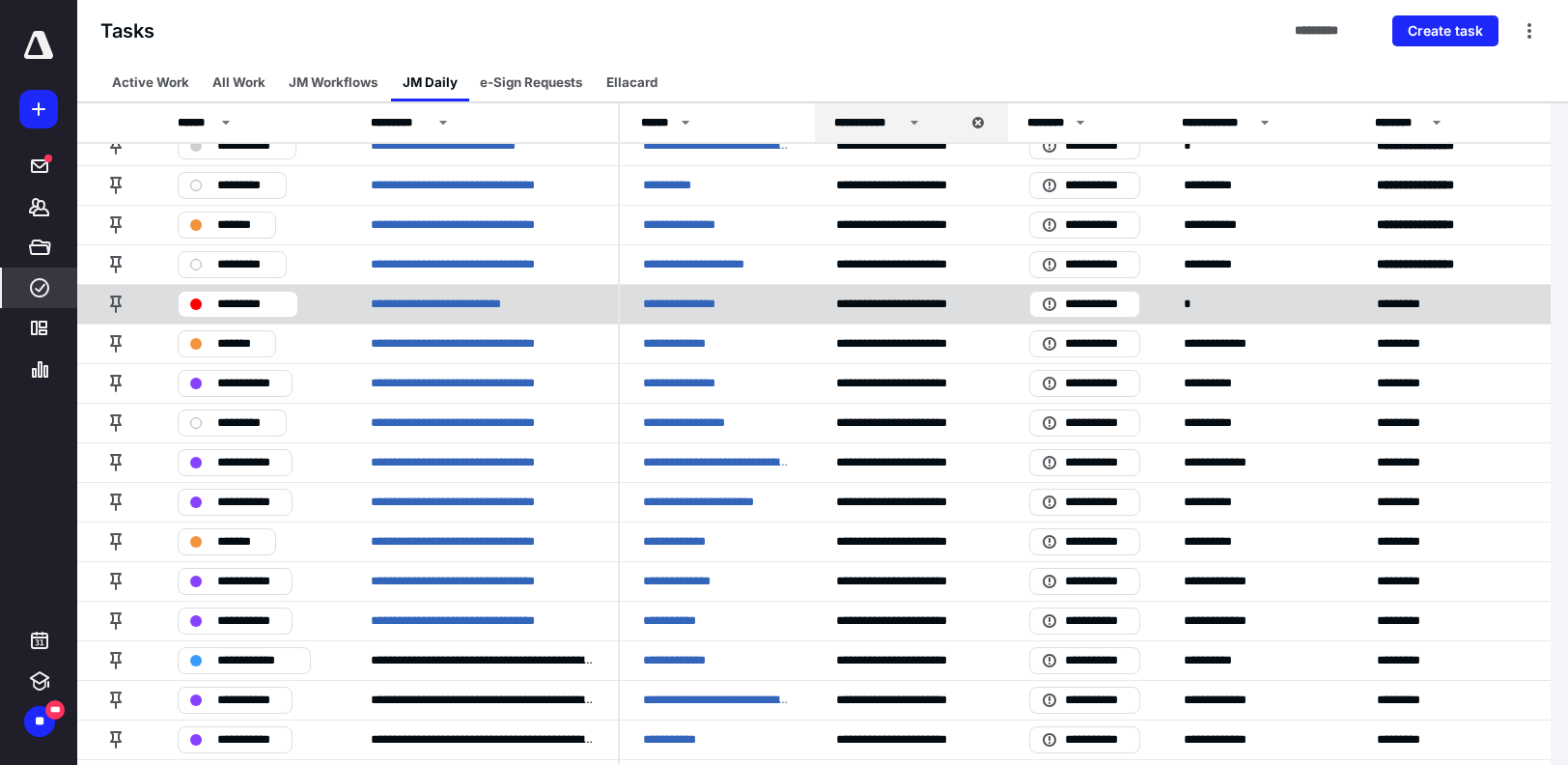 click on "*********" at bounding box center [251, 304] 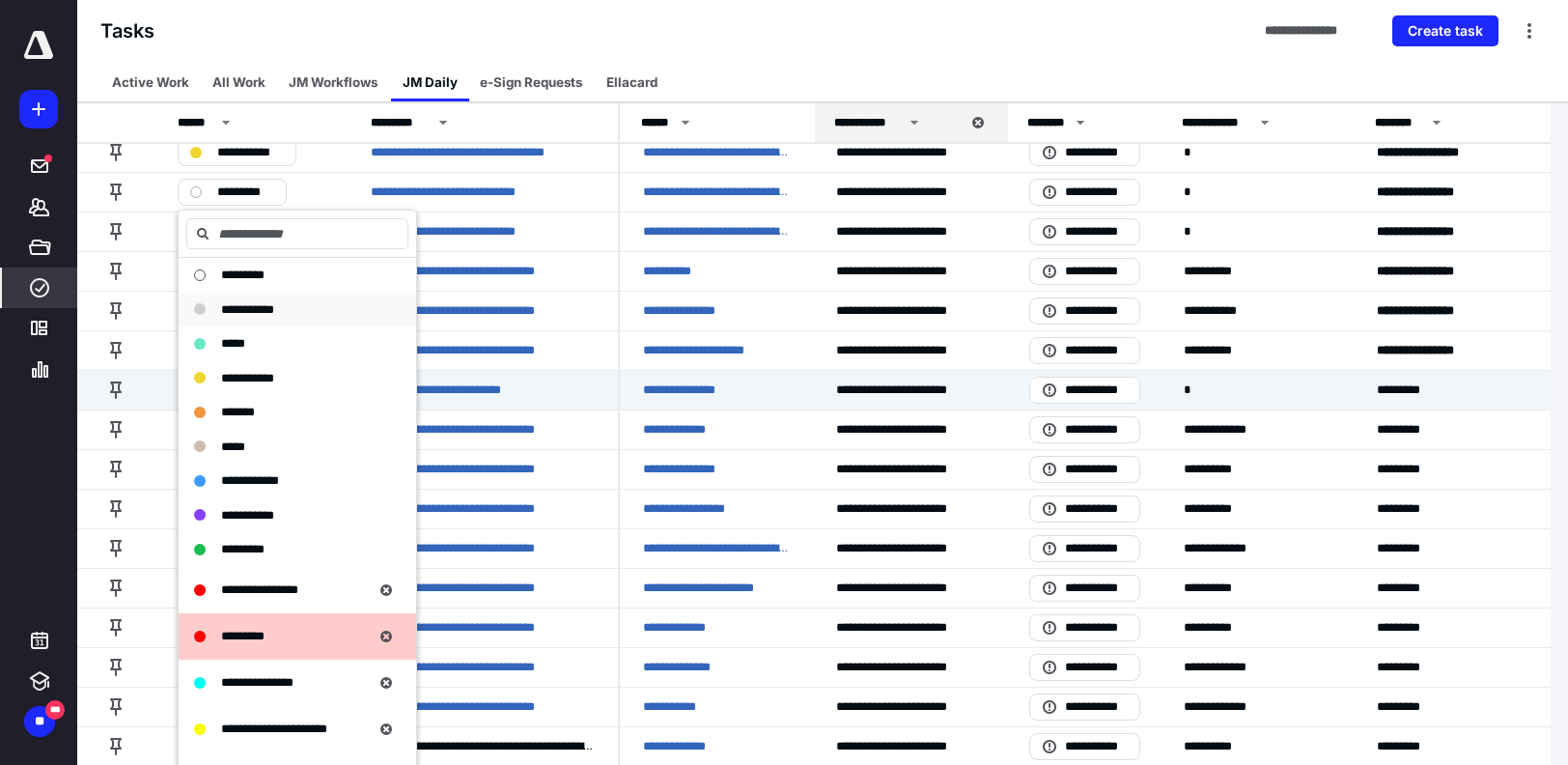scroll, scrollTop: 0, scrollLeft: 0, axis: both 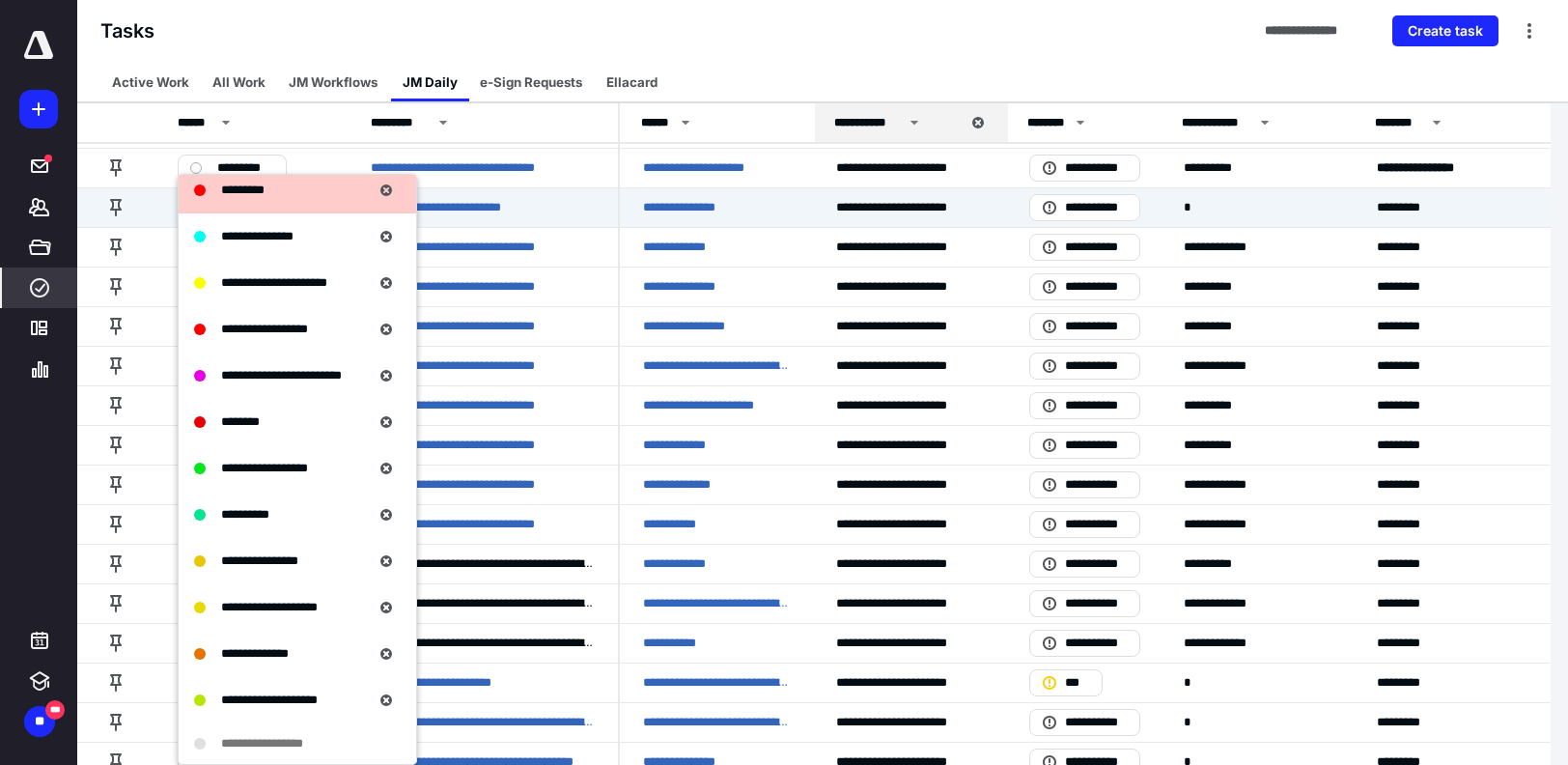 click on "**********" at bounding box center (823, 31) 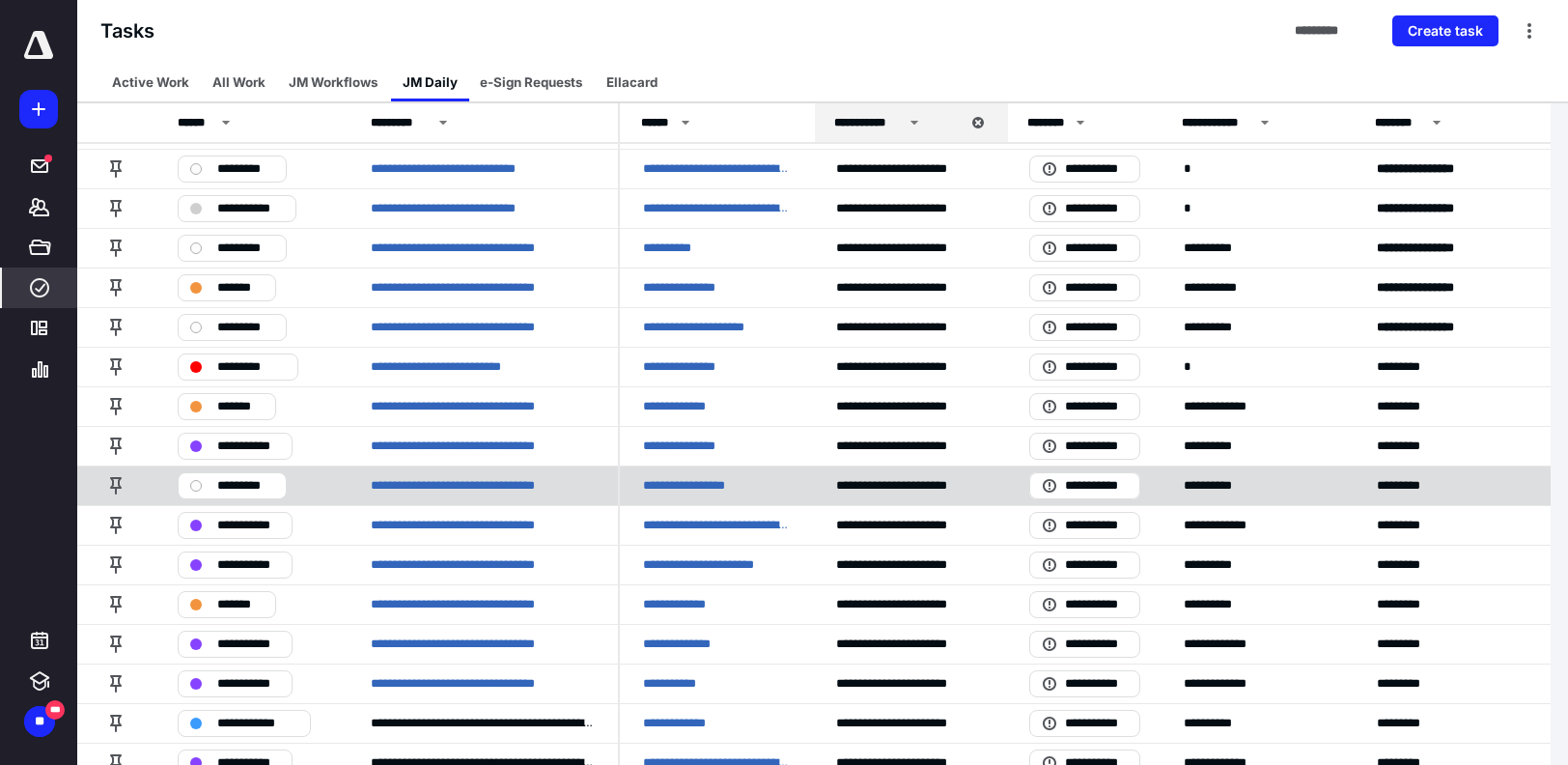 scroll, scrollTop: 0, scrollLeft: 0, axis: both 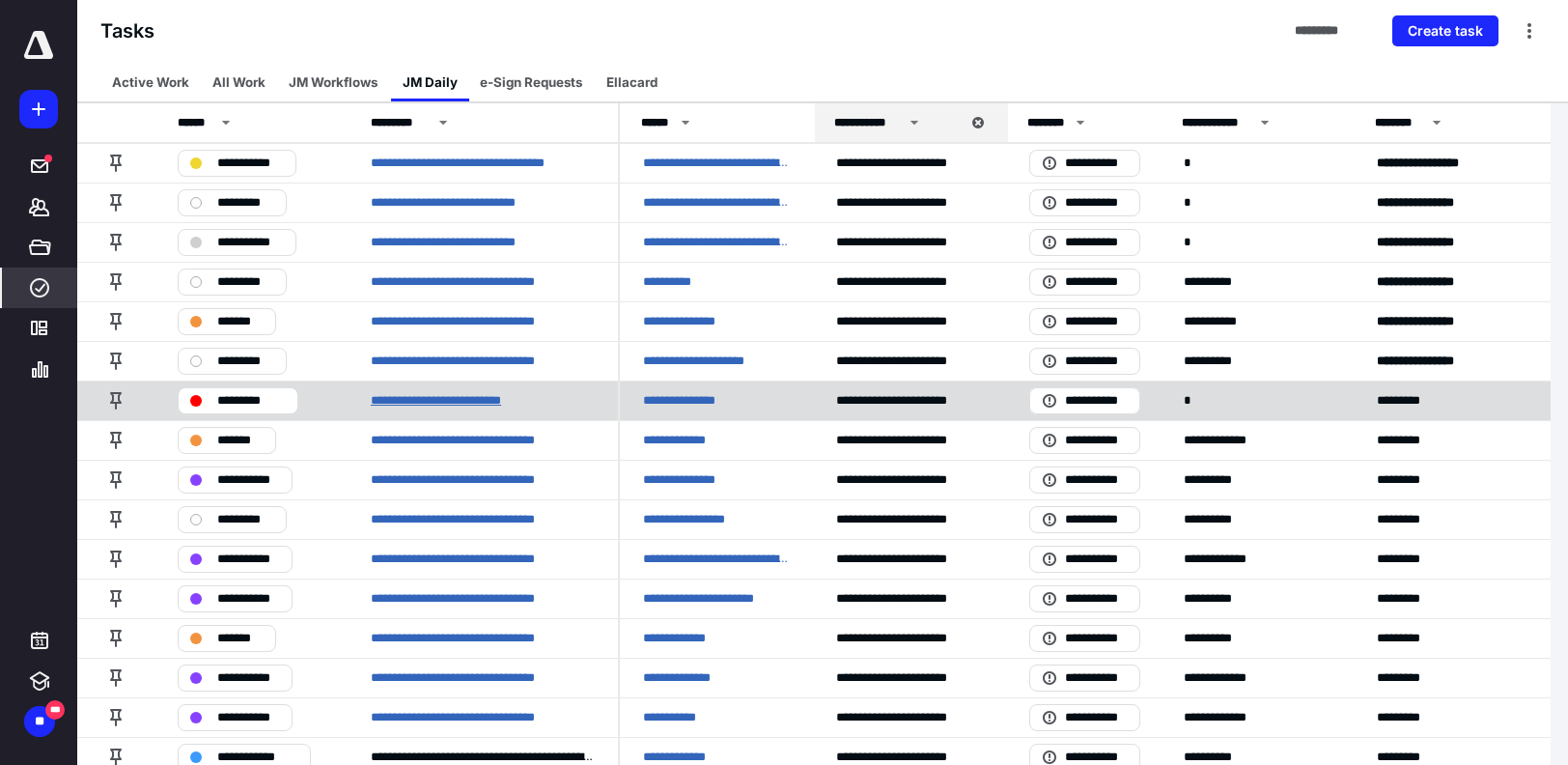 click on "**********" at bounding box center [448, 401] 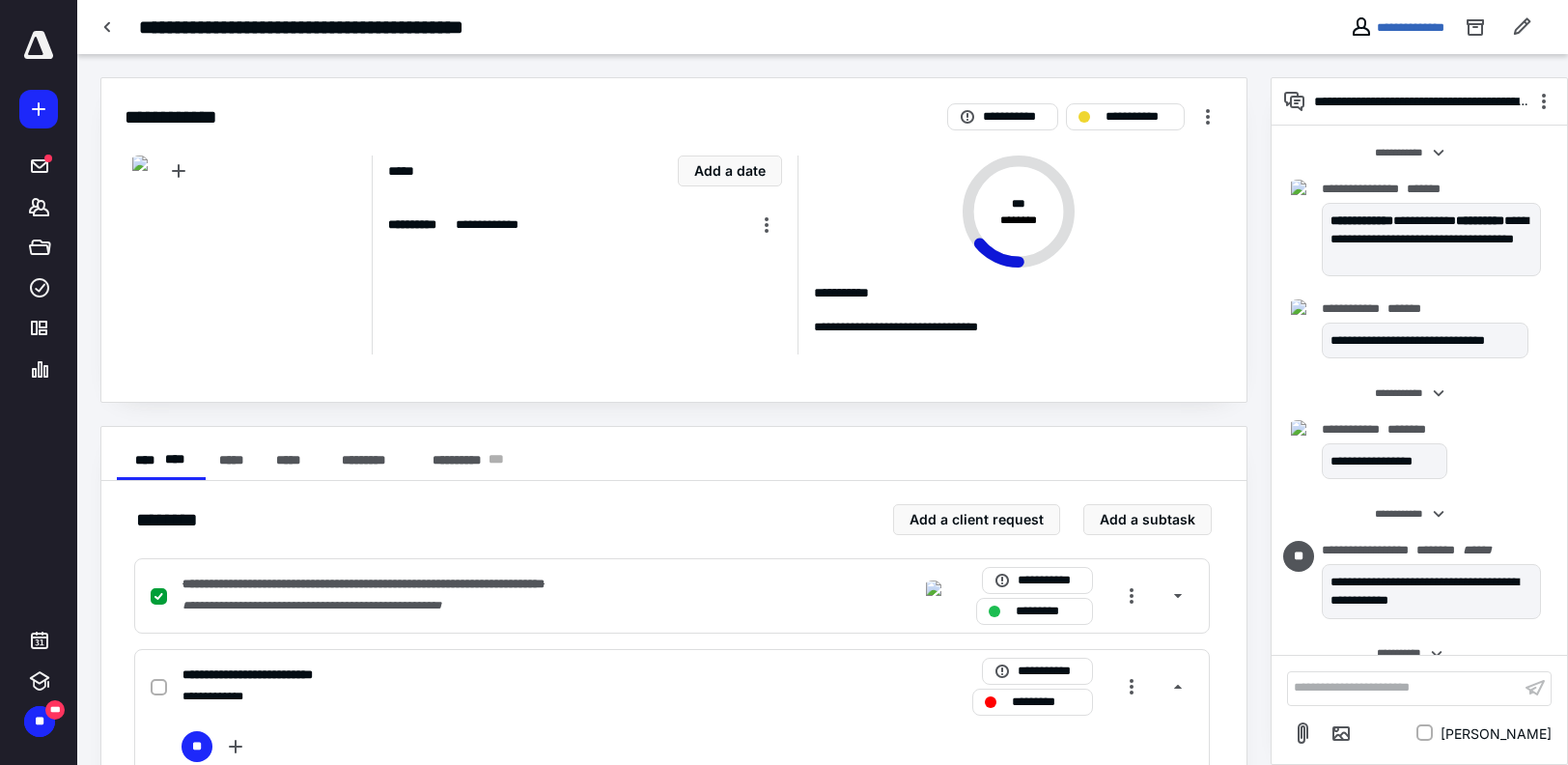 scroll, scrollTop: 281, scrollLeft: 0, axis: vertical 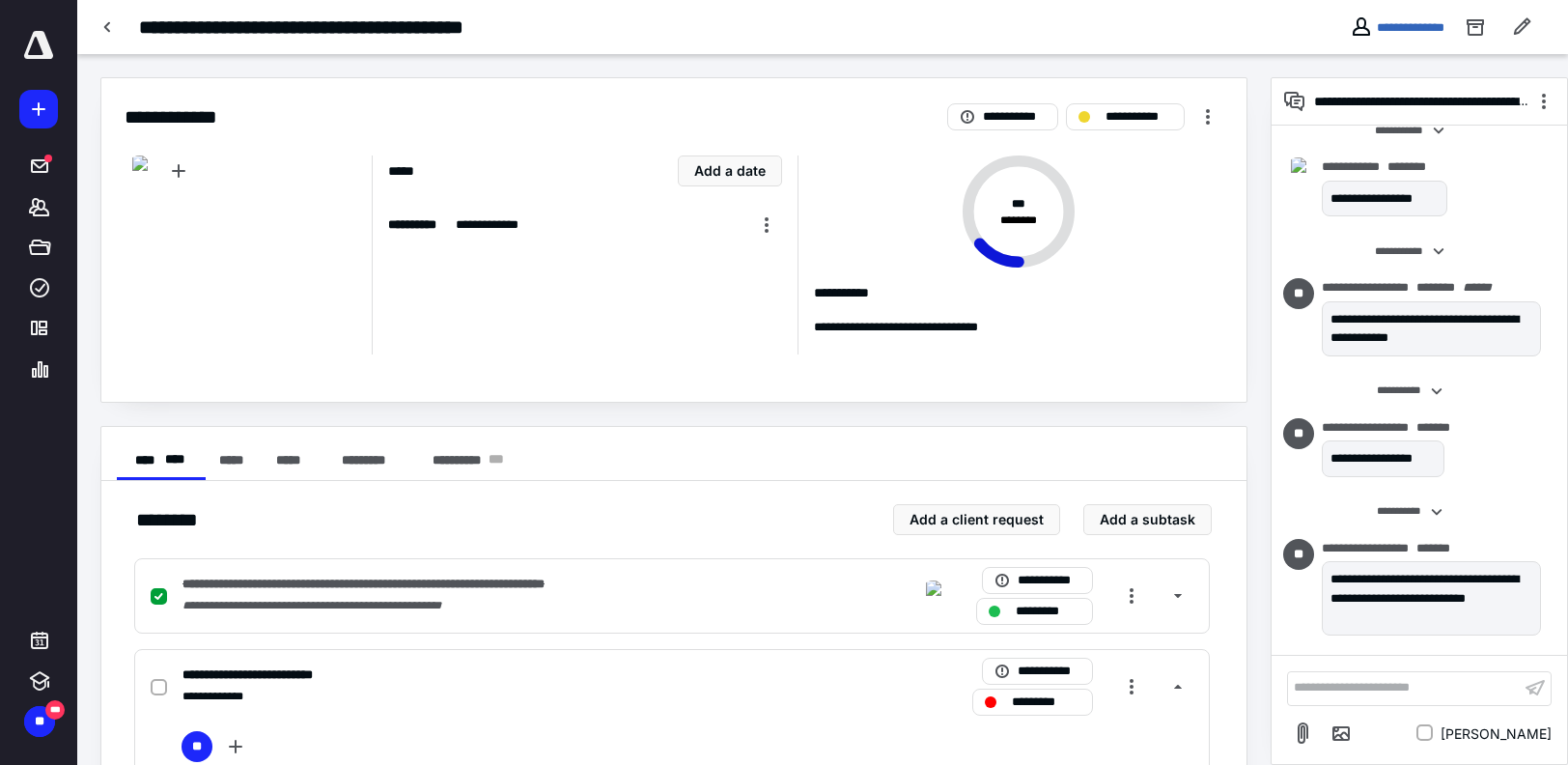 click on "**********" at bounding box center [1397, 27] 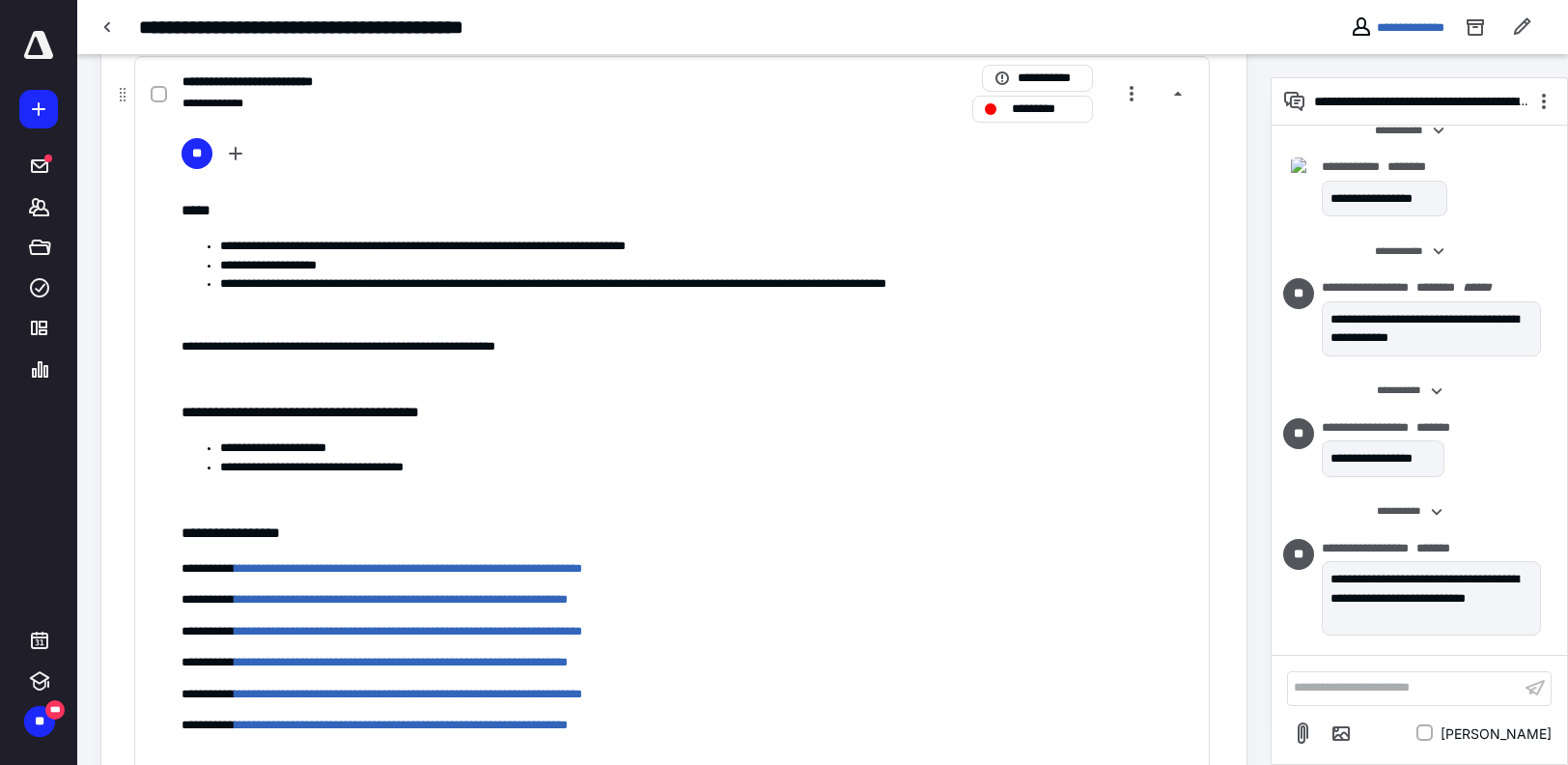 scroll, scrollTop: 580, scrollLeft: 0, axis: vertical 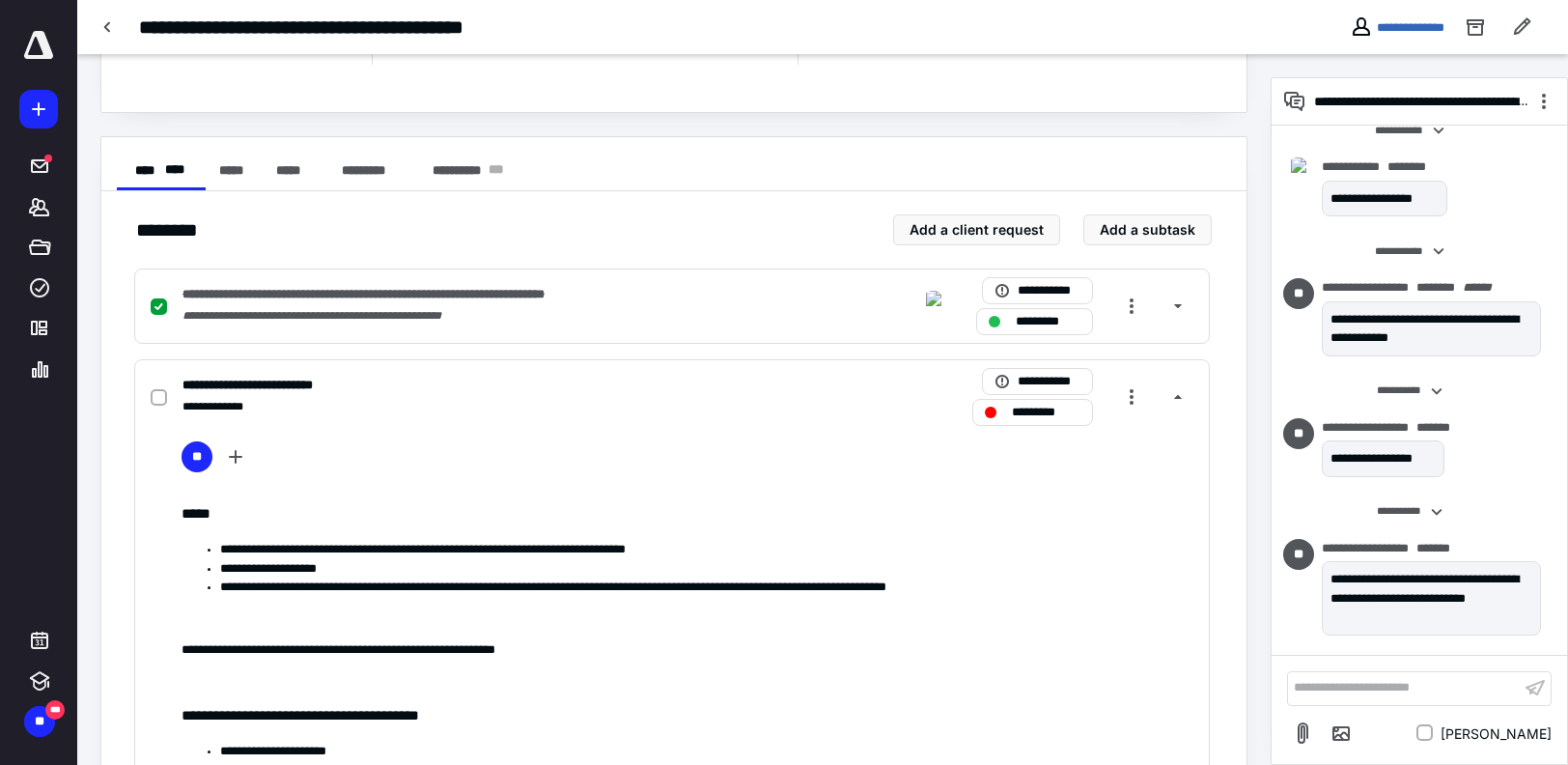 click on "**********" at bounding box center (1404, 688) 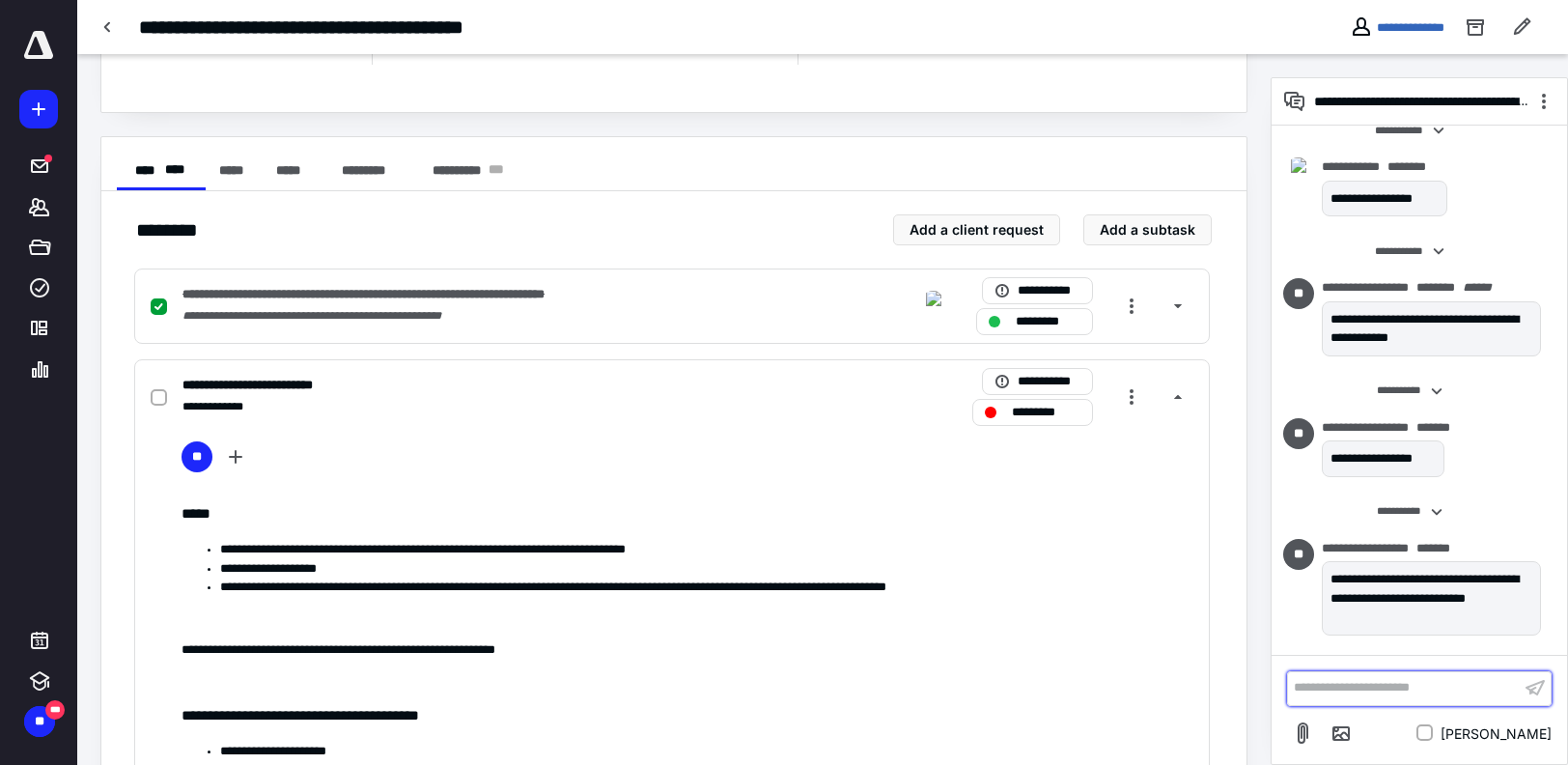 click on "**********" at bounding box center [1404, 688] 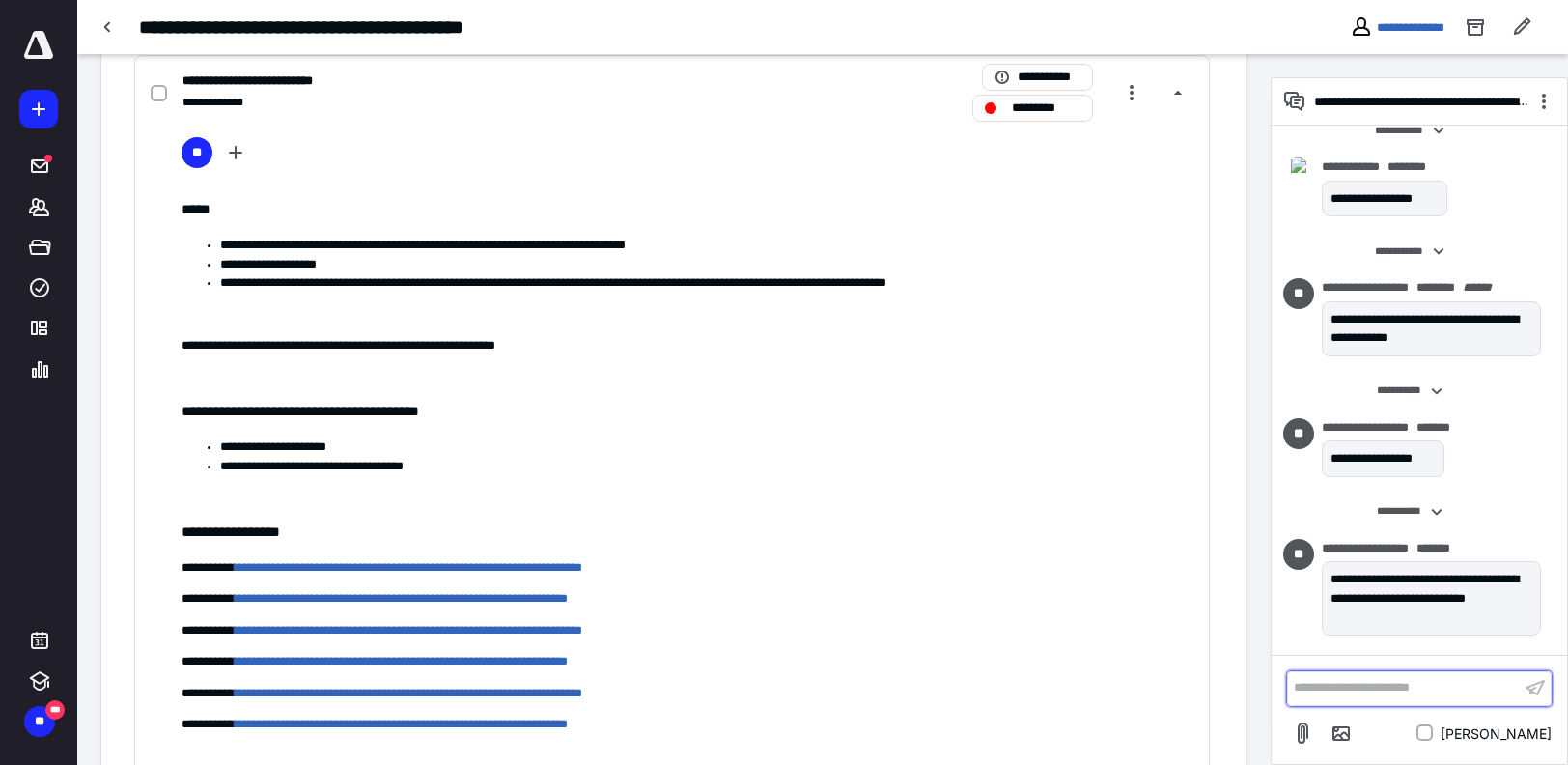 type 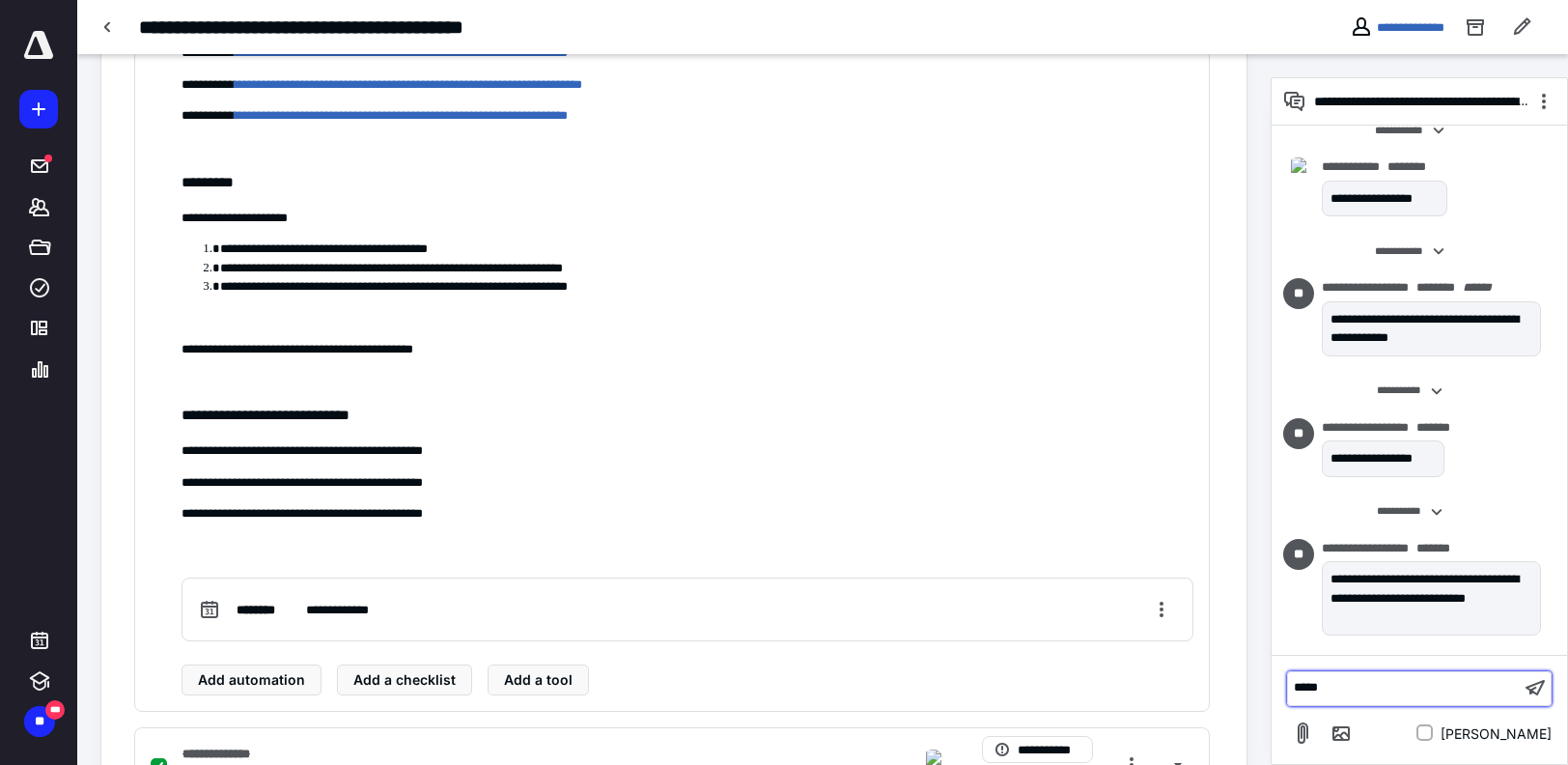 scroll, scrollTop: 2286, scrollLeft: 0, axis: vertical 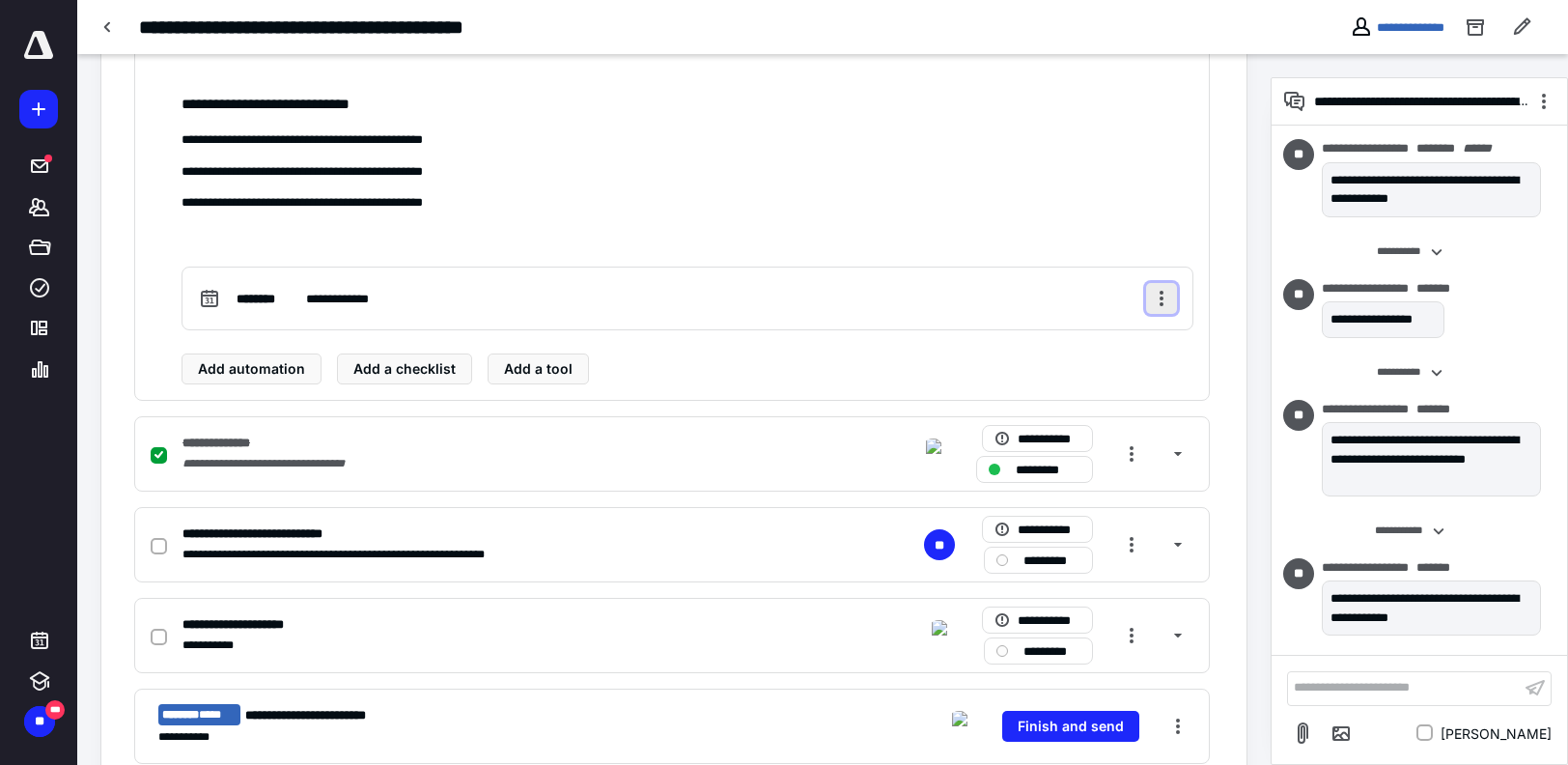 click at bounding box center [1162, 298] 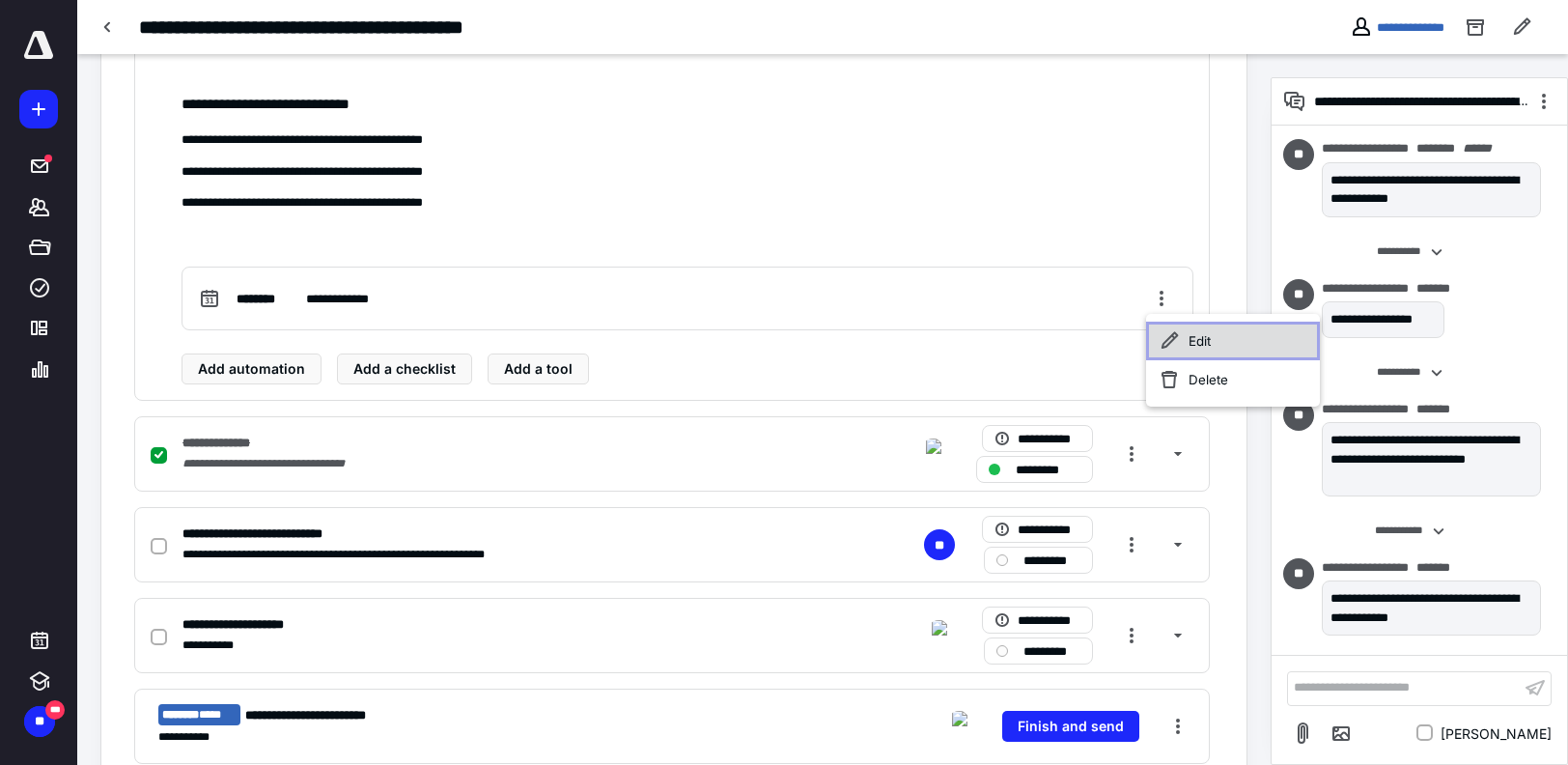 click on "Edit" at bounding box center [1233, 341] 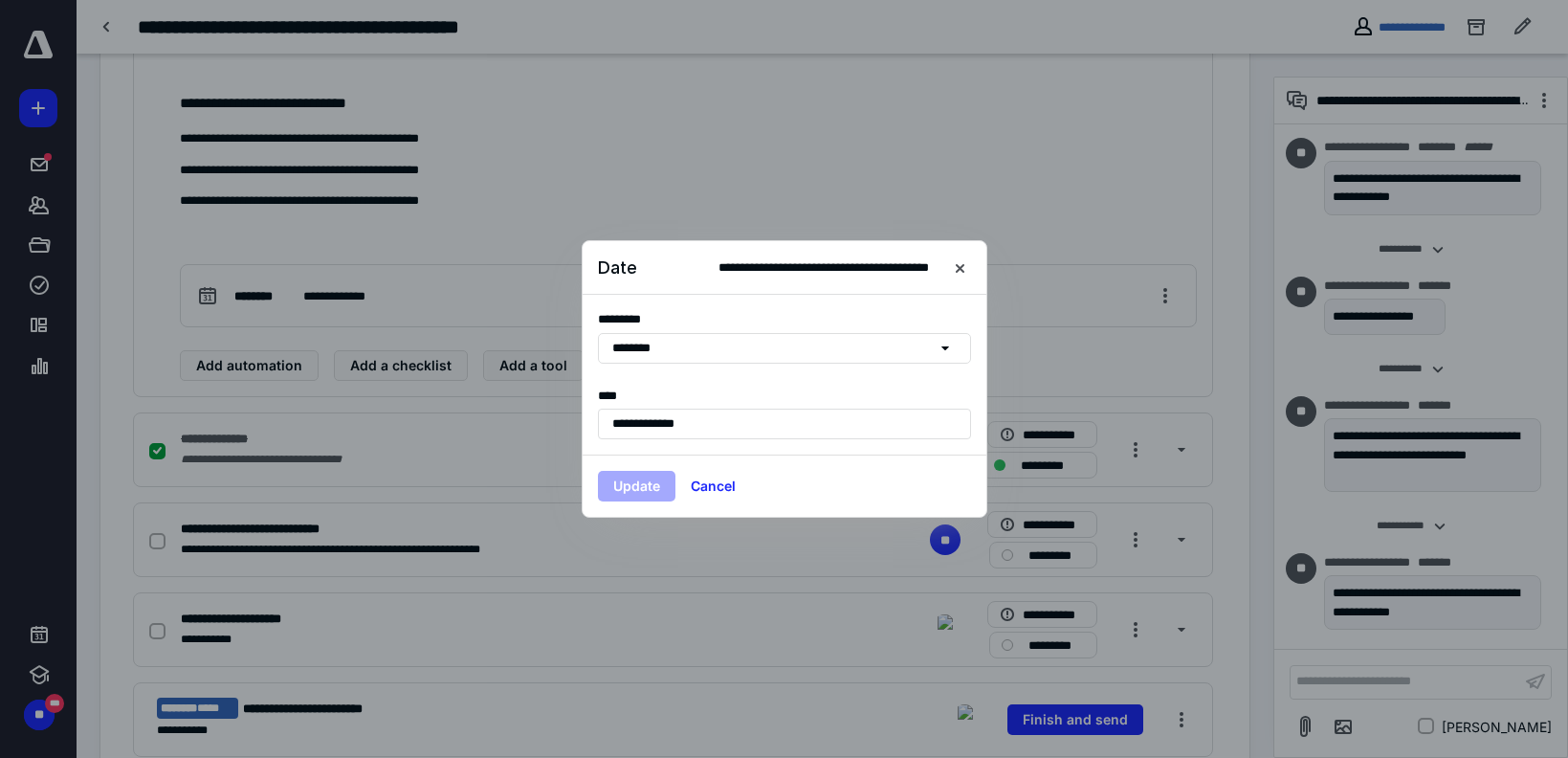 click on "**********" at bounding box center [784, 424] 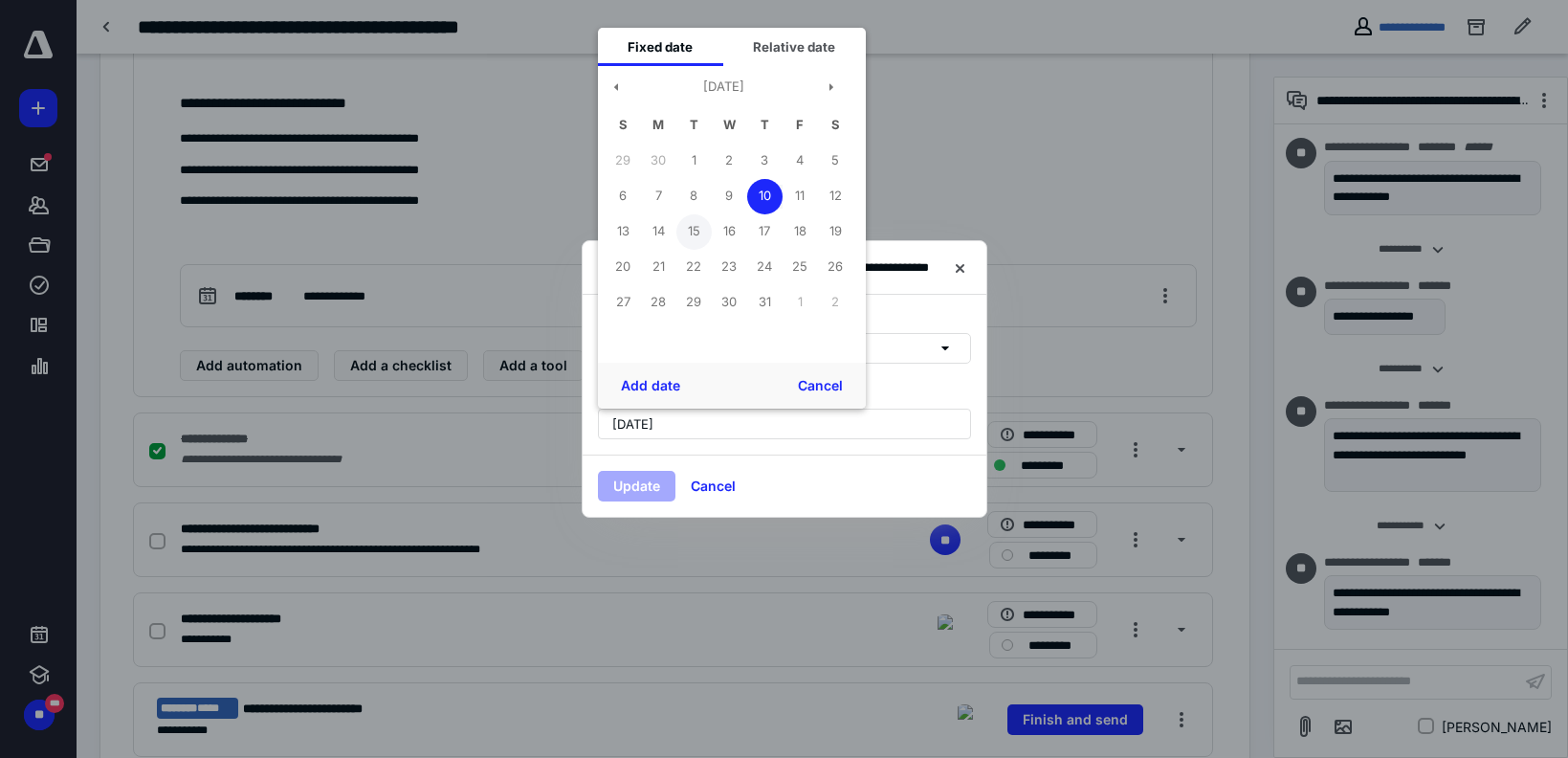 click on "15" at bounding box center [694, 232] 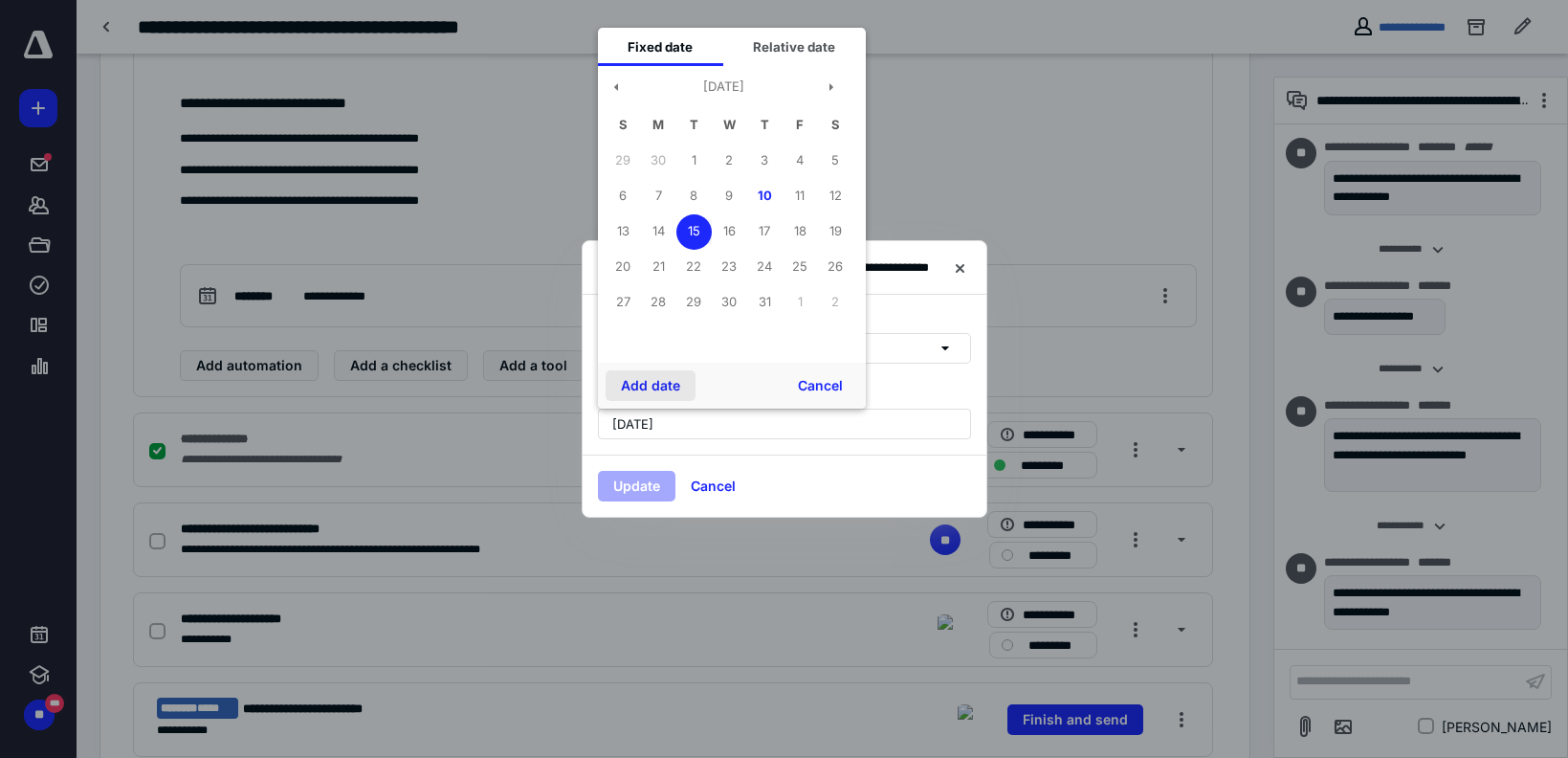 click on "Add date" at bounding box center (651, 386) 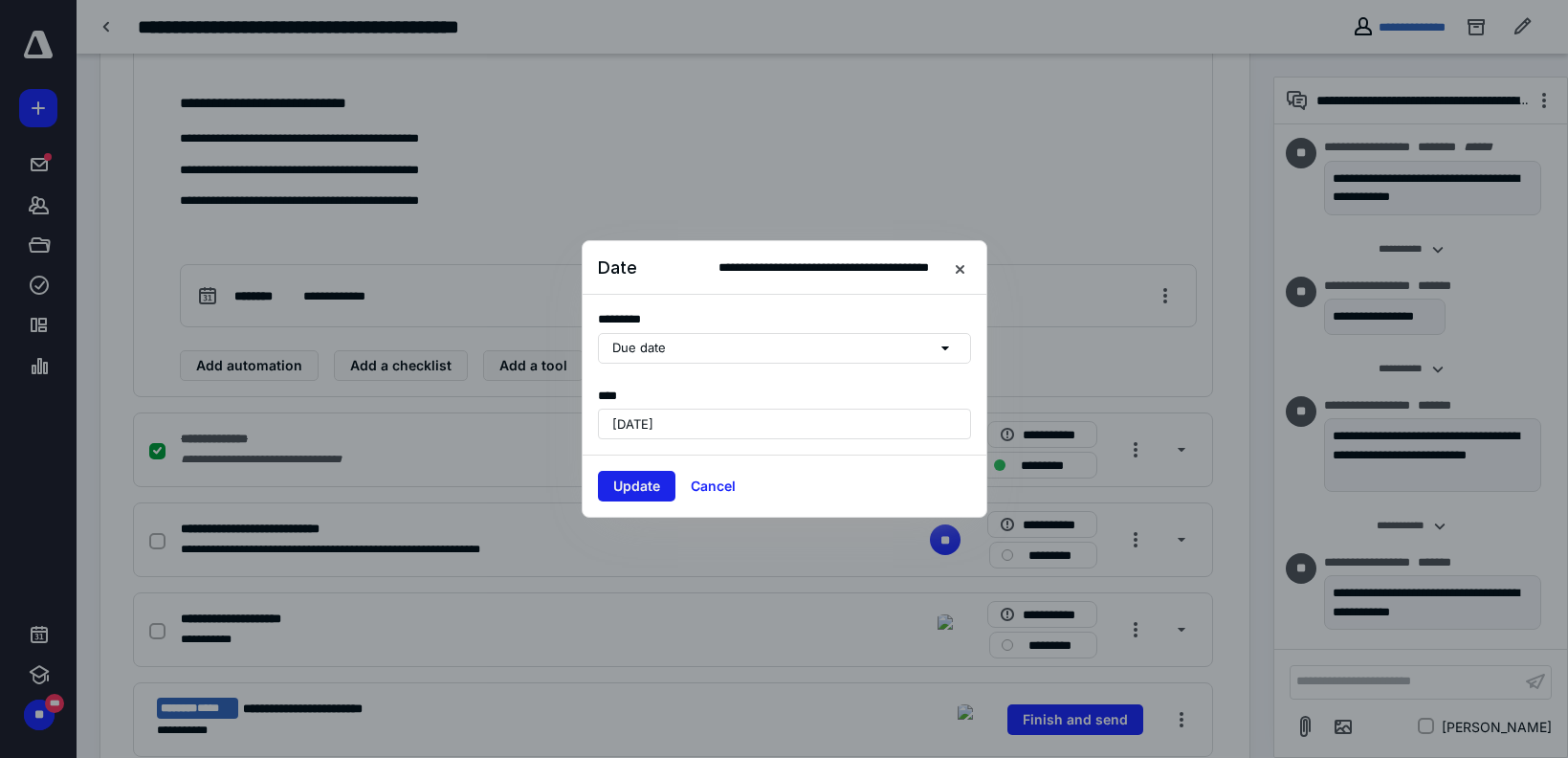 click on "Update" at bounding box center (636, 486) 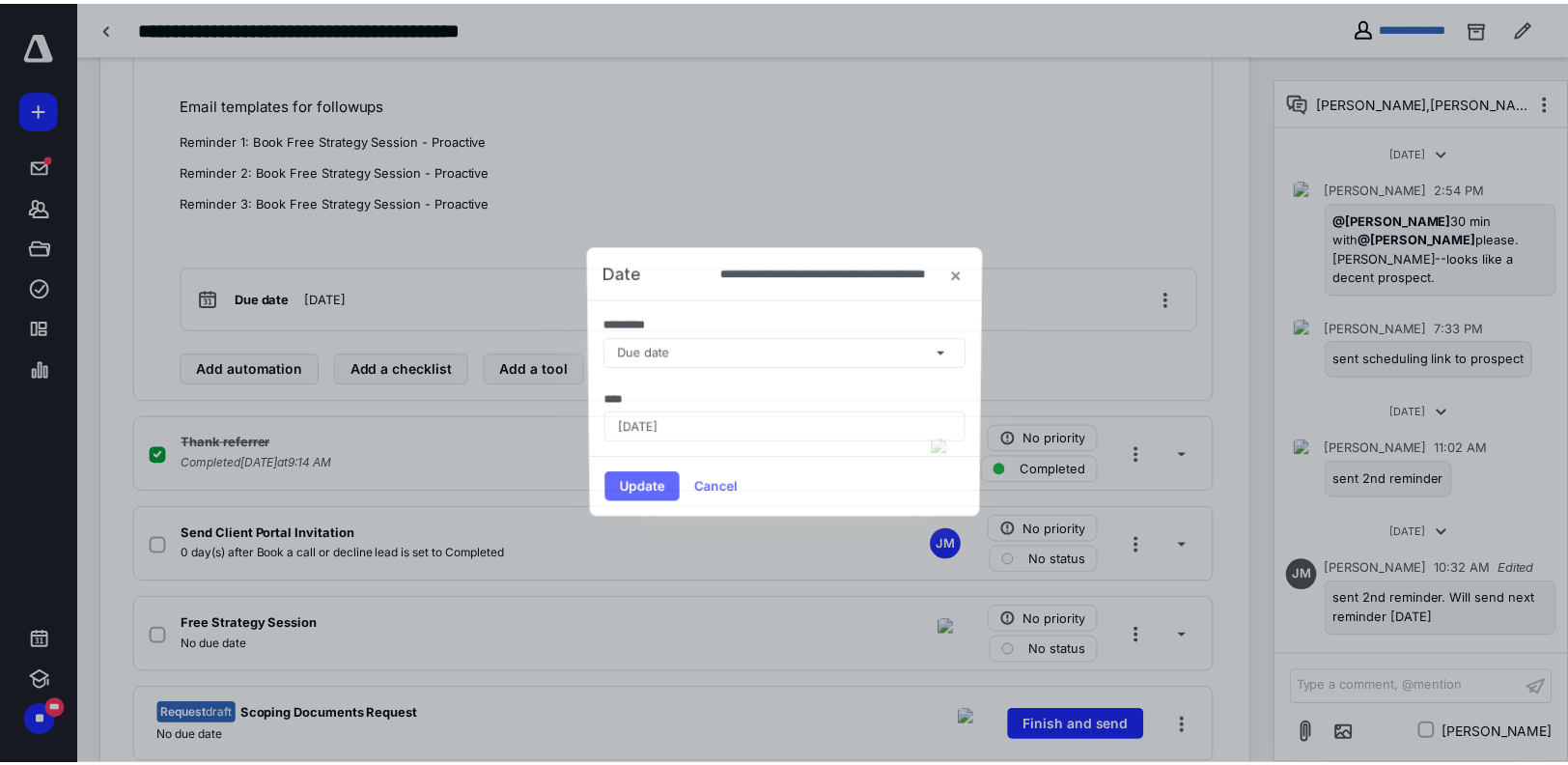 scroll, scrollTop: 421, scrollLeft: 0, axis: vertical 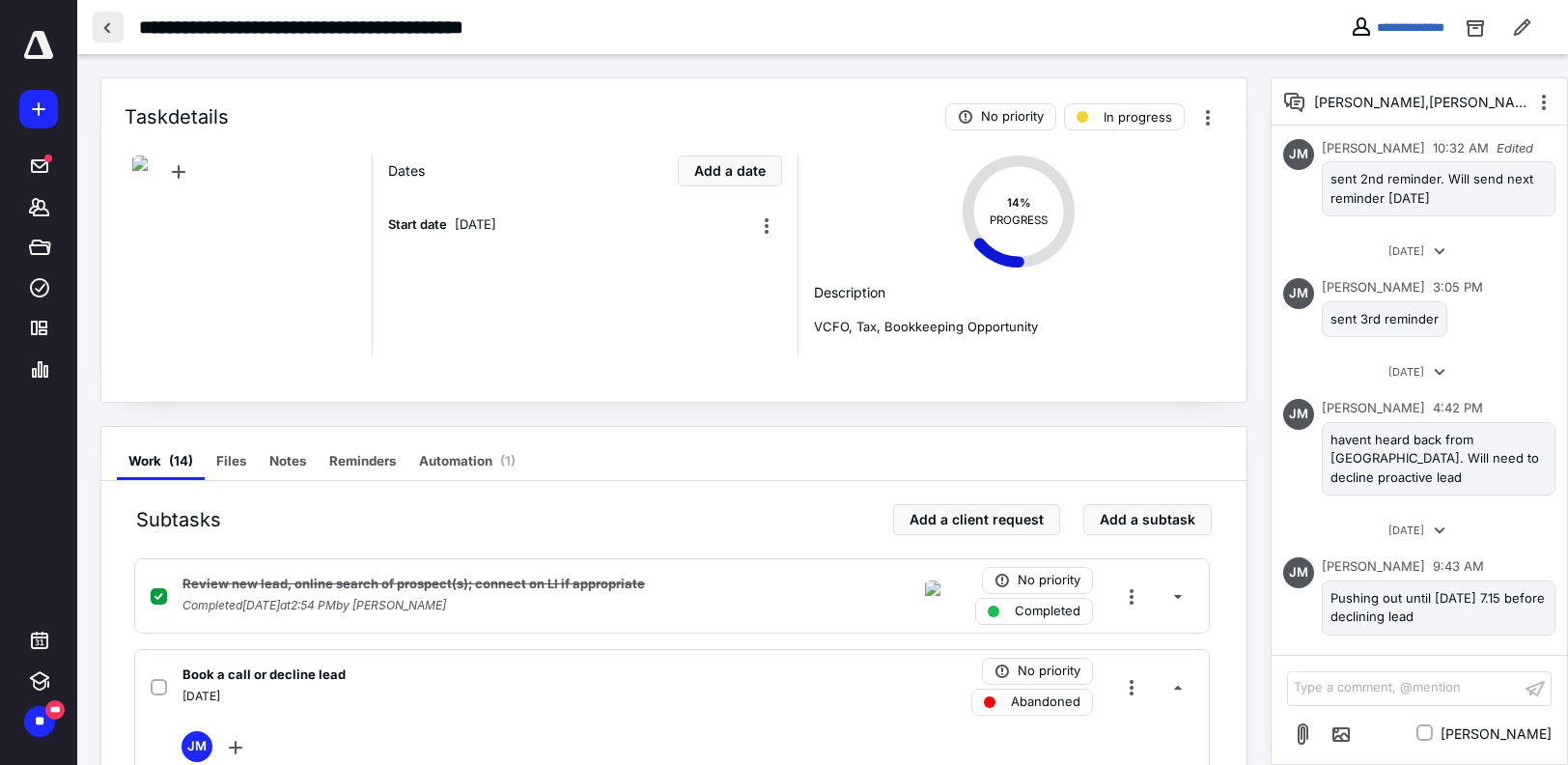 click at bounding box center [108, 27] 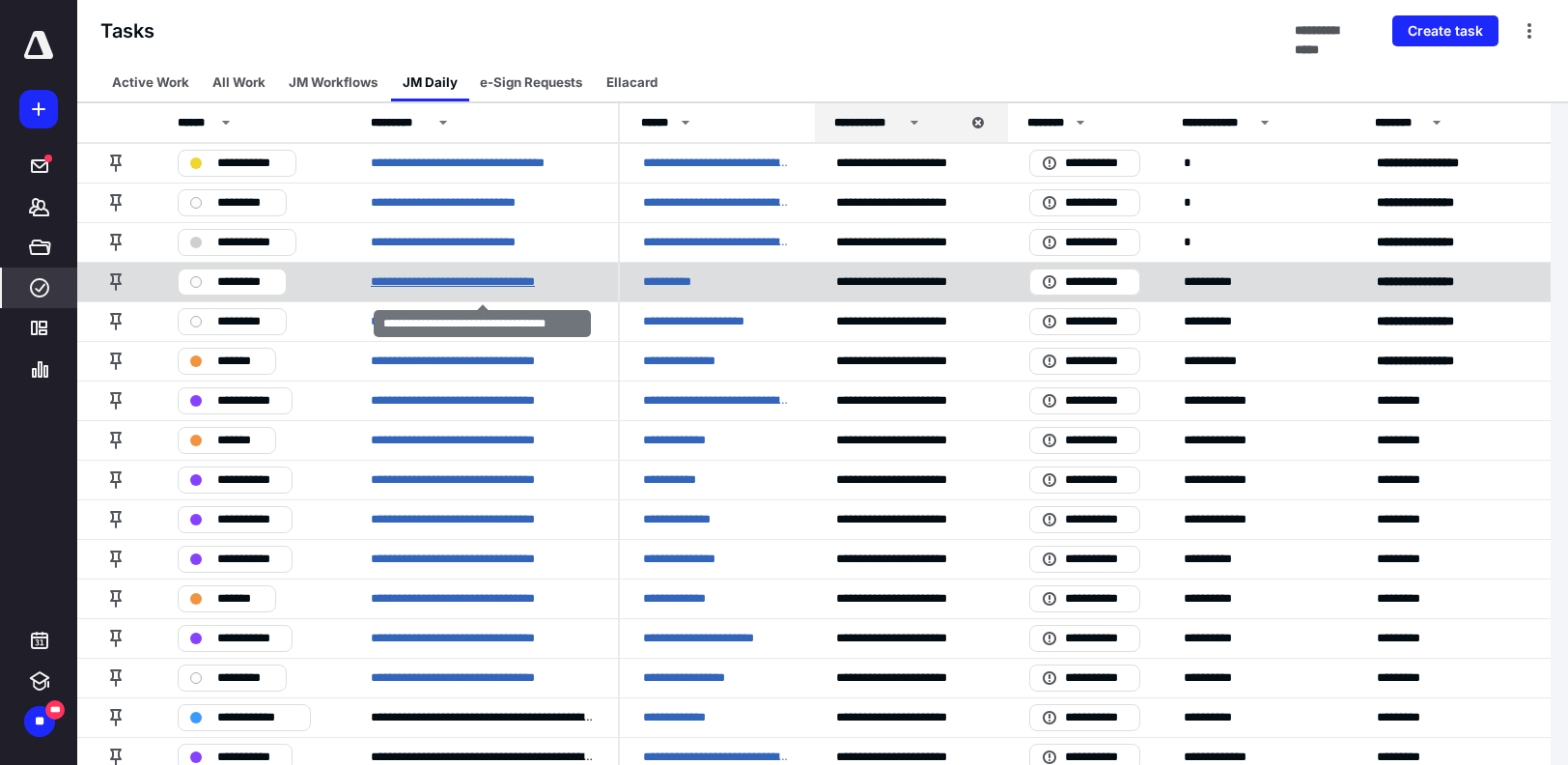 click on "**********" at bounding box center (477, 282) 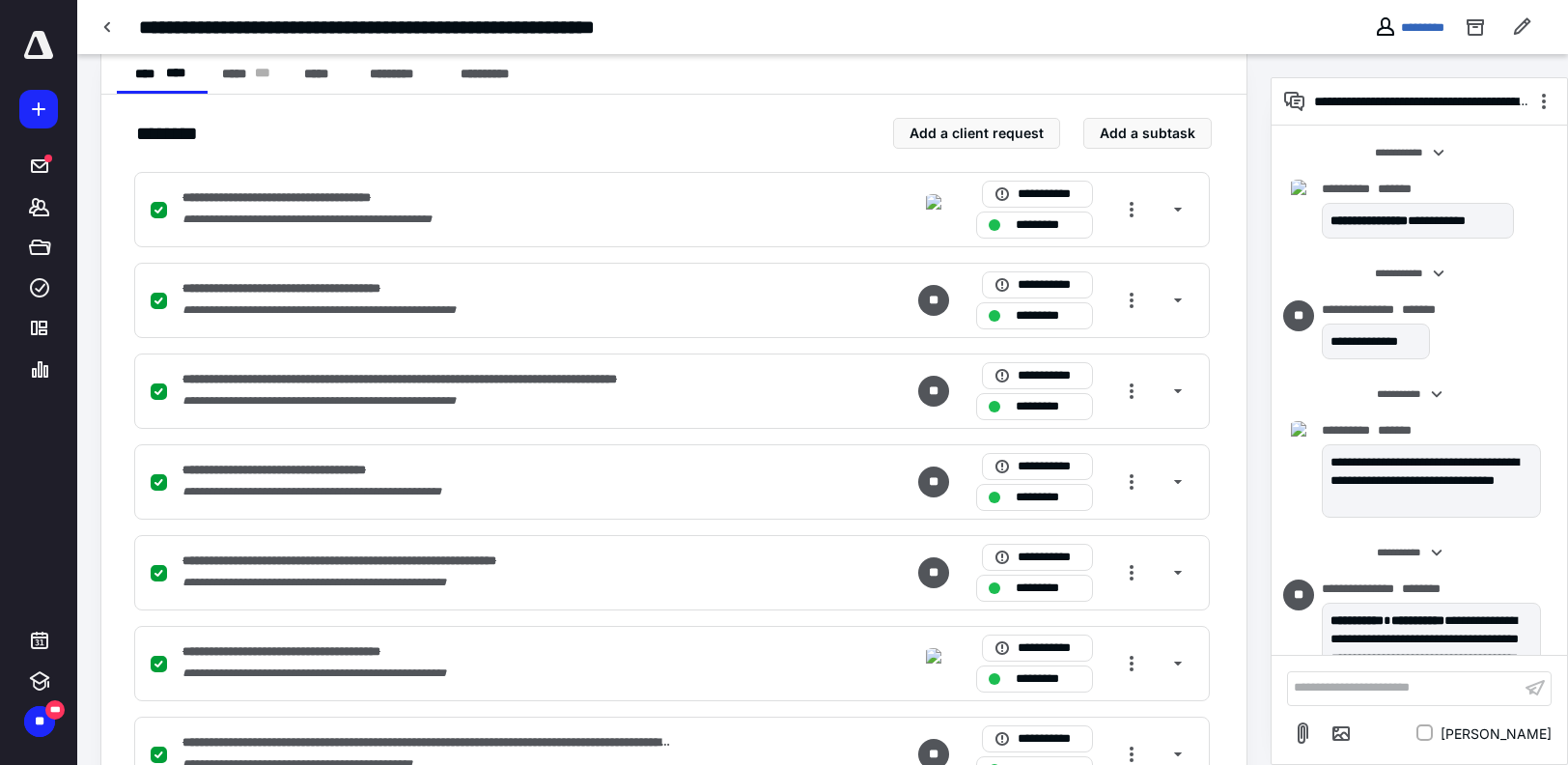 scroll, scrollTop: 676, scrollLeft: 0, axis: vertical 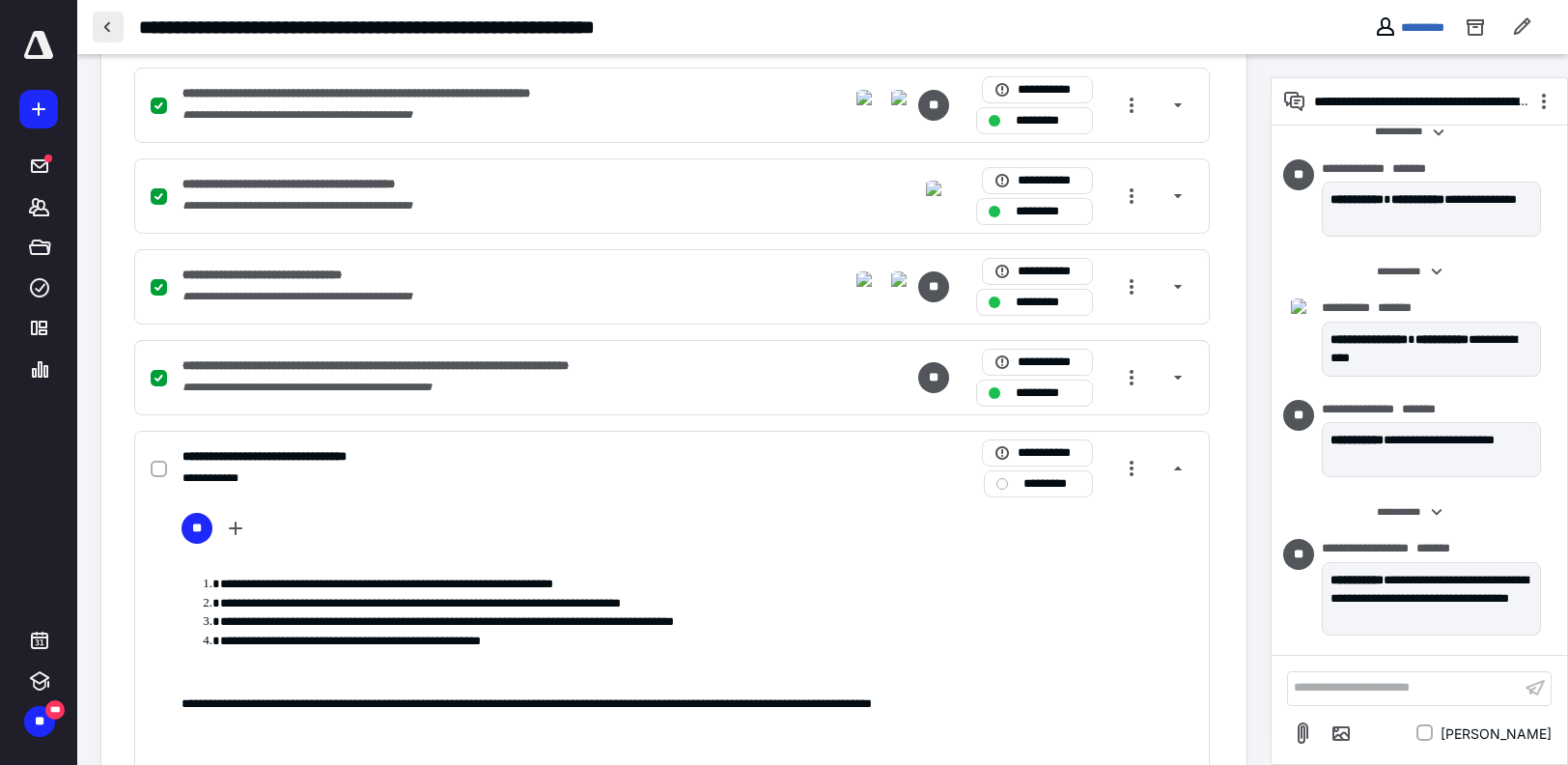 click at bounding box center [108, 27] 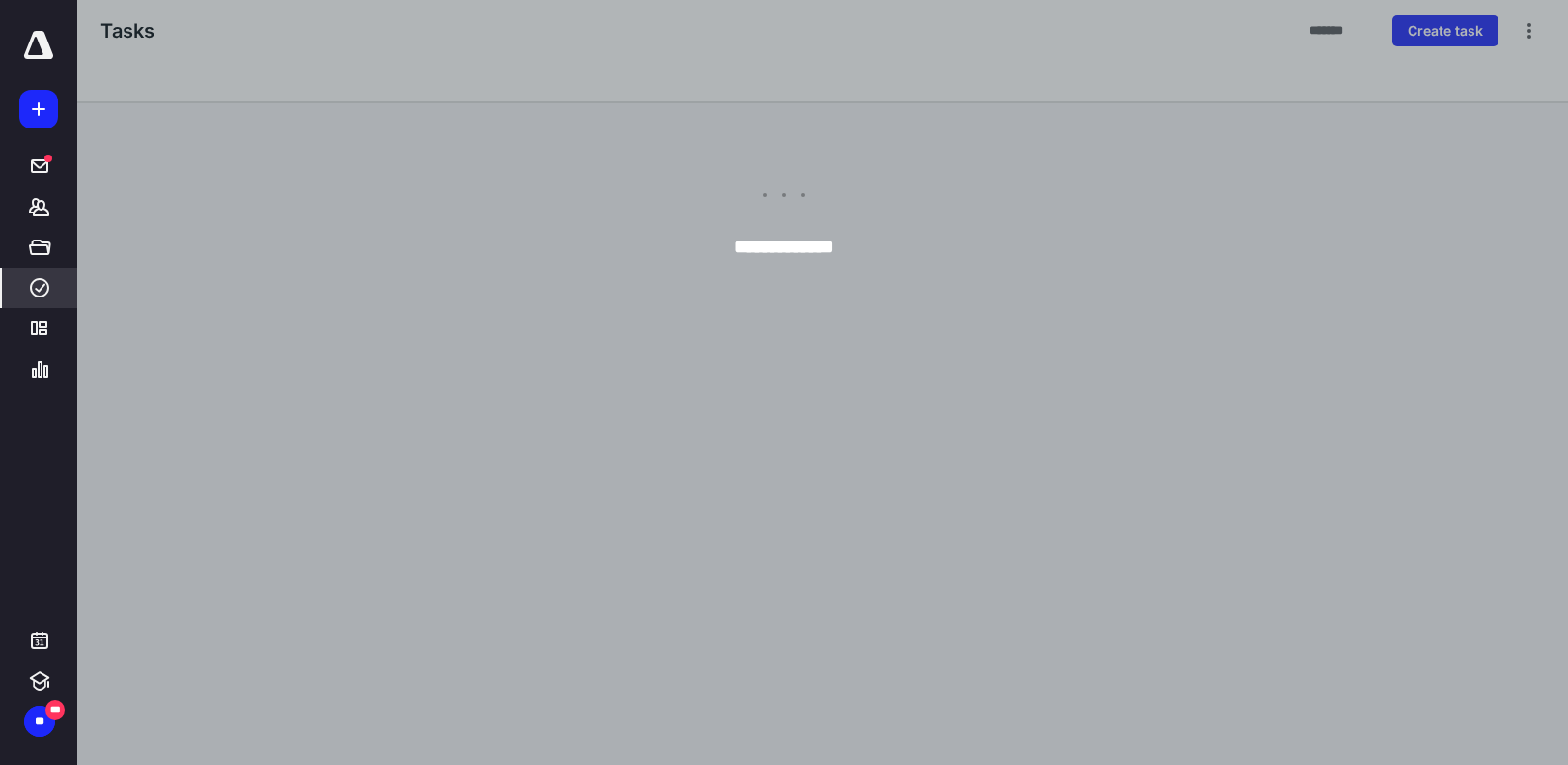 scroll, scrollTop: 0, scrollLeft: 0, axis: both 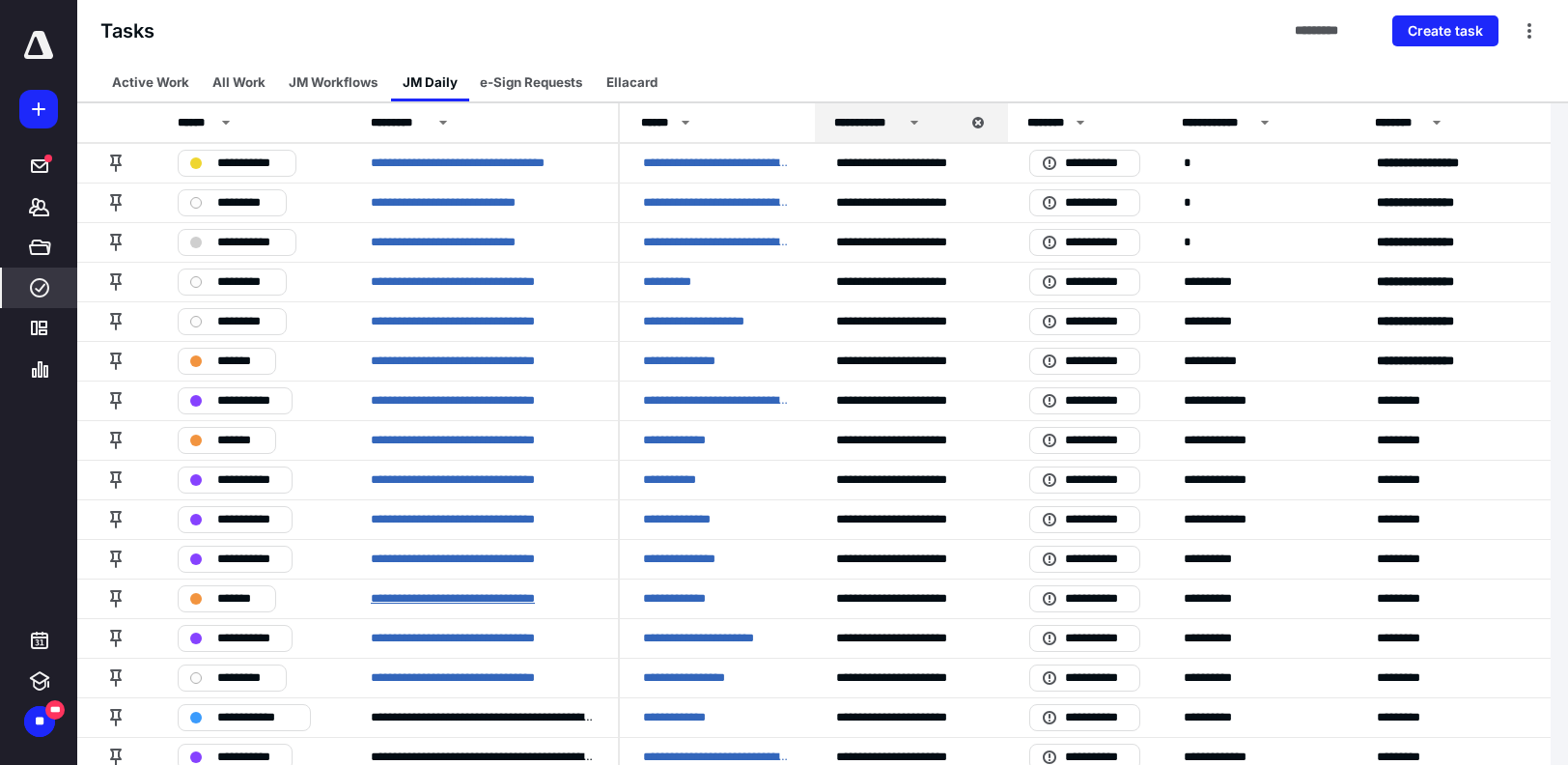 click on "**********" at bounding box center [477, 599] 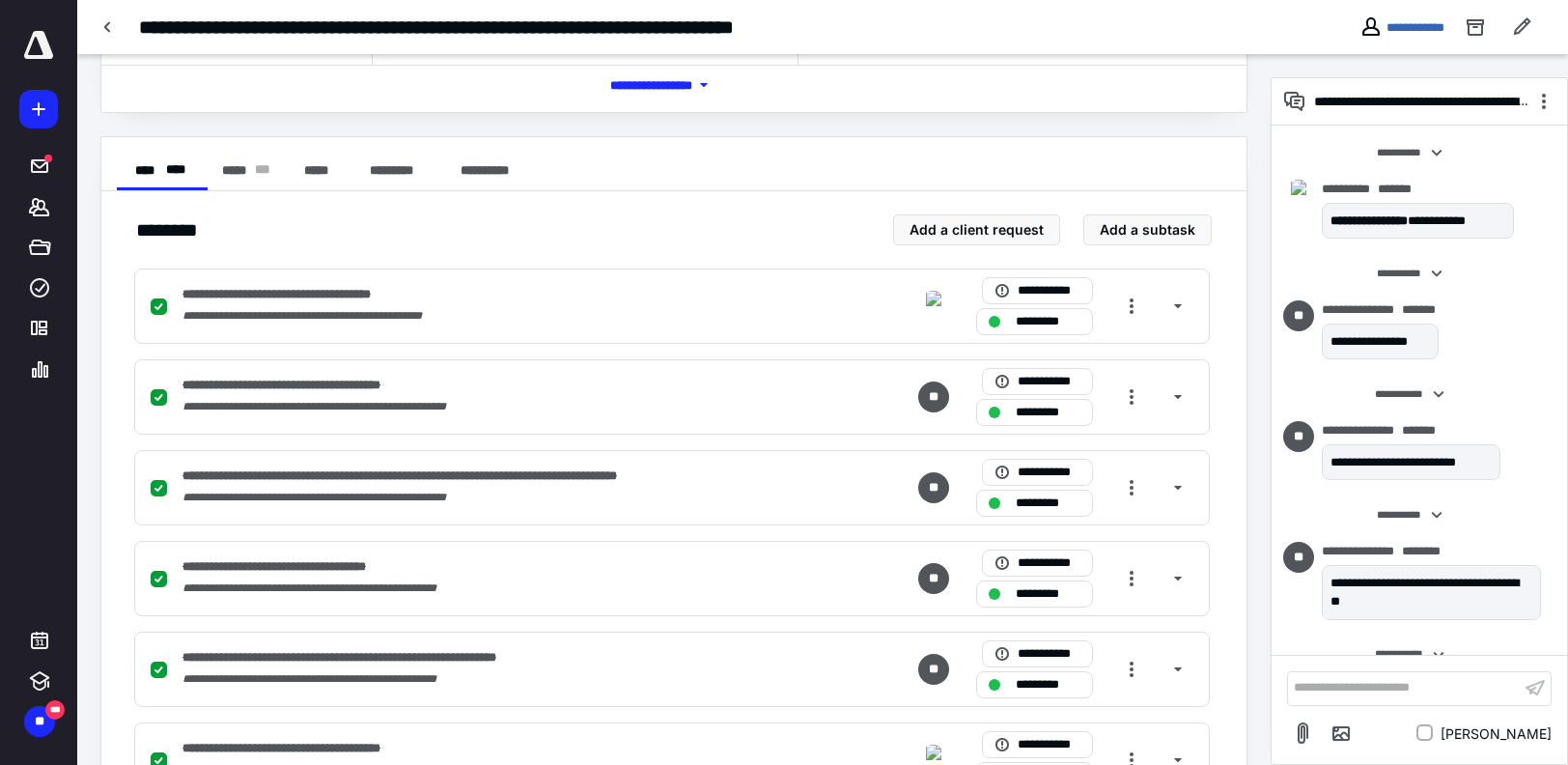 scroll, scrollTop: 478, scrollLeft: 0, axis: vertical 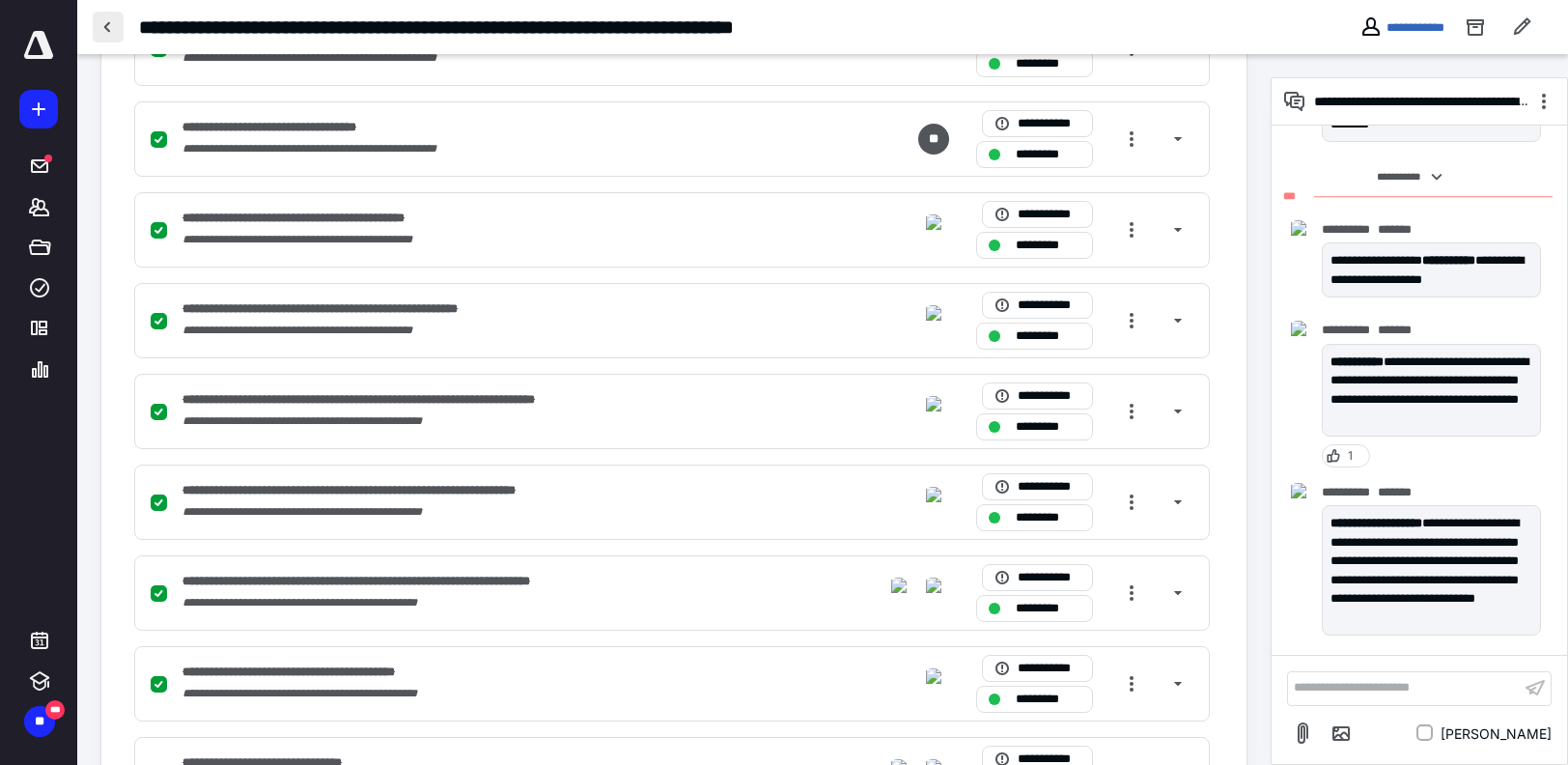 click at bounding box center (108, 27) 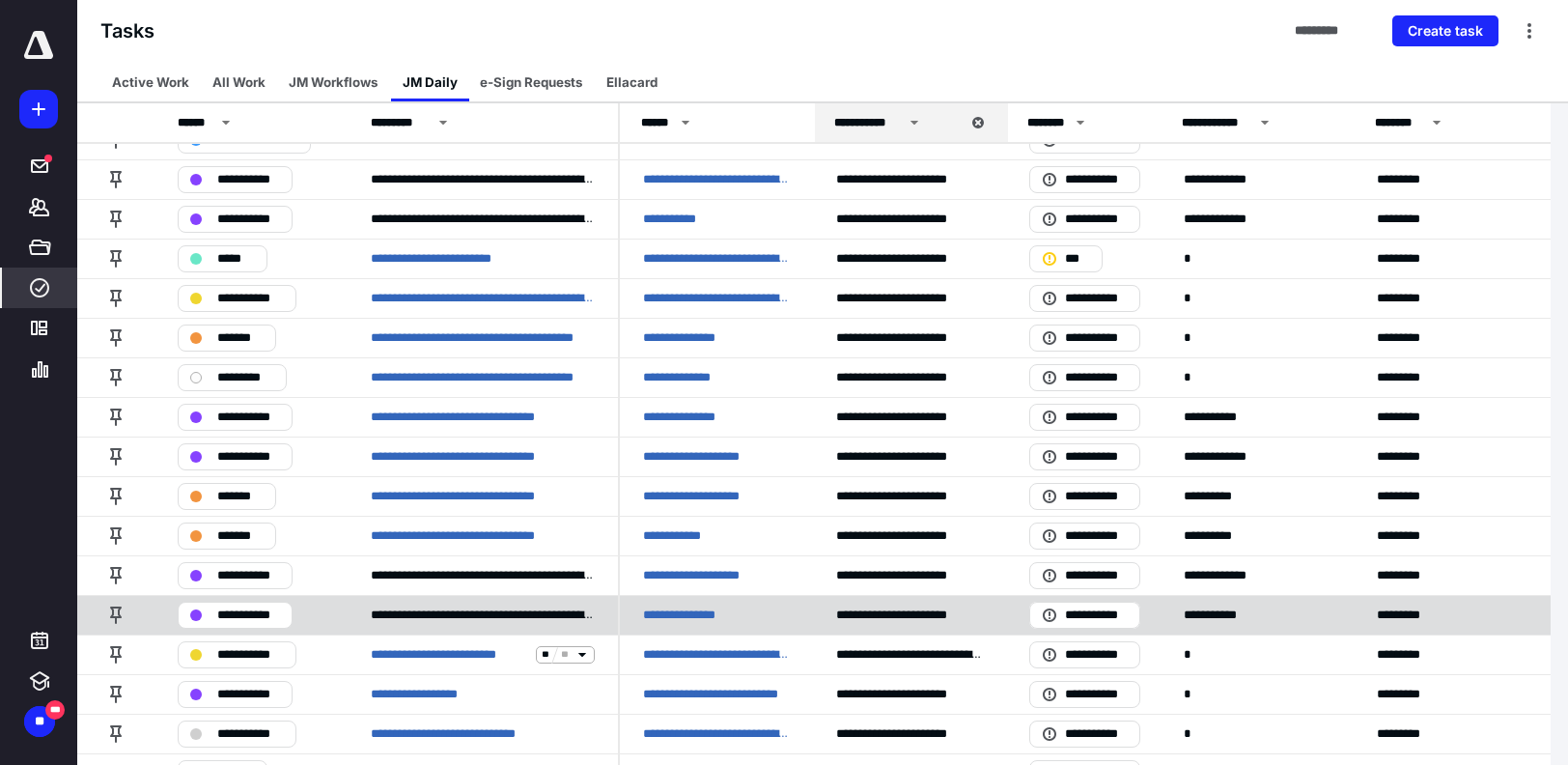 scroll, scrollTop: 580, scrollLeft: 0, axis: vertical 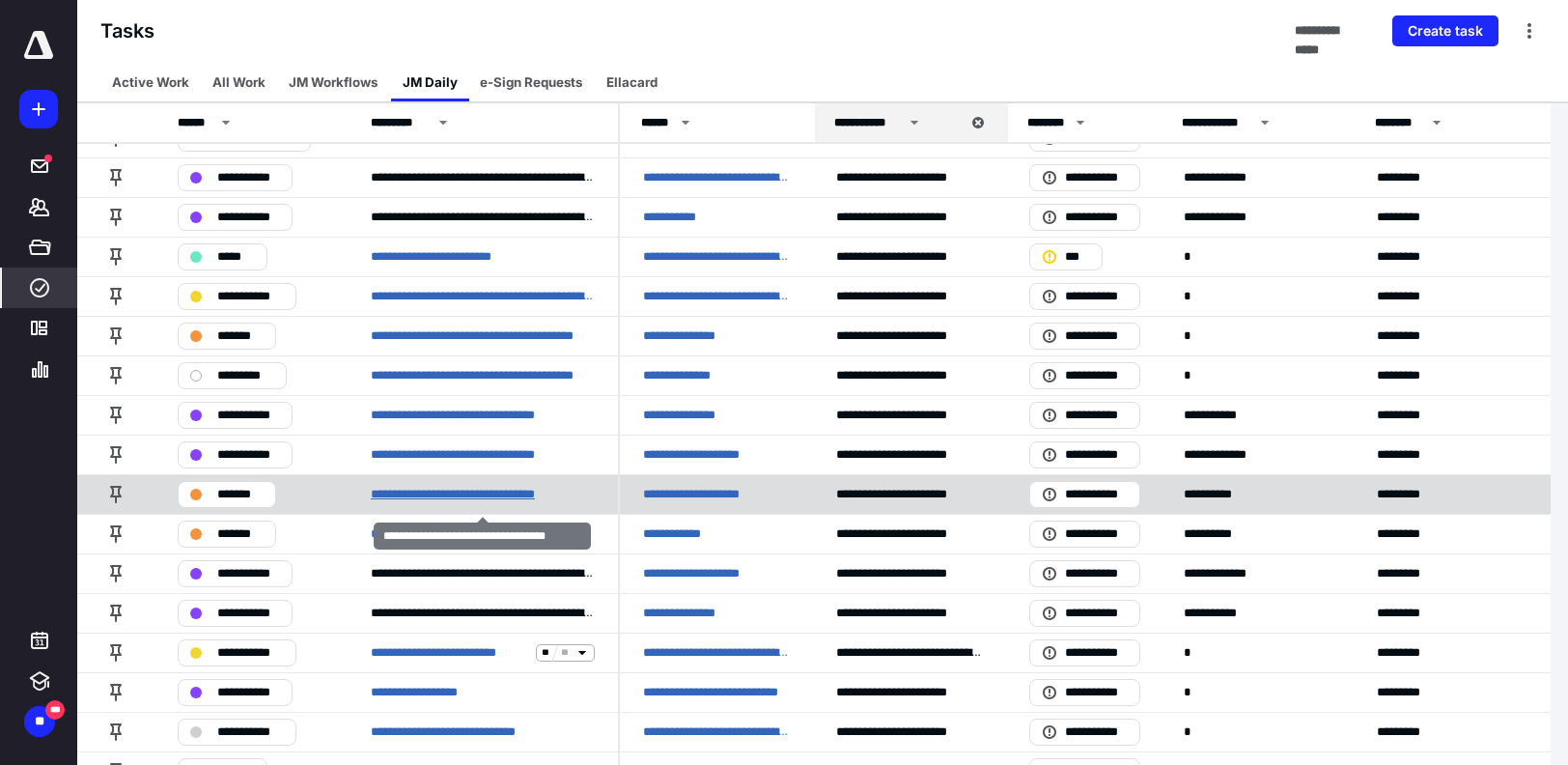 click on "**********" at bounding box center [477, 495] 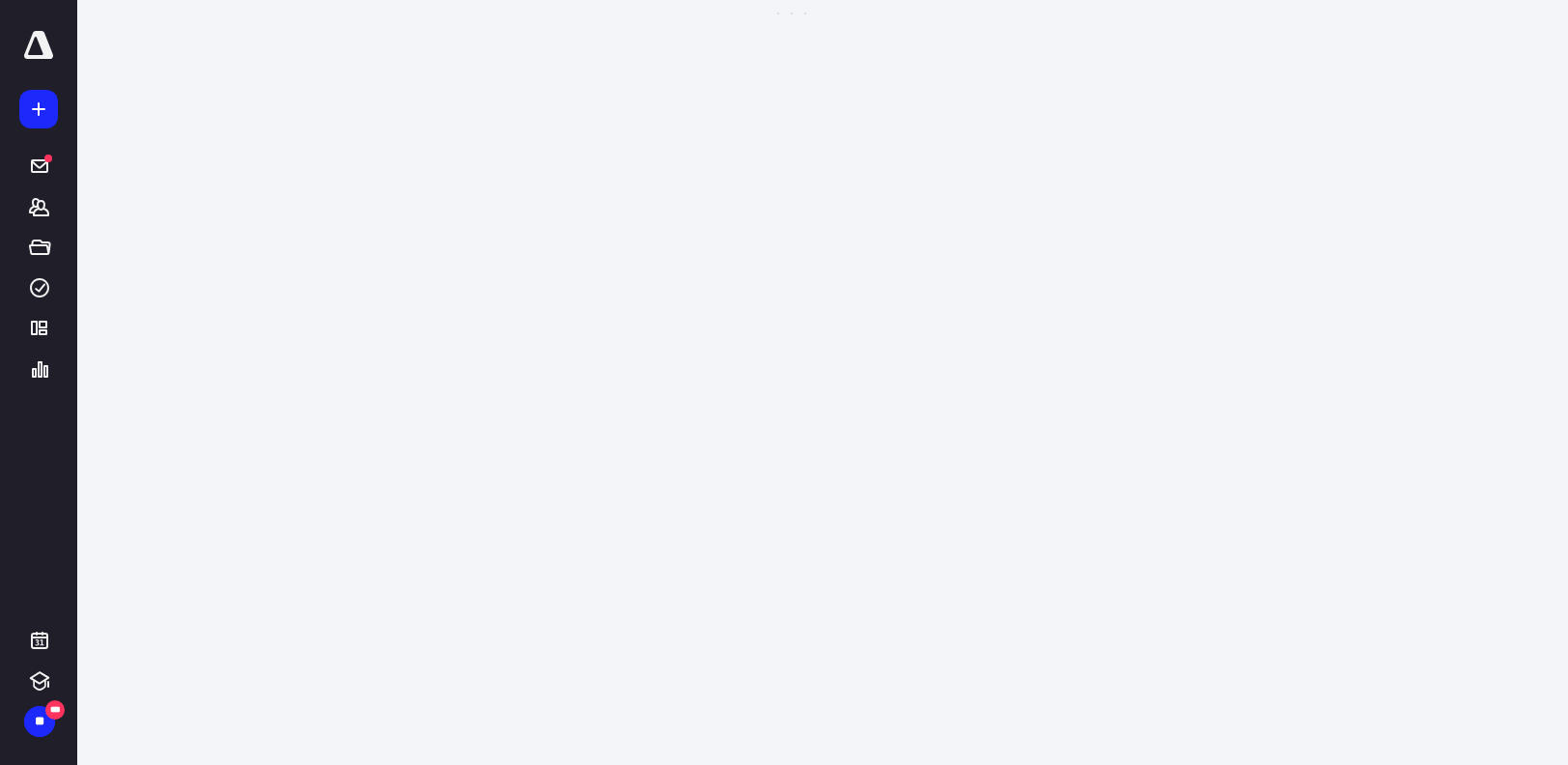 scroll, scrollTop: 0, scrollLeft: 0, axis: both 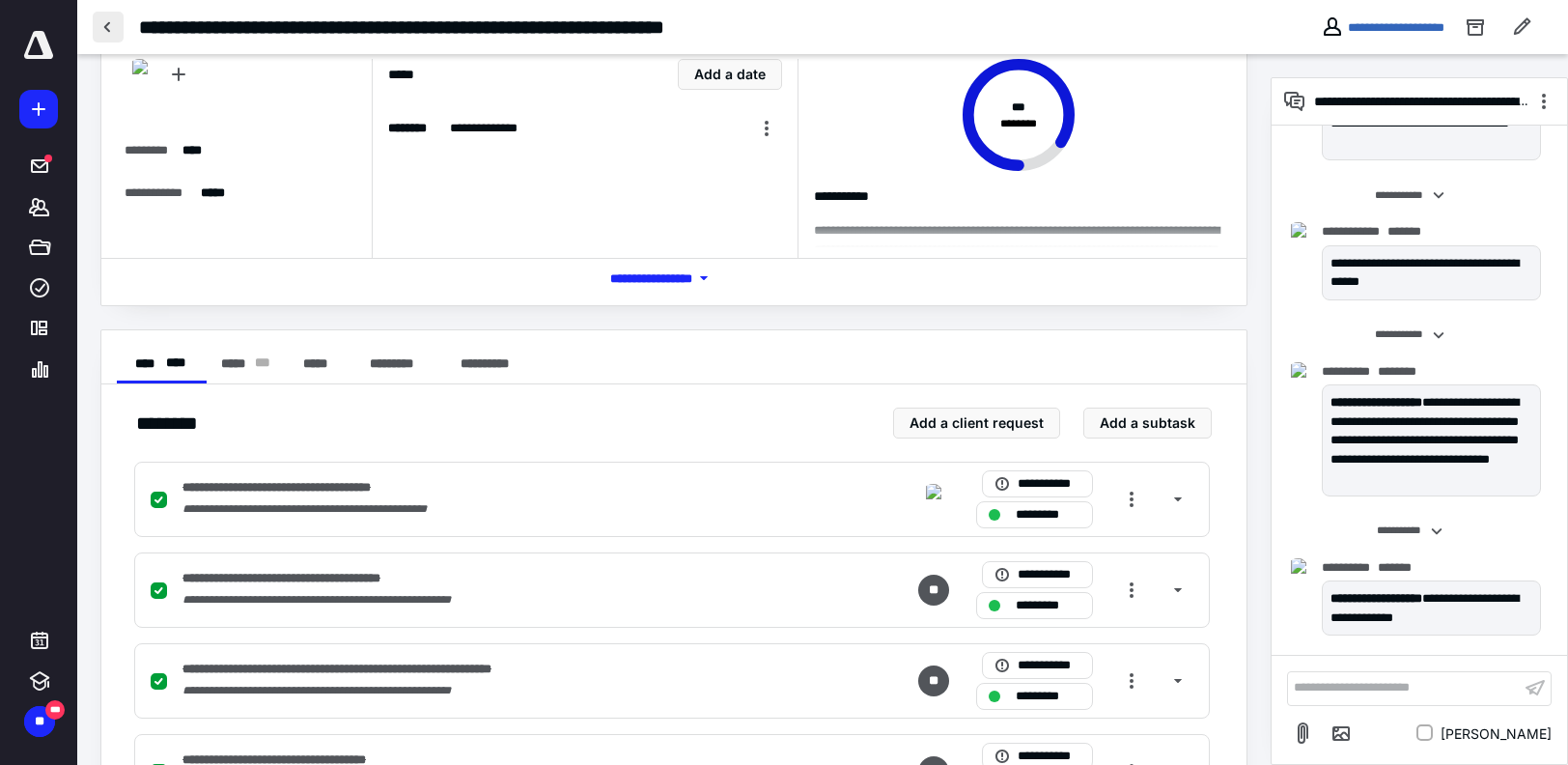 click at bounding box center [108, 27] 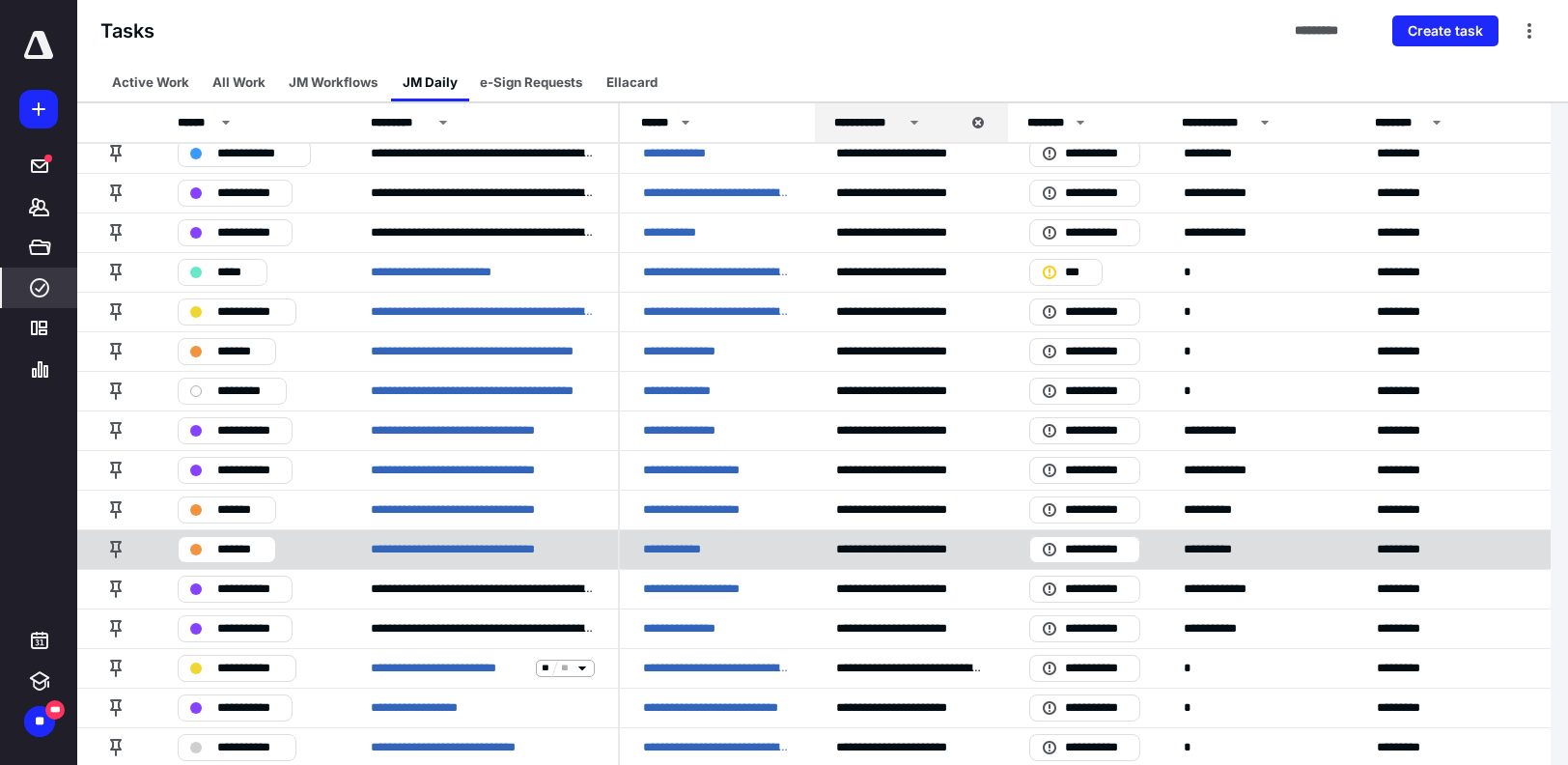 scroll, scrollTop: 580, scrollLeft: 0, axis: vertical 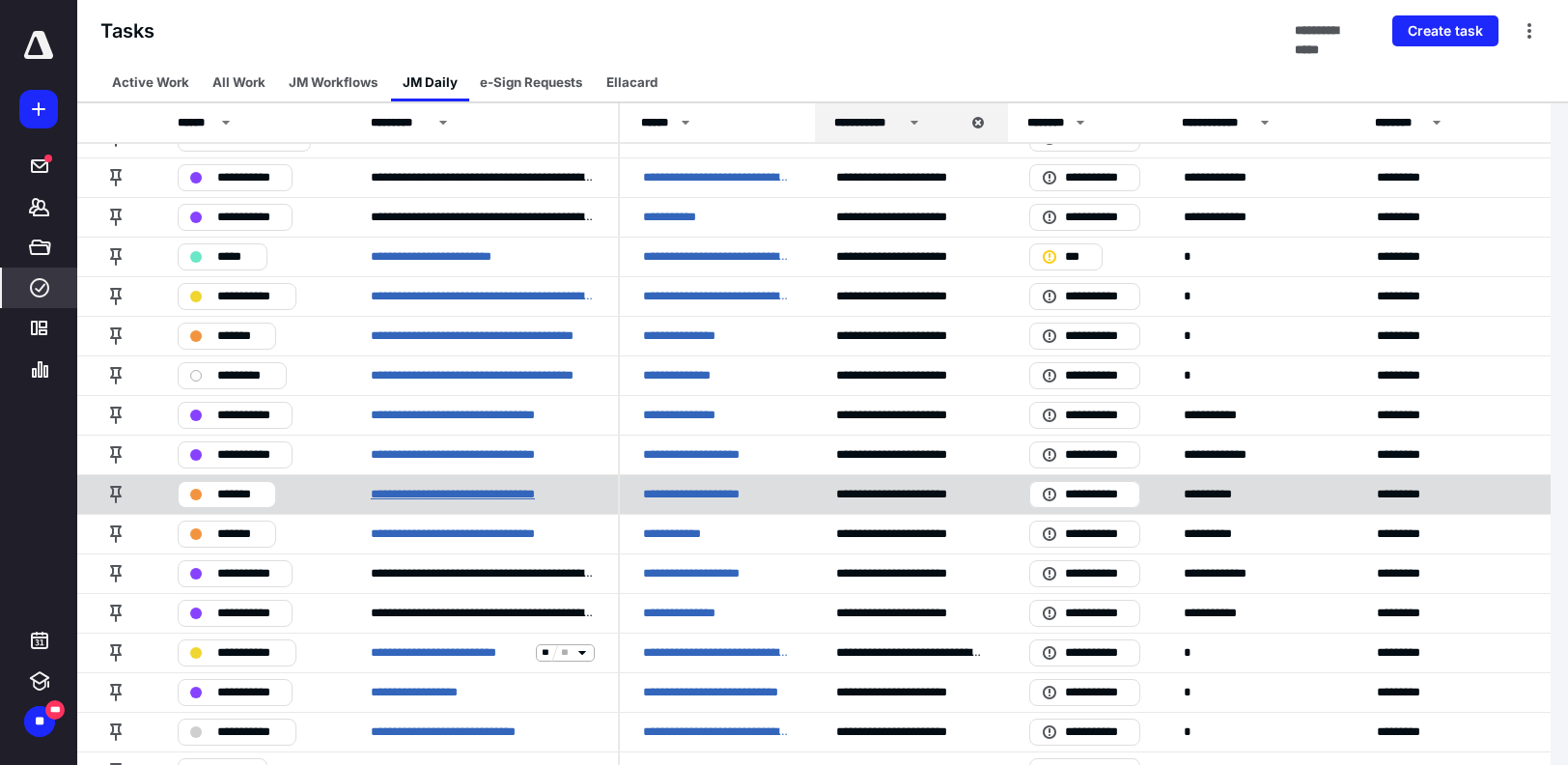 click on "**********" at bounding box center (477, 495) 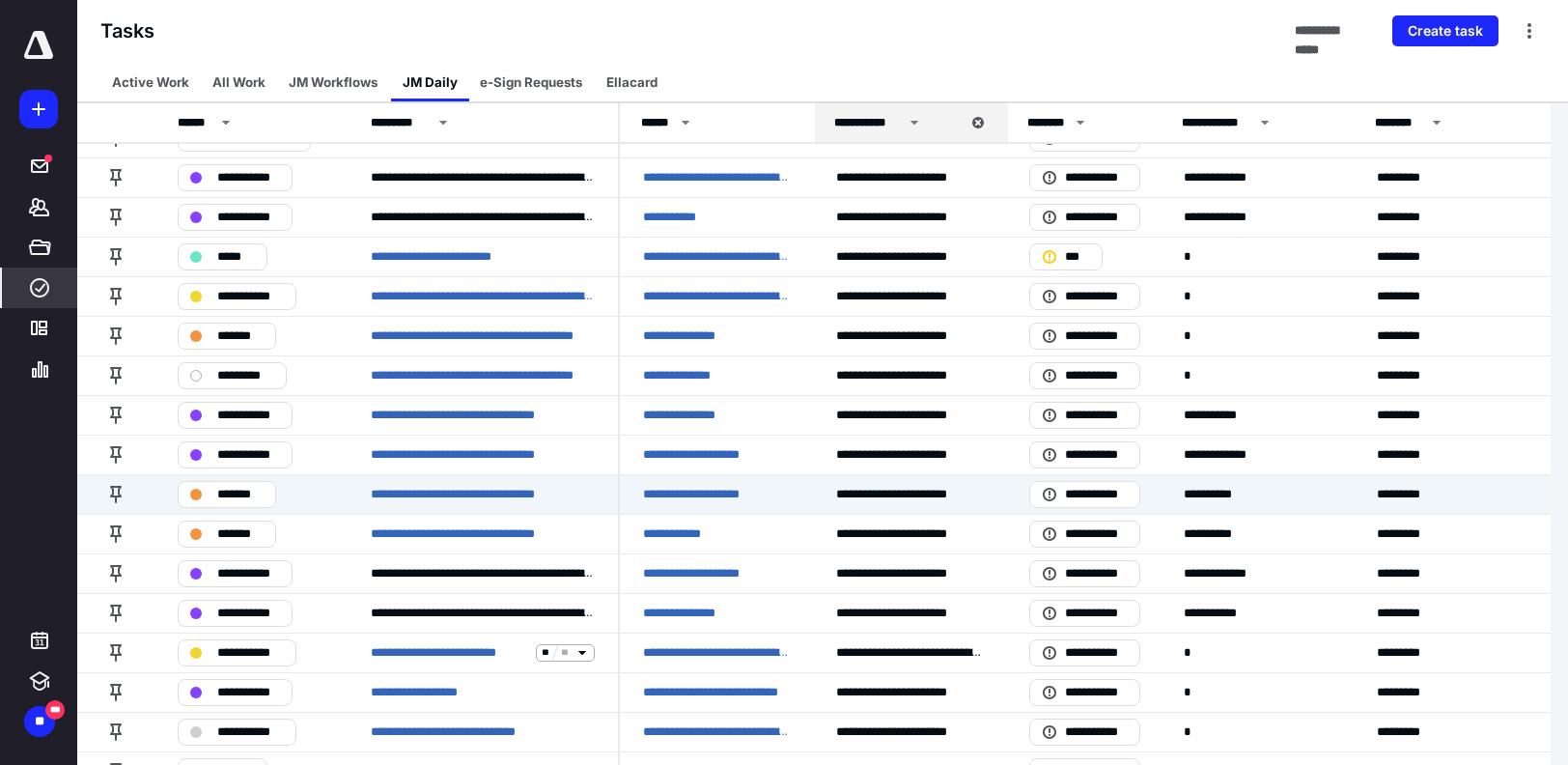 scroll, scrollTop: 0, scrollLeft: 0, axis: both 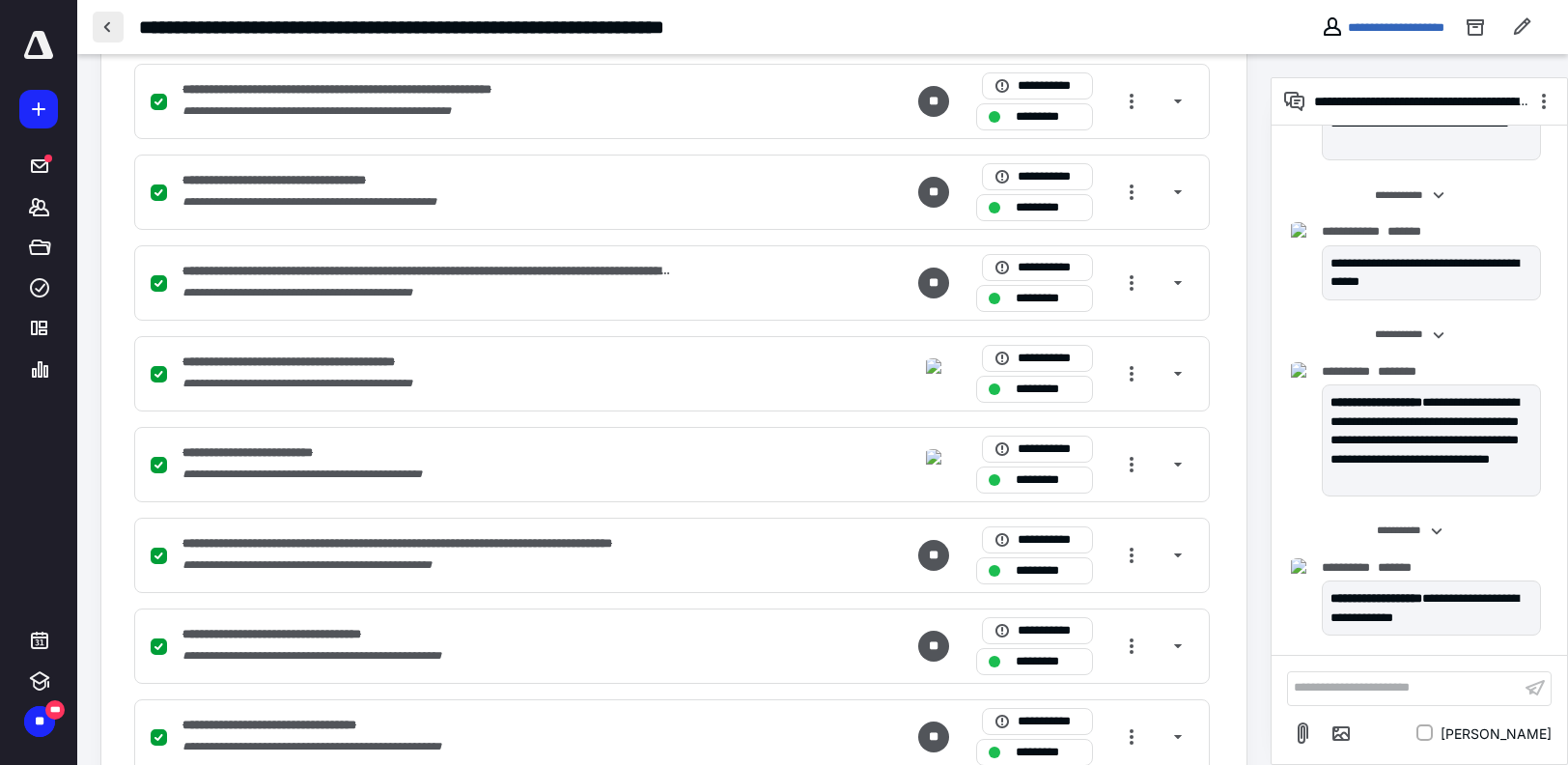 click at bounding box center [108, 27] 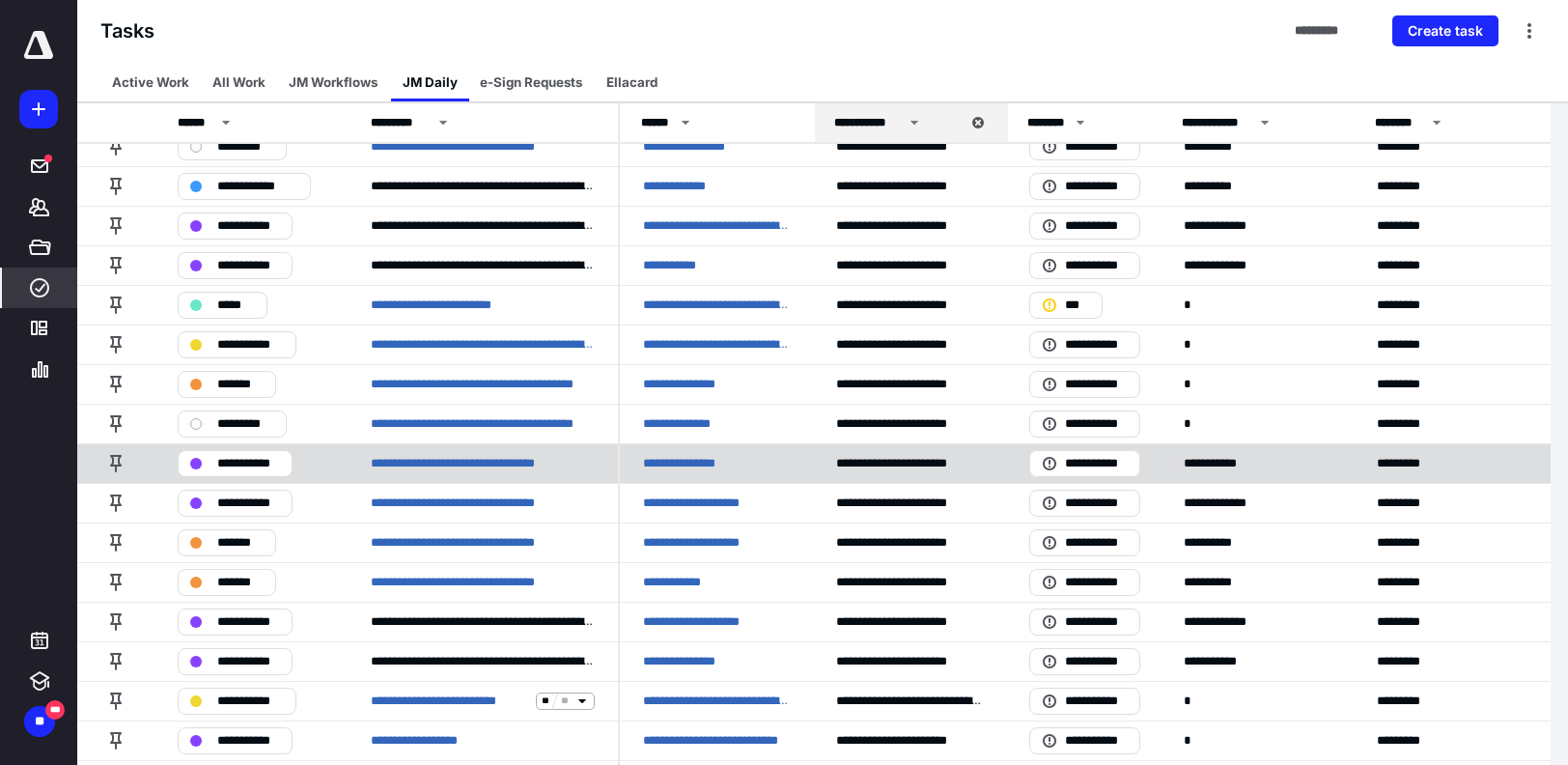 scroll, scrollTop: 580, scrollLeft: 0, axis: vertical 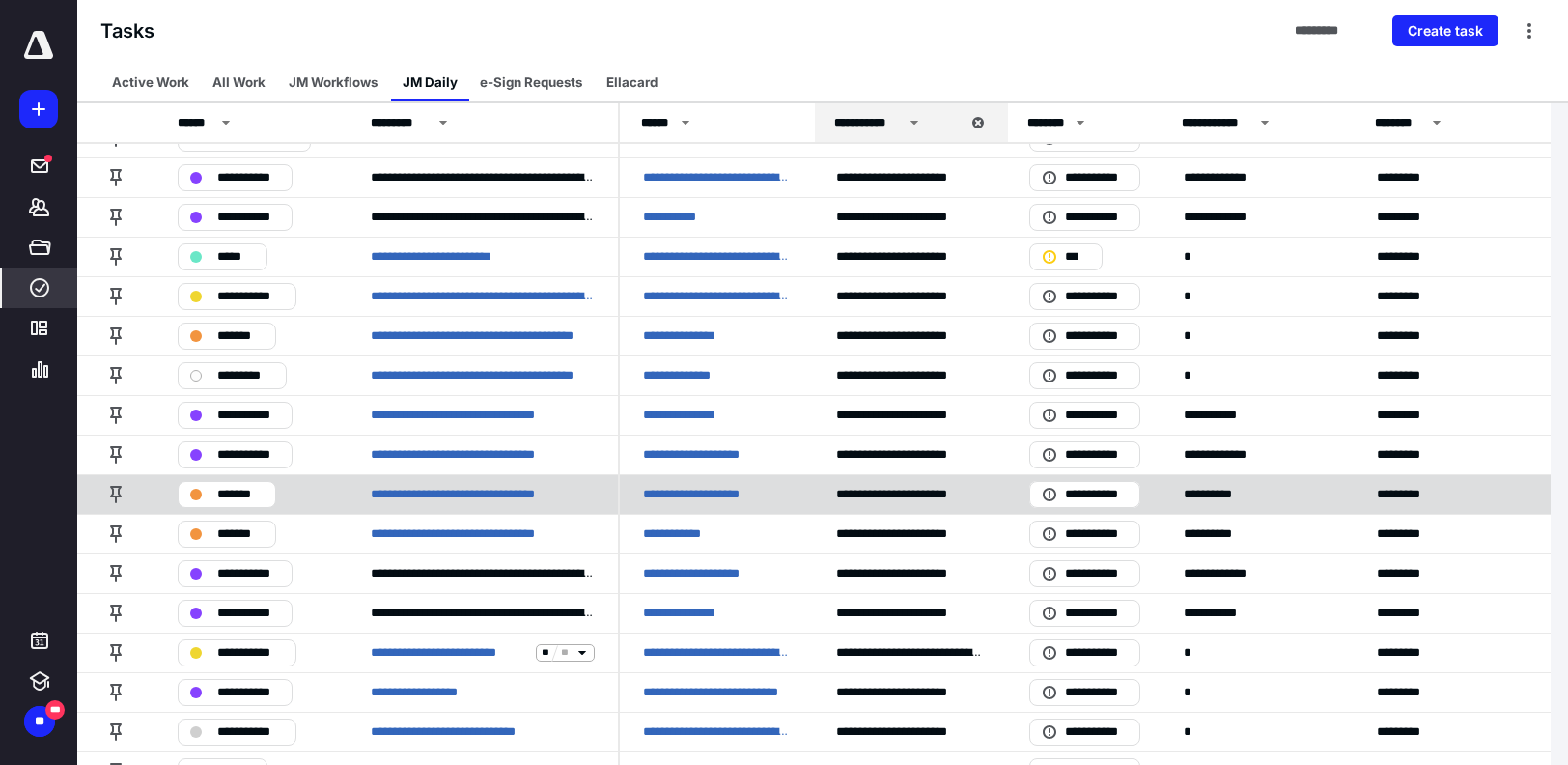 click on "**********" at bounding box center [708, 495] 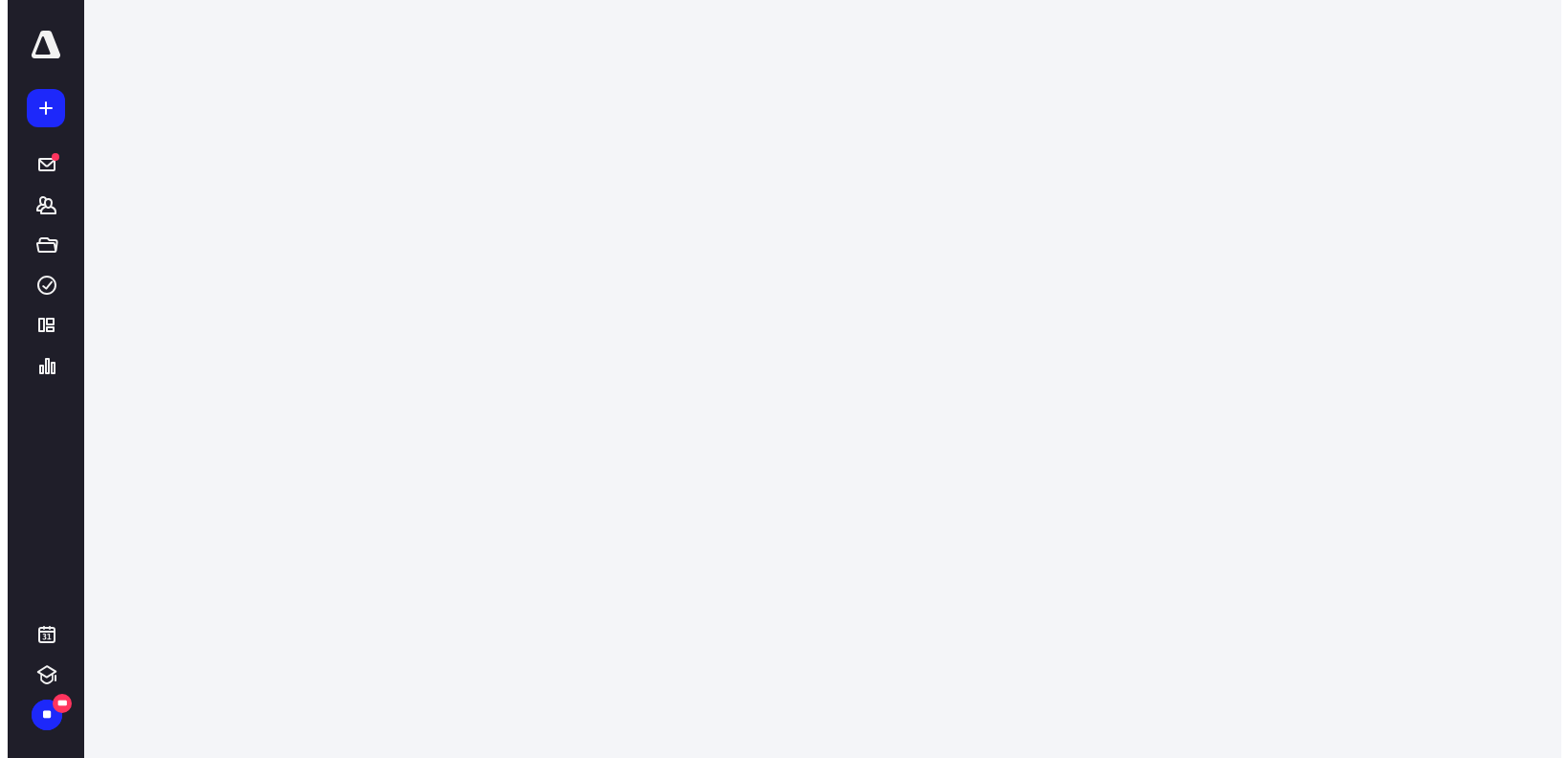 scroll, scrollTop: 0, scrollLeft: 0, axis: both 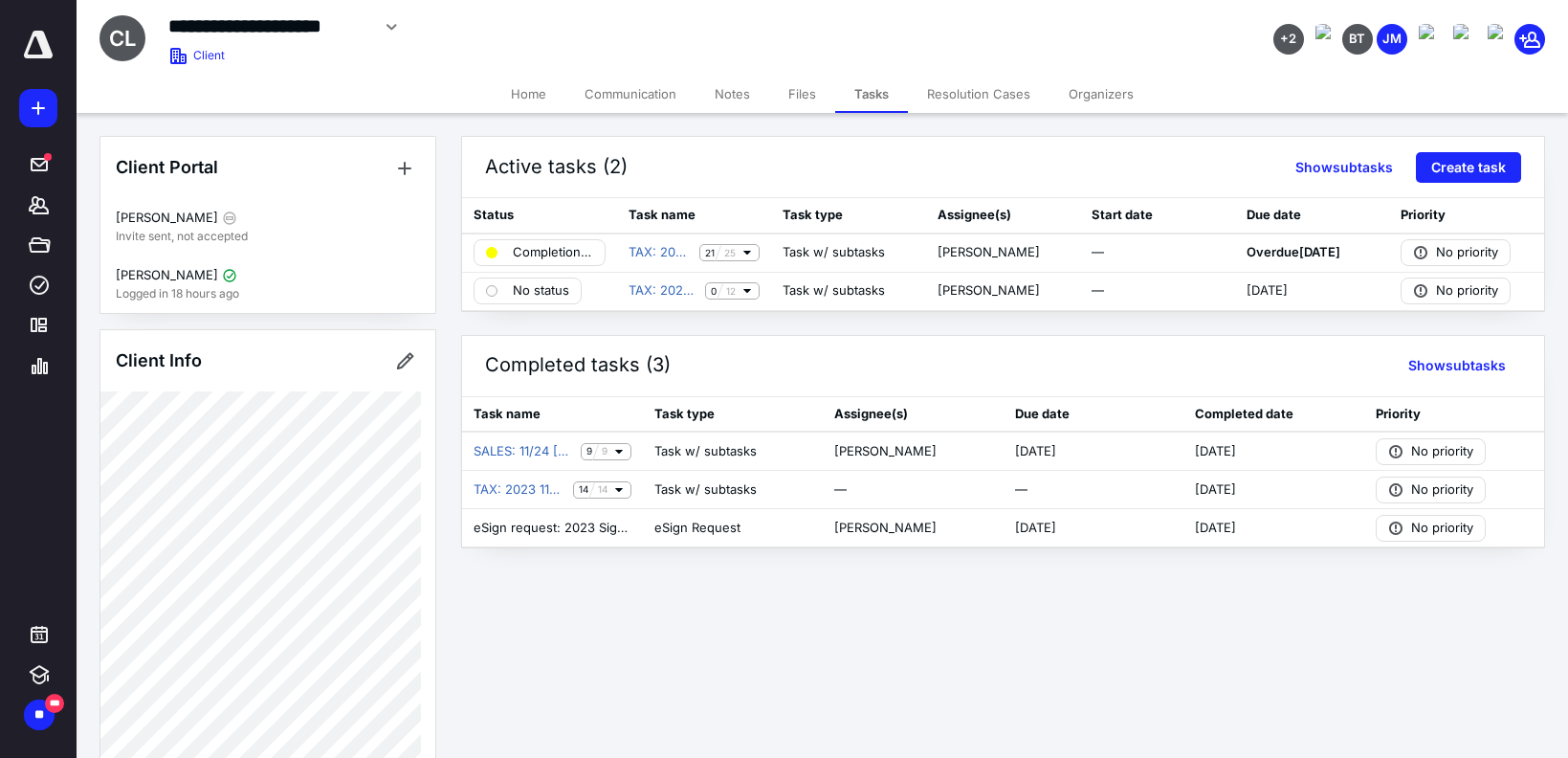click on "Files" at bounding box center (802, 94) 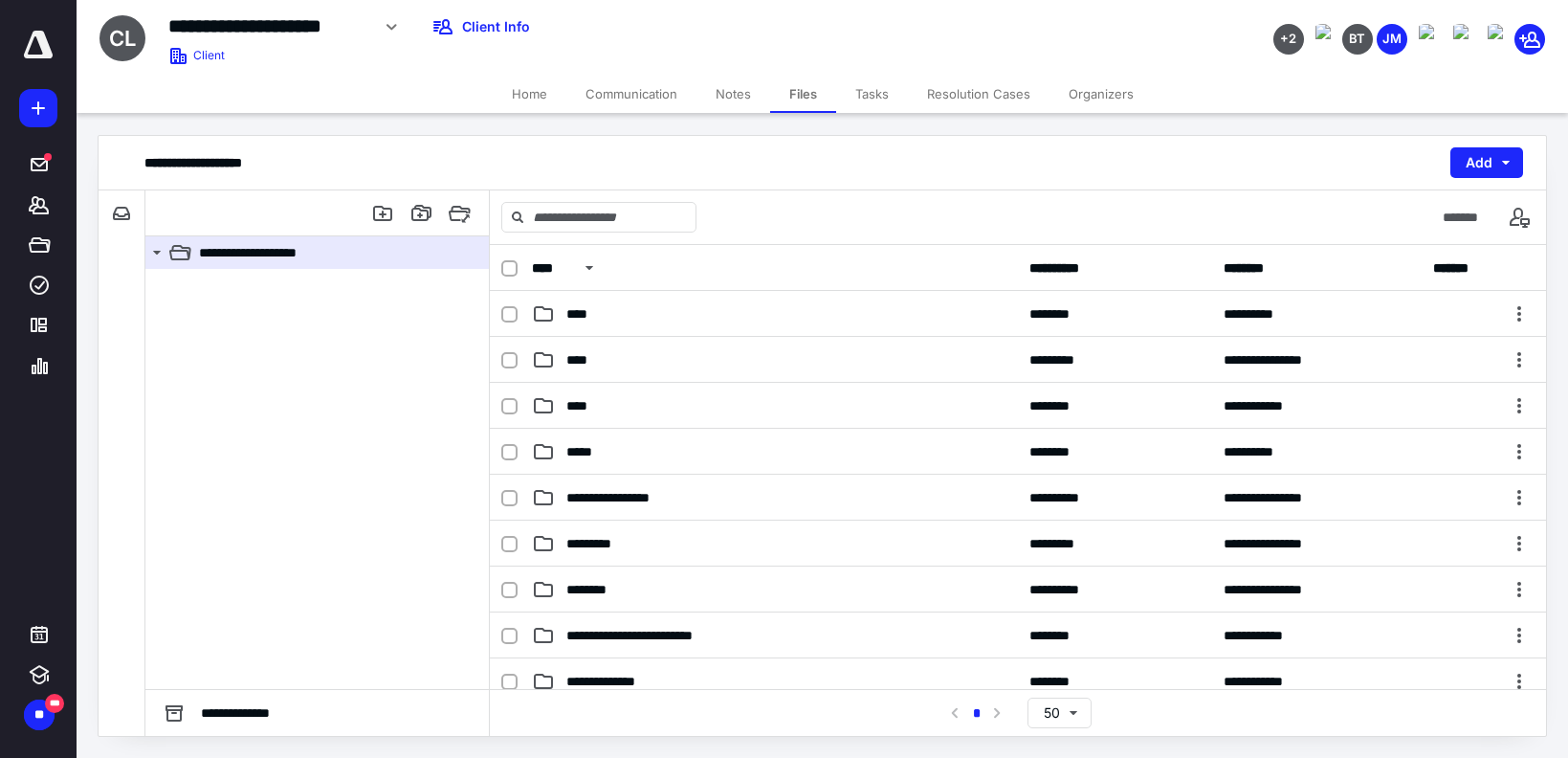 click on "**********" at bounding box center (784, 378) 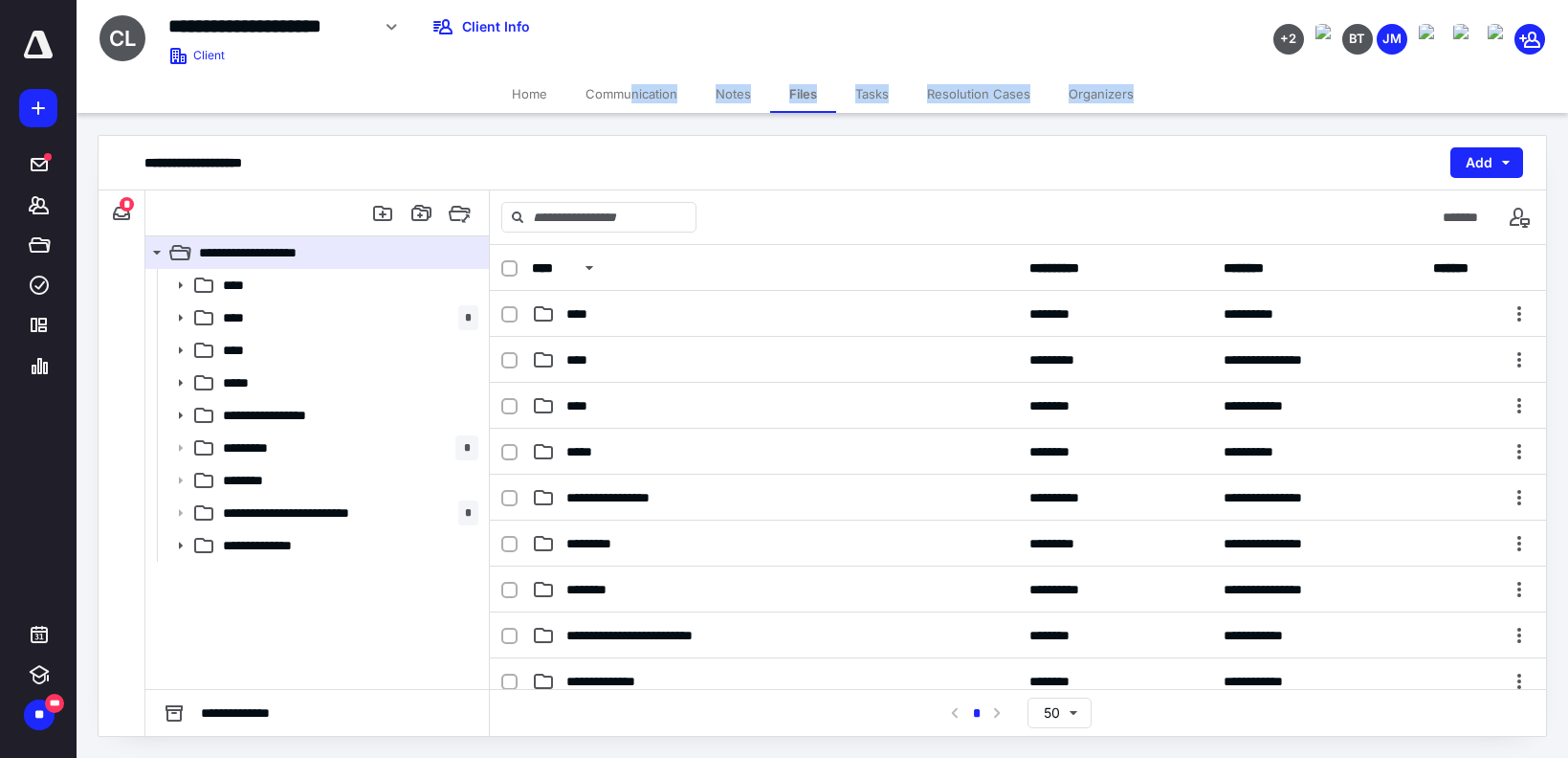 click on "Communication" at bounding box center (631, 94) 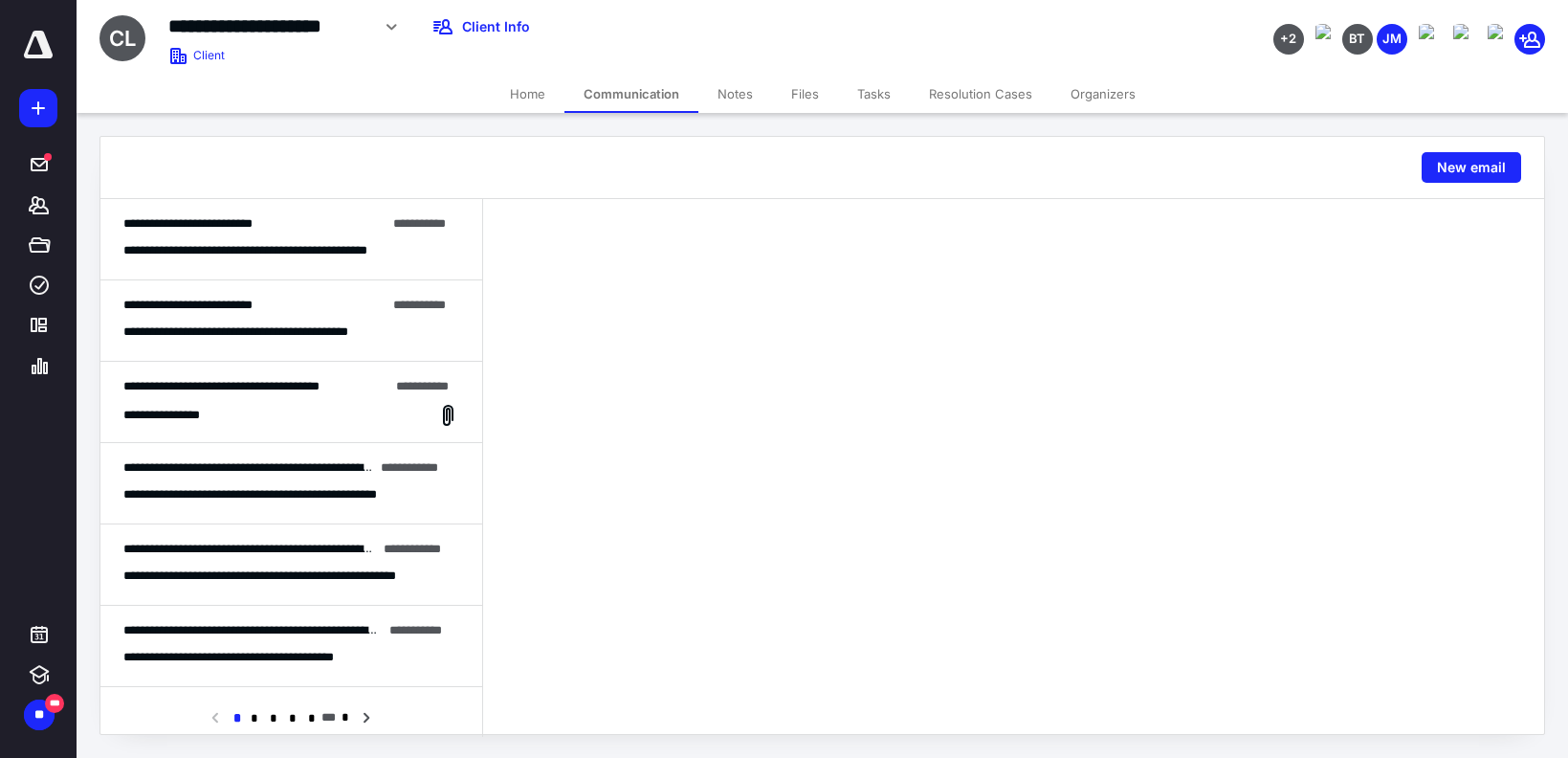 click on "**********" at bounding box center (188, 223) 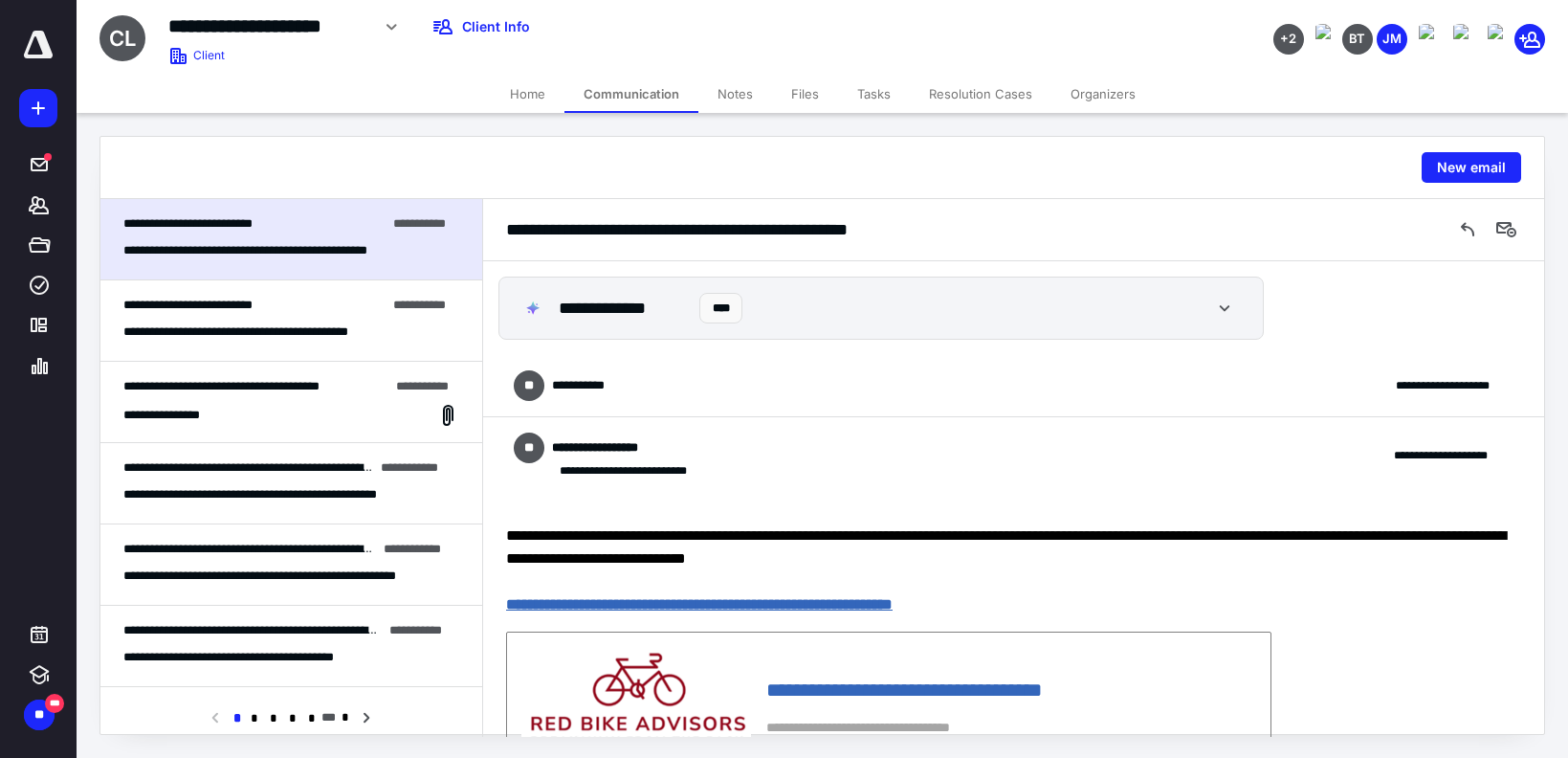 scroll, scrollTop: 167, scrollLeft: 0, axis: vertical 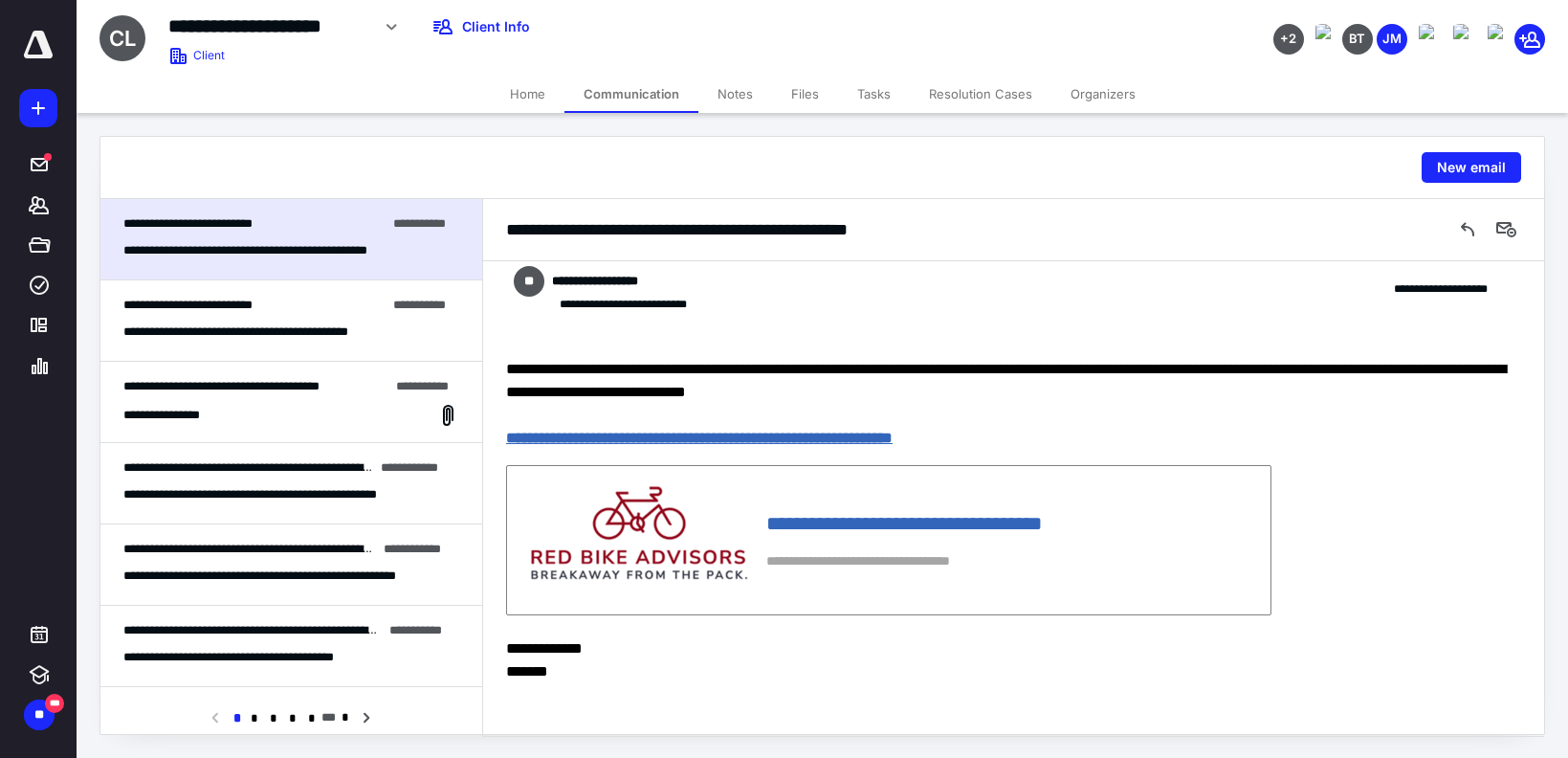 click on "**********" at bounding box center [188, 304] 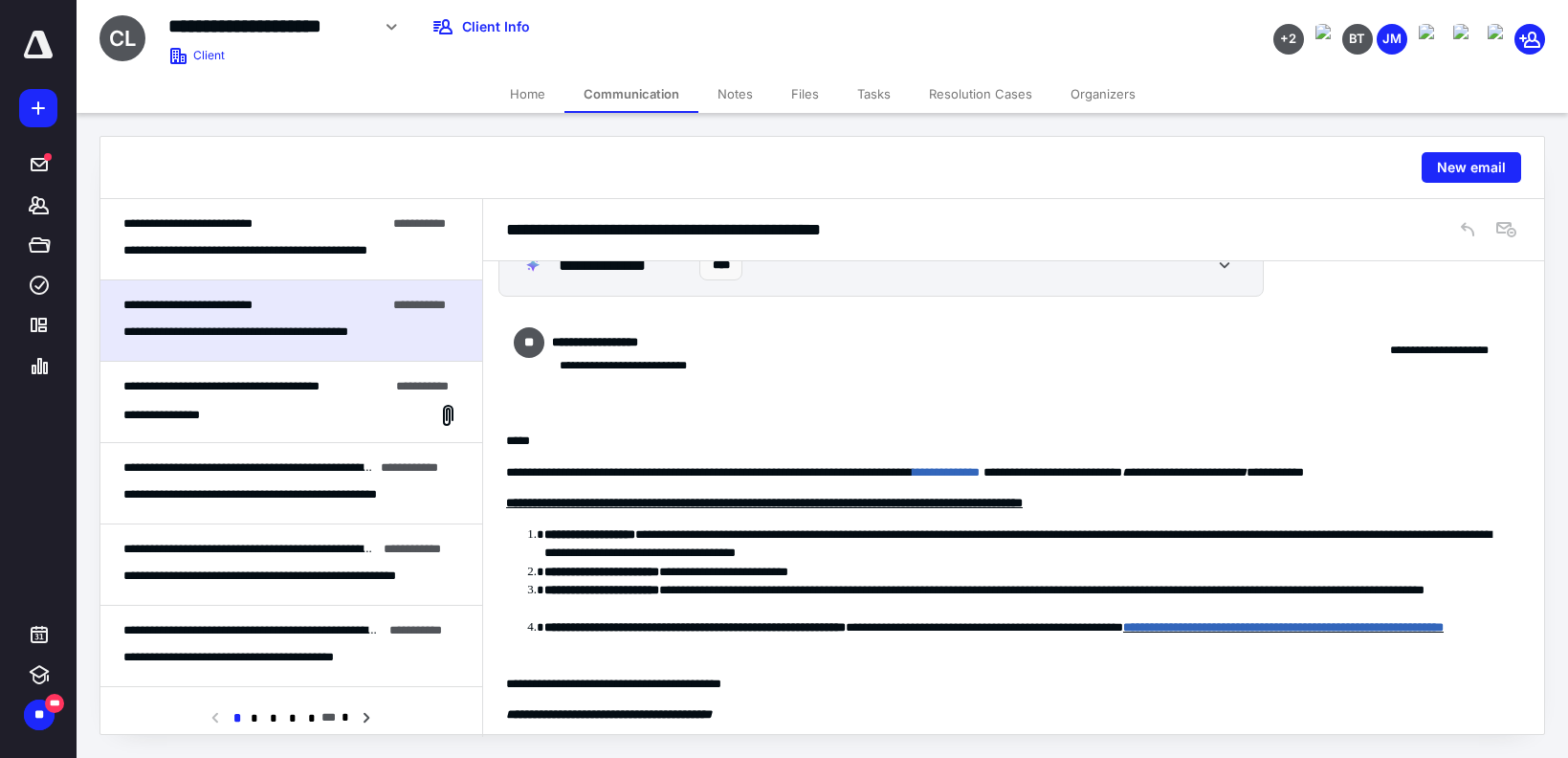 scroll, scrollTop: 0, scrollLeft: 0, axis: both 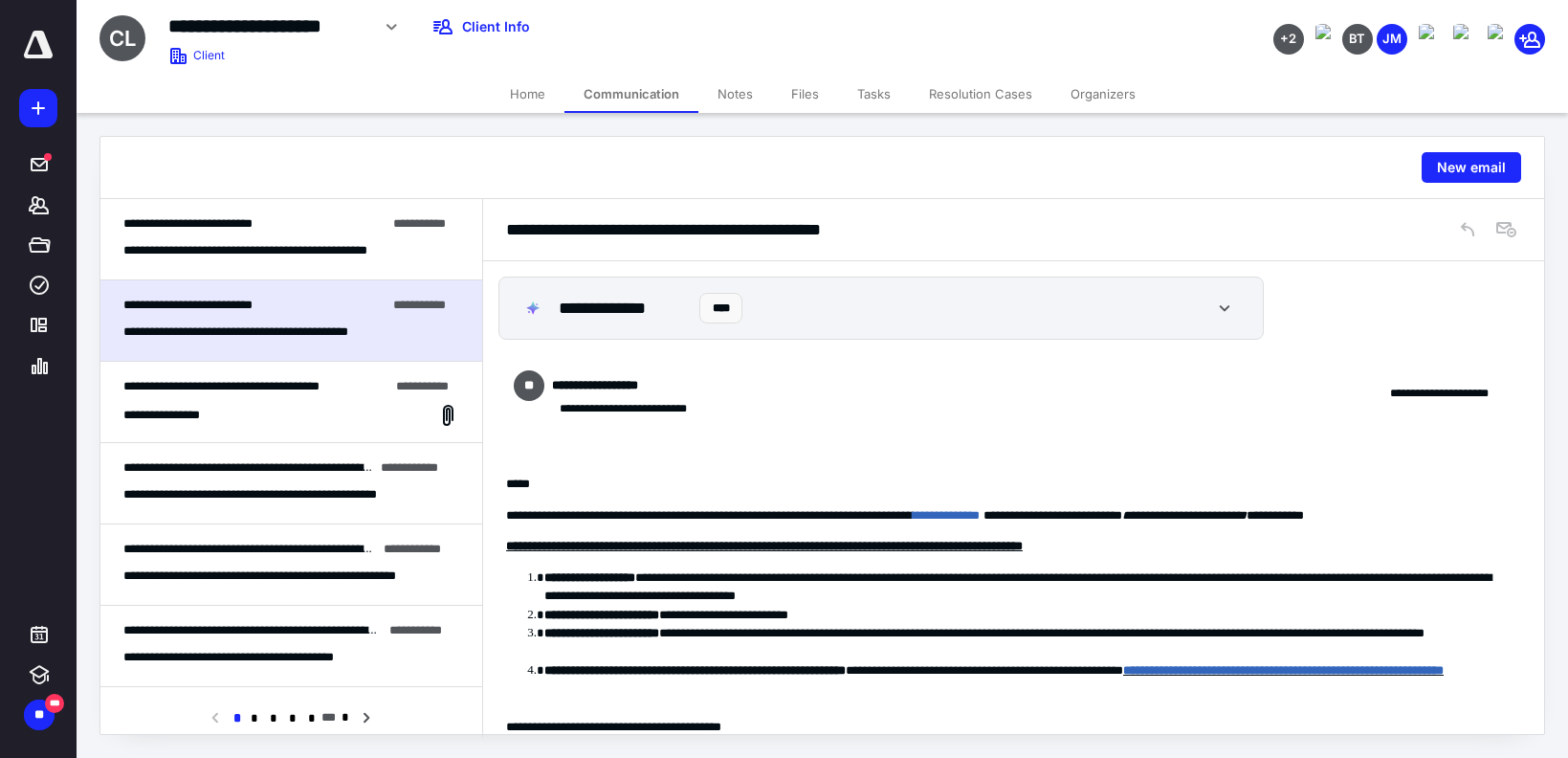 drag, startPoint x: 190, startPoint y: 238, endPoint x: 223, endPoint y: 238, distance: 33 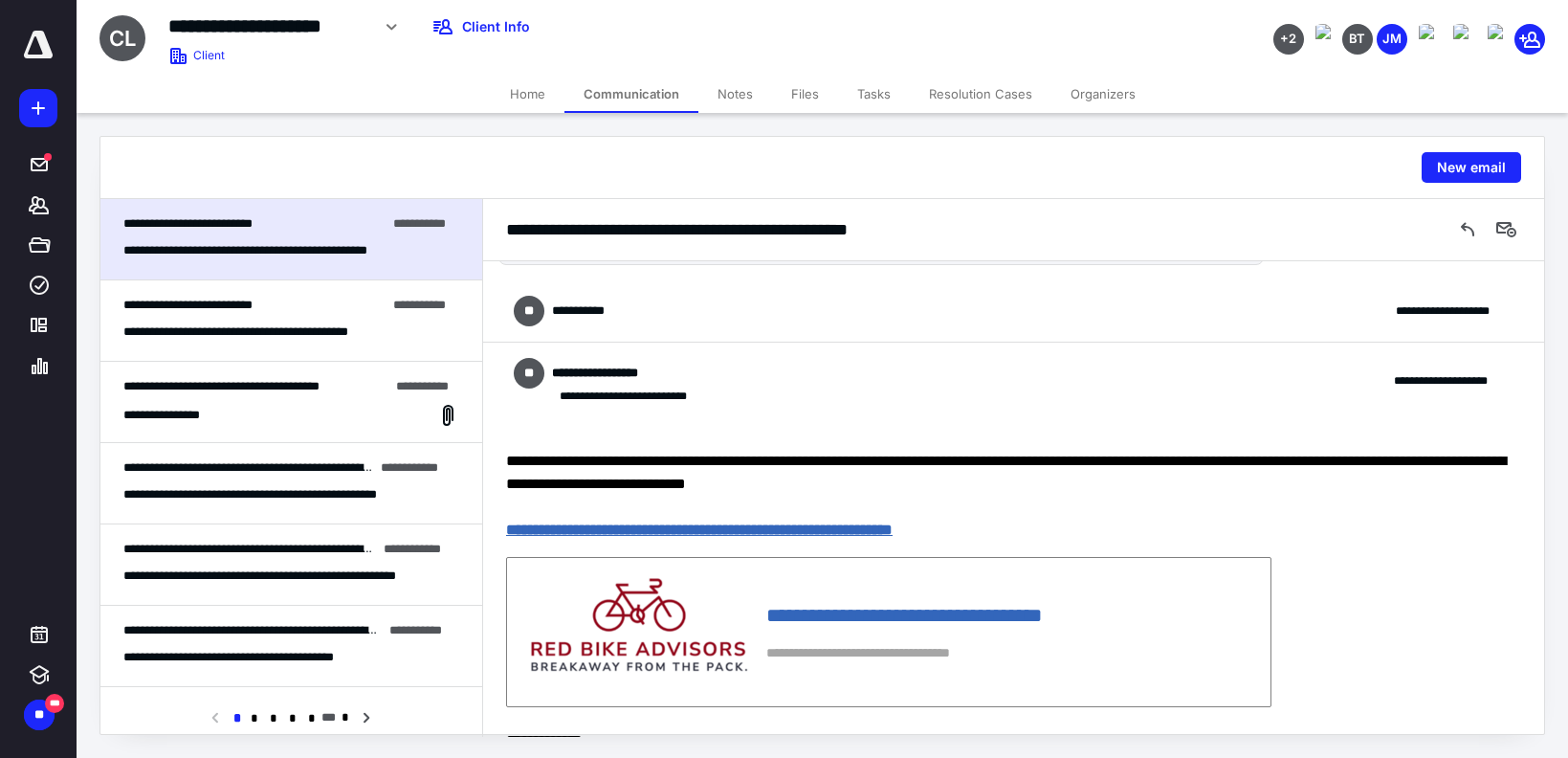 scroll, scrollTop: 0, scrollLeft: 0, axis: both 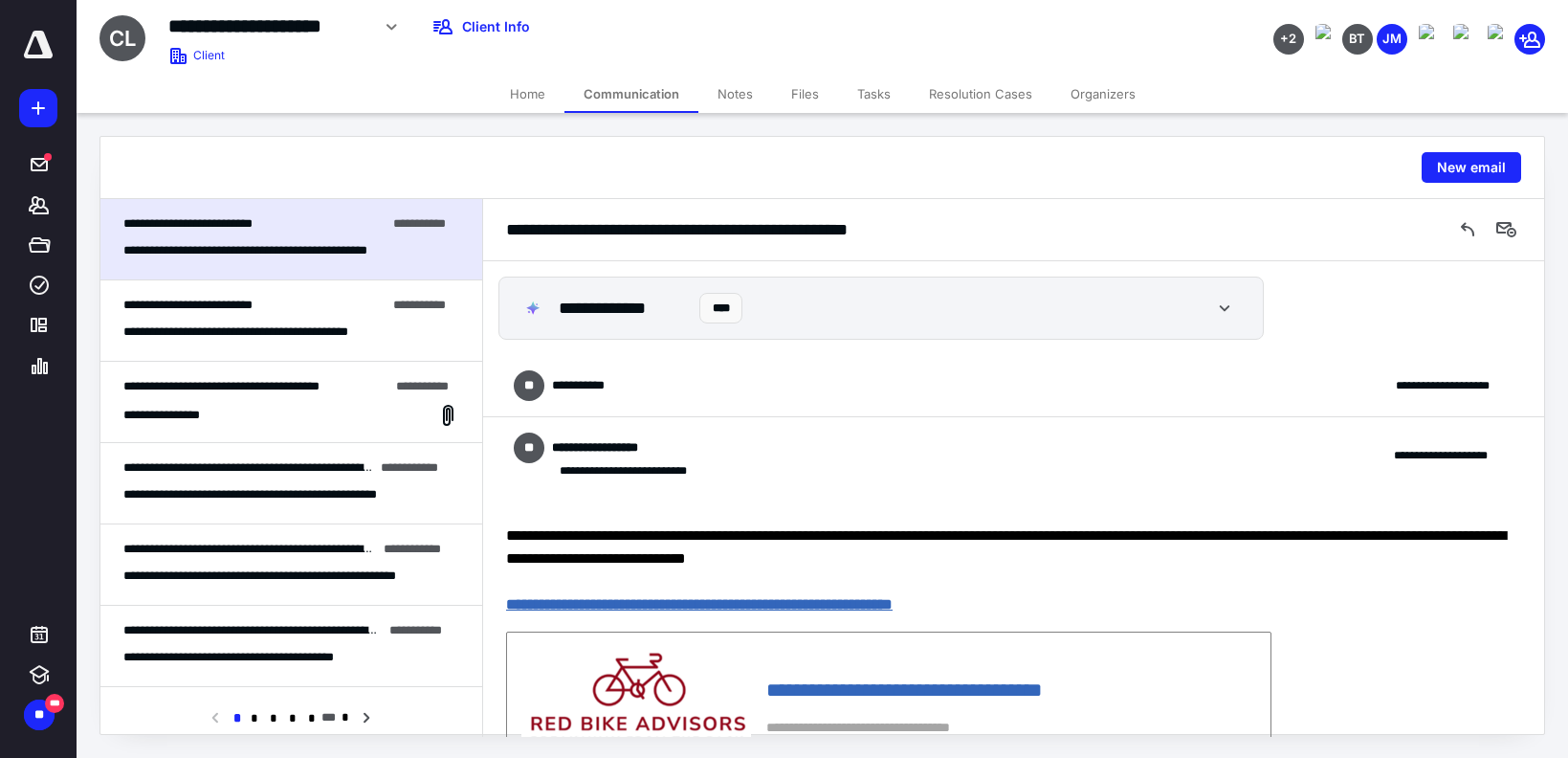 click on "**********" at bounding box center (1013, 386) 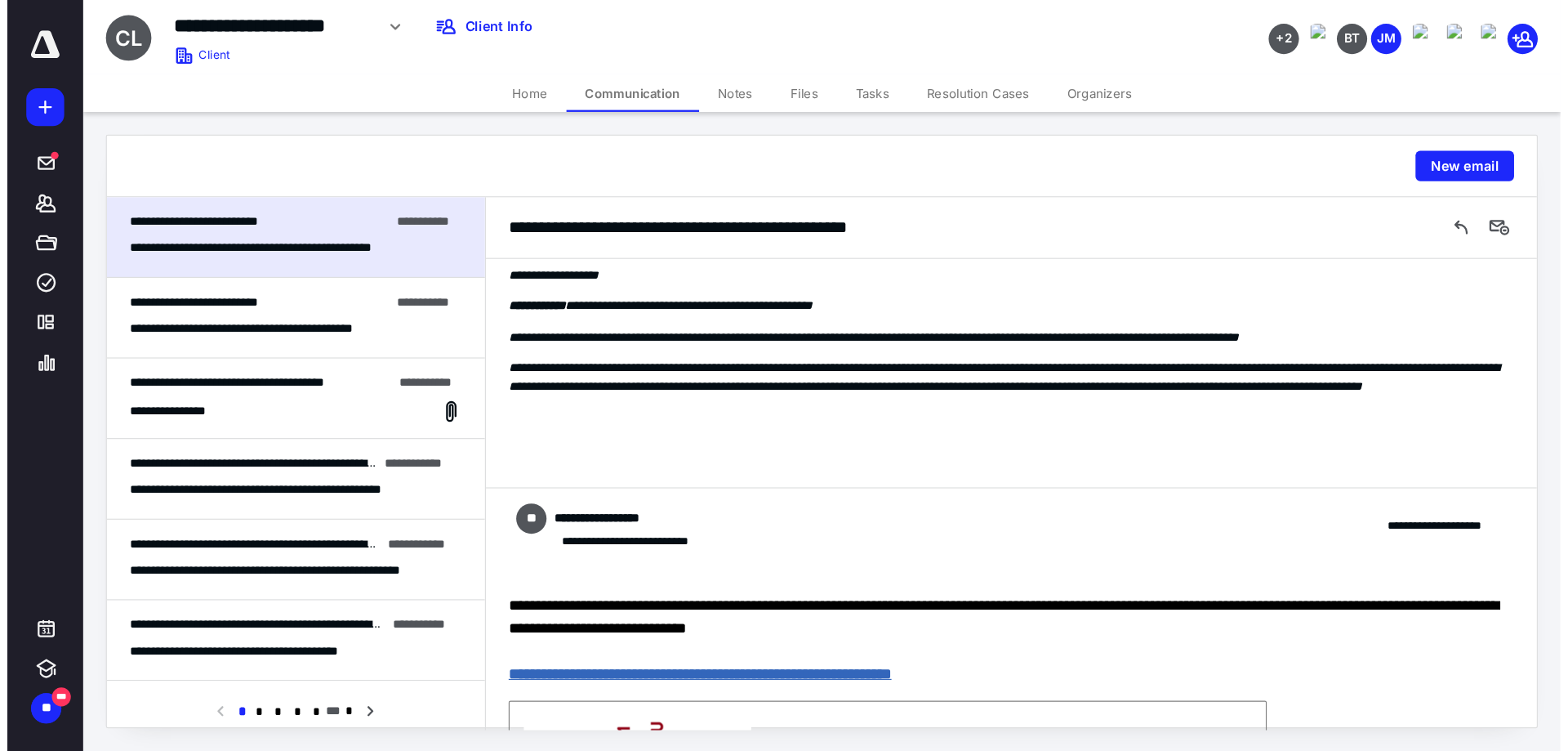 scroll, scrollTop: 861, scrollLeft: 0, axis: vertical 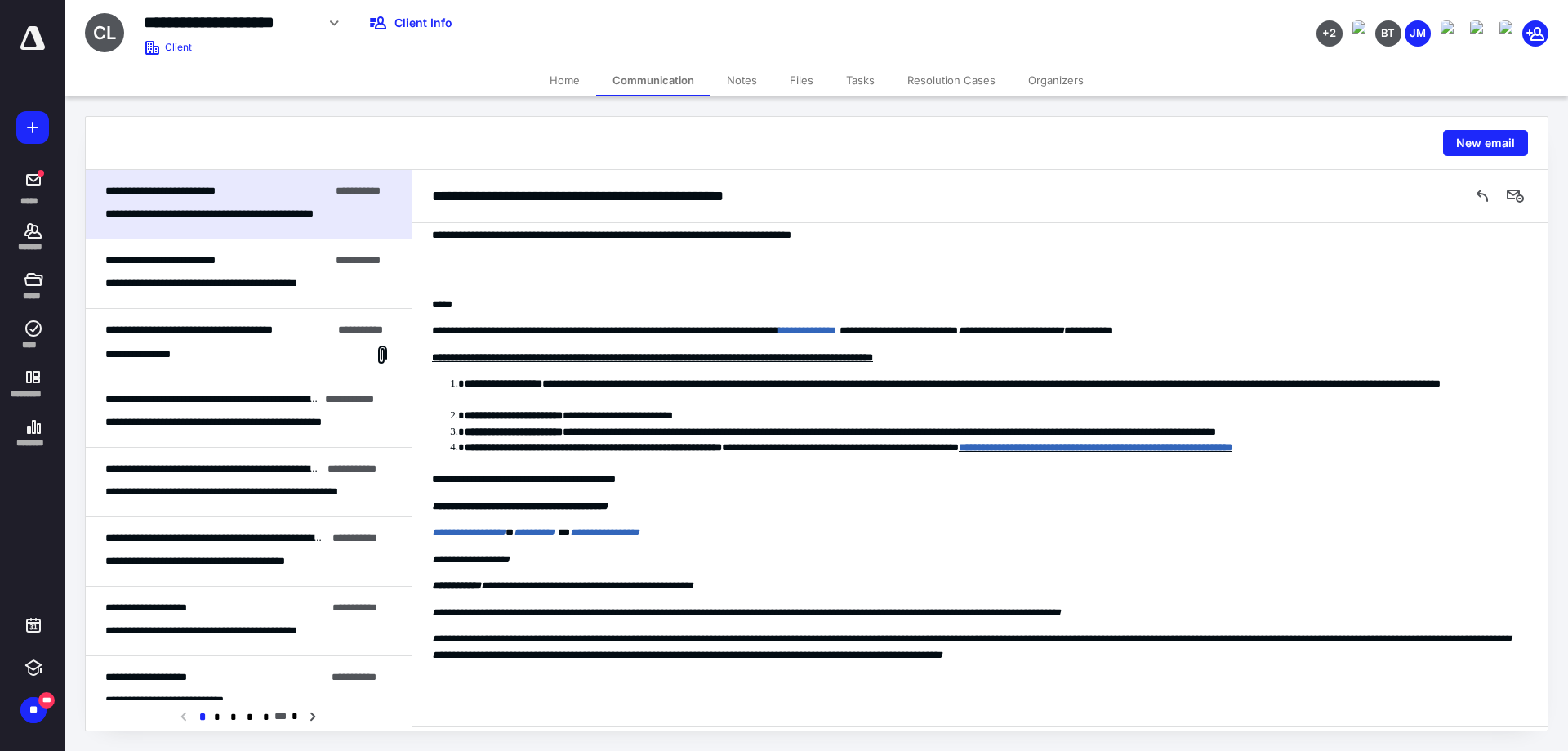 click on "Communication" at bounding box center (653, 80) 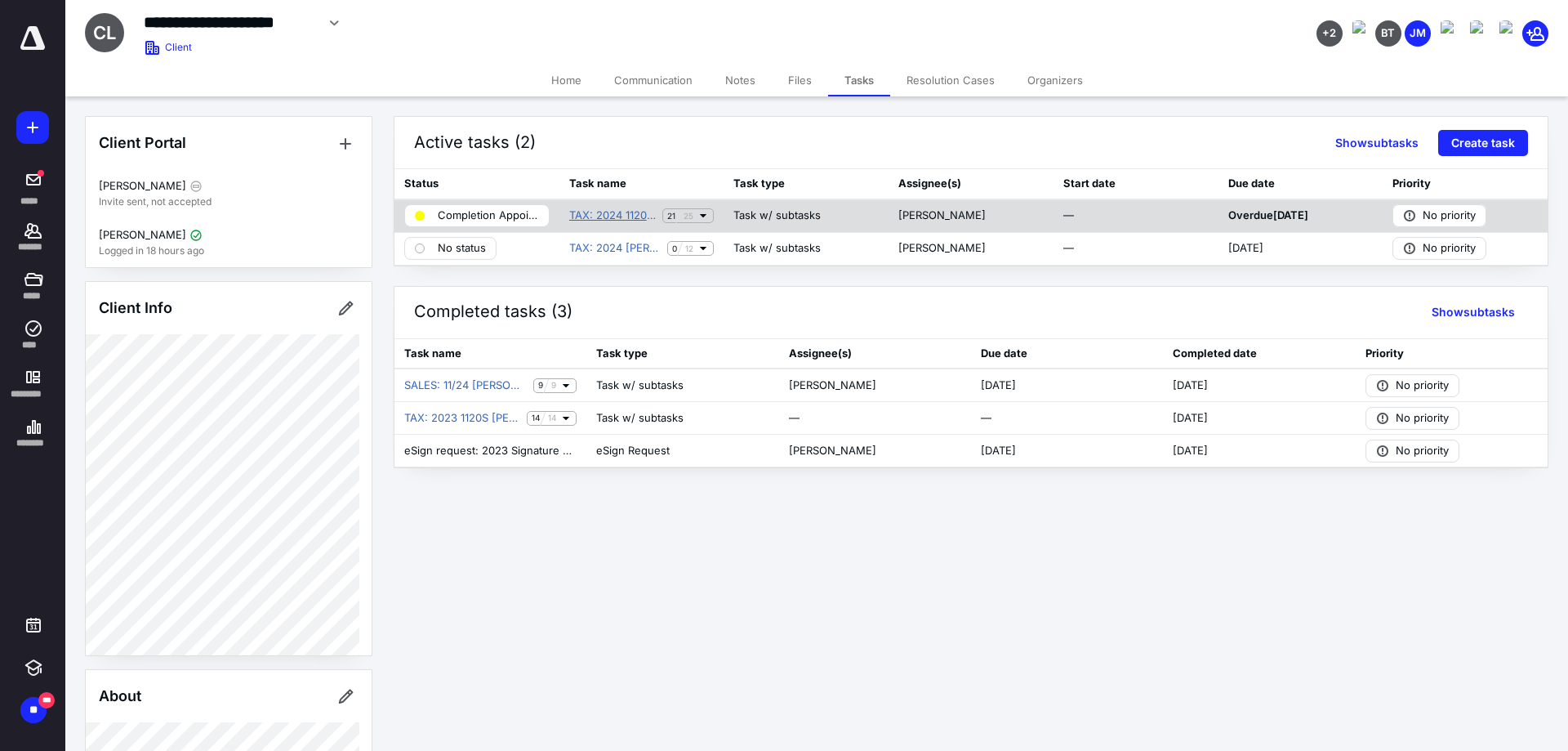 click on "TAX: 2024 1120S Carolyn H Byrnes LLC Business Income Tax Preparation" at bounding box center [612, 216] 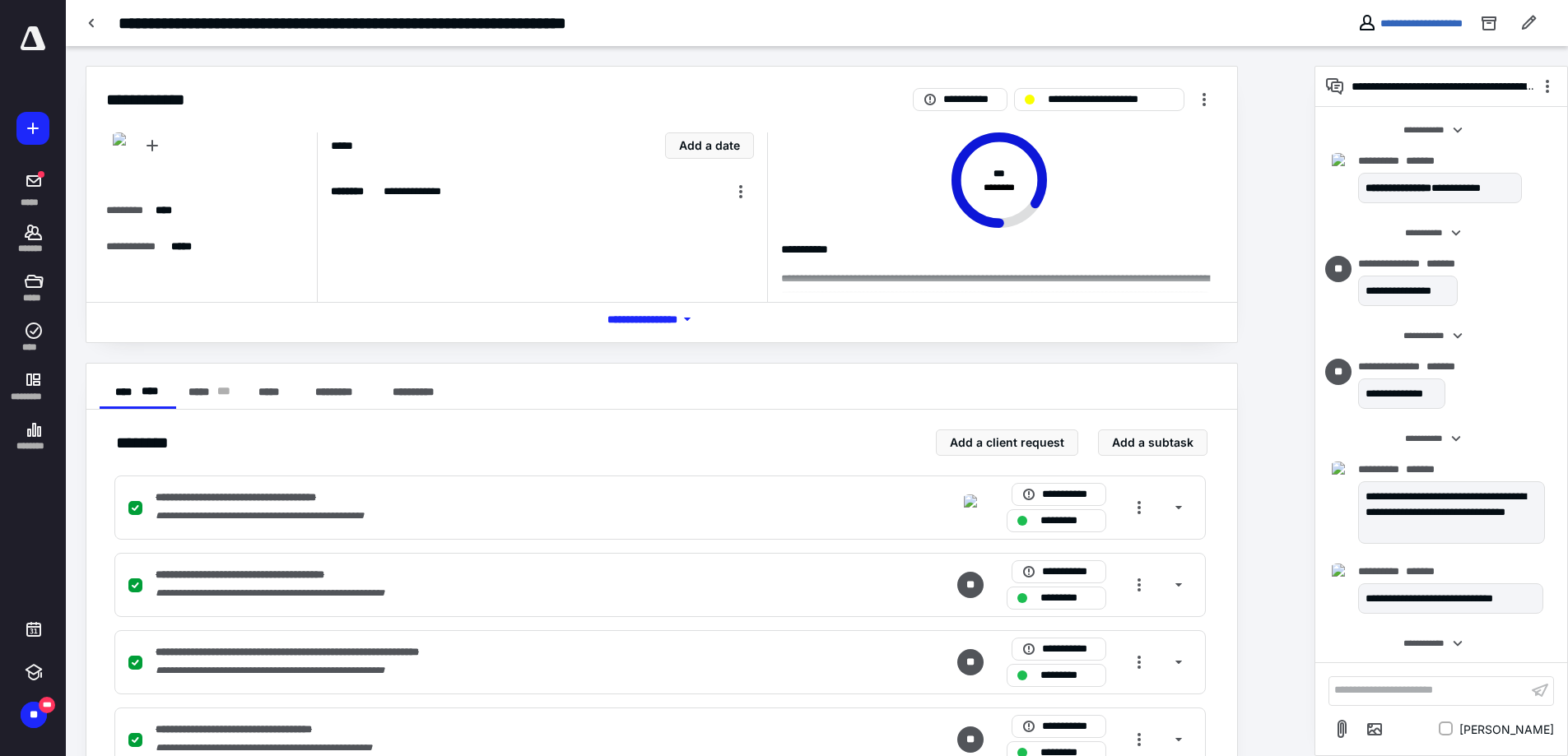 scroll, scrollTop: 82, scrollLeft: 0, axis: vertical 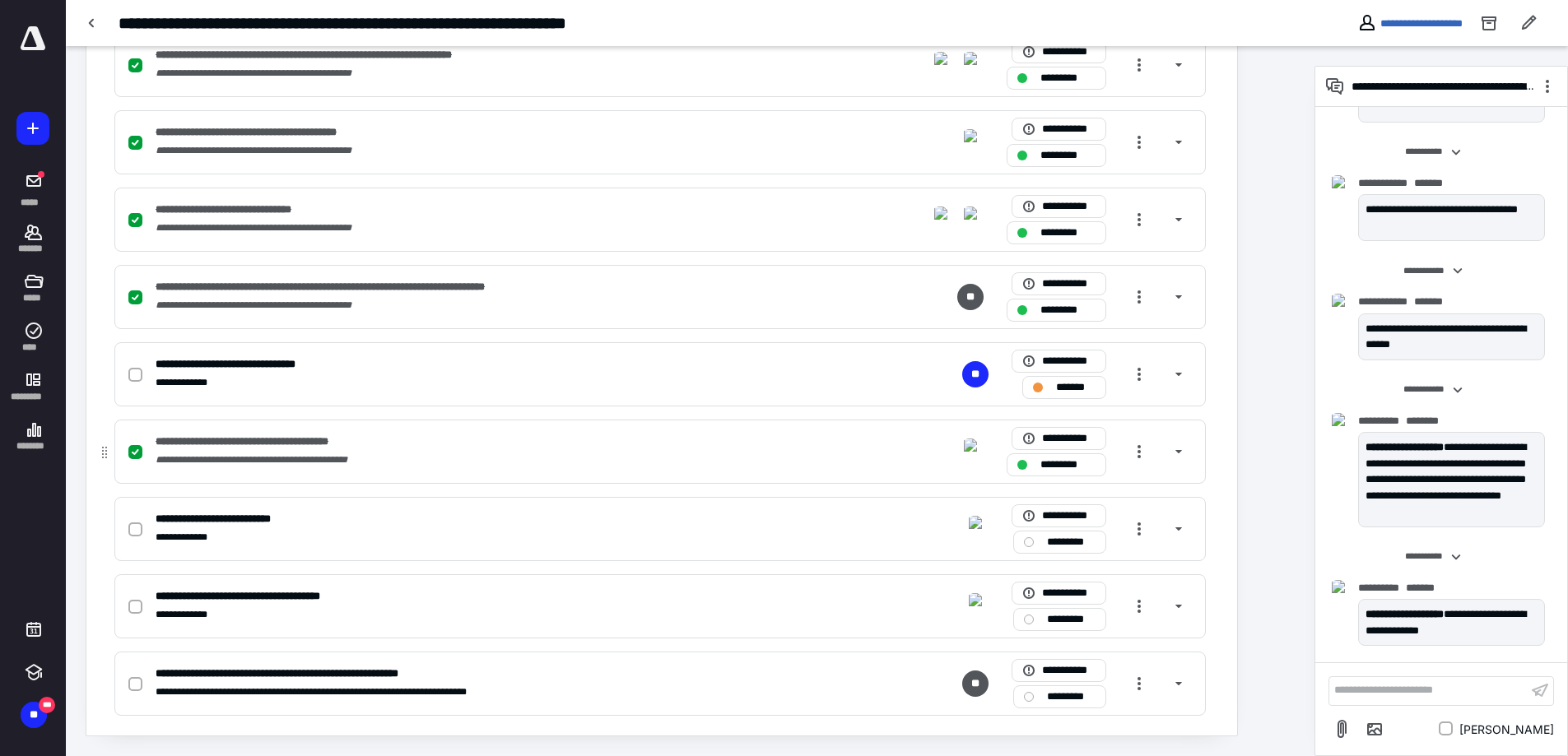 click on "**********" at bounding box center [444, 460] 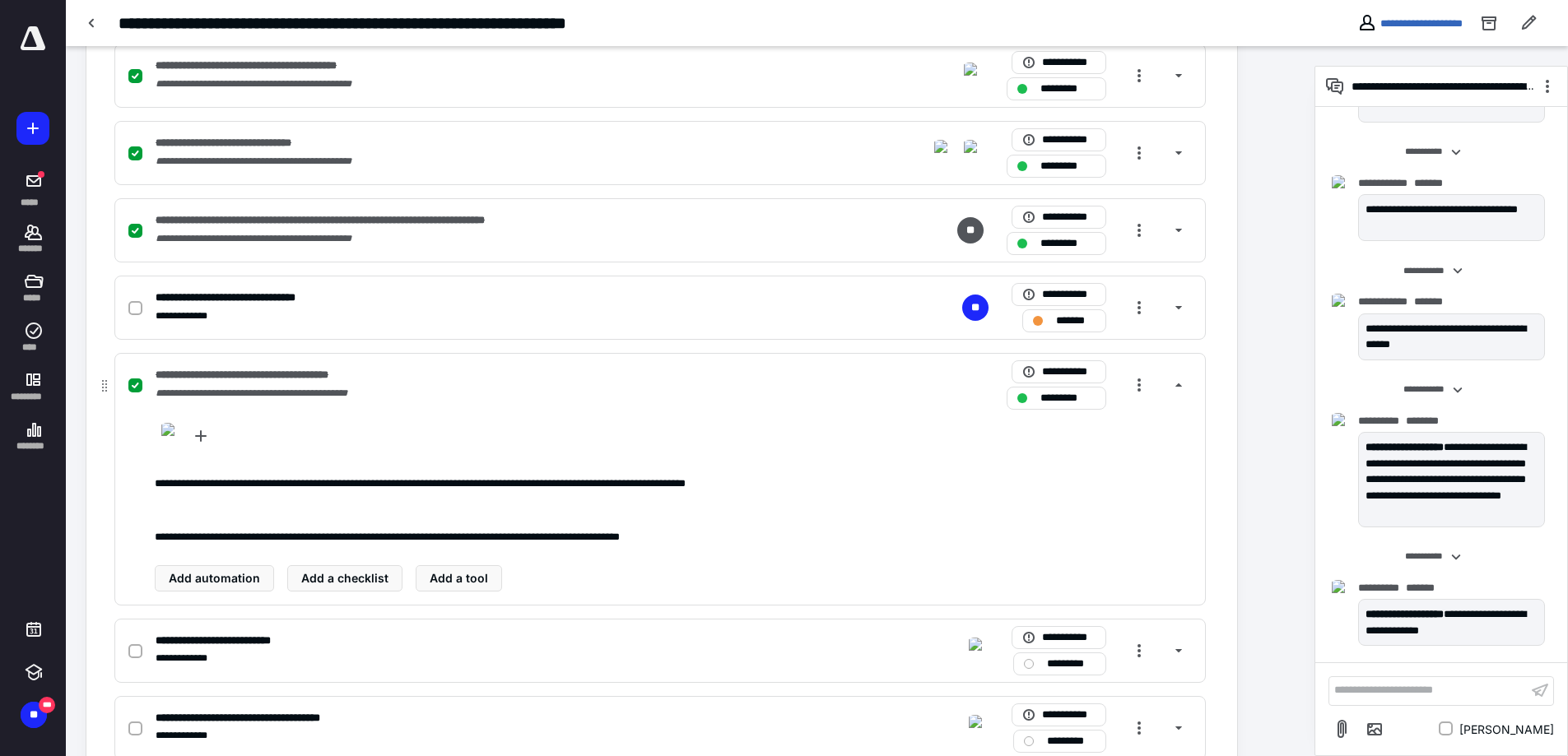 scroll, scrollTop: 1844, scrollLeft: 0, axis: vertical 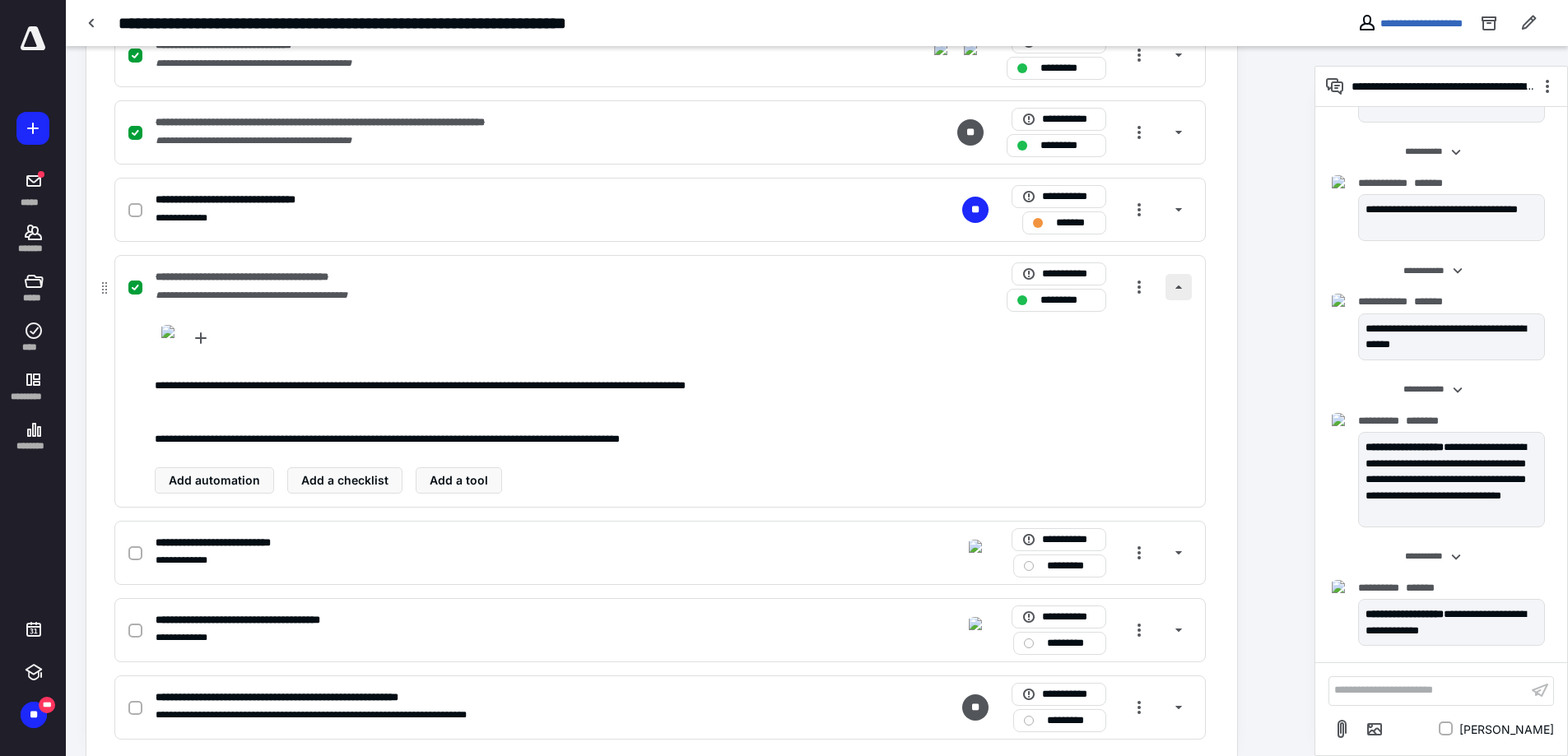click at bounding box center [1179, 287] 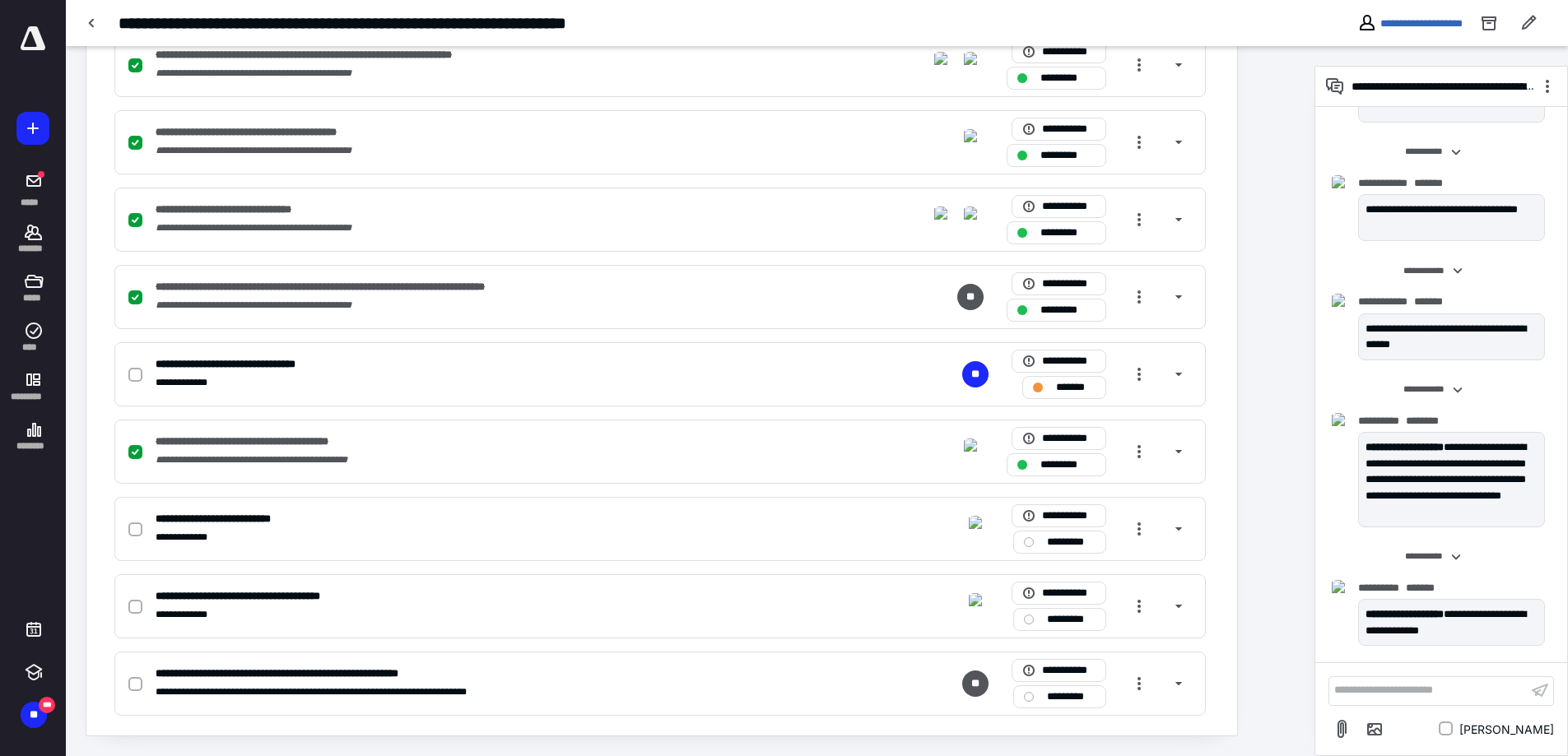 scroll, scrollTop: 1680, scrollLeft: 0, axis: vertical 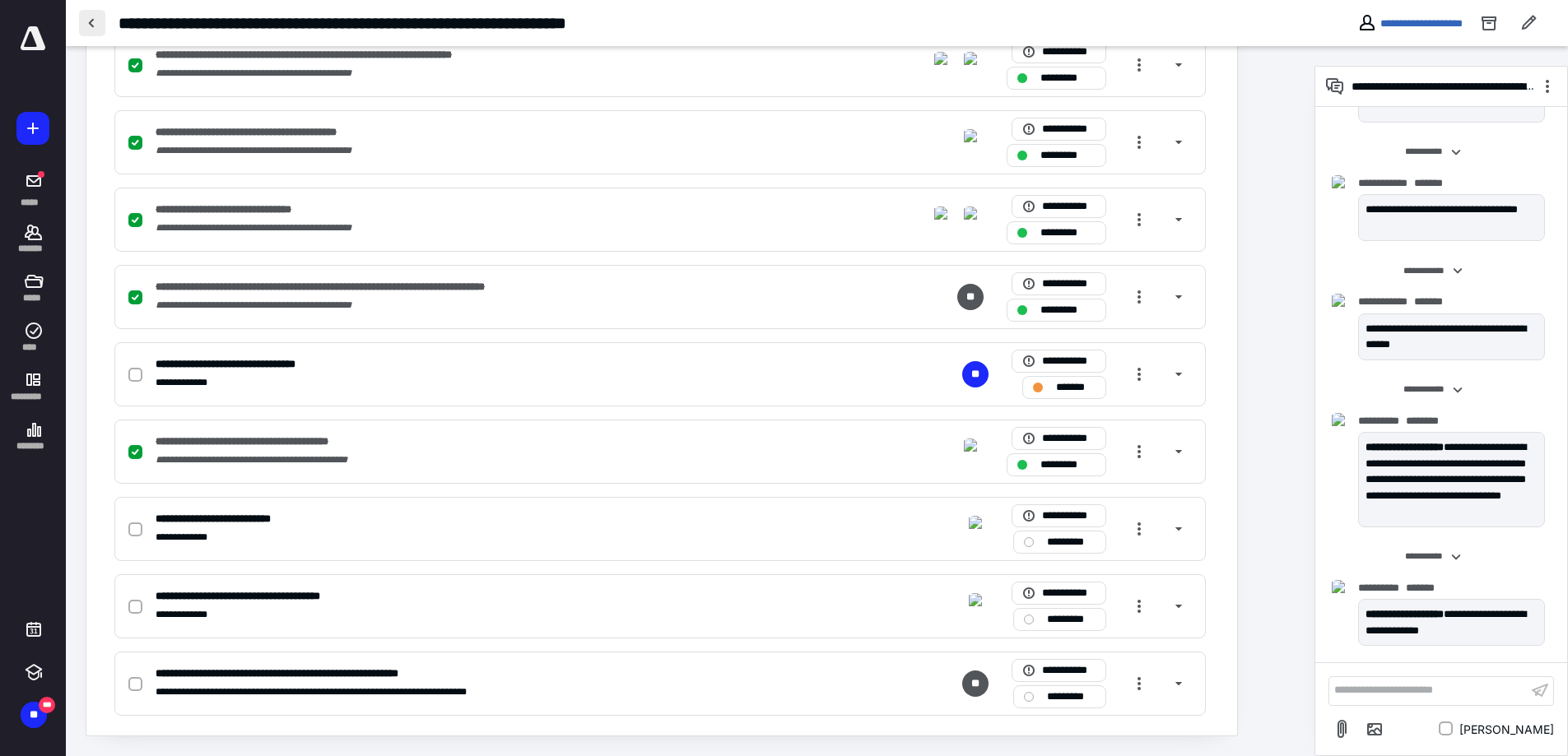 click at bounding box center [92, 23] 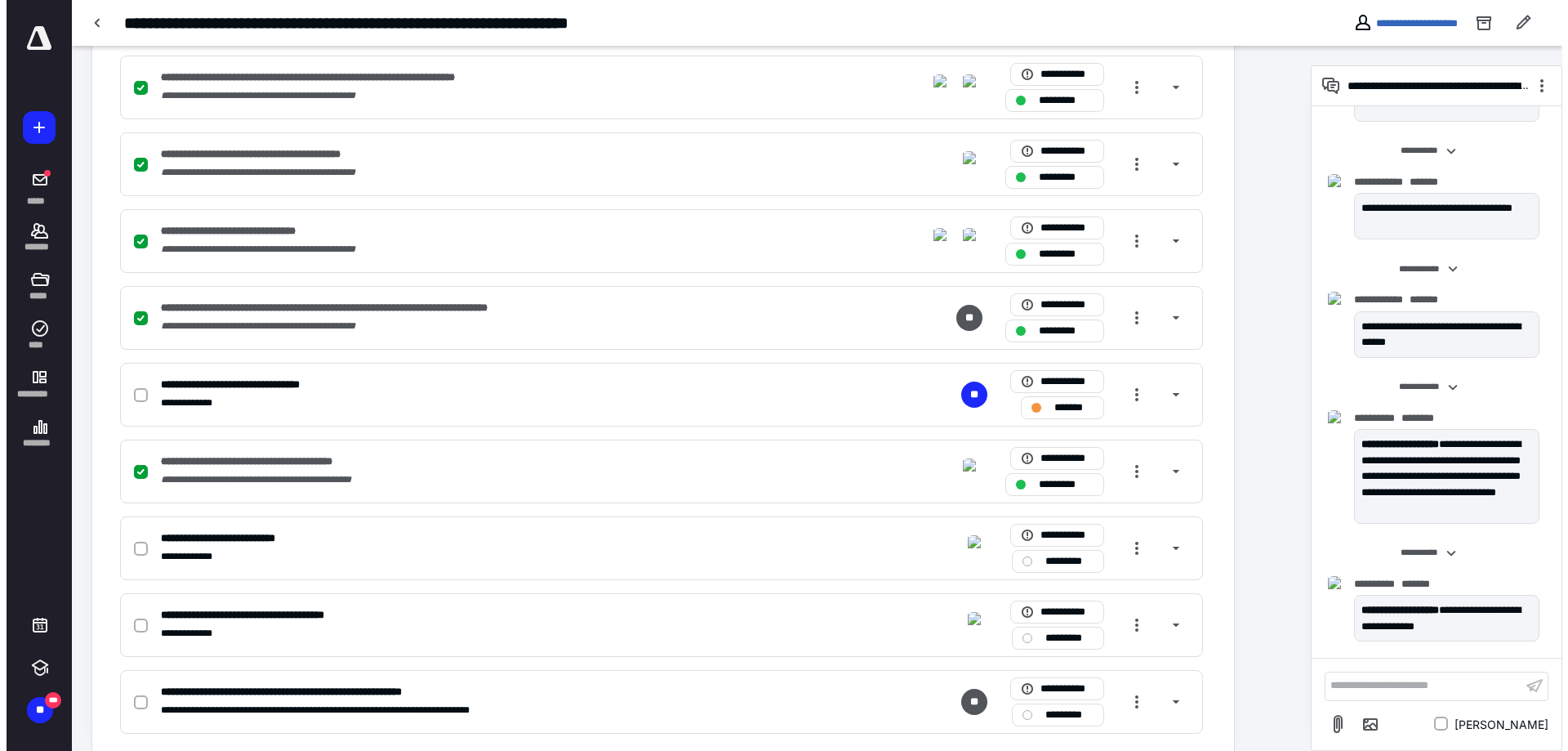 scroll, scrollTop: 0, scrollLeft: 0, axis: both 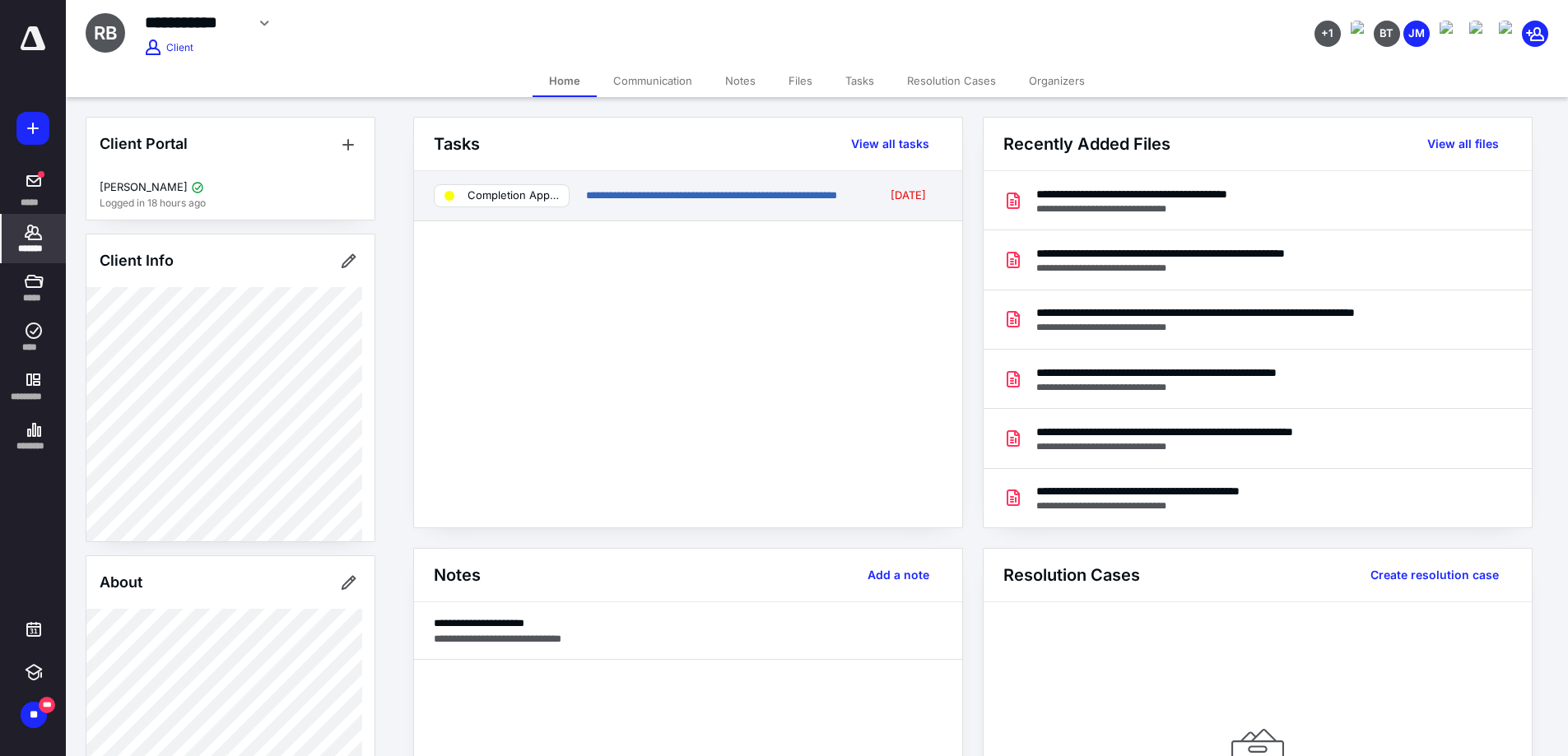 click on "**********" at bounding box center [688, 196] 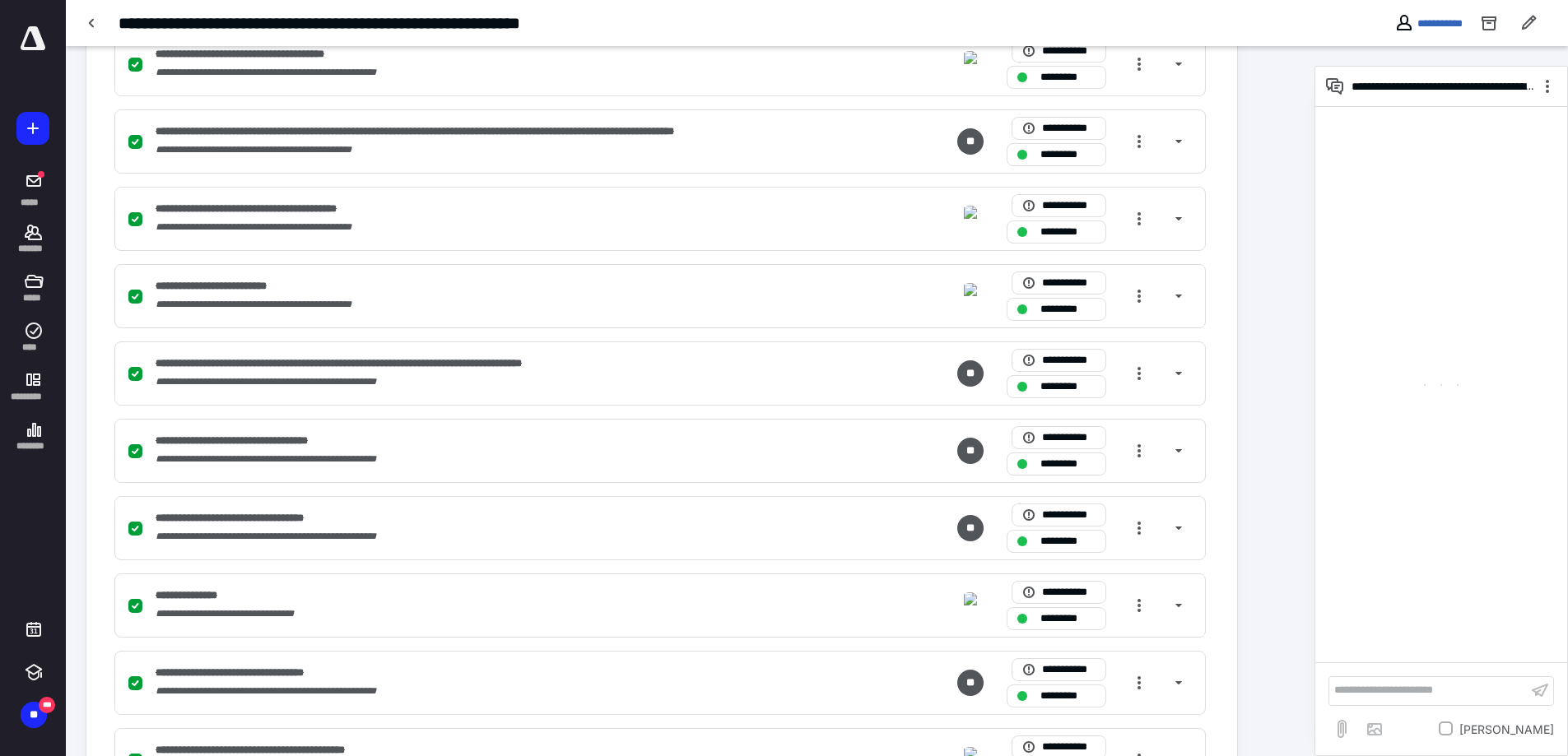 scroll, scrollTop: 987, scrollLeft: 0, axis: vertical 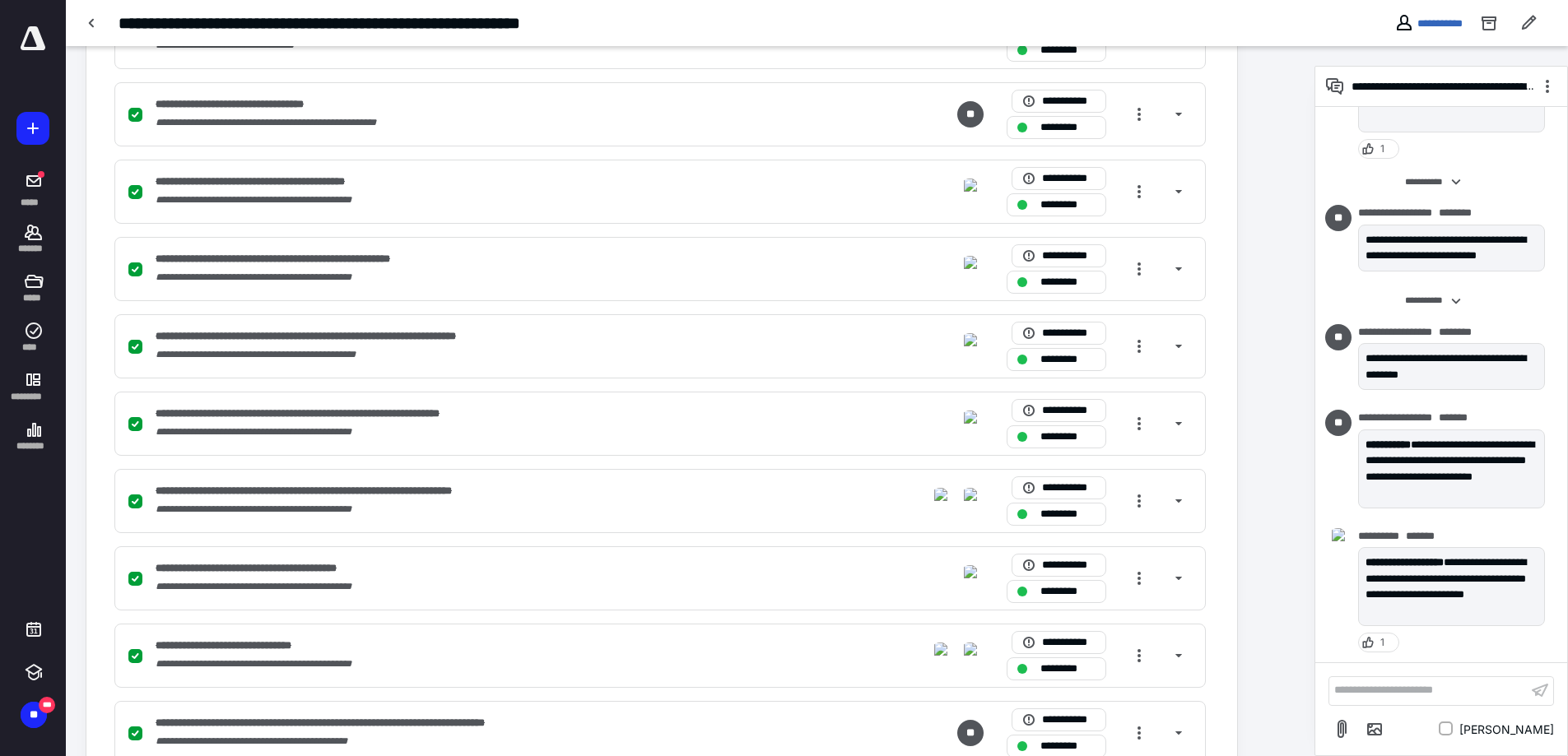 click on "**********" at bounding box center (1428, 690) 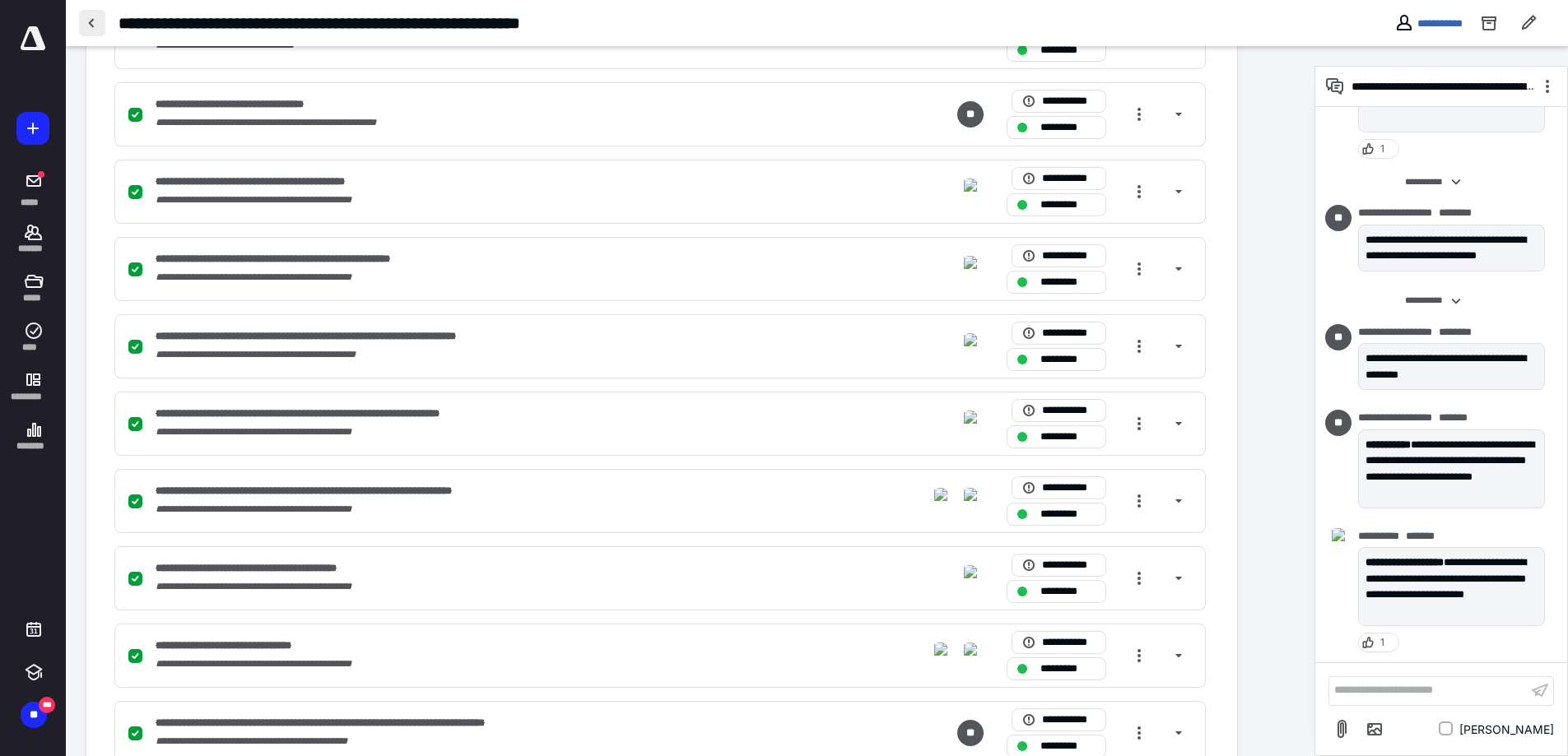 click at bounding box center (92, 23) 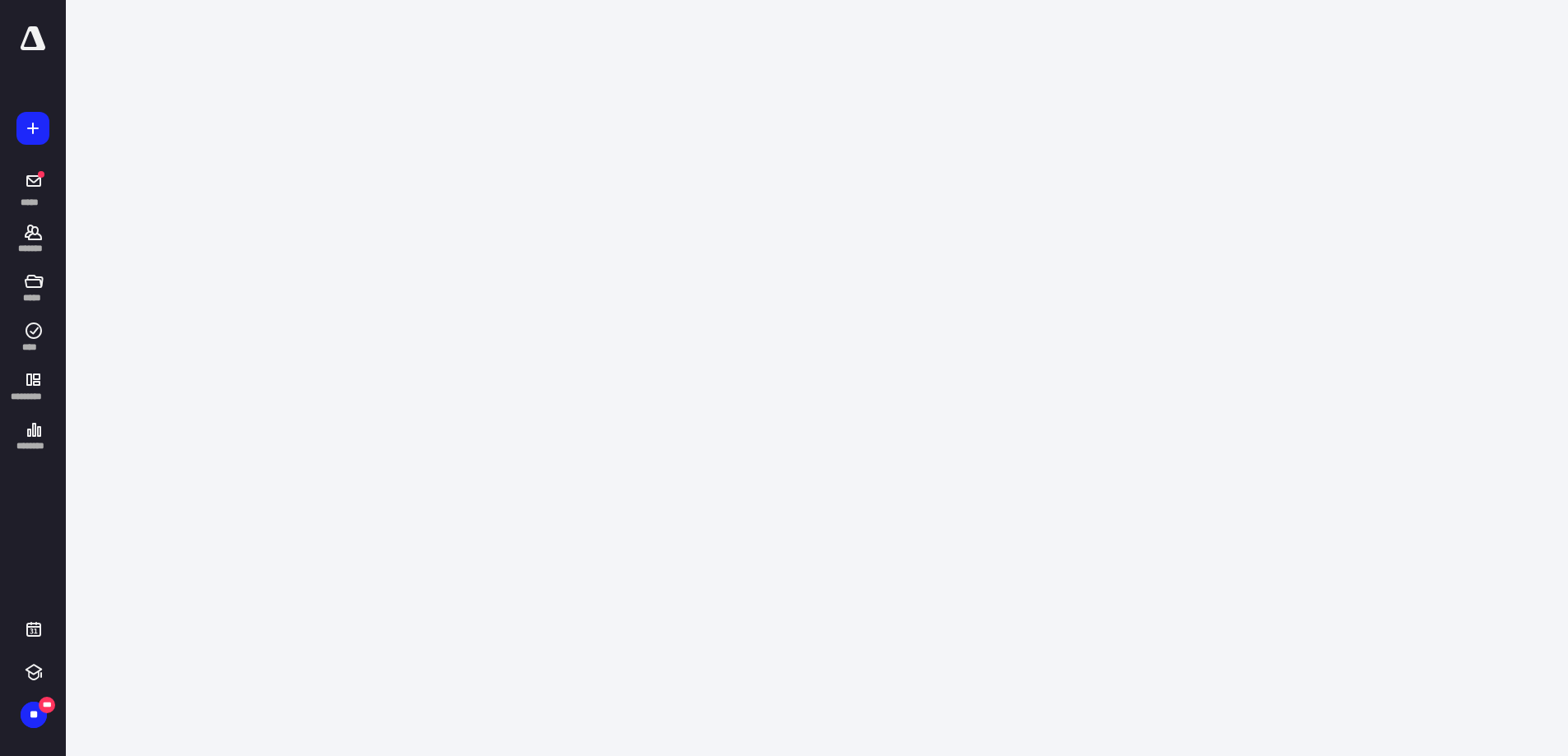 scroll, scrollTop: 0, scrollLeft: 0, axis: both 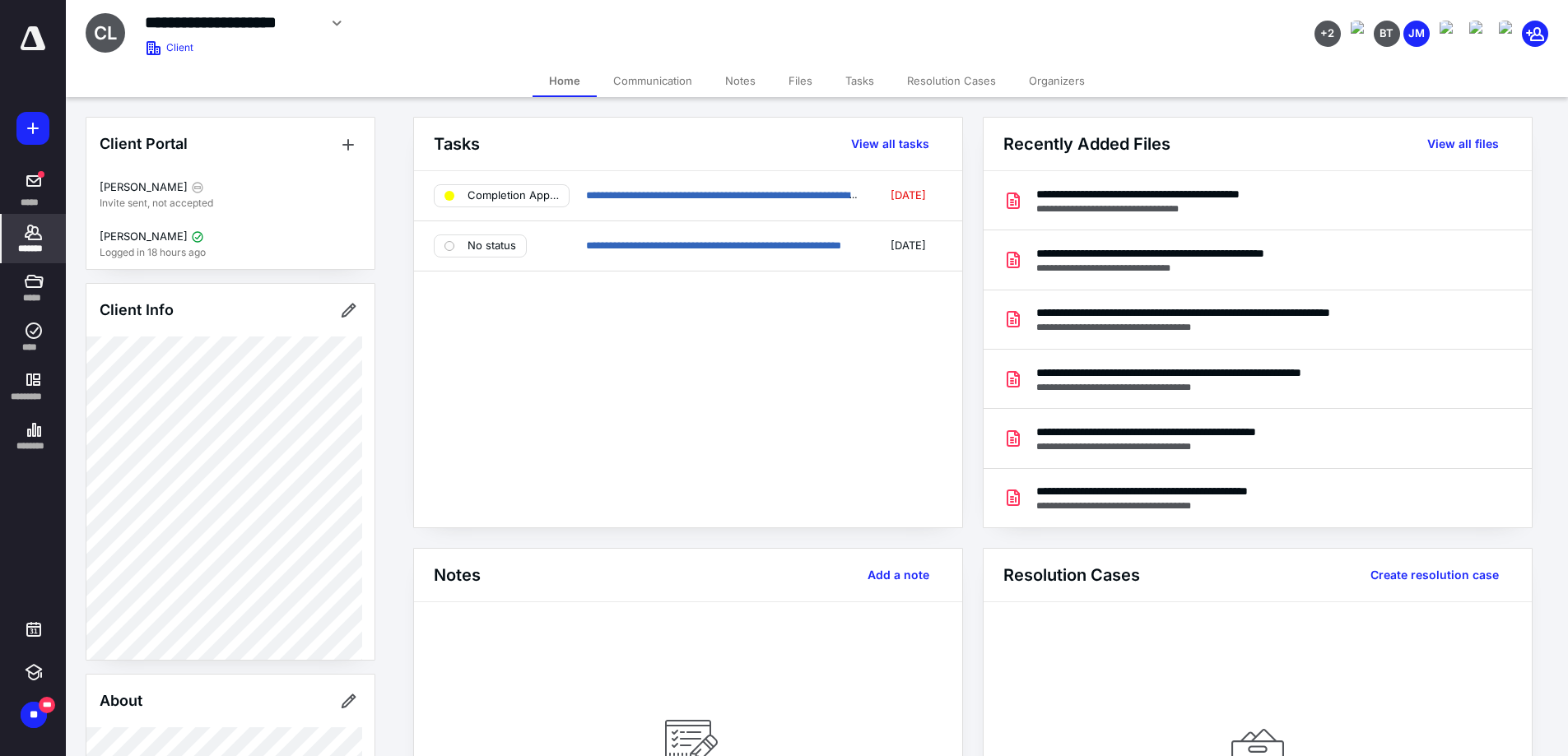 click on "Files" at bounding box center (800, 81) 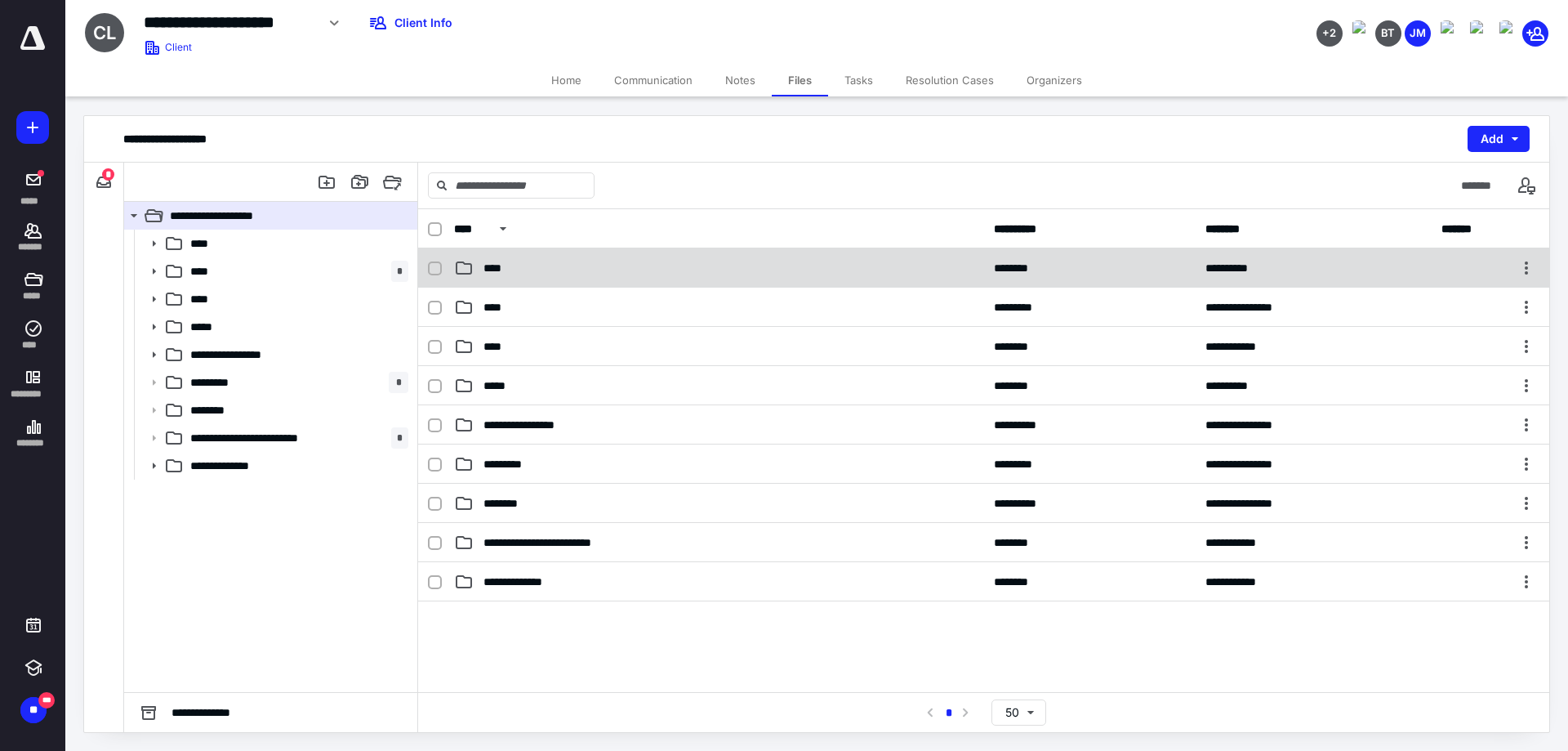 click on "****" at bounding box center (719, 268) 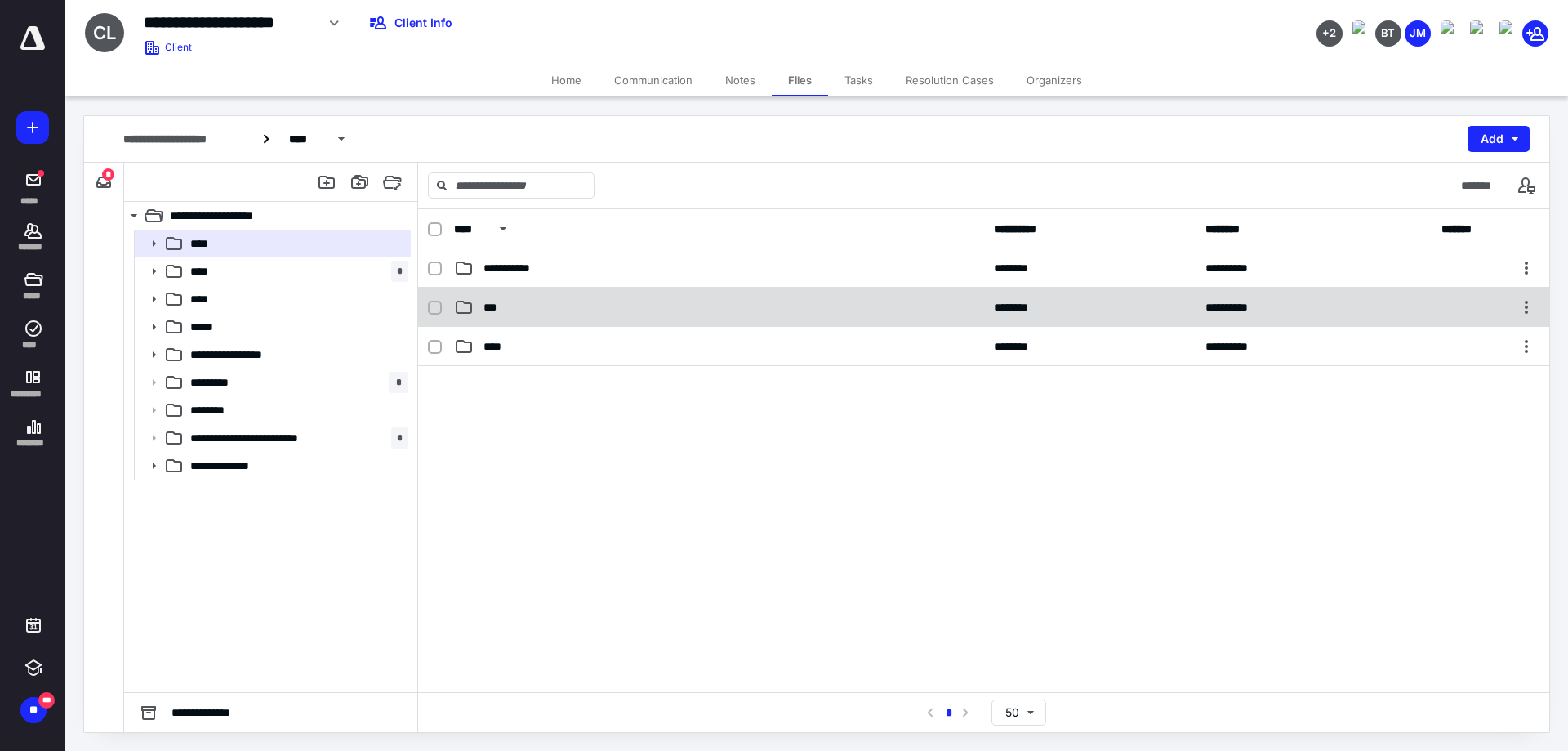 click on "***" at bounding box center (719, 307) 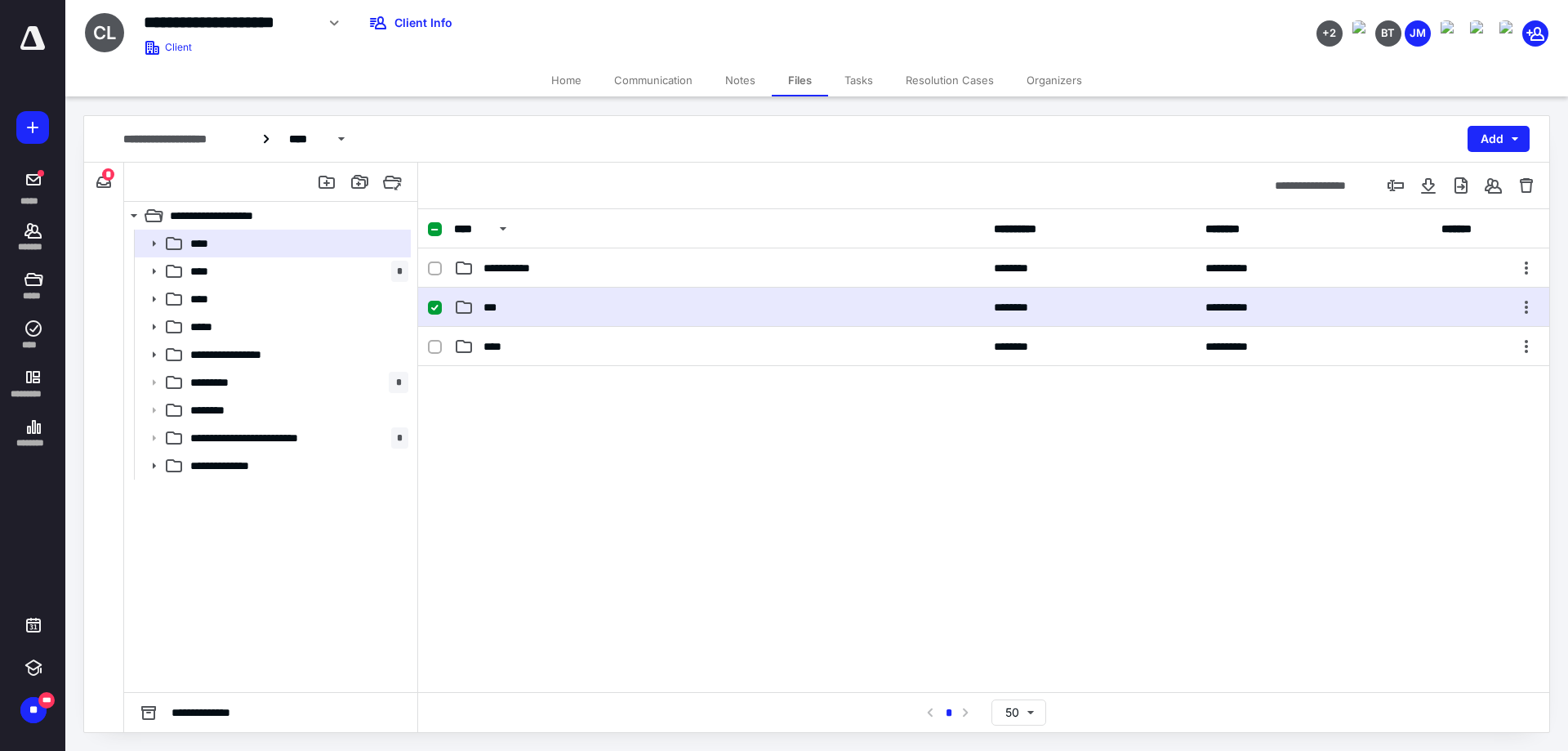 click on "***" at bounding box center [719, 307] 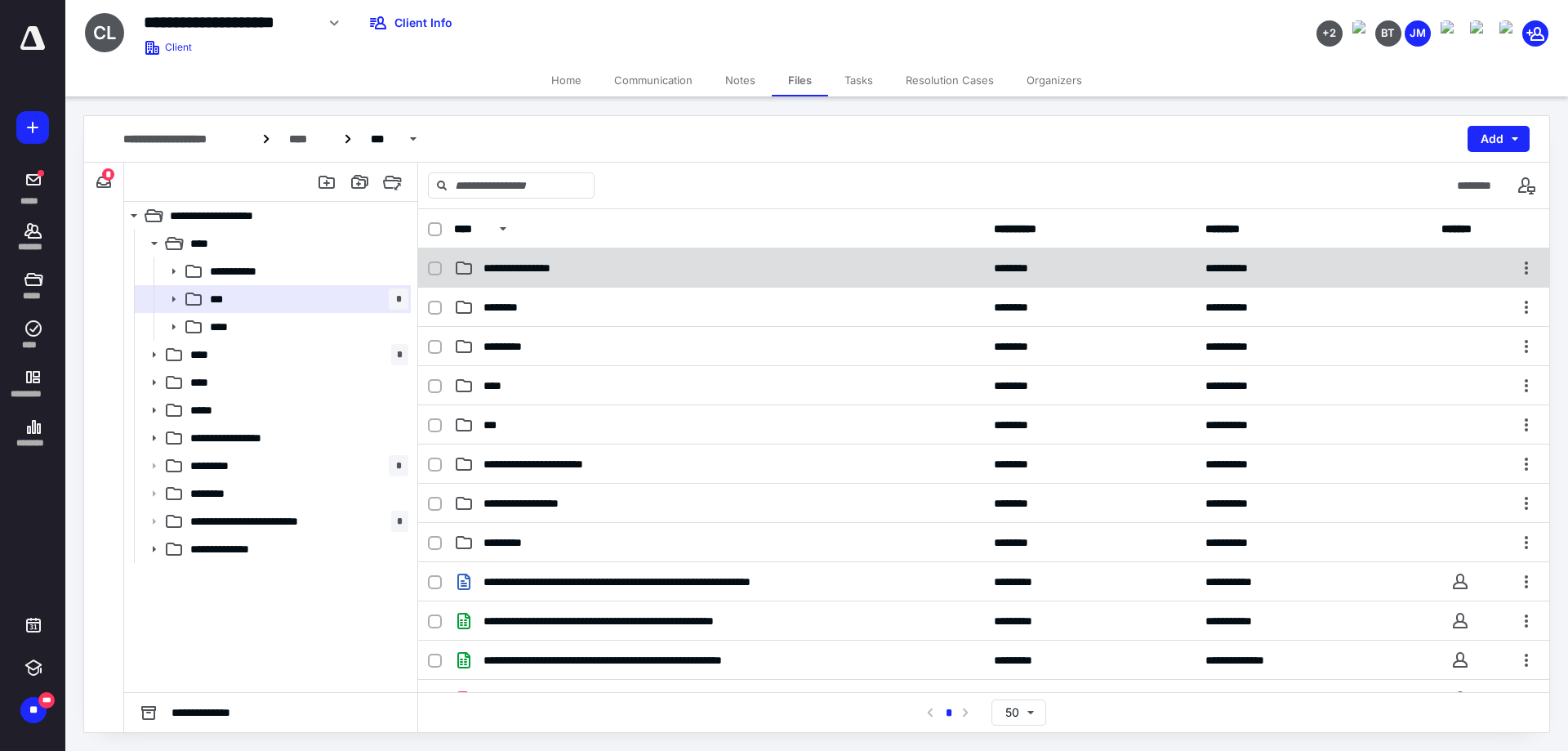 click on "**********" at bounding box center [719, 268] 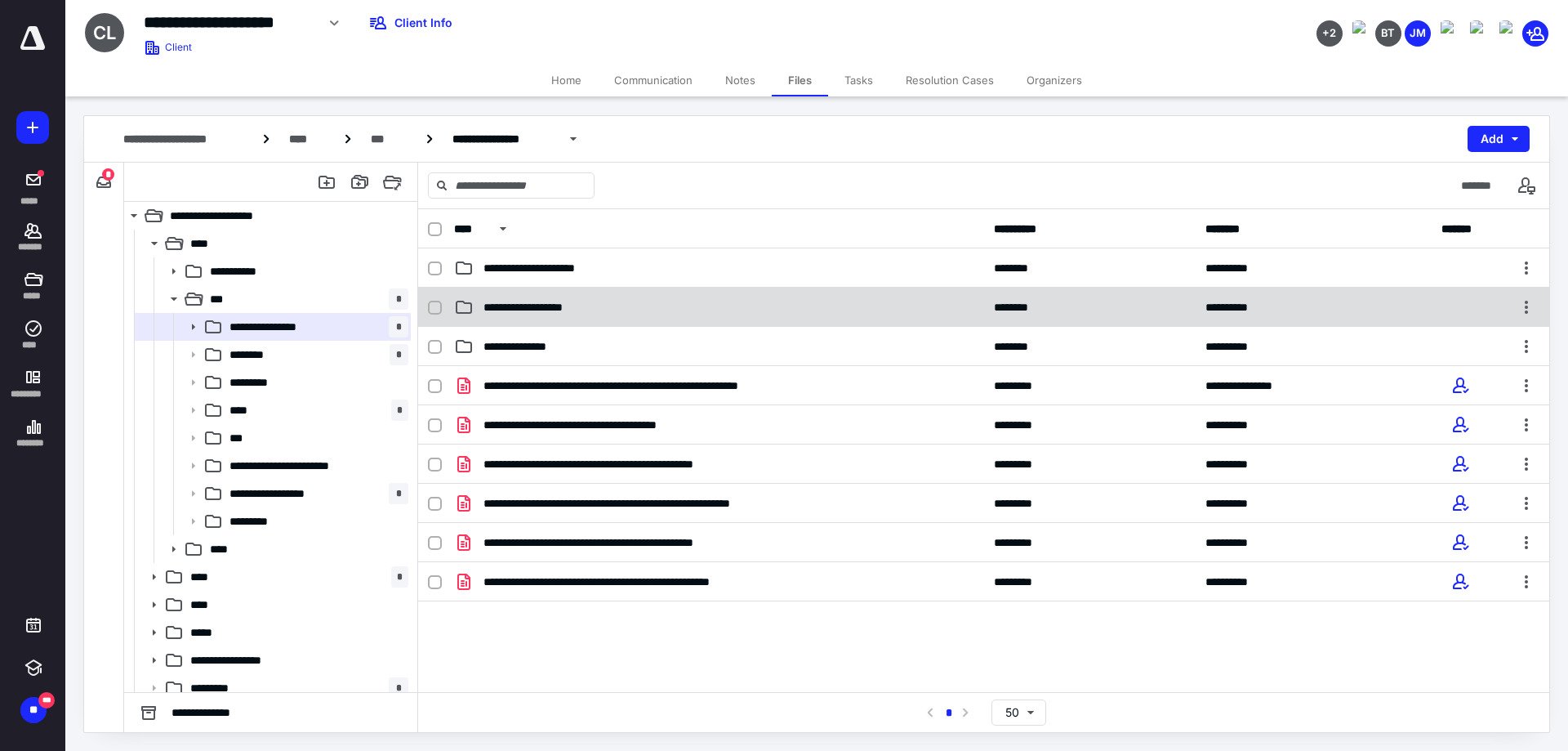 click on "**********" at bounding box center (541, 307) 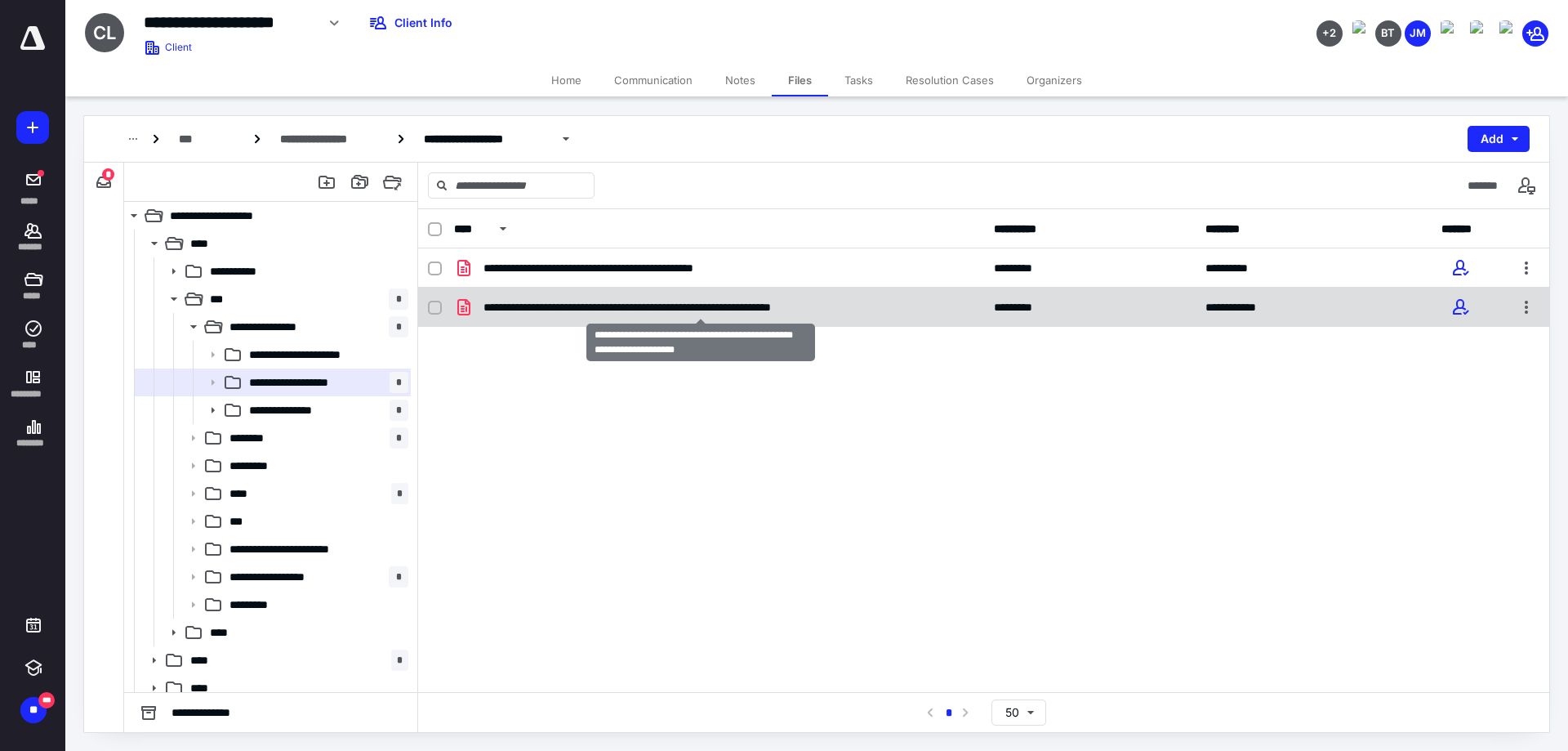 click on "**********" at bounding box center [700, 307] 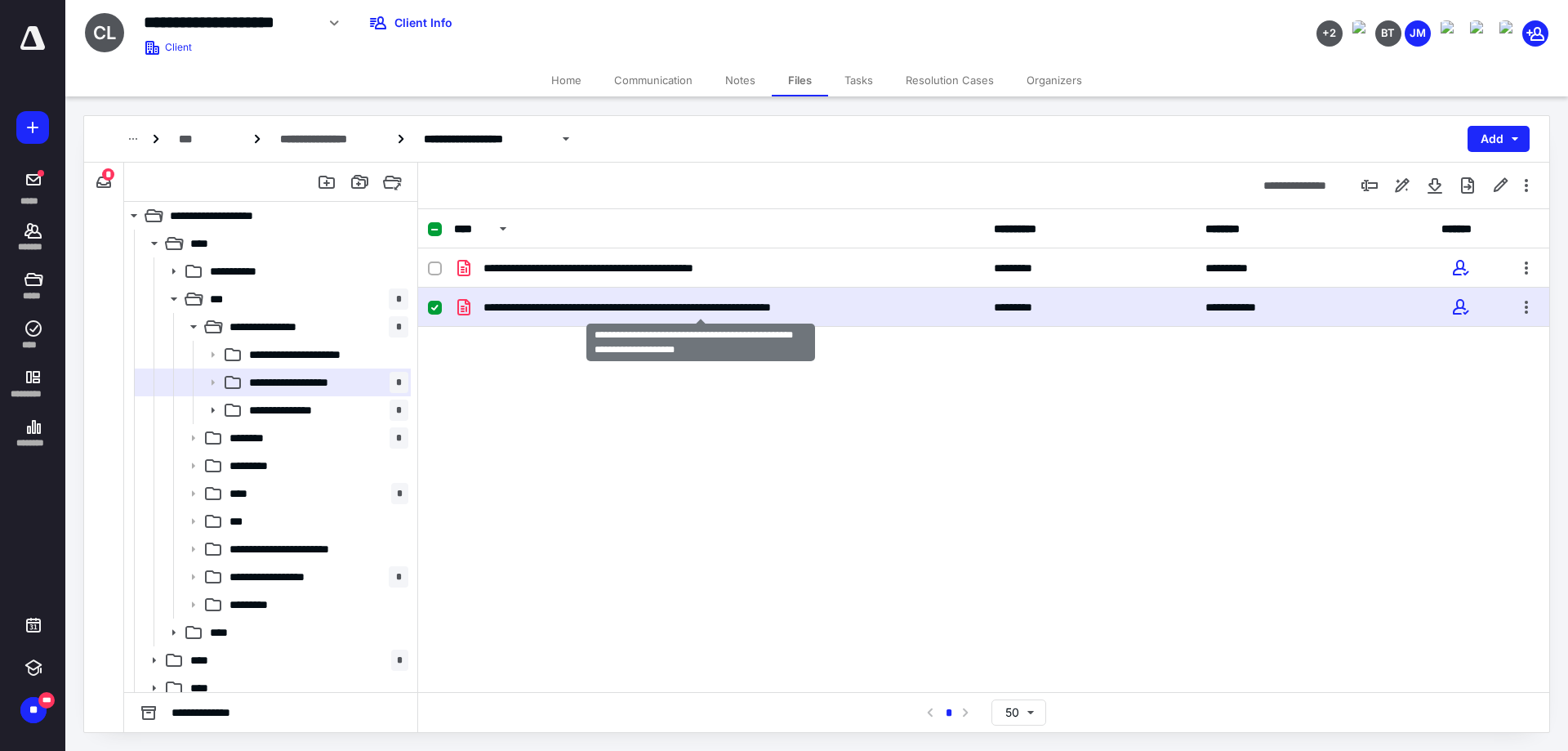 click on "**********" at bounding box center [700, 307] 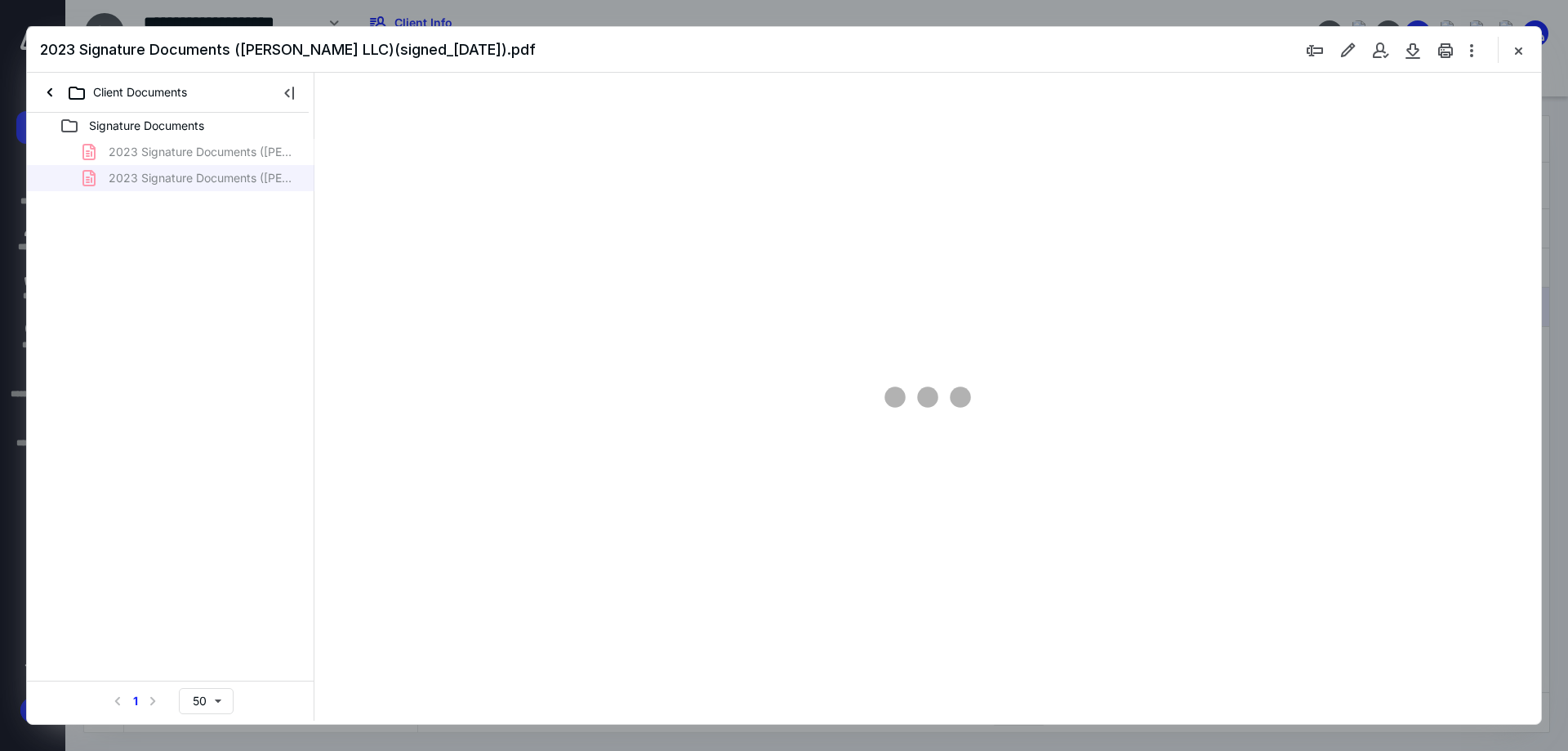 scroll, scrollTop: 0, scrollLeft: 0, axis: both 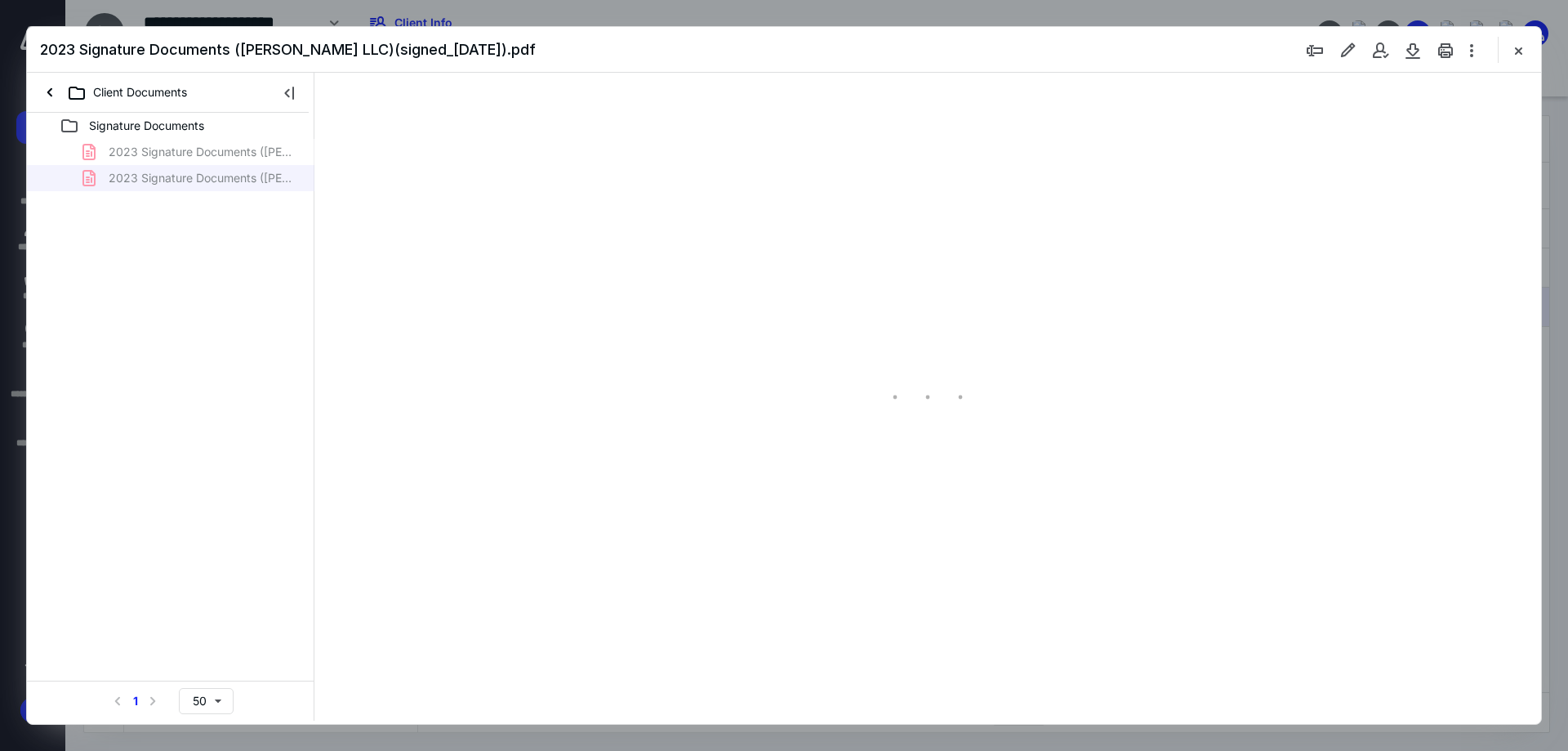 type on "90" 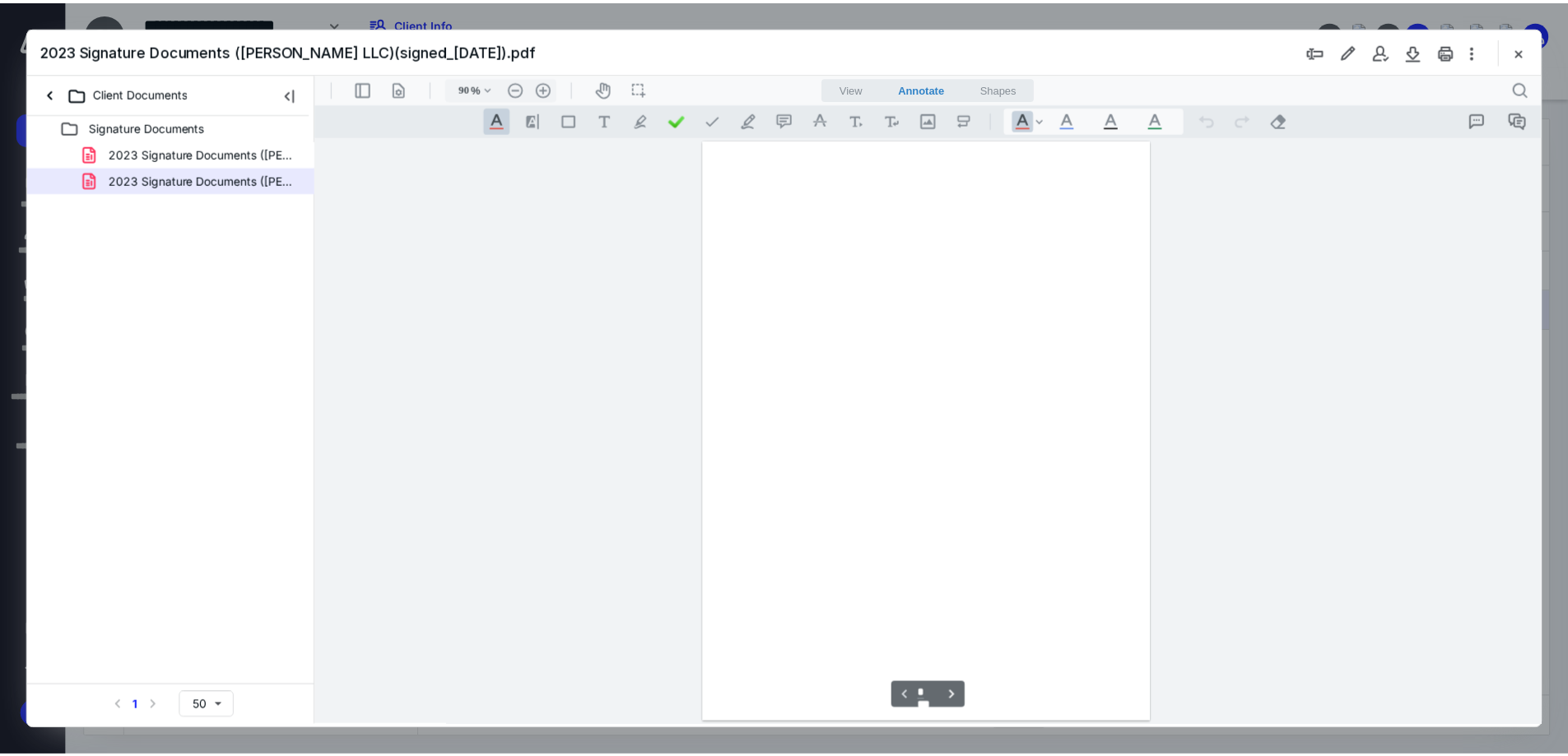 scroll, scrollTop: 66, scrollLeft: 0, axis: vertical 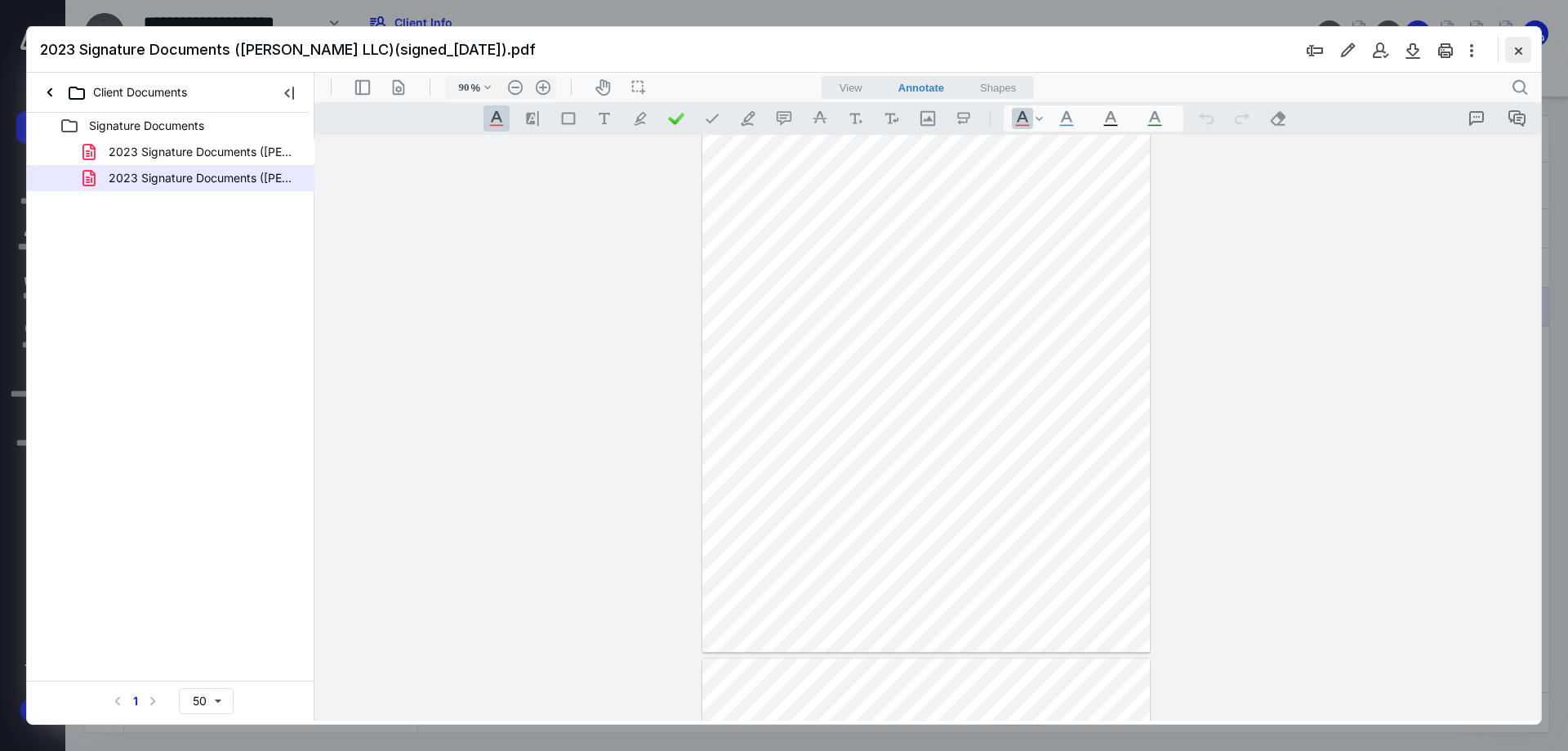 click at bounding box center (1518, 50) 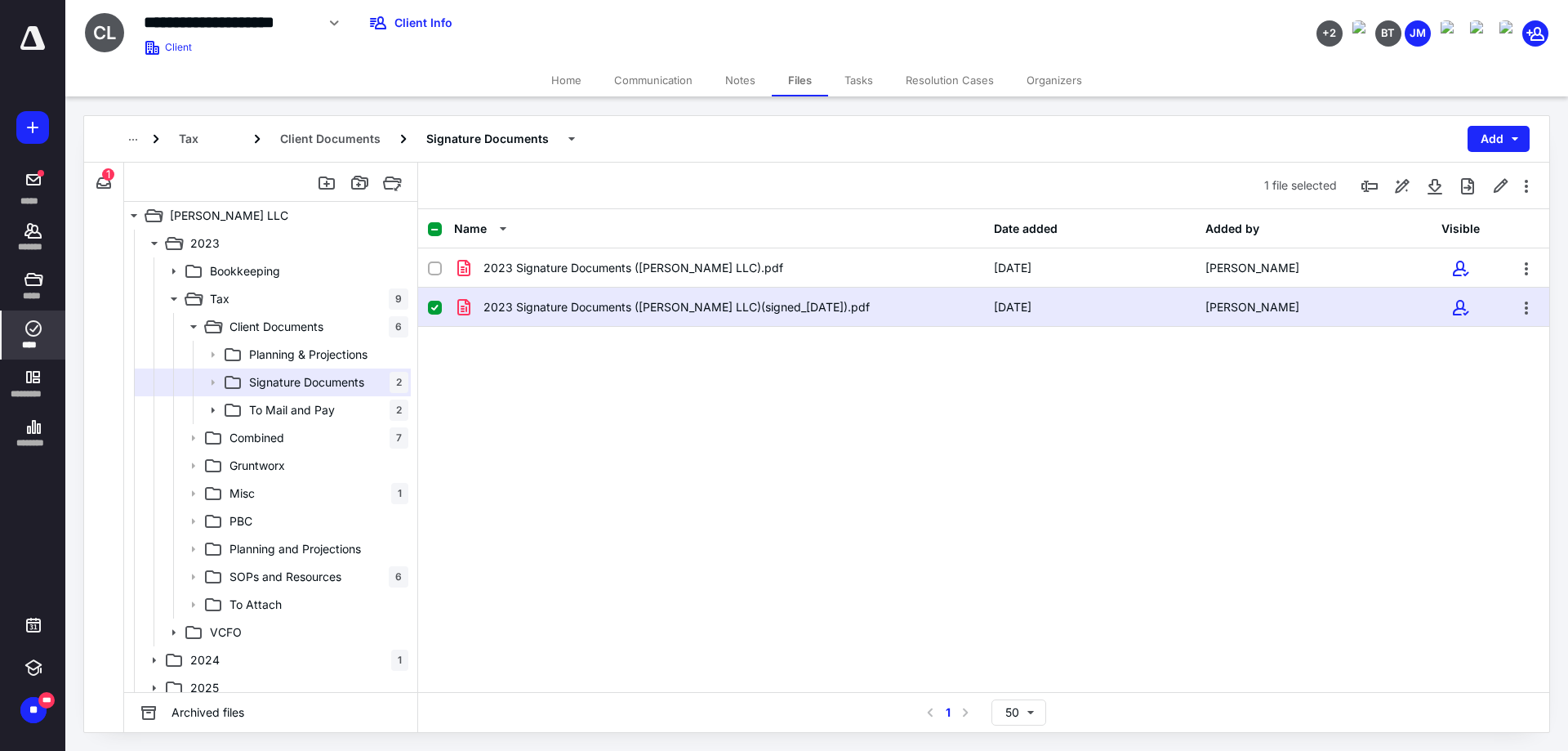 click on "****" at bounding box center (33, 335) 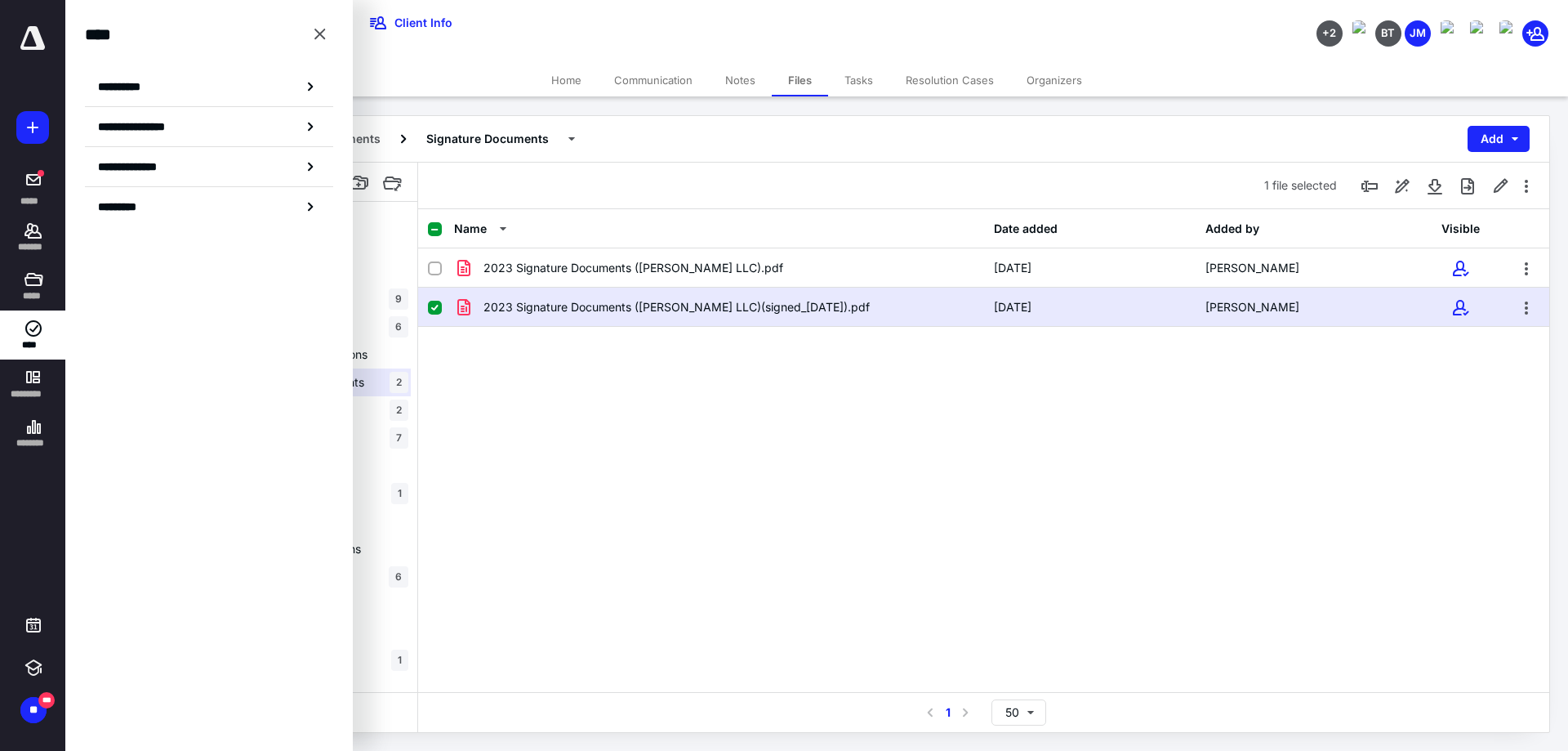 click on "**********" at bounding box center [209, 87] 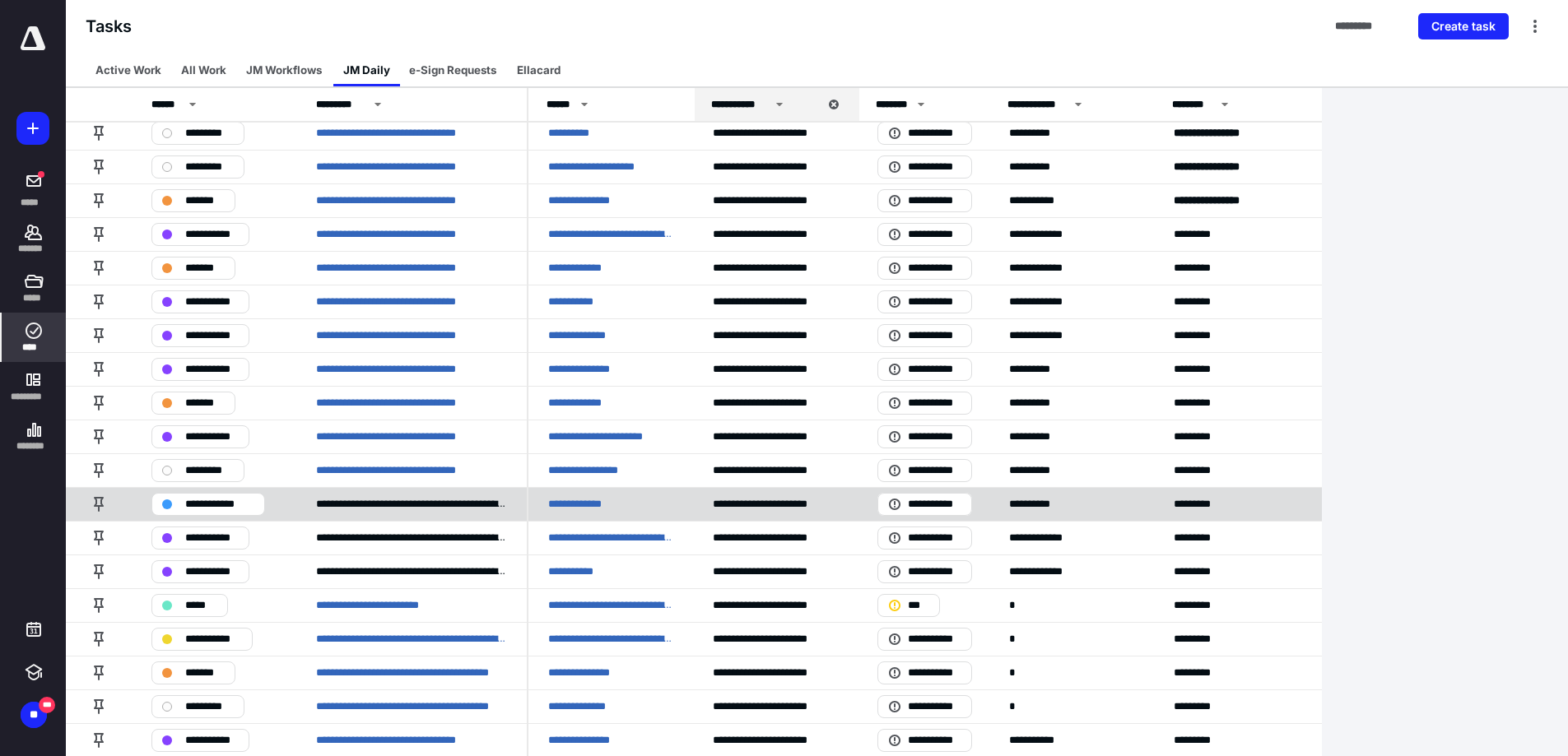 scroll, scrollTop: 82, scrollLeft: 0, axis: vertical 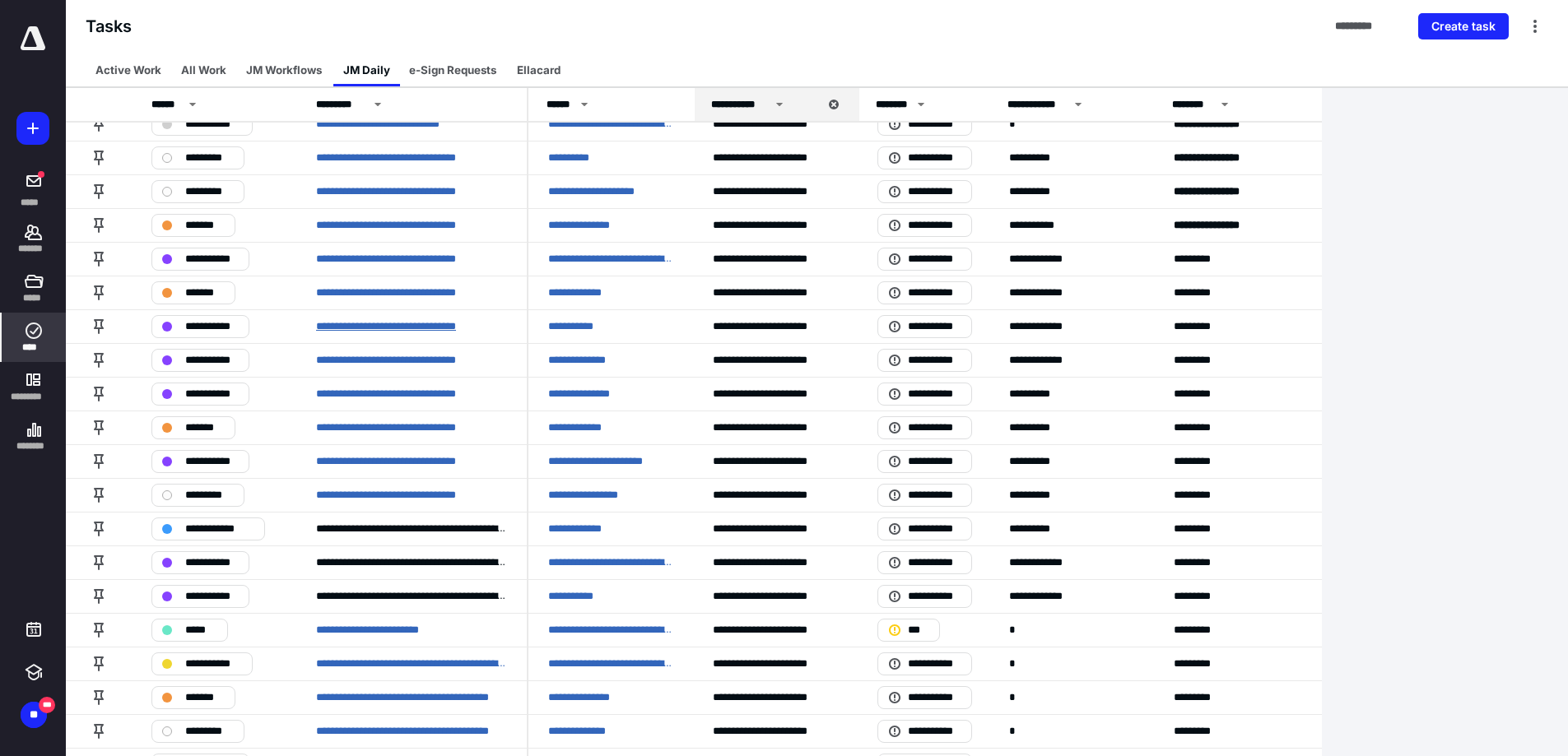 click on "**********" at bounding box center (407, 327) 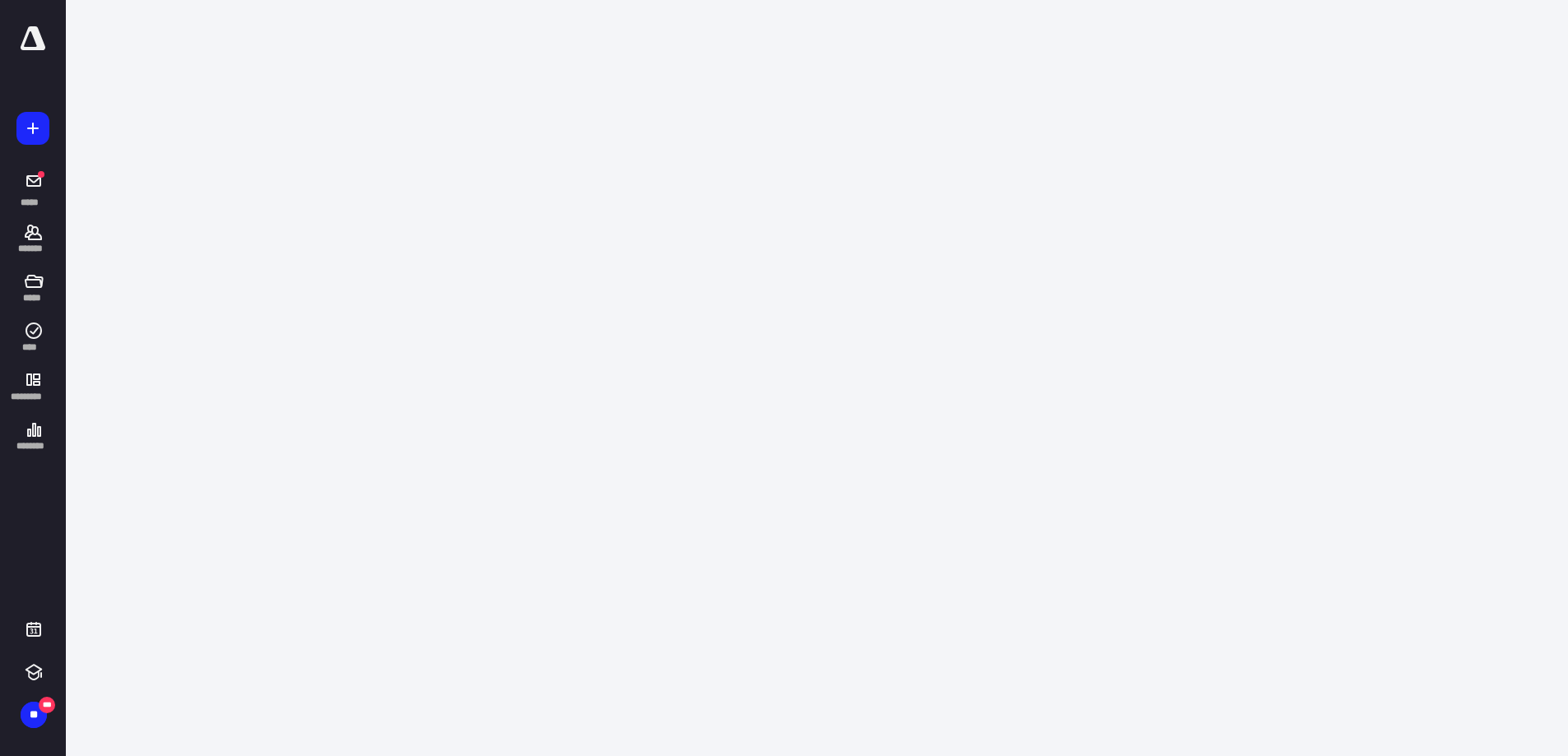 scroll, scrollTop: 0, scrollLeft: 0, axis: both 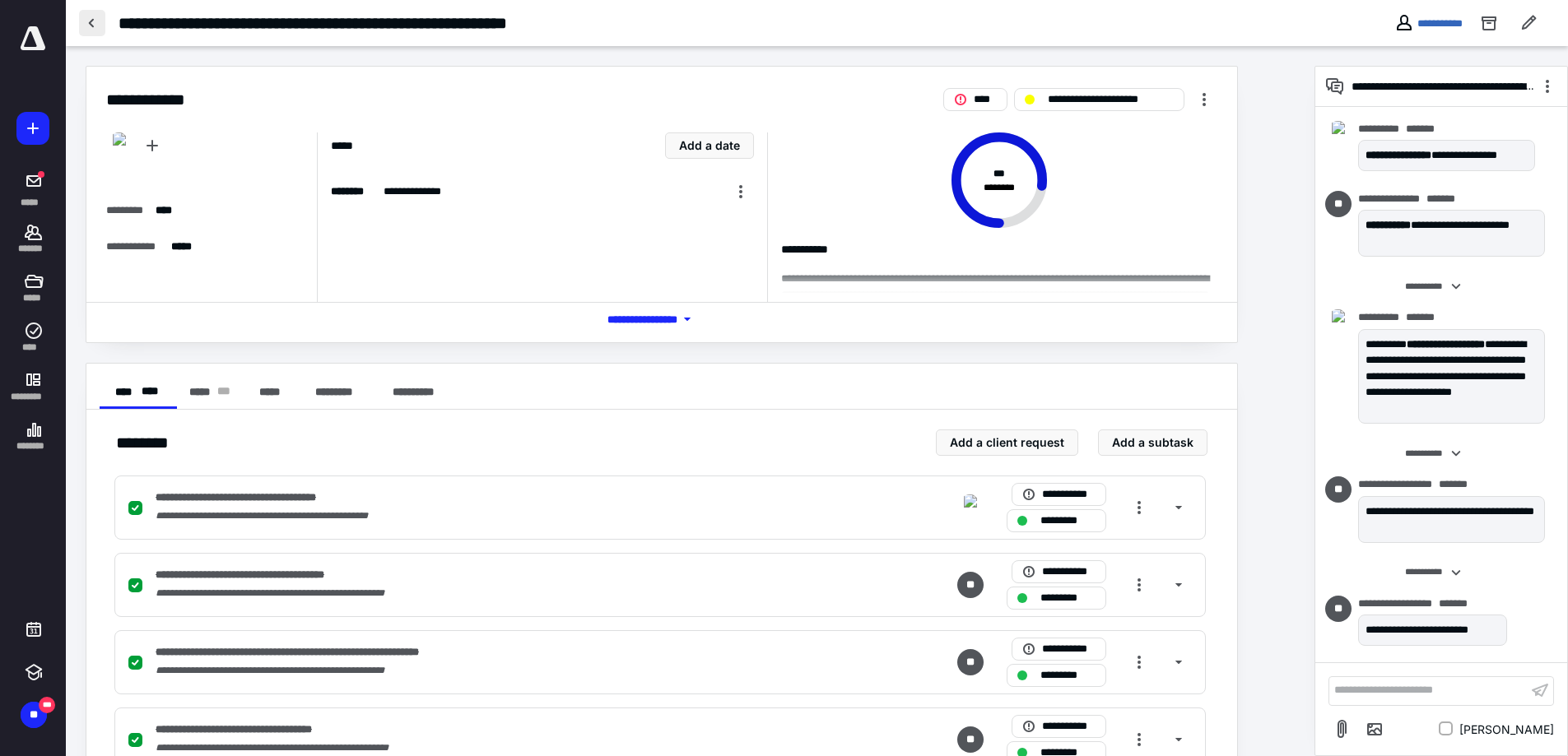 click at bounding box center (92, 23) 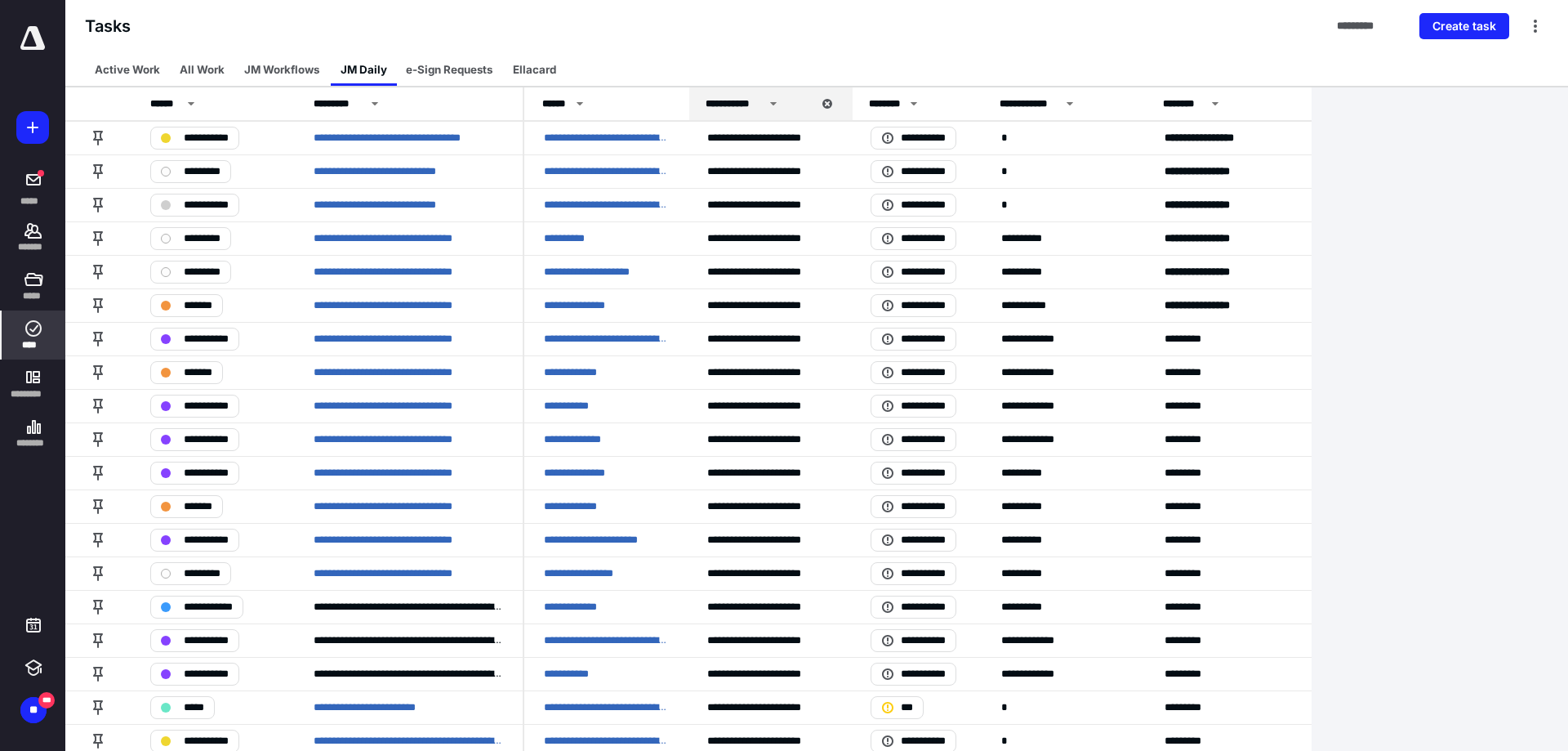 click on "e-Sign Requests" at bounding box center (449, 69) 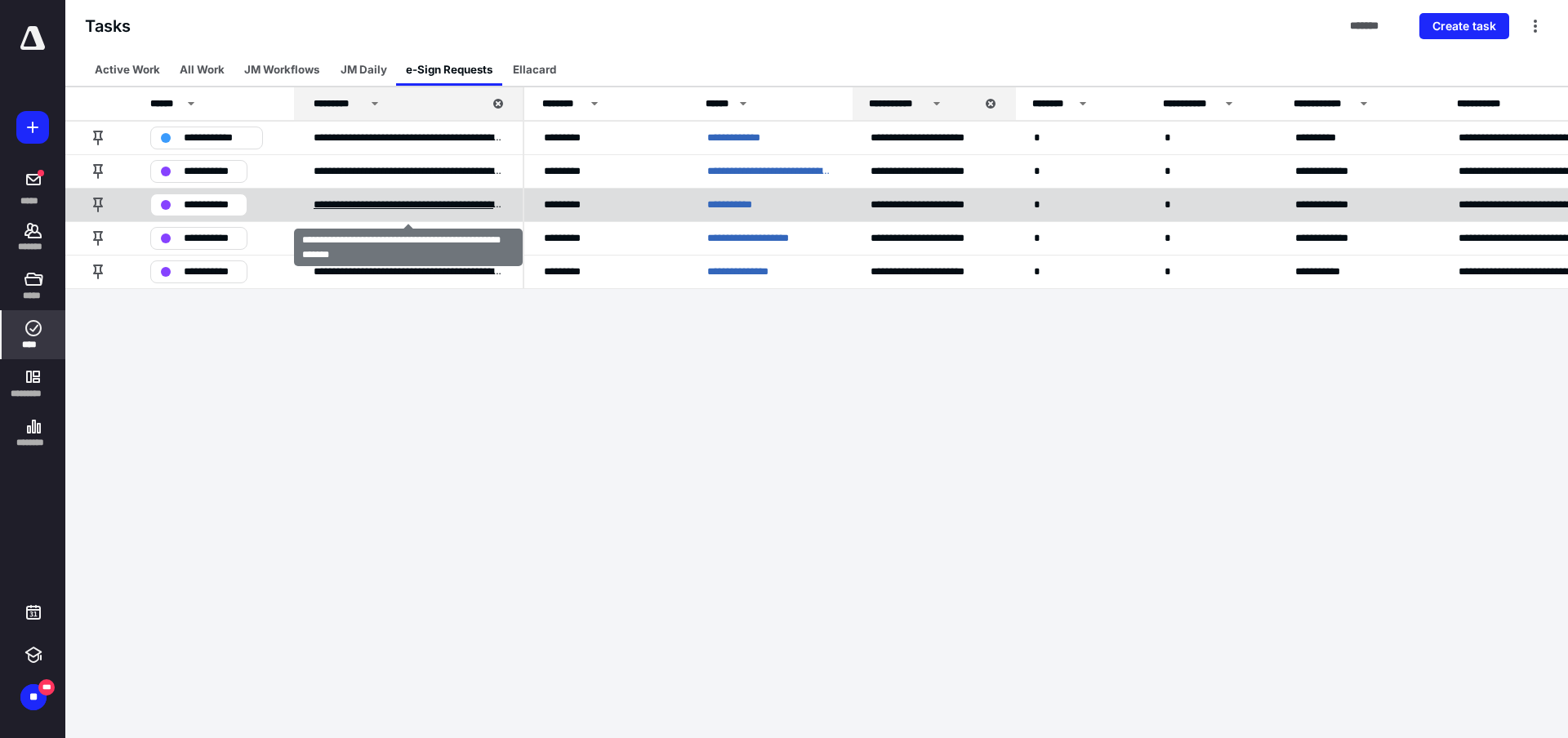 click on "**********" at bounding box center [408, 205] 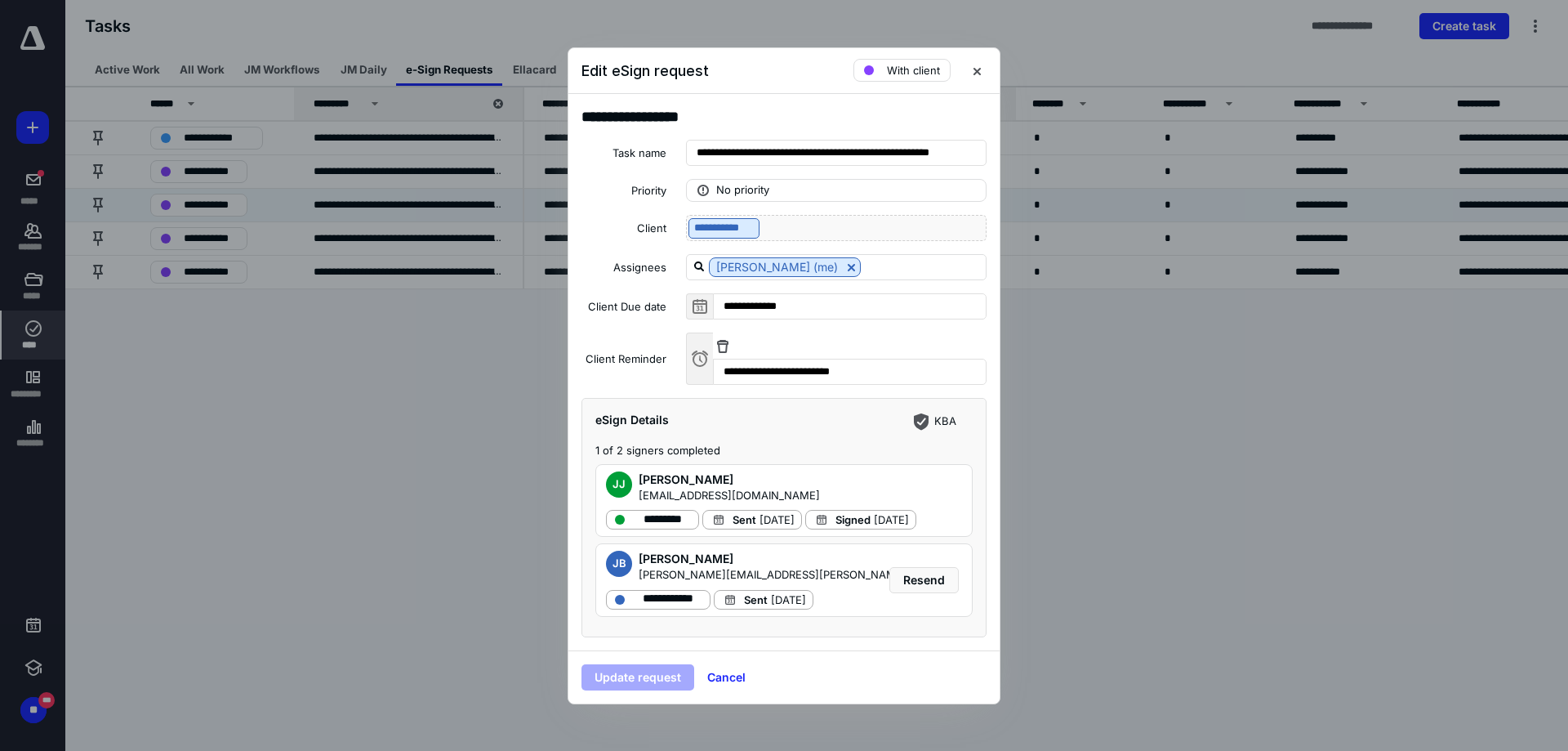 scroll, scrollTop: 102, scrollLeft: 0, axis: vertical 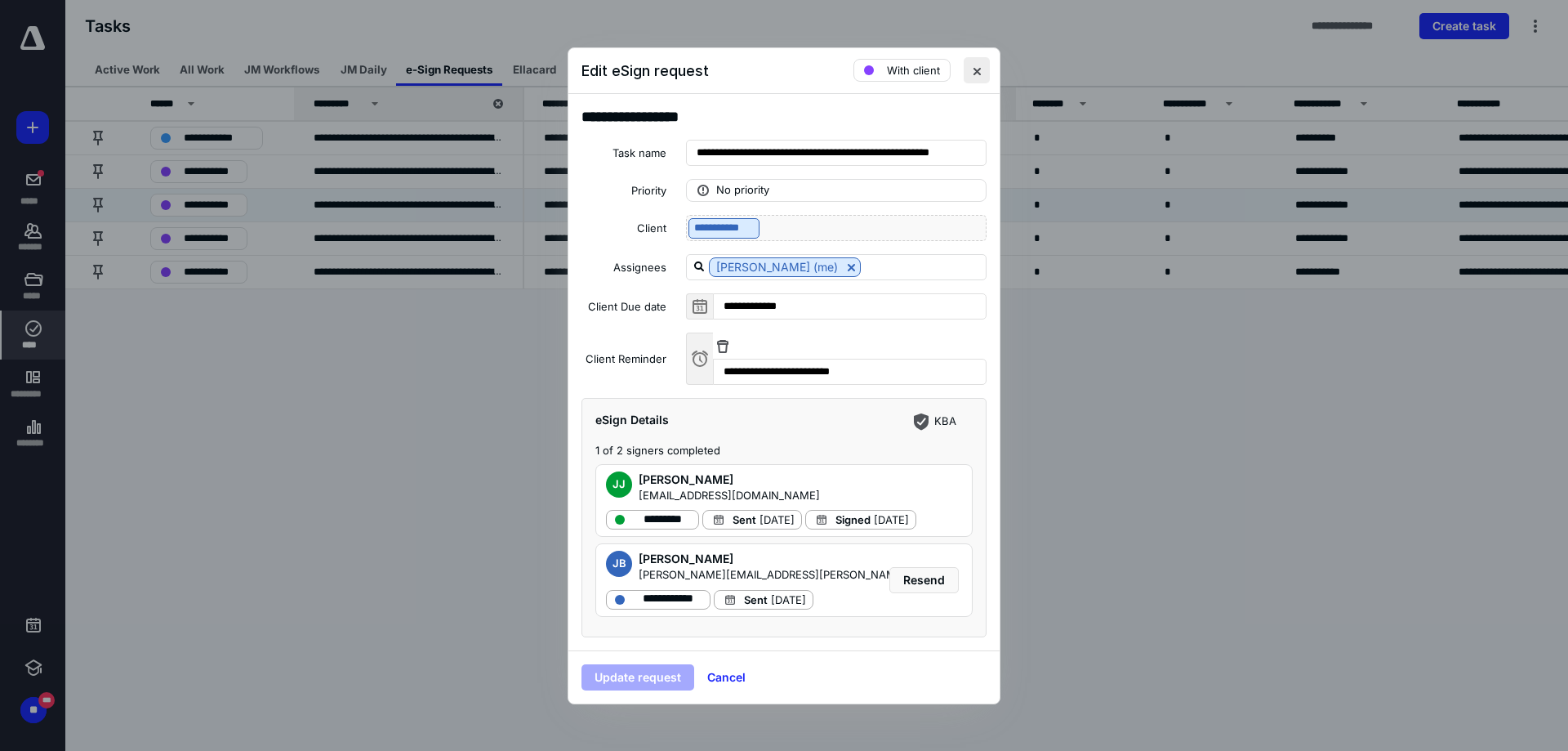 click at bounding box center (977, 70) 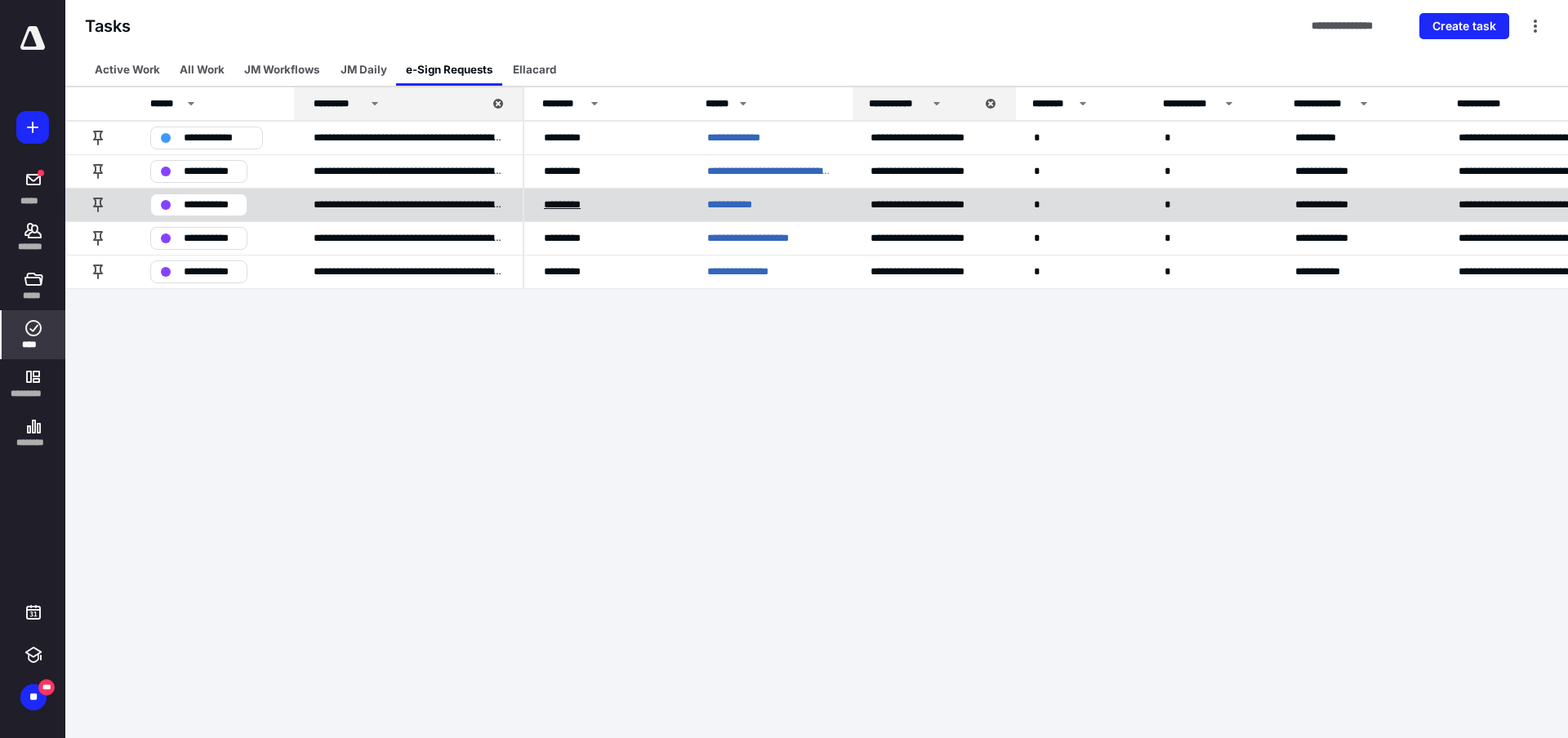 click on "*********" at bounding box center [569, 205] 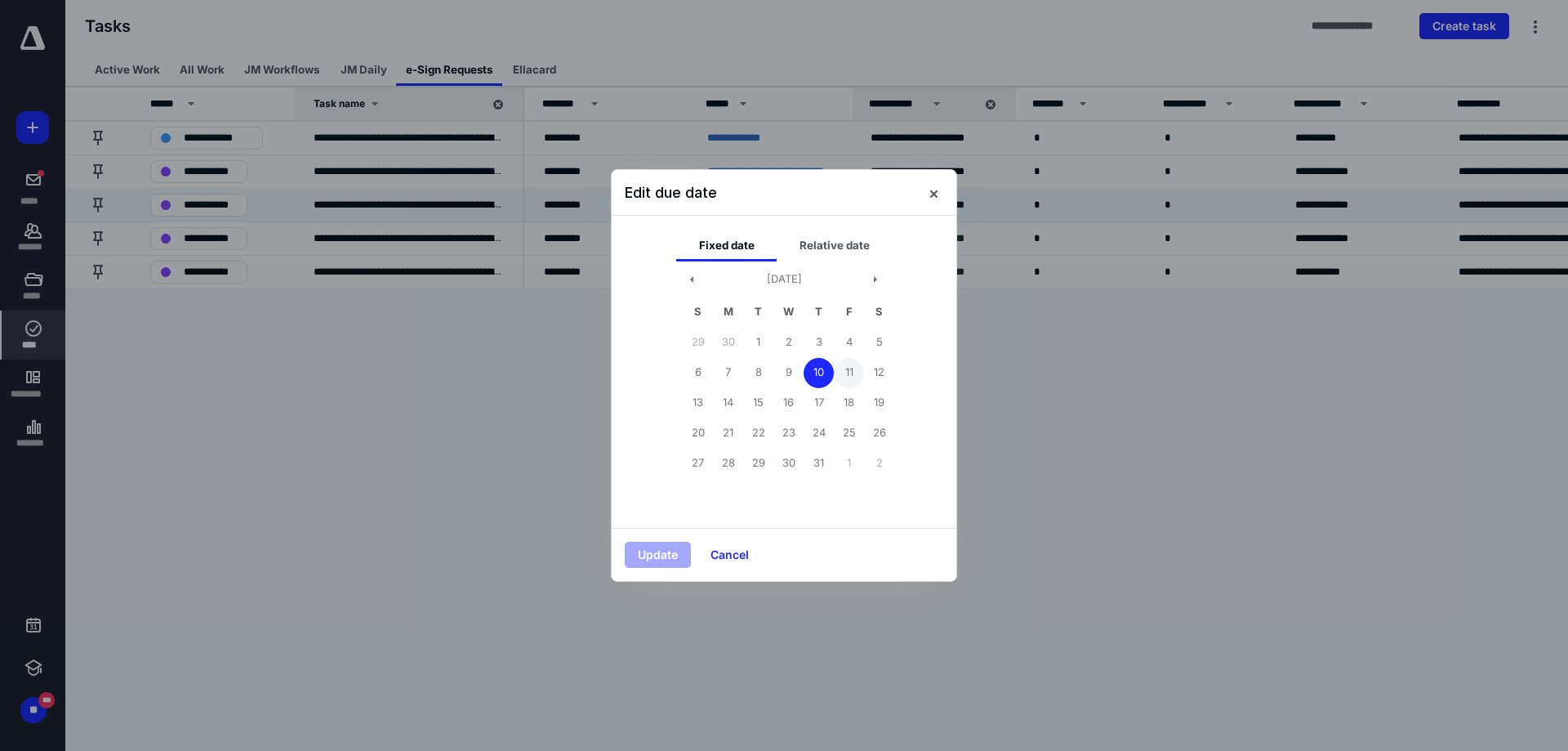 click on "11" at bounding box center (849, 373) 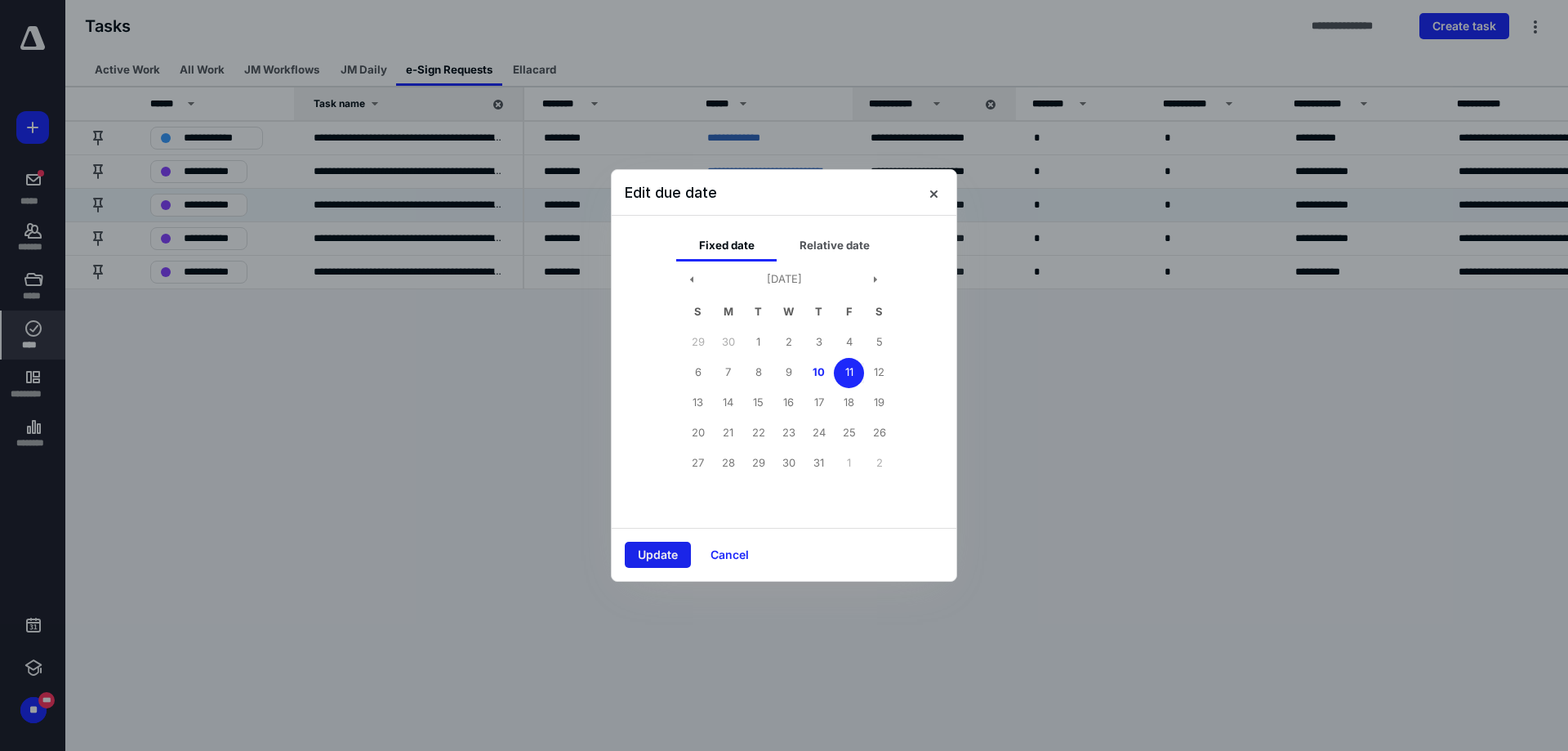 click on "Update" at bounding box center [657, 555] 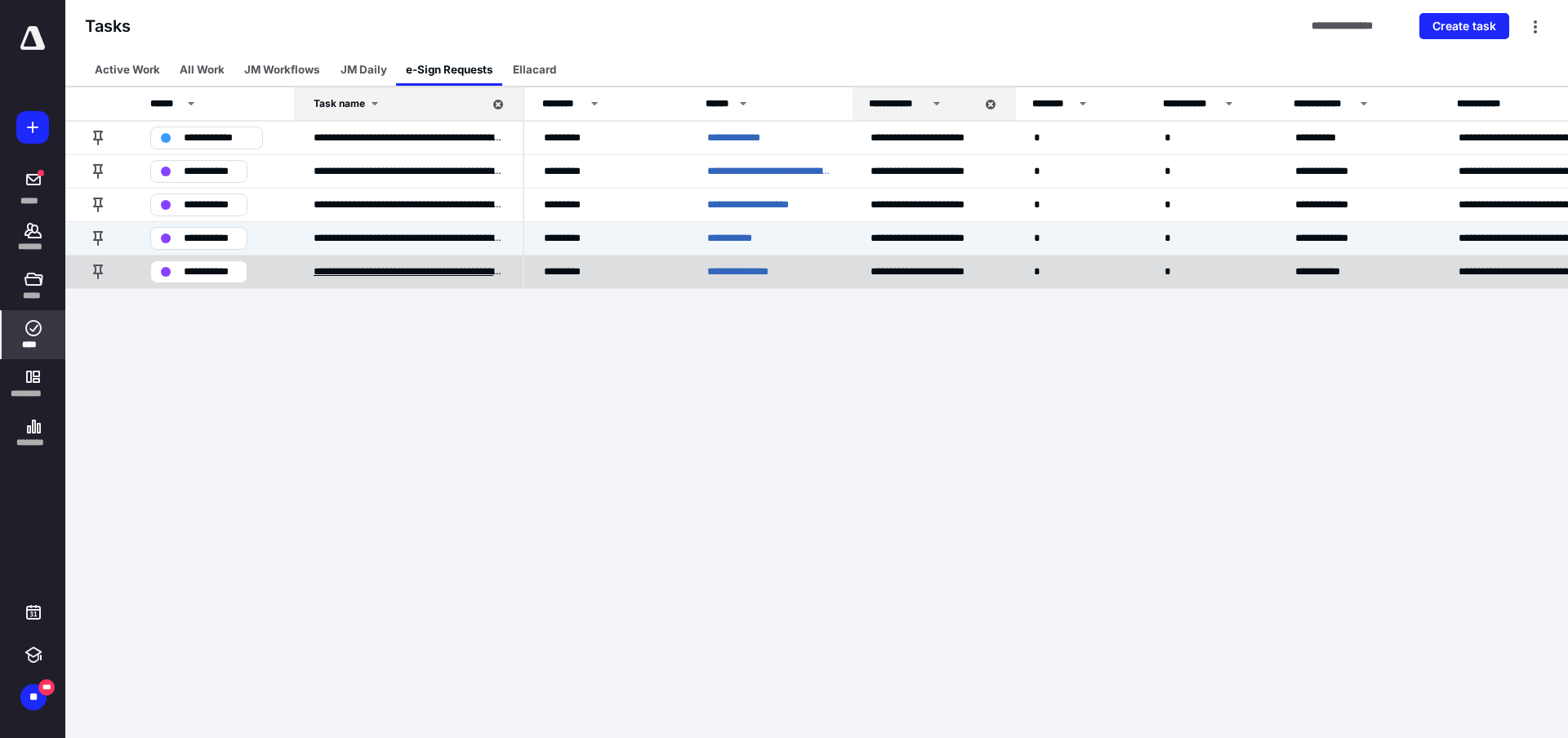 click on "**********" at bounding box center (408, 272) 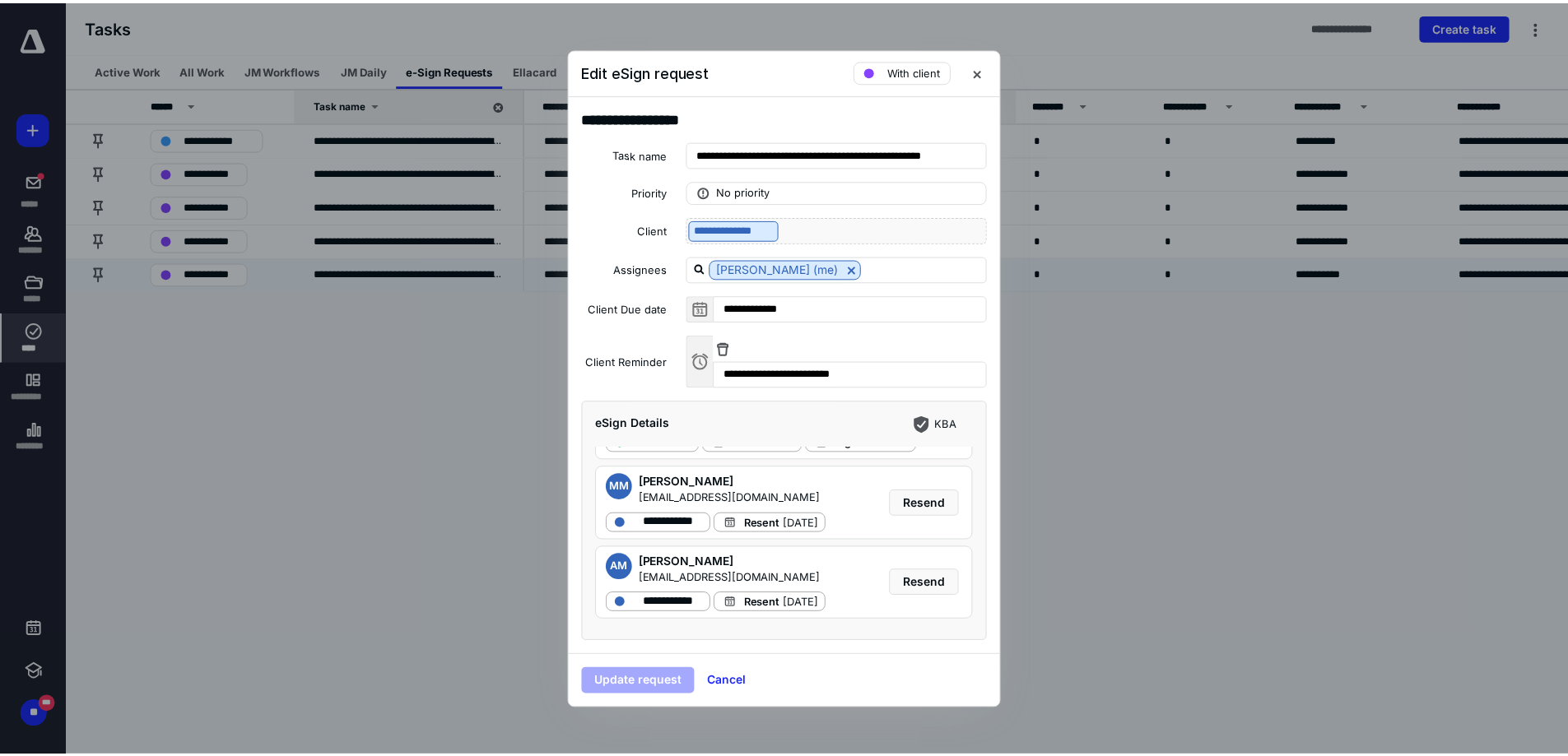 scroll, scrollTop: 183, scrollLeft: 0, axis: vertical 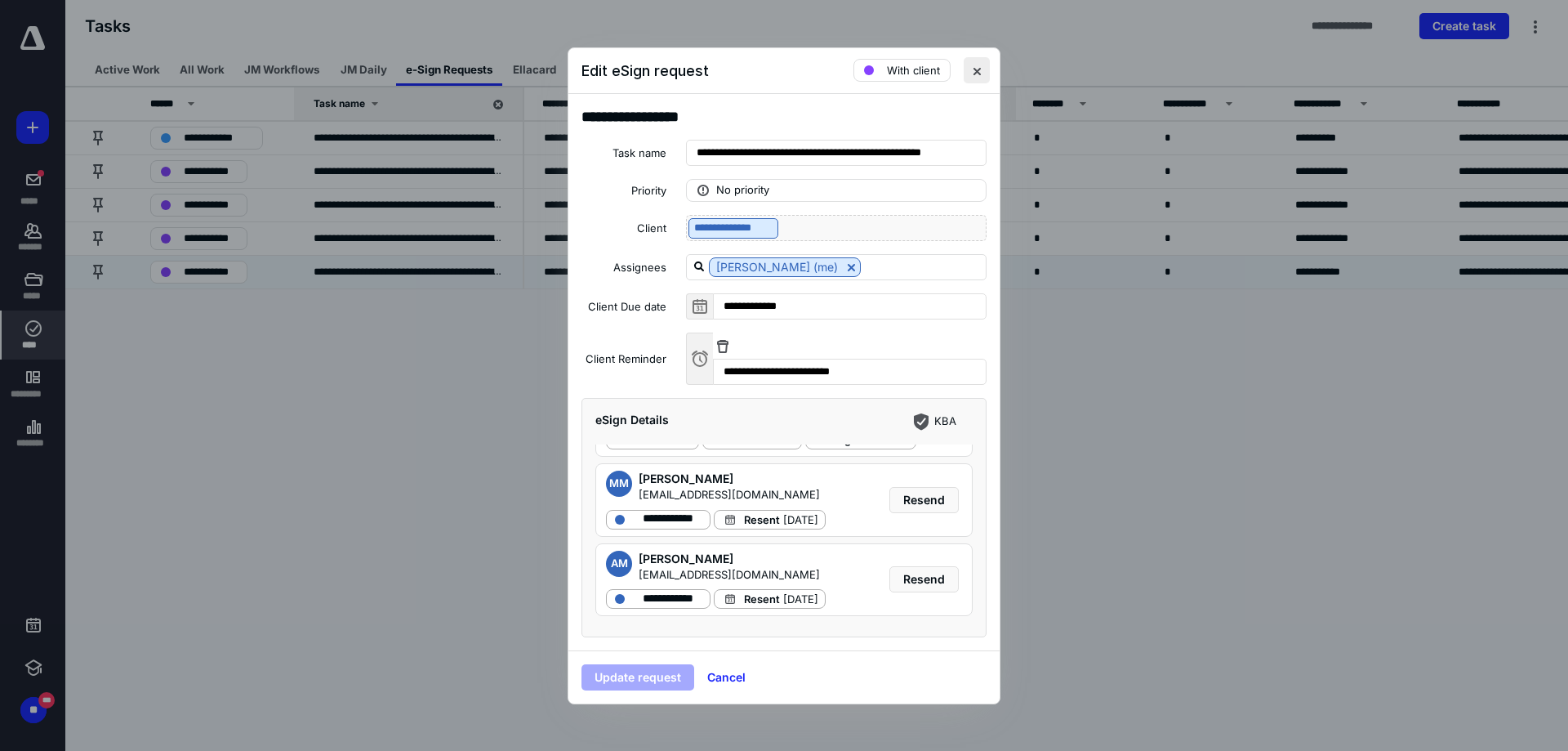 drag, startPoint x: 981, startPoint y: 64, endPoint x: 968, endPoint y: 60, distance: 13.601471 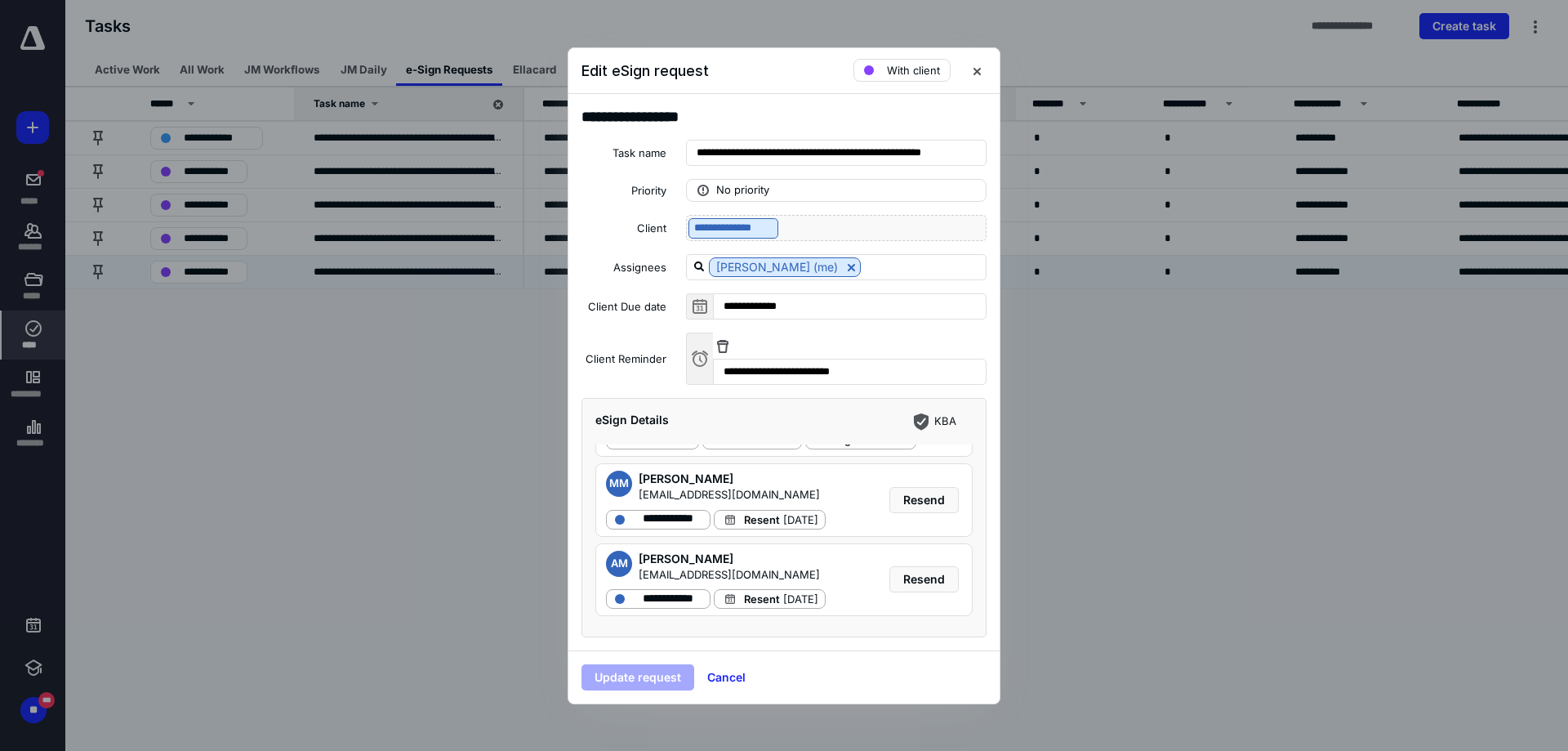 click at bounding box center [977, 70] 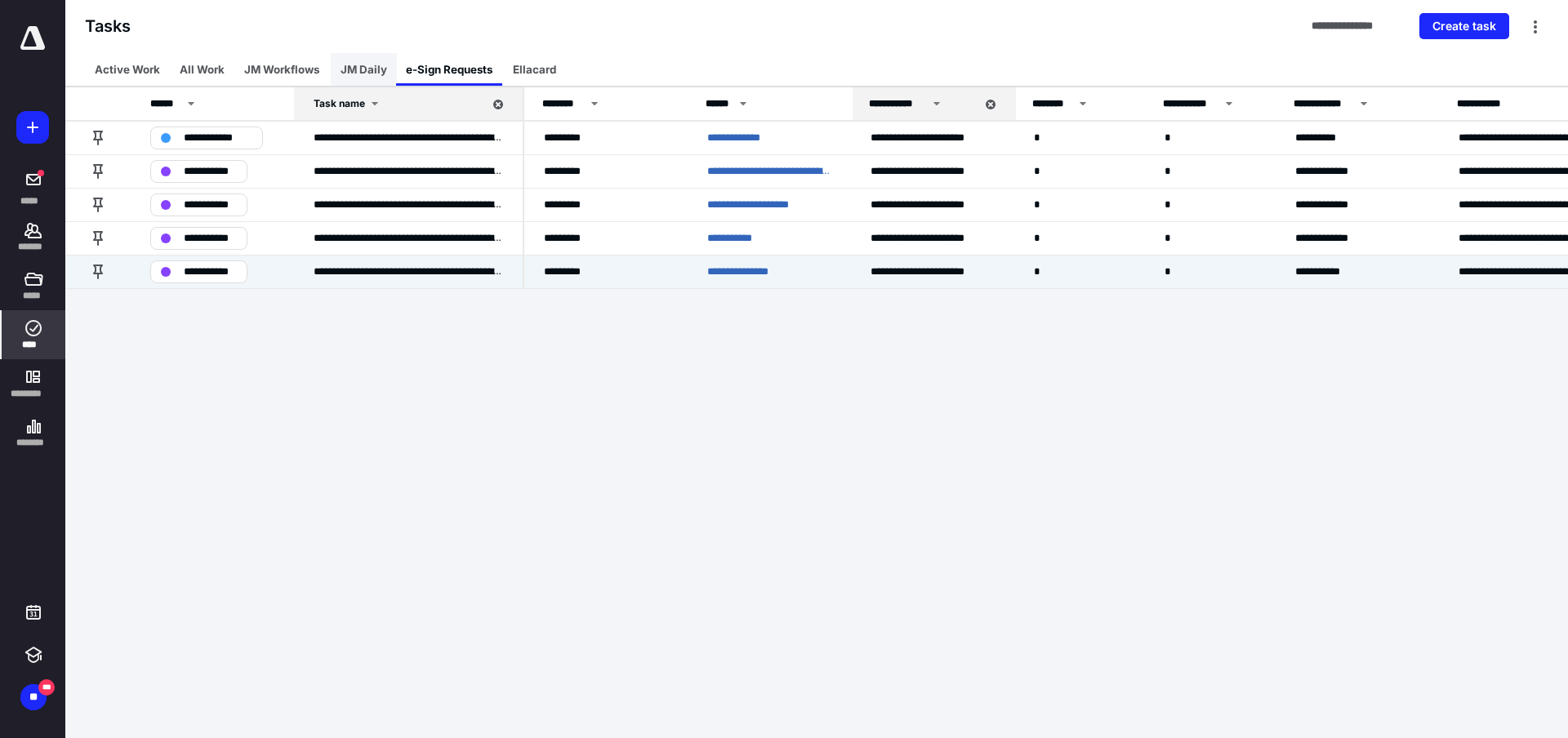 click on "JM Daily" at bounding box center (363, 69) 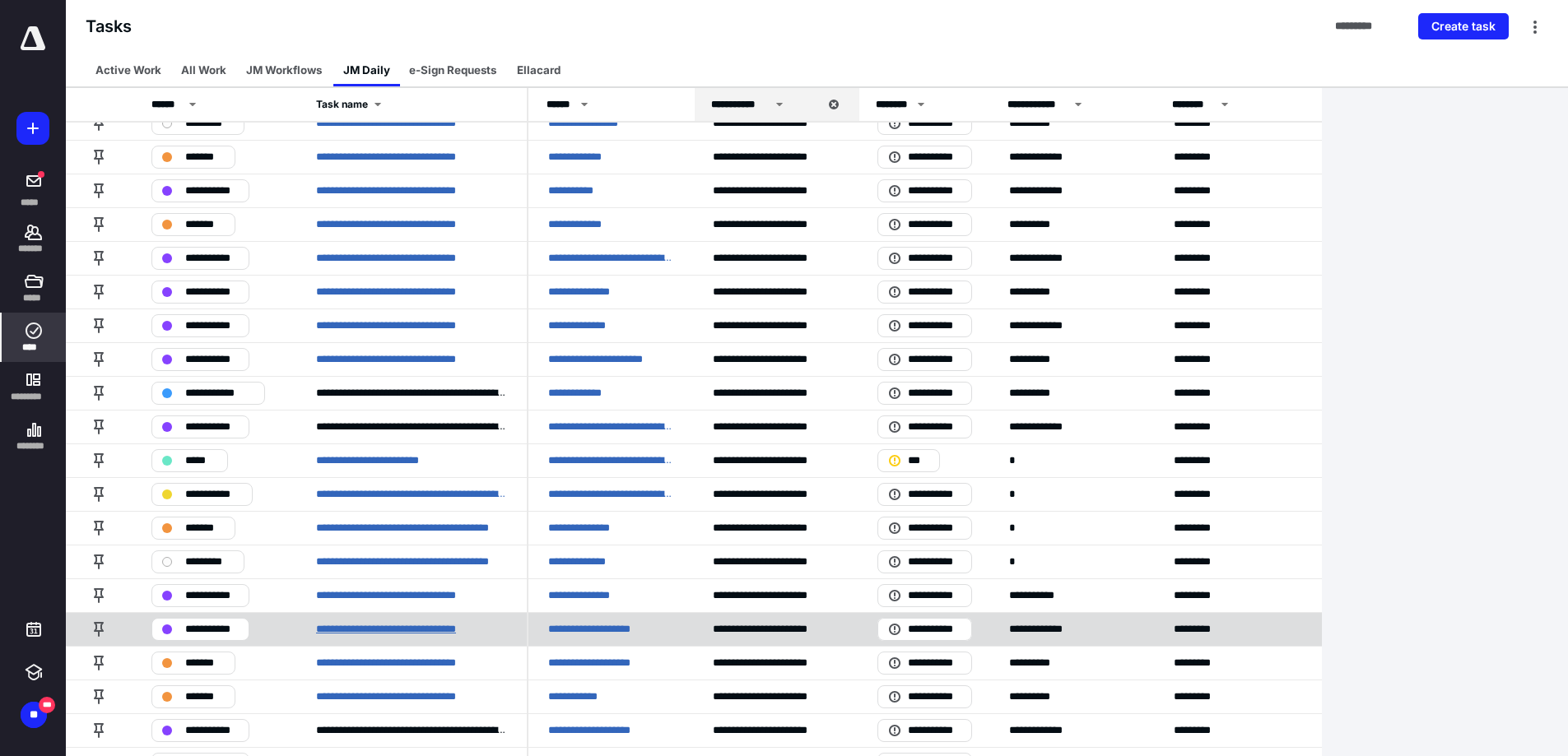scroll, scrollTop: 247, scrollLeft: 0, axis: vertical 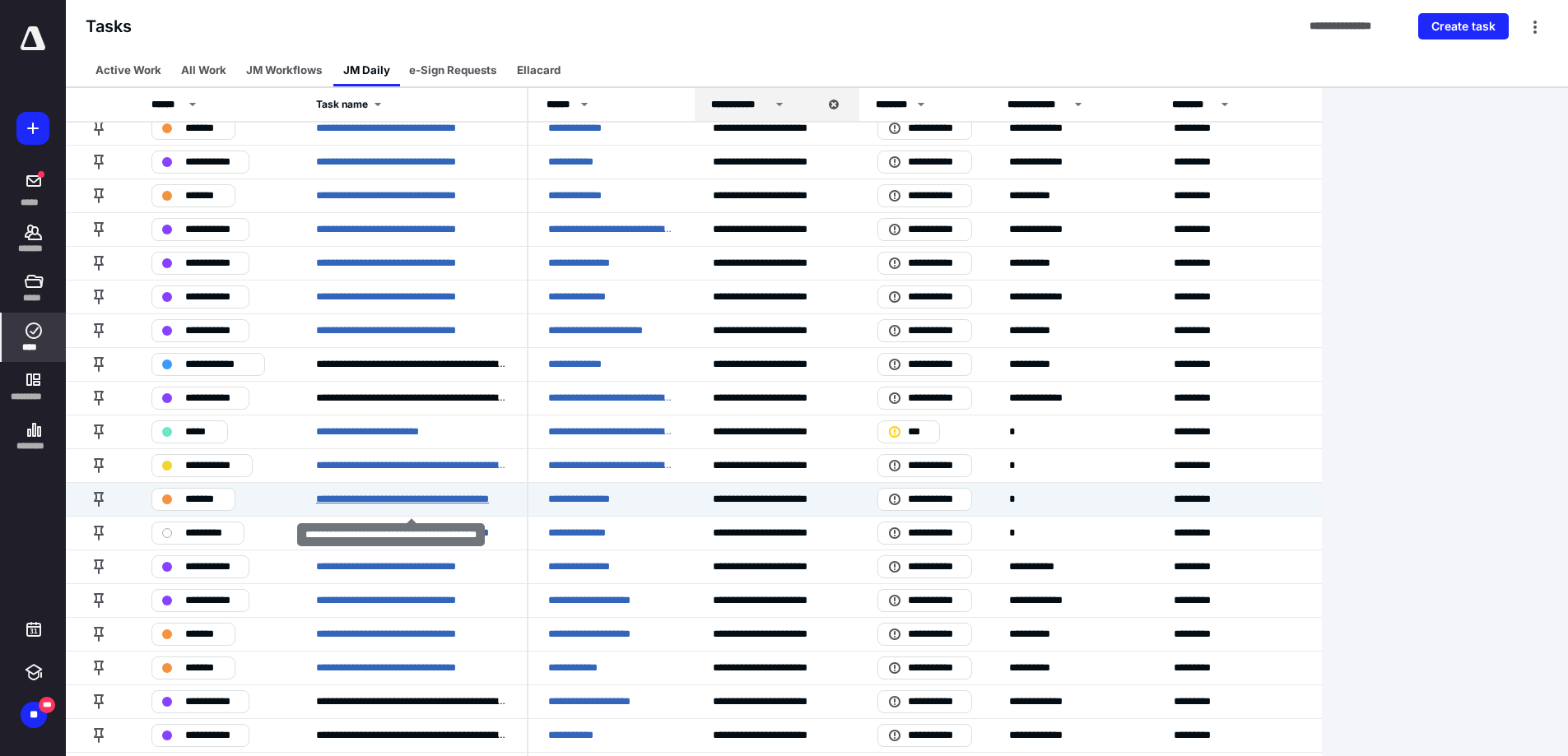 drag, startPoint x: 414, startPoint y: 498, endPoint x: 801, endPoint y: 507, distance: 387.1046 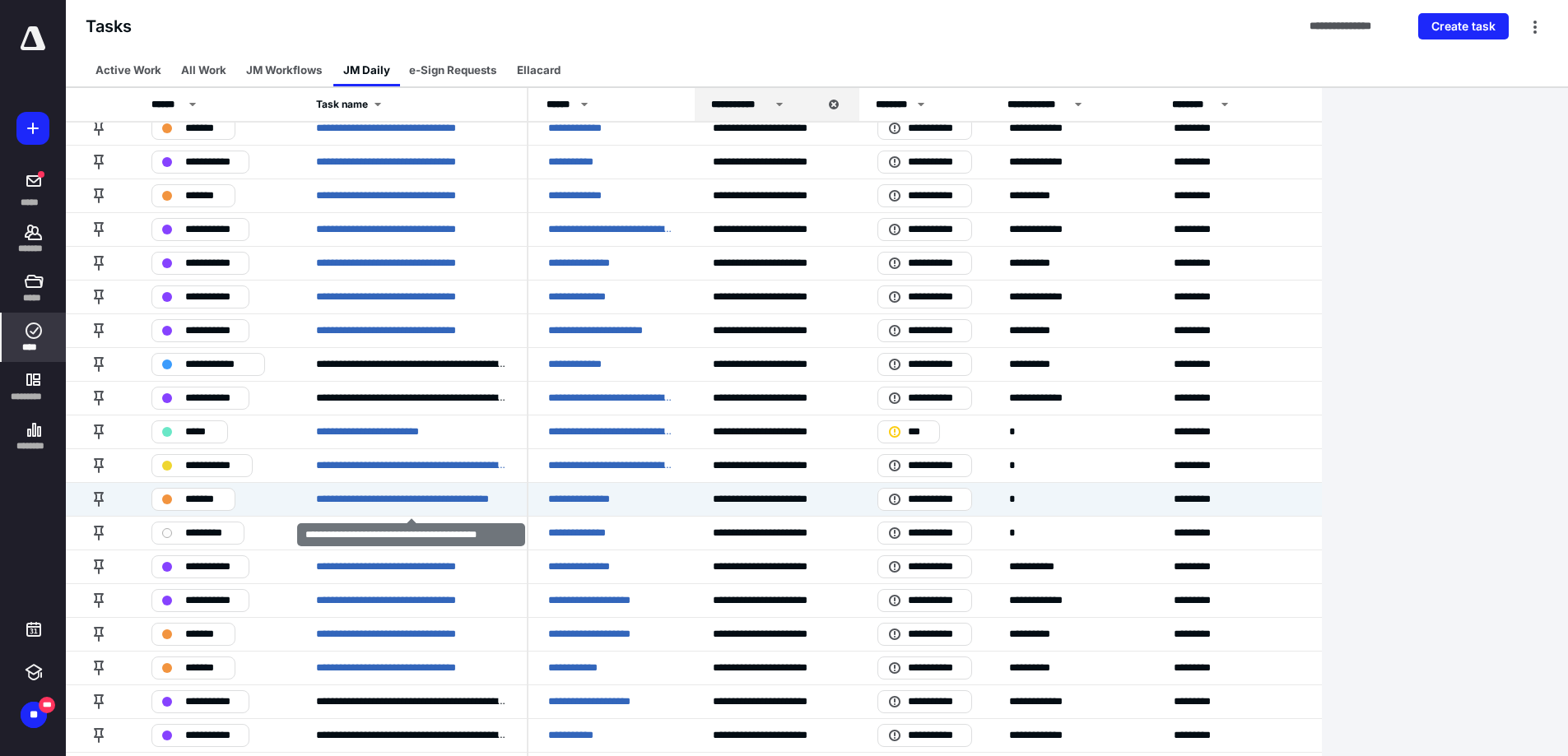 scroll, scrollTop: 0, scrollLeft: 0, axis: both 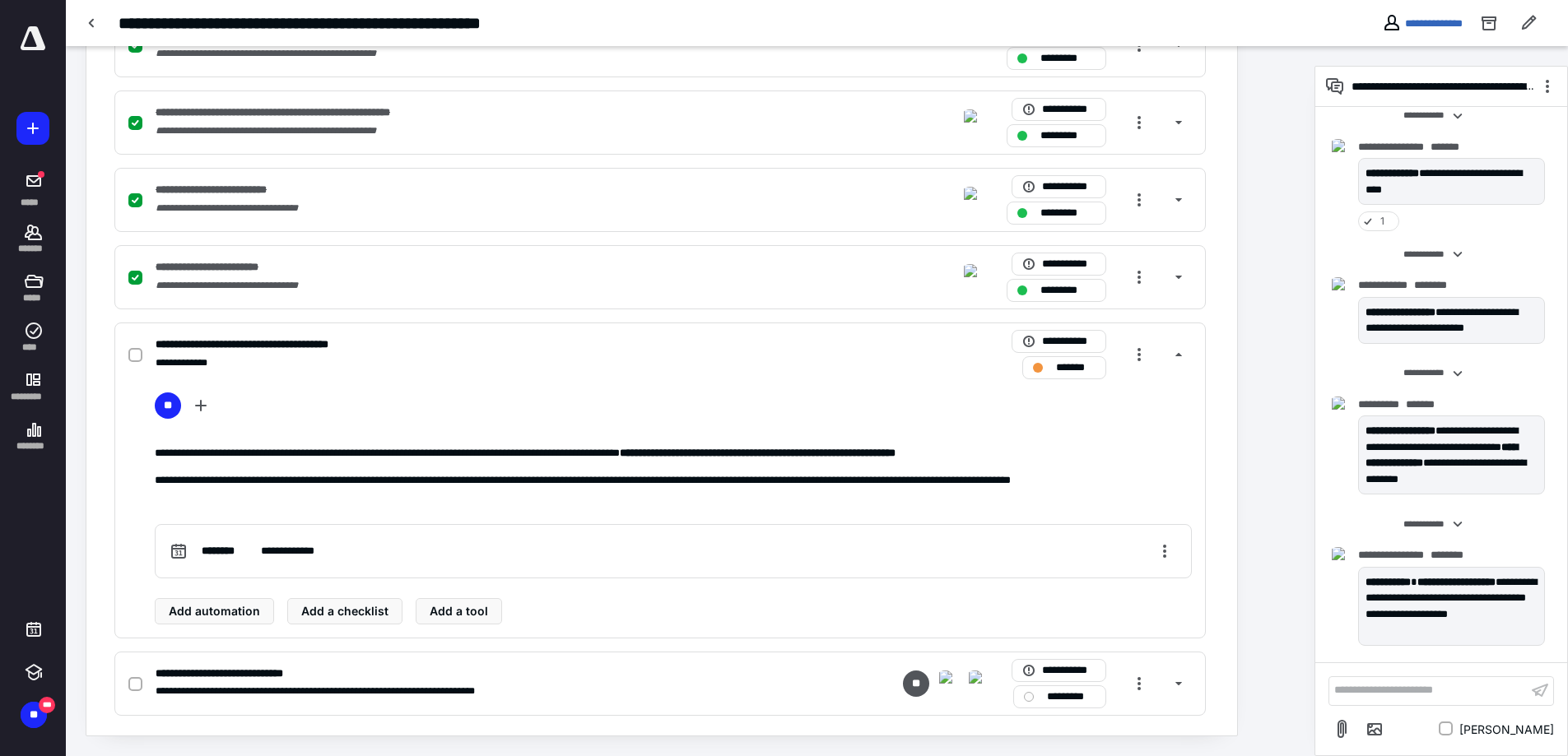 click on "**********" at bounding box center [1428, 690] 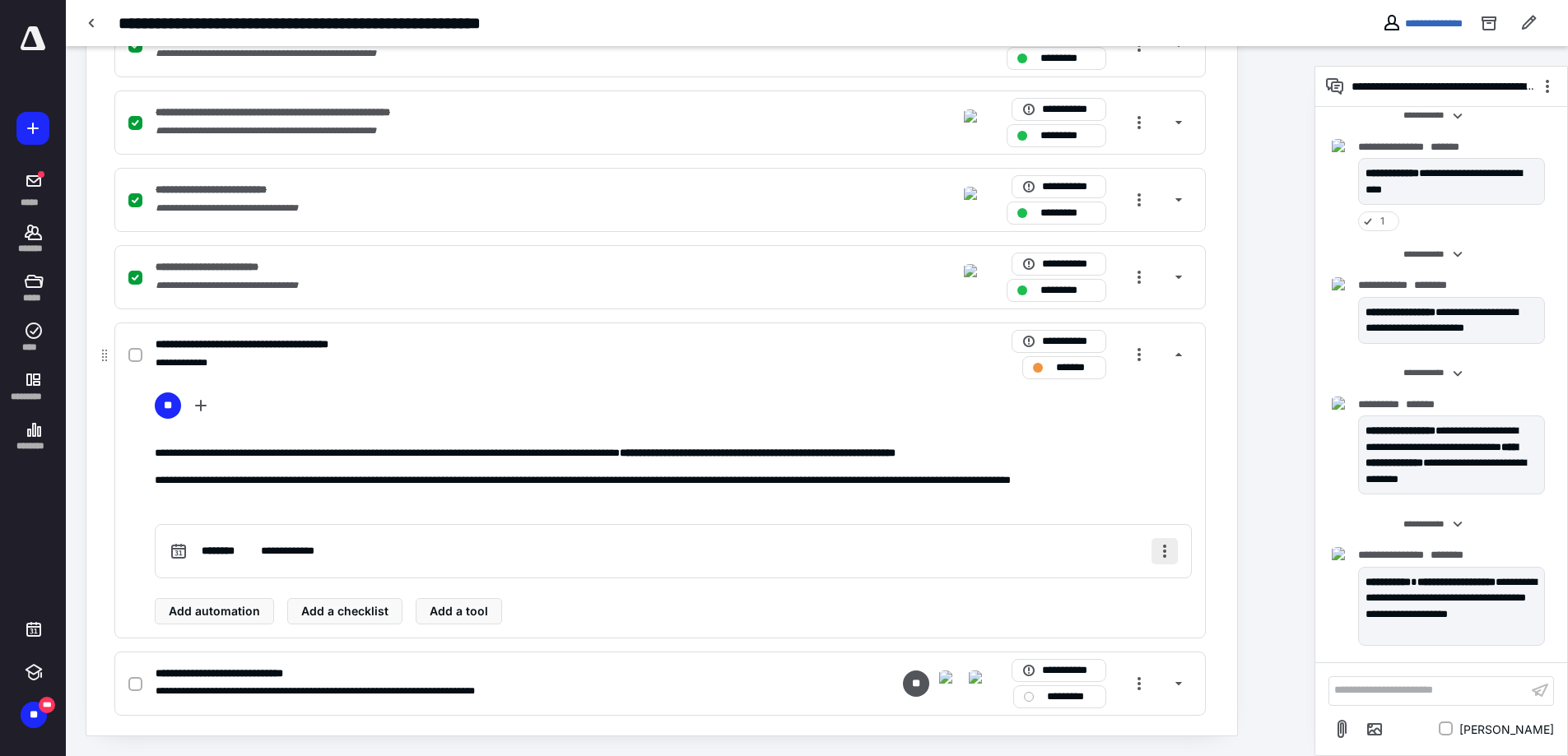 click at bounding box center (1165, 551) 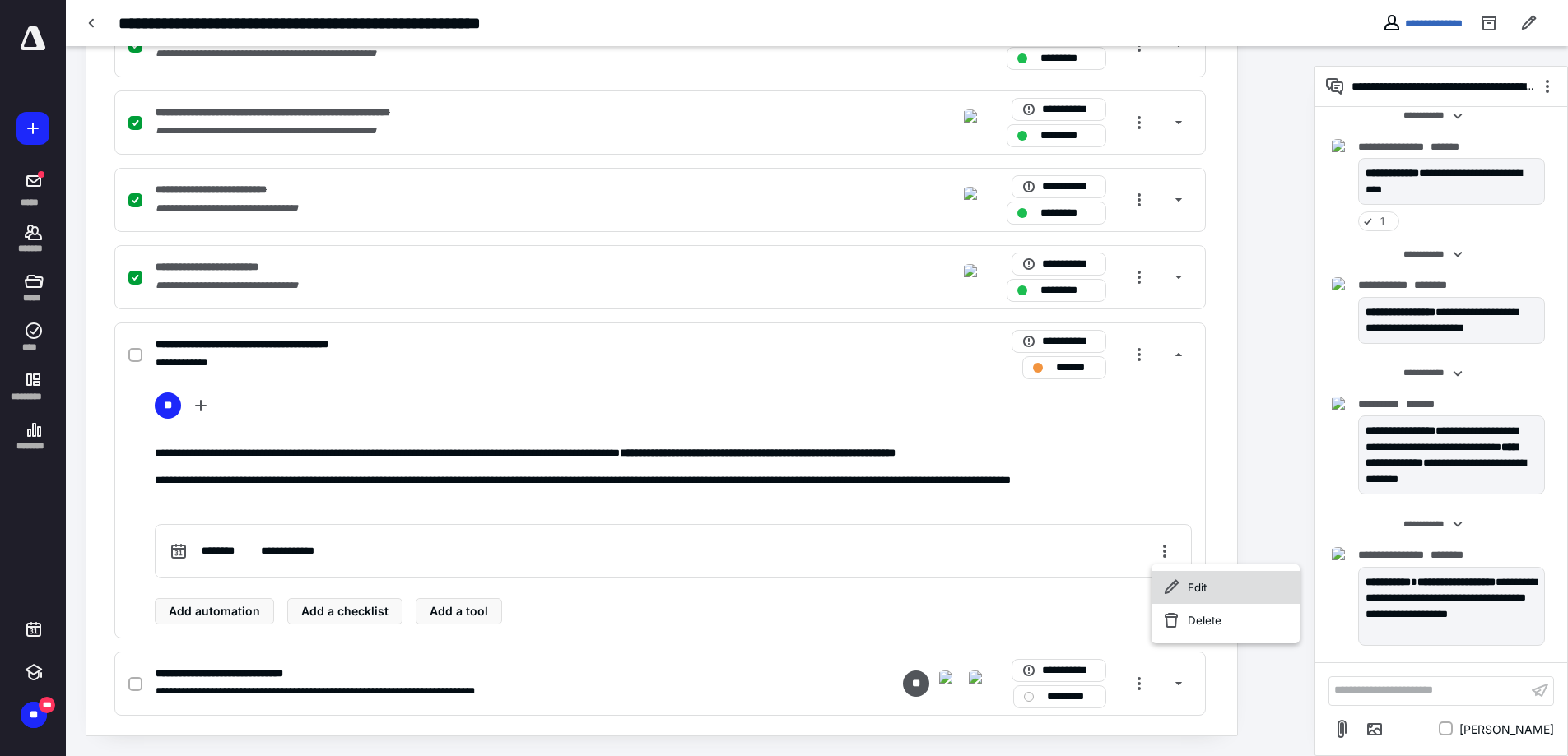 click on "Edit" at bounding box center (1226, 587) 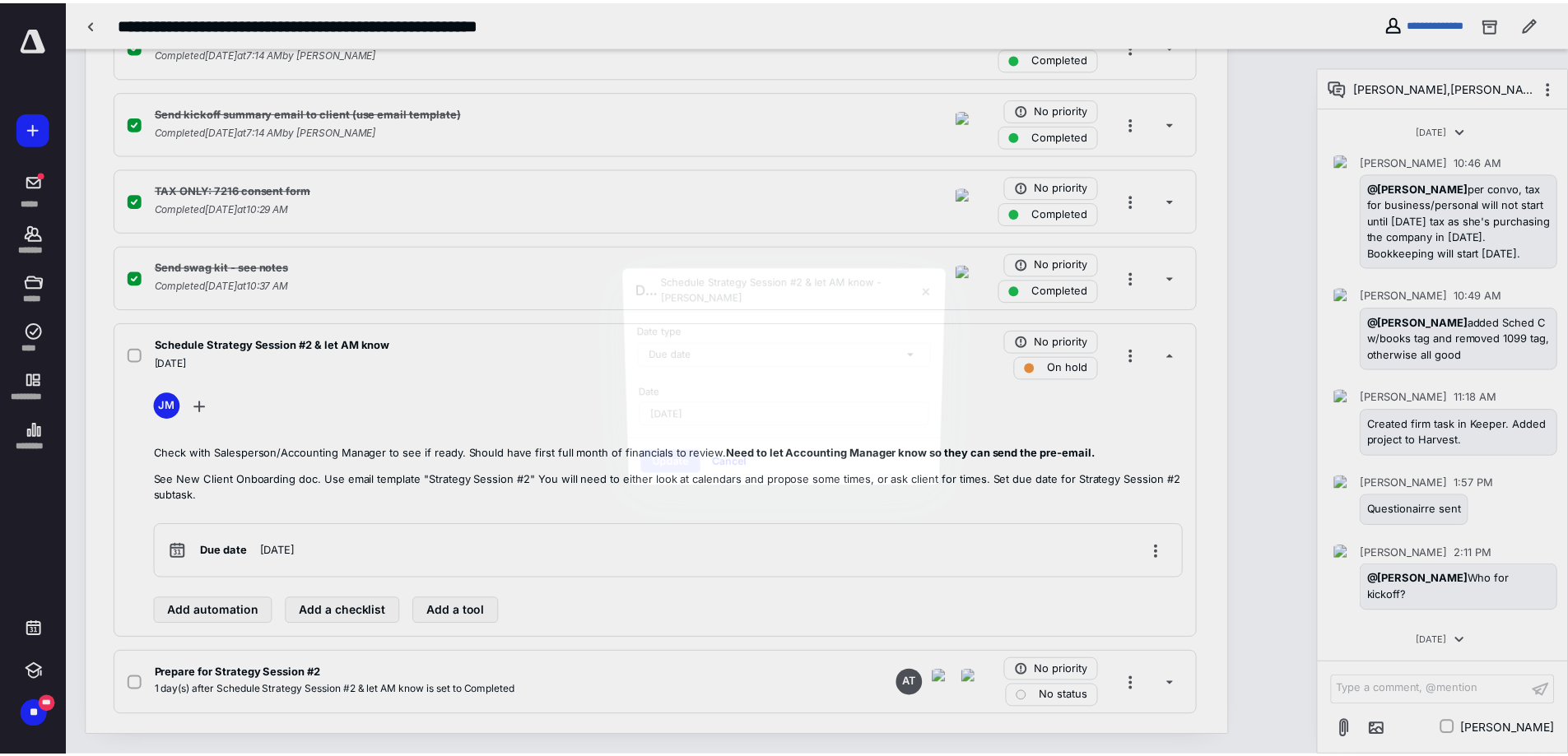 scroll, scrollTop: 1265, scrollLeft: 0, axis: vertical 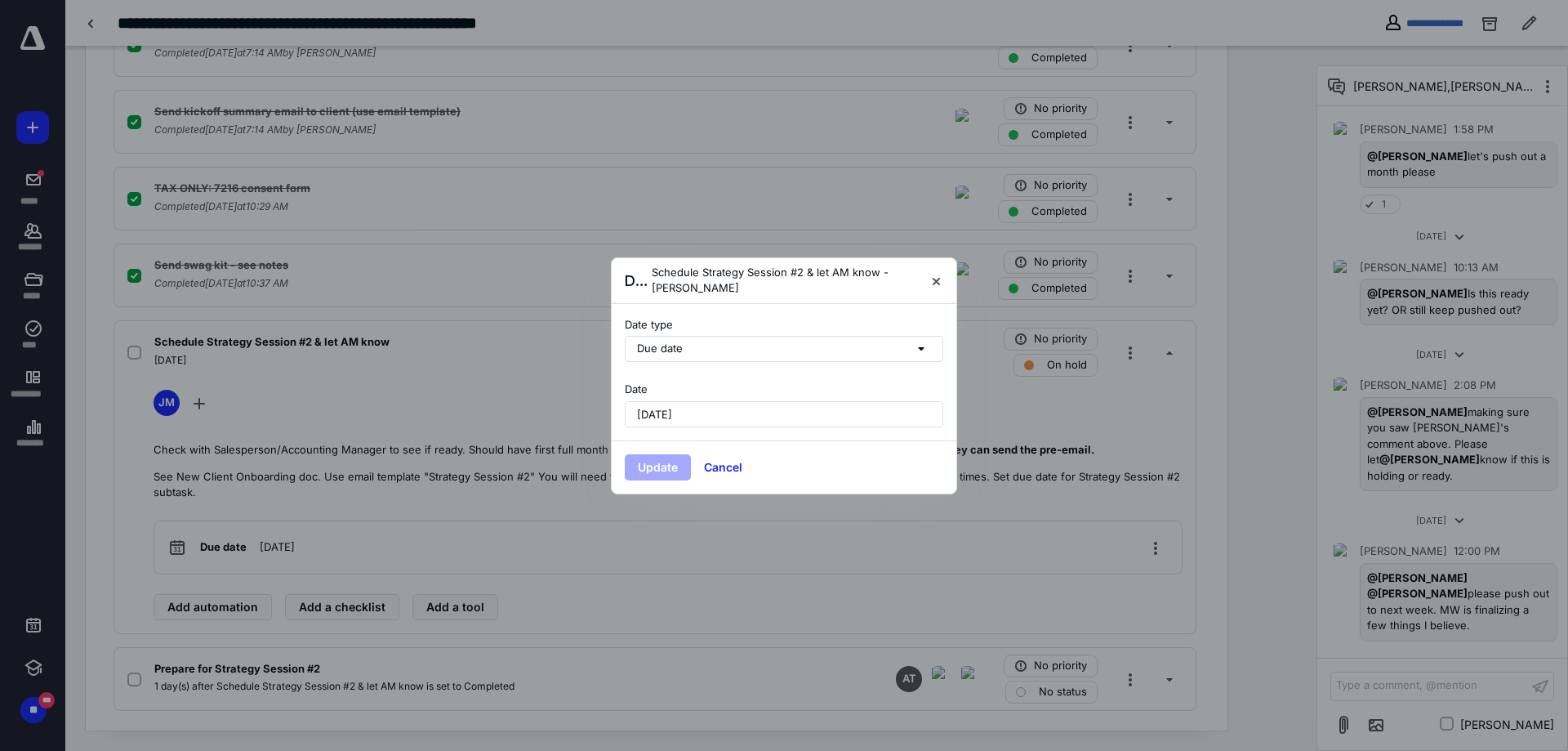 click on "[DATE]" at bounding box center [784, 414] 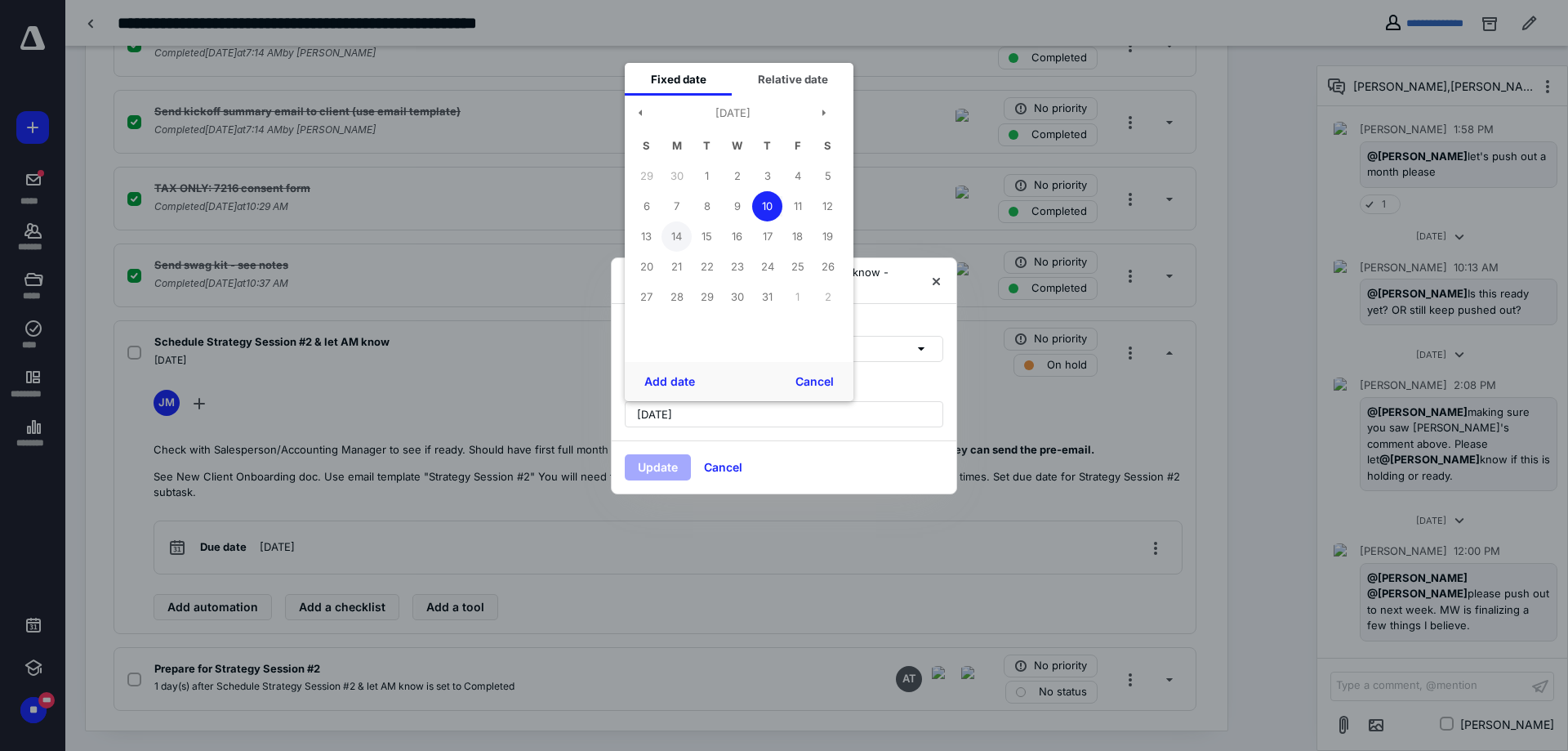 click on "14" at bounding box center [676, 236] 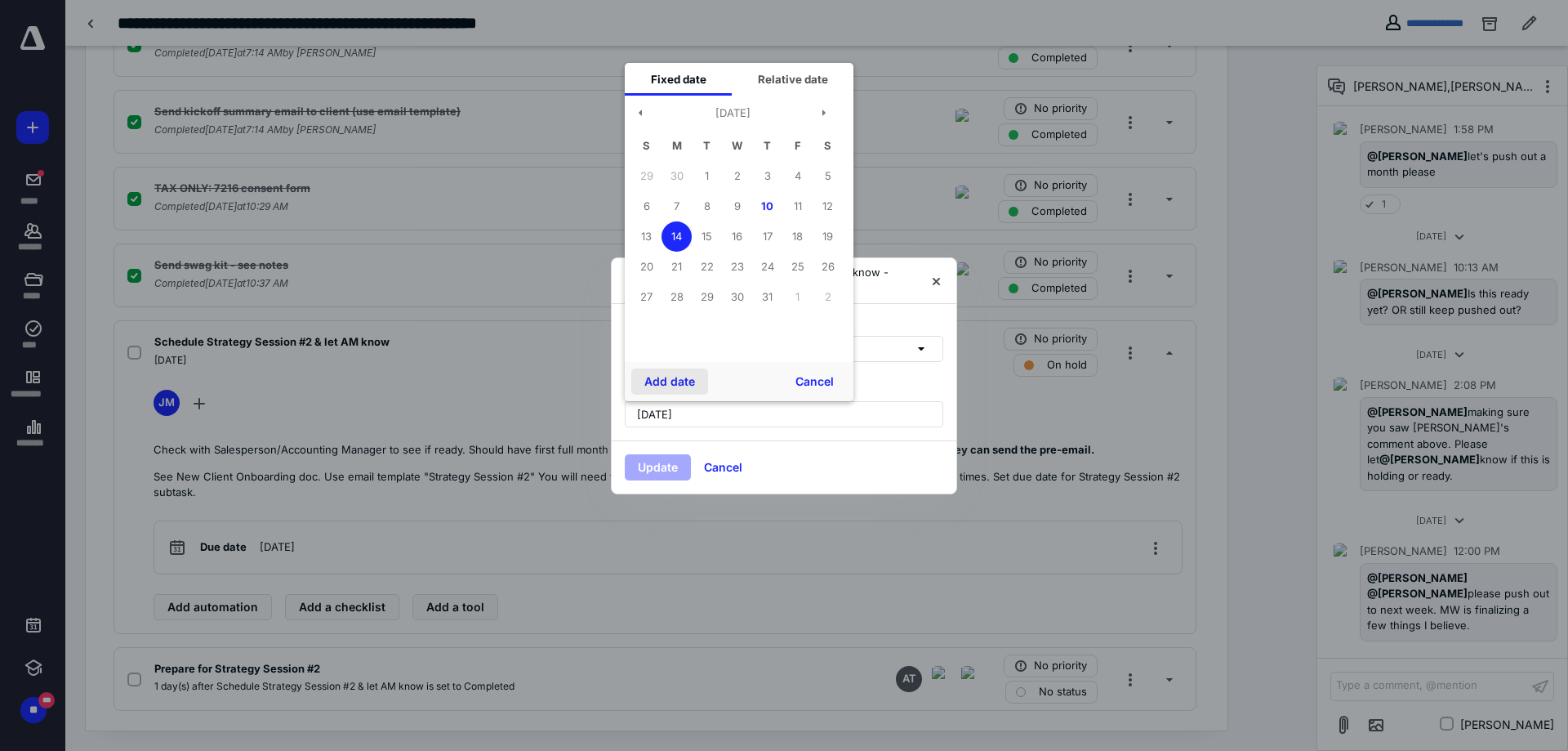 click on "Add date" at bounding box center (670, 382) 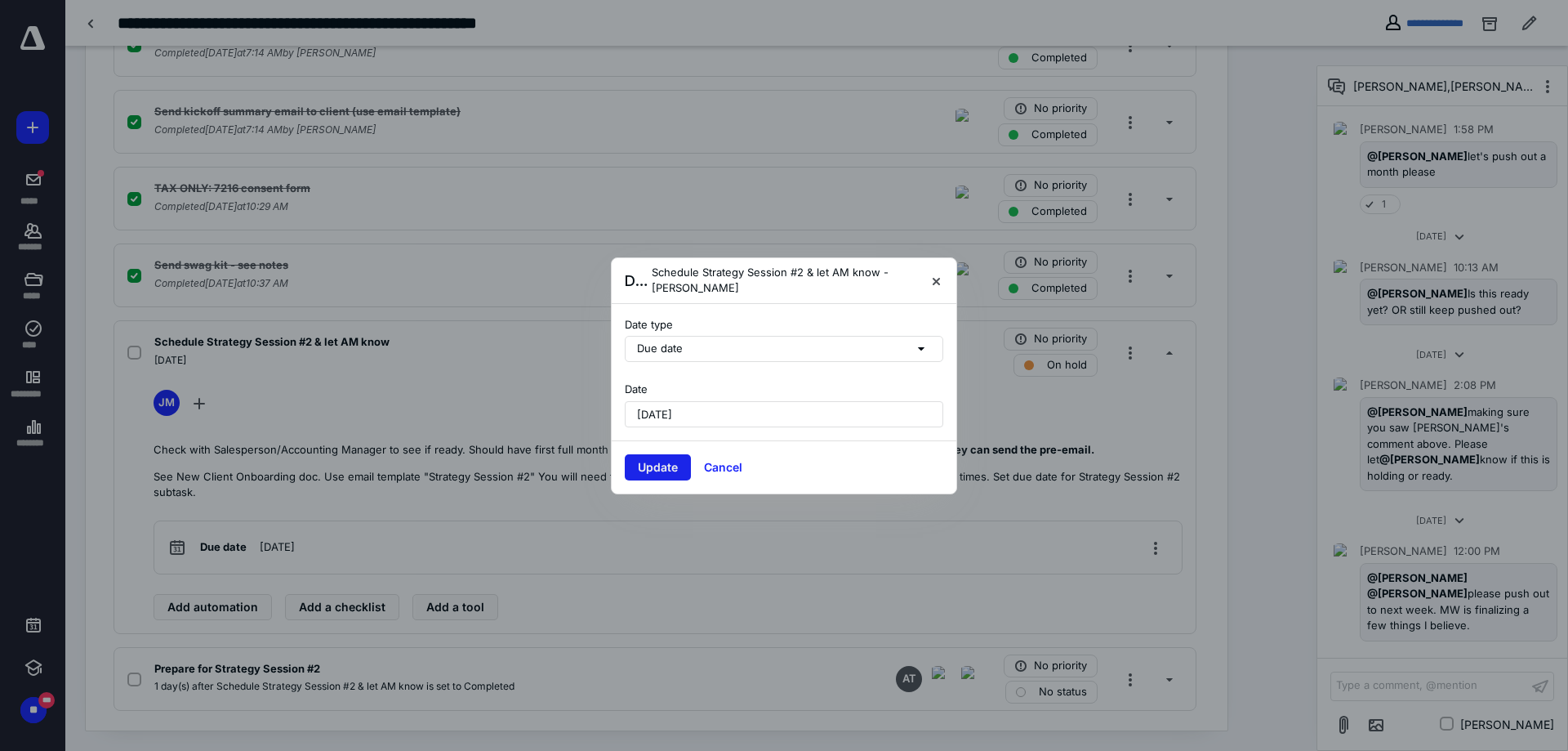 click on "Update" at bounding box center (657, 467) 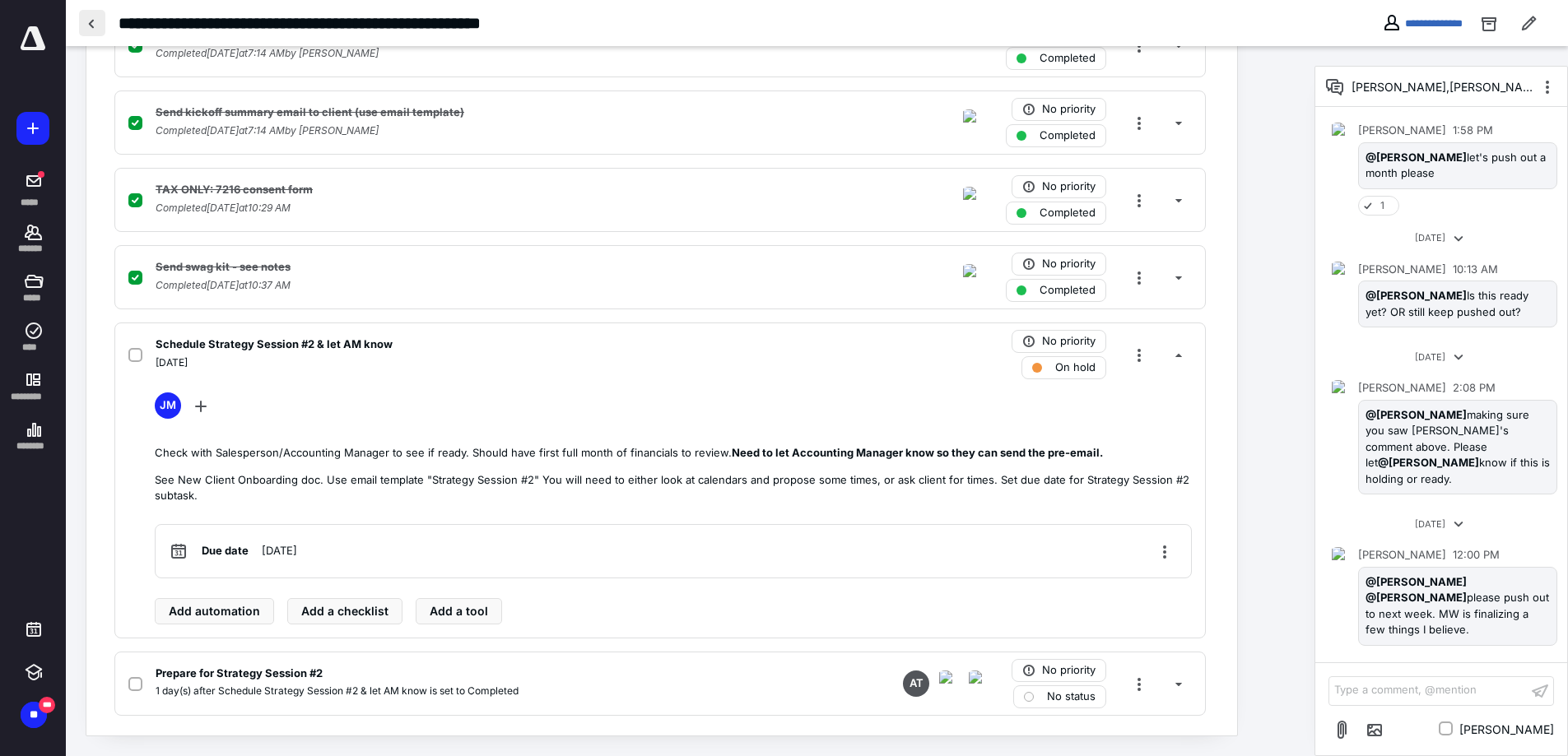 click at bounding box center [92, 23] 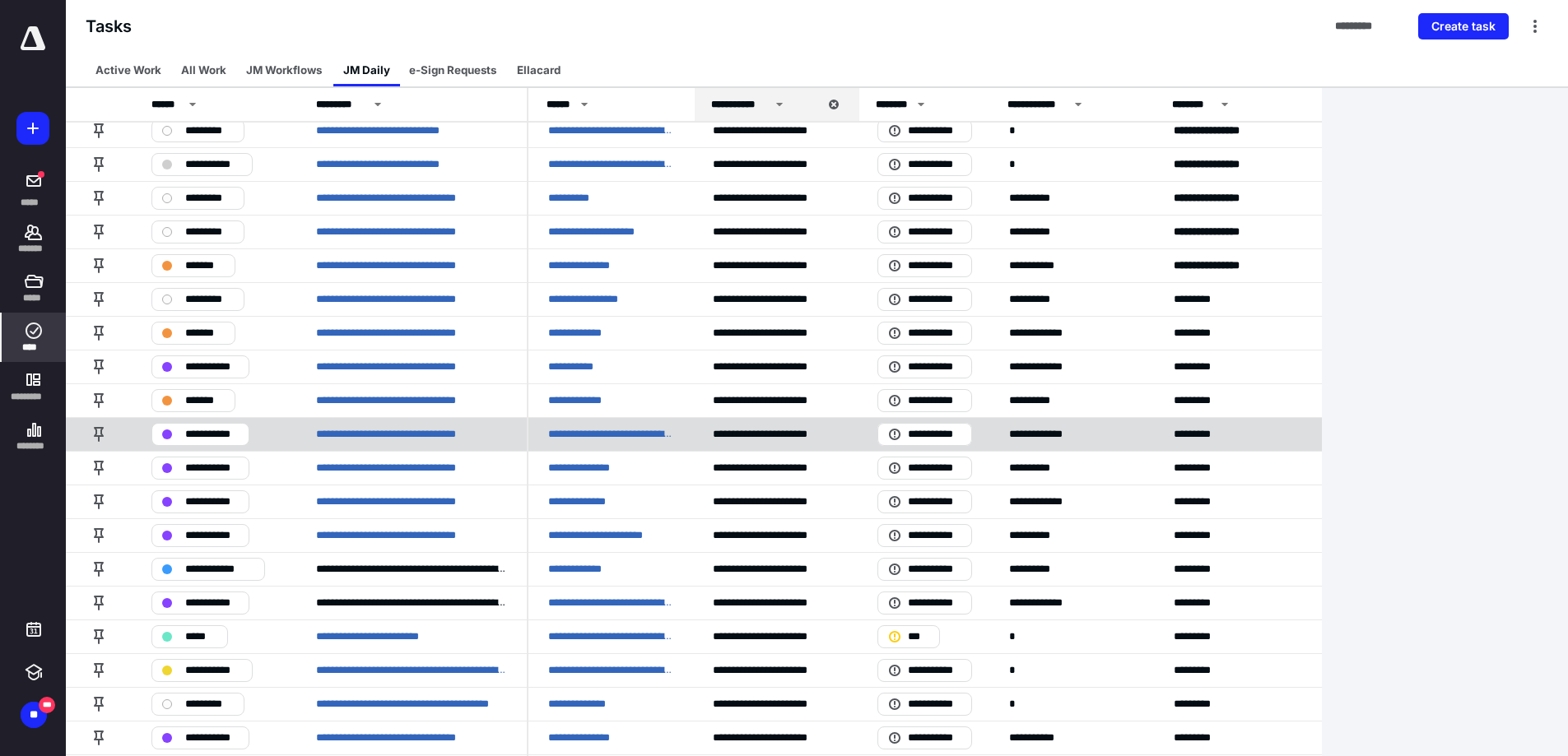 scroll, scrollTop: 82, scrollLeft: 0, axis: vertical 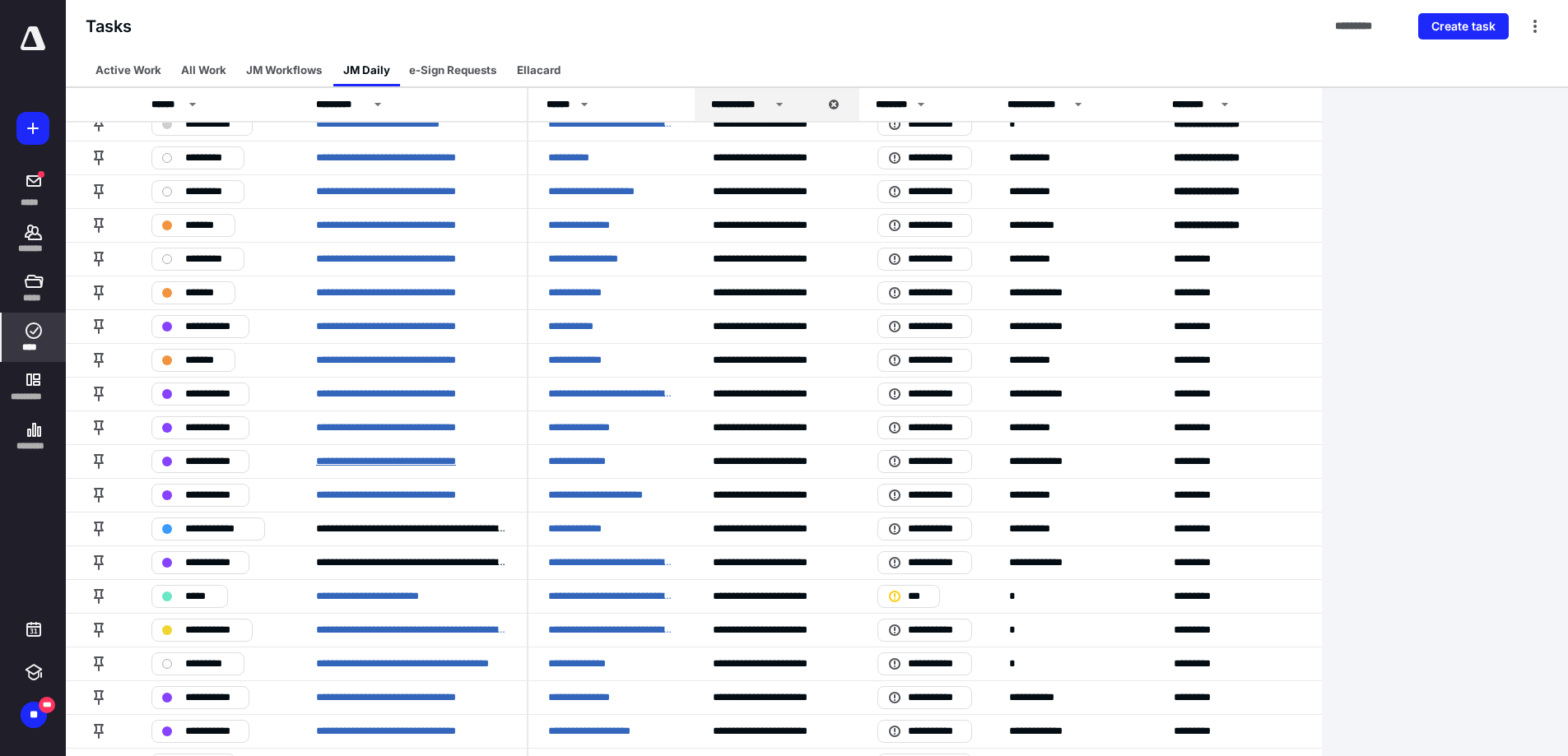 drag, startPoint x: 417, startPoint y: 454, endPoint x: 427, endPoint y: 449, distance: 11.18034 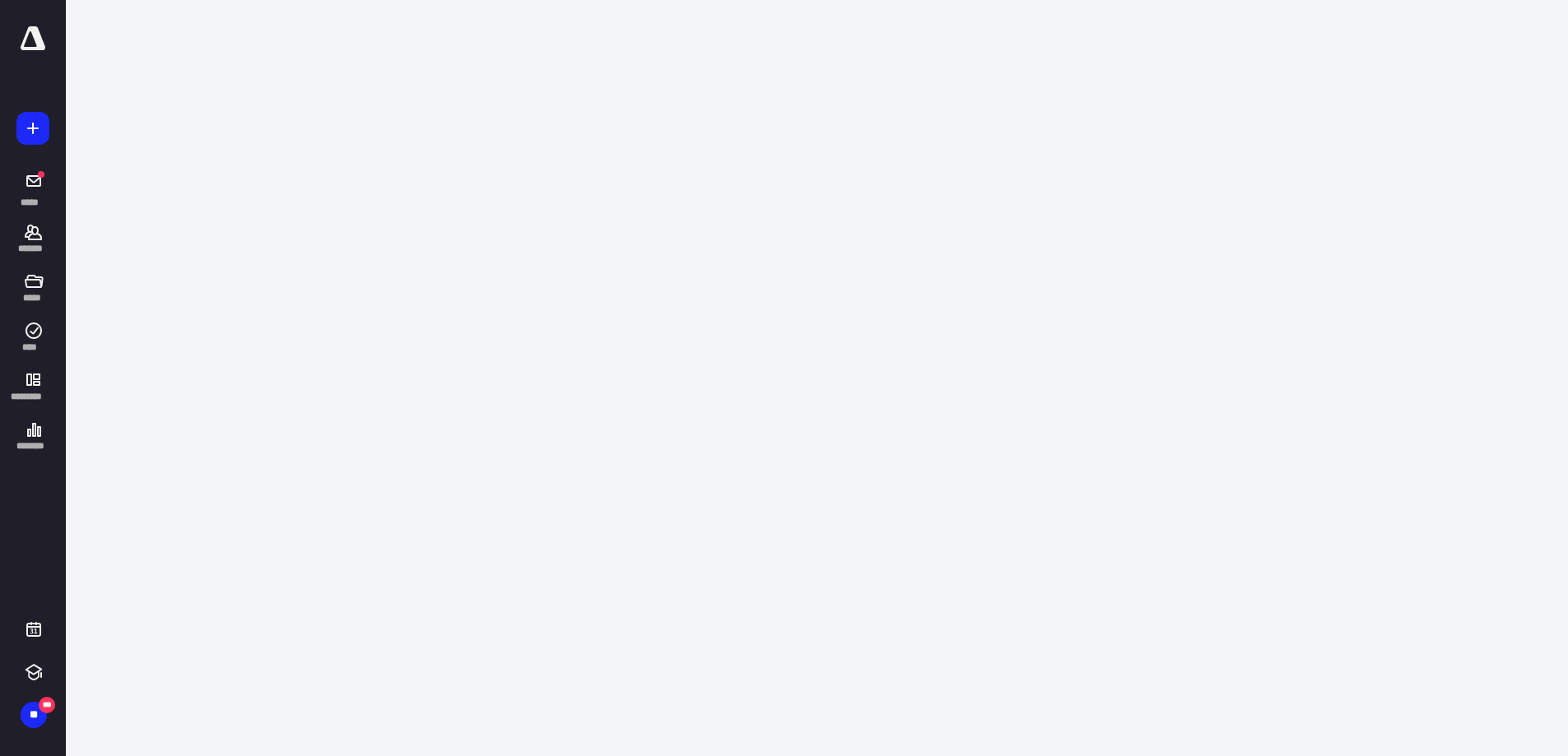 scroll, scrollTop: 0, scrollLeft: 0, axis: both 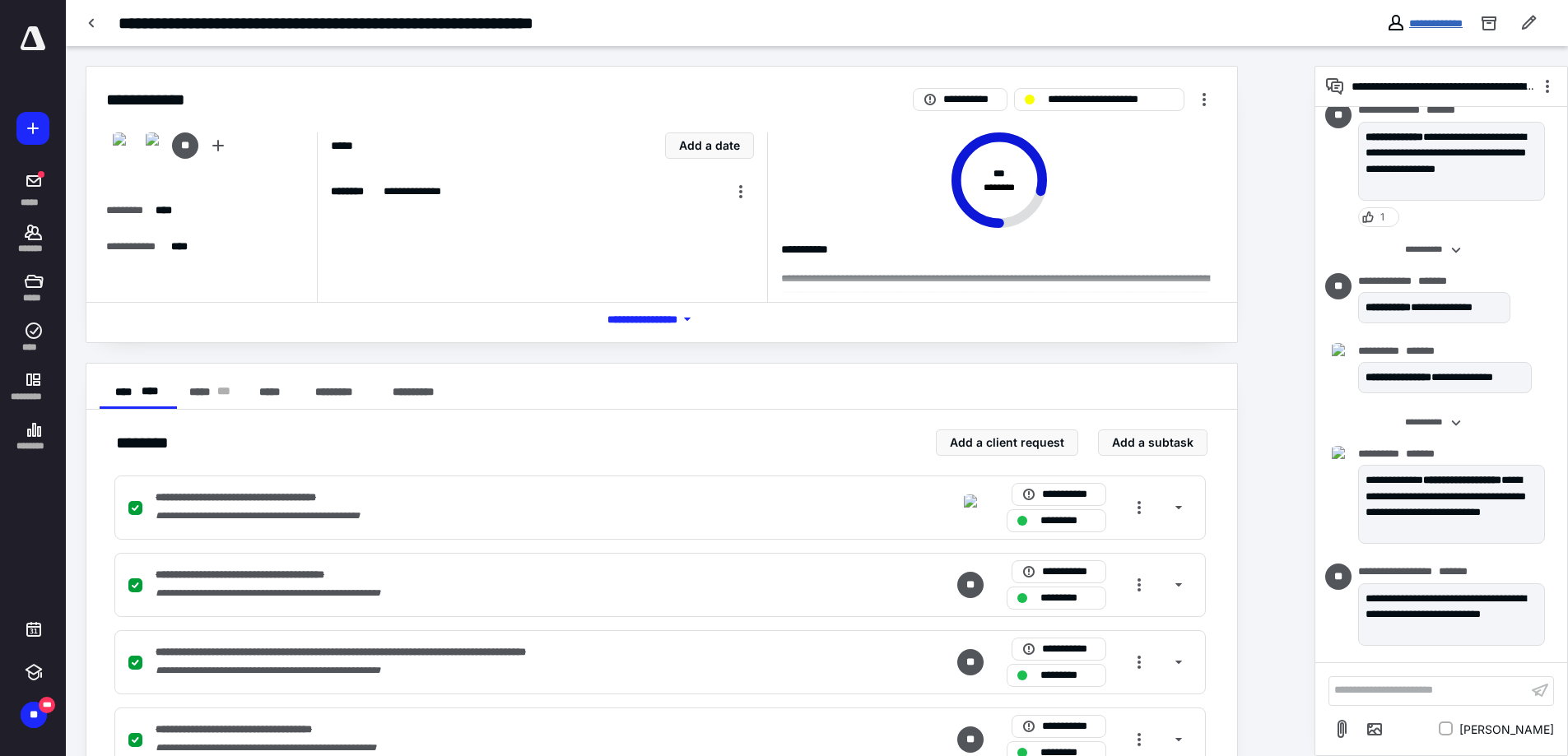 click on "**********" at bounding box center (1435, 23) 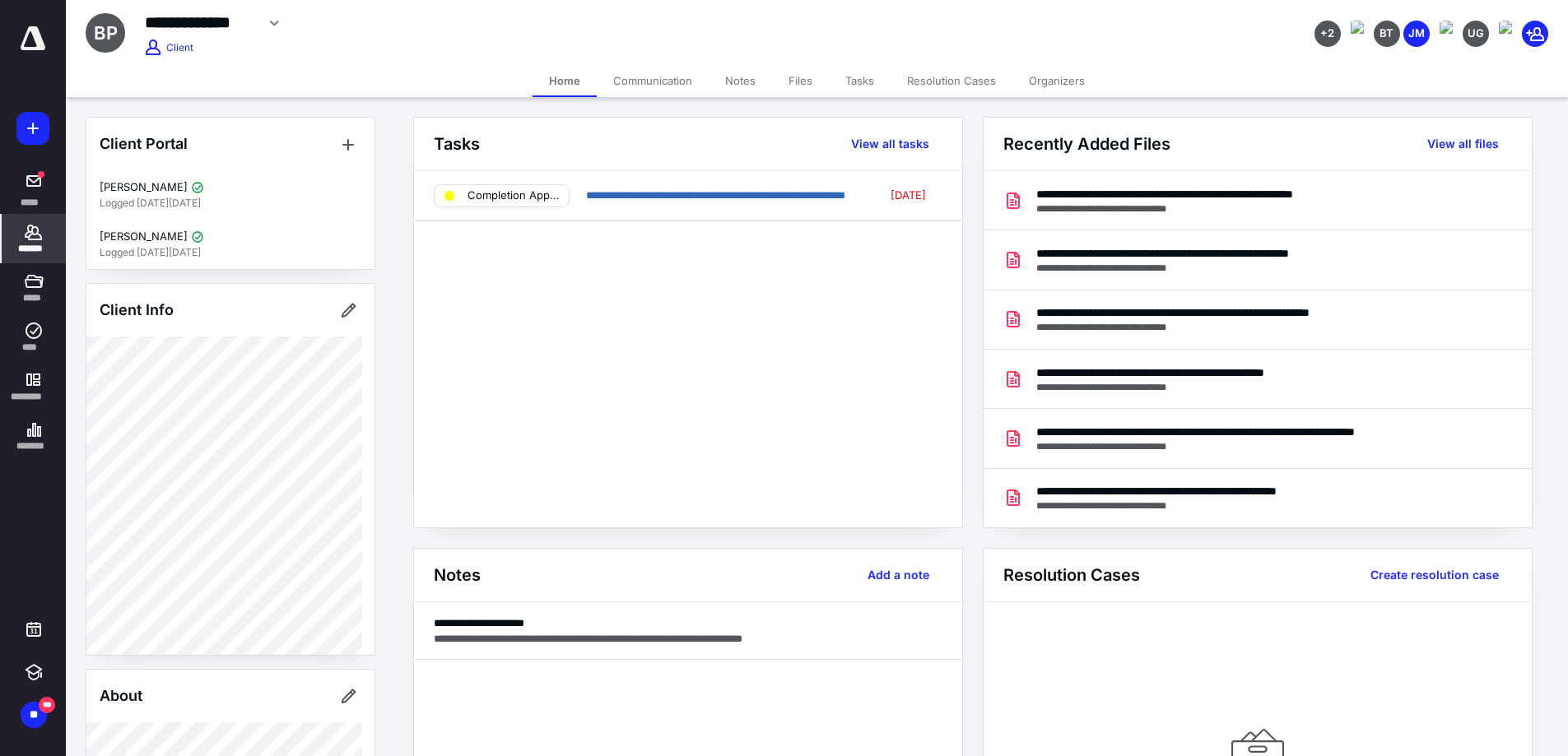 click on "Communication" at bounding box center (653, 81) 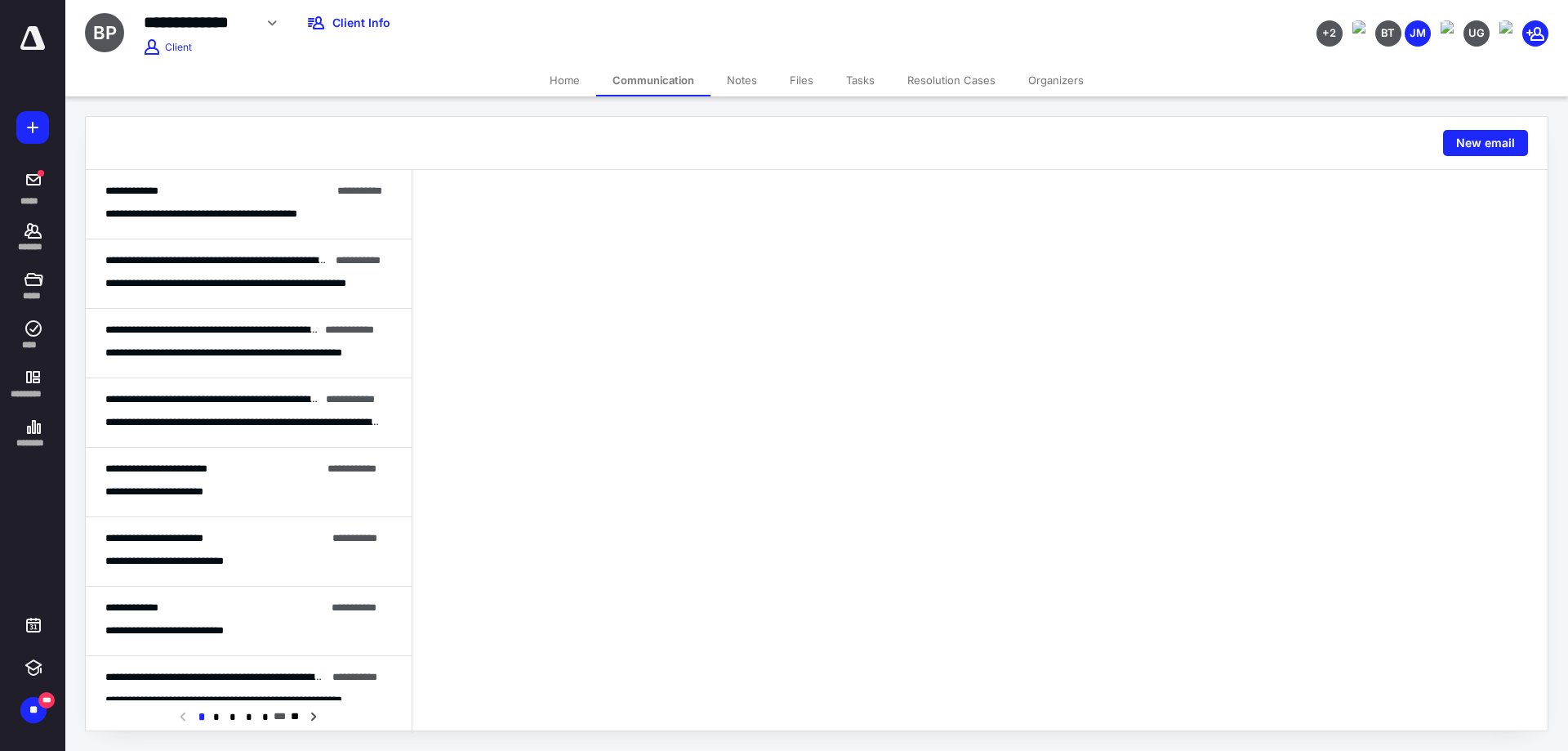 click on "**********" at bounding box center [224, 214] 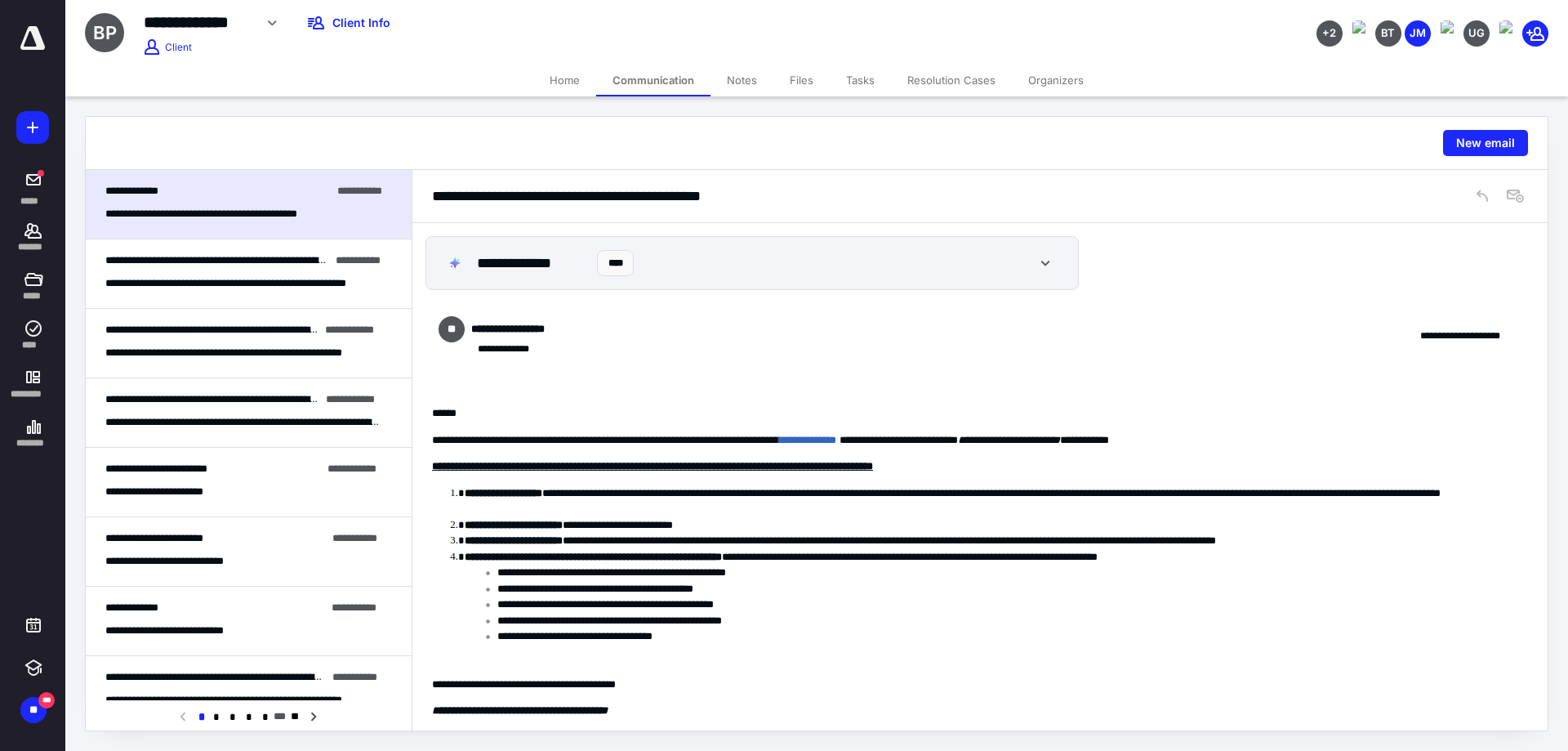 scroll, scrollTop: 188, scrollLeft: 0, axis: vertical 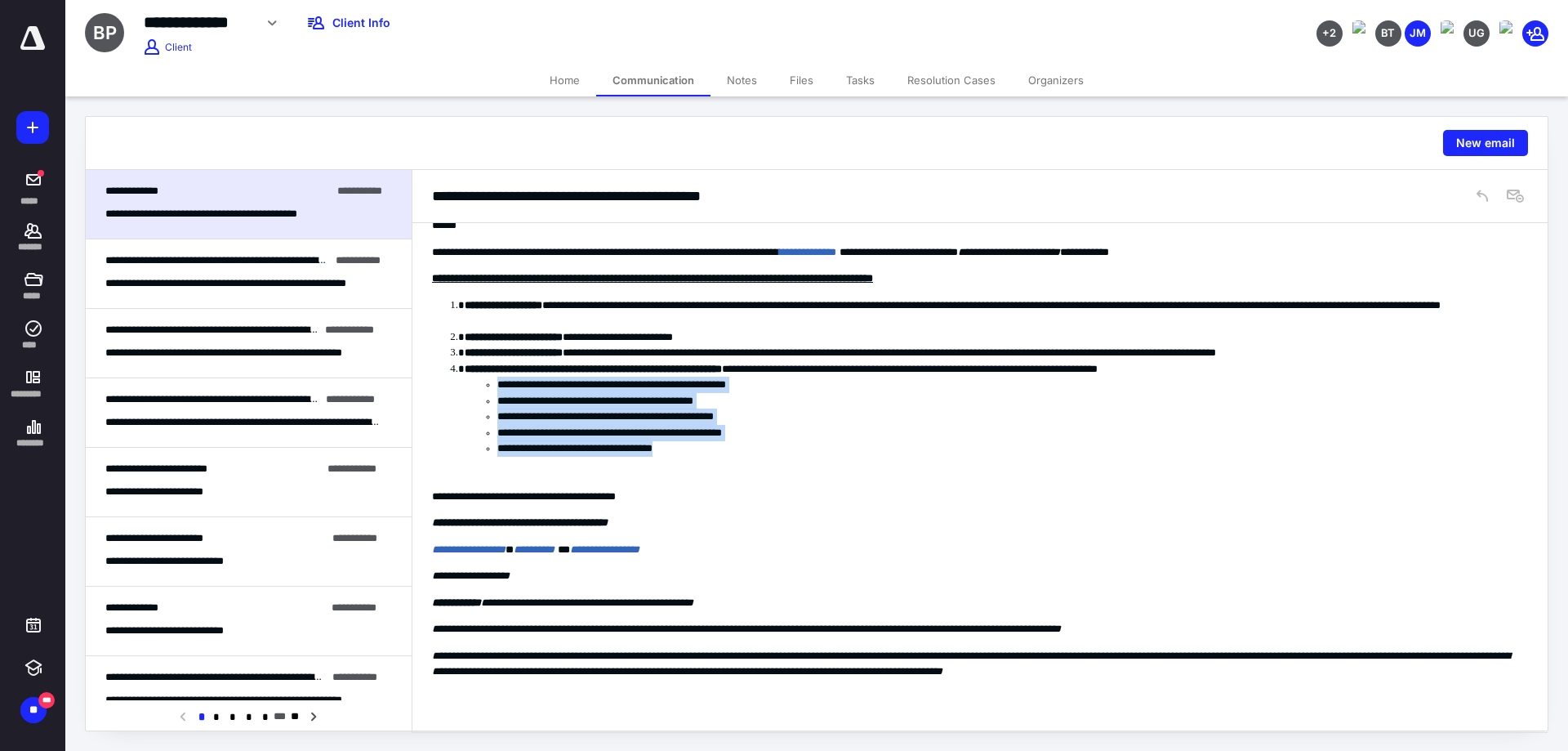drag, startPoint x: 545, startPoint y: 401, endPoint x: 492, endPoint y: 386, distance: 55.081757 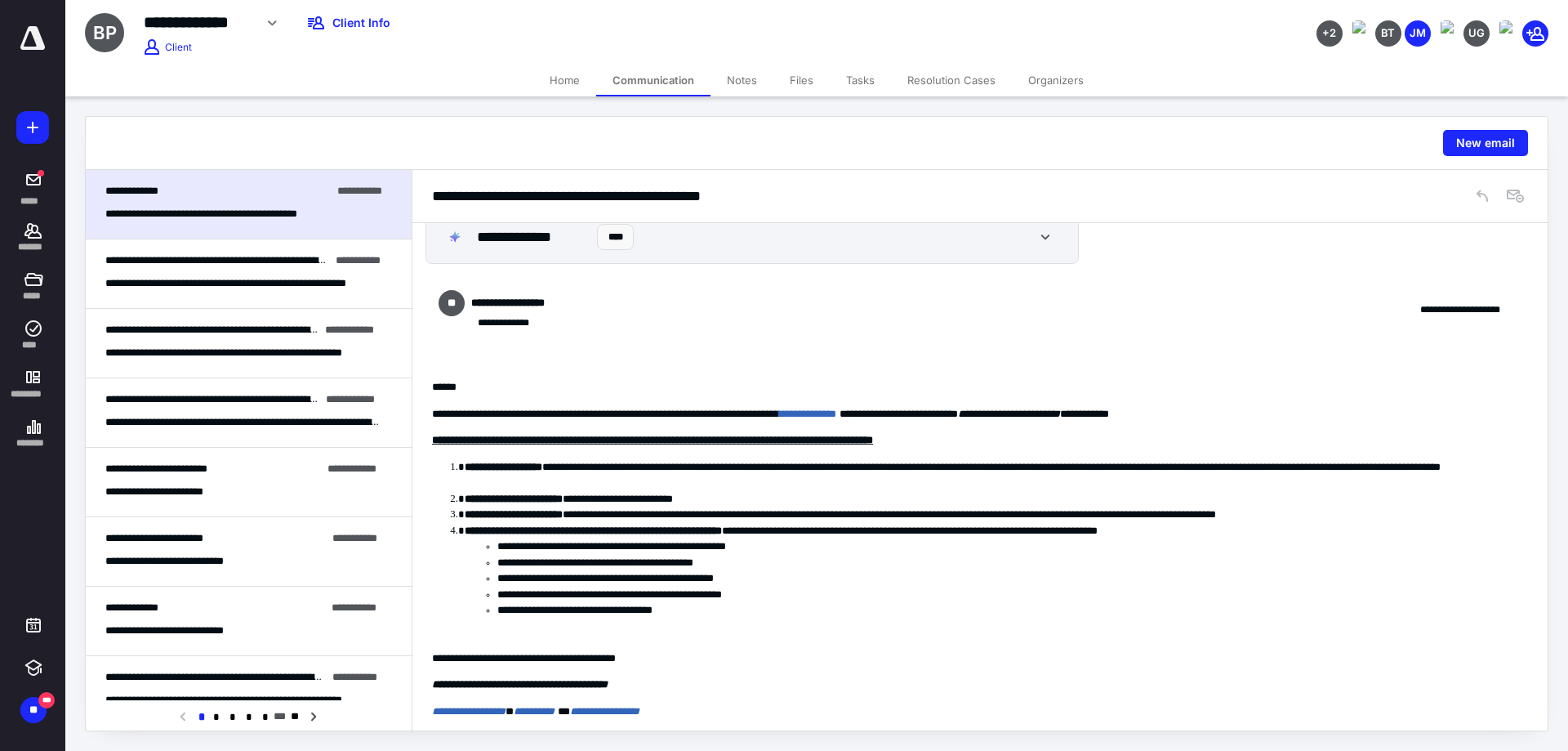 scroll, scrollTop: 0, scrollLeft: 0, axis: both 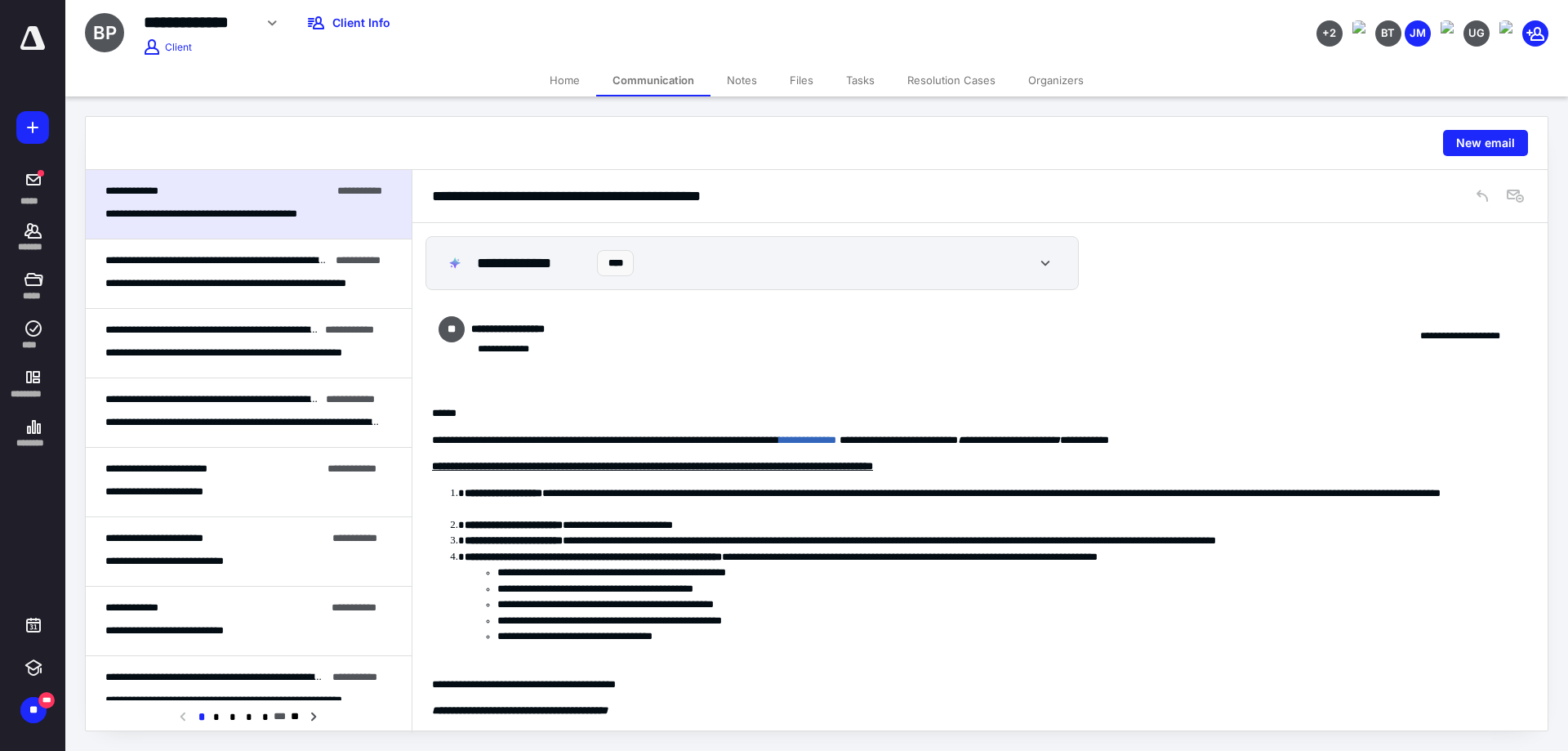 click on "**********" at bounding box center [980, 196] 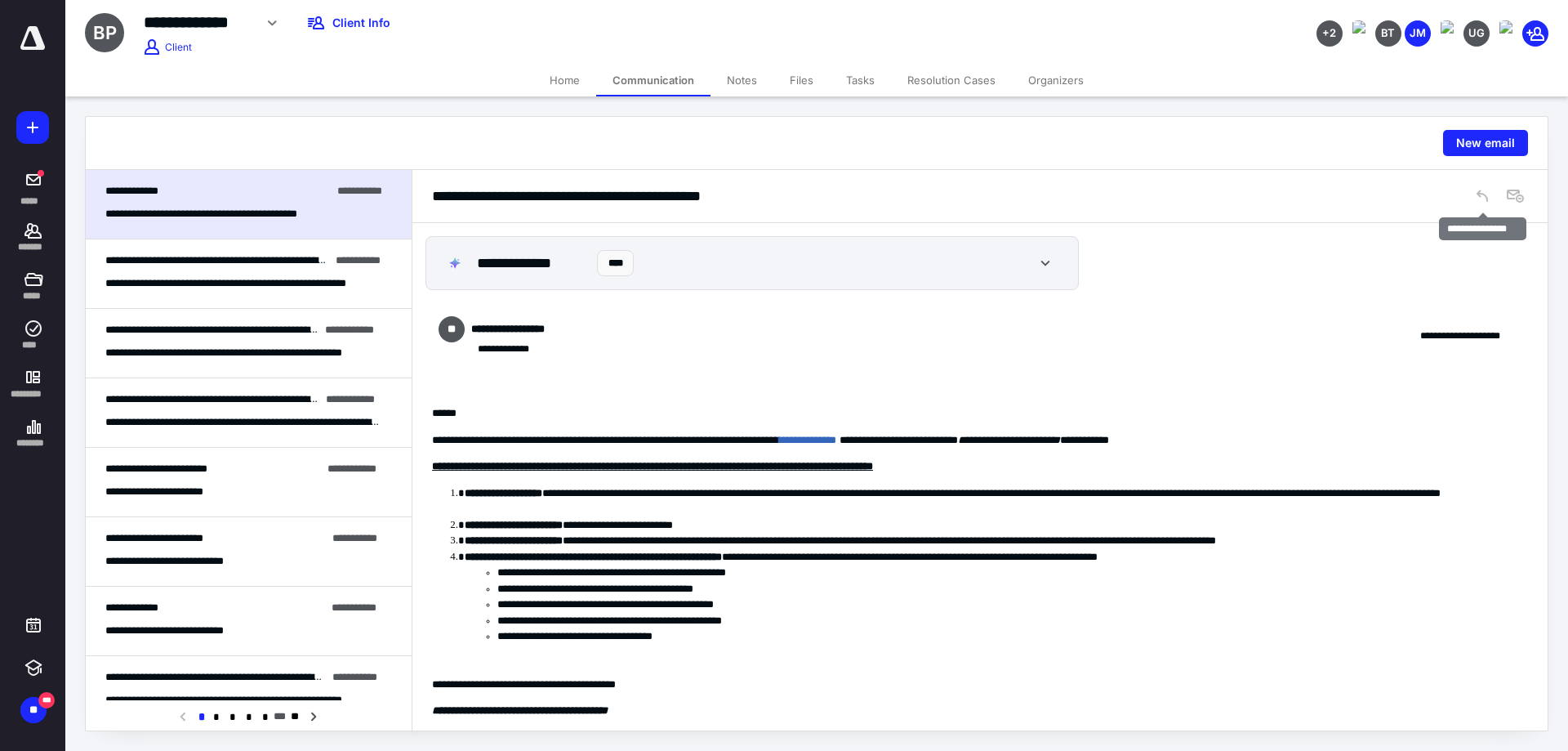 click 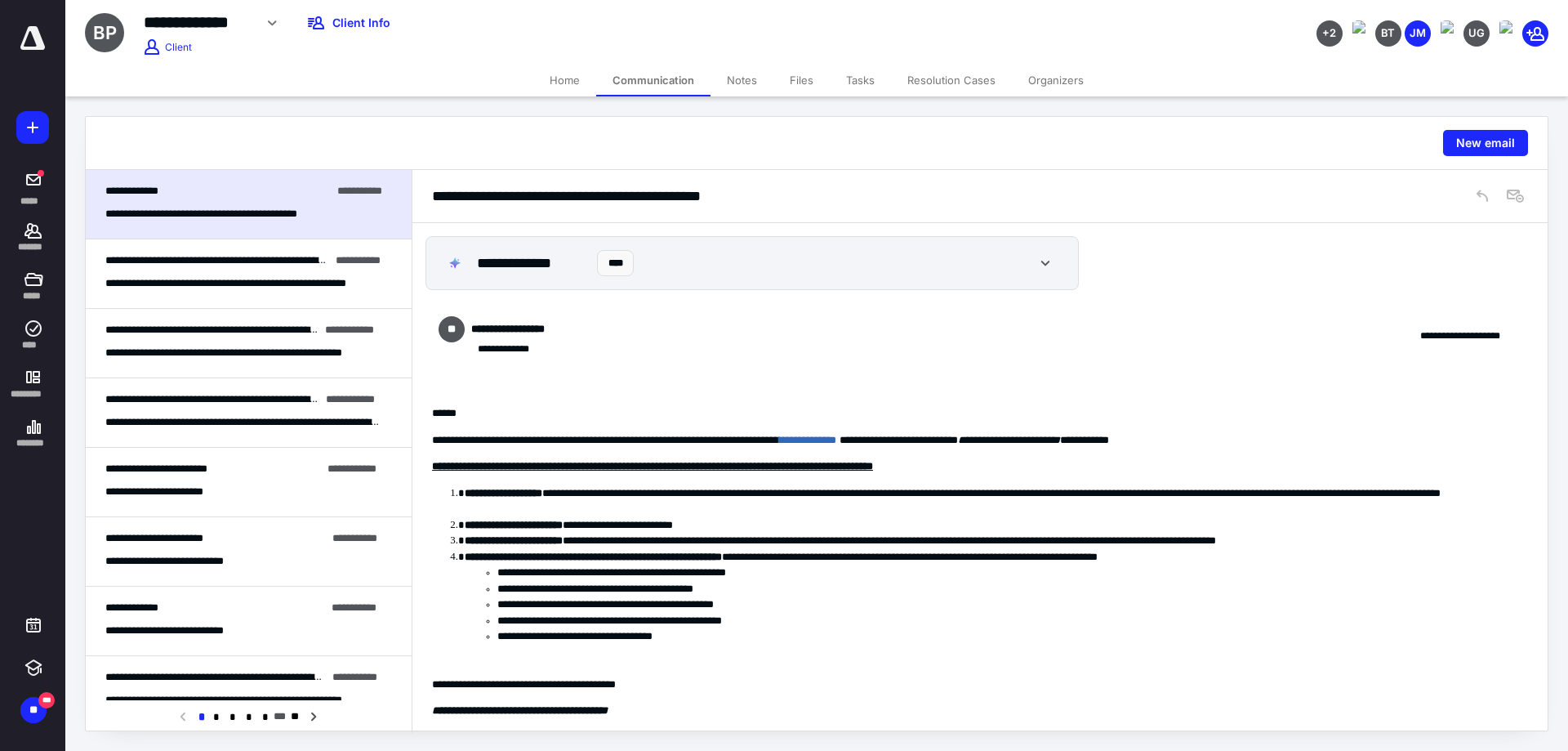 click on "***** *" at bounding box center (973, 413) 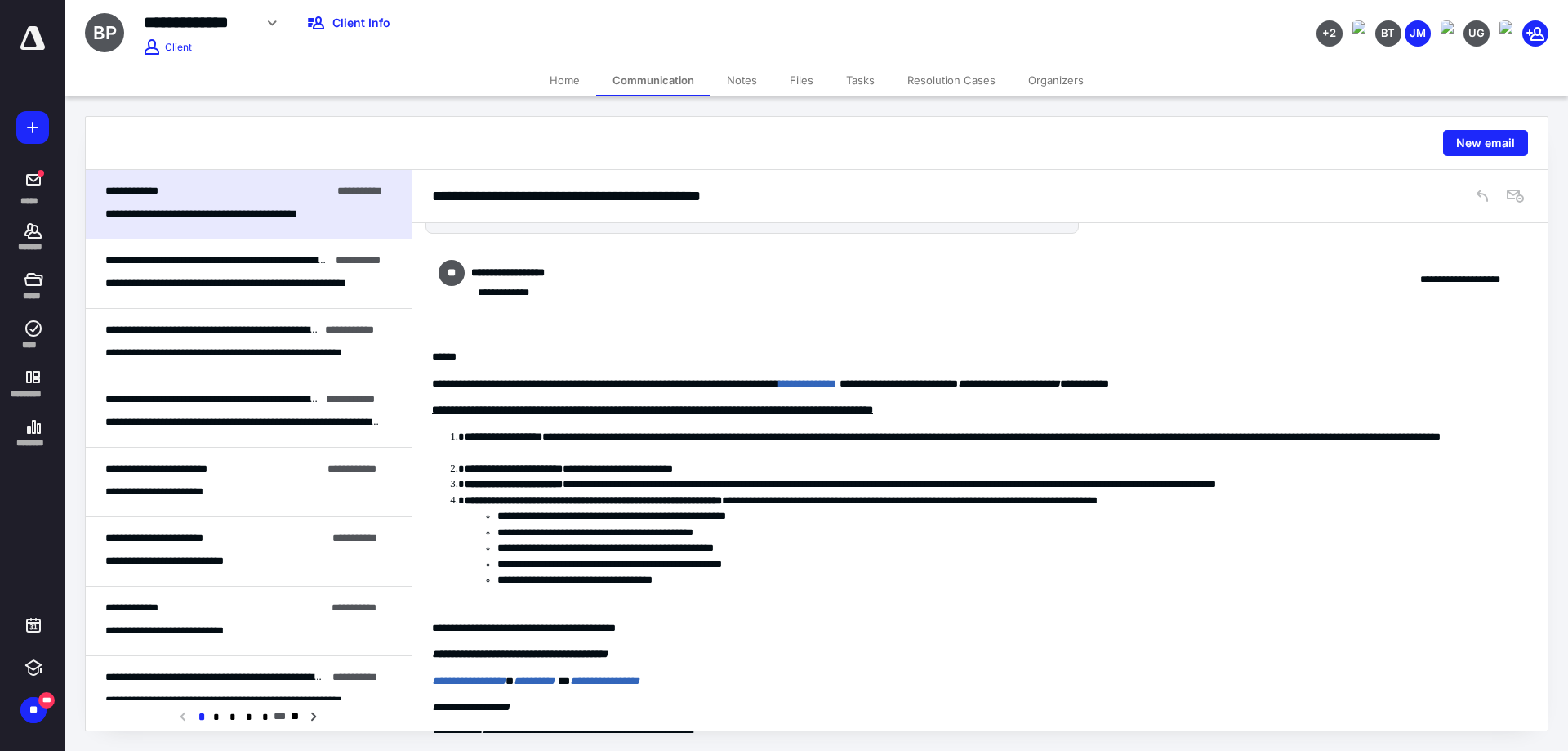 scroll, scrollTop: 0, scrollLeft: 0, axis: both 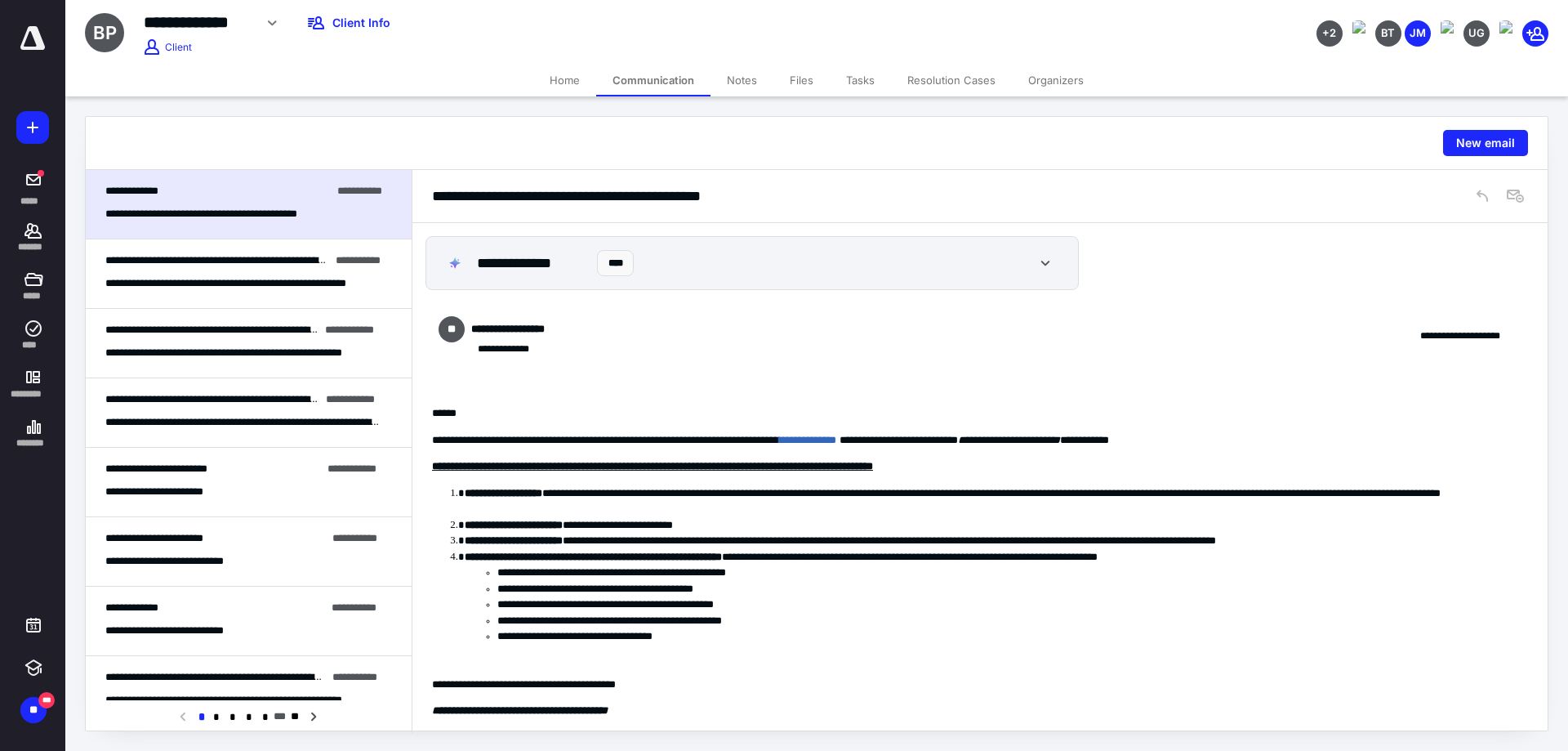 click on "**********" at bounding box center [990, 501] 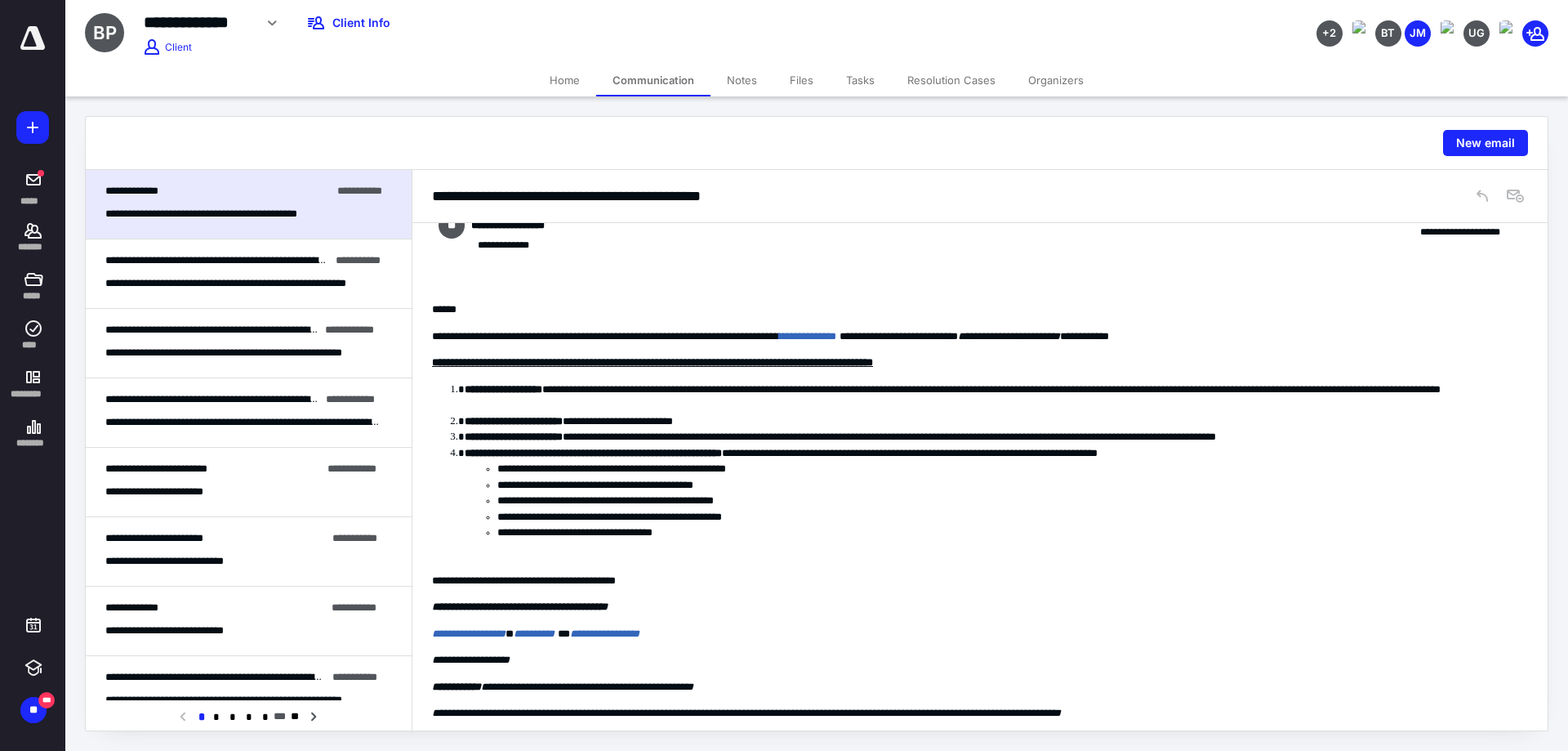 scroll, scrollTop: 188, scrollLeft: 0, axis: vertical 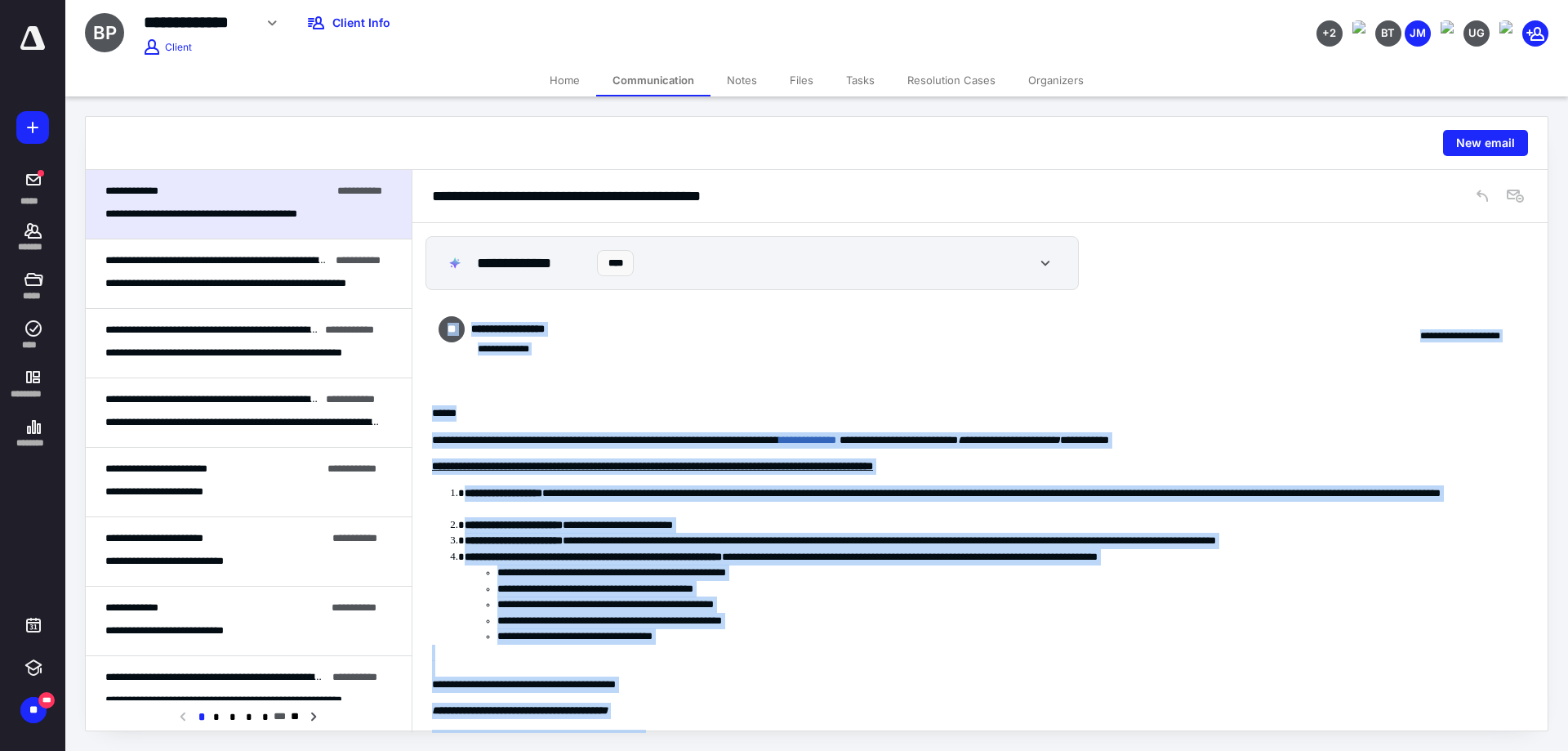 drag, startPoint x: 1174, startPoint y: 650, endPoint x: 440, endPoint y: 329, distance: 801.1223 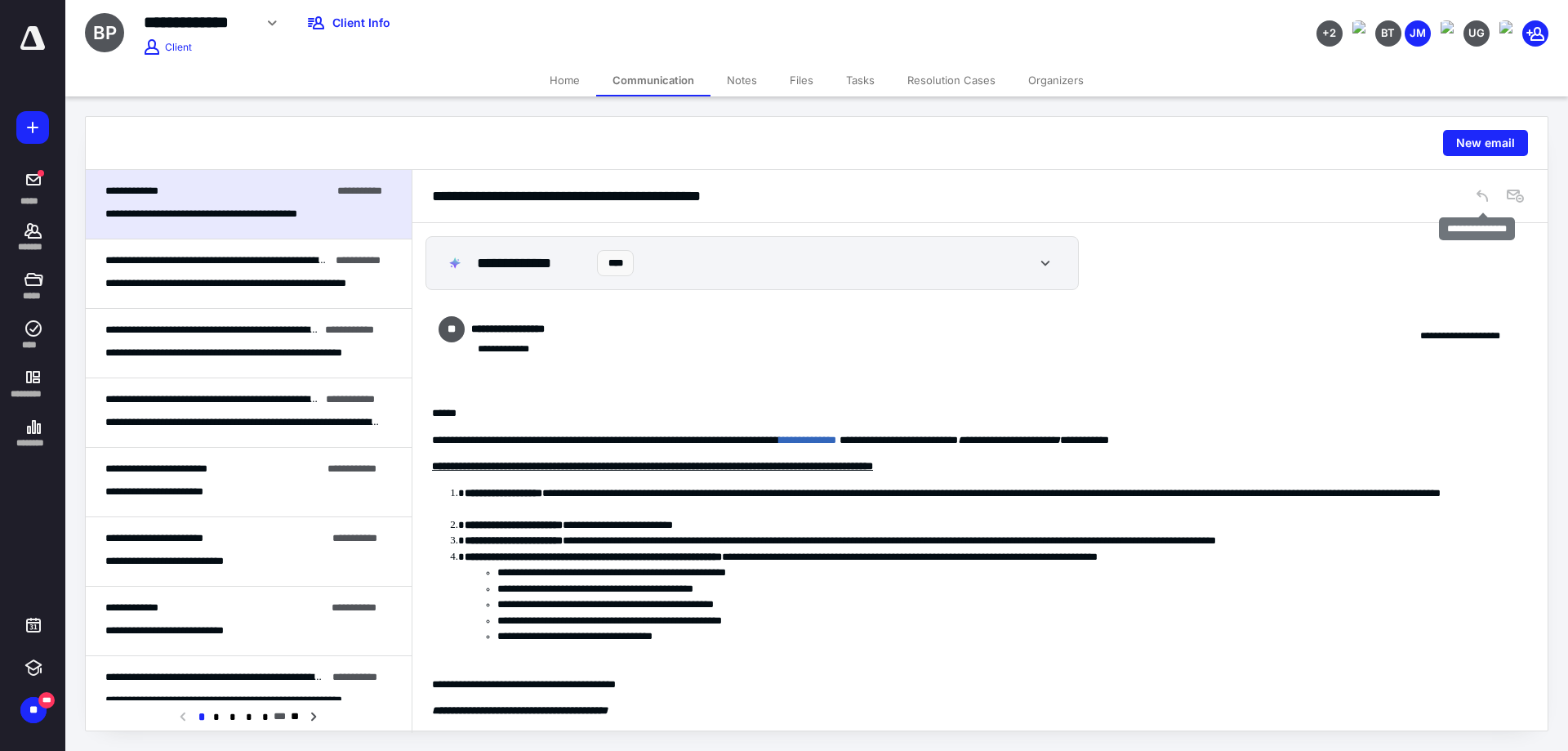 click 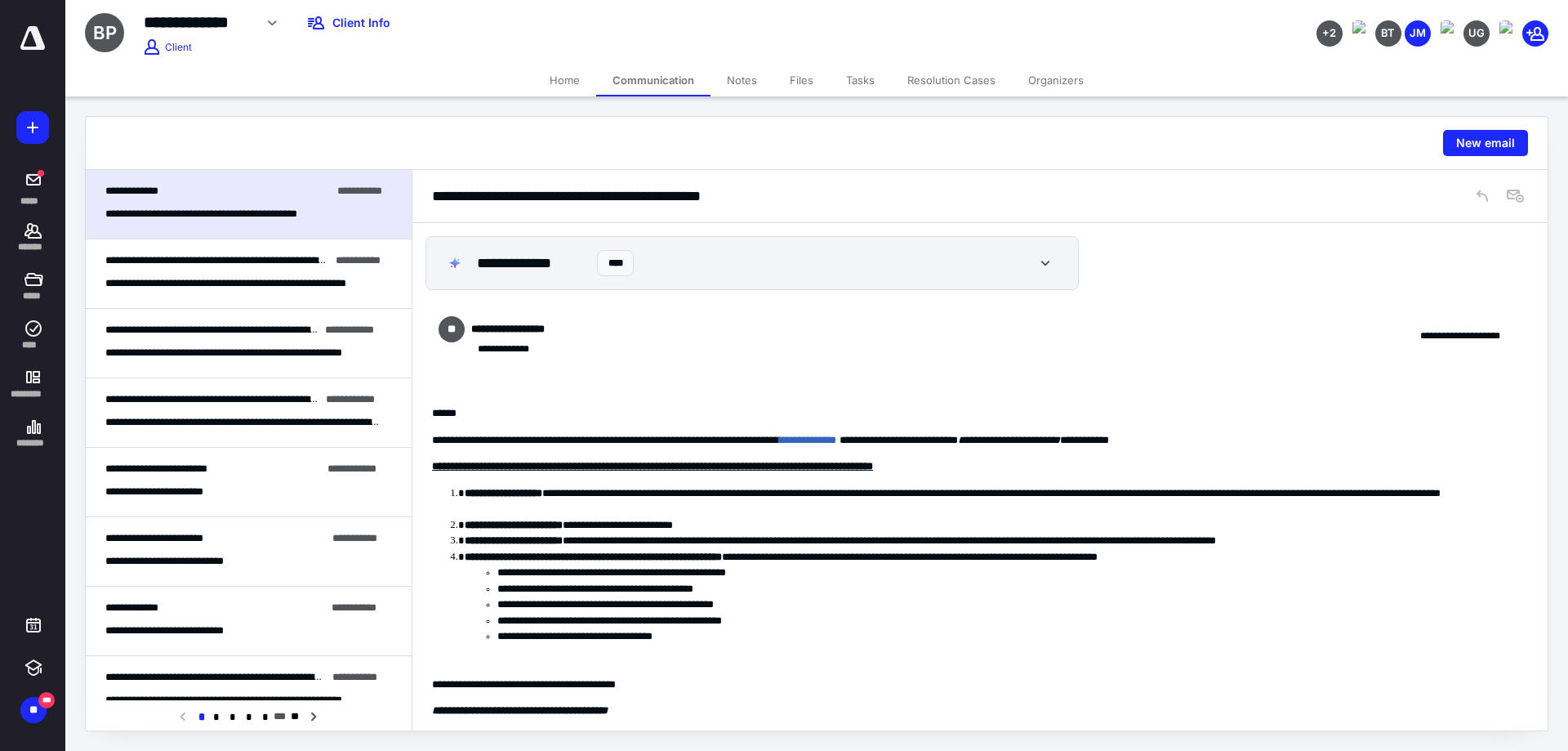click on "**********" at bounding box center (980, 478) 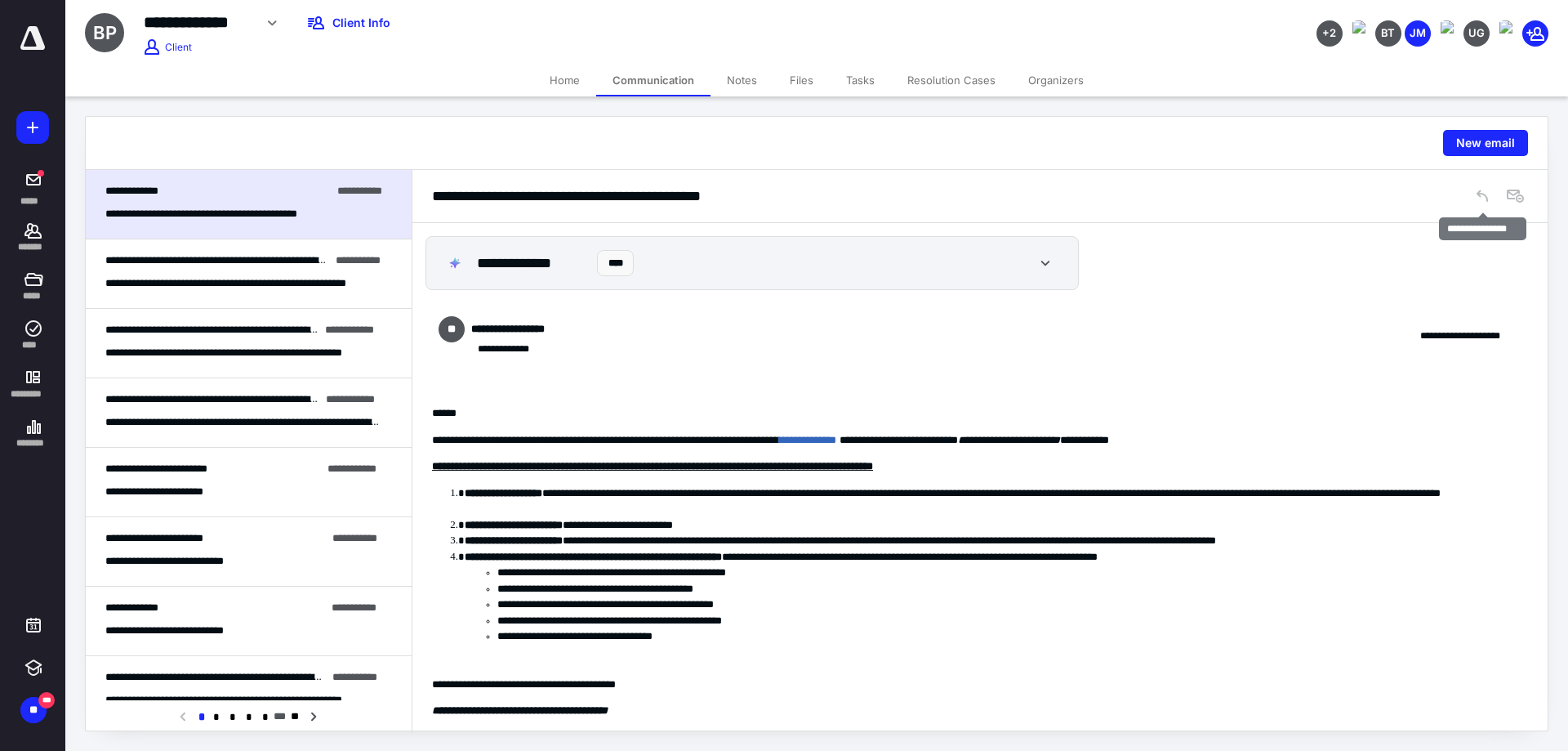 click 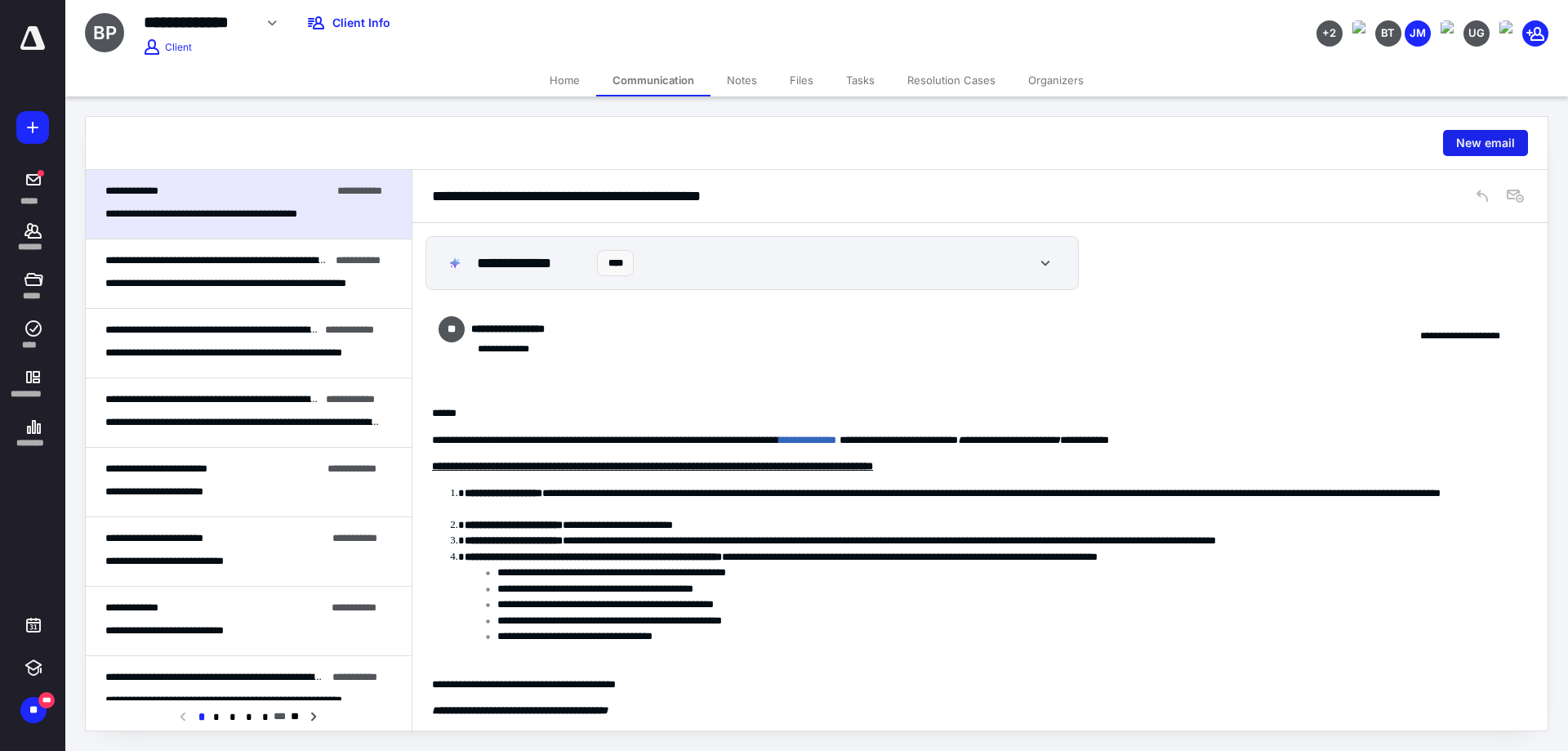 click on "New email" at bounding box center (1486, 143) 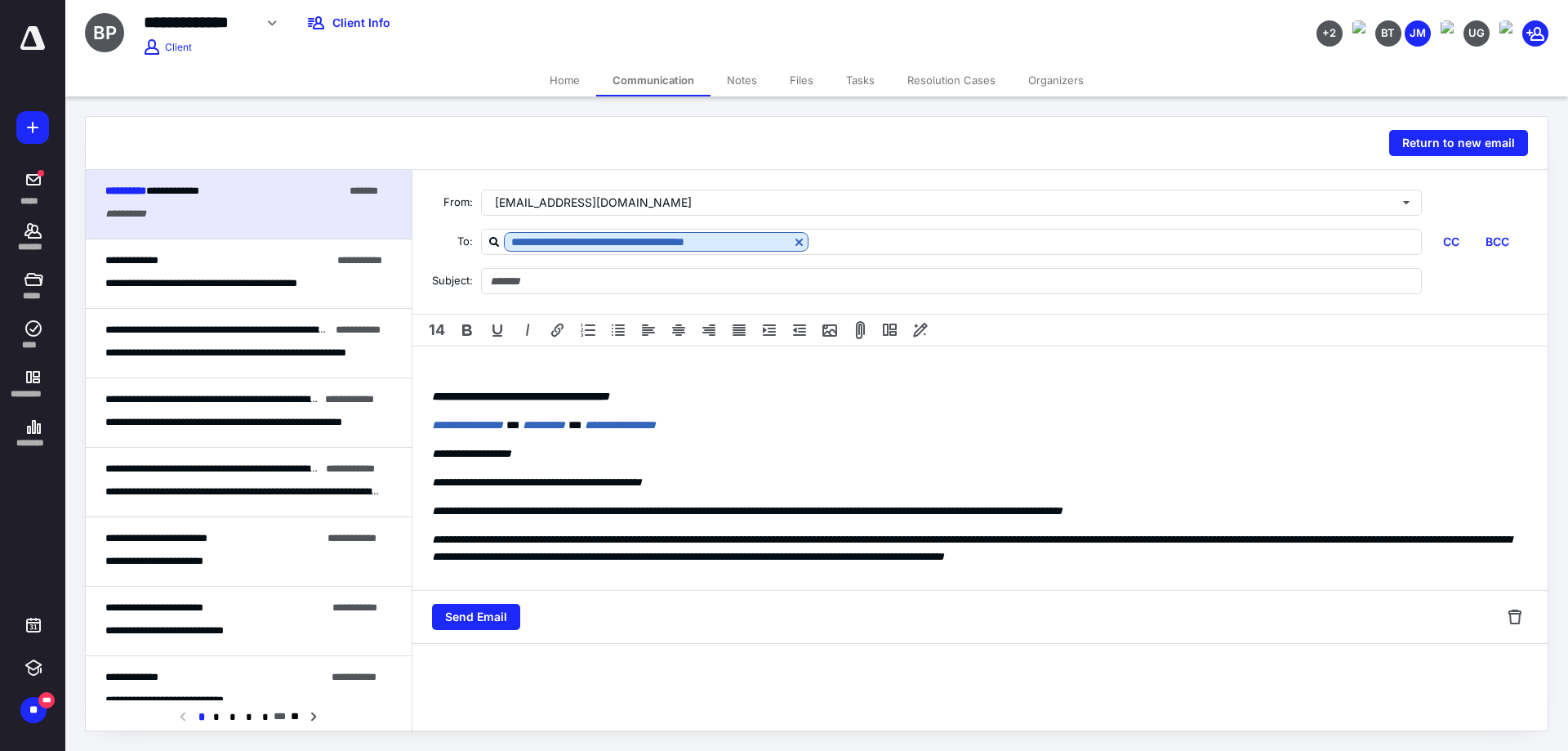 click on "**********" at bounding box center (980, 468) 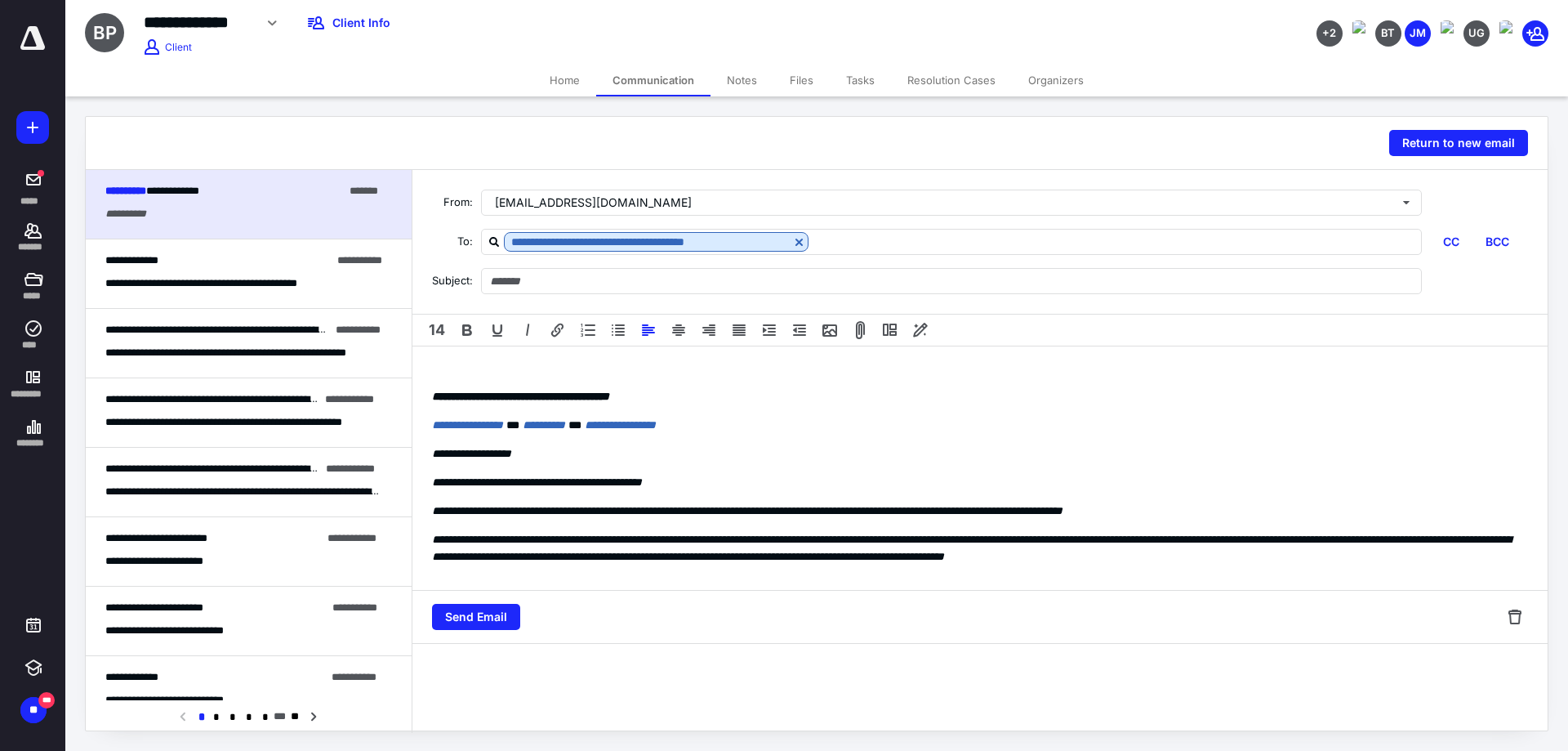 type 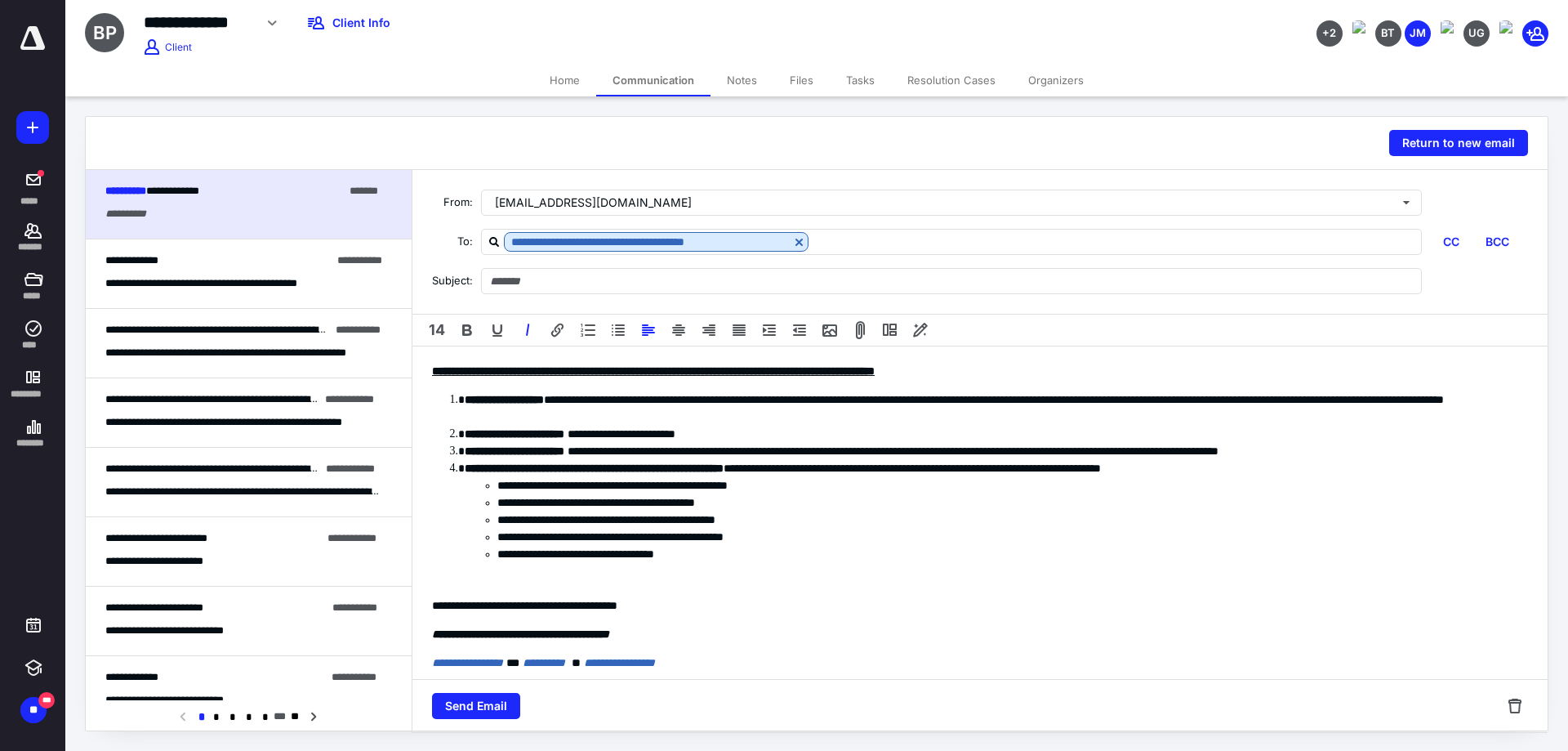 scroll, scrollTop: 163, scrollLeft: 0, axis: vertical 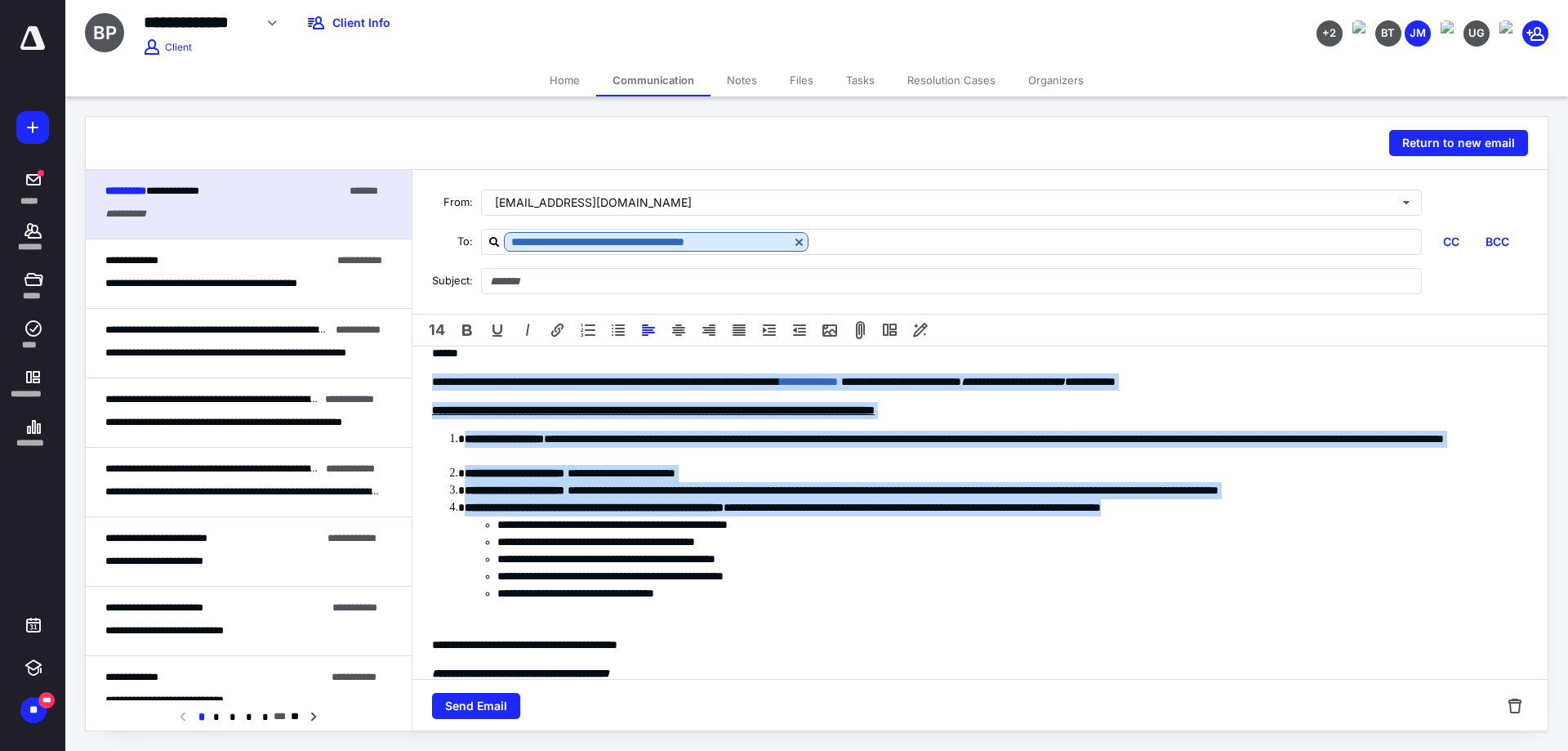 drag, startPoint x: 1314, startPoint y: 511, endPoint x: 401, endPoint y: 391, distance: 920.8523 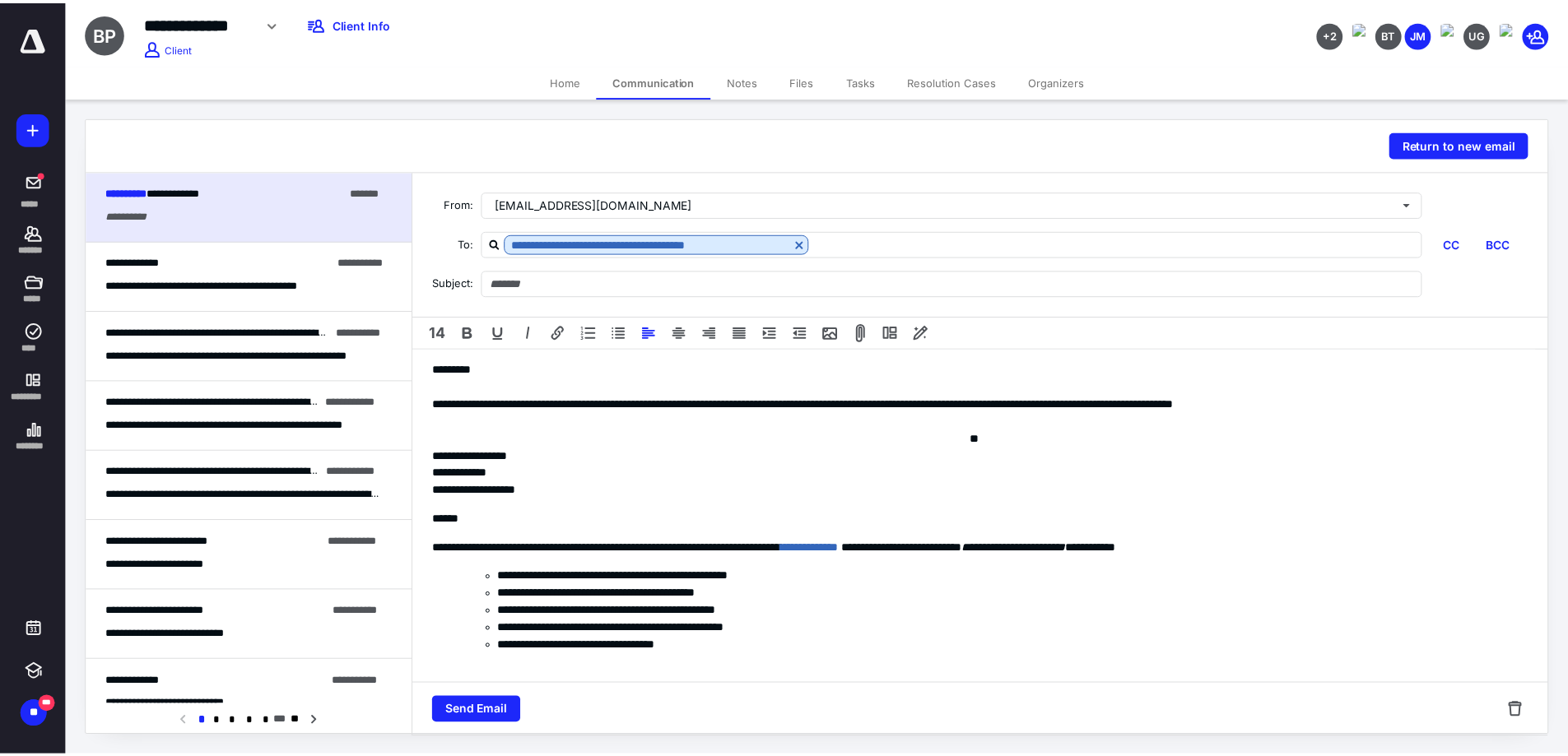 scroll, scrollTop: 0, scrollLeft: 0, axis: both 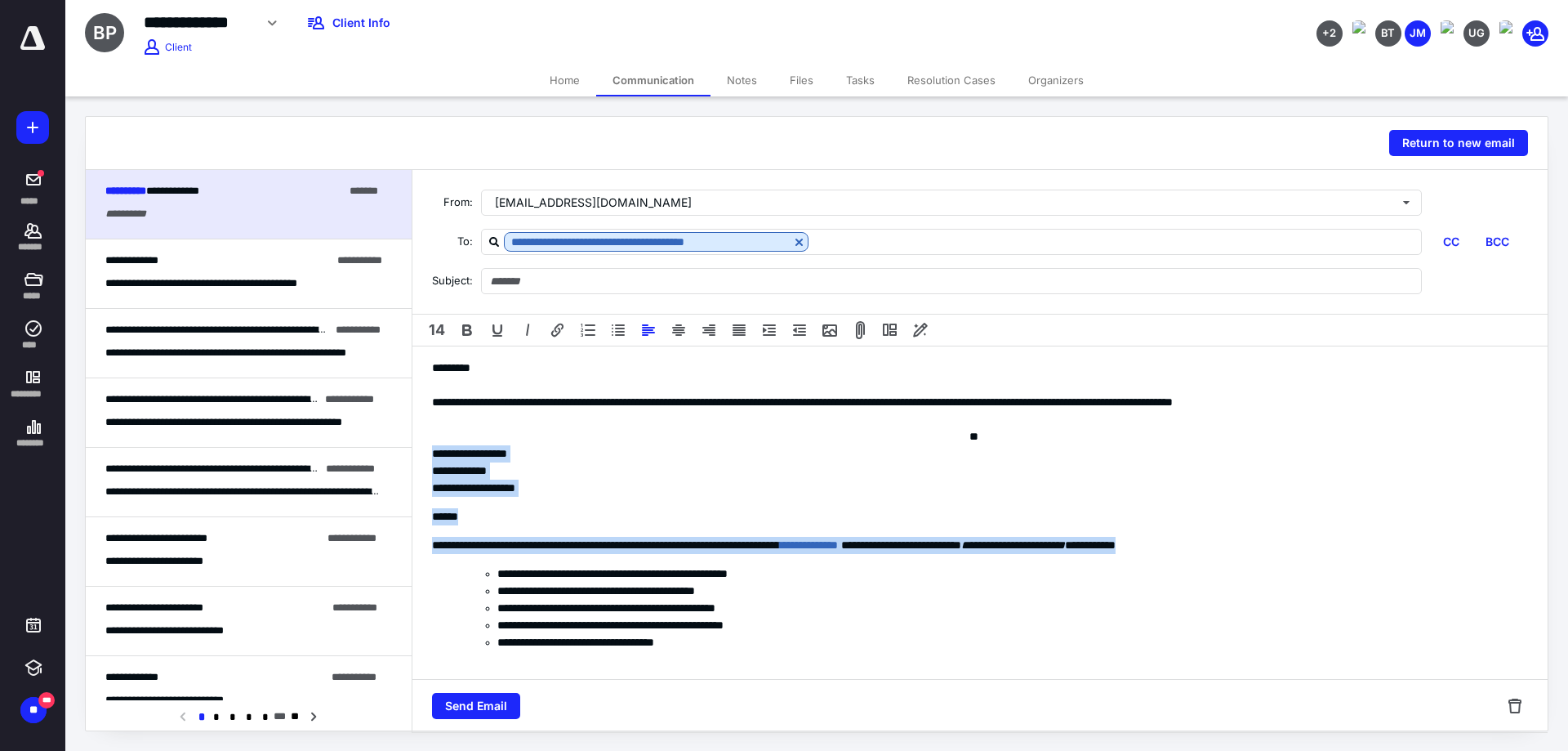 drag, startPoint x: 1352, startPoint y: 539, endPoint x: 352, endPoint y: 454, distance: 1003.606 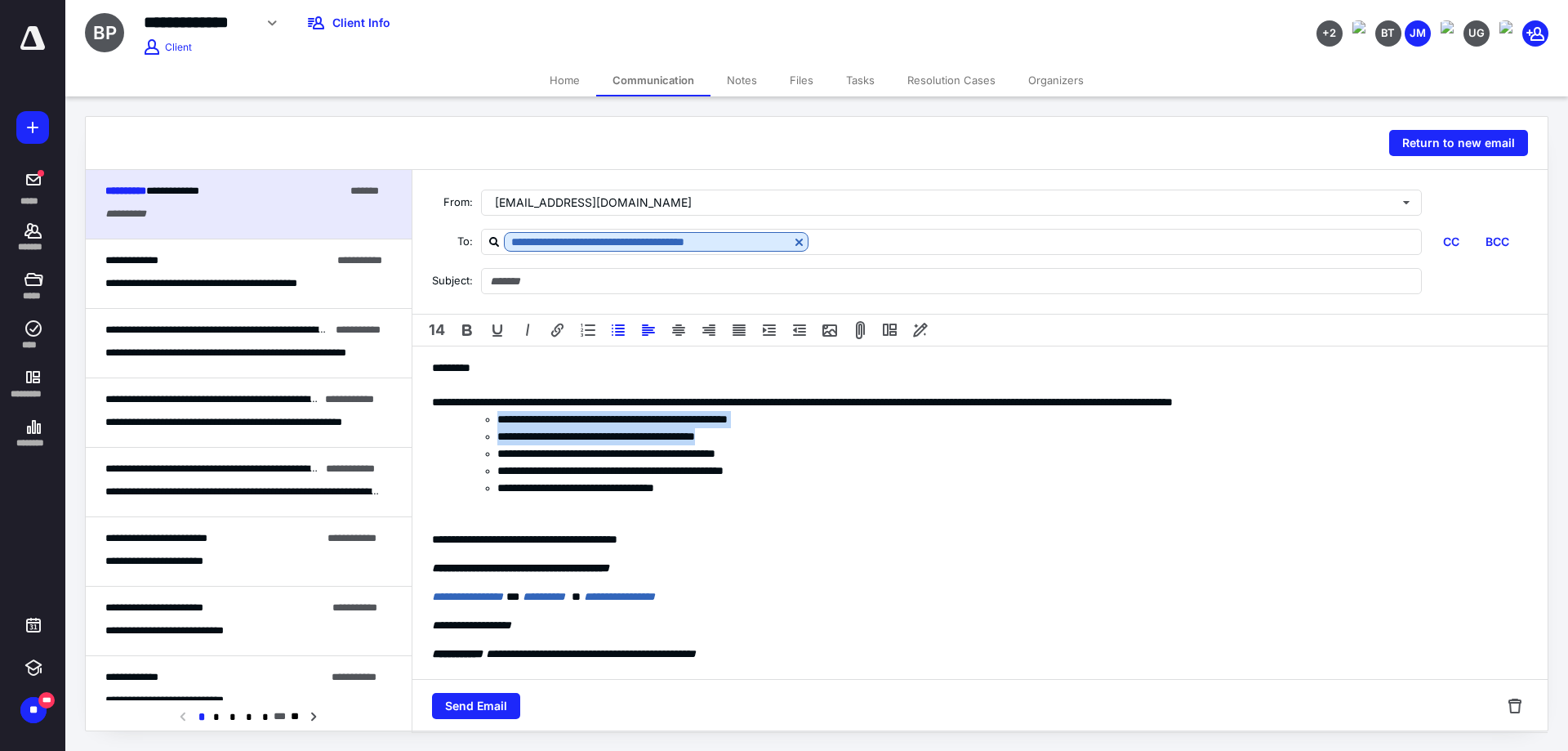 drag, startPoint x: 821, startPoint y: 437, endPoint x: 477, endPoint y: 423, distance: 344.28477 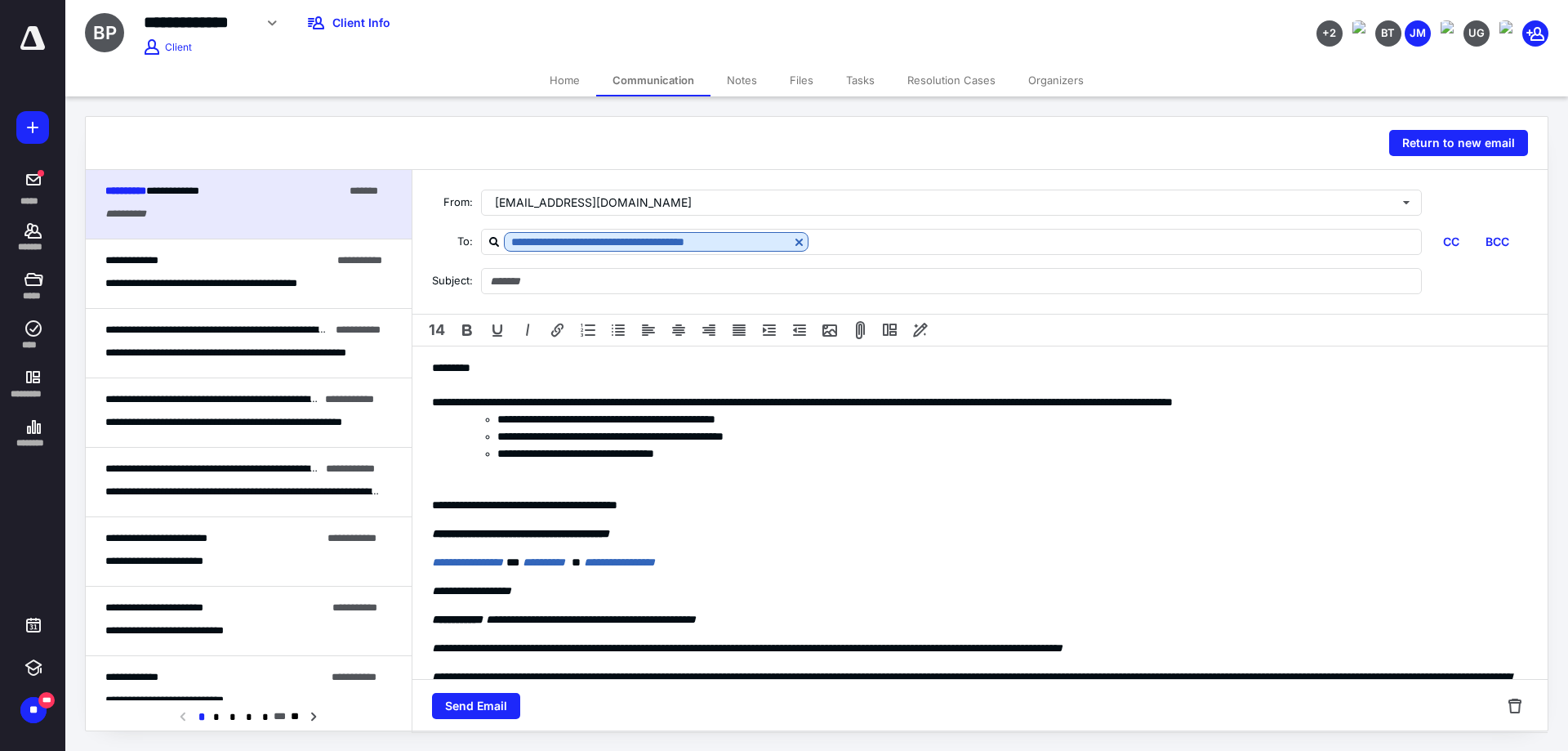 click on "**********" at bounding box center [1006, 454] 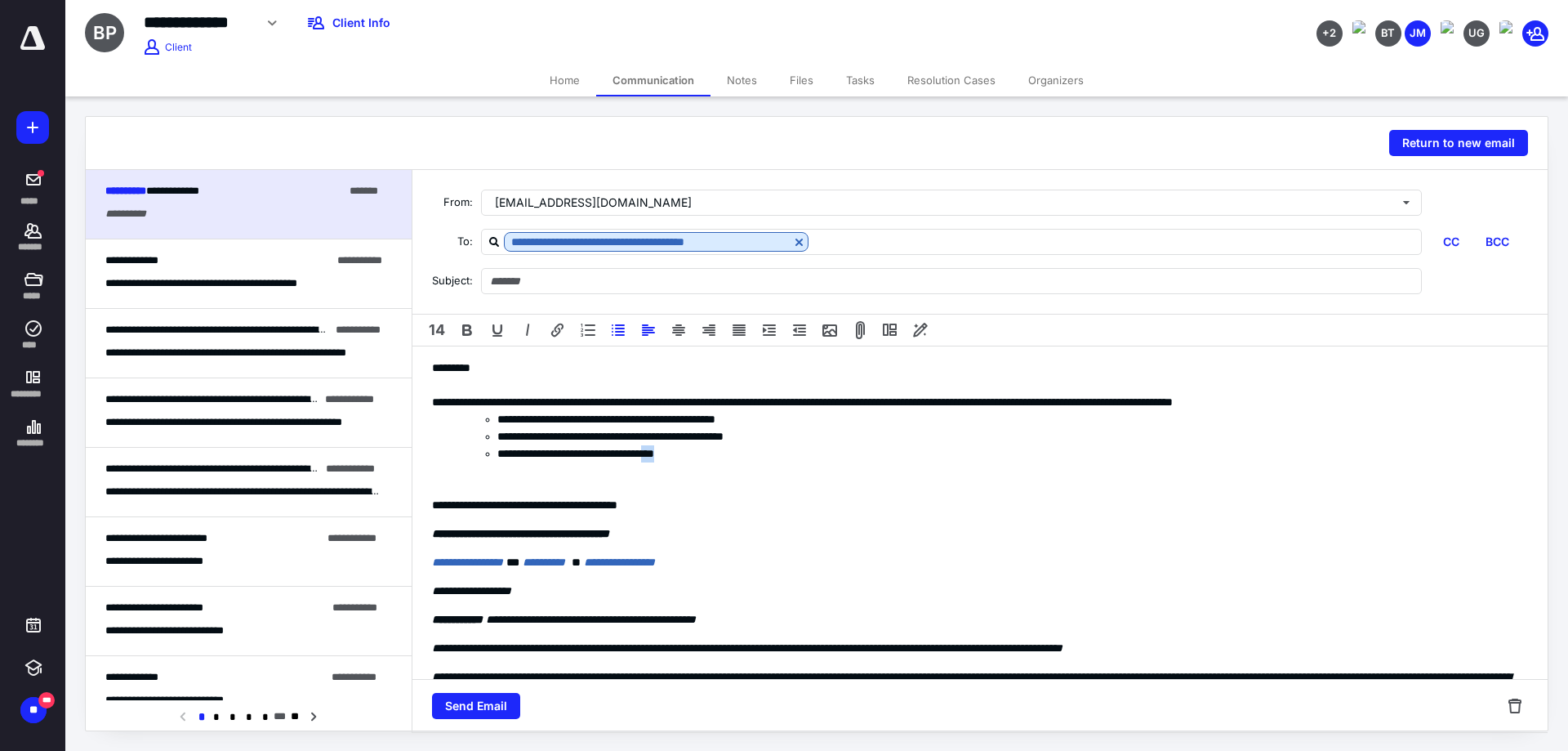 drag, startPoint x: 770, startPoint y: 450, endPoint x: 697, endPoint y: 452, distance: 73.02739 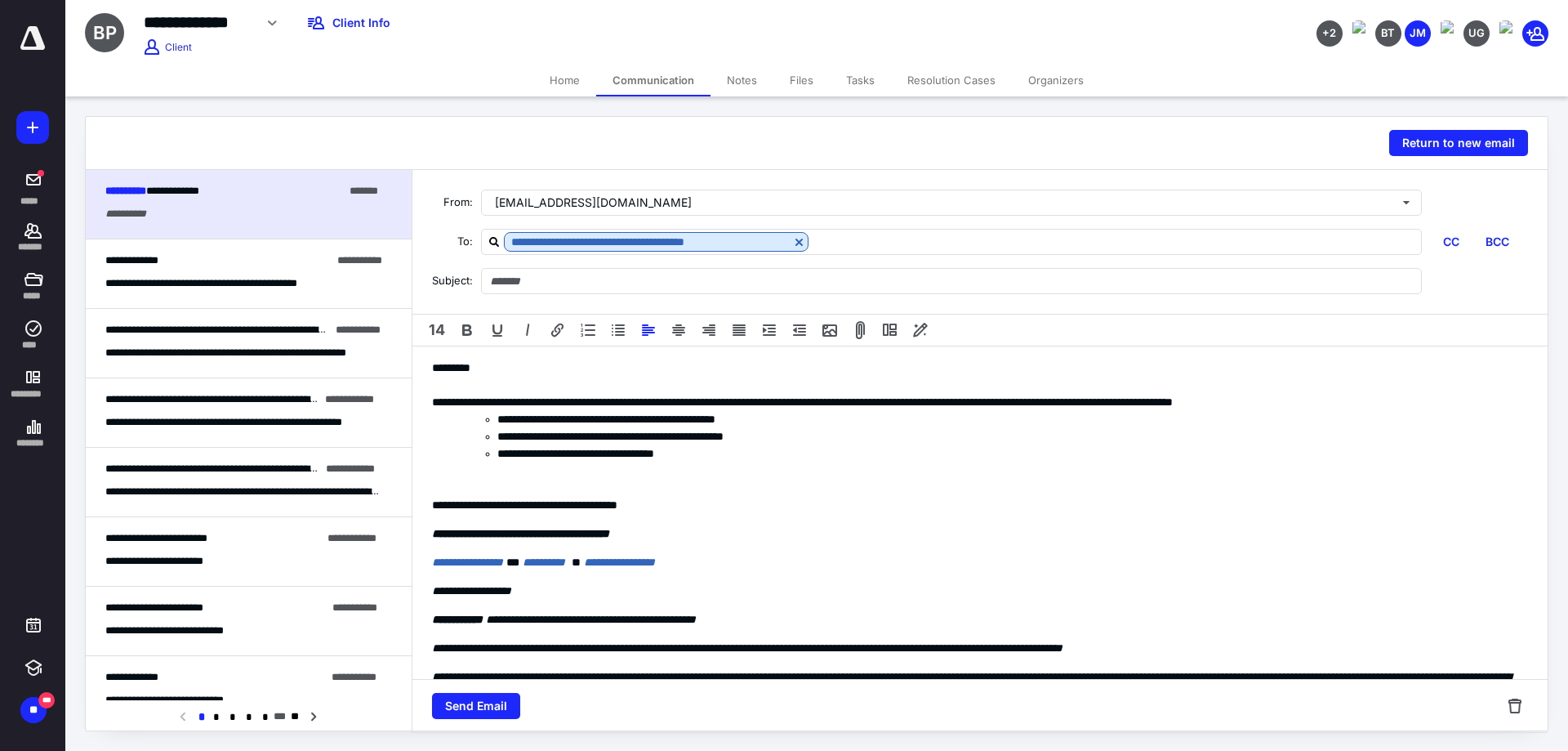 click on "**********" at bounding box center (1006, 454) 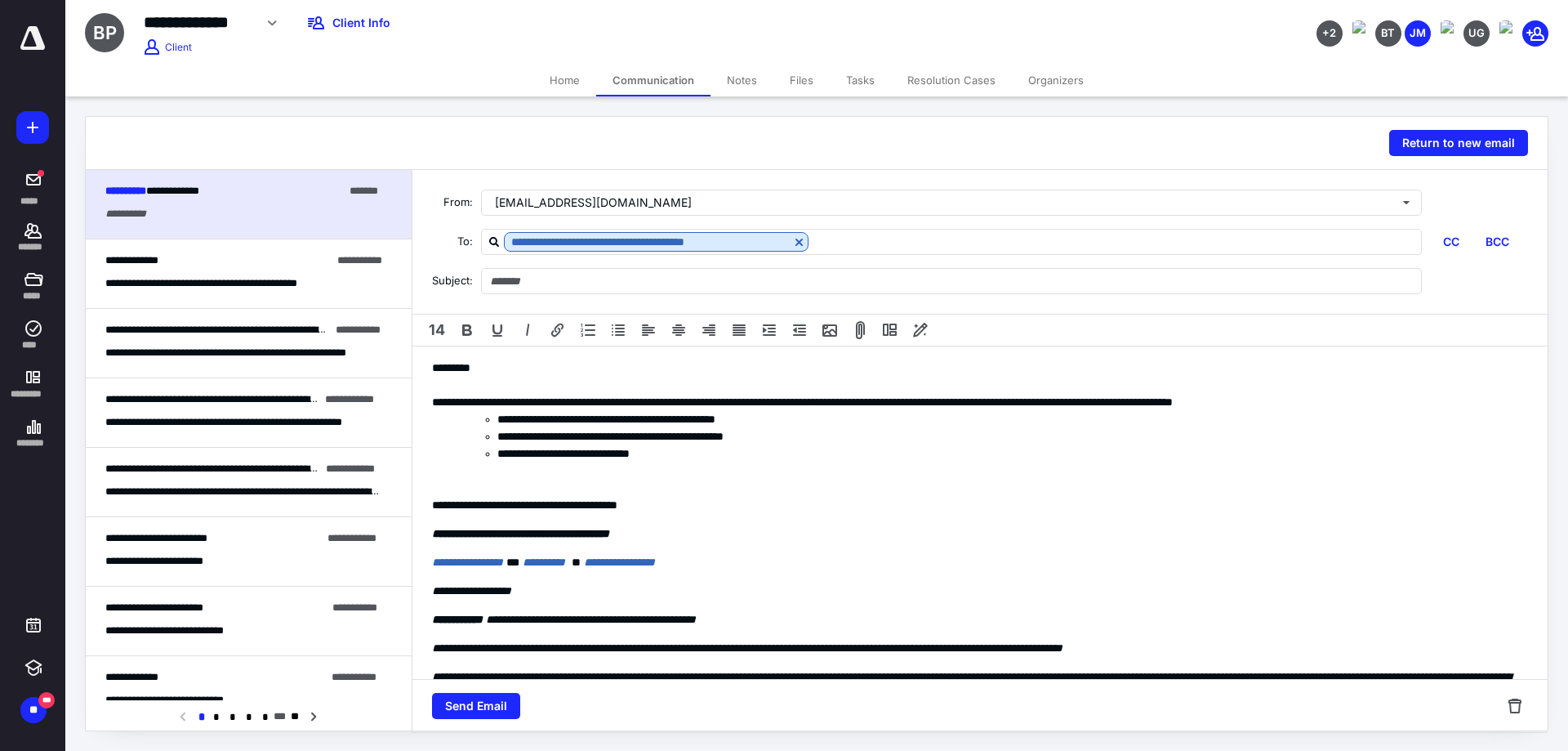 click at bounding box center [973, 471] 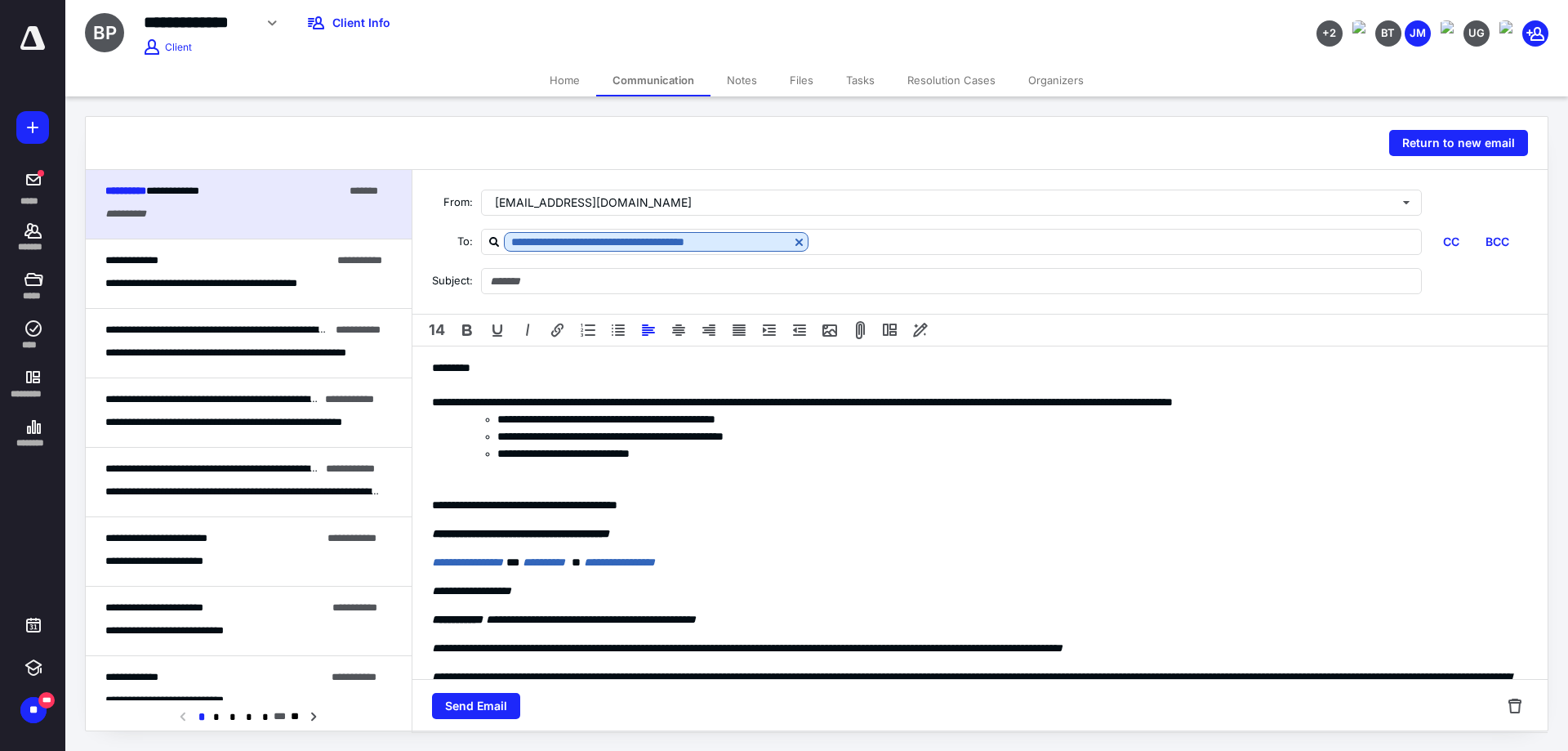 click at bounding box center (973, 488) 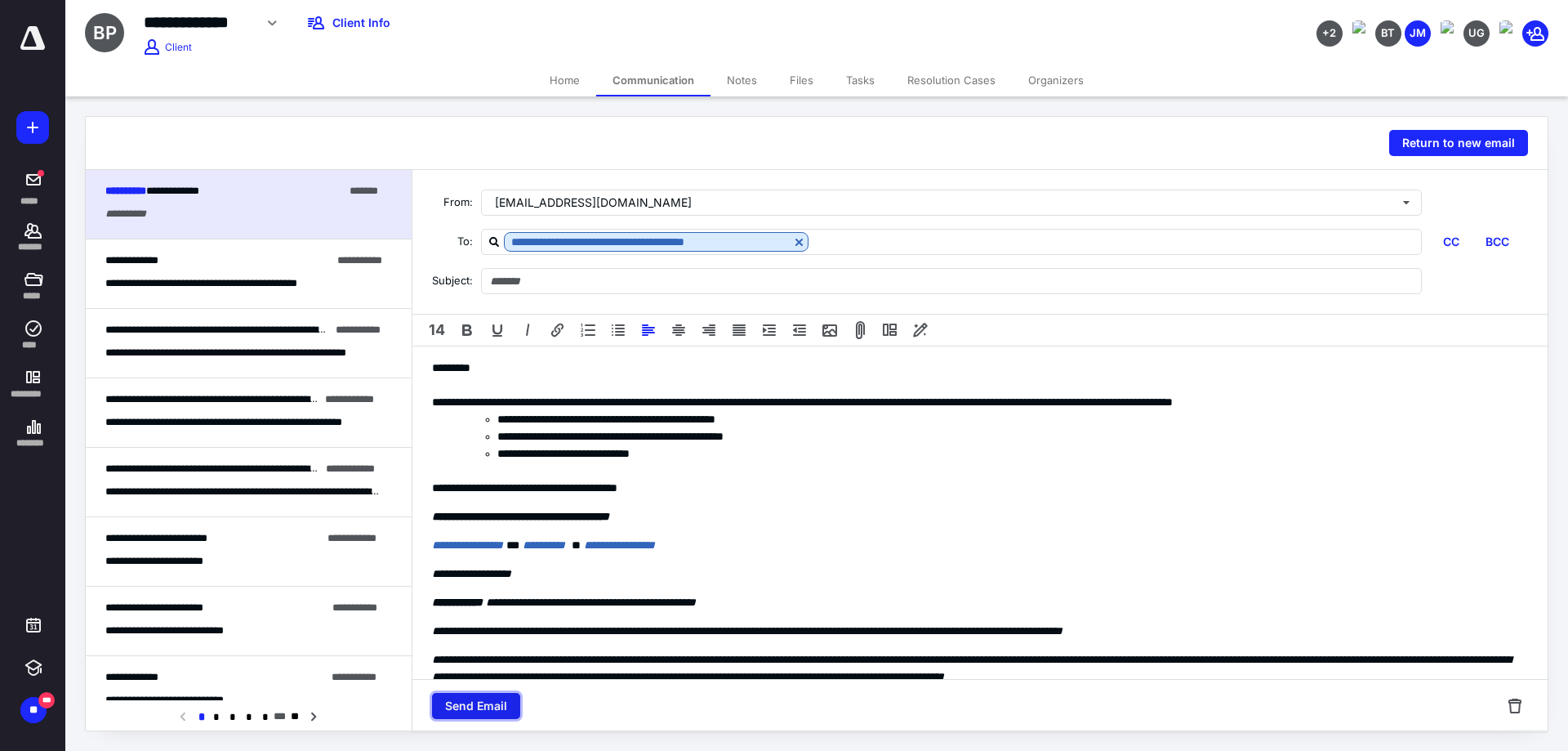 click on "Send Email" at bounding box center (476, 706) 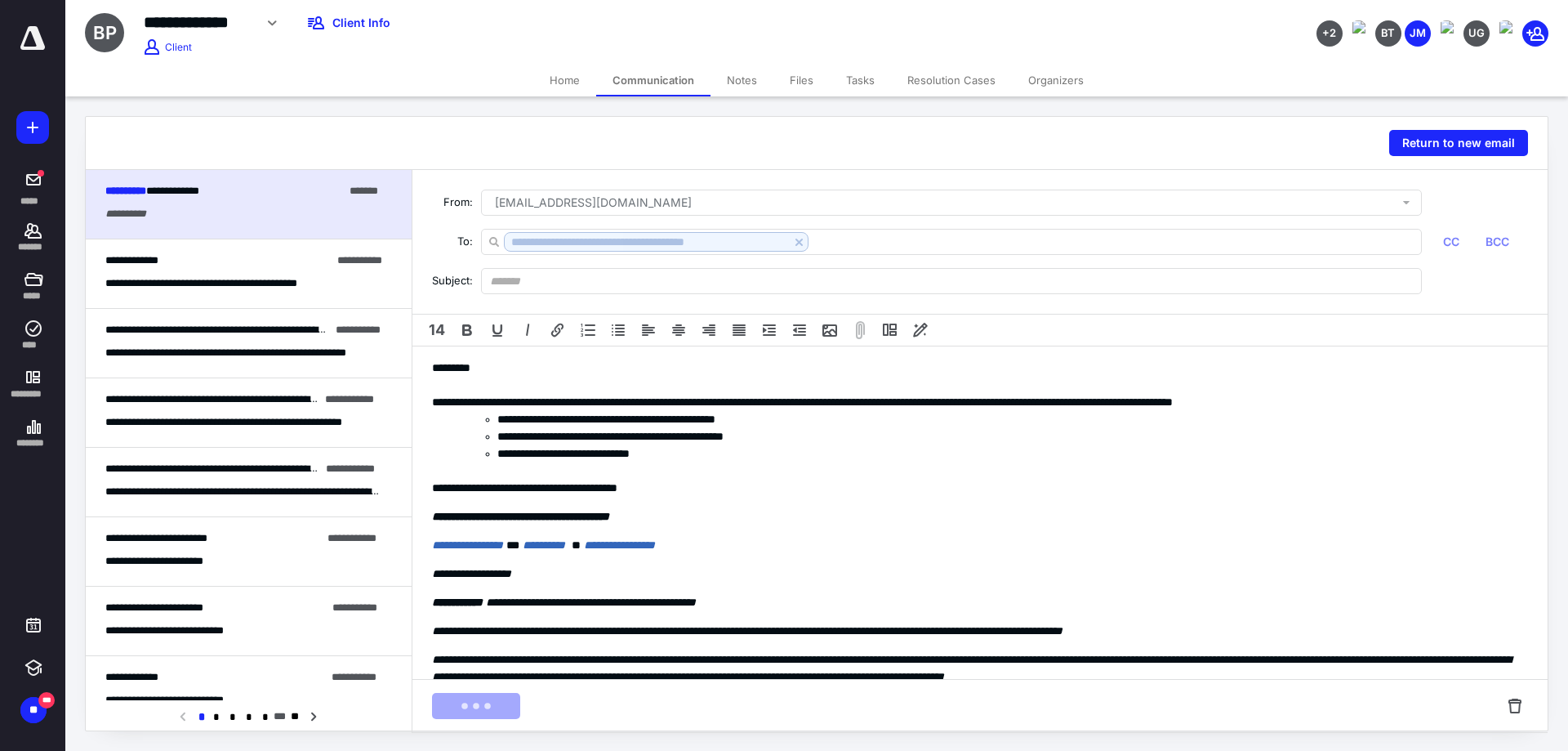 click at bounding box center (973, 385) 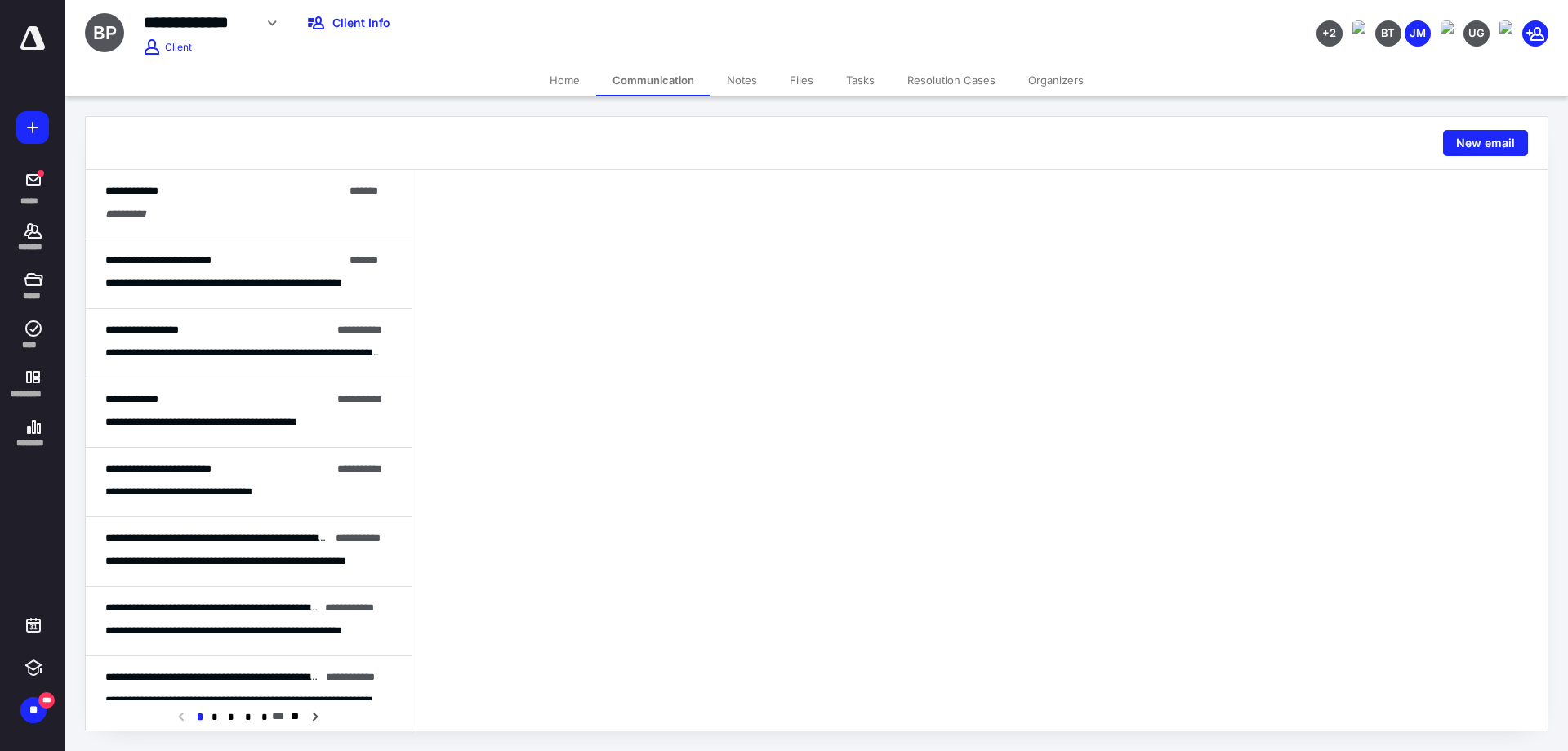 click at bounding box center [980, 451] 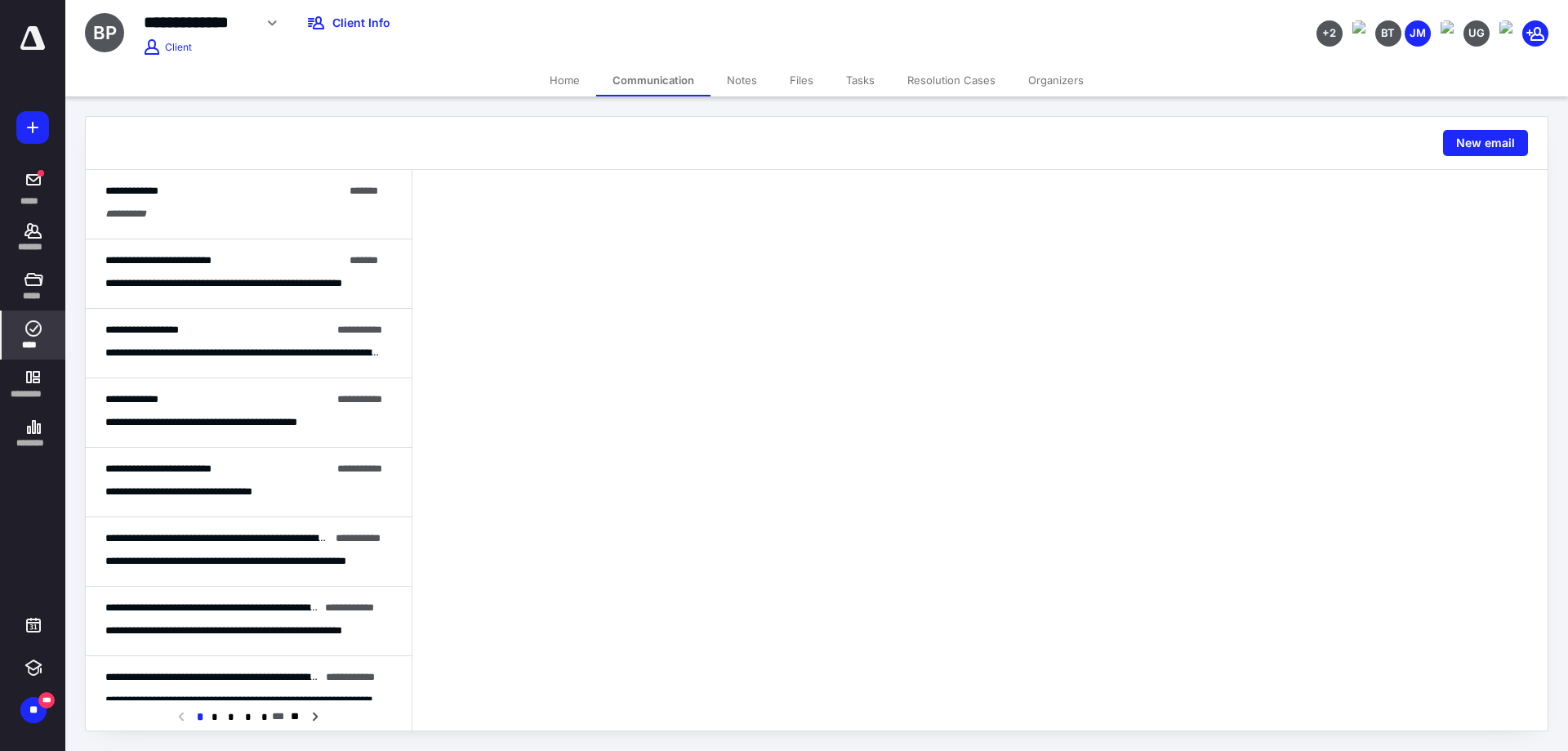 click 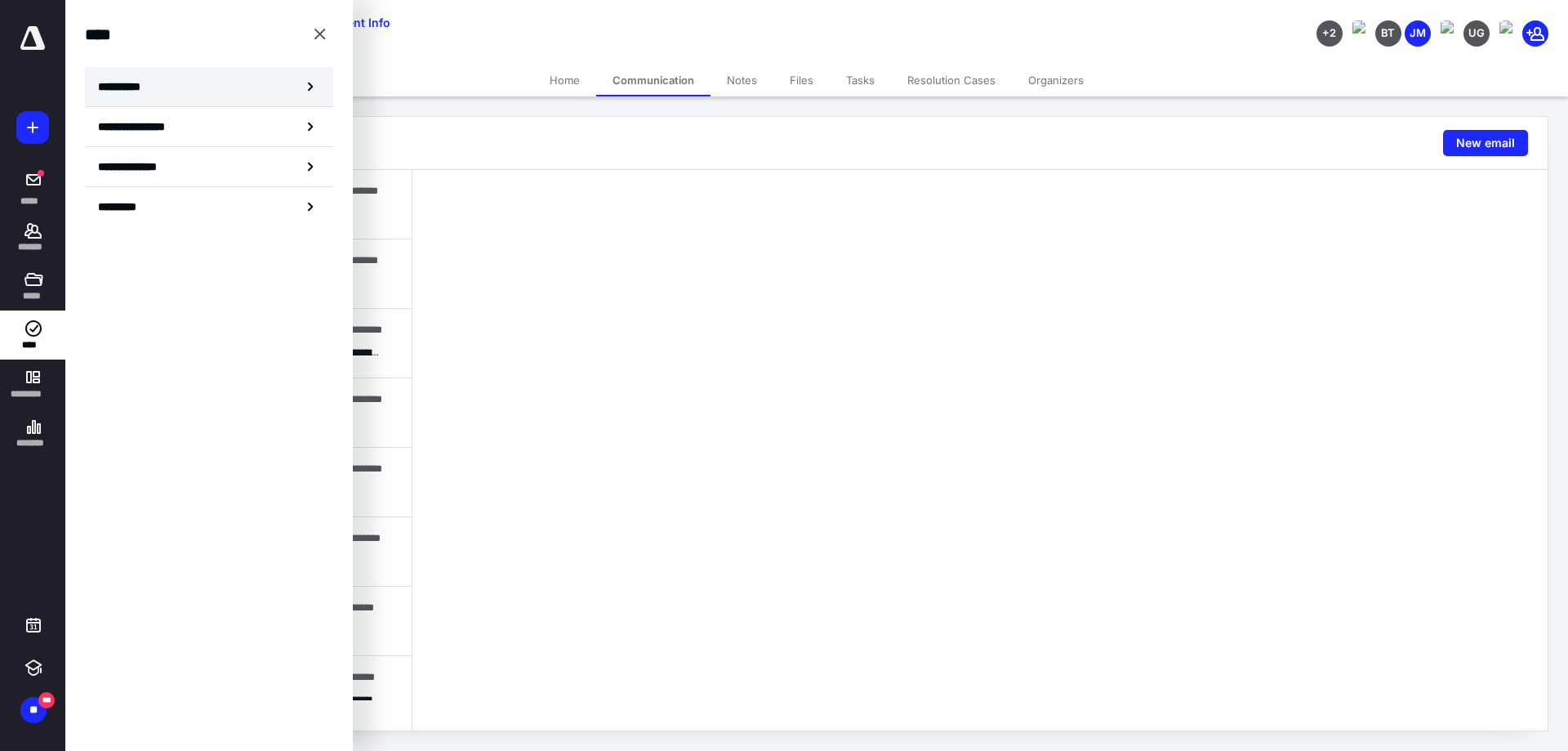 click on "**********" at bounding box center (209, 87) 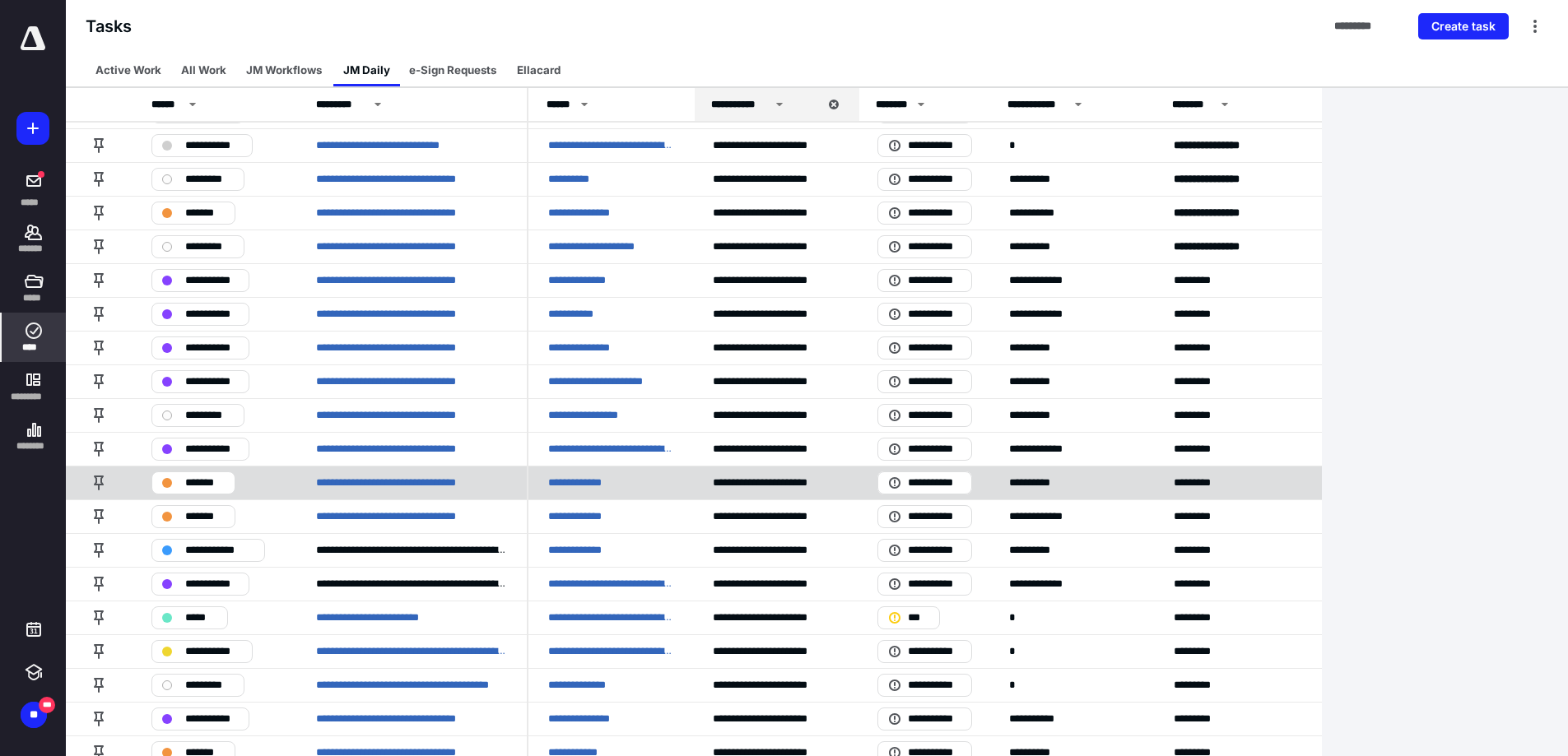 scroll, scrollTop: 0, scrollLeft: 0, axis: both 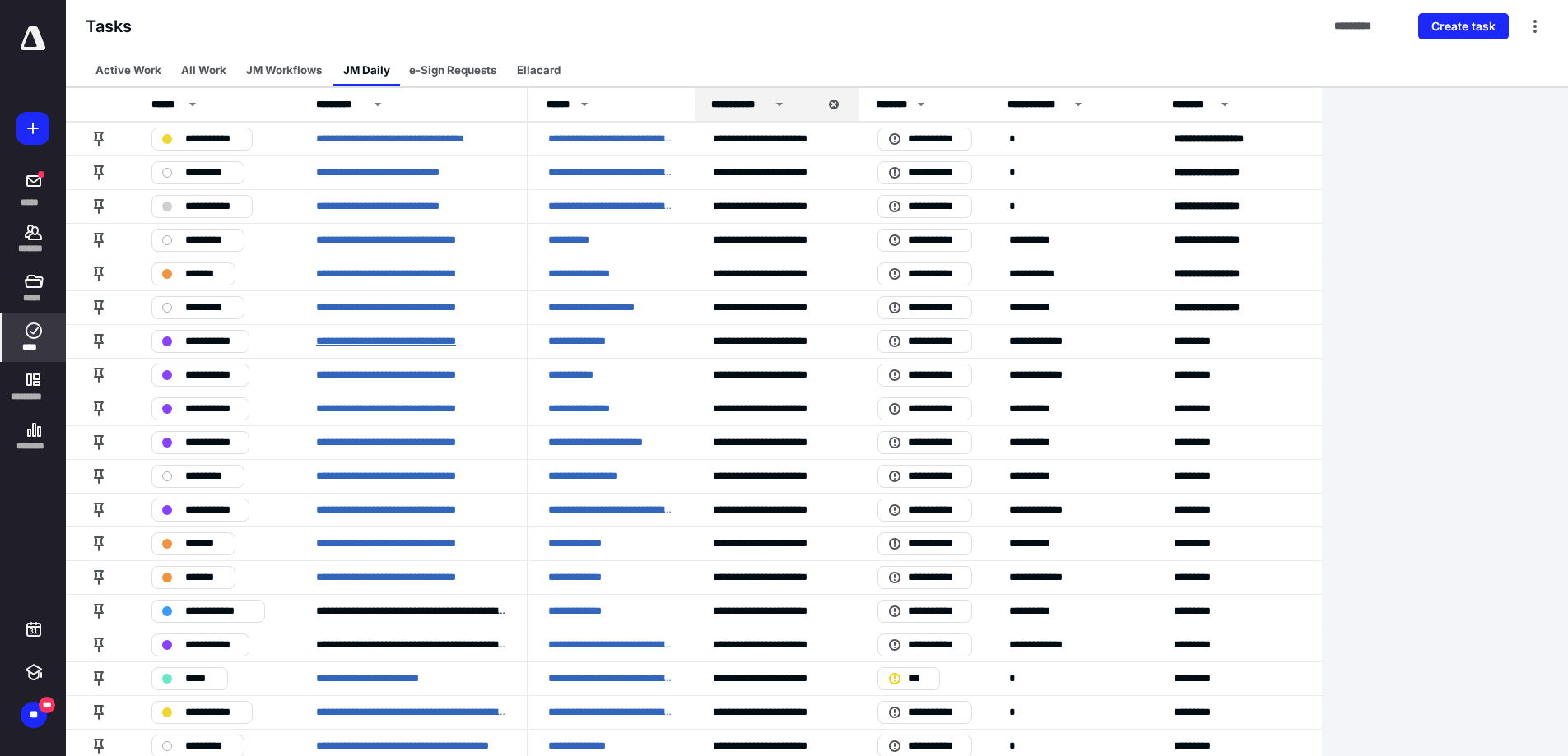 drag, startPoint x: 395, startPoint y: 336, endPoint x: 879, endPoint y: 355, distance: 484.37279 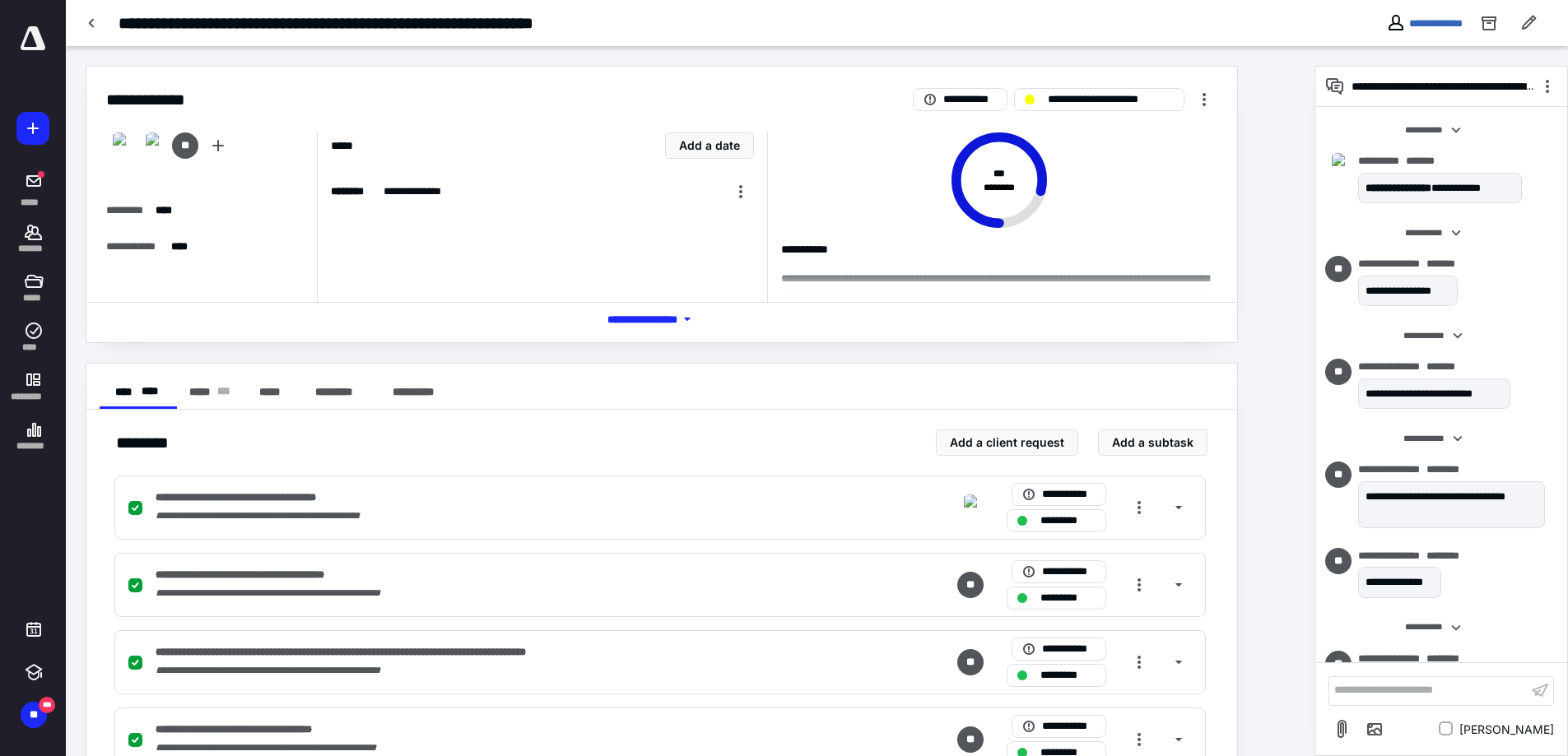 scroll, scrollTop: 1338, scrollLeft: 0, axis: vertical 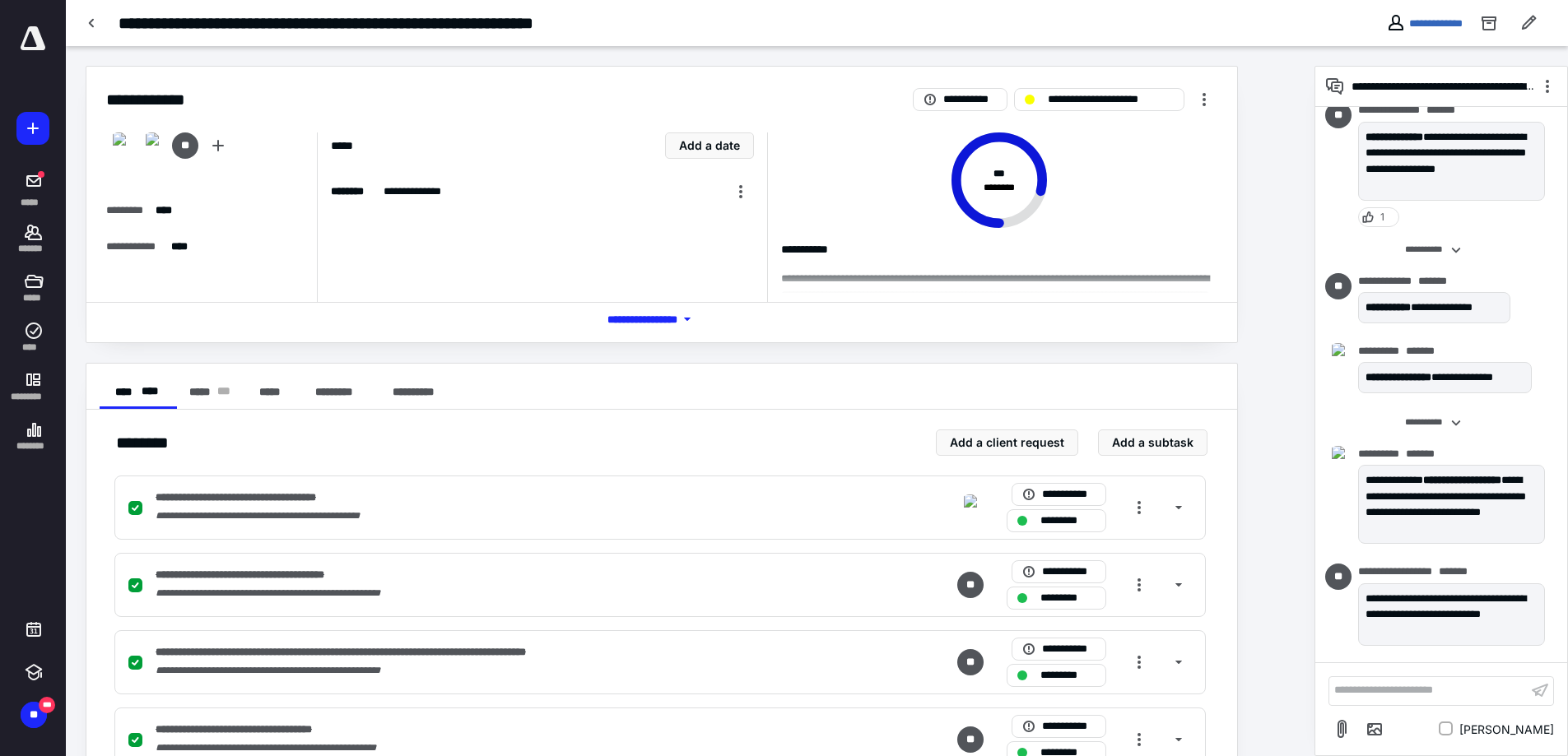 click on "**********" at bounding box center (1428, 690) 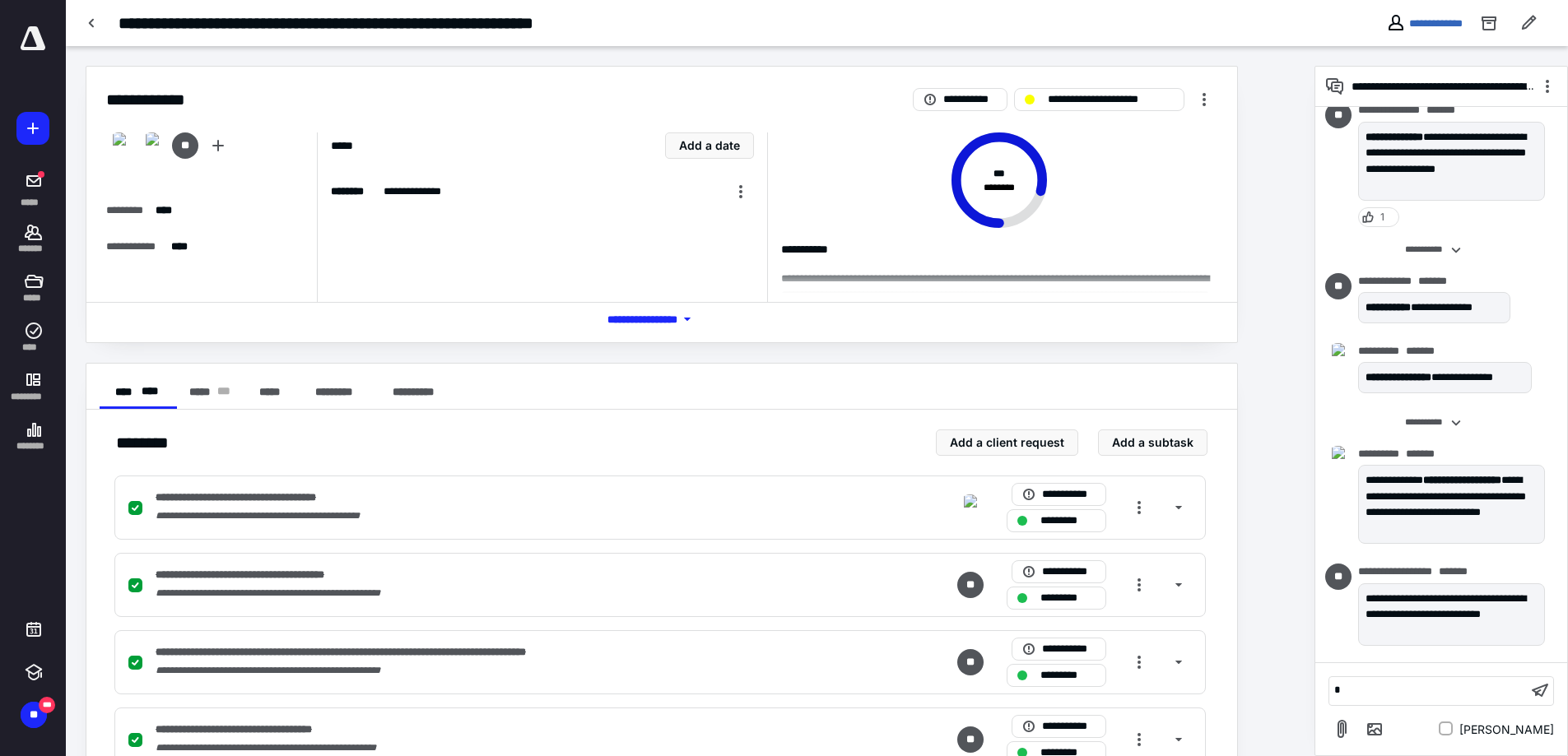 type 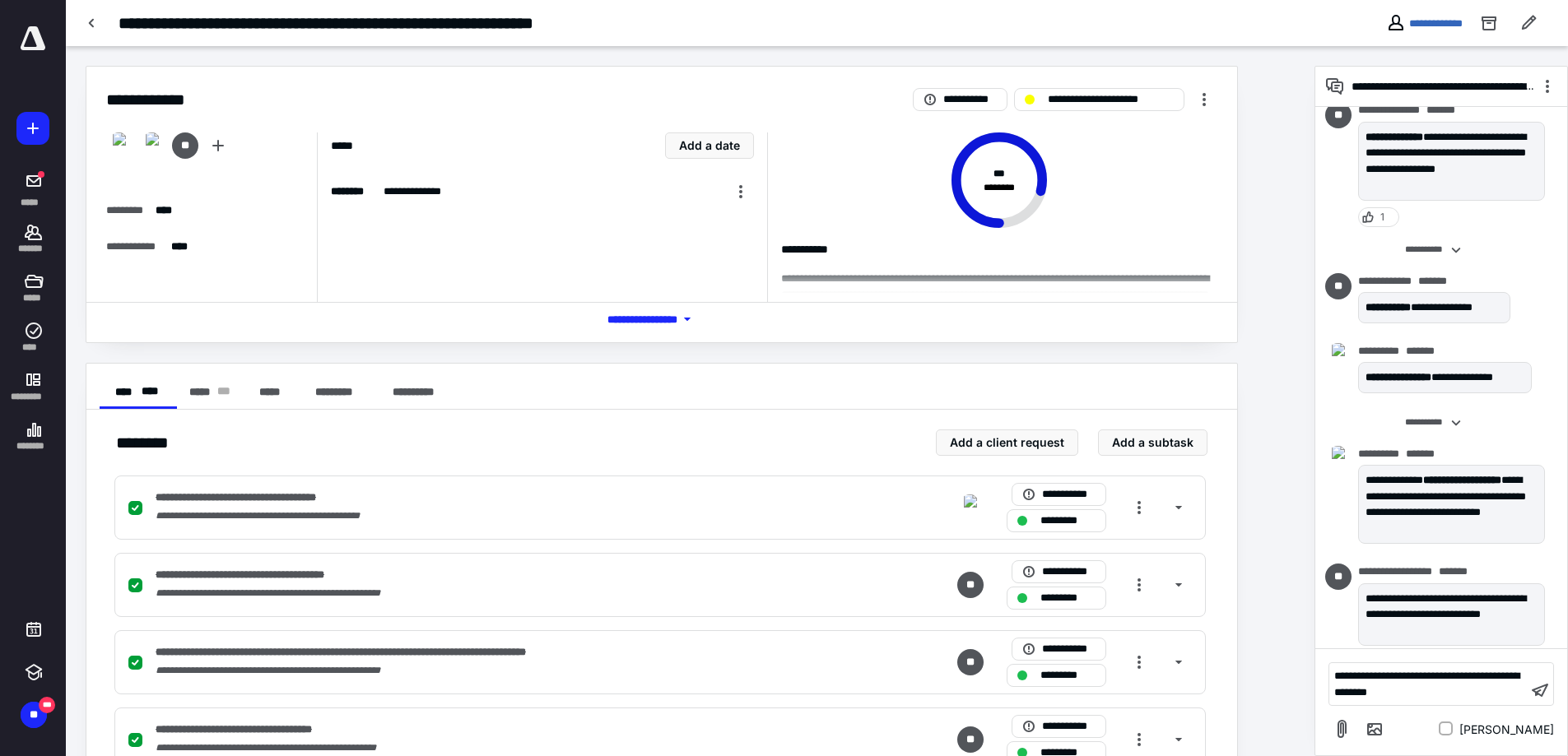 click on "**********" at bounding box center [1428, 684] 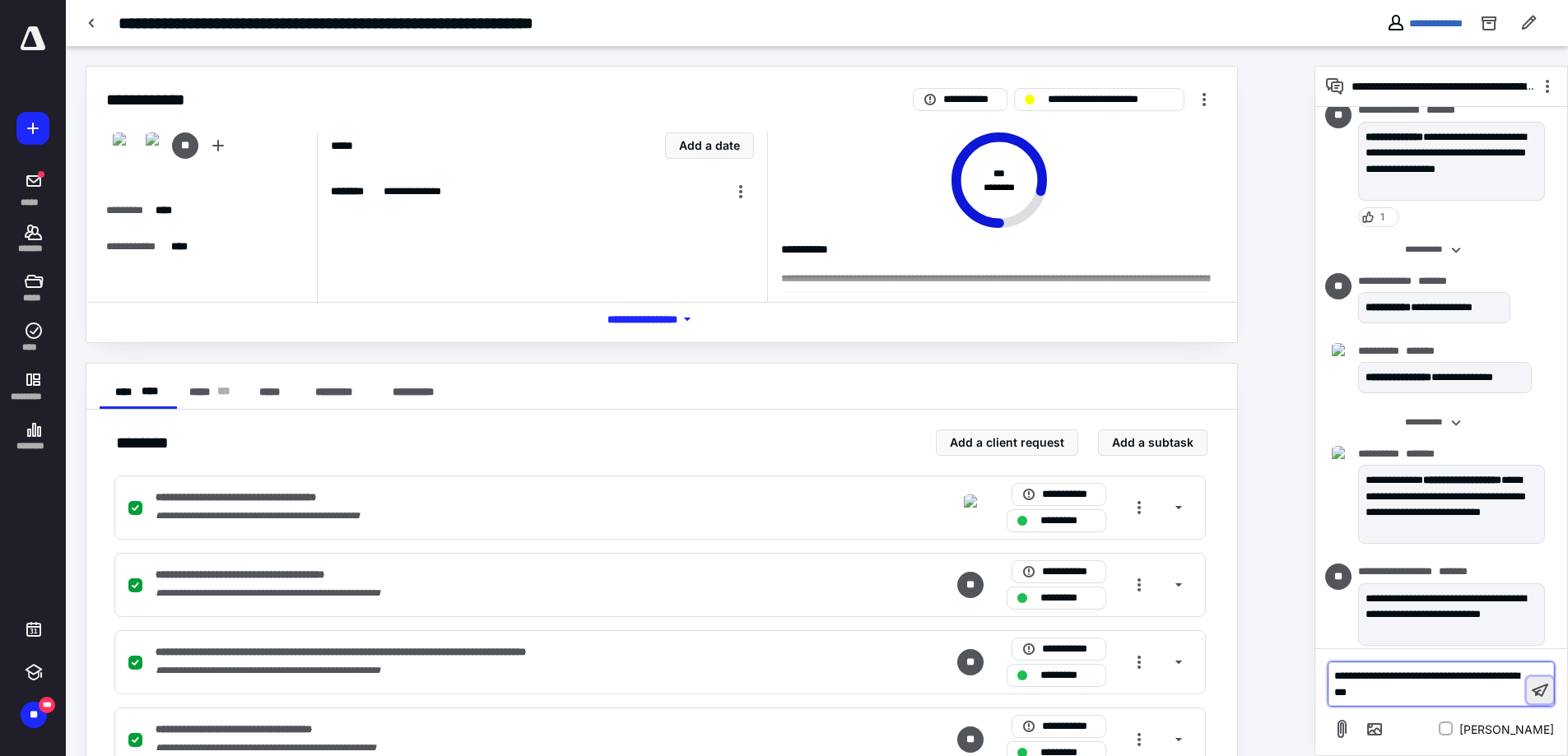 click at bounding box center (1540, 690) 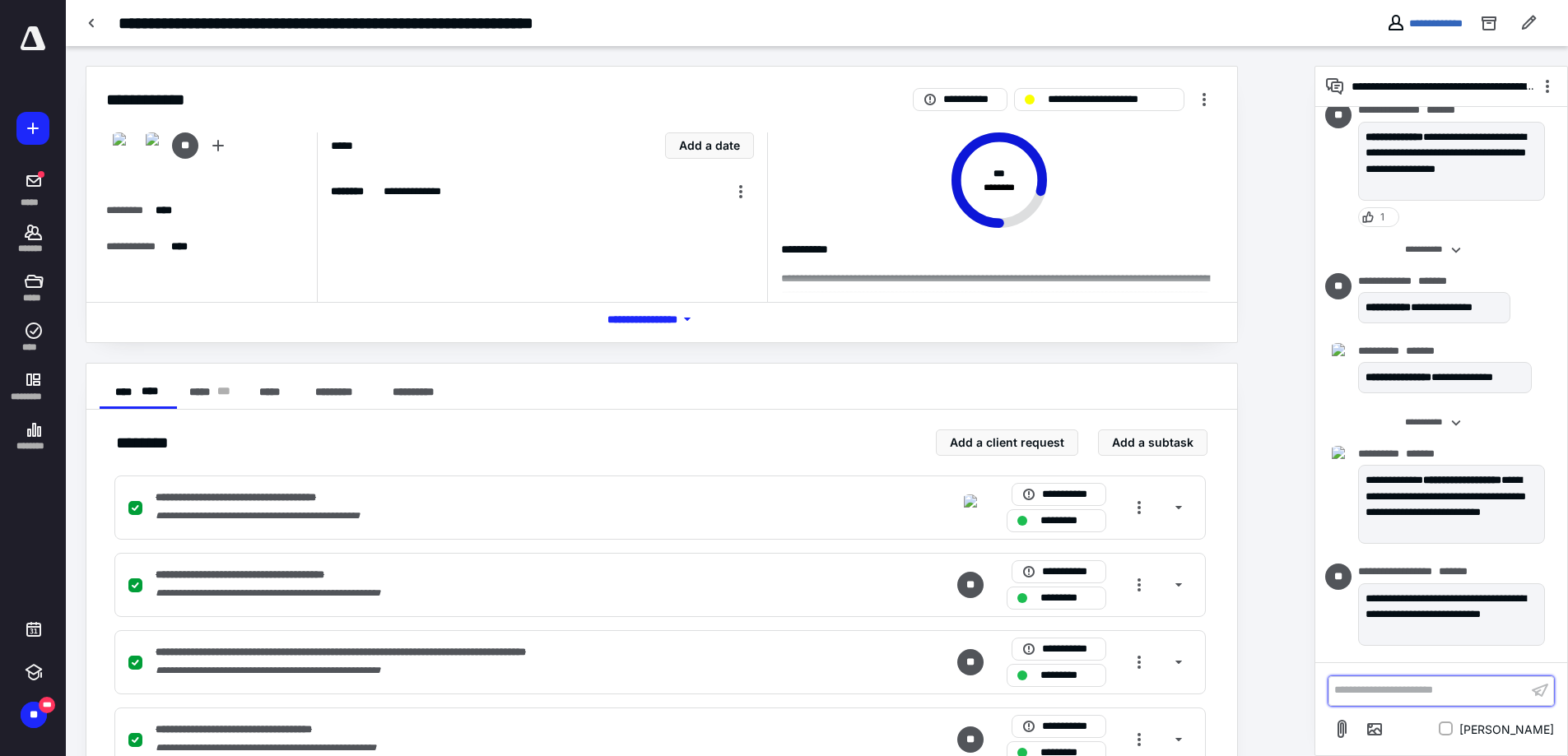 scroll, scrollTop: 1458, scrollLeft: 0, axis: vertical 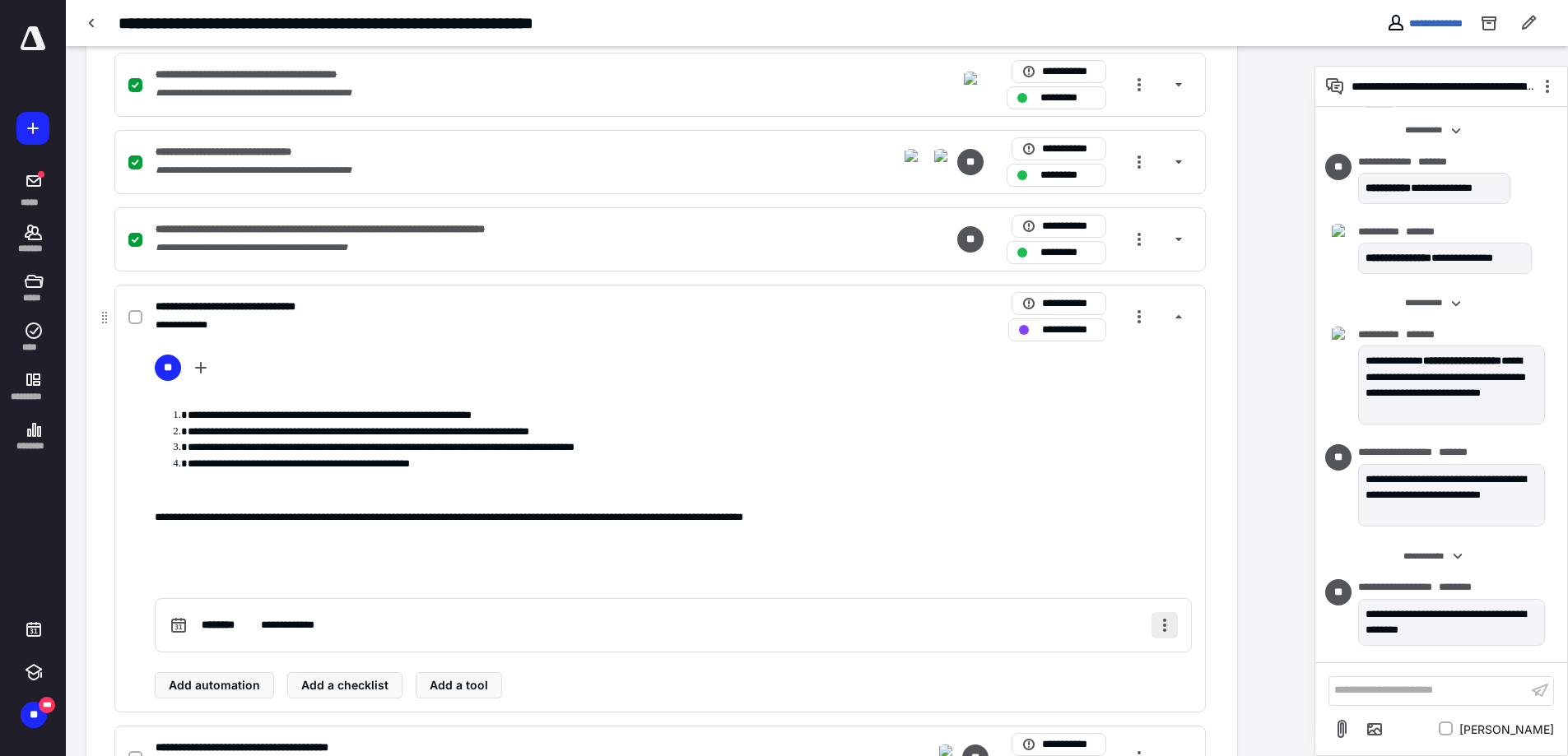 click at bounding box center (1165, 625) 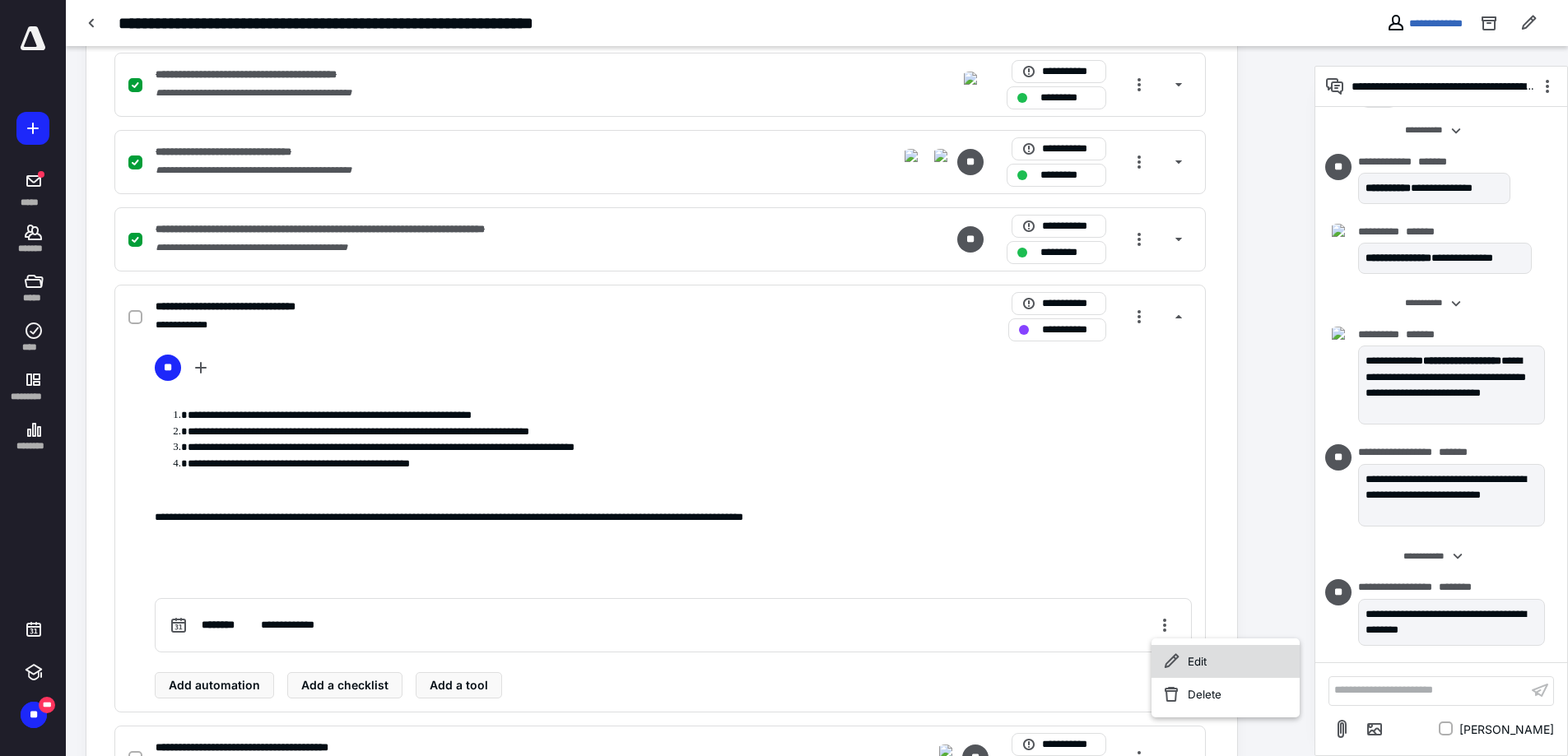 click on "Edit" at bounding box center [1226, 661] 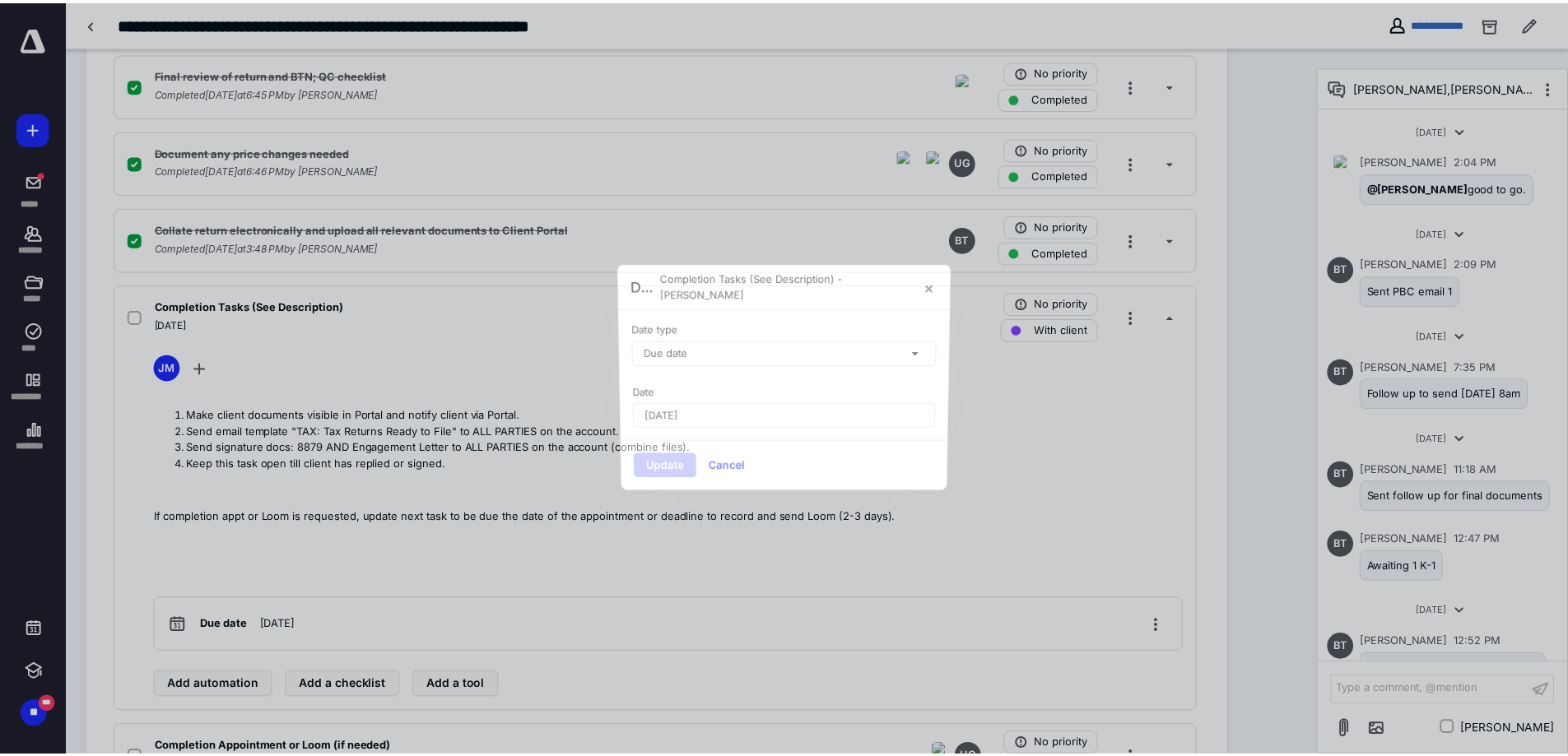 scroll, scrollTop: 1458, scrollLeft: 0, axis: vertical 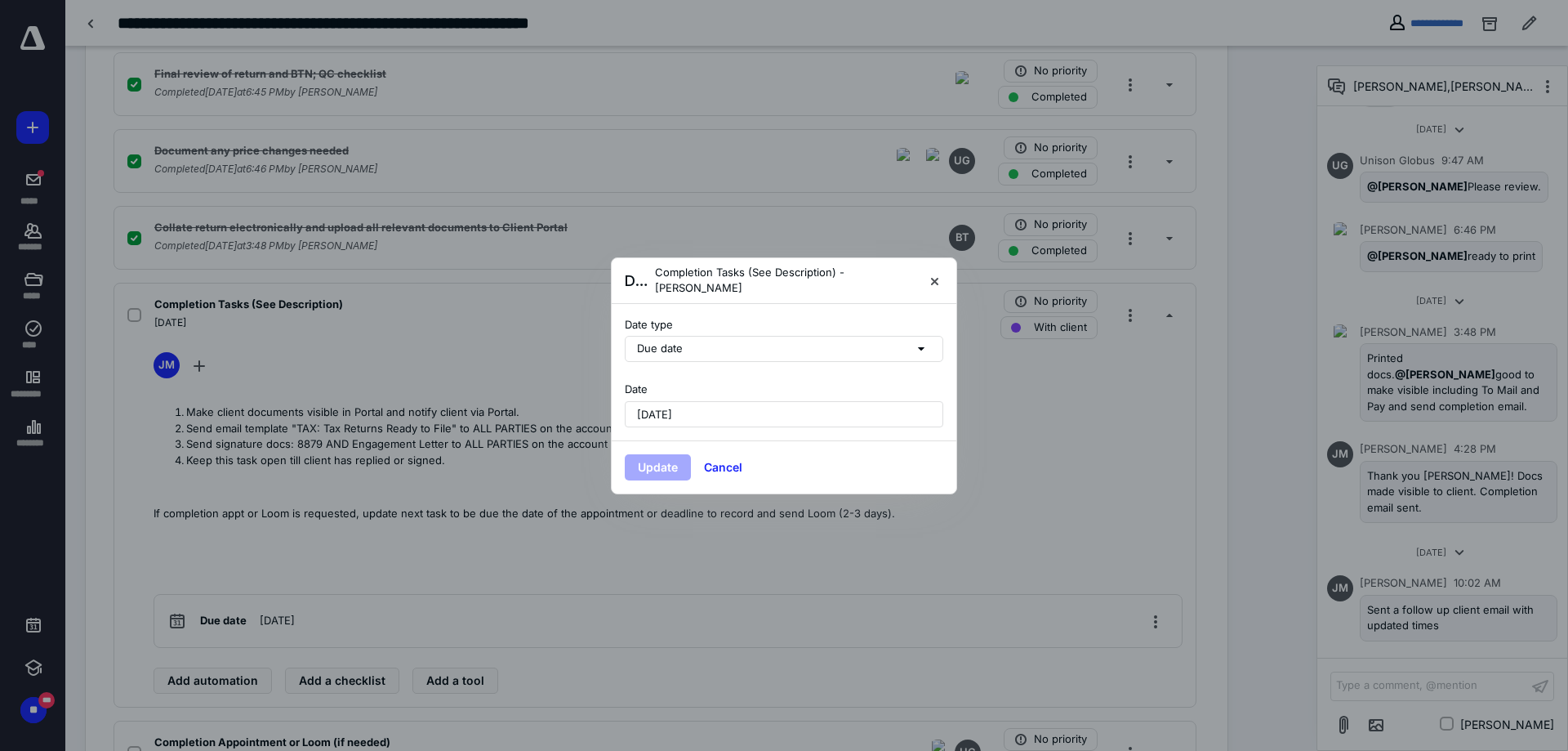click on "[DATE]" at bounding box center [784, 414] 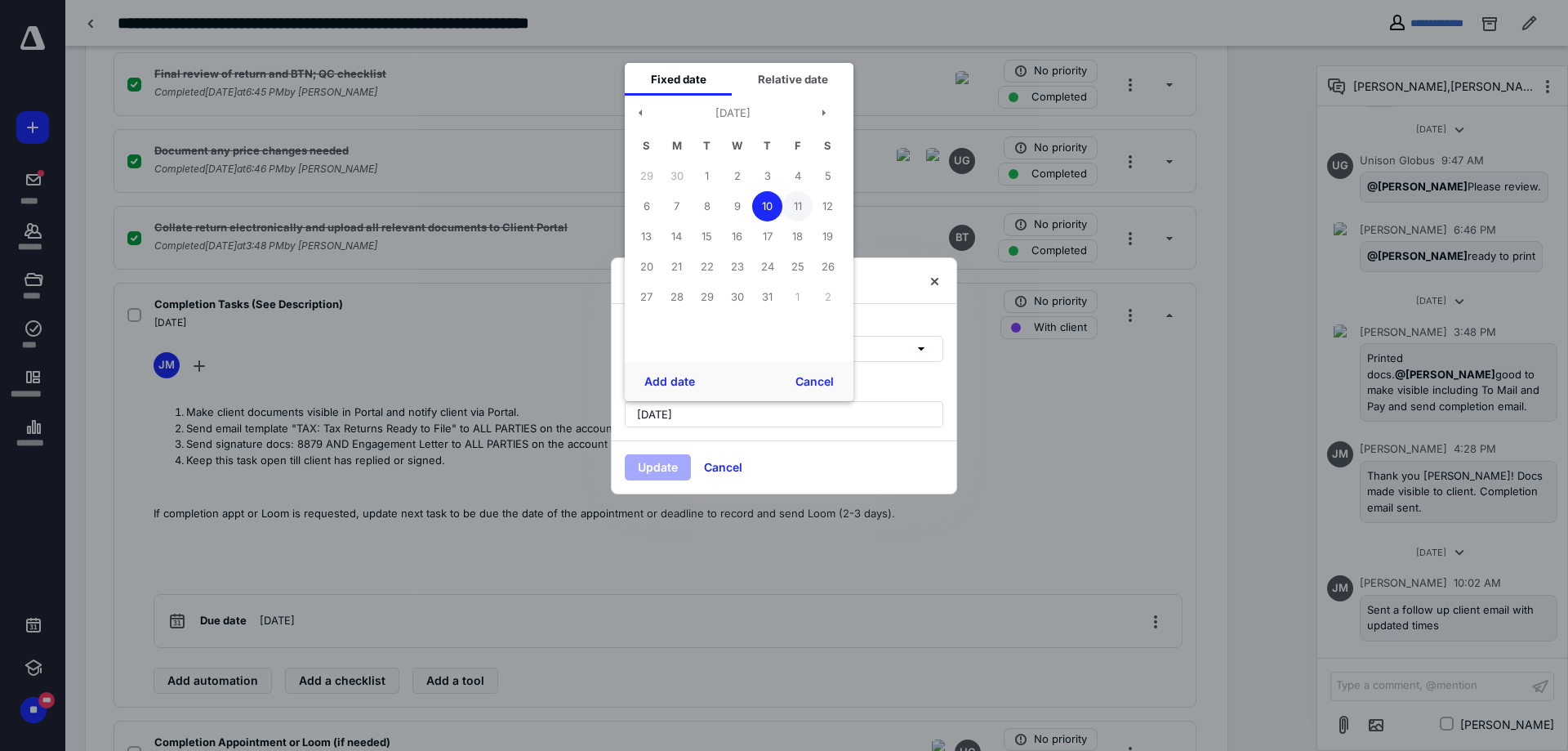 click on "11" at bounding box center (797, 206) 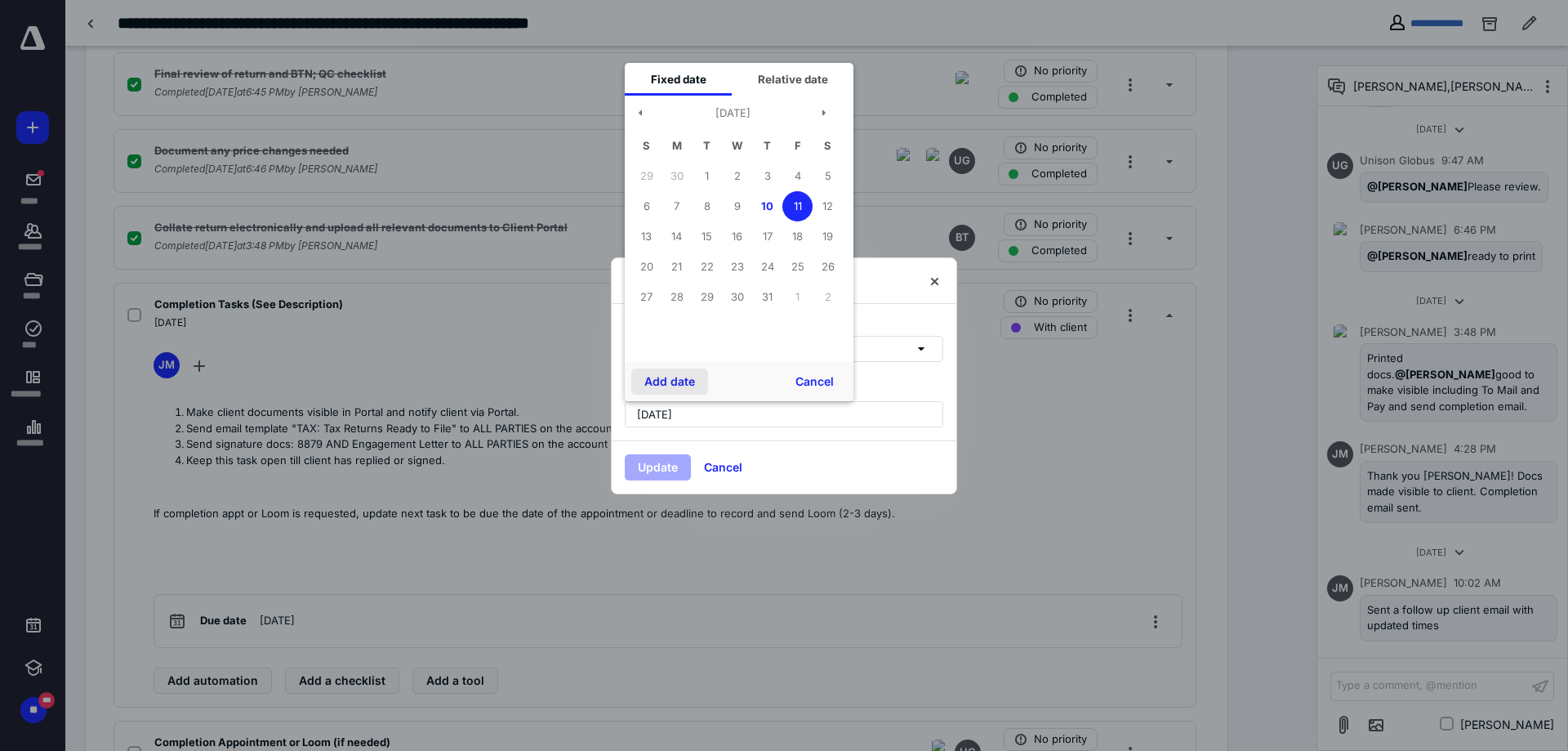 click on "Add date" at bounding box center (670, 382) 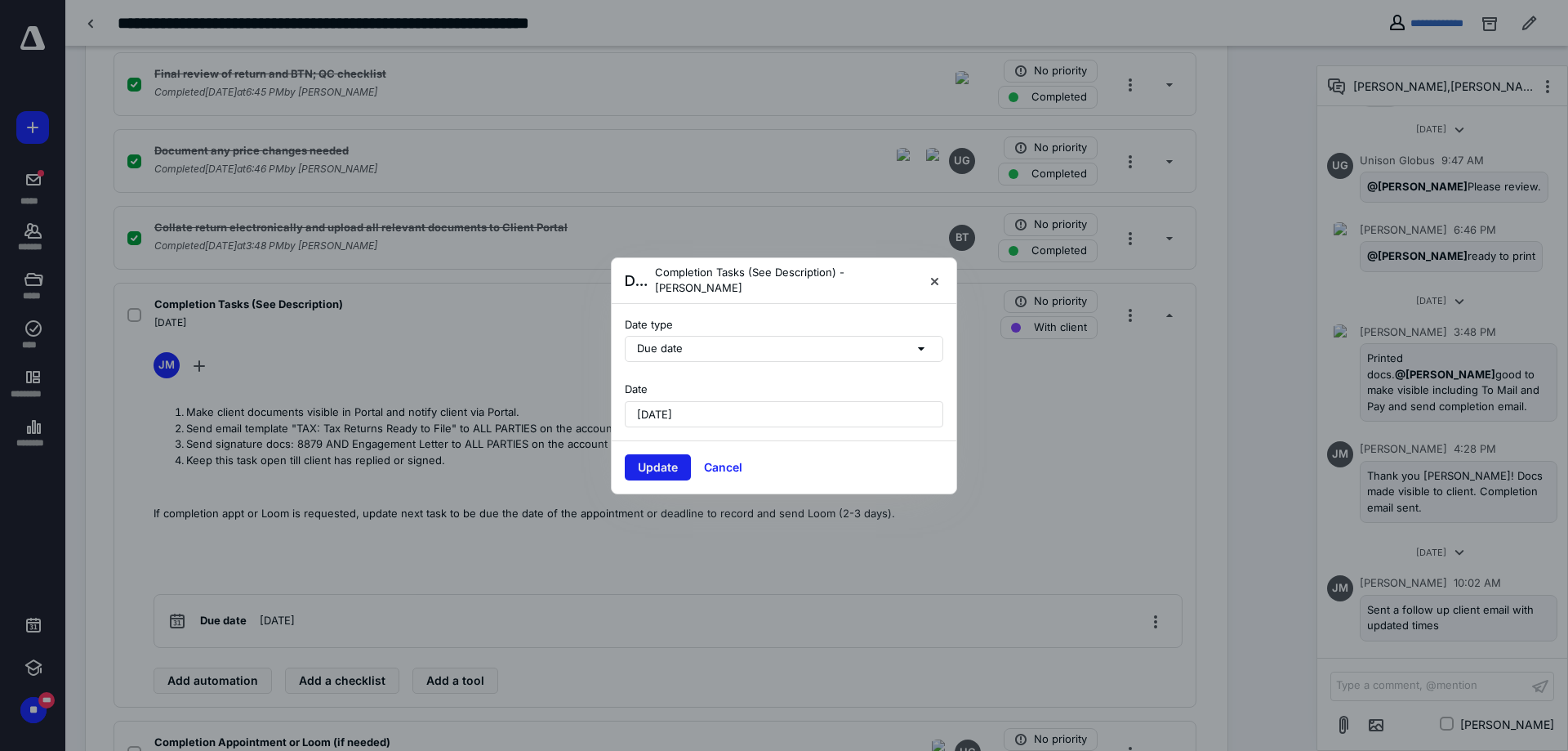 click on "Update" at bounding box center (657, 467) 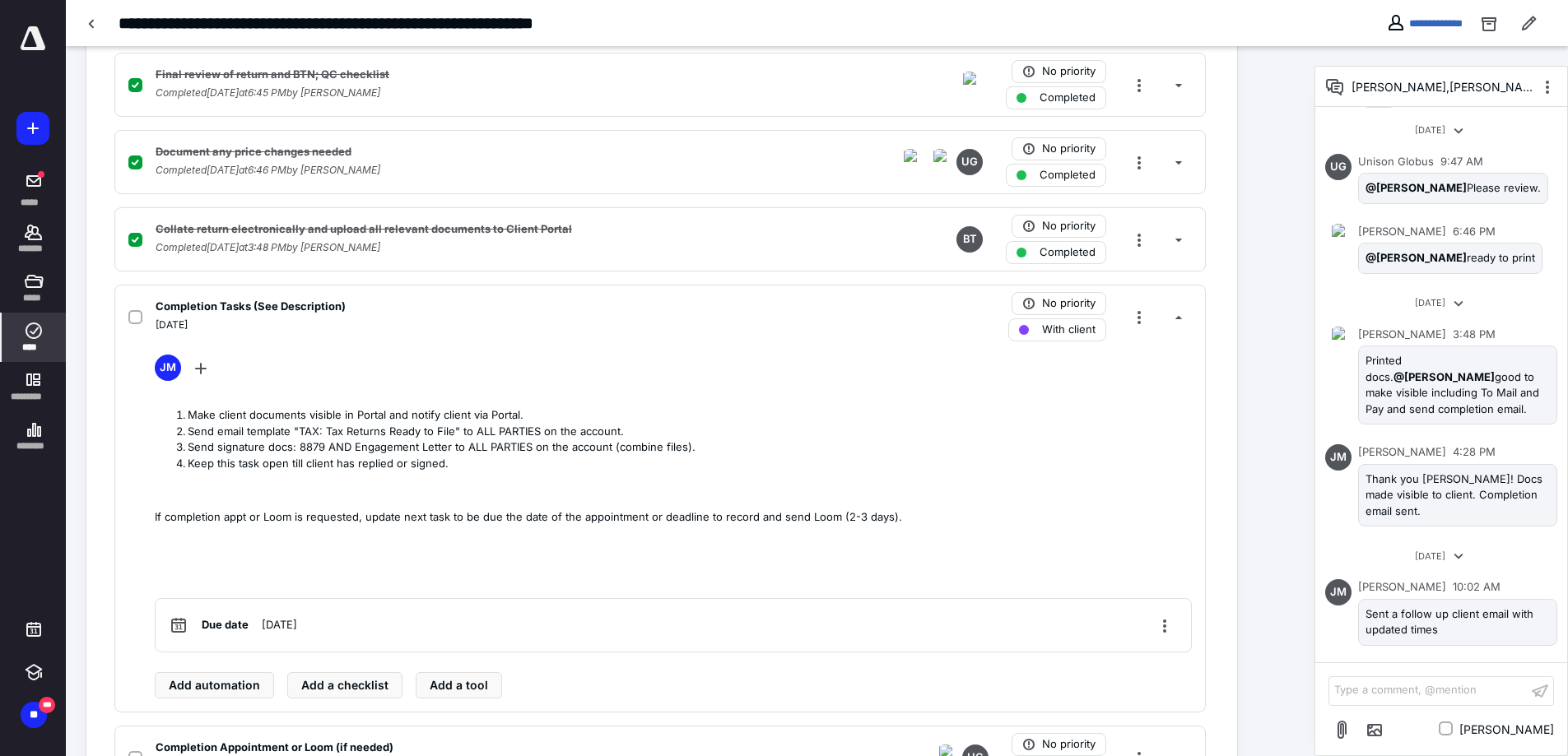 click on "****" at bounding box center (34, 337) 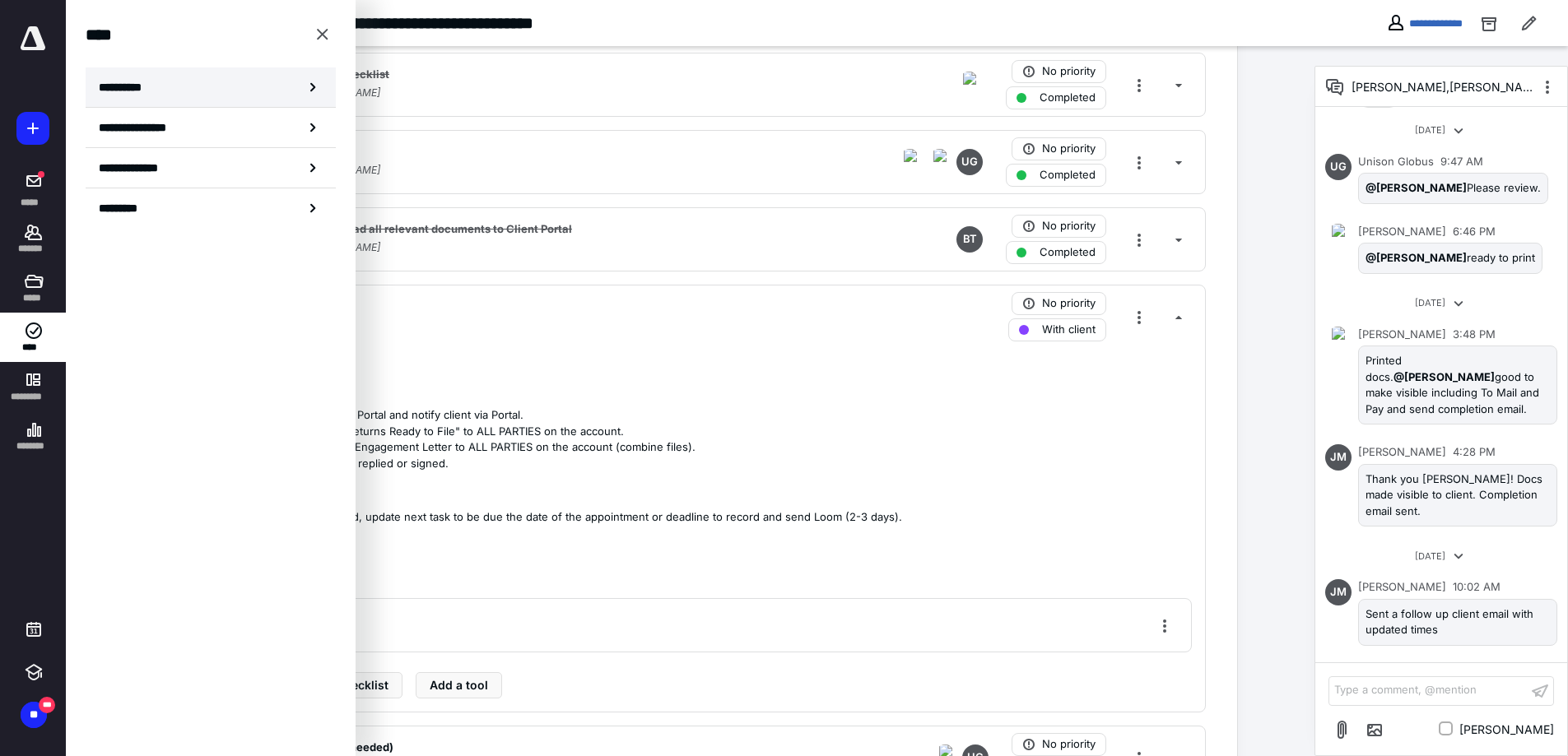 click on "**********" at bounding box center (211, 87) 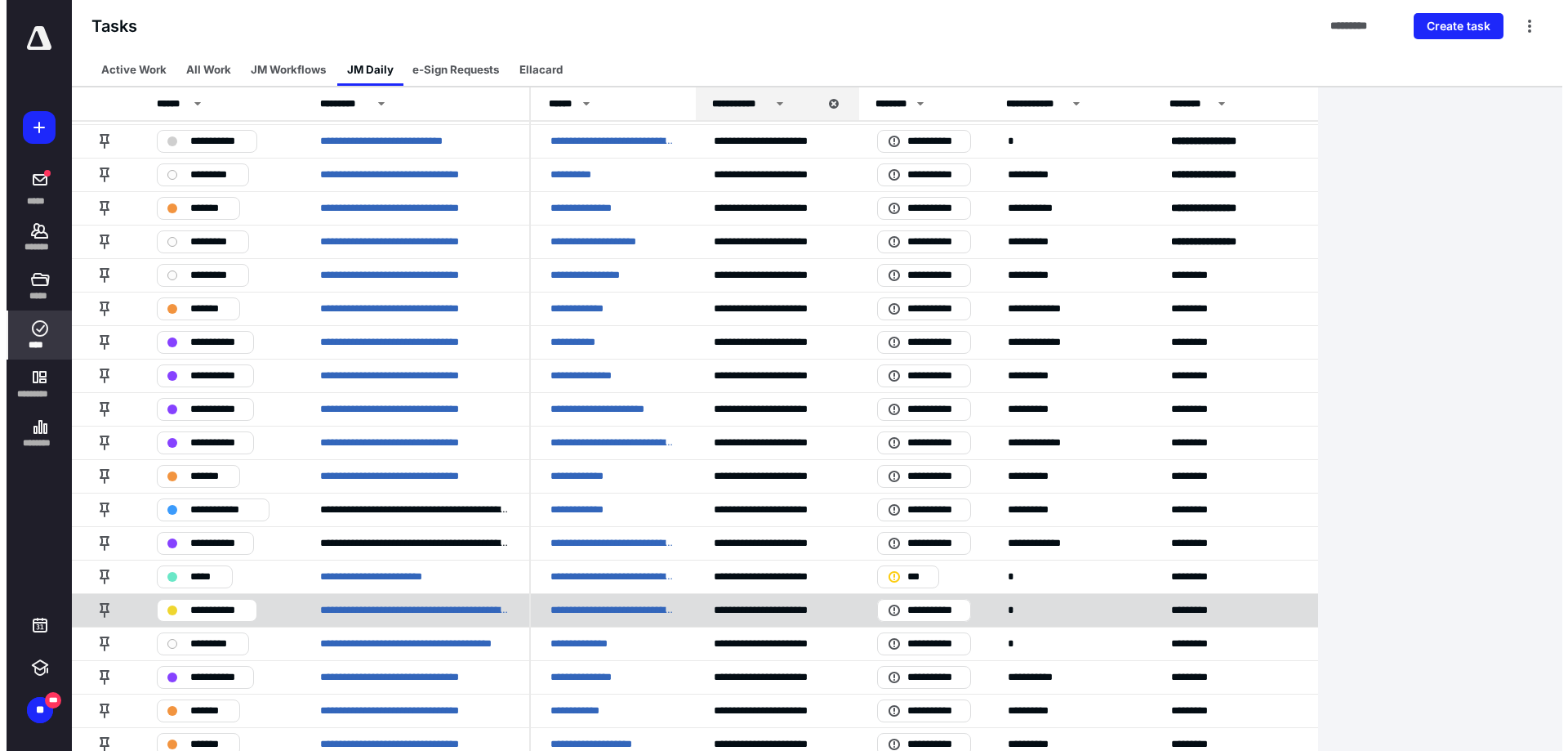 scroll, scrollTop: 82, scrollLeft: 0, axis: vertical 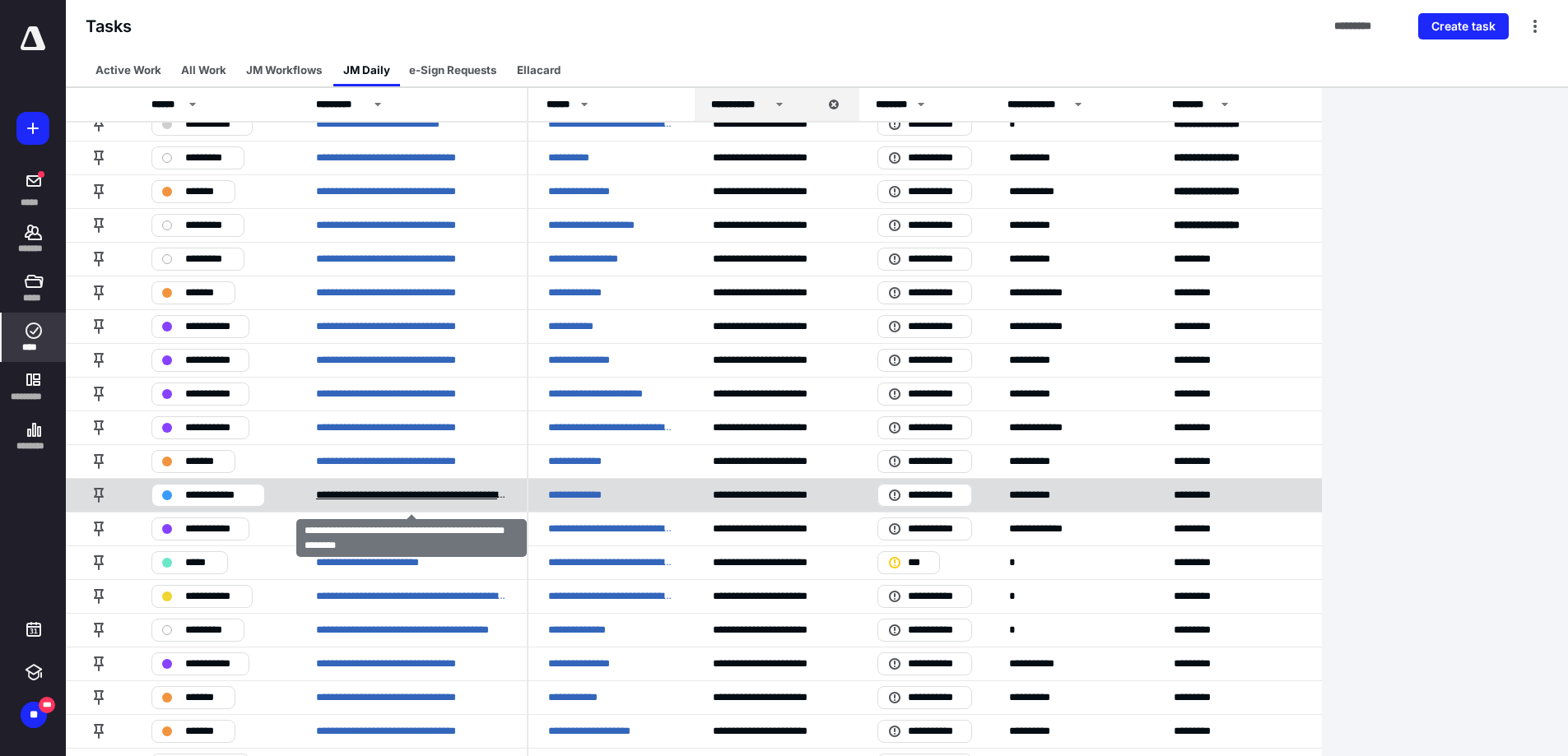 click on "**********" at bounding box center (412, 495) 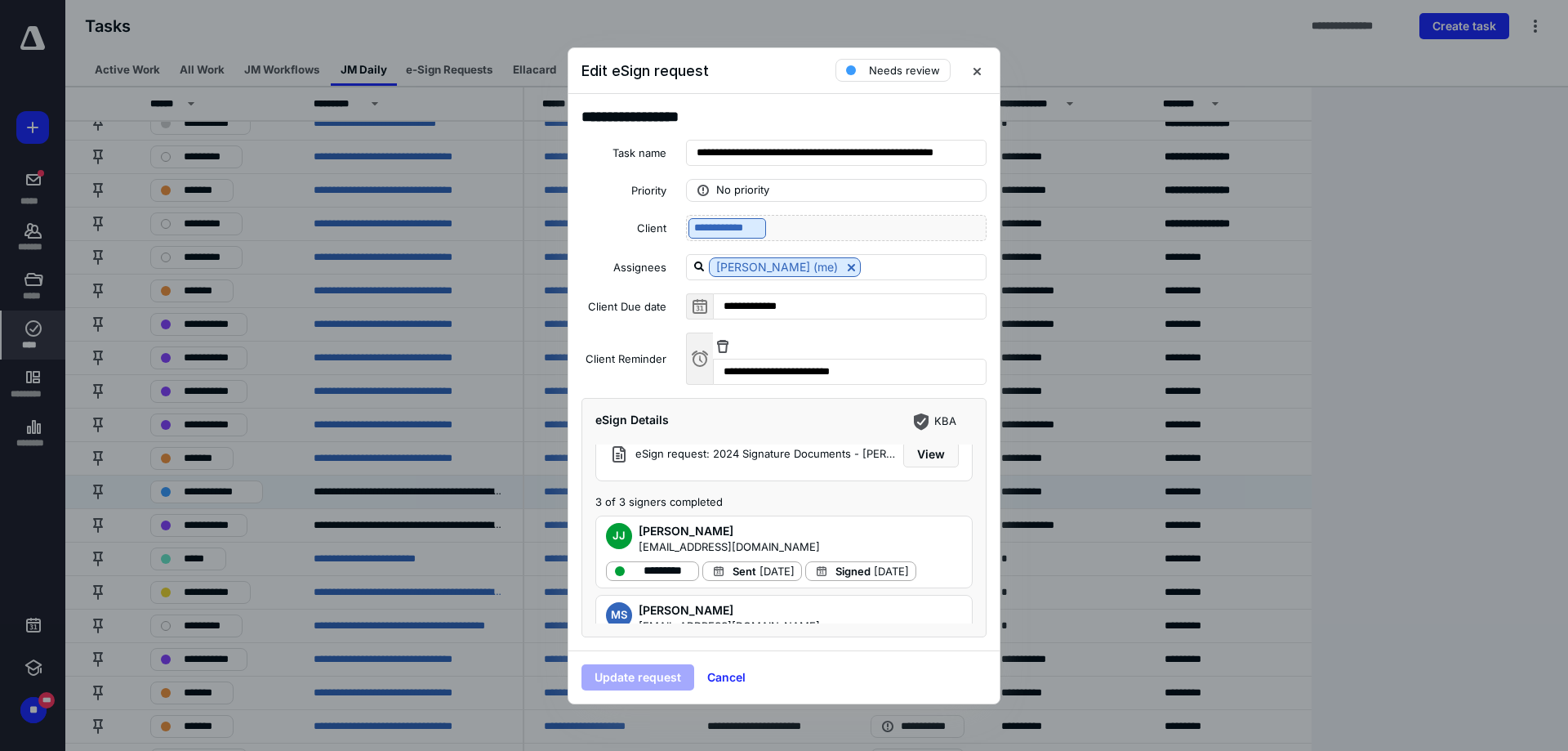scroll, scrollTop: 0, scrollLeft: 0, axis: both 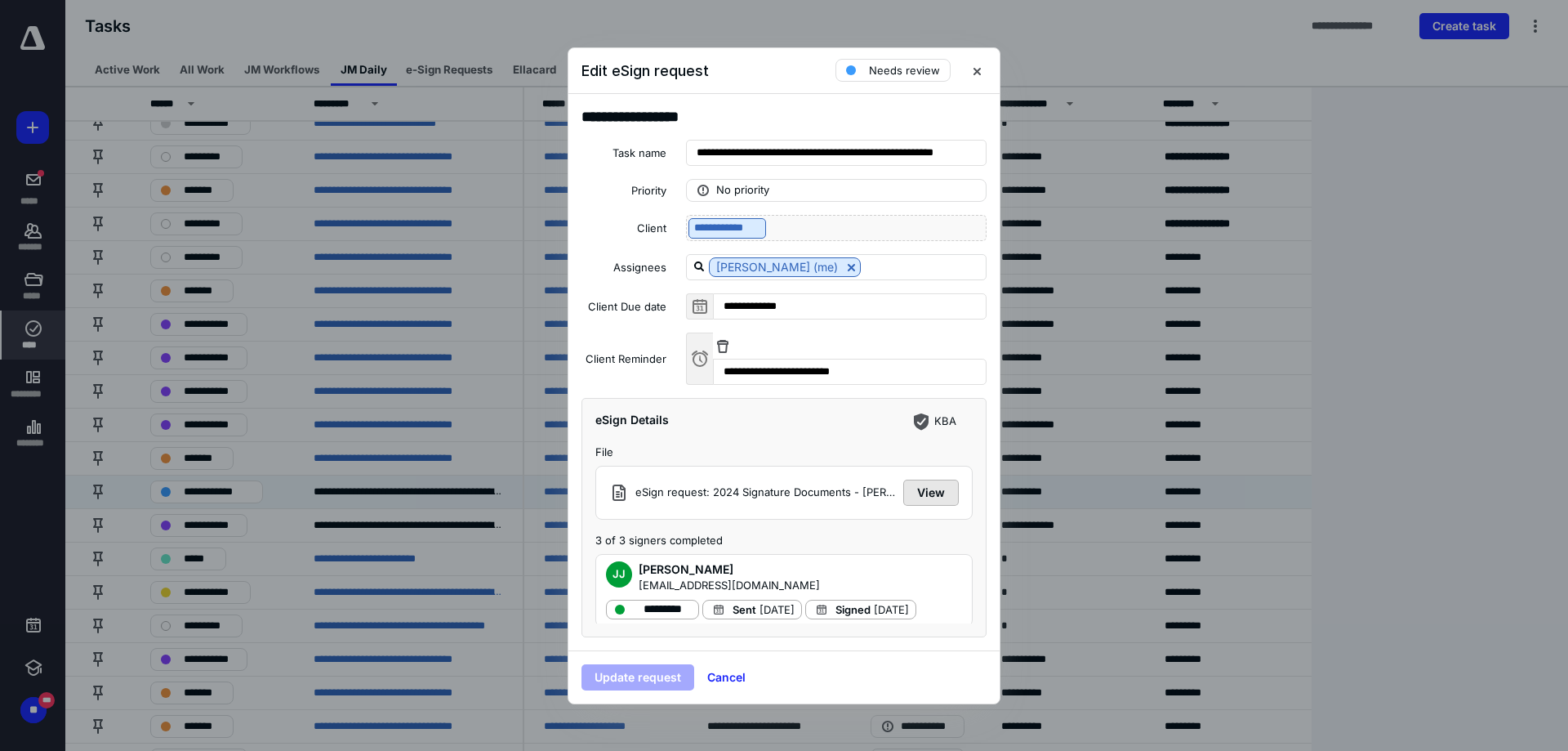 click on "View" at bounding box center [931, 493] 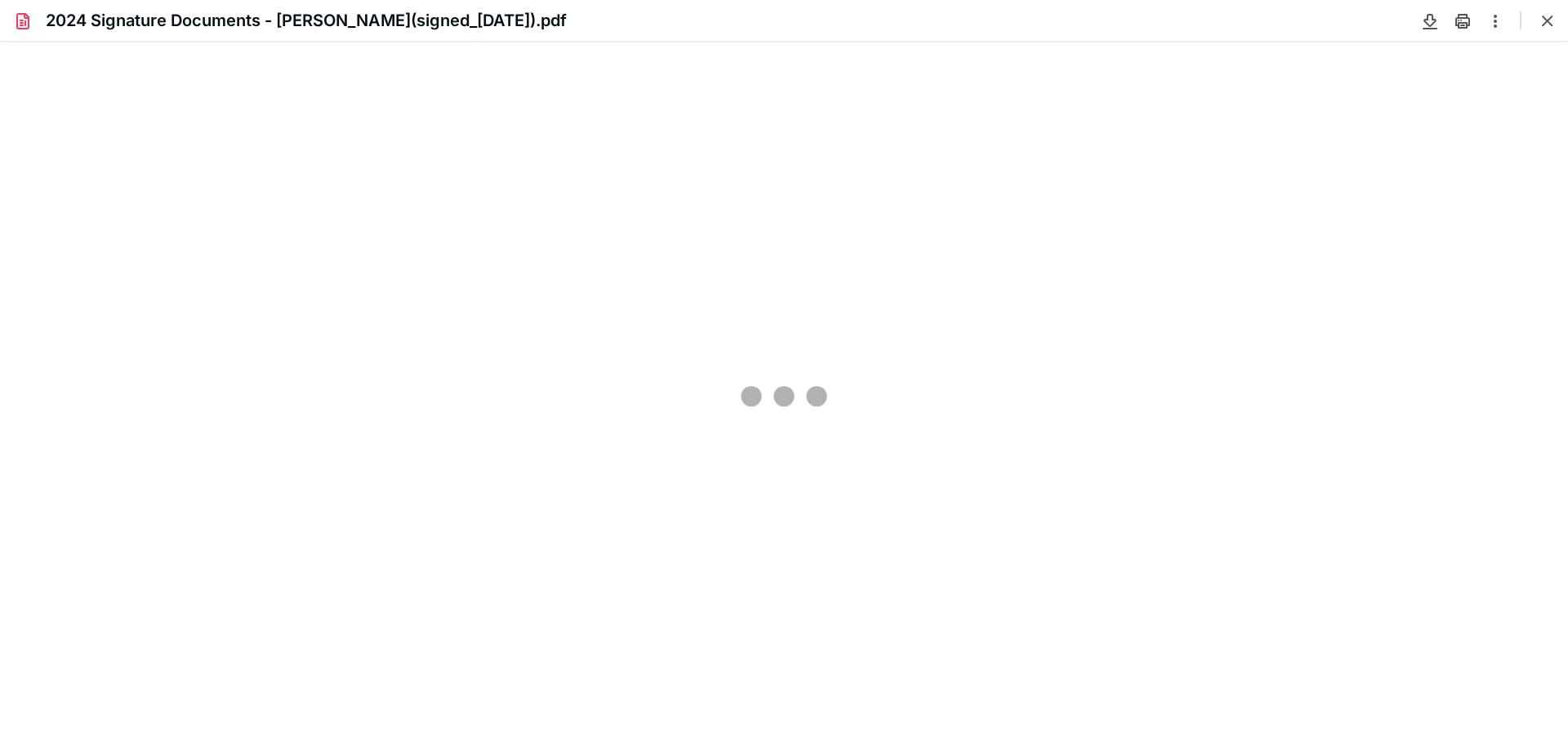 scroll, scrollTop: 0, scrollLeft: 0, axis: both 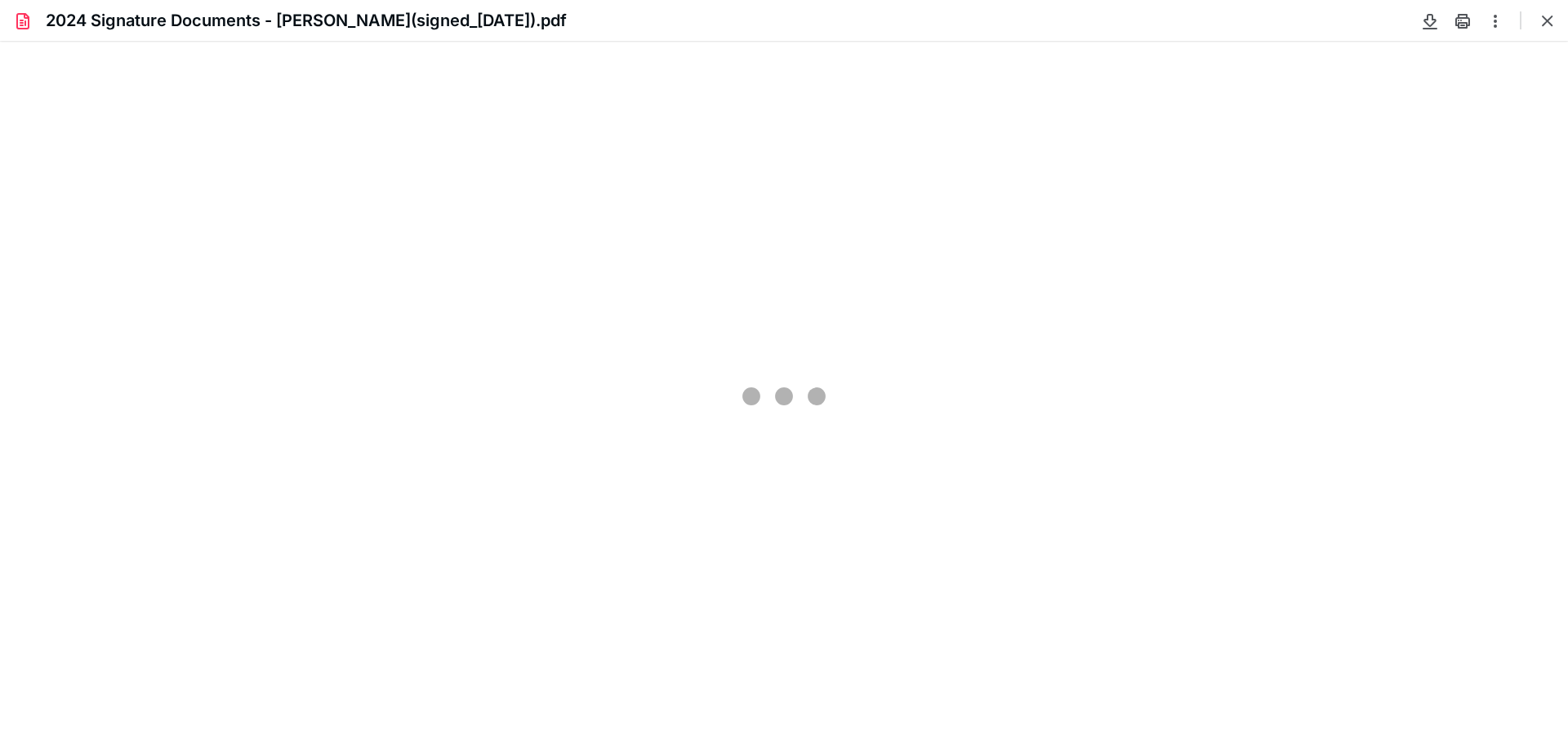 type on "105" 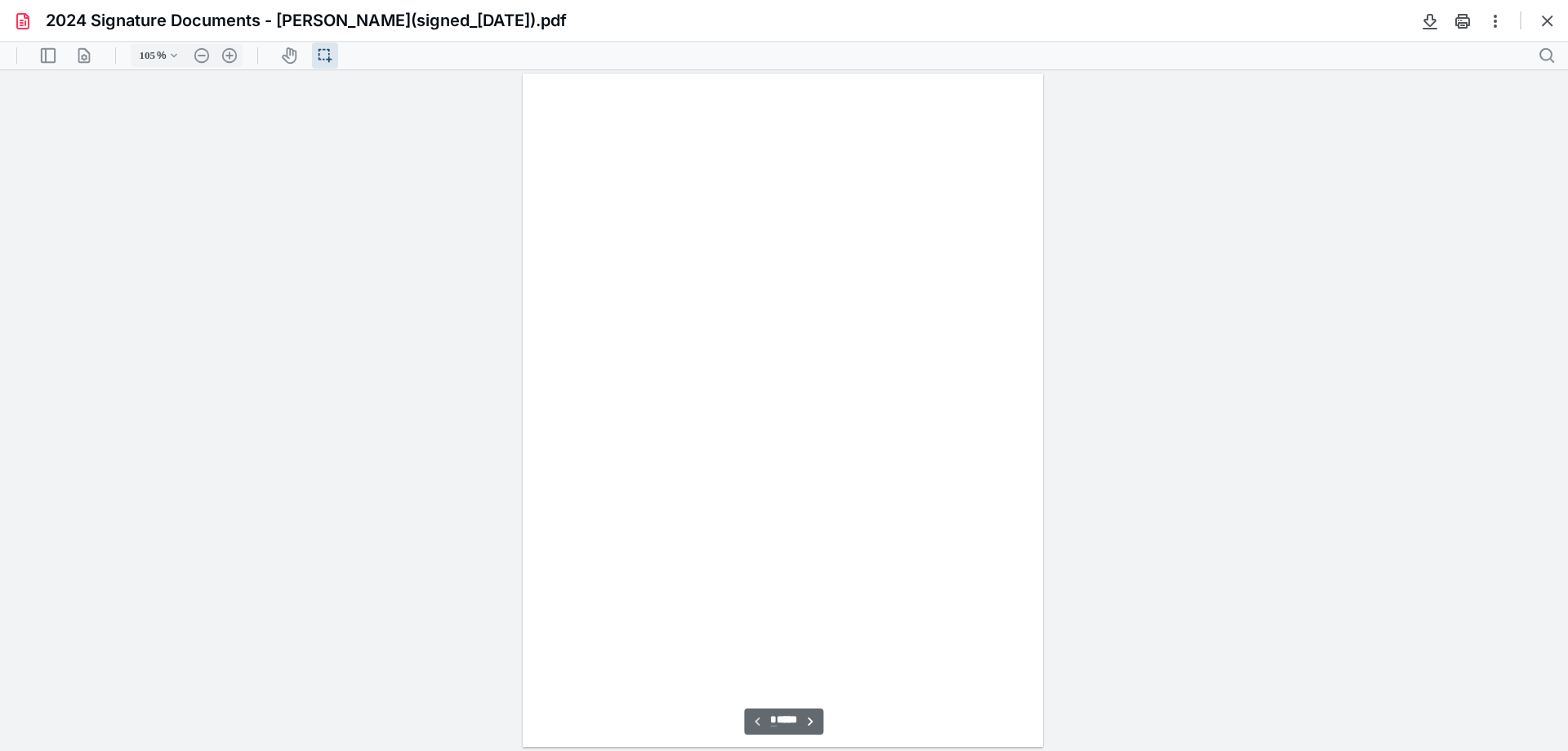 scroll, scrollTop: 33, scrollLeft: 0, axis: vertical 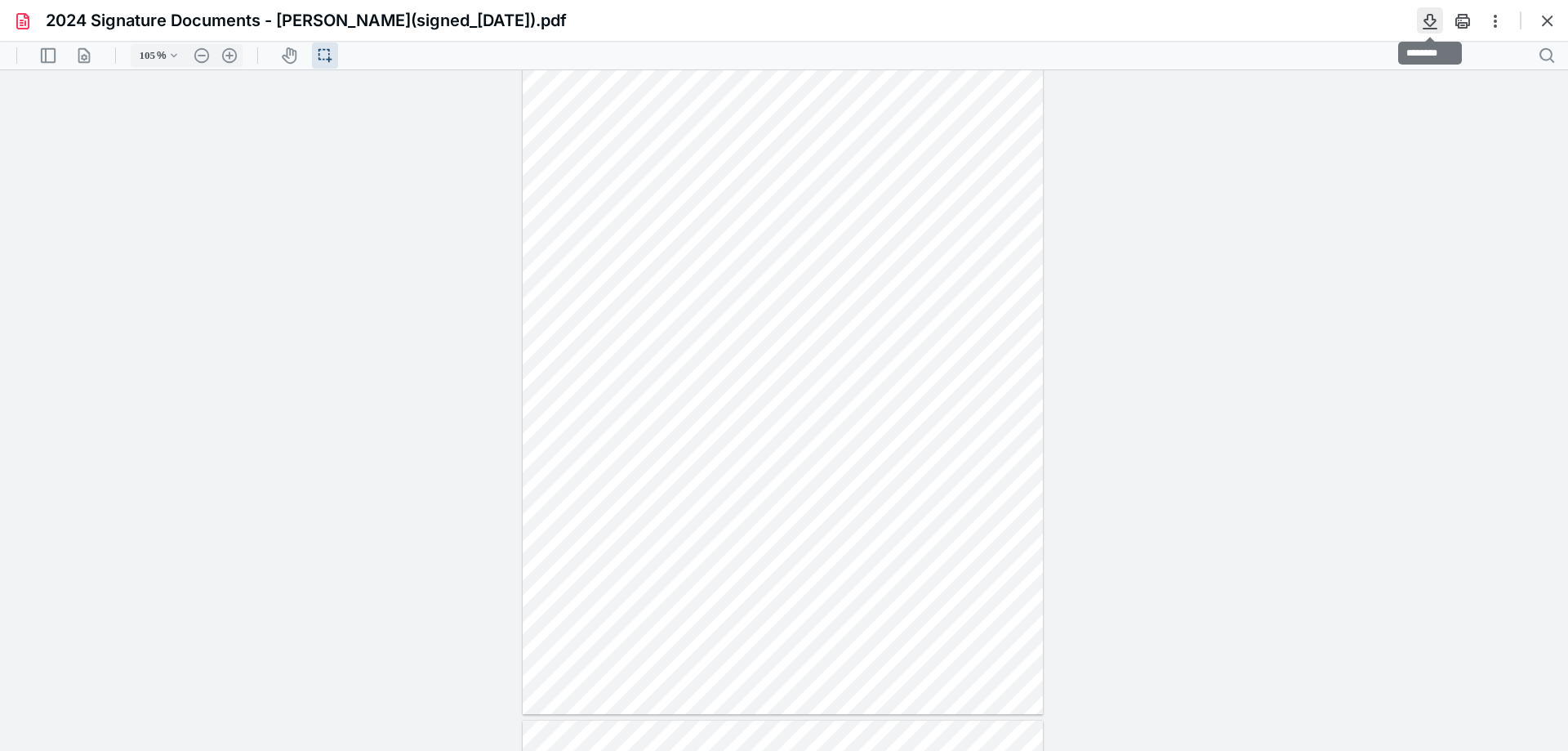 click at bounding box center (1430, 20) 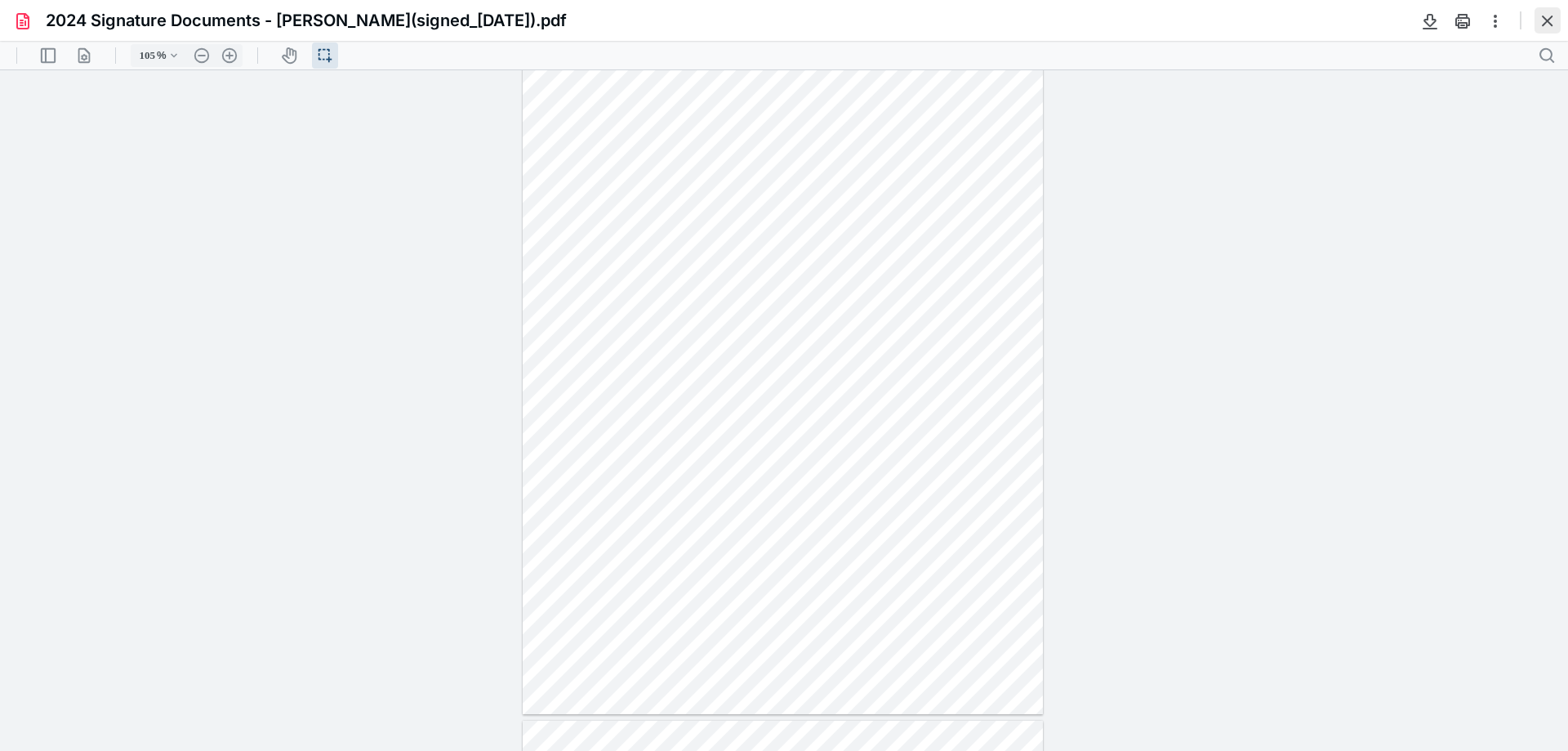 click at bounding box center (1548, 20) 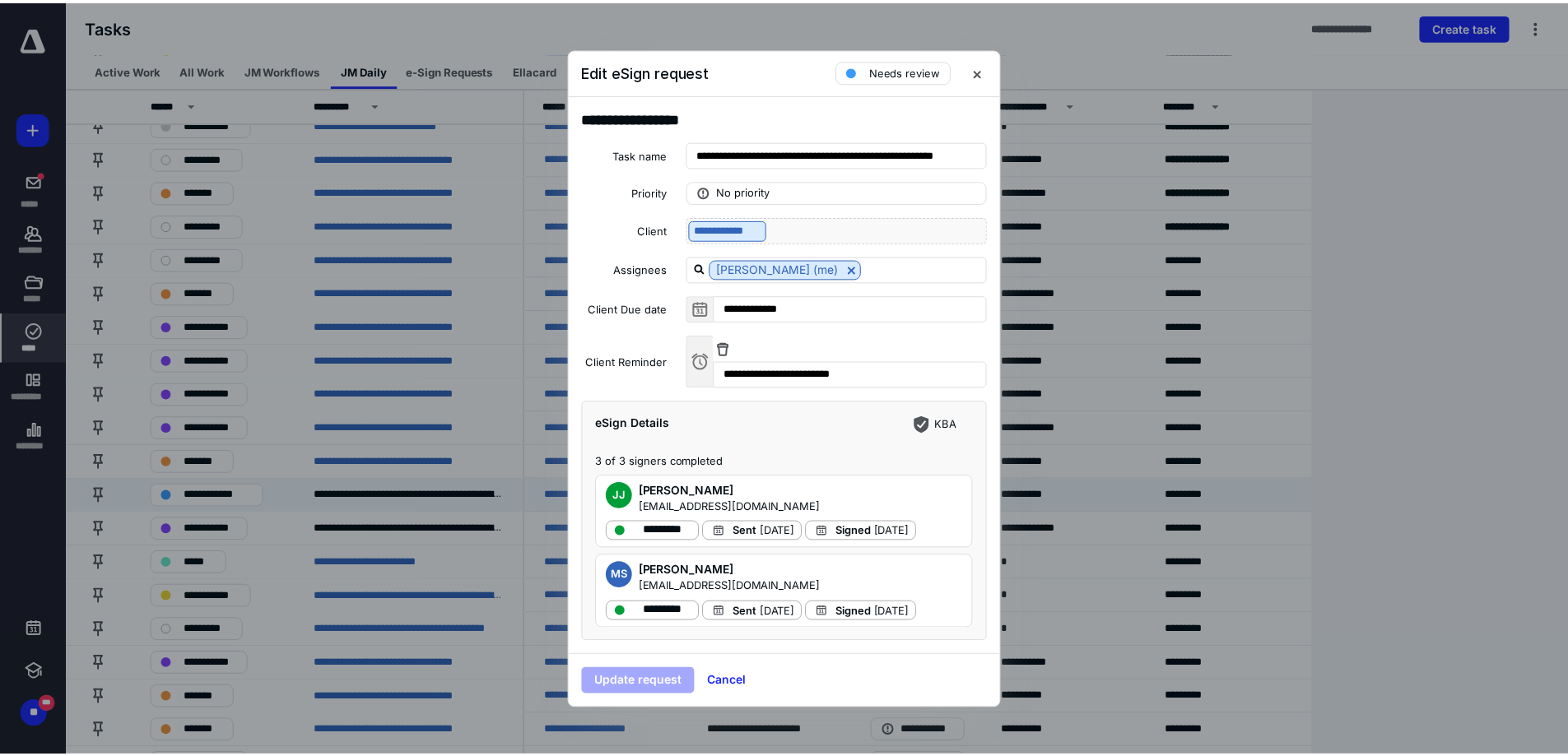 scroll, scrollTop: 0, scrollLeft: 0, axis: both 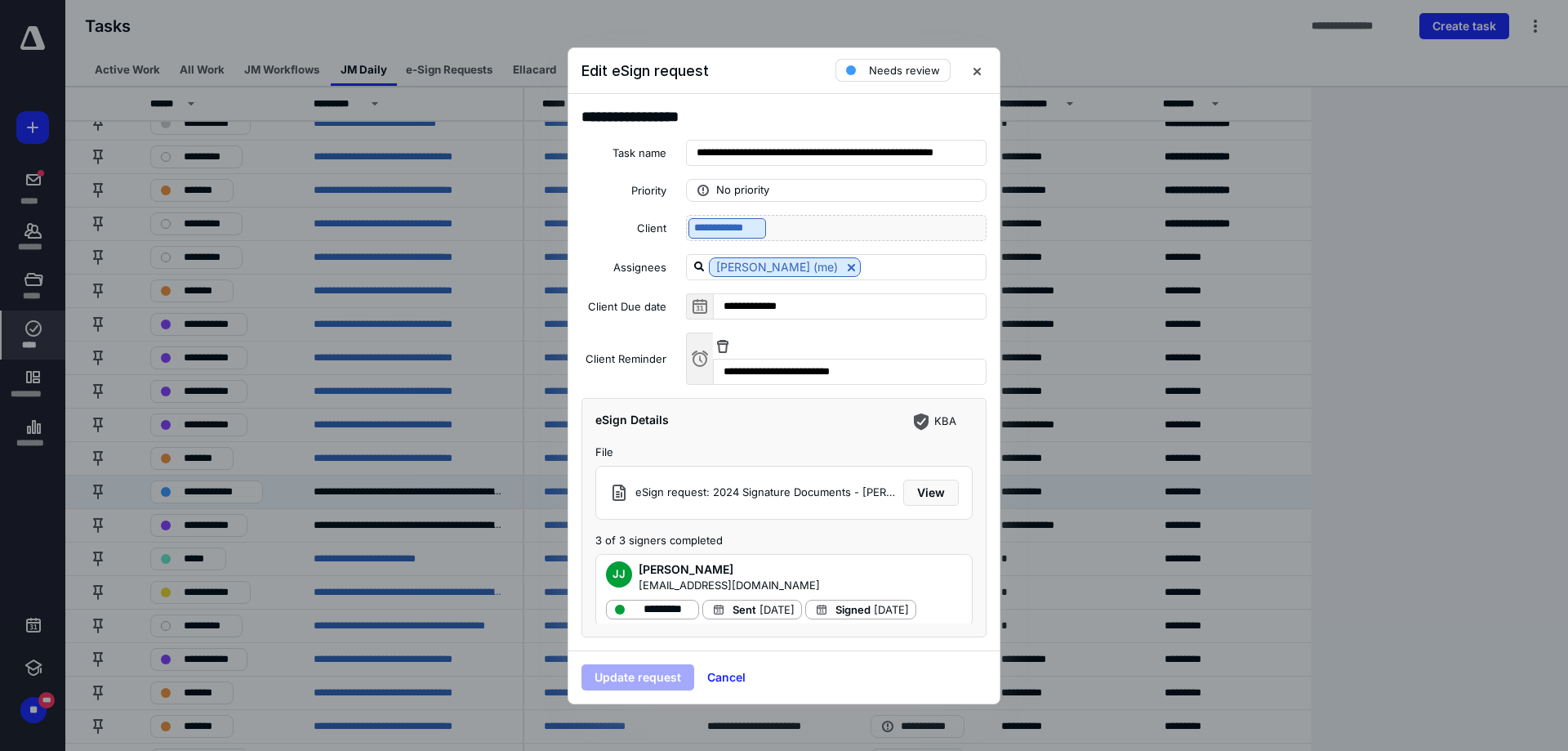 click on "Needs review" at bounding box center [904, 70] 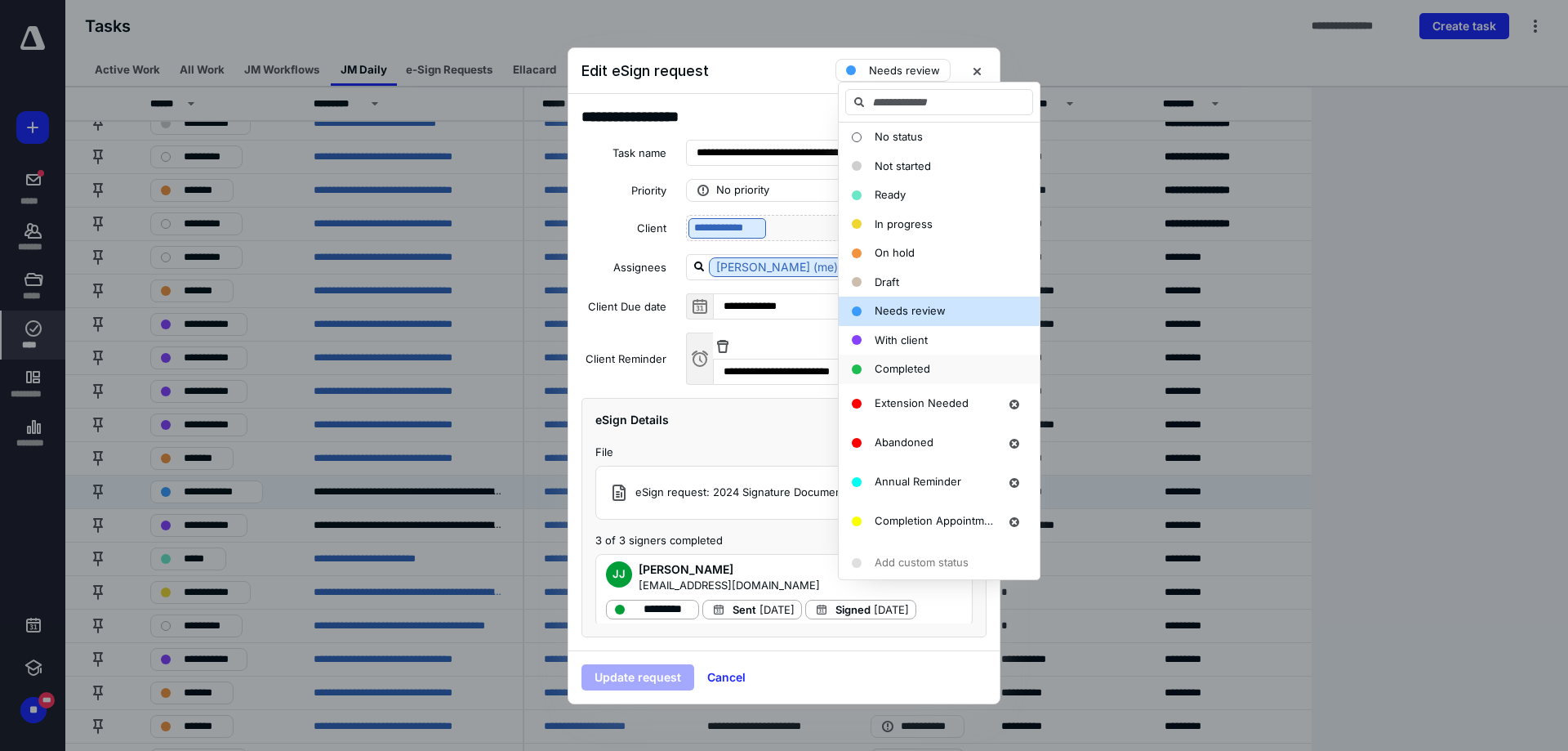 click on "Completed" at bounding box center [939, 369] 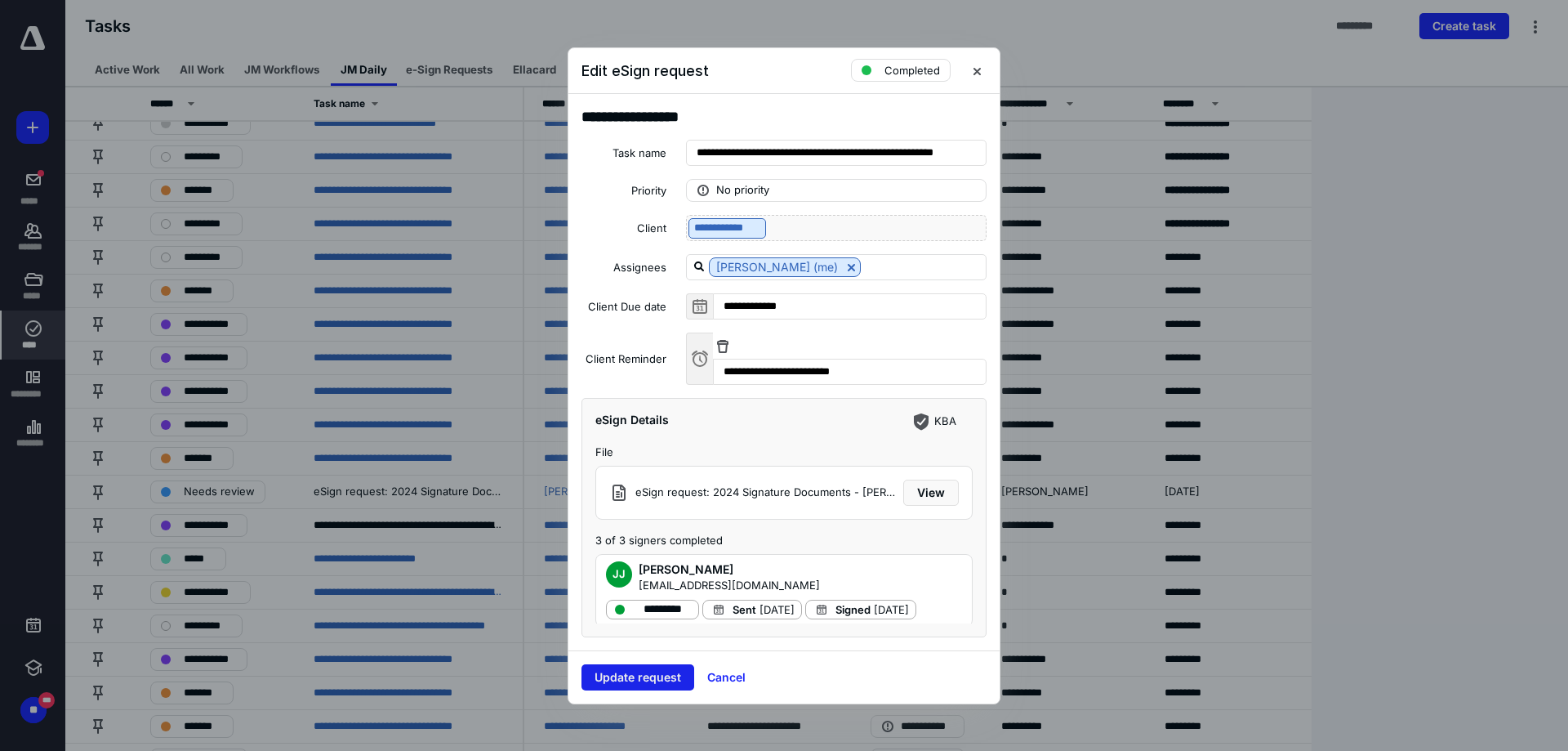 click on "Update request" at bounding box center (638, 677) 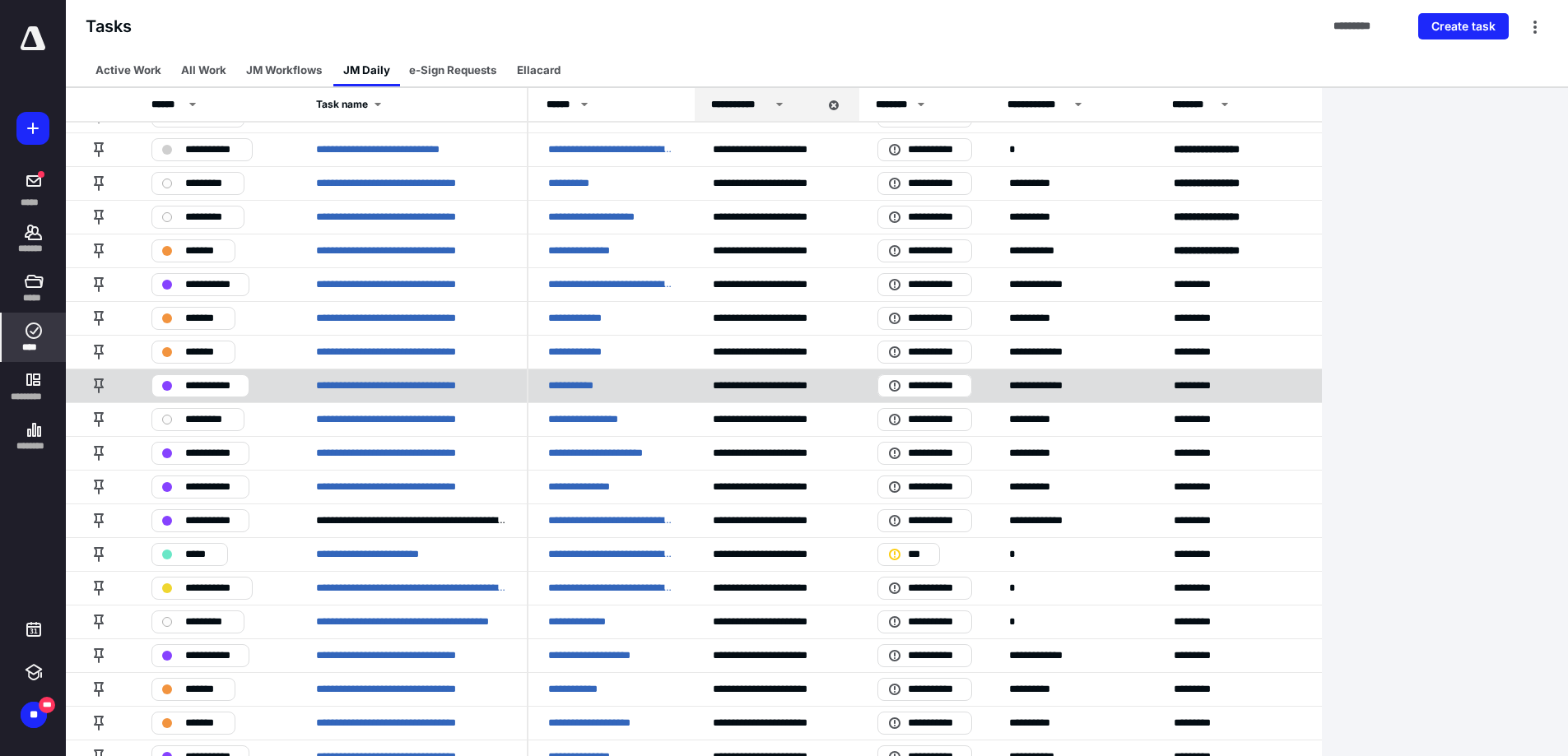 scroll, scrollTop: 82, scrollLeft: 0, axis: vertical 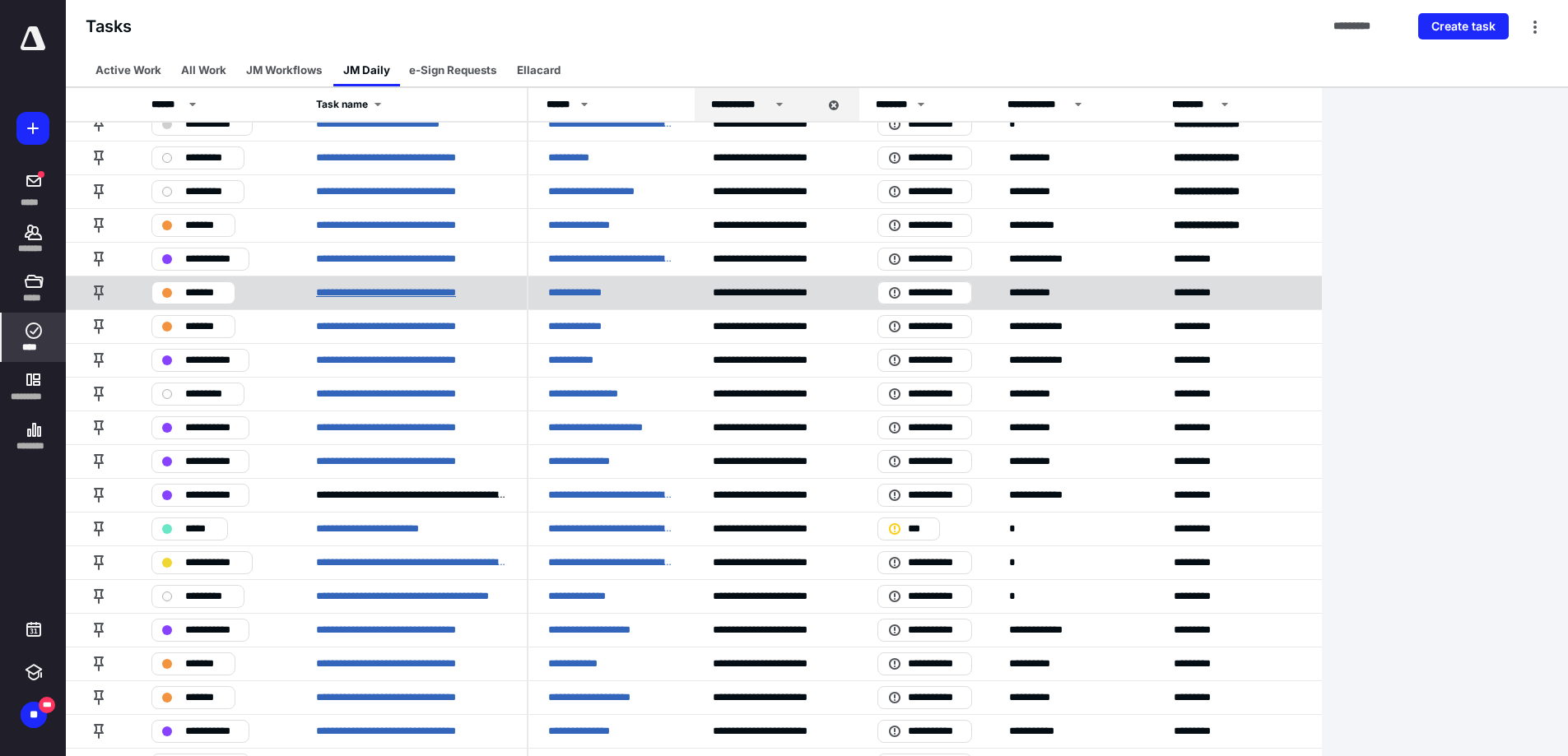 click on "**********" at bounding box center [407, 293] 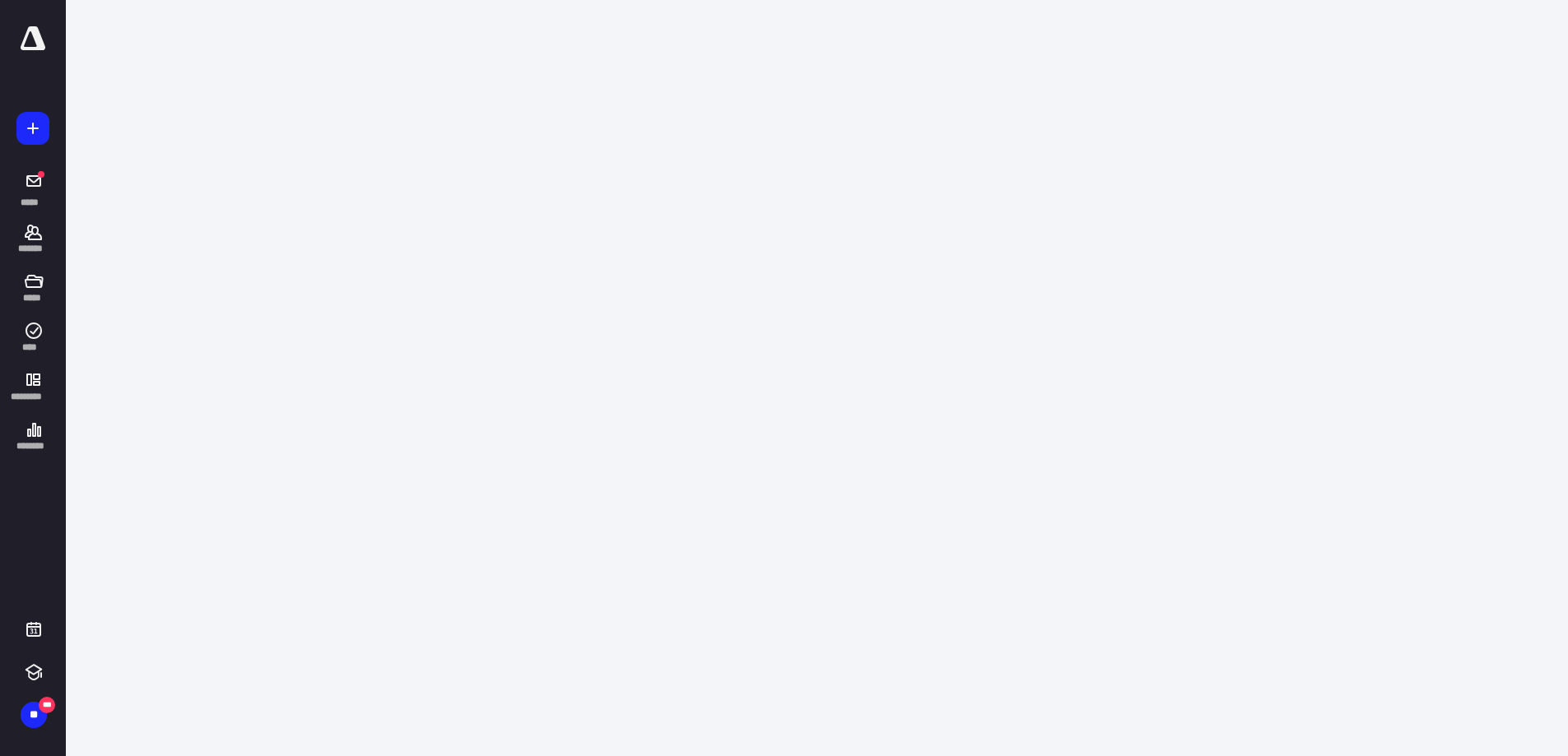 scroll, scrollTop: 0, scrollLeft: 0, axis: both 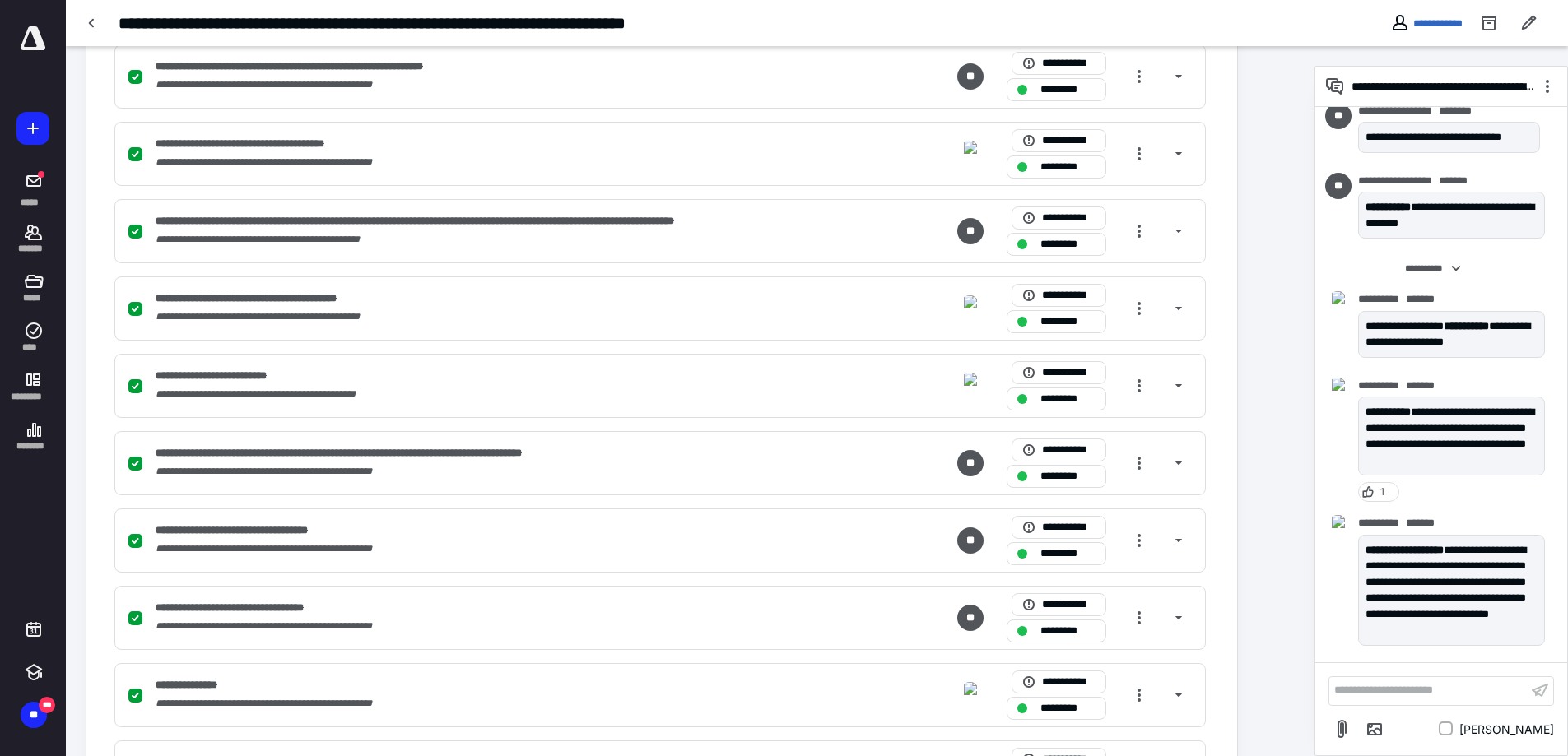 click on "**********" at bounding box center (1428, 690) 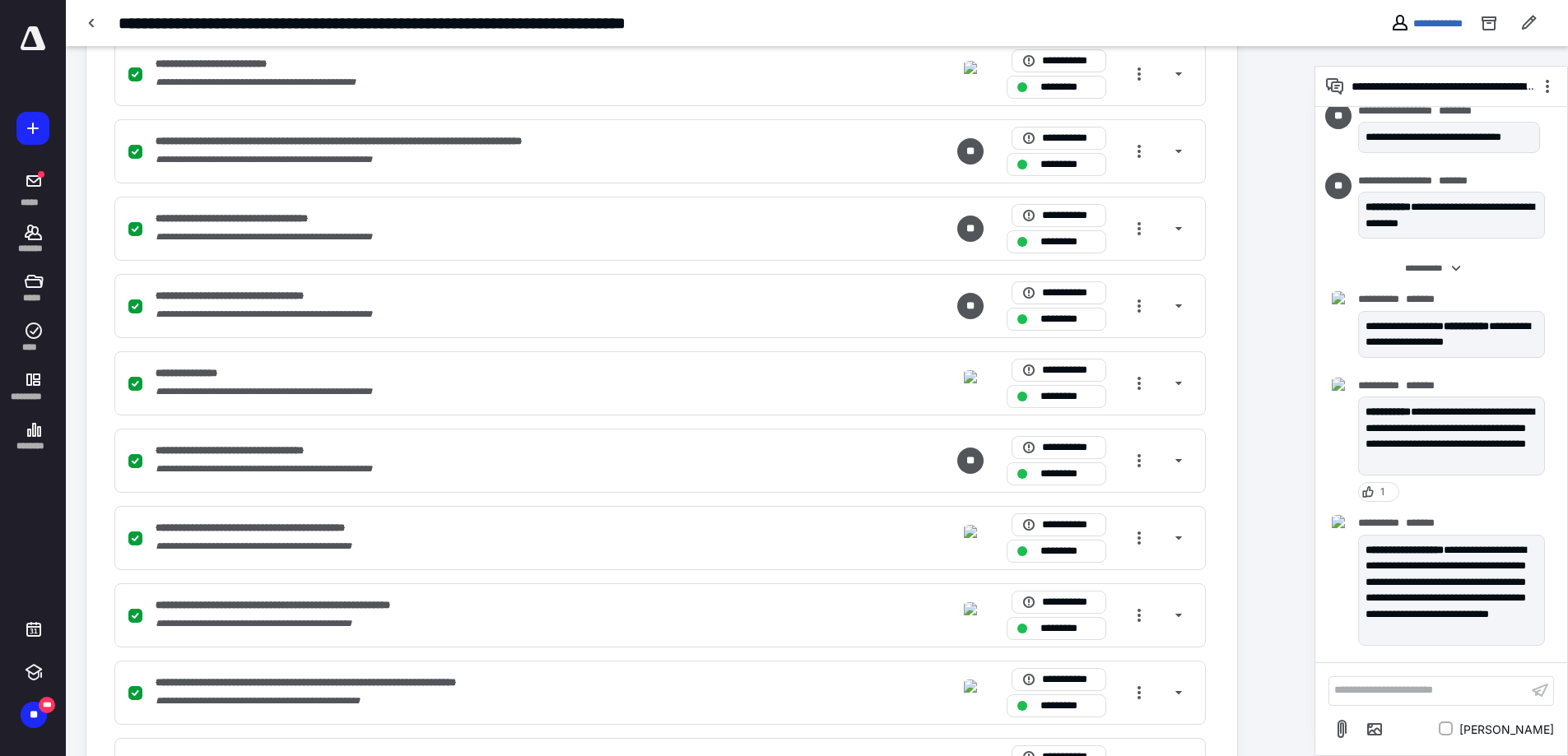 type 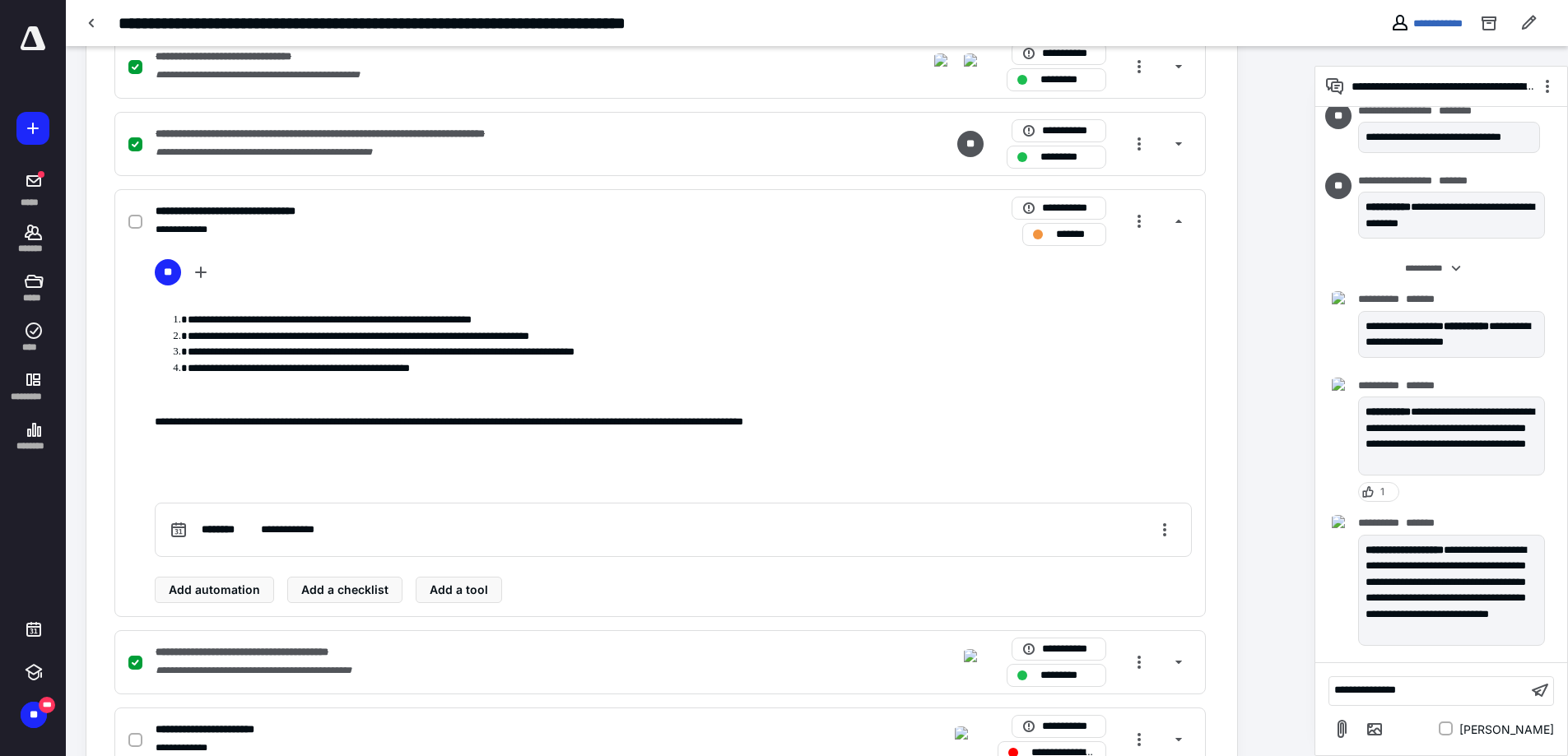 scroll, scrollTop: 2275, scrollLeft: 0, axis: vertical 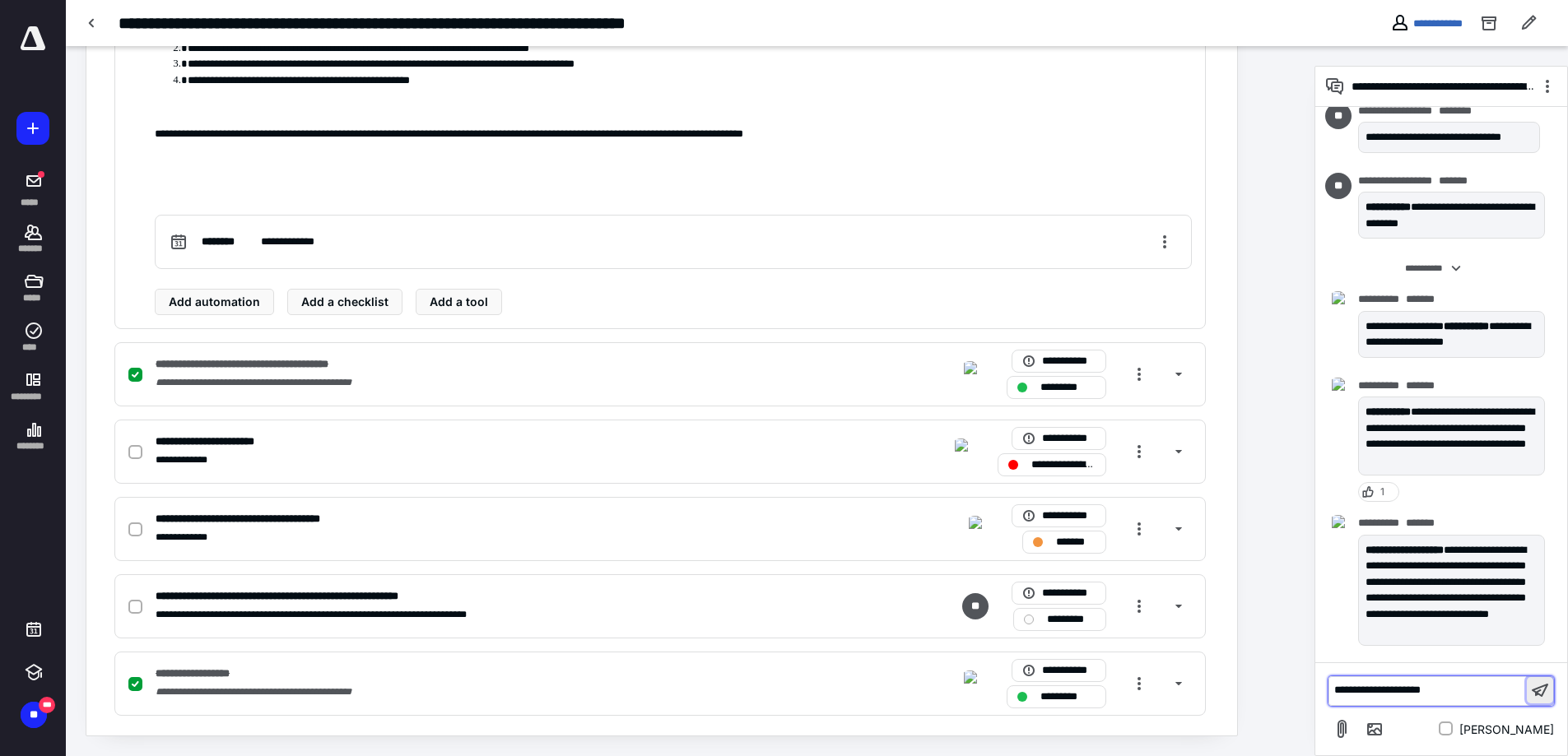 click at bounding box center (1540, 690) 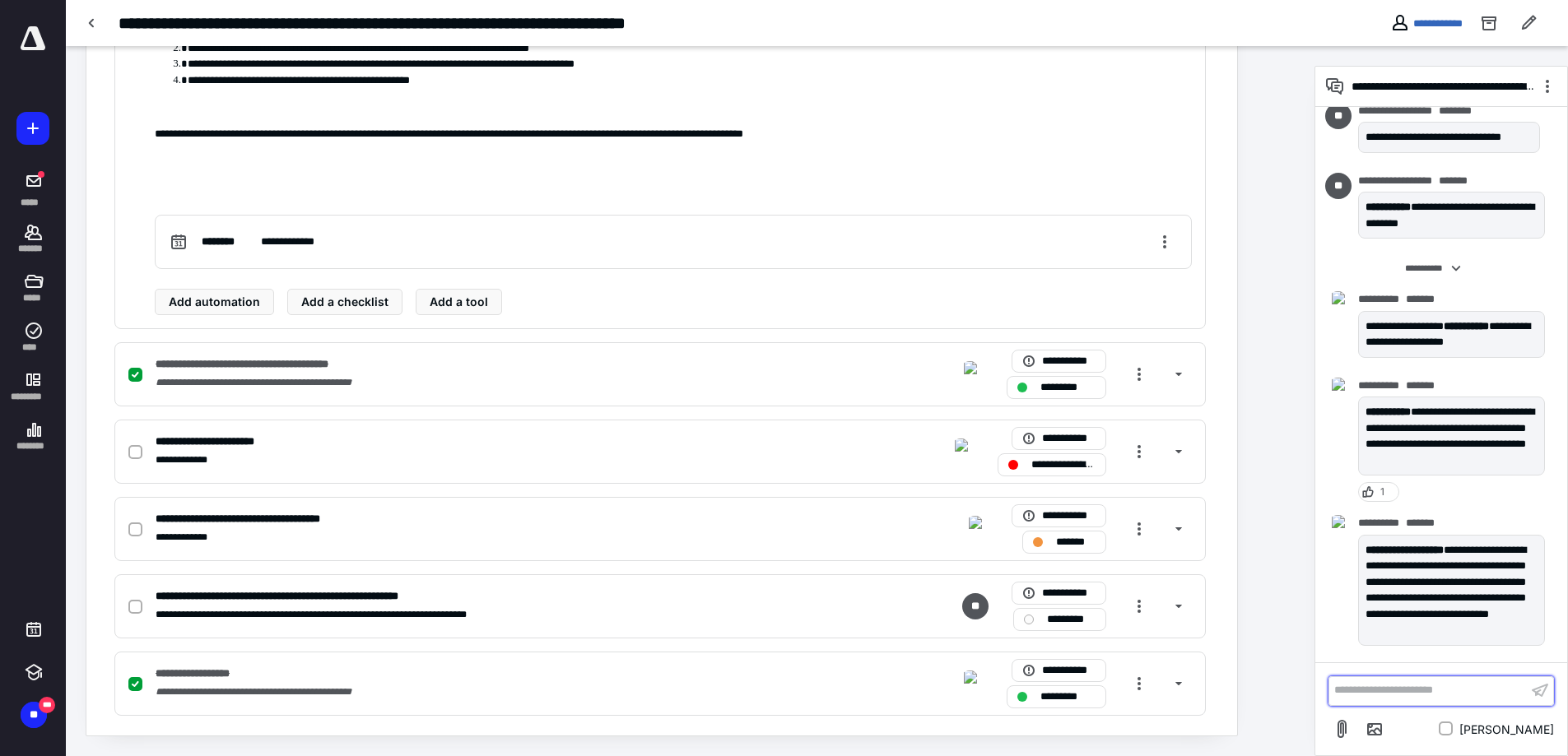scroll, scrollTop: 4730, scrollLeft: 0, axis: vertical 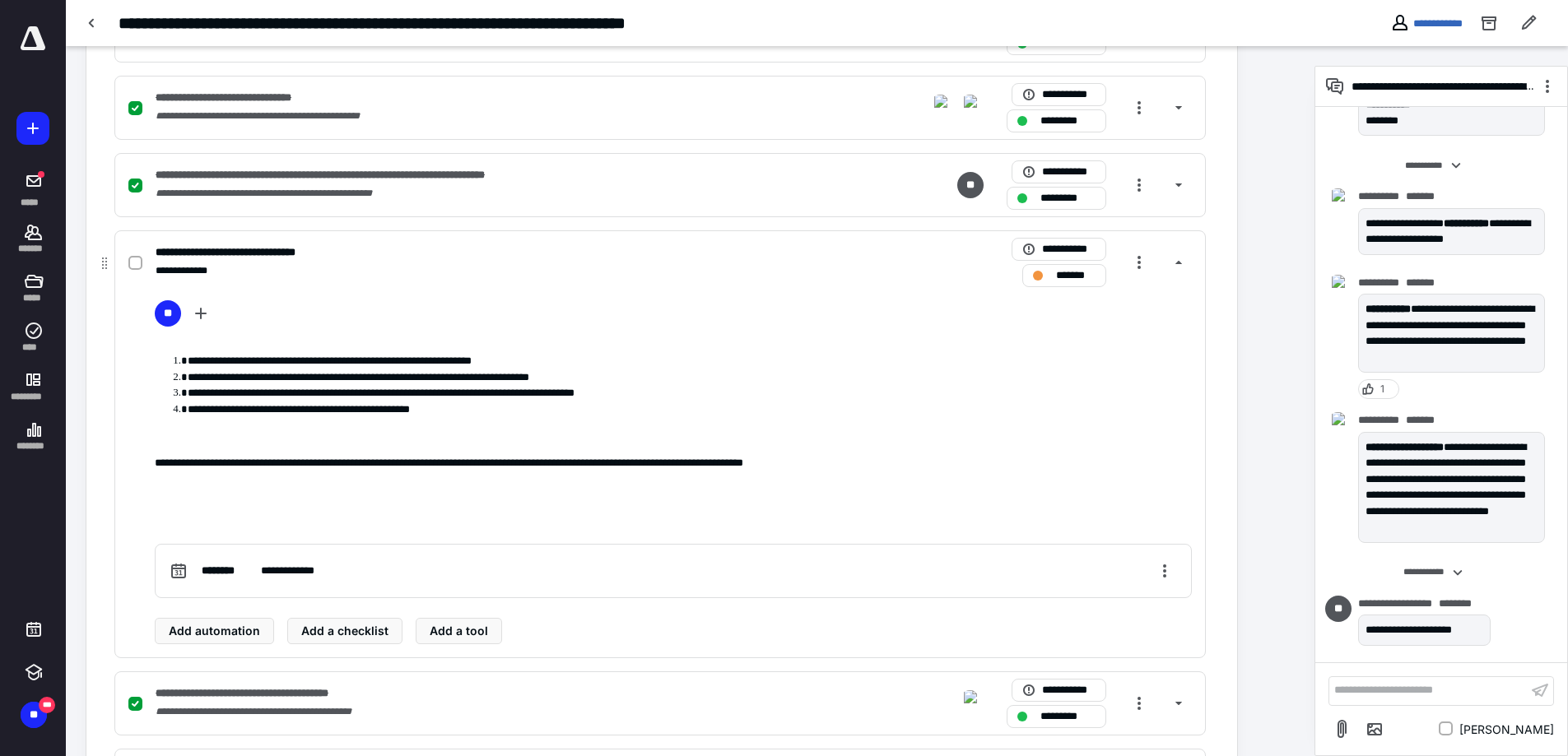 click on "*******" at bounding box center [1076, 276] 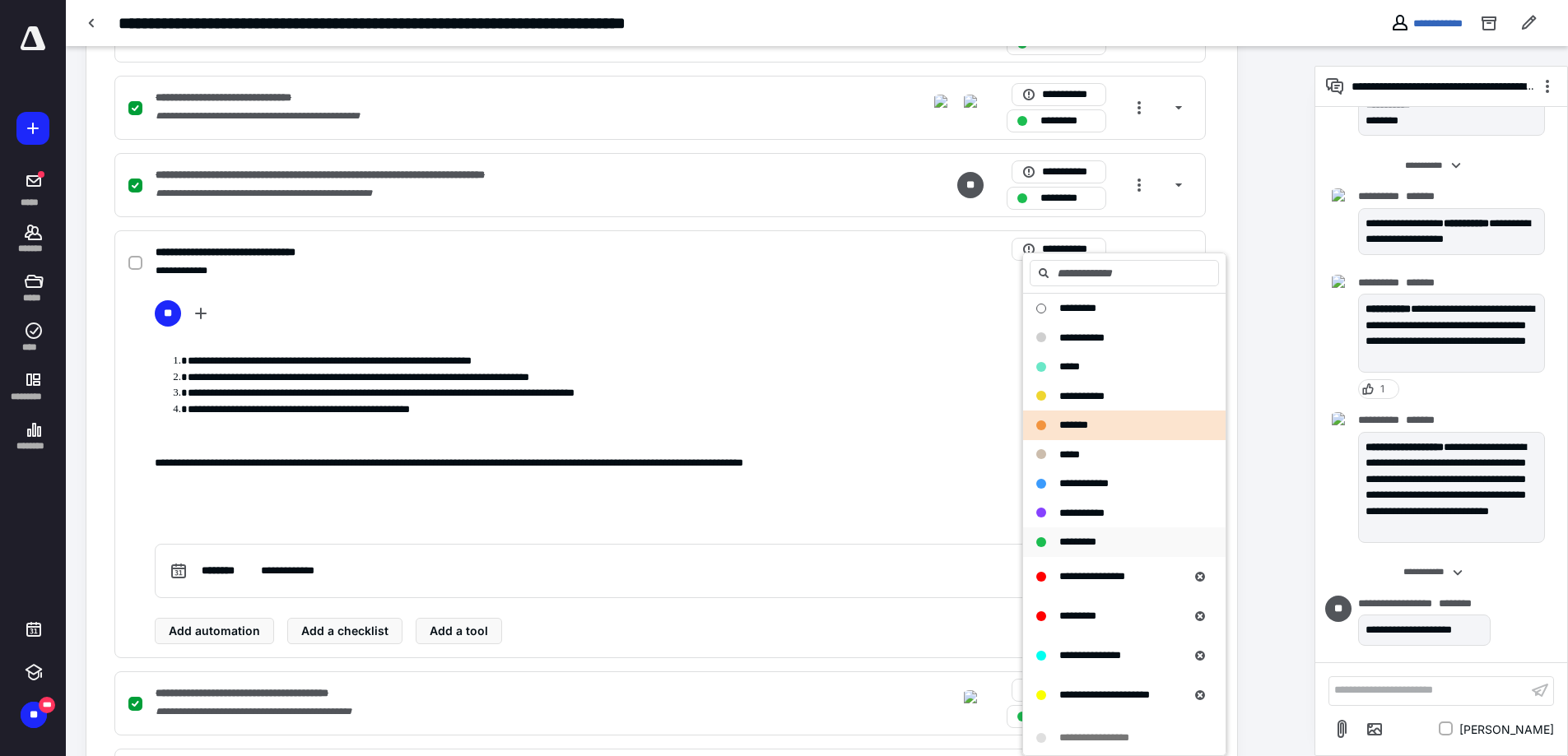 click on "*********" at bounding box center [1077, 541] 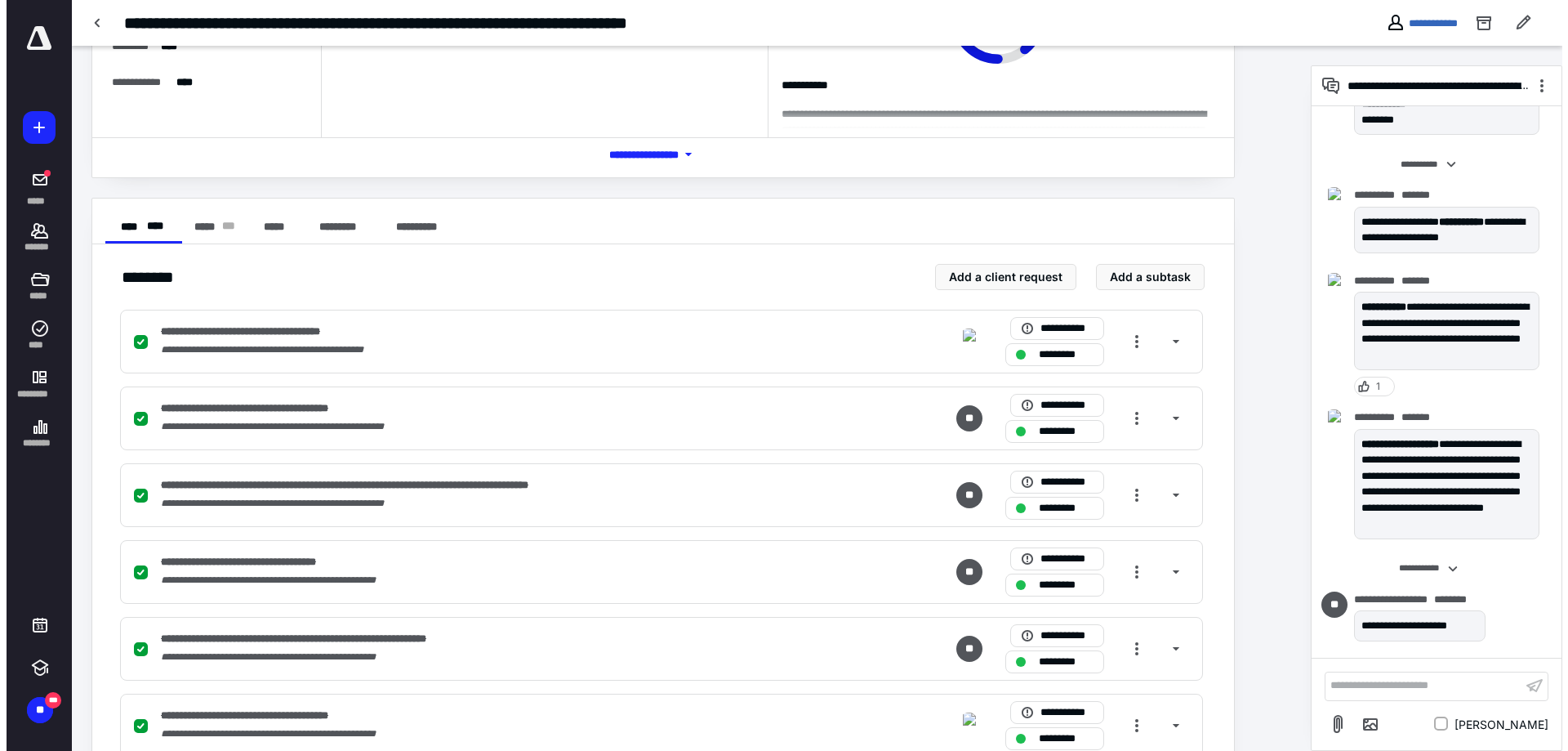 scroll, scrollTop: 0, scrollLeft: 0, axis: both 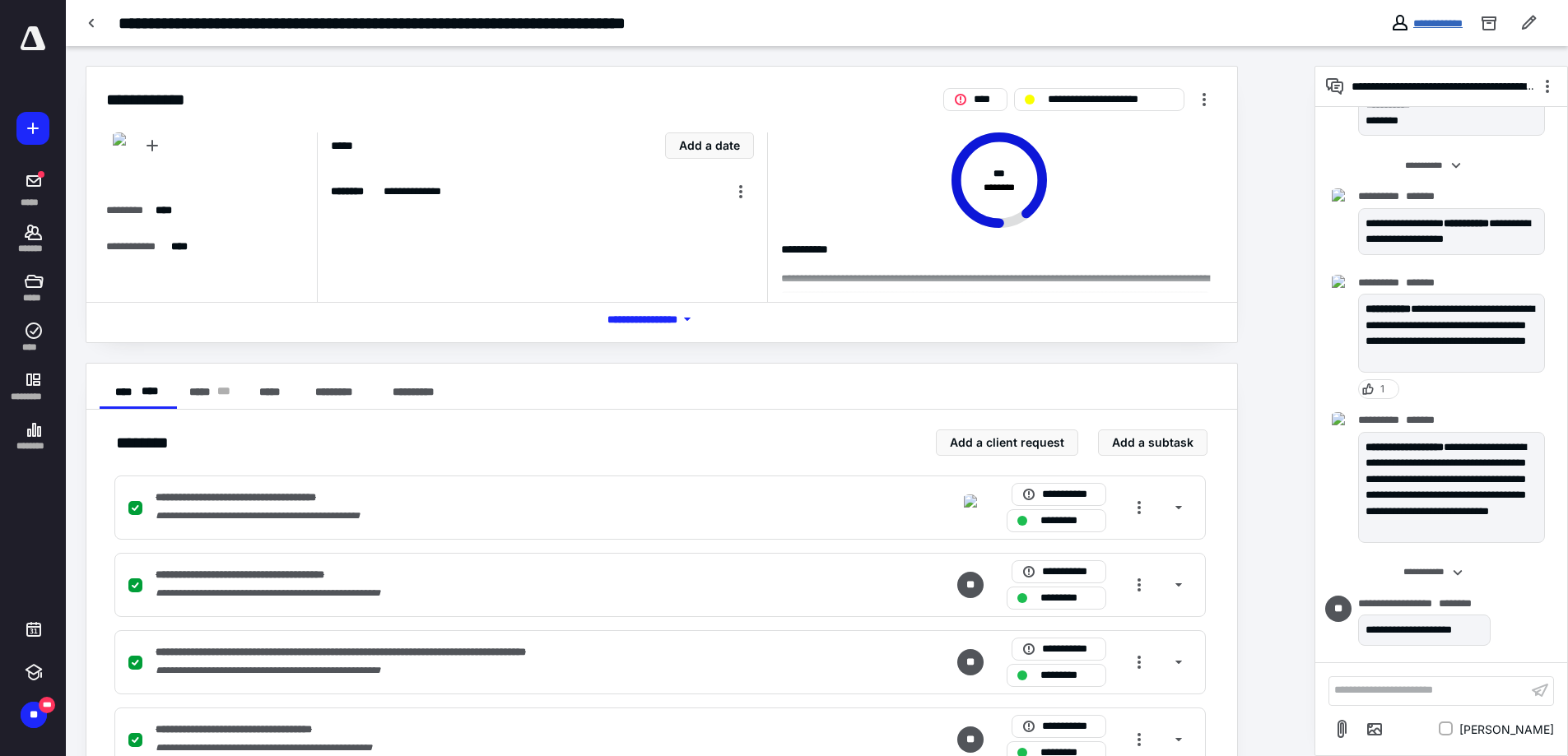 click on "**********" at bounding box center [1438, 23] 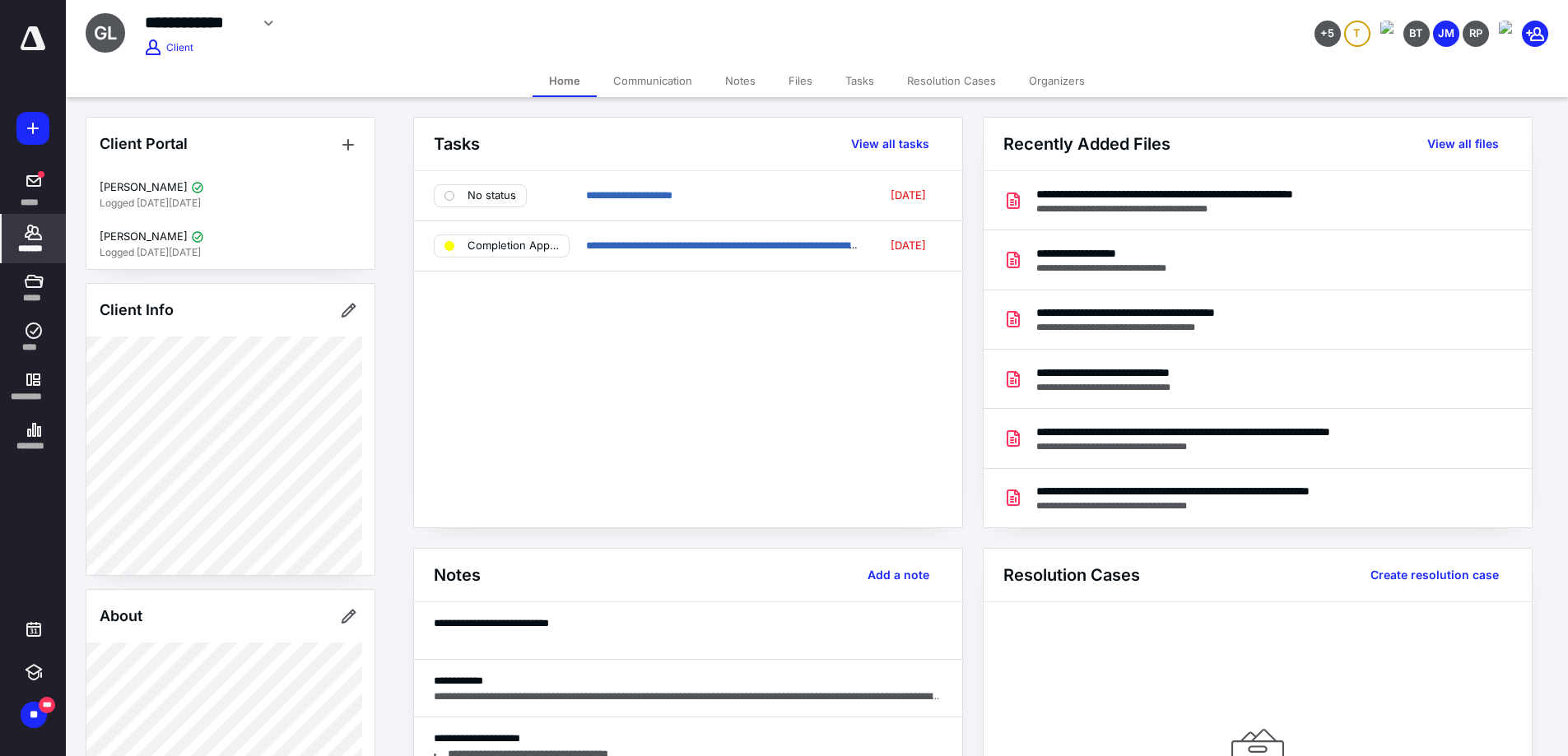 click on "Files" at bounding box center [800, 81] 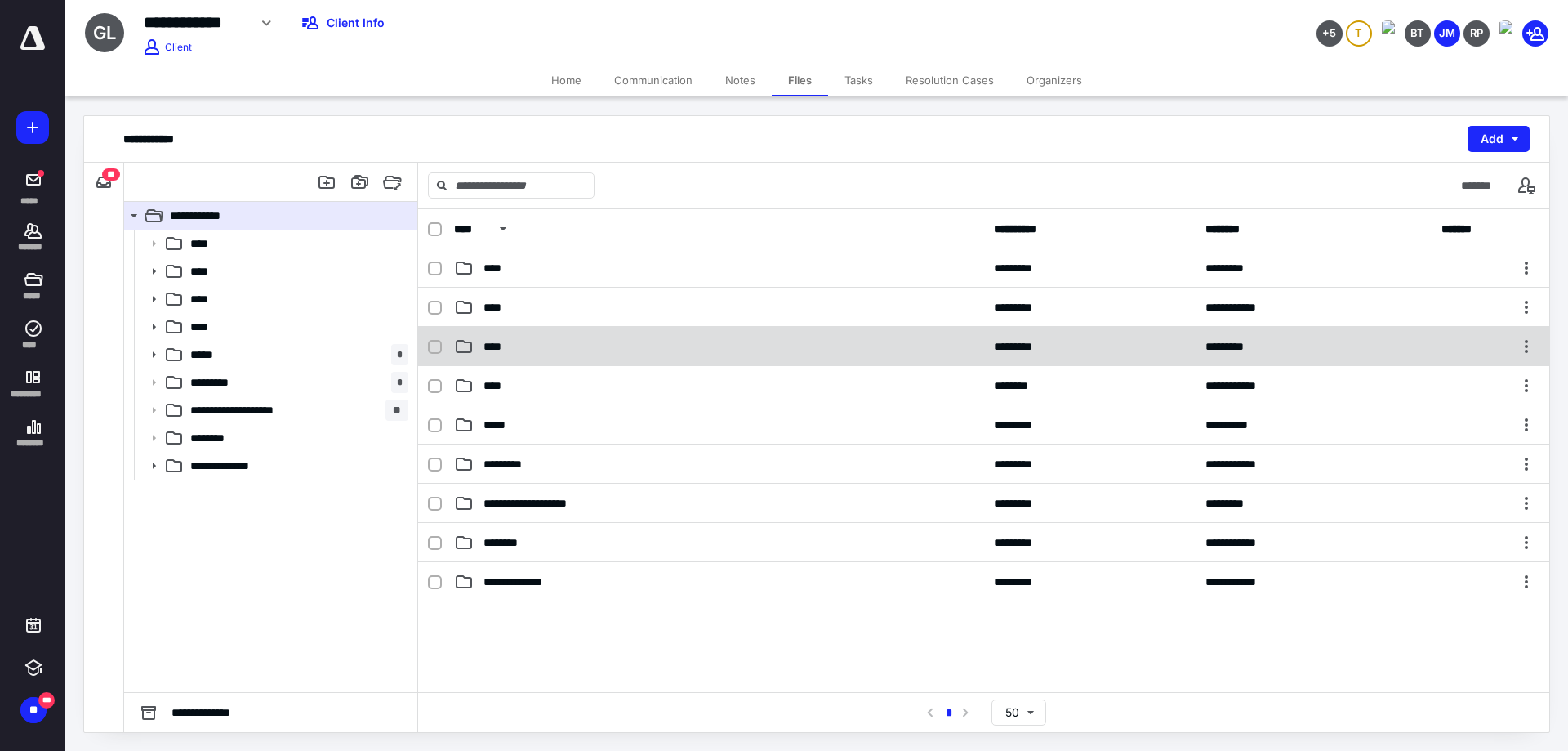 click on "**** ********* *********" at bounding box center (983, 346) 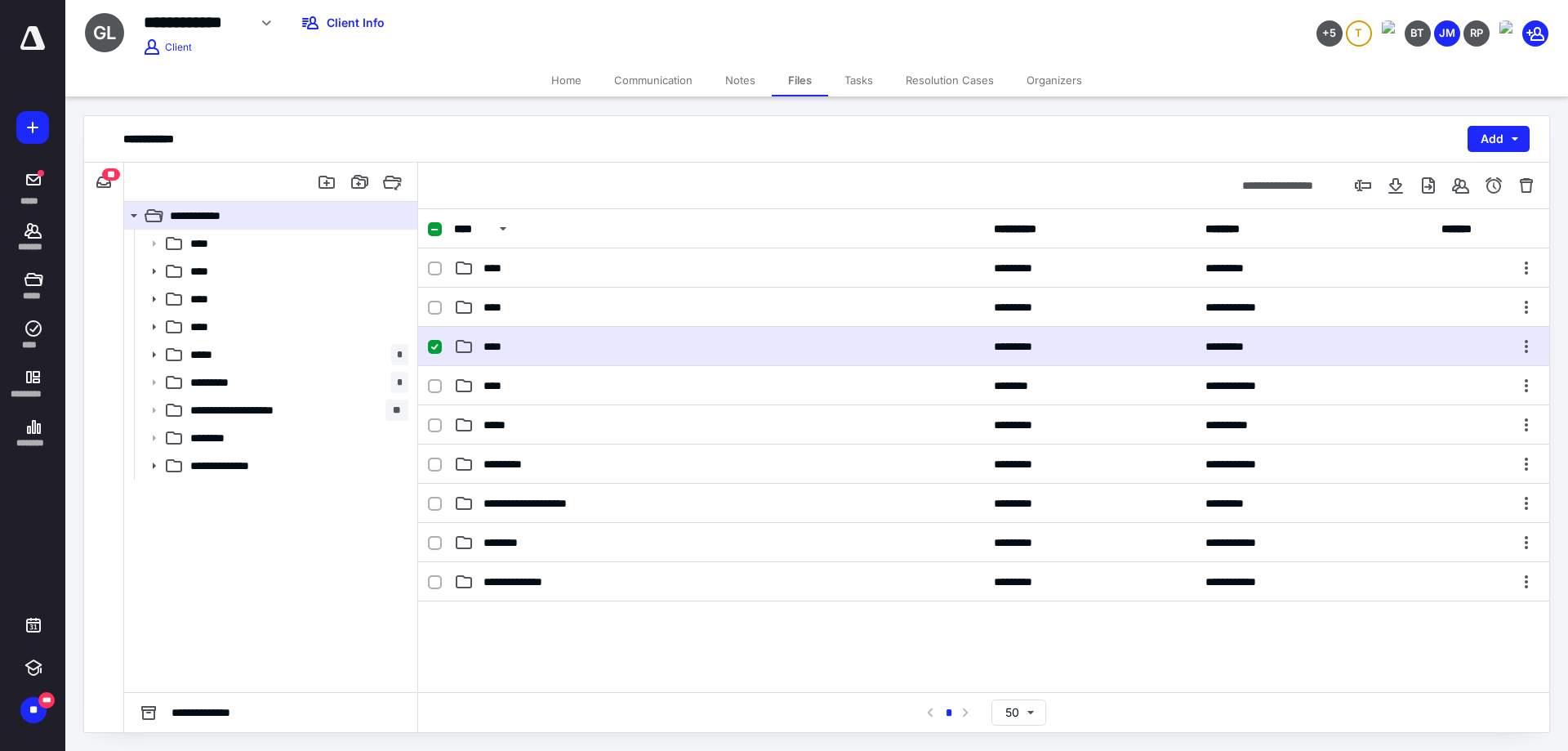 click on "**** ********* *********" at bounding box center [983, 346] 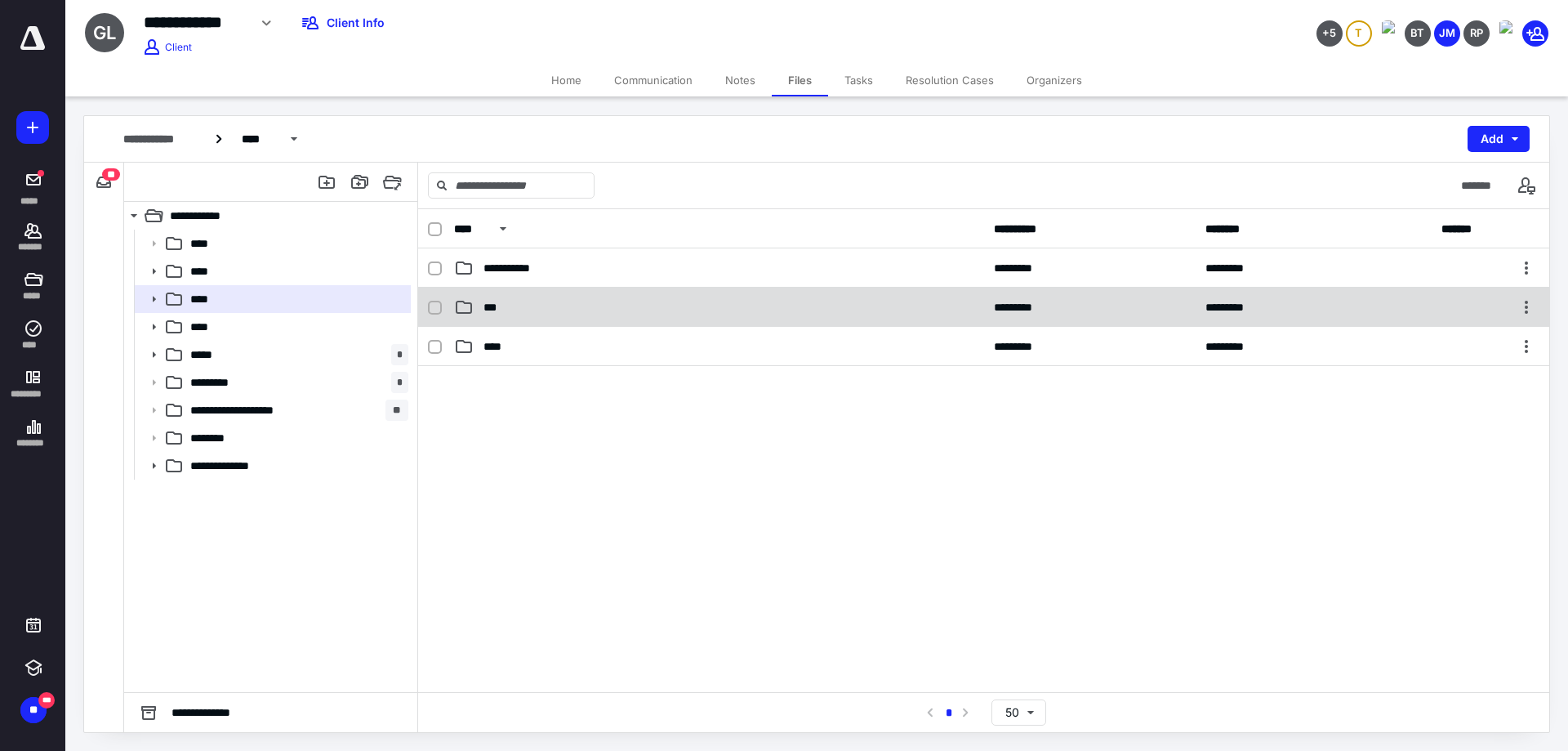 click on "***" at bounding box center (719, 307) 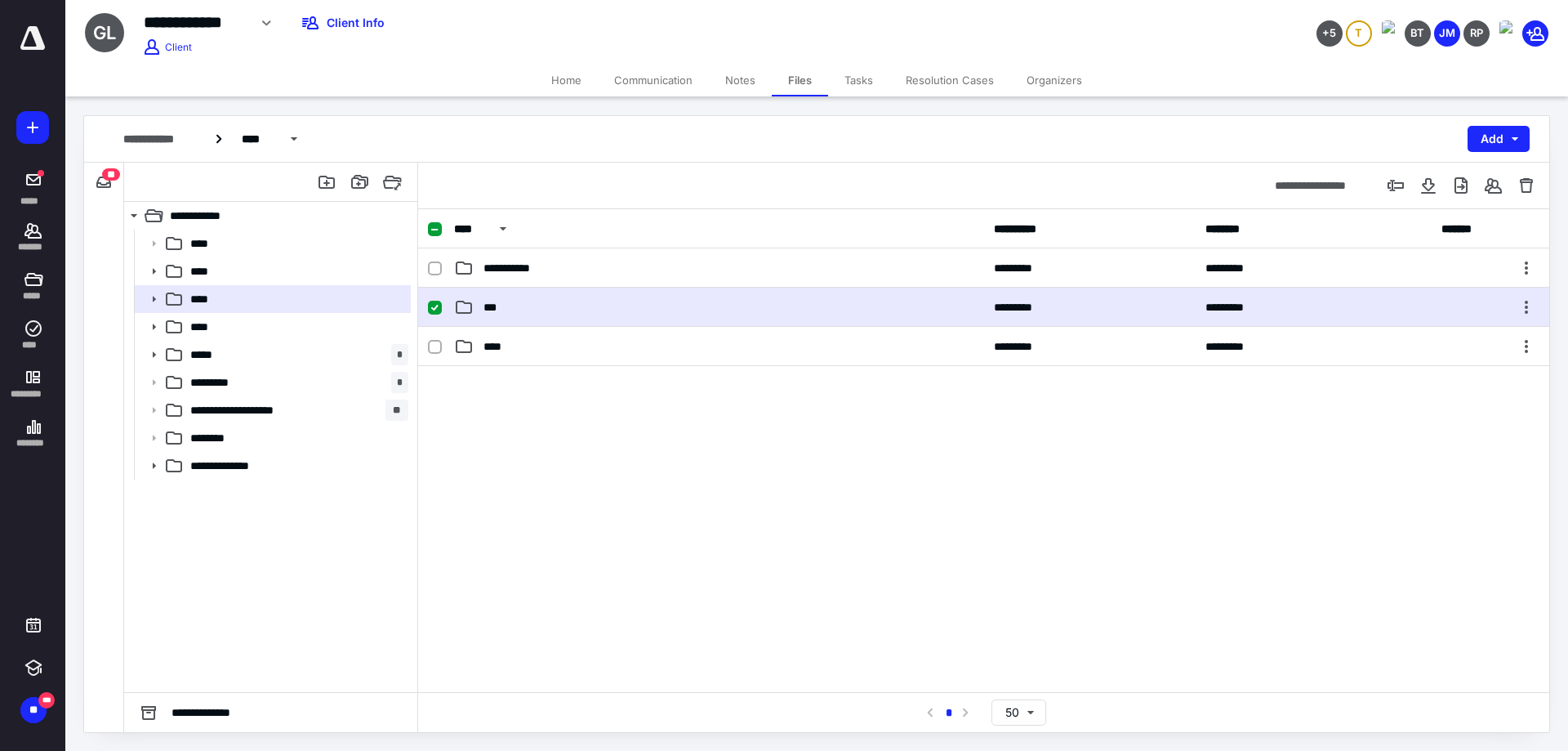 click on "*** ********* *********" at bounding box center (983, 307) 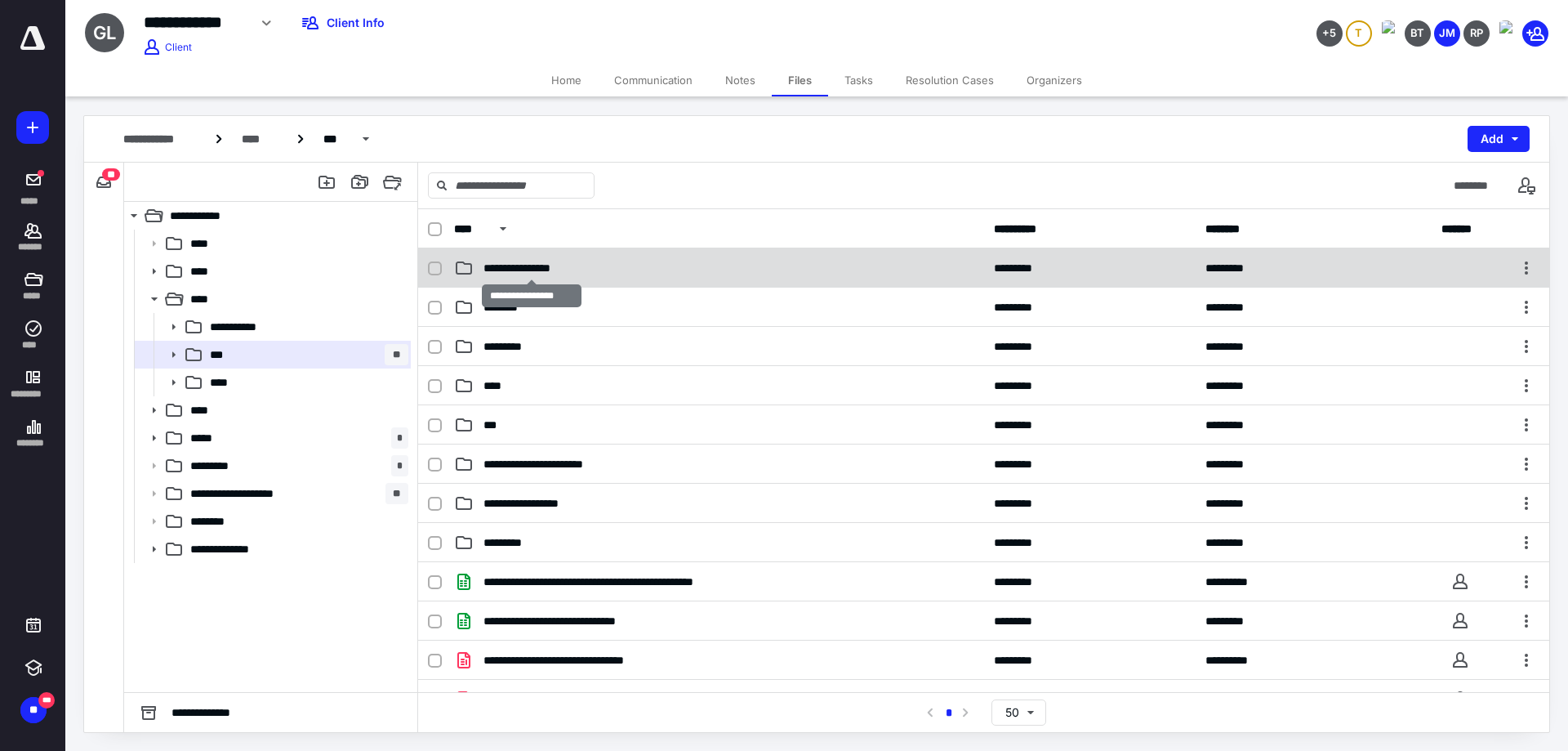 click on "**********" at bounding box center [531, 268] 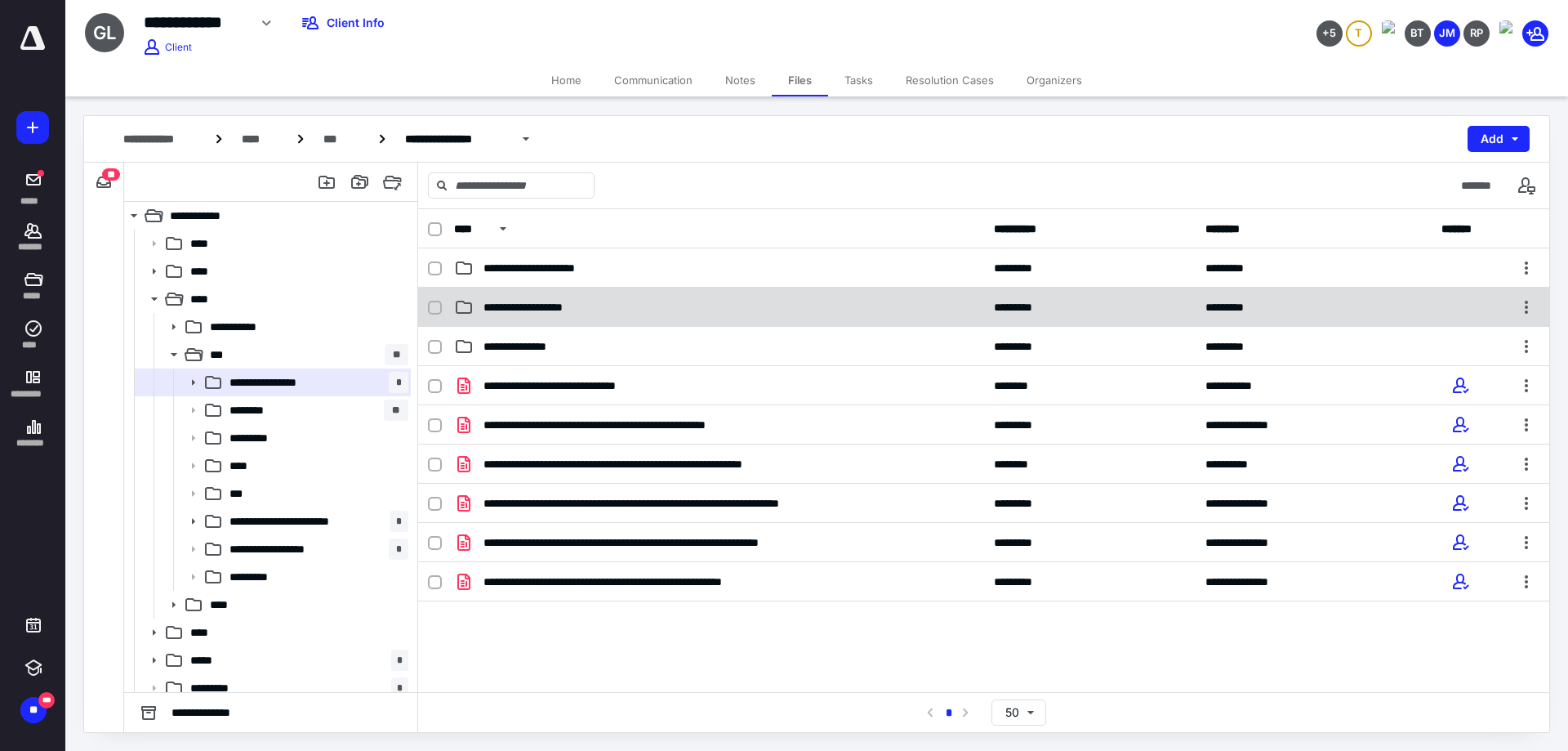scroll, scrollTop: 0, scrollLeft: 0, axis: both 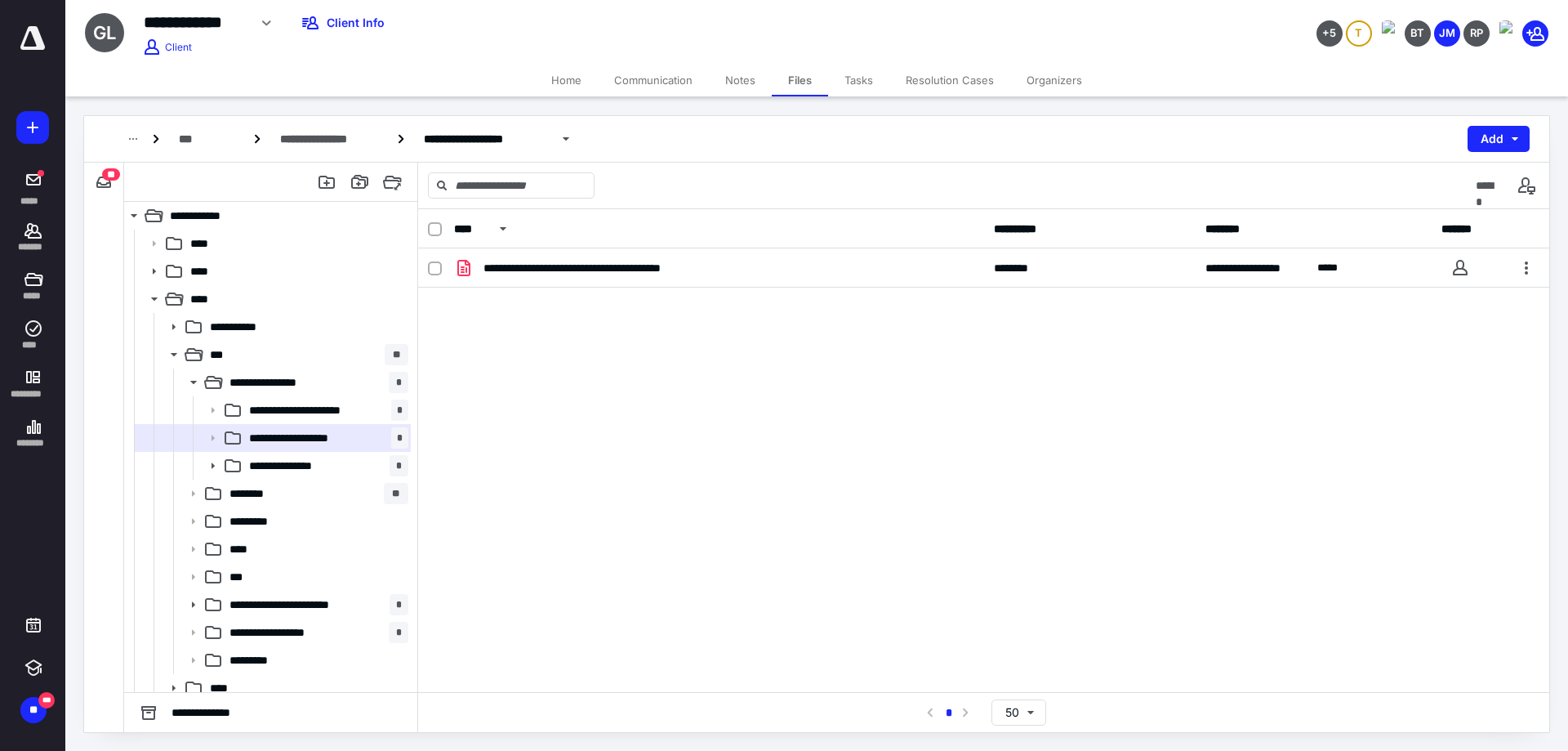 click on "**********" at bounding box center (983, 371) 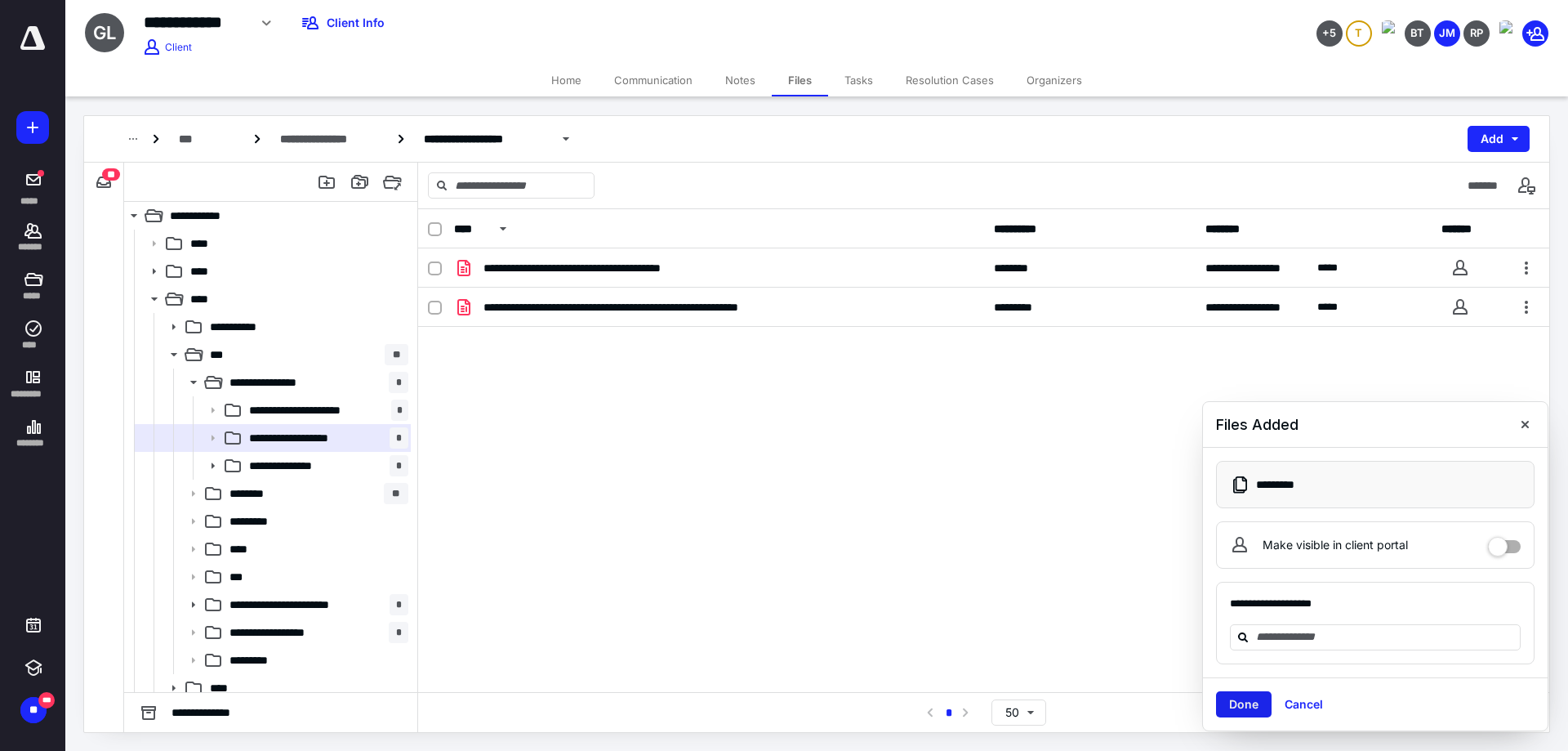 click on "Done" at bounding box center [1244, 704] 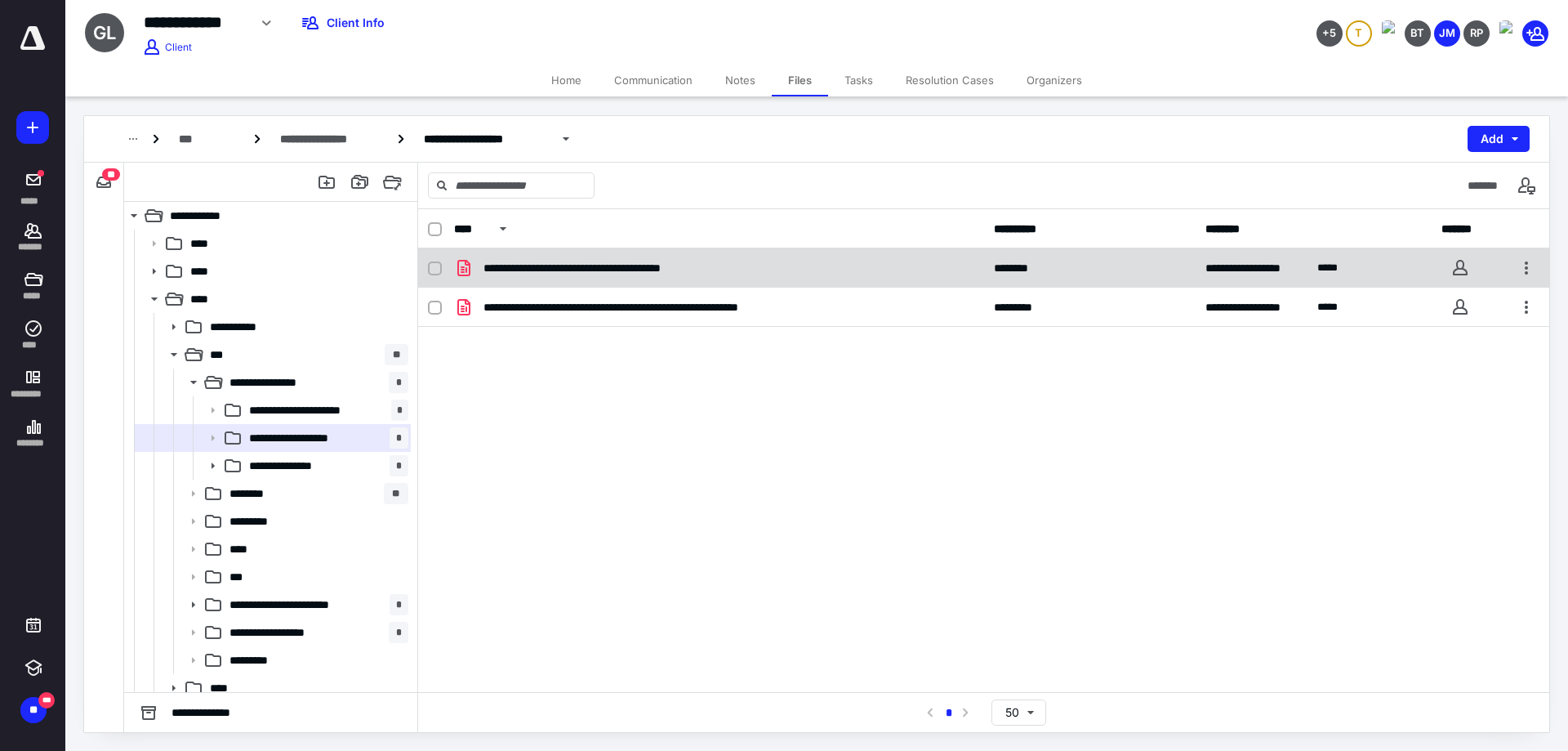 click 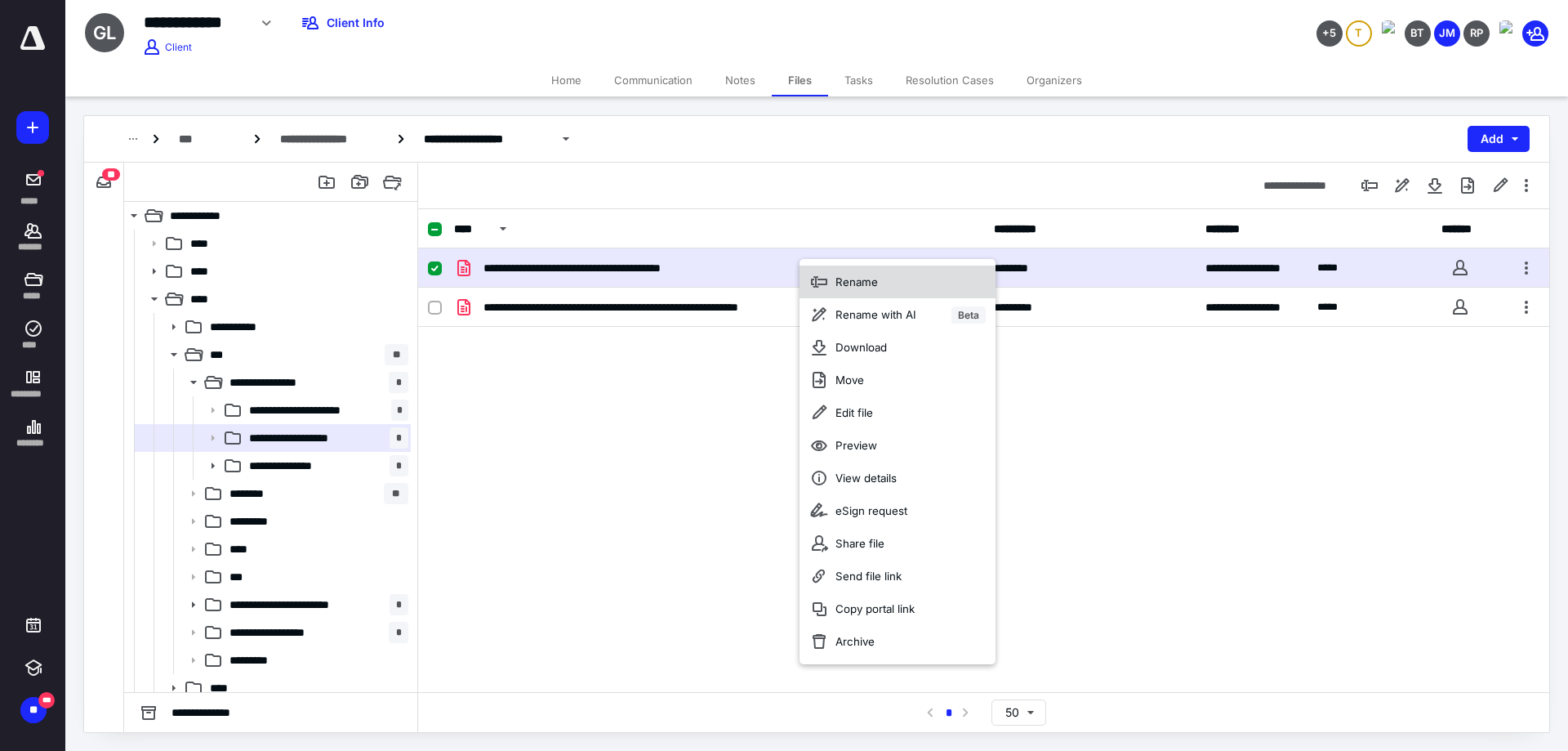 click on "Rename" at bounding box center [857, 282] 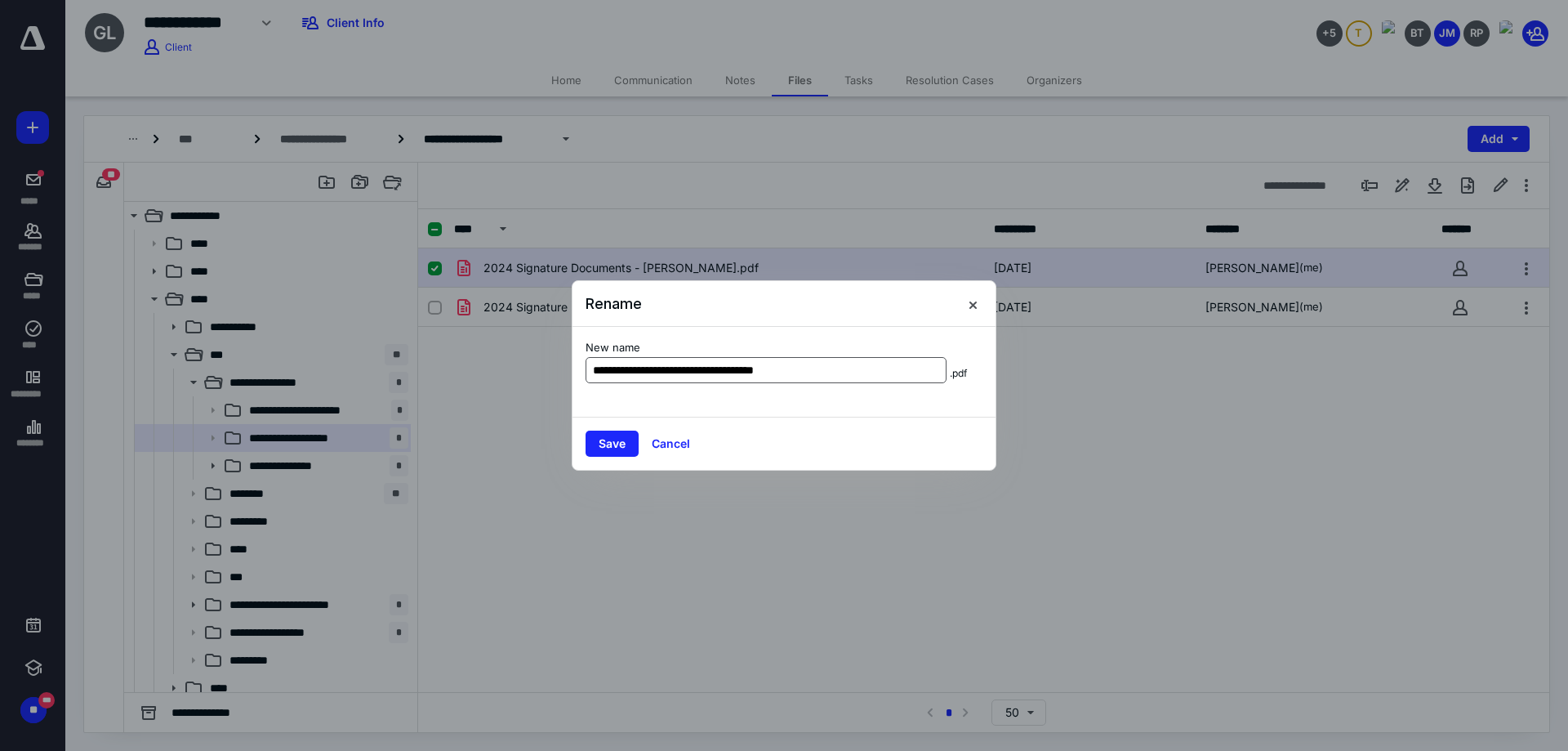 click on "**********" at bounding box center (766, 370) 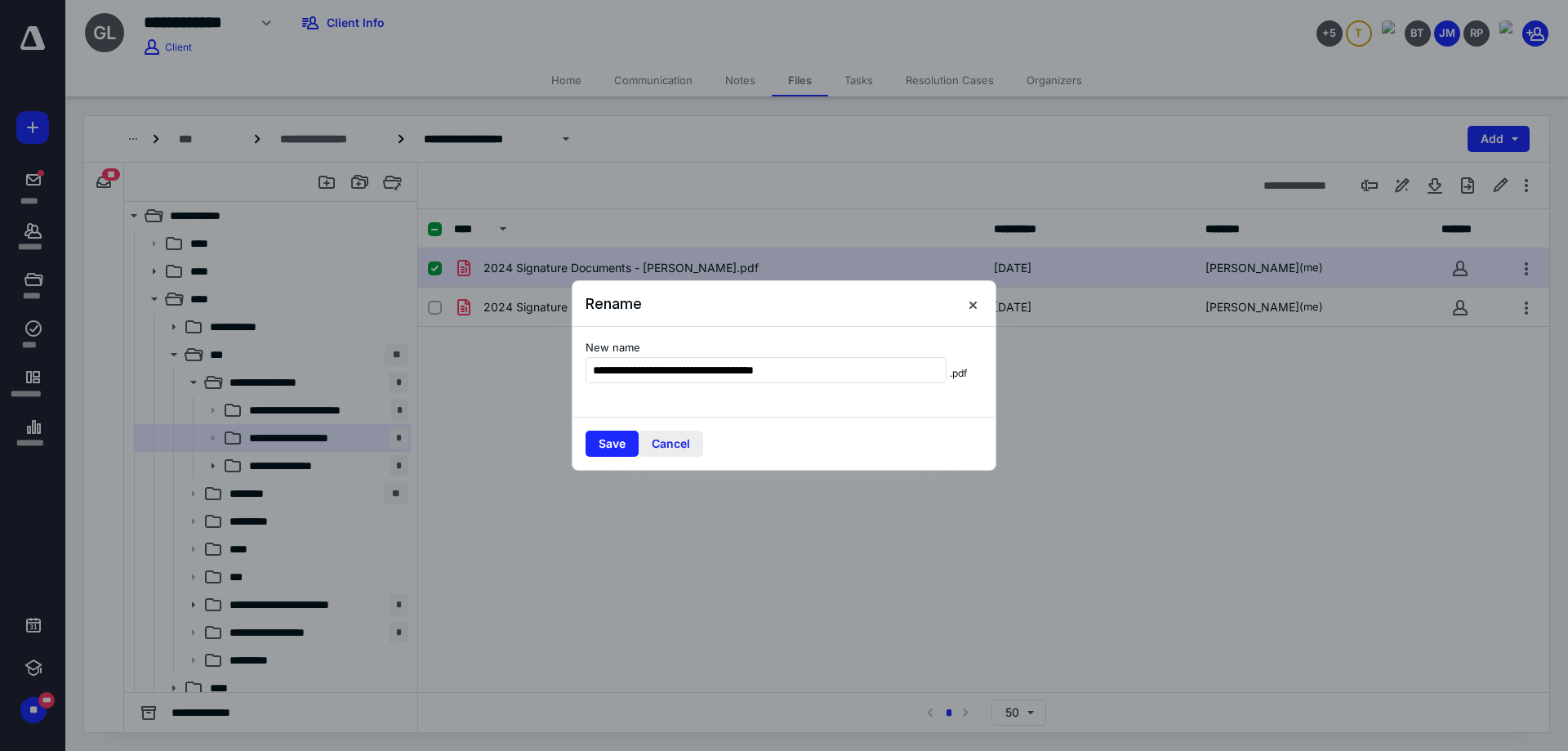 click on "Cancel" at bounding box center [670, 444] 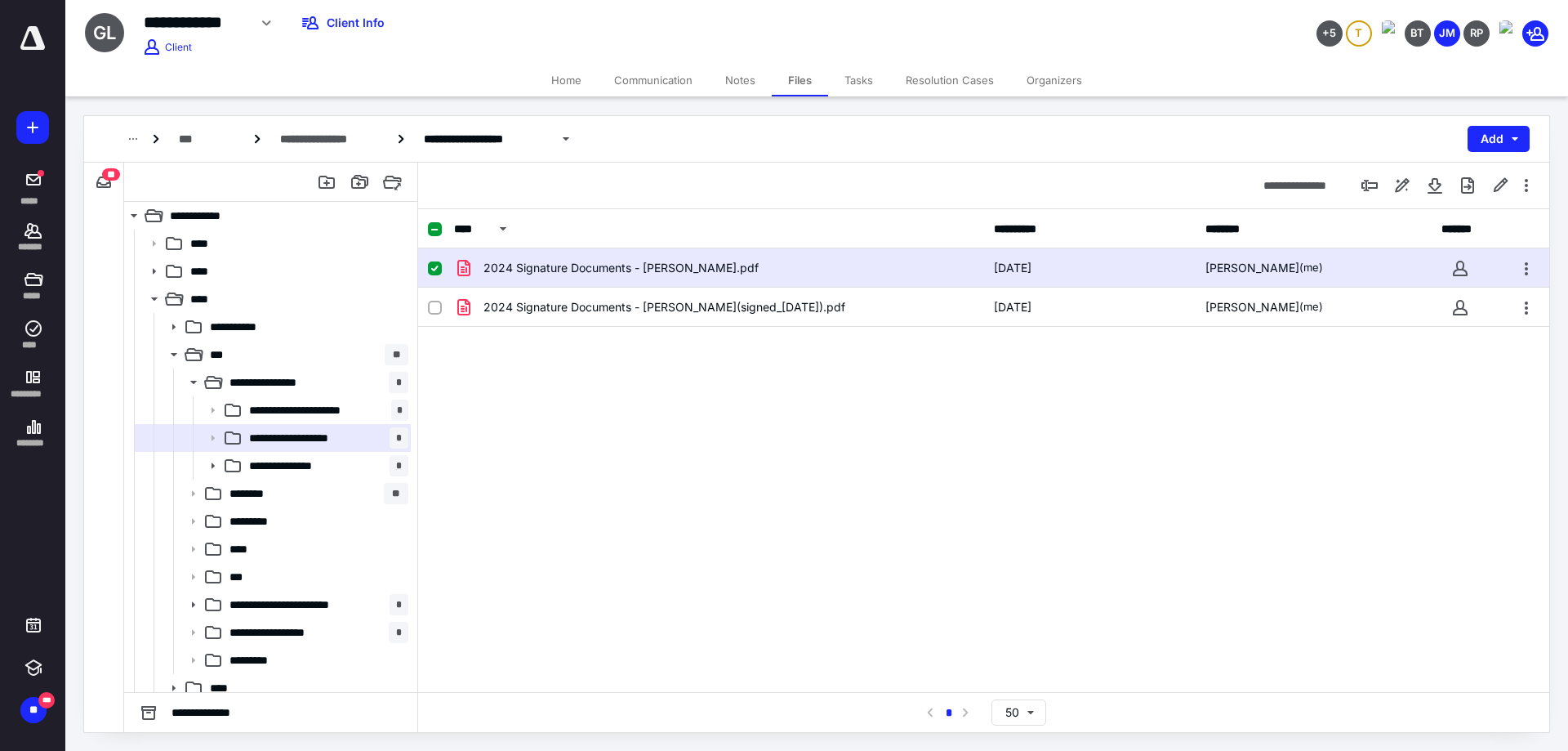 click at bounding box center [434, 269] 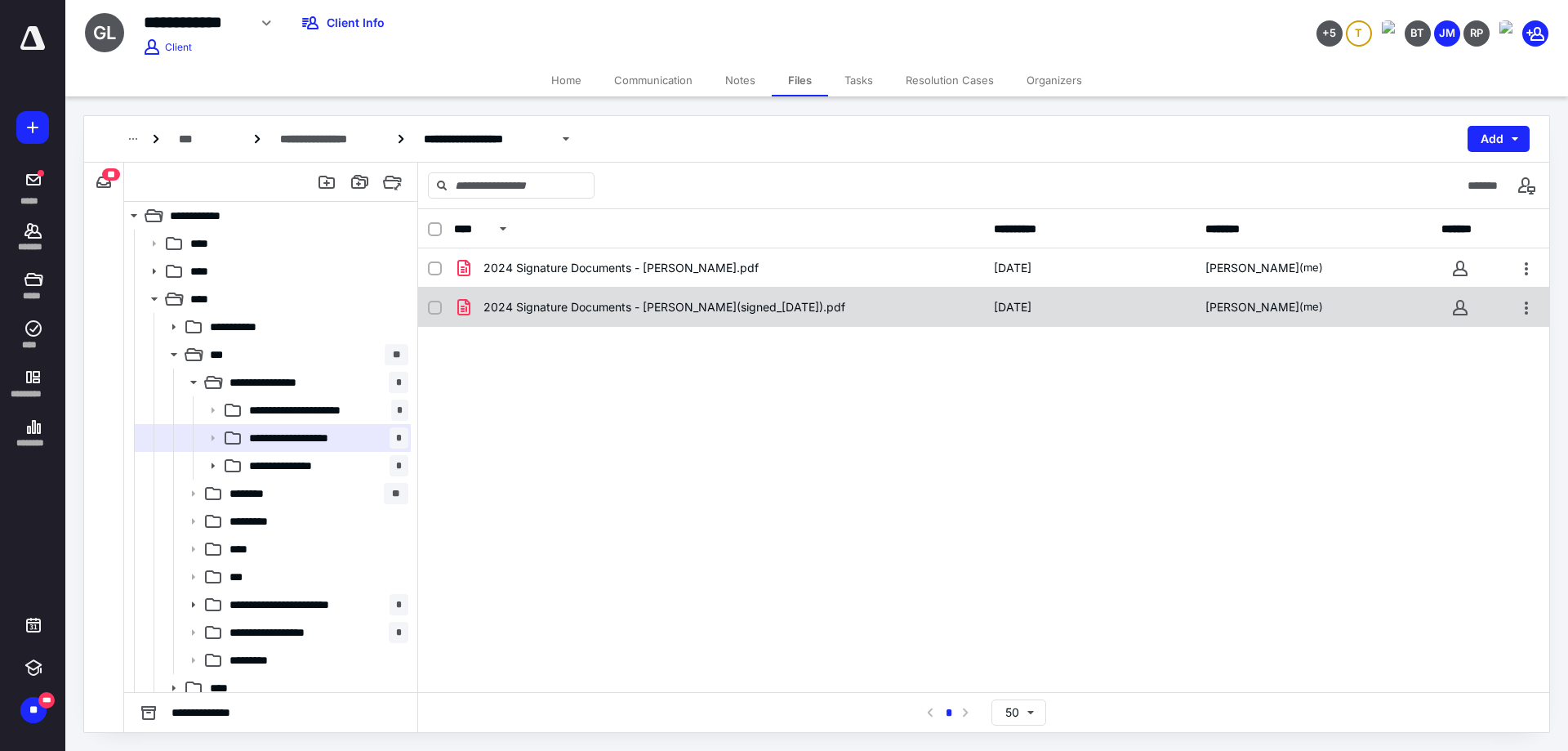 drag, startPoint x: 434, startPoint y: 305, endPoint x: 466, endPoint y: 312, distance: 32.756679 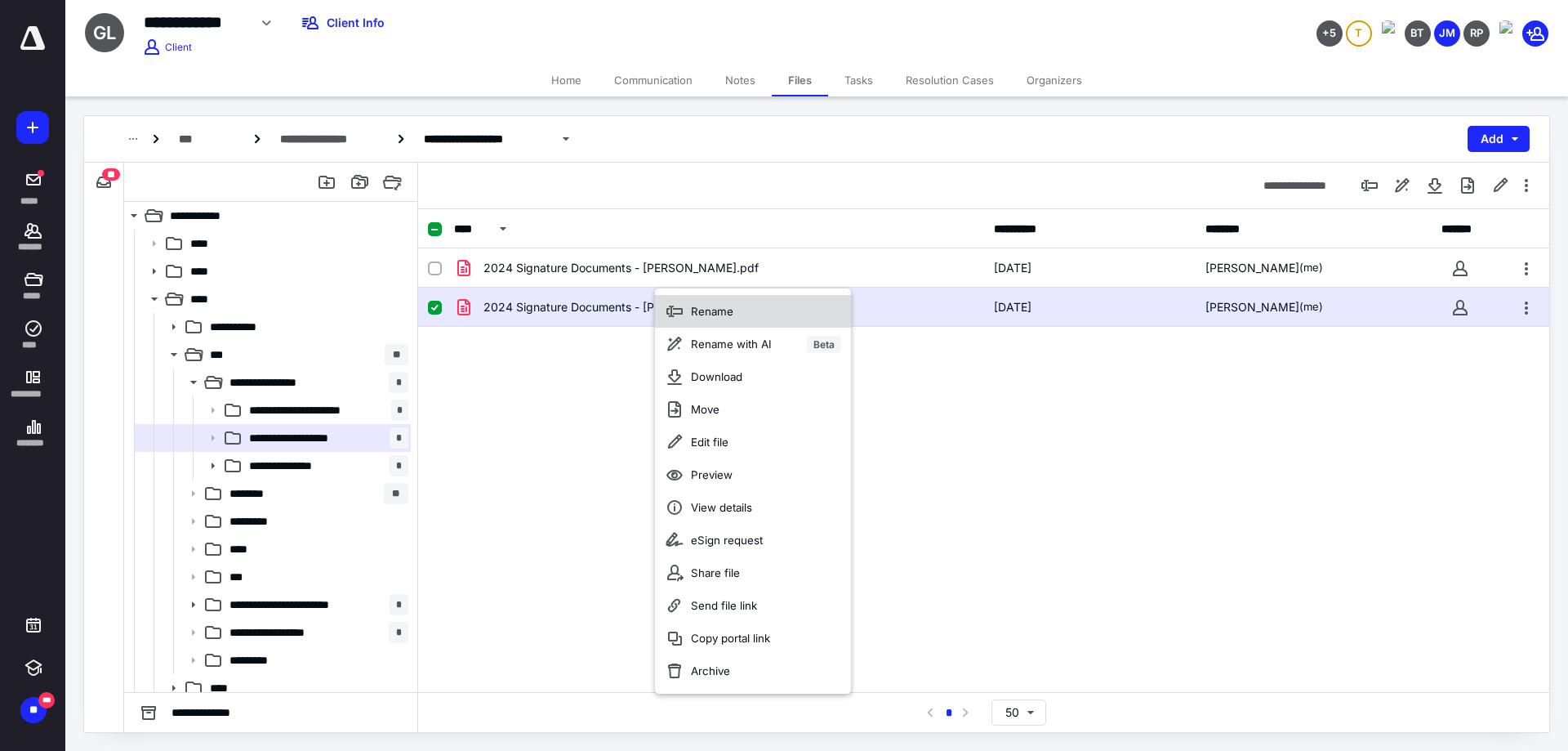 click on "Rename" at bounding box center (753, 311) 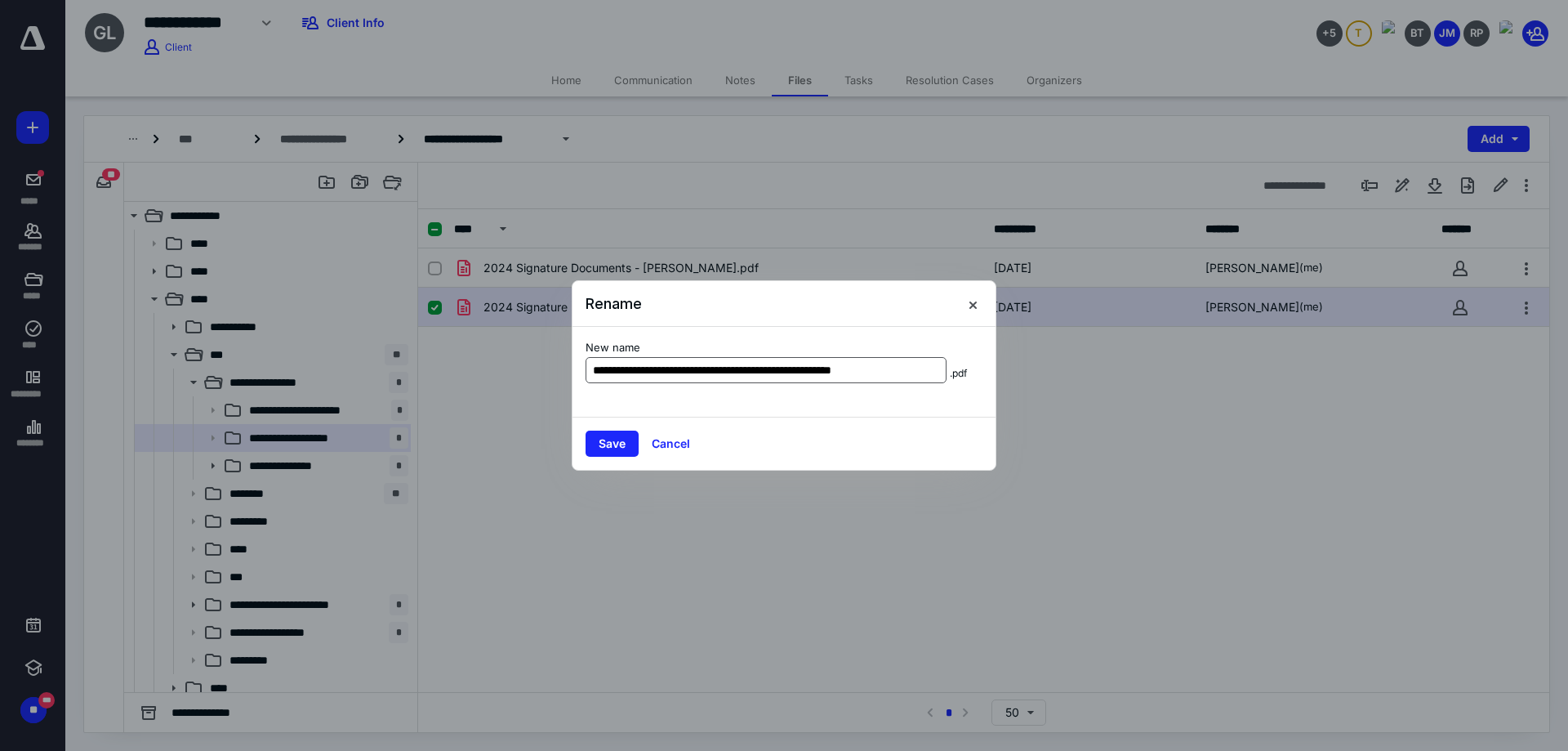 click on "**********" at bounding box center (766, 370) 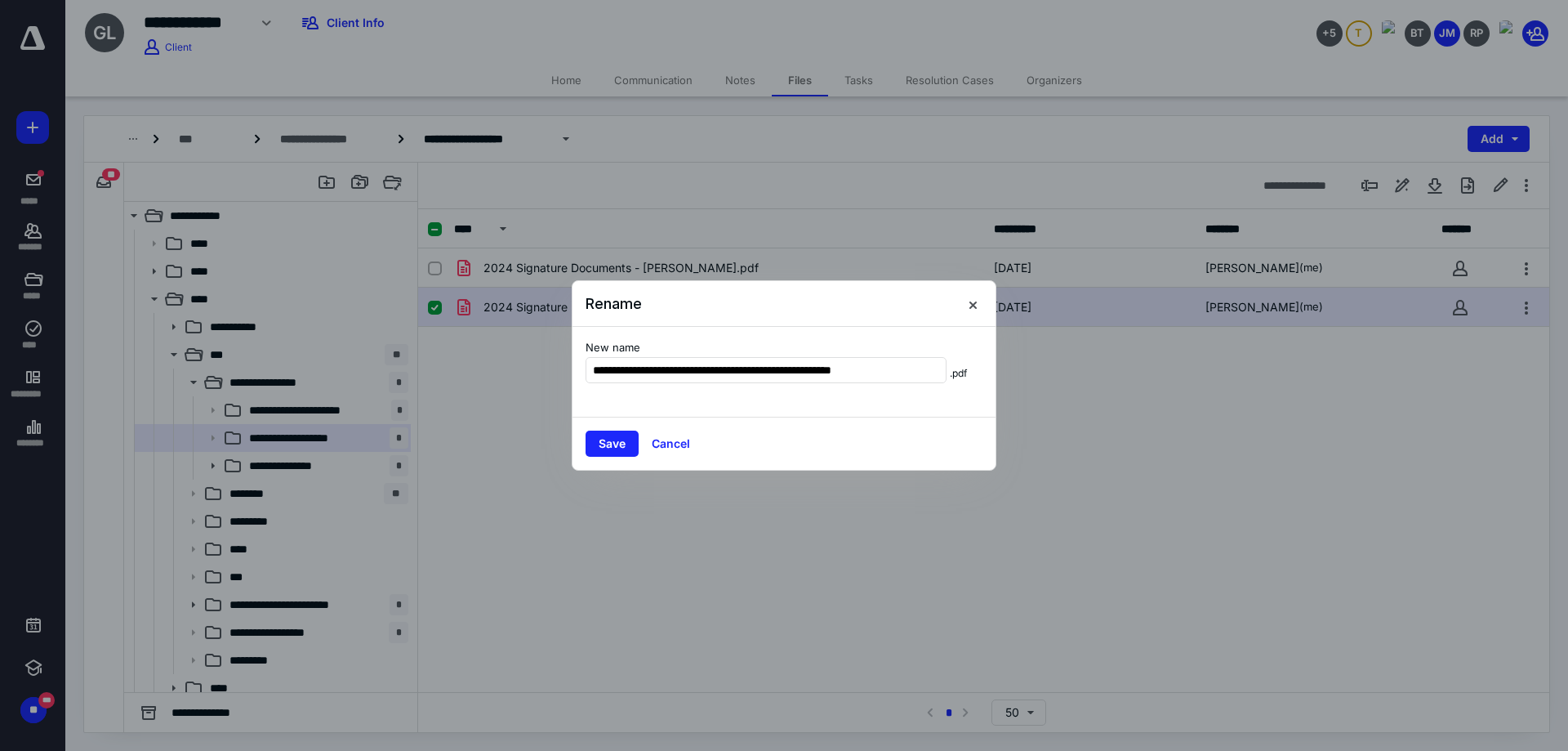 drag, startPoint x: 823, startPoint y: 373, endPoint x: 1048, endPoint y: 368, distance: 225.05555 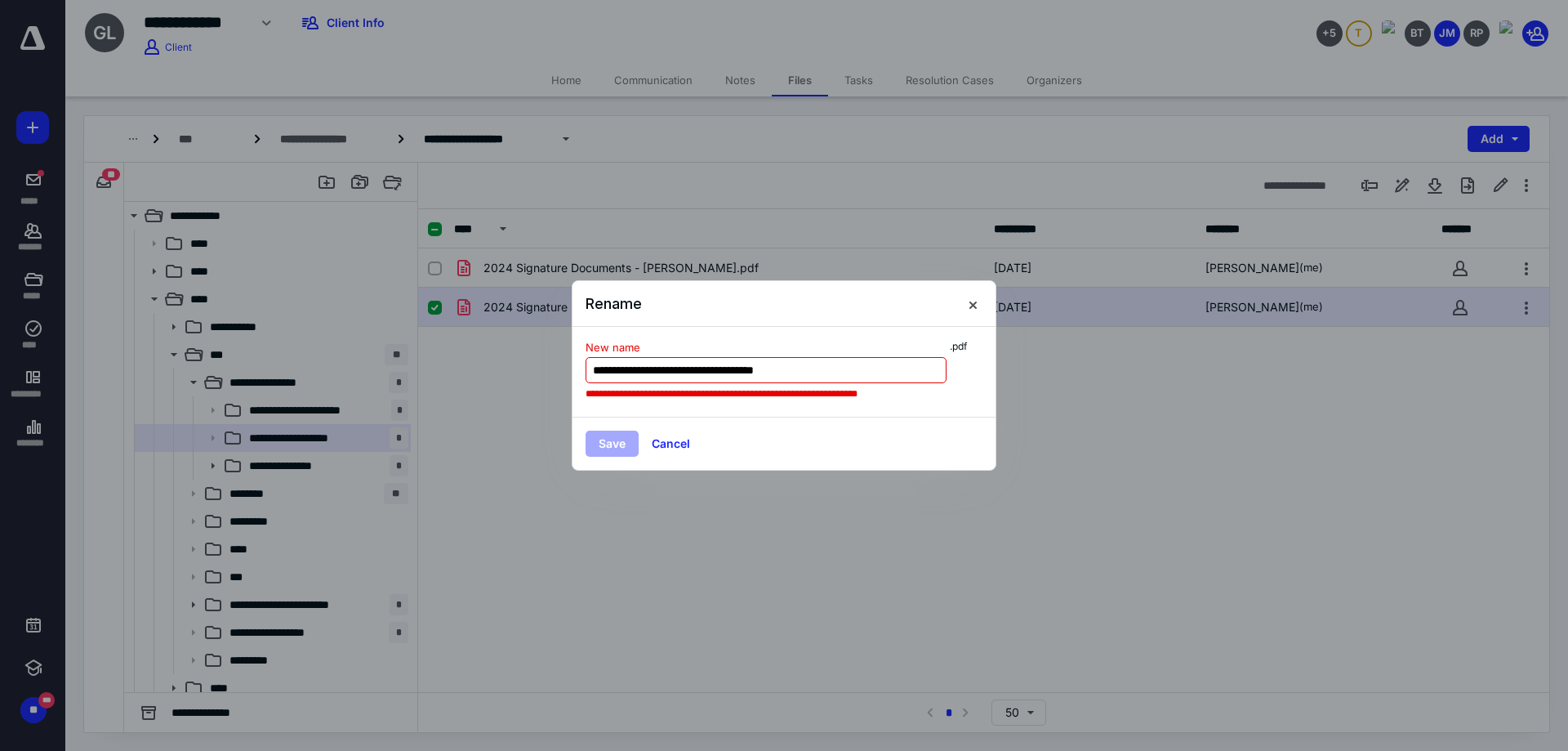 click on "**********" at bounding box center (766, 370) 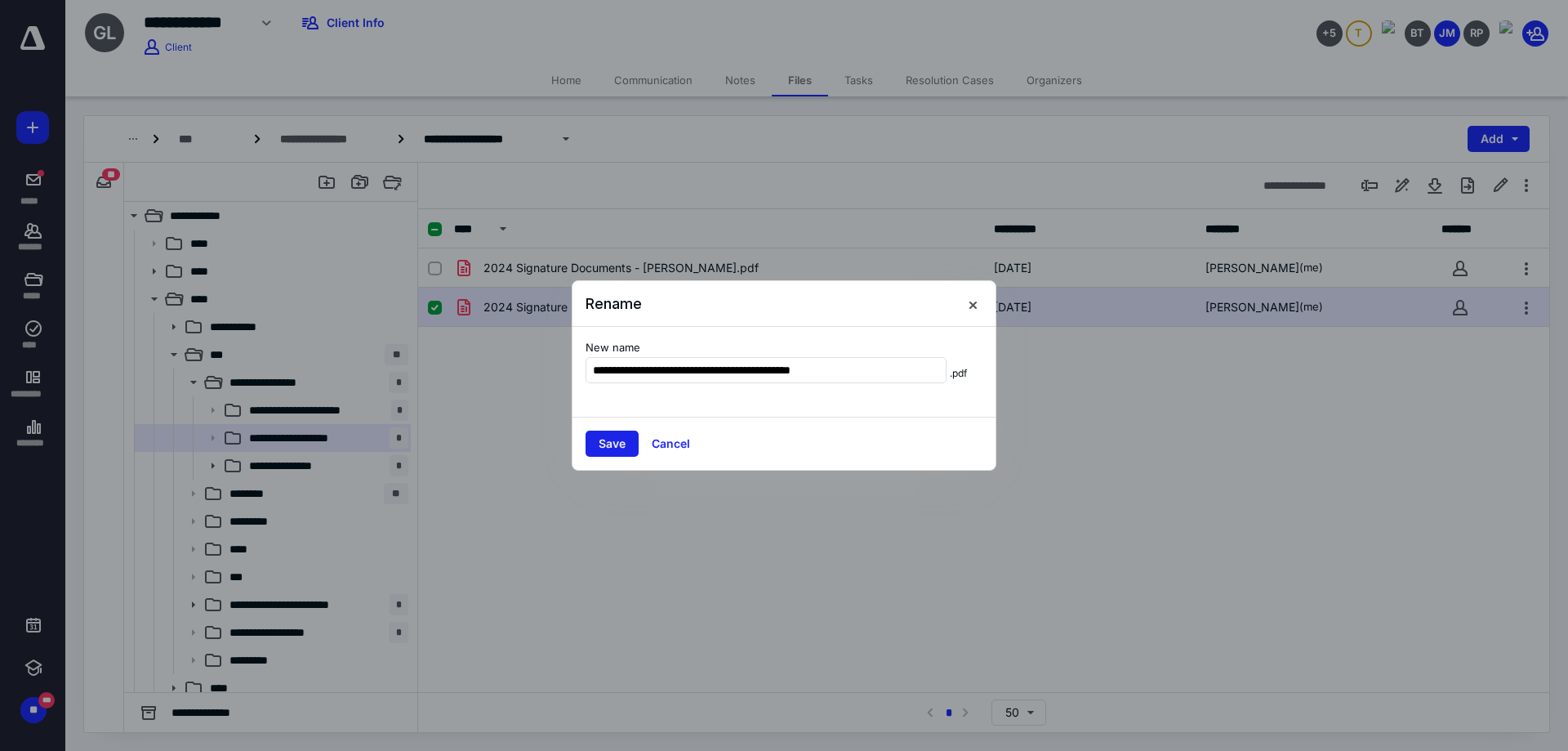 type on "**********" 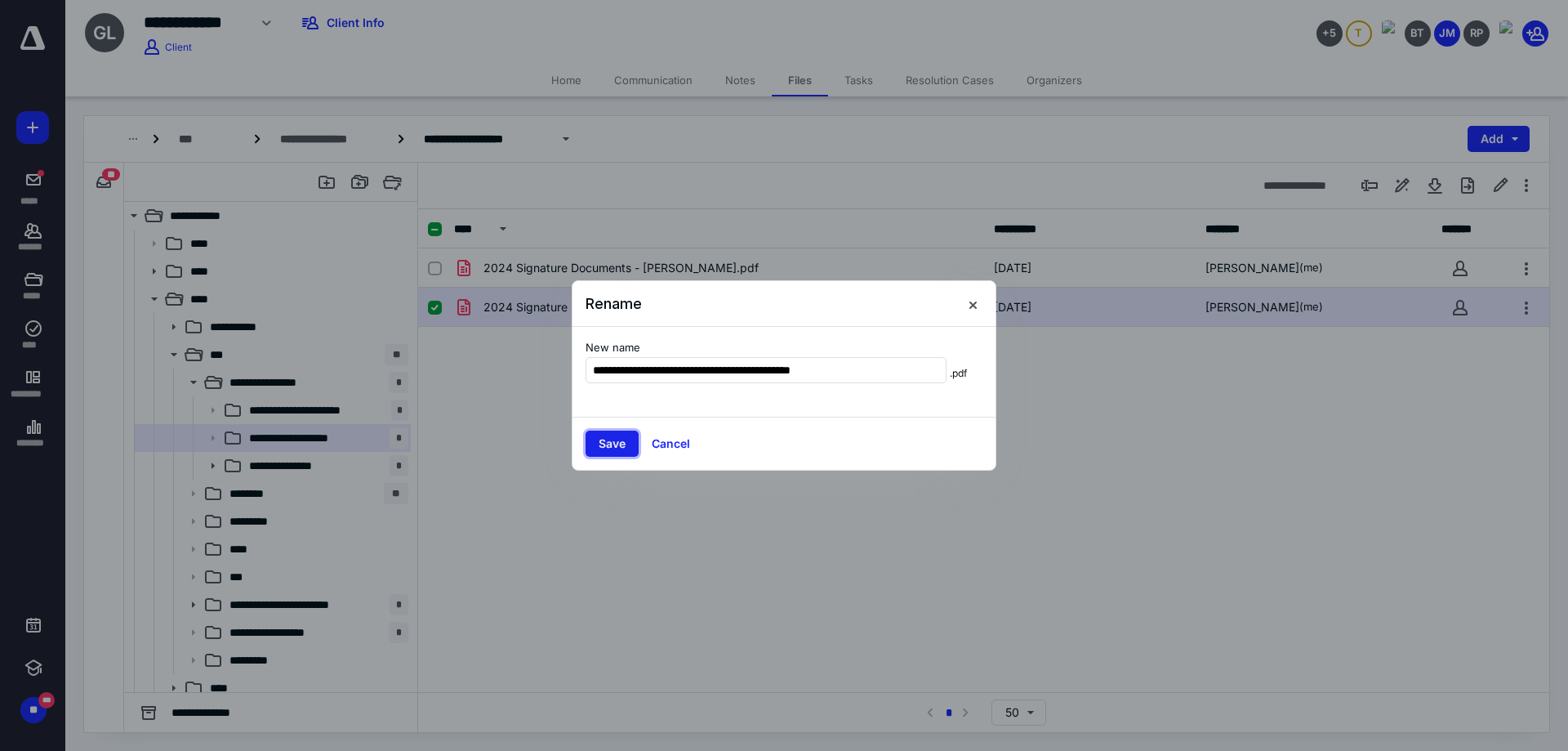 click on "Save" at bounding box center (612, 444) 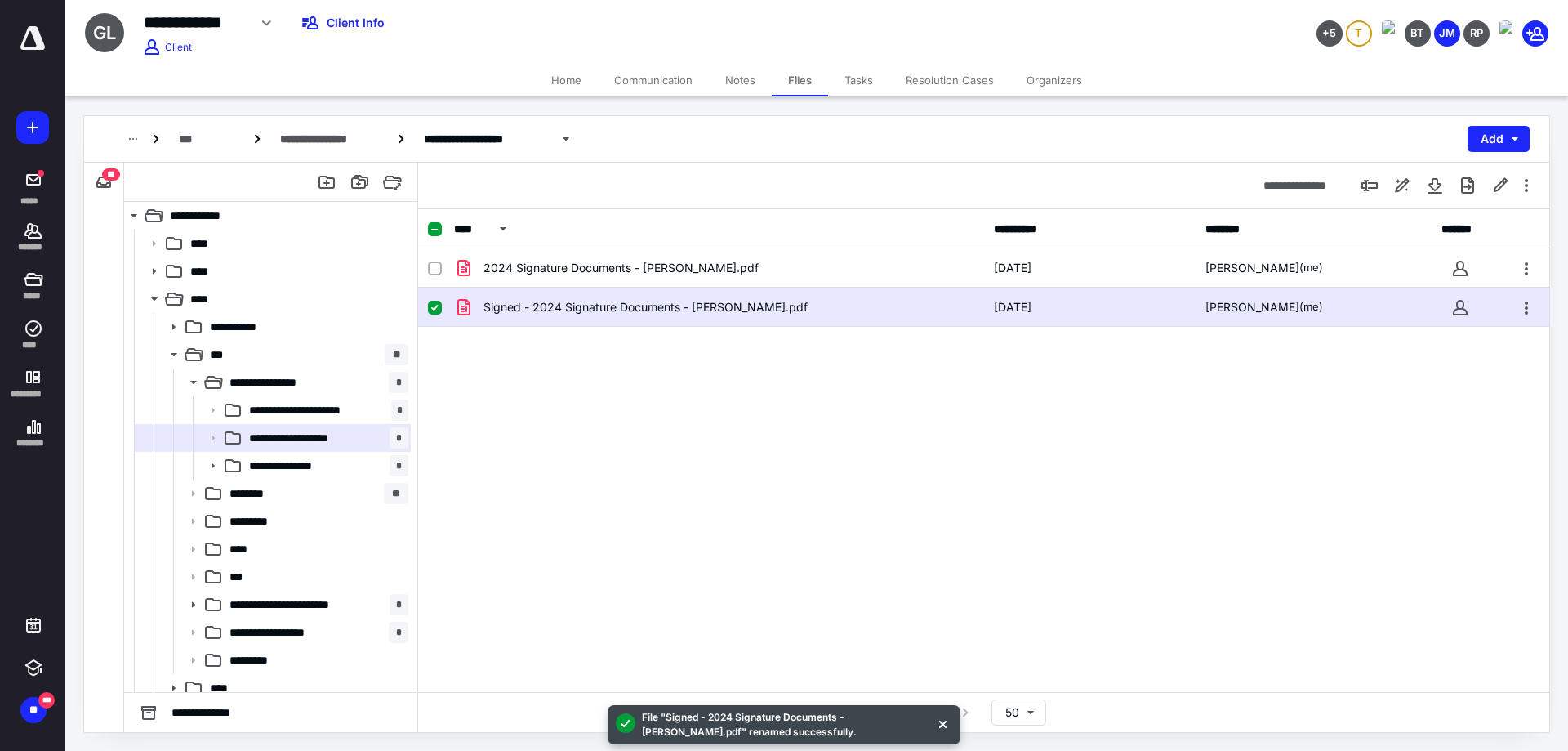 click 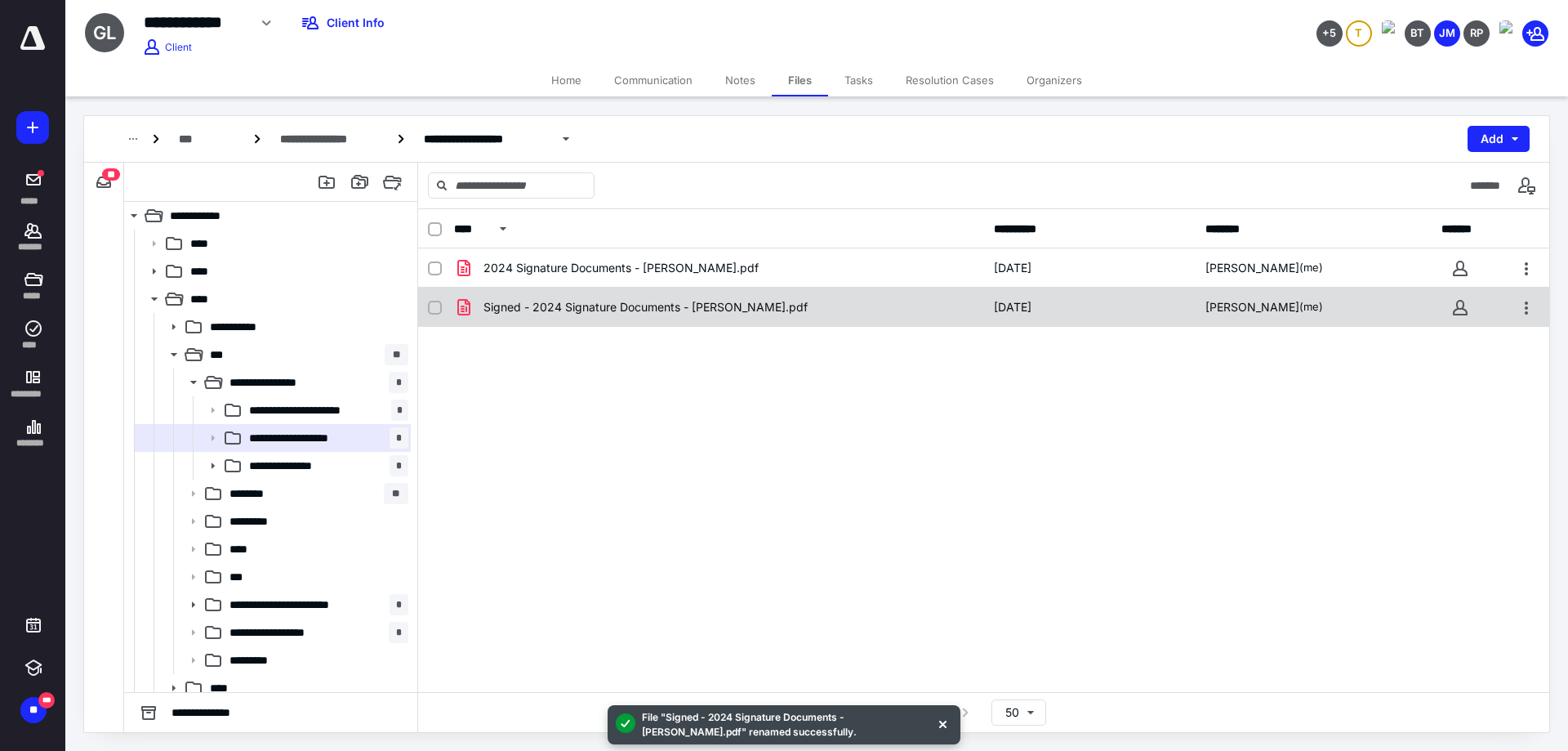 checkbox on "false" 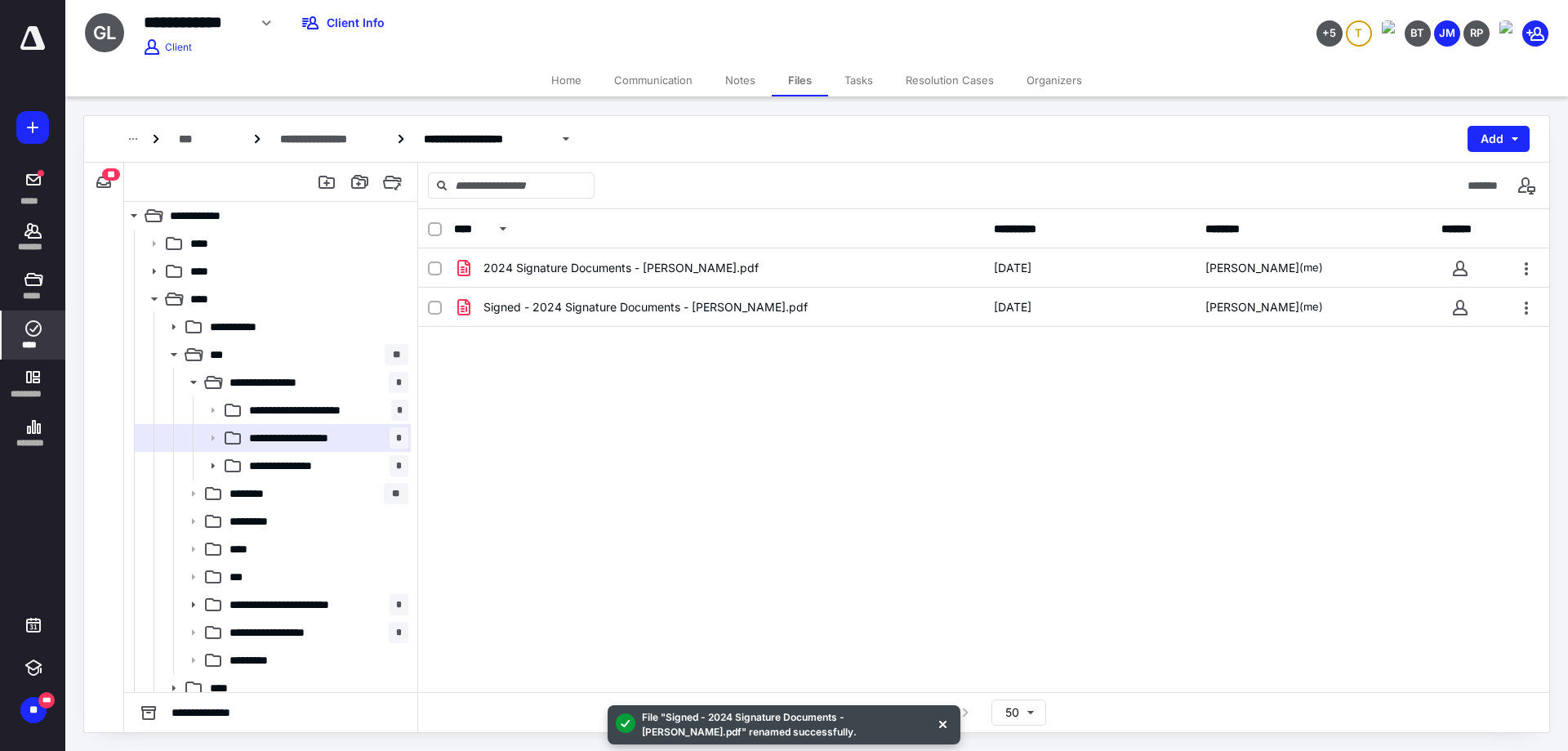 click 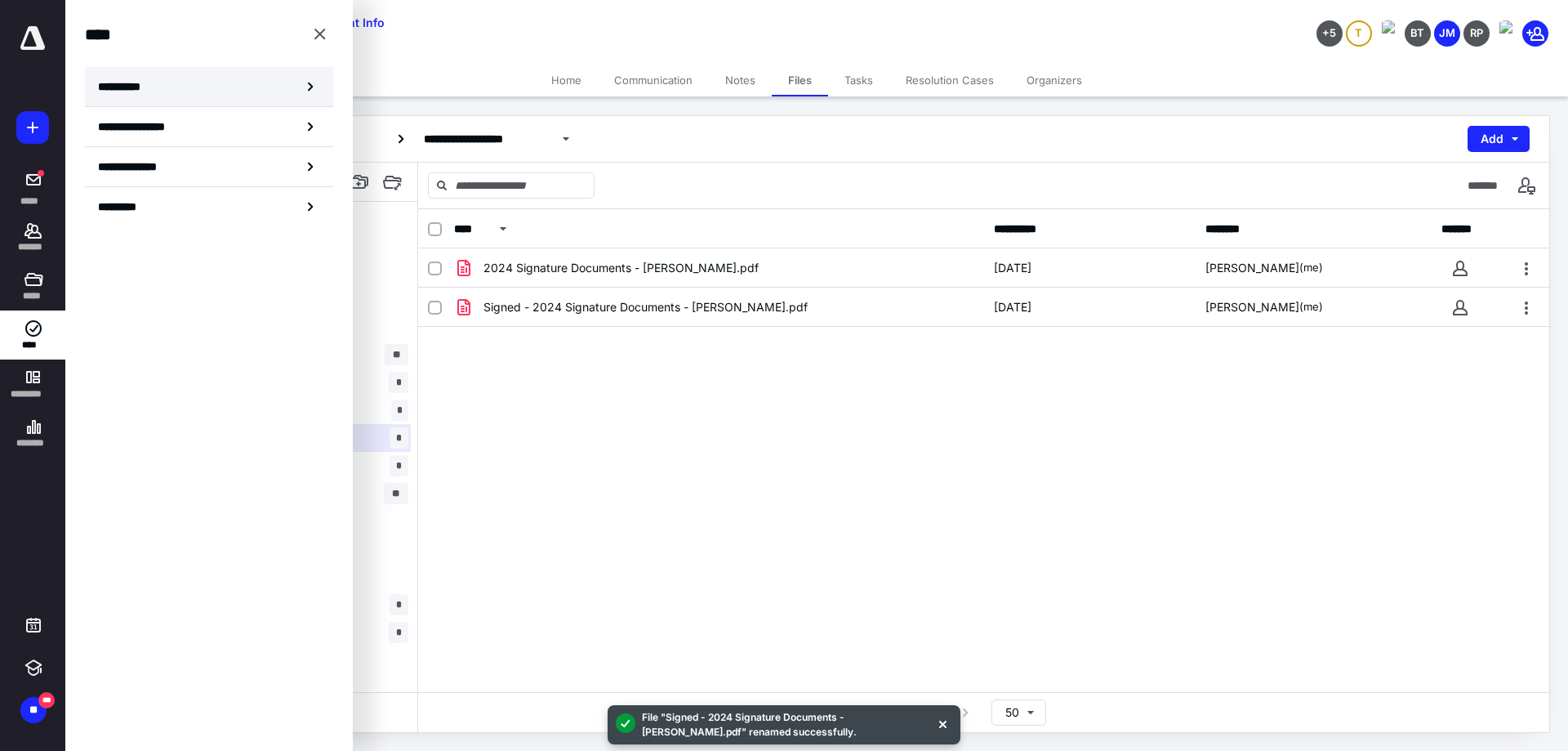 click on "**********" at bounding box center [209, 87] 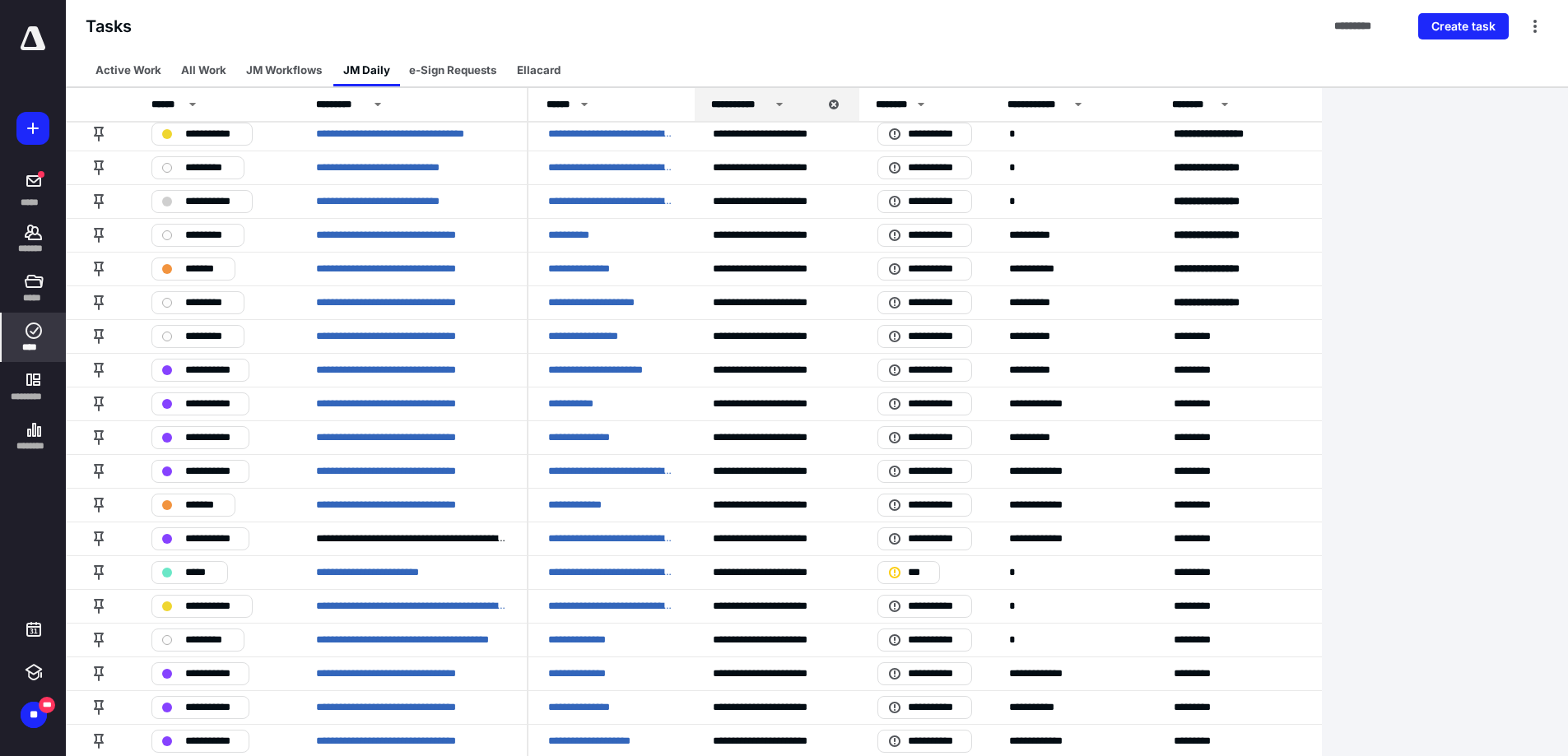 scroll, scrollTop: 0, scrollLeft: 0, axis: both 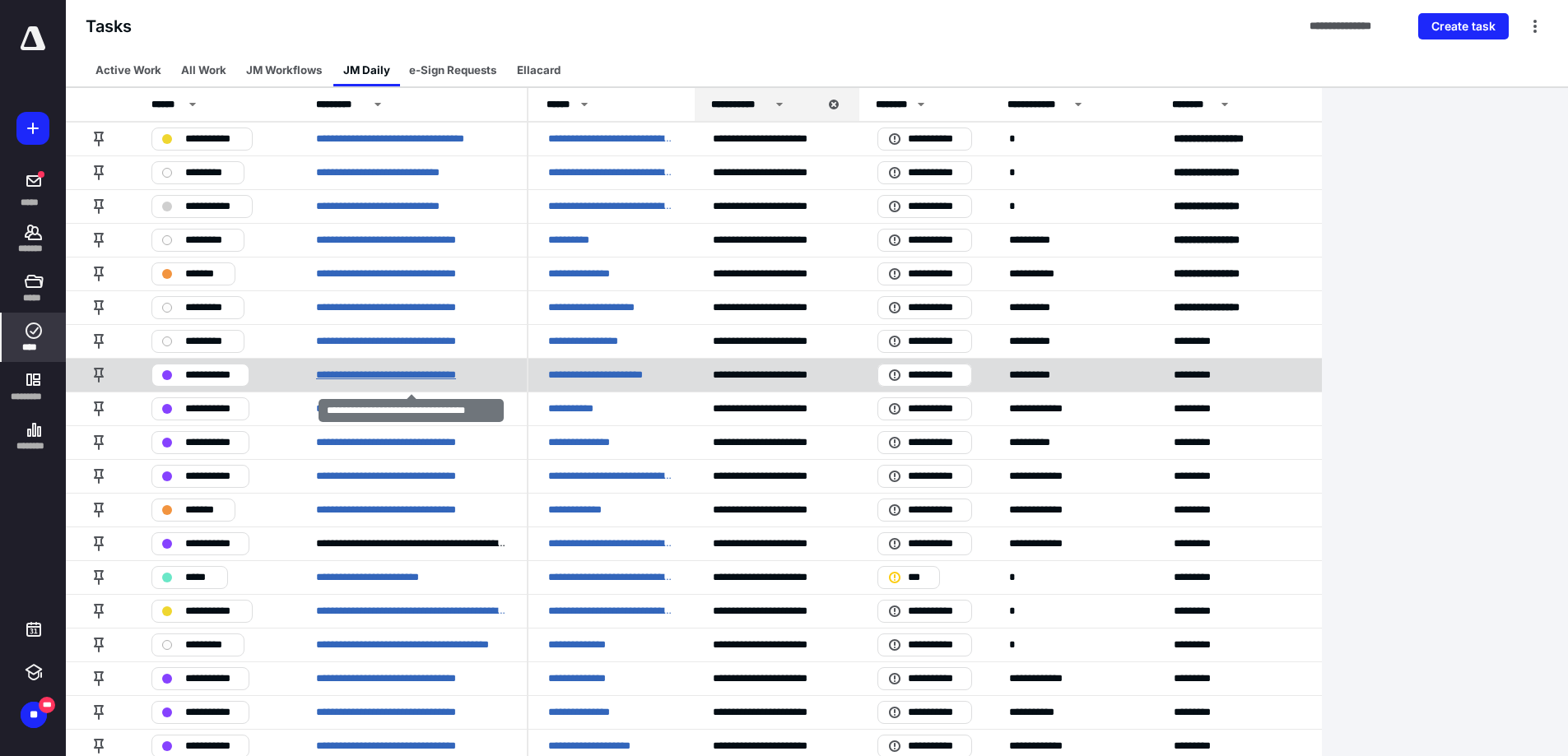 click on "**********" at bounding box center [407, 375] 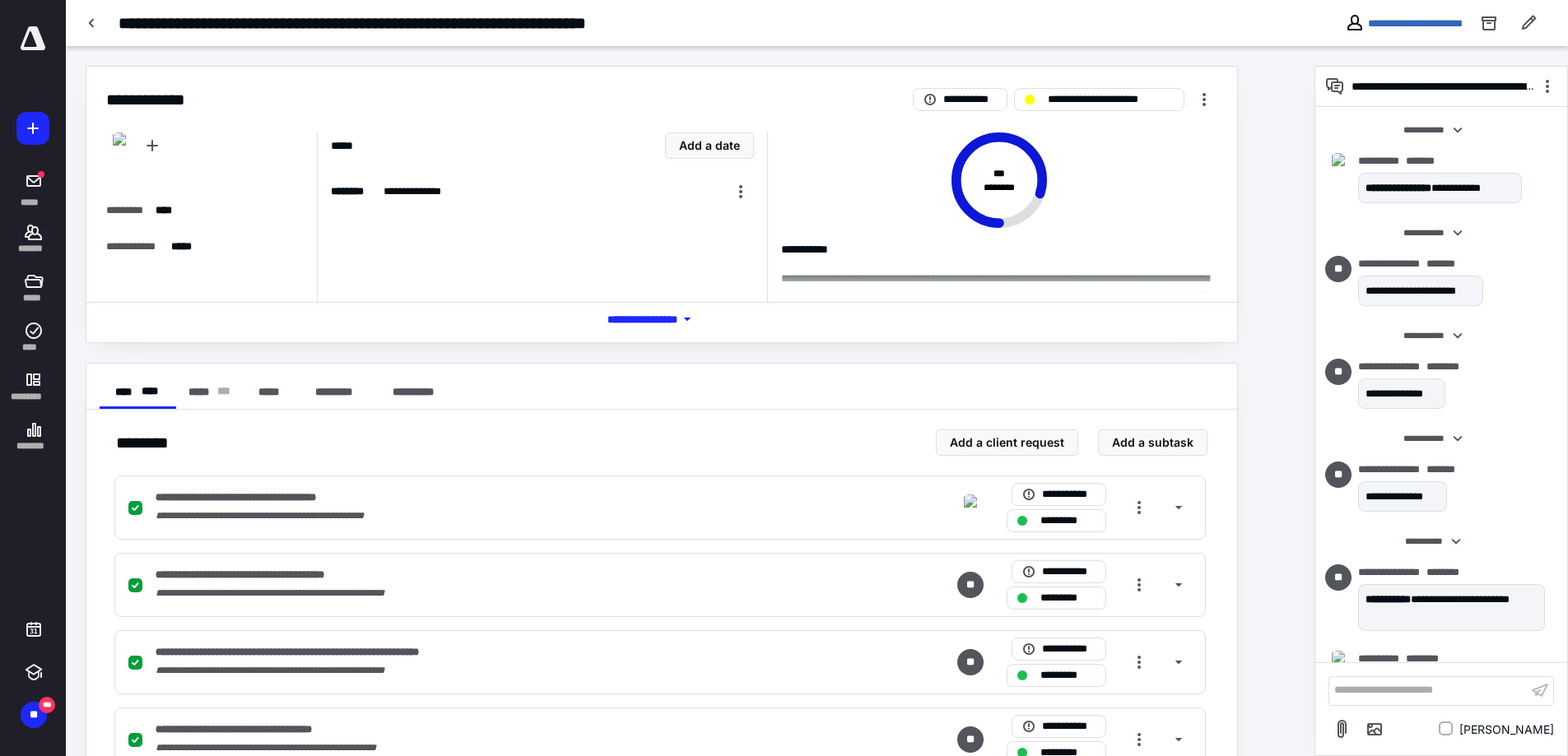 scroll, scrollTop: 1582, scrollLeft: 0, axis: vertical 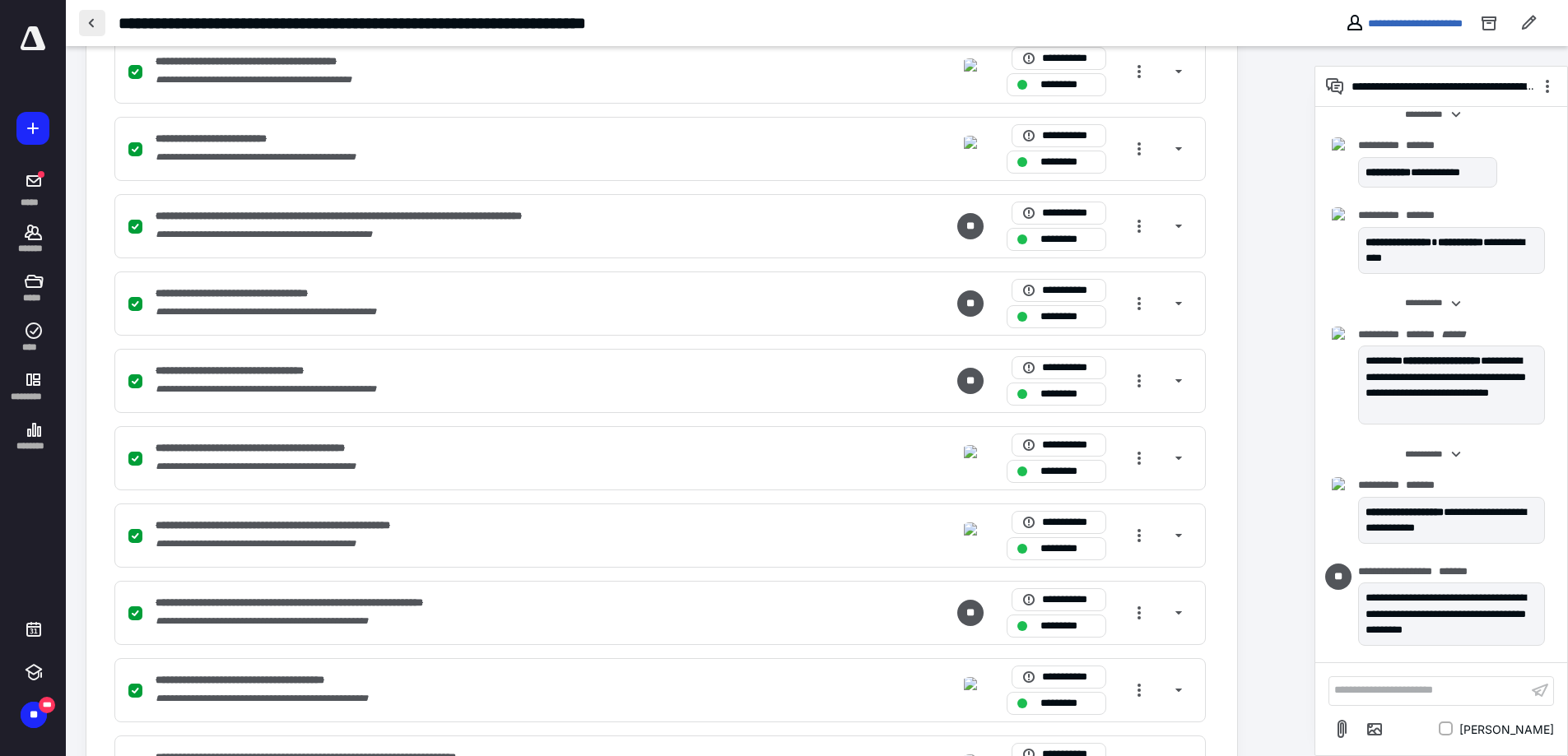 click at bounding box center (92, 23) 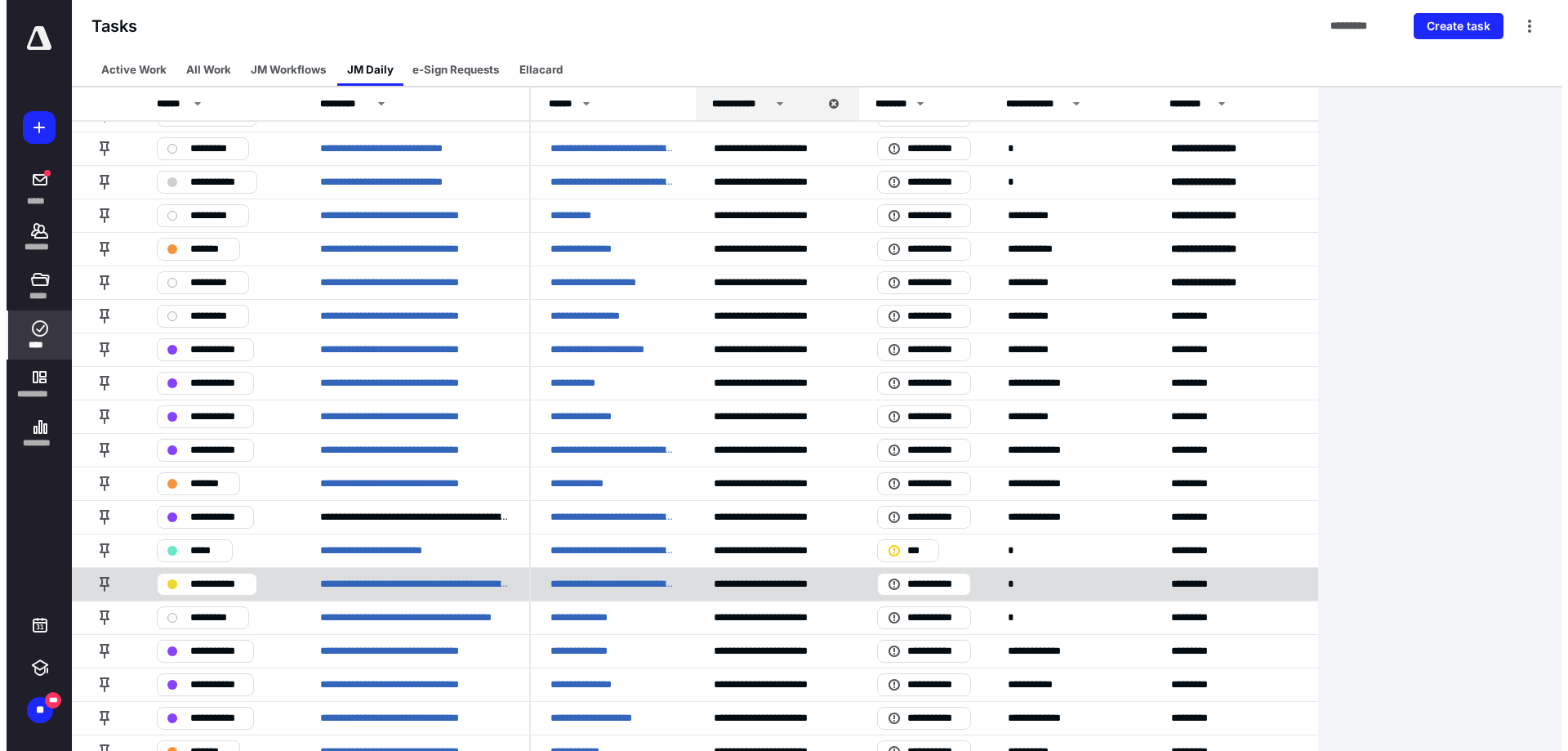 scroll, scrollTop: 0, scrollLeft: 0, axis: both 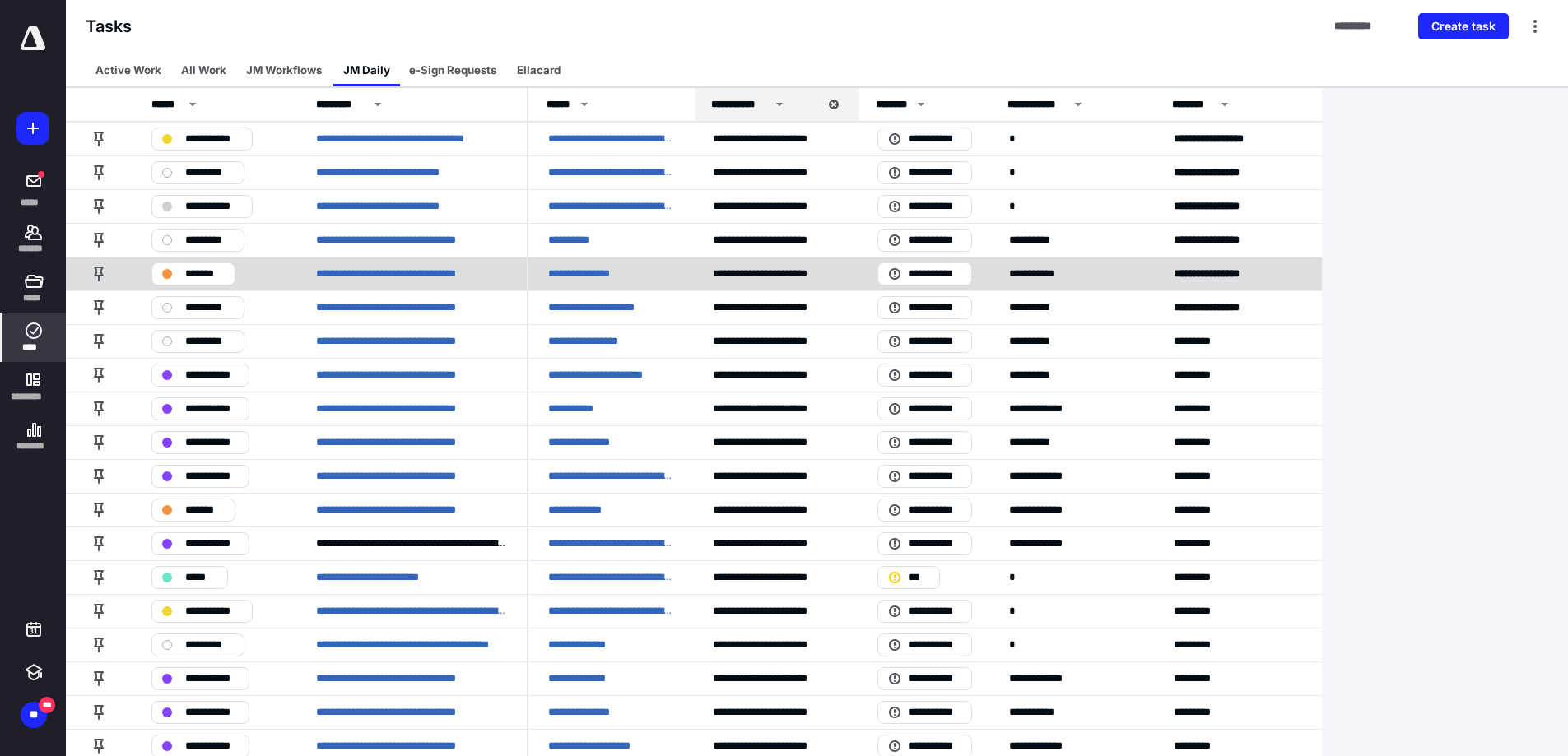 click on "**********" at bounding box center (412, 273) 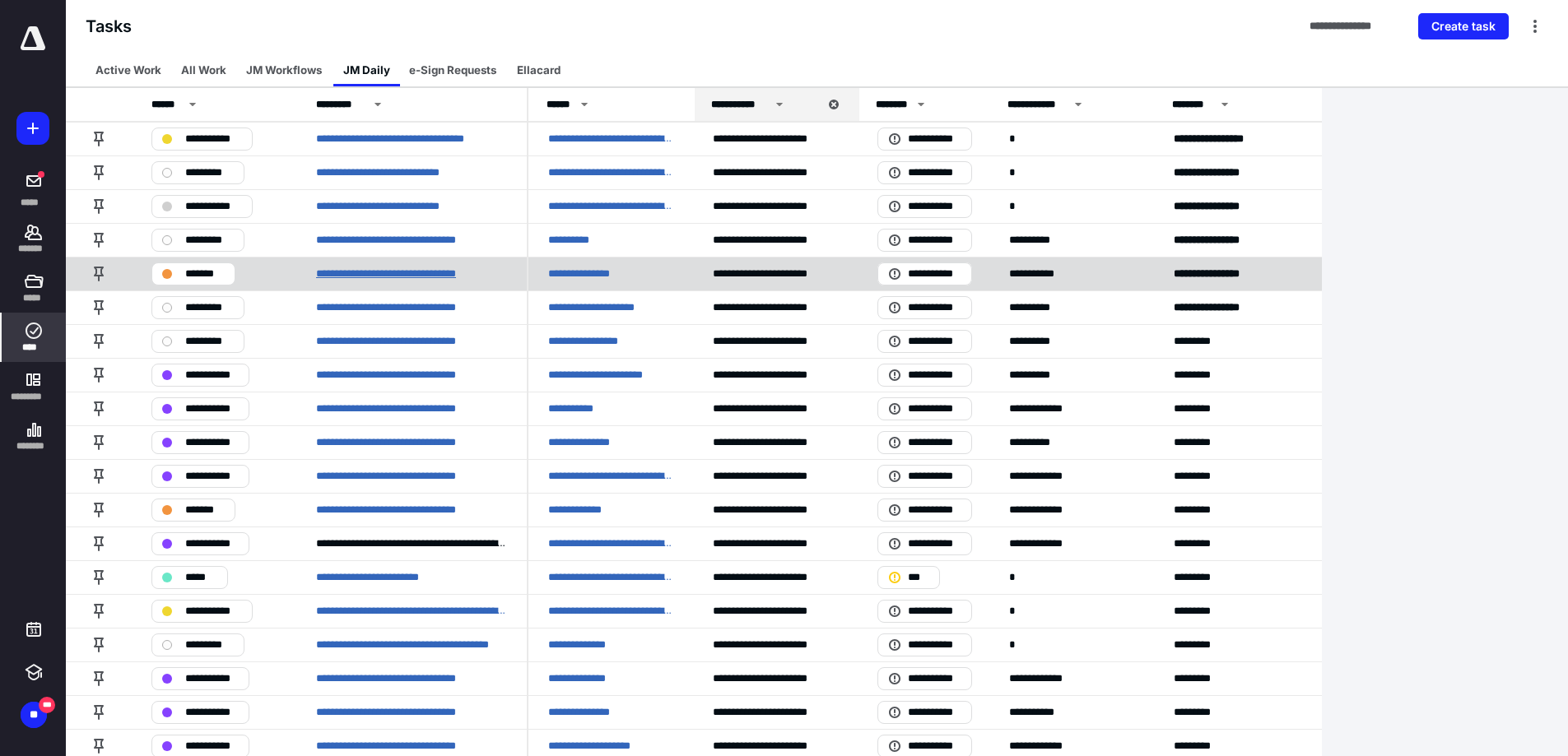 click on "**********" at bounding box center (407, 274) 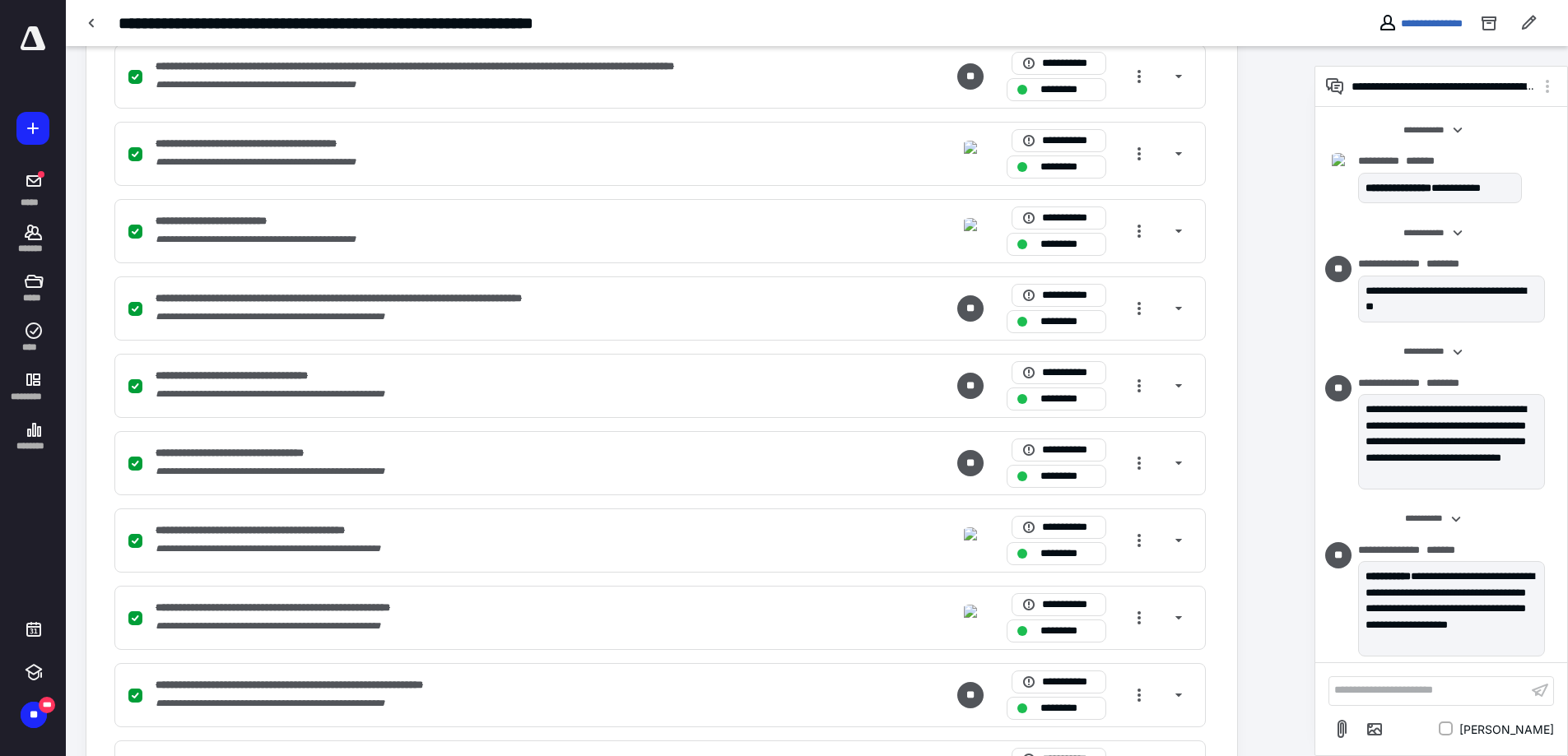 scroll, scrollTop: 897, scrollLeft: 0, axis: vertical 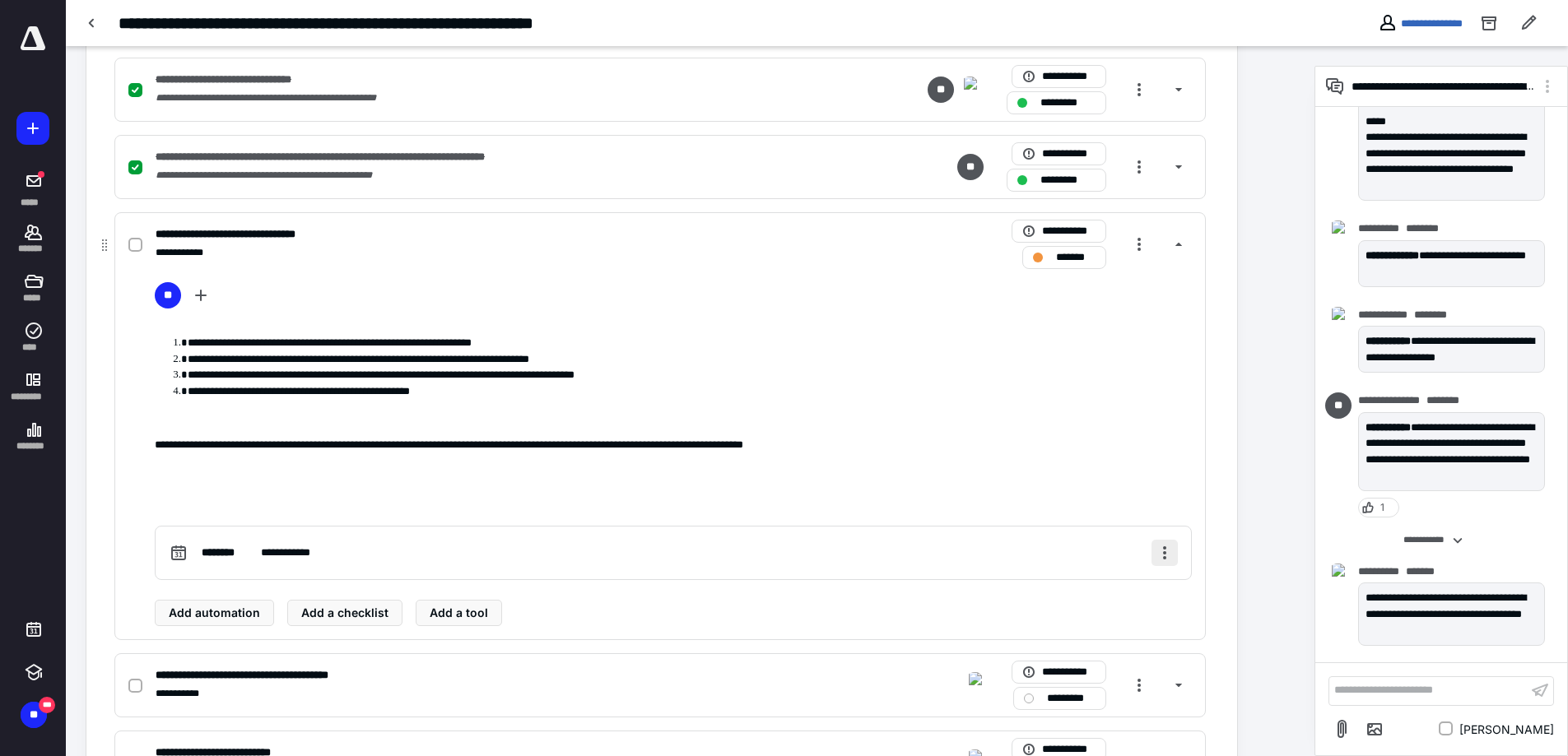 click at bounding box center [1165, 553] 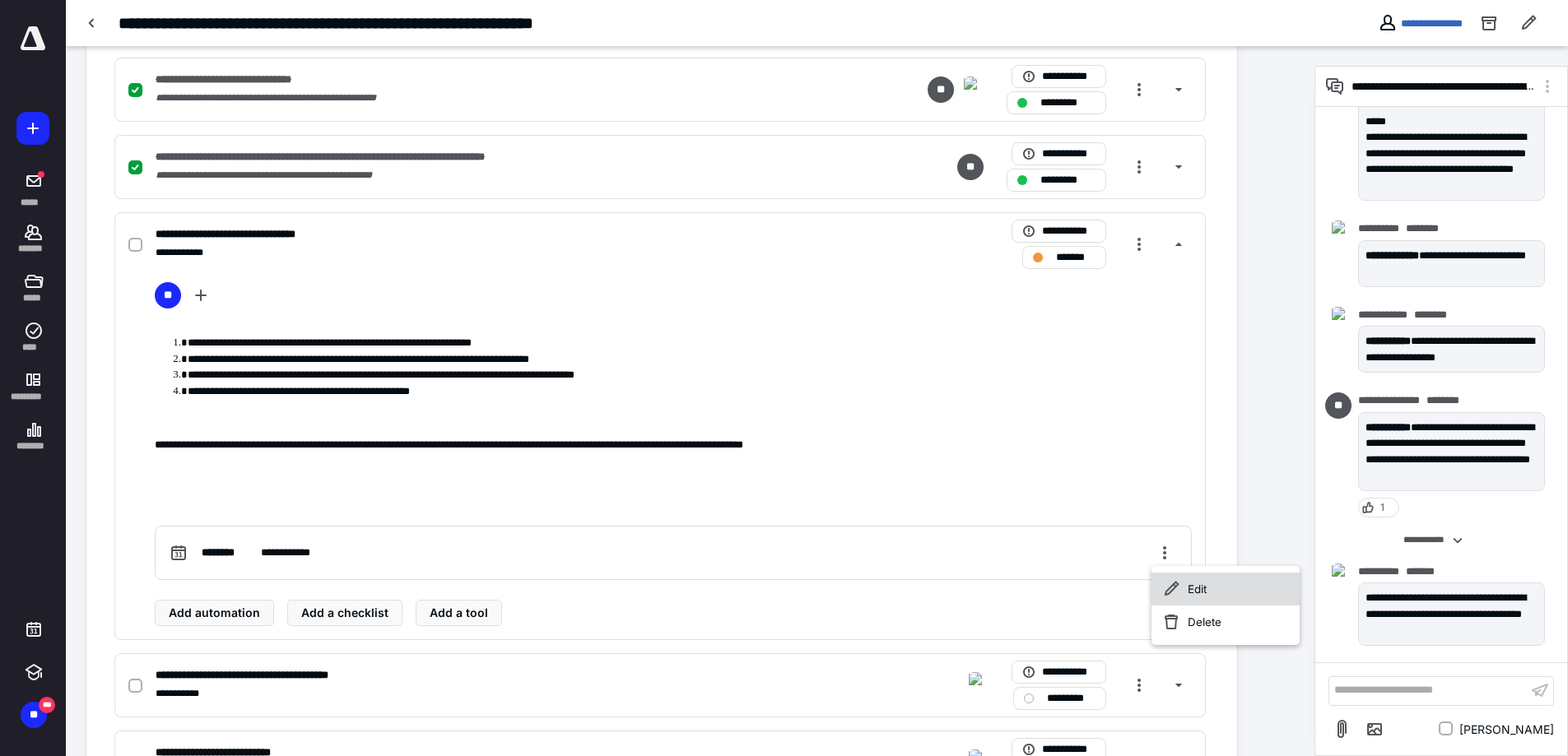 click on "Edit" at bounding box center (1226, 589) 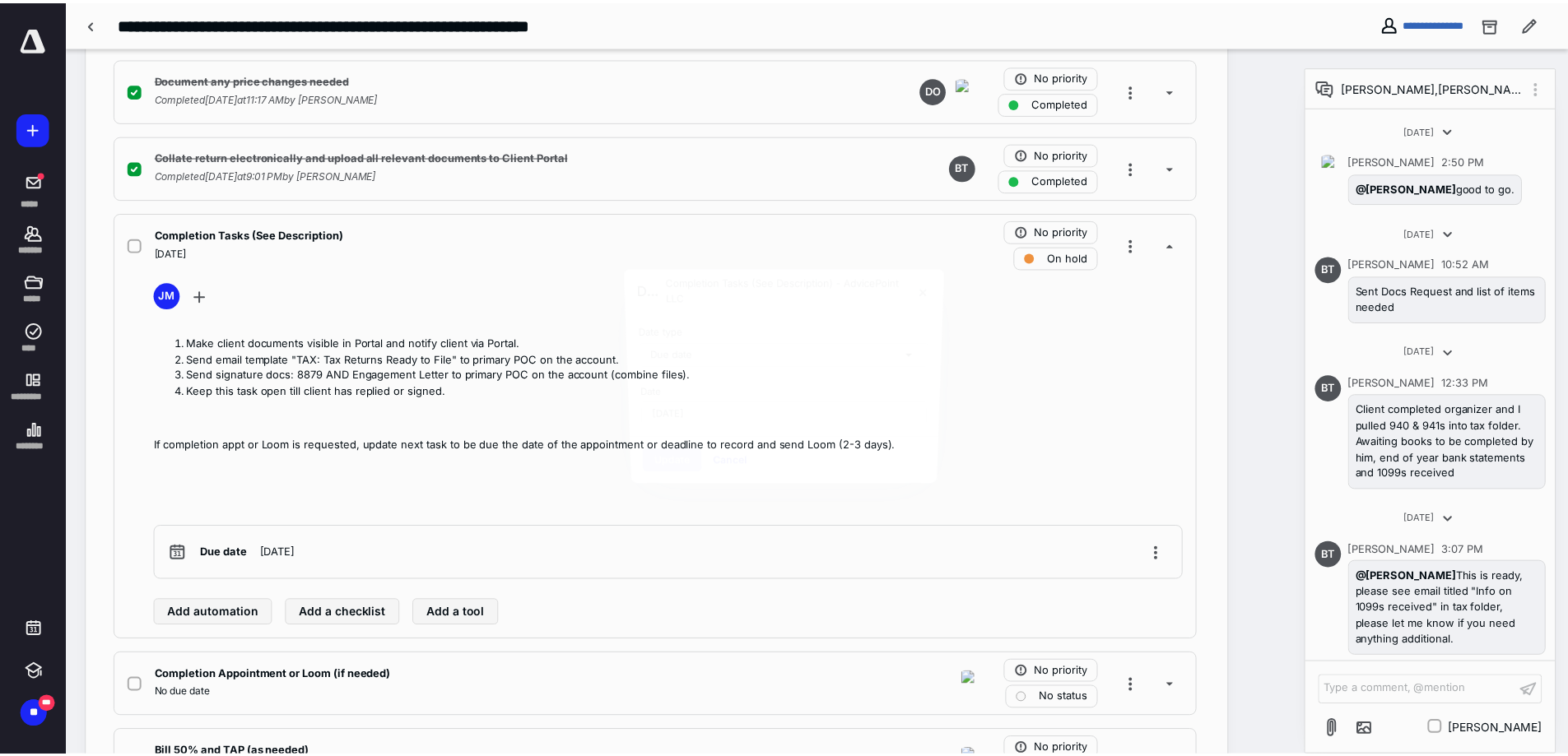scroll, scrollTop: 2528, scrollLeft: 0, axis: vertical 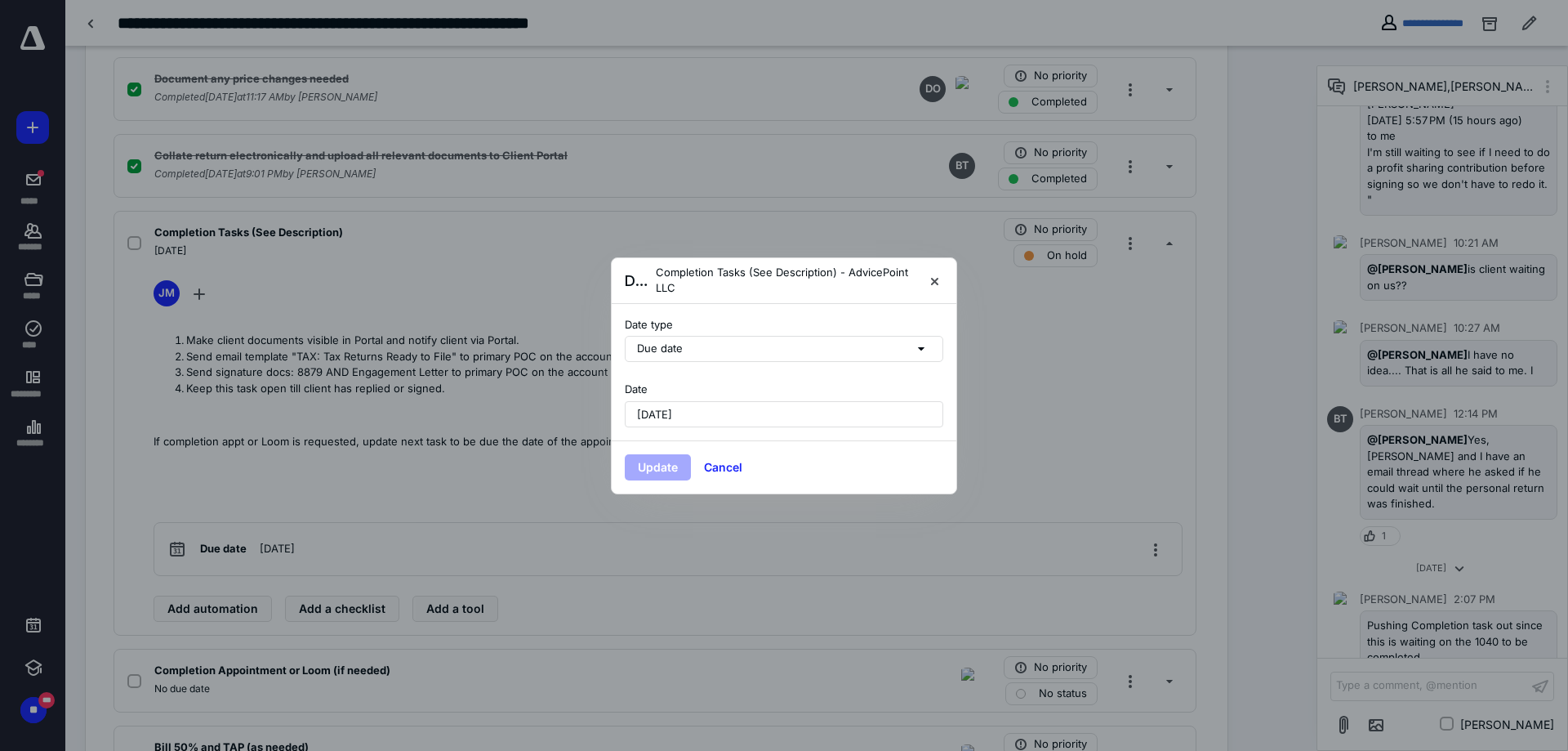 click on "July 9, 2025" at bounding box center (784, 414) 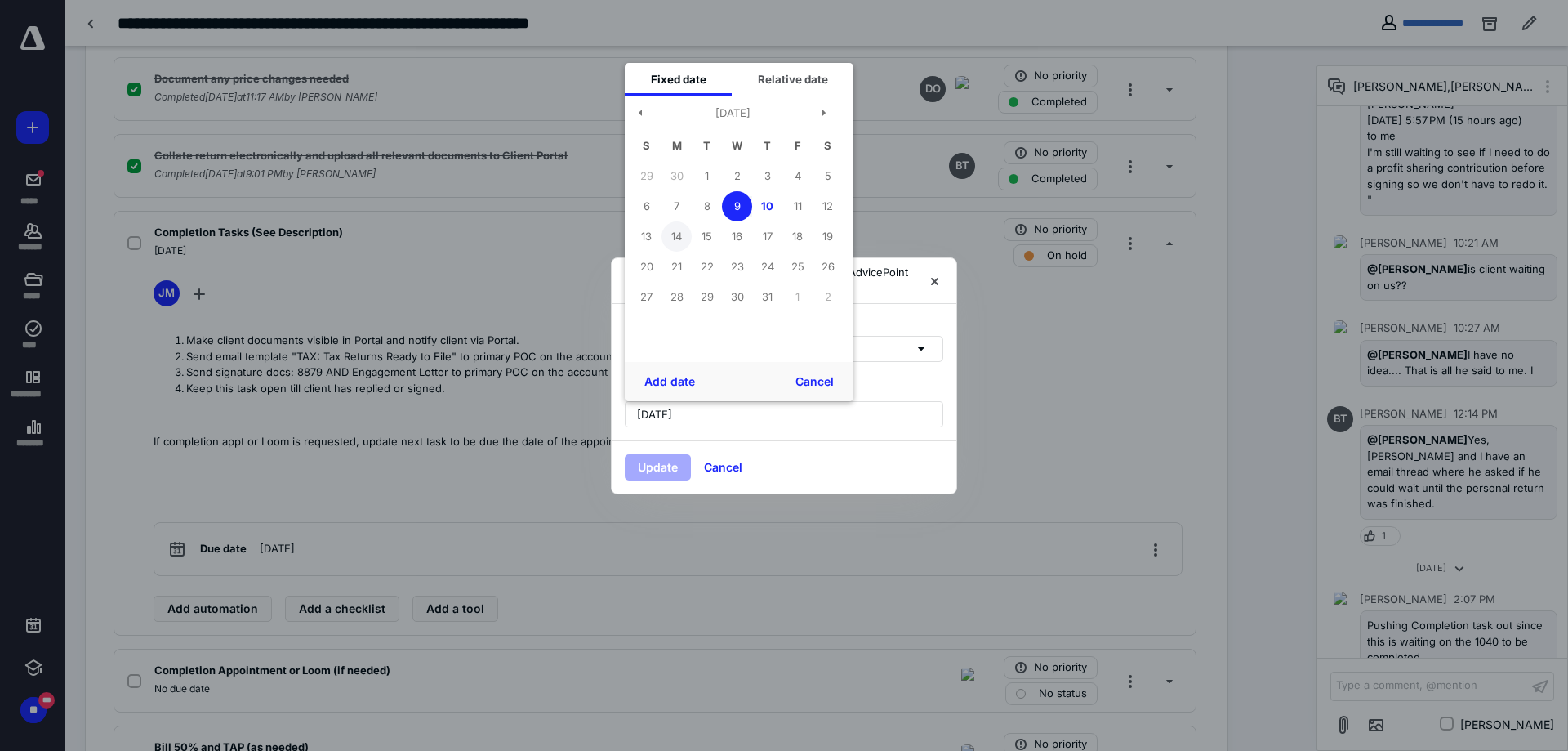 click on "14" at bounding box center [676, 236] 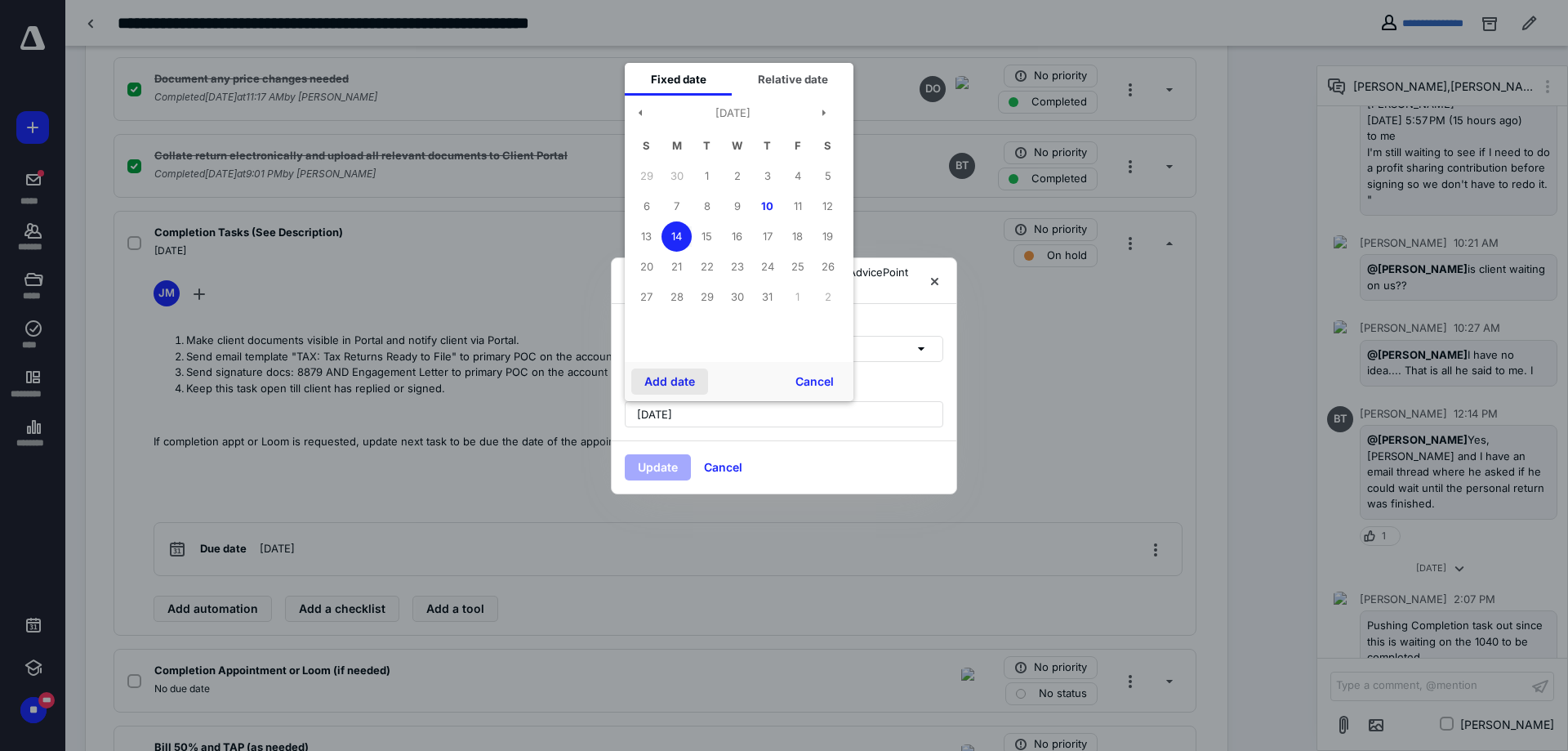 click on "Add date" at bounding box center (670, 382) 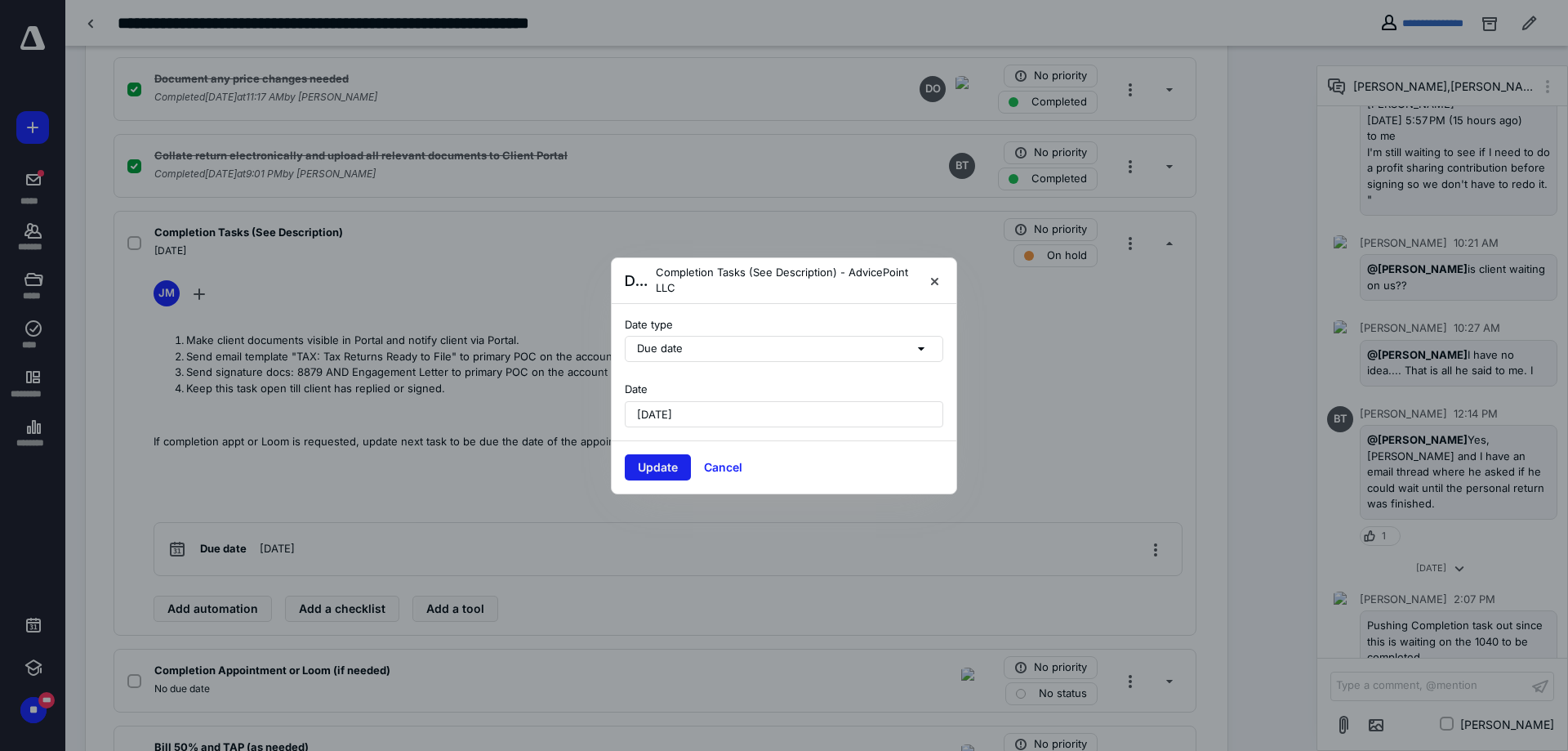 click on "Update" at bounding box center [657, 467] 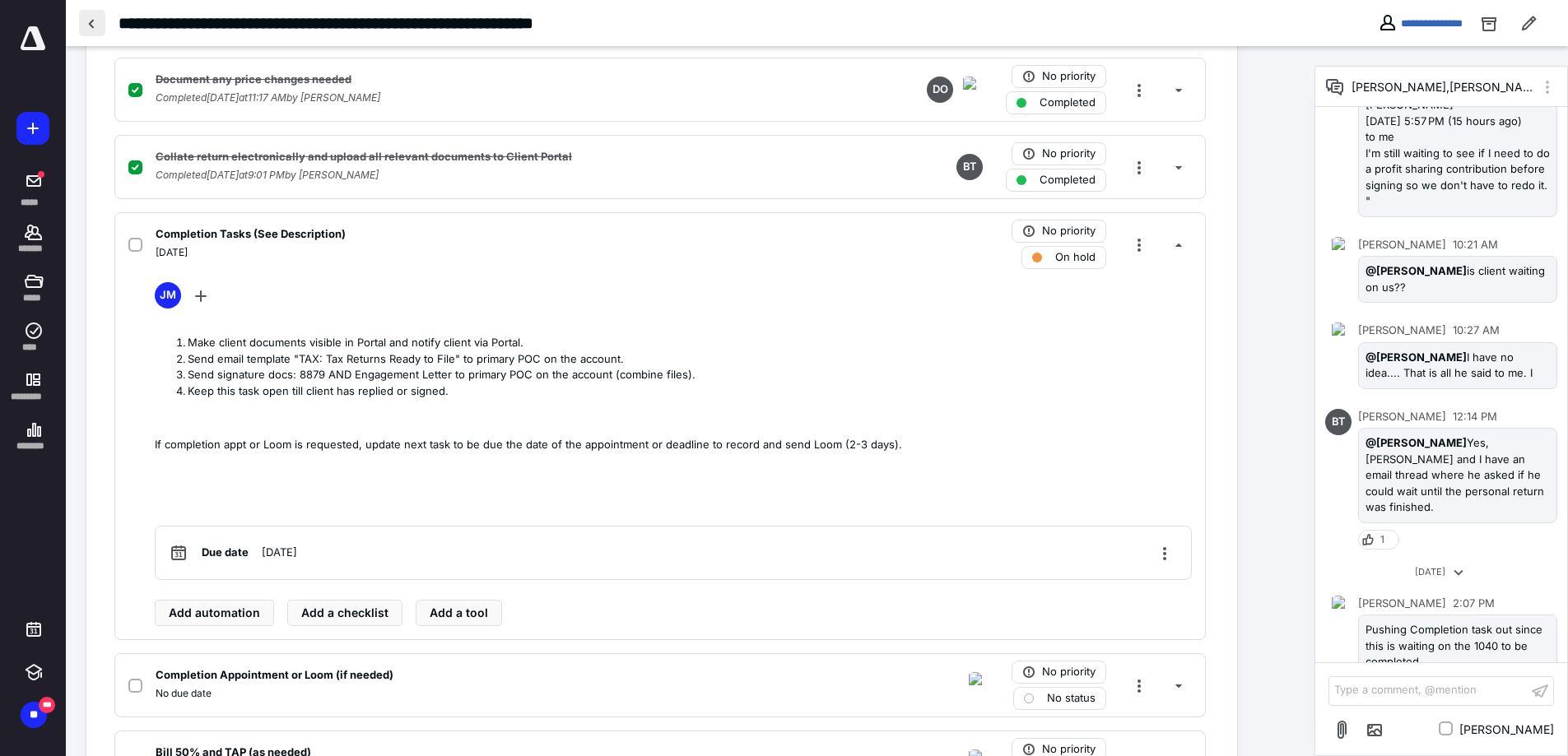 click at bounding box center (92, 23) 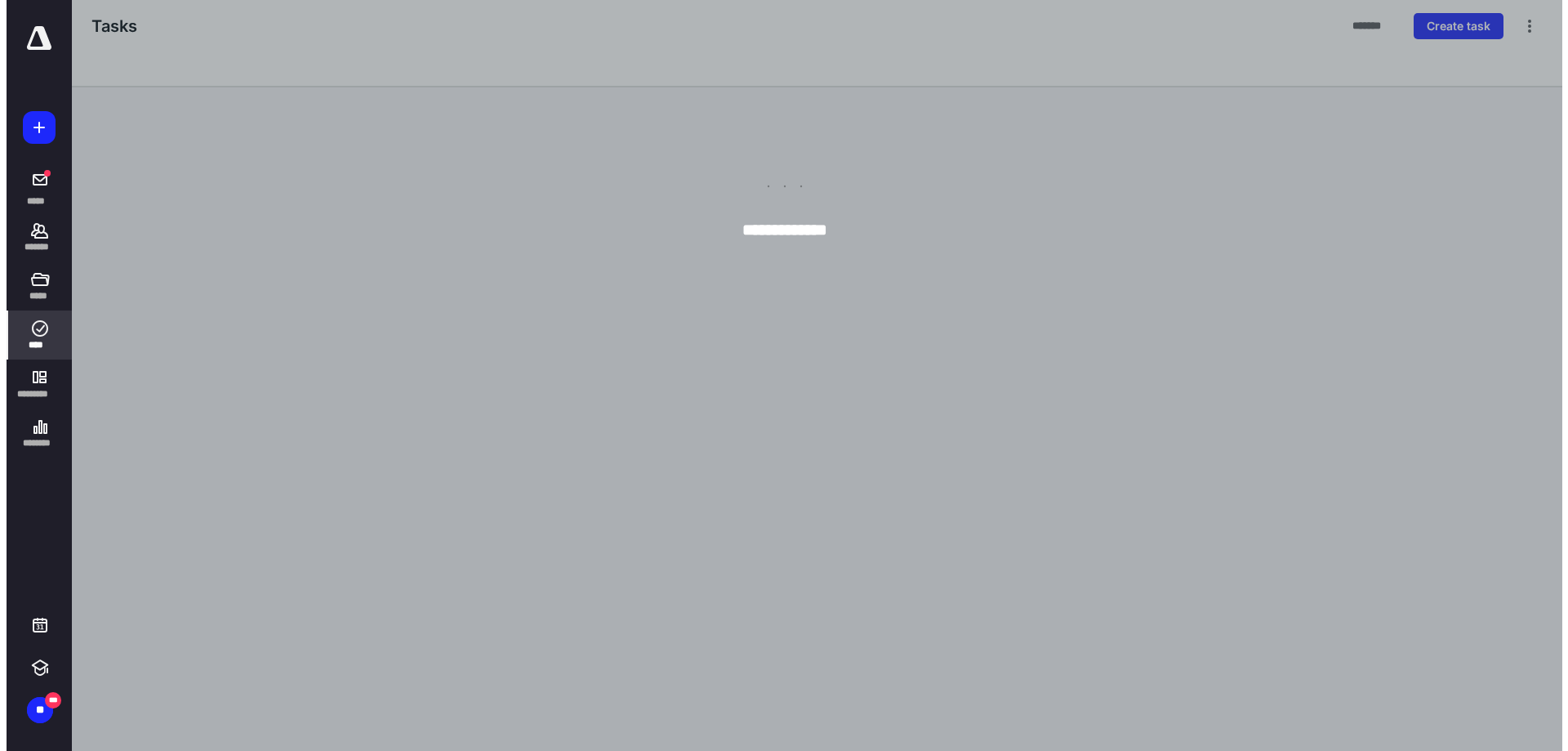 scroll, scrollTop: 0, scrollLeft: 0, axis: both 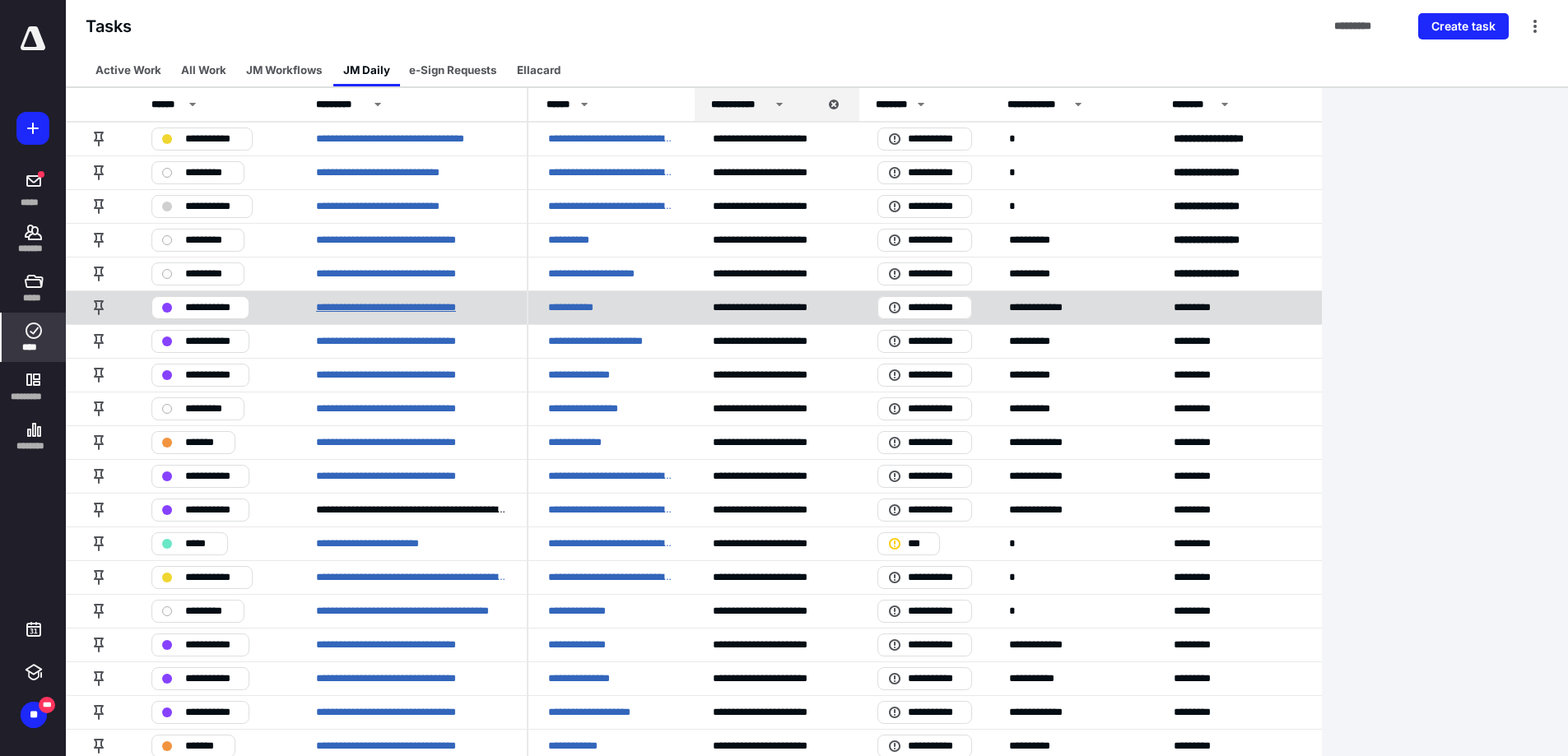 click on "**********" at bounding box center (407, 308) 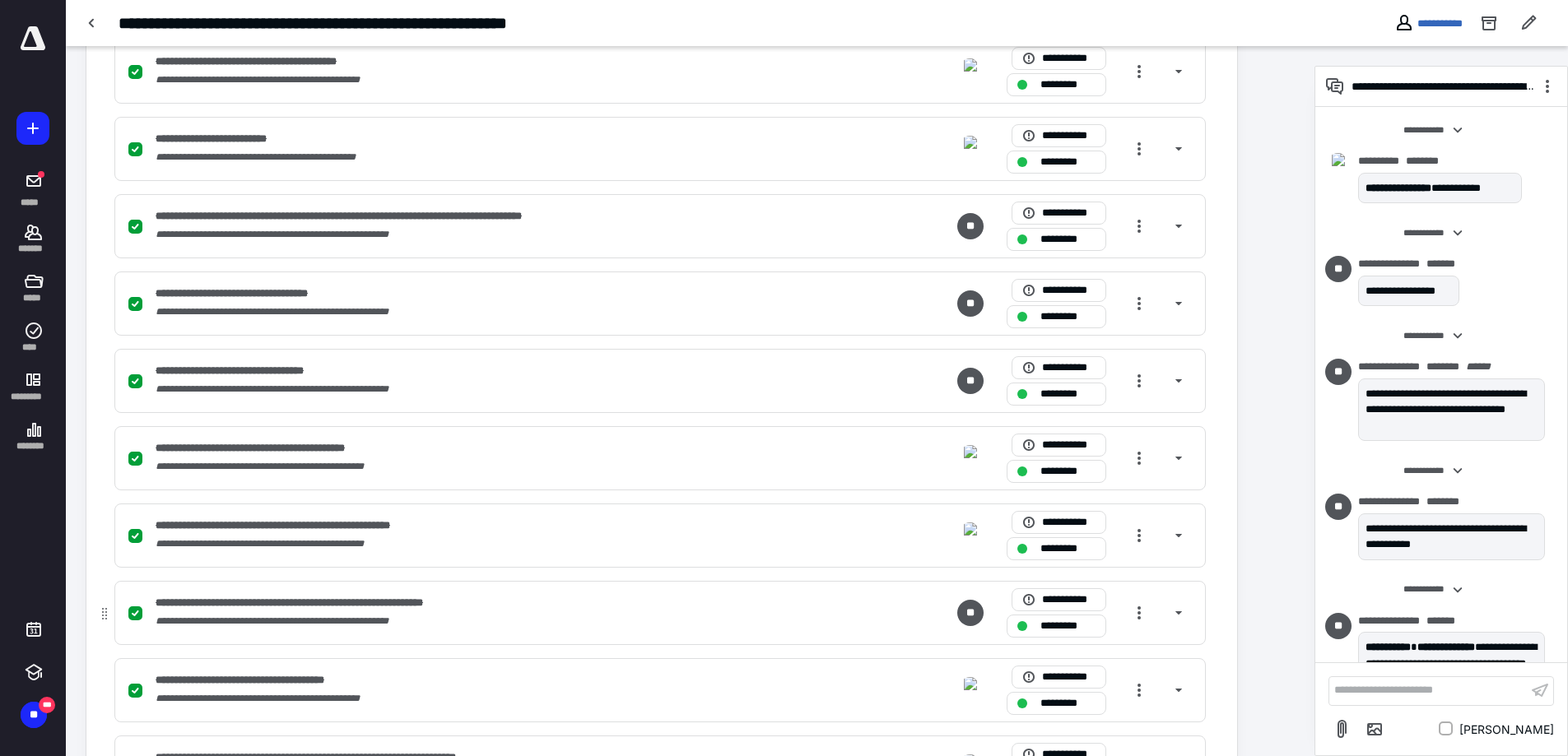 scroll, scrollTop: 1234, scrollLeft: 0, axis: vertical 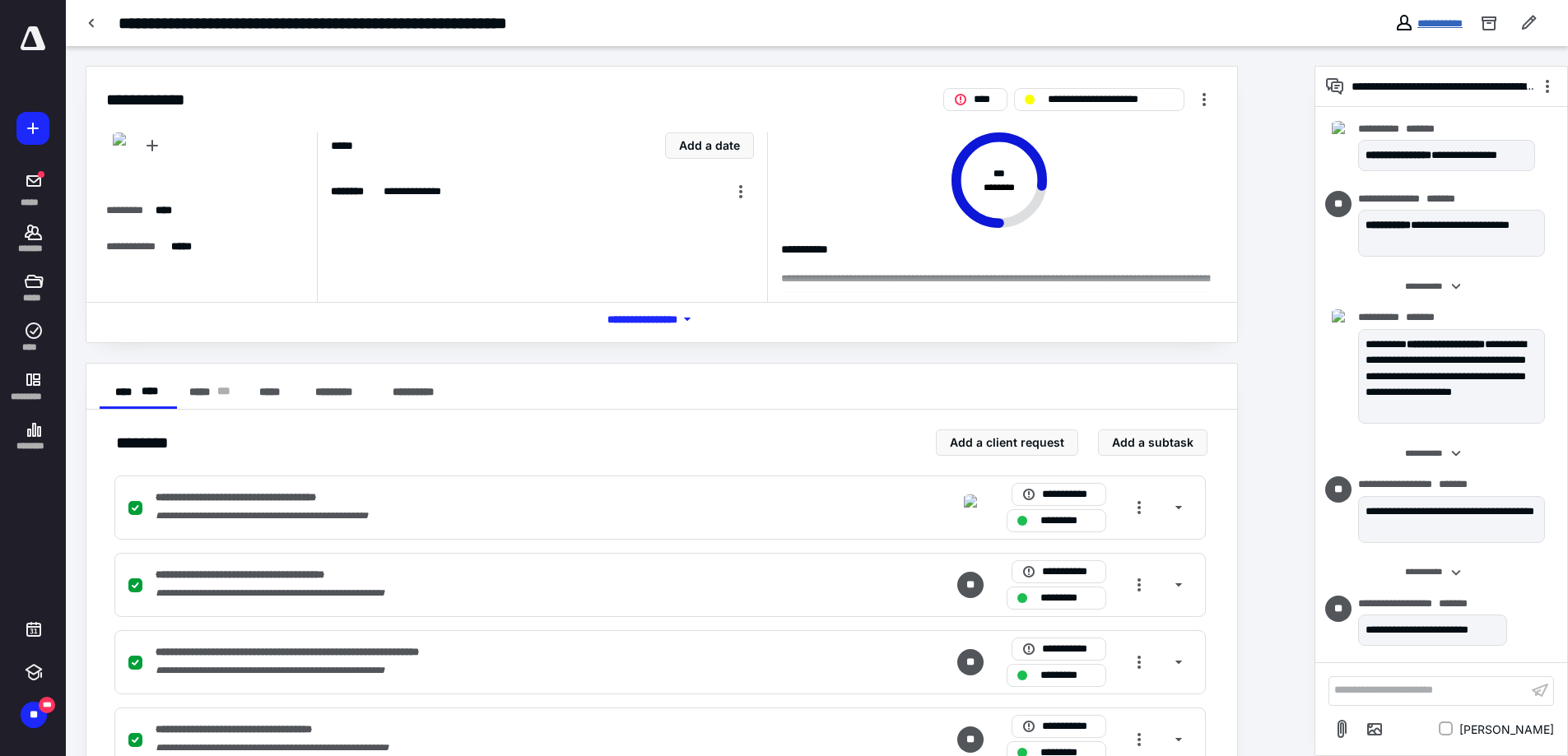 click on "**********" at bounding box center [1440, 23] 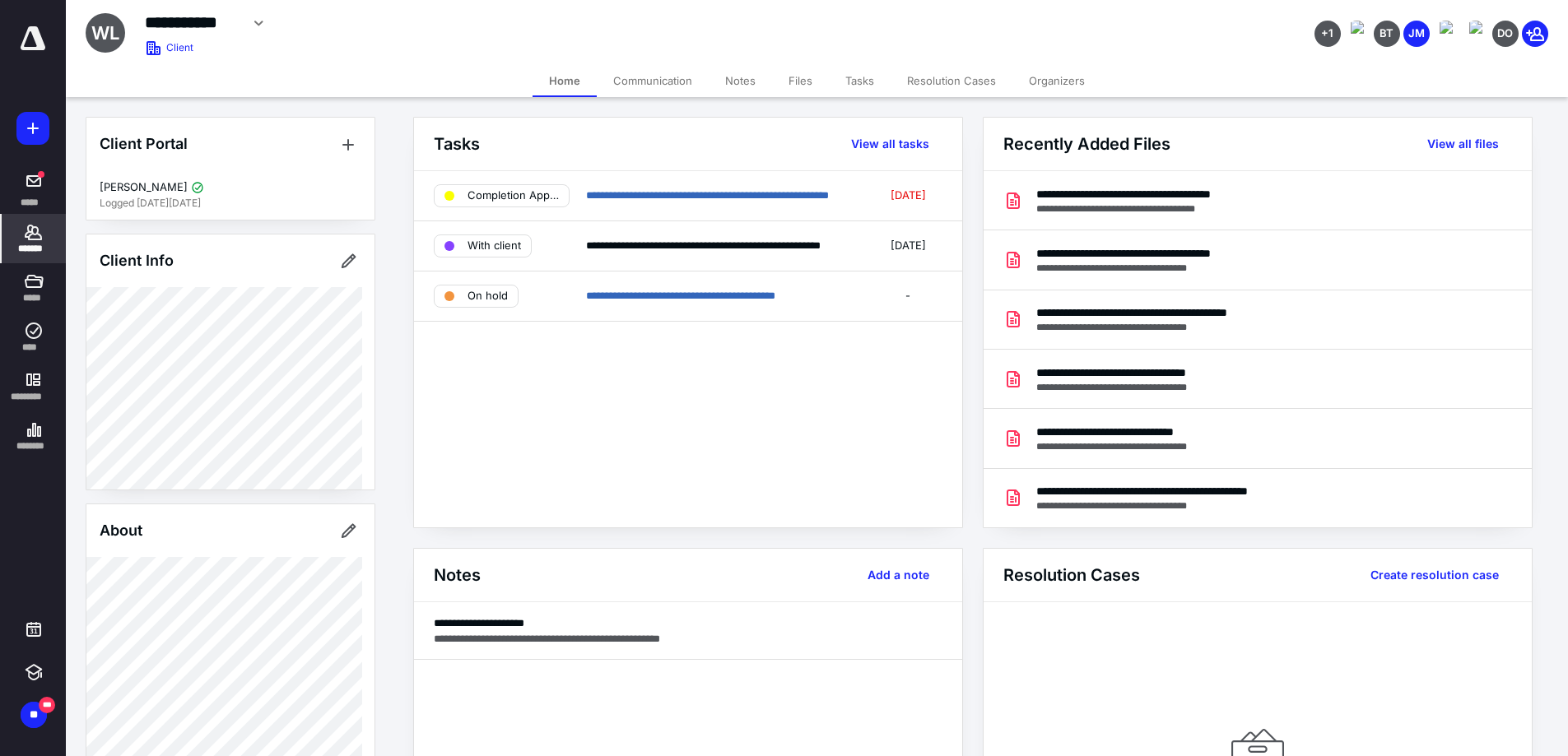 click on "Communication" at bounding box center (653, 81) 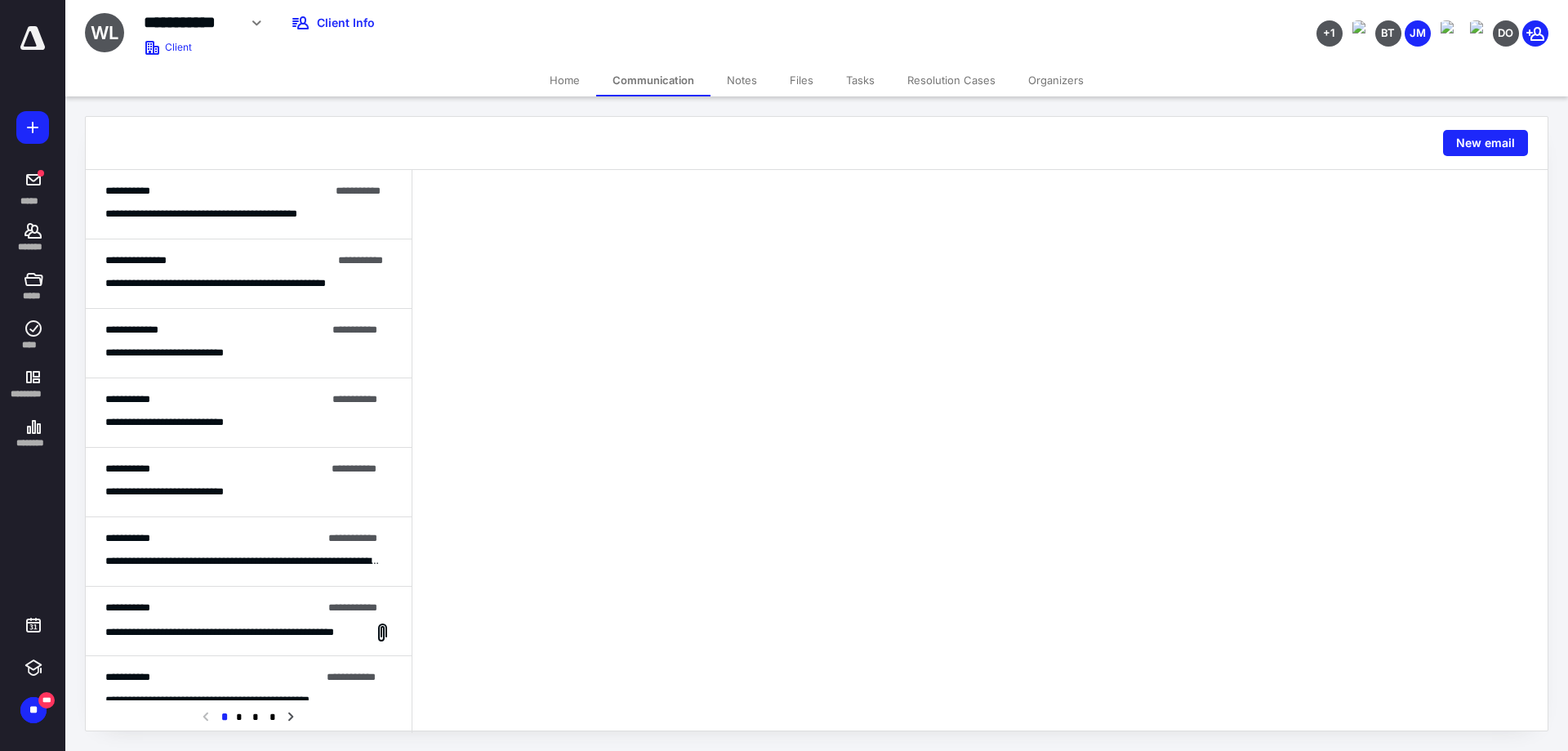 click on "**********" at bounding box center (248, 204) 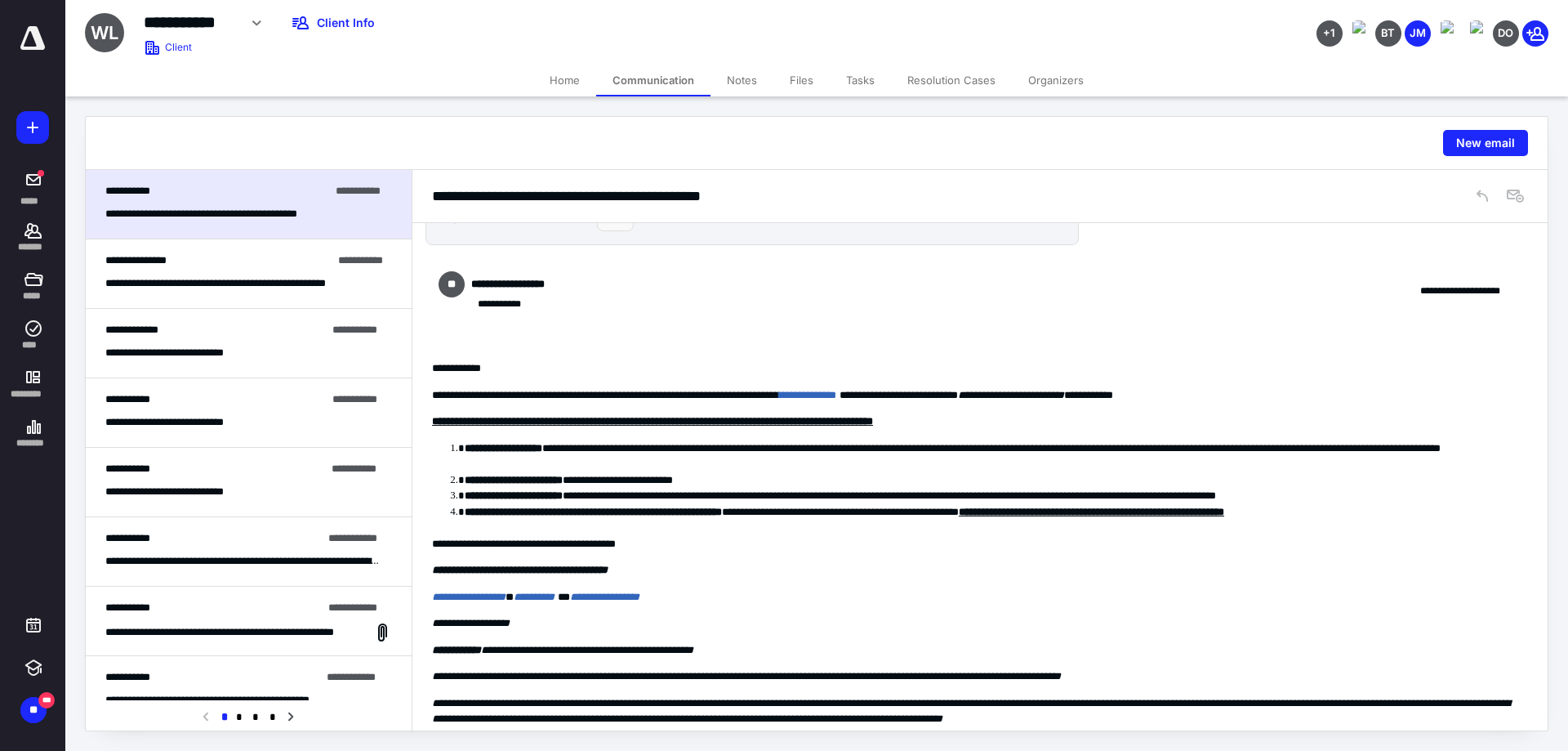 scroll, scrollTop: 0, scrollLeft: 0, axis: both 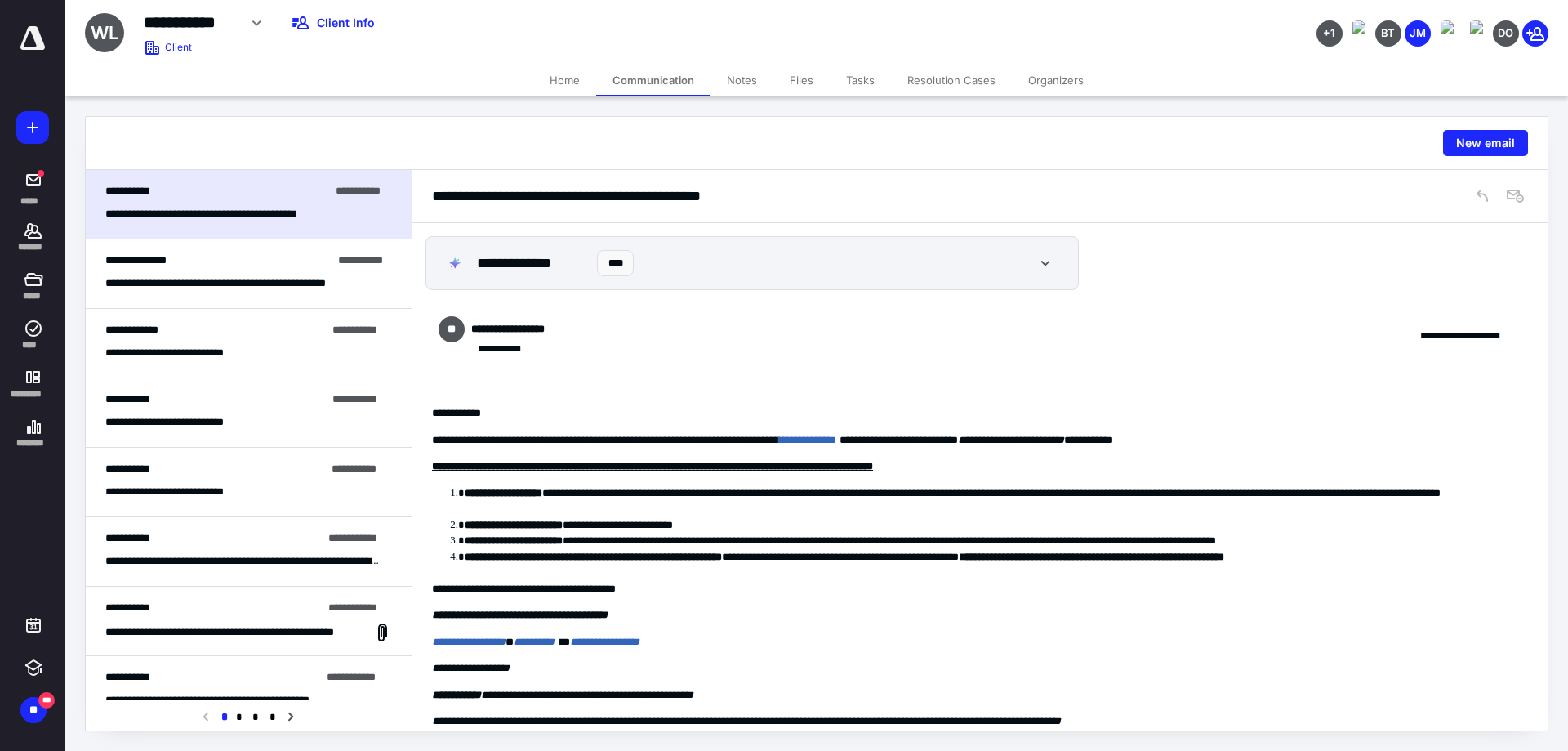 click on "**********" at bounding box center (973, 413) 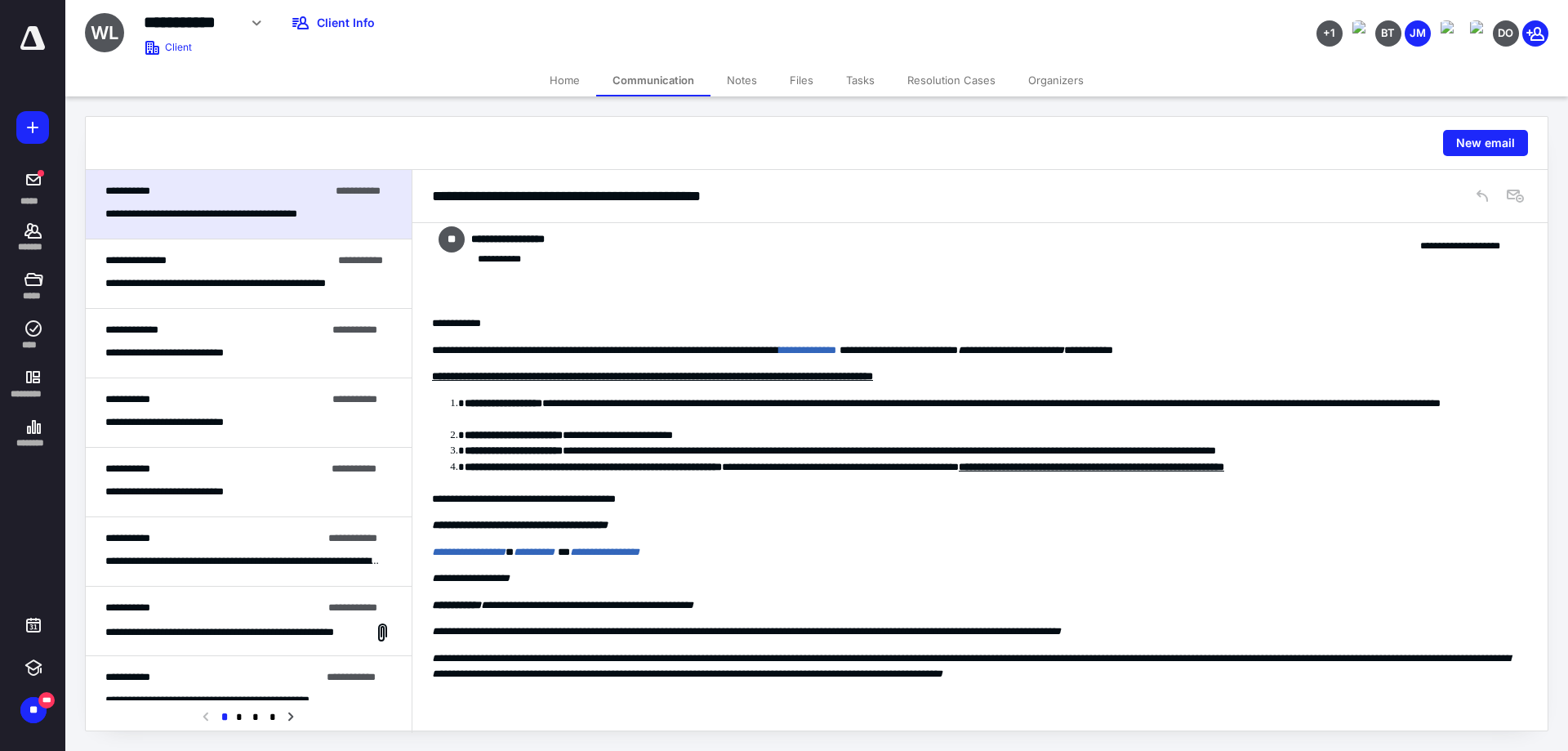 scroll, scrollTop: 92, scrollLeft: 0, axis: vertical 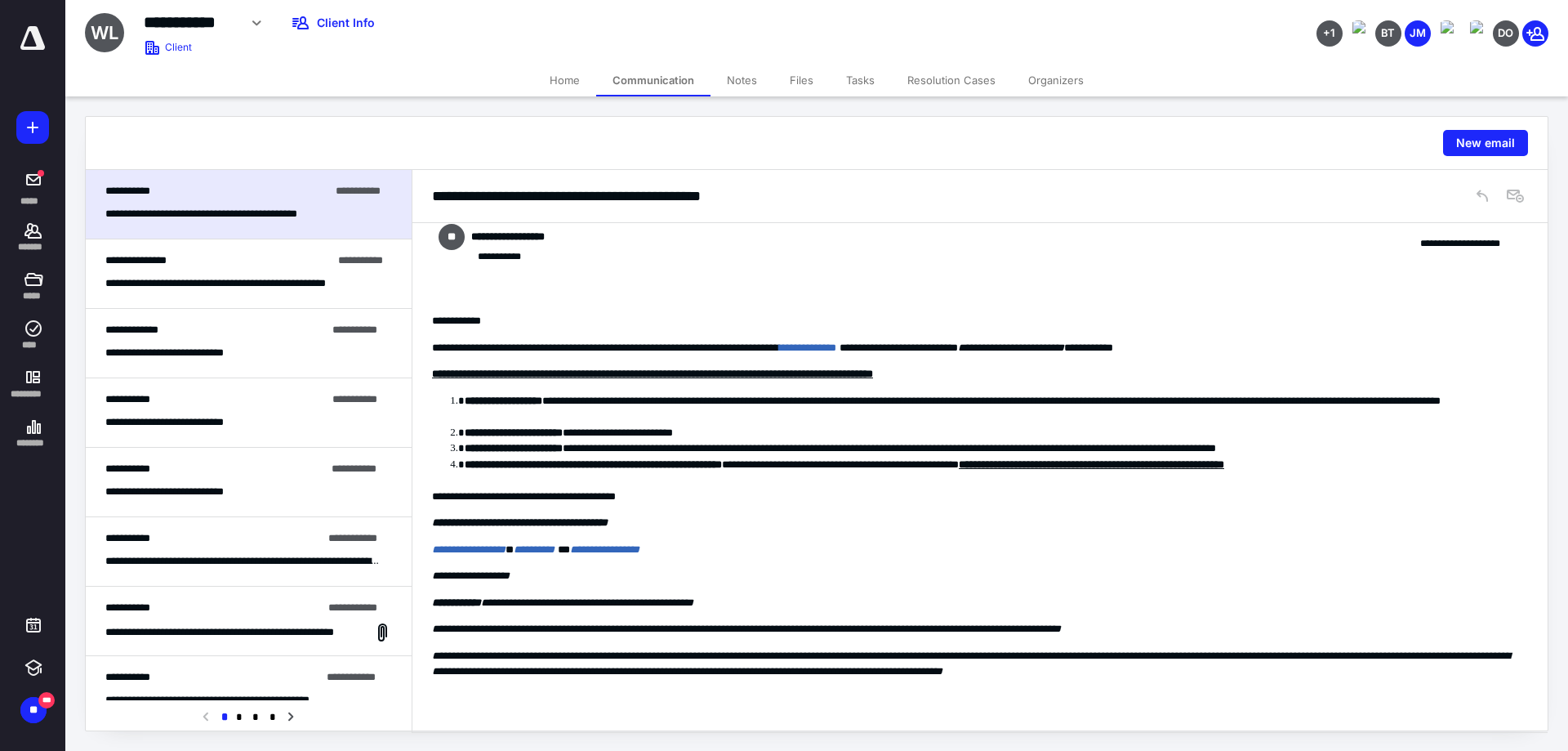 click on "**********" at bounding box center (990, 472) 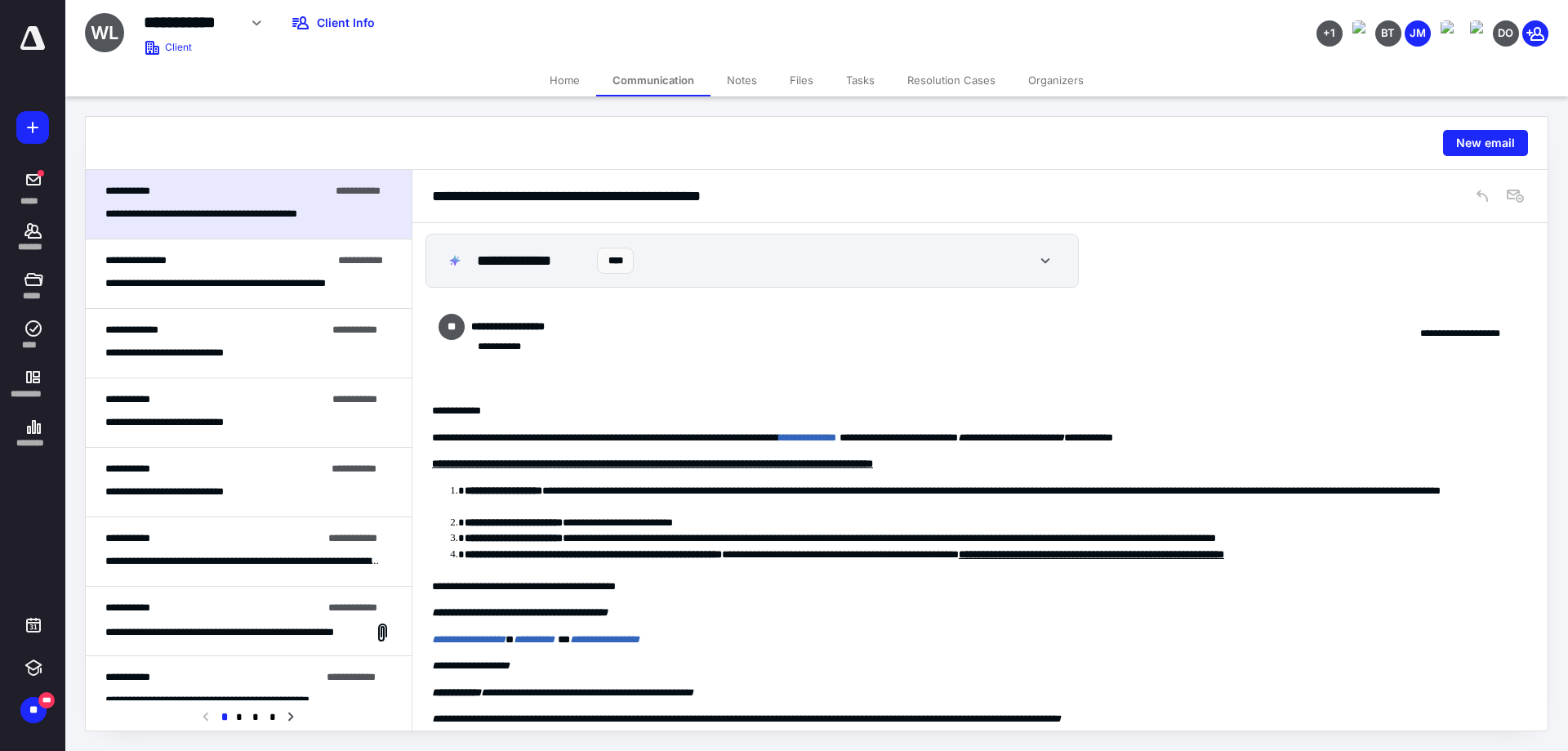 scroll, scrollTop: 0, scrollLeft: 0, axis: both 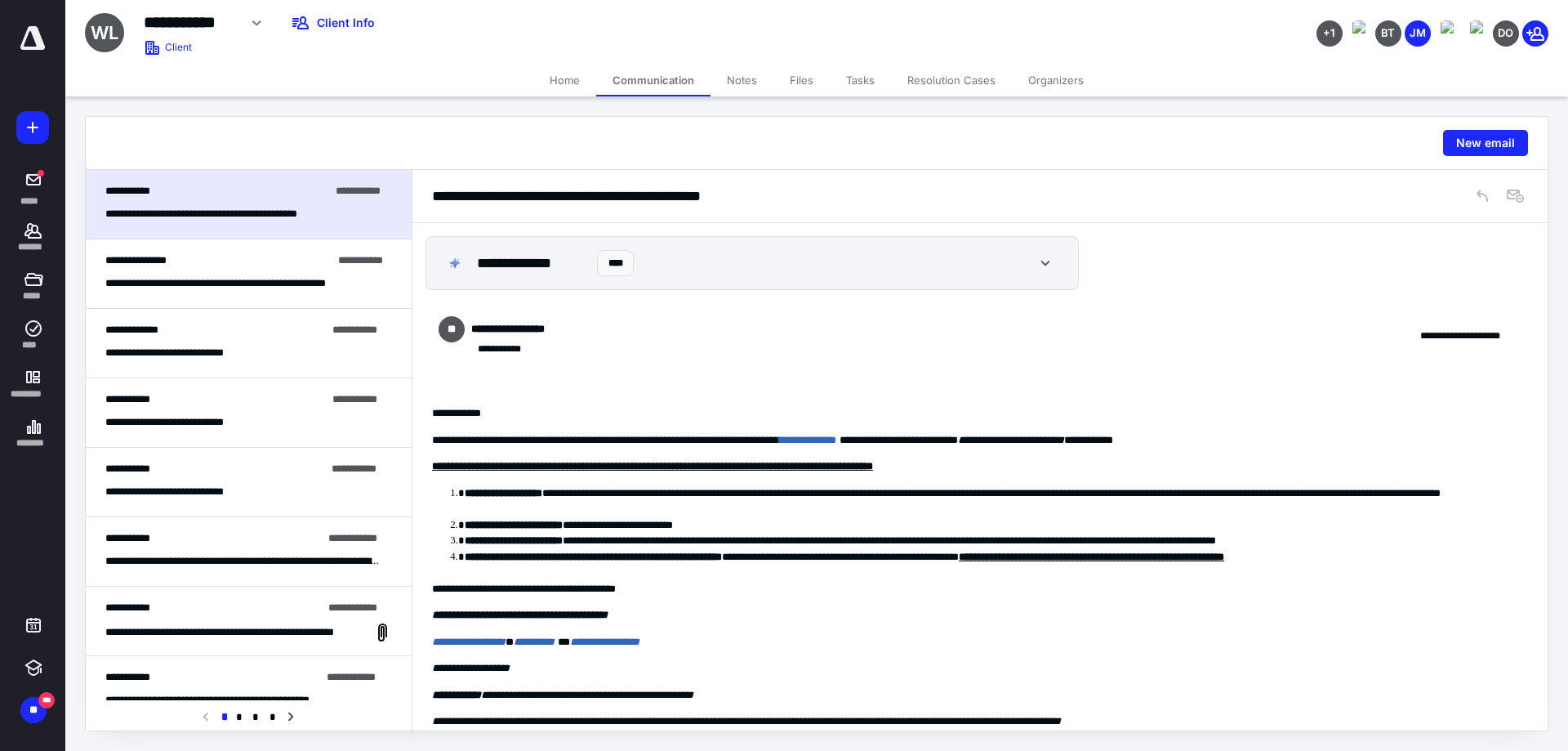 click on "**********" at bounding box center (224, 214) 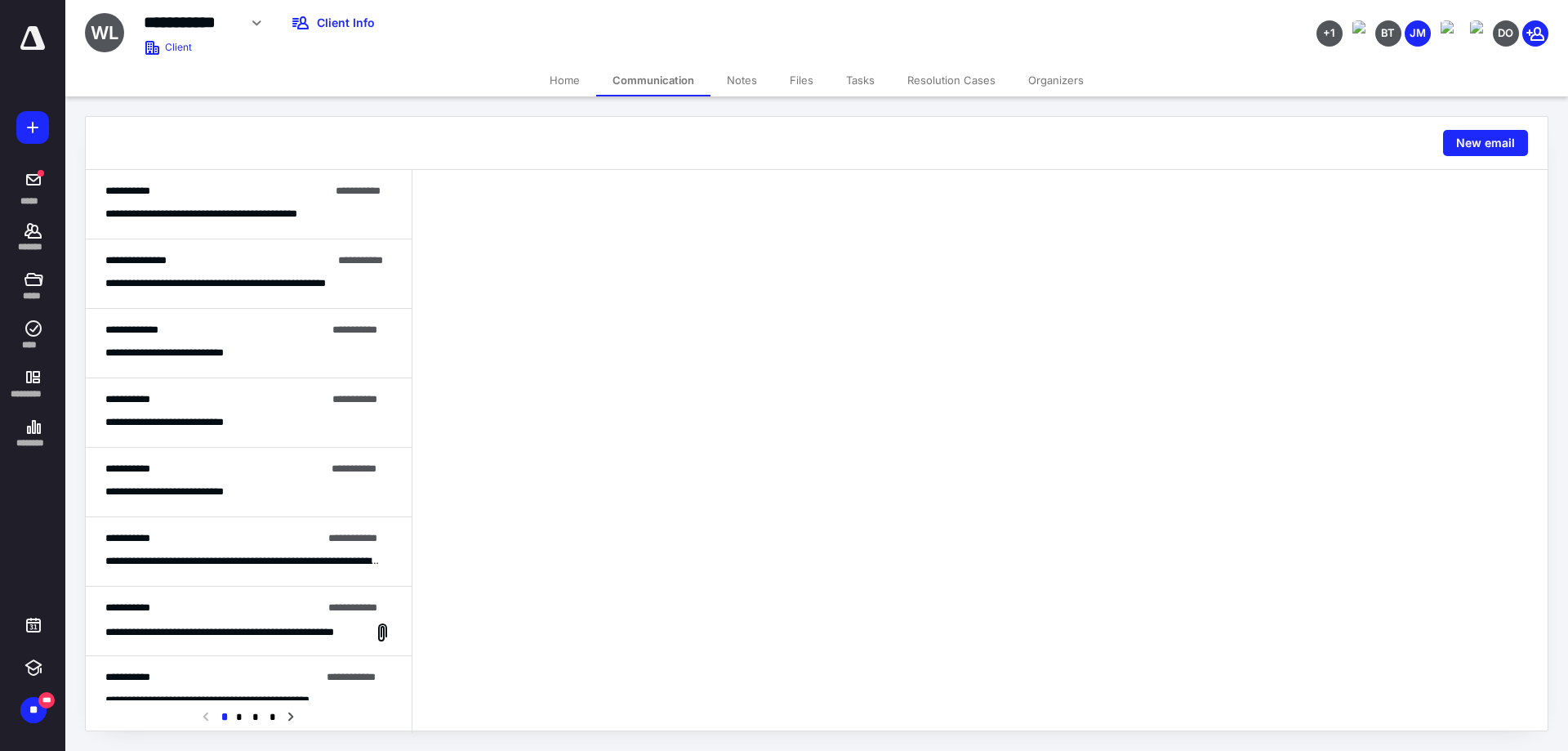 click on "**********" at bounding box center [224, 214] 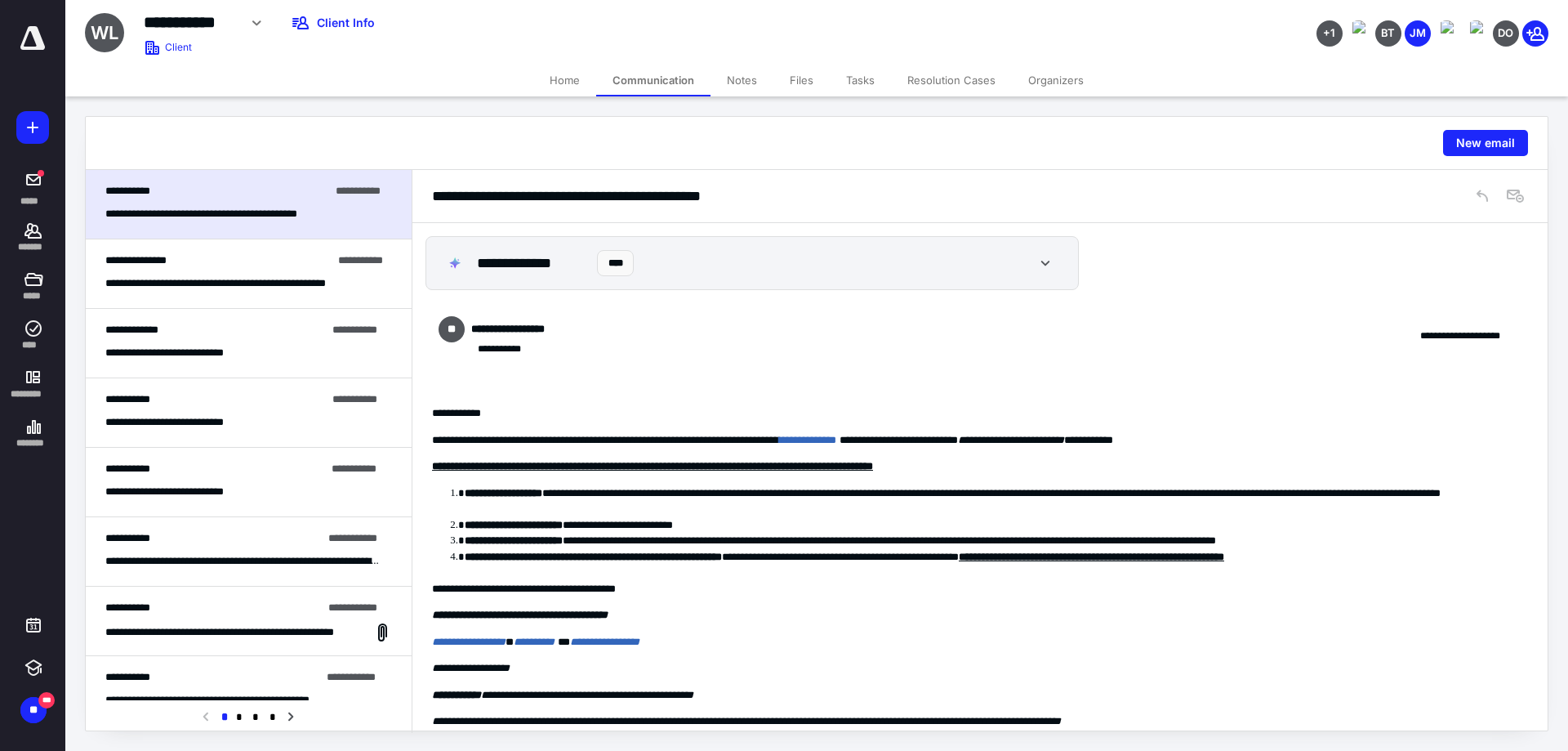 scroll, scrollTop: 92, scrollLeft: 0, axis: vertical 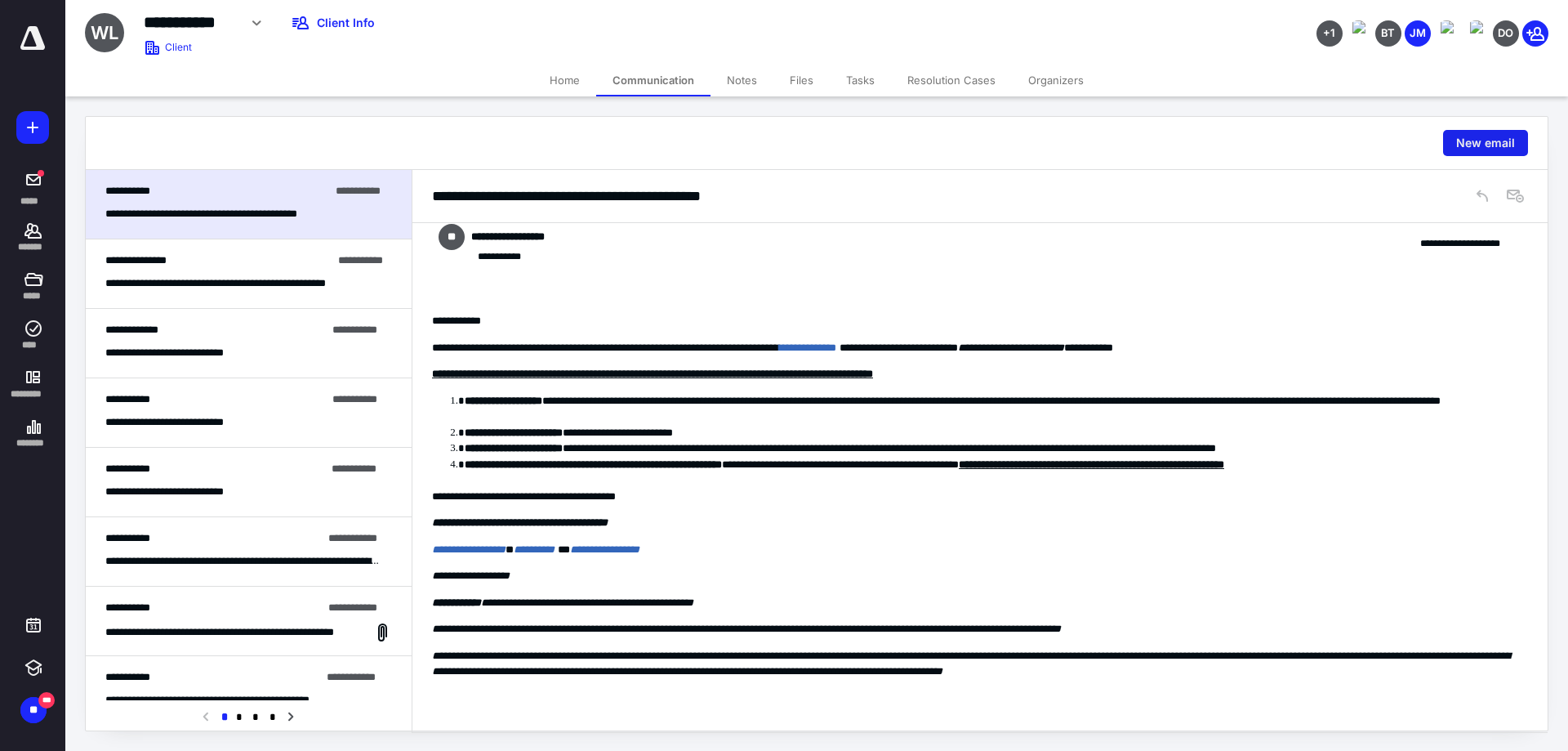 click on "New email" at bounding box center [1486, 143] 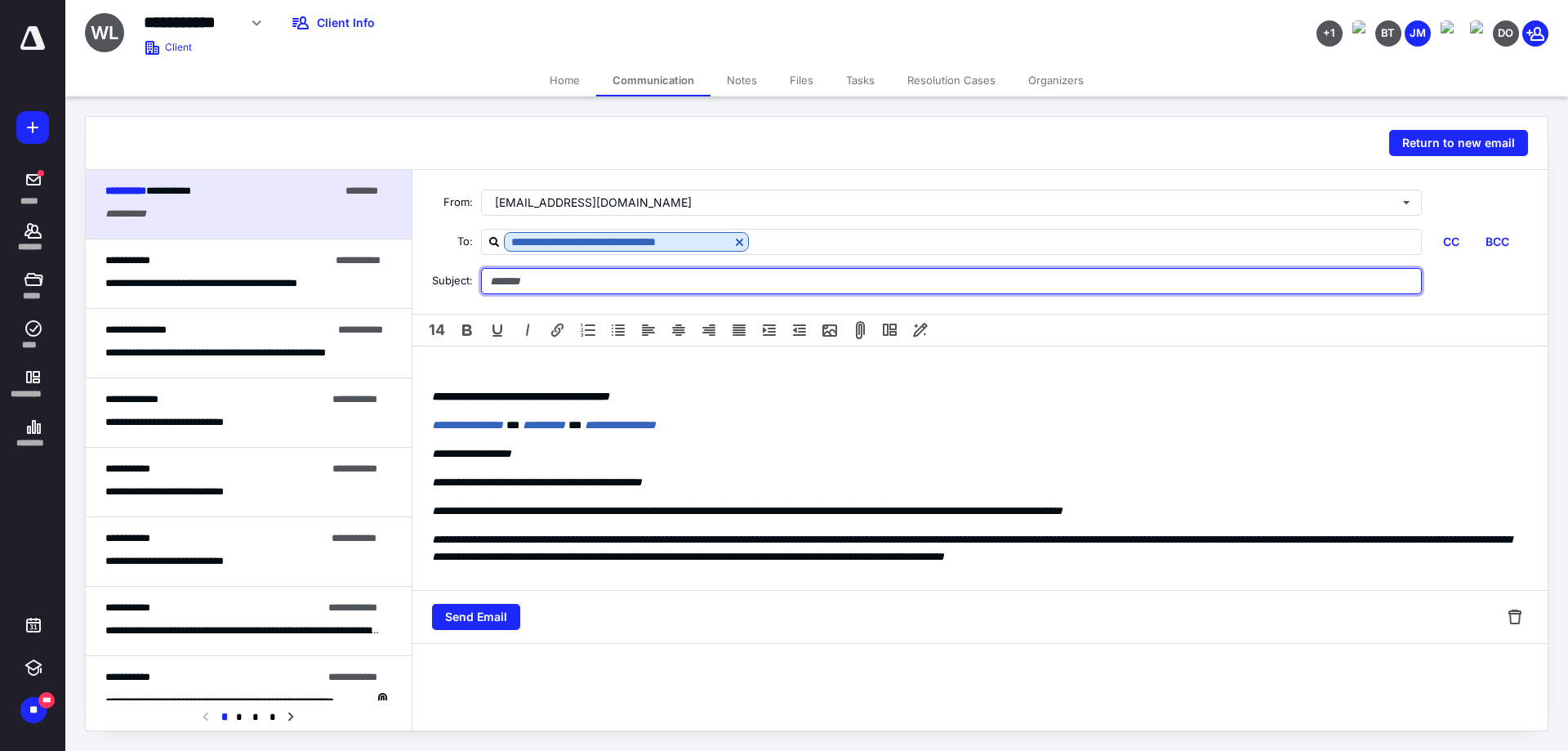 click at bounding box center [951, 281] 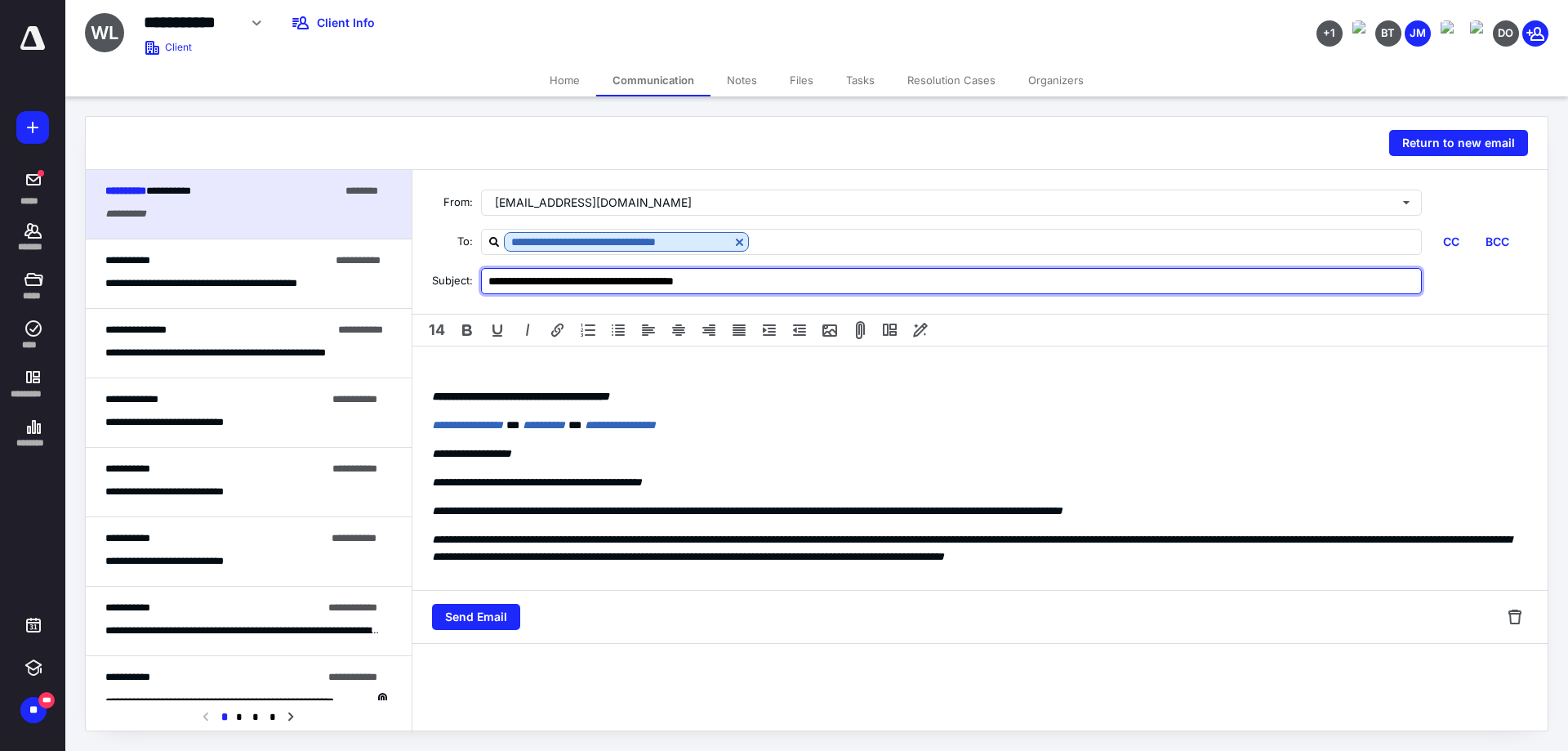 type on "**********" 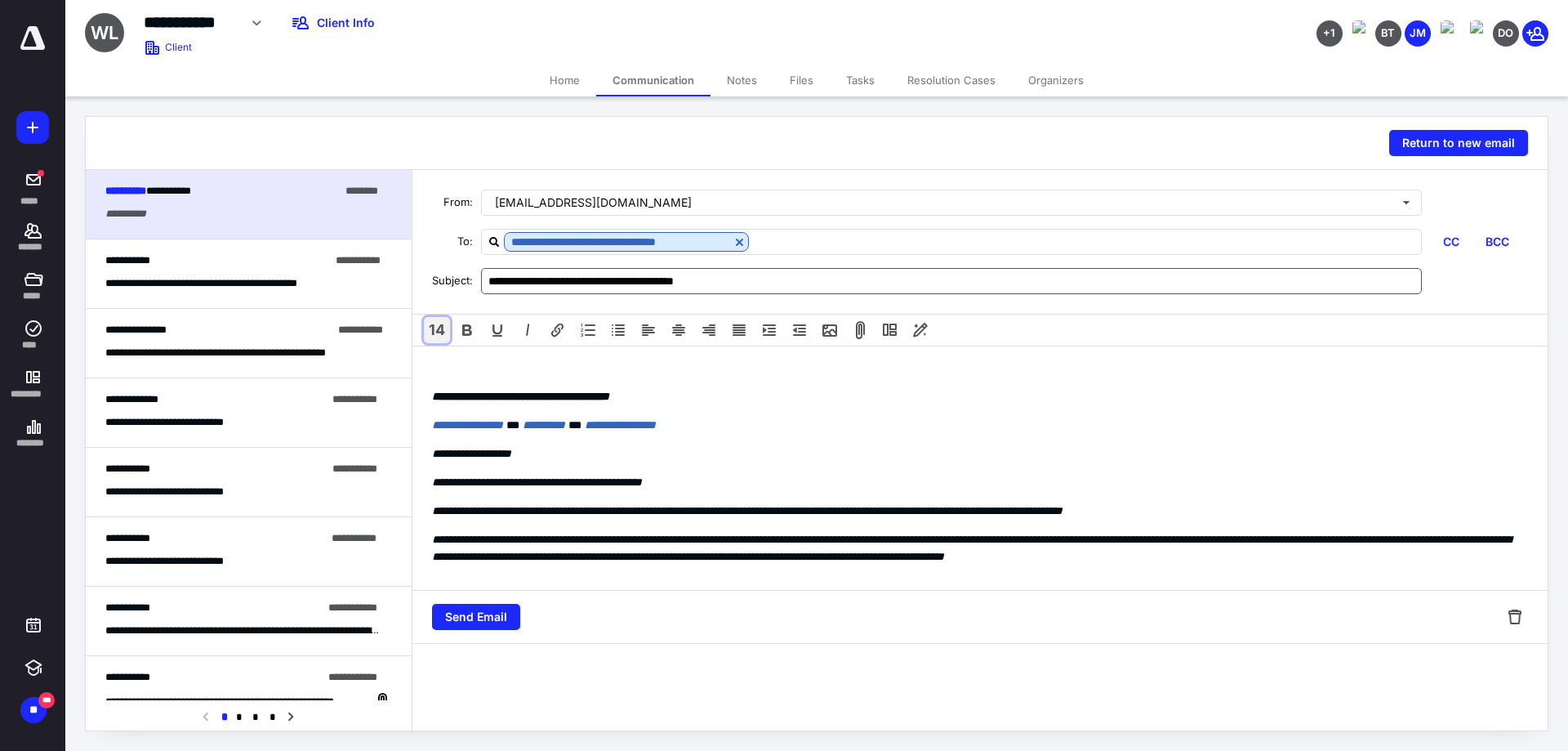 type 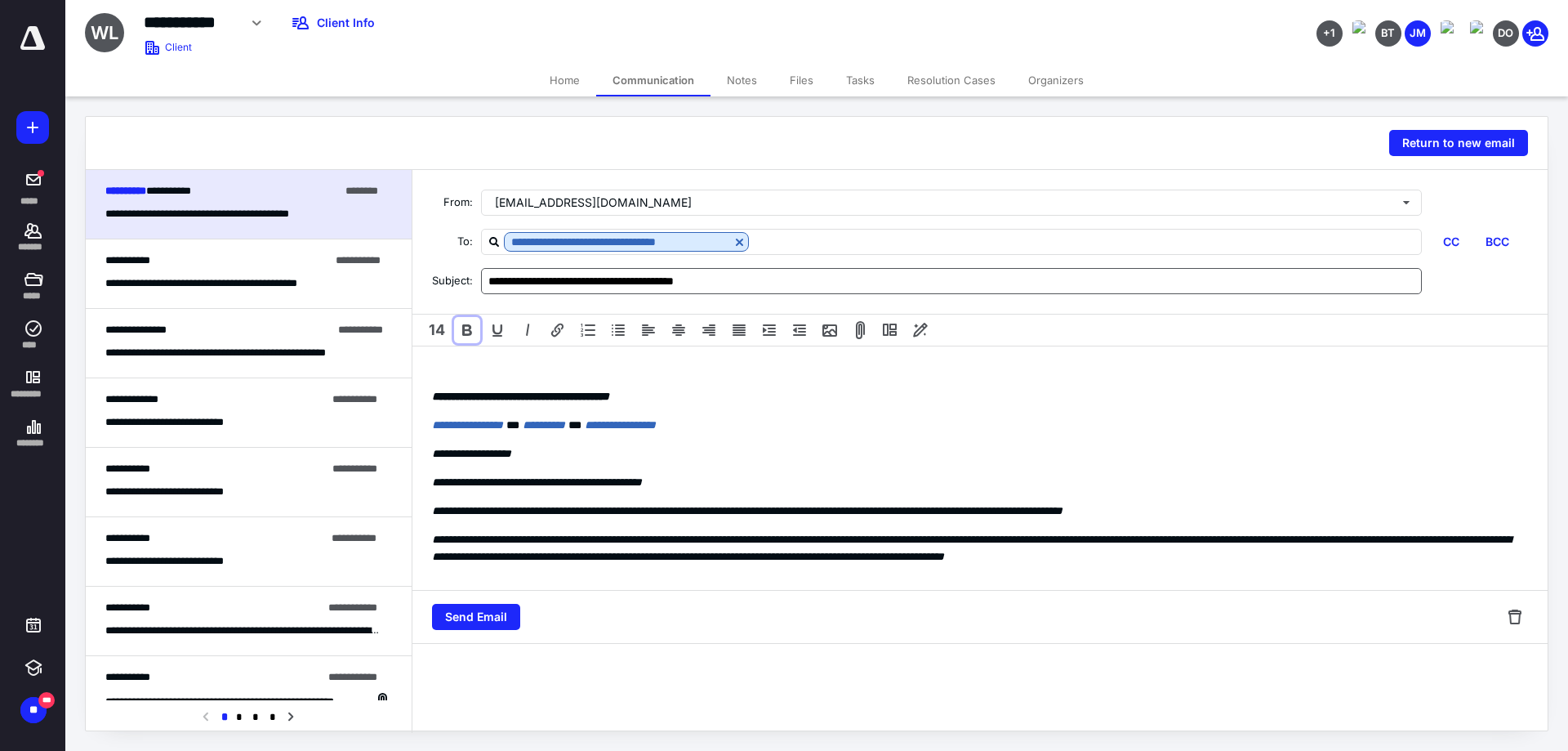 type 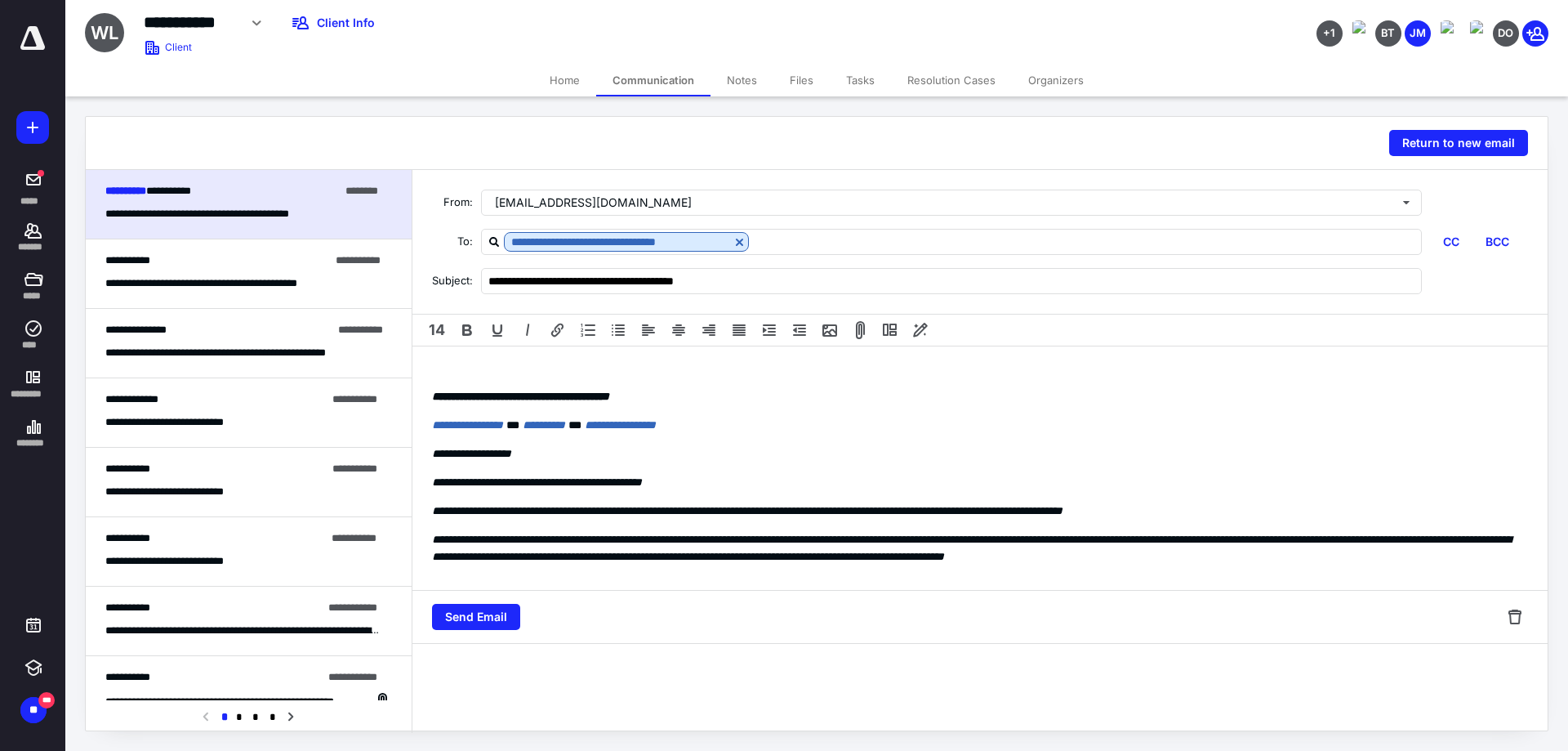 click on "**********" at bounding box center [980, 468] 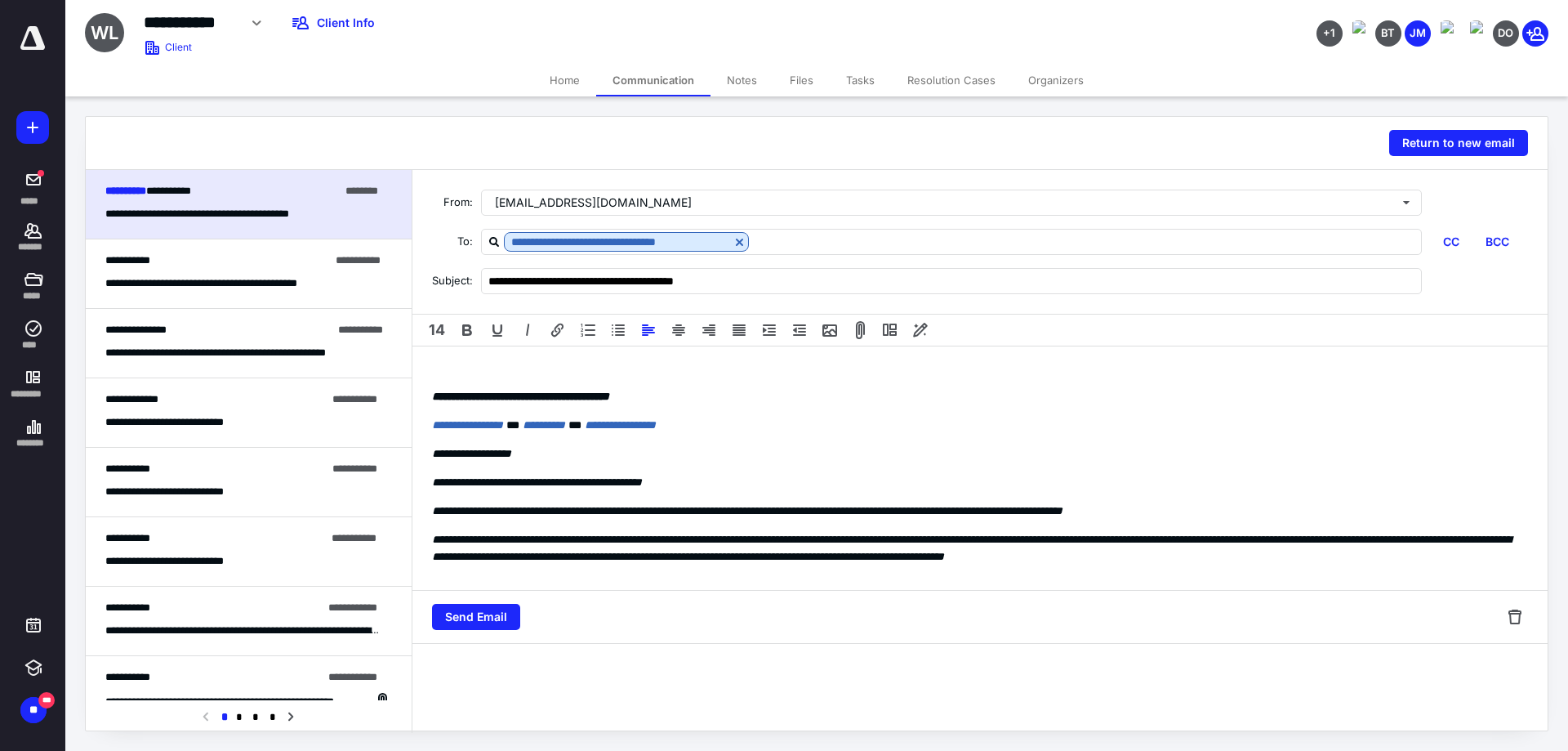 type 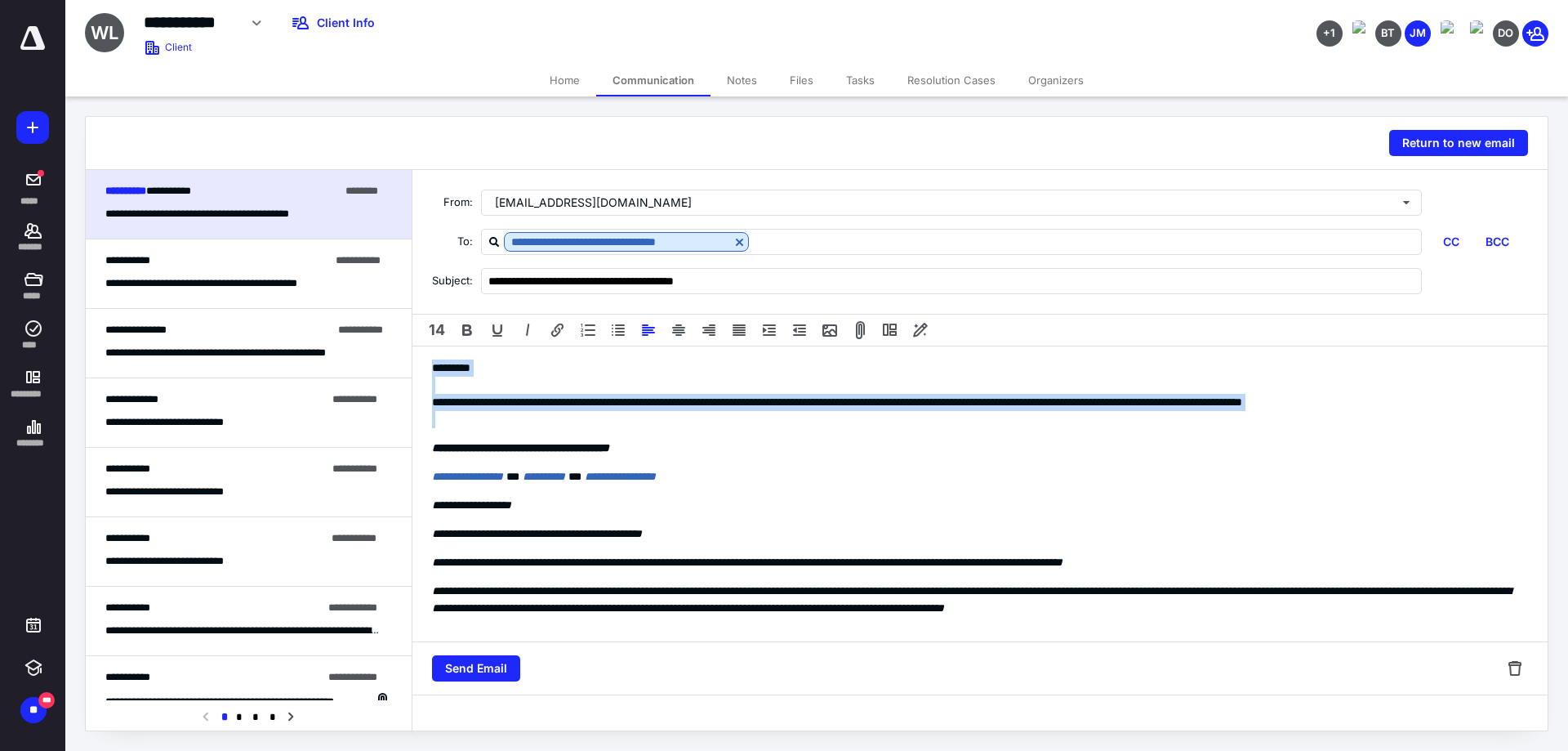 drag, startPoint x: 444, startPoint y: 421, endPoint x: 425, endPoint y: 366, distance: 58.189346 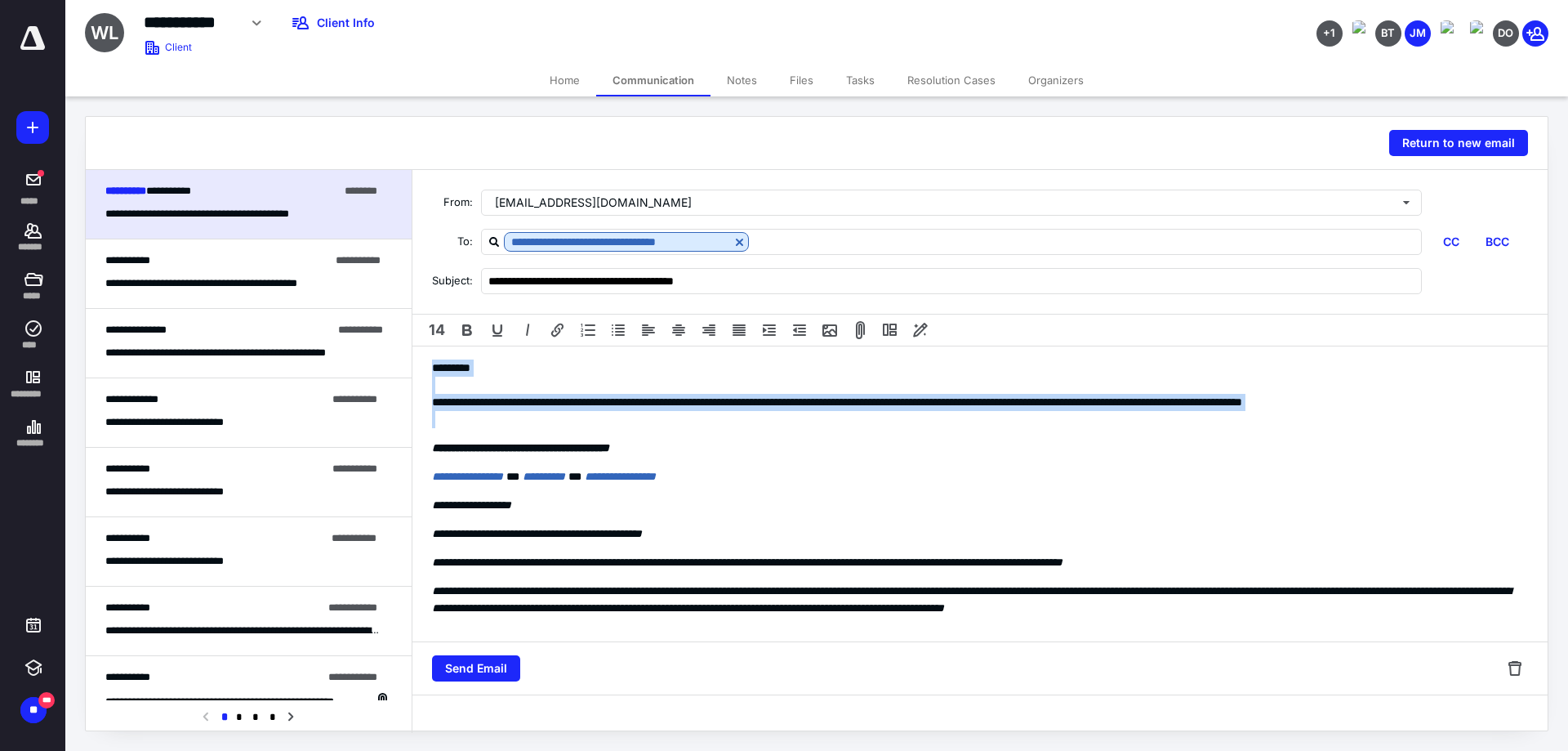 drag, startPoint x: 730, startPoint y: 415, endPoint x: 769, endPoint y: 420, distance: 39.319207 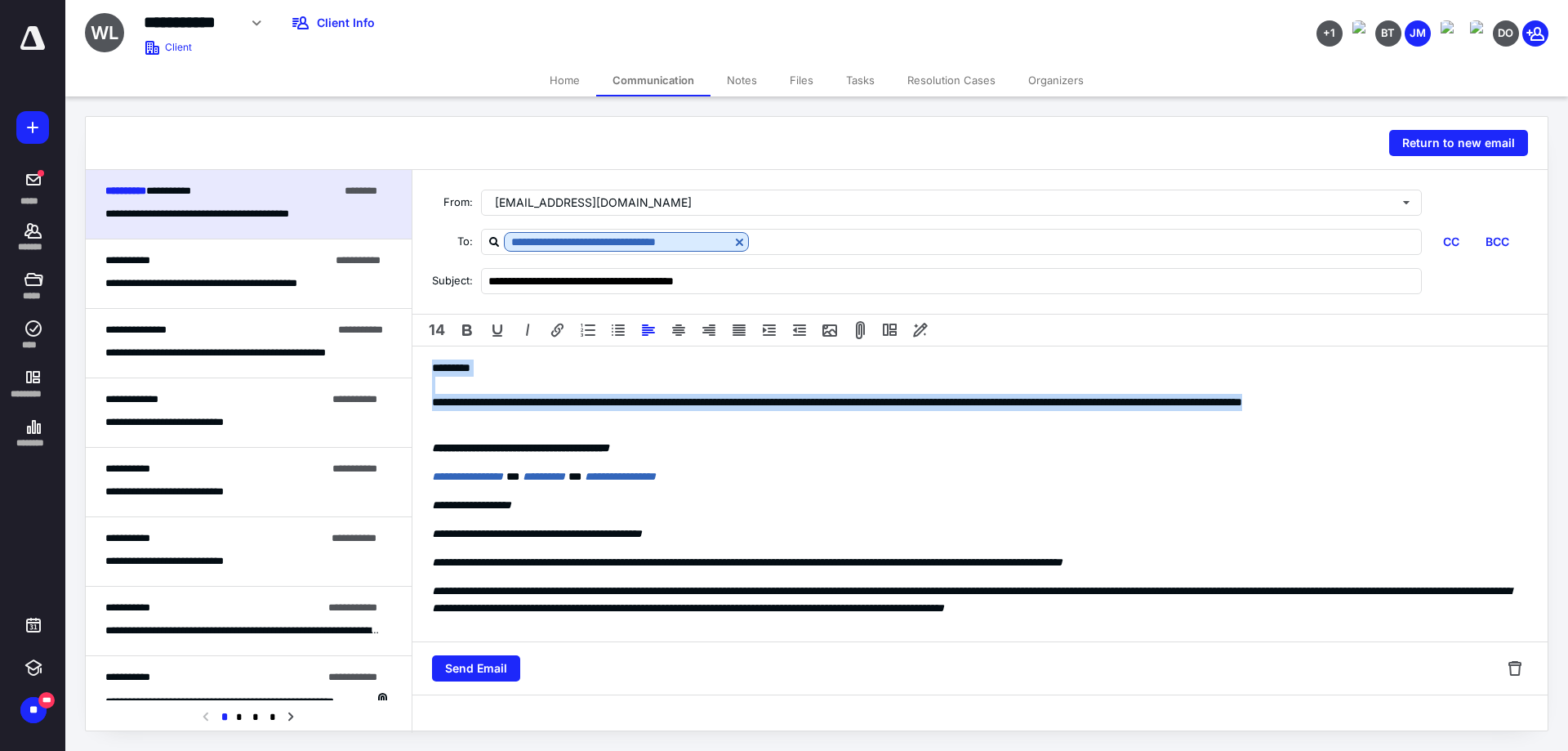 drag, startPoint x: 1525, startPoint y: 402, endPoint x: 381, endPoint y: 335, distance: 1145.9603 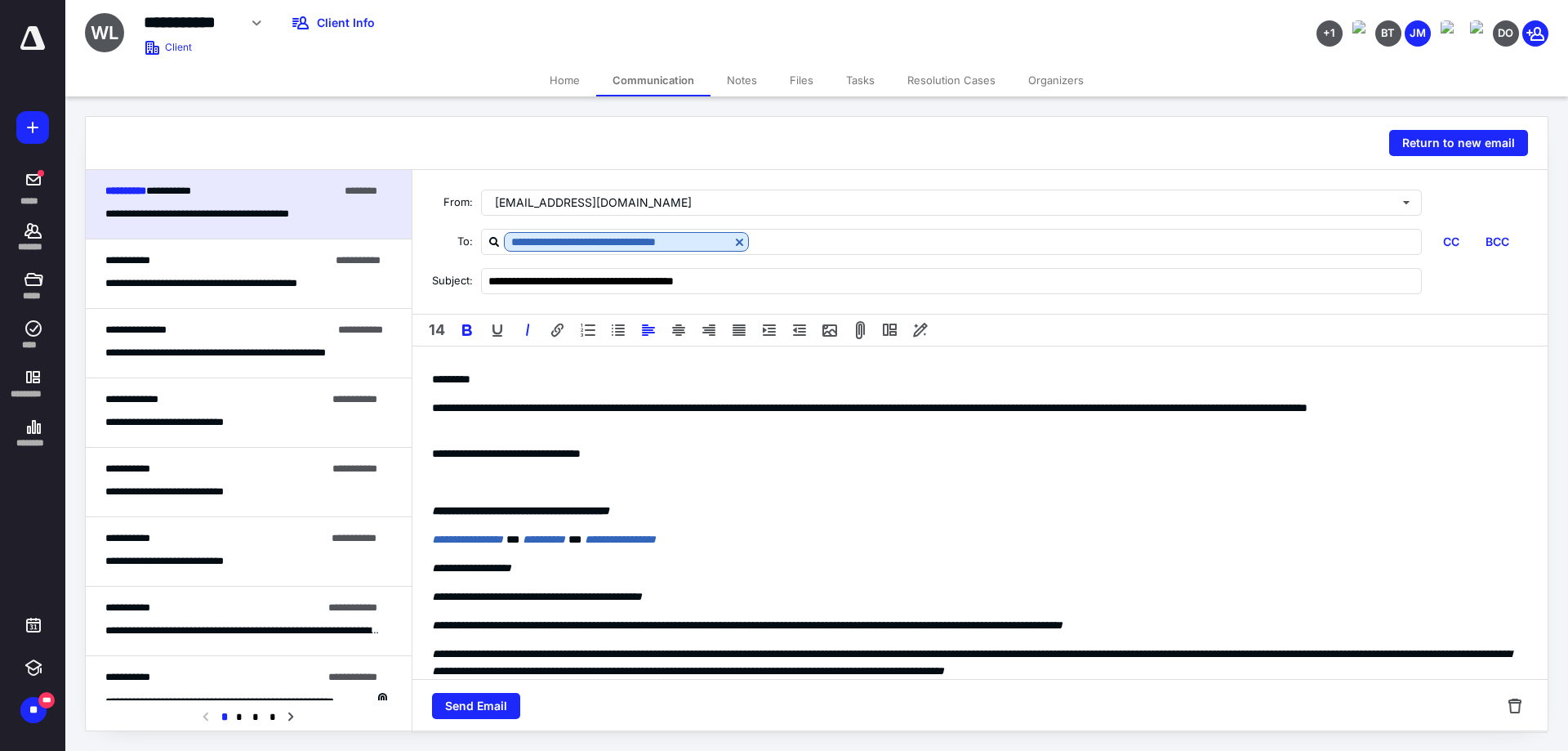 click on "**********" at bounding box center [973, 534] 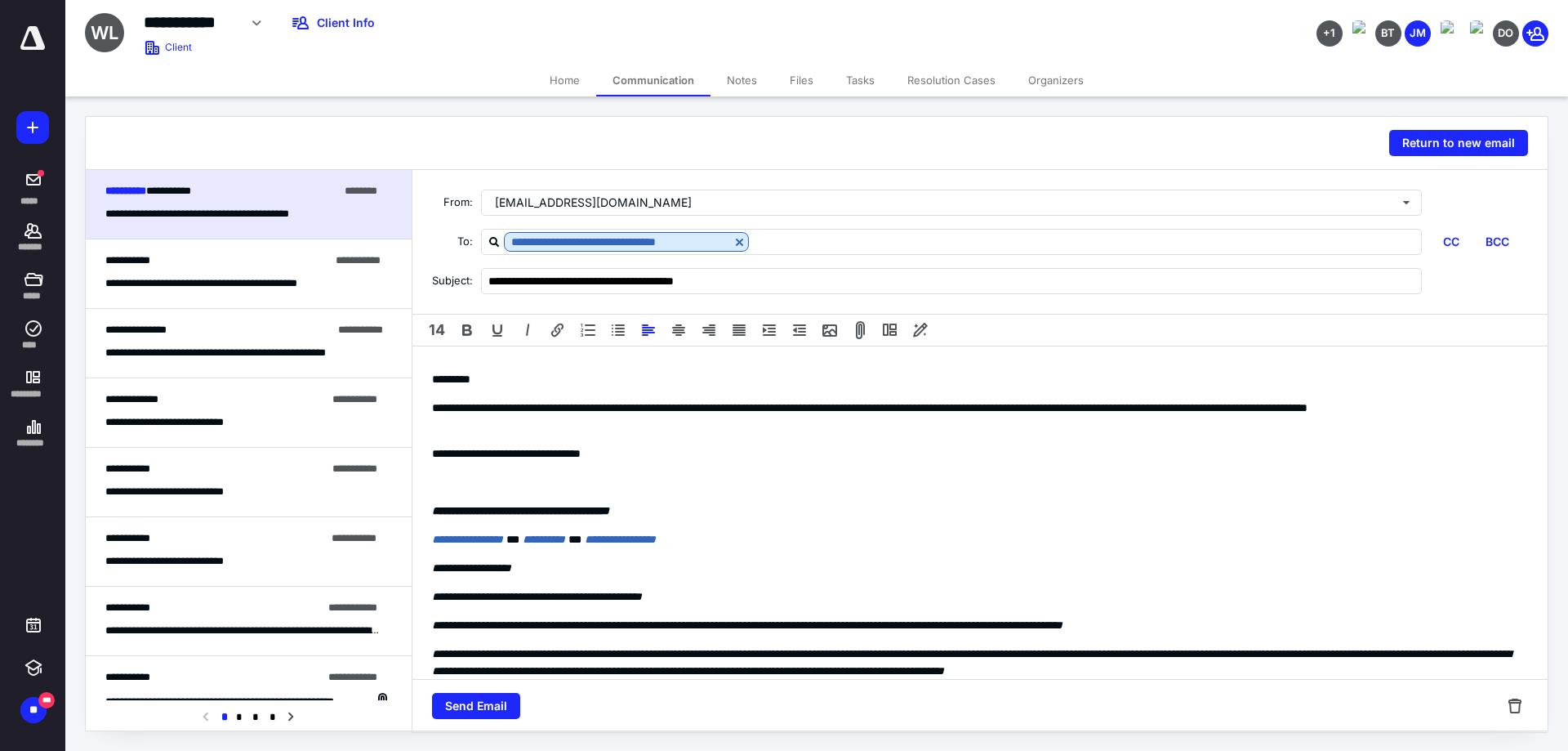 click at bounding box center [973, 482] 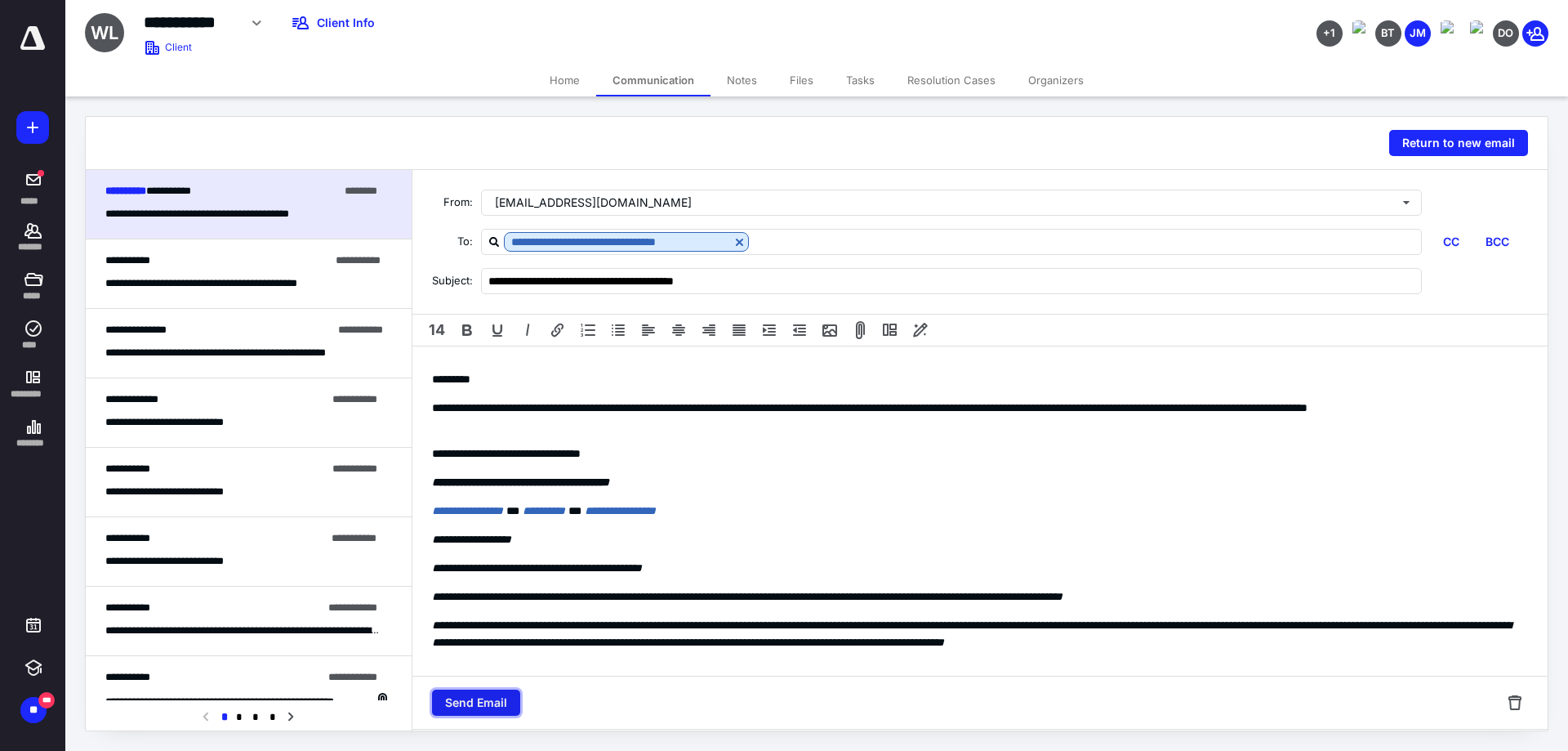 click on "Send Email" at bounding box center (476, 703) 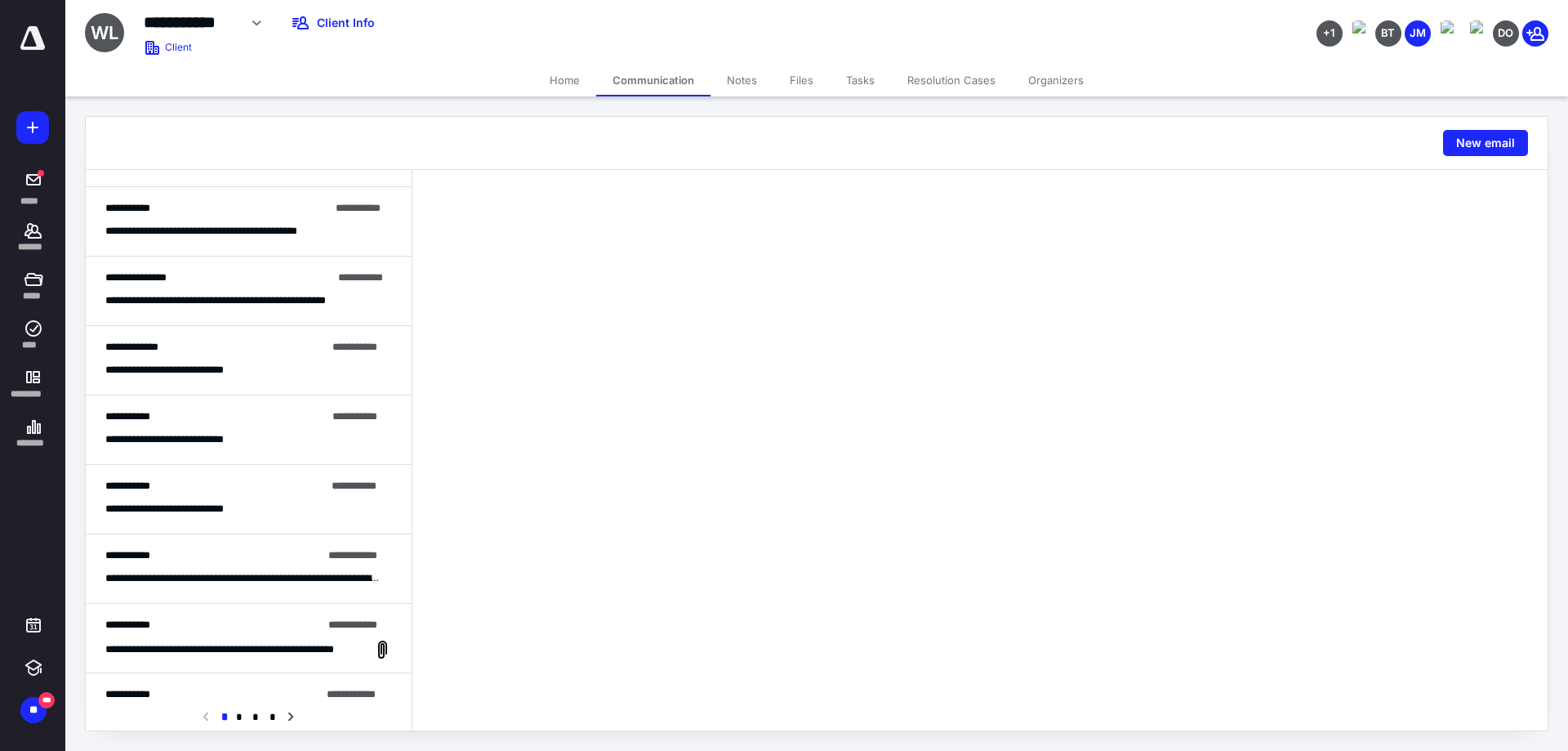 scroll, scrollTop: 0, scrollLeft: 0, axis: both 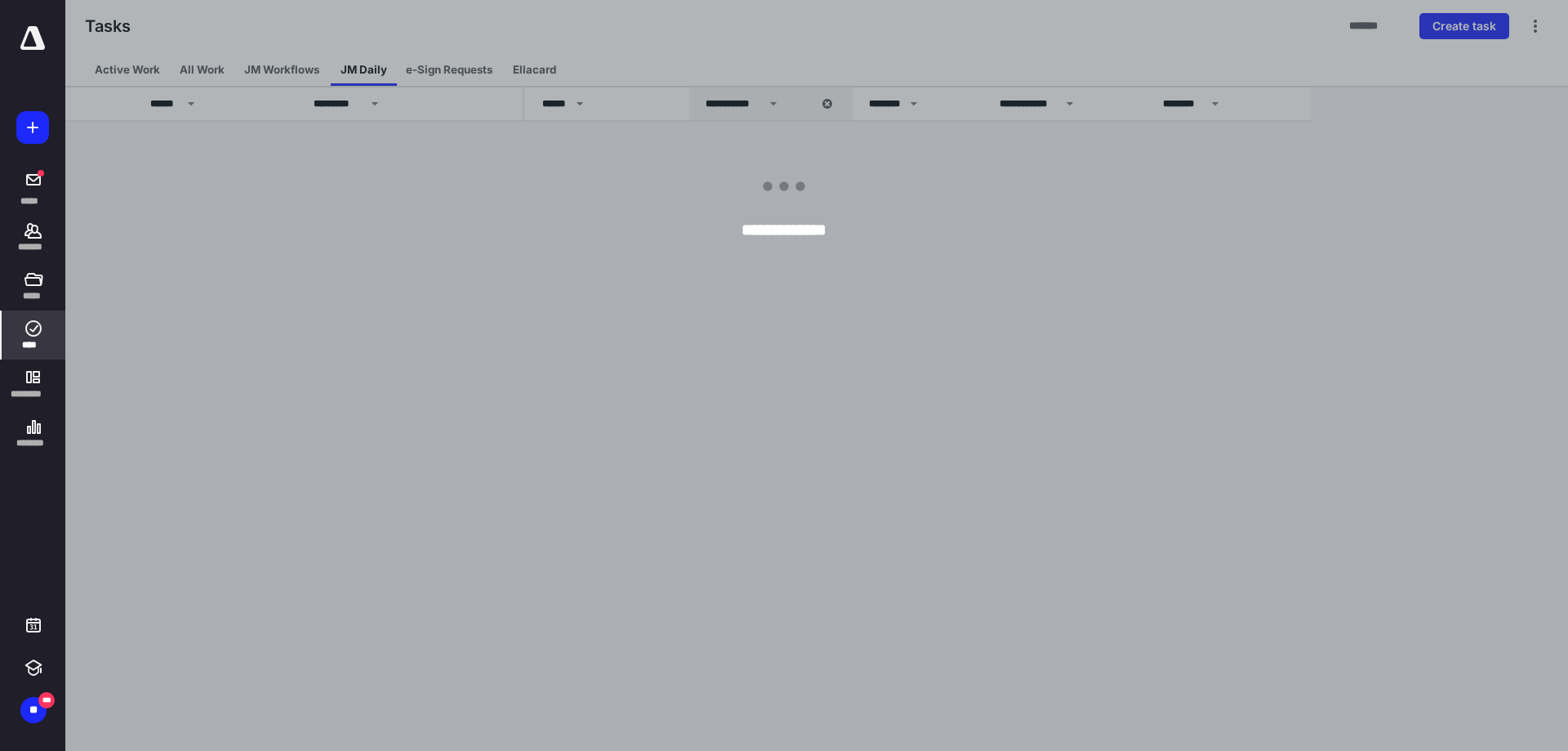 click on "****" at bounding box center [33, 345] 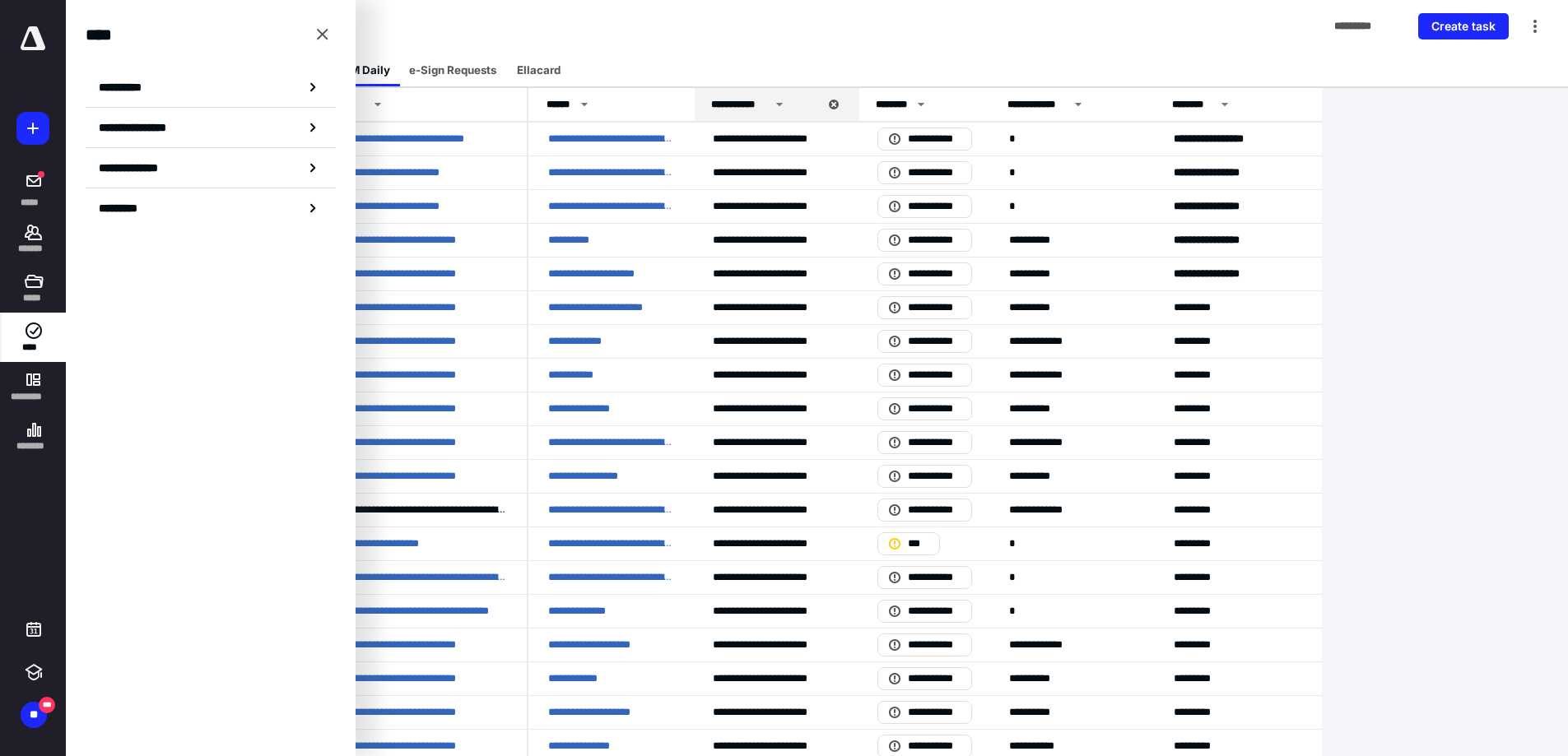 click on "Tasks ********* Create task" at bounding box center [817, 26] 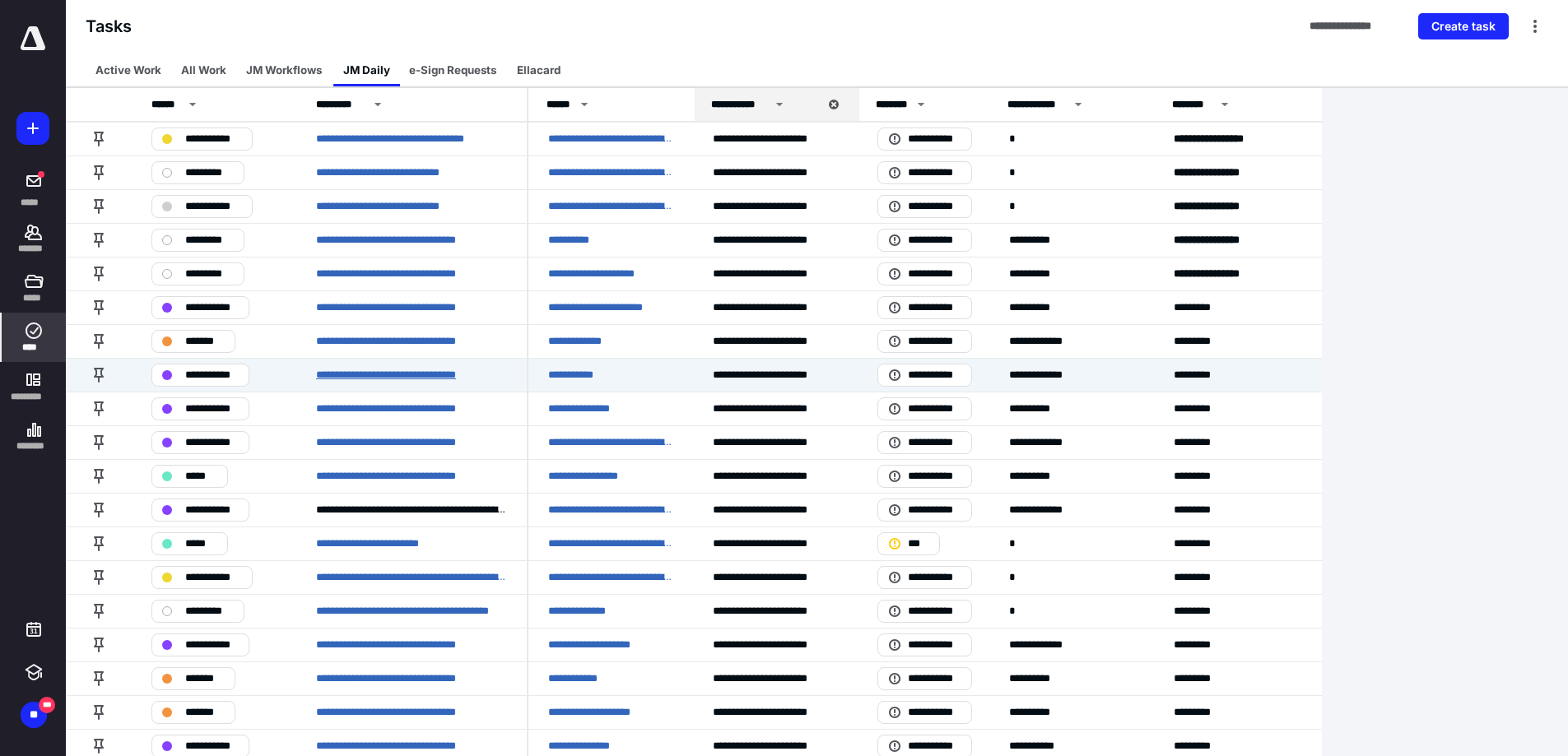 click on "**********" at bounding box center (407, 375) 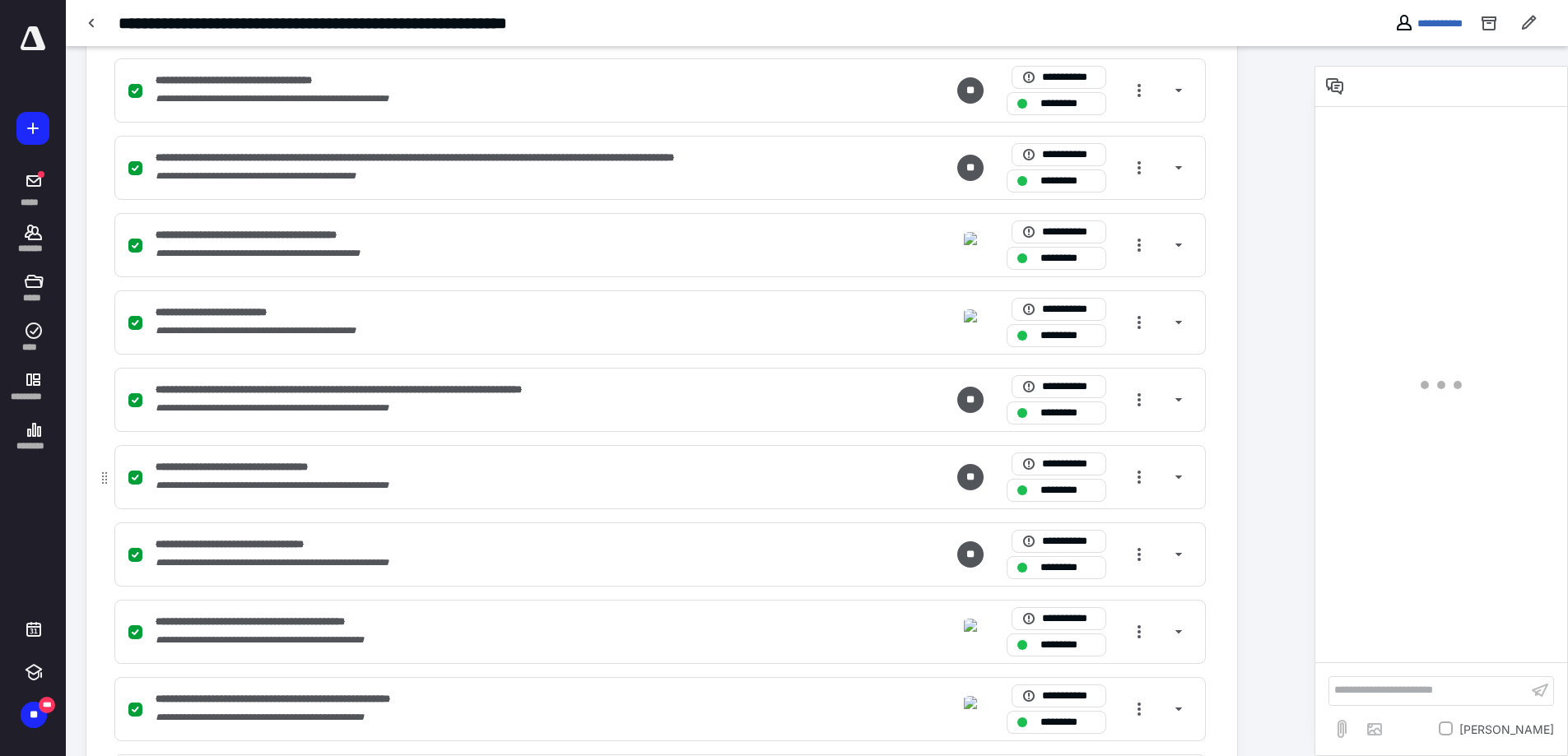 scroll, scrollTop: 658, scrollLeft: 0, axis: vertical 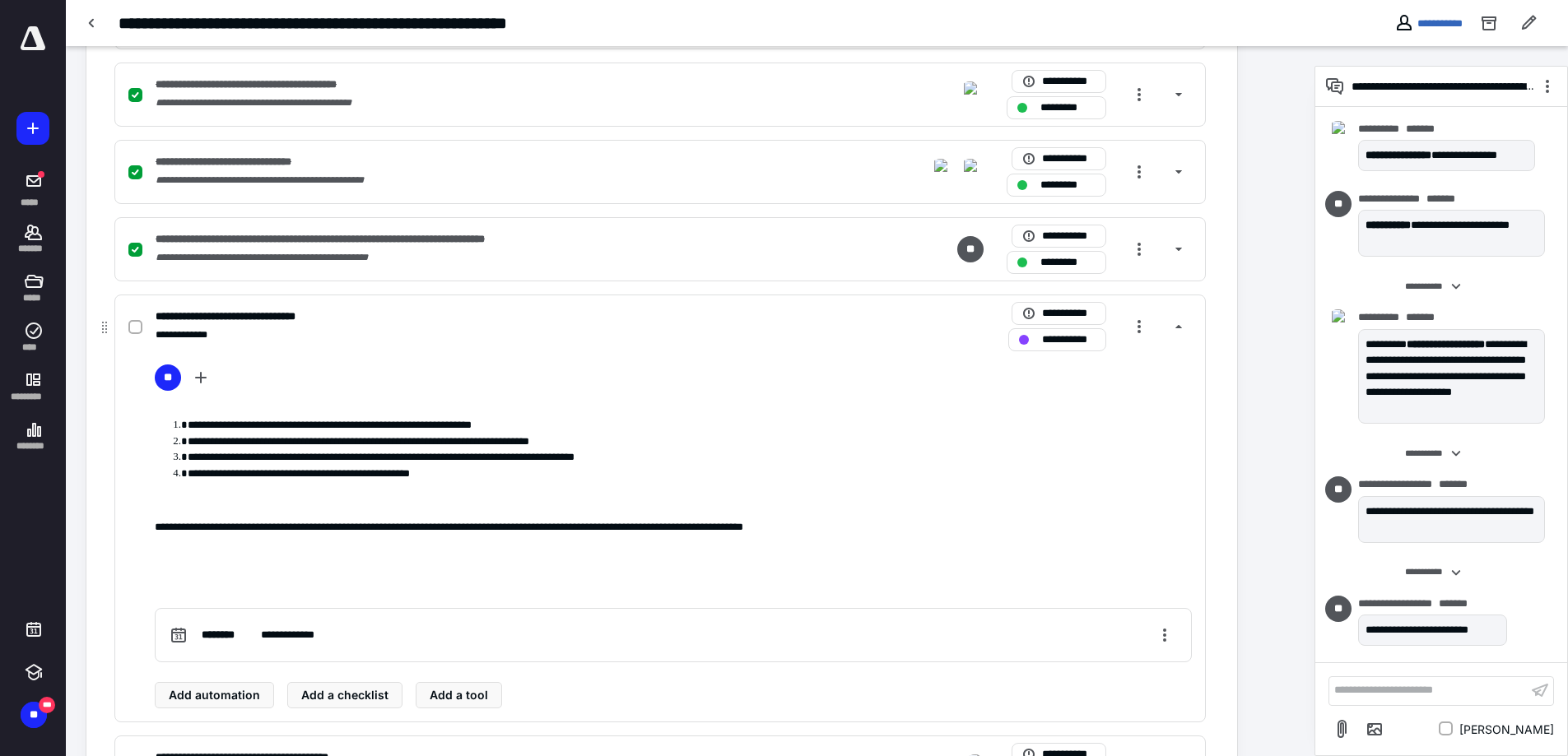 click on "**********" at bounding box center [660, 508] 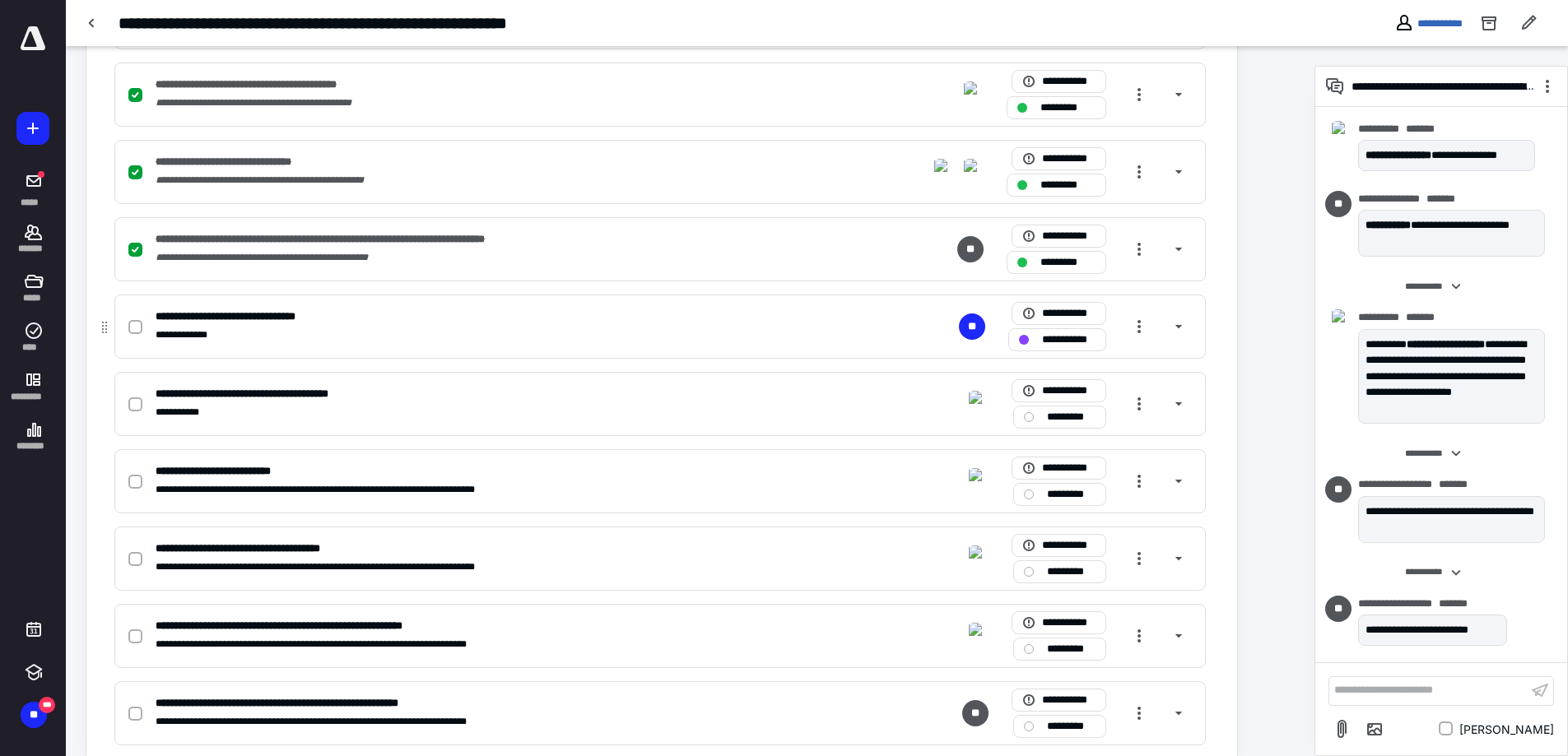 click on "**********" at bounding box center (660, 327) 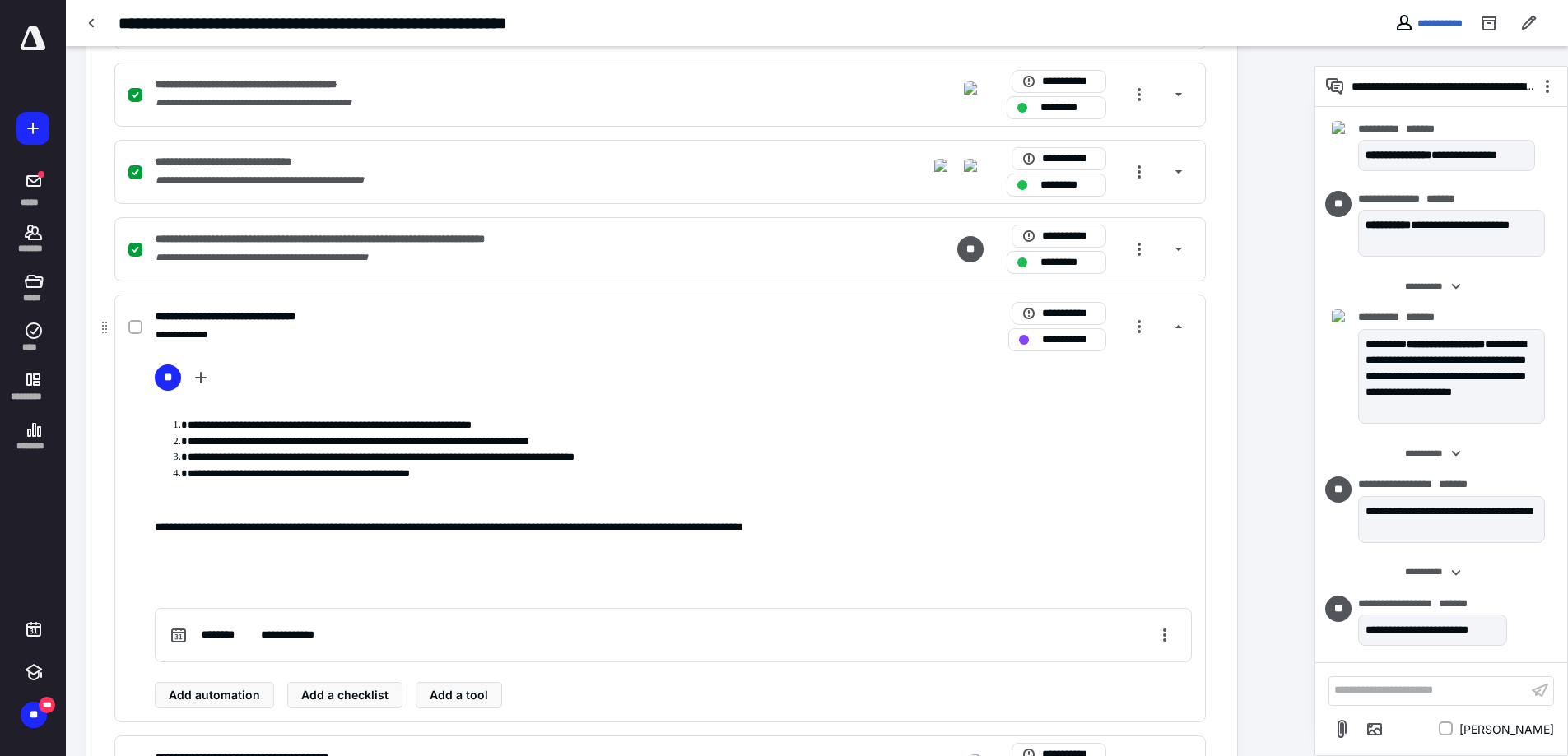 click on "**********" at bounding box center (673, 635) 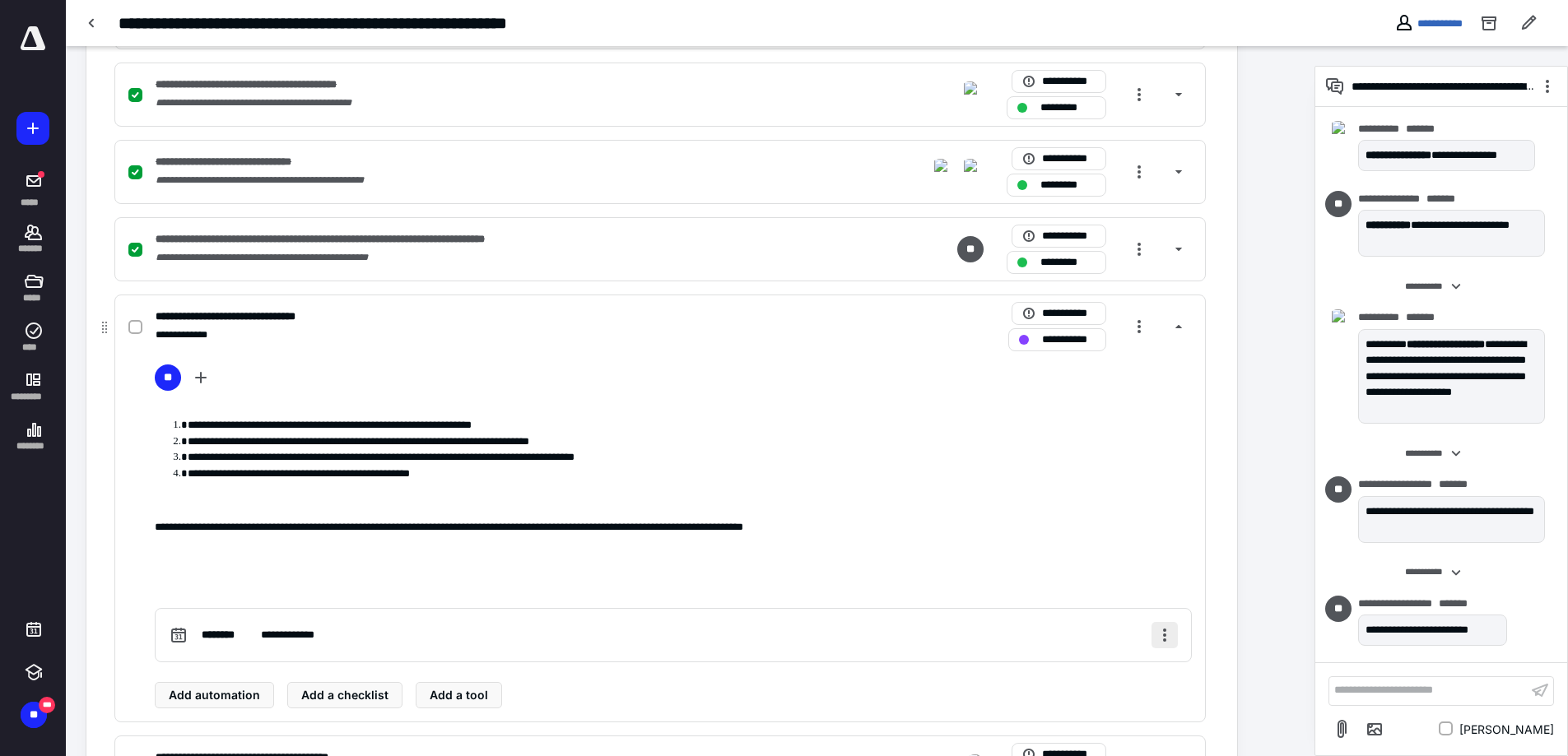 click at bounding box center [1165, 635] 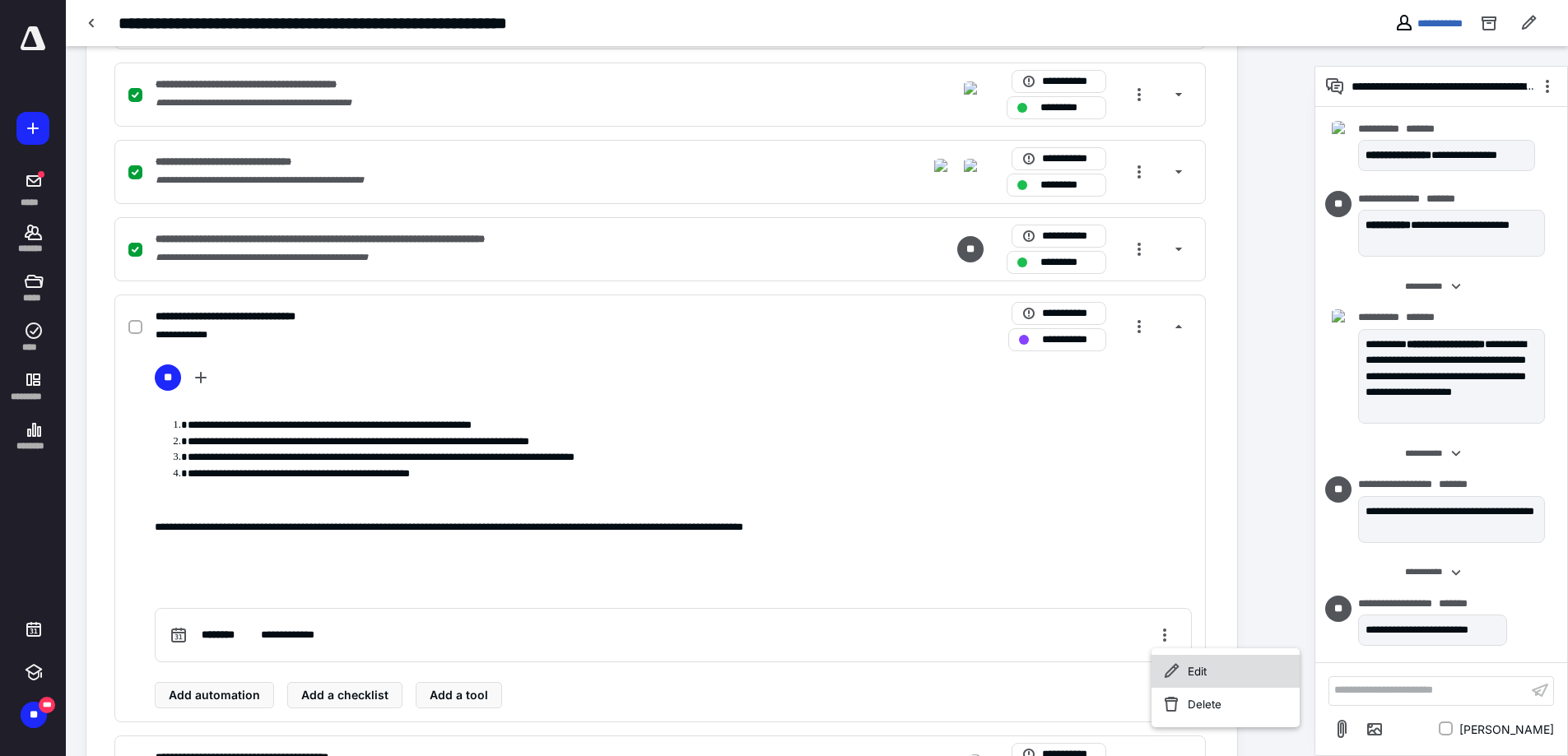 click on "Edit" at bounding box center (1226, 671) 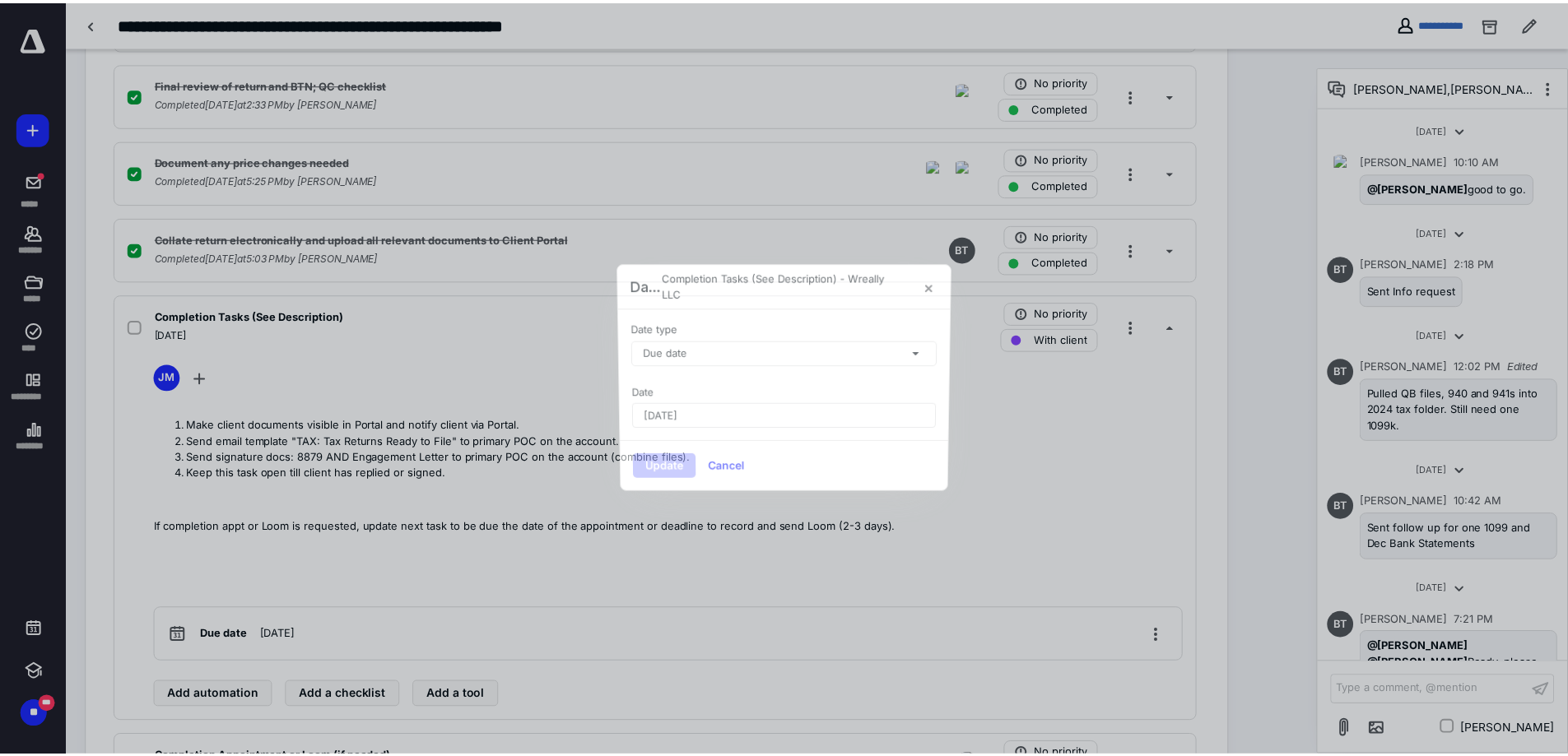 scroll, scrollTop: 1634, scrollLeft: 0, axis: vertical 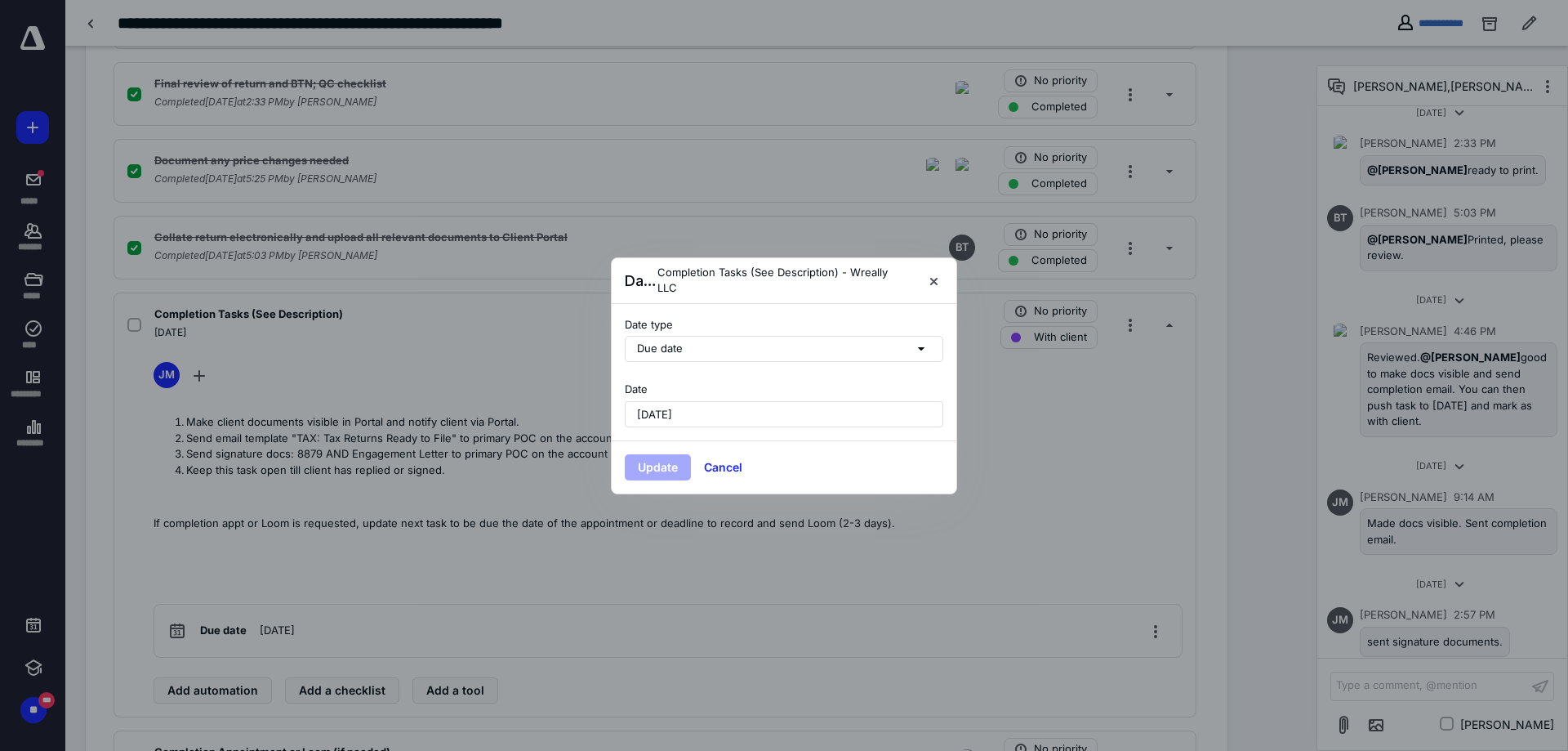 click on "[DATE]" at bounding box center [654, 414] 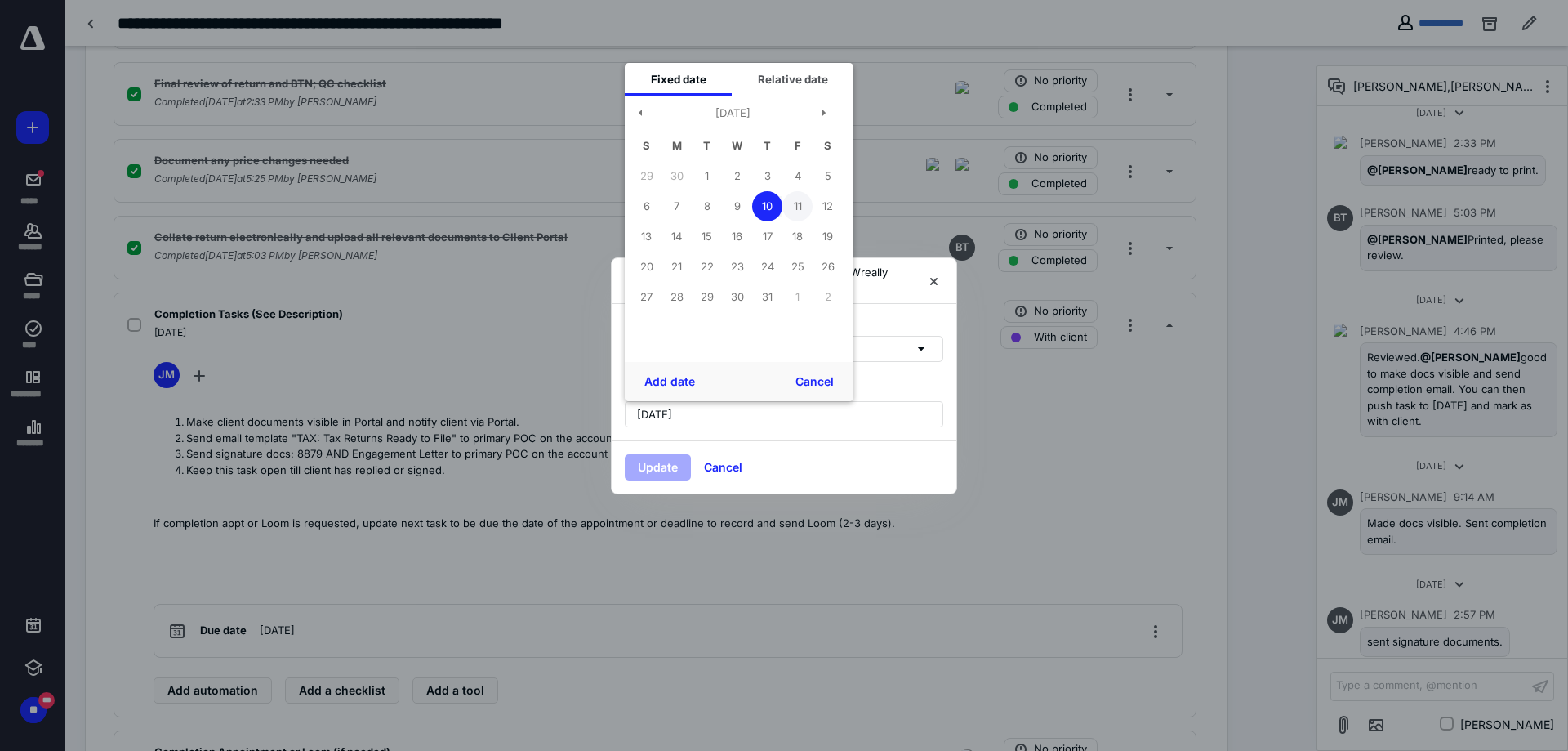 click on "11" at bounding box center (797, 206) 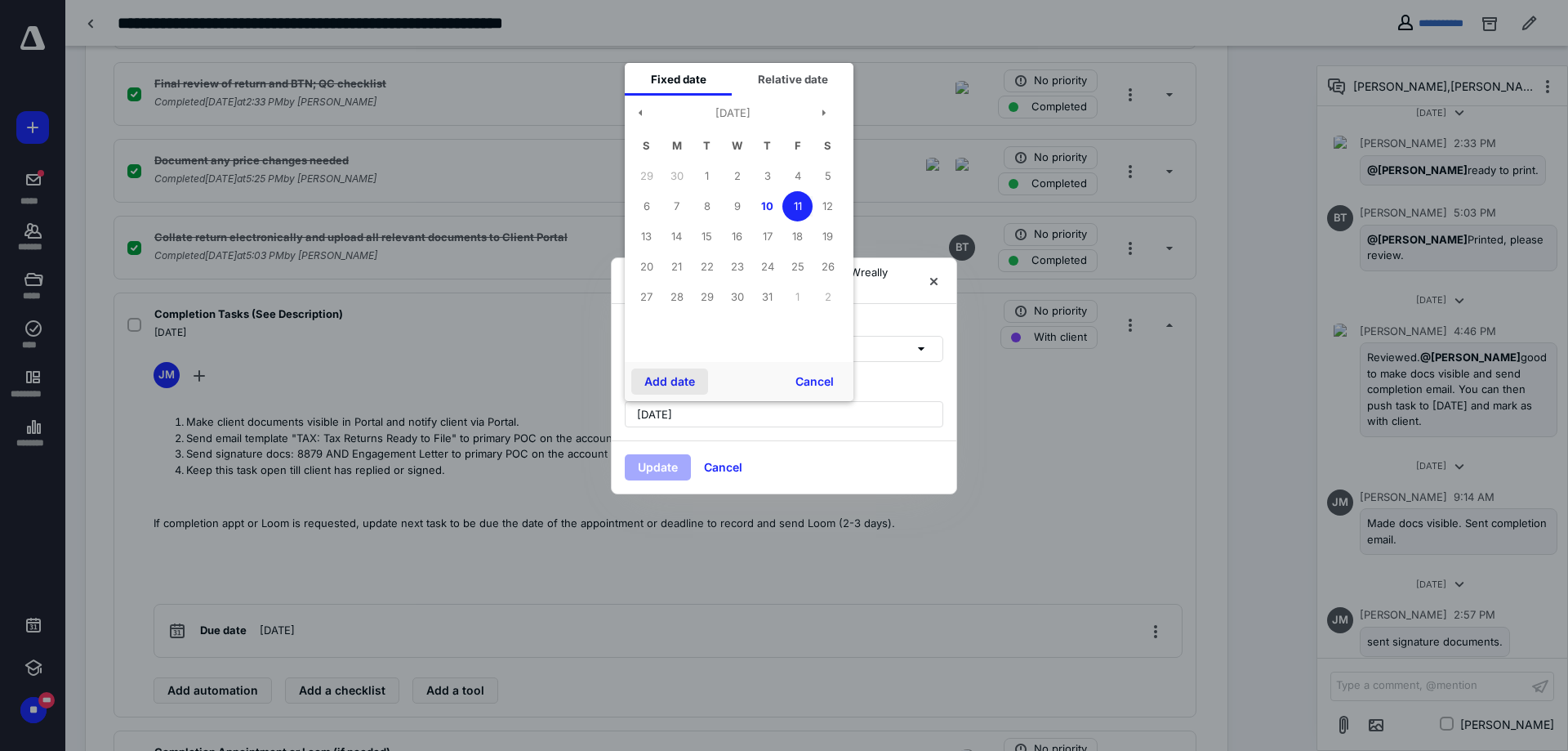 click on "Add date" at bounding box center [670, 382] 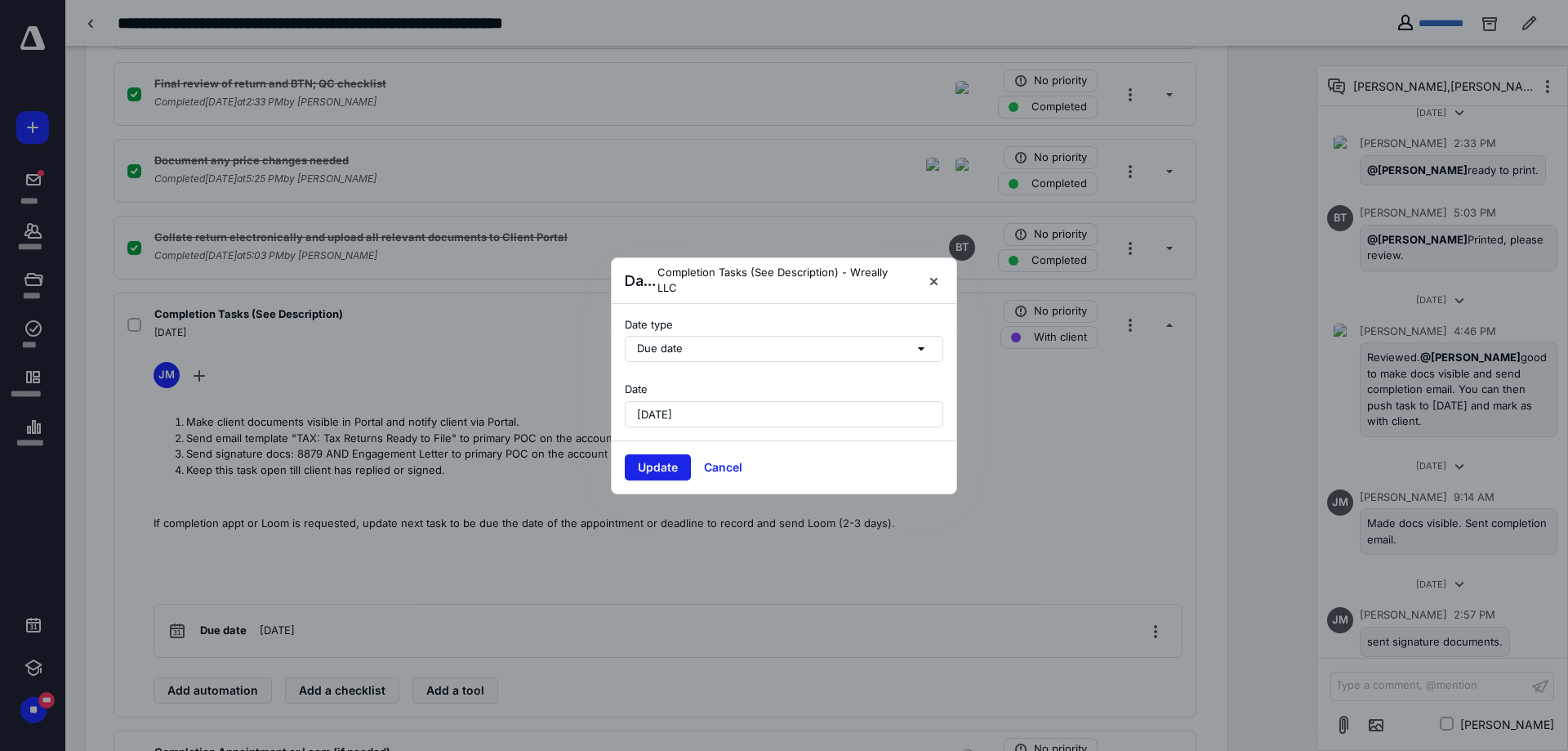 click on "Update" at bounding box center [657, 467] 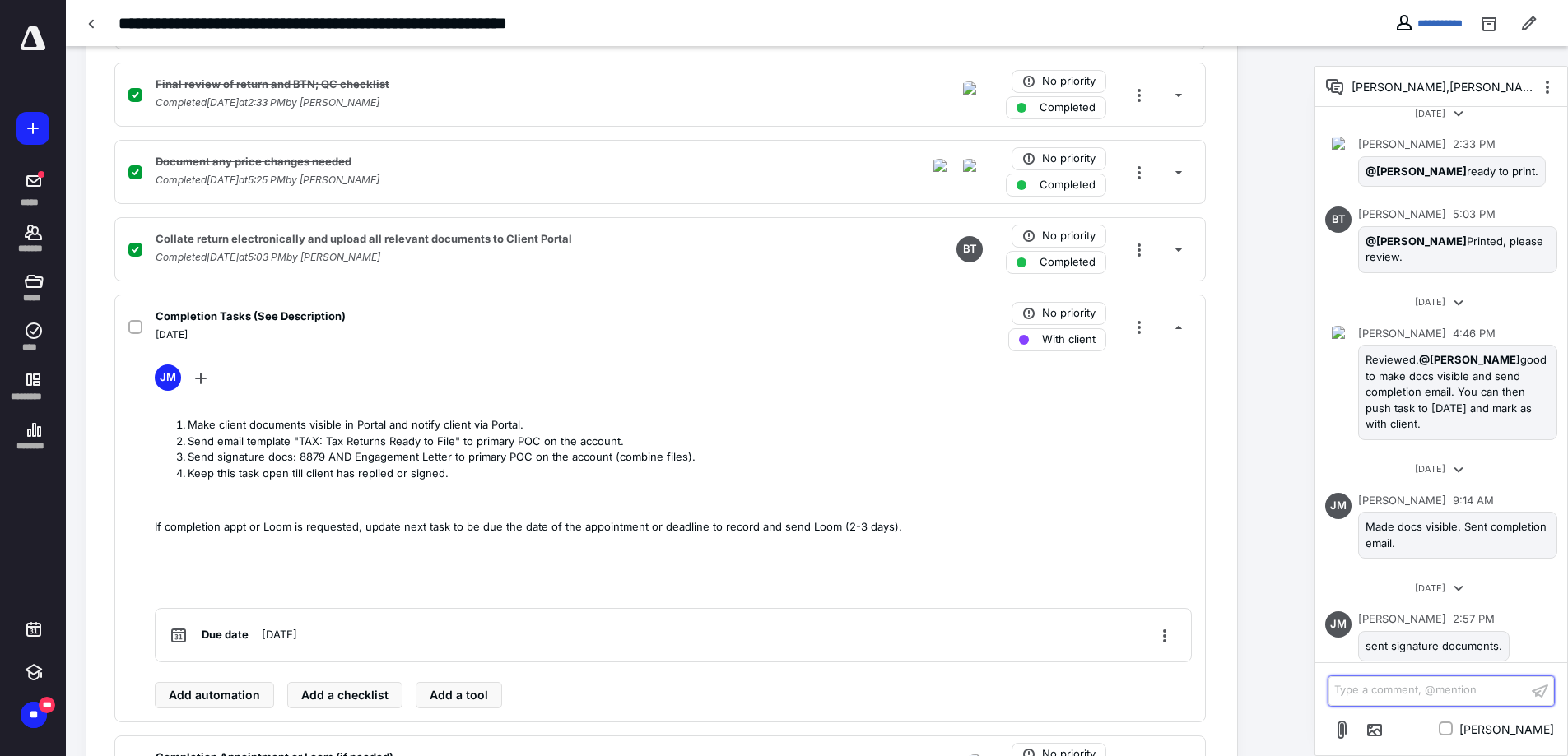 click on "Type a comment, @mention ﻿" at bounding box center (1428, 690) 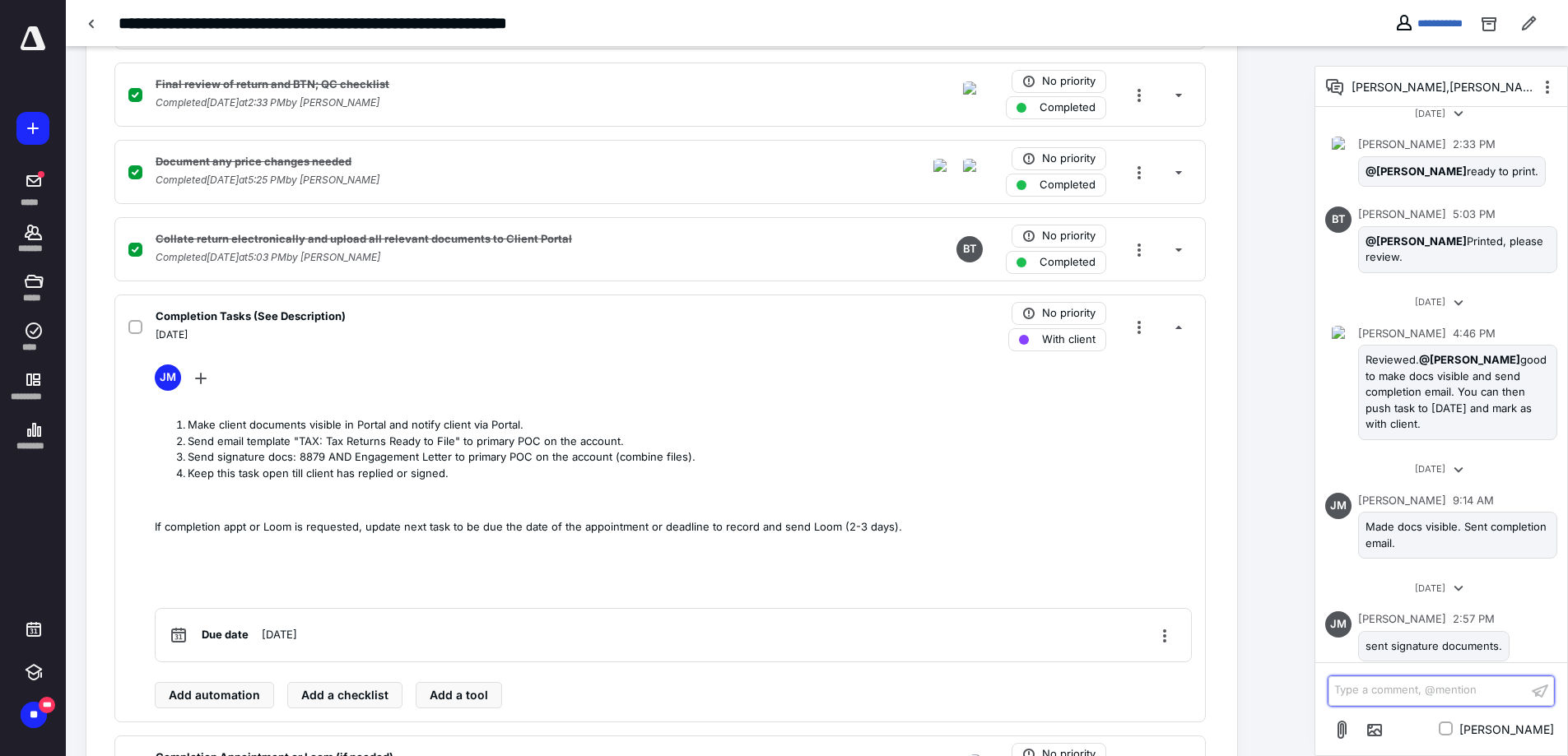 type 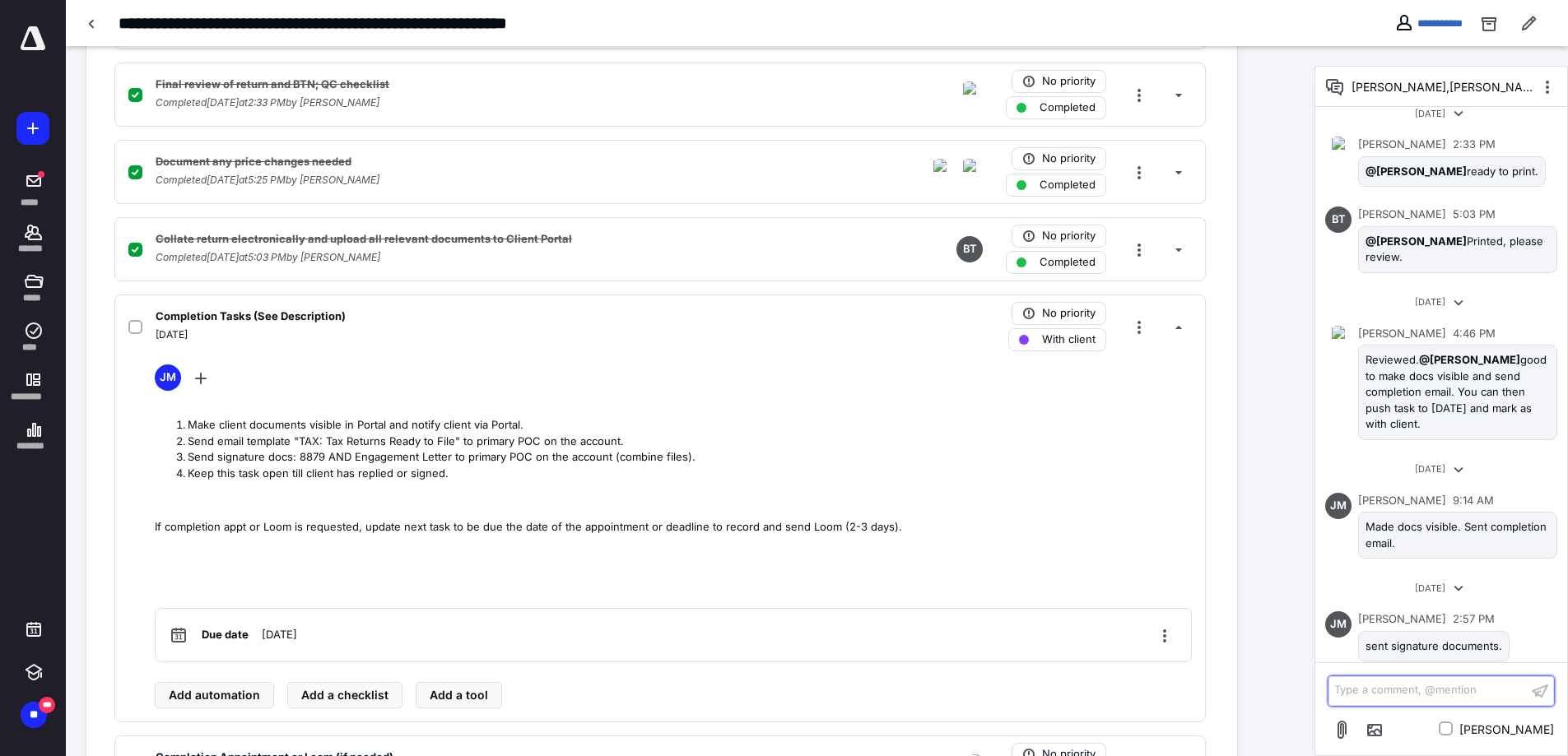 scroll, scrollTop: 2121, scrollLeft: 0, axis: vertical 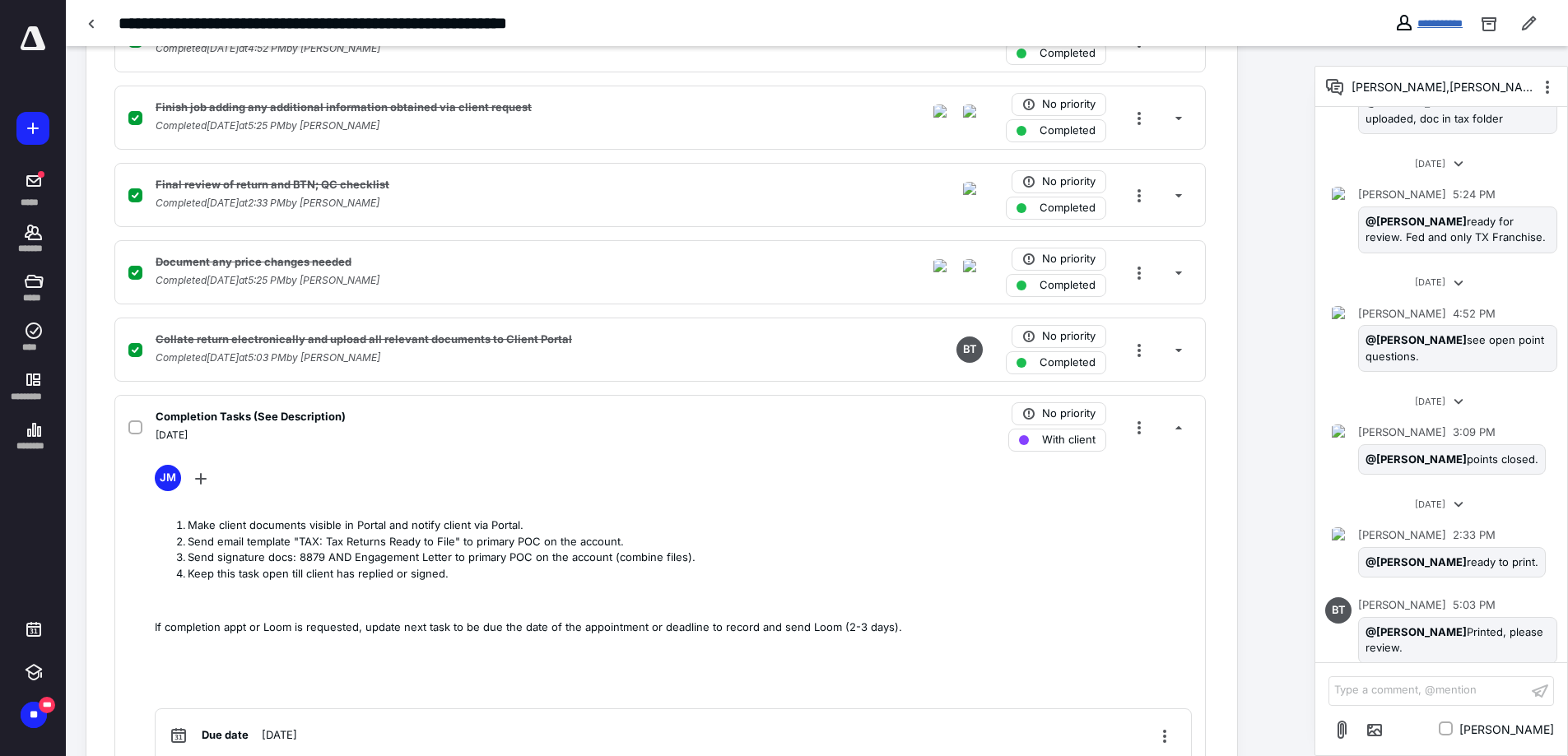 click on "**********" at bounding box center (1440, 23) 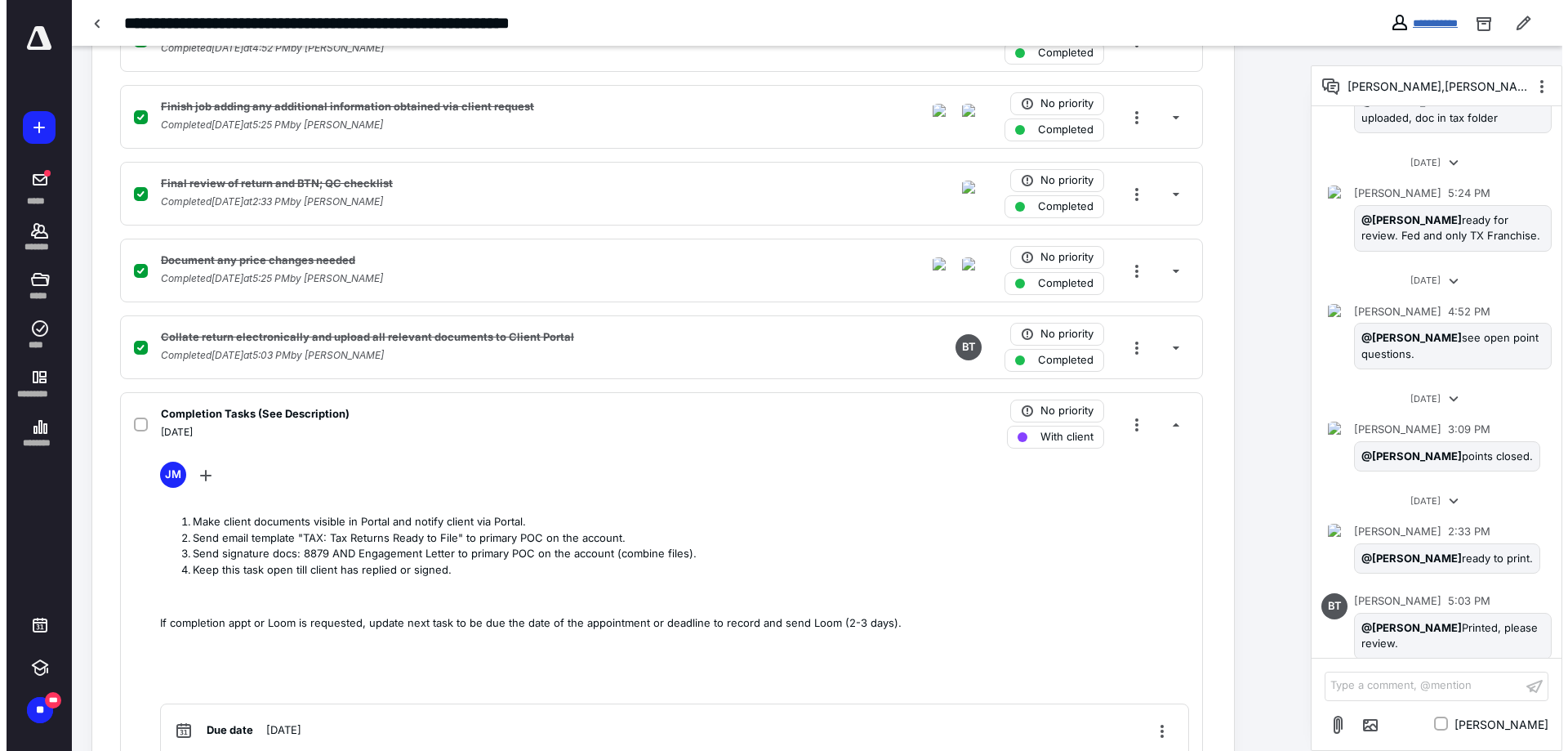 scroll, scrollTop: 0, scrollLeft: 0, axis: both 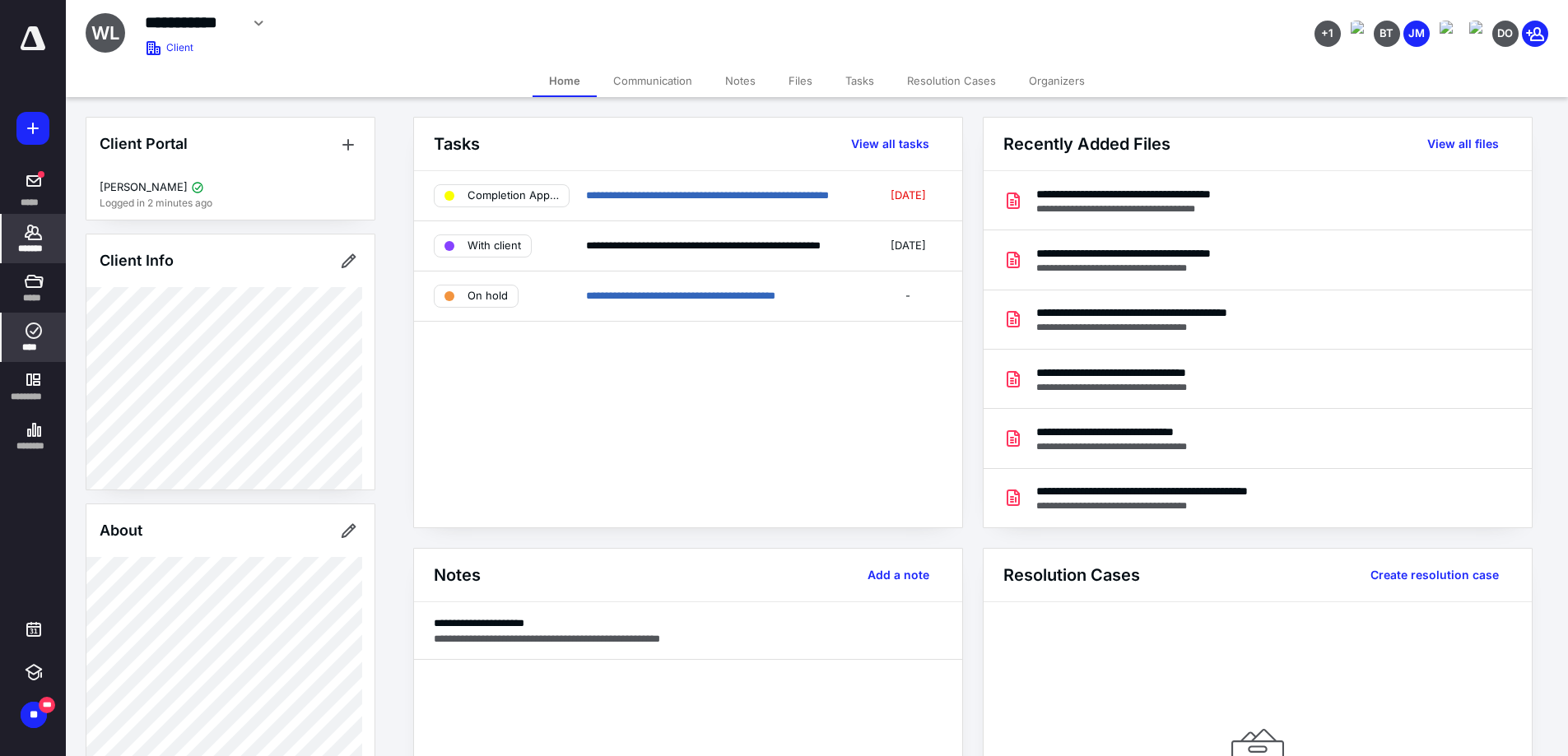 click 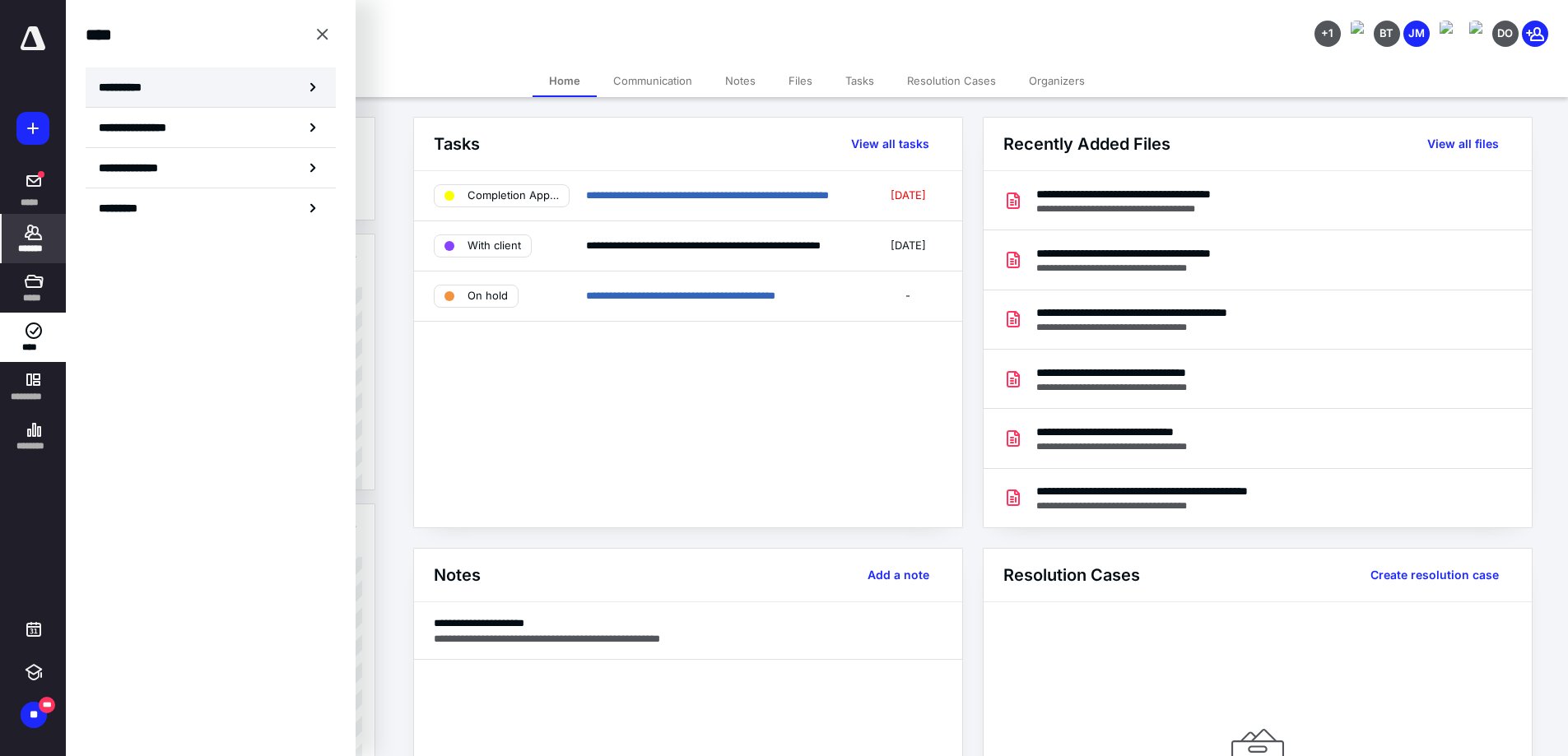 click on "**********" at bounding box center [126, 87] 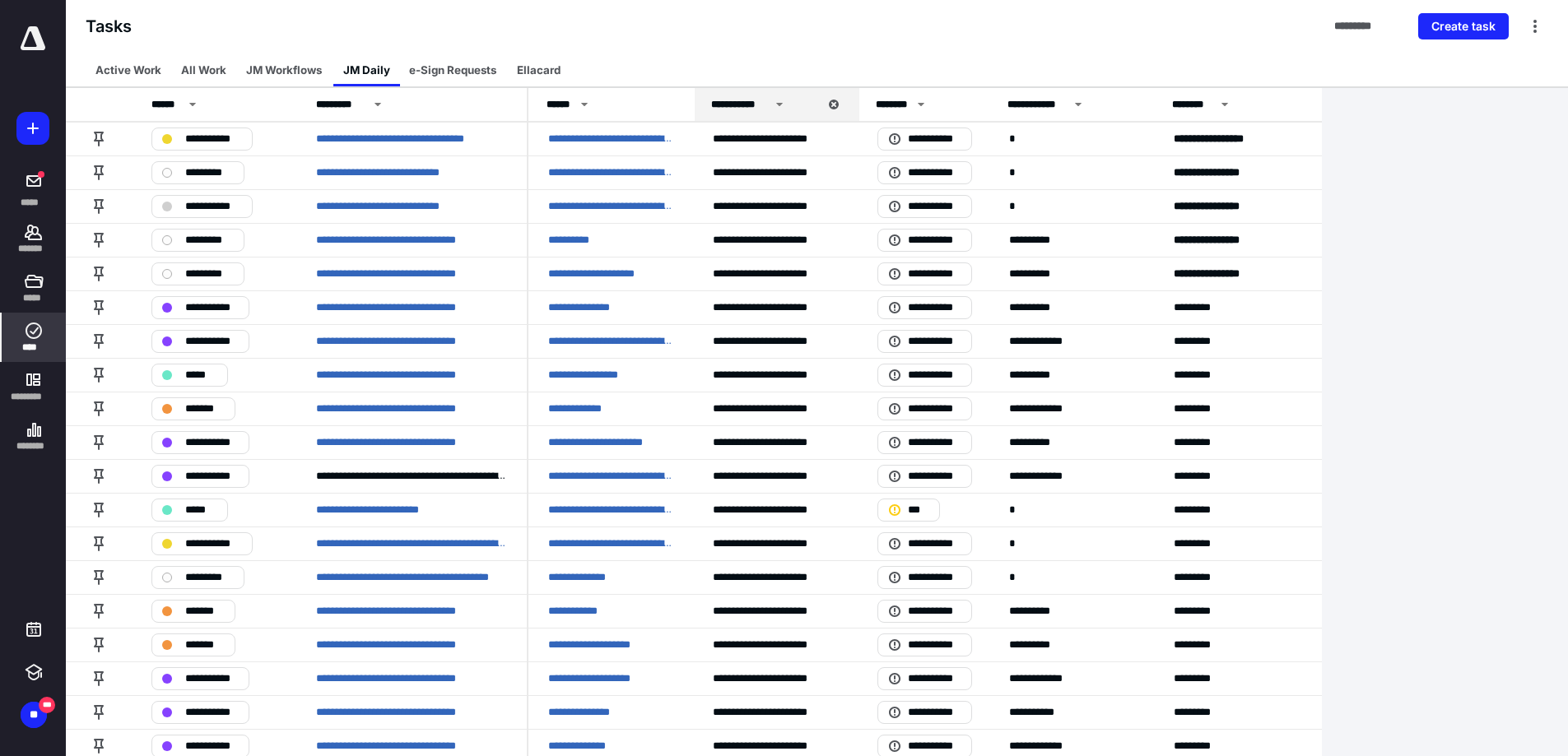click on "e-Sign Requests" at bounding box center (453, 70) 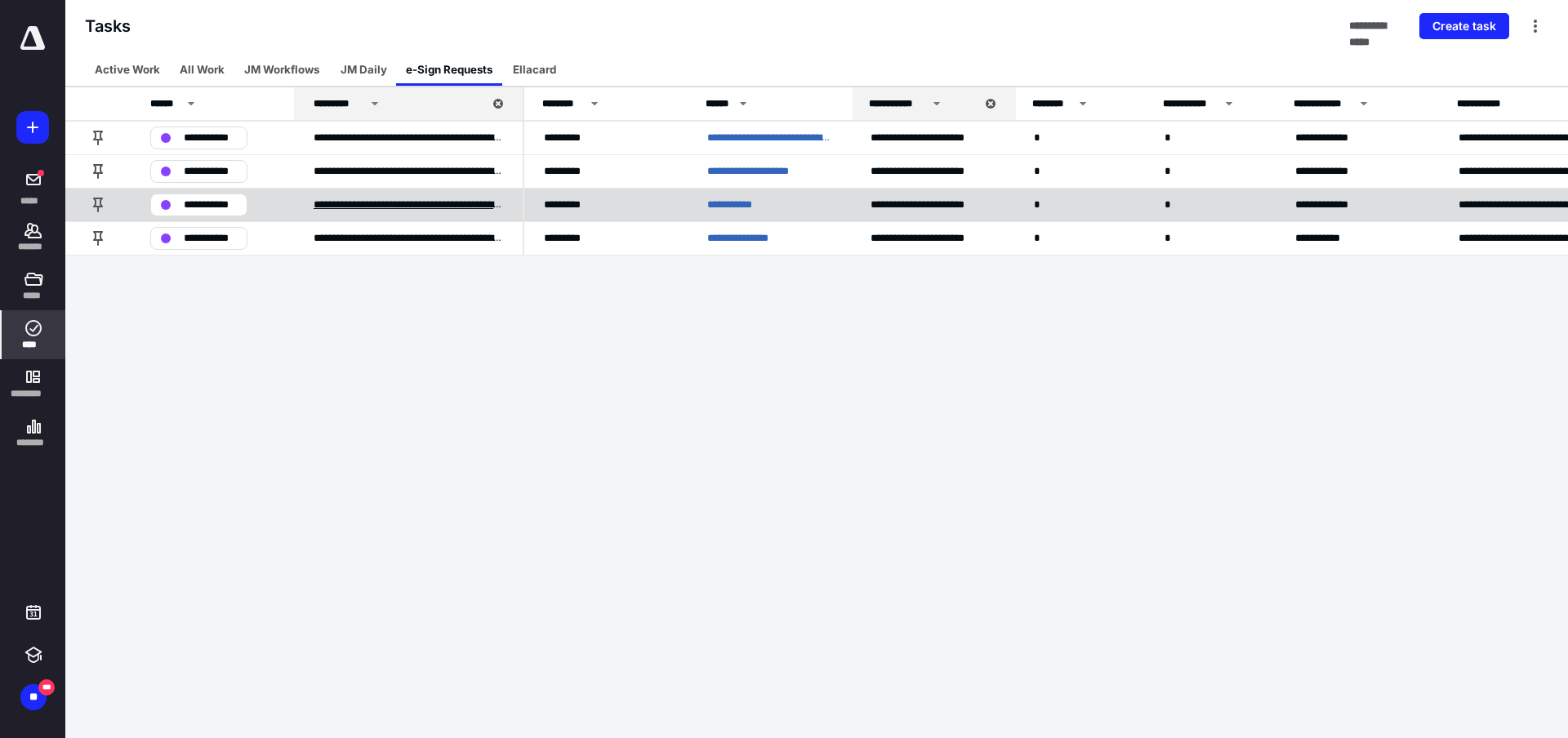 click on "**********" at bounding box center (408, 205) 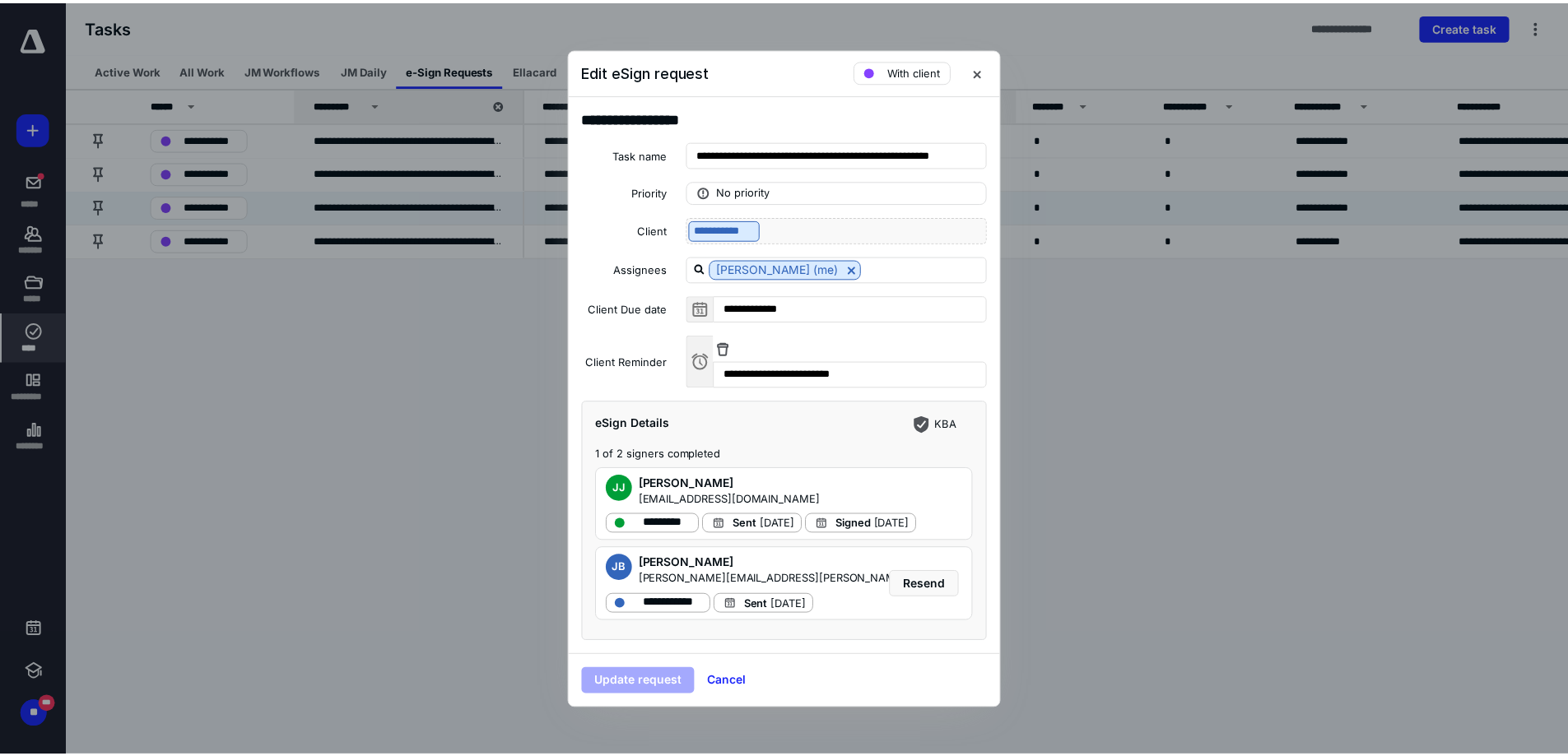scroll, scrollTop: 103, scrollLeft: 0, axis: vertical 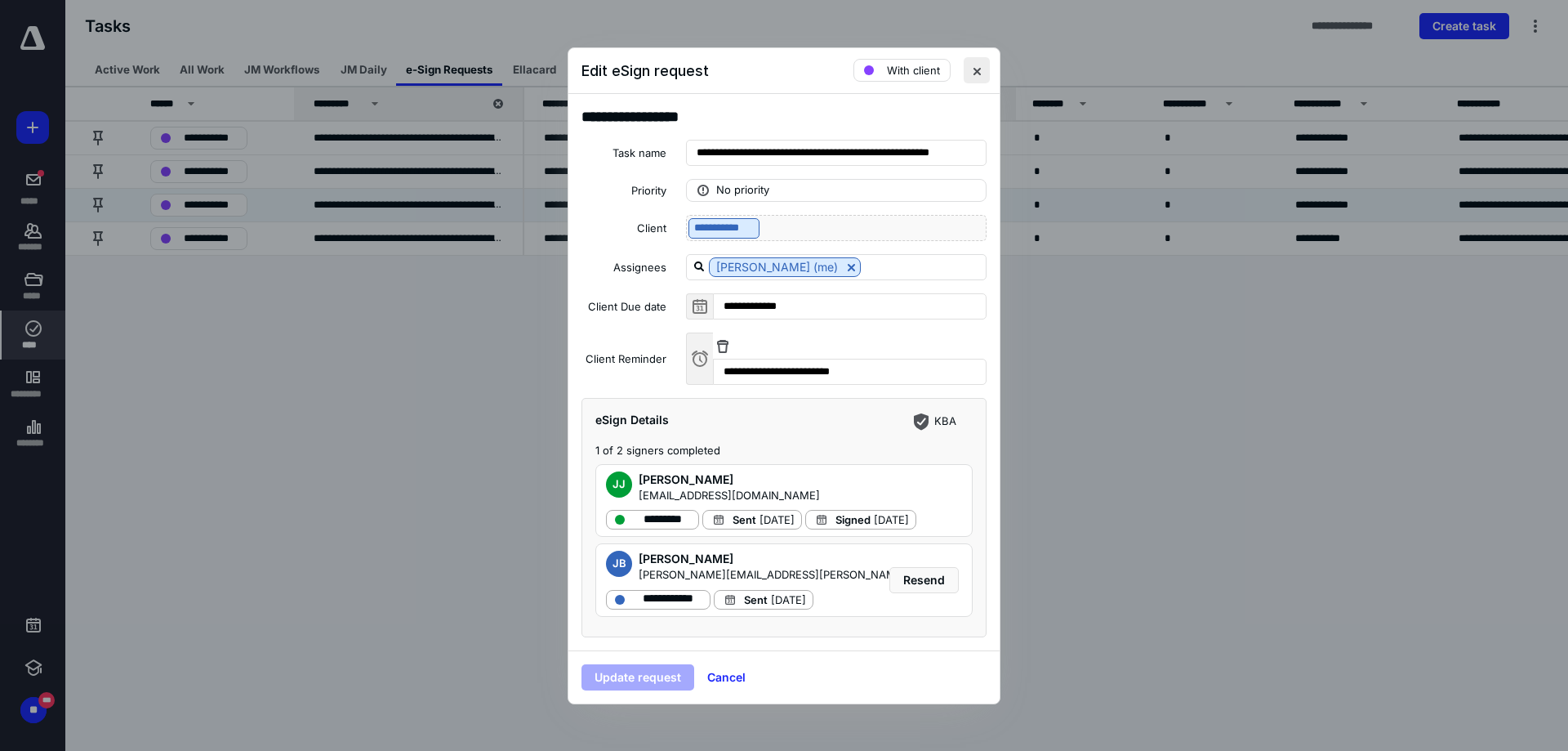 click at bounding box center [977, 70] 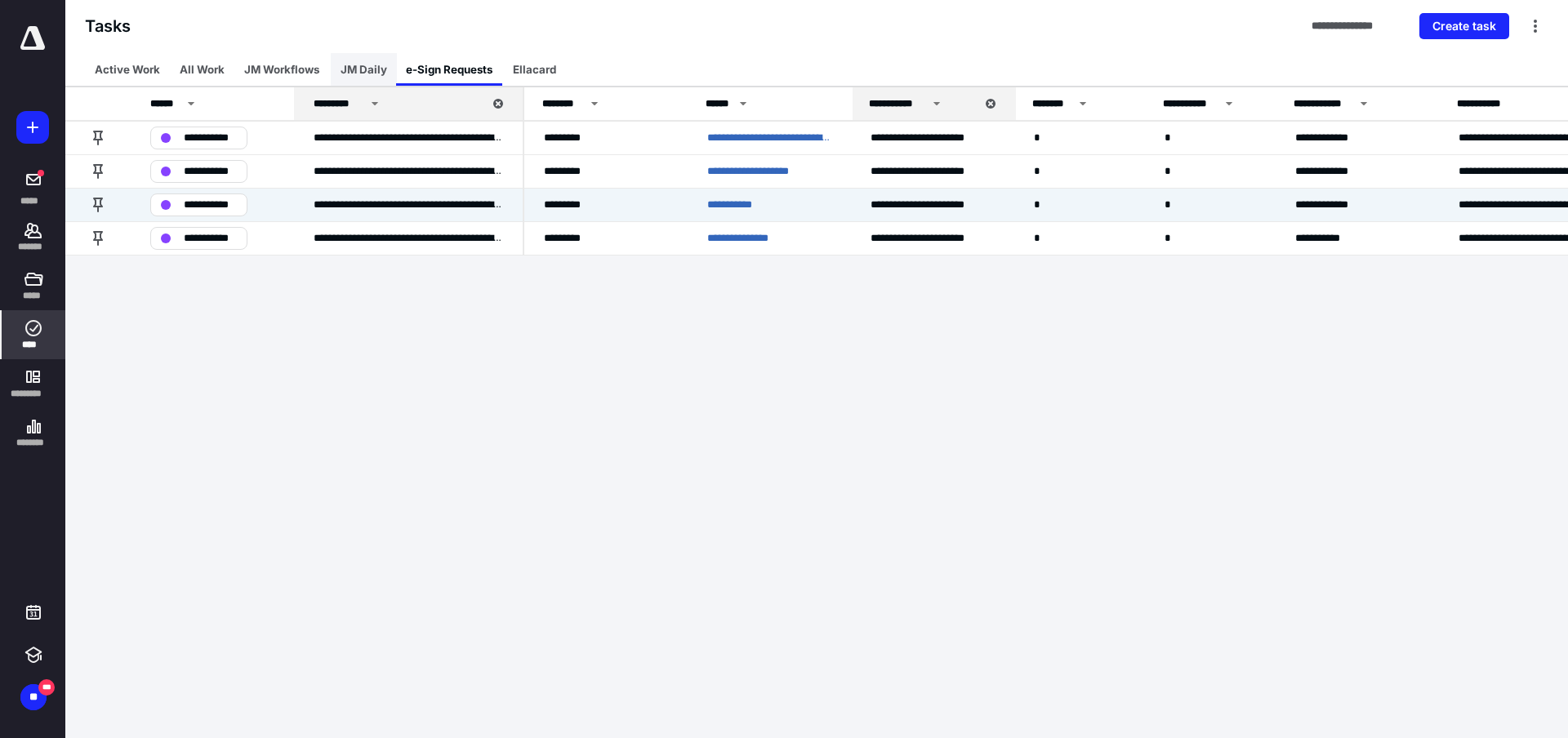 click on "JM Daily" at bounding box center [363, 69] 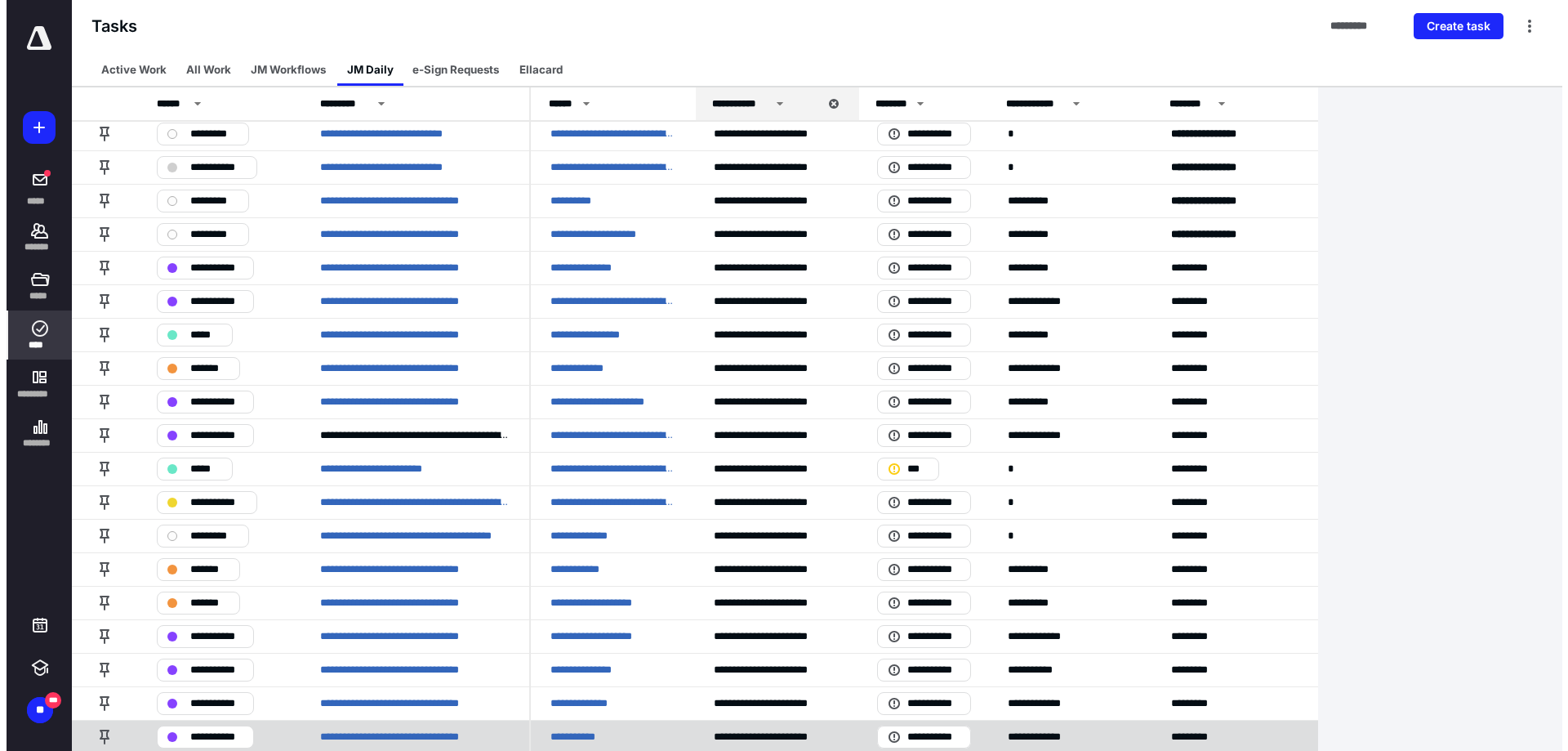 scroll, scrollTop: 0, scrollLeft: 0, axis: both 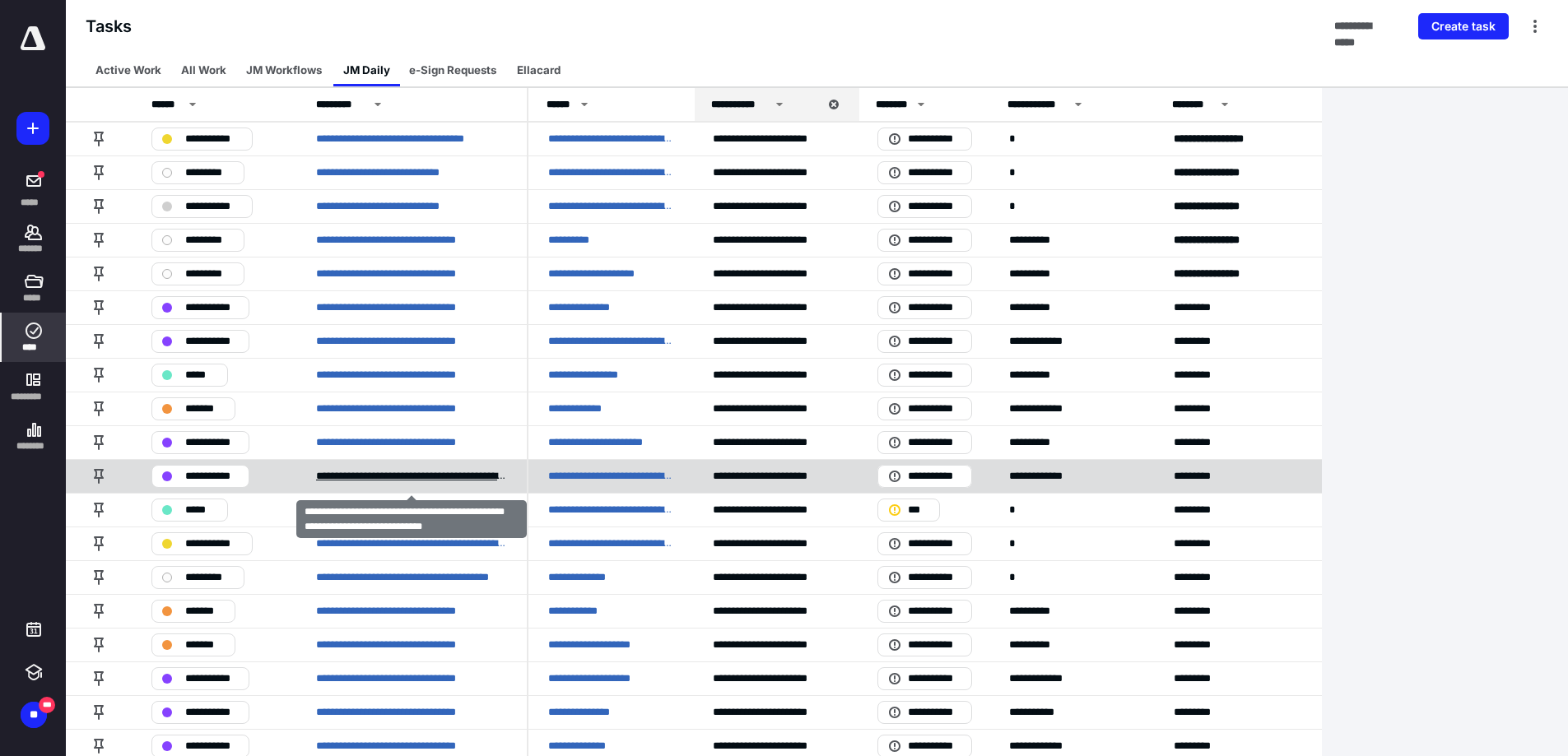 click on "**********" at bounding box center [412, 476] 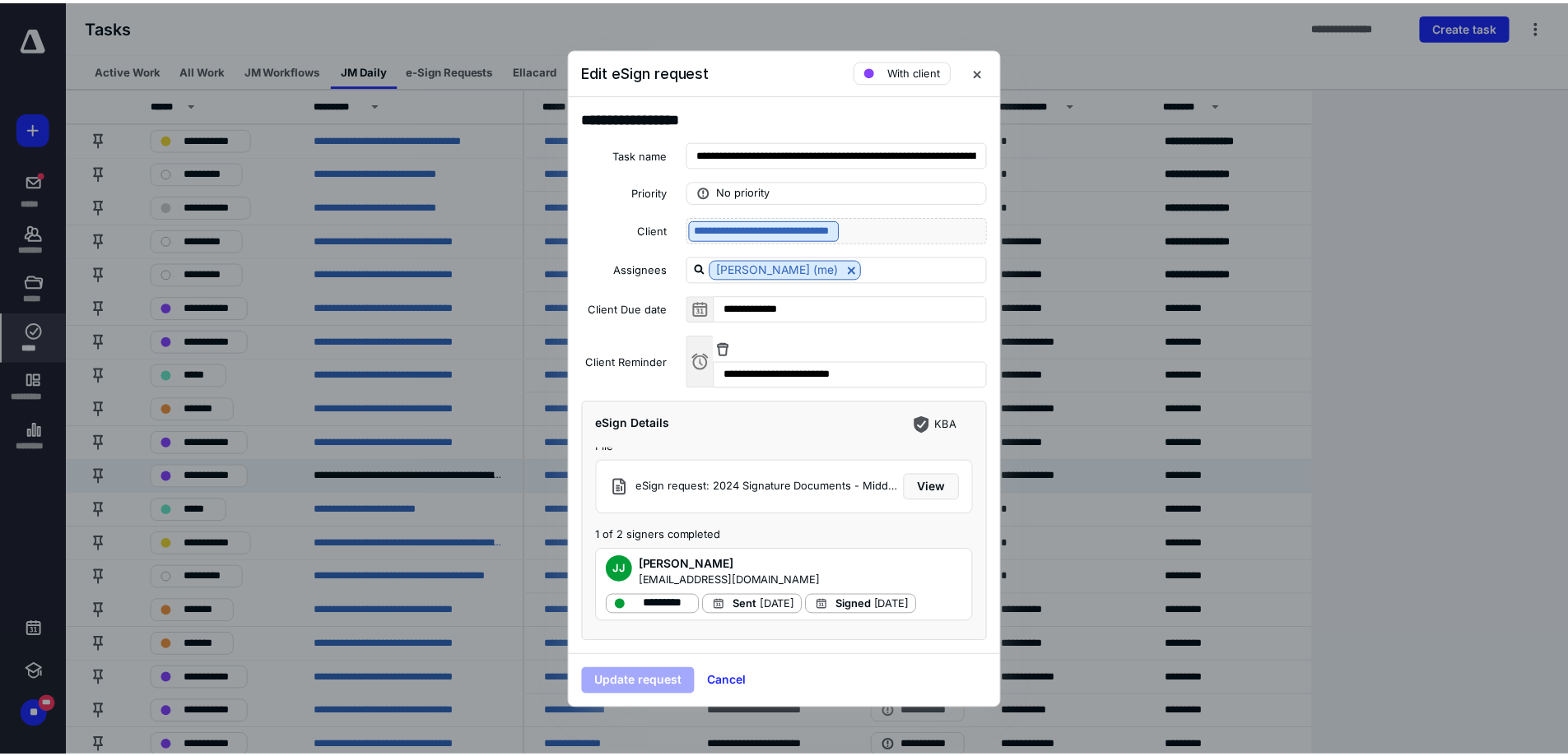 scroll, scrollTop: 0, scrollLeft: 0, axis: both 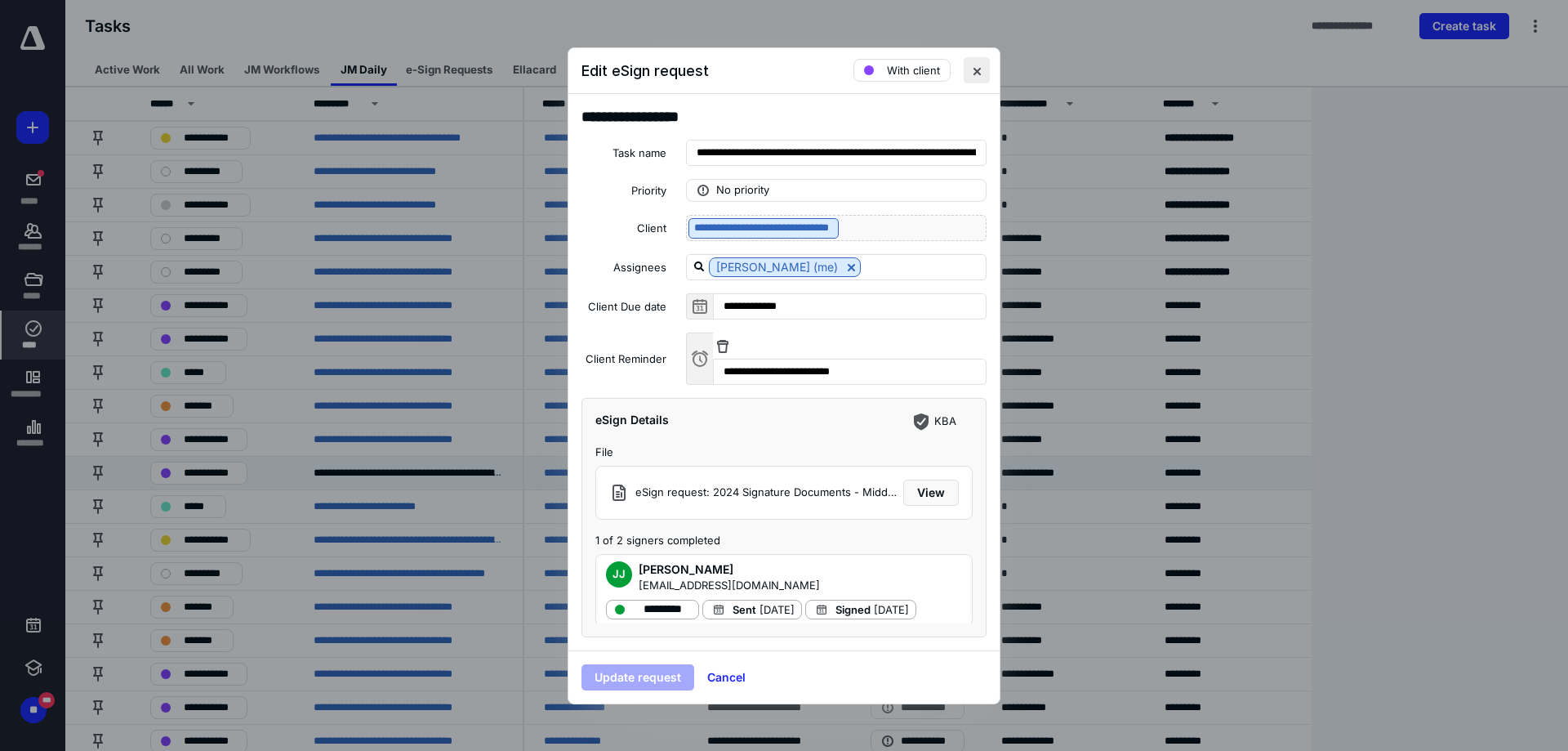 click at bounding box center (977, 70) 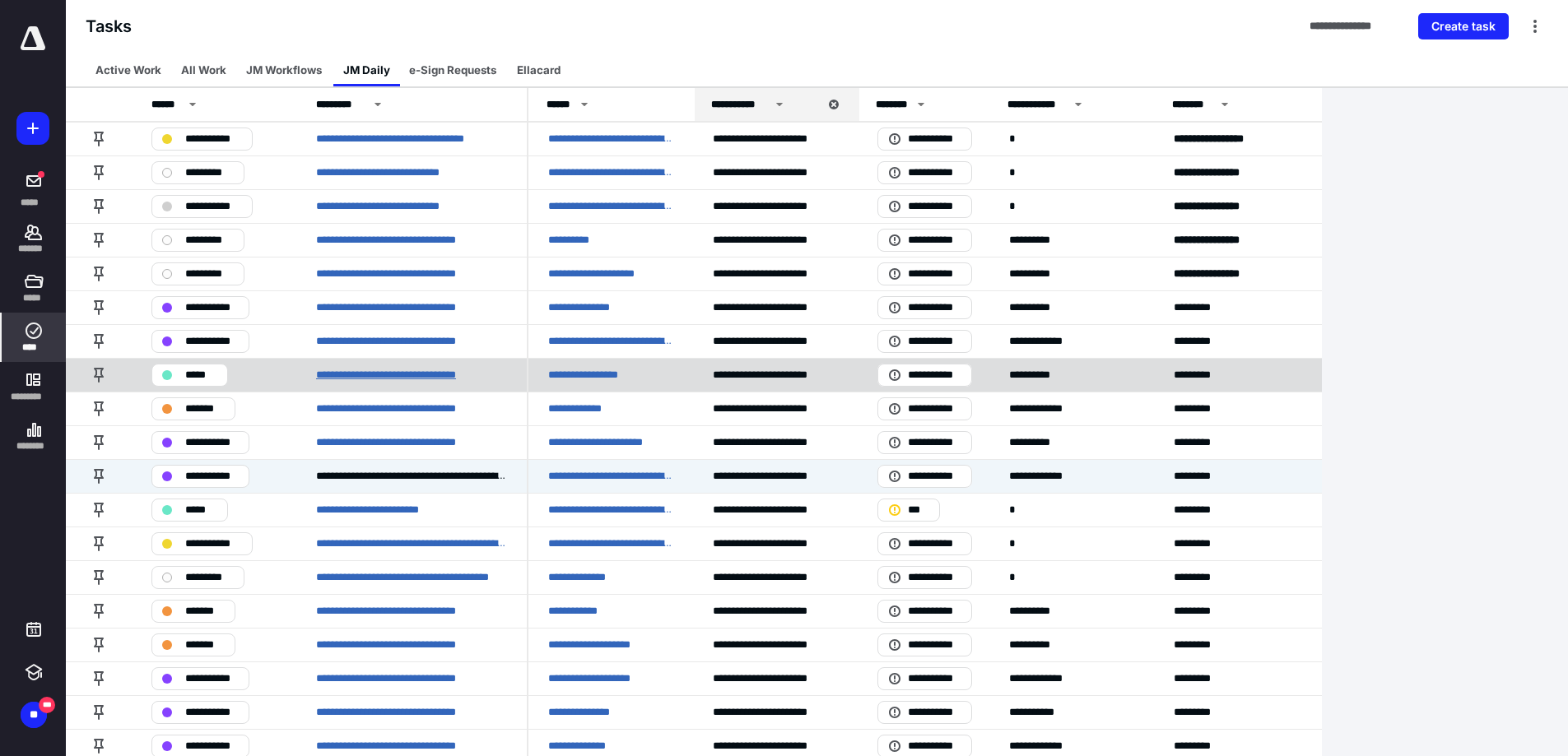 click on "**********" at bounding box center [407, 375] 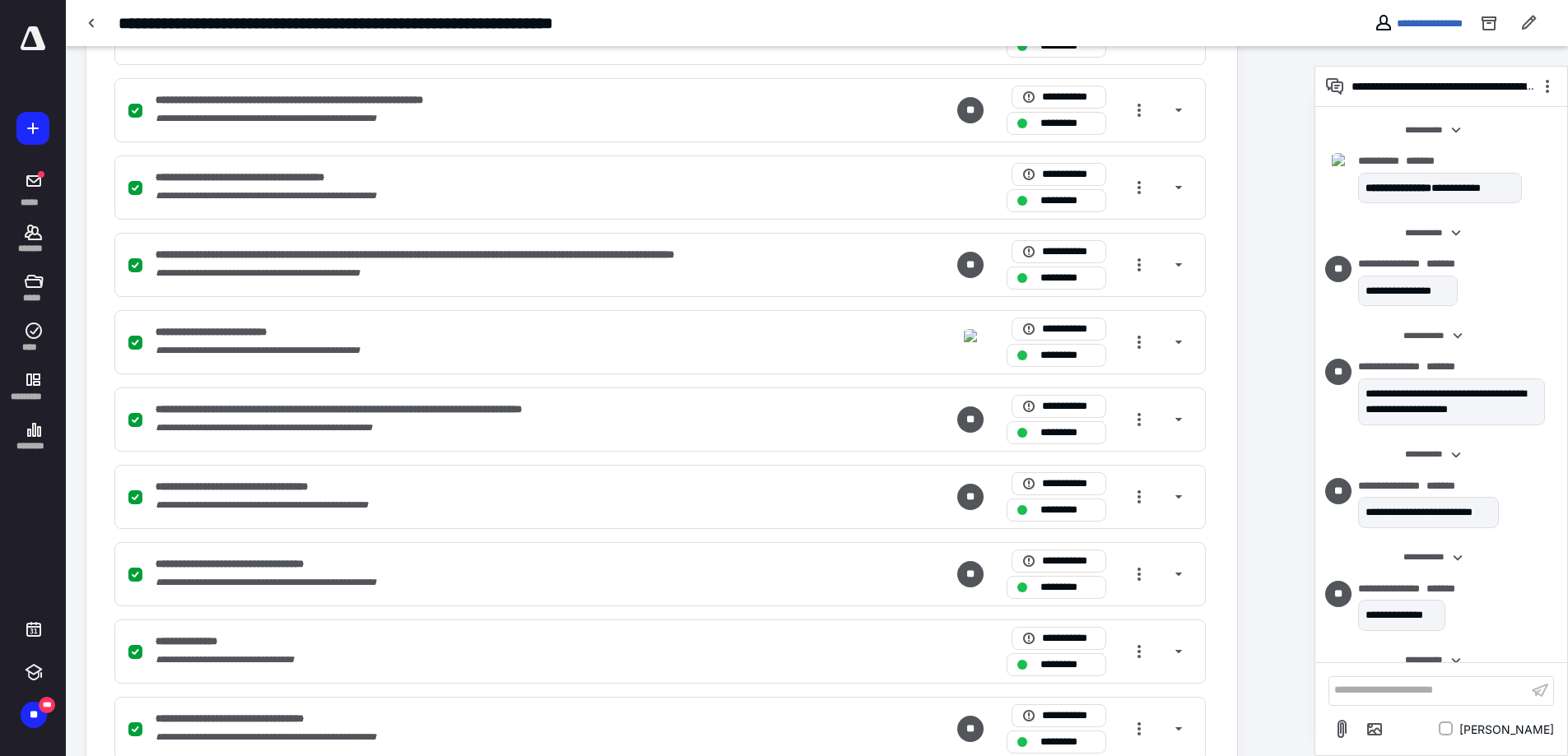 scroll, scrollTop: 1821, scrollLeft: 0, axis: vertical 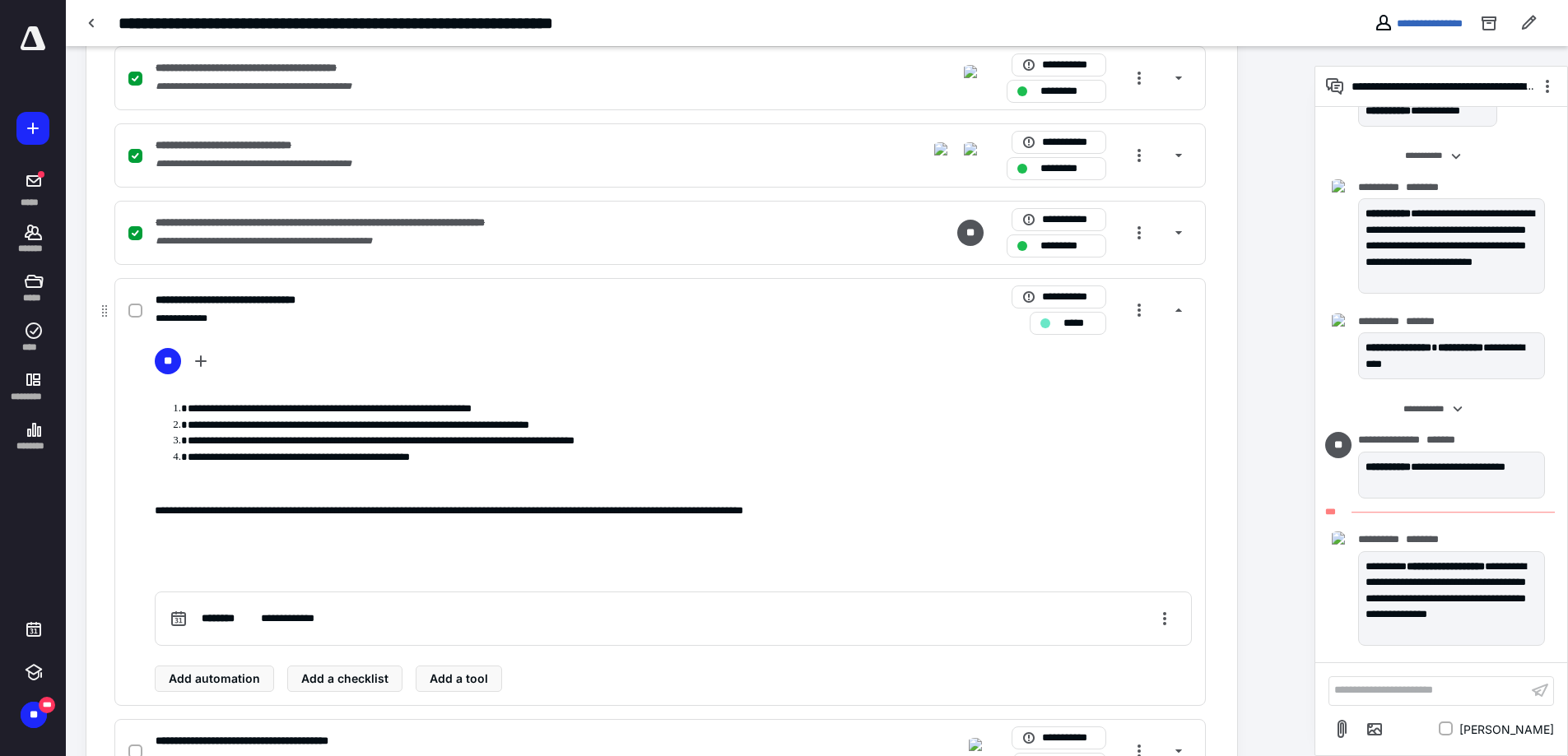 click on "*****" at bounding box center (1068, 323) 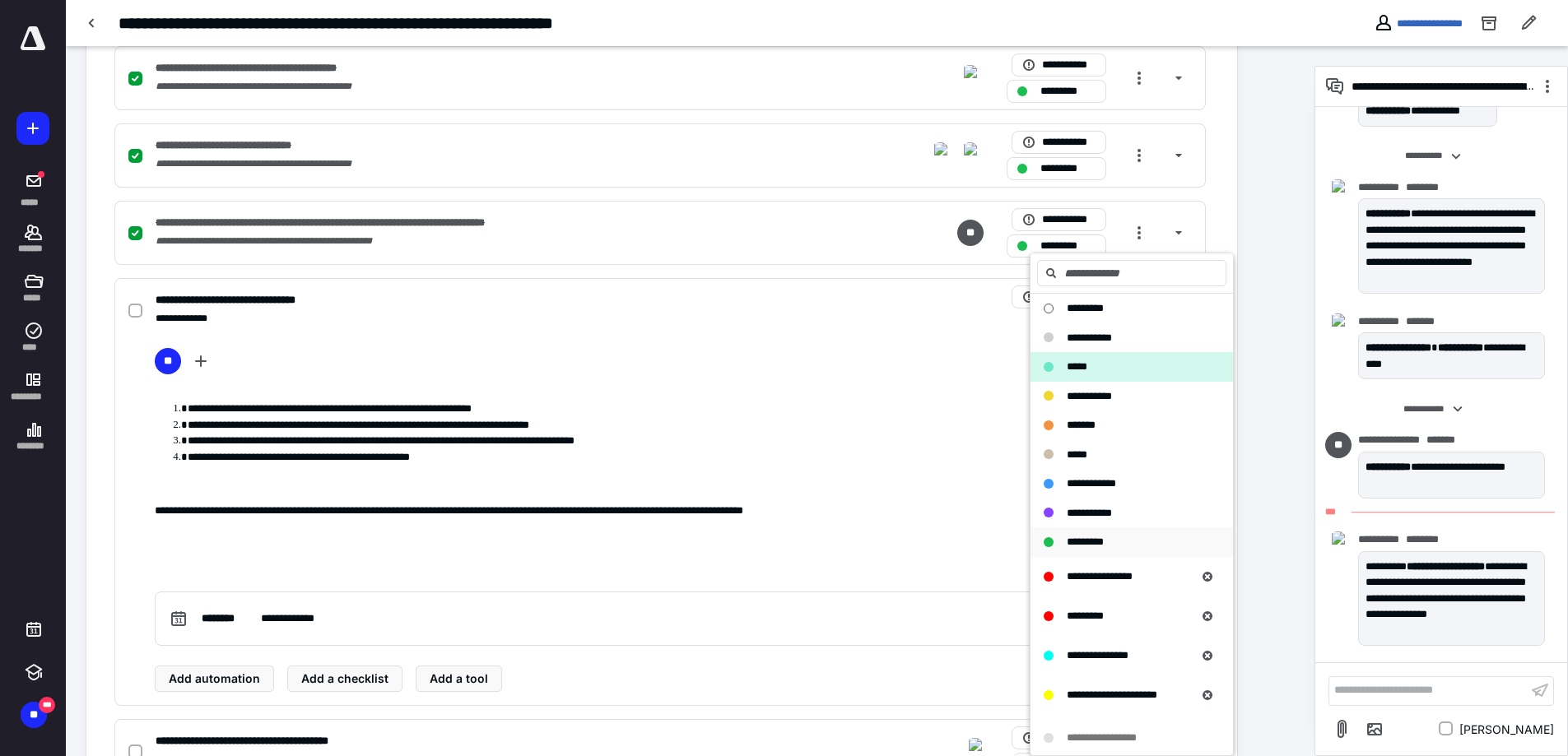 click on "*********" at bounding box center (1085, 542) 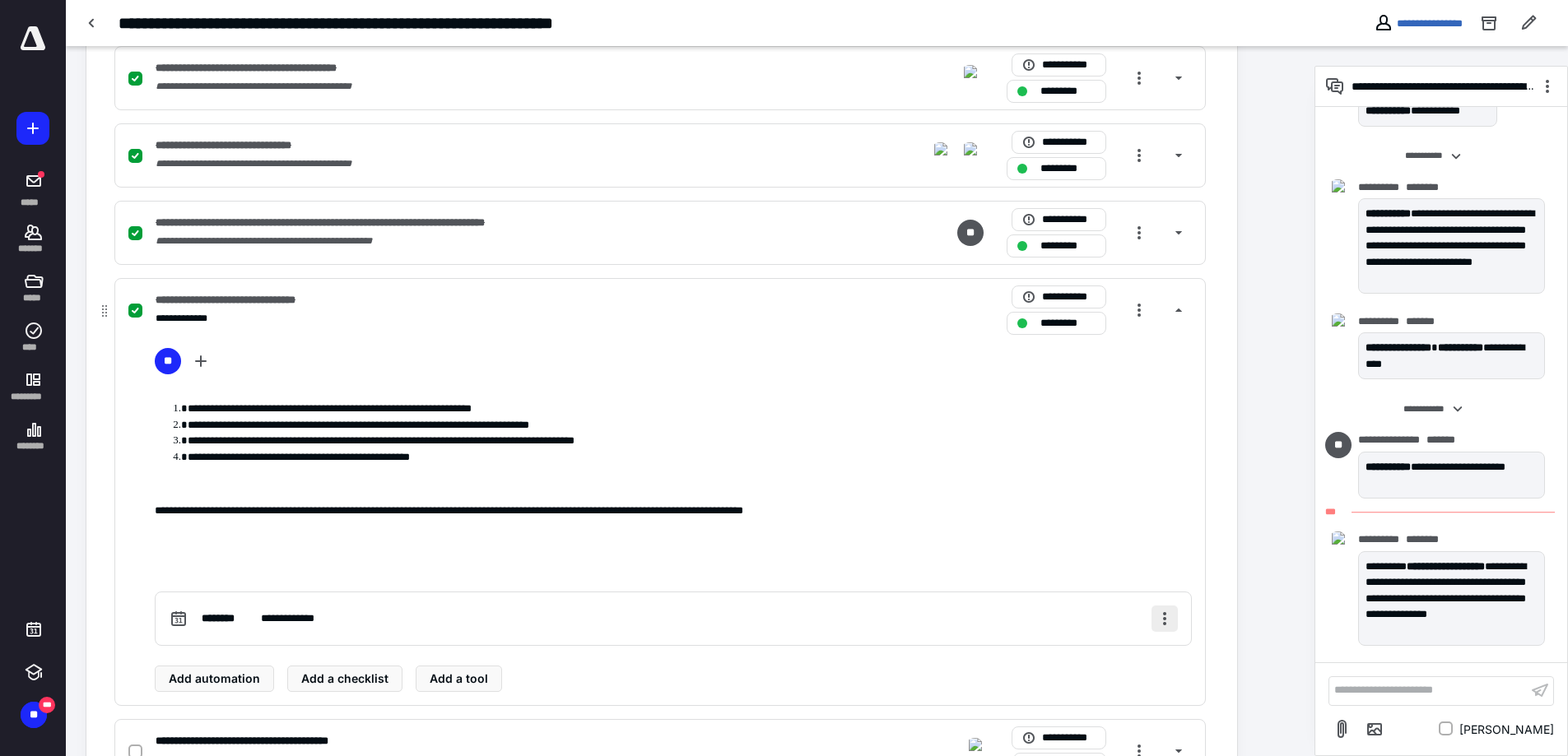 click at bounding box center [1165, 619] 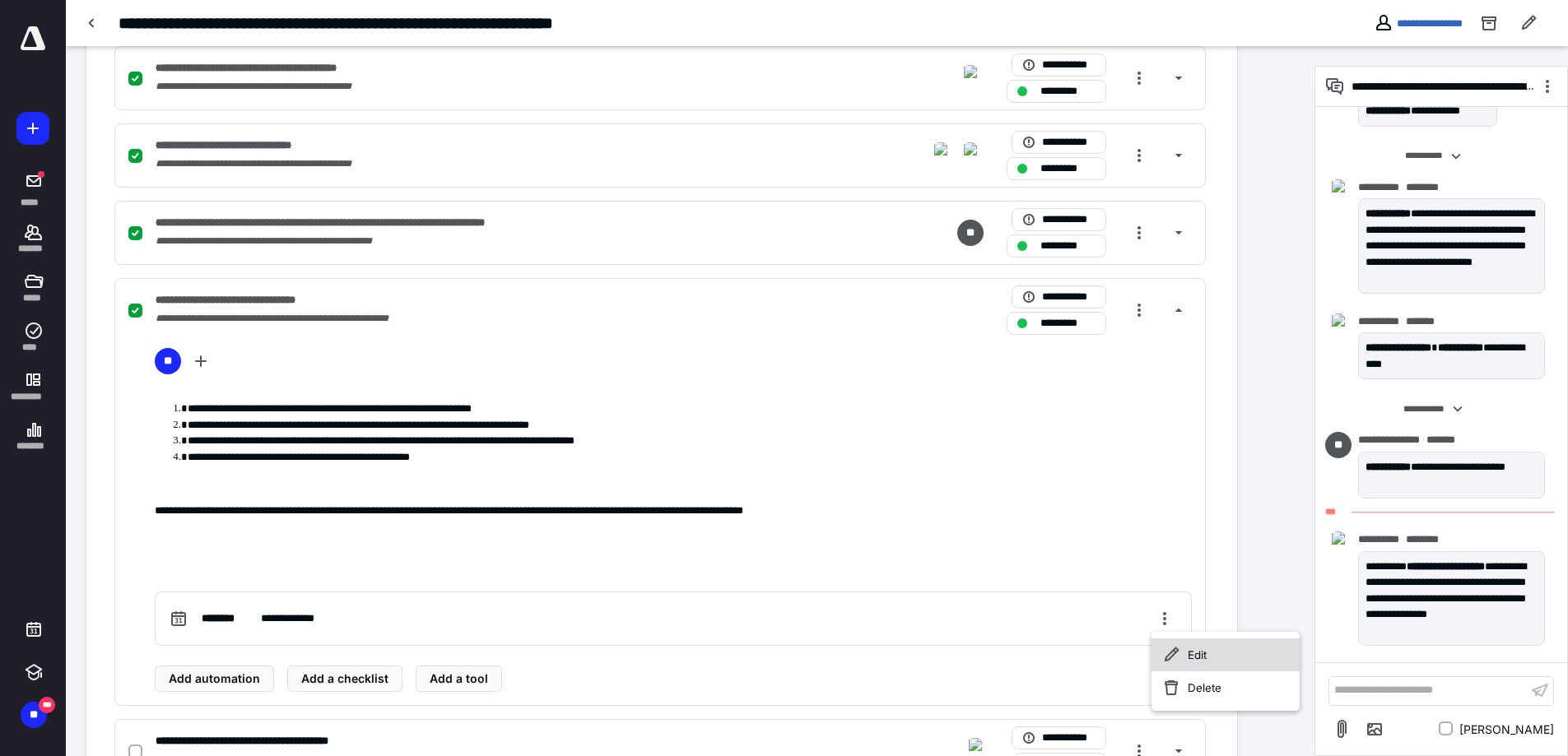 click on "Edit" at bounding box center [1226, 655] 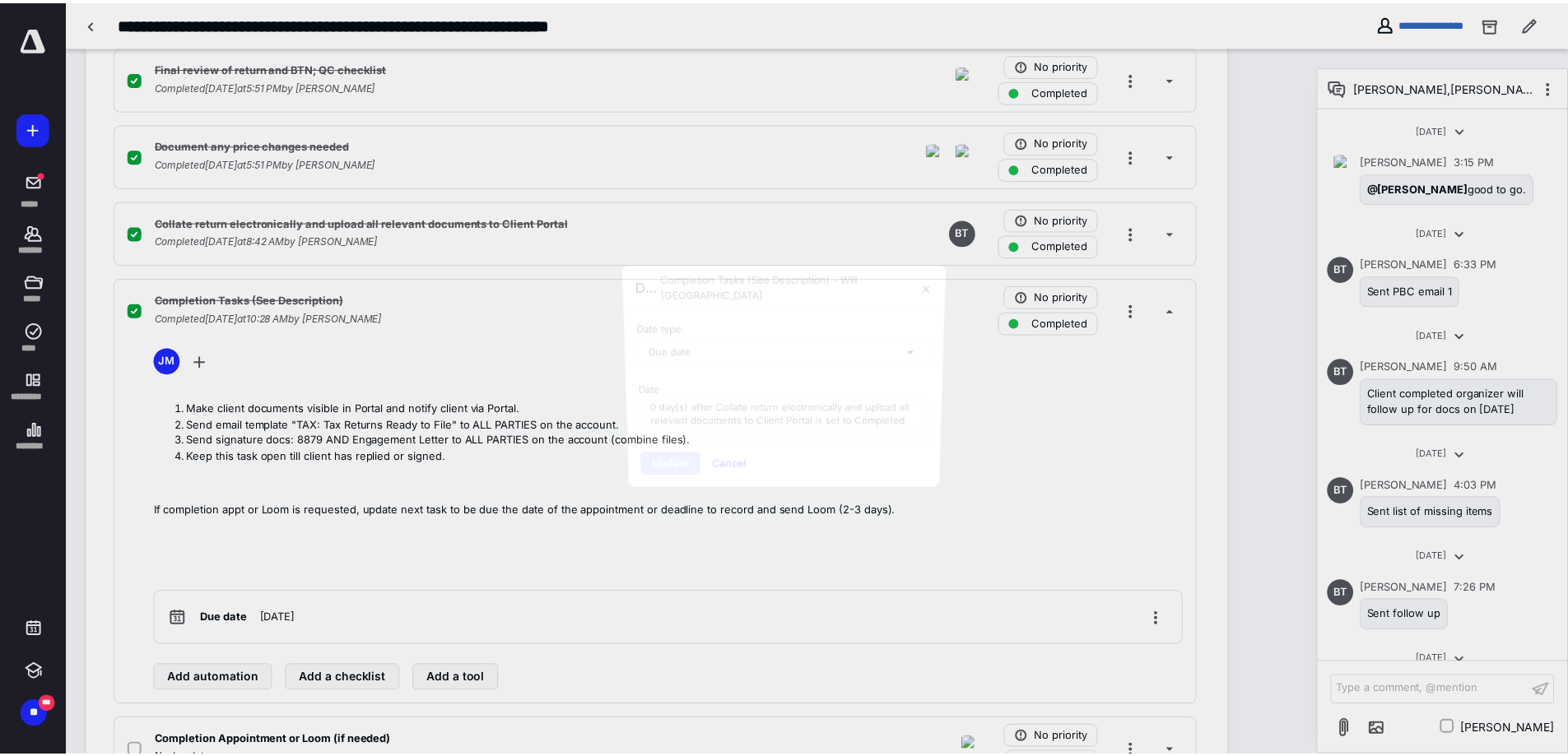 scroll, scrollTop: 2333, scrollLeft: 0, axis: vertical 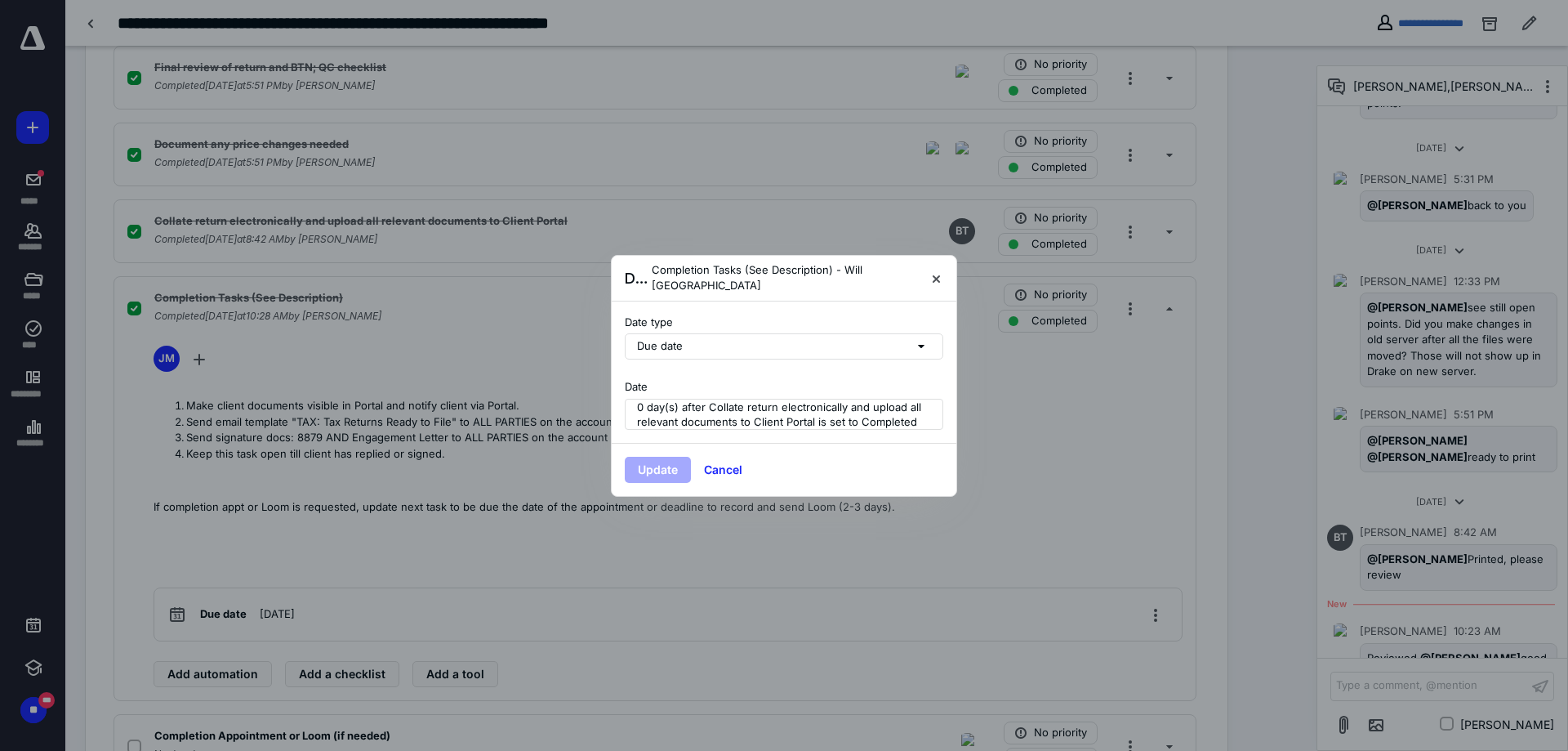click on "Due date" at bounding box center (784, 346) 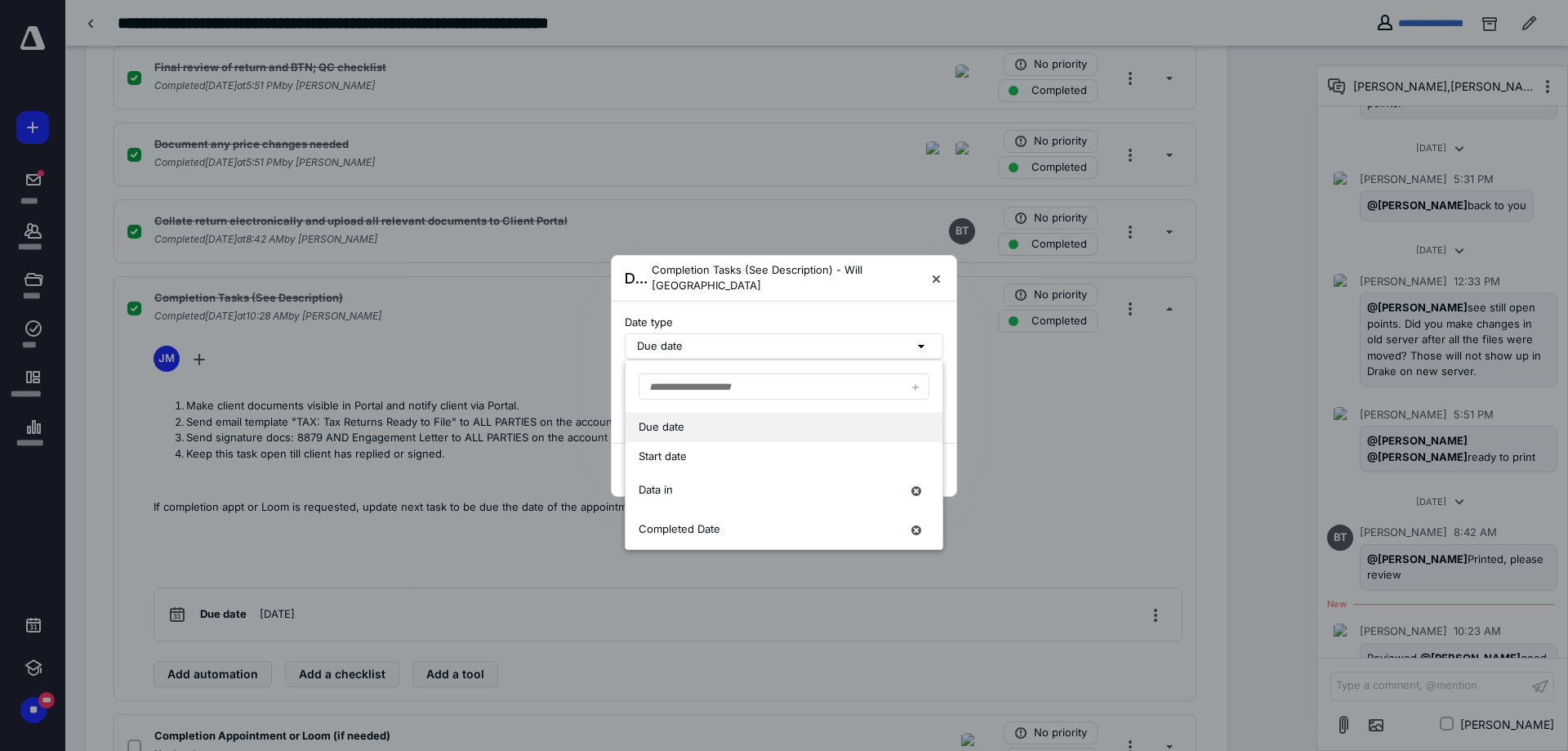 click on "Due date" at bounding box center (784, 346) 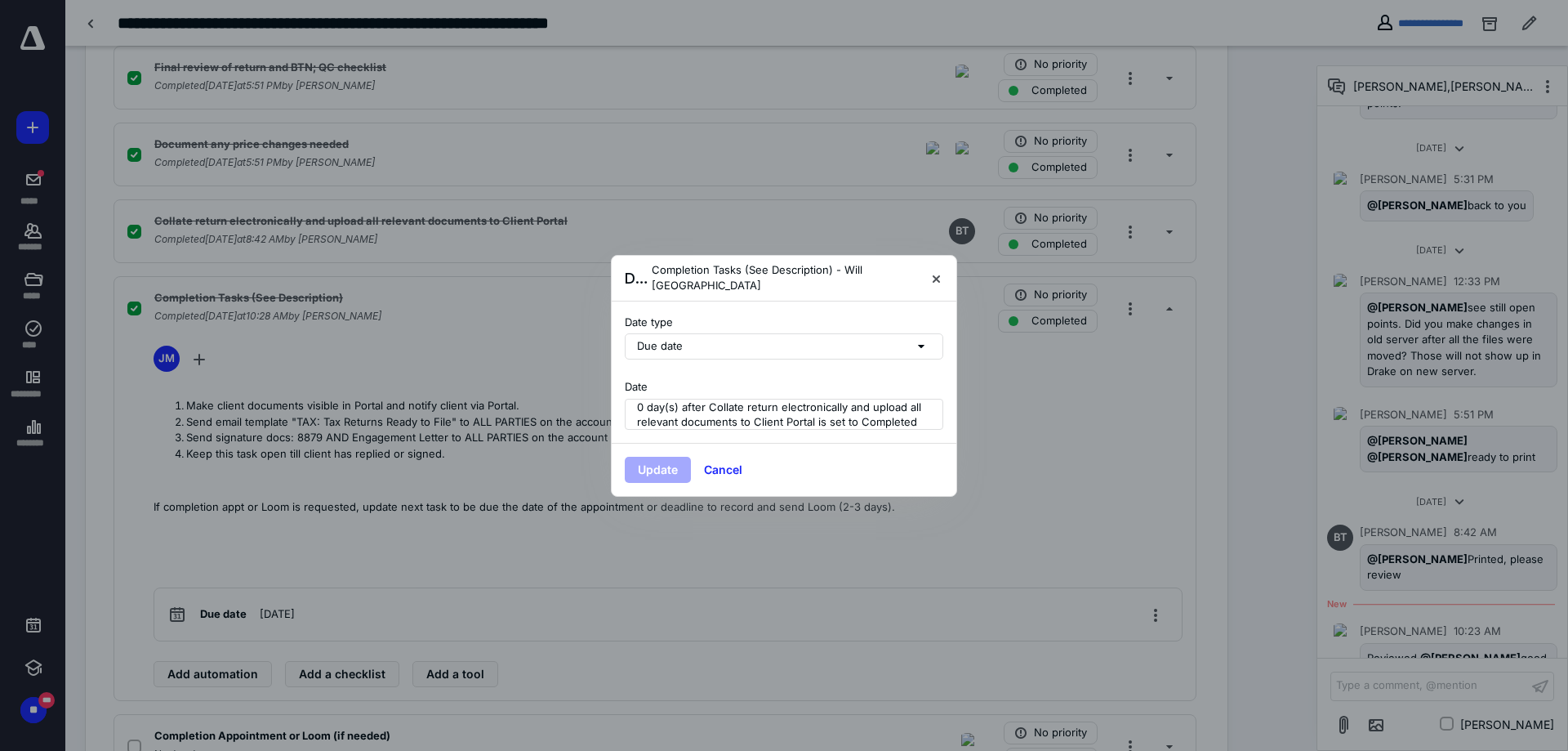 click on "0 day(s) after  Collate return electronically and upload all relevant documents to Client Portal is set to Completed" at bounding box center [786, 414] 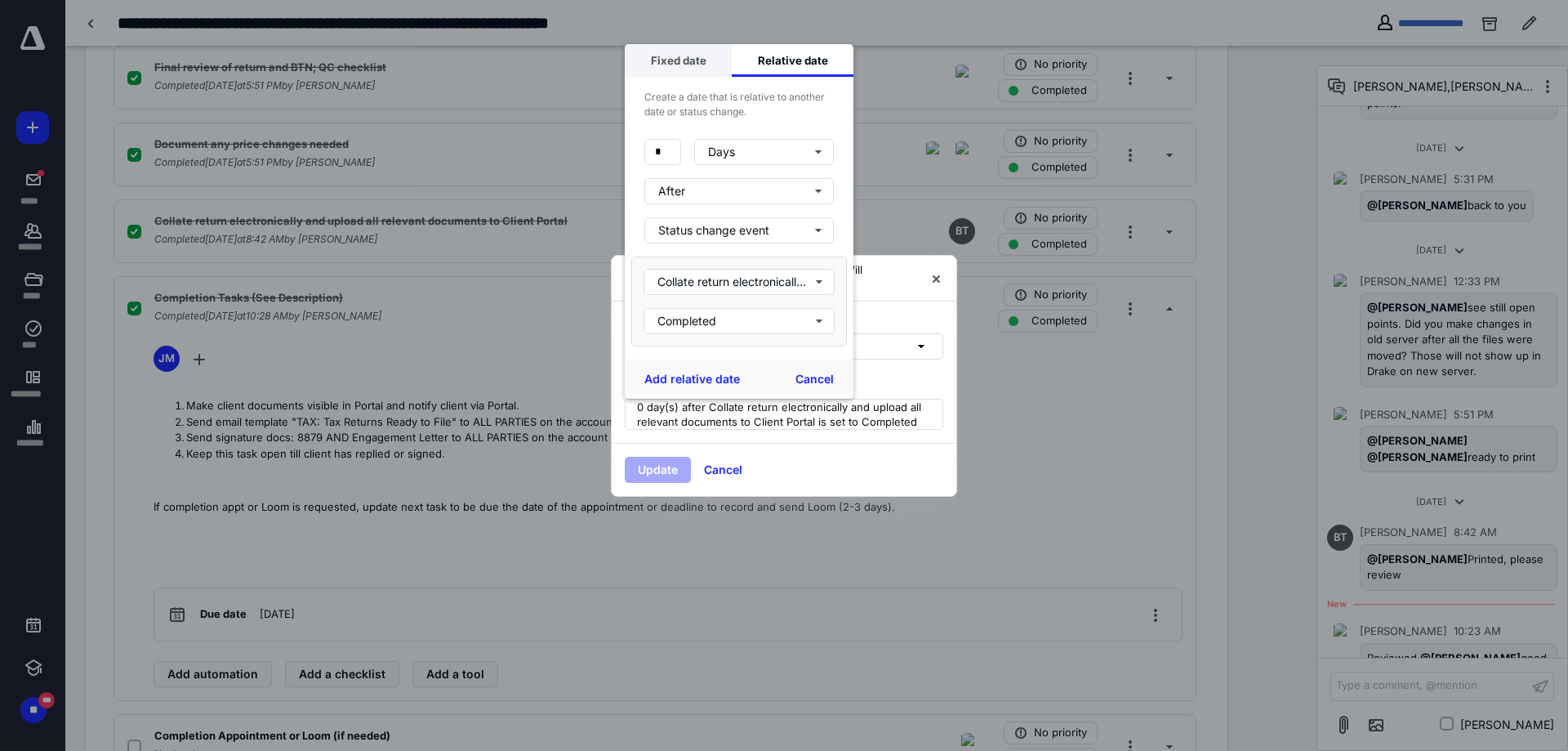 click on "Fixed date" at bounding box center (678, 60) 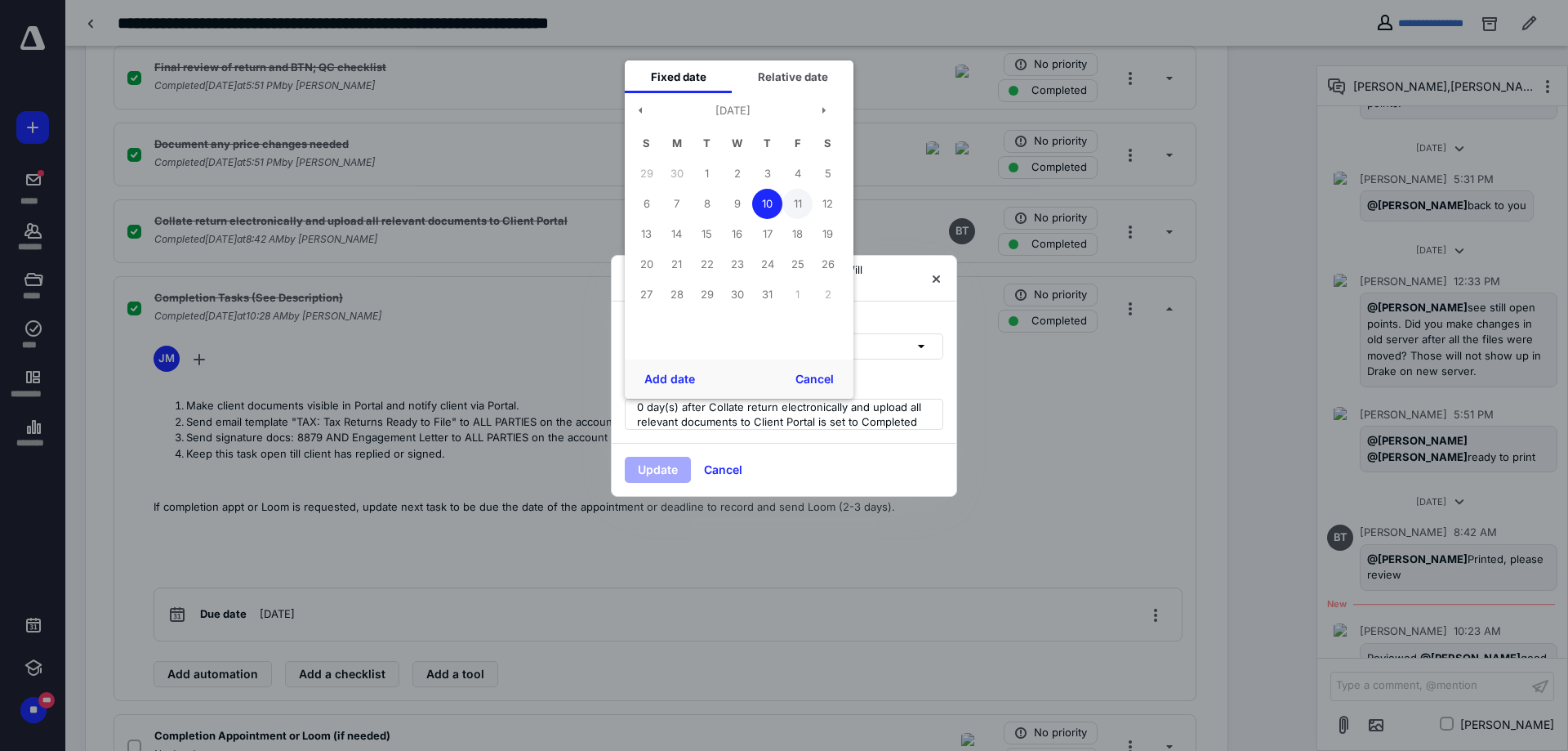 click on "11" at bounding box center (797, 203) 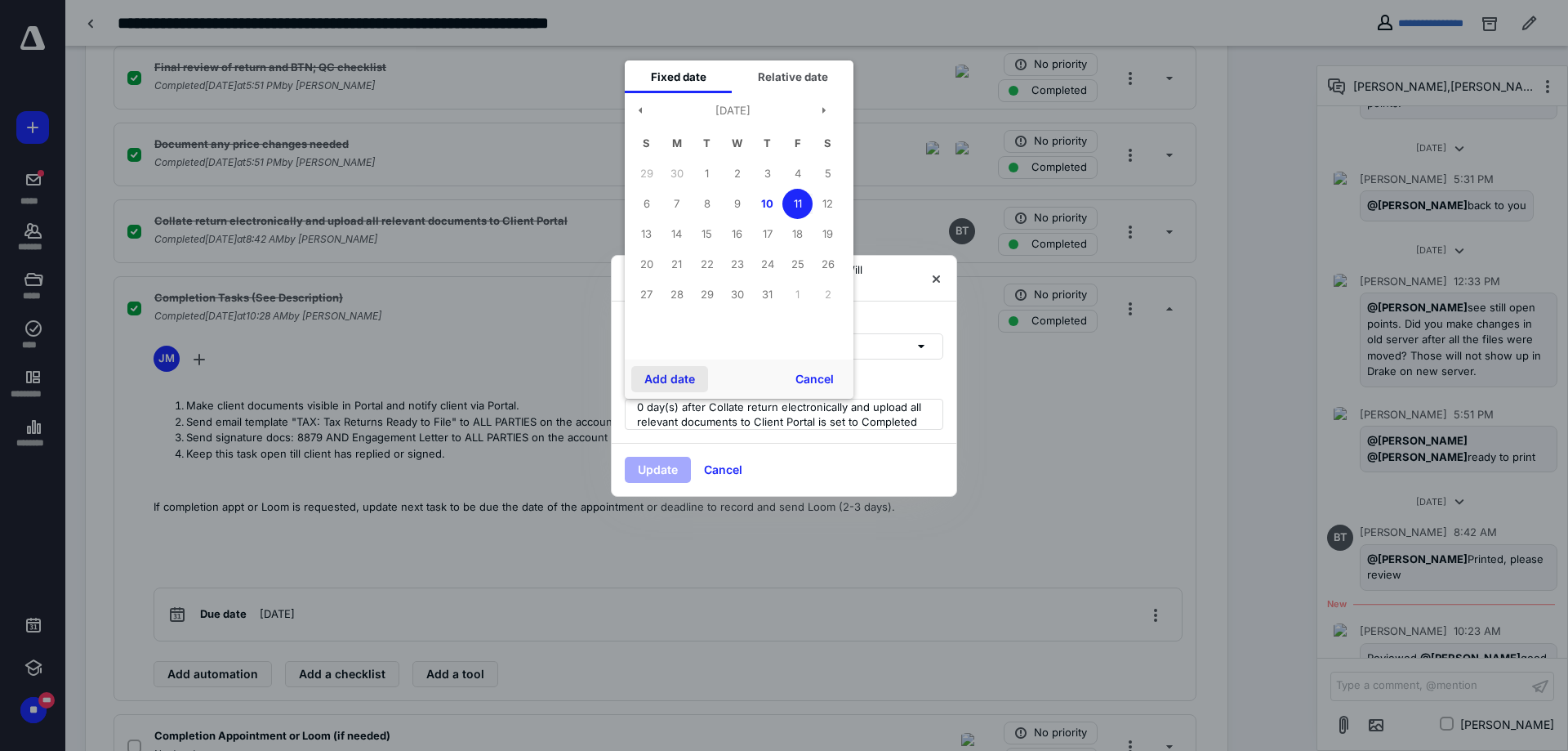 click on "Add date" at bounding box center [670, 379] 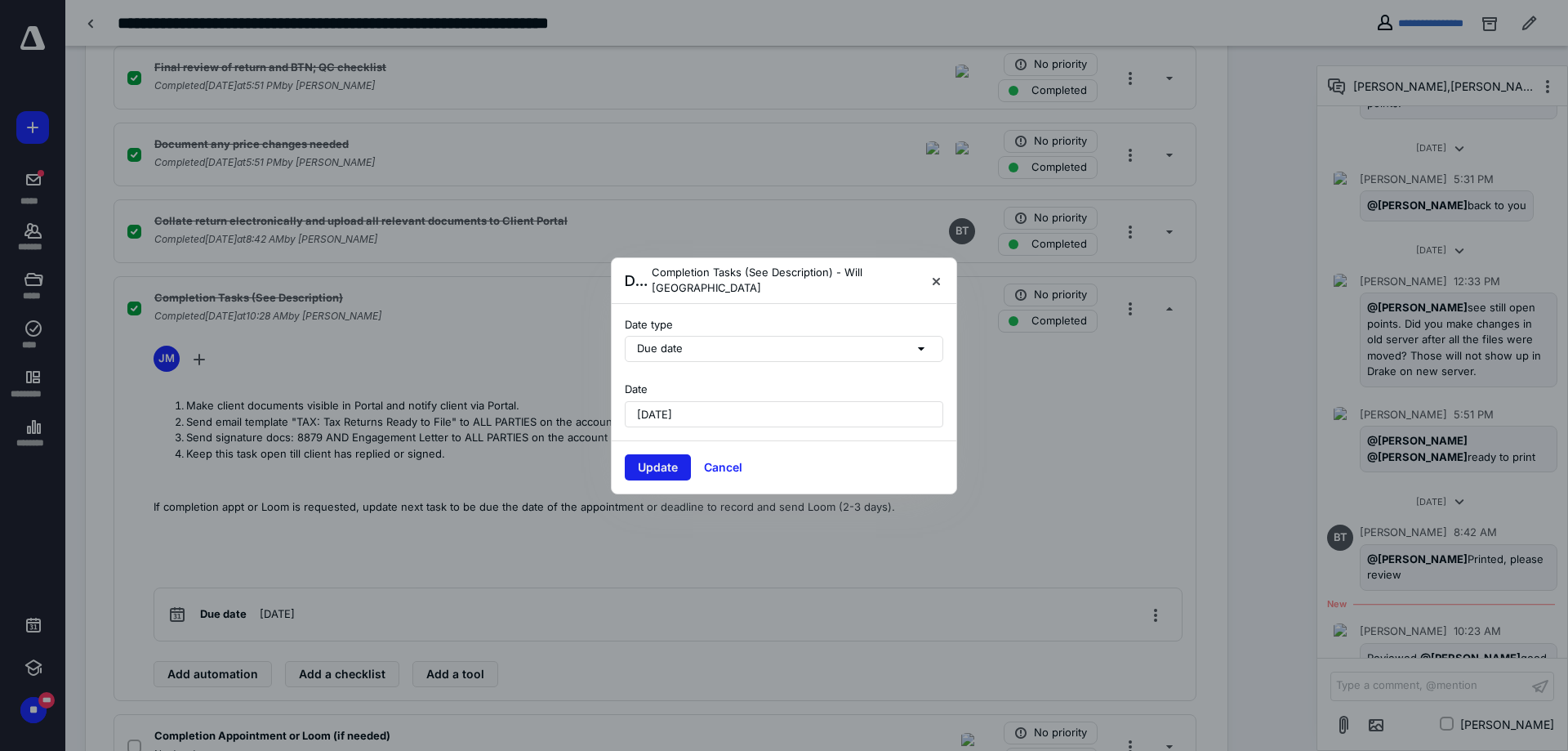 click on "Update" at bounding box center [657, 467] 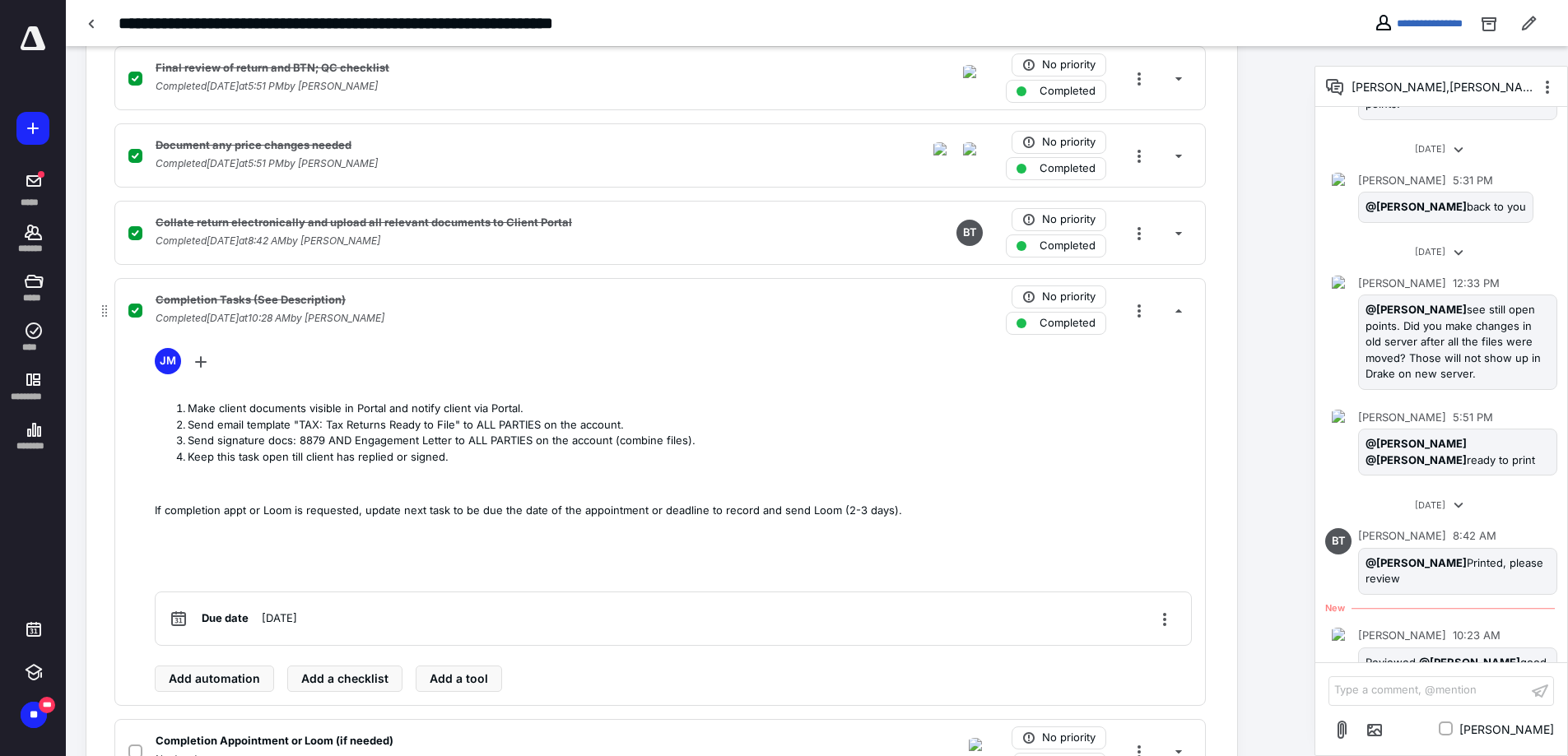 click on "Completed" at bounding box center (1068, 323) 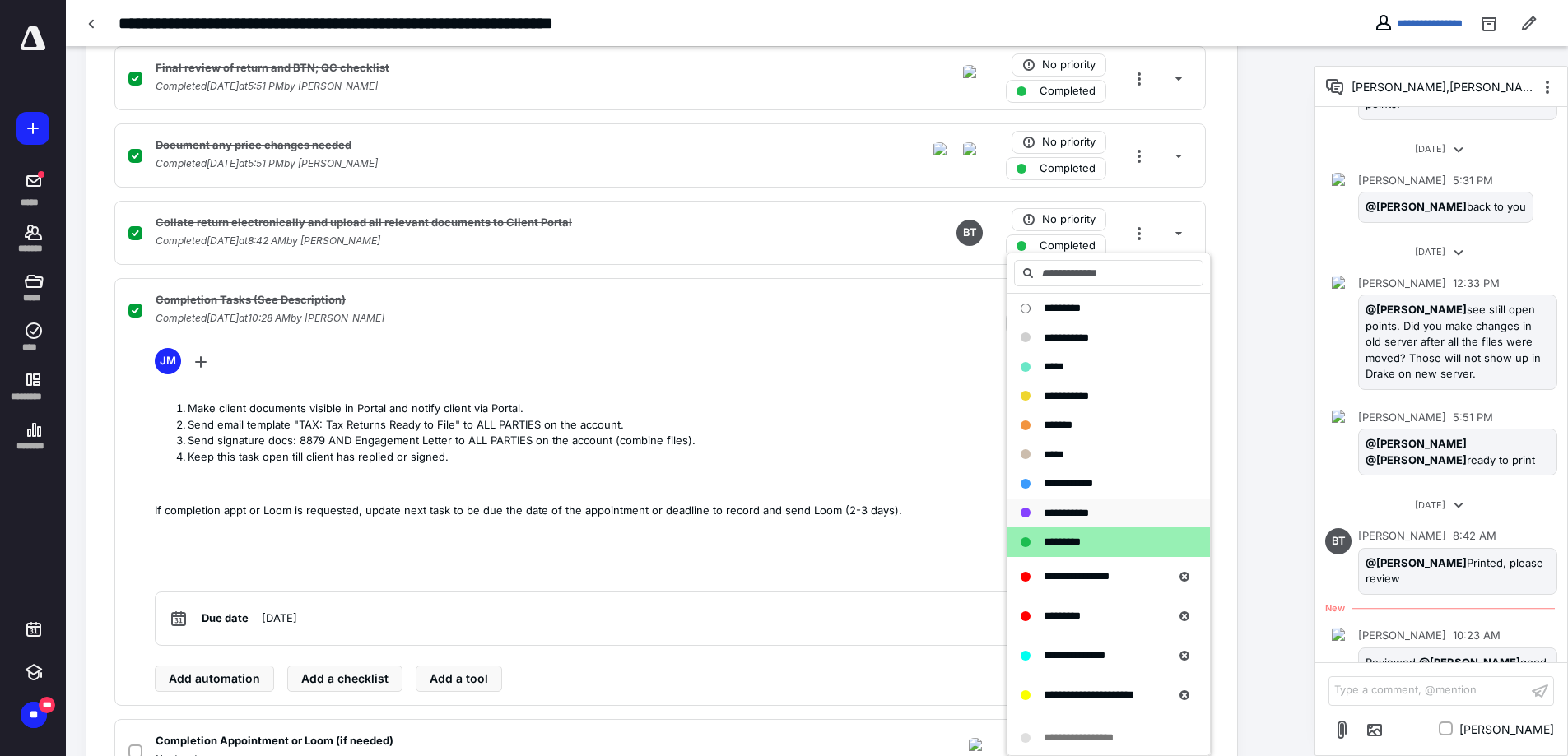 click on "**********" at bounding box center (1066, 513) 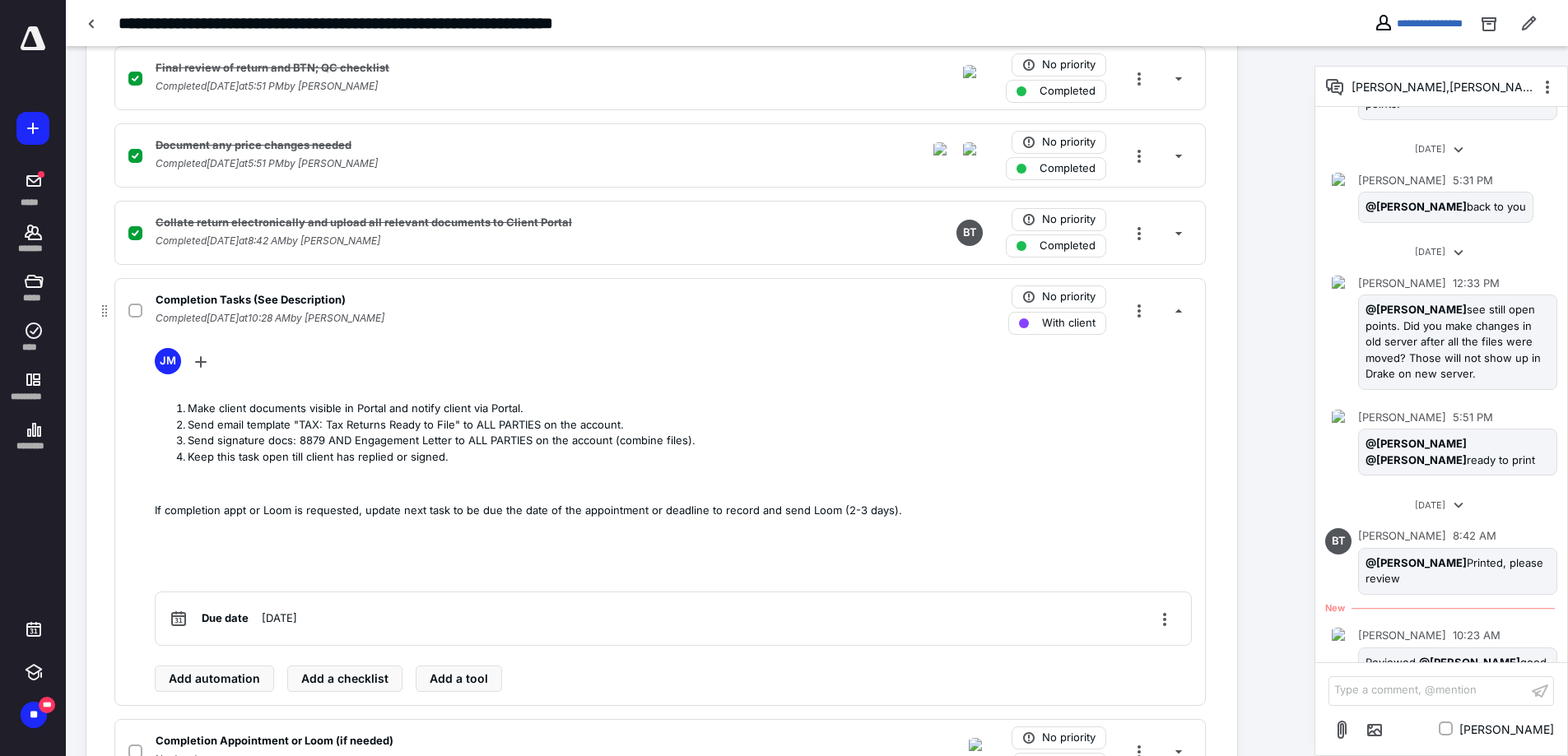 click on "JM" at bounding box center (673, 364) 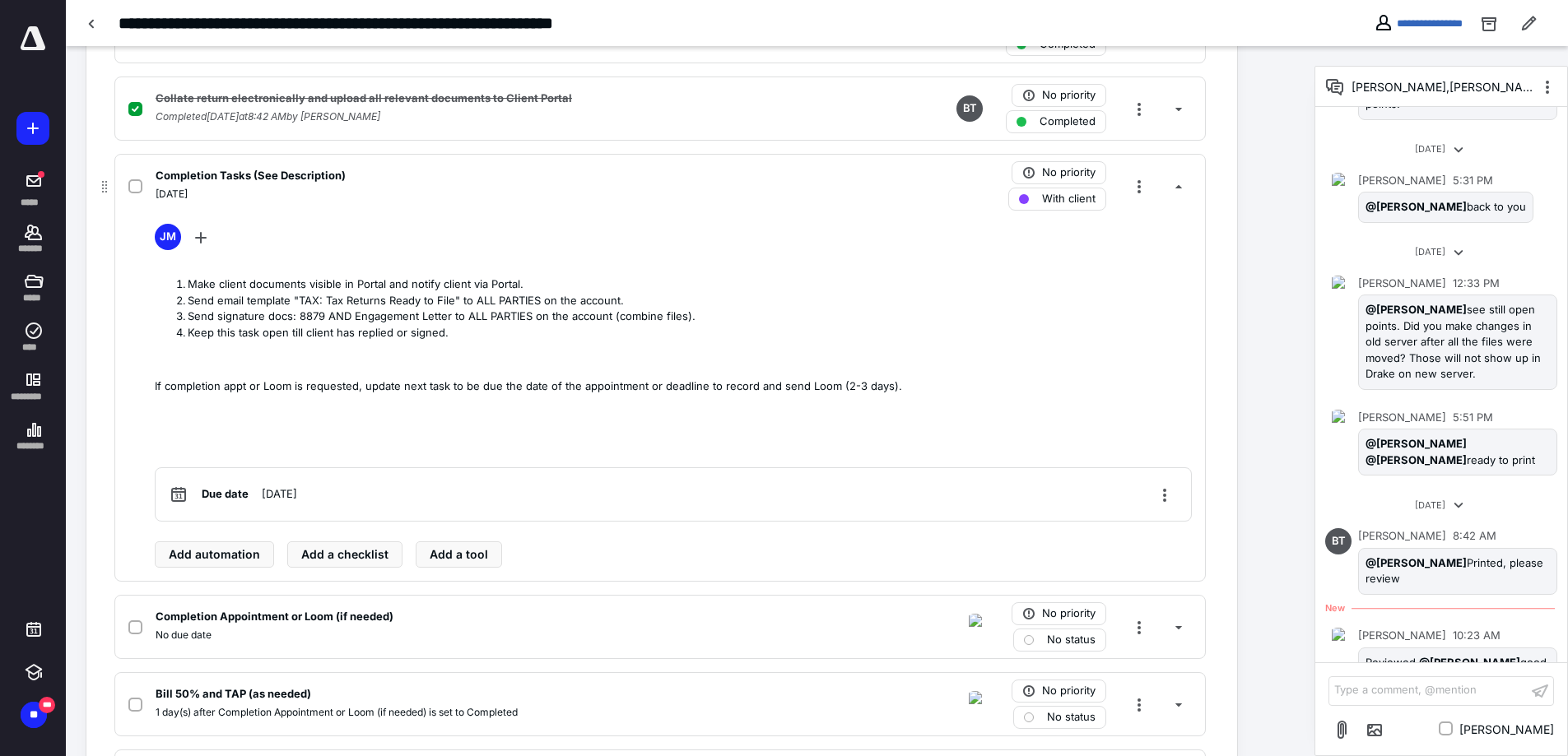 scroll, scrollTop: 1904, scrollLeft: 0, axis: vertical 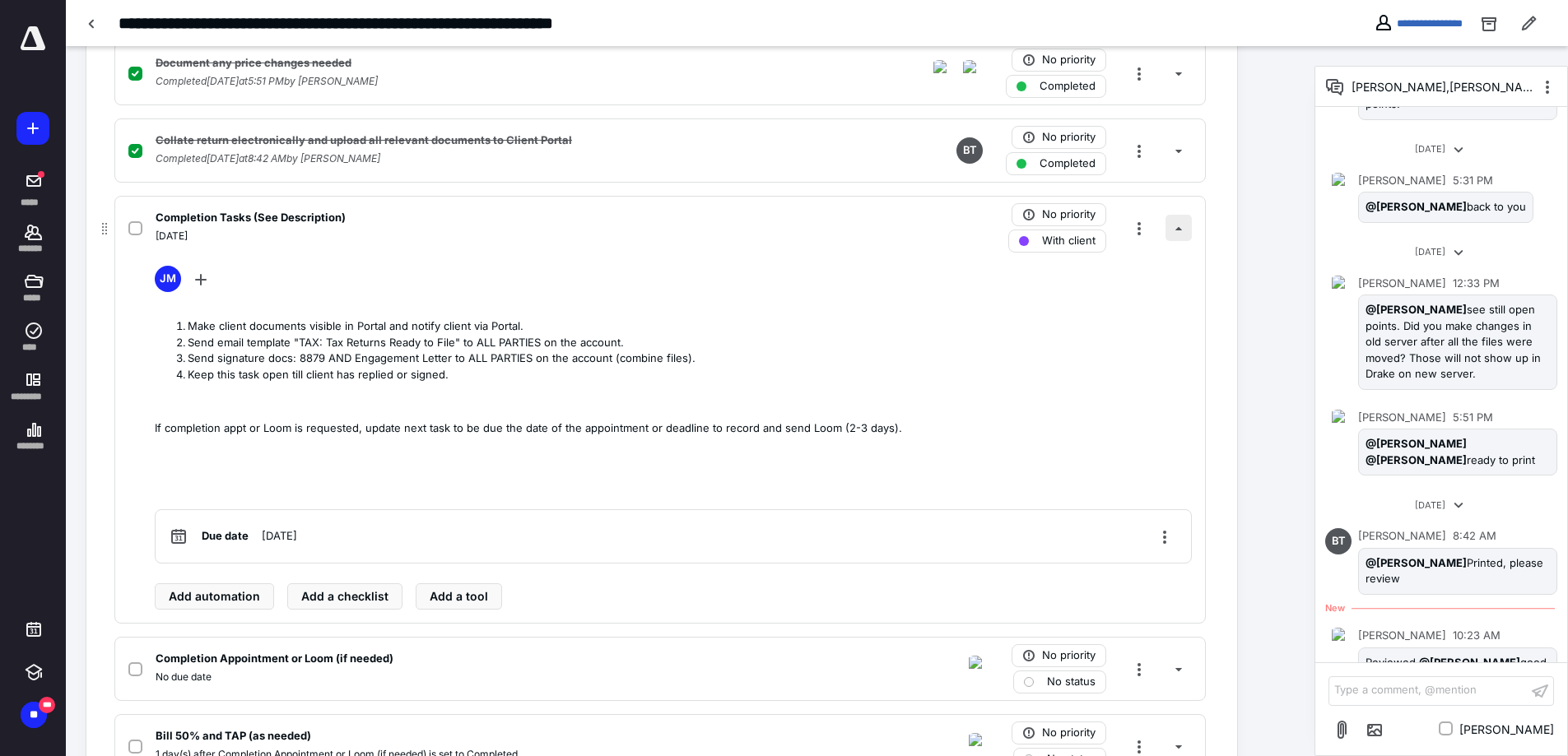 click at bounding box center (1179, 228) 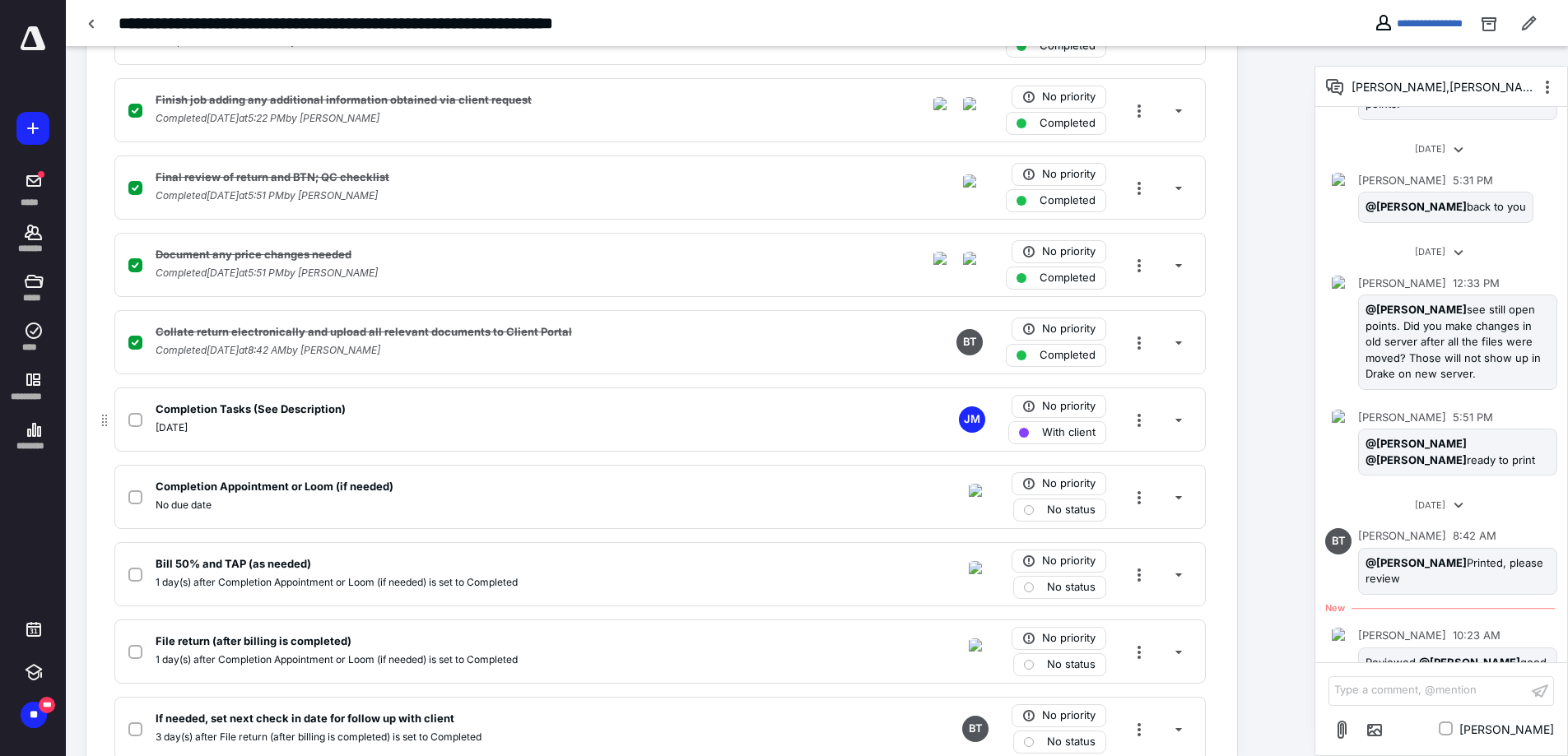 scroll, scrollTop: 1675, scrollLeft: 0, axis: vertical 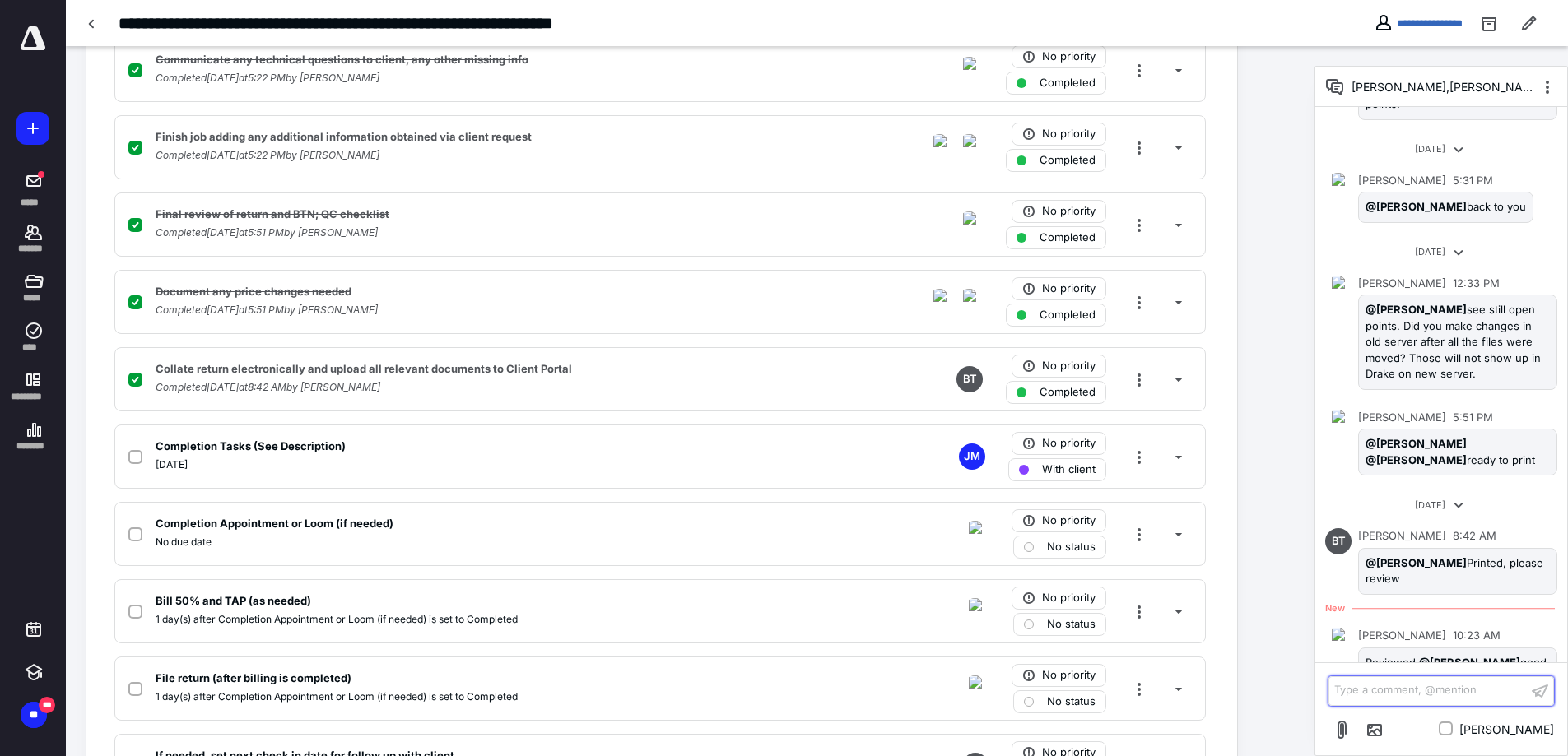 click on "Type a comment, @mention ﻿" at bounding box center [1428, 690] 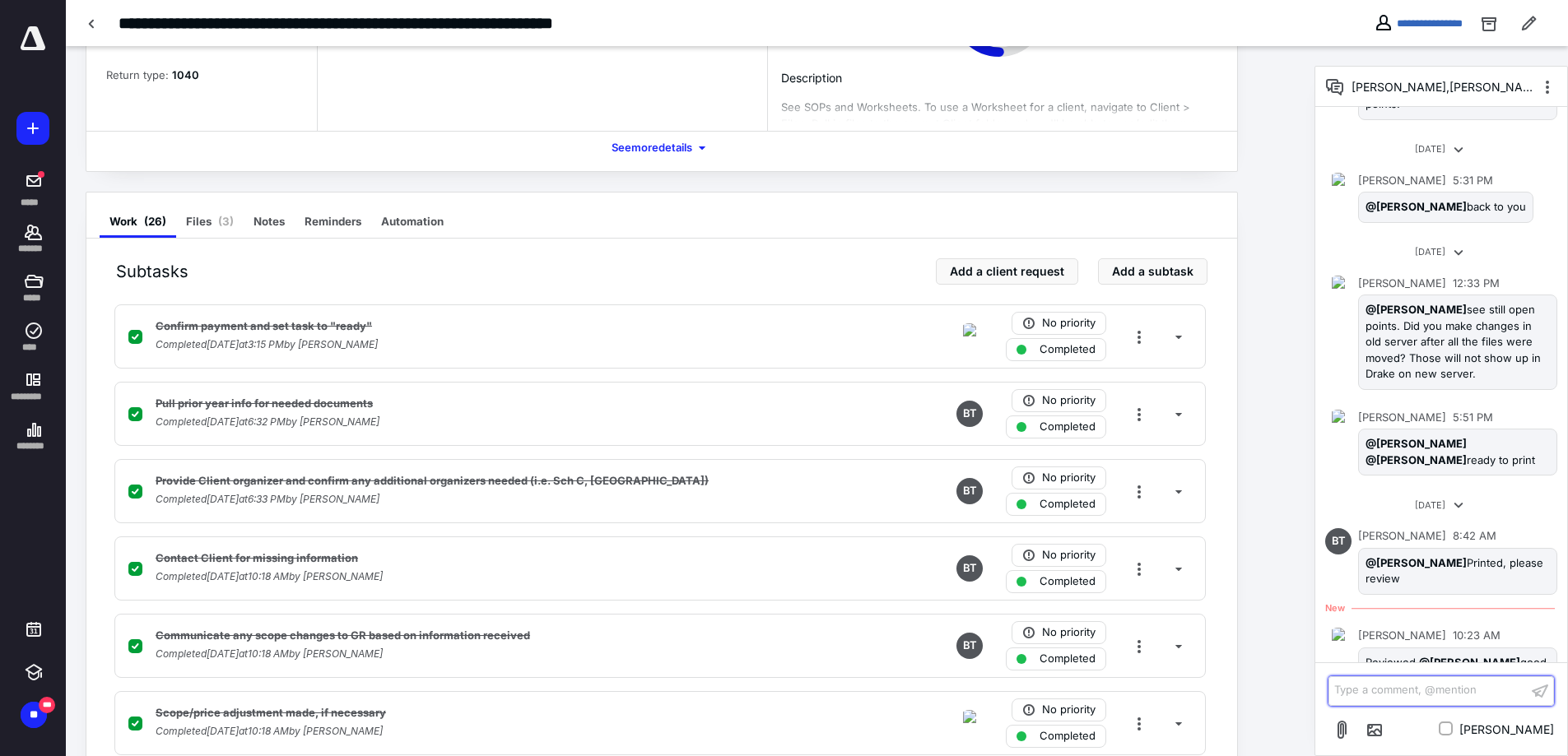 scroll, scrollTop: 0, scrollLeft: 0, axis: both 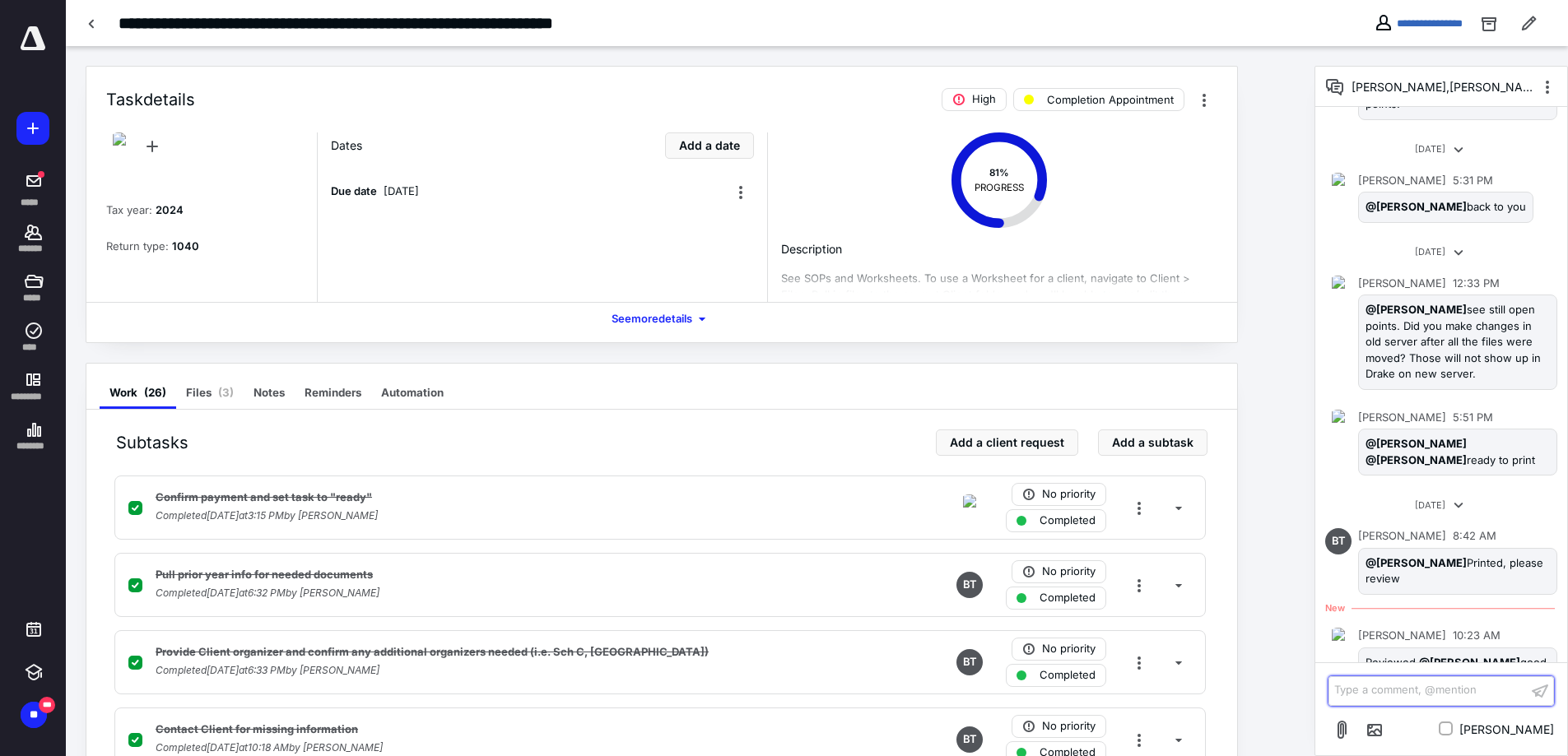 click on "Type a comment, @mention ﻿" at bounding box center (1428, 690) 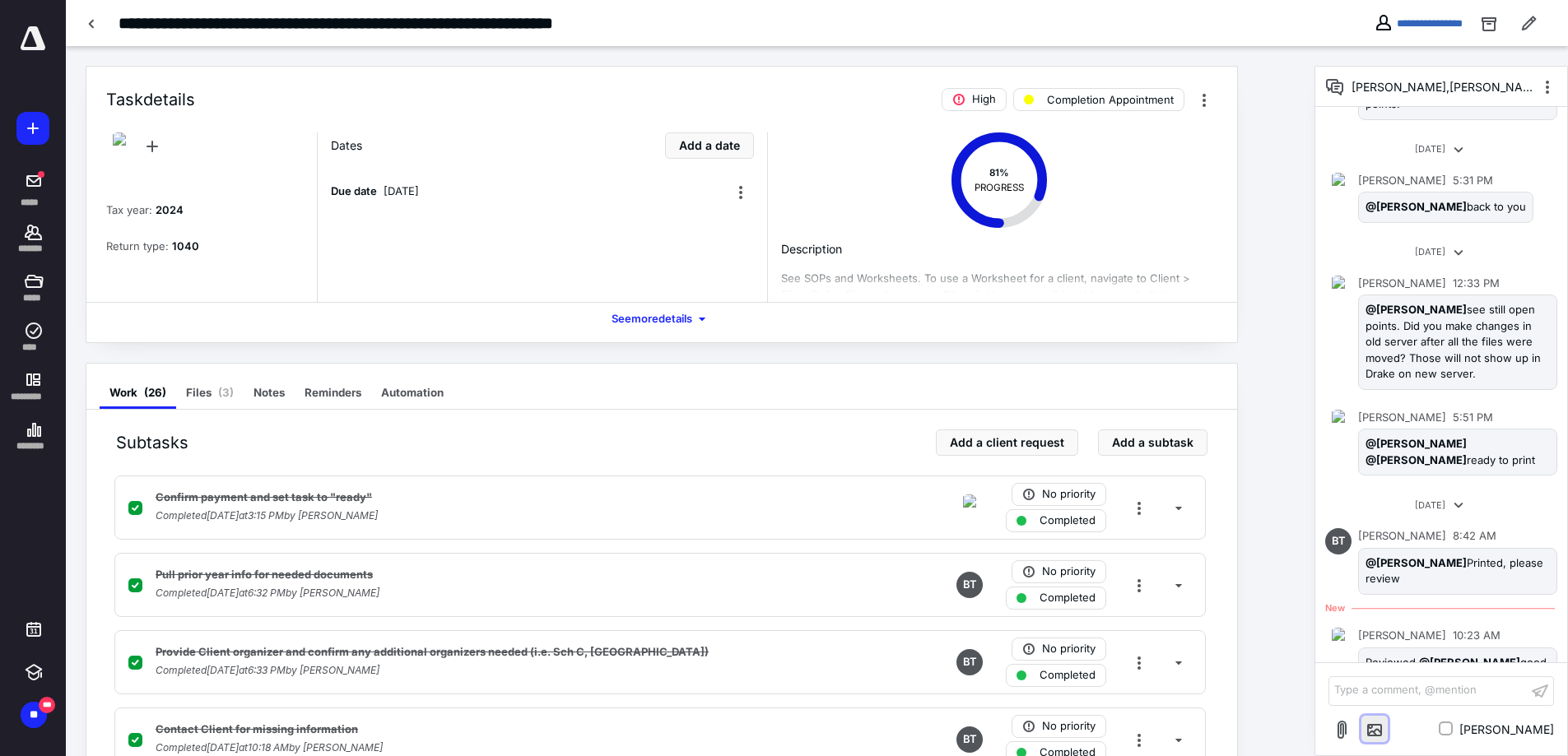 click at bounding box center (1375, 729) 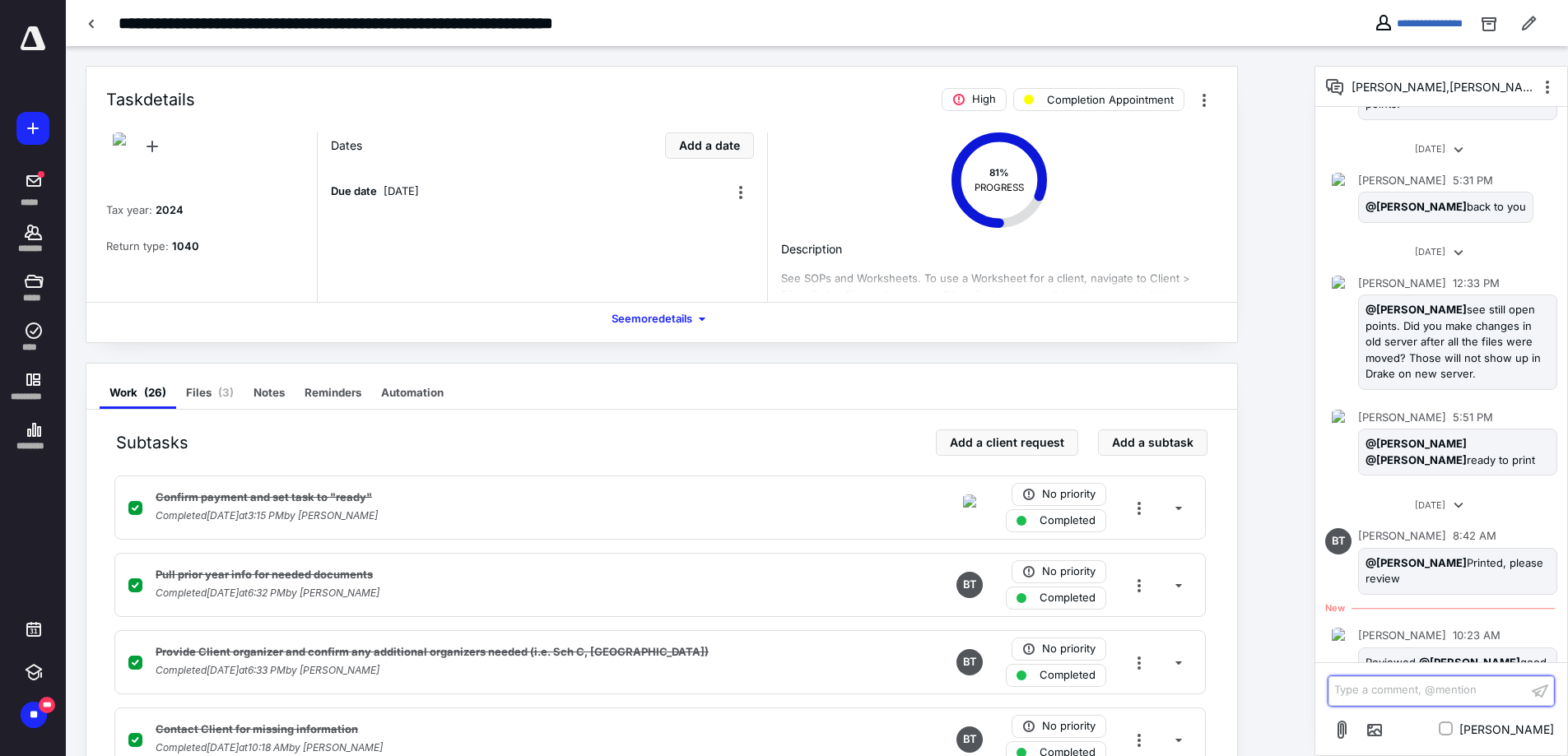 click on "Type a comment, @mention ﻿" at bounding box center (1428, 690) 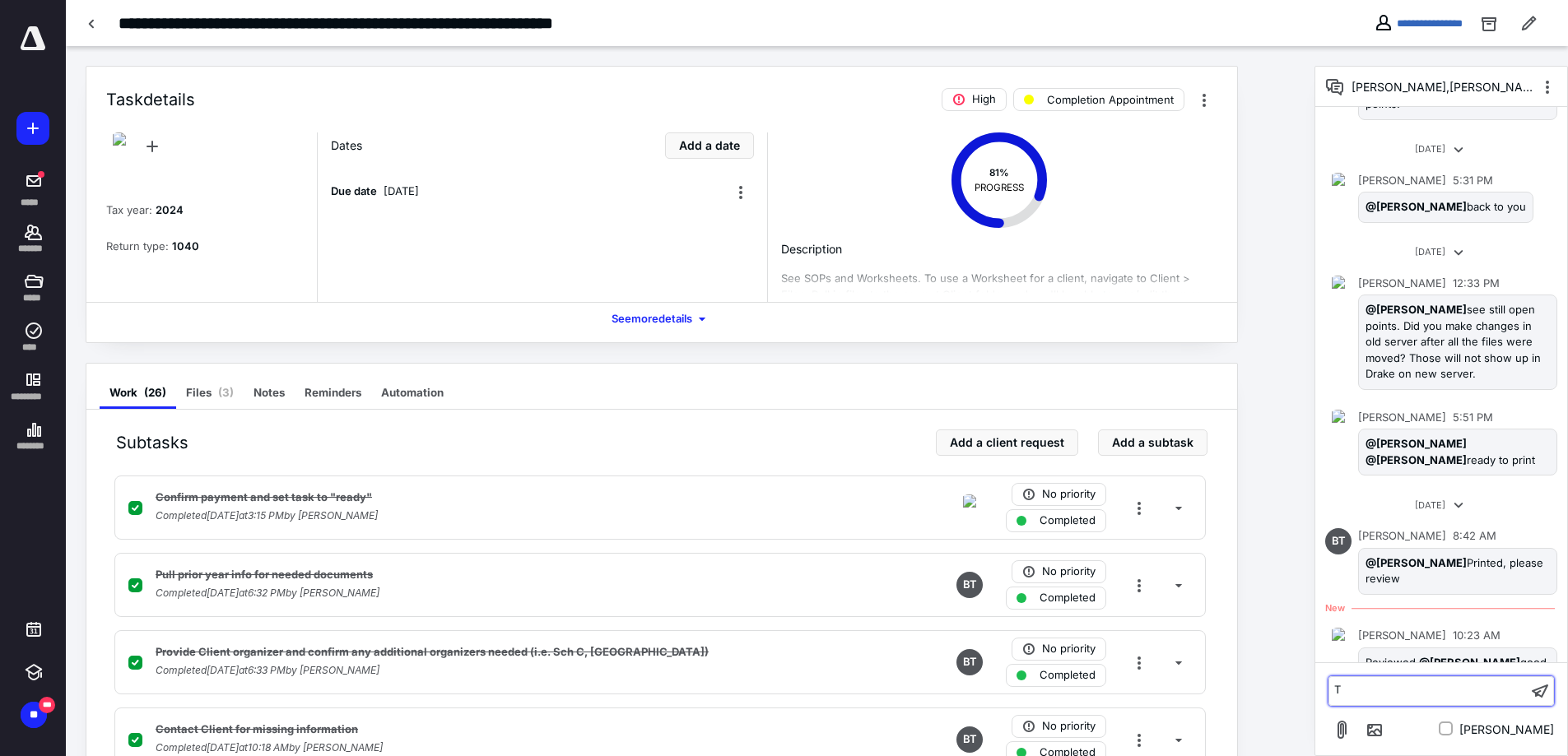 type 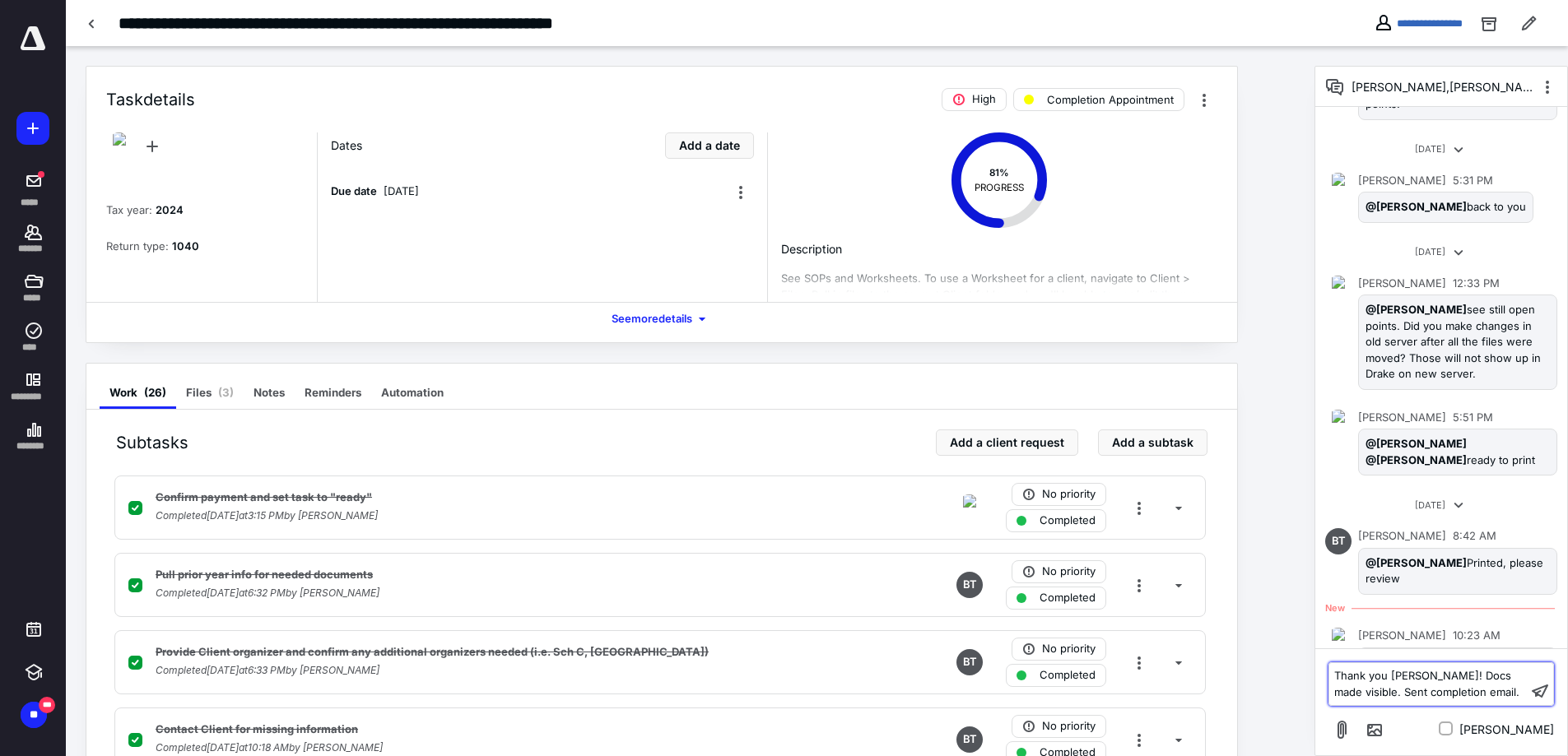 scroll, scrollTop: 2405, scrollLeft: 0, axis: vertical 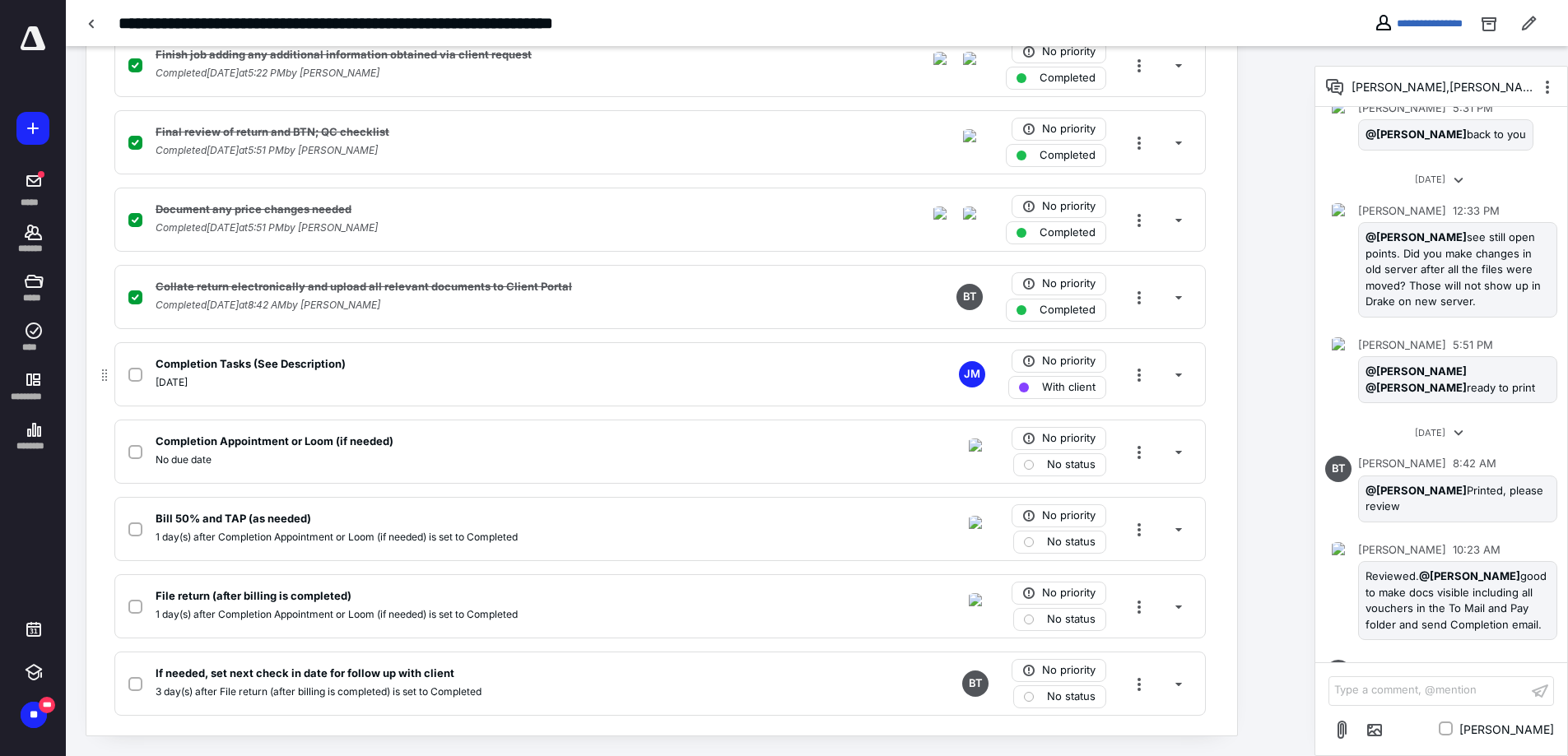 click on "Completion Tasks (See Description) July 11, 2025 JM No priority With client" at bounding box center (660, 374) 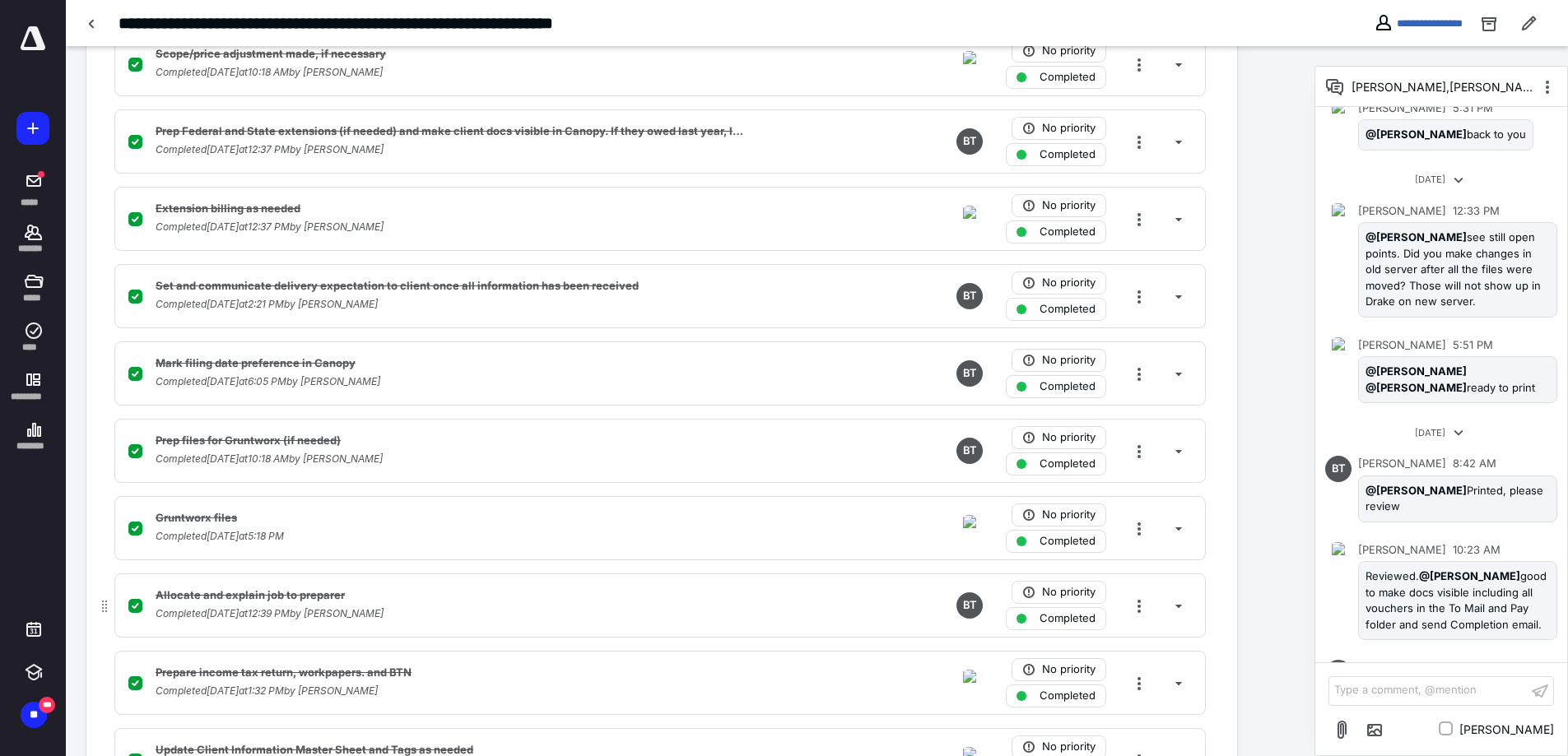 scroll, scrollTop: 1134, scrollLeft: 0, axis: vertical 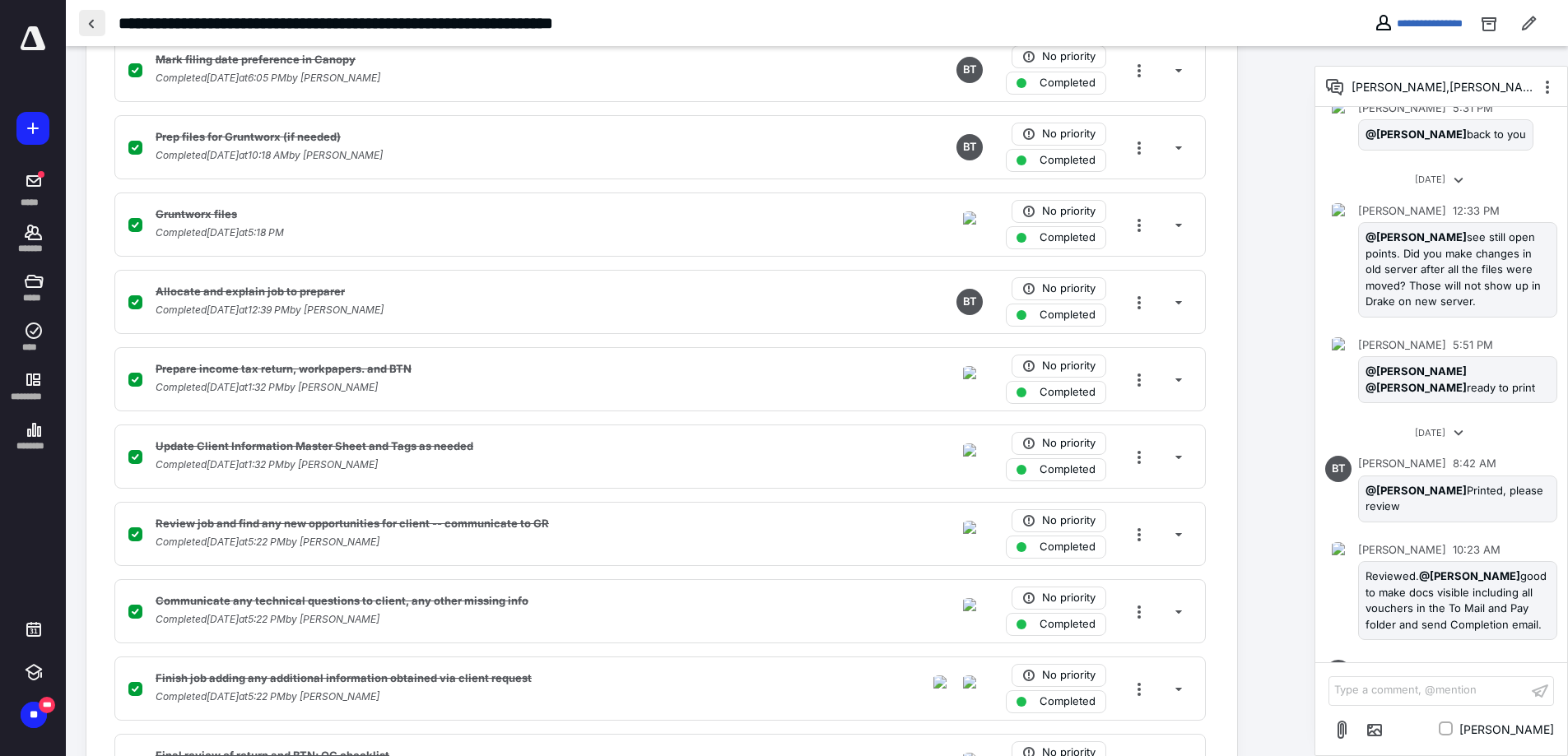 click at bounding box center [92, 23] 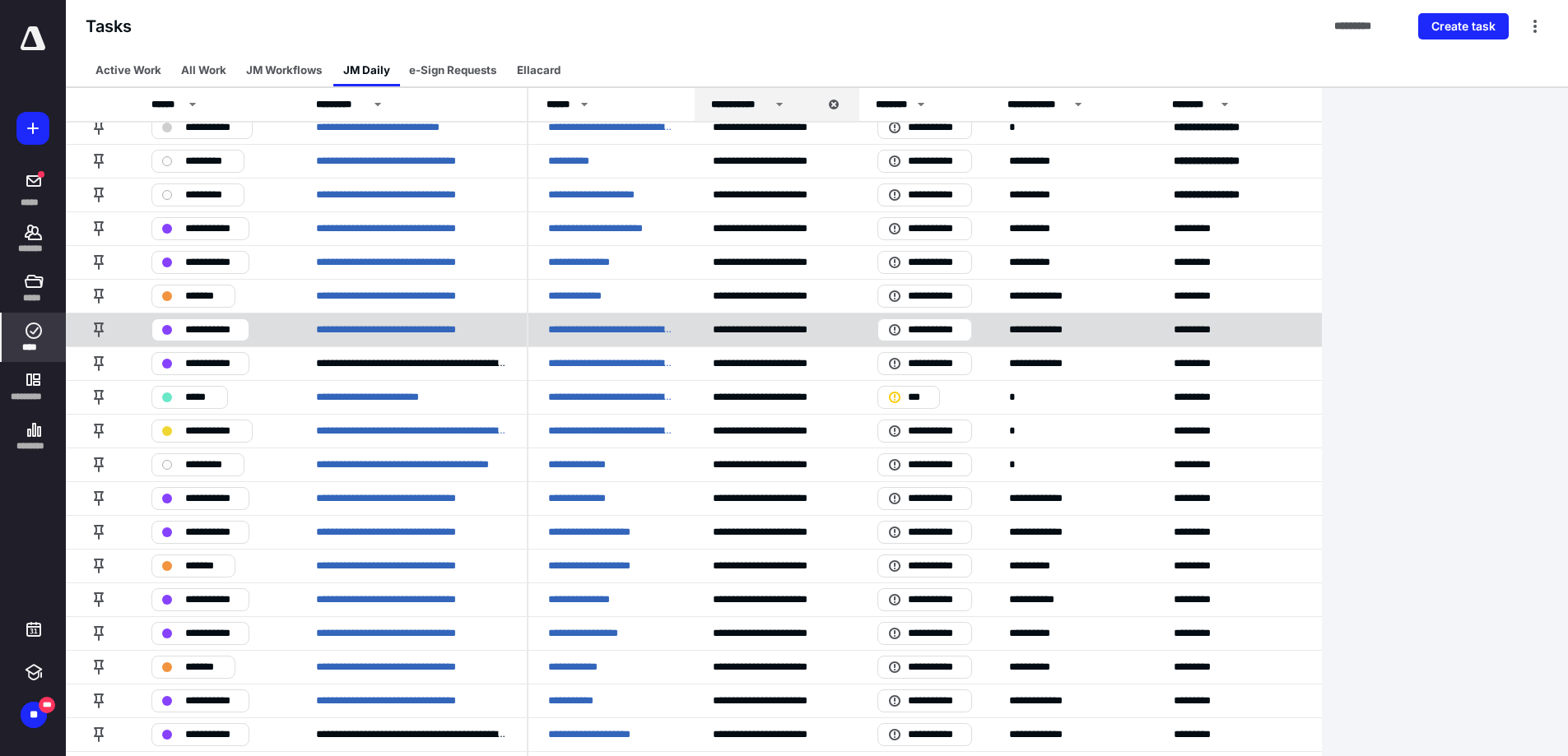 scroll, scrollTop: 82, scrollLeft: 0, axis: vertical 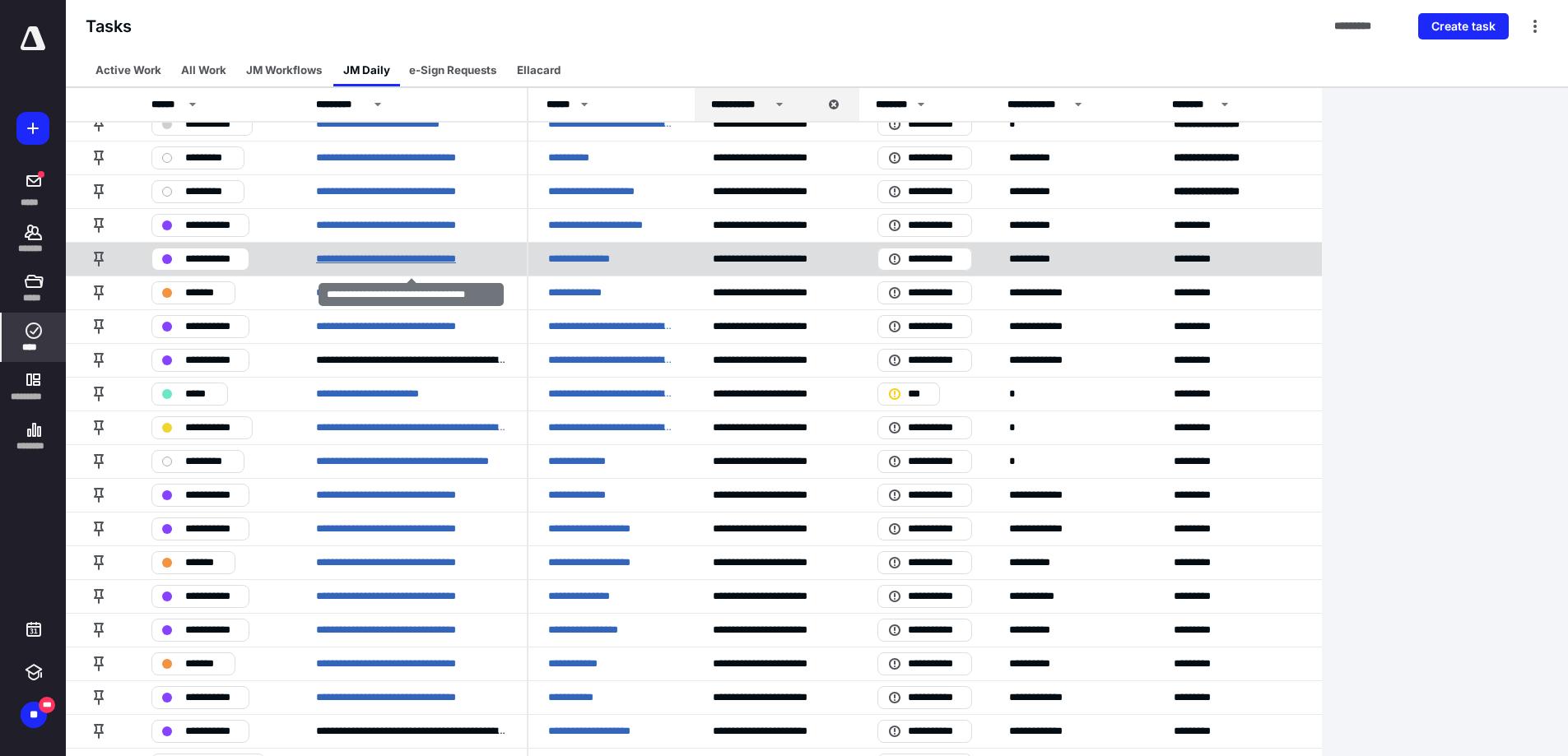 click on "**********" at bounding box center (407, 259) 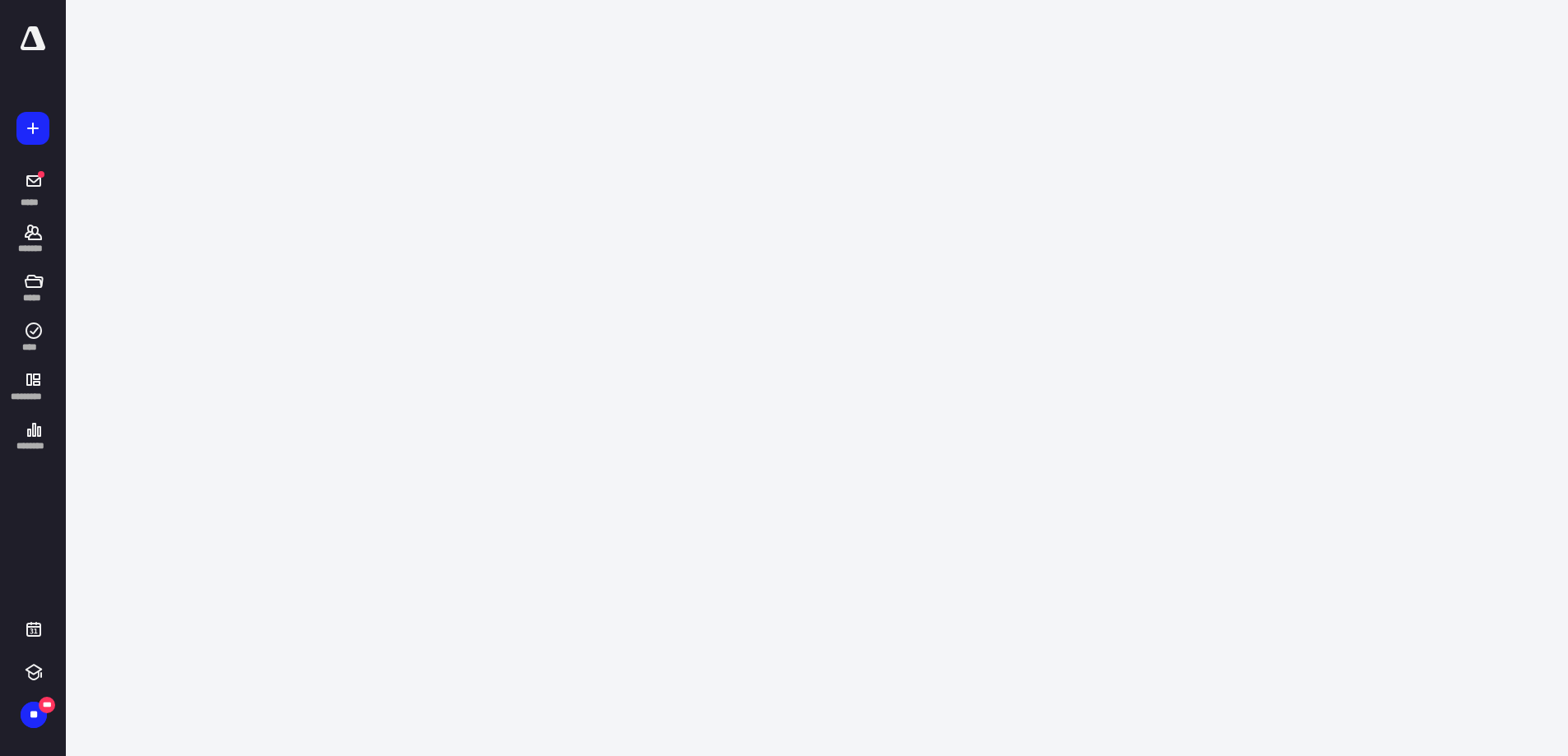scroll, scrollTop: 0, scrollLeft: 0, axis: both 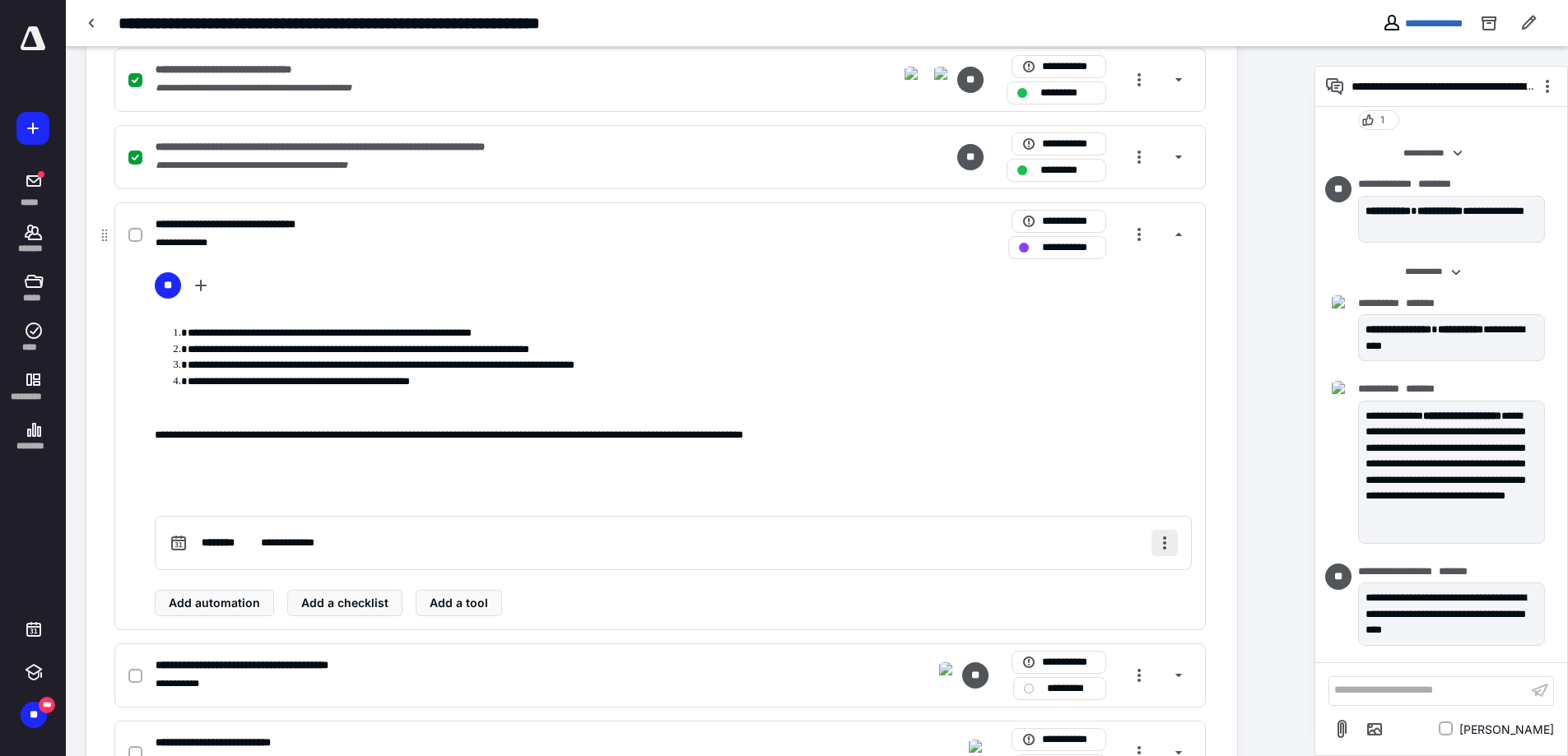click at bounding box center (1165, 543) 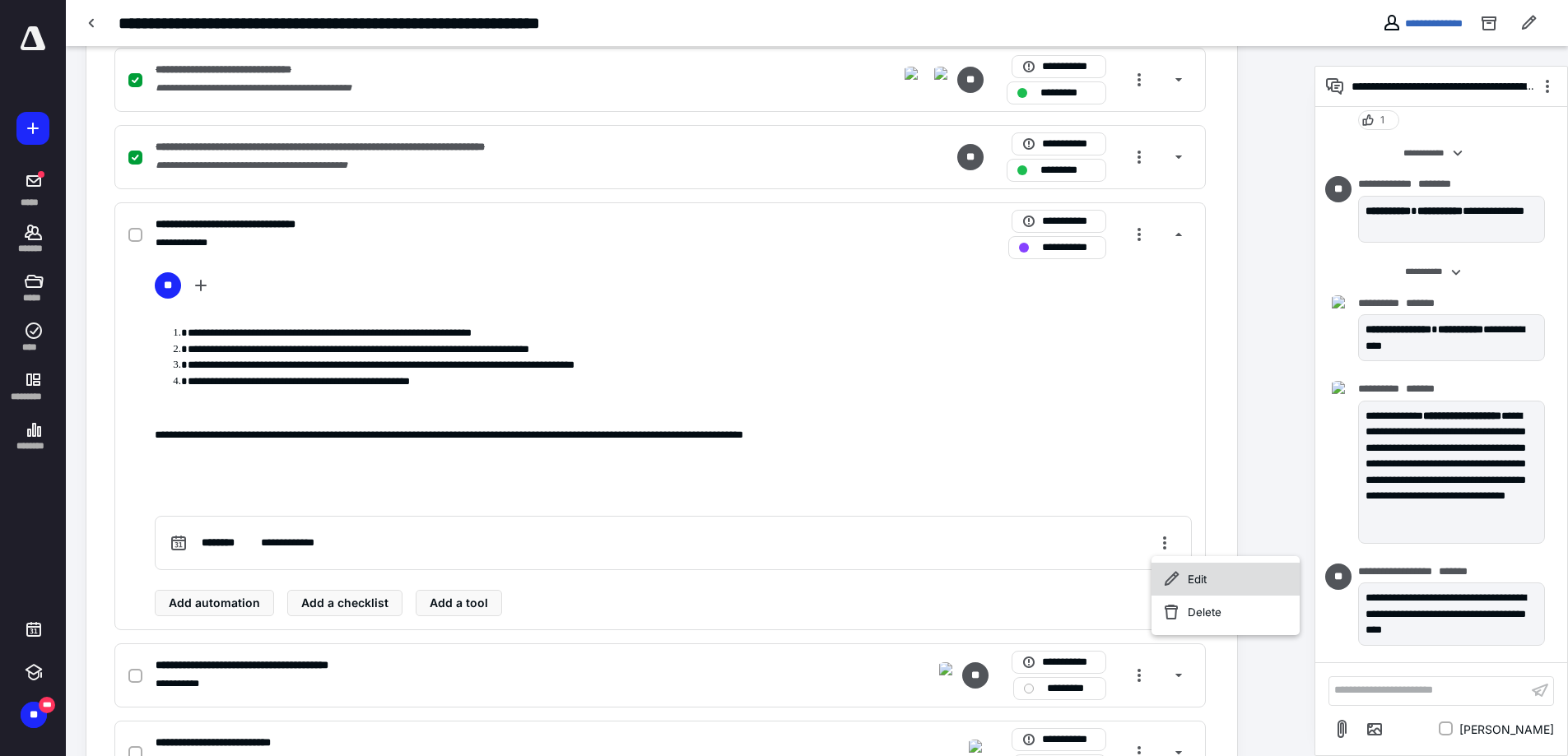 click on "Edit" at bounding box center [1226, 579] 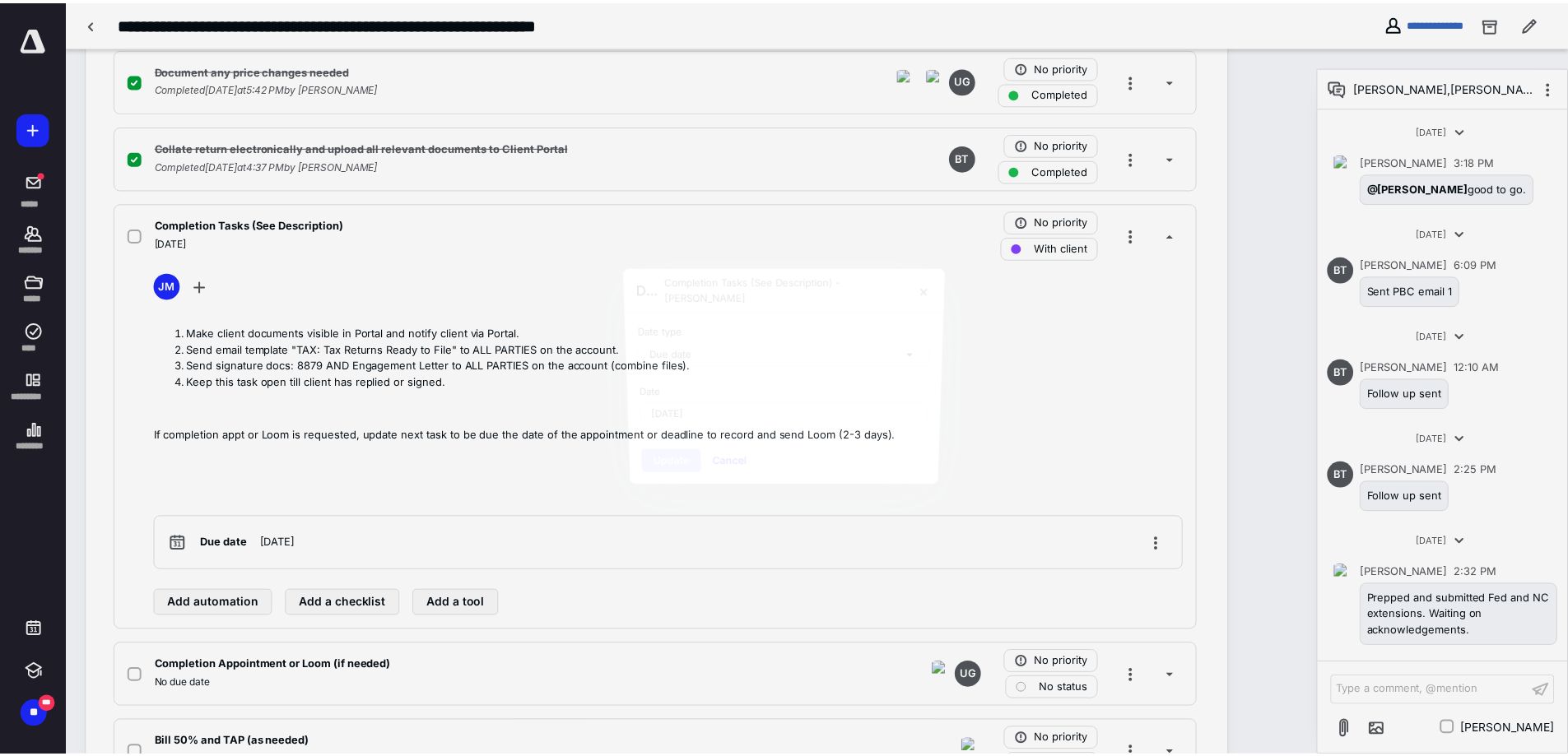 scroll, scrollTop: 1157, scrollLeft: 0, axis: vertical 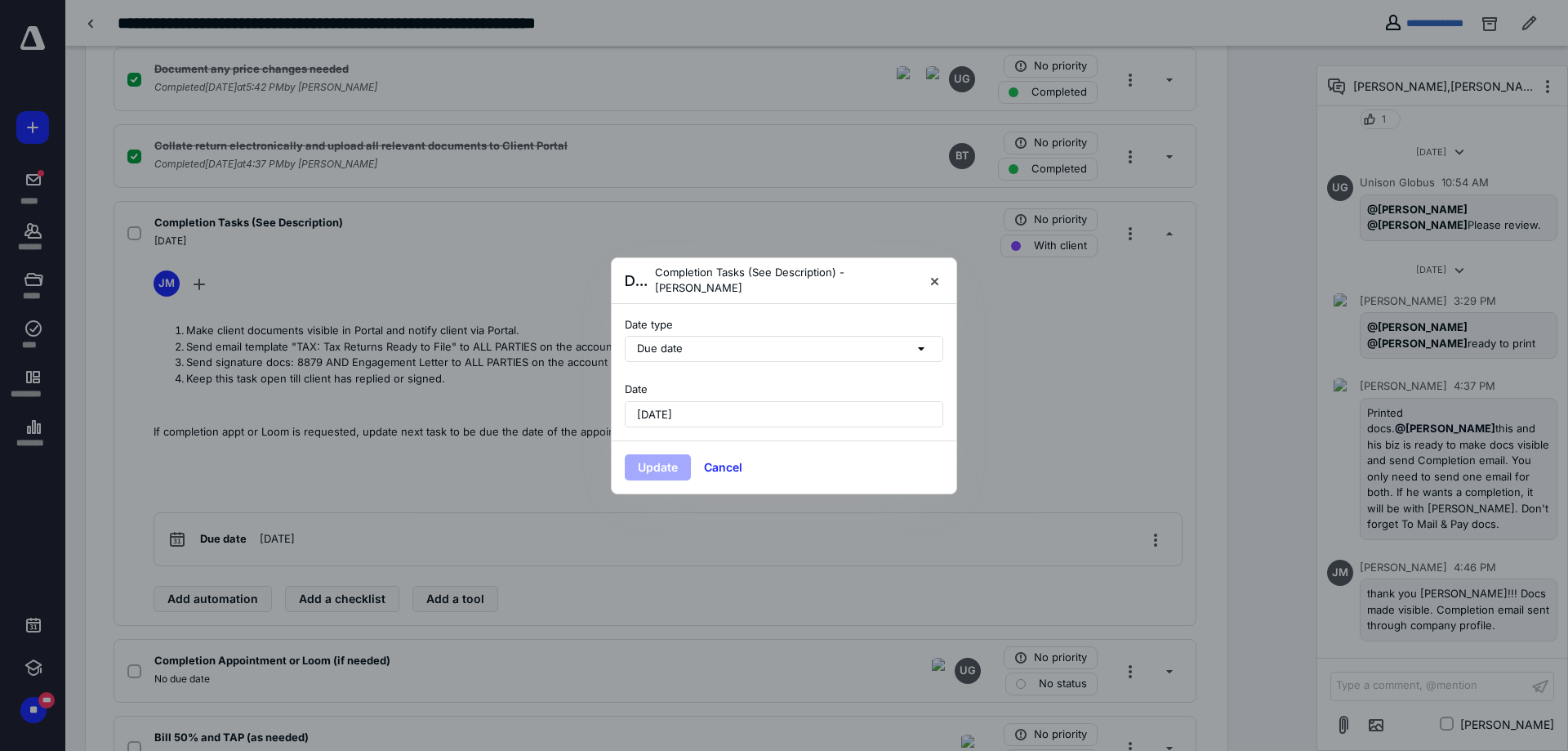 click on "[DATE]" at bounding box center (784, 414) 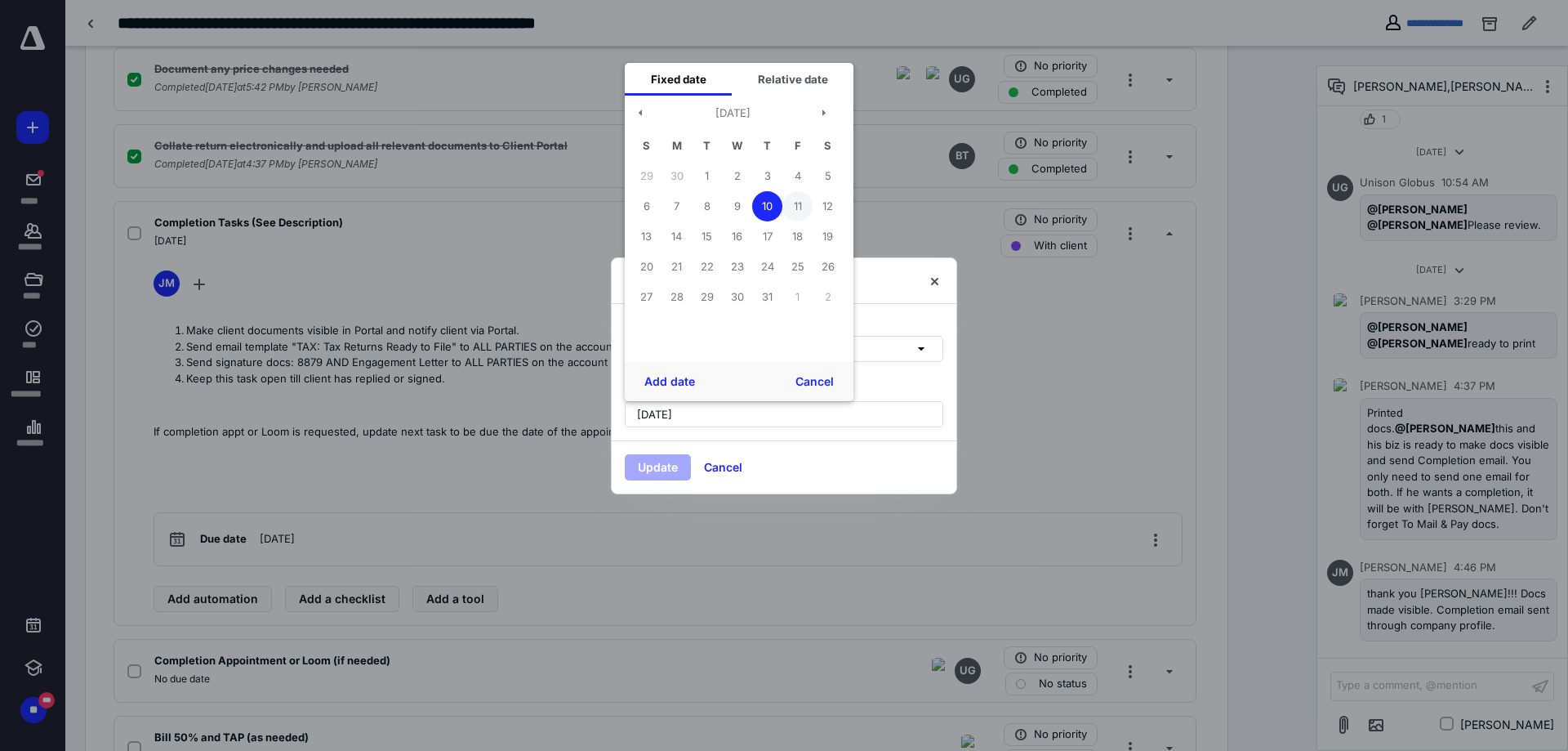 click on "11" at bounding box center [797, 206] 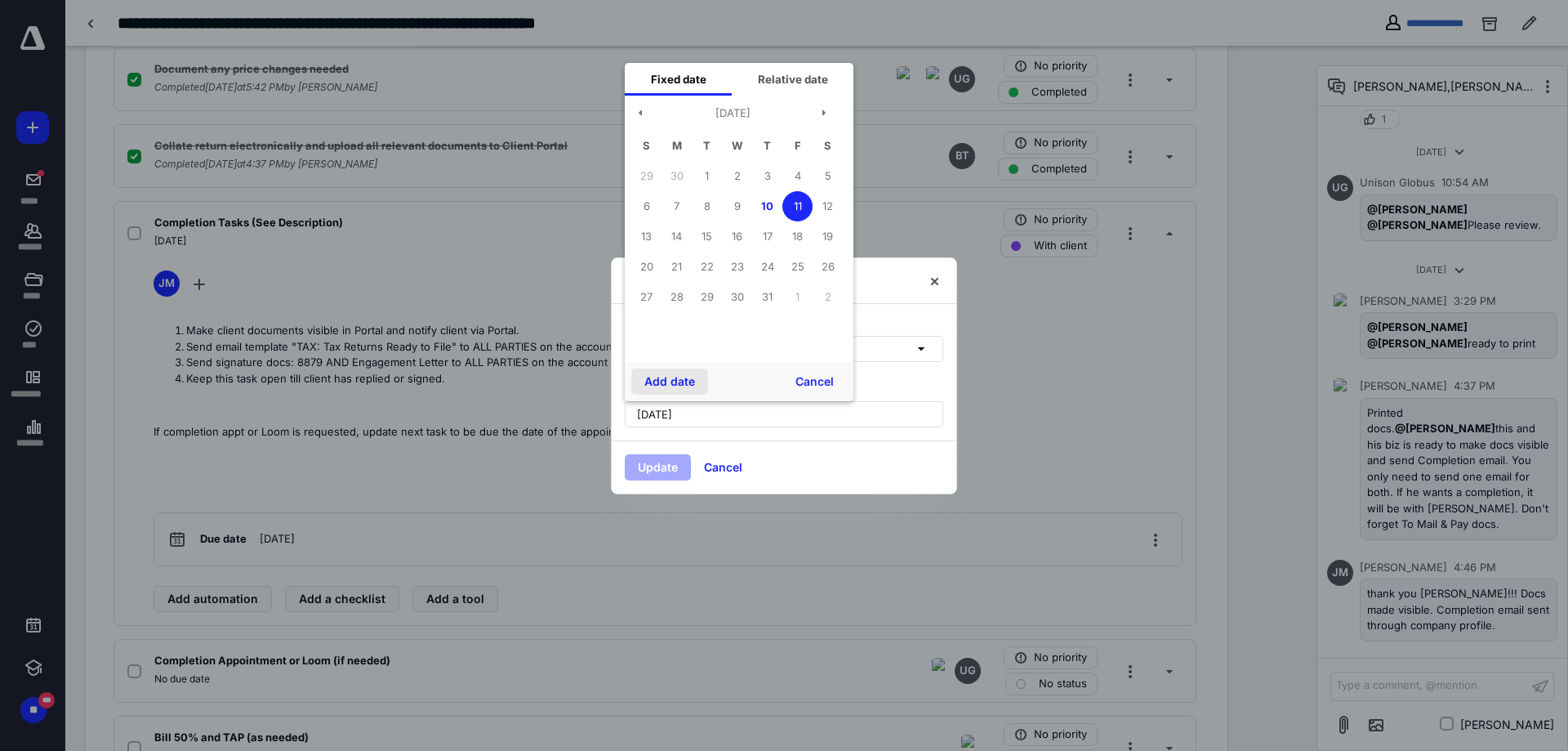 click on "Add date" at bounding box center (670, 382) 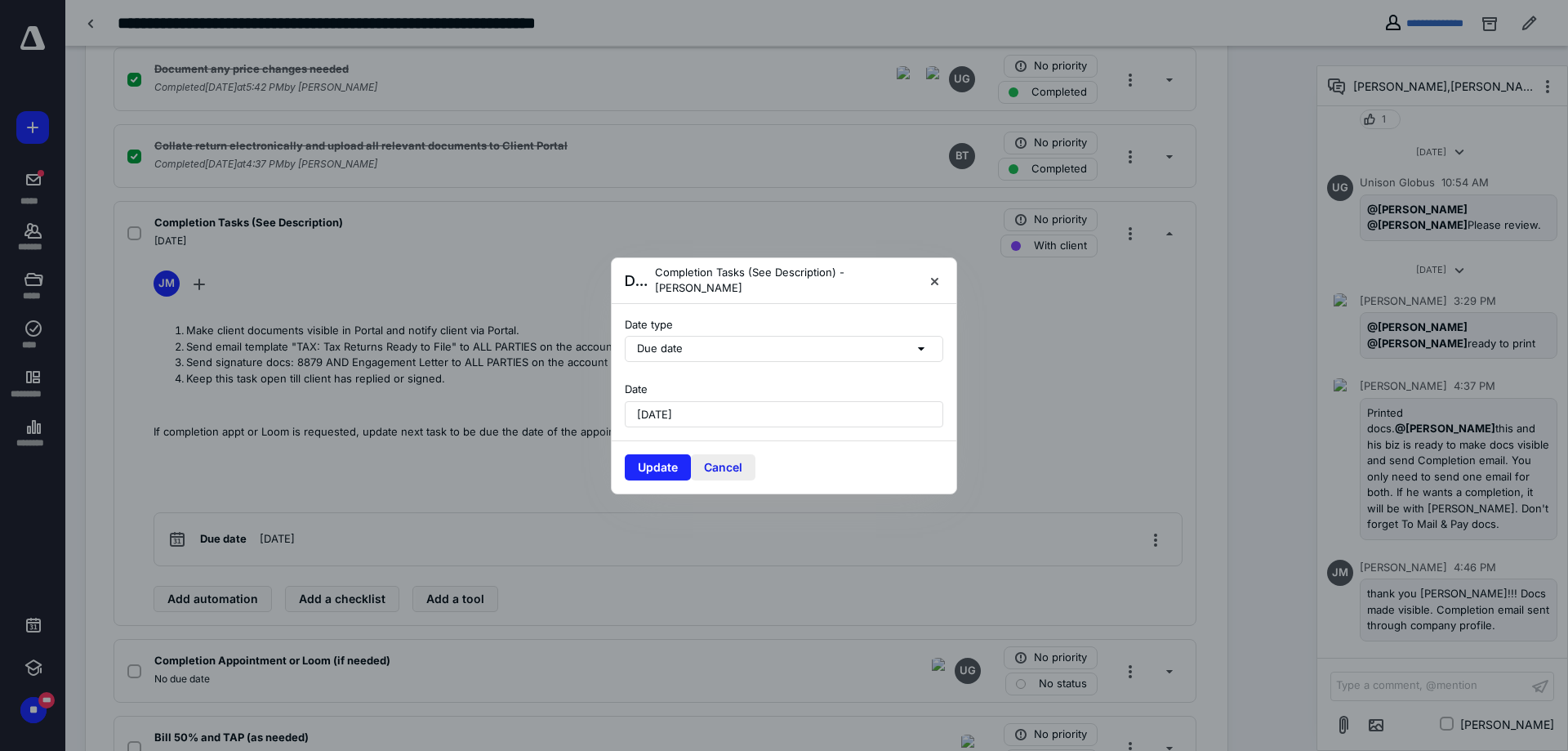 click on "Update" at bounding box center (657, 467) 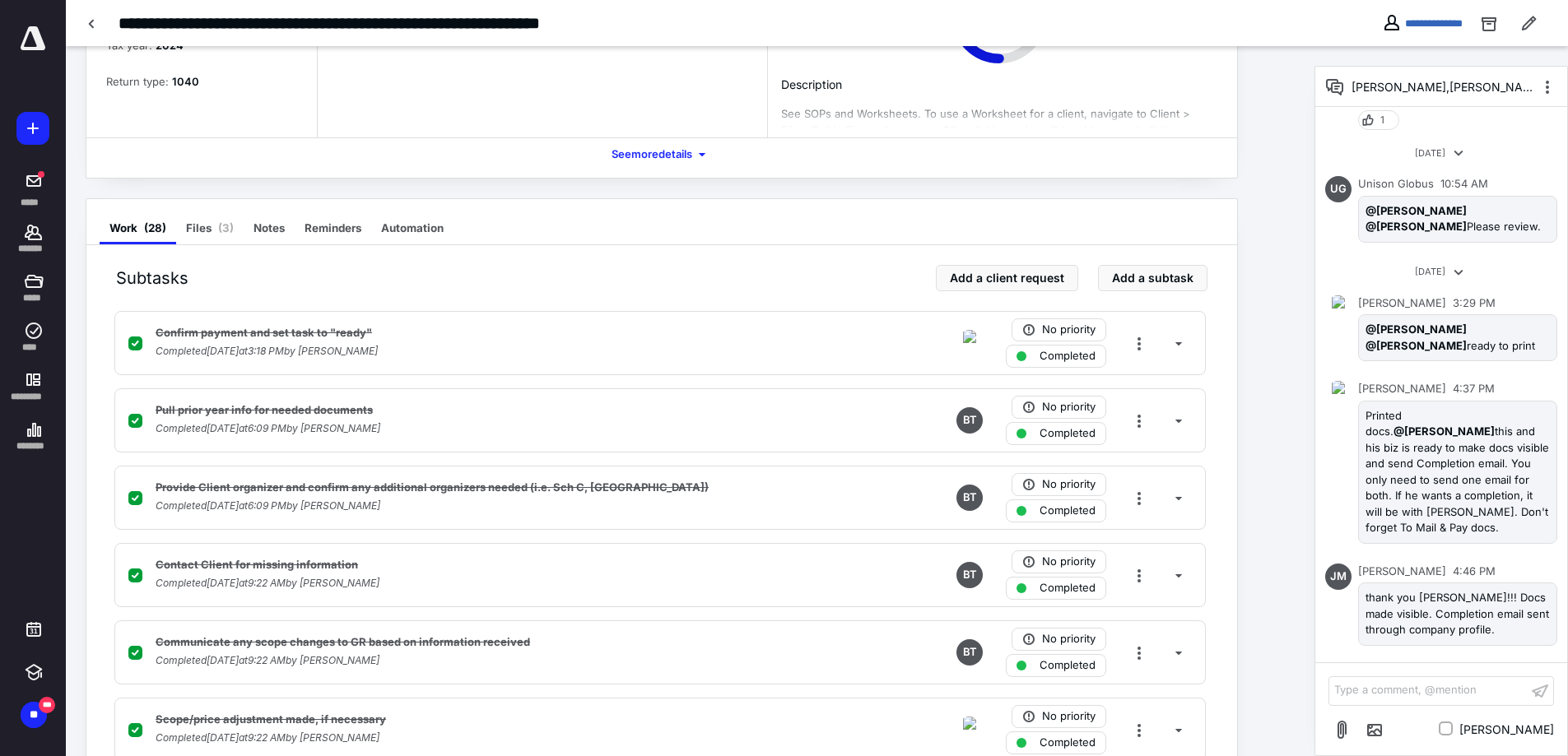 scroll, scrollTop: 0, scrollLeft: 0, axis: both 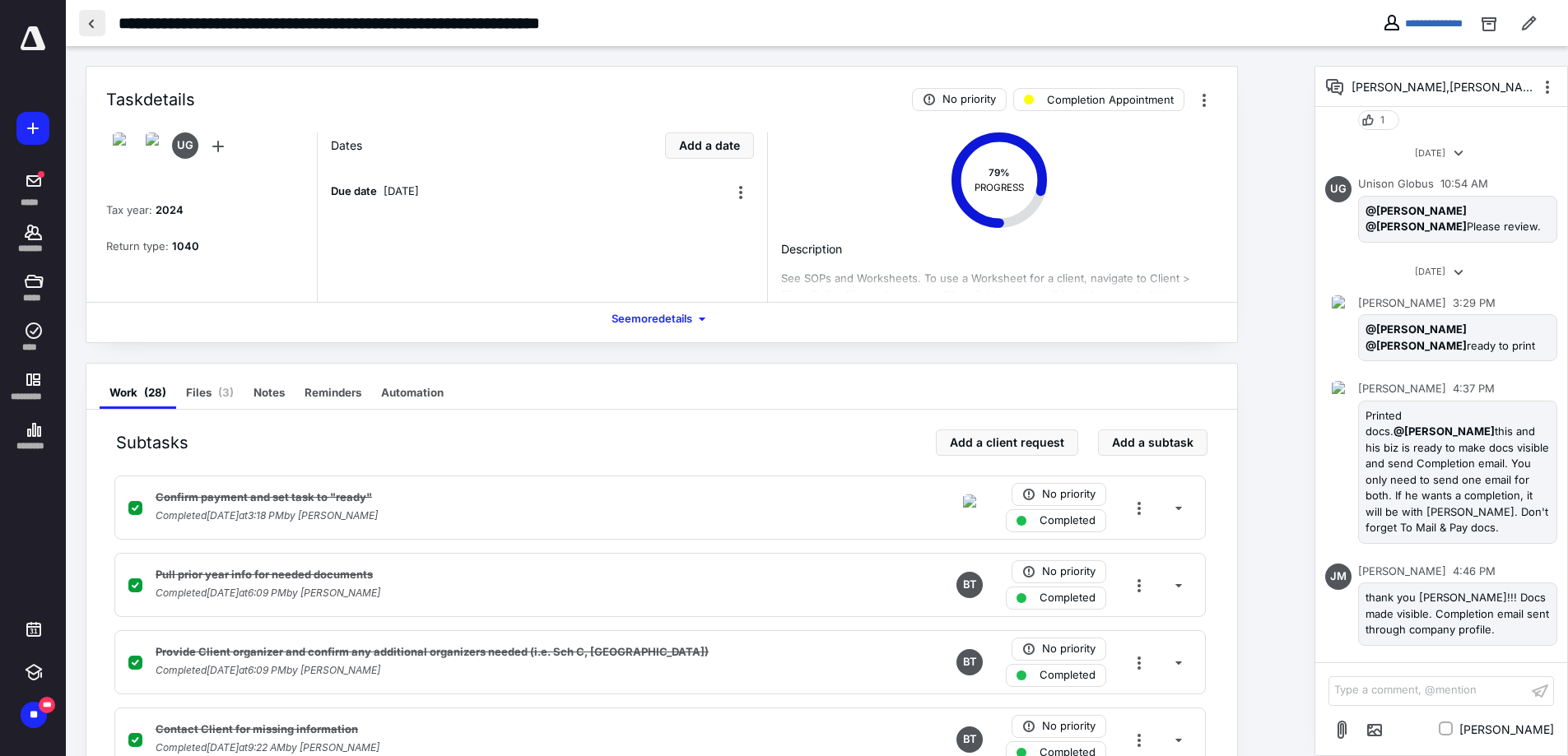 click at bounding box center (92, 23) 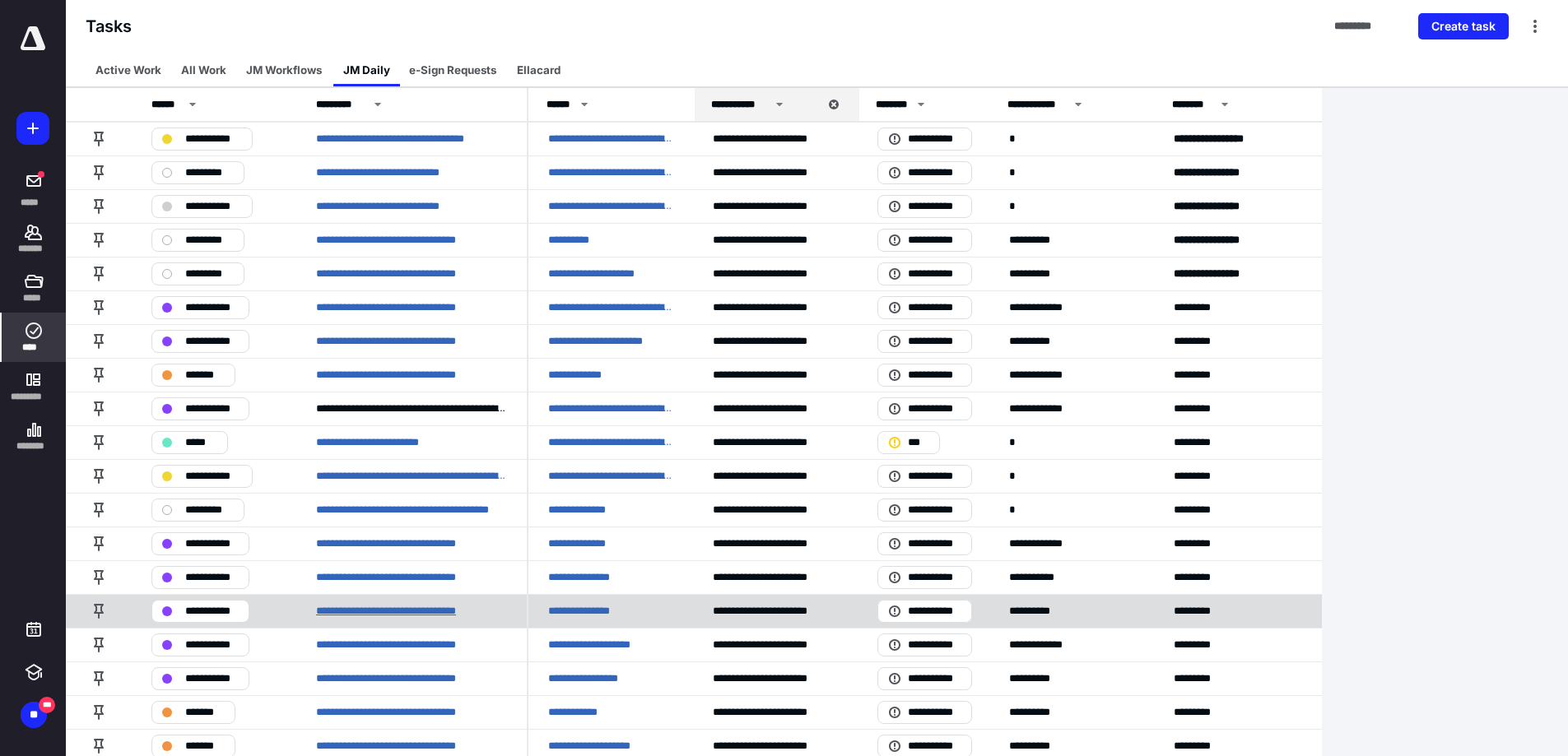 click on "**********" at bounding box center [407, 611] 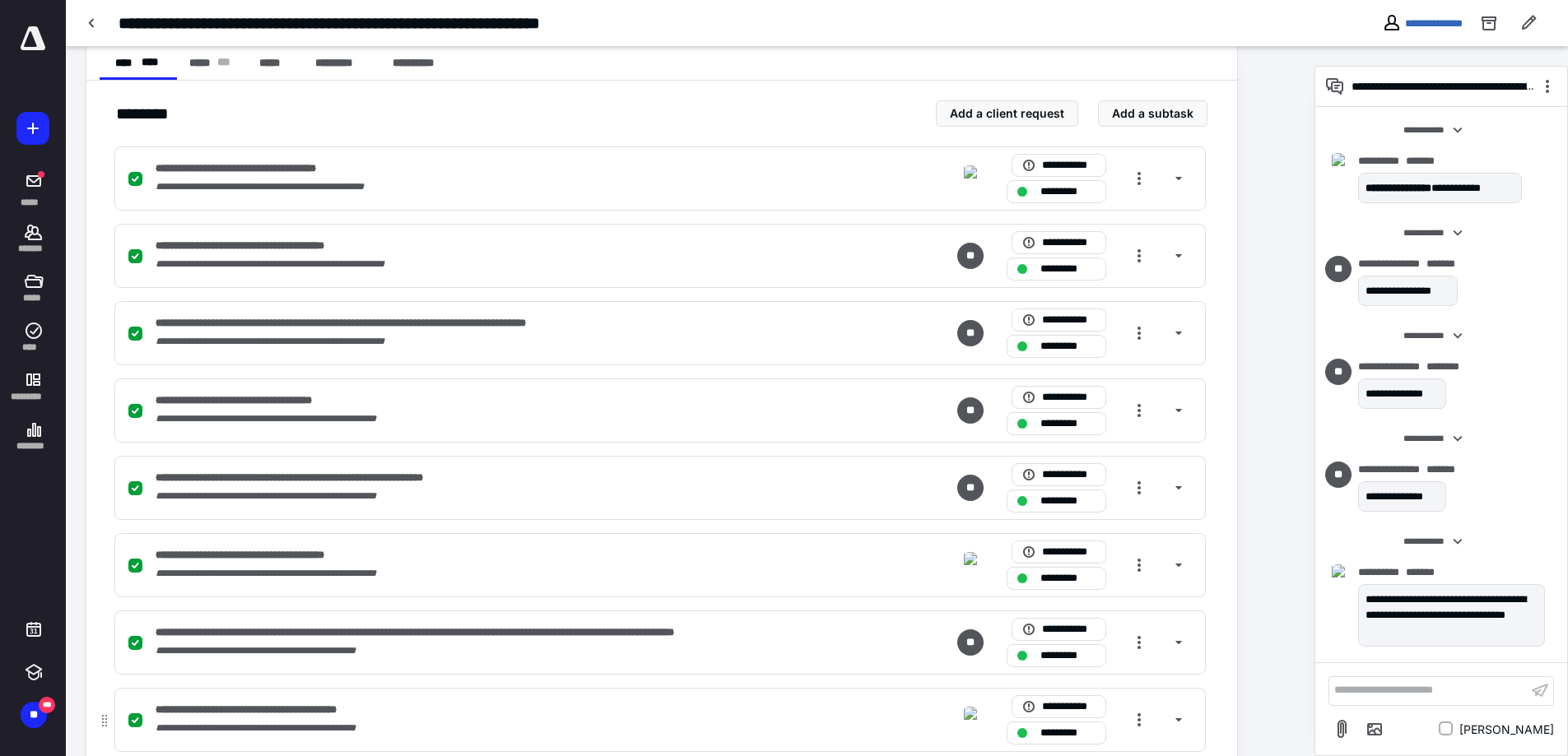 scroll, scrollTop: 740, scrollLeft: 0, axis: vertical 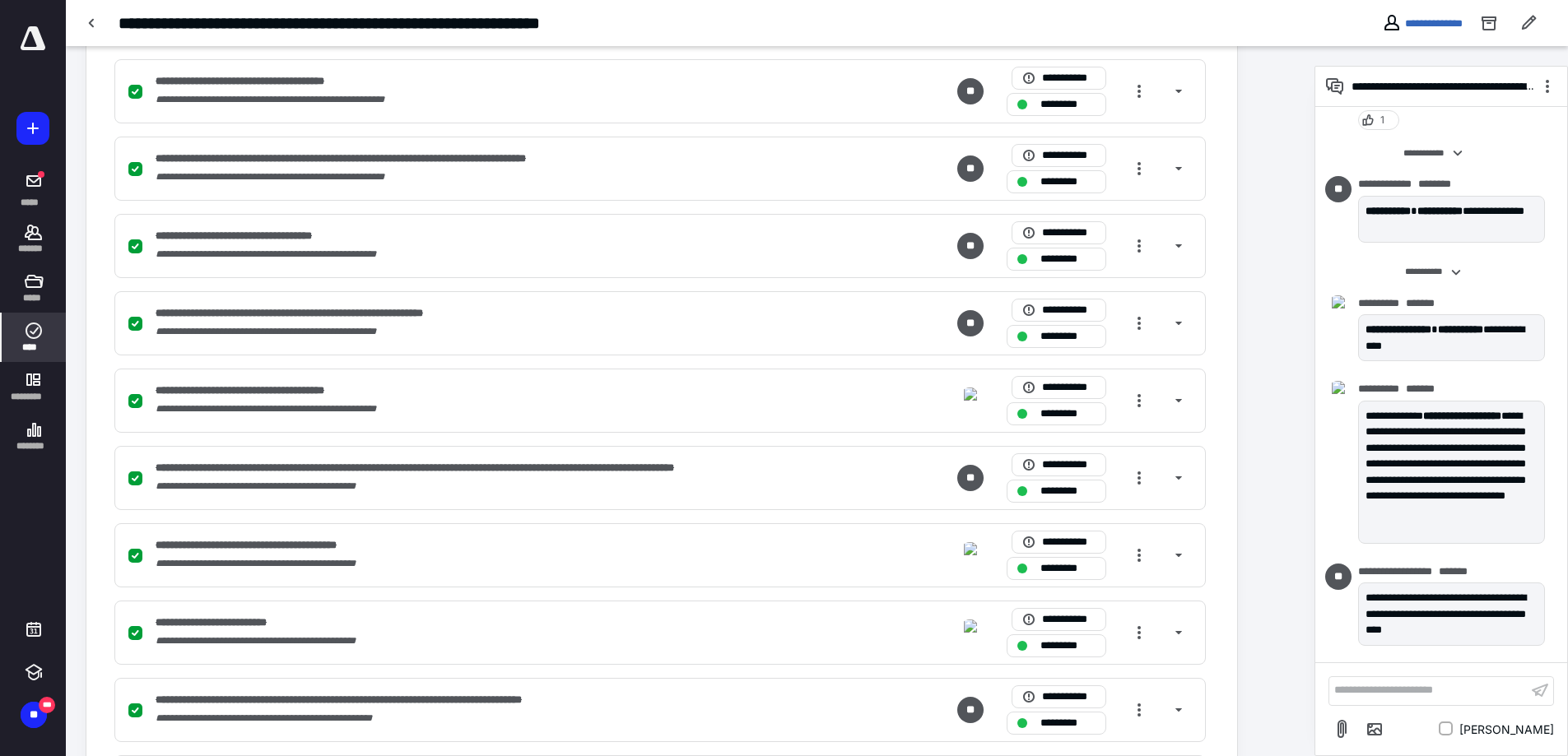 click on "****" at bounding box center (34, 337) 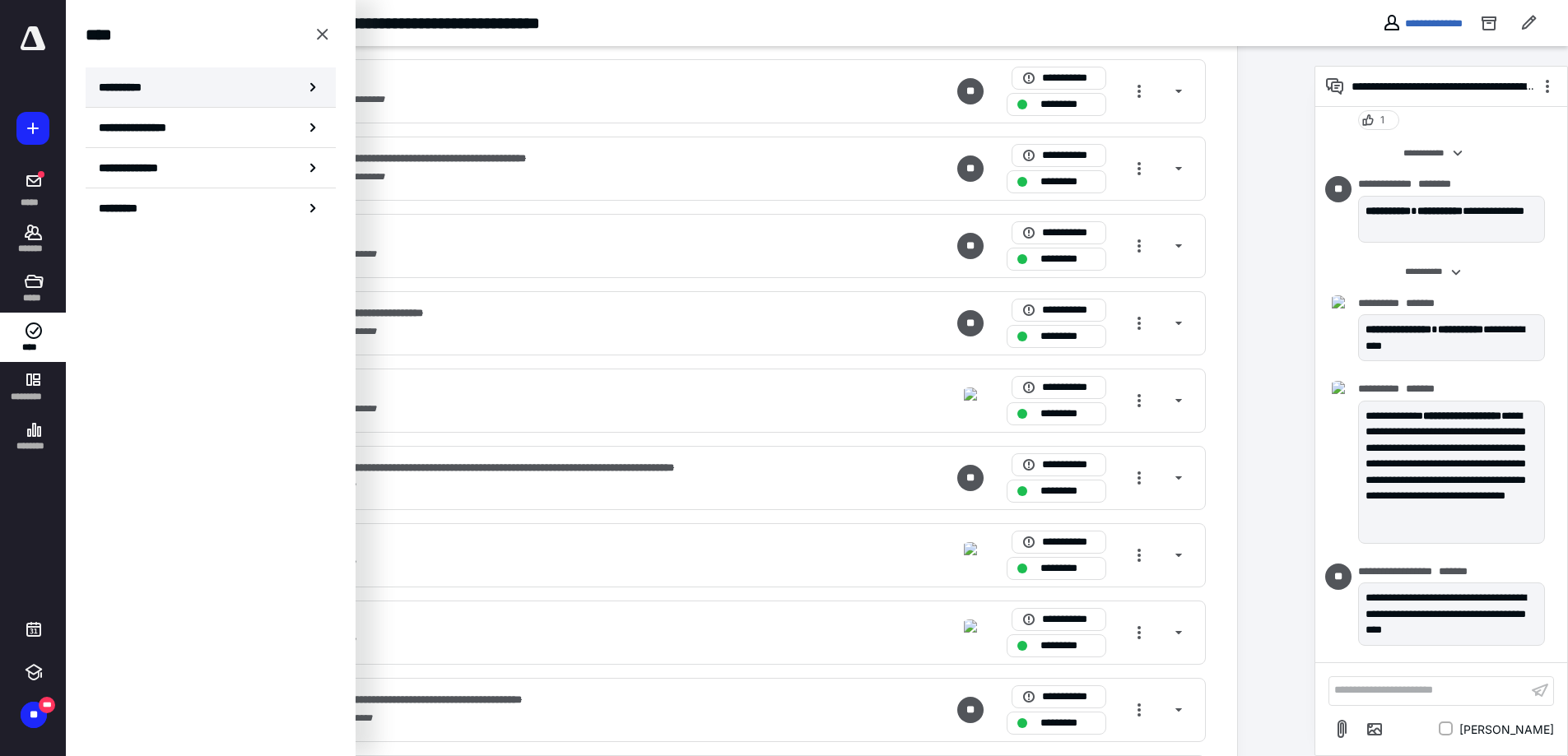click on "**********" at bounding box center (126, 87) 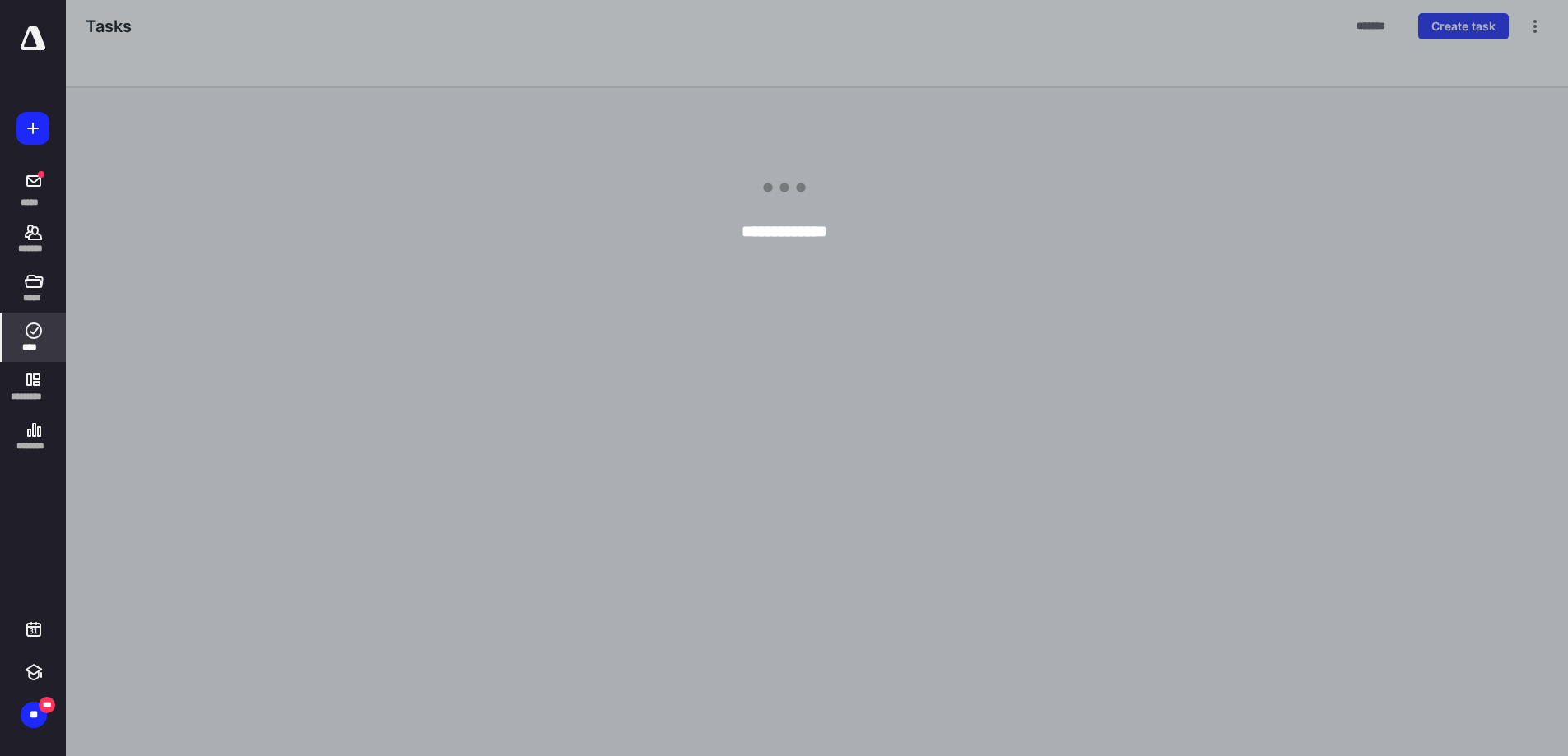 scroll, scrollTop: 0, scrollLeft: 0, axis: both 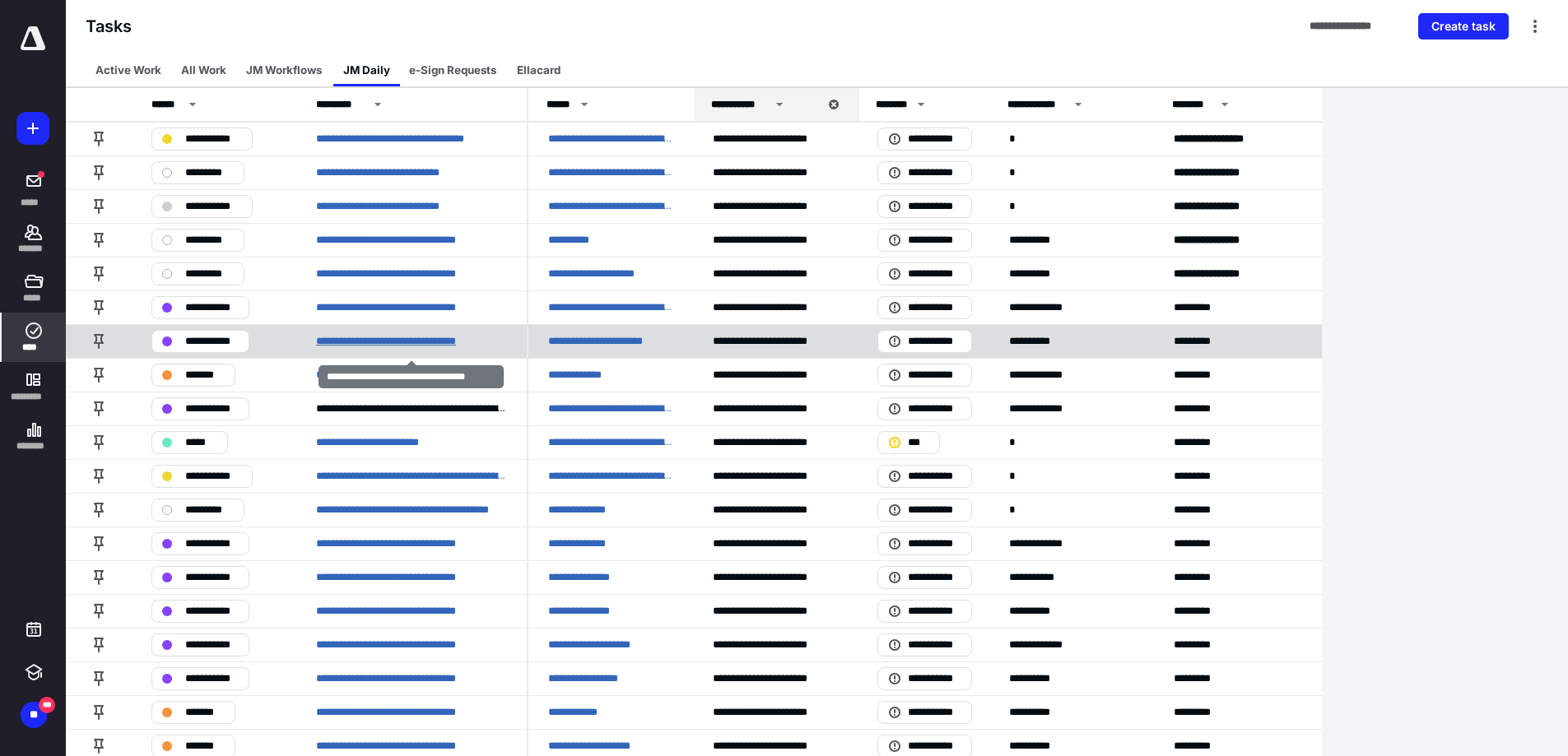 click on "**********" at bounding box center (407, 341) 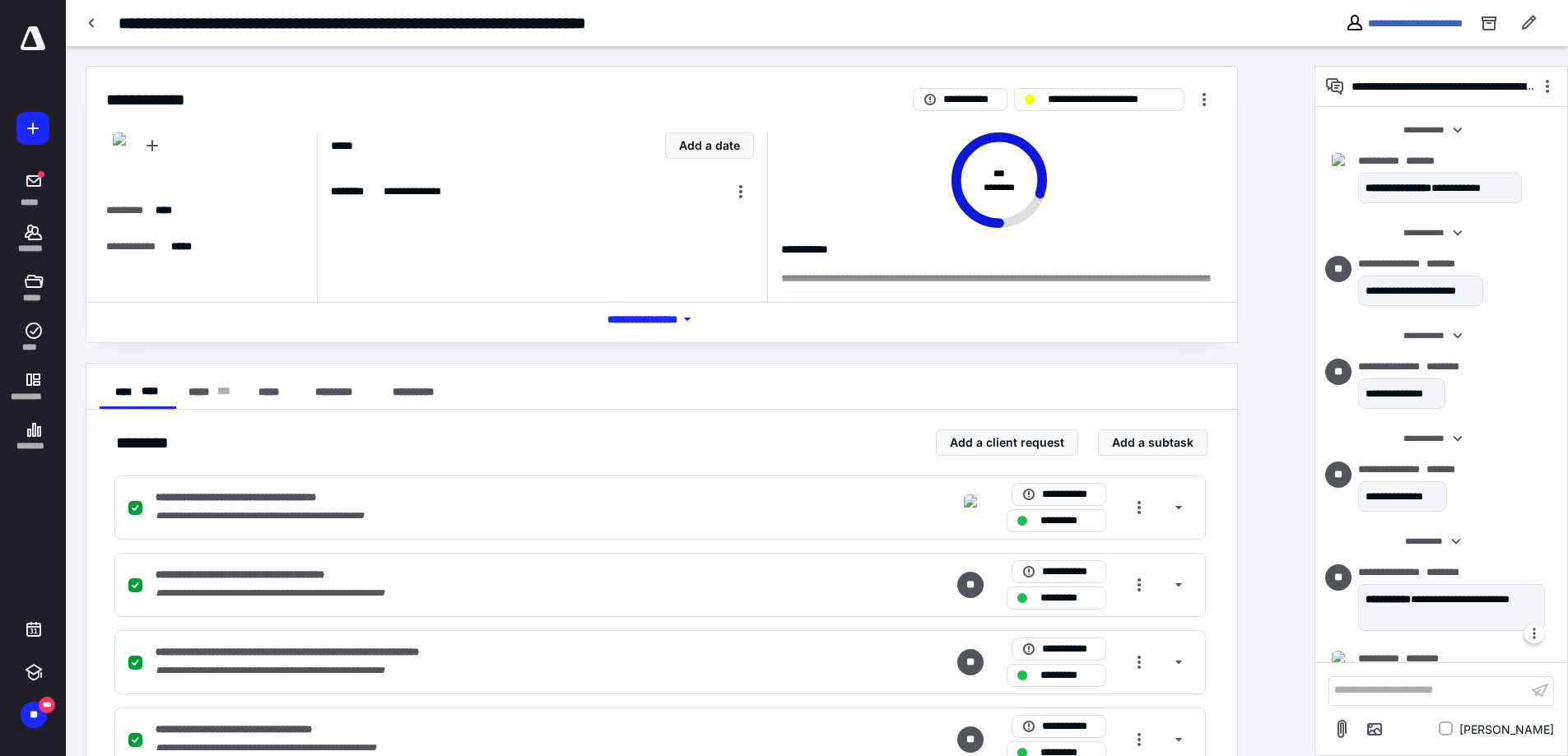 scroll, scrollTop: 1582, scrollLeft: 0, axis: vertical 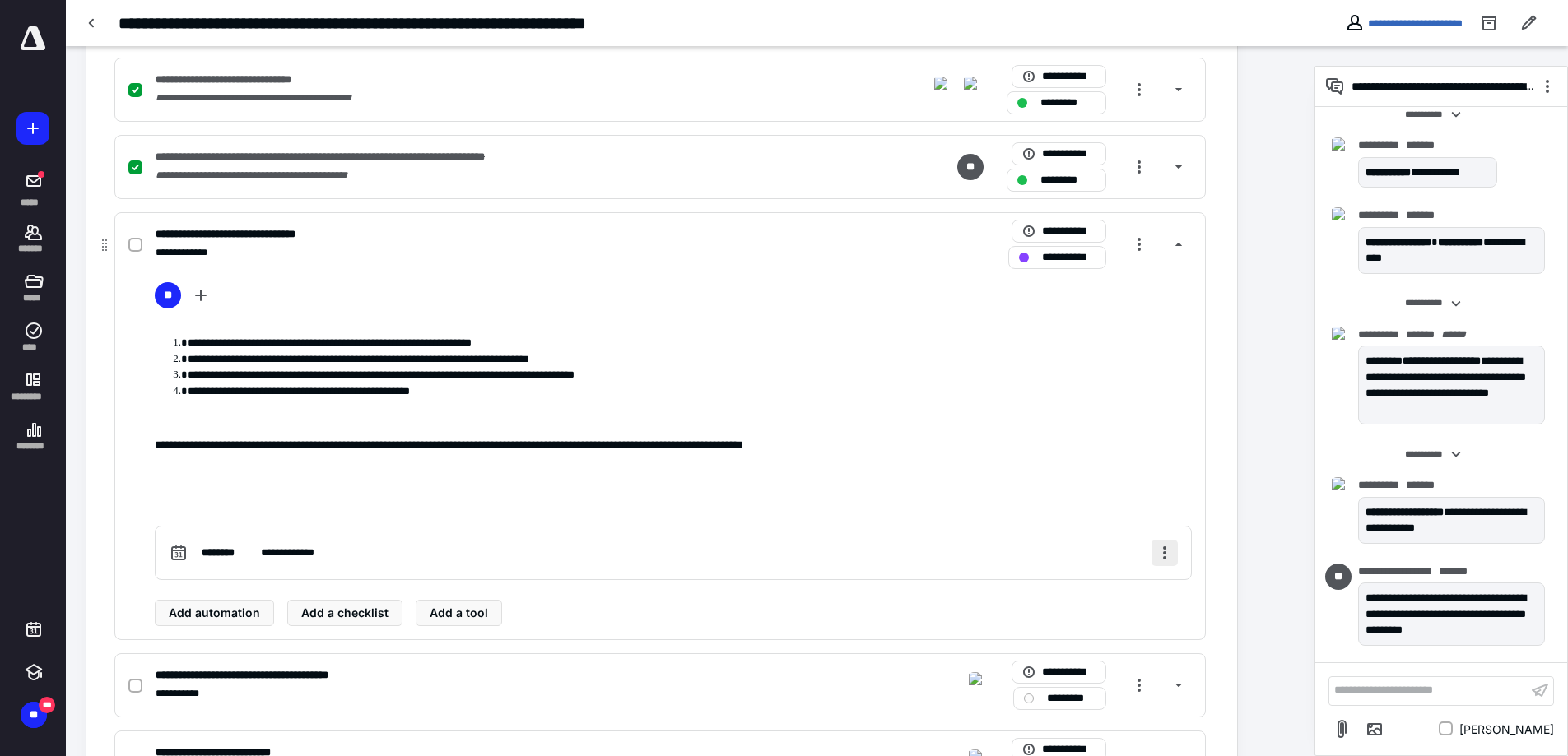click at bounding box center (1165, 553) 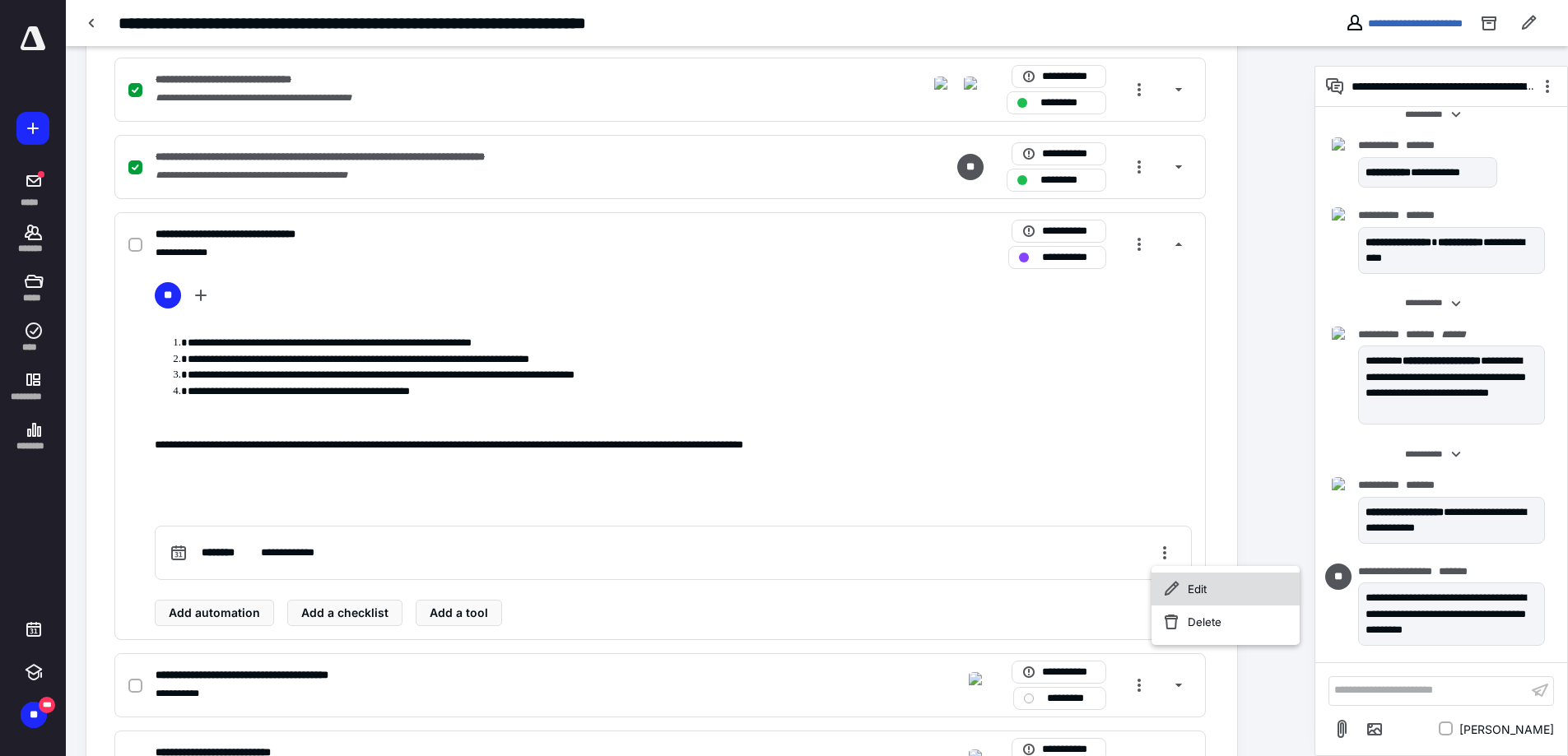 click on "Edit" at bounding box center [1226, 589] 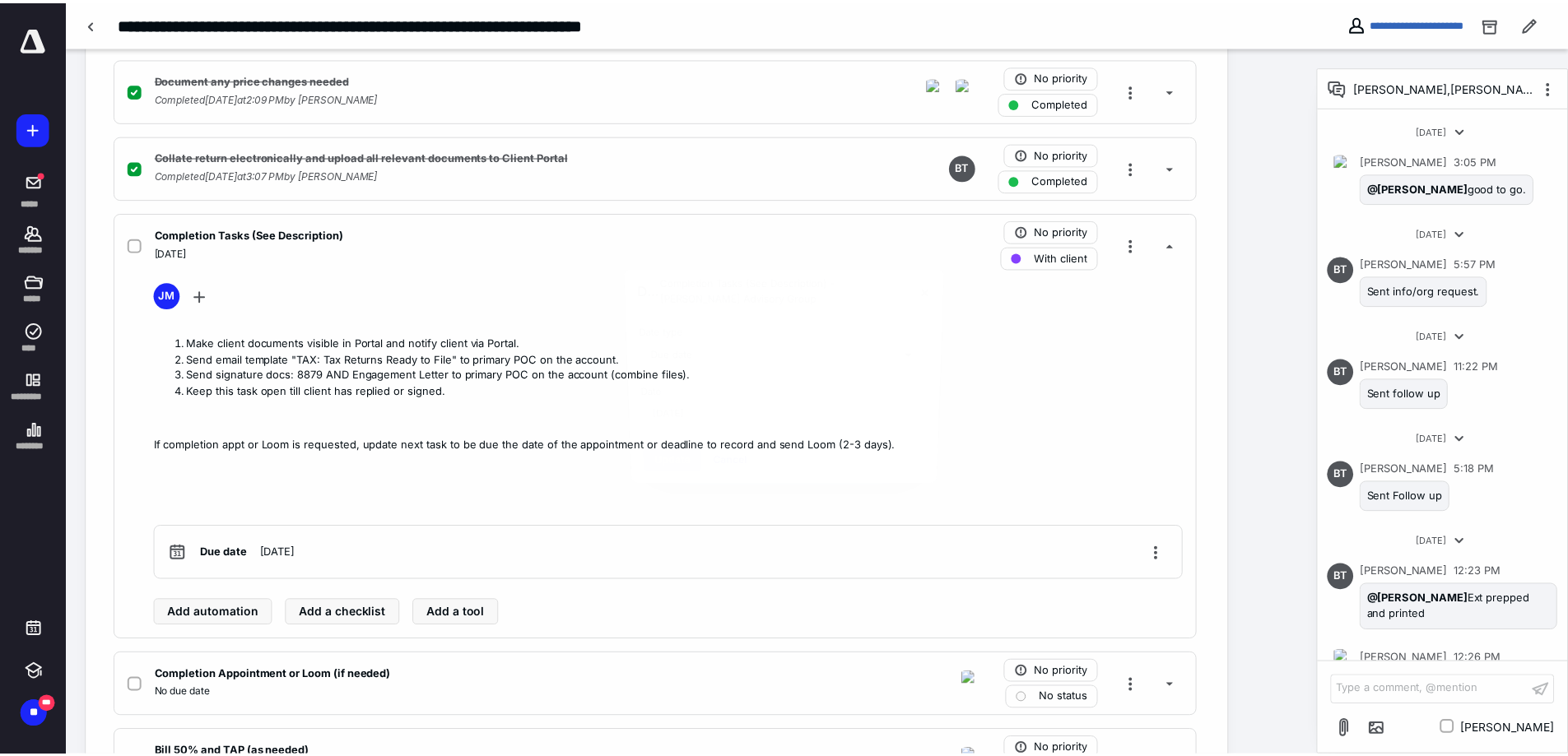 scroll, scrollTop: 1582, scrollLeft: 0, axis: vertical 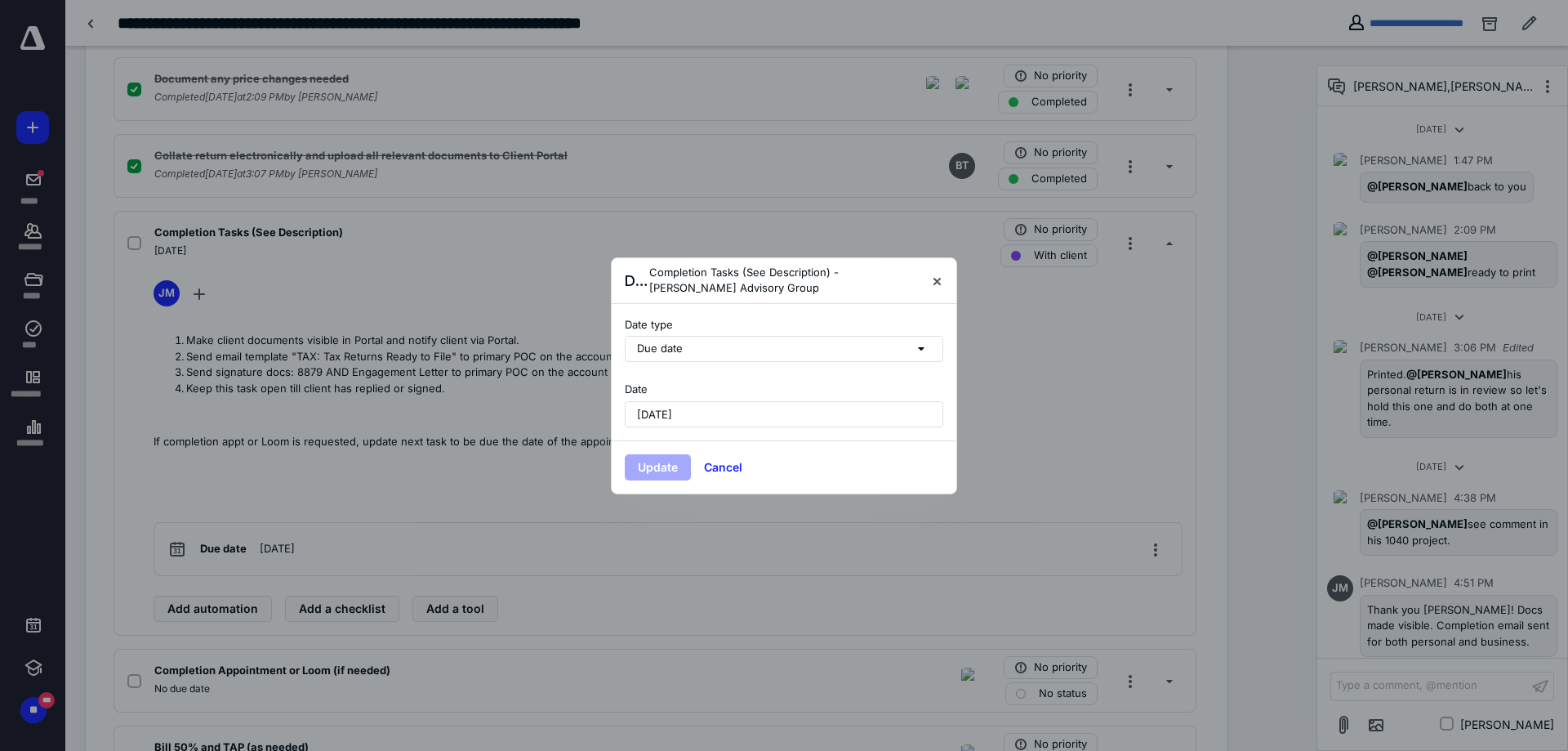 click on "[DATE]" at bounding box center [784, 414] 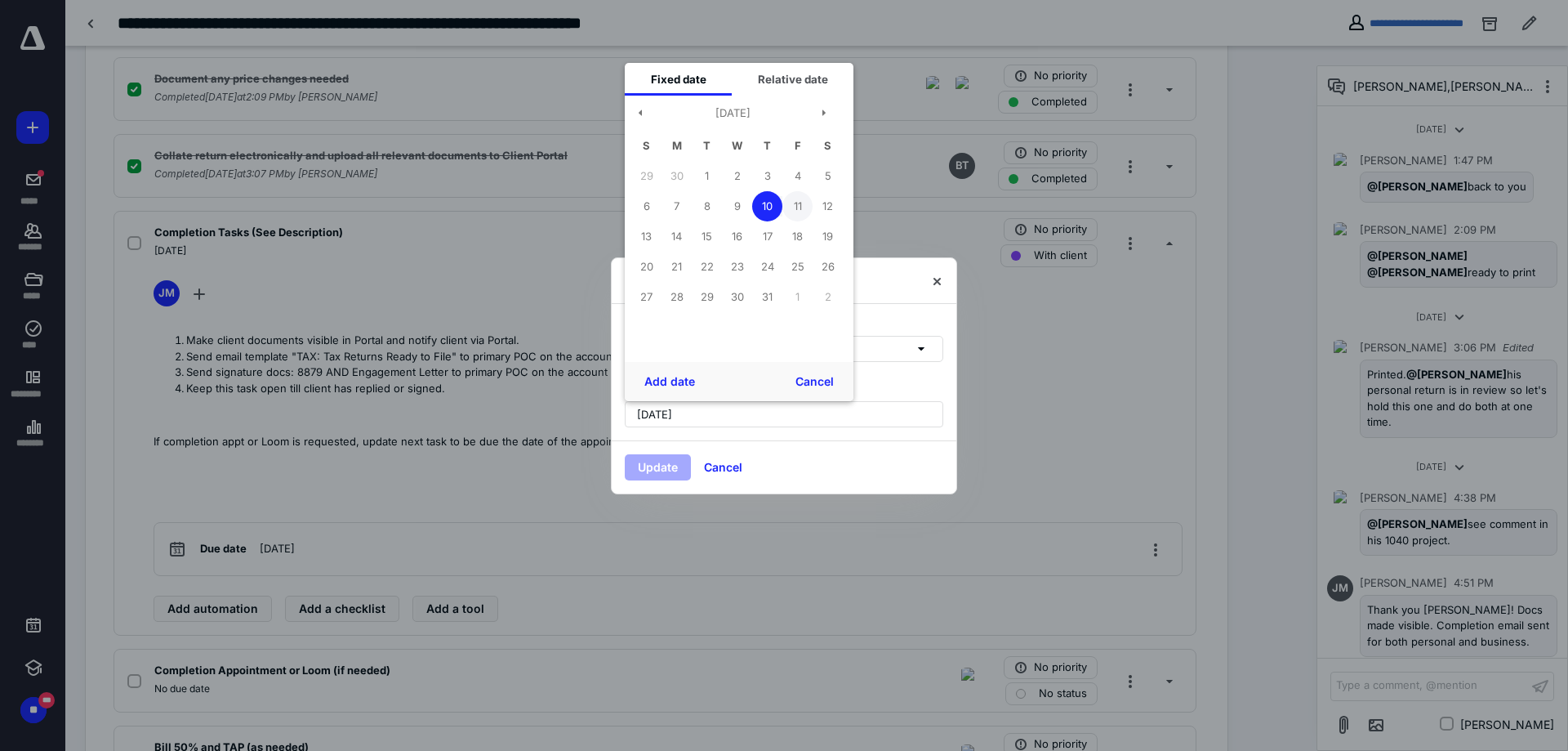 click on "11" at bounding box center [797, 206] 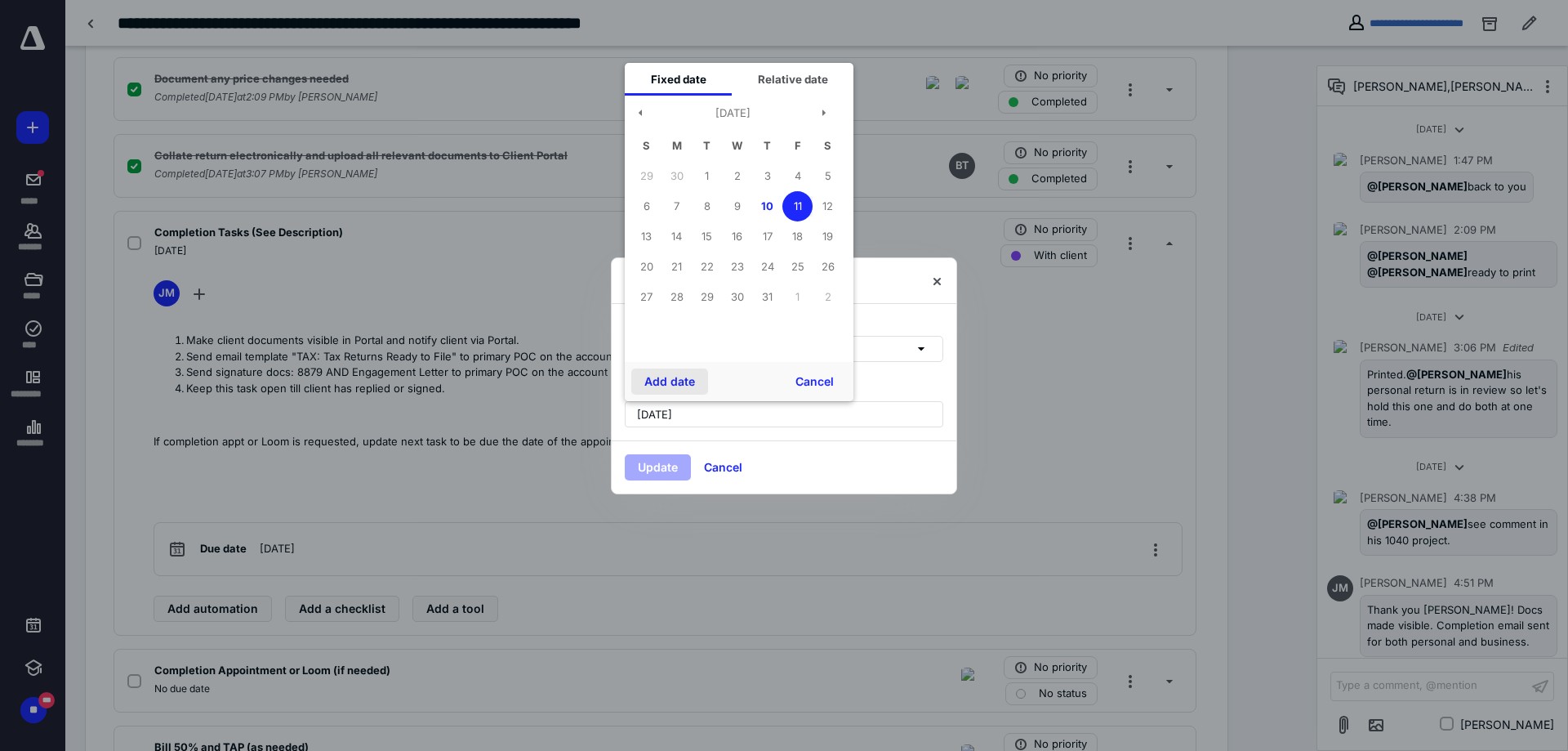 click on "Add date" at bounding box center (670, 382) 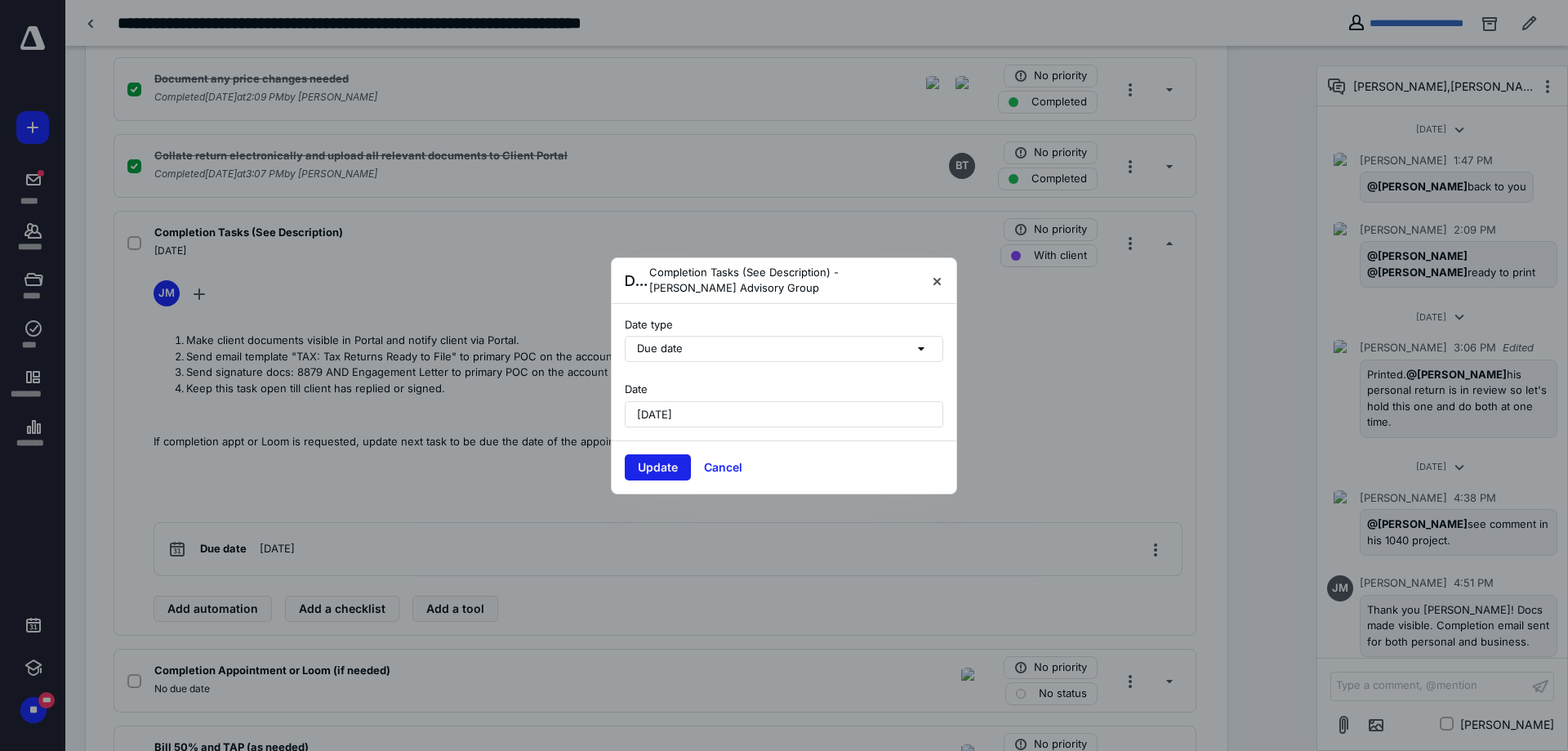 drag, startPoint x: 662, startPoint y: 466, endPoint x: 826, endPoint y: 457, distance: 164.24677 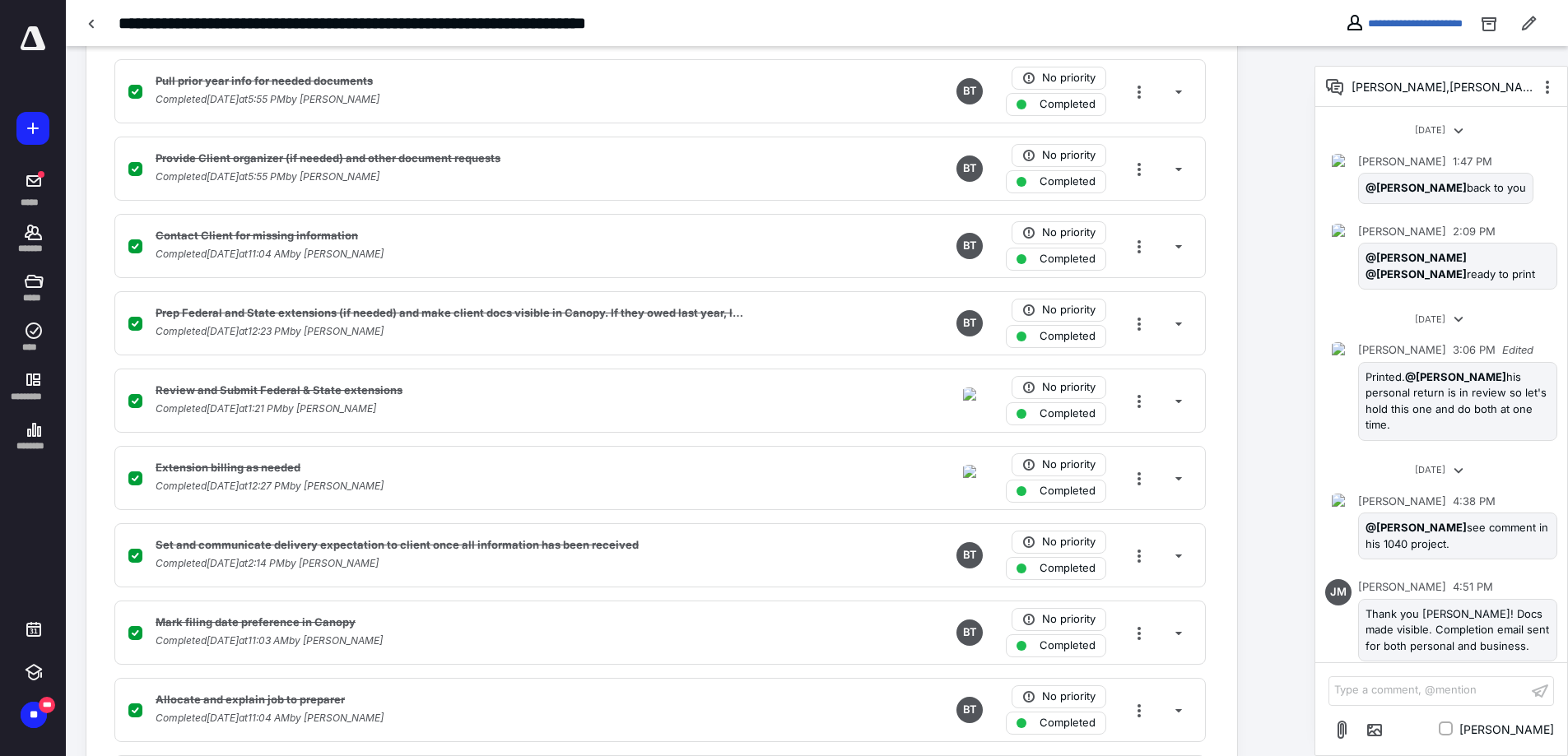 scroll, scrollTop: 165, scrollLeft: 0, axis: vertical 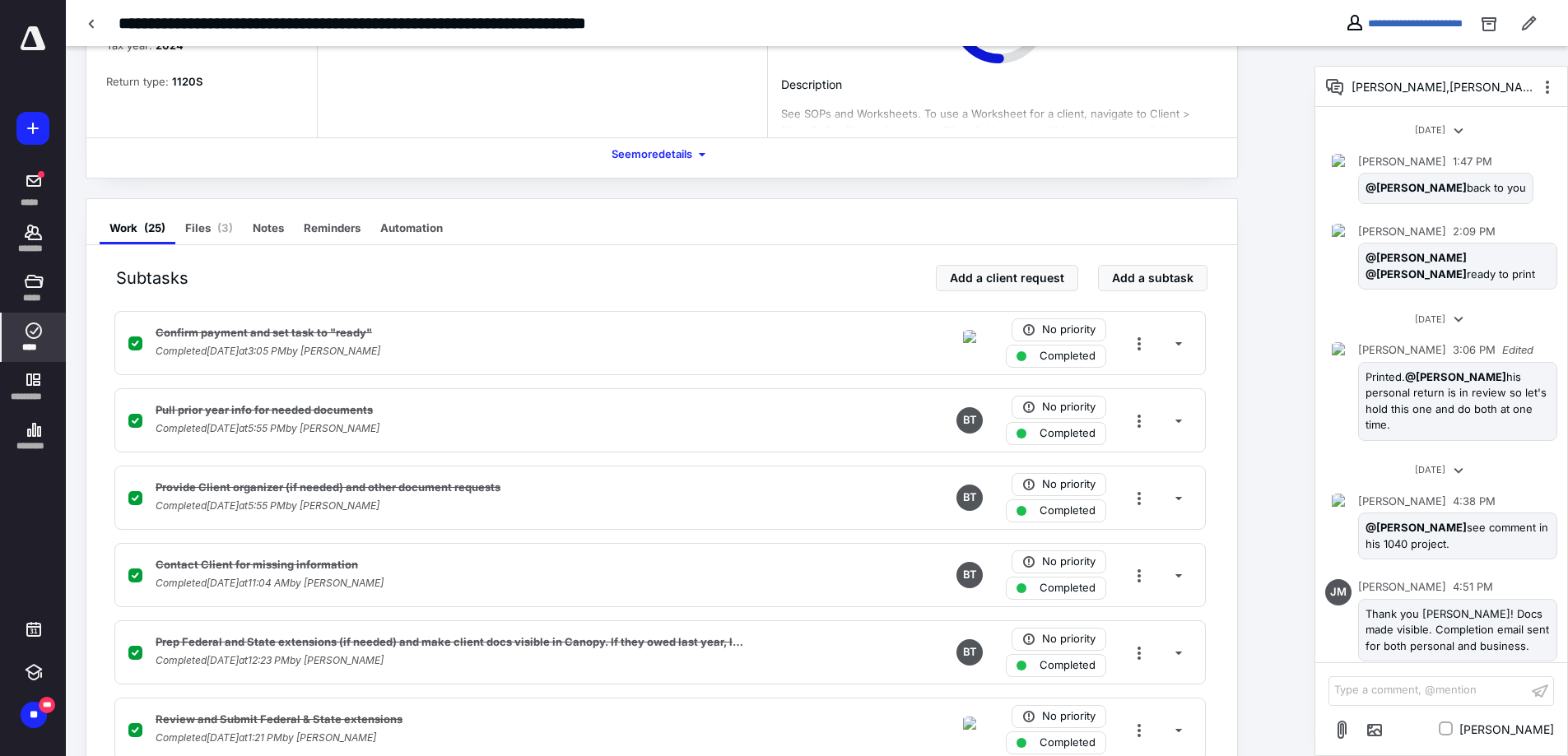 click 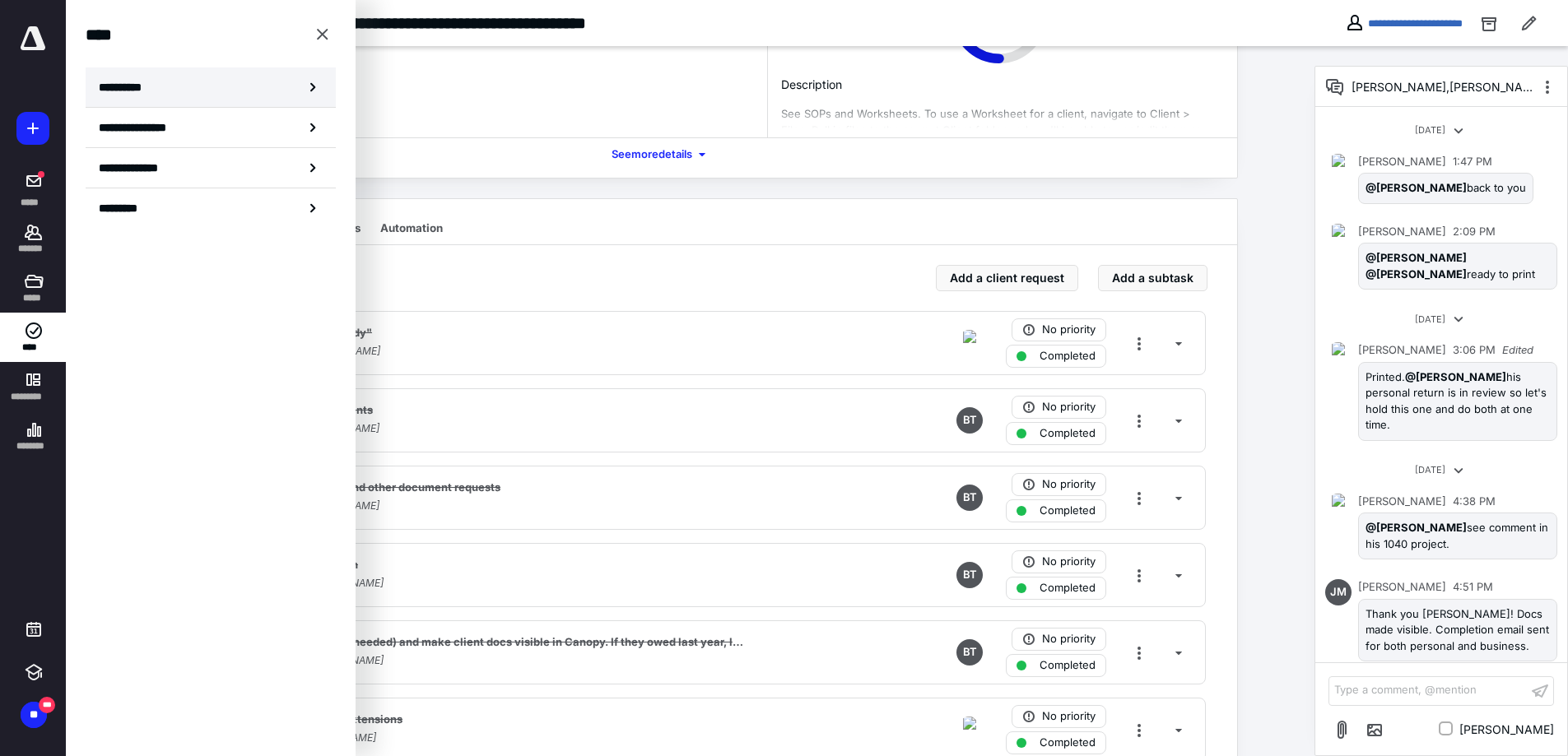 click on "**********" at bounding box center [211, 87] 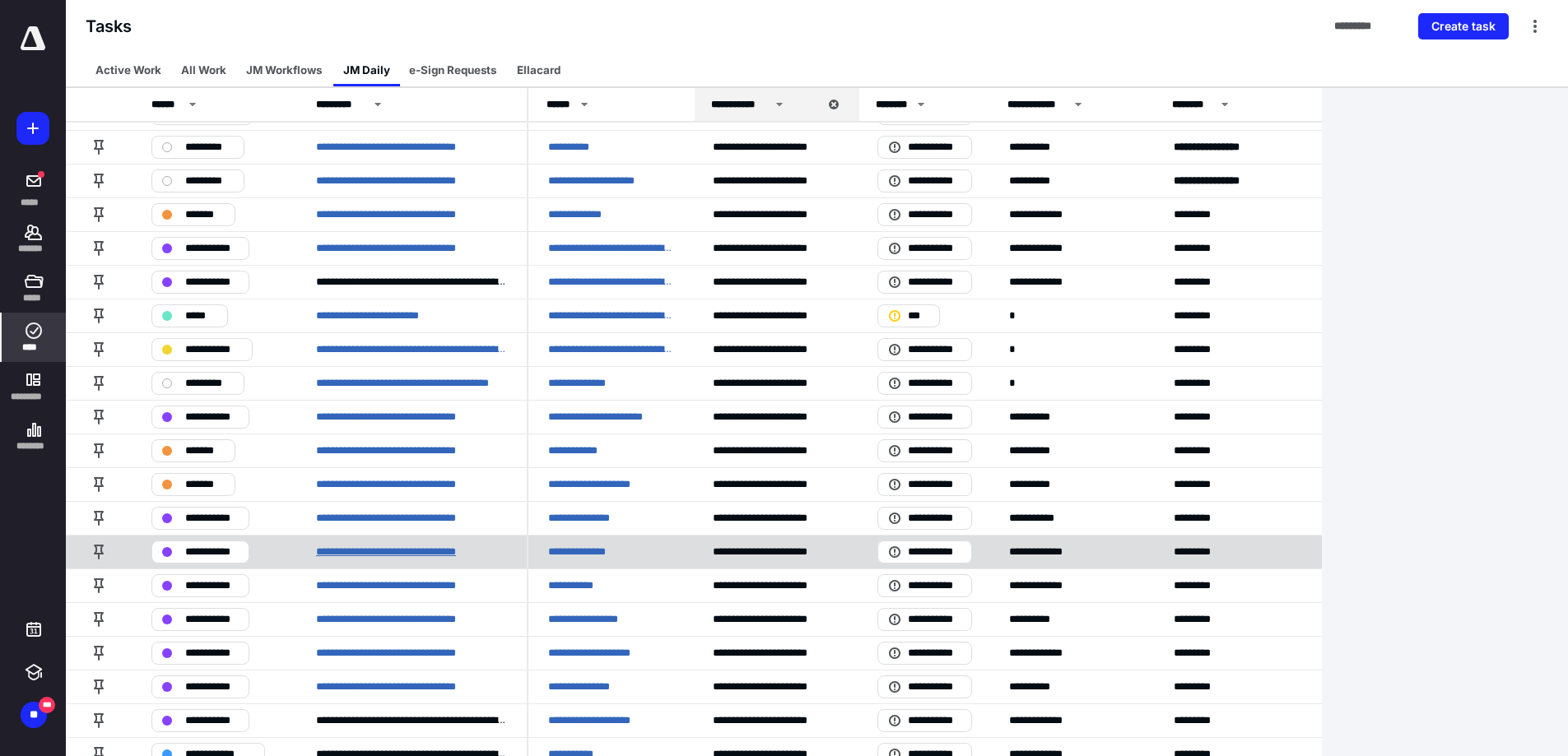 scroll, scrollTop: 0, scrollLeft: 0, axis: both 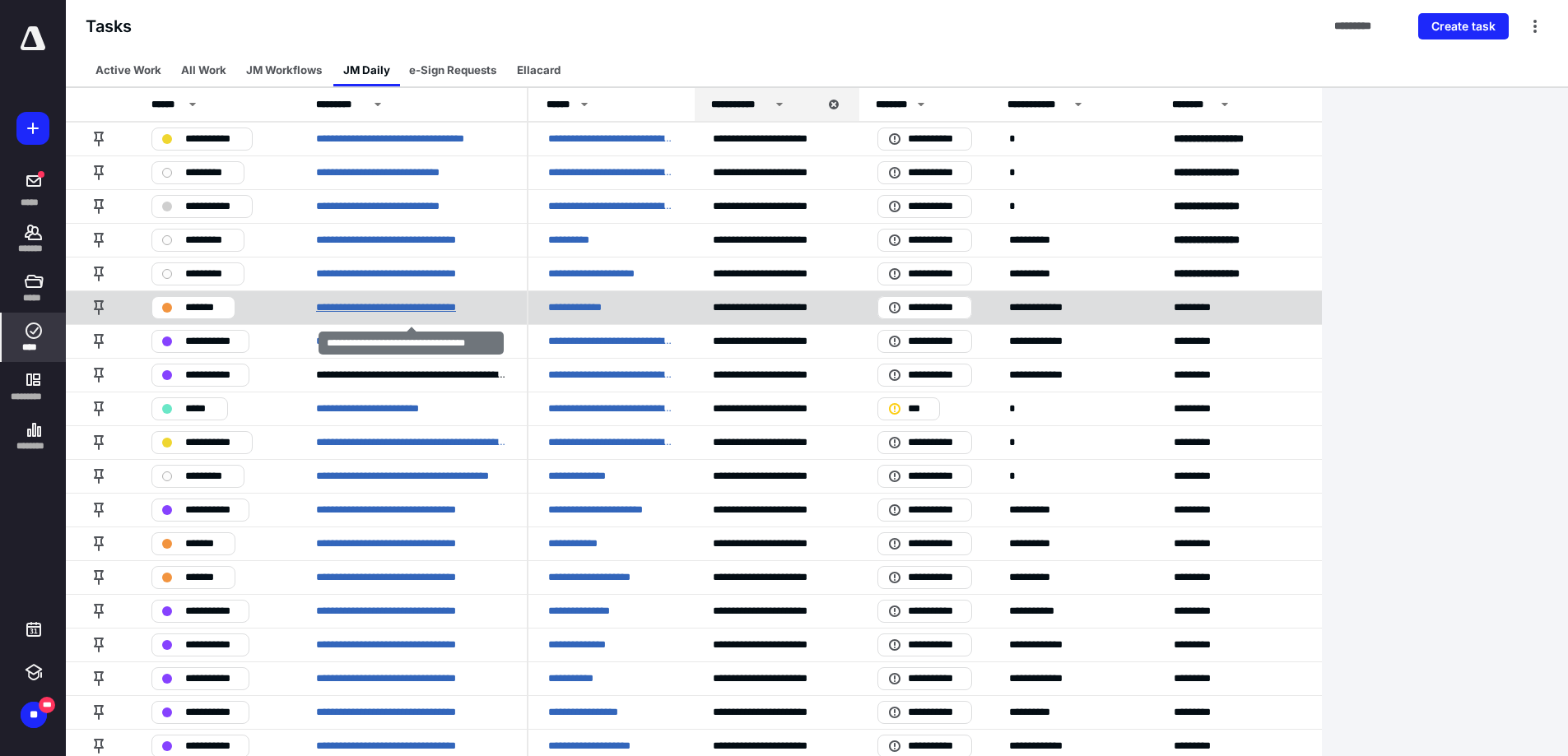 click on "**********" at bounding box center (407, 308) 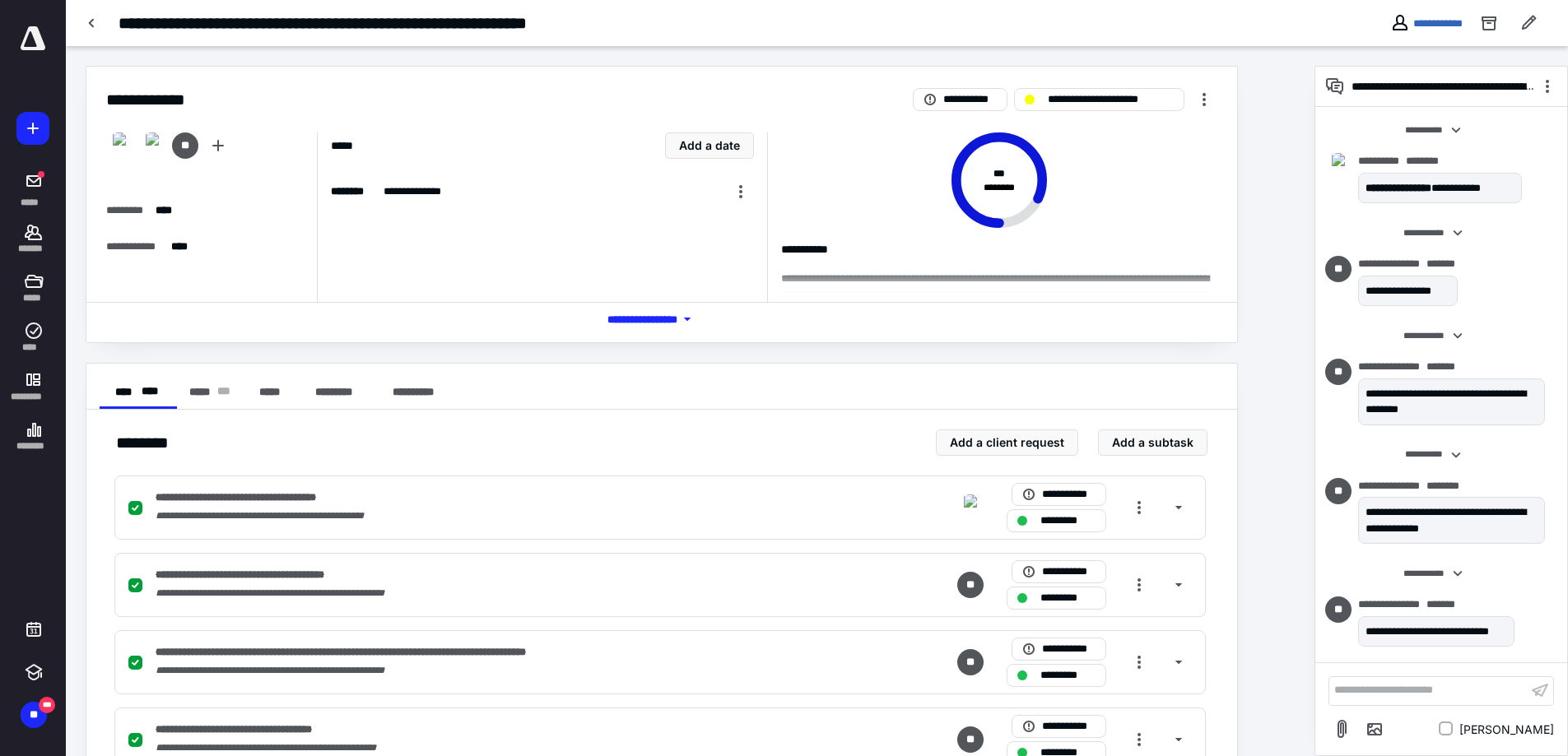 scroll, scrollTop: 82, scrollLeft: 0, axis: vertical 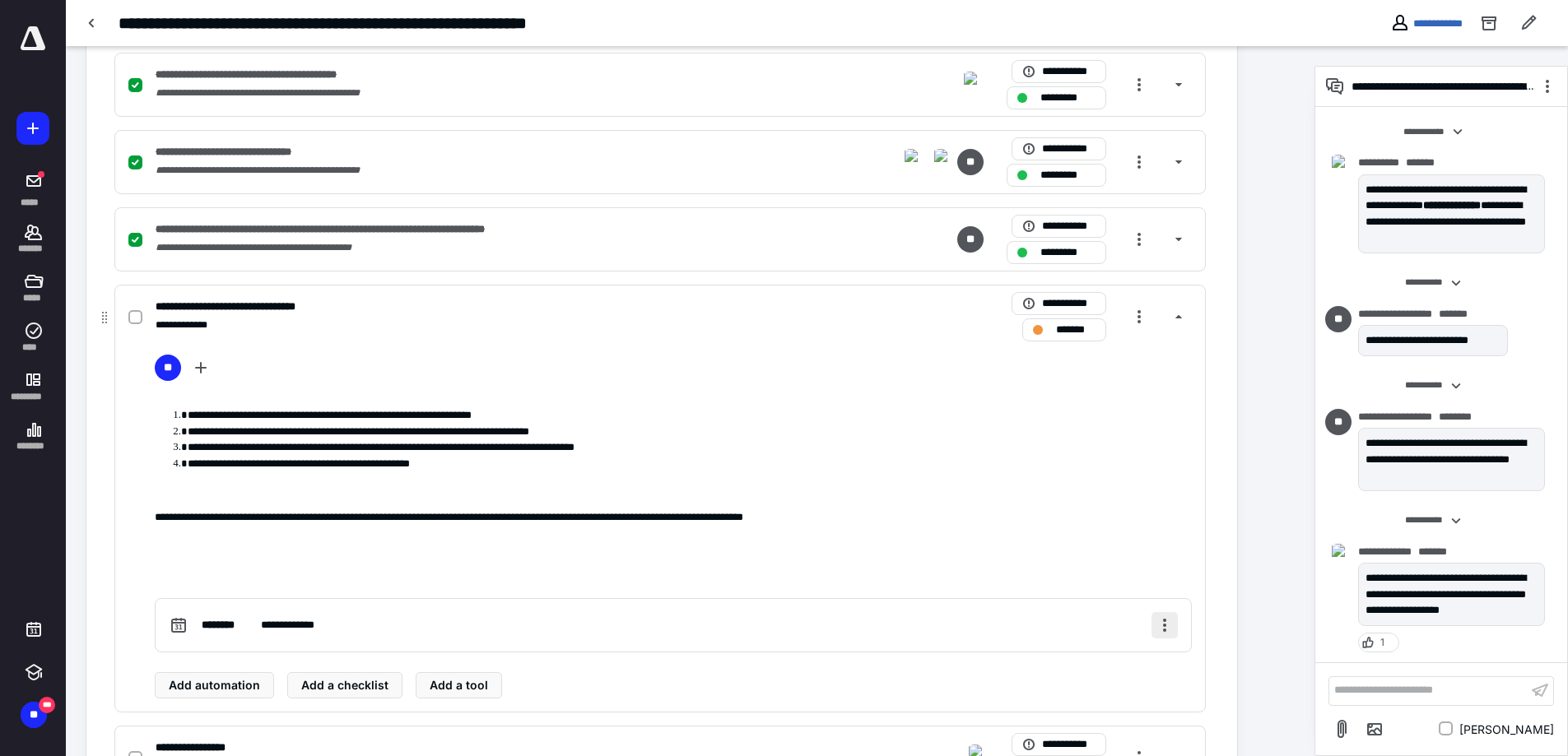 click at bounding box center [1165, 625] 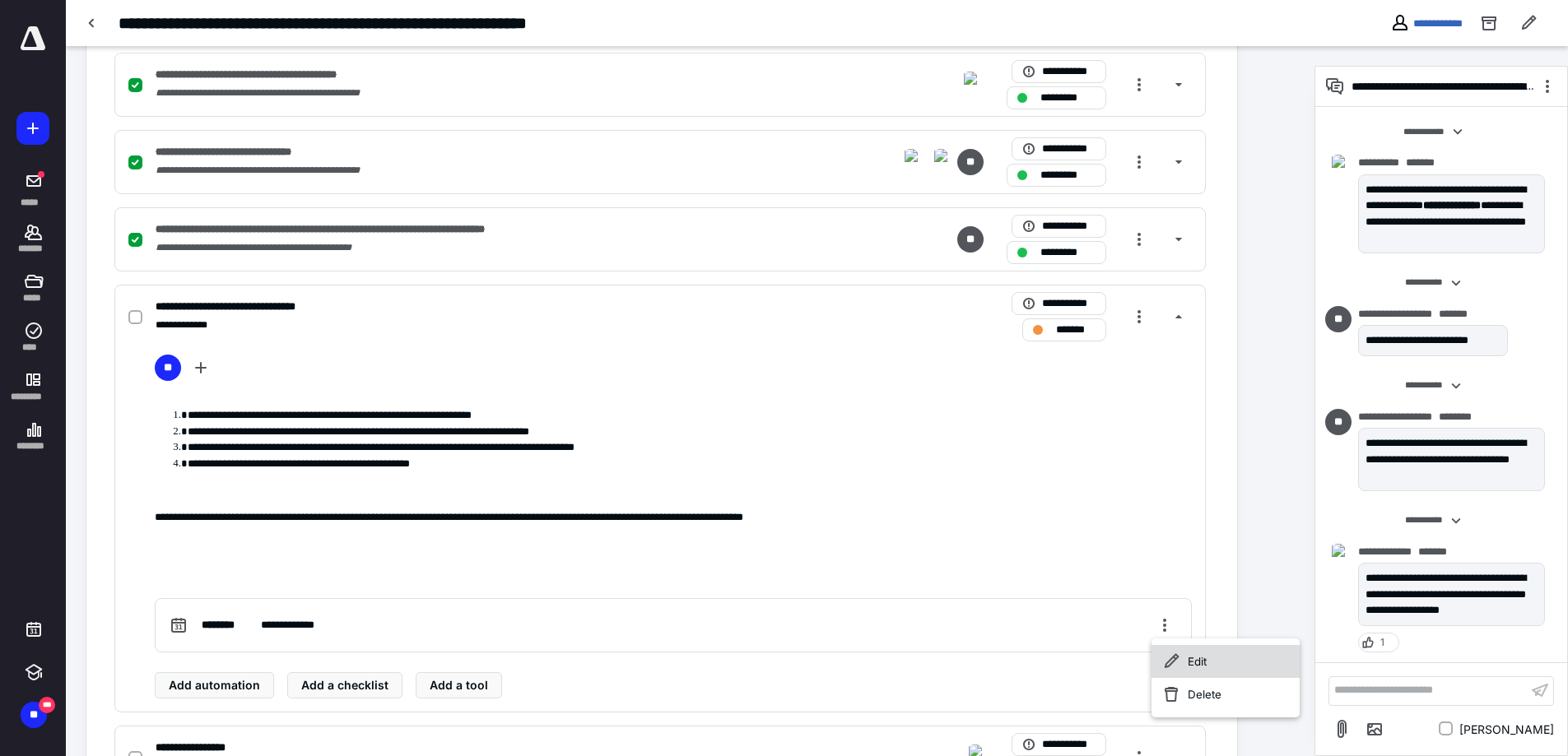 click on "Edit" at bounding box center [1226, 661] 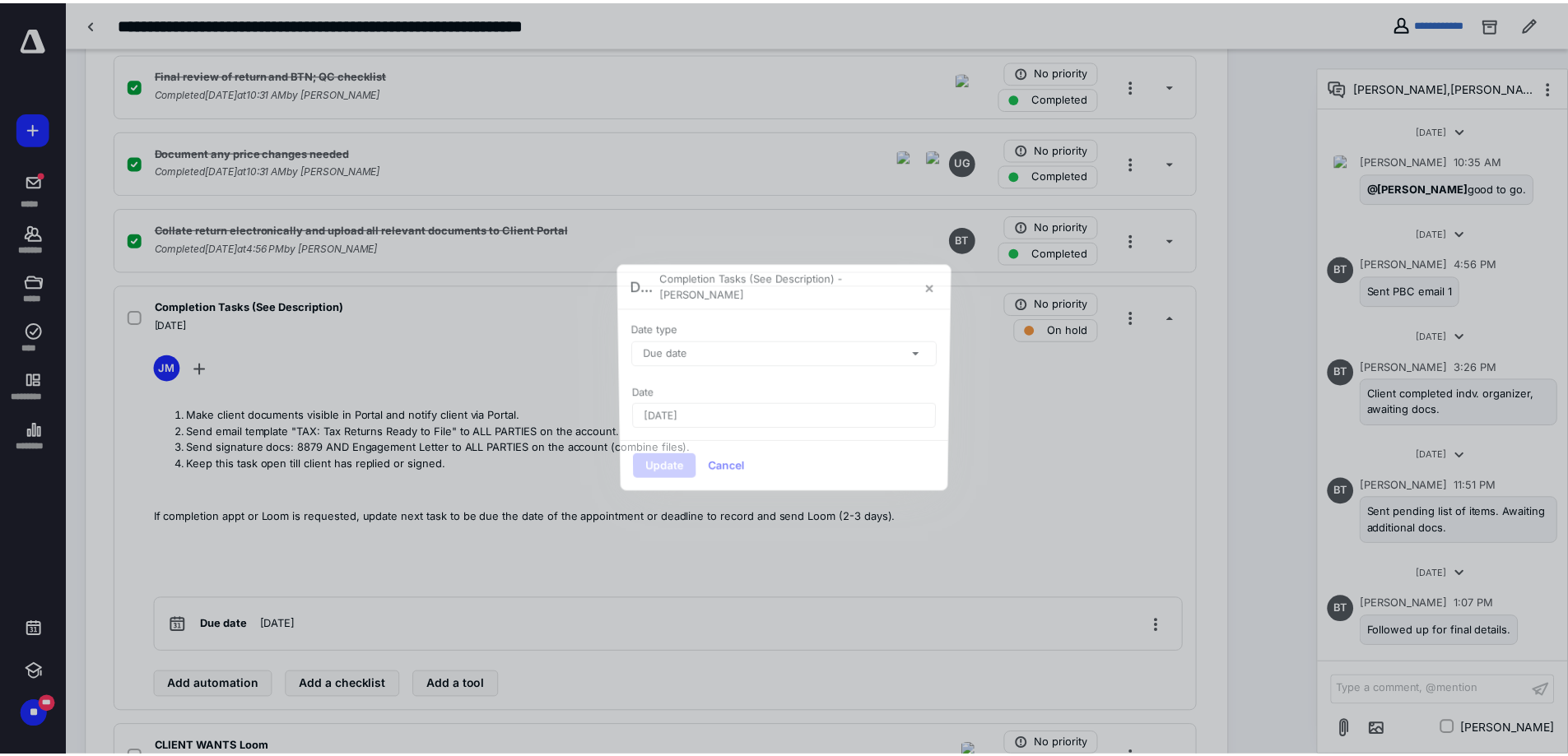 scroll, scrollTop: 4004, scrollLeft: 0, axis: vertical 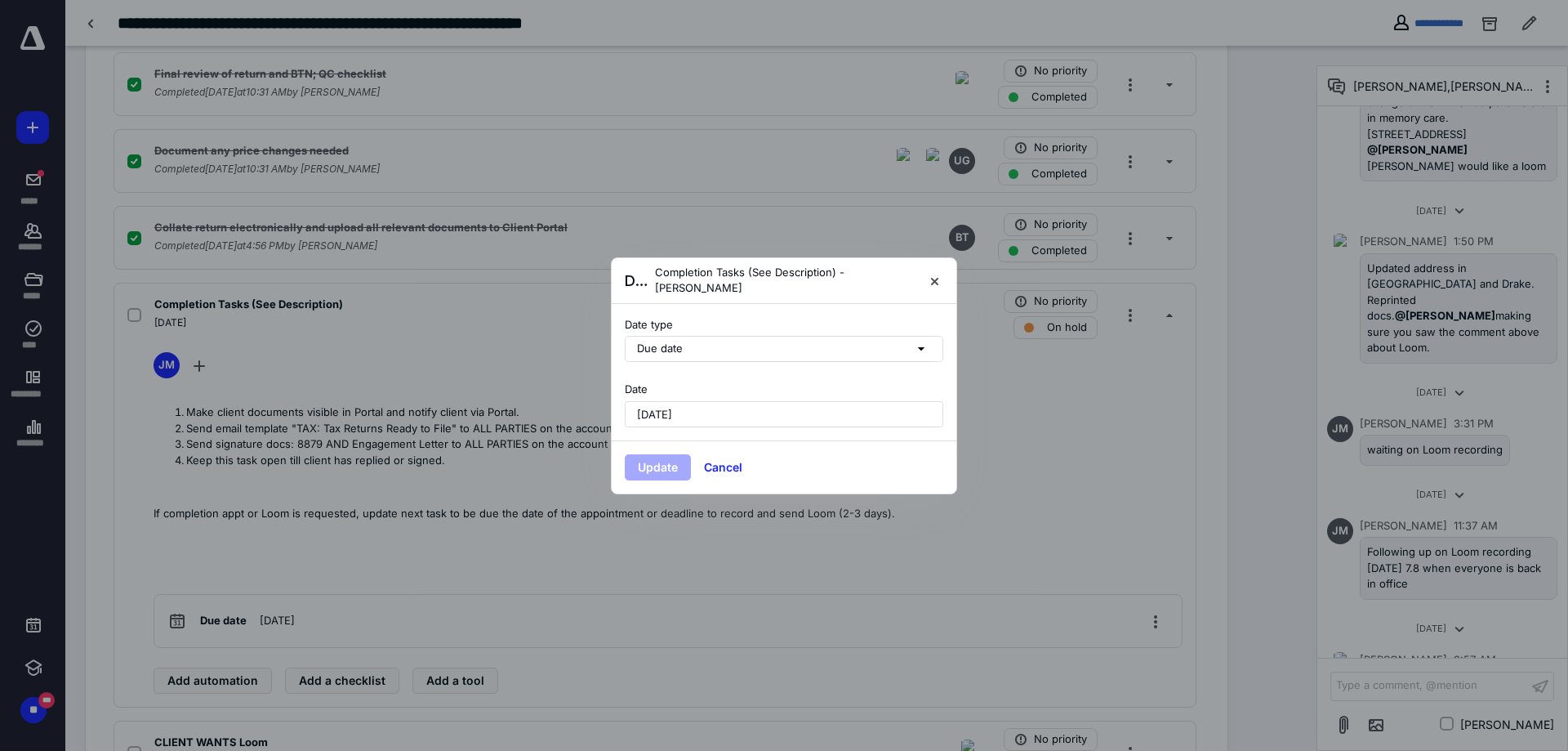 click on "[DATE]" at bounding box center (784, 414) 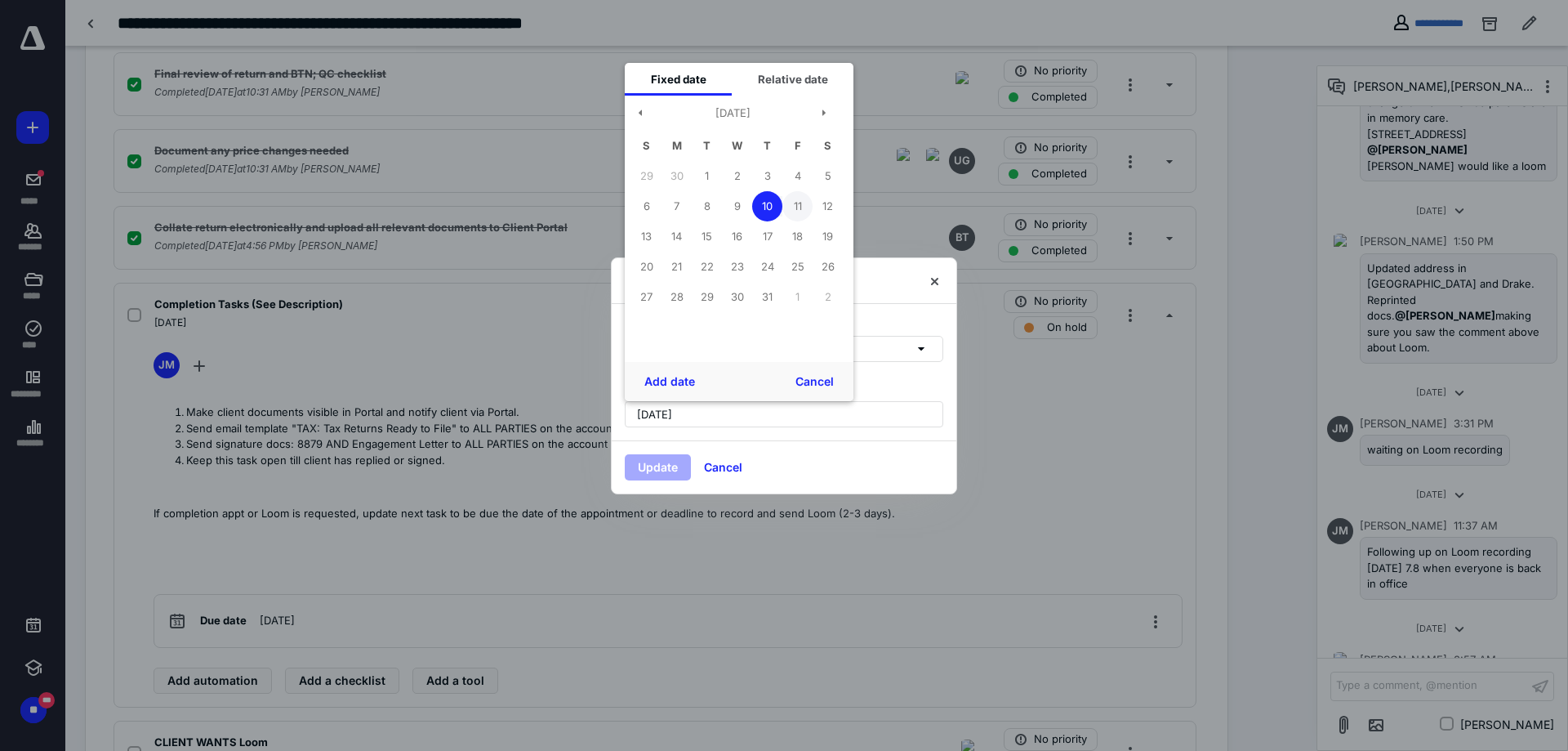 click on "11" at bounding box center [797, 206] 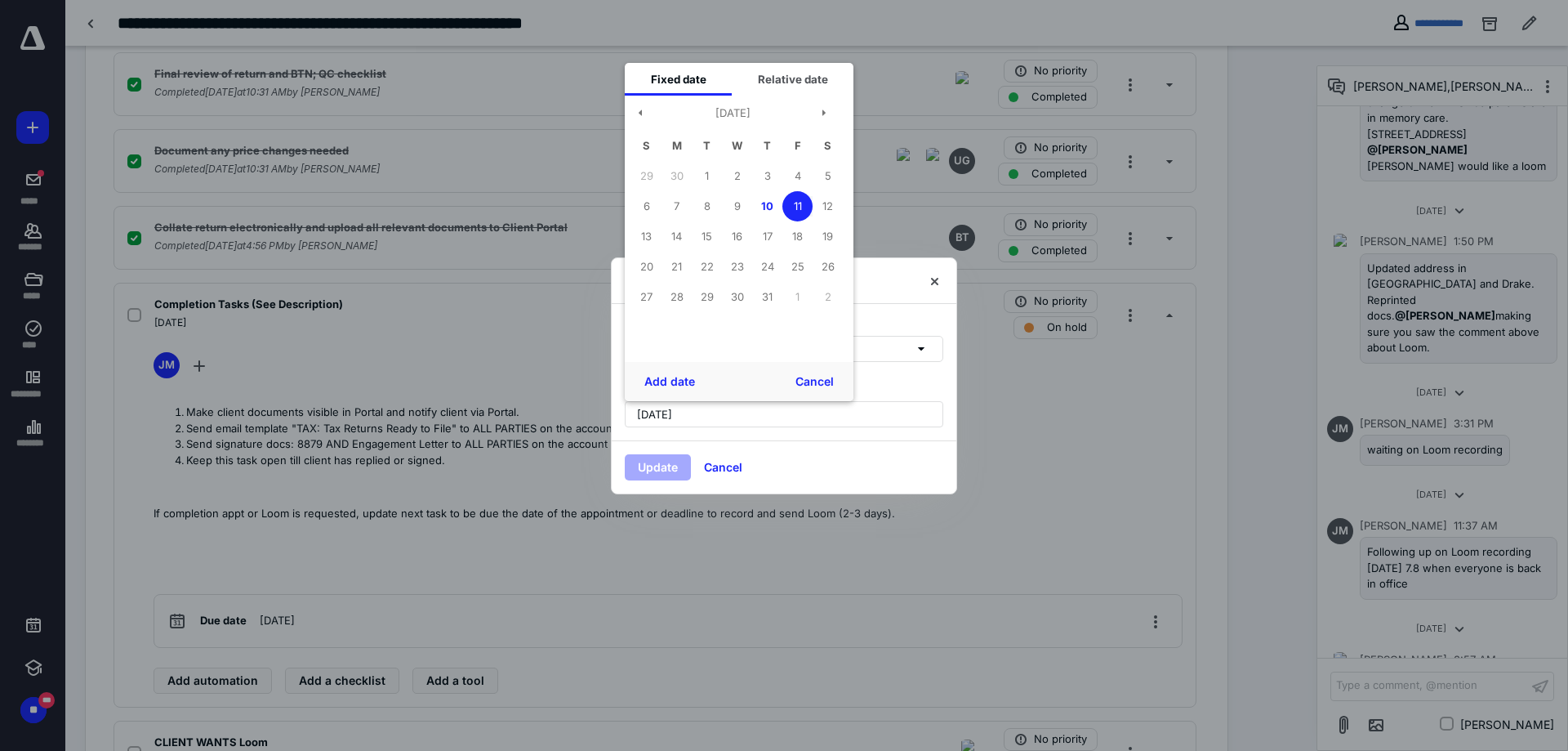 drag, startPoint x: 672, startPoint y: 382, endPoint x: 655, endPoint y: 429, distance: 49.98 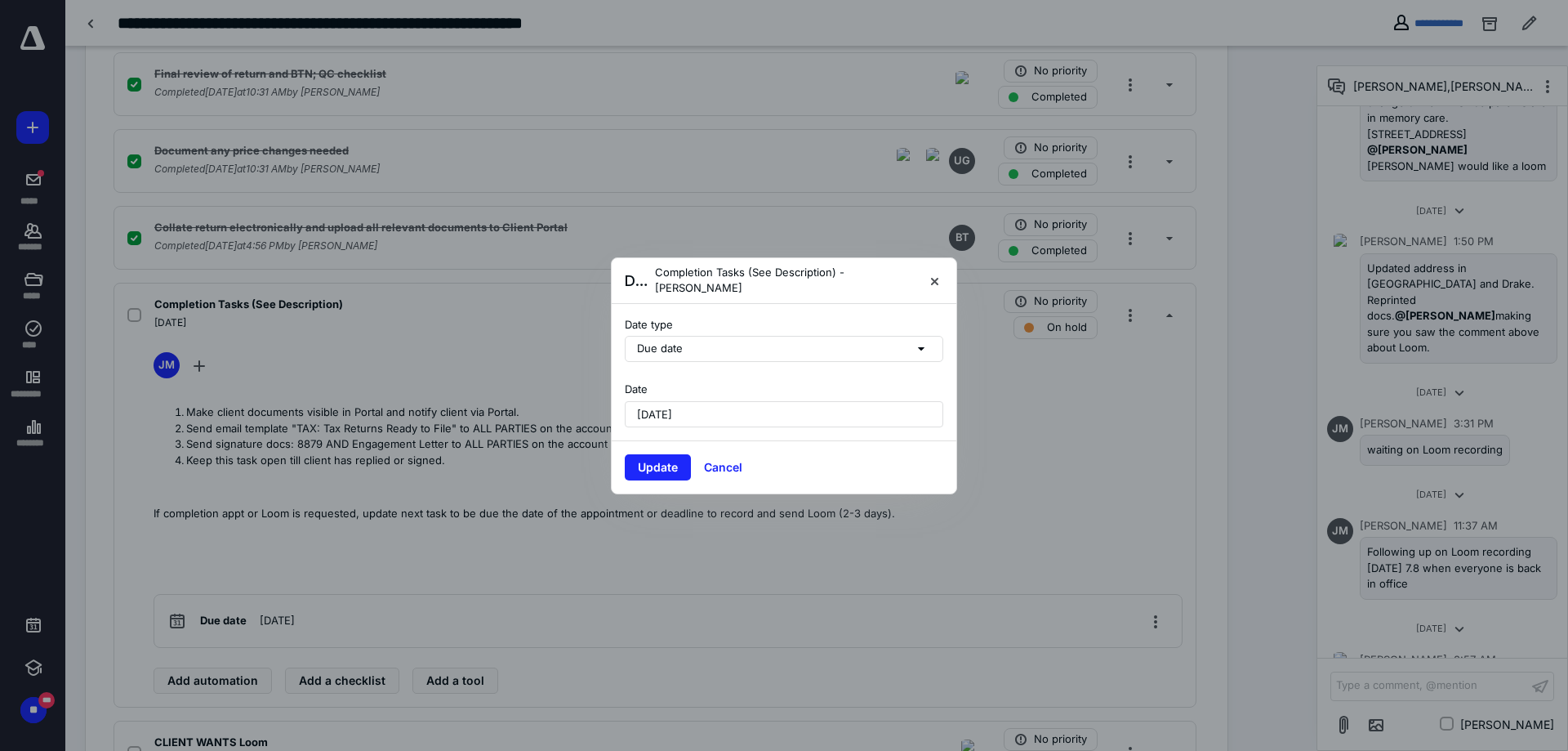 click on "Update" at bounding box center (657, 467) 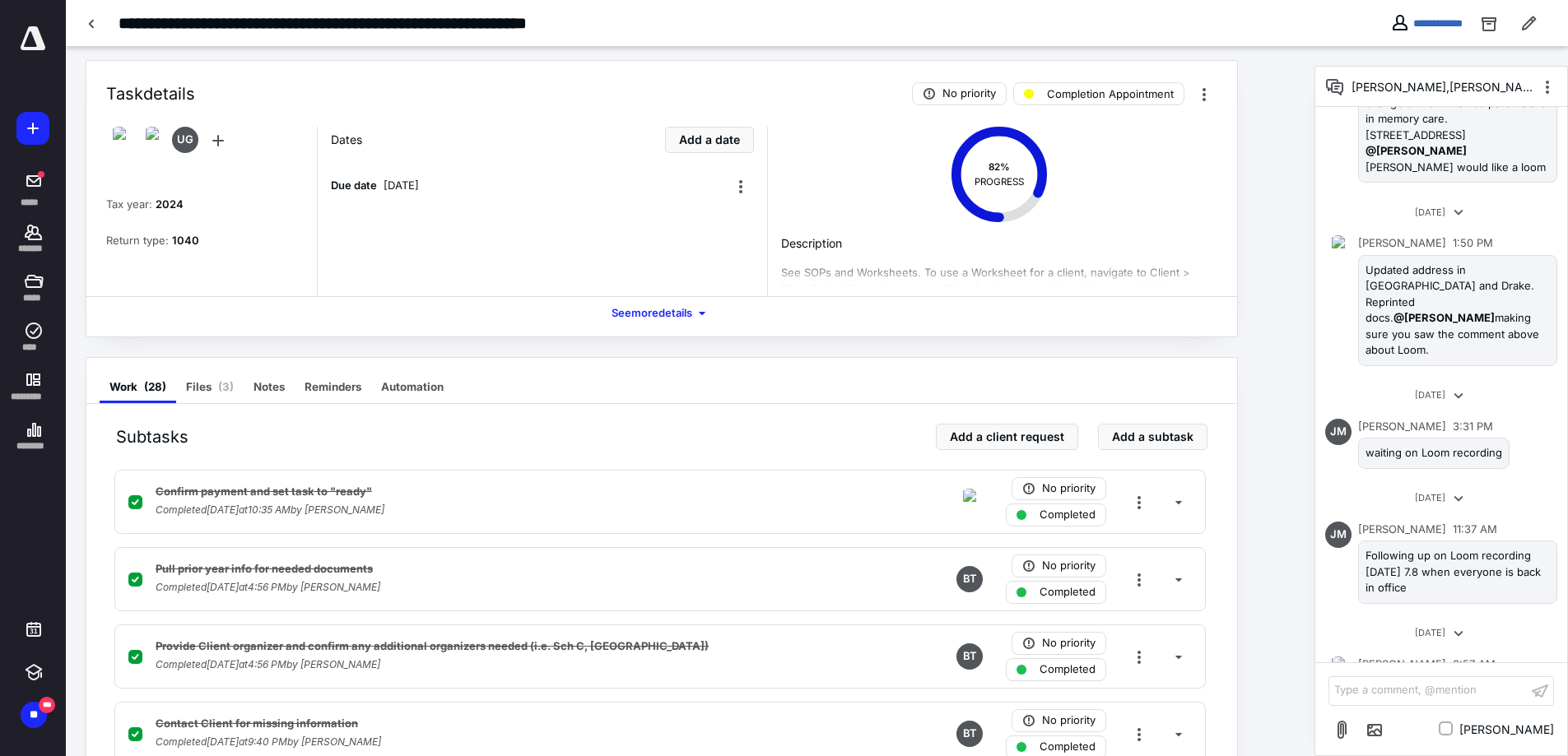 scroll, scrollTop: 0, scrollLeft: 0, axis: both 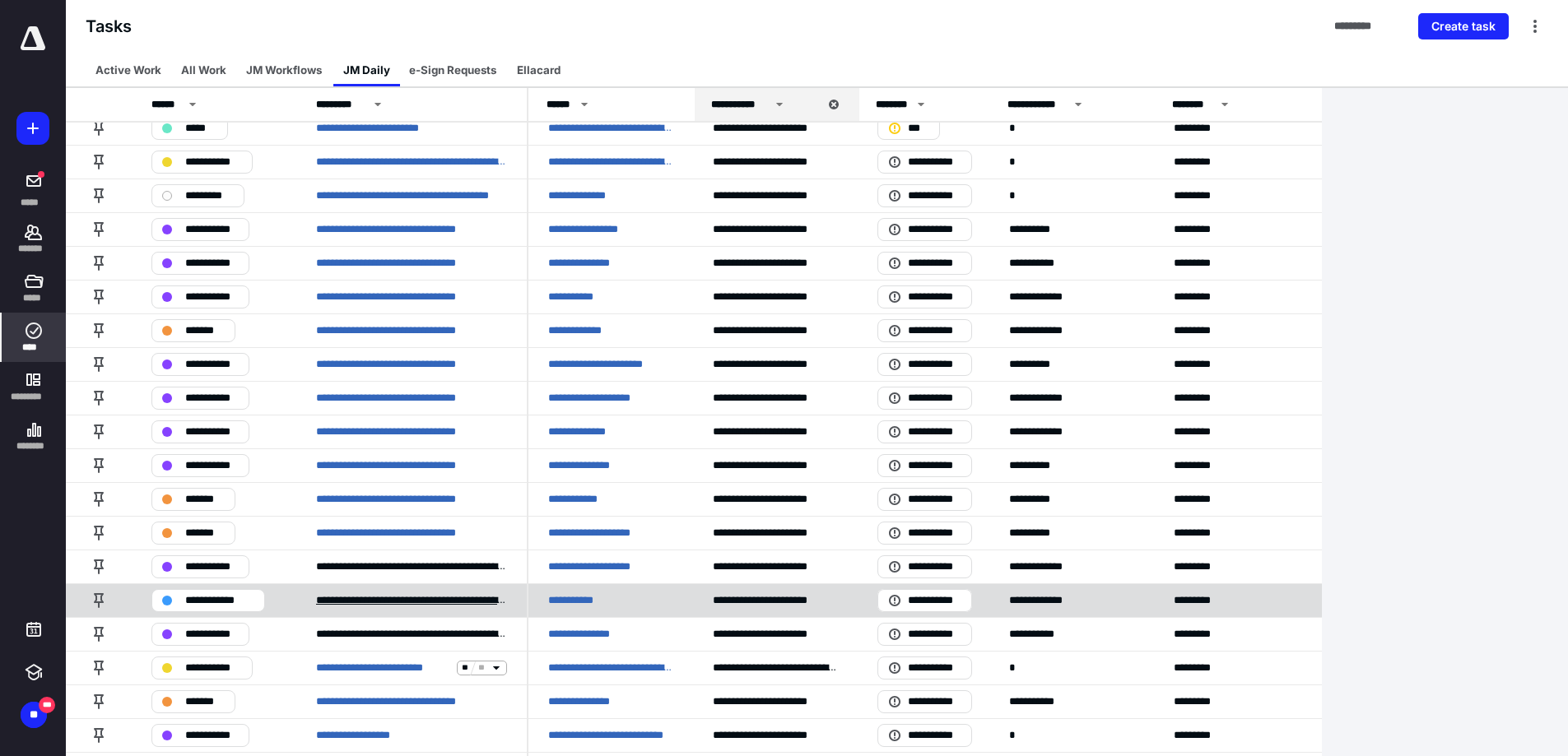 click on "**********" at bounding box center [412, 601] 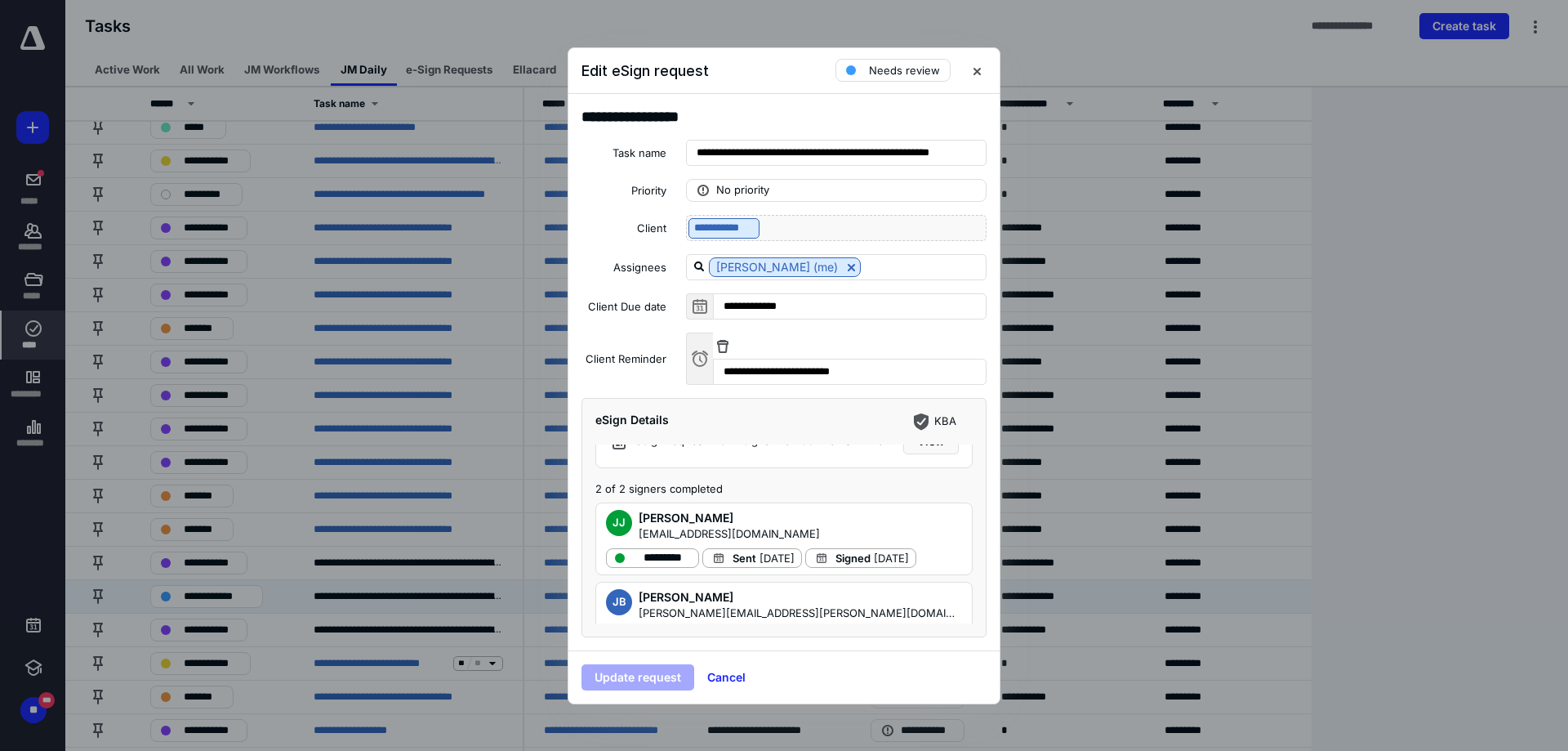 scroll, scrollTop: 0, scrollLeft: 0, axis: both 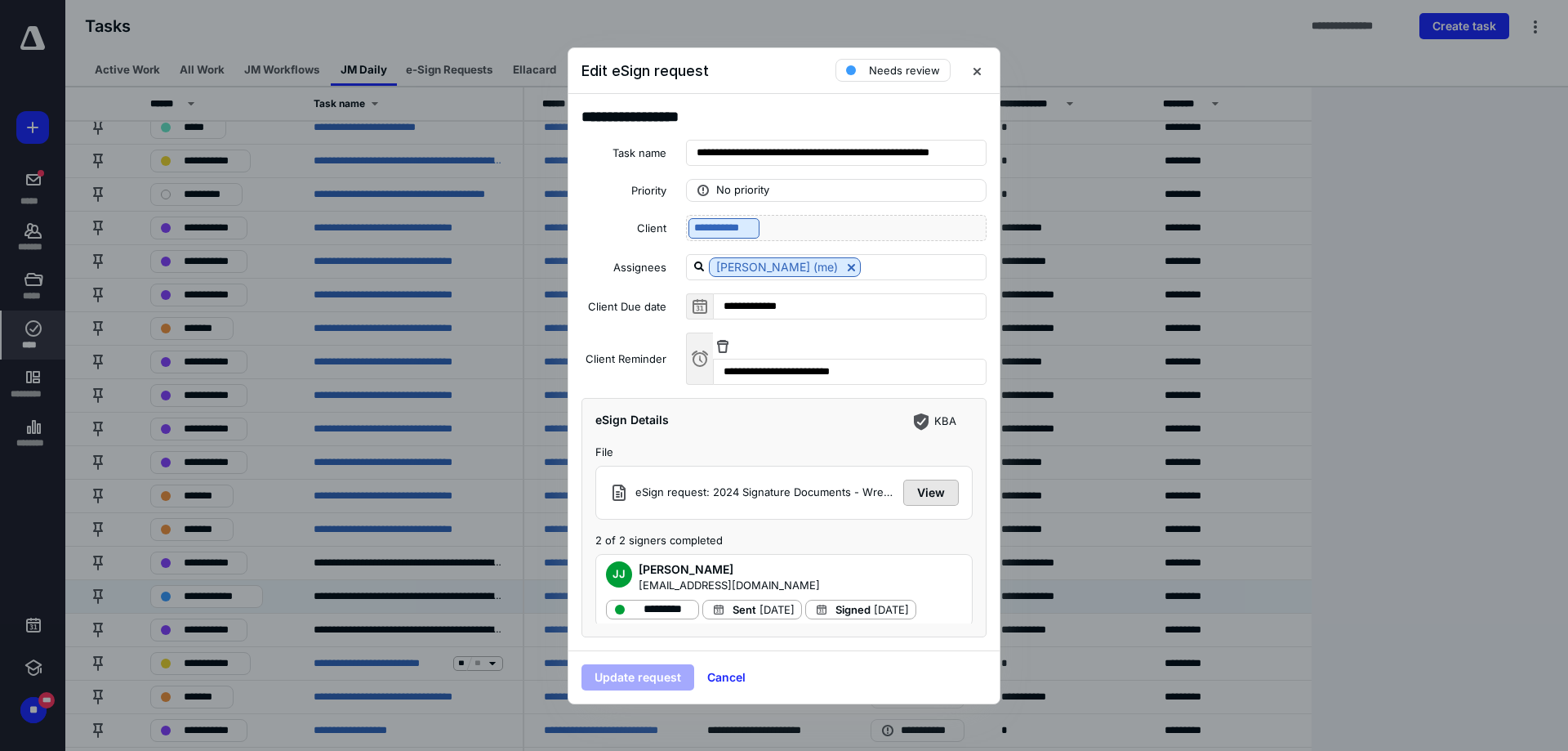 click on "View" at bounding box center [931, 493] 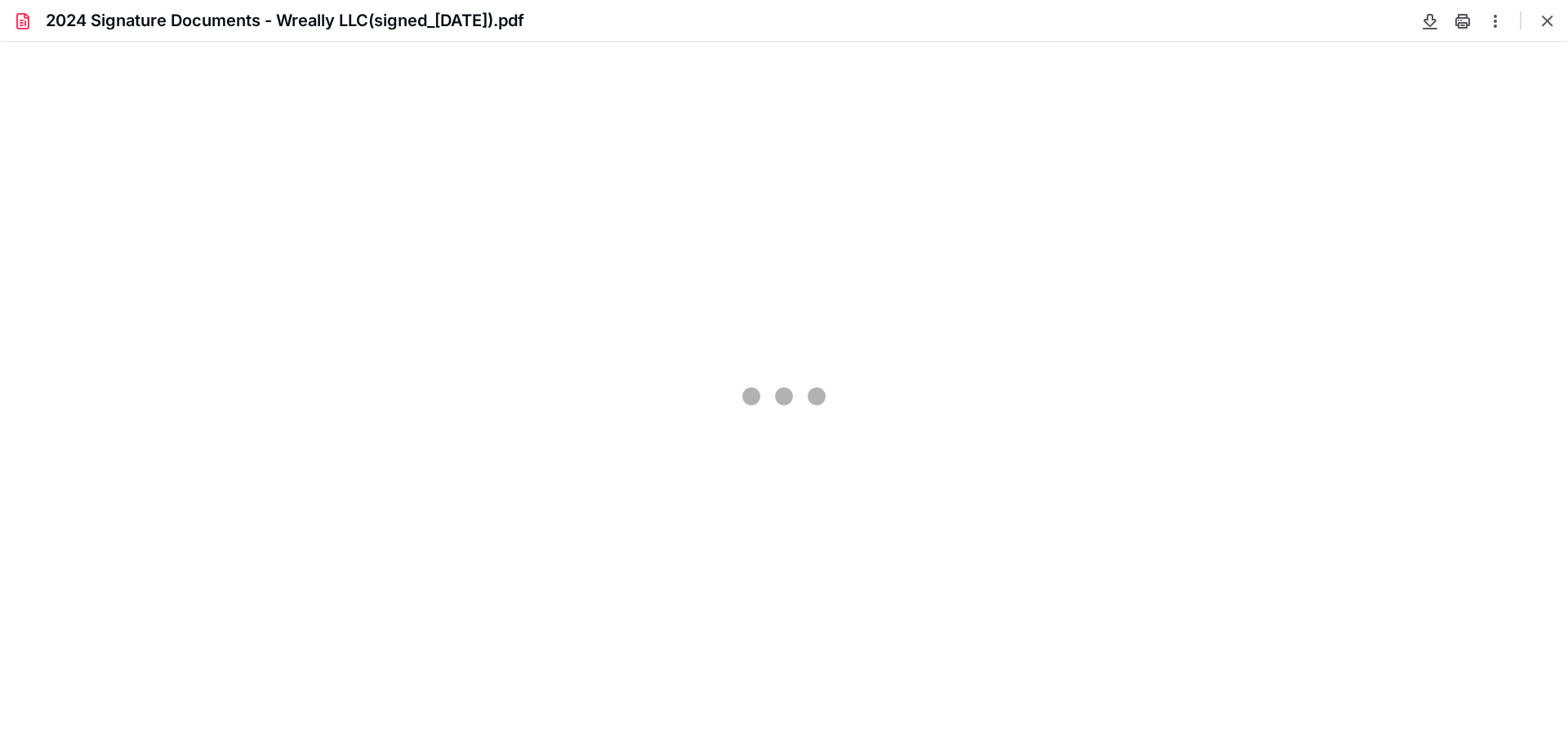 scroll, scrollTop: 0, scrollLeft: 0, axis: both 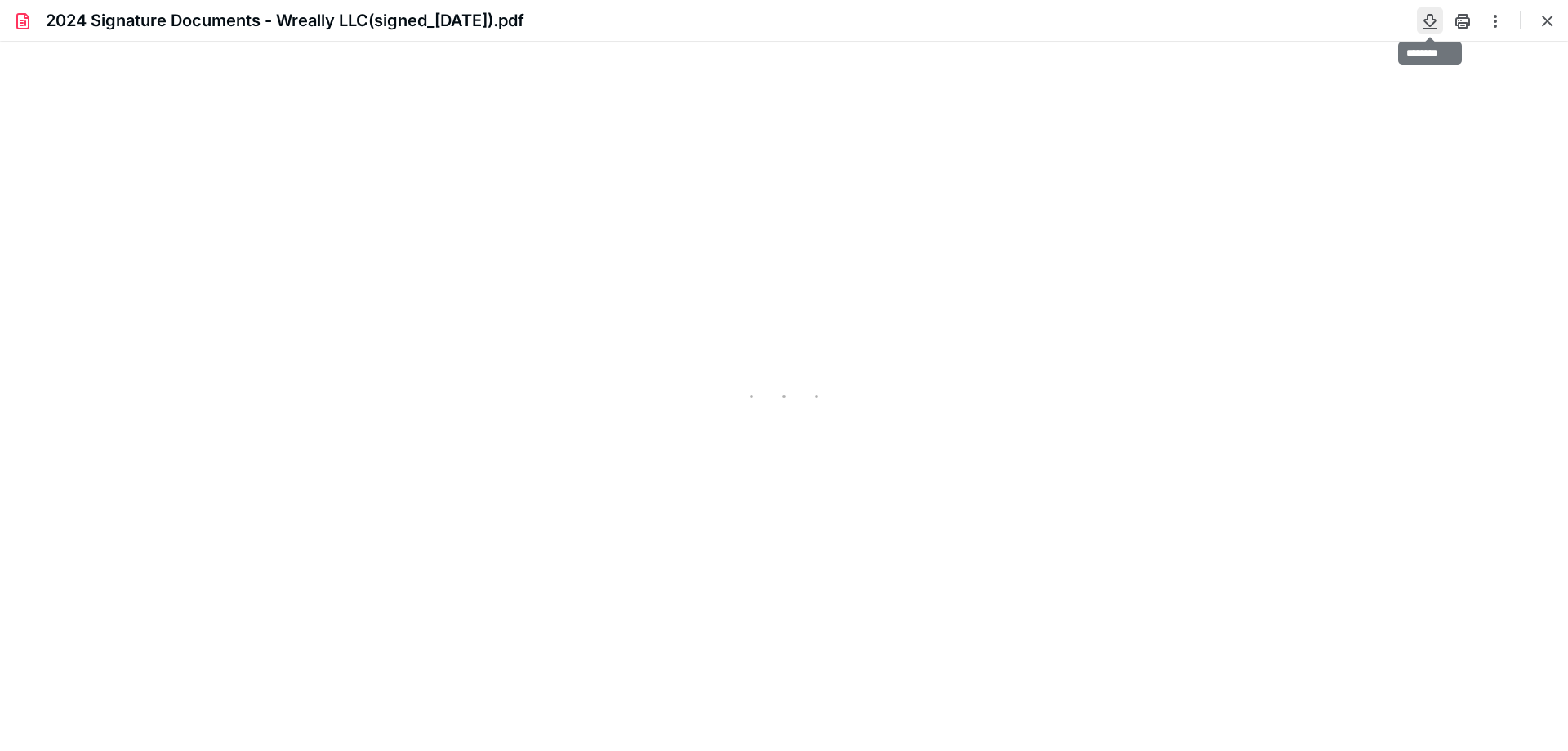 type on "105" 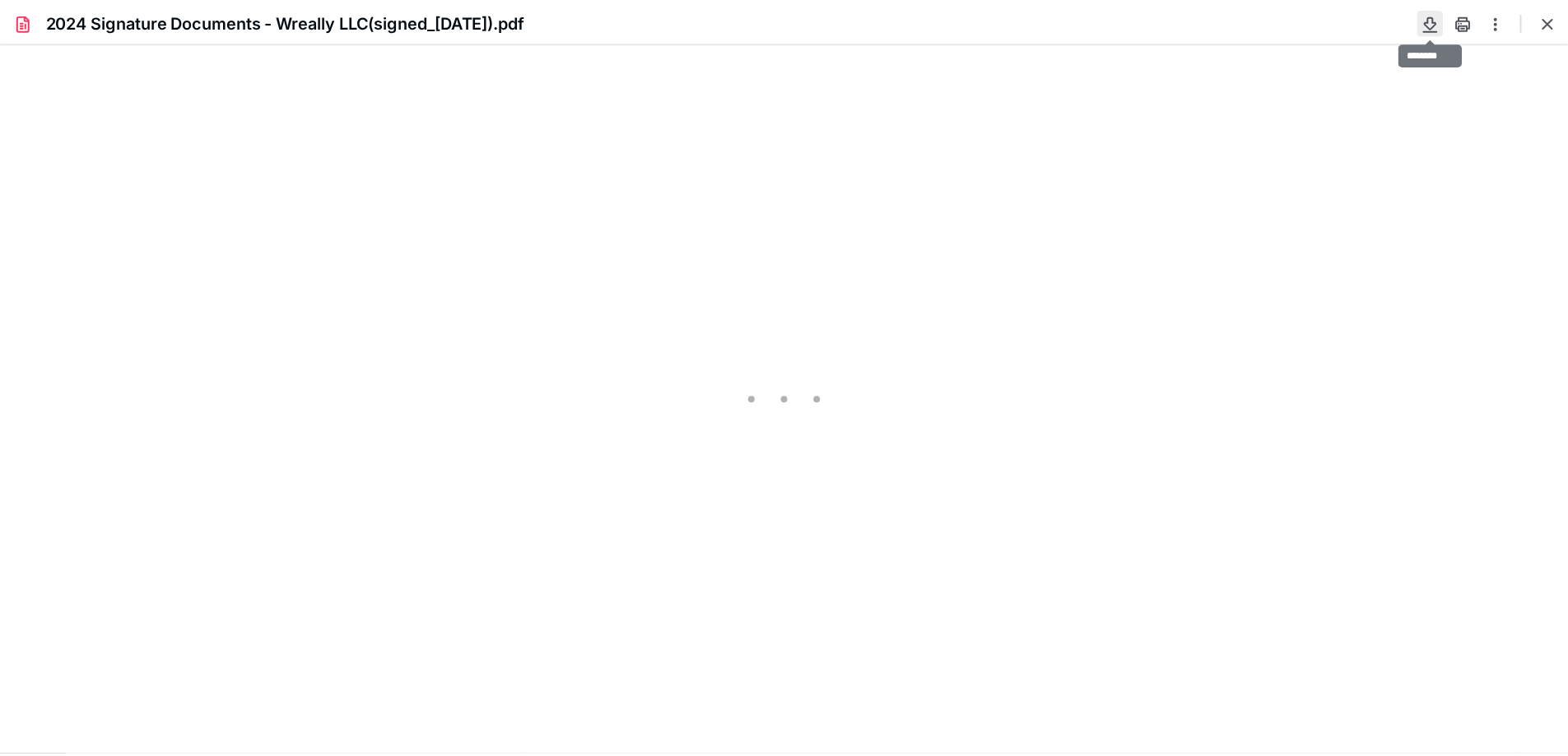 scroll, scrollTop: 33, scrollLeft: 0, axis: vertical 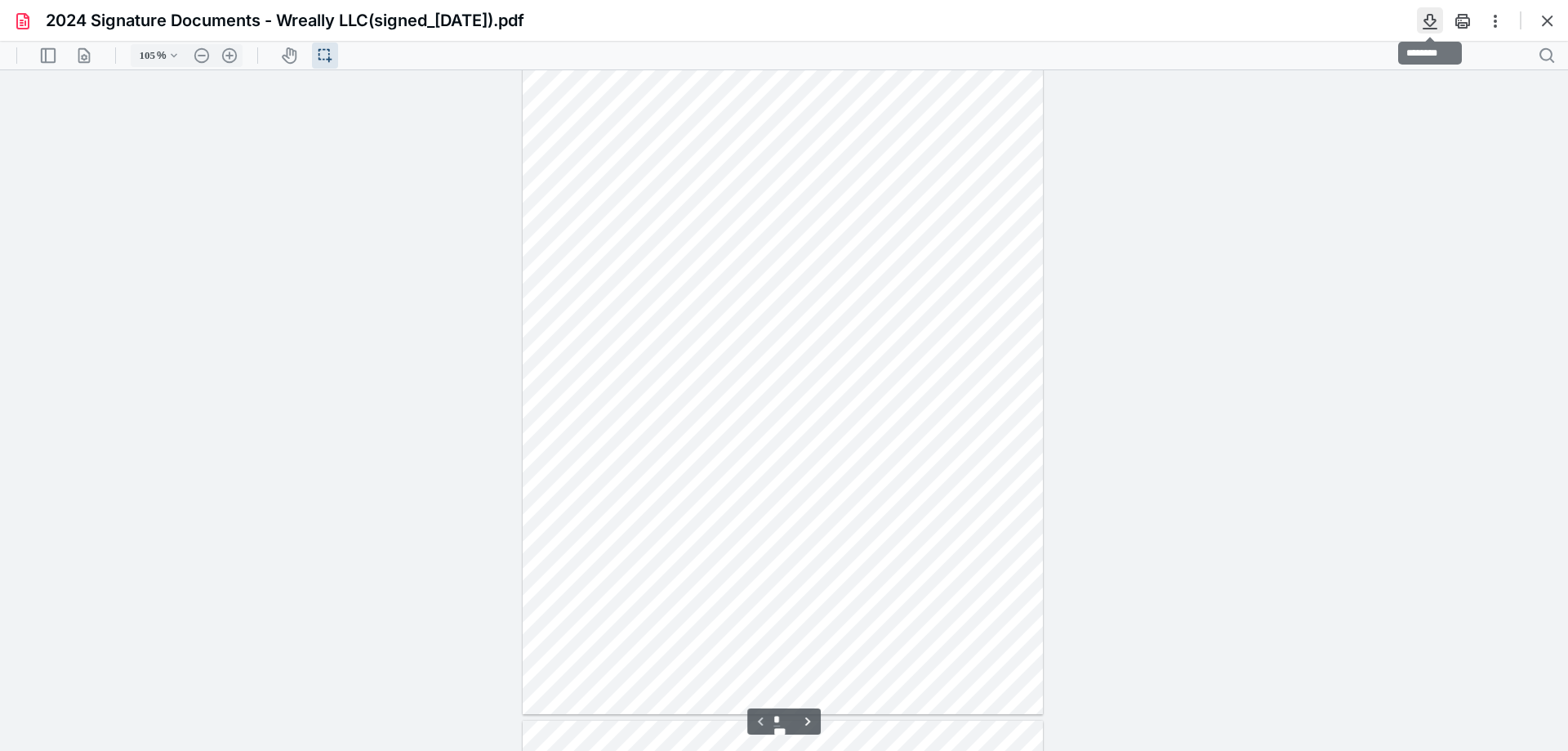 click at bounding box center [1430, 20] 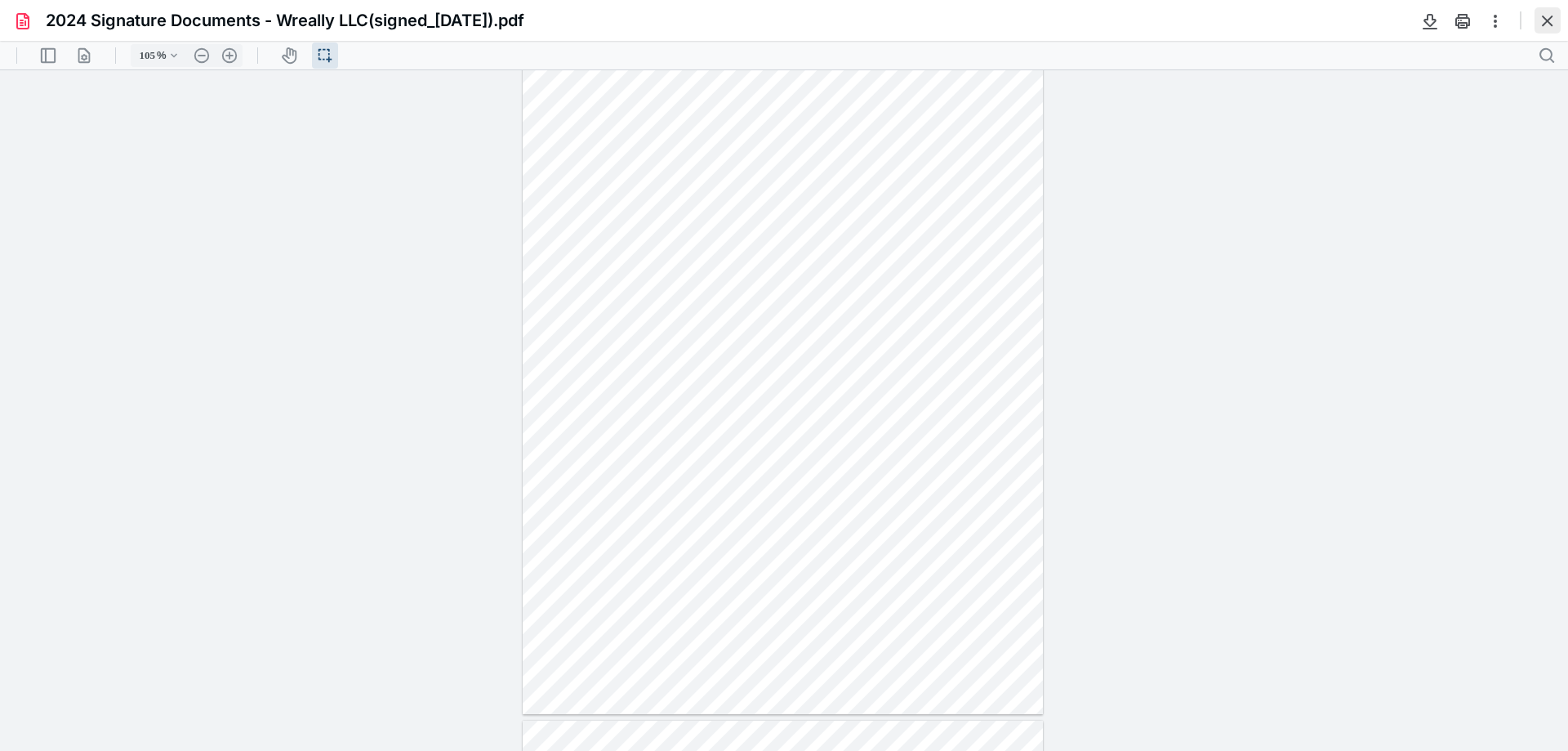 click at bounding box center (1548, 20) 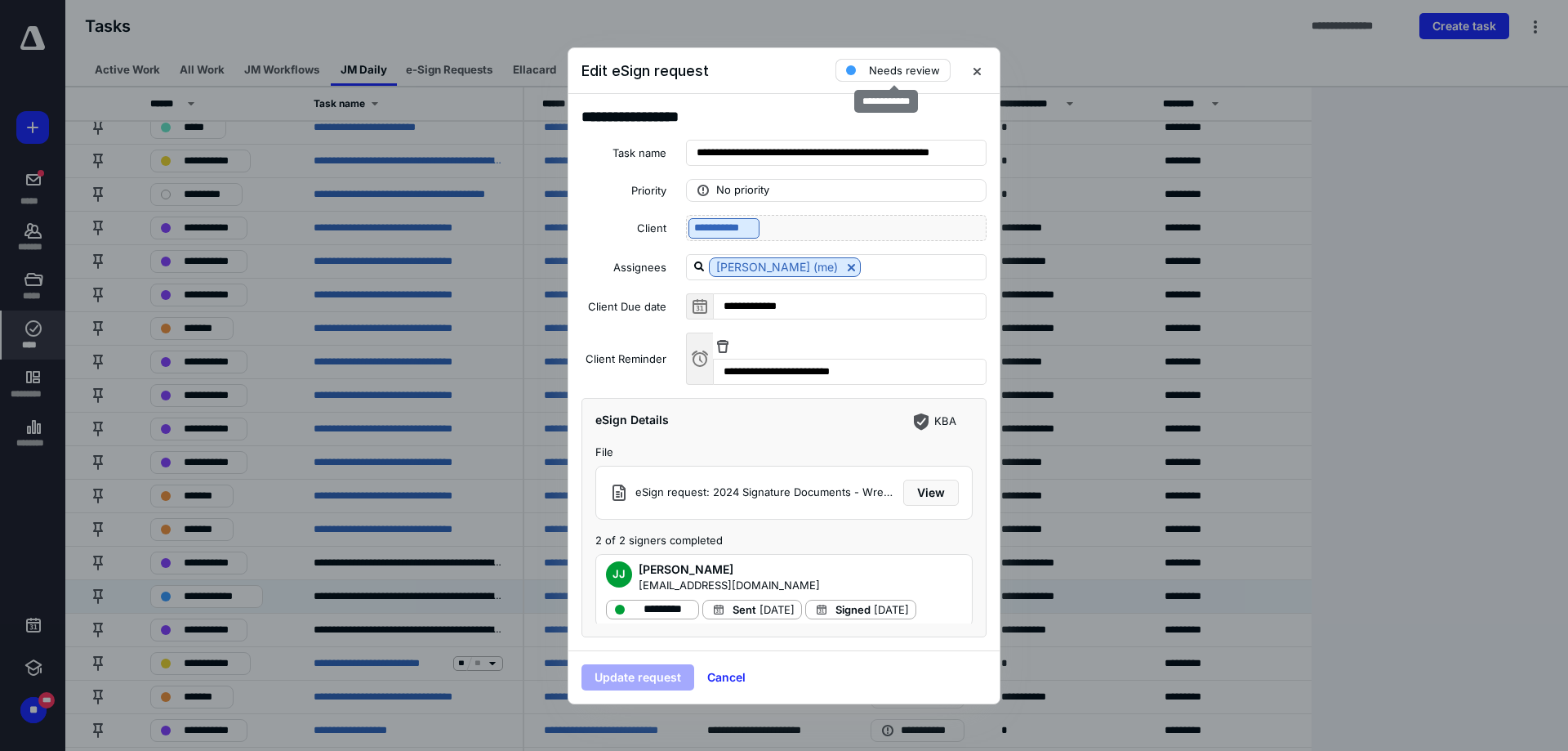click on "Needs review" at bounding box center [904, 70] 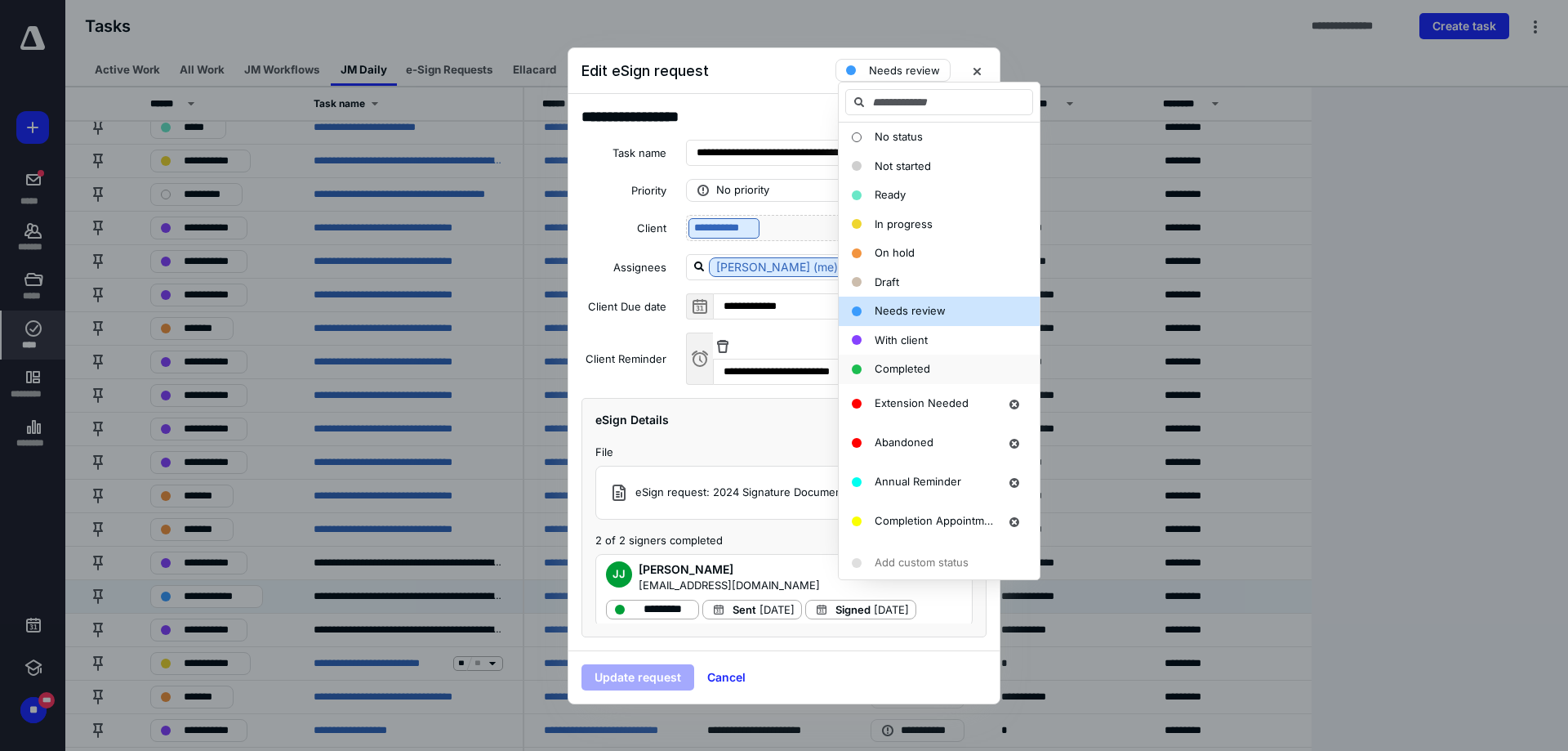 click on "Completed" at bounding box center [902, 369] 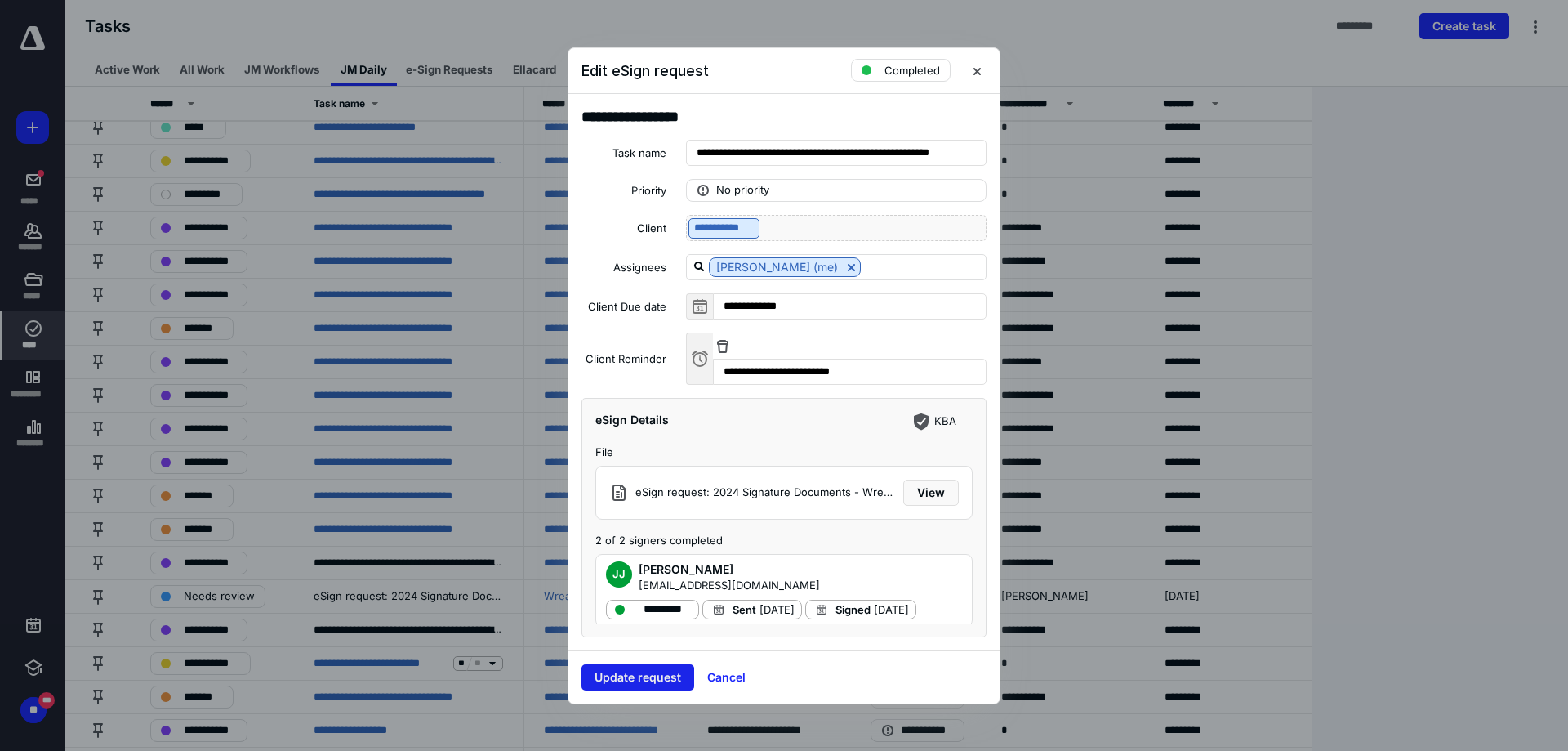 click on "Update request" at bounding box center [638, 677] 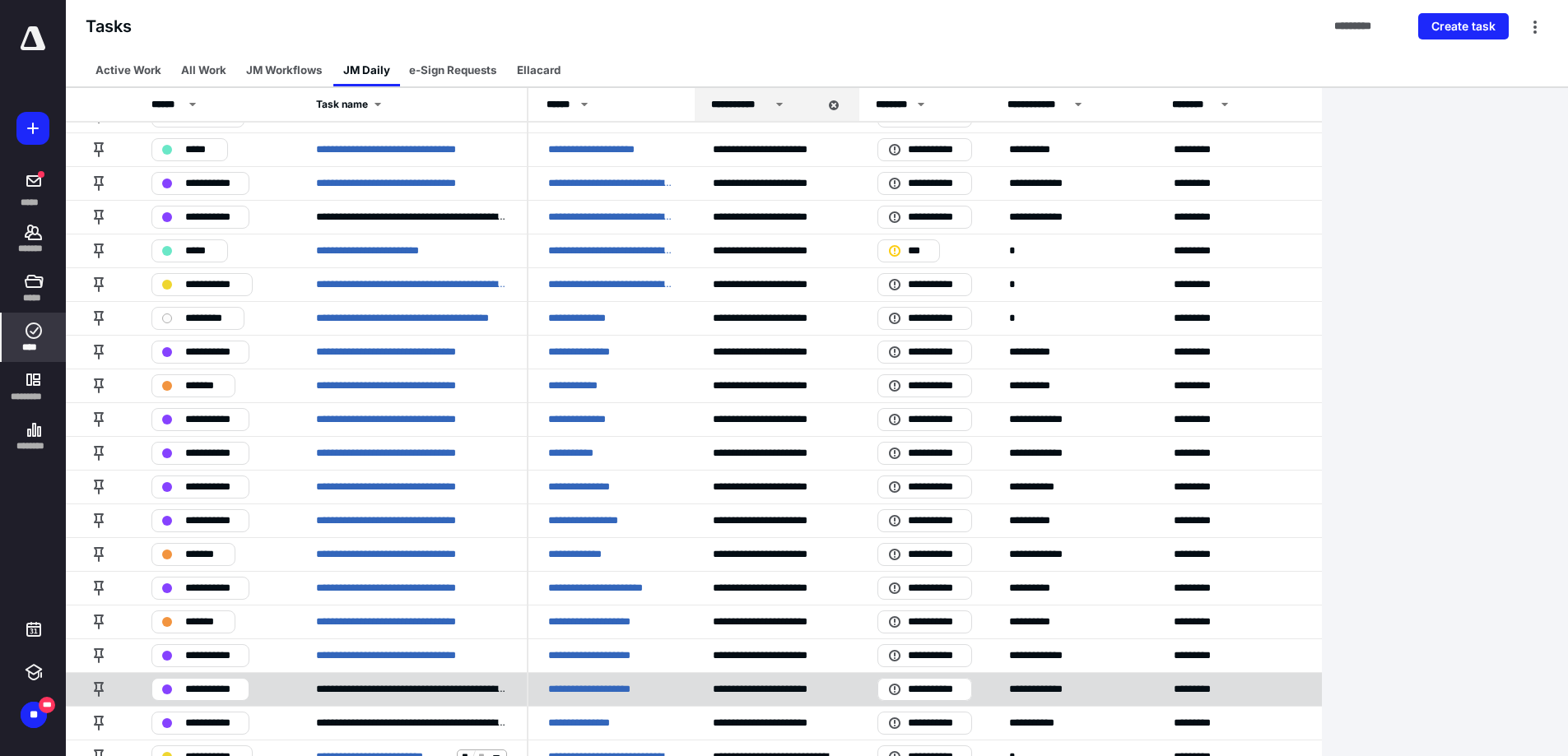 scroll, scrollTop: 82, scrollLeft: 0, axis: vertical 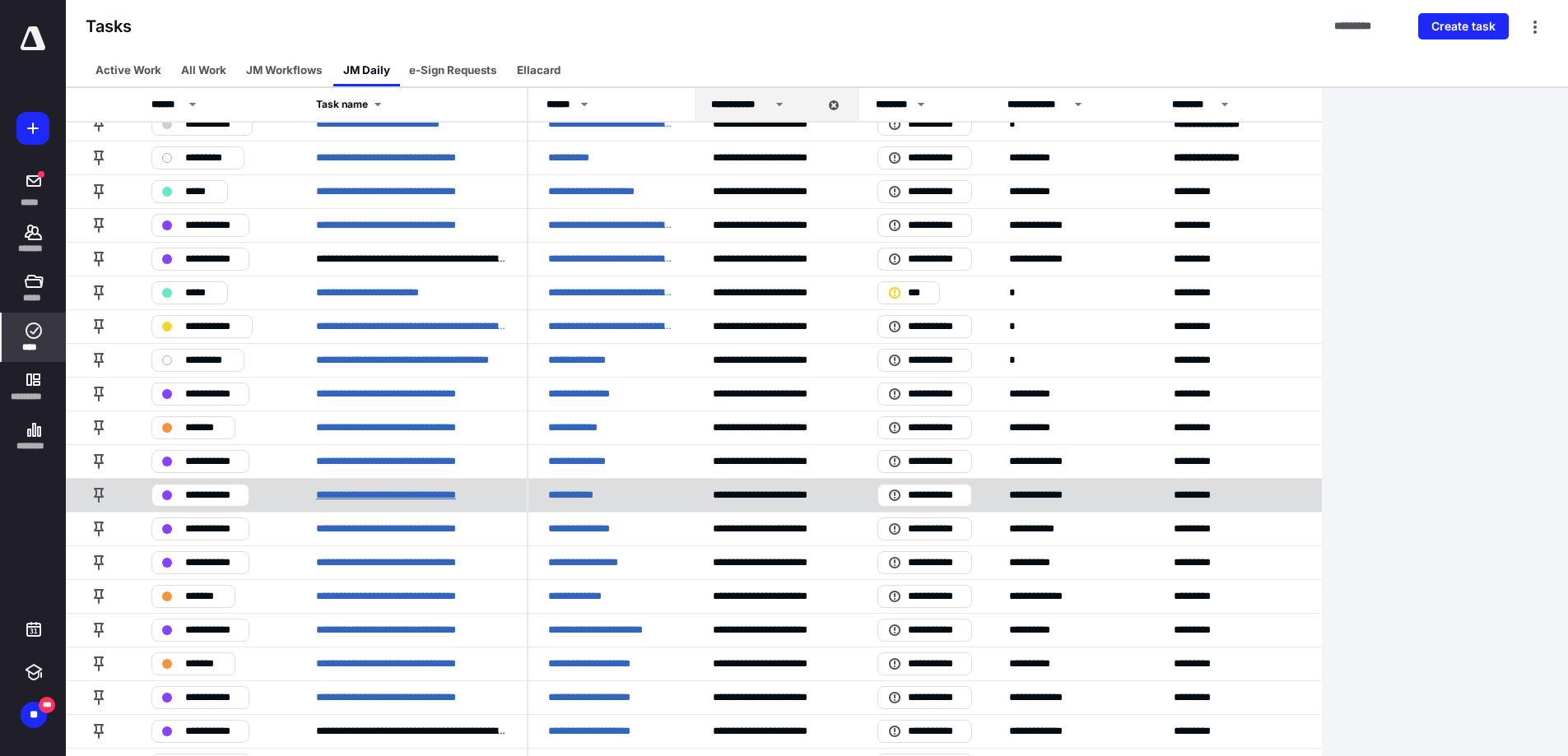 click on "**********" at bounding box center [407, 495] 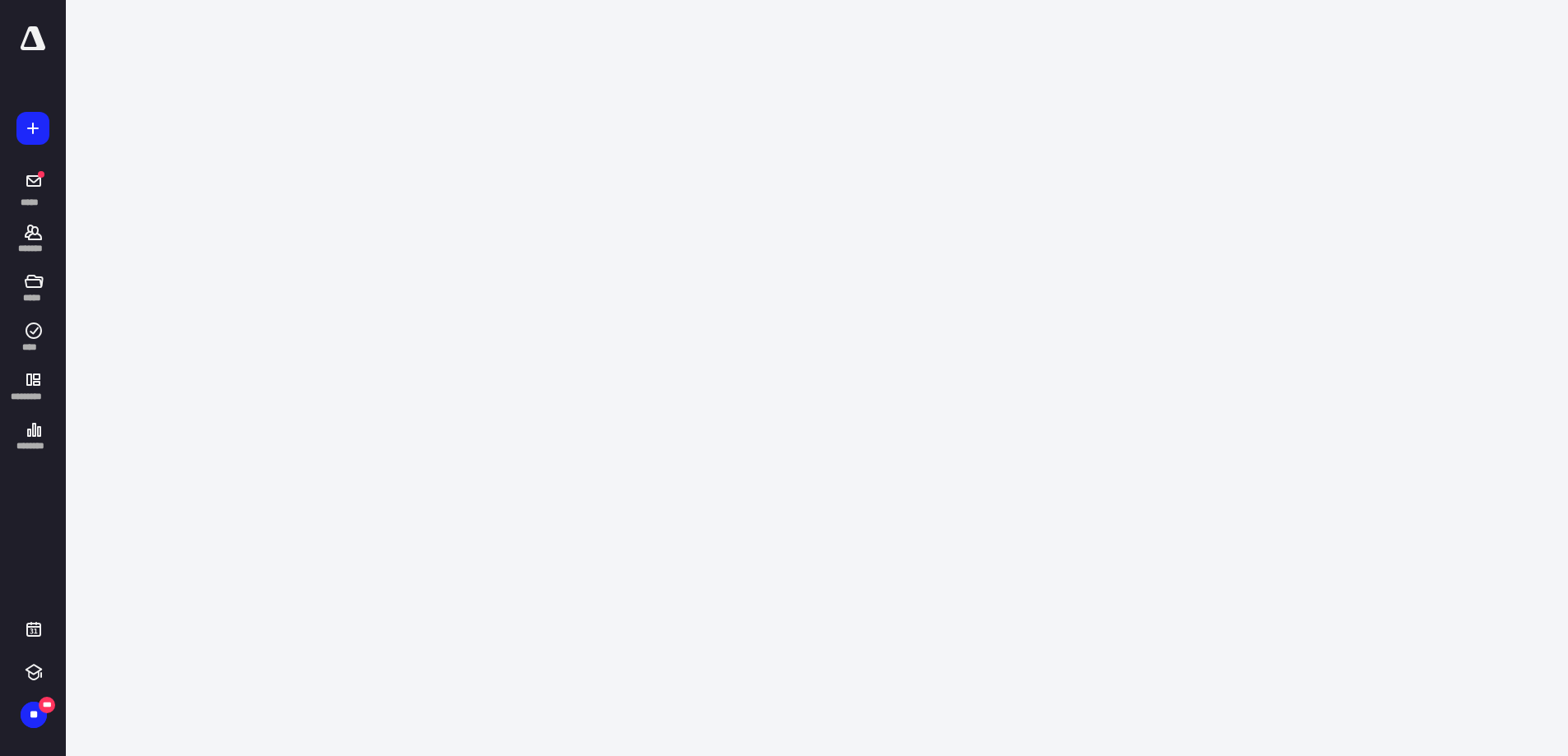 scroll, scrollTop: 0, scrollLeft: 0, axis: both 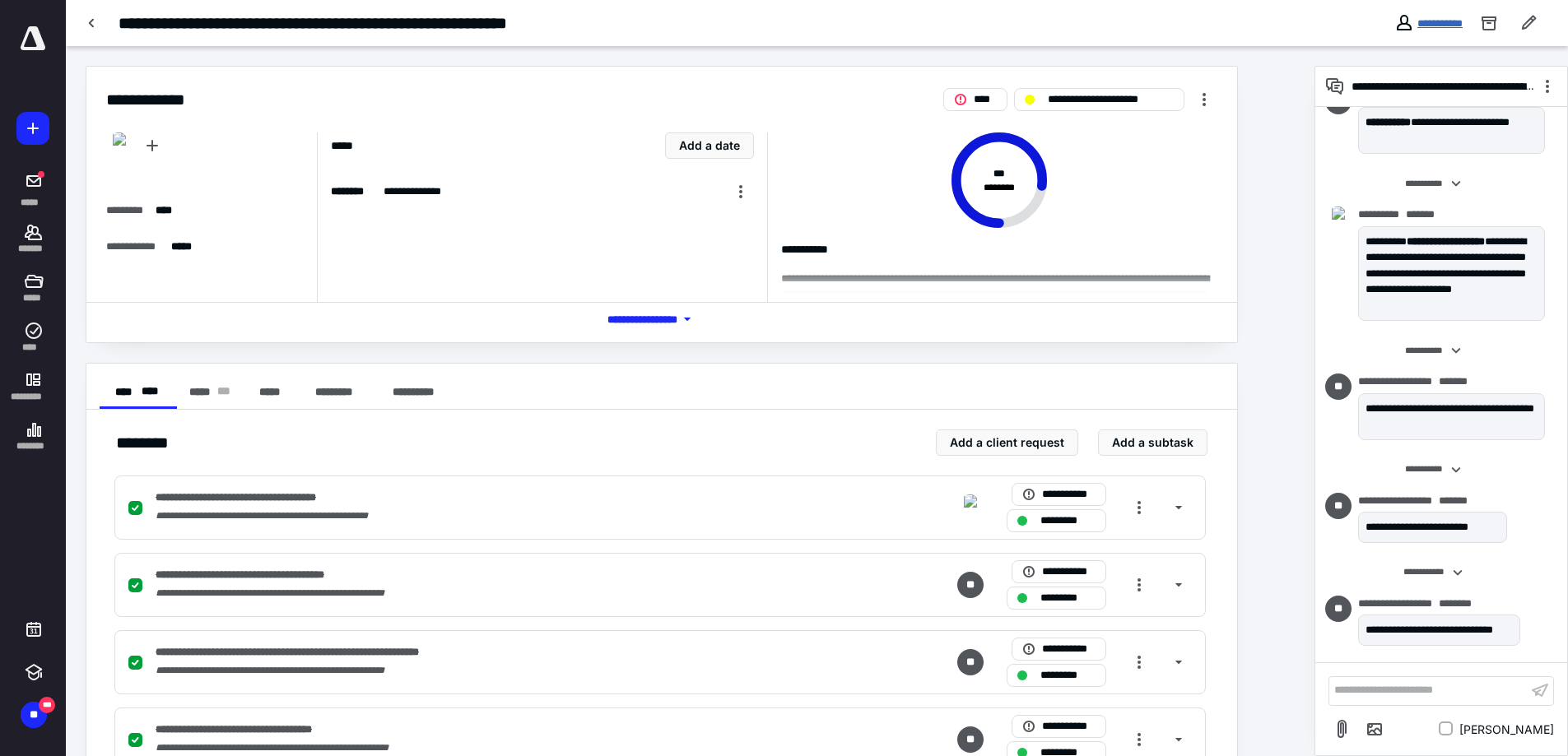 click on "**********" at bounding box center (1440, 23) 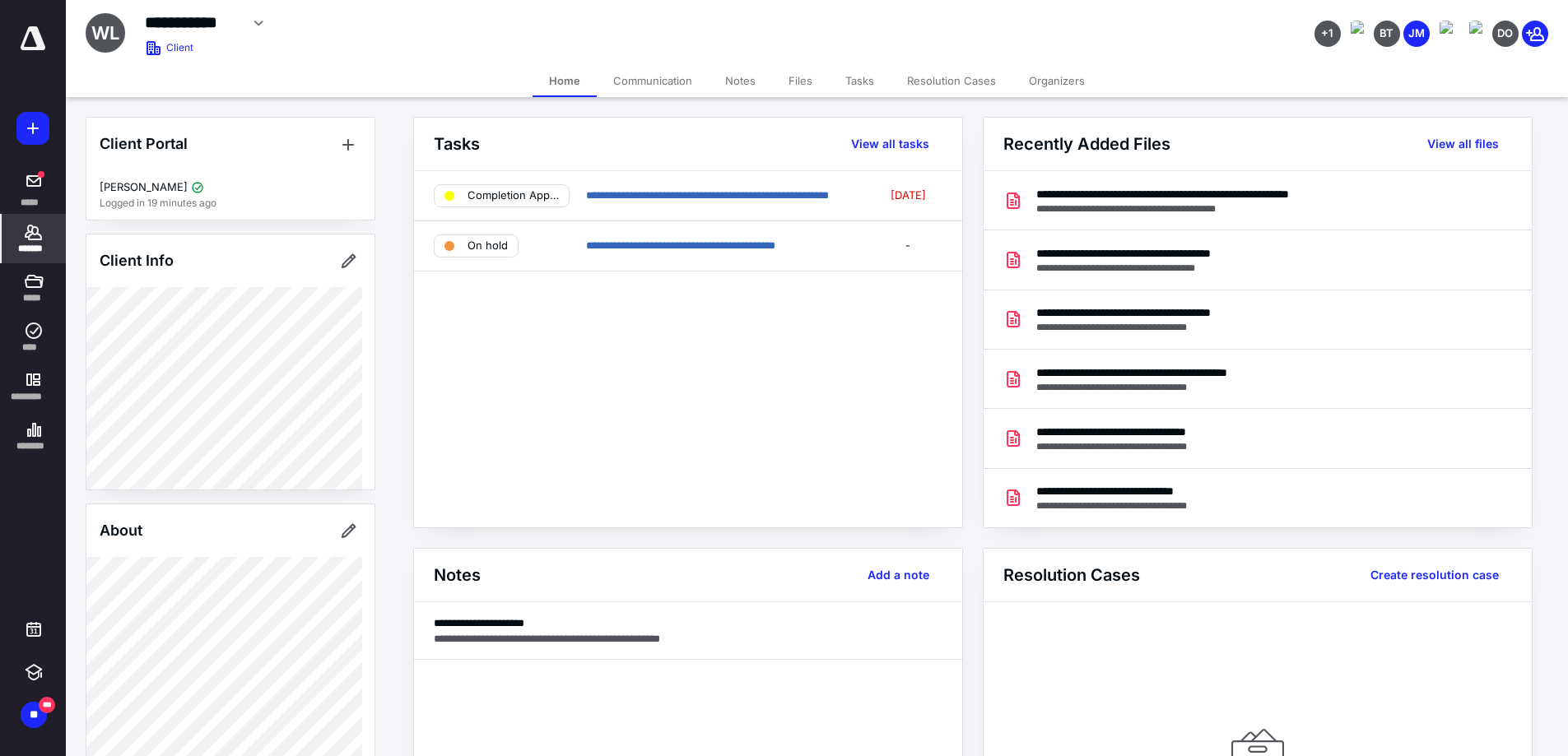click on "Files" at bounding box center (800, 81) 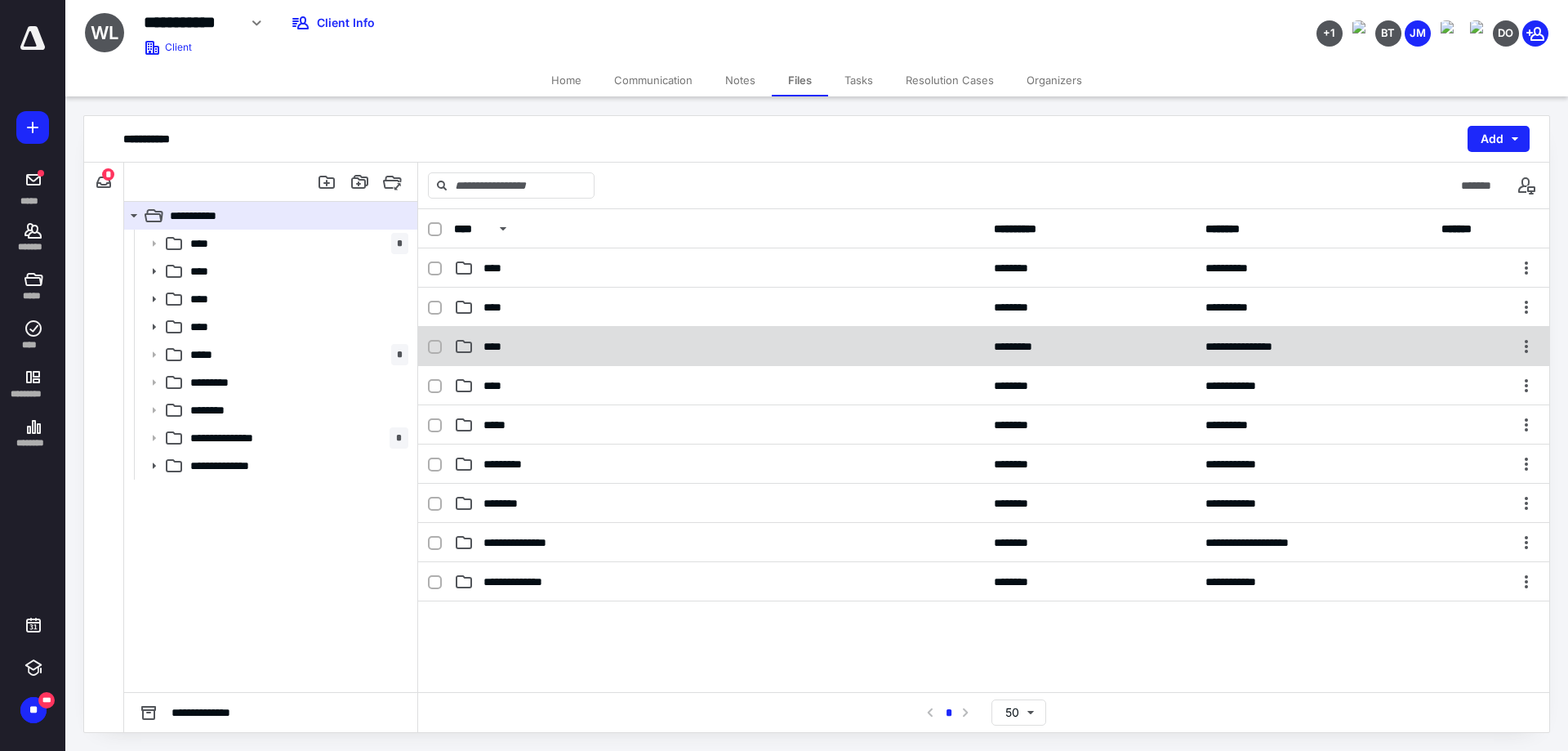 click on "****" at bounding box center (719, 346) 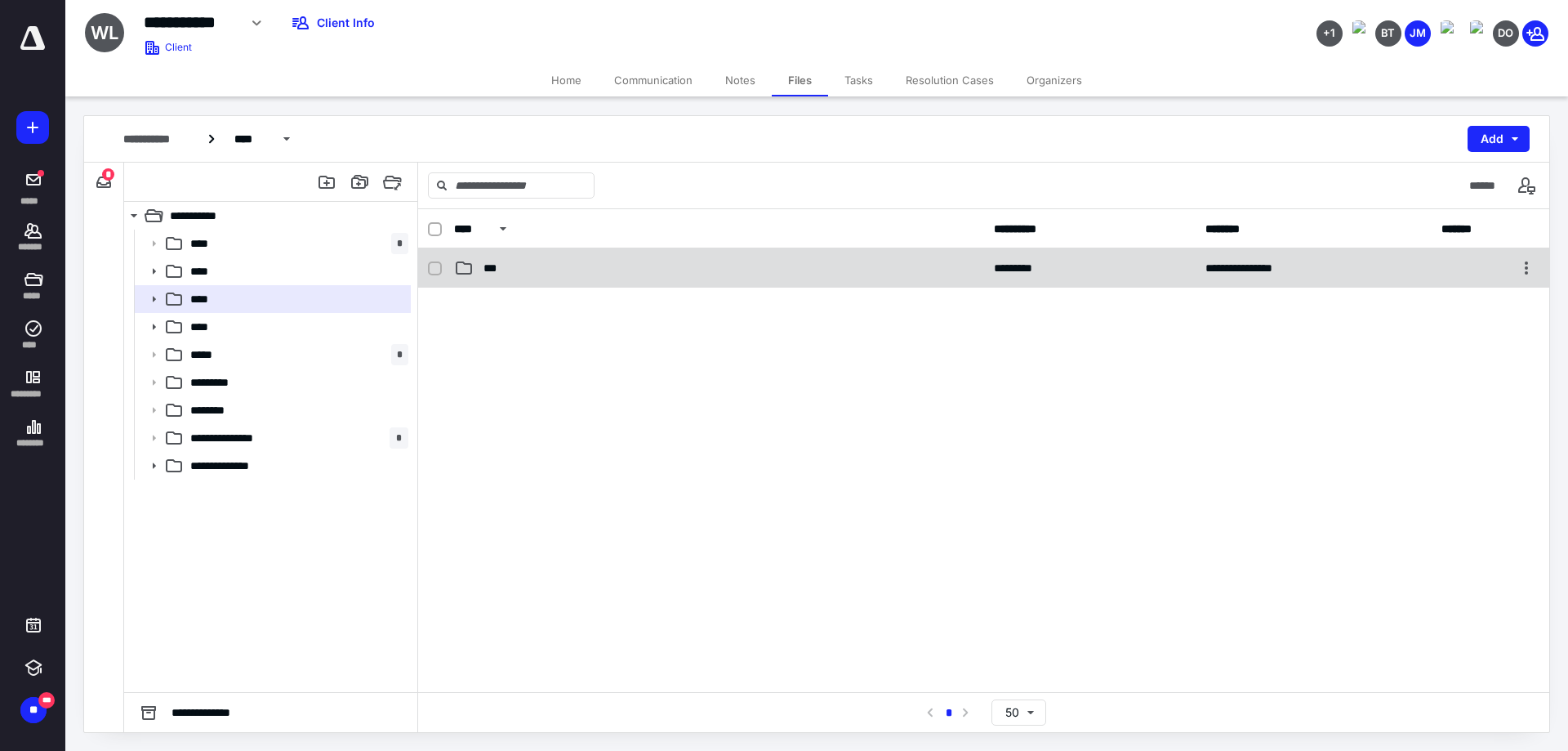 click on "***" at bounding box center [719, 268] 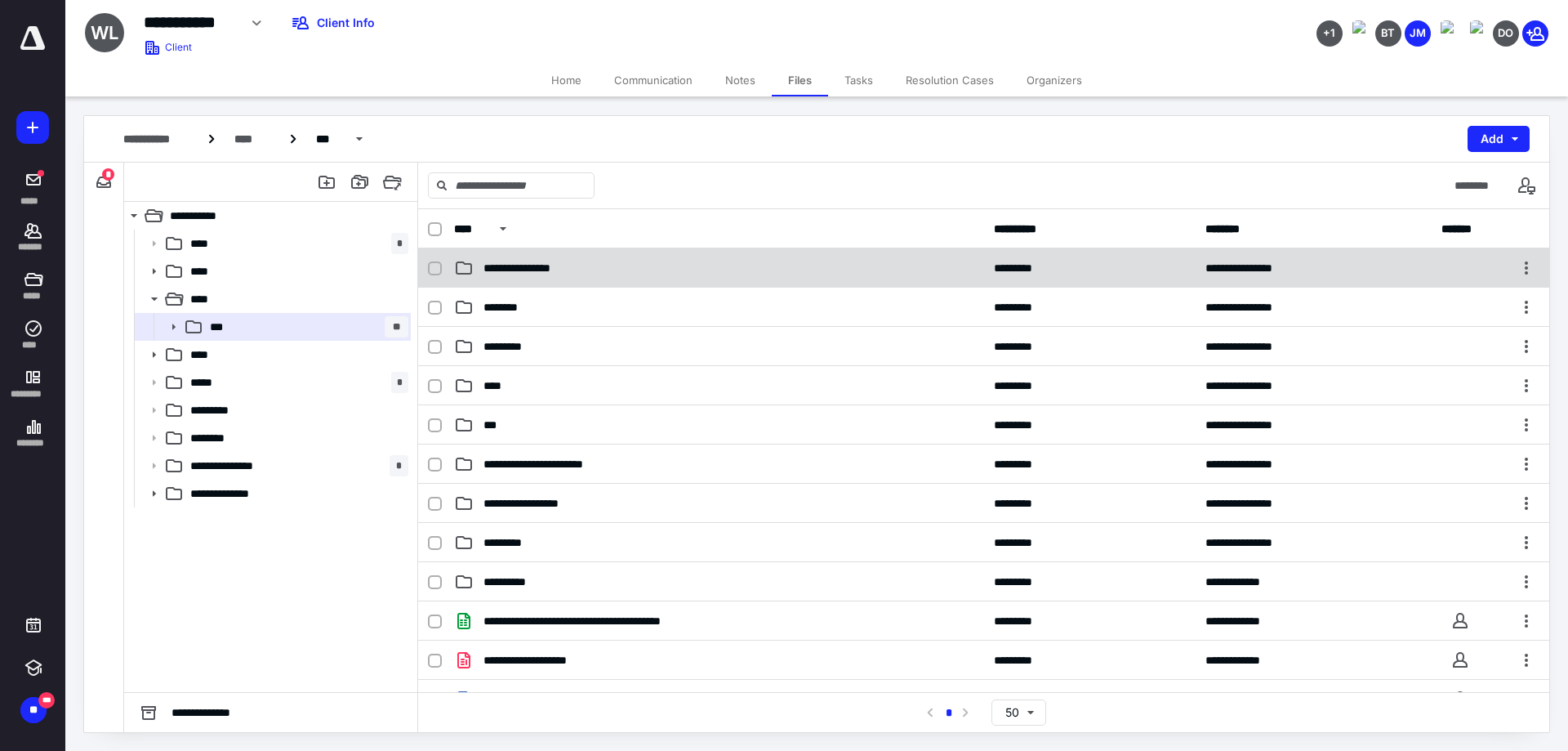 click on "**********" at bounding box center [719, 268] 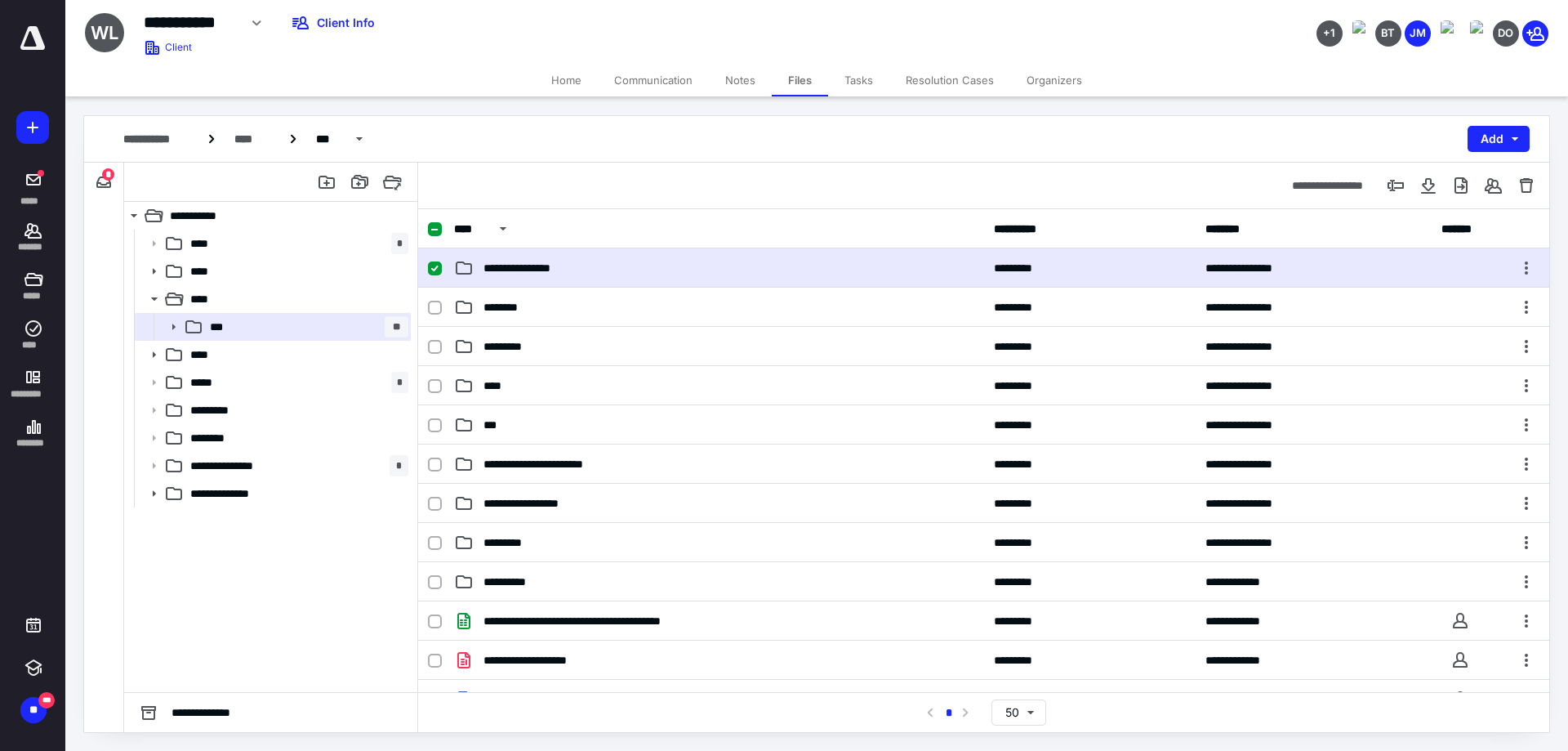 click on "**********" at bounding box center (719, 268) 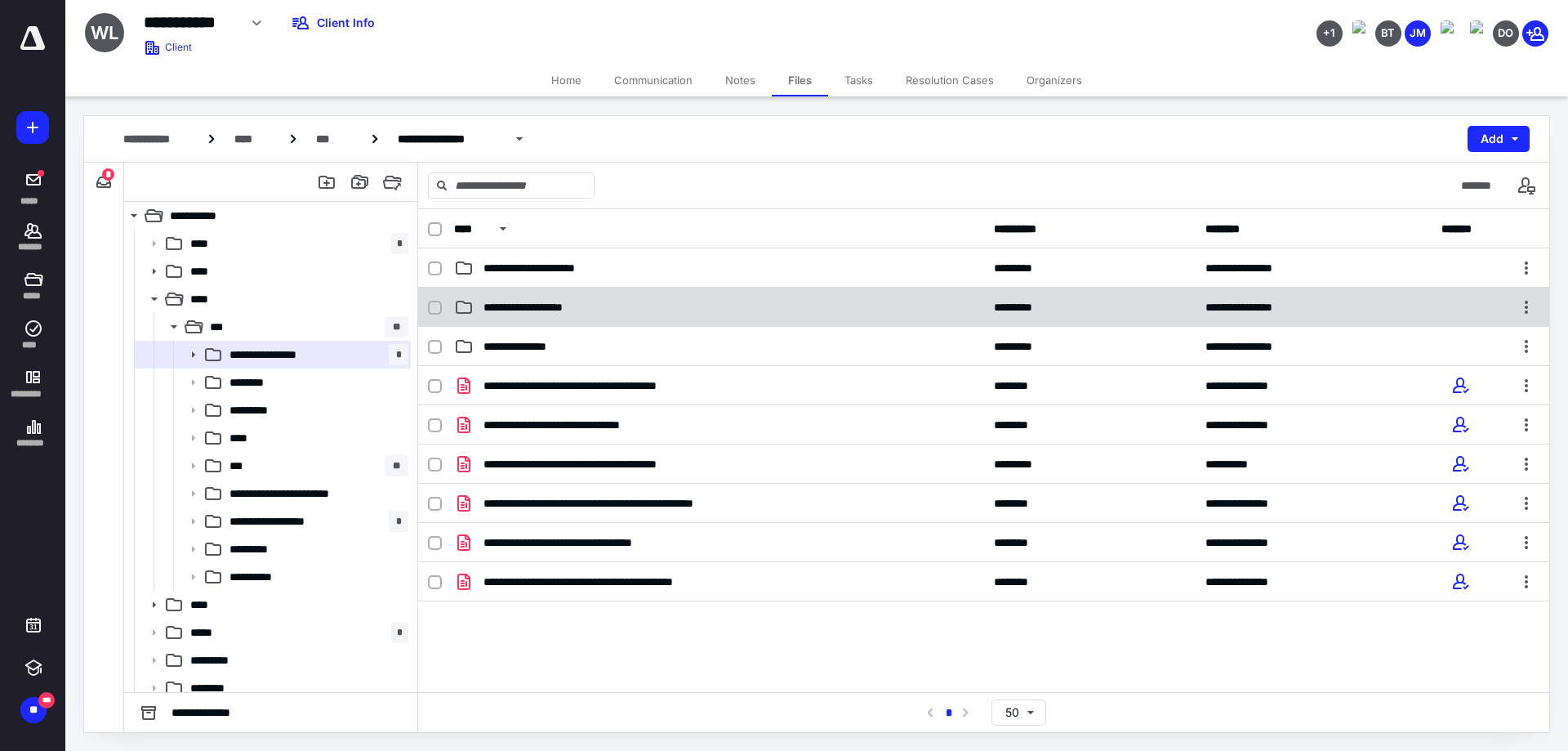 click on "**********" at bounding box center [719, 307] 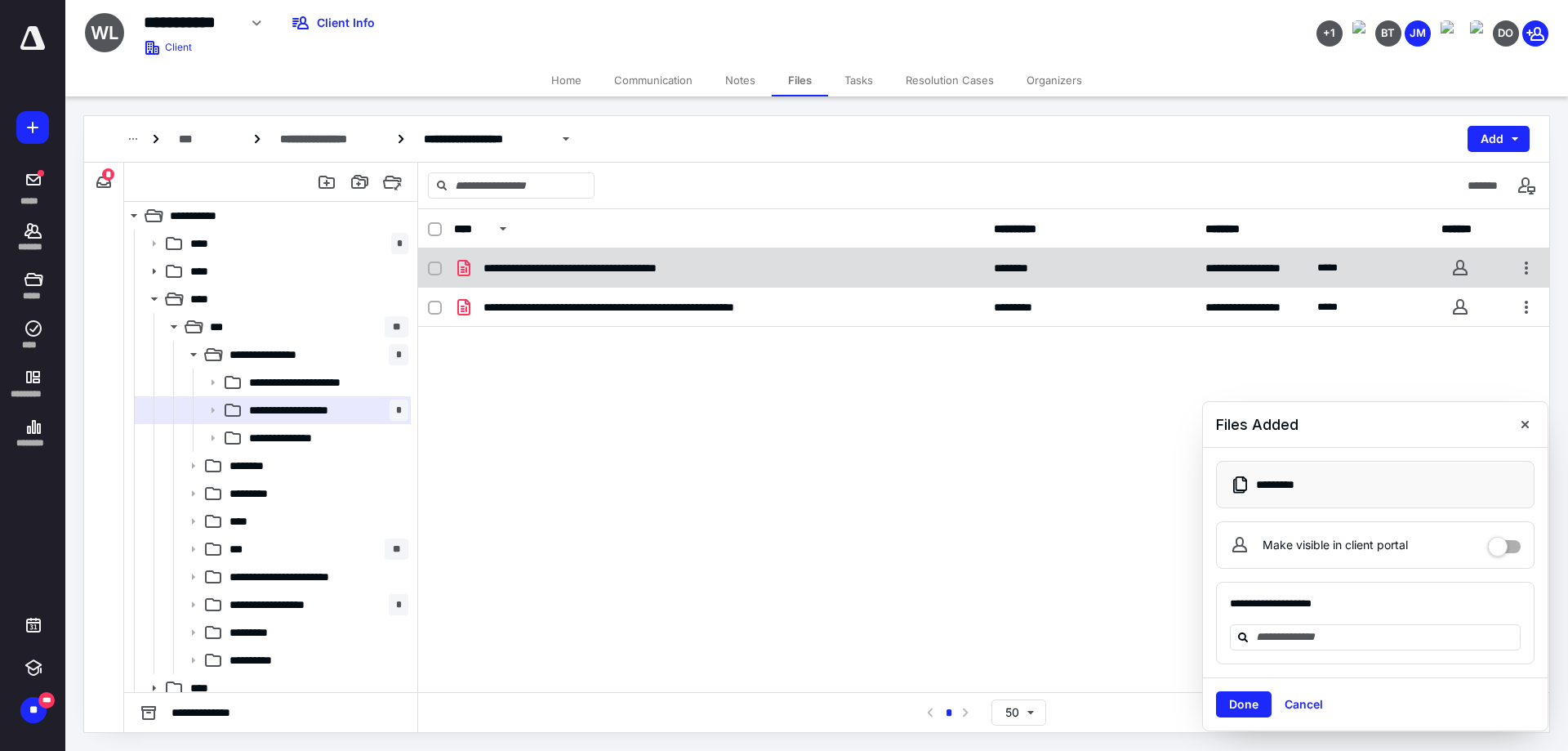 click 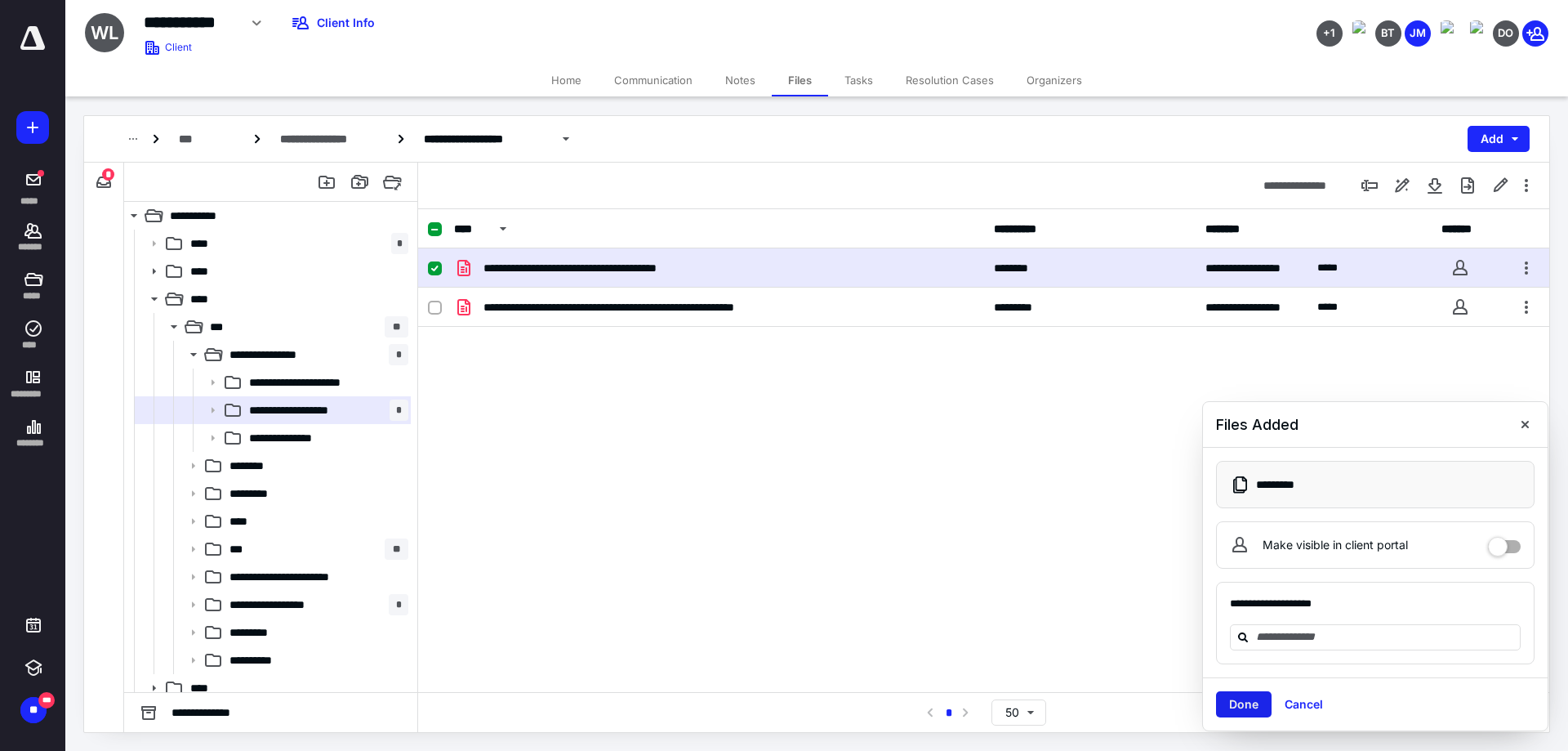 click on "Done" at bounding box center [1244, 704] 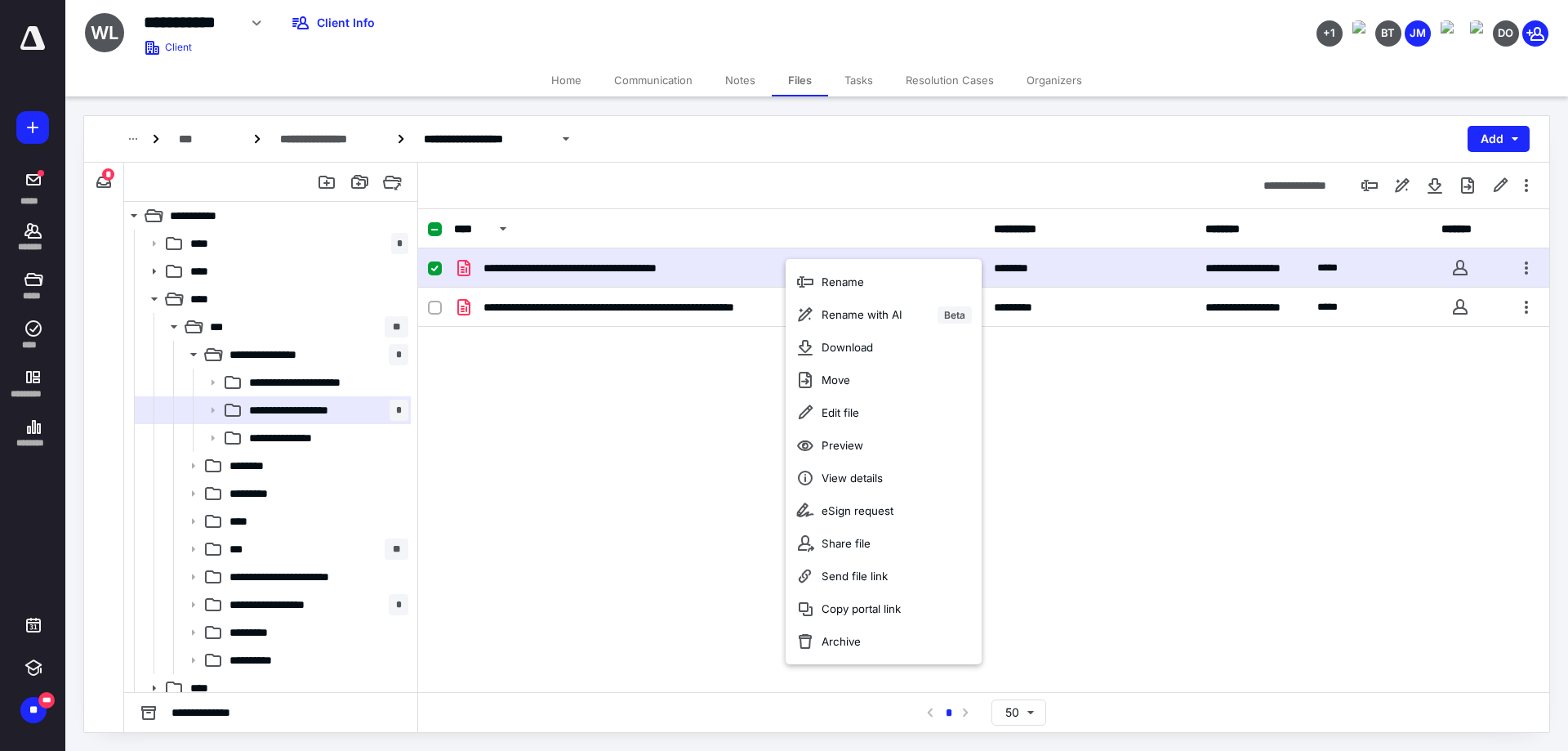 drag, startPoint x: 691, startPoint y: 382, endPoint x: 698, endPoint y: 364, distance: 19.313208 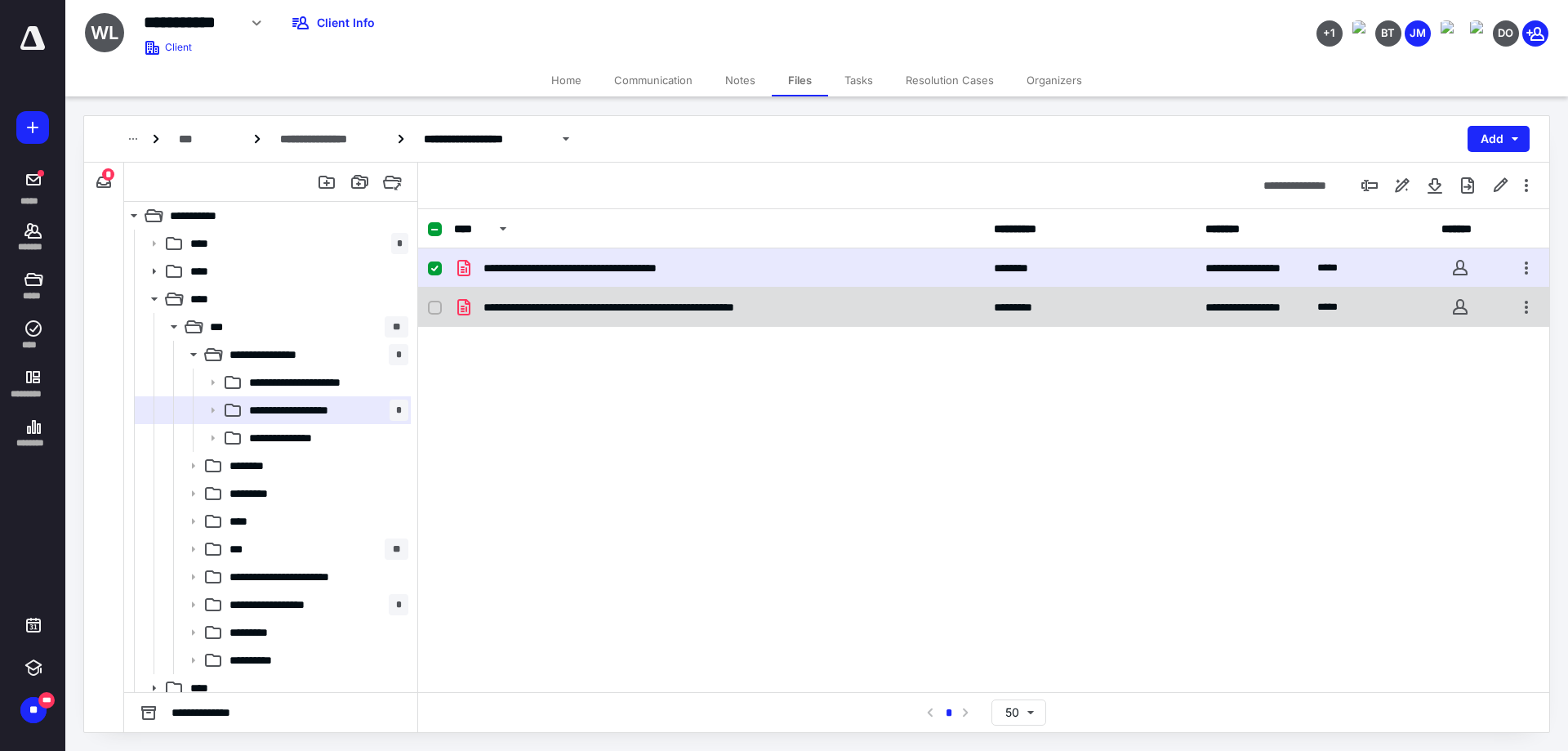 click at bounding box center [434, 308] 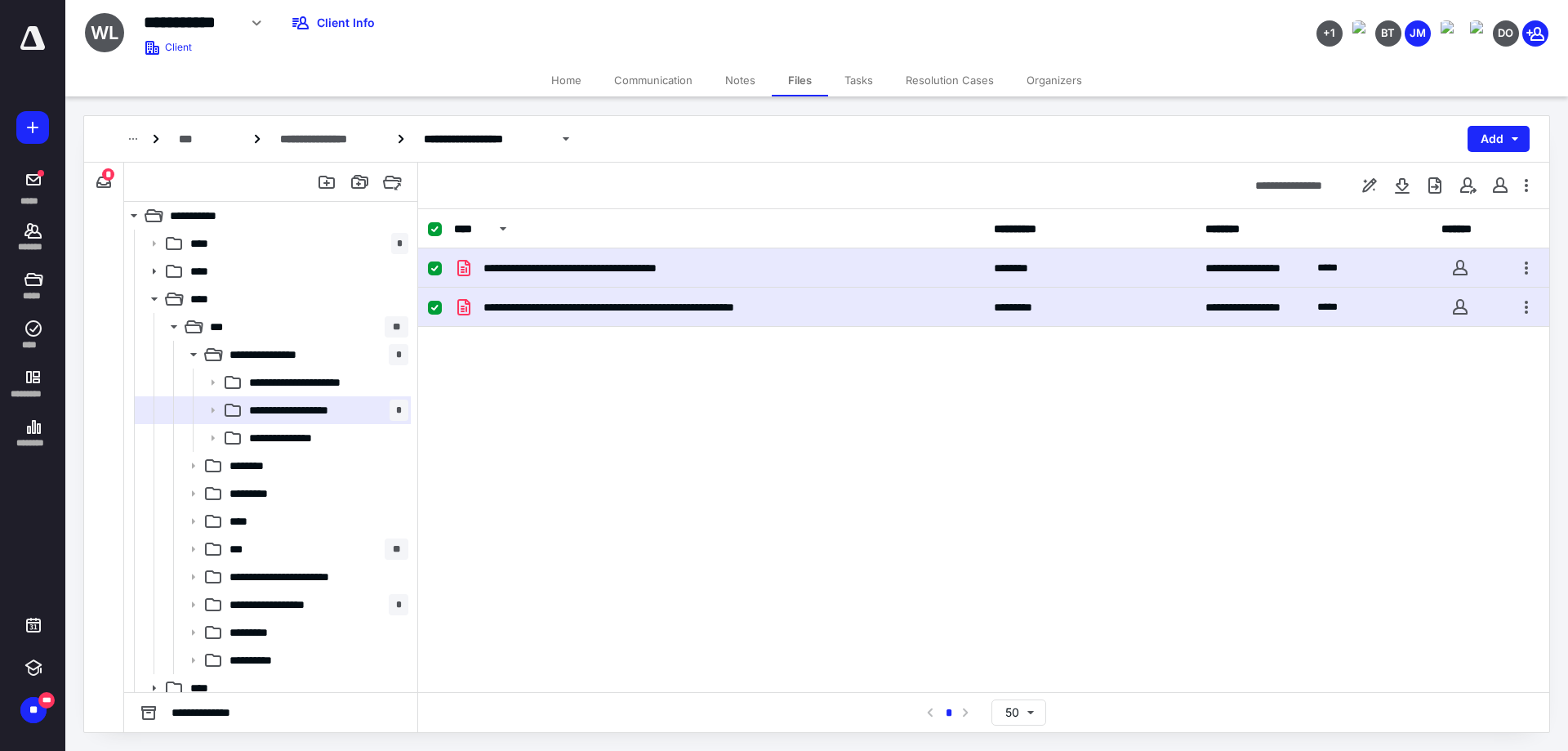 click at bounding box center [434, 269] 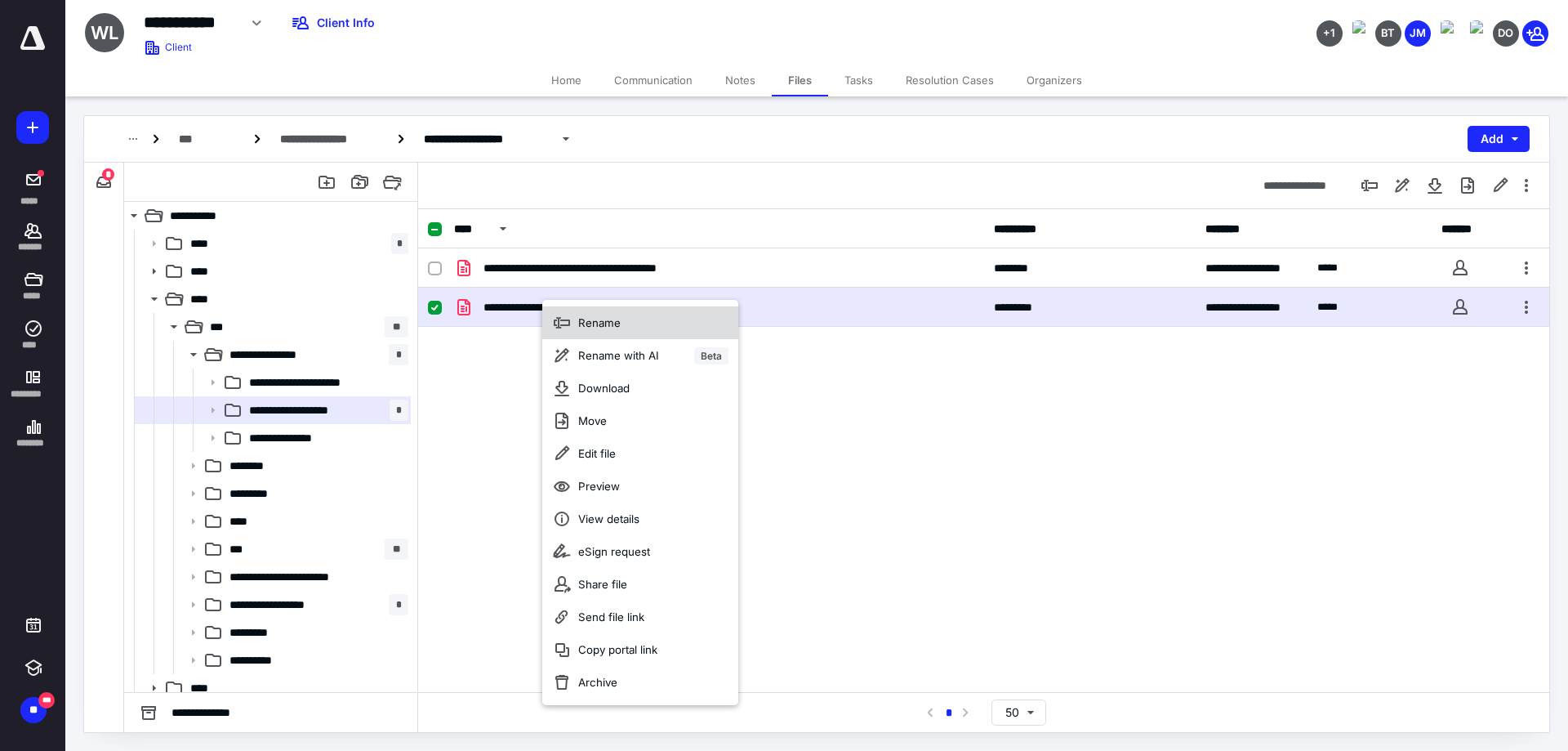 click on "Rename" at bounding box center (640, 323) 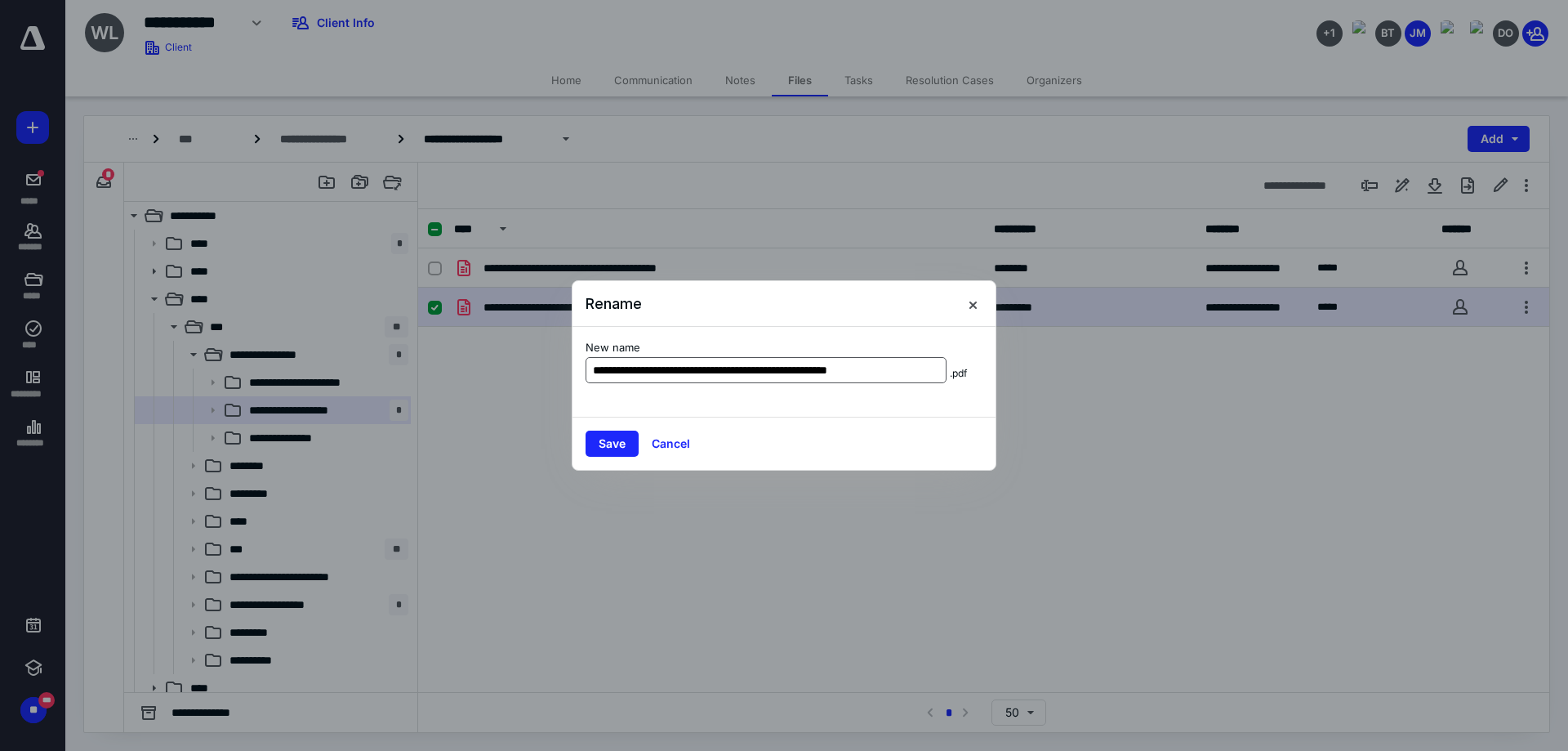 click on "**********" at bounding box center [766, 370] 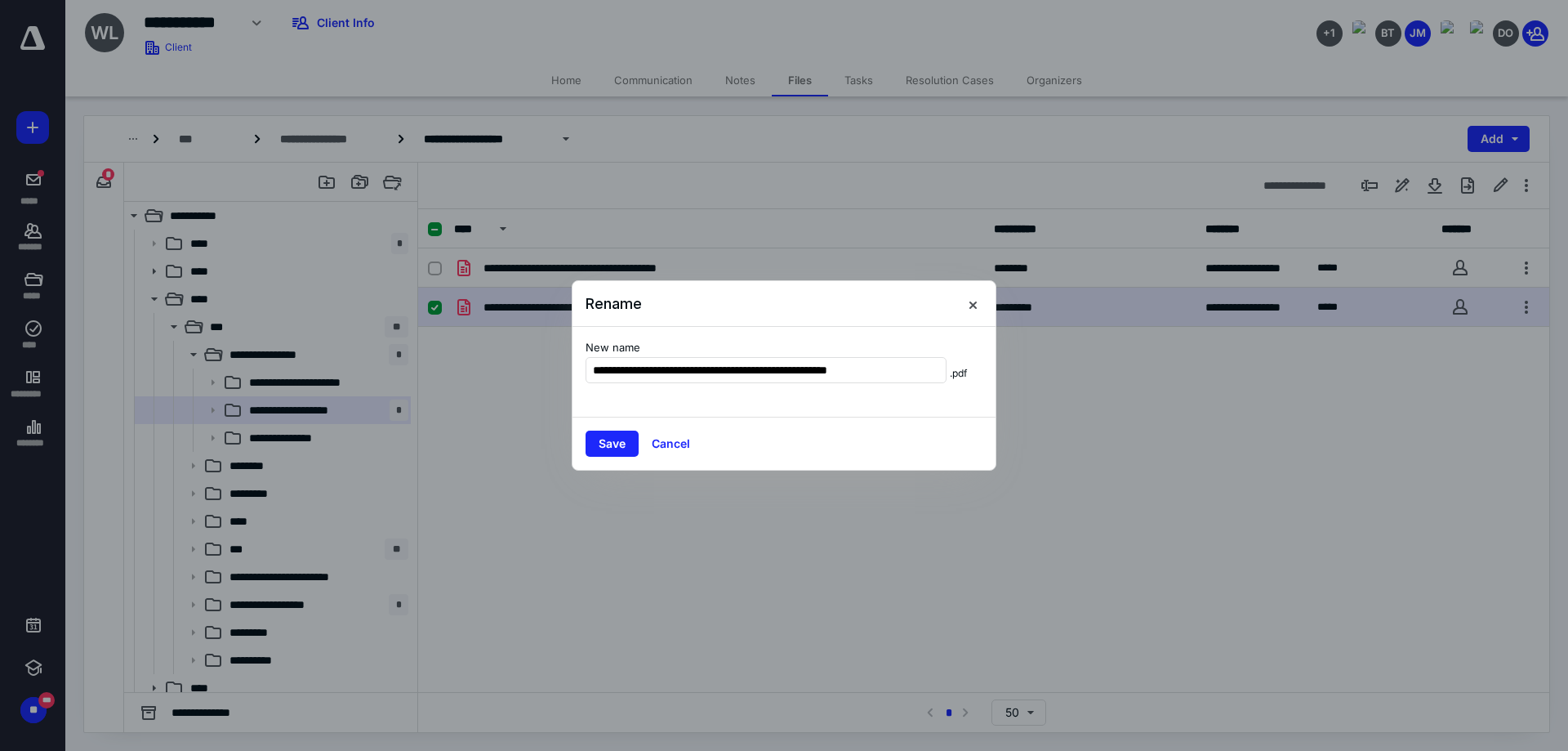 drag, startPoint x: 816, startPoint y: 371, endPoint x: 959, endPoint y: 373, distance: 143.01399 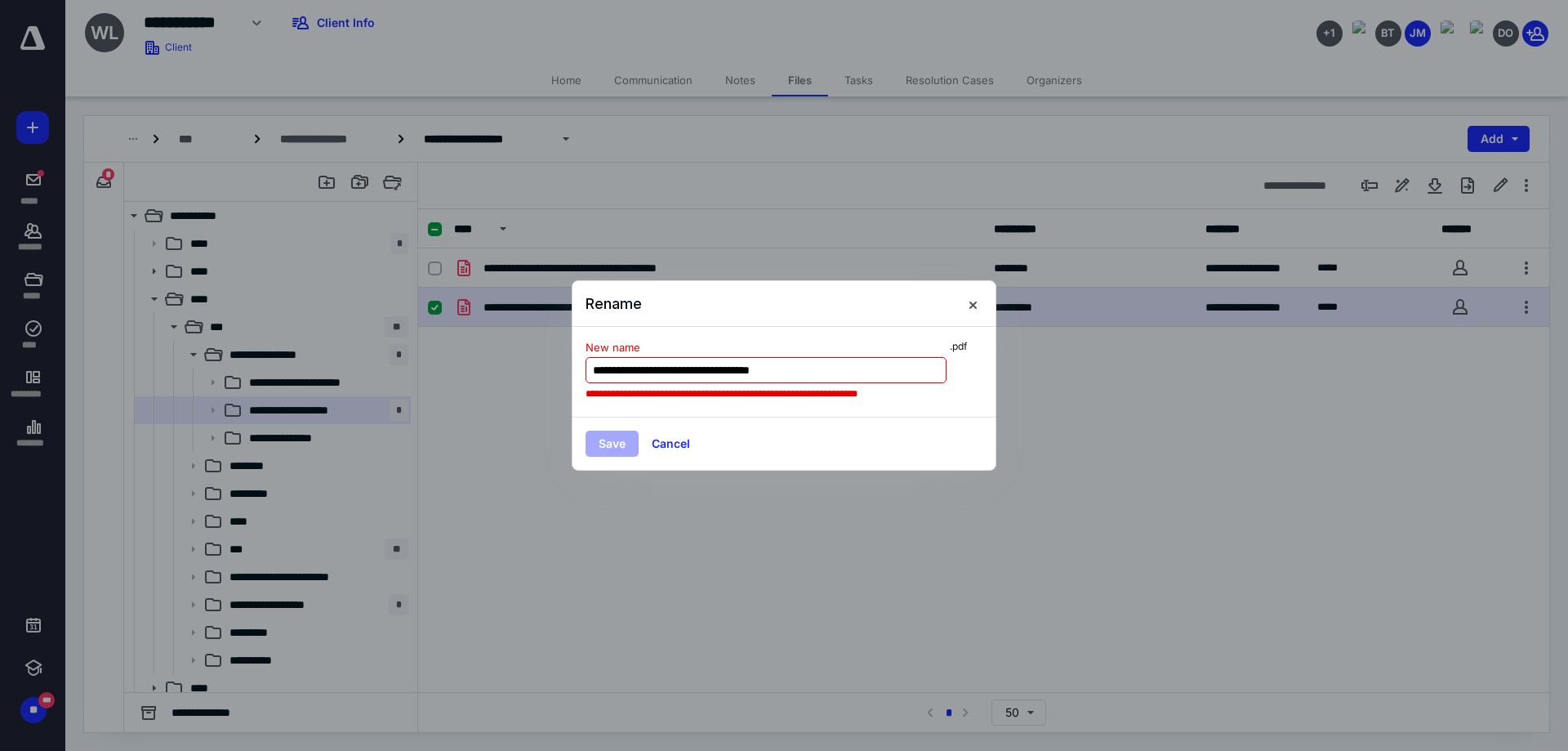 click on "**********" at bounding box center (766, 370) 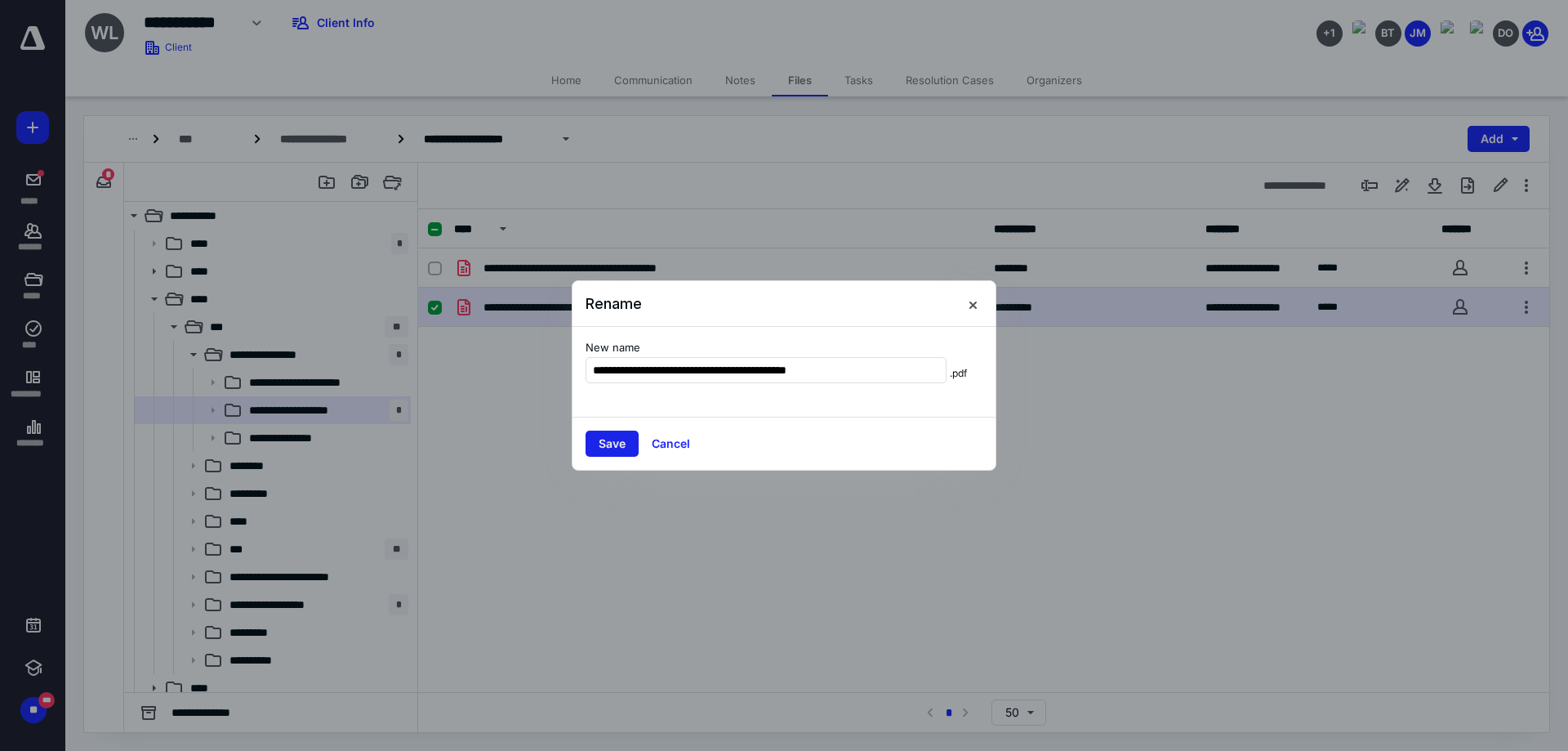 type on "**********" 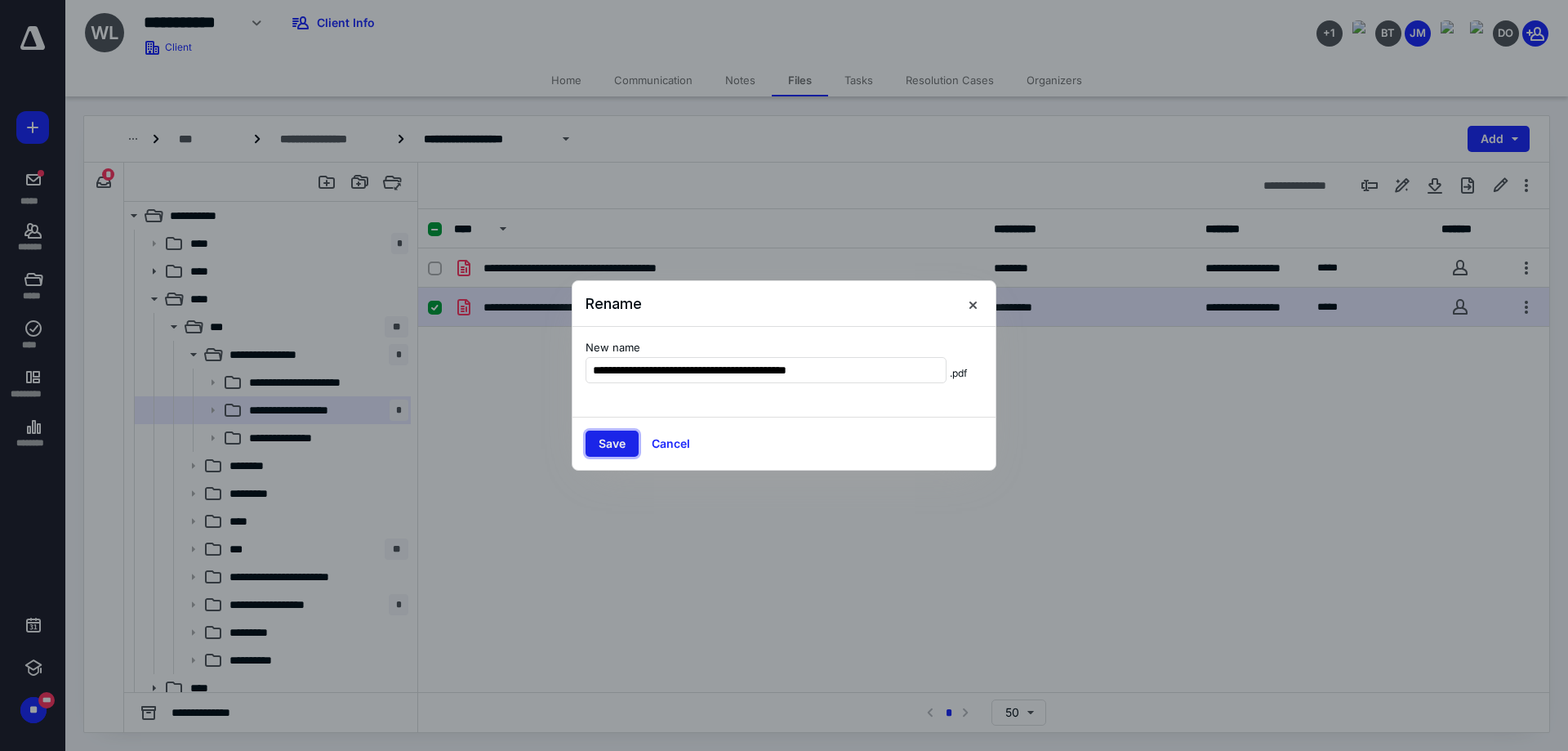 click on "Save" at bounding box center [612, 444] 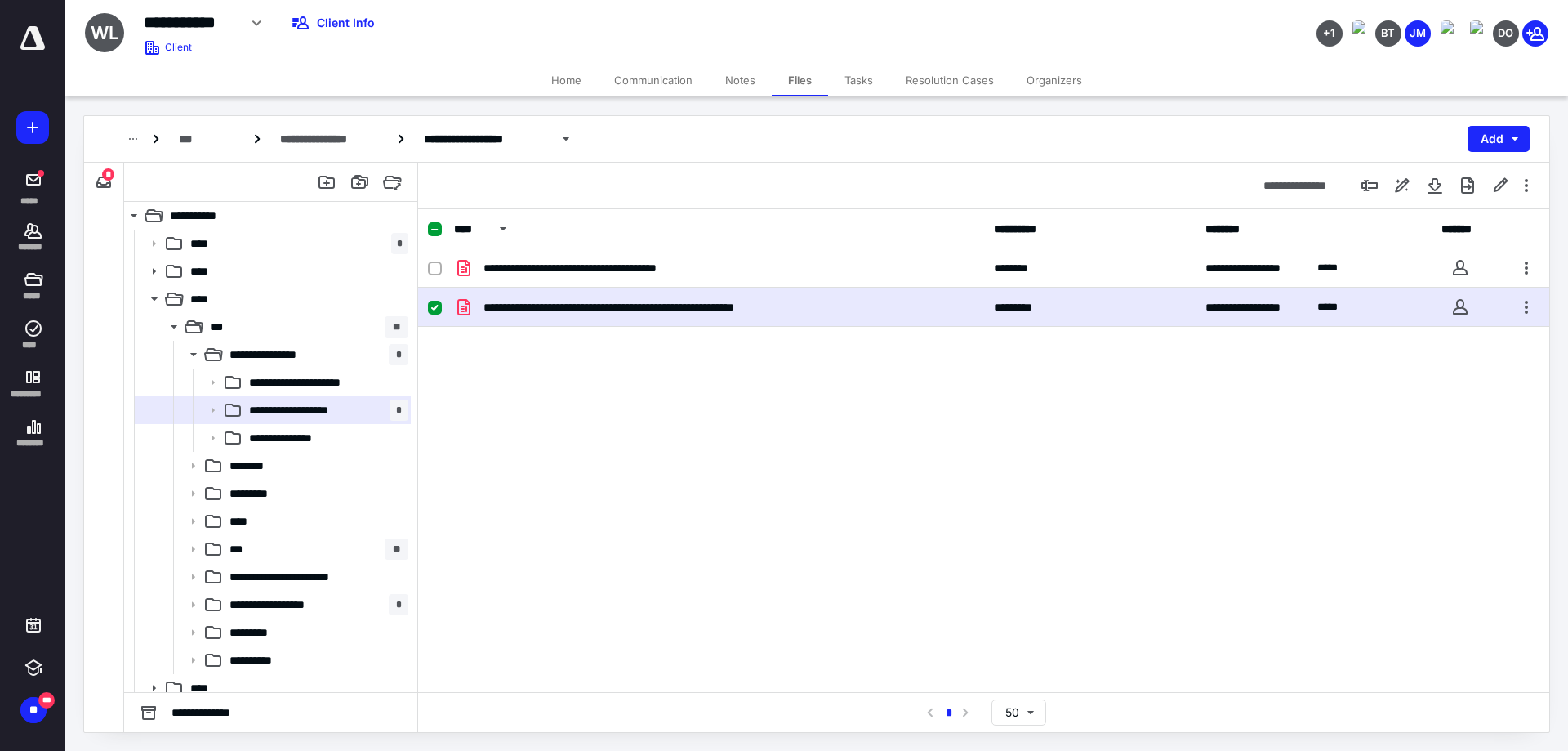 checkbox on "false" 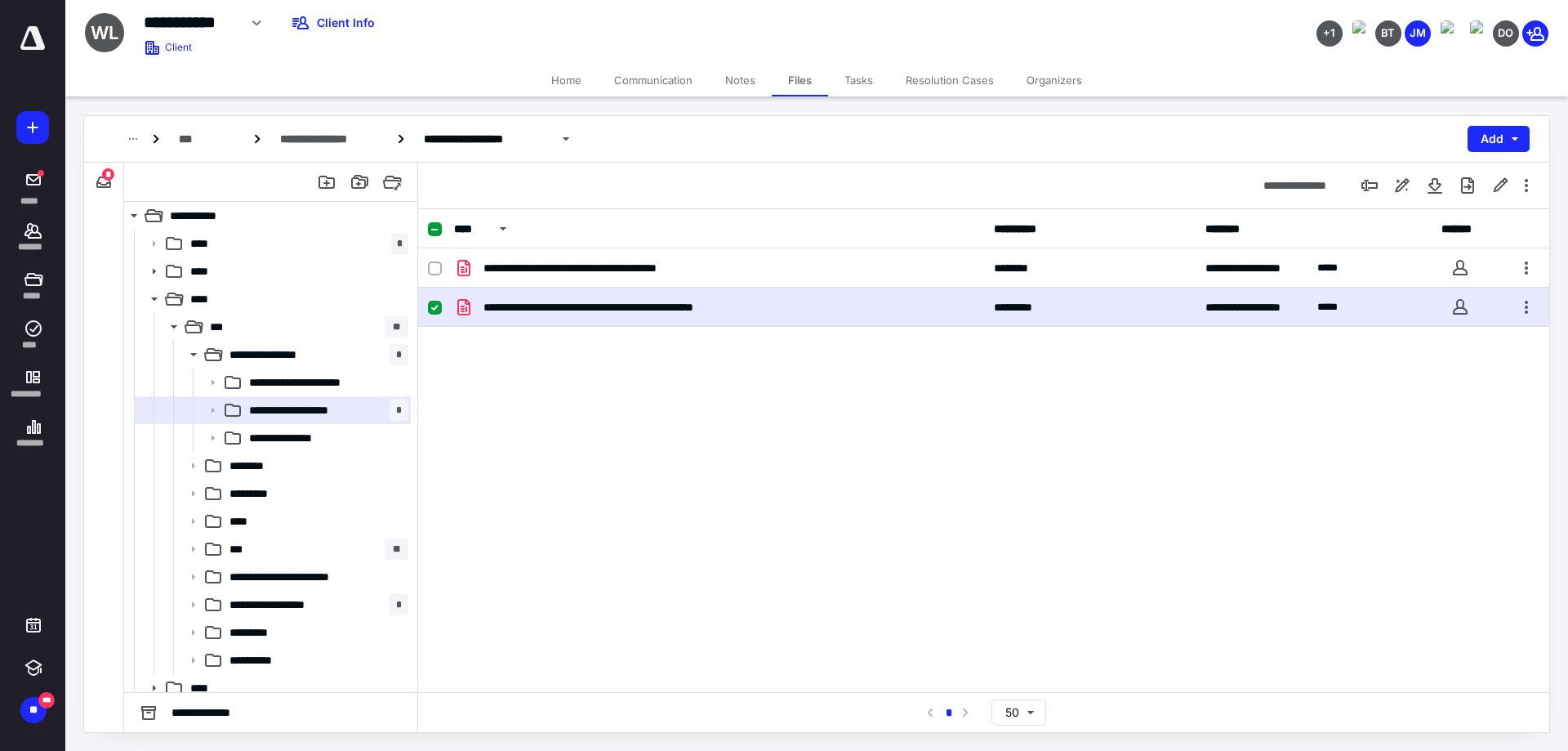 click on "Tasks" at bounding box center (858, 80) 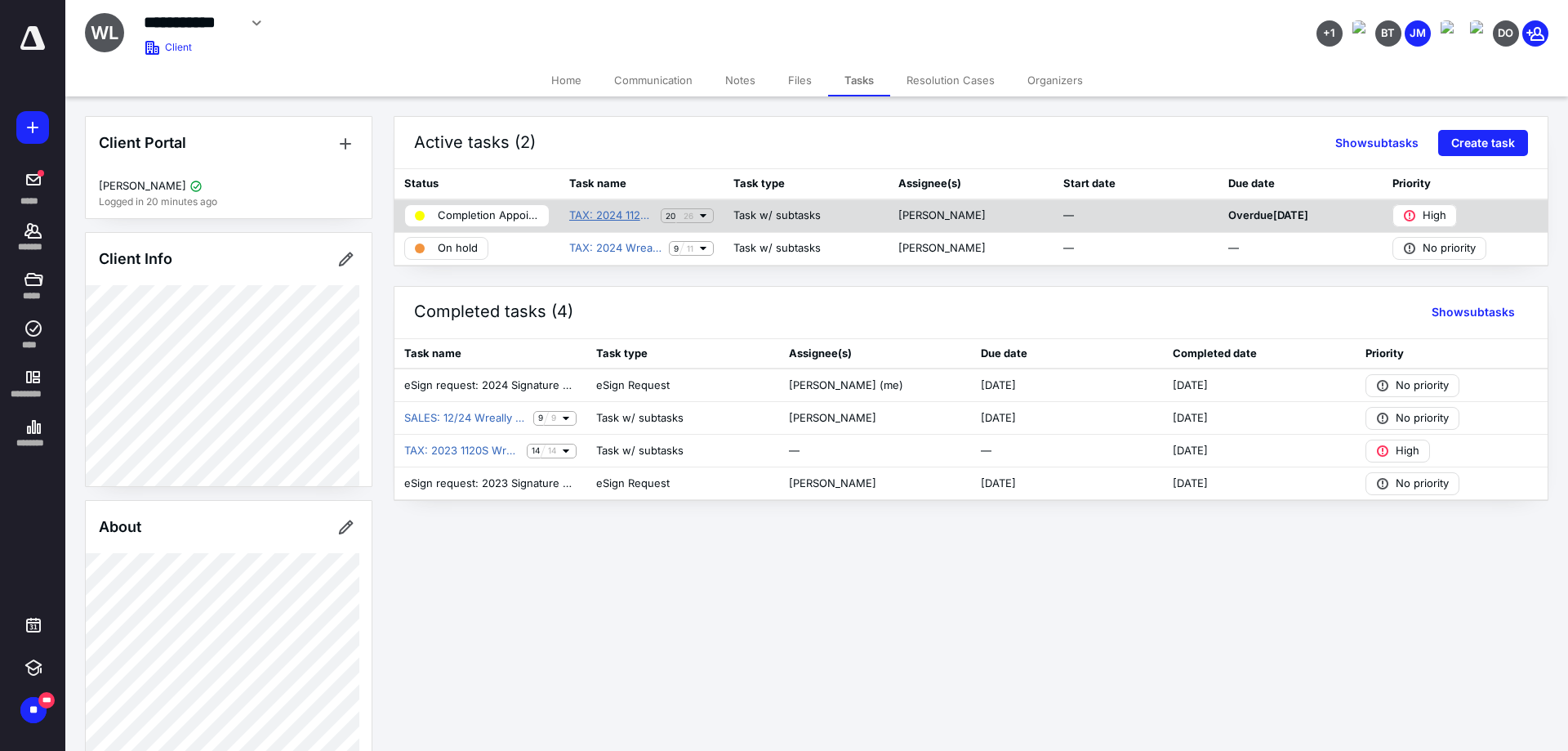 click on "TAX: 2024 1120S Wreally LLC Business Income Tax Preparation" at bounding box center (612, 216) 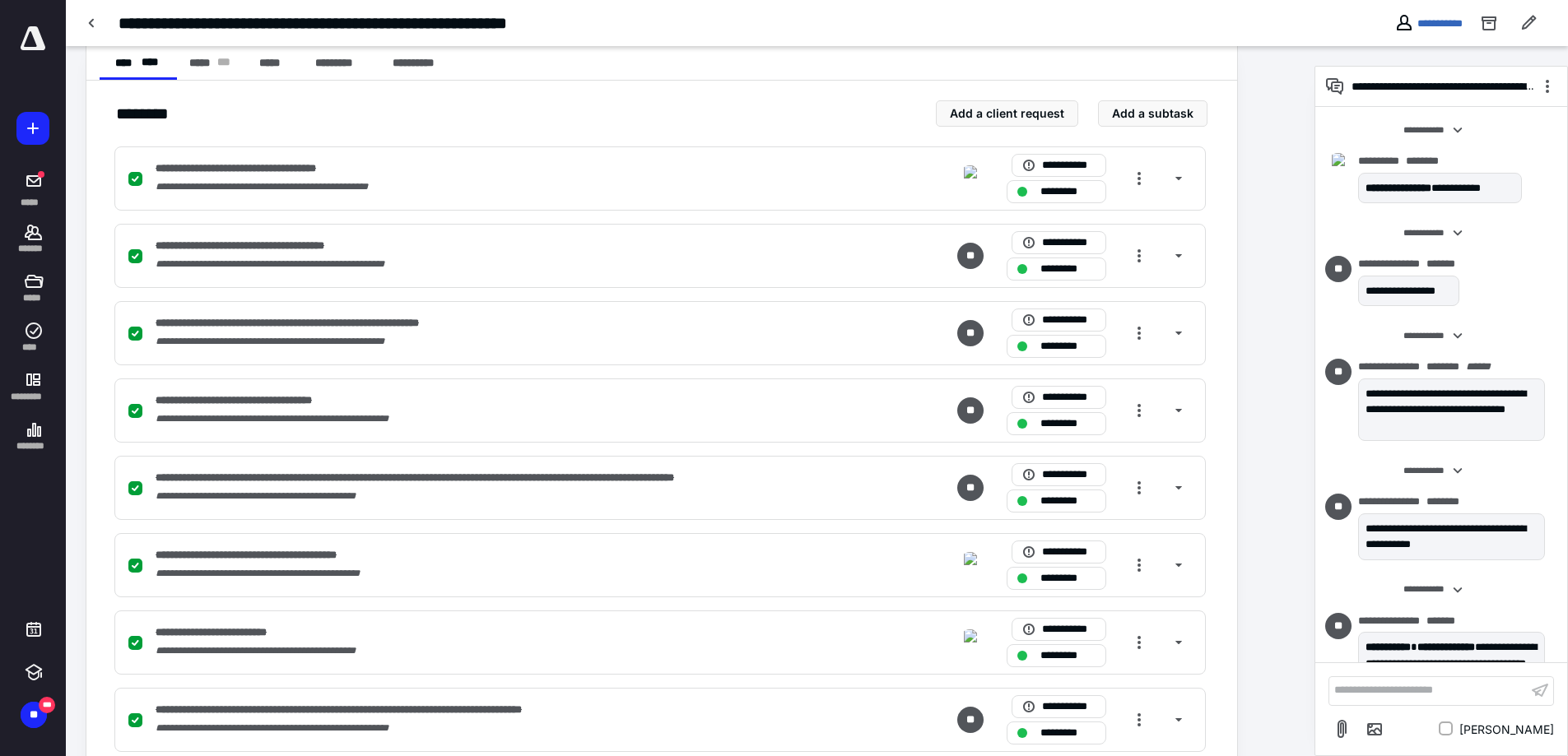 scroll, scrollTop: 987, scrollLeft: 0, axis: vertical 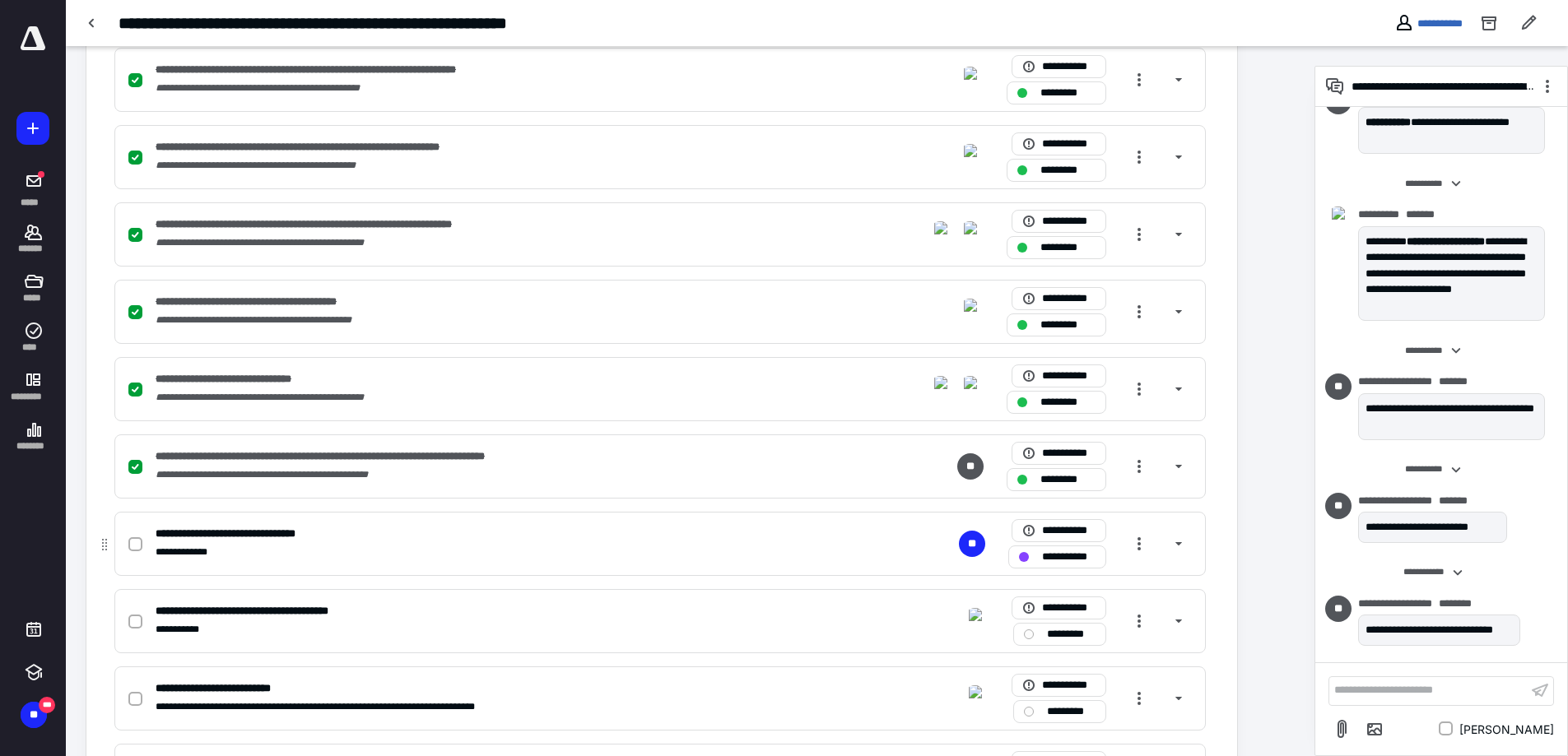 click on "**********" at bounding box center (444, 552) 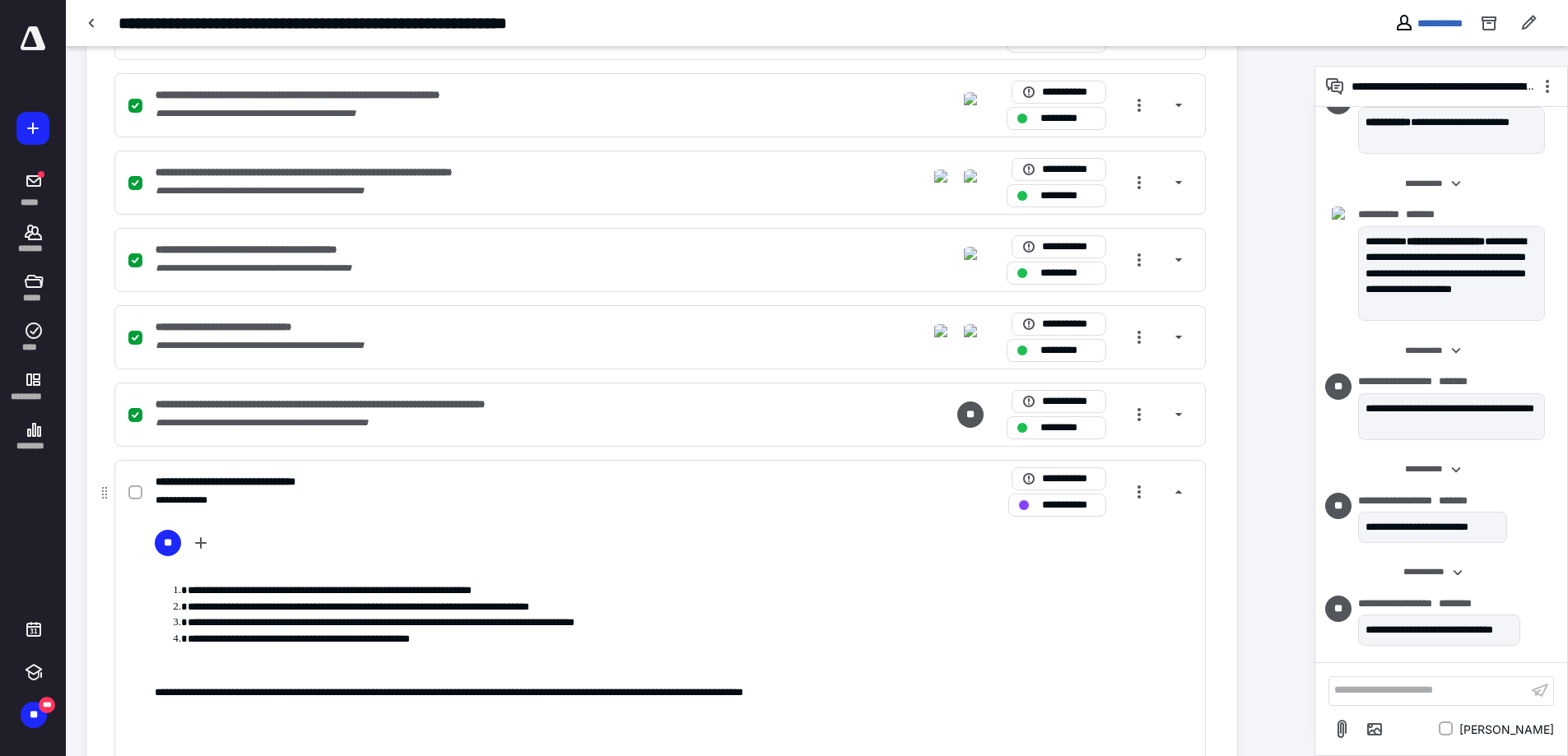scroll, scrollTop: 1675, scrollLeft: 0, axis: vertical 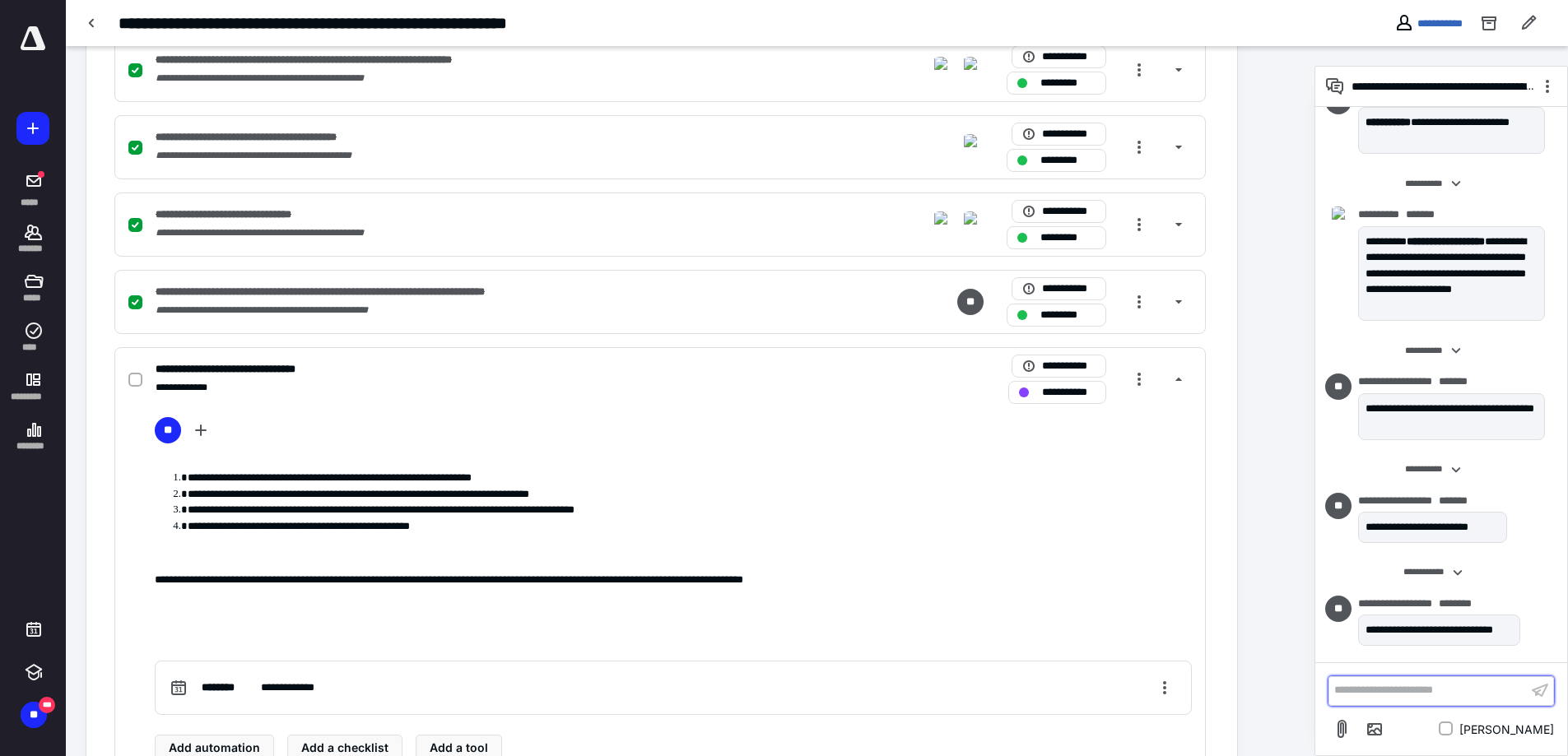 click on "**********" at bounding box center (1428, 690) 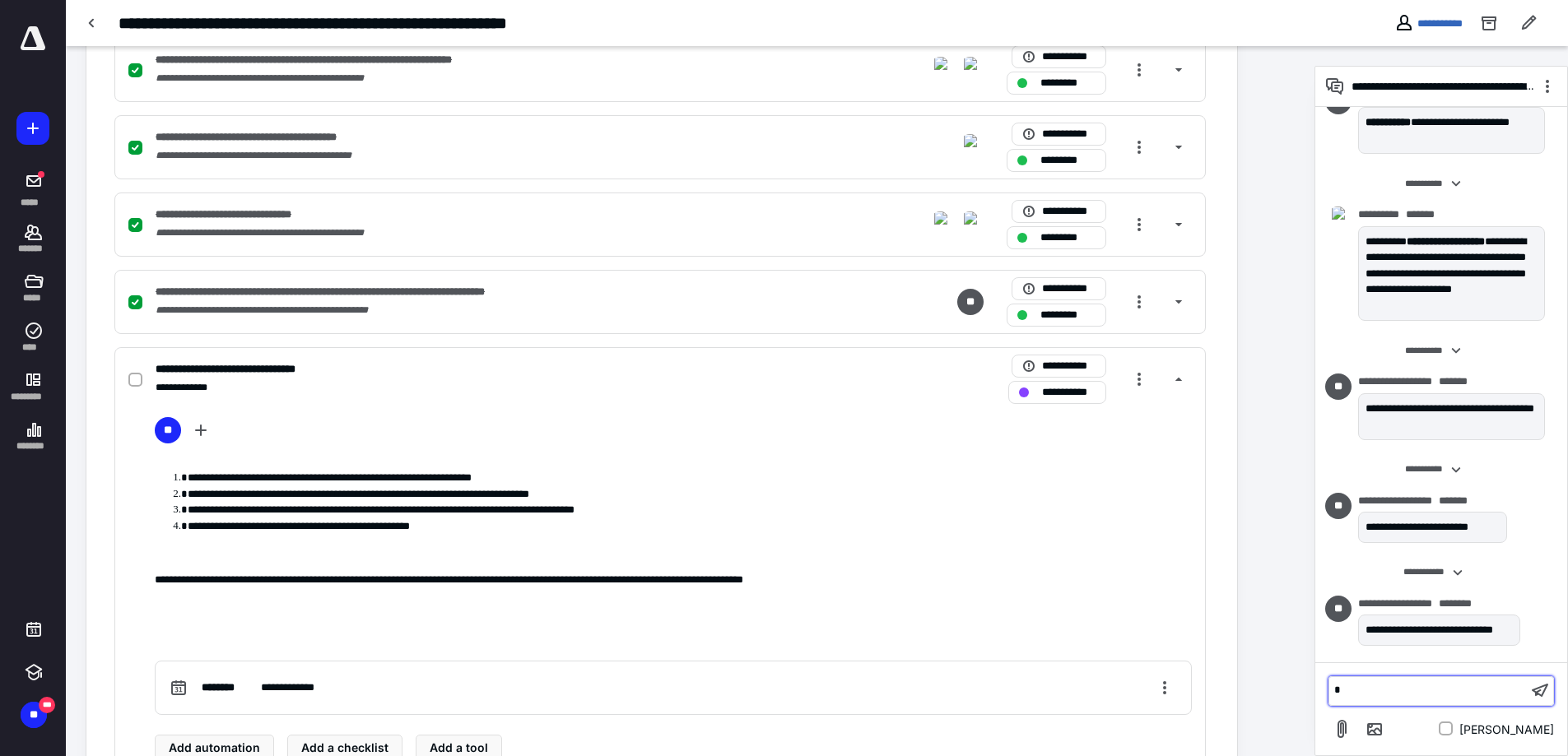 scroll, scrollTop: 36, scrollLeft: 0, axis: vertical 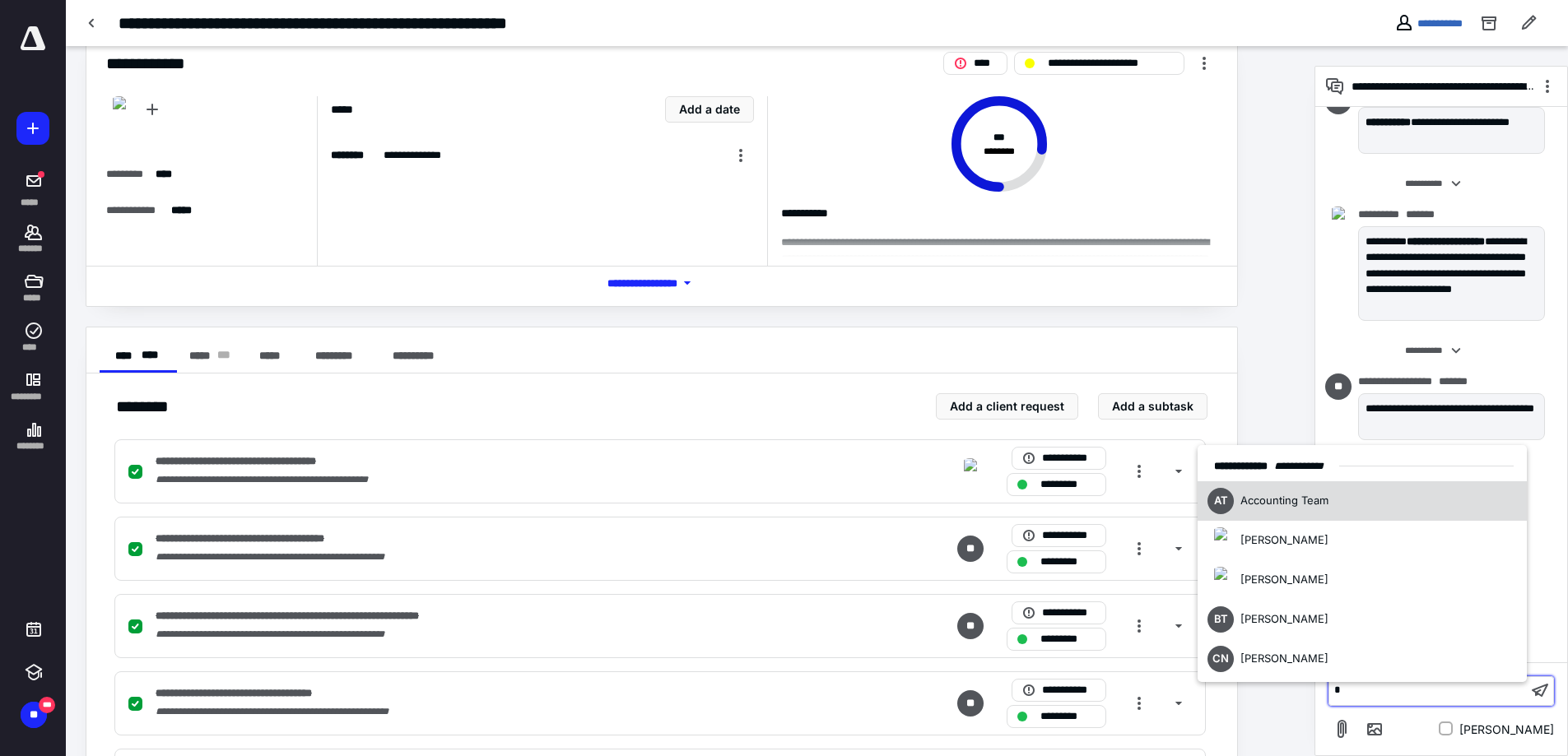type 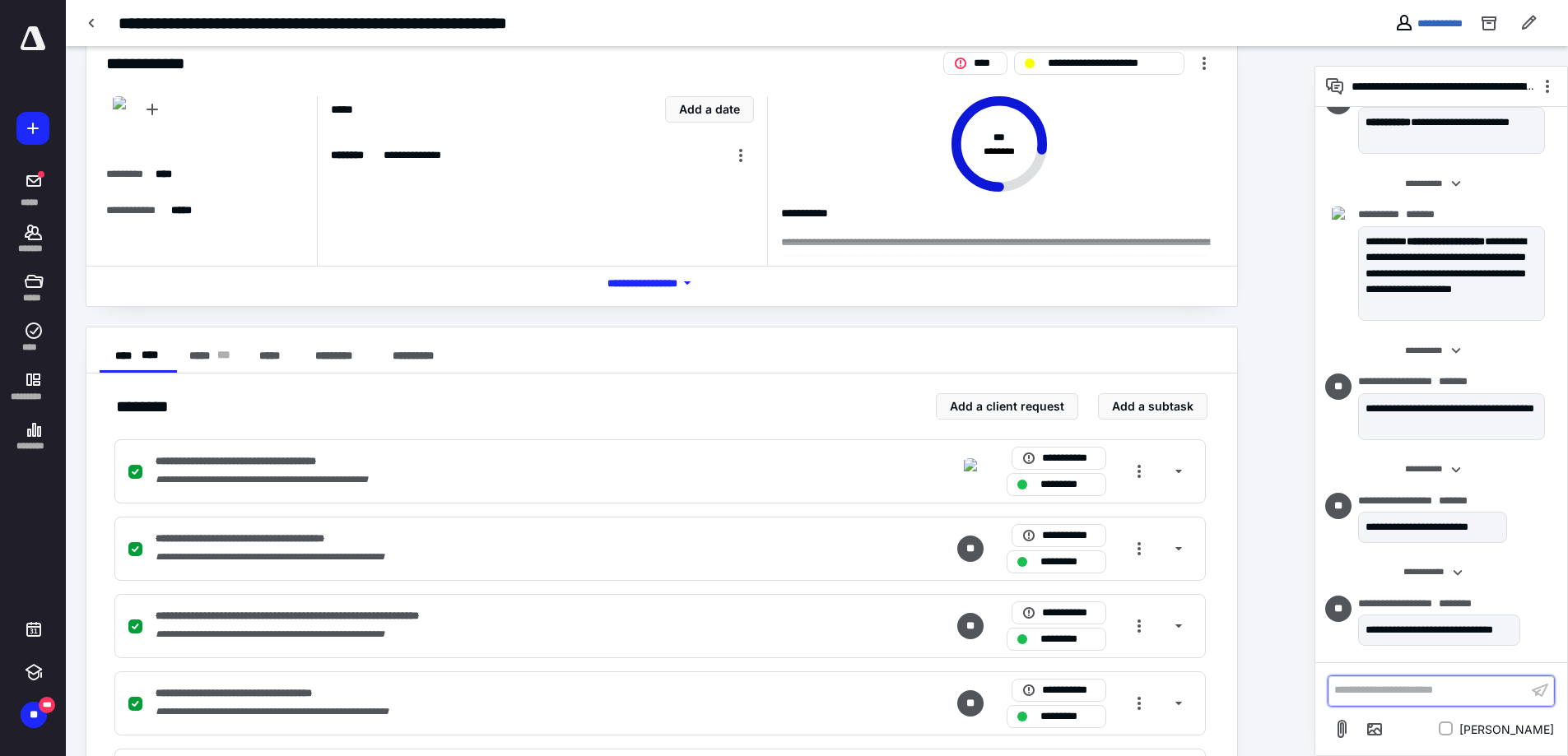 scroll, scrollTop: 1822, scrollLeft: 0, axis: vertical 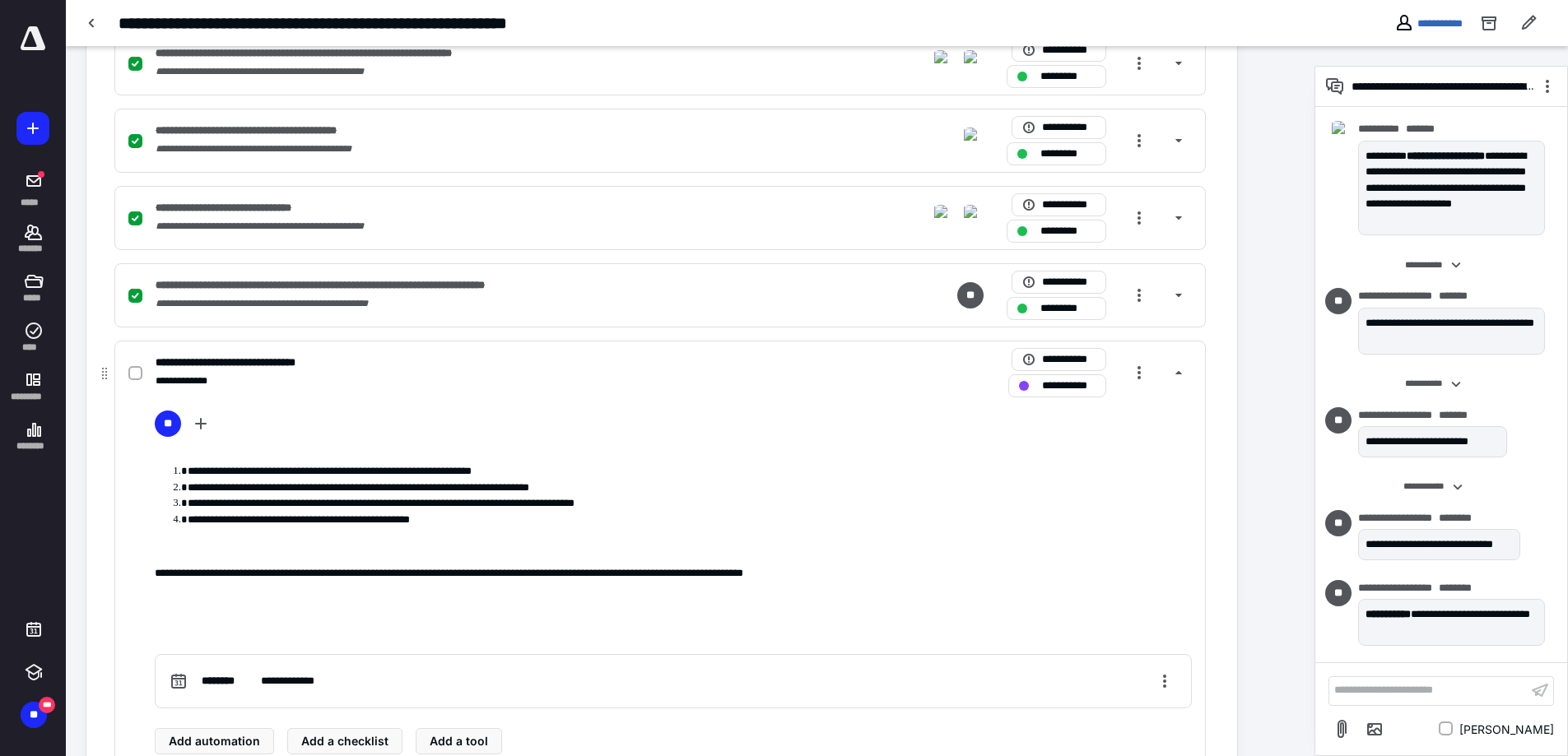 click on "**********" at bounding box center [1068, 386] 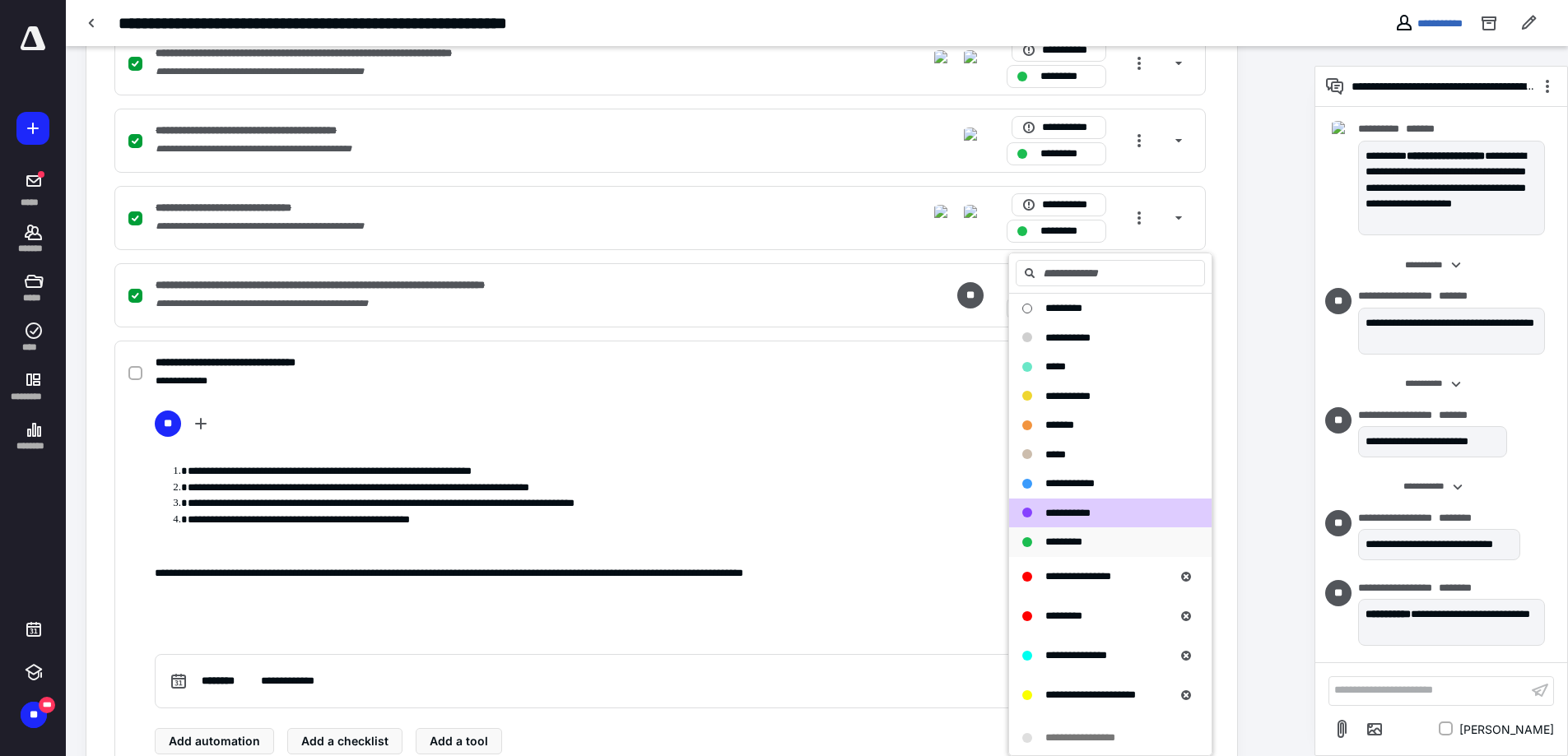 click on "*********" at bounding box center (1063, 541) 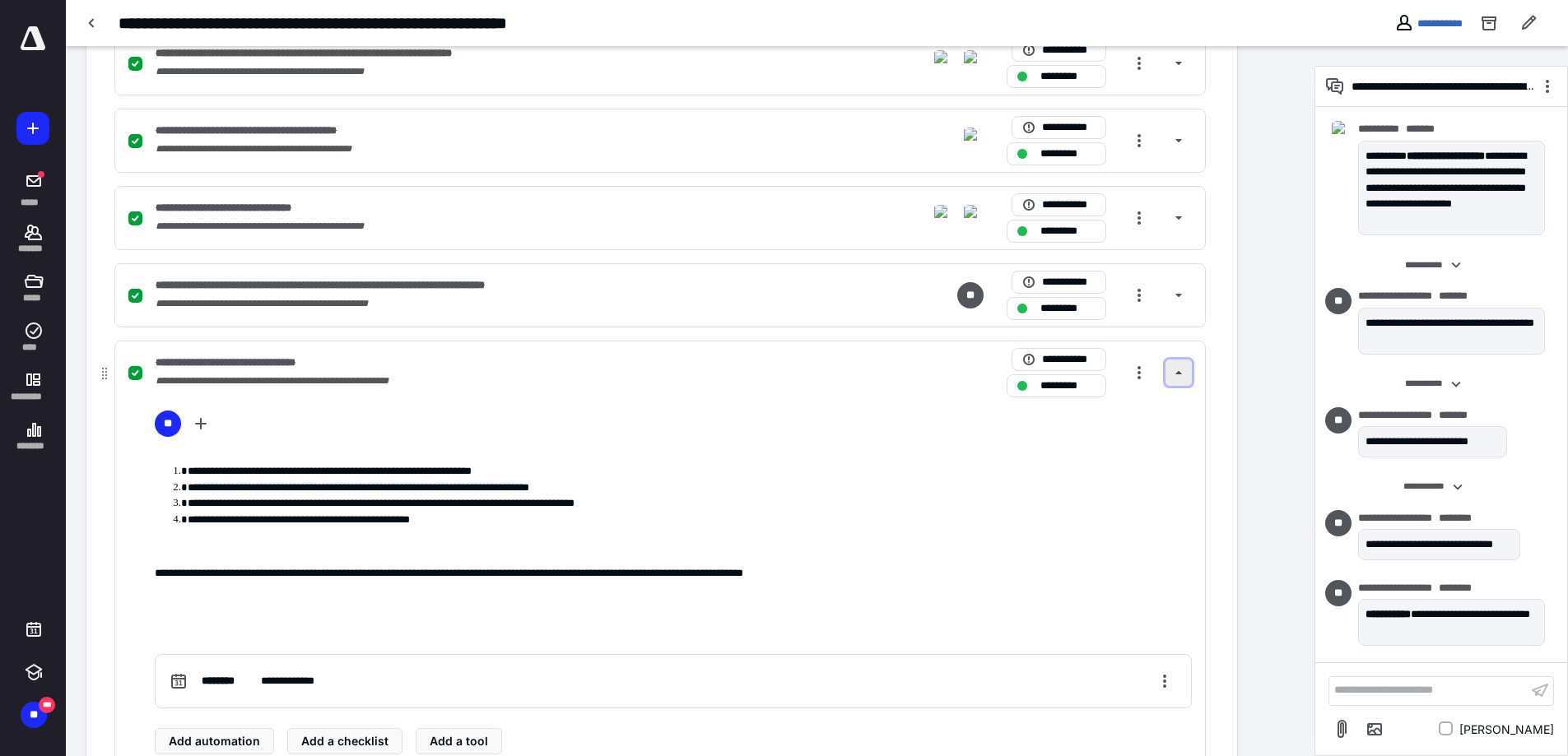 click at bounding box center [1179, 373] 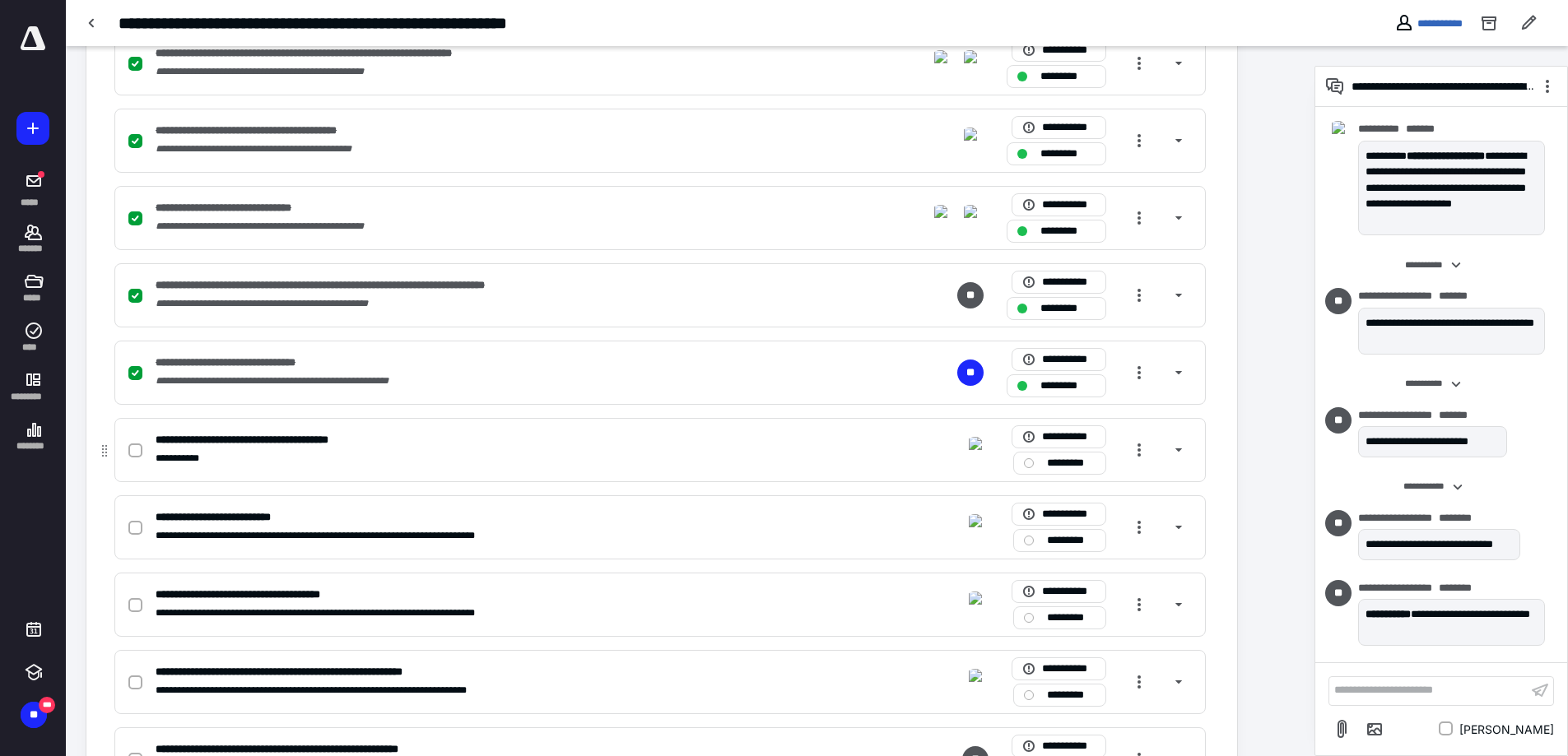 click 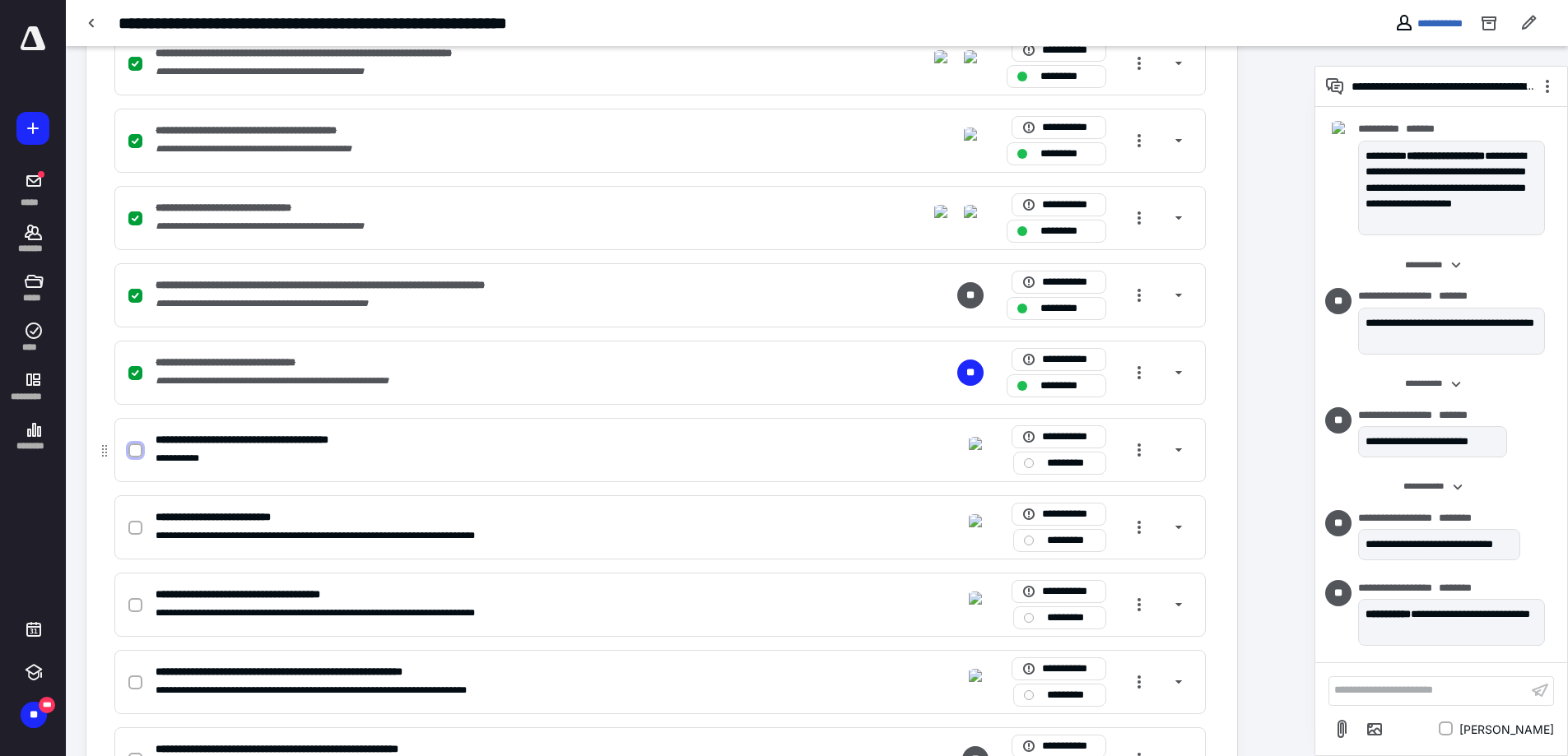 click 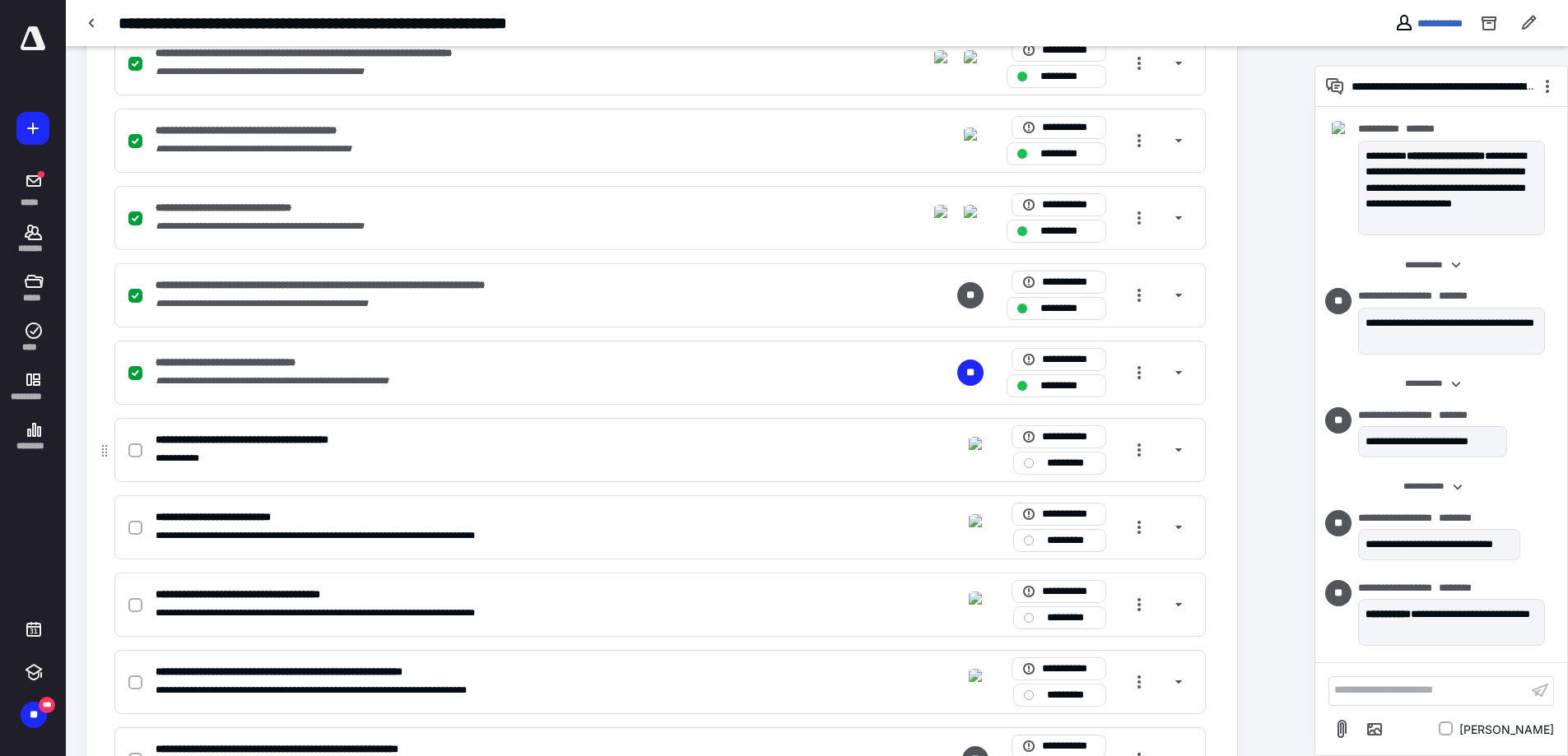 checkbox on "true" 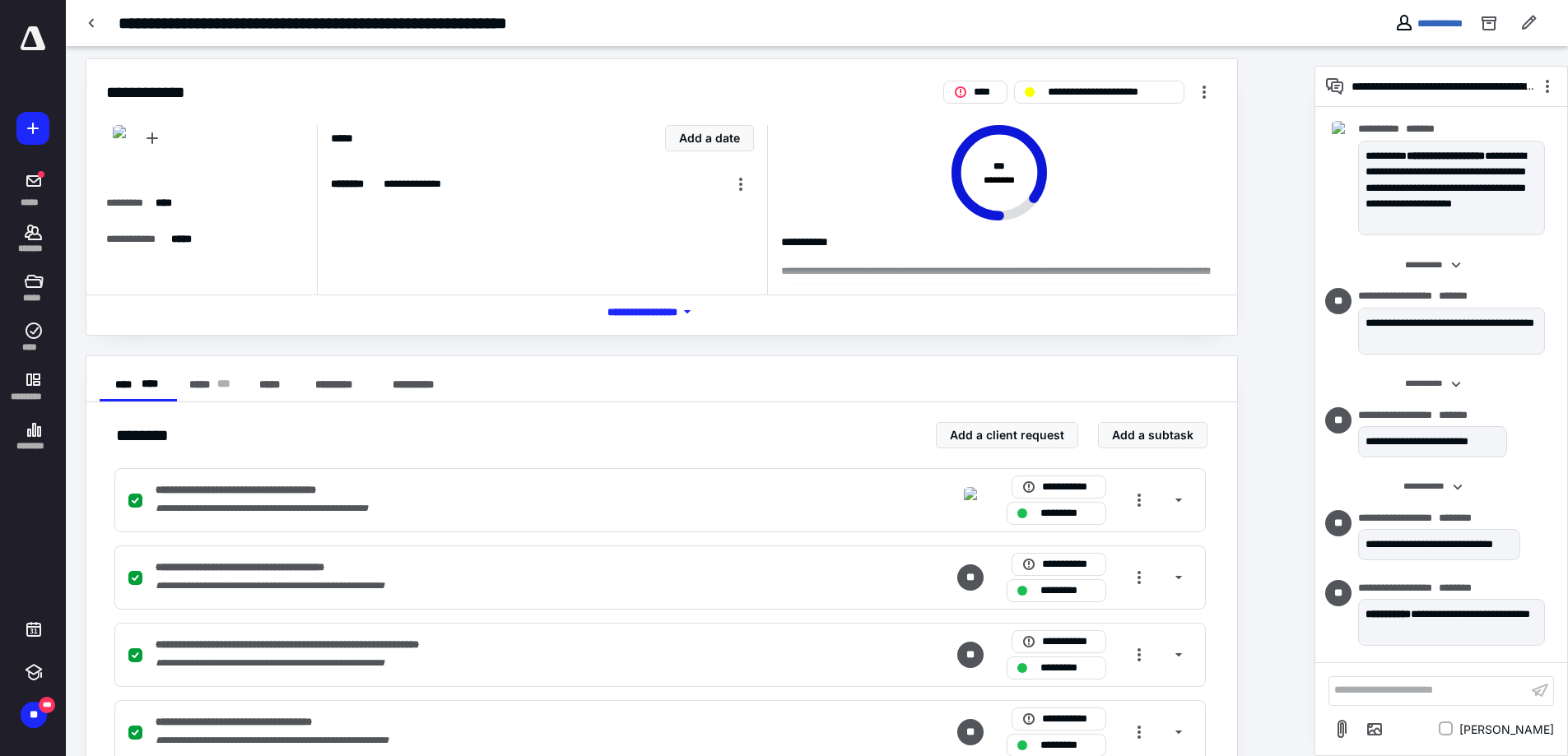 scroll, scrollTop: 0, scrollLeft: 0, axis: both 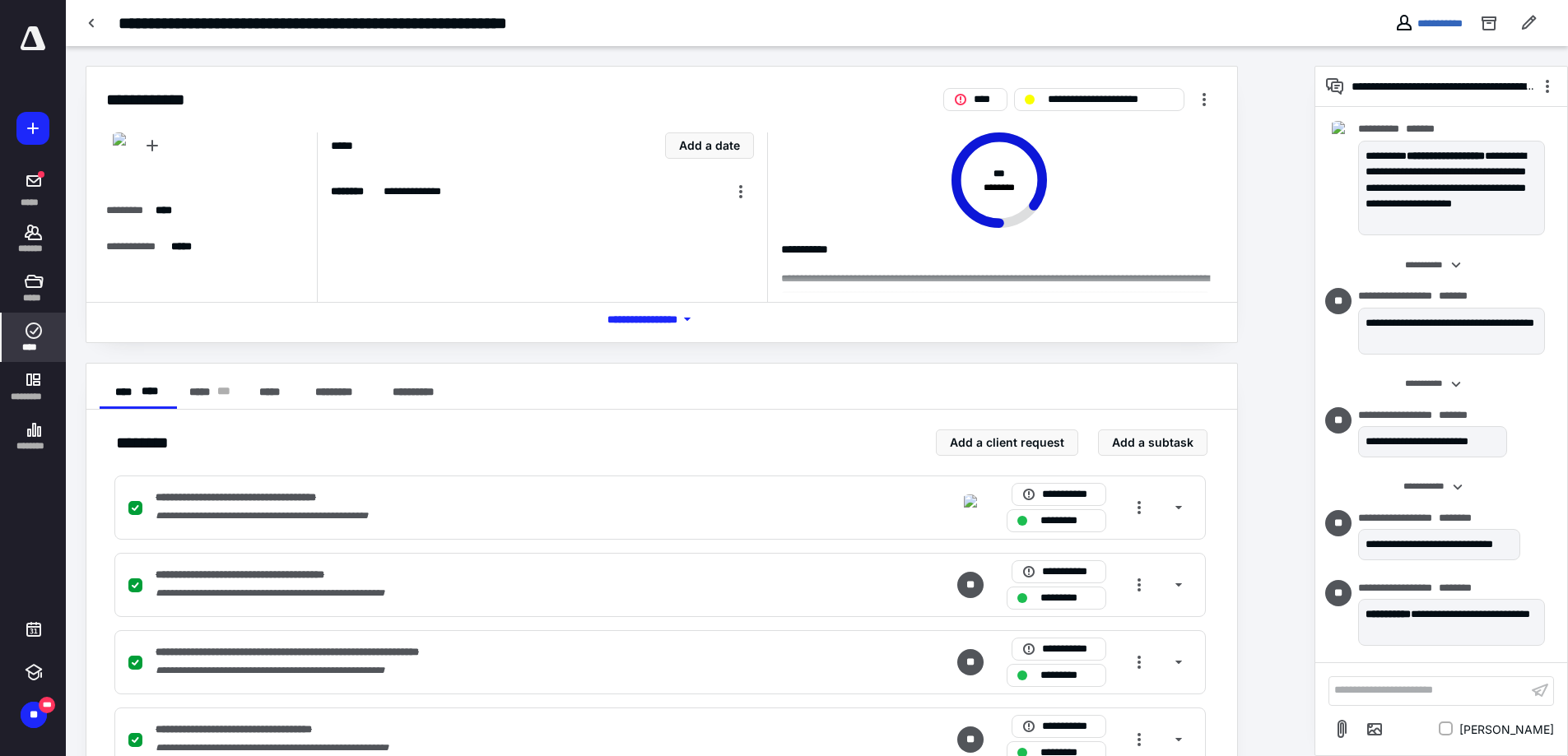 click on "****" 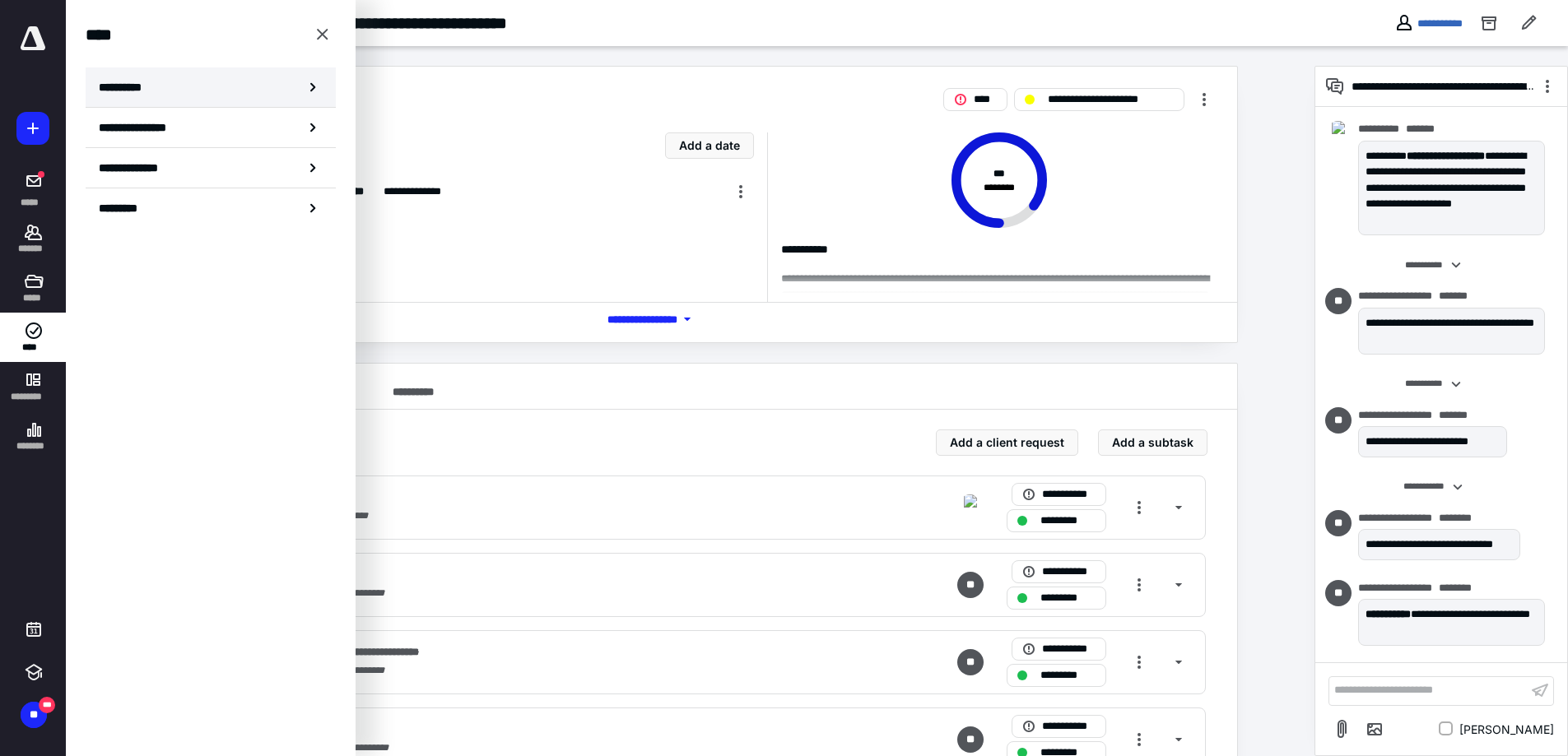 click on "**********" 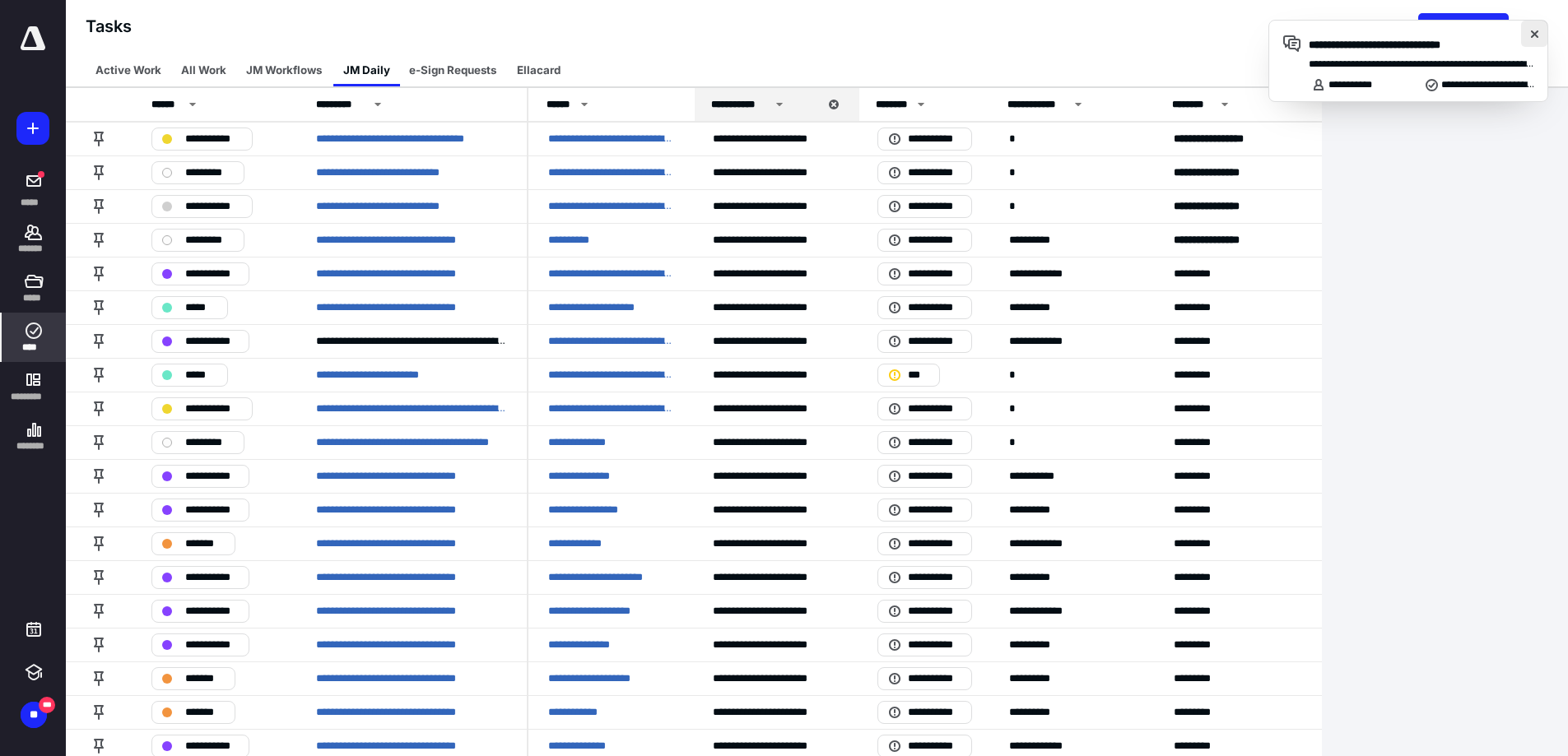click 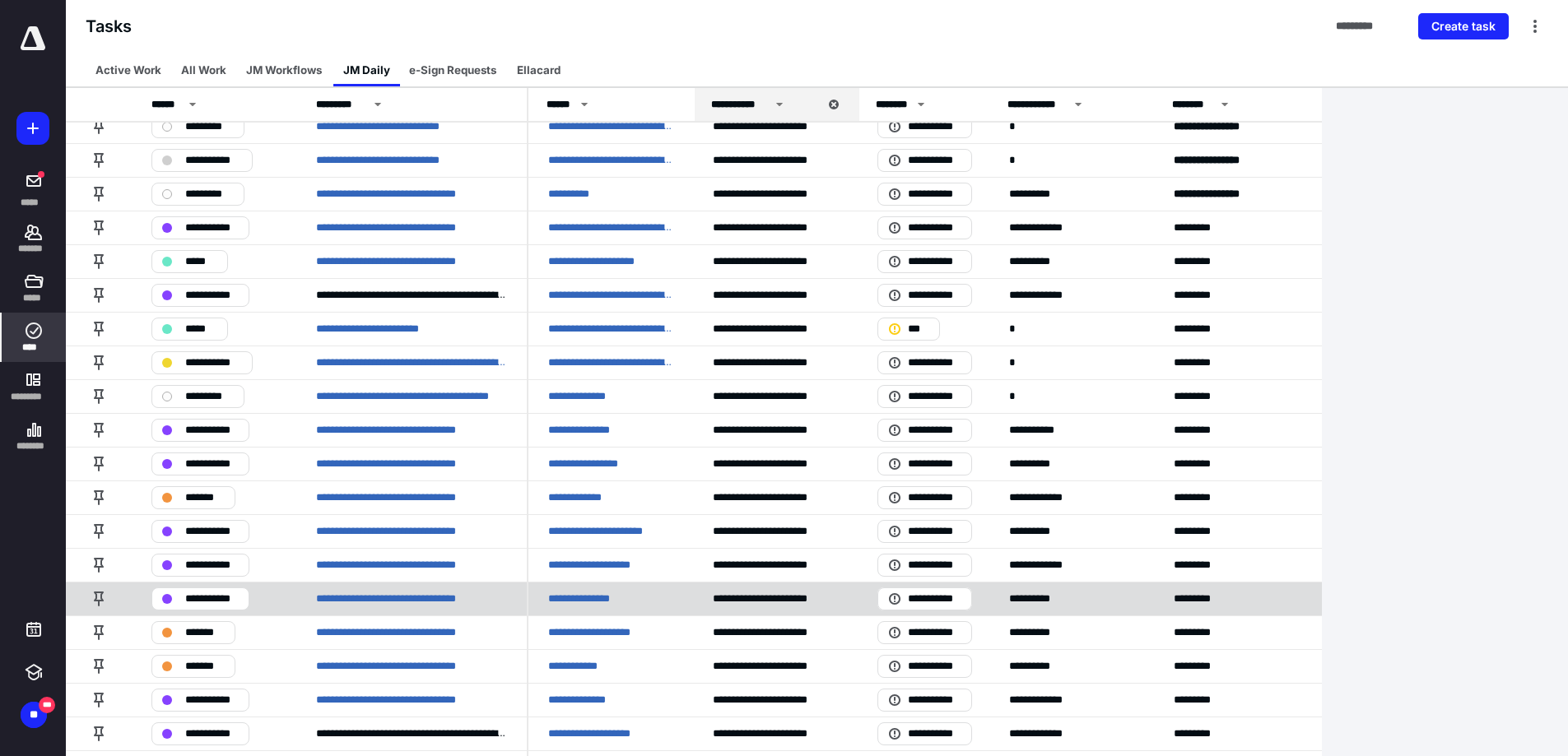 scroll, scrollTop: 82, scrollLeft: 0, axis: vertical 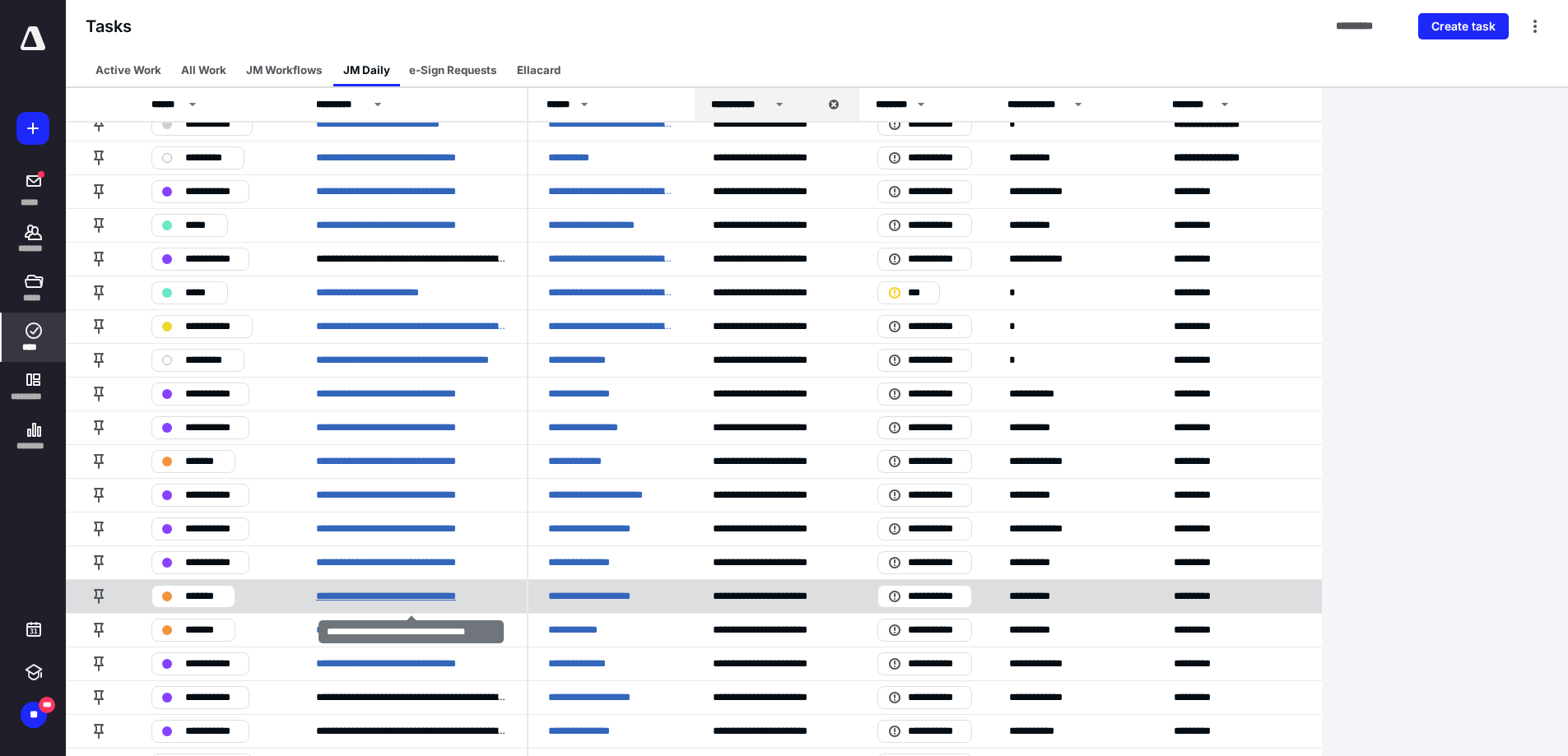 click on "**********" 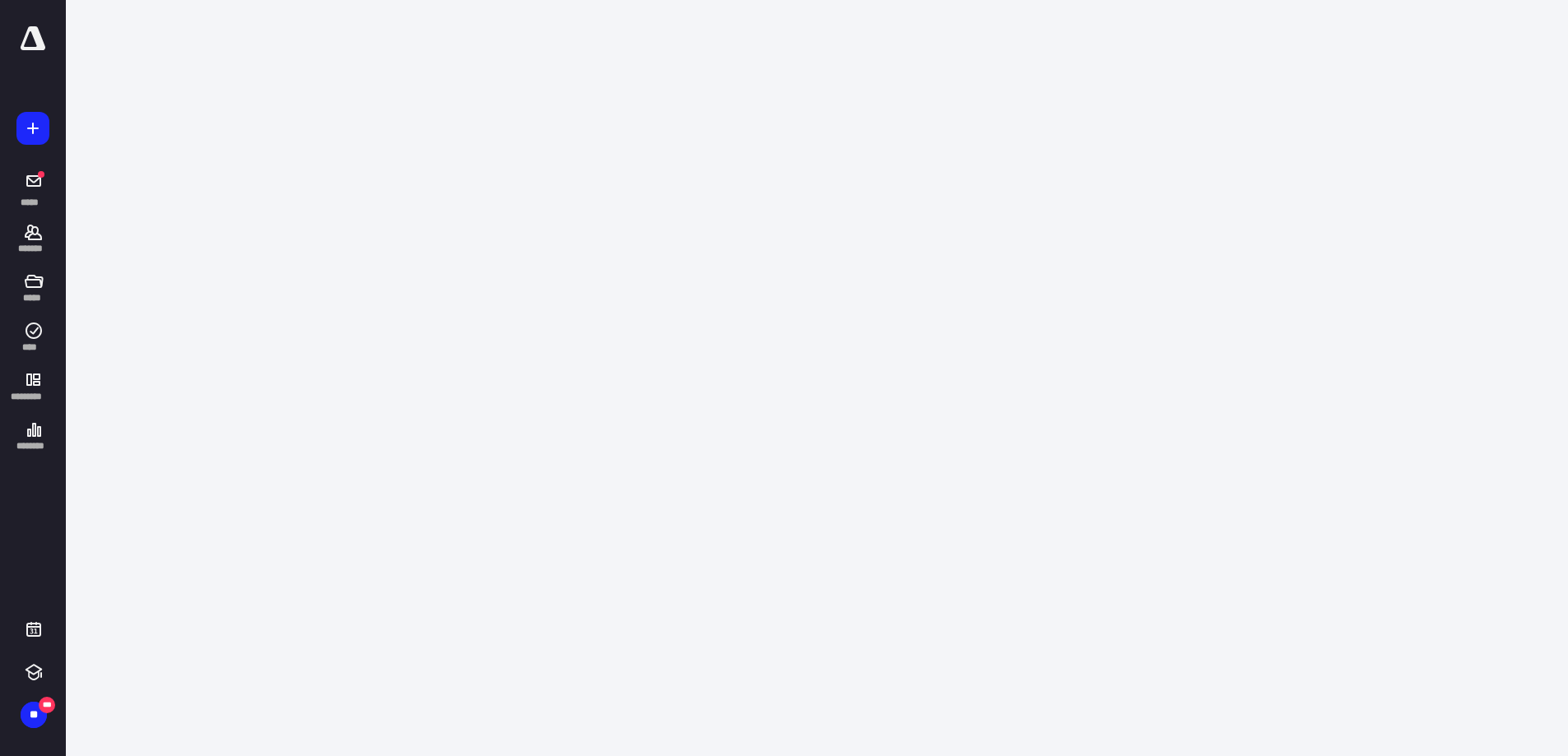 scroll, scrollTop: 0, scrollLeft: 0, axis: both 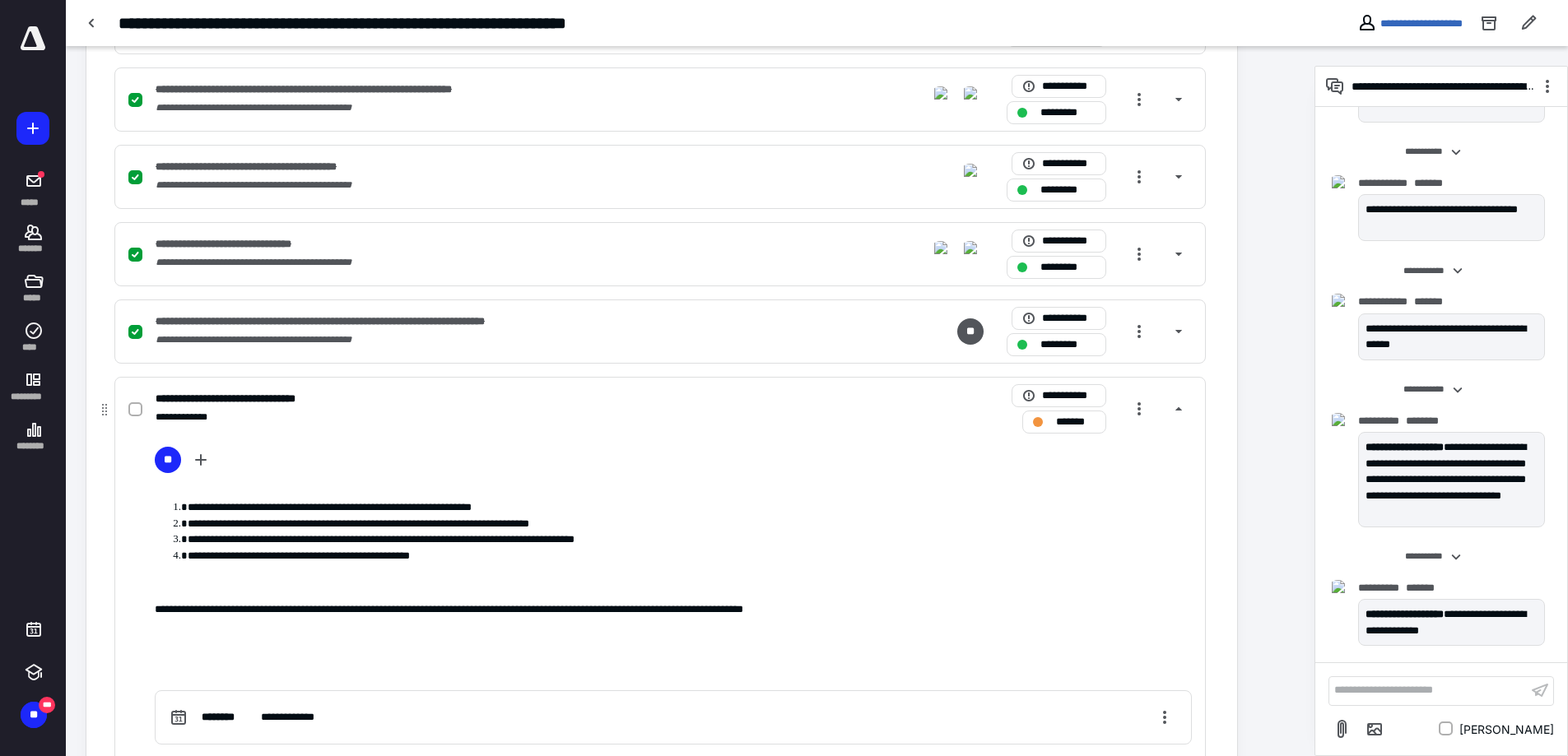 click on "*******" 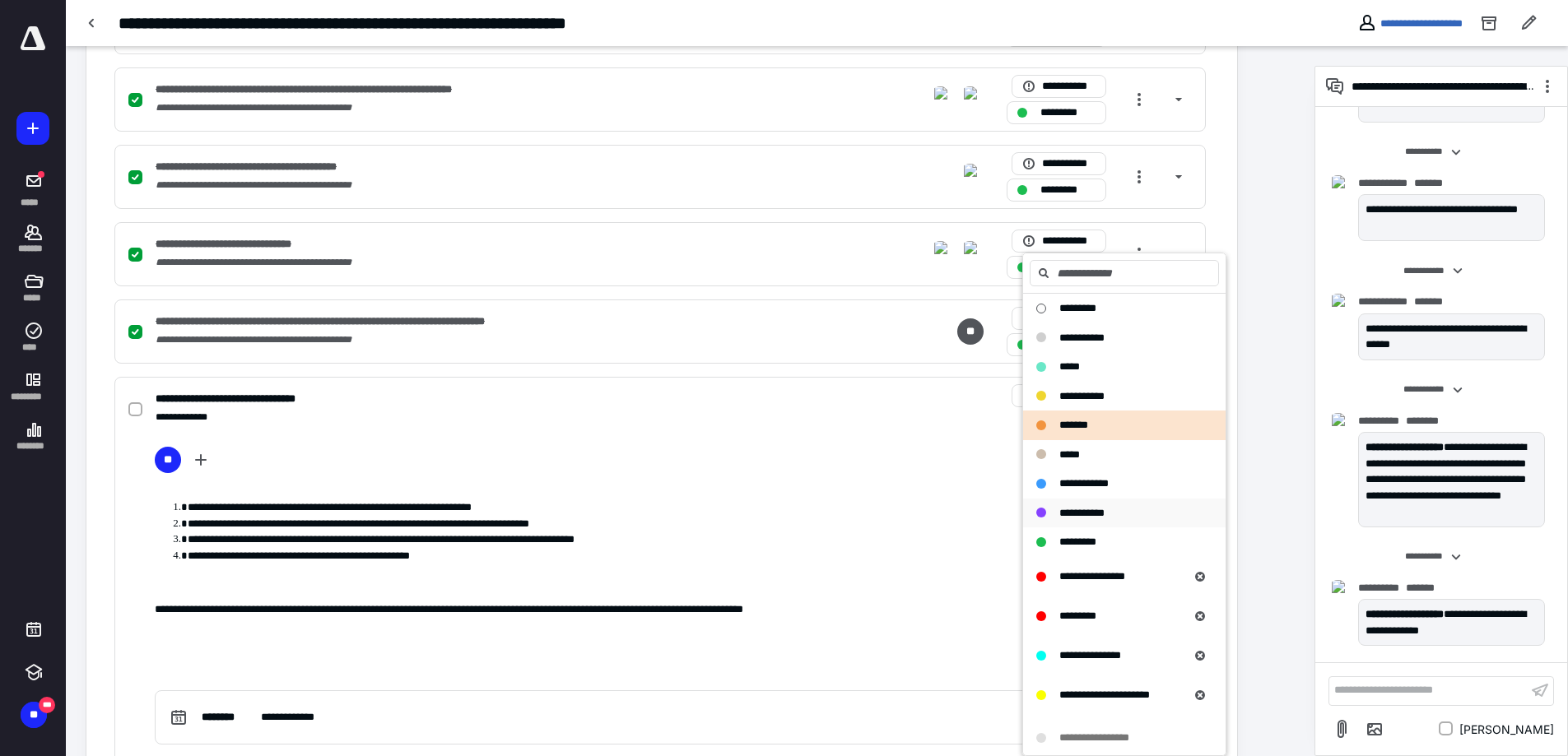 click on "**********" 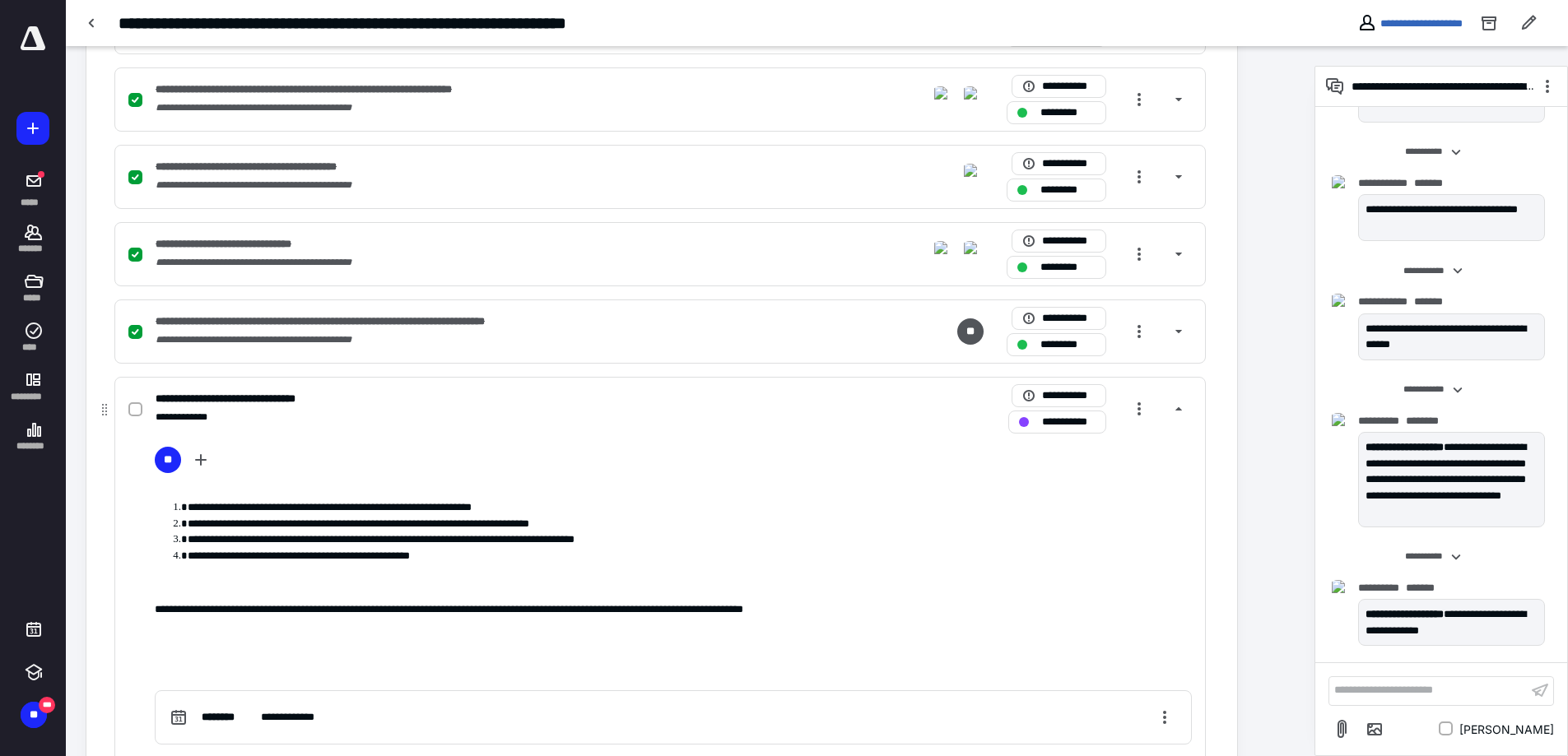 click on "**********" 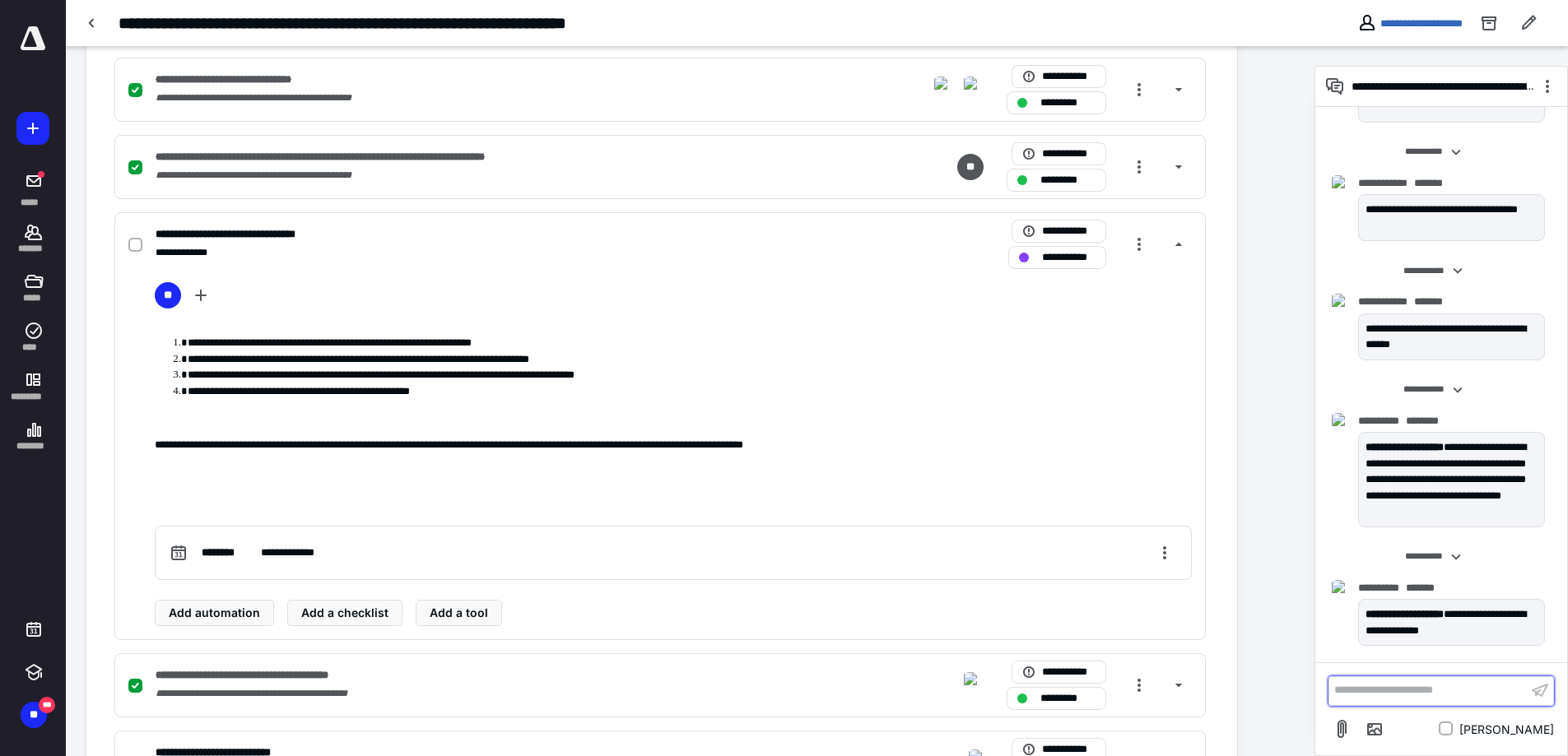 click on "**********" 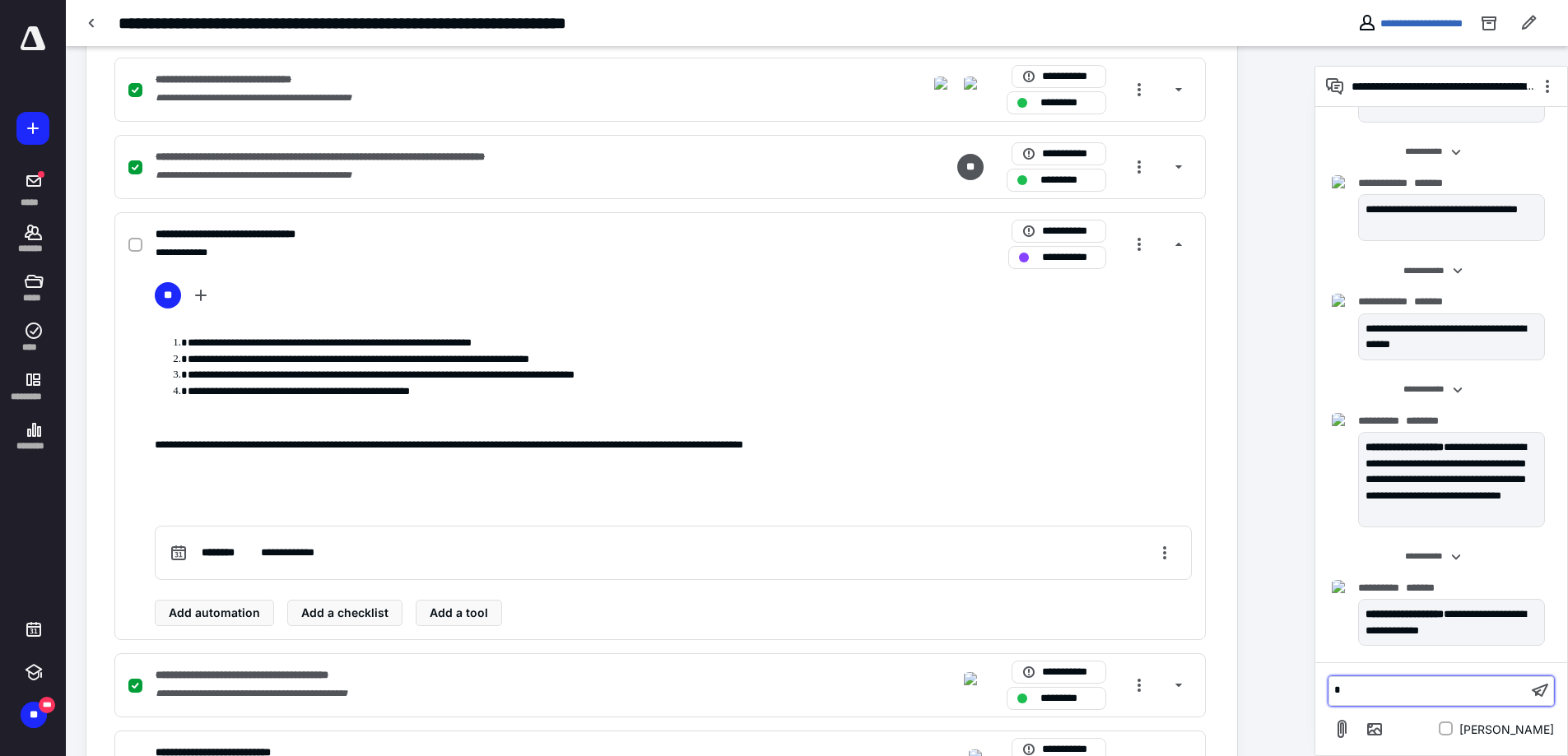 scroll, scrollTop: 2043, scrollLeft: 0, axis: vertical 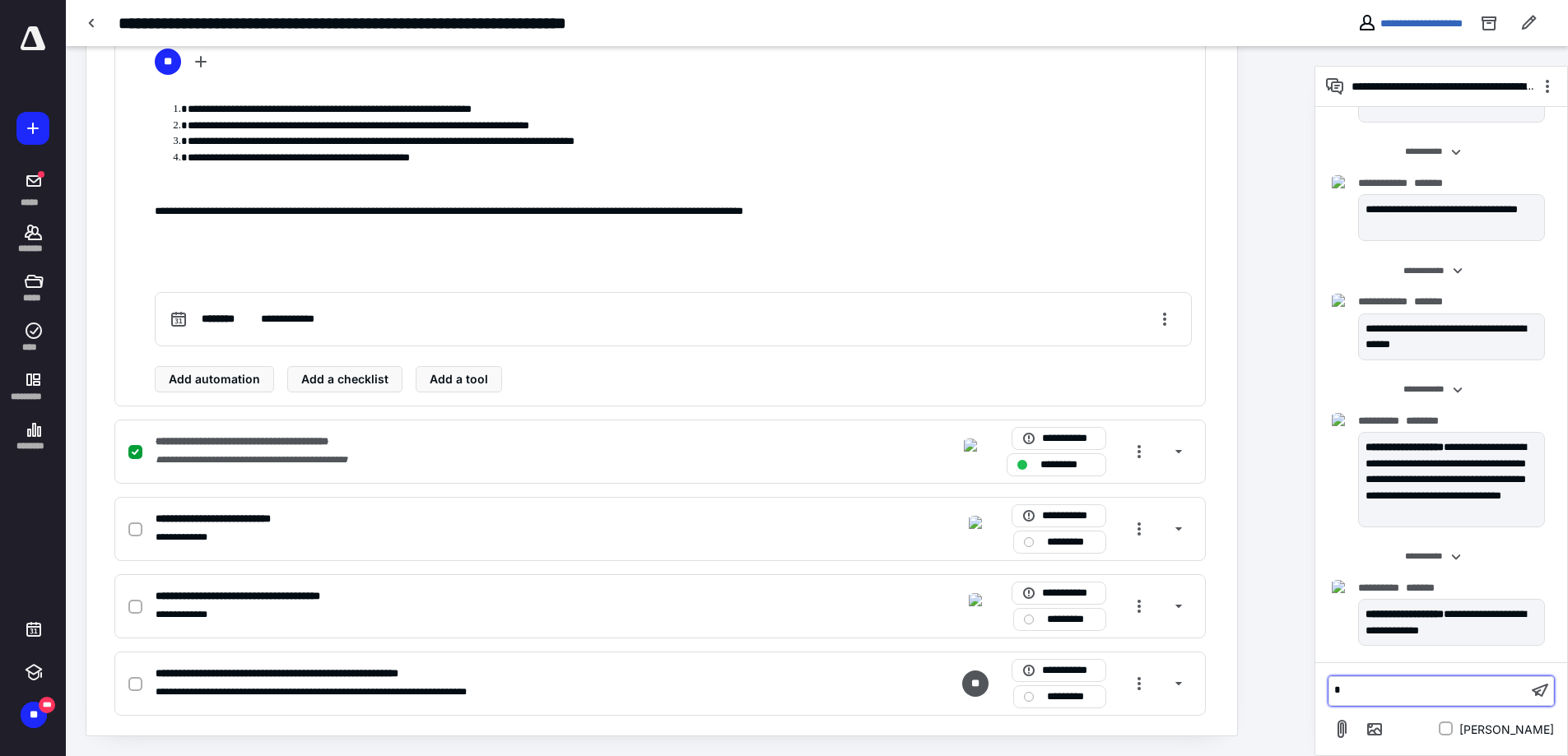 type 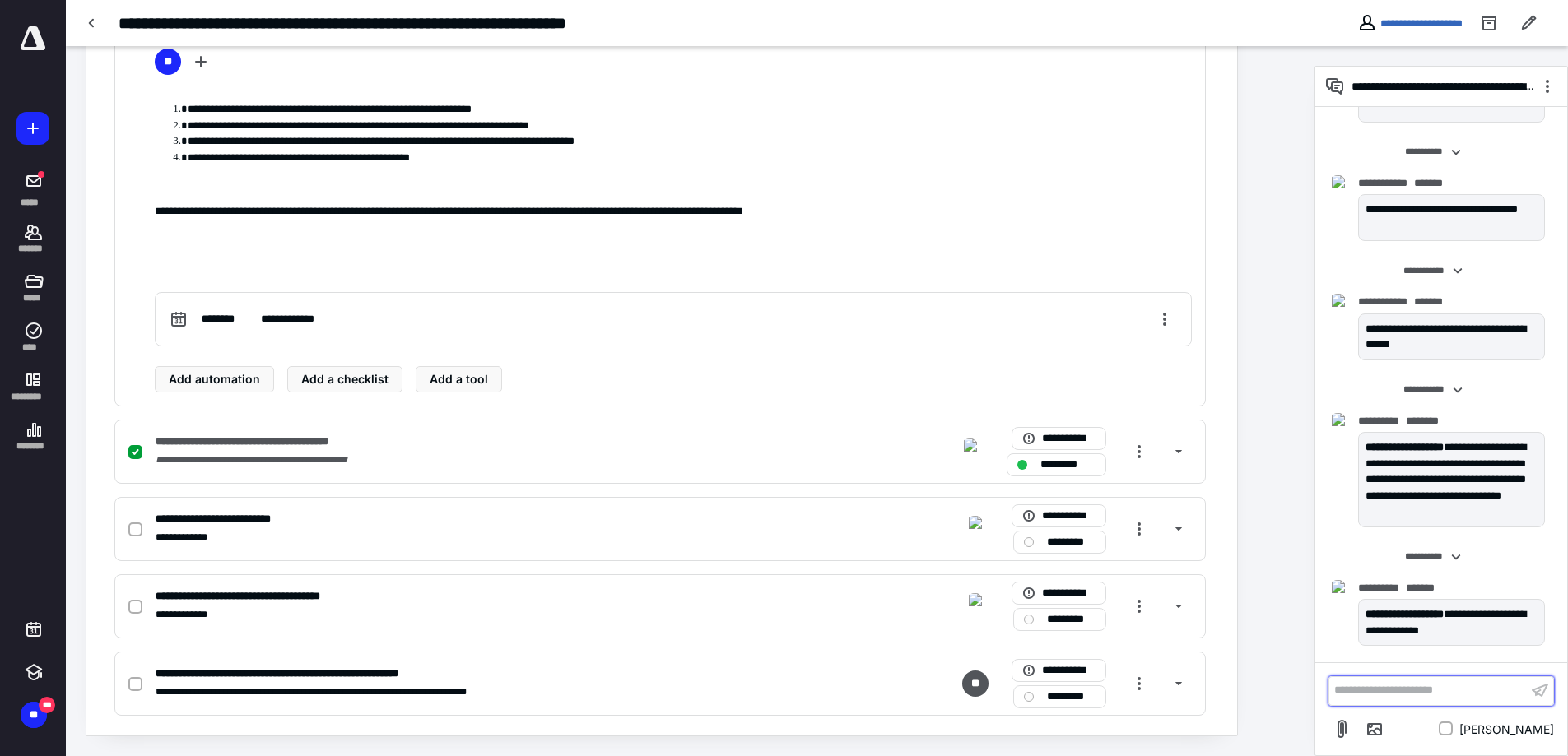 scroll, scrollTop: 1718, scrollLeft: 0, axis: vertical 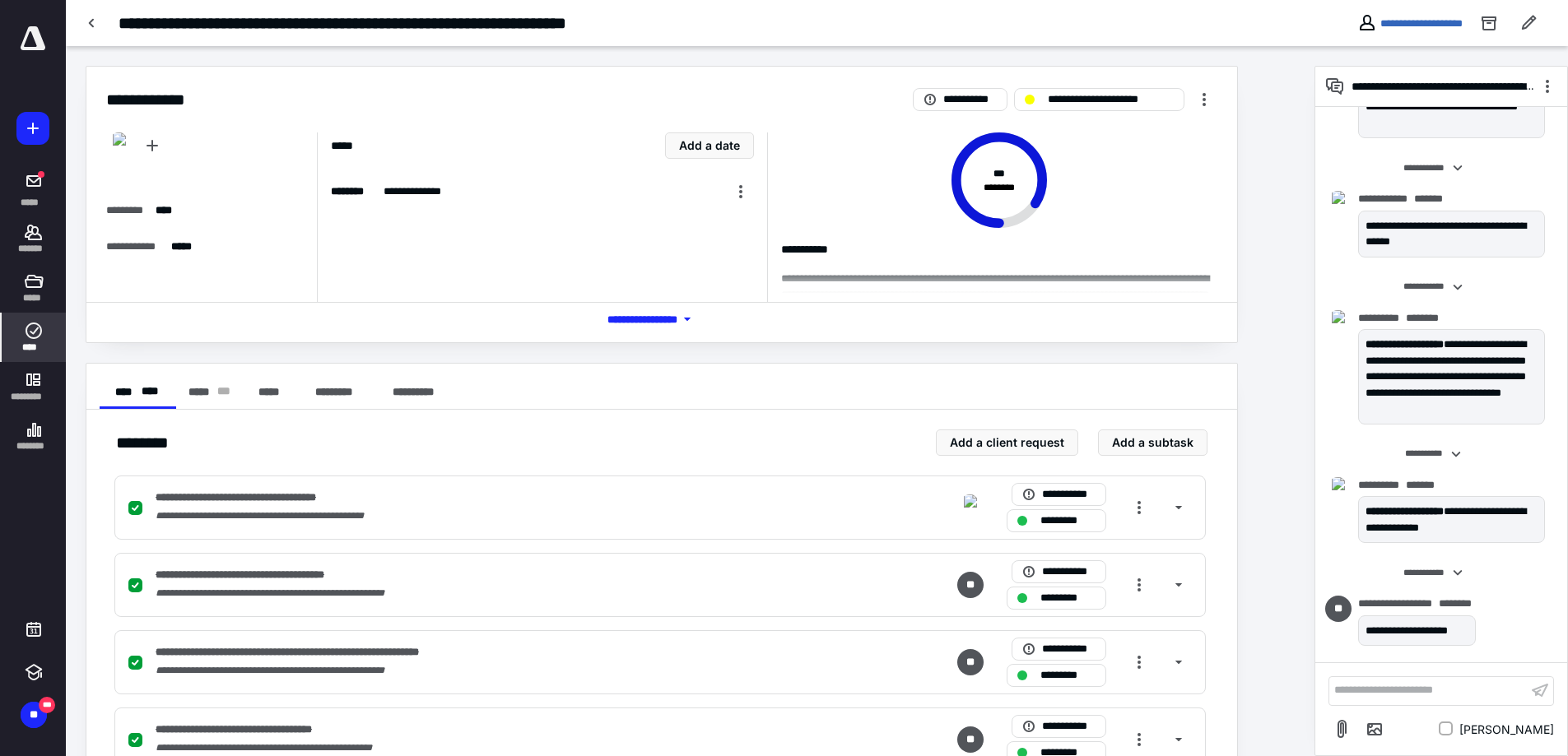 click on "****" 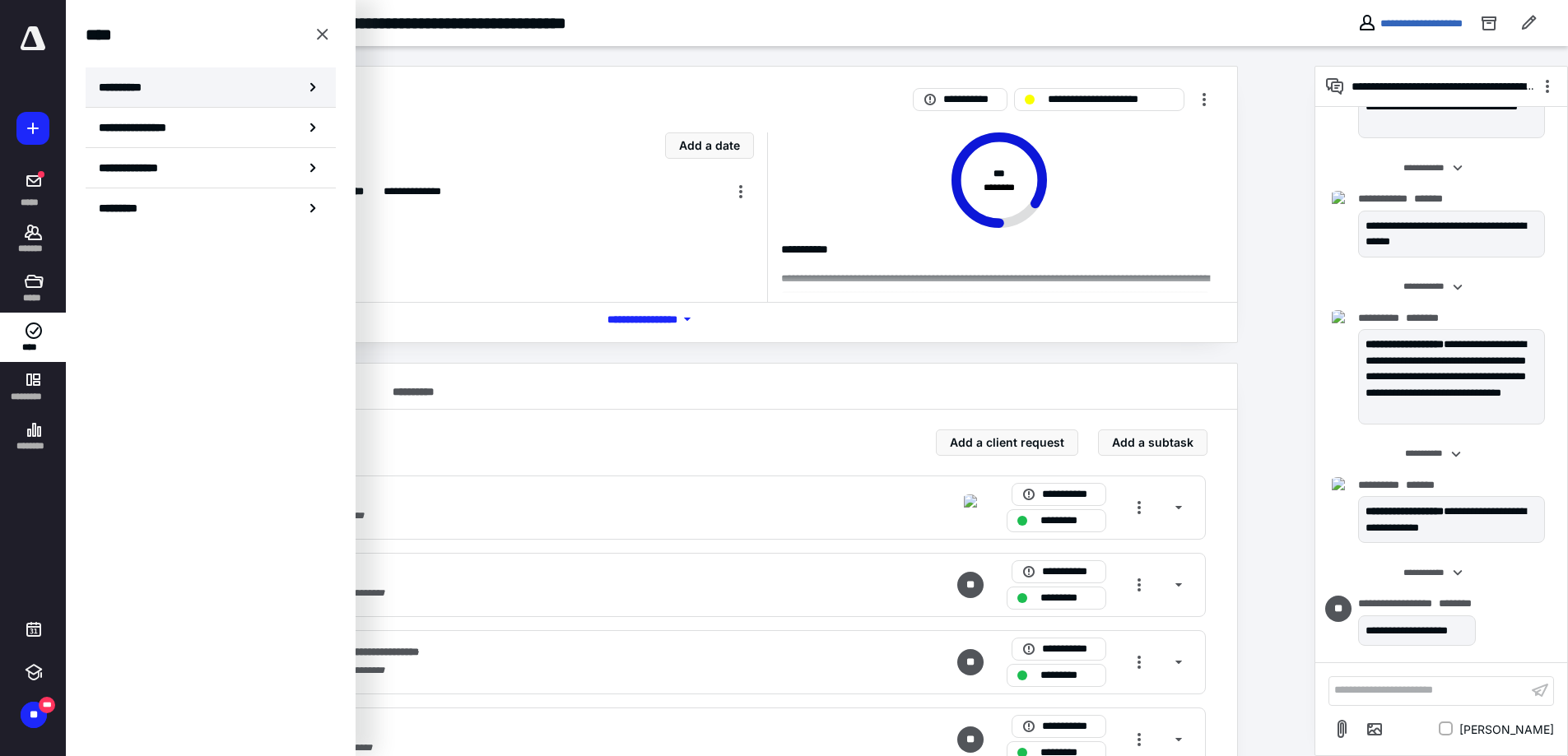 click on "**********" 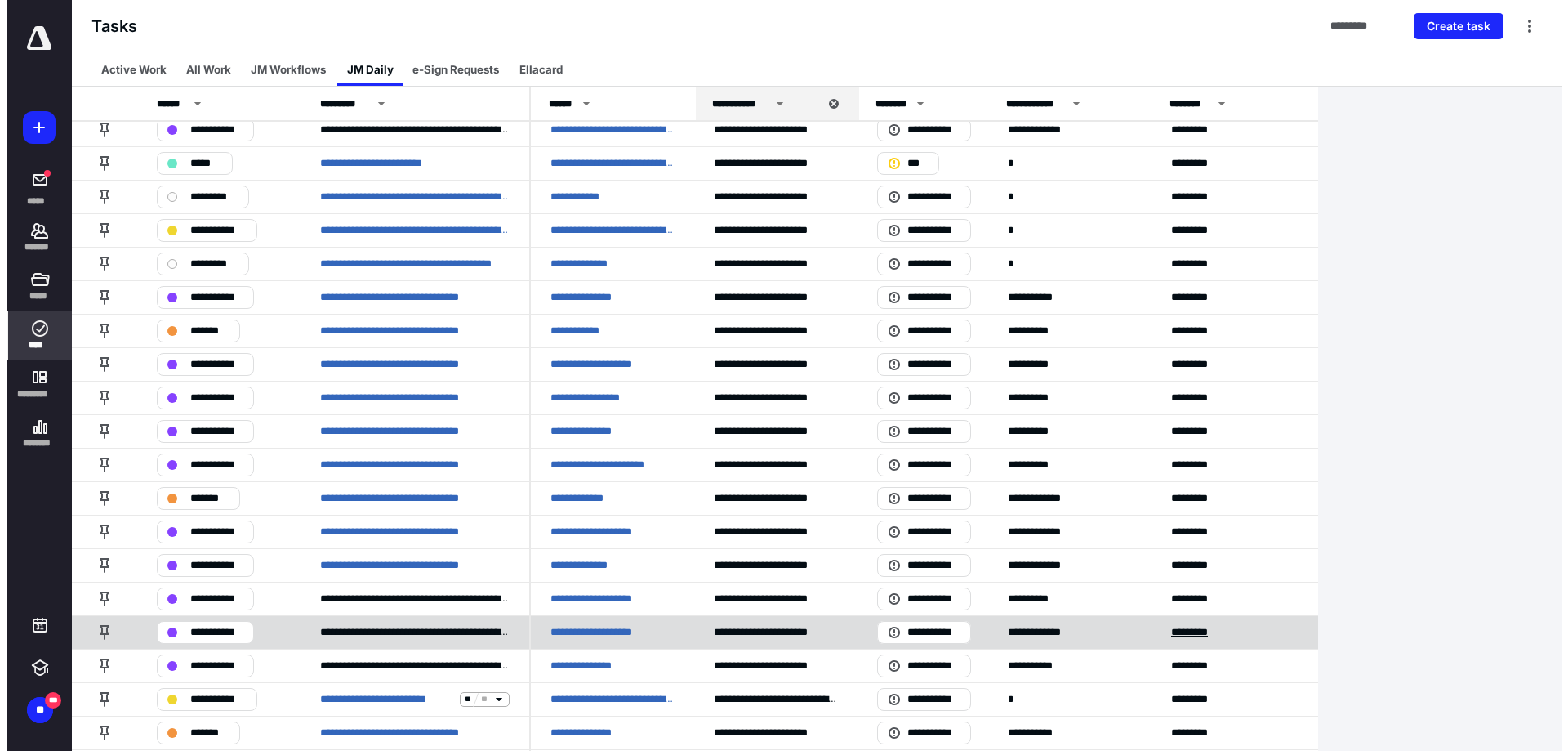 scroll, scrollTop: 0, scrollLeft: 0, axis: both 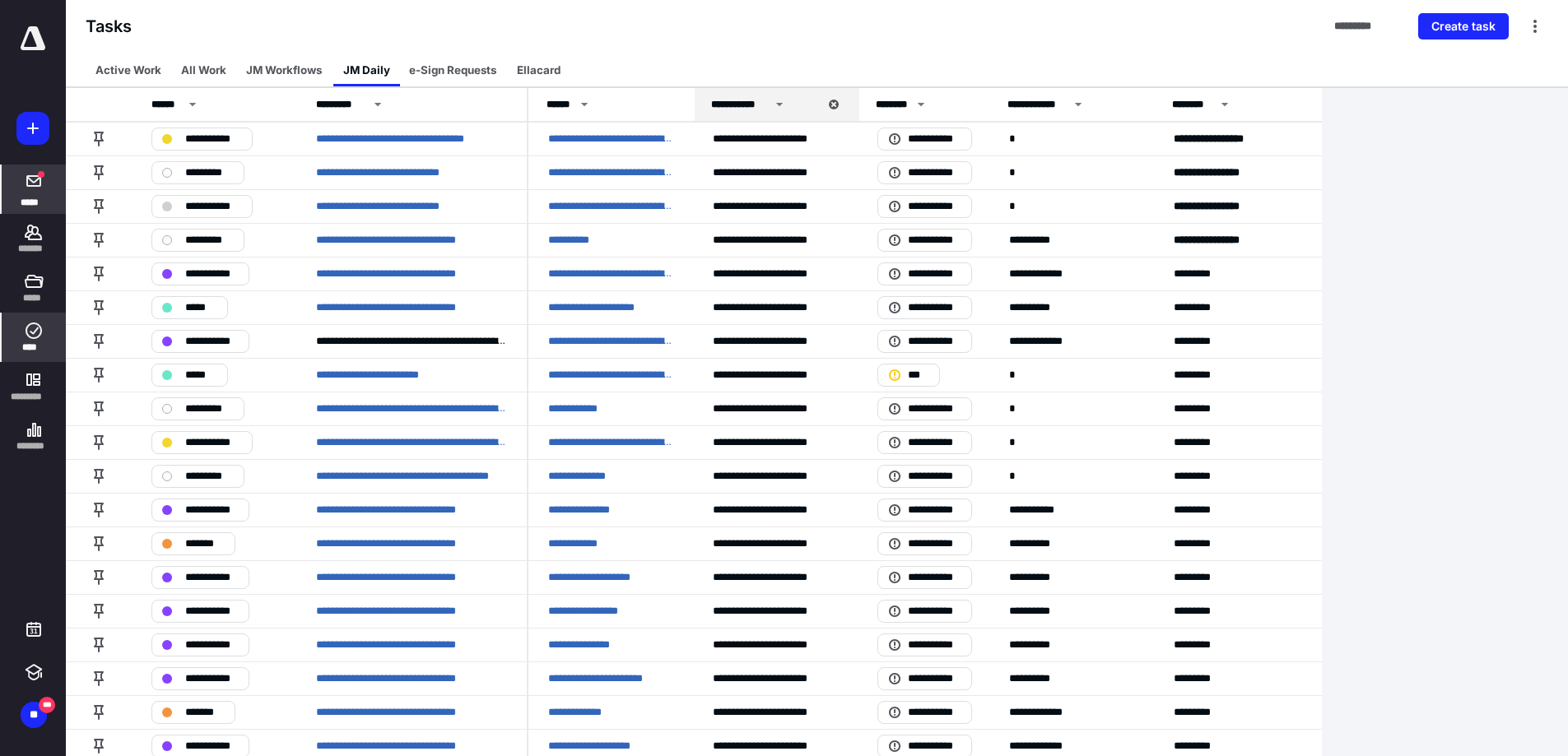 click 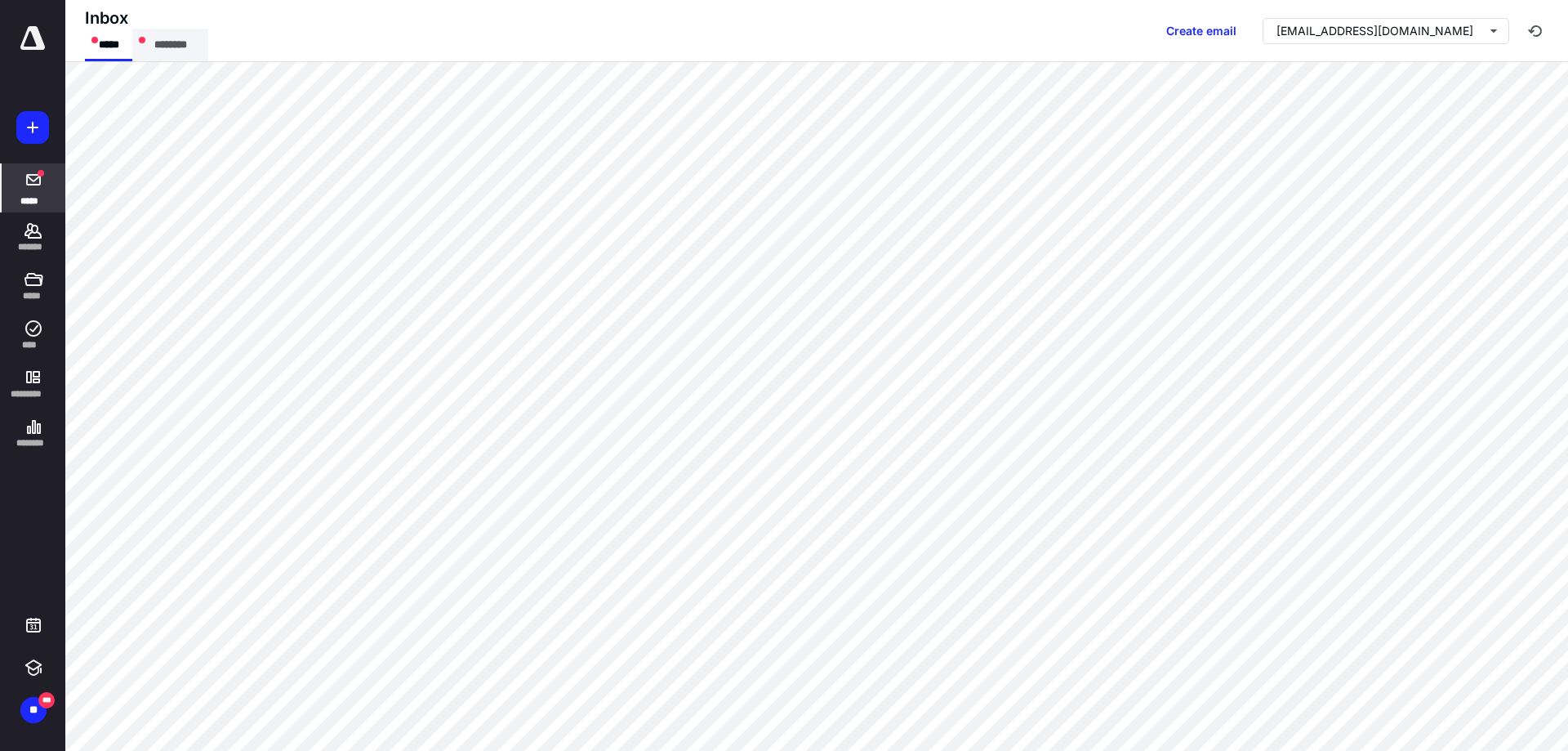 click on "********" 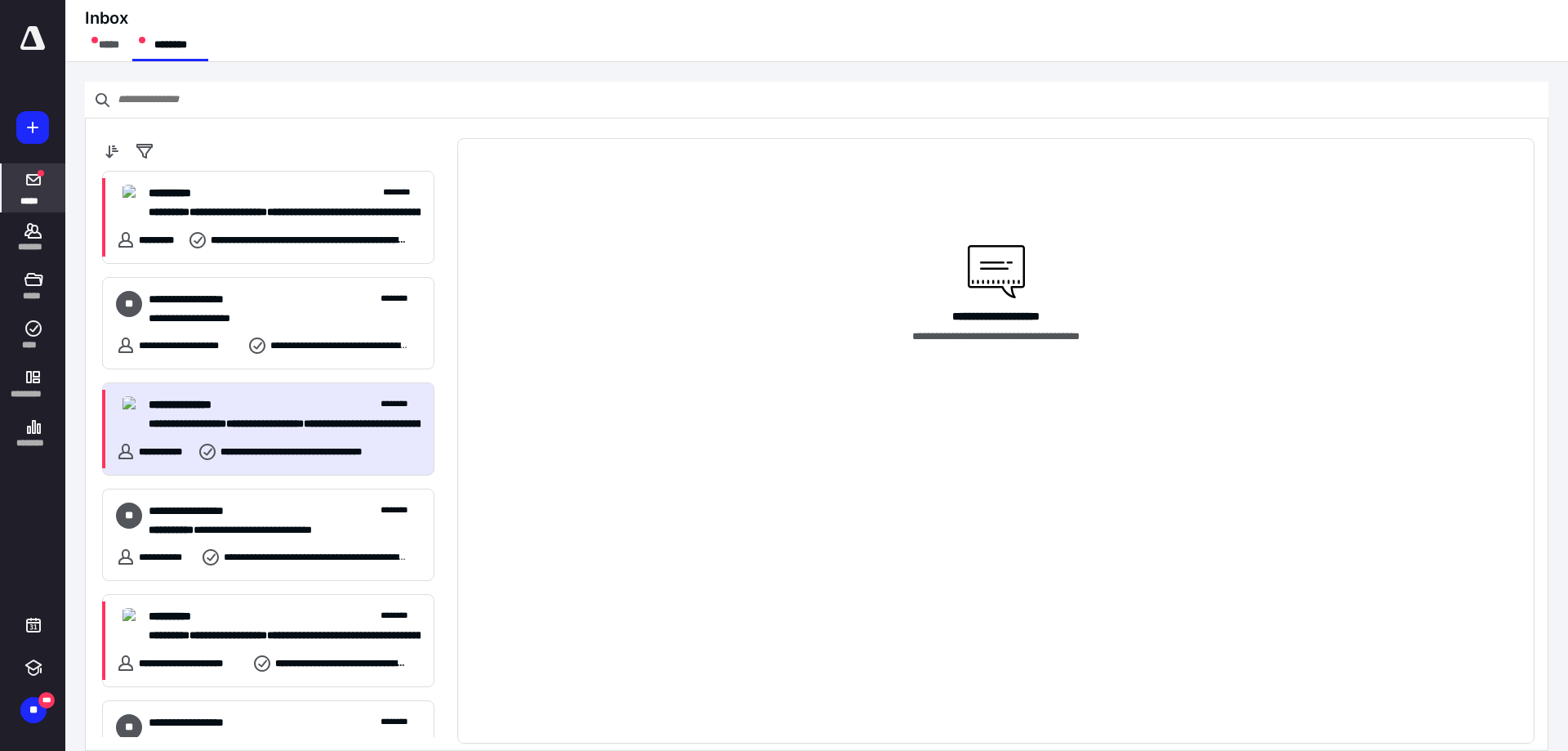 click on "**********" 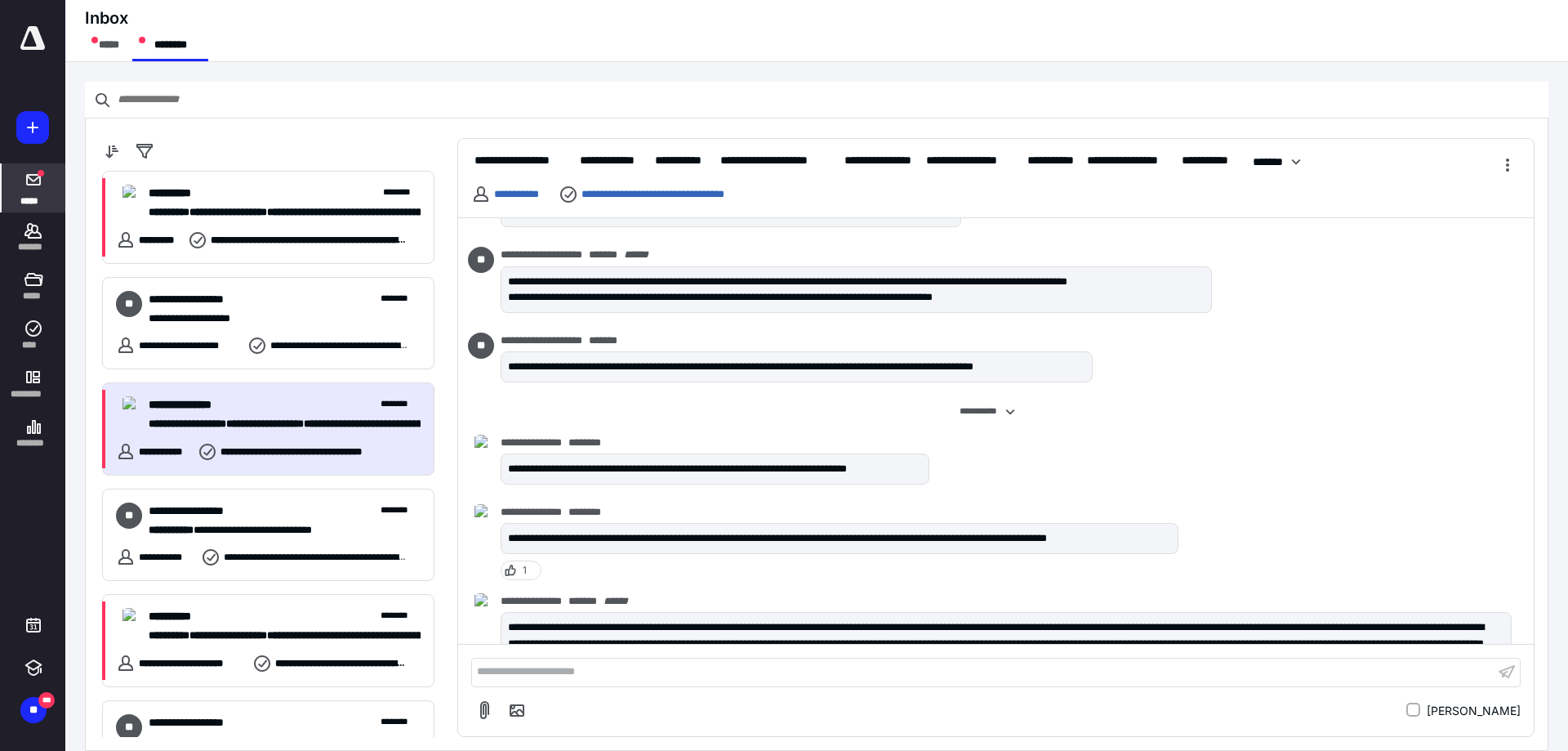 scroll, scrollTop: 5890, scrollLeft: 0, axis: vertical 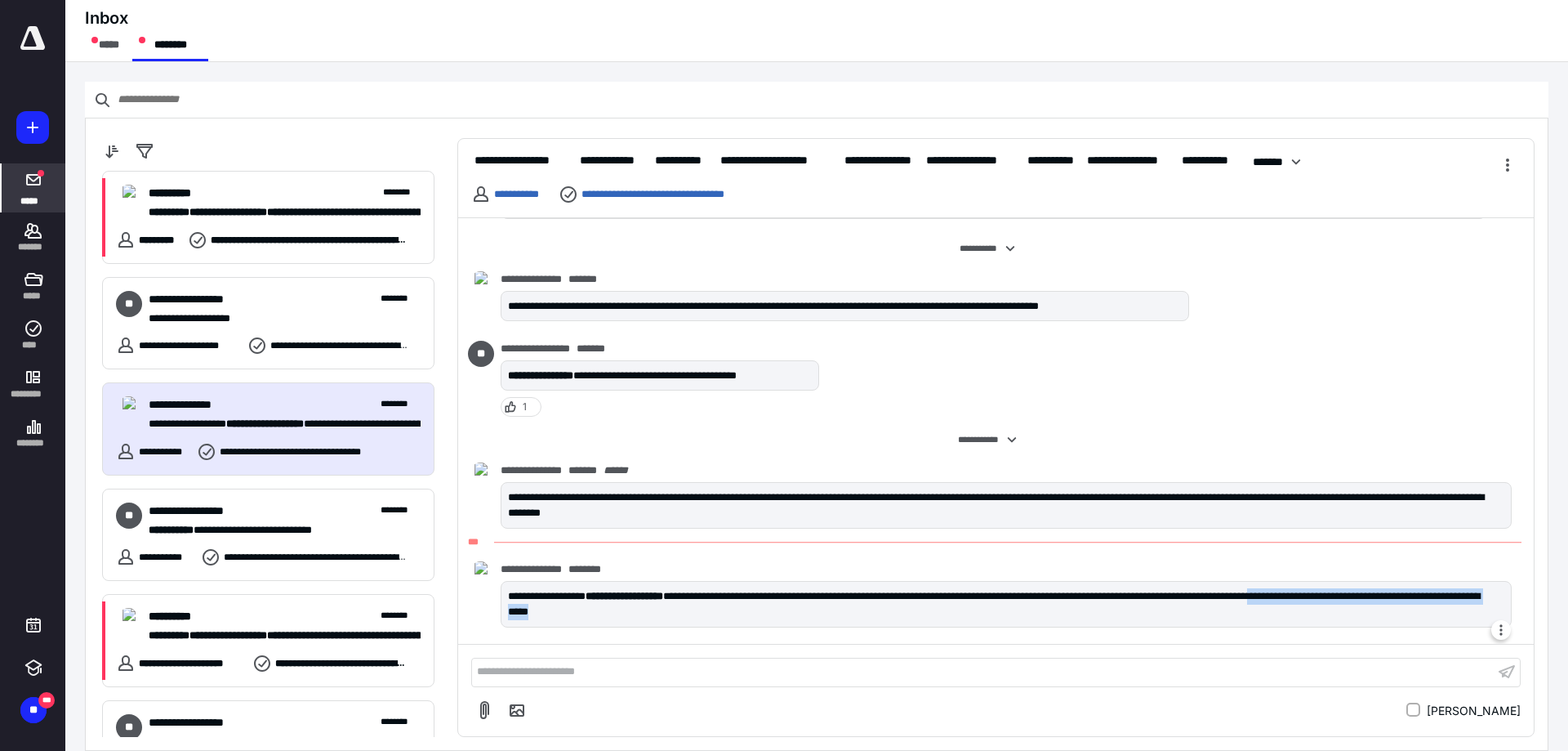 drag, startPoint x: 813, startPoint y: 616, endPoint x: 1410, endPoint y: 588, distance: 597.6563 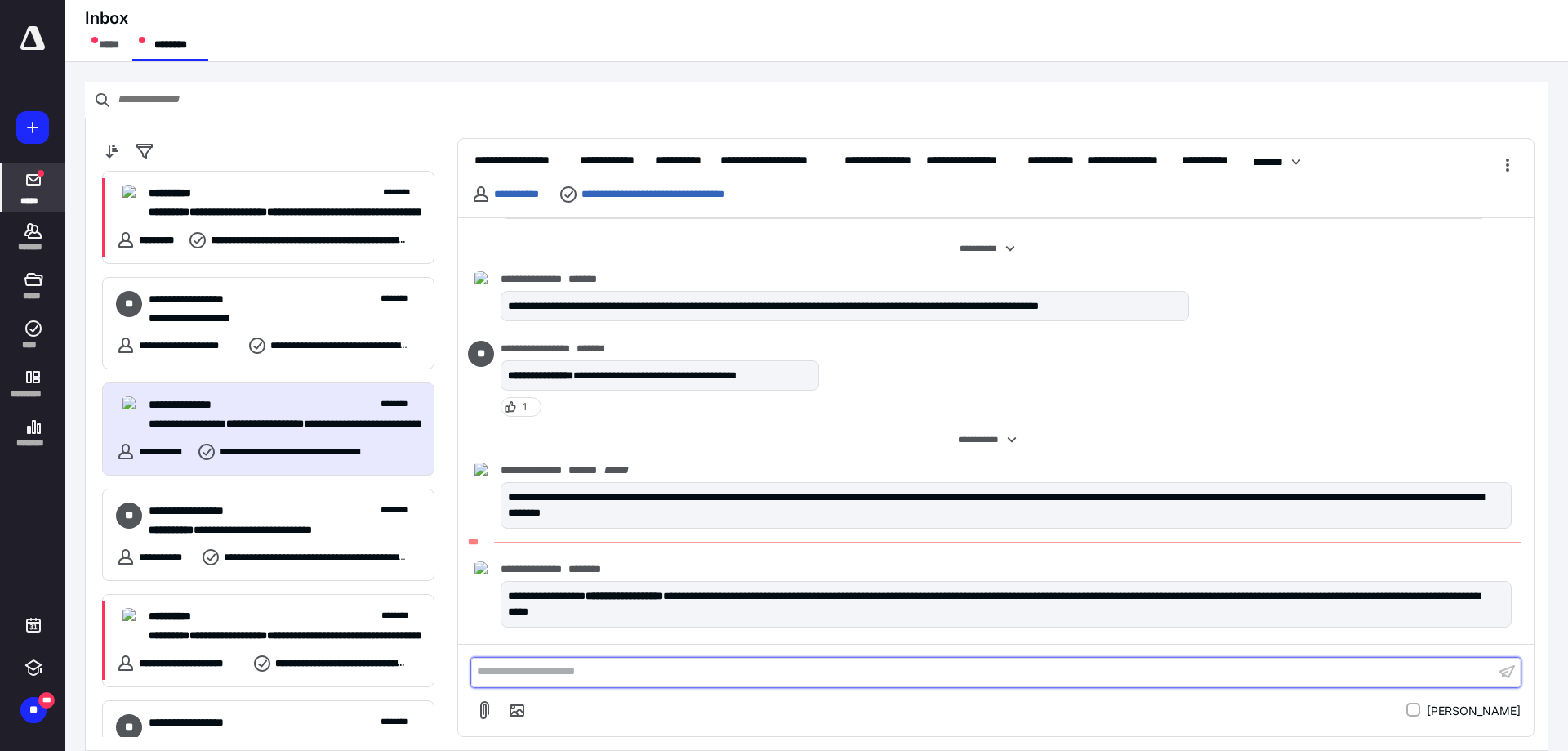 drag, startPoint x: 793, startPoint y: 664, endPoint x: 800, endPoint y: 670, distance: 9.219544 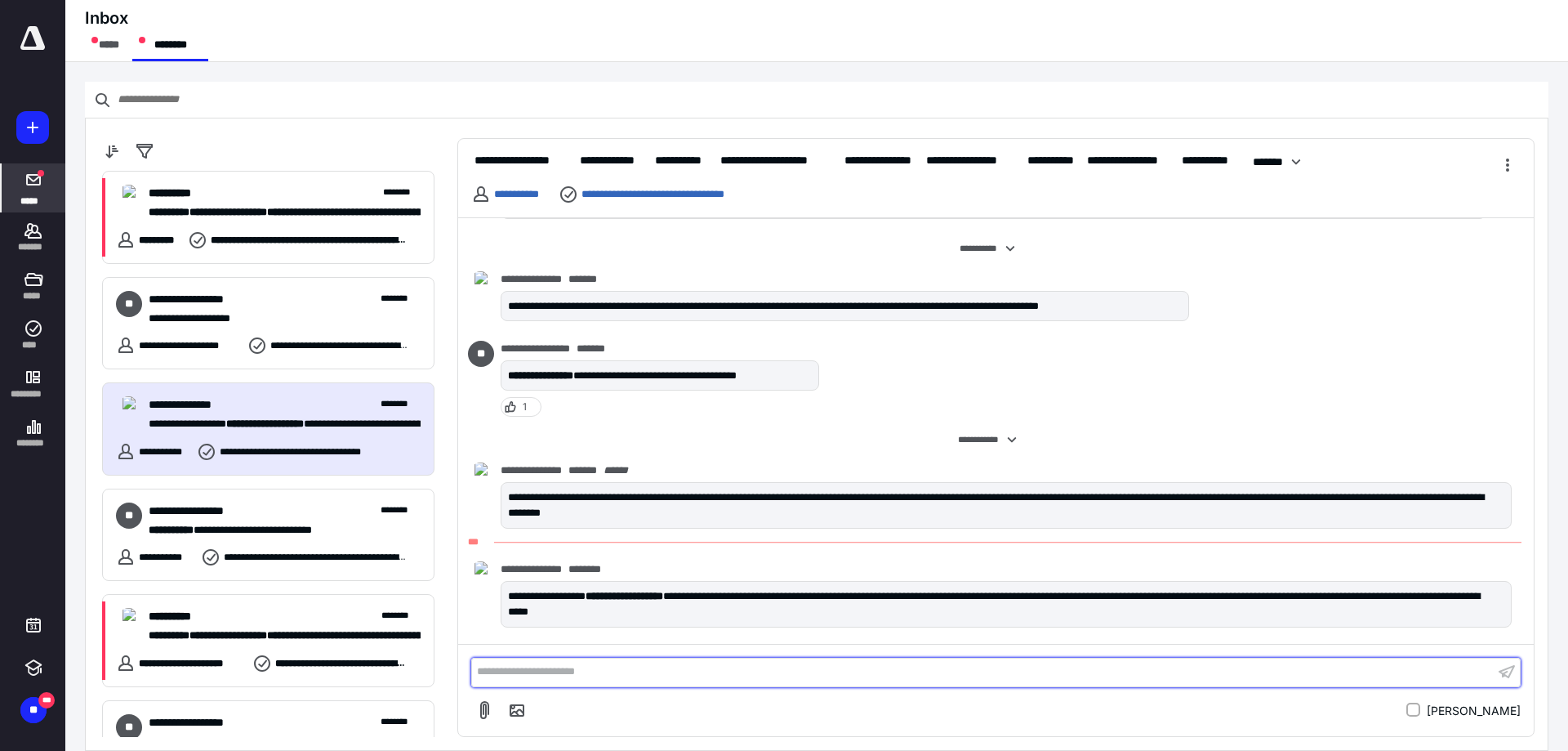 click on "**********" 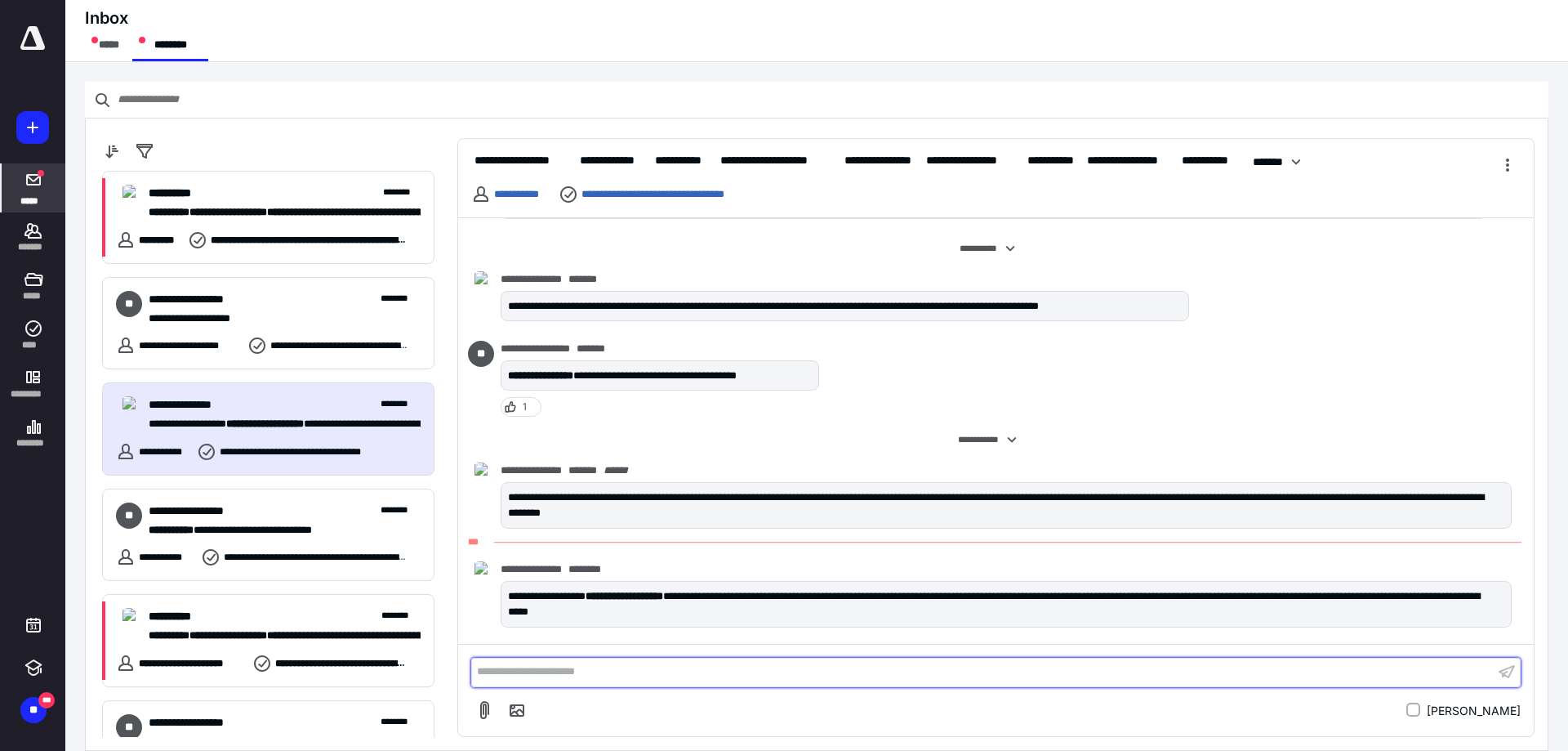 type 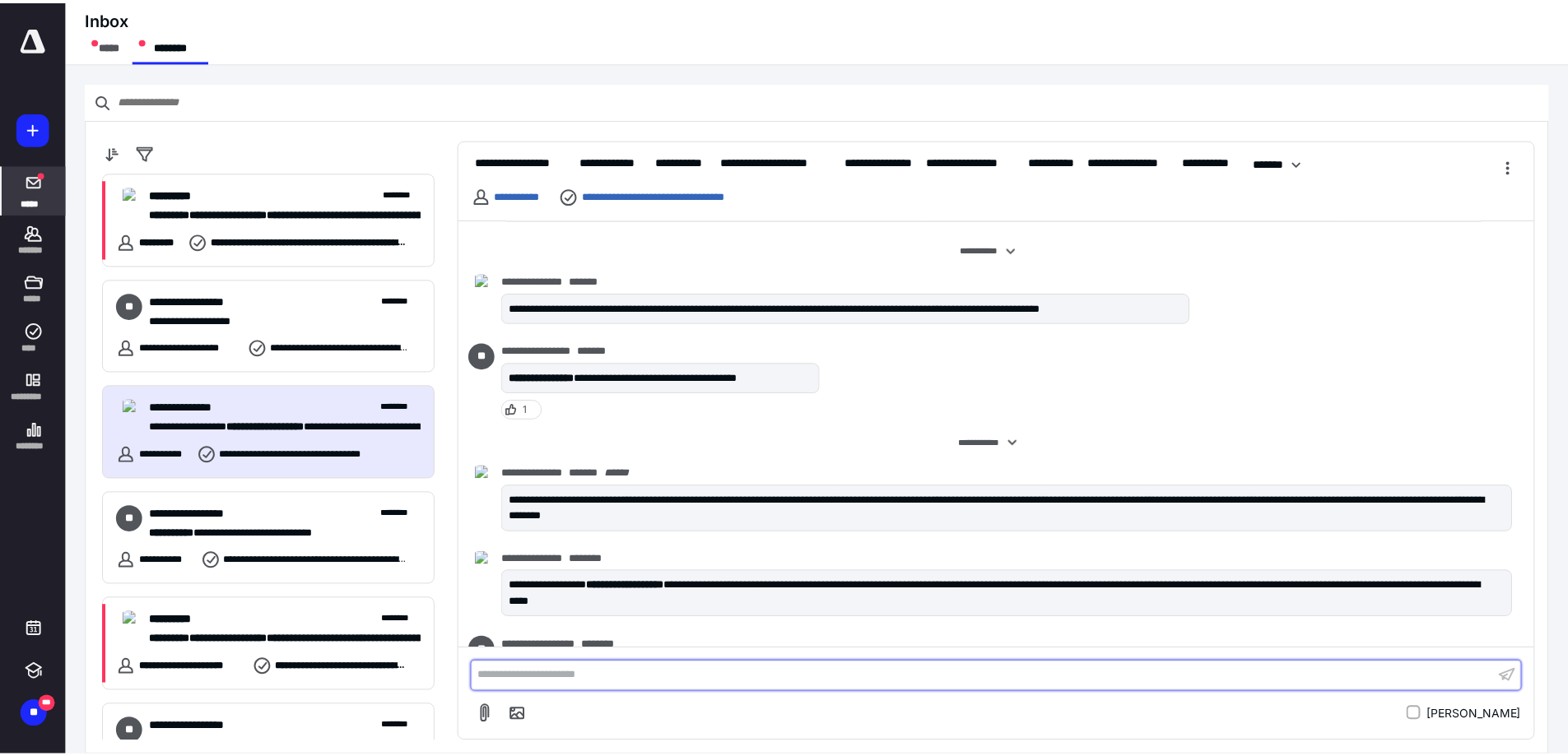 scroll, scrollTop: 5985, scrollLeft: 0, axis: vertical 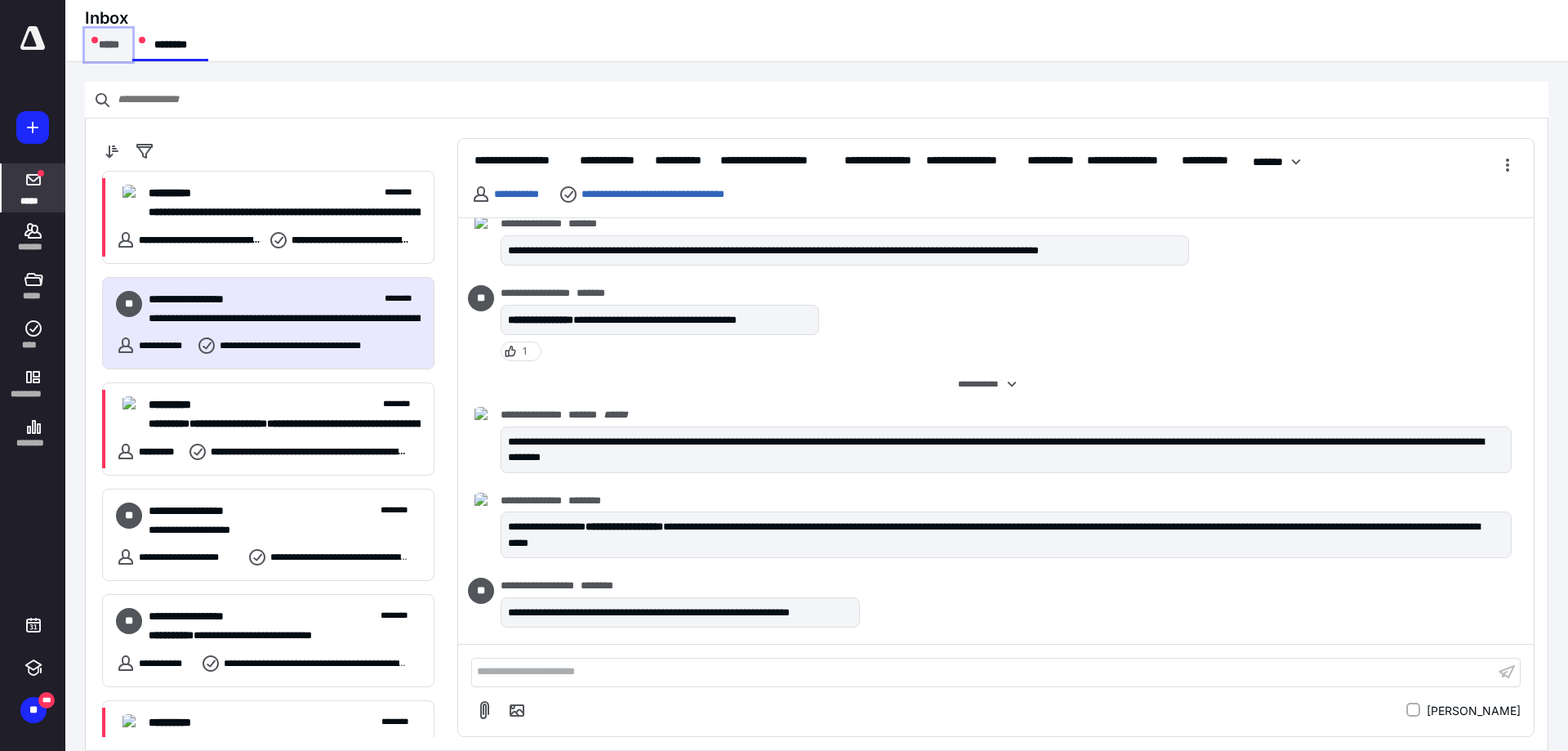 click on "*****" 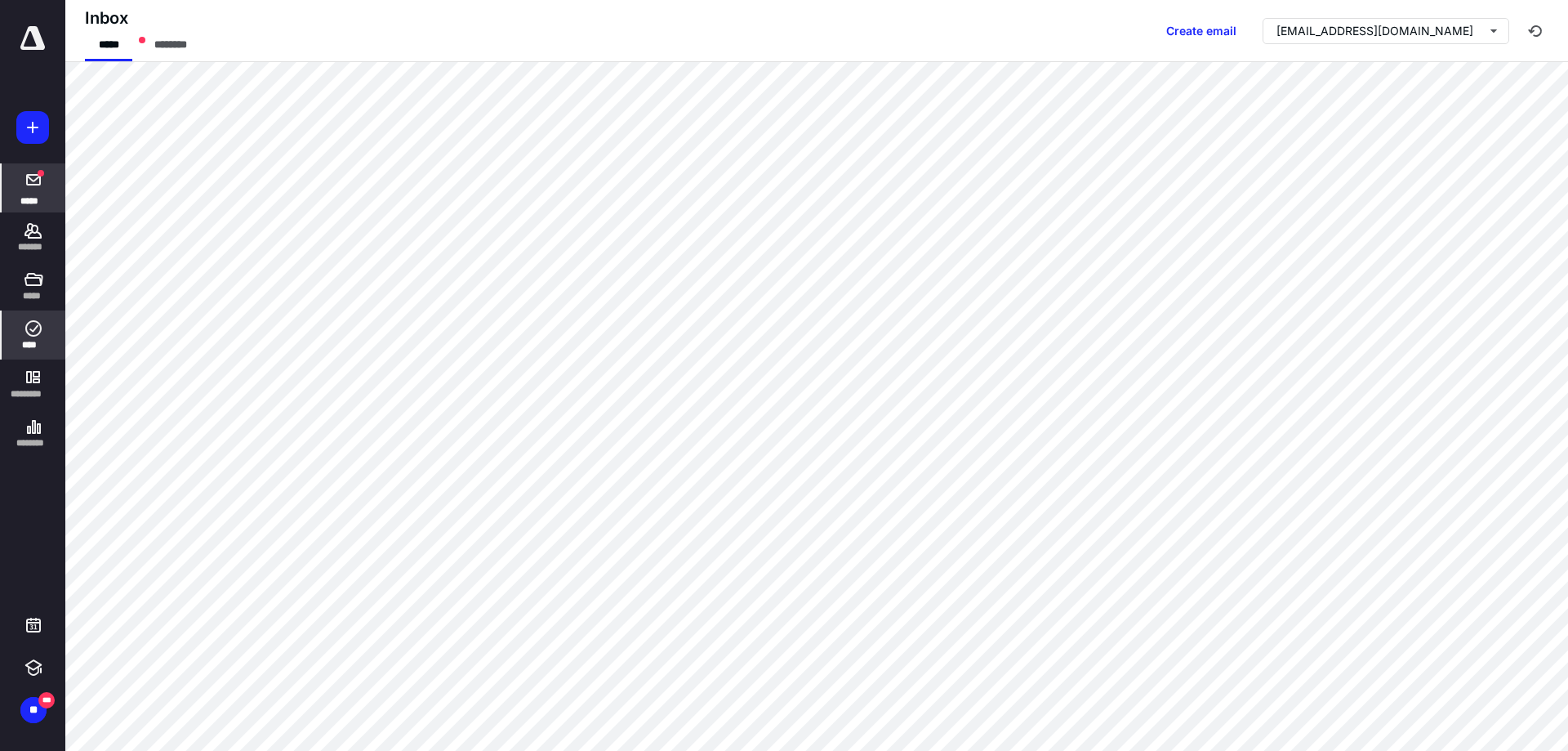click 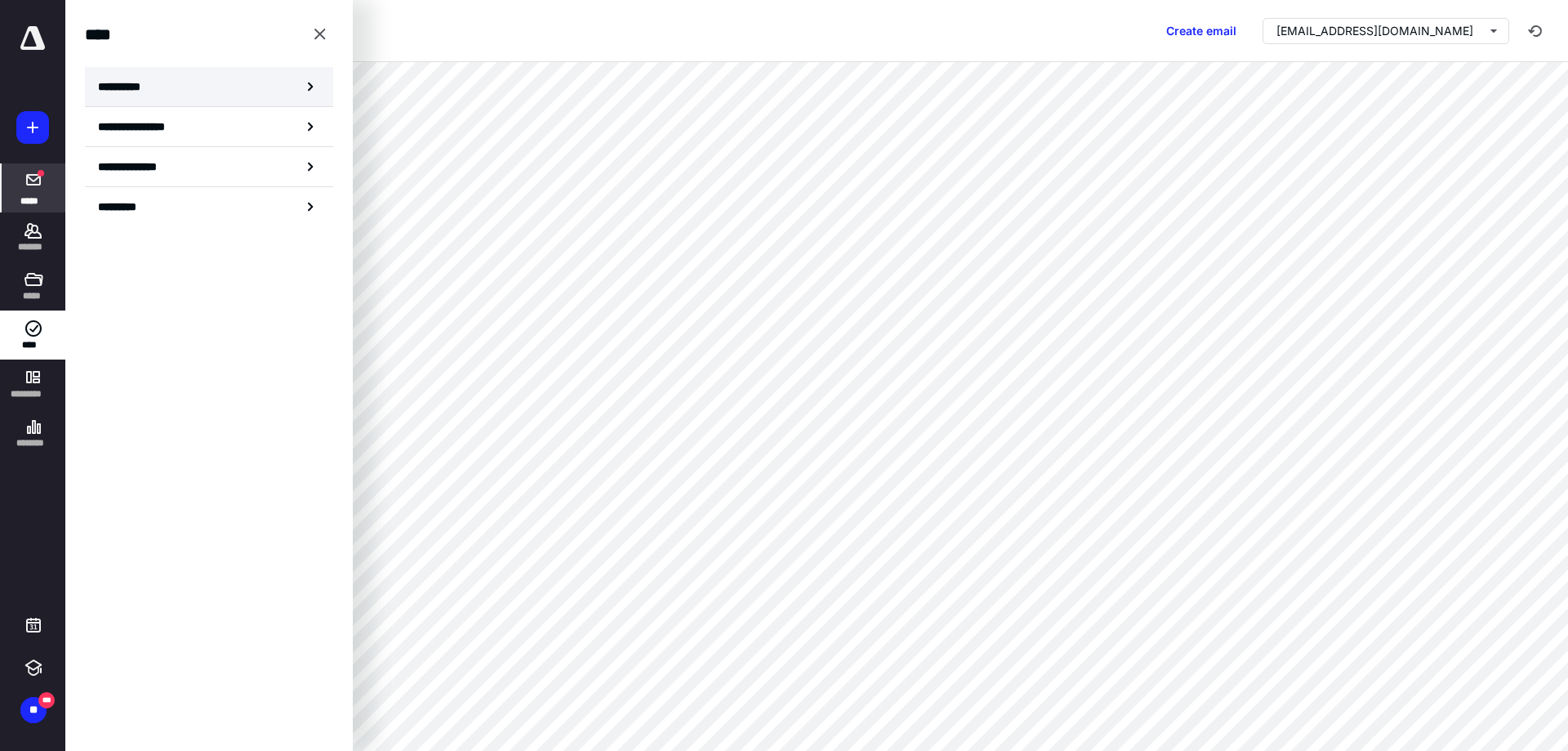 click on "**********" 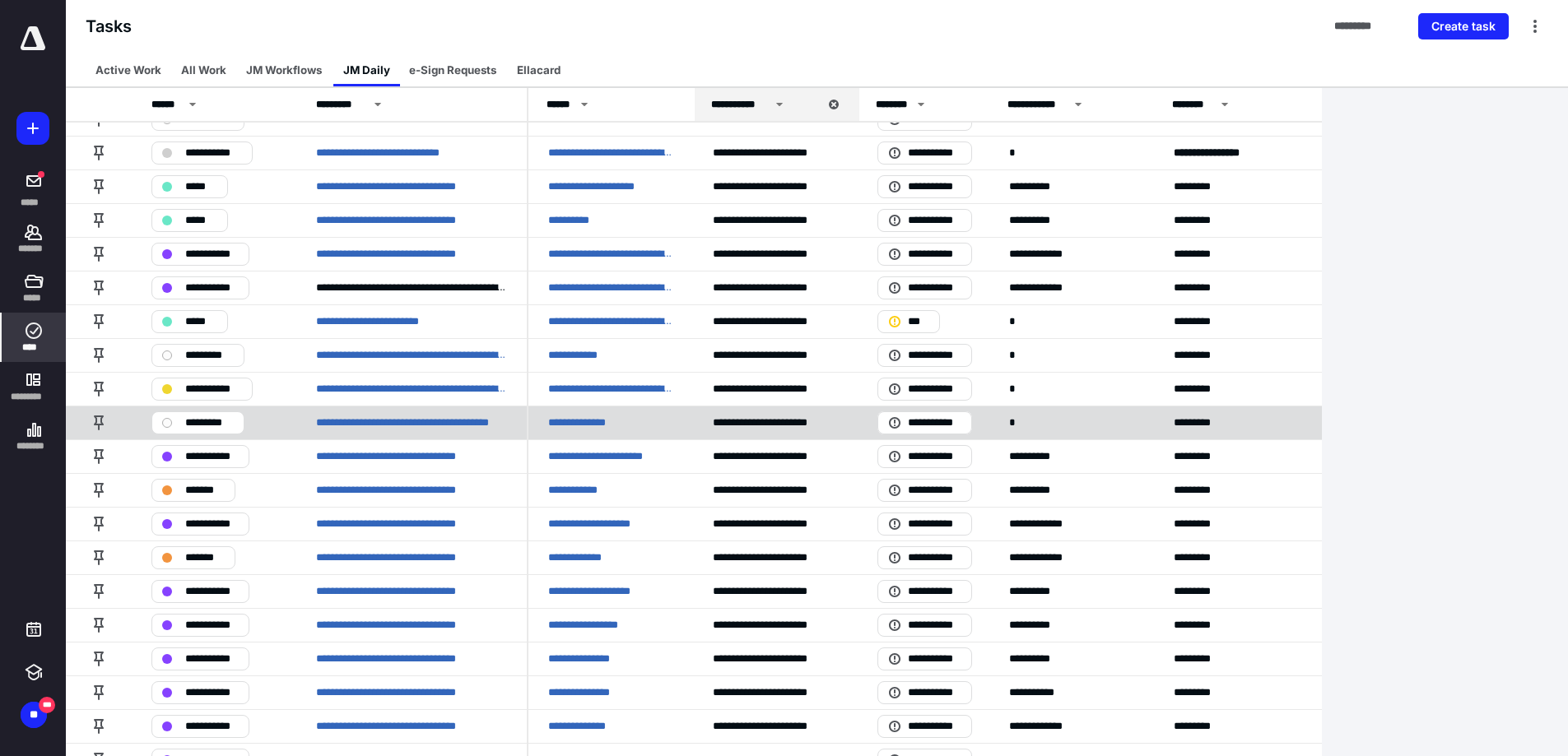 scroll, scrollTop: 82, scrollLeft: 0, axis: vertical 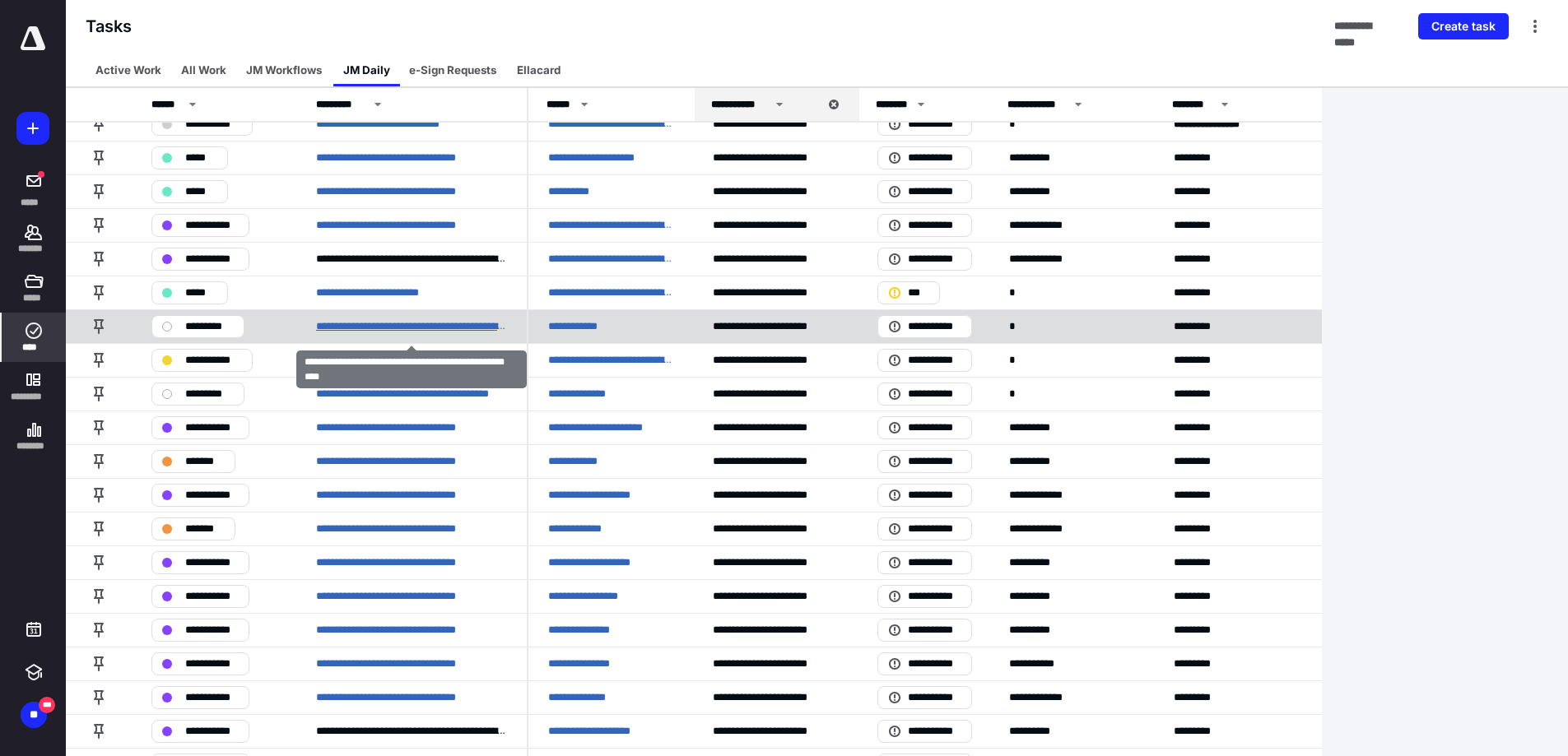 click on "**********" 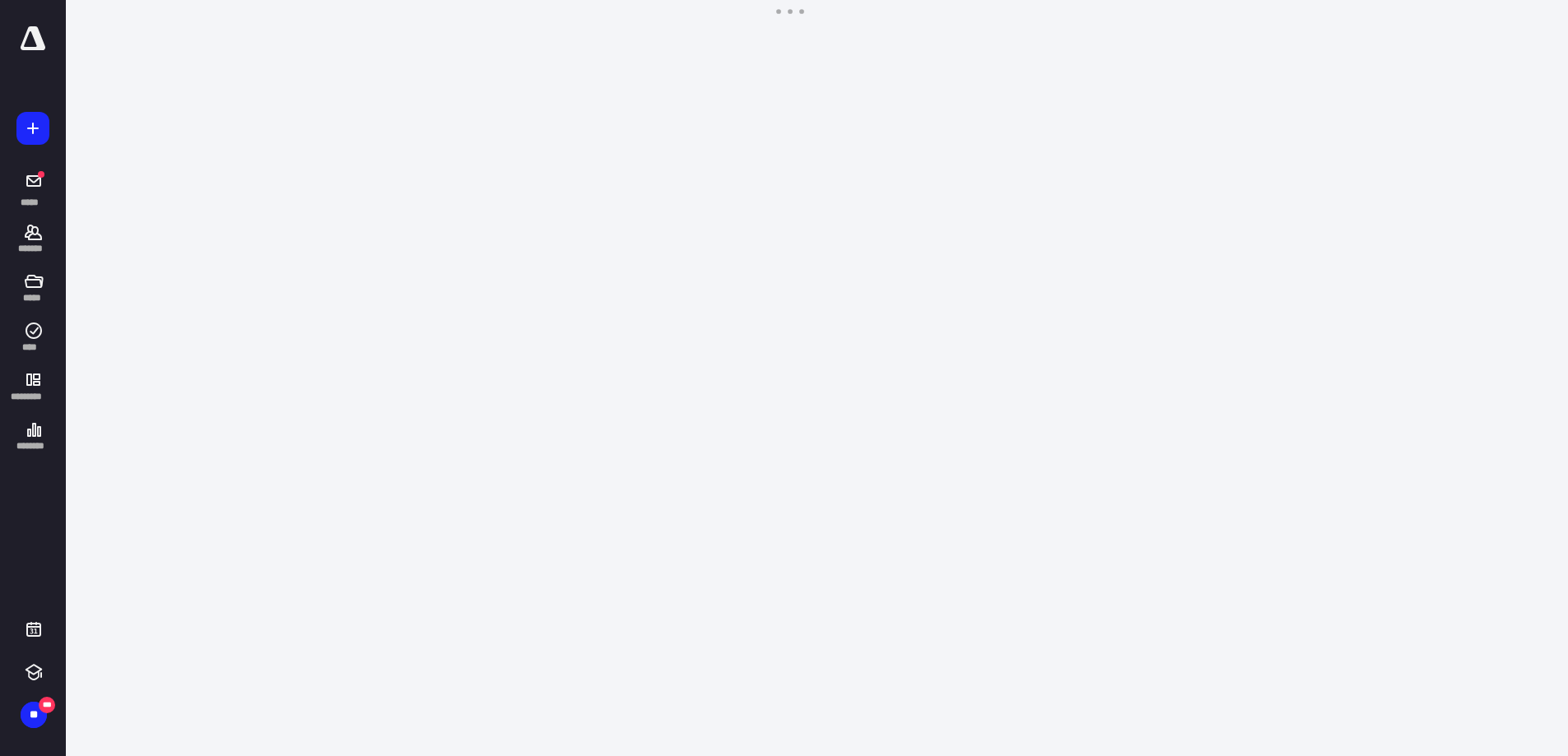 scroll, scrollTop: 0, scrollLeft: 0, axis: both 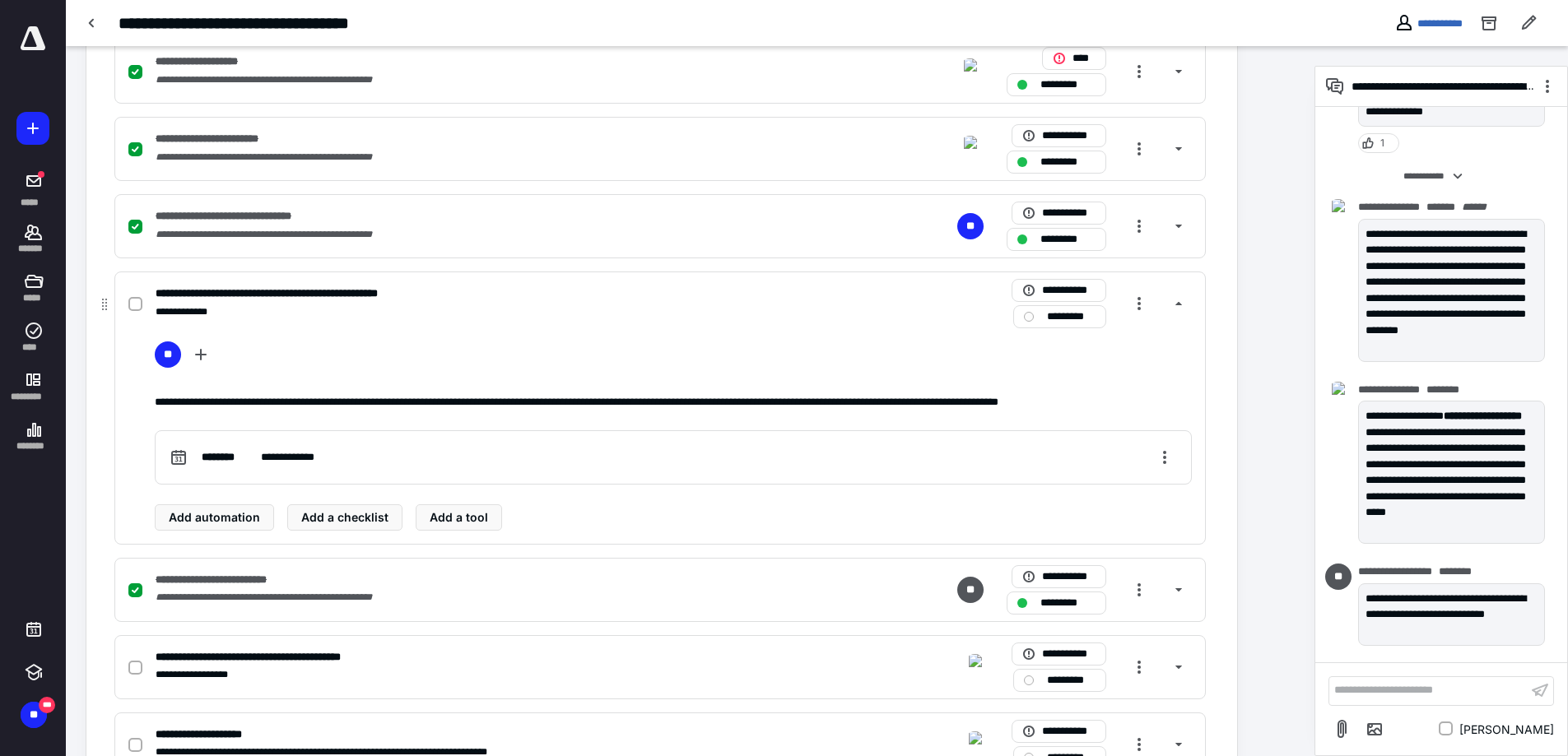 click on "*********" 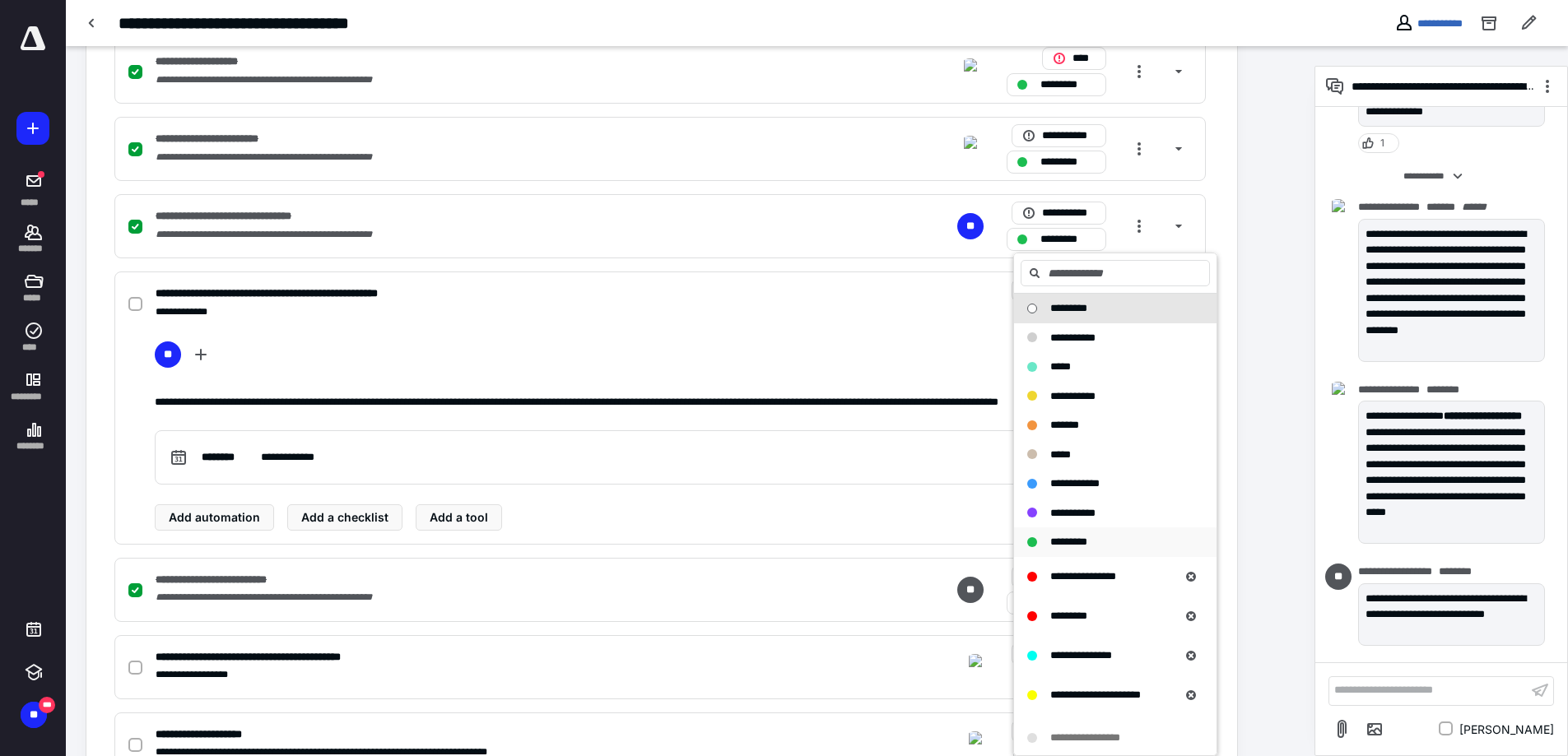 click on "*********" 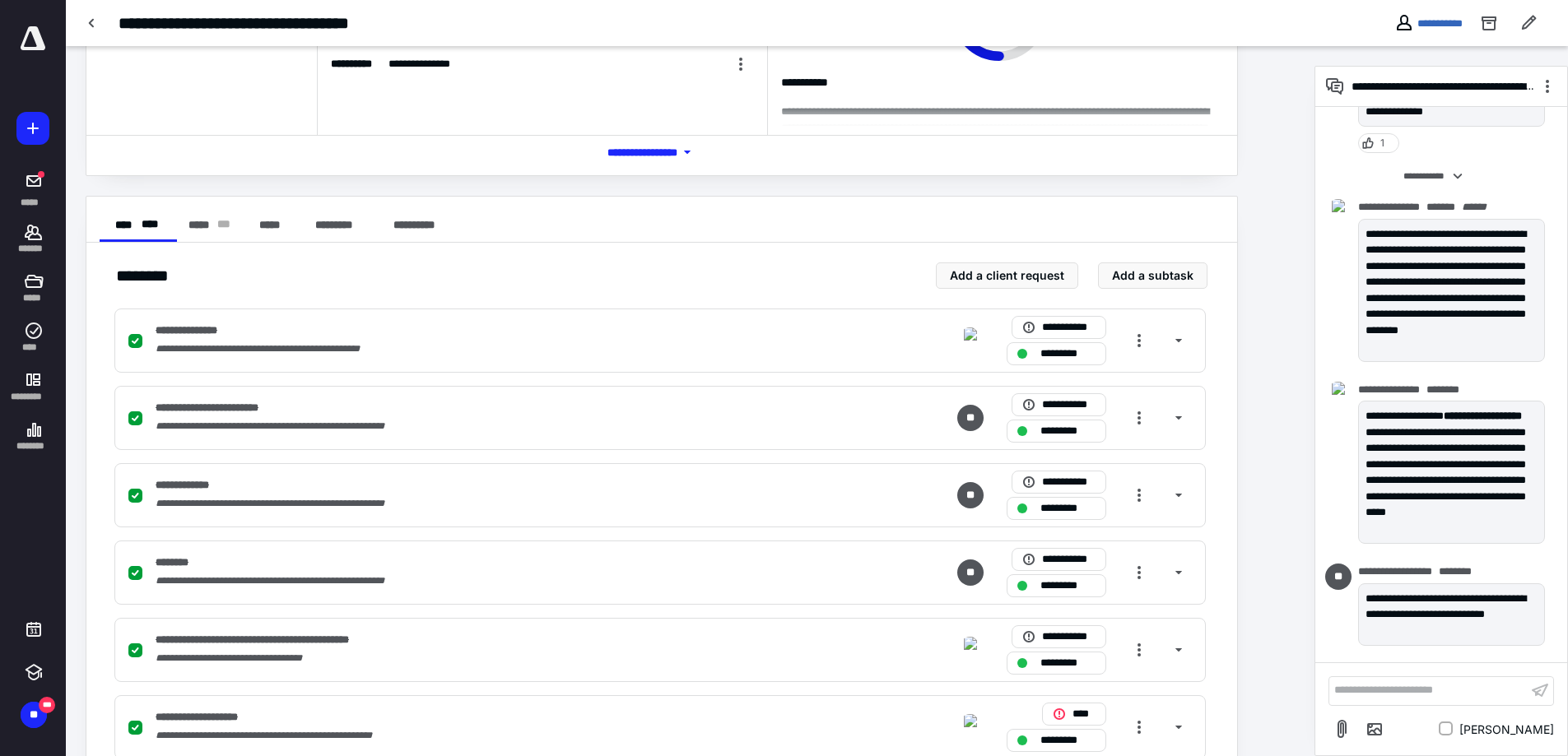 scroll, scrollTop: 0, scrollLeft: 0, axis: both 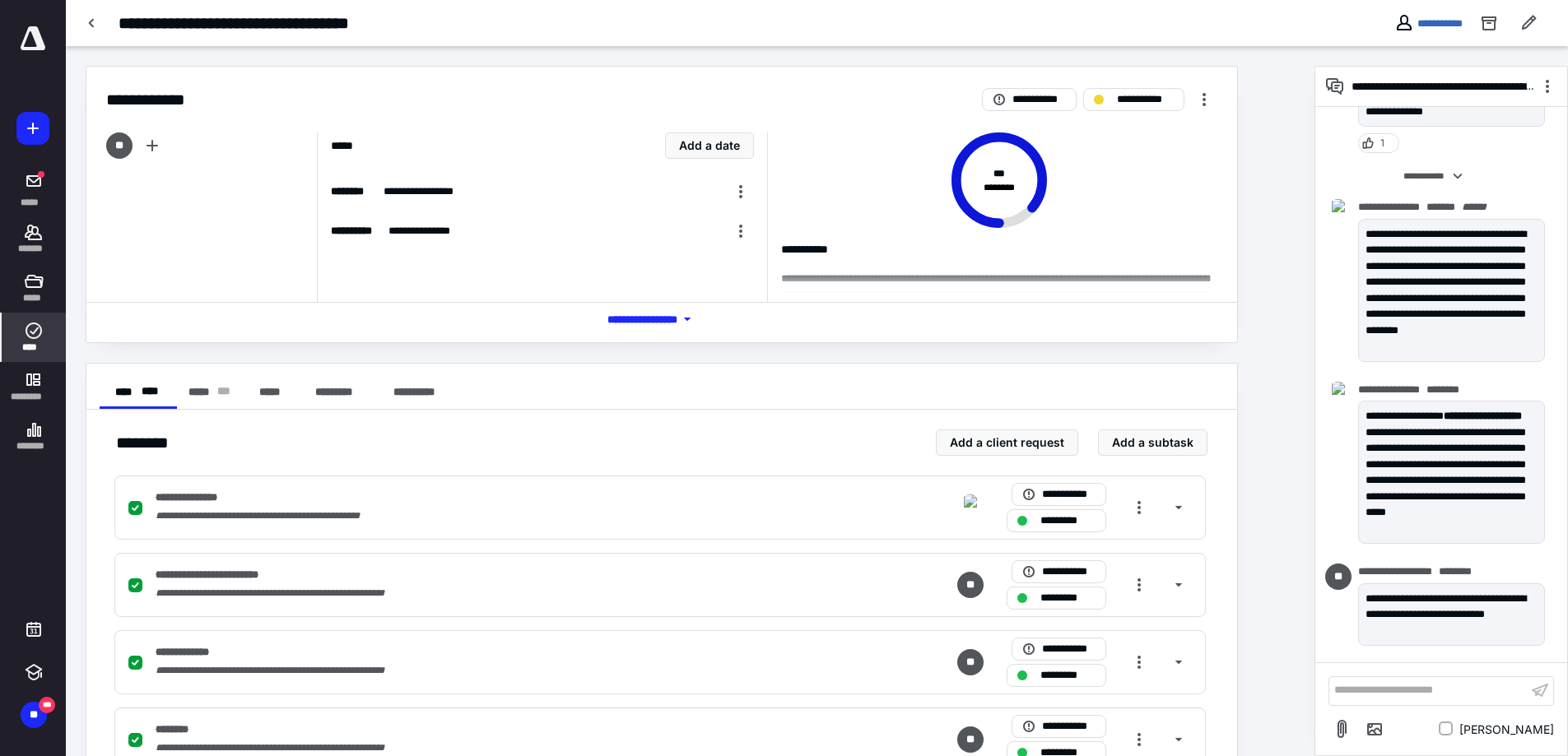 click on "****" 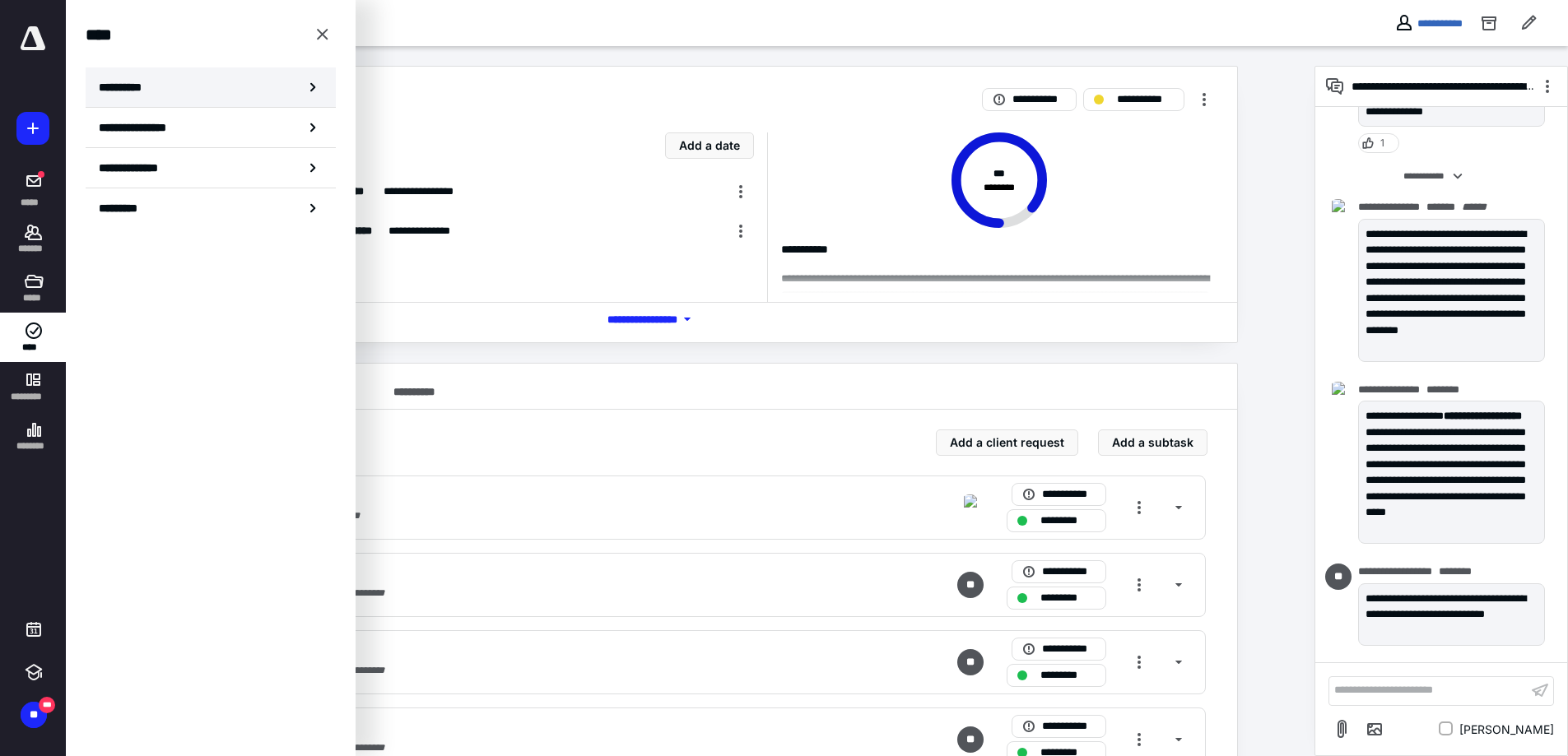 click on "**********" 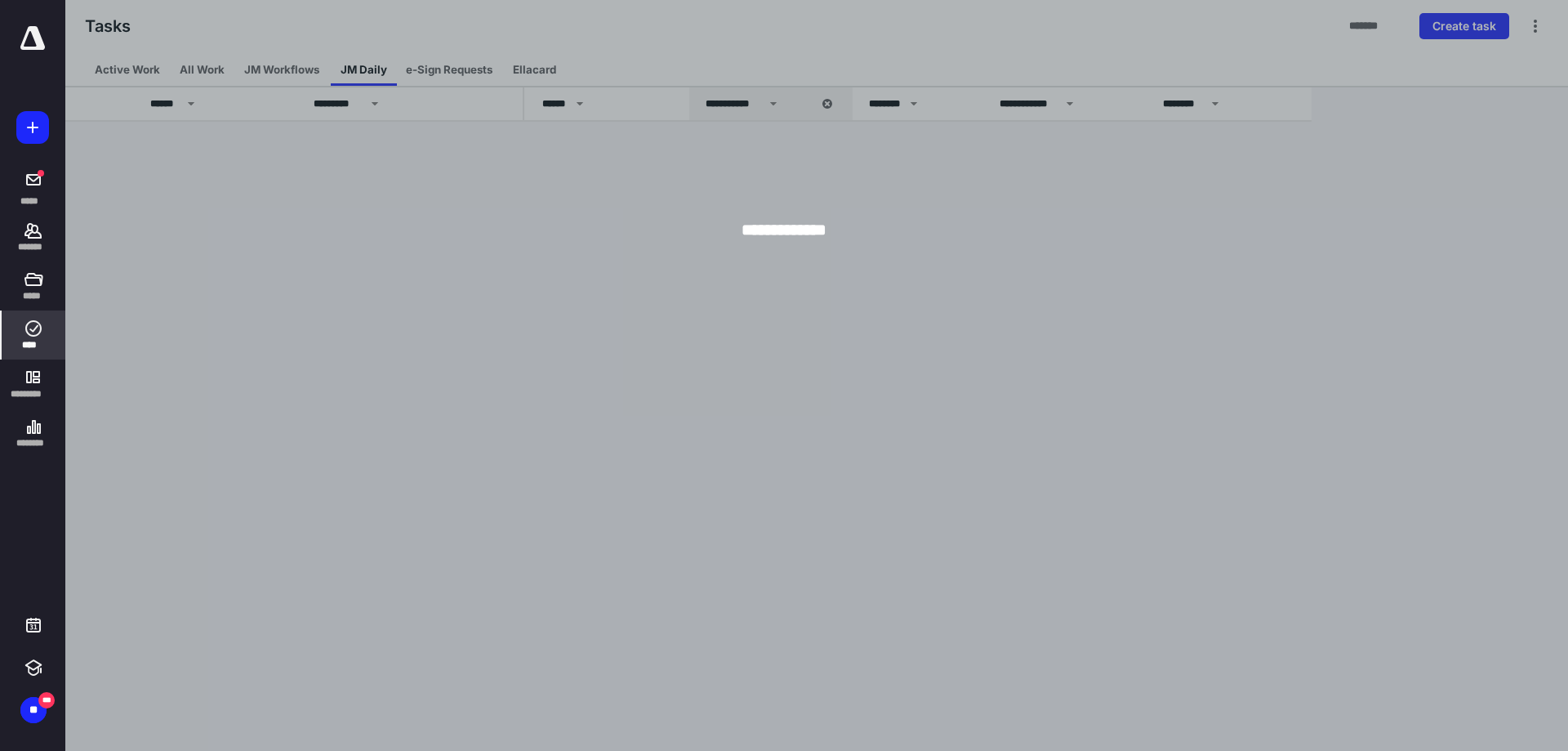 click 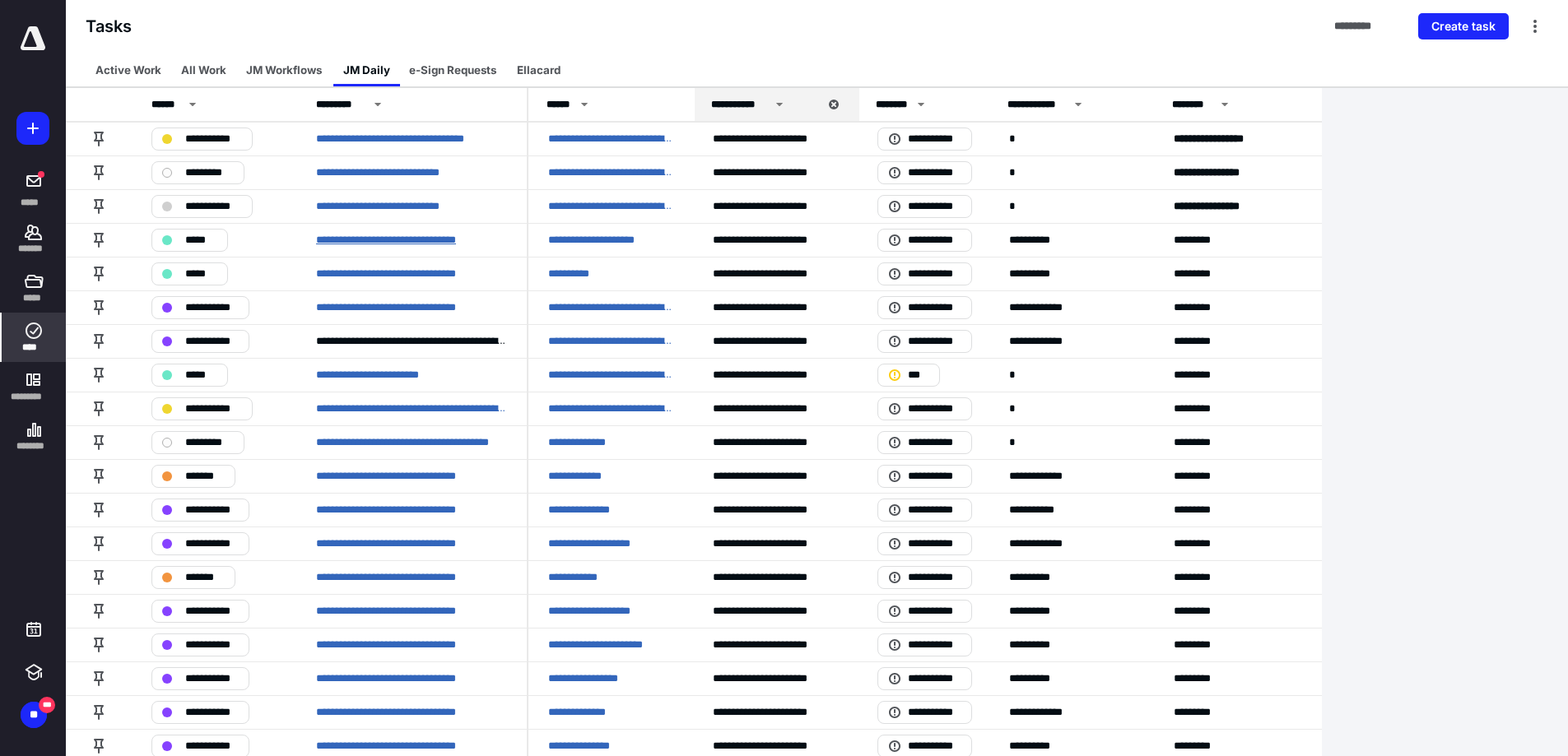 click on "**********" 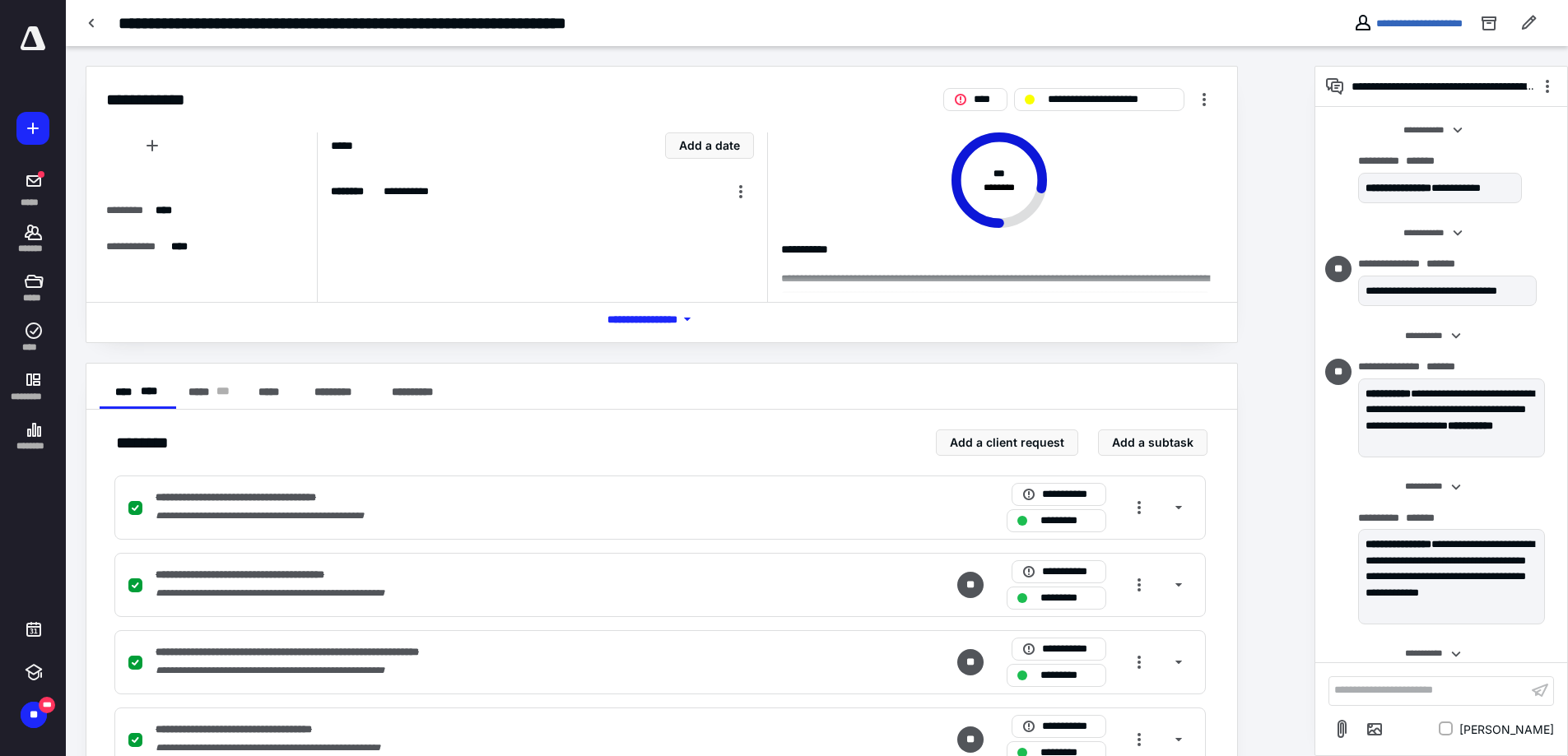 scroll, scrollTop: 457, scrollLeft: 0, axis: vertical 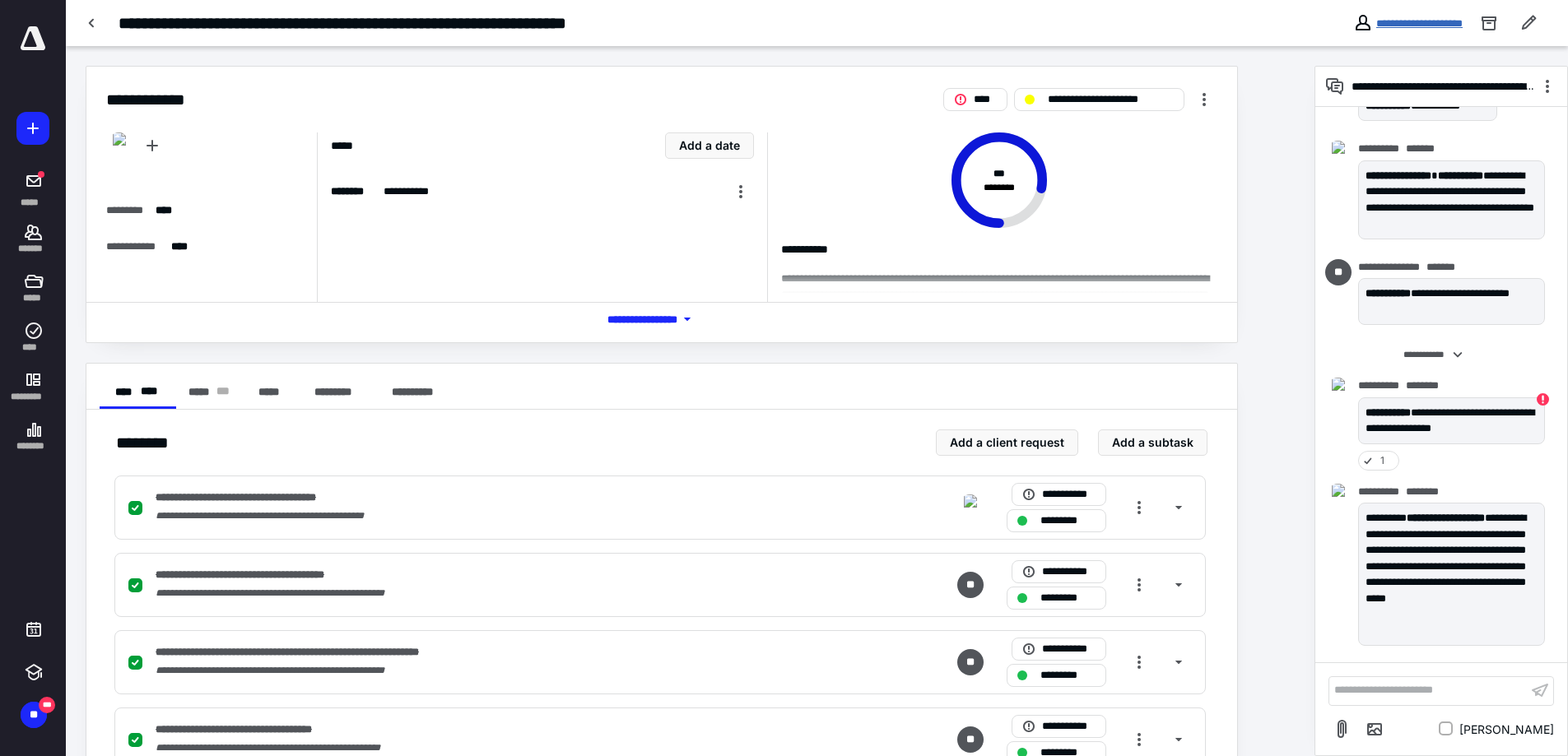 click on "**********" 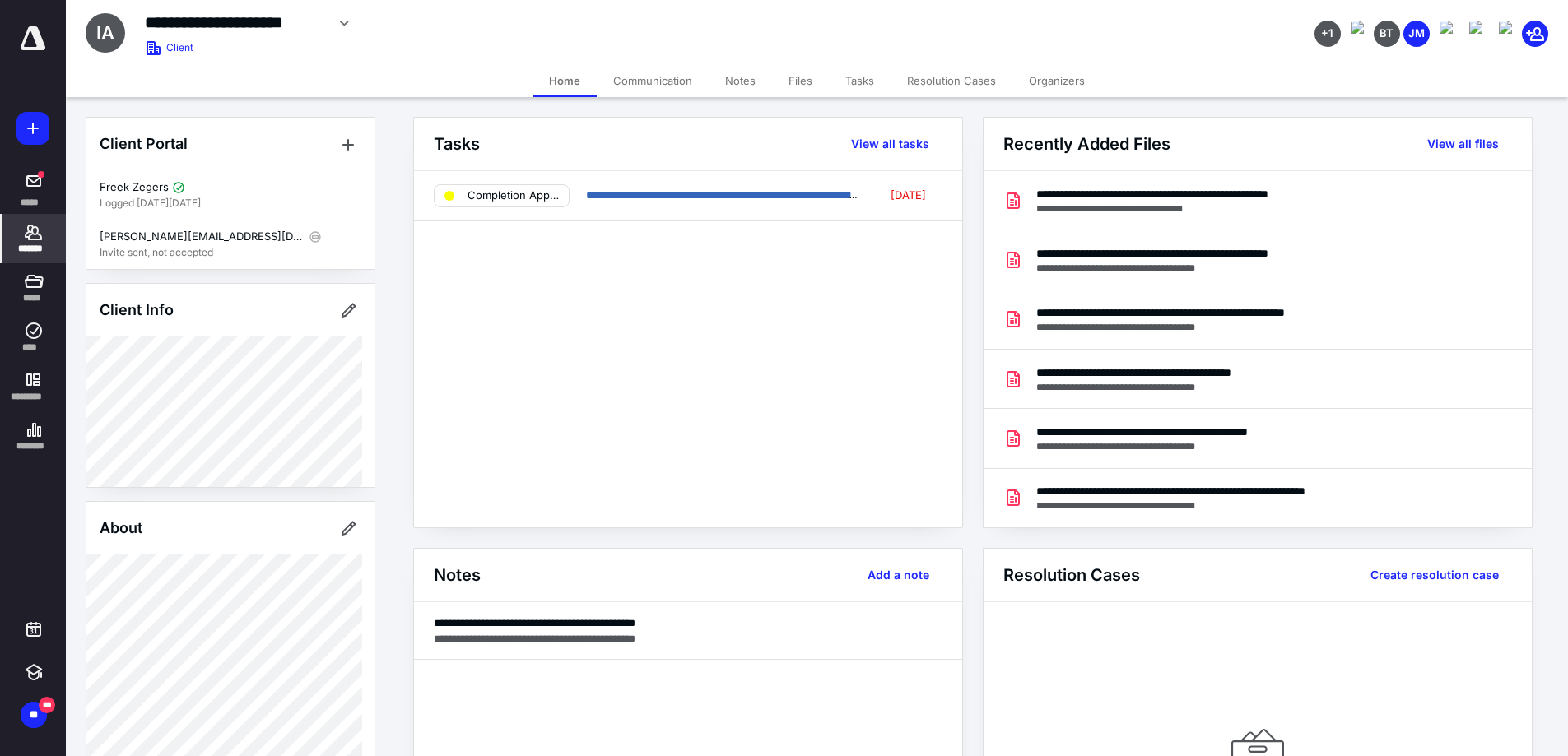 click on "Files" 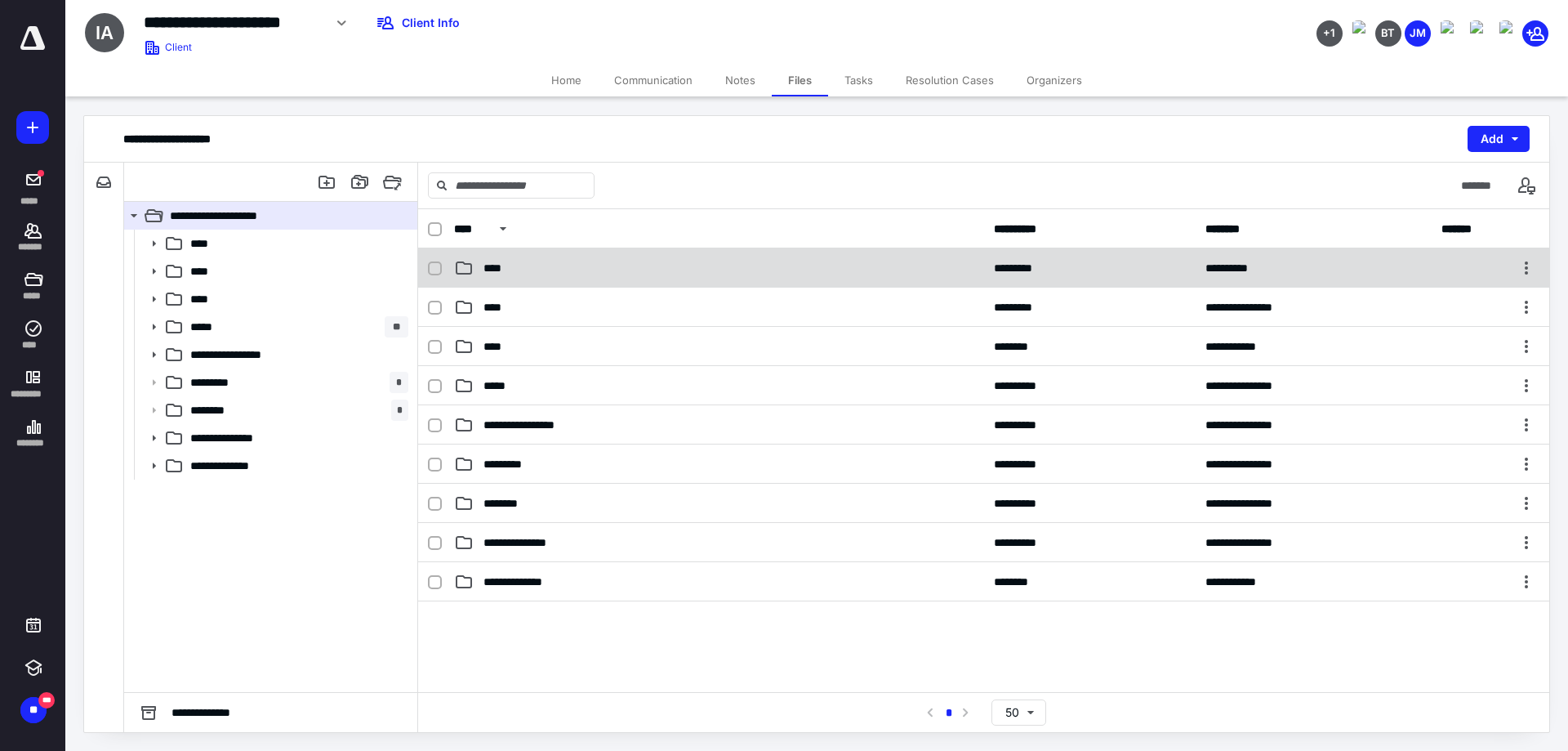 click on "****" 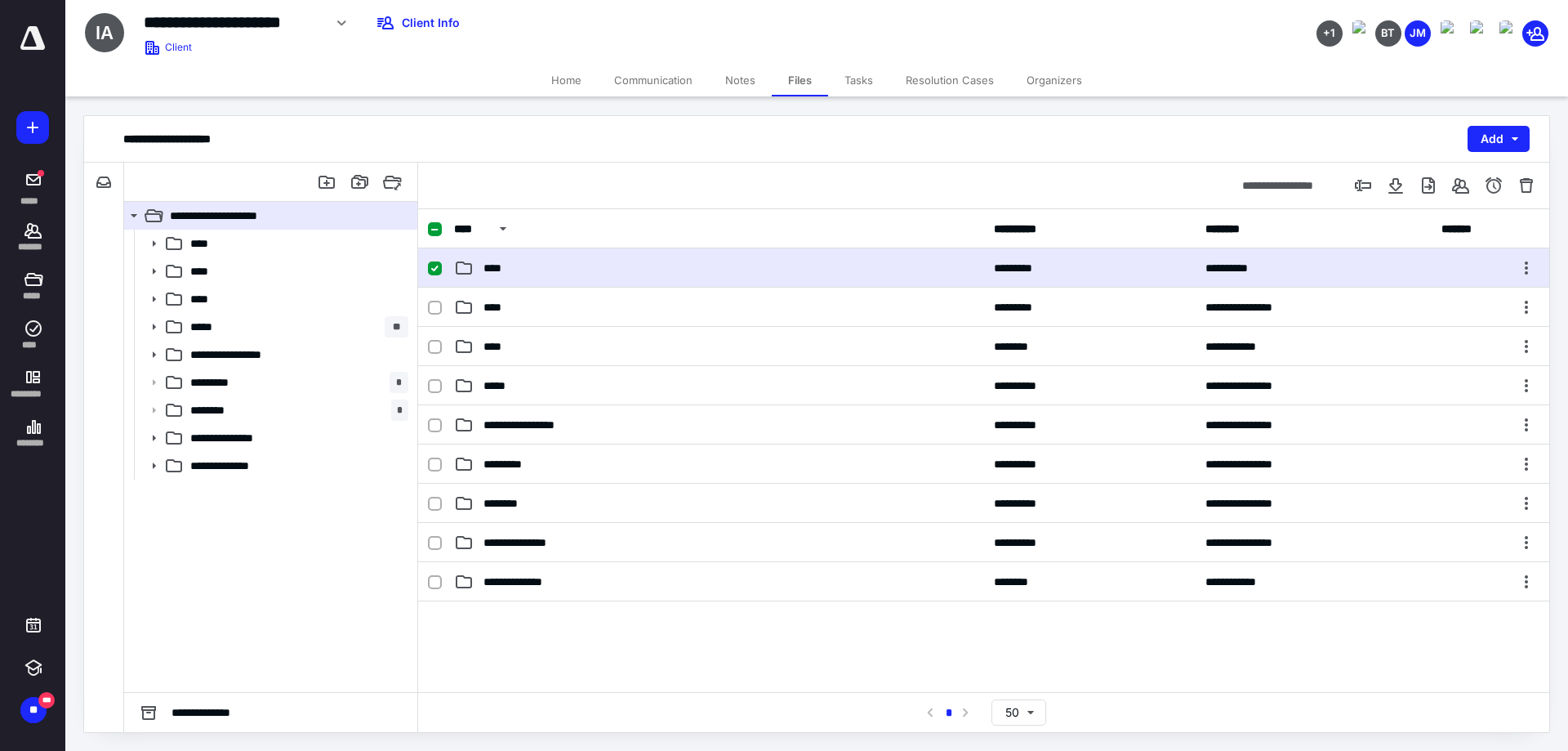click on "****" 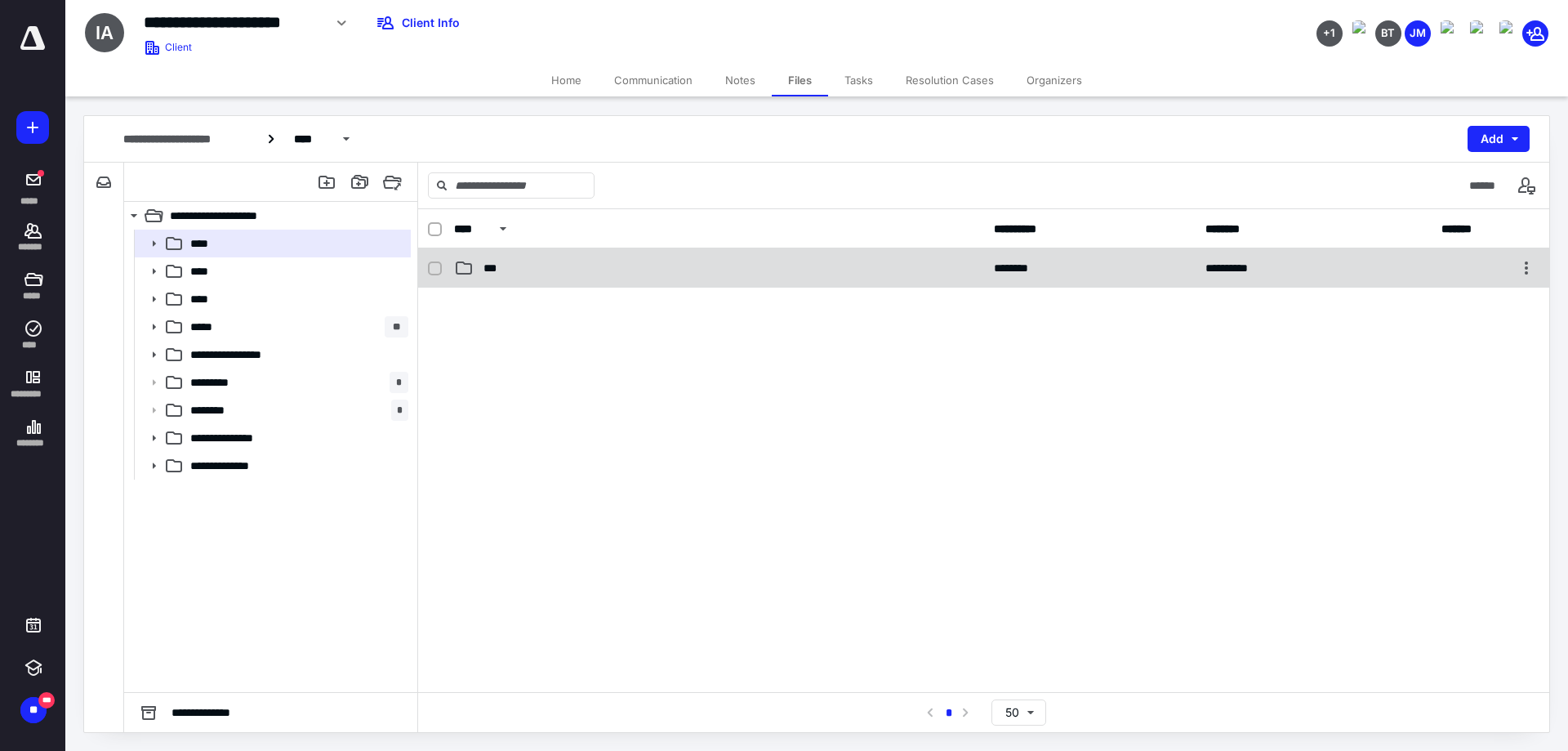 click on "***" 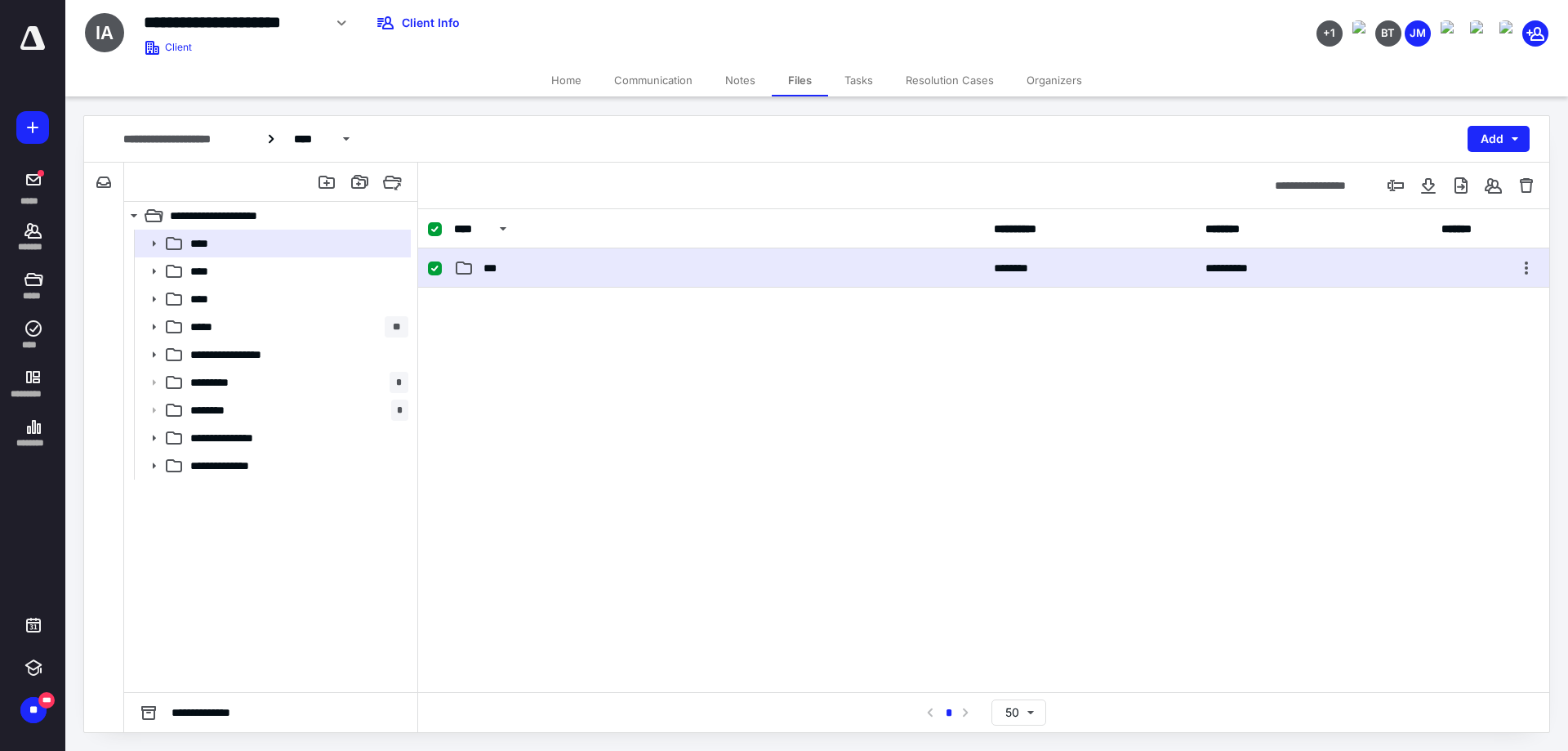 click on "***" 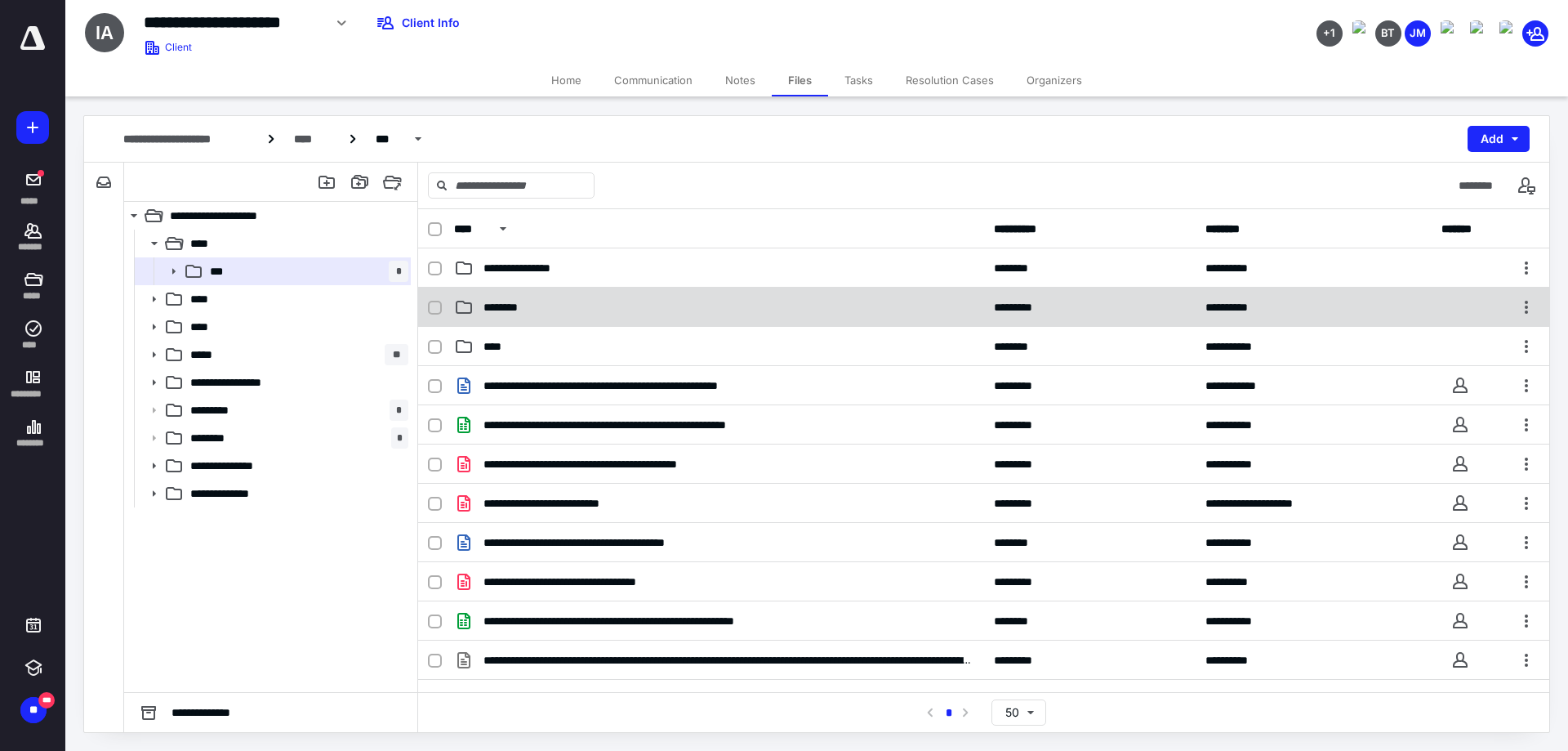 click on "********" 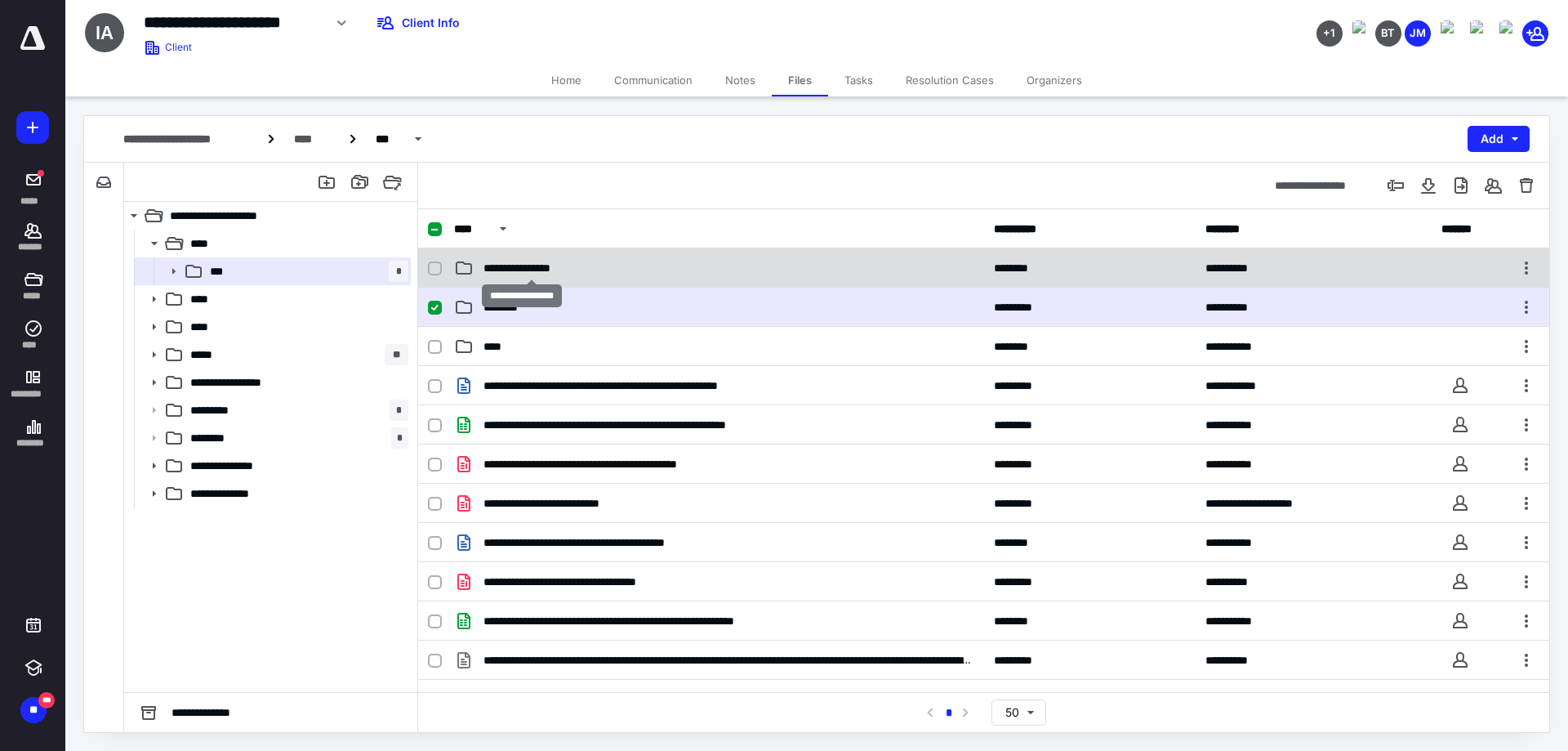 click on "**********" 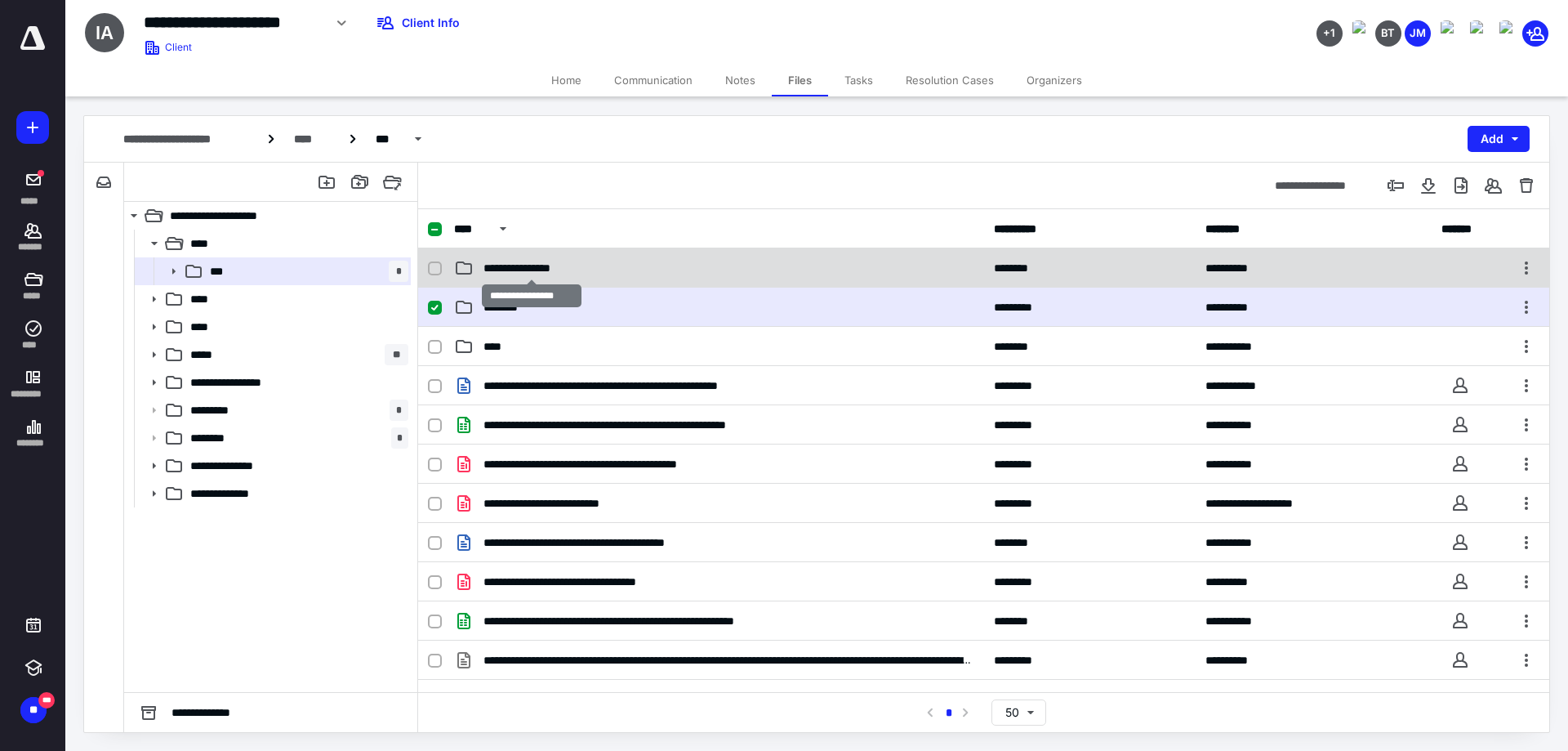click on "**********" 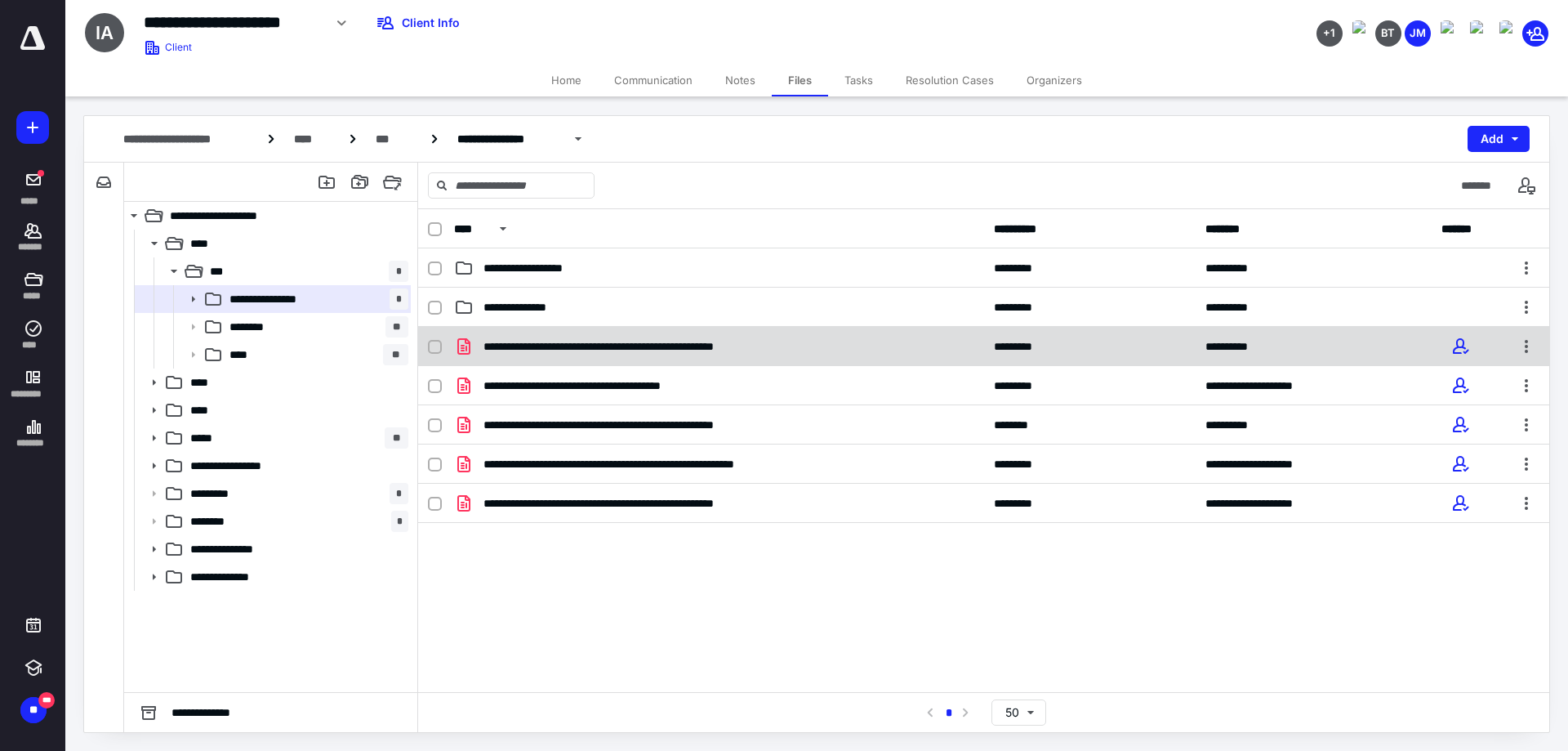 checkbox on "true" 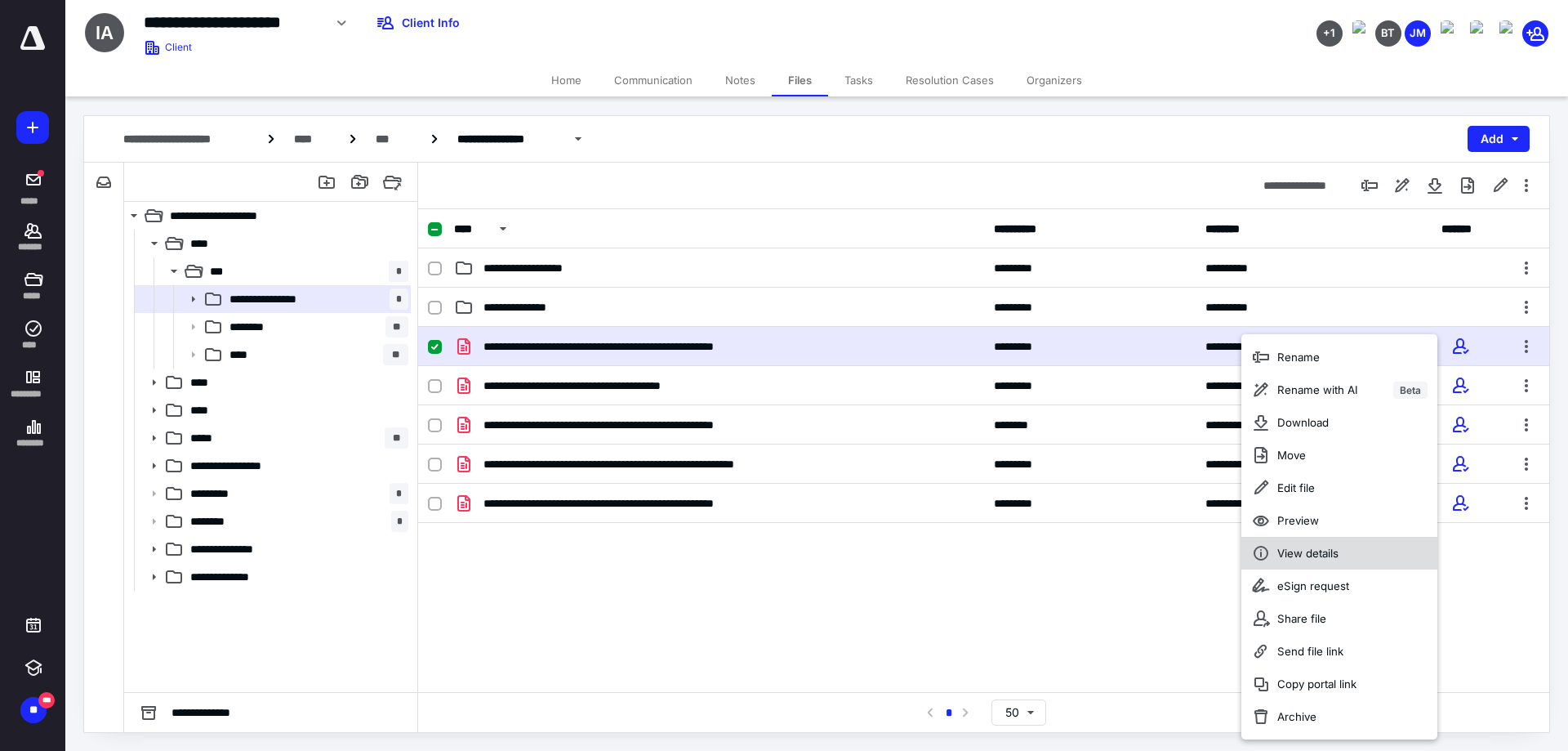 click on "View details" 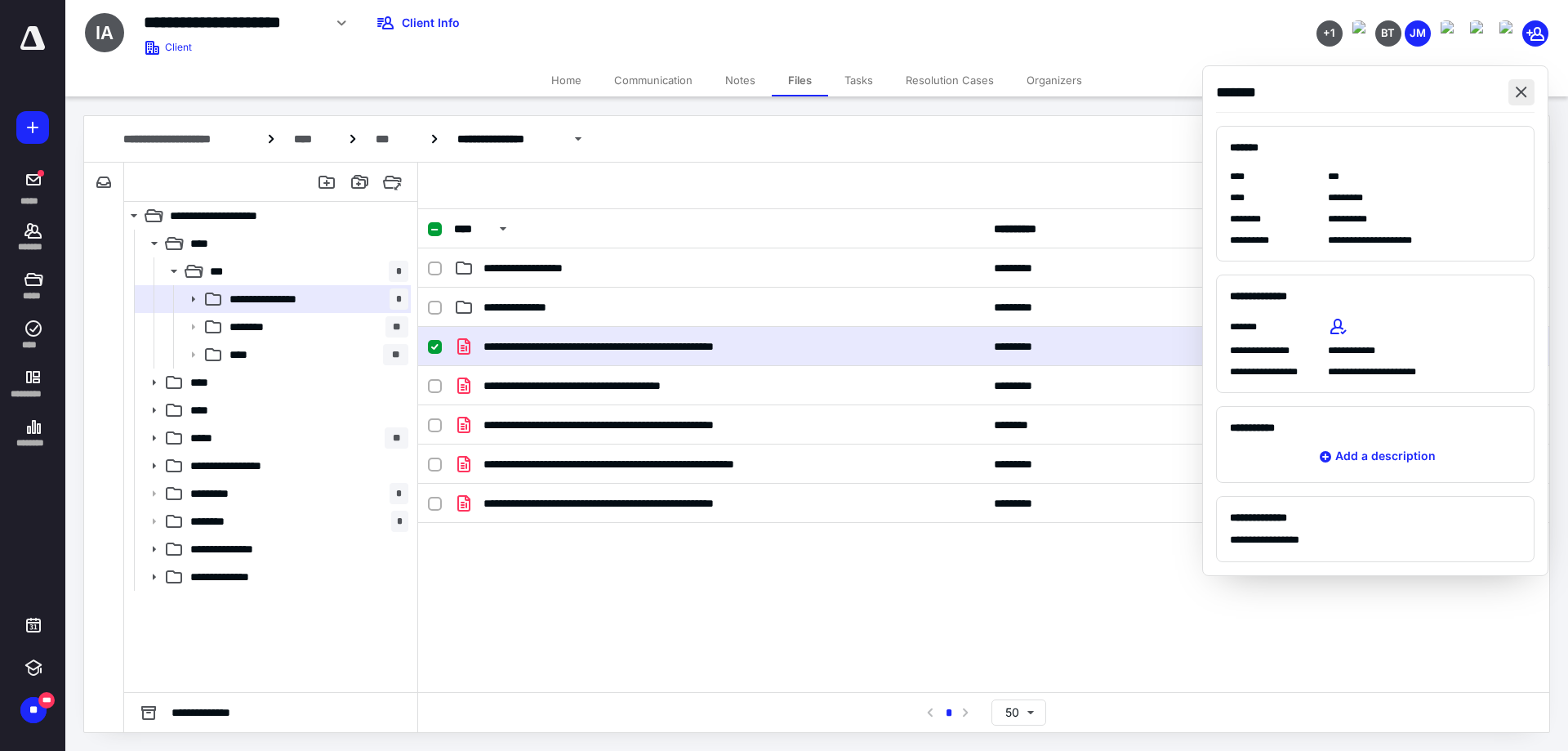 click 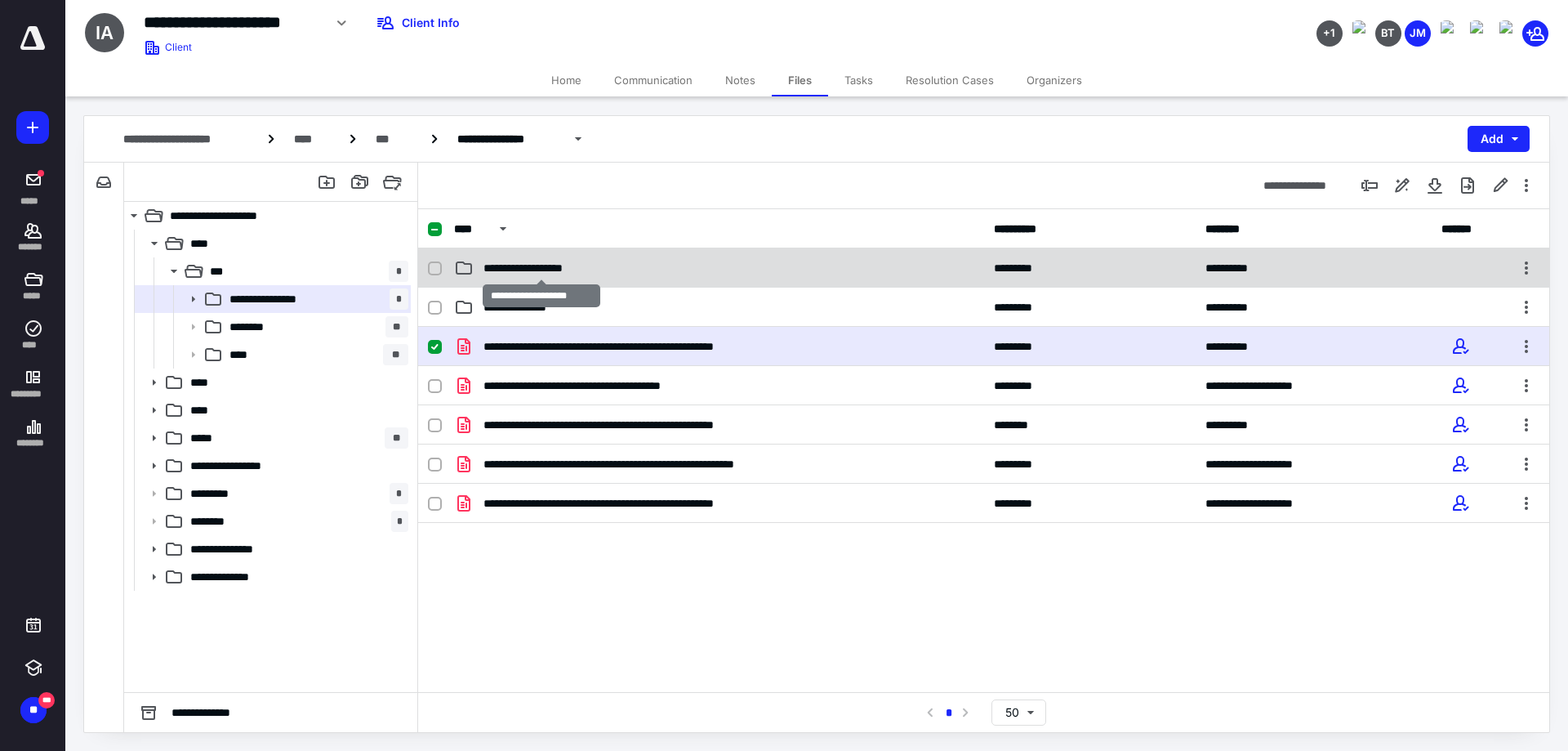 click on "**********" 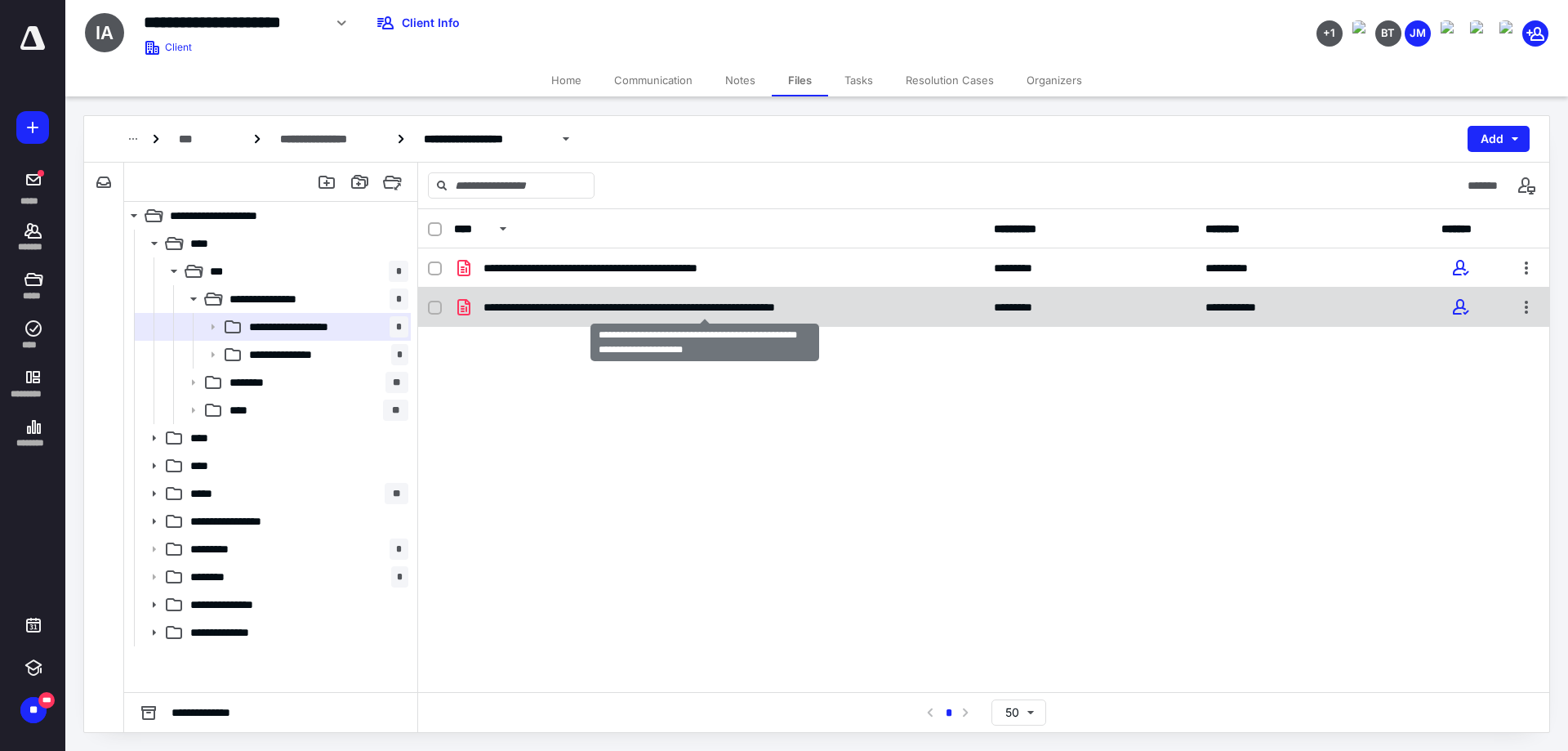 click on "**********" 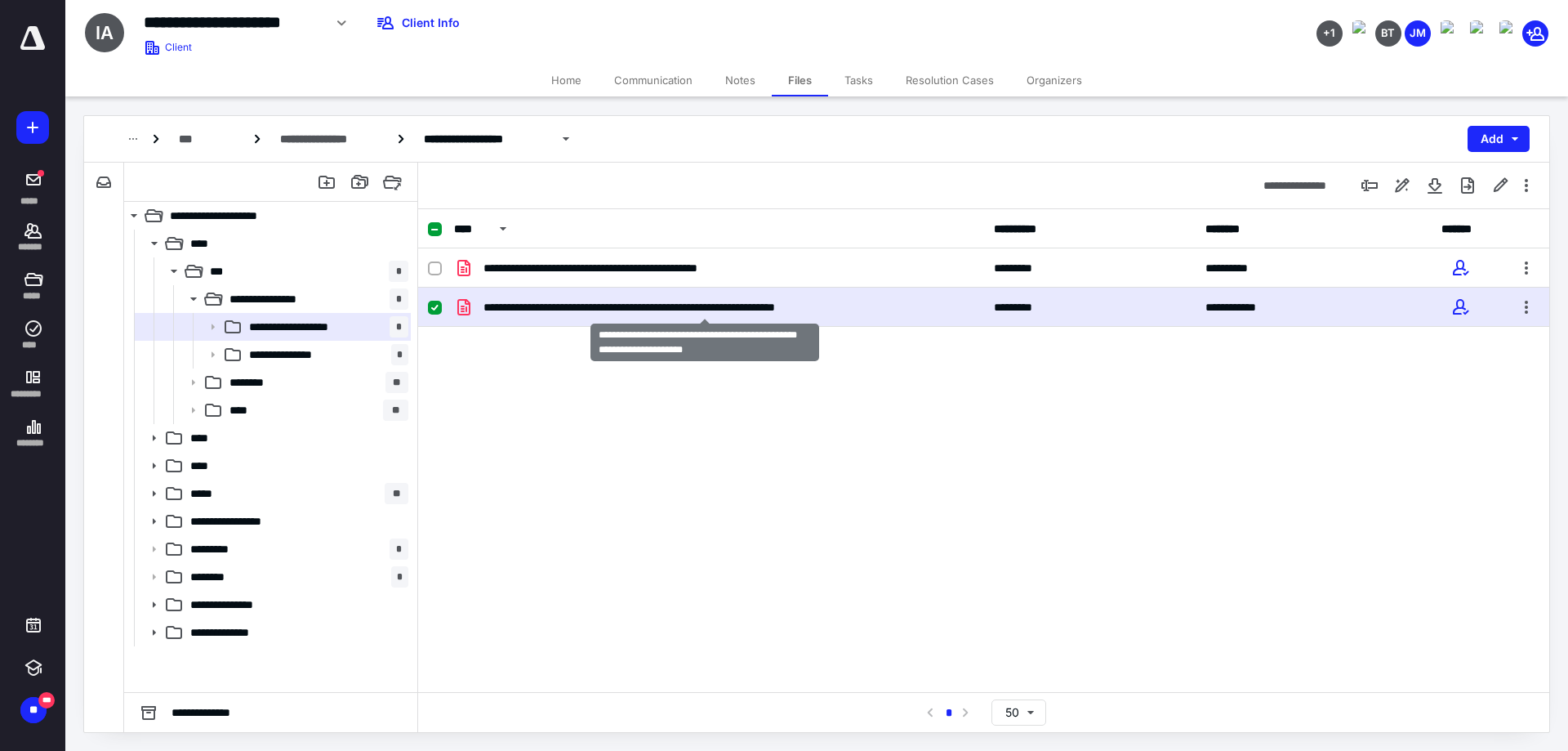 click on "**********" 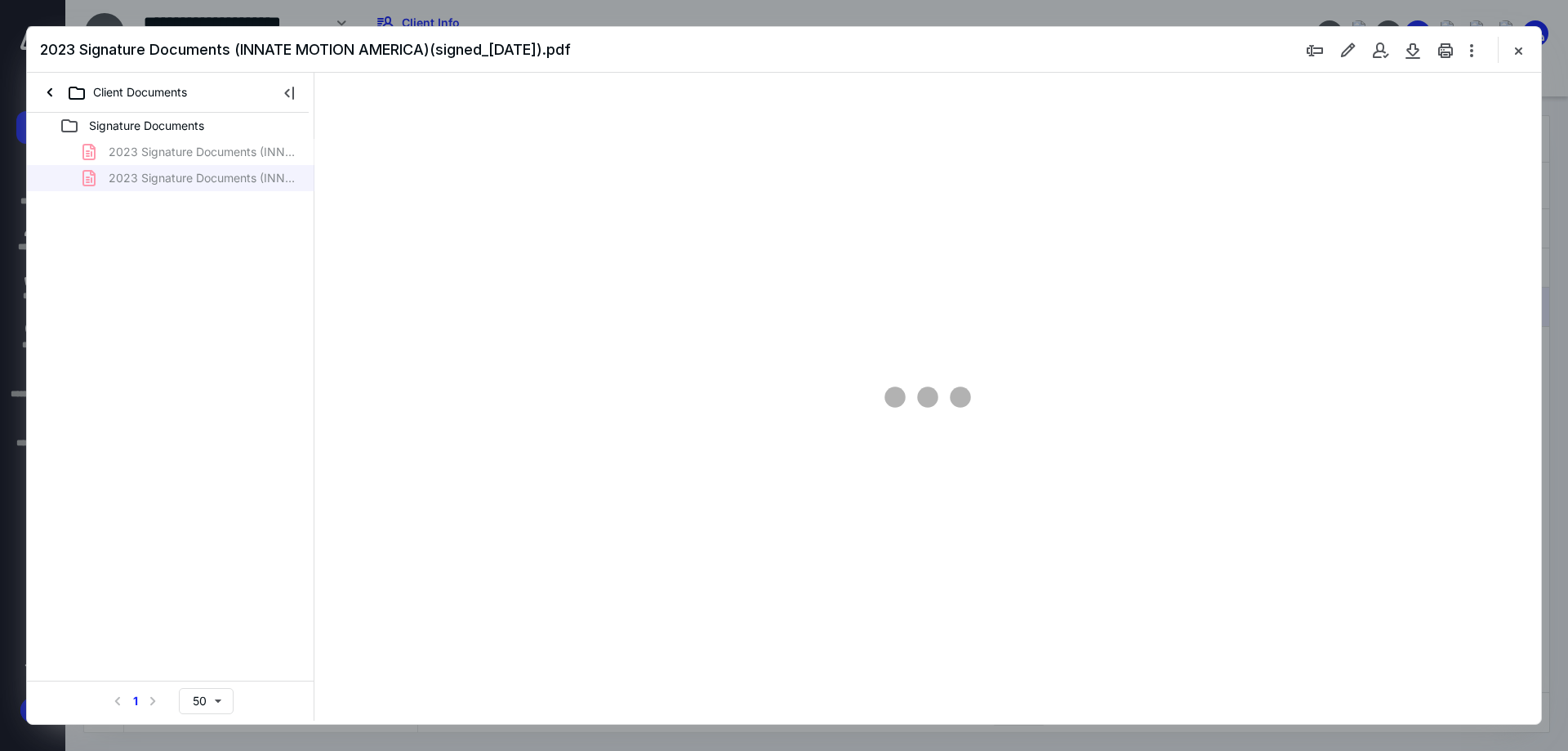 scroll, scrollTop: 0, scrollLeft: 0, axis: both 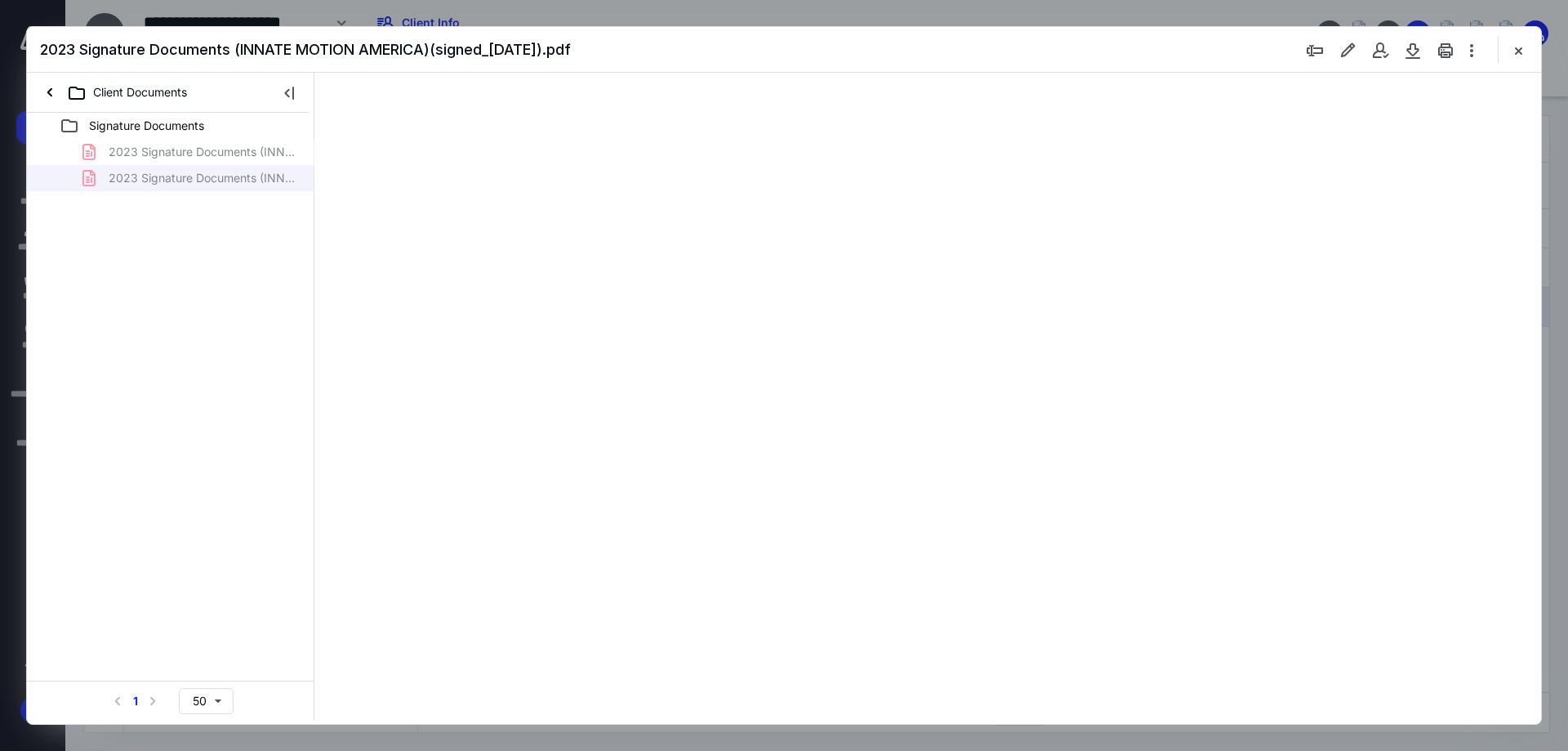 type on "90" 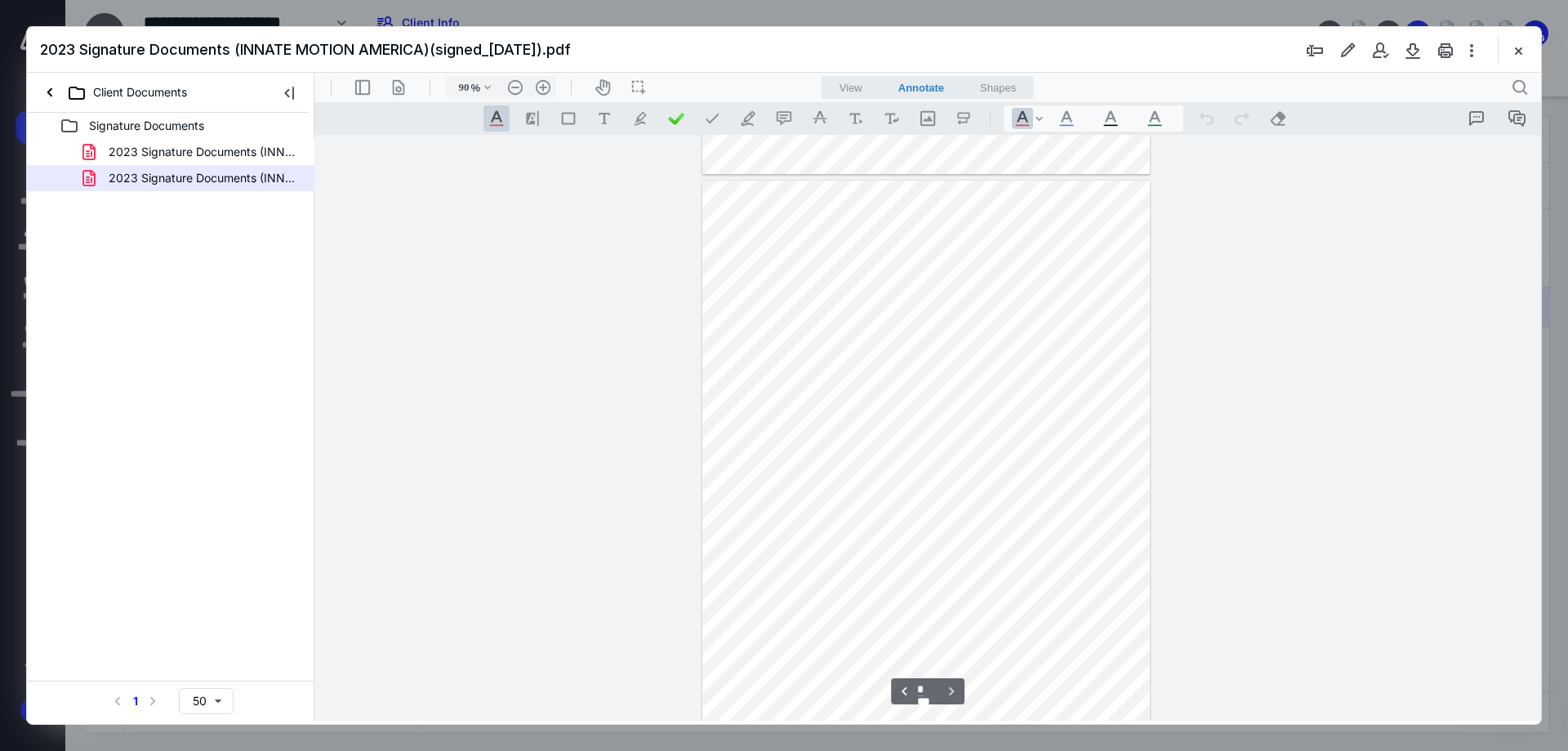 scroll, scrollTop: 586, scrollLeft: 0, axis: vertical 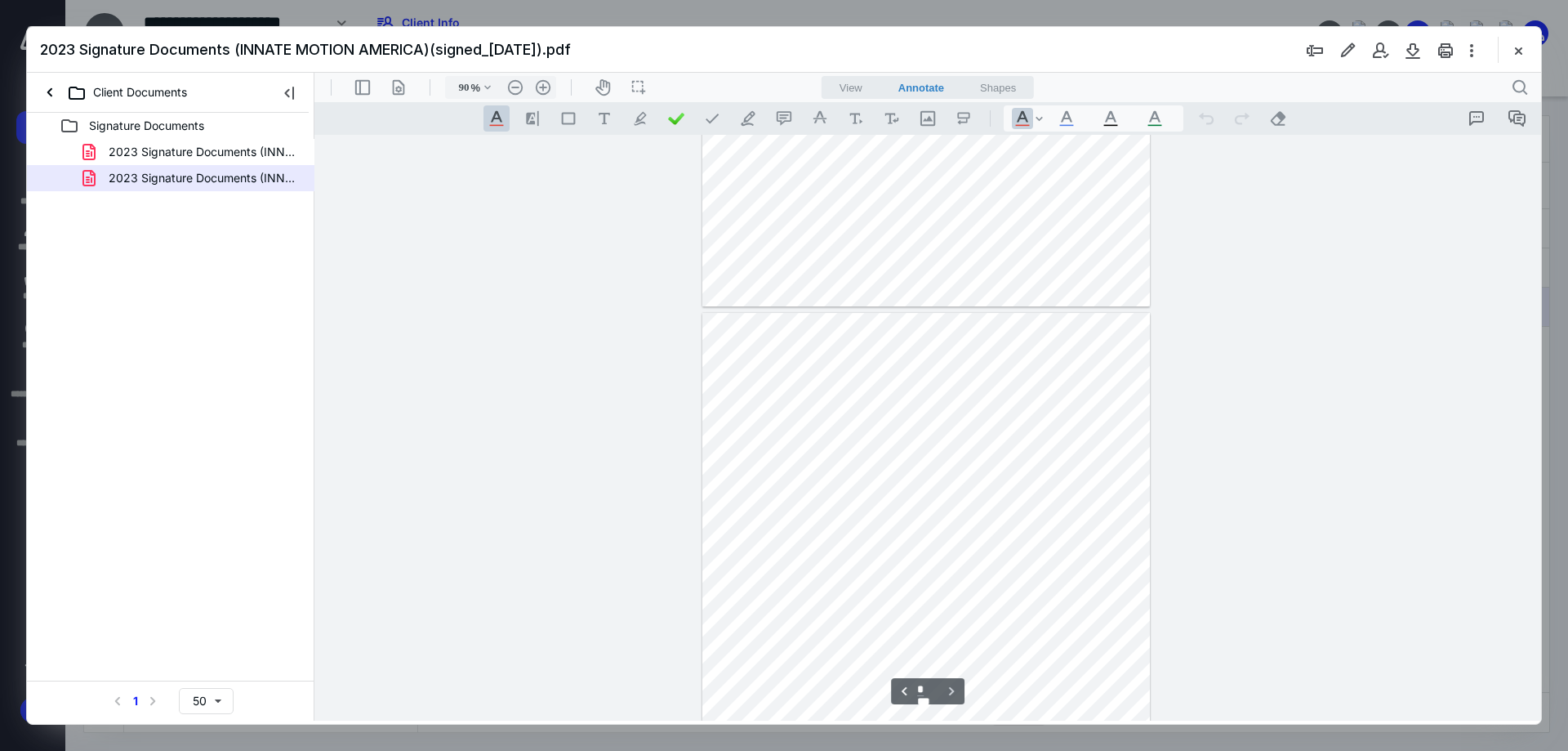 type on "*" 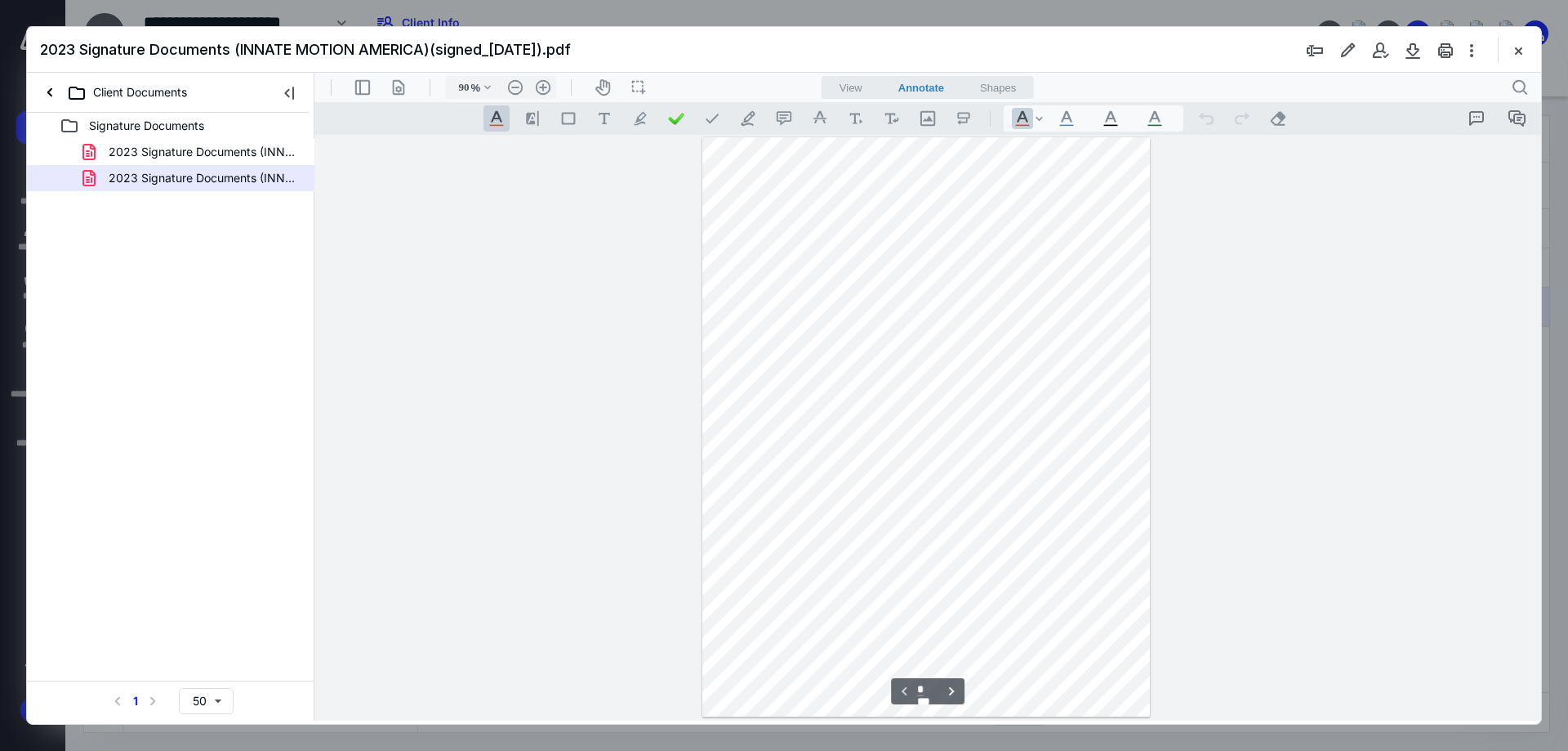 scroll, scrollTop: 0, scrollLeft: 0, axis: both 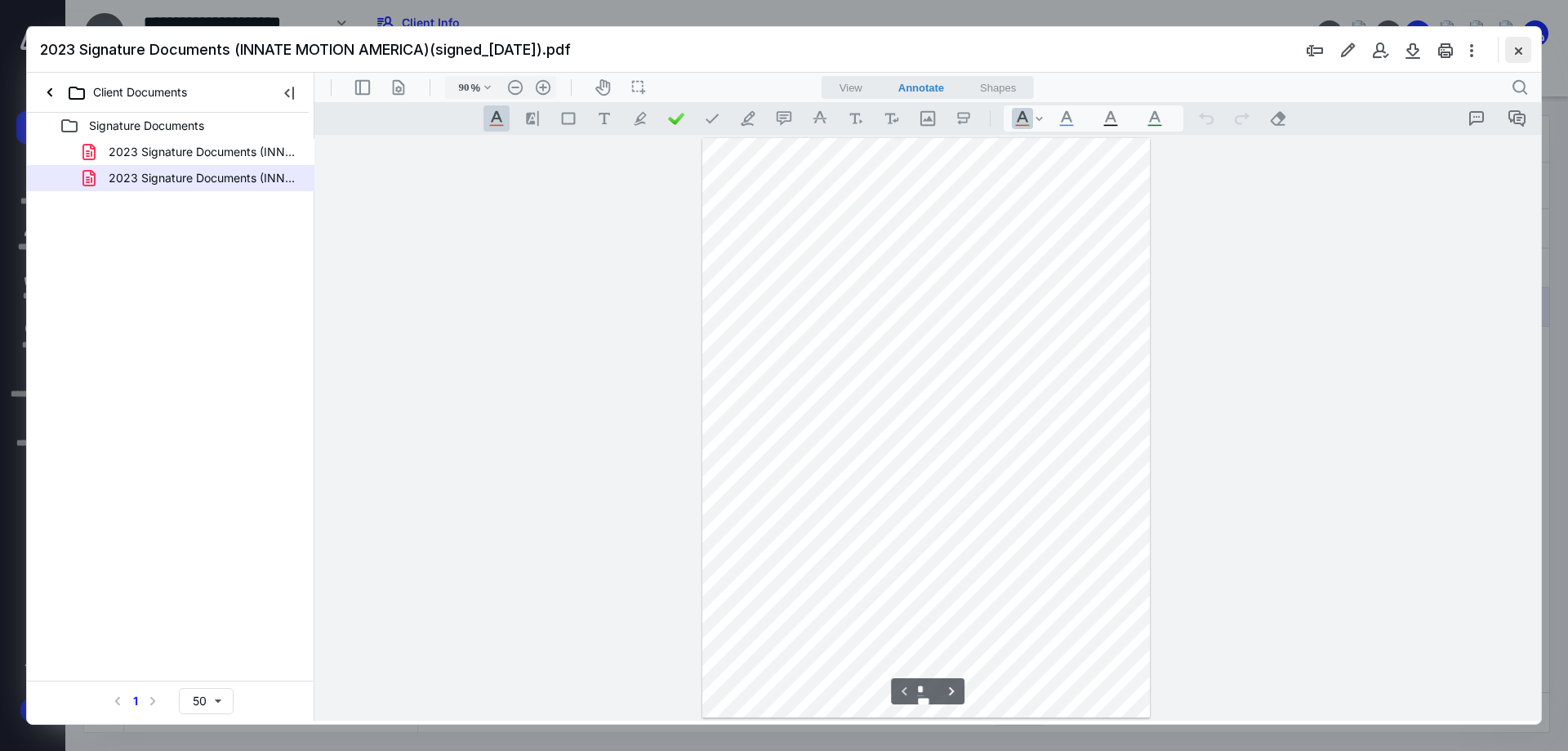 click 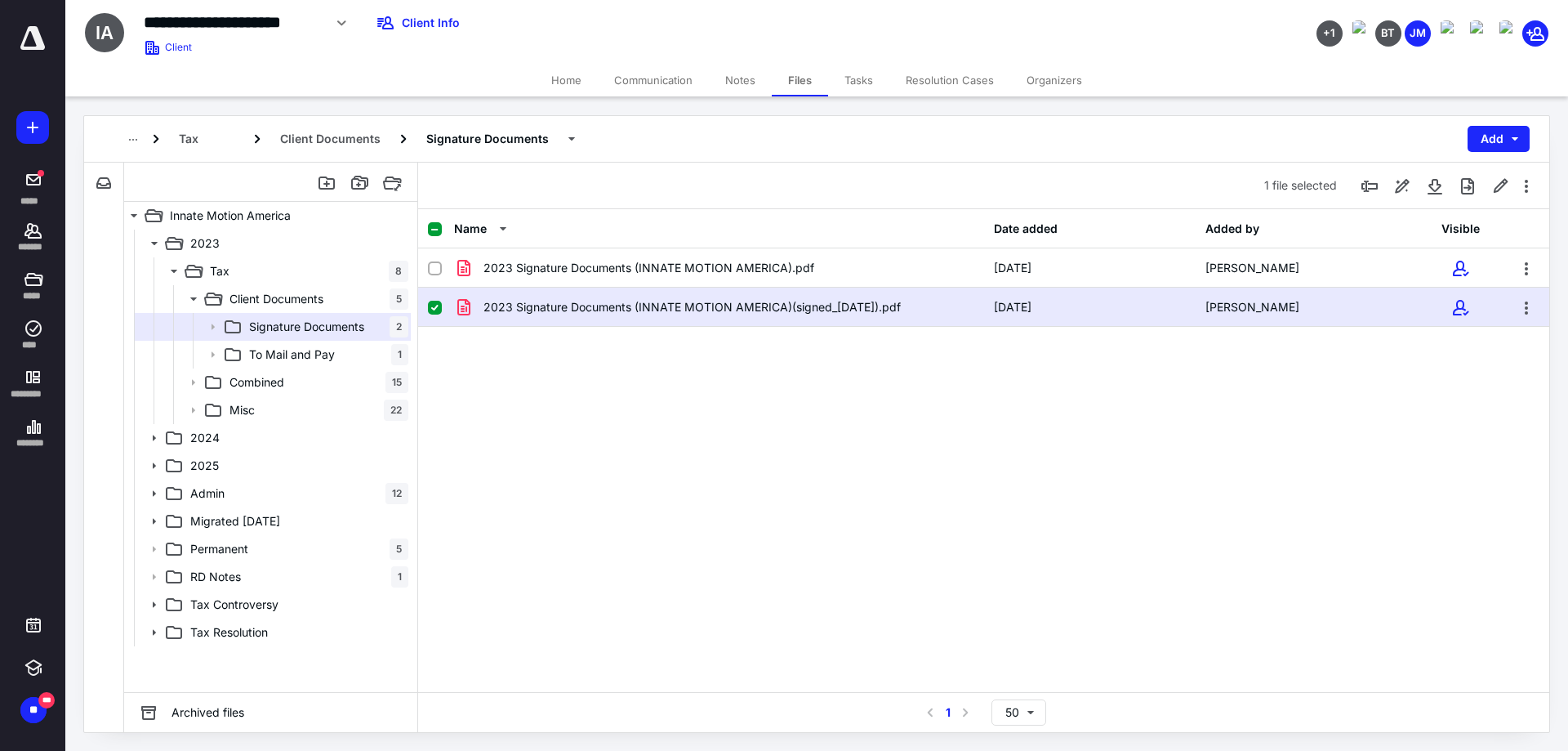 click on "Client" 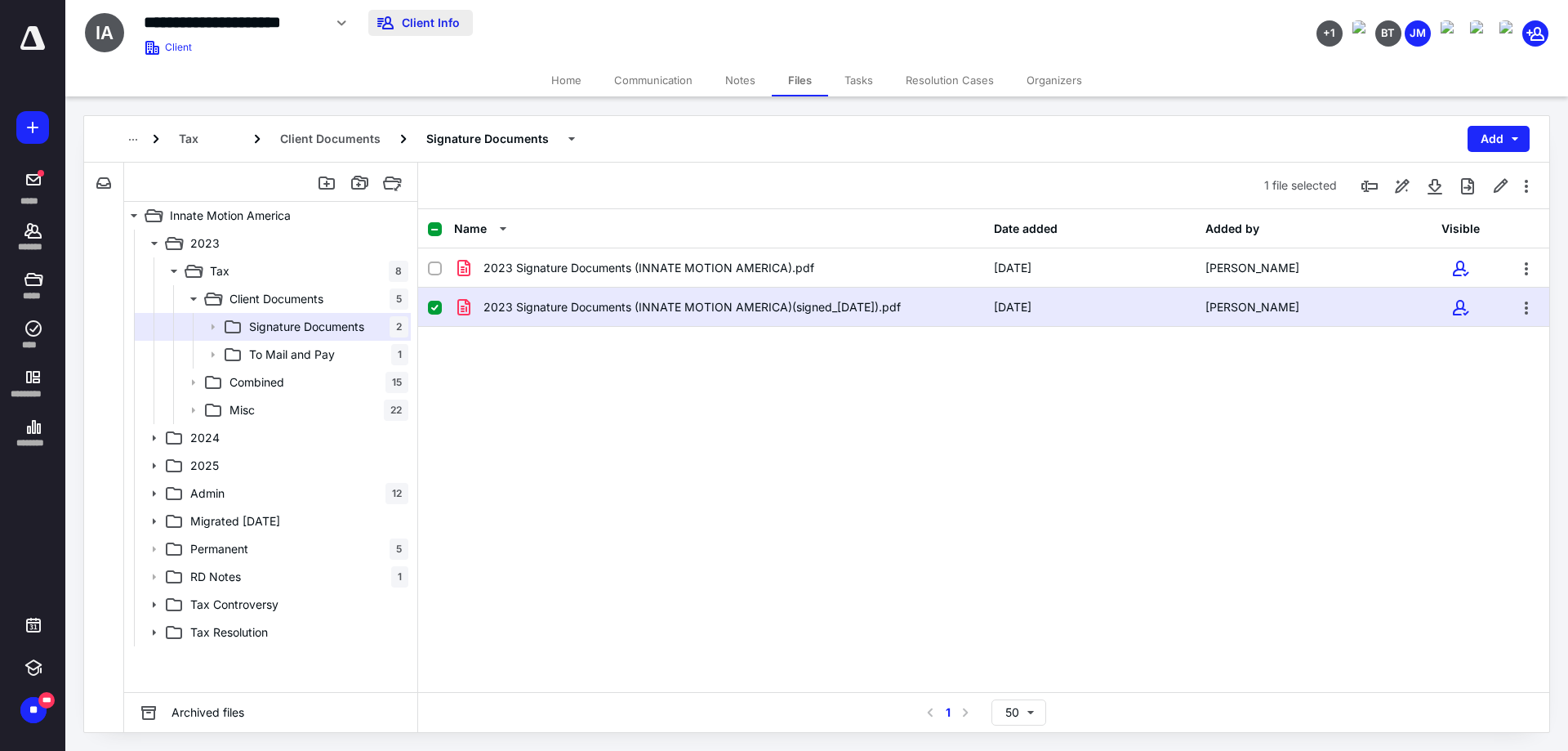 click on "Client Info" 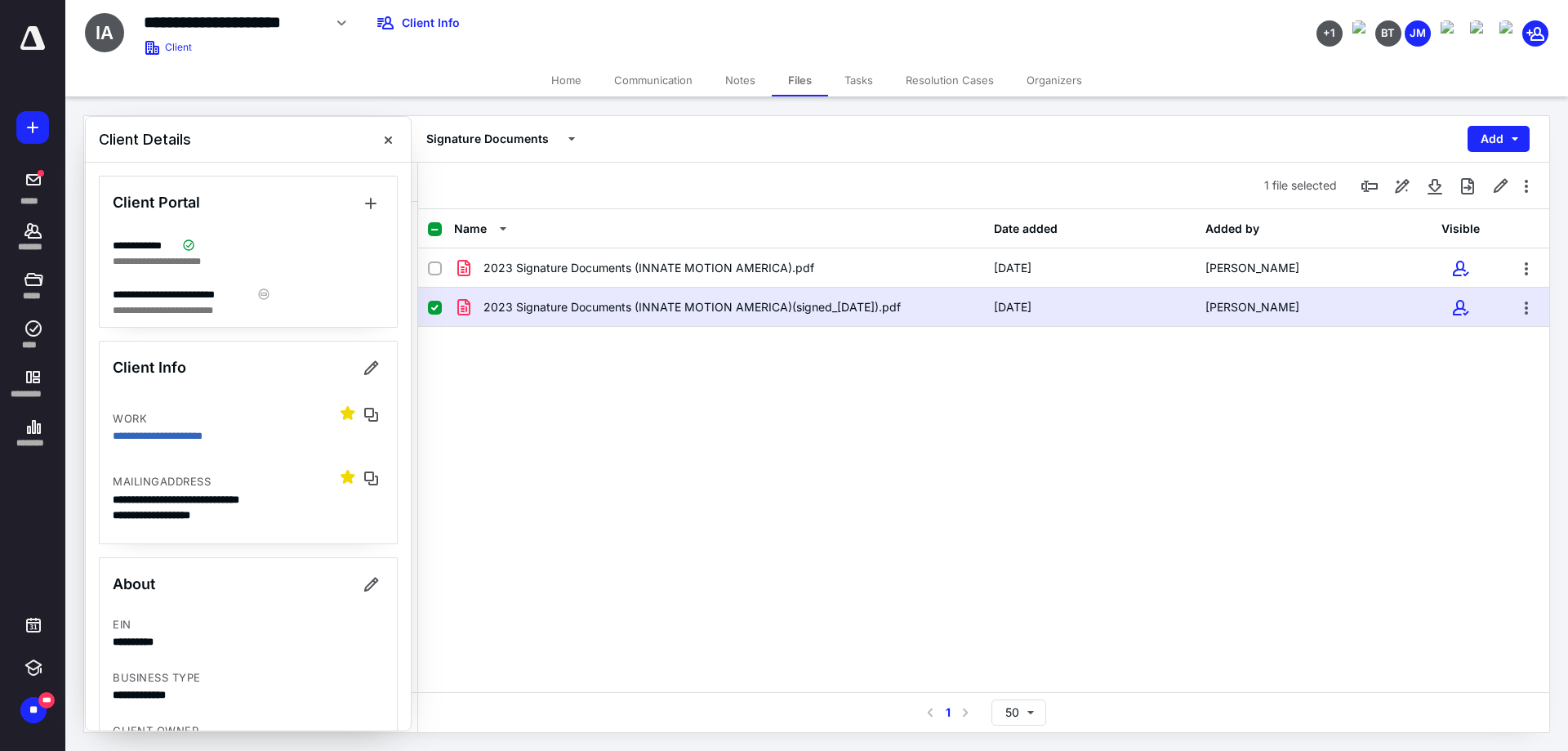 click on "Client Portal" 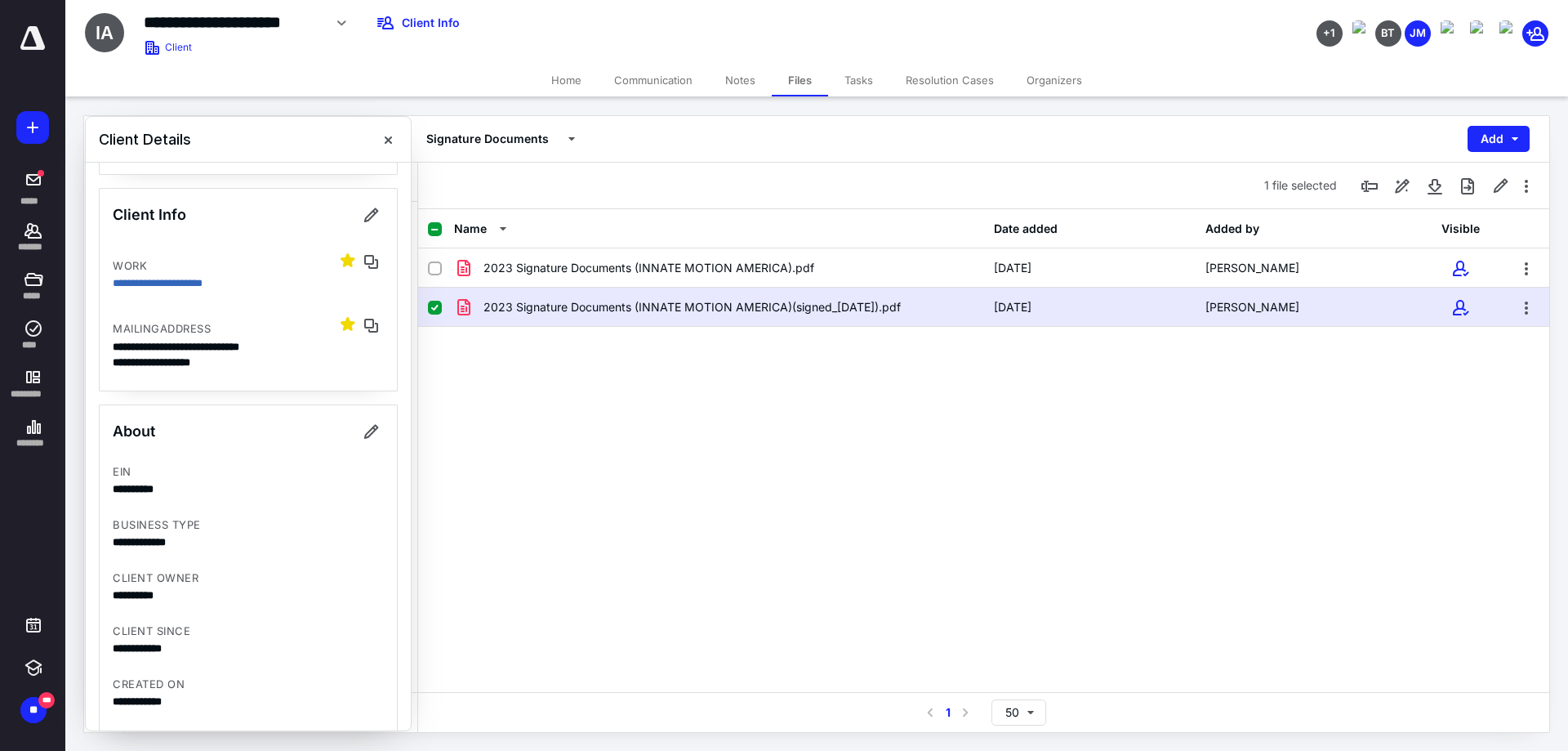 scroll, scrollTop: 0, scrollLeft: 0, axis: both 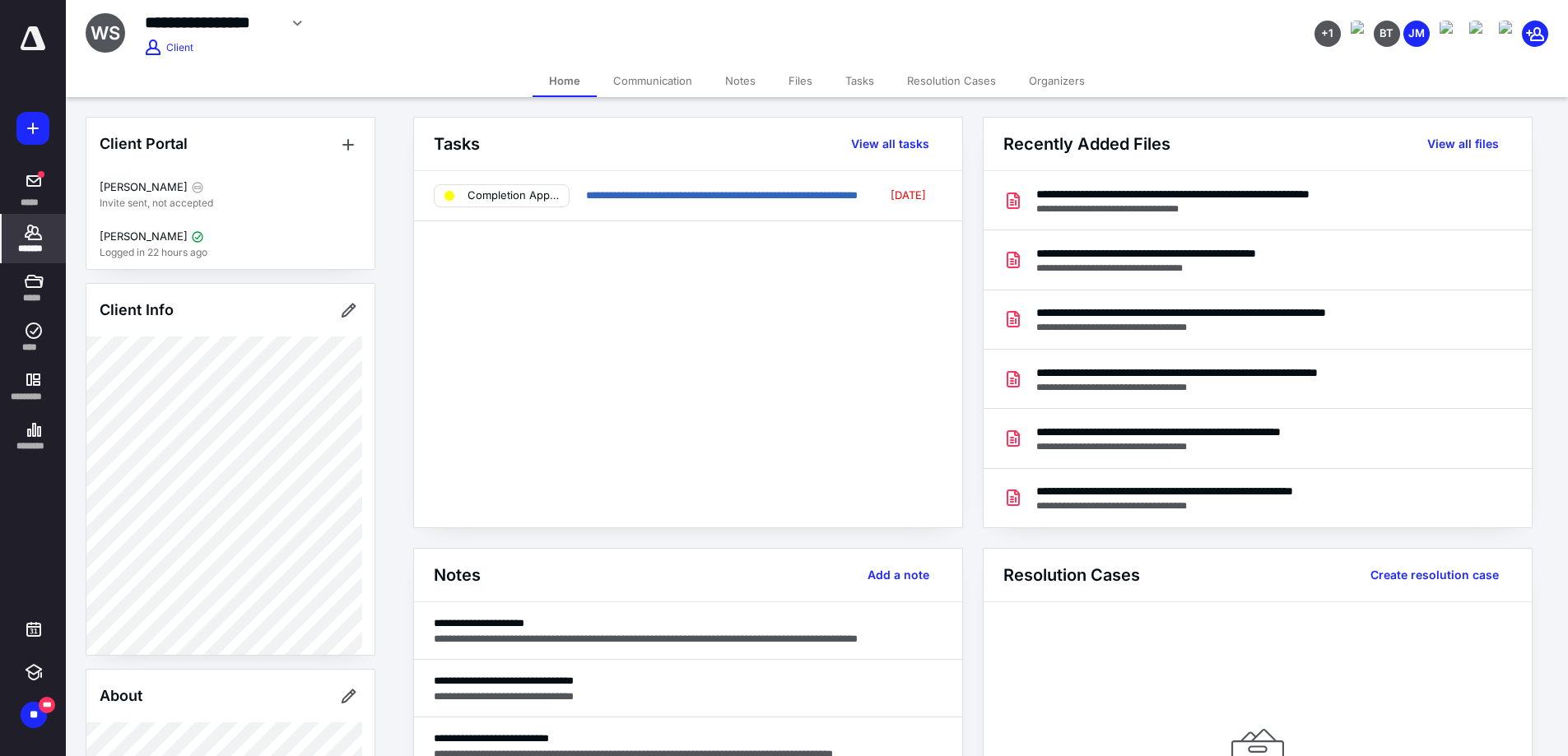 click on "Communication" at bounding box center (653, 81) 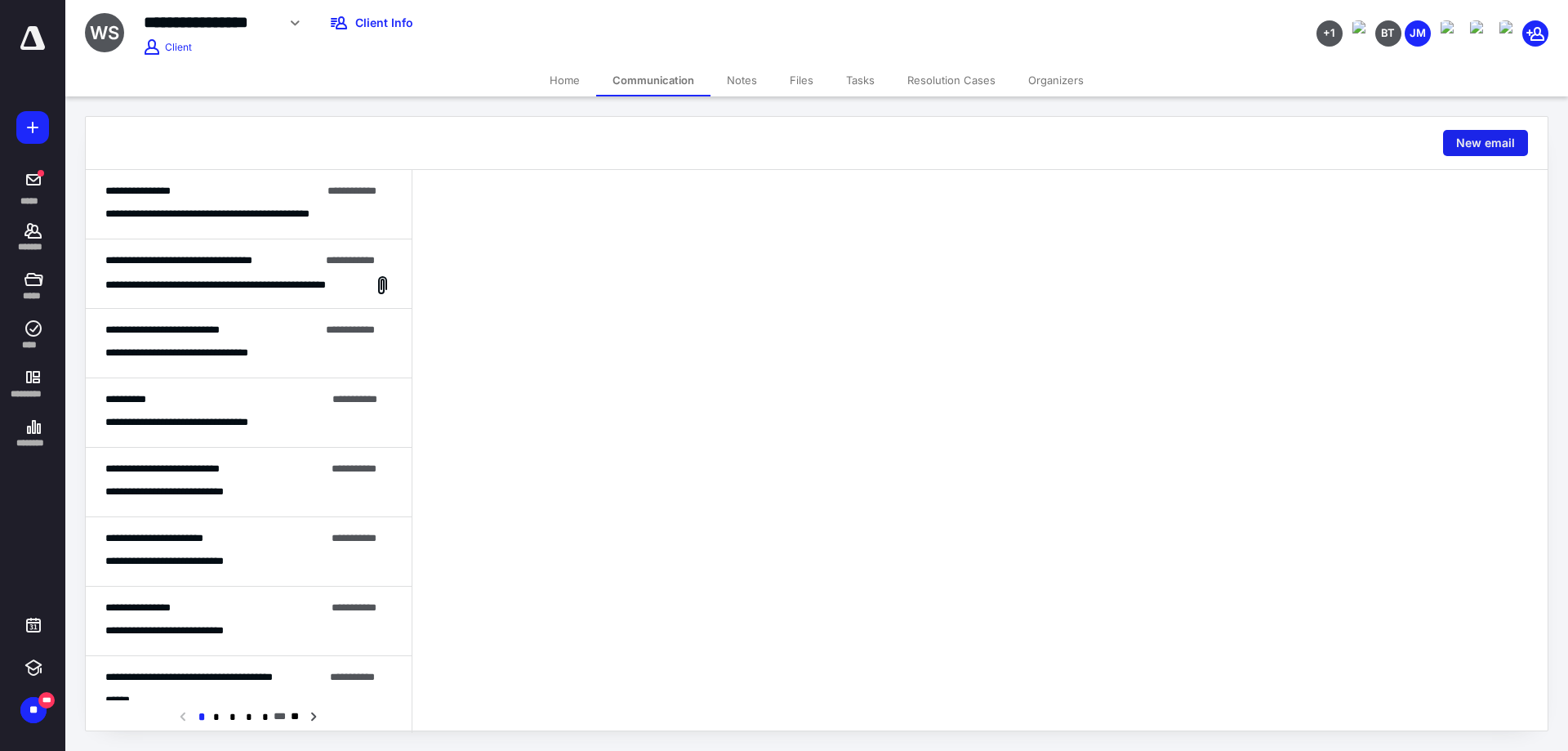click on "New email" at bounding box center [1486, 143] 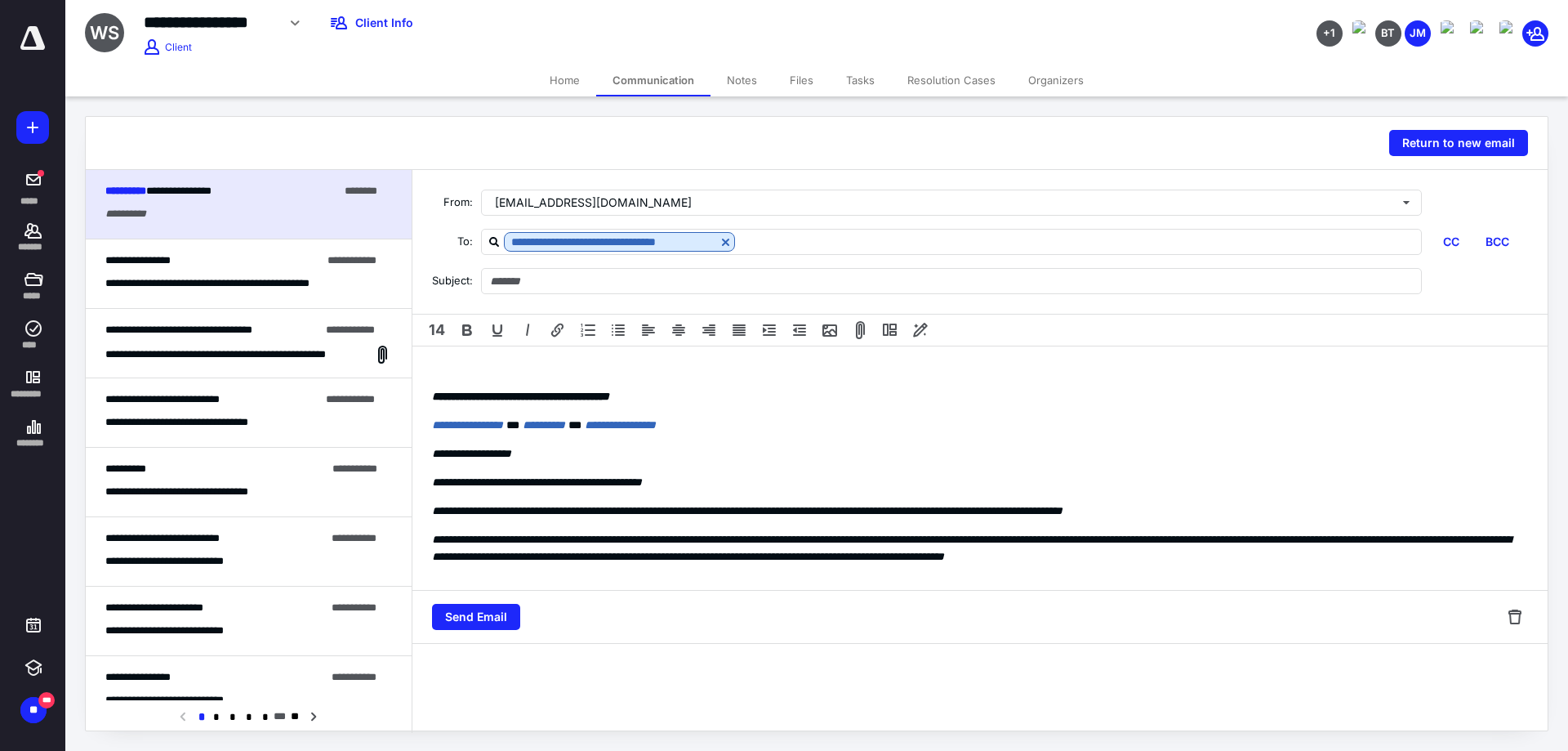 click on "Files" at bounding box center (801, 80) 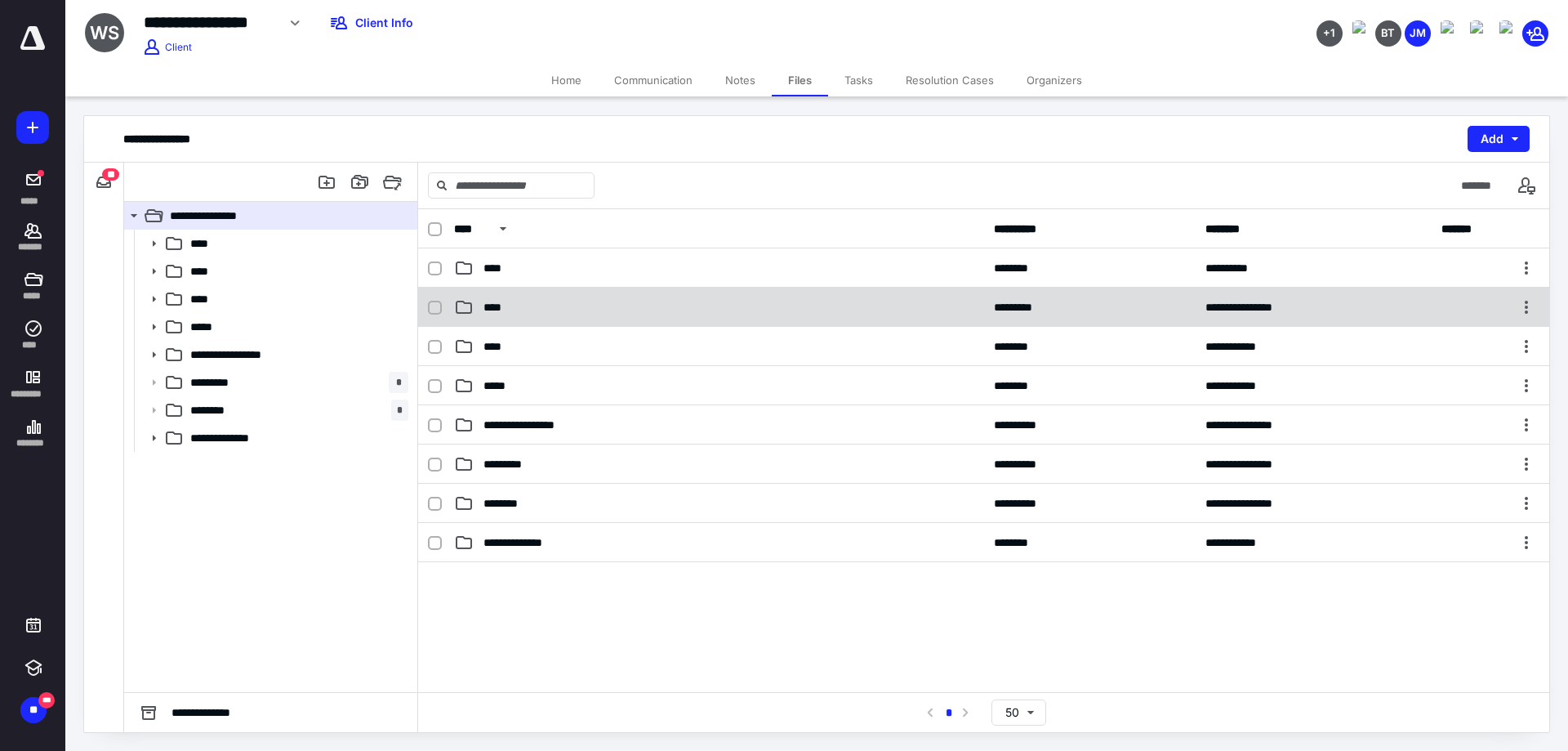 click on "****" at bounding box center (497, 307) 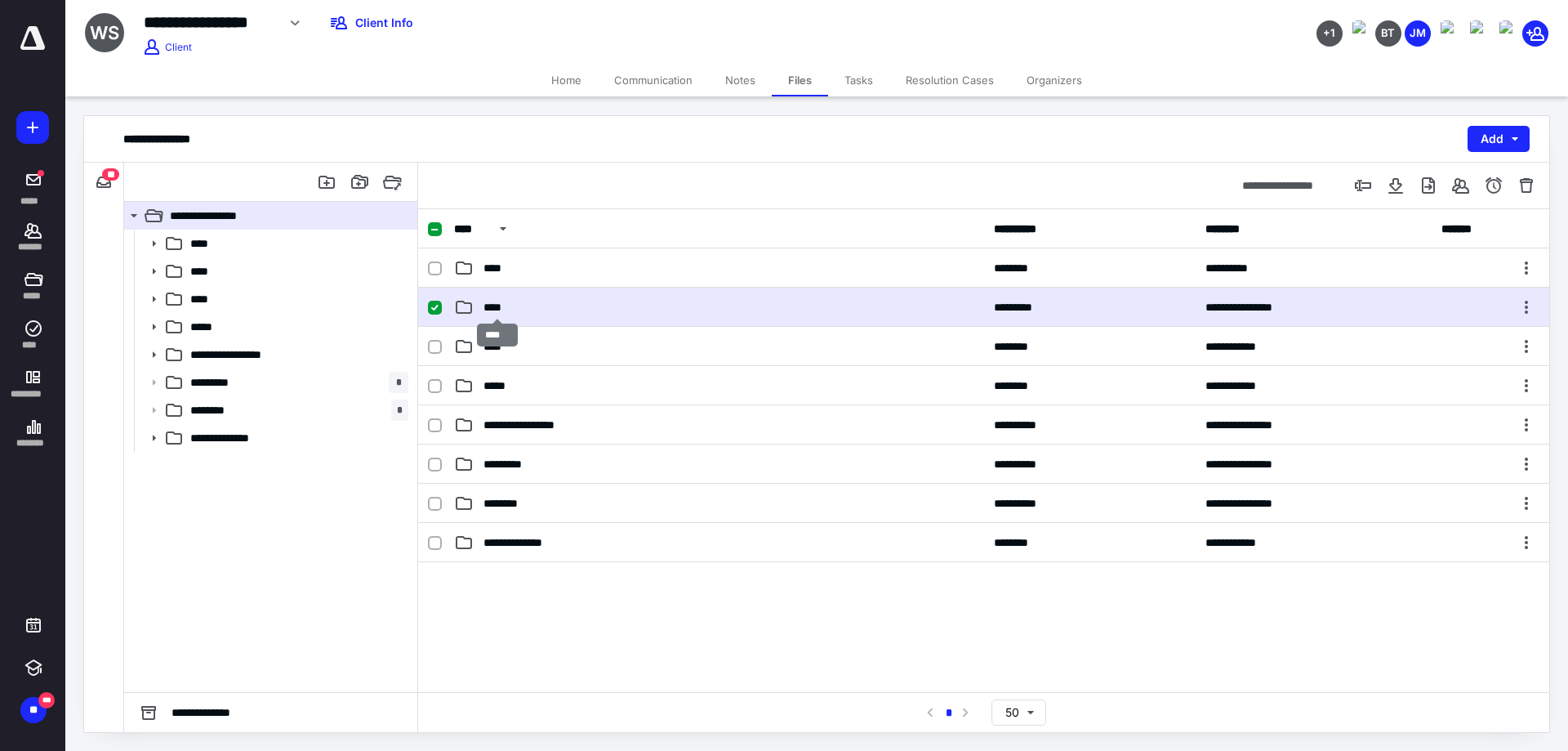 click on "****" at bounding box center [497, 307] 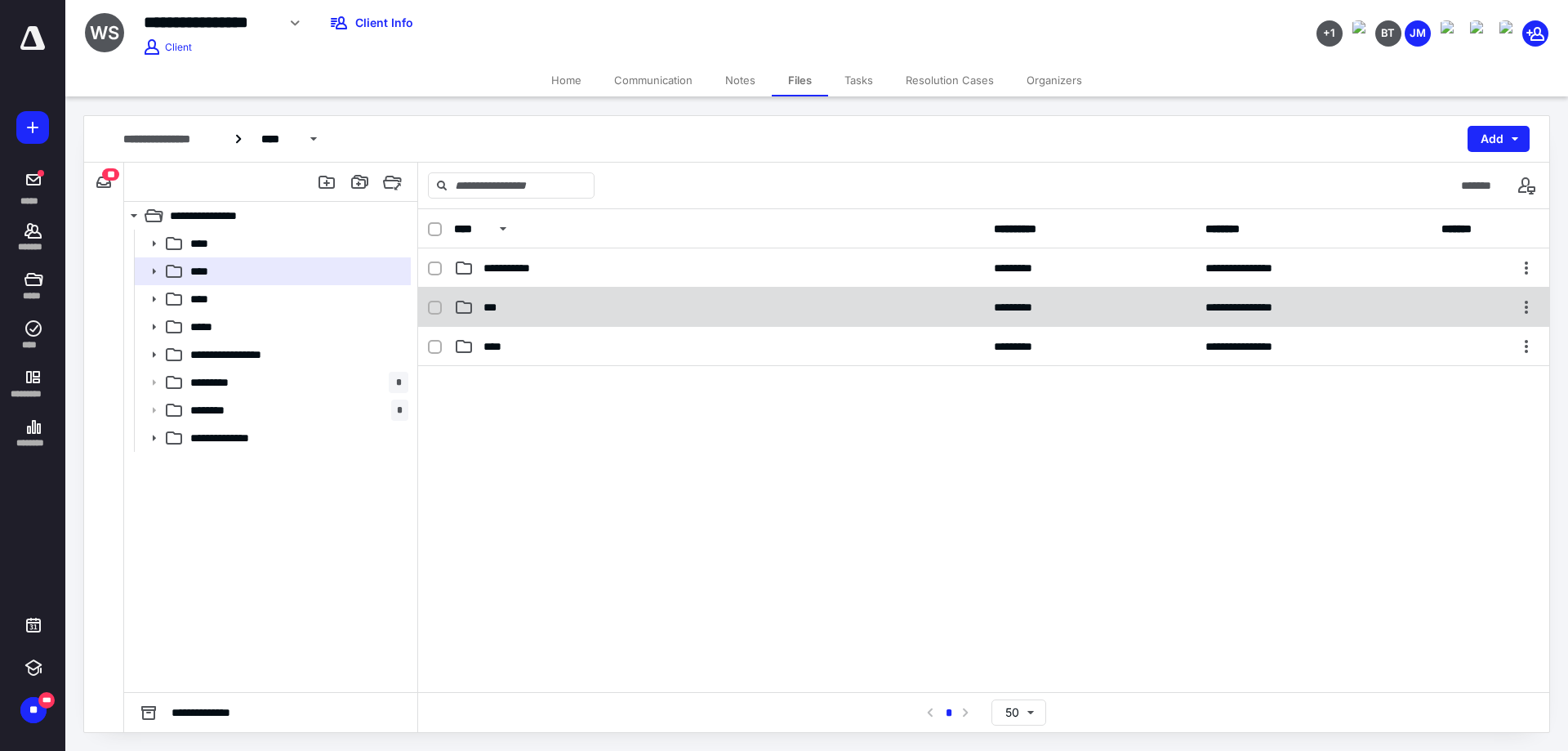click on "***" at bounding box center [719, 307] 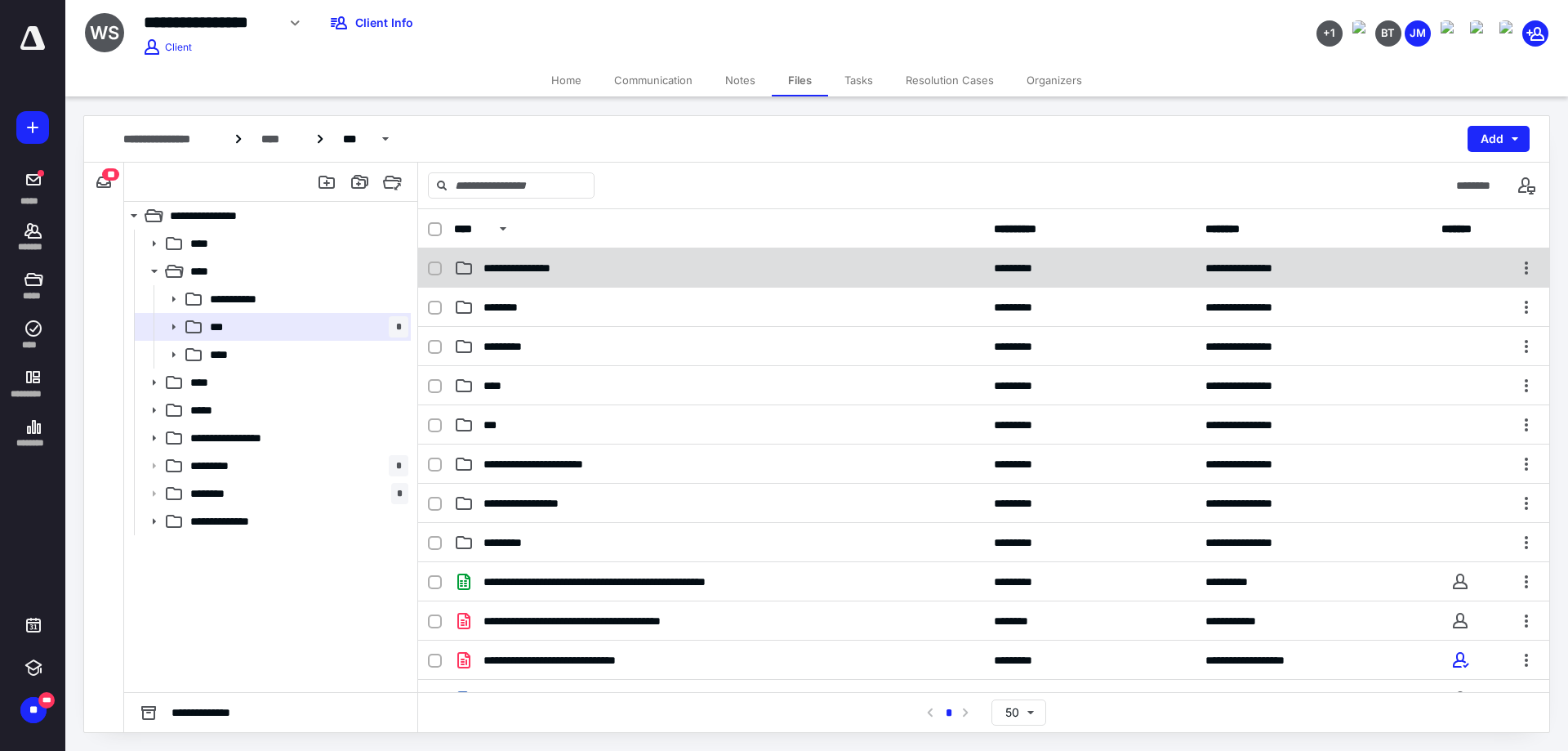 click on "**********" at bounding box center (719, 268) 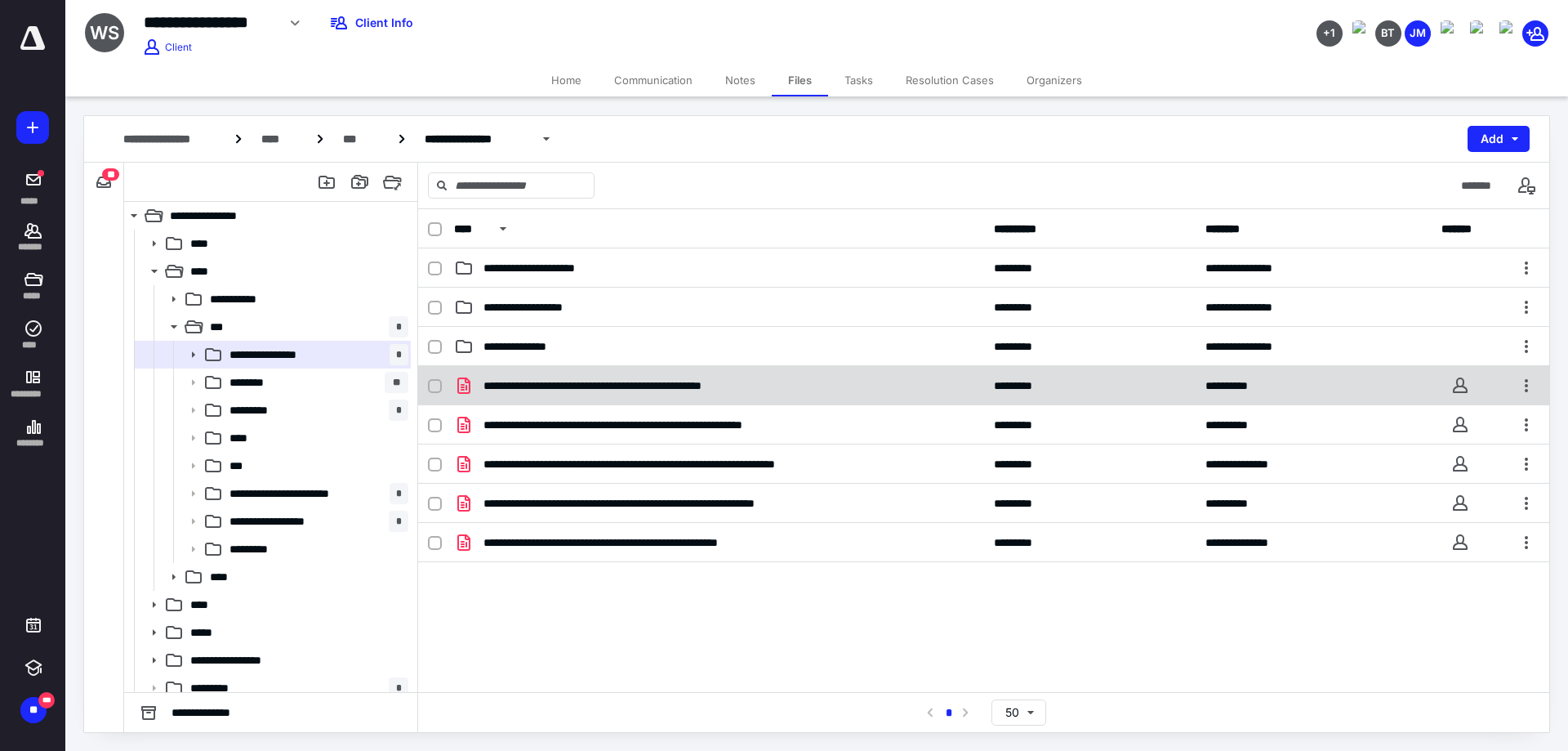 click 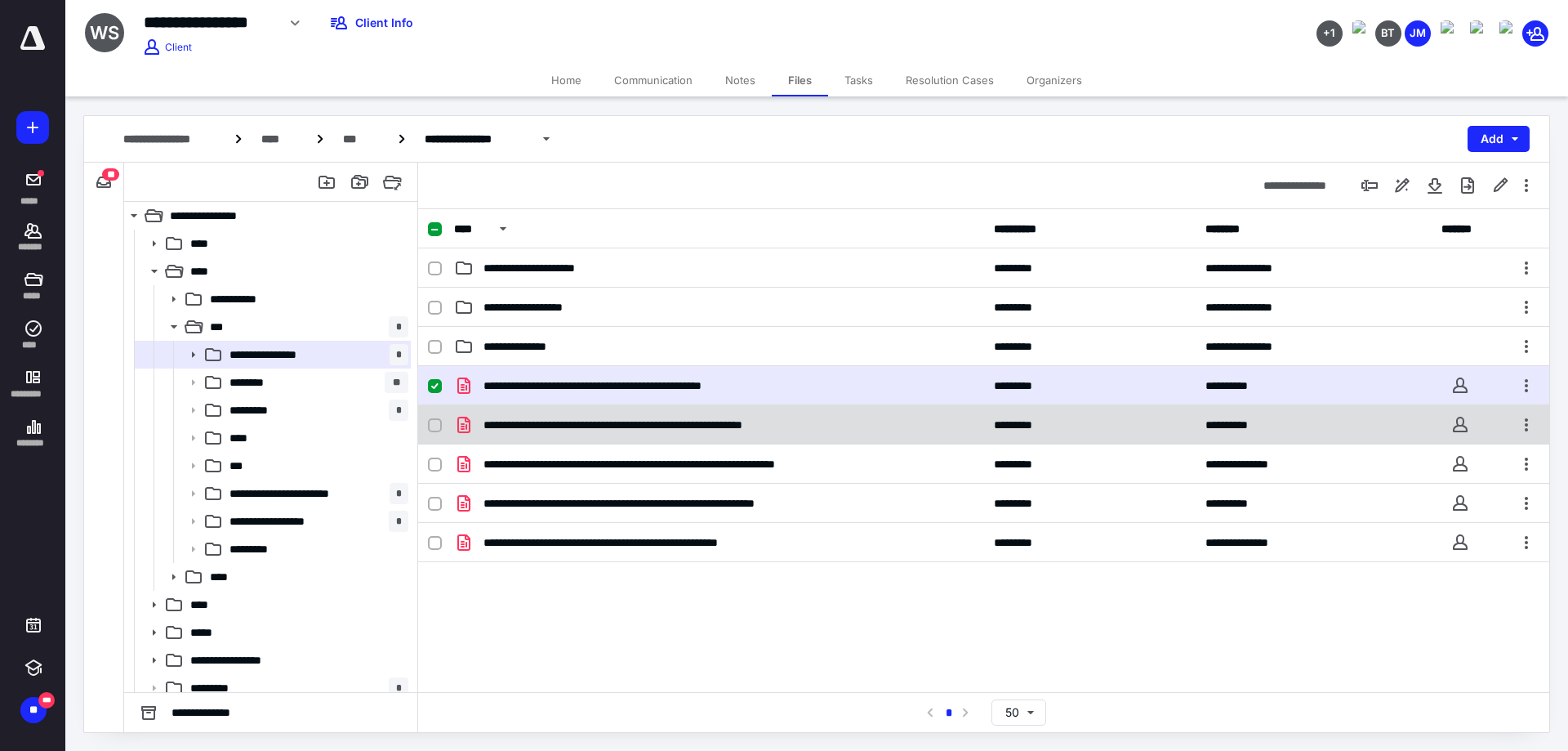 click 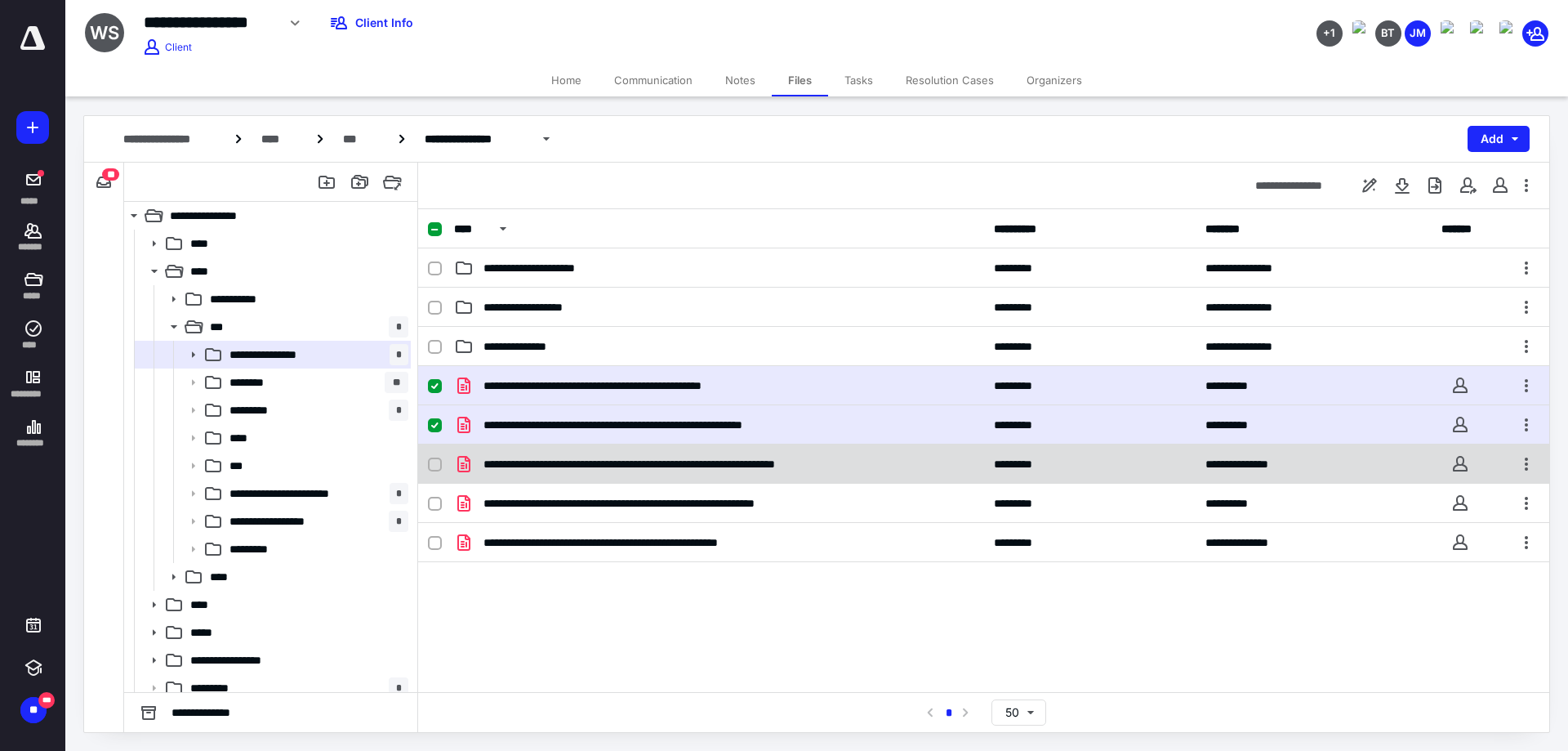 click at bounding box center (434, 465) 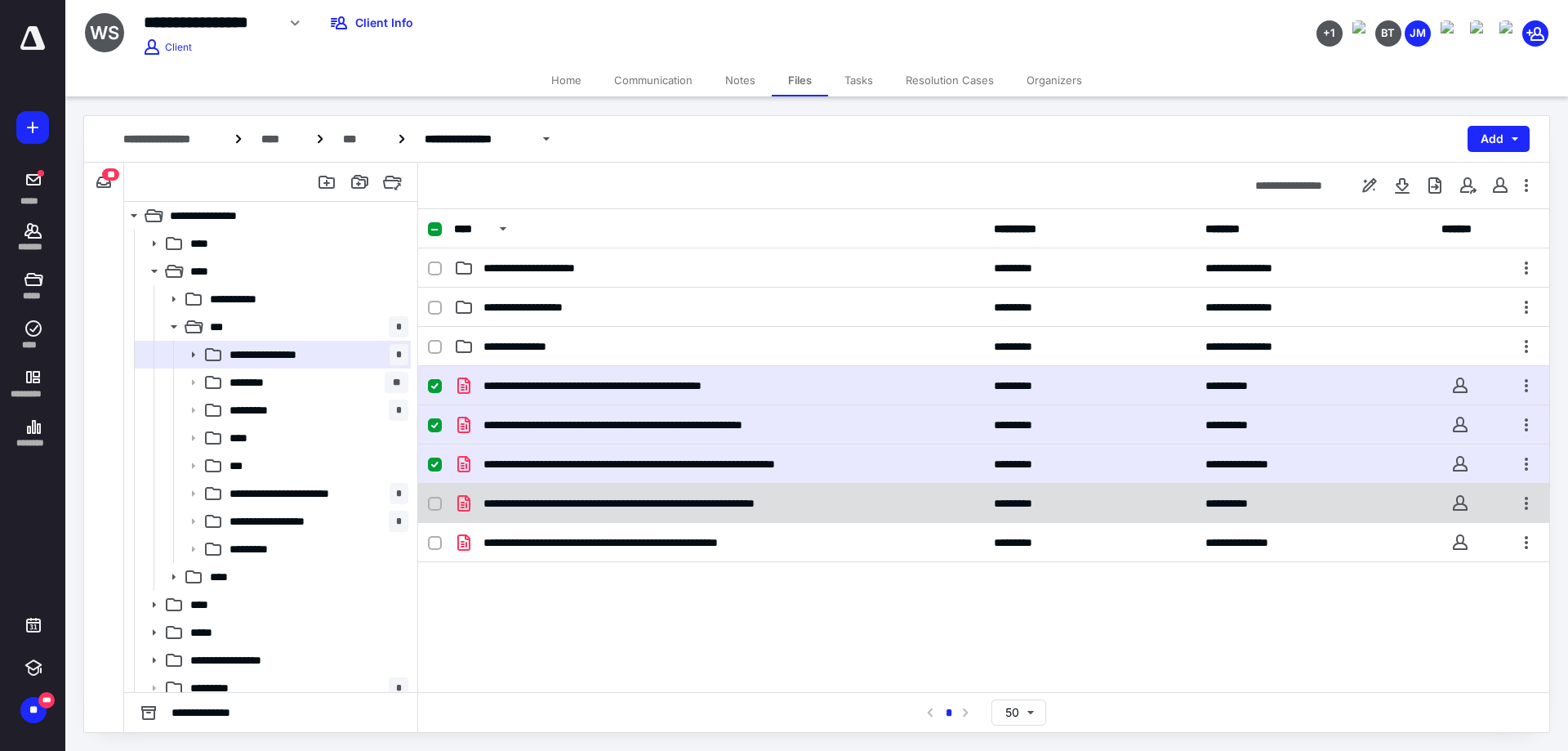 drag, startPoint x: 430, startPoint y: 500, endPoint x: 430, endPoint y: 513, distance: 13 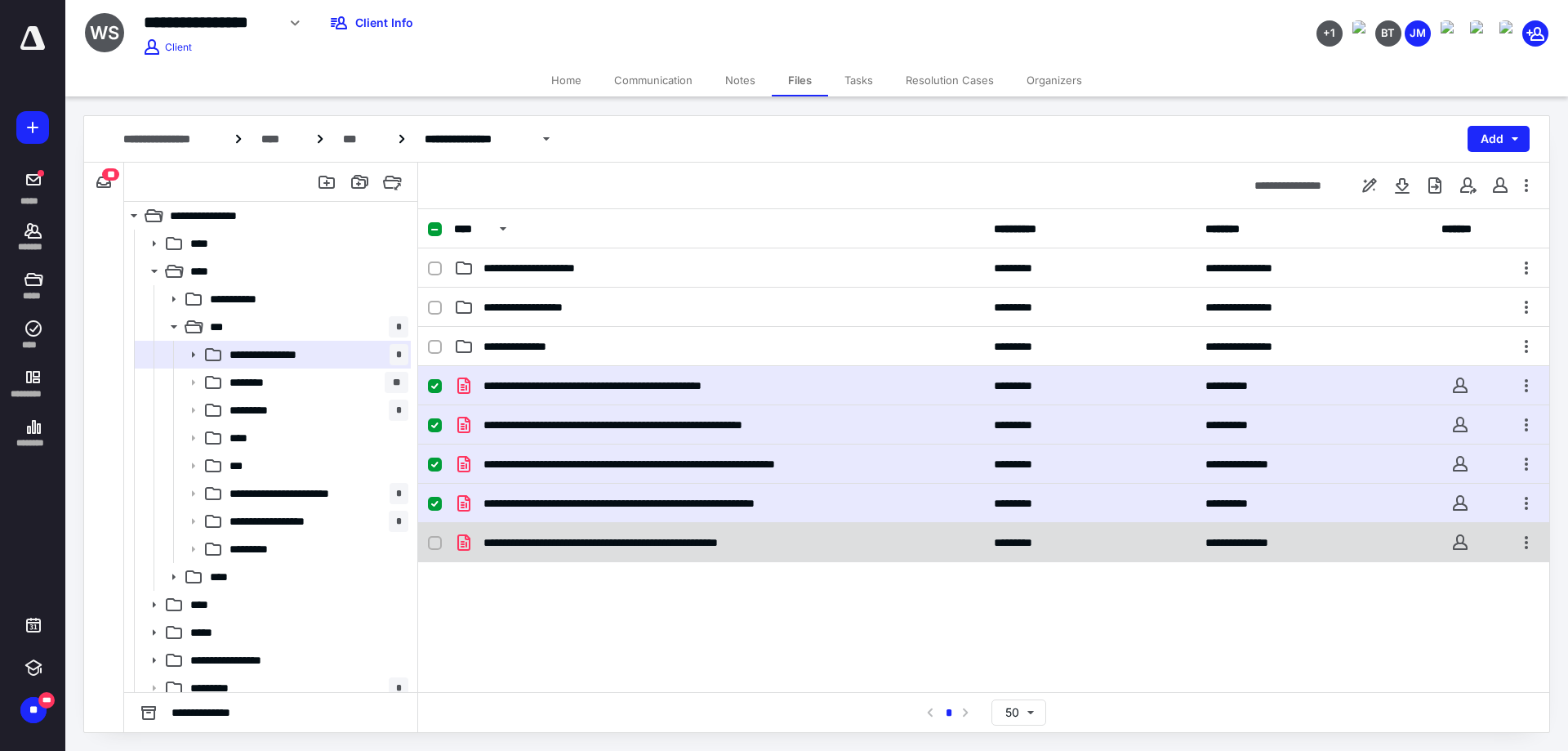 click at bounding box center [434, 543] 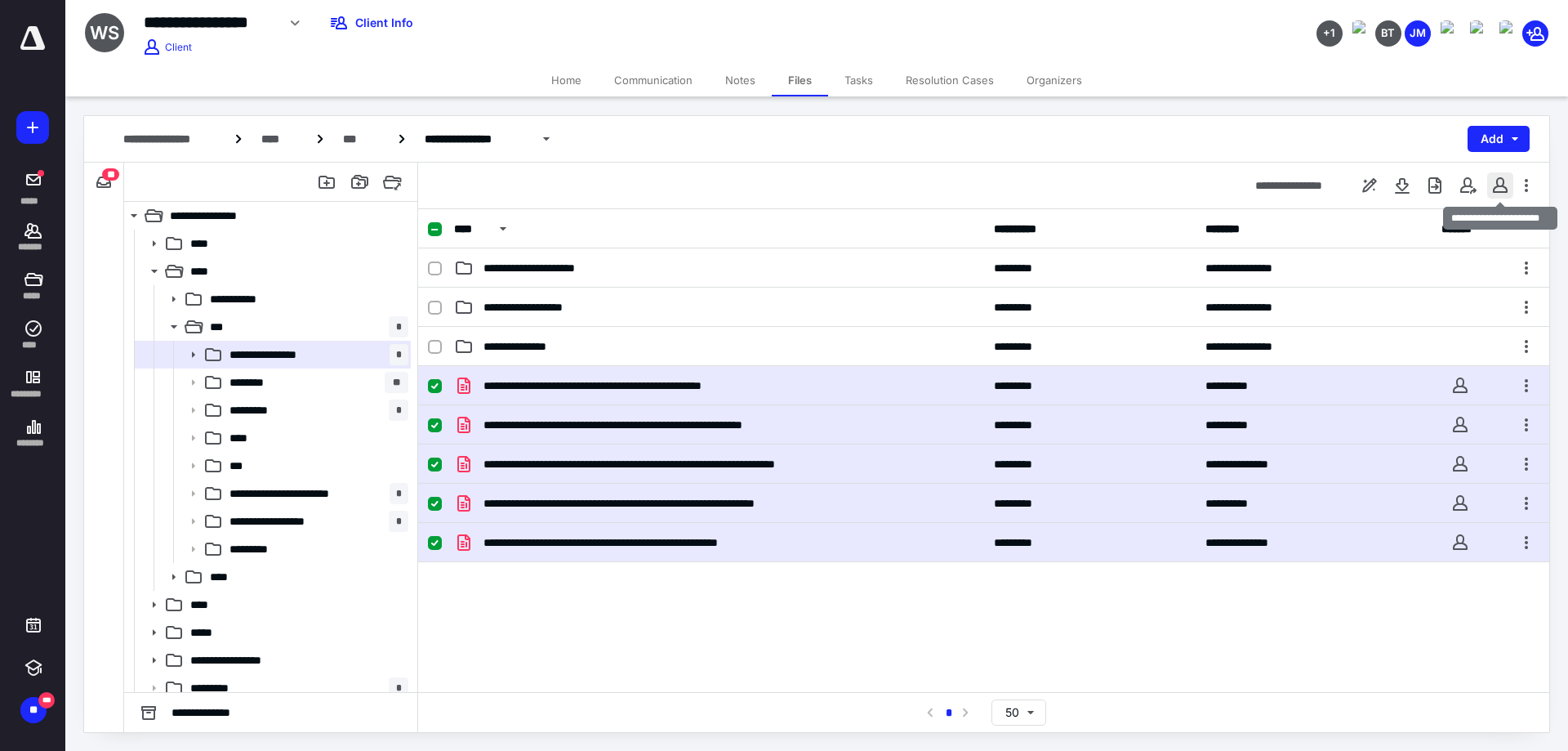 click at bounding box center (1500, 186) 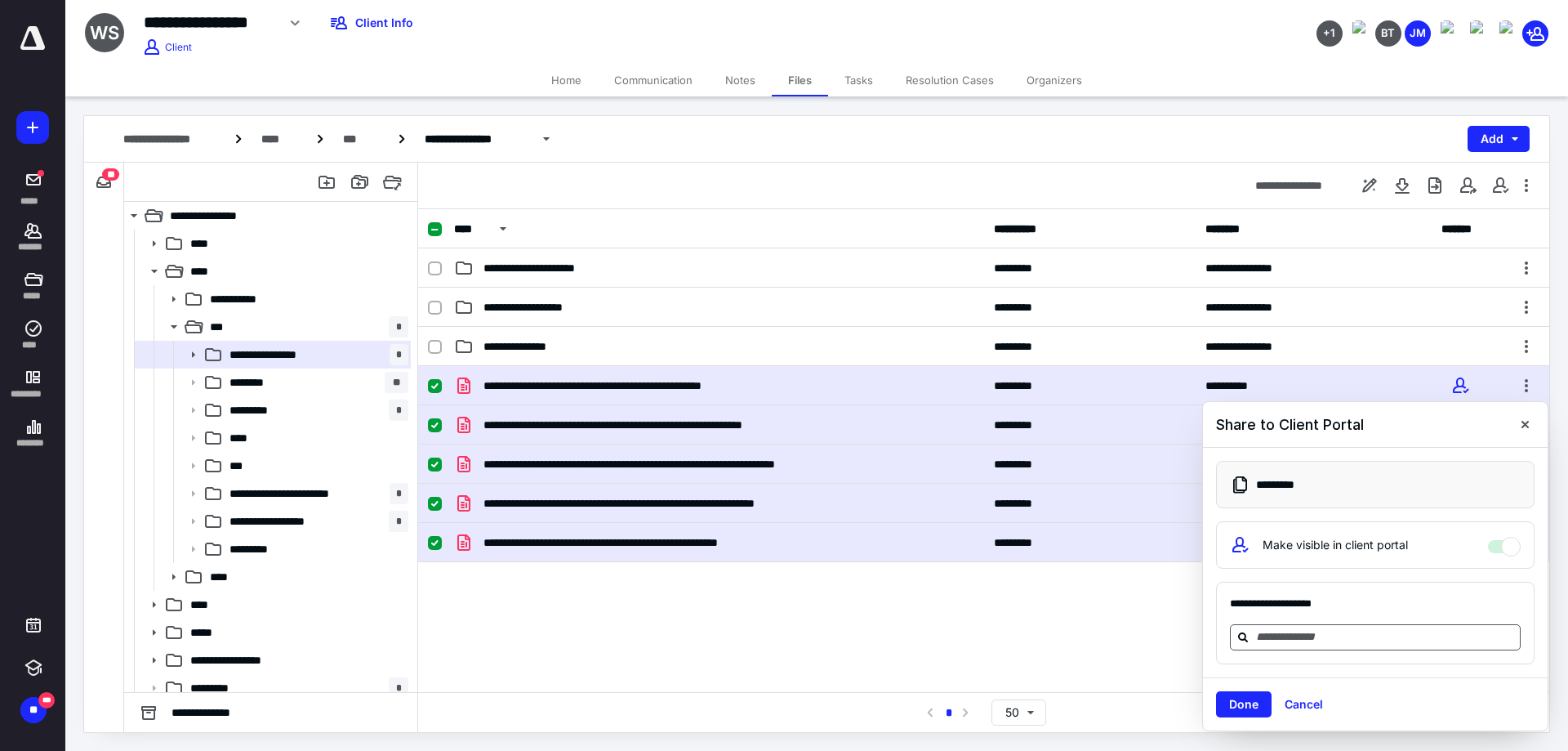 click at bounding box center [1385, 637] 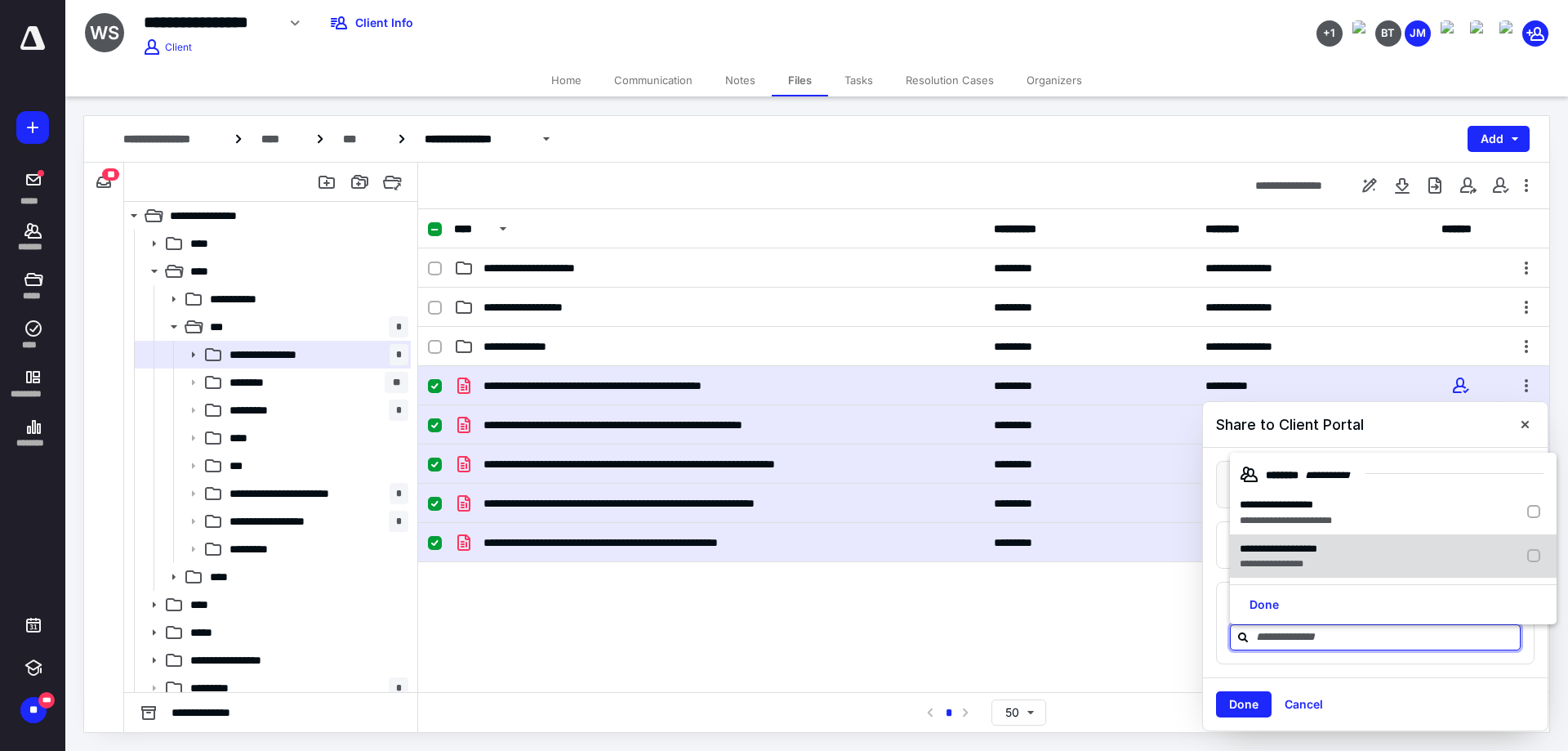 click on "**********" at bounding box center [1278, 549] 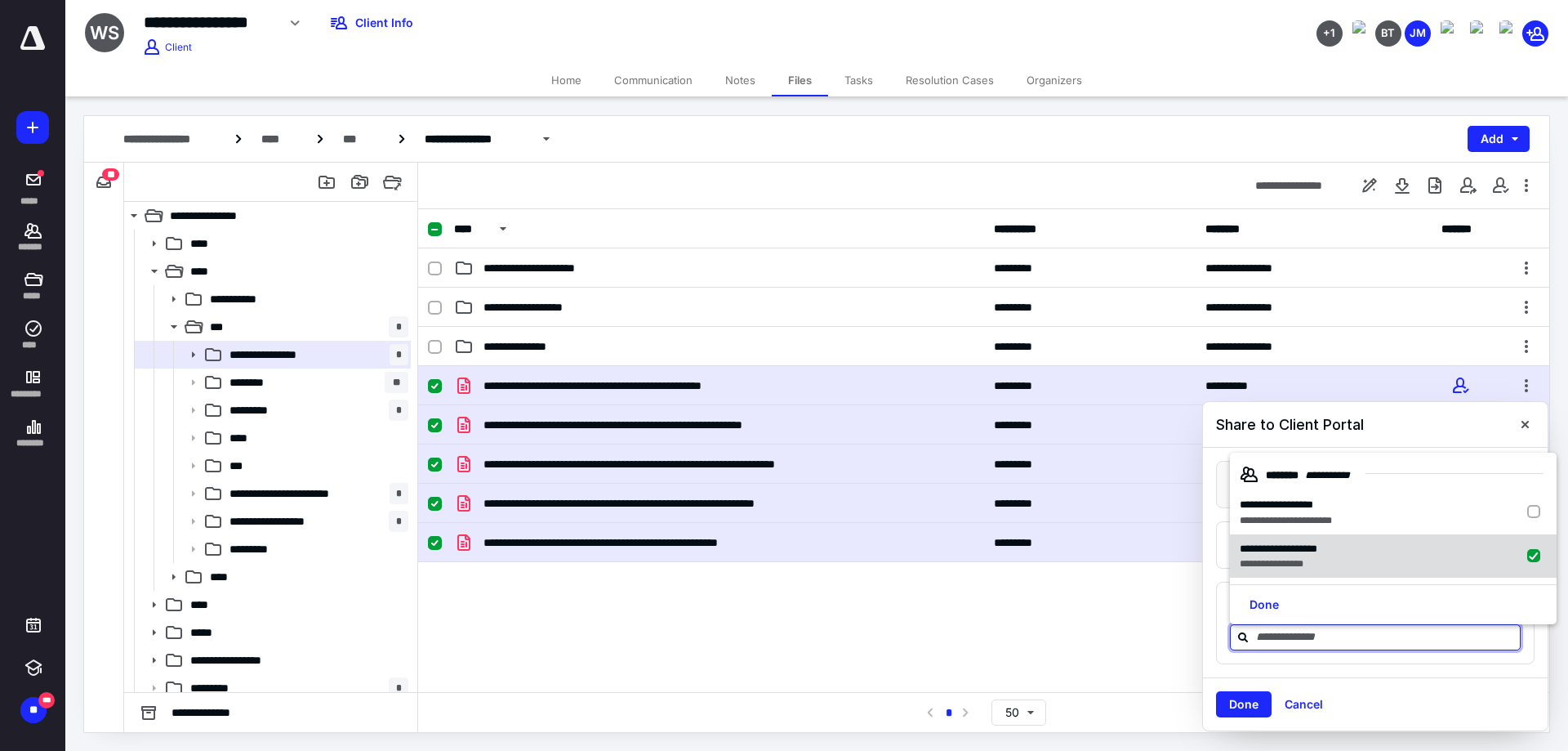 checkbox on "true" 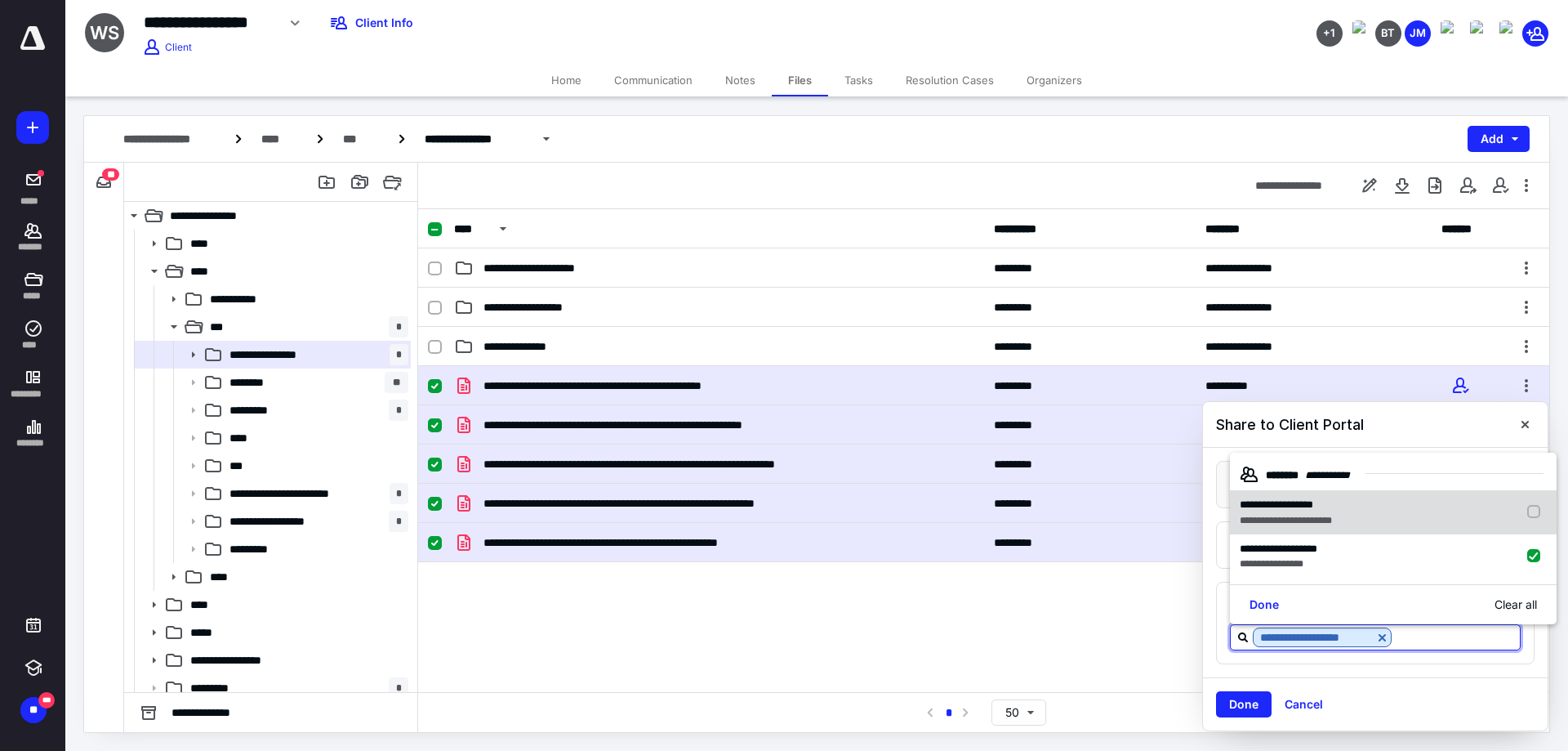 click on "**********" at bounding box center [1393, 512] 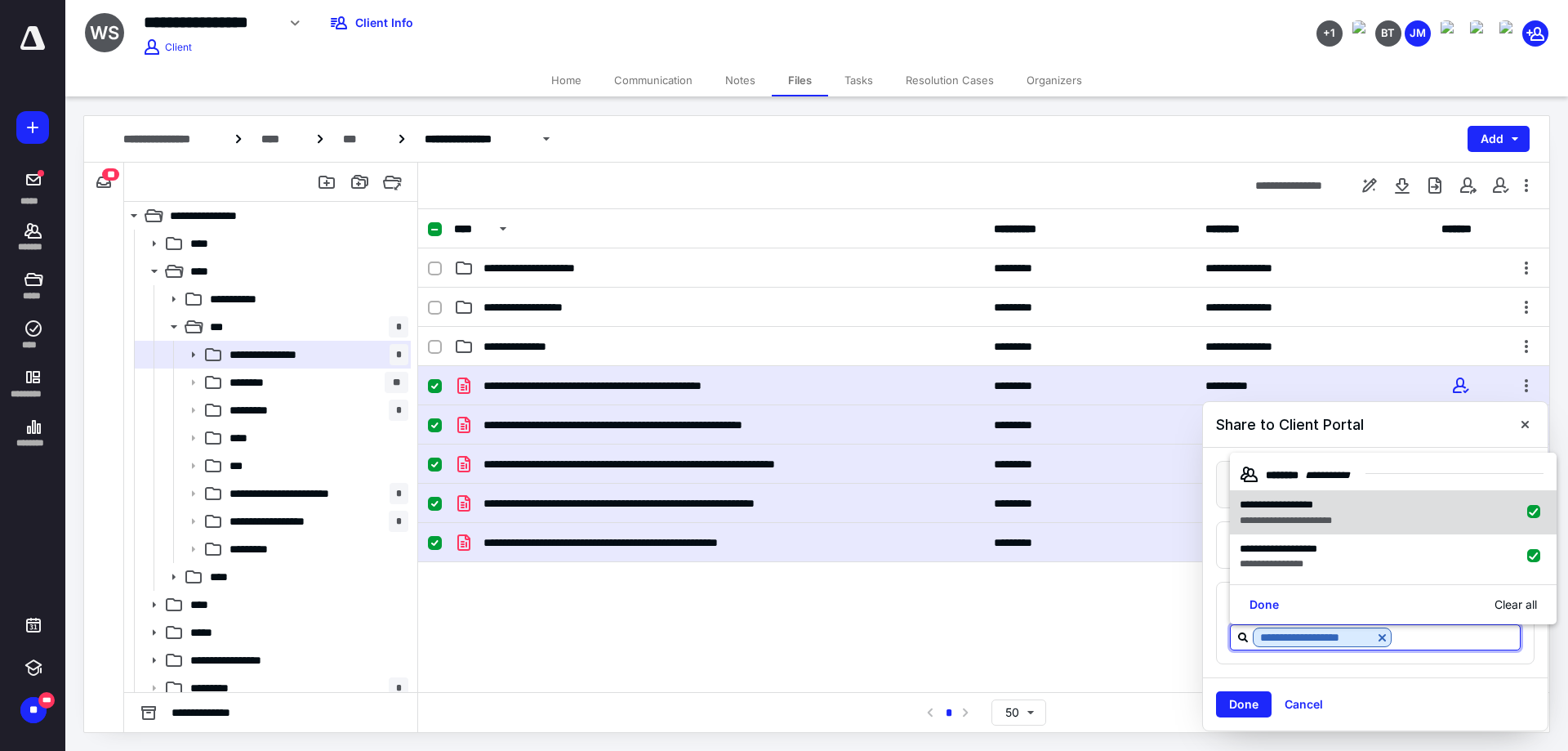 checkbox on "true" 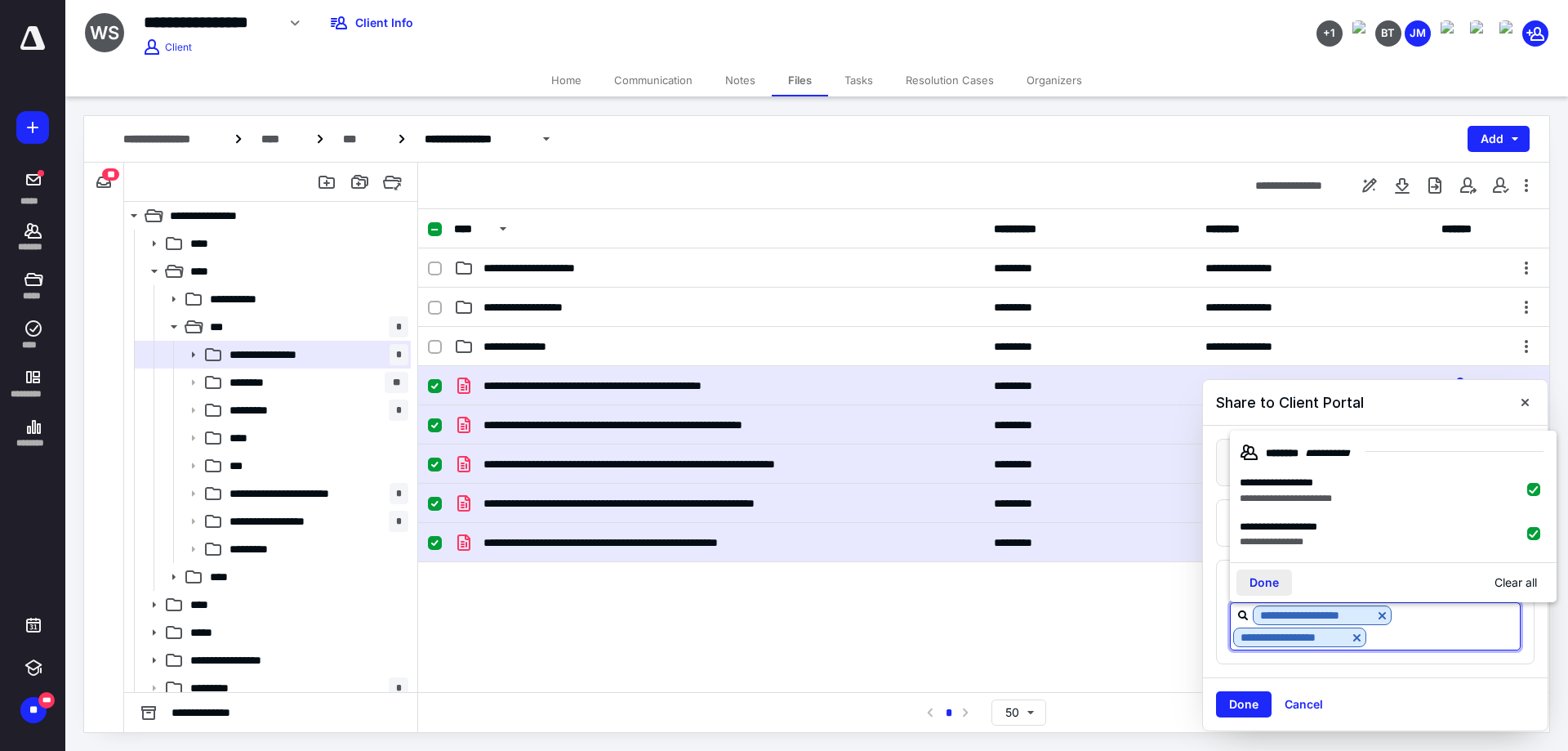click on "Done" at bounding box center (1264, 583) 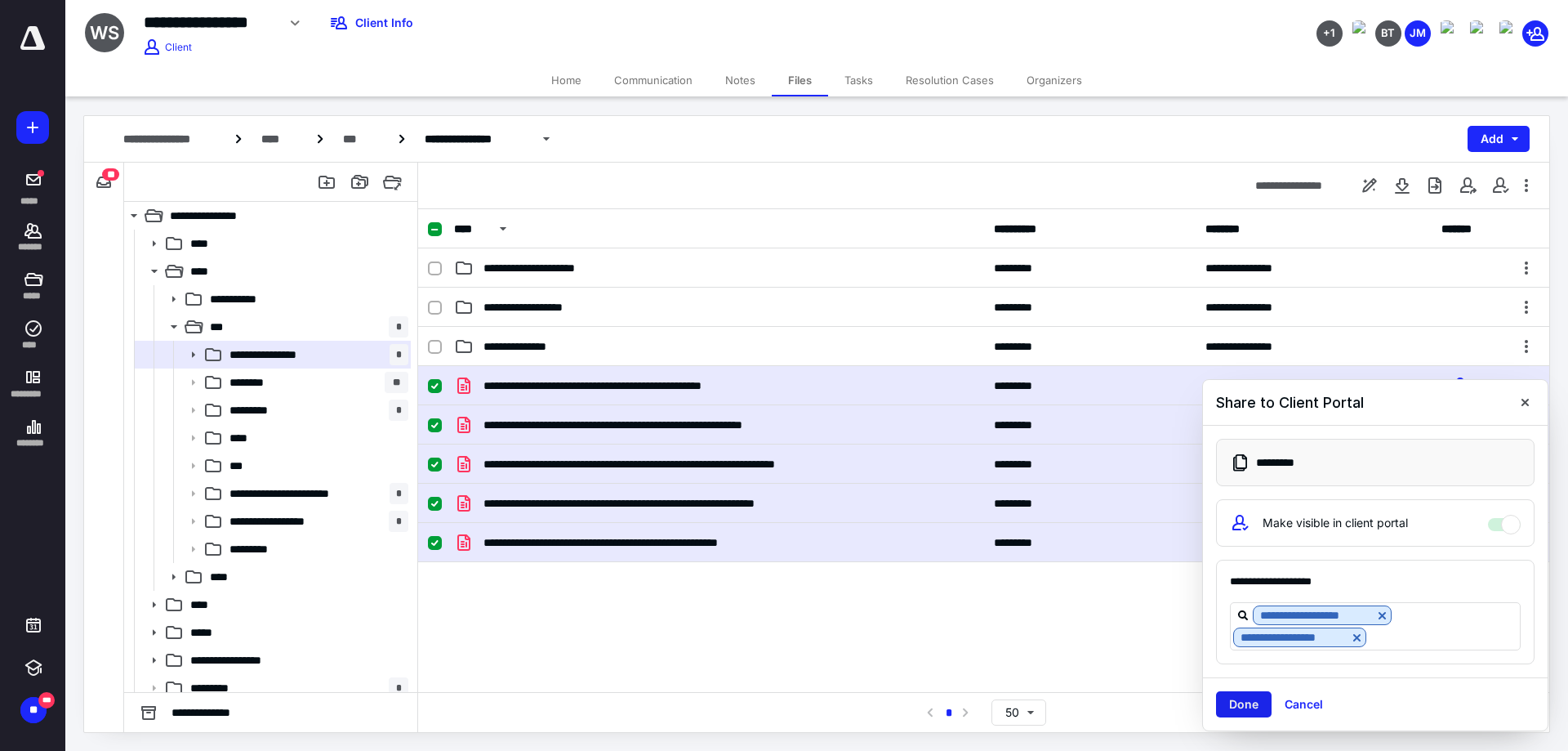 click on "Done" at bounding box center (1244, 704) 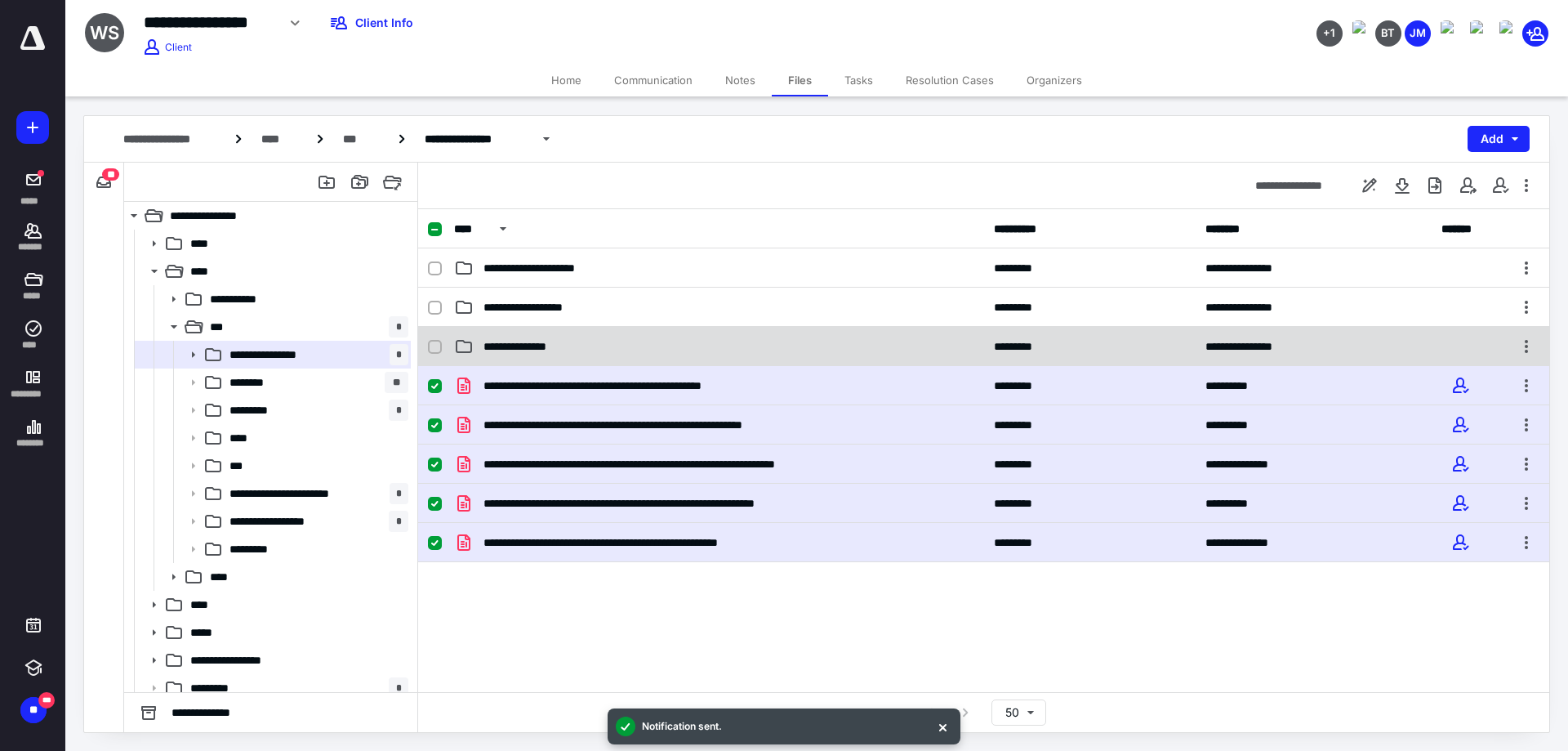 click on "**********" at bounding box center [719, 346] 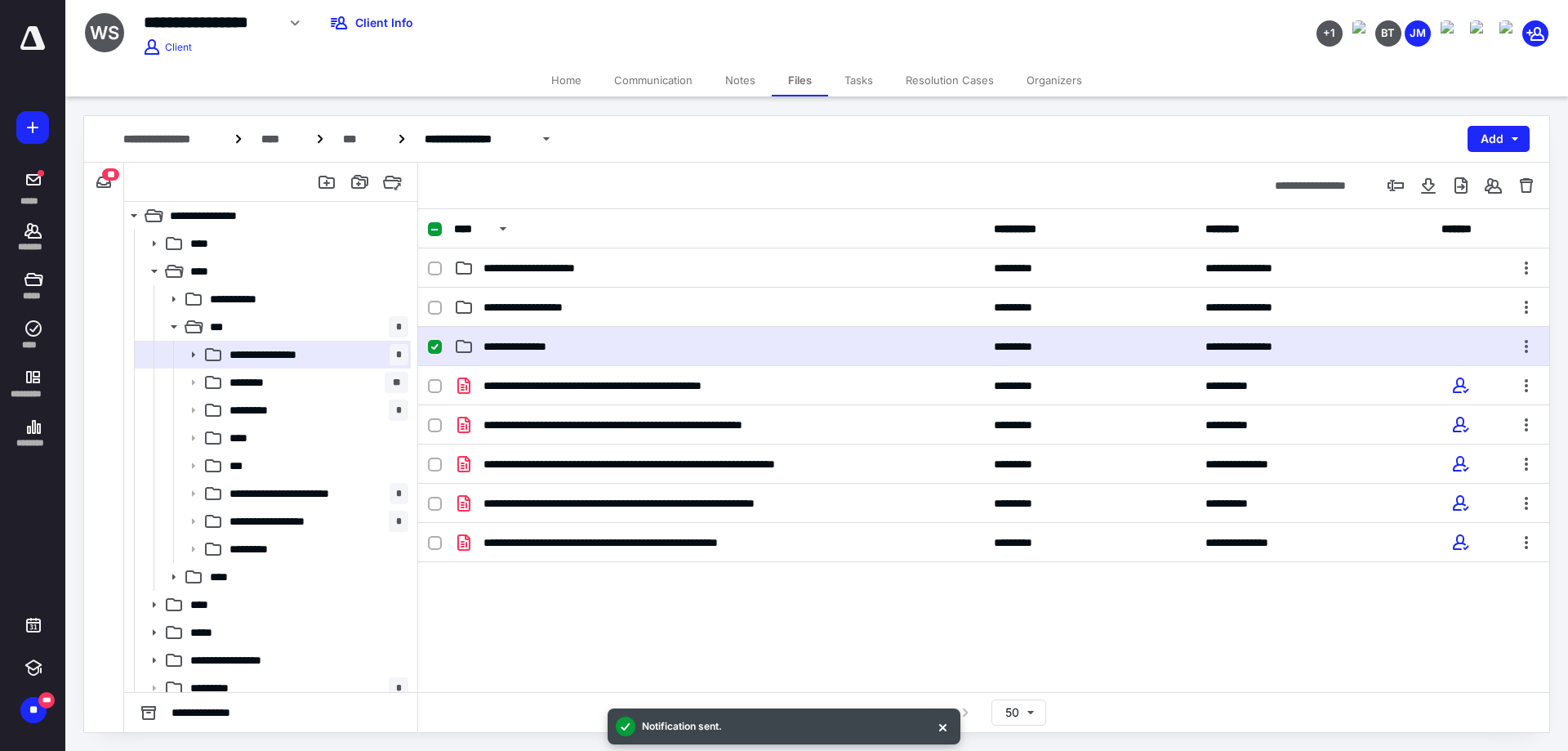 click on "**********" at bounding box center [719, 346] 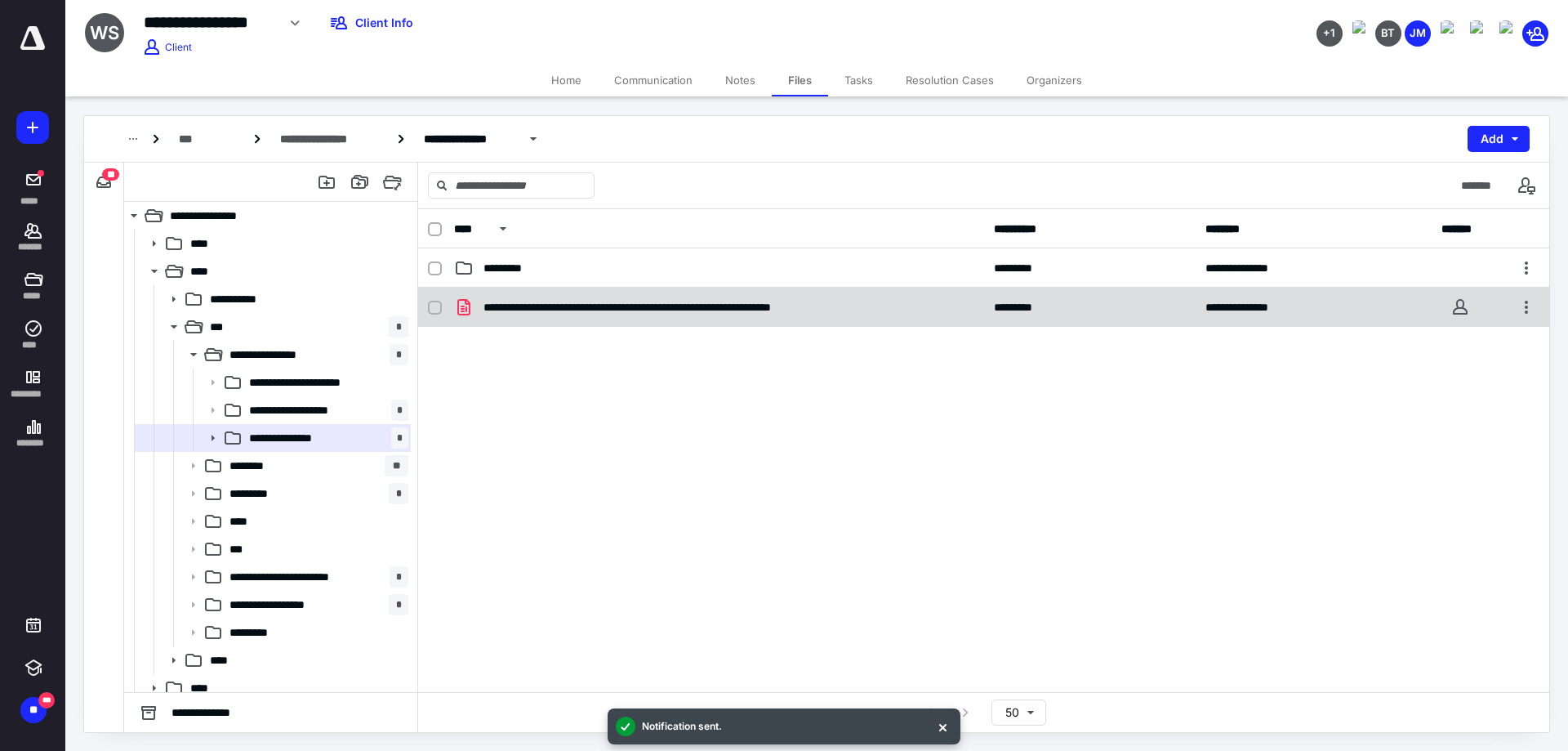 click 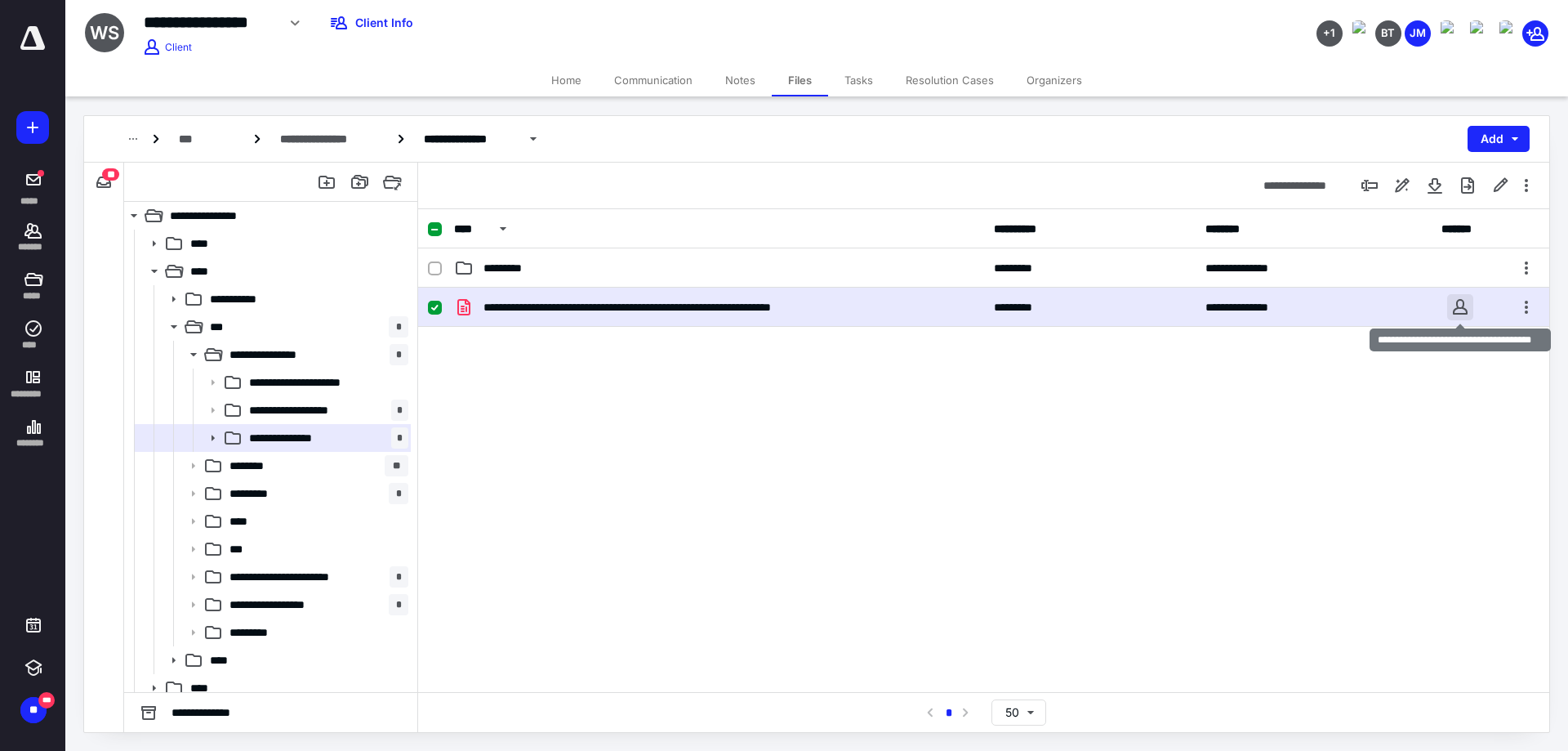 click at bounding box center (1460, 307) 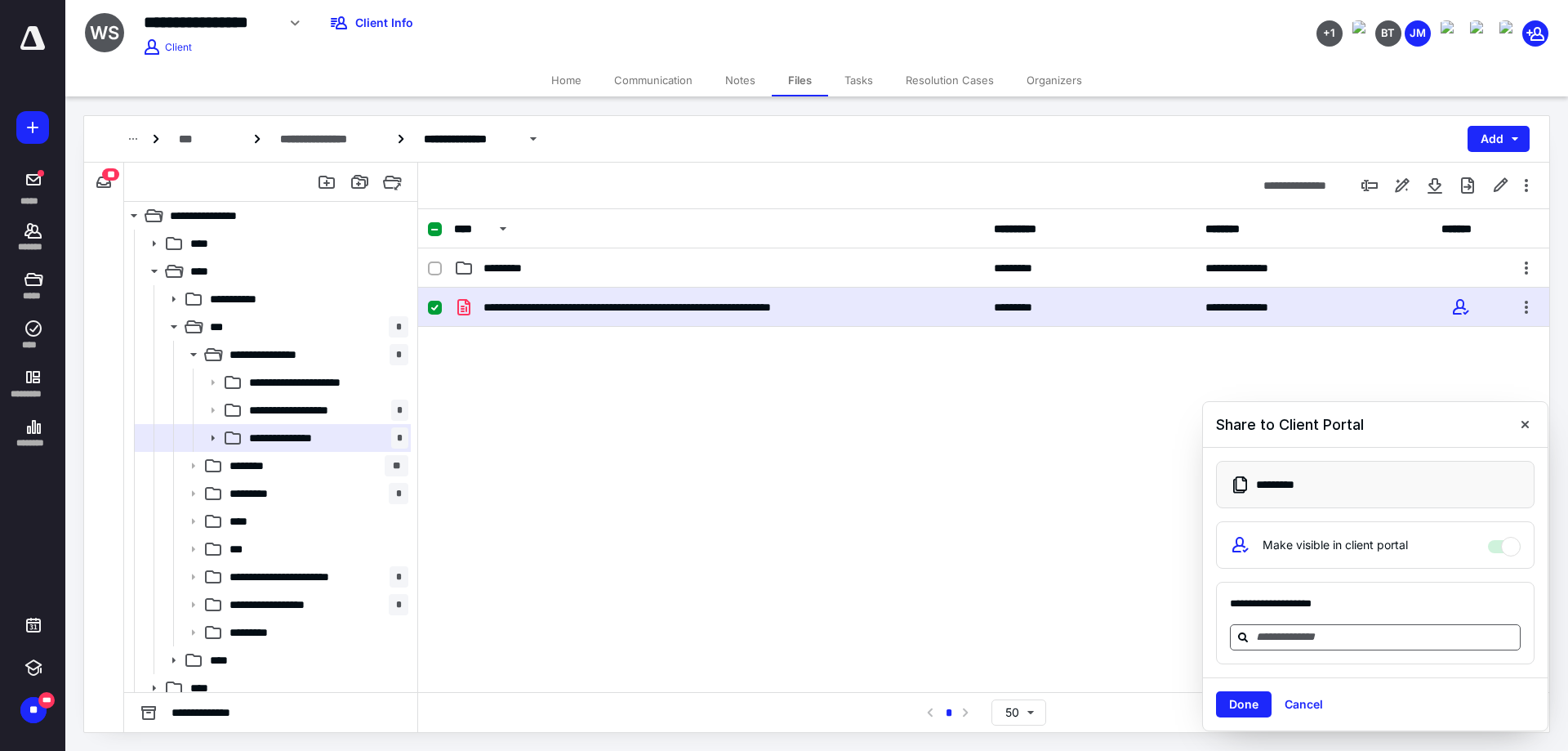 click at bounding box center (1385, 637) 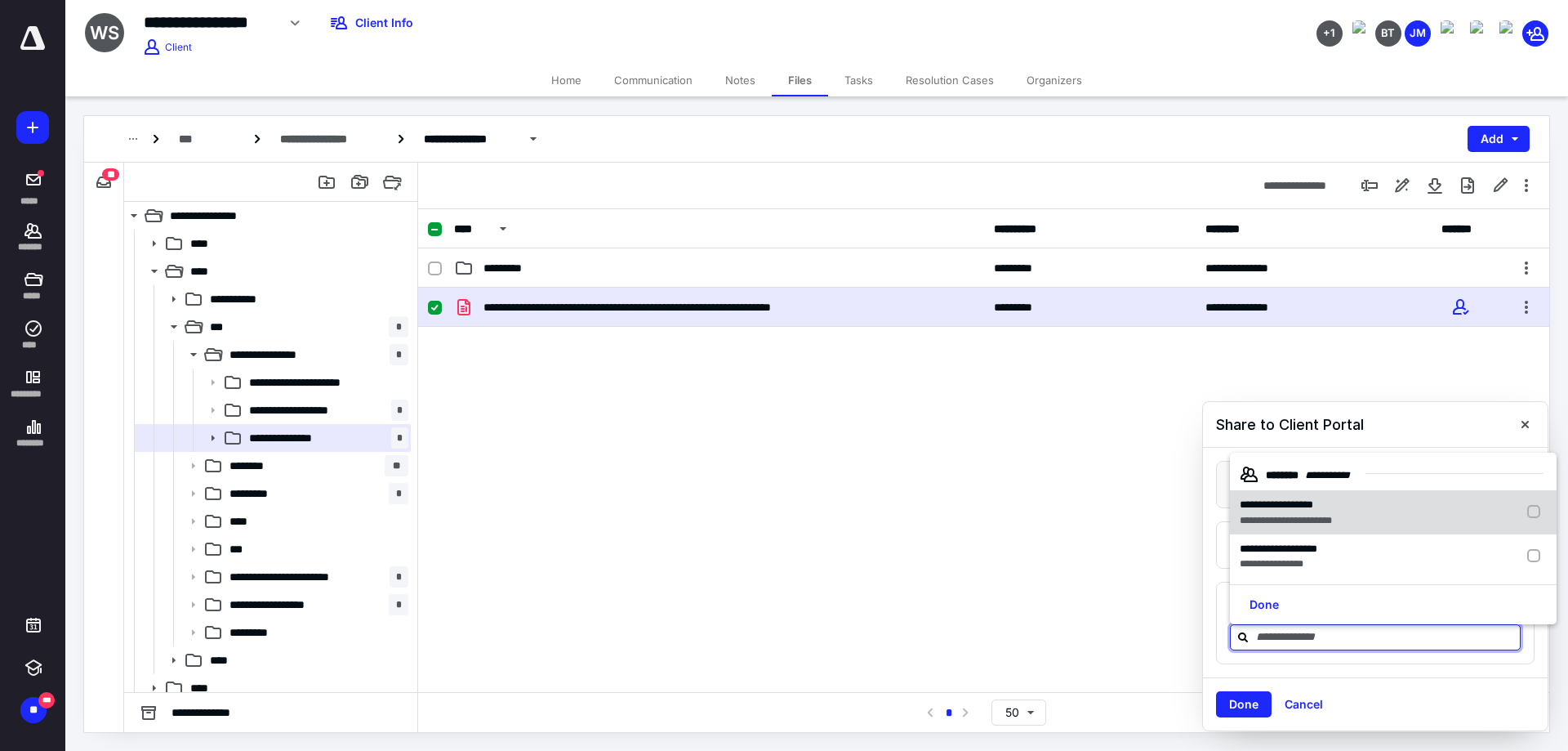 click on "**********" at bounding box center [1393, 512] 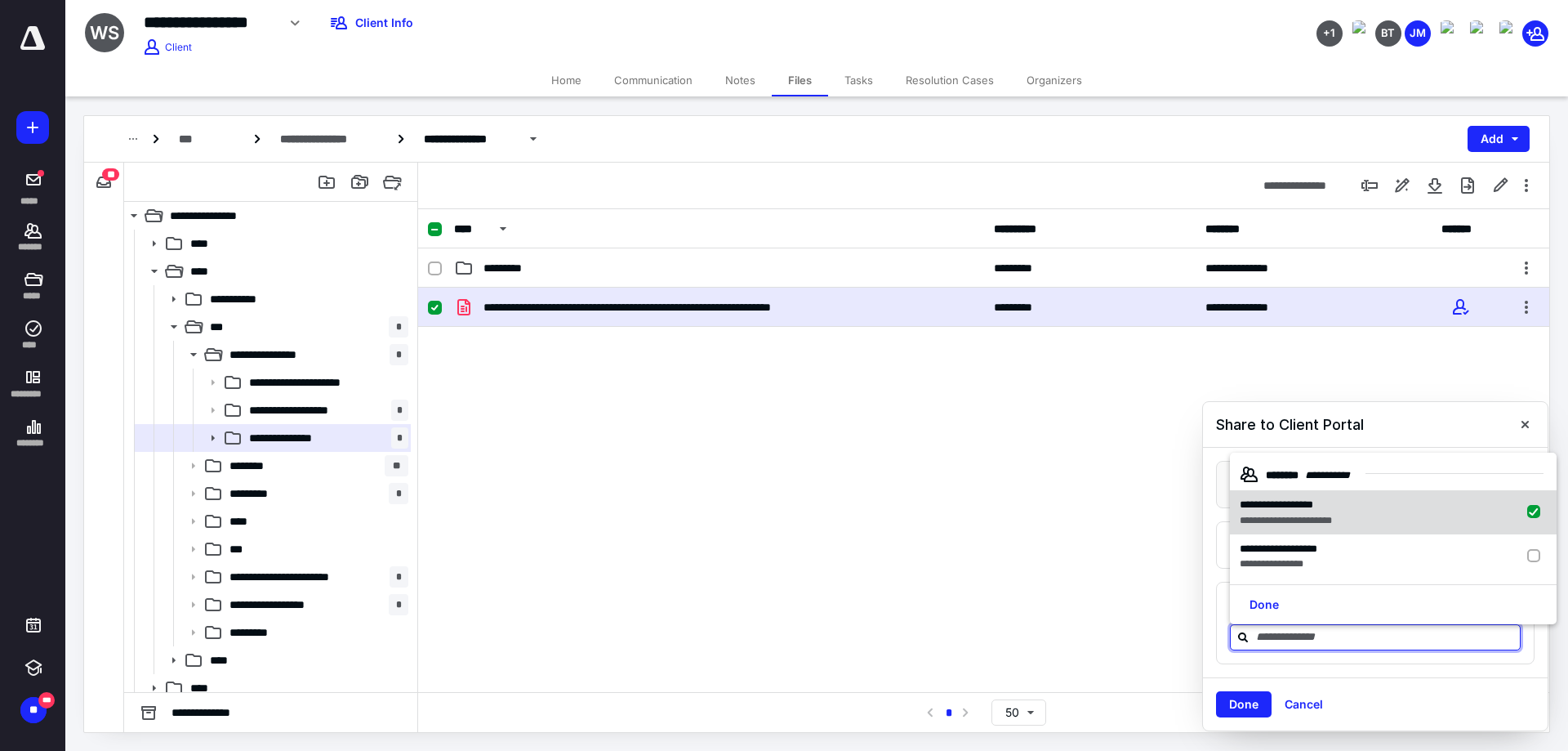 checkbox on "true" 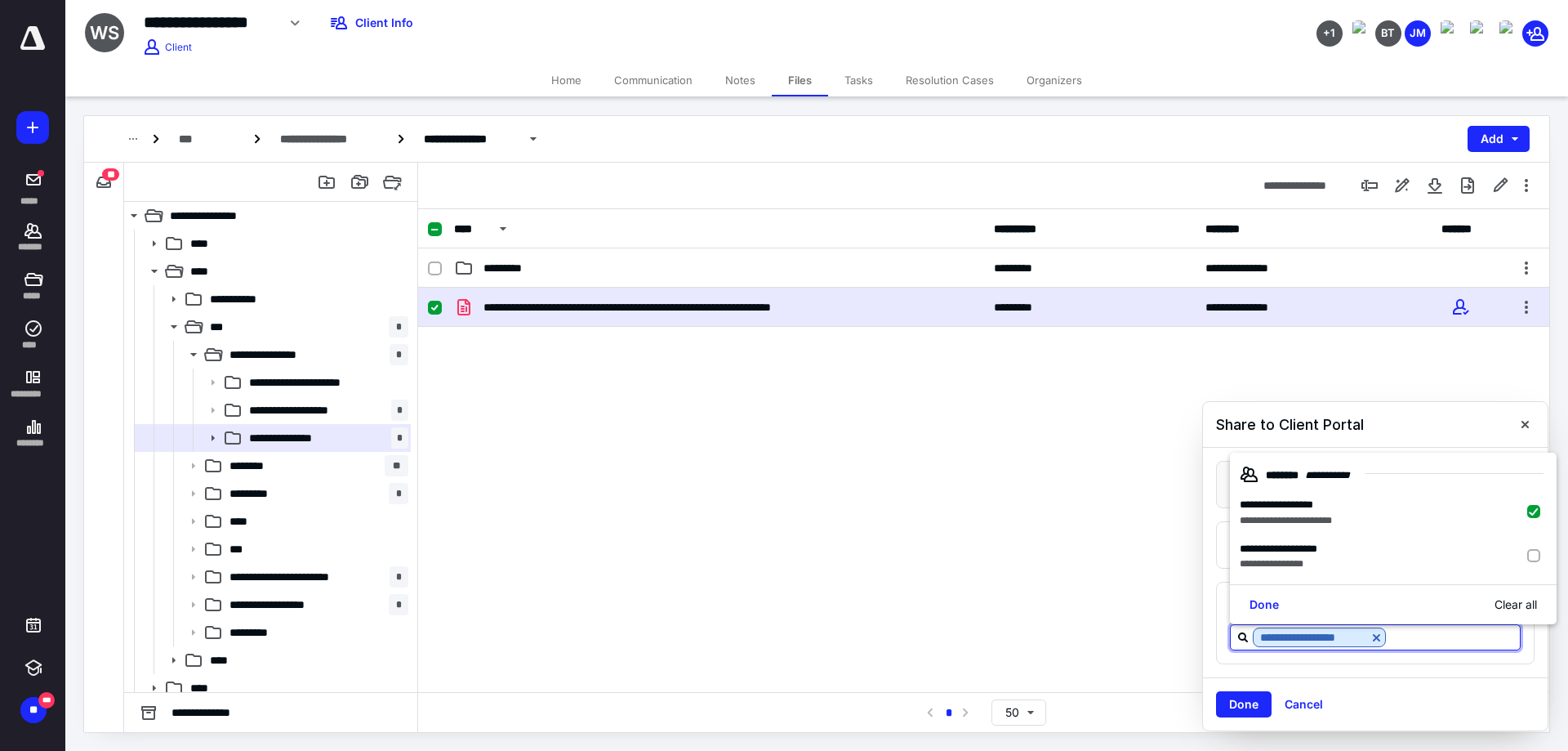 drag, startPoint x: 1312, startPoint y: 538, endPoint x: 1308, endPoint y: 557, distance: 19.416488 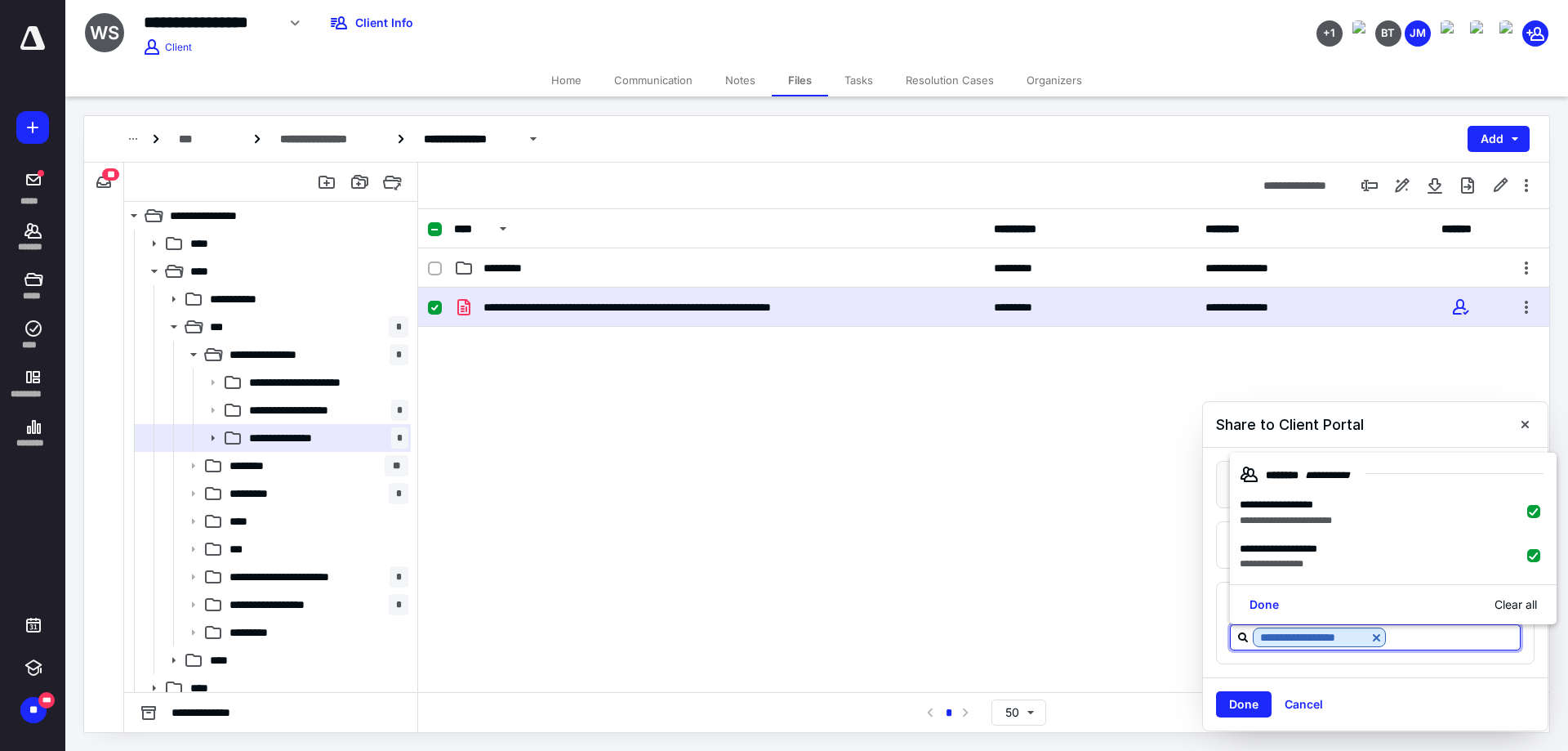 checkbox on "true" 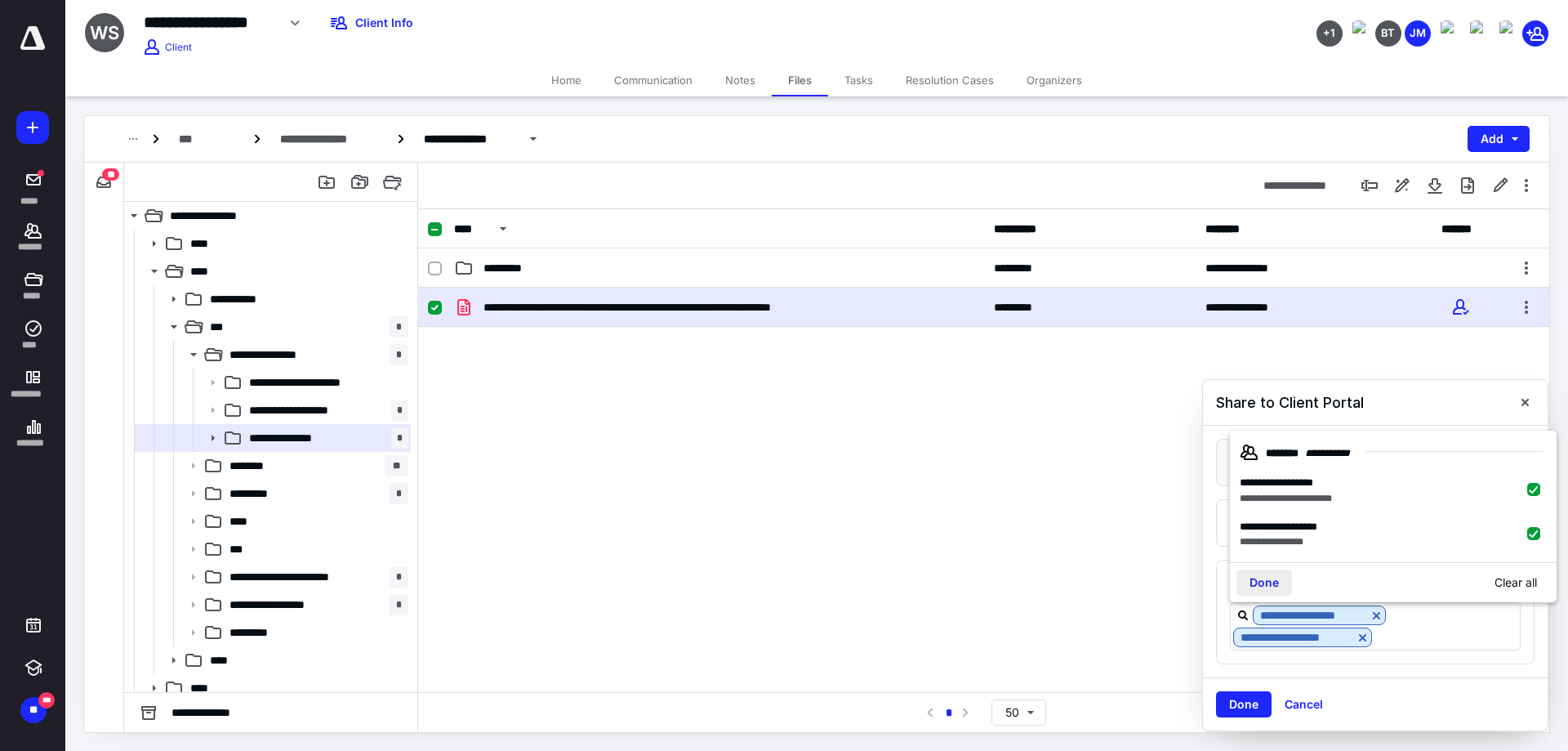 click on "Done" at bounding box center (1264, 583) 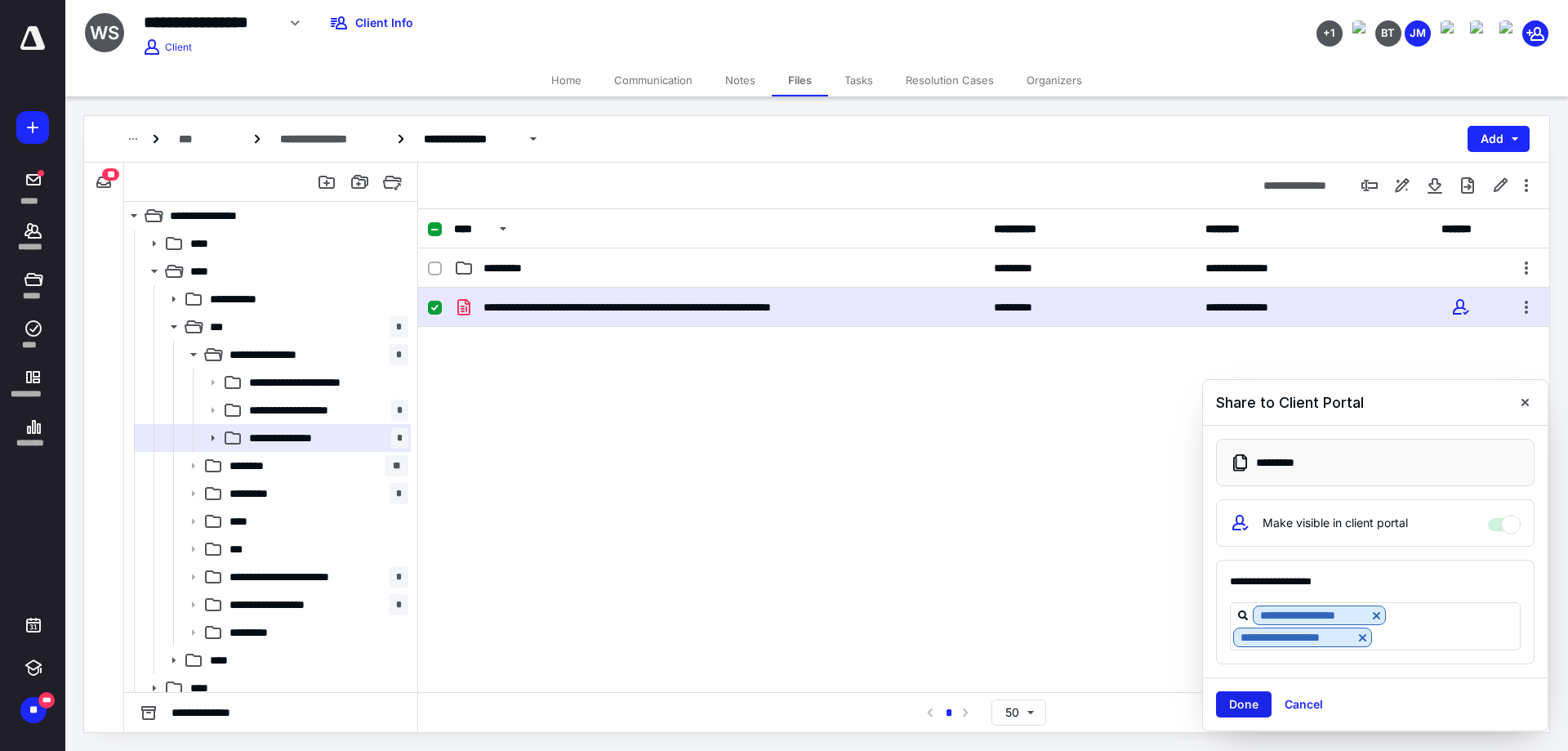 click on "Done" at bounding box center (1244, 704) 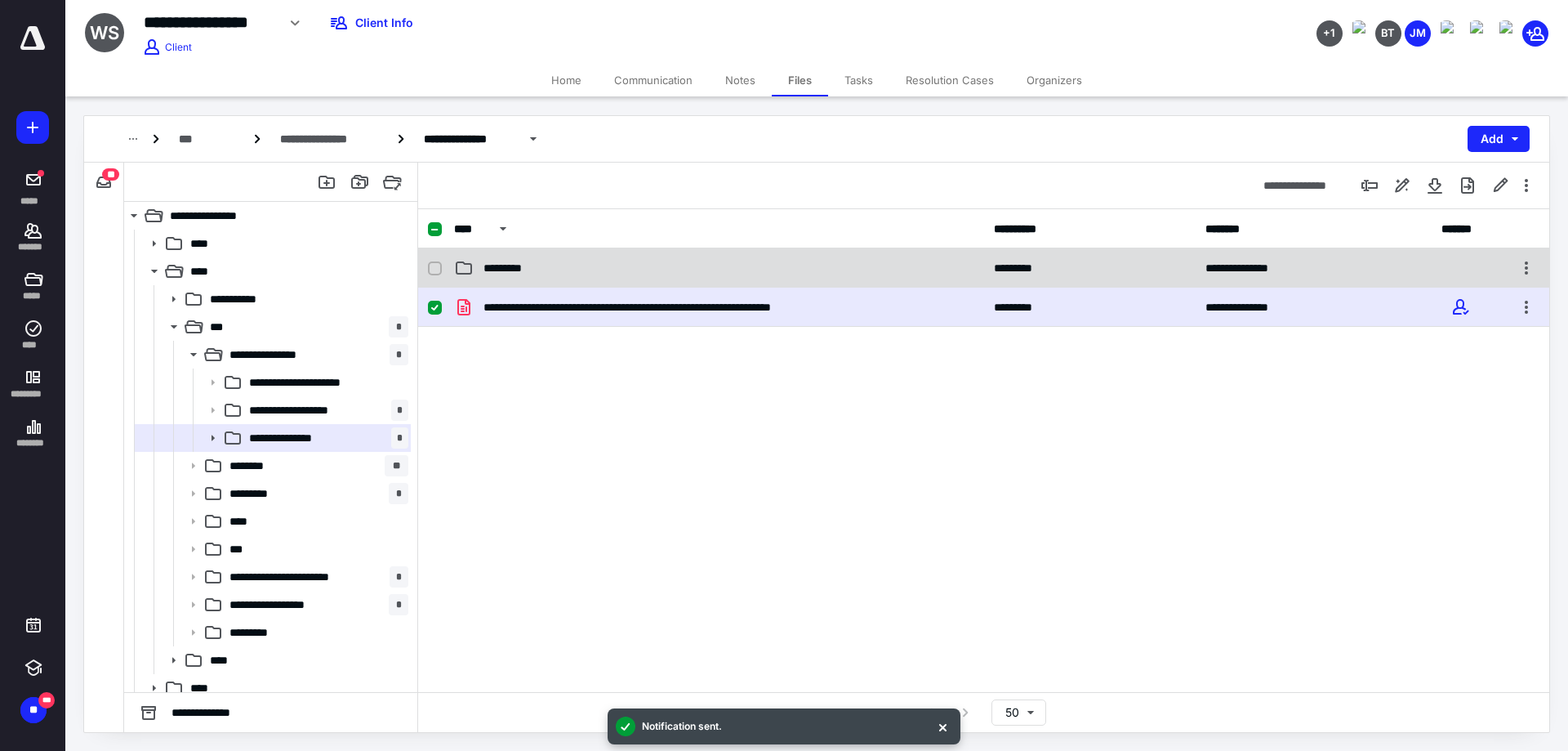 click on "*********" at bounding box center [510, 268] 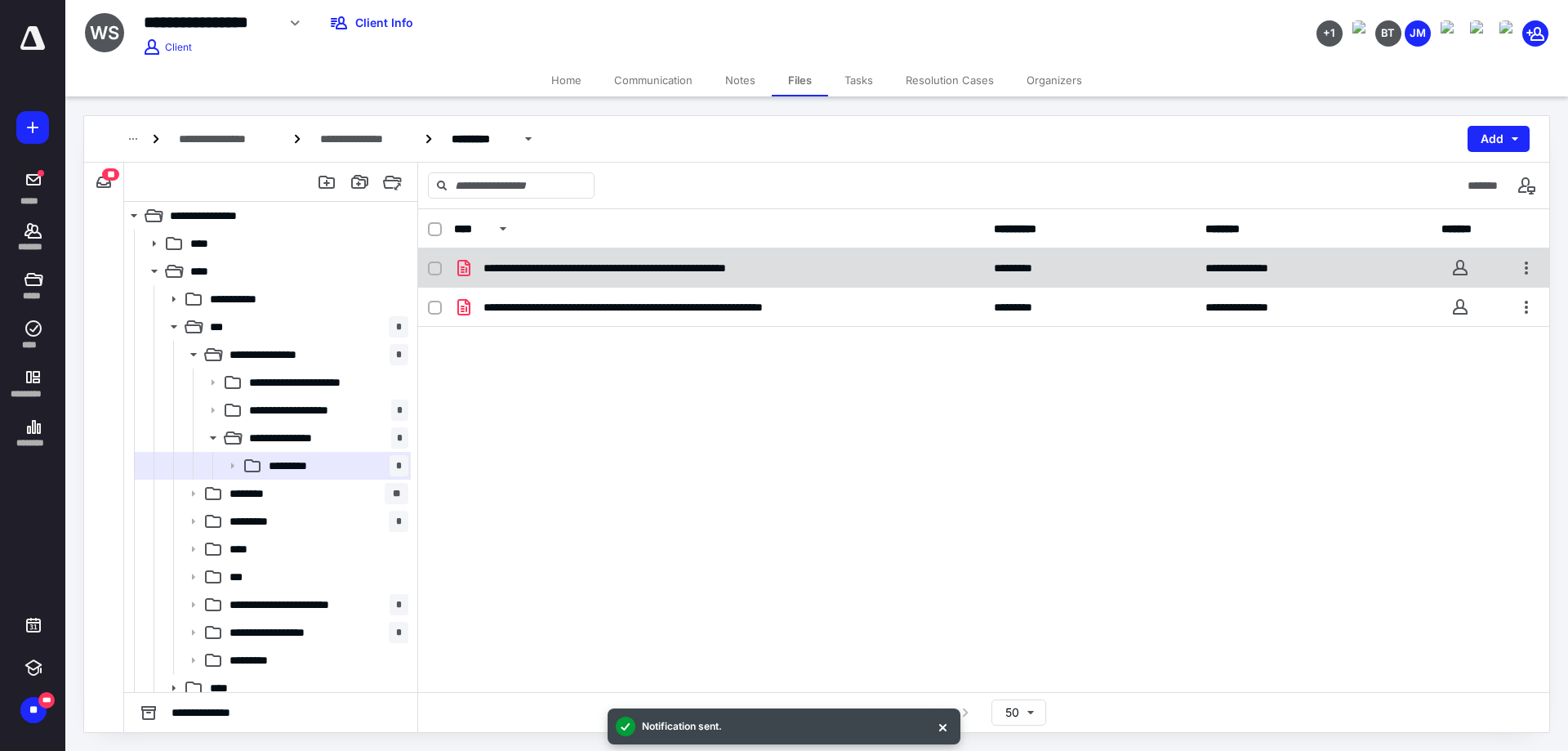 click 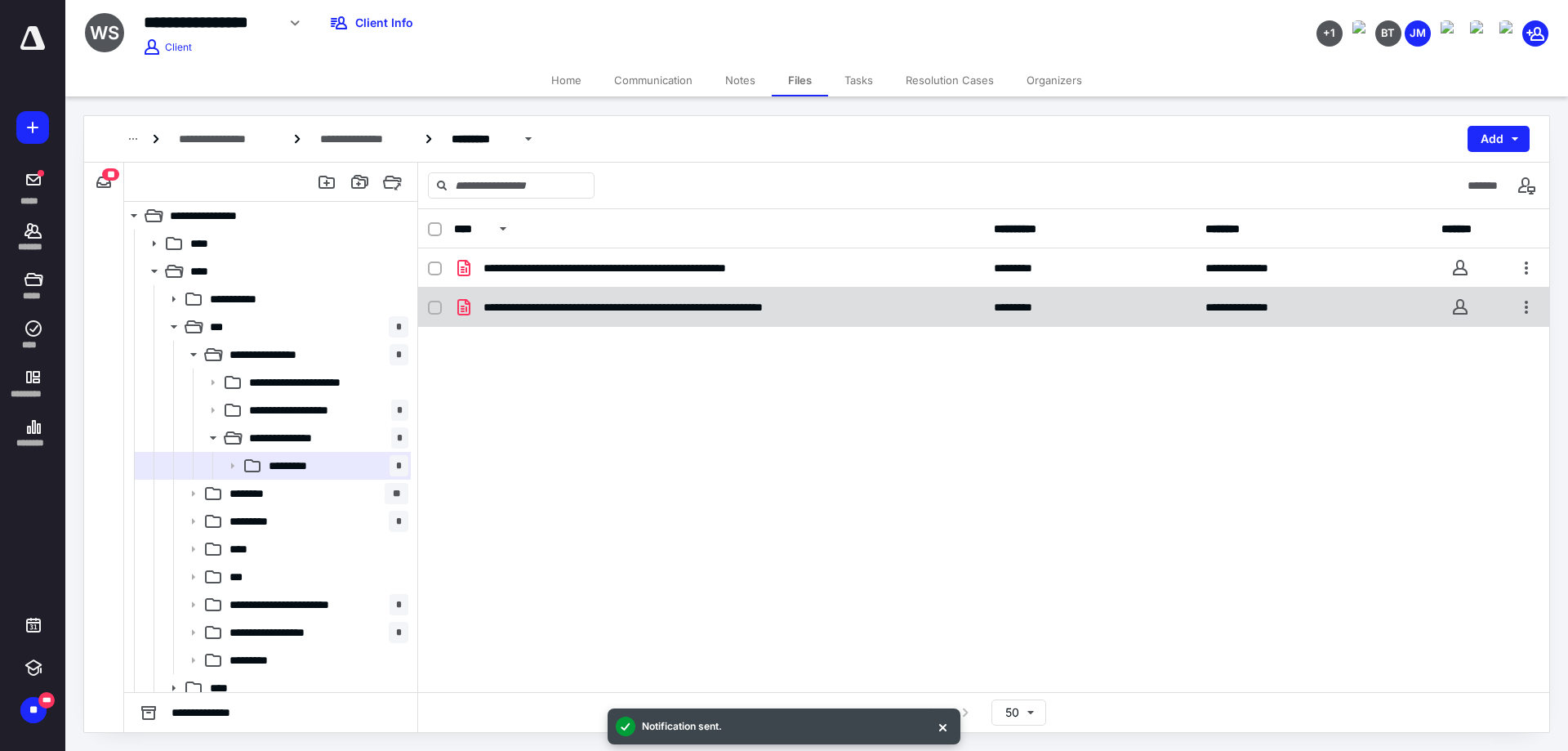 checkbox on "true" 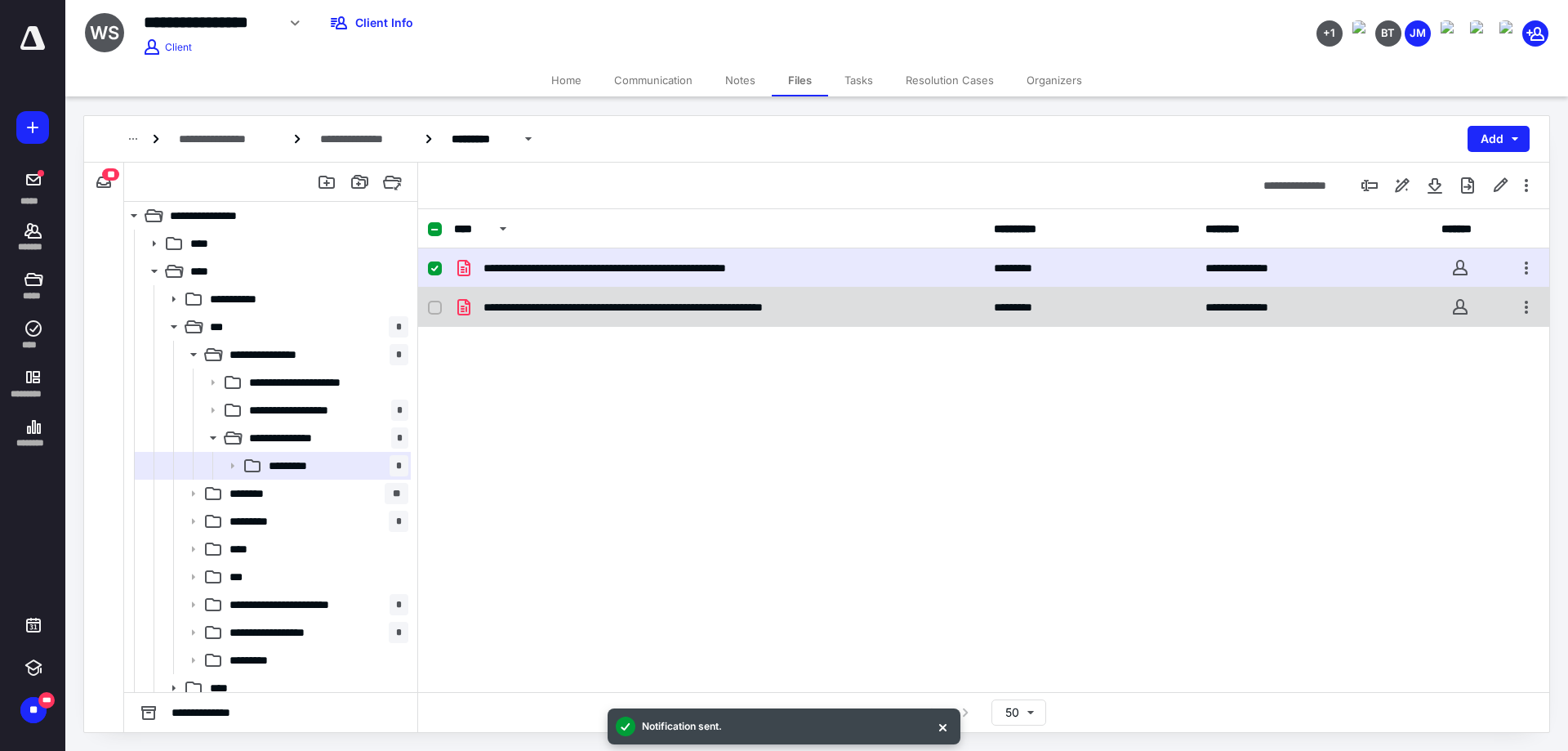 click 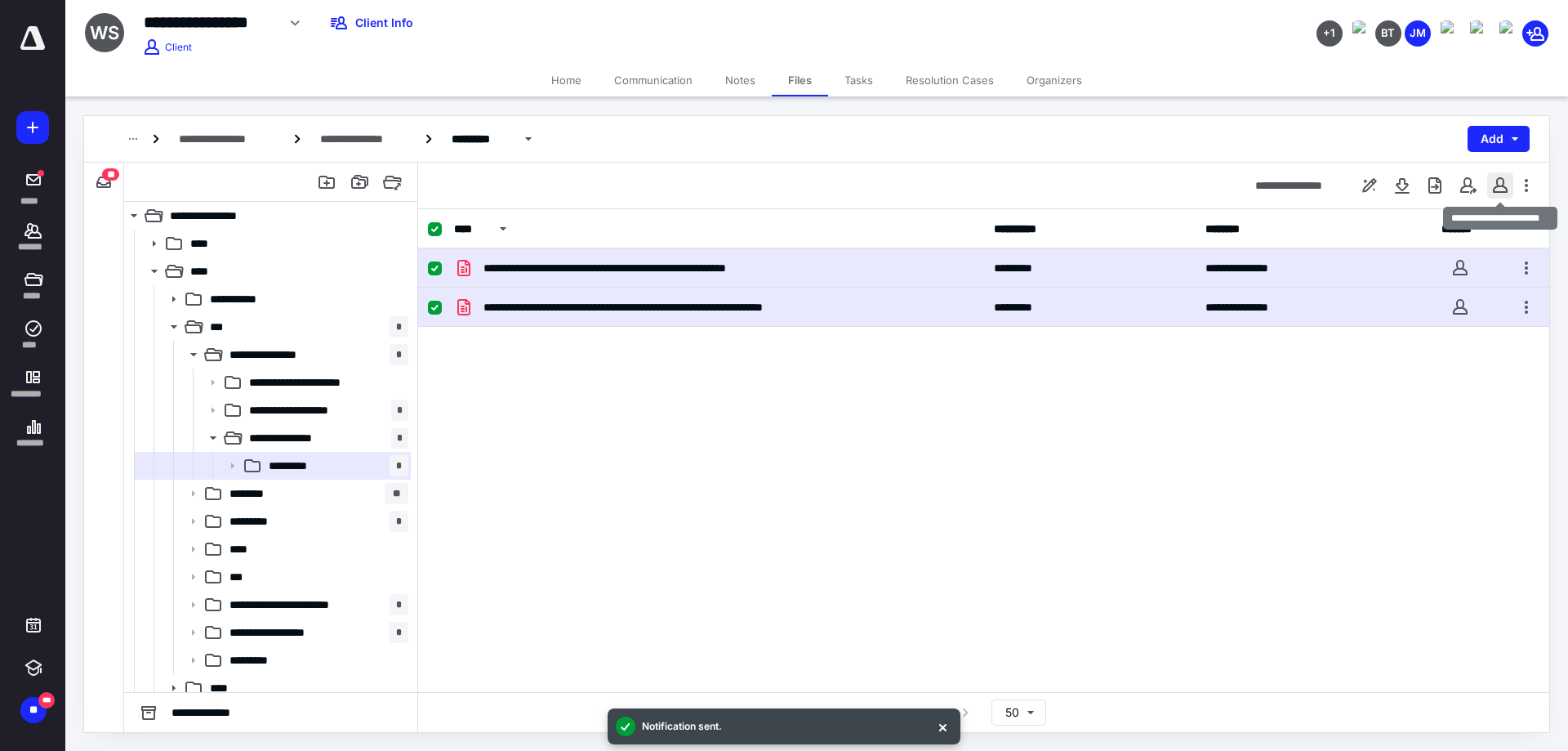 click at bounding box center (1500, 186) 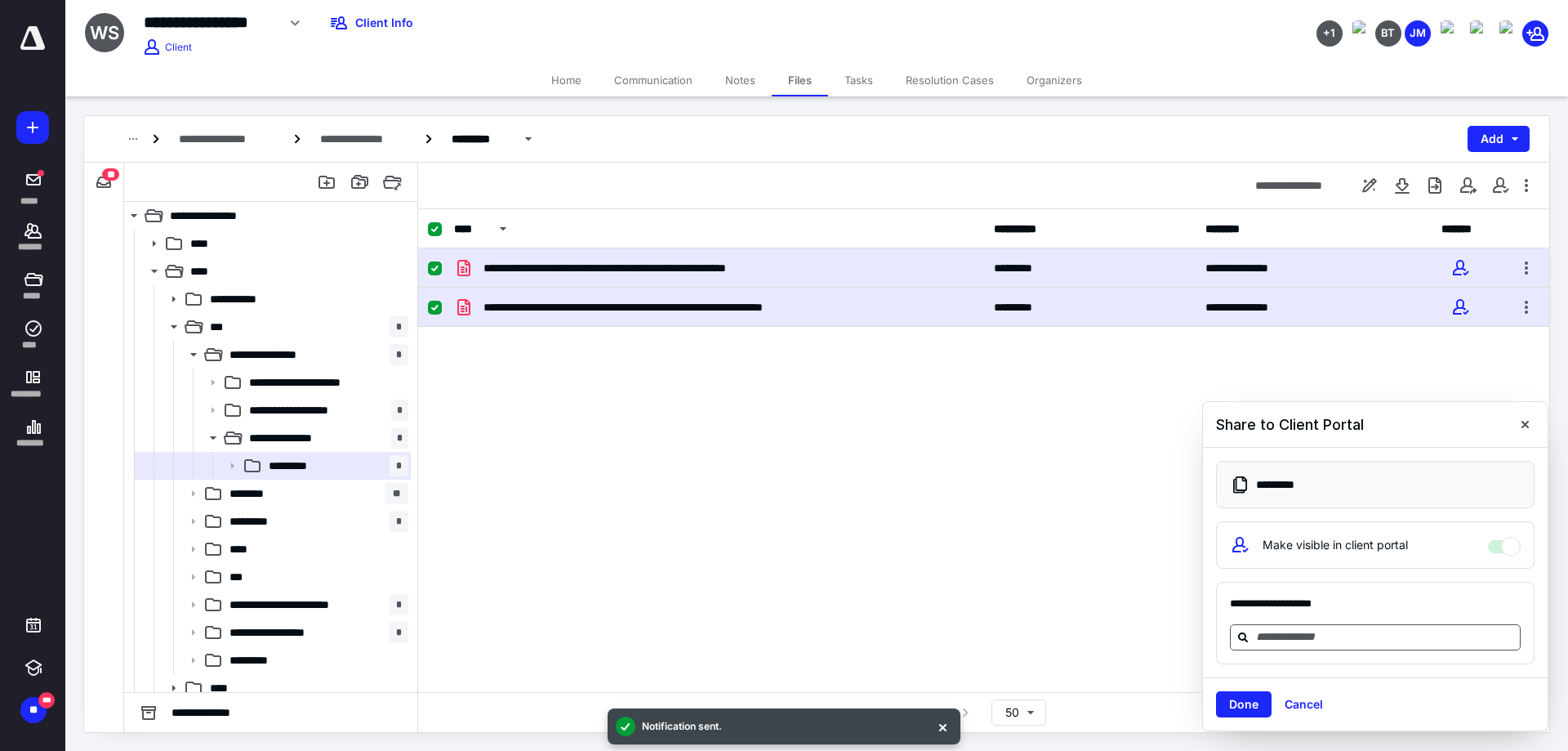 click at bounding box center [1385, 637] 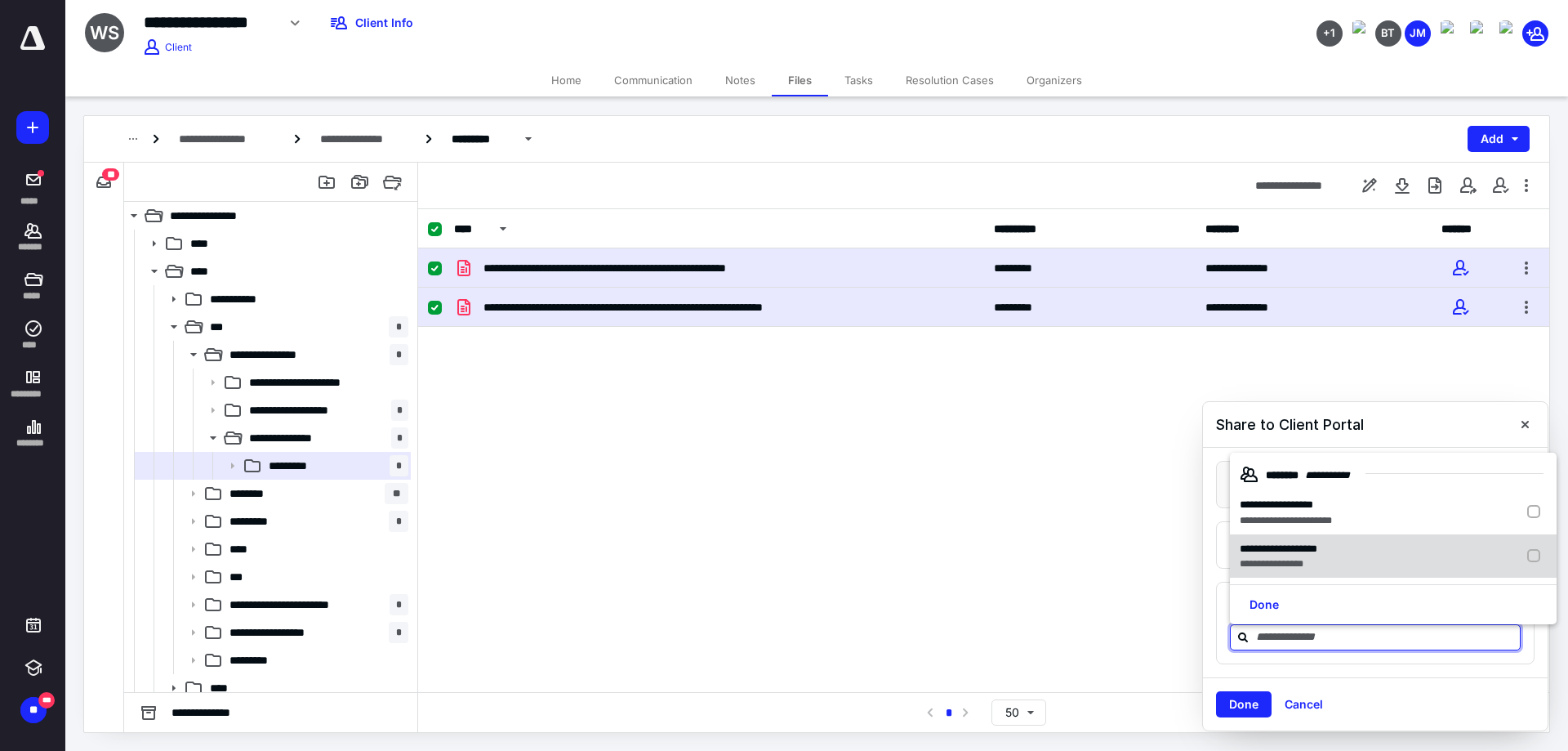 click on "**********" at bounding box center (1278, 548) 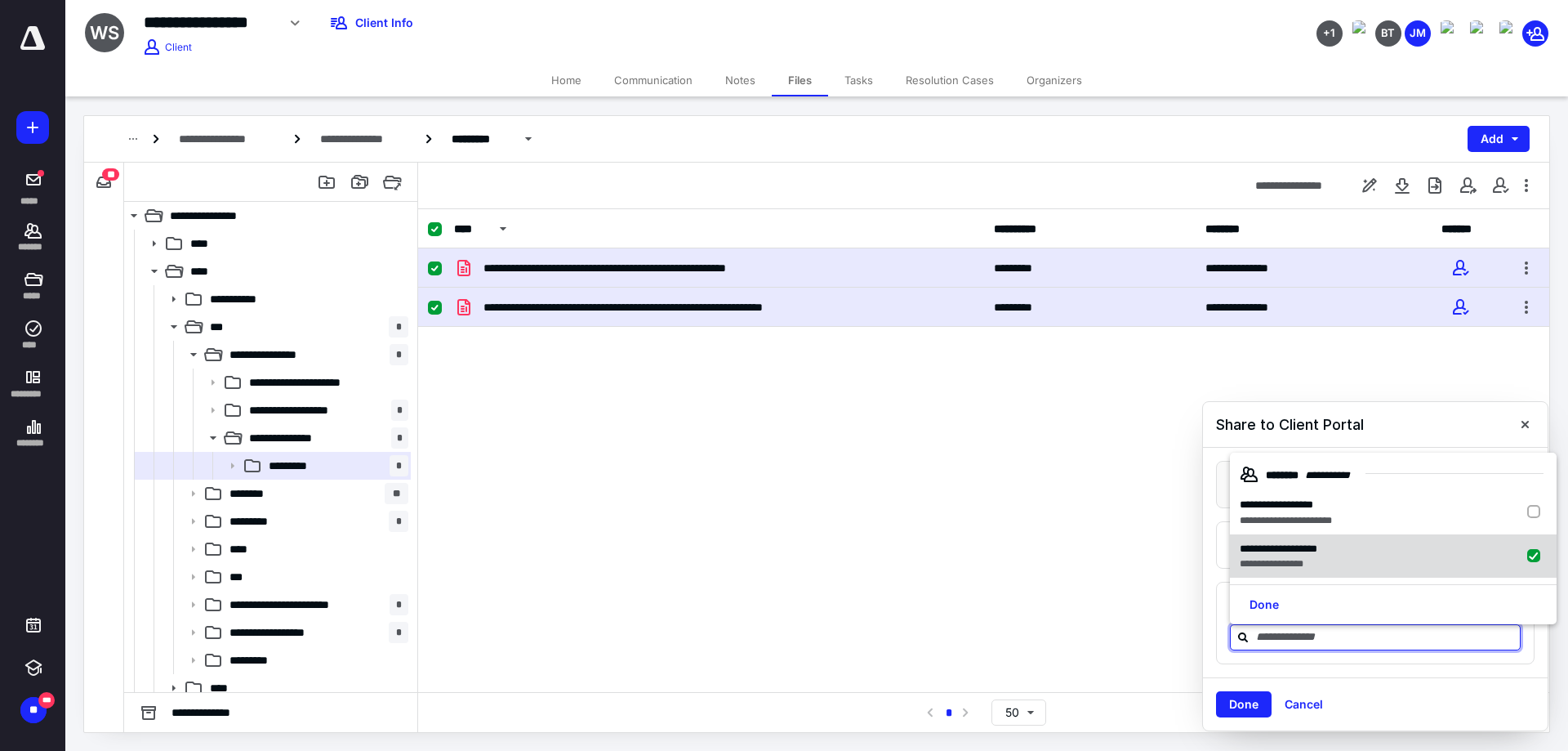 checkbox on "true" 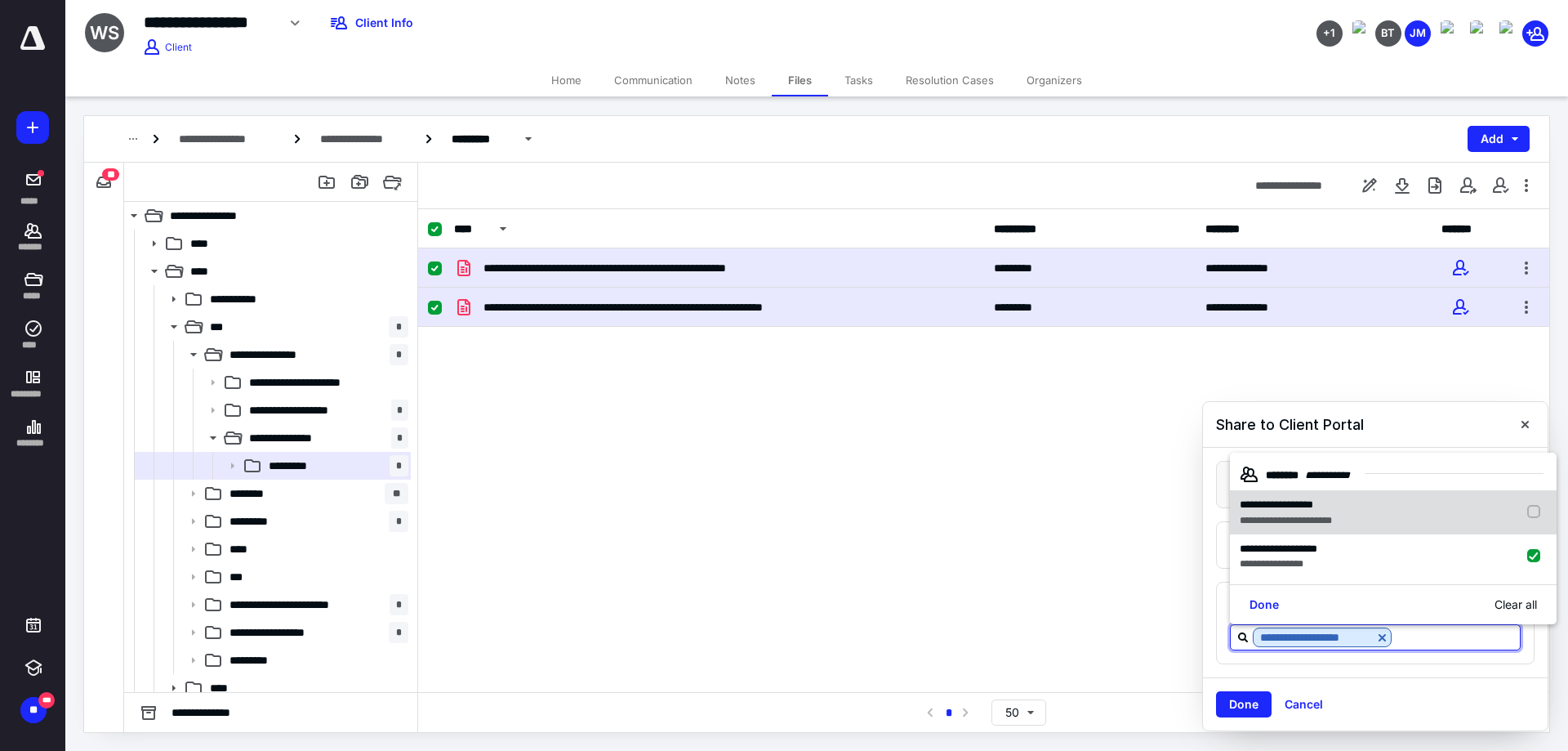 click on "**********" at bounding box center (1285, 505) 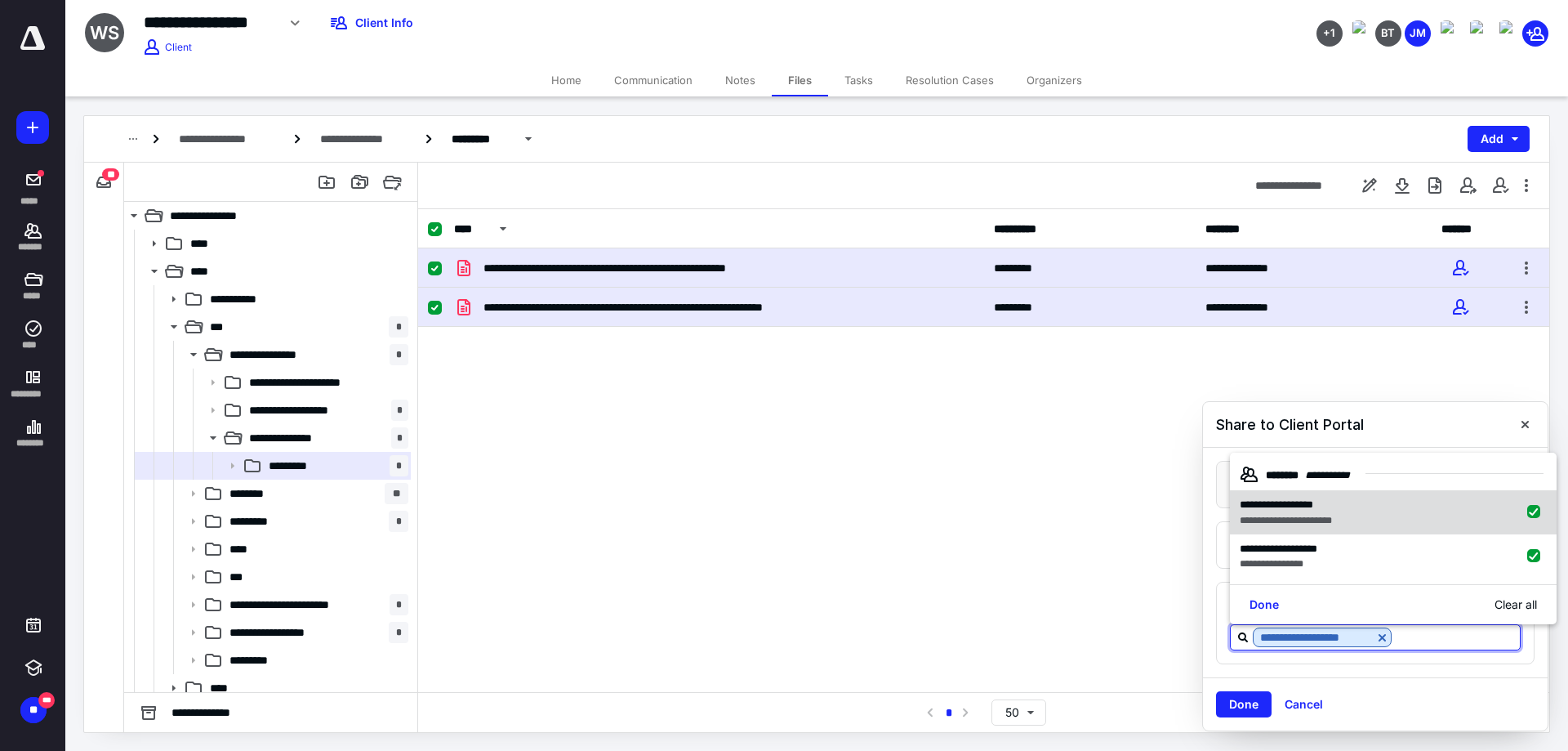 checkbox on "true" 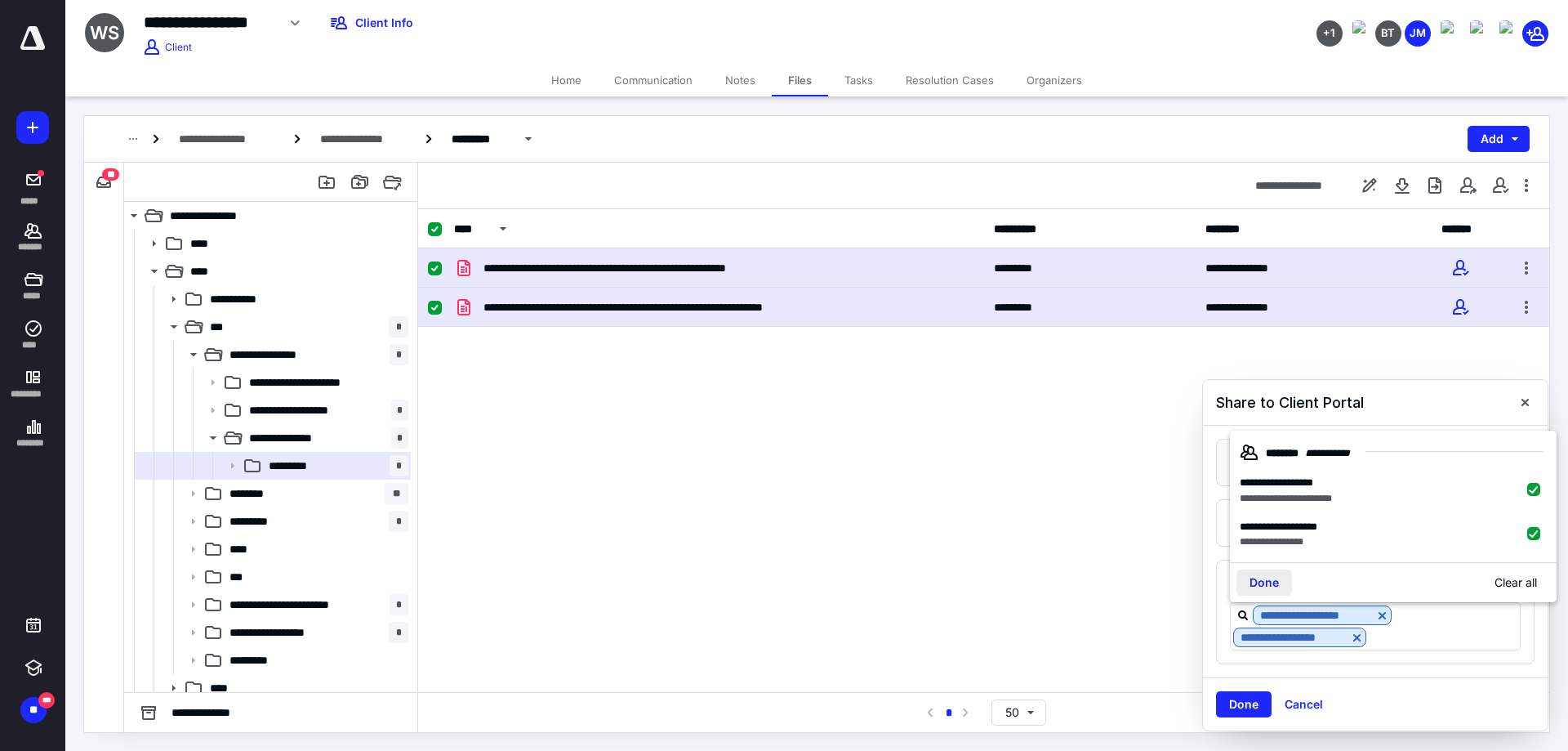 click on "Done" at bounding box center [1264, 583] 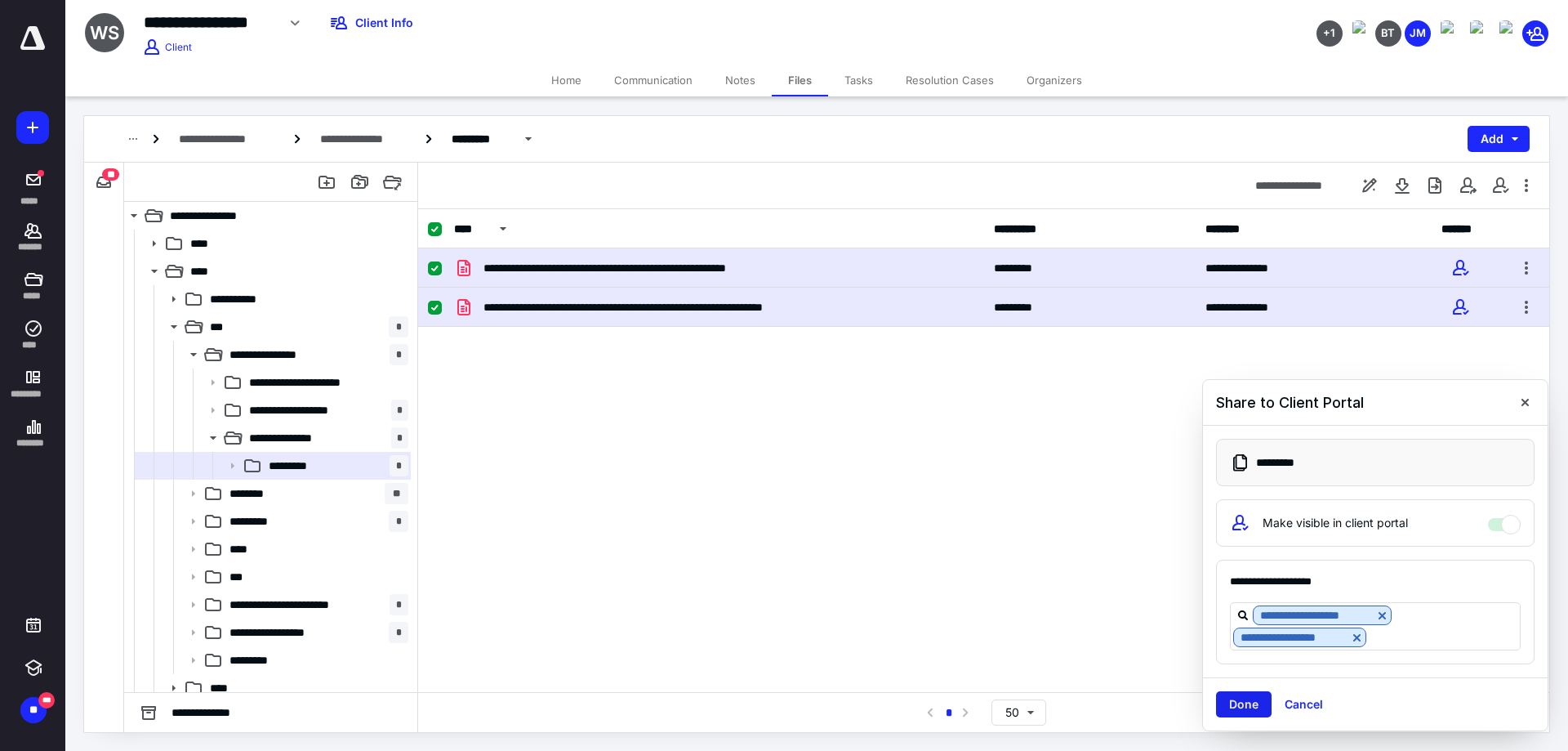 click on "Done" at bounding box center [1244, 704] 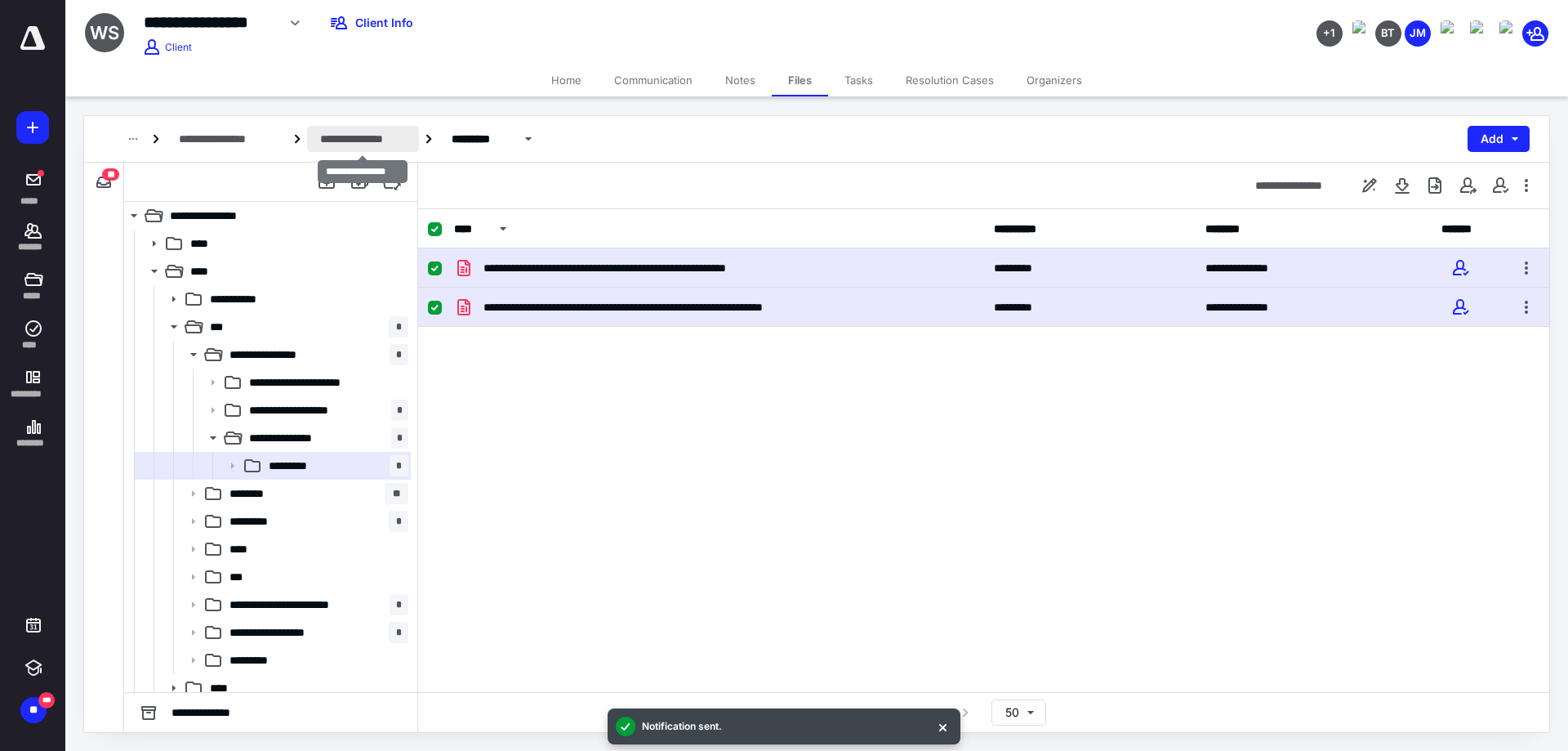 drag, startPoint x: 349, startPoint y: 140, endPoint x: 337, endPoint y: 140, distance: 12 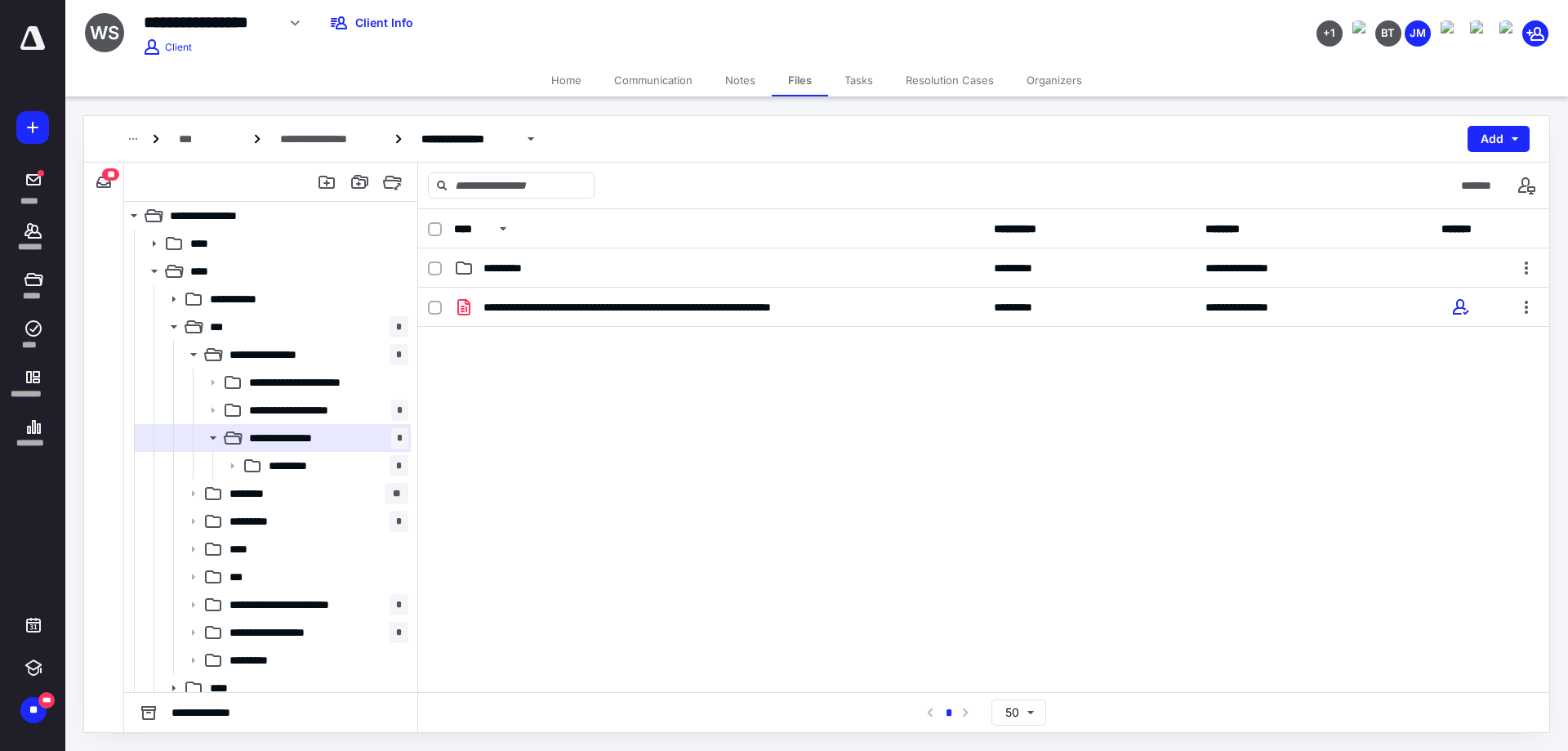 click on "Communication" at bounding box center [653, 80] 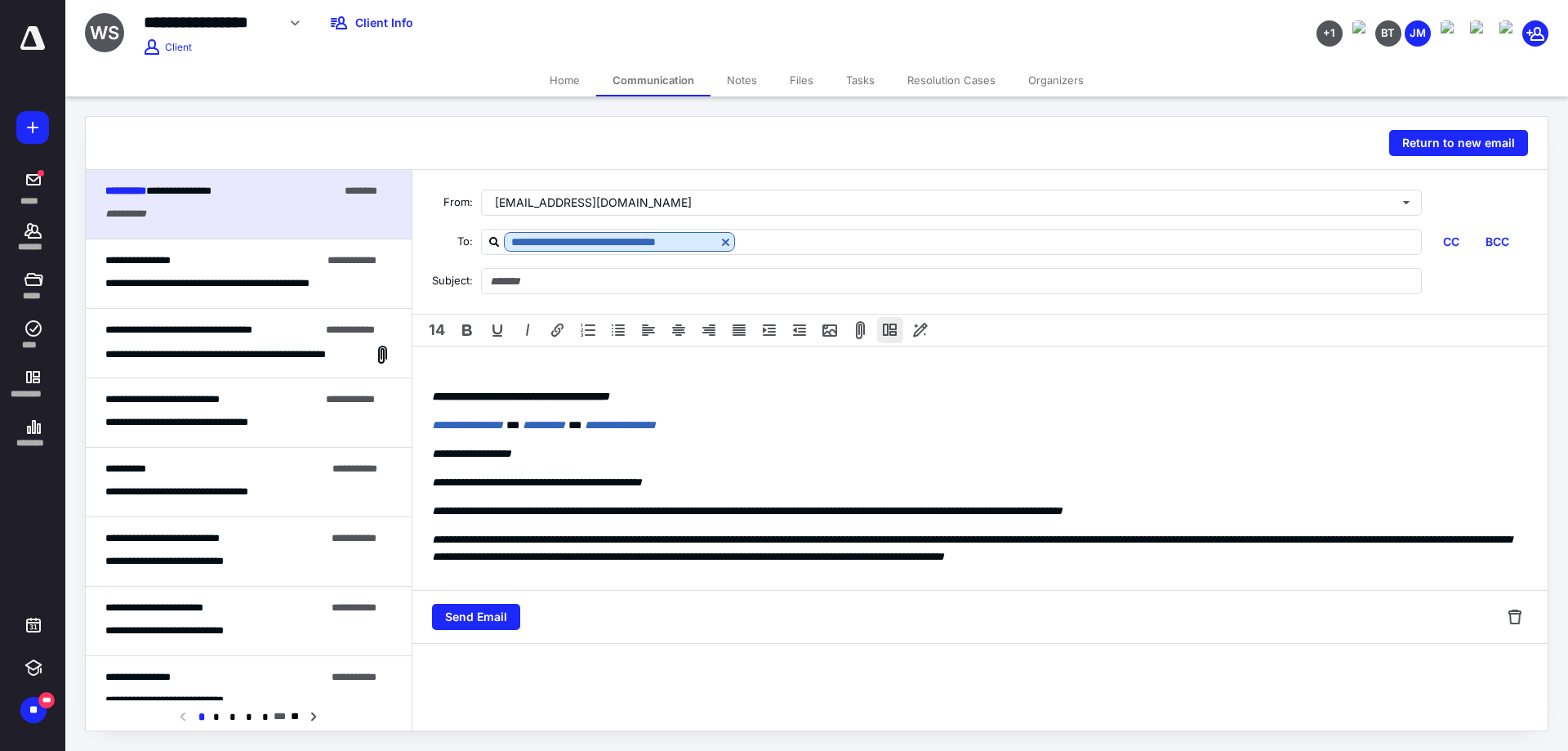 click at bounding box center (890, 330) 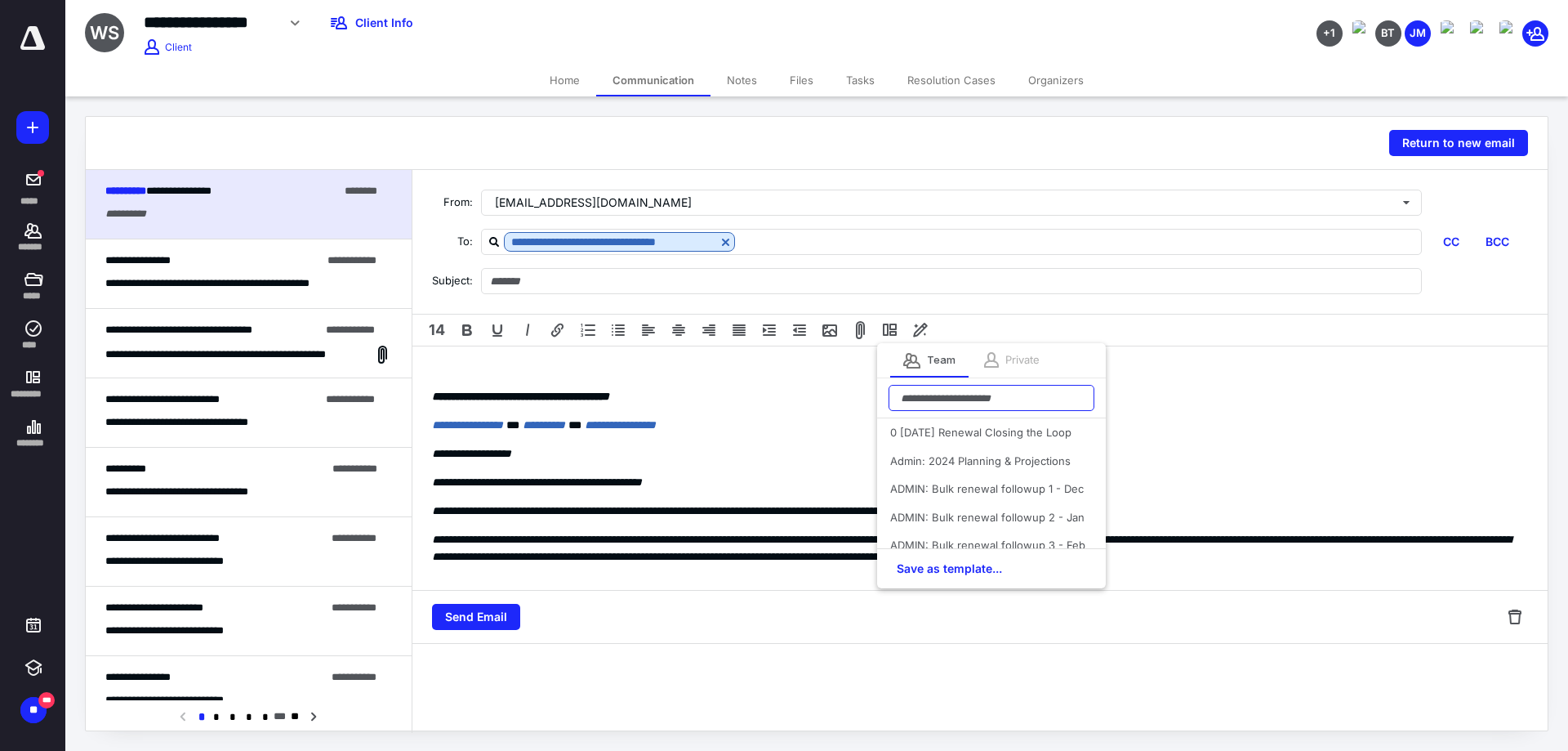 click at bounding box center (991, 398) 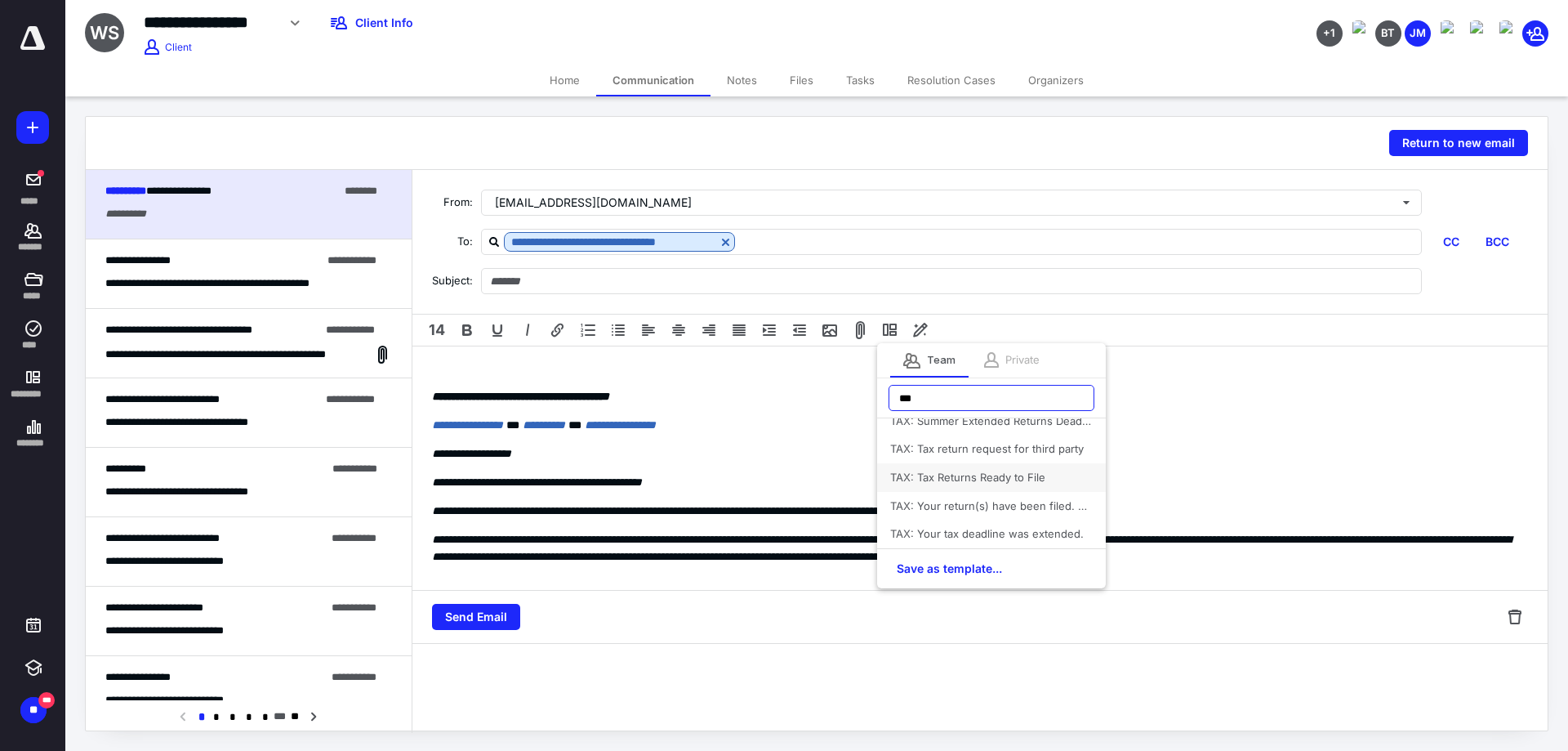 scroll, scrollTop: 834, scrollLeft: 0, axis: vertical 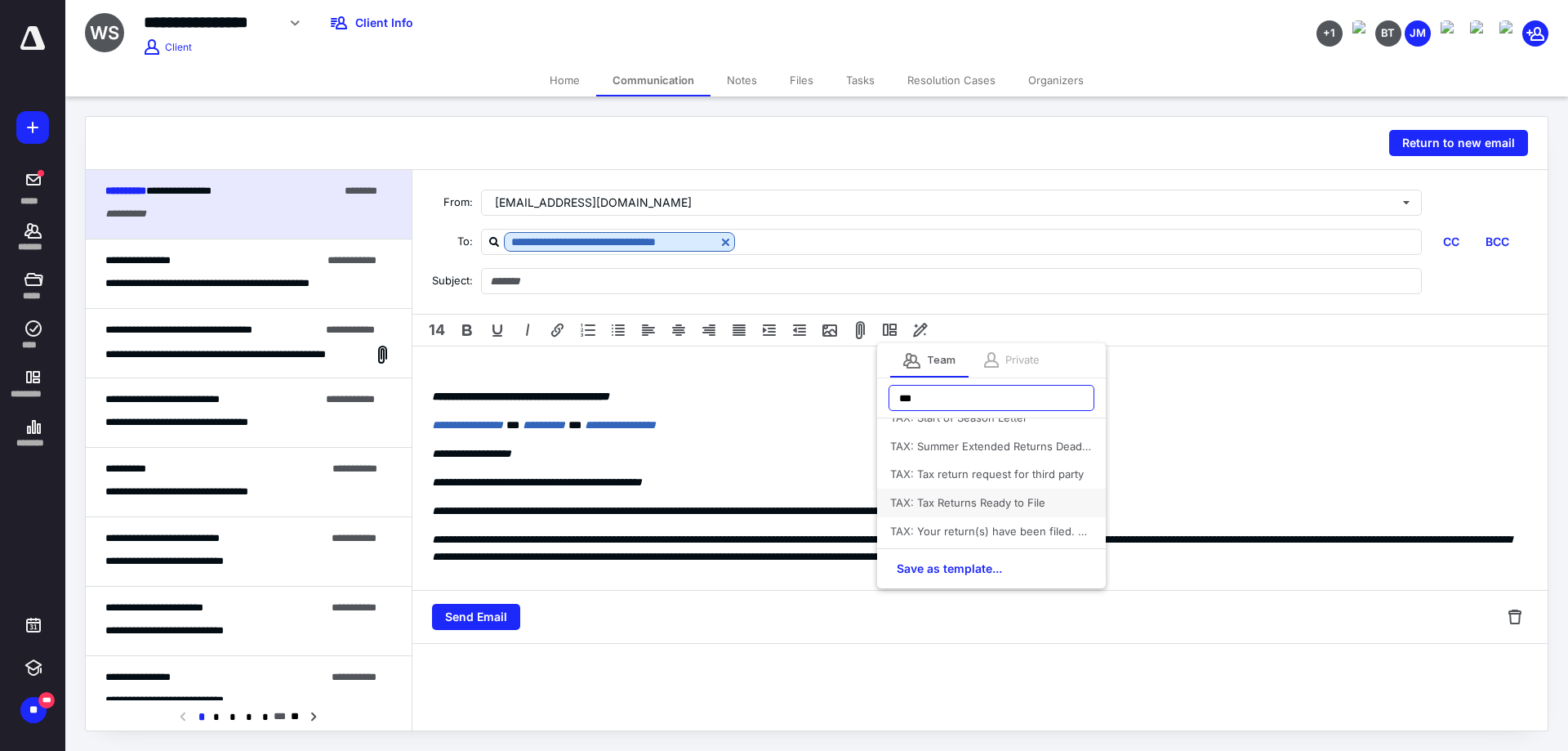 type on "***" 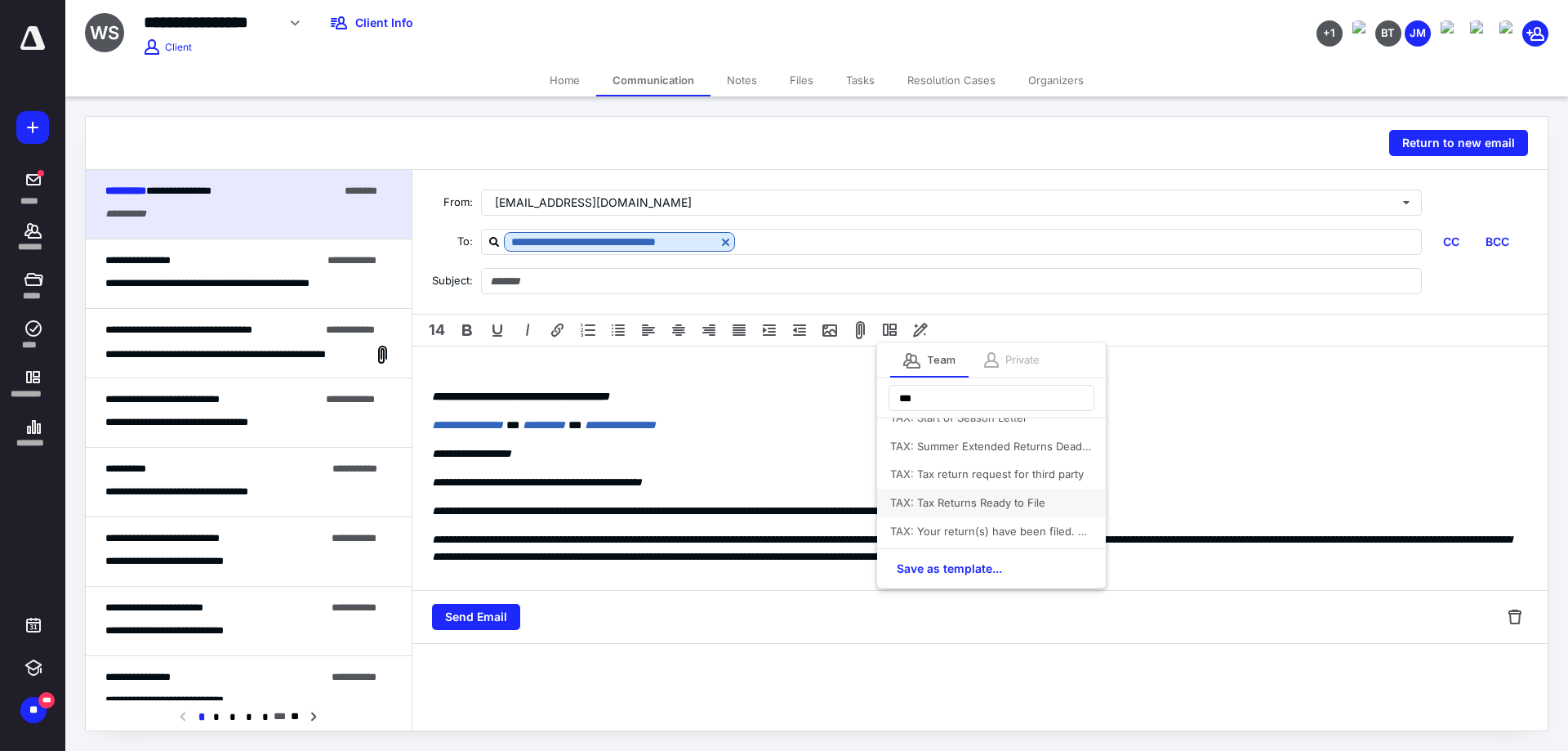 click on "TAX: Tax Returns Ready to File" at bounding box center (991, 503) 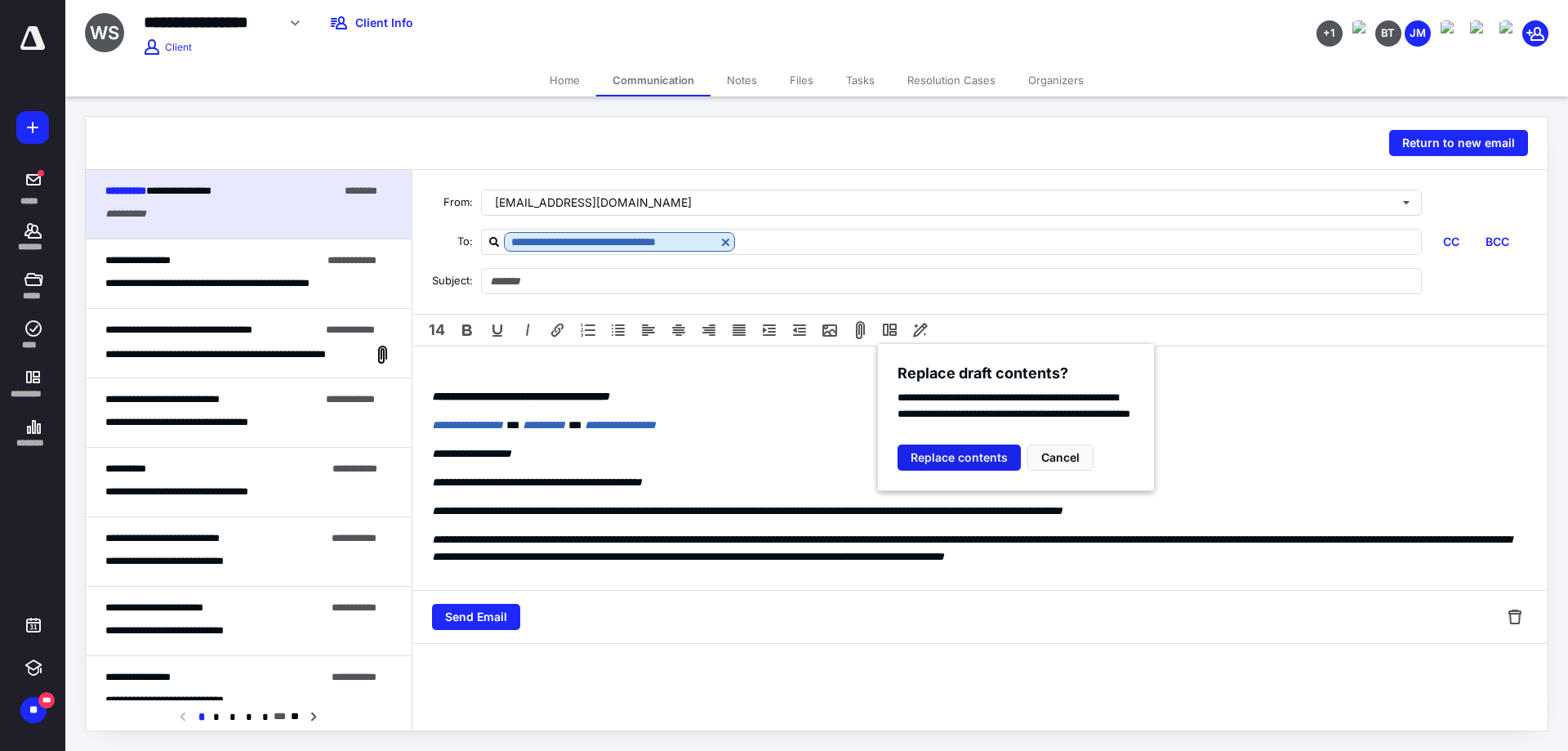 click on "Replace contents" at bounding box center (959, 458) 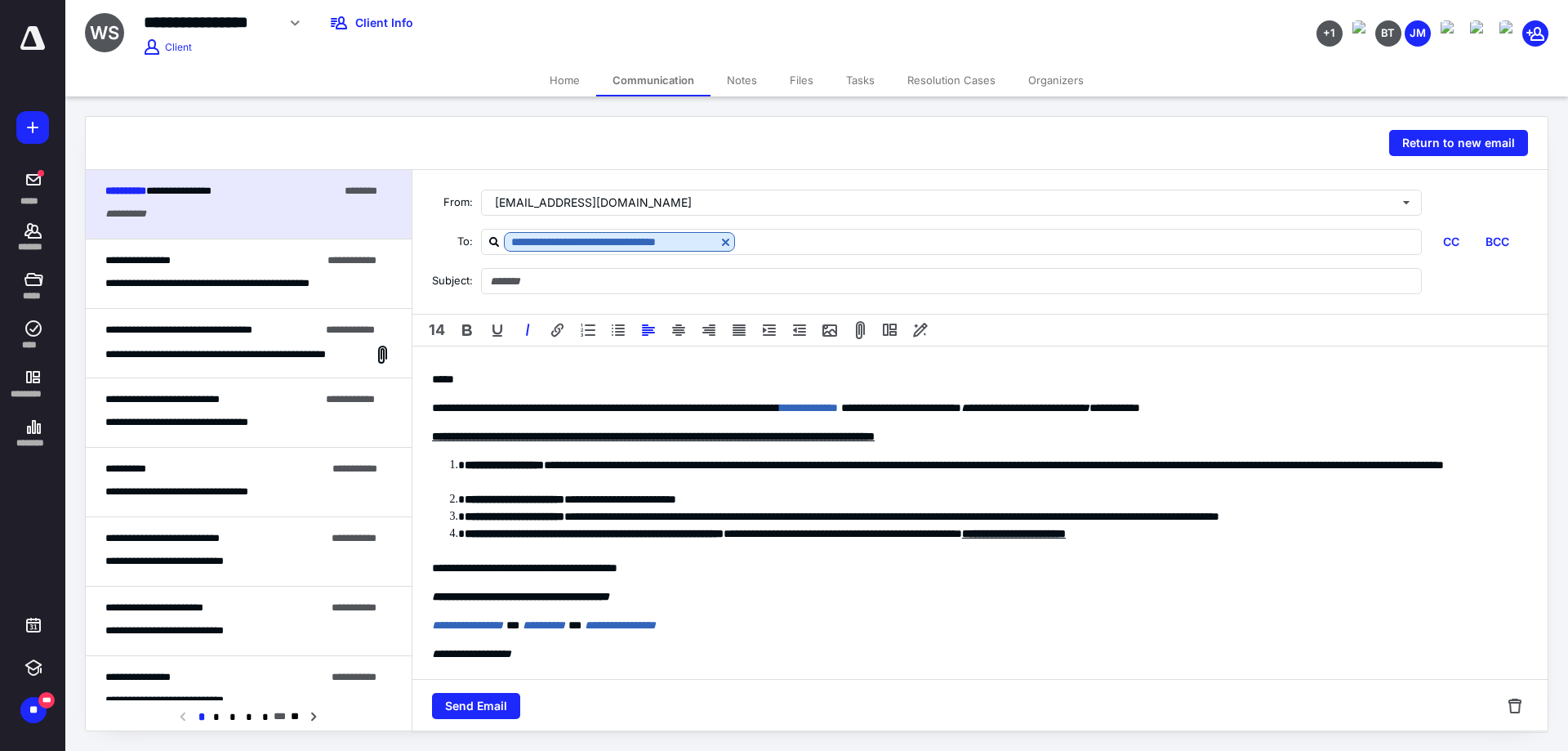 type on "**********" 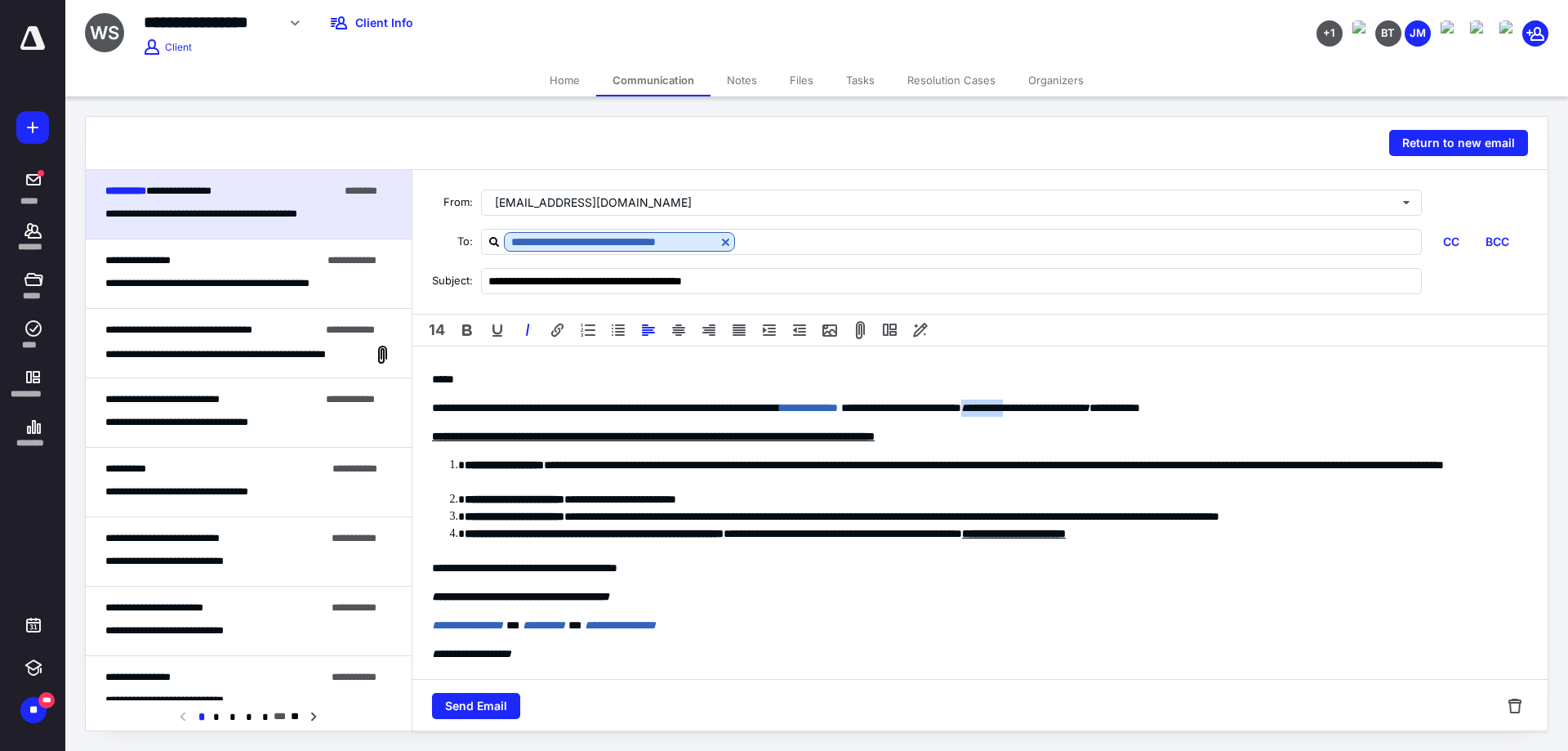 drag, startPoint x: 1113, startPoint y: 405, endPoint x: 1173, endPoint y: 407, distance: 60.03332 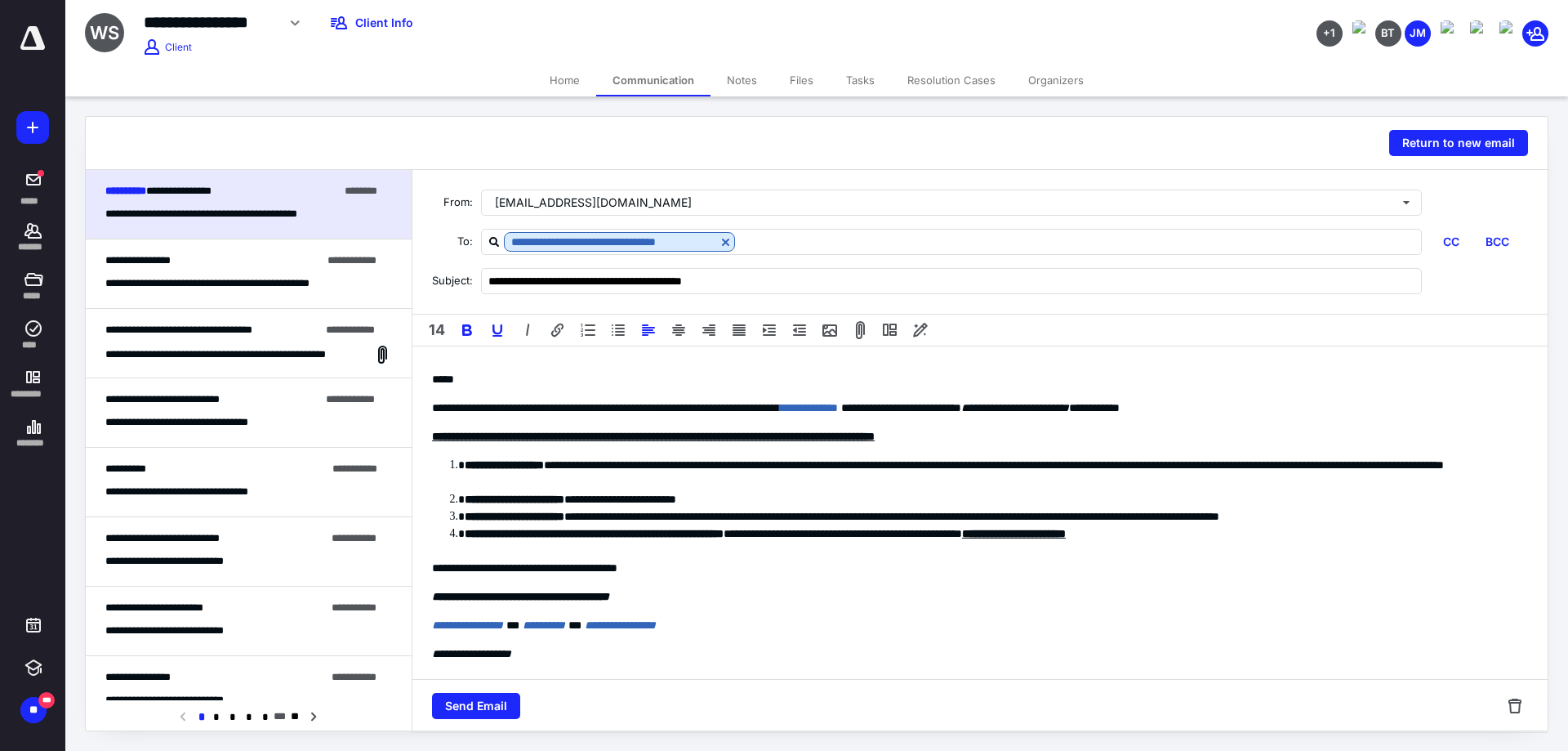 click on "**********" at bounding box center (980, 436) 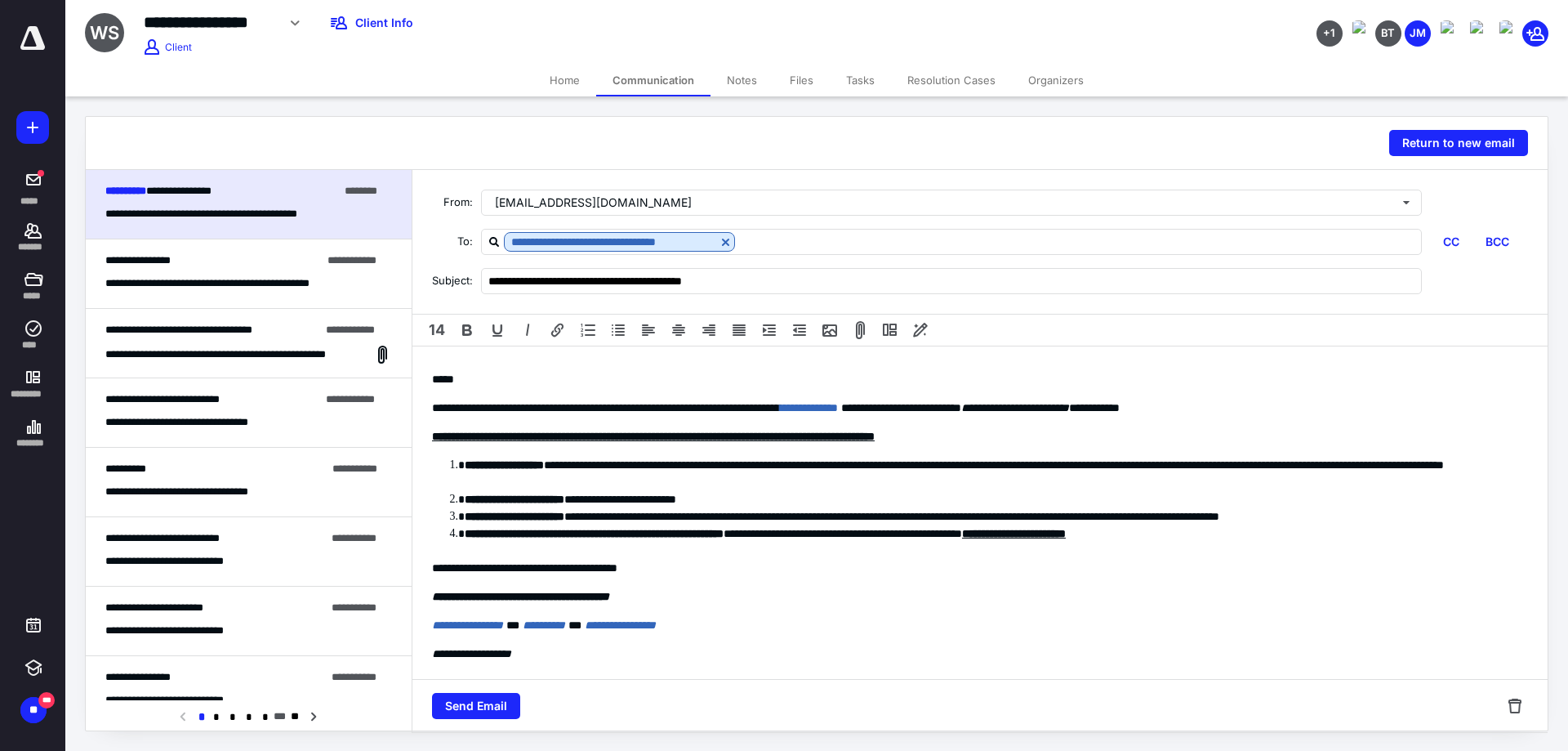 click on "**********" at bounding box center (990, 543) 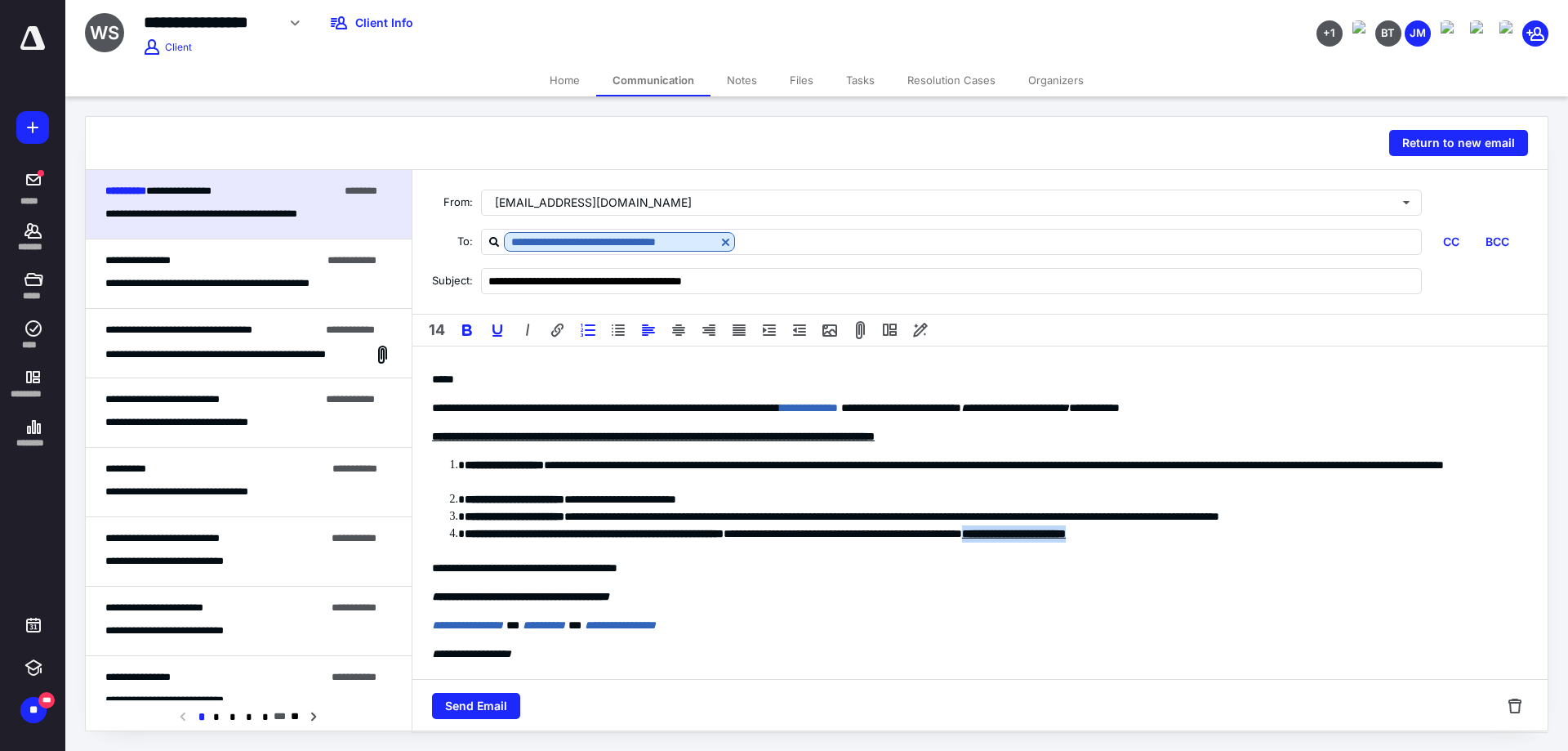 drag, startPoint x: 1298, startPoint y: 534, endPoint x: 1109, endPoint y: 534, distance: 189 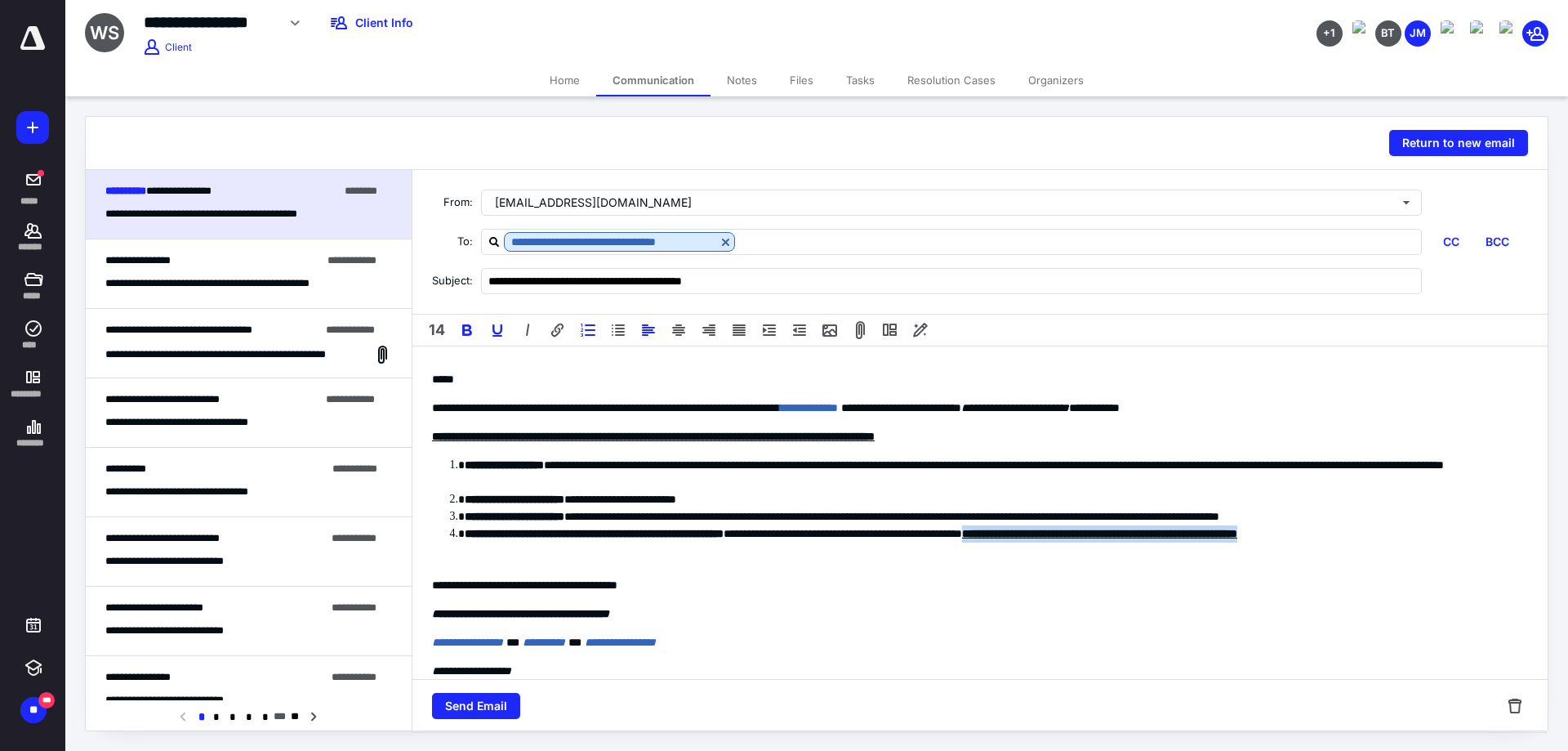 drag, startPoint x: 1224, startPoint y: 555, endPoint x: 1108, endPoint y: 538, distance: 117.23907 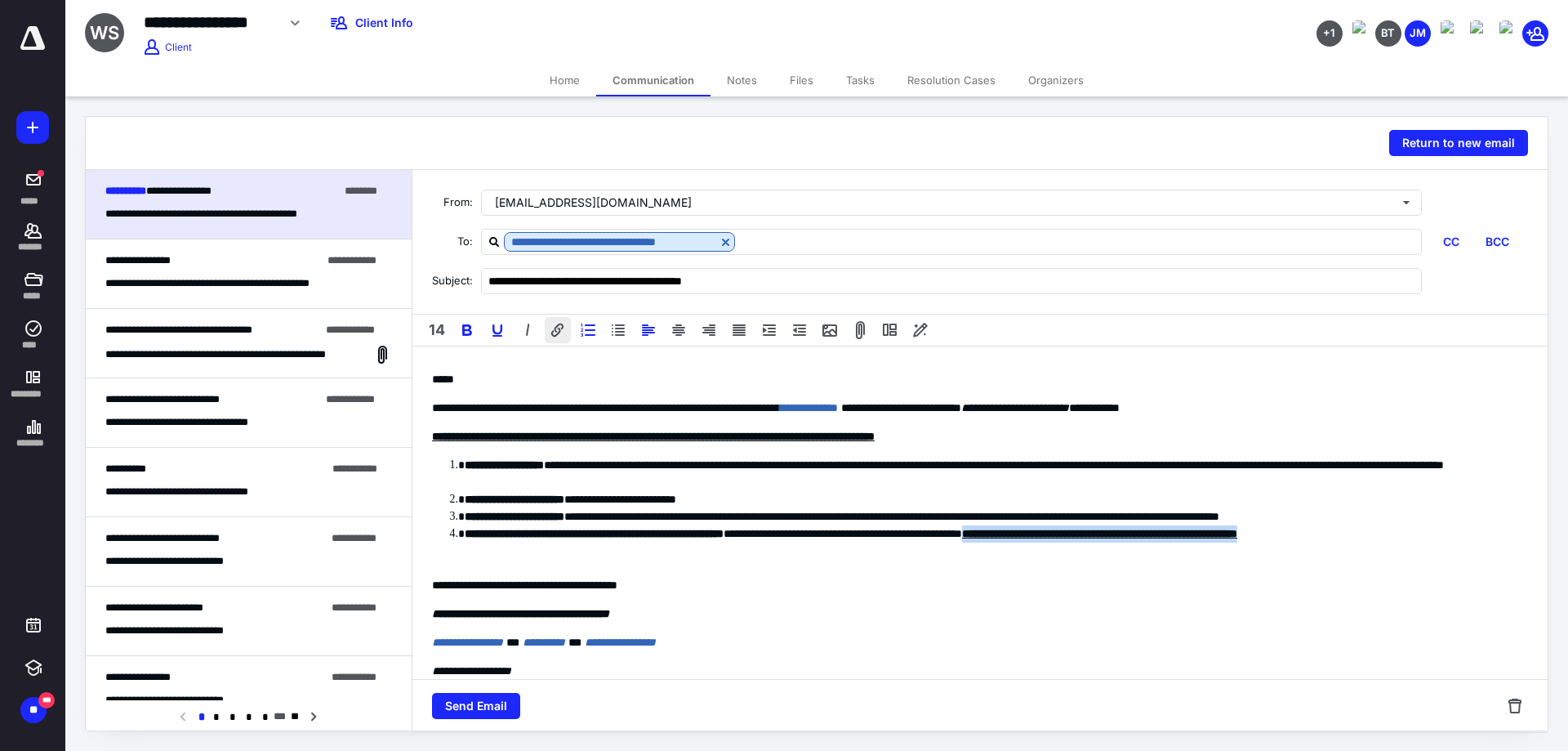 click at bounding box center (558, 330) 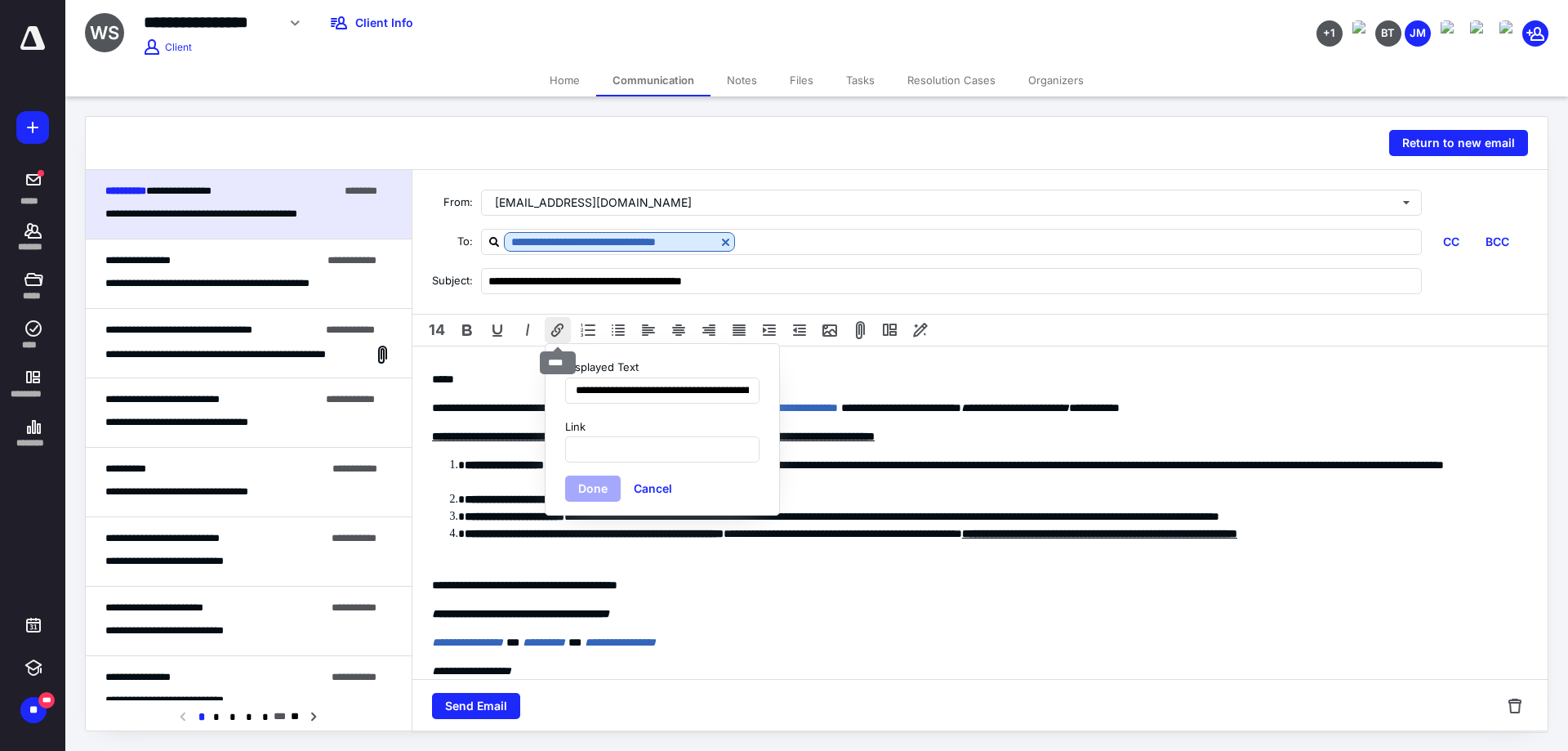 scroll, scrollTop: 0, scrollLeft: 187, axis: horizontal 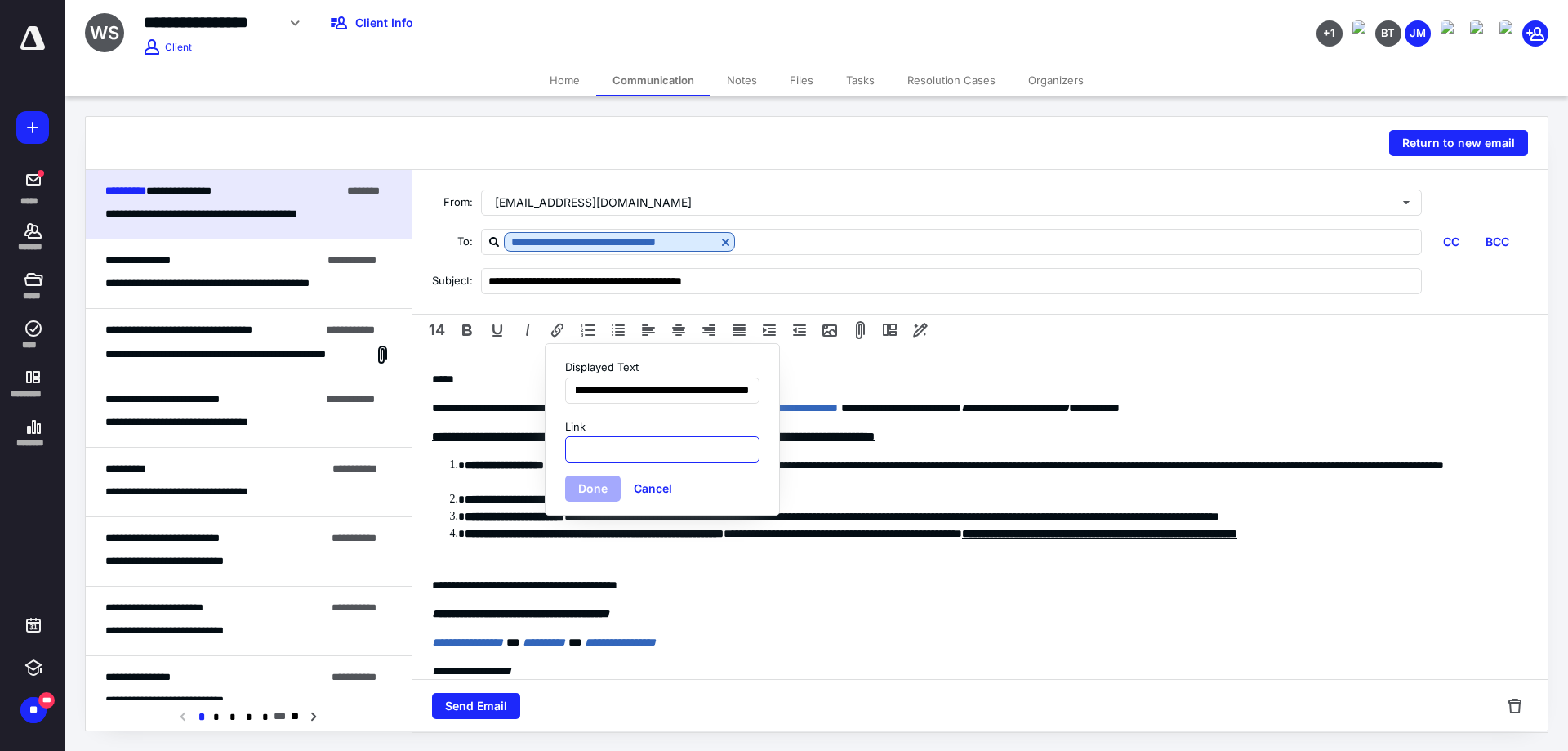 click on "Link" at bounding box center (662, 449) 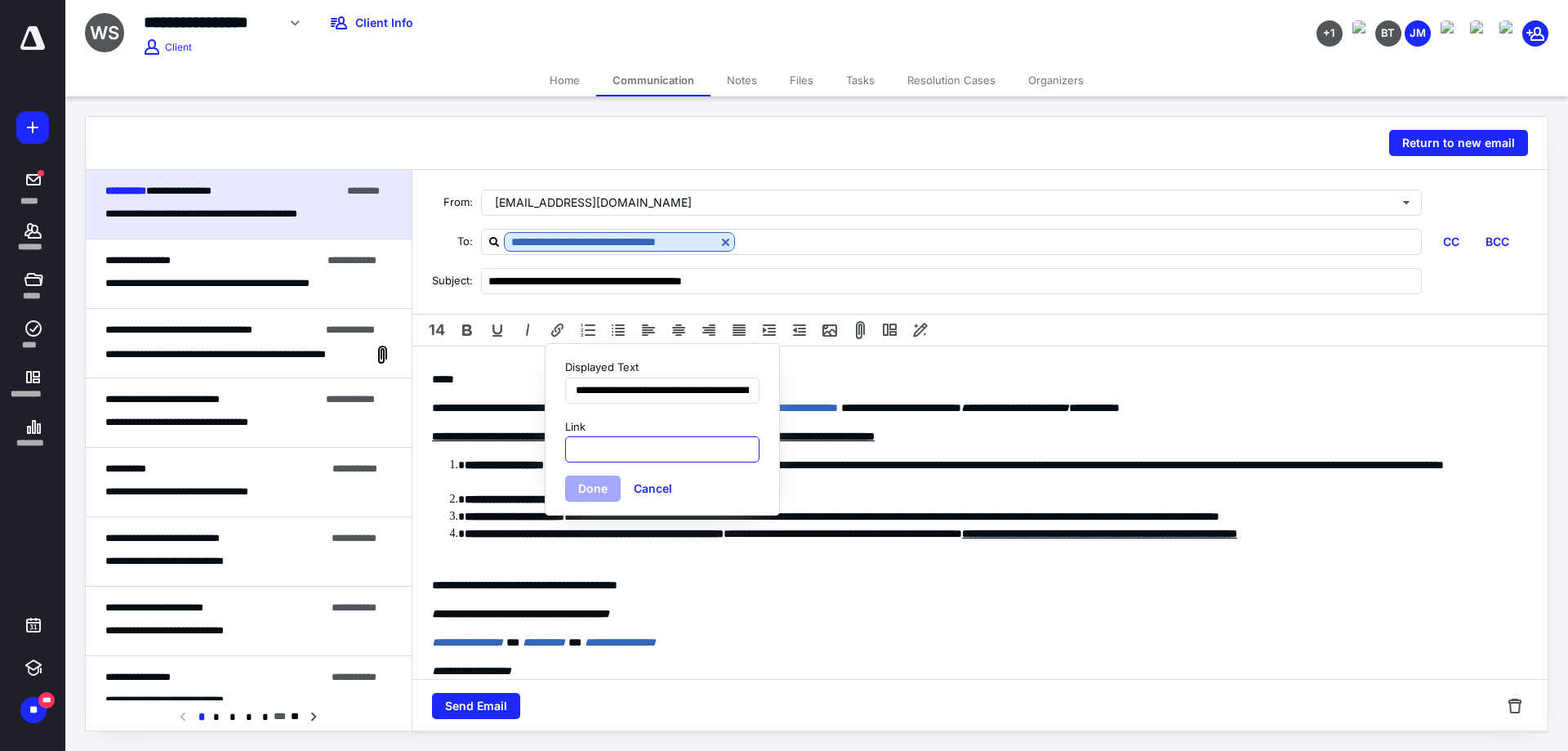 paste on "**********" 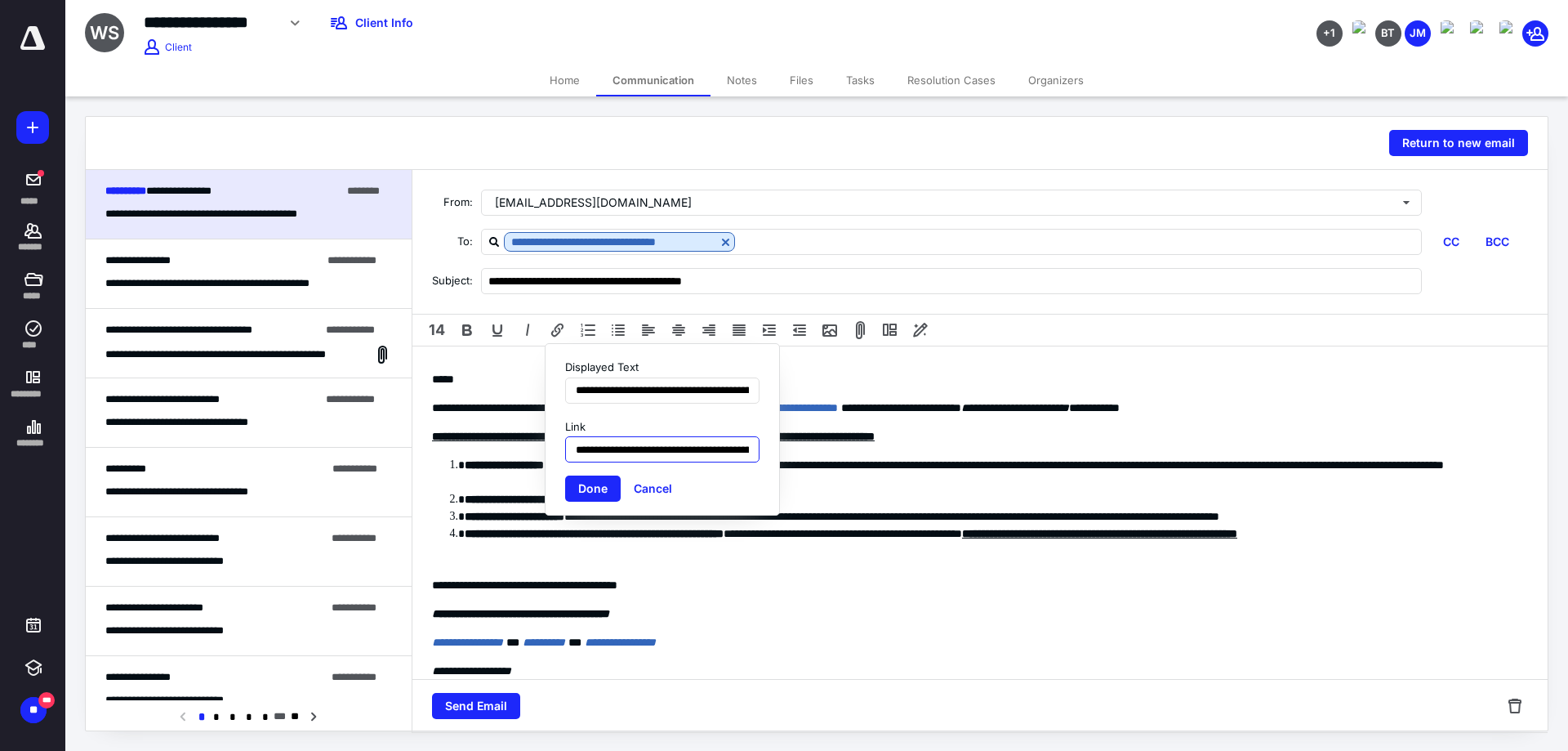 scroll, scrollTop: 0, scrollLeft: 187, axis: horizontal 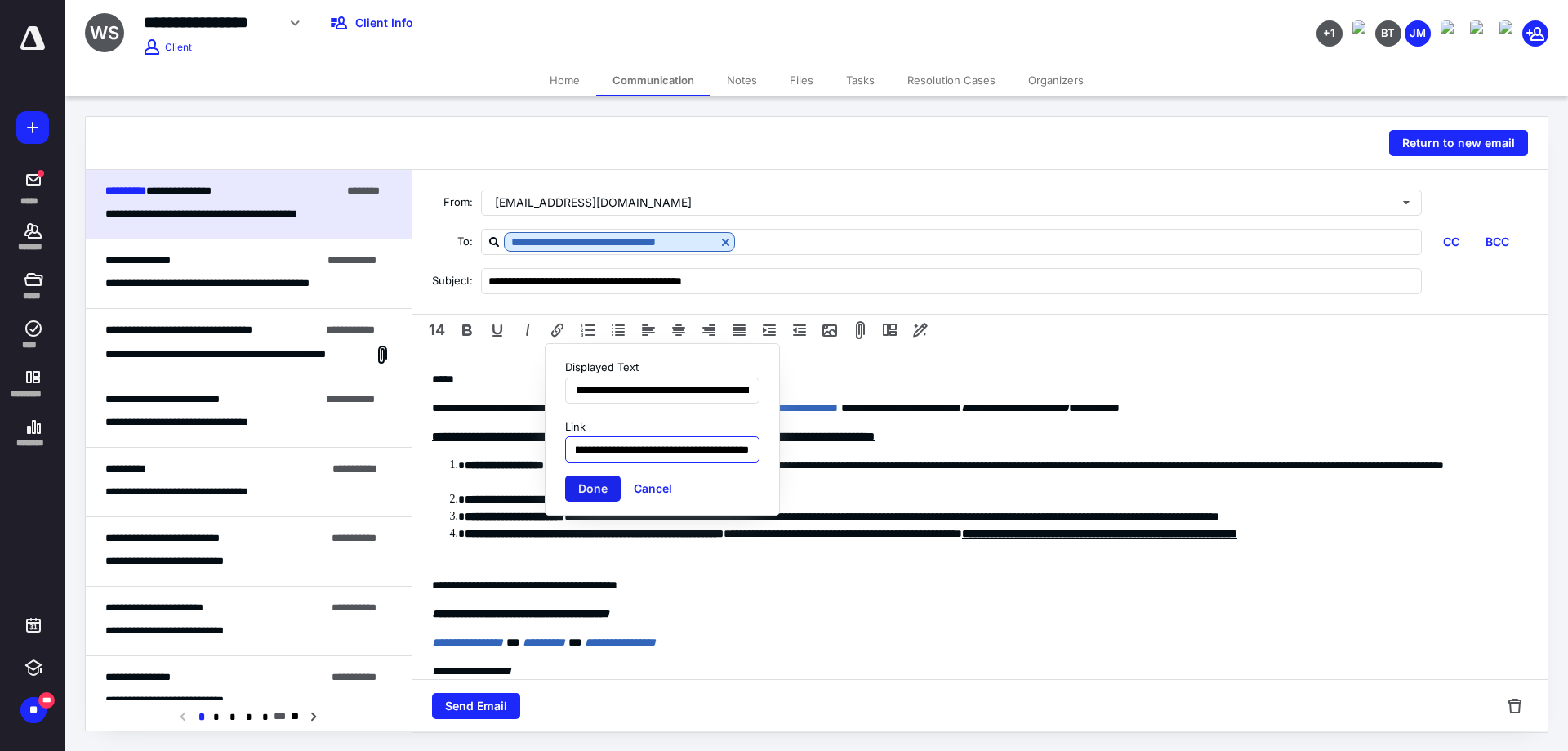 type on "**********" 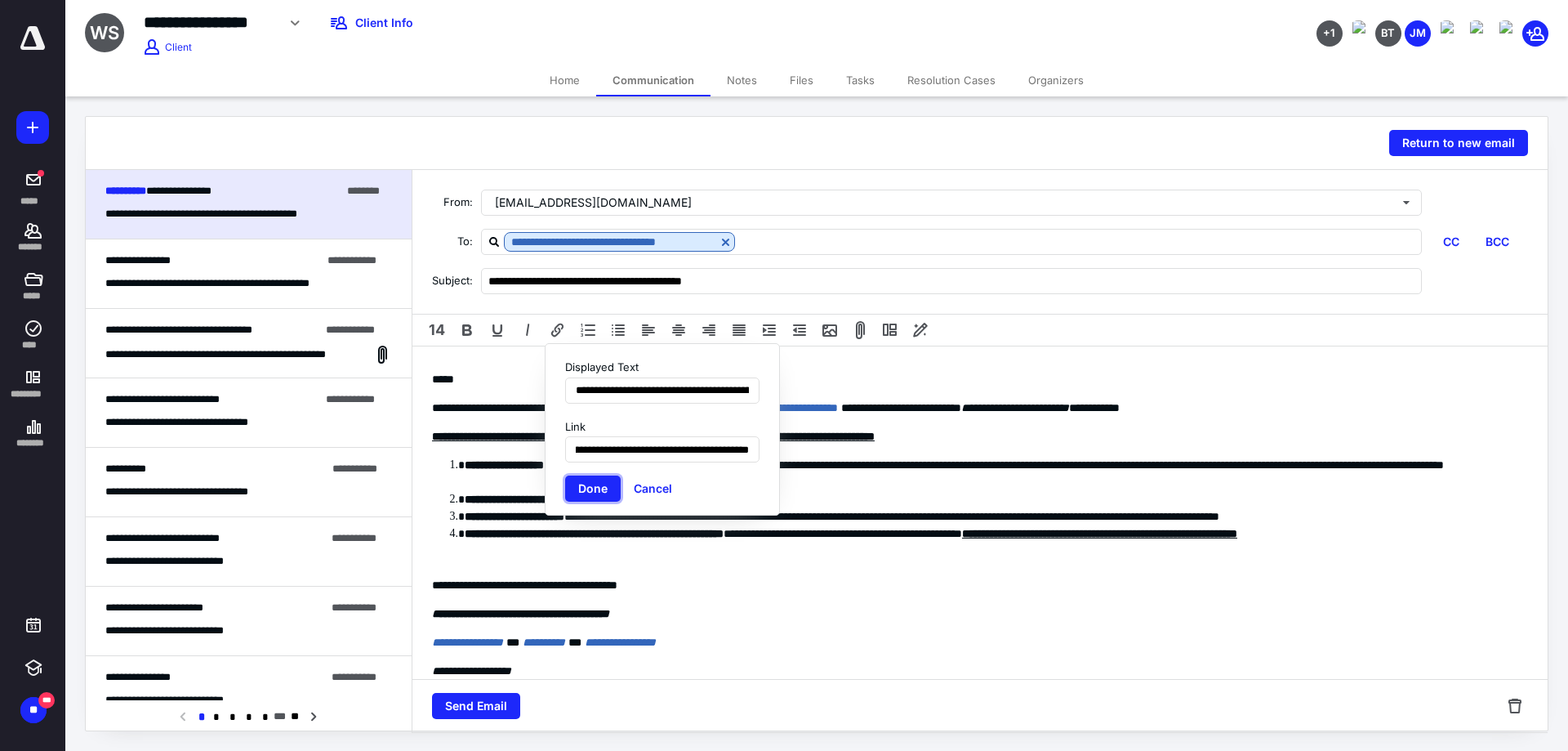 click on "Done" at bounding box center [593, 489] 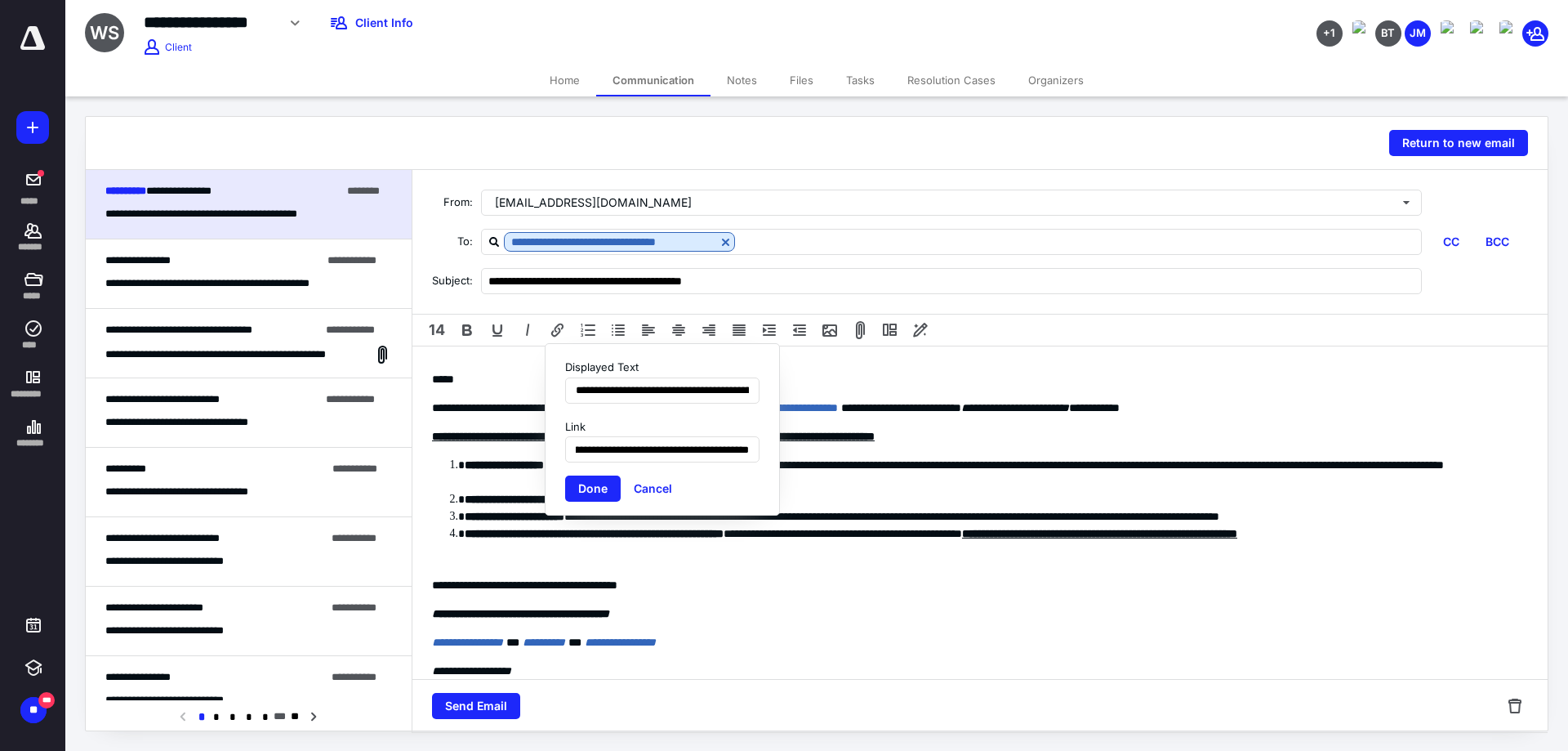 scroll, scrollTop: 0, scrollLeft: 0, axis: both 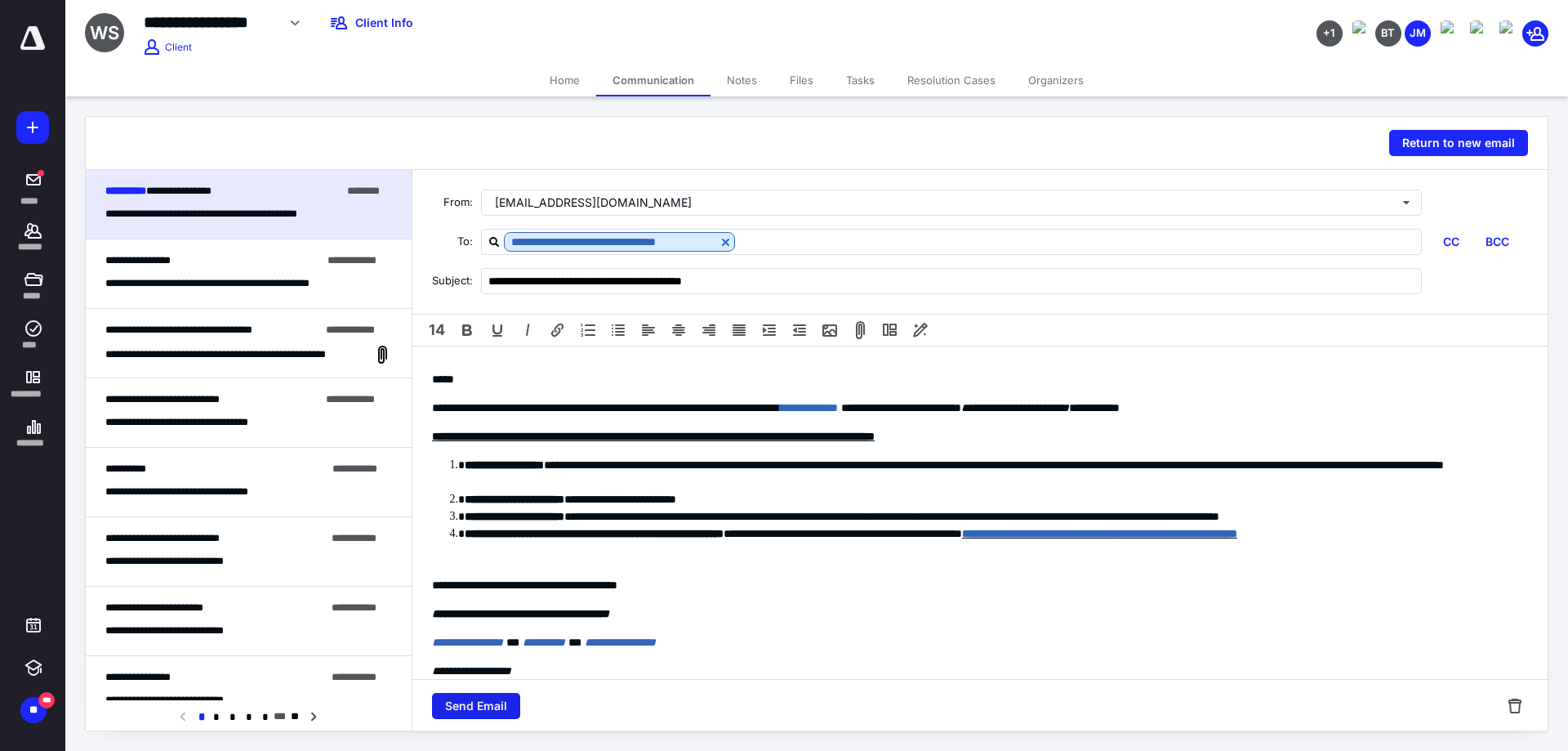click on "Send Email" at bounding box center [476, 706] 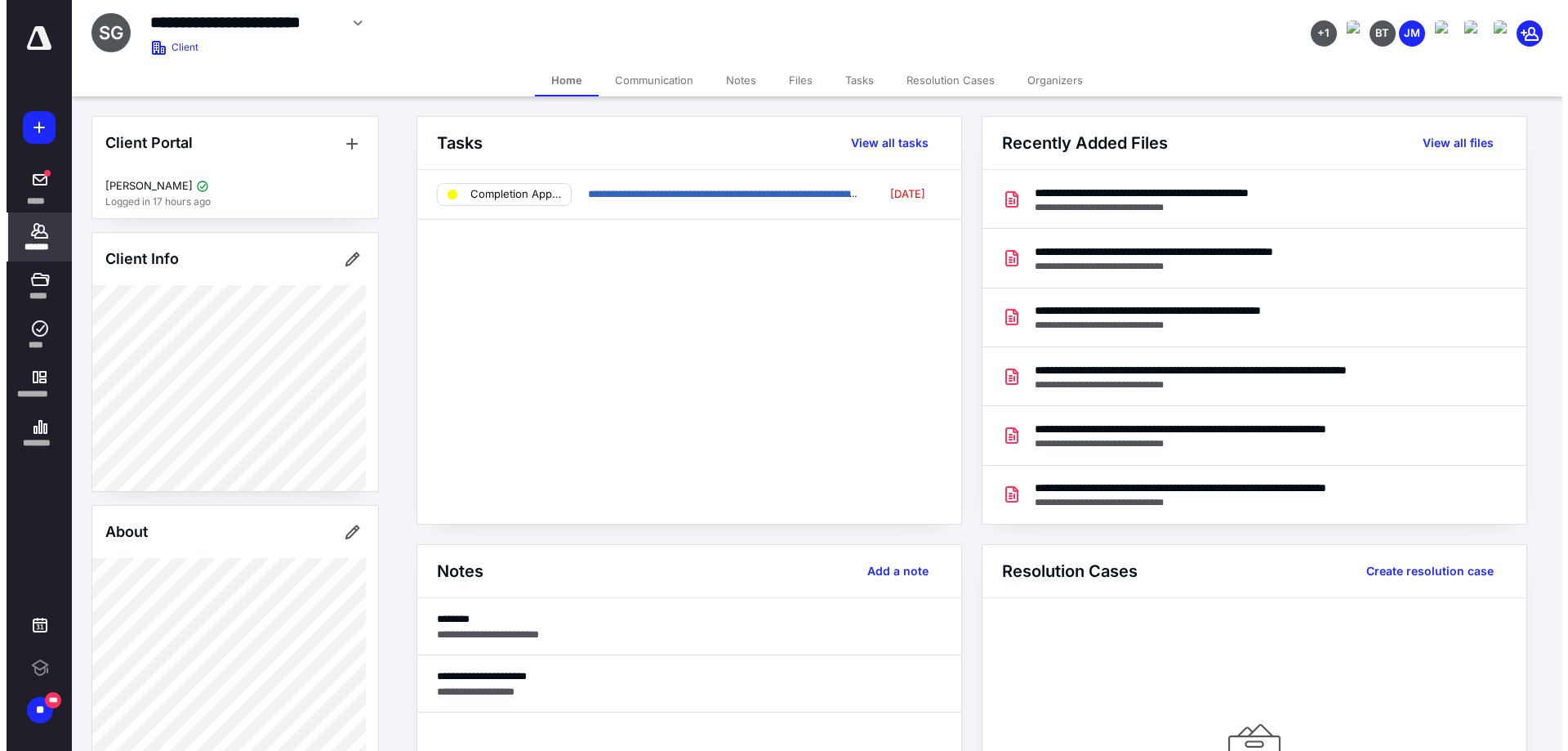 scroll, scrollTop: 0, scrollLeft: 0, axis: both 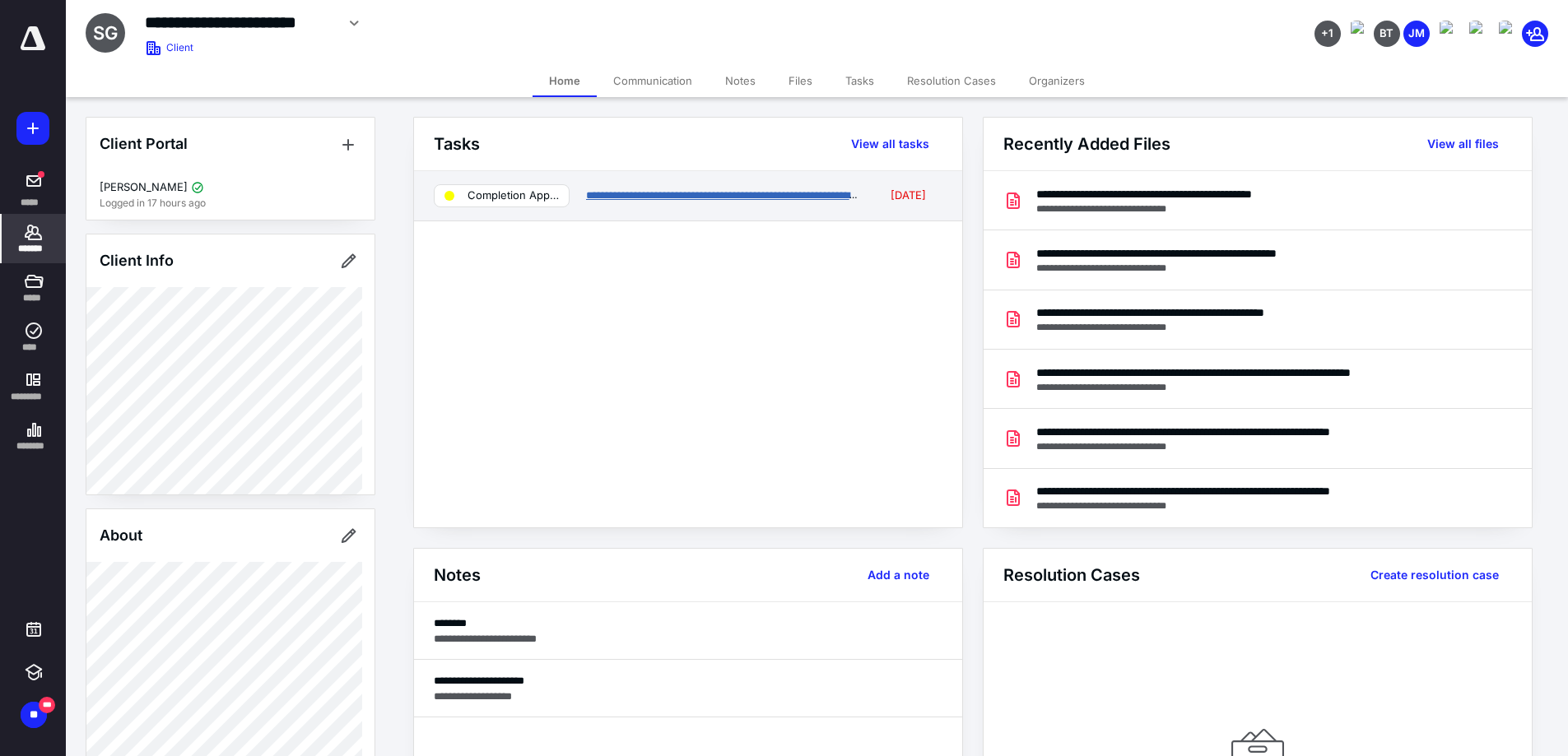 click on "**********" at bounding box center (732, 195) 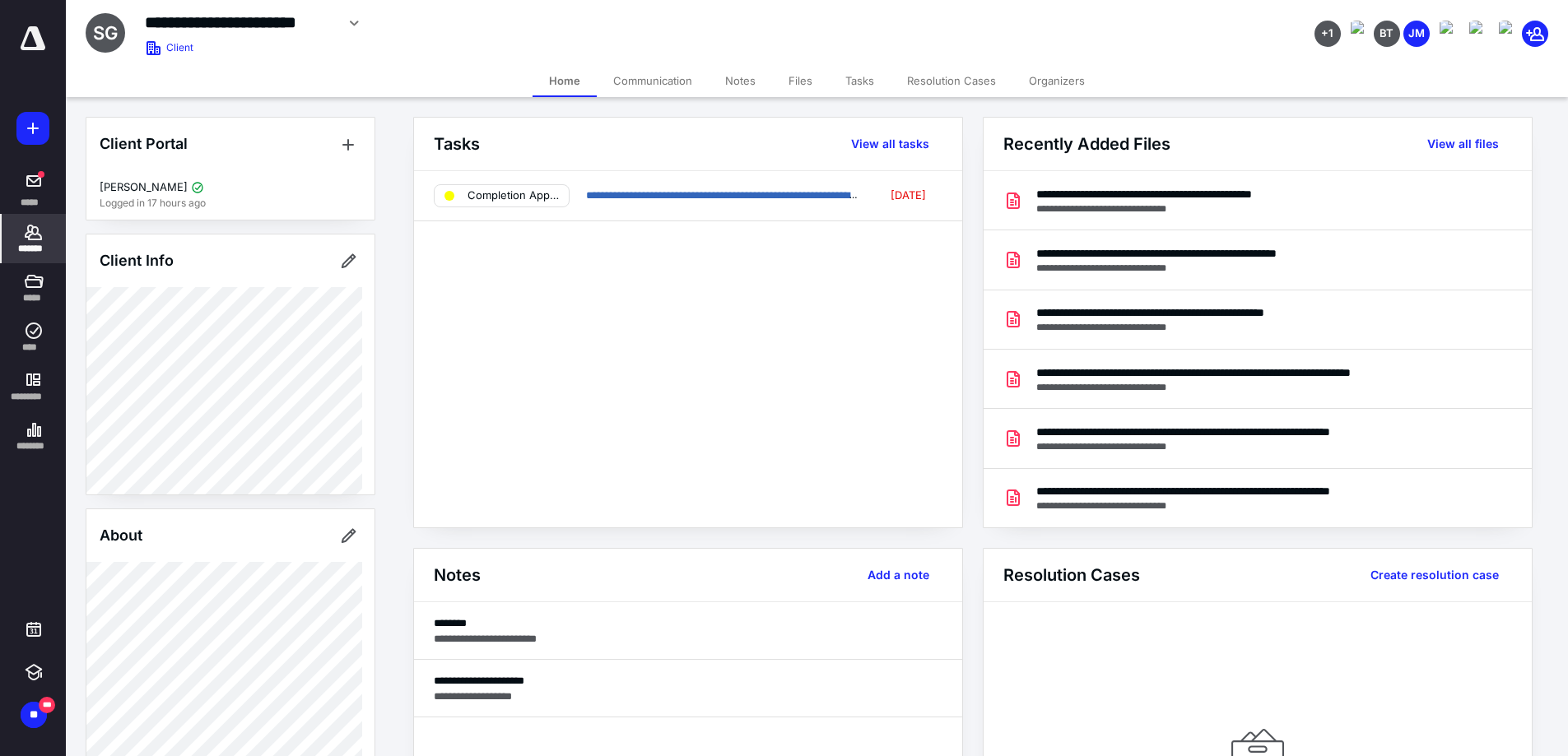 click on "Notes" at bounding box center (740, 81) 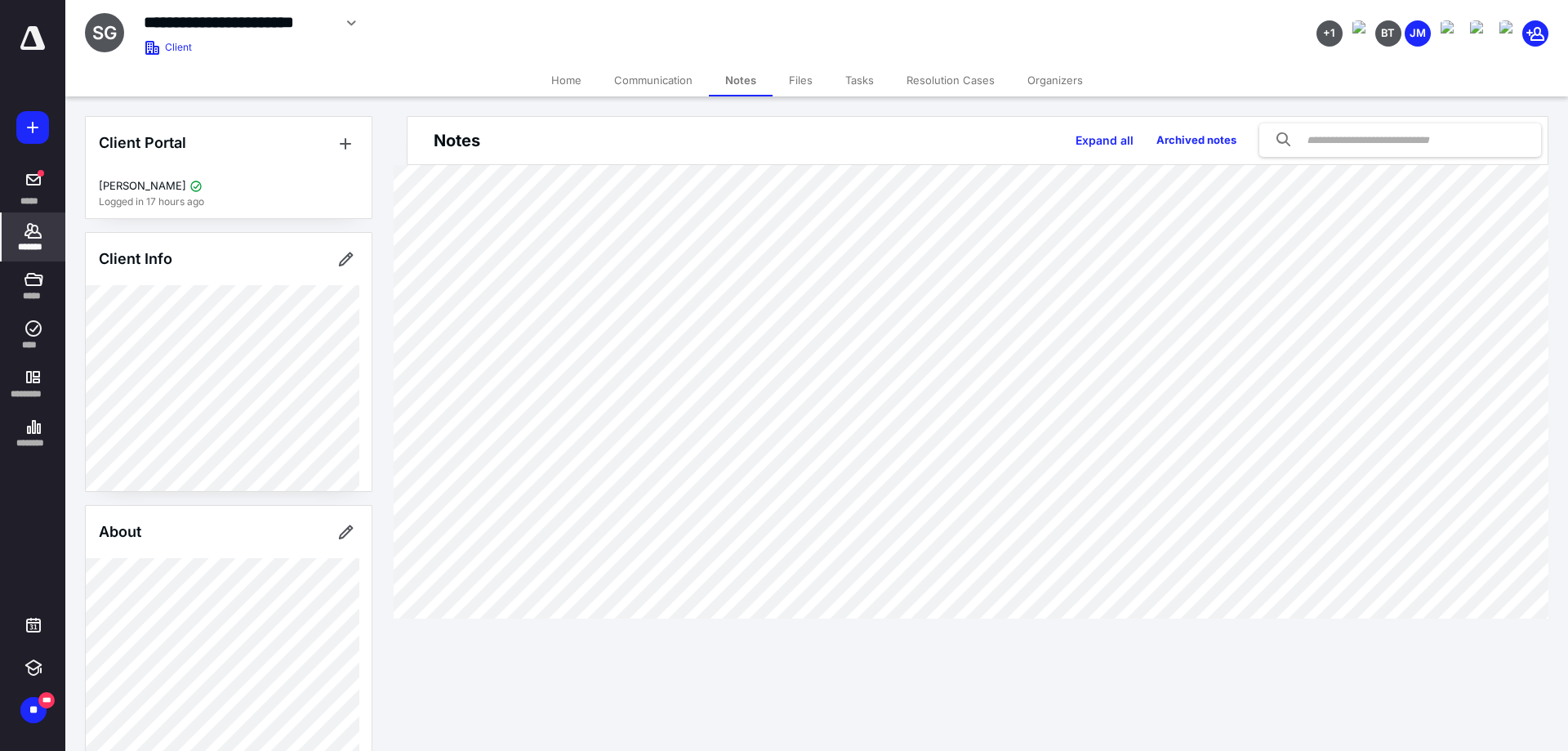 click on "Communication" at bounding box center [653, 80] 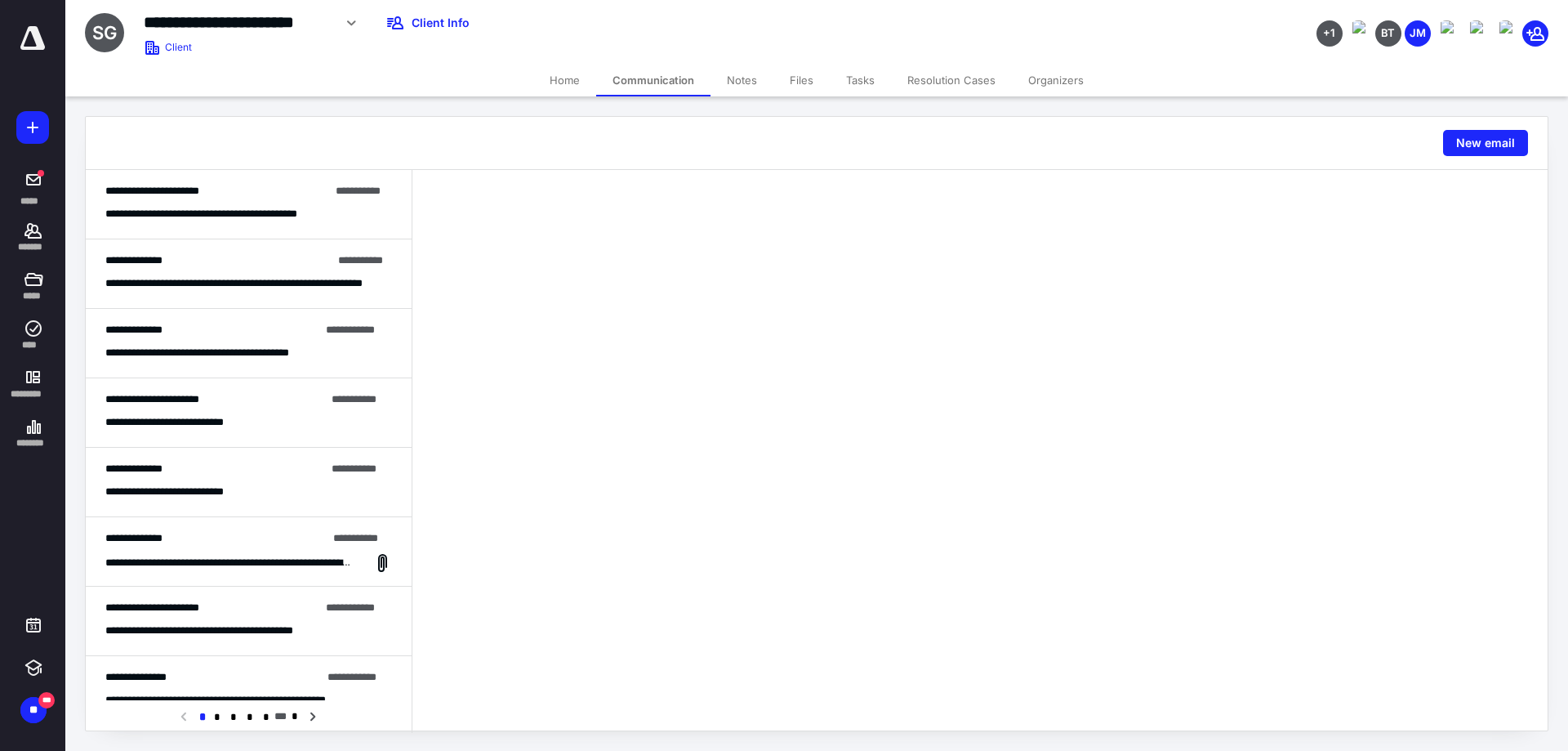 click on "**********" at bounding box center [224, 214] 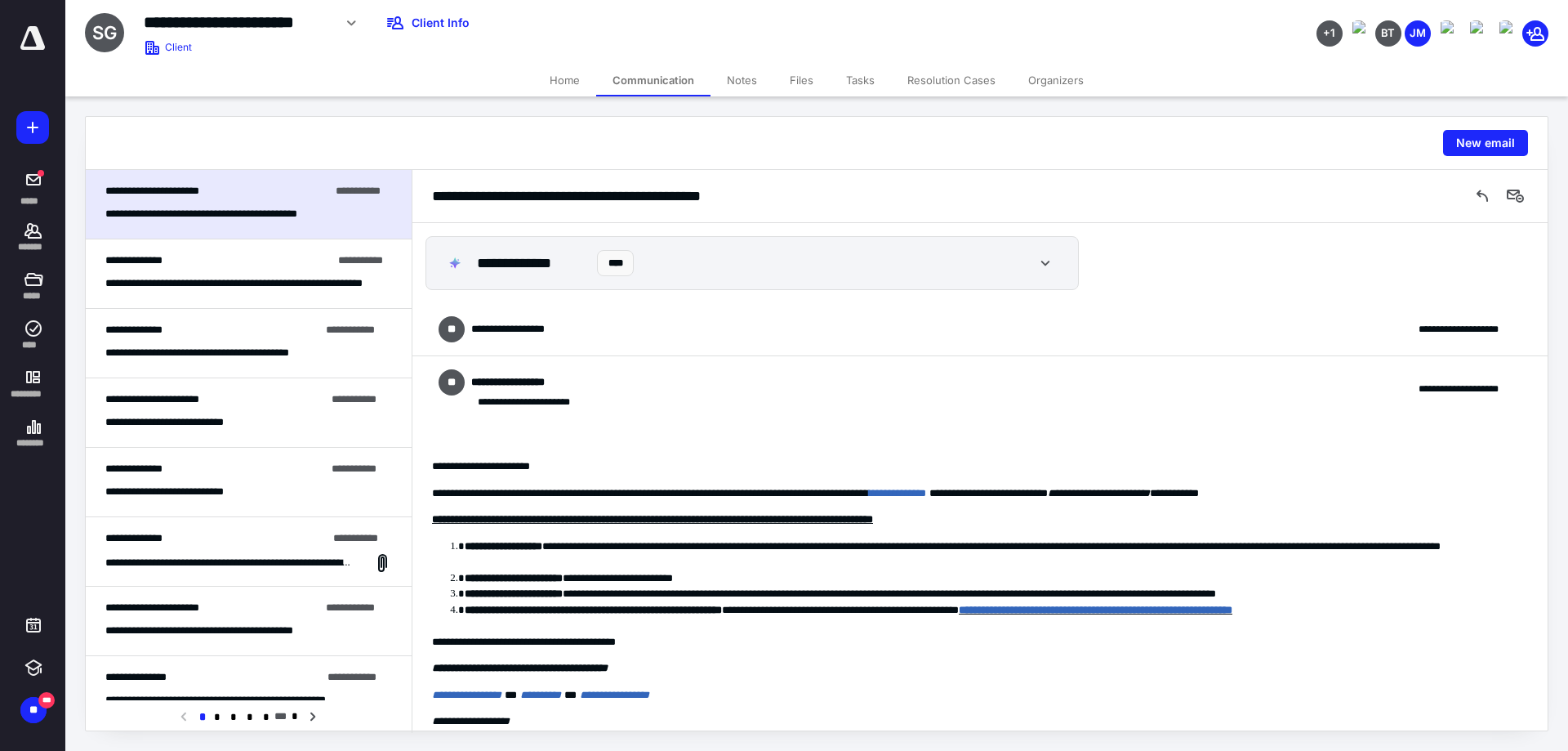 scroll, scrollTop: 130, scrollLeft: 0, axis: vertical 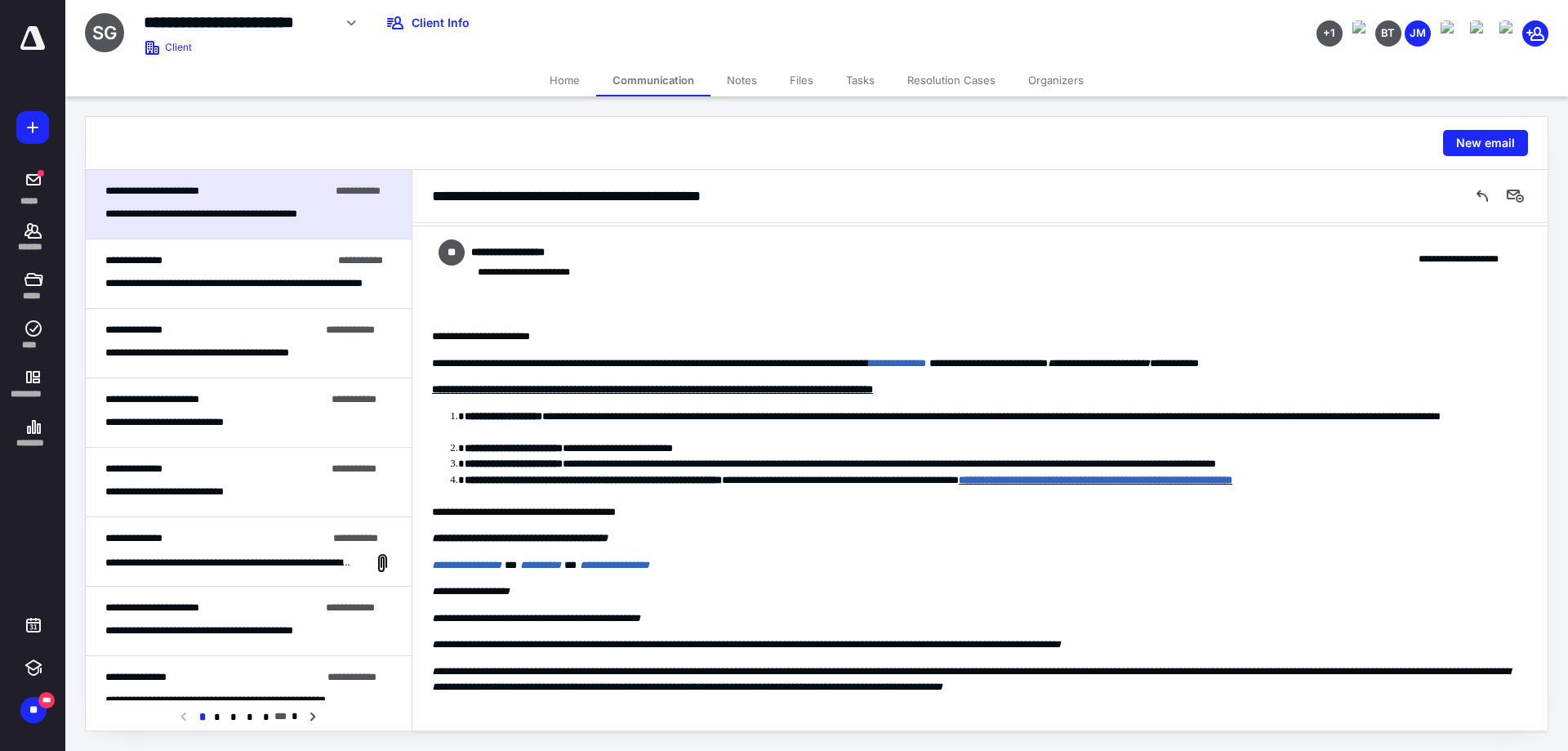click on "Files" at bounding box center [801, 80] 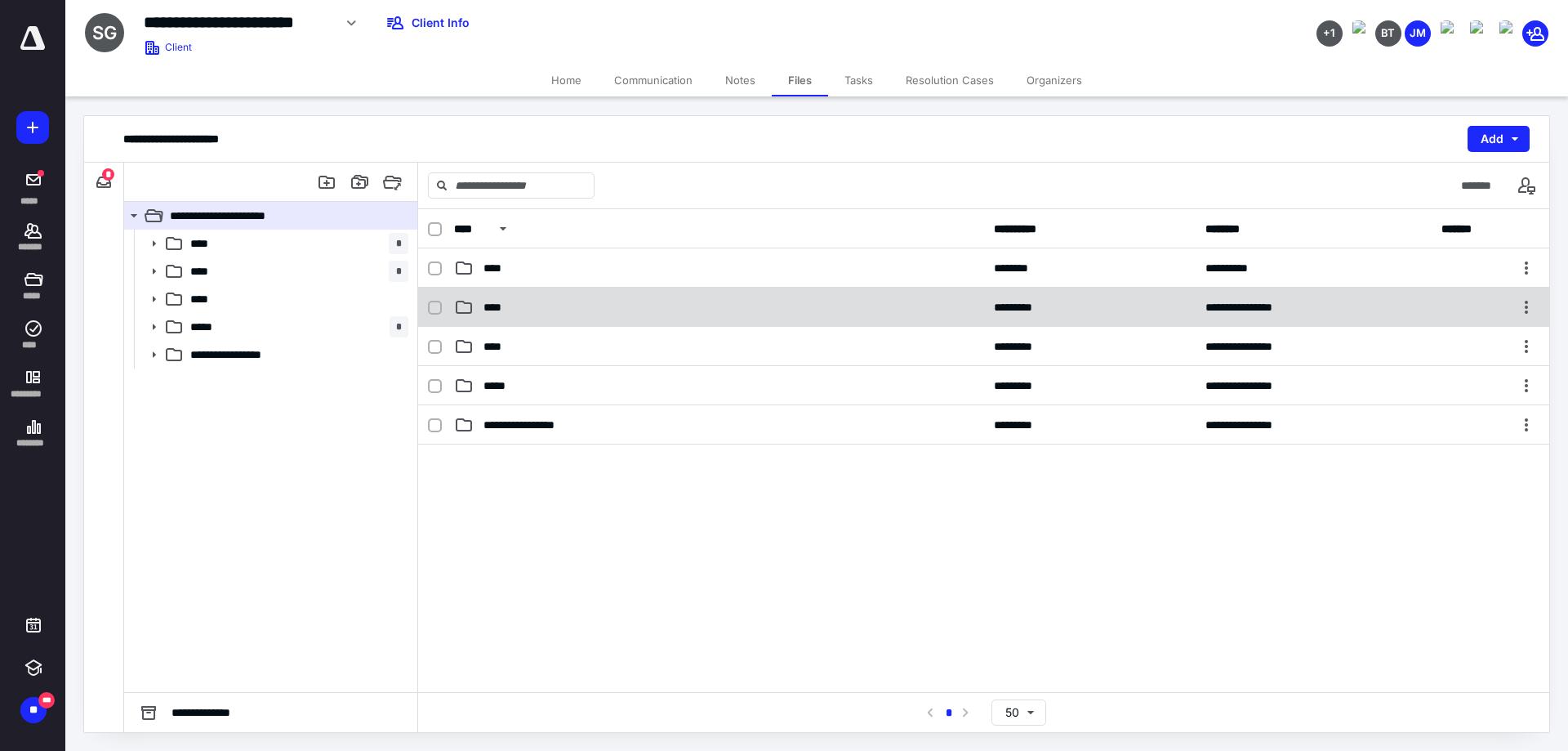 drag, startPoint x: 573, startPoint y: 306, endPoint x: 575, endPoint y: 324, distance: 18.11077 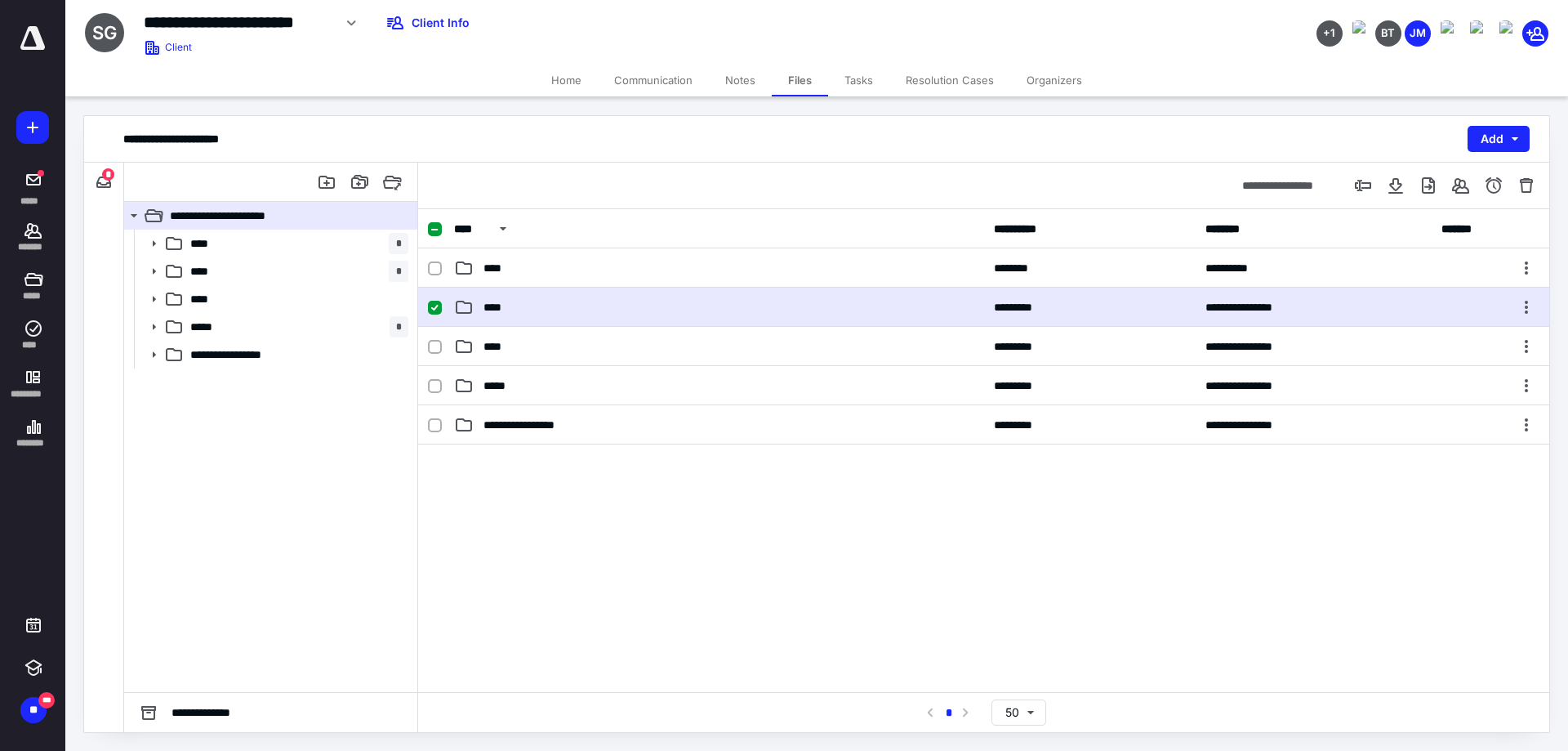 click on "****" at bounding box center [719, 307] 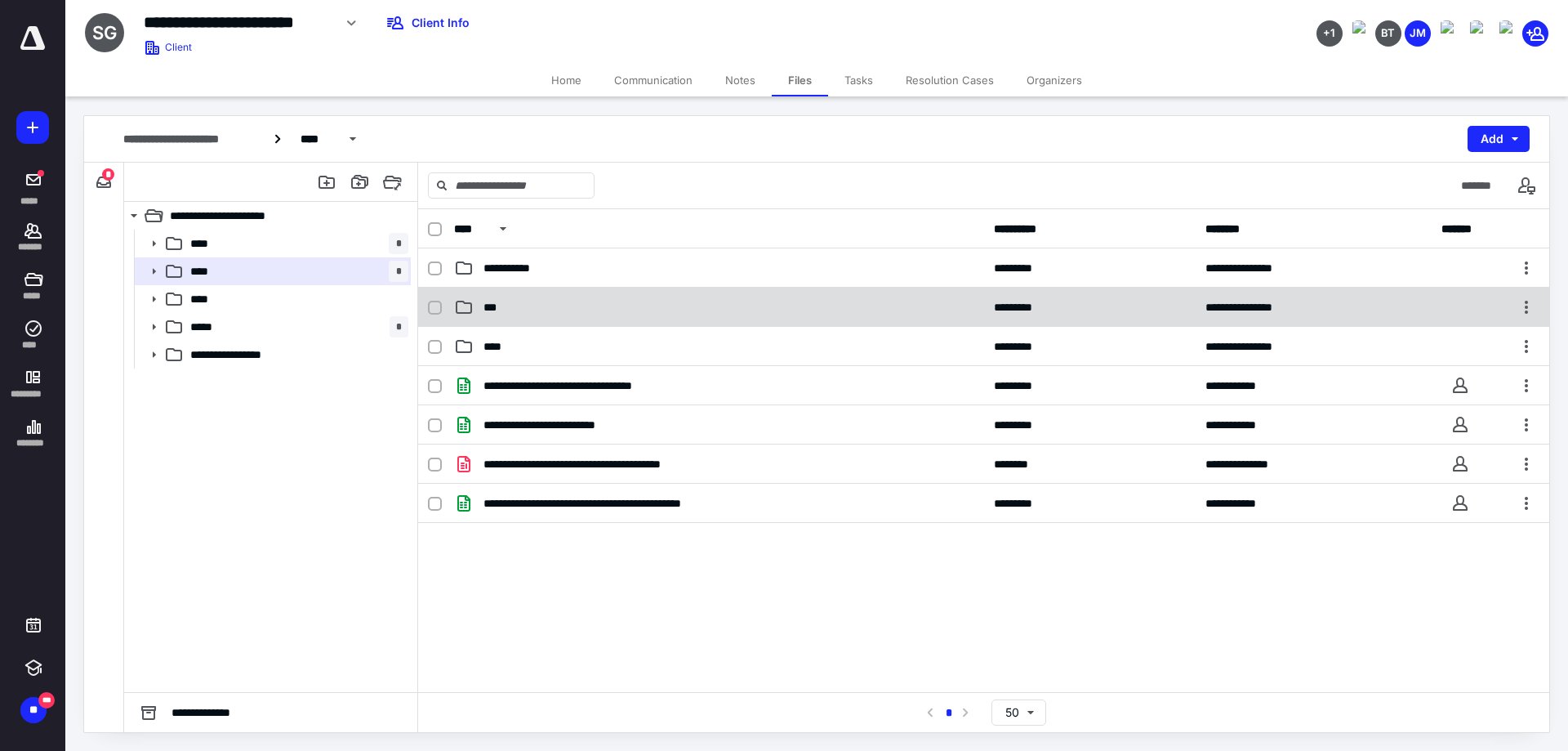 click on "***" at bounding box center (719, 307) 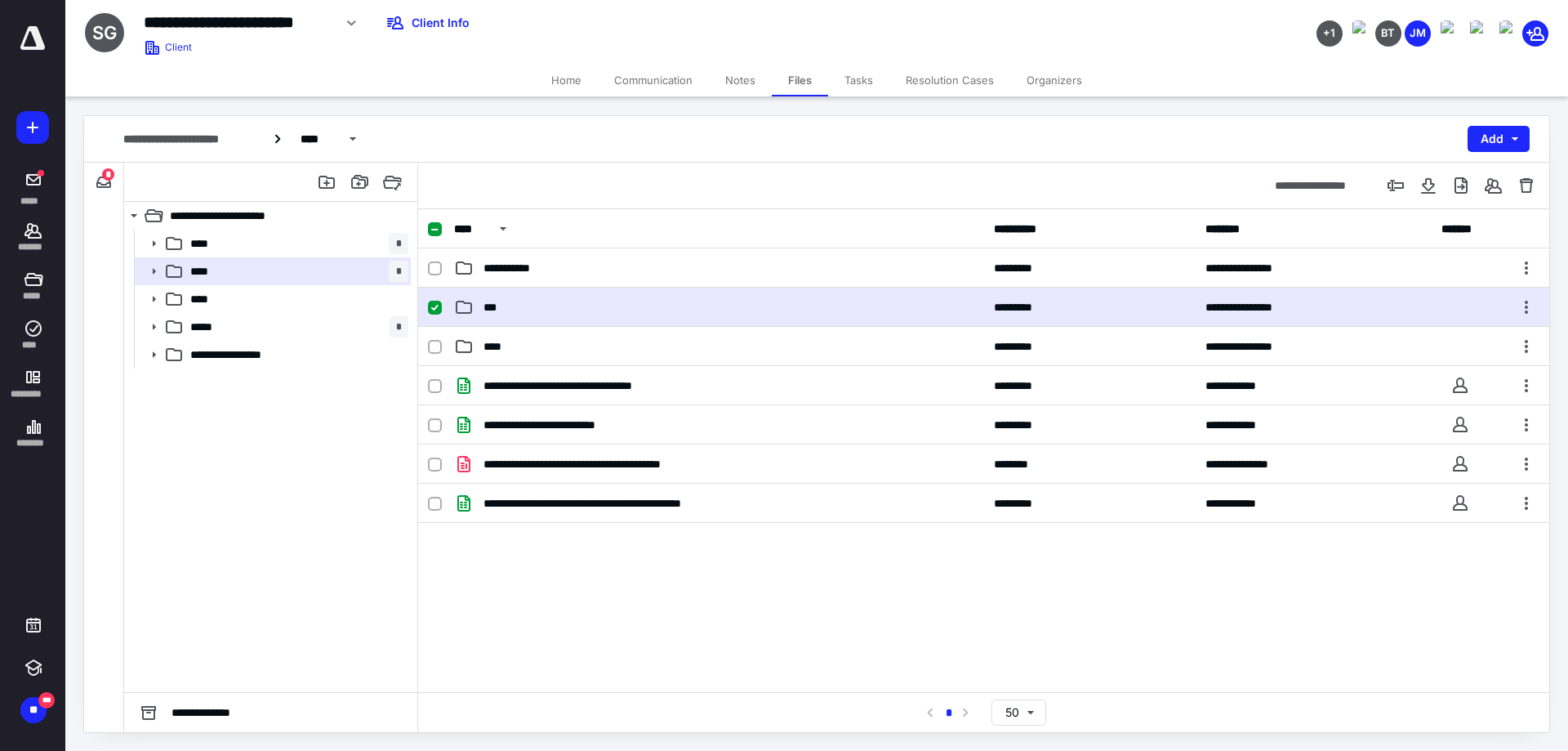 click on "***" at bounding box center (719, 307) 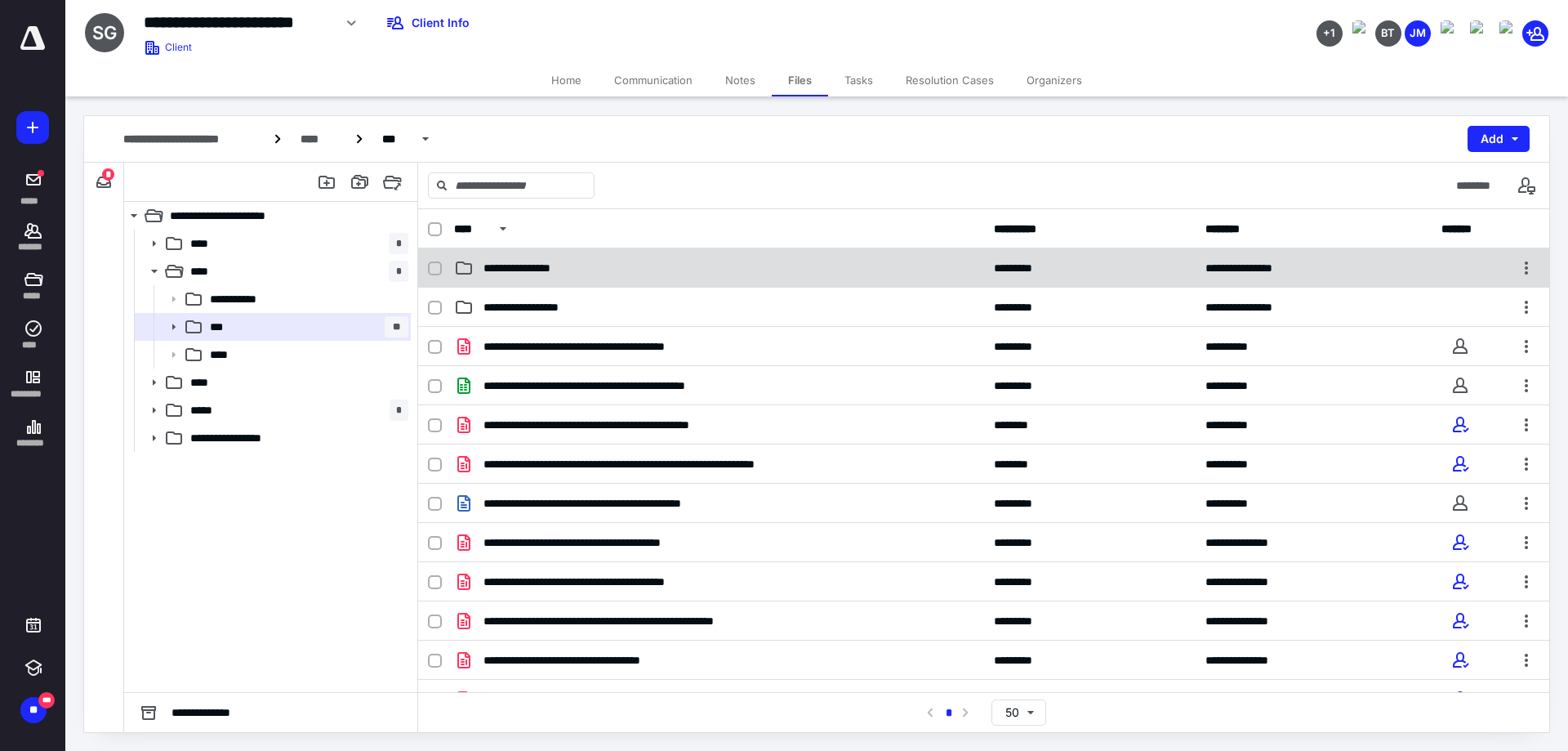 click on "**********" at bounding box center (531, 268) 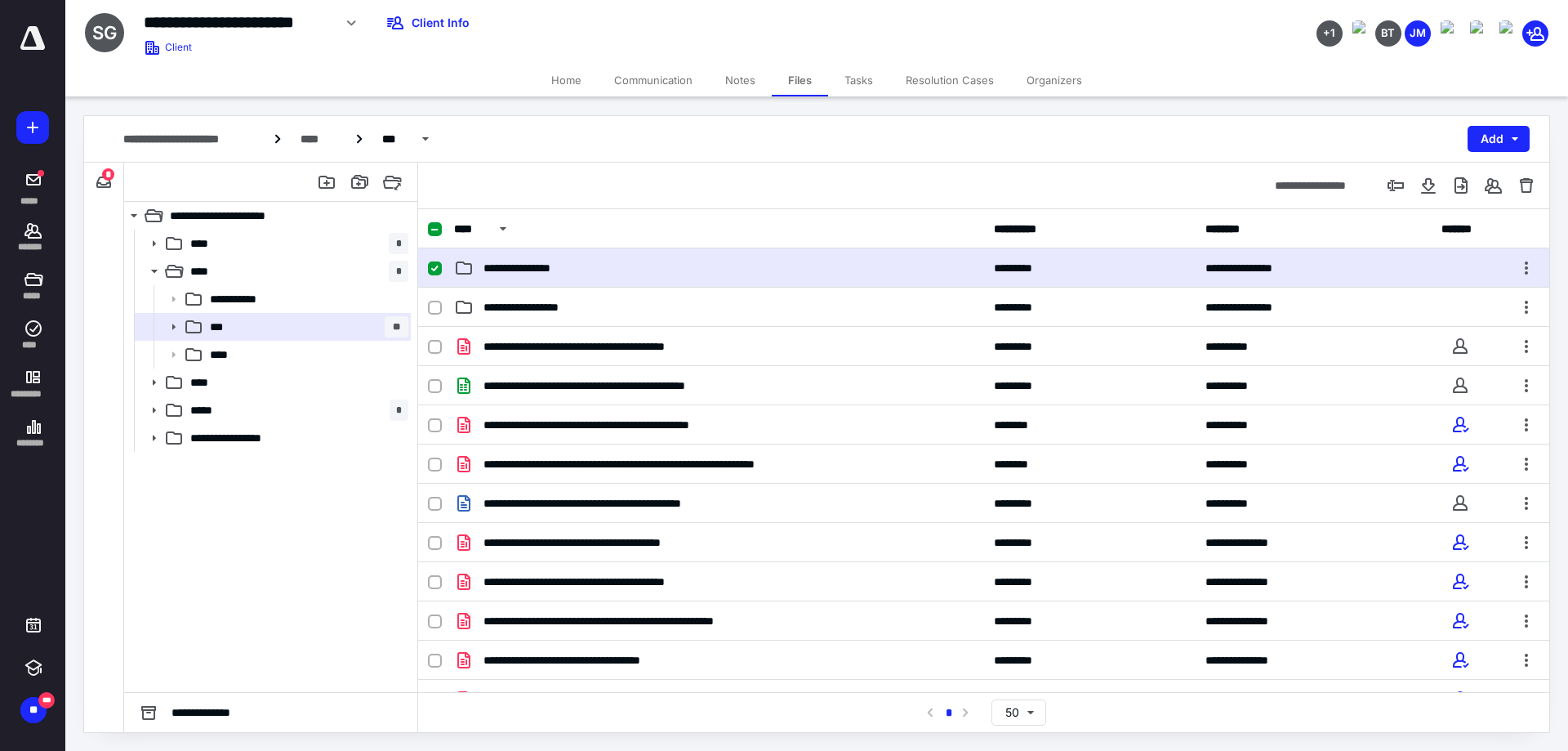click on "**********" at bounding box center [531, 268] 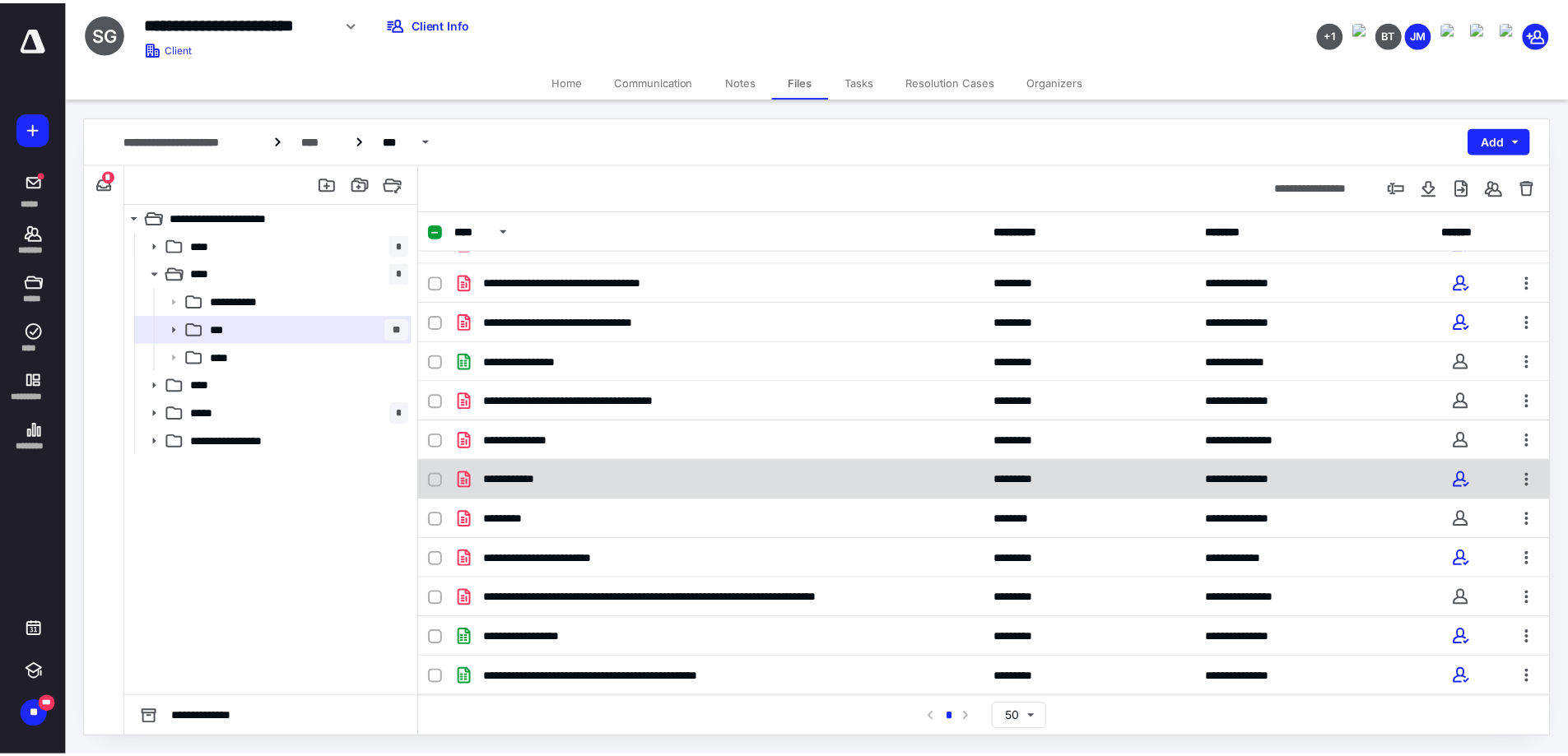 scroll, scrollTop: 0, scrollLeft: 0, axis: both 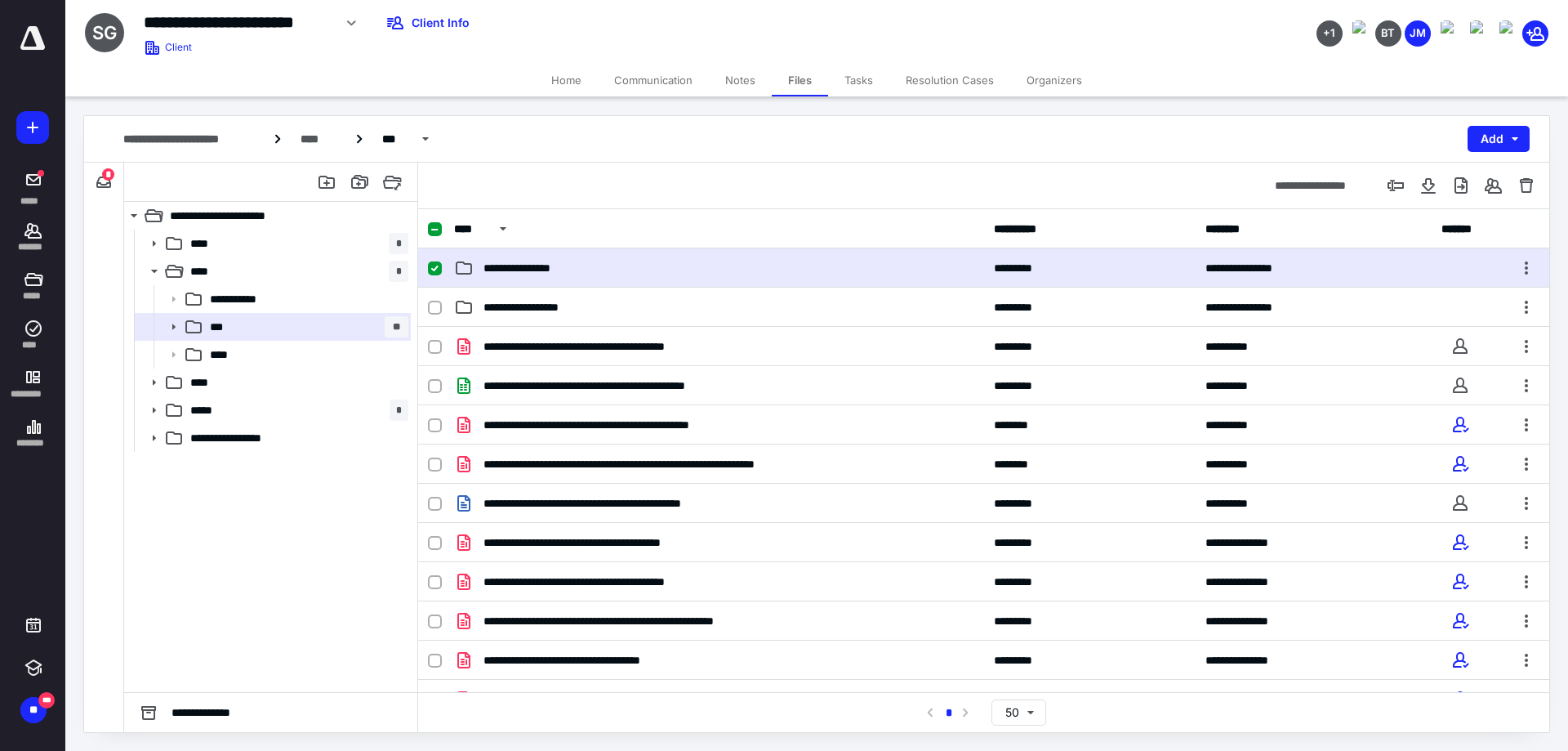 click on "**********" at bounding box center [719, 268] 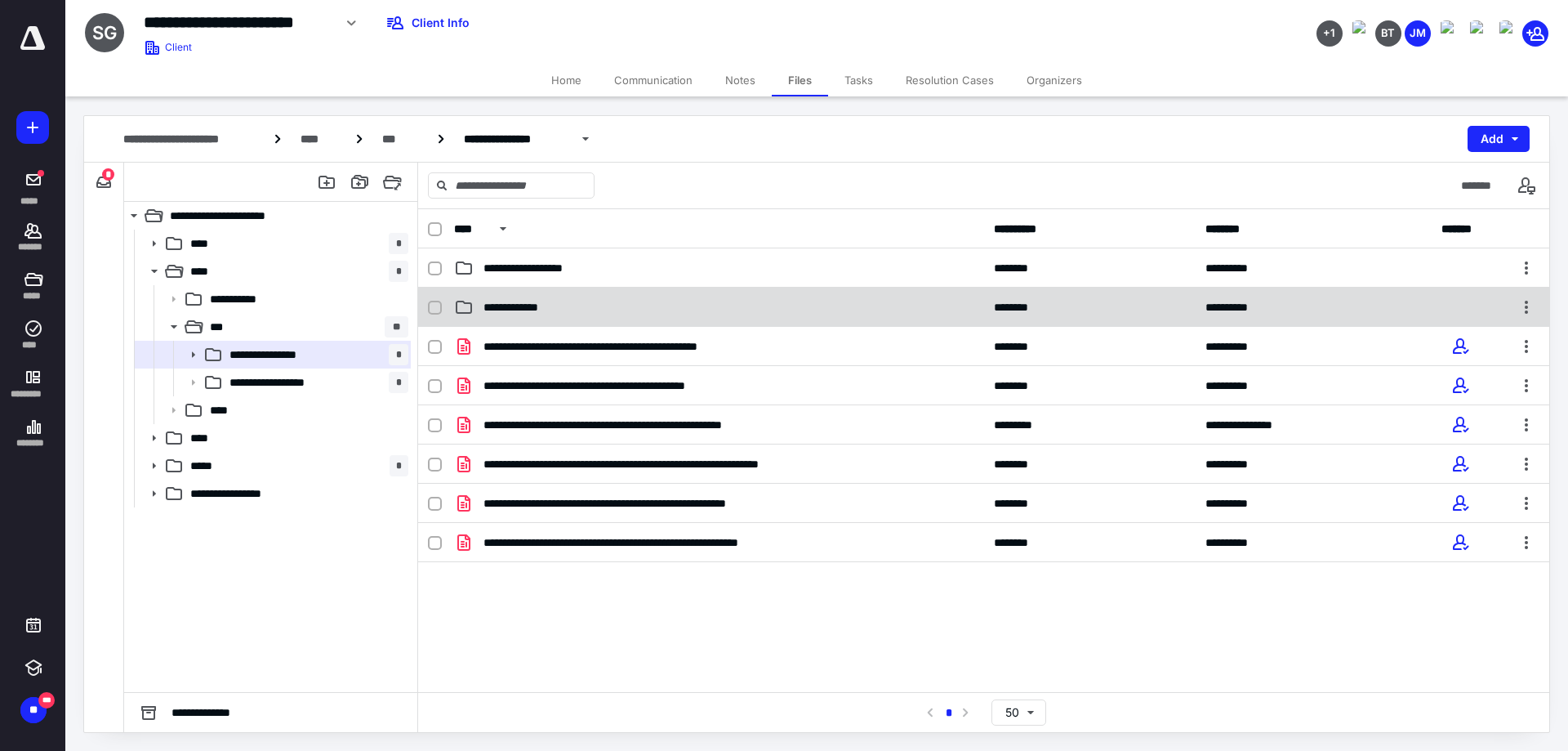 click on "**********" at bounding box center [719, 307] 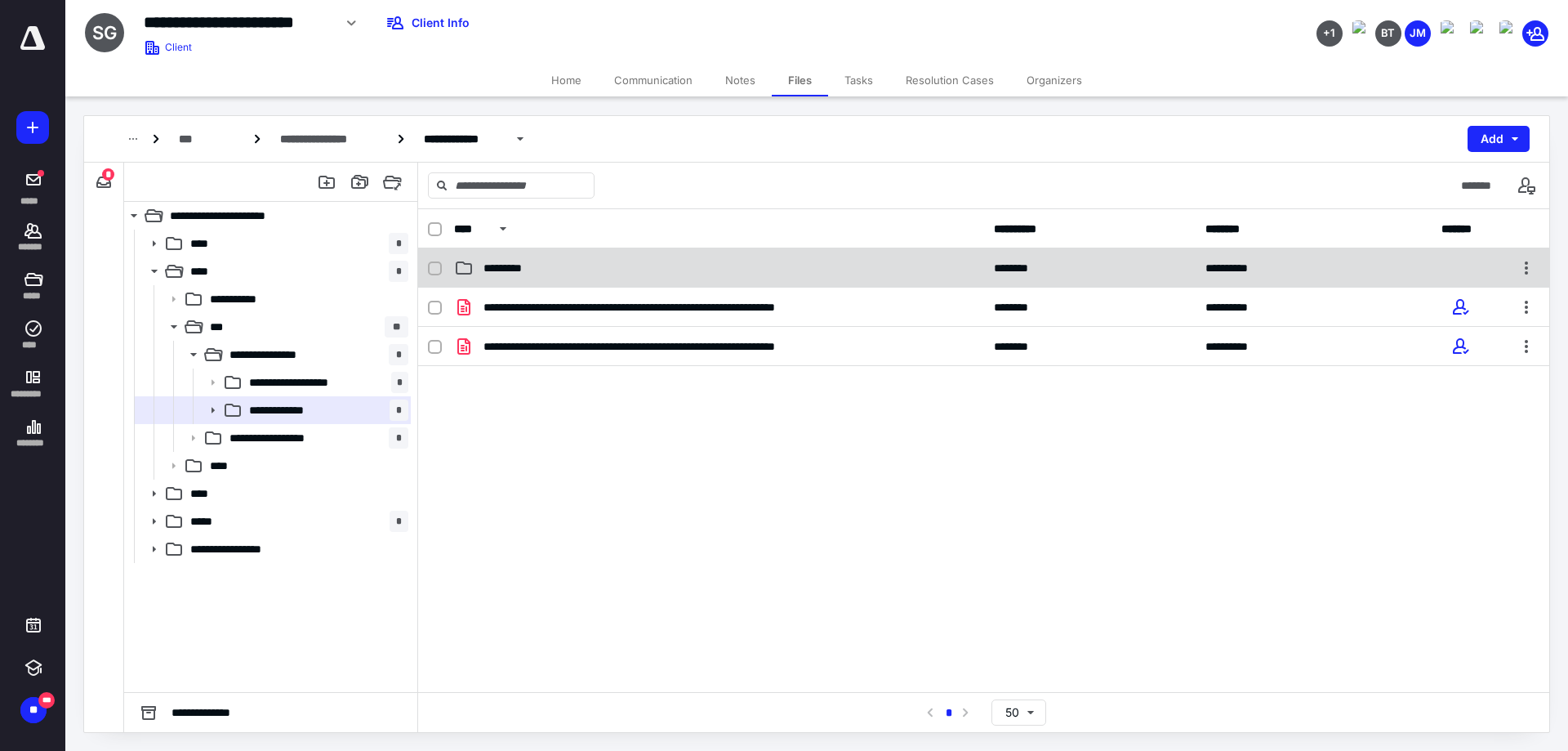 click on "*********" at bounding box center [510, 268] 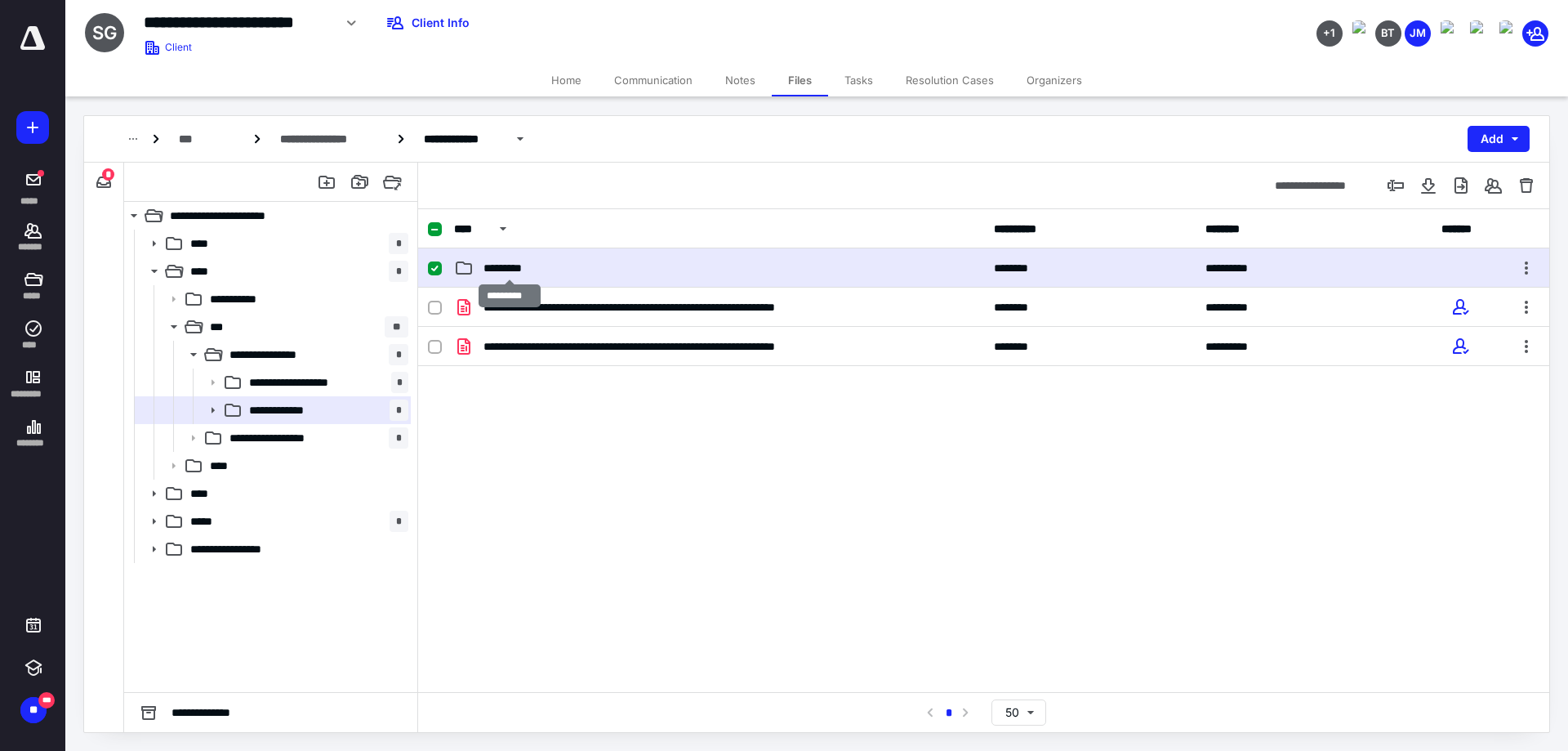 click on "*********" at bounding box center (510, 268) 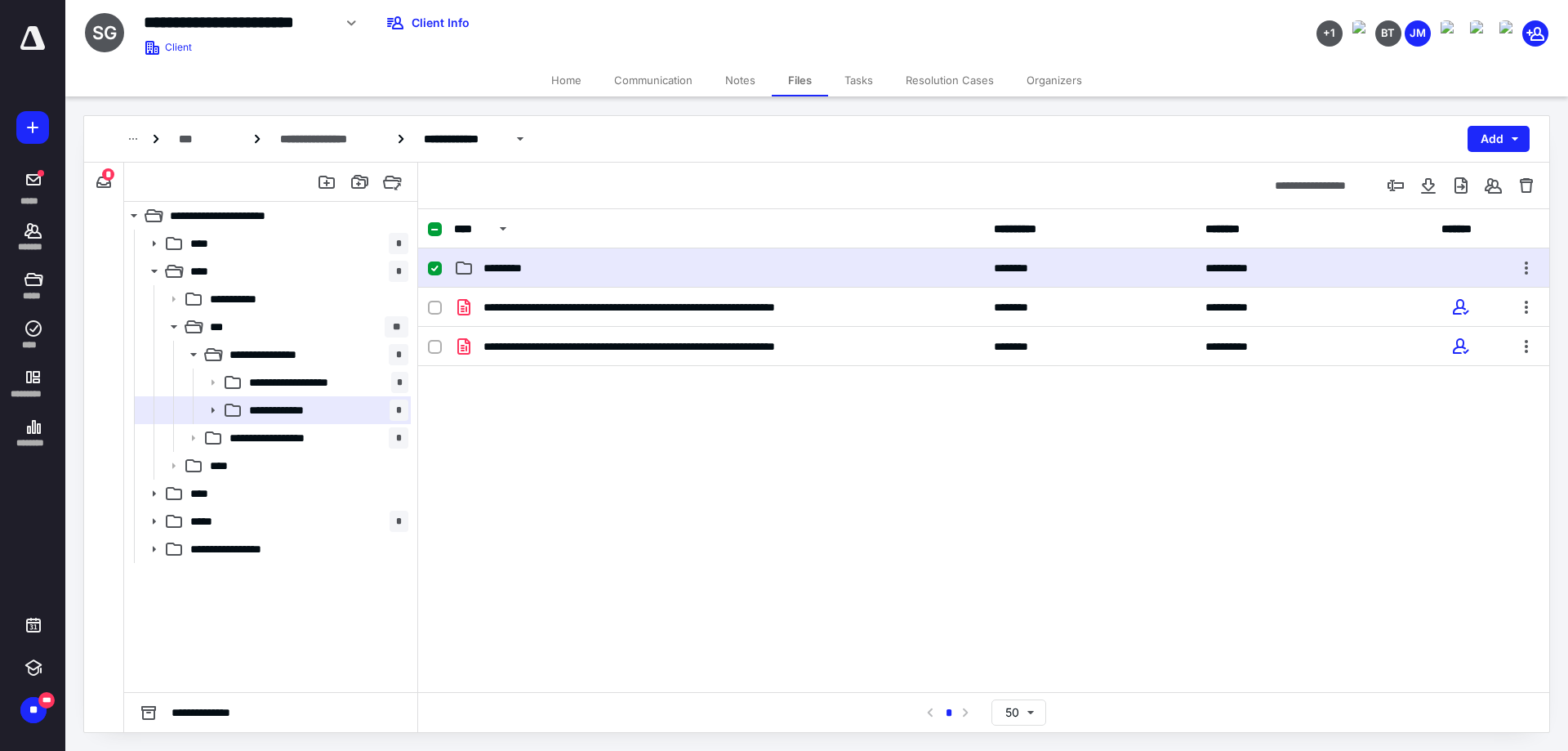 click on "*********" at bounding box center [719, 268] 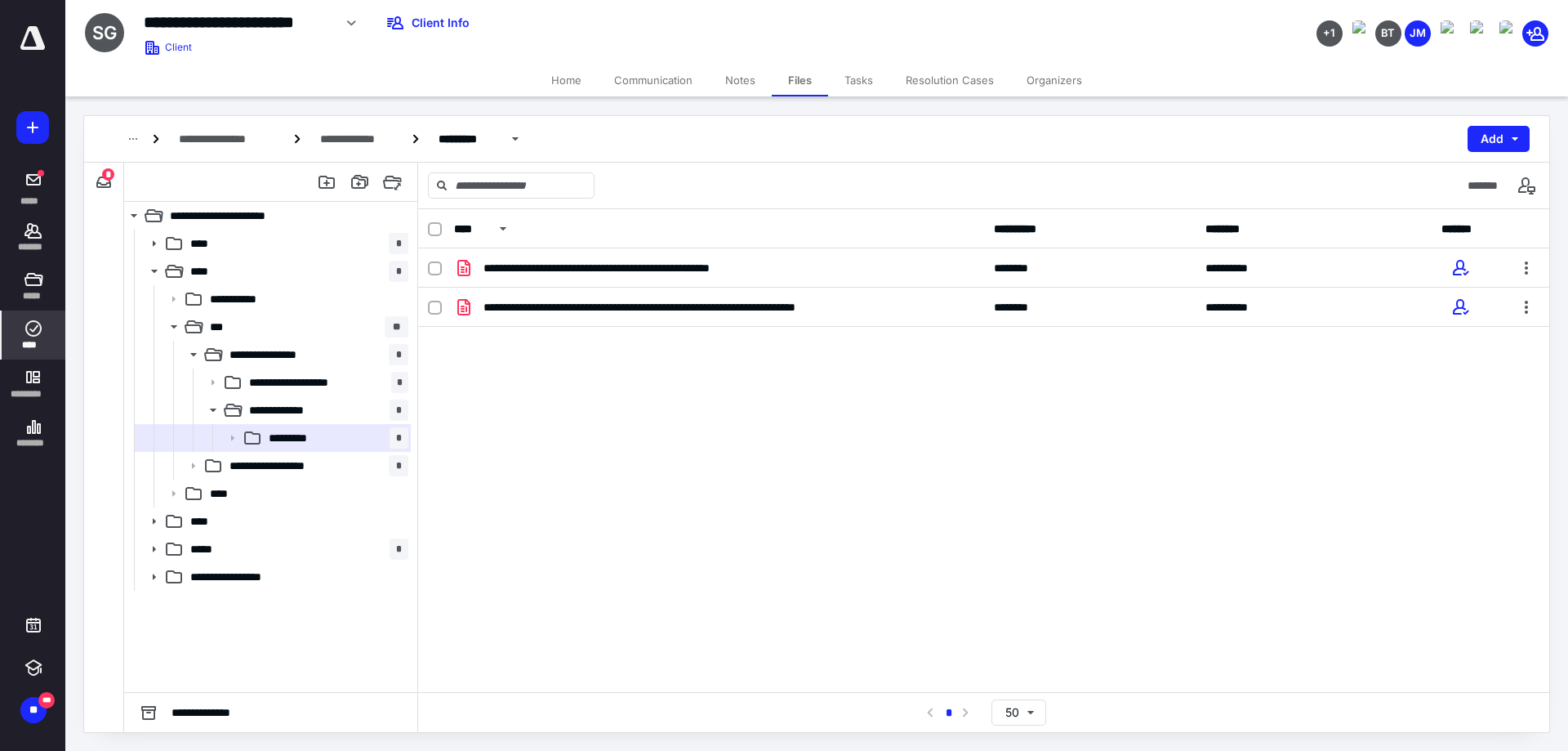 click 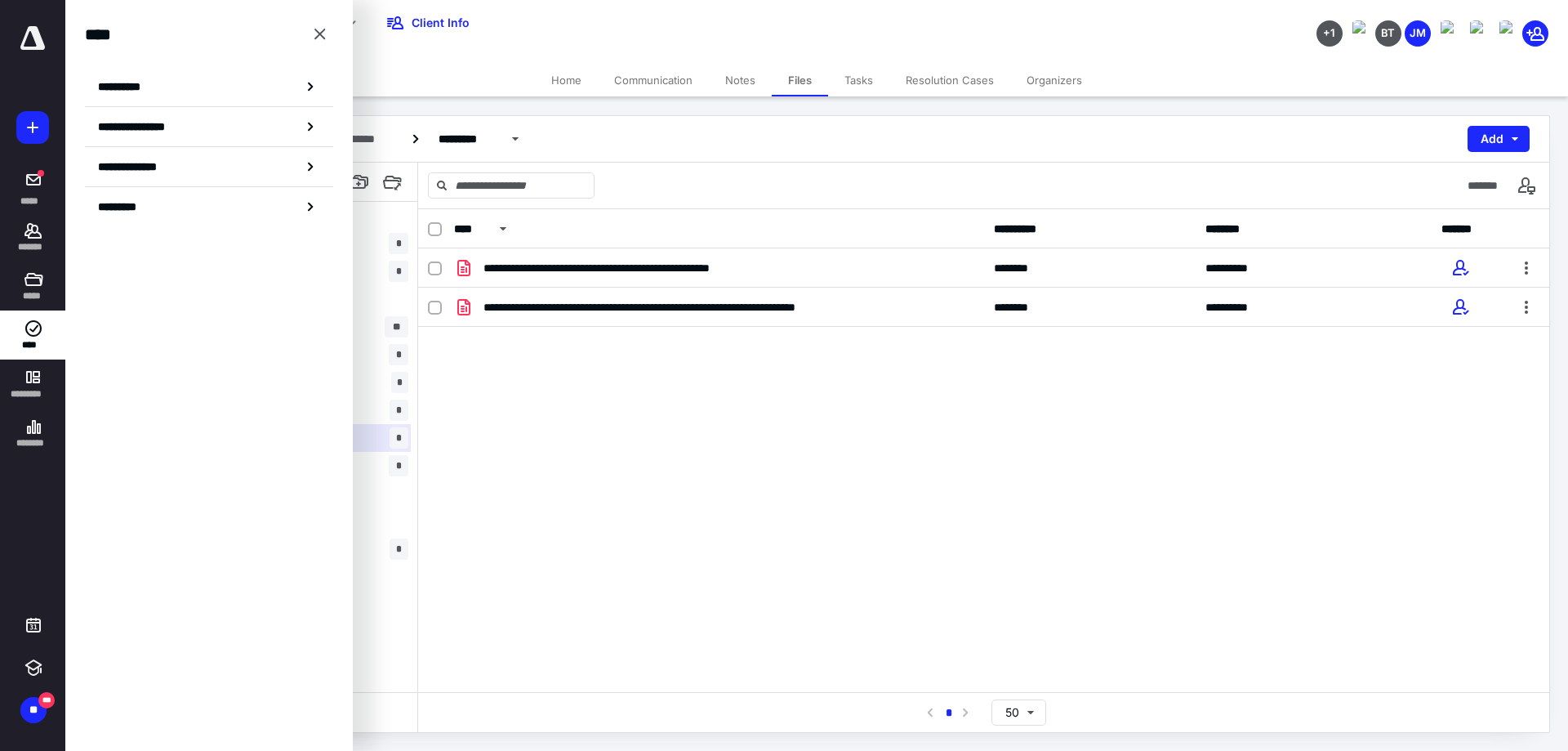 click on "**********" at bounding box center [983, 371] 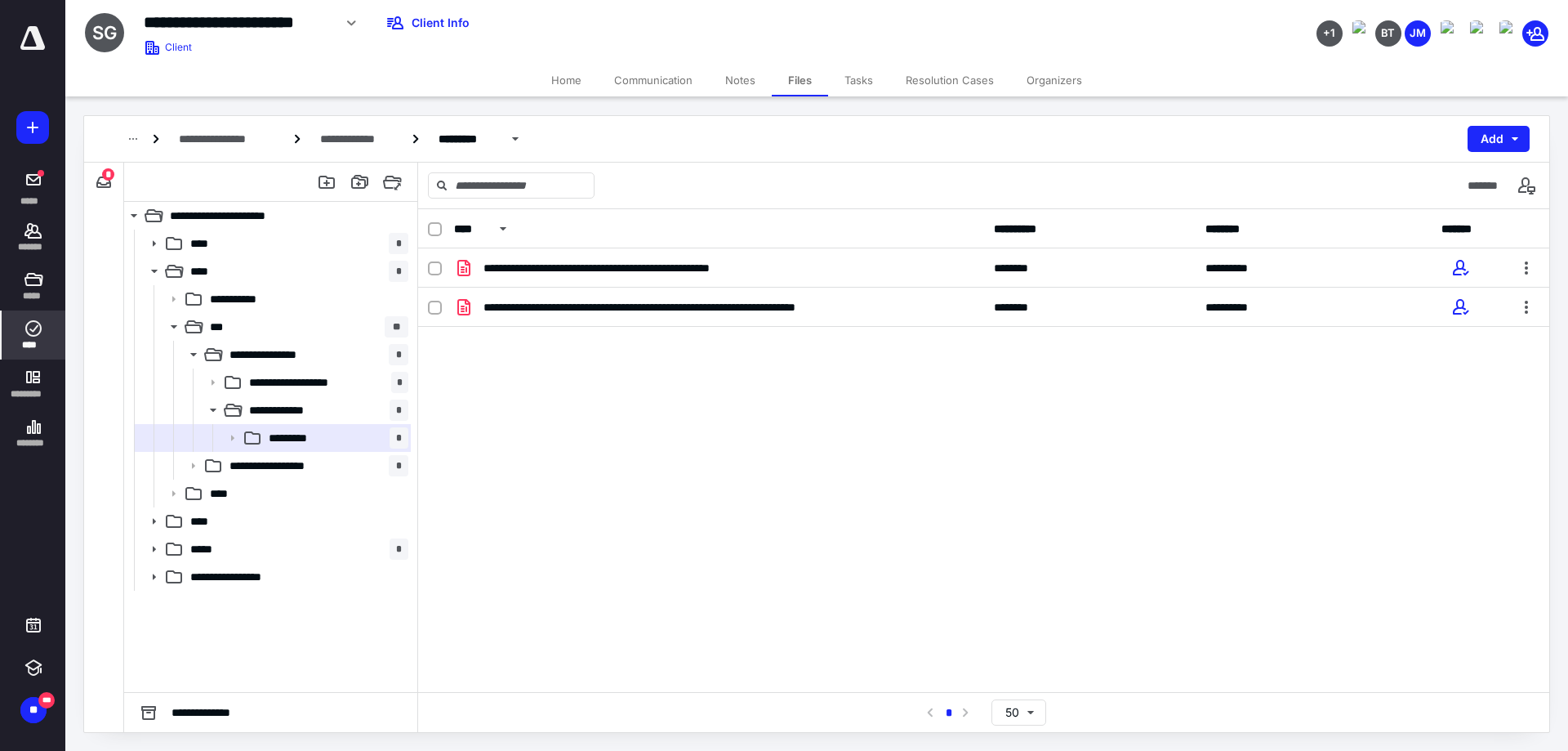 click on "****" at bounding box center [33, 345] 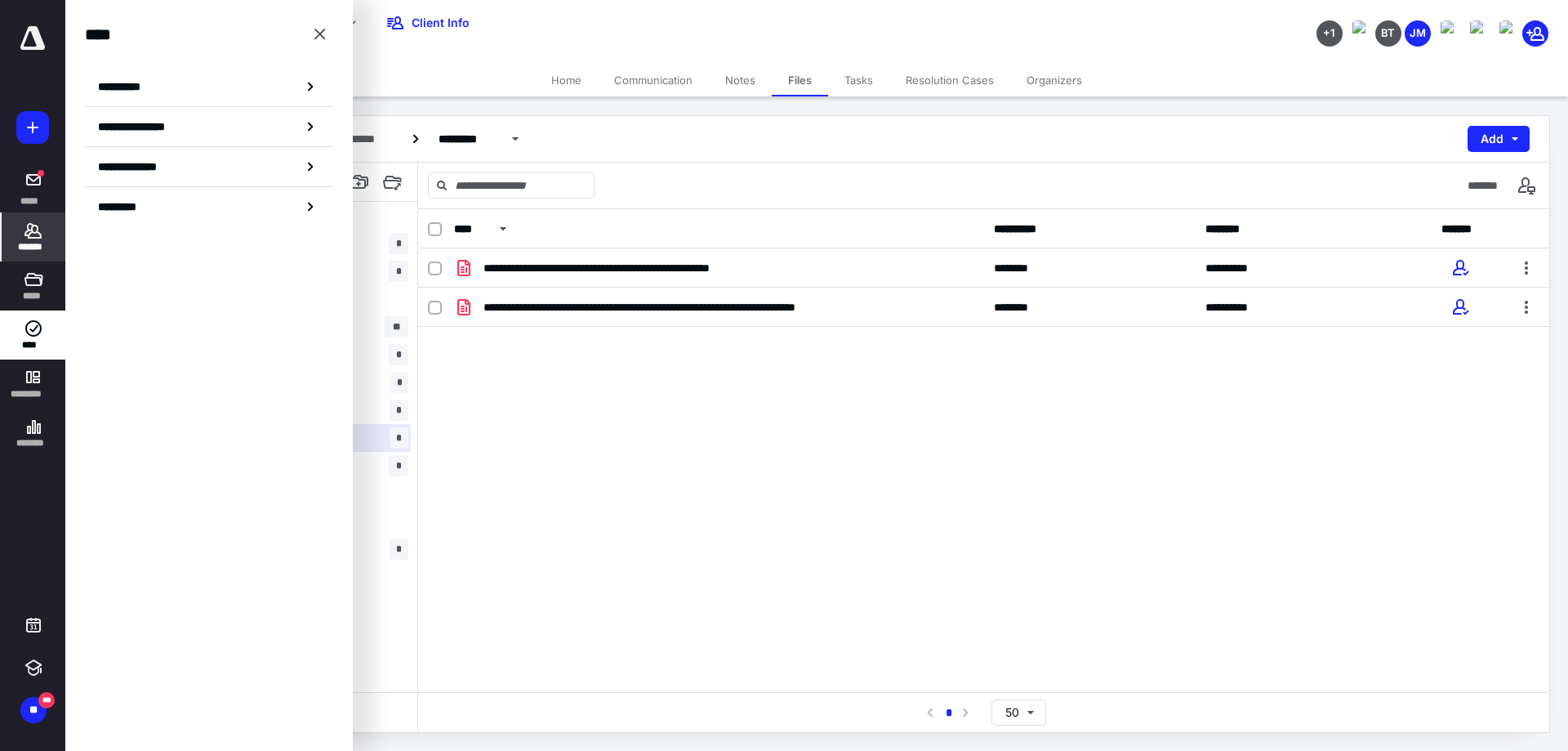 click 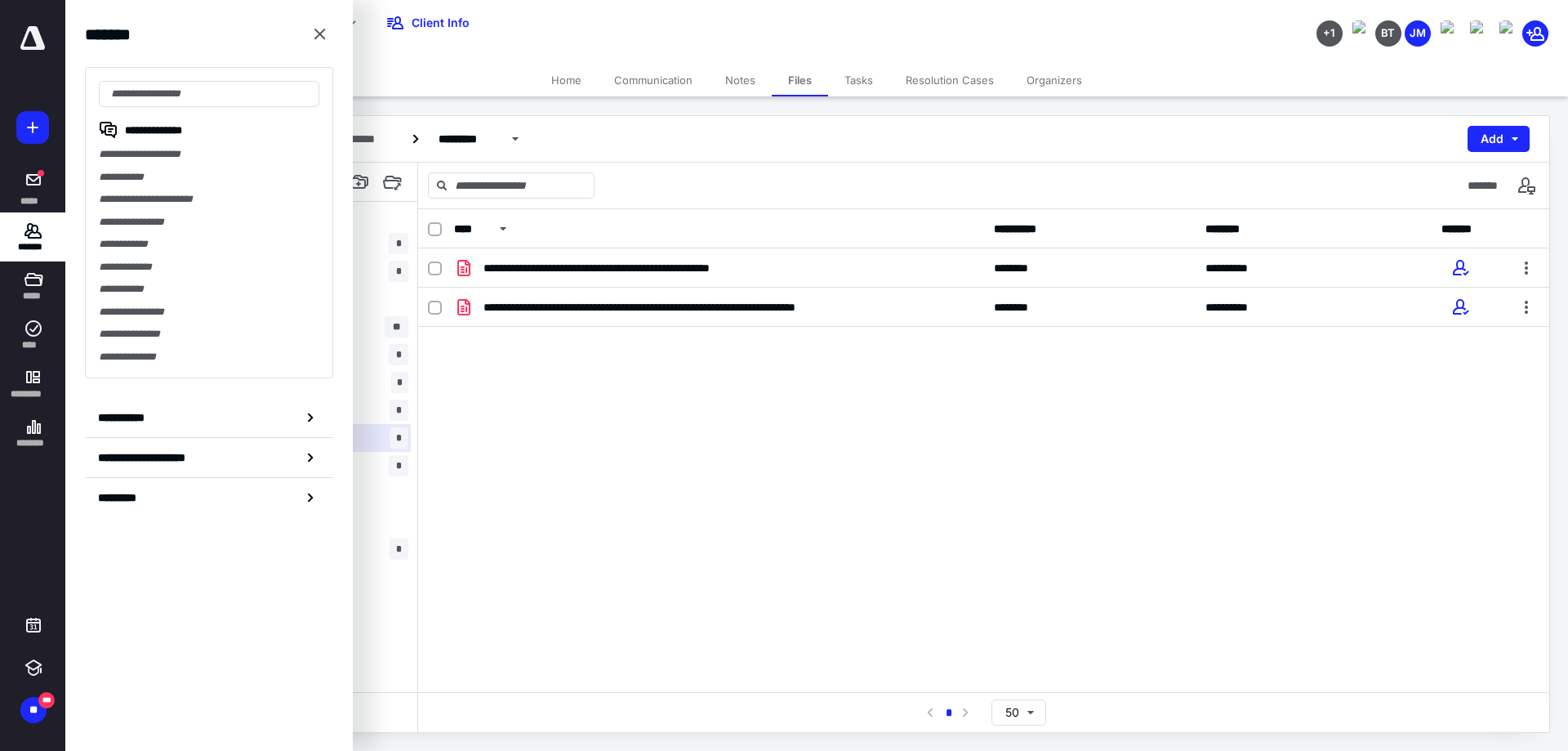 click on "**********" at bounding box center (209, 312) 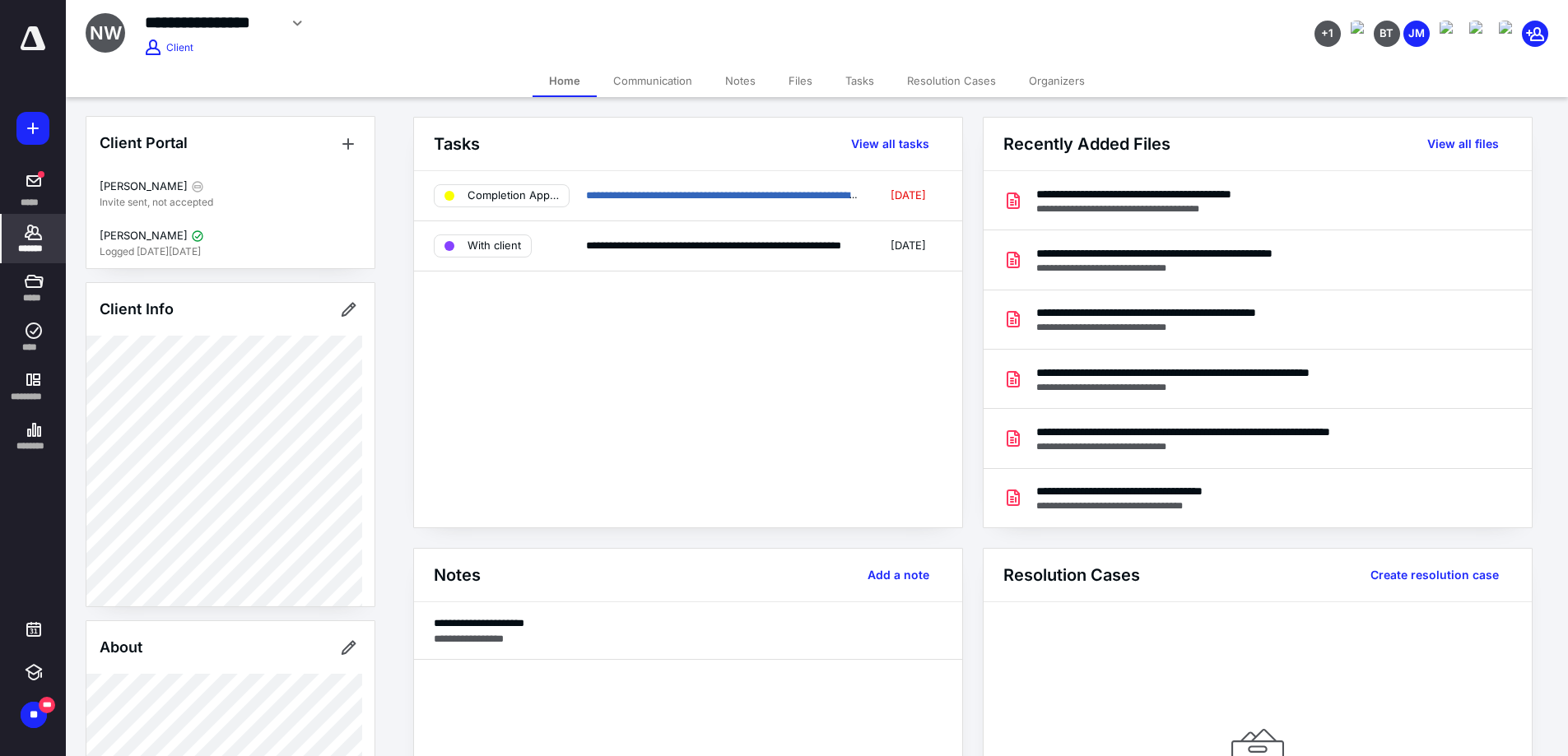 scroll, scrollTop: 0, scrollLeft: 0, axis: both 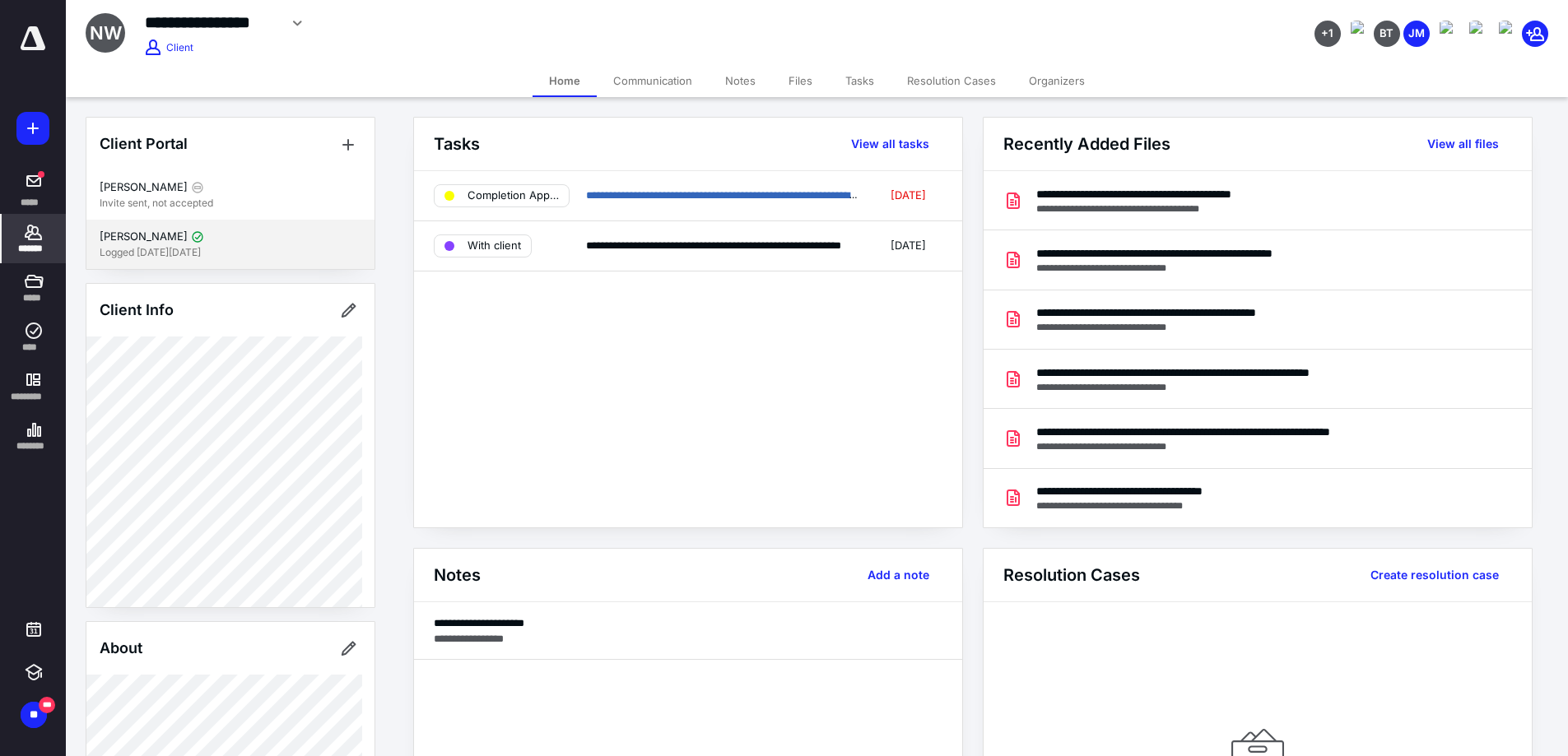 click on "[PERSON_NAME]" at bounding box center (143, 237) 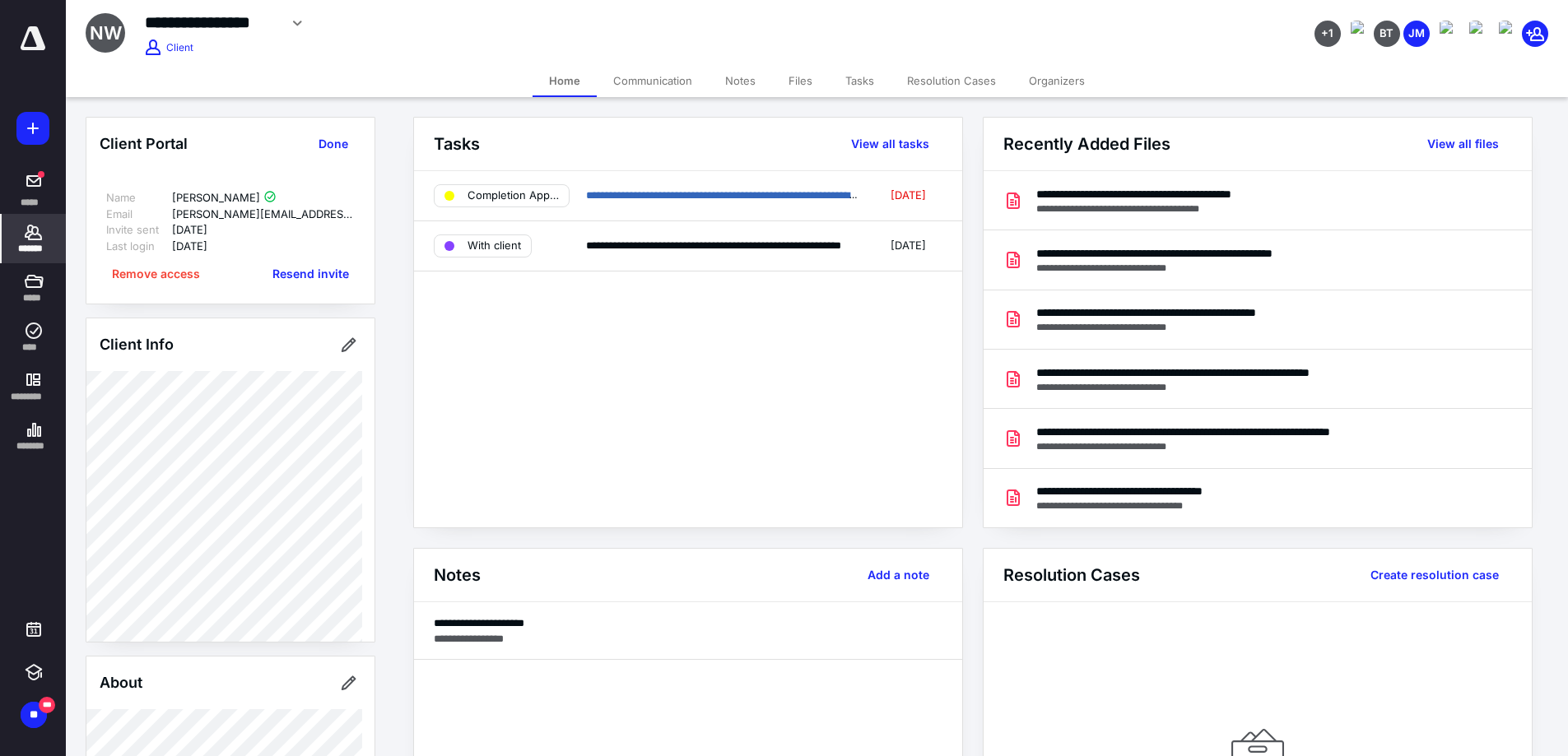 click 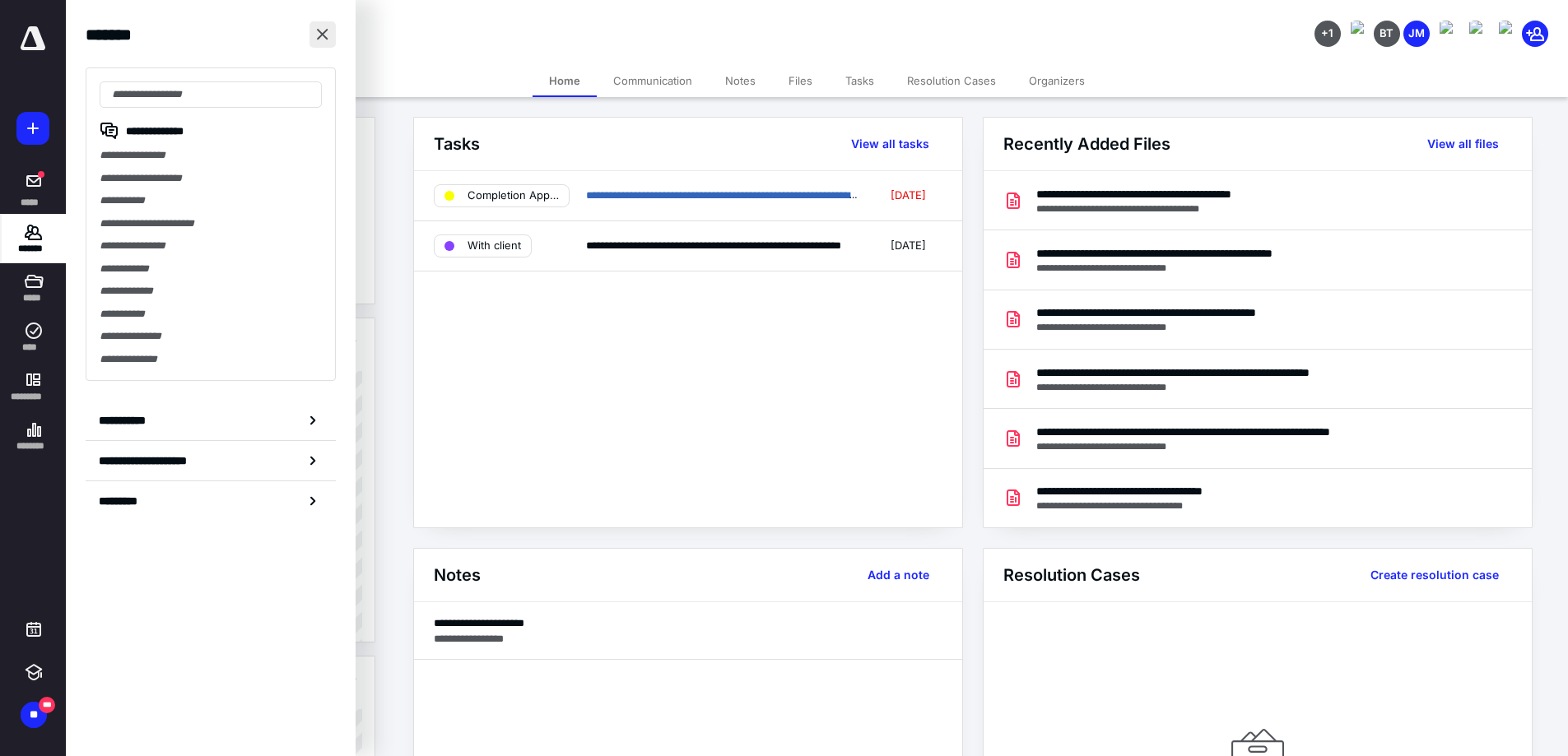 click at bounding box center (323, 35) 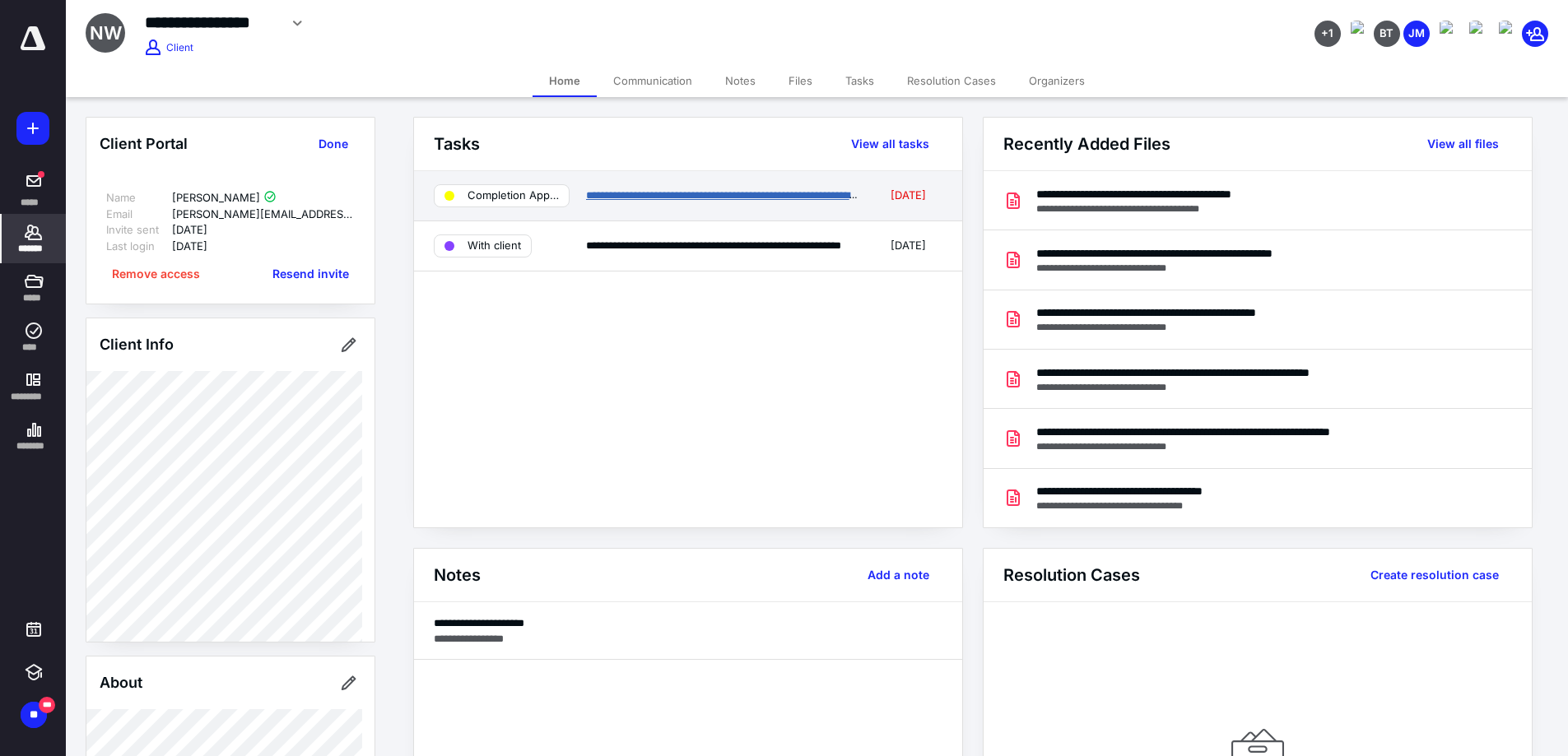 click on "**********" at bounding box center [728, 195] 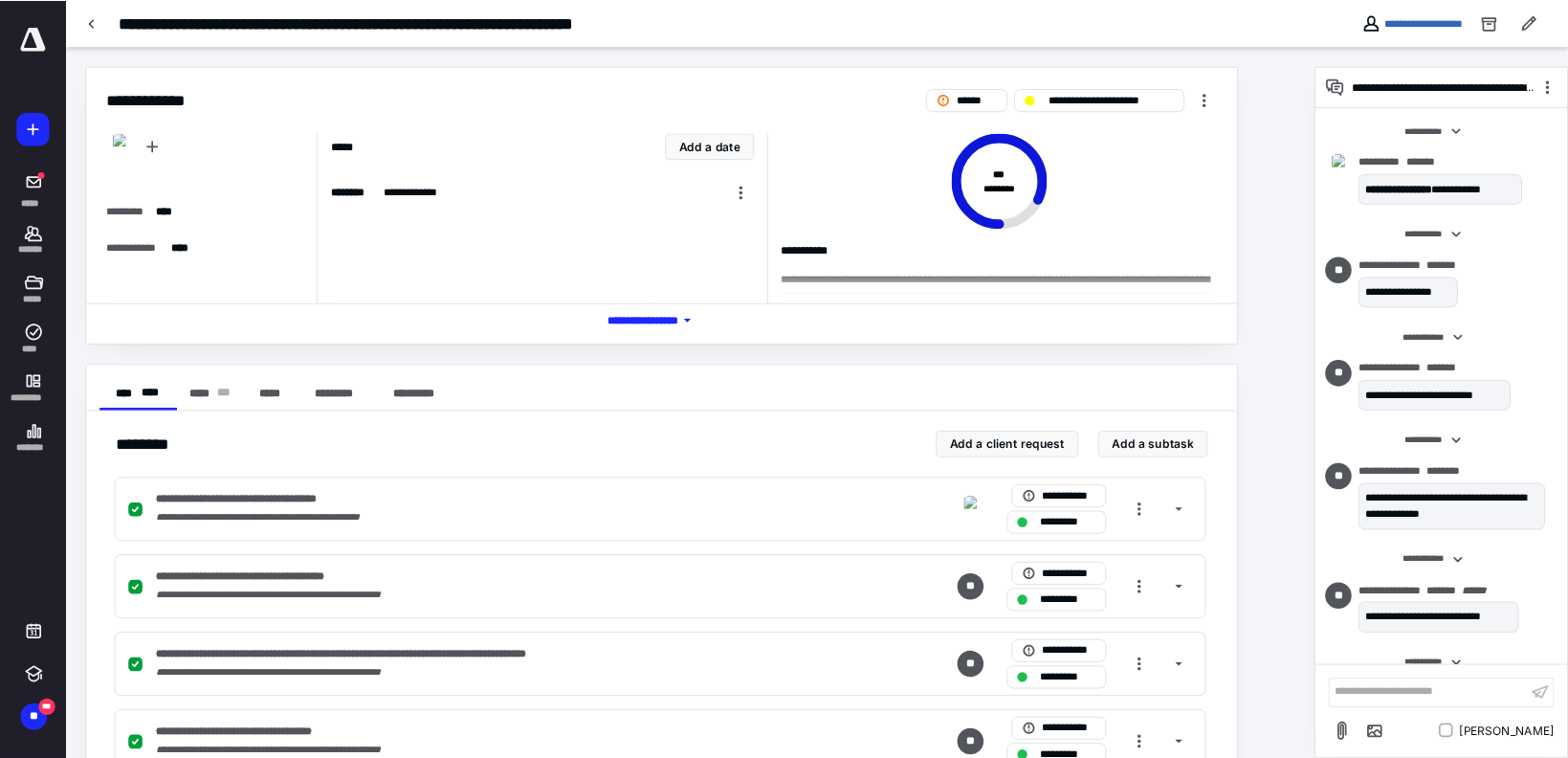 scroll, scrollTop: 2761, scrollLeft: 0, axis: vertical 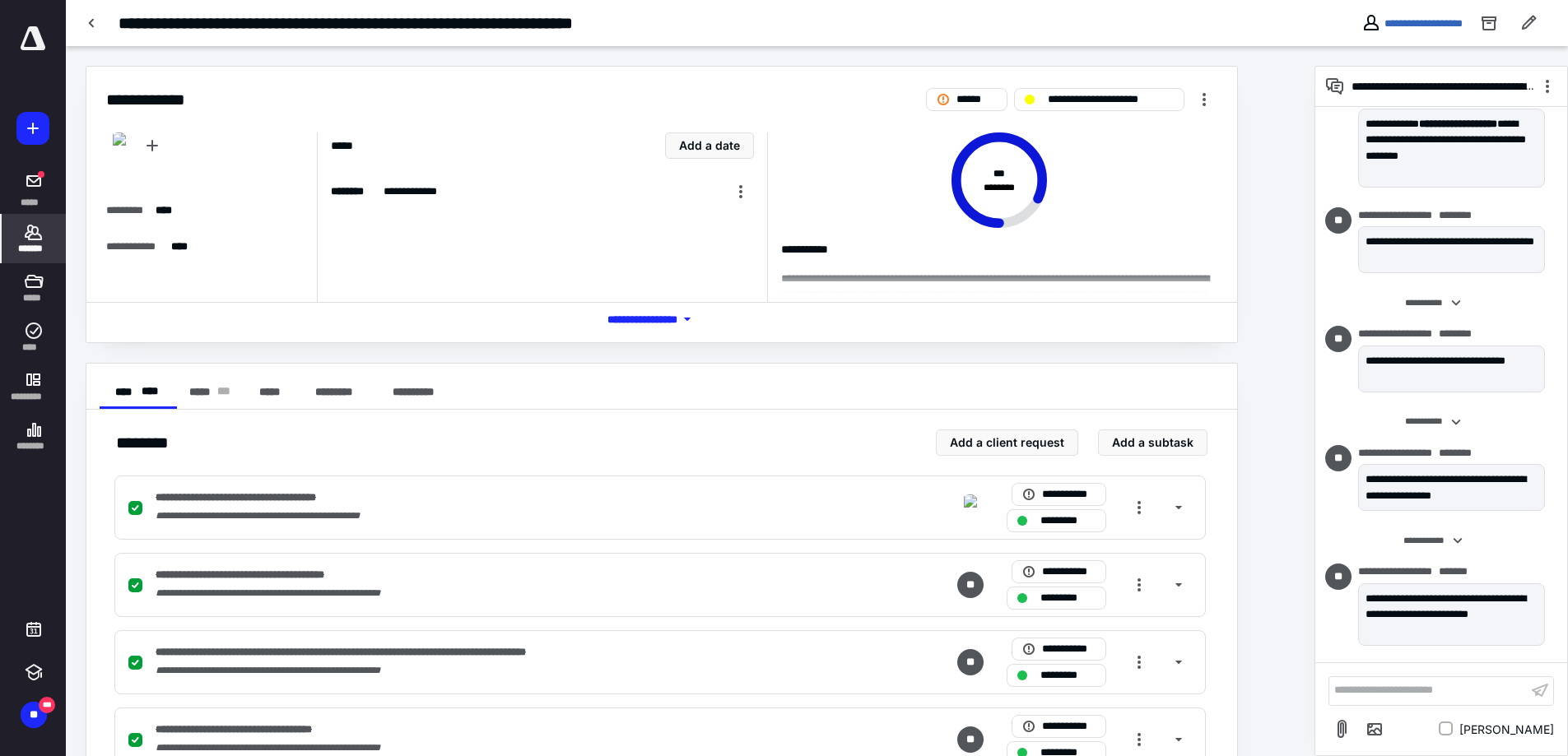 click on "*******" at bounding box center (34, 248) 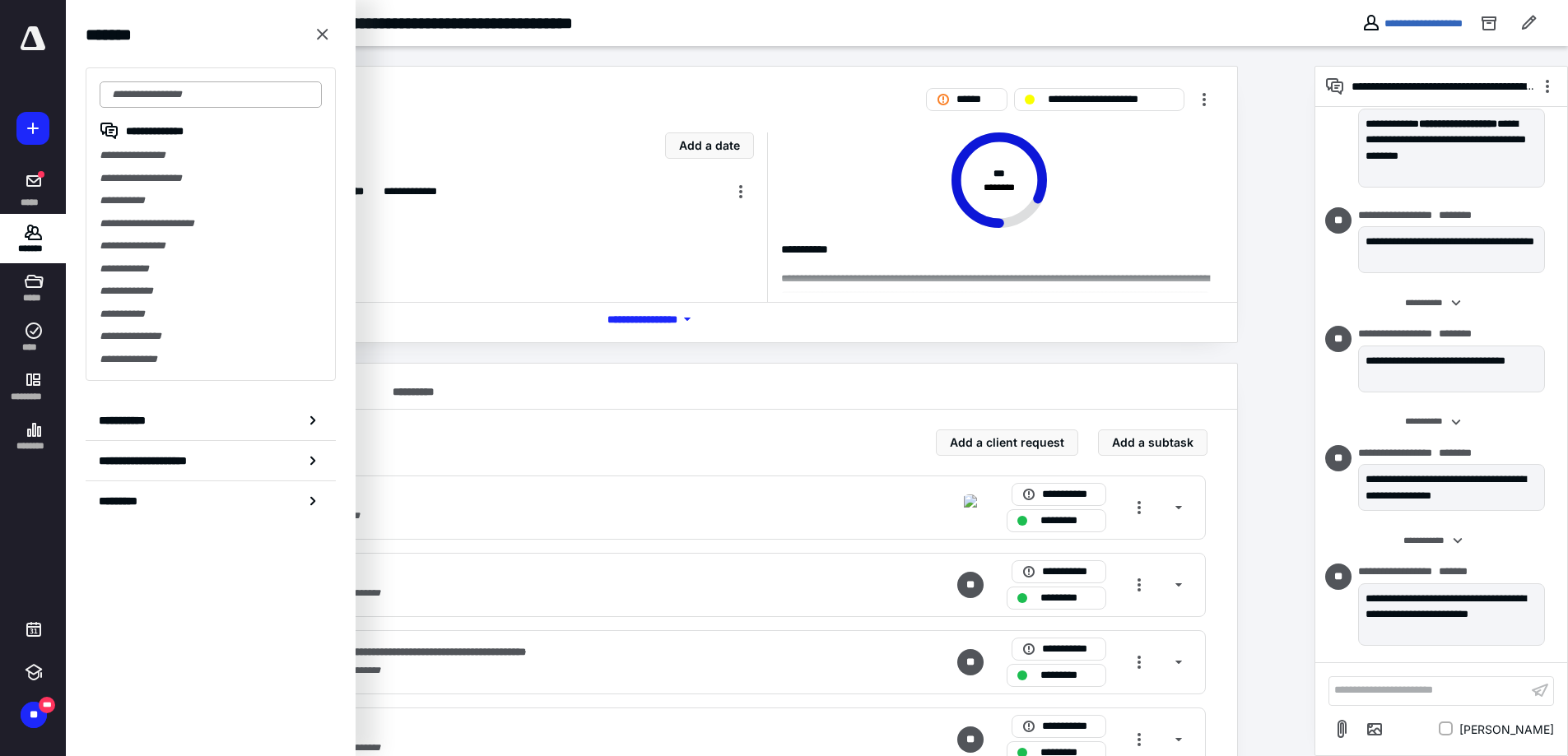 click at bounding box center [211, 95] 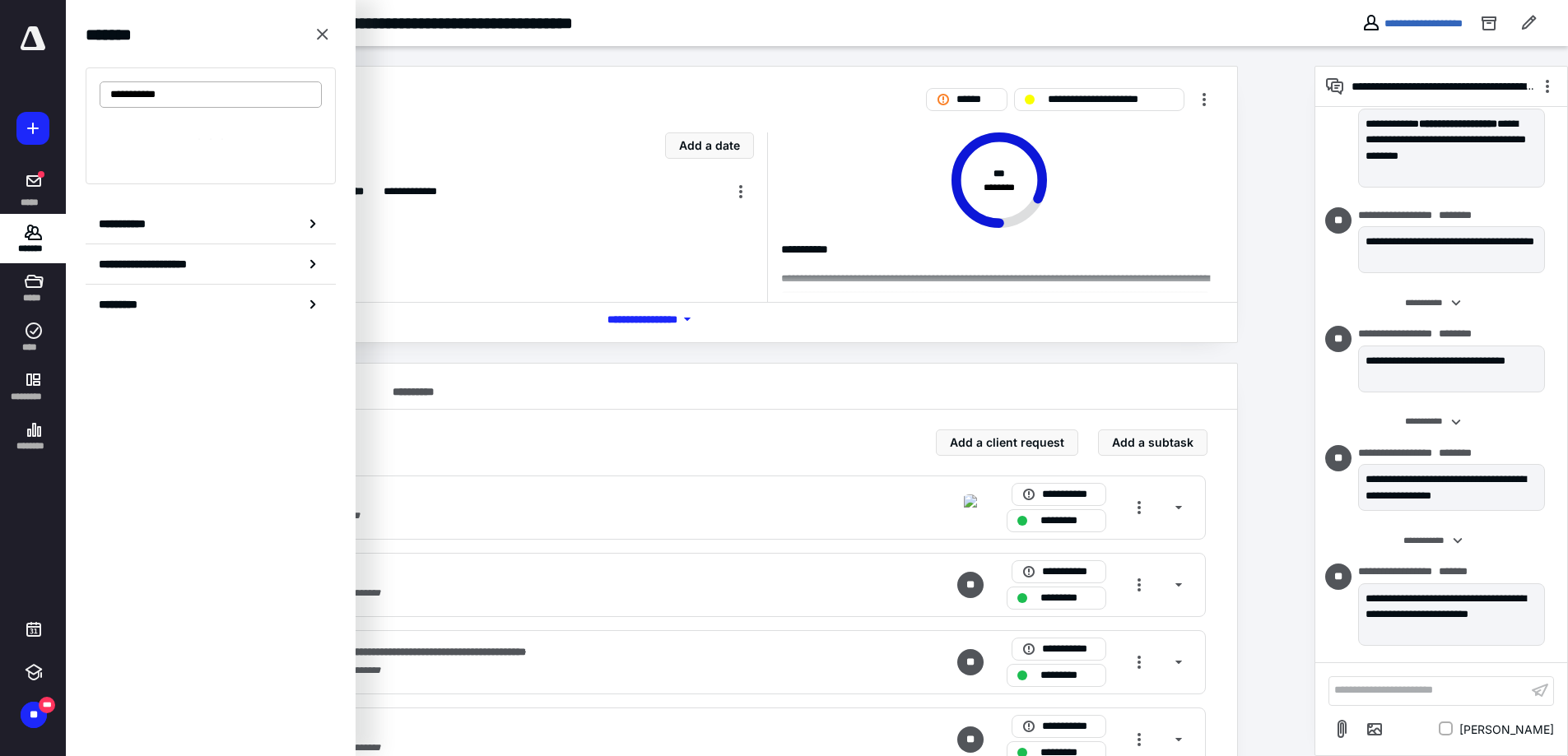 type on "**********" 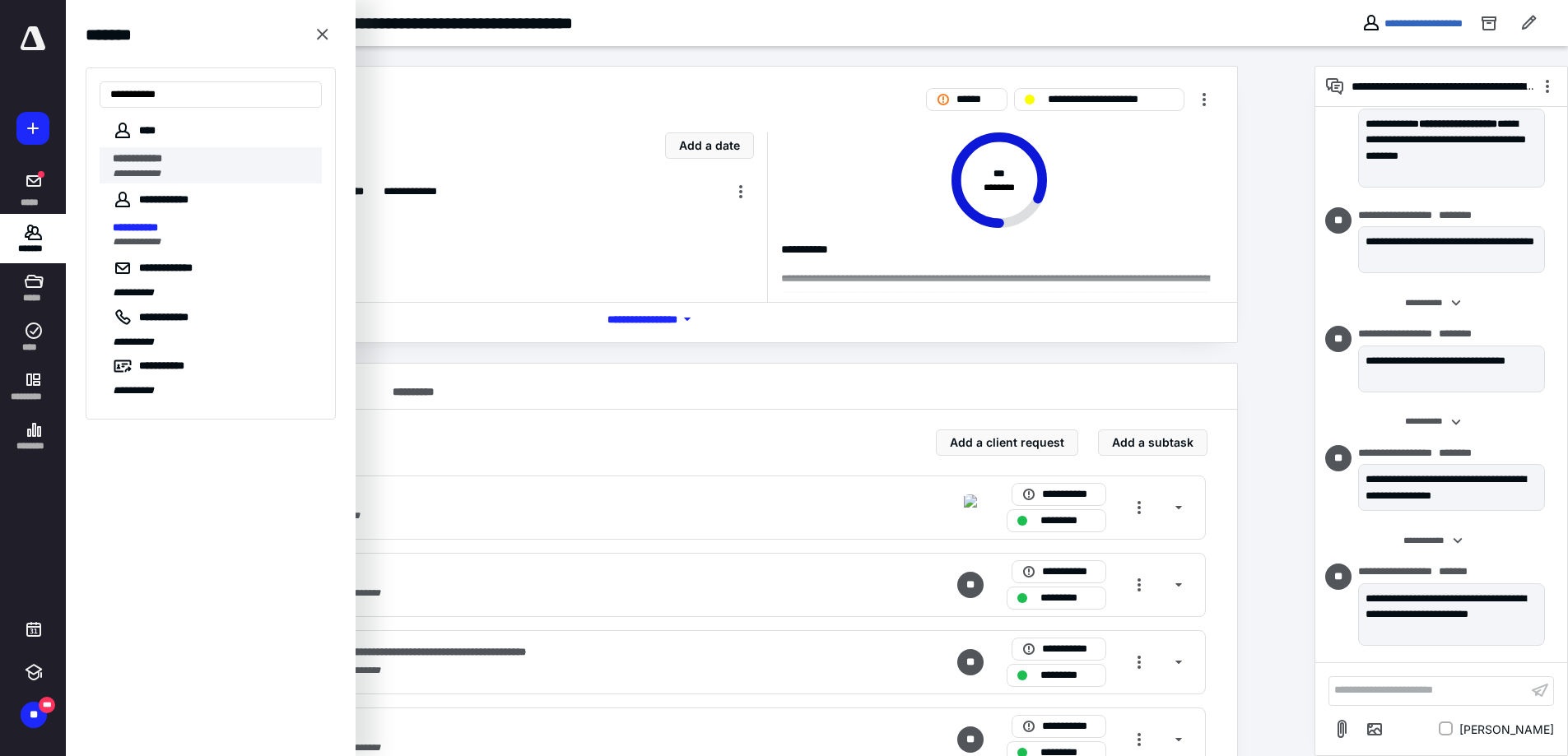 click on "**********" at bounding box center (137, 174) 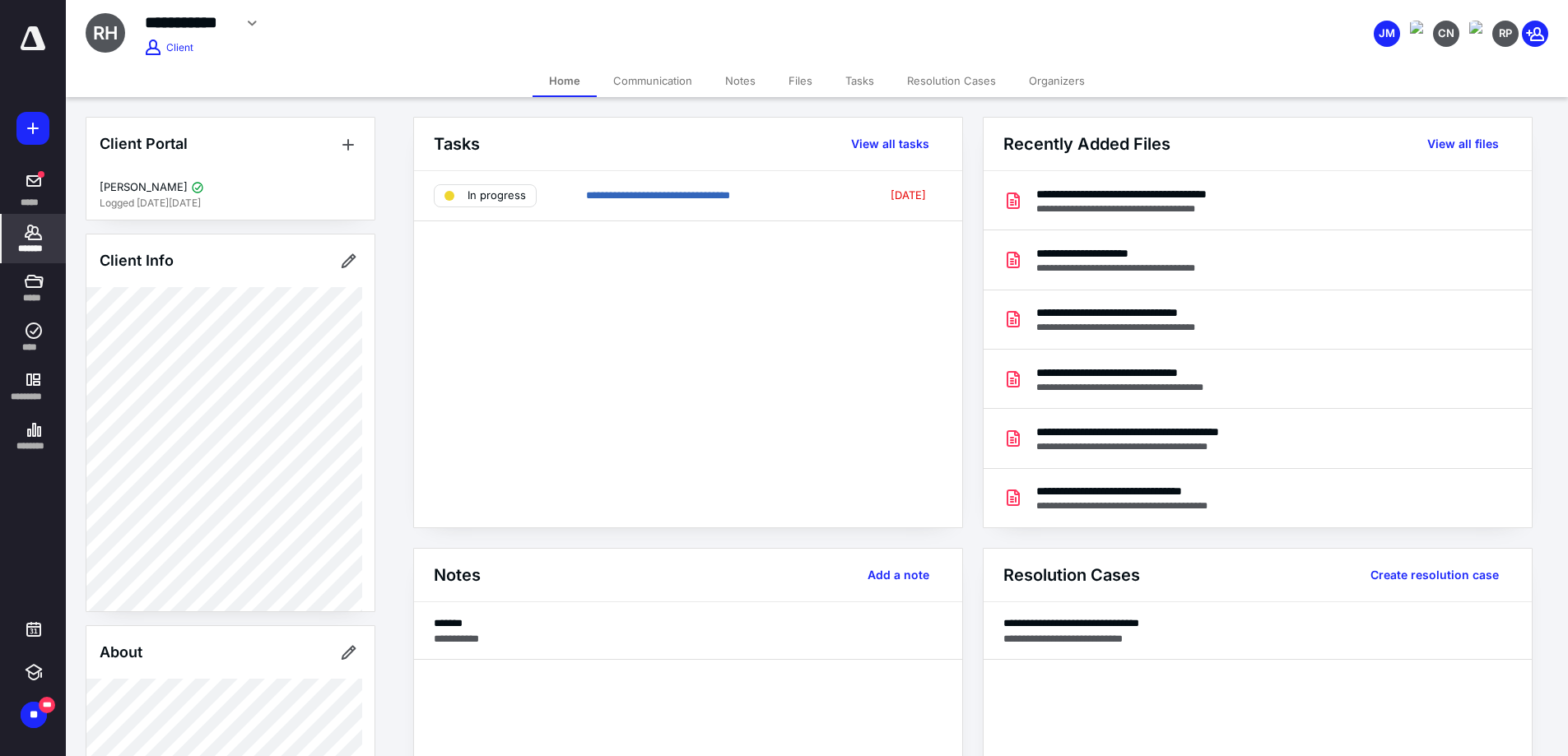 drag, startPoint x: 809, startPoint y: 75, endPoint x: 840, endPoint y: 38, distance: 48.270074 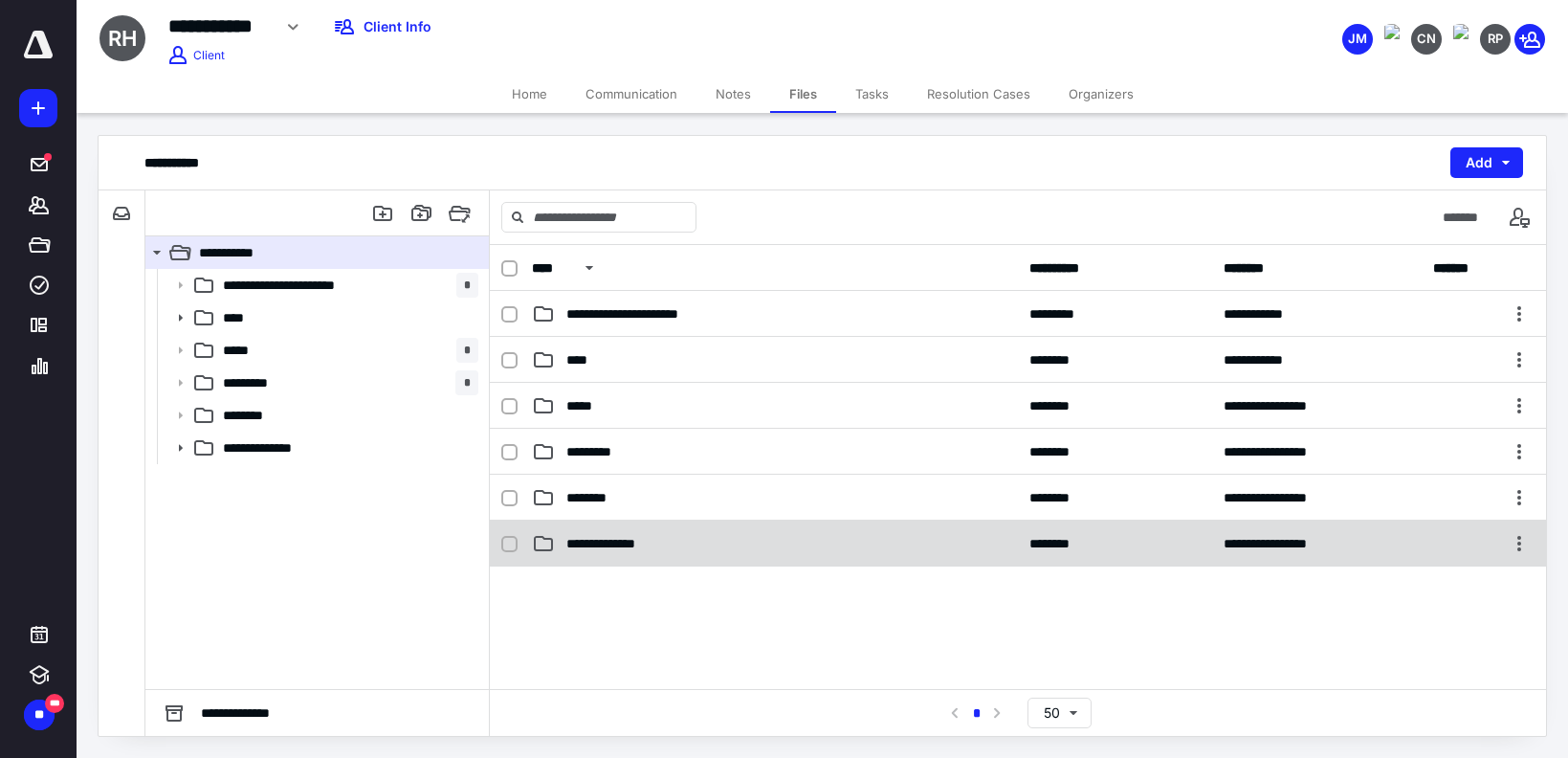 click on "**********" at bounding box center (612, 544) 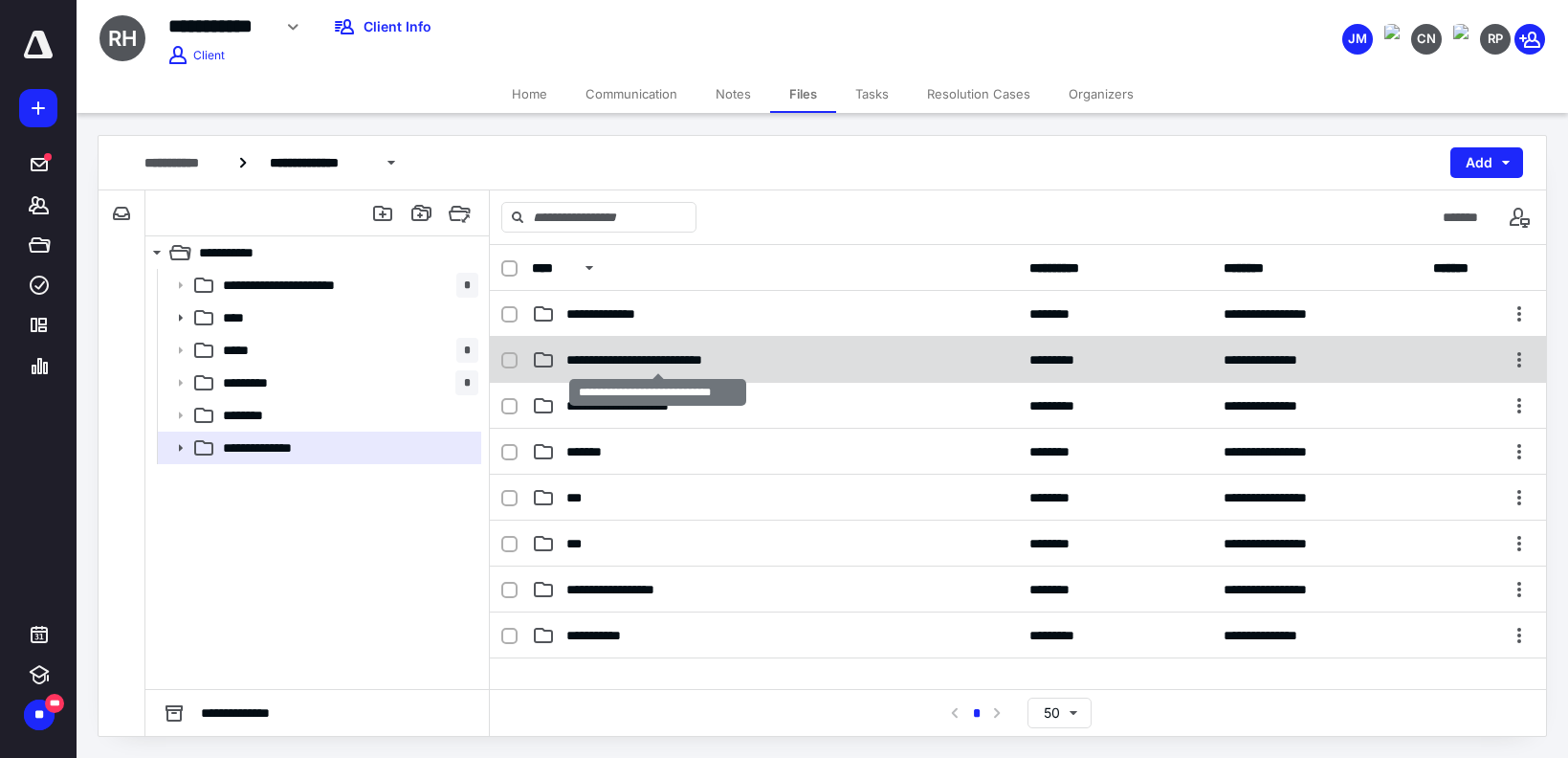 click on "**********" at bounding box center (657, 360) 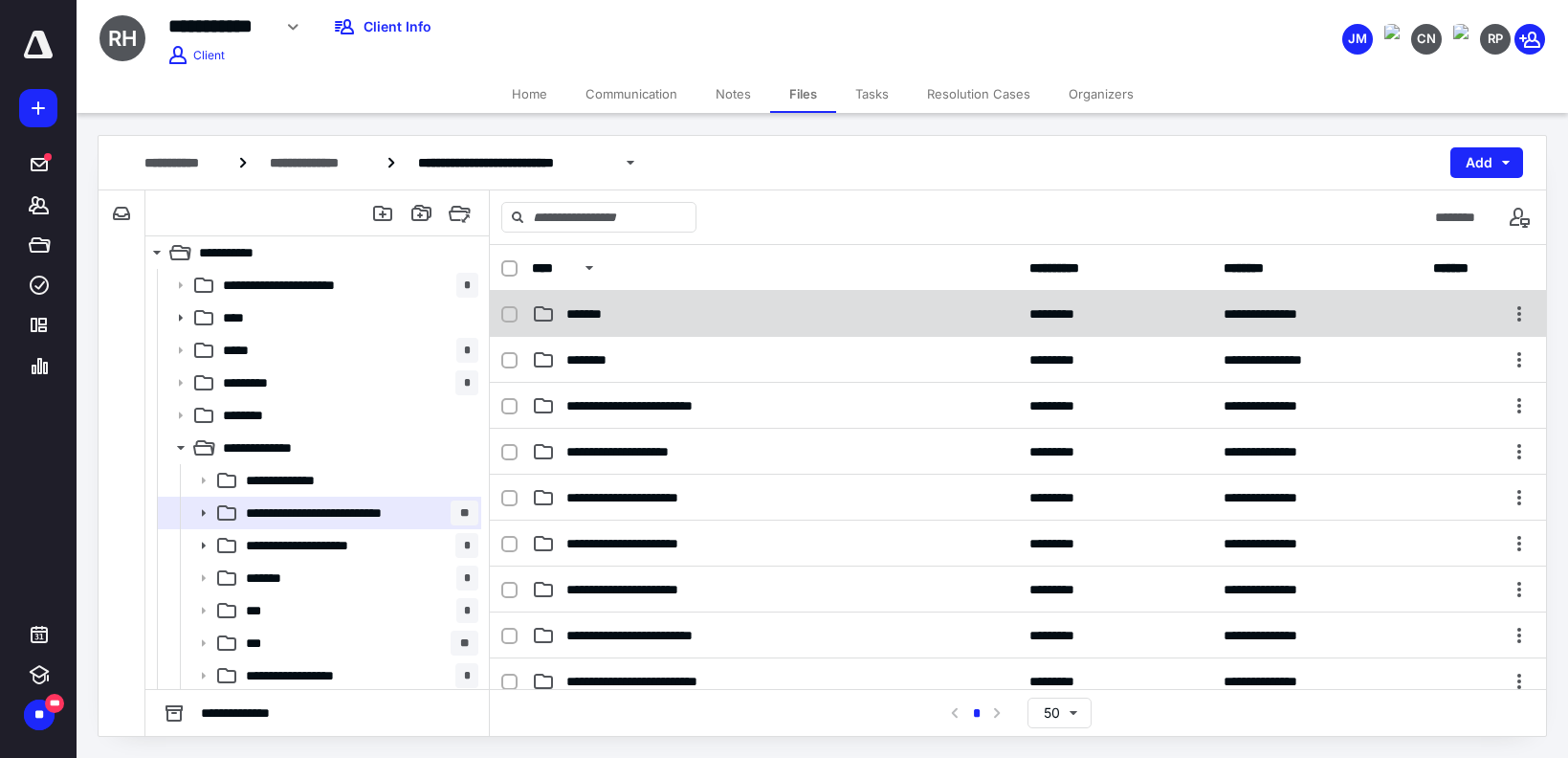 click on "*******" at bounding box center [775, 314] 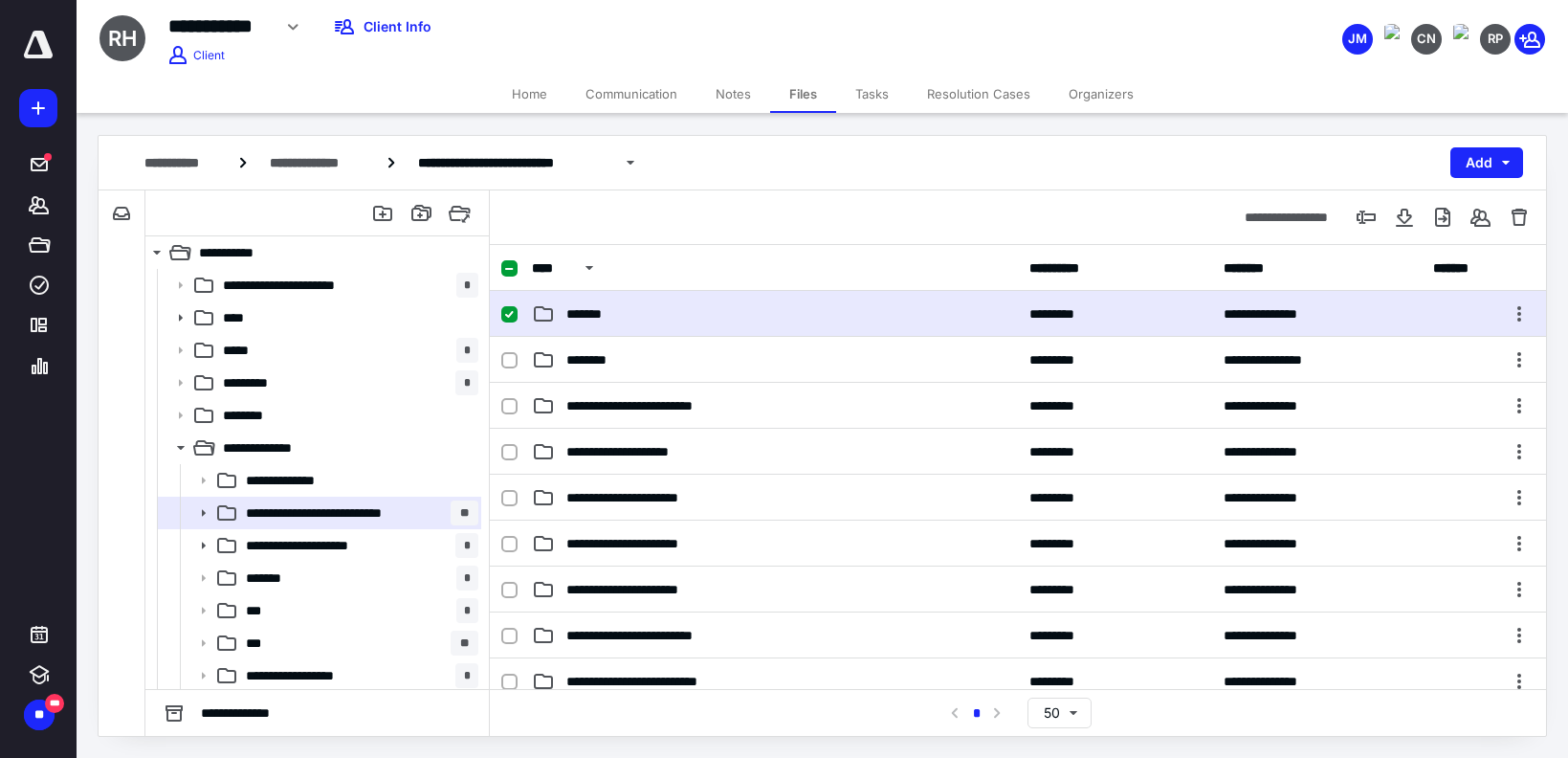 click on "*******" at bounding box center [775, 314] 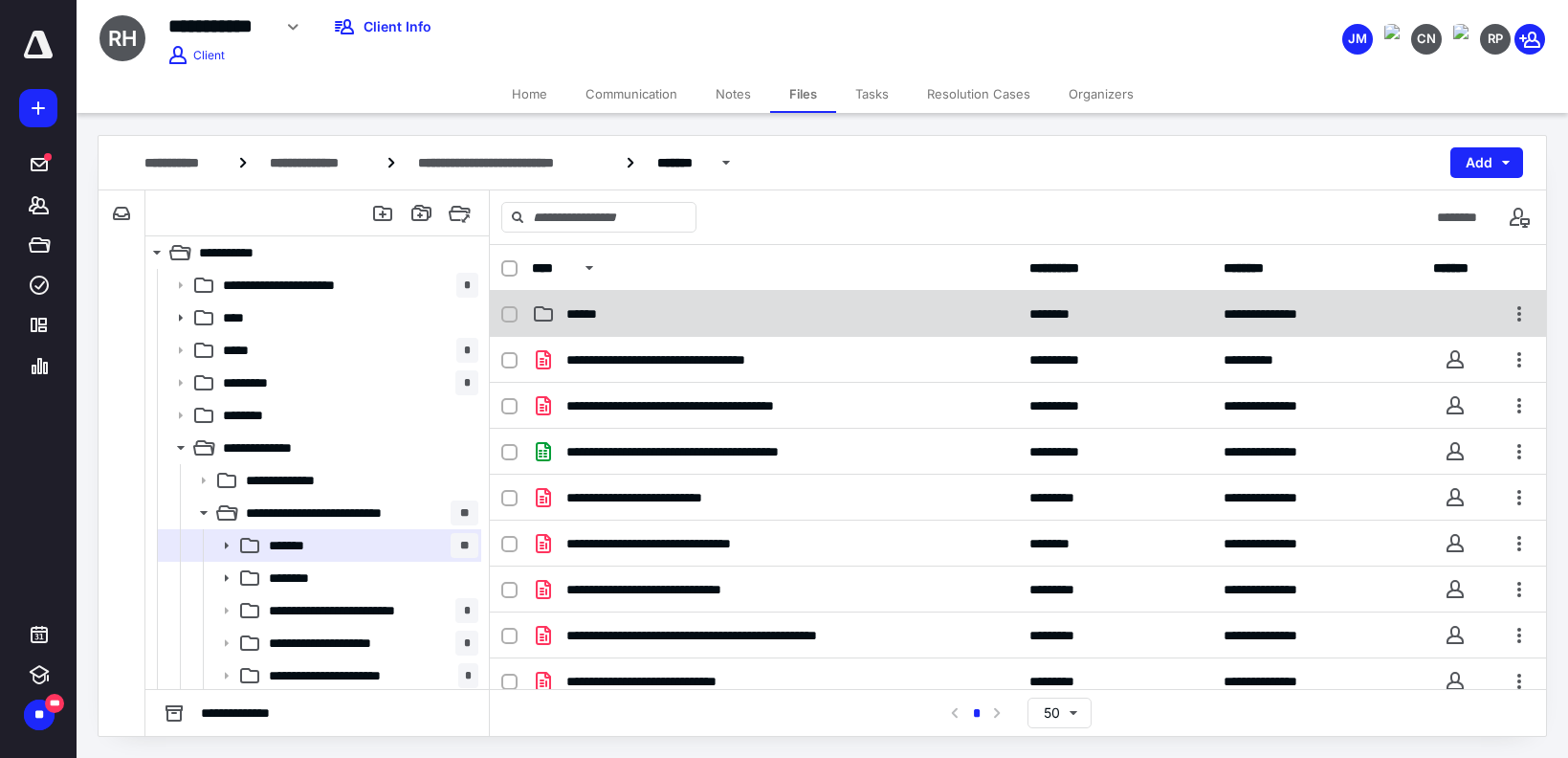 click on "******" at bounding box center (775, 314) 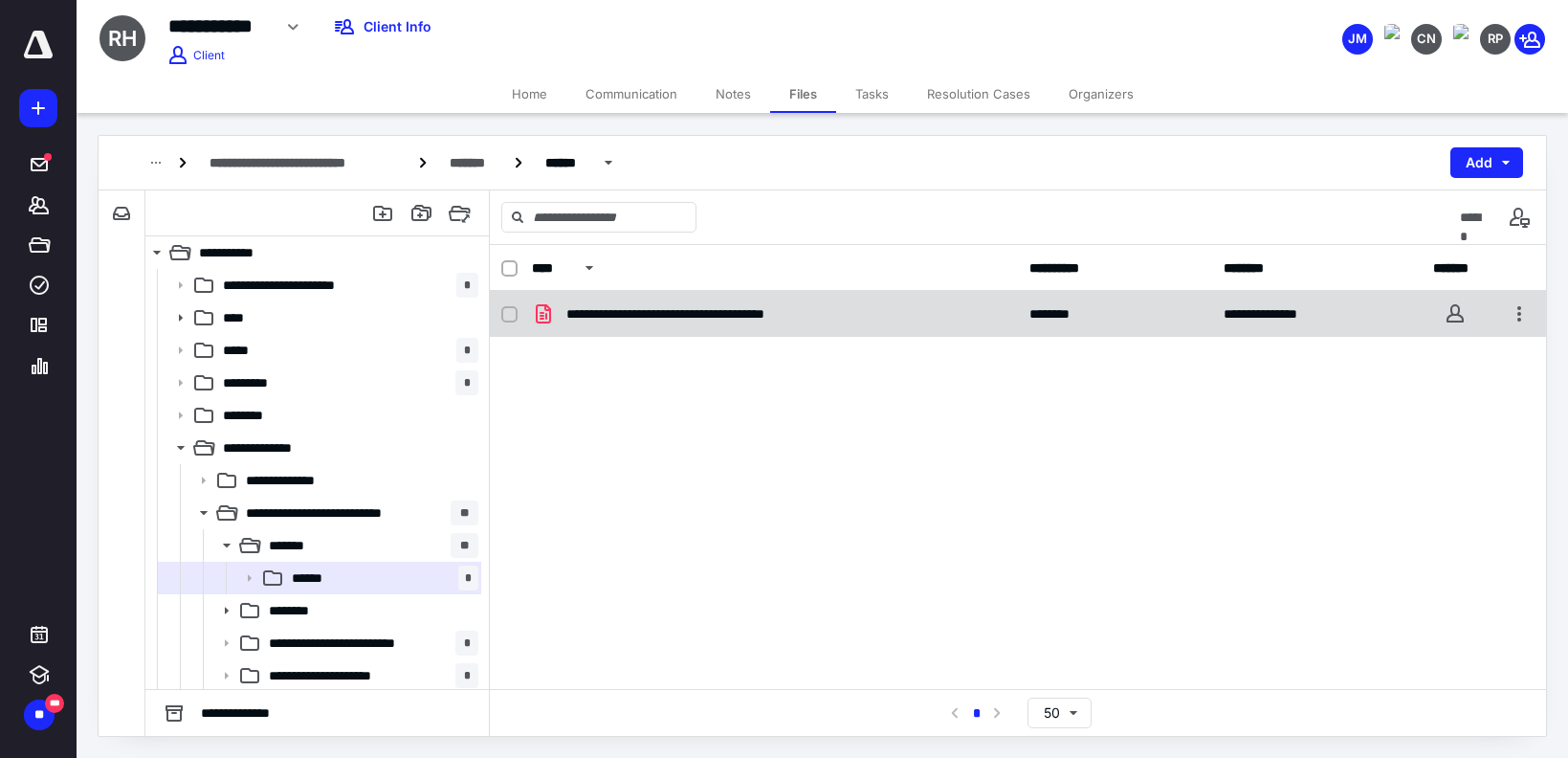 click on "**********" at bounding box center [775, 314] 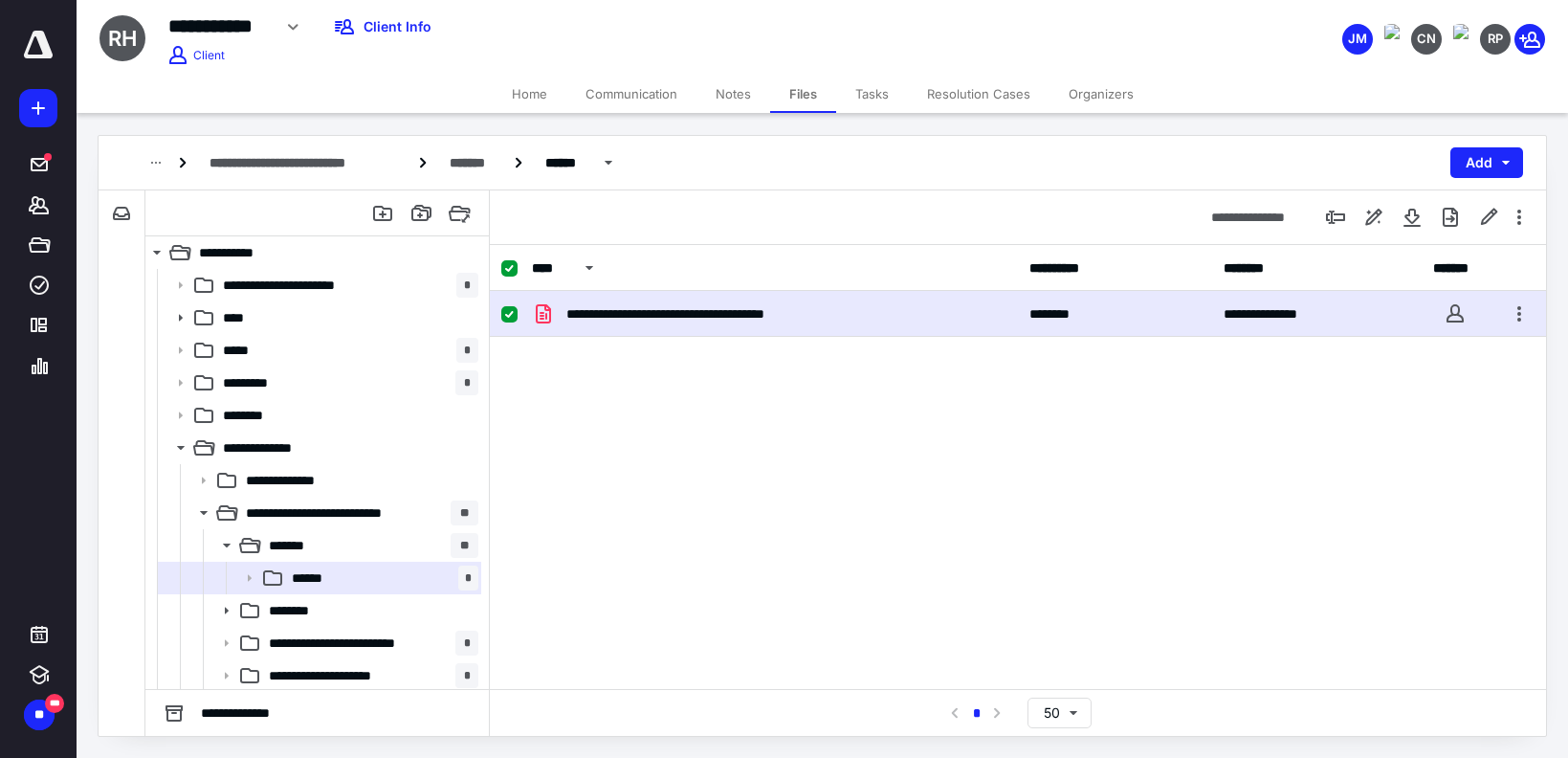 click on "**********" at bounding box center (775, 314) 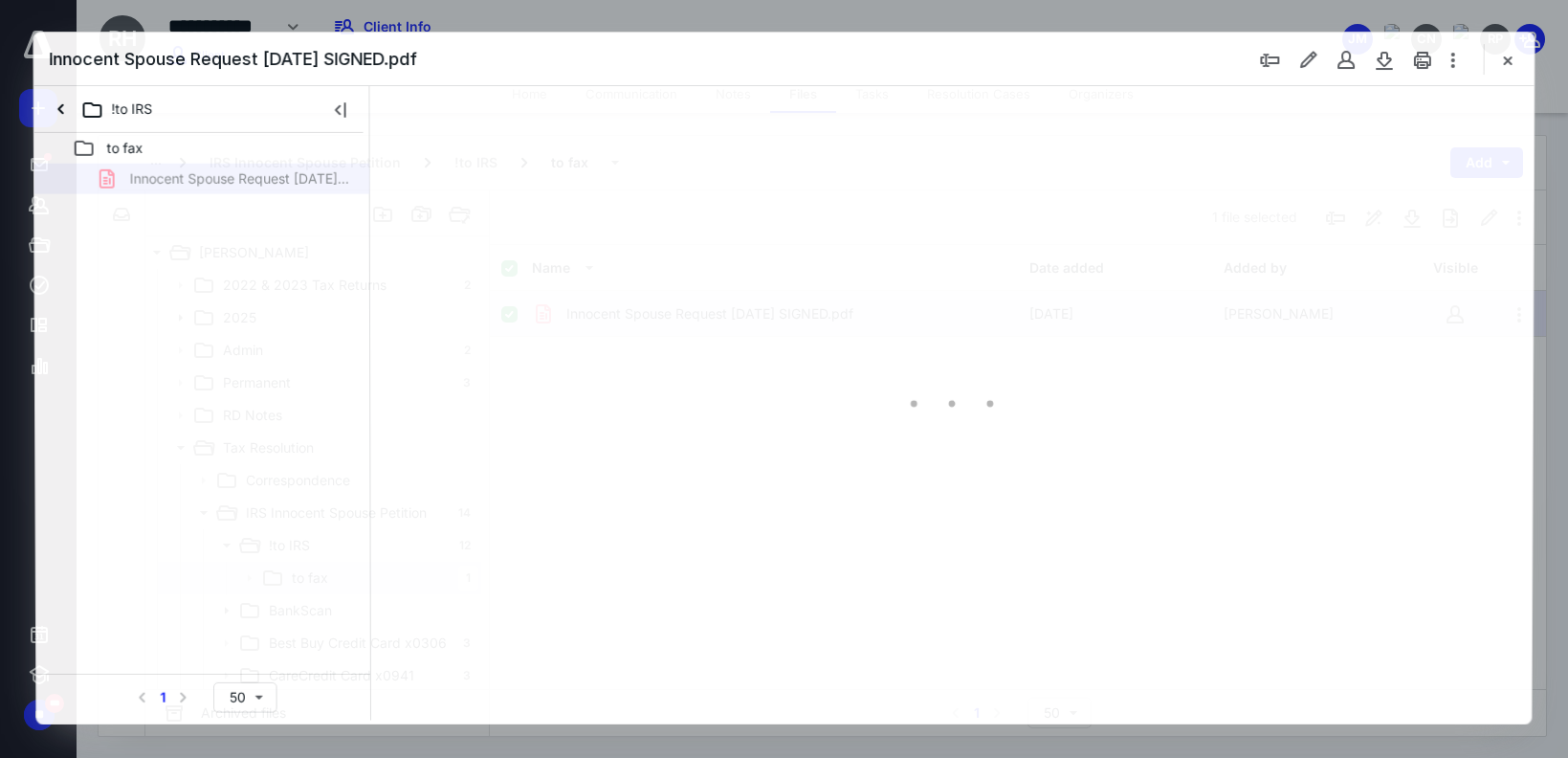 scroll, scrollTop: 0, scrollLeft: 0, axis: both 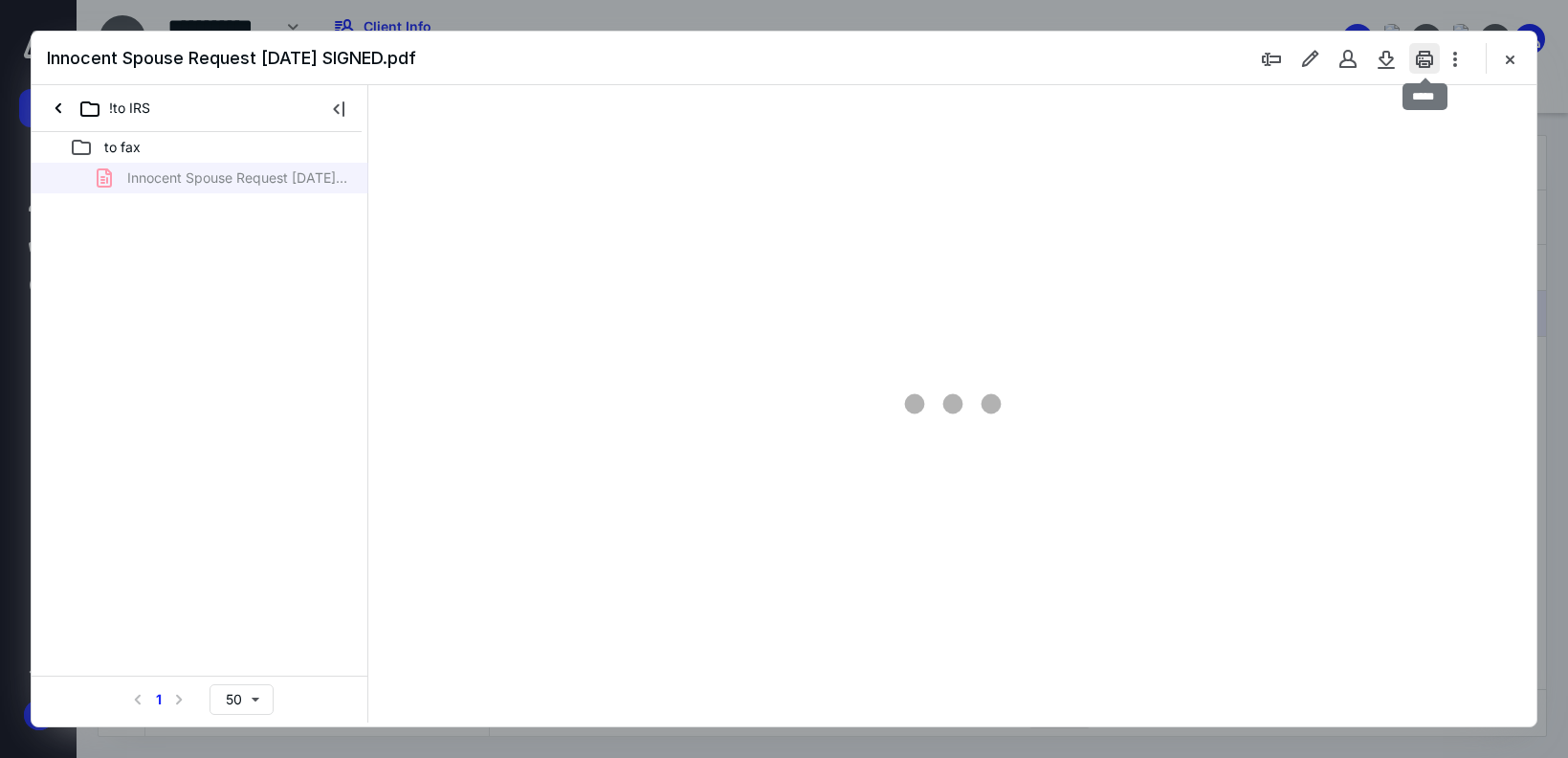 type on "74" 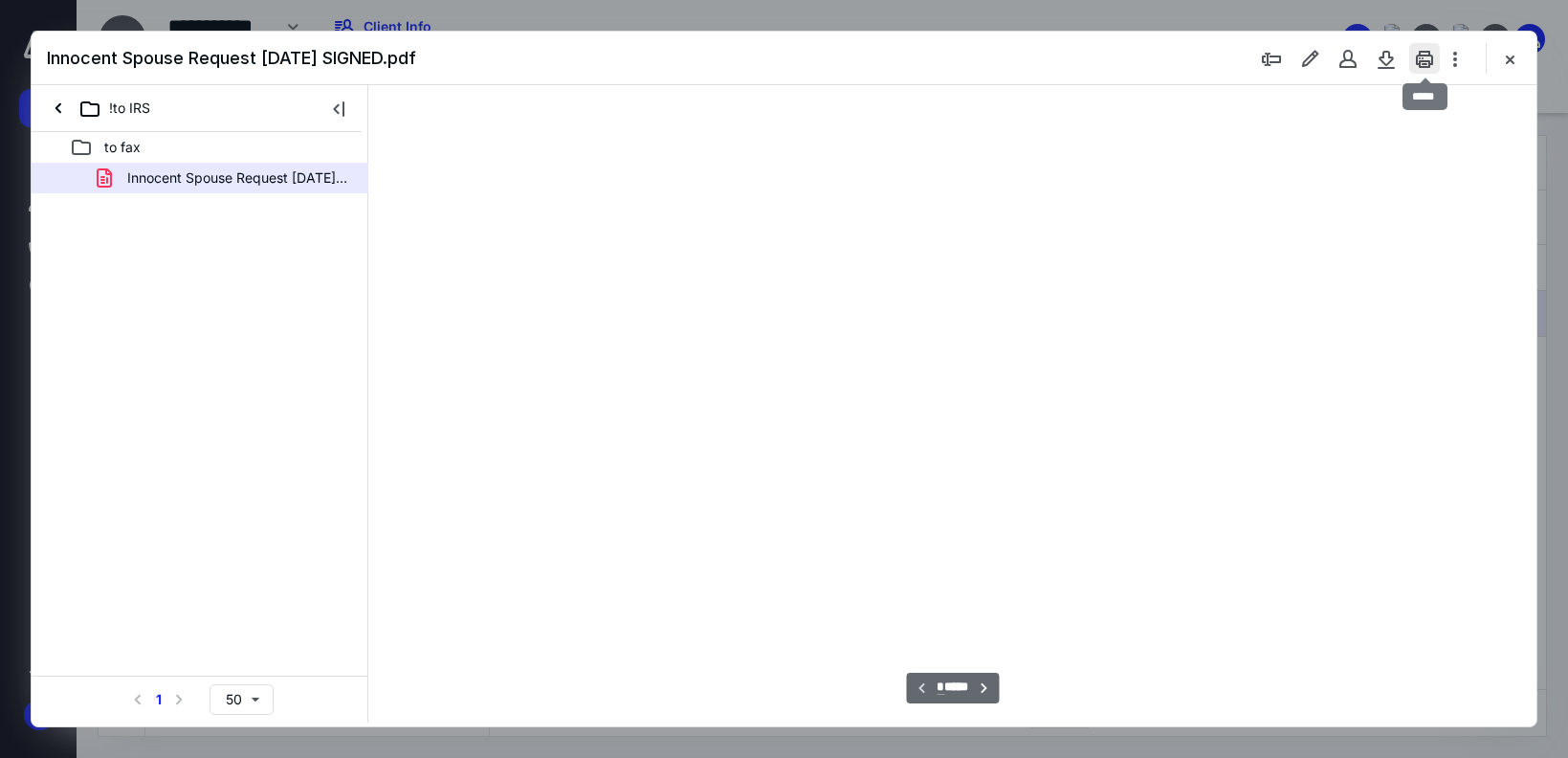 scroll, scrollTop: 76, scrollLeft: 0, axis: vertical 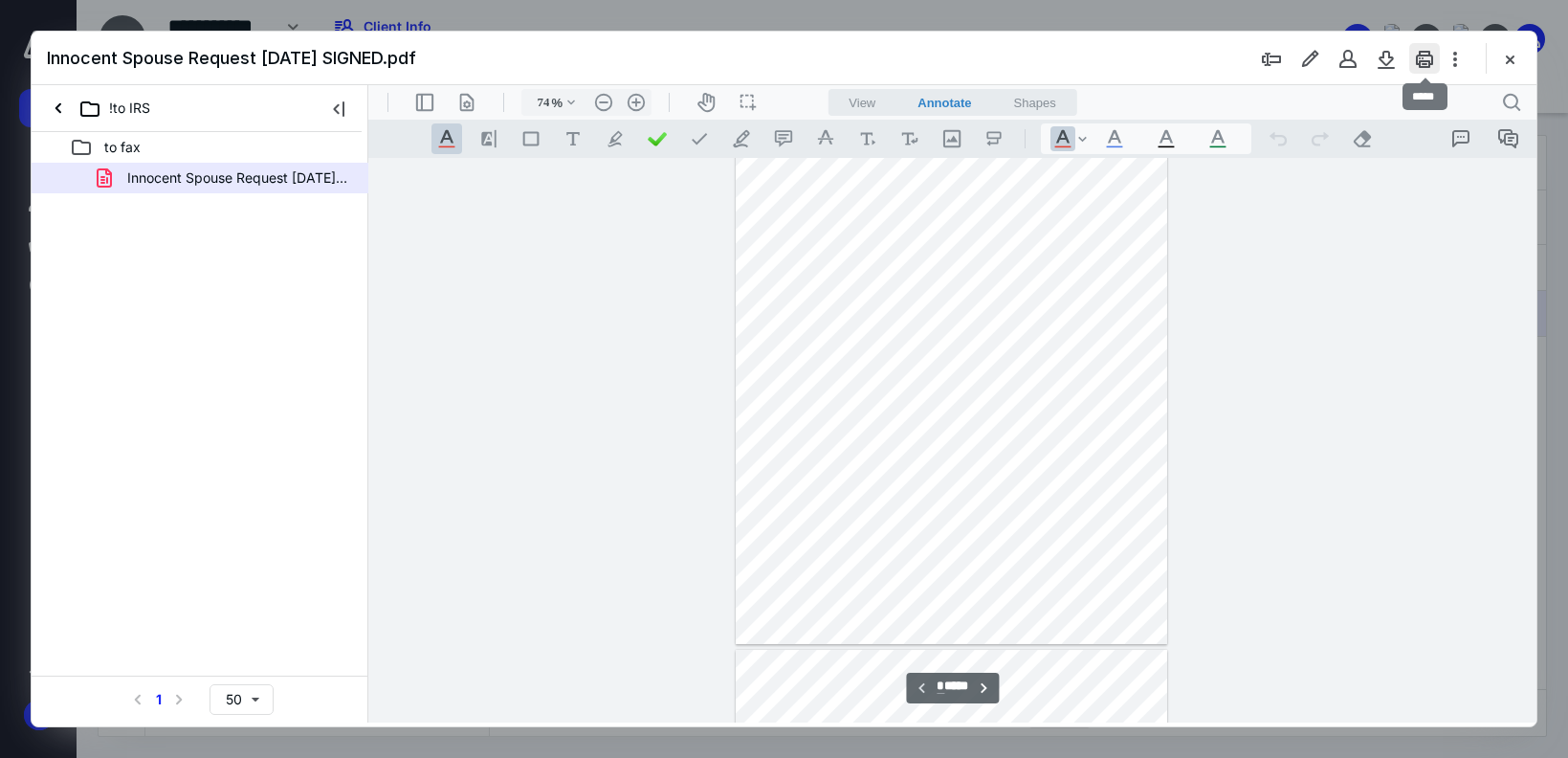 click at bounding box center [1424, 58] 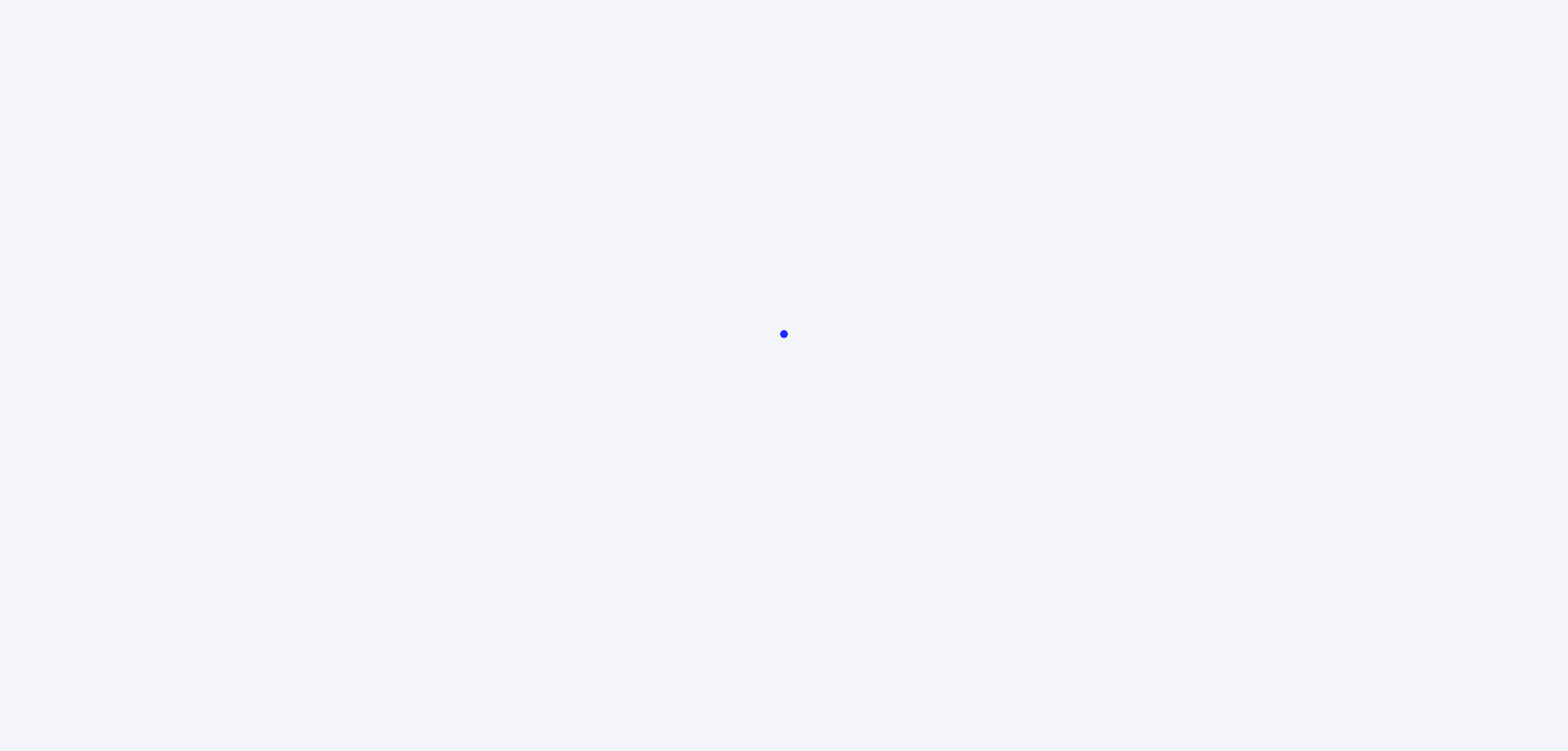 scroll, scrollTop: 0, scrollLeft: 0, axis: both 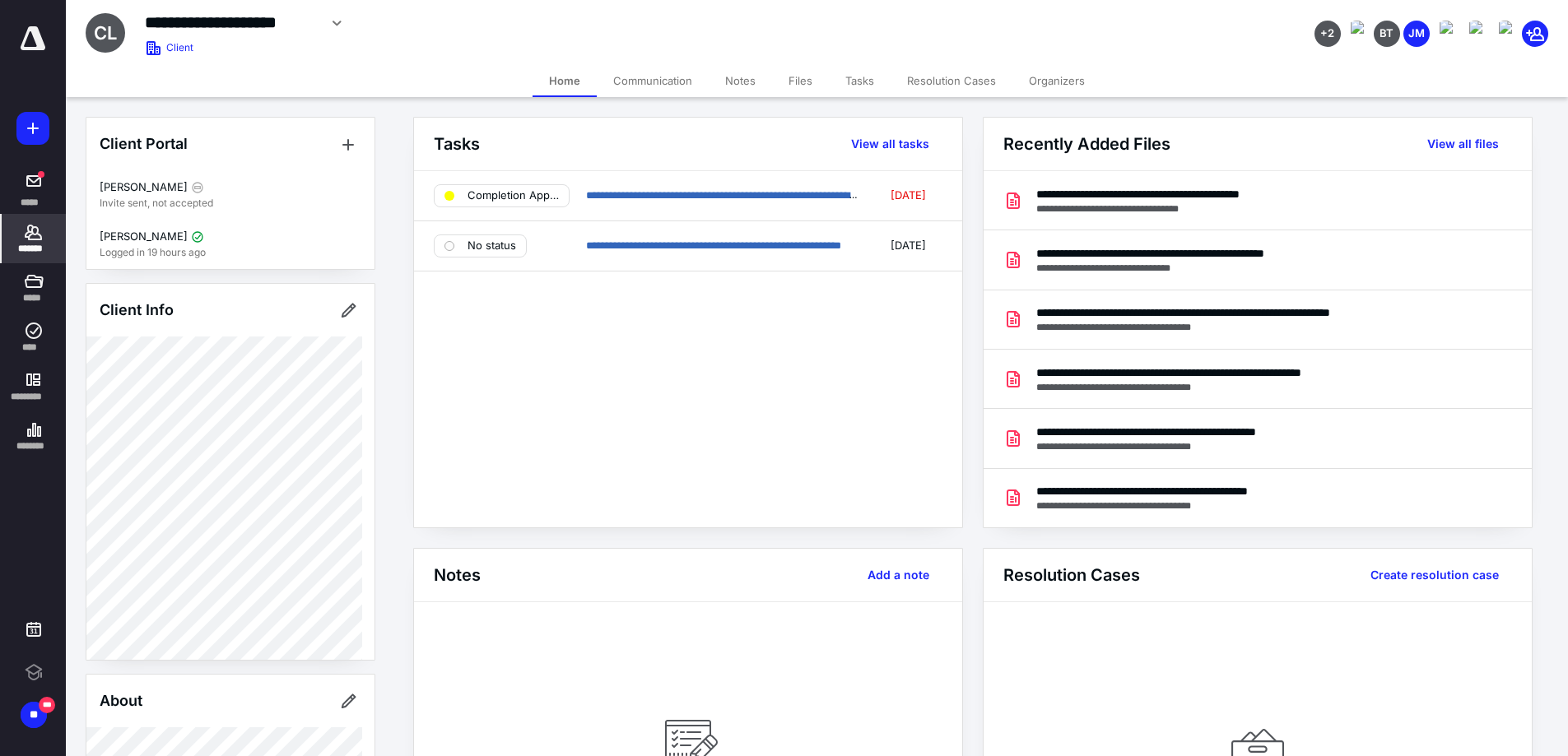 click on "Files" at bounding box center (800, 81) 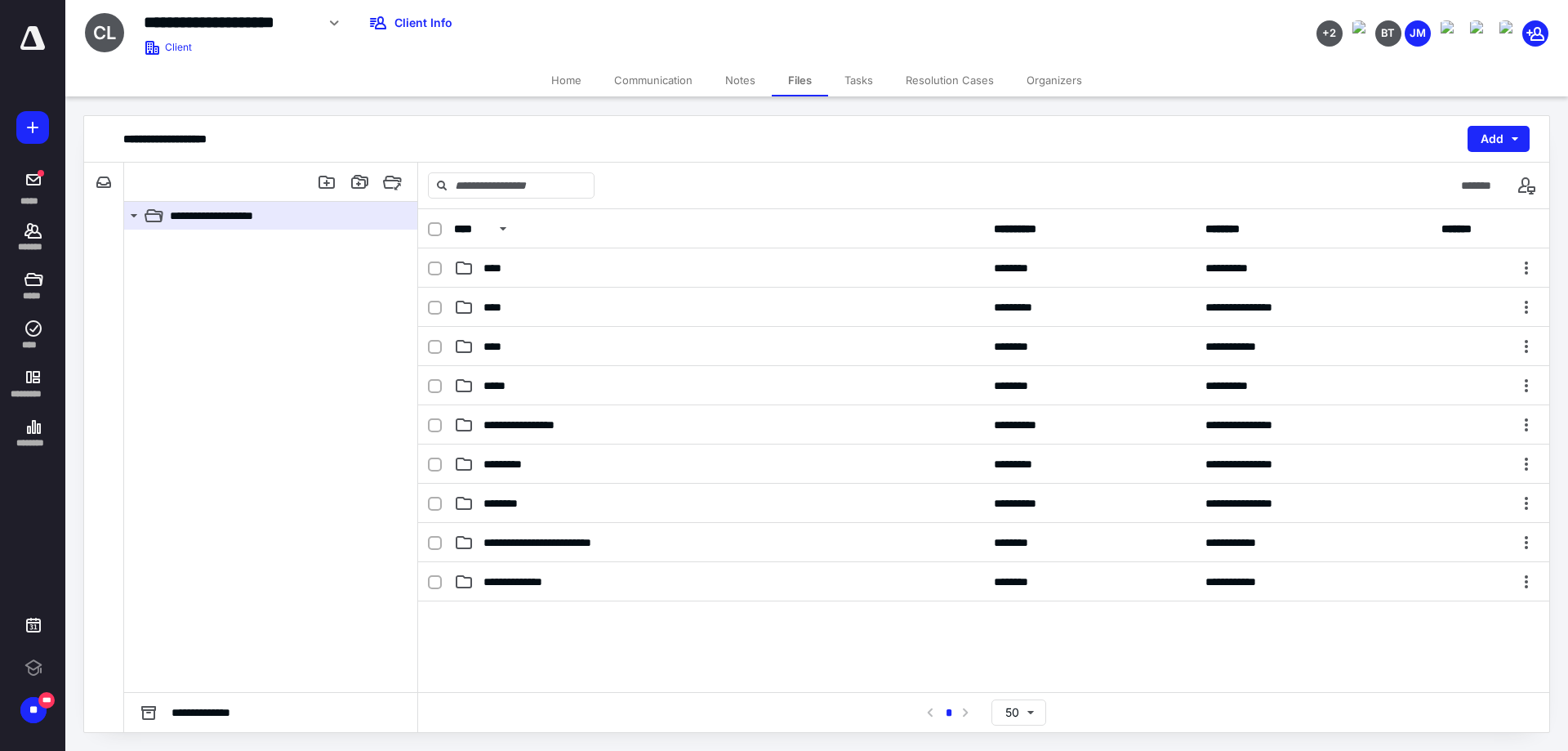 scroll, scrollTop: 0, scrollLeft: 0, axis: both 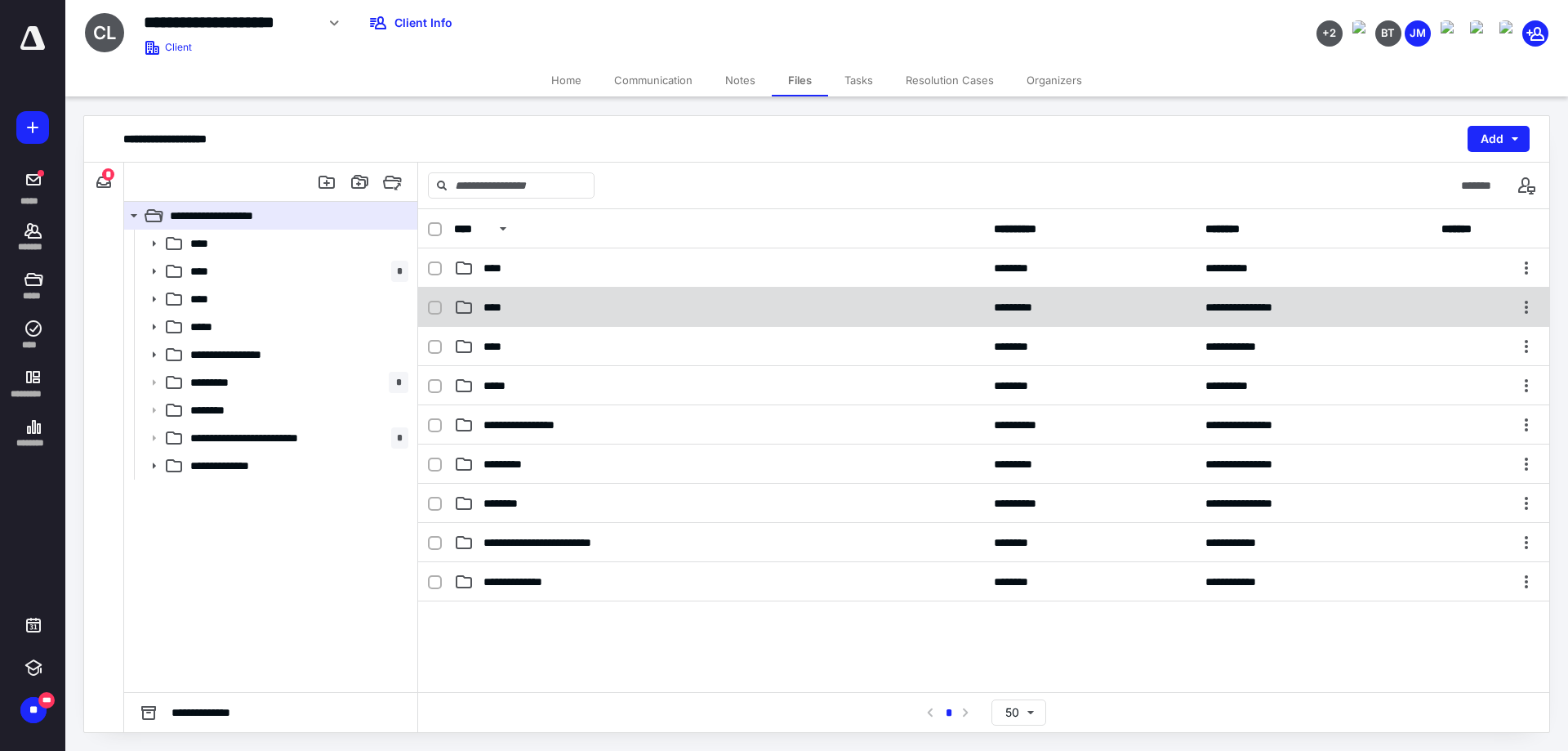 click on "****" at bounding box center [719, 307] 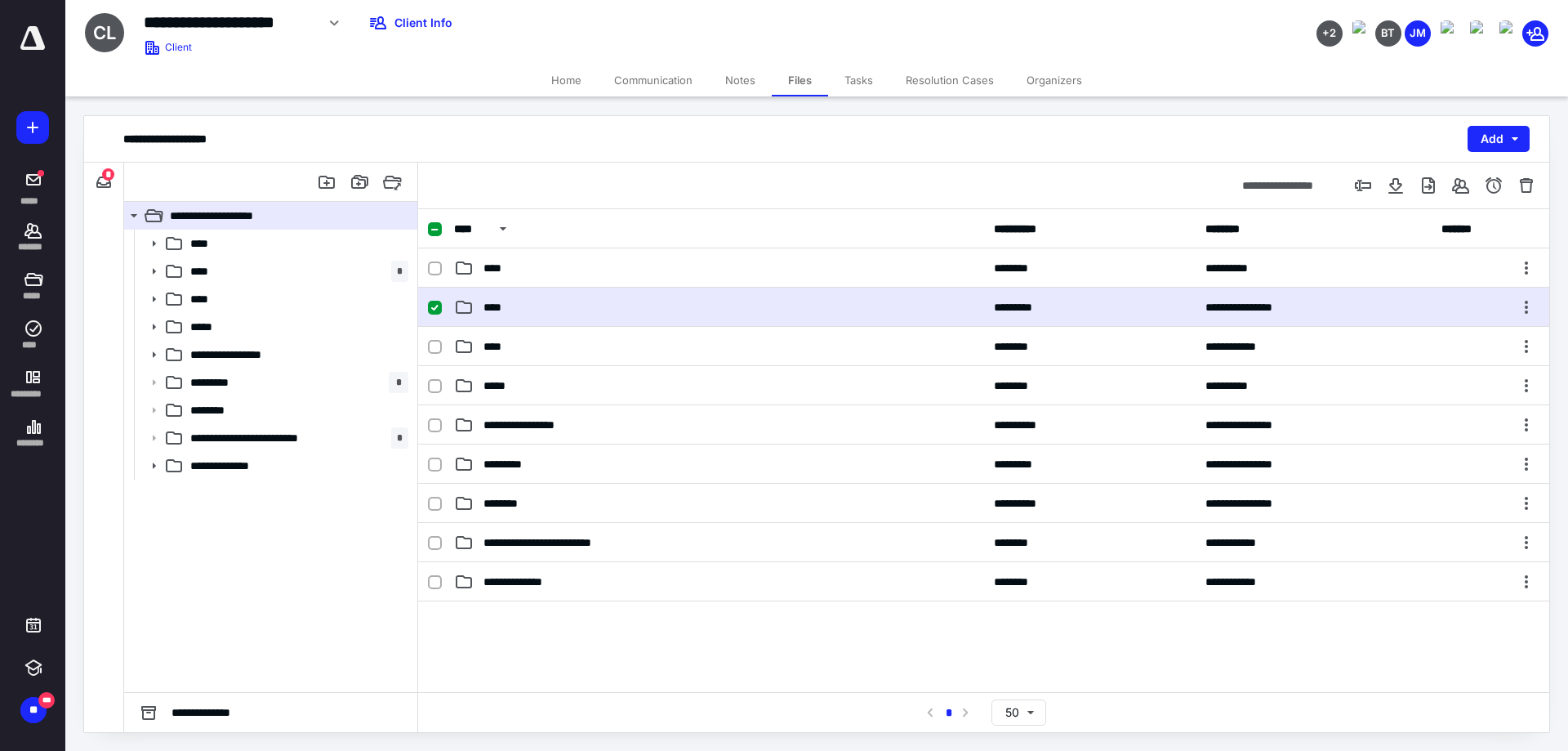 click on "****" at bounding box center (719, 307) 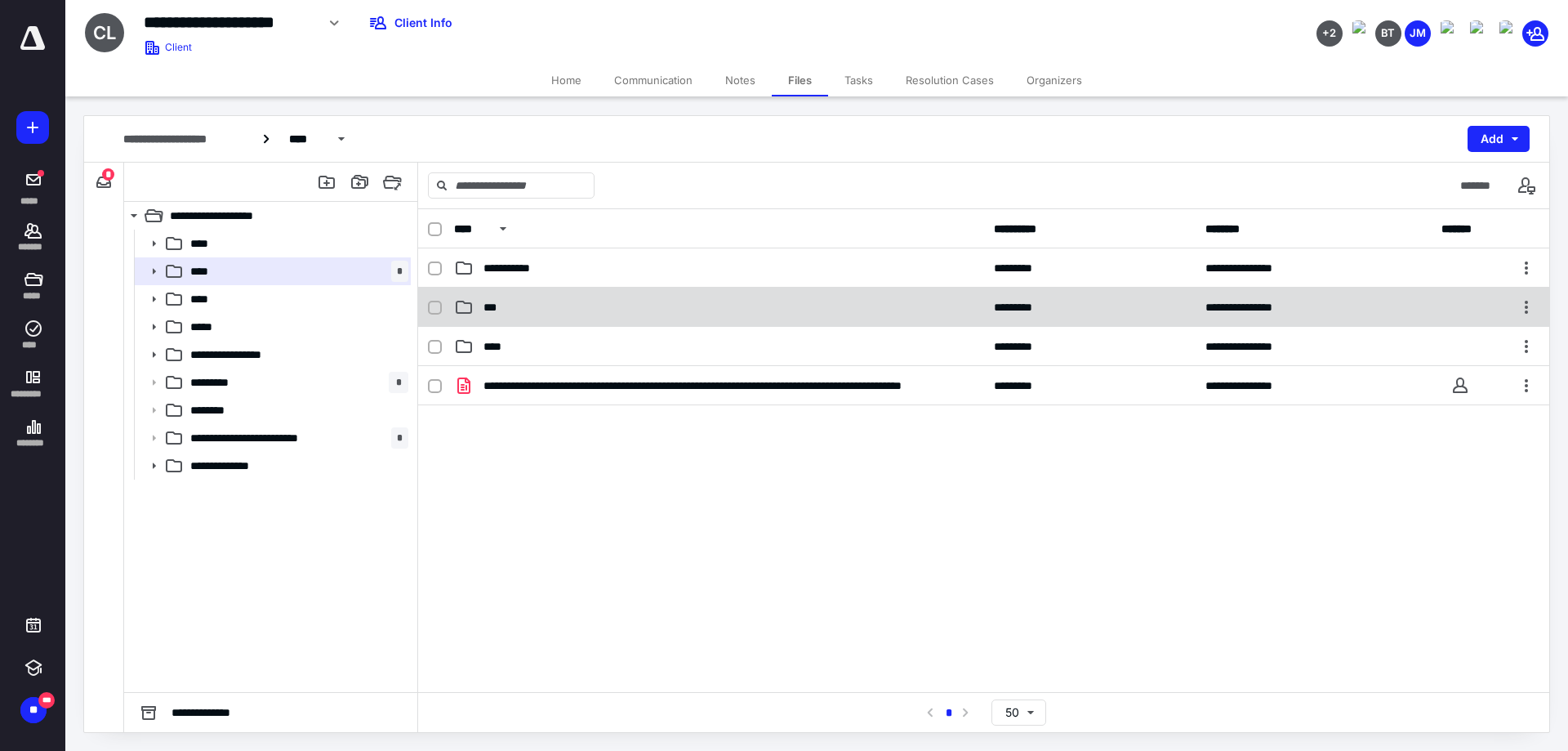 click on "***" at bounding box center (719, 307) 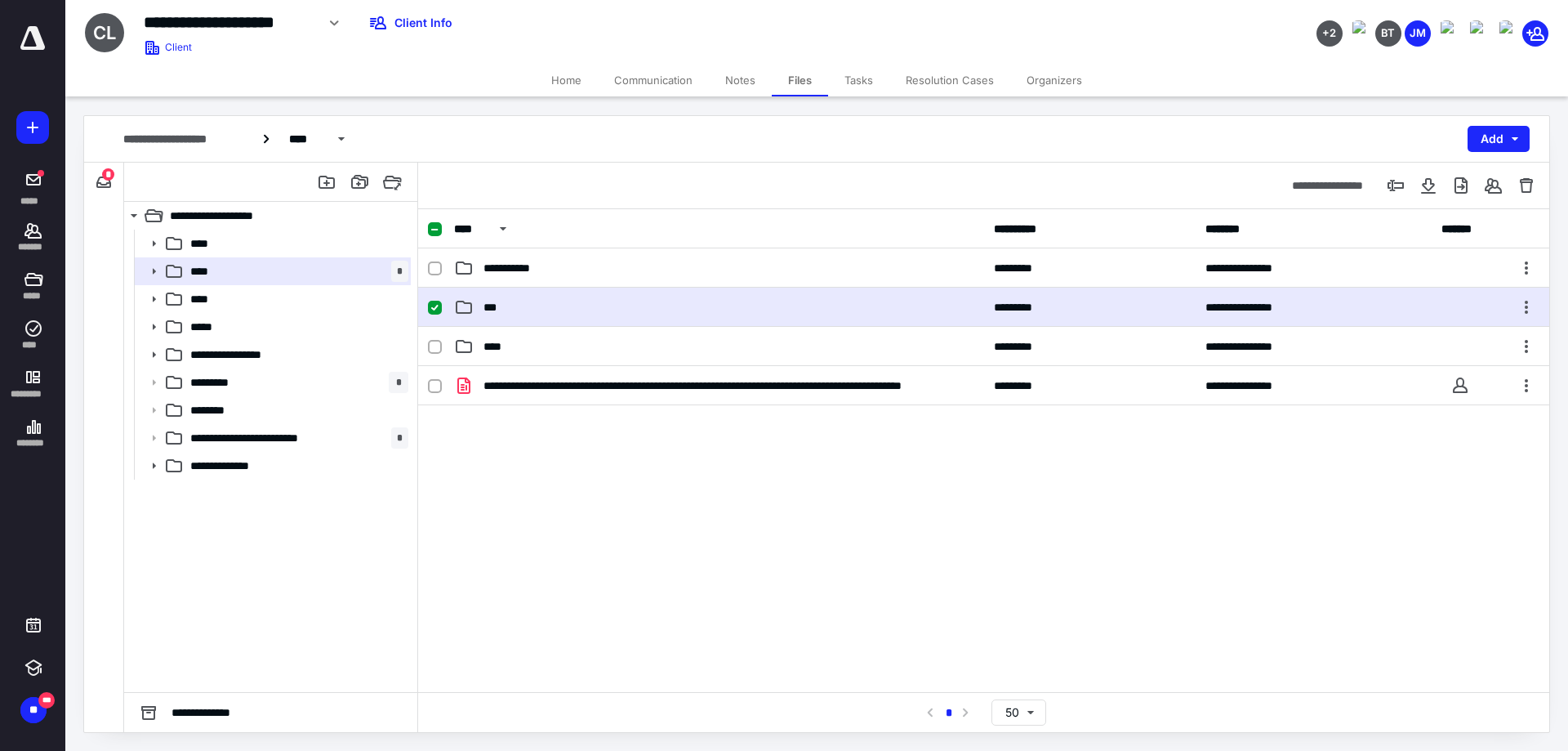click on "***" at bounding box center (719, 307) 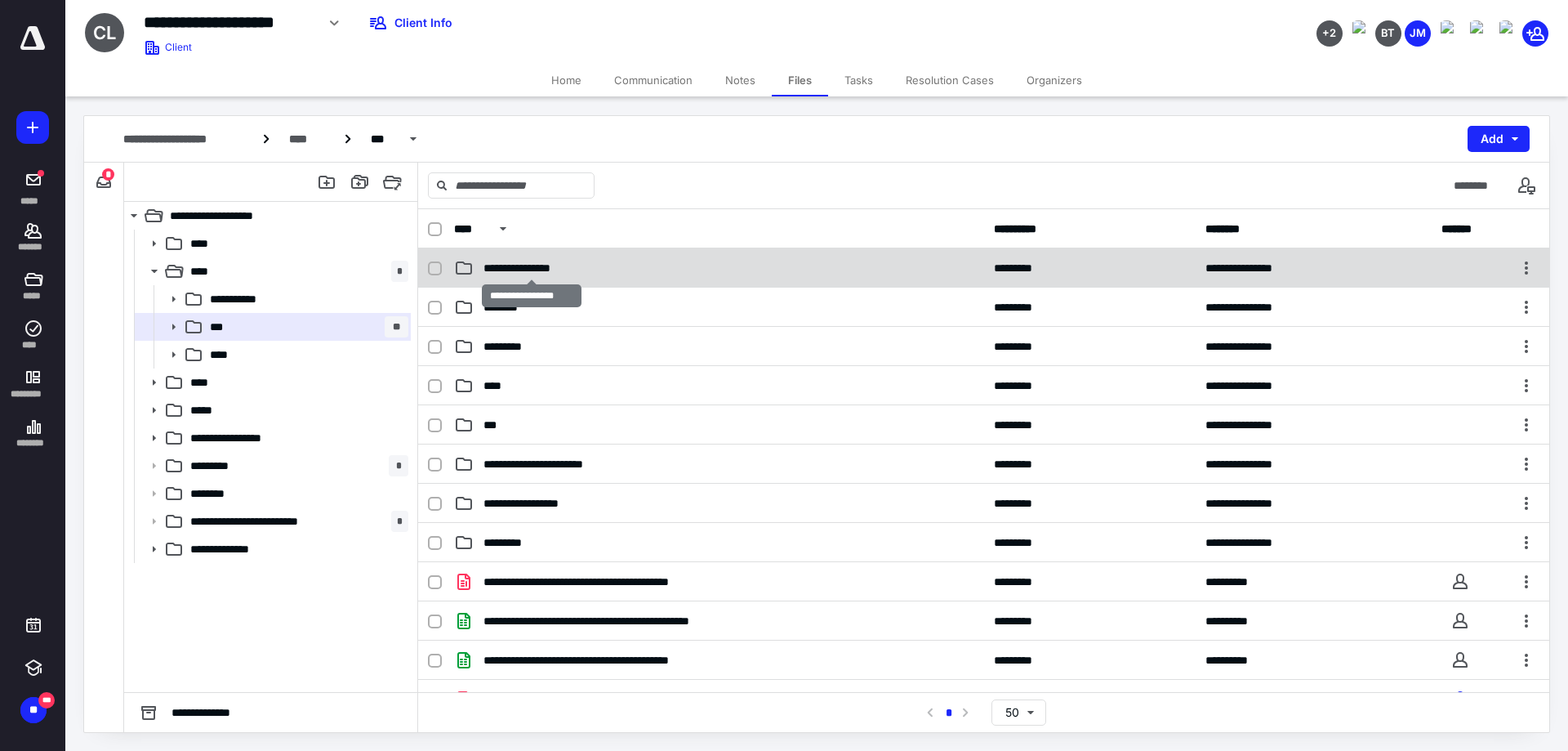 click on "**********" at bounding box center [531, 268] 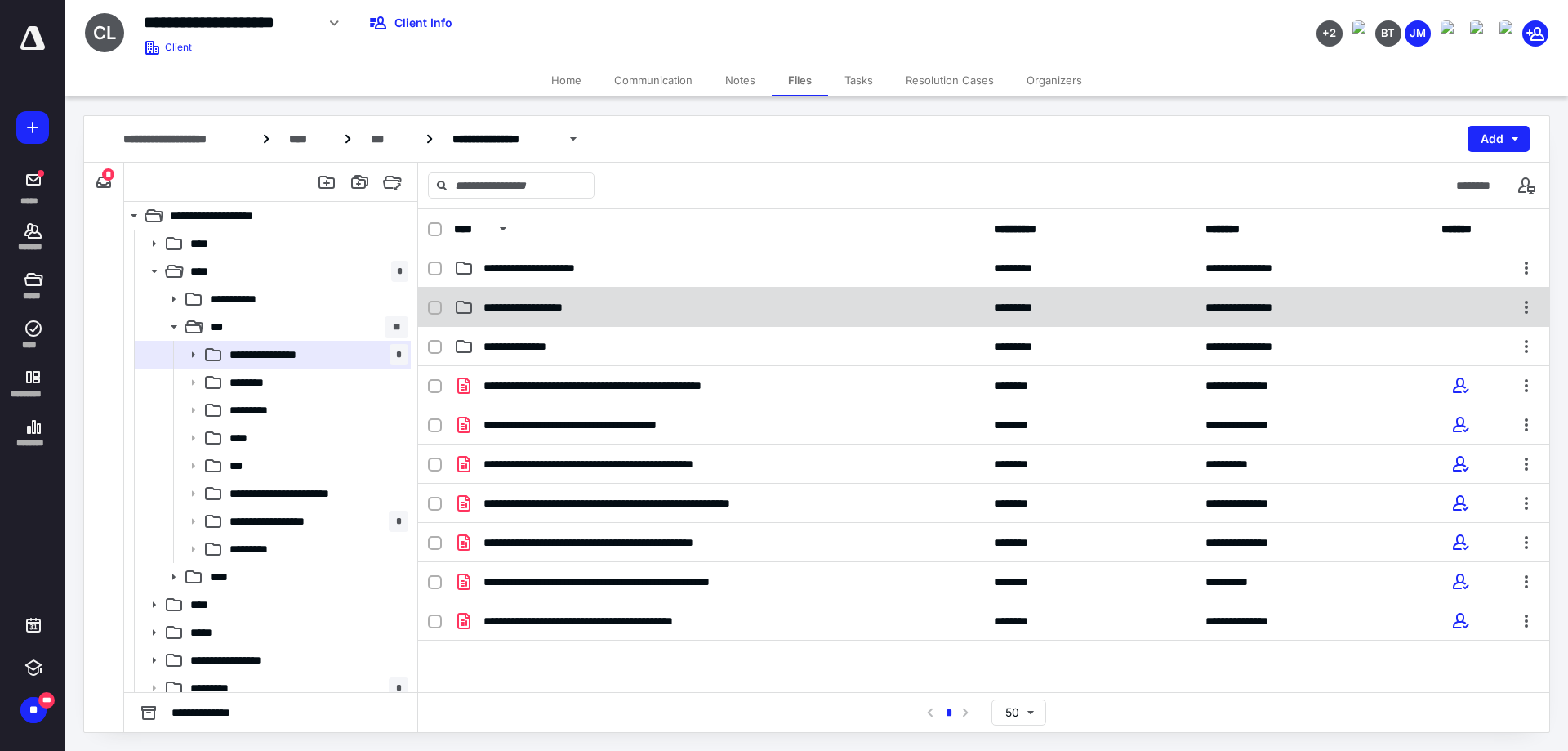 click on "**********" at bounding box center [541, 307] 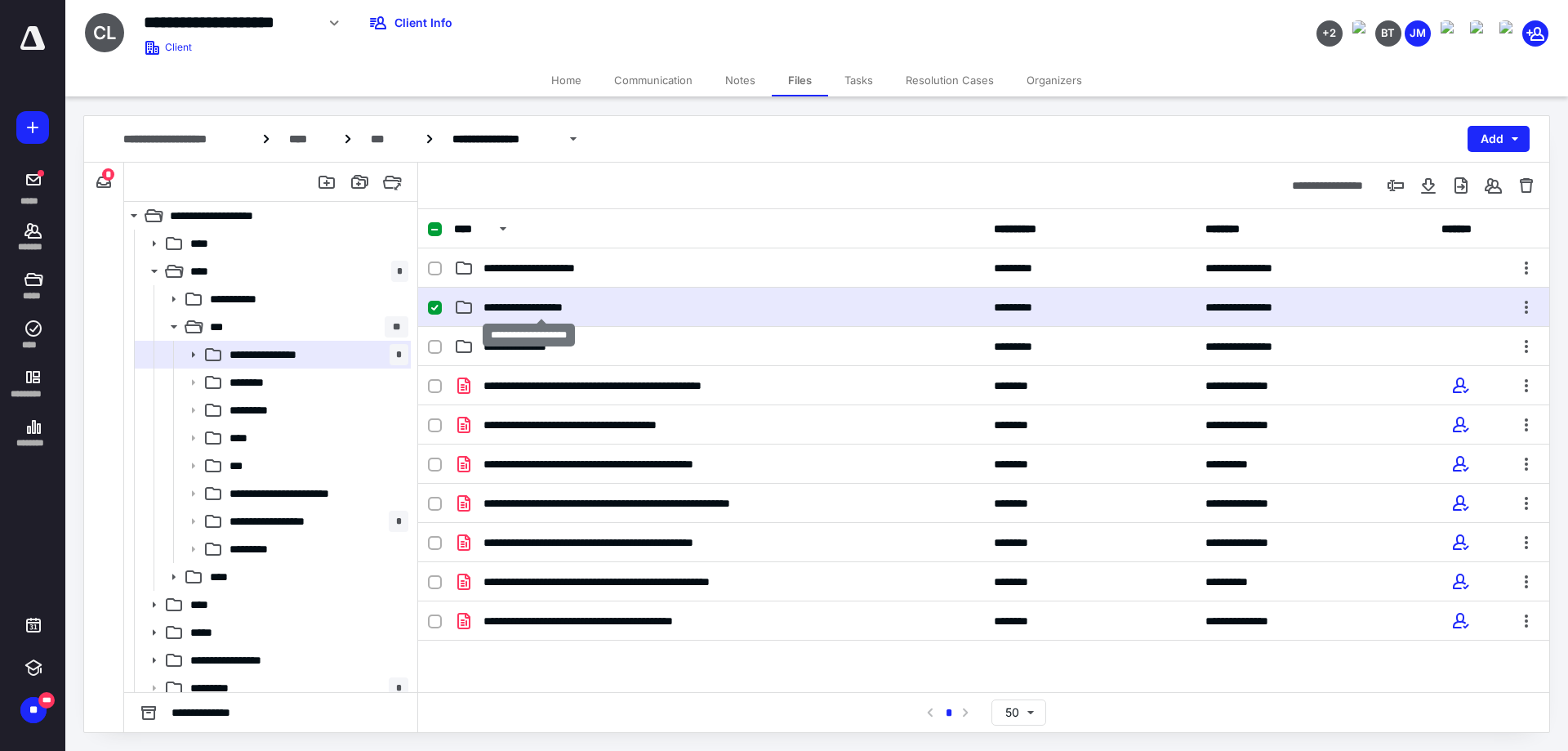 click on "**********" at bounding box center (541, 307) 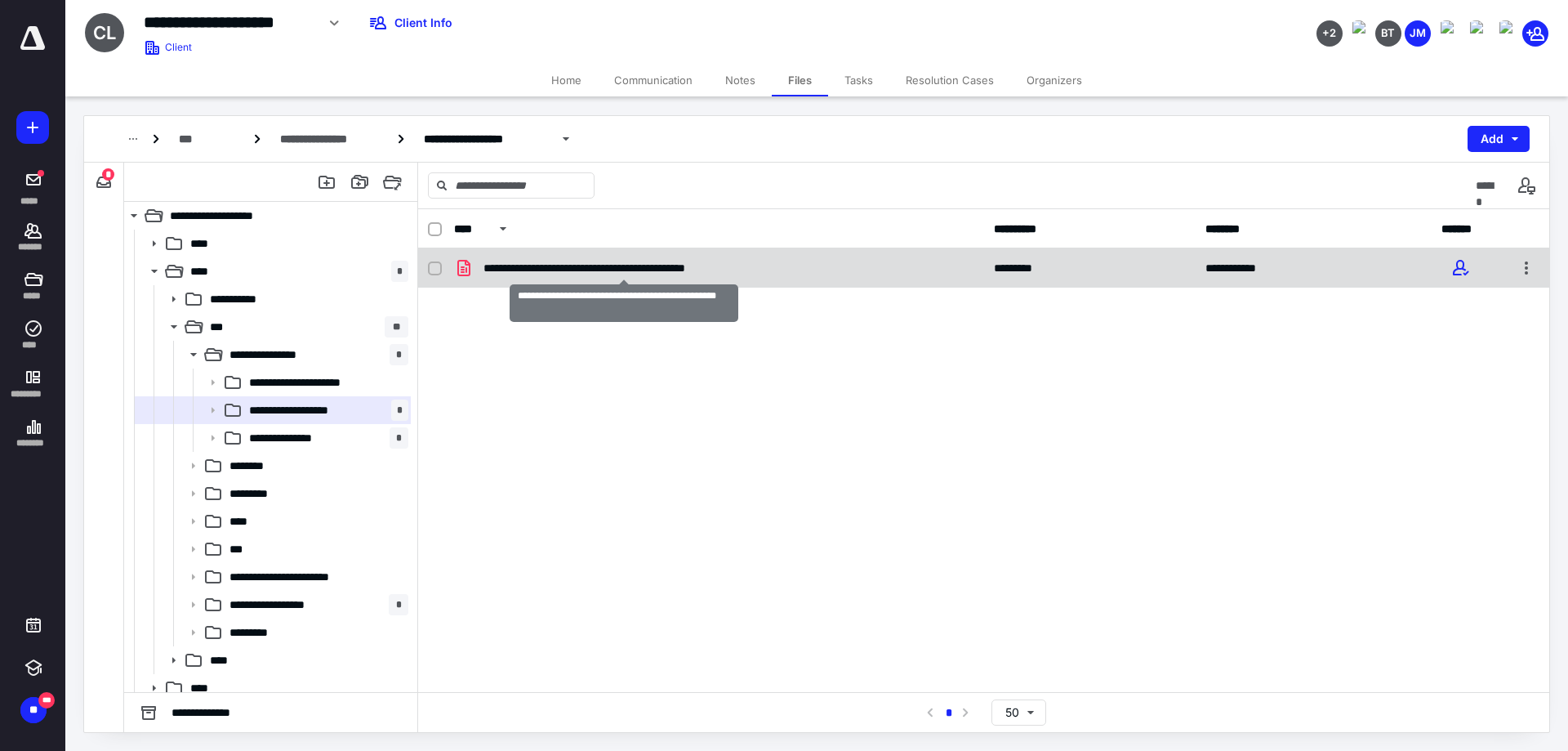 click on "**********" at bounding box center [624, 268] 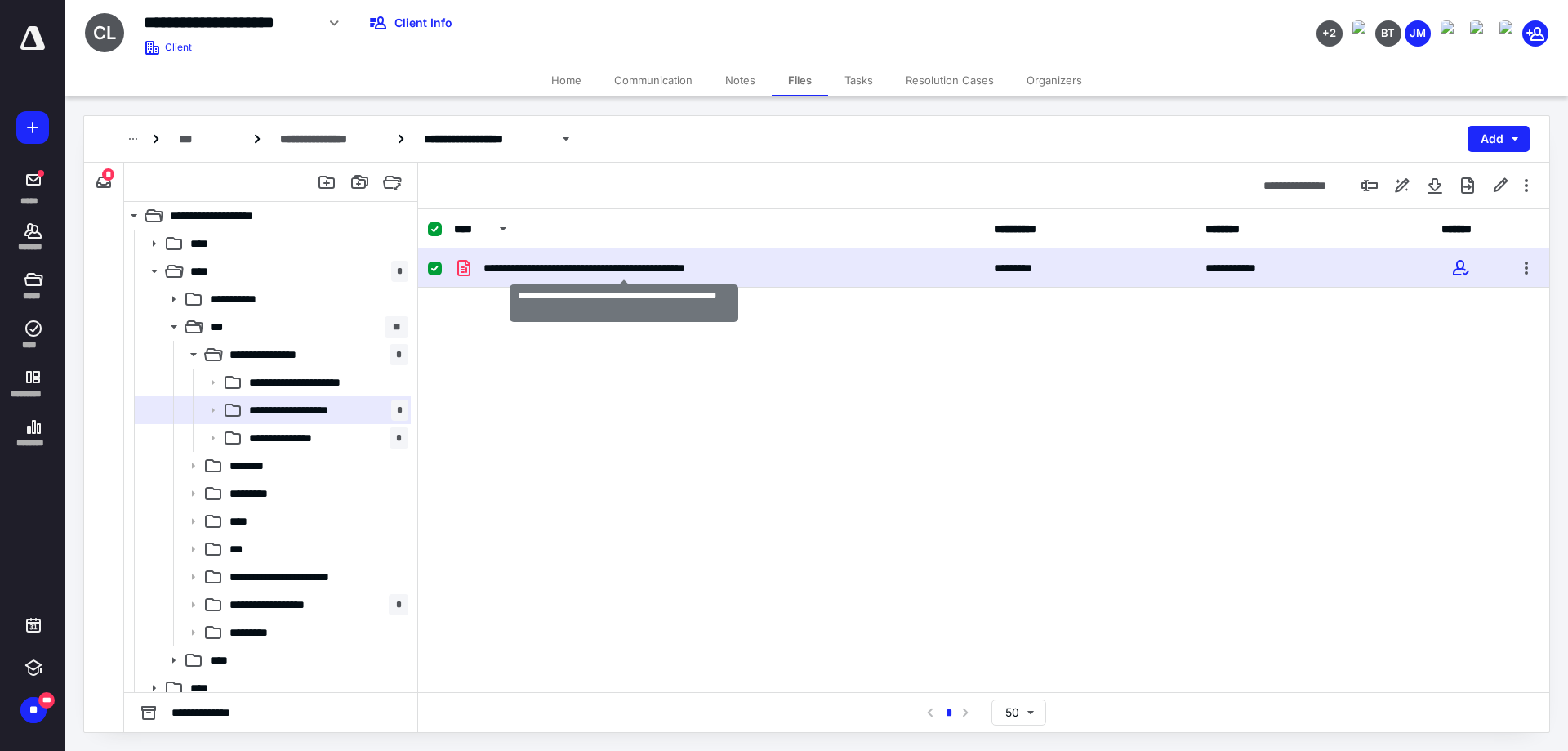 click on "**********" at bounding box center (624, 268) 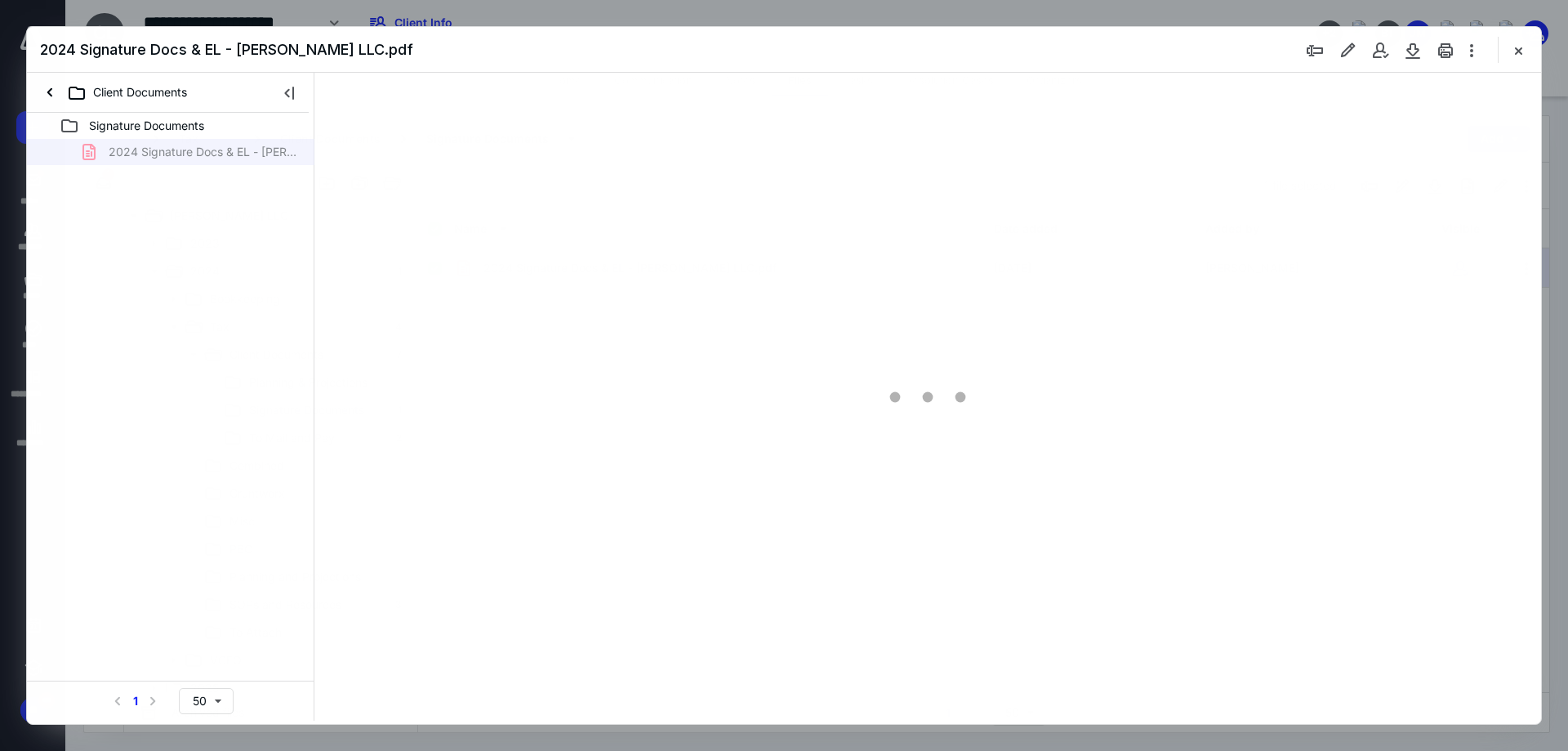 scroll, scrollTop: 0, scrollLeft: 0, axis: both 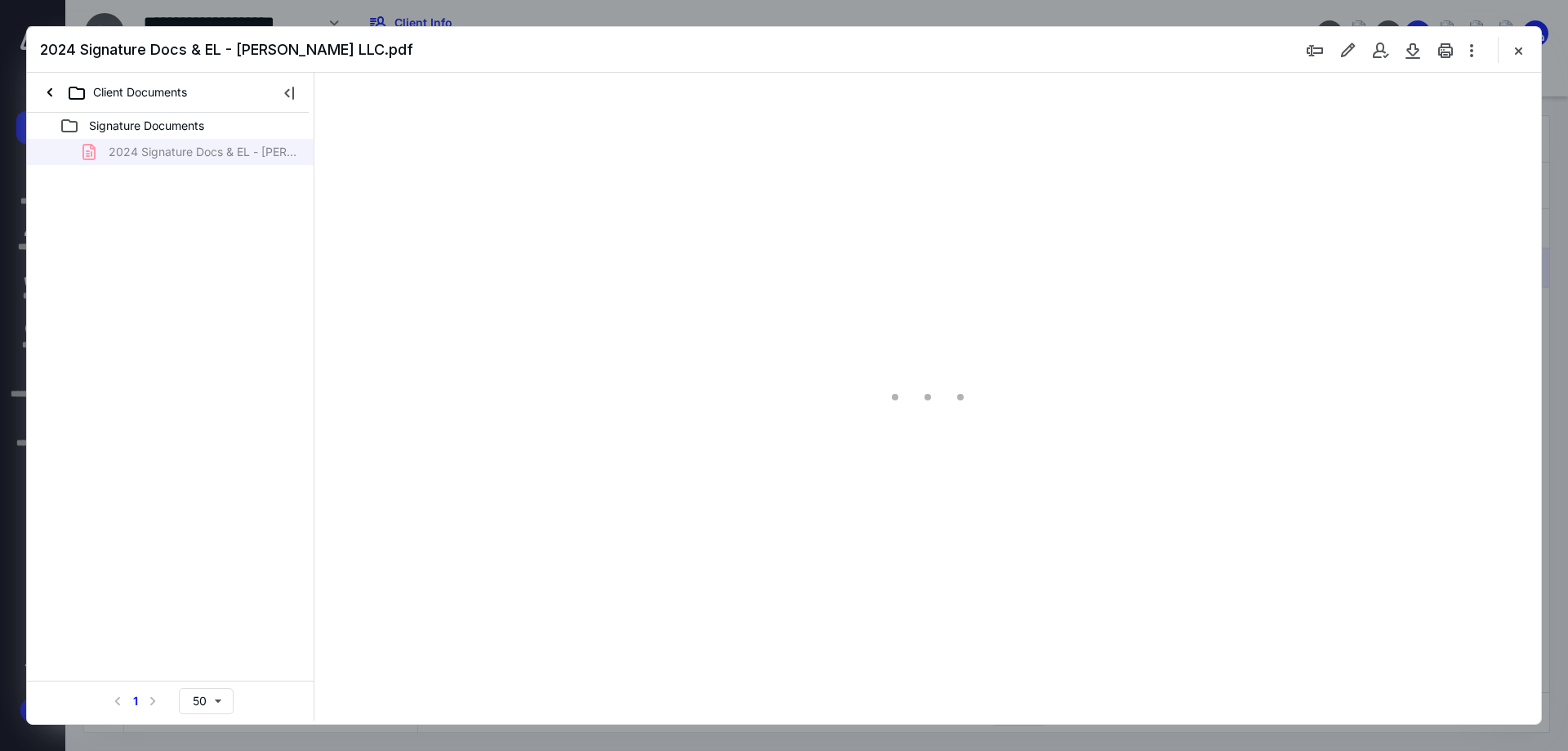 type on "90" 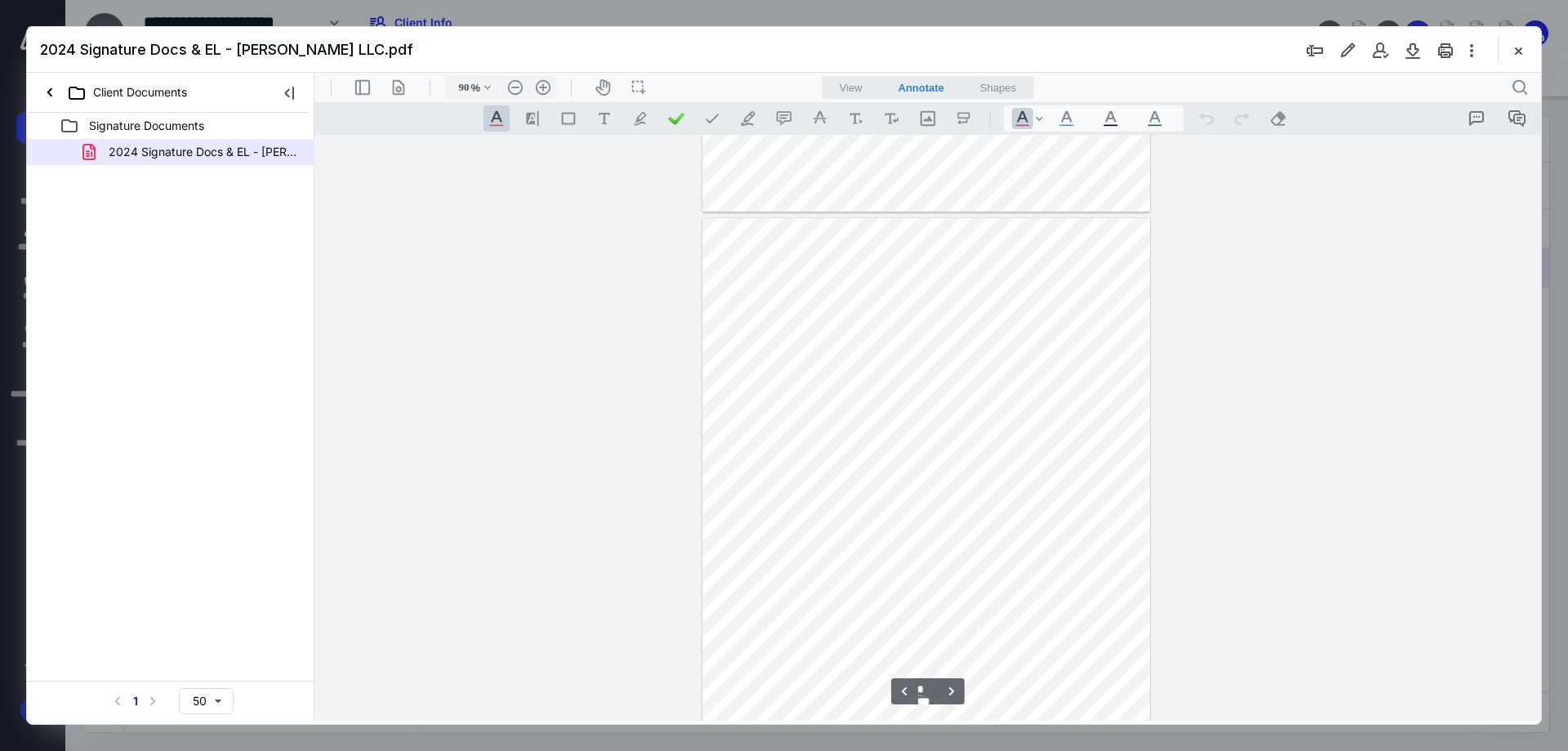 type on "*" 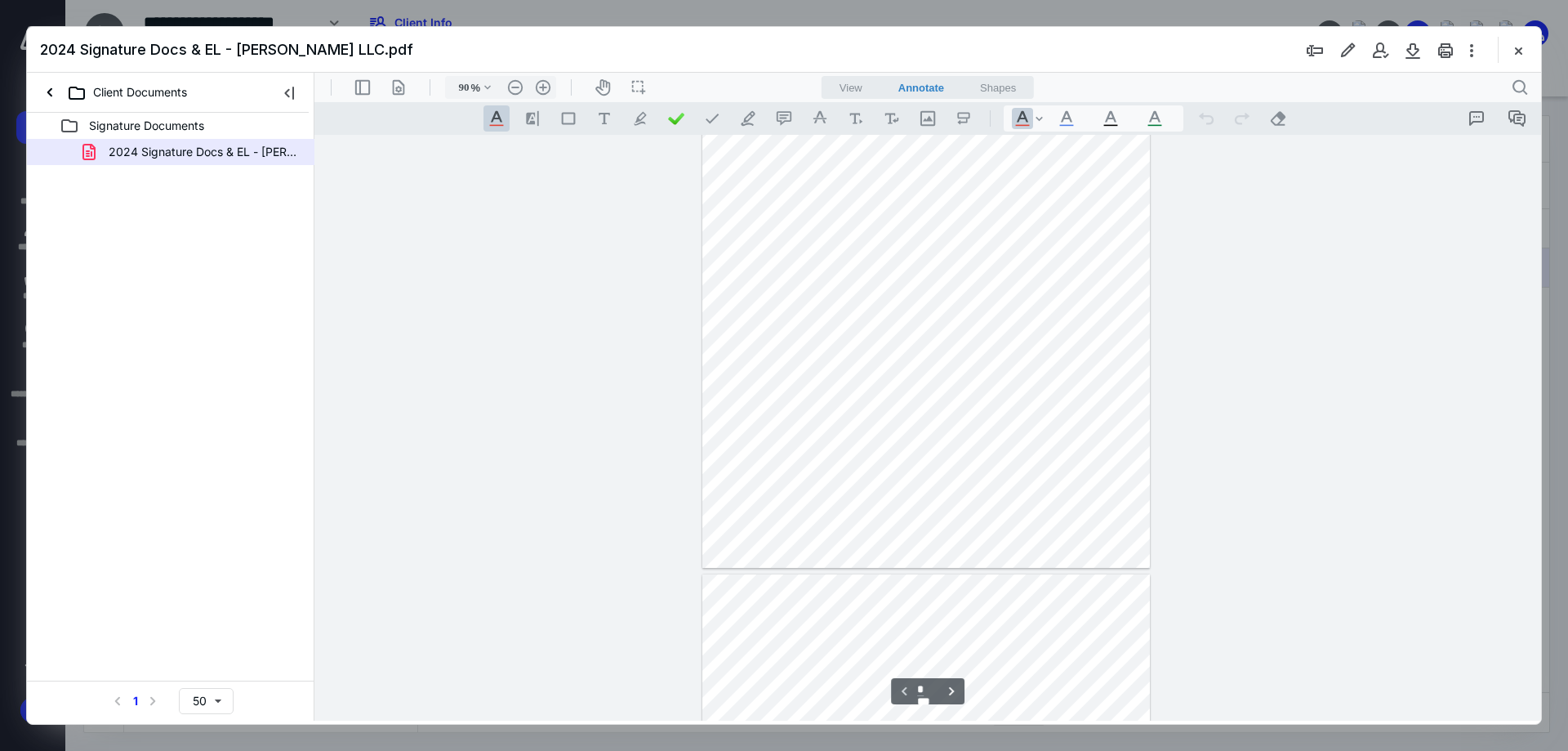 scroll, scrollTop: 0, scrollLeft: 0, axis: both 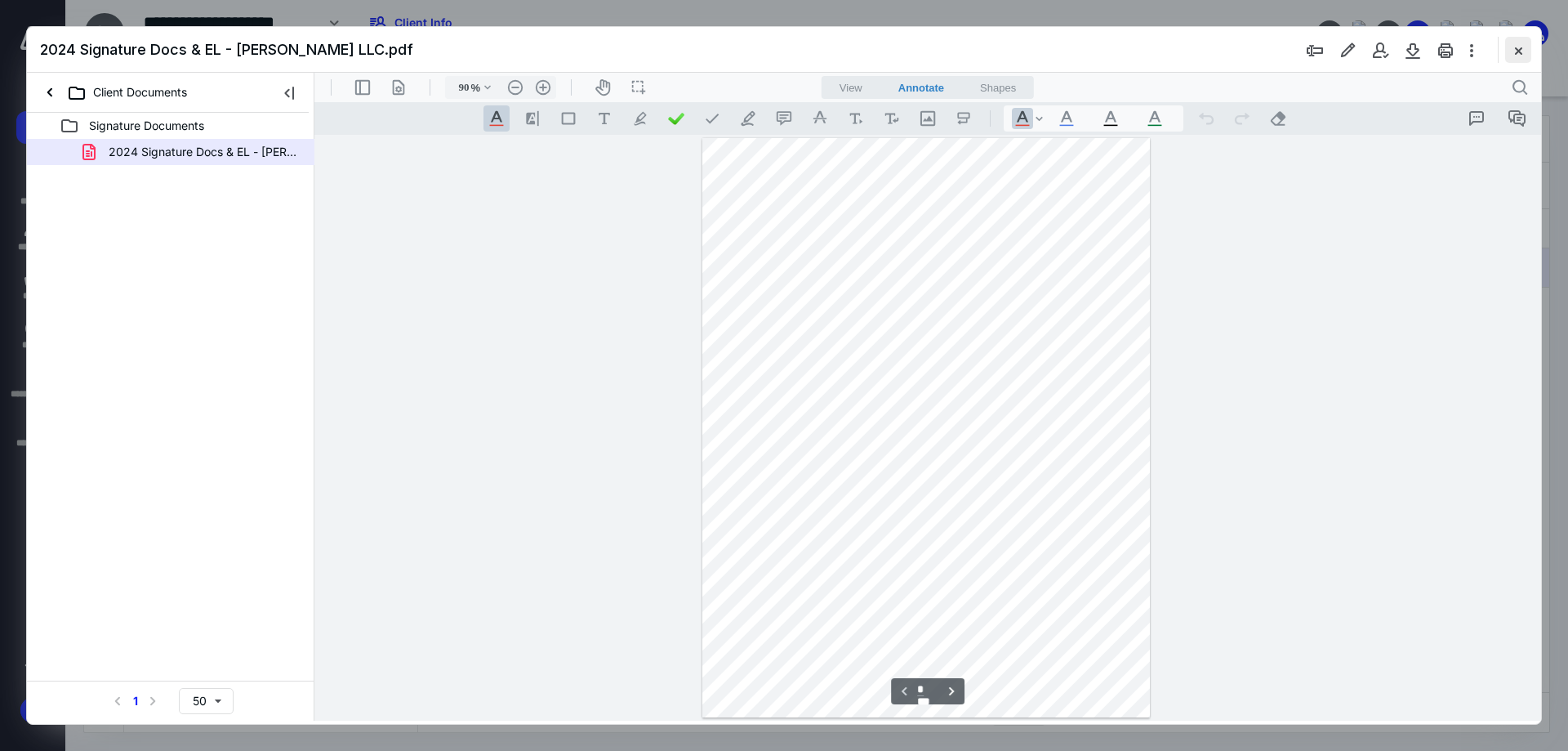 click at bounding box center (1518, 50) 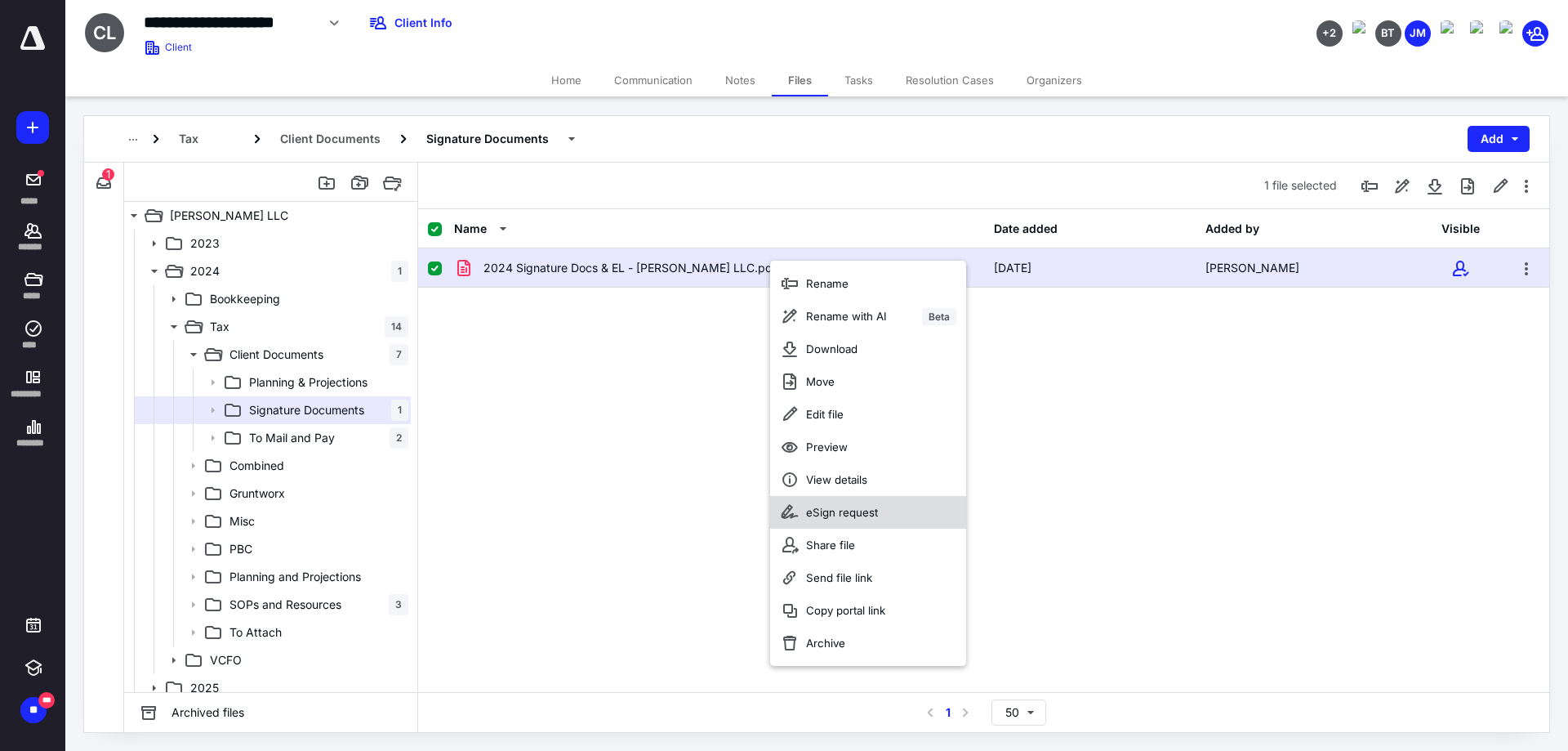 click on "eSign request" at bounding box center [842, 512] 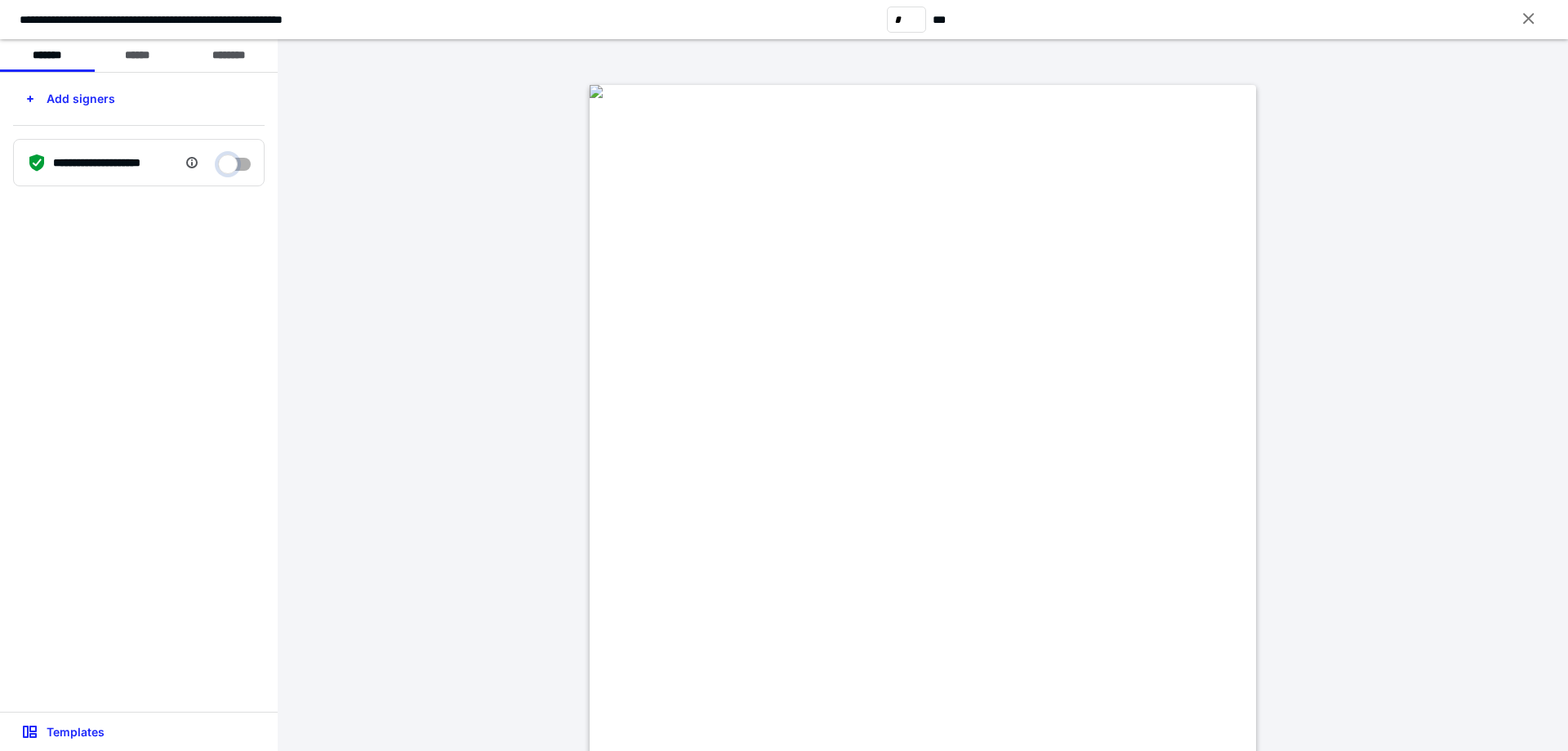 click at bounding box center [234, 160] 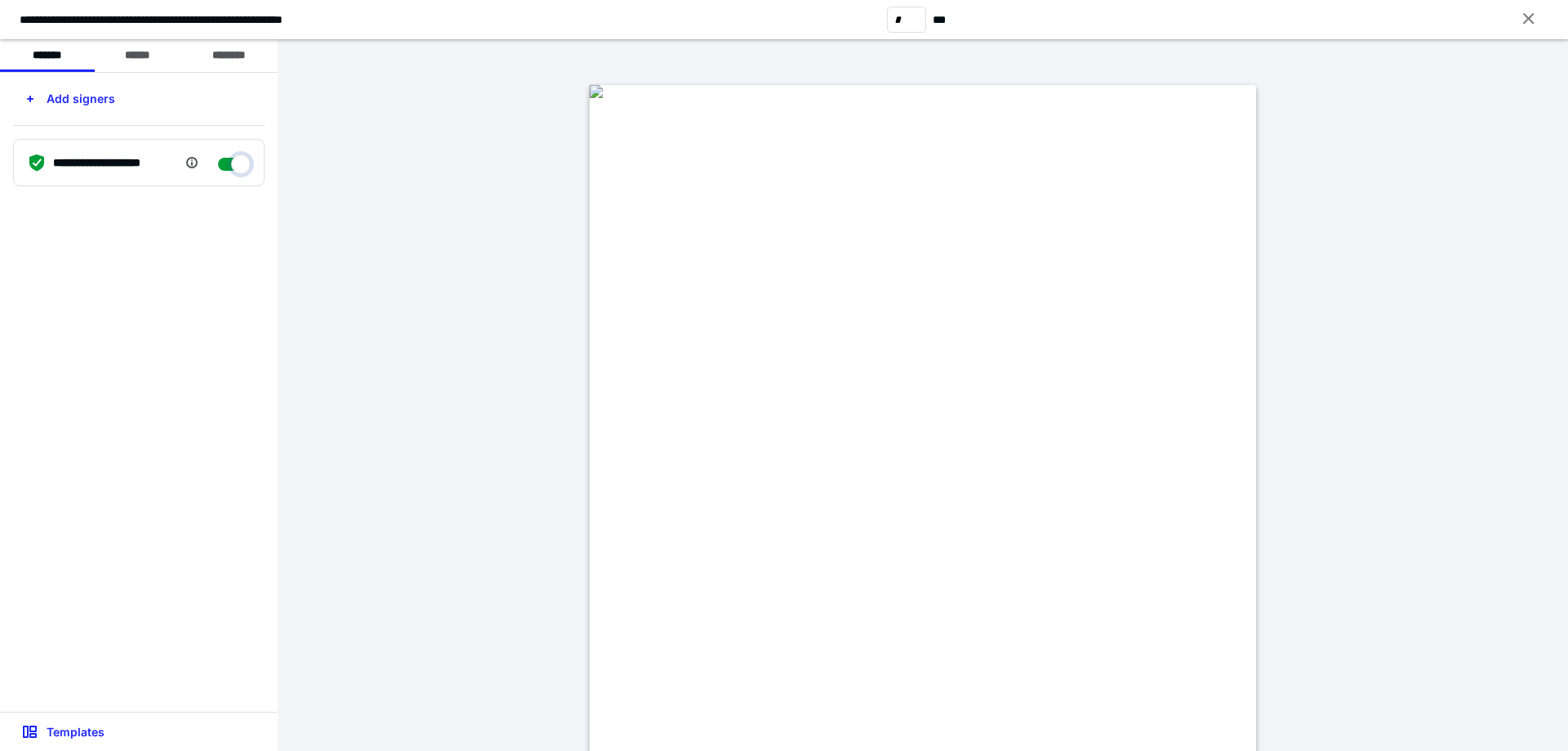 checkbox on "****" 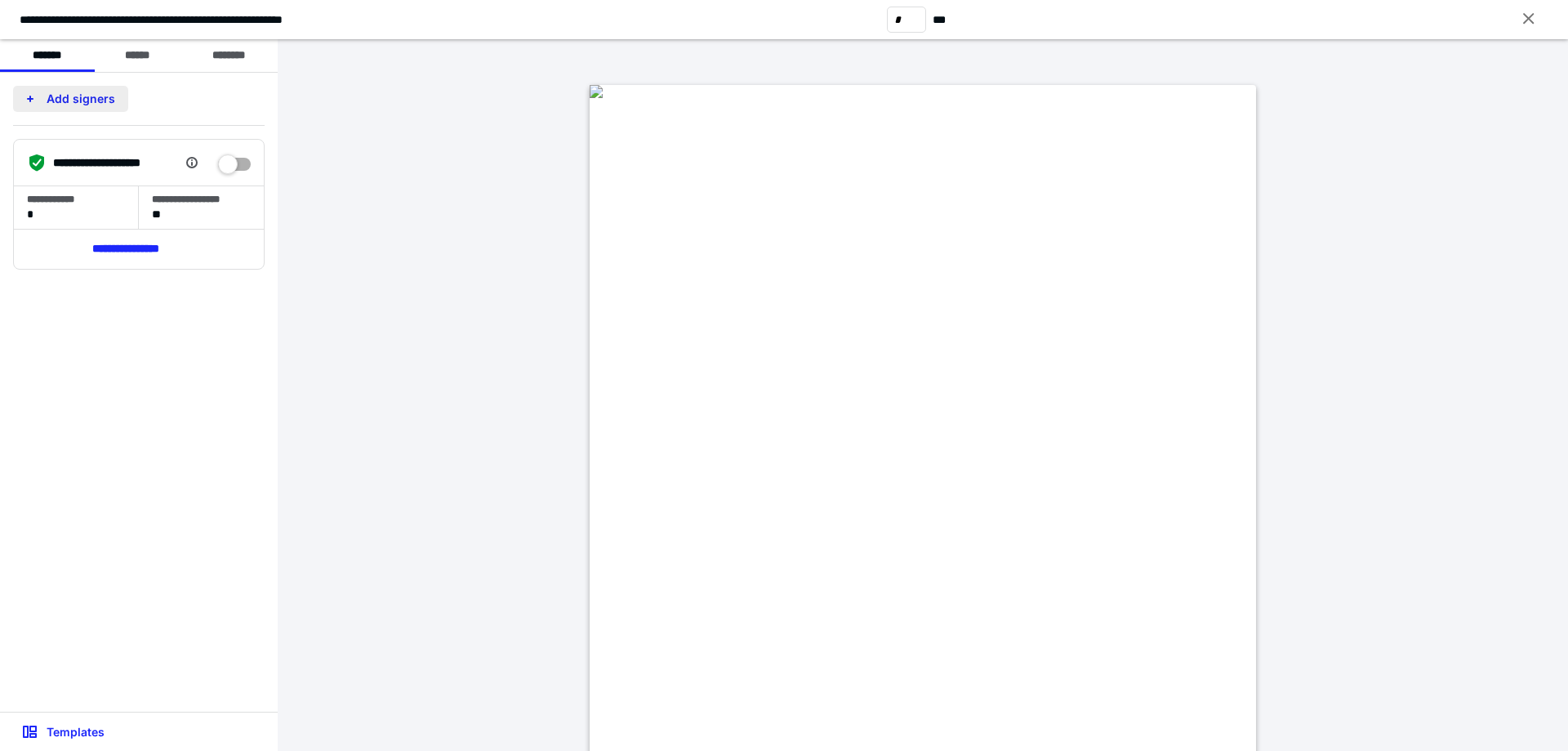 click on "Add signers" at bounding box center [70, 99] 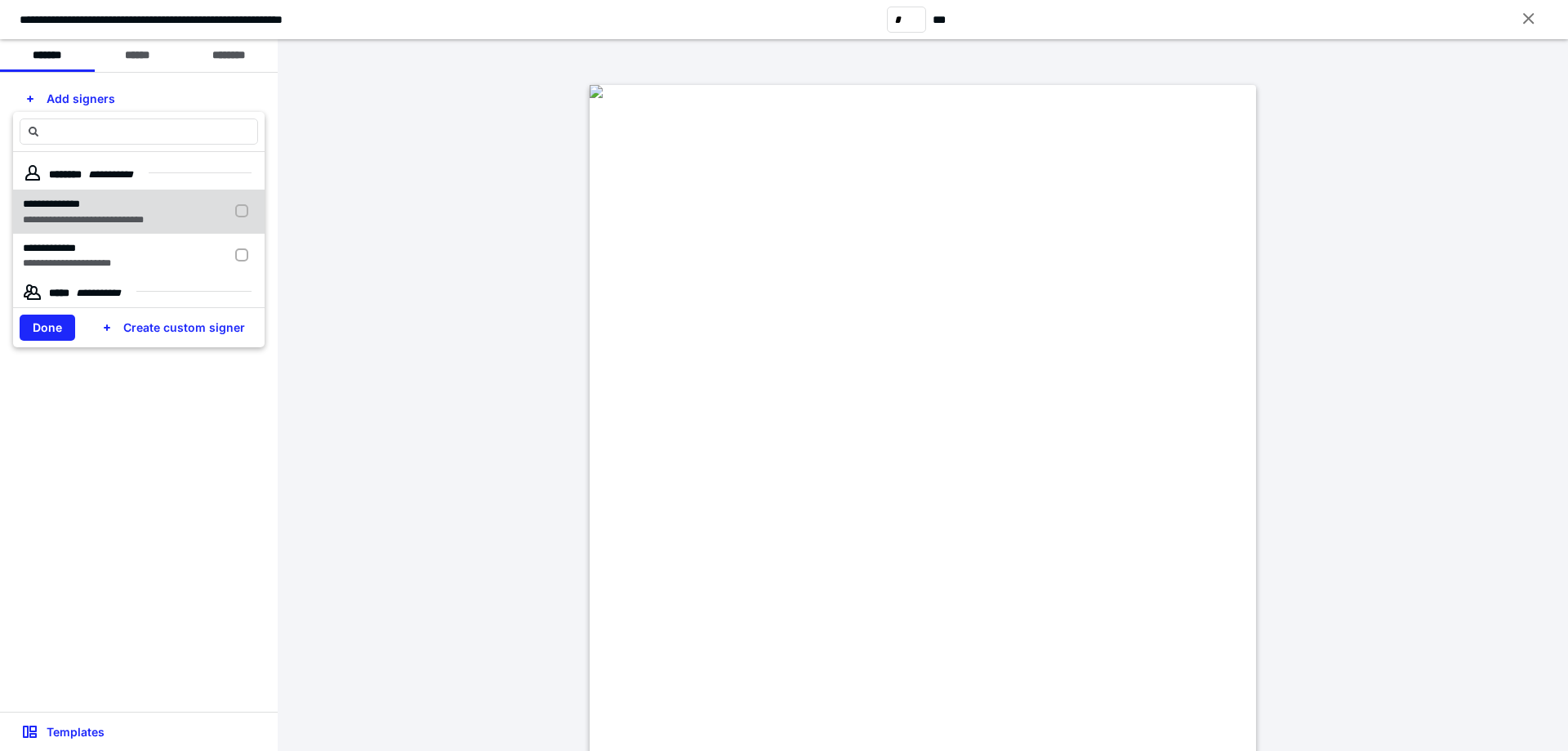 click on "**********" at bounding box center (139, 212) 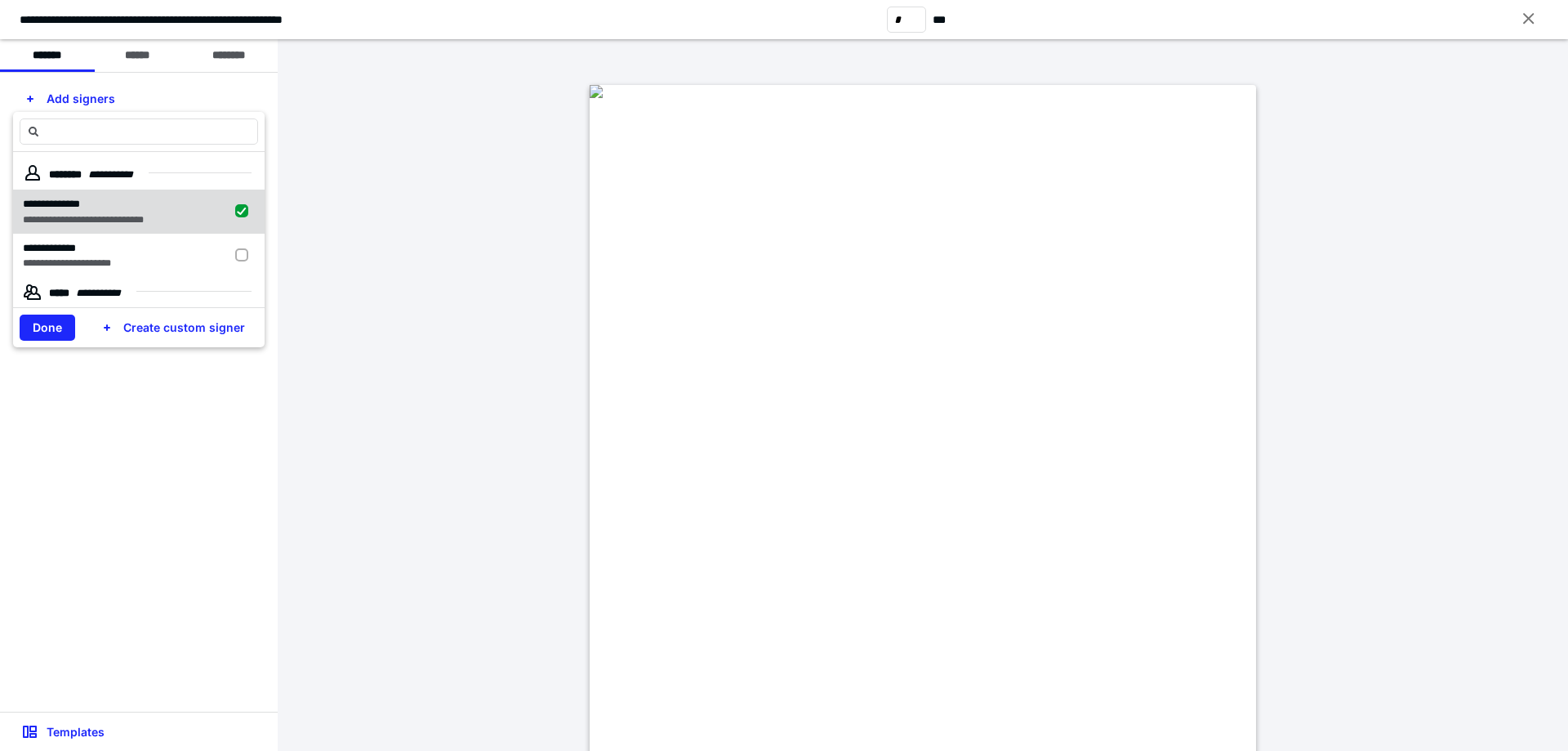 checkbox on "true" 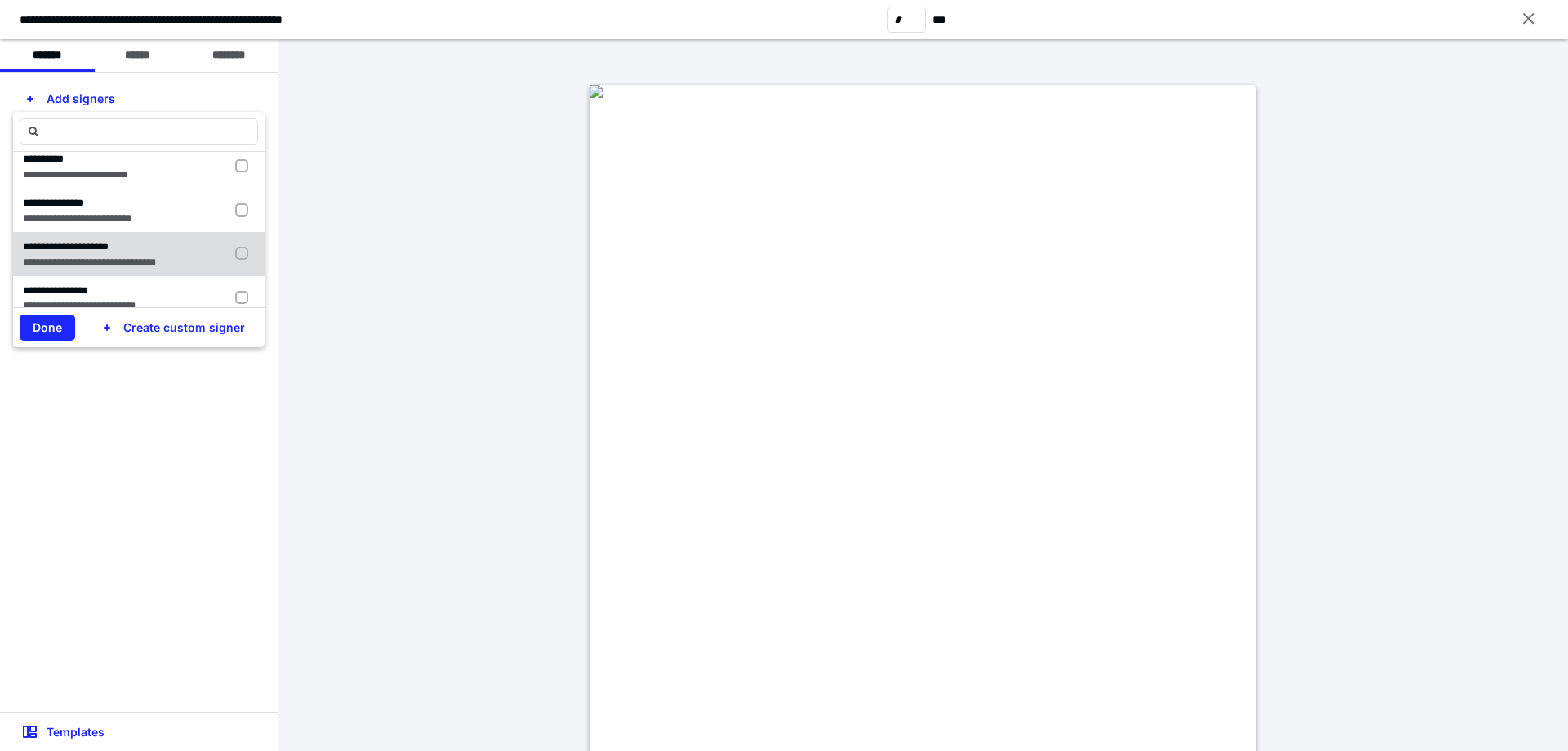 scroll, scrollTop: 245, scrollLeft: 0, axis: vertical 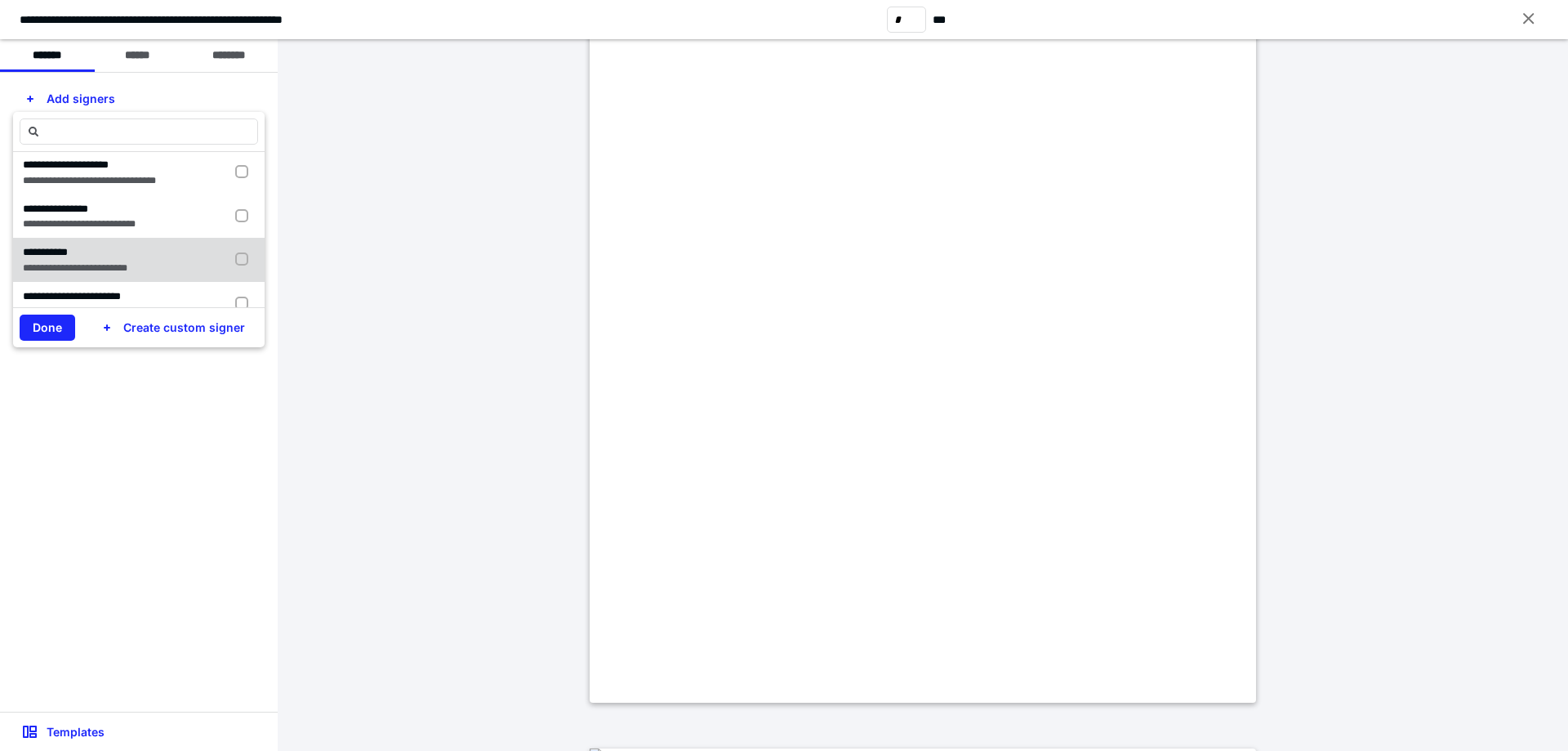 click on "**********" at bounding box center [78, 260] 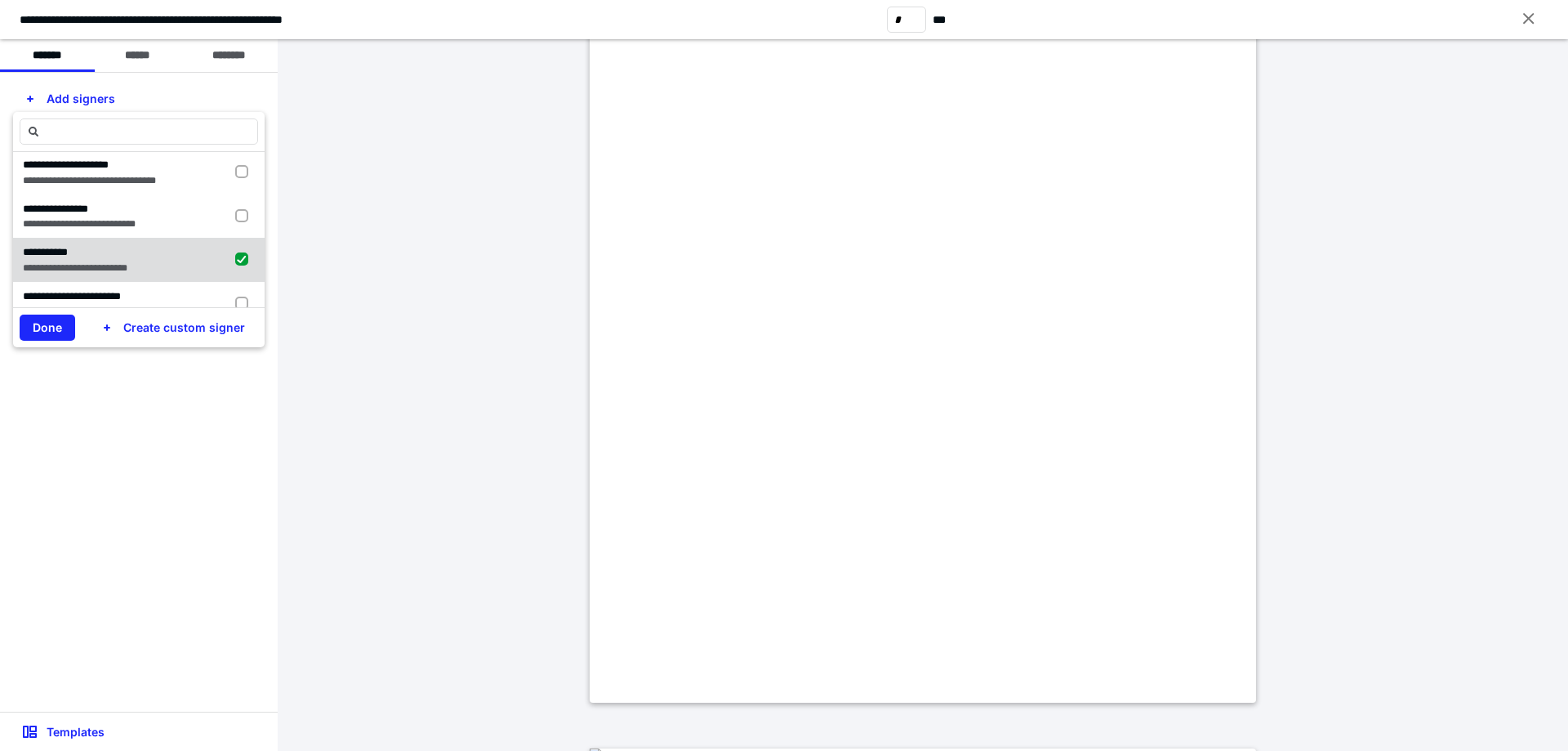 checkbox on "true" 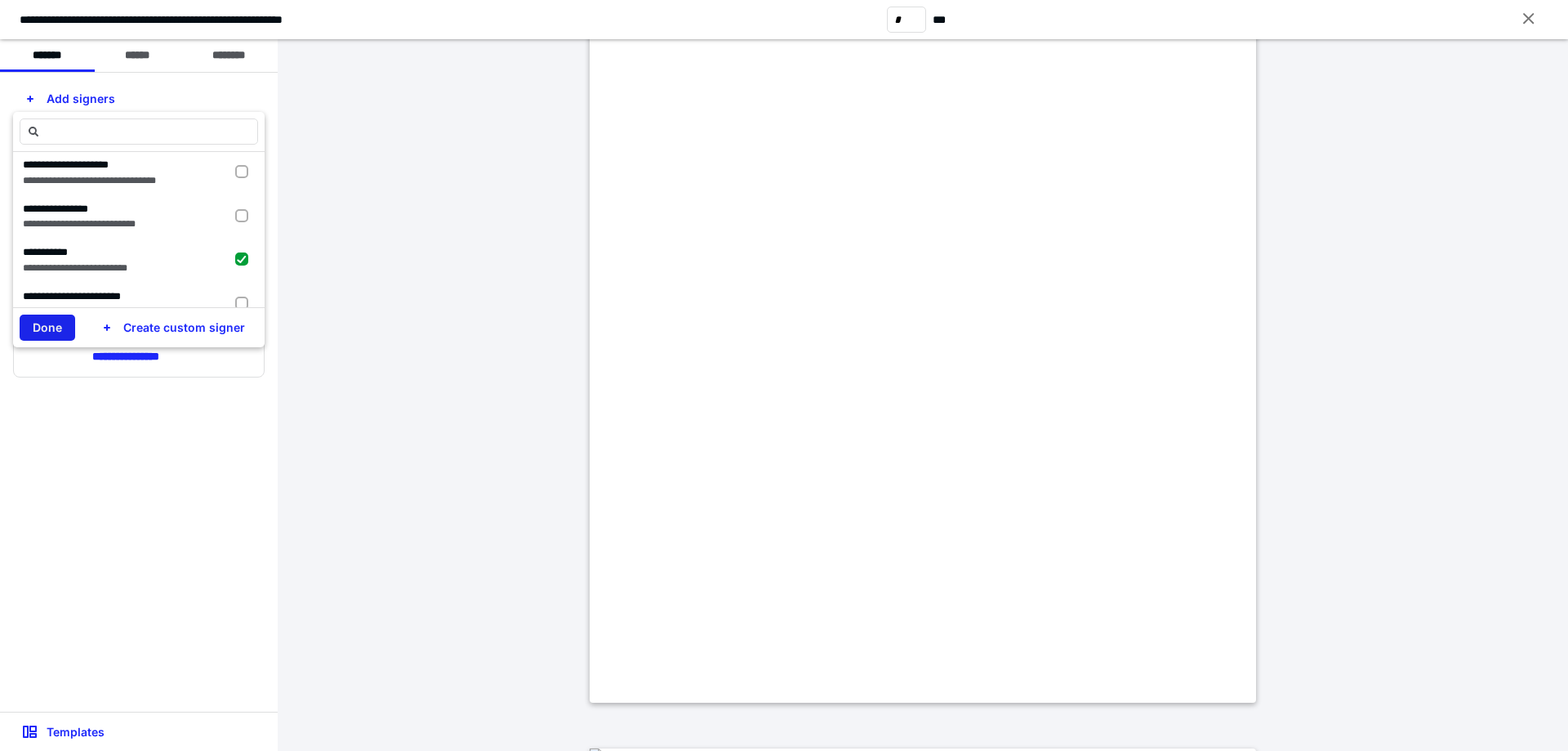 click on "Done" at bounding box center (47, 328) 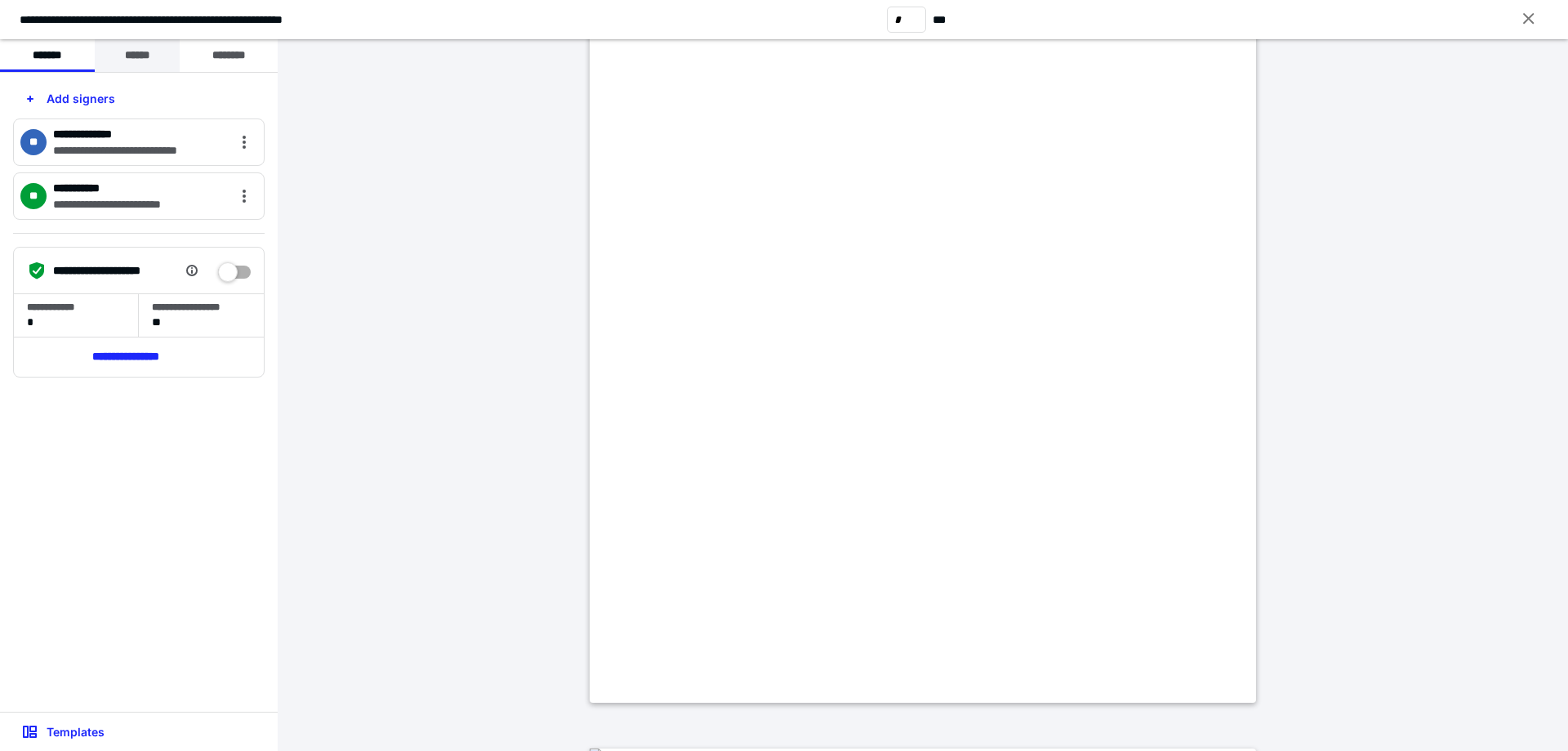 click on "******" at bounding box center (137, 56) 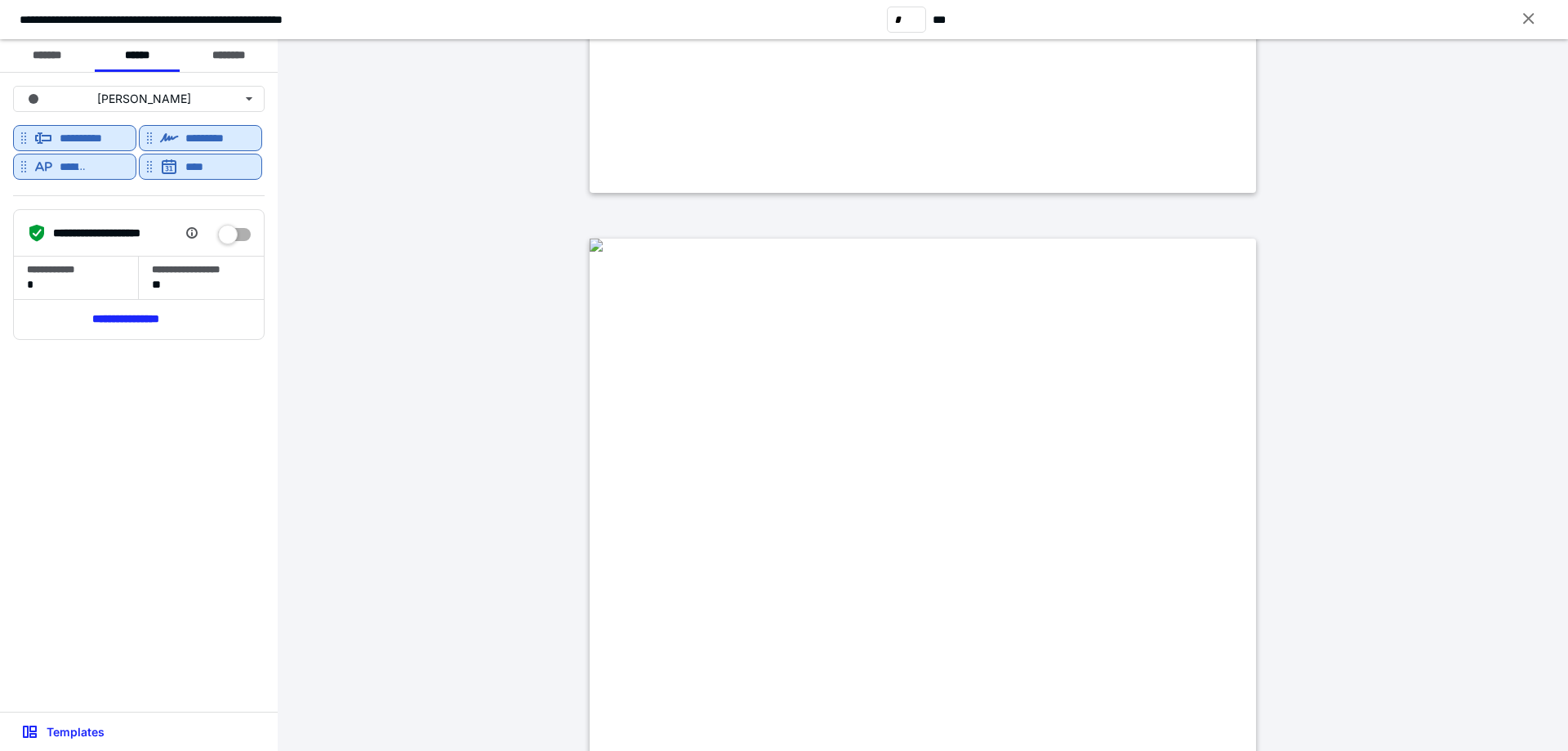 scroll, scrollTop: 6374, scrollLeft: 0, axis: vertical 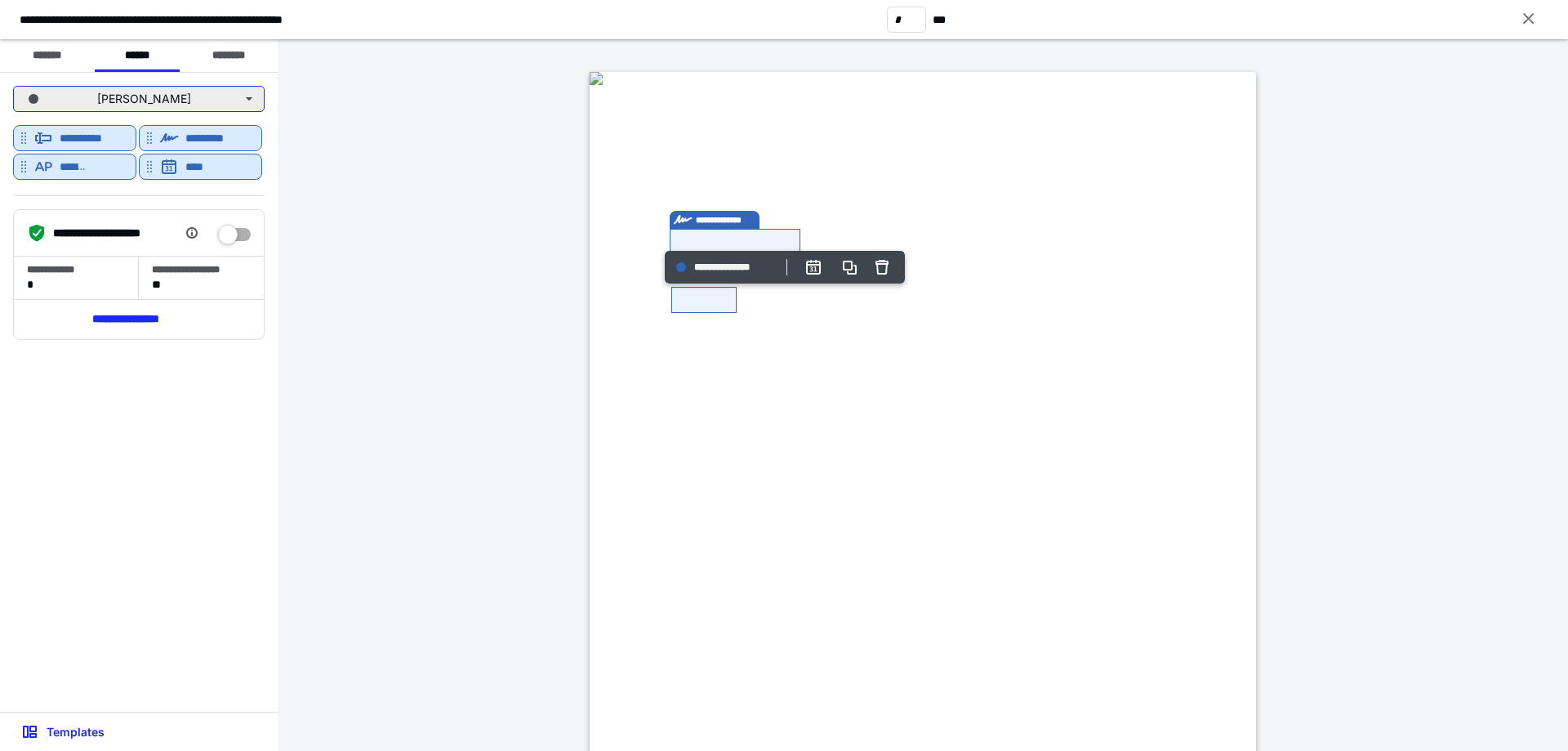 click on "[PERSON_NAME]" at bounding box center (139, 99) 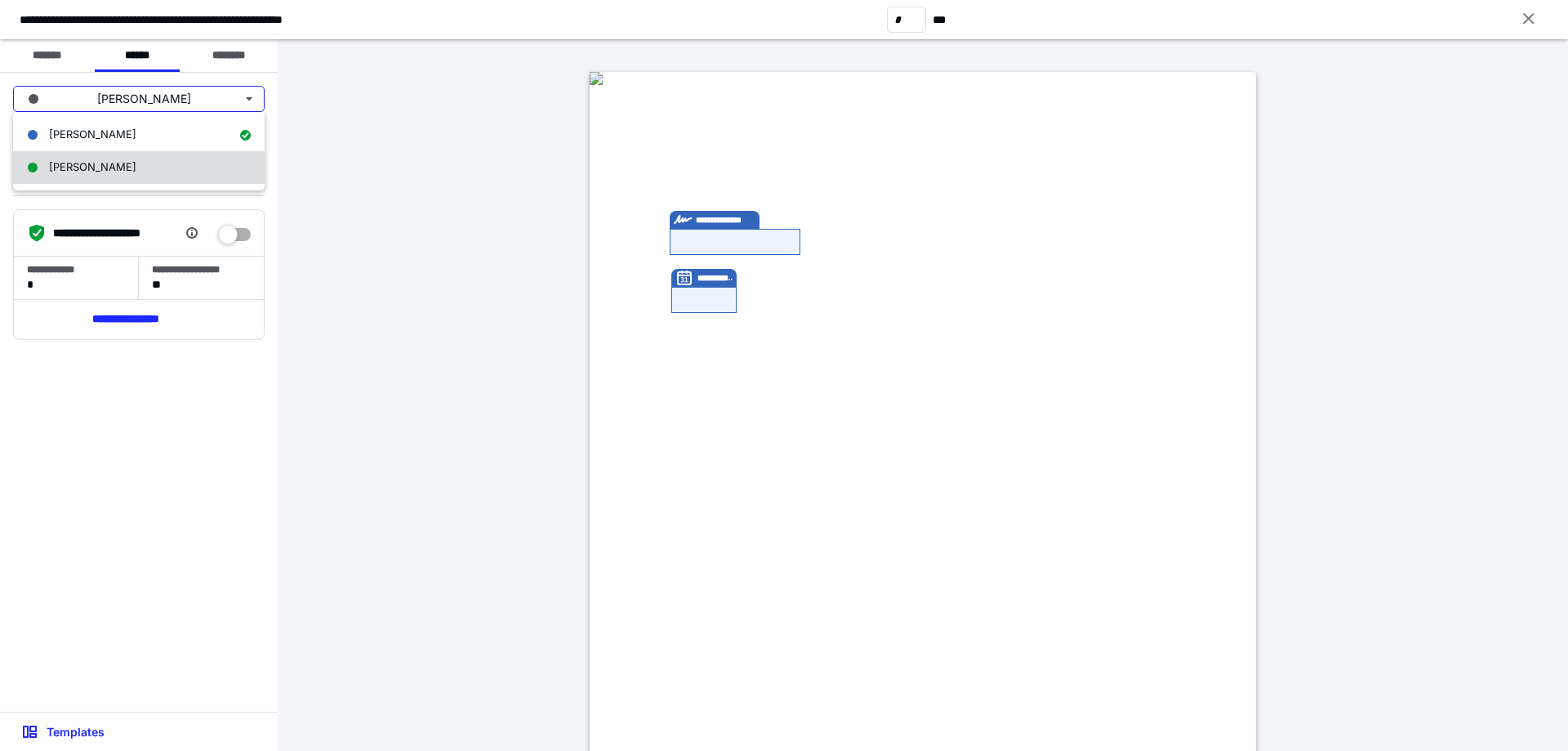 click on "[PERSON_NAME]" at bounding box center [139, 168] 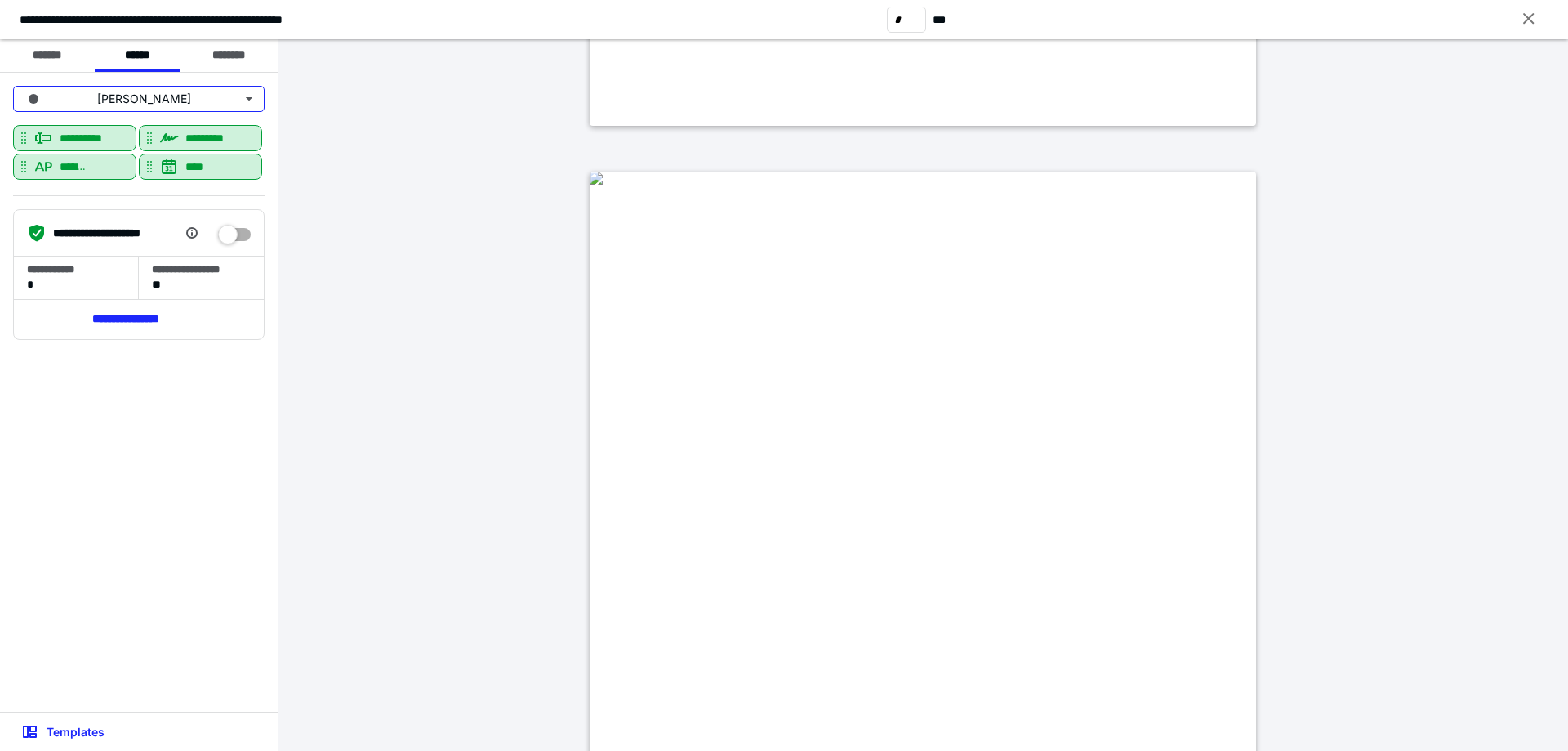 type on "*" 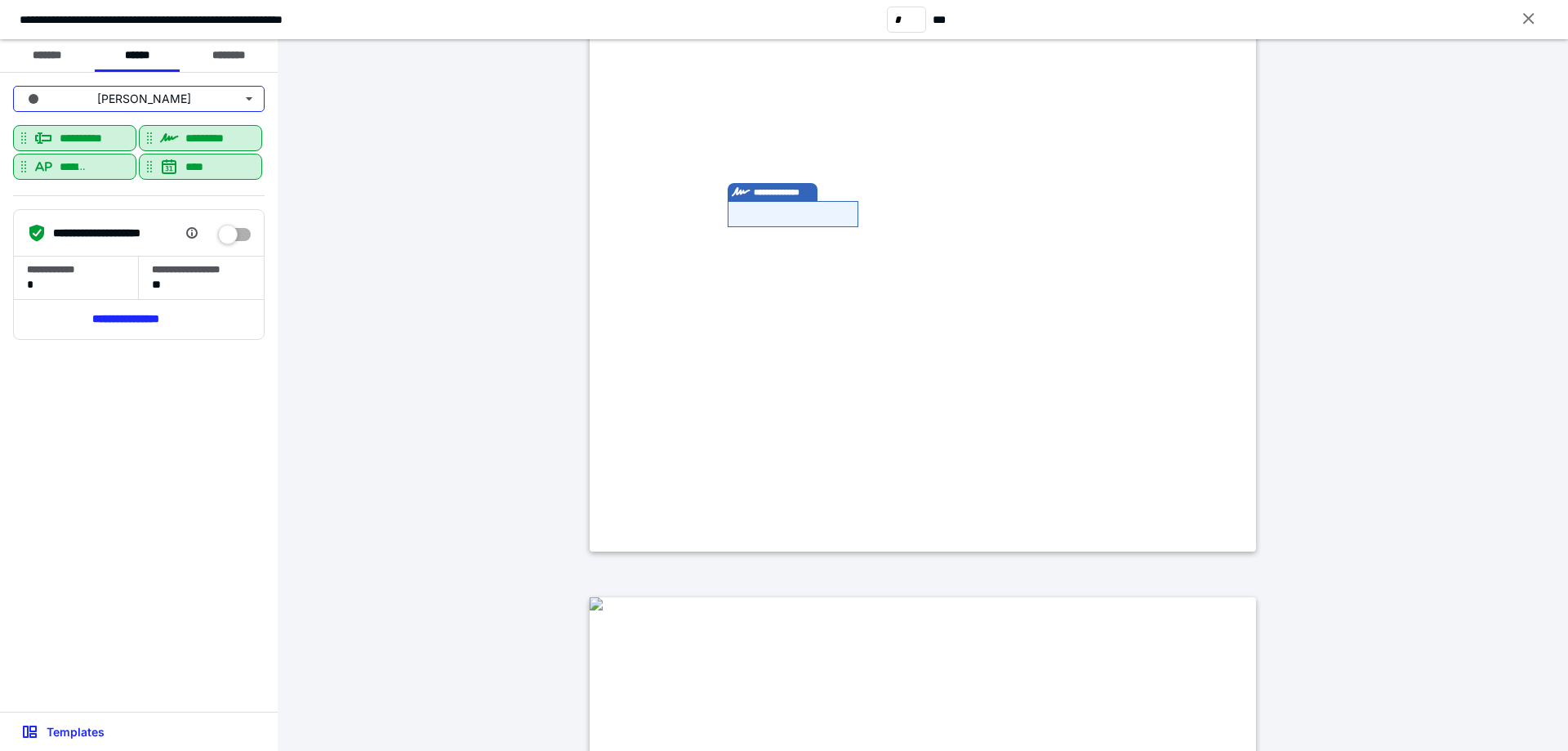scroll, scrollTop: 409, scrollLeft: 0, axis: vertical 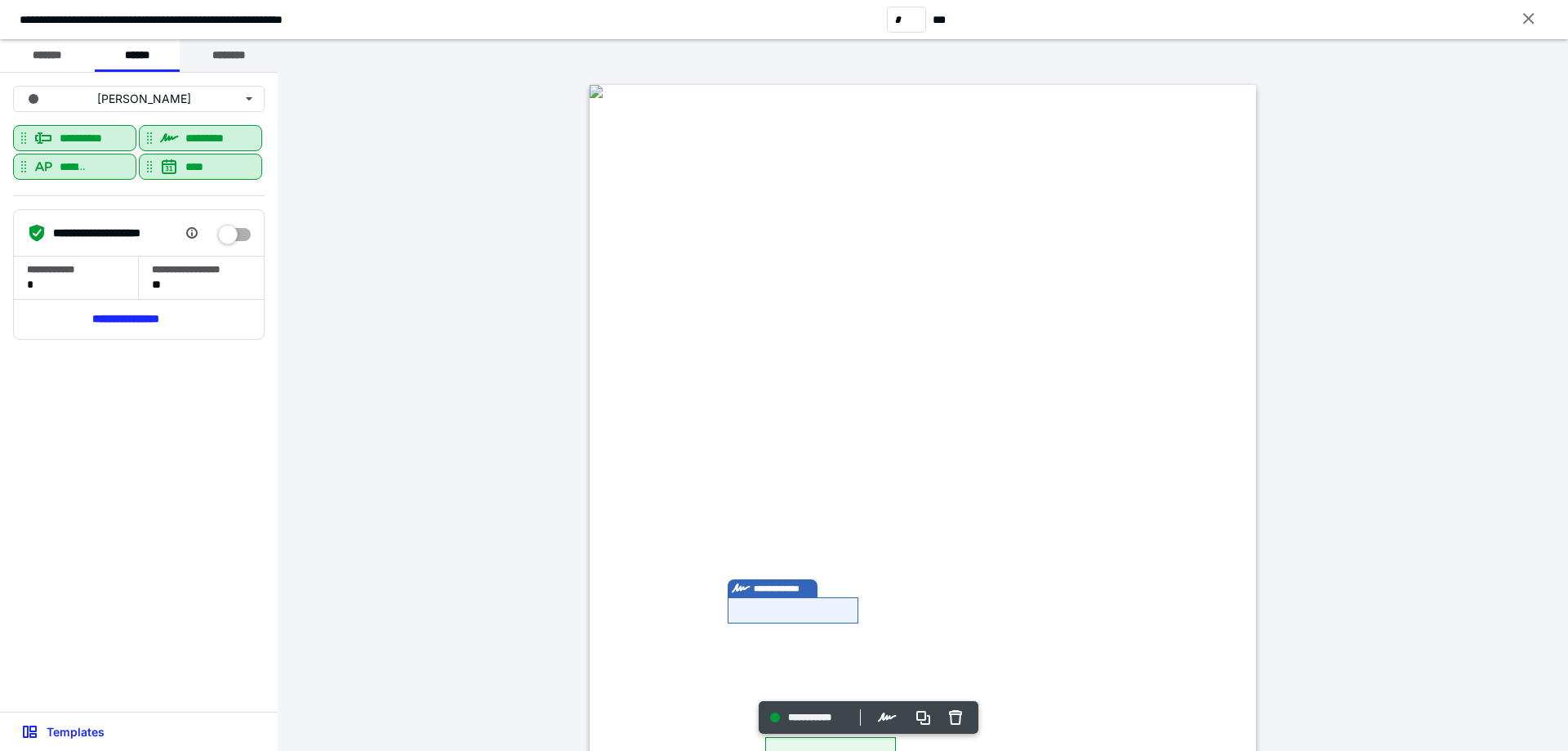 click on "********" at bounding box center [229, 56] 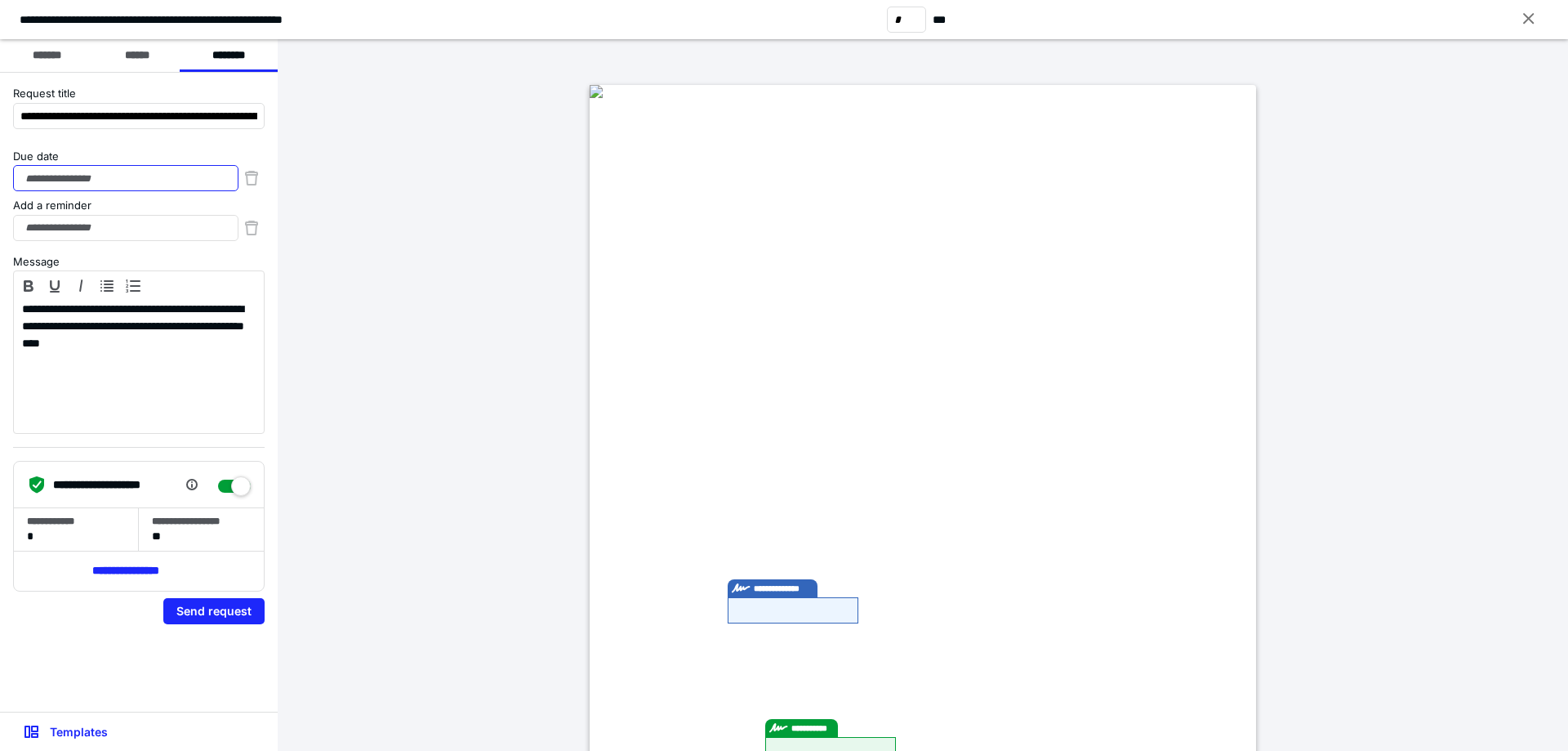 click on "Due date" at bounding box center (126, 178) 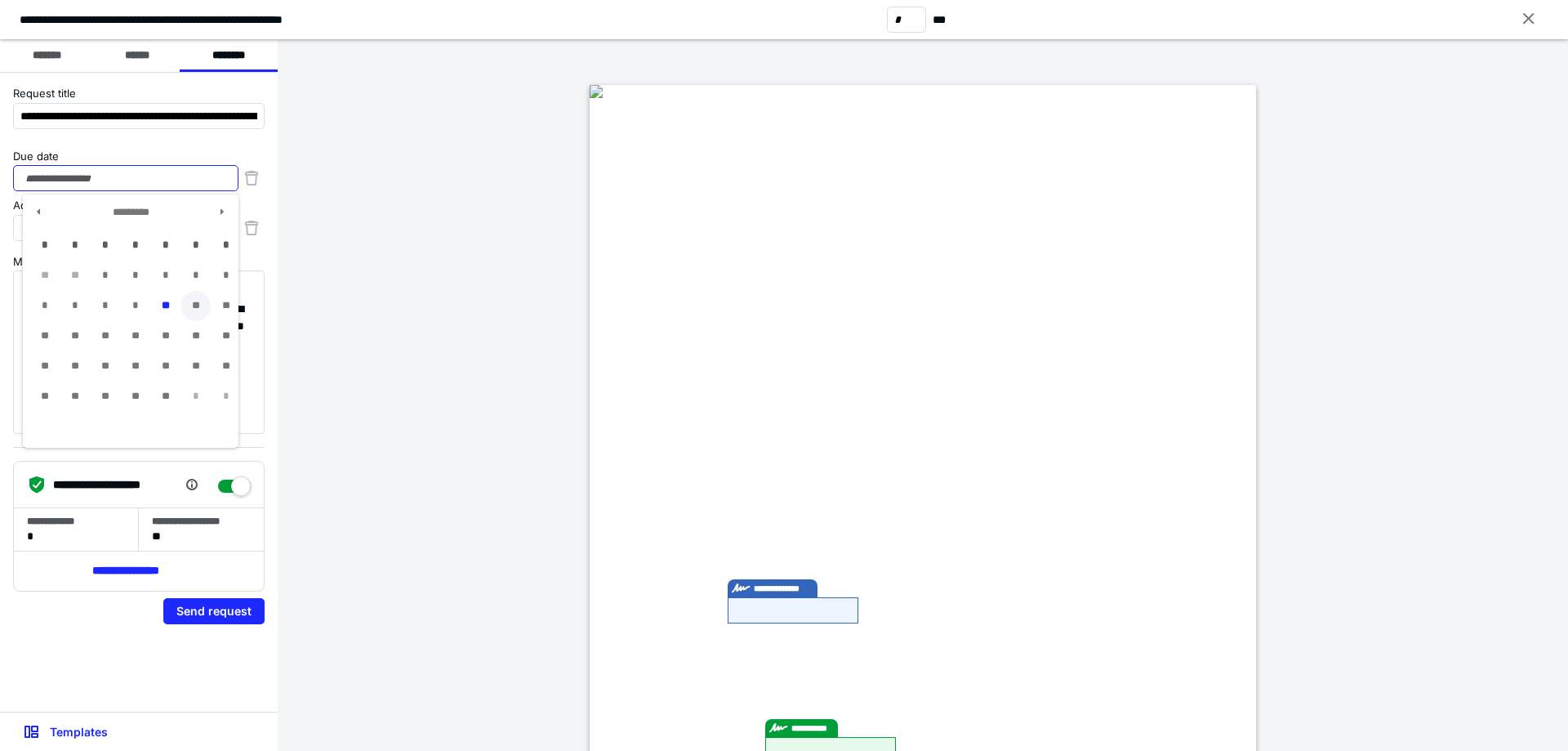 click on "**" at bounding box center [195, 306] 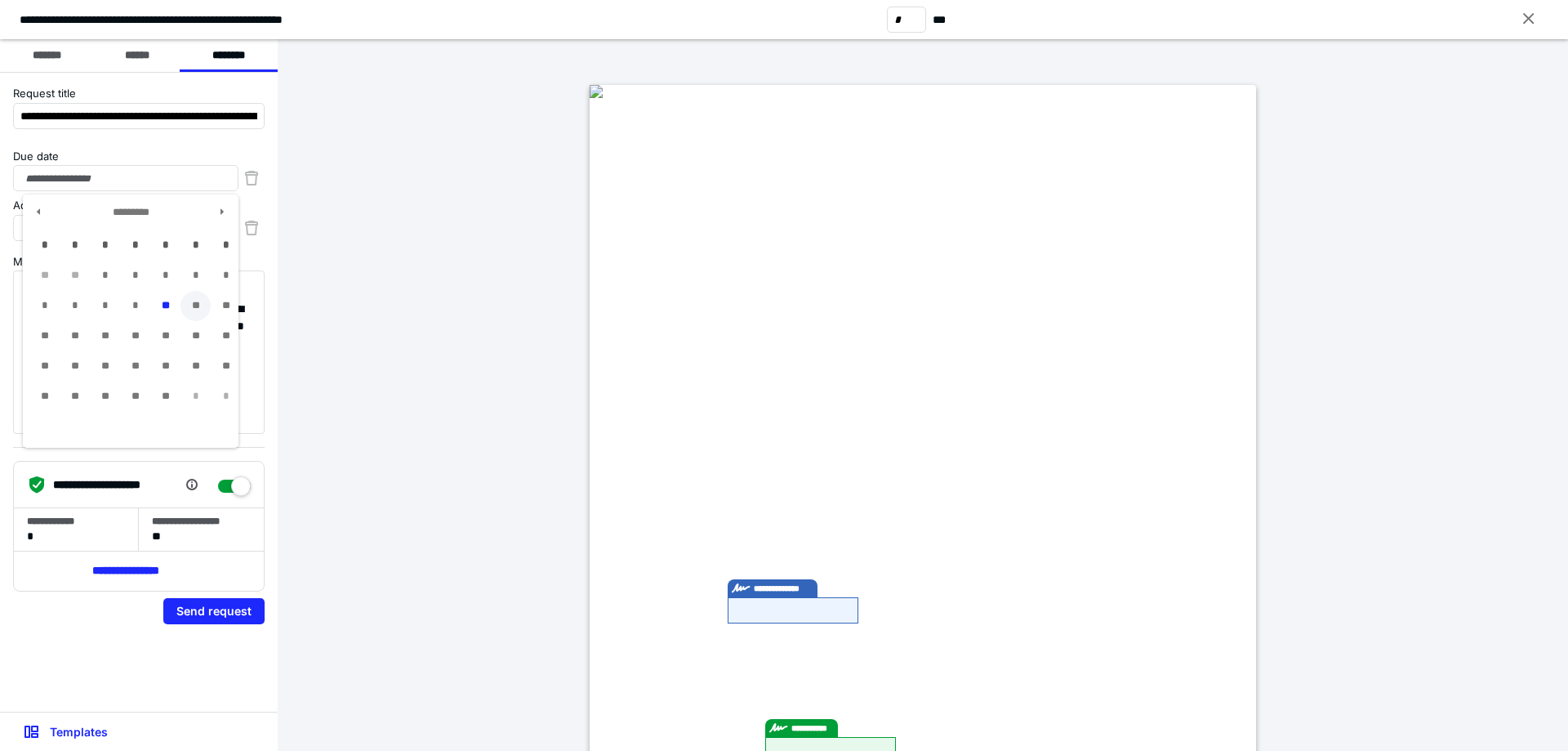 type on "**********" 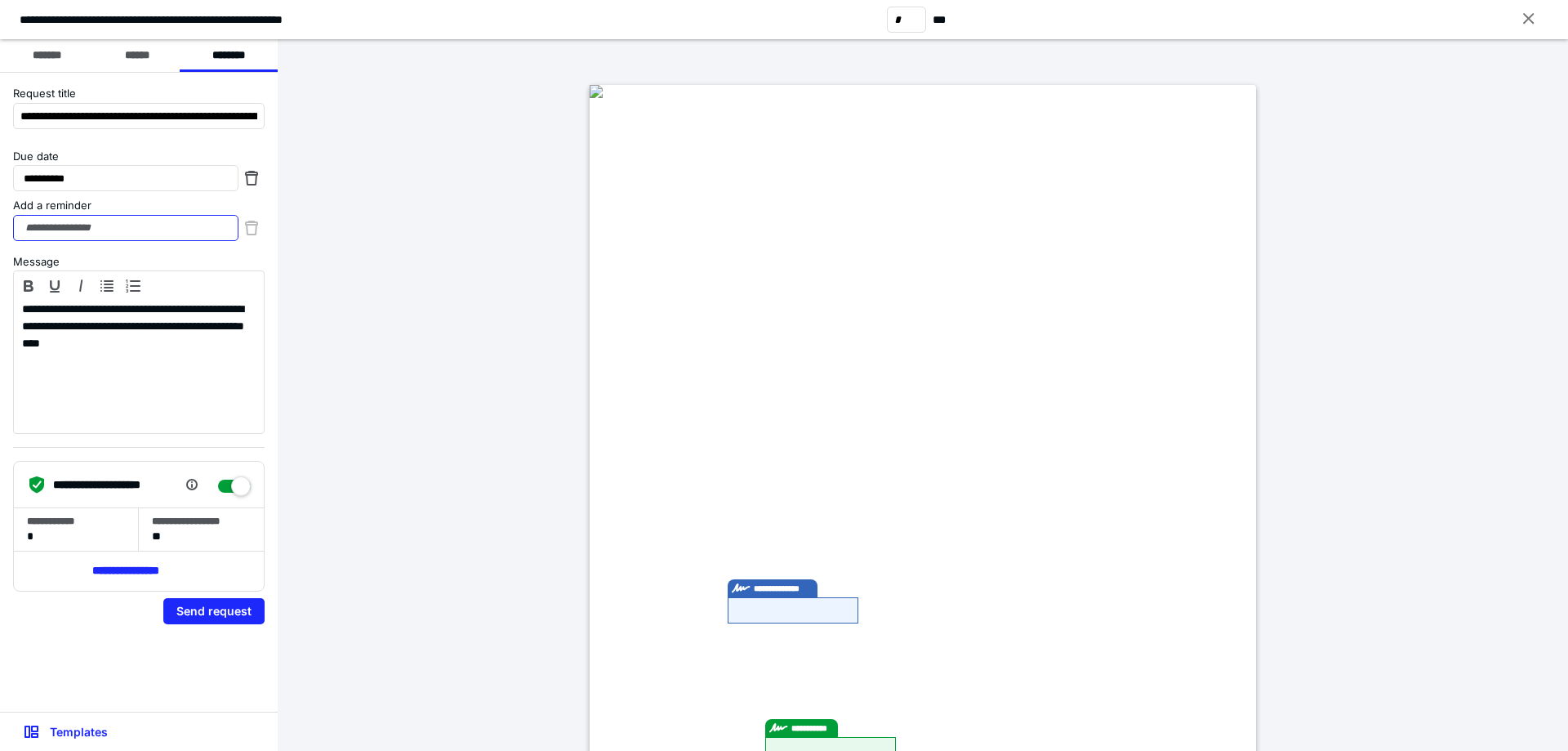 click on "Add a reminder" at bounding box center [126, 228] 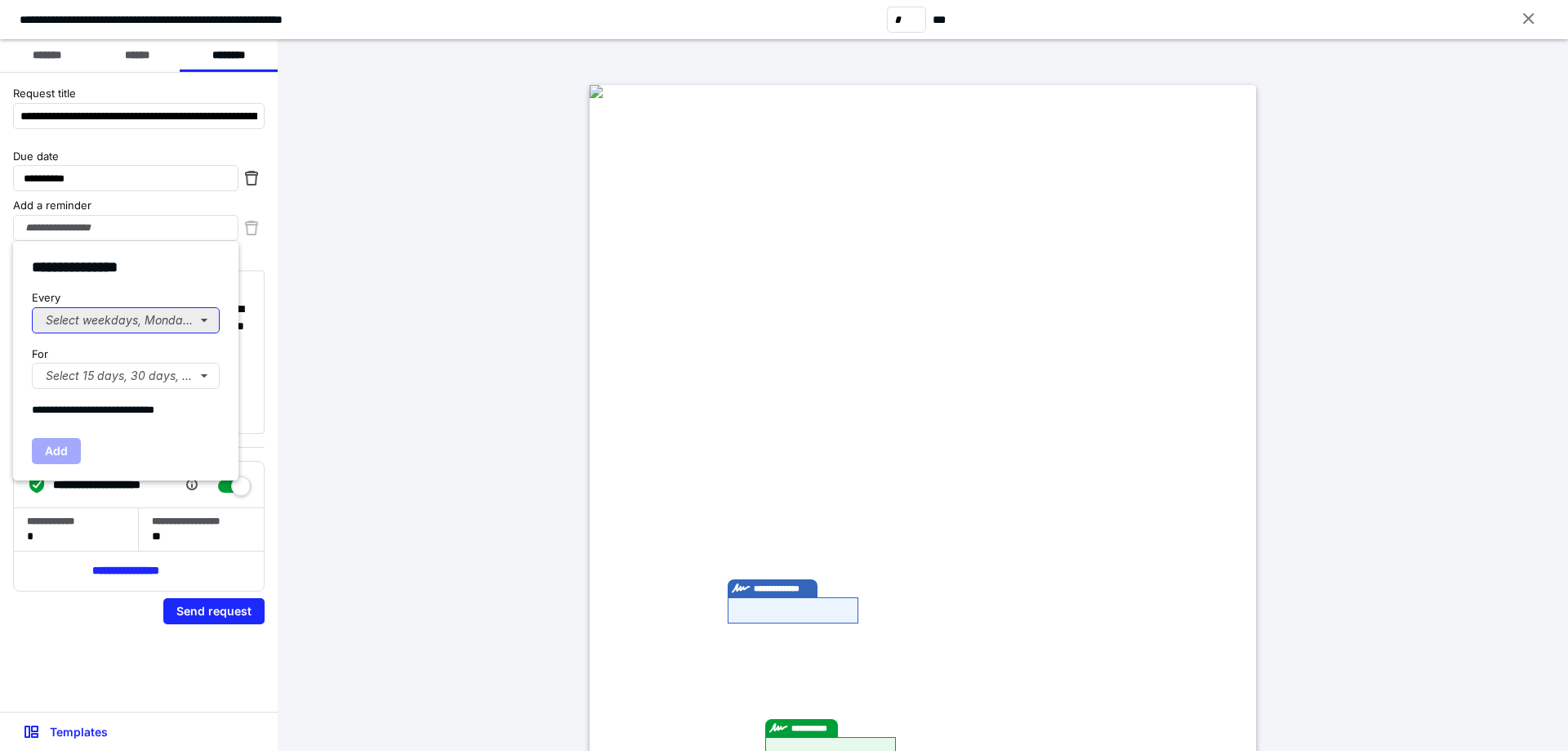 click on "Select weekdays, Mondays, or Tues..." at bounding box center [126, 320] 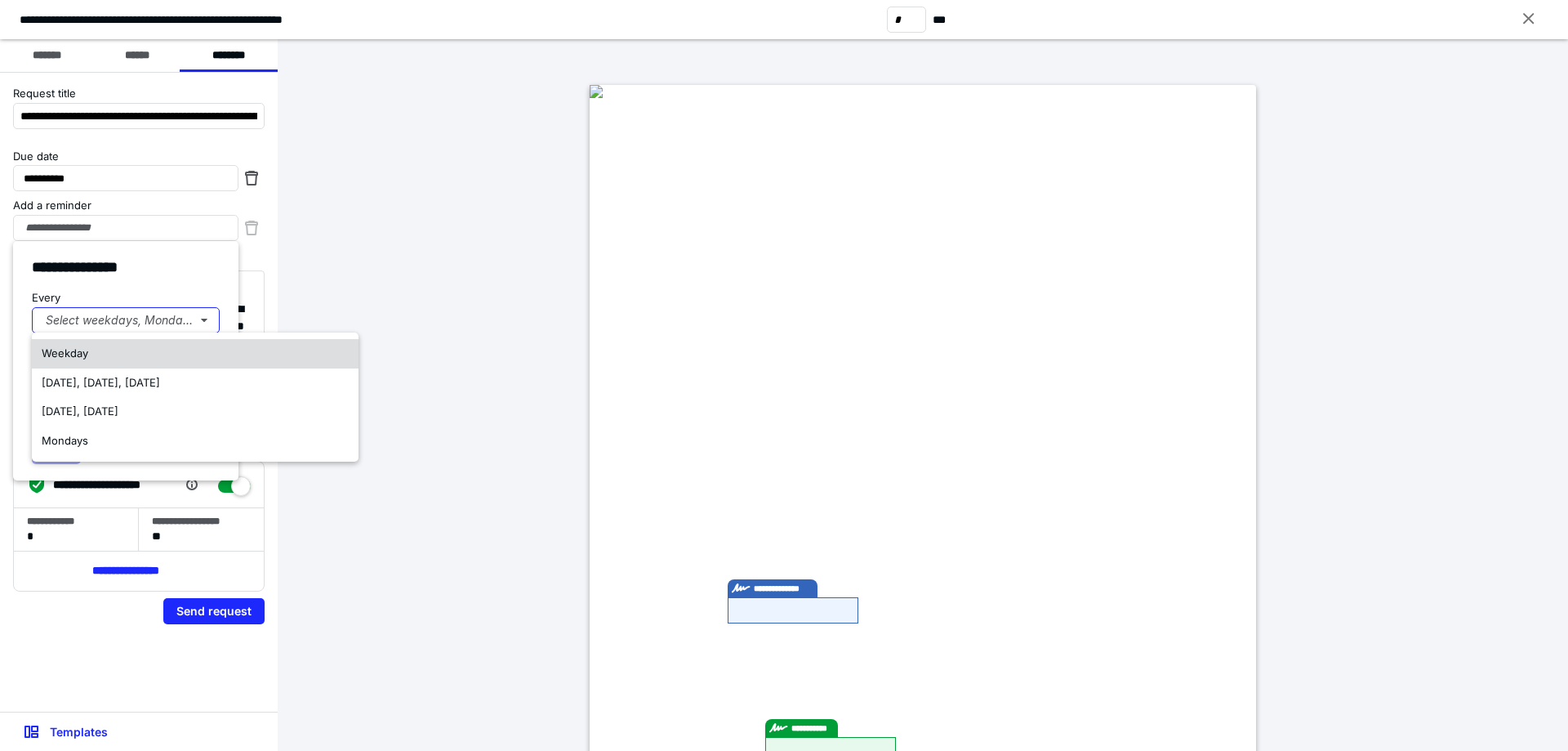 click on "Weekday" at bounding box center (195, 354) 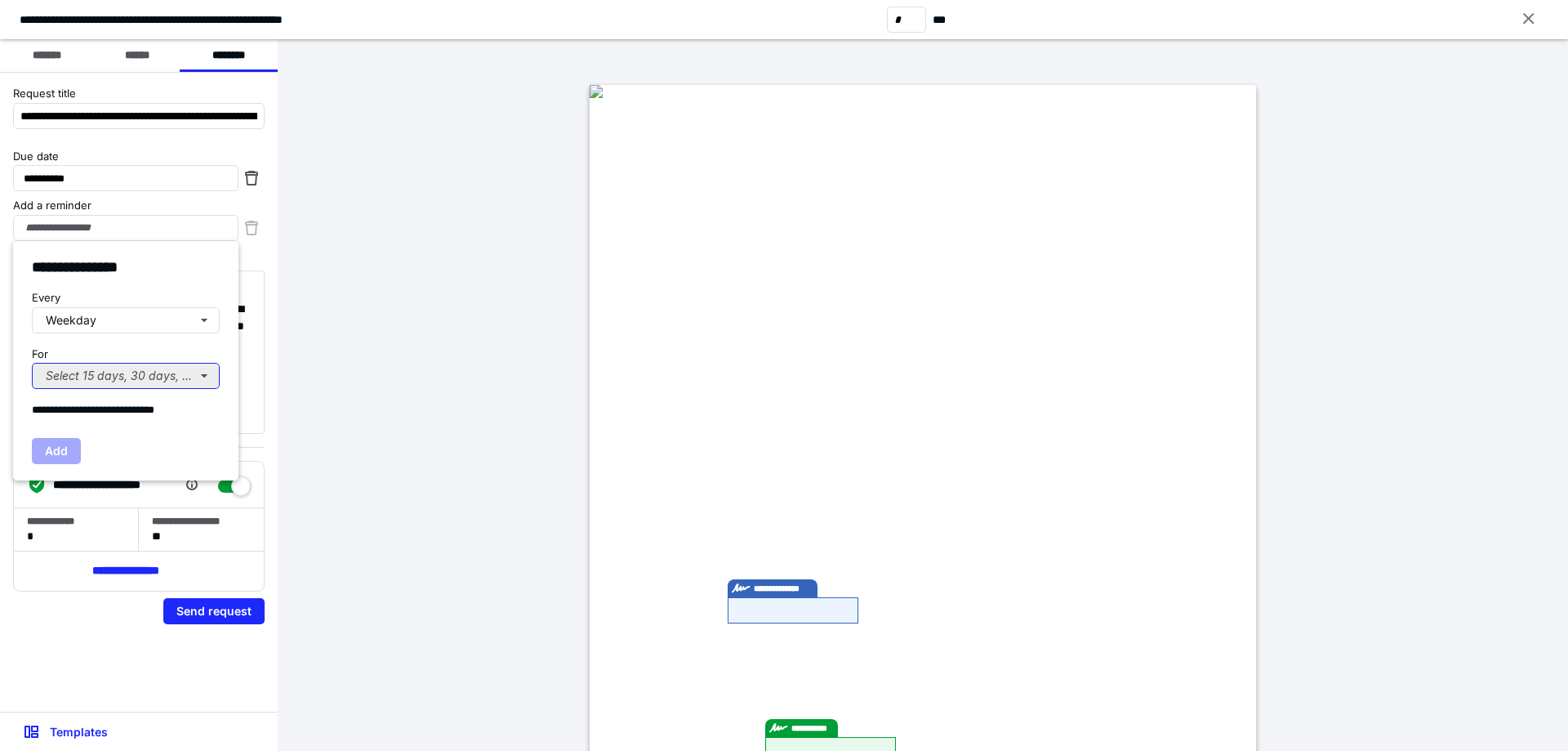click on "Select 15 days, 30 days, or 45 days..." at bounding box center (126, 376) 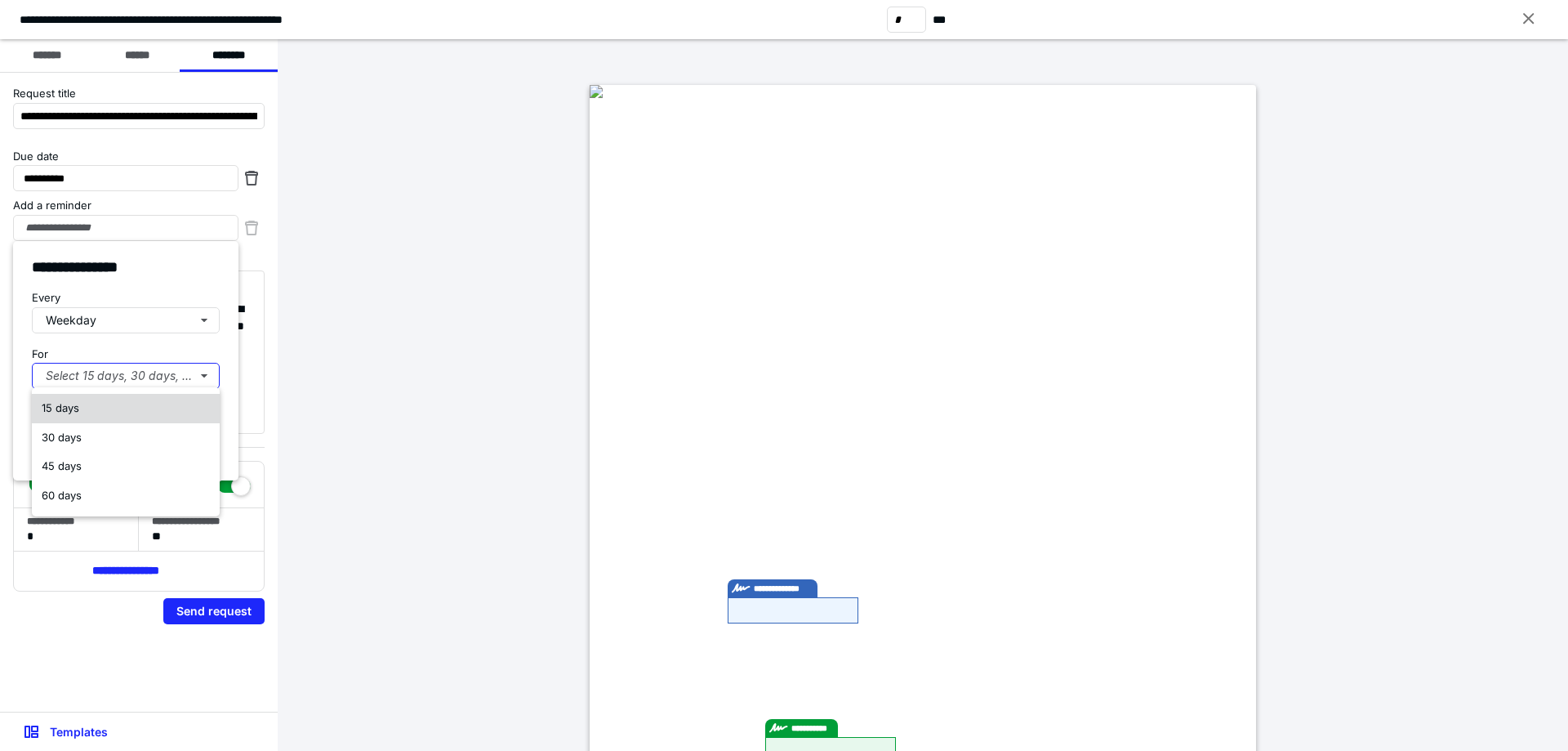 click on "15 days" at bounding box center (126, 409) 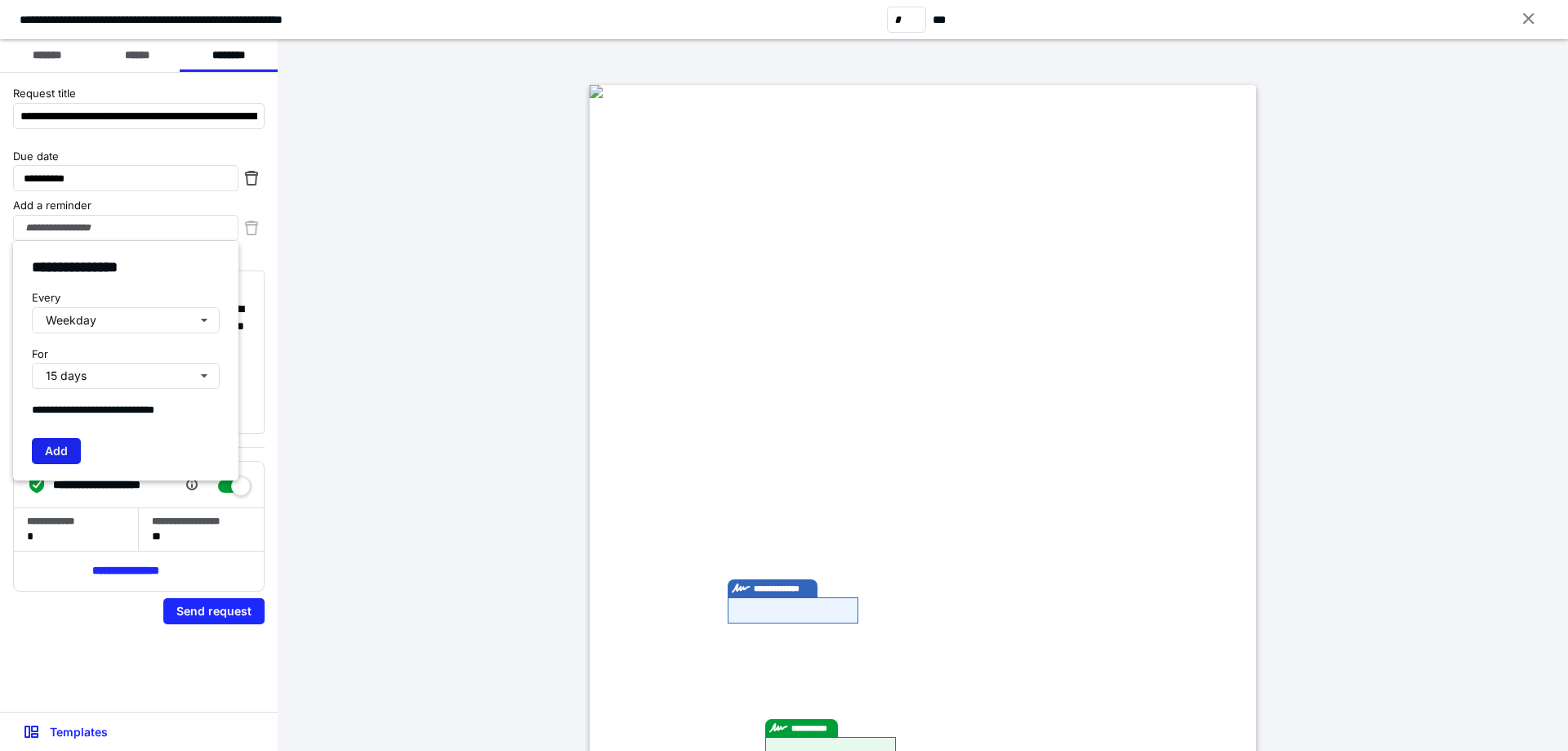 click on "Add" at bounding box center [56, 451] 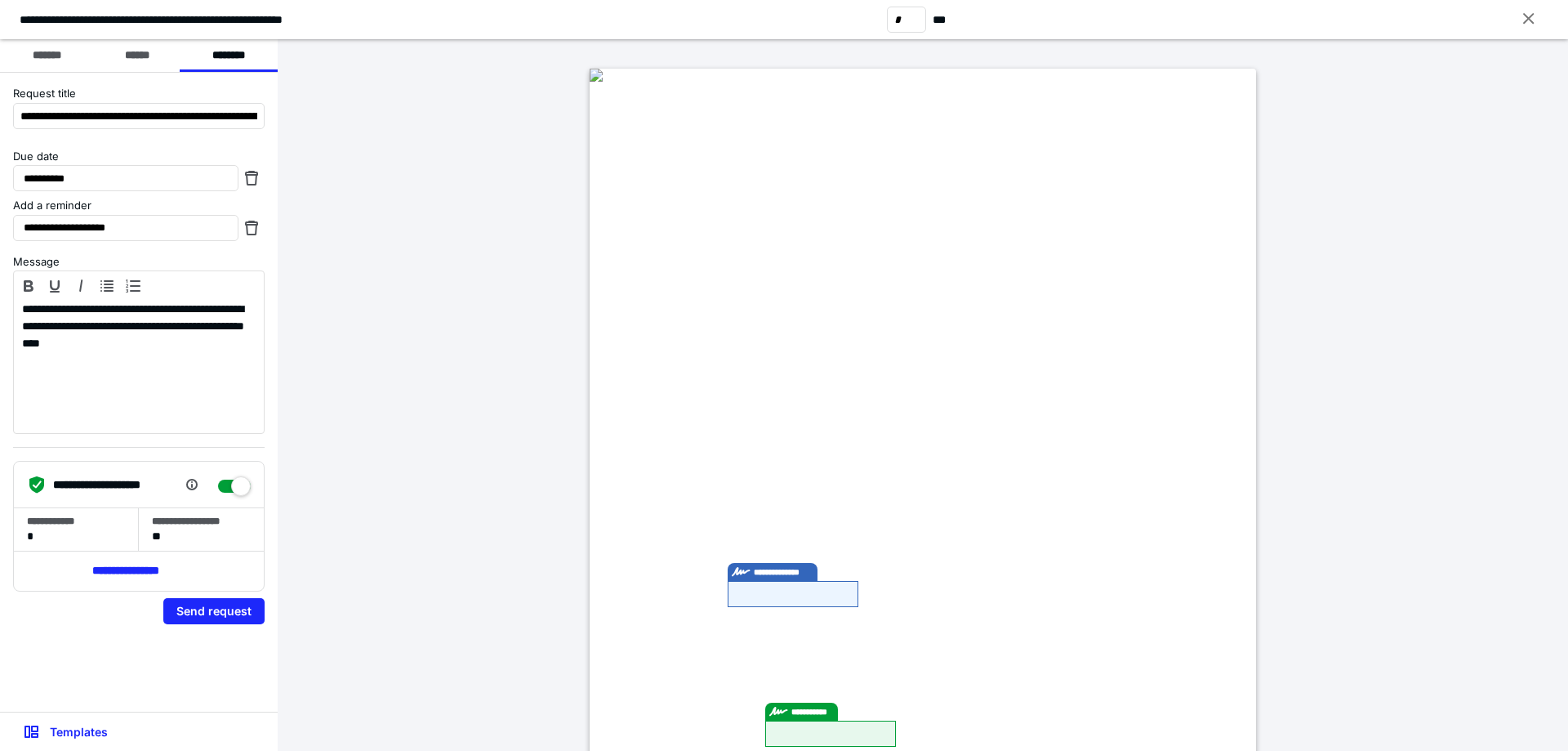 scroll, scrollTop: 0, scrollLeft: 0, axis: both 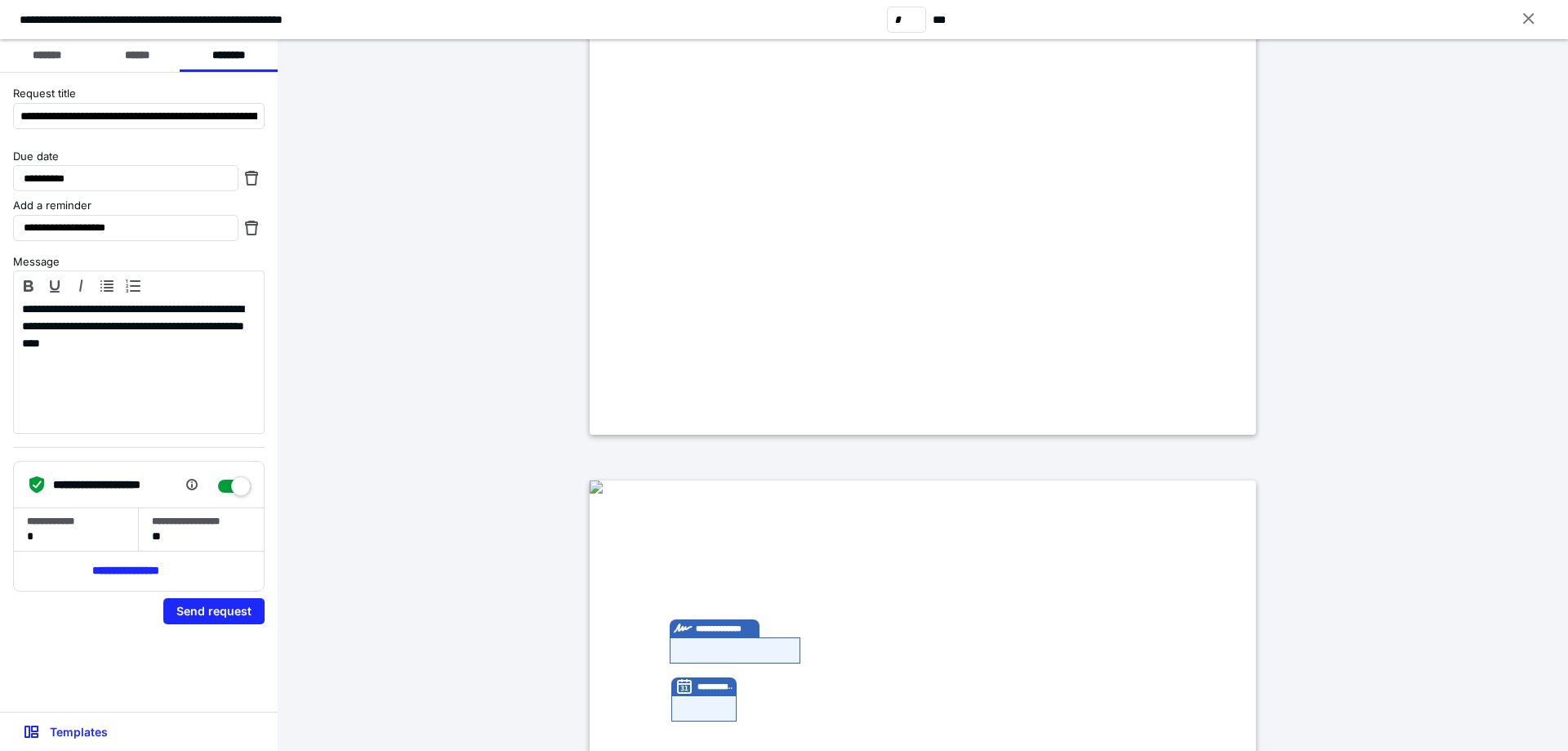 type on "*" 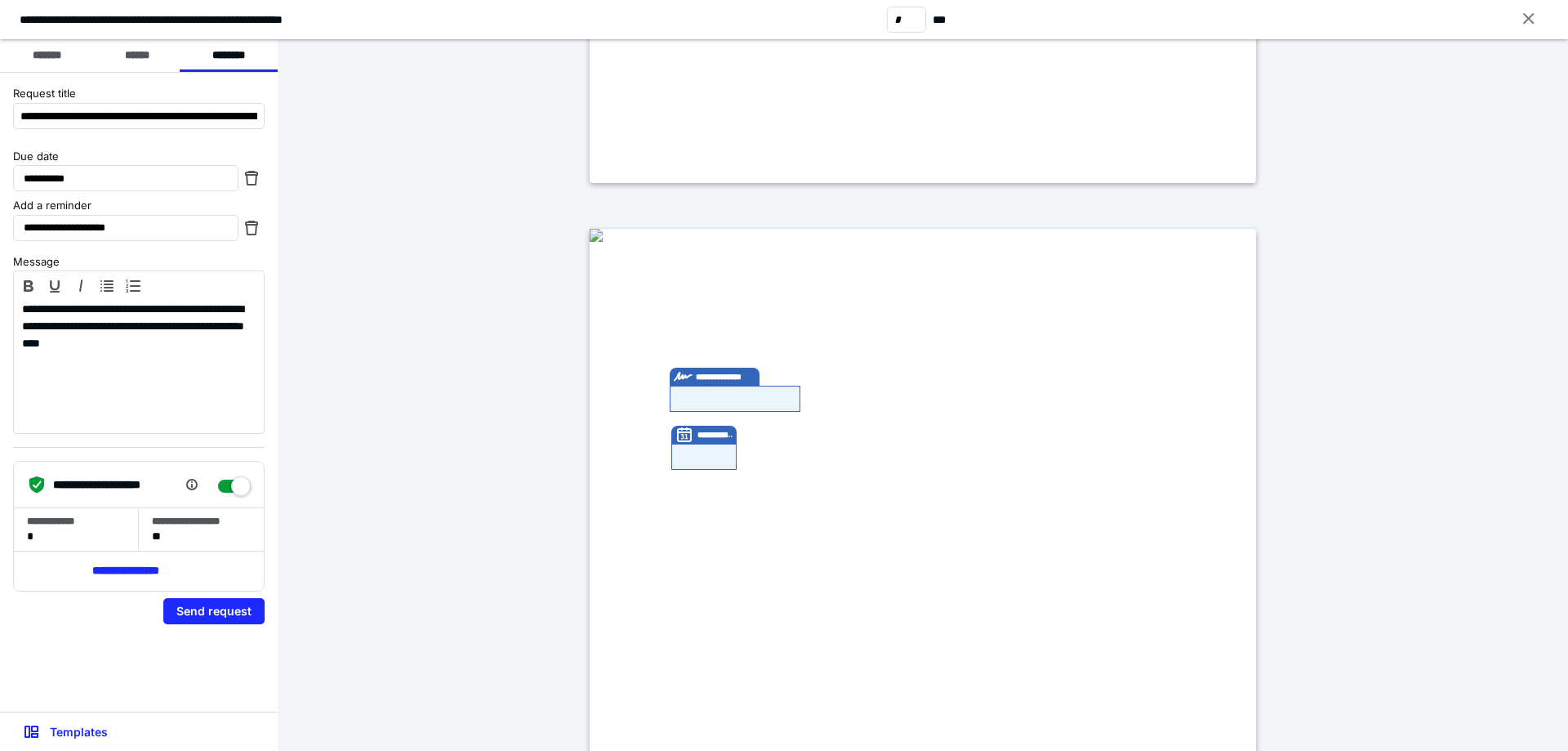 scroll, scrollTop: 6374, scrollLeft: 0, axis: vertical 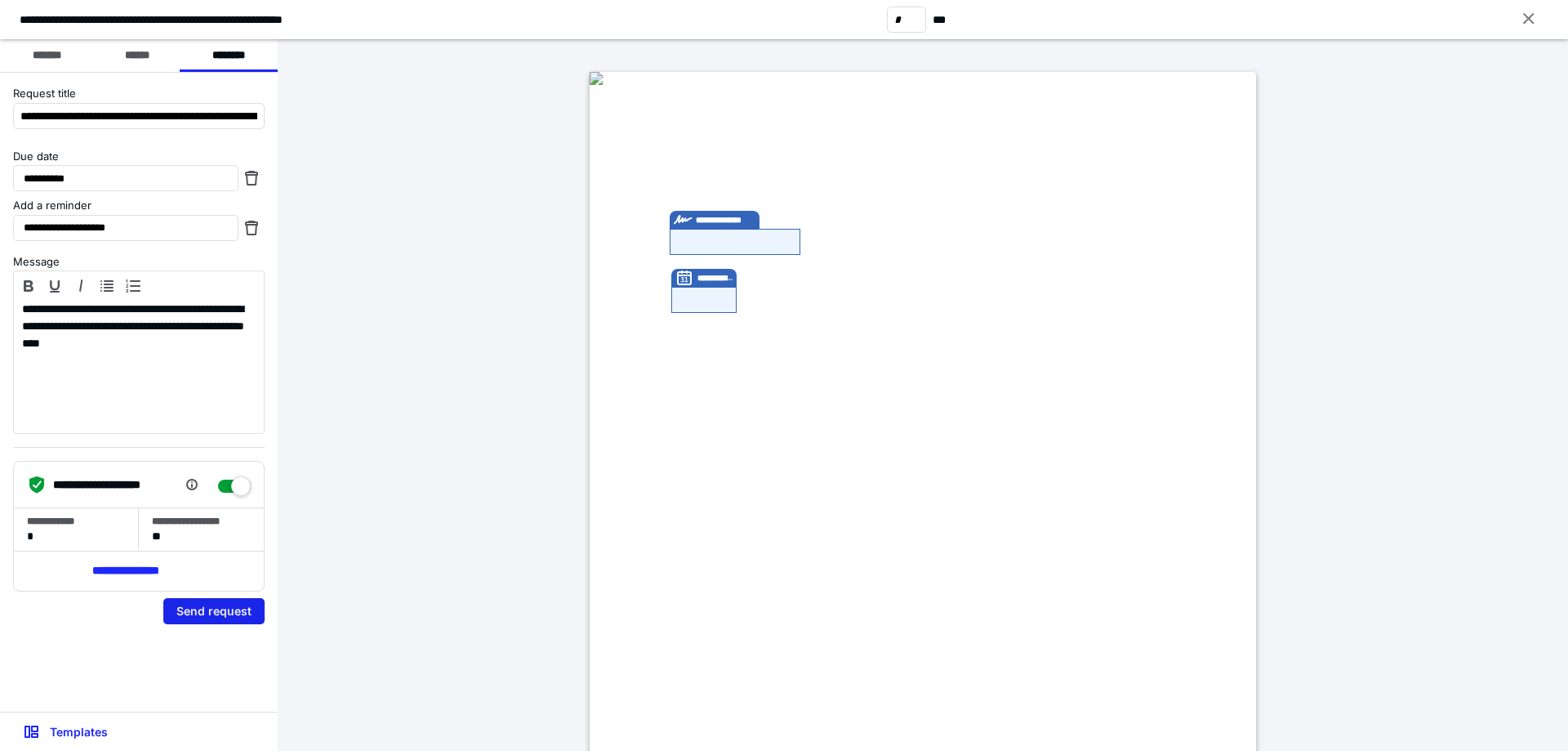 click on "Send request" at bounding box center (214, 611) 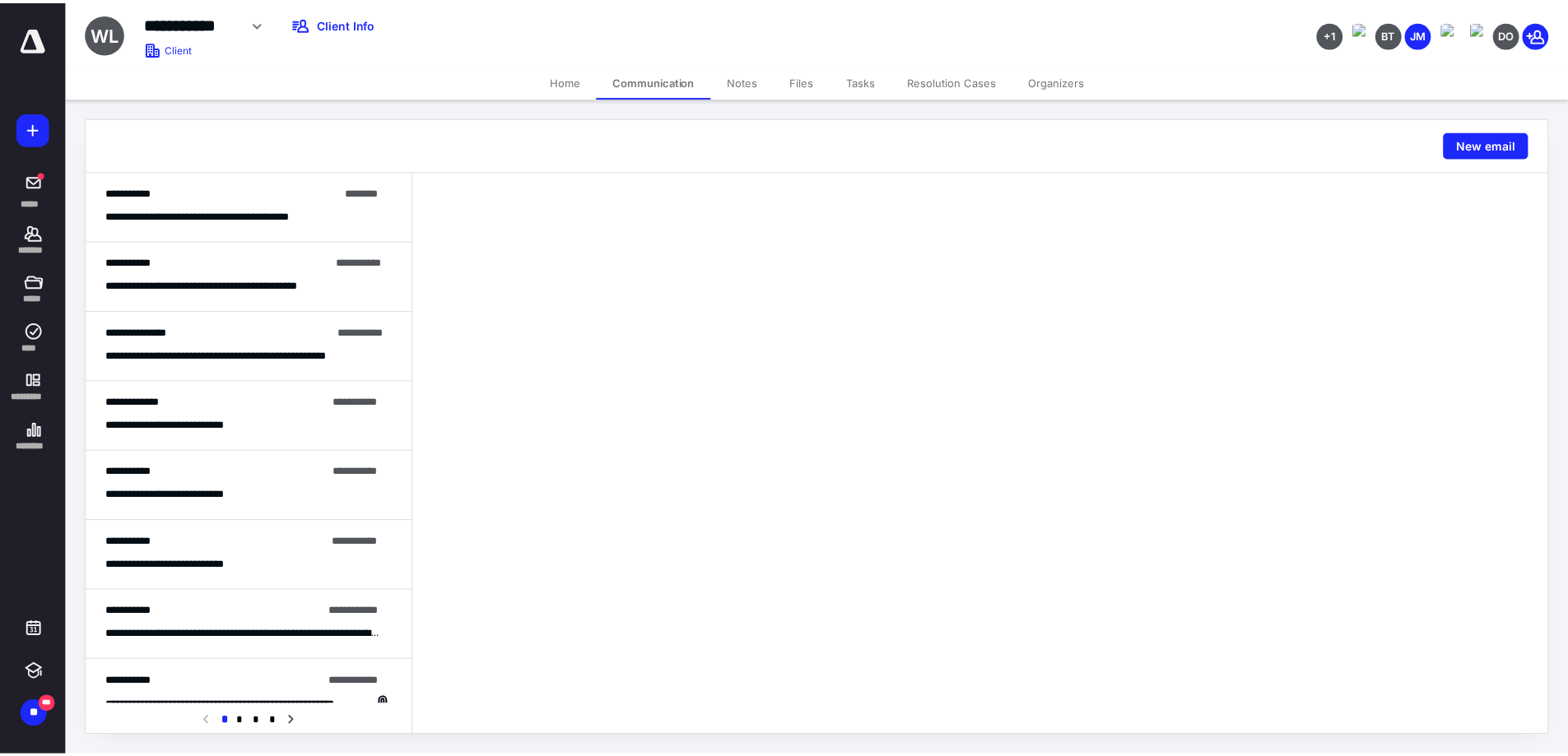 scroll, scrollTop: 0, scrollLeft: 0, axis: both 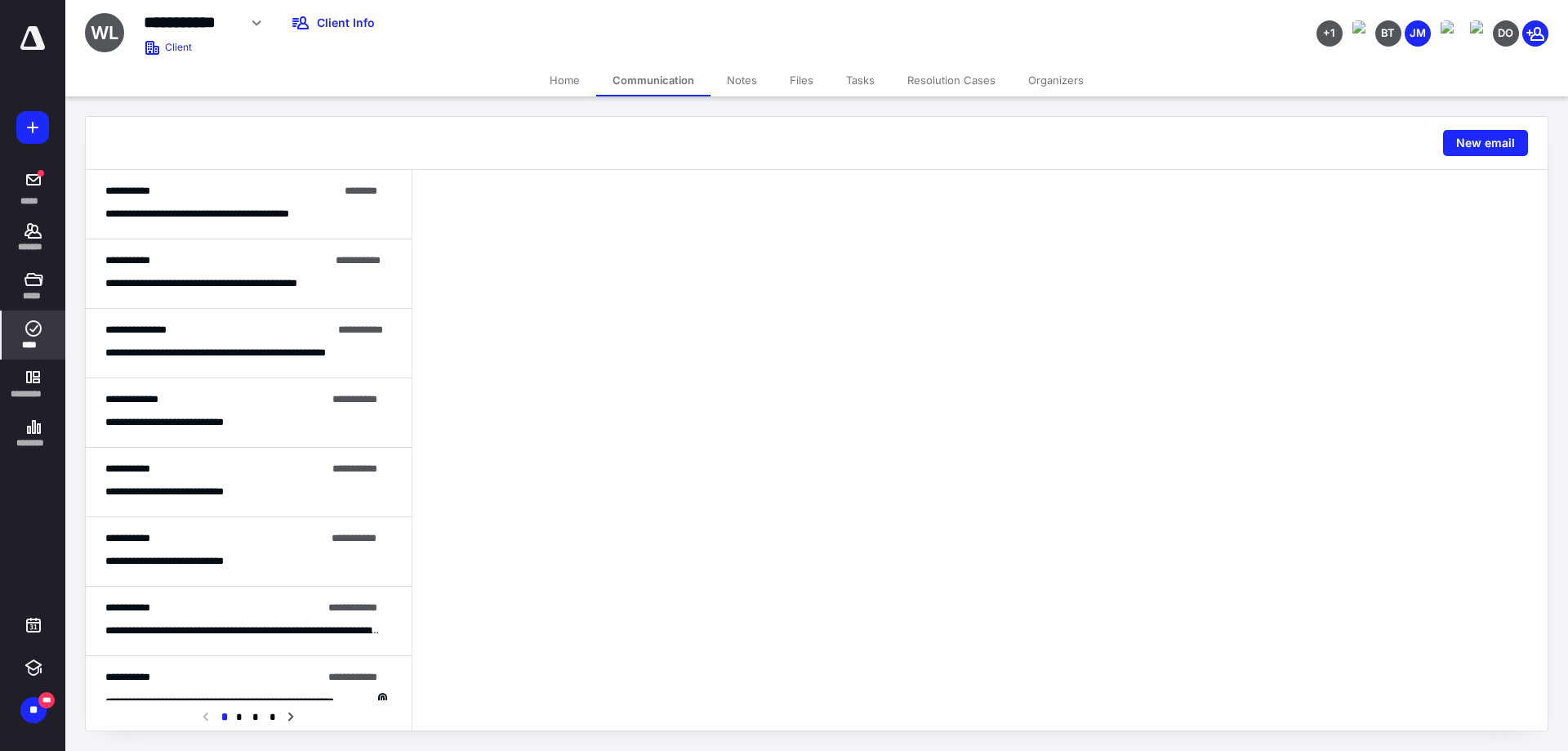 click 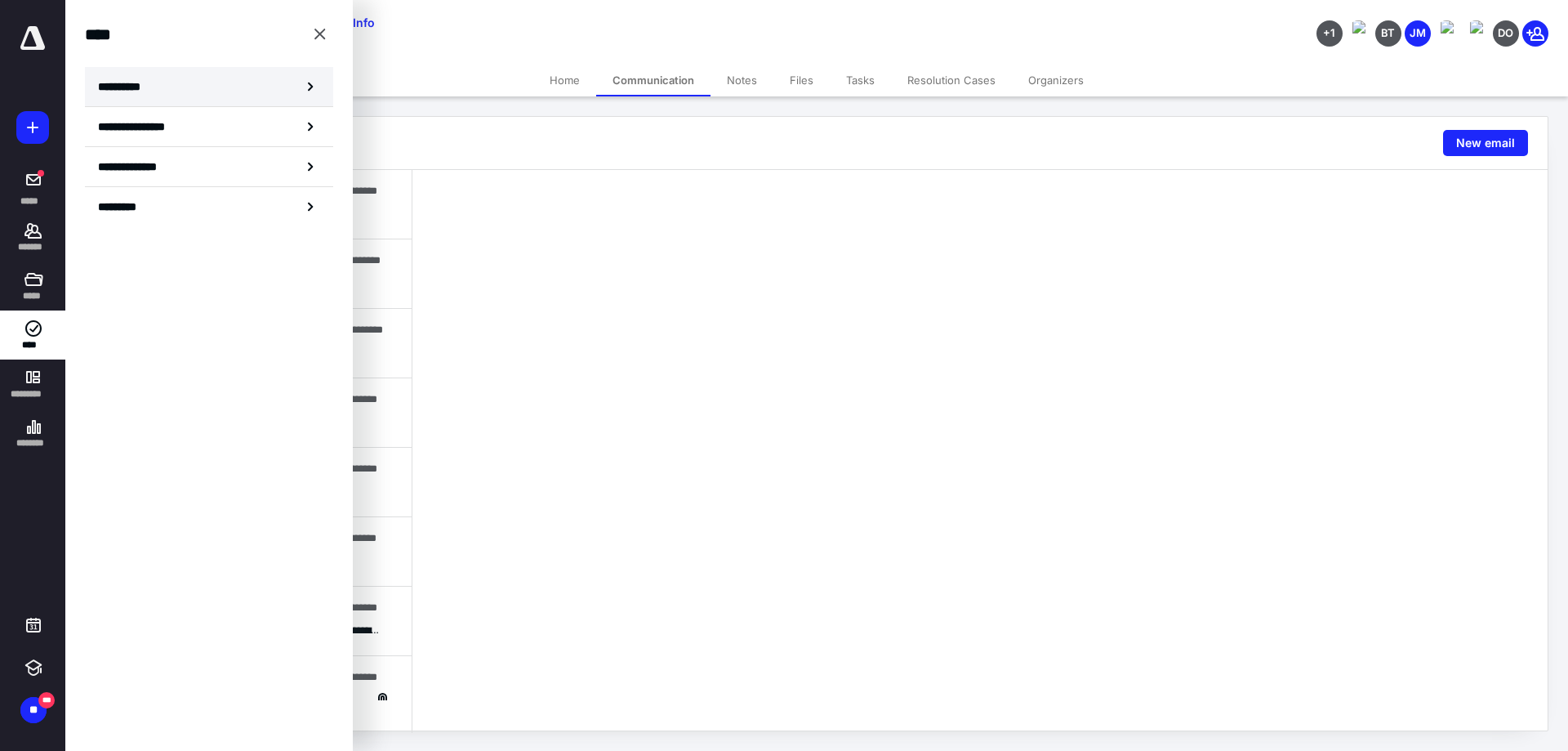 click on "**********" at bounding box center (125, 87) 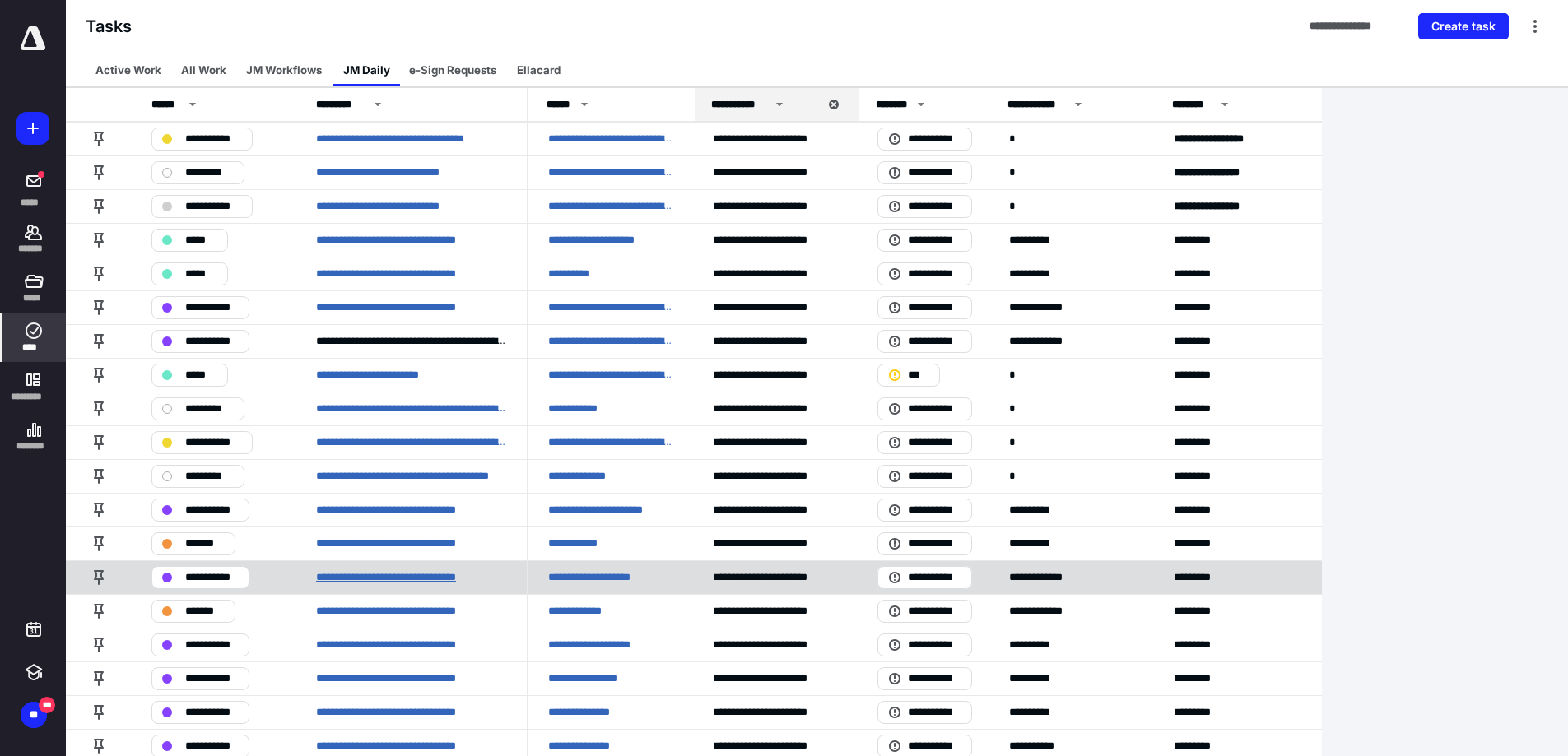 click on "**********" at bounding box center [407, 577] 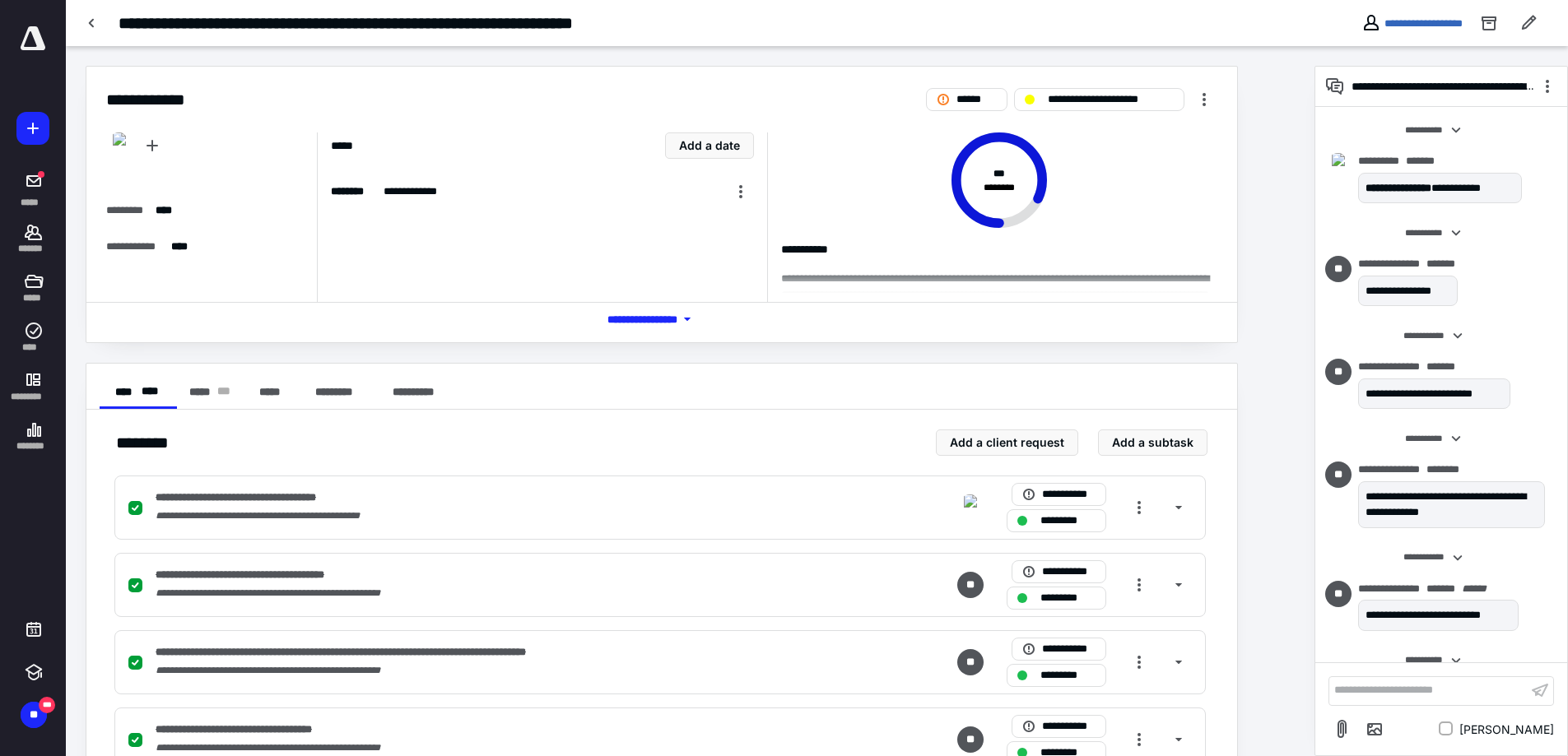 scroll, scrollTop: 2373, scrollLeft: 0, axis: vertical 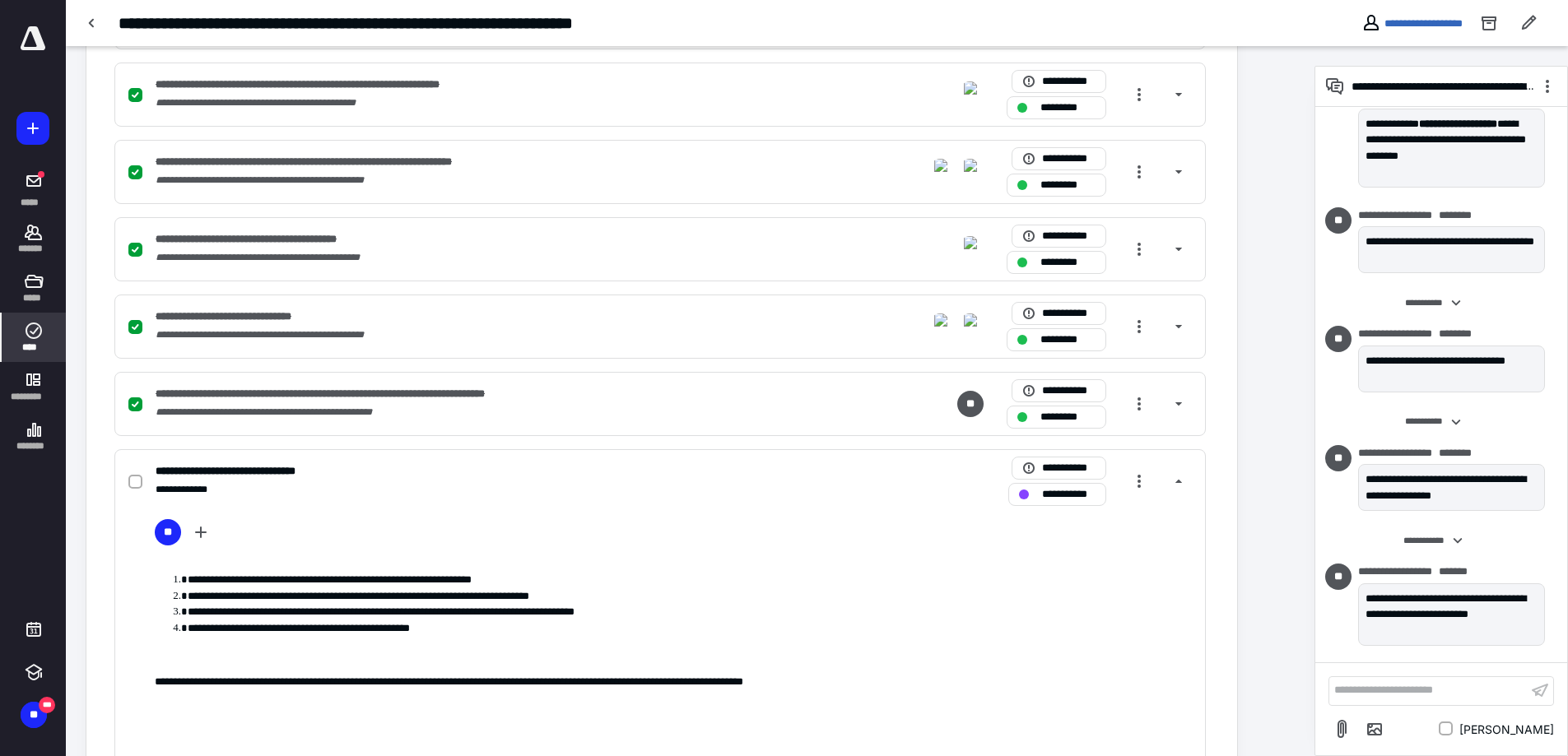 click 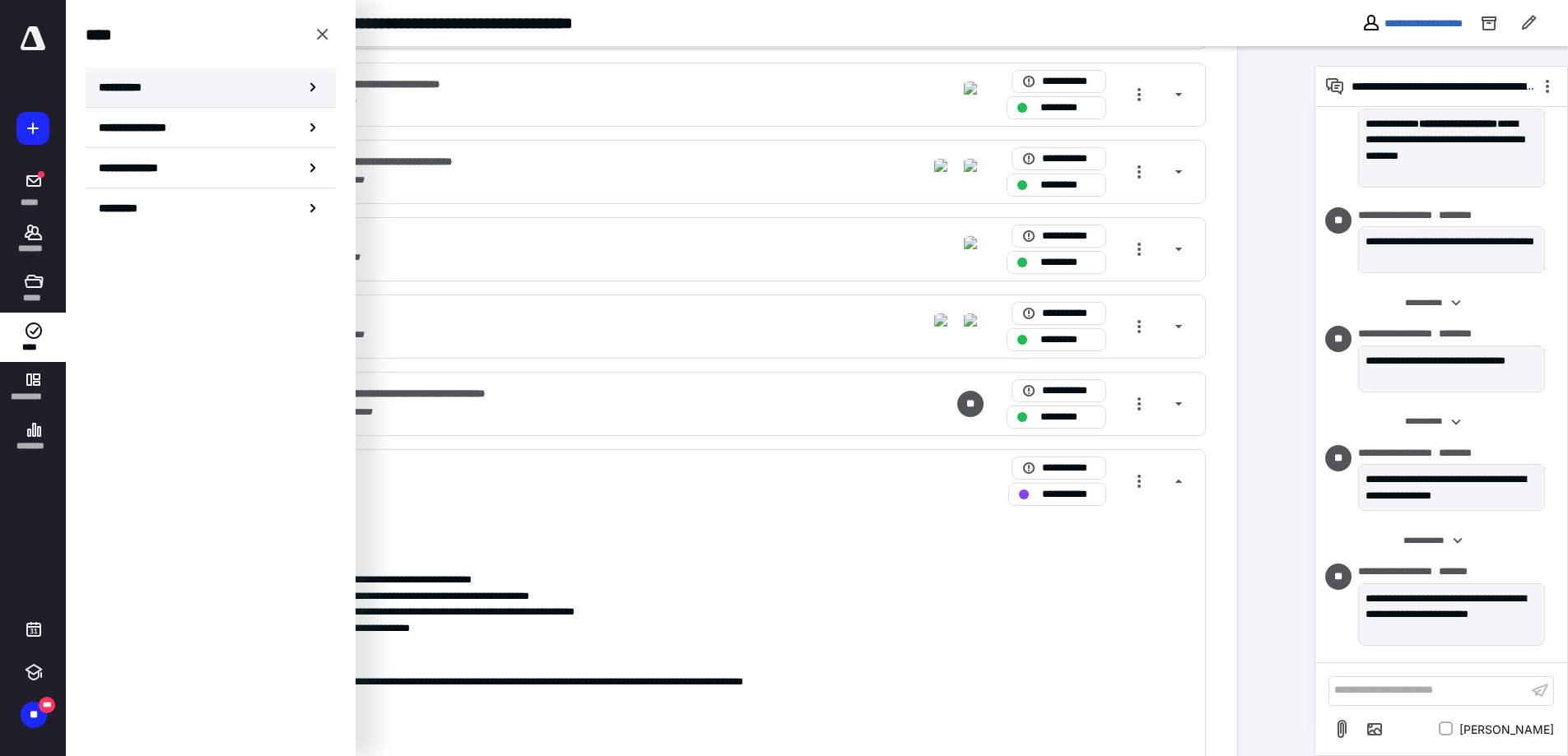 click on "**********" at bounding box center (126, 87) 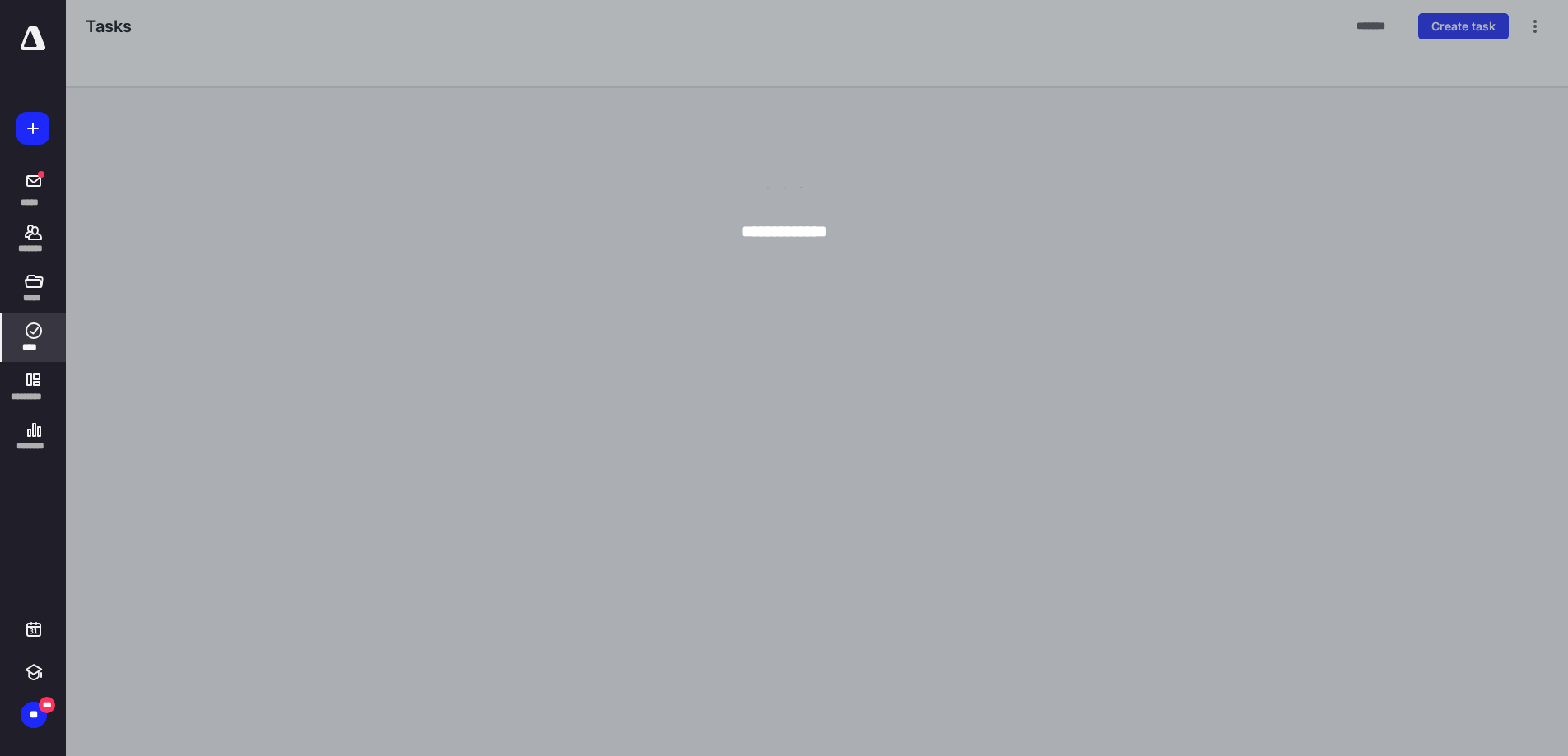 scroll, scrollTop: 0, scrollLeft: 0, axis: both 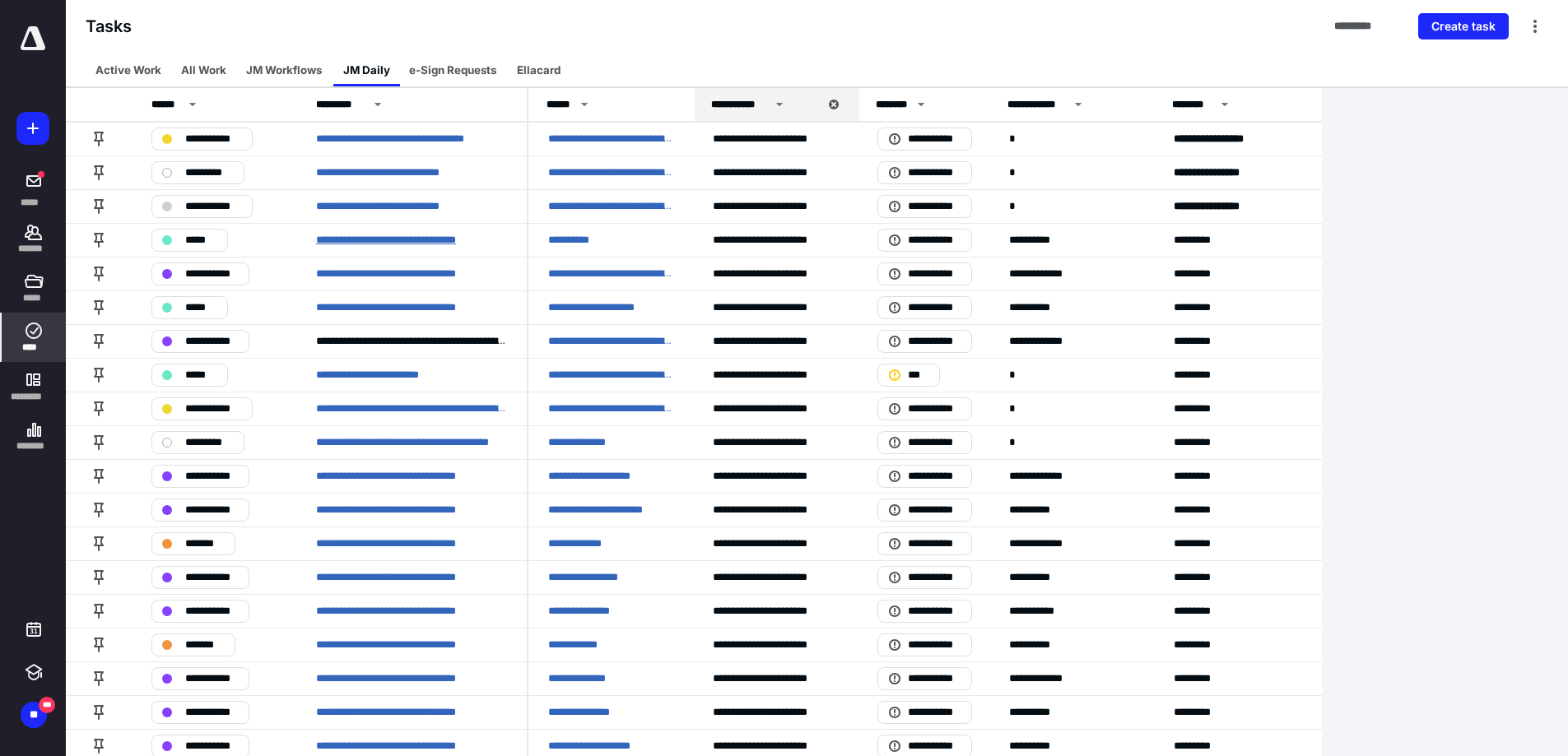 drag, startPoint x: 402, startPoint y: 240, endPoint x: 421, endPoint y: 232, distance: 20.615528 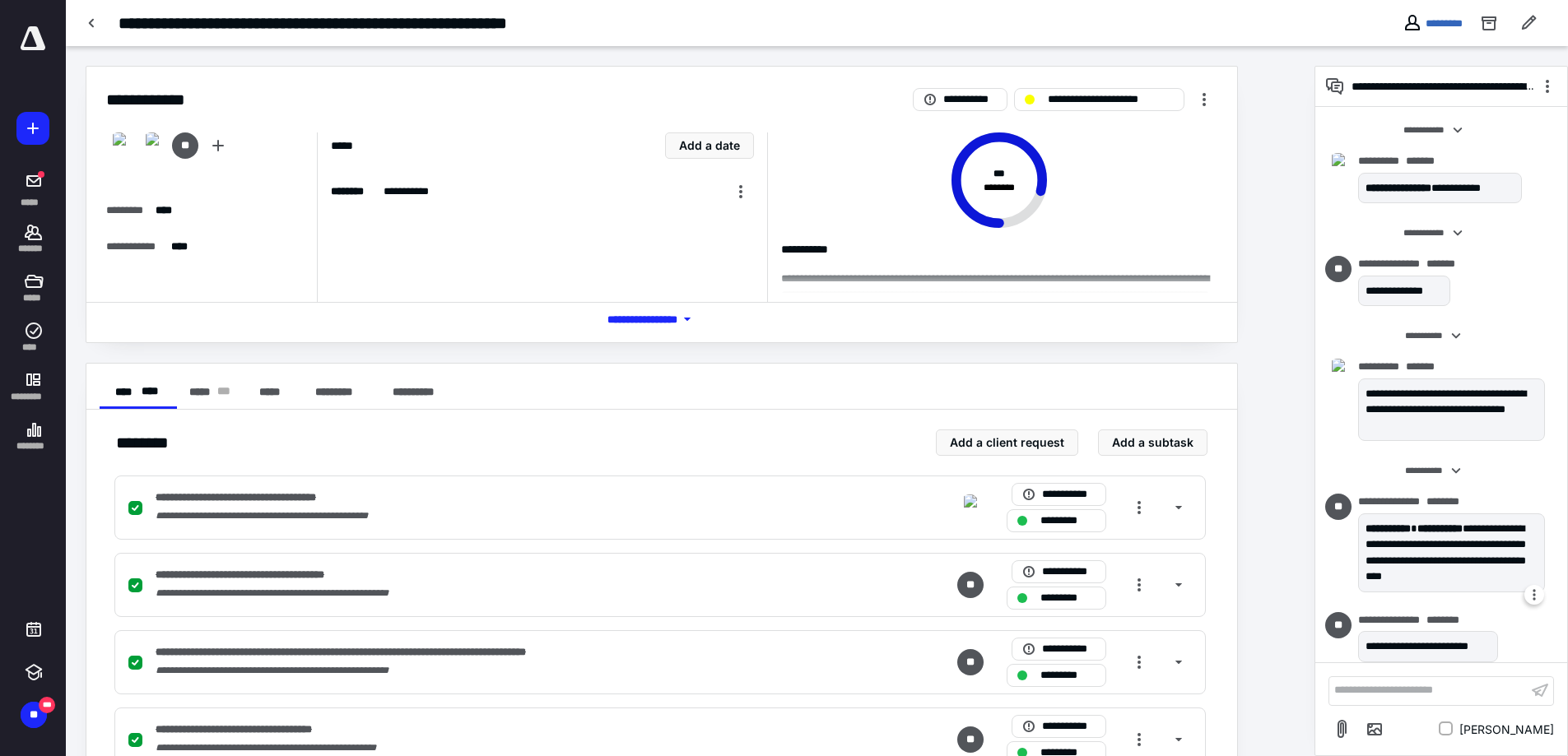 scroll, scrollTop: 521, scrollLeft: 0, axis: vertical 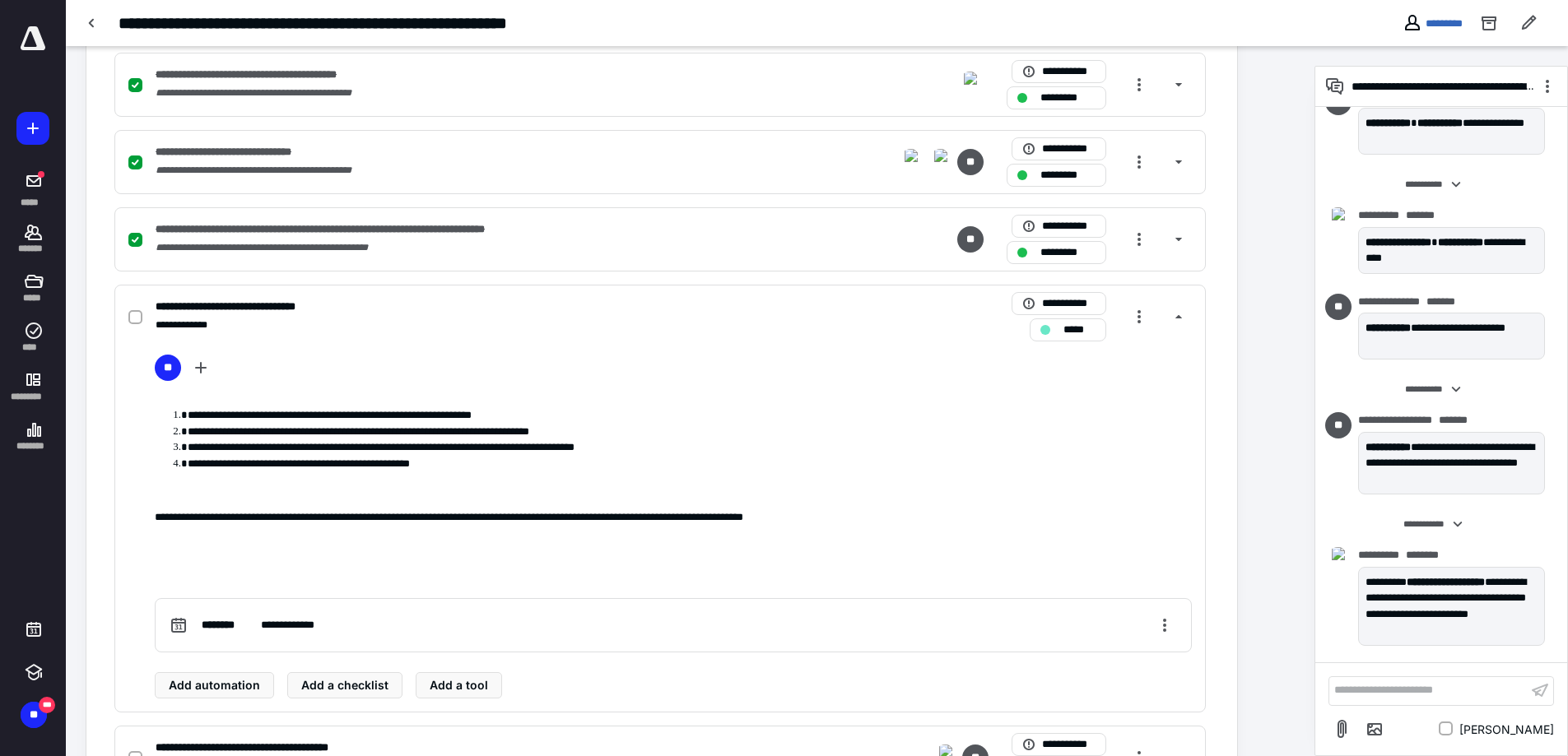 click on "**********" at bounding box center [1428, 690] 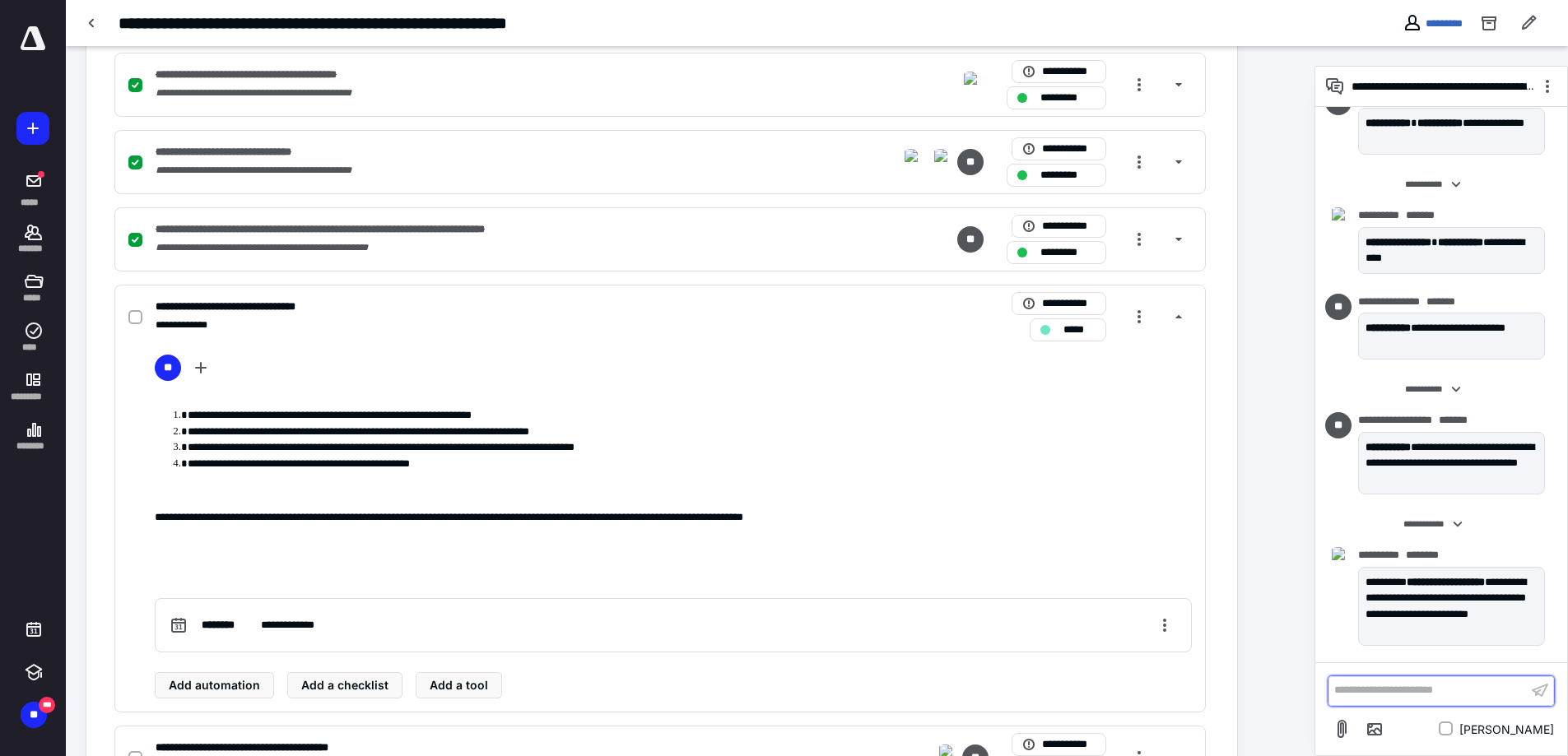 click on "**********" at bounding box center [1428, 690] 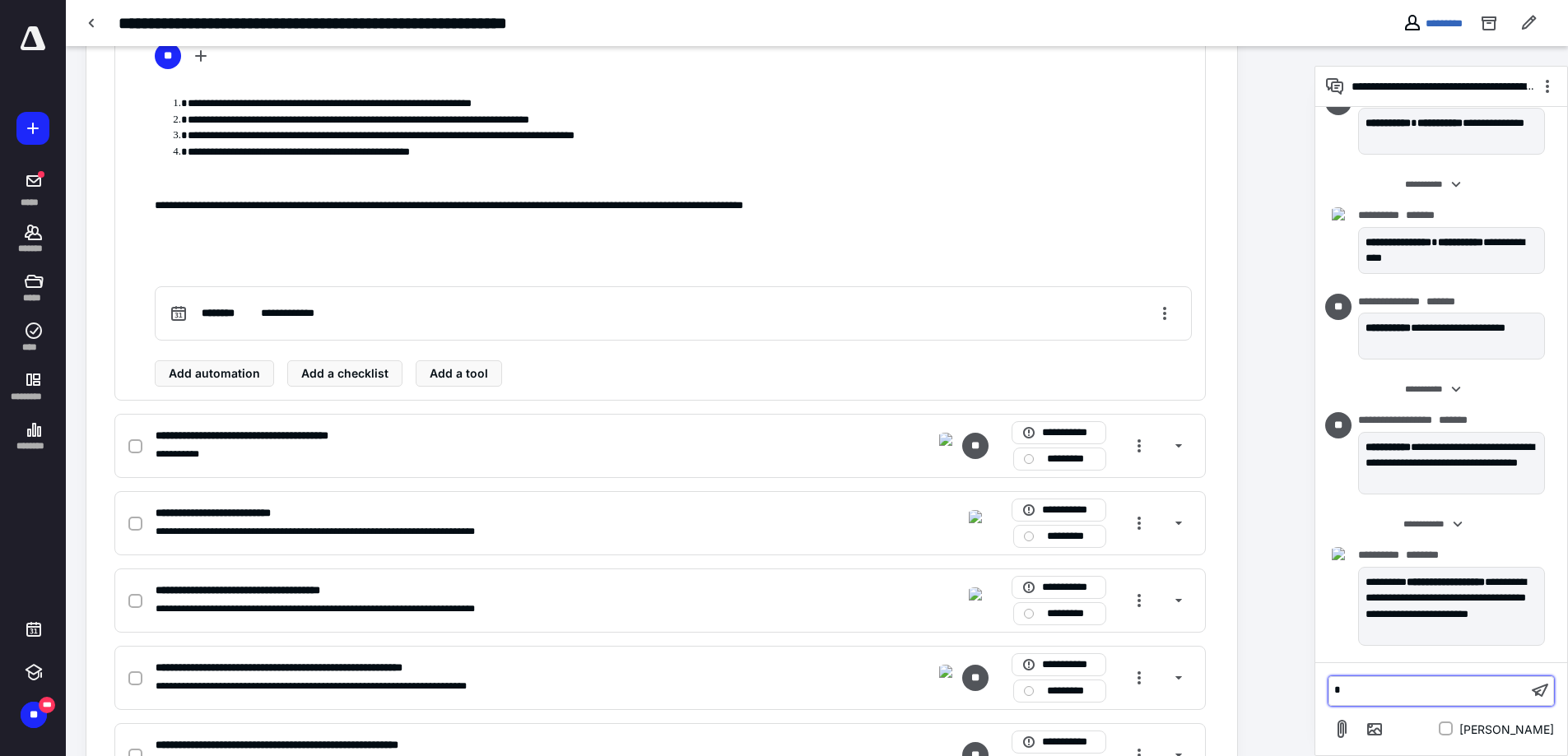 type 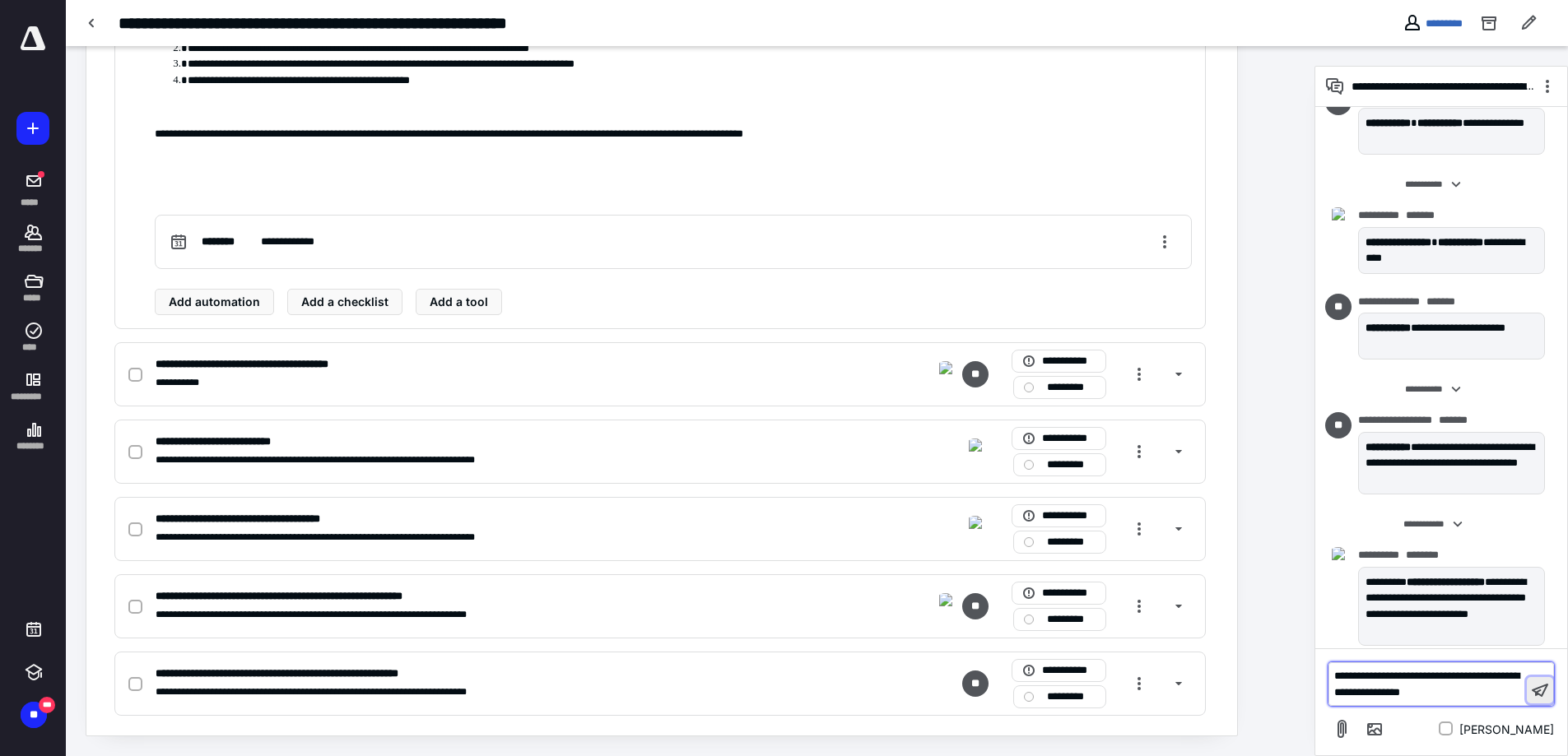 click at bounding box center (1540, 690) 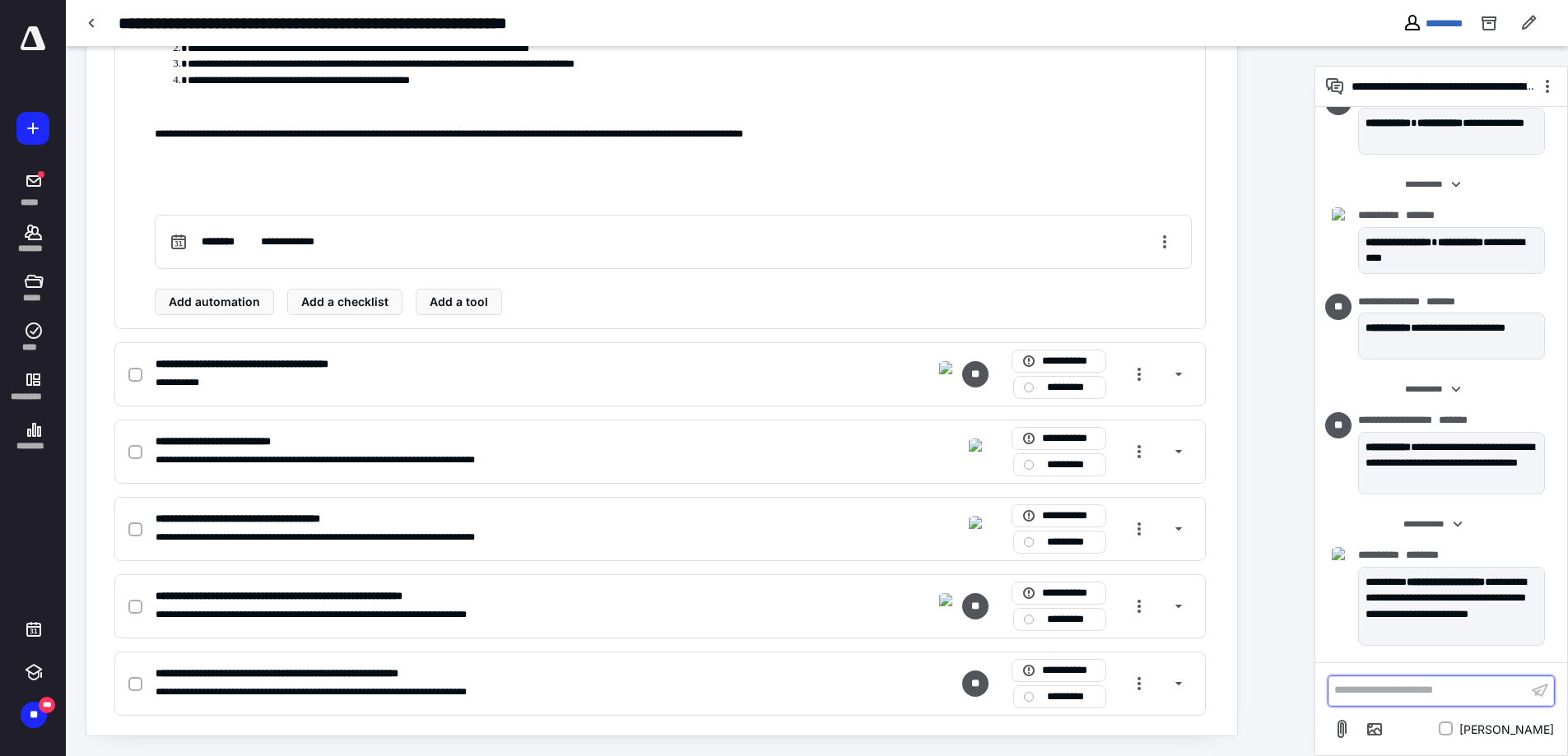 scroll, scrollTop: 1296, scrollLeft: 0, axis: vertical 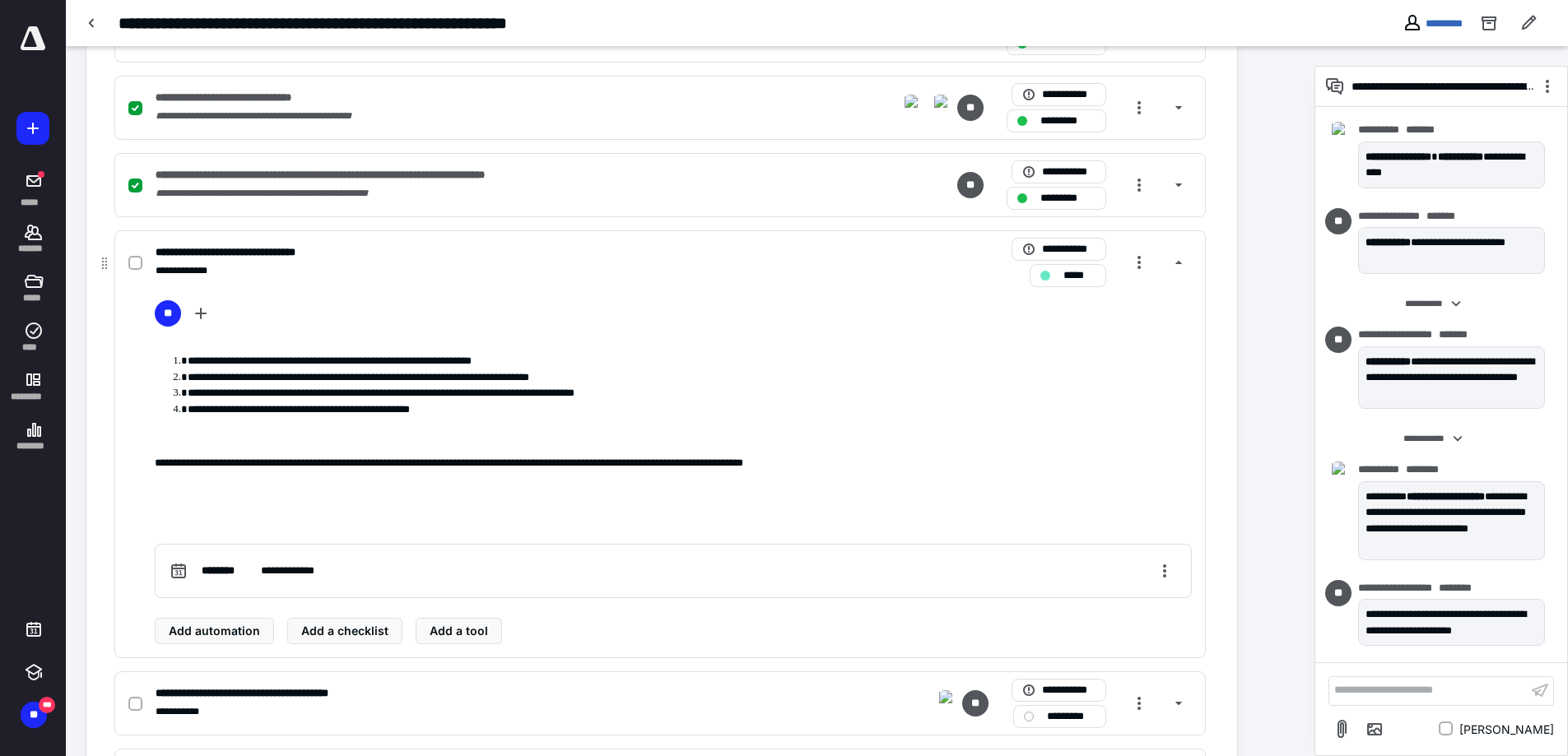 click on "*****" at bounding box center (1068, 276) 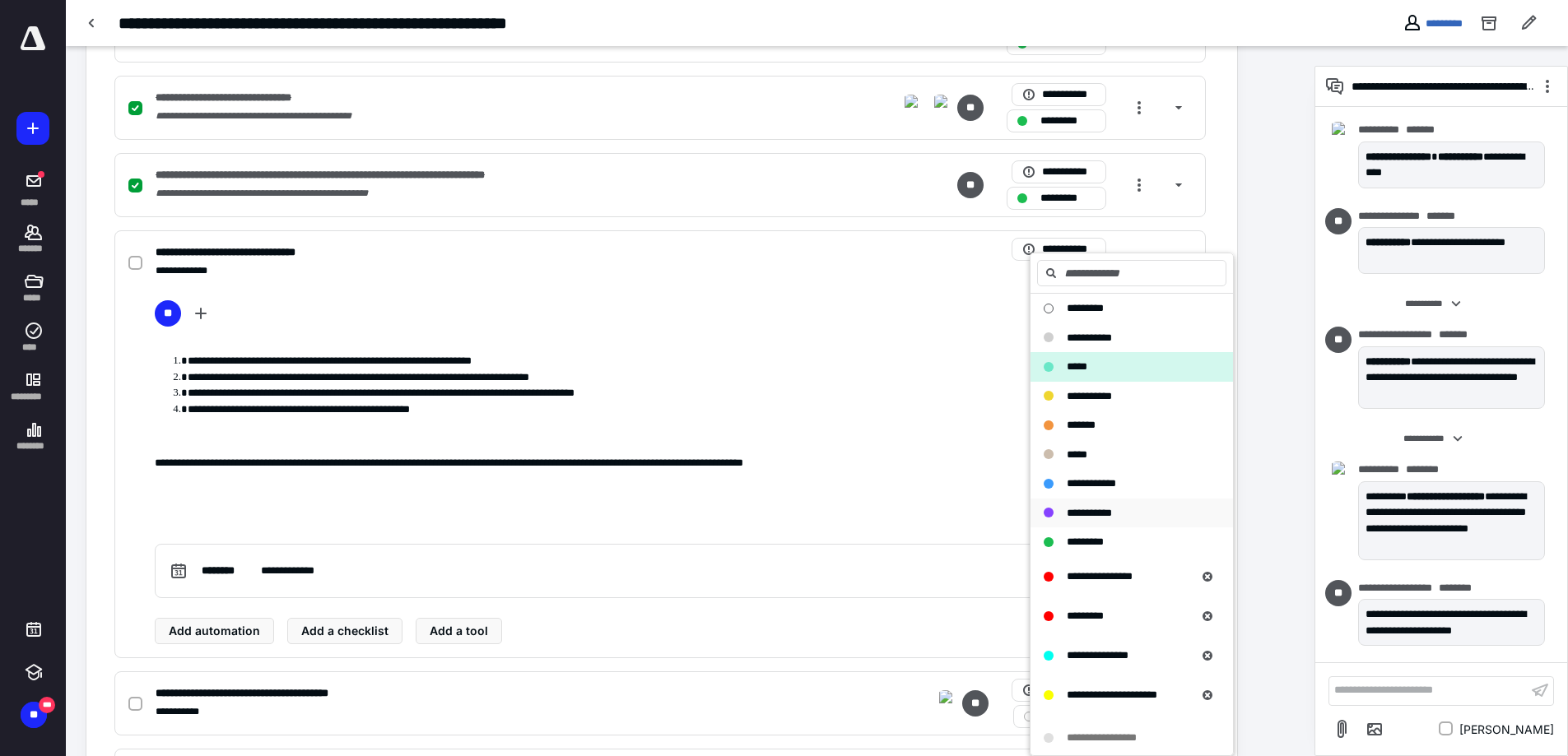 click on "**********" at bounding box center (1089, 513) 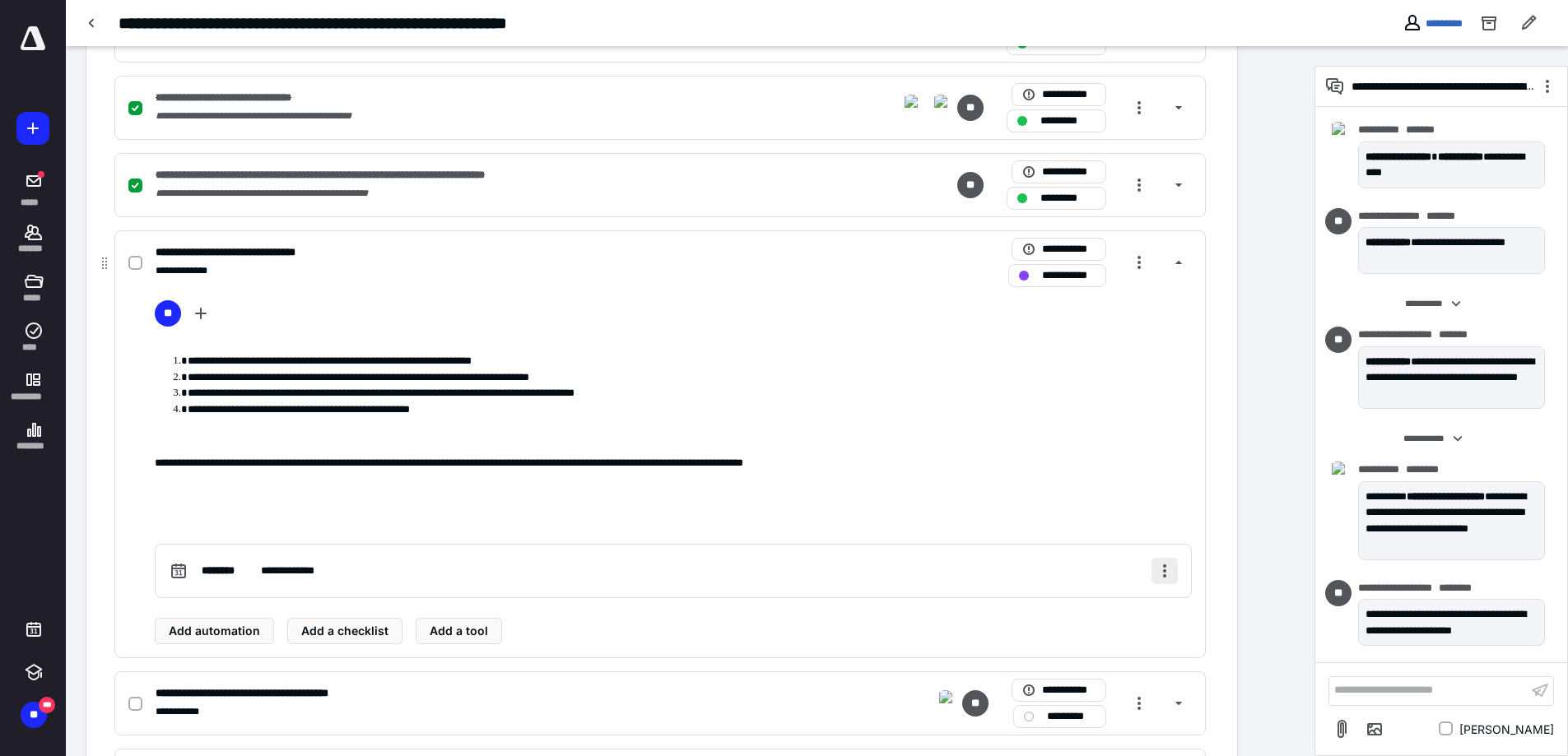 click at bounding box center (1165, 571) 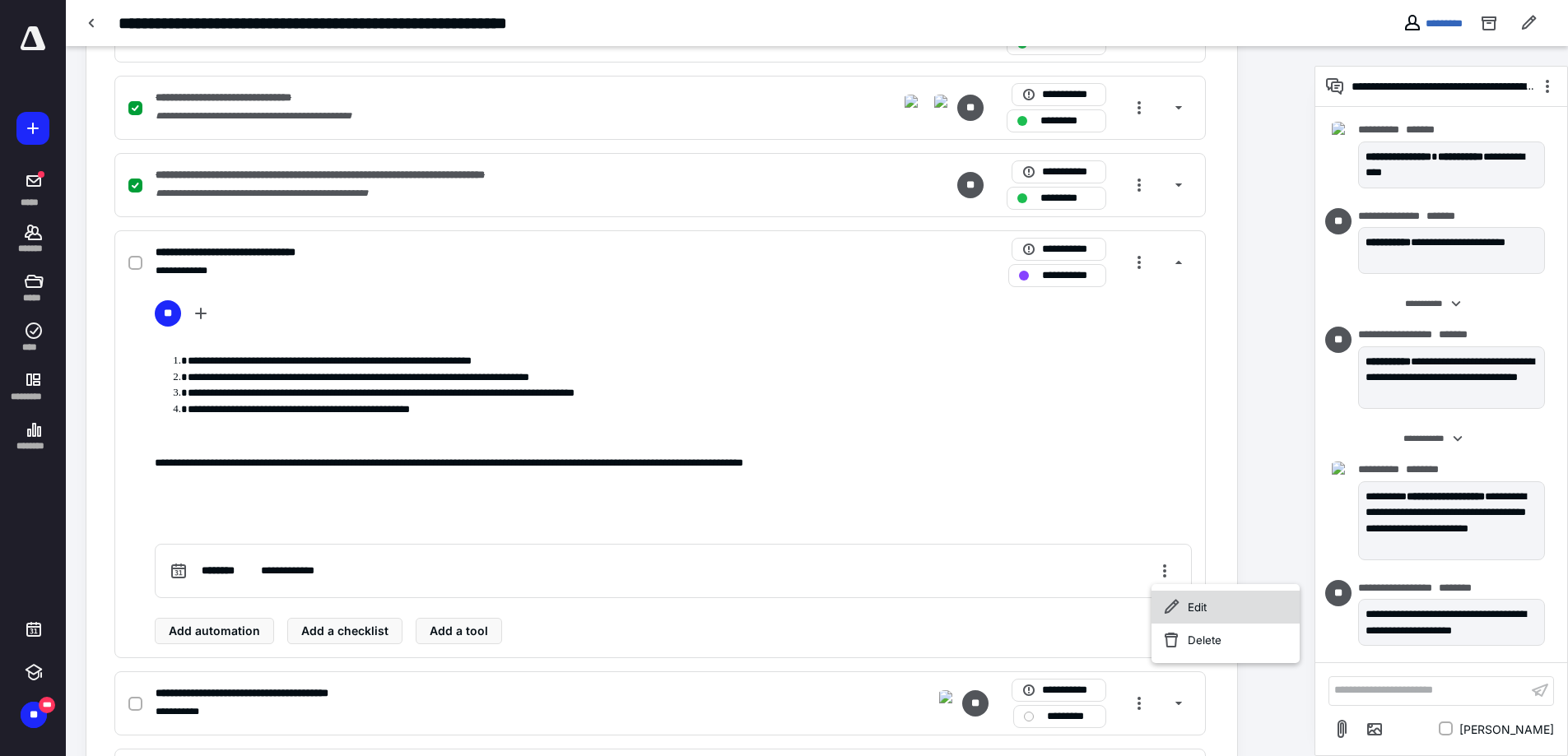 click on "Edit" at bounding box center (1226, 607) 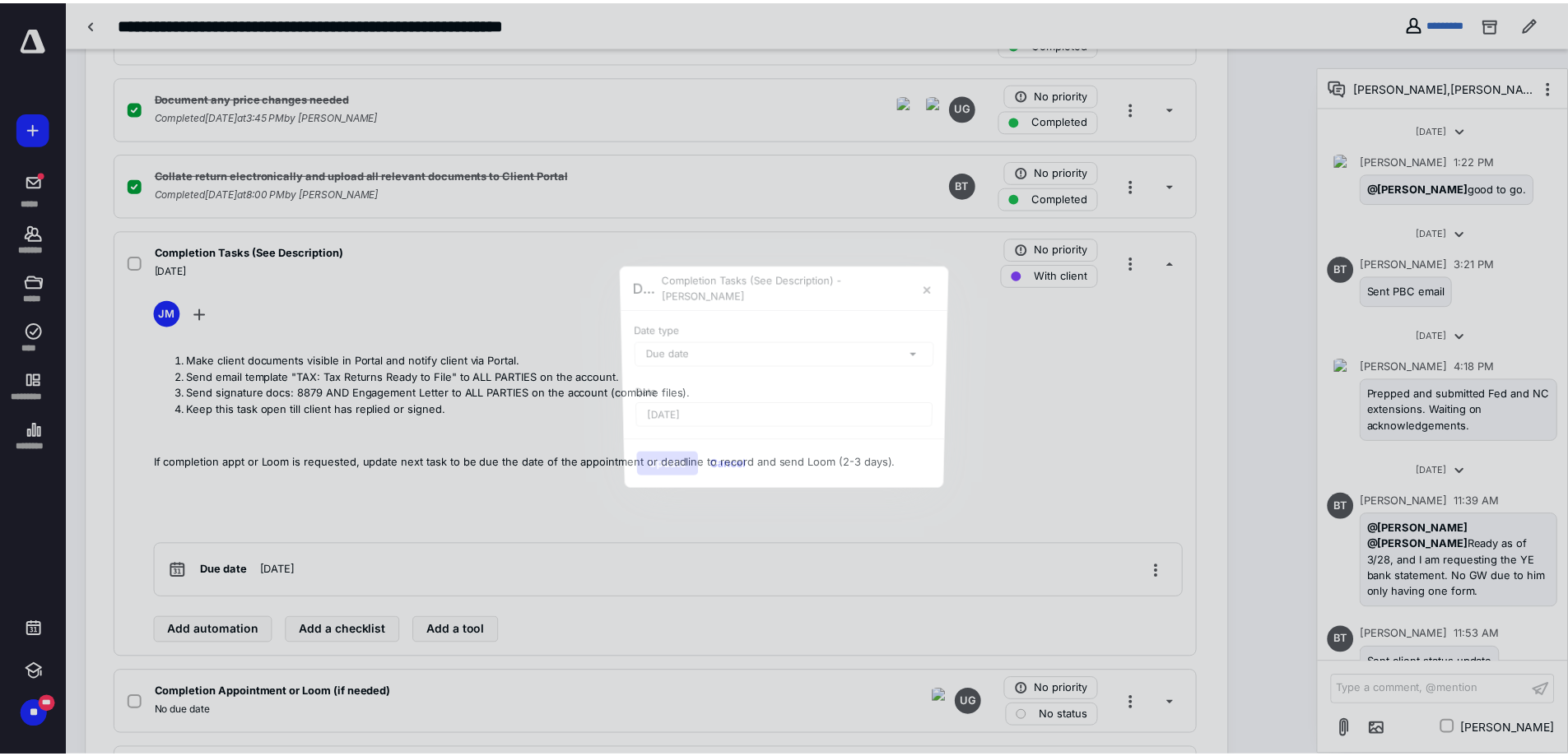 scroll, scrollTop: 1296, scrollLeft: 0, axis: vertical 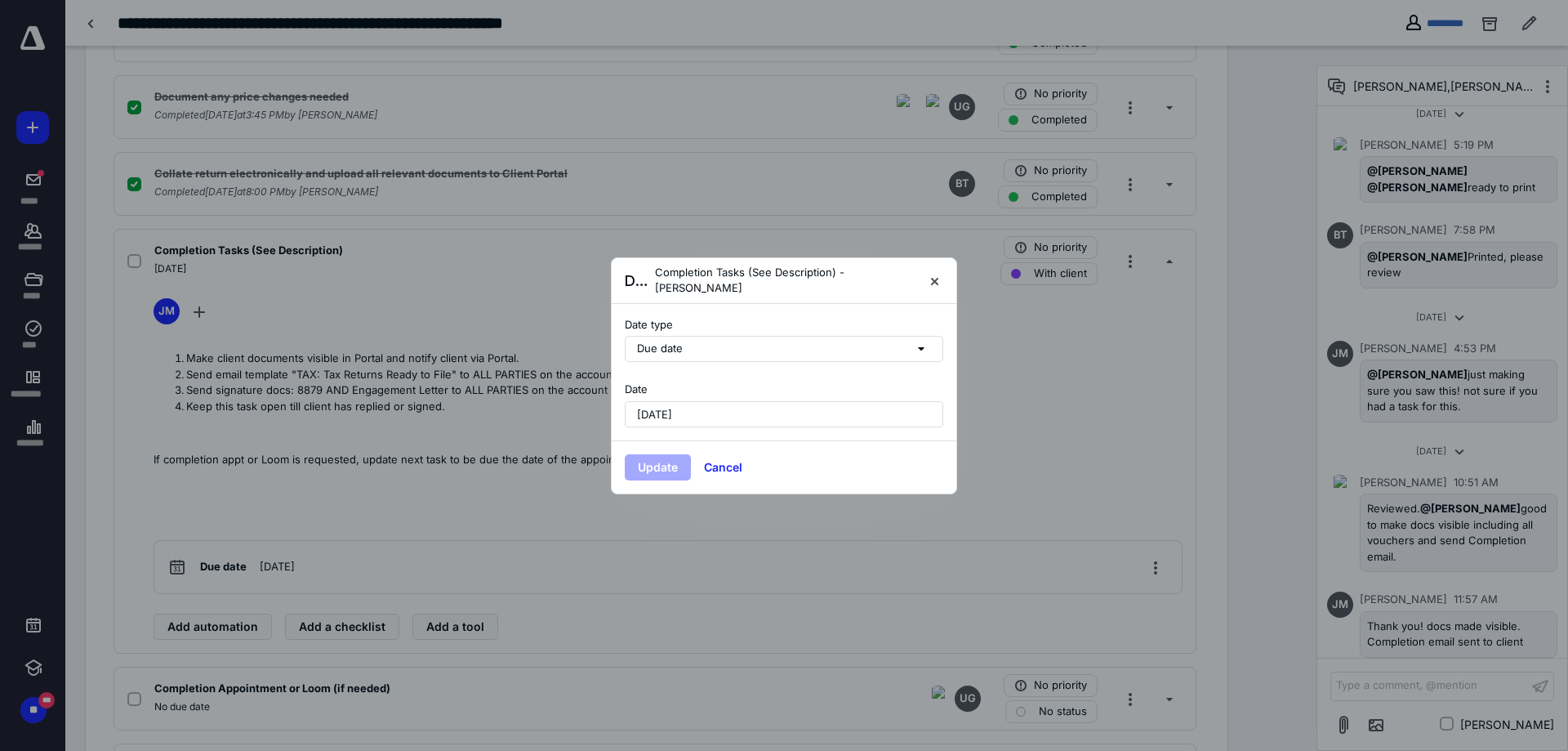 click on "[DATE]" at bounding box center [784, 414] 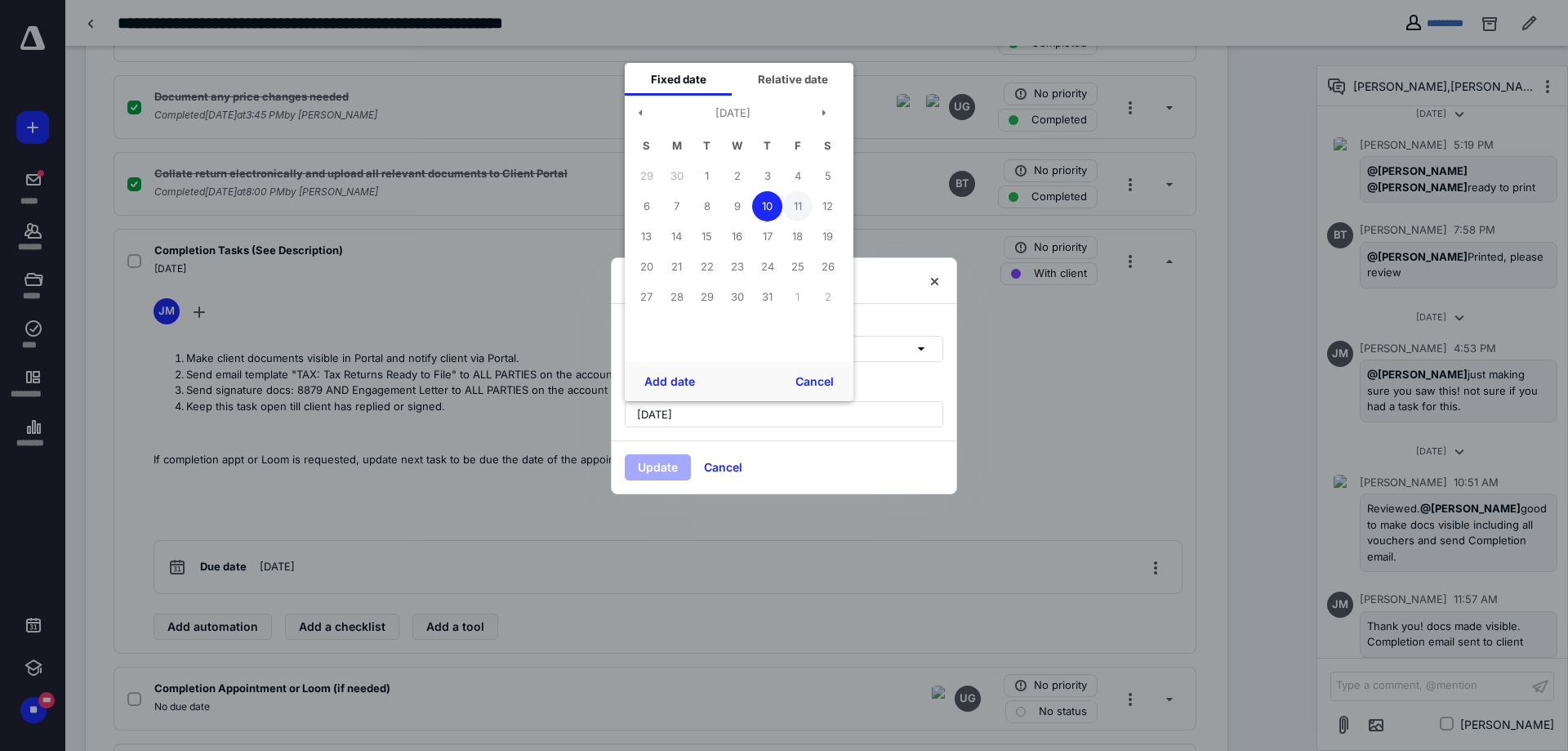 click on "11" at bounding box center [797, 206] 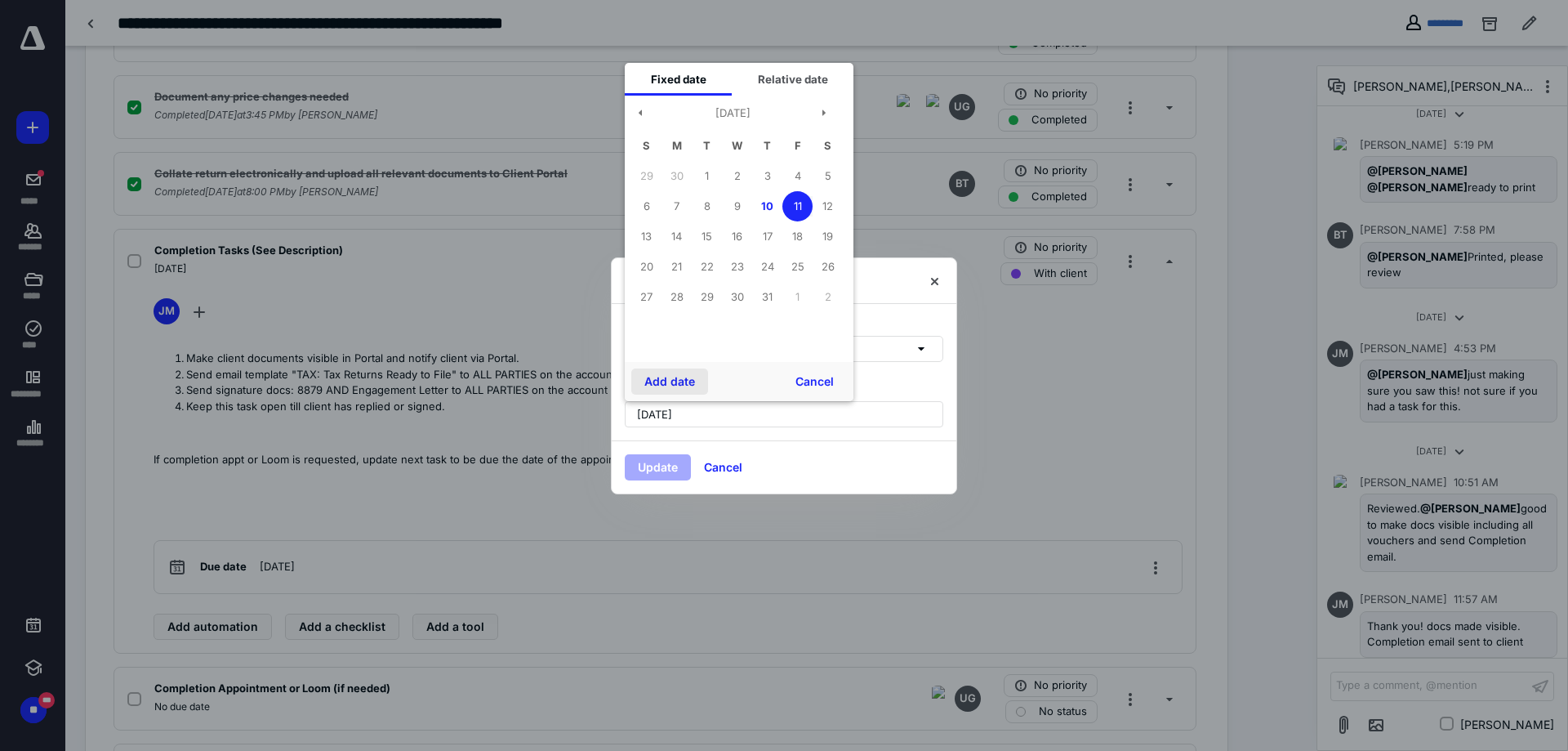 click on "Add date" at bounding box center (670, 382) 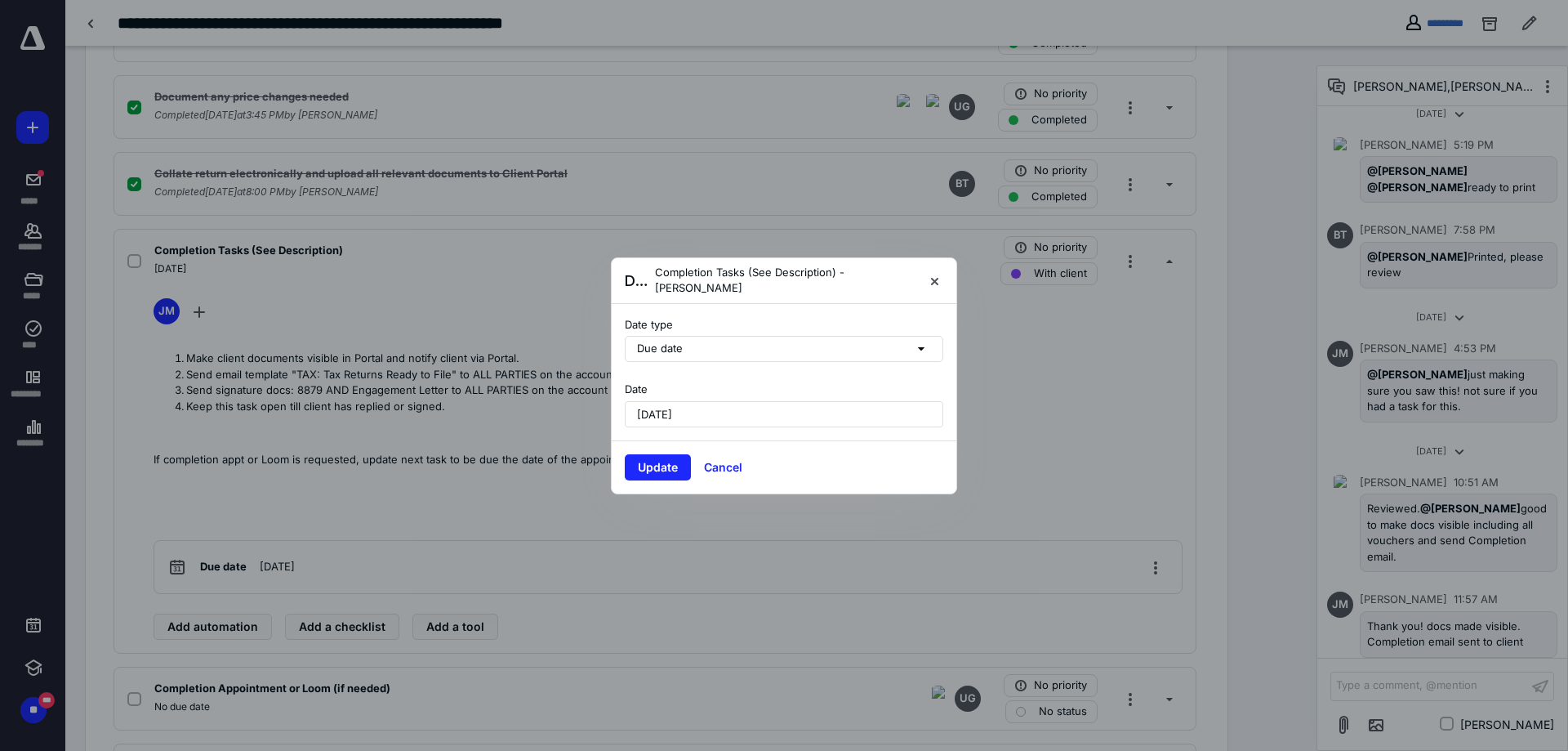 drag, startPoint x: 664, startPoint y: 463, endPoint x: 780, endPoint y: 457, distance: 116.15507 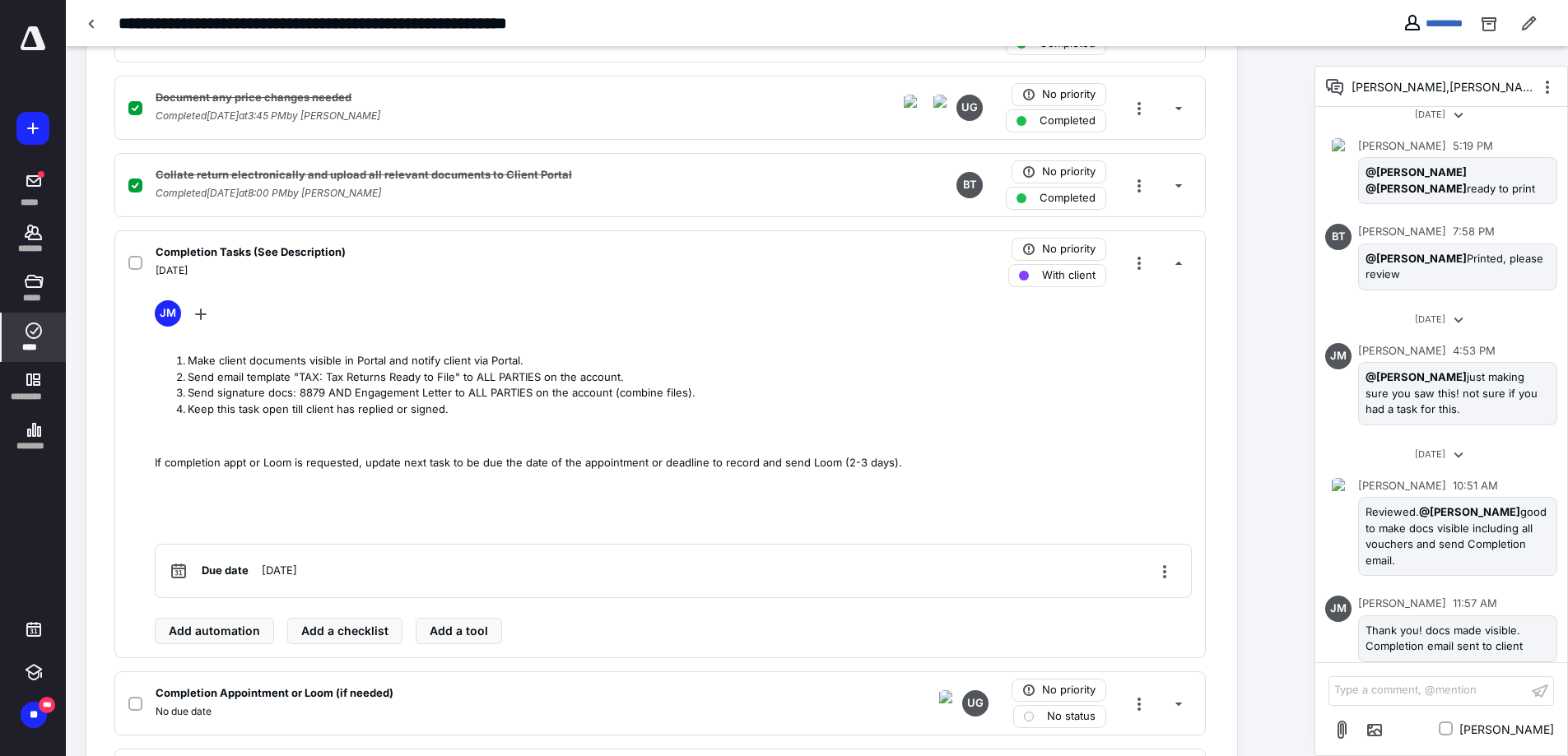 click on "****" at bounding box center [34, 337] 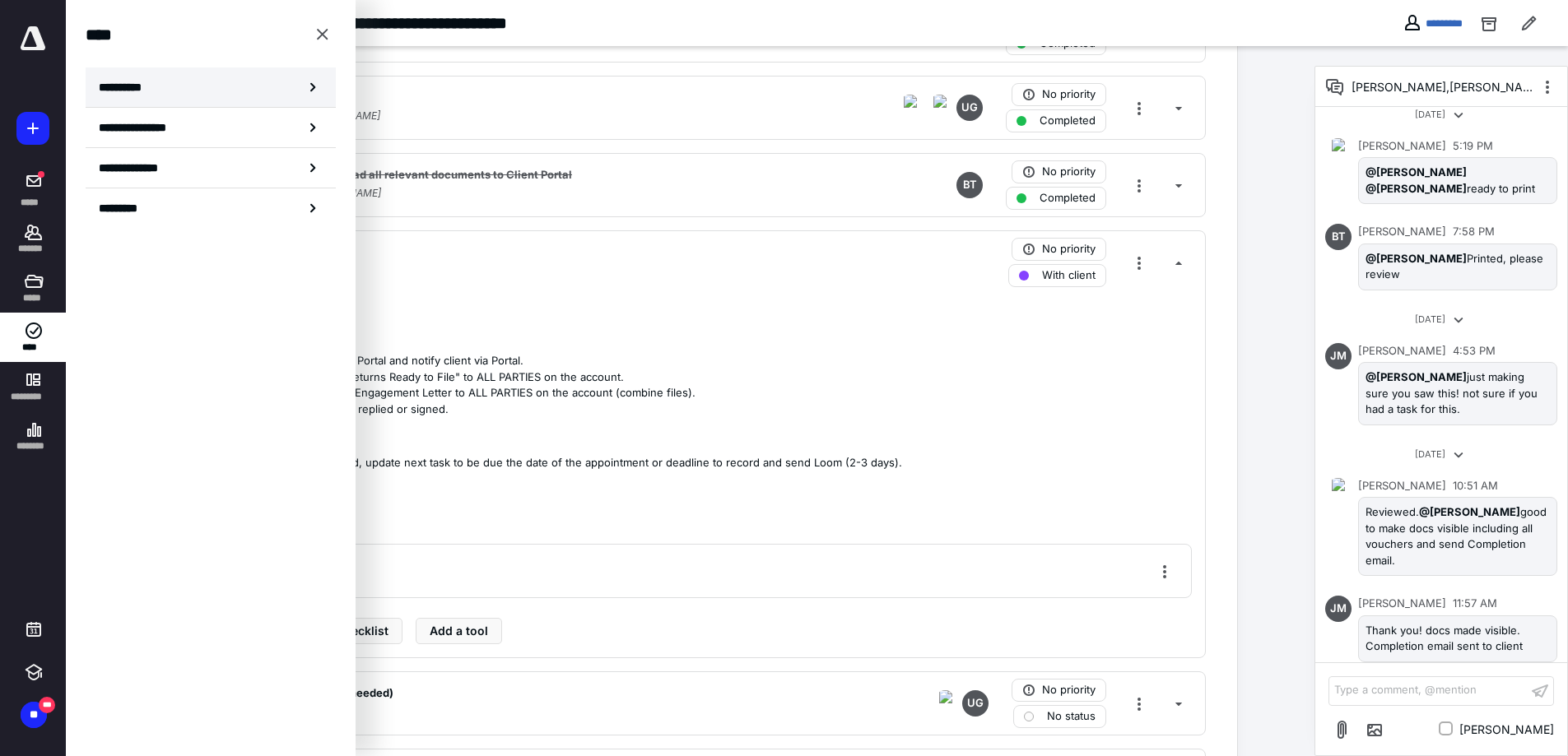 click on "**********" at bounding box center (211, 87) 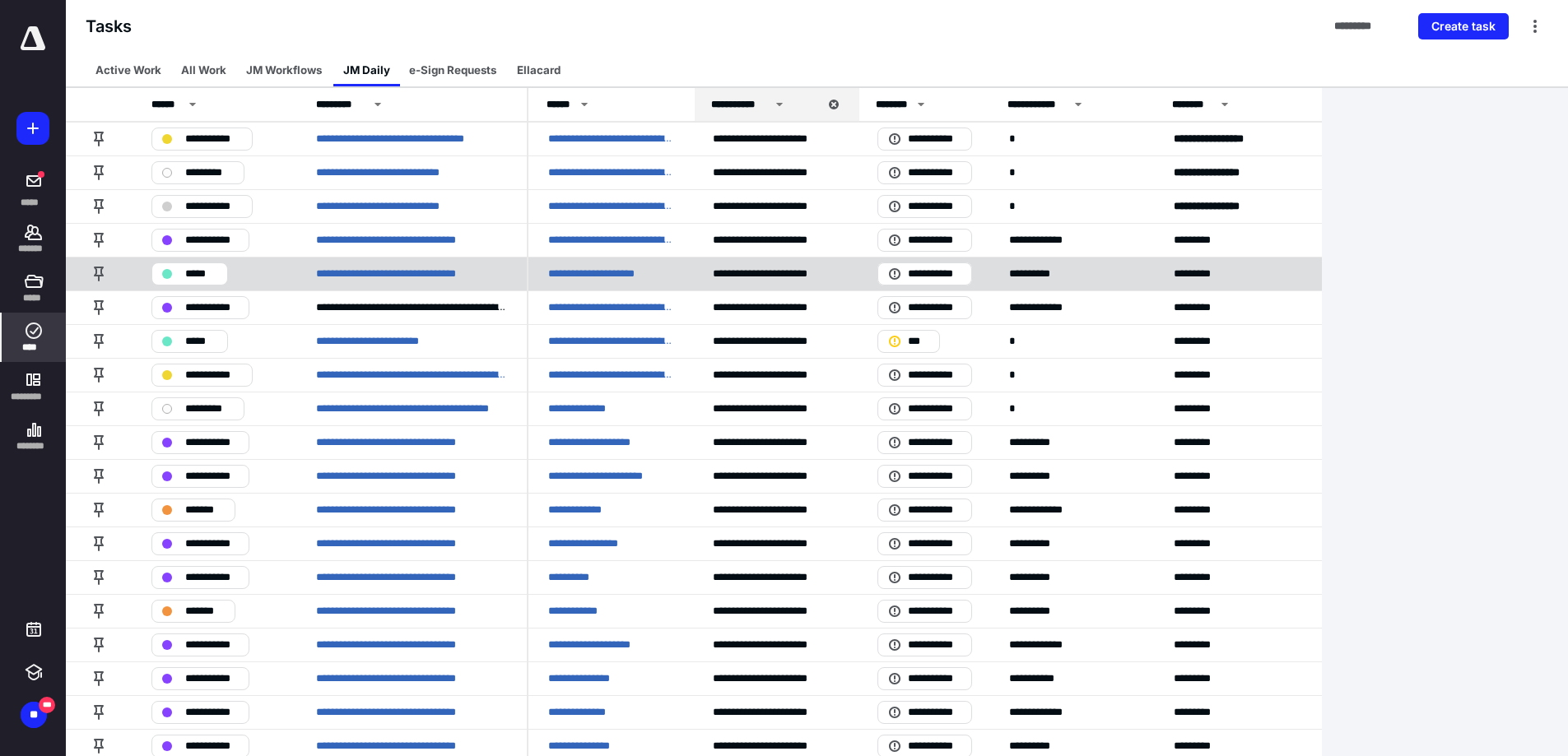 click on "**********" at bounding box center (412, 273) 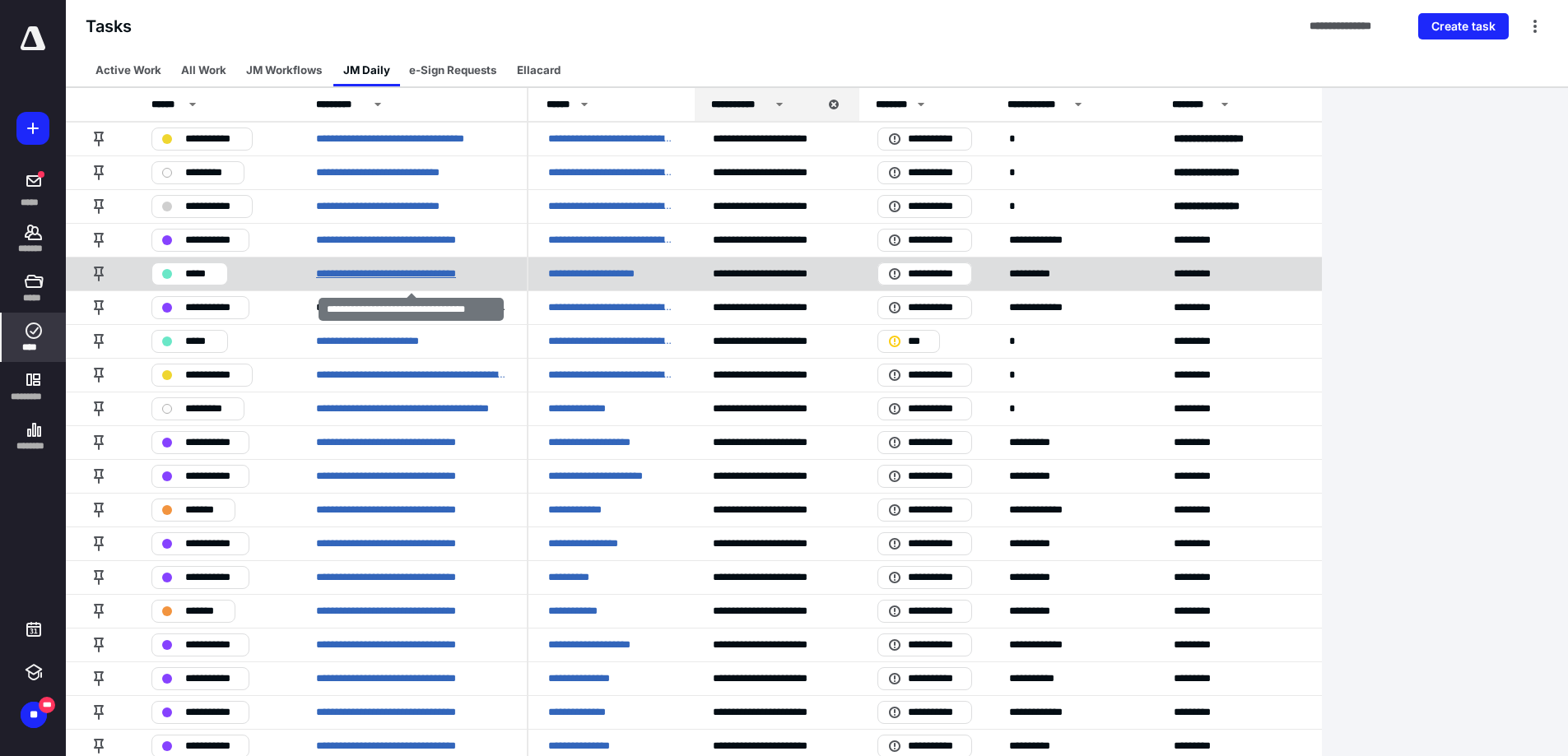 click on "**********" at bounding box center (407, 274) 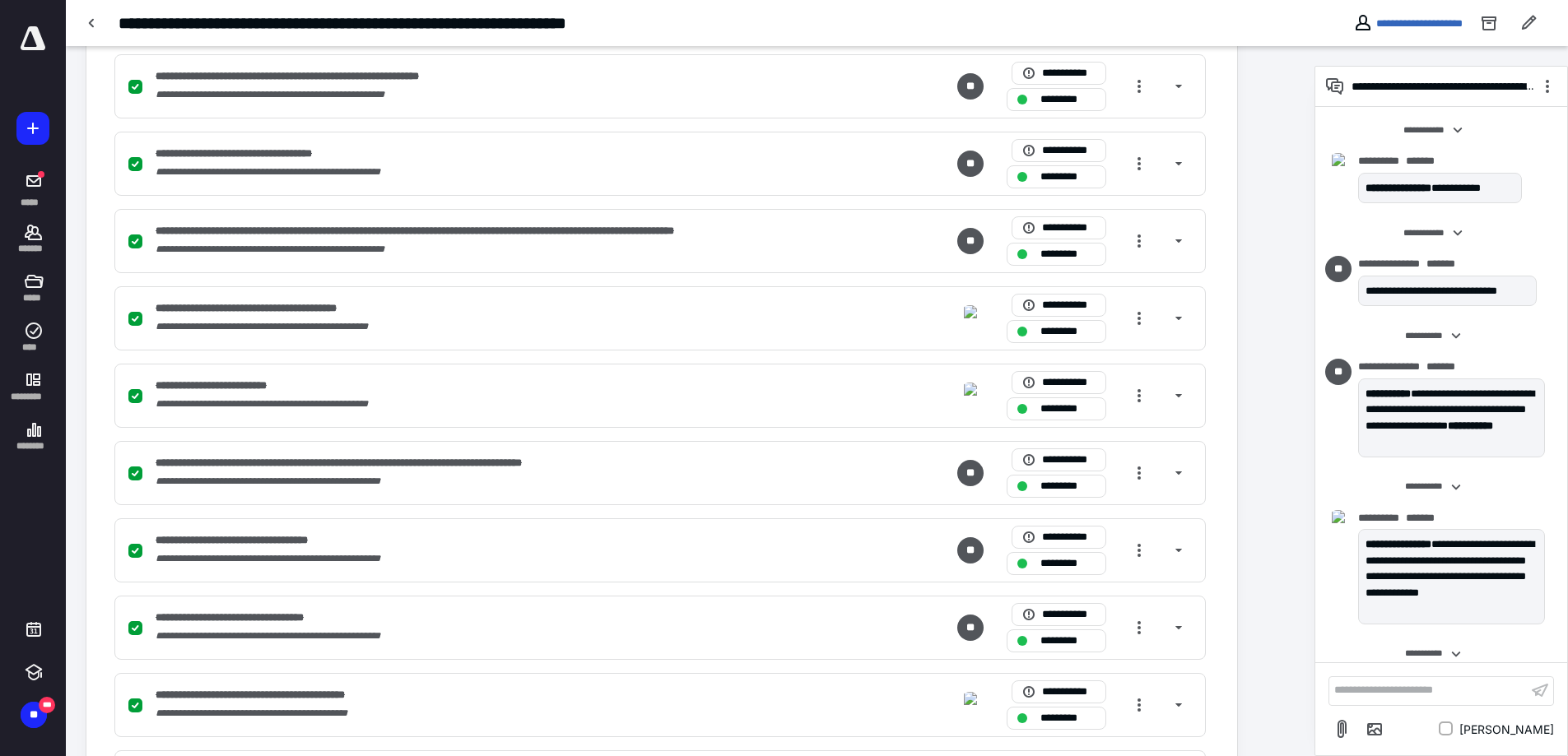 scroll, scrollTop: 957, scrollLeft: 0, axis: vertical 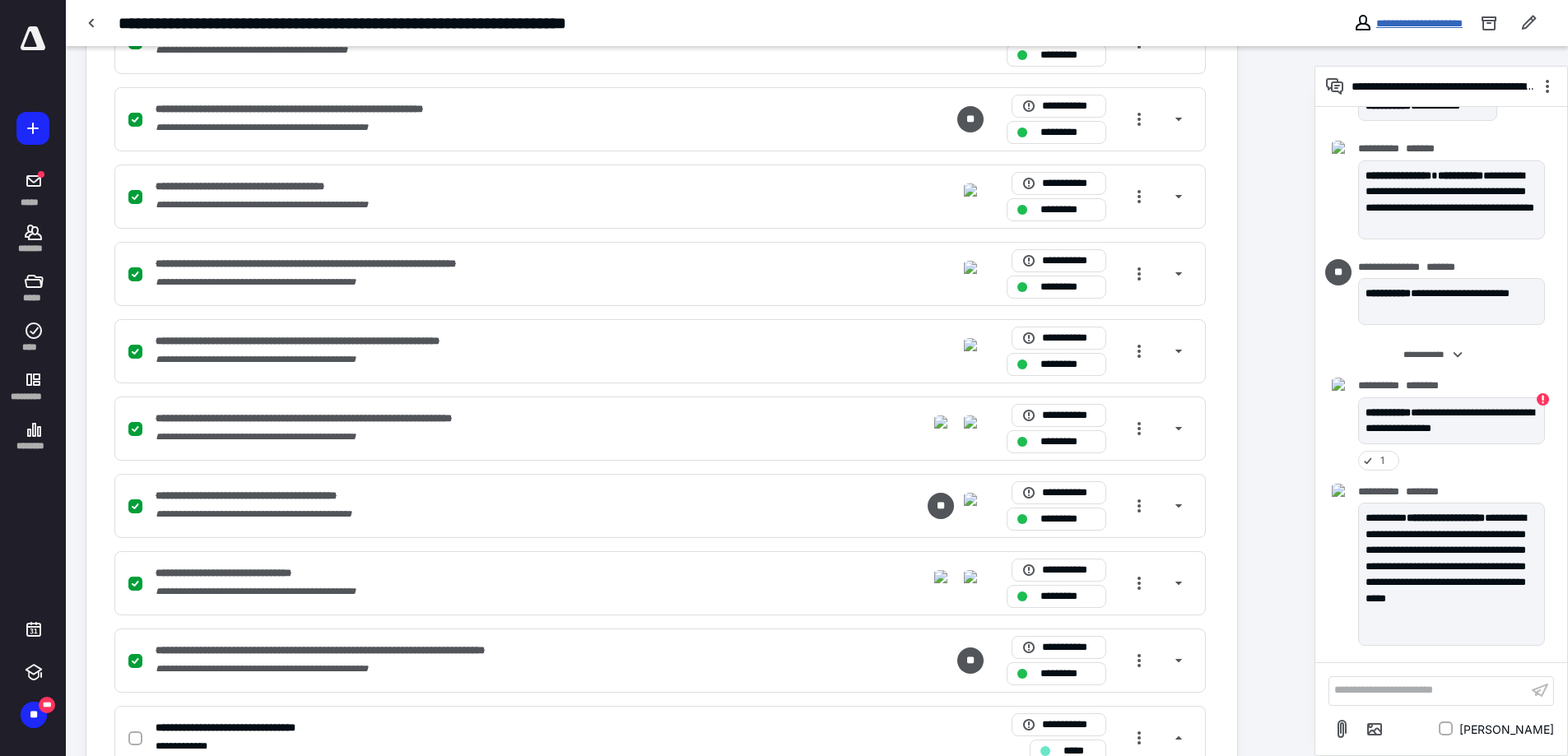 drag, startPoint x: 1435, startPoint y: 15, endPoint x: 1419, endPoint y: 30, distance: 21.931712 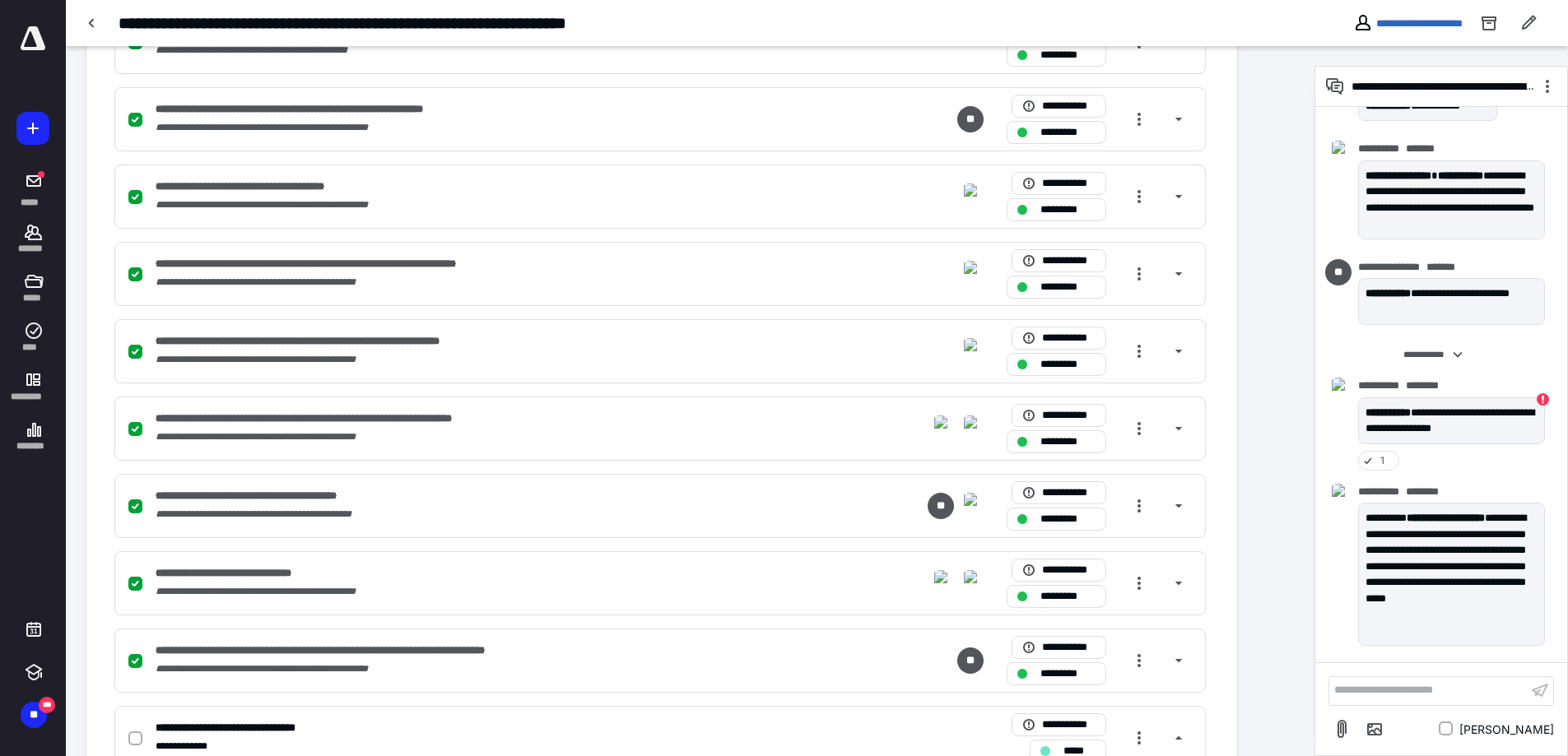 scroll, scrollTop: 0, scrollLeft: 0, axis: both 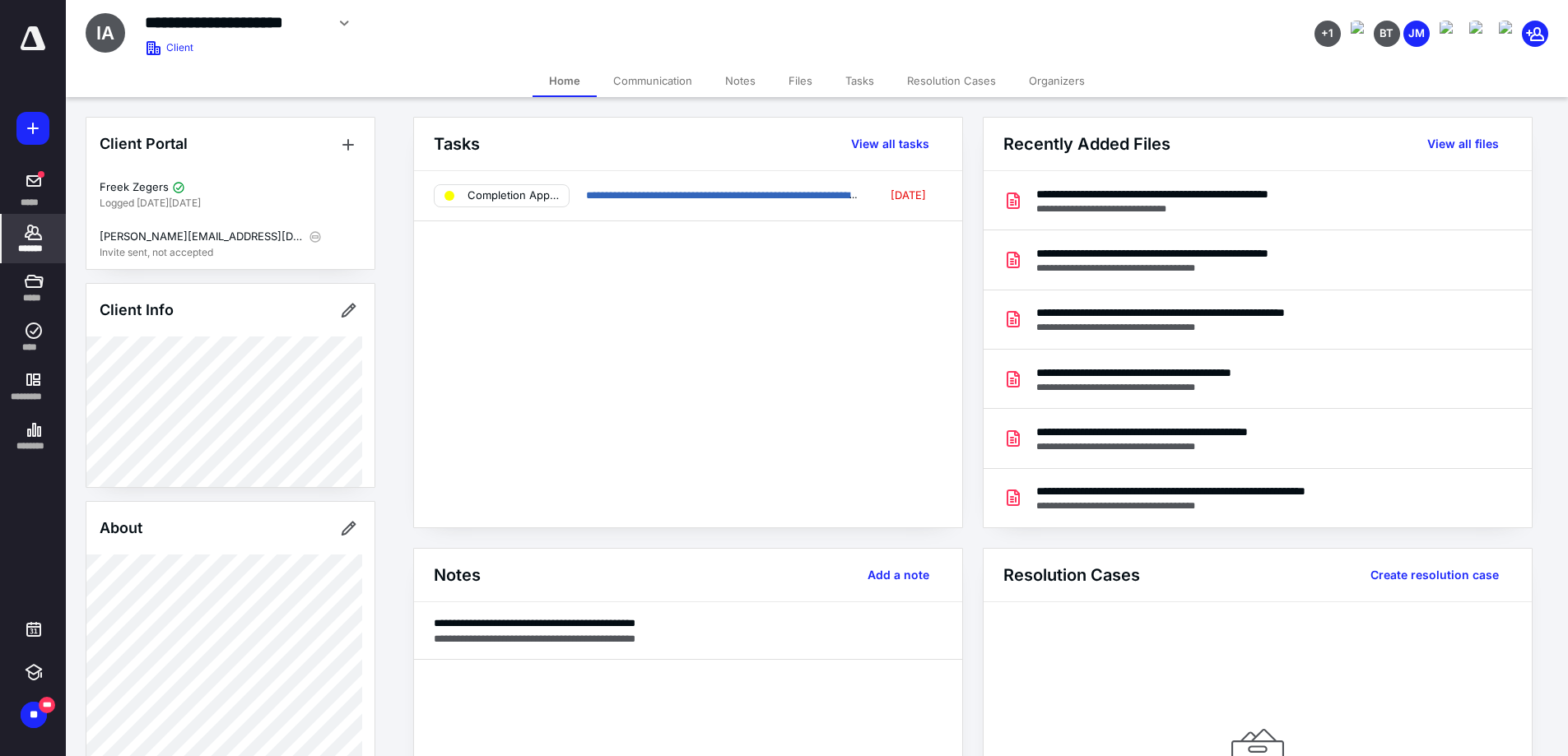 drag, startPoint x: 34, startPoint y: 336, endPoint x: 90, endPoint y: 330, distance: 56.32051 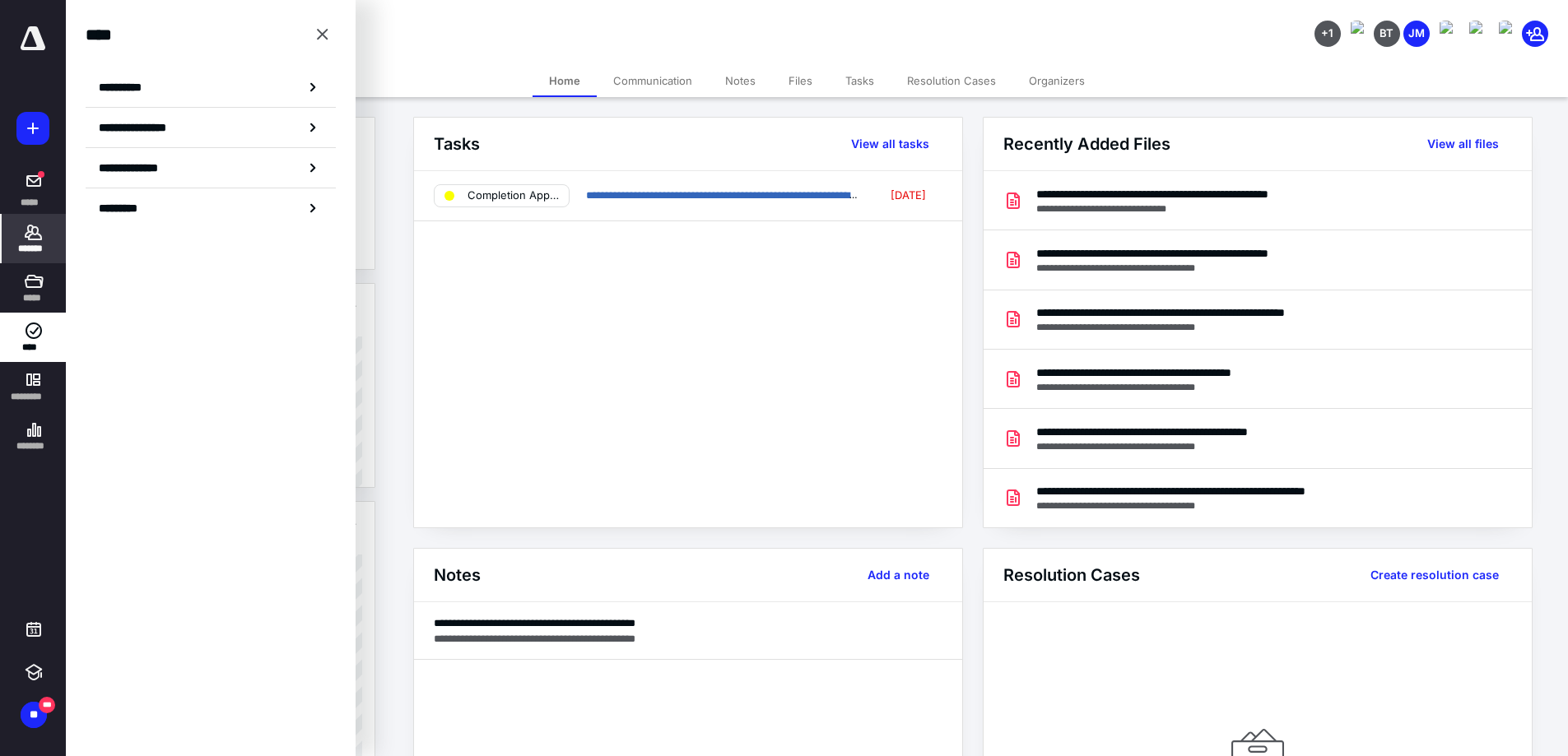 click on "**********" at bounding box center (126, 87) 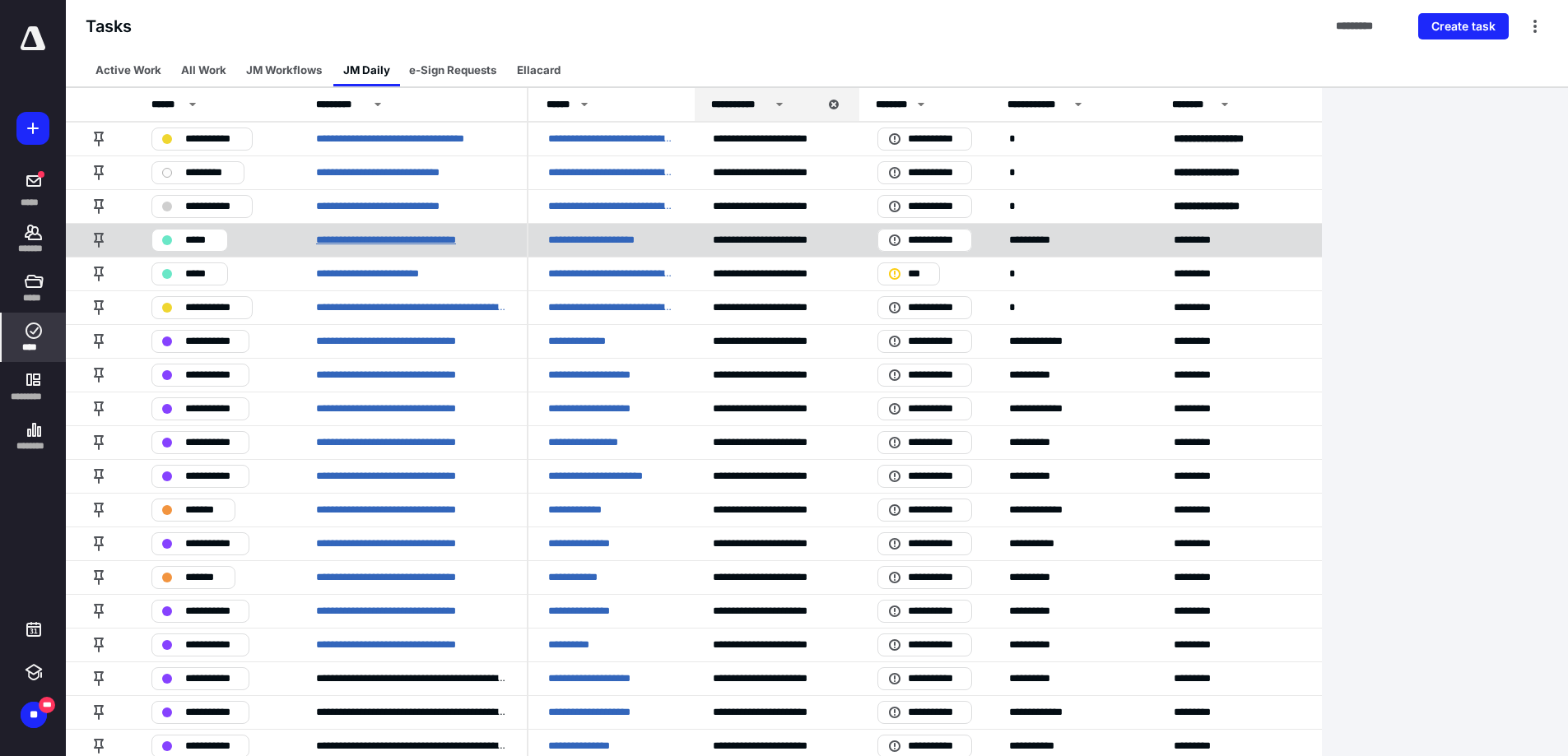click on "**********" at bounding box center [407, 240] 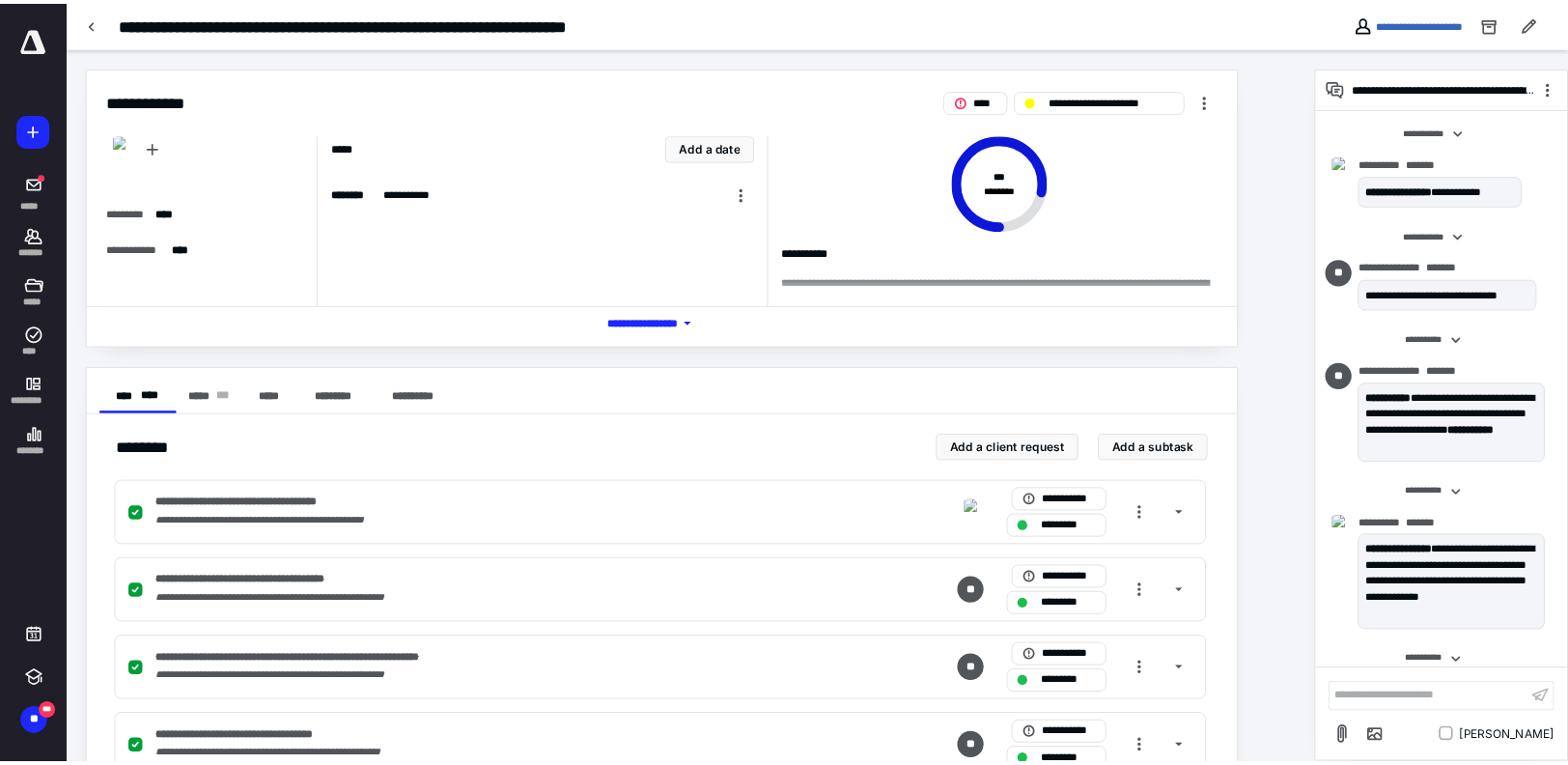 scroll, scrollTop: 2931, scrollLeft: 0, axis: vertical 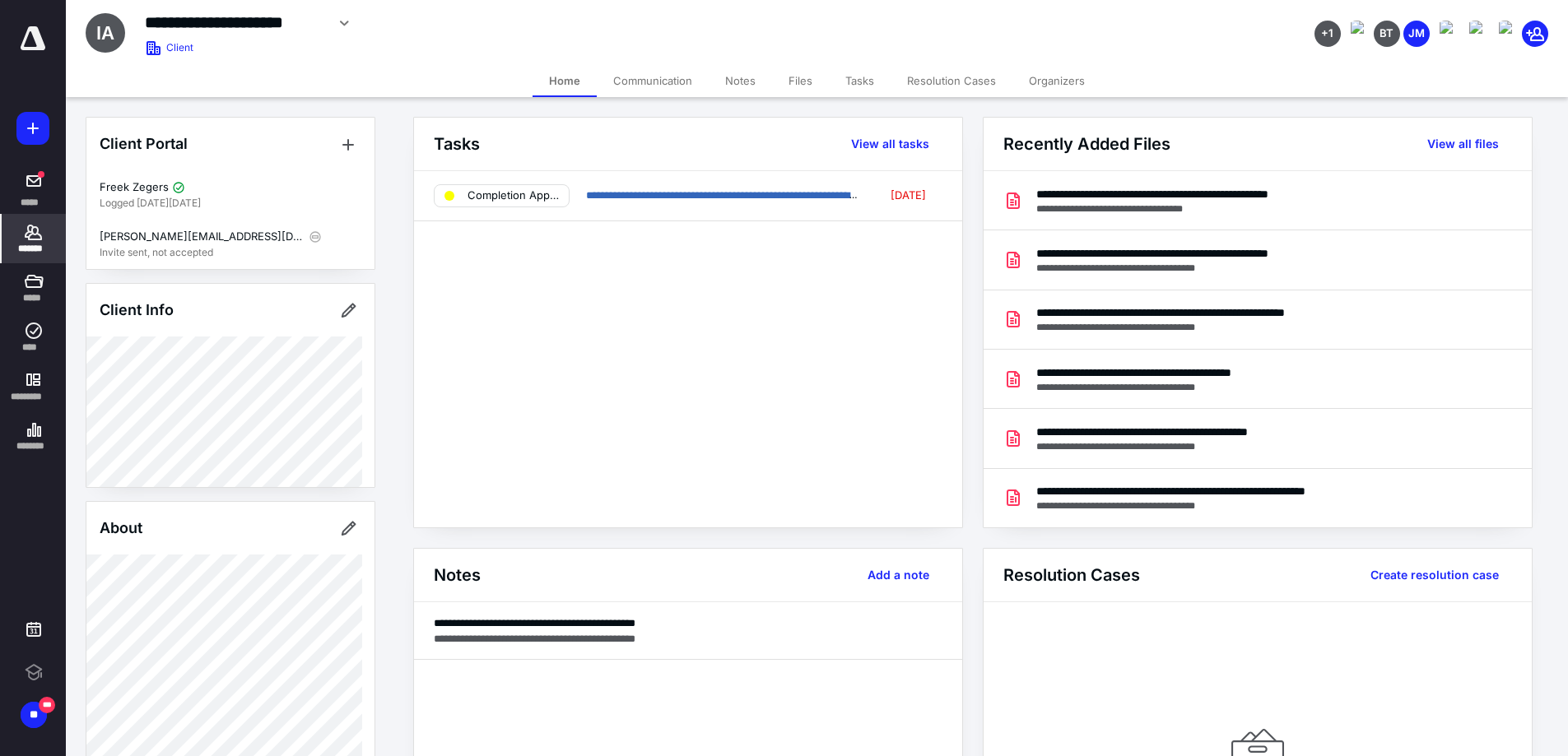 click on "Files" at bounding box center (800, 81) 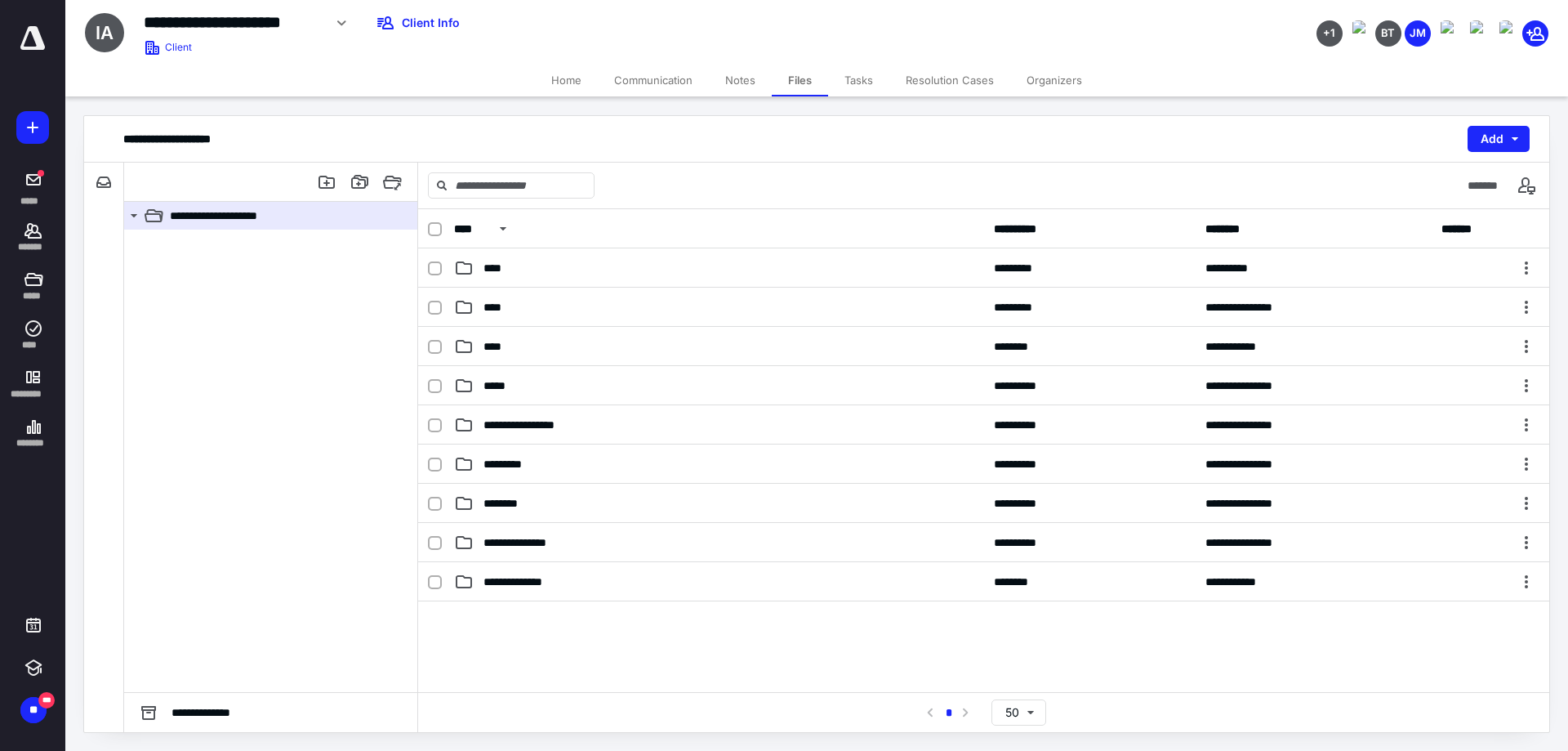 scroll, scrollTop: 0, scrollLeft: 0, axis: both 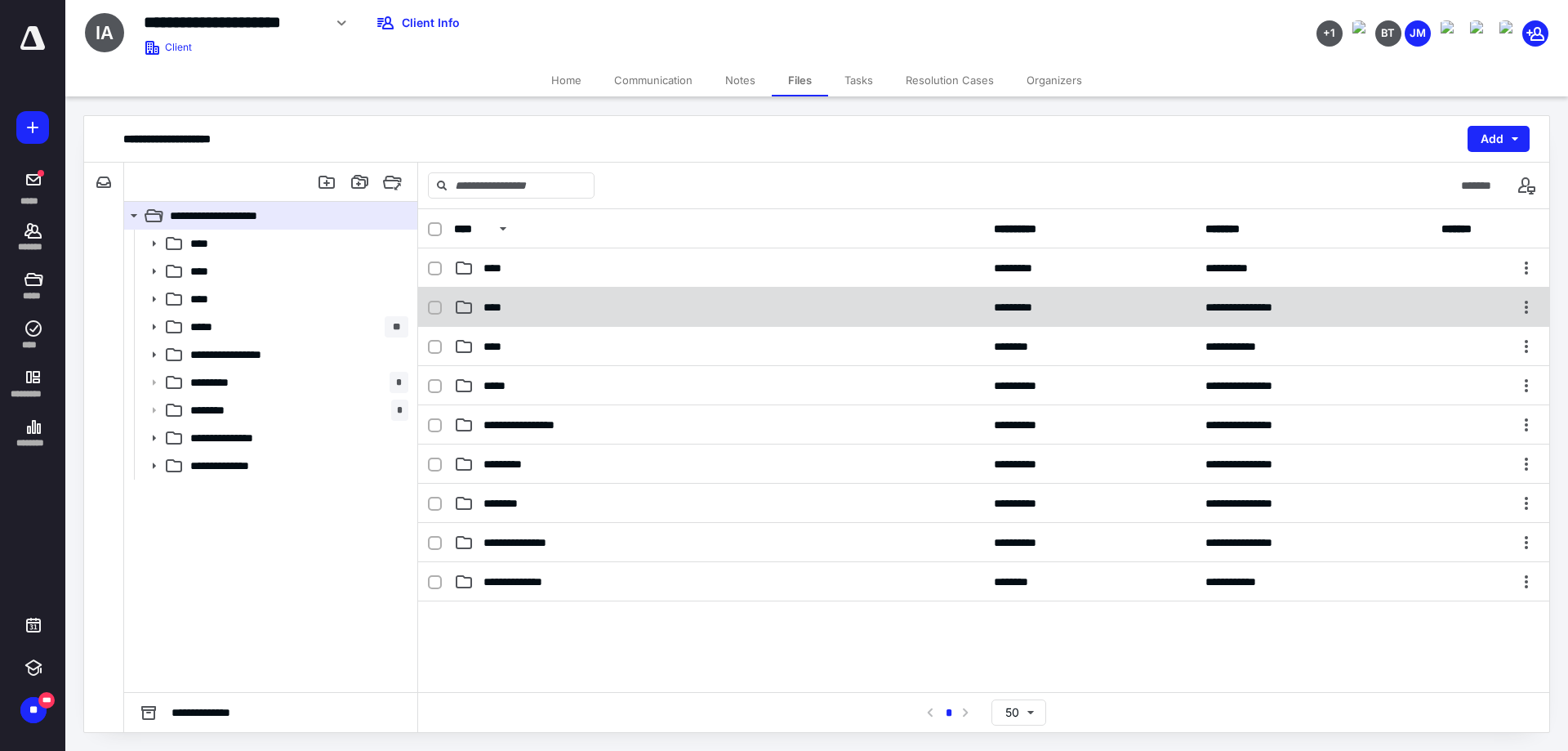 click on "****" at bounding box center [719, 307] 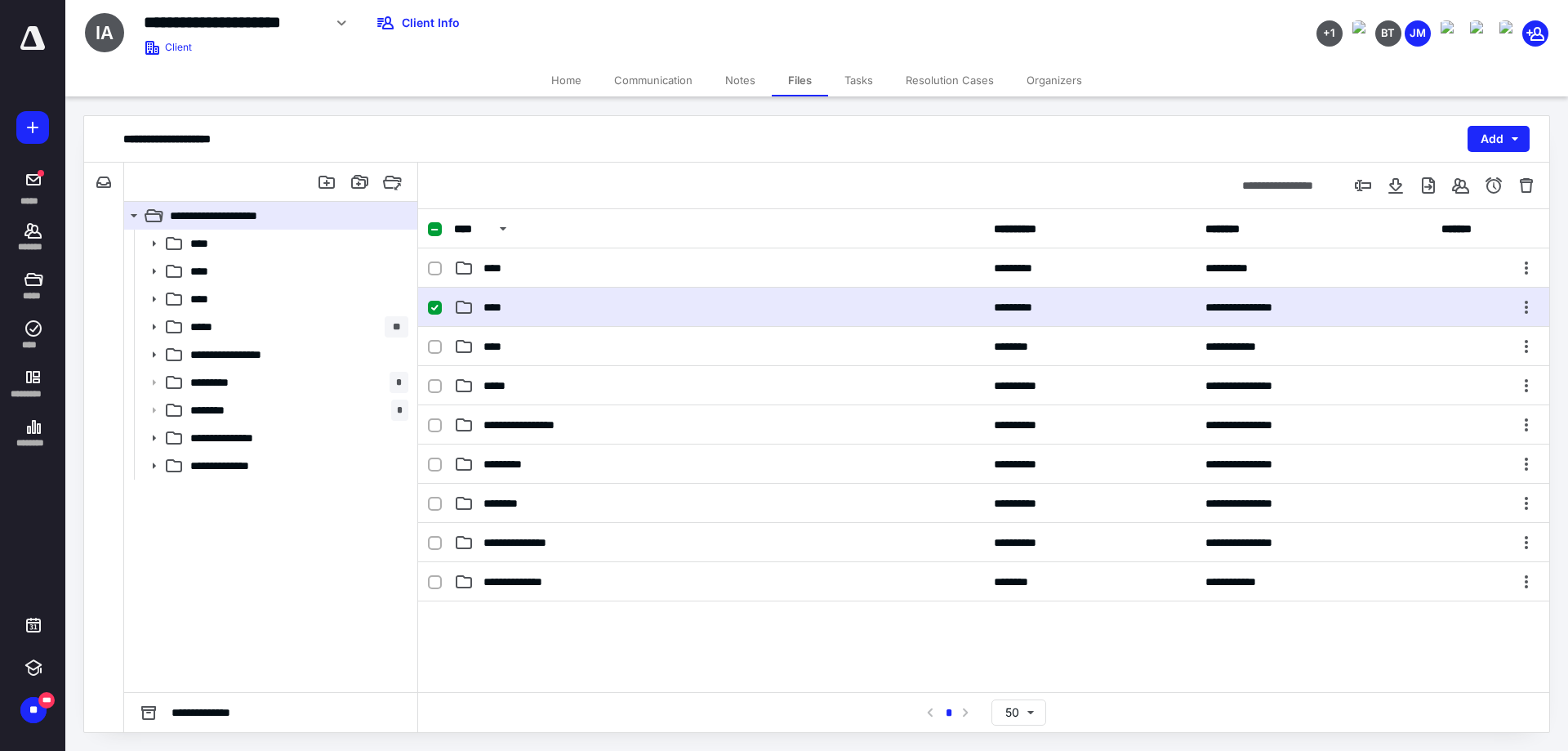 click on "****" at bounding box center (719, 307) 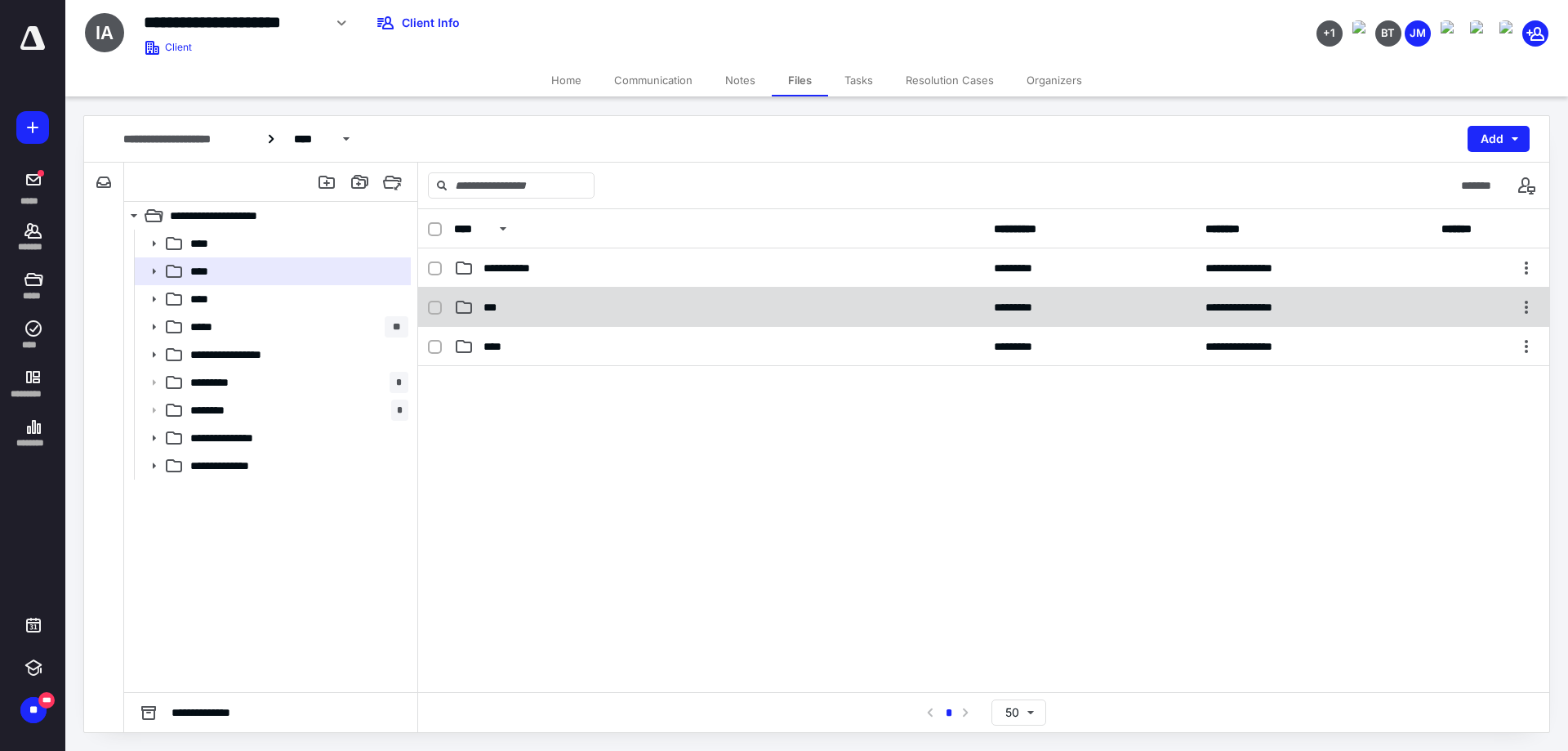 click on "***" at bounding box center (719, 307) 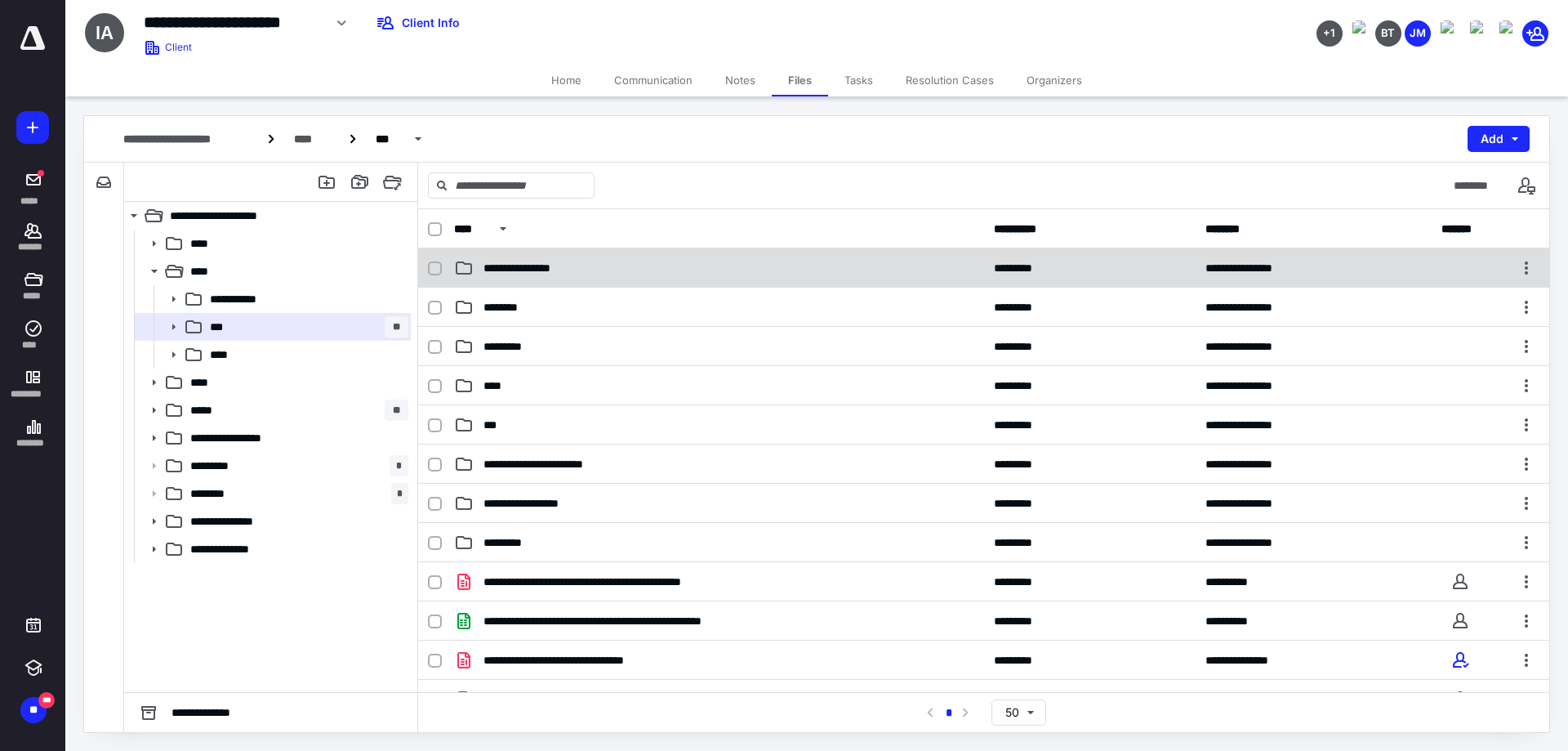 click on "**********" at bounding box center [531, 268] 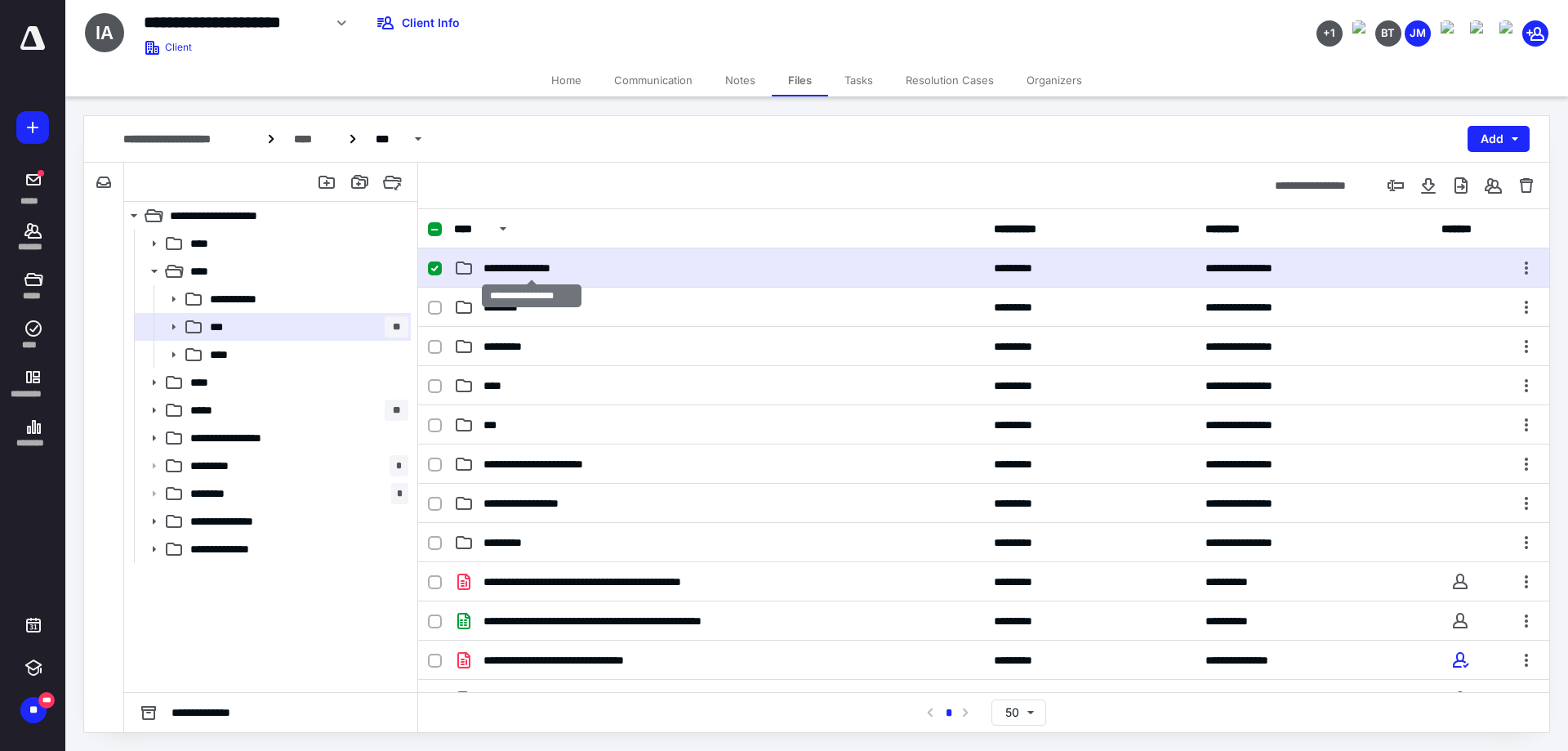 click on "**********" at bounding box center (531, 268) 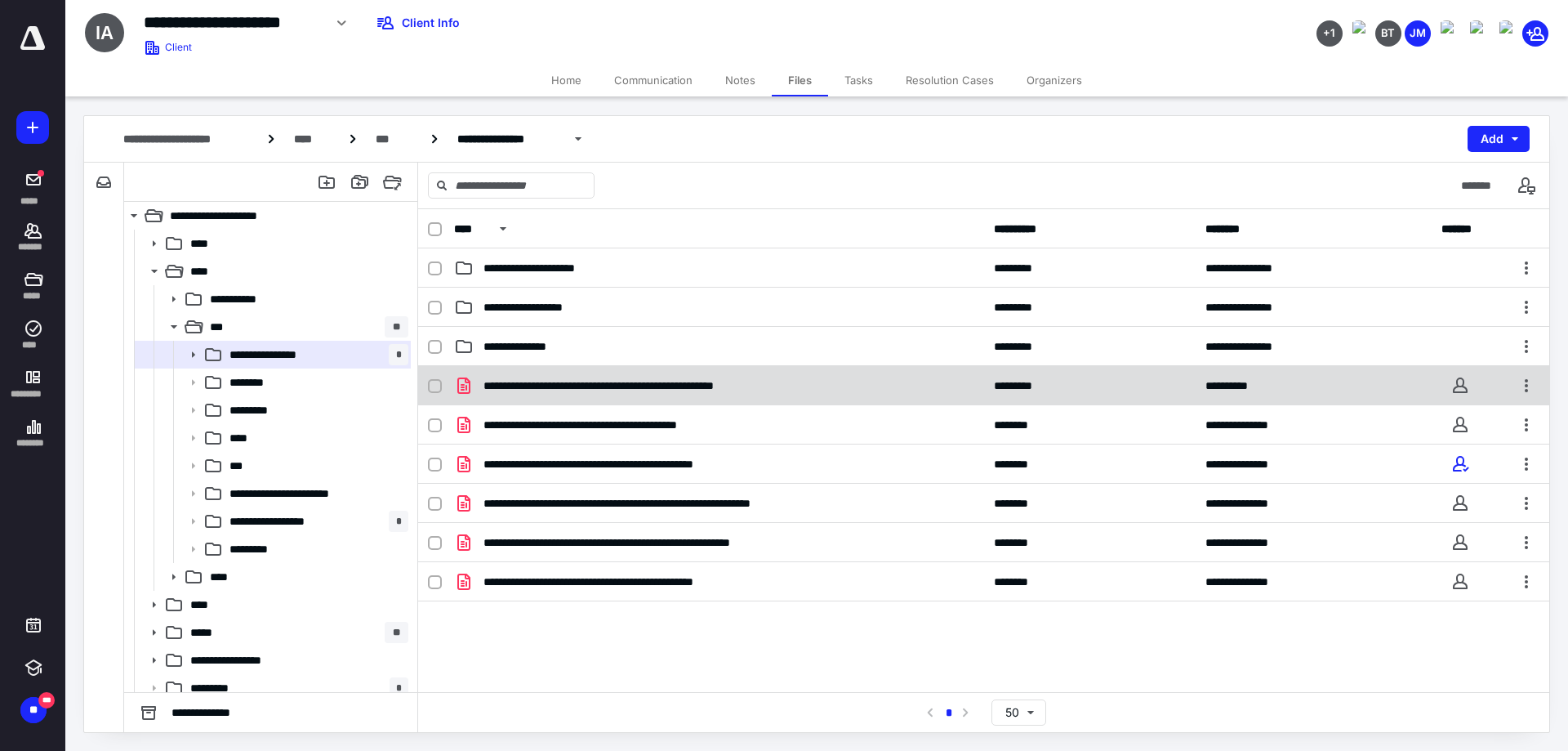 click at bounding box center [434, 387] 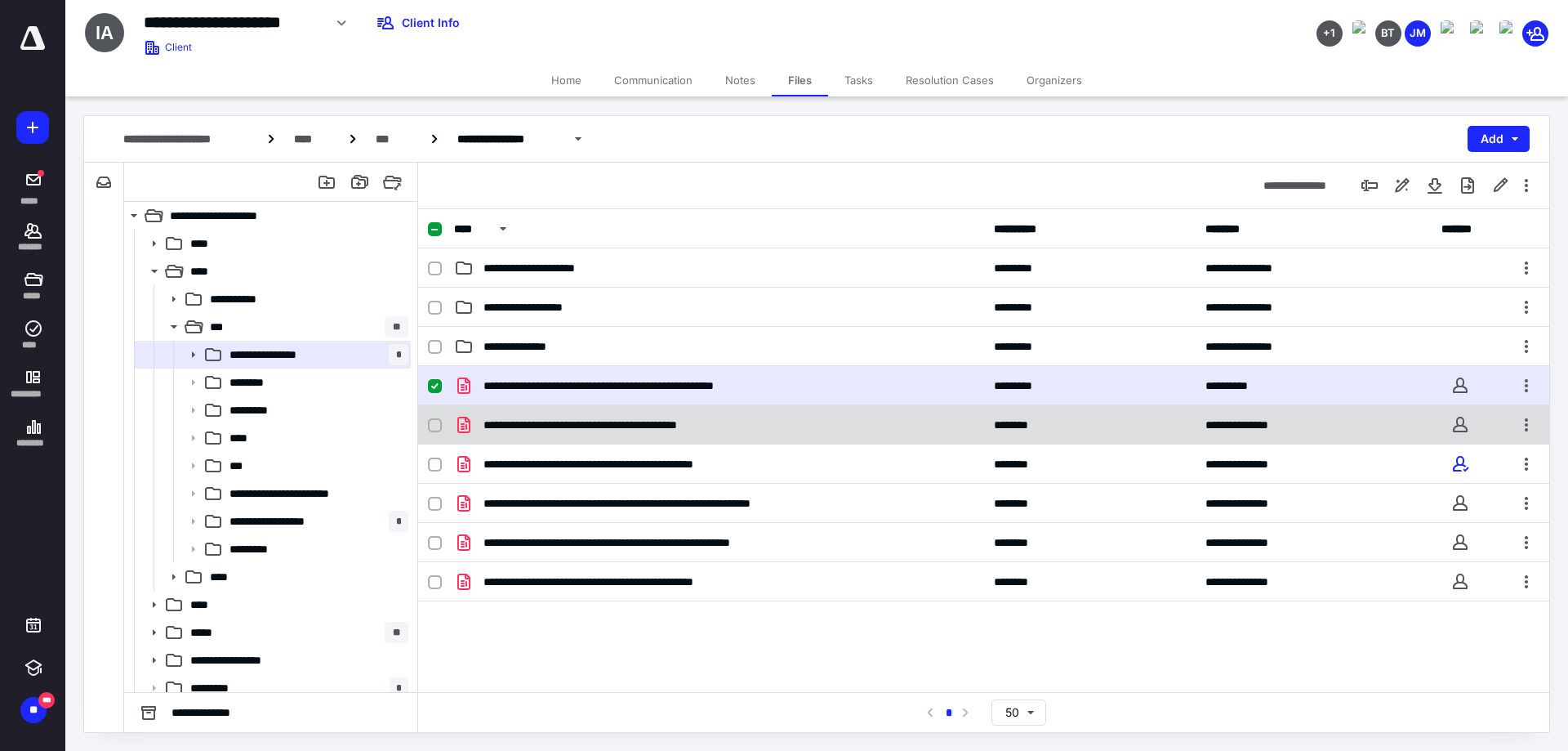 click 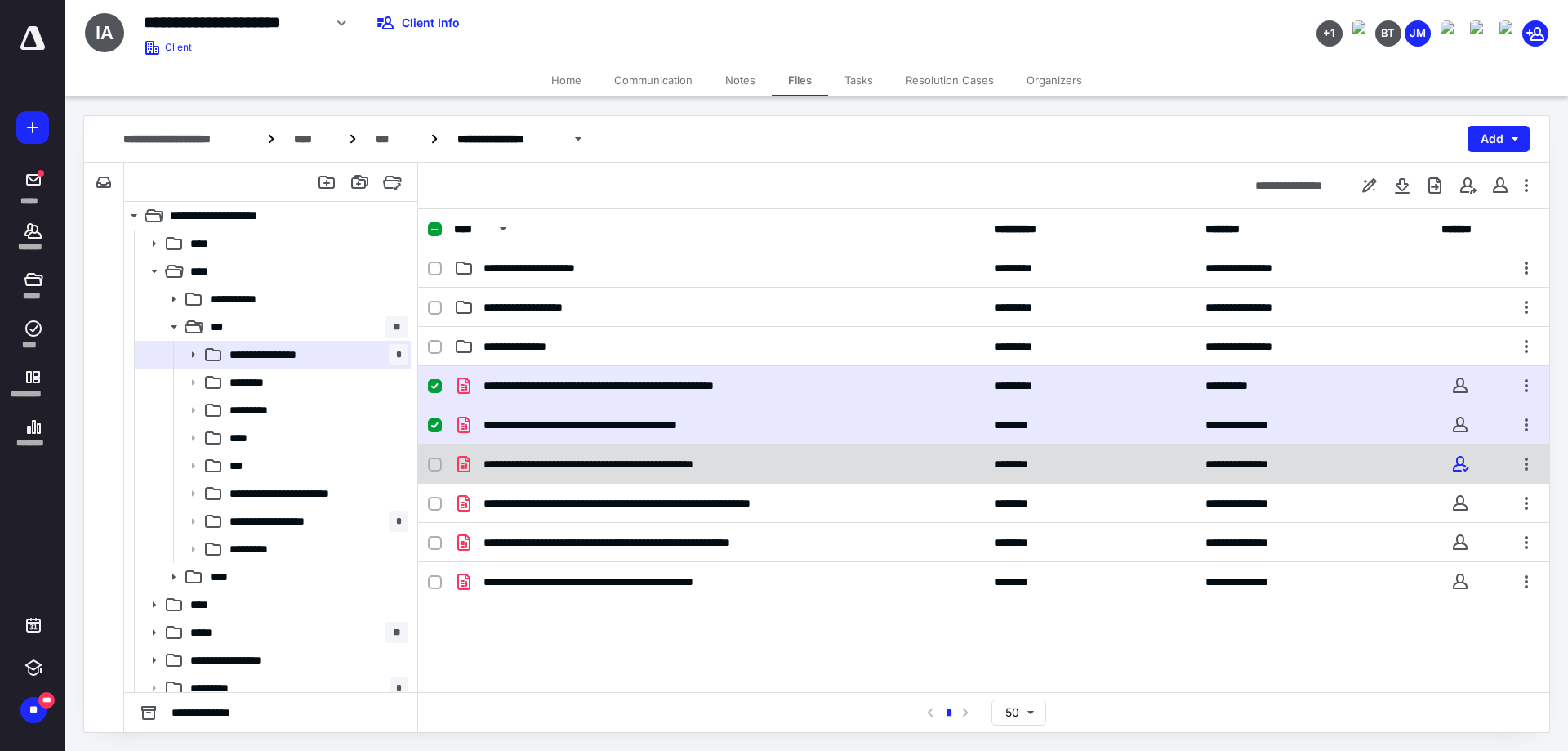 click at bounding box center [434, 465] 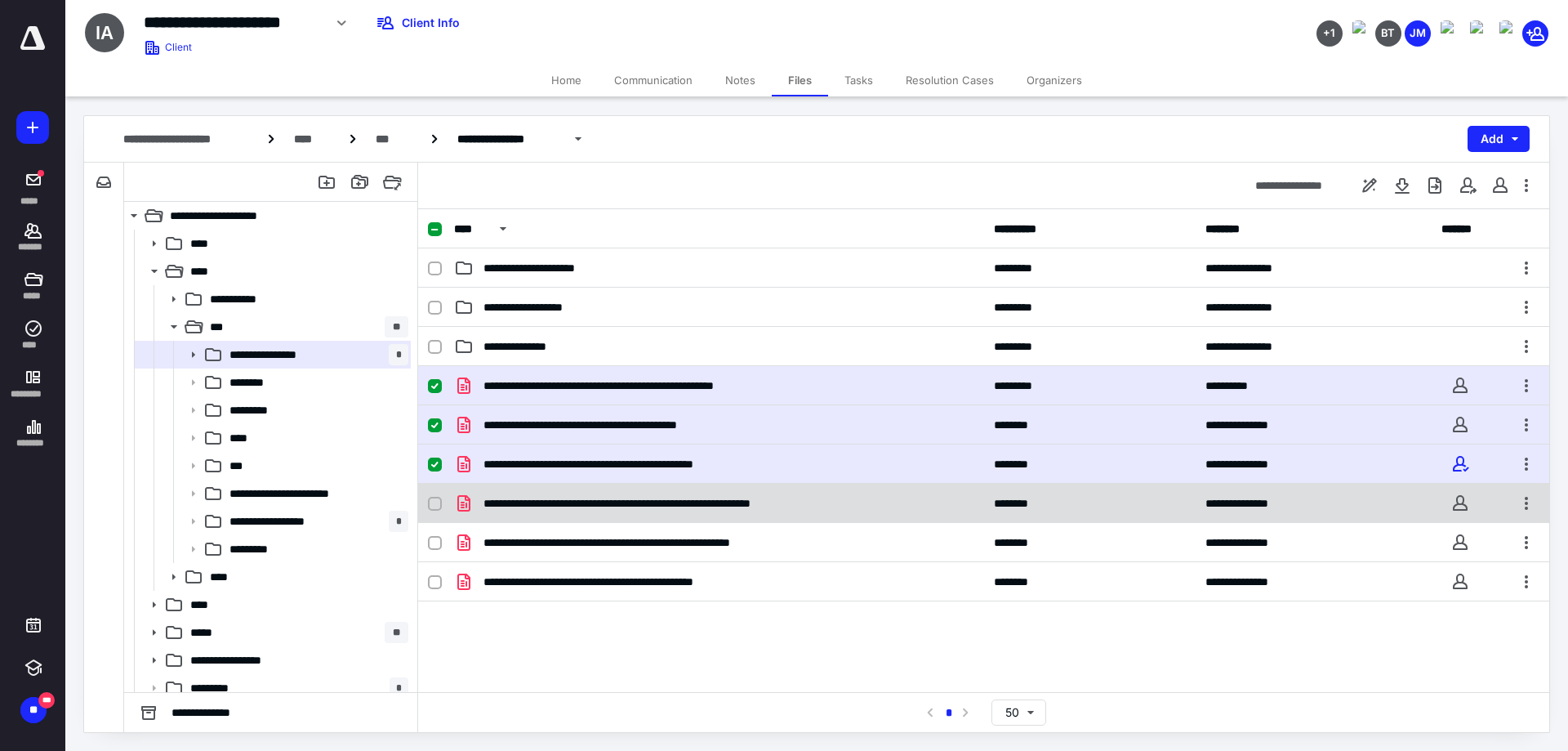 click 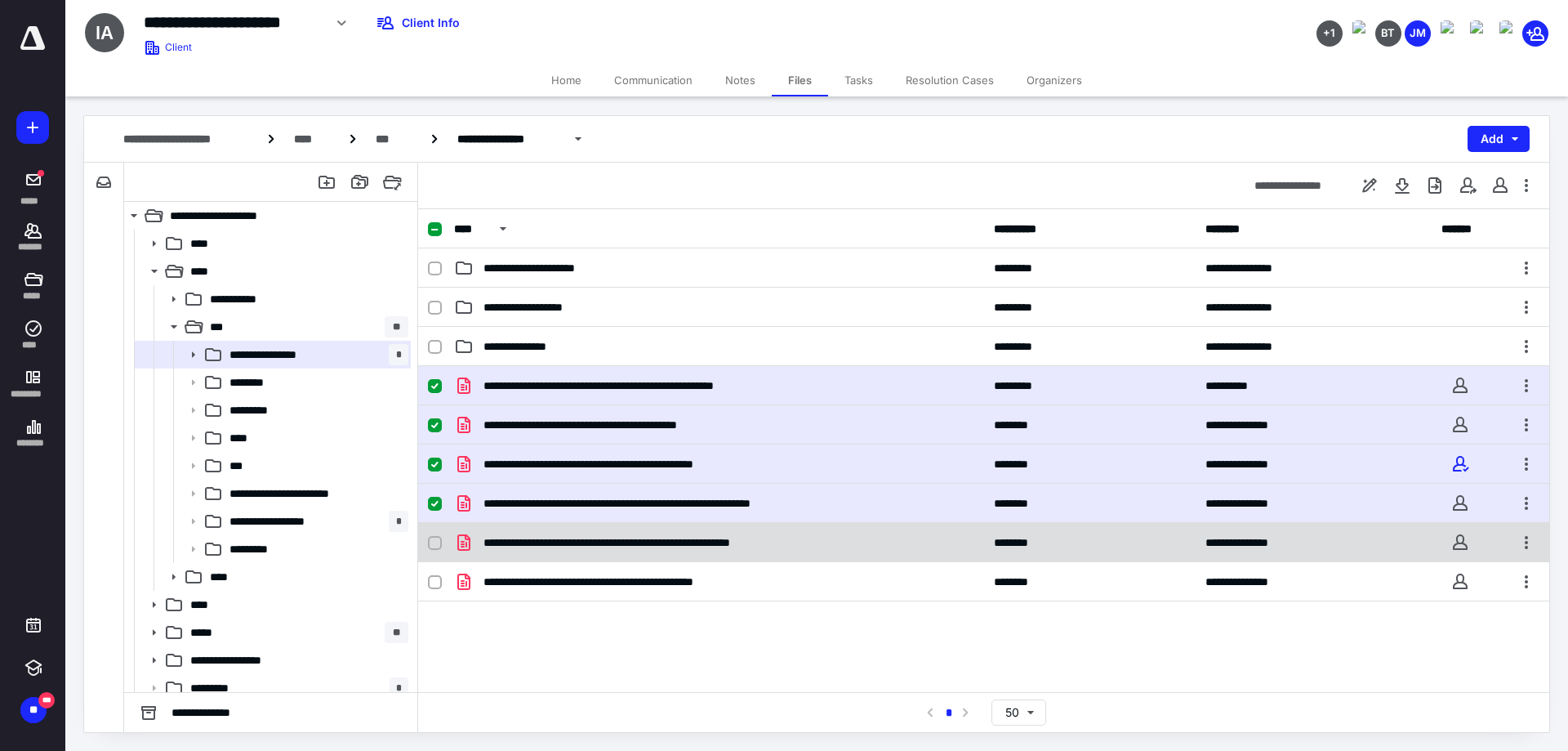 click 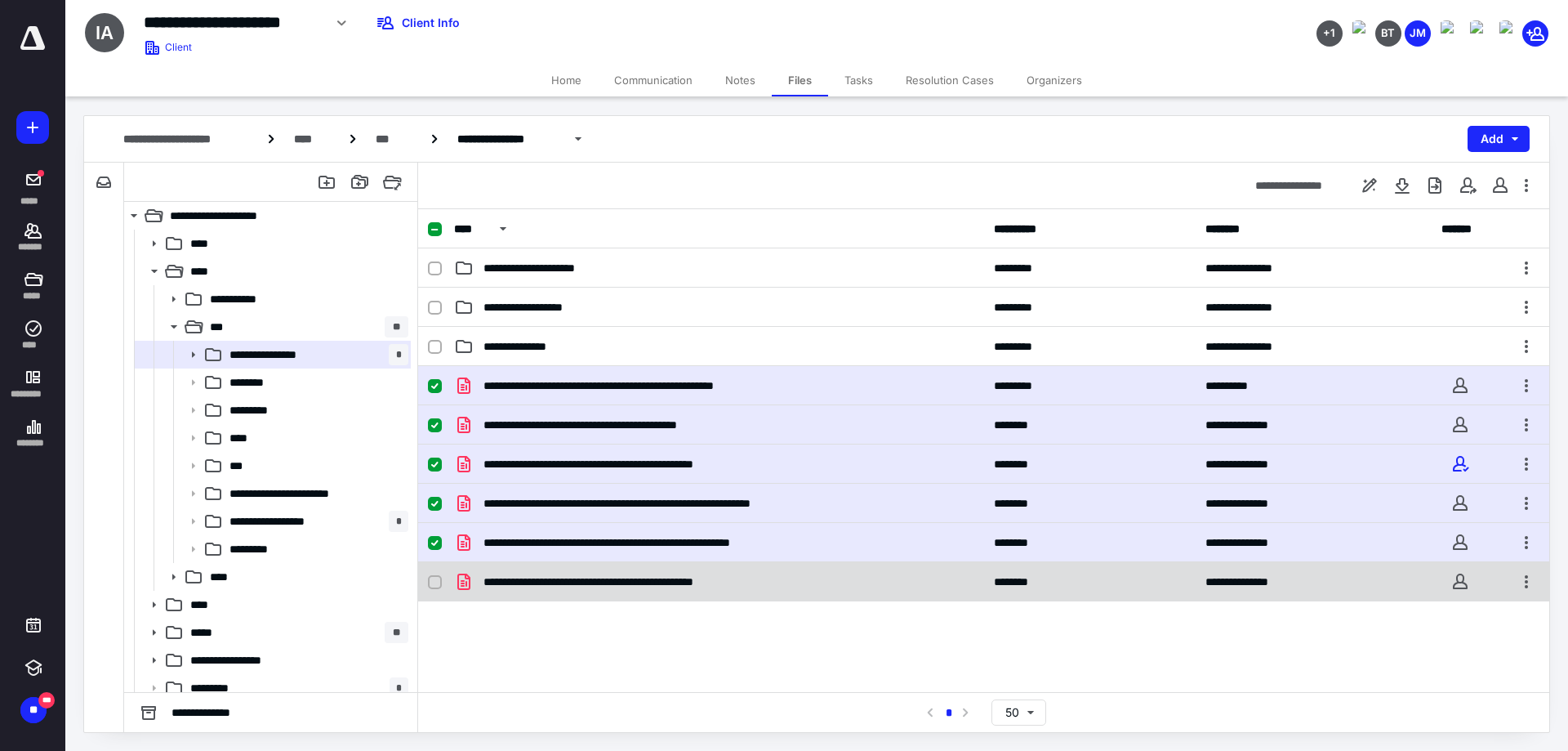 click at bounding box center [434, 583] 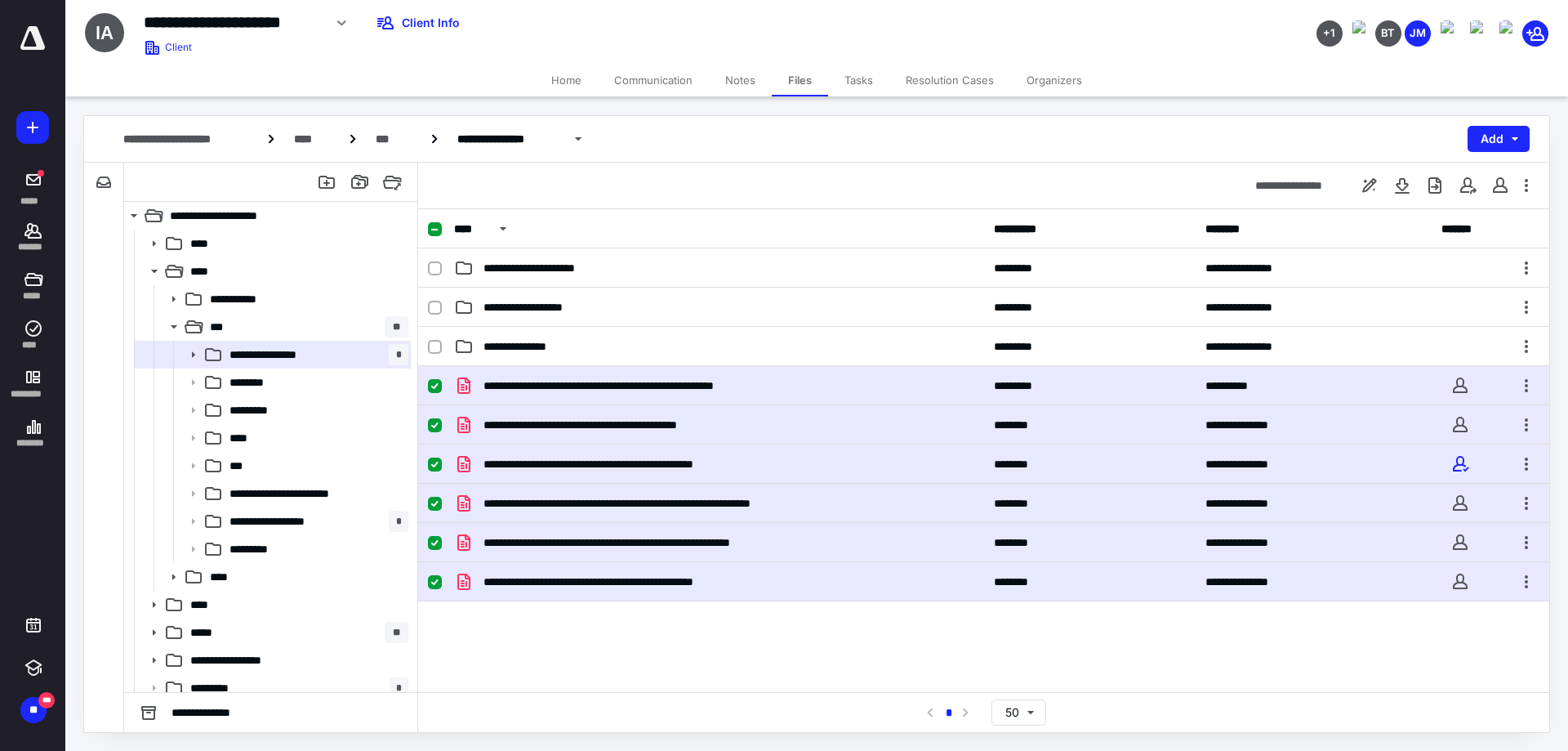 click 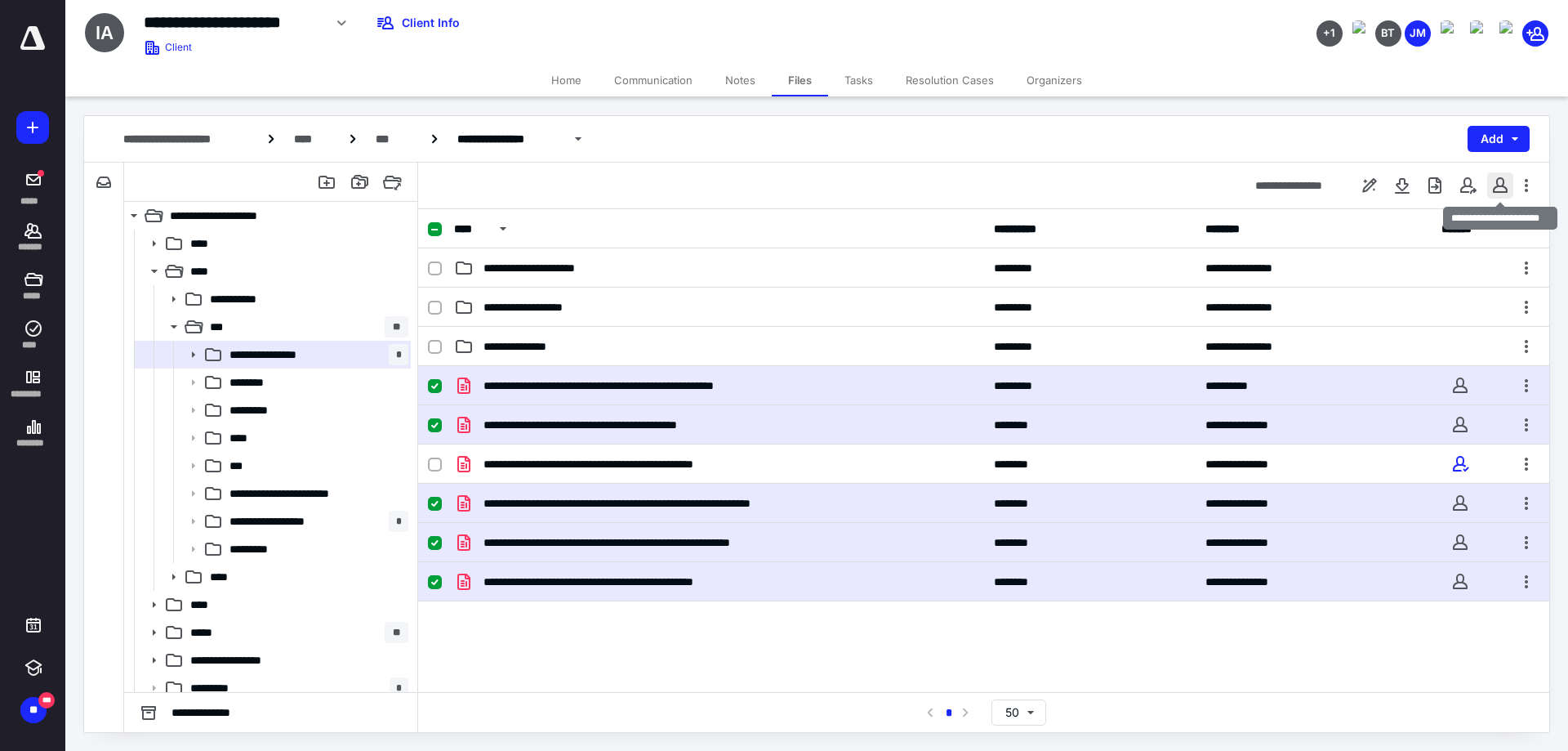 click at bounding box center (1500, 186) 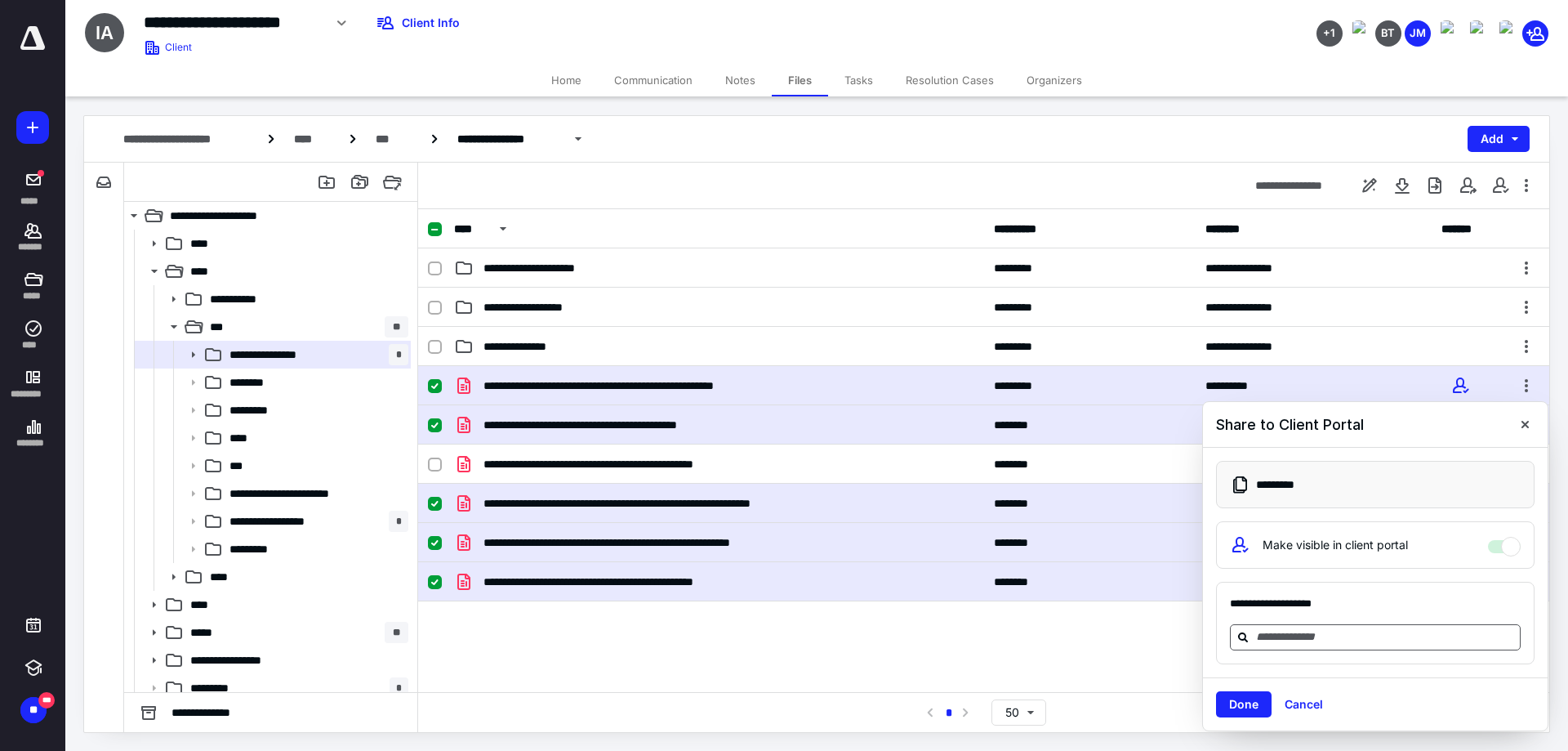 click at bounding box center [1385, 637] 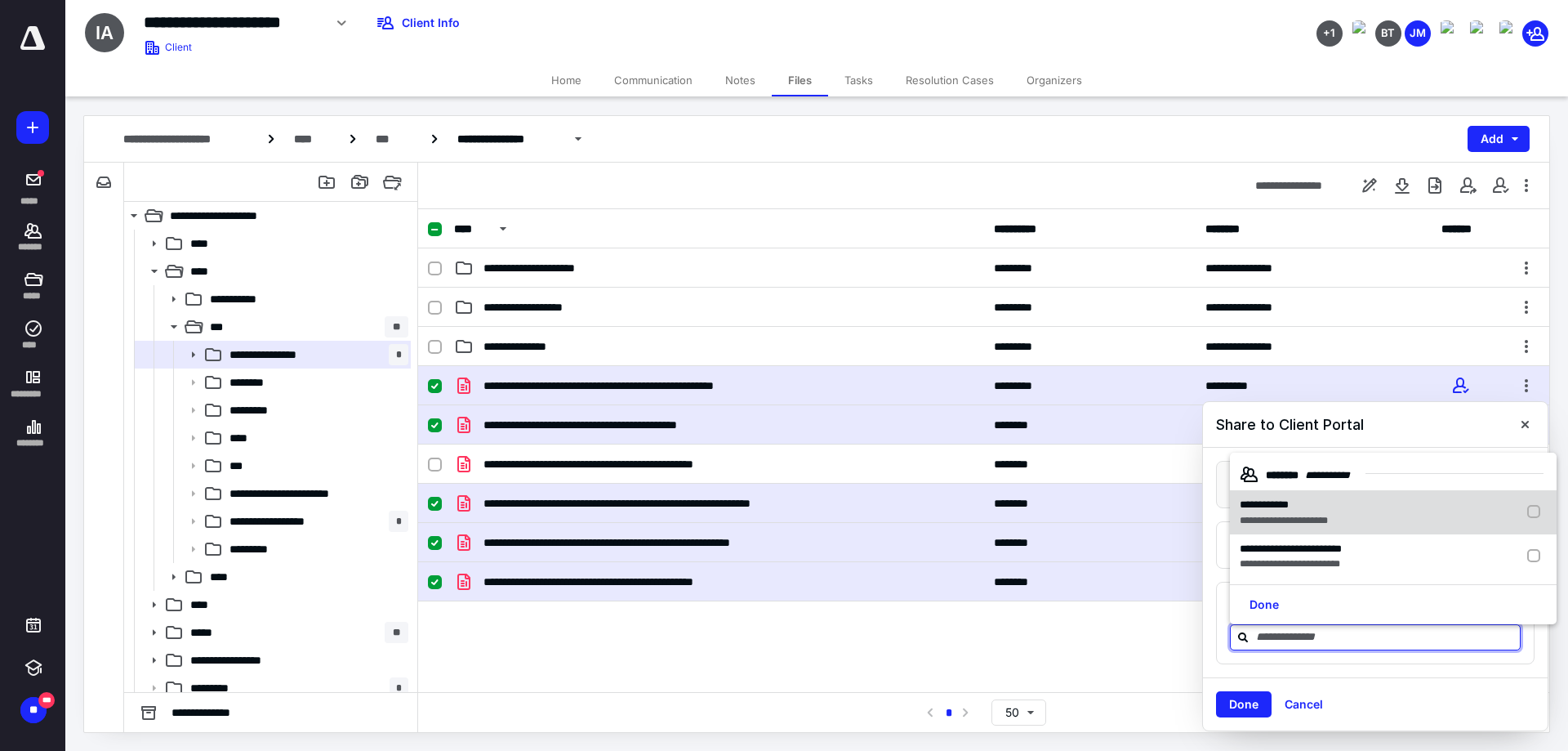 click at bounding box center [1537, 512] 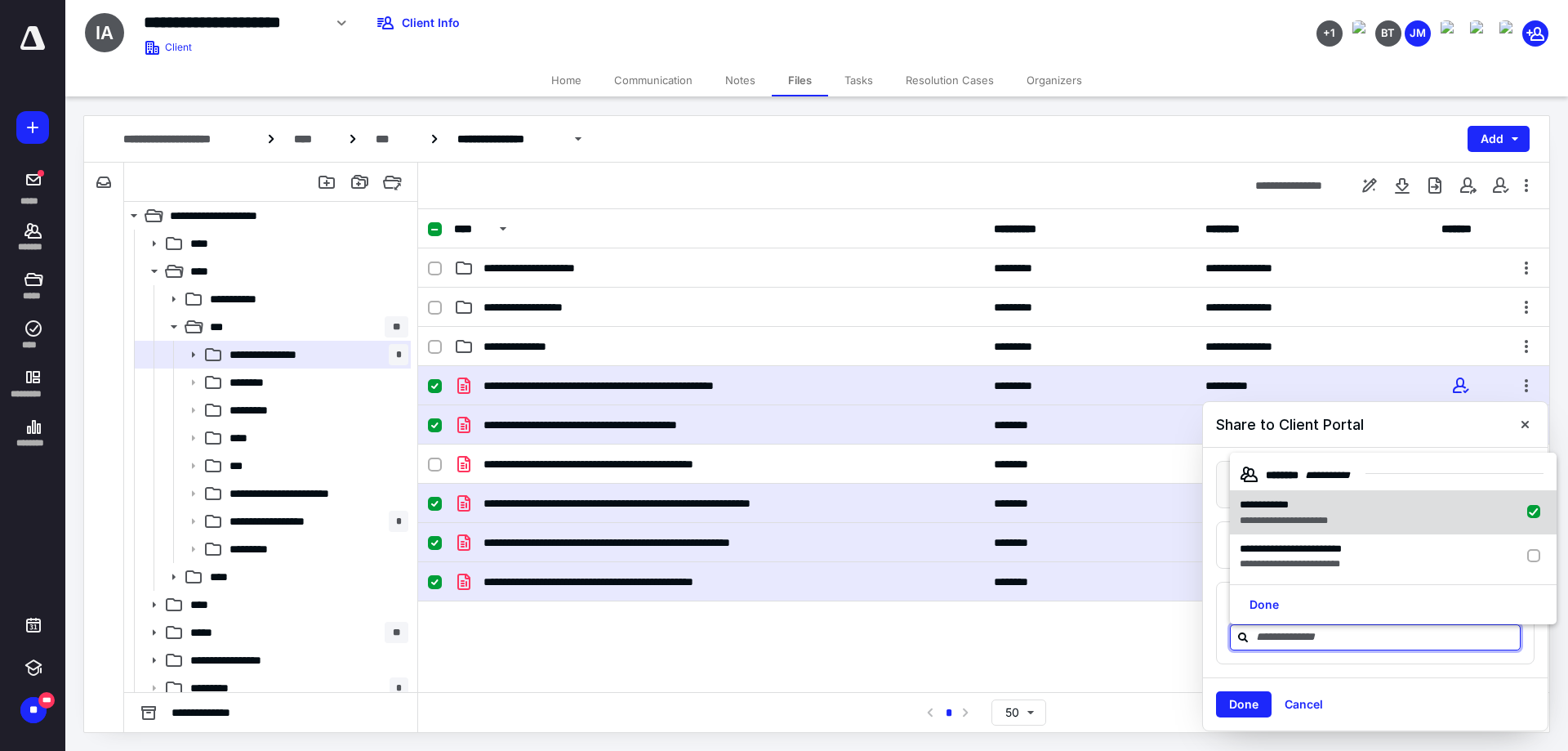 checkbox on "true" 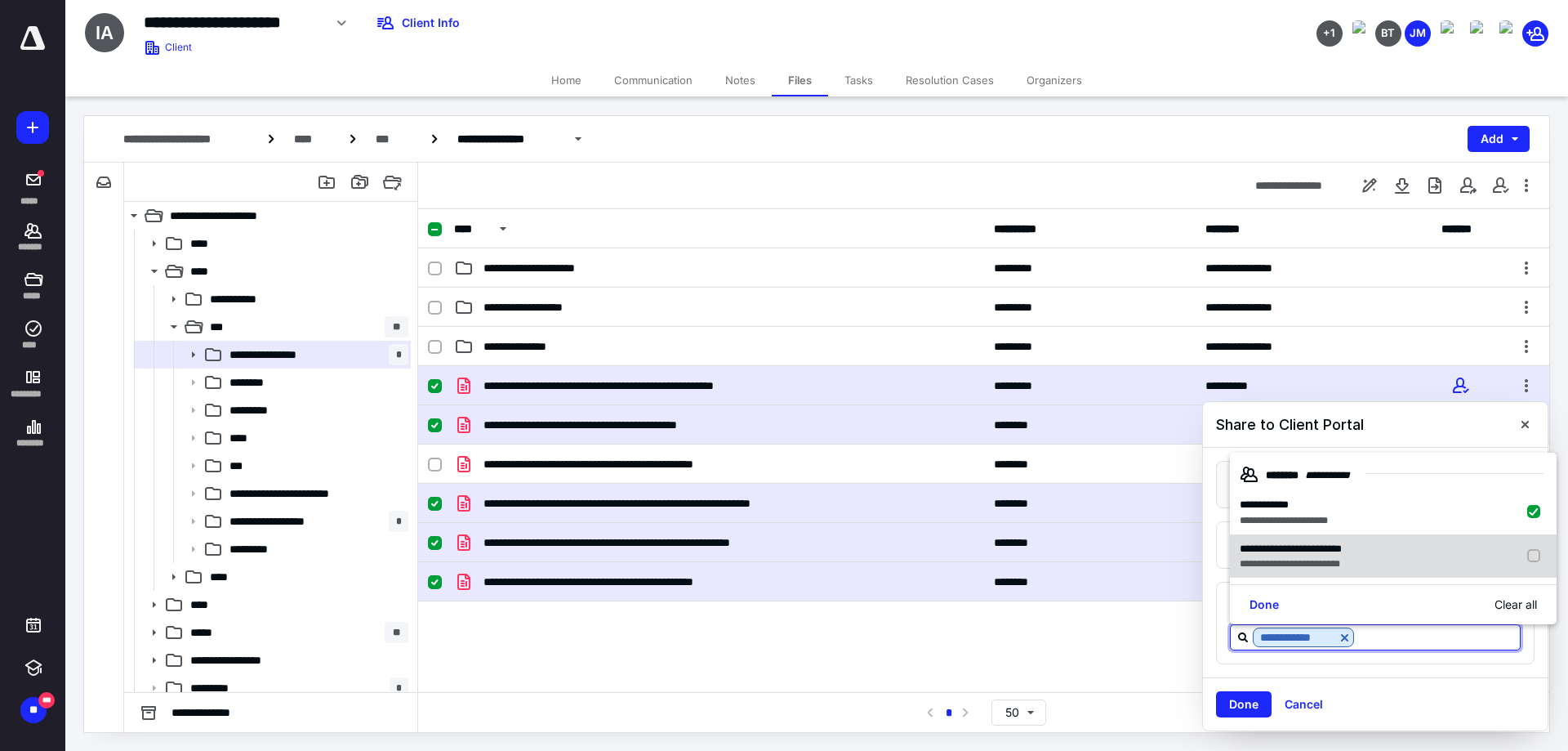 click at bounding box center [1537, 557] 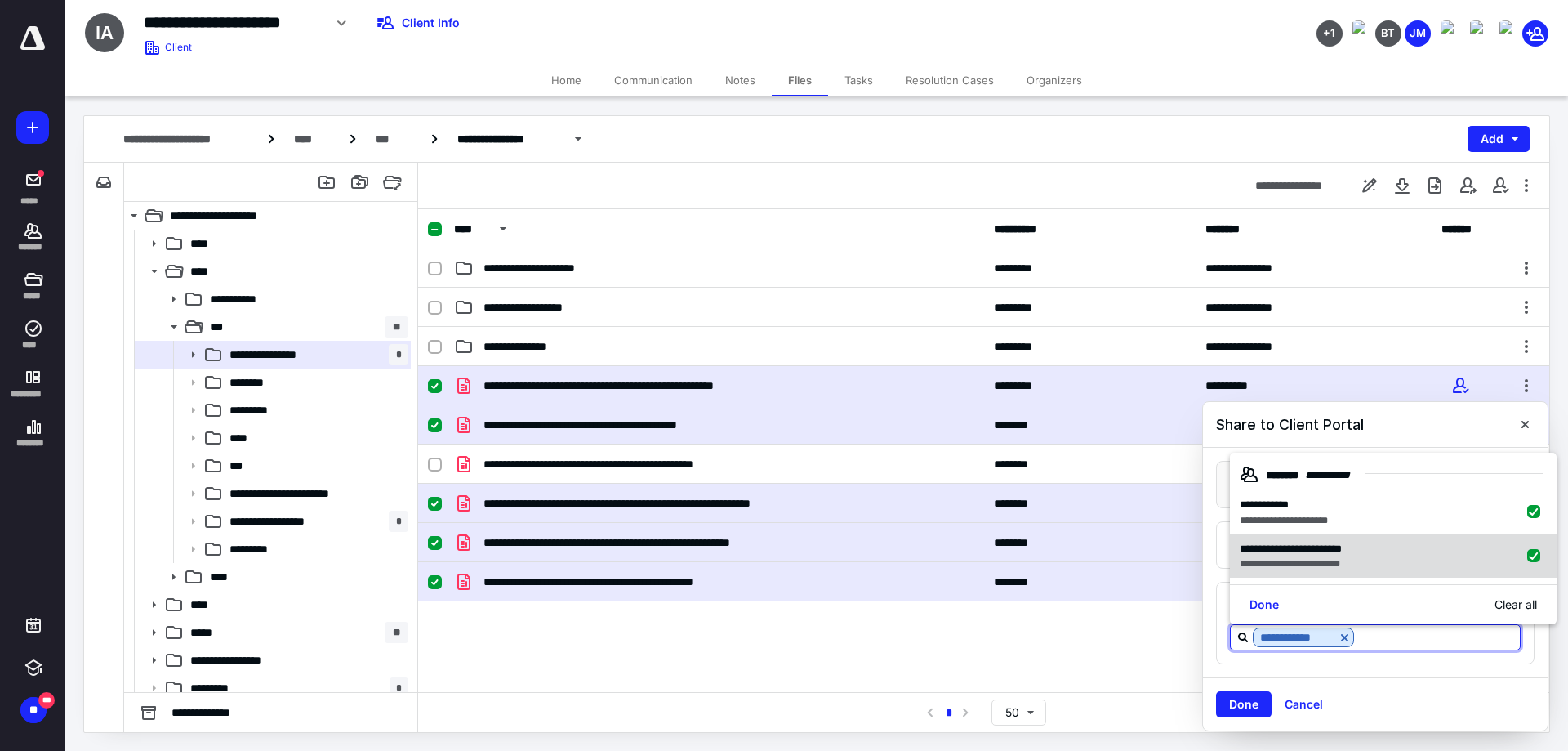 checkbox on "true" 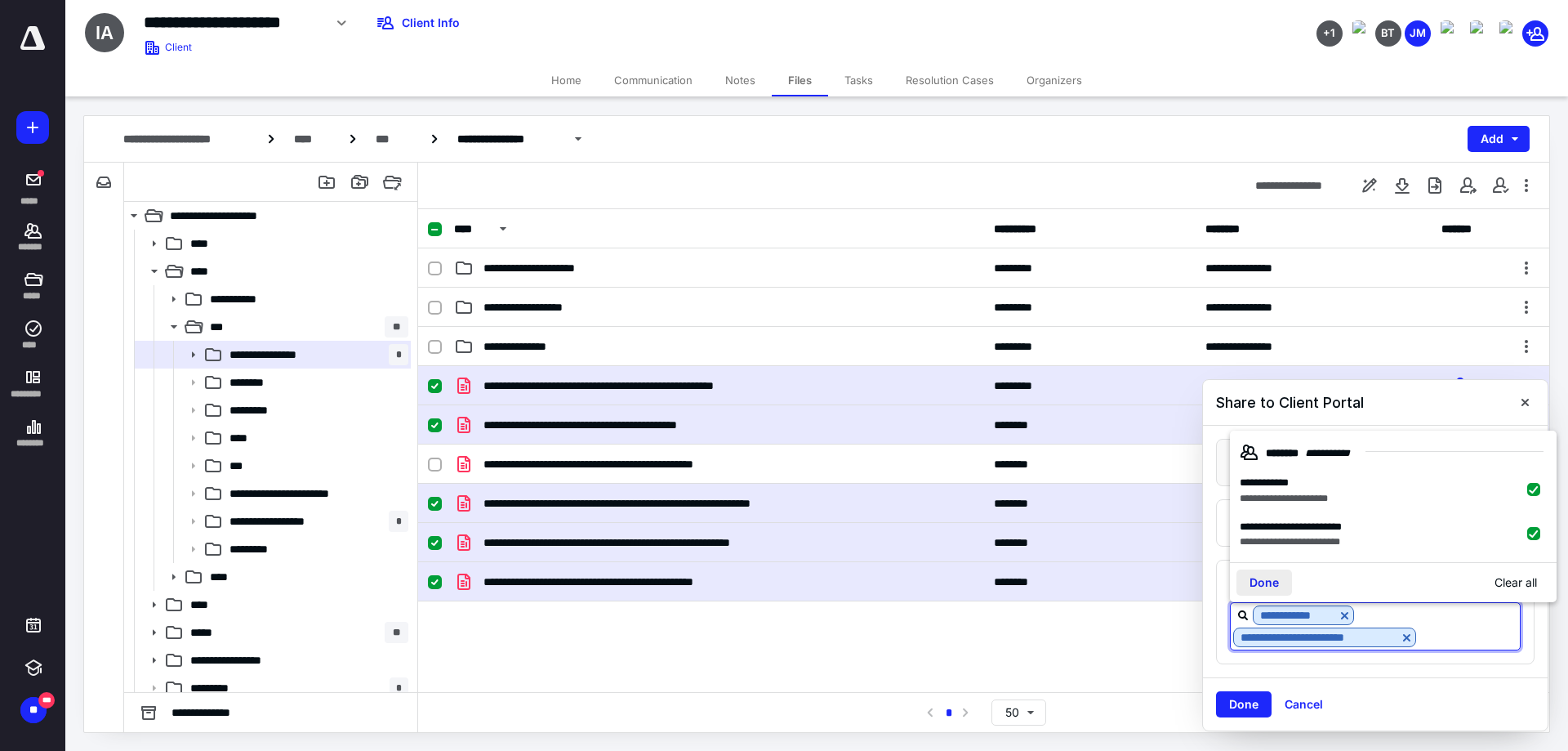 click on "Done" at bounding box center [1264, 583] 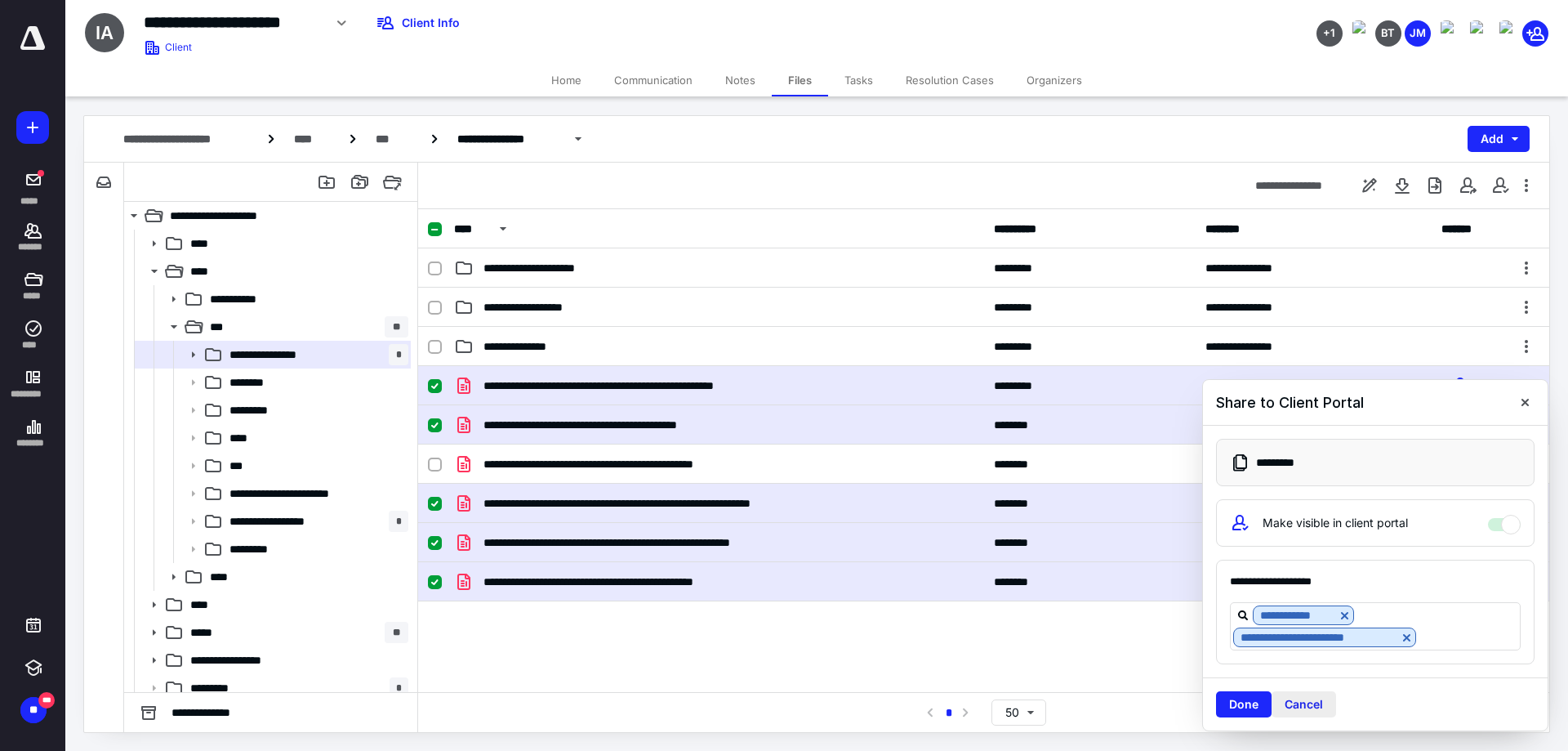 click on "Cancel" at bounding box center (1303, 704) 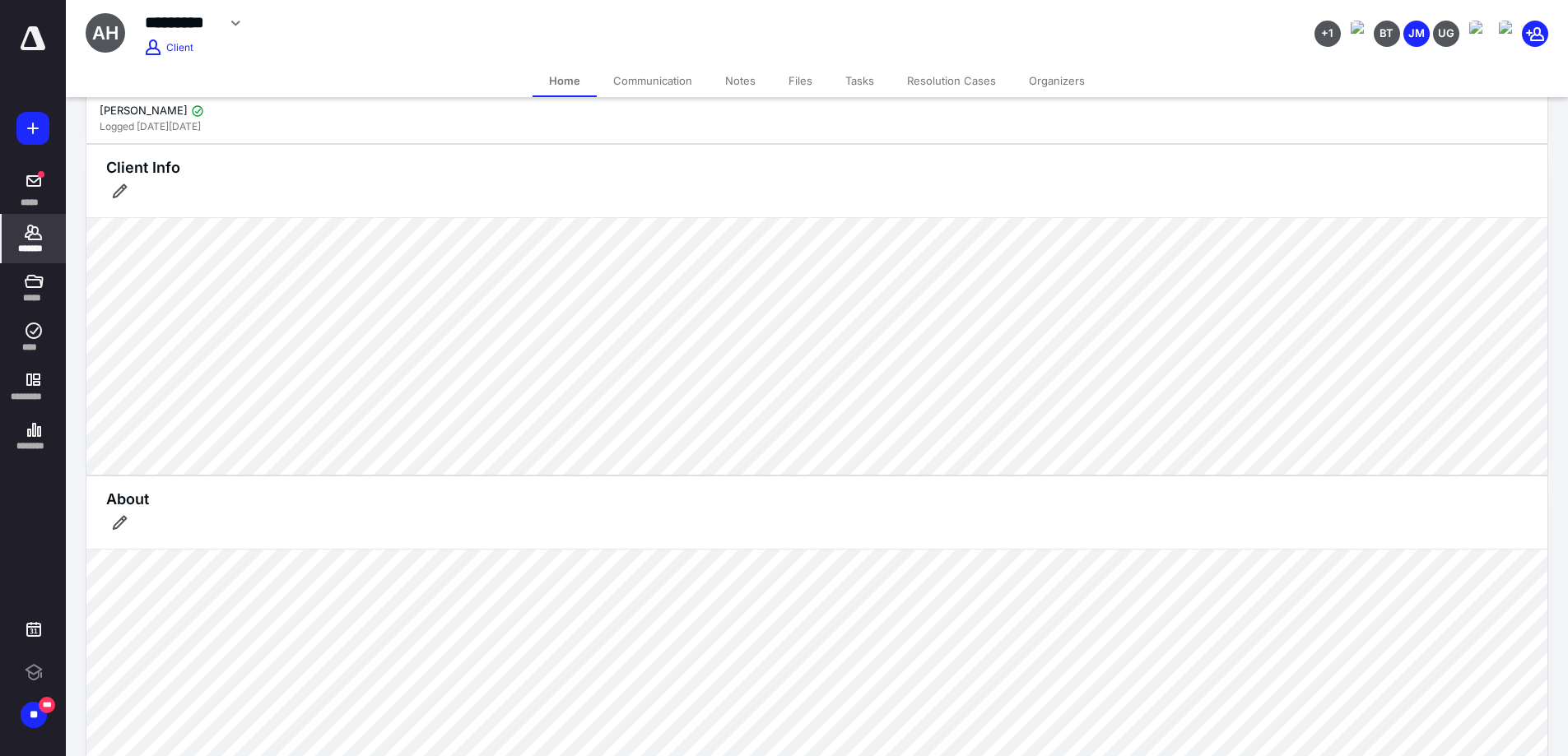 scroll, scrollTop: 0, scrollLeft: 0, axis: both 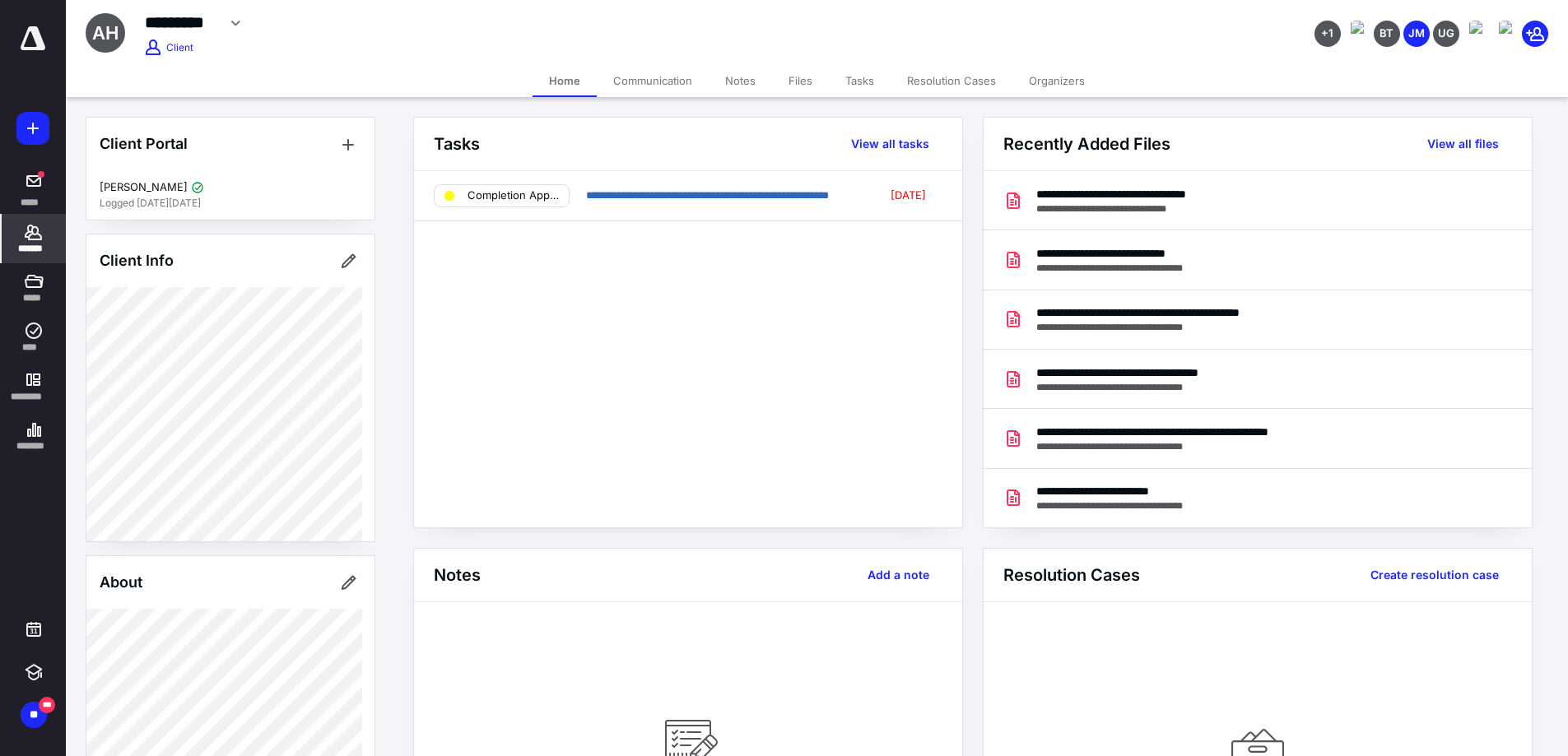 click on "Files" at bounding box center [800, 81] 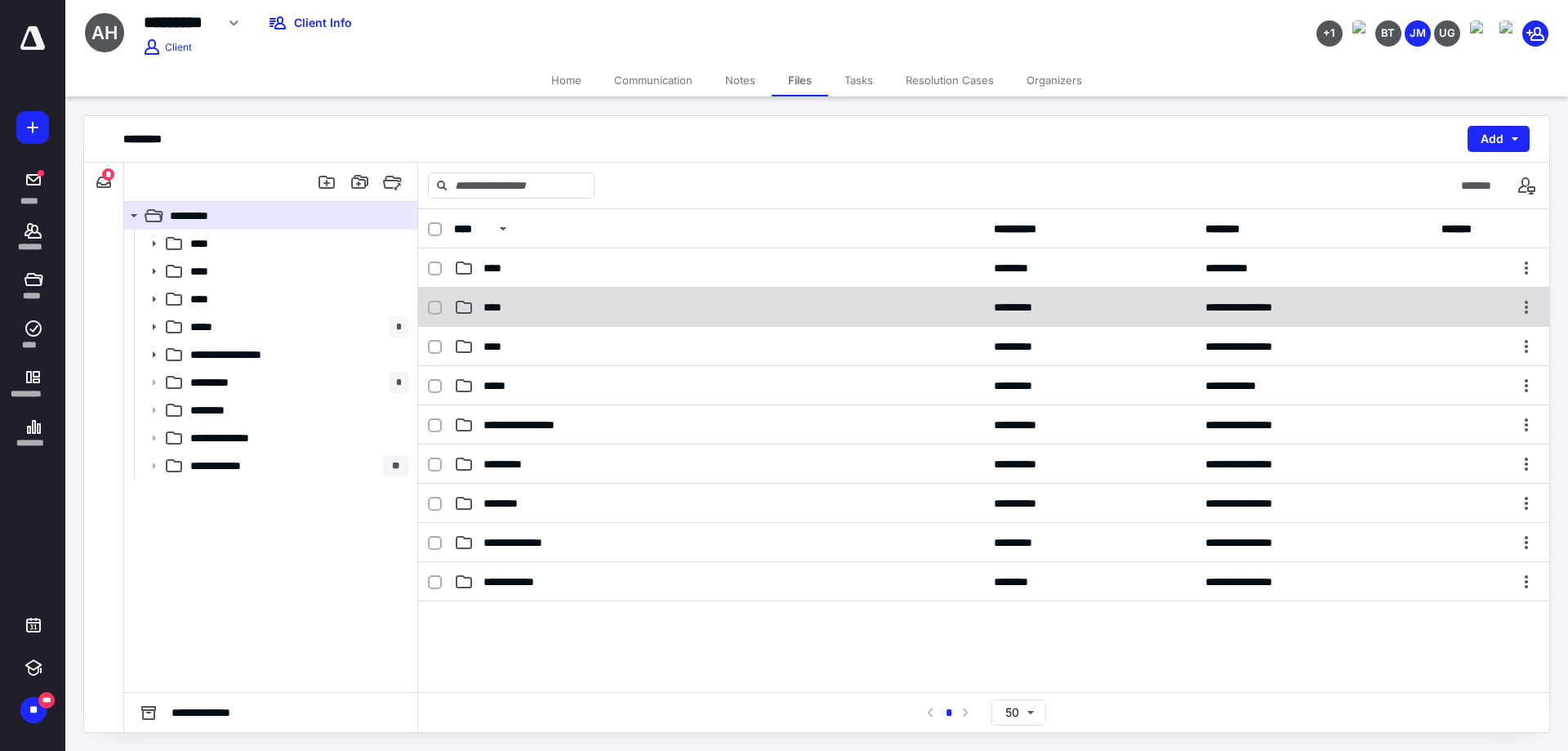 click on "**********" at bounding box center [983, 307] 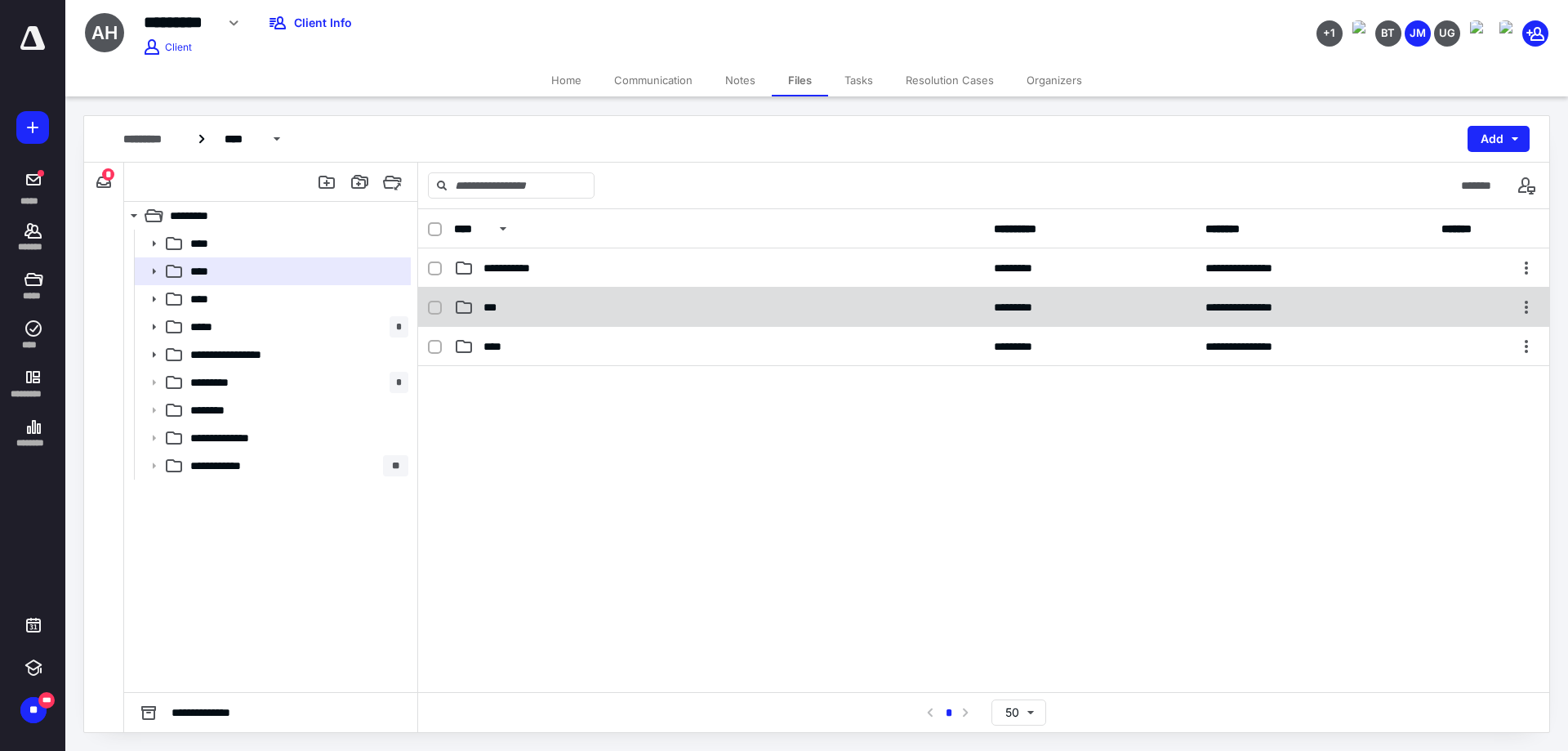 click on "***" at bounding box center (719, 307) 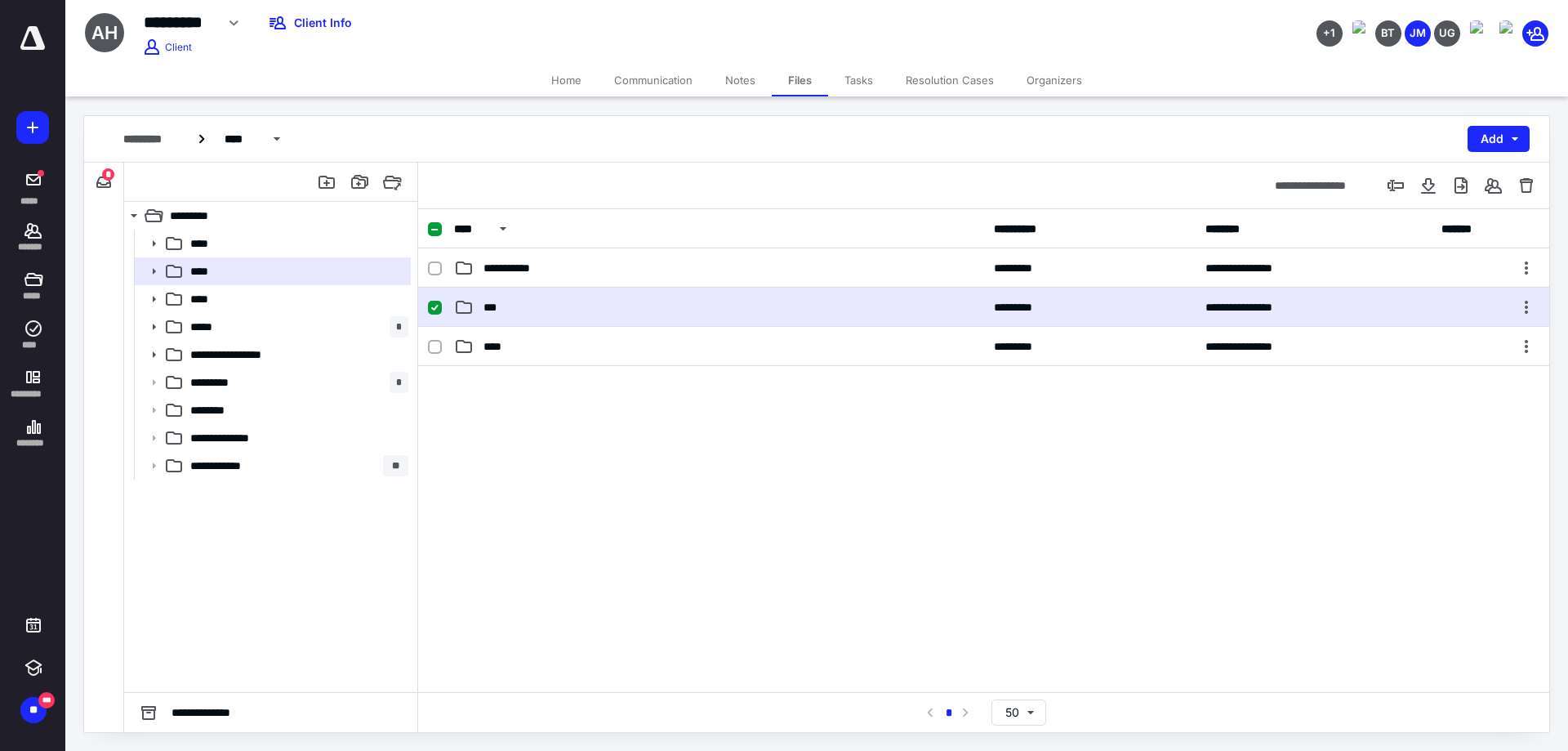click on "***" at bounding box center [719, 307] 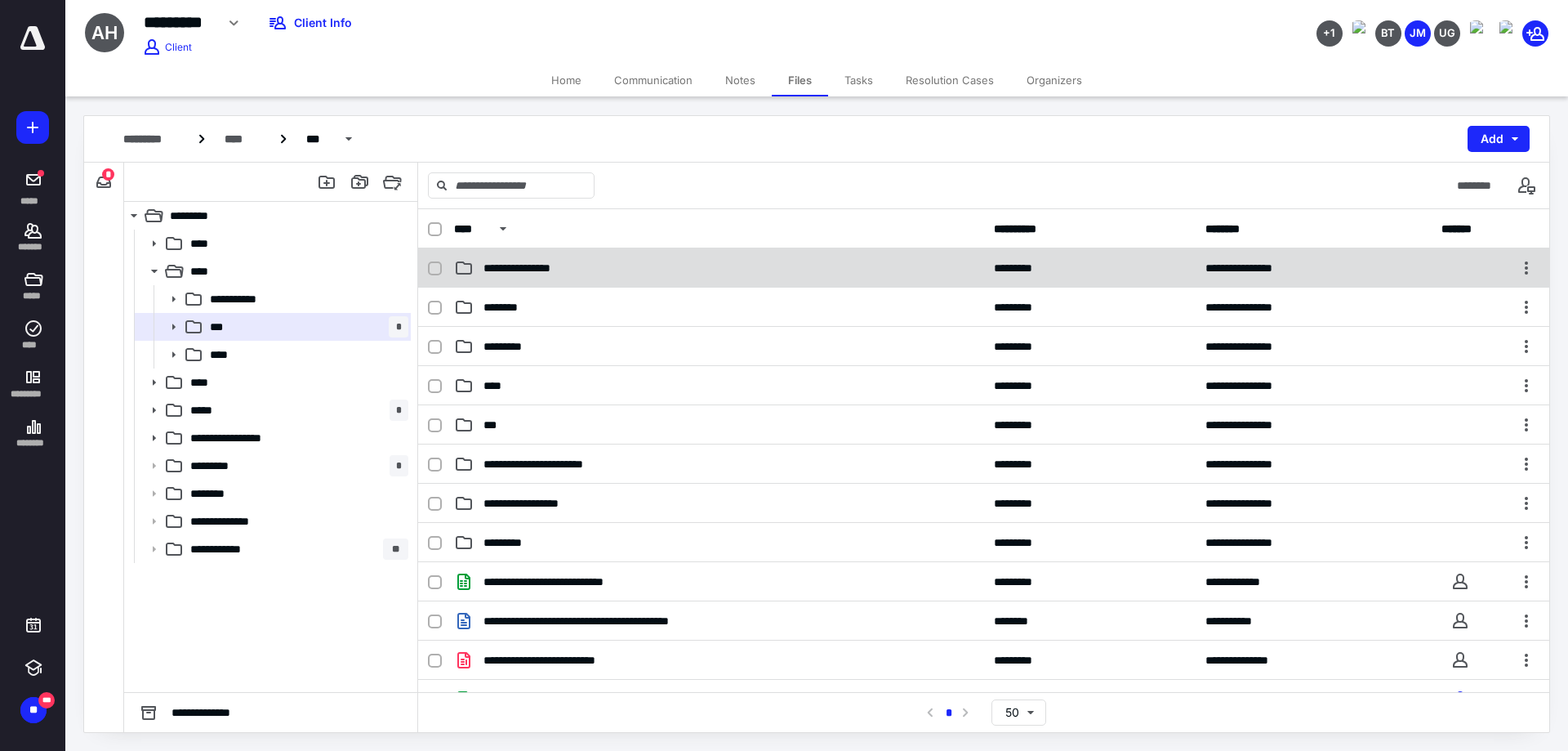 click on "**********" at bounding box center [719, 268] 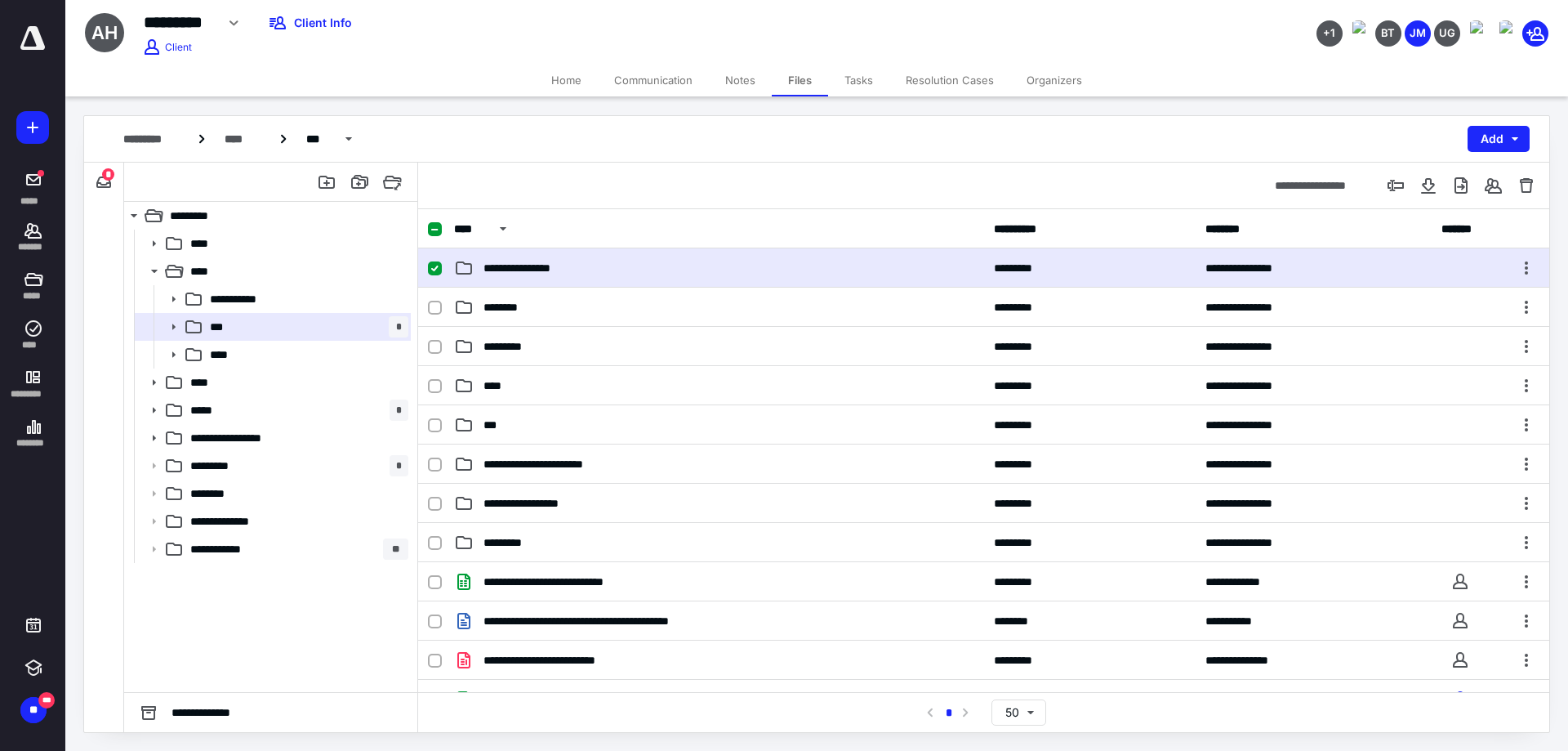 click on "**********" at bounding box center (719, 268) 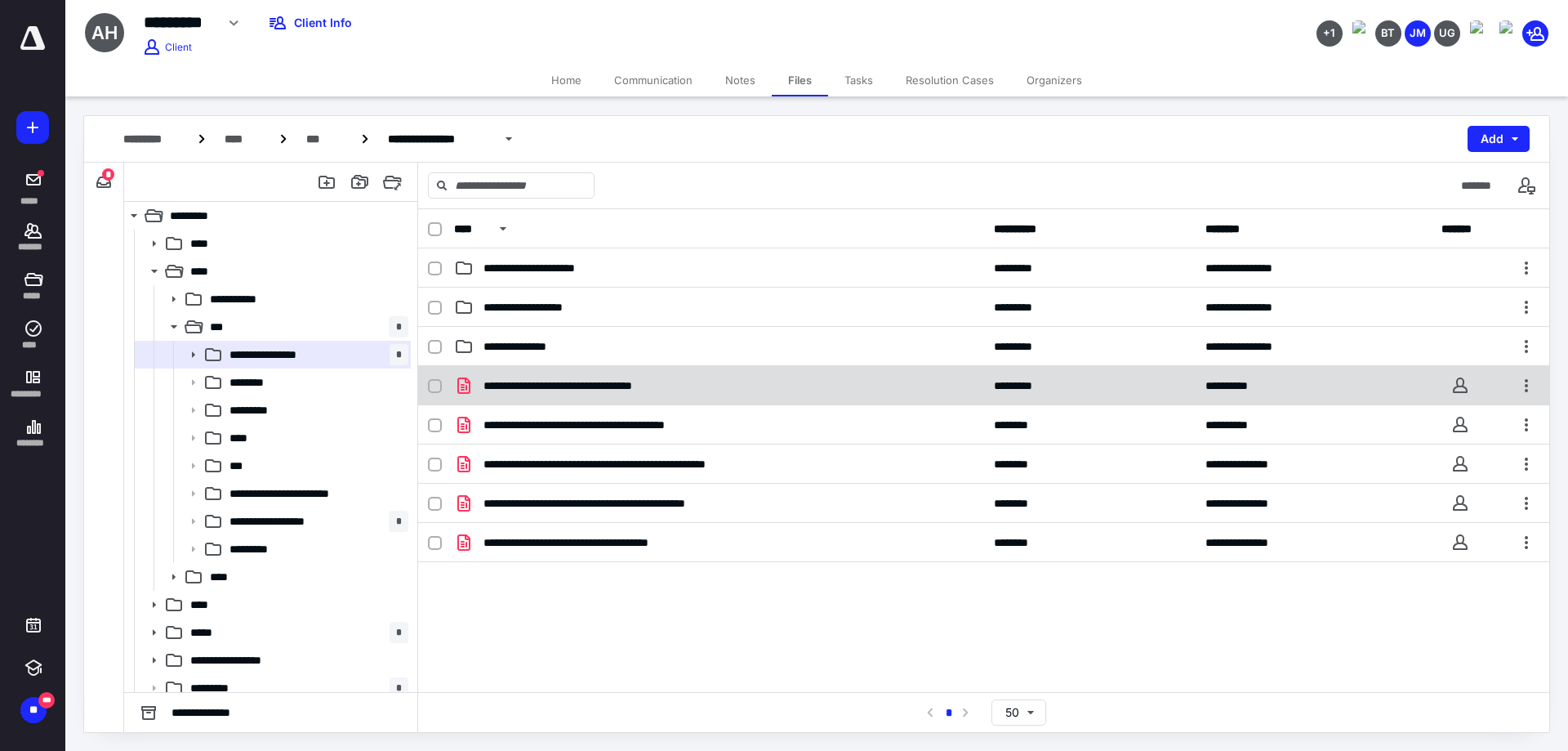 click 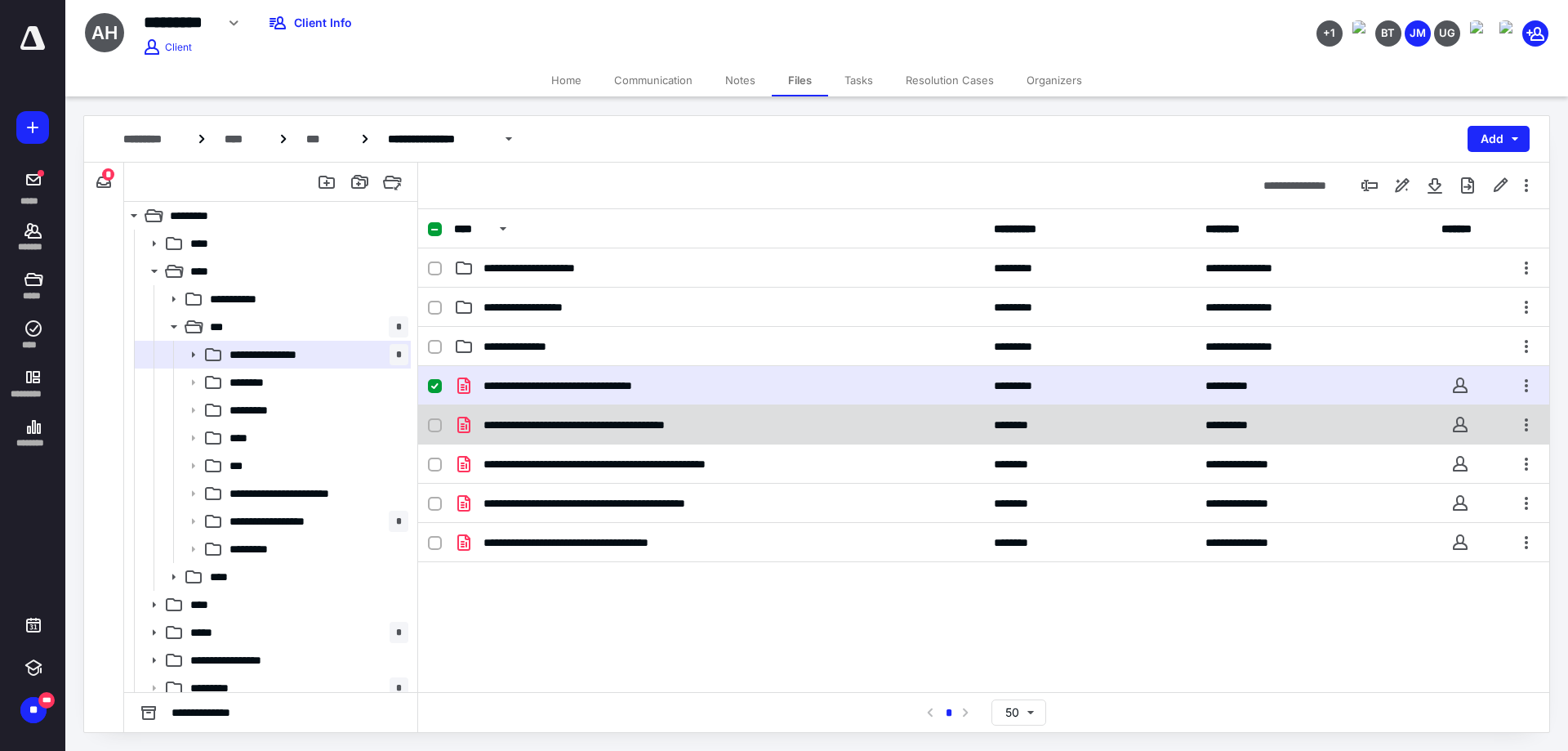 click at bounding box center (434, 426) 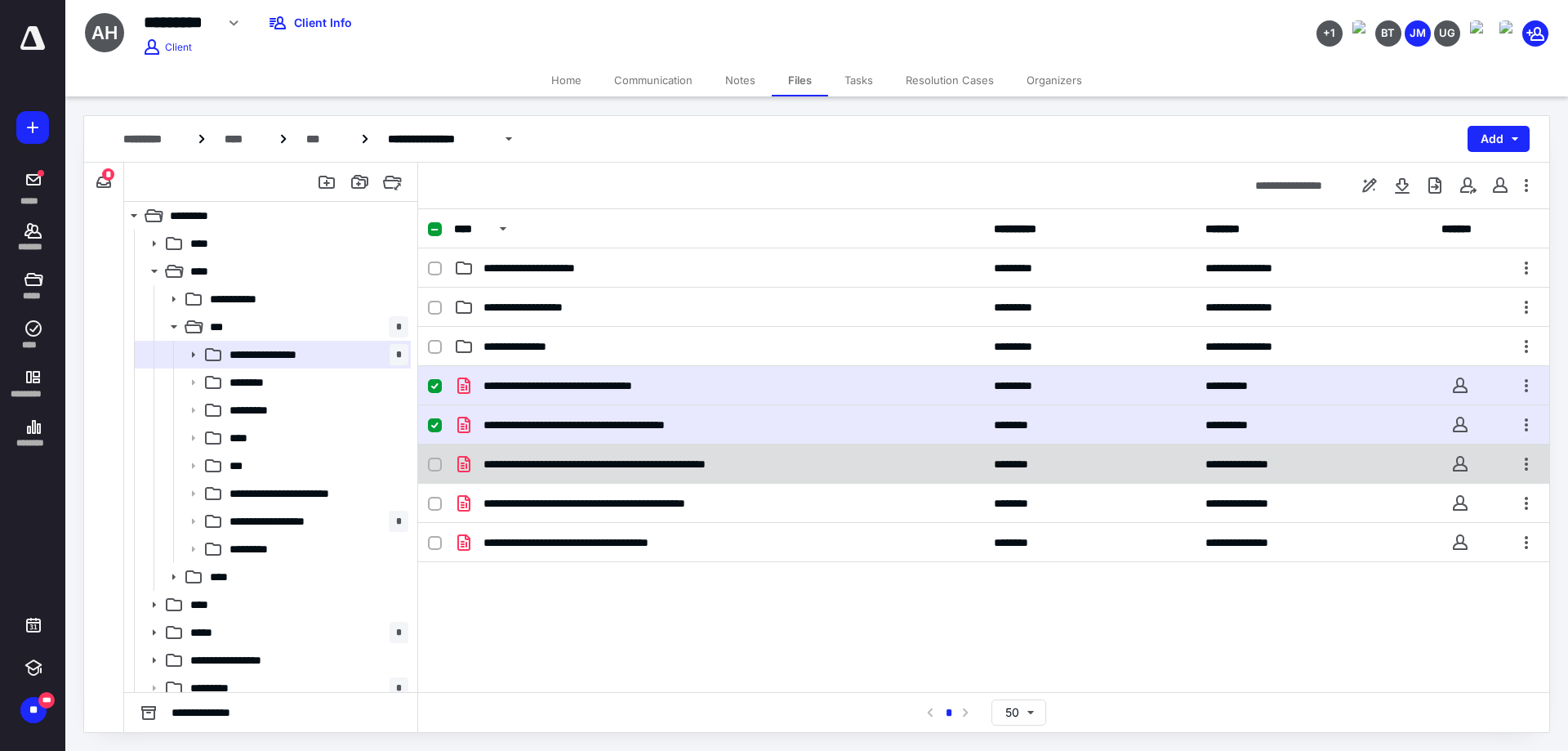 click at bounding box center (434, 465) 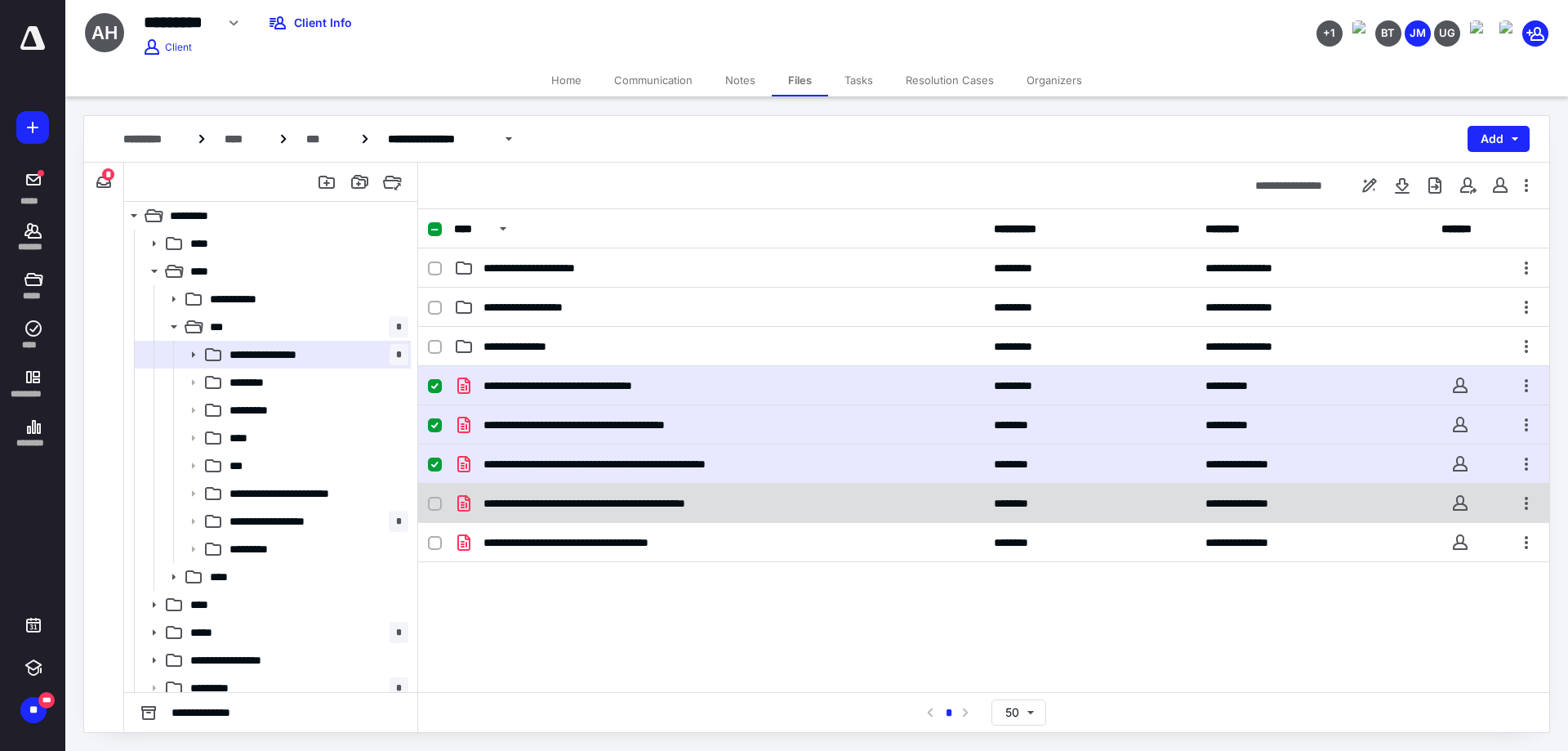 click at bounding box center [434, 504] 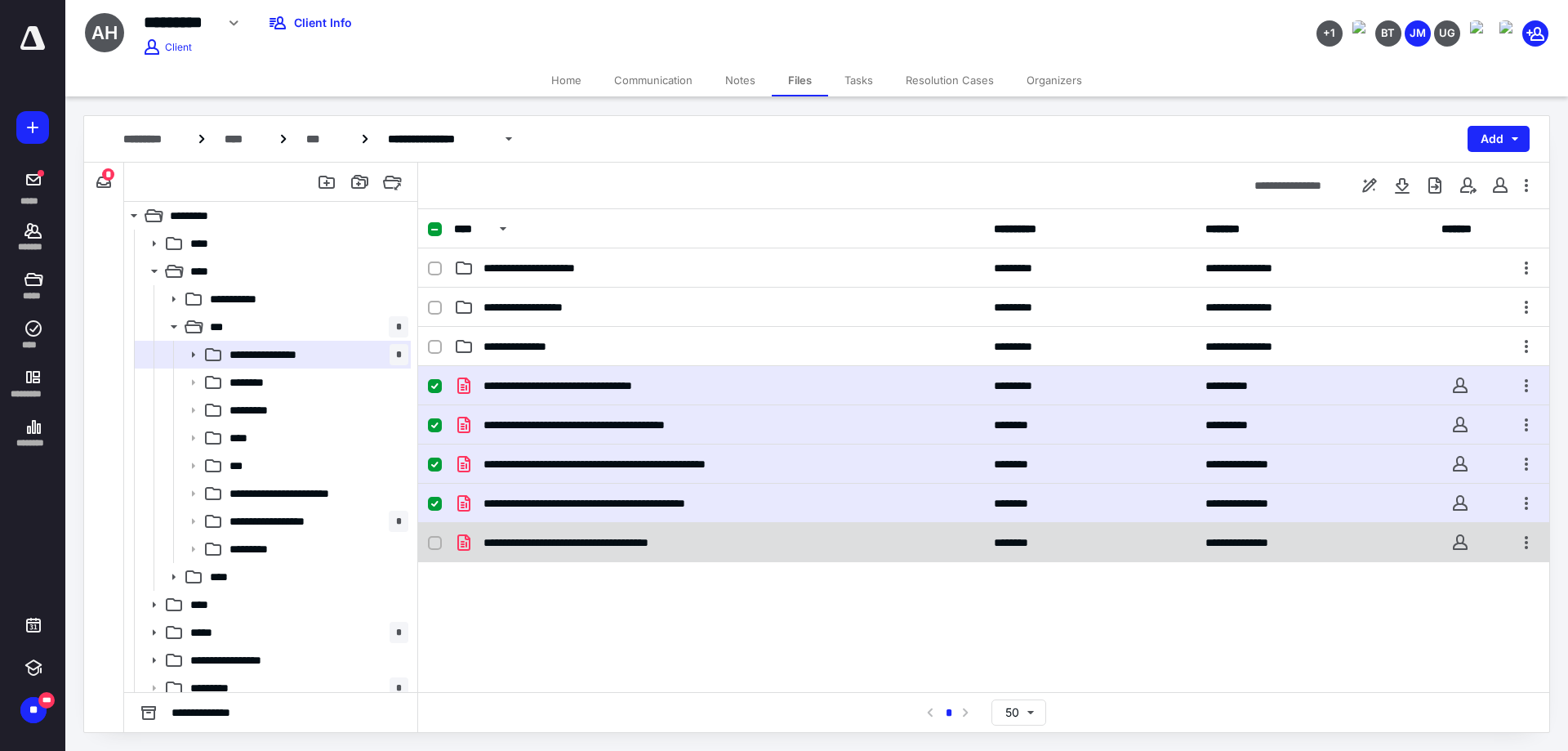 click at bounding box center (434, 543) 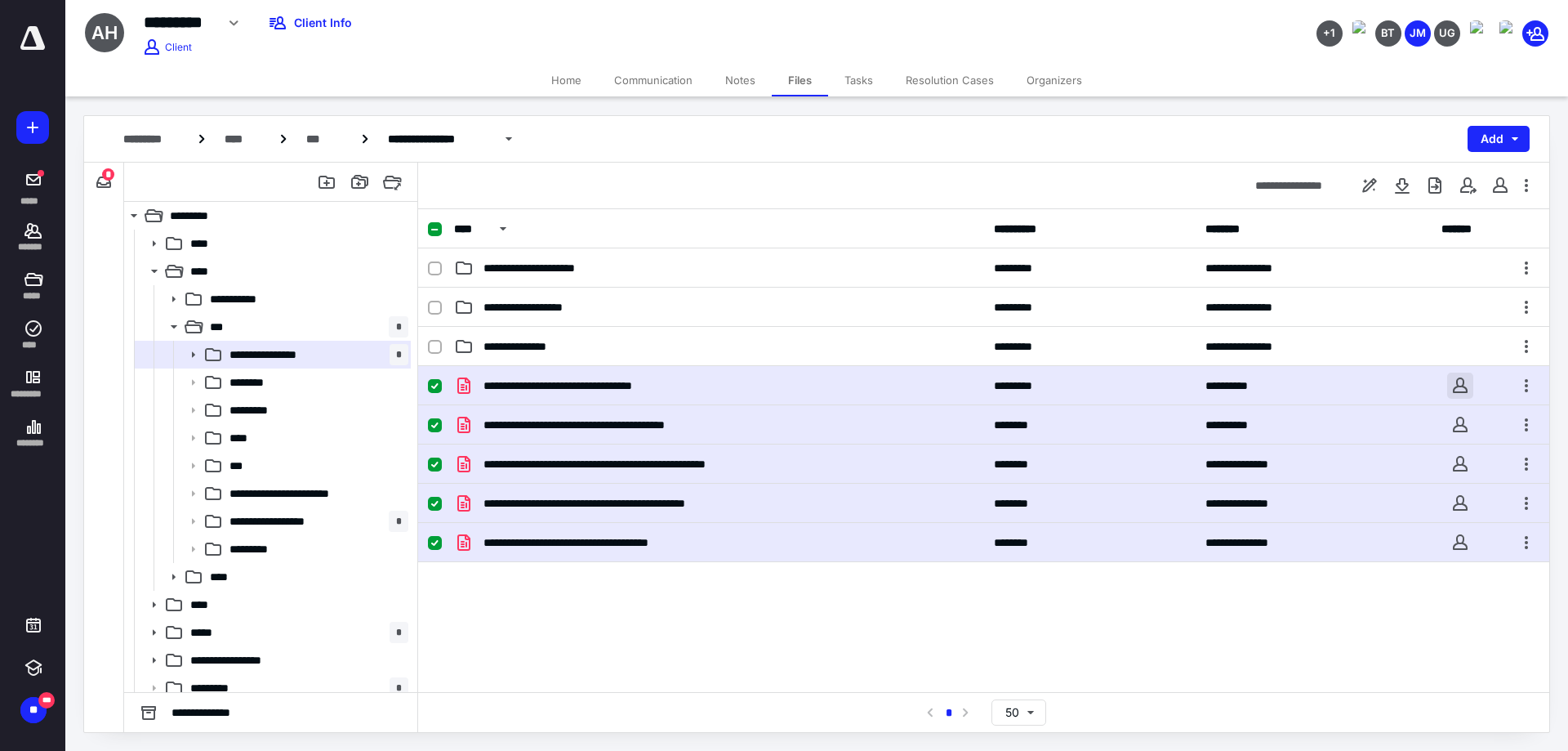 click at bounding box center [1460, 386] 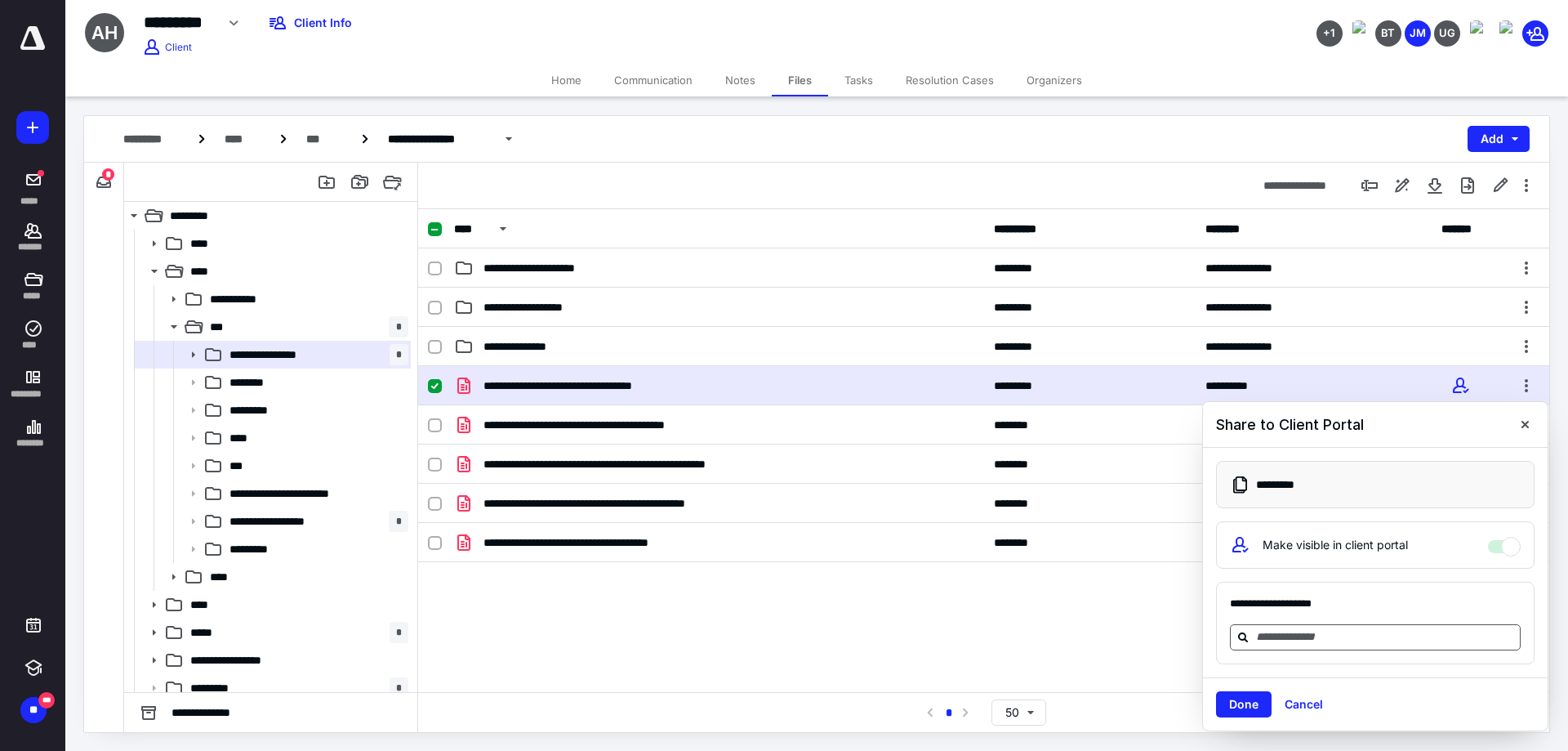 click at bounding box center (1385, 637) 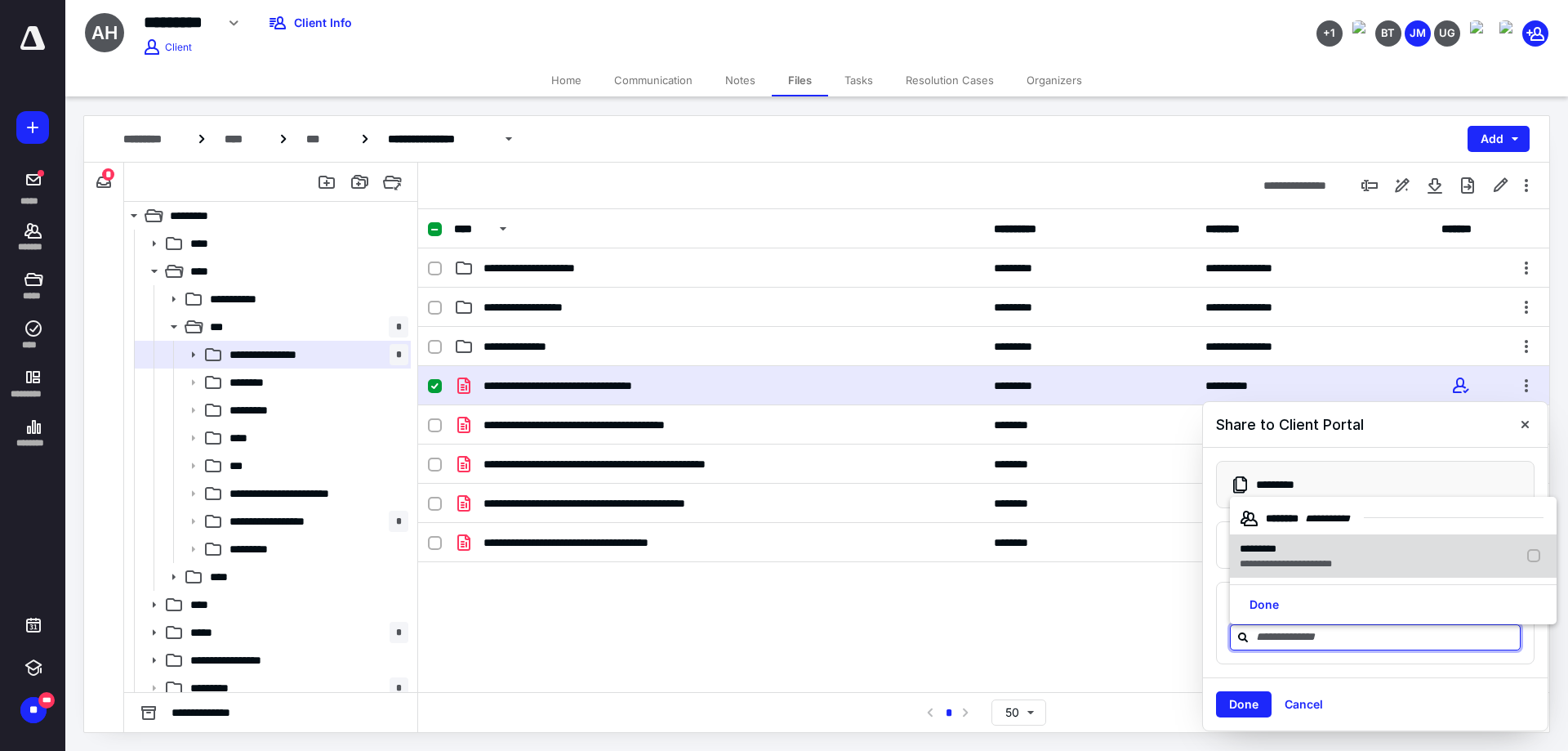 click on "**********" at bounding box center (1285, 564) 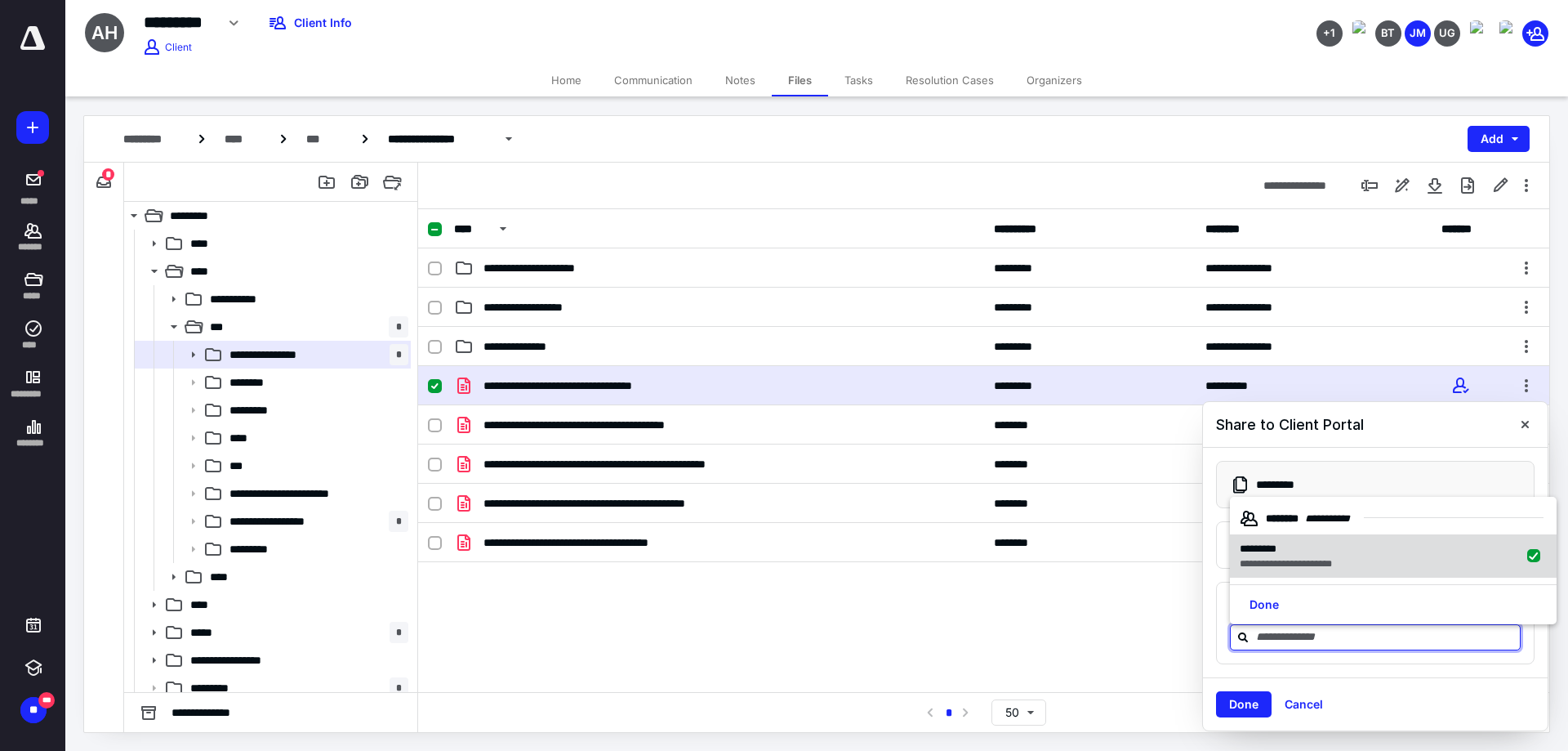 checkbox on "true" 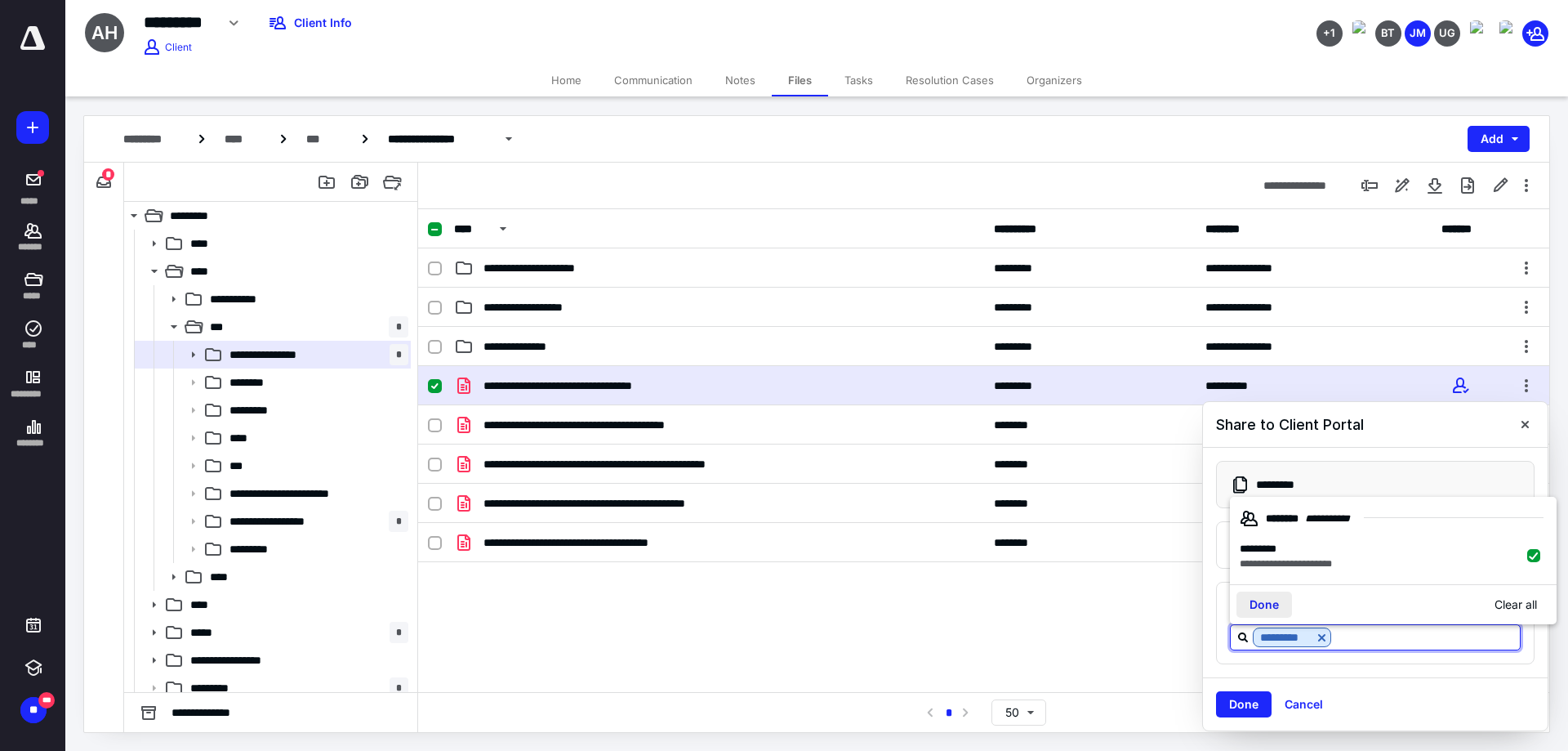 click on "Done" at bounding box center (1264, 605) 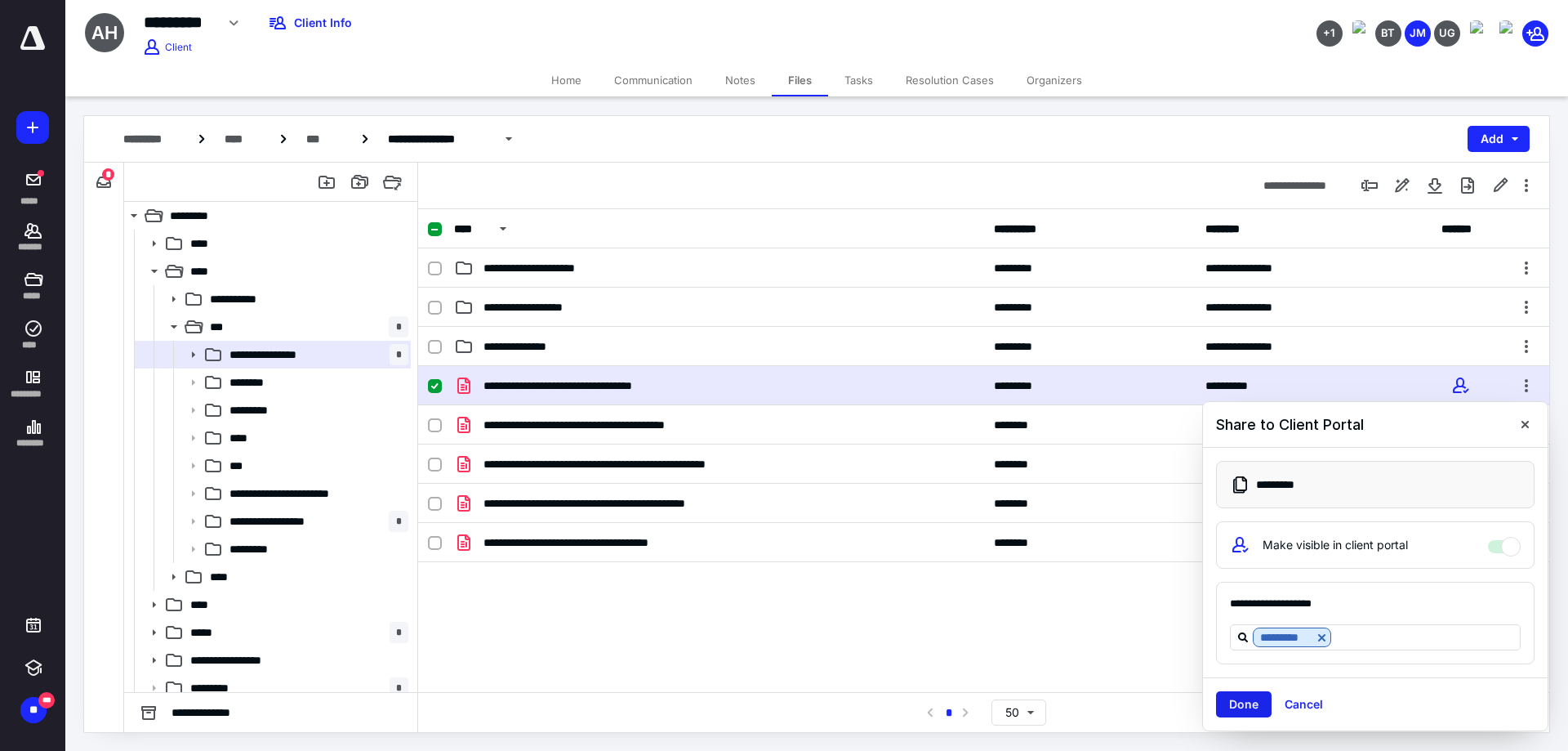 click on "Done" at bounding box center [1244, 704] 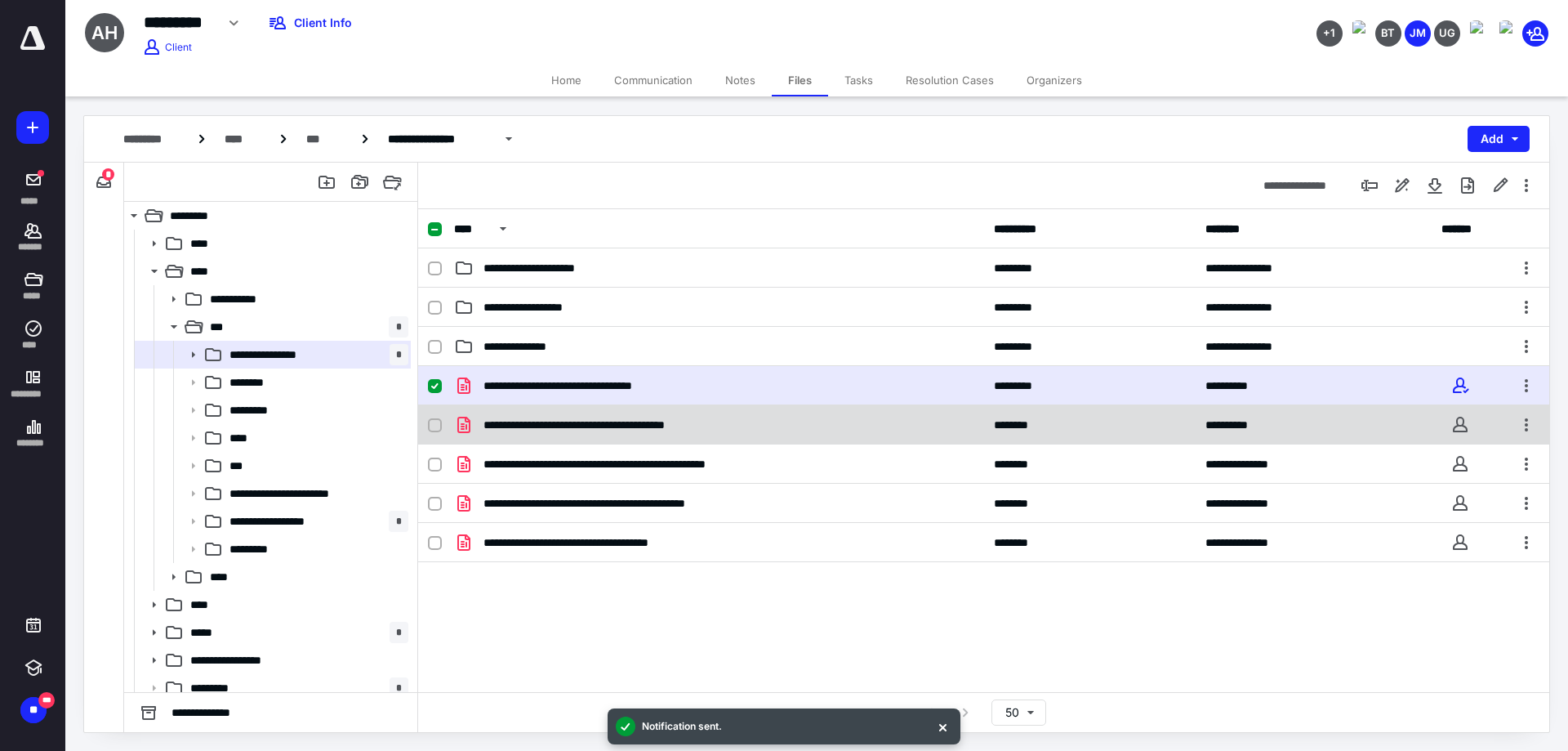 click 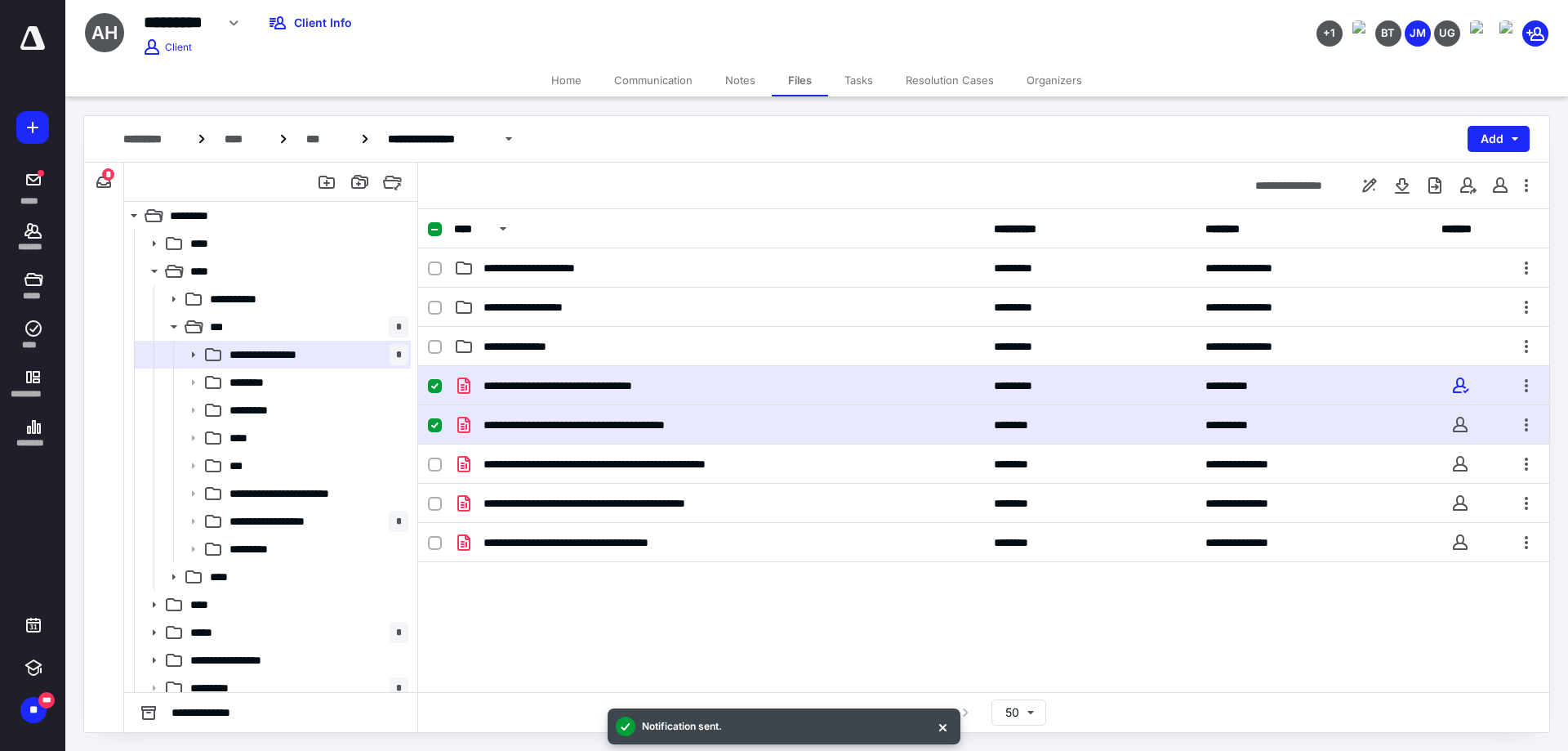 click 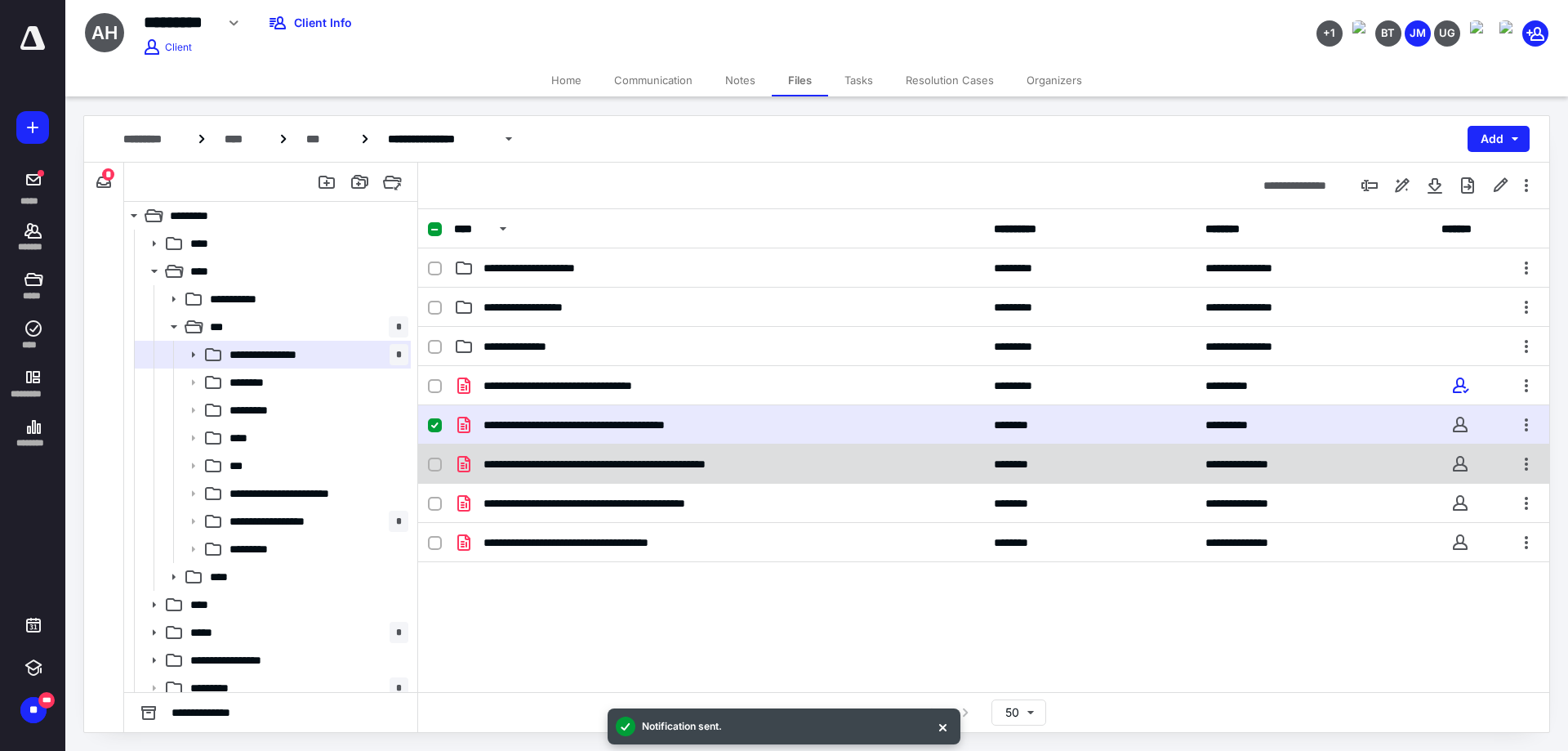 click 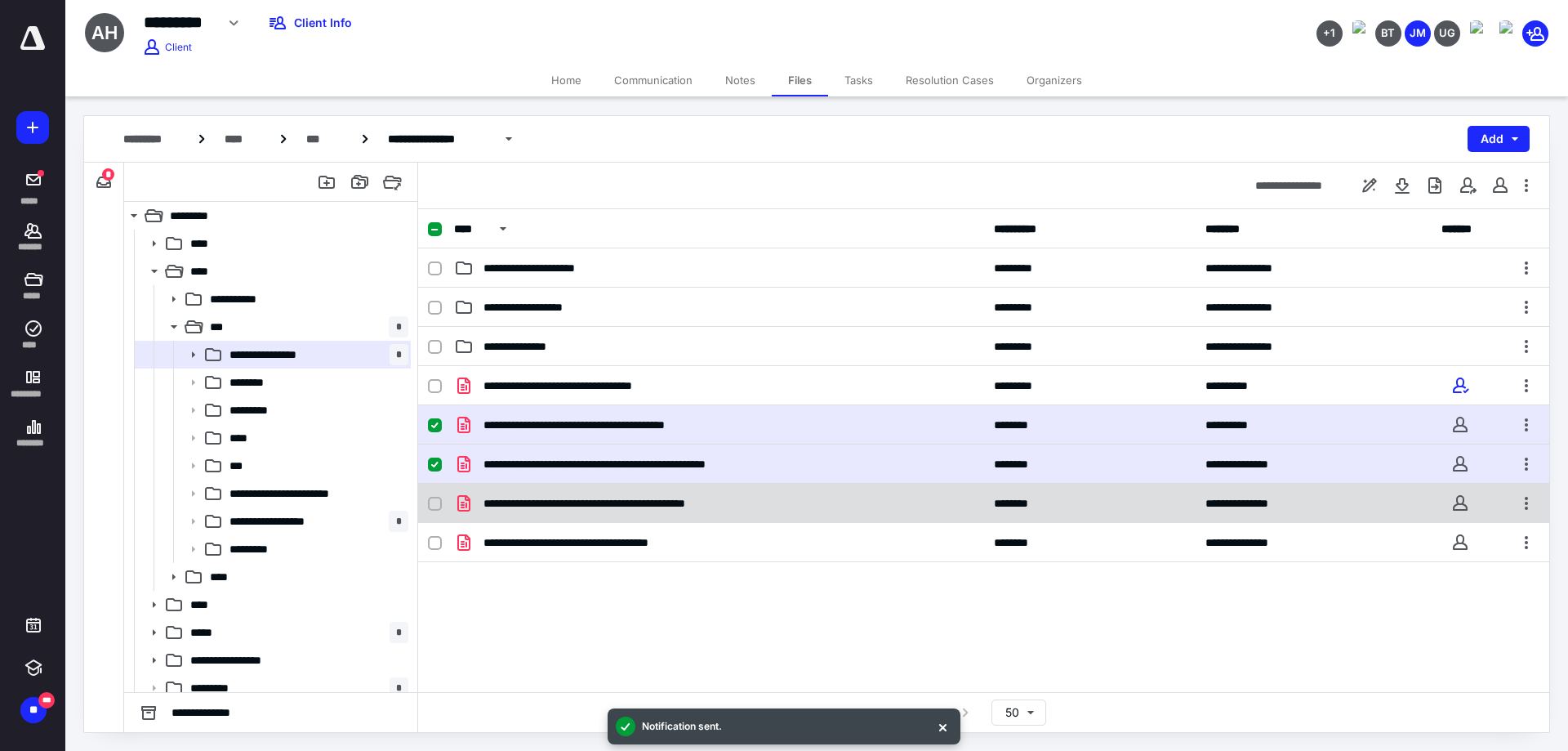 click 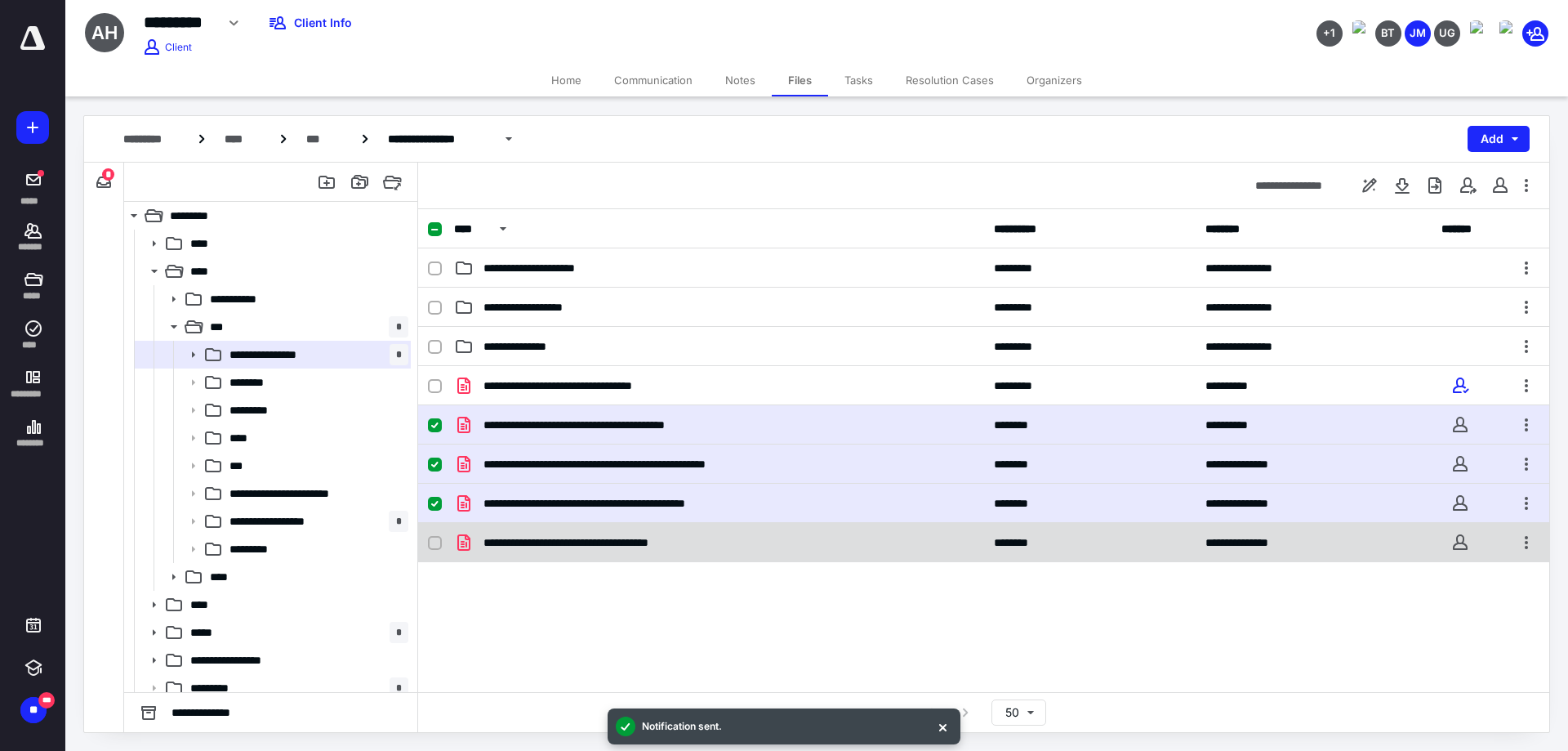 click at bounding box center (434, 543) 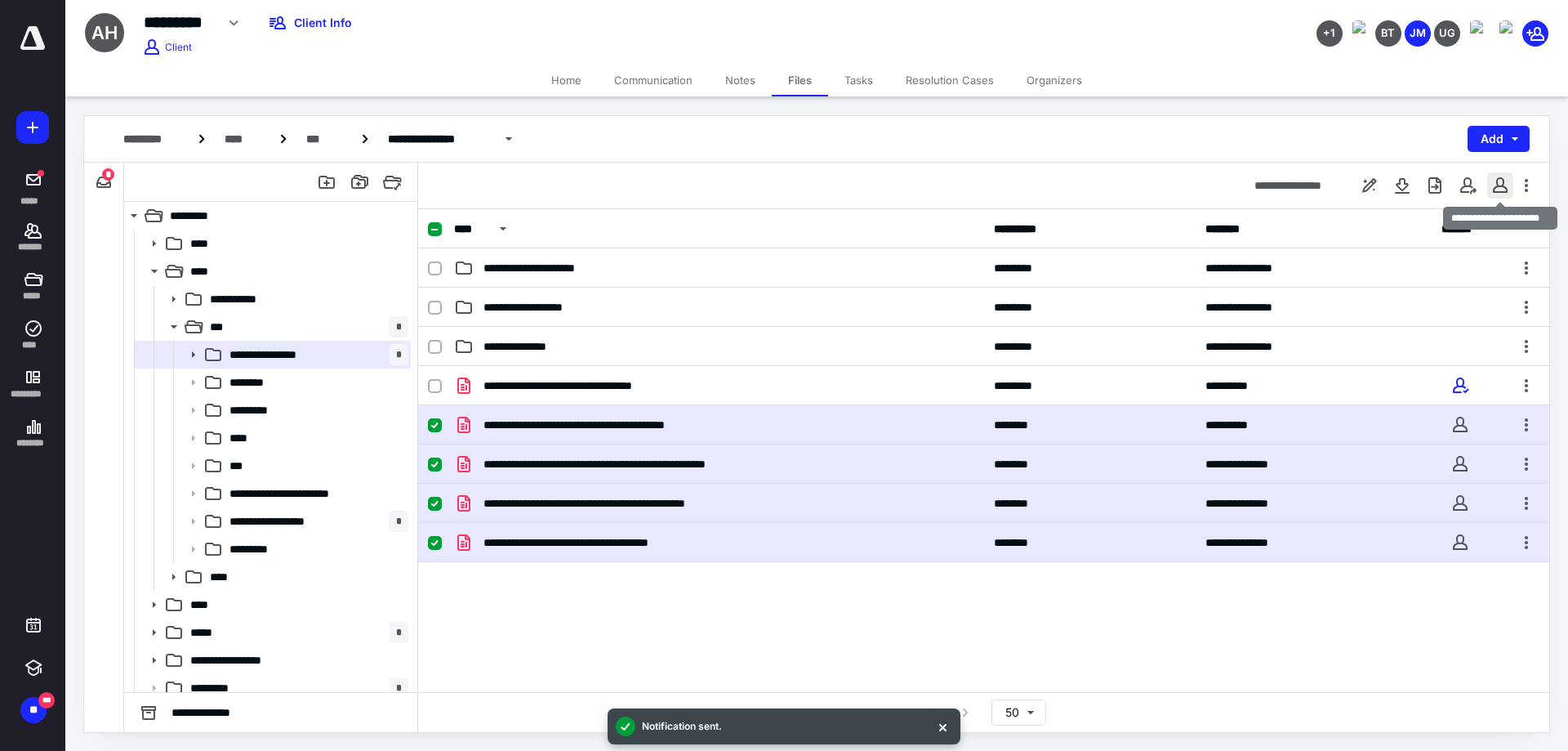 click at bounding box center [1500, 186] 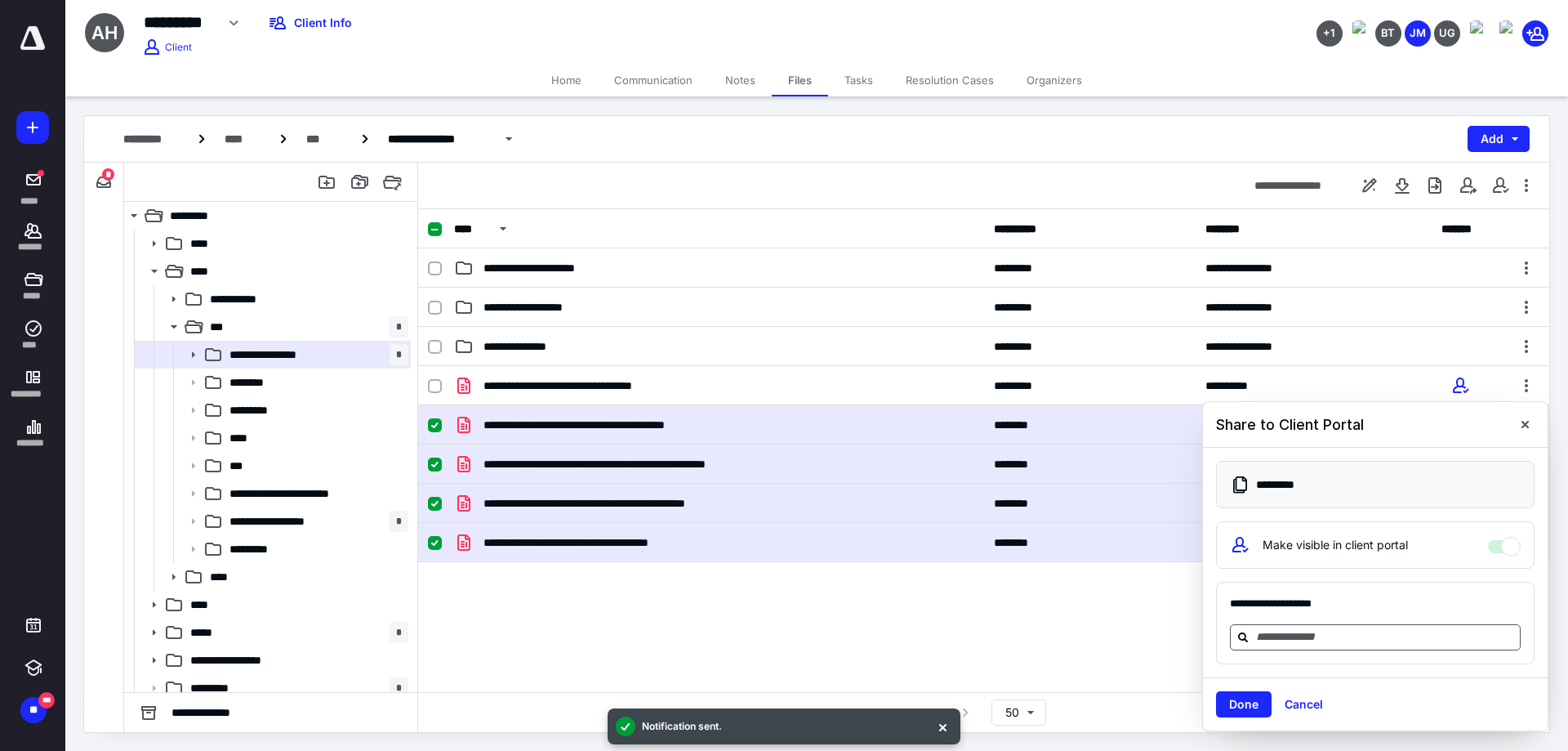 click at bounding box center (1385, 637) 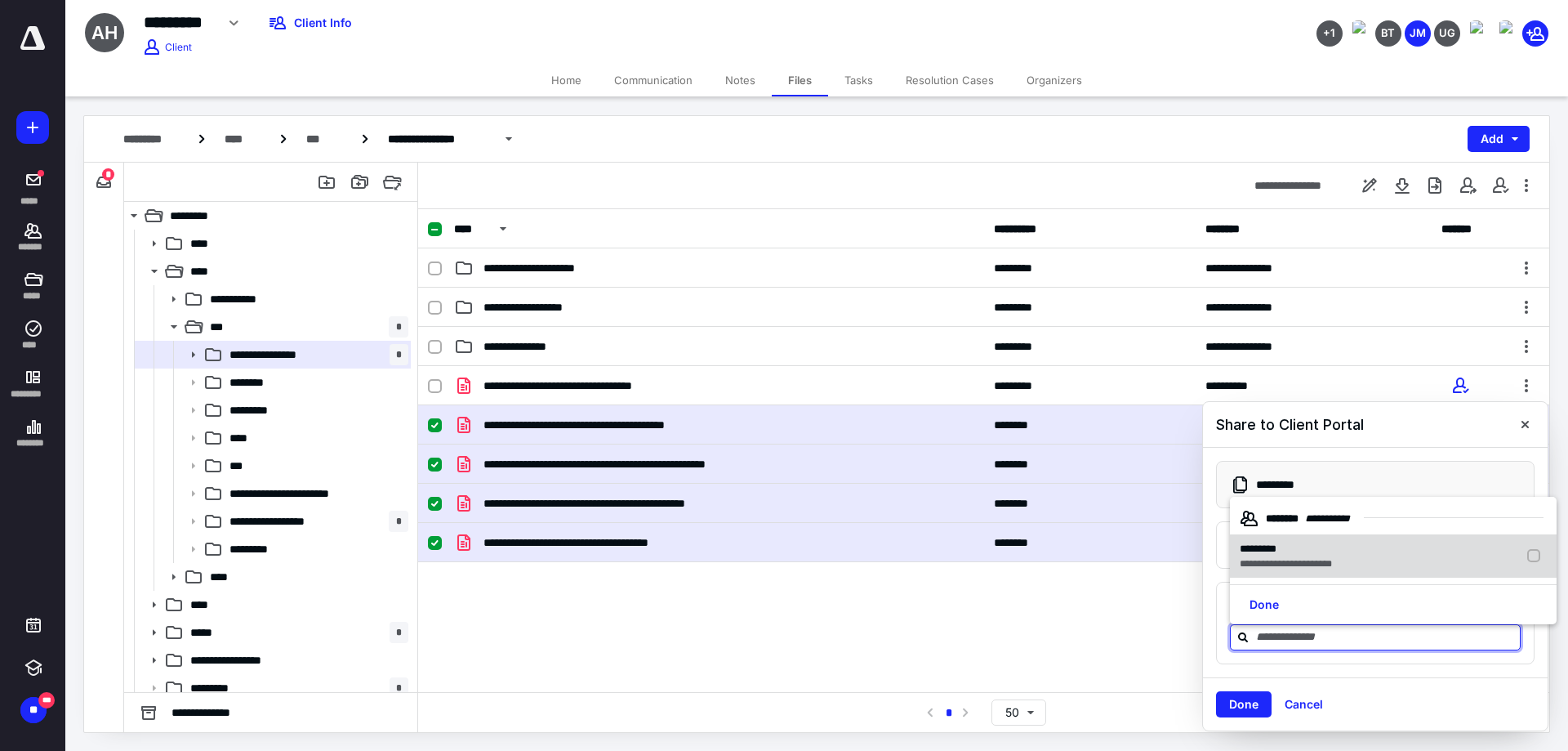 click on "*********" at bounding box center (1285, 549) 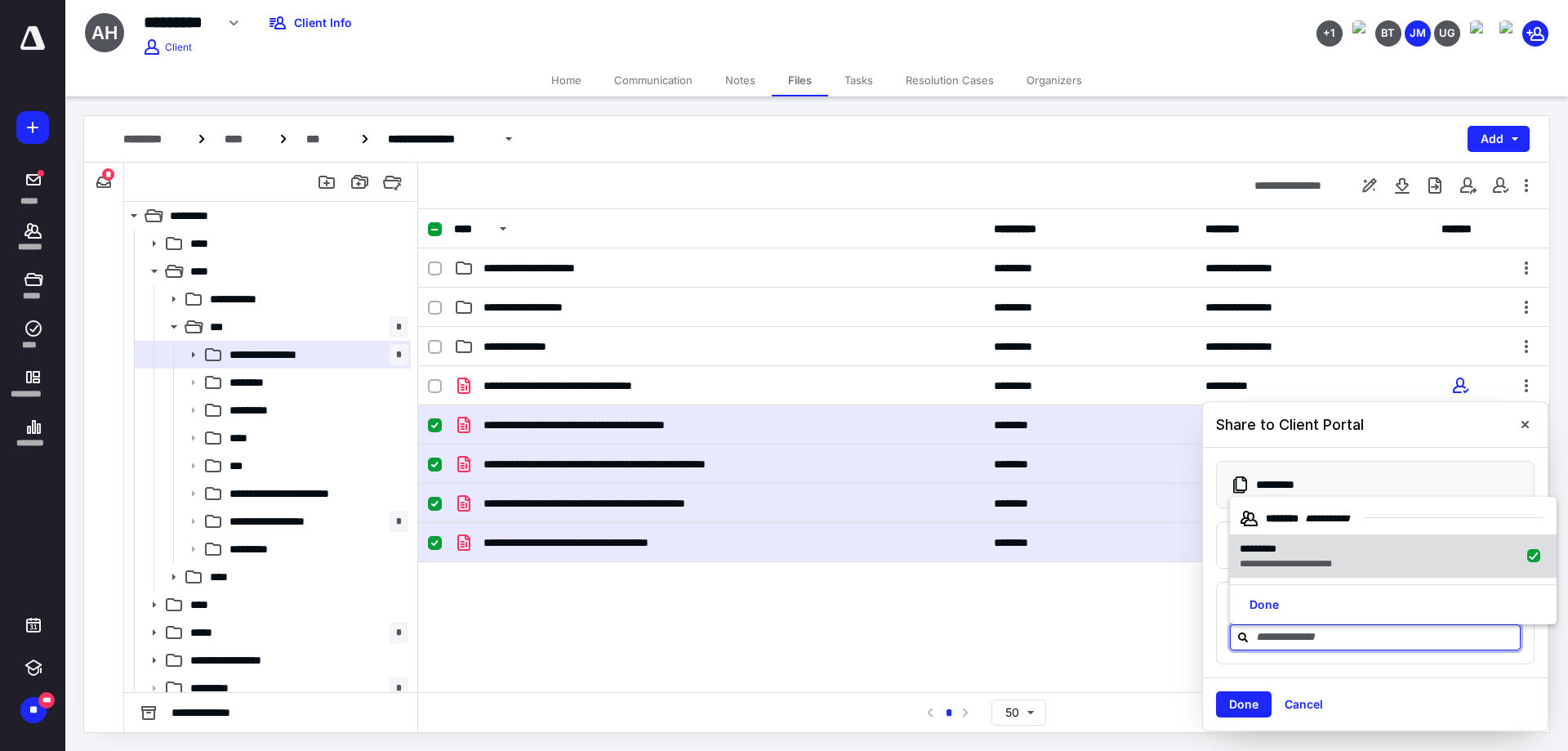 checkbox on "true" 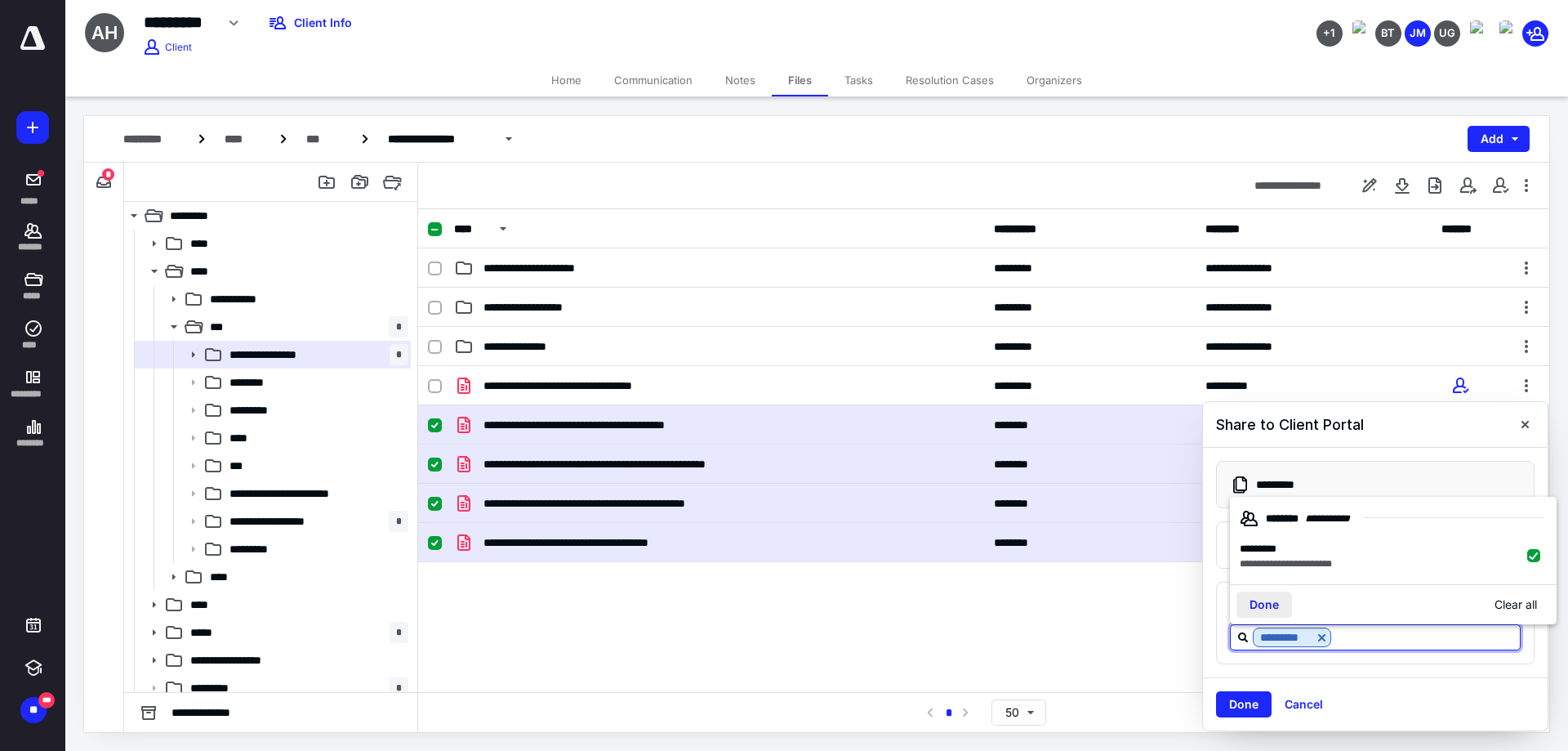 click on "Done" at bounding box center (1264, 605) 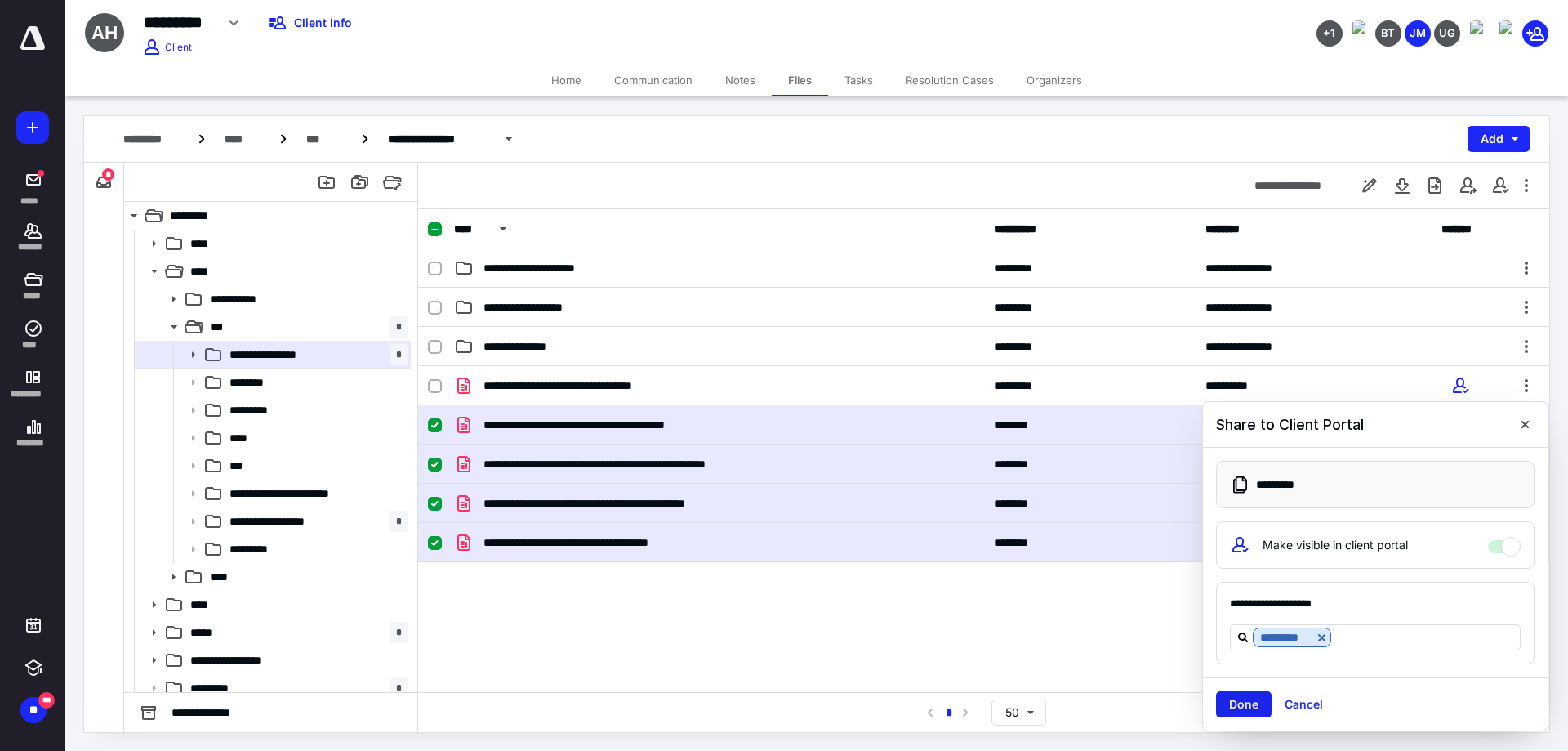 click on "Done" at bounding box center [1244, 704] 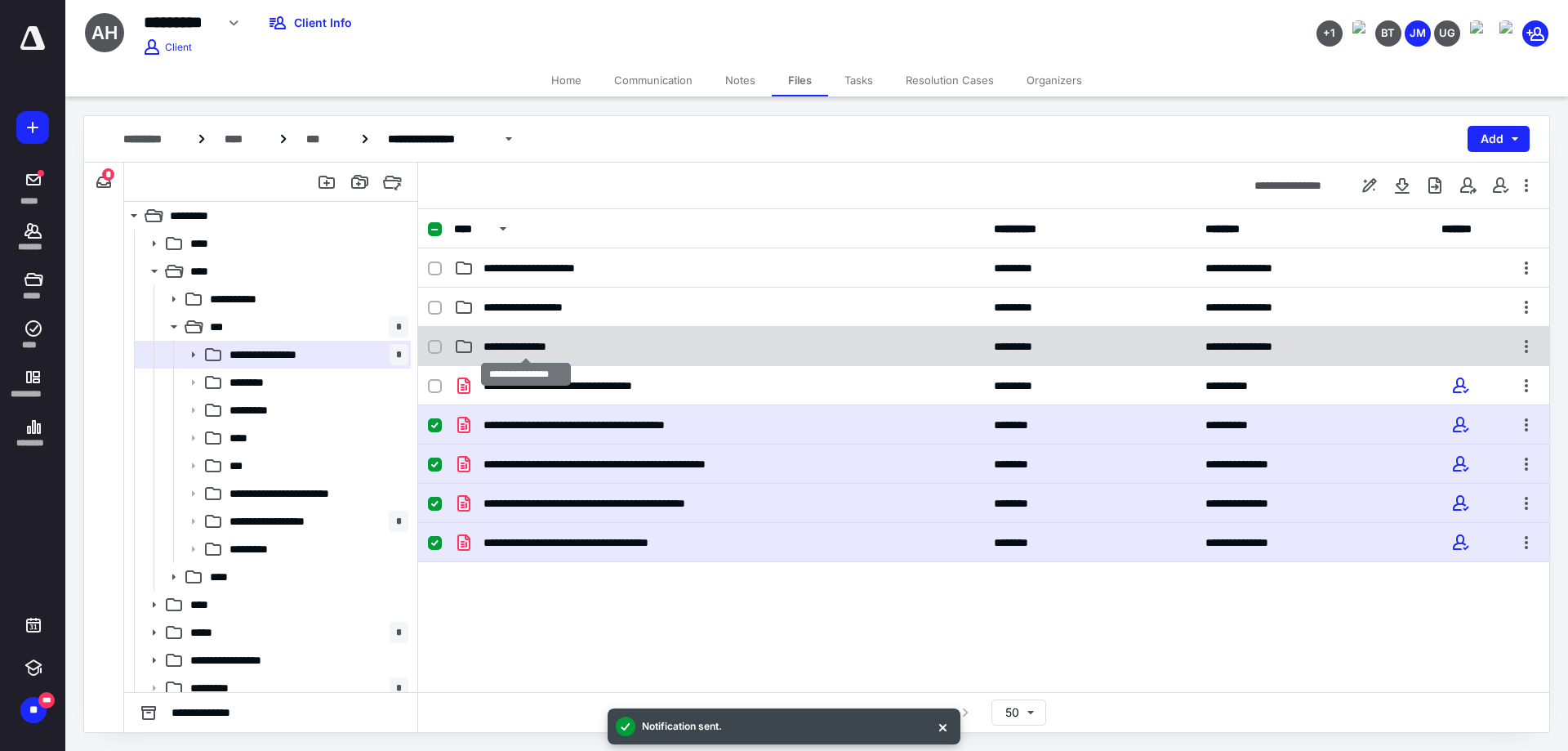 click on "**********" at bounding box center (526, 346) 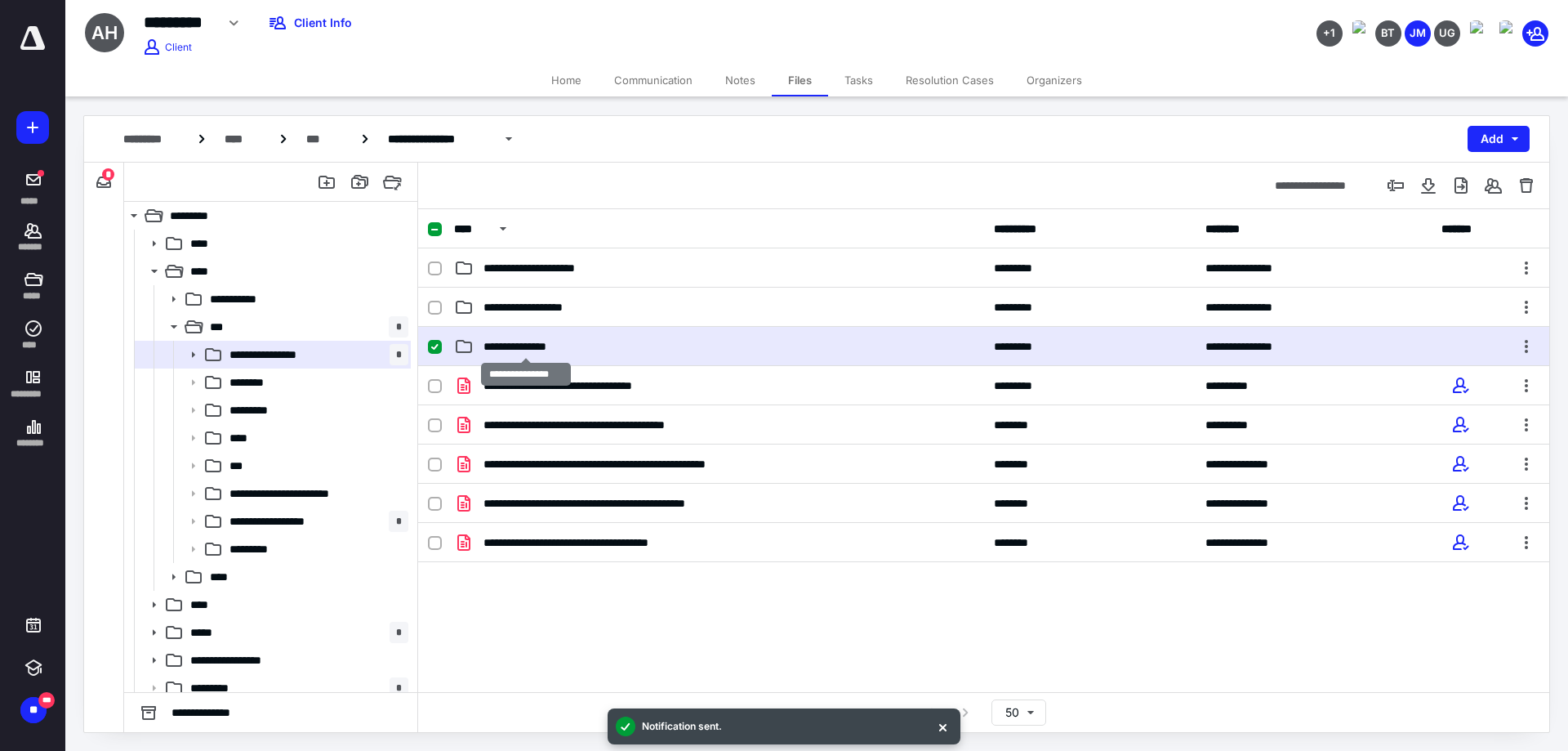click on "**********" at bounding box center [526, 346] 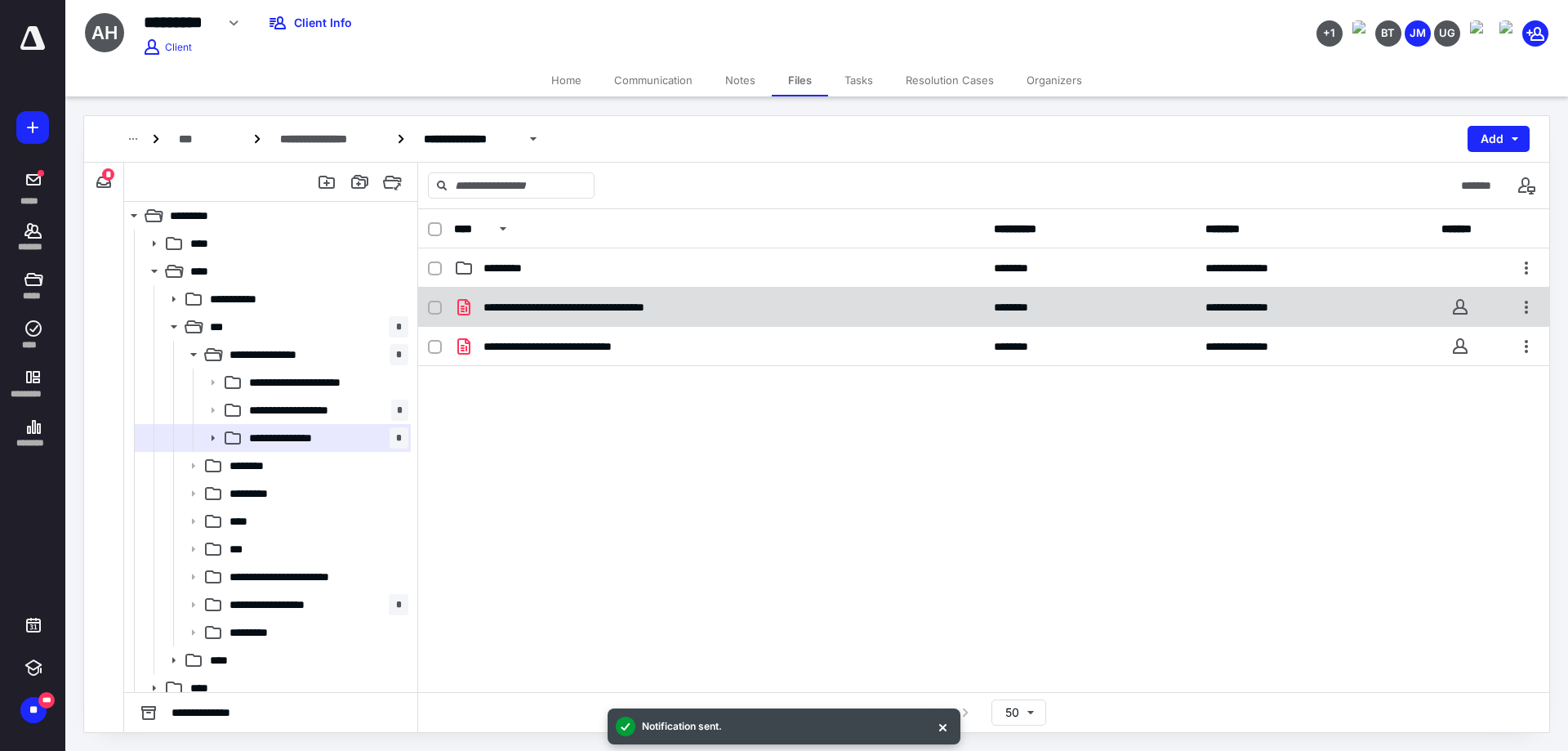 click 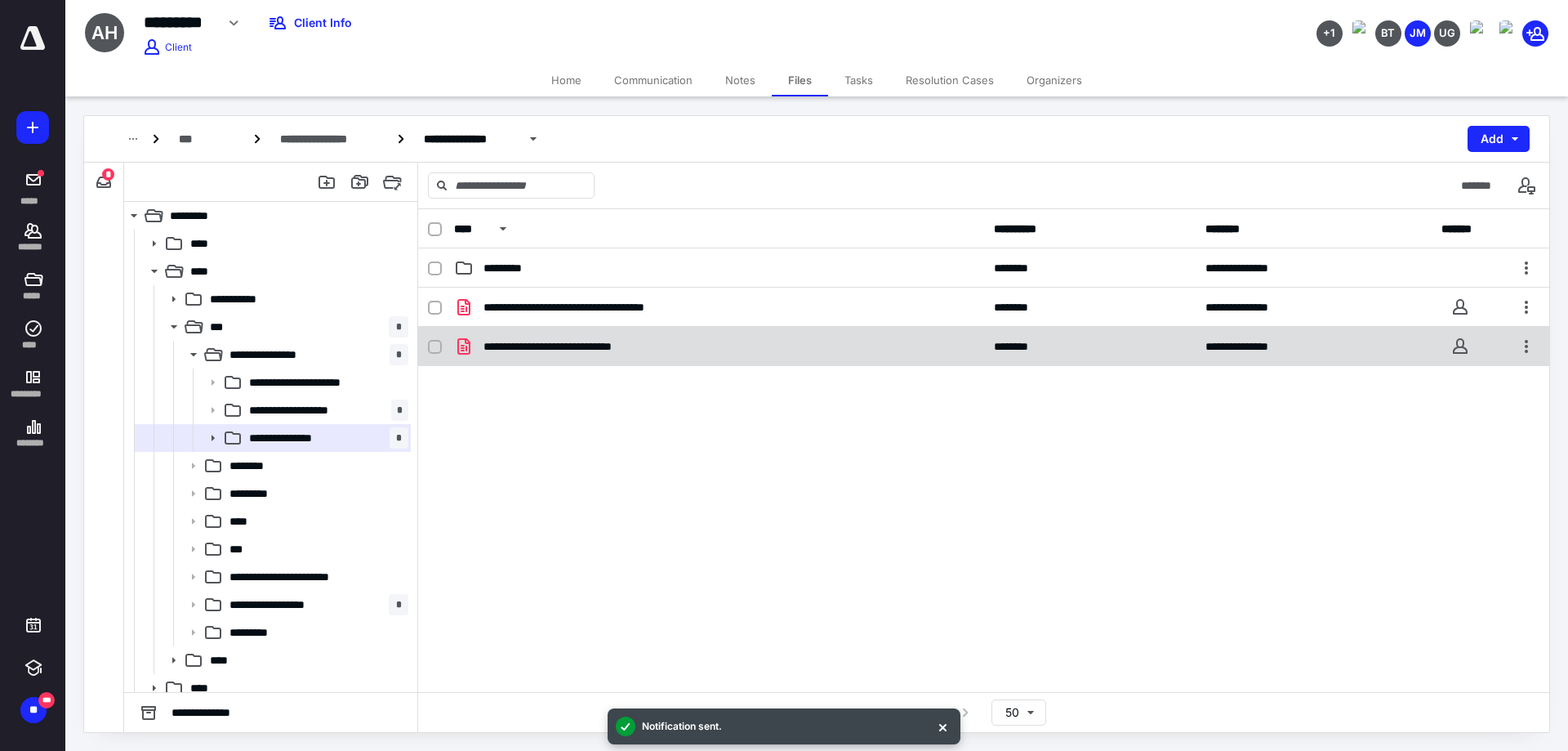 checkbox on "true" 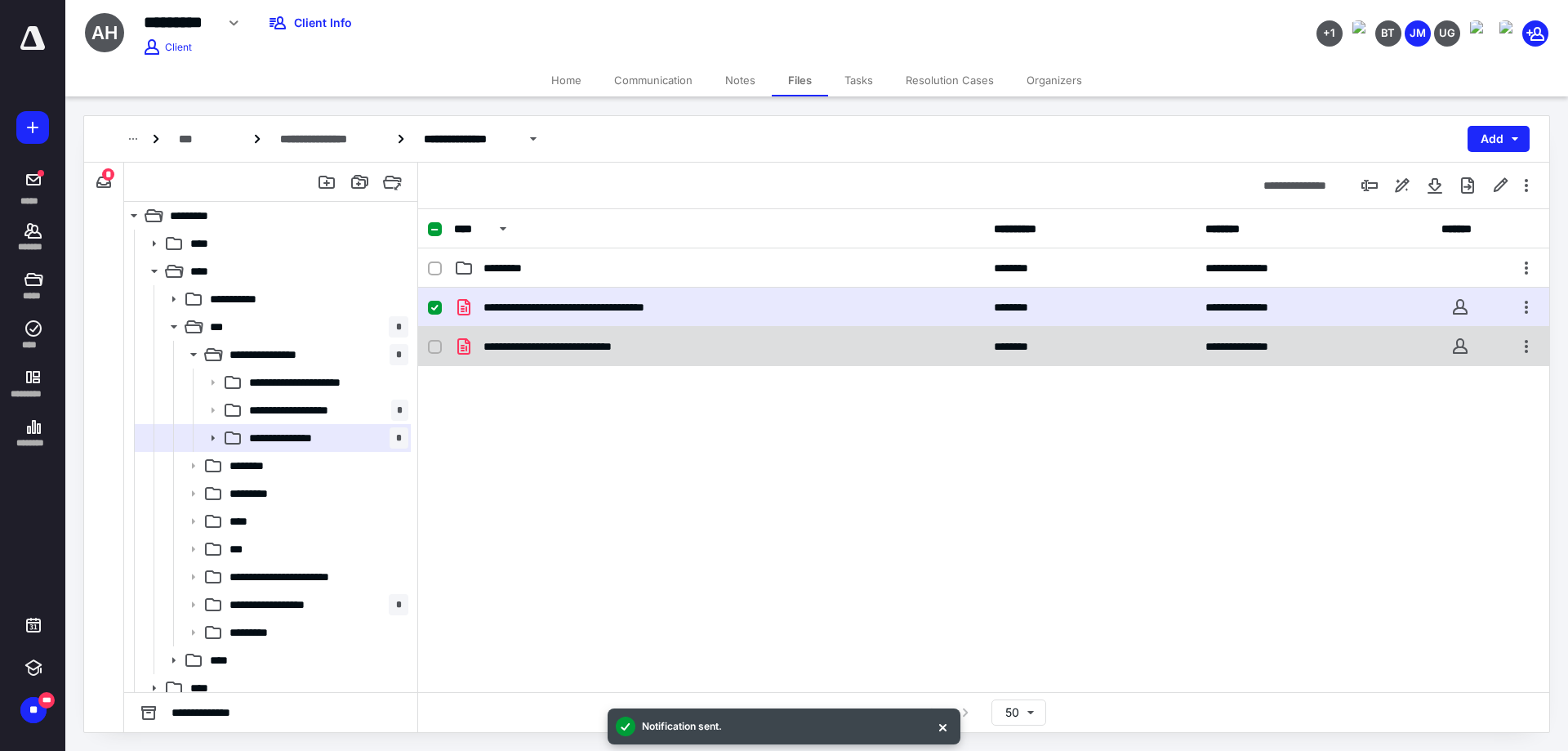 click at bounding box center [441, 346] 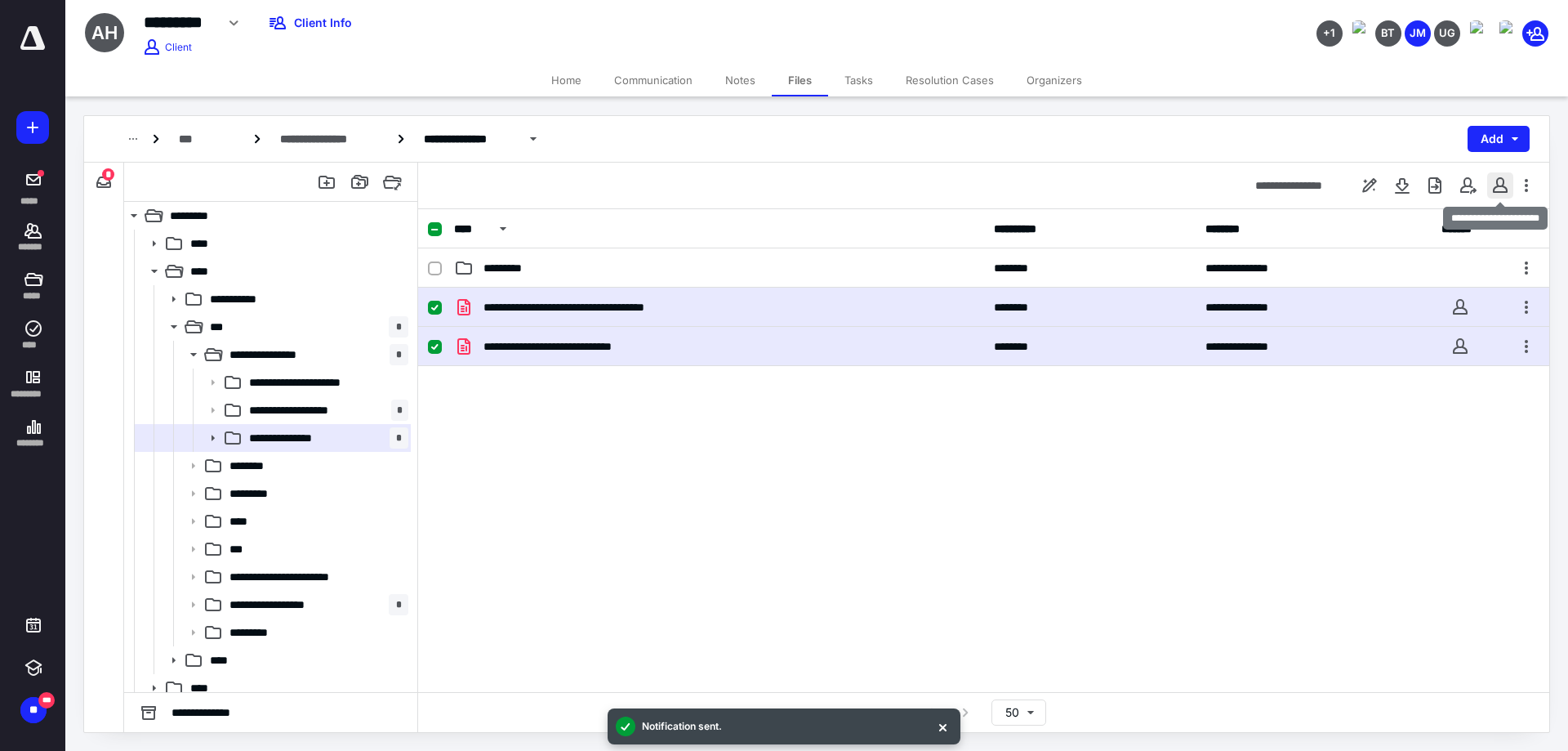 click at bounding box center (1500, 186) 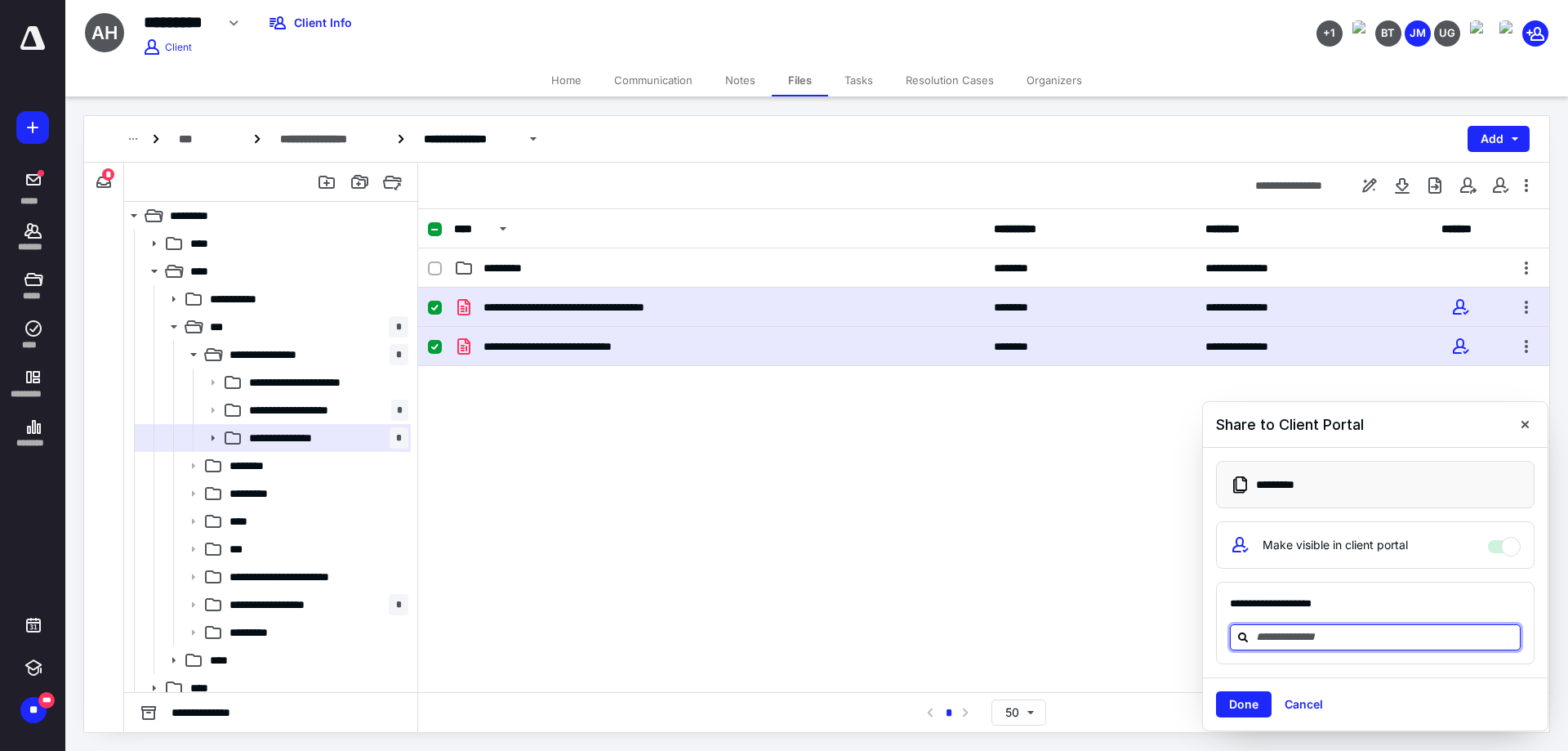 click at bounding box center [1385, 637] 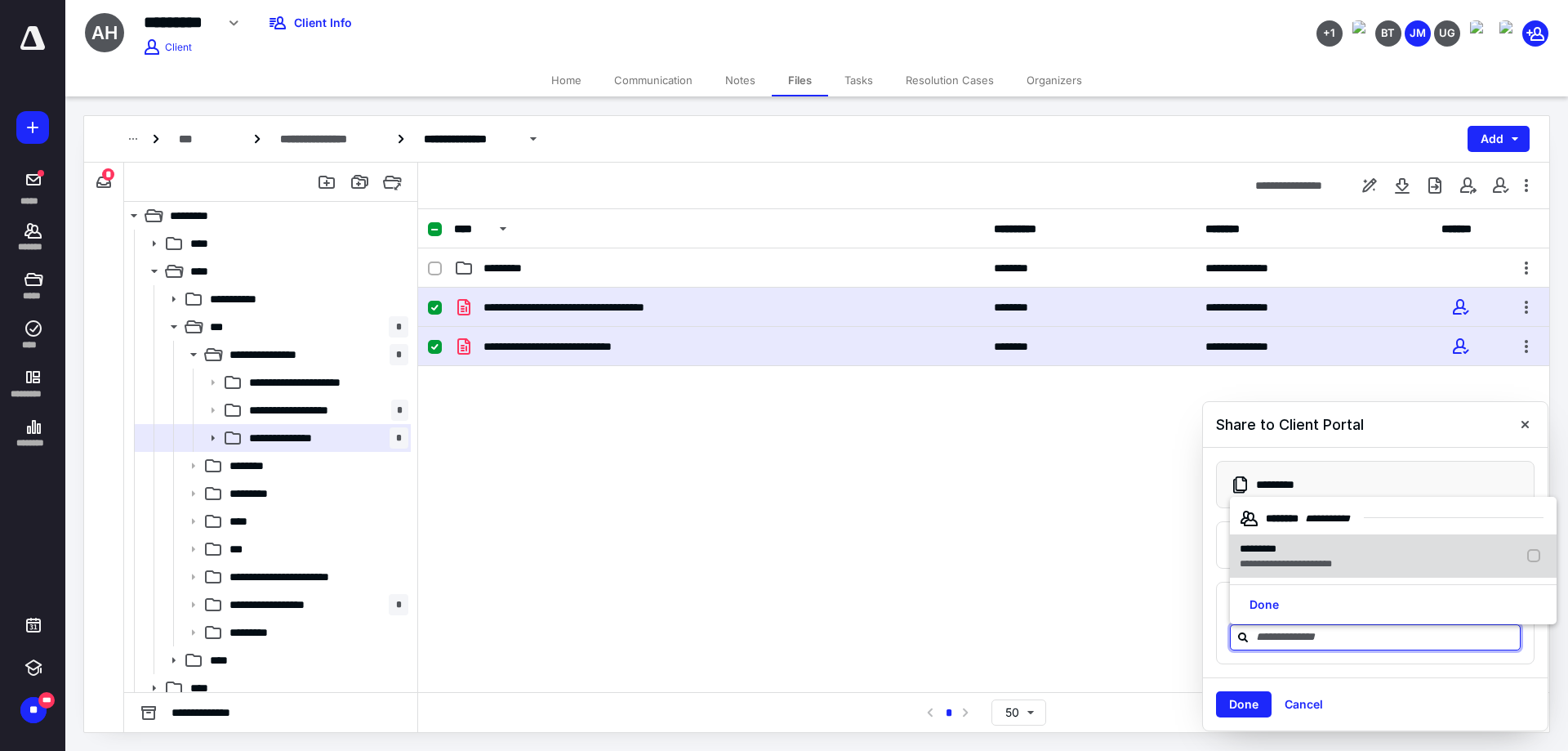 click on "**********" at bounding box center (1285, 564) 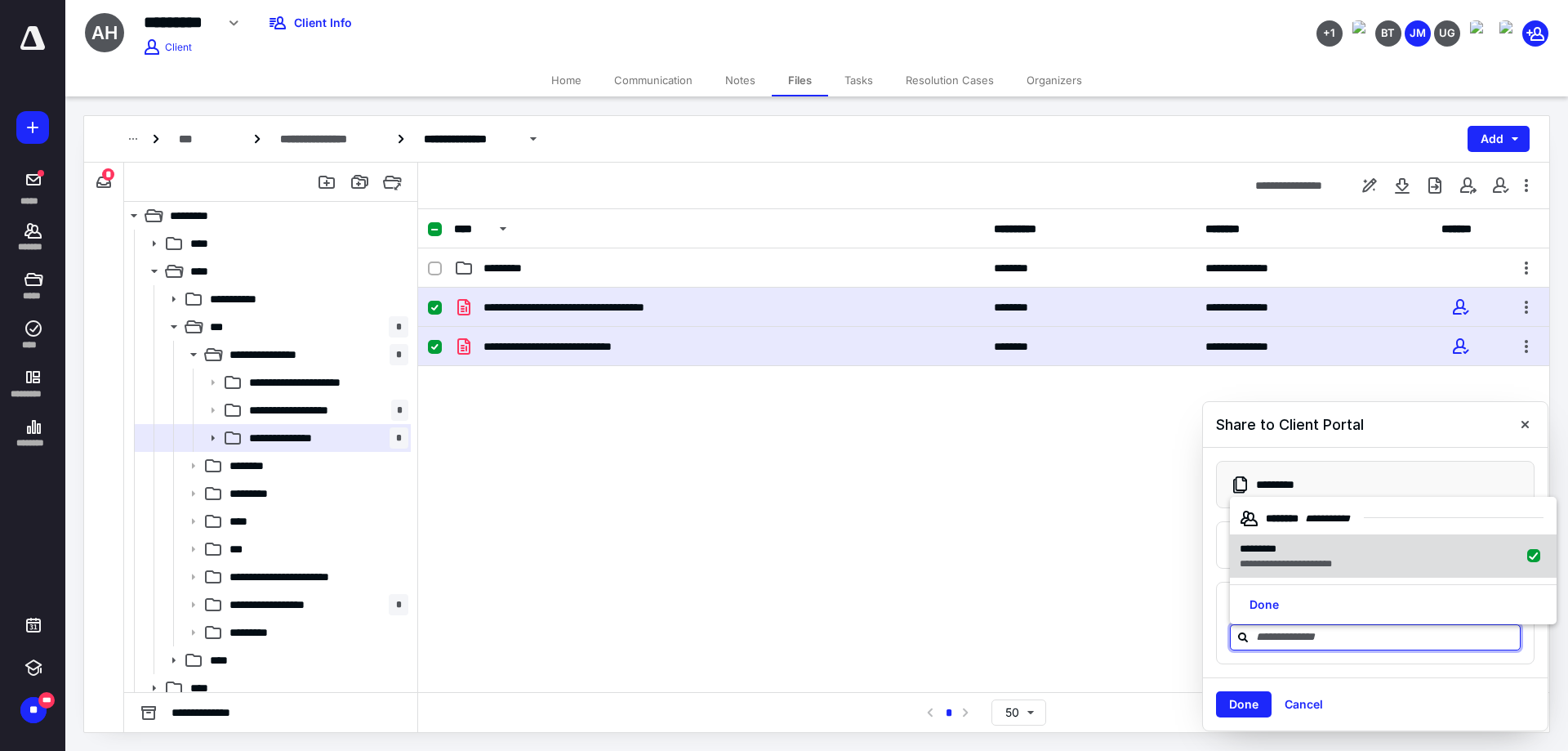 checkbox on "true" 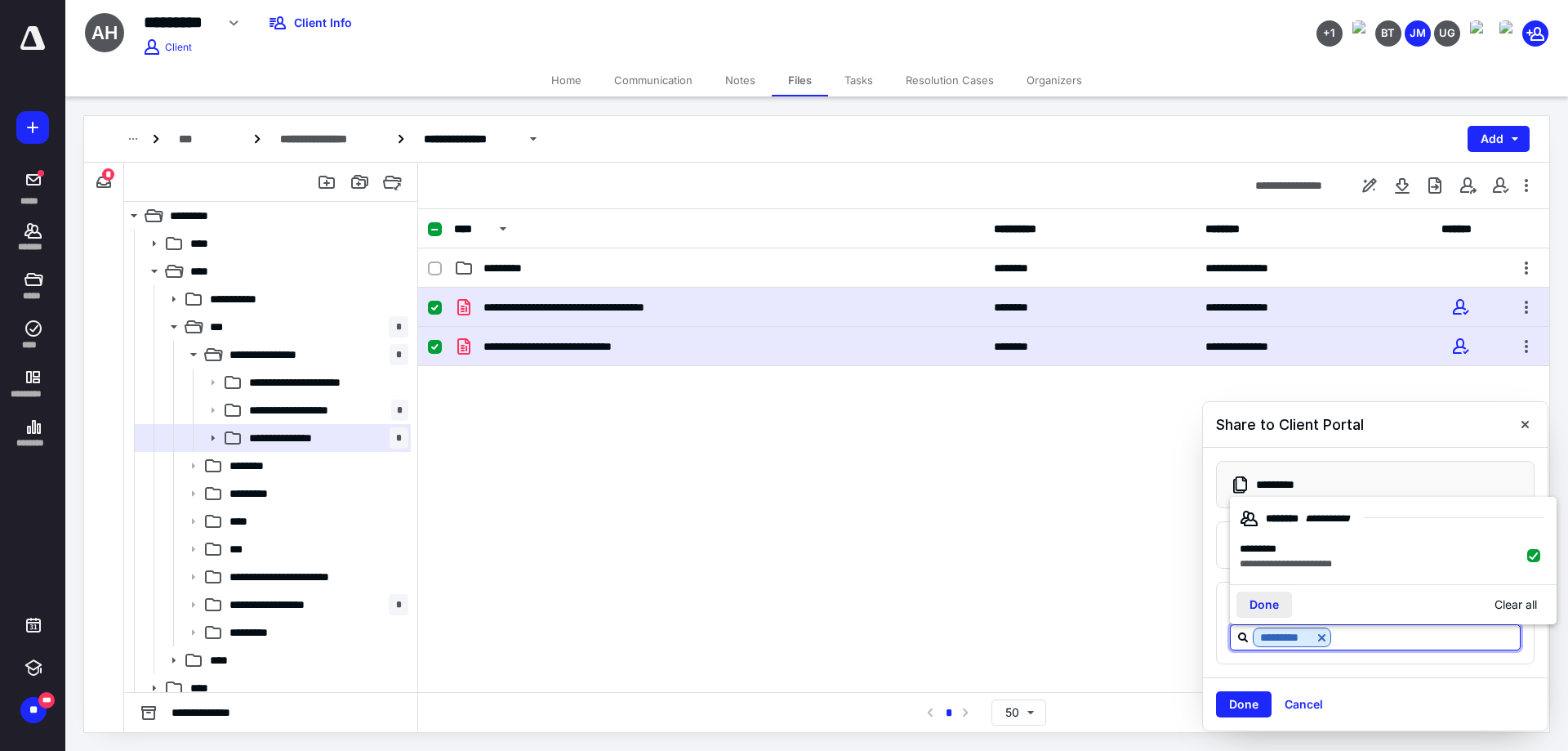 click on "Done" at bounding box center (1264, 605) 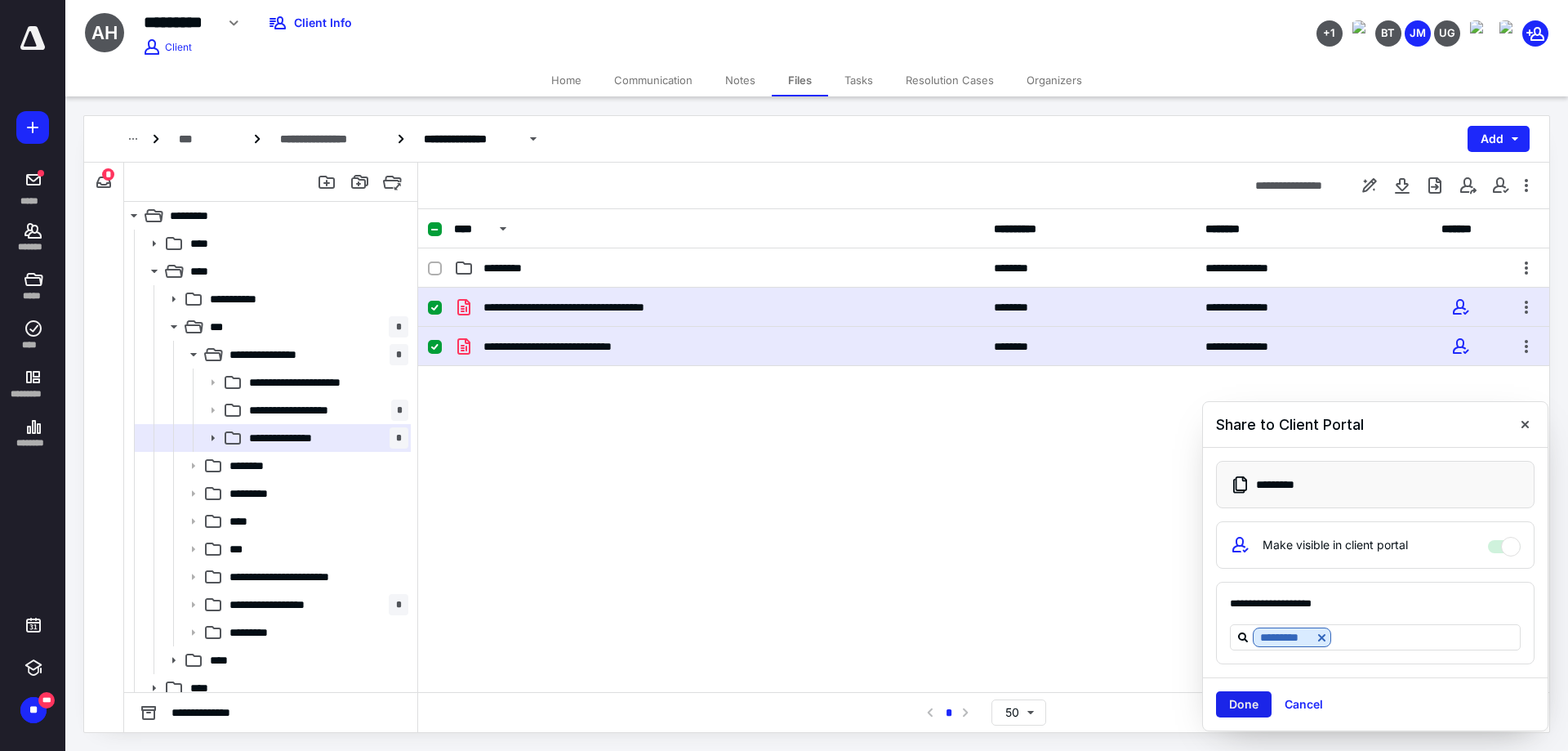 click on "Done" at bounding box center (1244, 704) 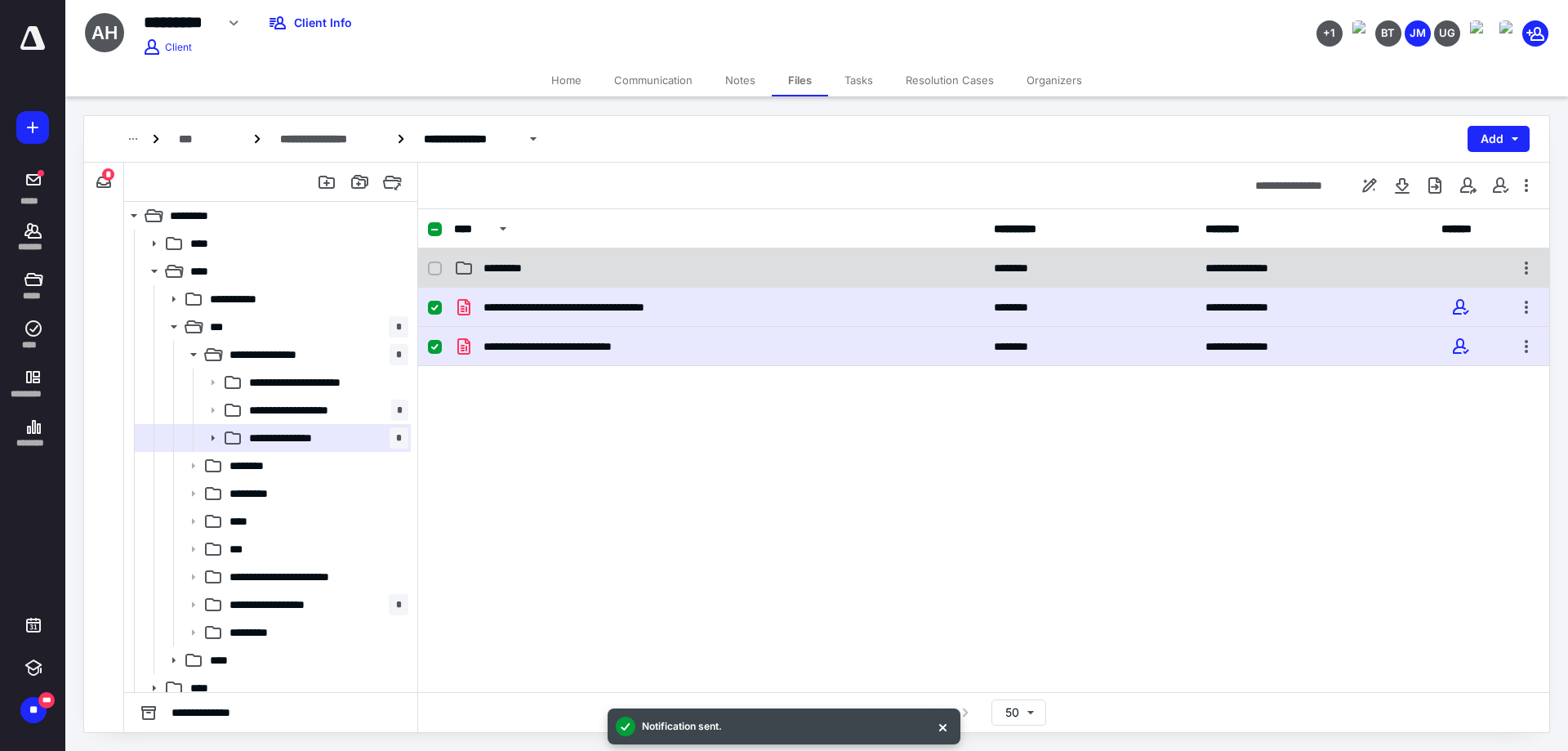click on "*********" at bounding box center (510, 268) 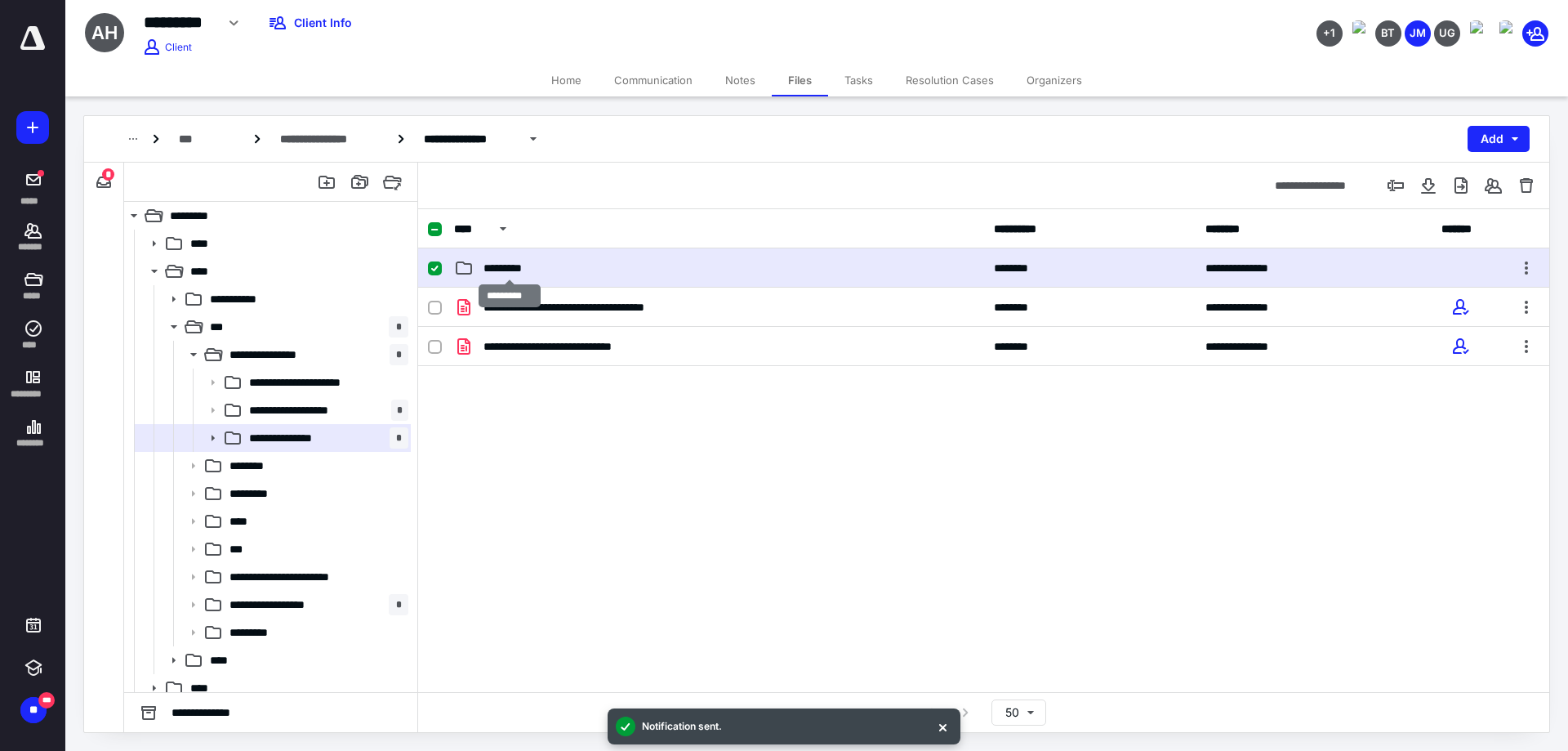 click on "*********" at bounding box center (510, 268) 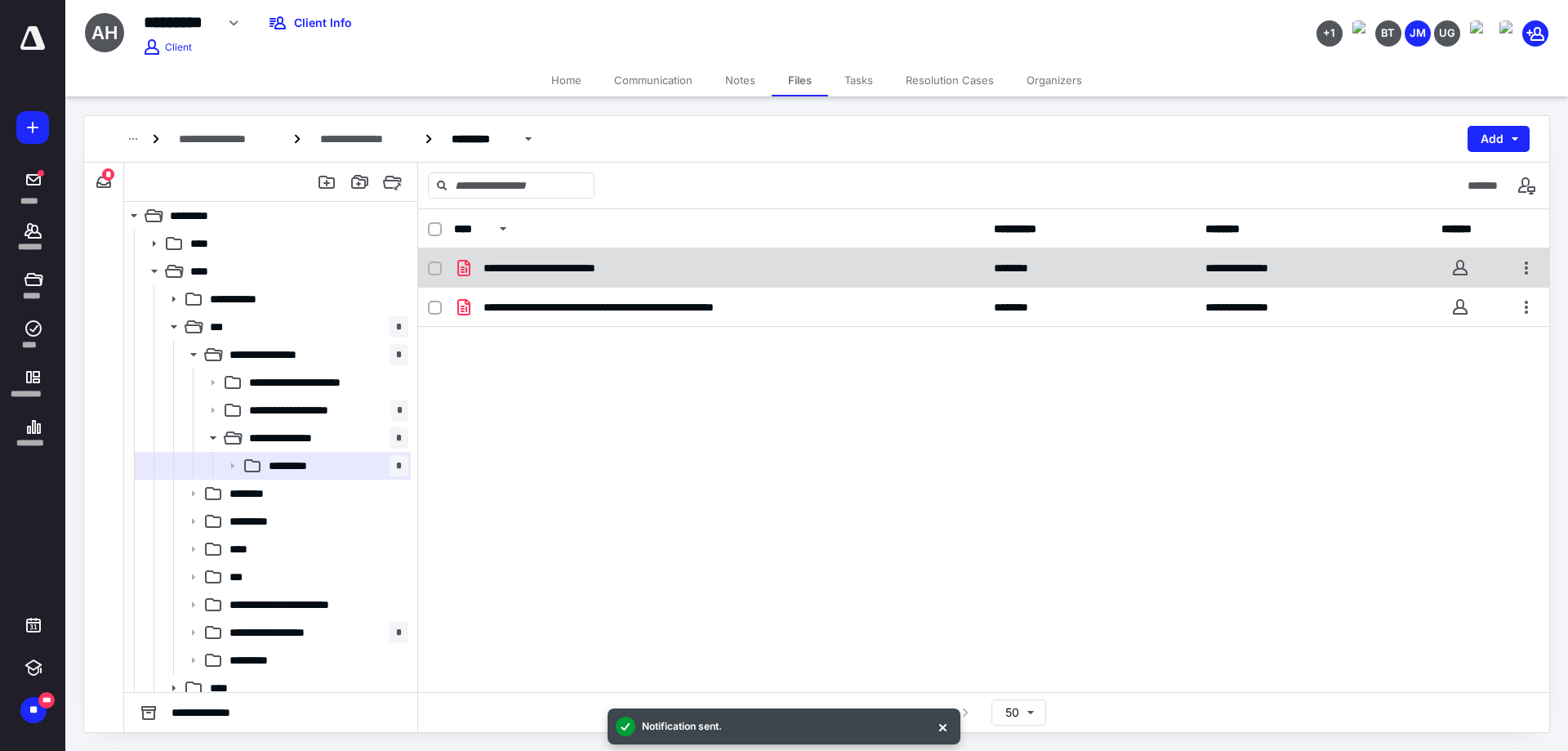 click 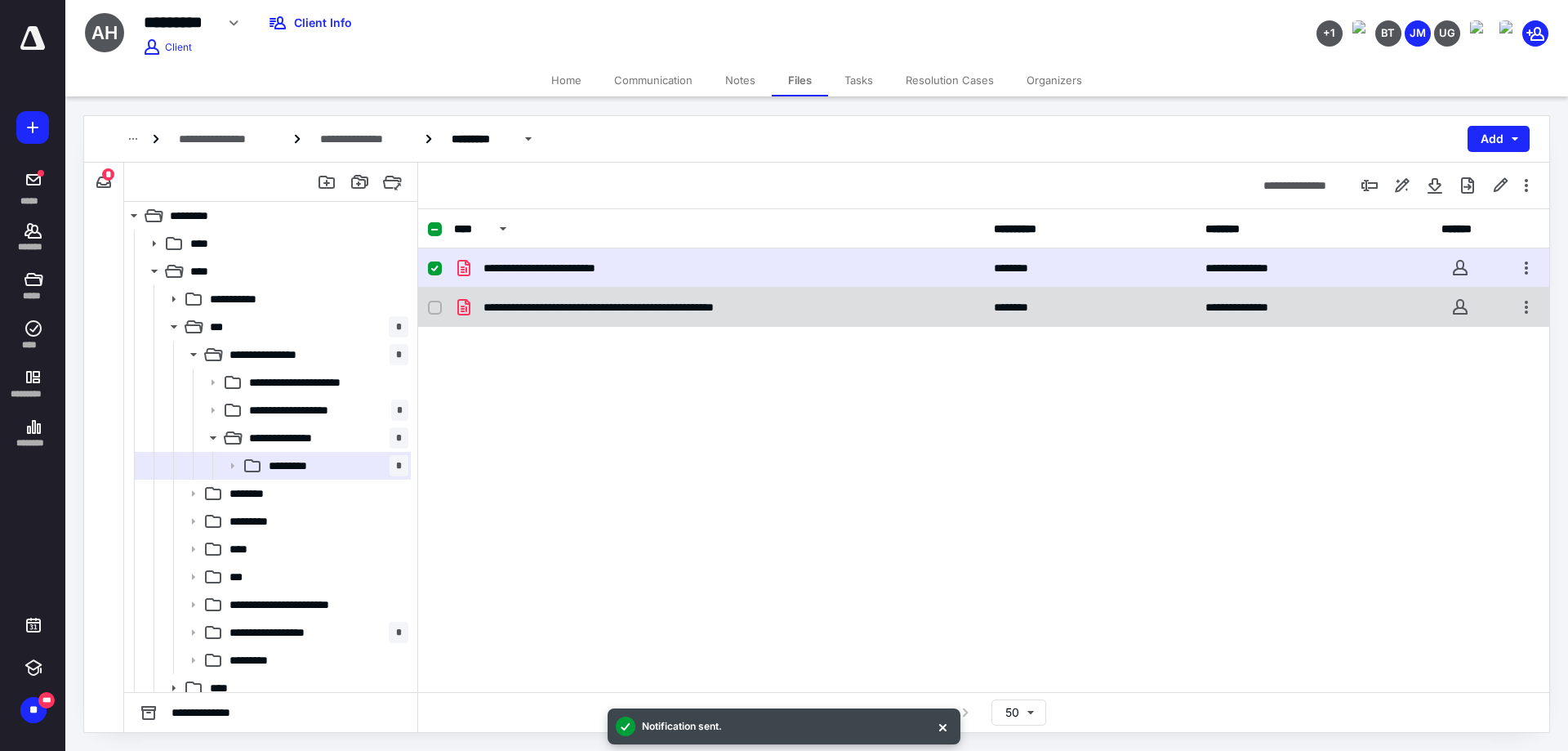 click 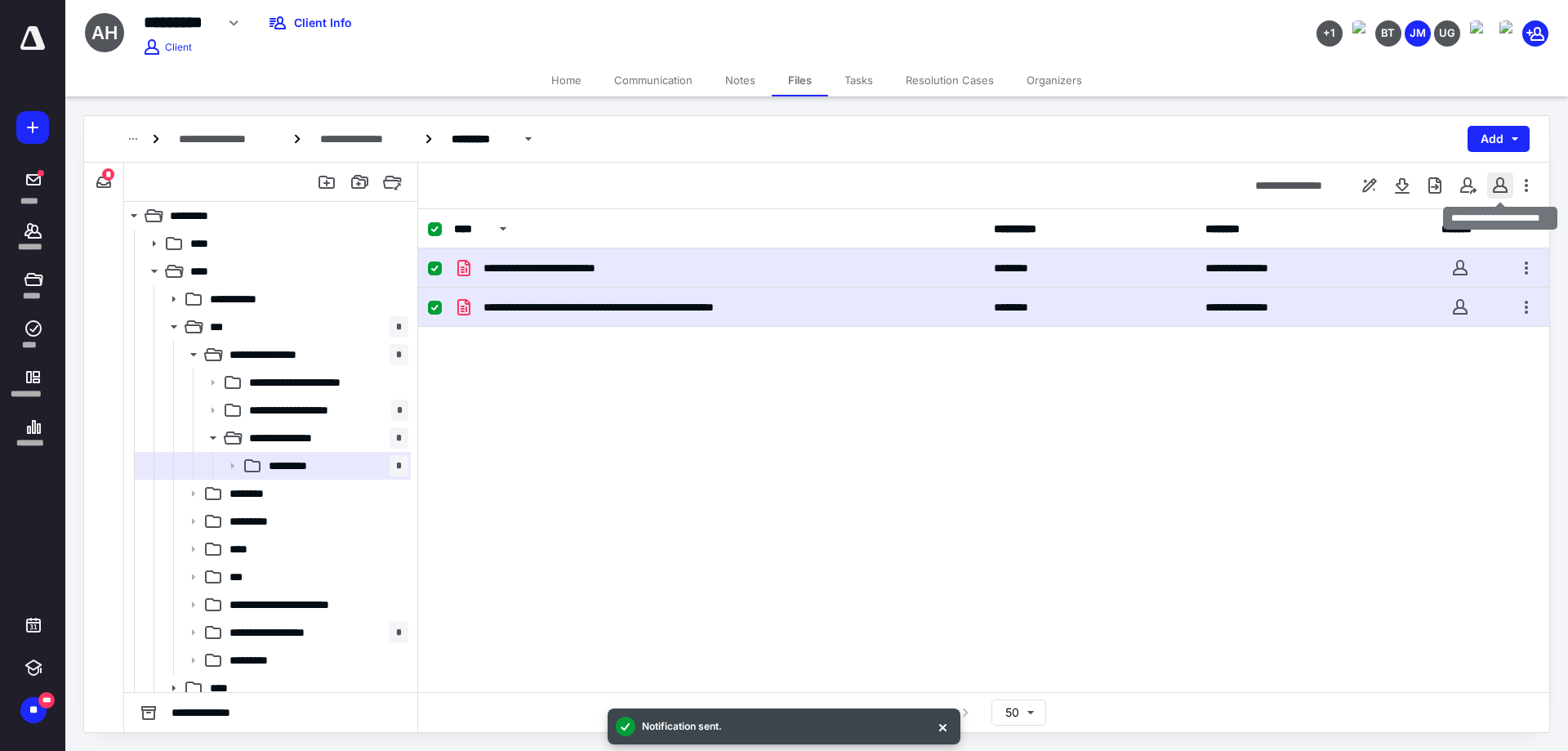 click at bounding box center (1500, 186) 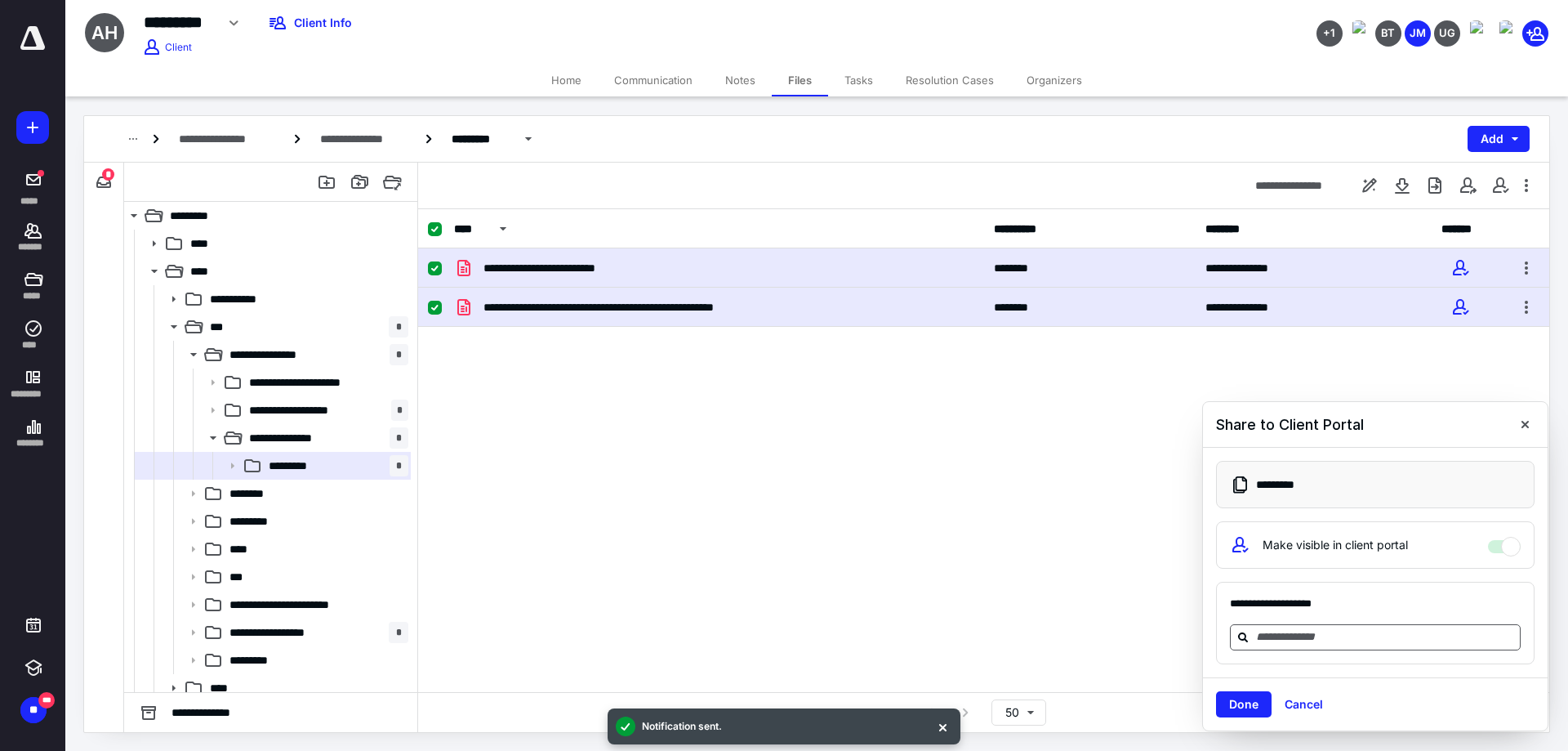 click at bounding box center [1385, 637] 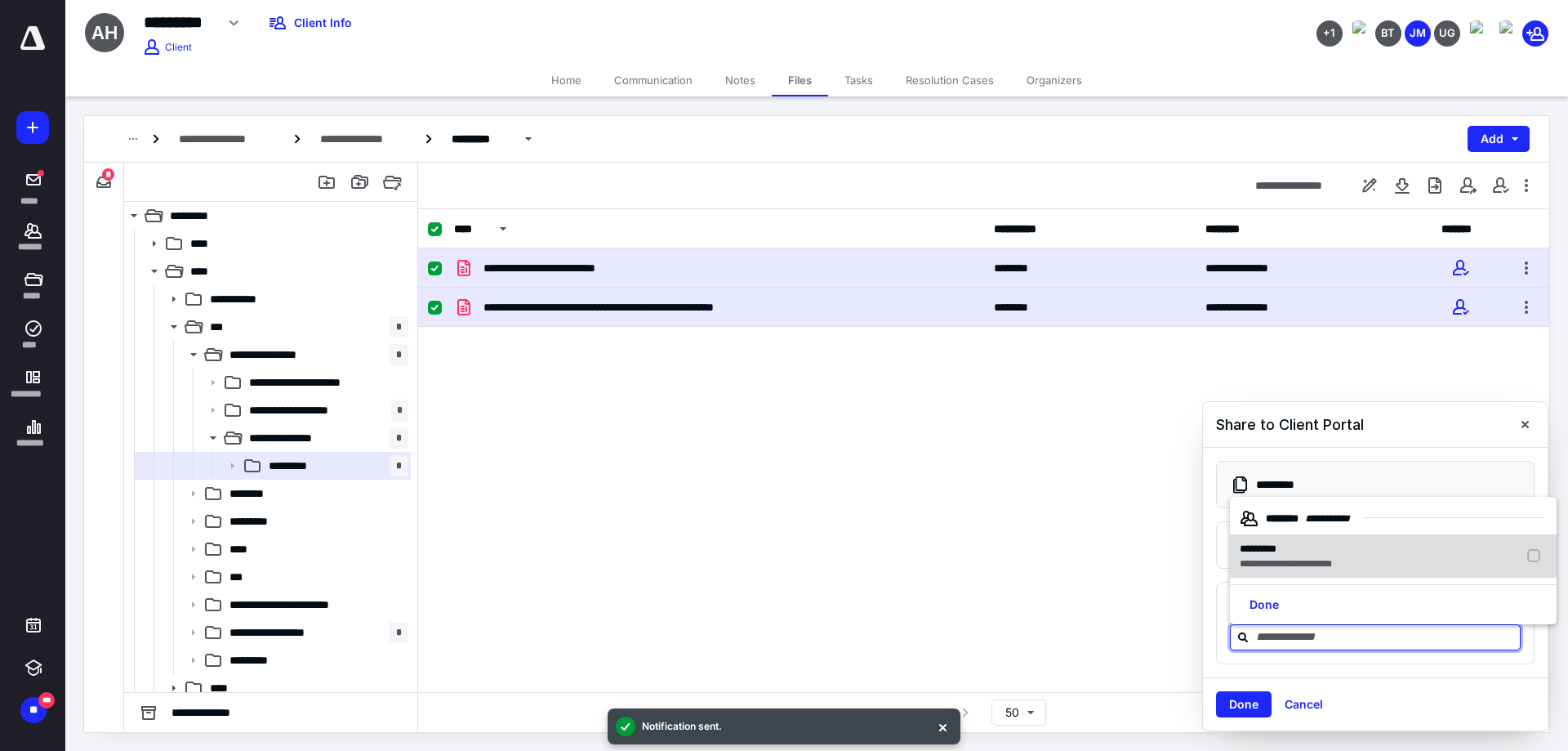 click on "*********" at bounding box center (1285, 549) 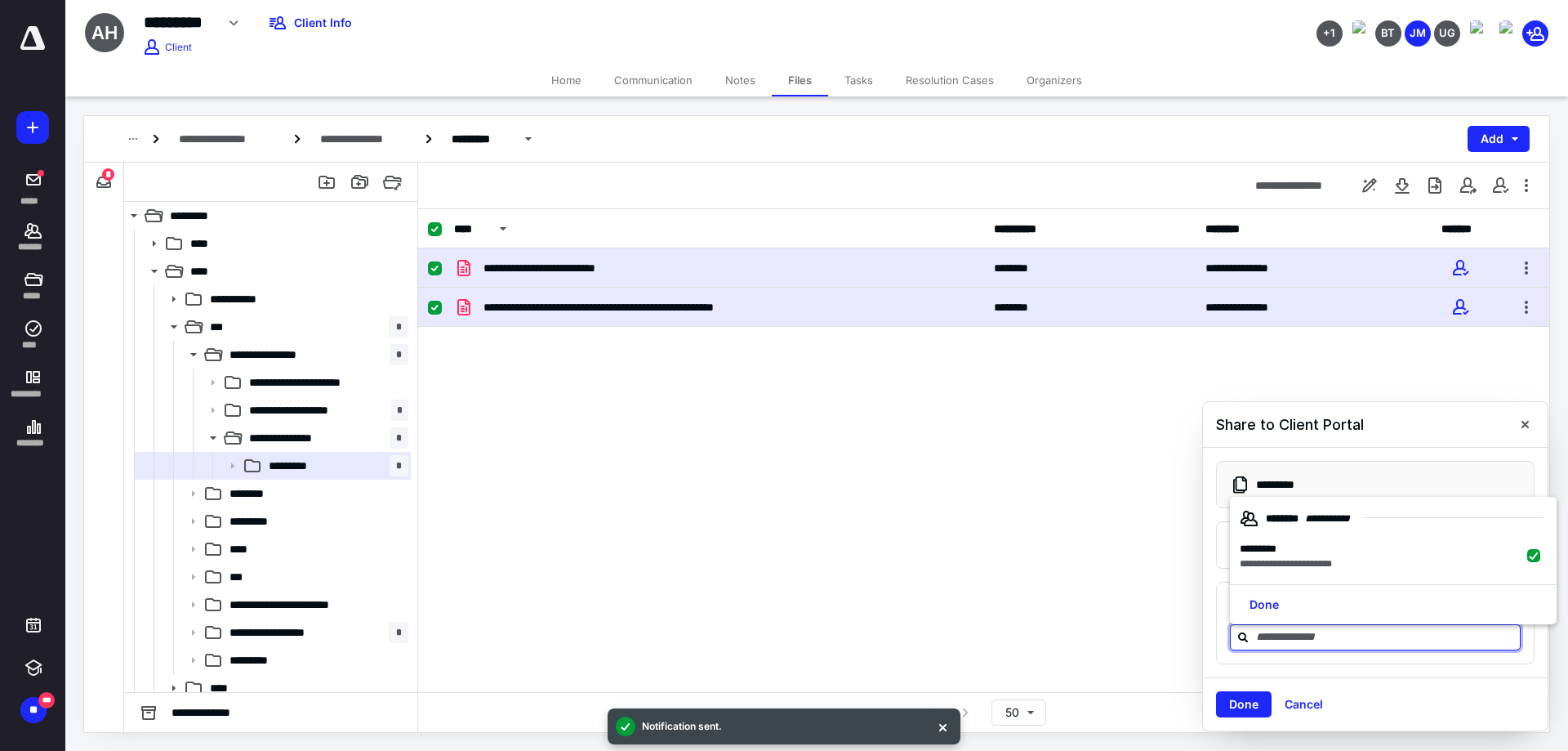 checkbox on "true" 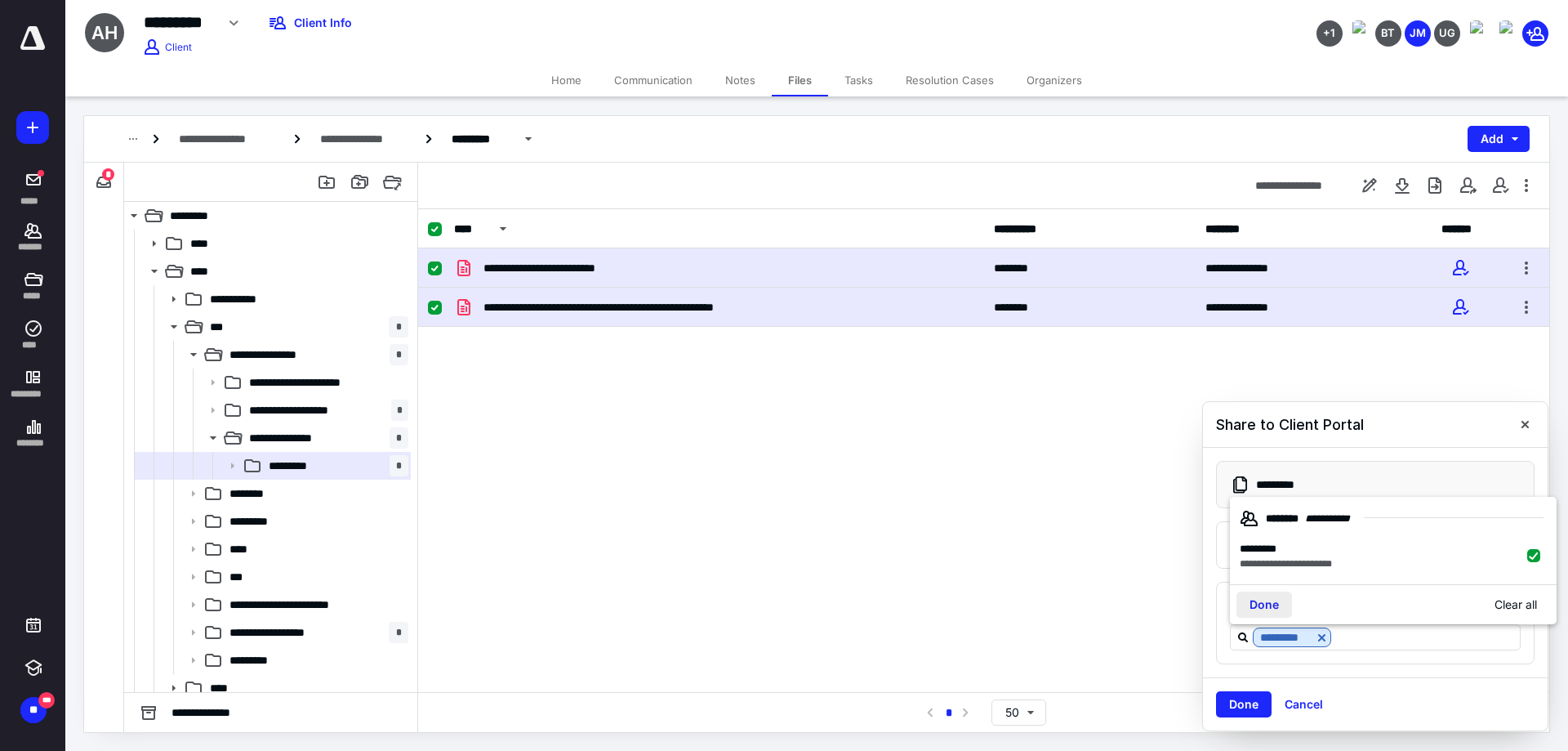 click on "Done" at bounding box center (1264, 605) 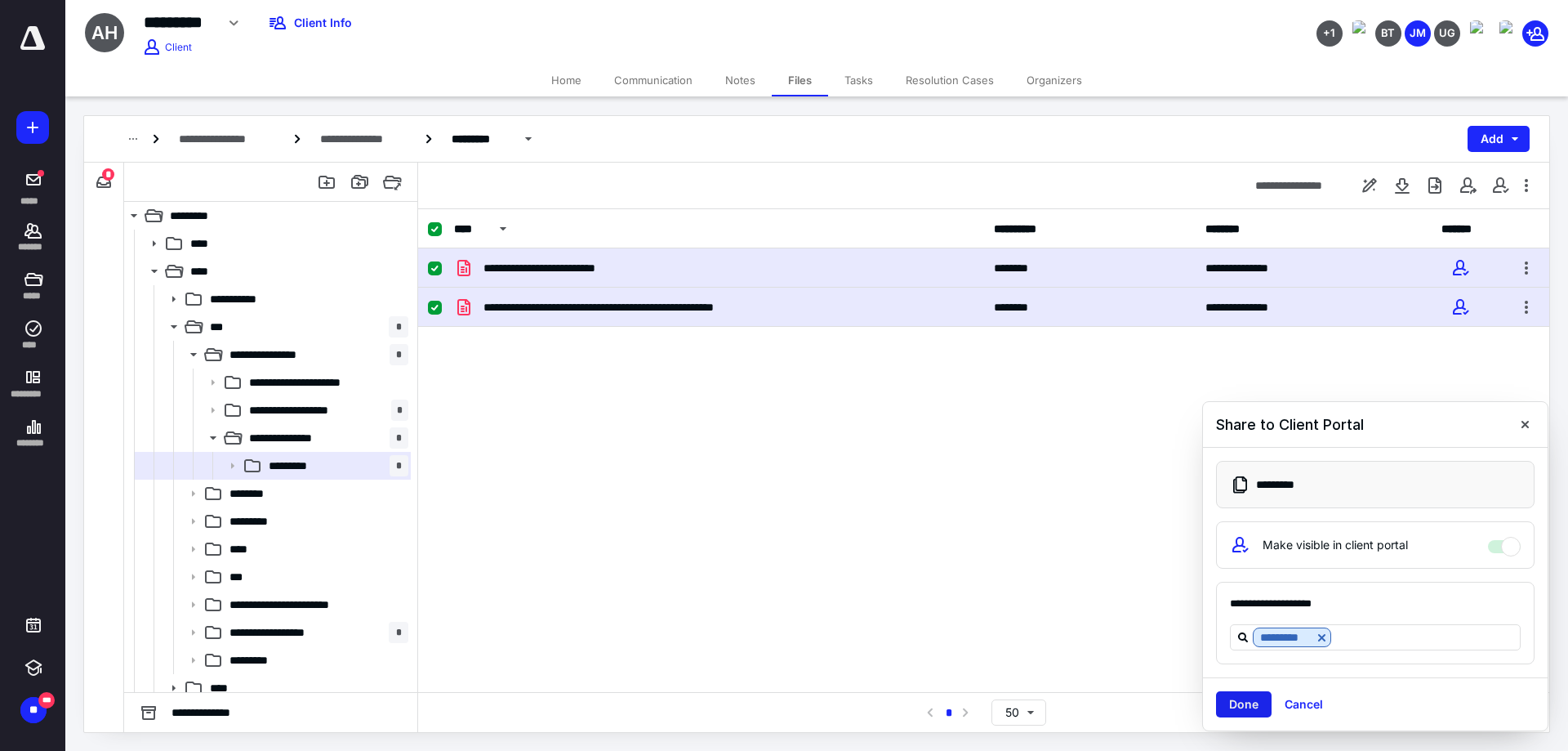 click on "Done" at bounding box center [1244, 704] 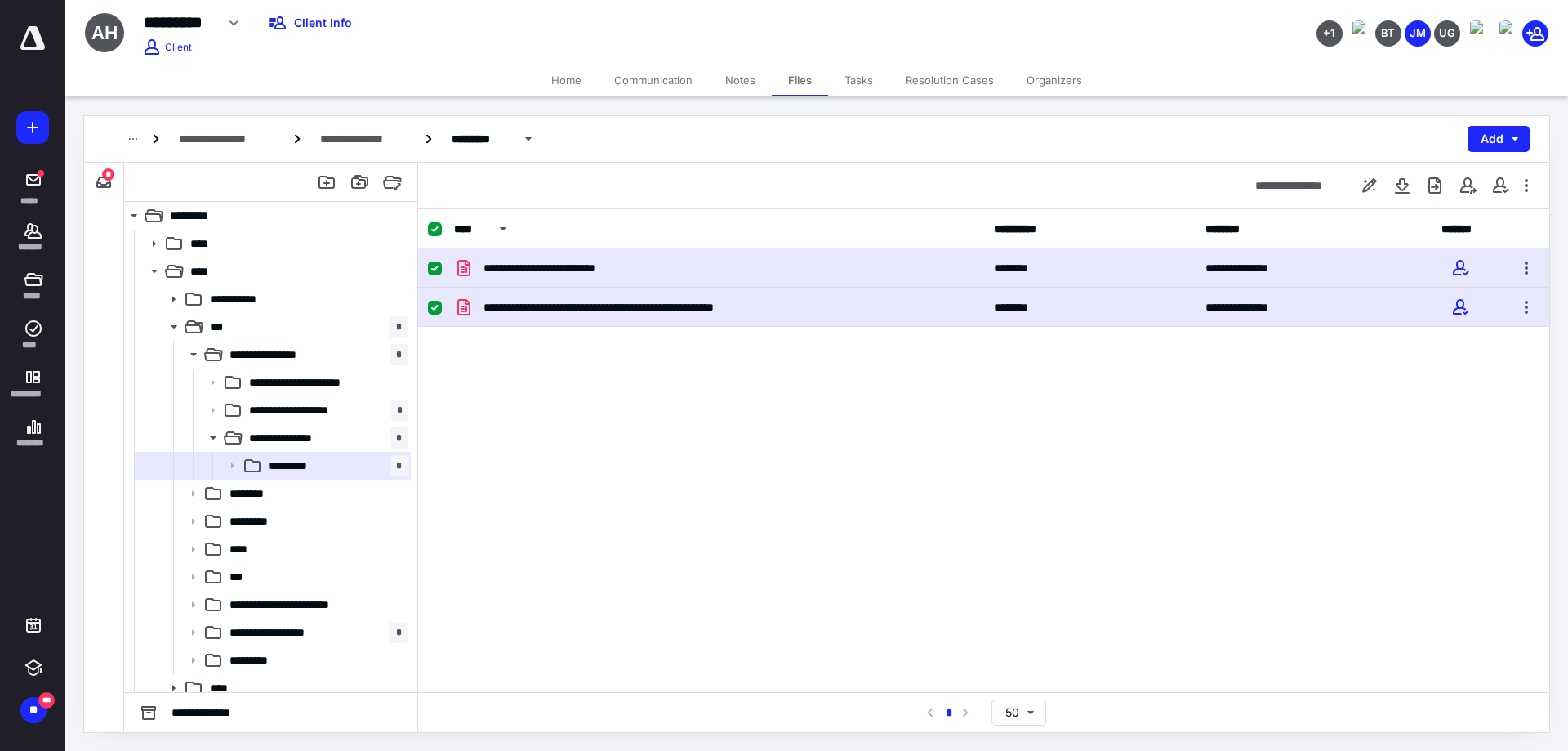click on "**********" at bounding box center [983, 371] 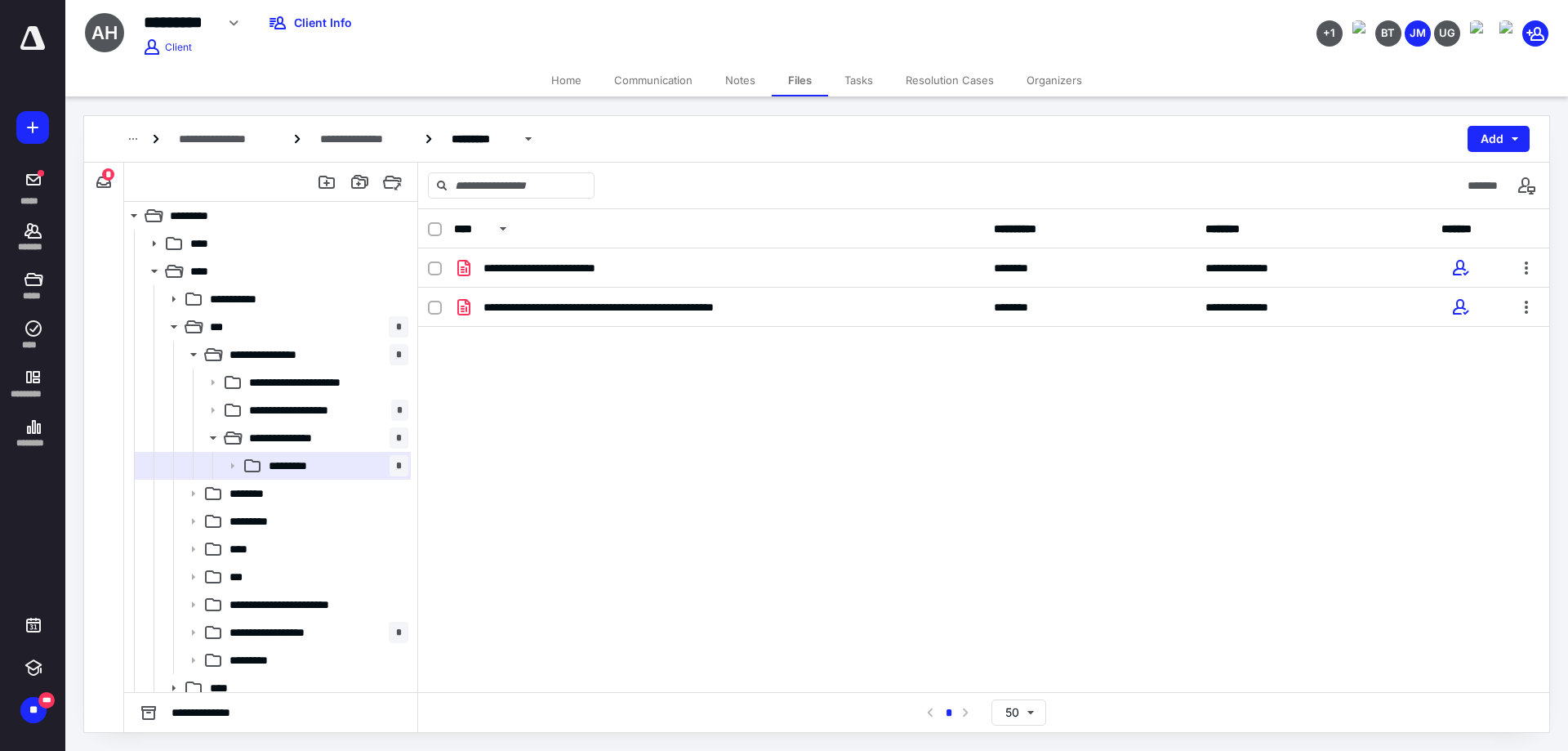 click on "**********" at bounding box center (983, 450) 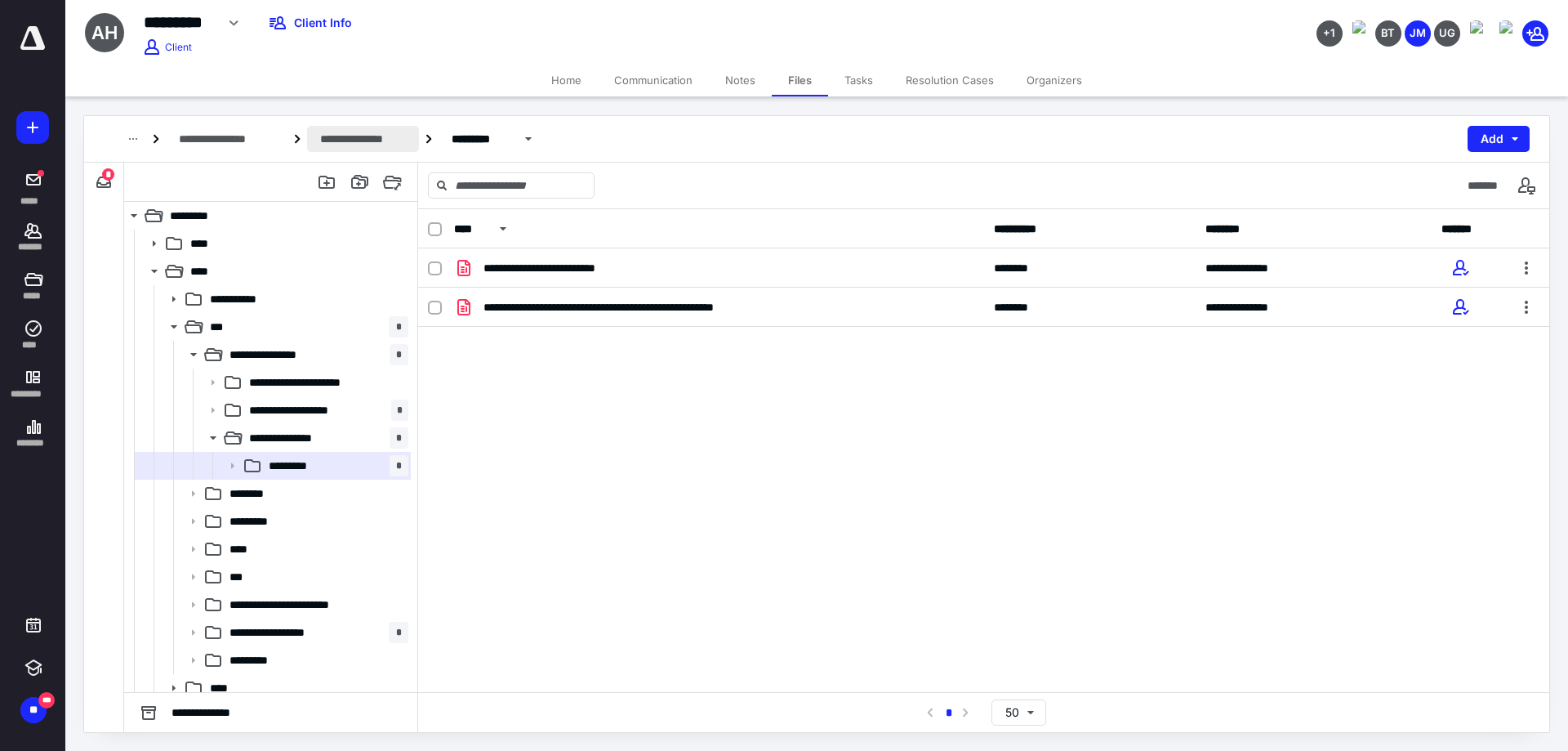 click on "**********" at bounding box center [363, 139] 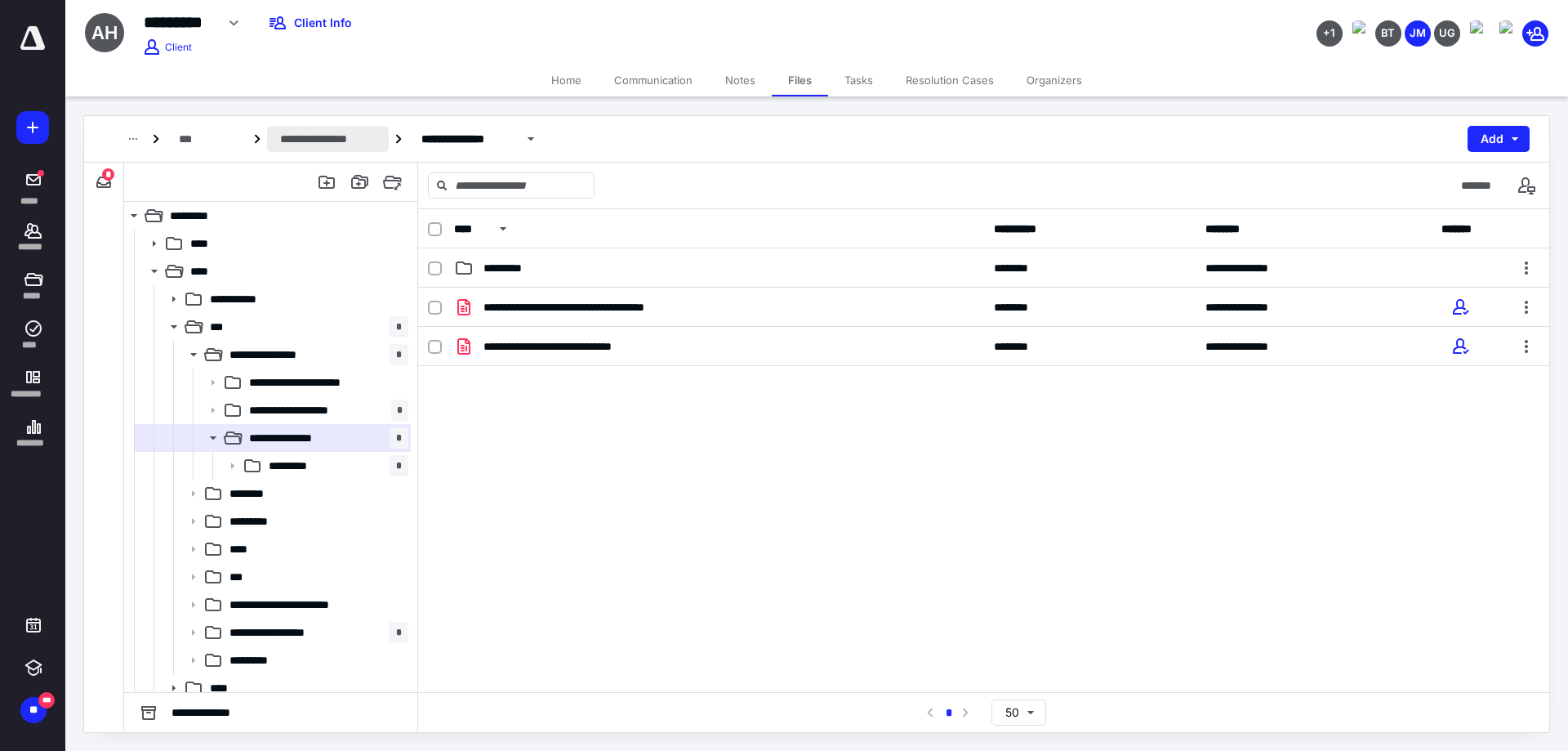 click on "**********" at bounding box center (327, 139) 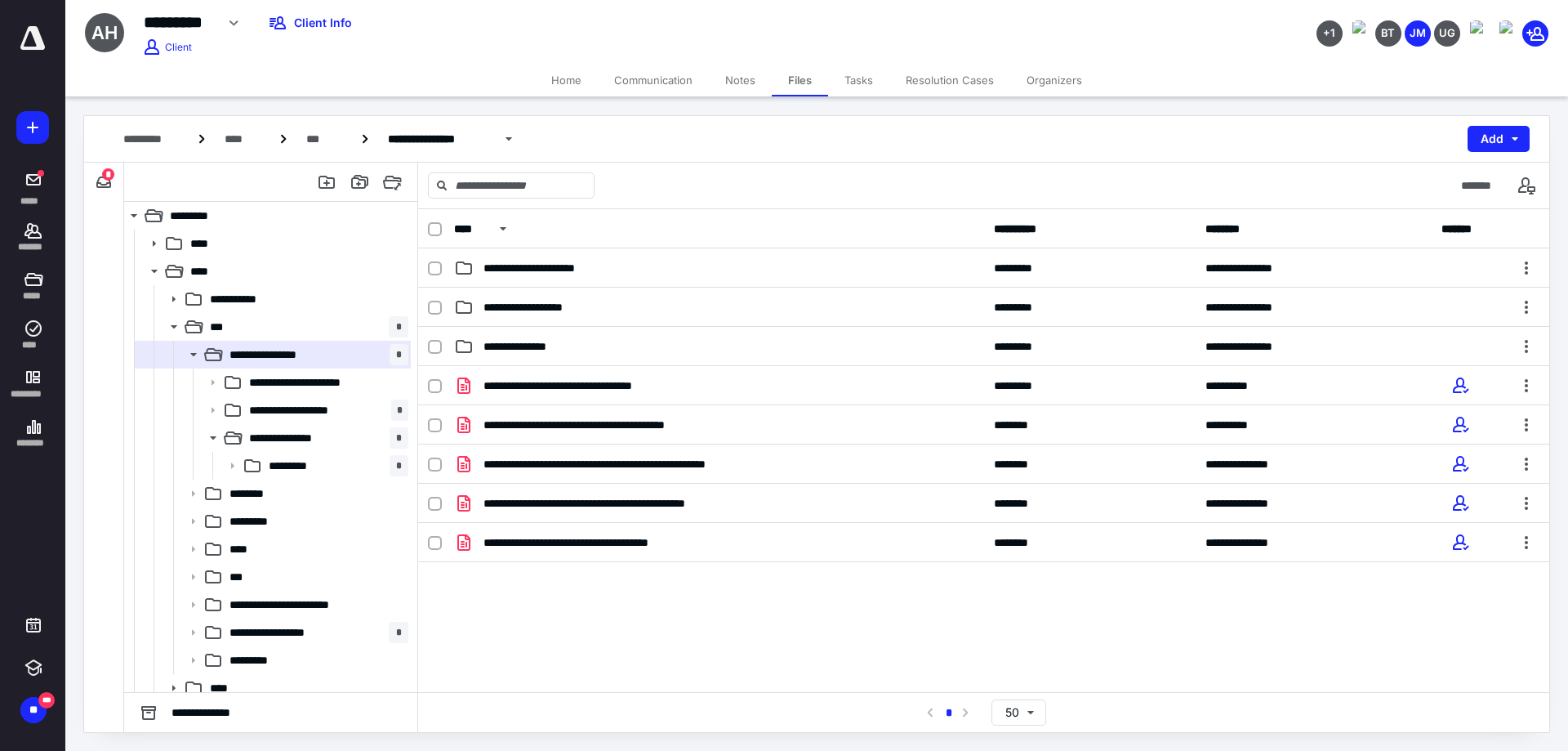 click on "Communication" at bounding box center (653, 80) 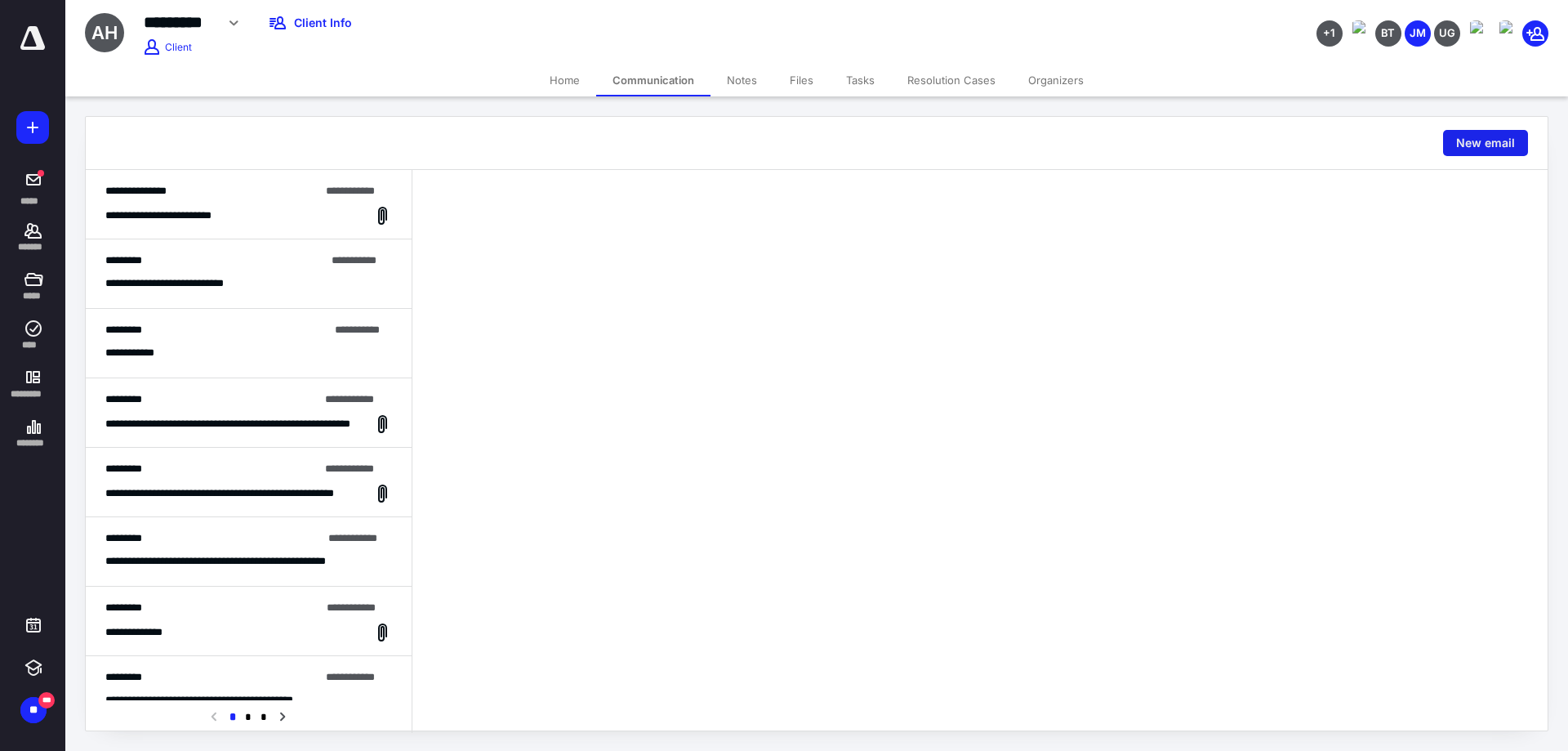 click on "New email" at bounding box center (1486, 143) 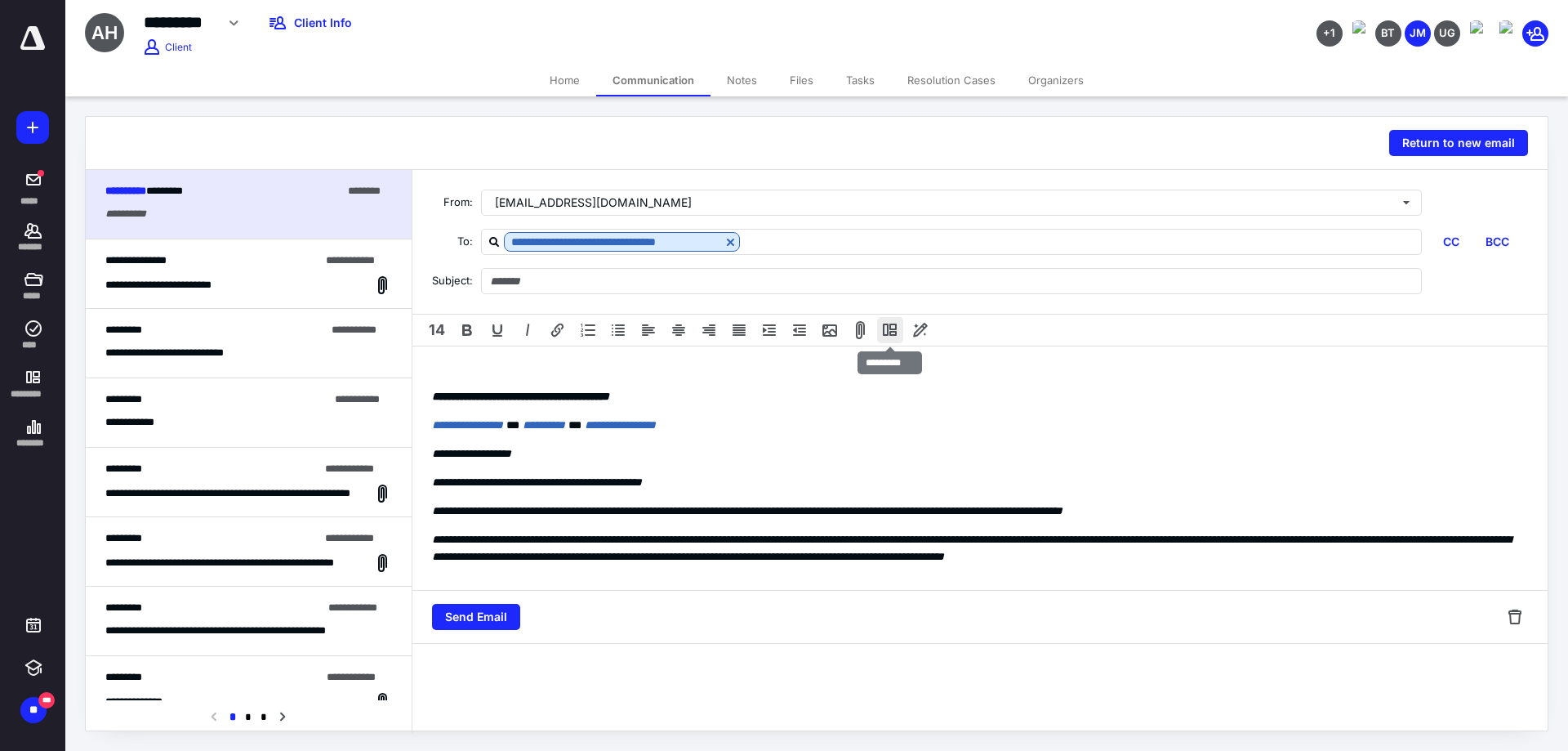 click at bounding box center (890, 330) 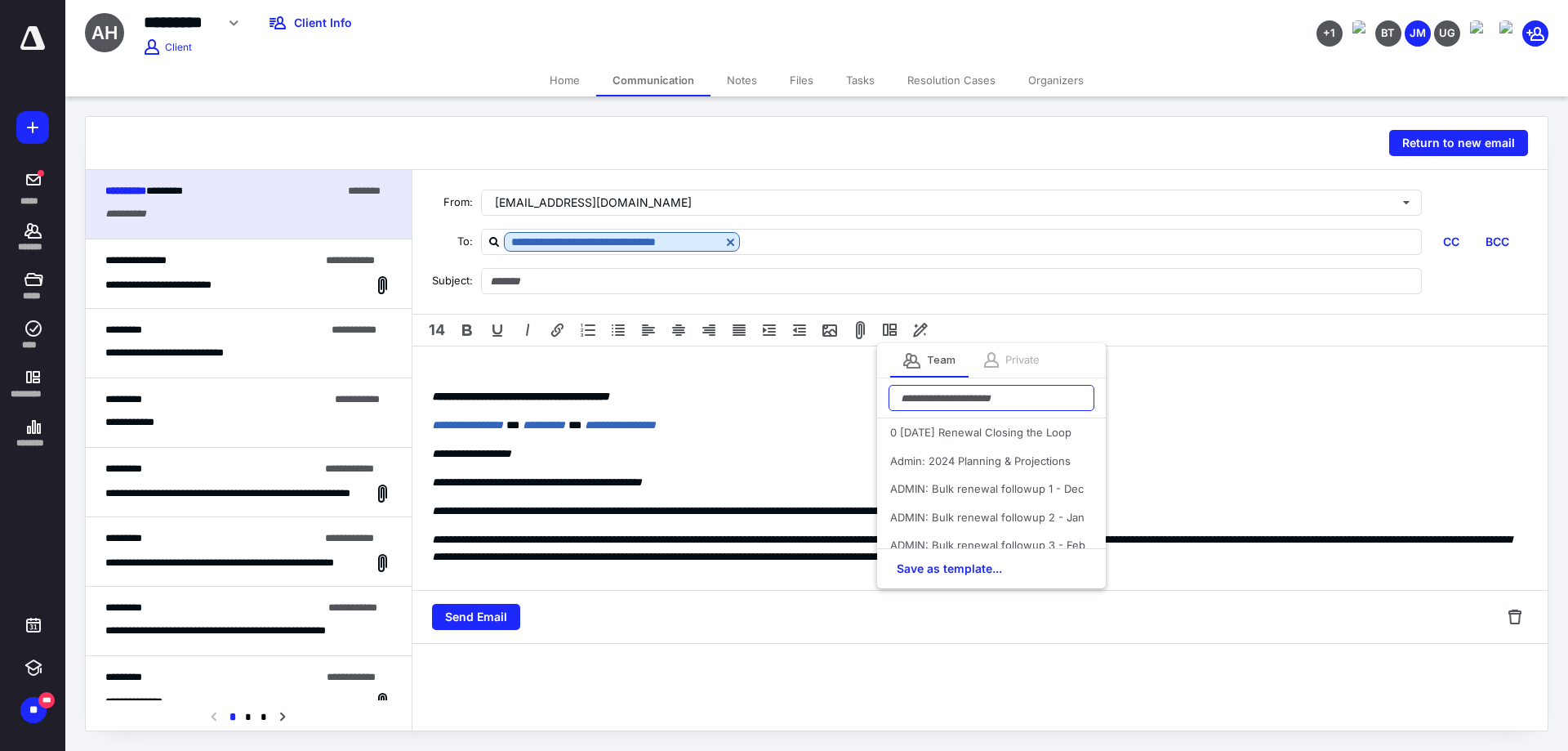 click at bounding box center [991, 398] 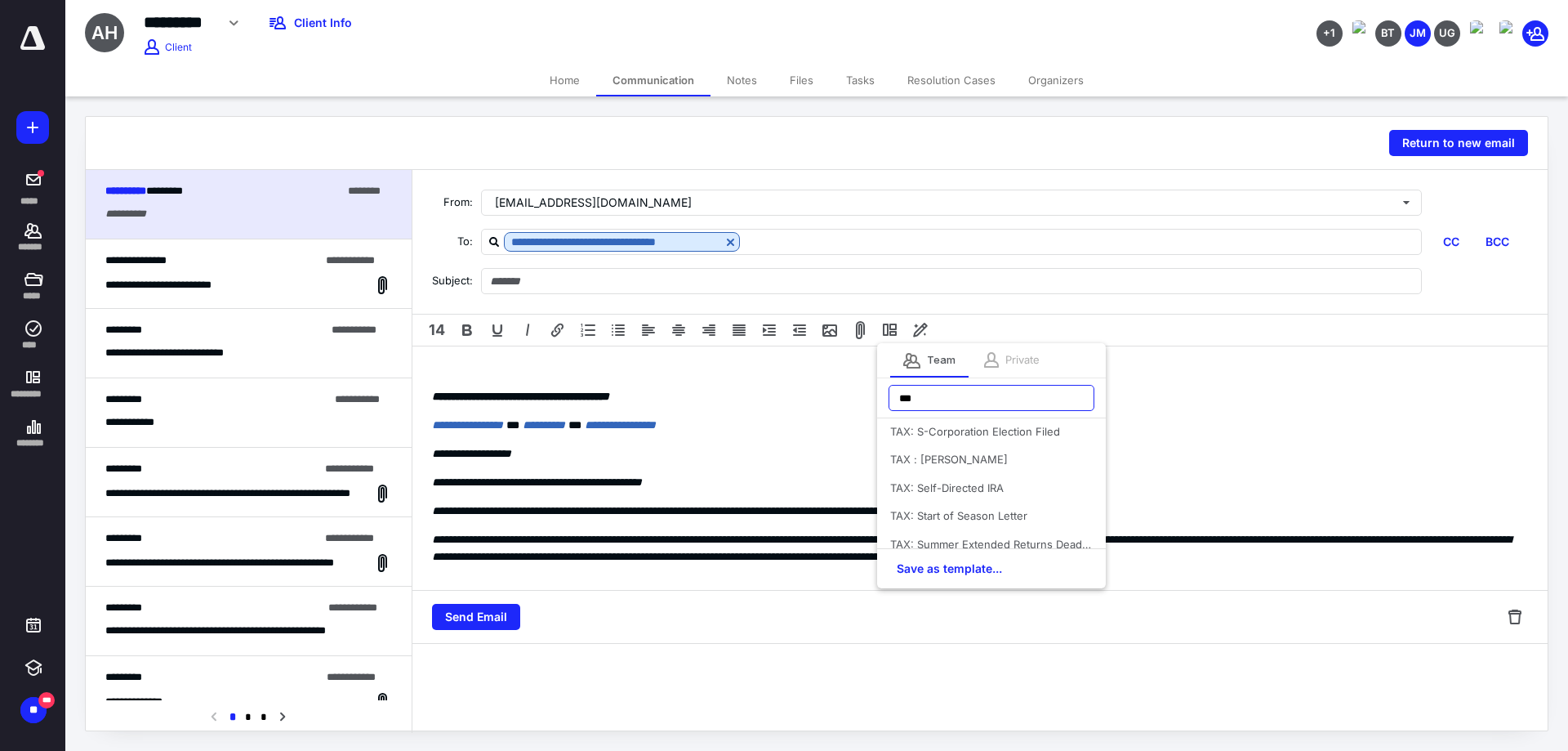 scroll, scrollTop: 834, scrollLeft: 0, axis: vertical 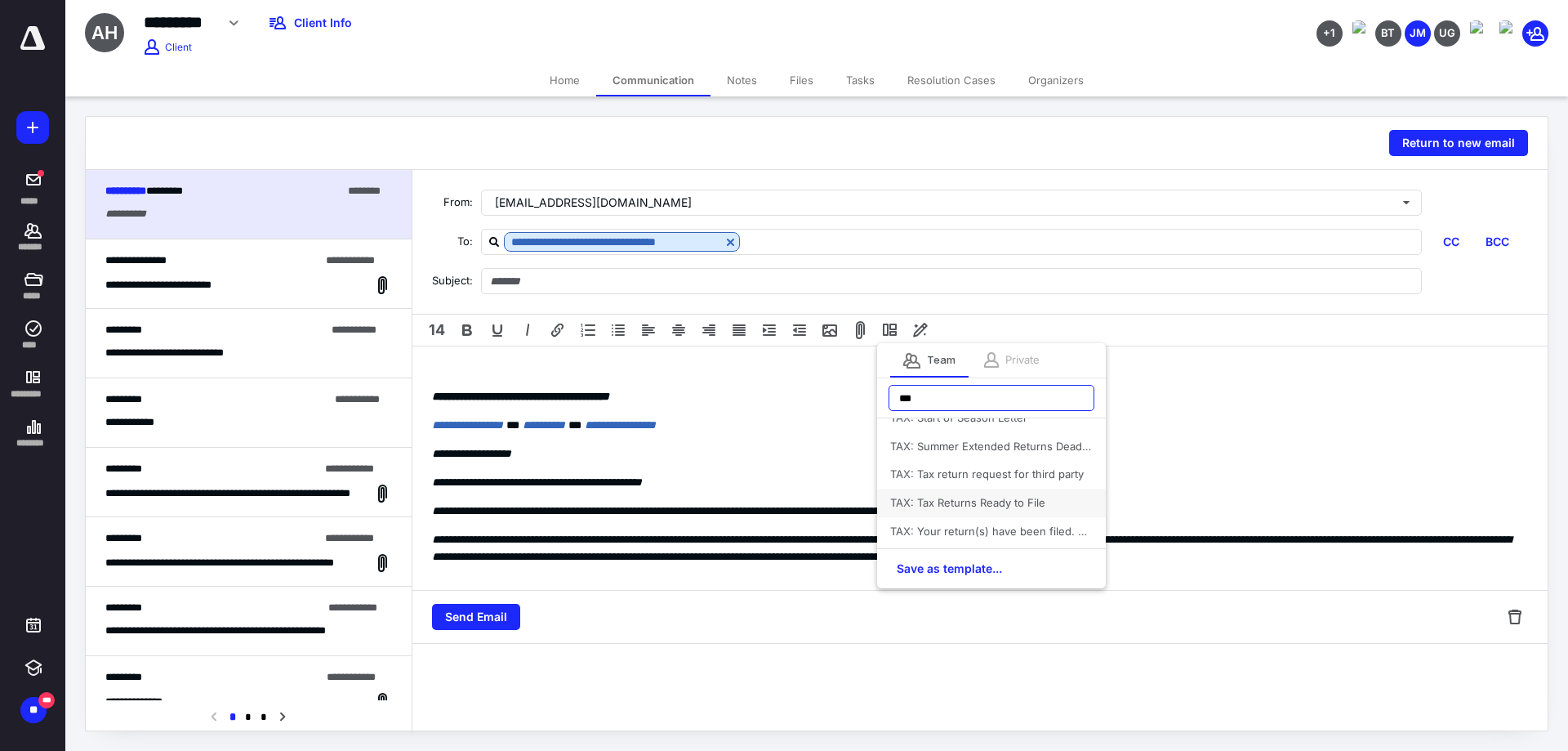 type on "***" 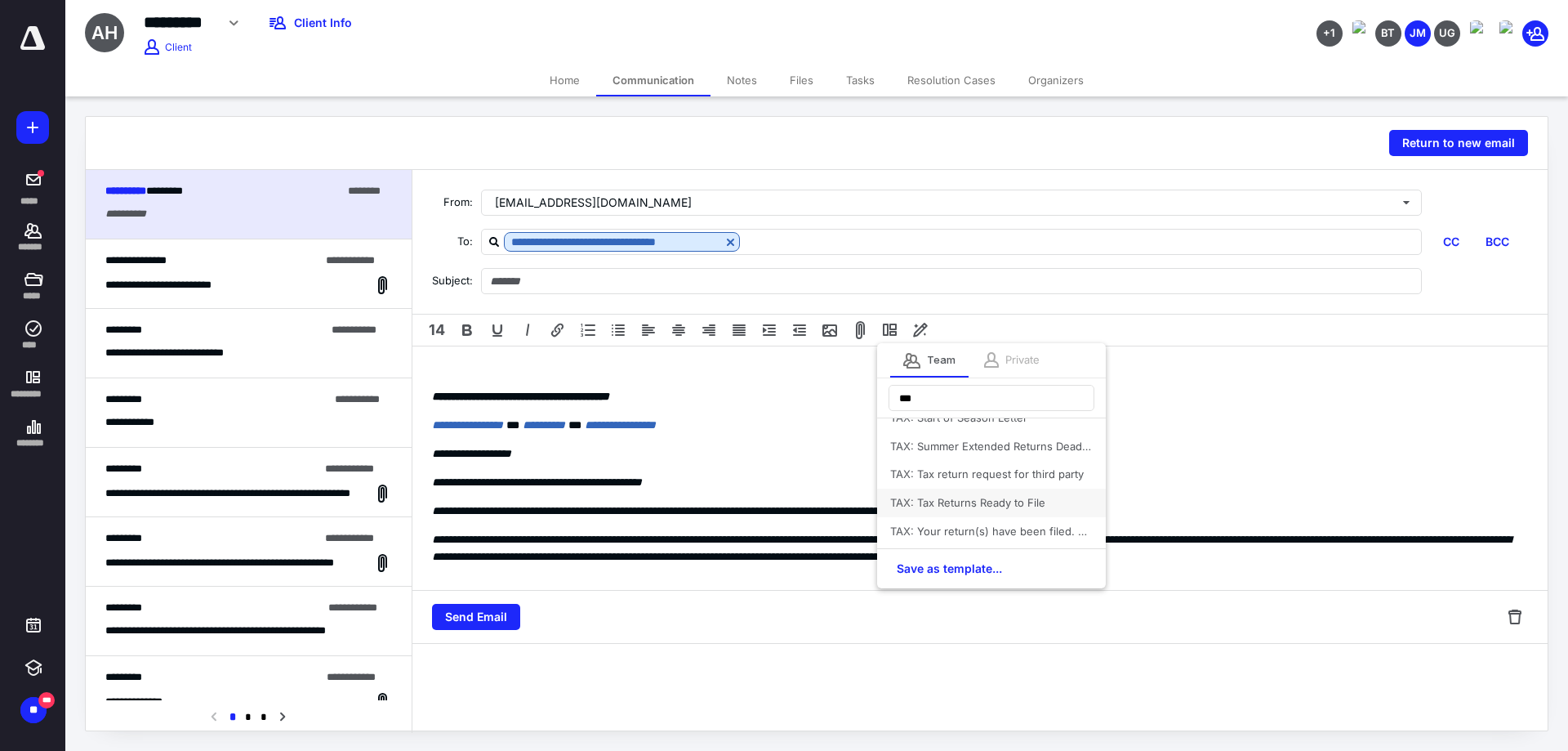 click on "TAX: Tax Returns Ready to File" at bounding box center (991, 503) 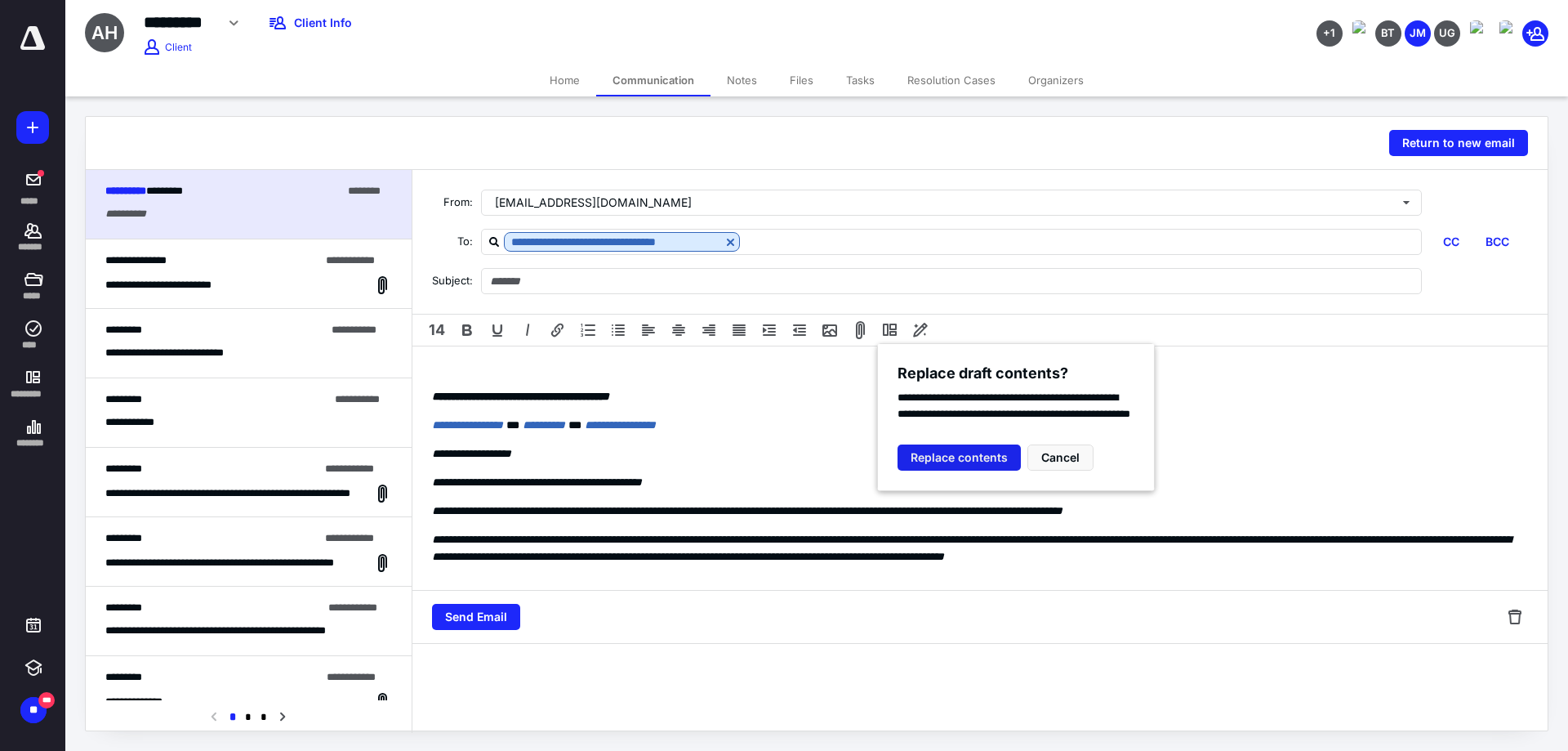click on "Replace contents" at bounding box center (959, 458) 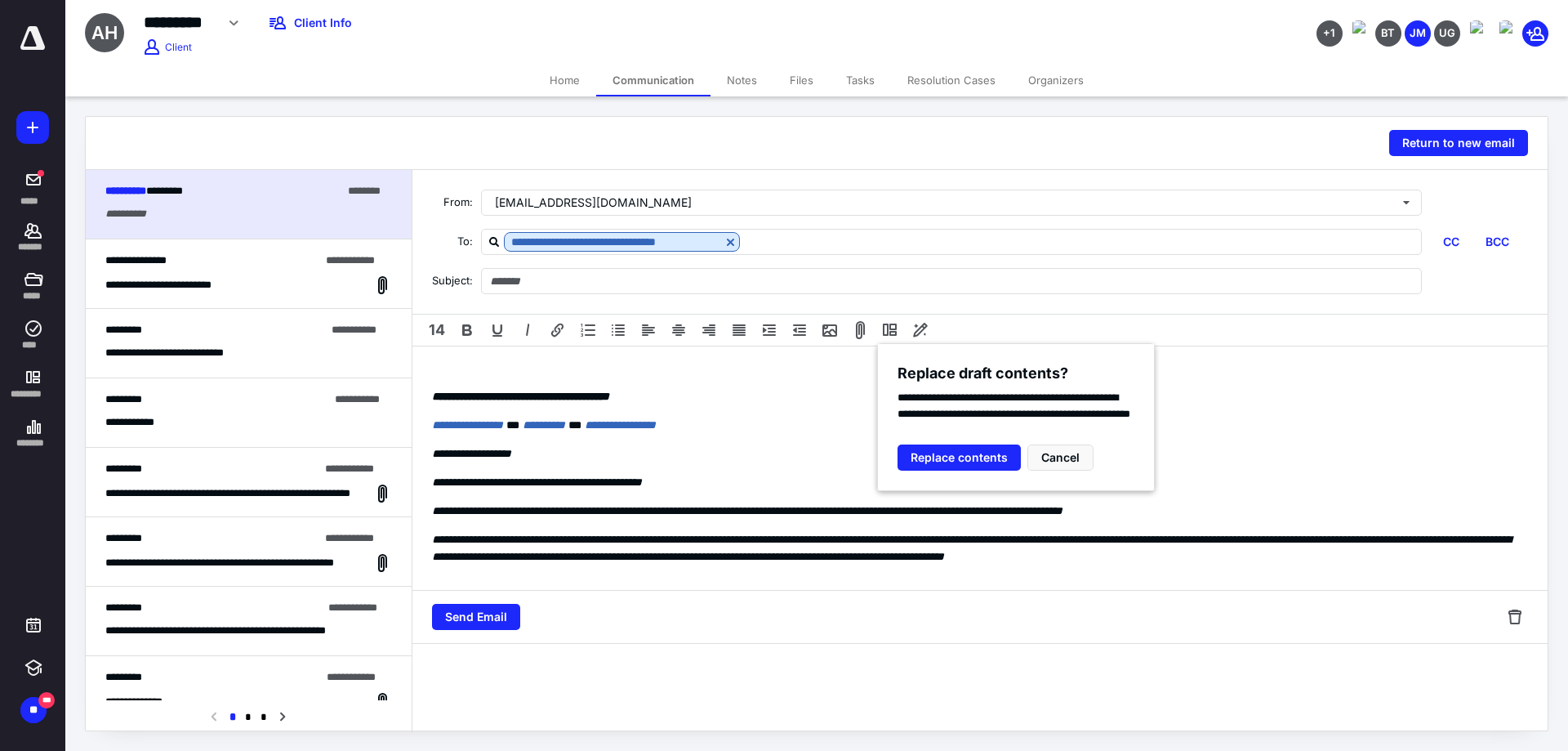 type 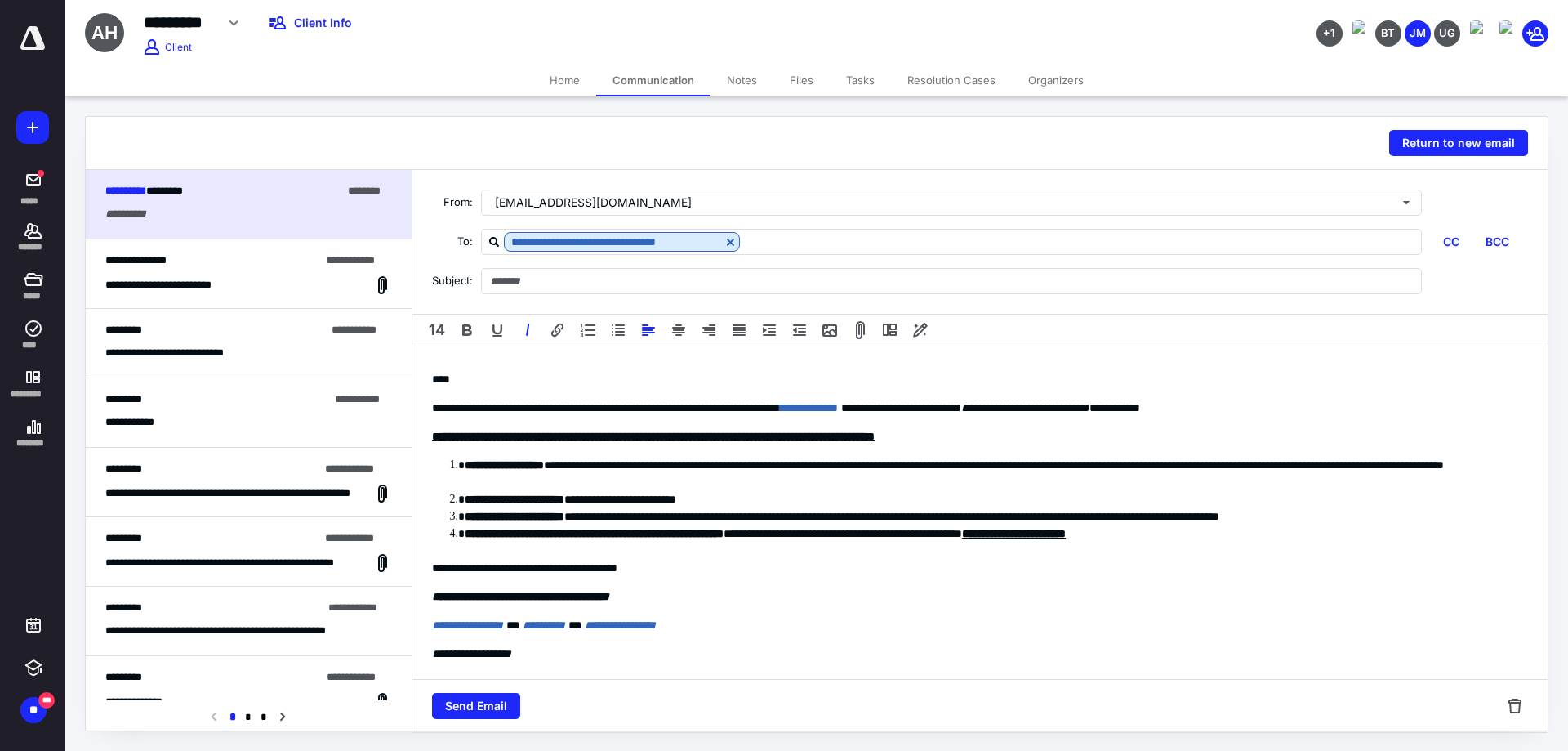 type on "**********" 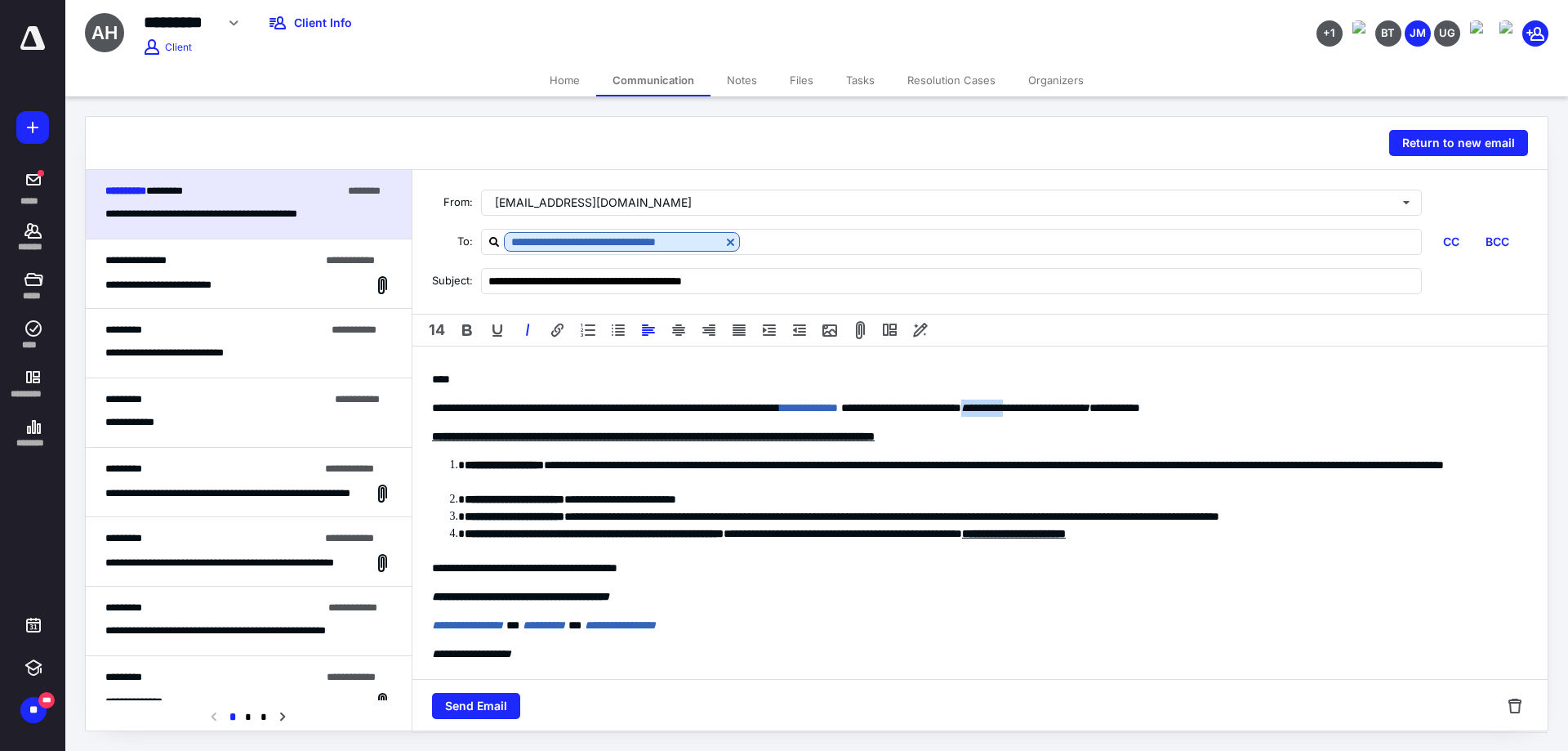 drag, startPoint x: 1114, startPoint y: 406, endPoint x: 1176, endPoint y: 409, distance: 62.07254 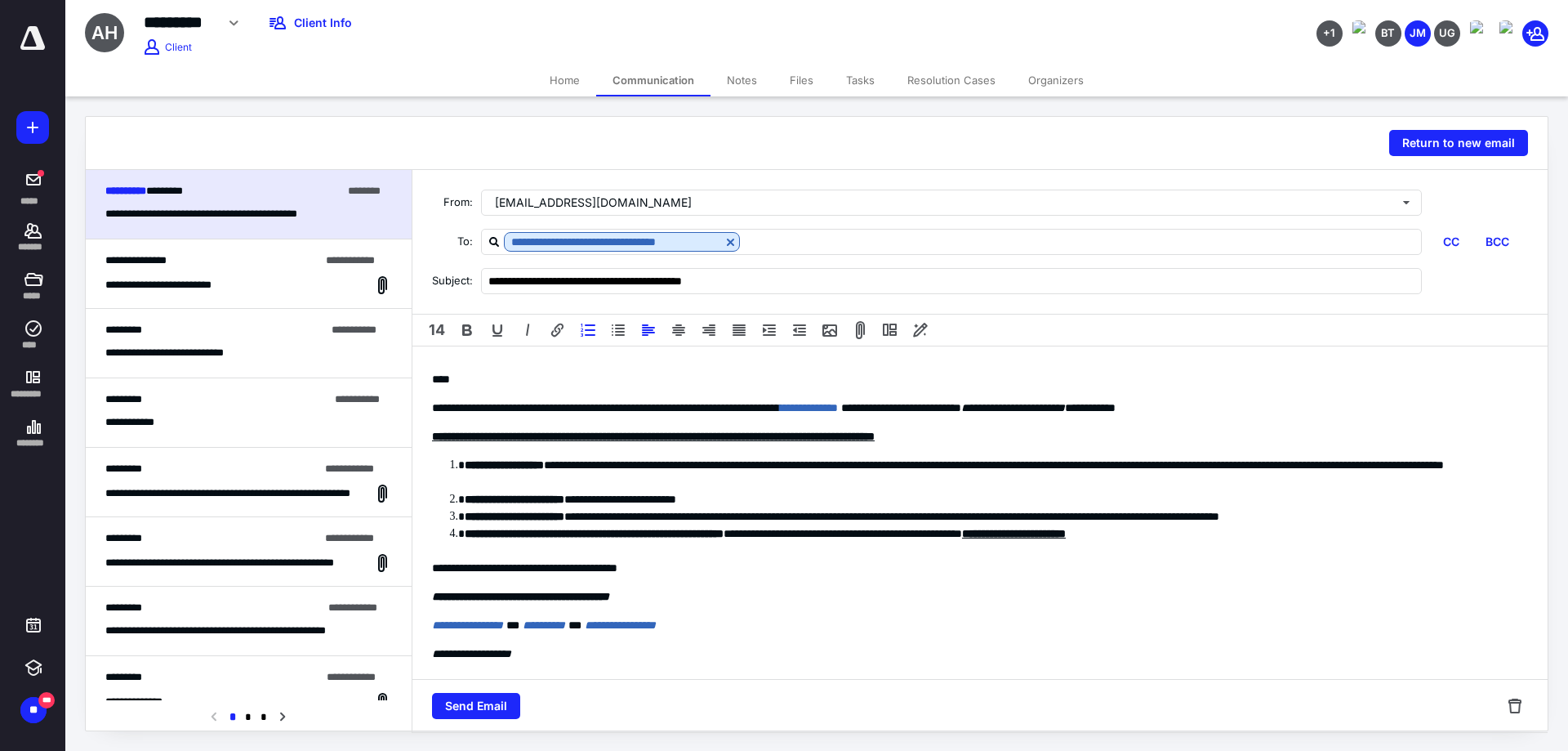 click on "**********" at bounding box center [980, 568] 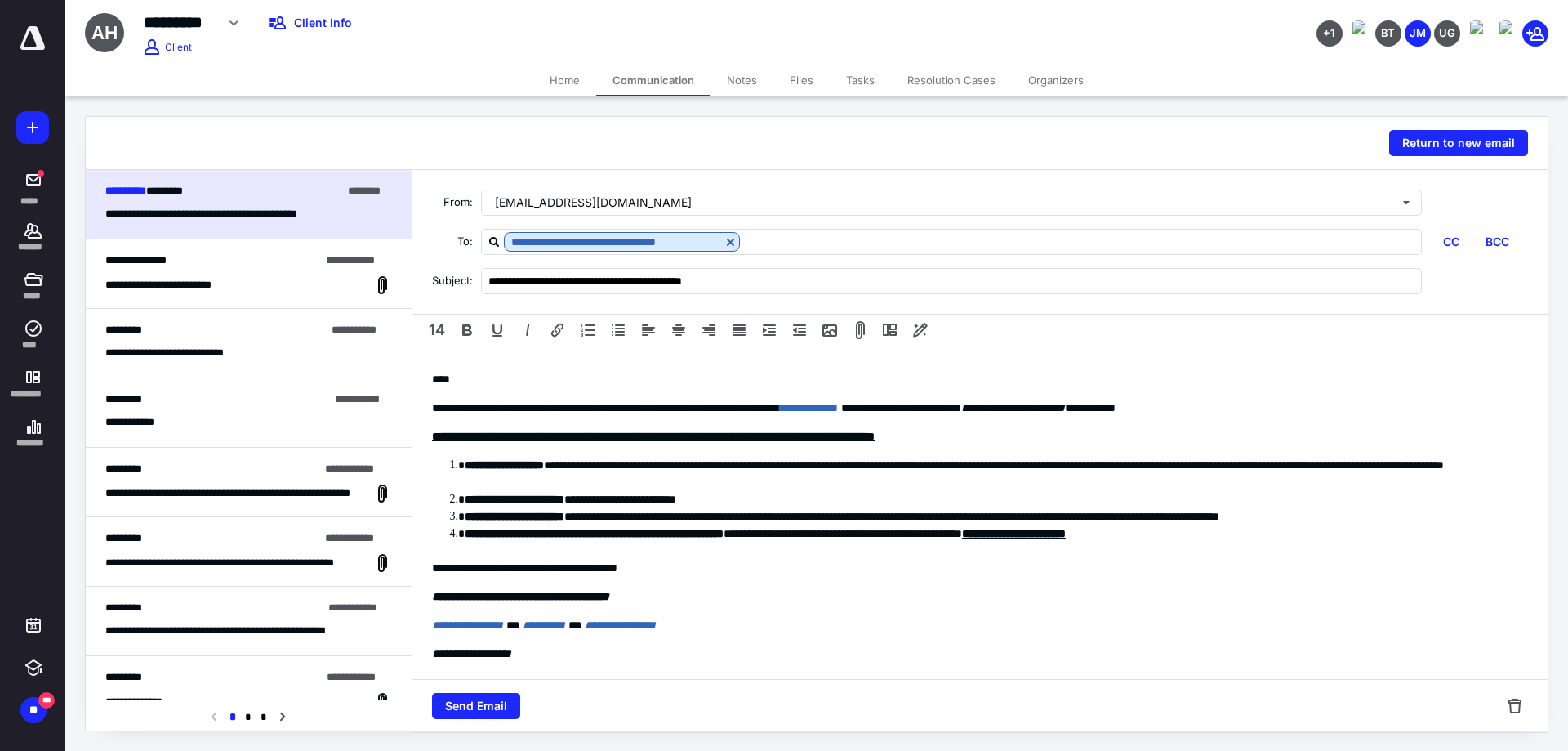 click on "**********" at bounding box center (990, 543) 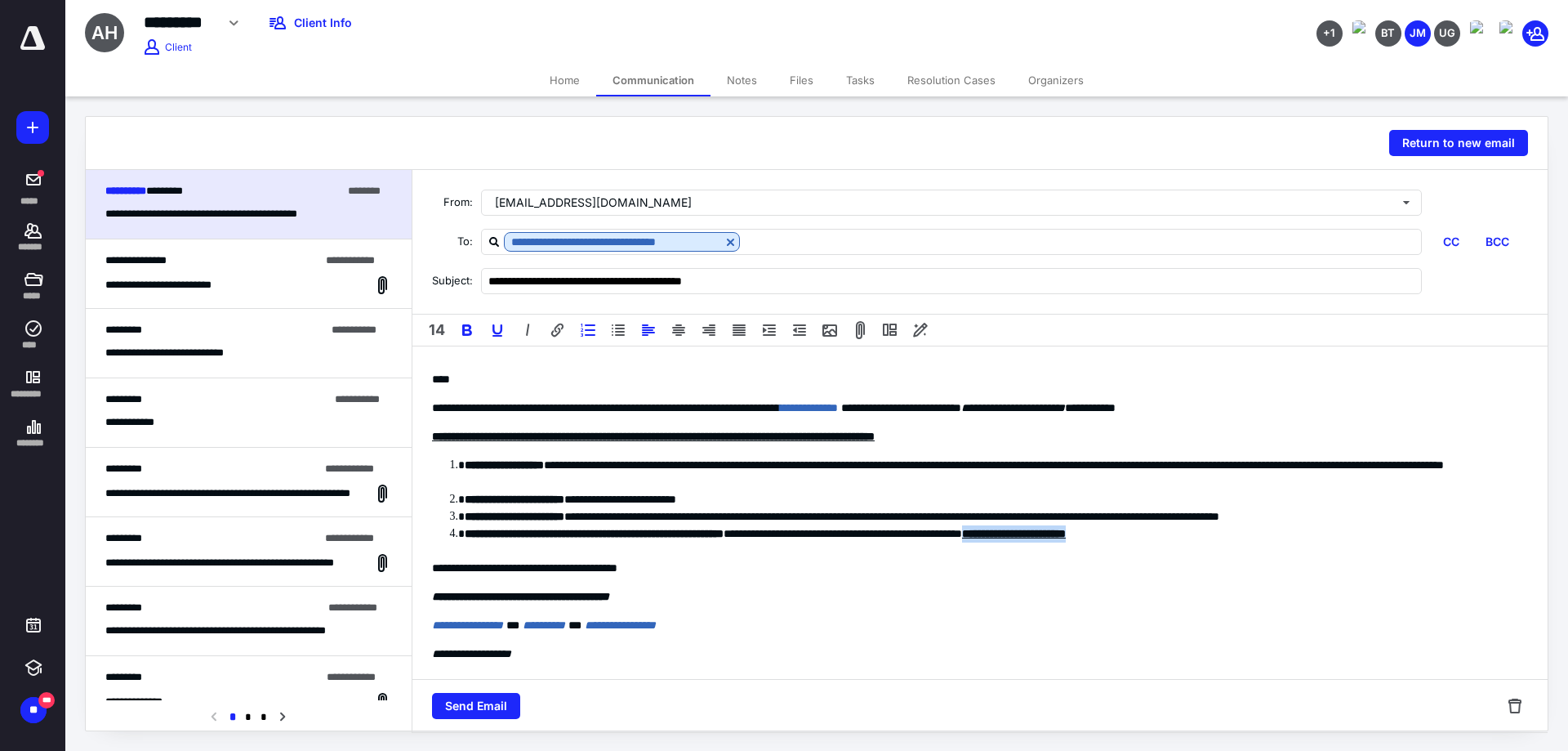 drag, startPoint x: 1284, startPoint y: 534, endPoint x: 1109, endPoint y: 540, distance: 175.10283 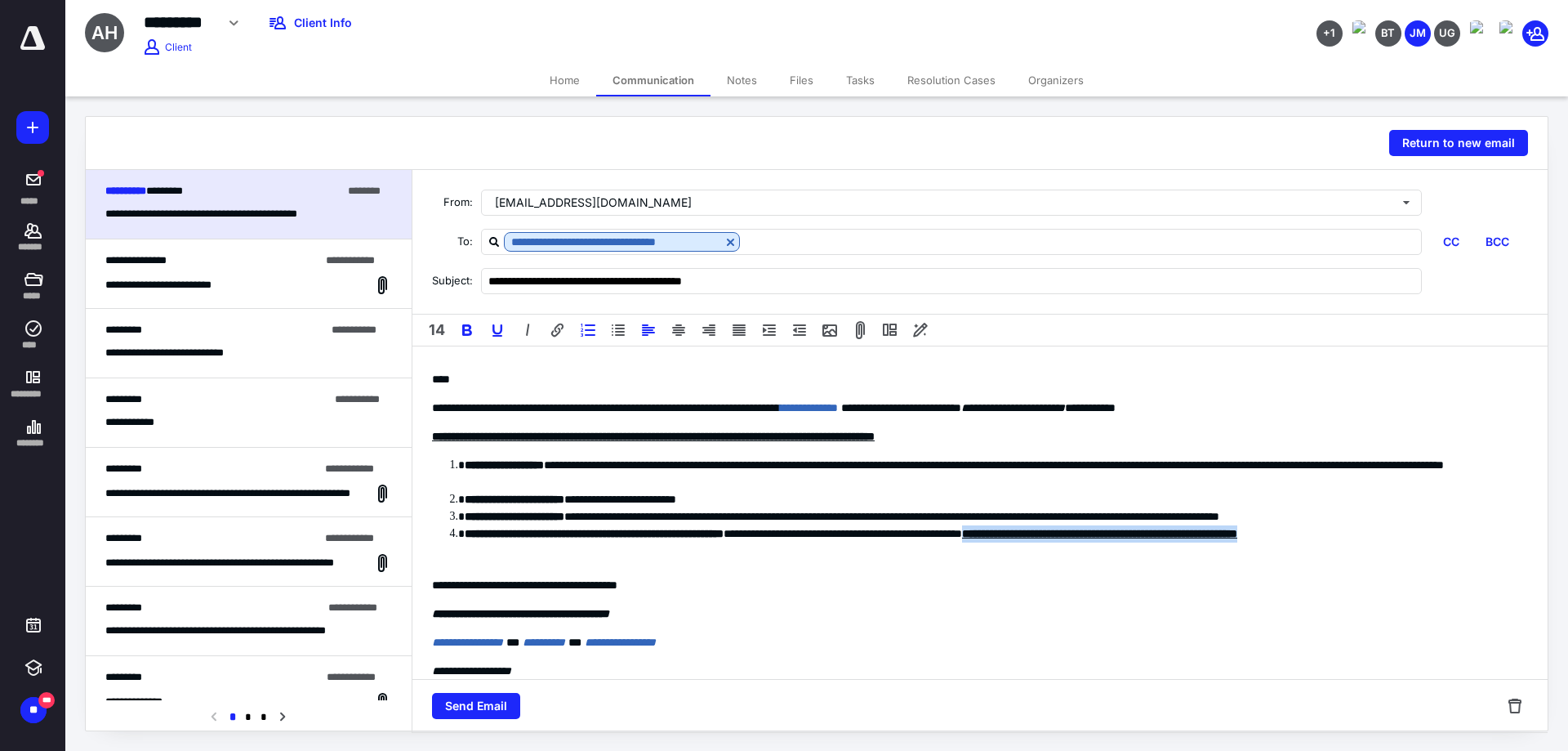 drag, startPoint x: 1205, startPoint y: 548, endPoint x: 1108, endPoint y: 537, distance: 97.62172 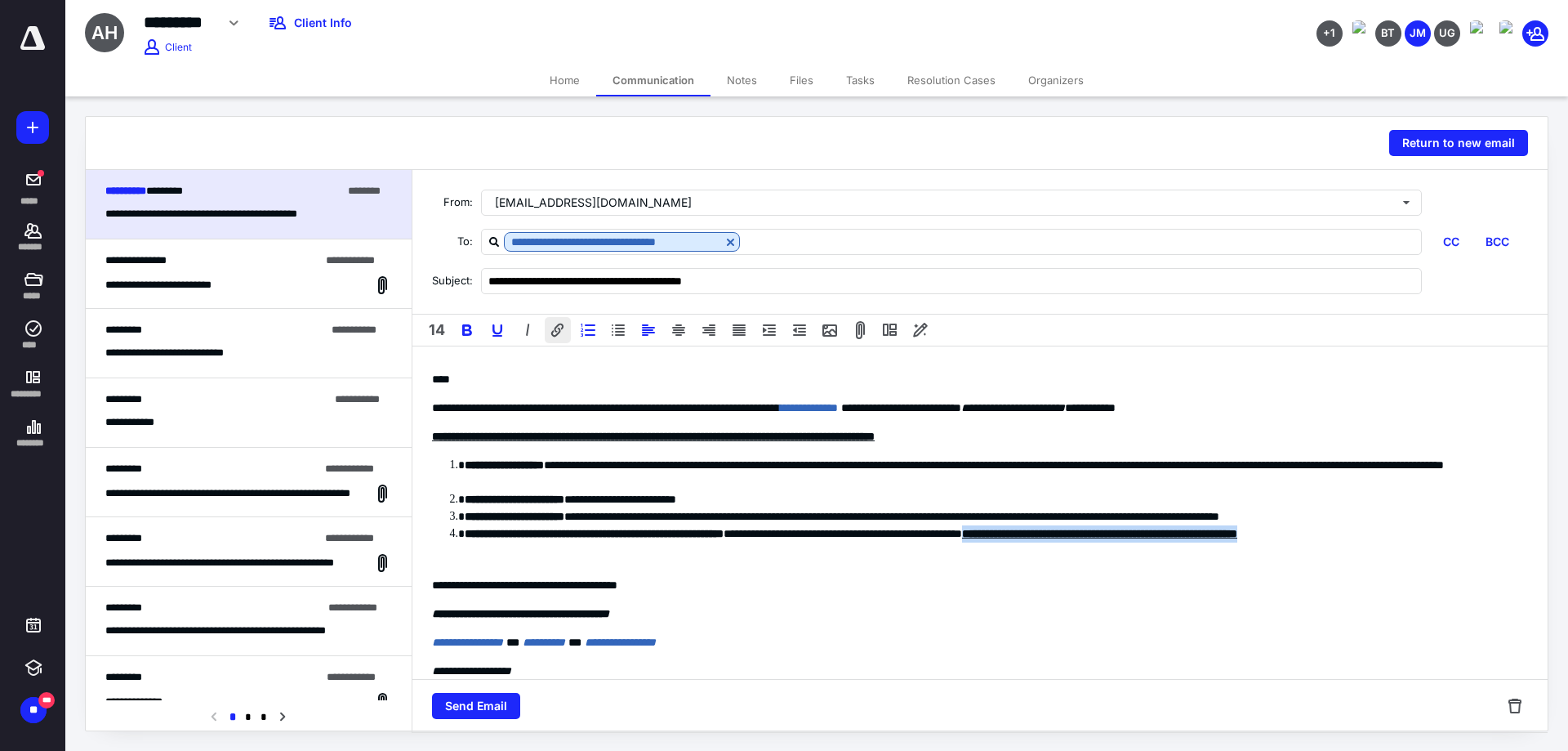 click at bounding box center [558, 330] 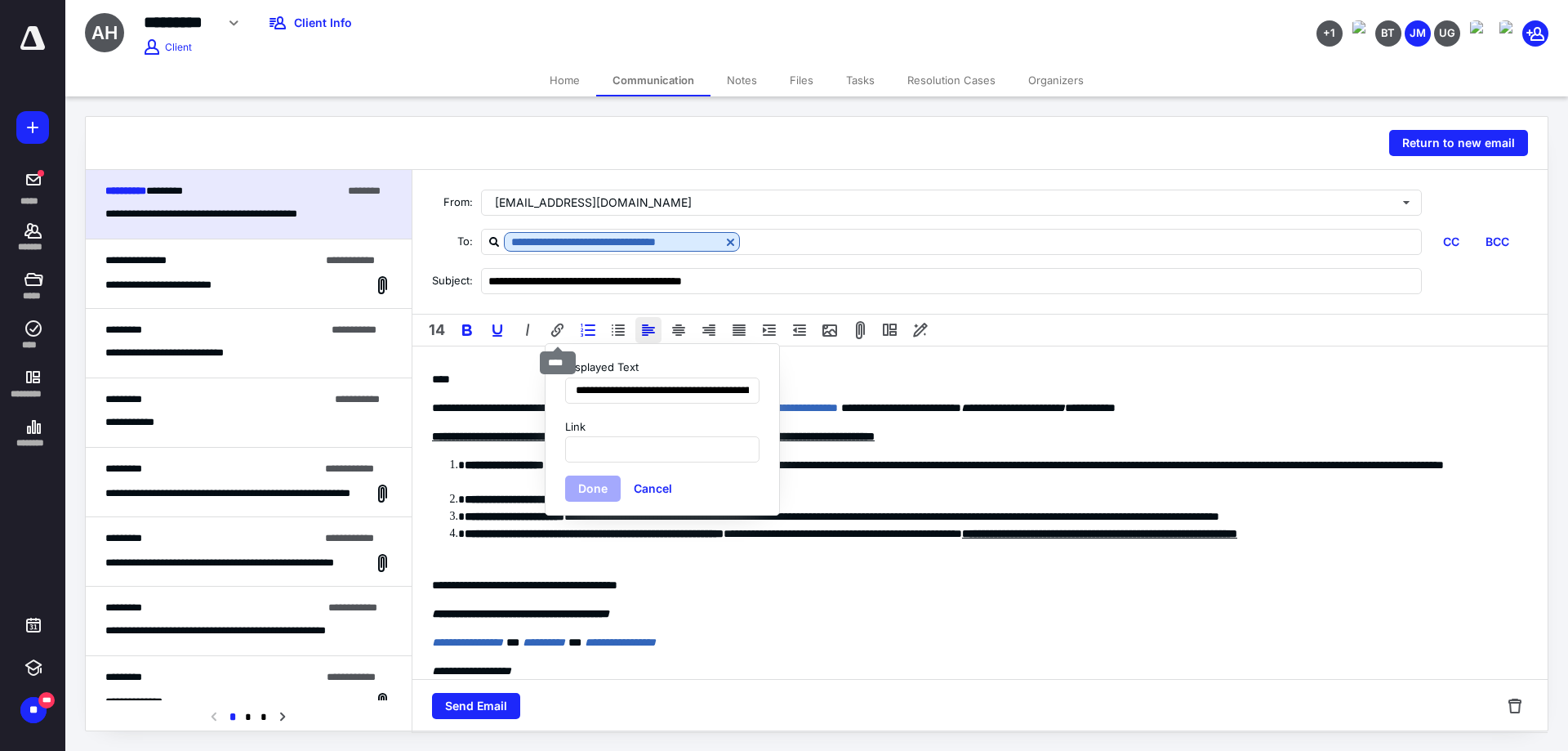 scroll, scrollTop: 0, scrollLeft: 187, axis: horizontal 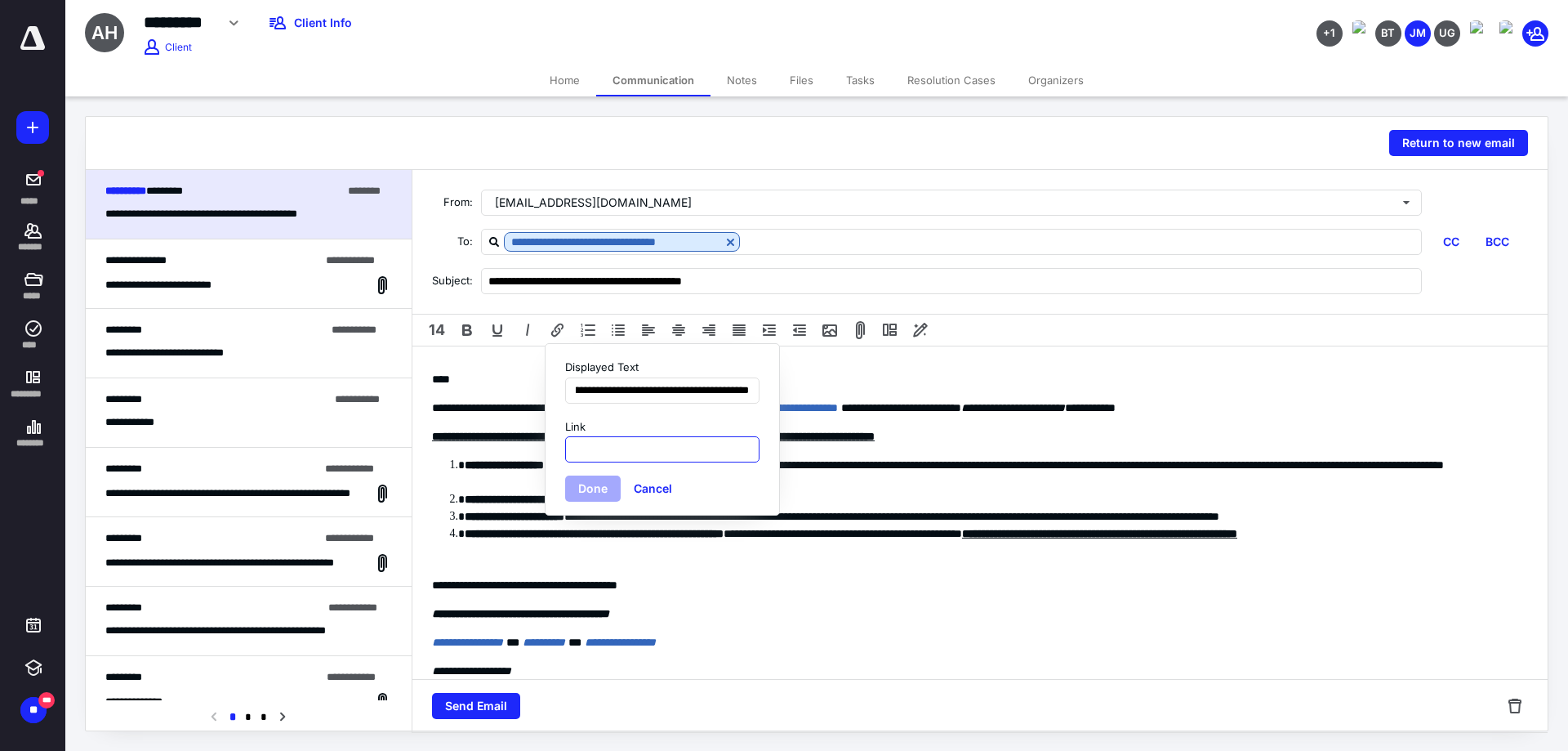 click on "Link" at bounding box center [662, 449] 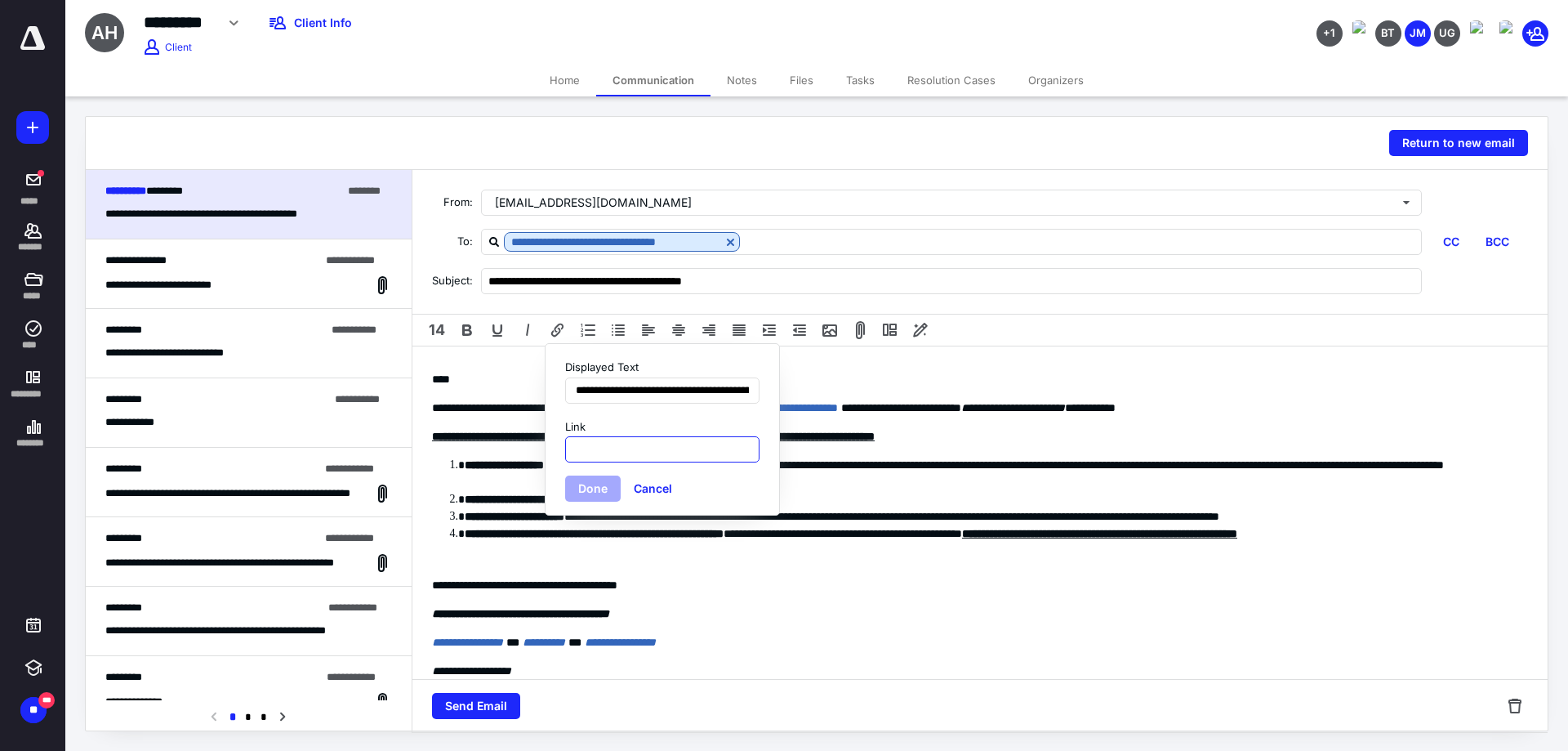 paste on "**********" 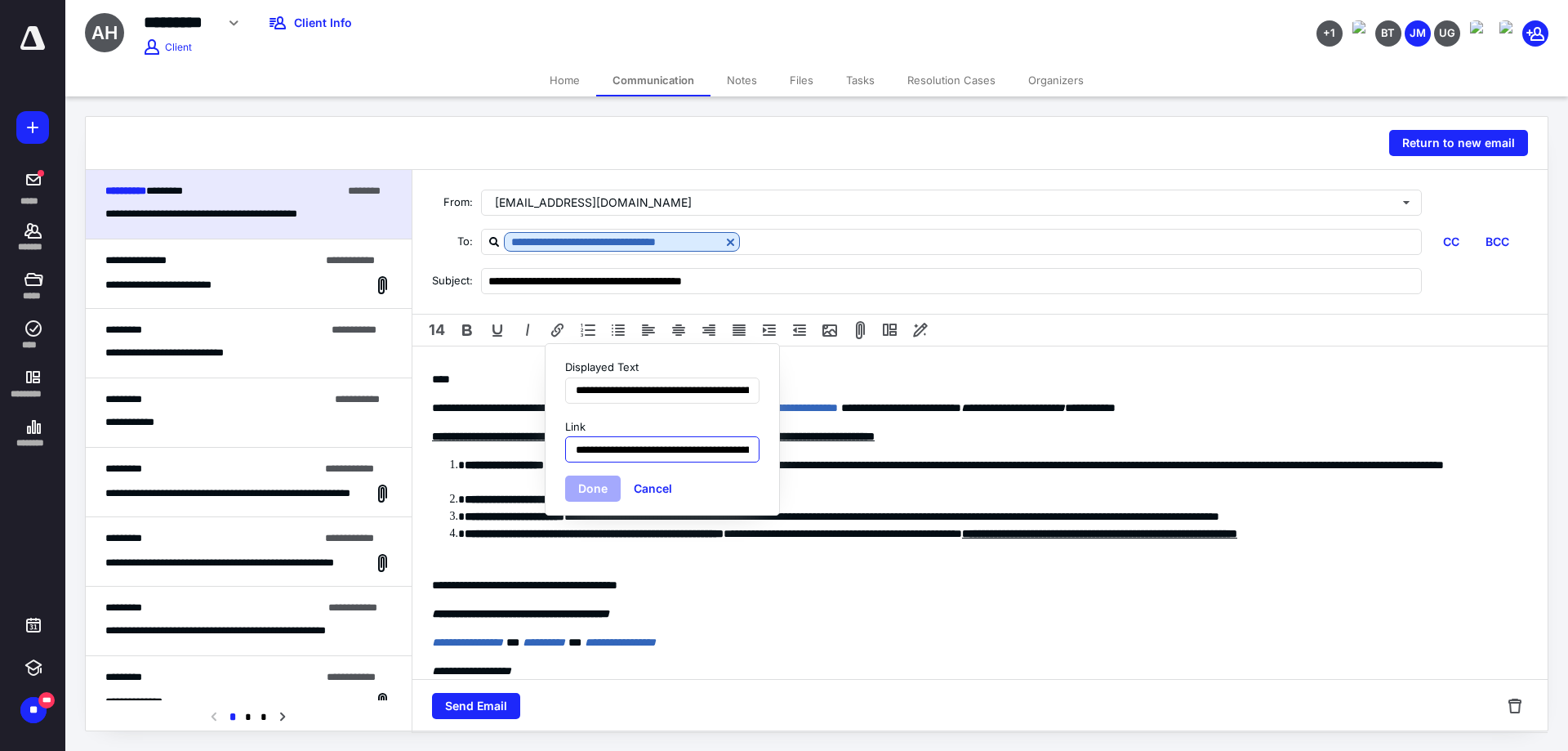 scroll, scrollTop: 0, scrollLeft: 187, axis: horizontal 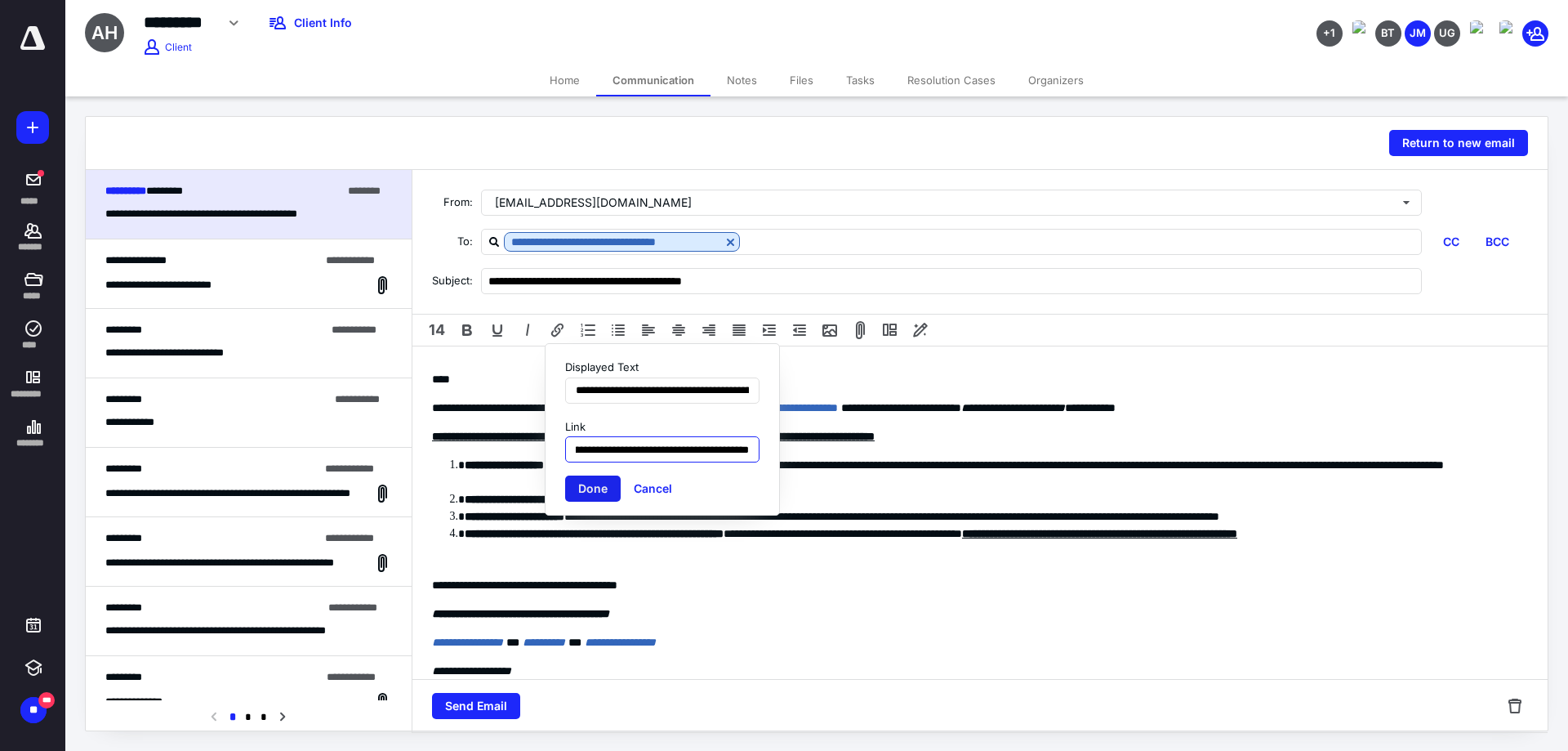type on "**********" 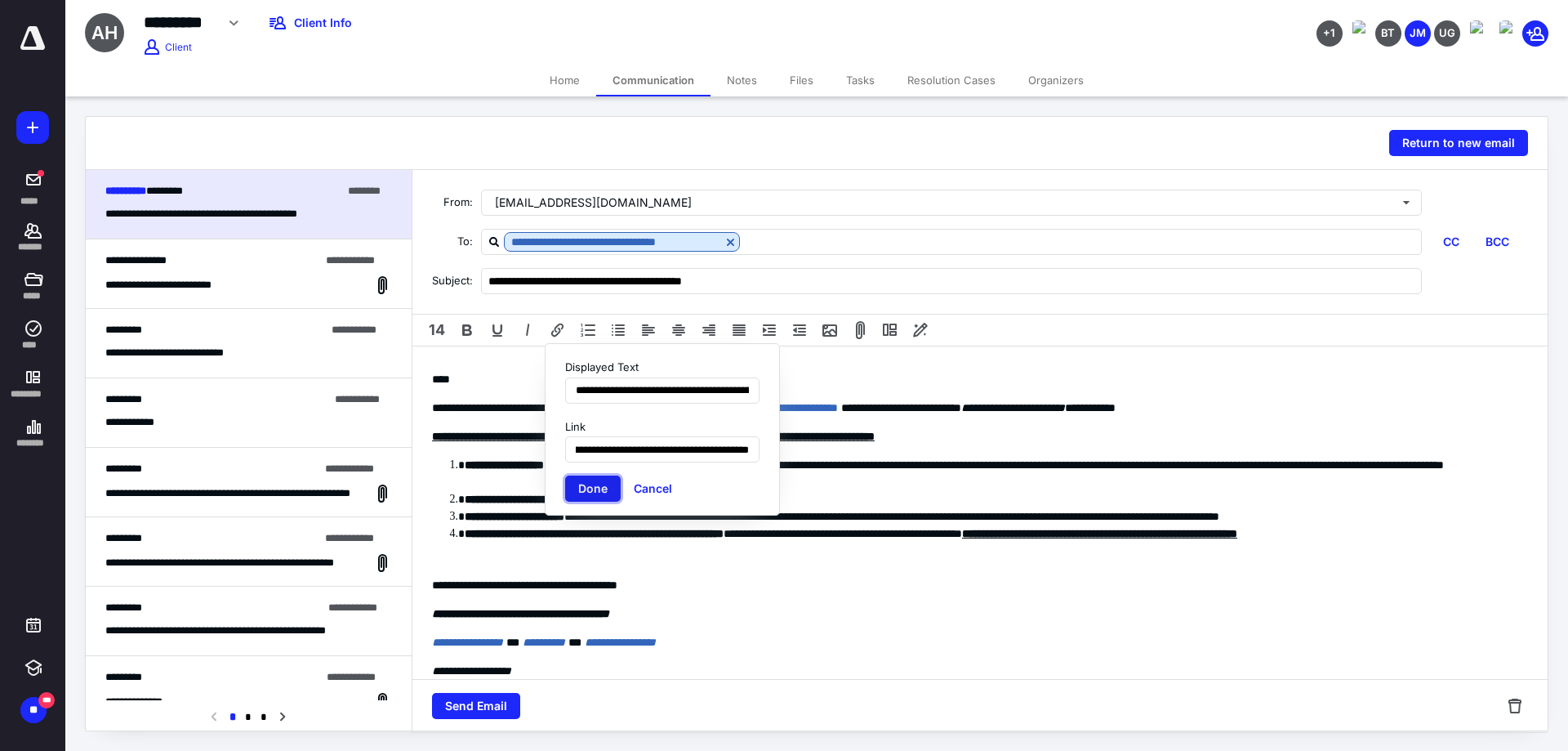 click on "Done" at bounding box center (593, 489) 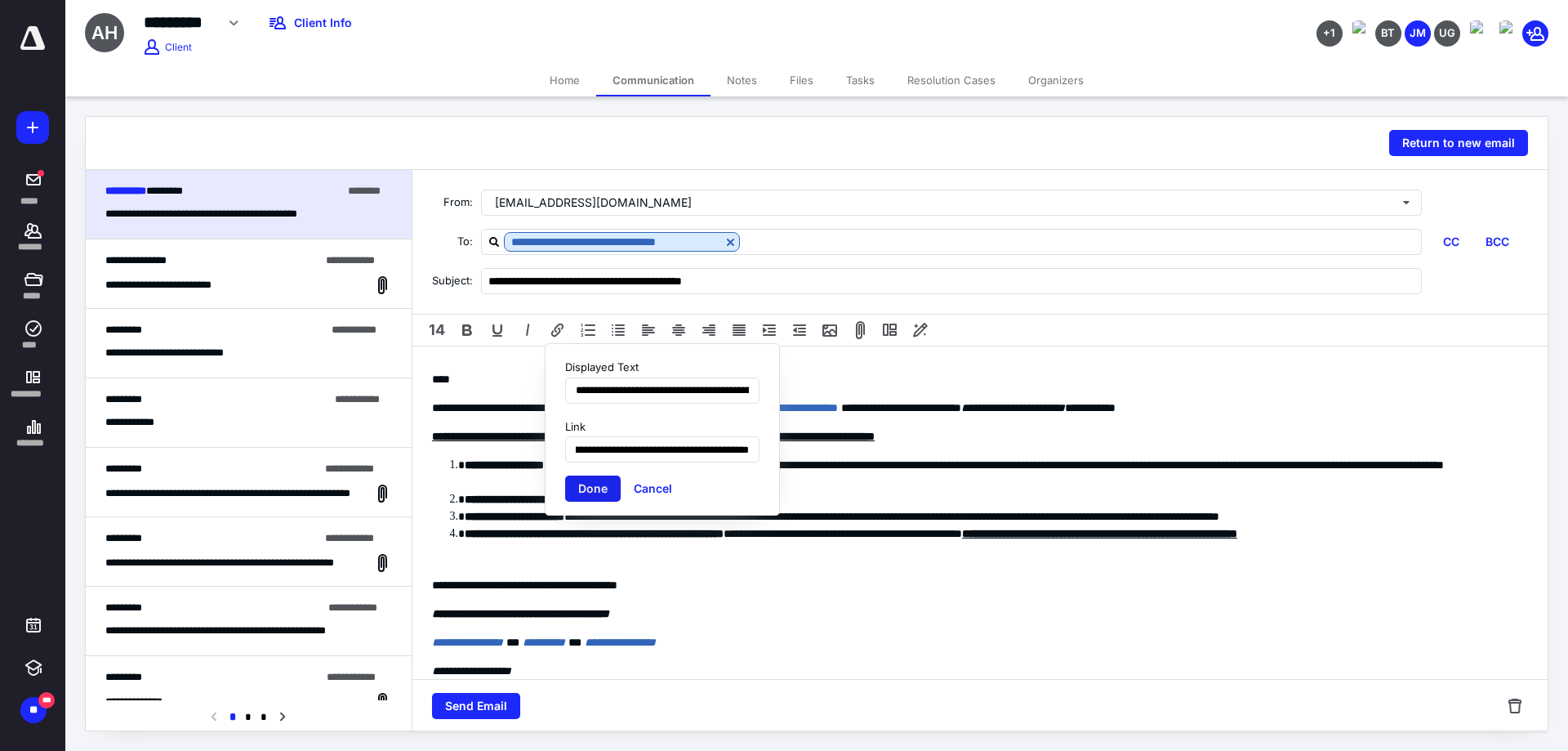 scroll, scrollTop: 0, scrollLeft: 0, axis: both 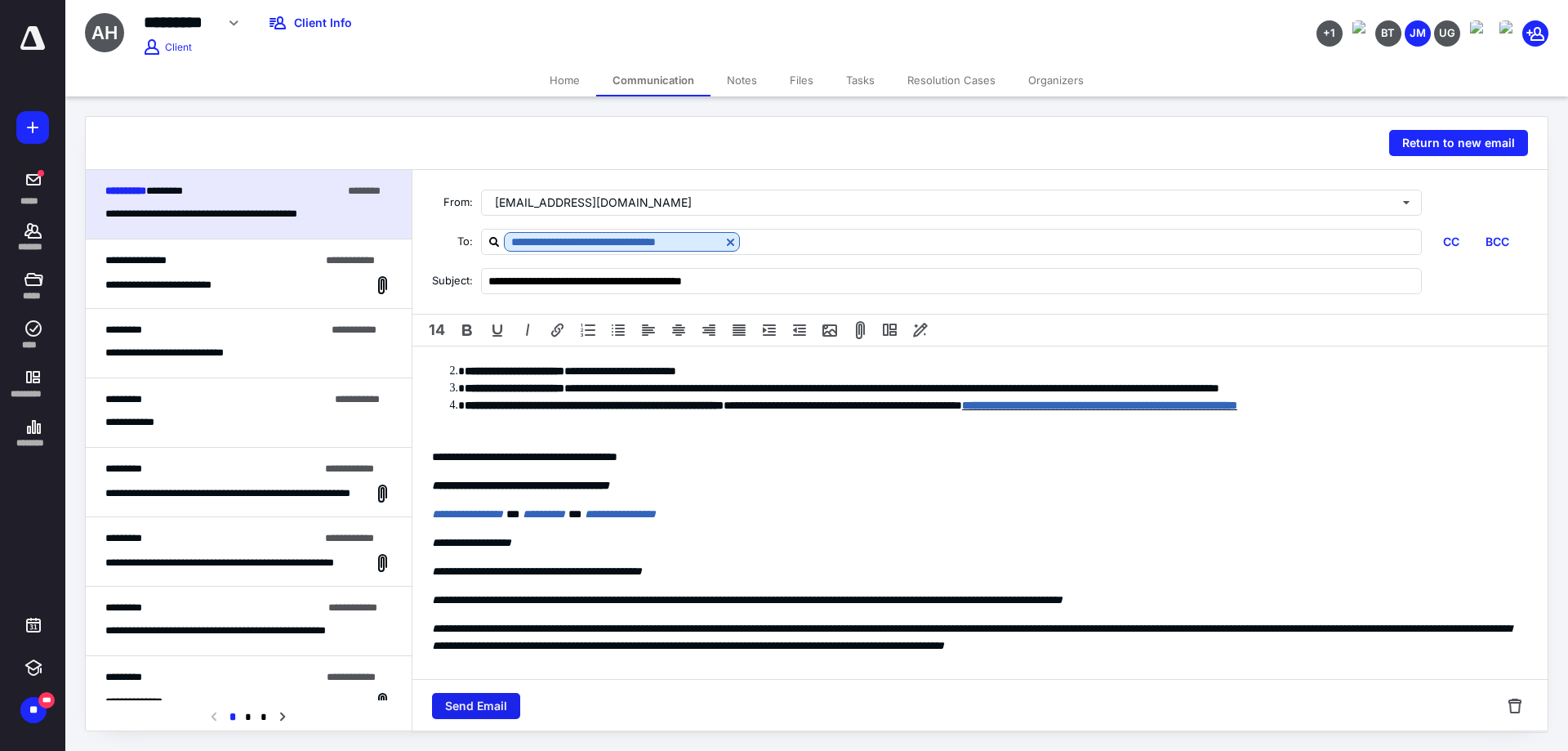 click on "Send Email" at bounding box center (476, 706) 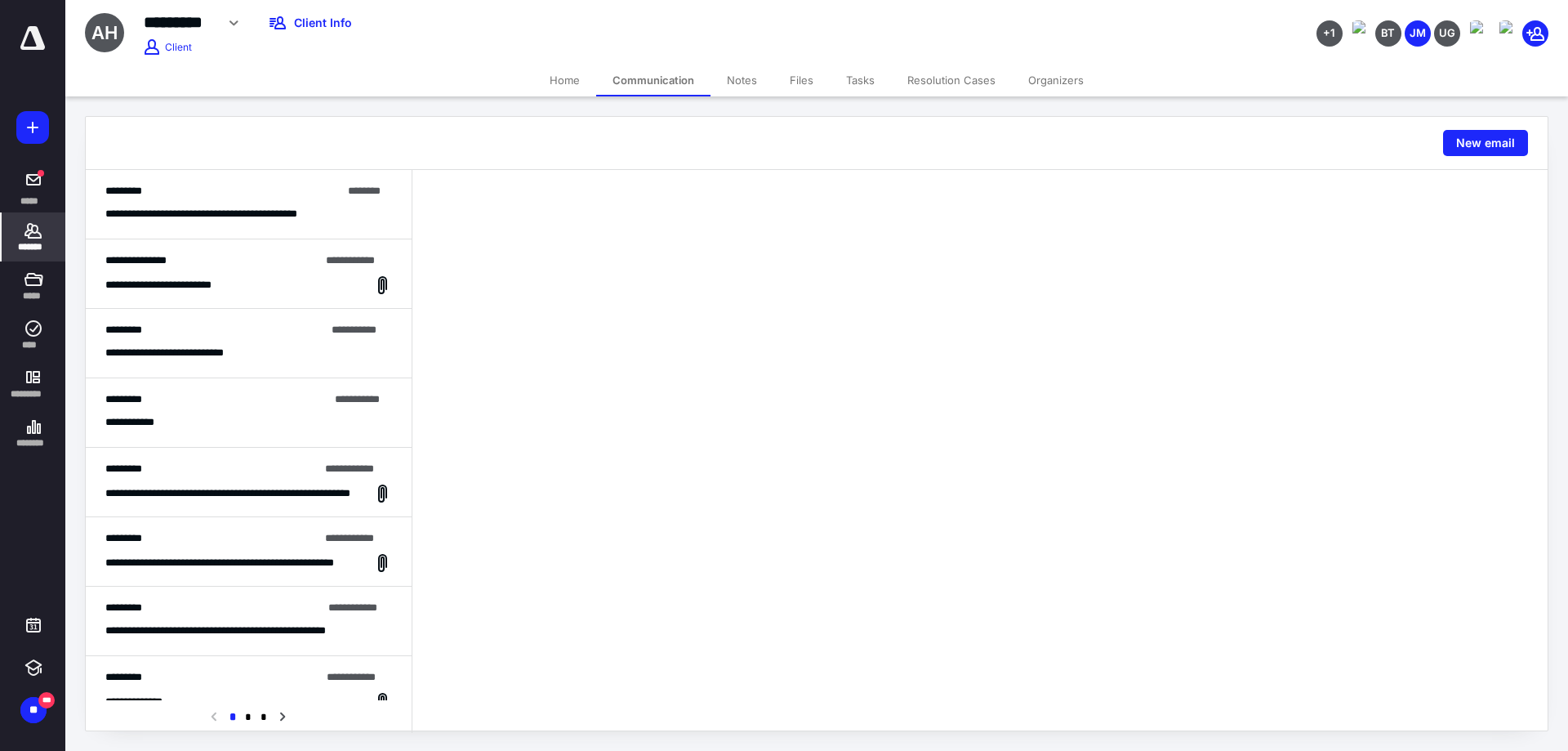 click 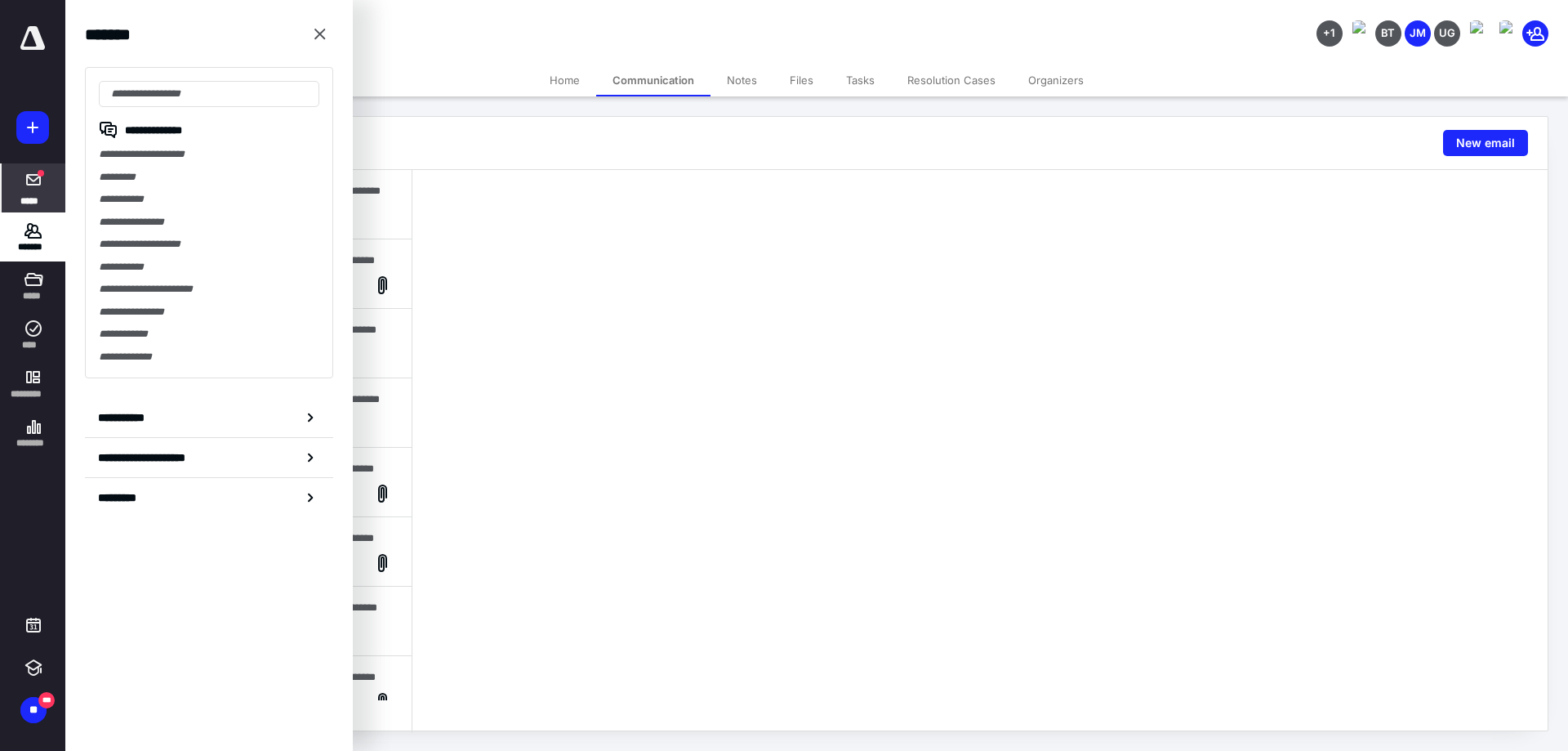 click 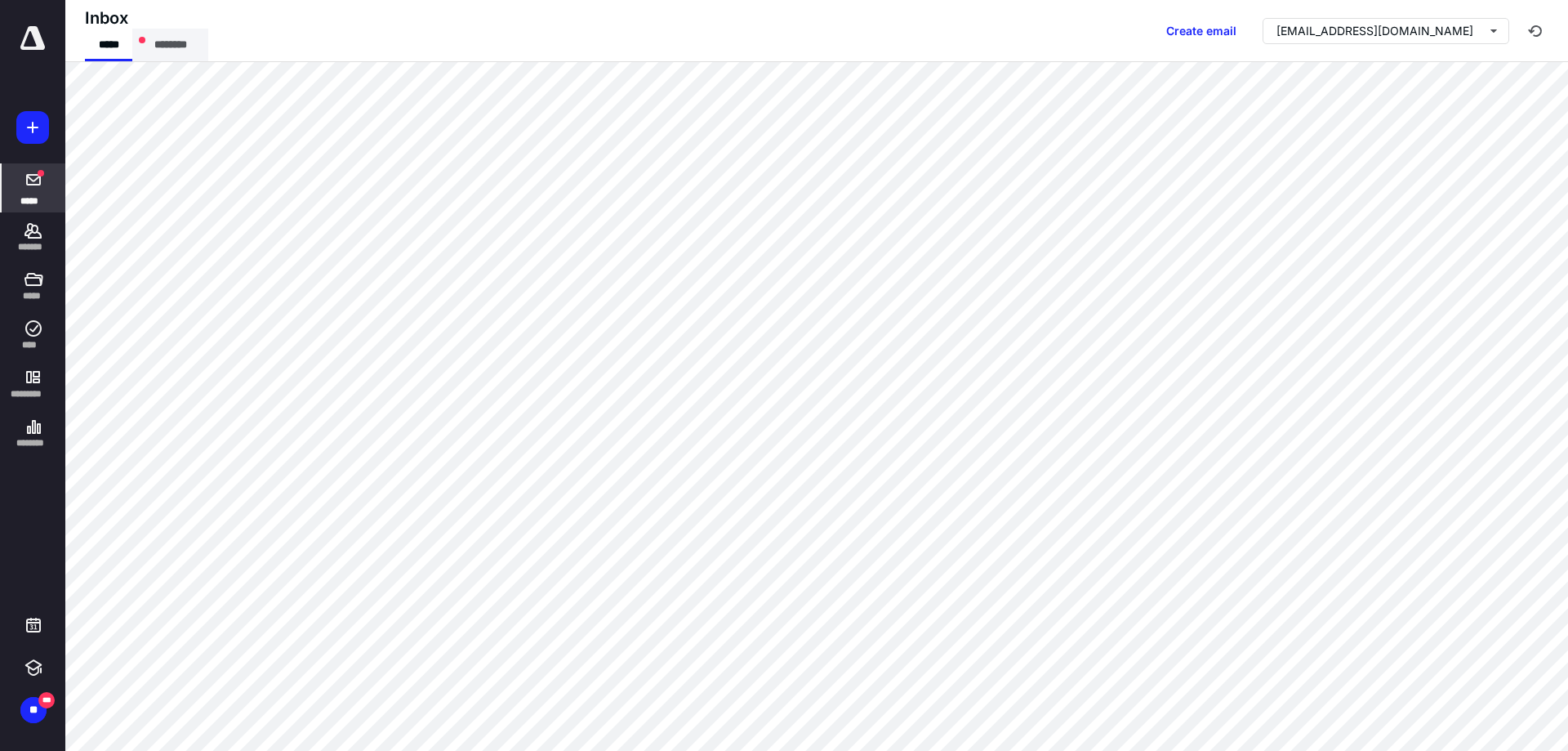click on "********" at bounding box center [170, 45] 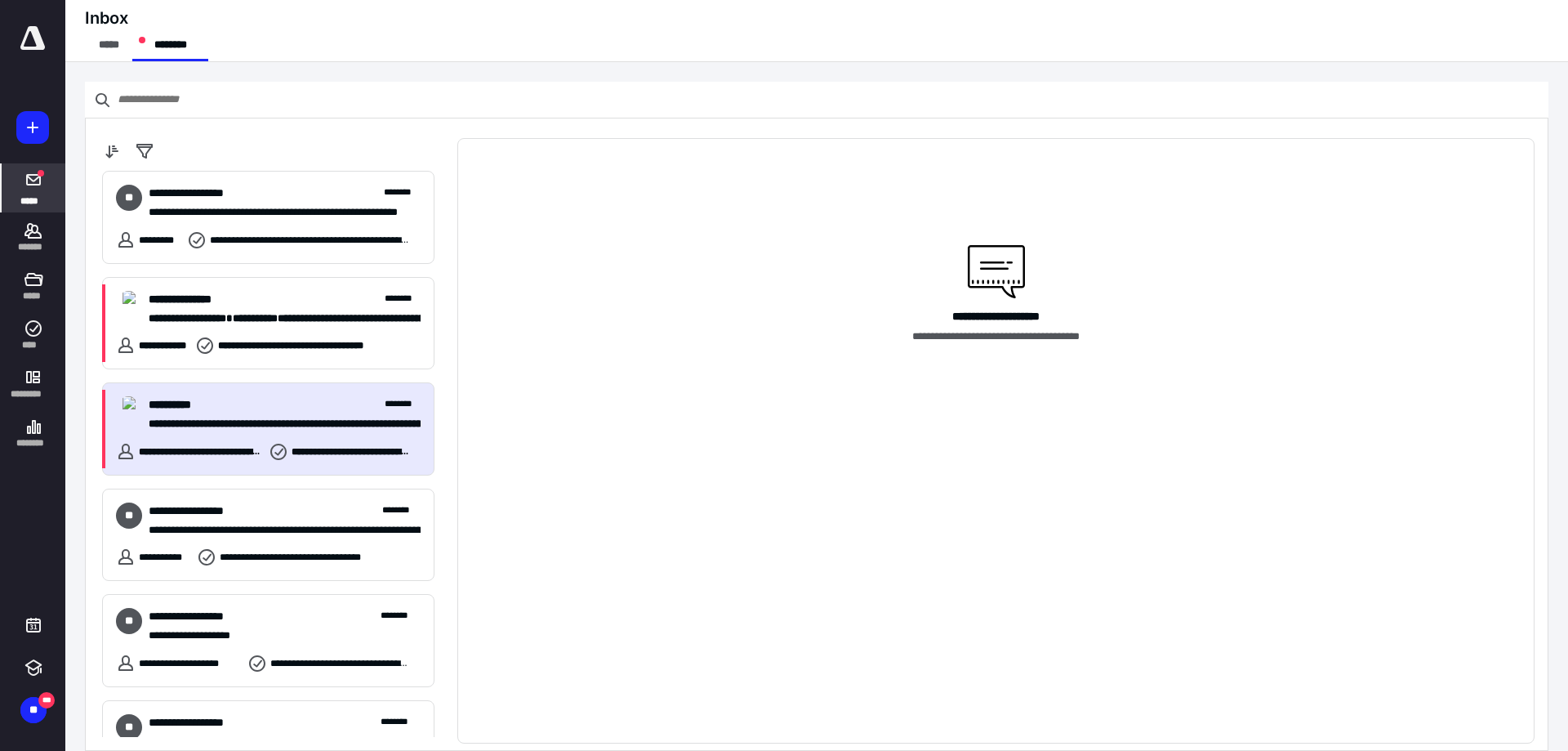 click on "**********" at bounding box center (284, 405) 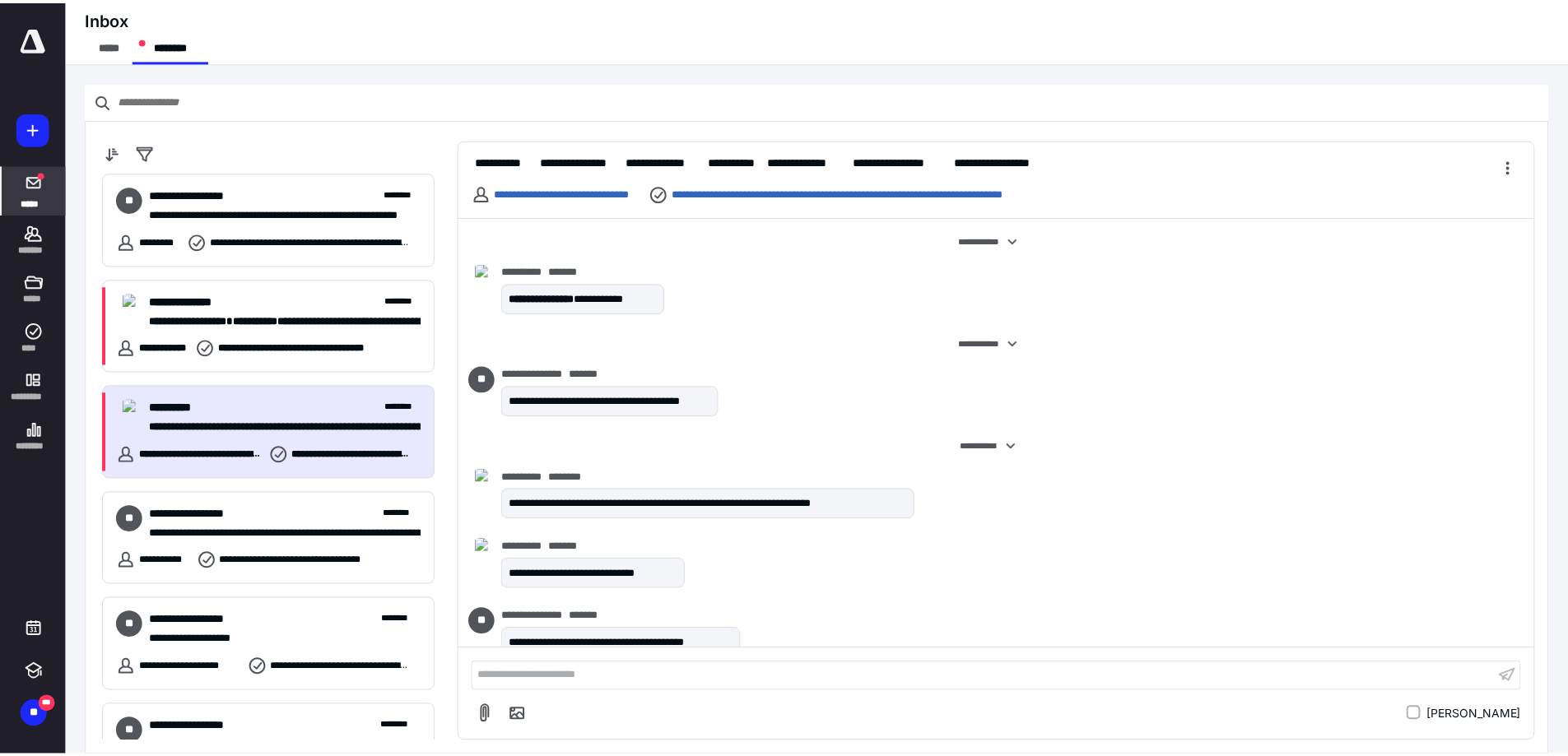 scroll, scrollTop: 2318, scrollLeft: 0, axis: vertical 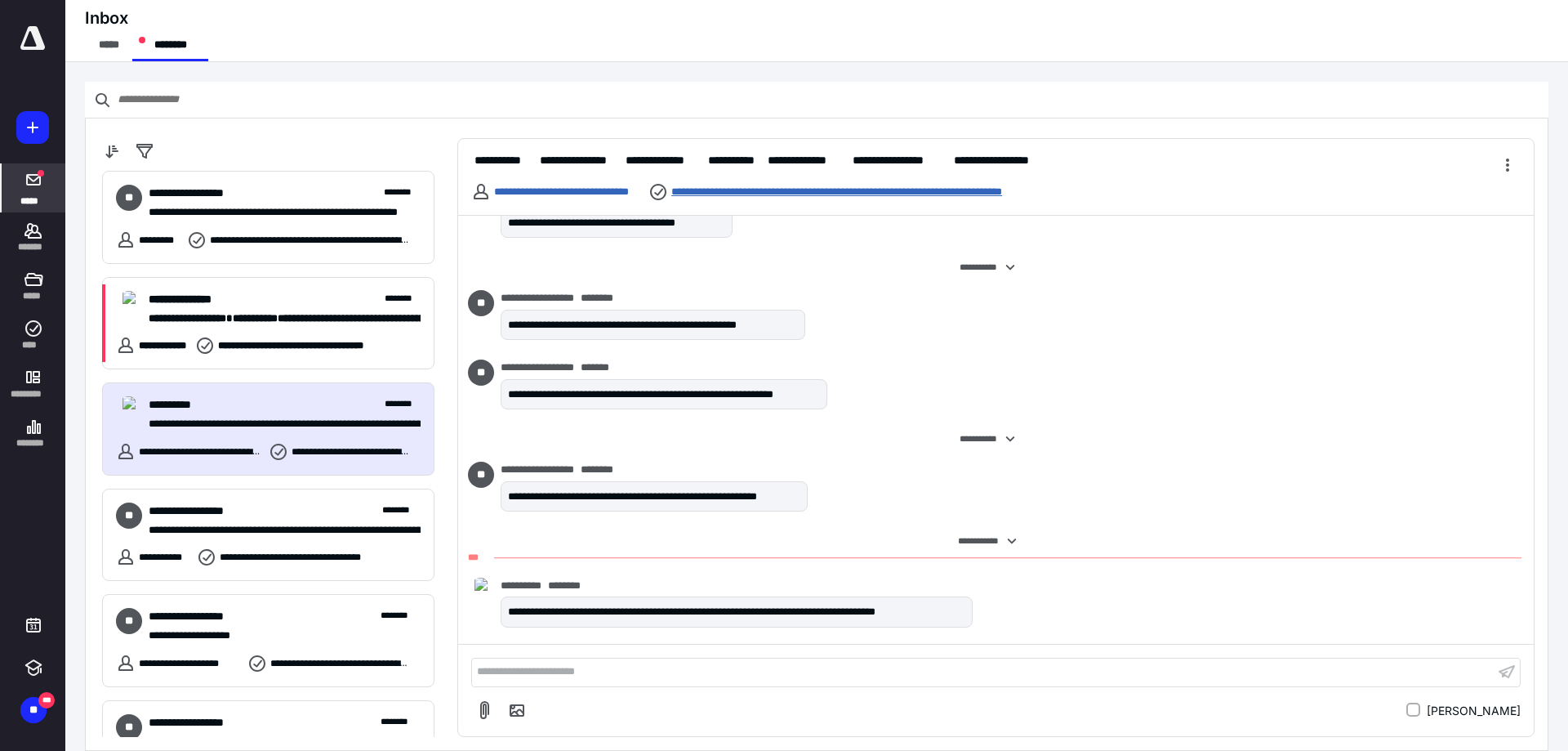 click on "**********" at bounding box center (884, 192) 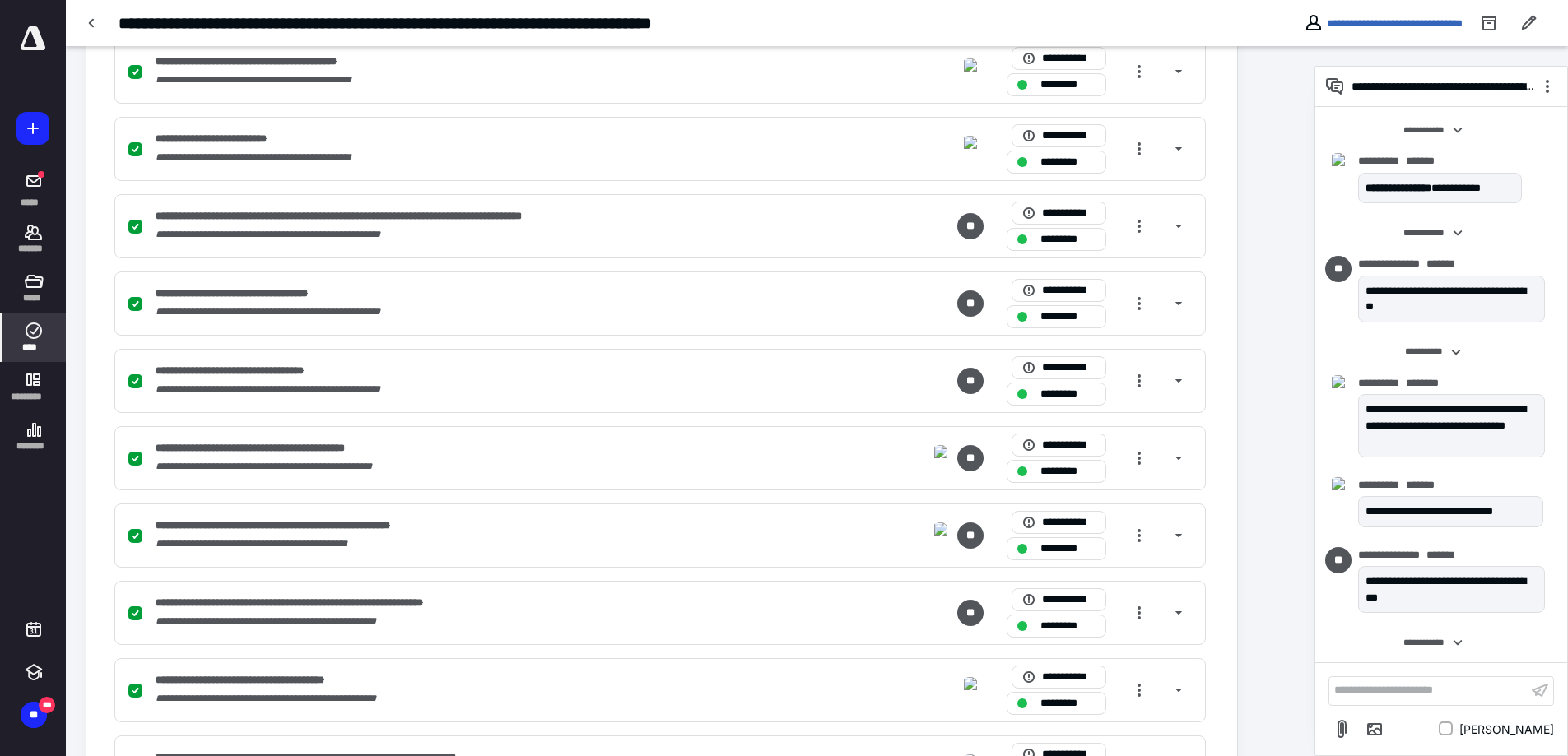 scroll, scrollTop: 1217, scrollLeft: 0, axis: vertical 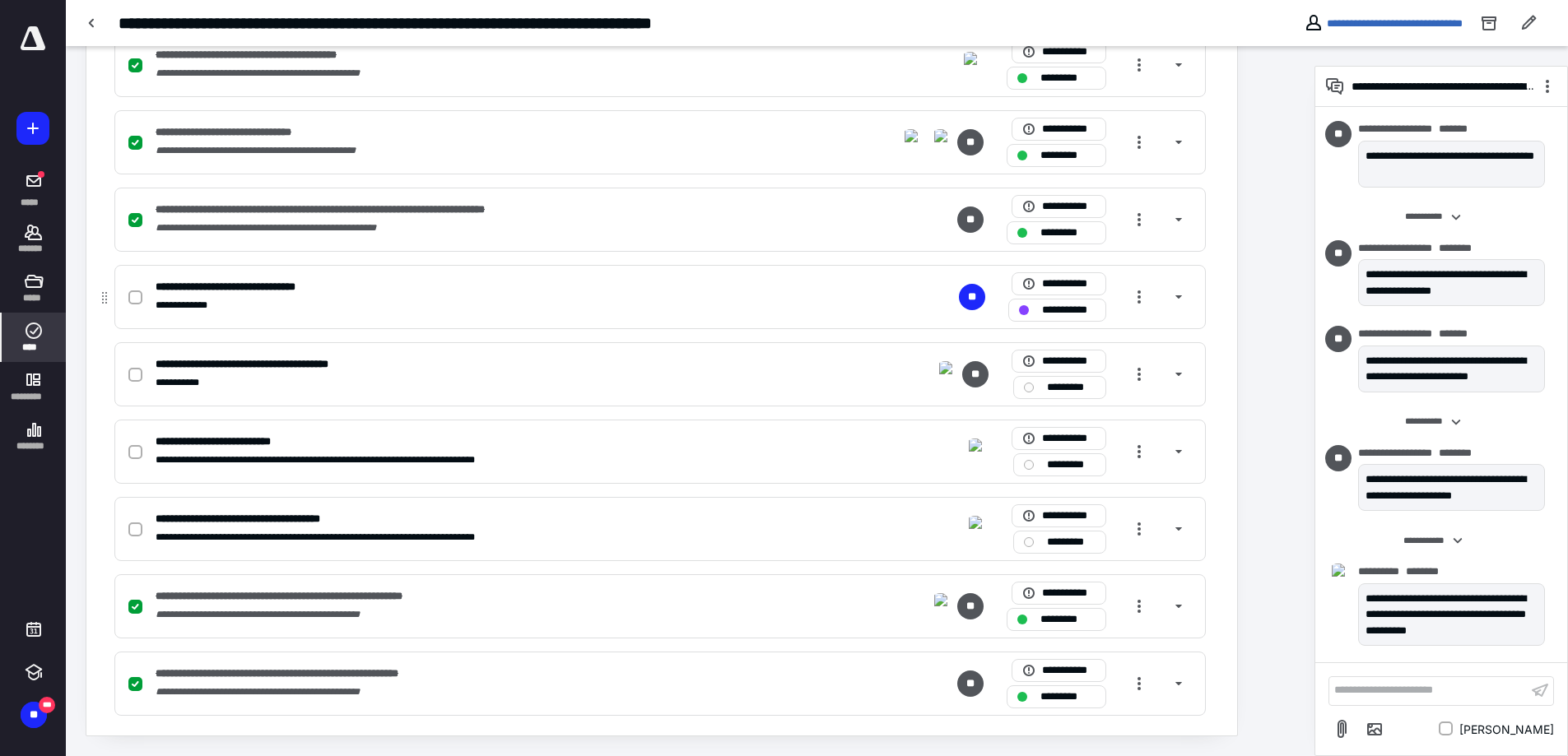 click on "**********" at bounding box center (444, 287) 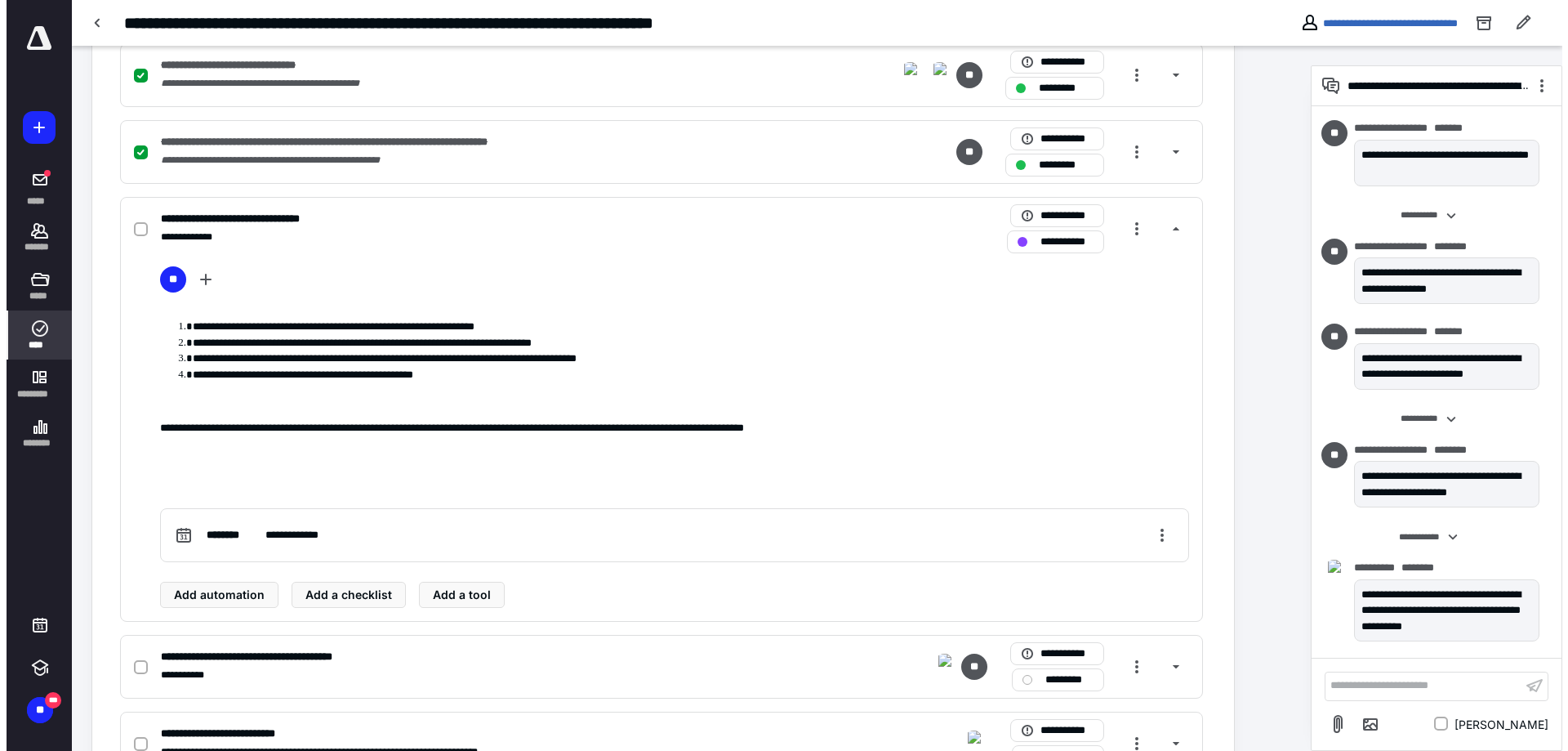scroll, scrollTop: 1909, scrollLeft: 0, axis: vertical 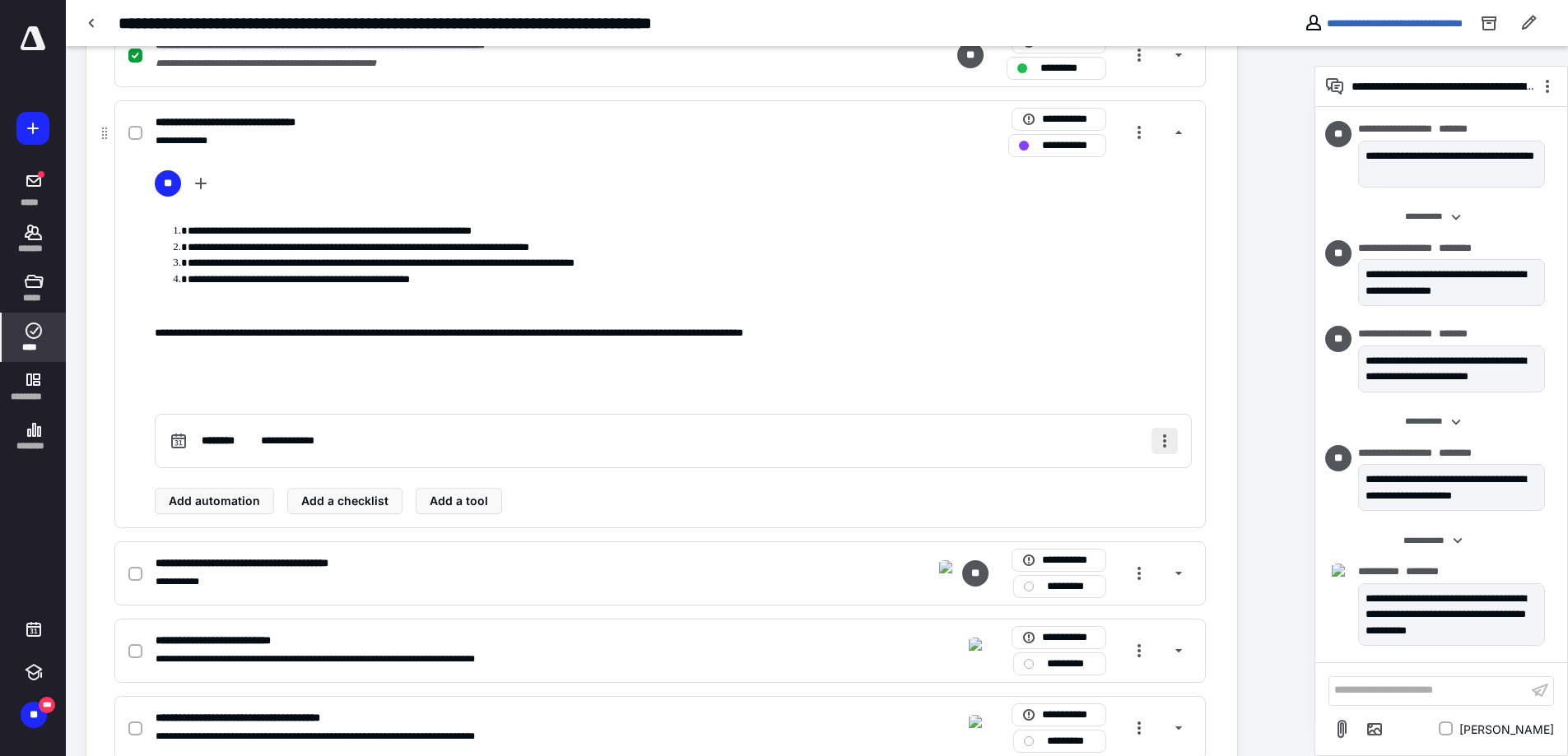 click at bounding box center (1165, 441) 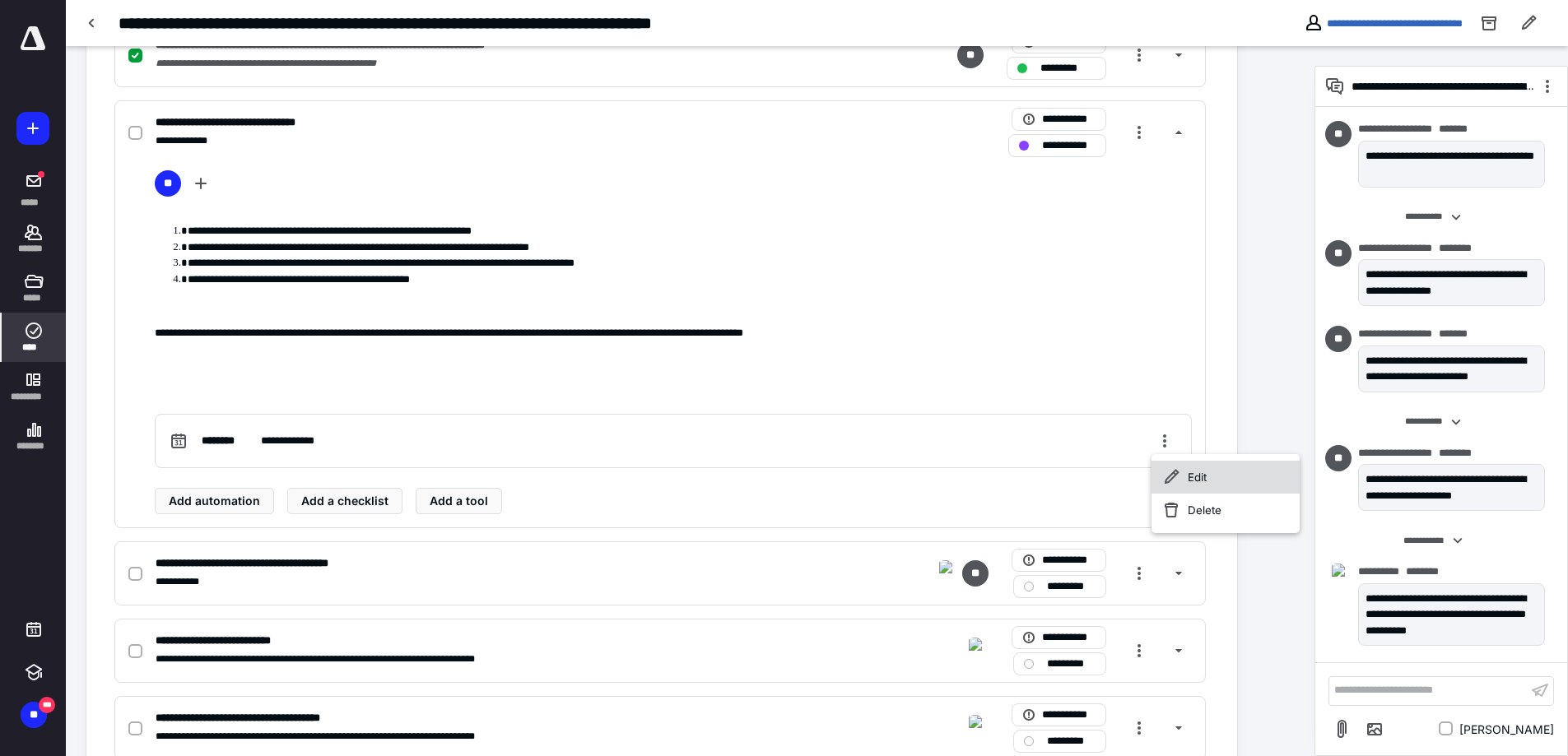 click on "Edit" at bounding box center (1226, 477) 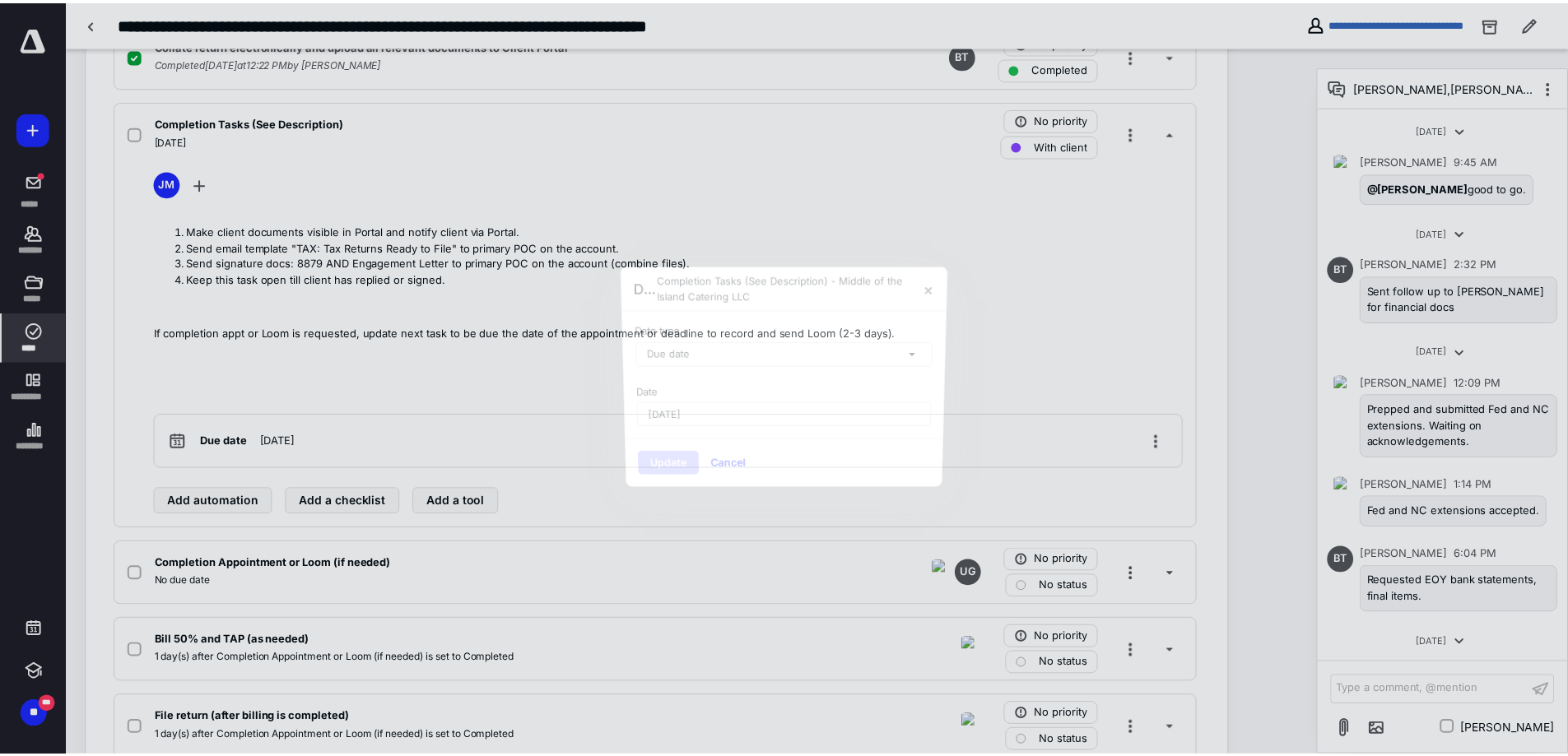 scroll, scrollTop: 2854, scrollLeft: 0, axis: vertical 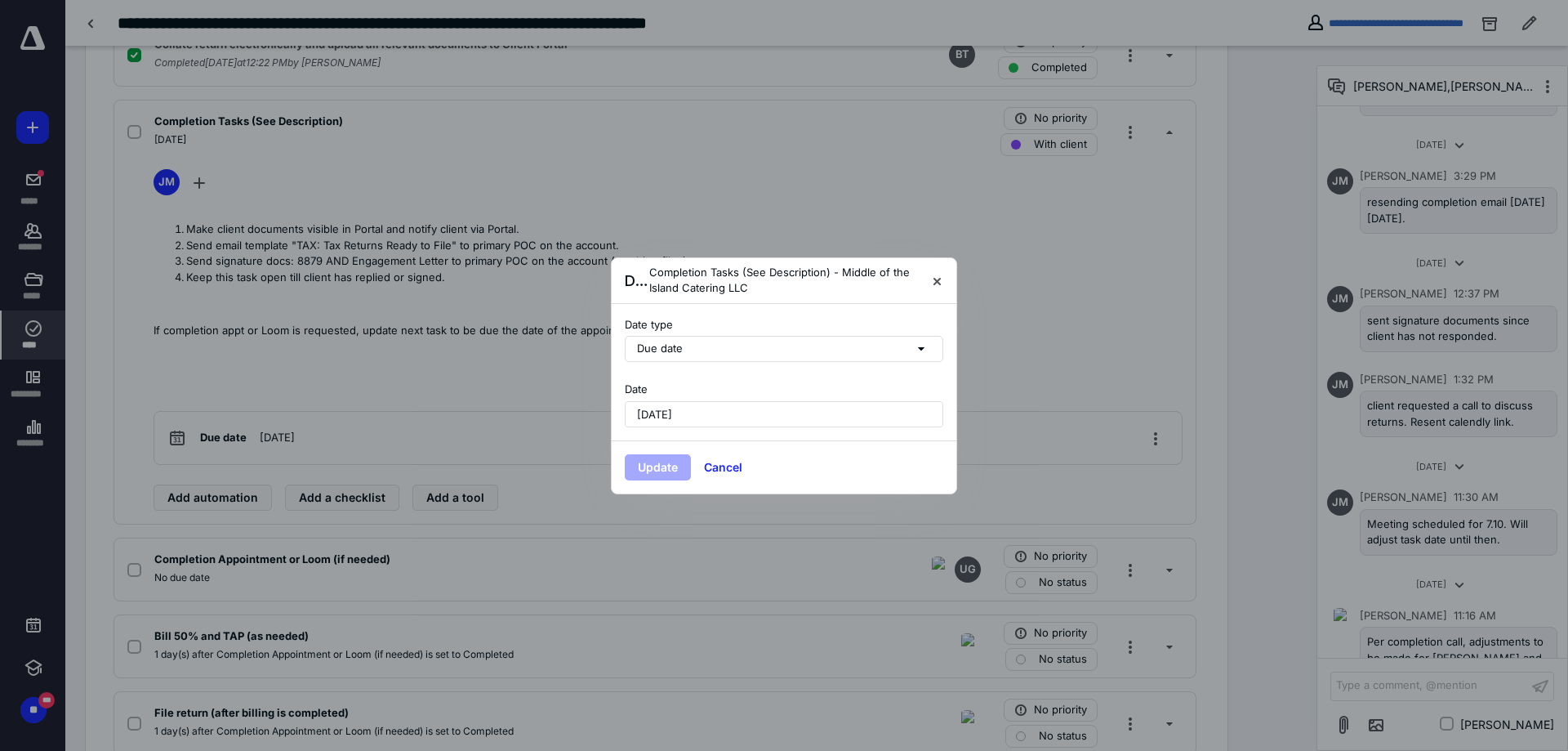 click on "[DATE]" at bounding box center [784, 414] 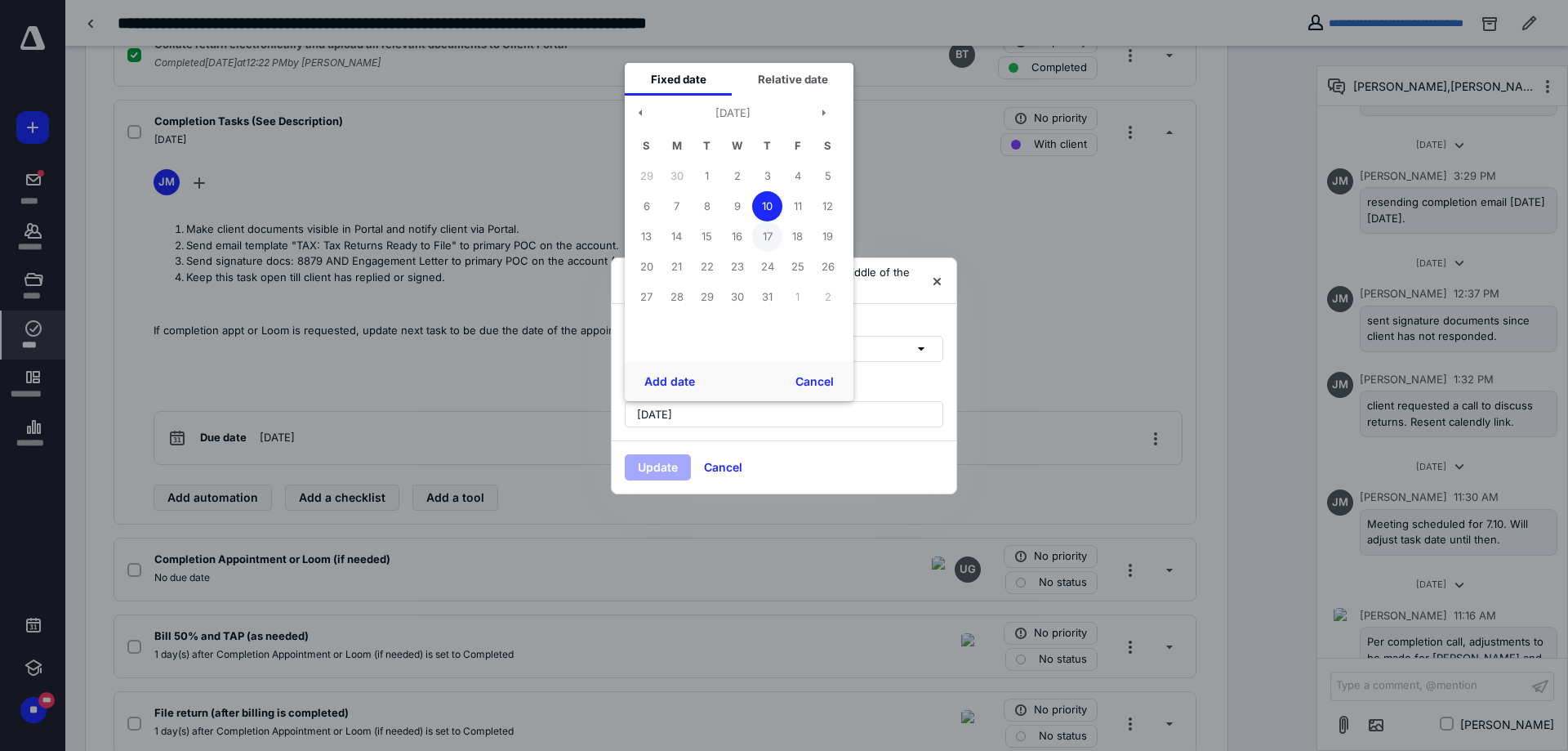 click on "17" at bounding box center [767, 236] 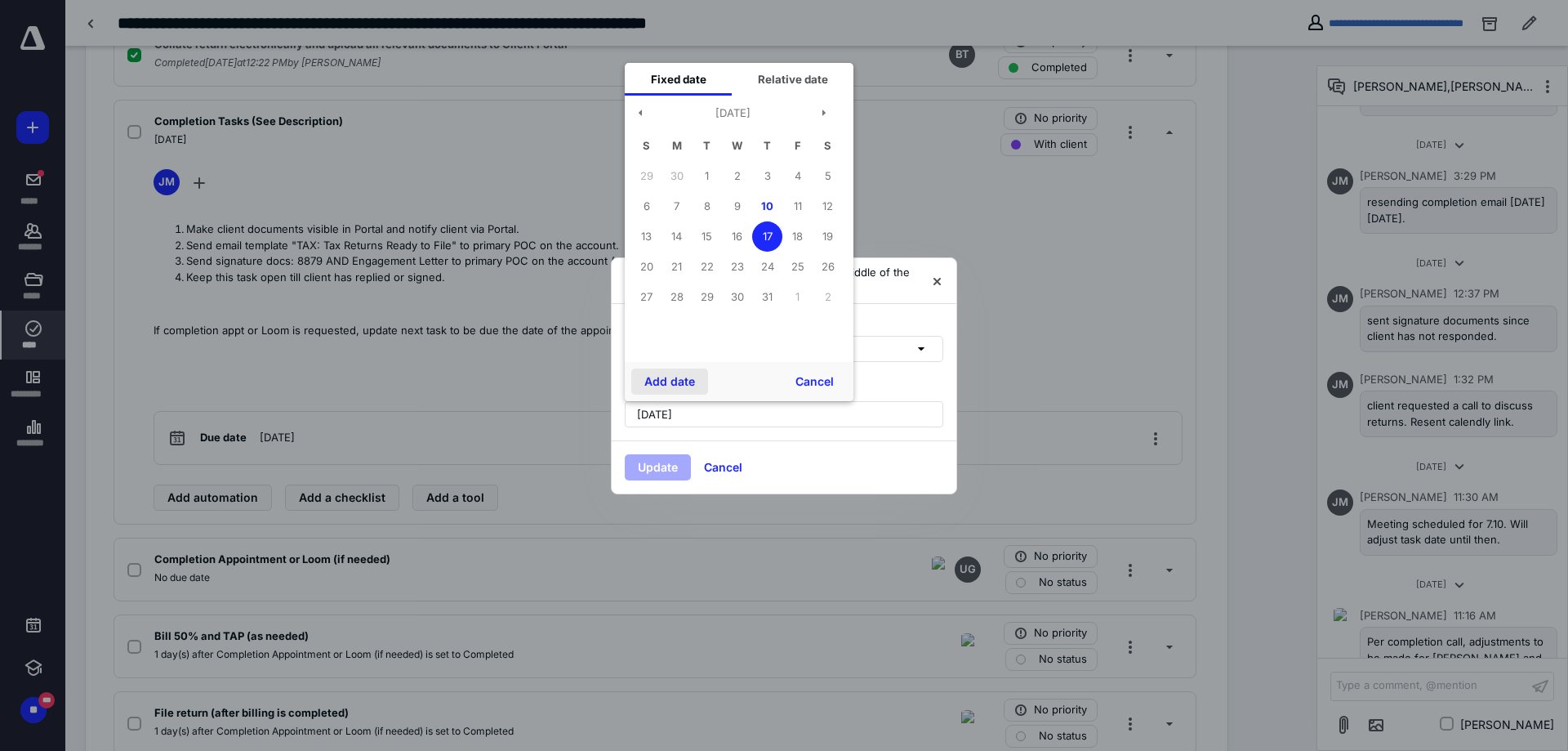 click on "Add date" at bounding box center [670, 382] 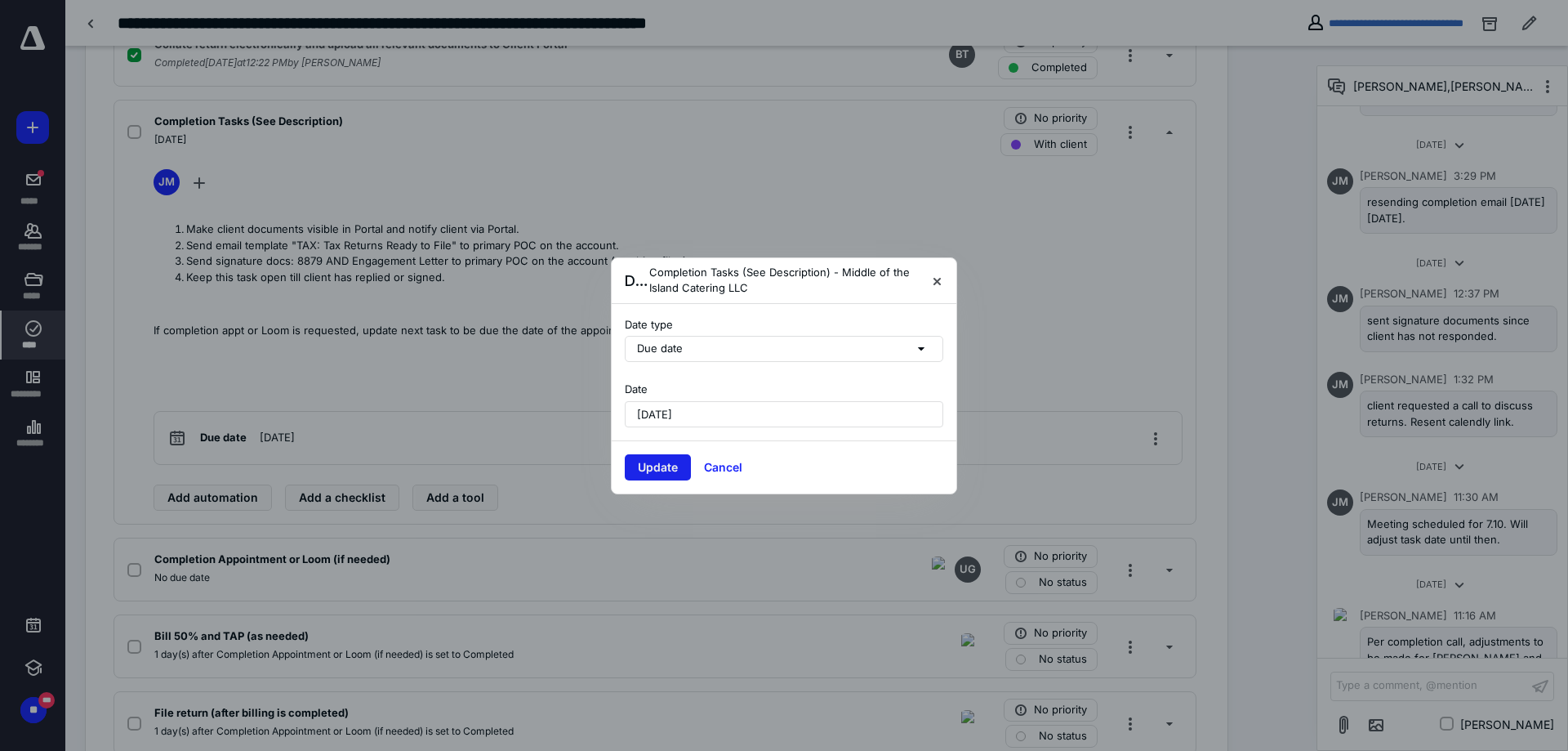 click on "Update" at bounding box center (657, 467) 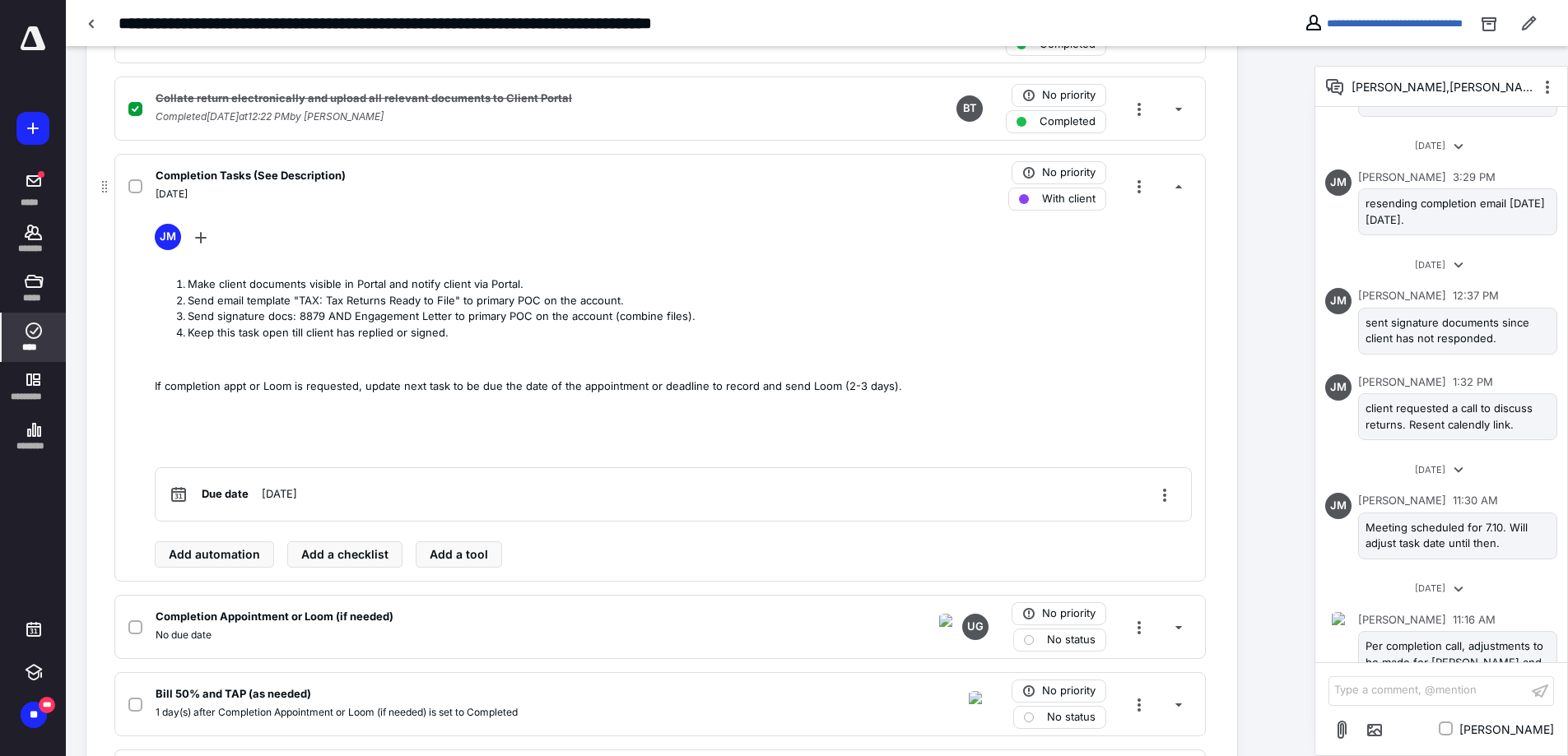scroll, scrollTop: 1757, scrollLeft: 0, axis: vertical 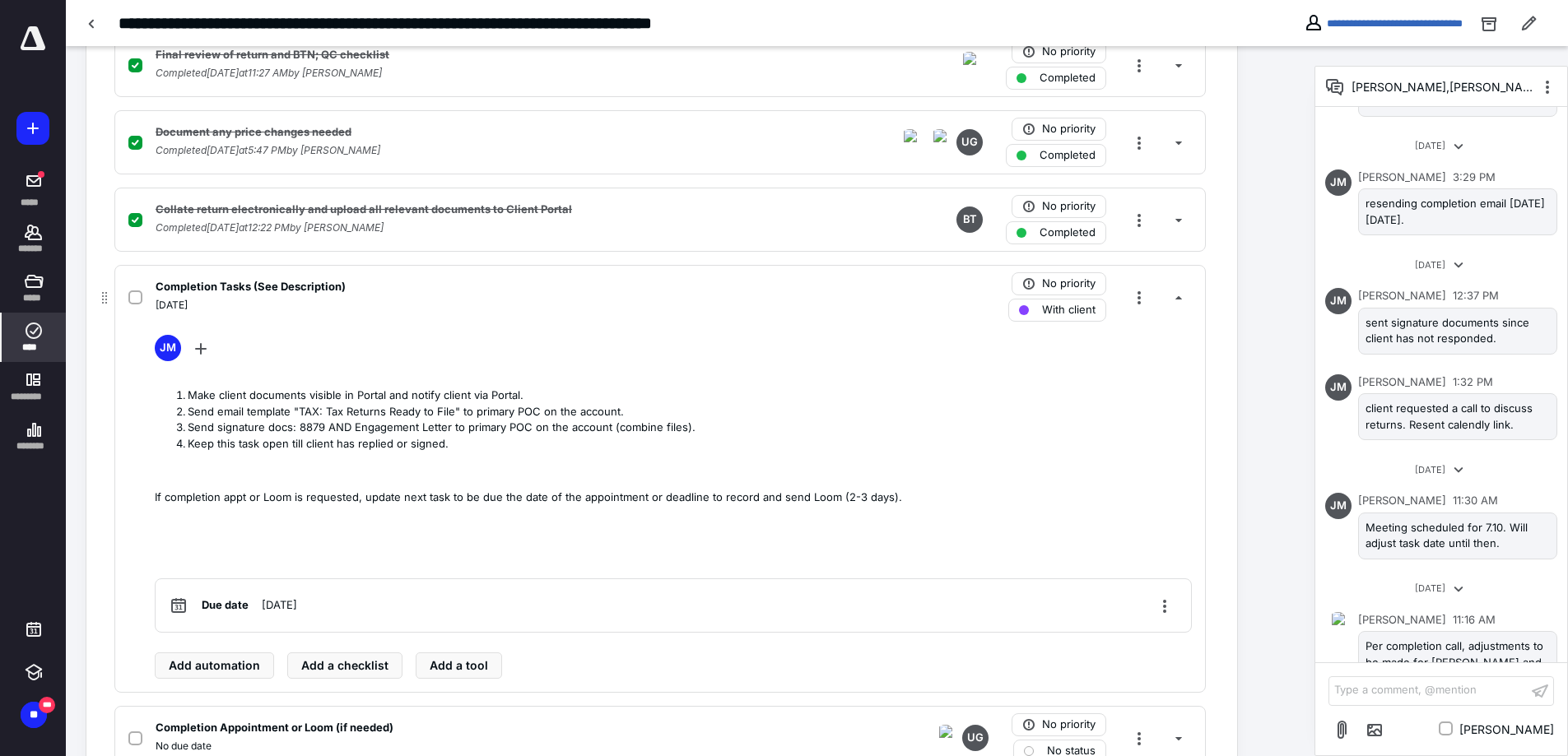 click on "With client" at bounding box center [1068, 310] 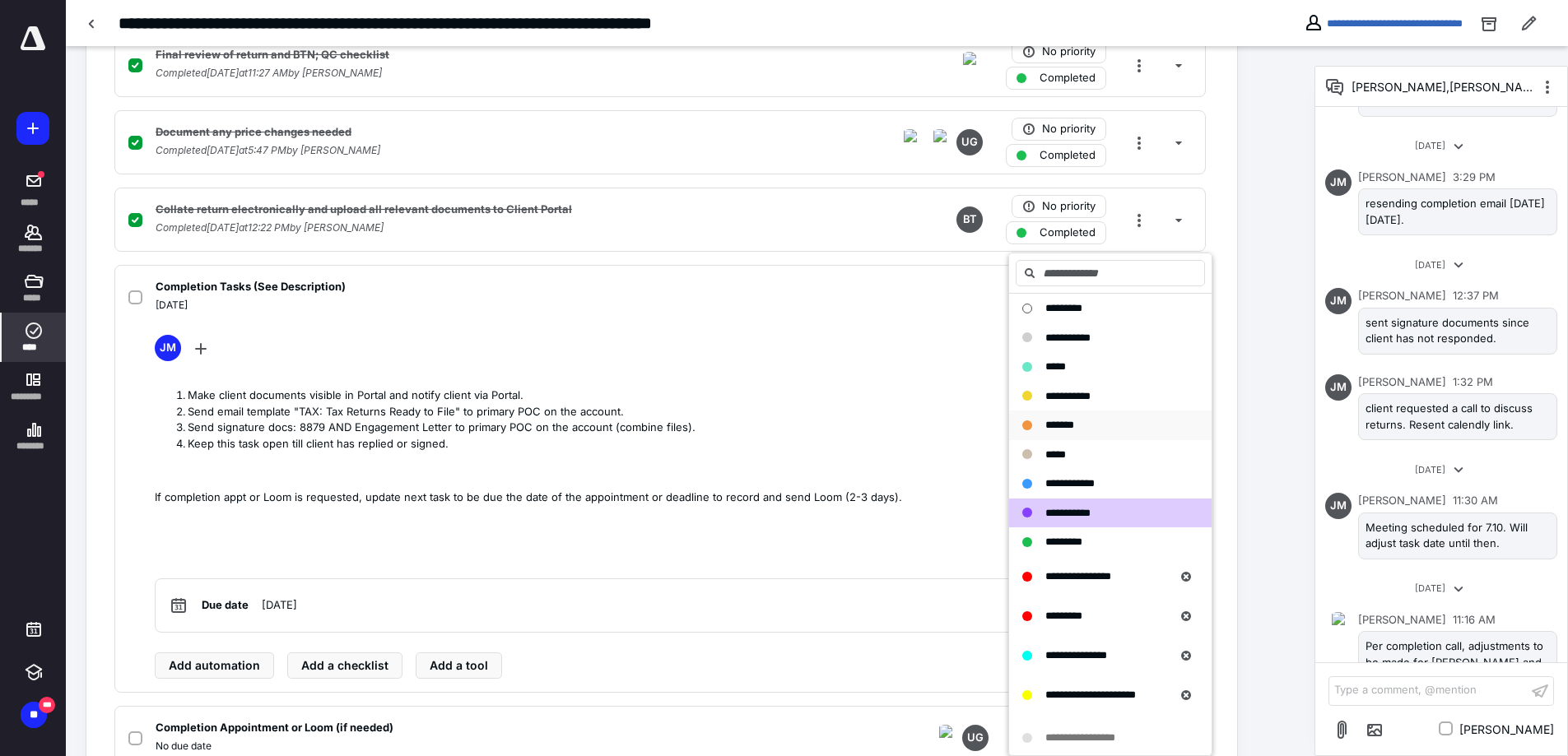 click on "*******" at bounding box center (1059, 424) 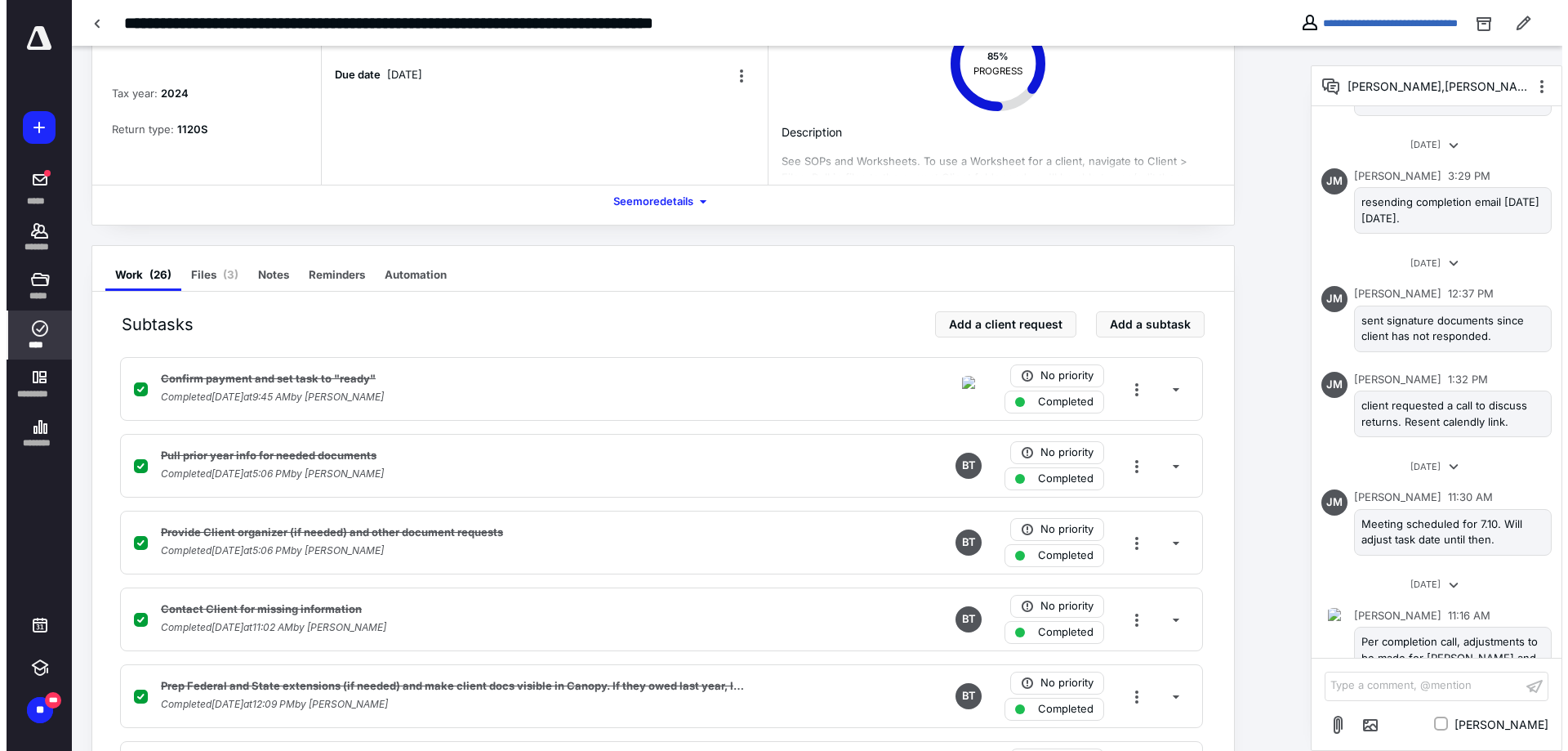 scroll, scrollTop: 0, scrollLeft: 0, axis: both 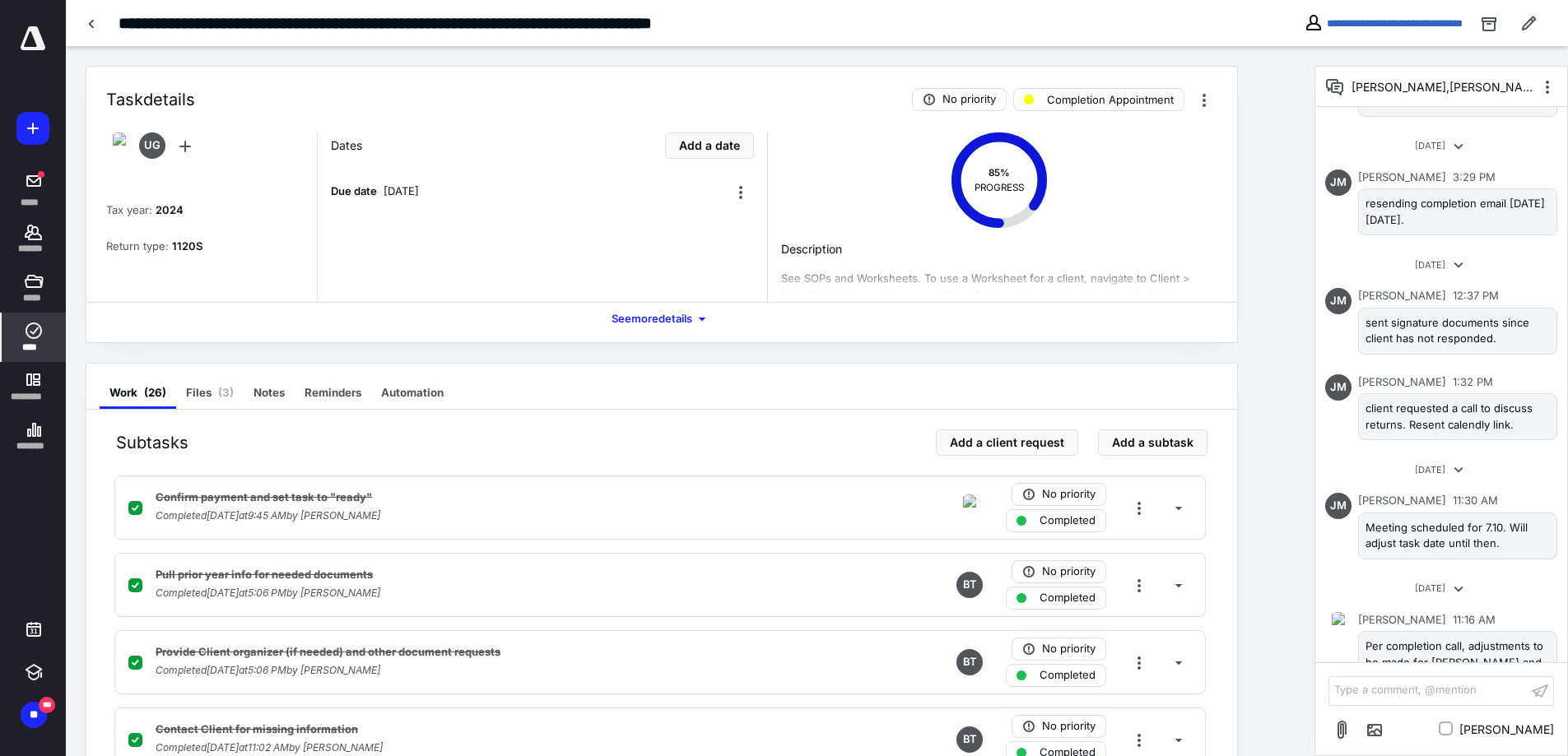 click 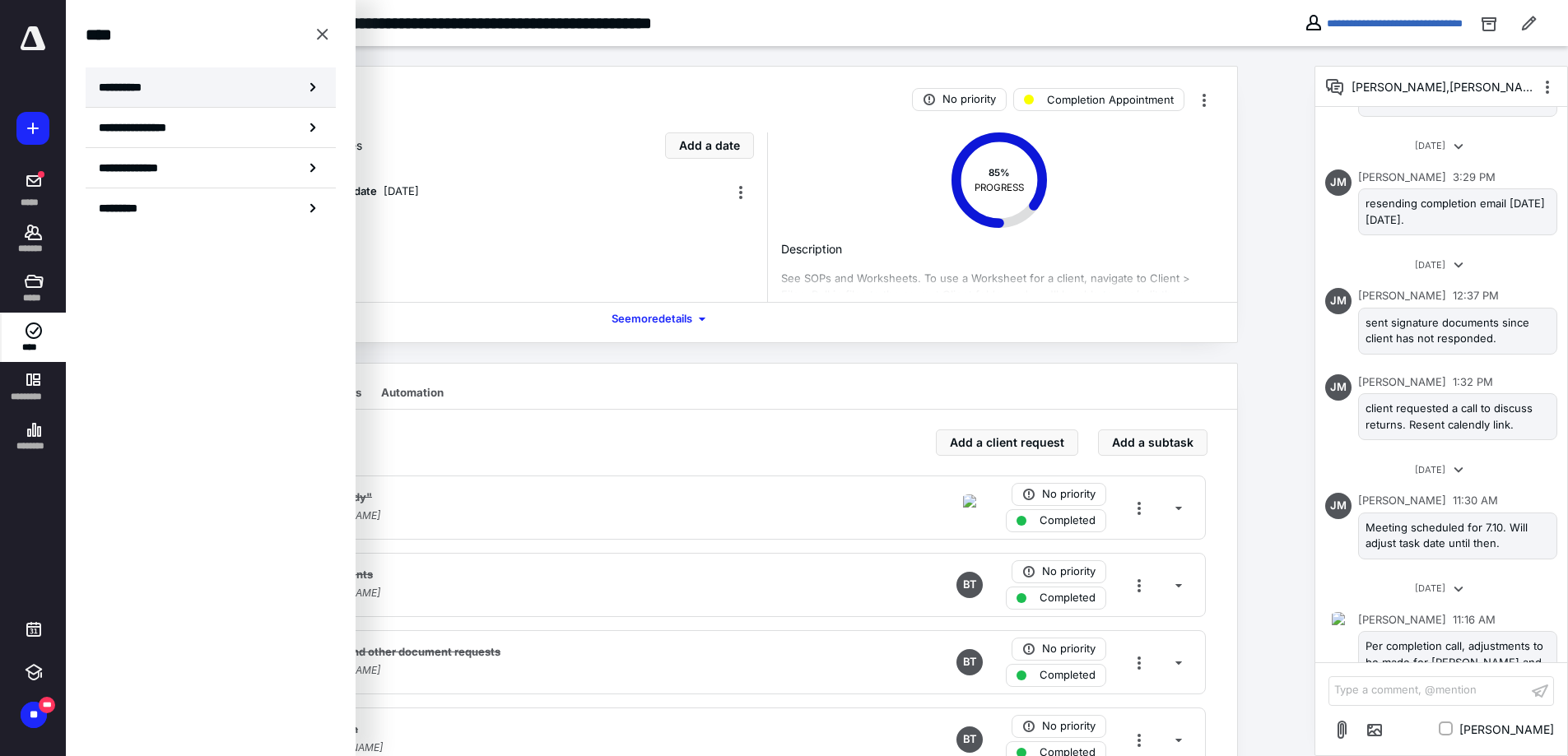 click on "**********" at bounding box center (211, 87) 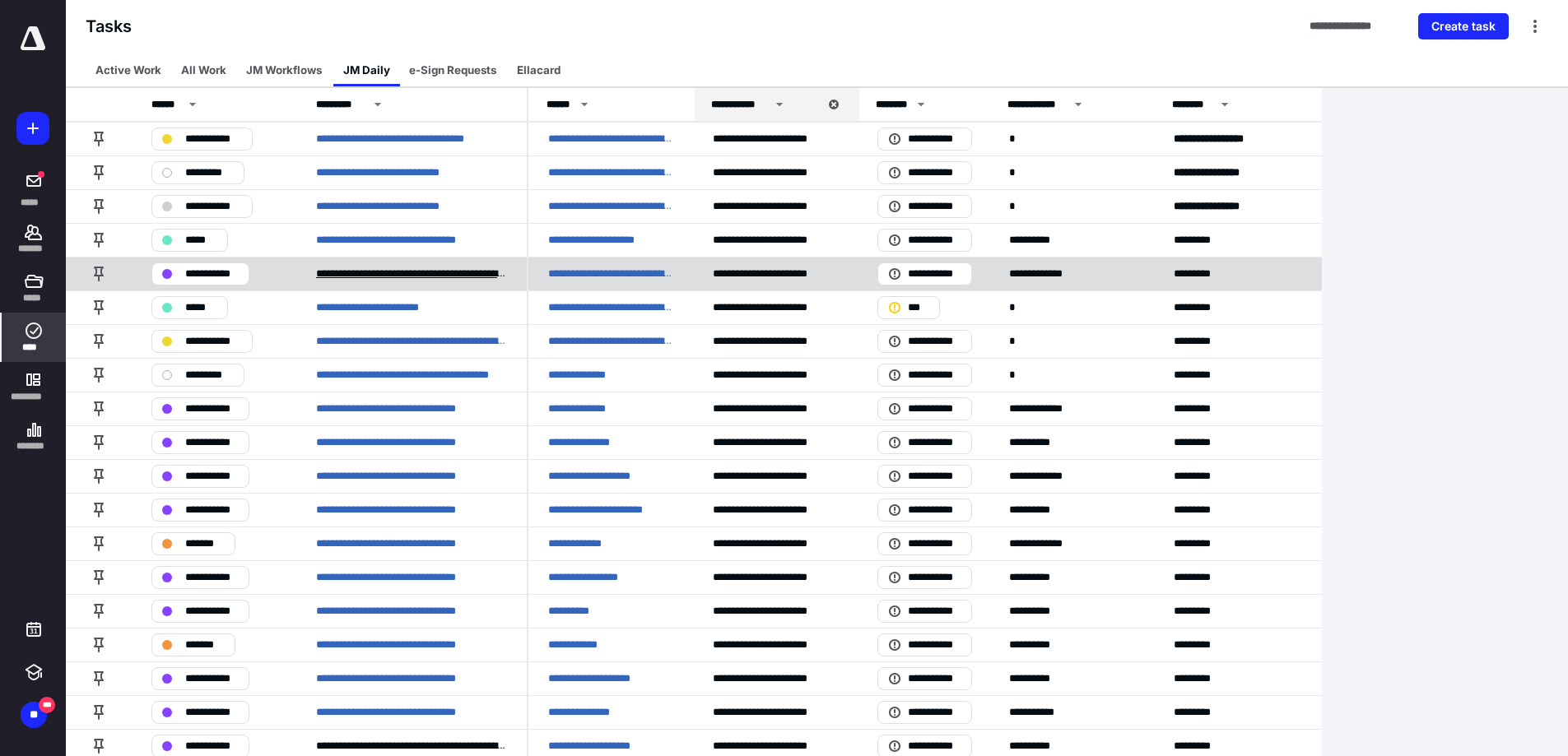 click on "**********" at bounding box center [412, 274] 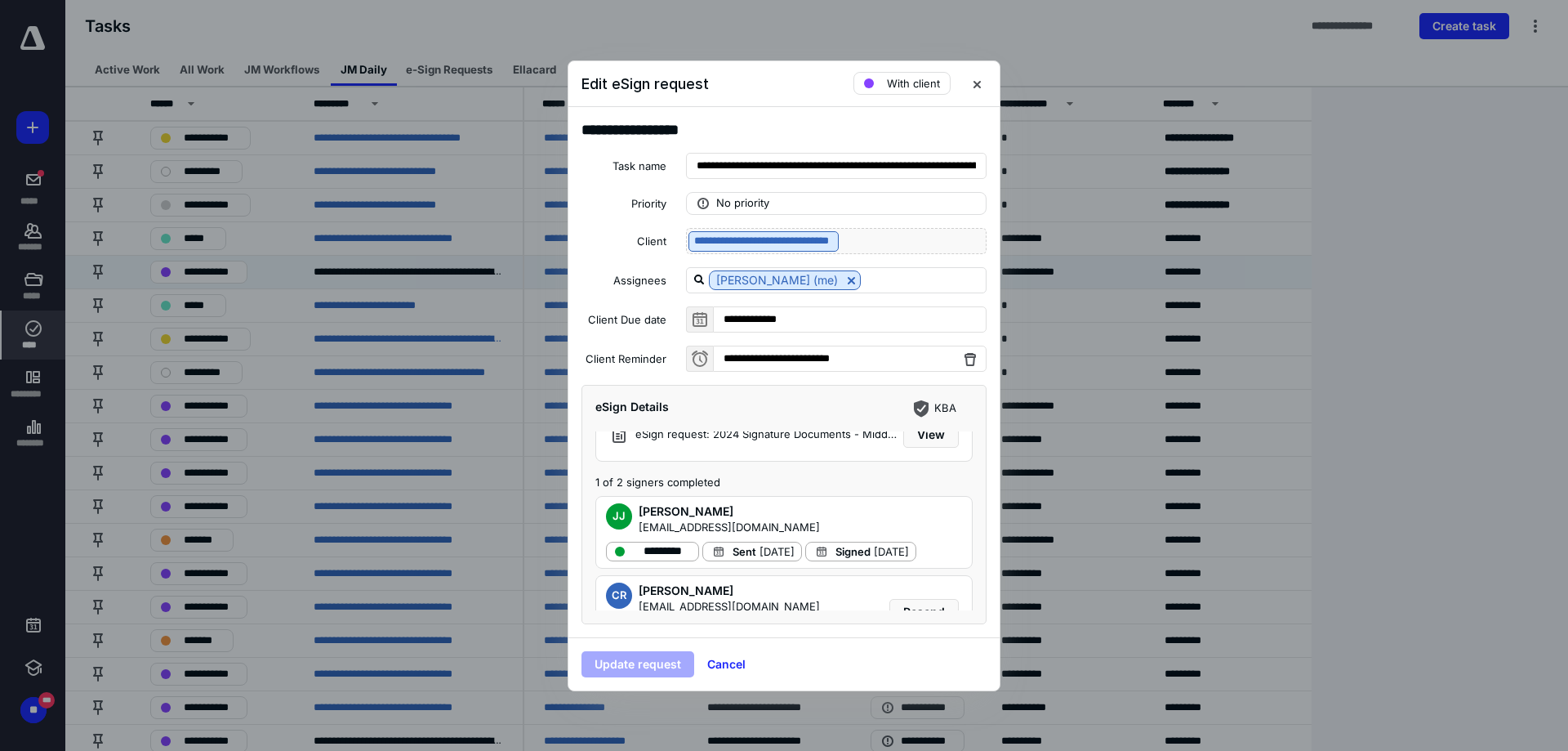 scroll, scrollTop: 0, scrollLeft: 0, axis: both 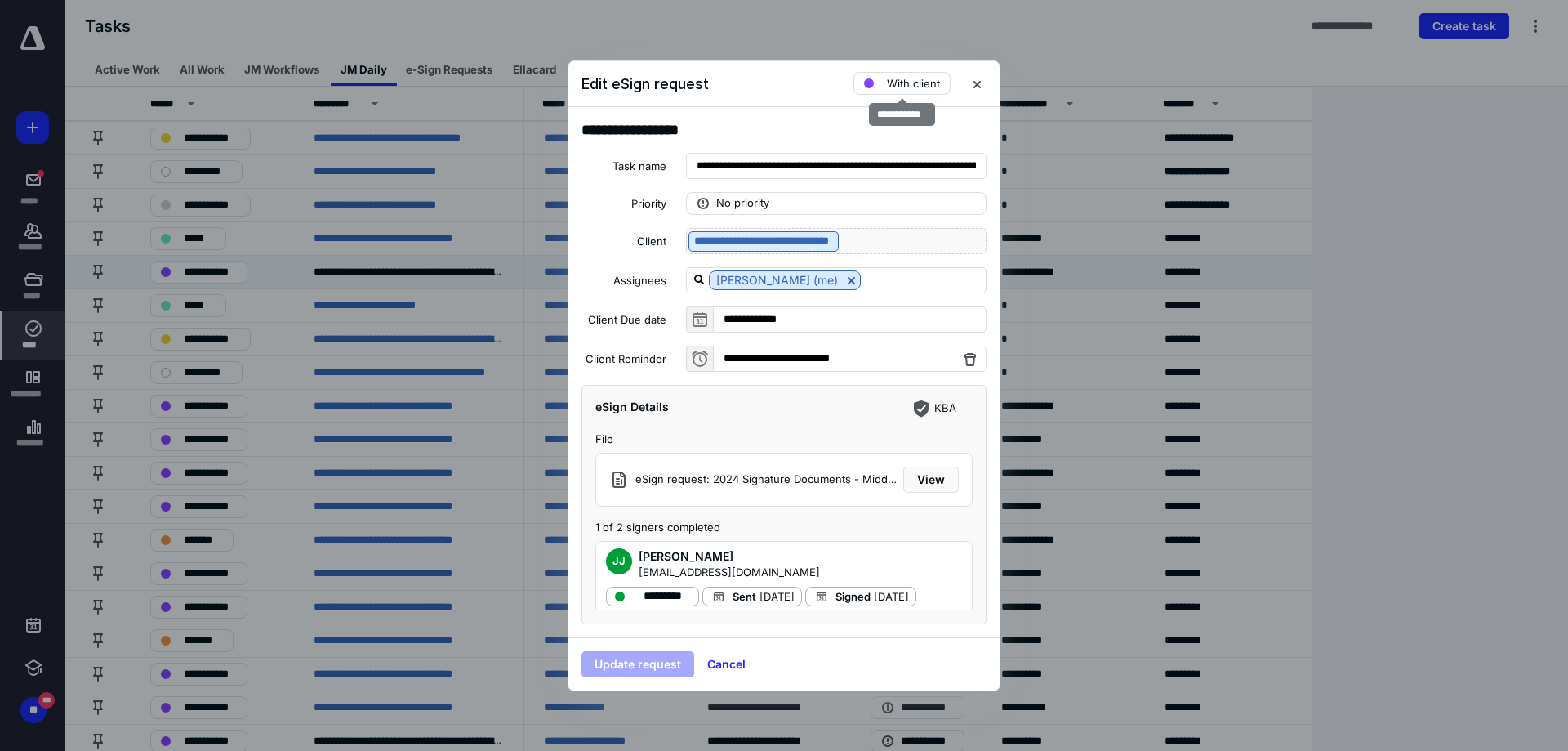 click on "With client" at bounding box center [913, 83] 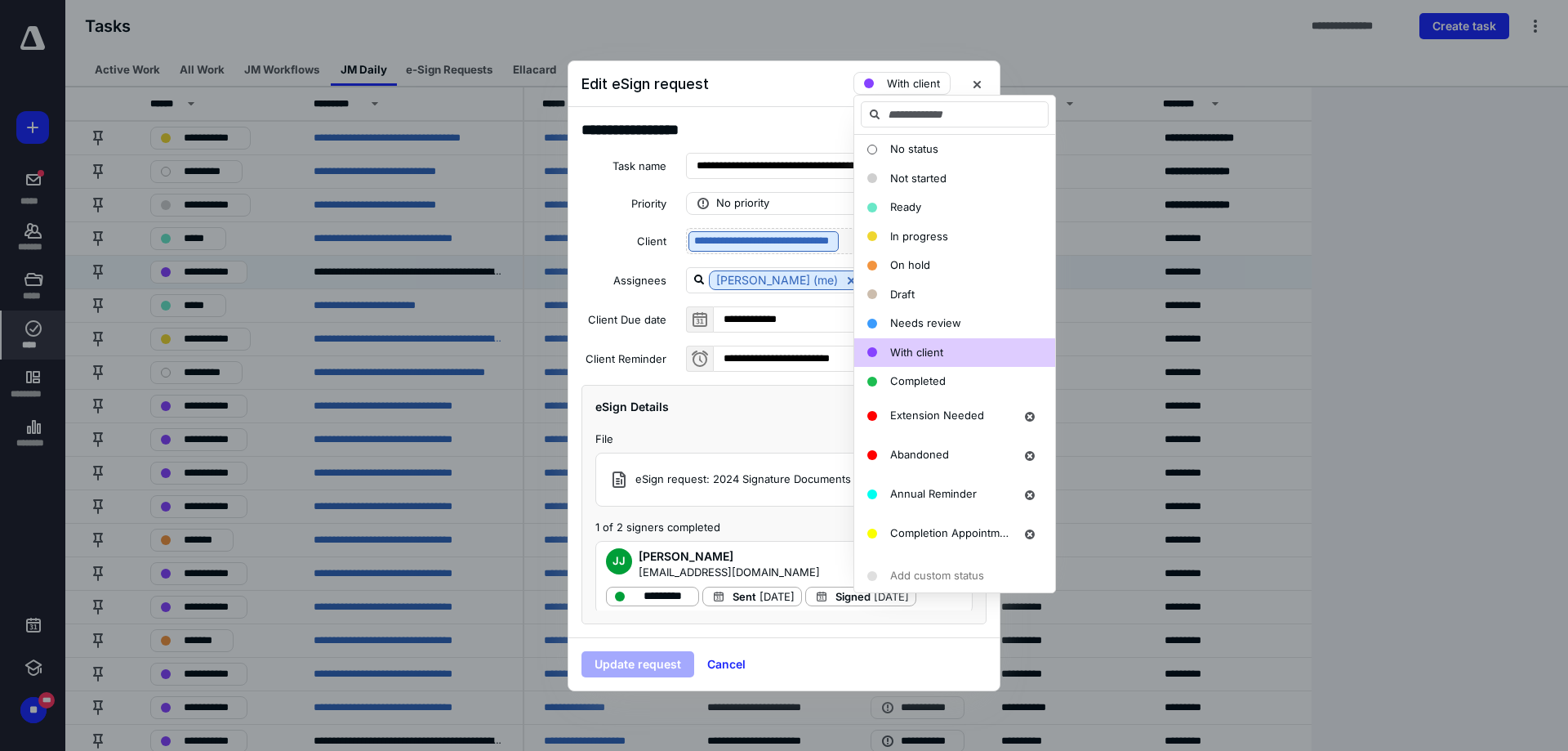 scroll, scrollTop: 0, scrollLeft: 0, axis: both 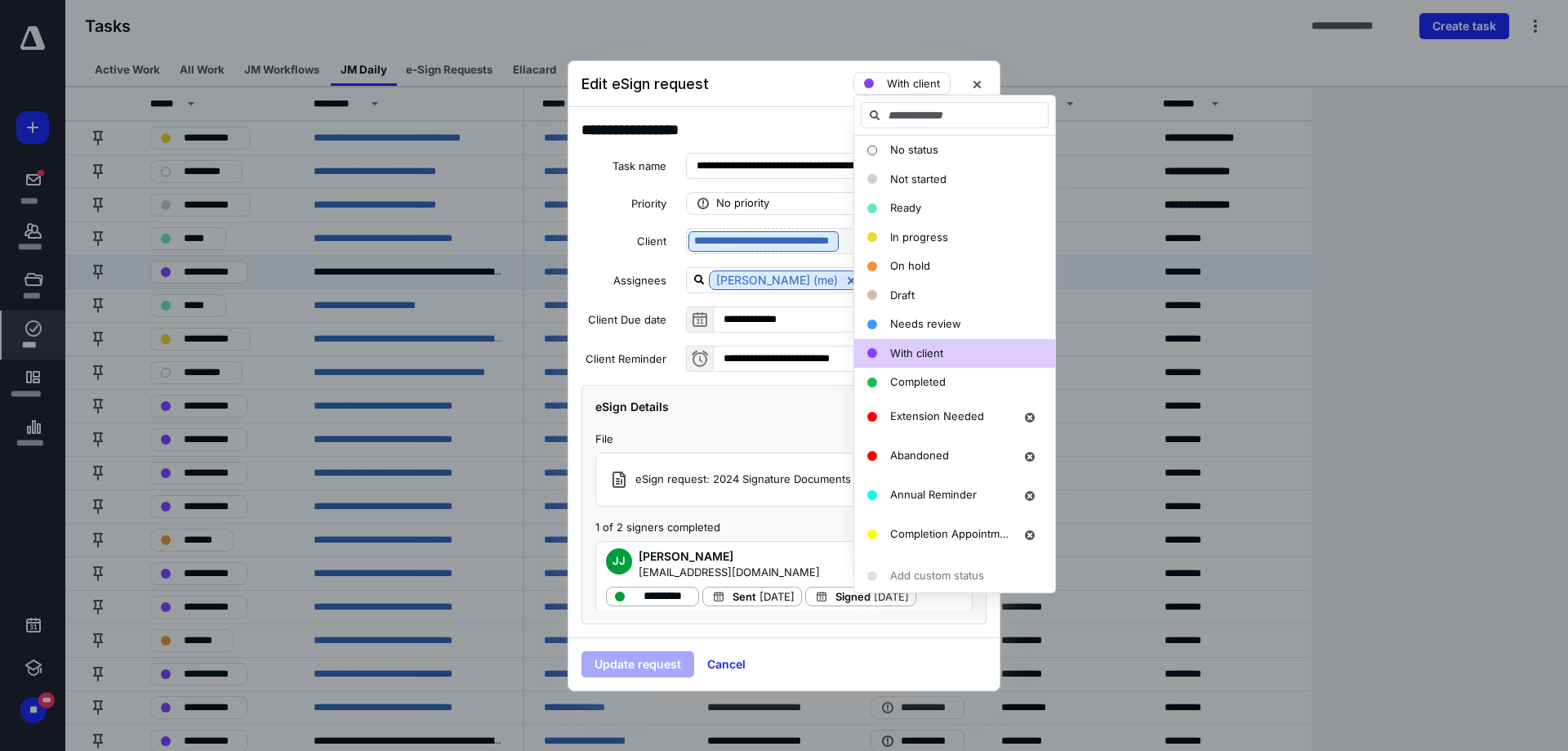 click on "Edit eSign request With client" at bounding box center (784, 84) 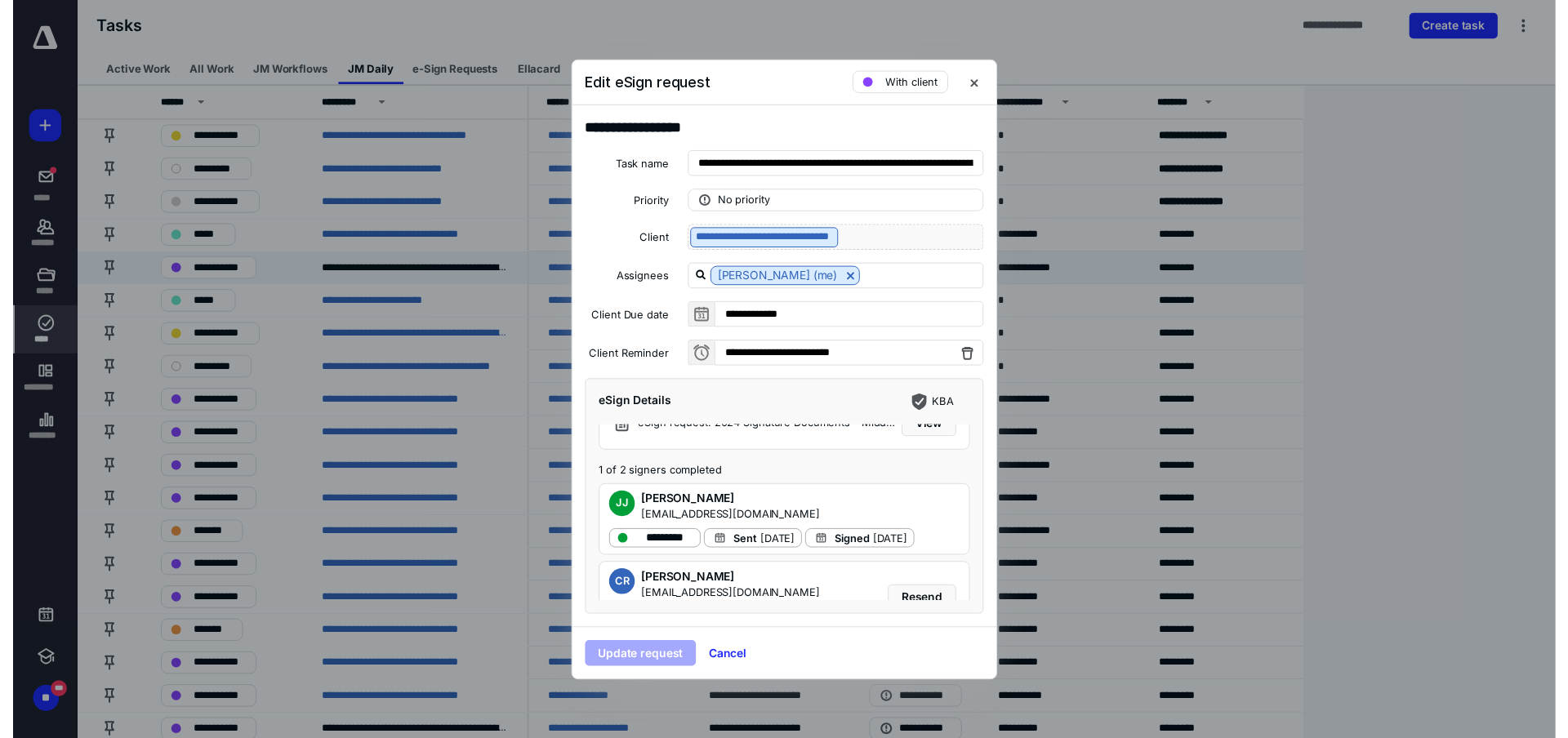 scroll, scrollTop: 102, scrollLeft: 0, axis: vertical 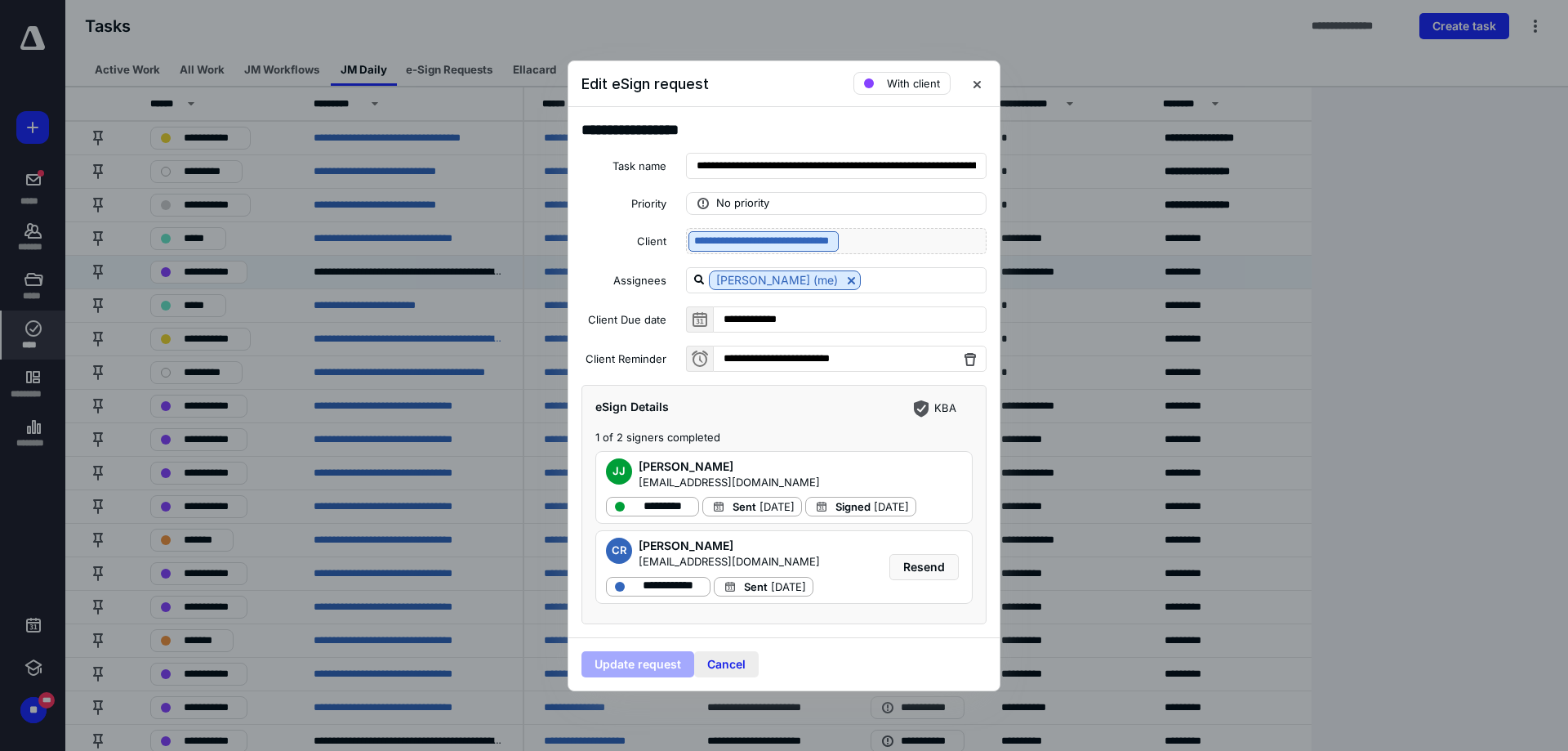 click on "Cancel" at bounding box center [726, 664] 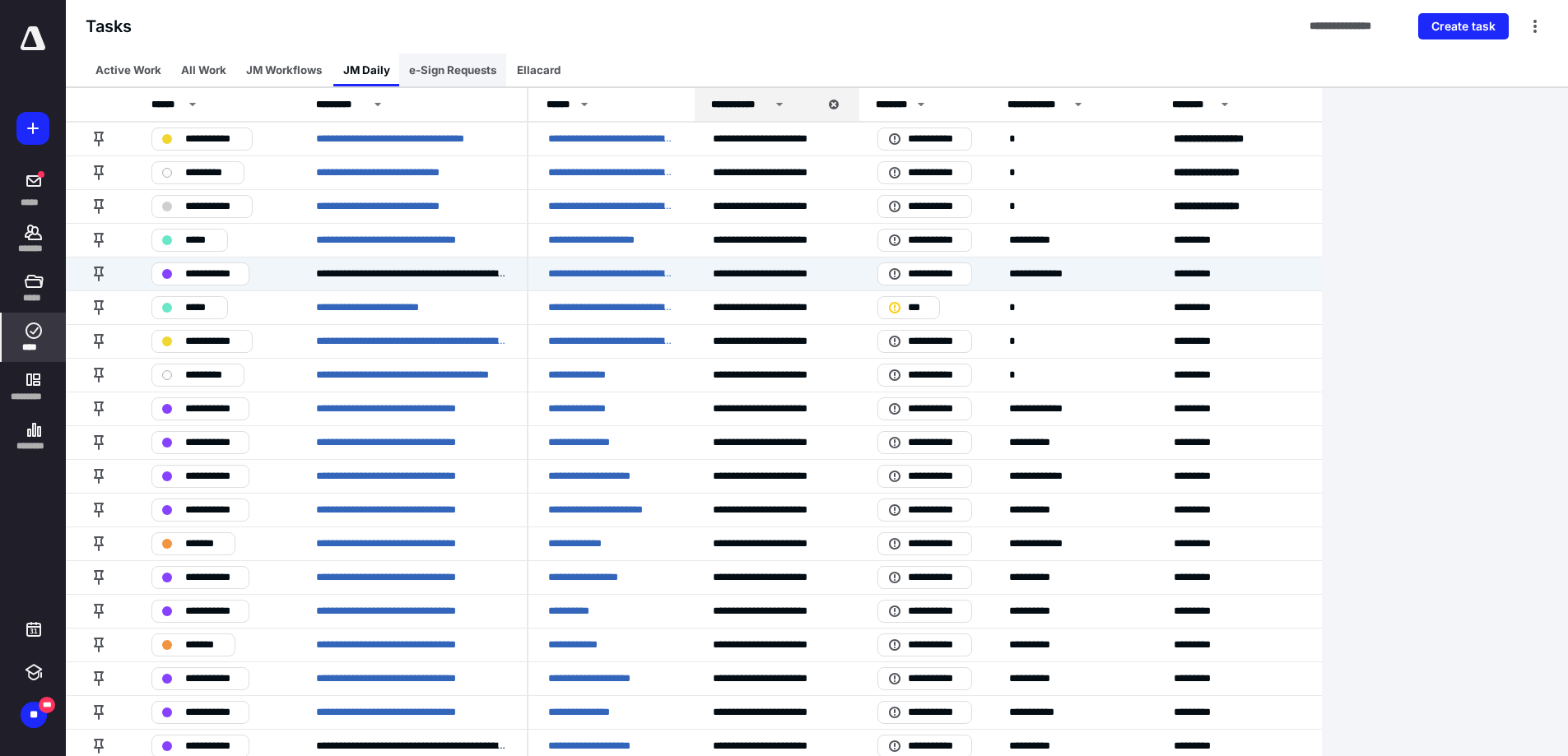 click on "e-Sign Requests" at bounding box center [453, 70] 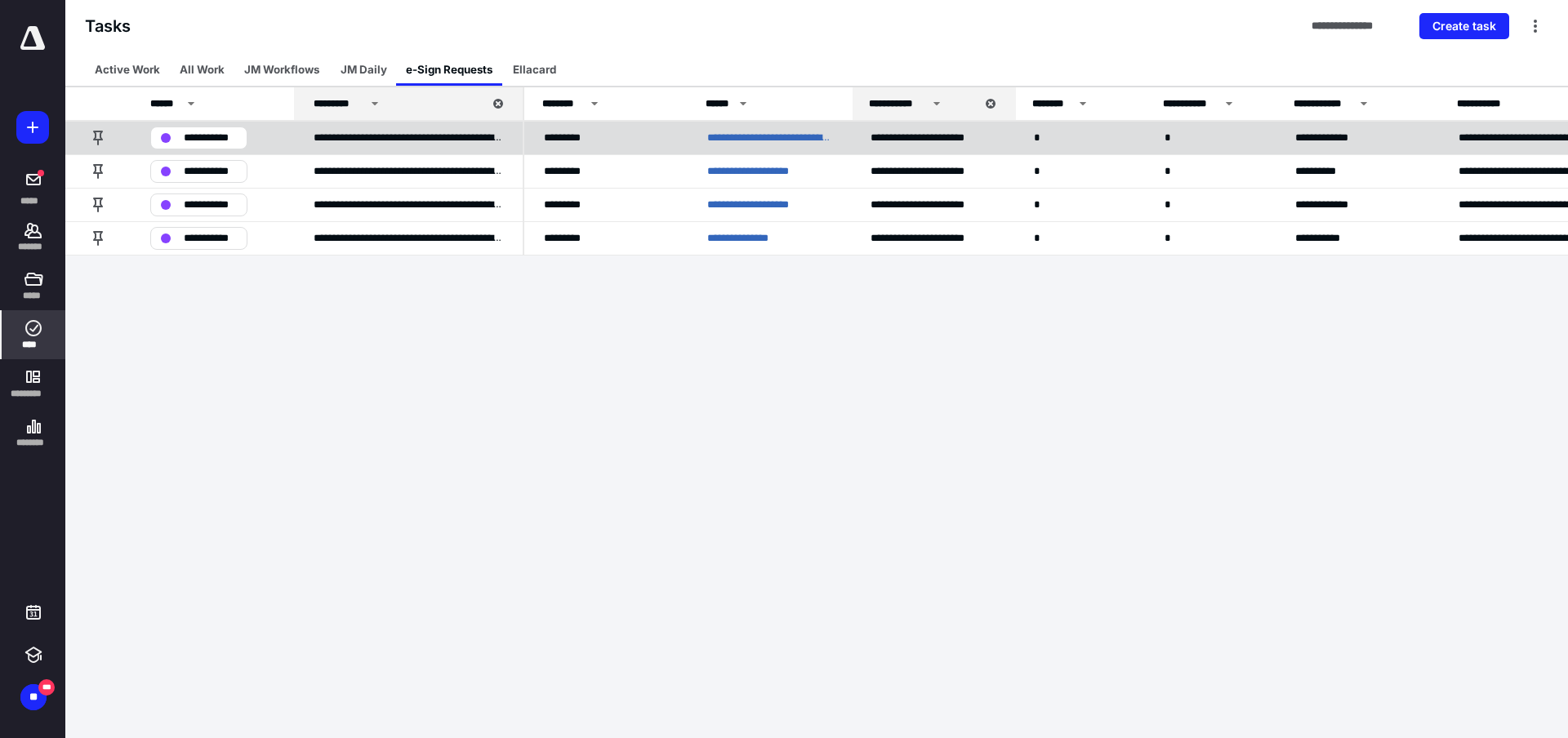 click on "**********" at bounding box center (210, 138) 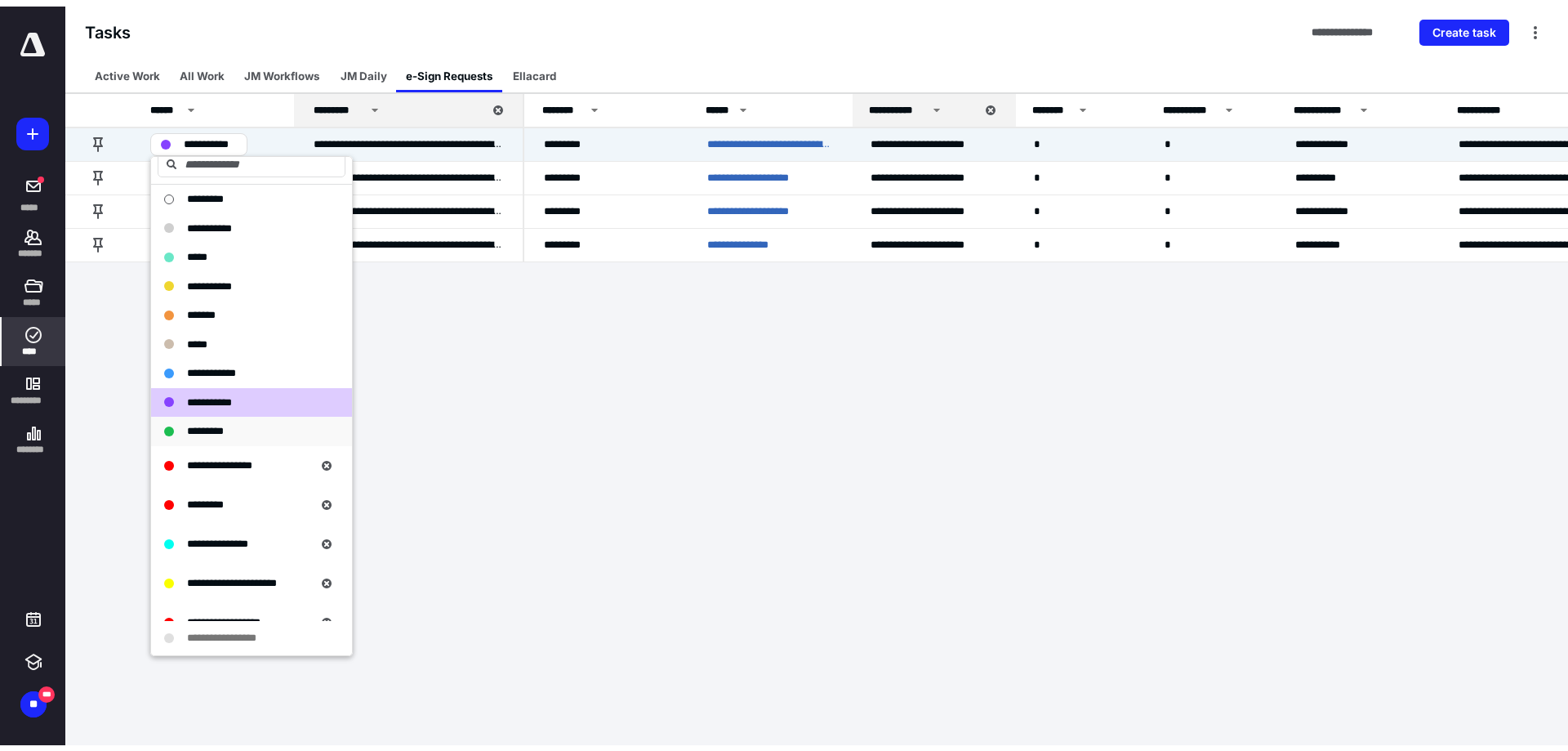 scroll, scrollTop: 0, scrollLeft: 0, axis: both 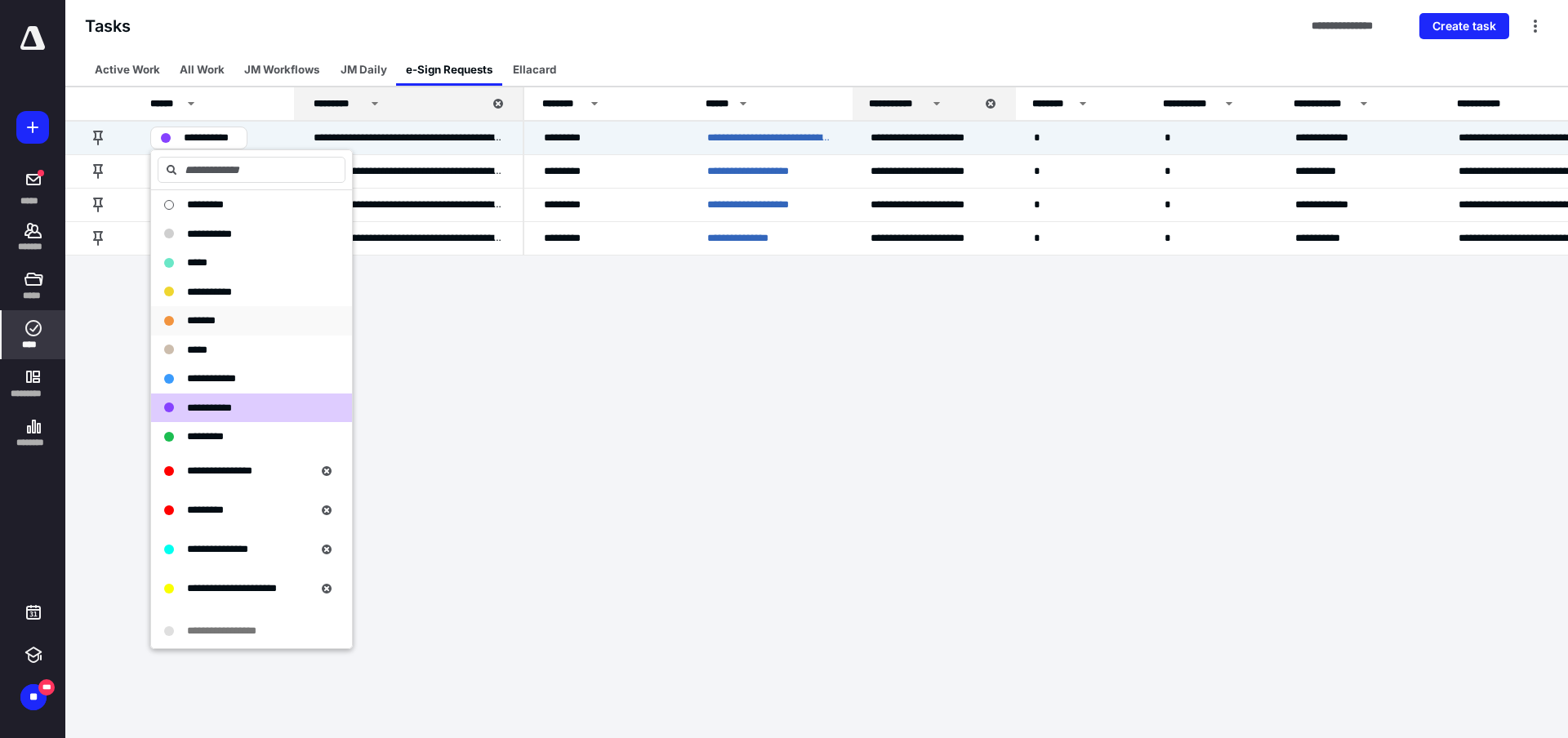 click on "*******" at bounding box center [201, 320] 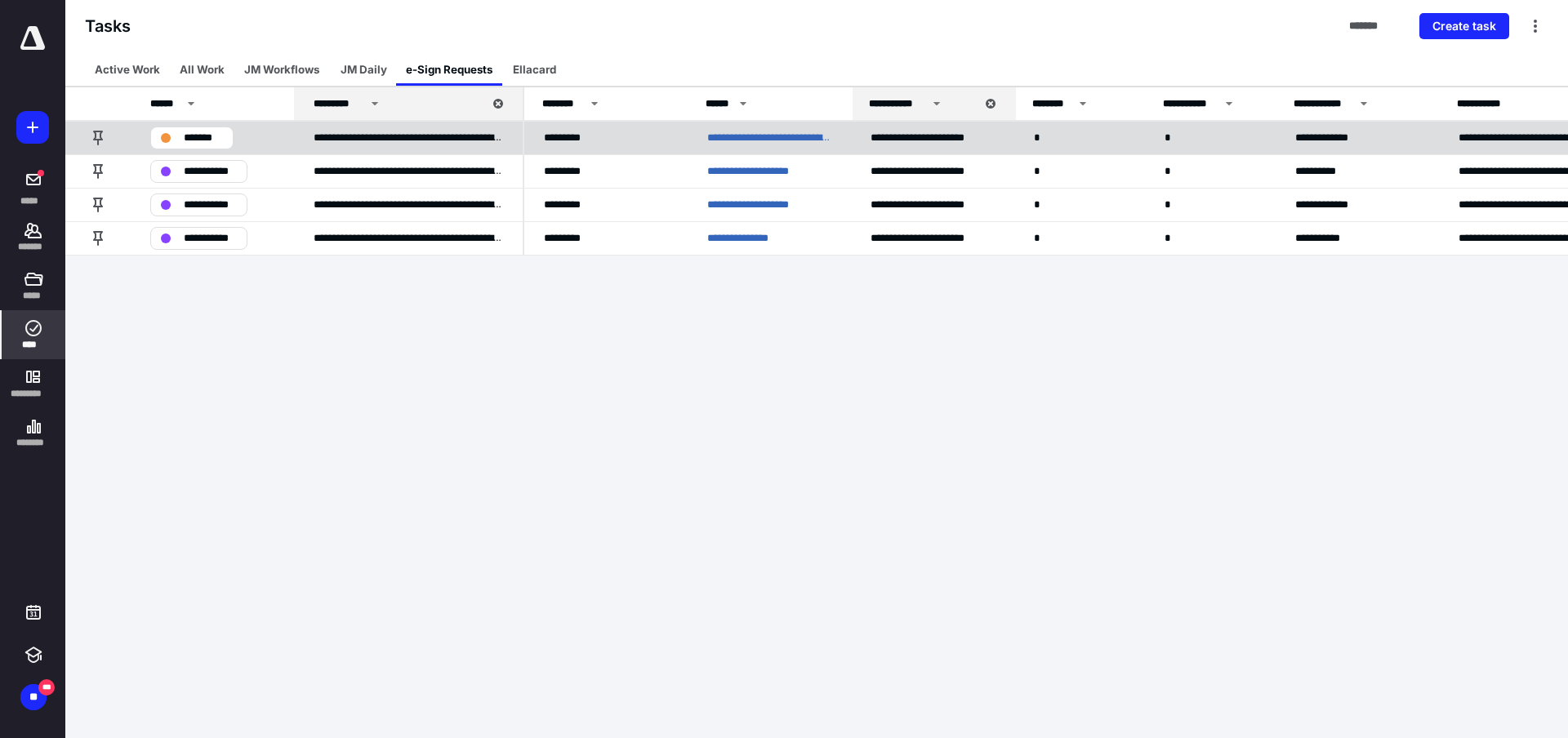 click on "**********" at bounding box center (408, 137) 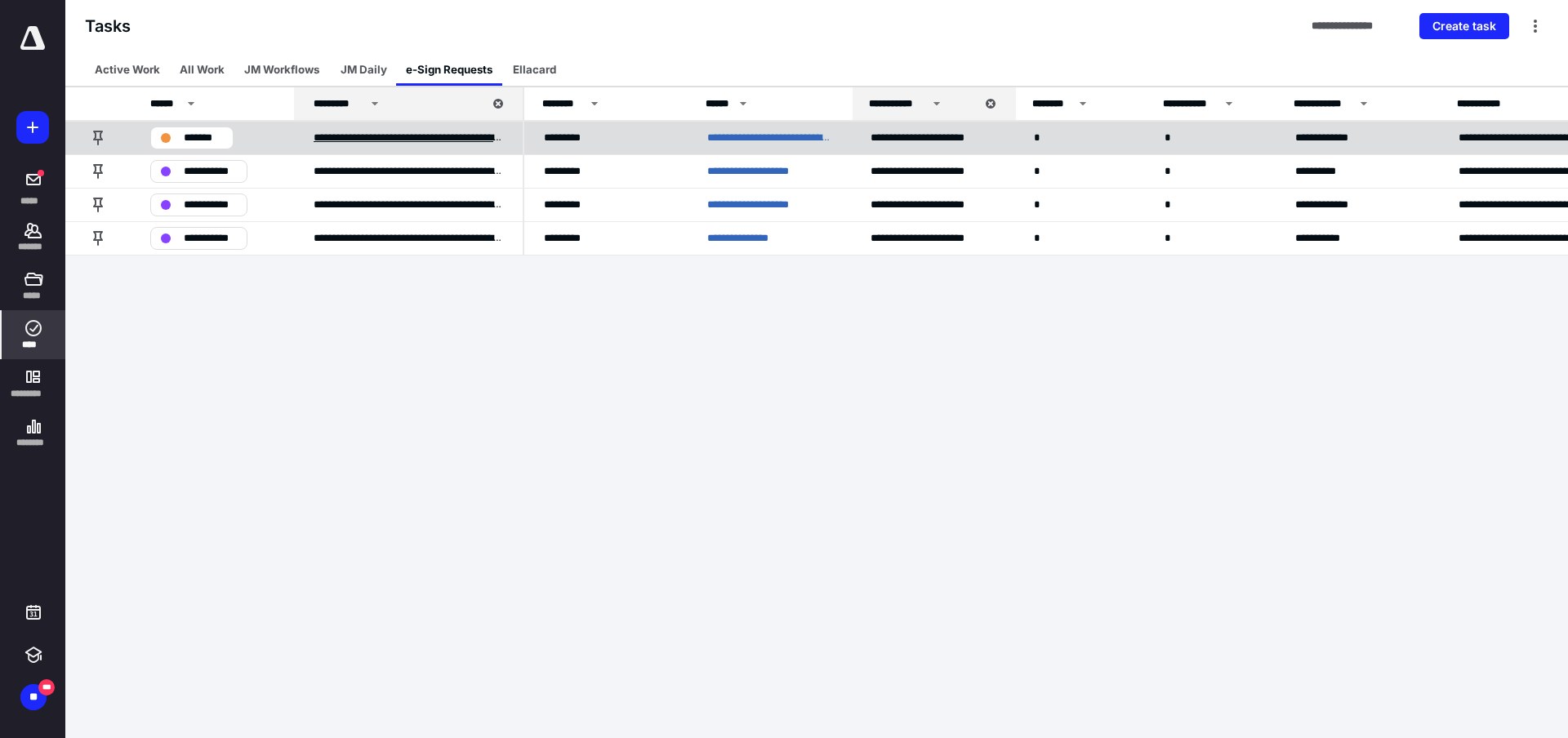 click on "**********" at bounding box center [408, 138] 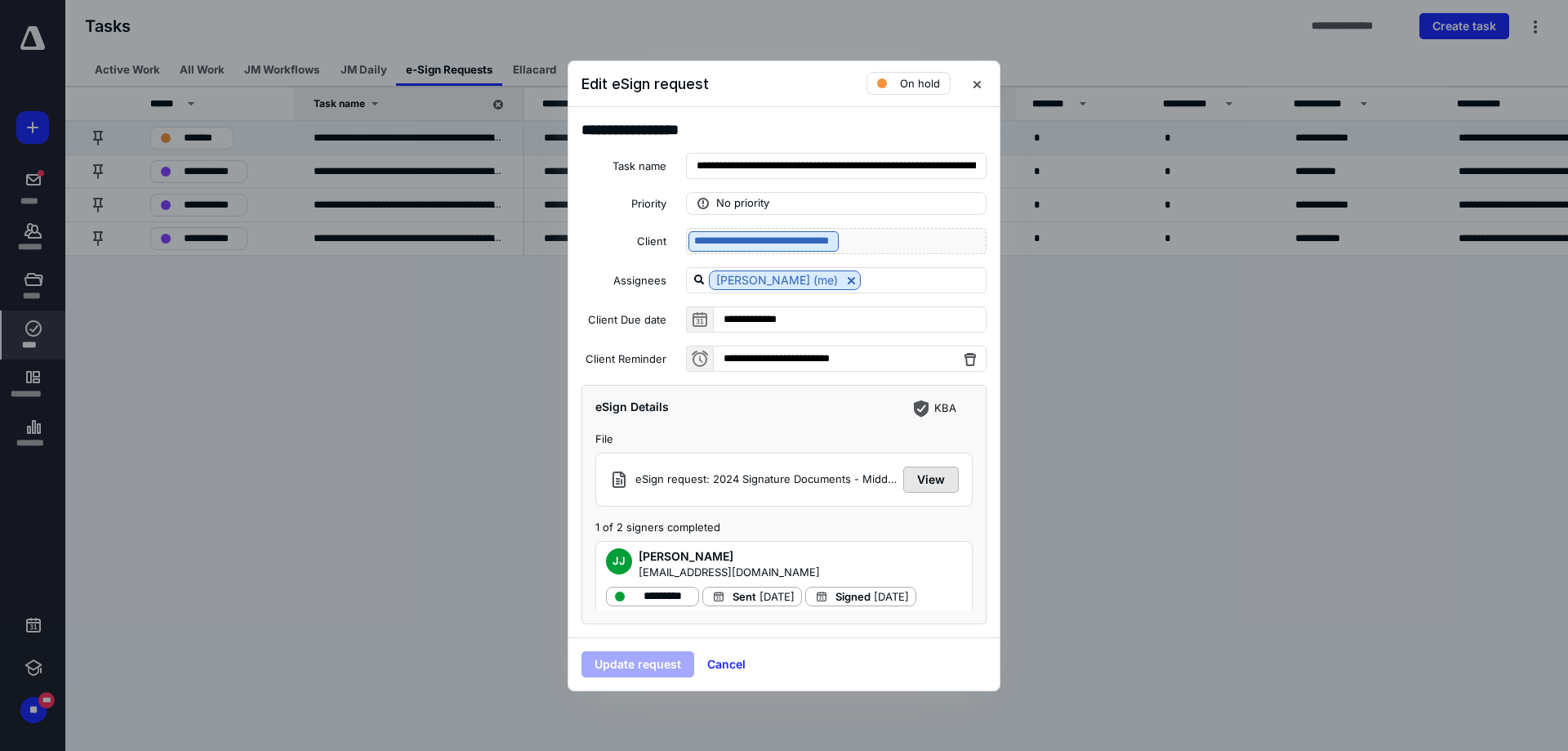 click on "View" at bounding box center [931, 480] 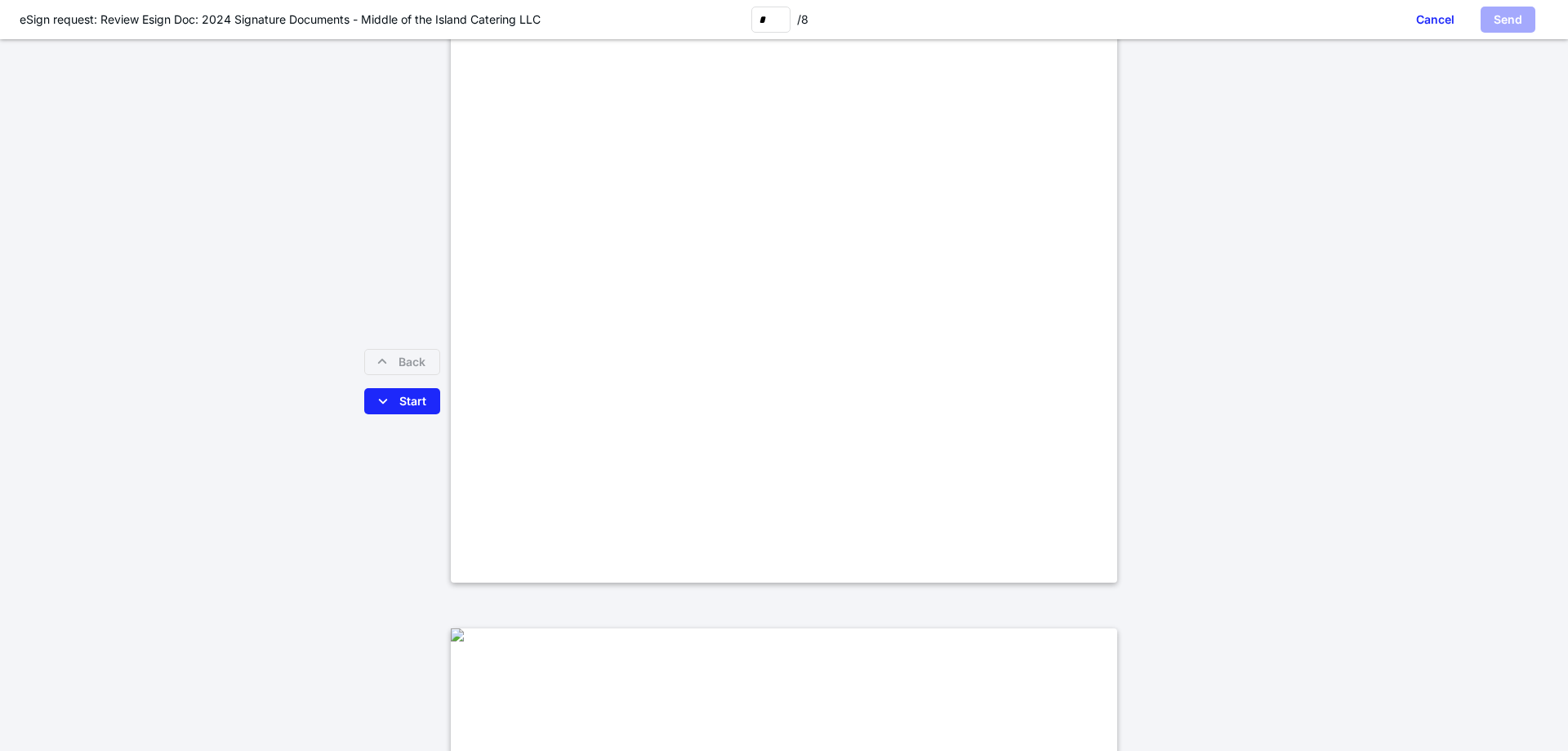 type on "*" 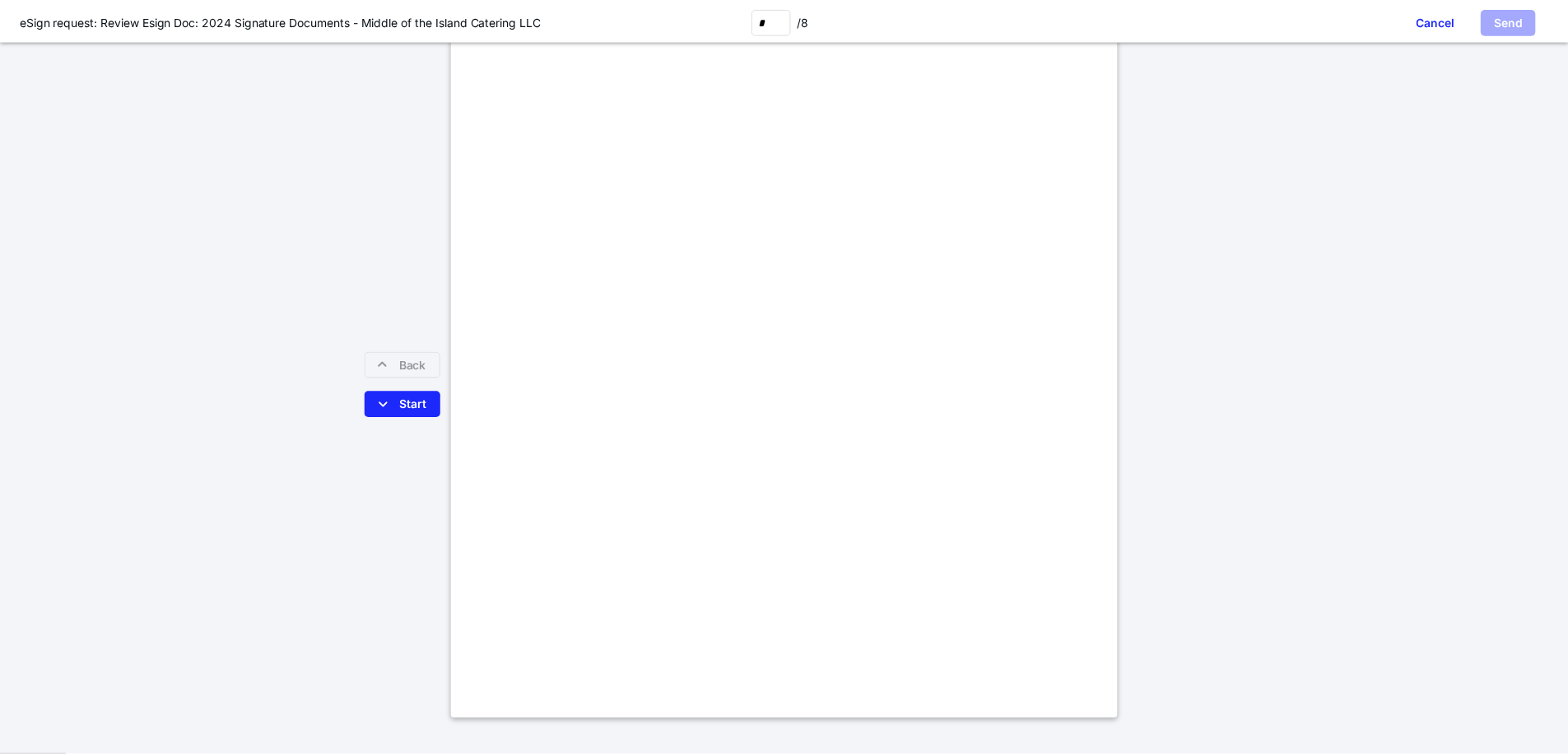 scroll, scrollTop: 2139, scrollLeft: 0, axis: vertical 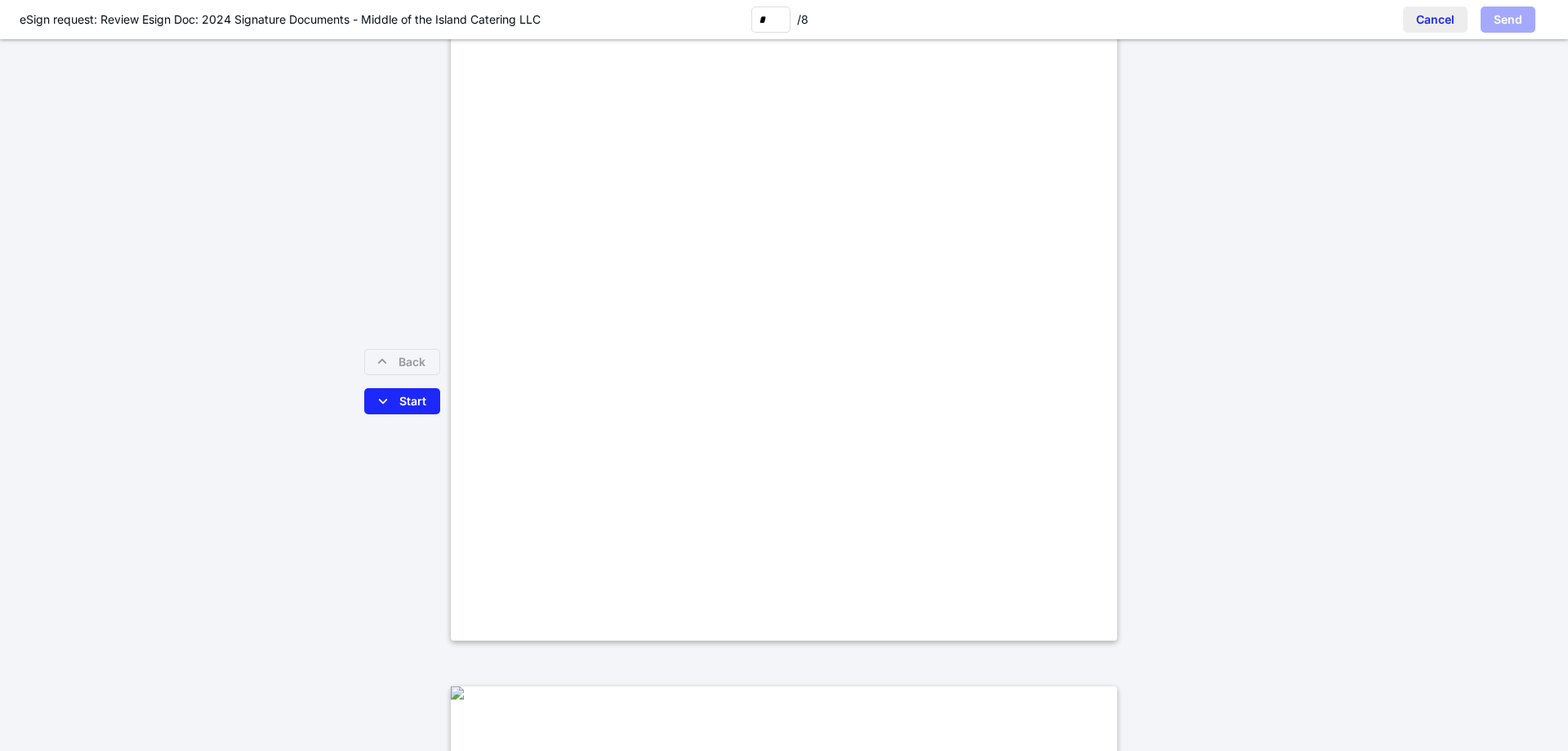 click on "Cancel" at bounding box center (1435, 20) 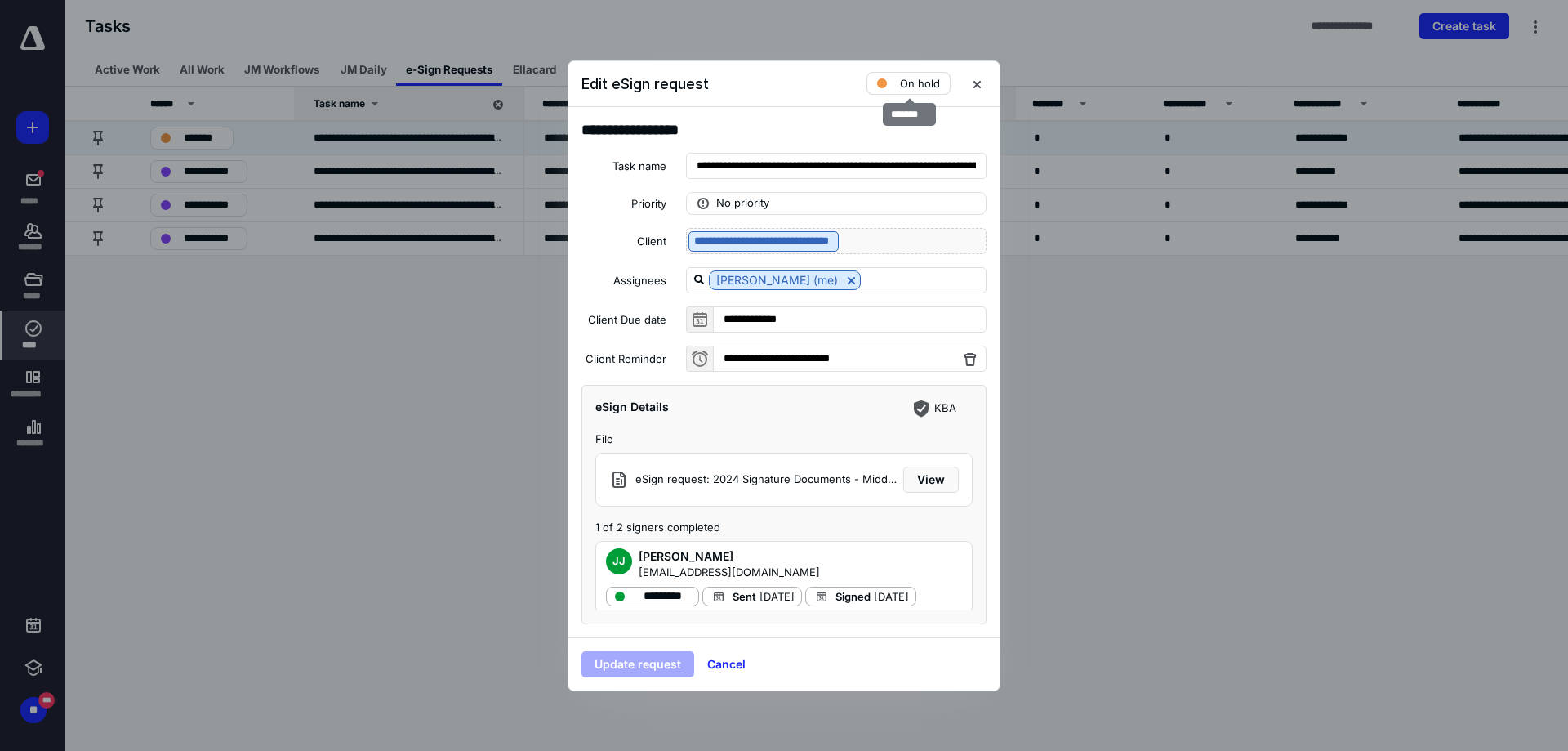 click on "On hold" at bounding box center [920, 83] 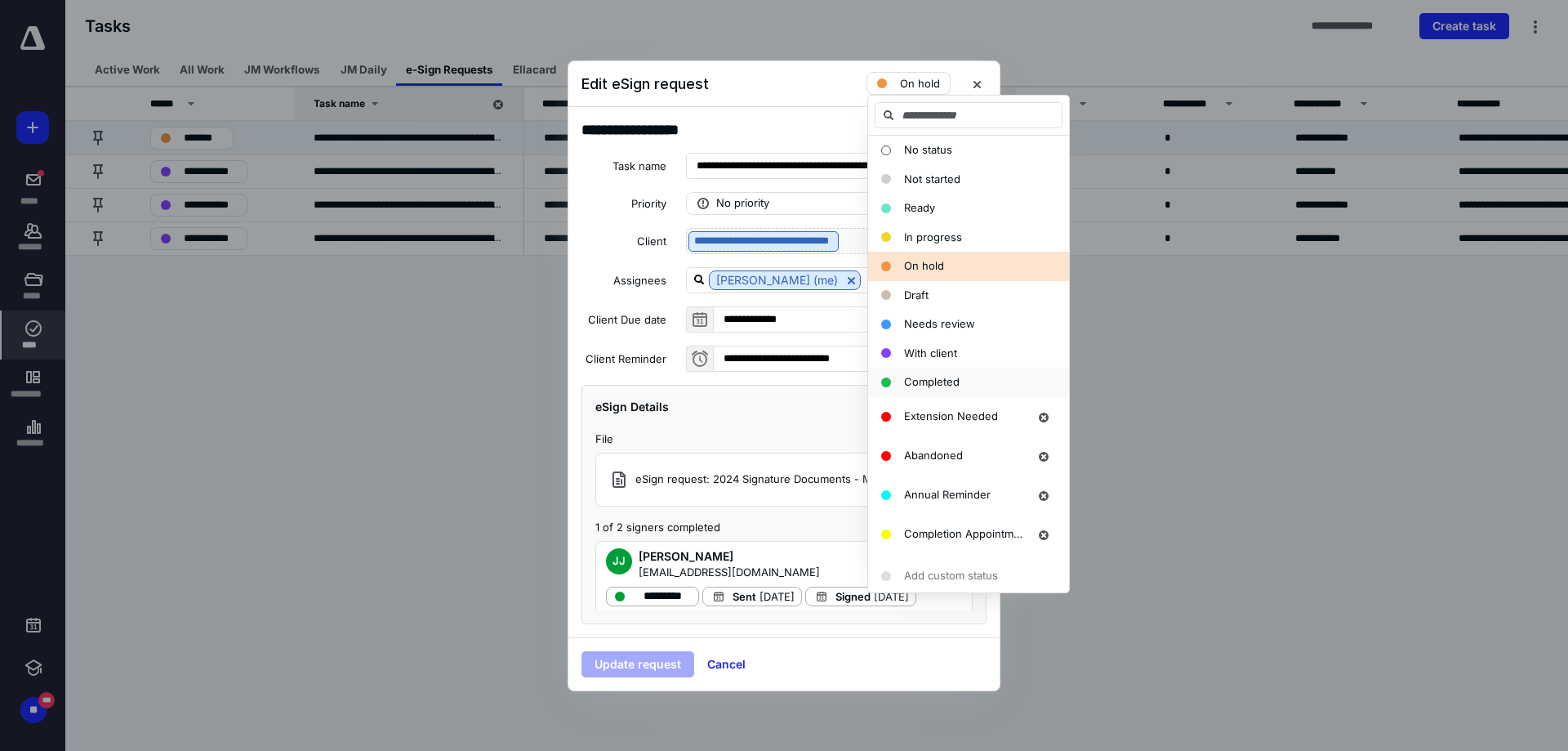 click on "Completed" at bounding box center [932, 382] 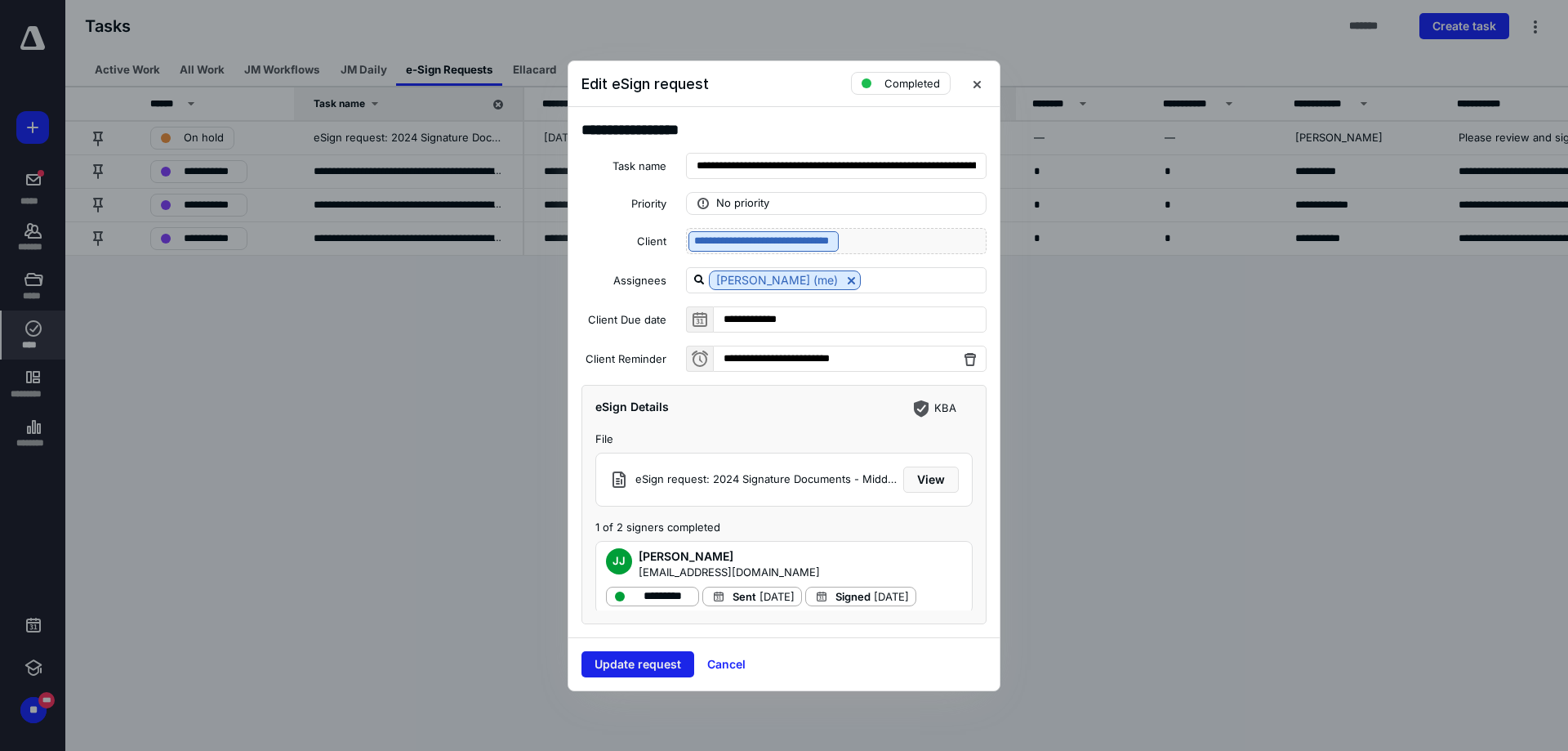 click on "Update request" at bounding box center [638, 664] 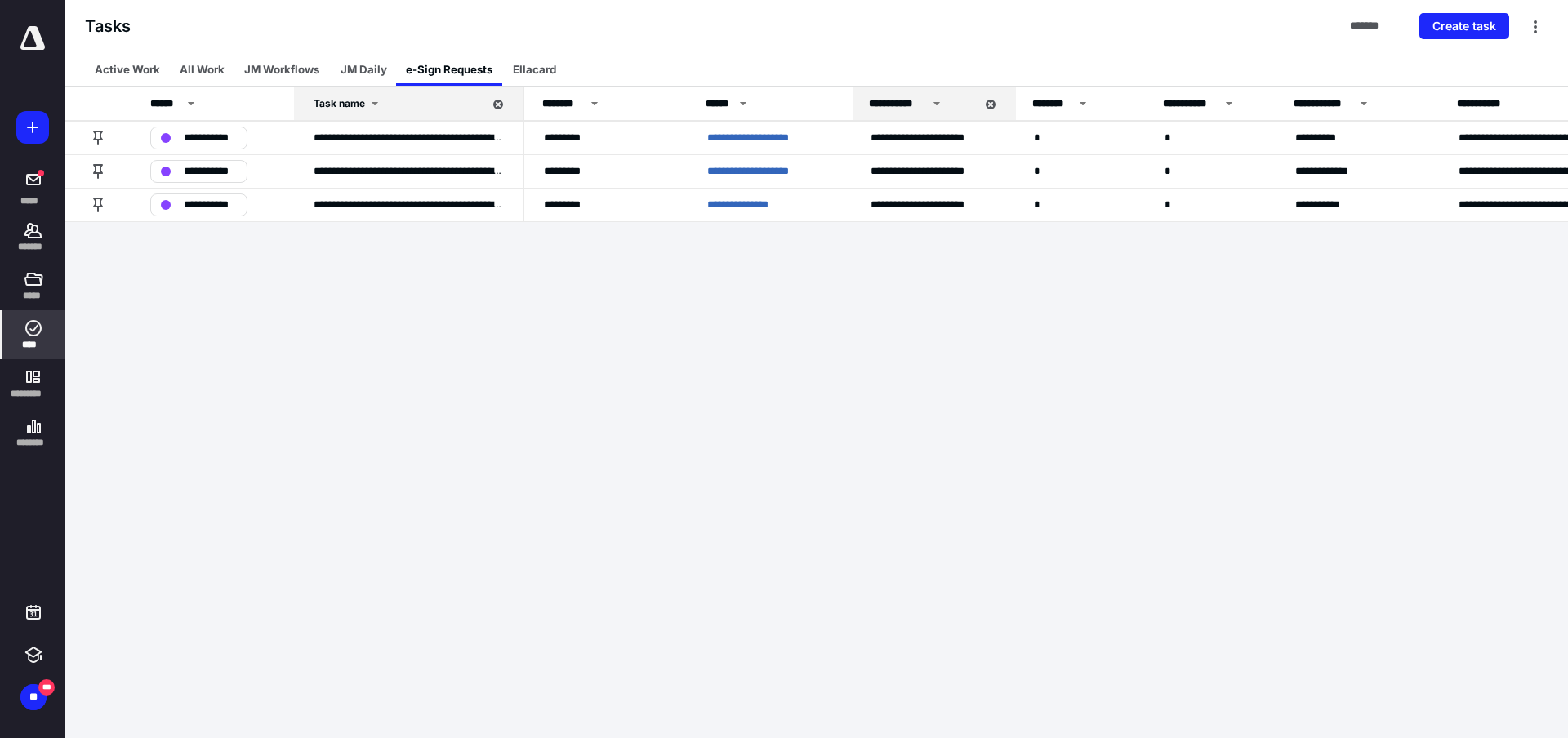click on "**********" at bounding box center (784, 369) 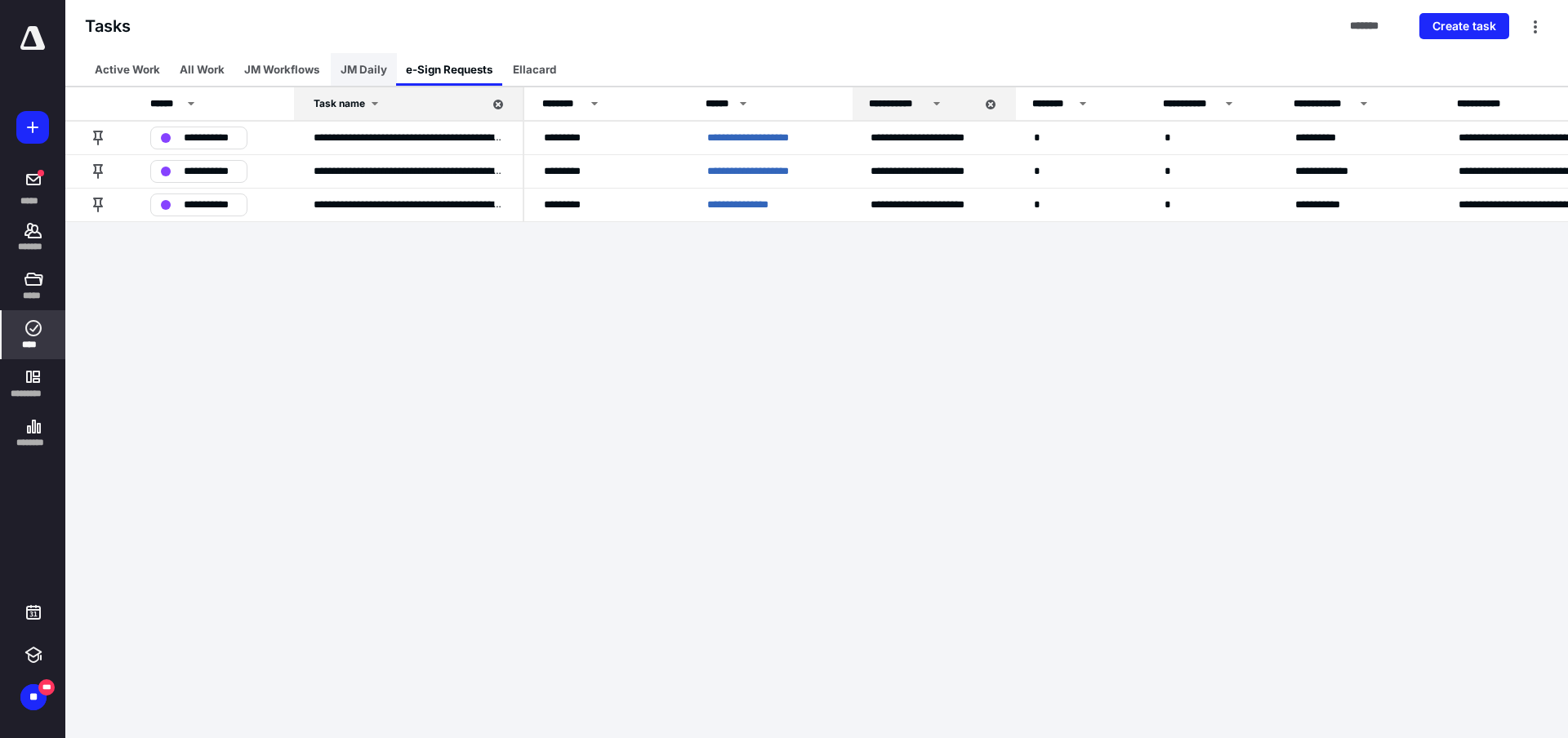 click on "JM Daily" at bounding box center [363, 69] 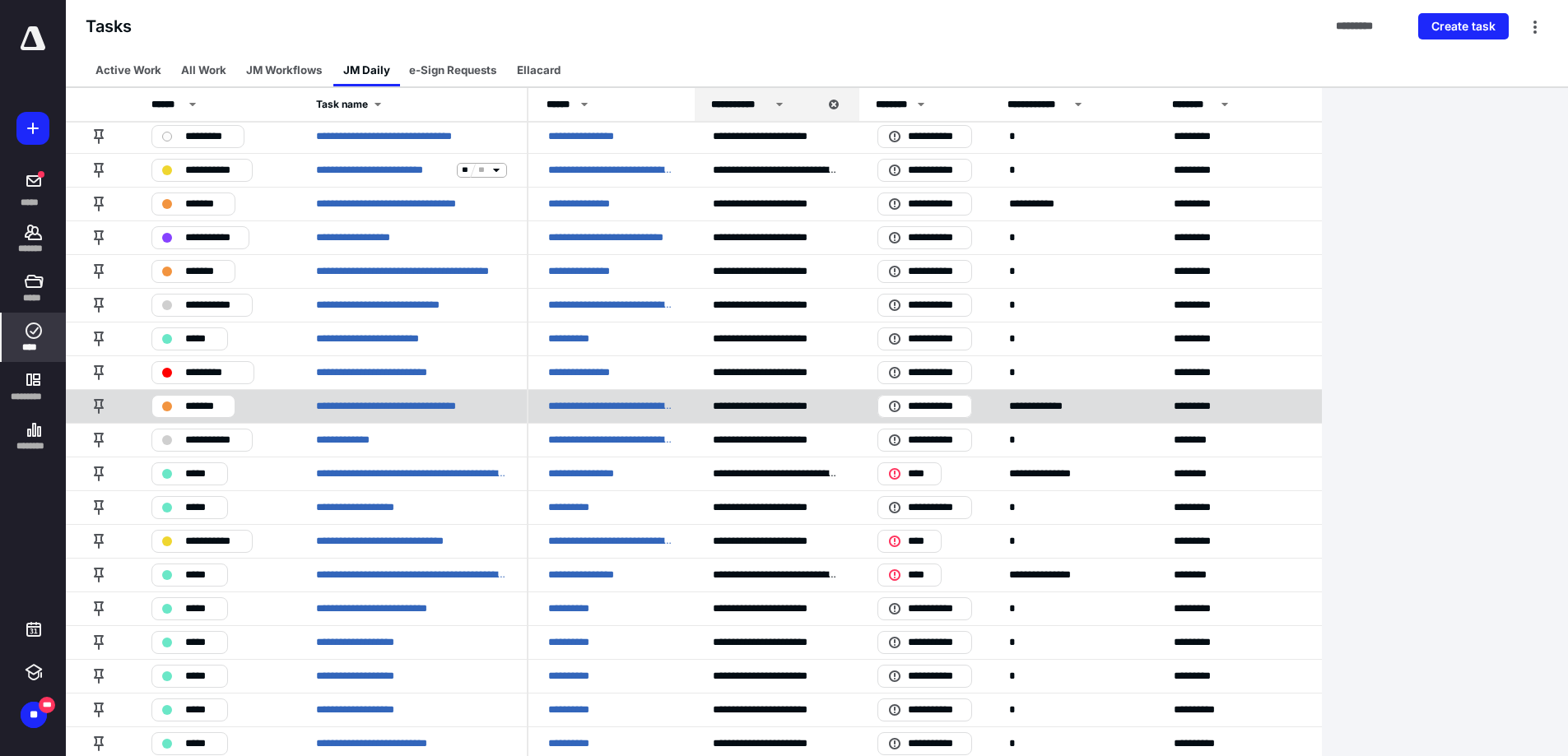 scroll, scrollTop: 658, scrollLeft: 0, axis: vertical 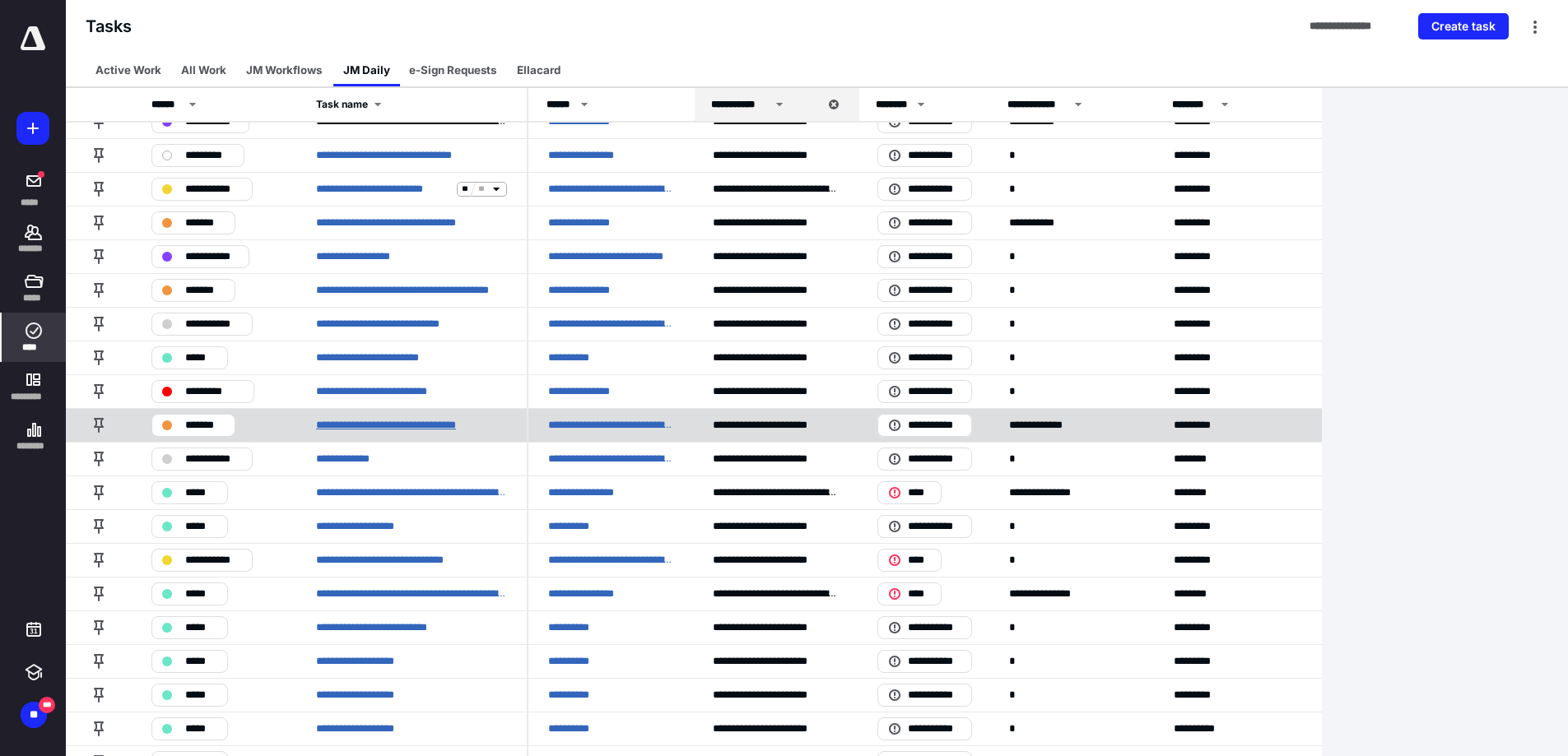 click on "**********" at bounding box center [407, 425] 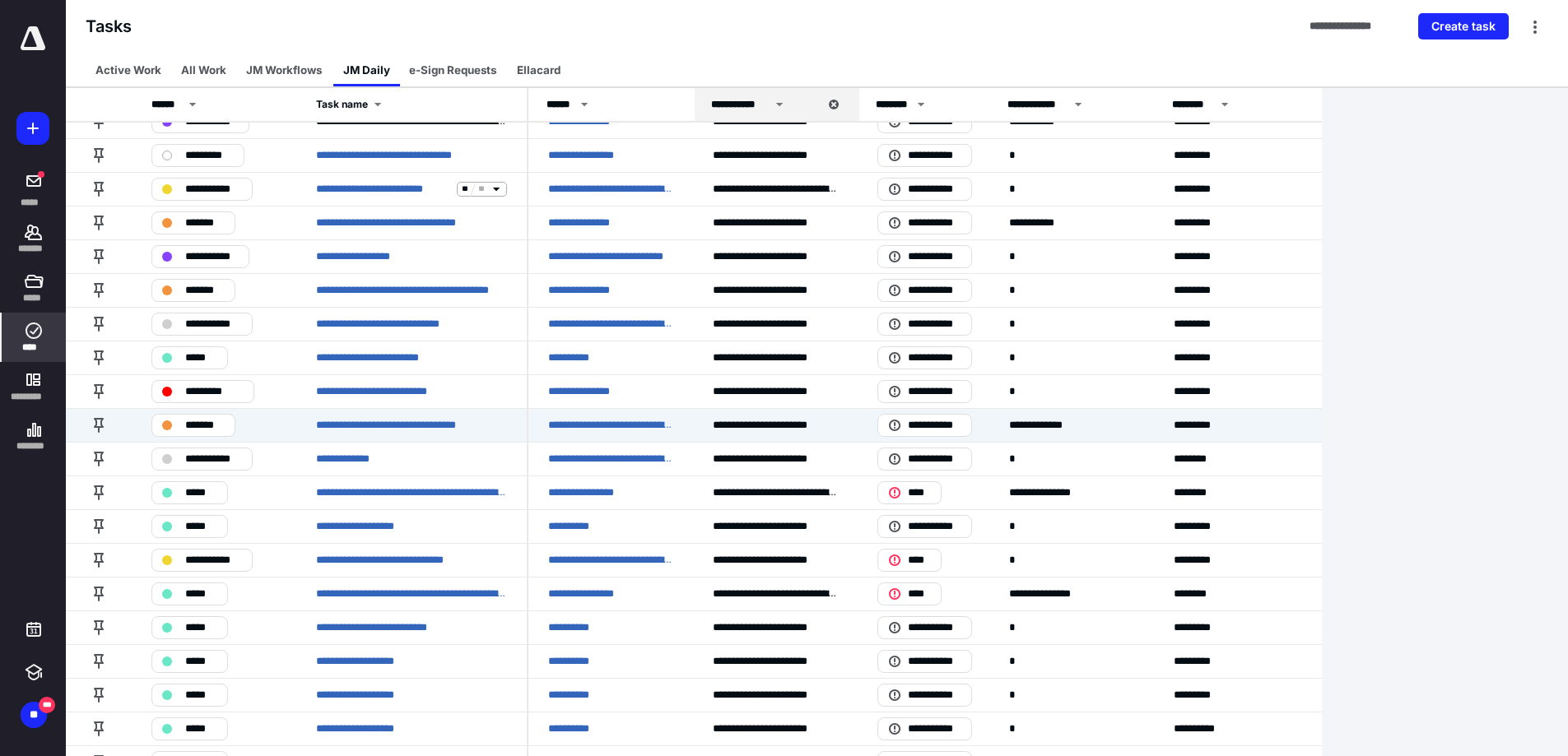 scroll, scrollTop: 0, scrollLeft: 0, axis: both 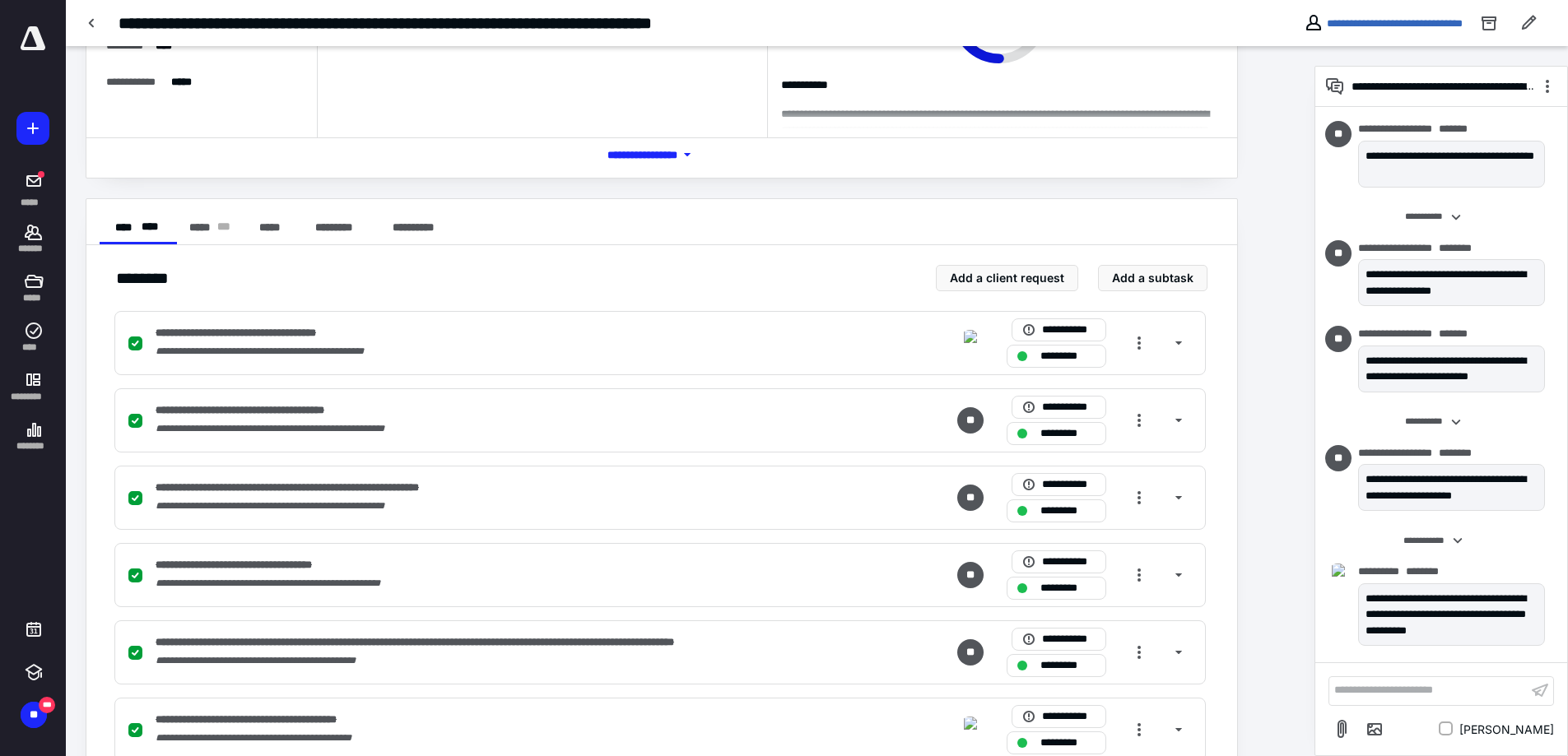 click on "**********" at bounding box center (1428, 690) 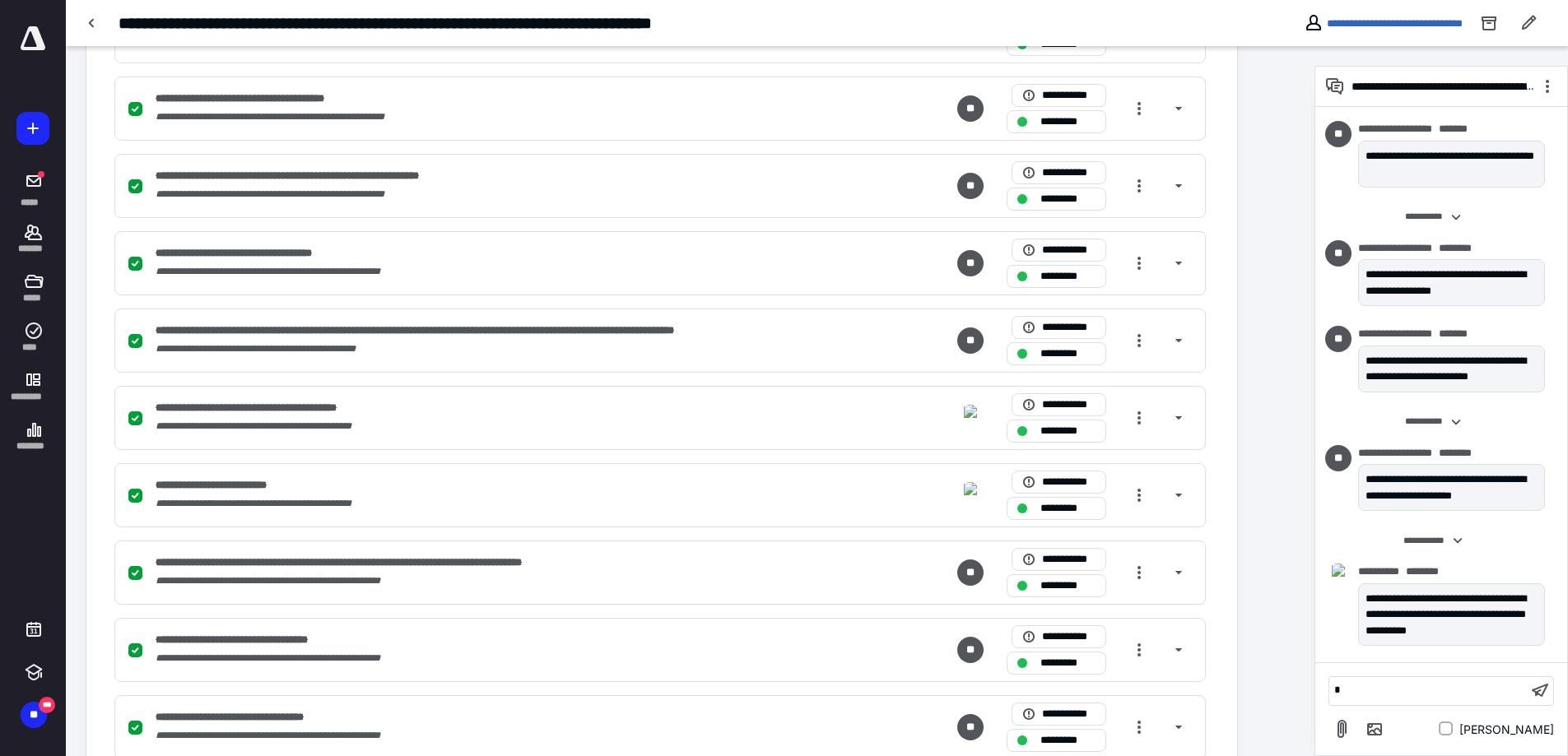 type 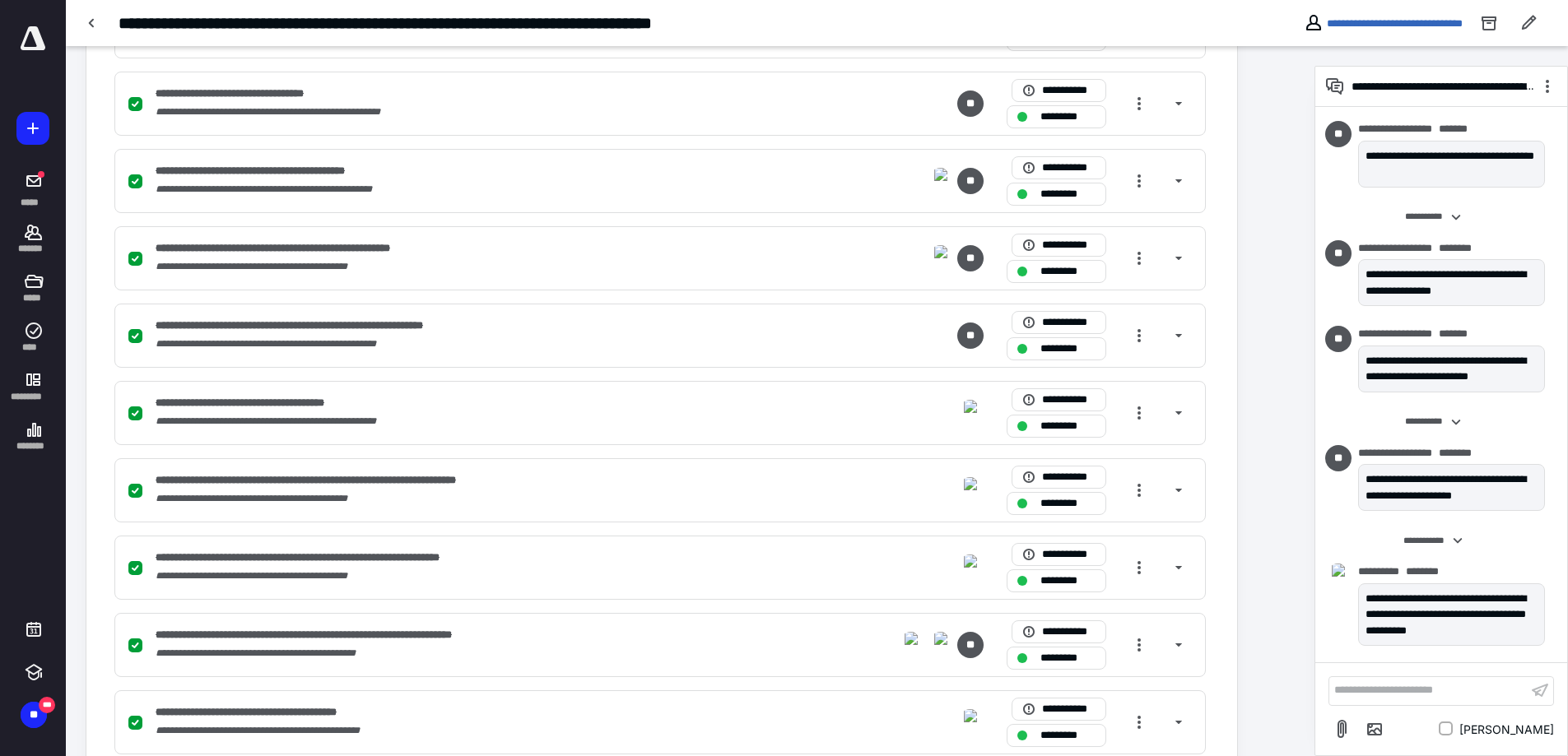 scroll, scrollTop: 1412, scrollLeft: 0, axis: vertical 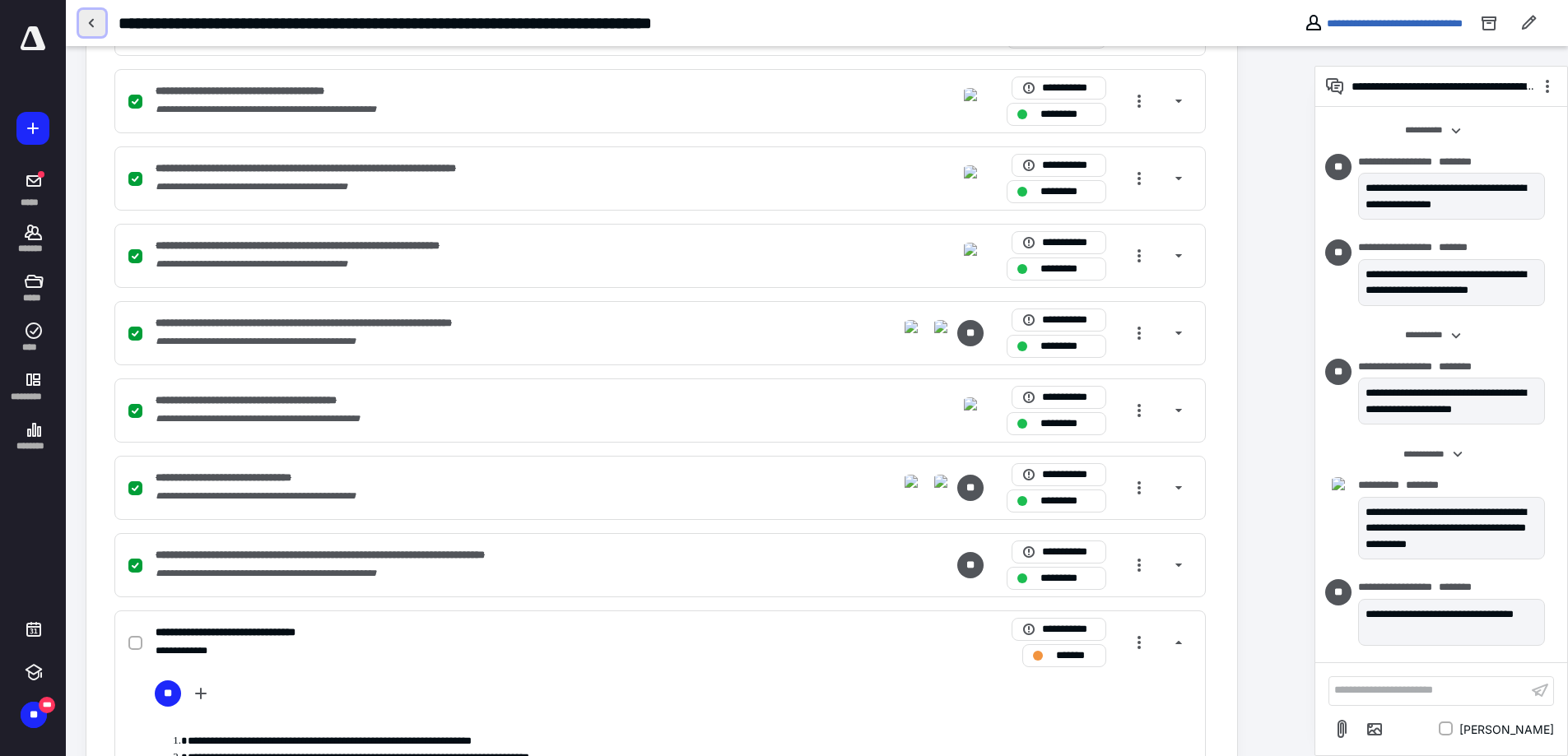 click at bounding box center (92, 23) 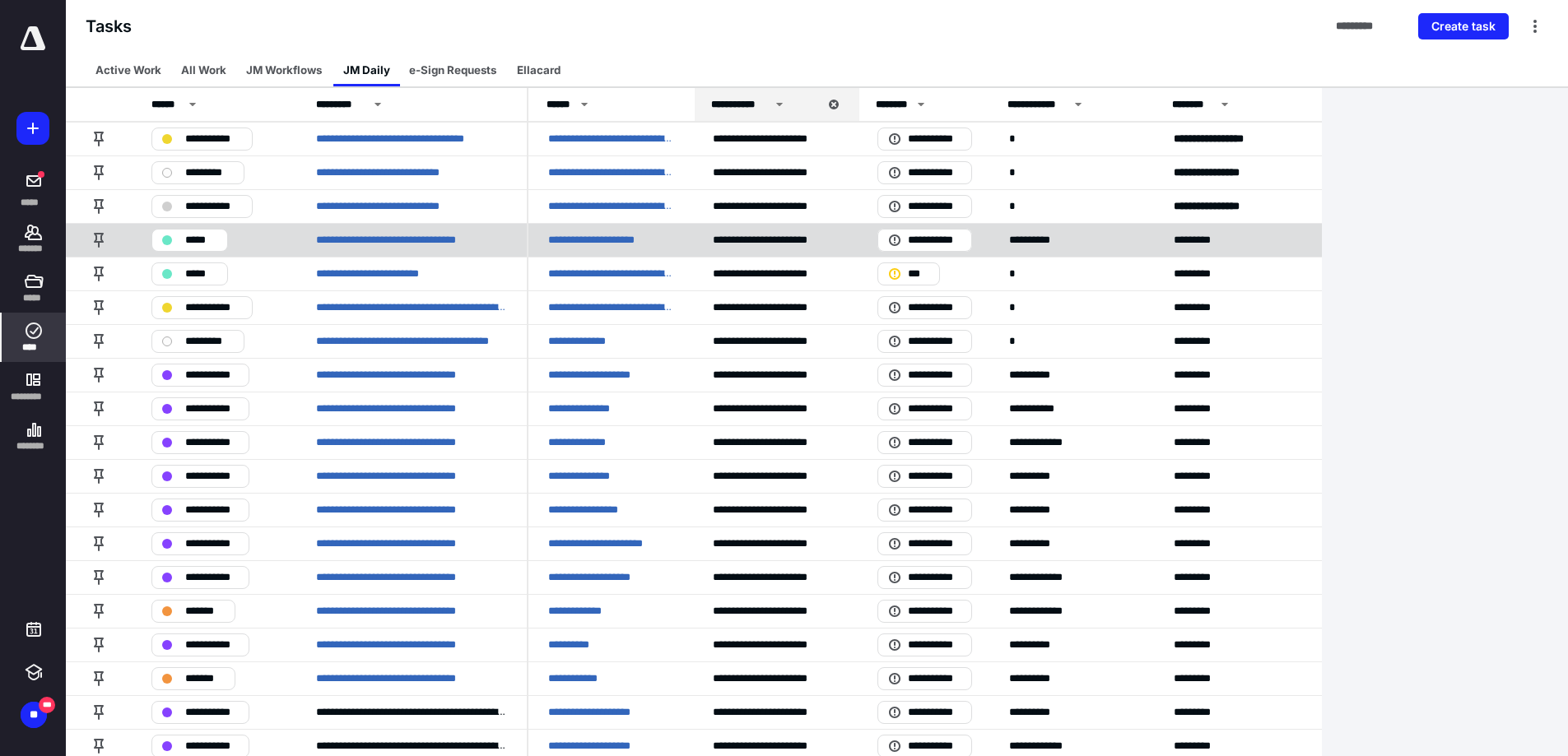 scroll, scrollTop: 0, scrollLeft: 0, axis: both 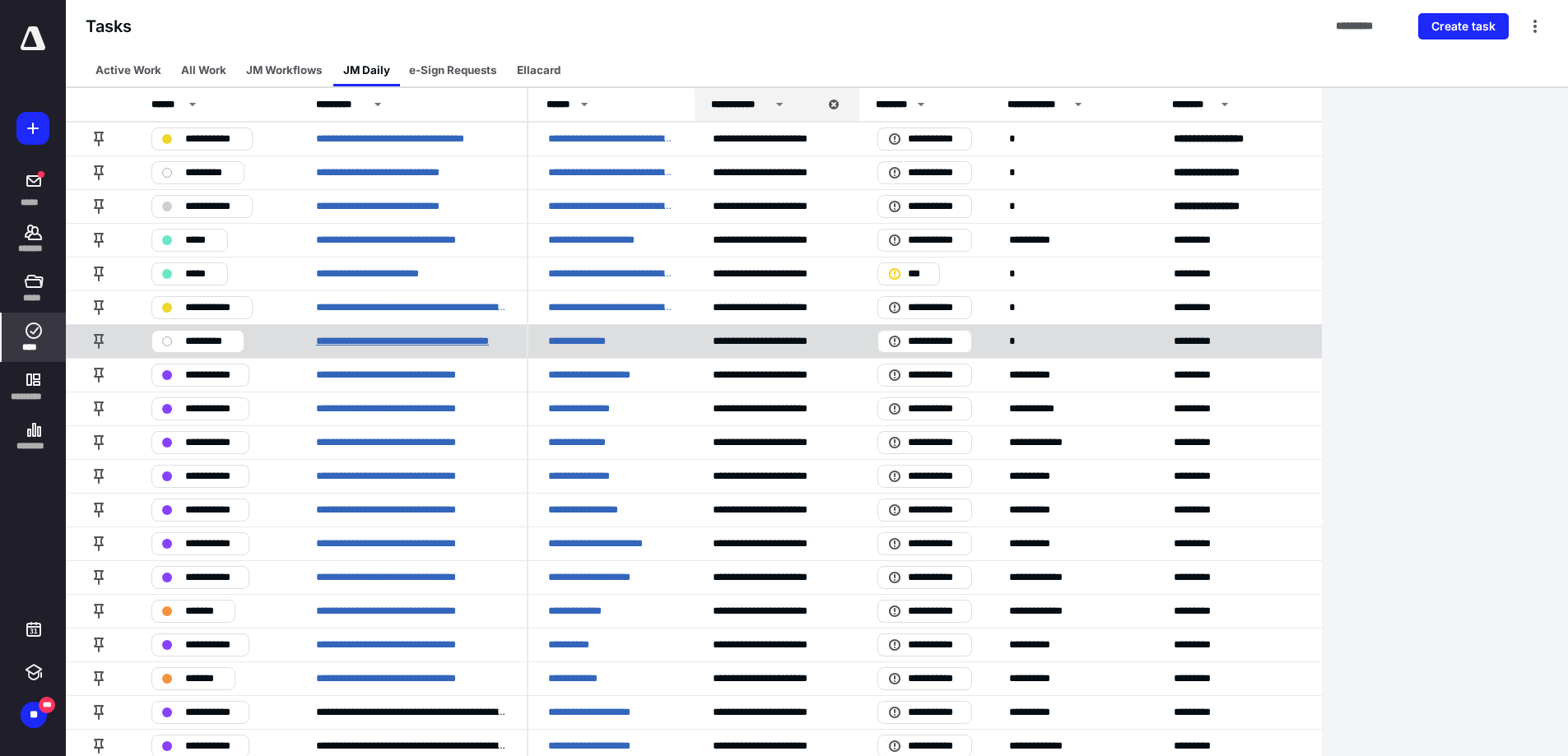 click on "**********" at bounding box center (412, 341) 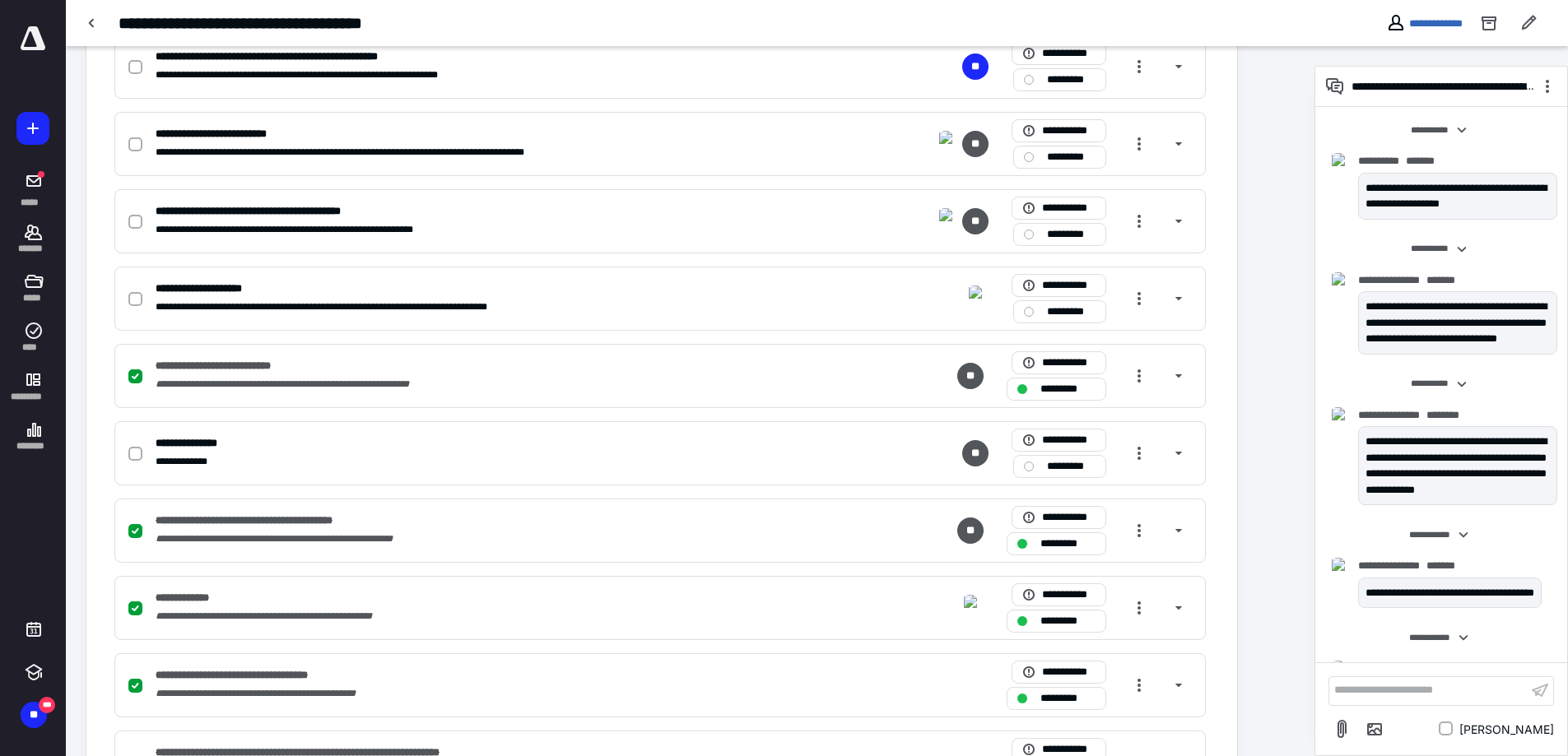 scroll, scrollTop: 2567, scrollLeft: 0, axis: vertical 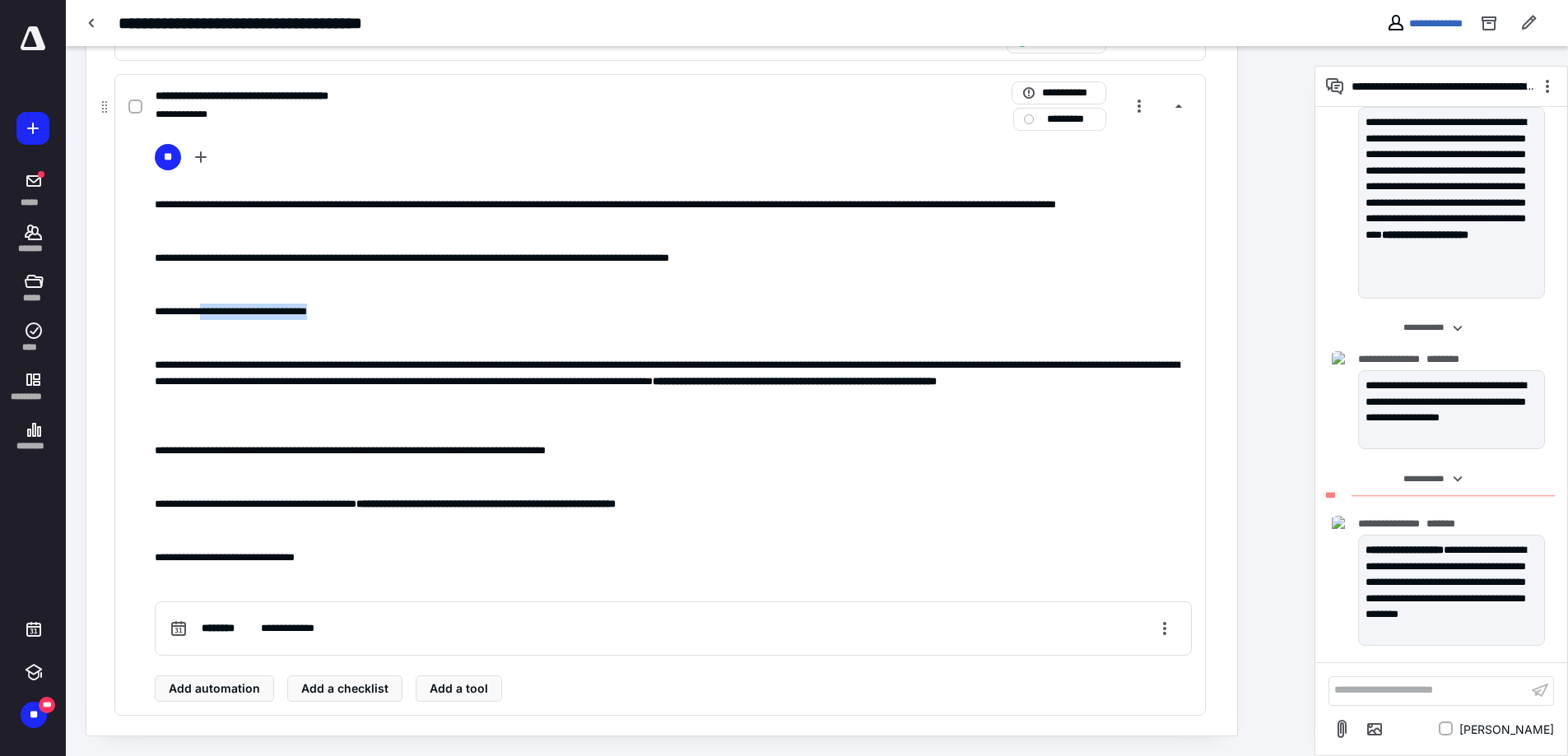 drag, startPoint x: 401, startPoint y: 325, endPoint x: 223, endPoint y: 331, distance: 178.1011 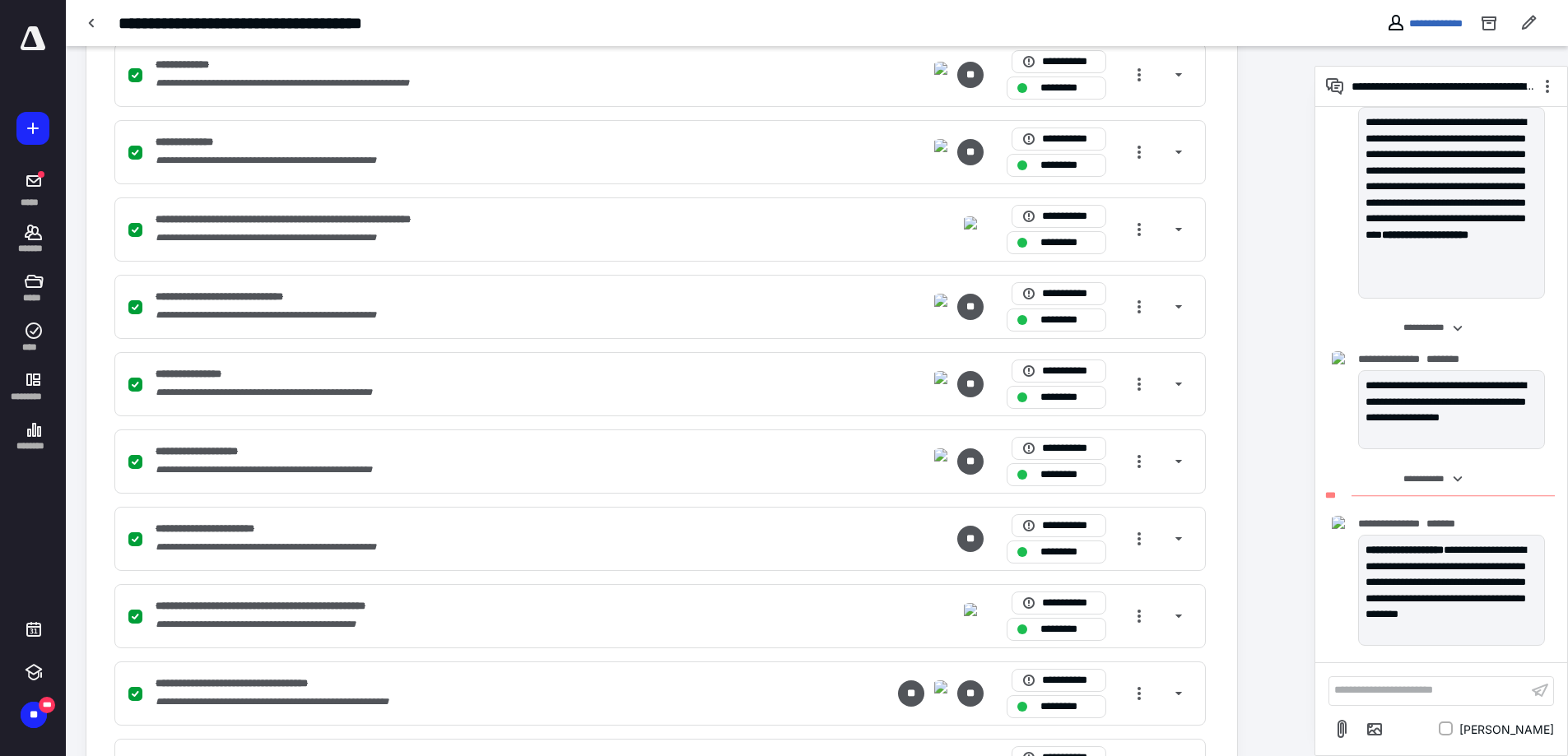 scroll, scrollTop: 510, scrollLeft: 0, axis: vertical 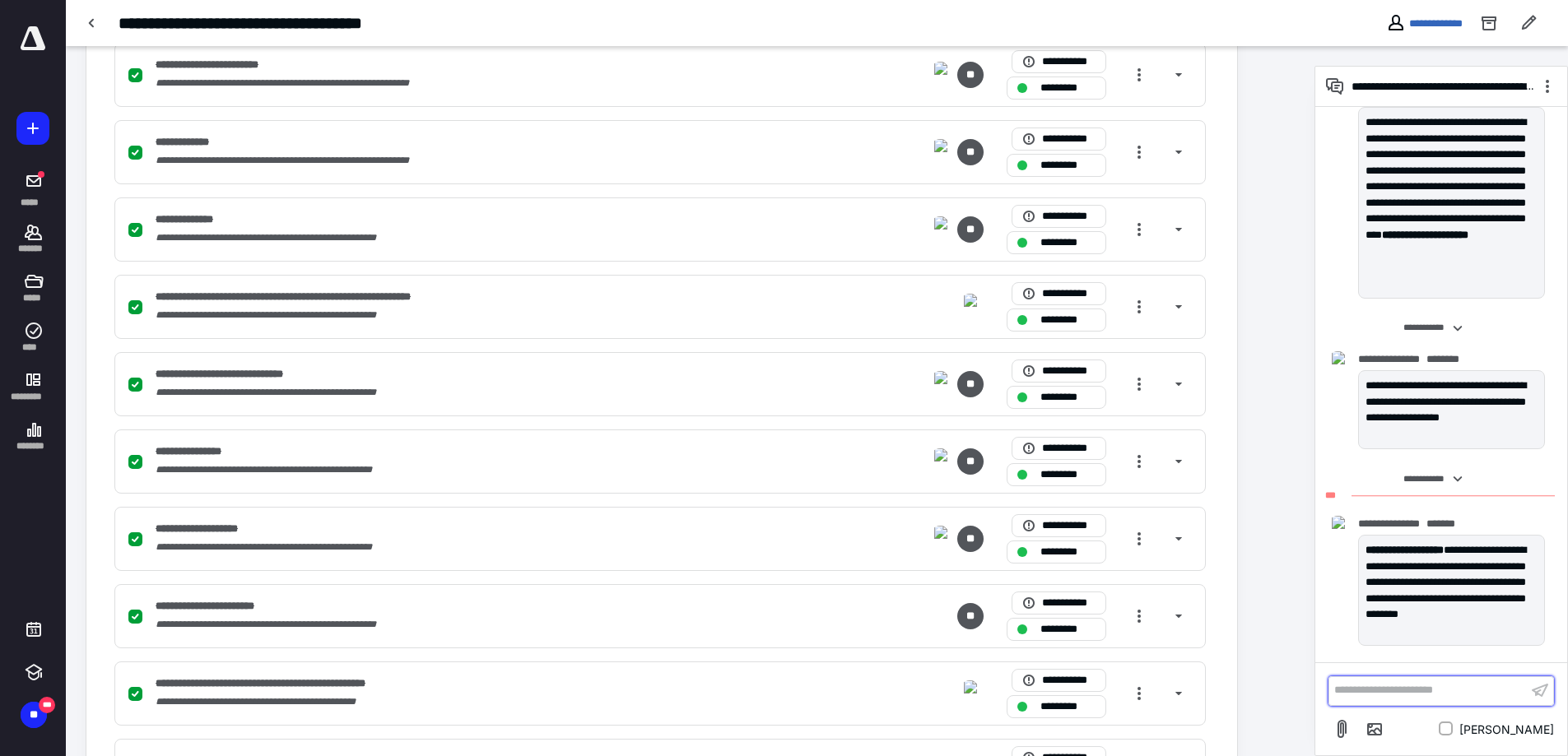 click on "**********" at bounding box center [1428, 690] 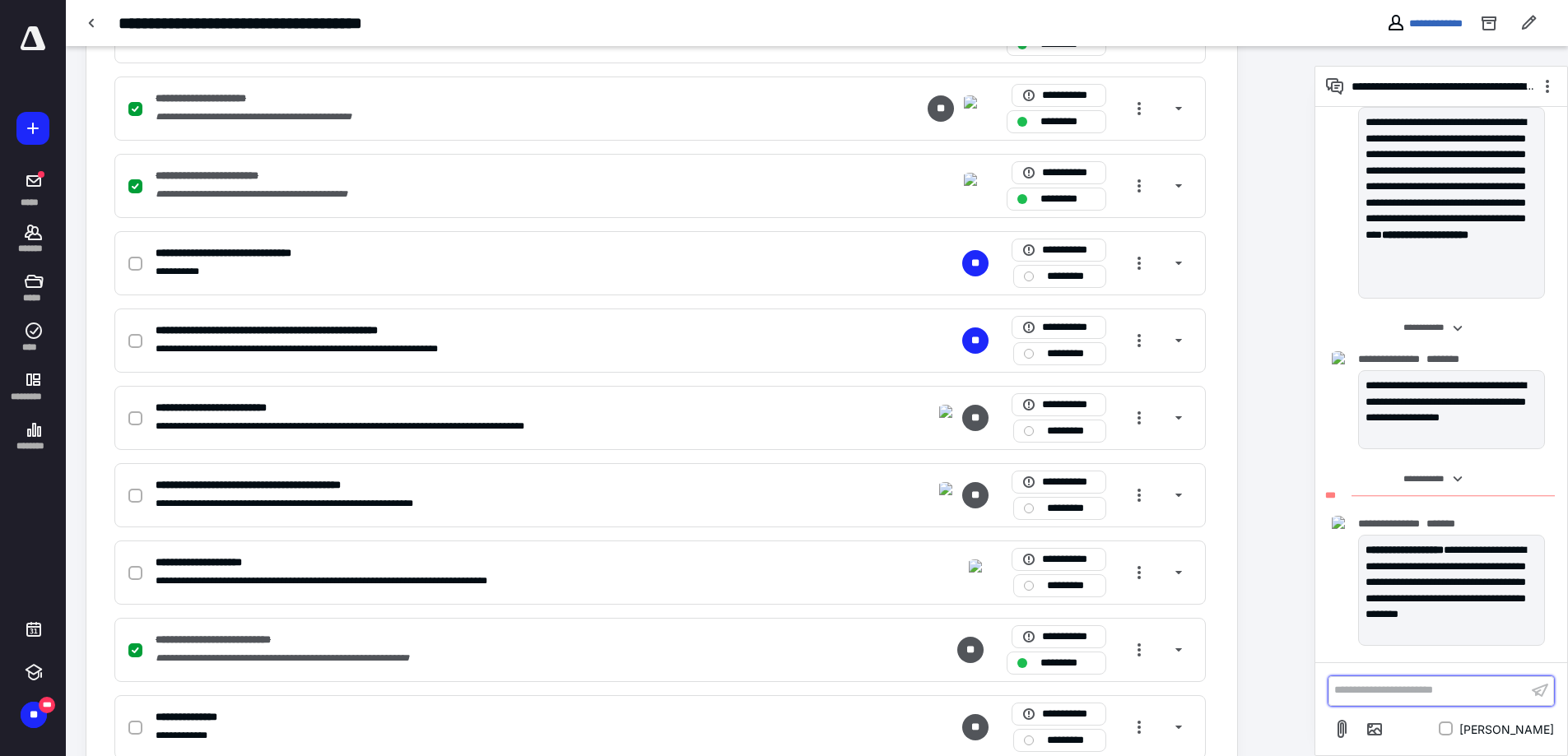 scroll, scrollTop: 1250, scrollLeft: 0, axis: vertical 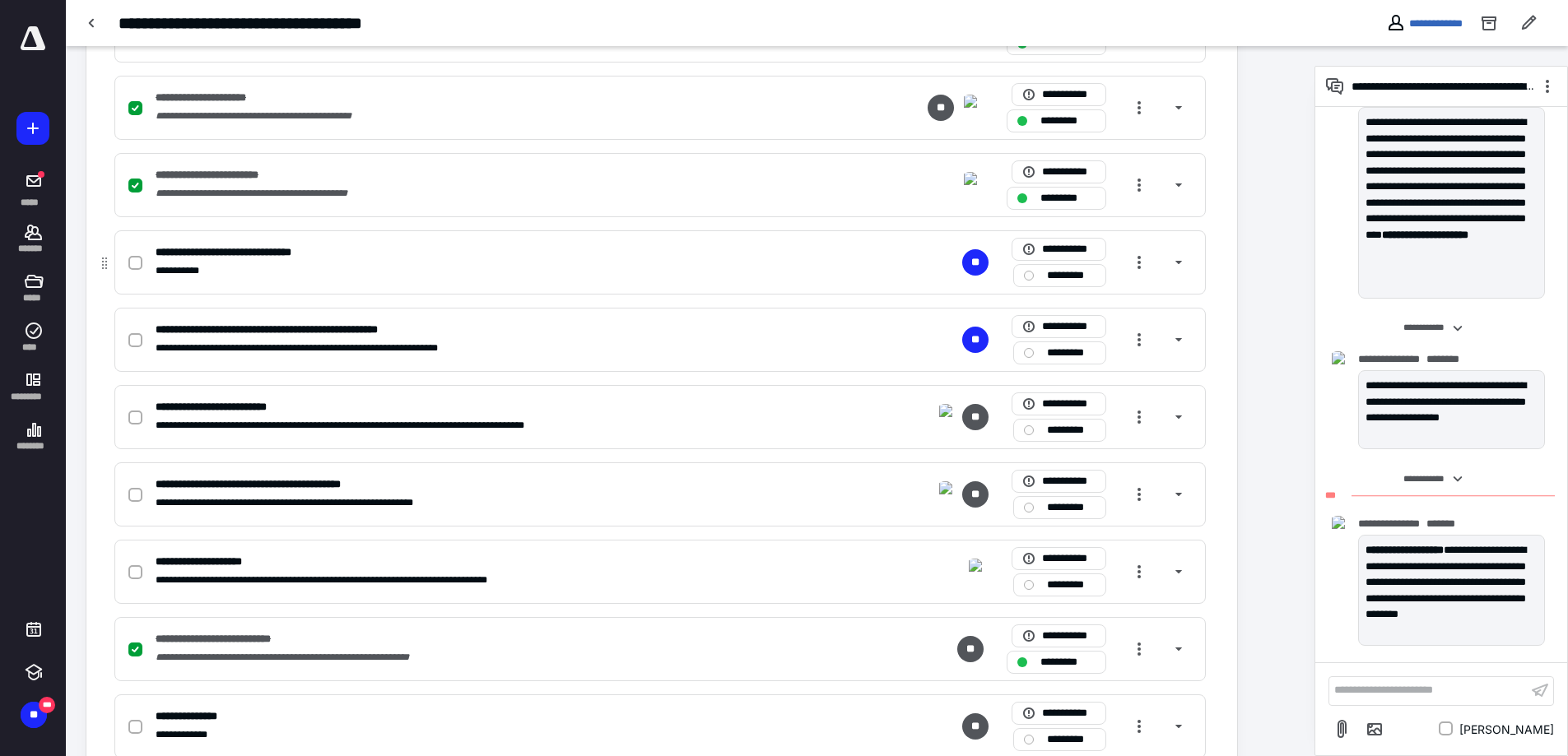 click on "**********" at bounding box center [444, 271] 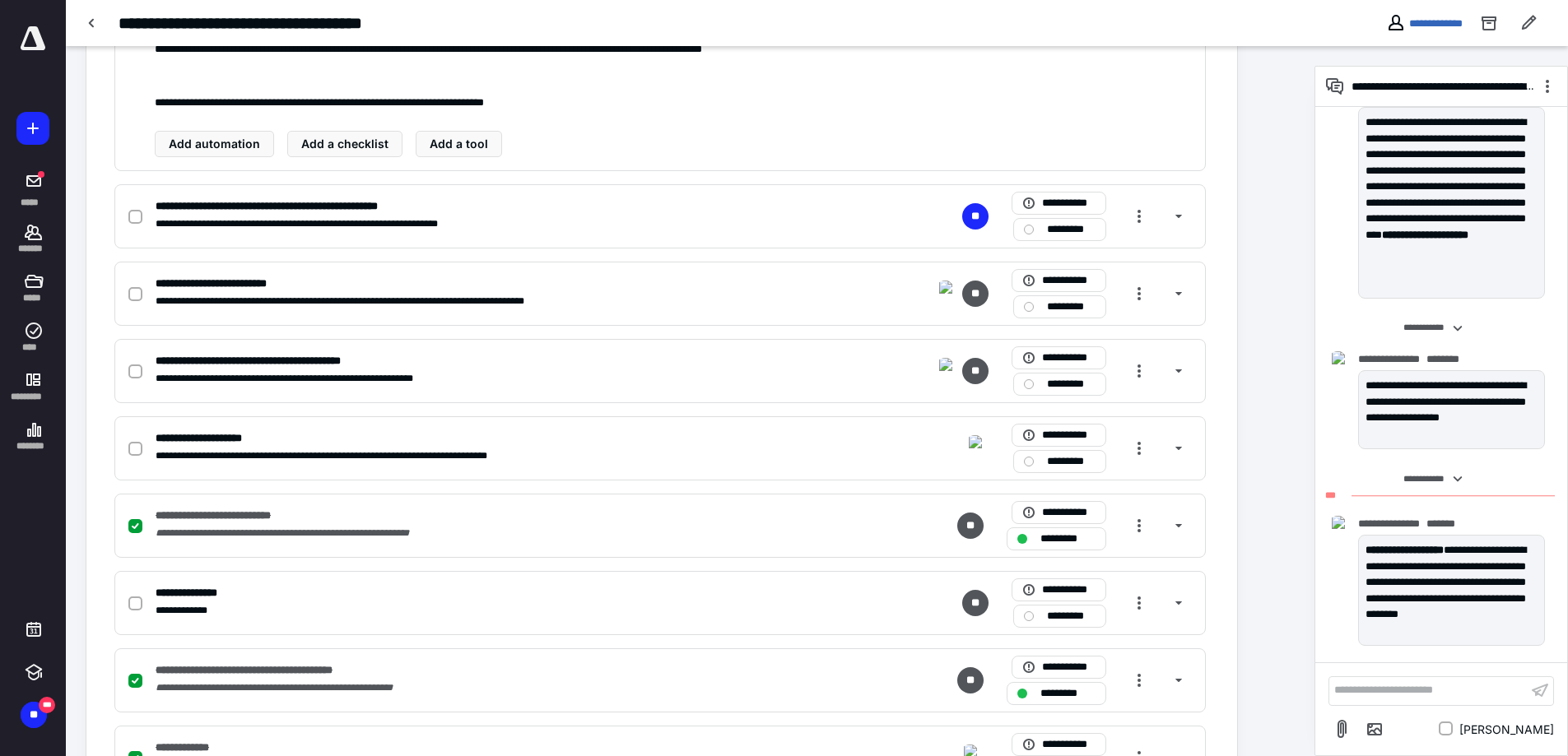 scroll, scrollTop: 1579, scrollLeft: 0, axis: vertical 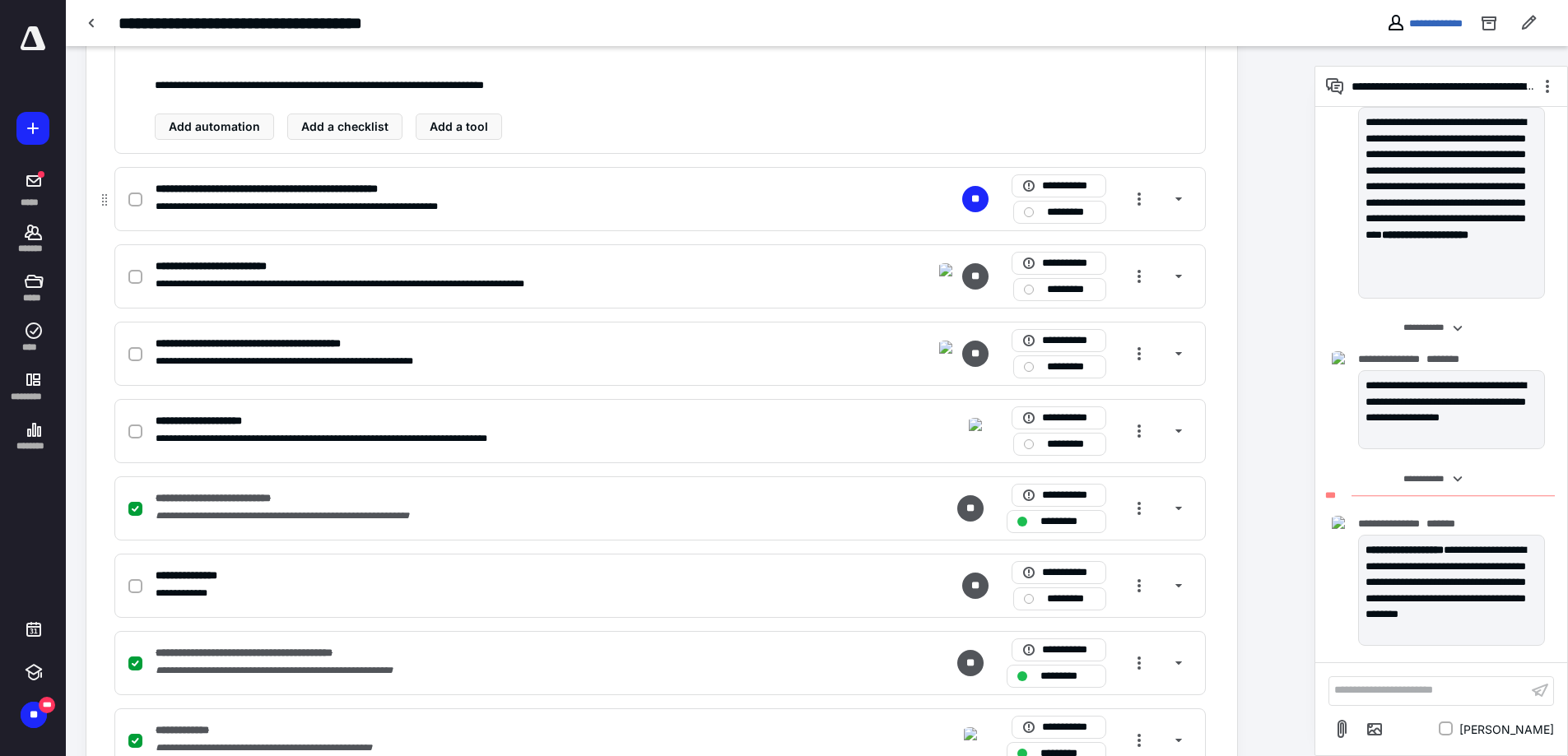 click on "**********" at bounding box center [660, 199] 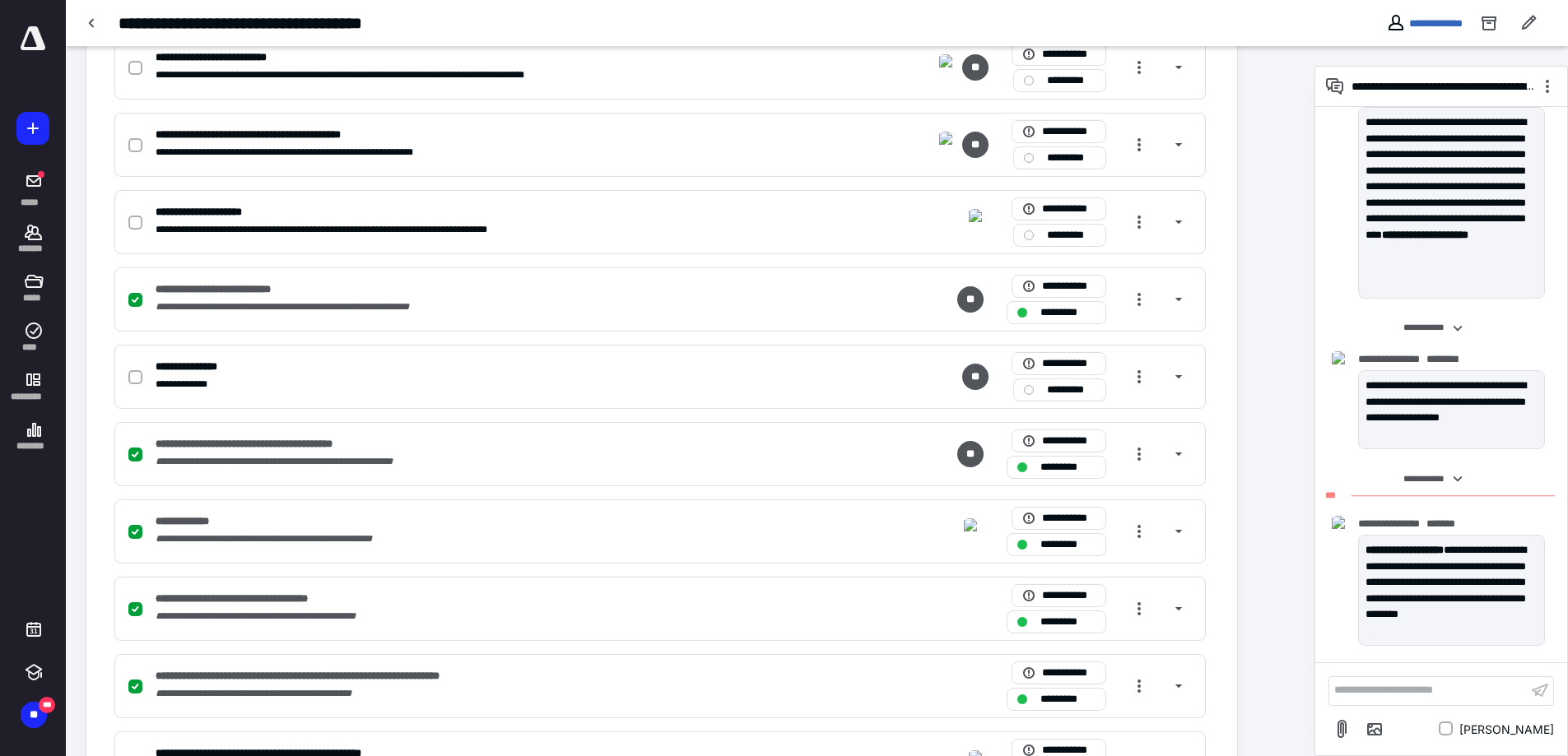scroll, scrollTop: 1810, scrollLeft: 0, axis: vertical 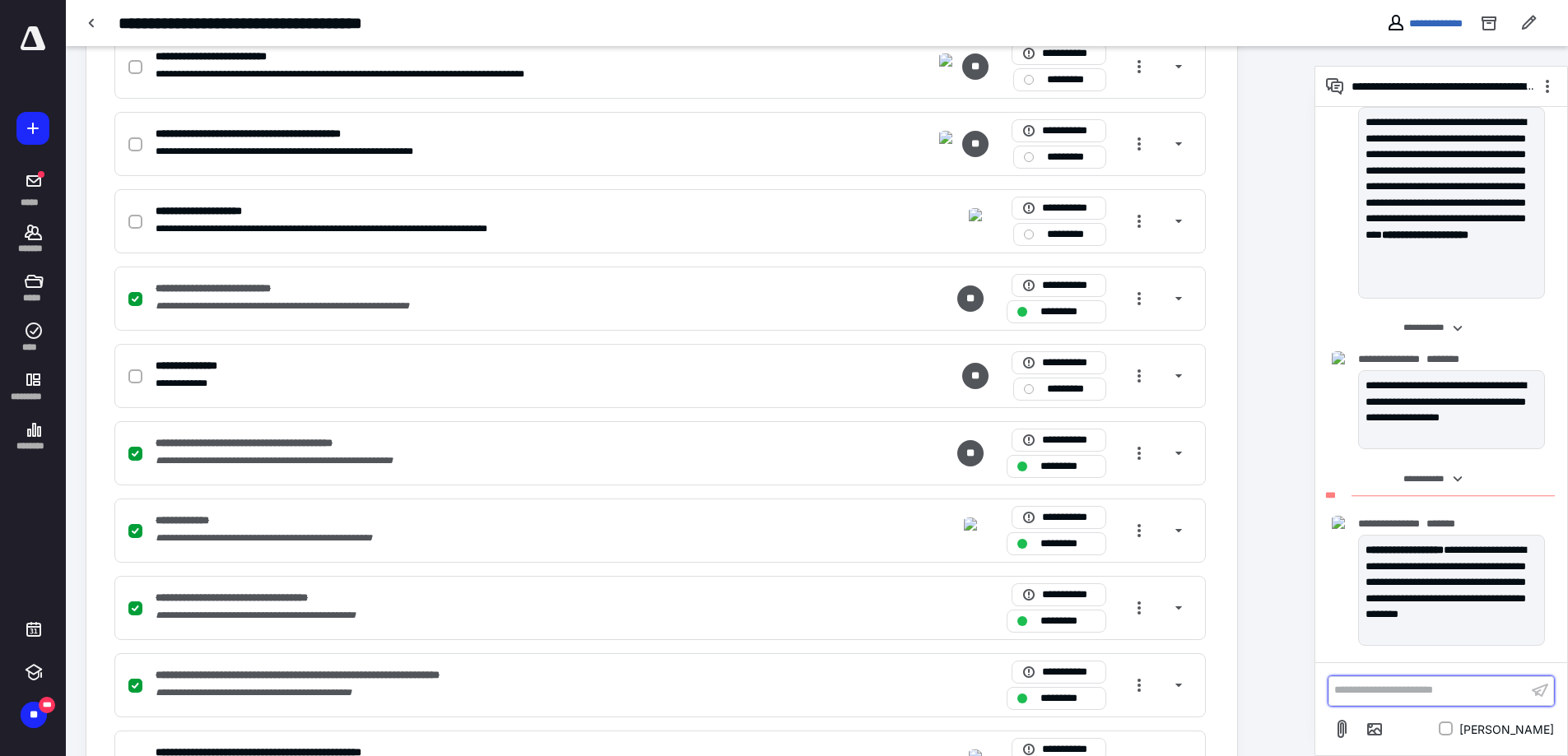 click on "**********" at bounding box center (1428, 690) 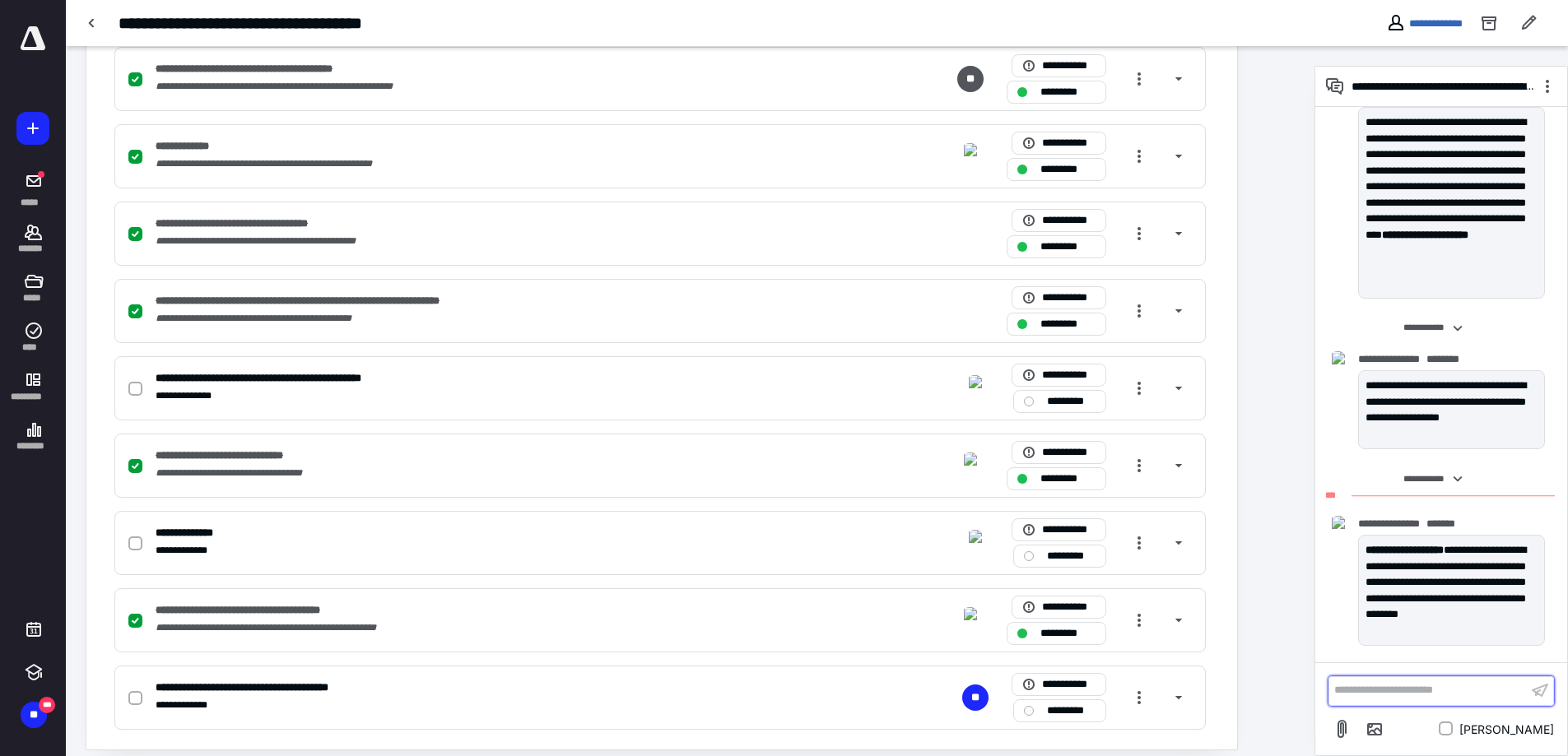 type 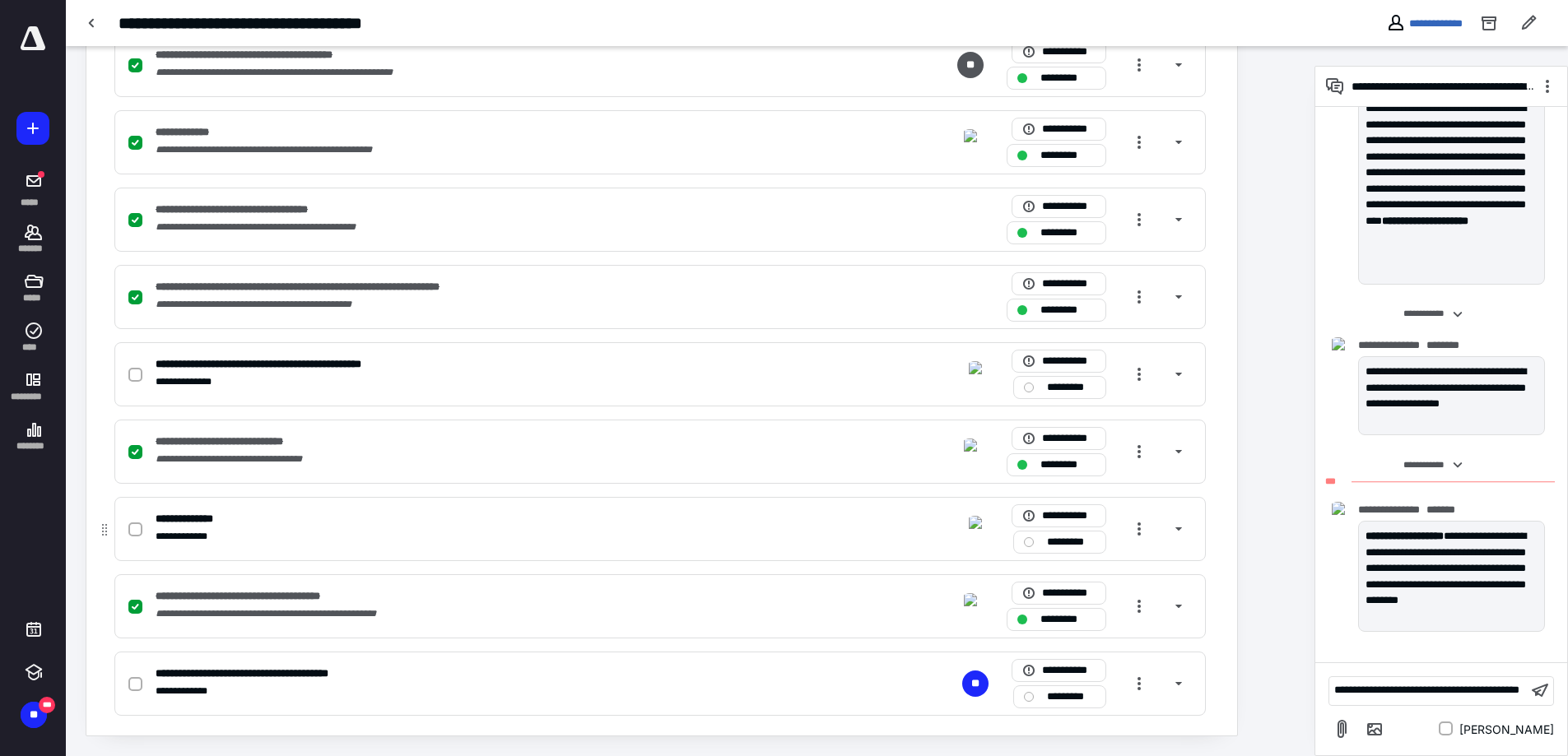 click on "**********" at bounding box center [660, 529] 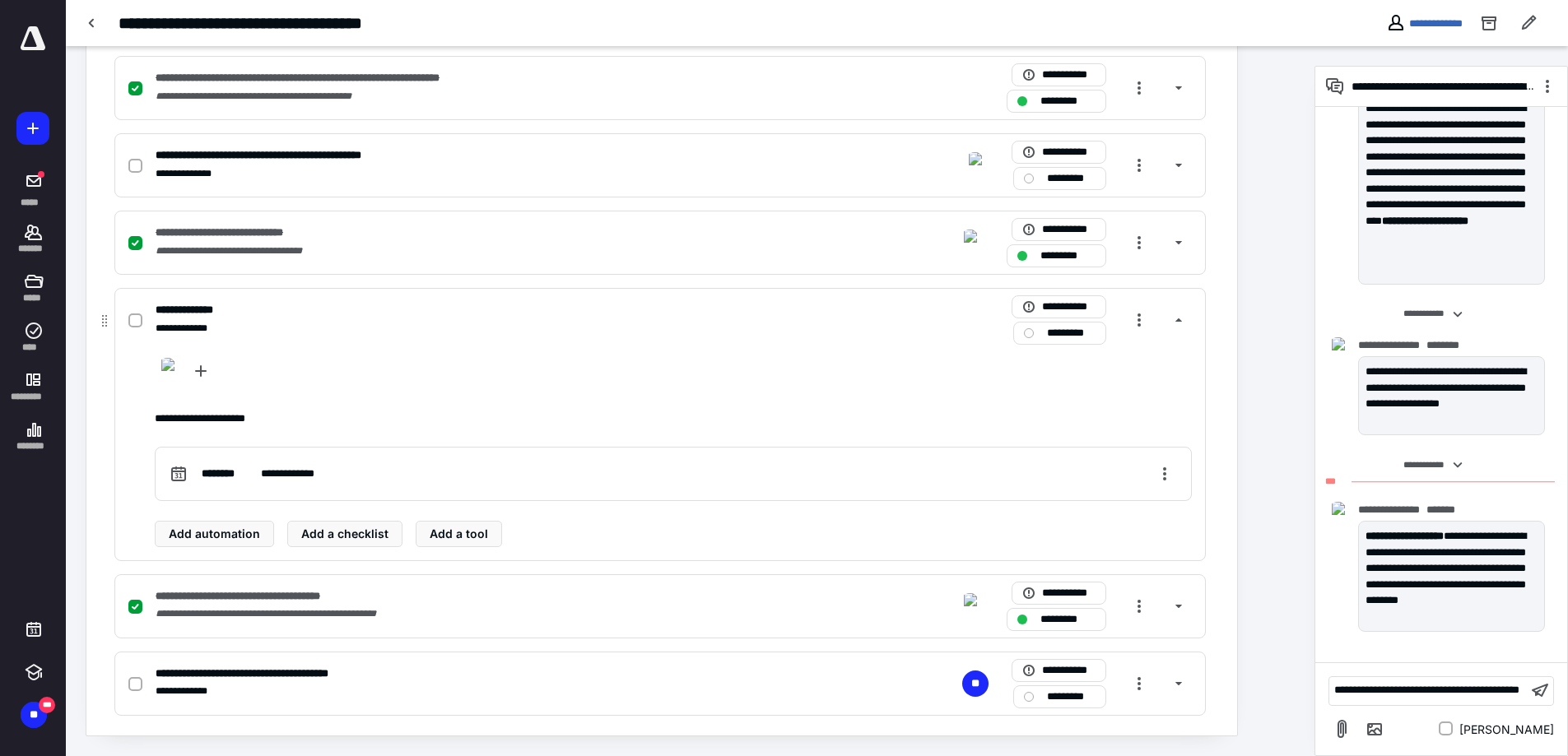 click on "Add automation Add a checklist Add a tool" at bounding box center [673, 534] 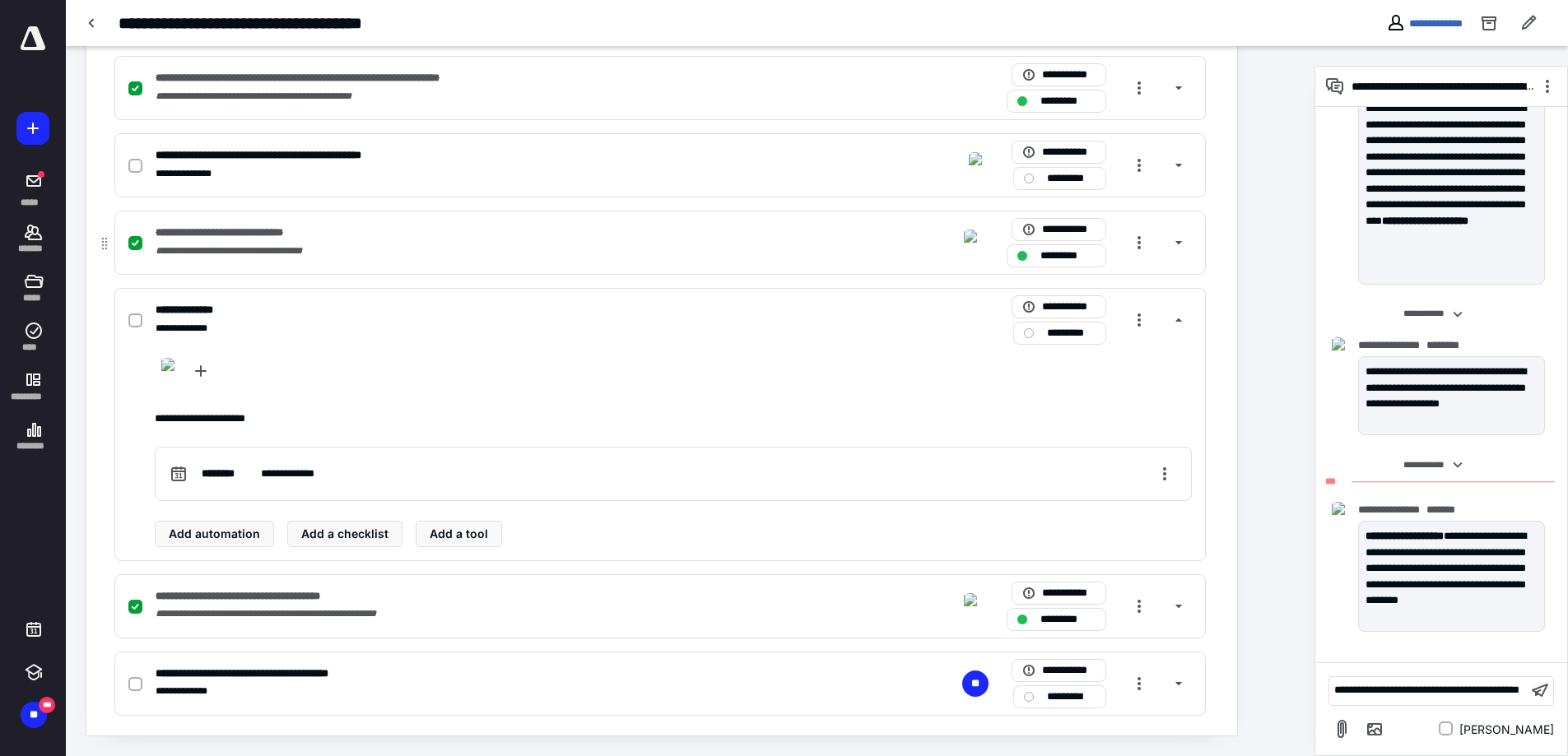 click at bounding box center [1179, 320] 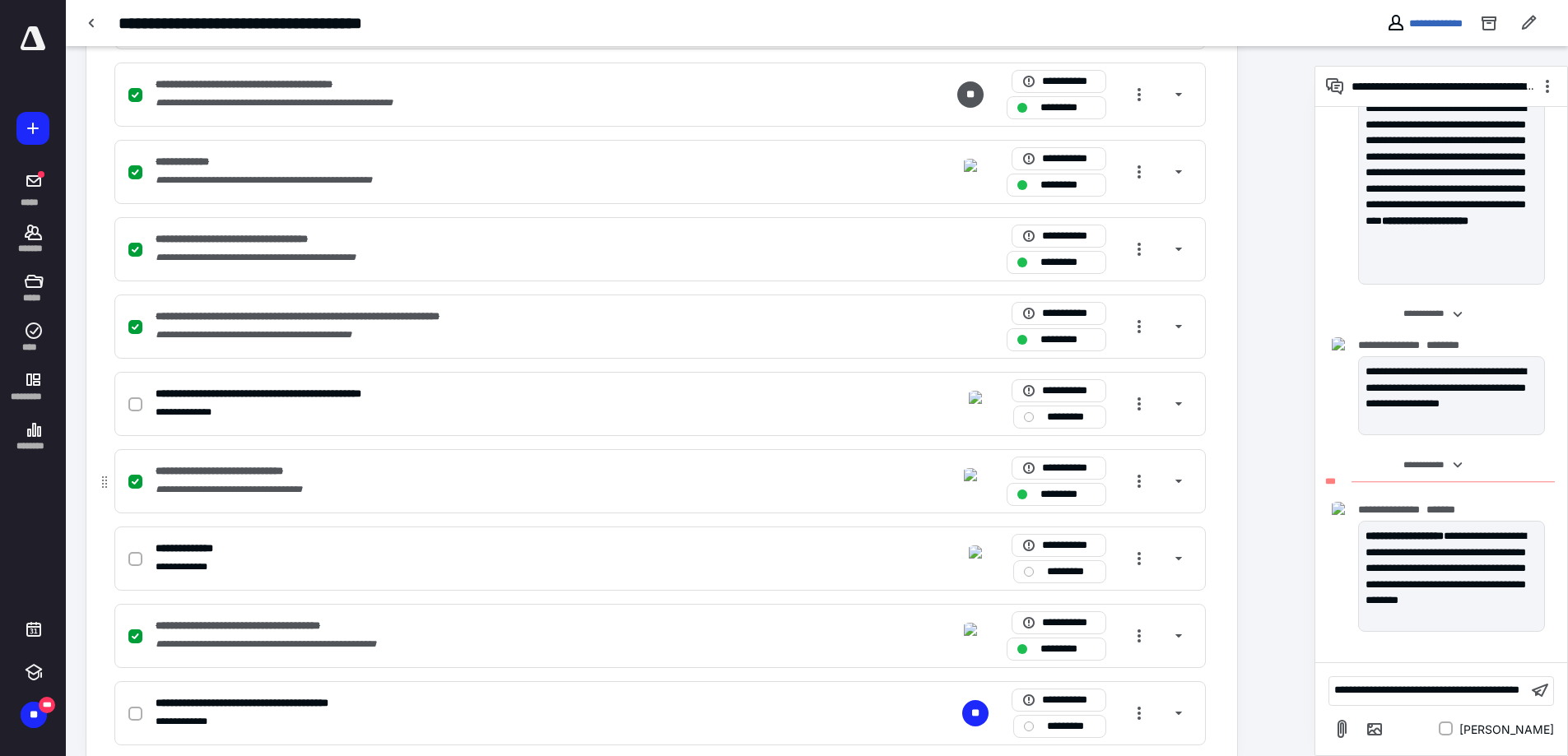 scroll, scrollTop: 1989, scrollLeft: 0, axis: vertical 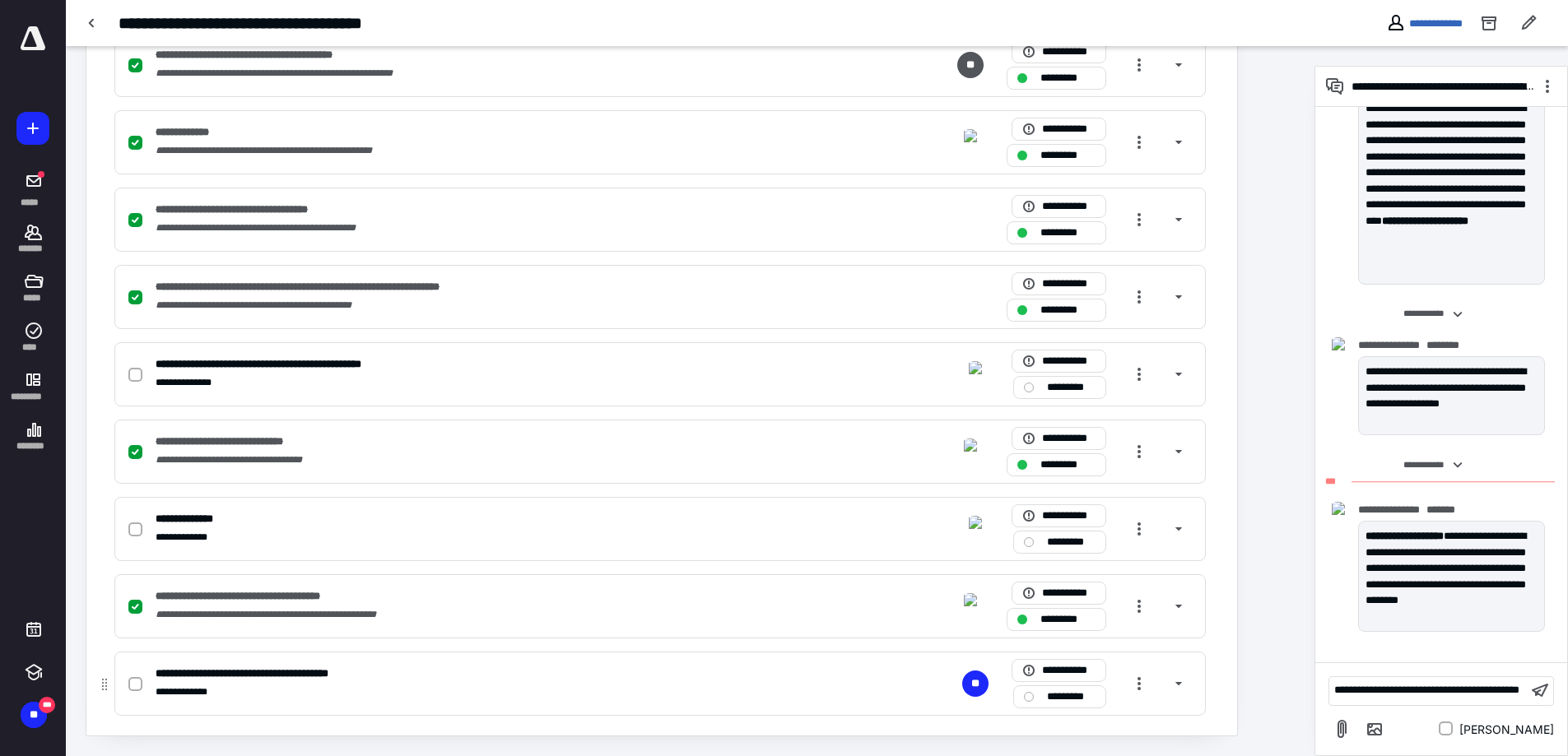 click on "**********" at bounding box center (444, 692) 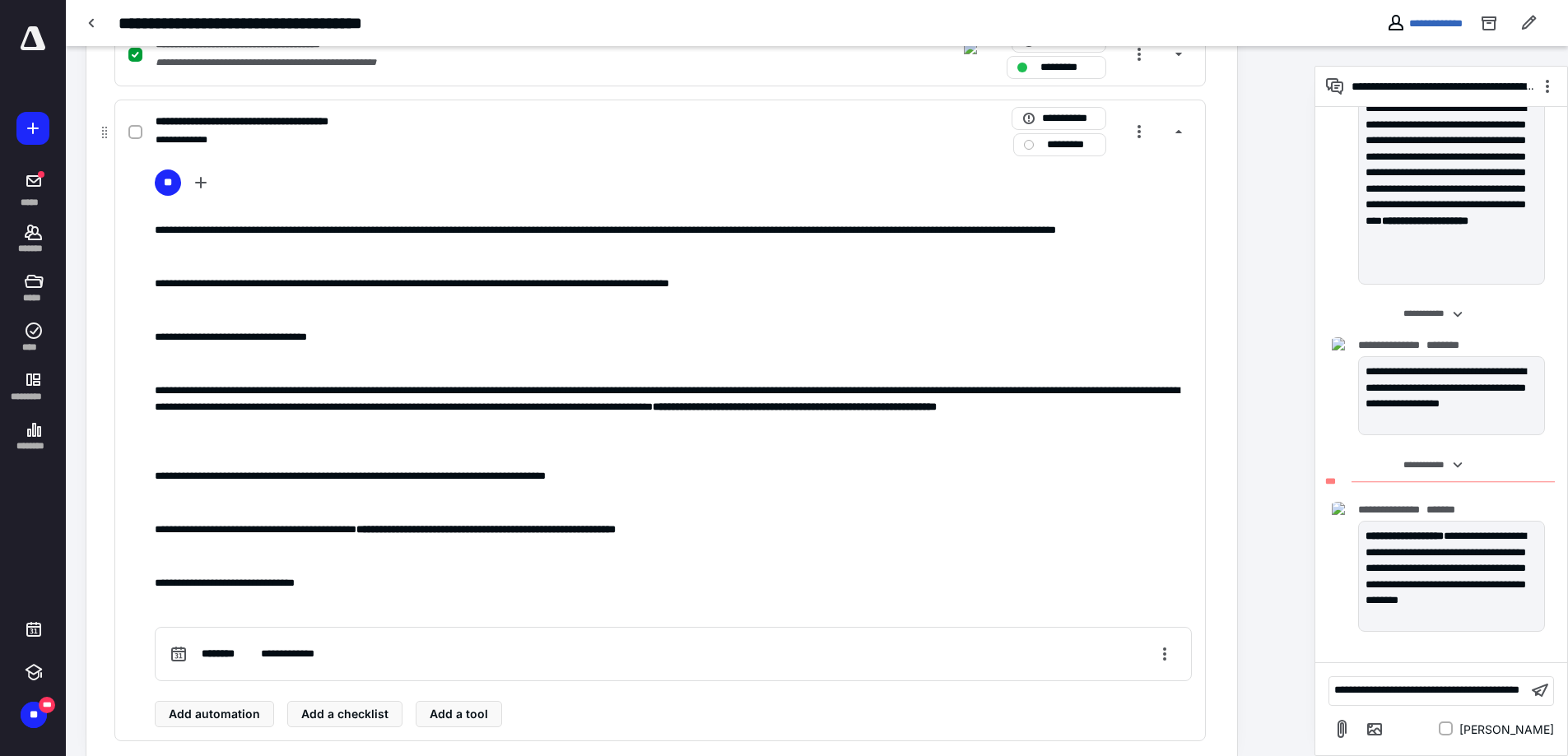 scroll, scrollTop: 2567, scrollLeft: 0, axis: vertical 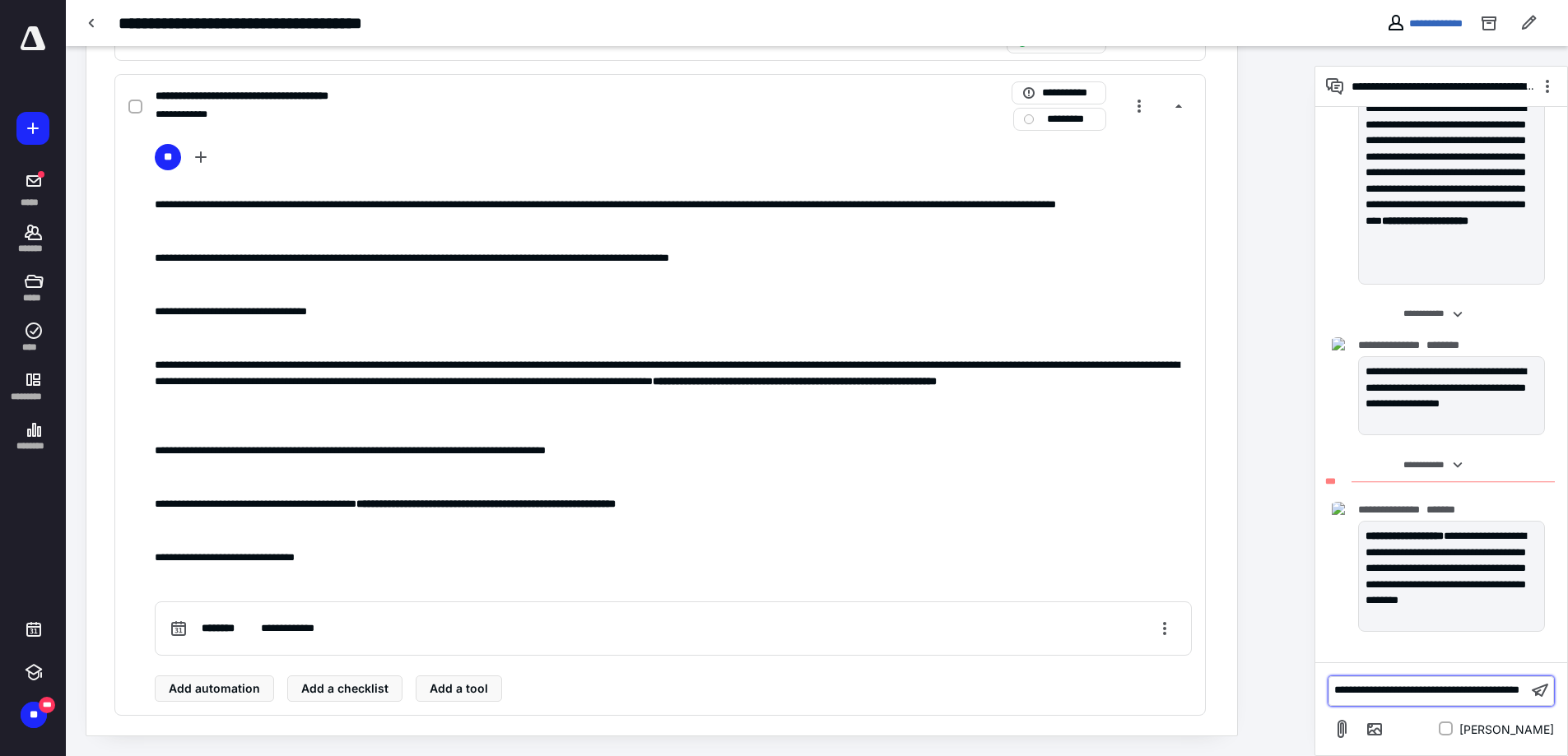 click on "**********" at bounding box center [1426, 689] 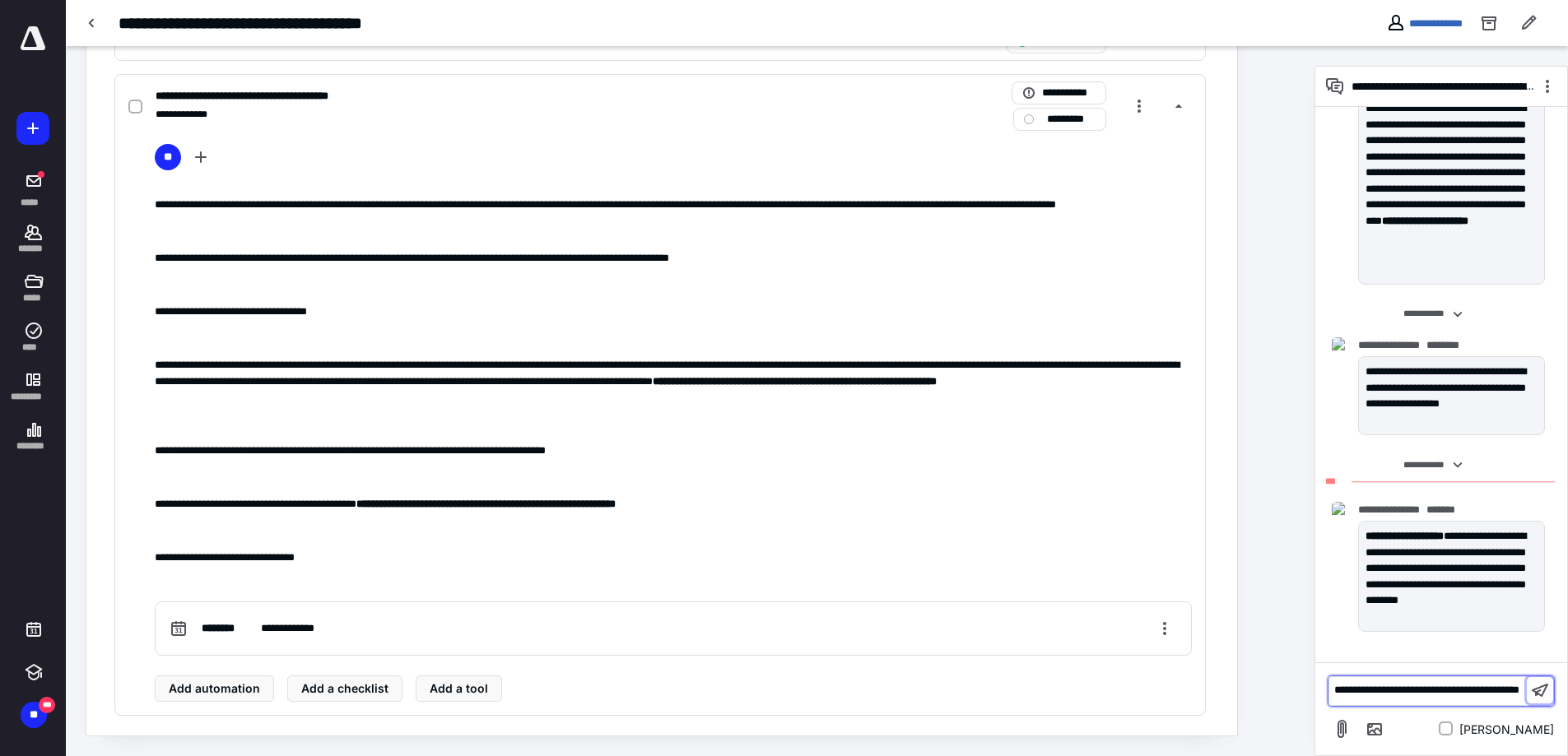 click at bounding box center [1540, 690] 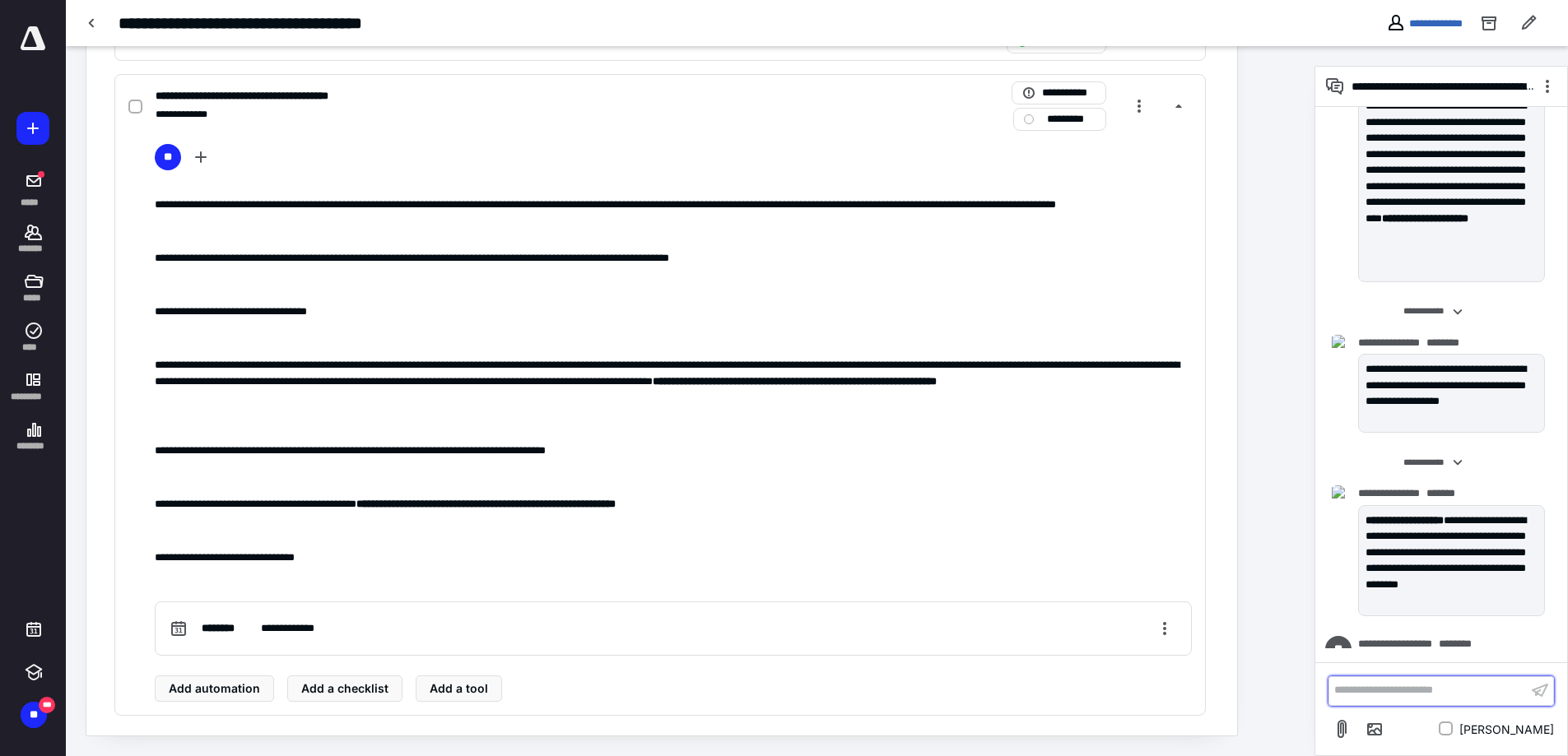 scroll, scrollTop: 13140, scrollLeft: 0, axis: vertical 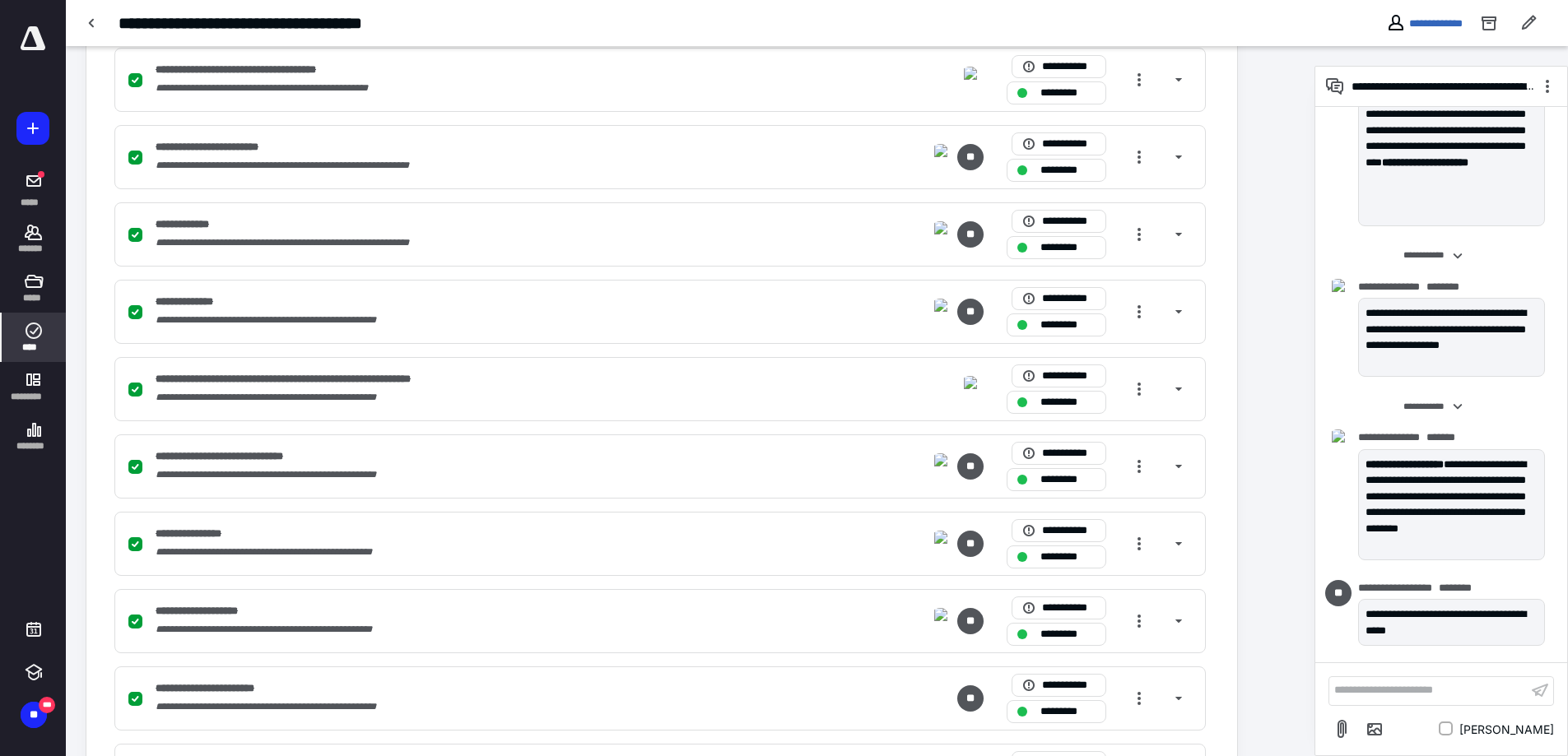 click on "****" at bounding box center (34, 347) 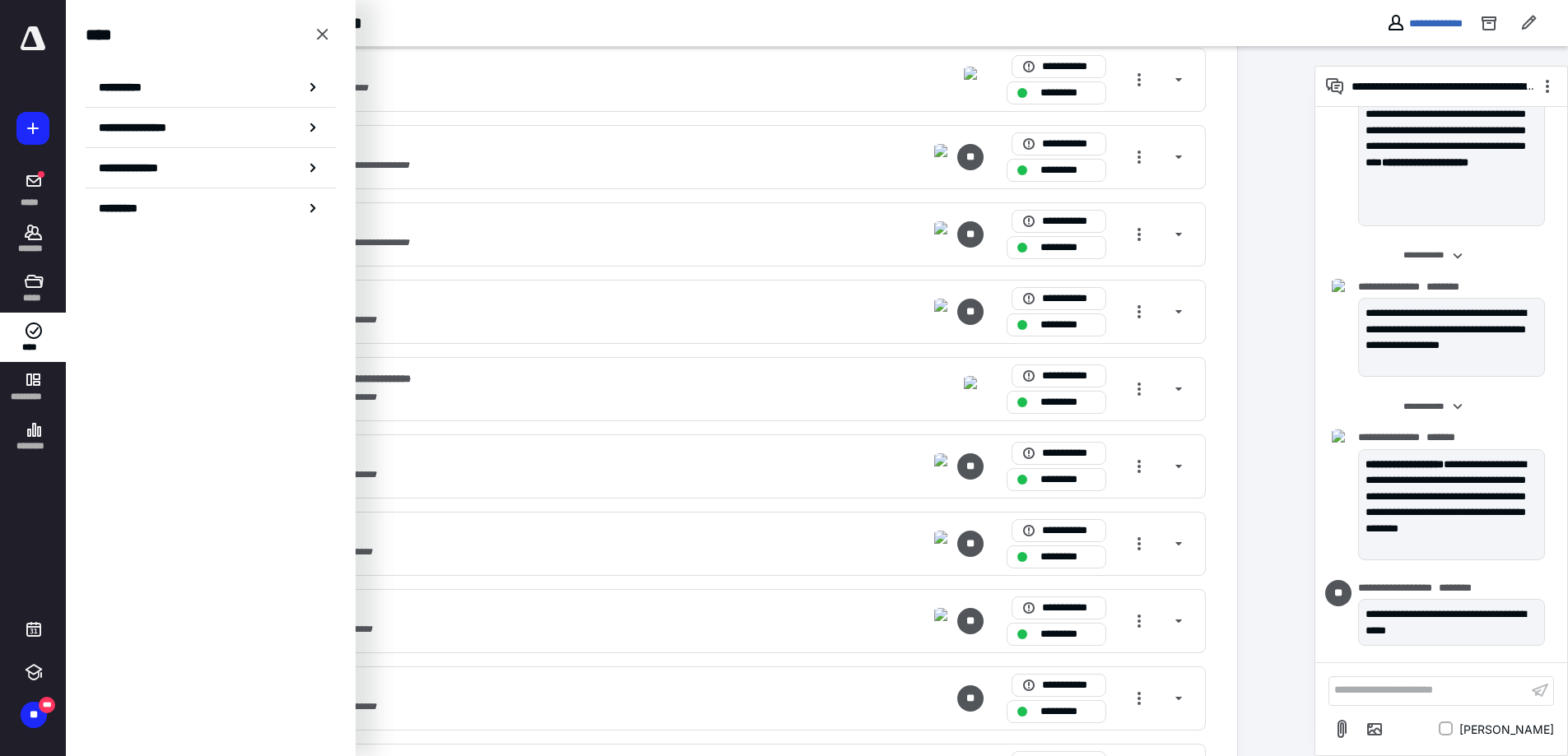 click on "**********" at bounding box center (690, 1256) 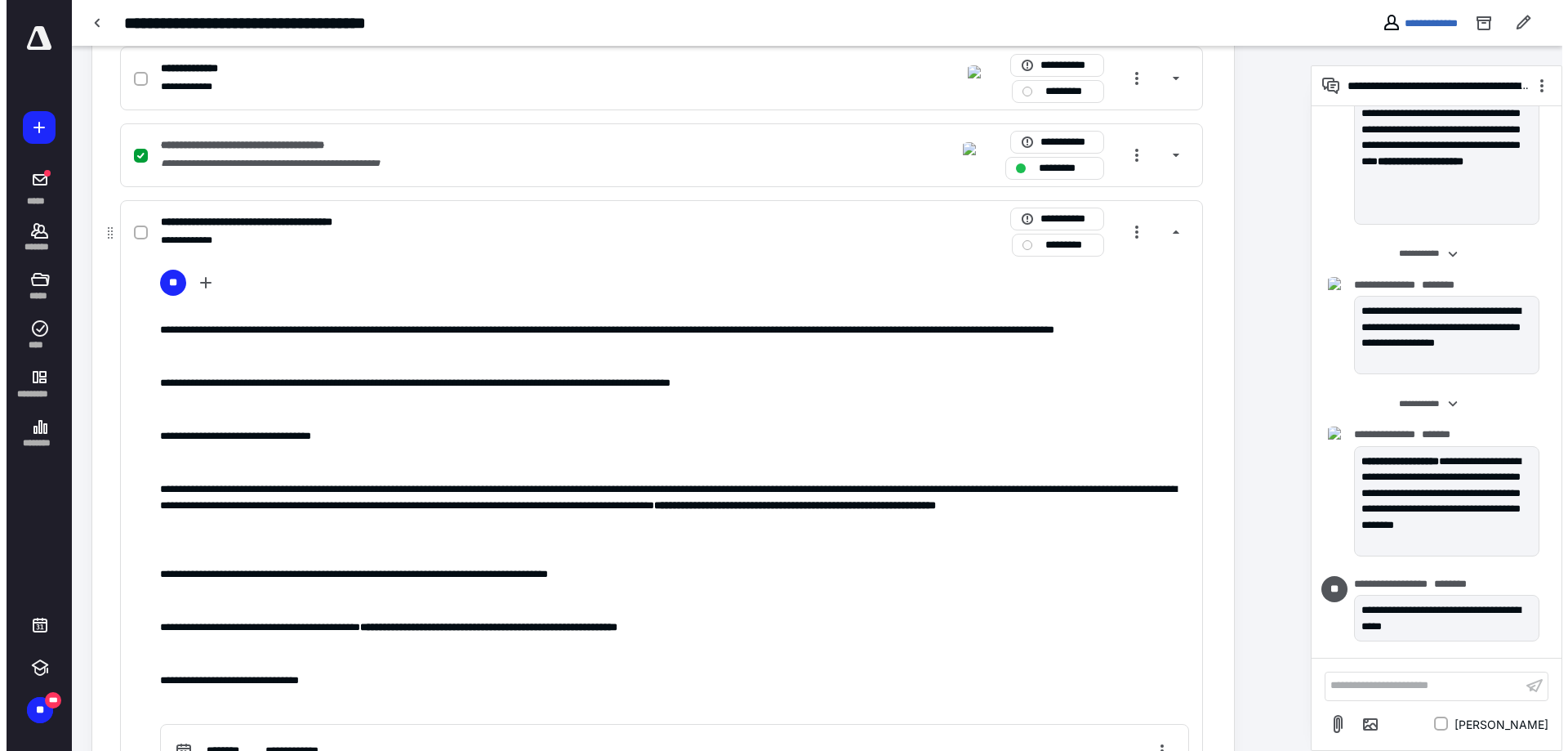 scroll, scrollTop: 2550, scrollLeft: 0, axis: vertical 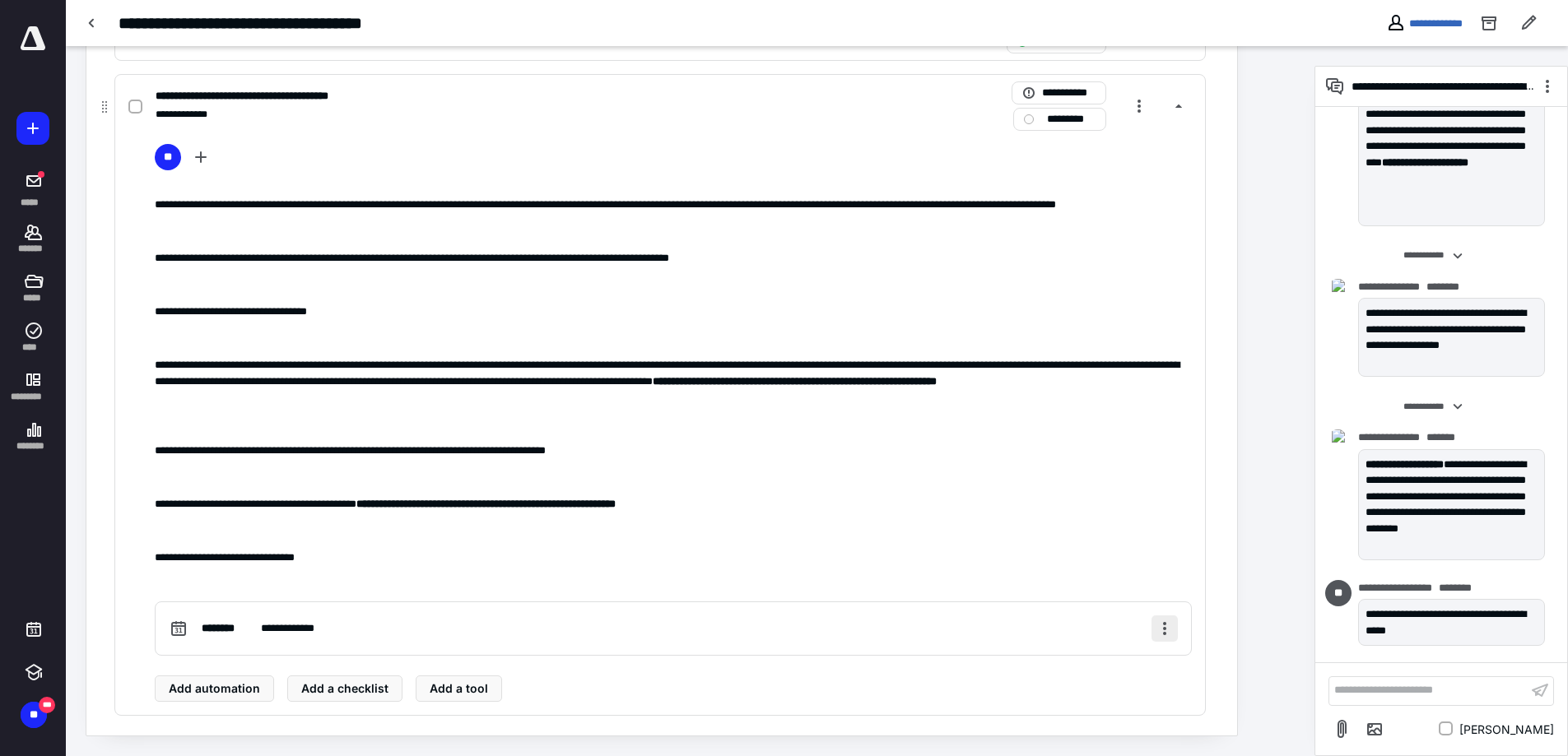 click at bounding box center (1165, 628) 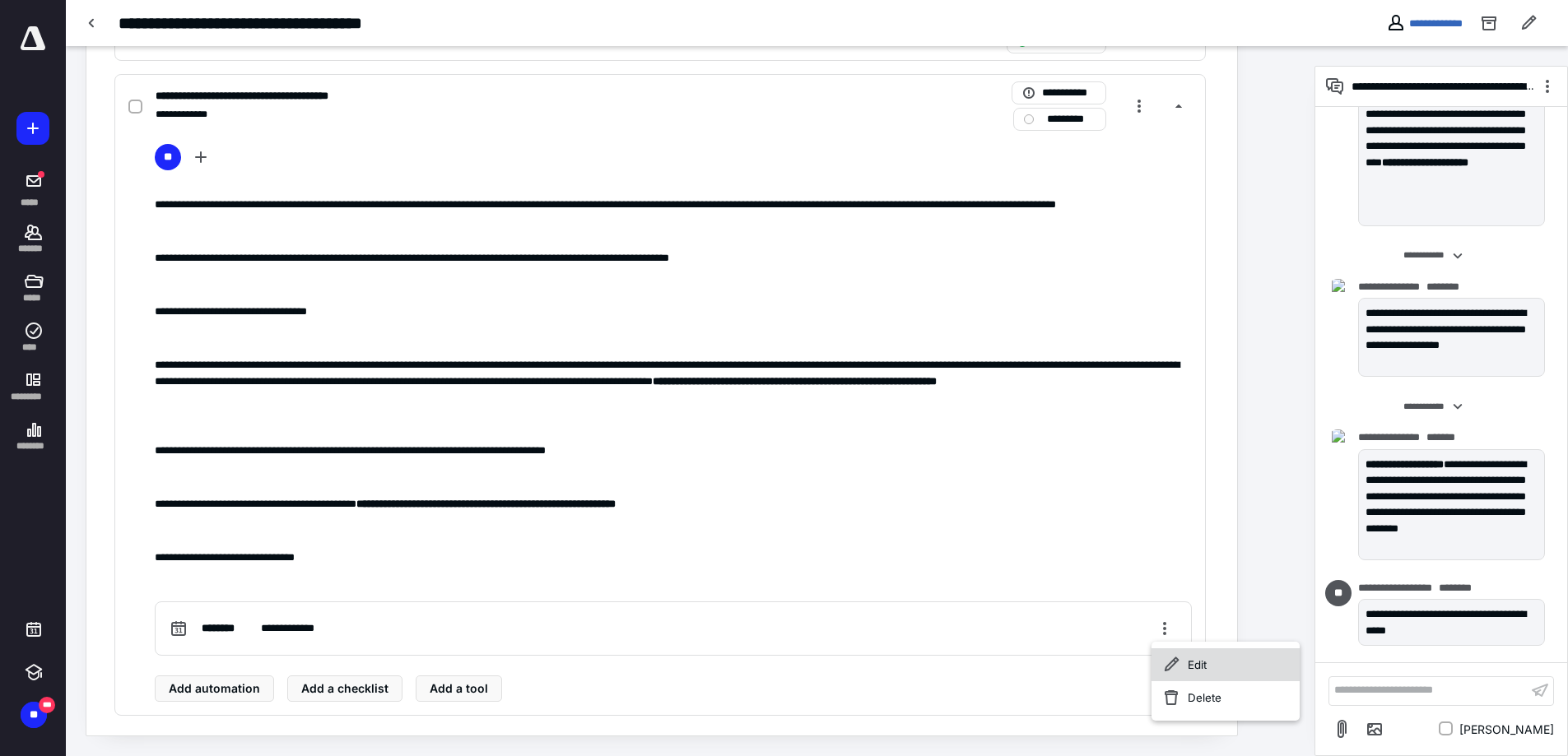 click on "Edit" at bounding box center [1226, 665] 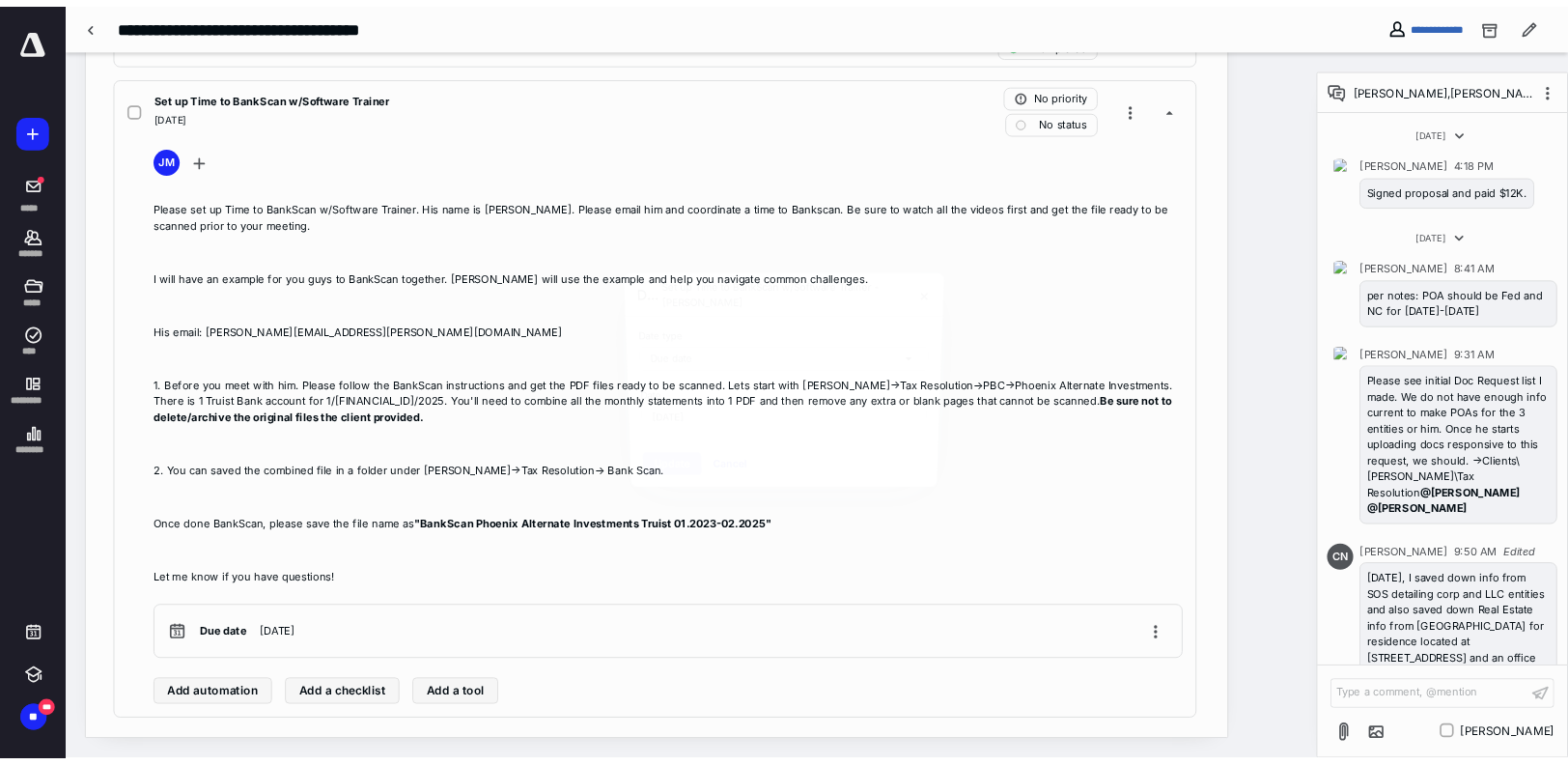 scroll, scrollTop: 15428, scrollLeft: 0, axis: vertical 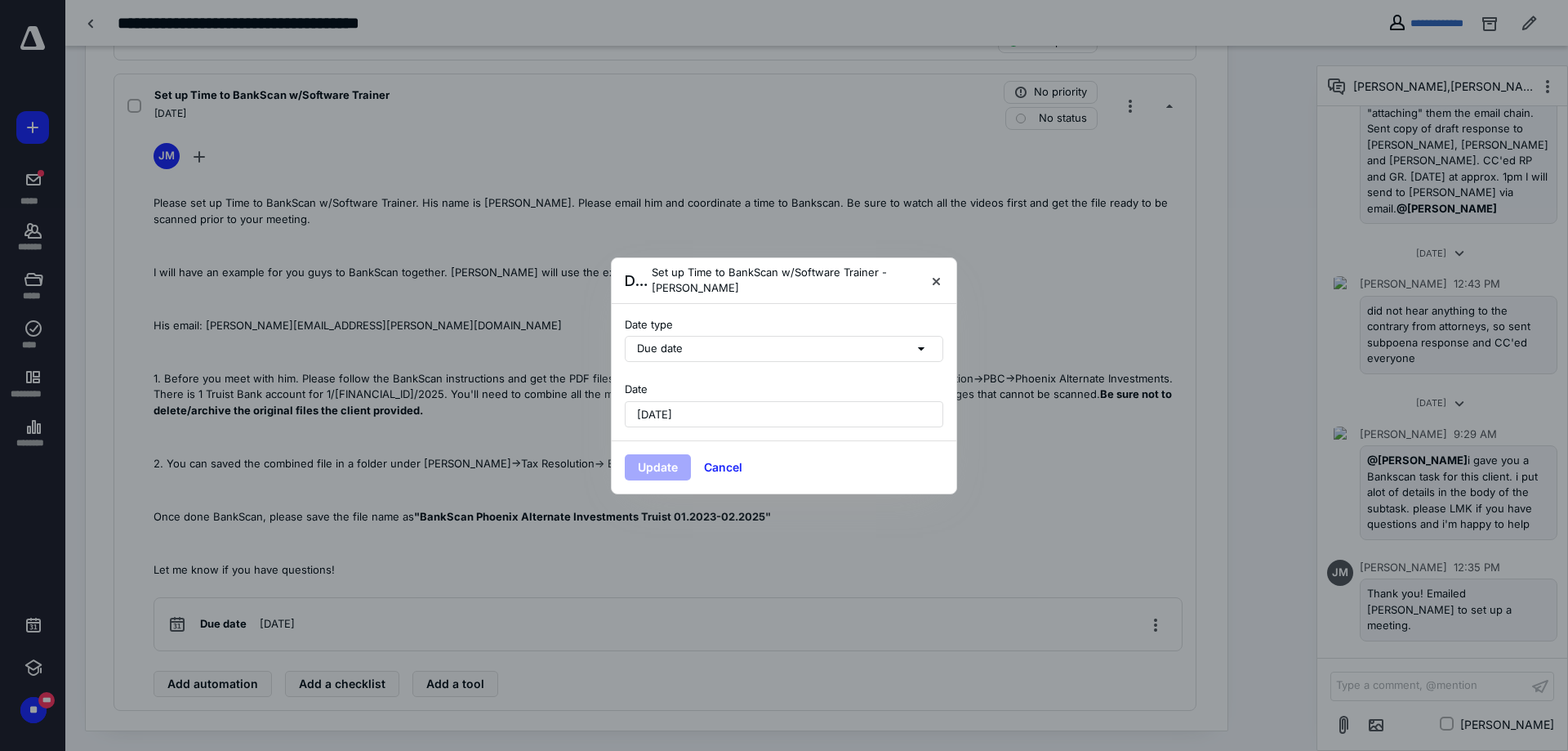 click on "Due date" at bounding box center (784, 349) 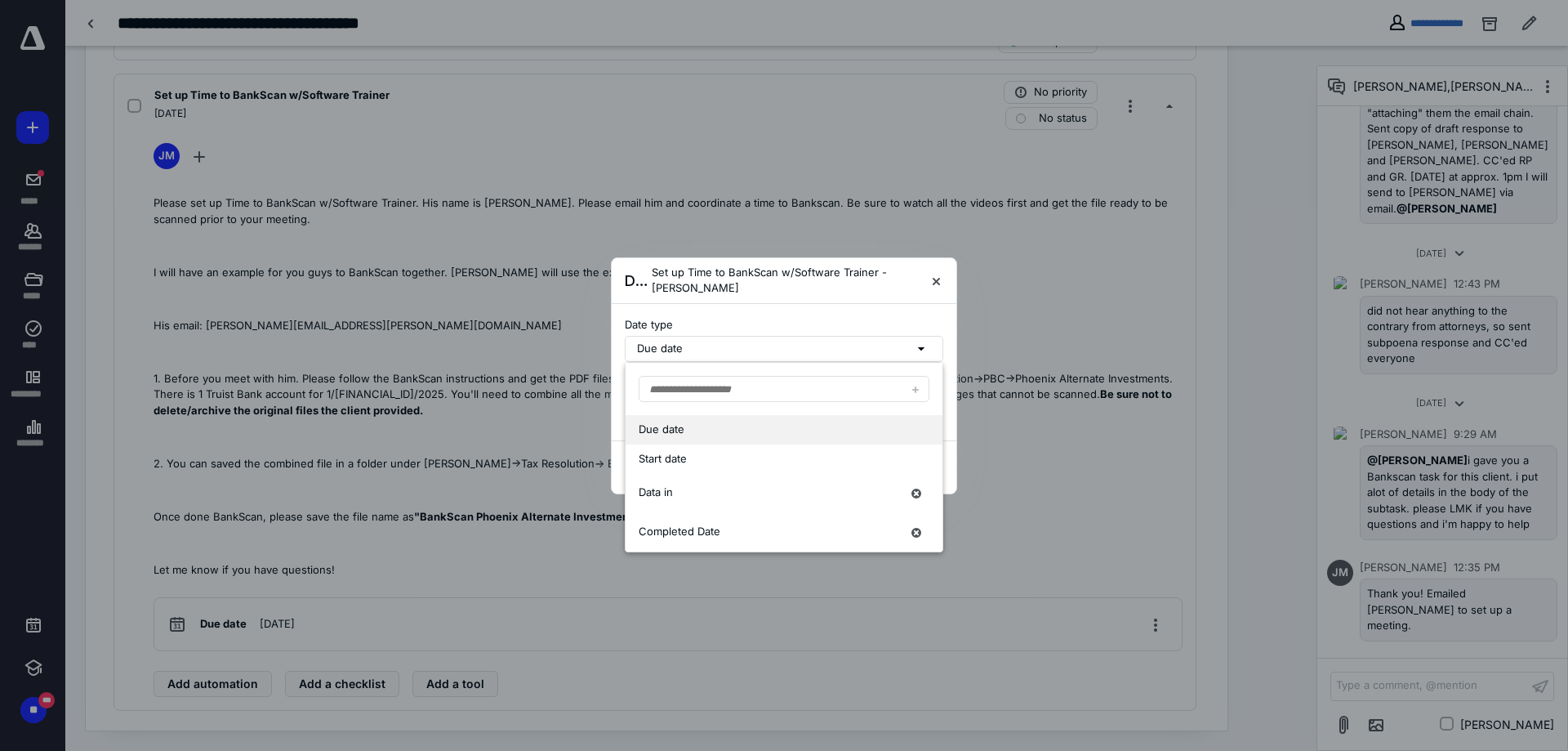 click on "Due date" at bounding box center [769, 430] 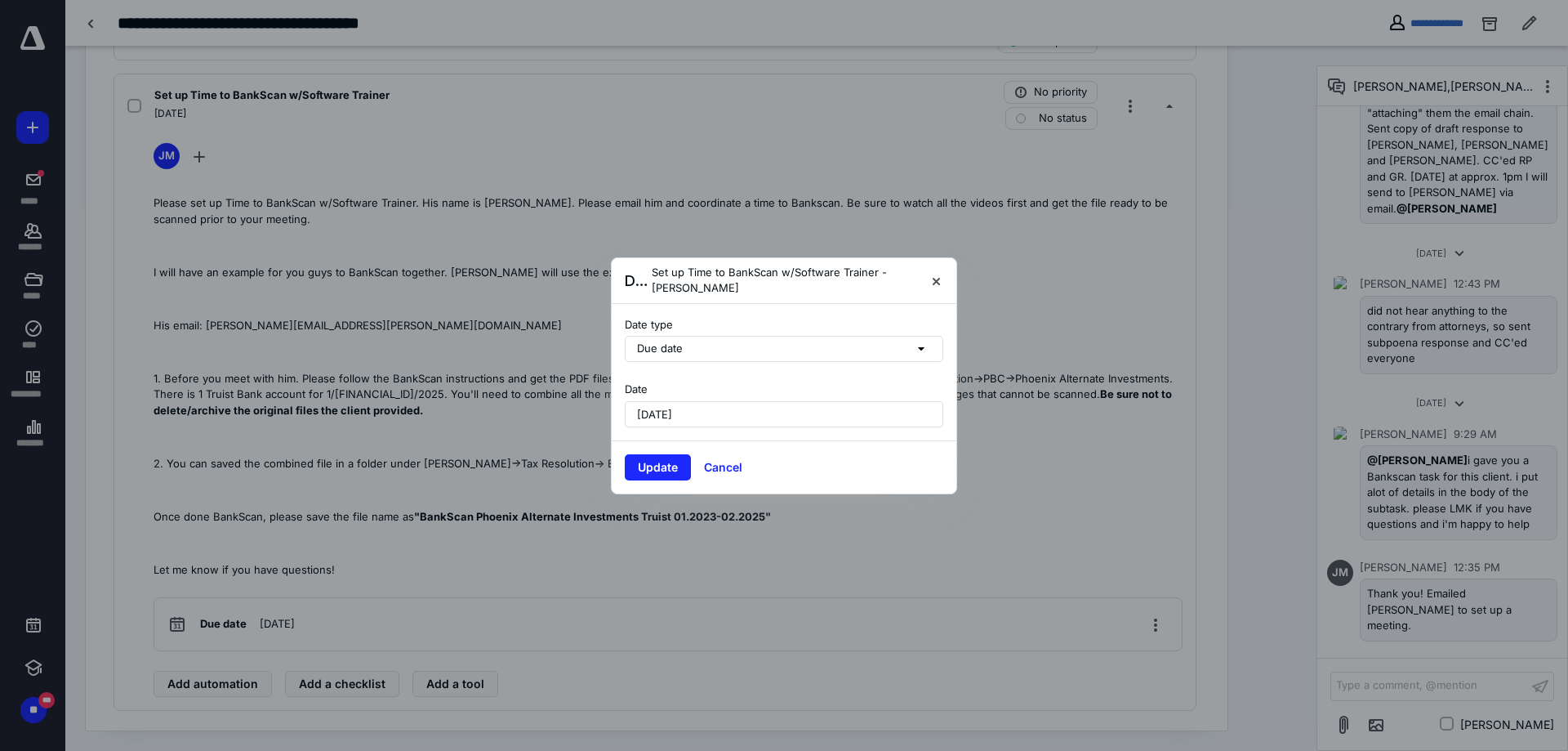 click on "[DATE]" at bounding box center [784, 414] 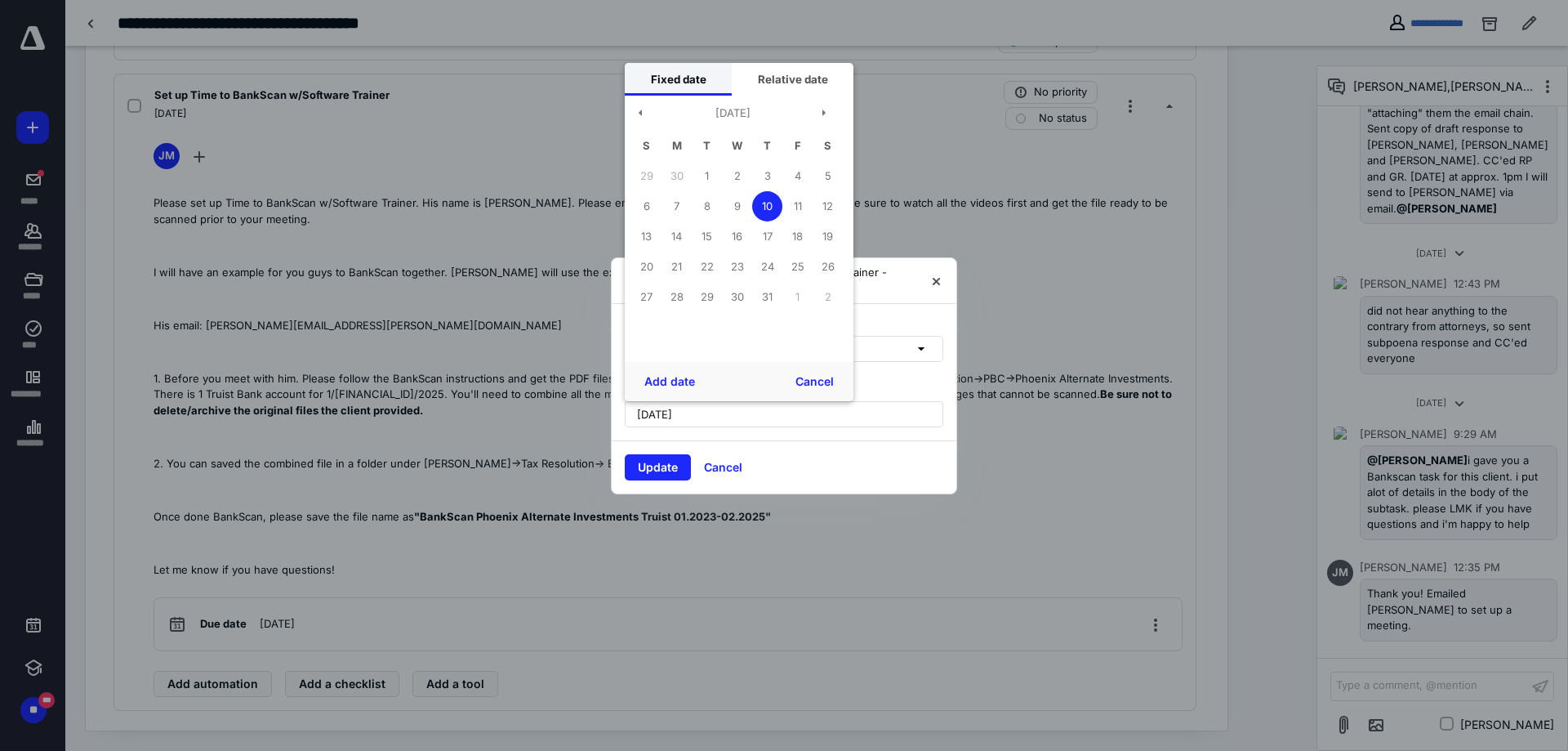 click on "Fixed date" at bounding box center [678, 79] 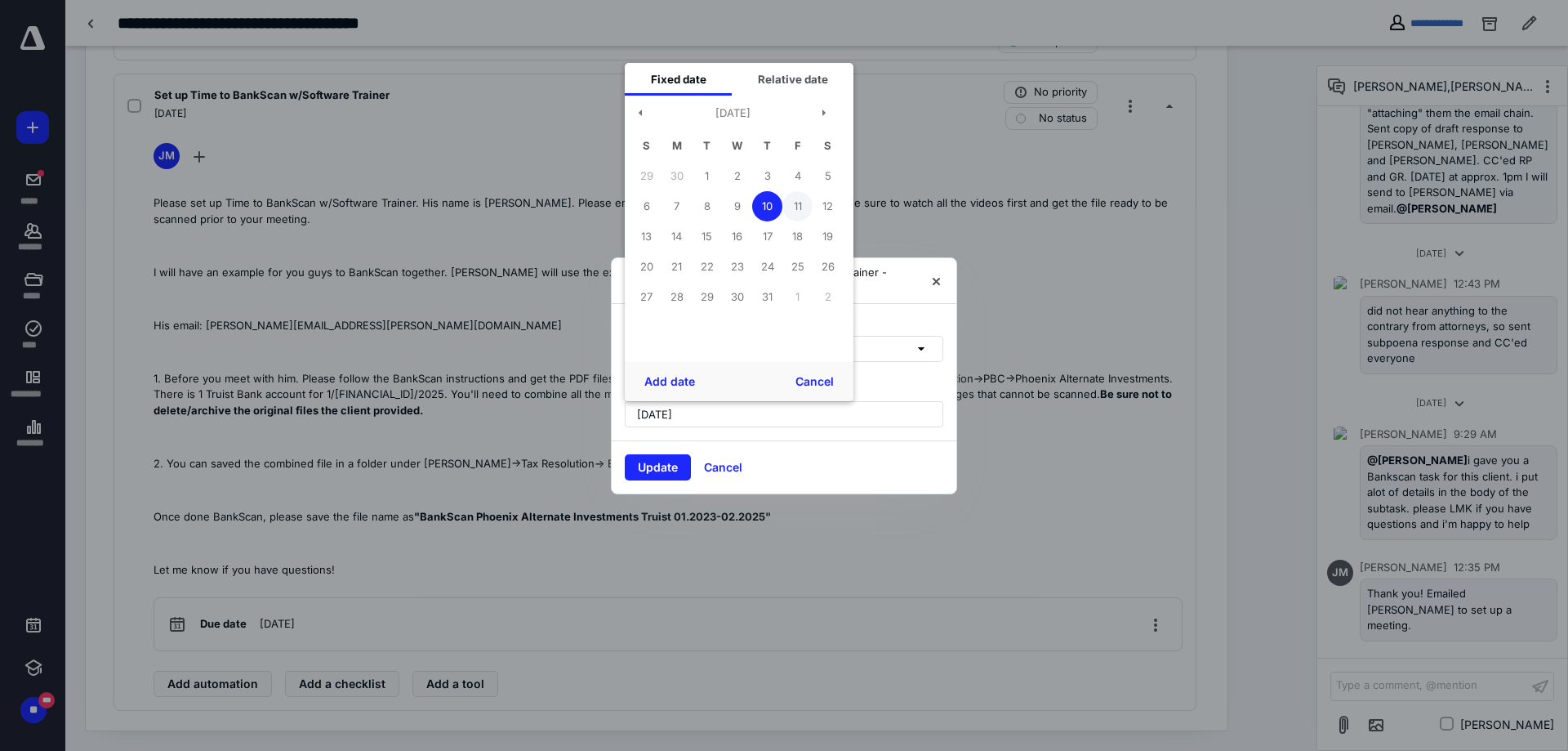 click on "11" at bounding box center [797, 206] 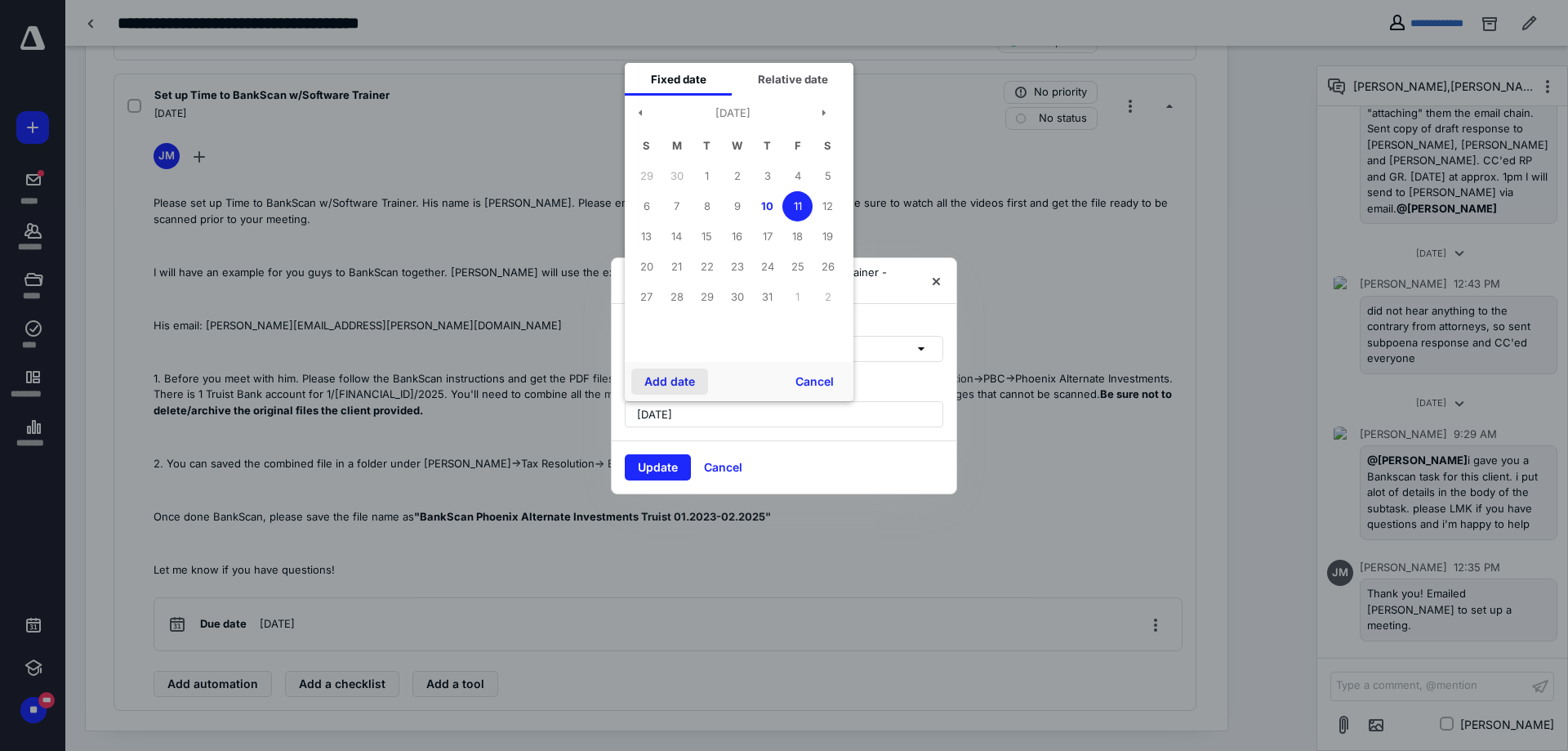 click on "Add date" at bounding box center (670, 382) 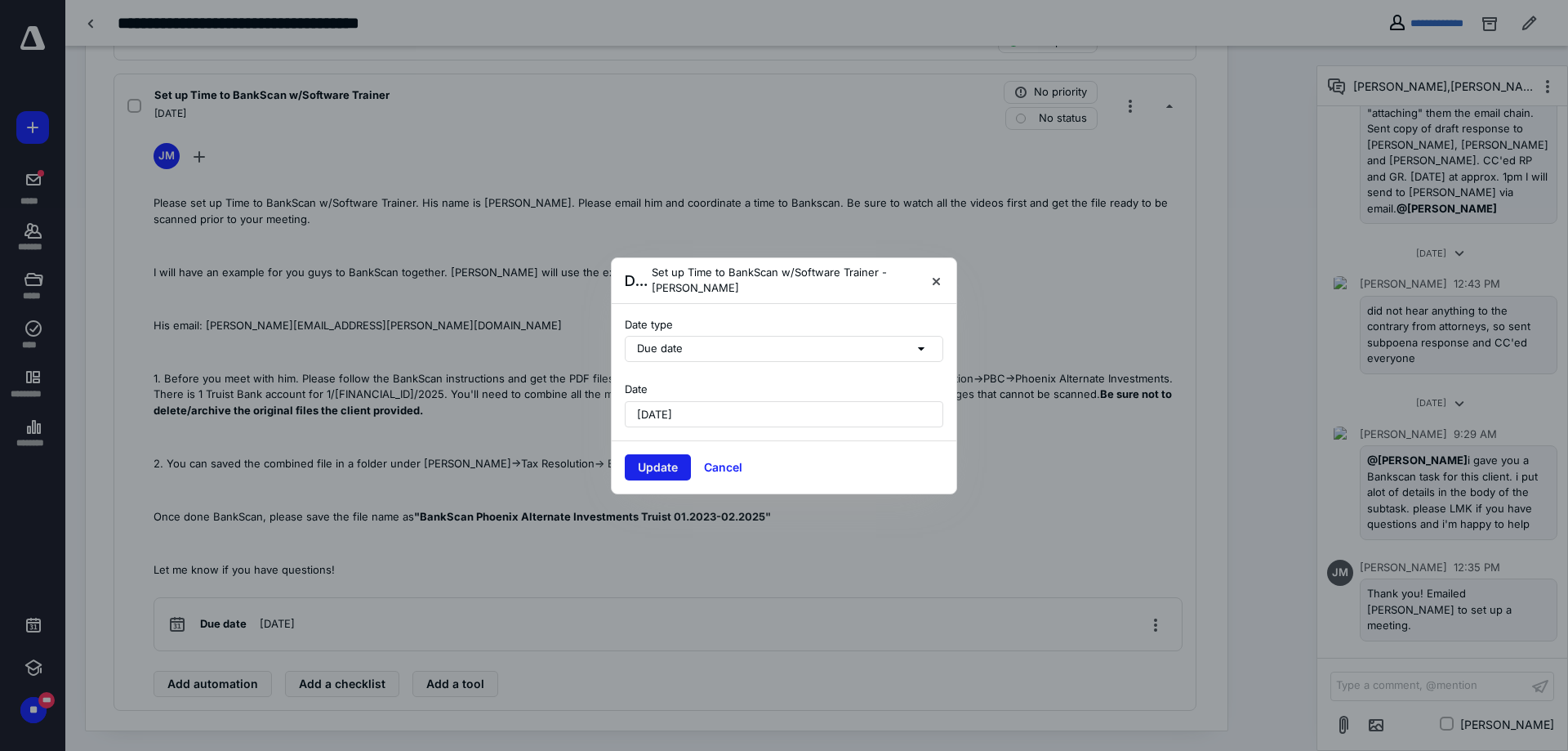 click on "Update" at bounding box center [657, 467] 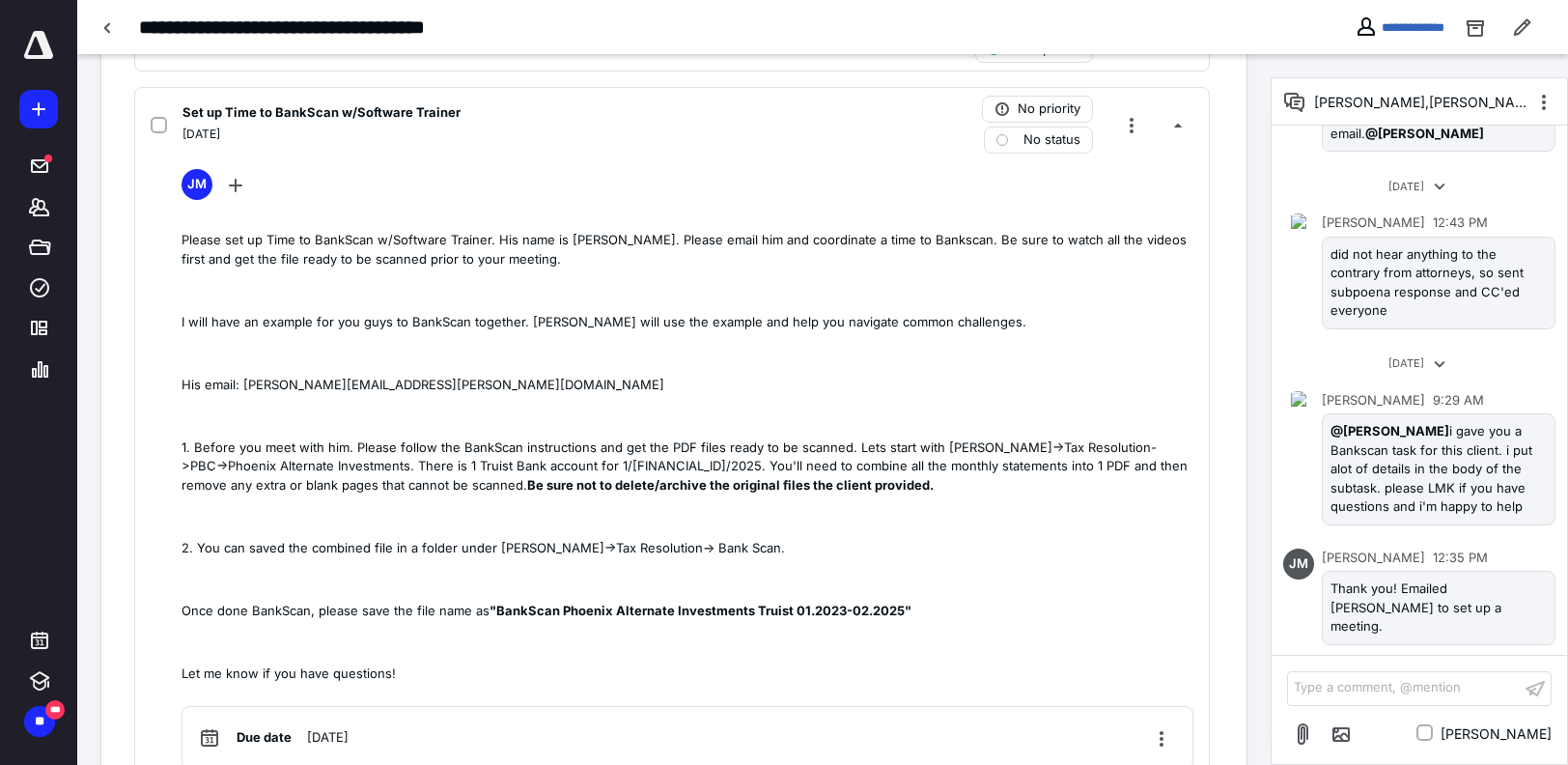 scroll, scrollTop: 15444, scrollLeft: 0, axis: vertical 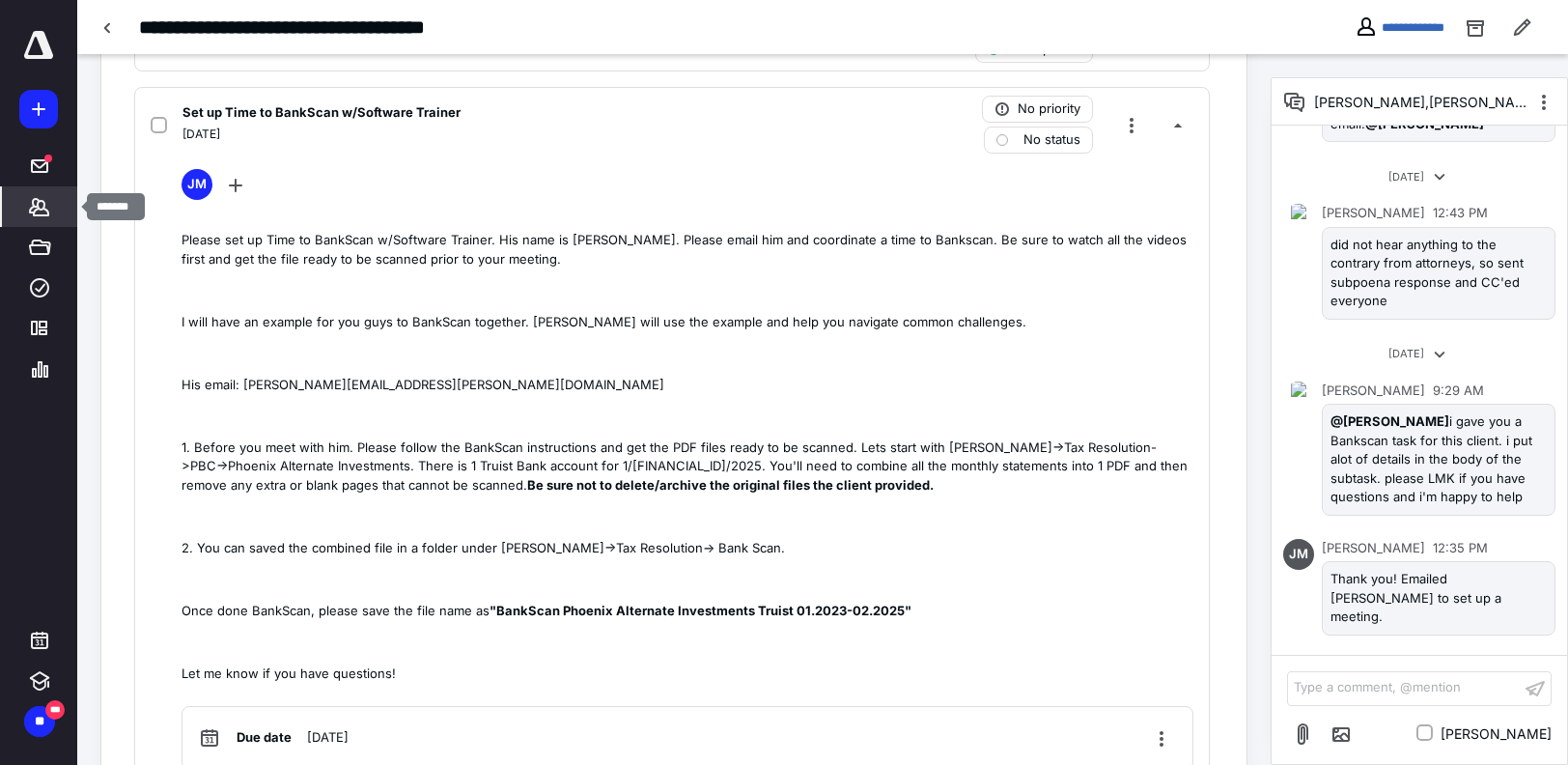 click 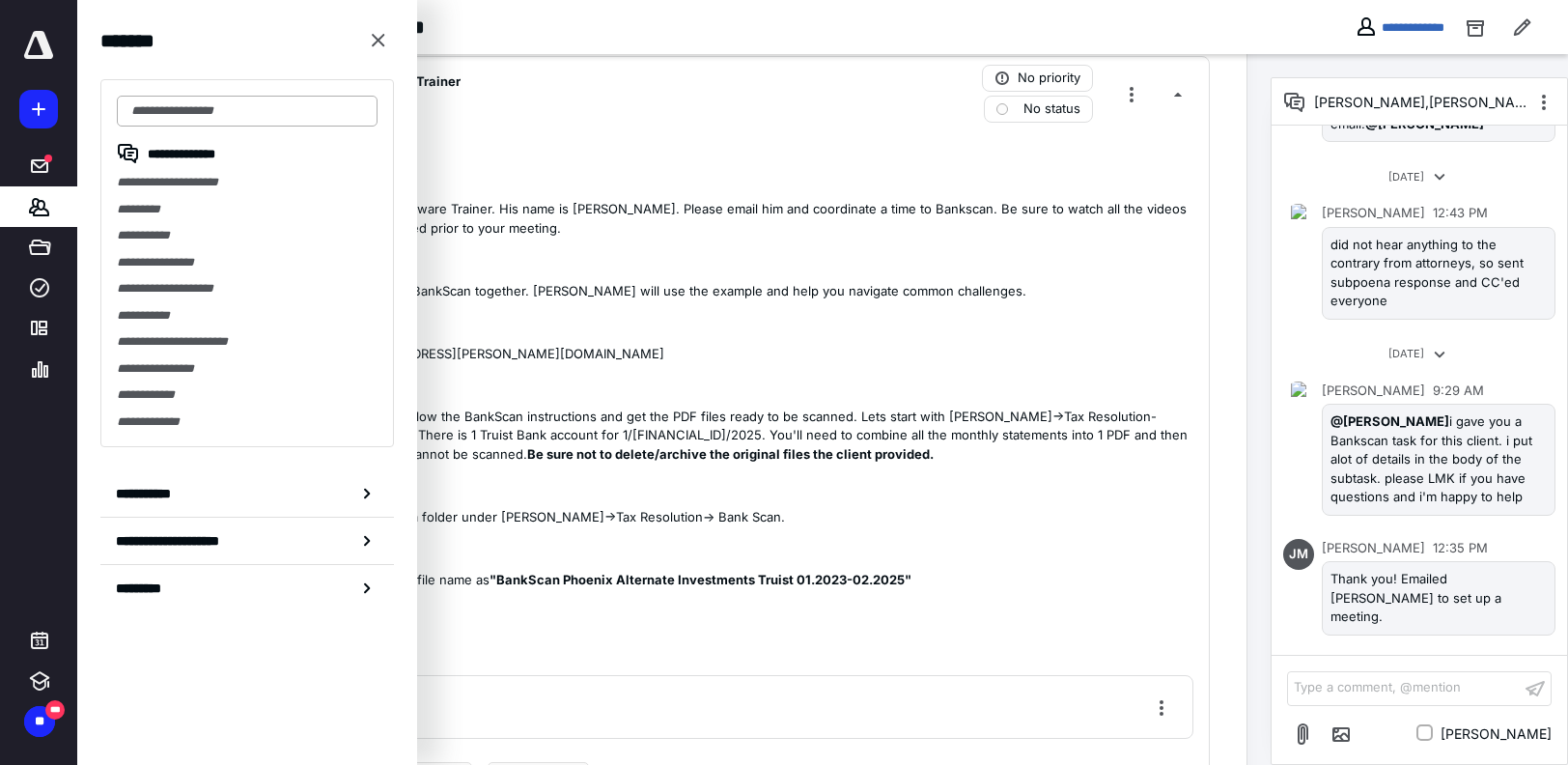 scroll, scrollTop: 3040, scrollLeft: 0, axis: vertical 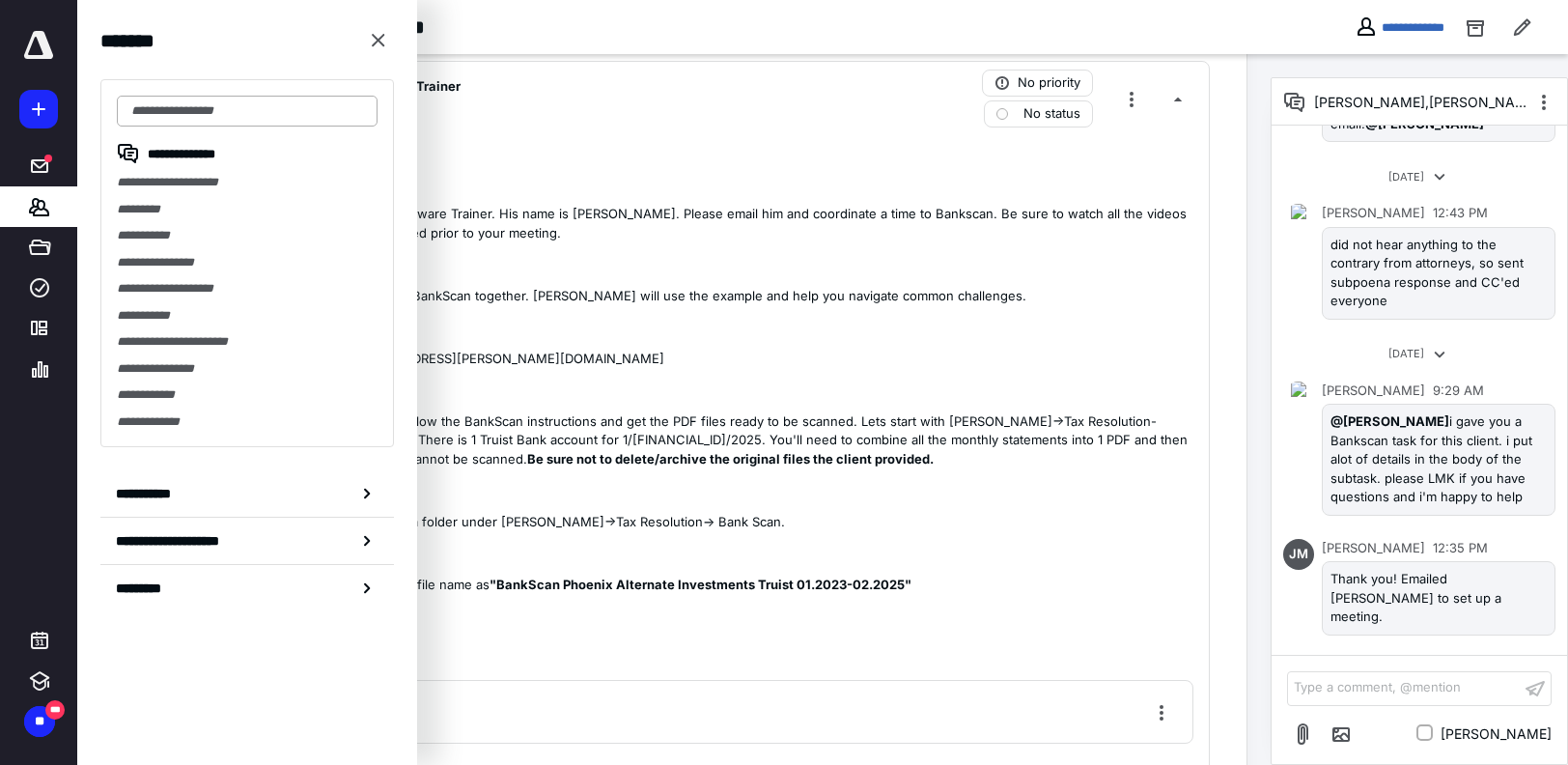click at bounding box center [247, 111] 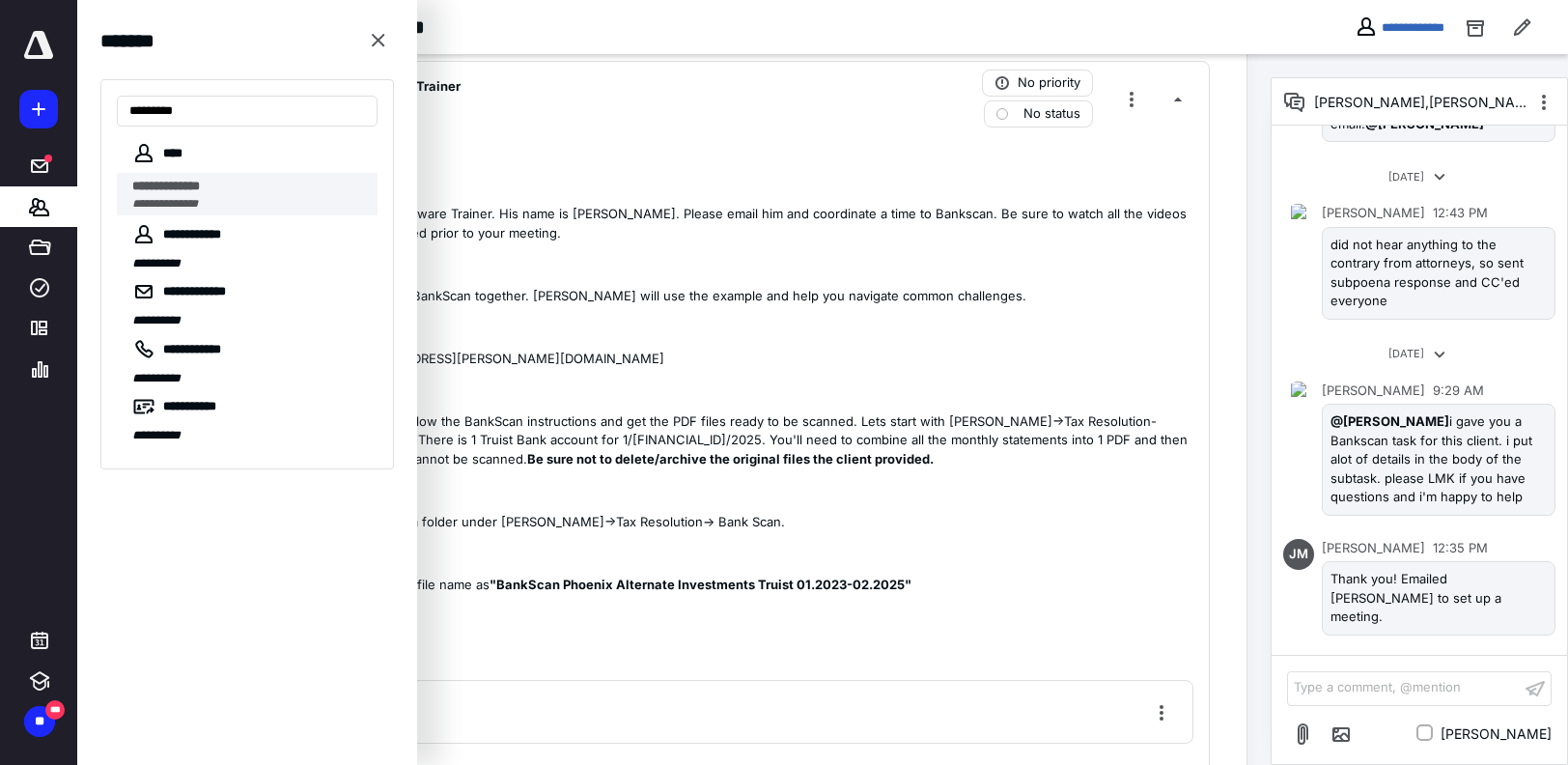 type on "*********" 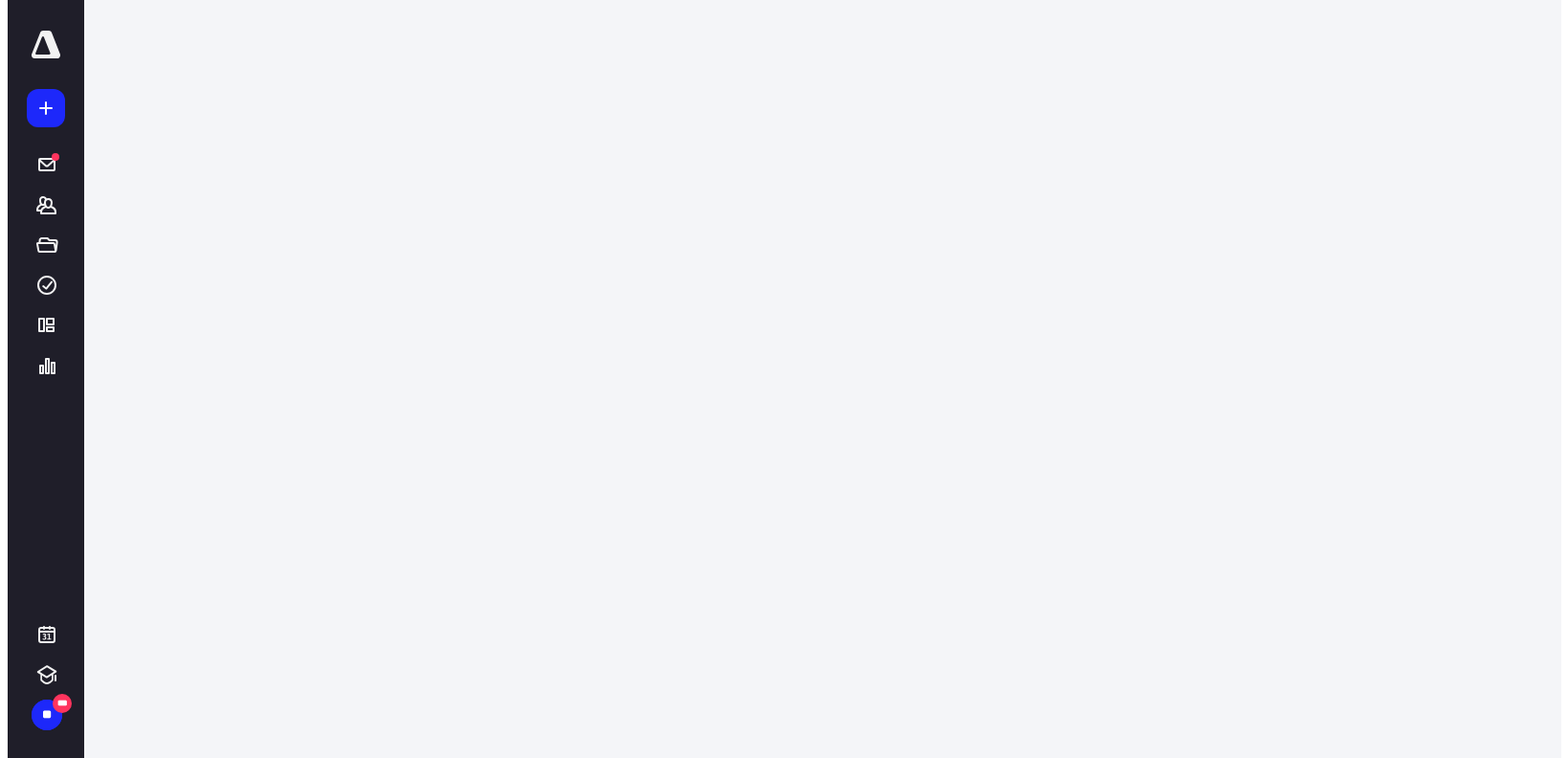 scroll, scrollTop: 0, scrollLeft: 0, axis: both 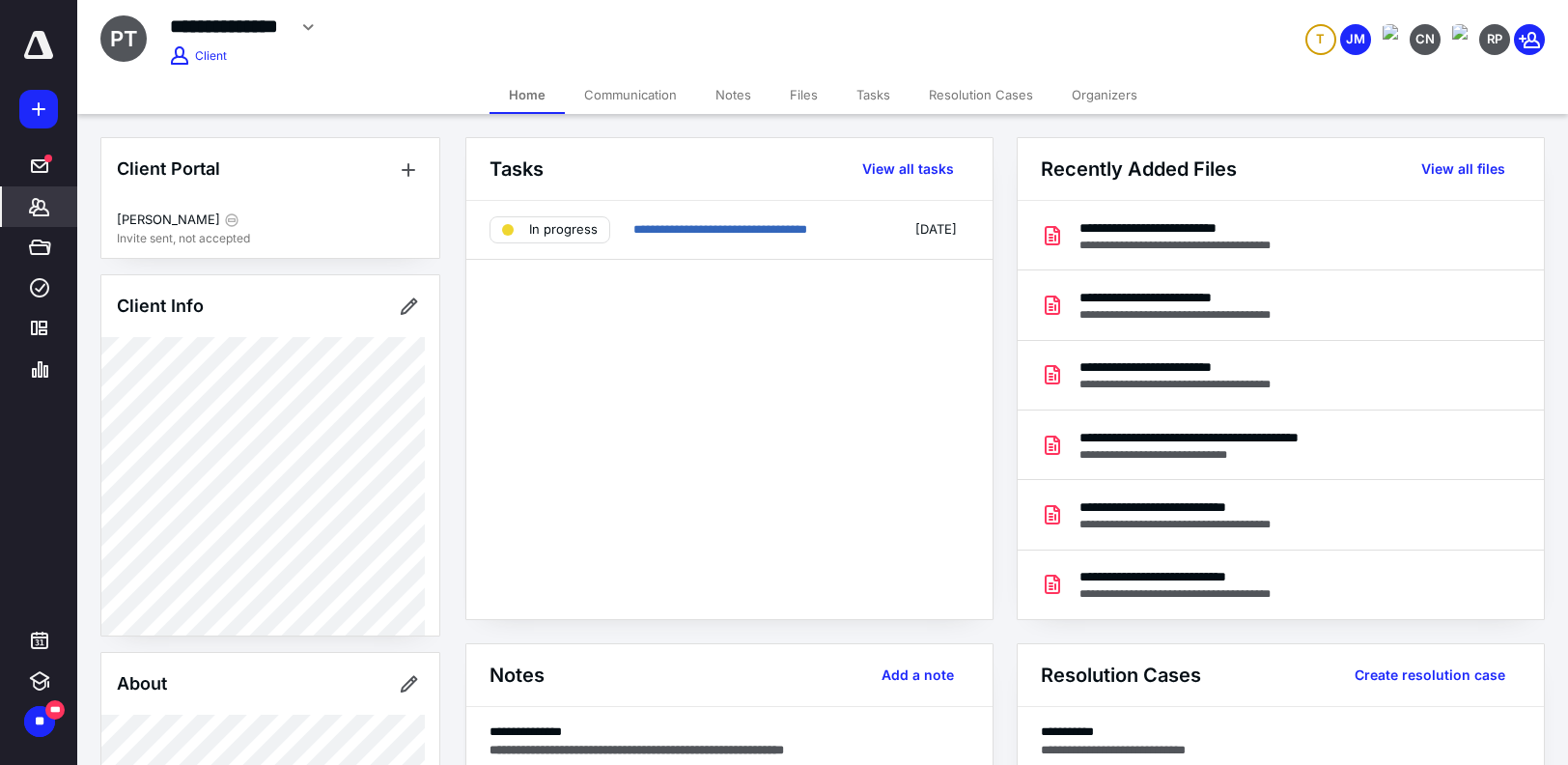 click on "Files" at bounding box center [803, 95] 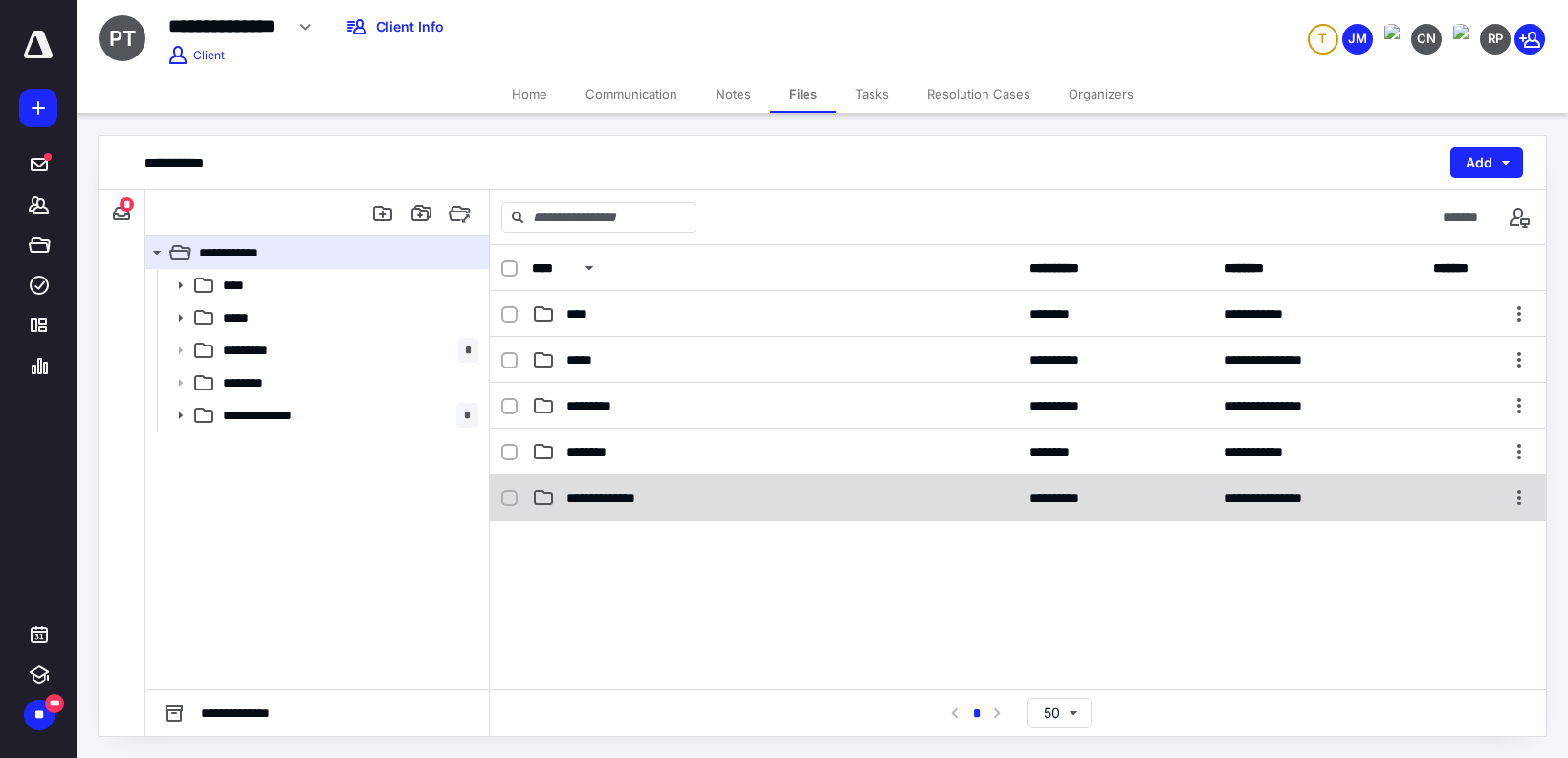click on "**********" at bounding box center [612, 498] 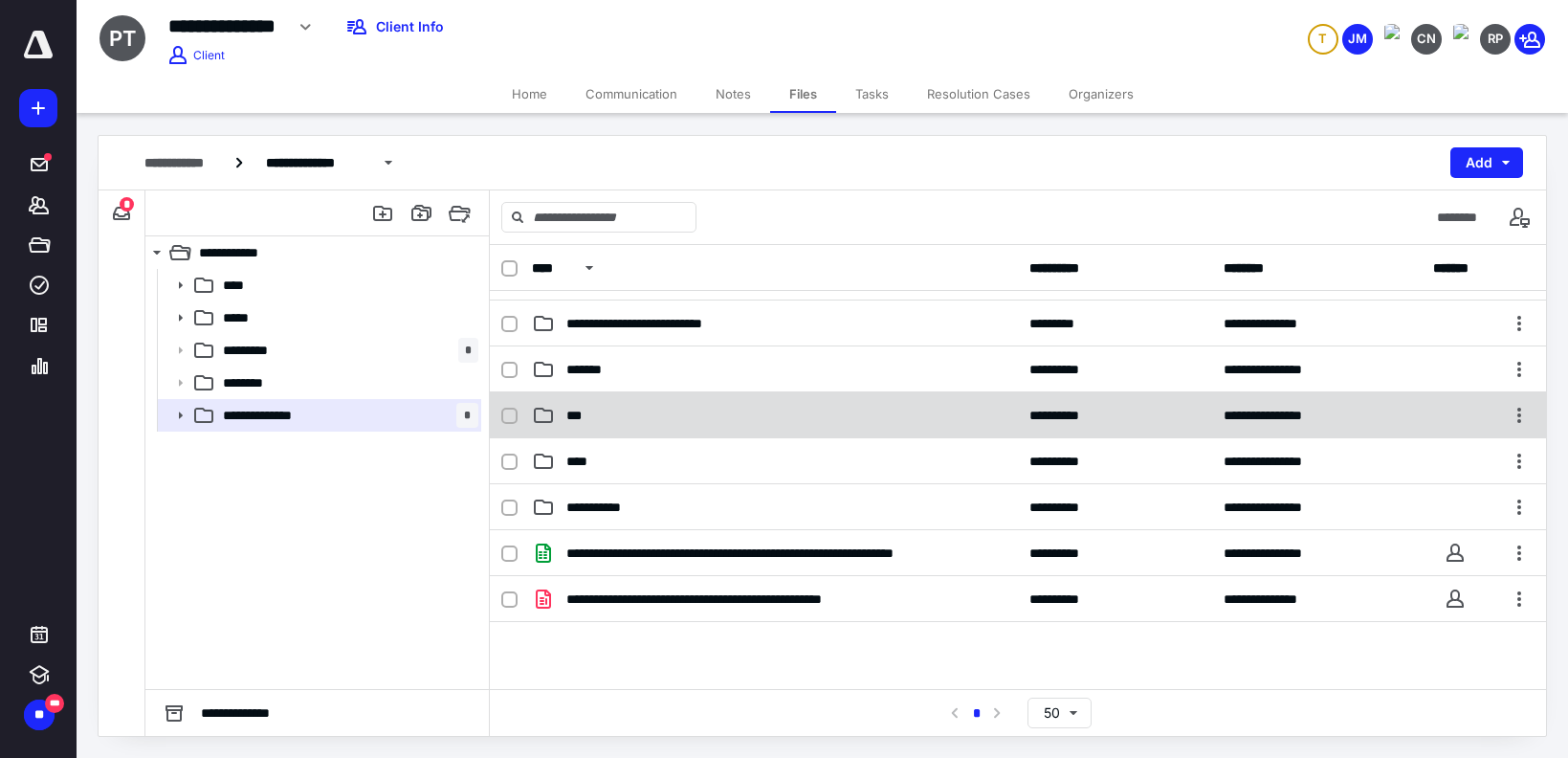 scroll, scrollTop: 96, scrollLeft: 0, axis: vertical 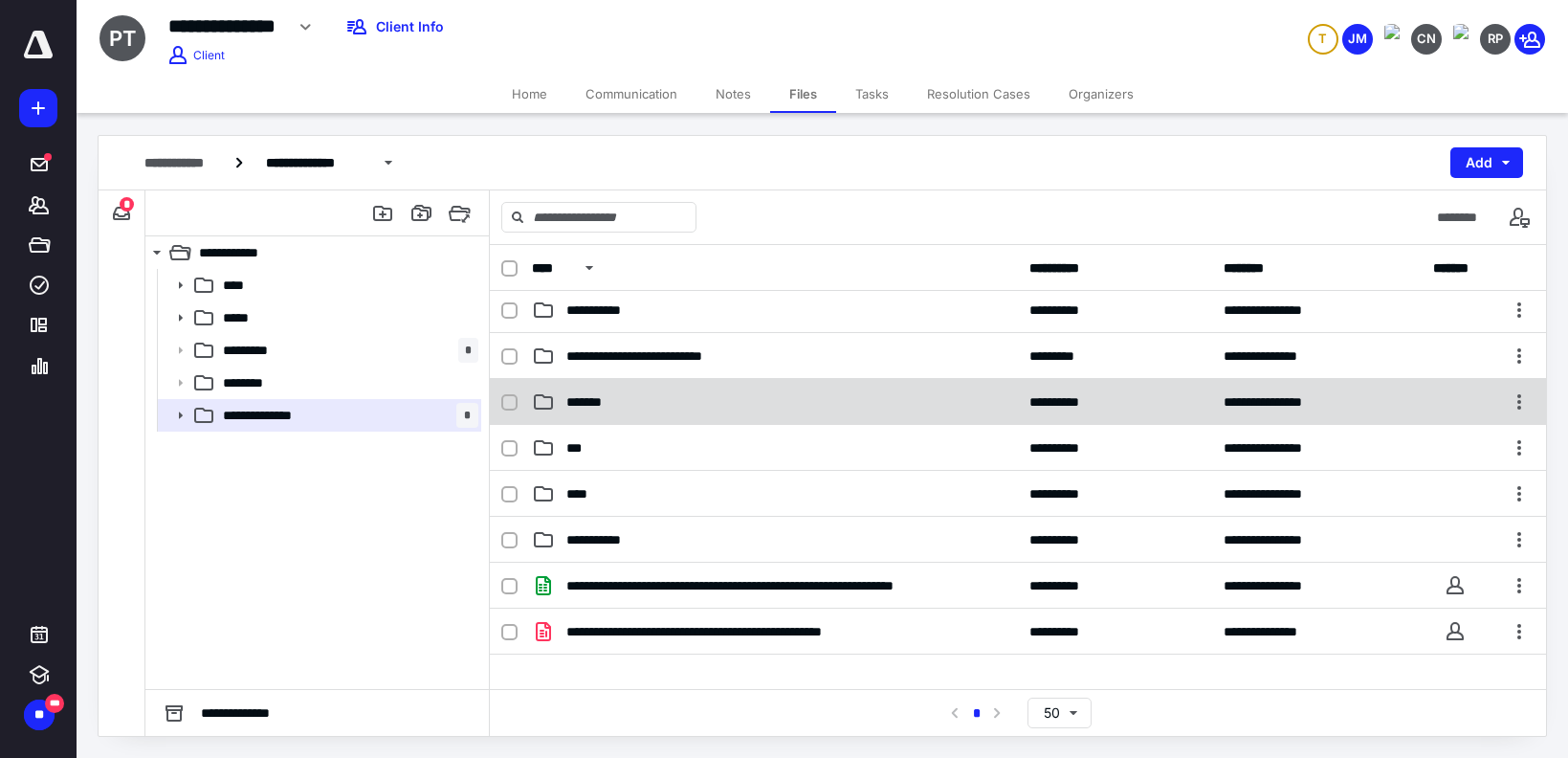 click on "*******" at bounding box center (775, 402) 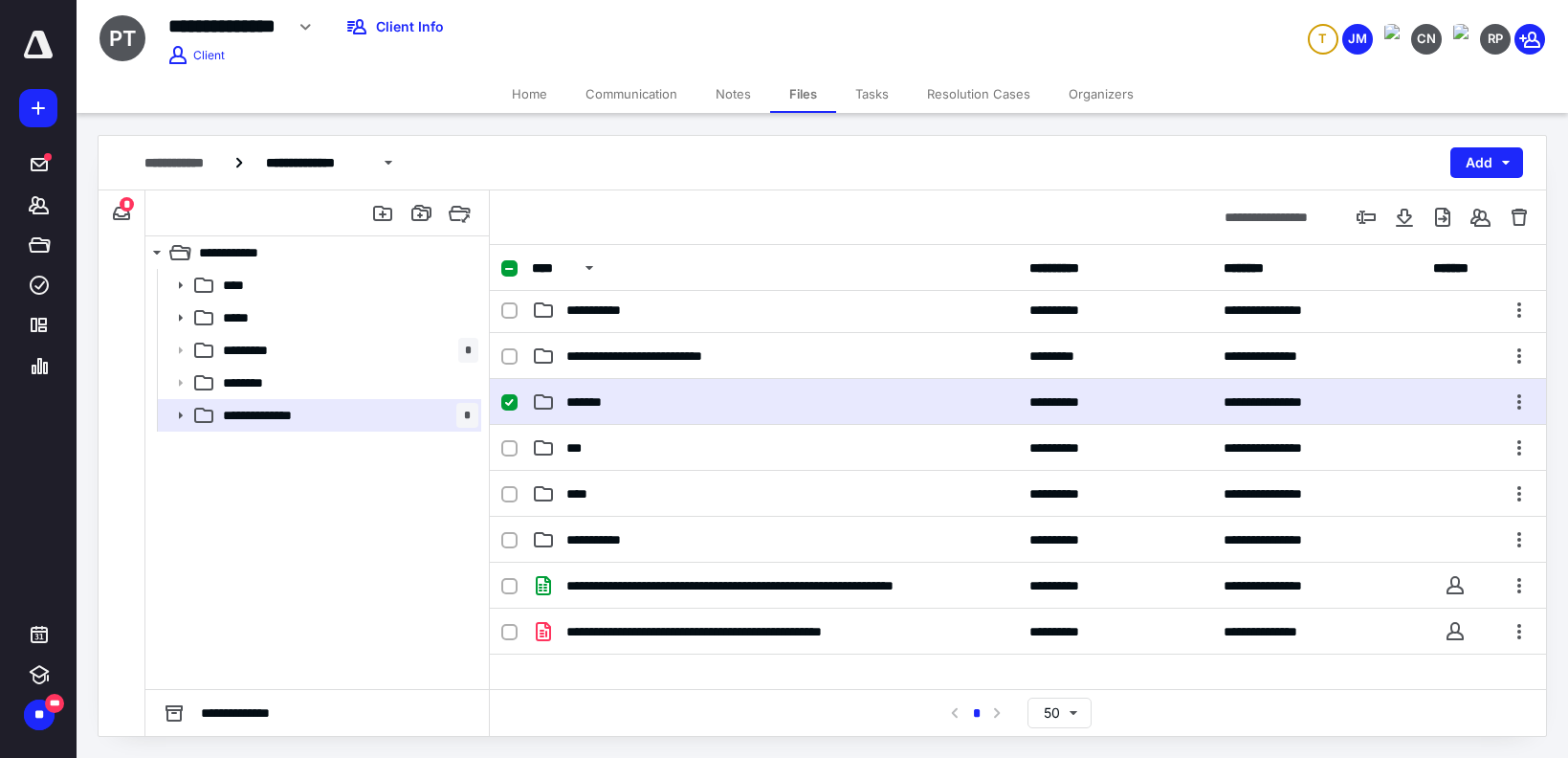 click on "*******" at bounding box center [775, 402] 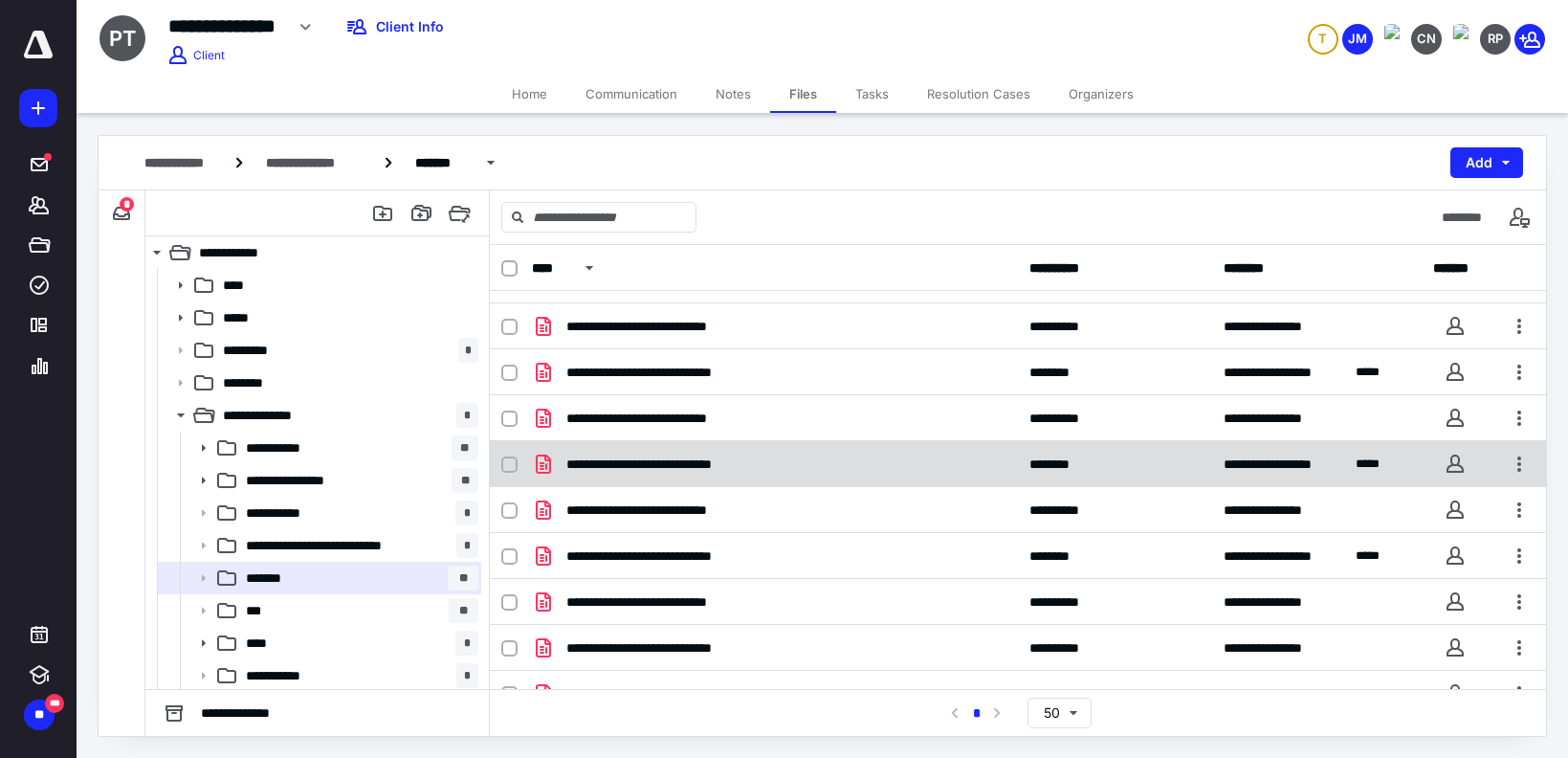 scroll, scrollTop: 0, scrollLeft: 0, axis: both 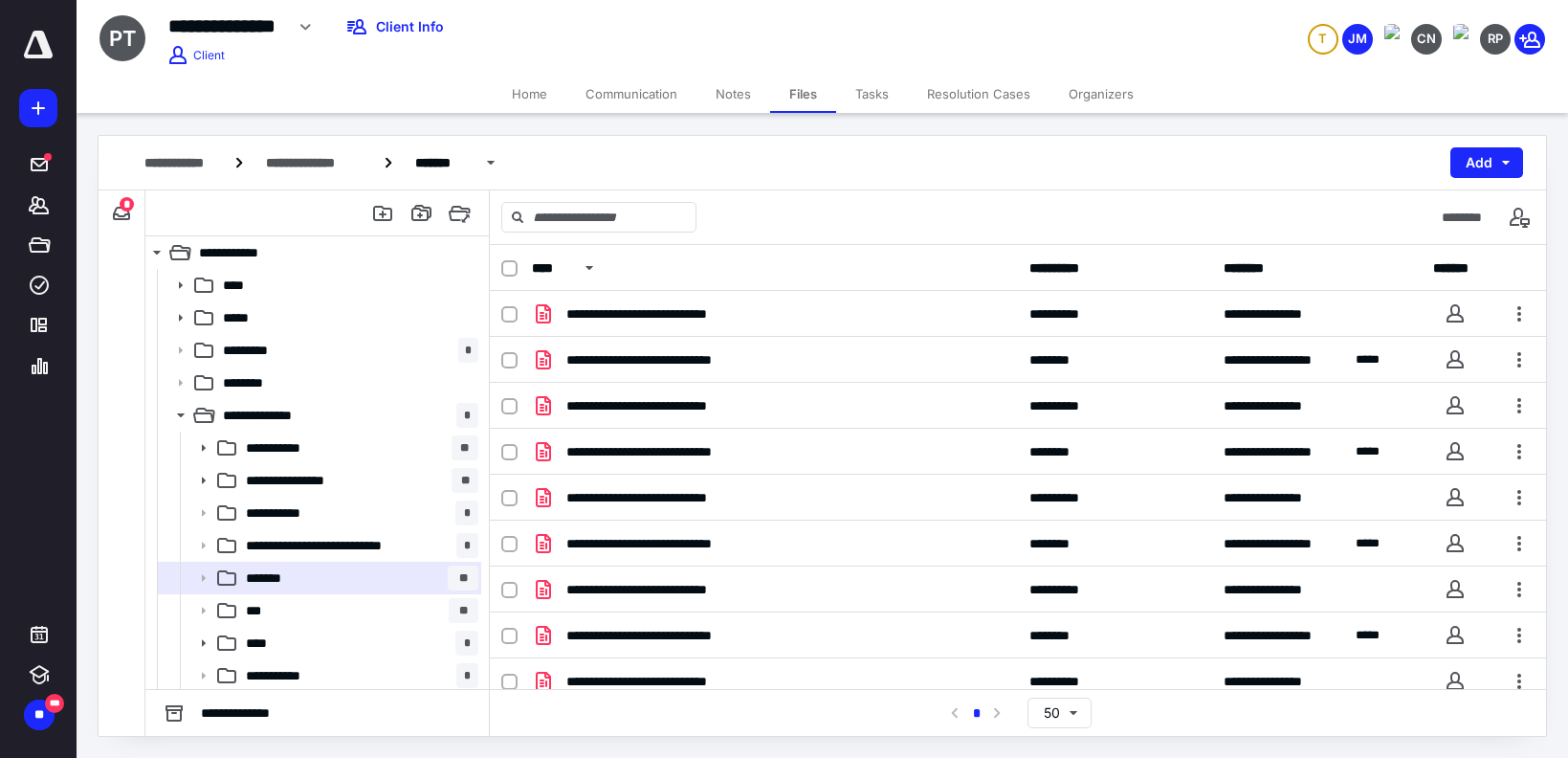 click on "**********" at bounding box center [822, 163] 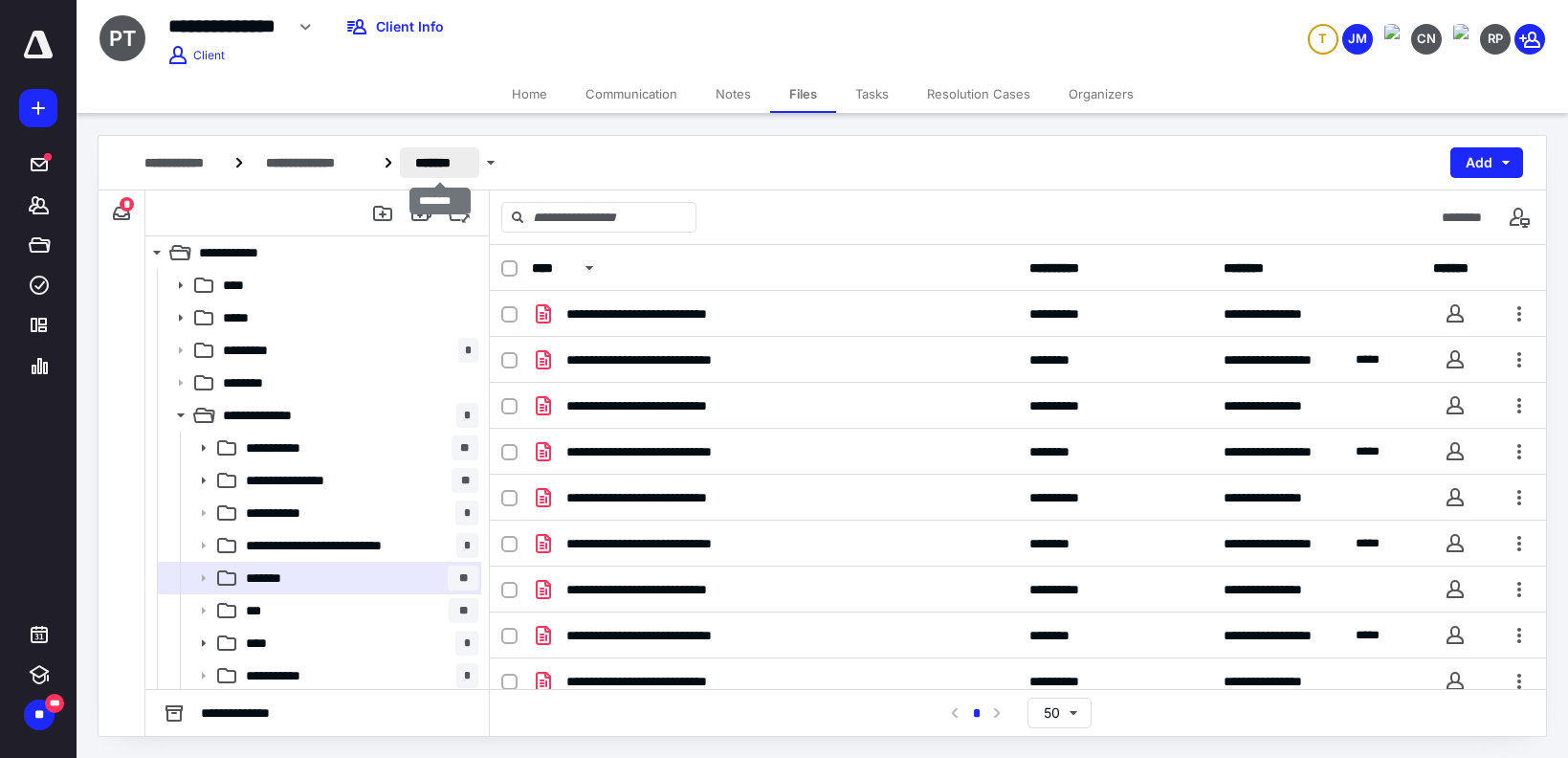 click on "*******" at bounding box center (440, 163) 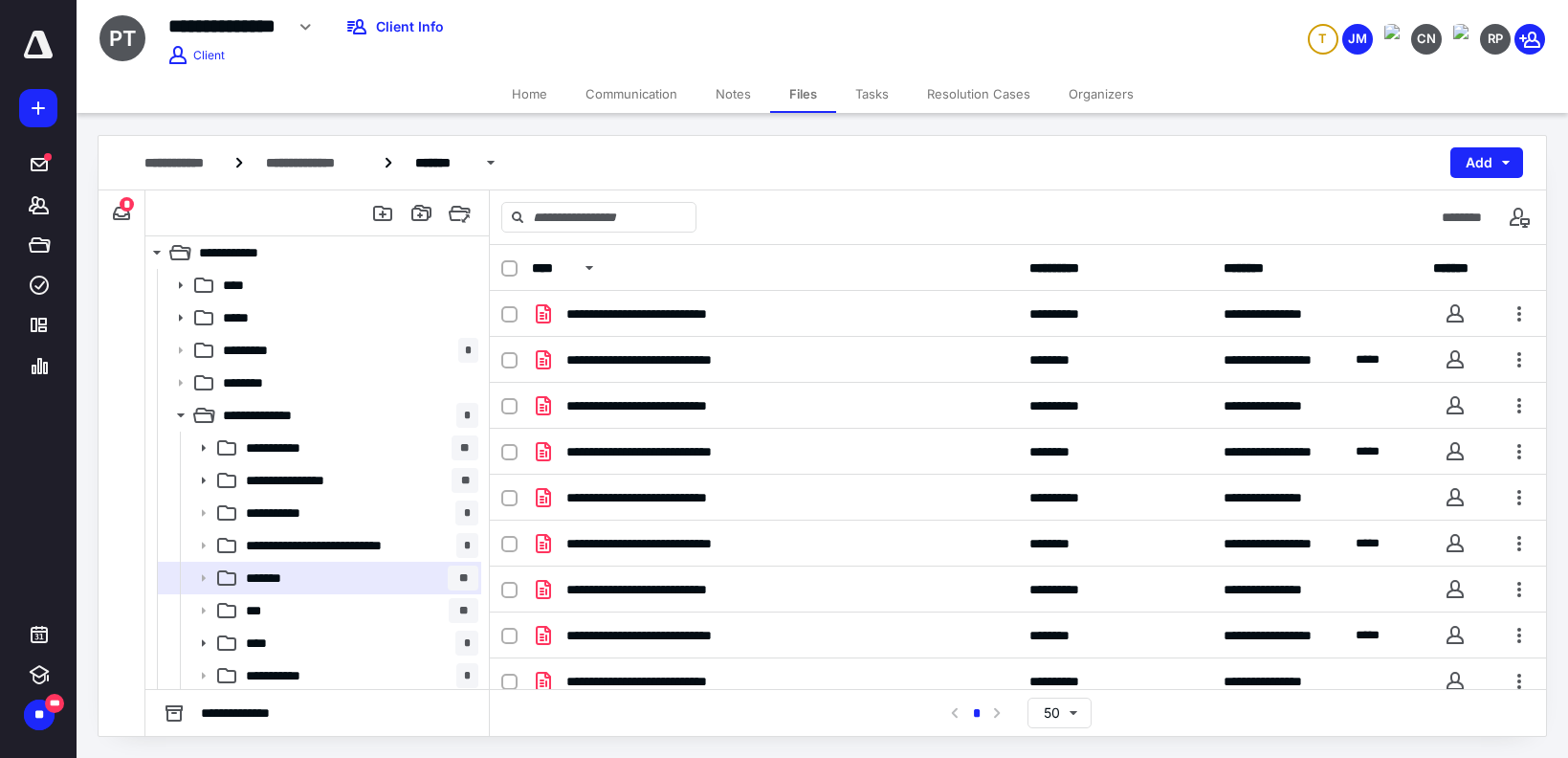 click on "**********" at bounding box center (822, 163) 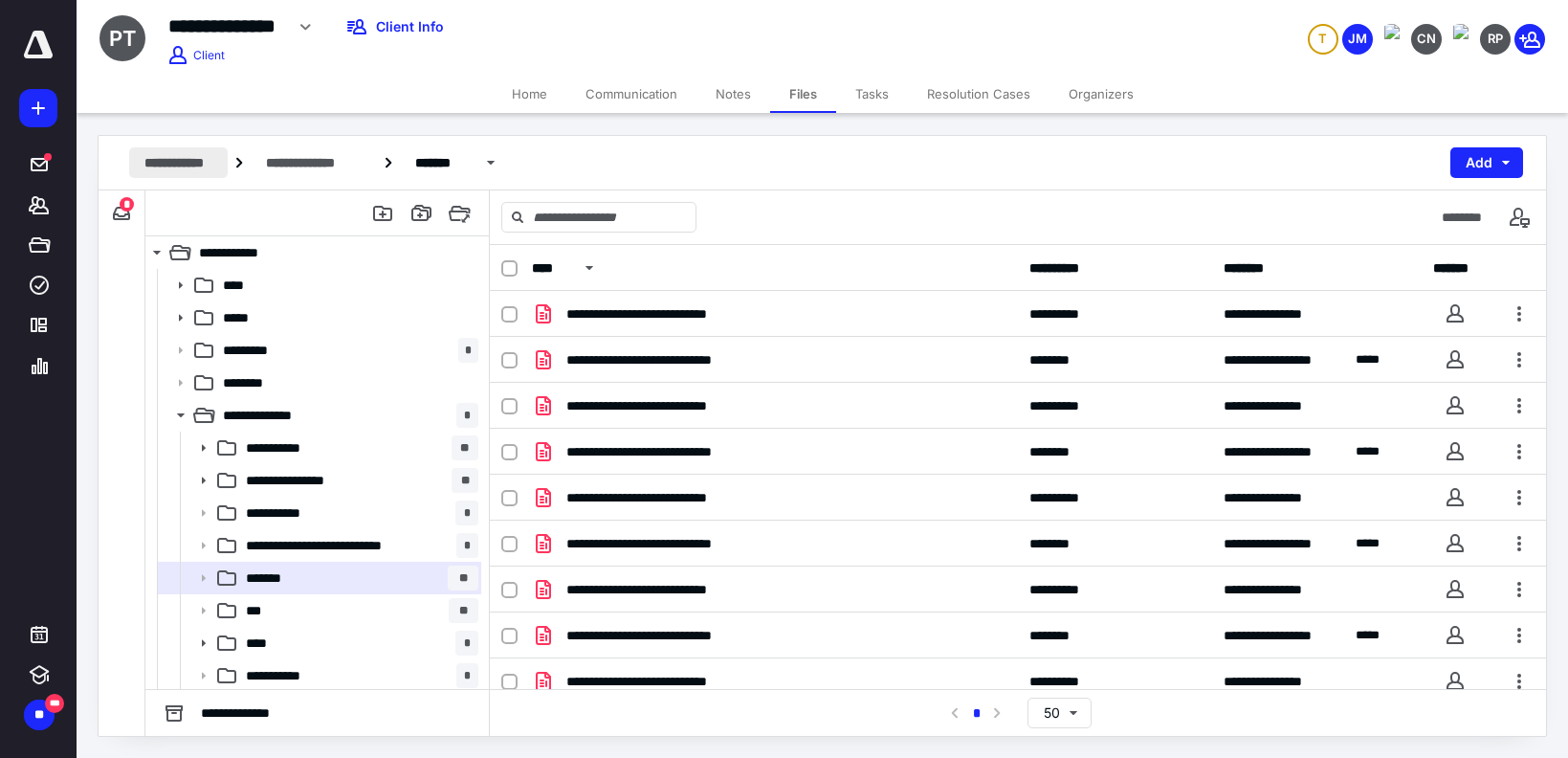 drag, startPoint x: 582, startPoint y: 165, endPoint x: 189, endPoint y: 157, distance: 393.08142 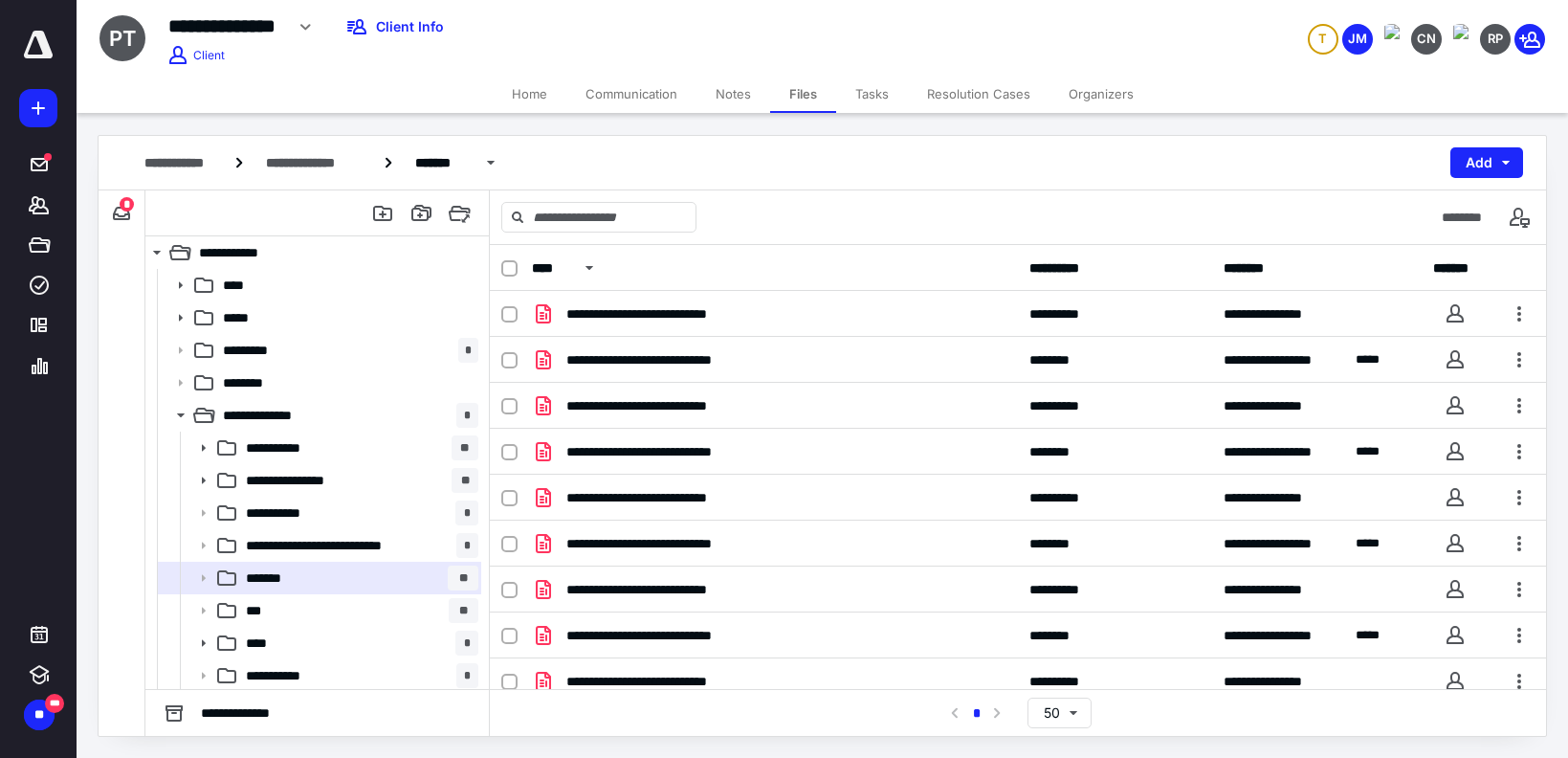 click on "**********" at bounding box center [822, 163] 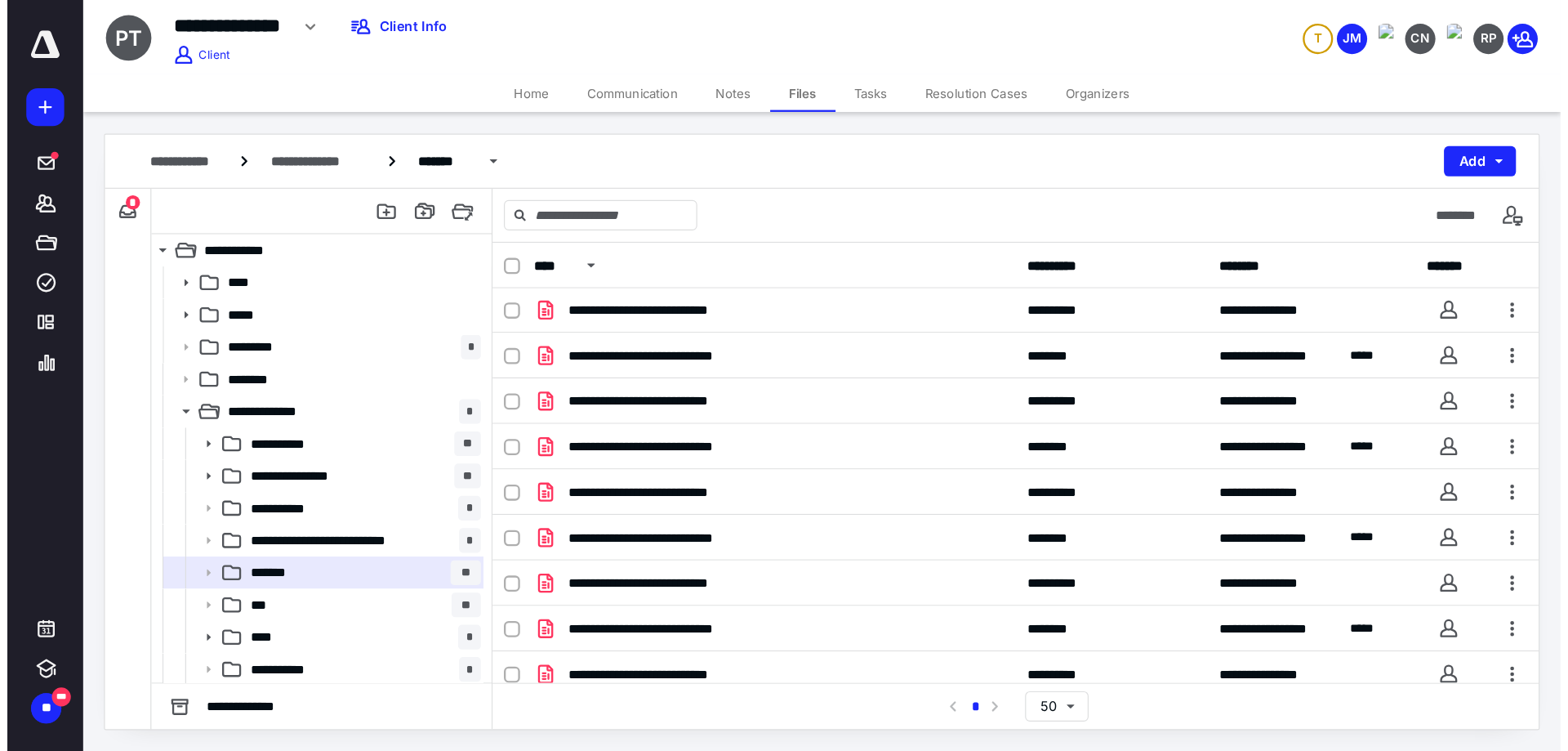 scroll, scrollTop: 0, scrollLeft: 0, axis: both 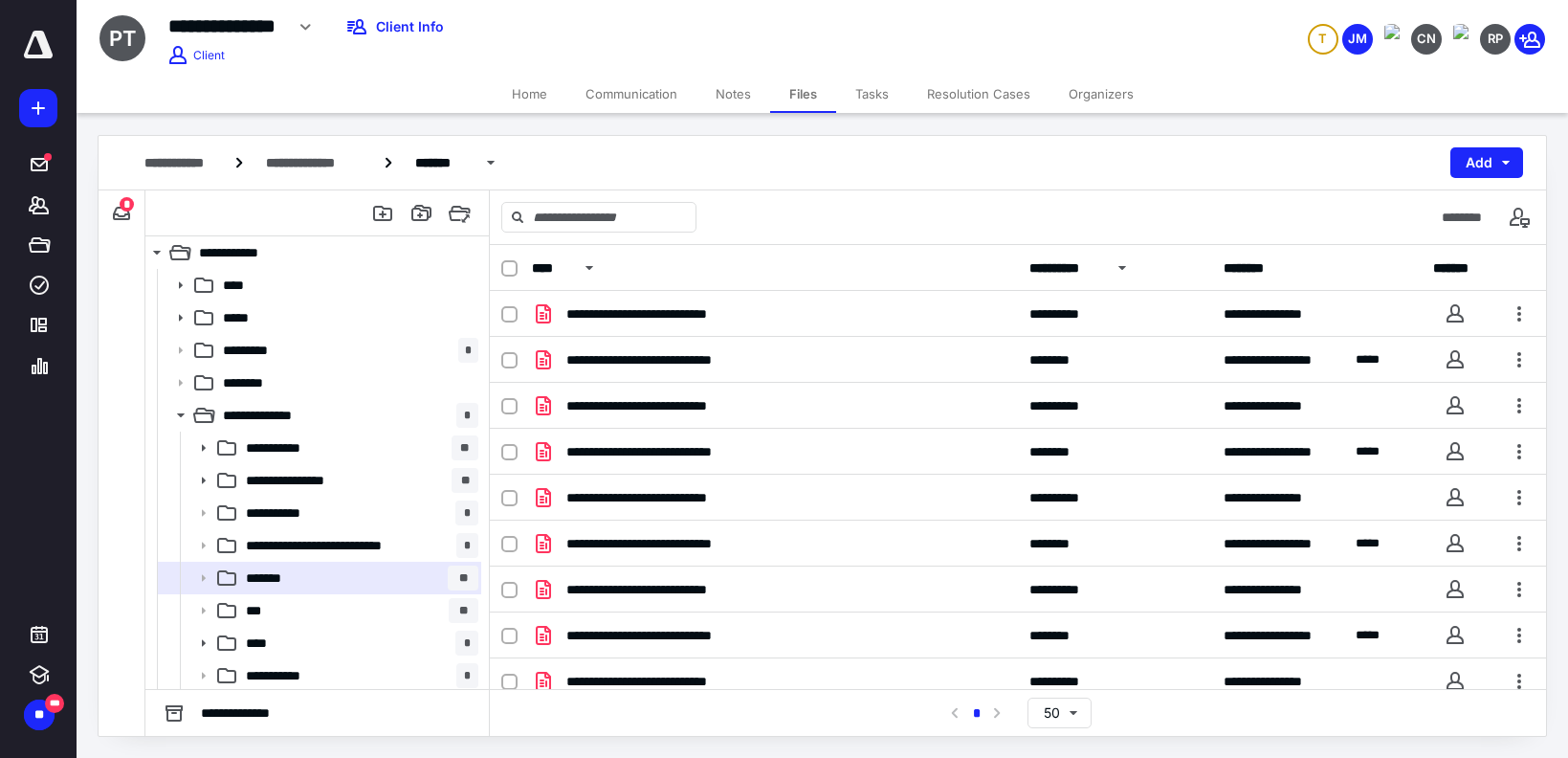 click on "**********" at bounding box center (1066, 268) 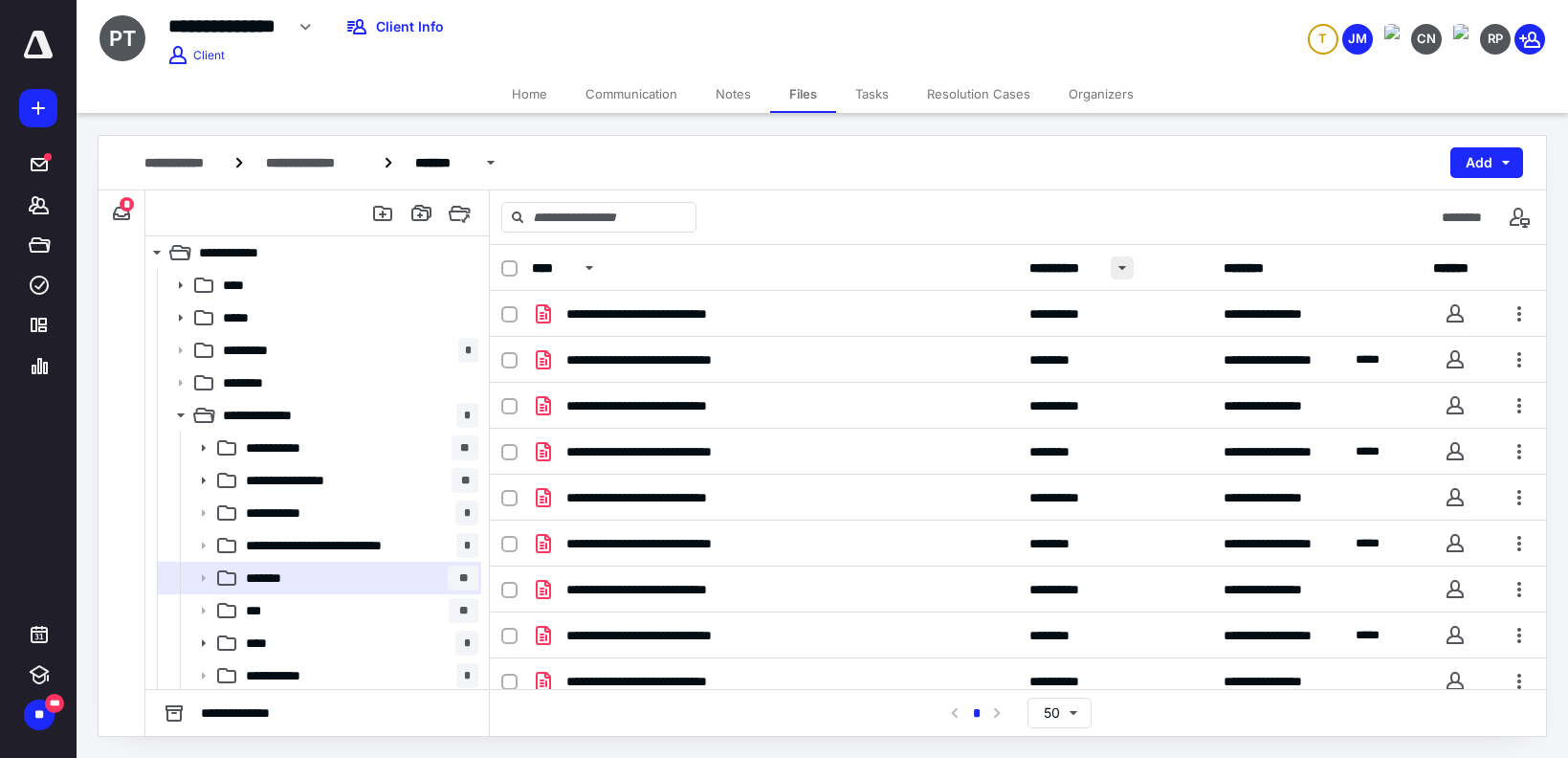 click at bounding box center (1122, 268) 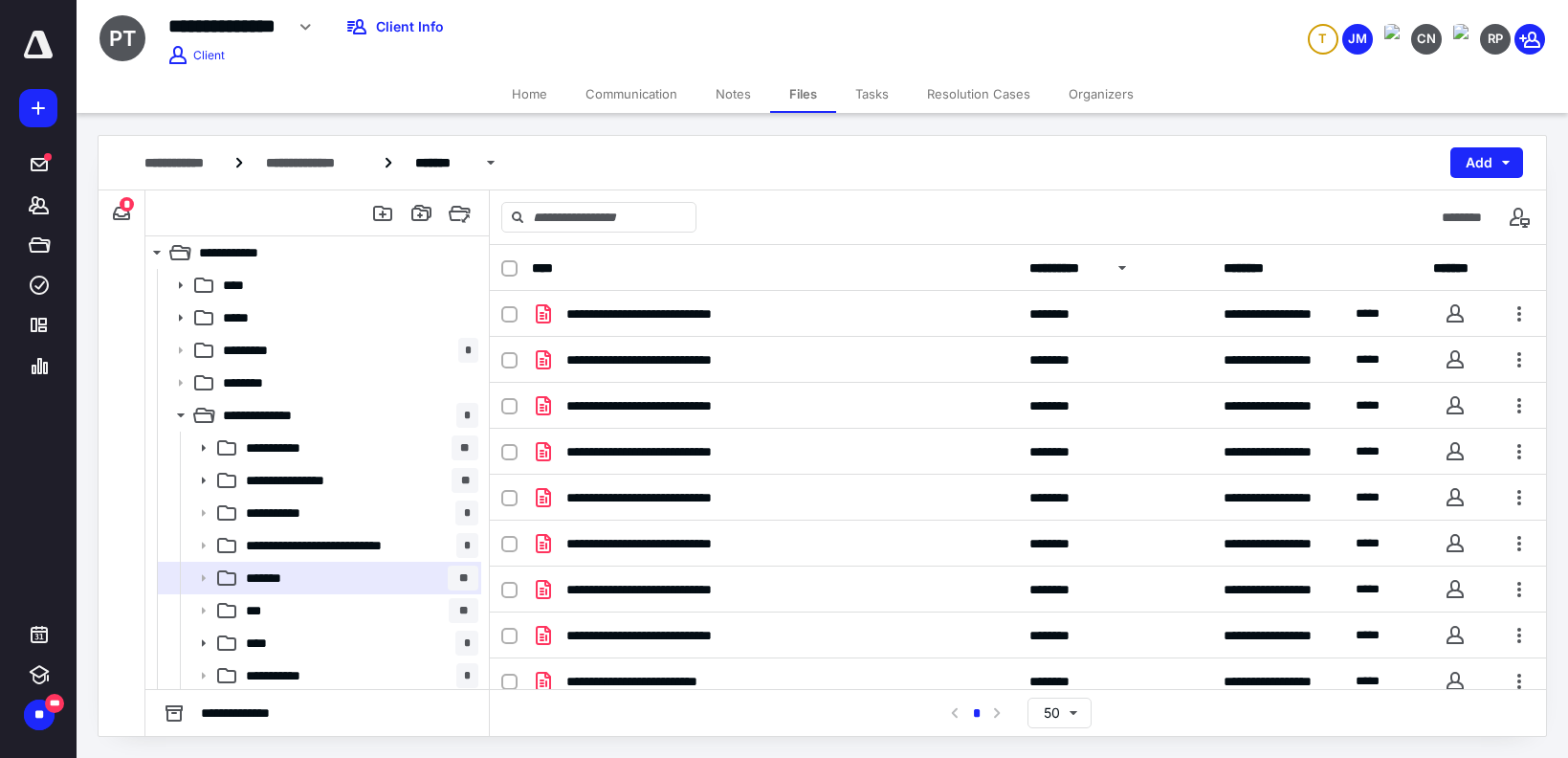 click on "********" at bounding box center (1254, 268) 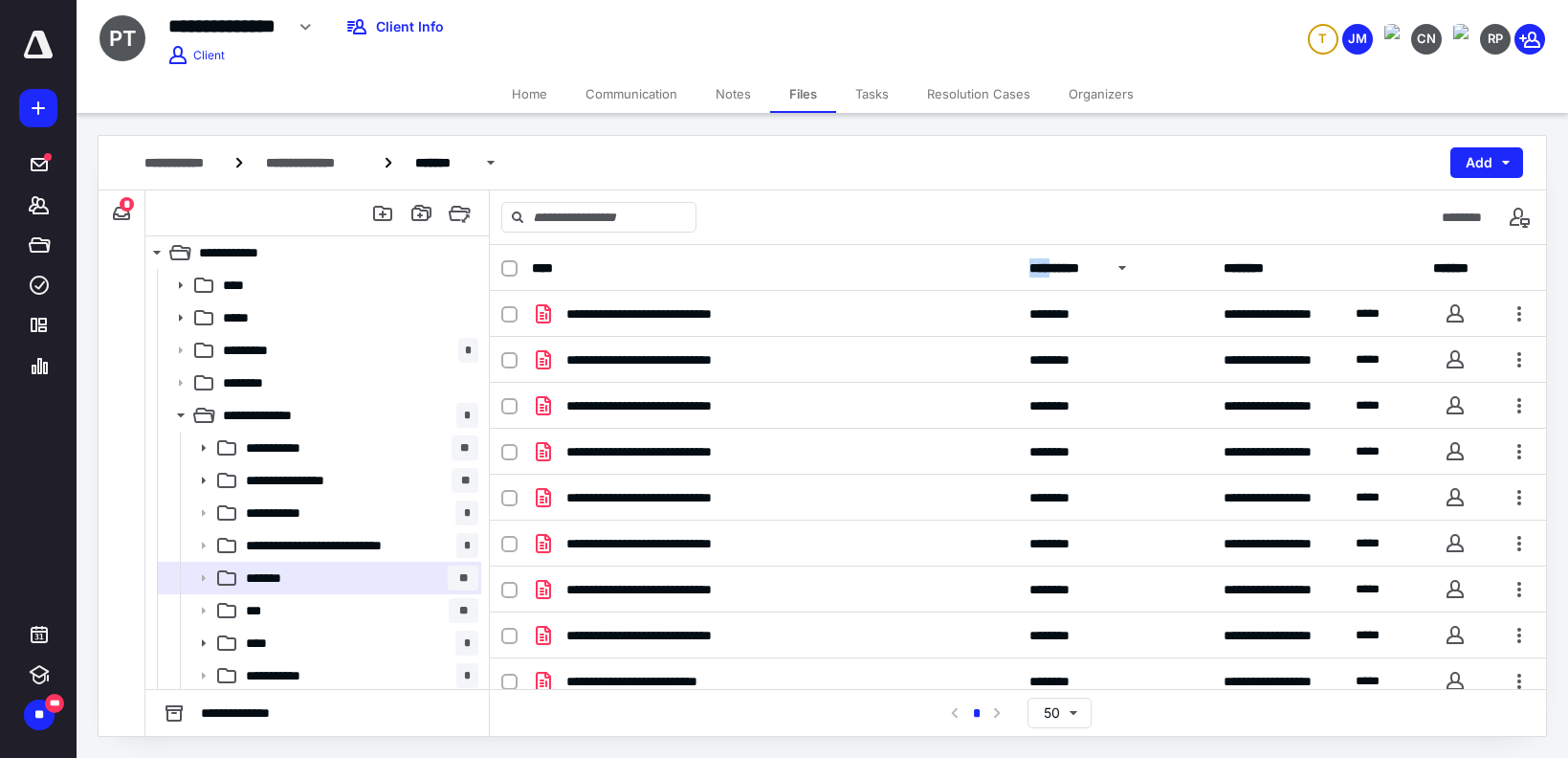 click on "**********" at bounding box center [1066, 268] 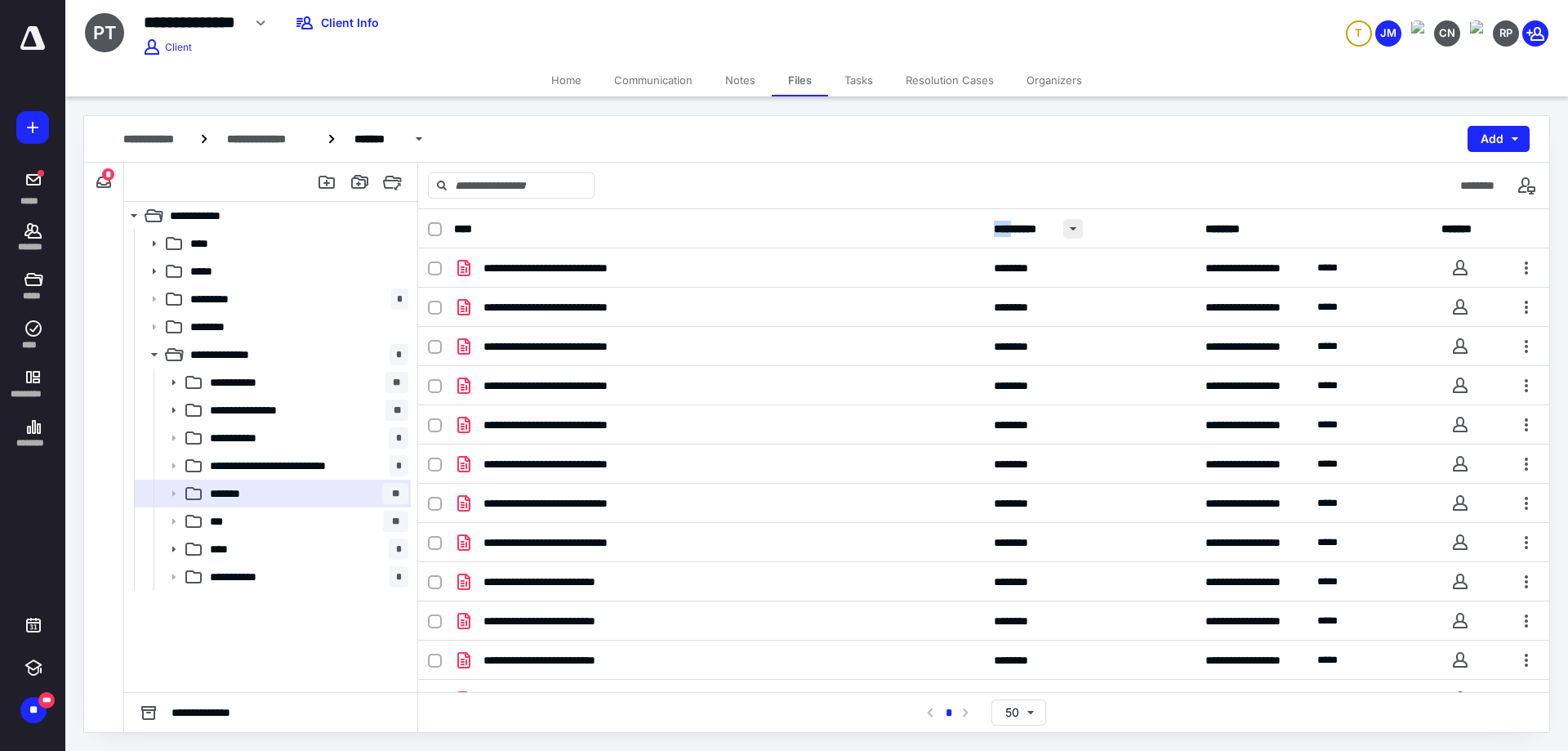 click at bounding box center (1073, 229) 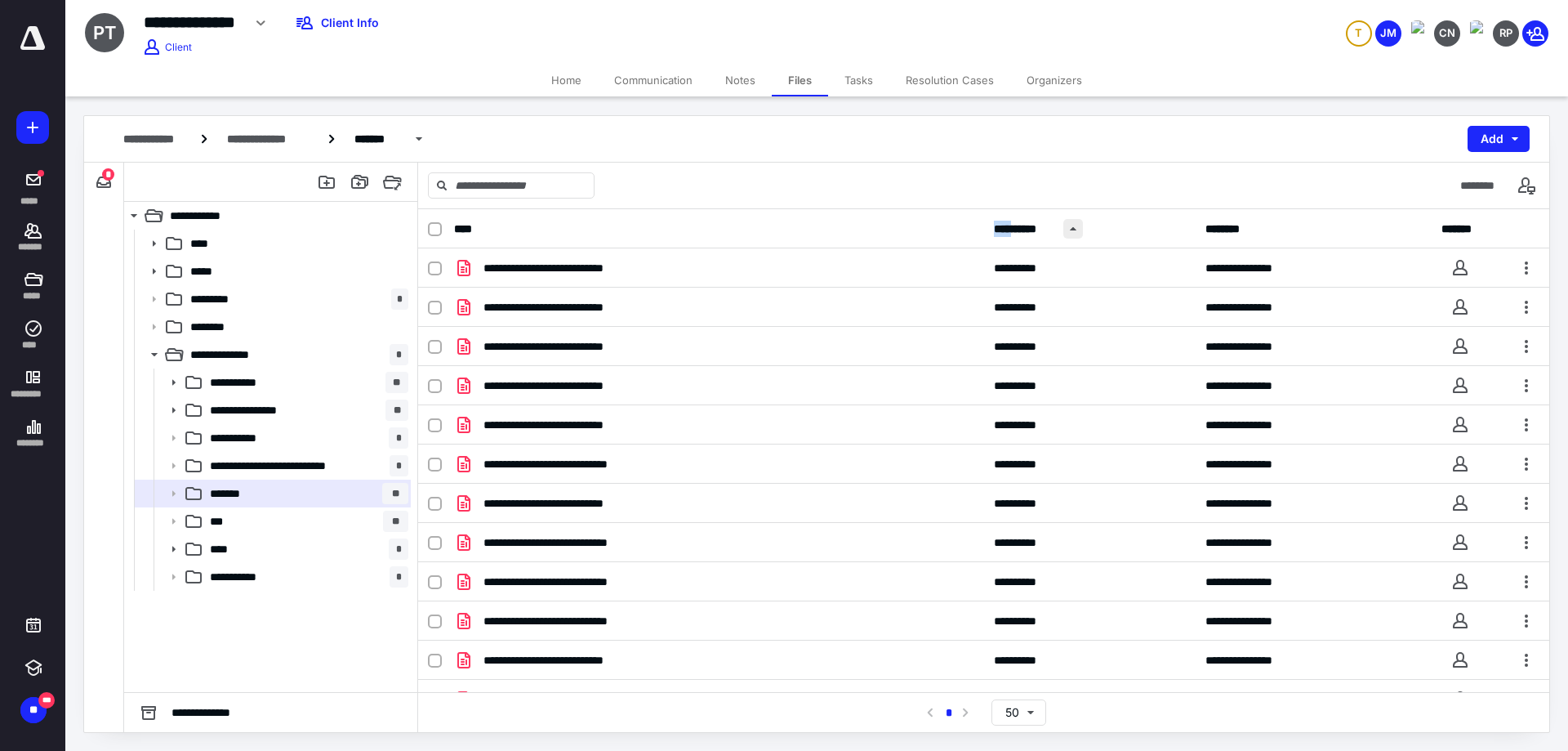 click at bounding box center (1073, 229) 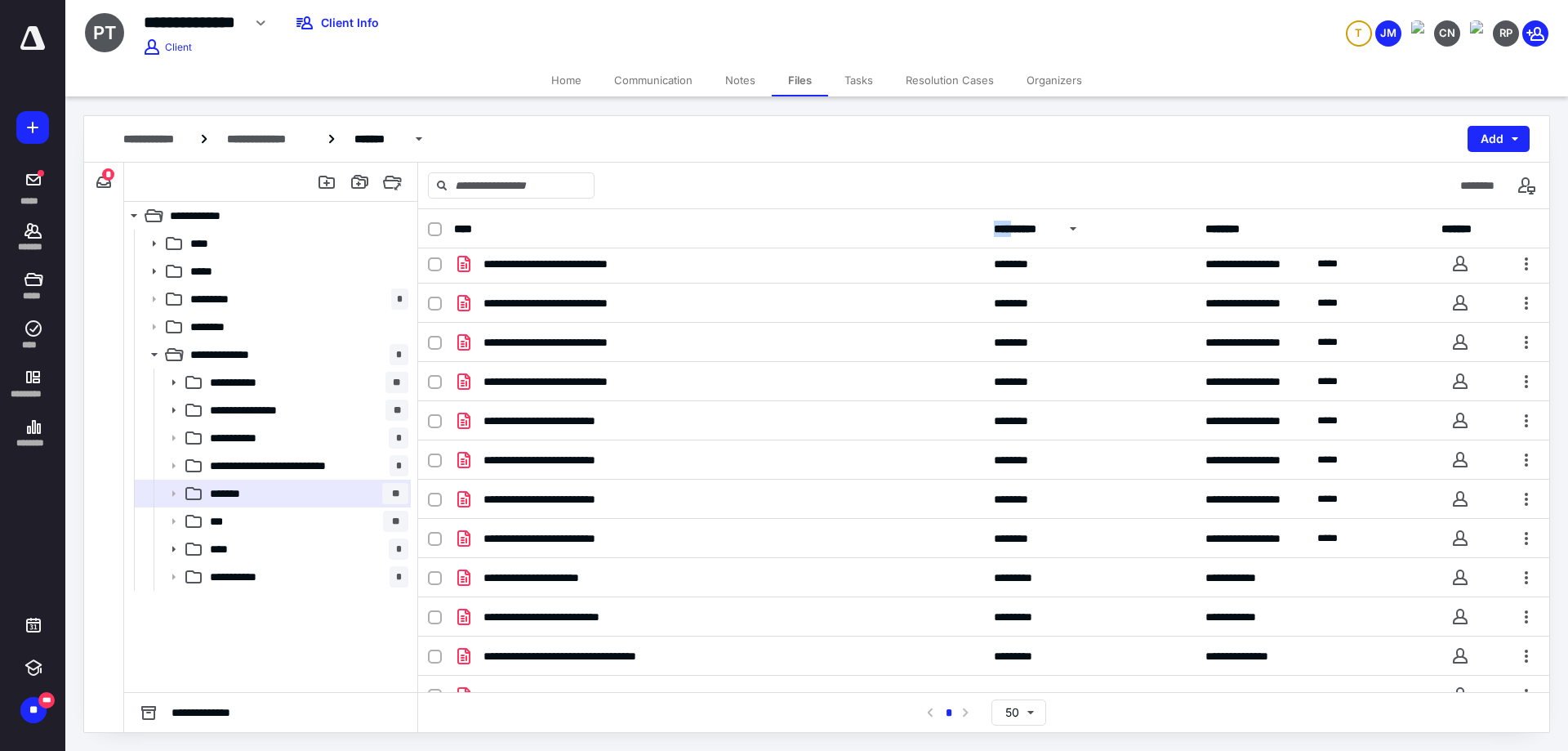 scroll, scrollTop: 0, scrollLeft: 0, axis: both 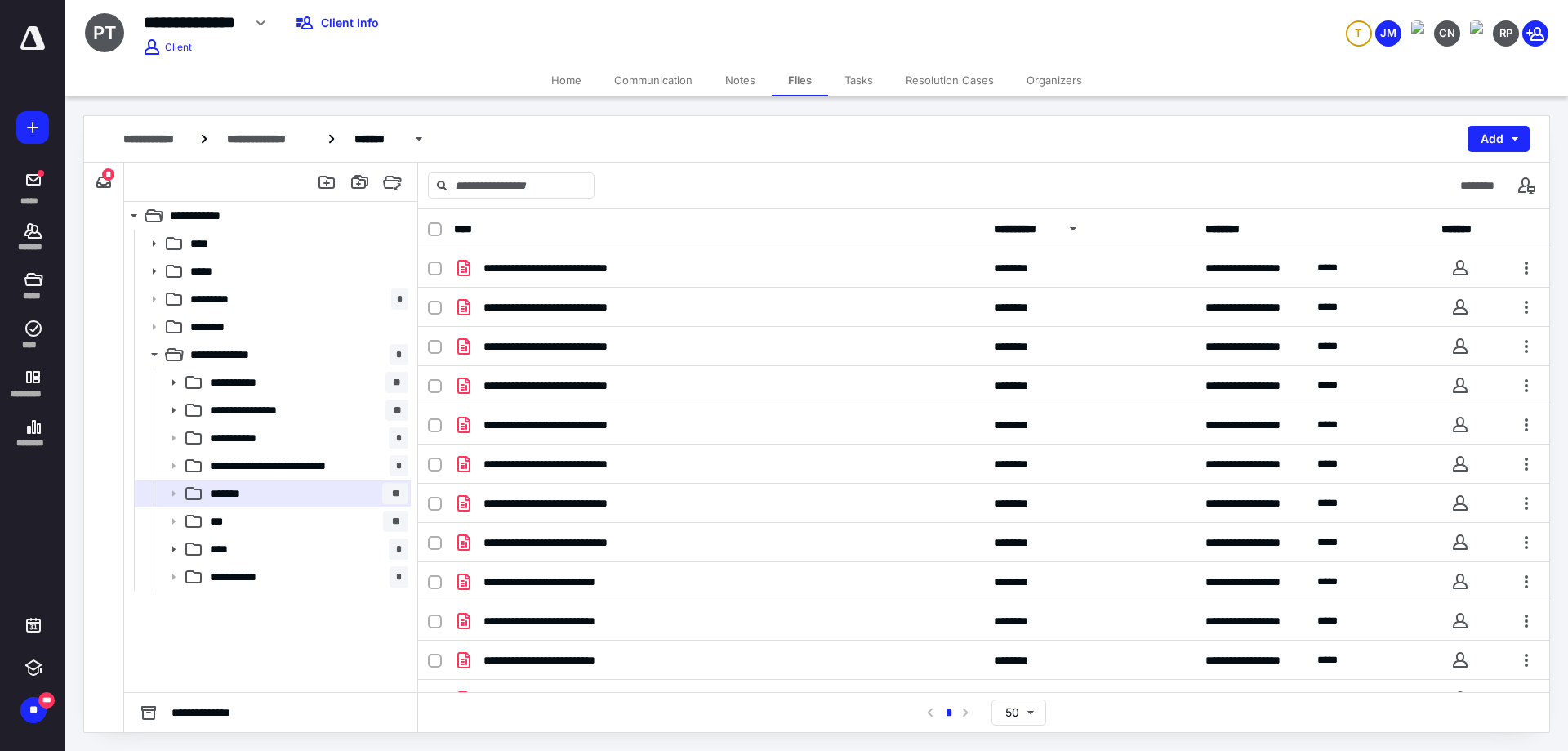 click on "********" at bounding box center [983, 186] 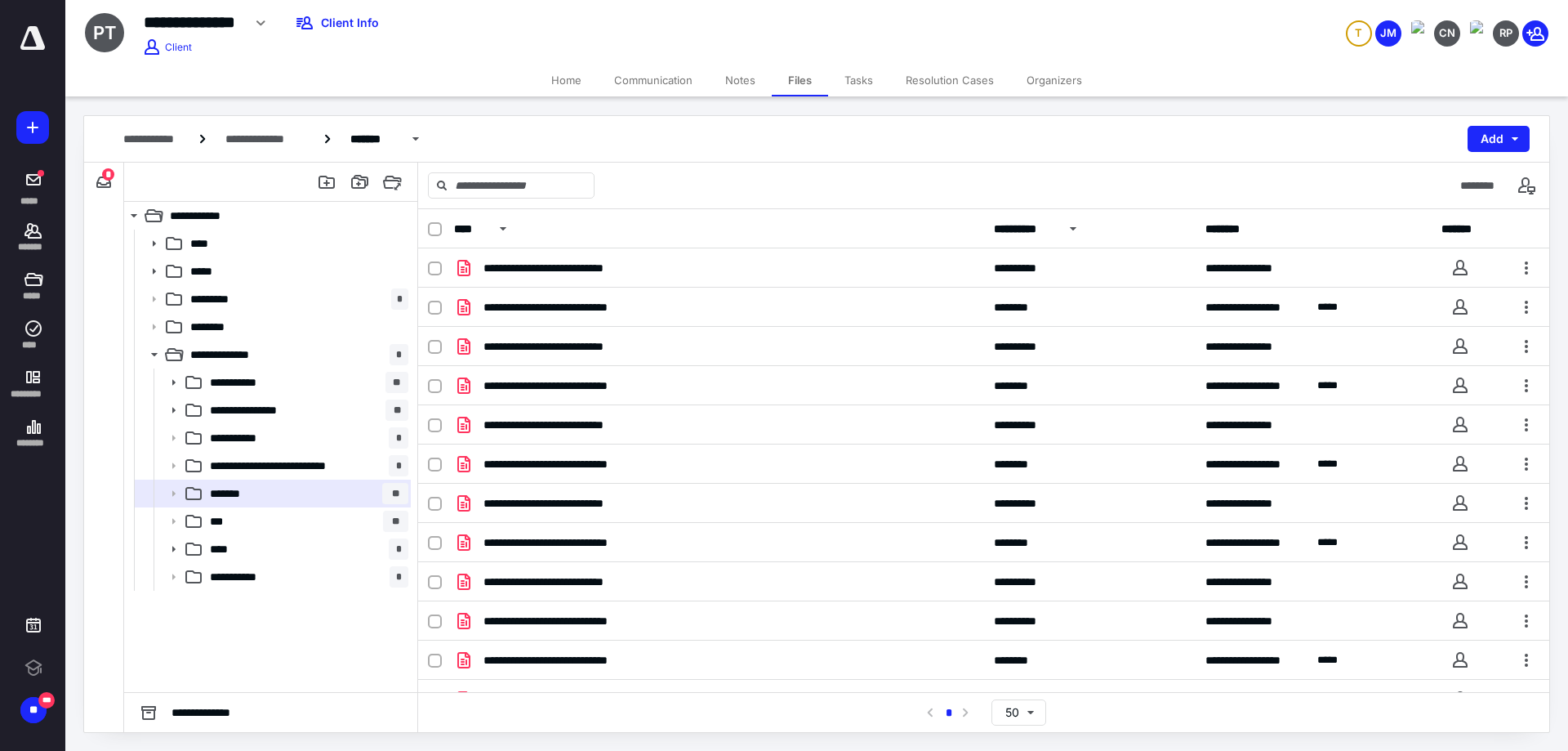 scroll, scrollTop: 0, scrollLeft: 0, axis: both 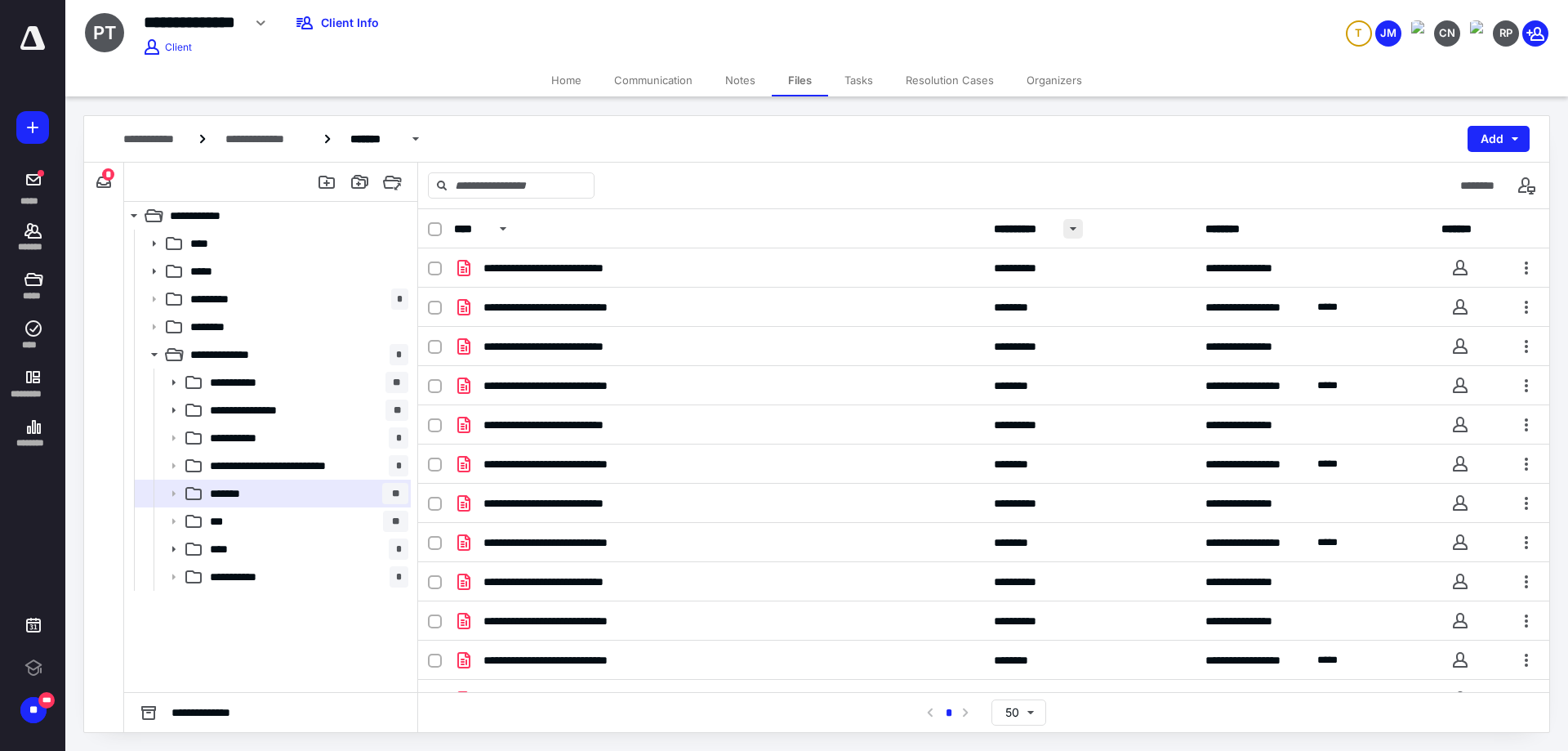 click at bounding box center (1073, 229) 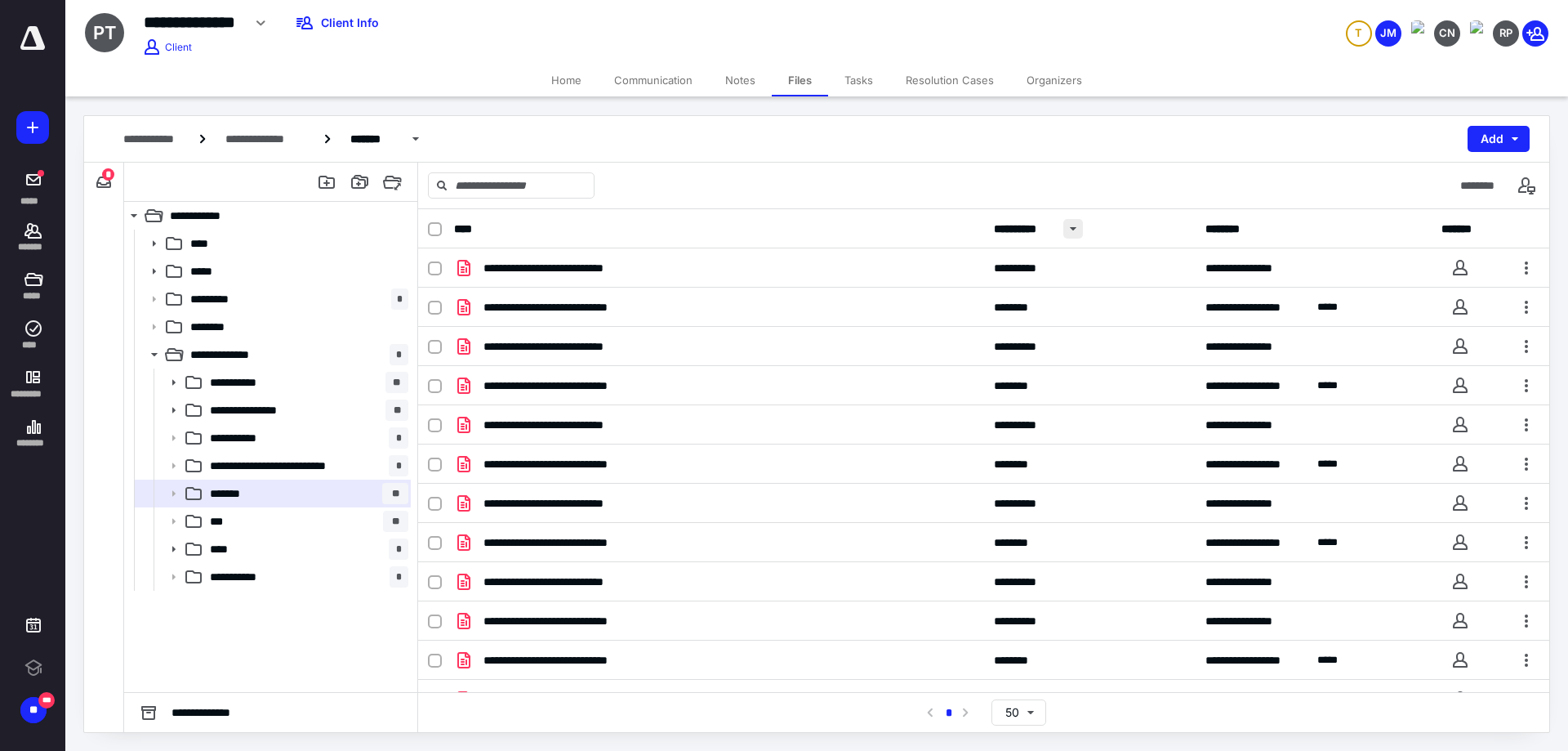 scroll, scrollTop: 0, scrollLeft: 0, axis: both 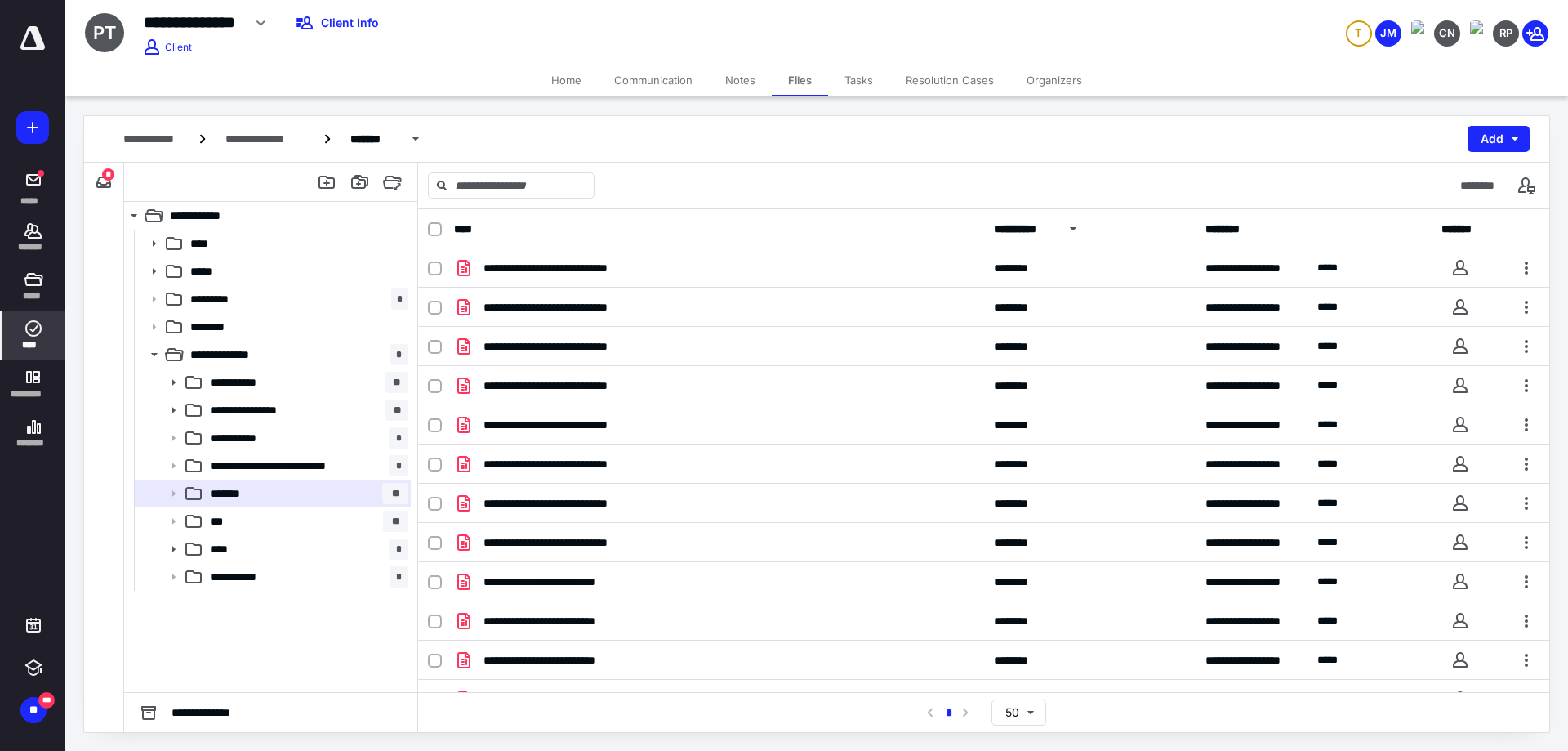 click on "****" at bounding box center (33, 335) 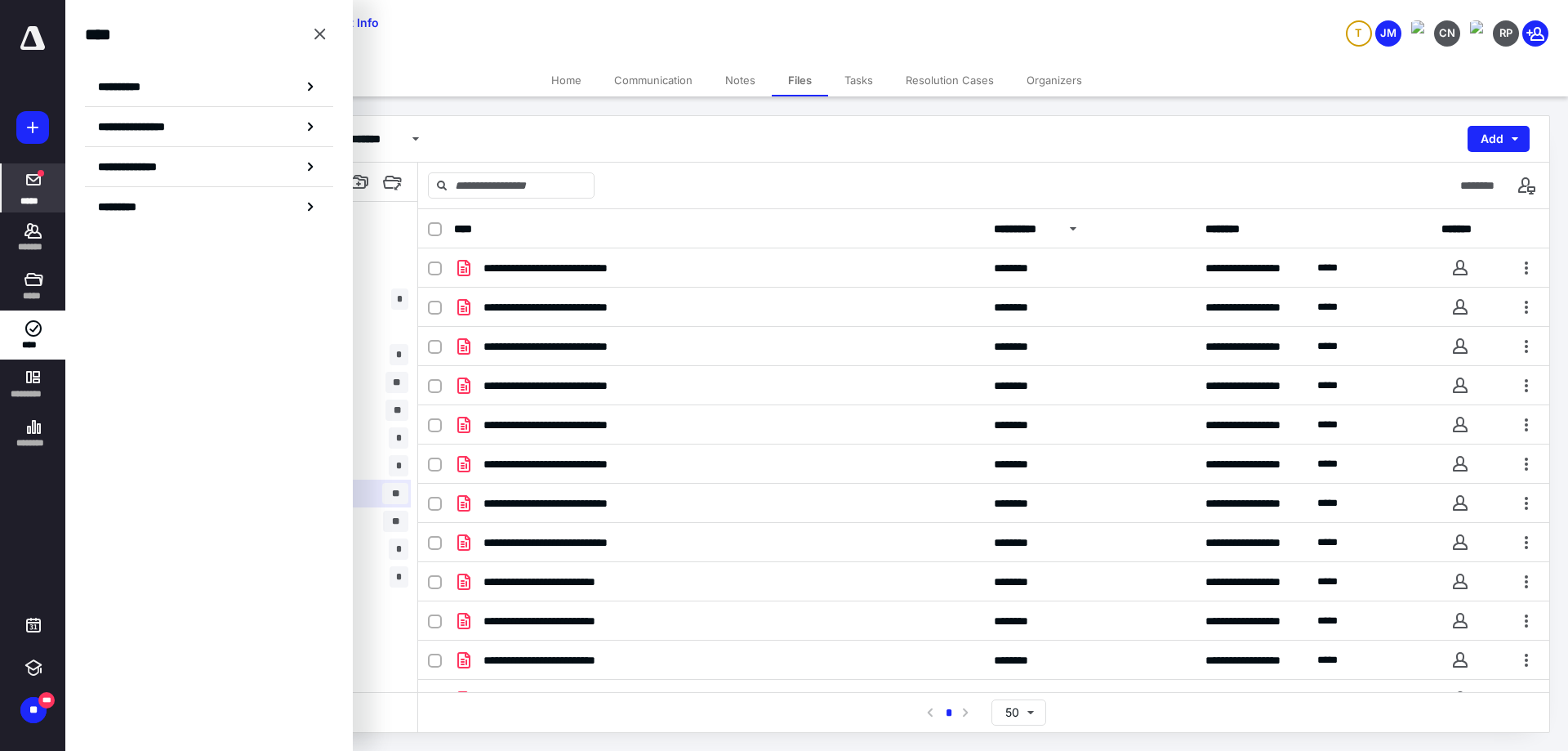 click on "*****" at bounding box center (33, 188) 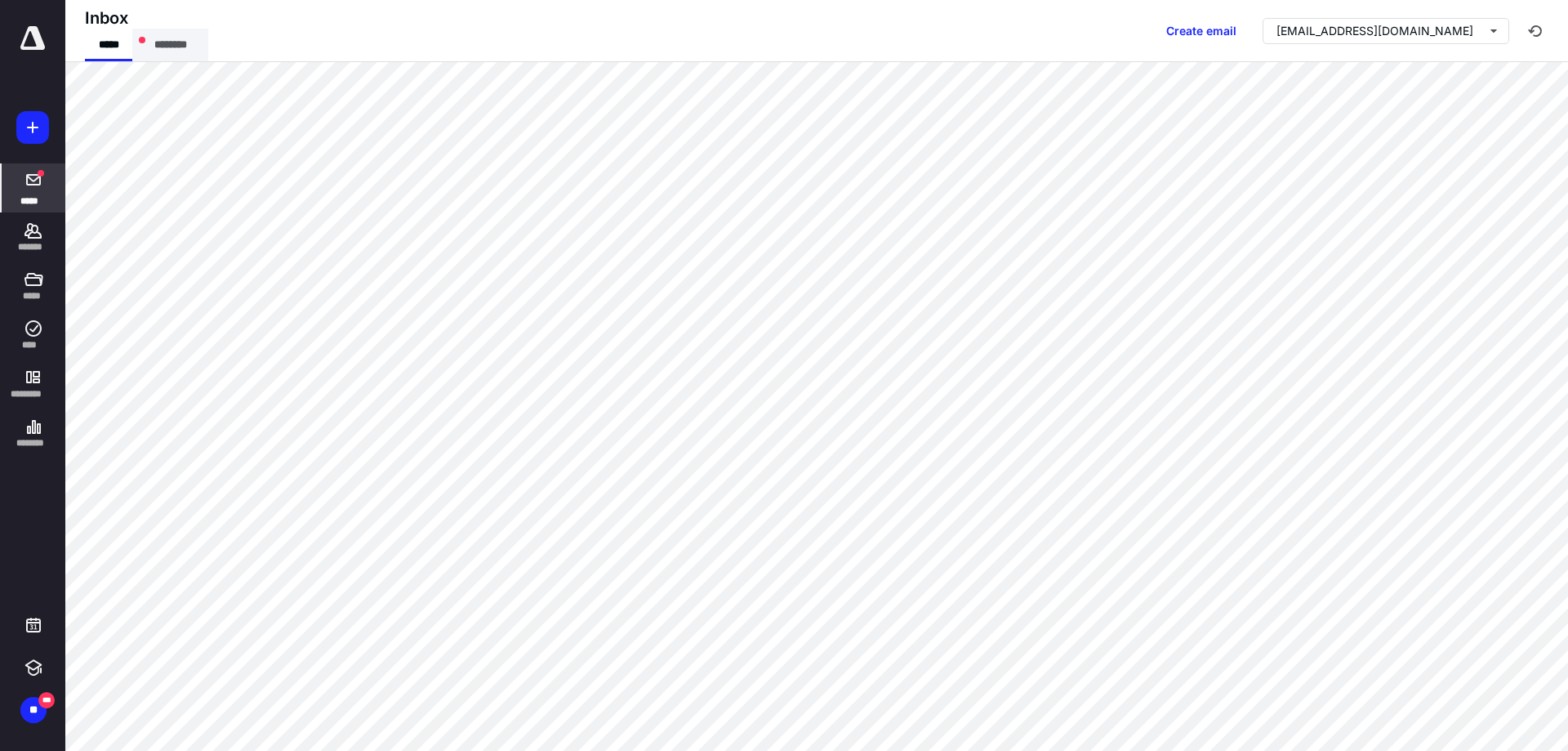 click on "********" at bounding box center [170, 45] 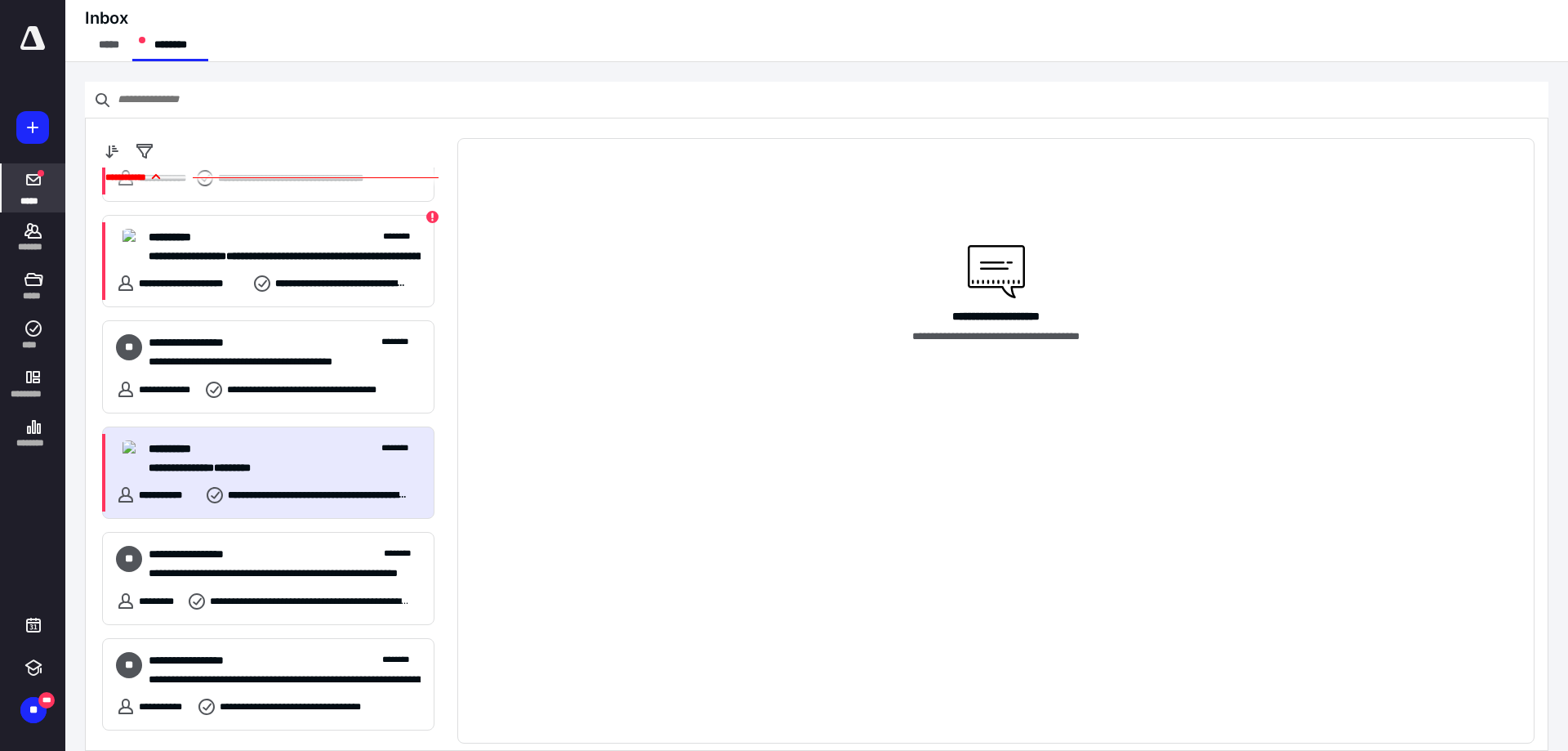 scroll, scrollTop: 245, scrollLeft: 0, axis: vertical 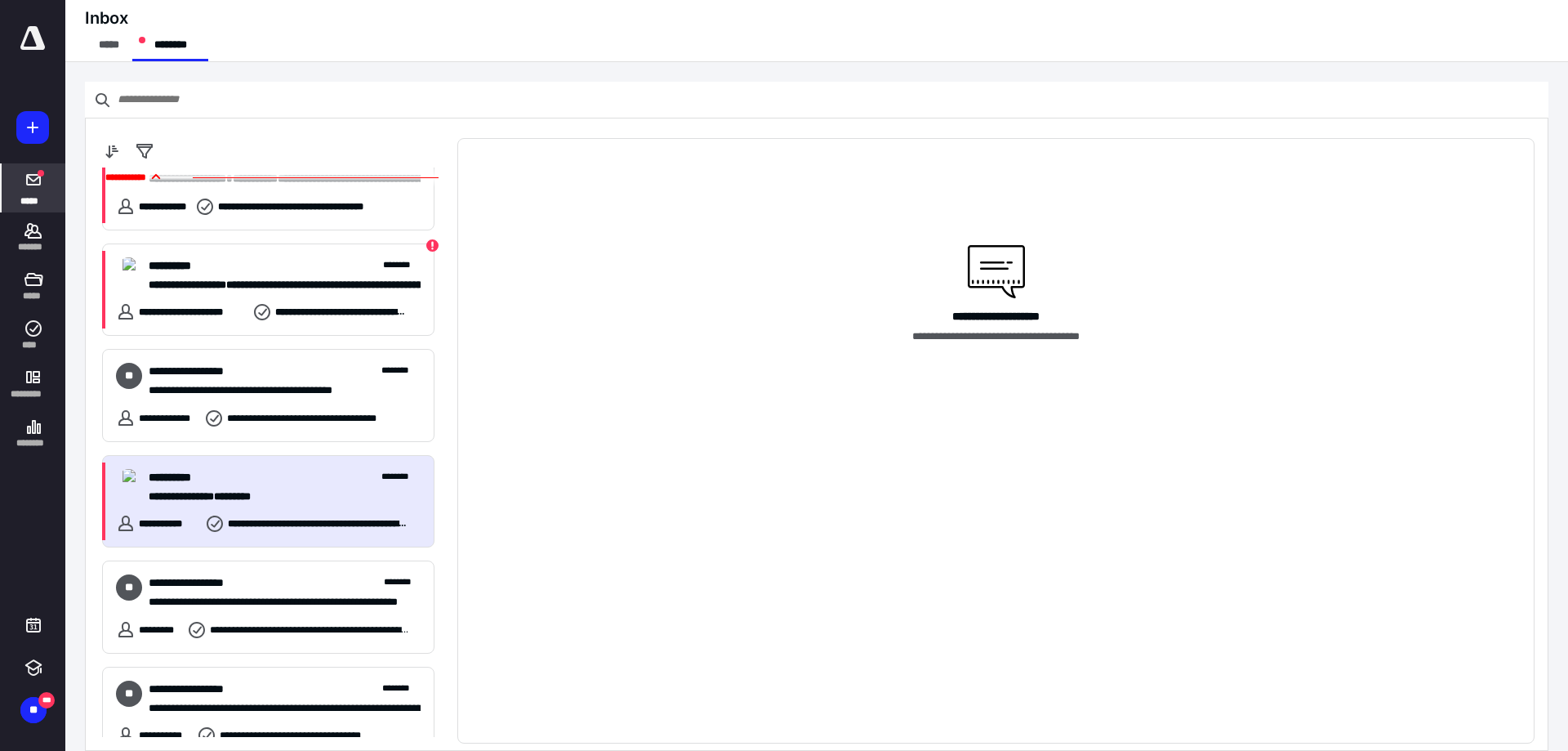 click on "**********" at bounding box center (278, 497) 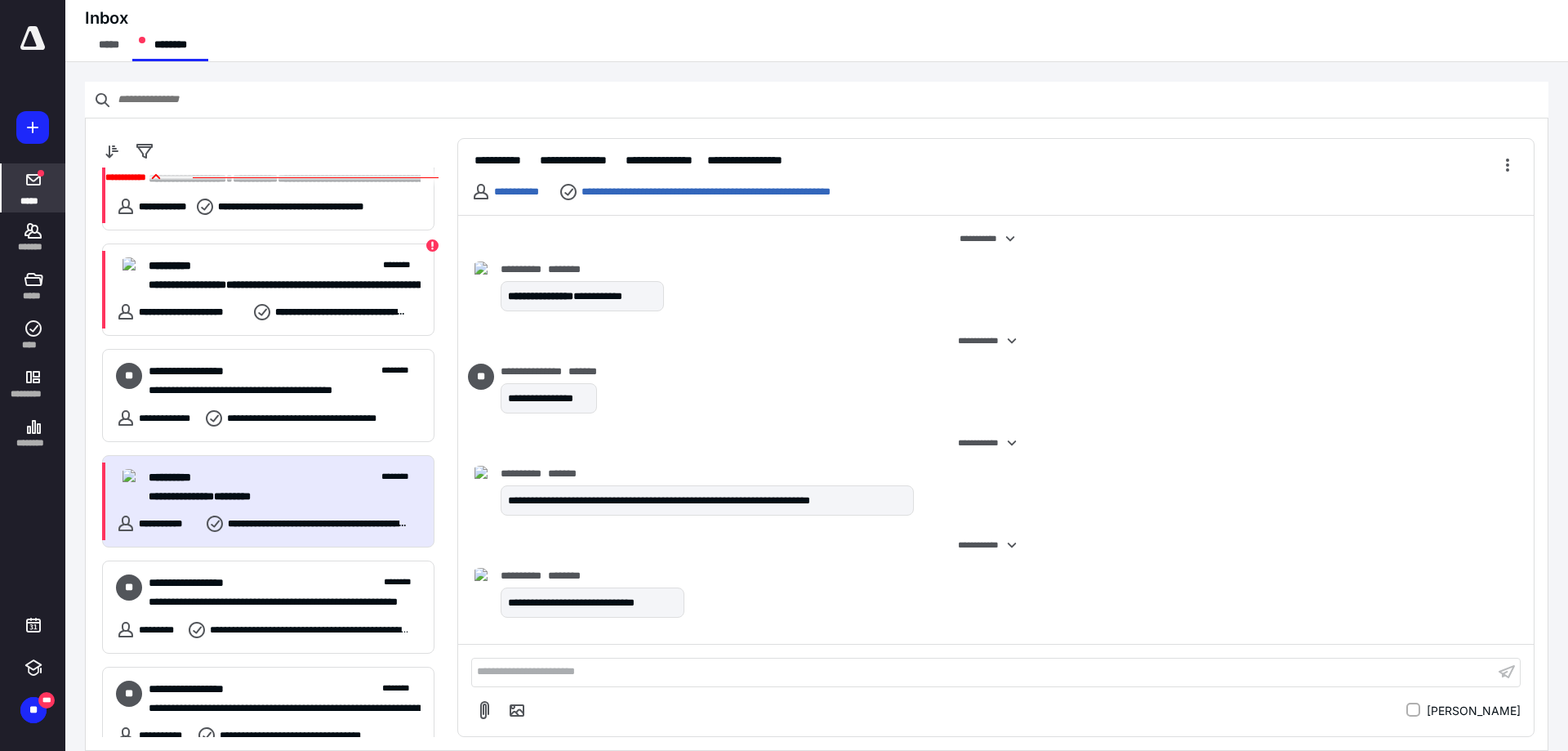 scroll, scrollTop: 980, scrollLeft: 0, axis: vertical 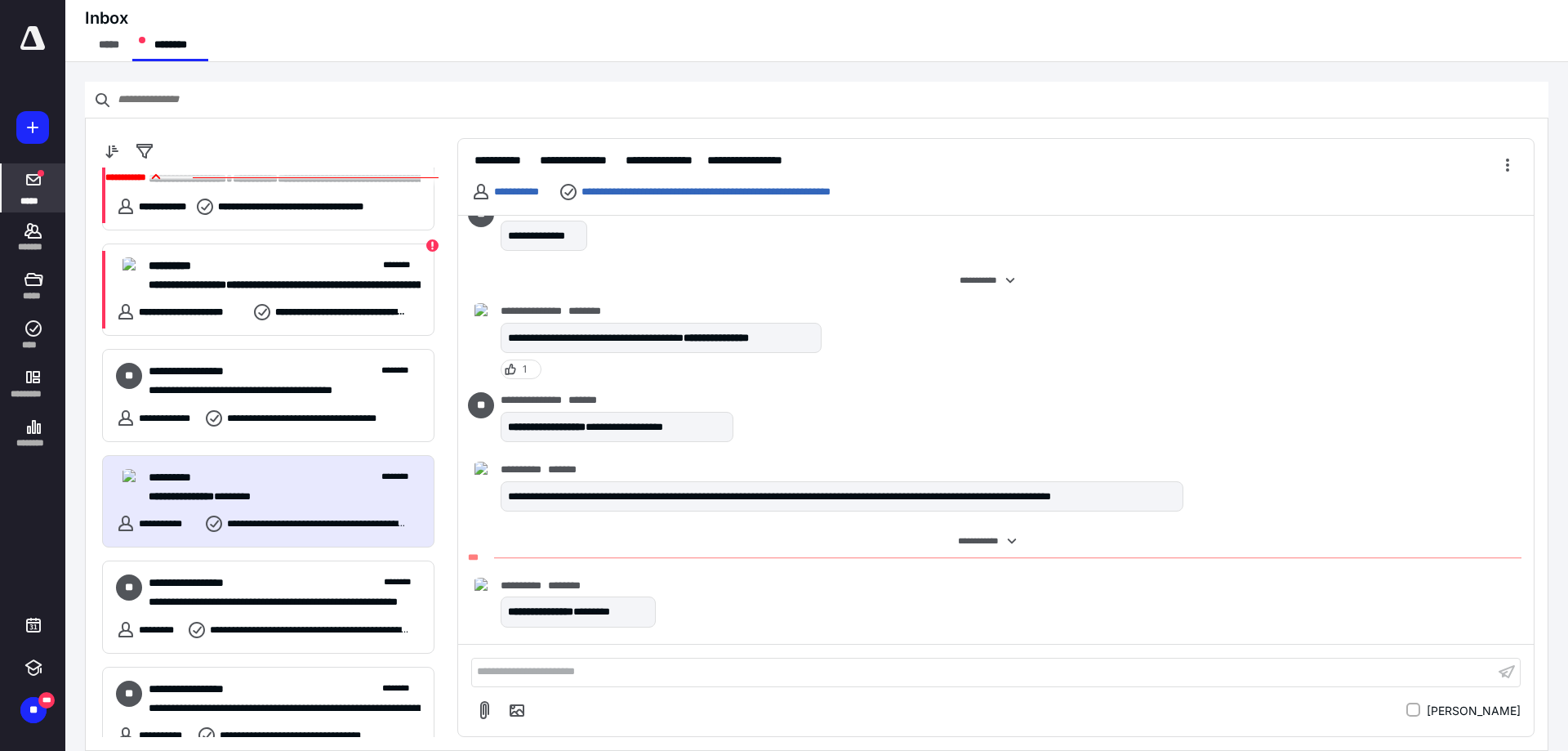 click on "**********" at bounding box center (982, 672) 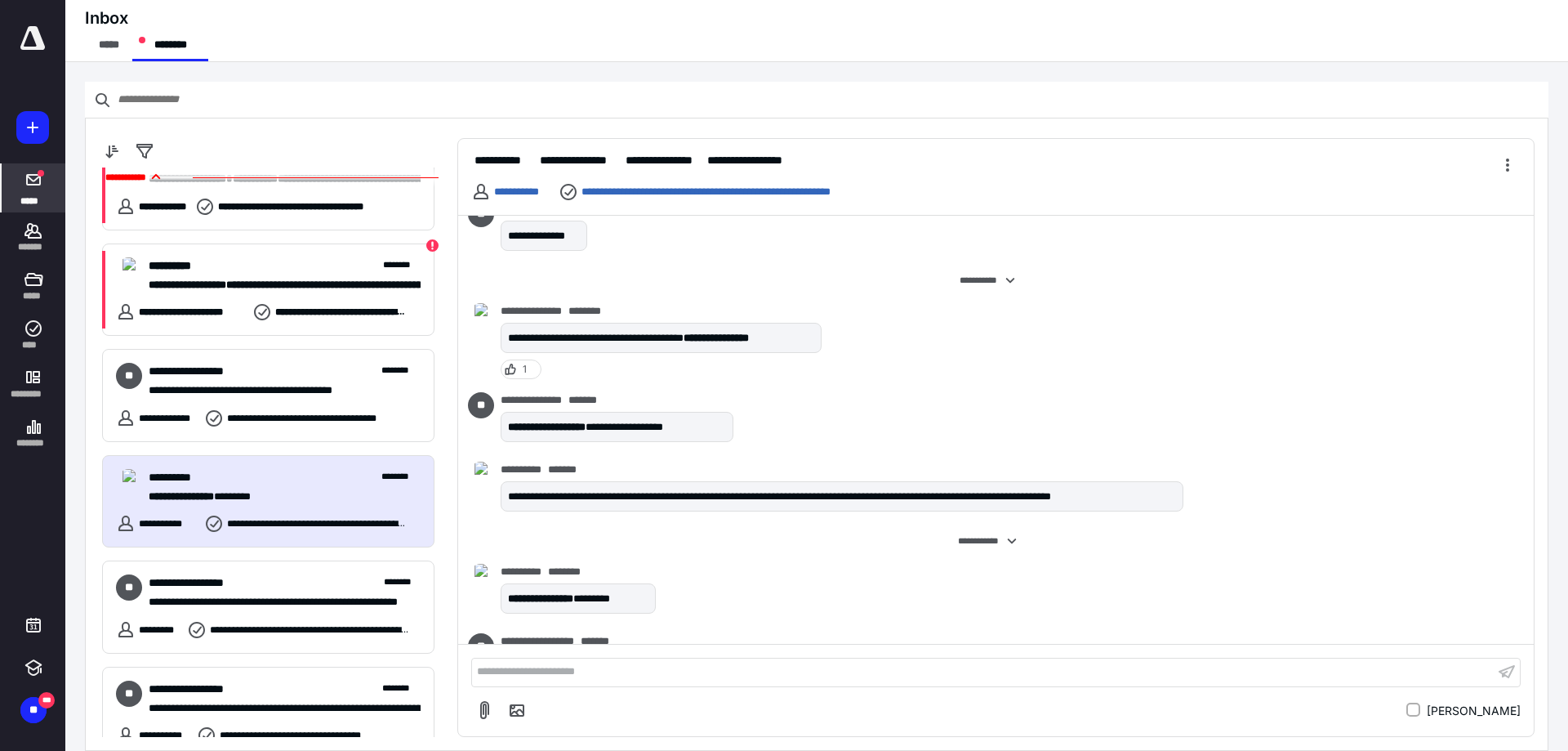 scroll, scrollTop: 1035, scrollLeft: 0, axis: vertical 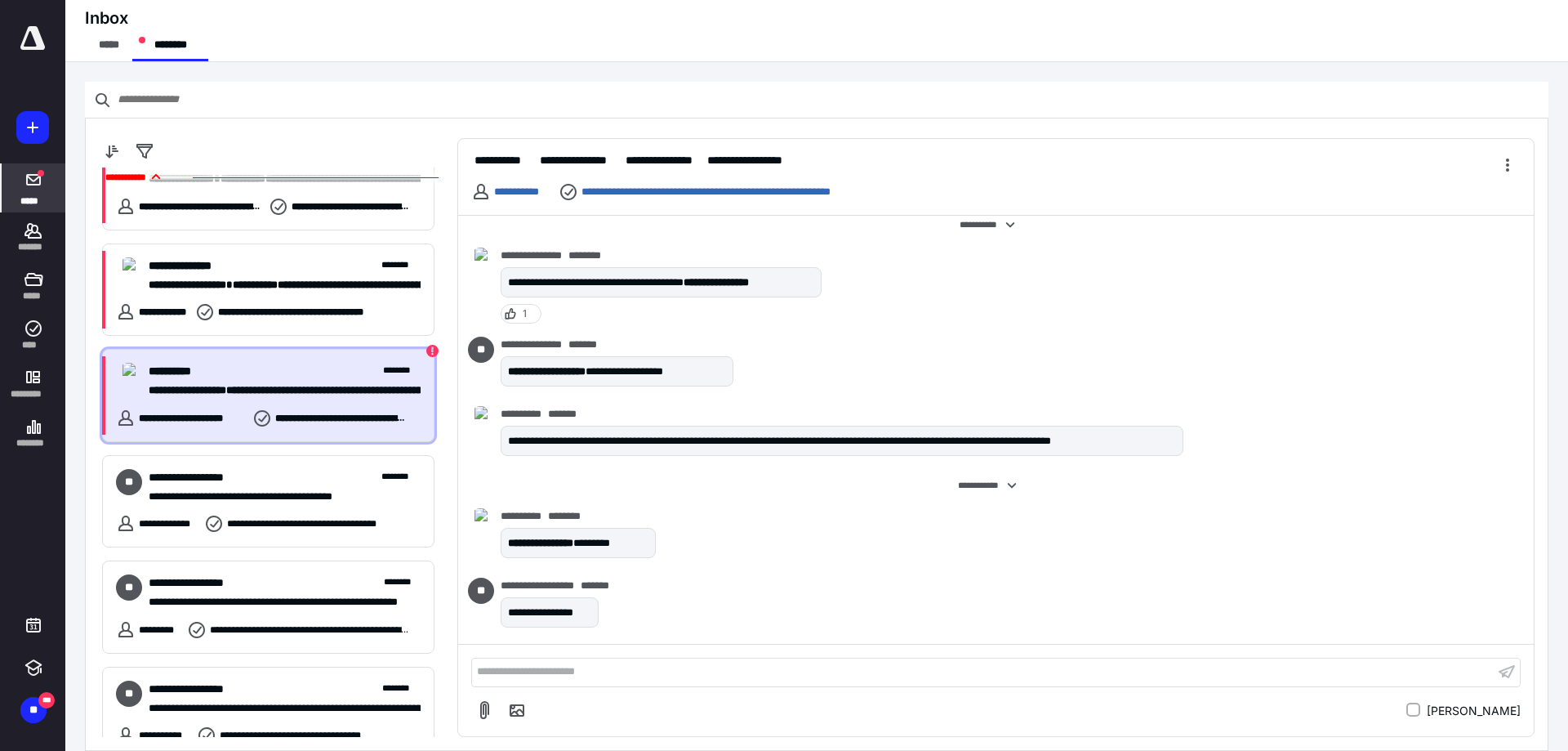 click on "**********" at bounding box center [278, 391] 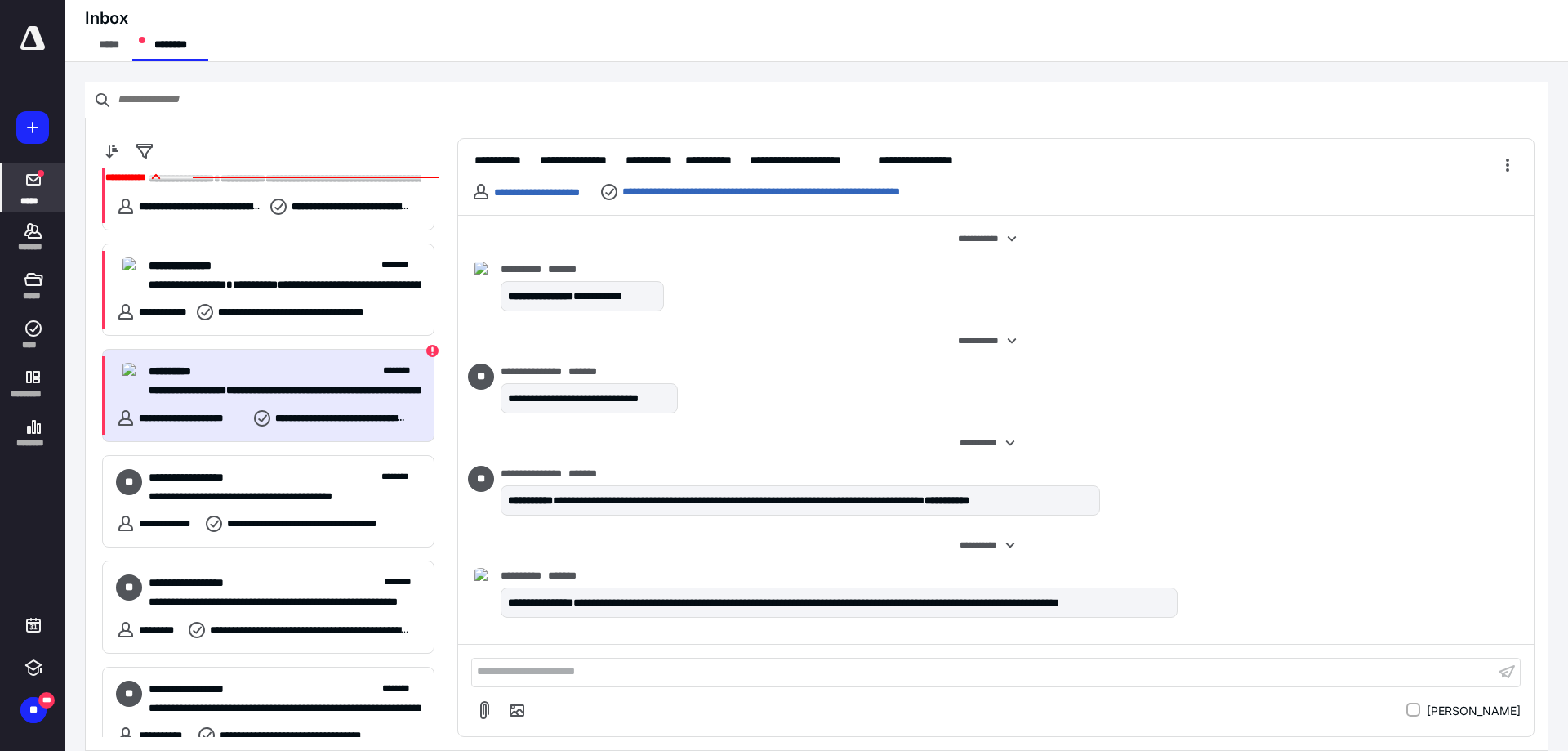 scroll, scrollTop: 1873, scrollLeft: 0, axis: vertical 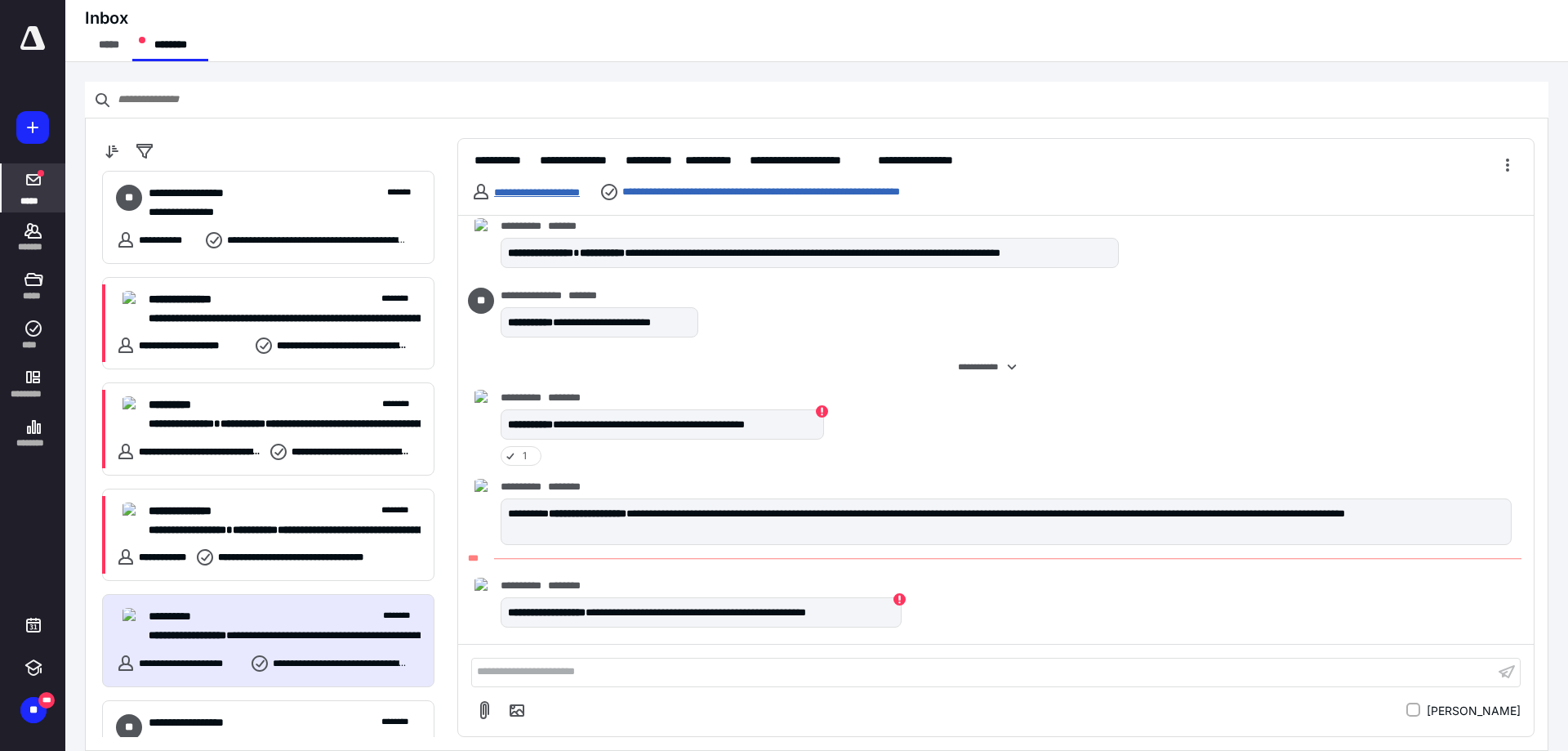click on "**********" at bounding box center (537, 192) 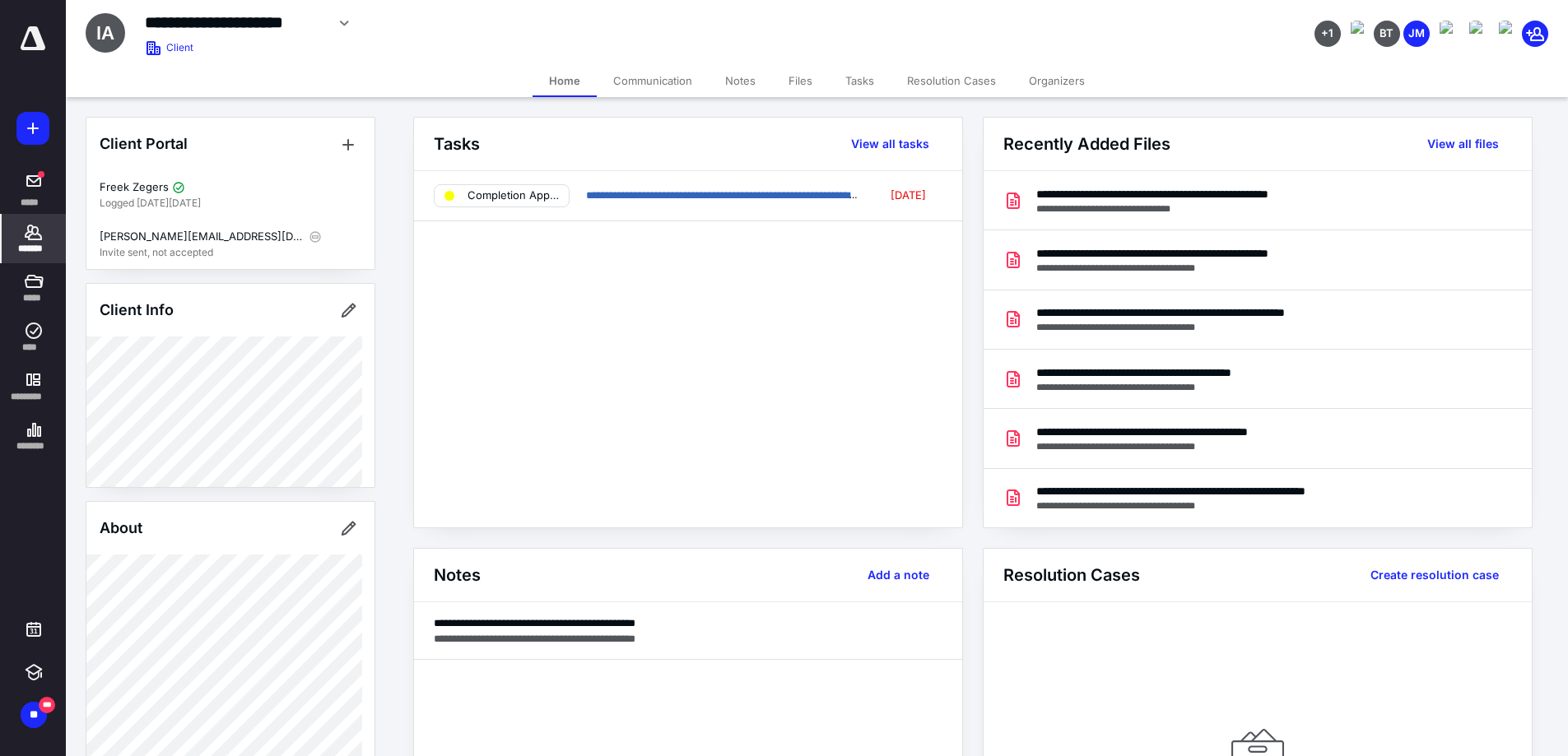click on "Communication" at bounding box center [653, 81] 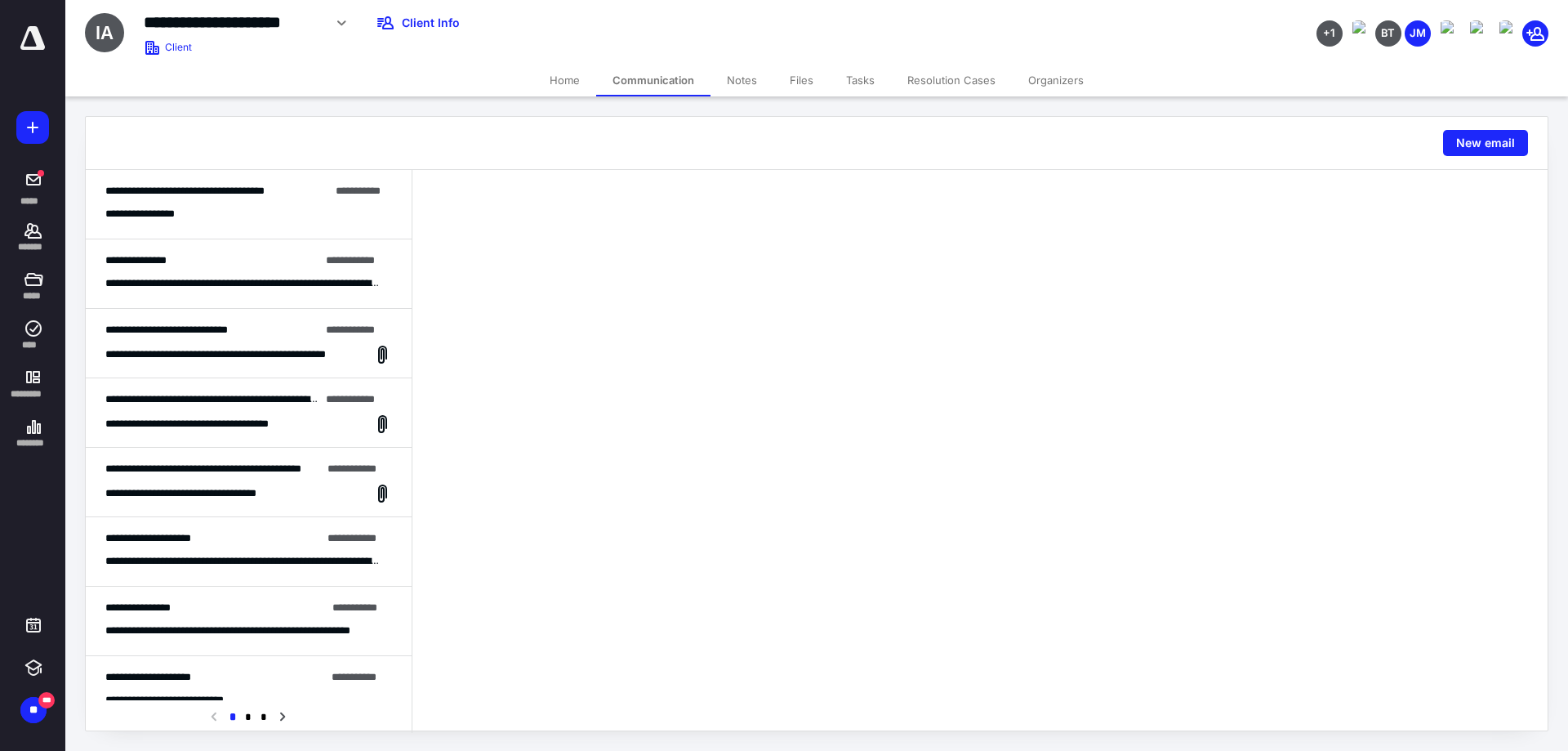 click on "Files" at bounding box center [801, 80] 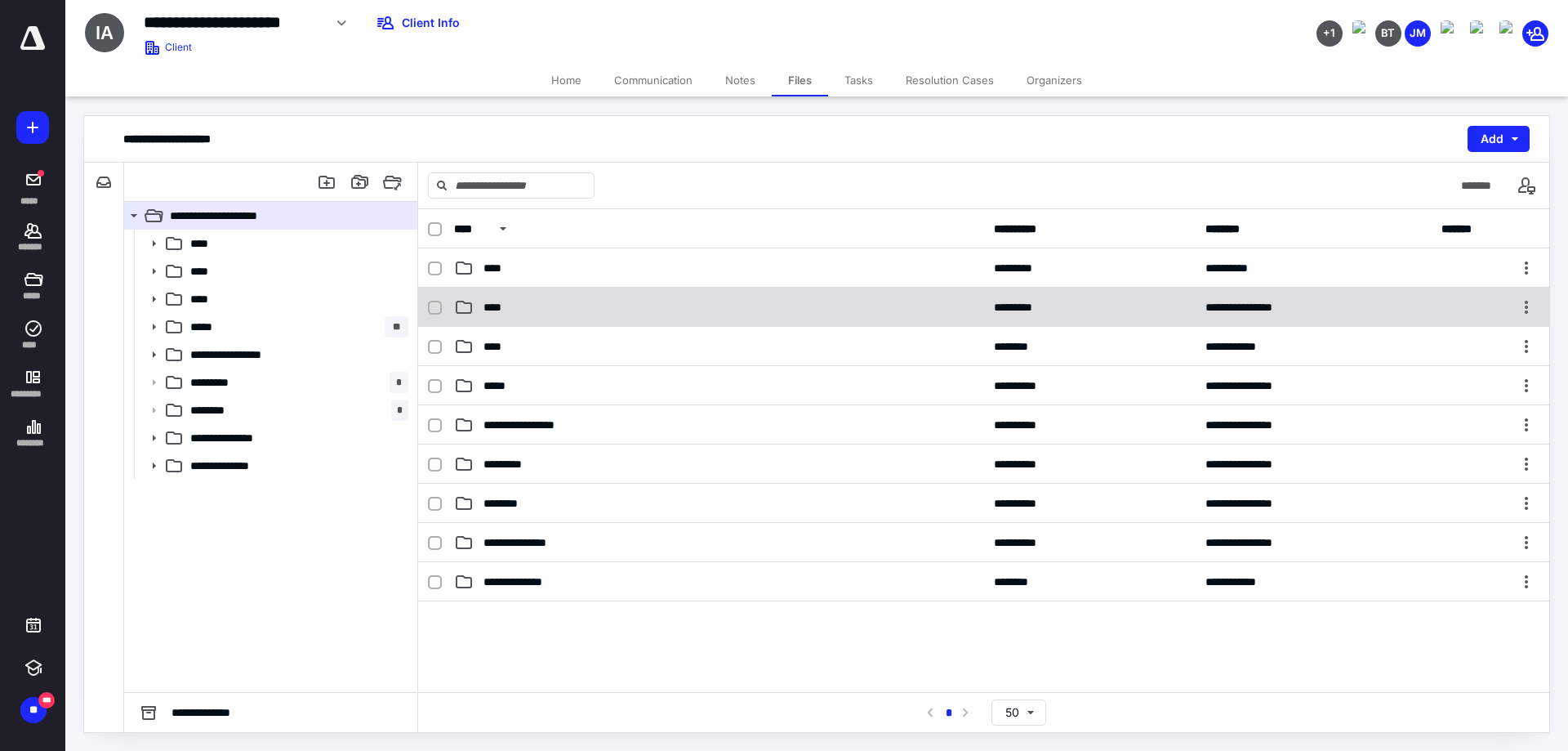 click on "****" at bounding box center (719, 307) 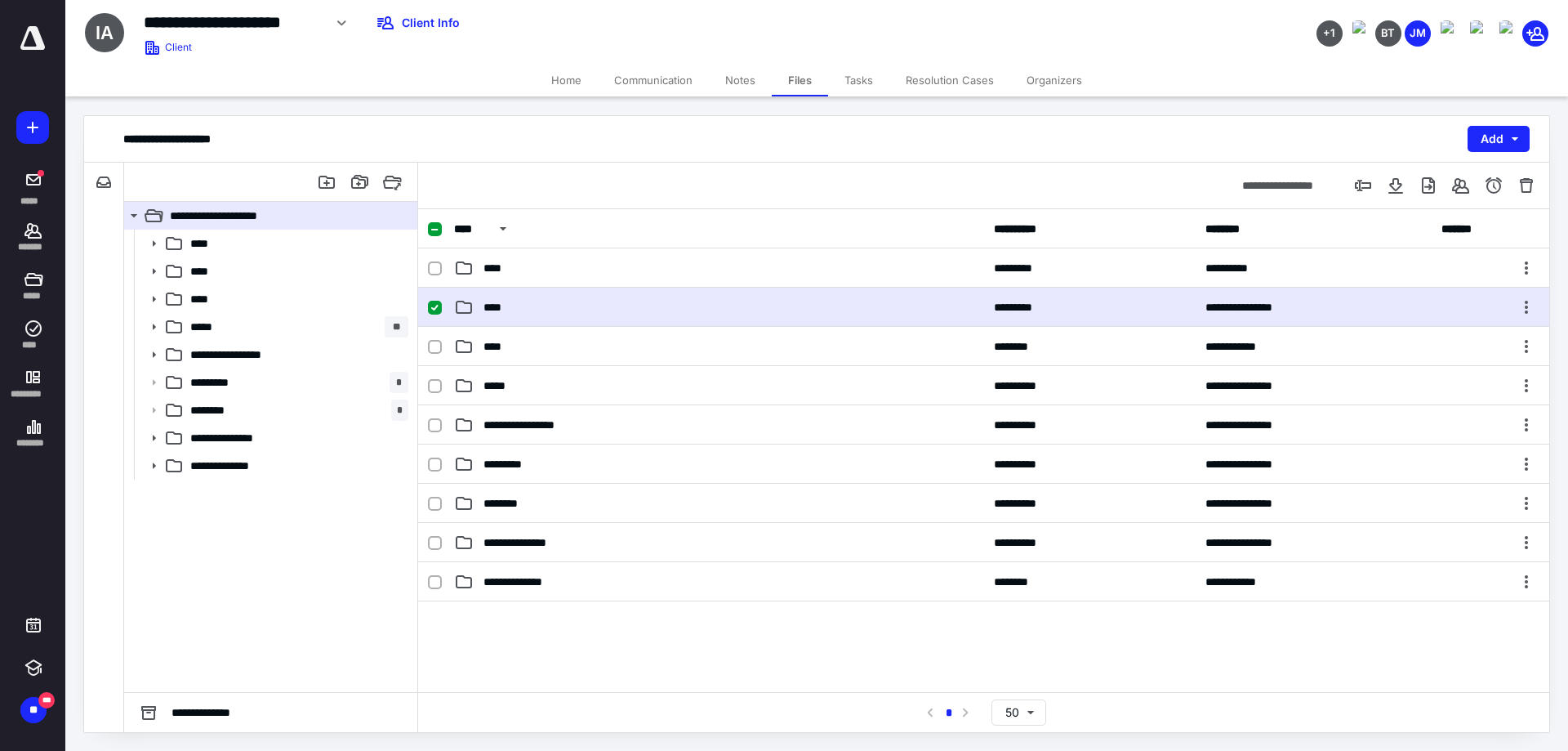 click on "****" at bounding box center (719, 307) 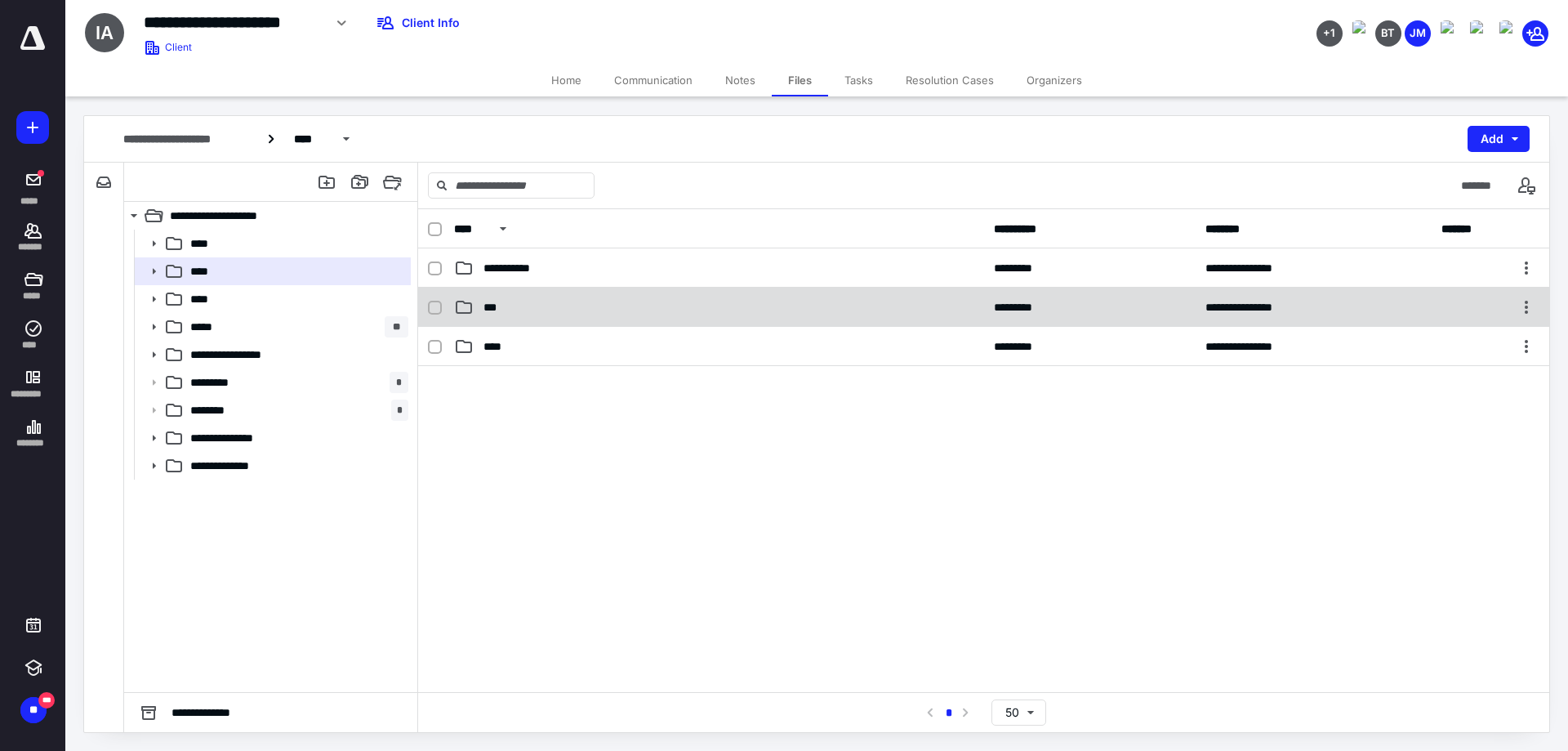 click on "***" at bounding box center (719, 307) 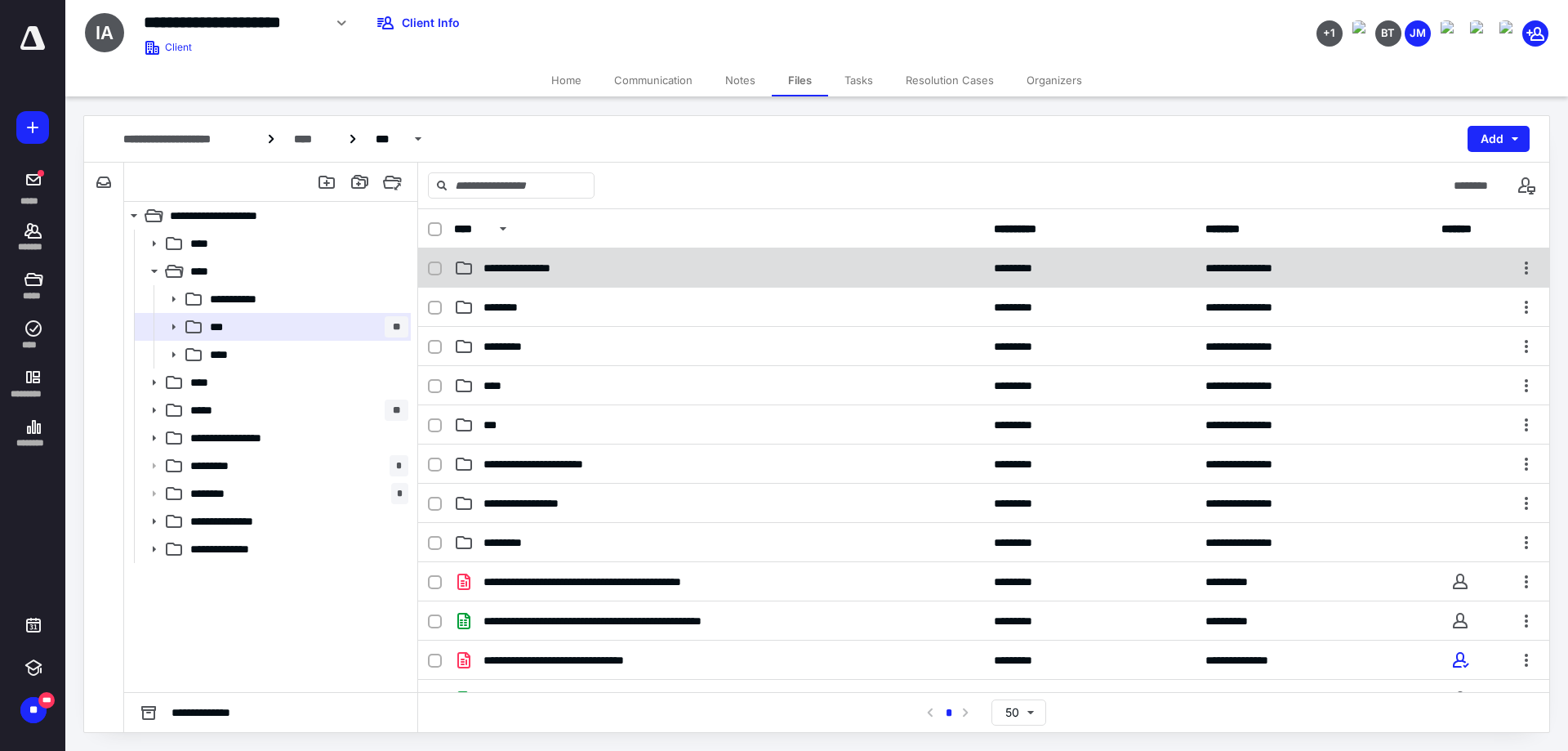 click on "**********" at bounding box center (531, 268) 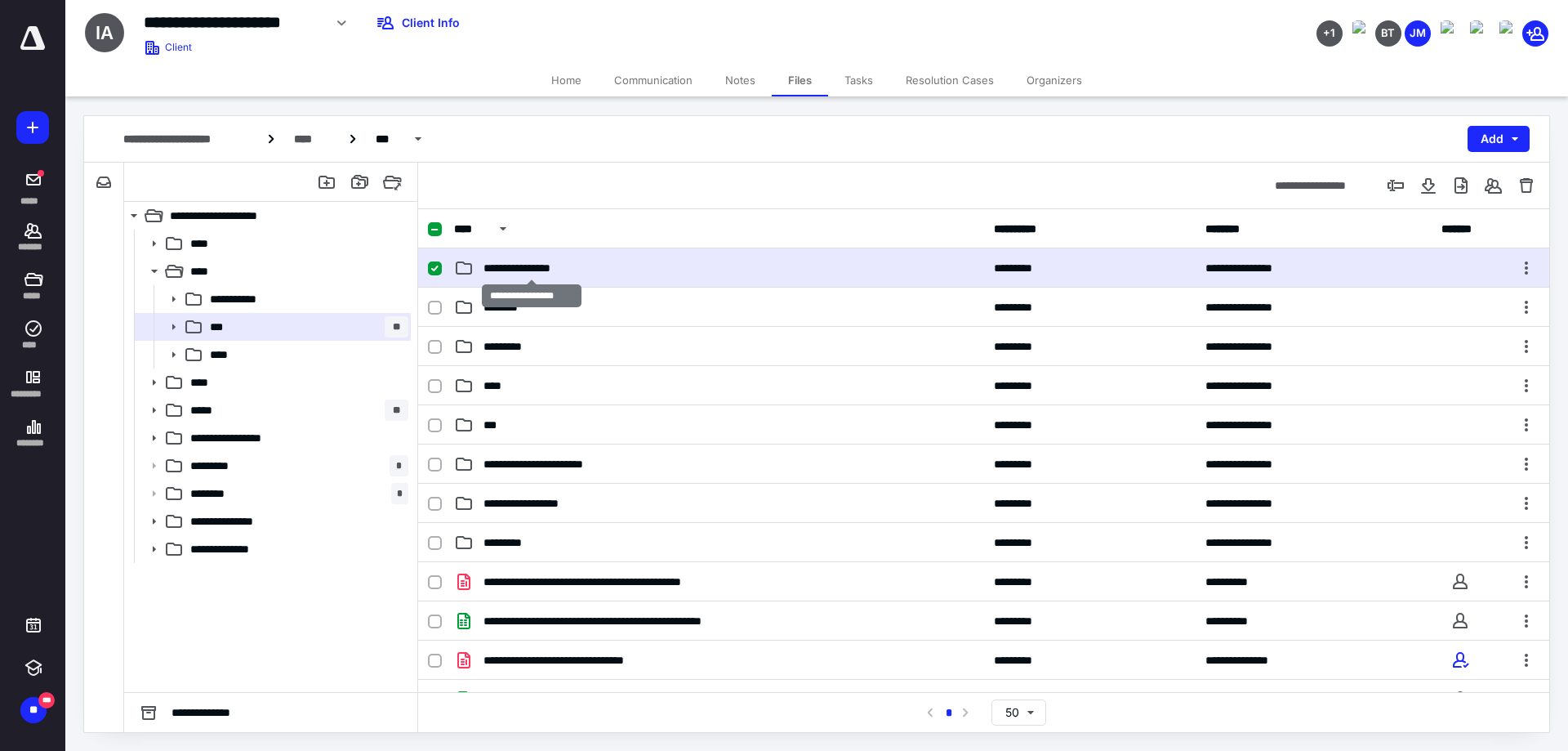 click on "**********" at bounding box center (531, 268) 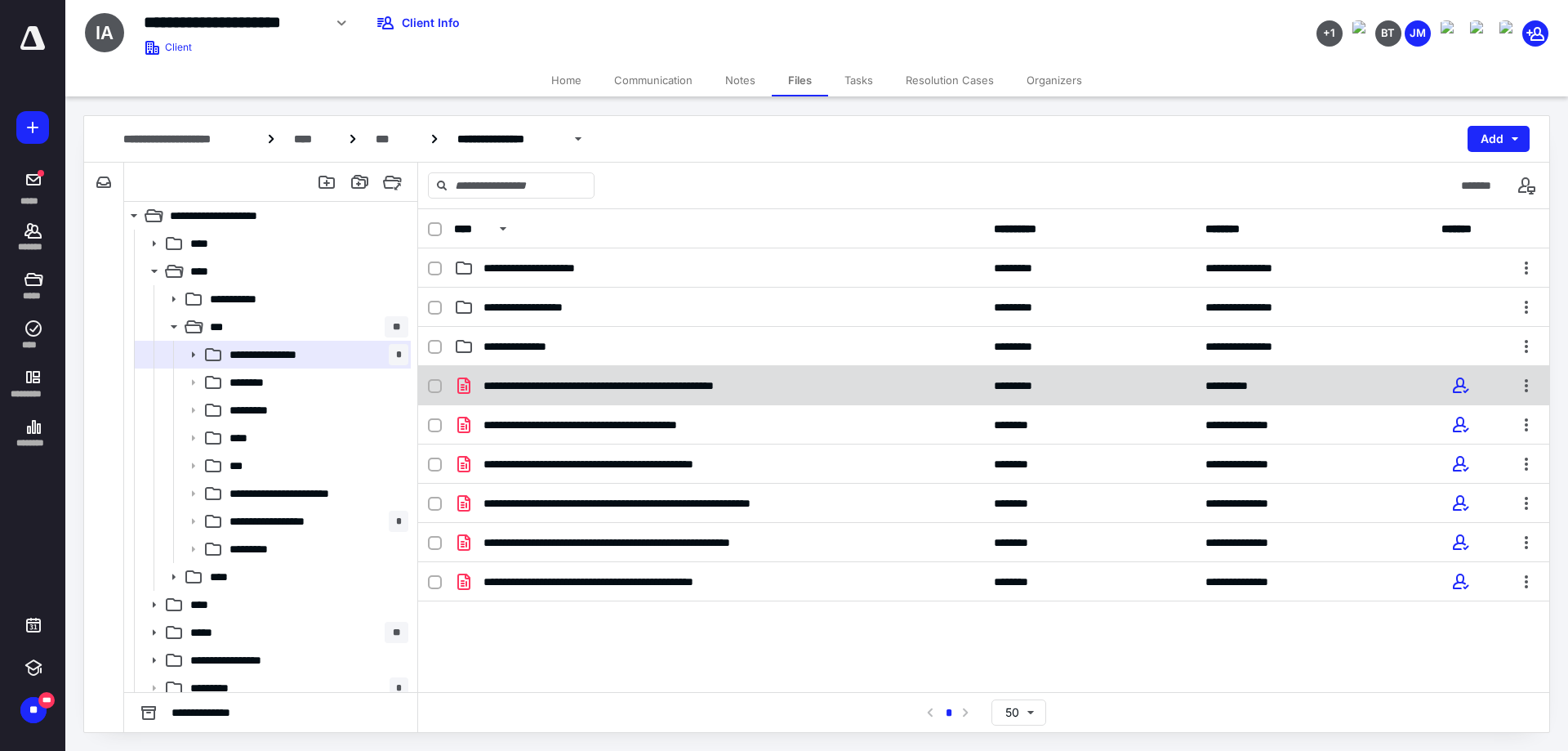 click 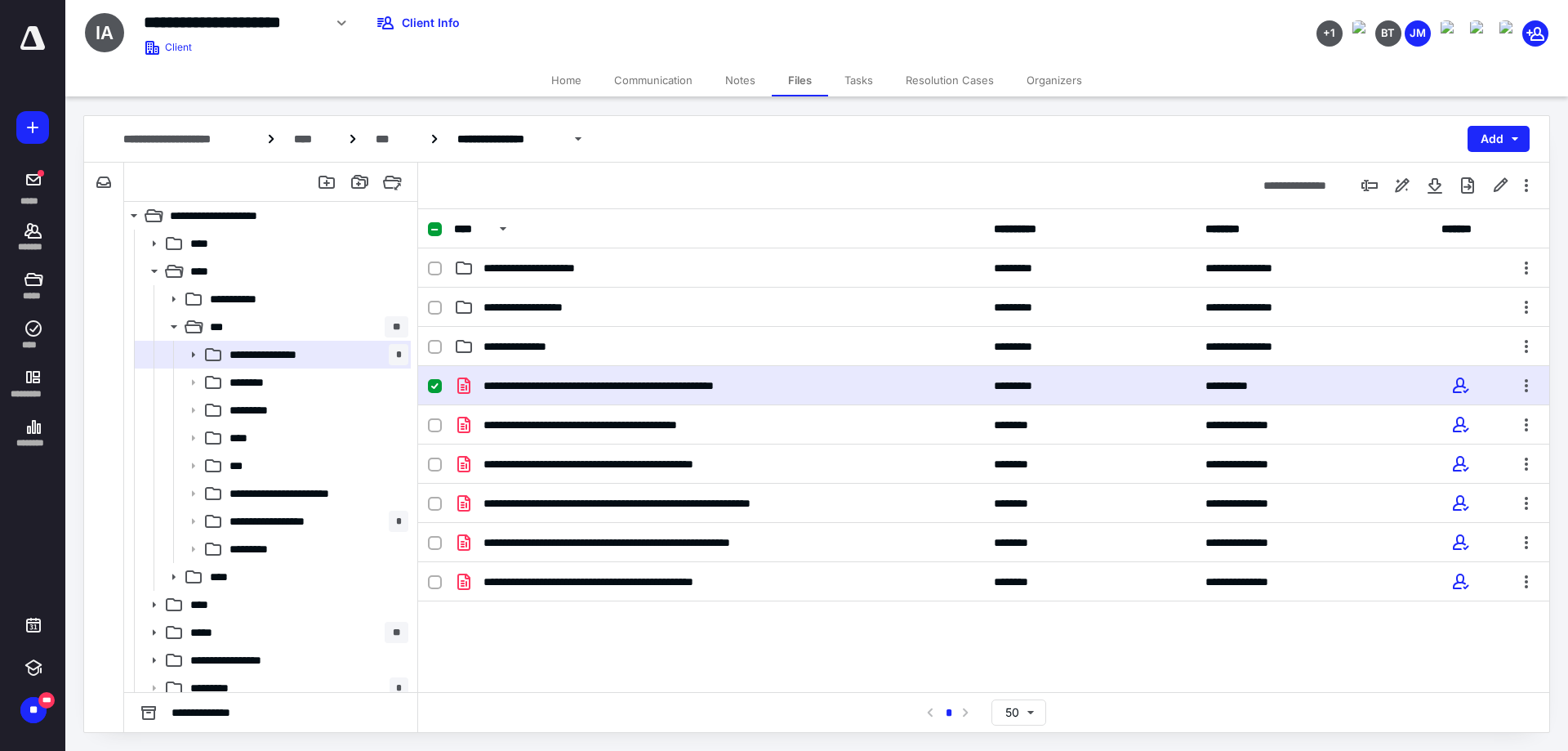 click at bounding box center (434, 387) 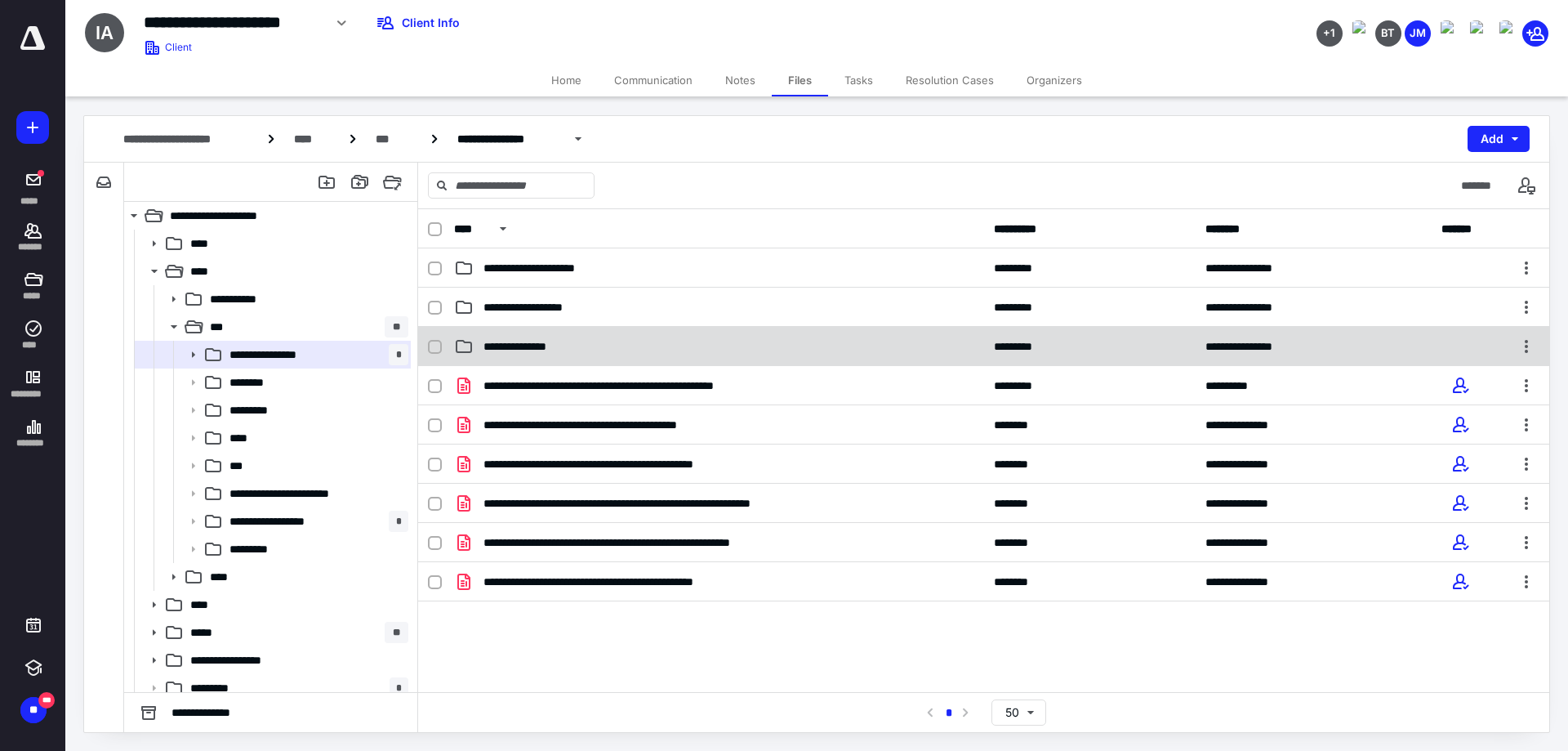 click on "**********" at bounding box center [983, 346] 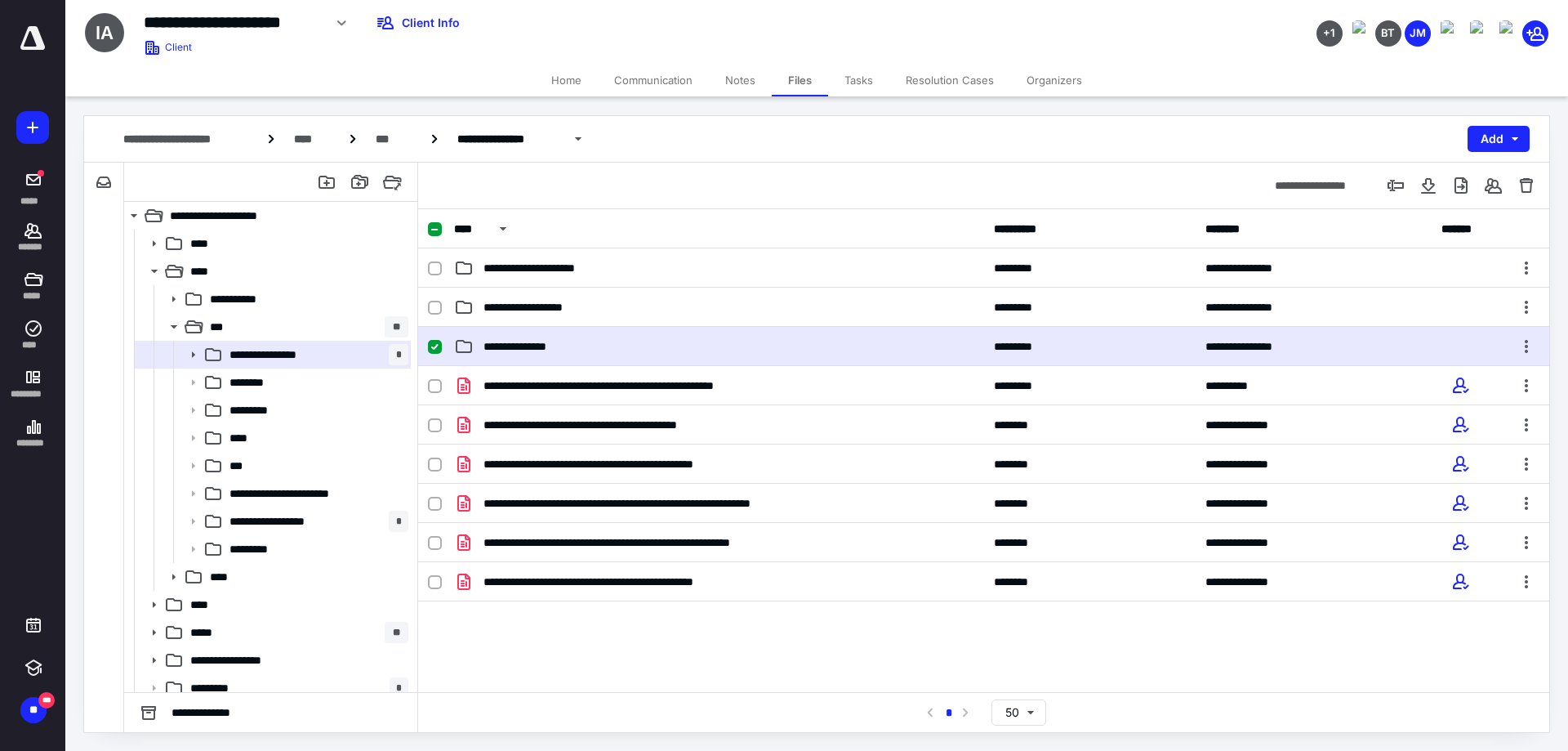 click on "**********" at bounding box center (983, 346) 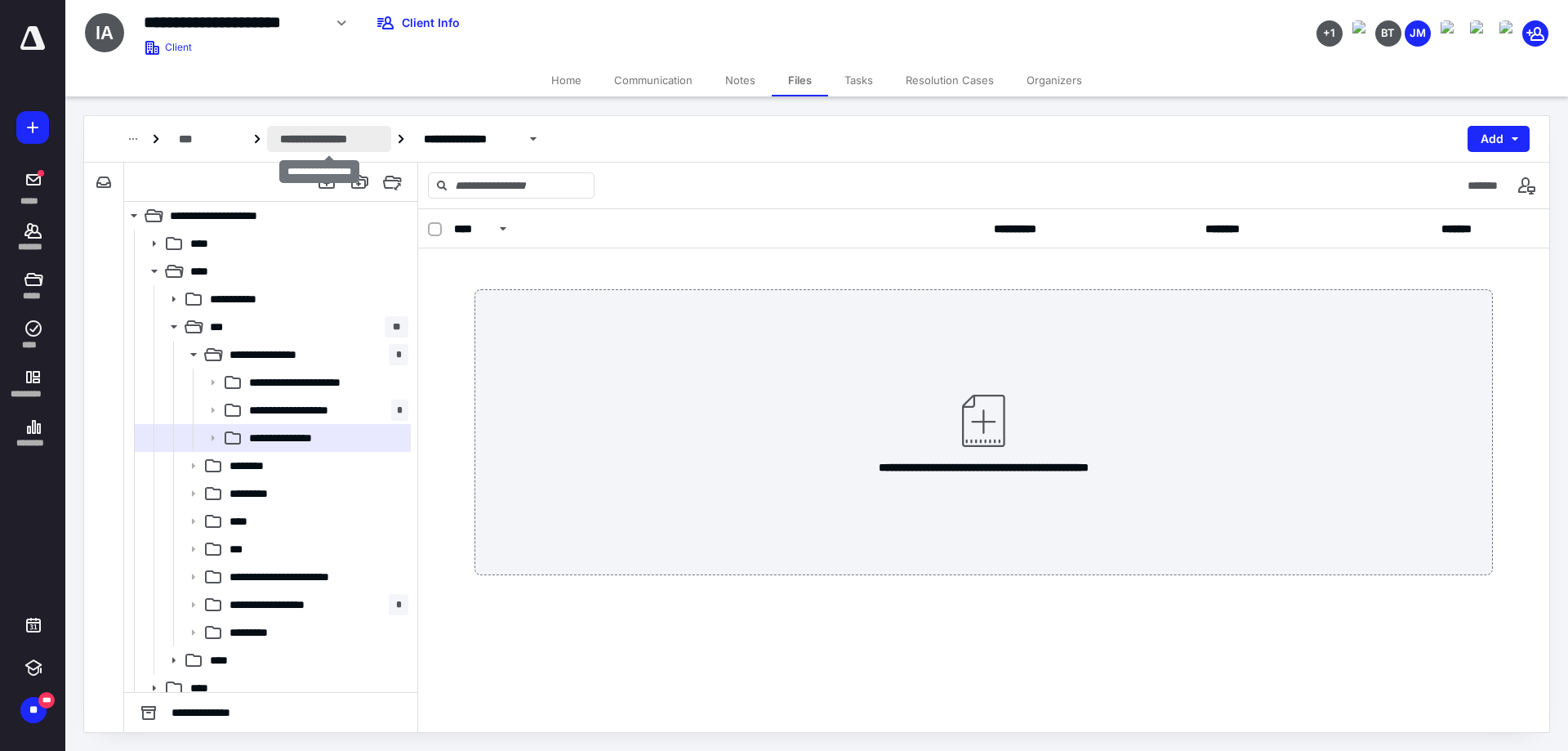 click on "**********" at bounding box center [329, 139] 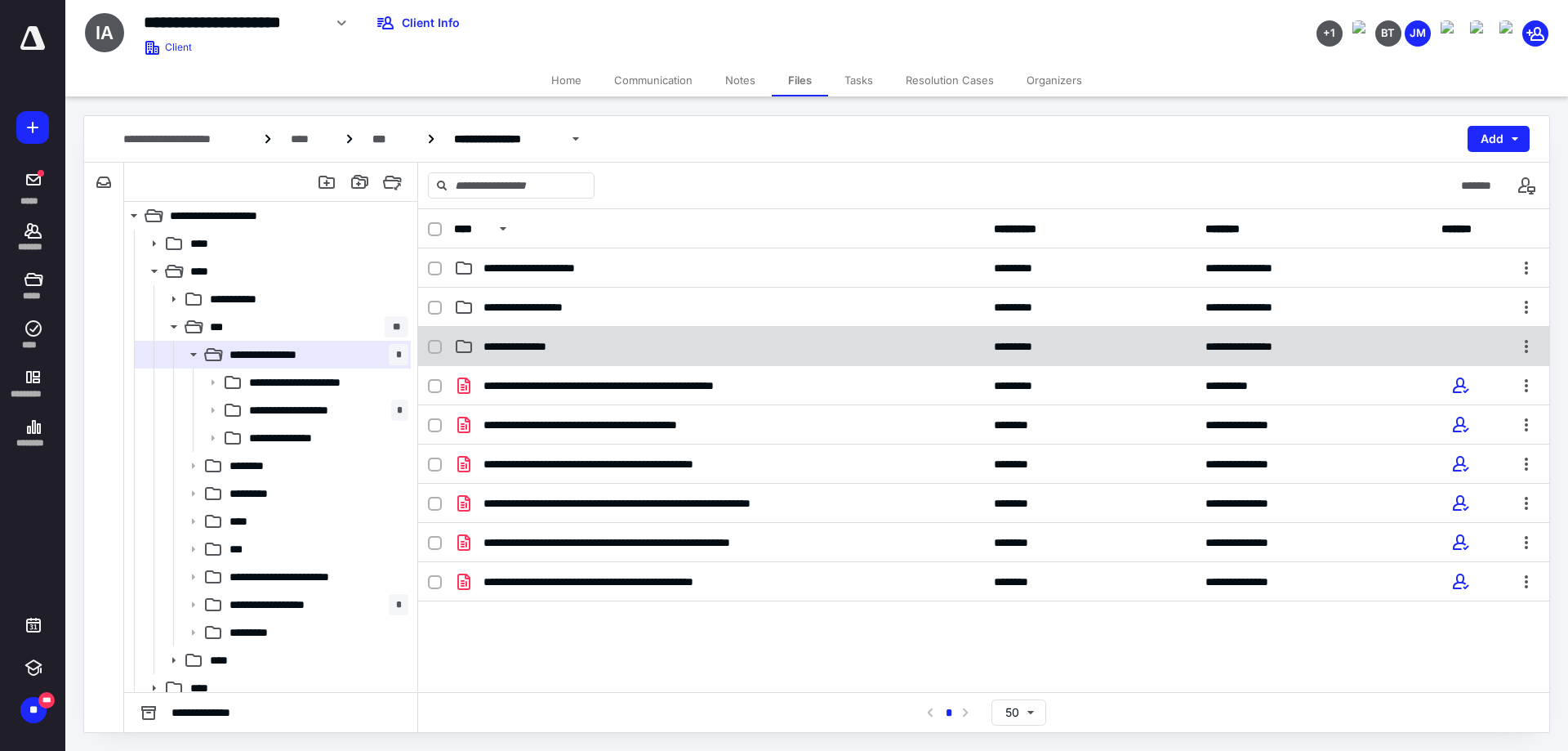 click on "**********" at bounding box center [526, 346] 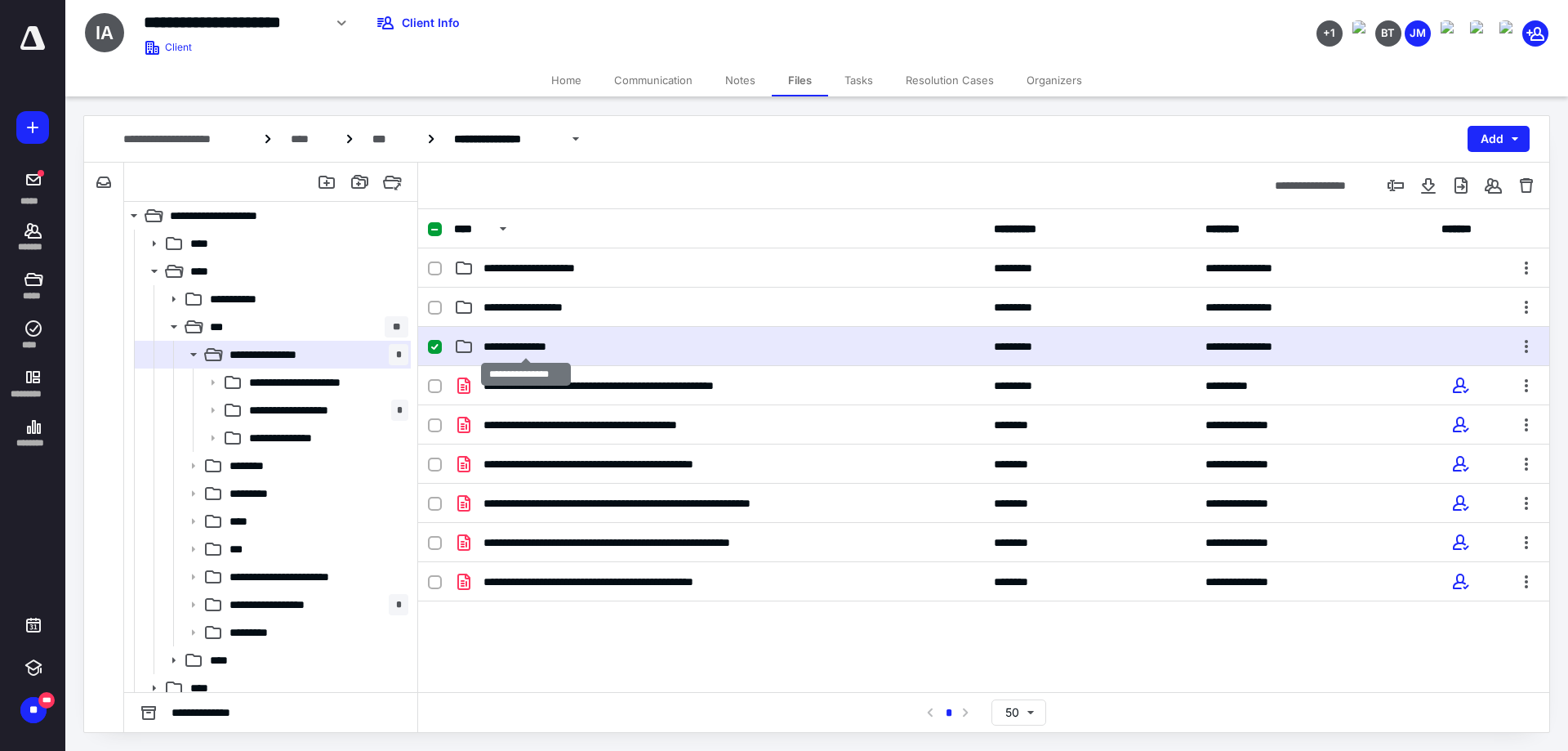 click on "**********" at bounding box center (526, 346) 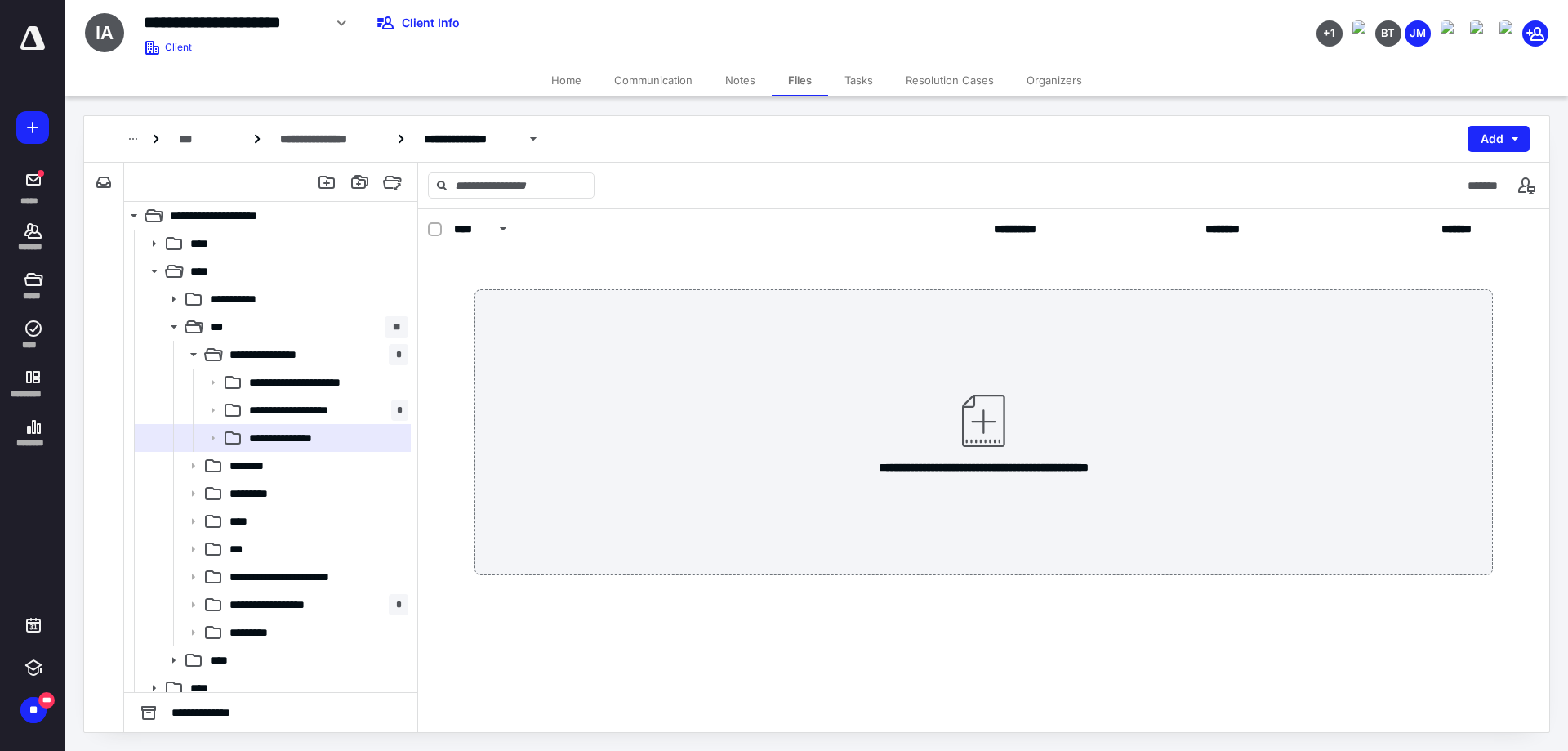 click on "Communication" at bounding box center (653, 80) 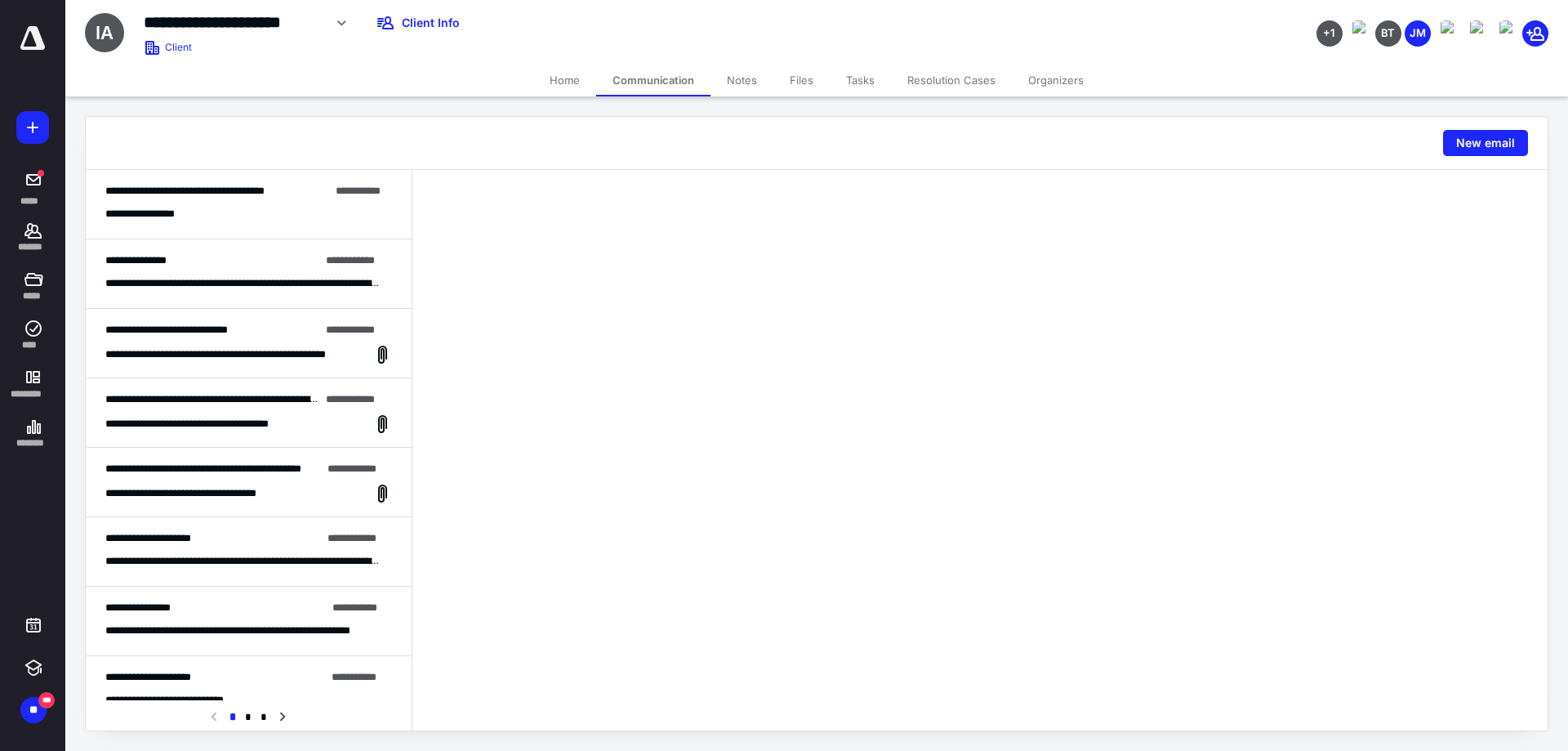 click on "Communication" at bounding box center [653, 80] 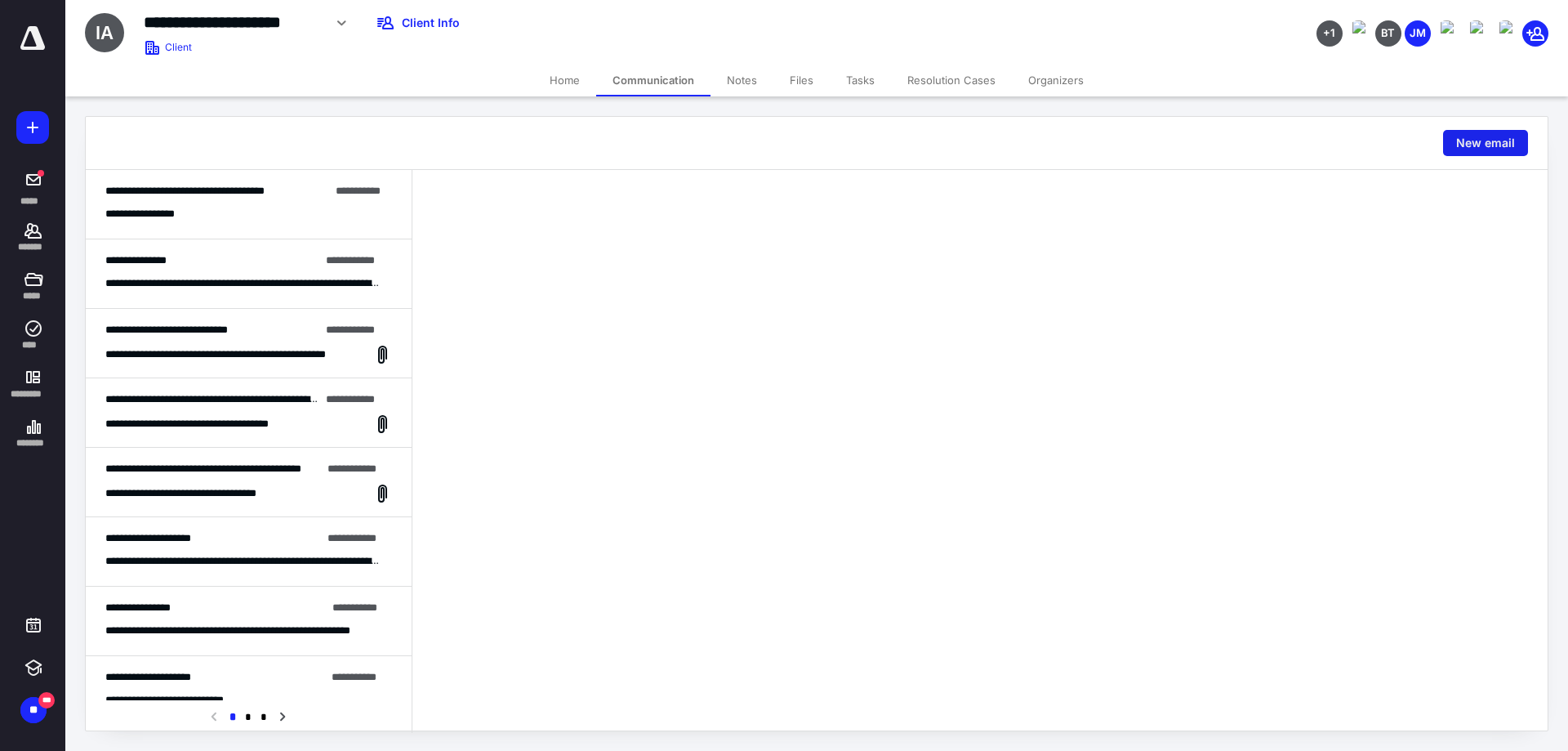 click on "New email" at bounding box center [1486, 143] 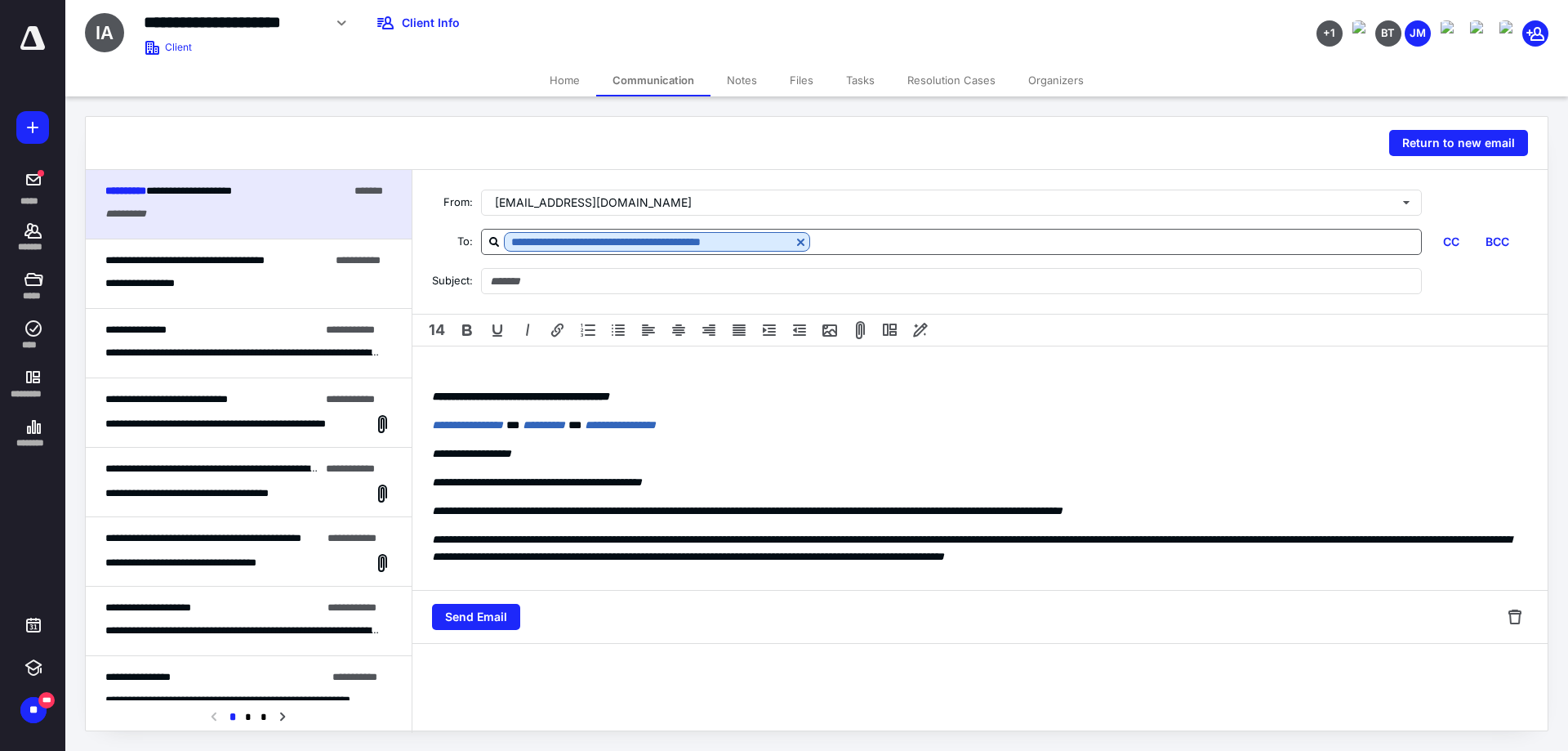 click at bounding box center [1116, 241] 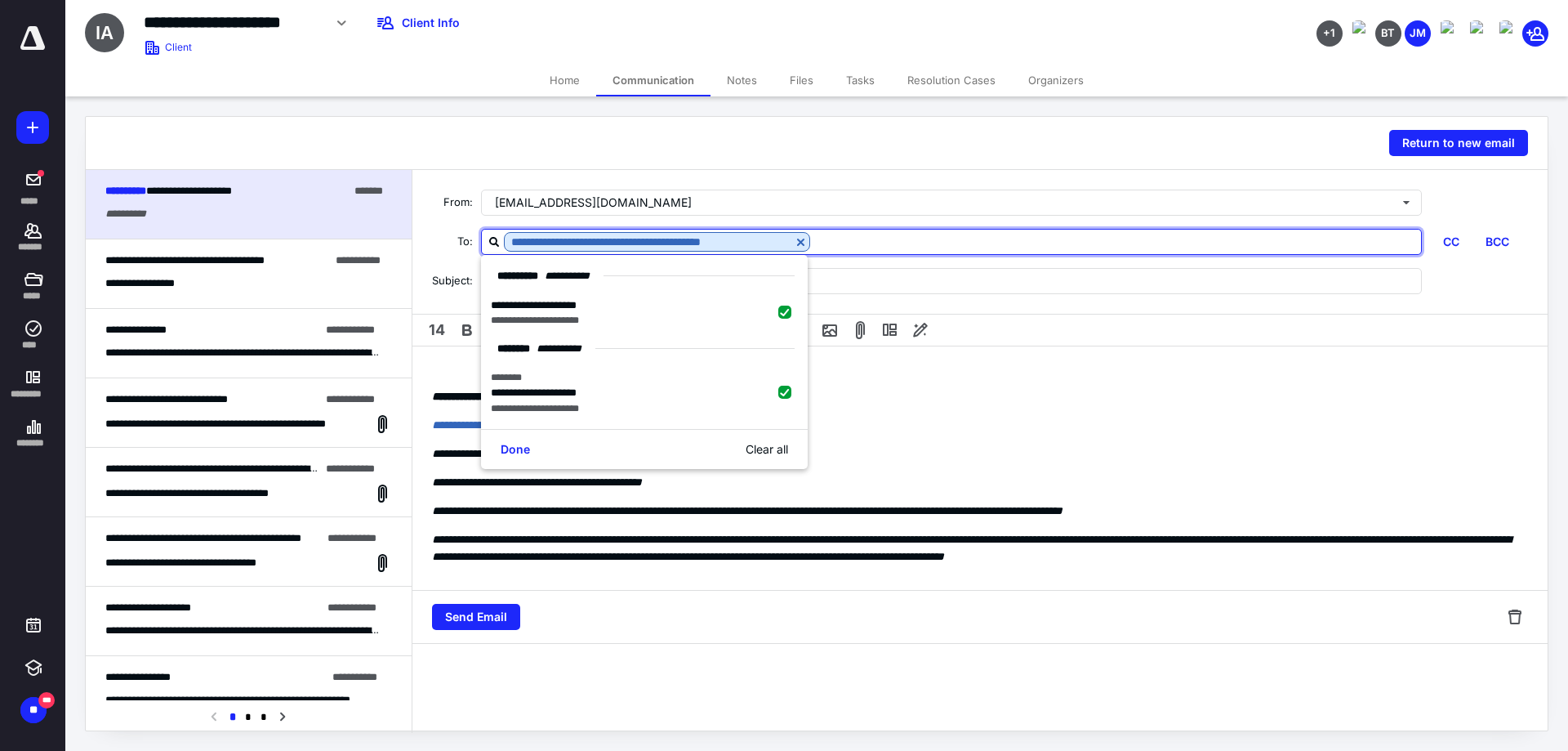 click on "**********" at bounding box center [980, 242] 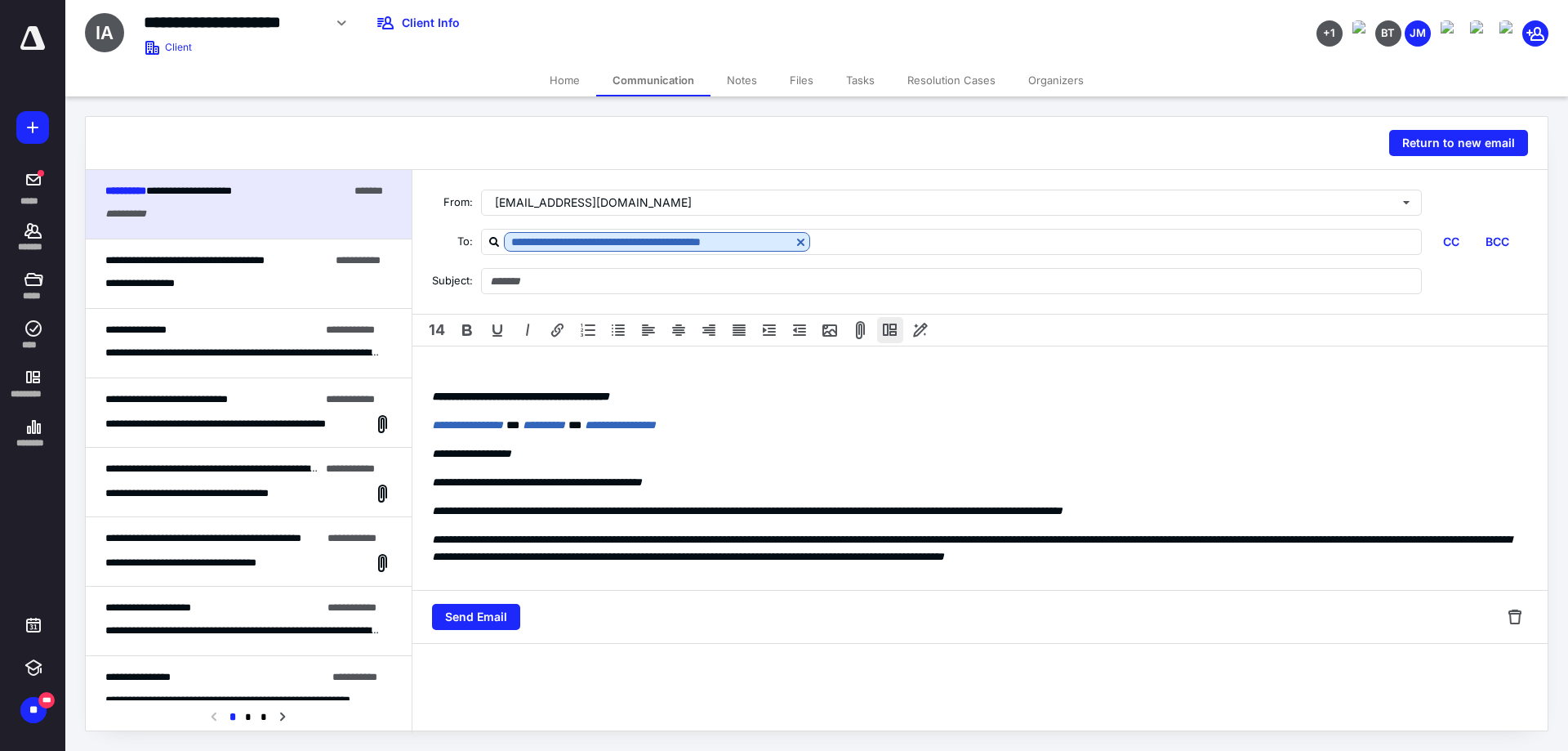 click at bounding box center (890, 330) 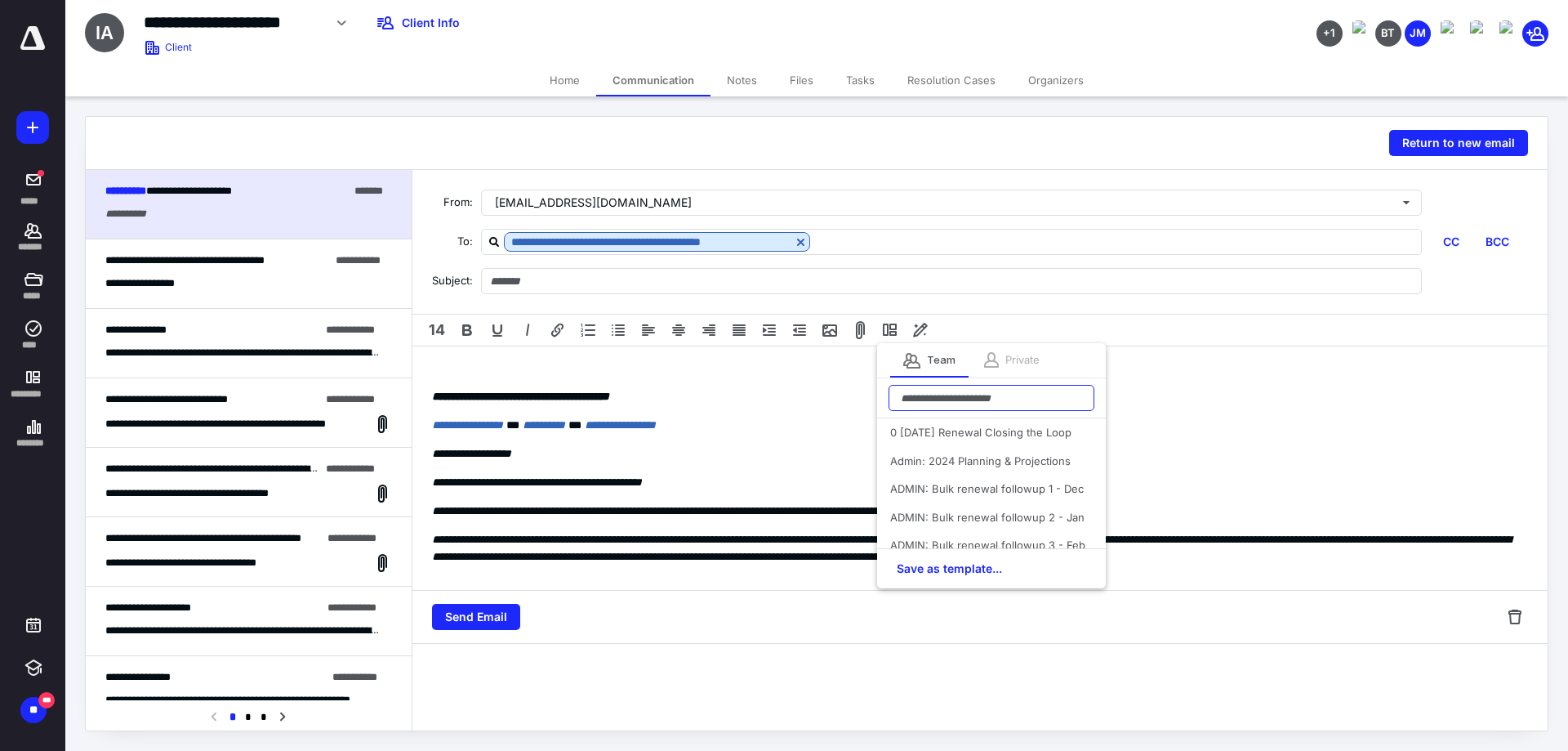 click at bounding box center (991, 398) 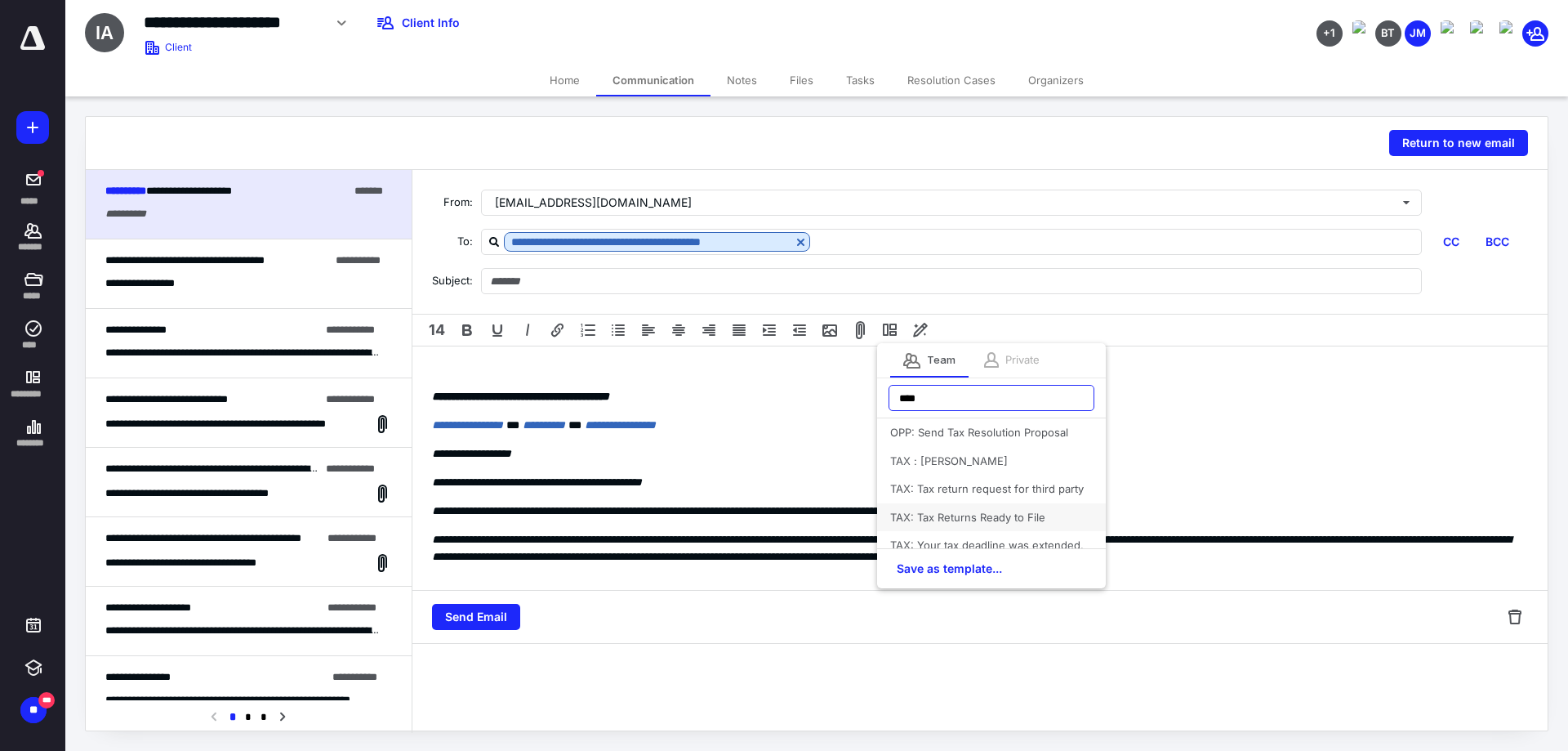 type on "***" 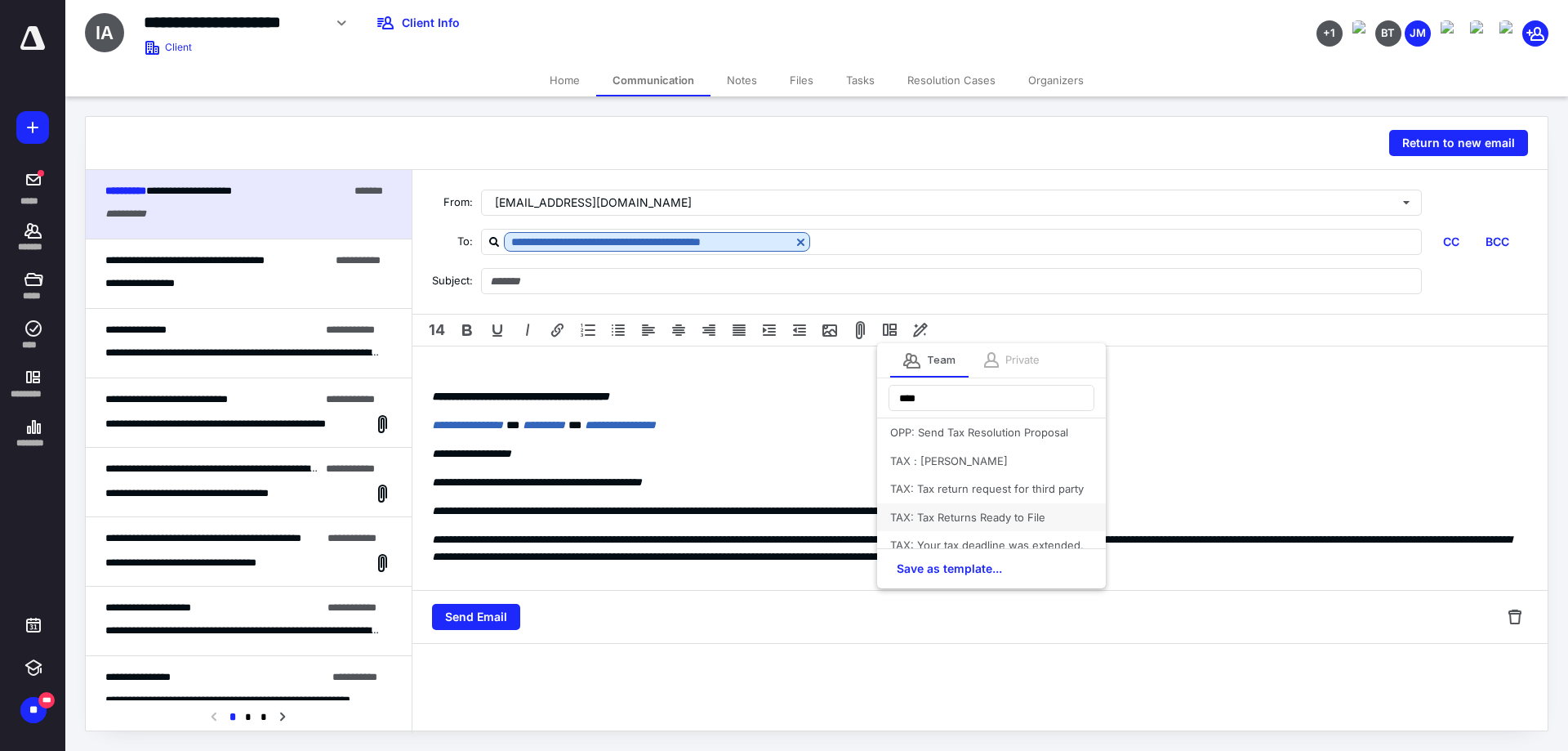 click on "TAX: Tax Returns Ready to File" at bounding box center (991, 517) 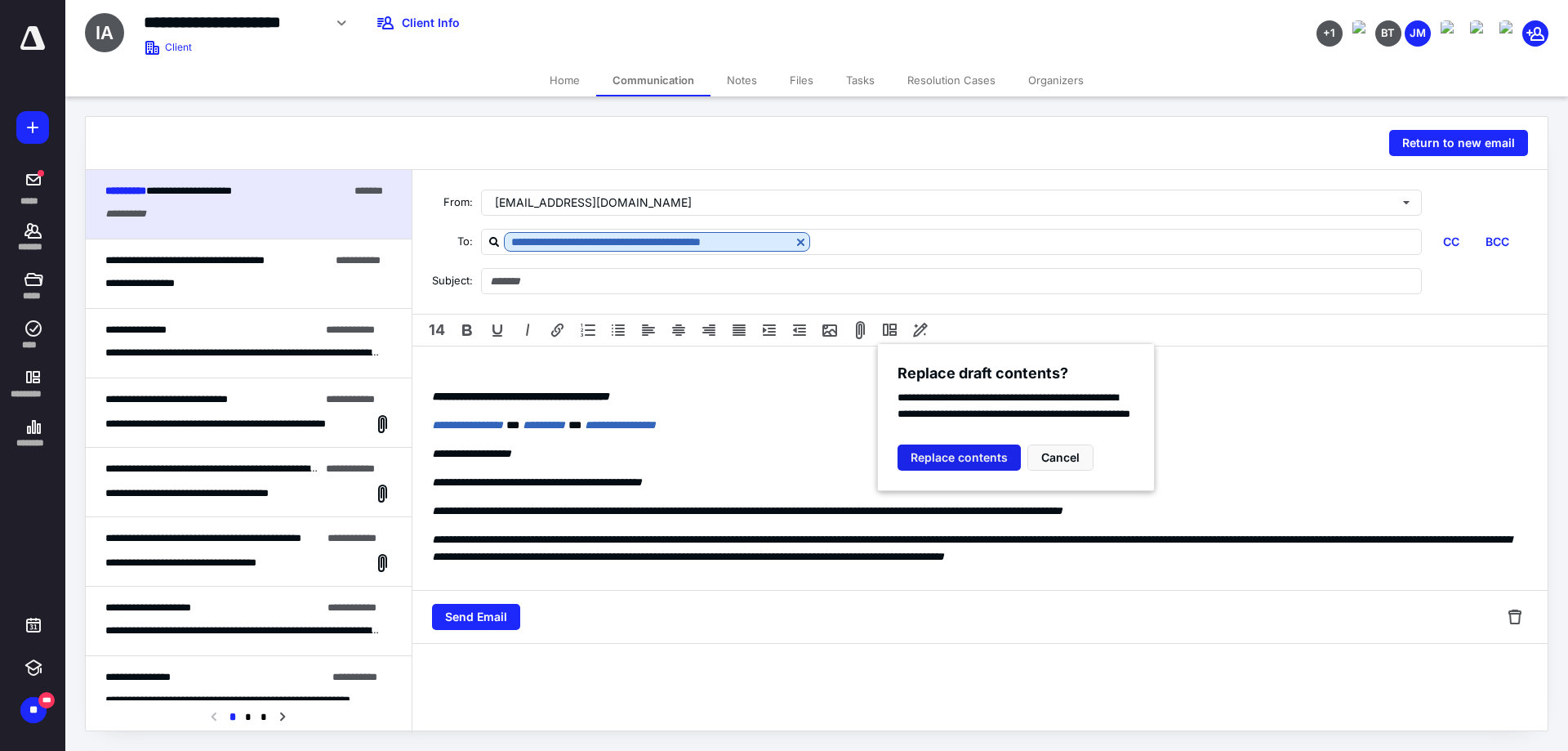click on "Replace contents" at bounding box center (959, 458) 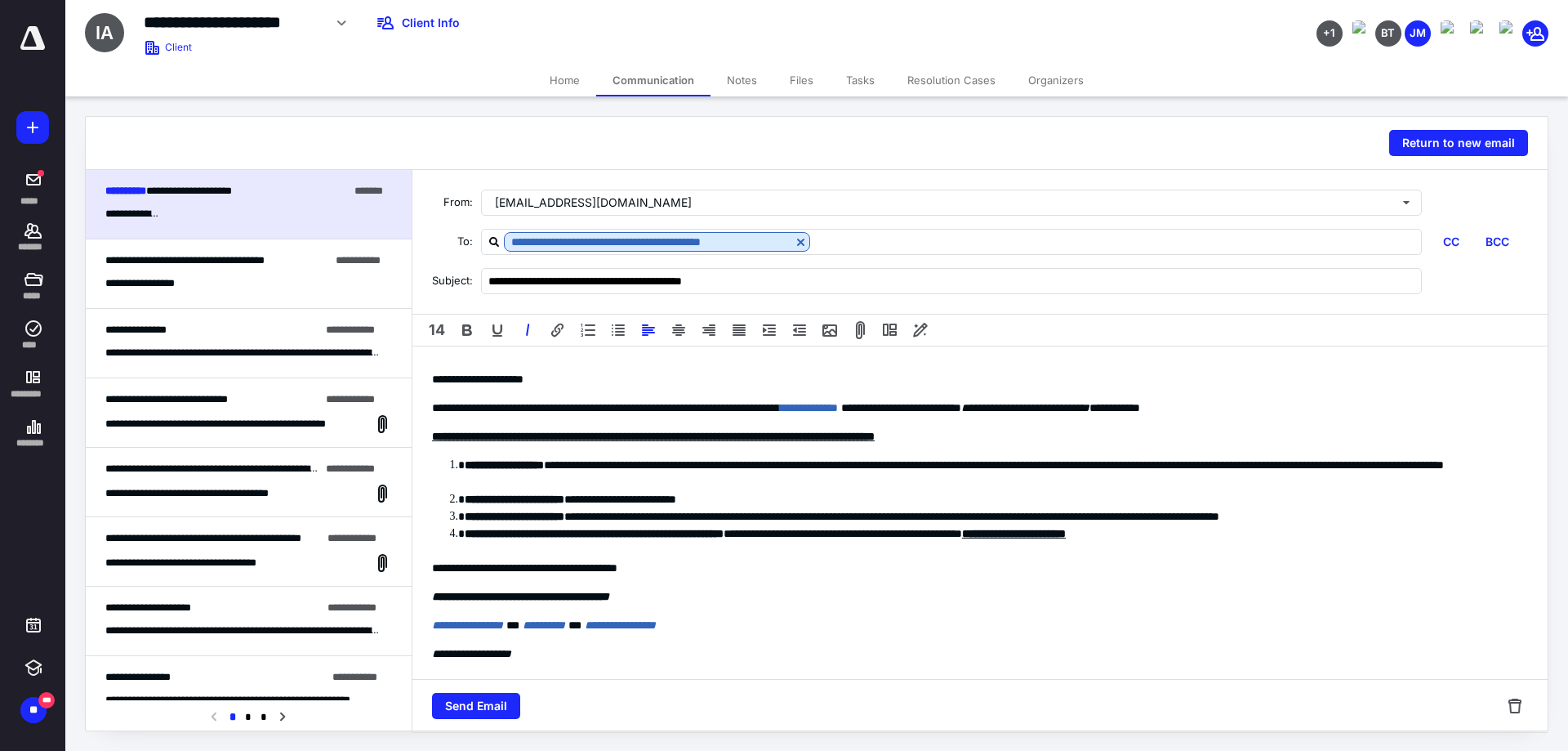 type on "**********" 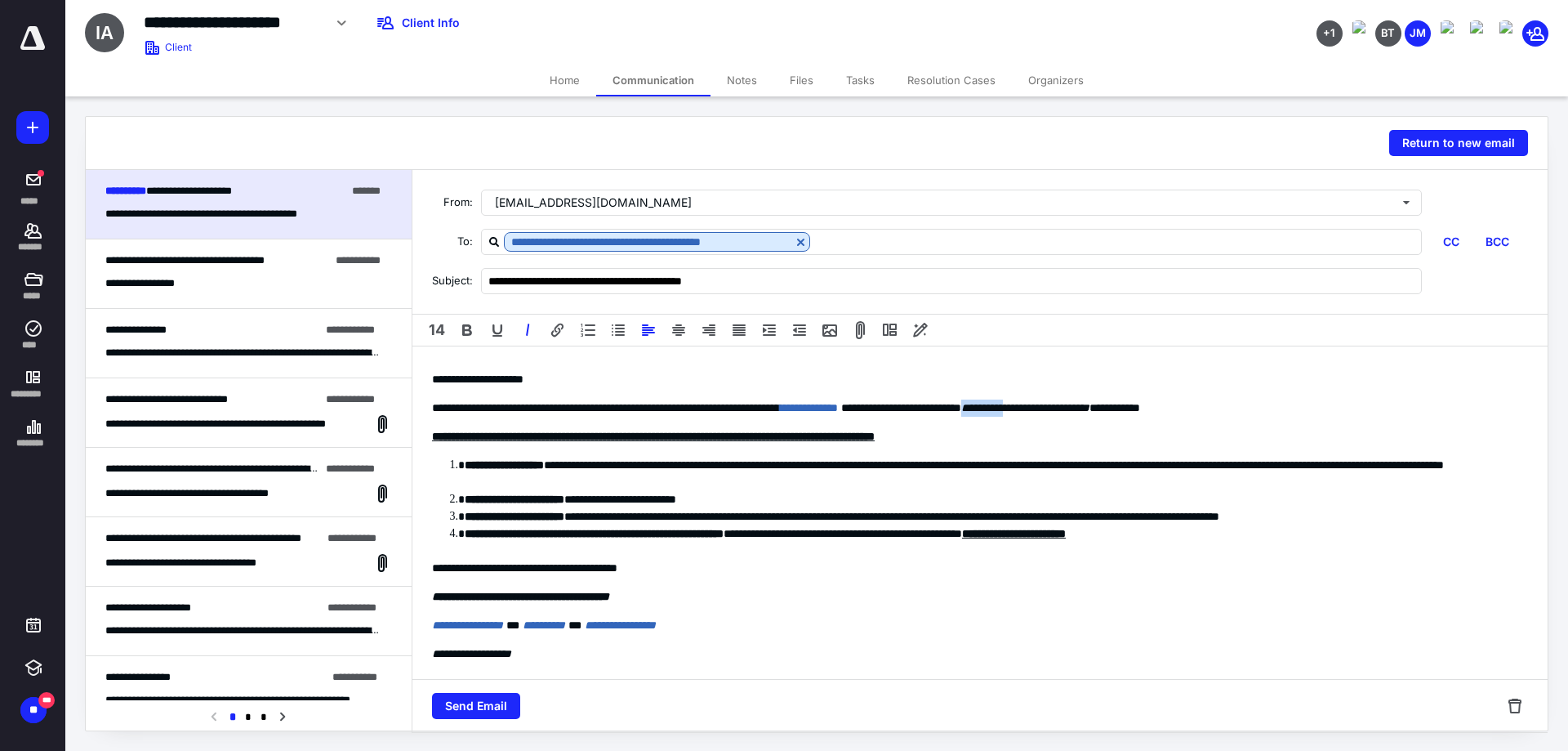 drag, startPoint x: 1112, startPoint y: 409, endPoint x: 1175, endPoint y: 413, distance: 63.12686 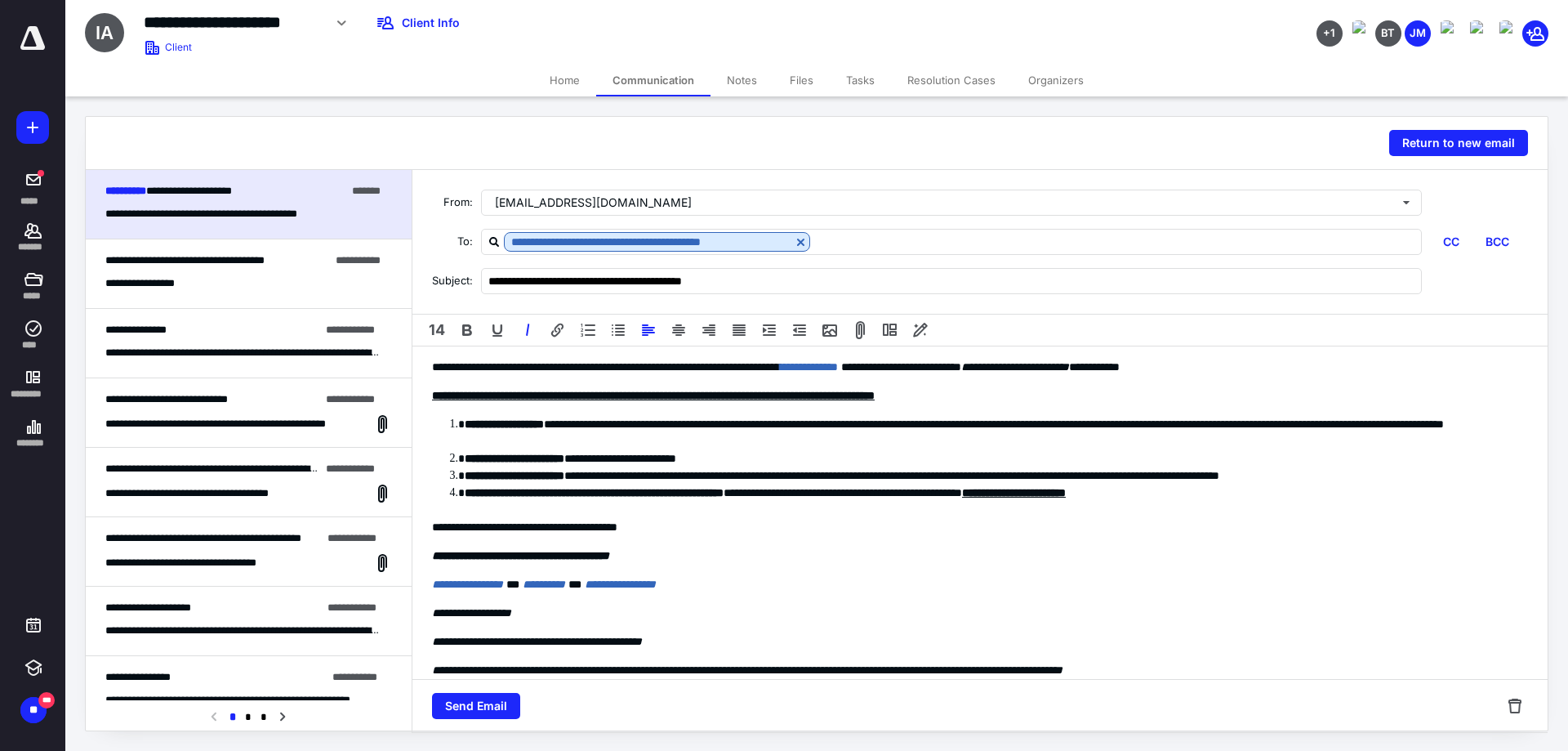 scroll, scrollTop: 82, scrollLeft: 0, axis: vertical 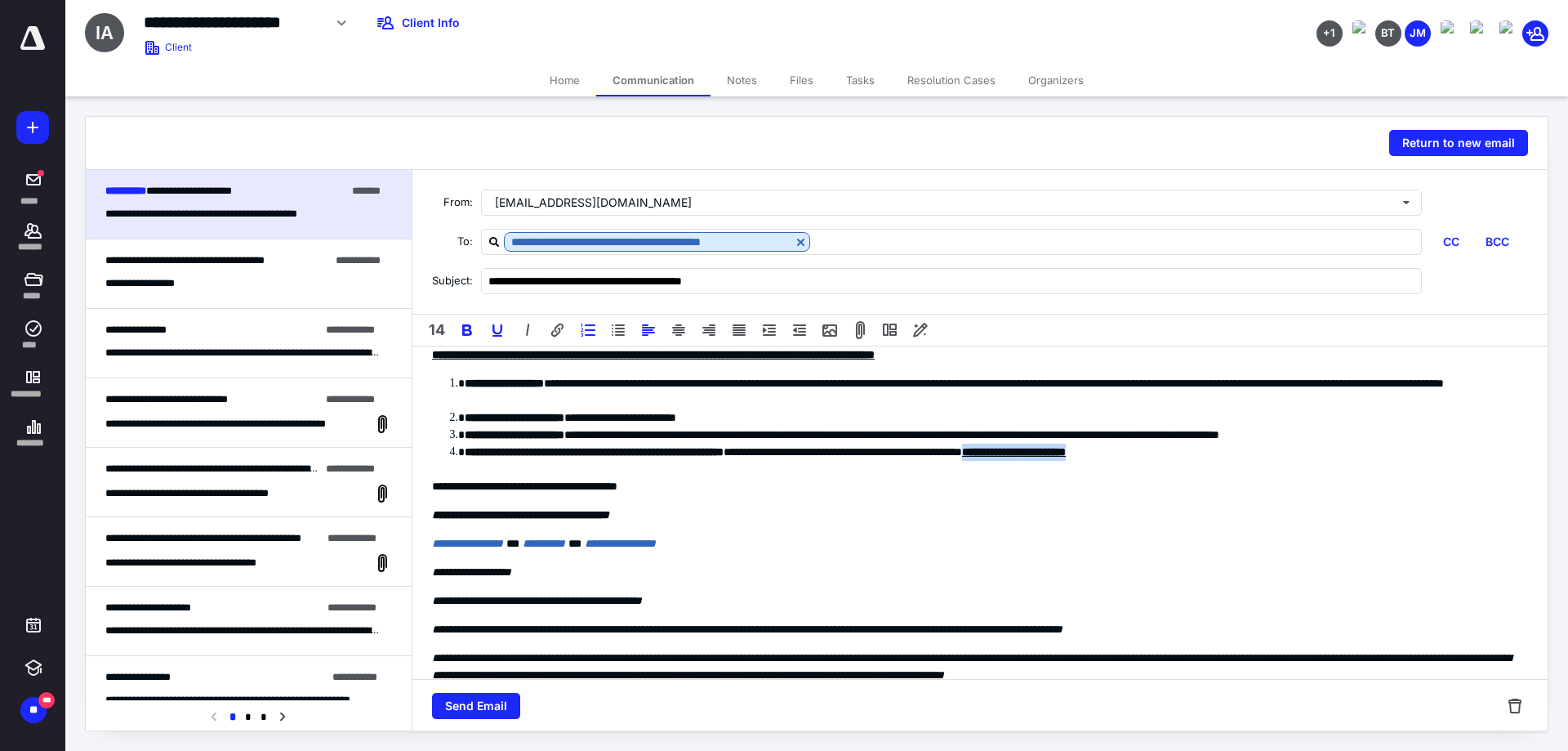 drag, startPoint x: 1281, startPoint y: 450, endPoint x: 1108, endPoint y: 450, distance: 173 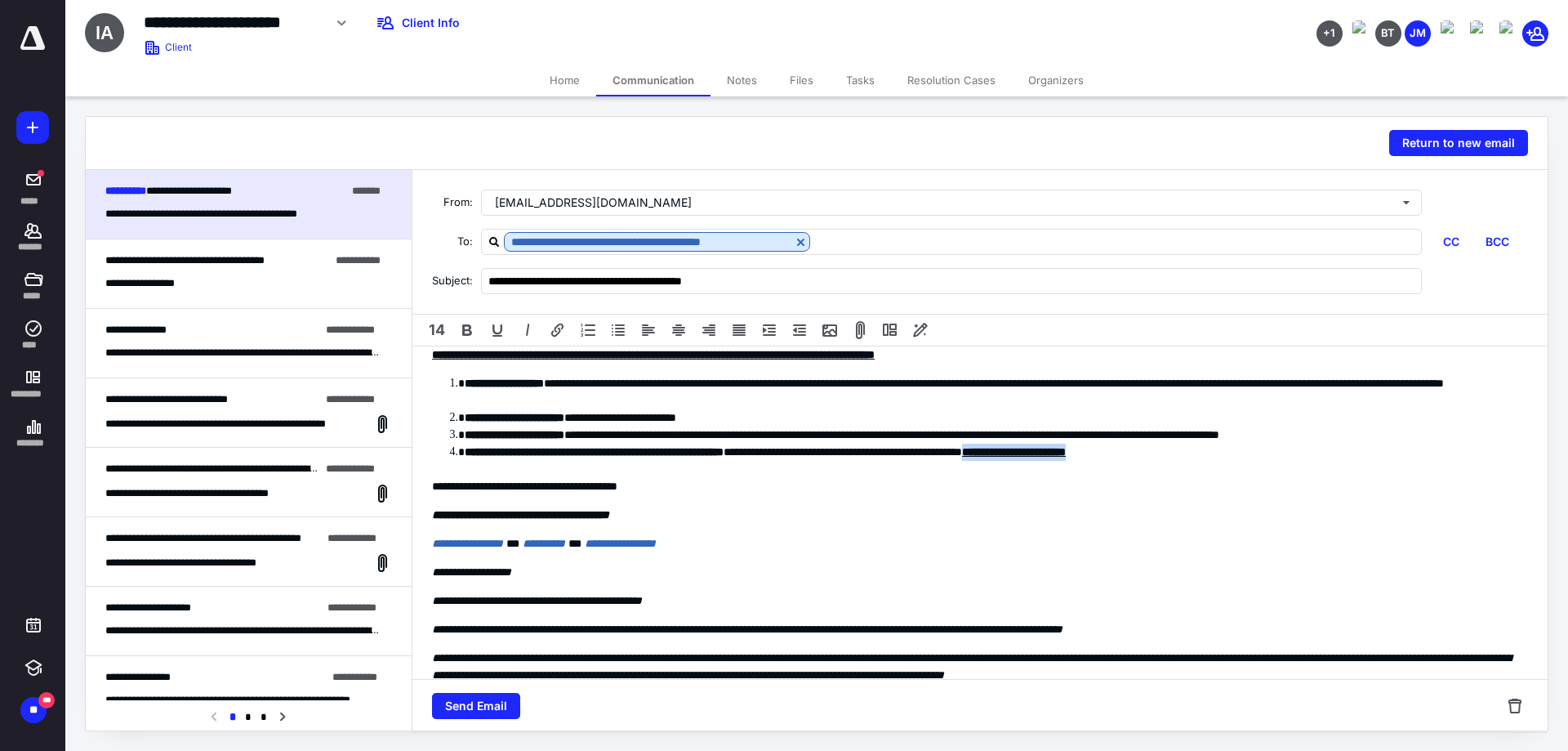 click on "**********" at bounding box center (990, 461) 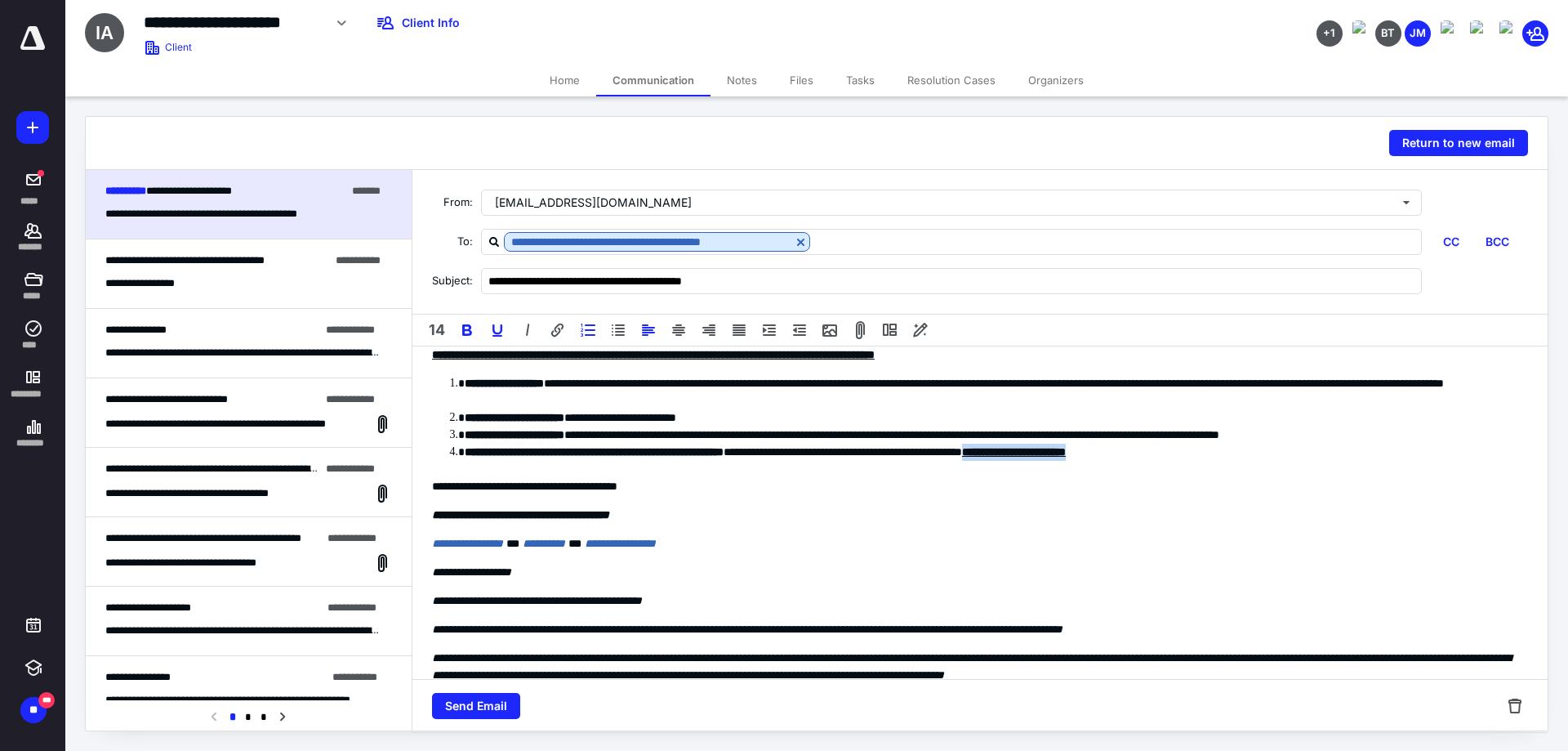 drag, startPoint x: 1285, startPoint y: 454, endPoint x: 1113, endPoint y: 451, distance: 172.02616 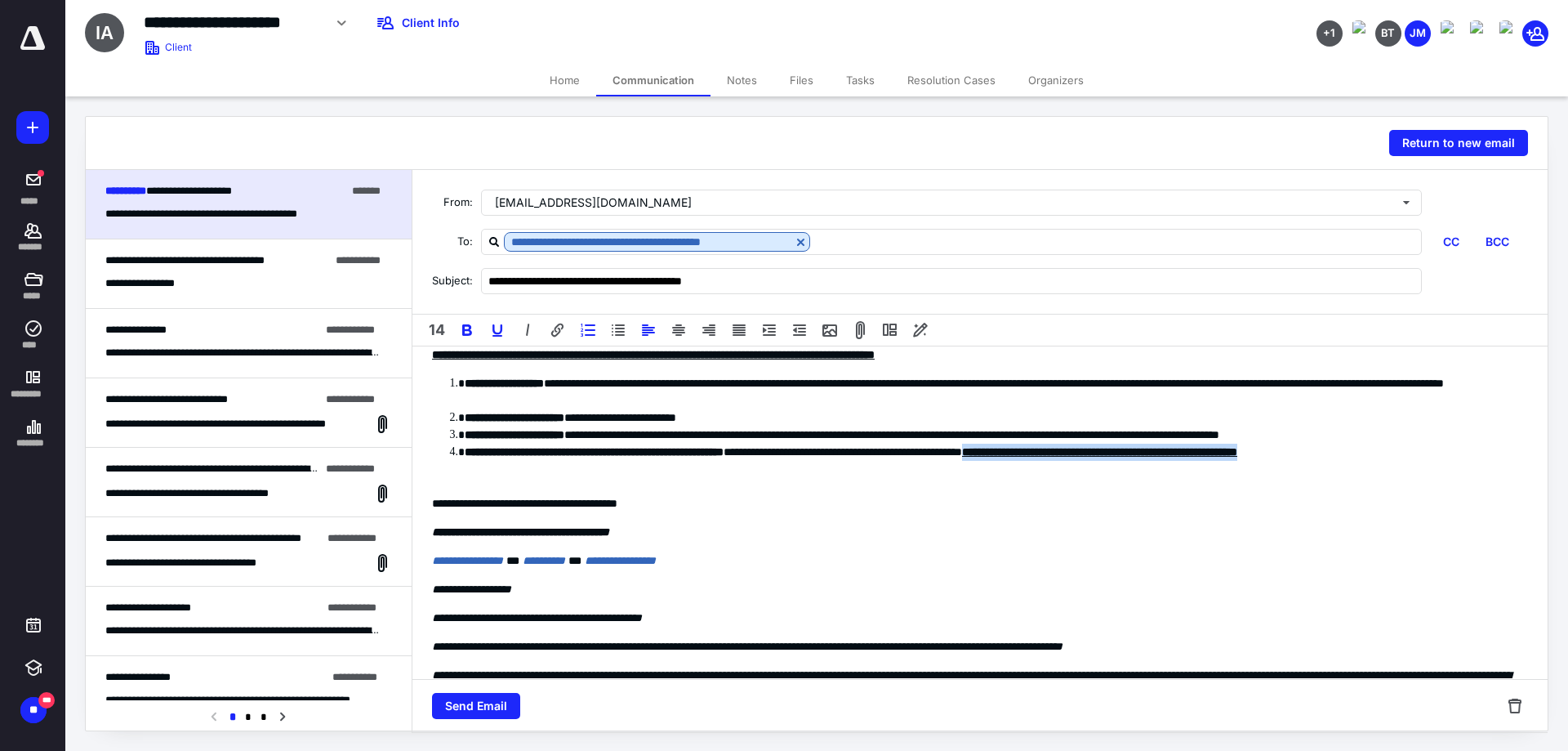 drag, startPoint x: 1095, startPoint y: 467, endPoint x: 1110, endPoint y: 454, distance: 19.849433 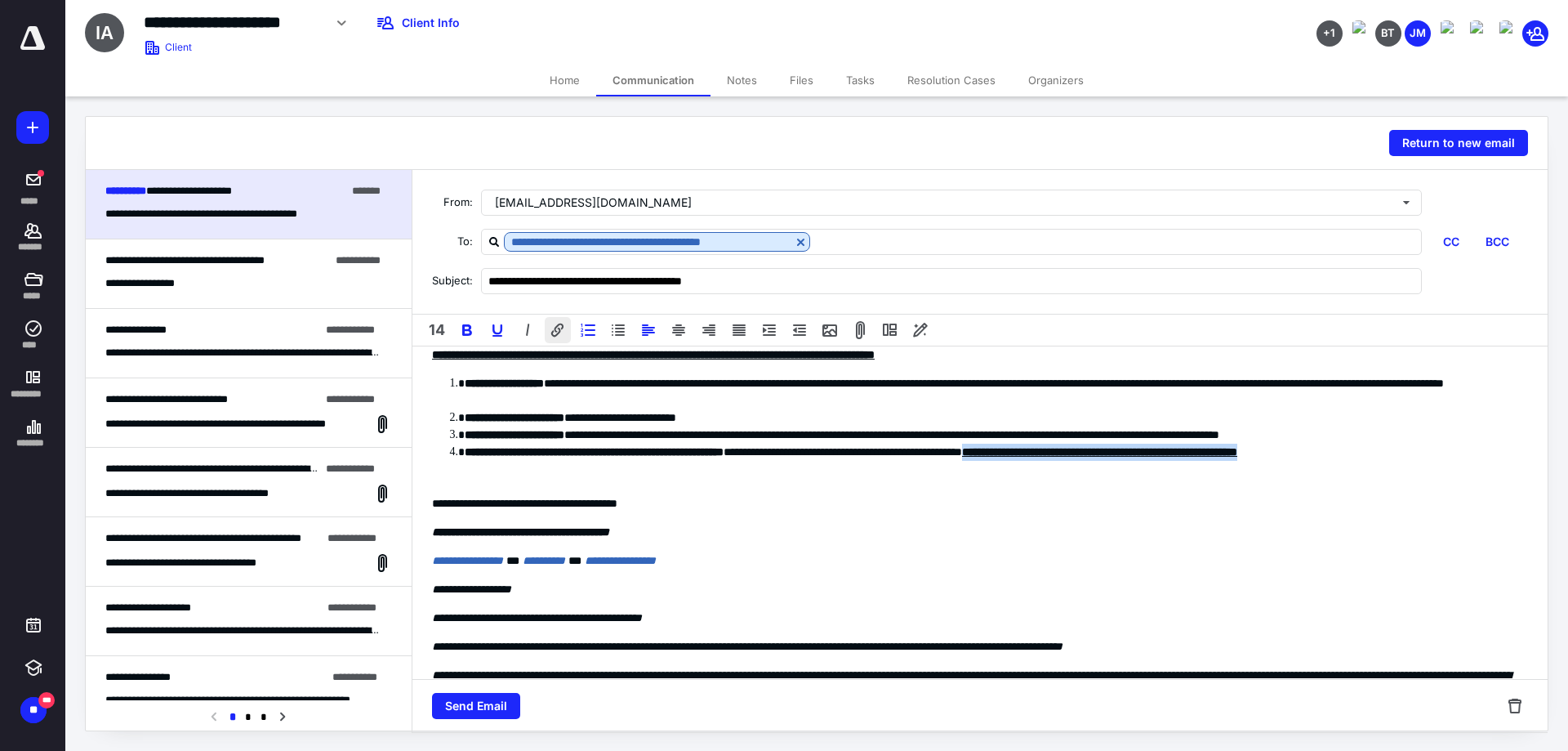 click at bounding box center (558, 330) 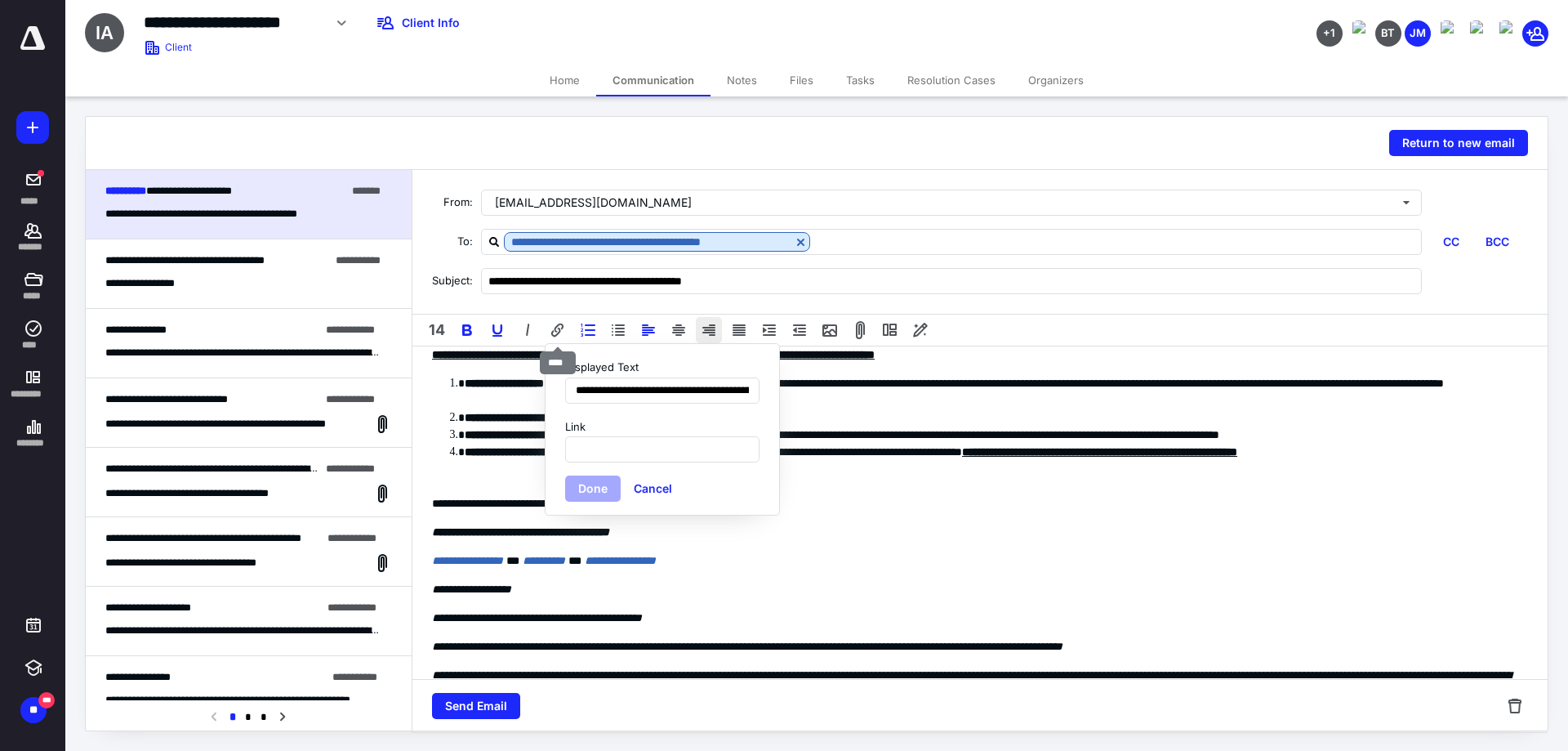 scroll, scrollTop: 0, scrollLeft: 187, axis: horizontal 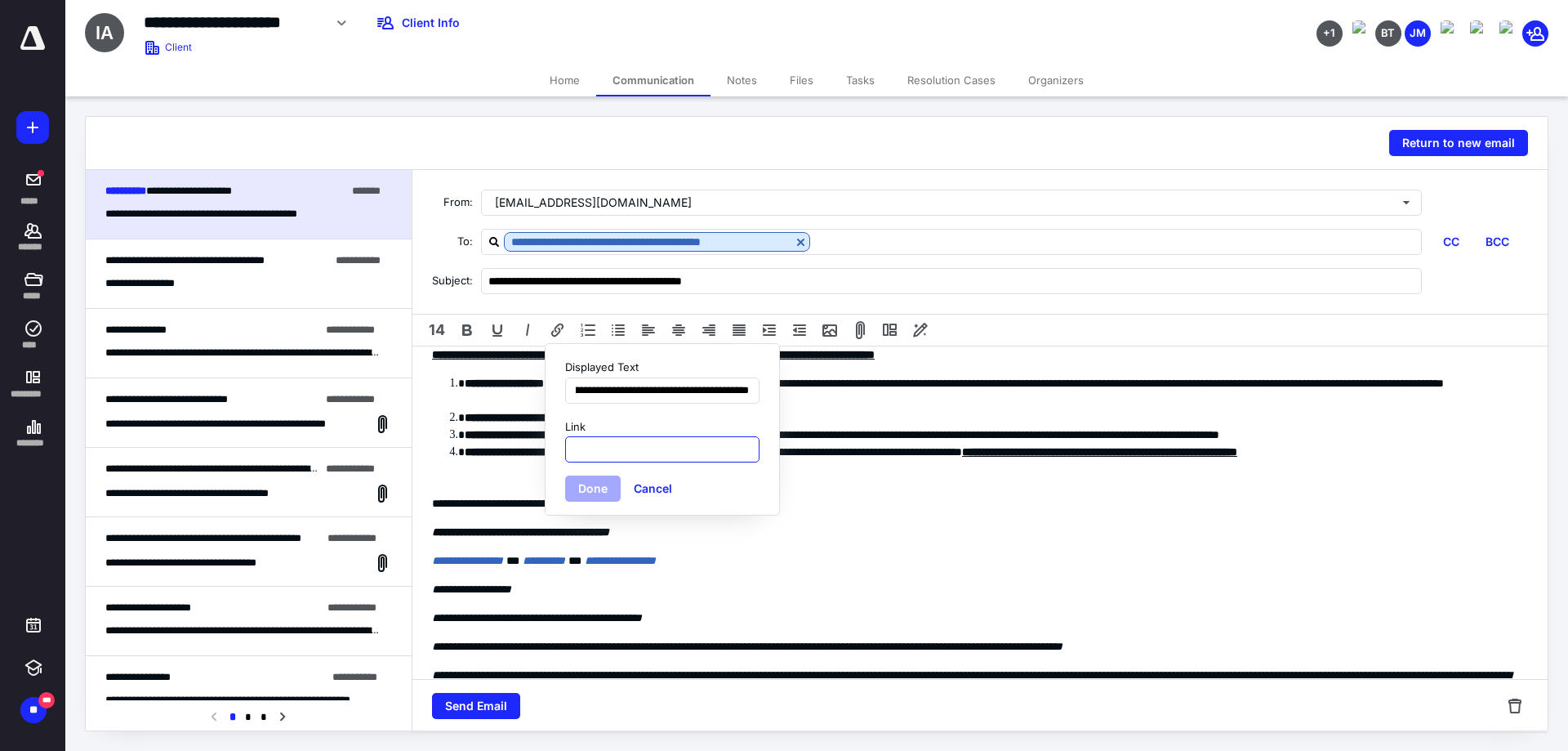 click on "Link" at bounding box center [662, 449] 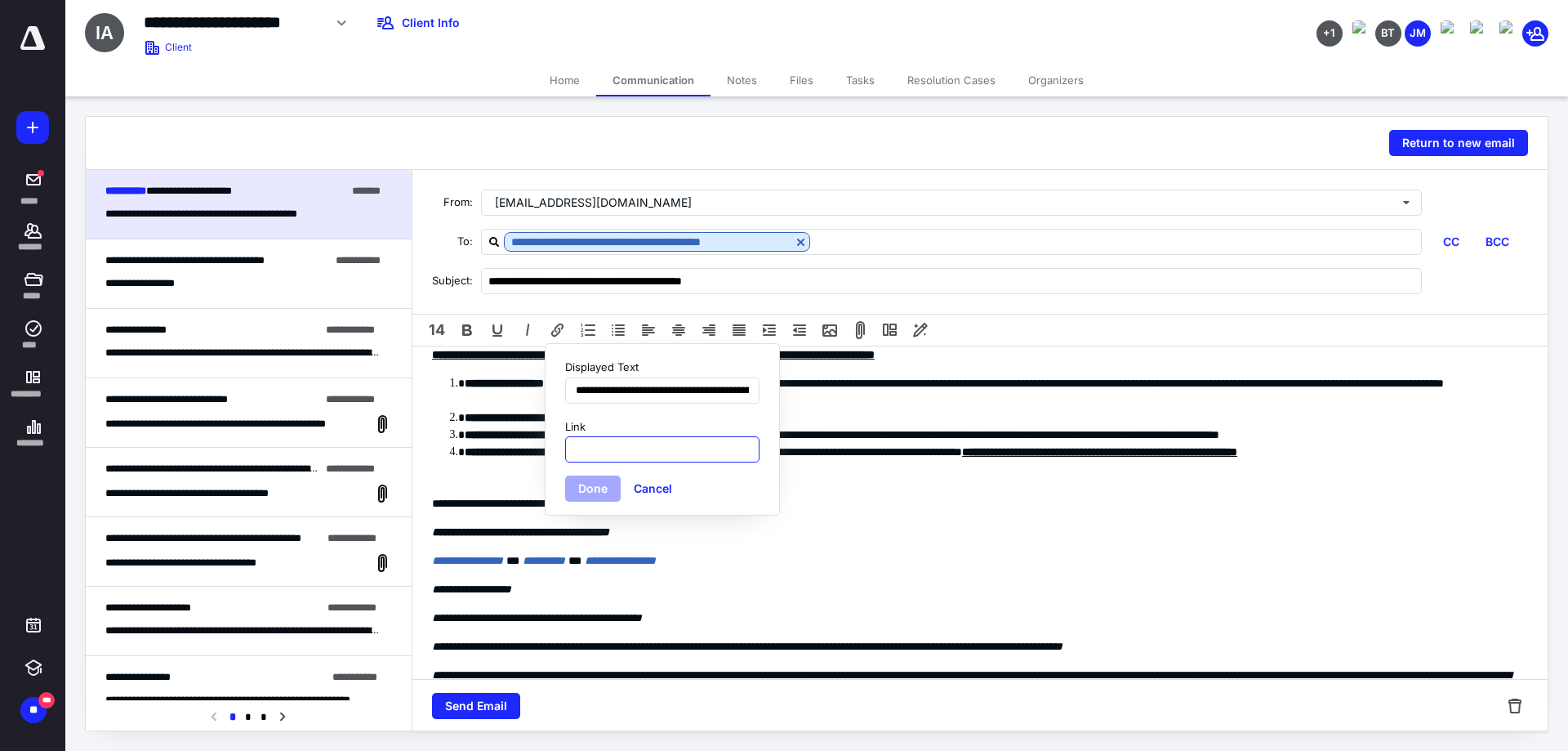paste on "**********" 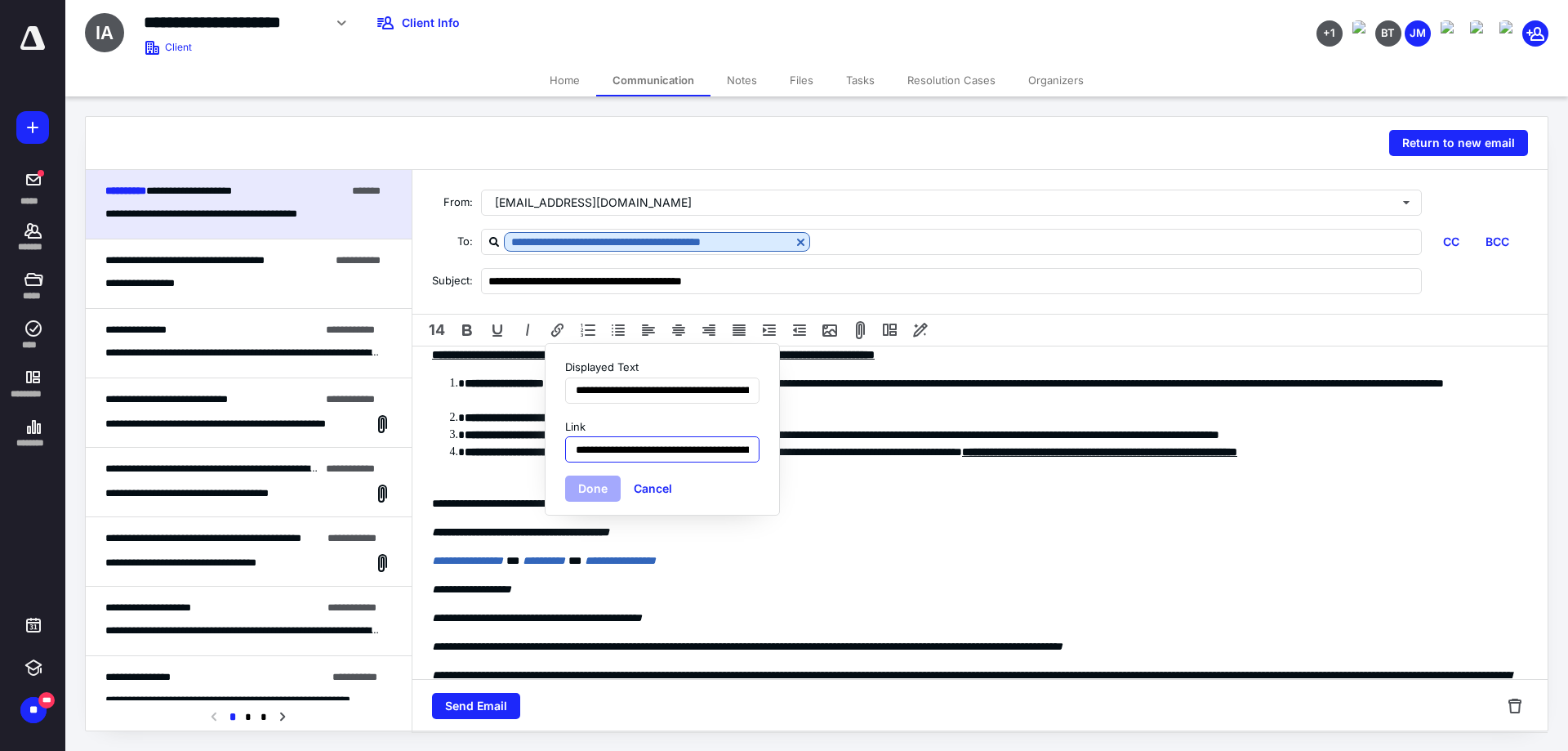 scroll, scrollTop: 0, scrollLeft: 187, axis: horizontal 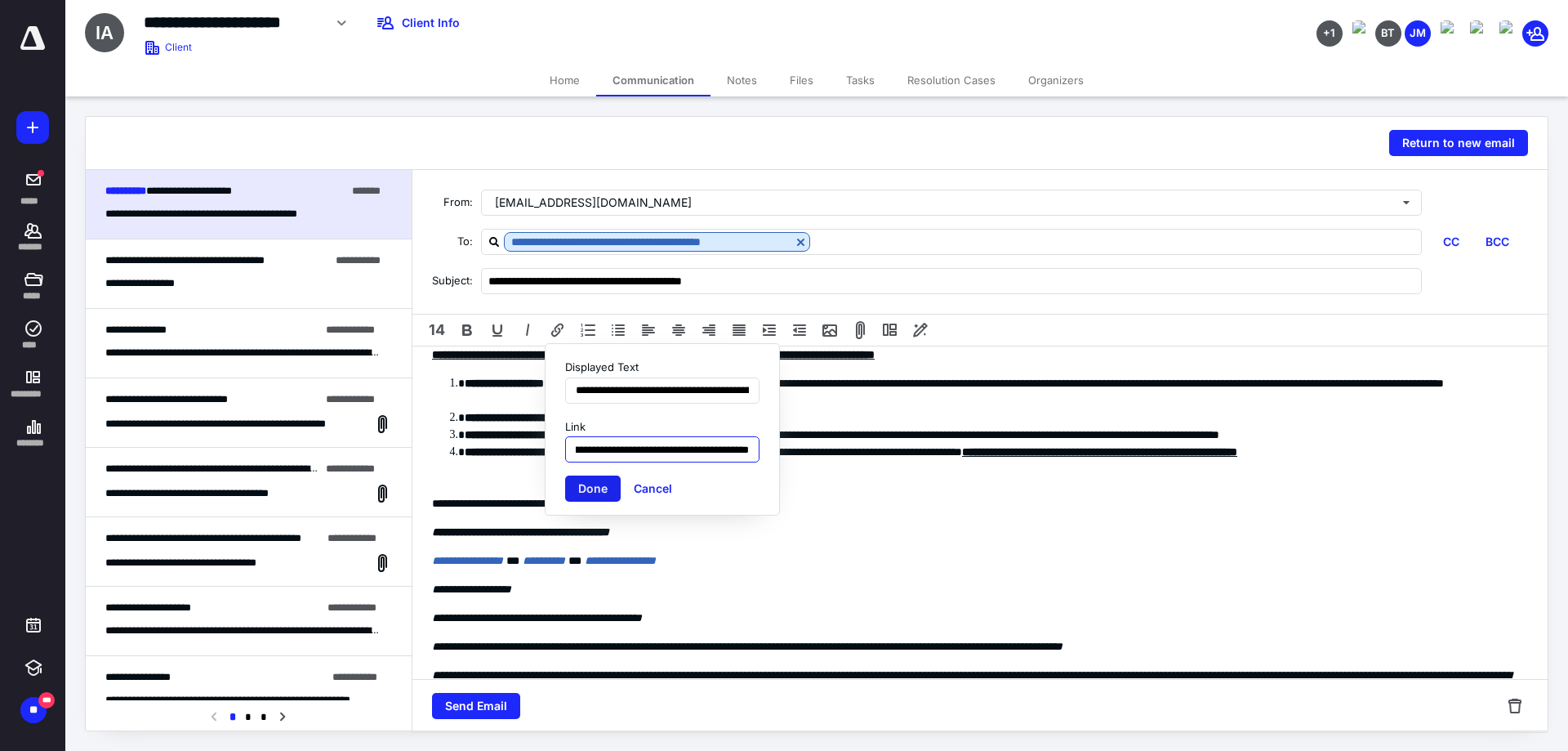 type on "**********" 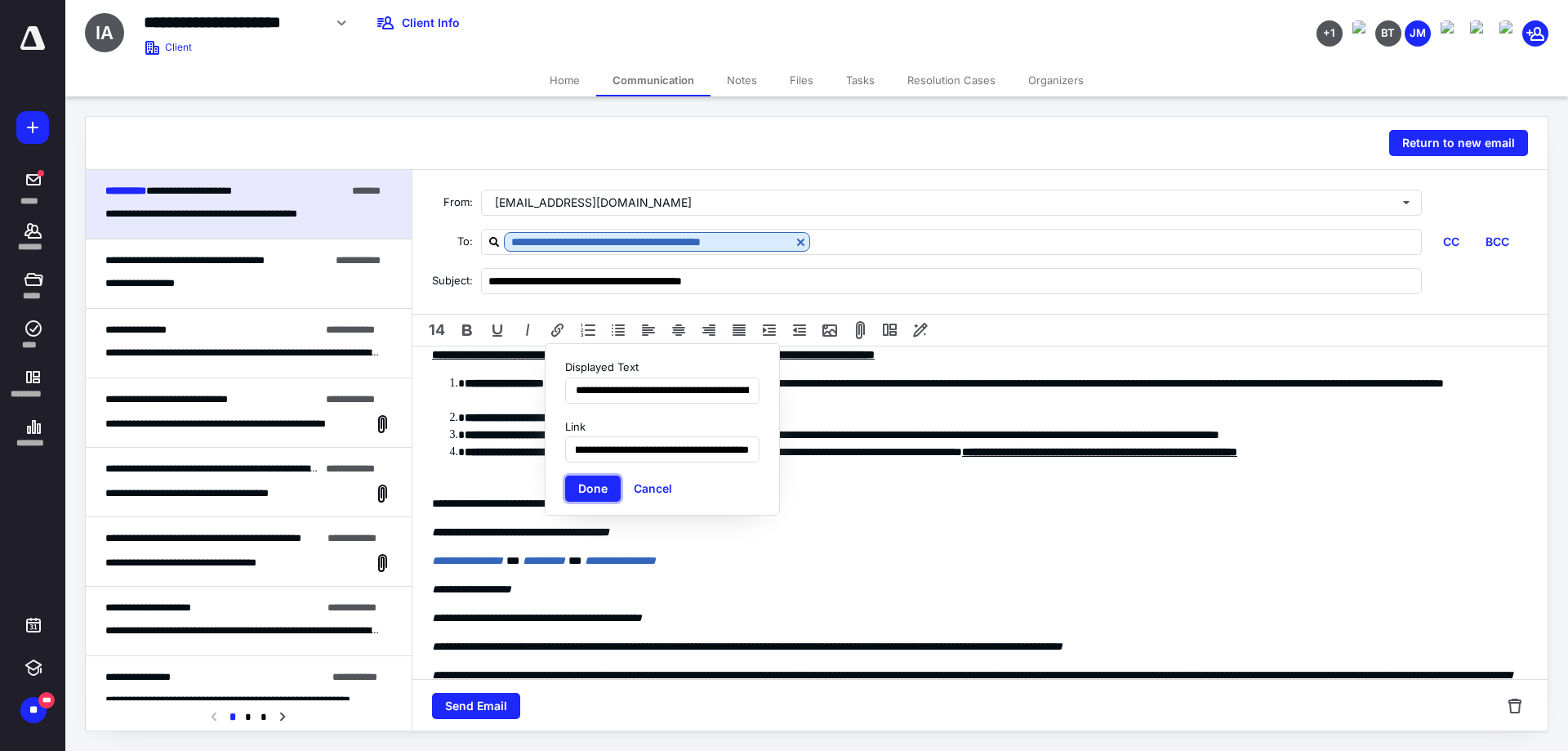 click on "Done" at bounding box center (593, 489) 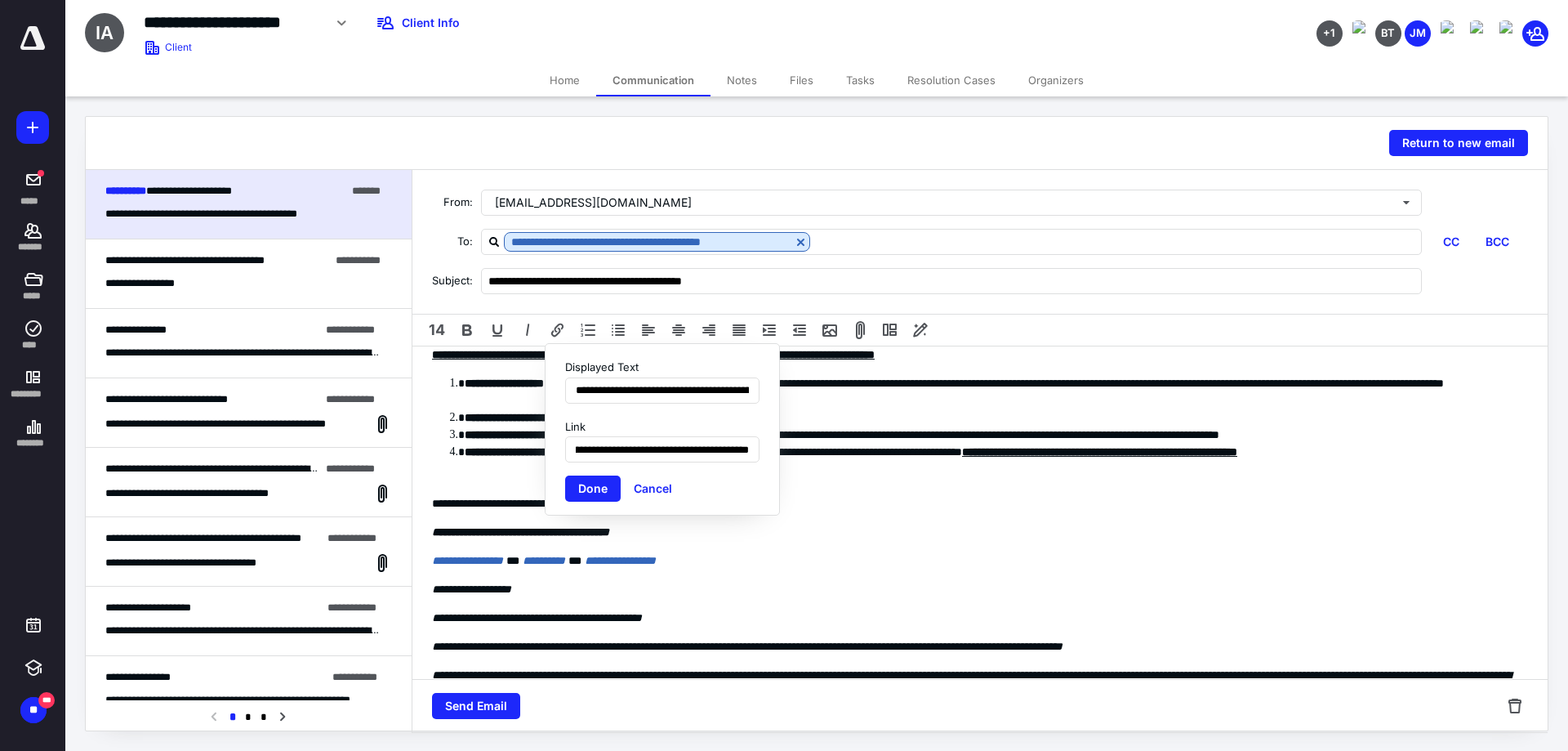 scroll, scrollTop: 0, scrollLeft: 0, axis: both 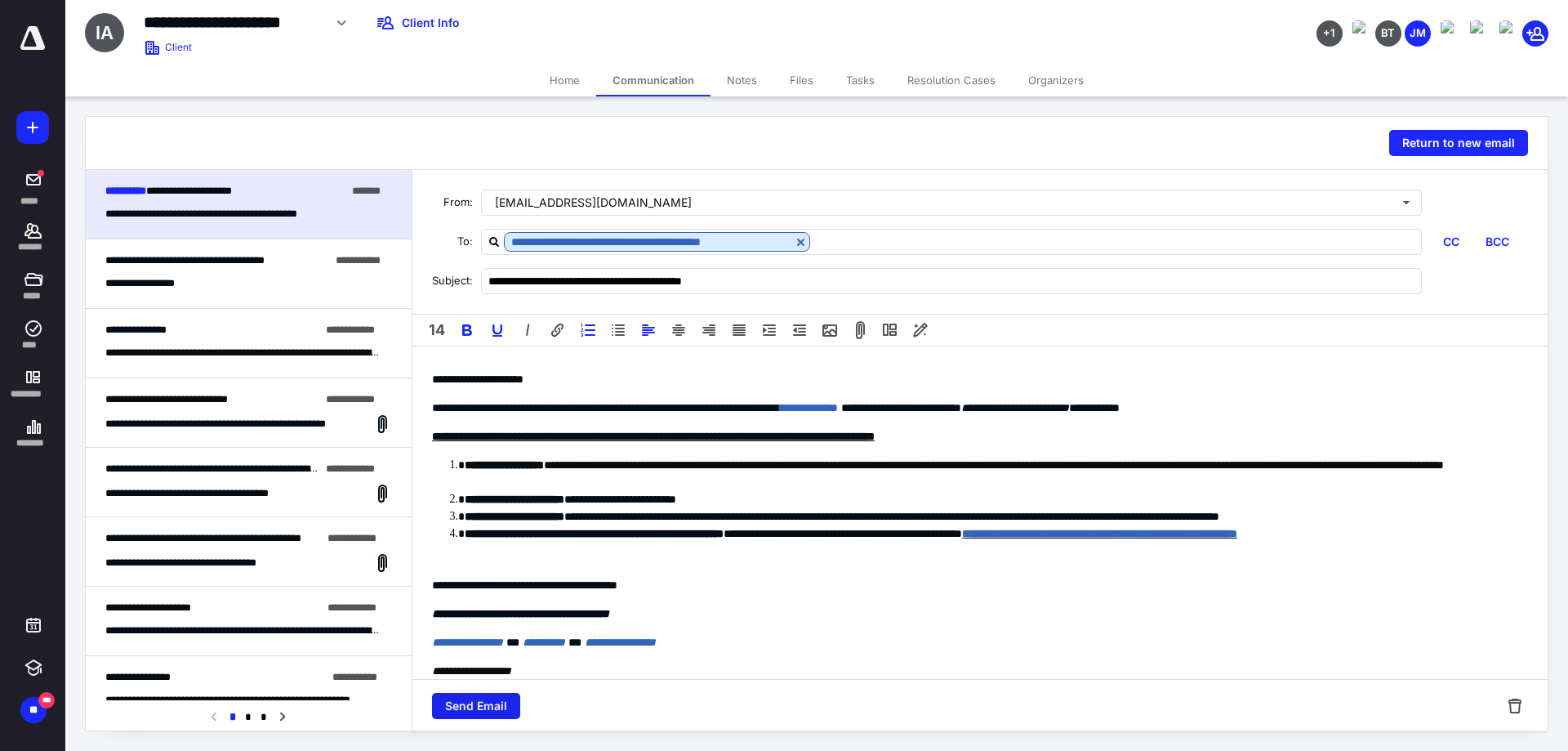click on "Send Email" at bounding box center [476, 706] 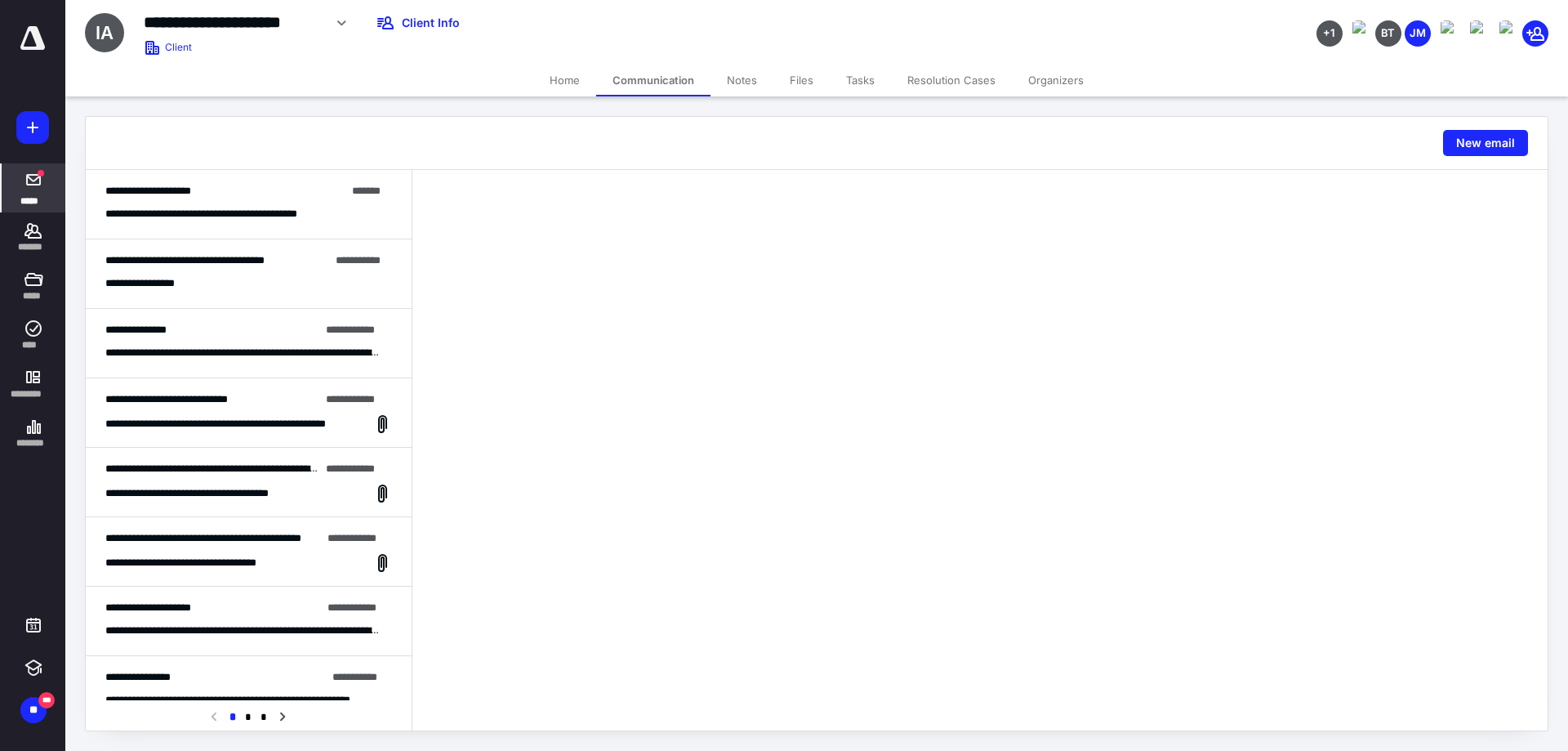 click at bounding box center (33, 180) 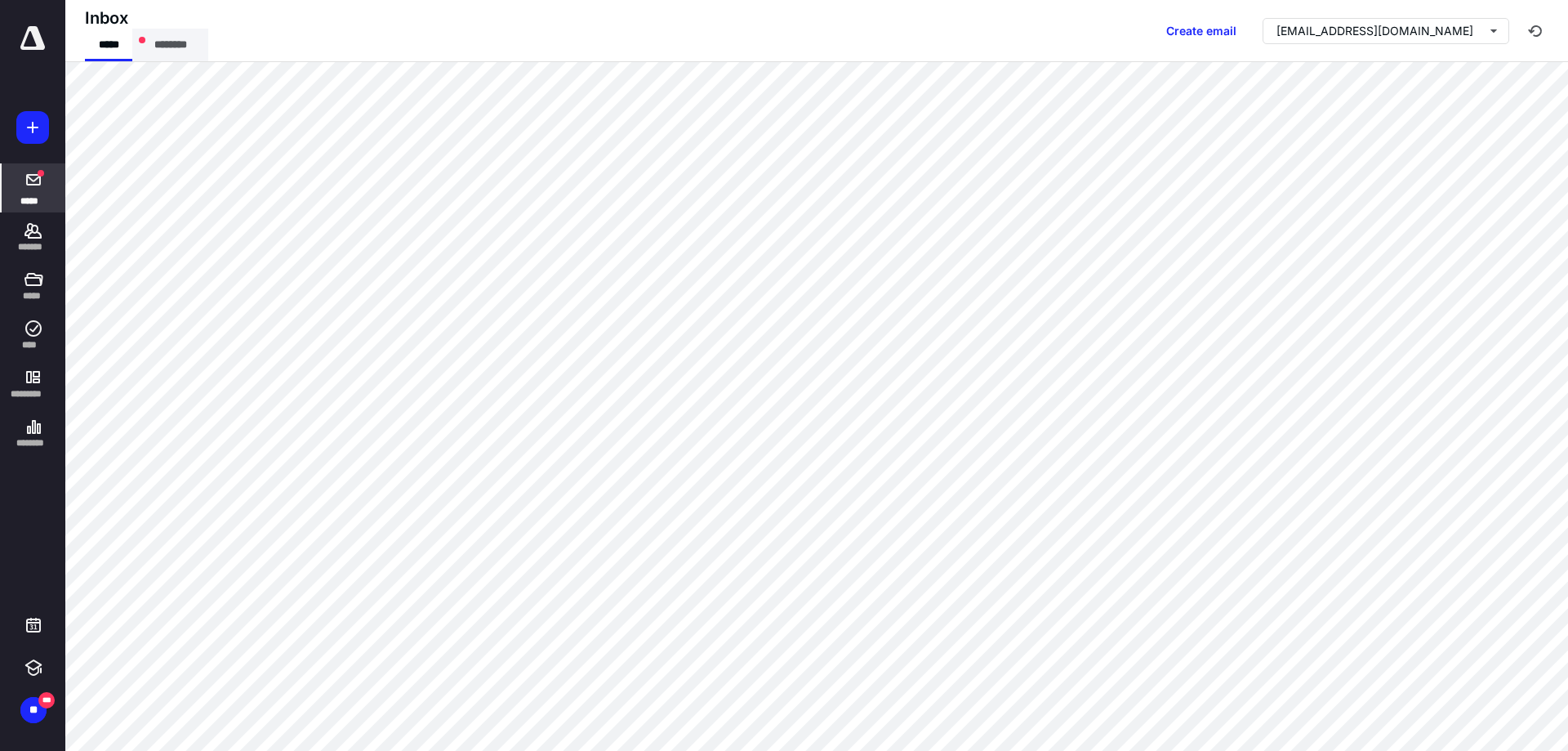 click on "********" at bounding box center [170, 45] 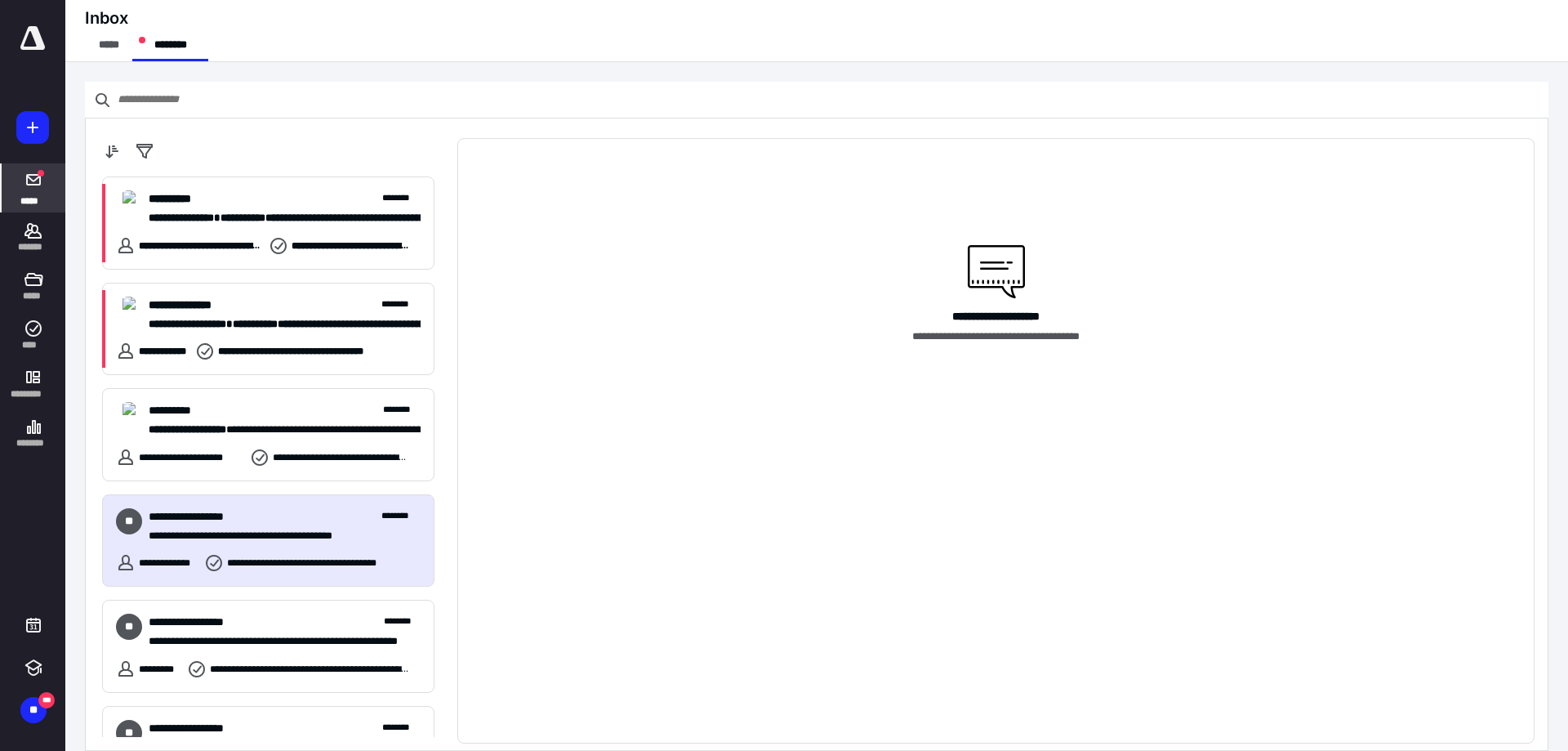 scroll, scrollTop: 245, scrollLeft: 0, axis: vertical 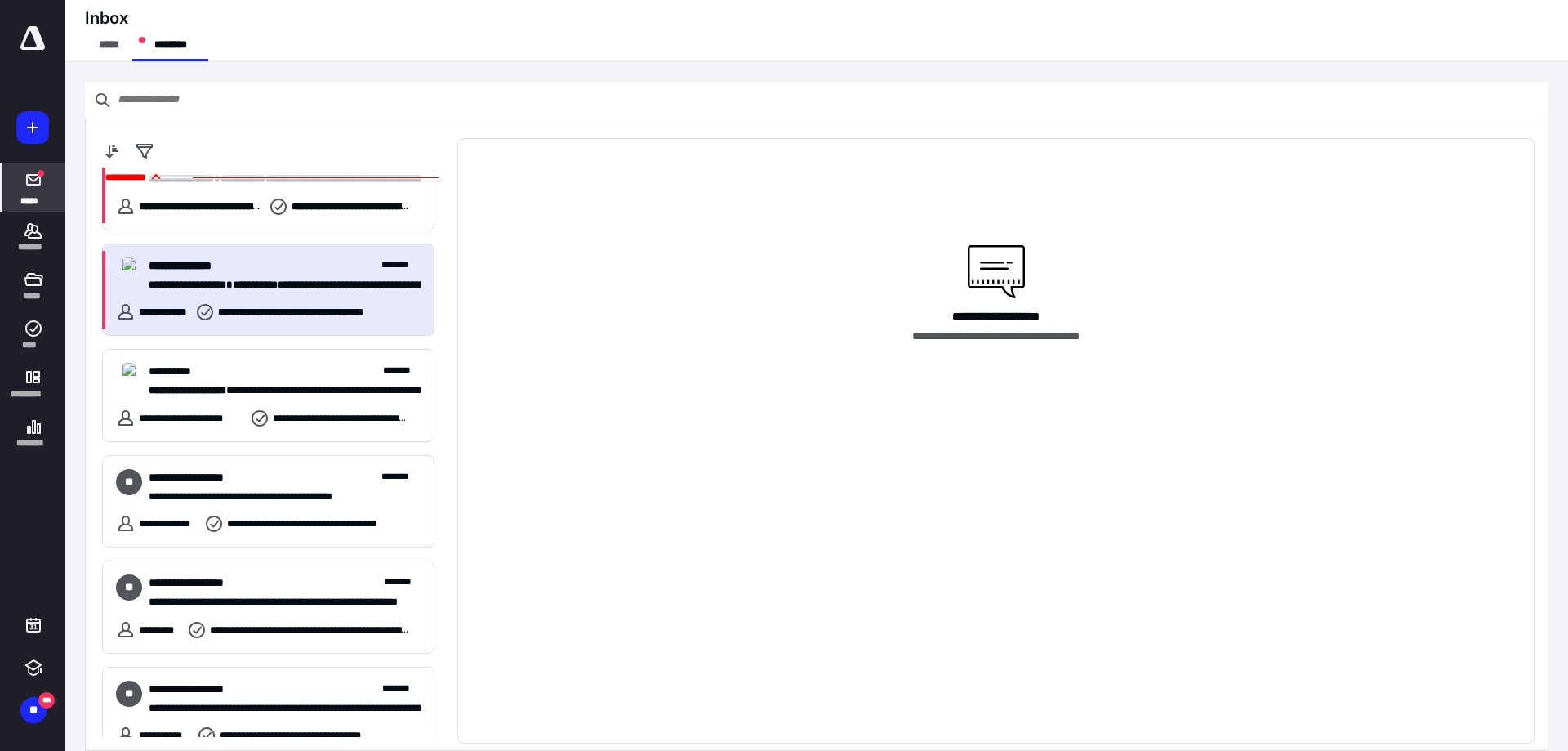 click on "**********" at bounding box center [284, 266] 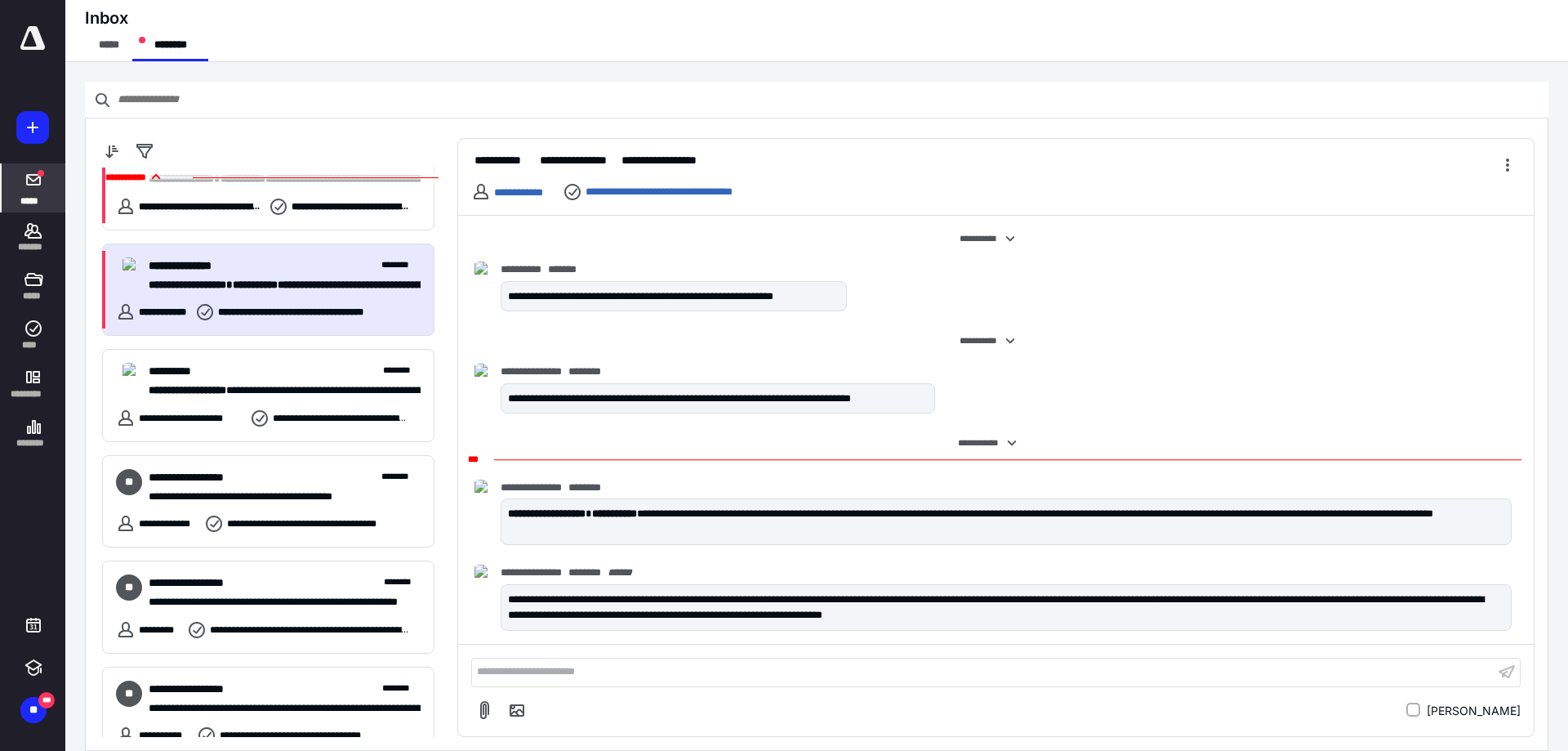 scroll, scrollTop: 3, scrollLeft: 0, axis: vertical 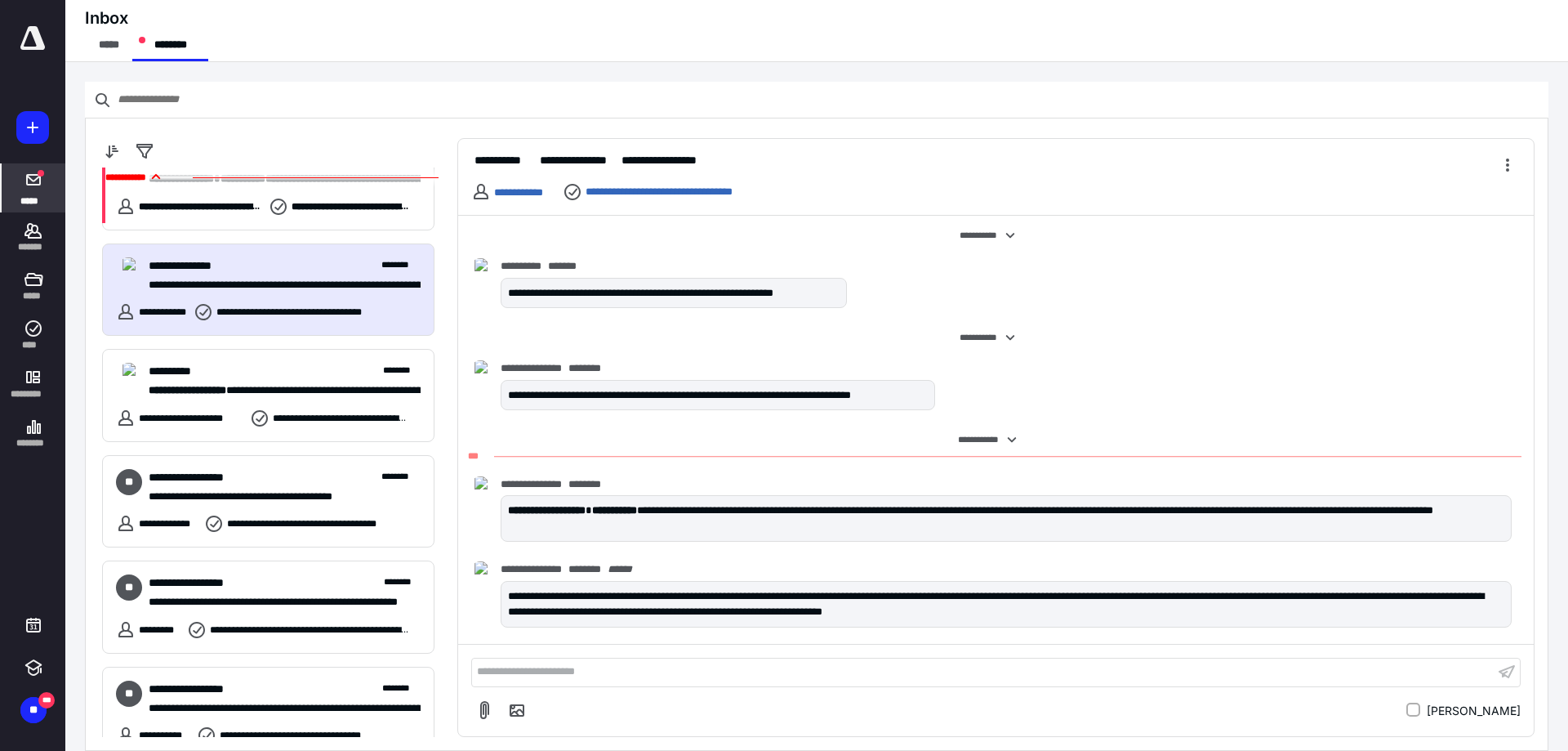 click on "**********" at bounding box center [982, 672] 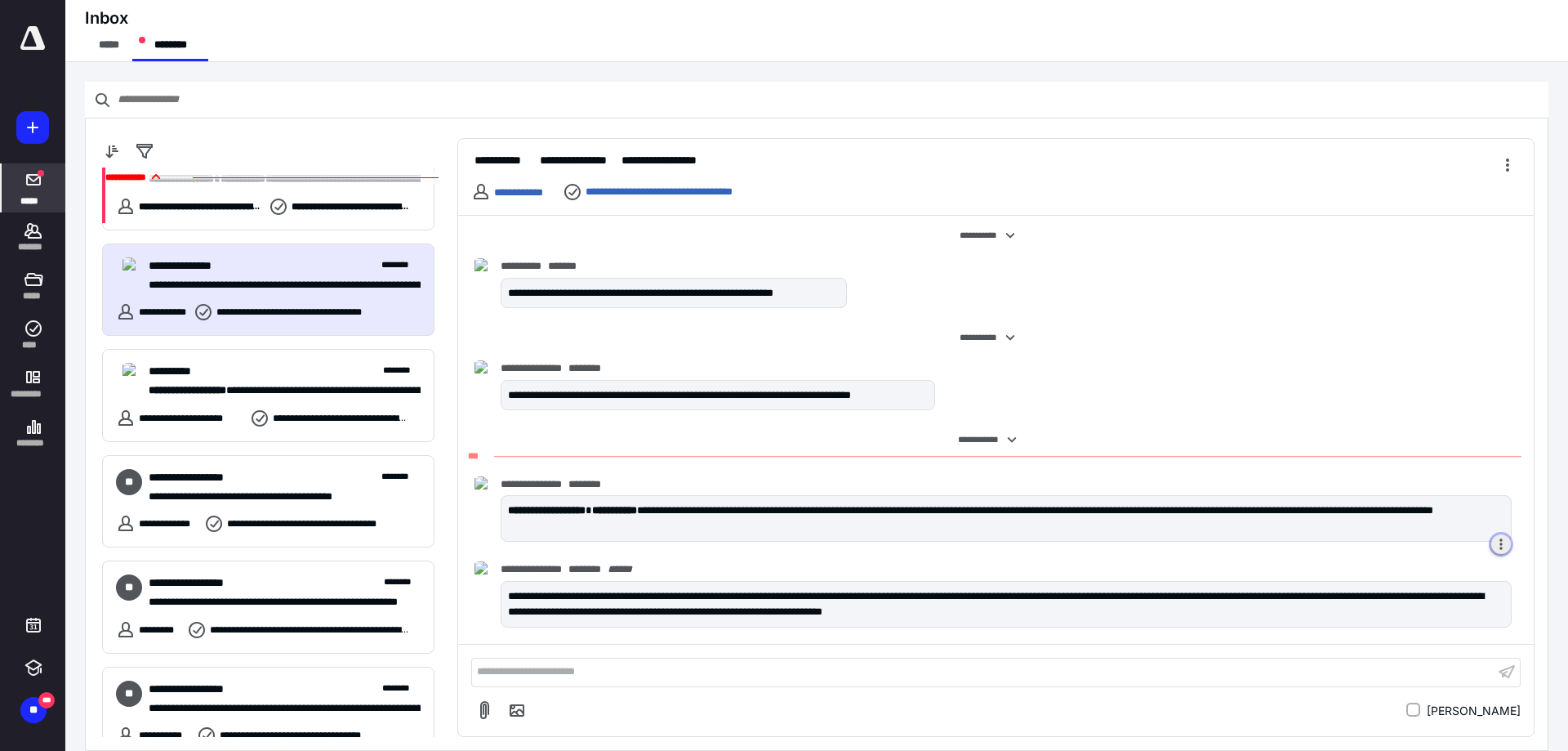 click at bounding box center [1501, 544] 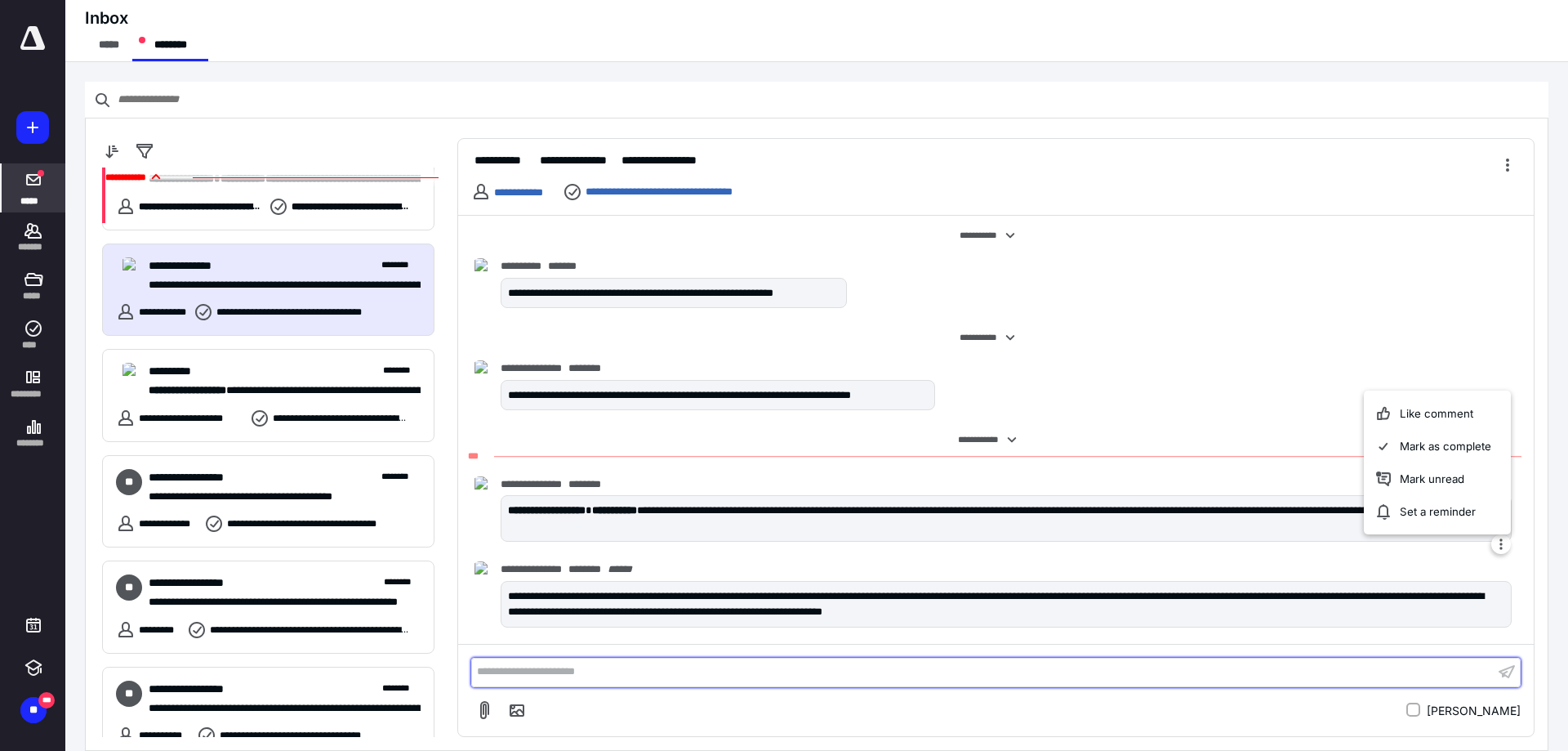 click on "**********" at bounding box center (982, 672) 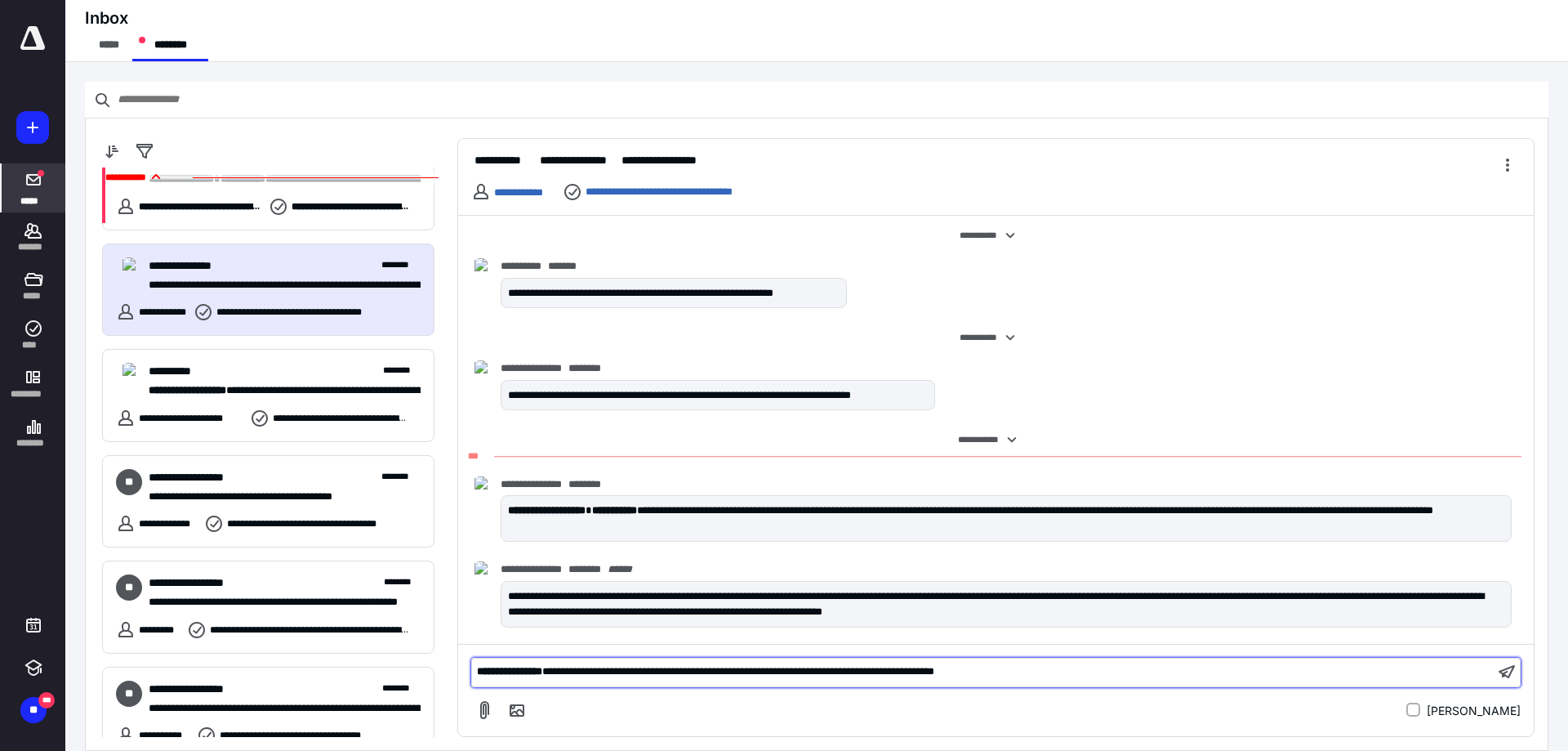 click on "**********" at bounding box center (982, 672) 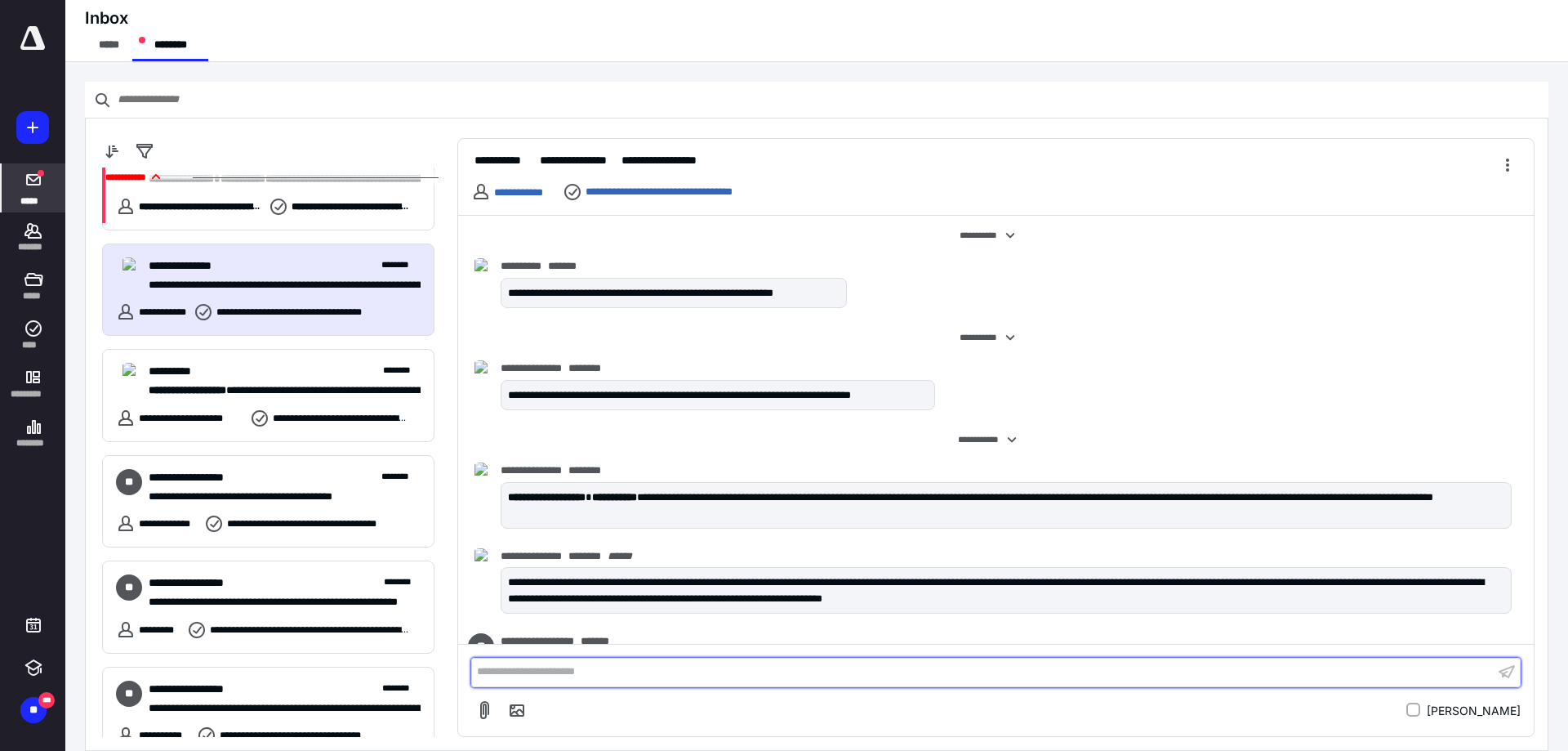 scroll, scrollTop: 59, scrollLeft: 0, axis: vertical 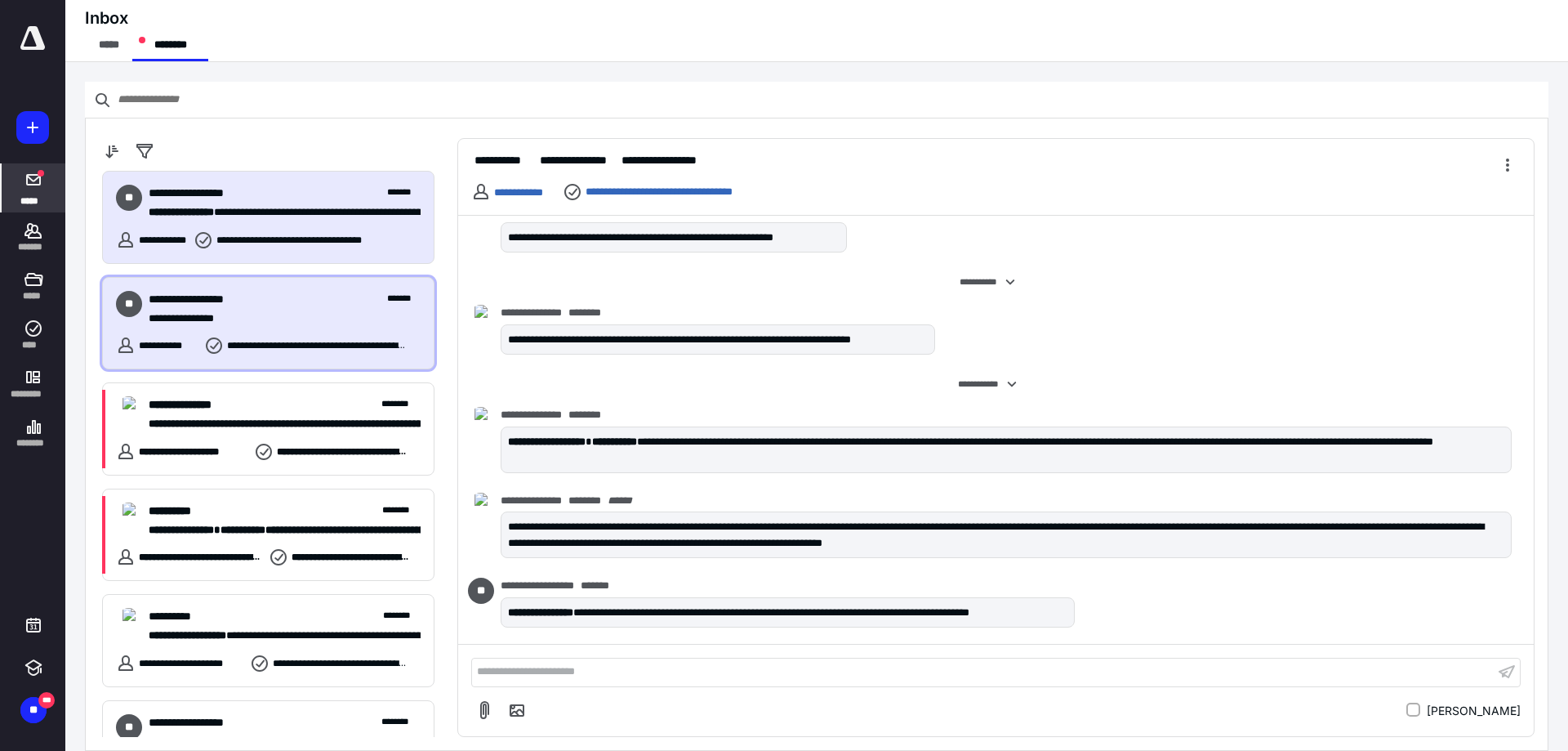 click on "**********" at bounding box center (284, 299) 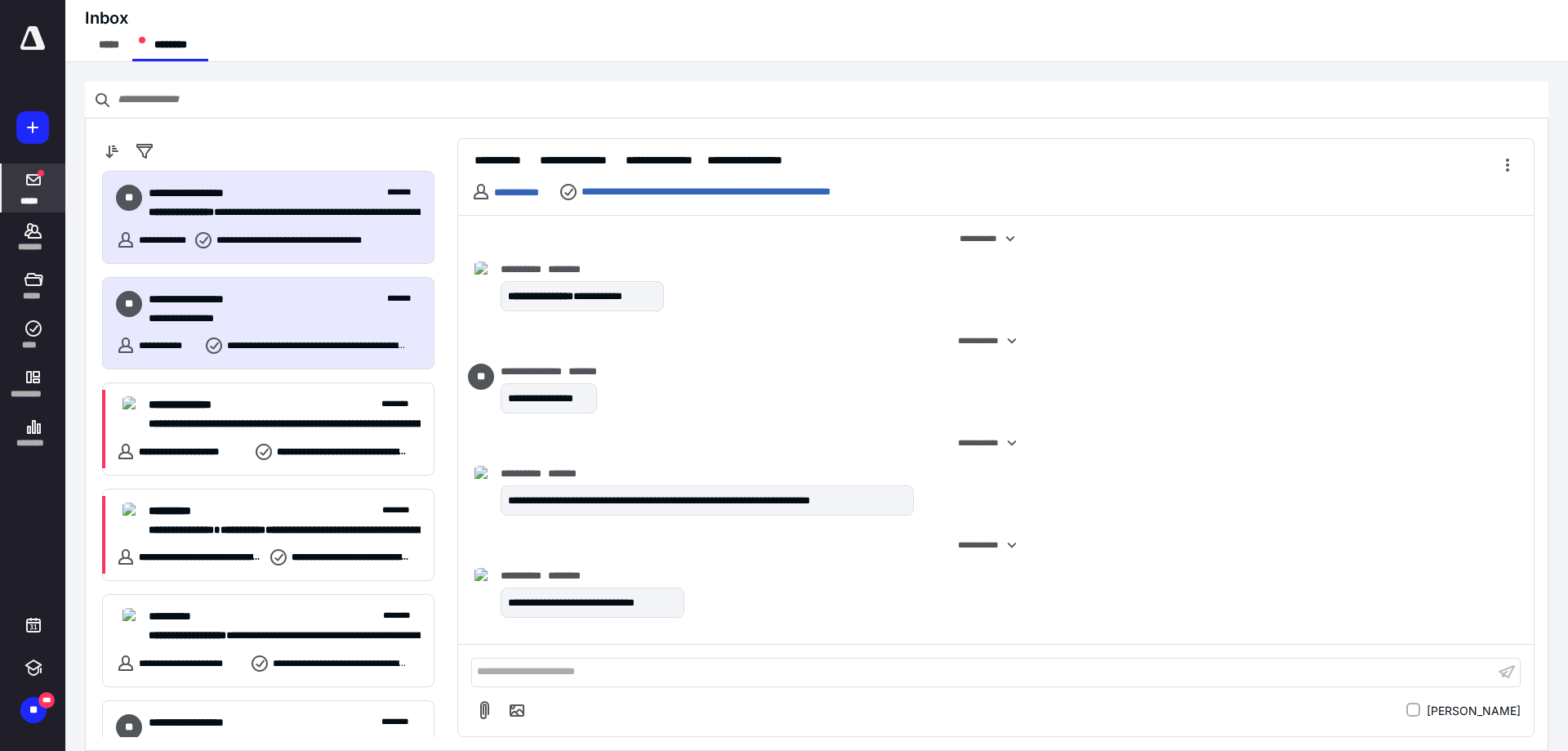 scroll, scrollTop: 1035, scrollLeft: 0, axis: vertical 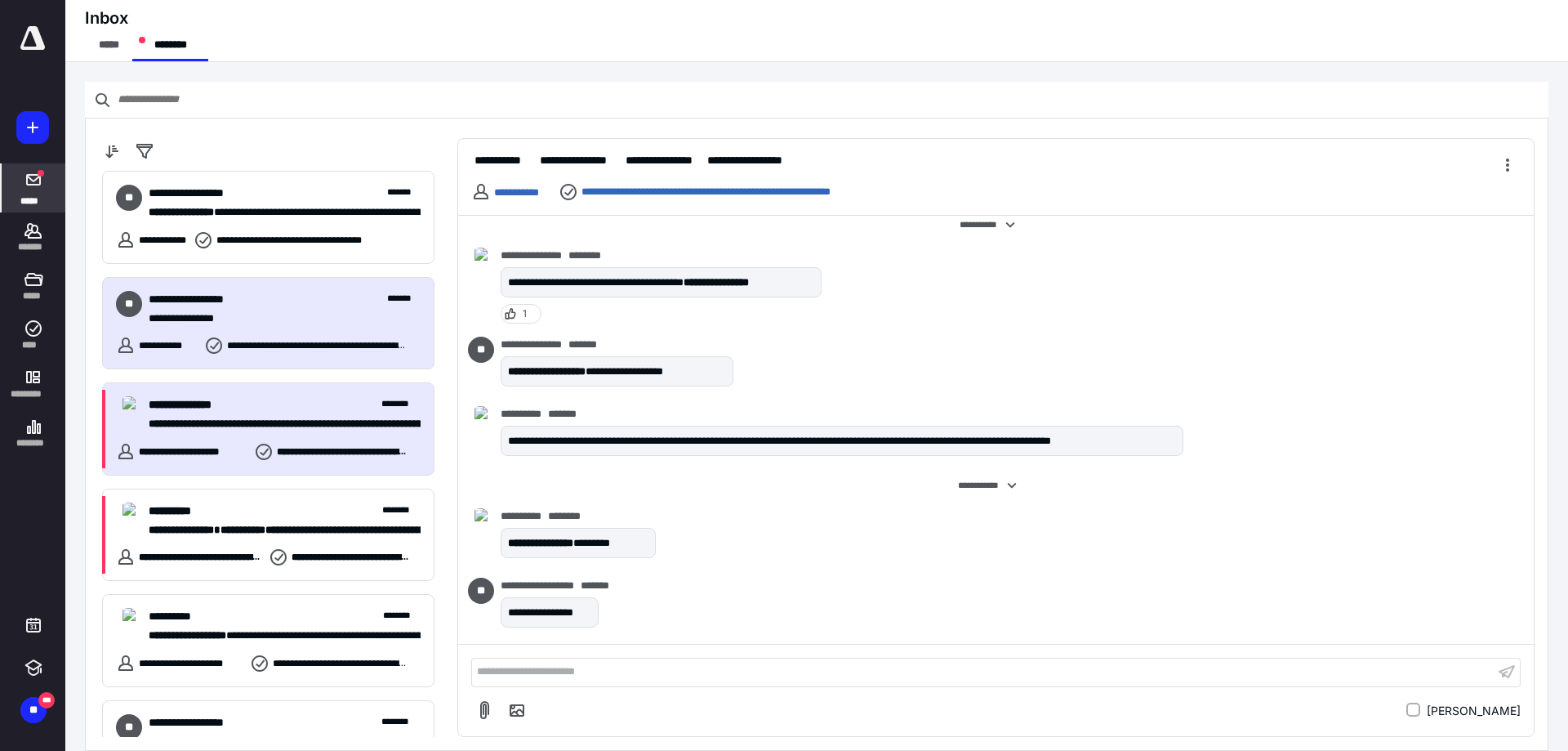 click on "**********" at bounding box center [284, 405] 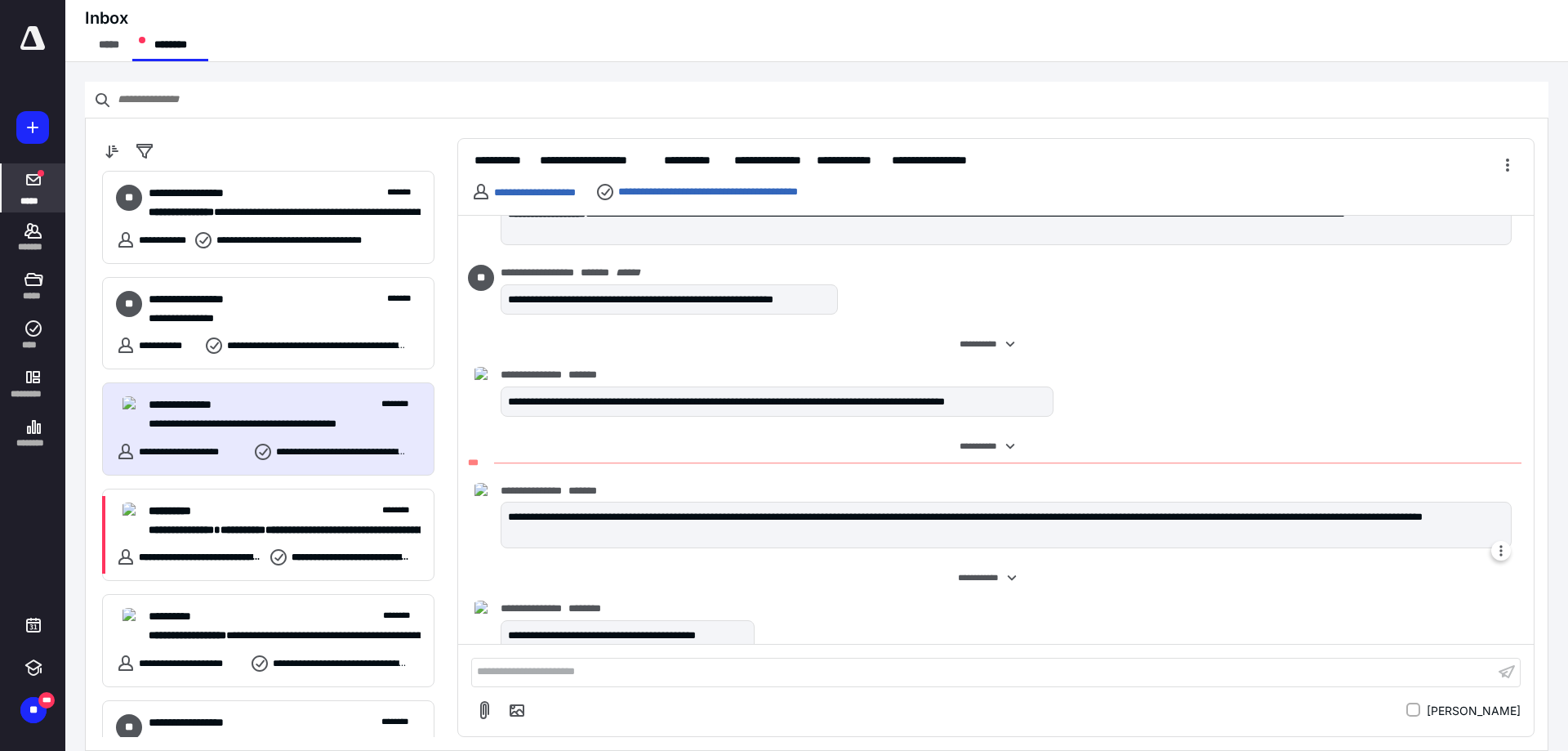 scroll, scrollTop: 3709, scrollLeft: 0, axis: vertical 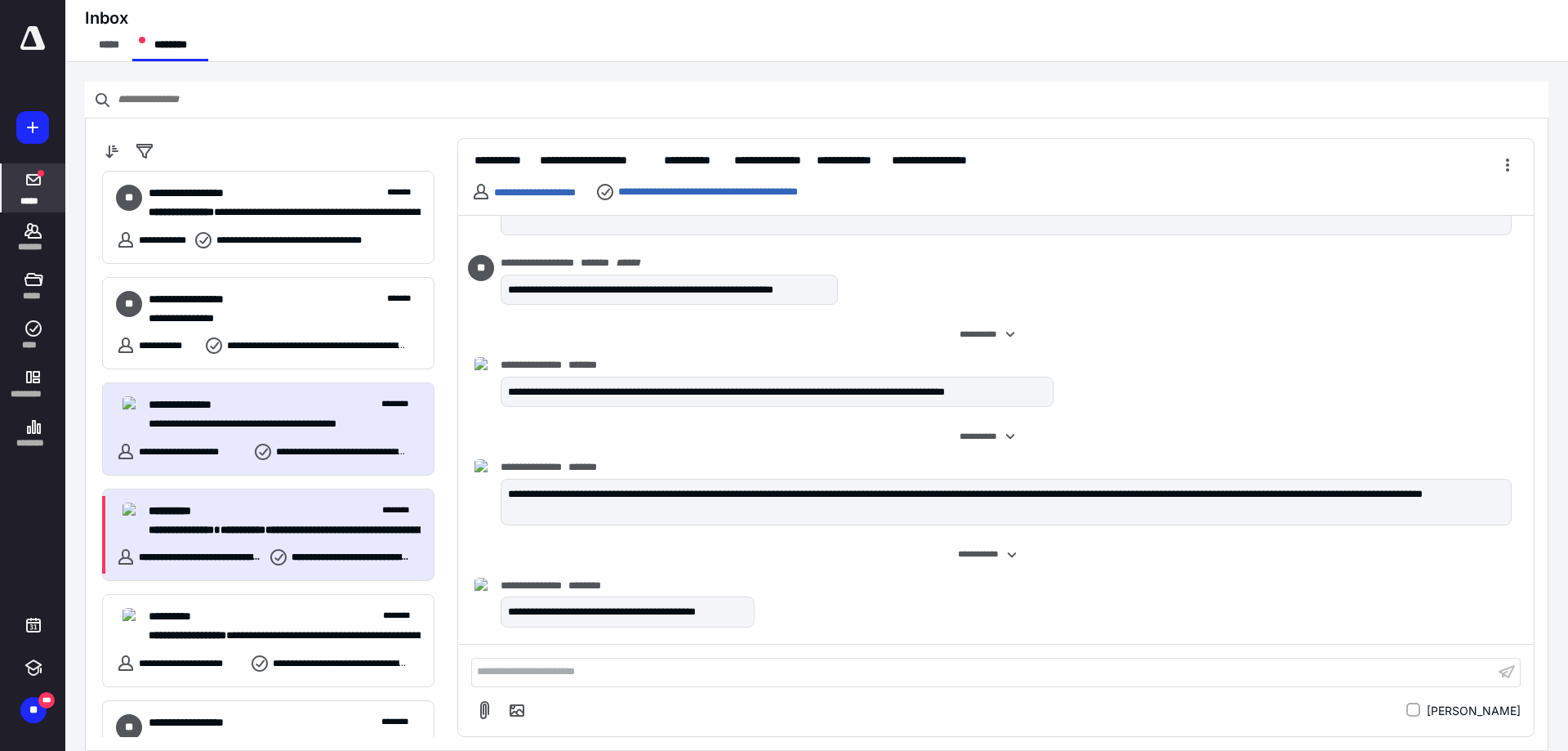 click on "**********" at bounding box center (284, 511) 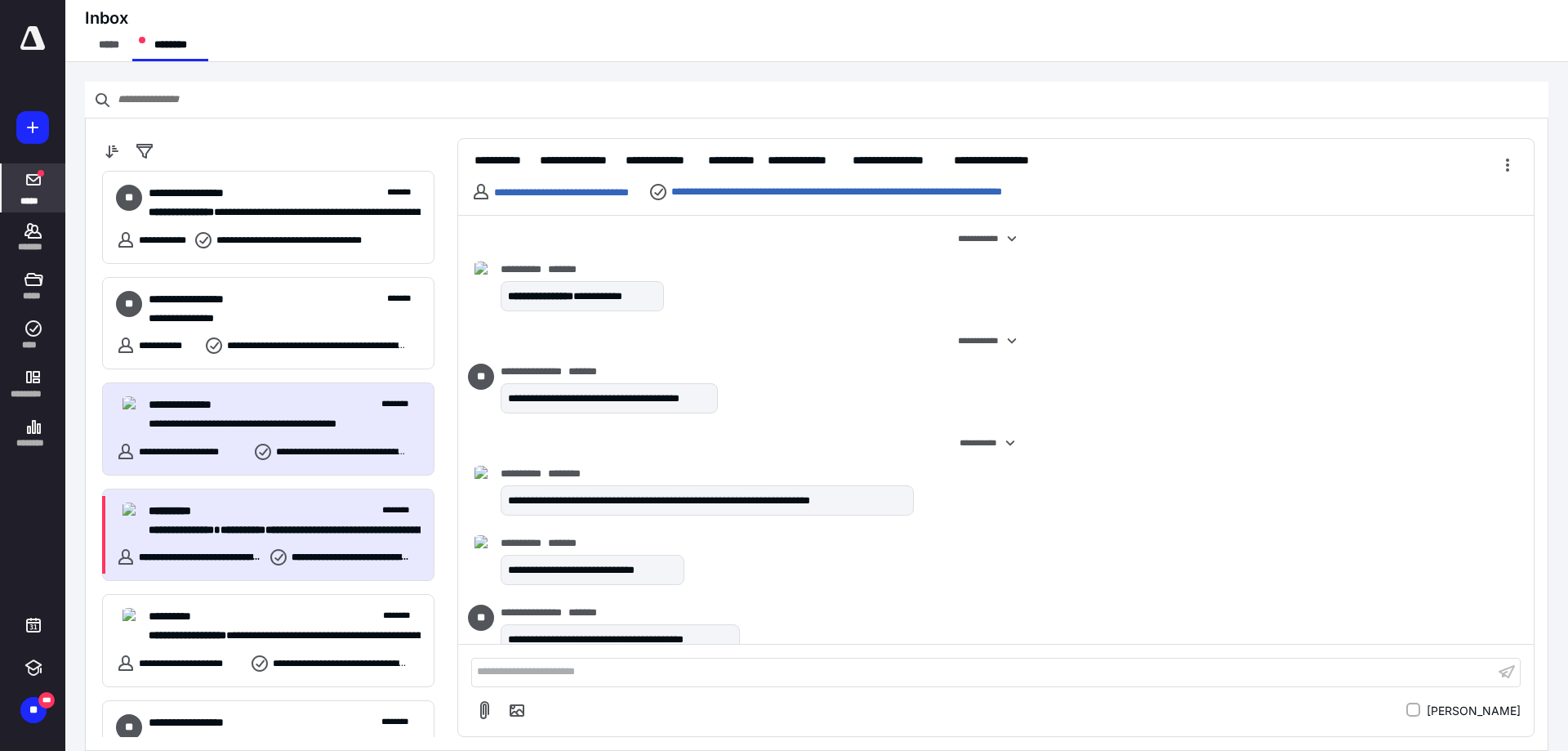 scroll, scrollTop: 2442, scrollLeft: 0, axis: vertical 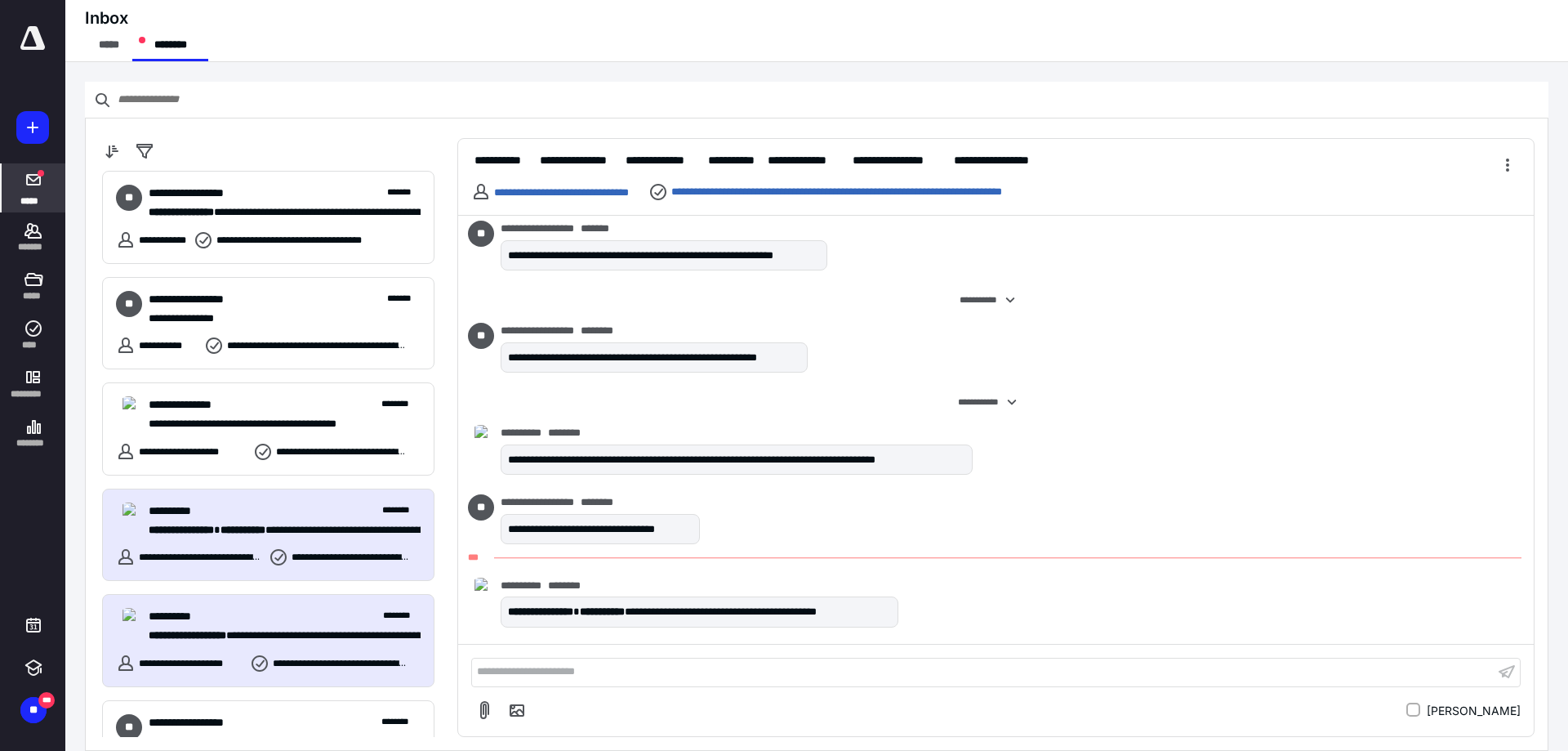 click on "**********" at bounding box center (284, 616) 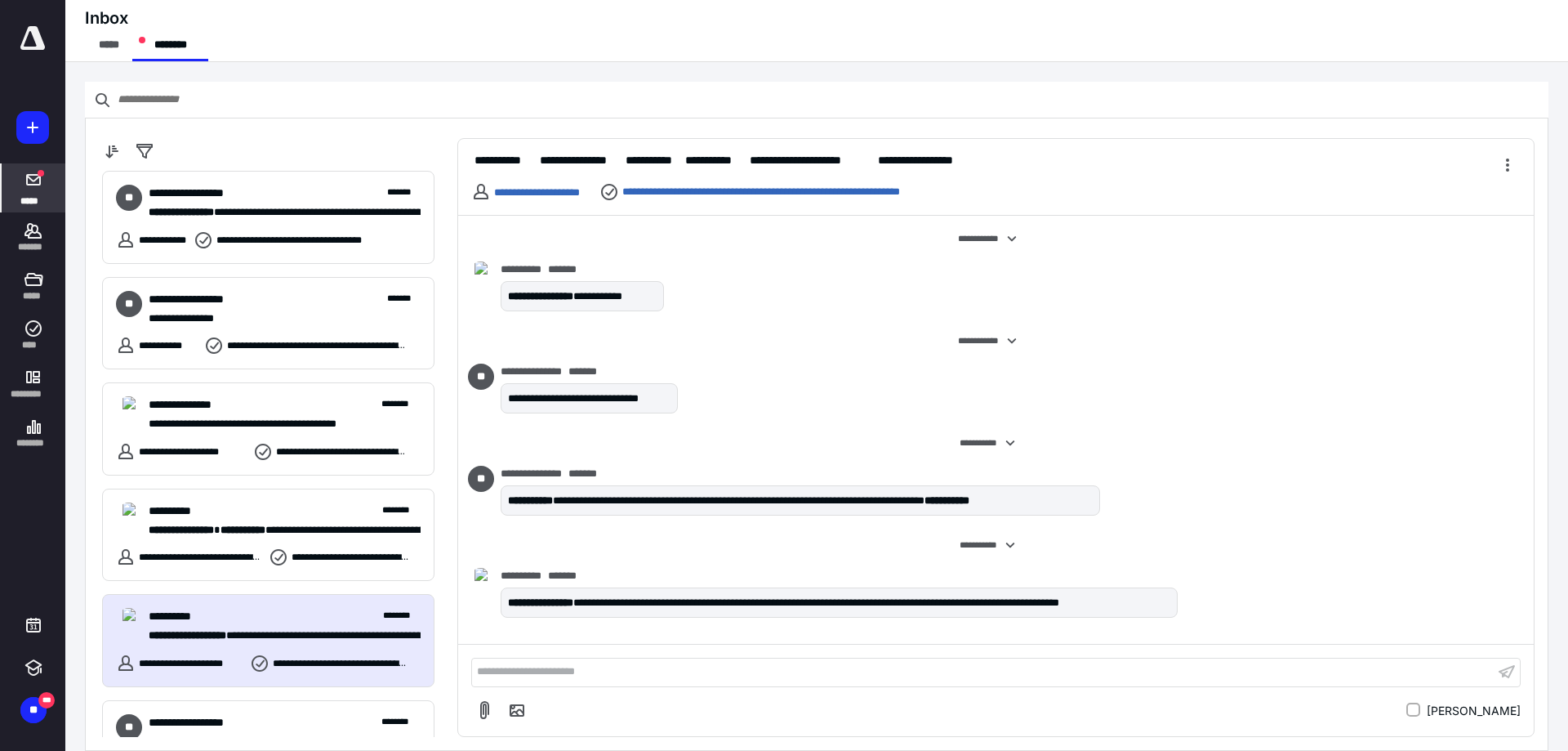 scroll, scrollTop: 1860, scrollLeft: 0, axis: vertical 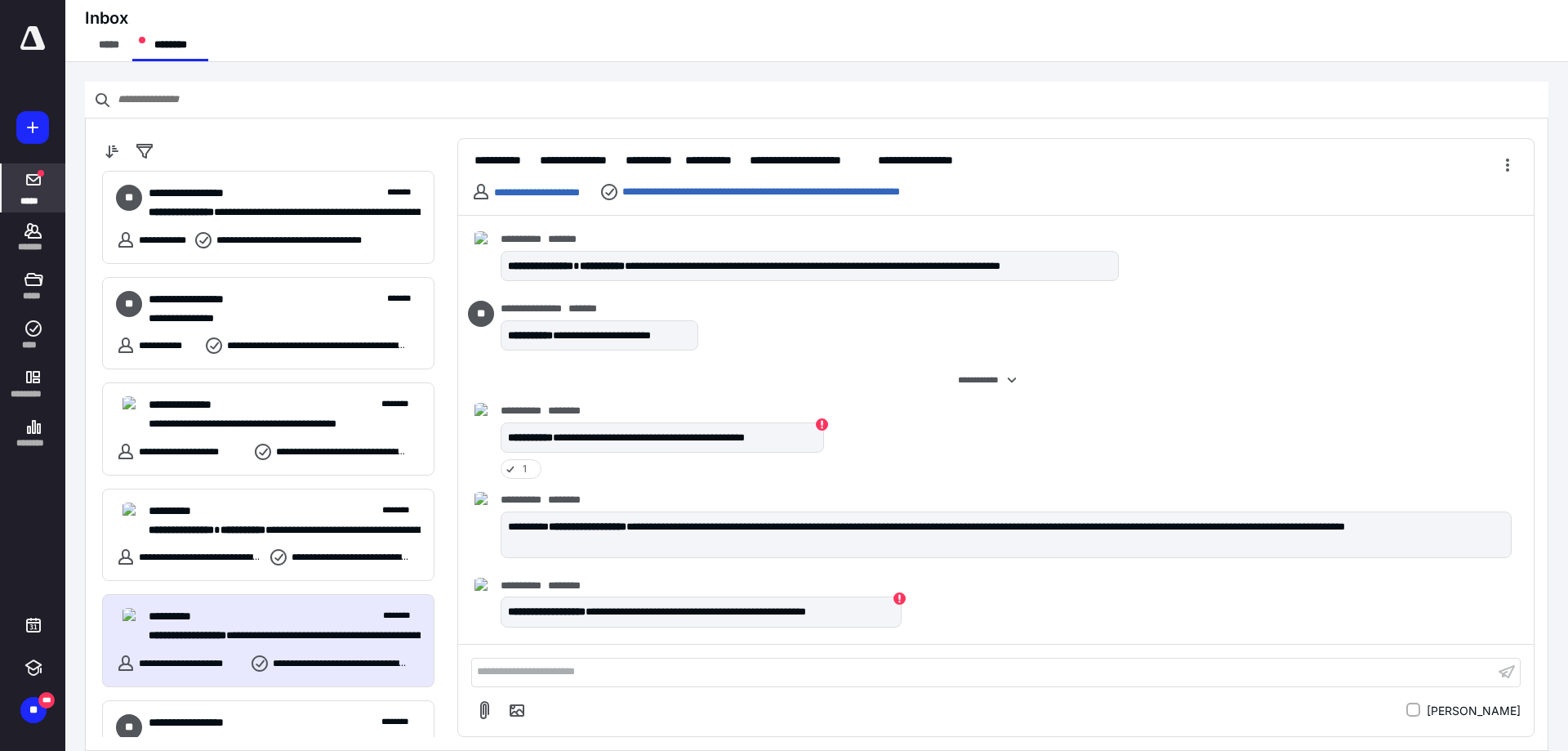 click on "**********" at bounding box center (982, 672) 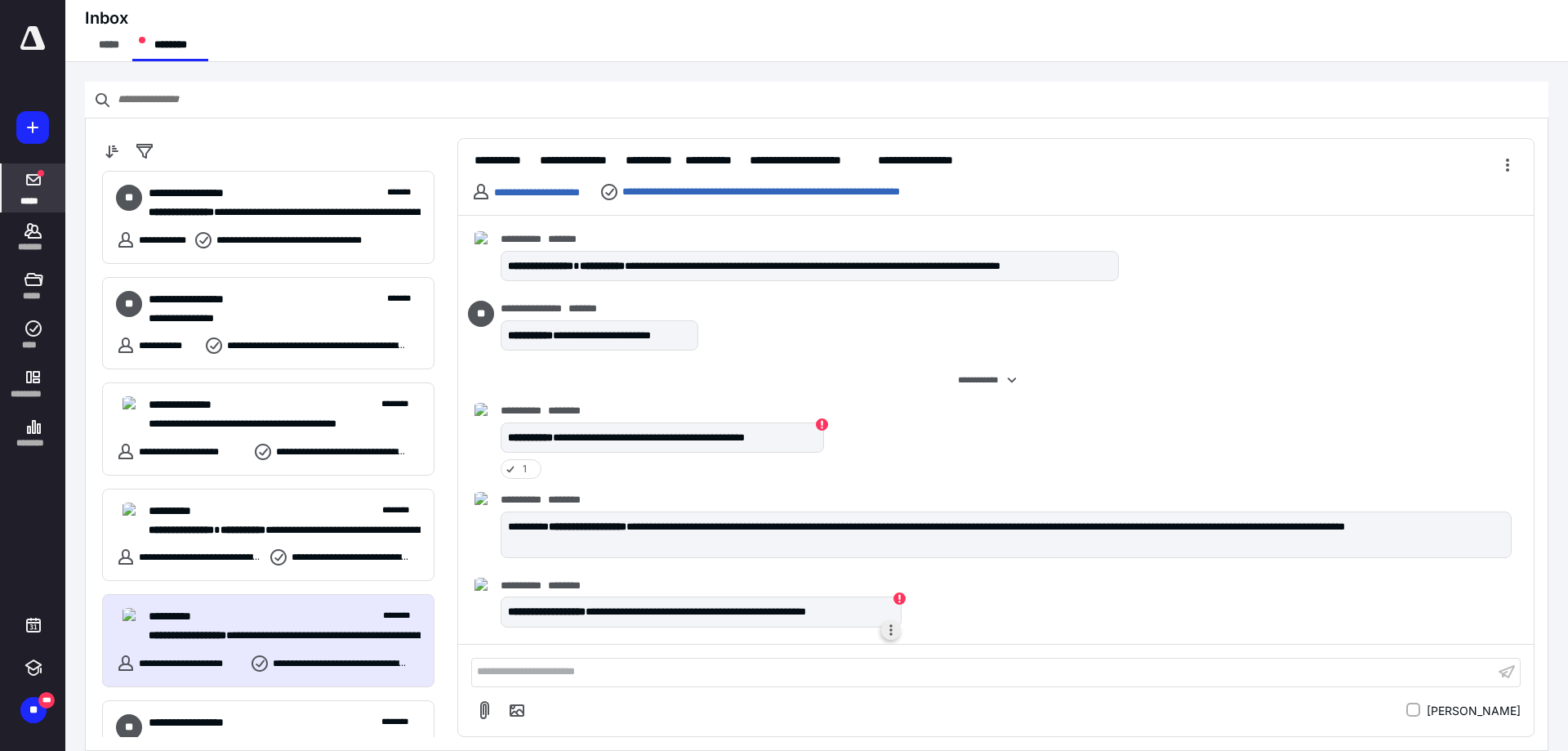 click at bounding box center [891, 630] 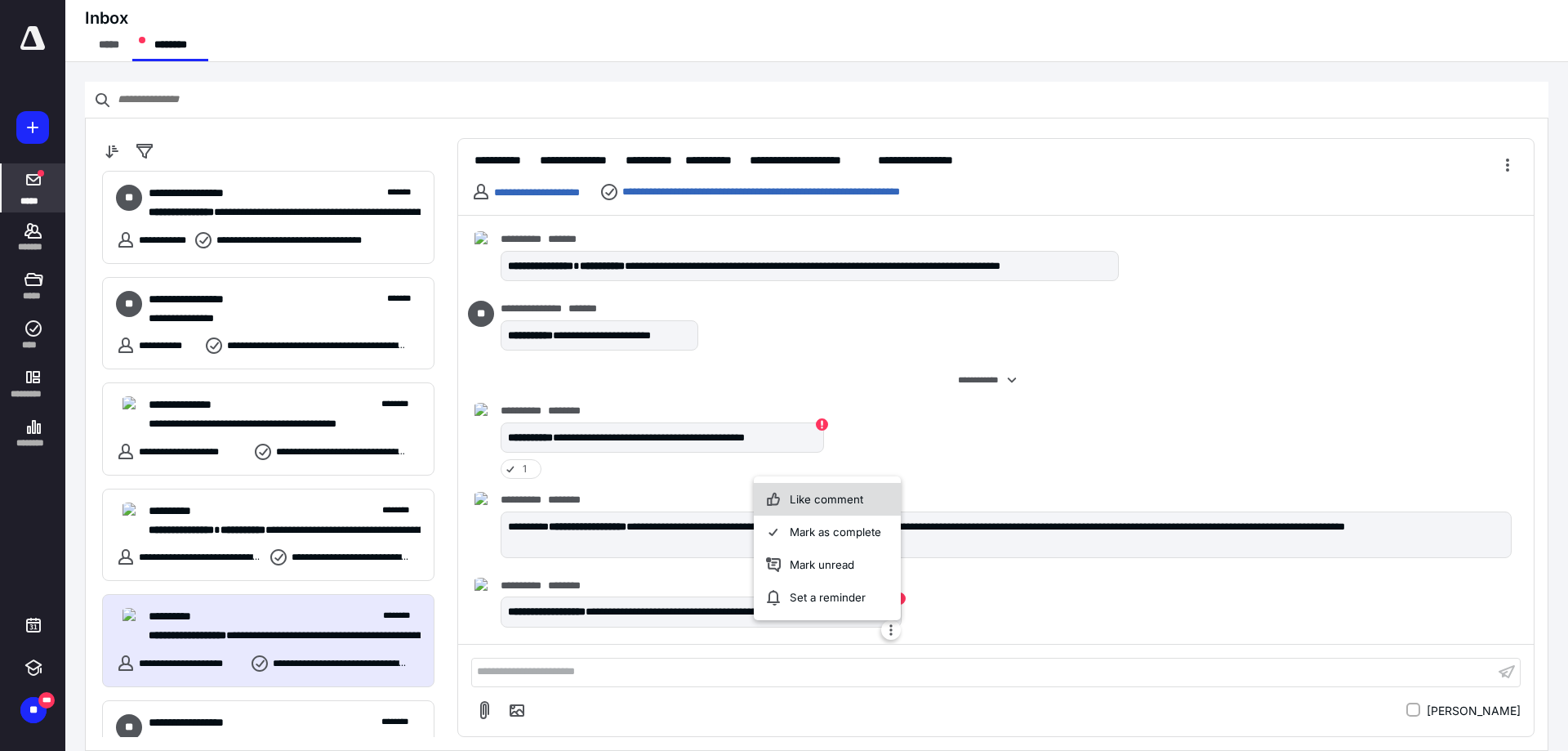 click on "Like comment" at bounding box center [827, 499] 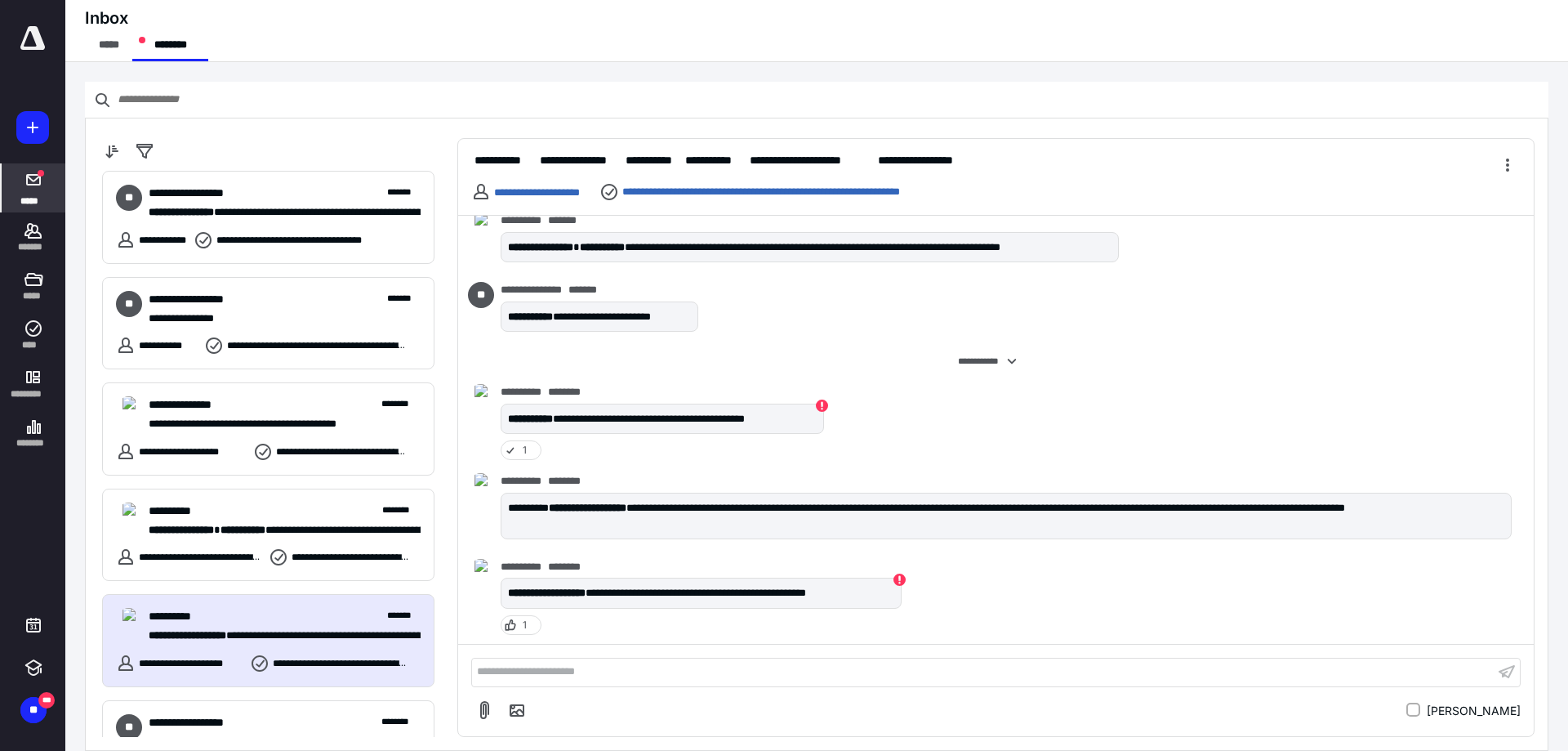 scroll, scrollTop: 1880, scrollLeft: 0, axis: vertical 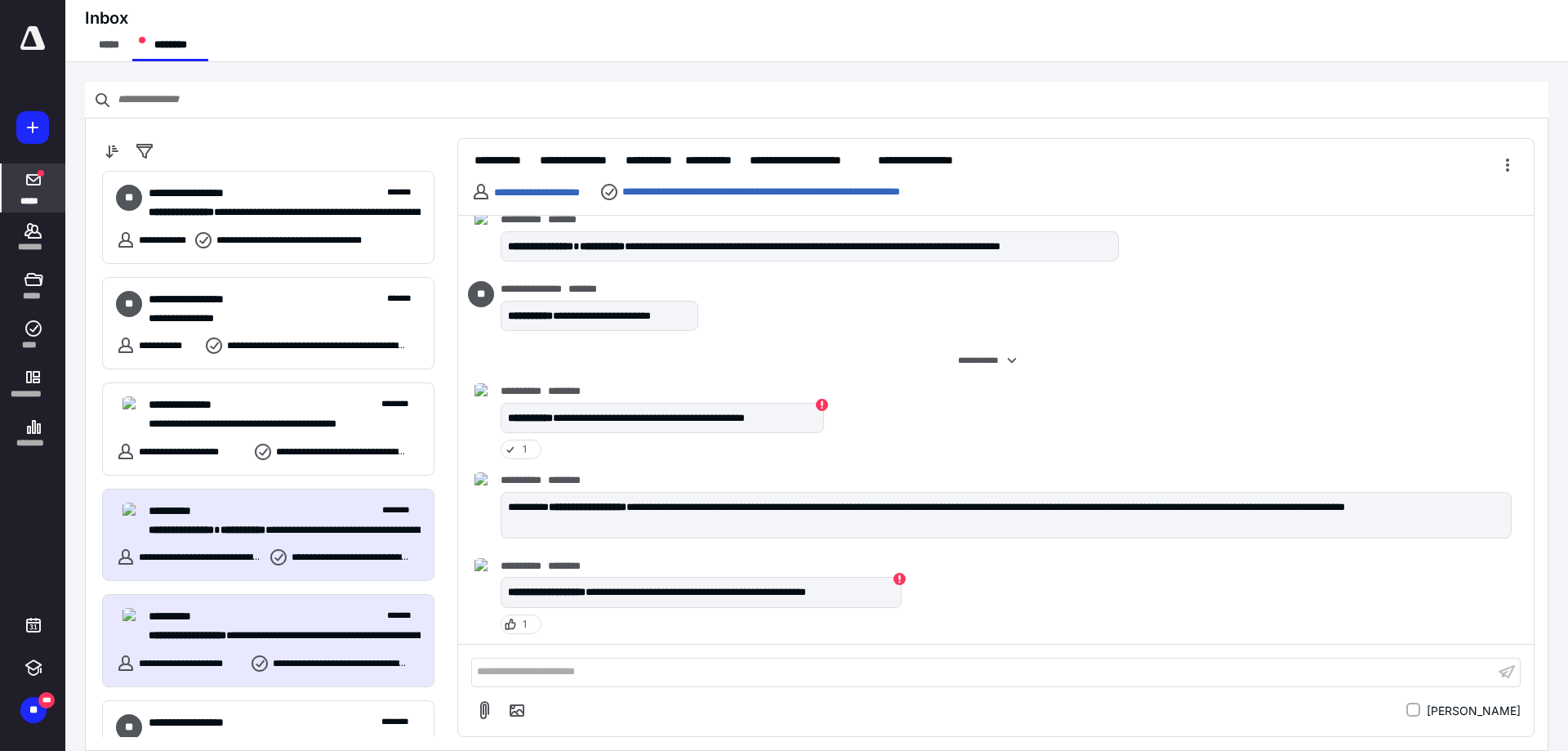click on "**********" at bounding box center [284, 511] 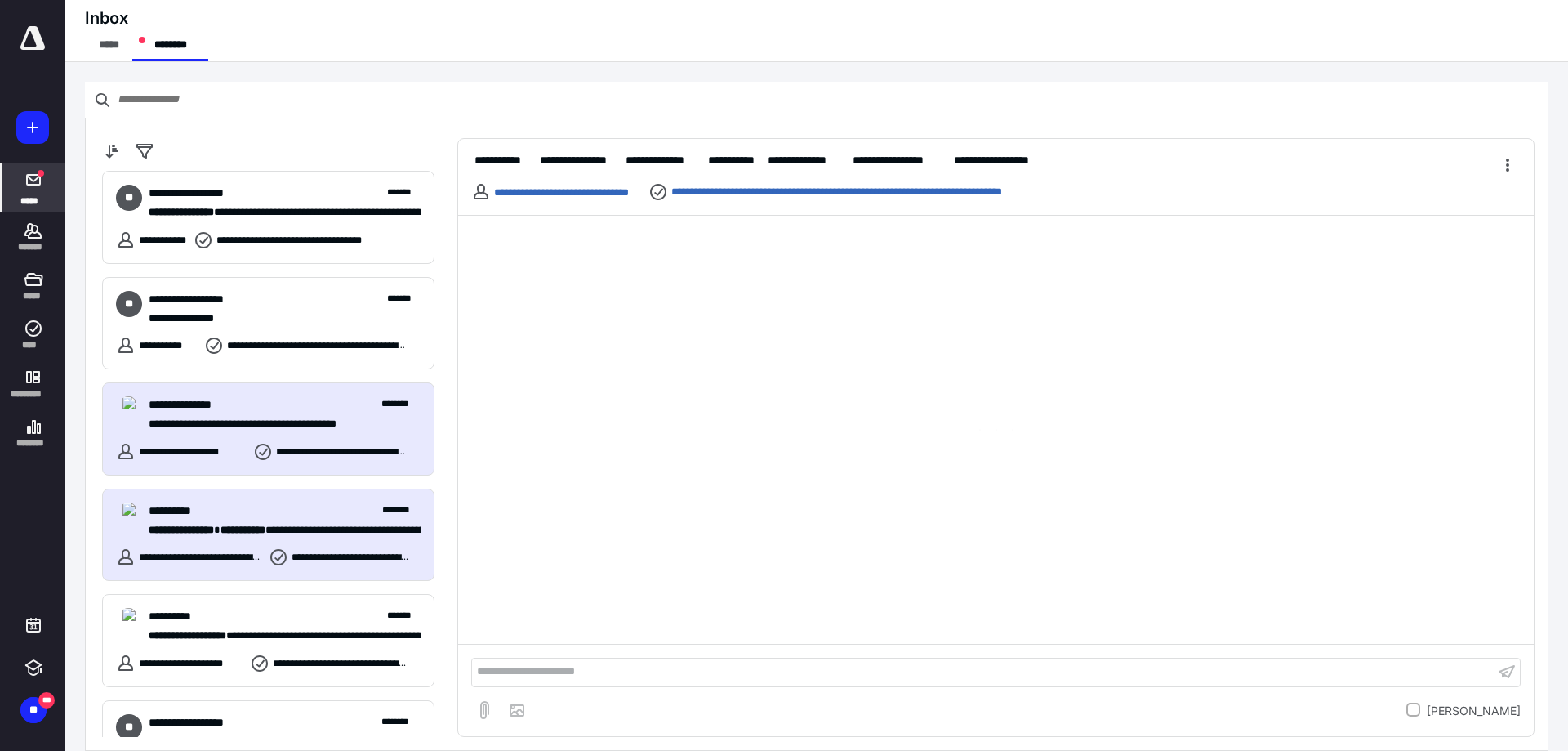 click on "**********" at bounding box center (278, 424) 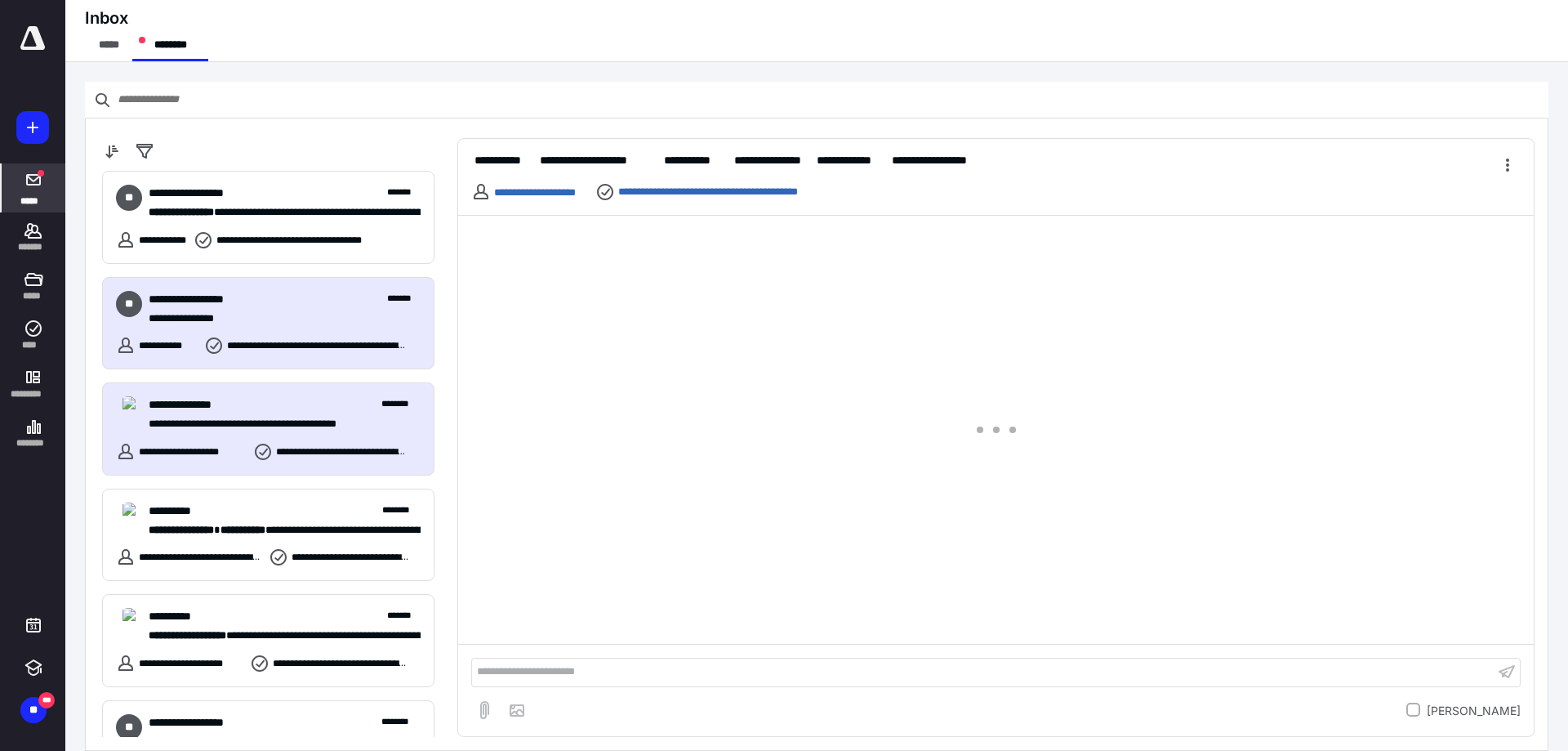 click on "**********" at bounding box center (278, 319) 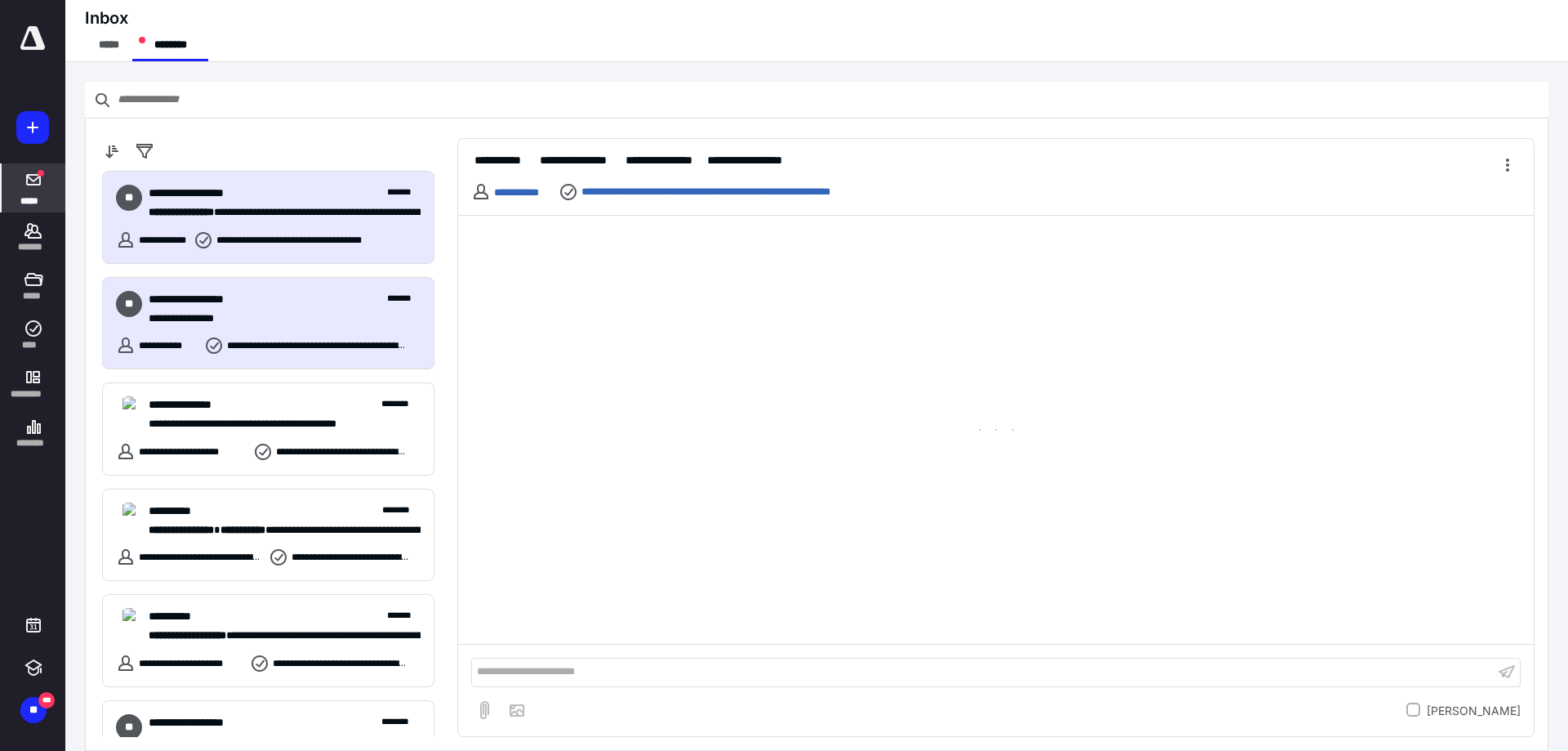 click on "**********" at bounding box center (284, 203) 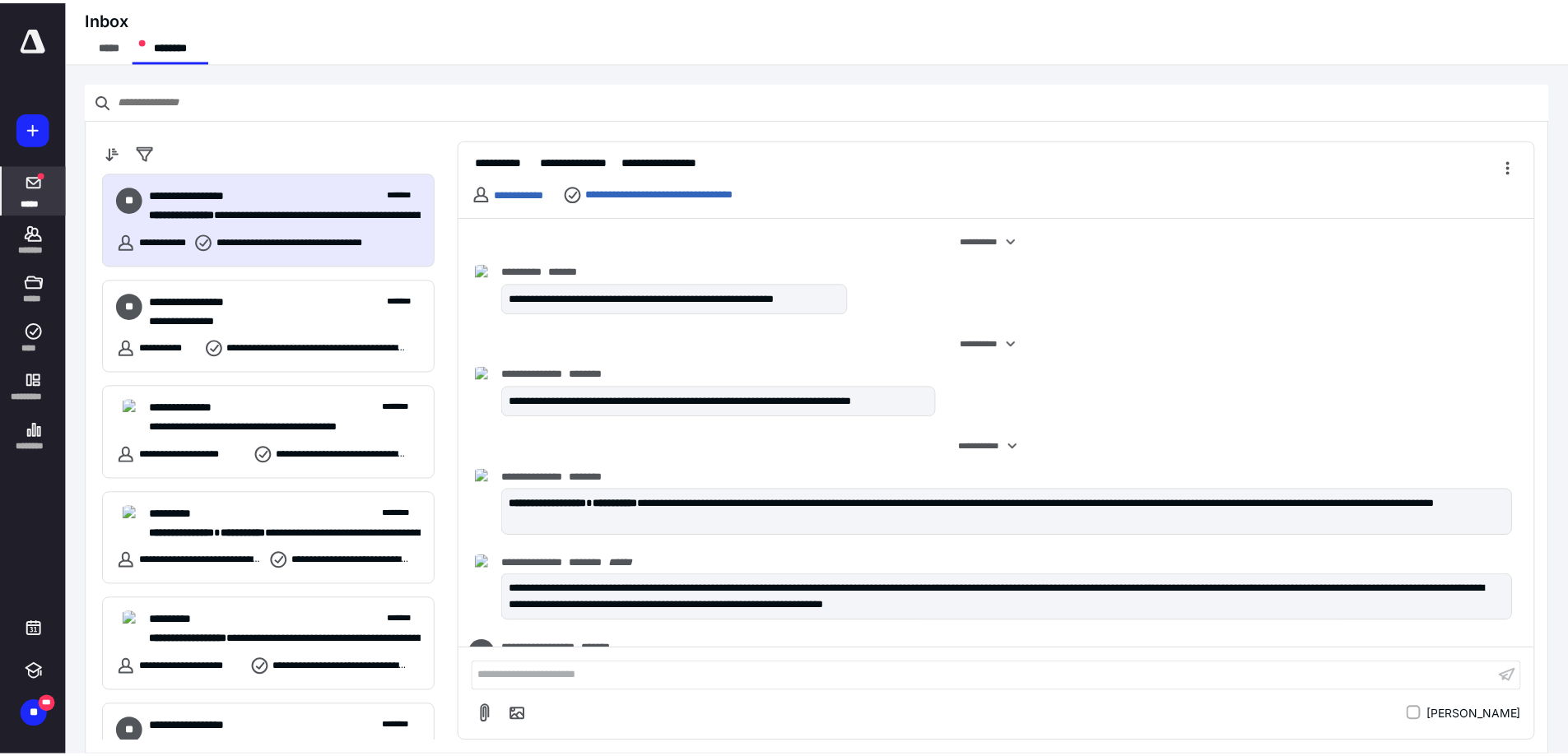 scroll, scrollTop: 59, scrollLeft: 0, axis: vertical 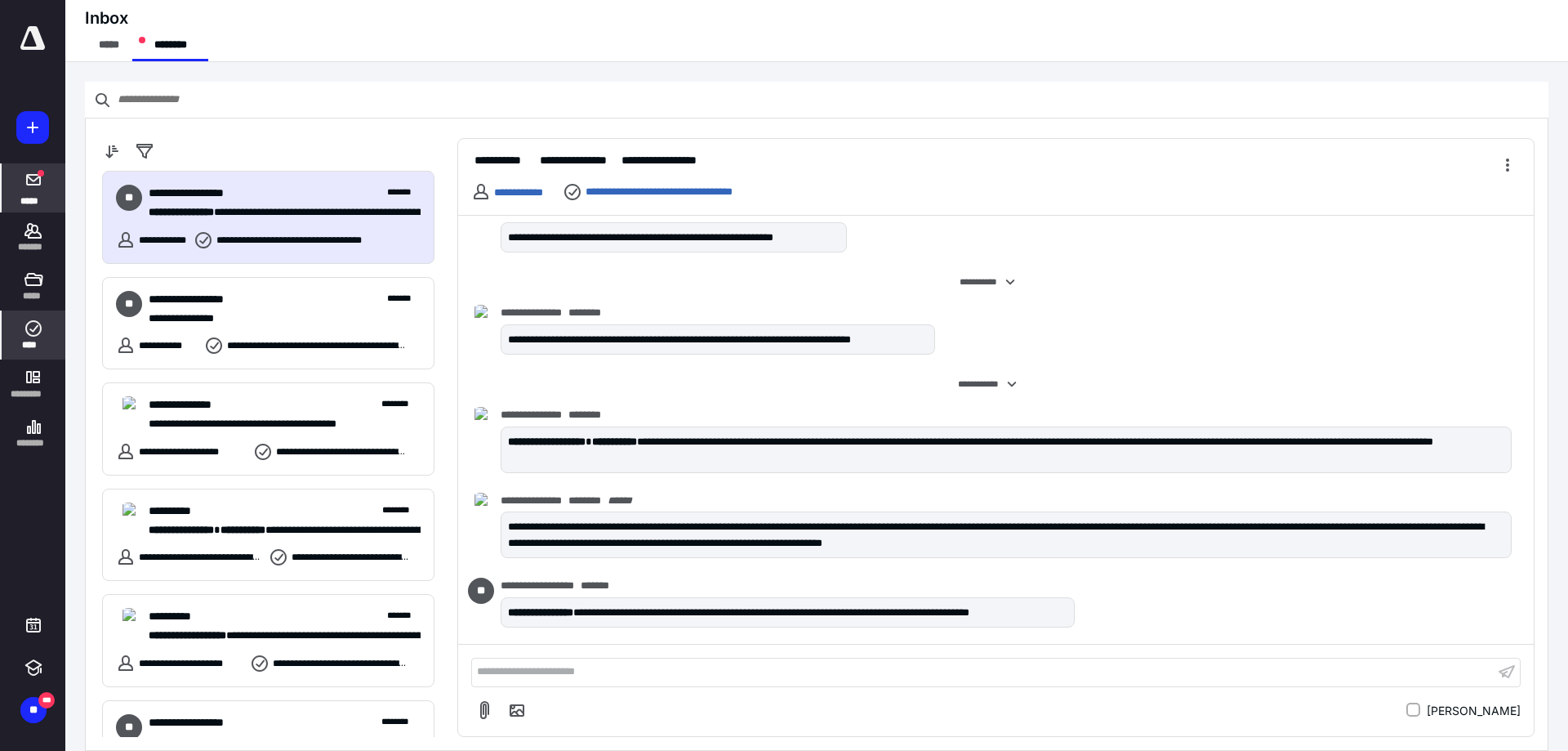 click 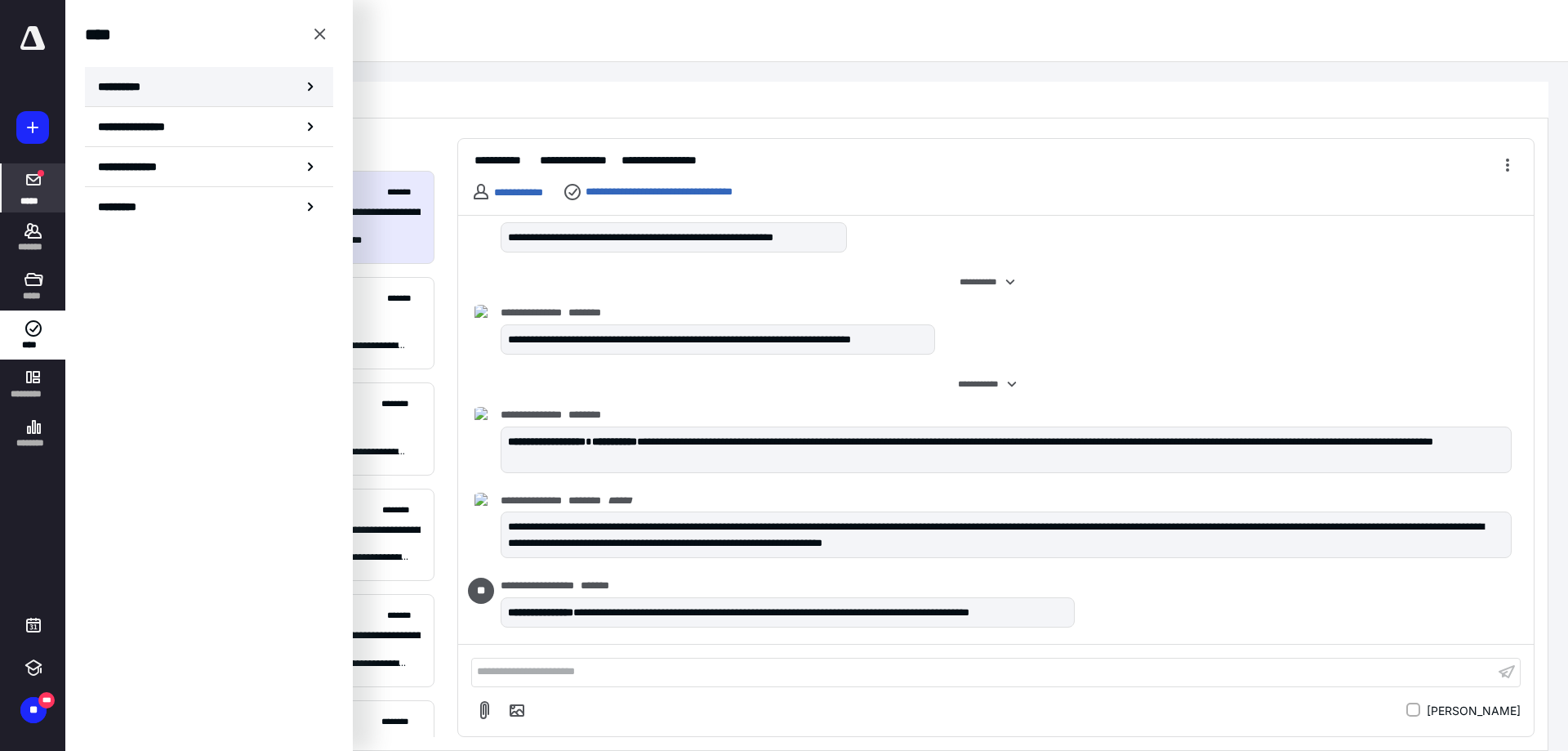 click on "**********" at bounding box center [209, 87] 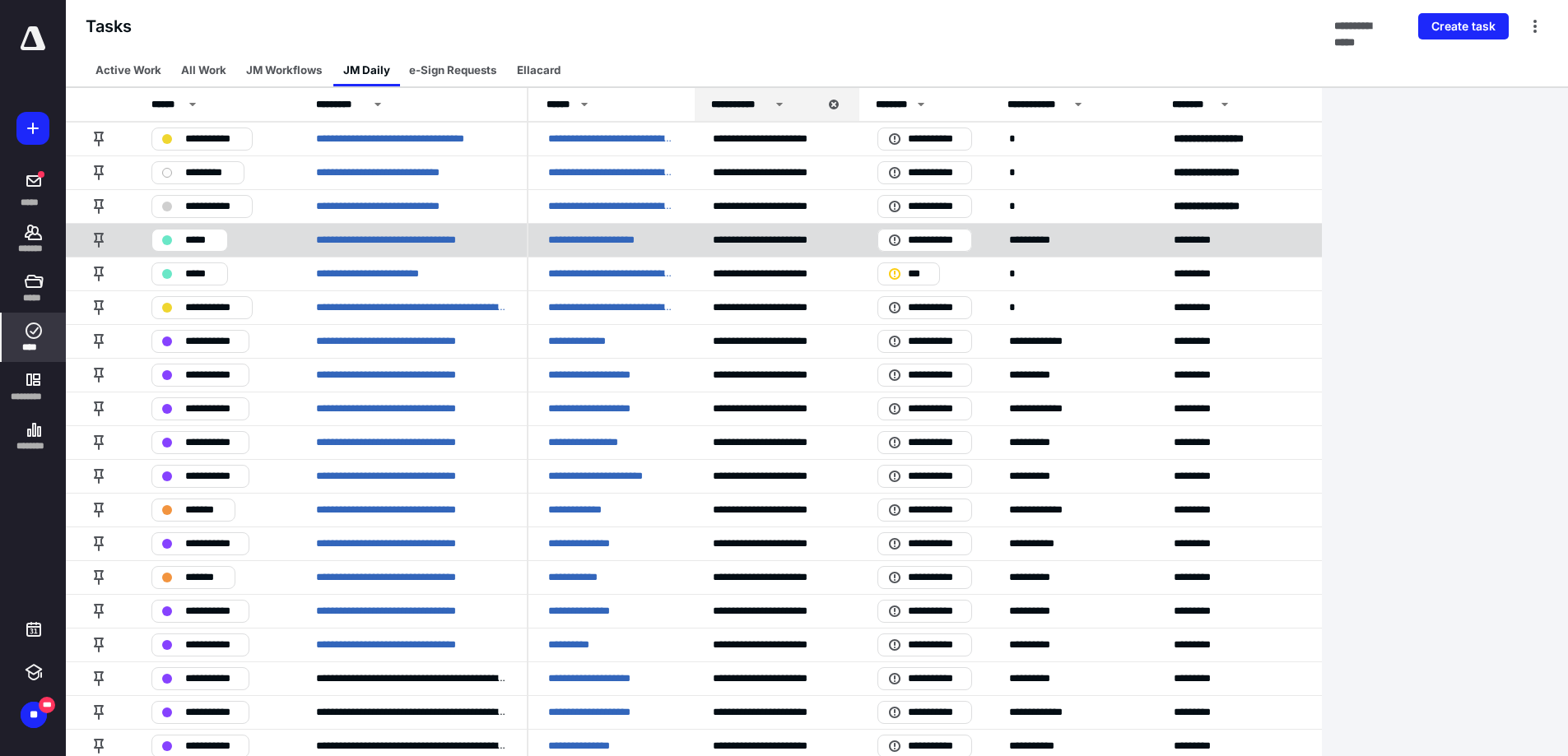 click on "*****" at bounding box center [201, 240] 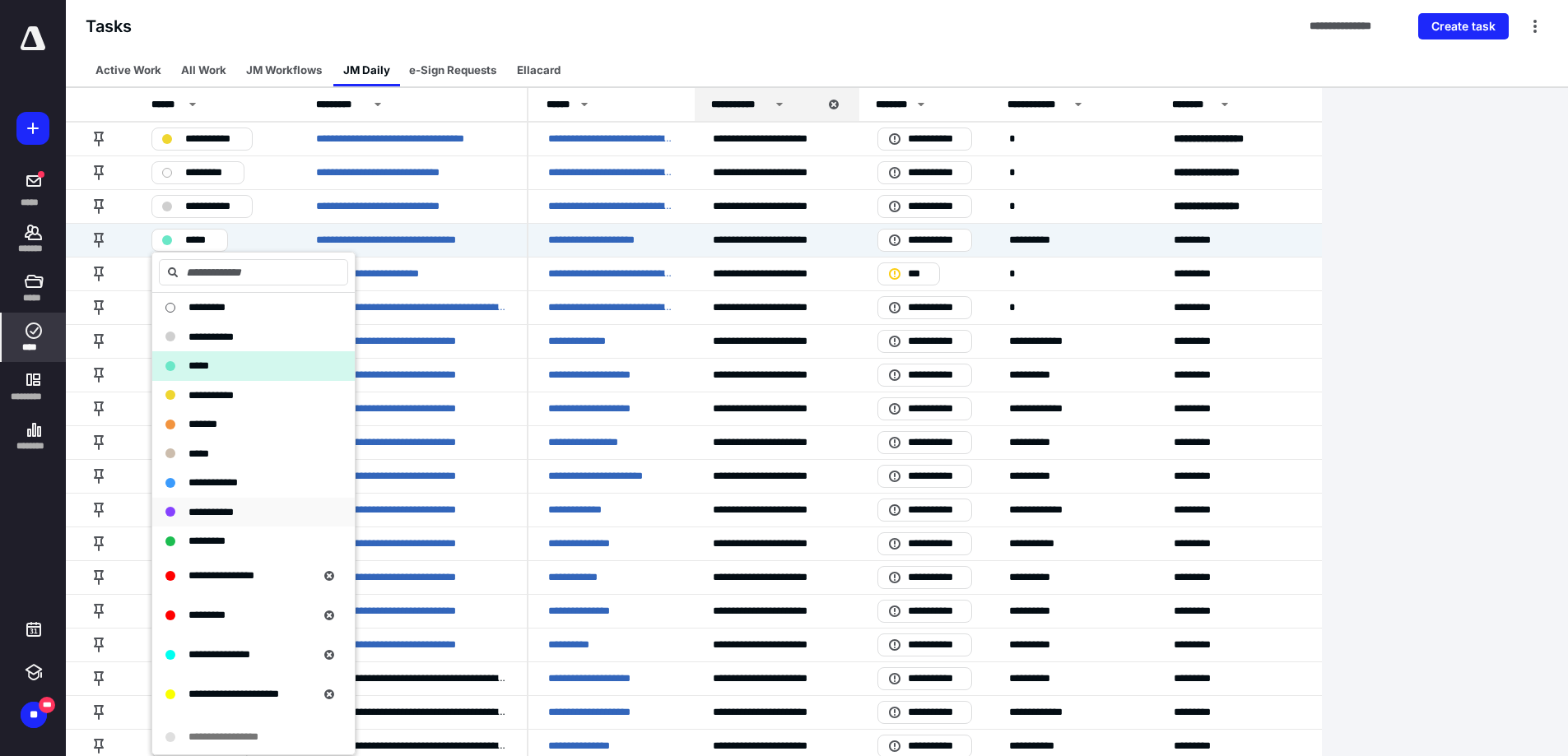 click on "**********" at bounding box center (211, 512) 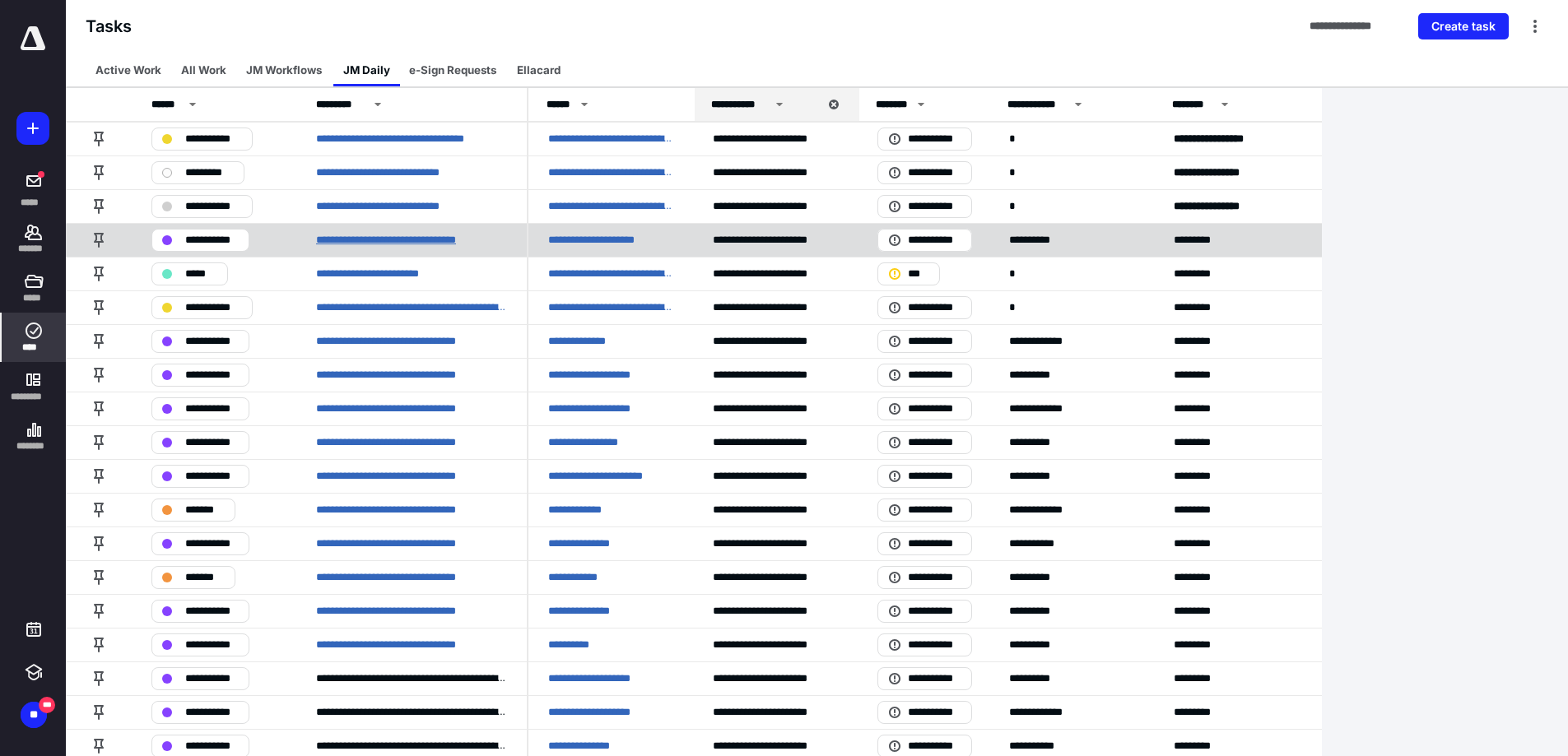 click on "**********" at bounding box center [407, 240] 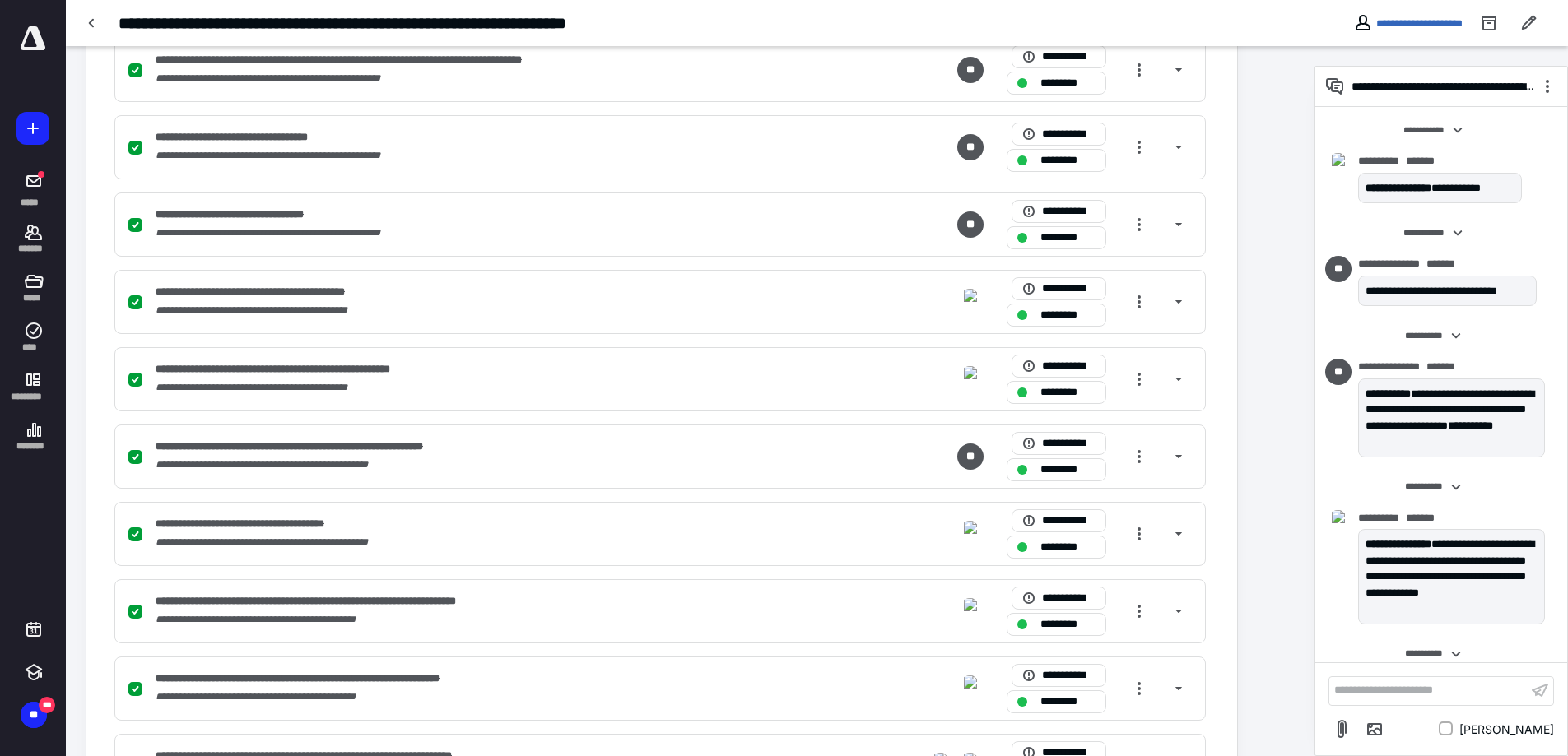 scroll, scrollTop: 1316, scrollLeft: 0, axis: vertical 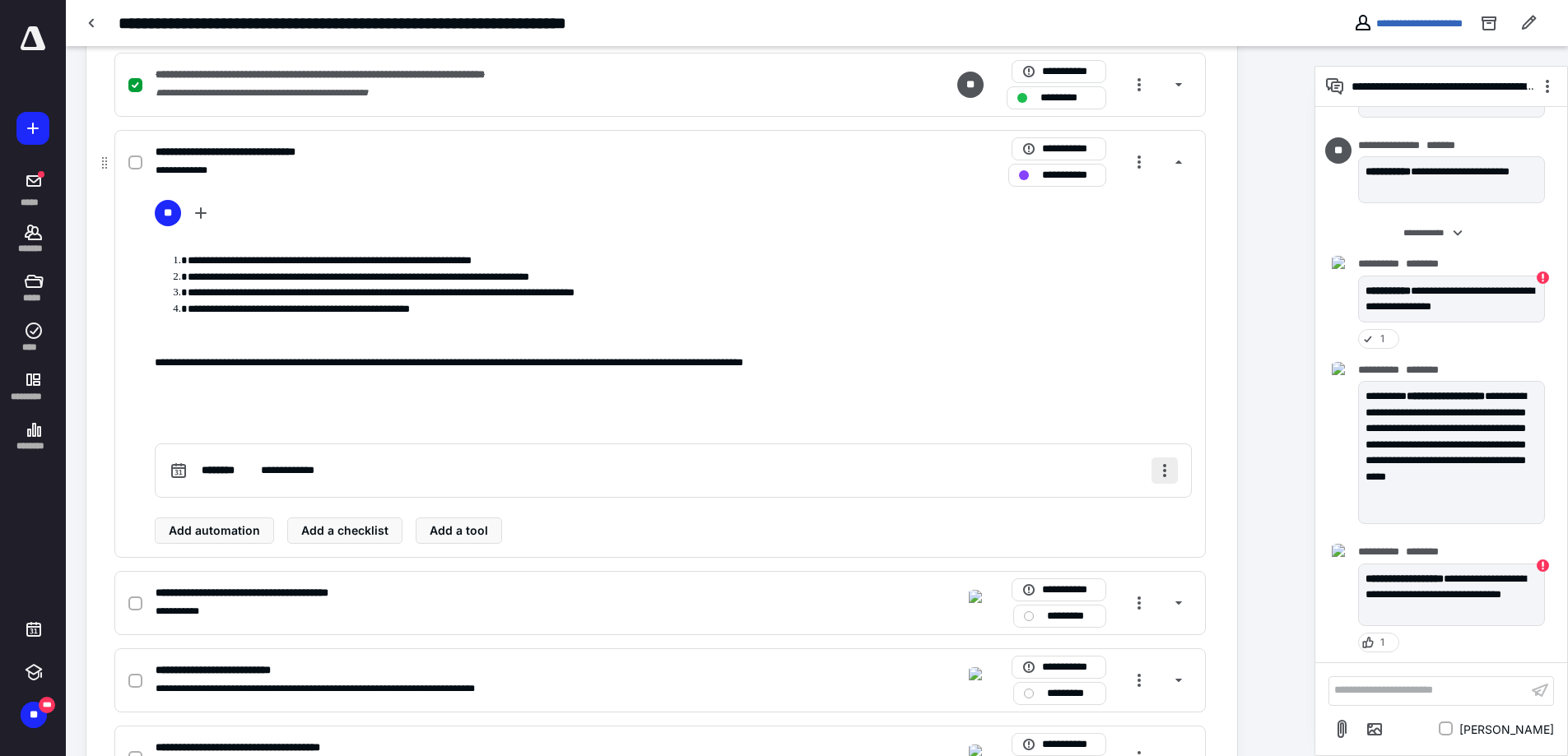 click at bounding box center [1165, 471] 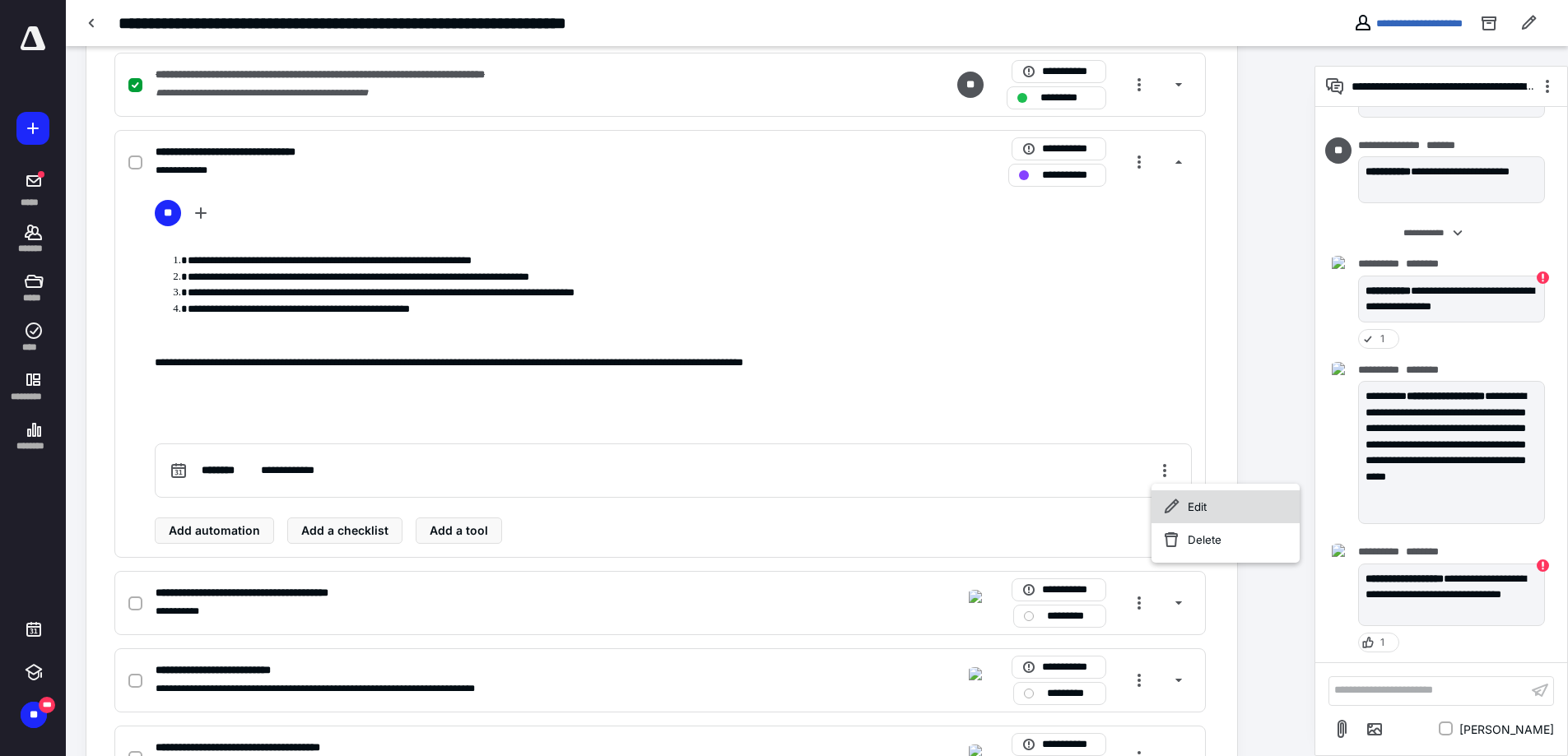 click on "Edit" at bounding box center [1226, 507] 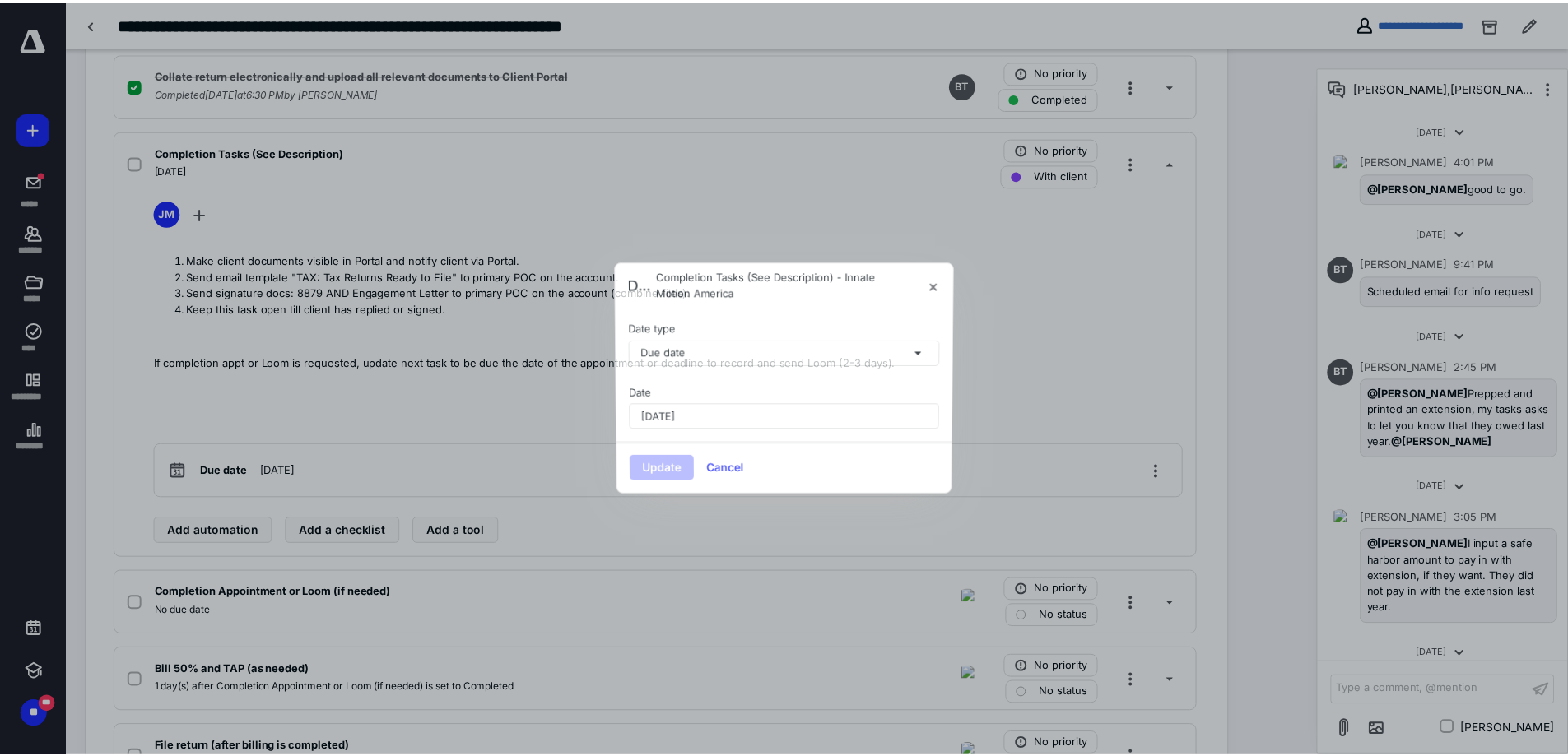 scroll, scrollTop: 2618, scrollLeft: 0, axis: vertical 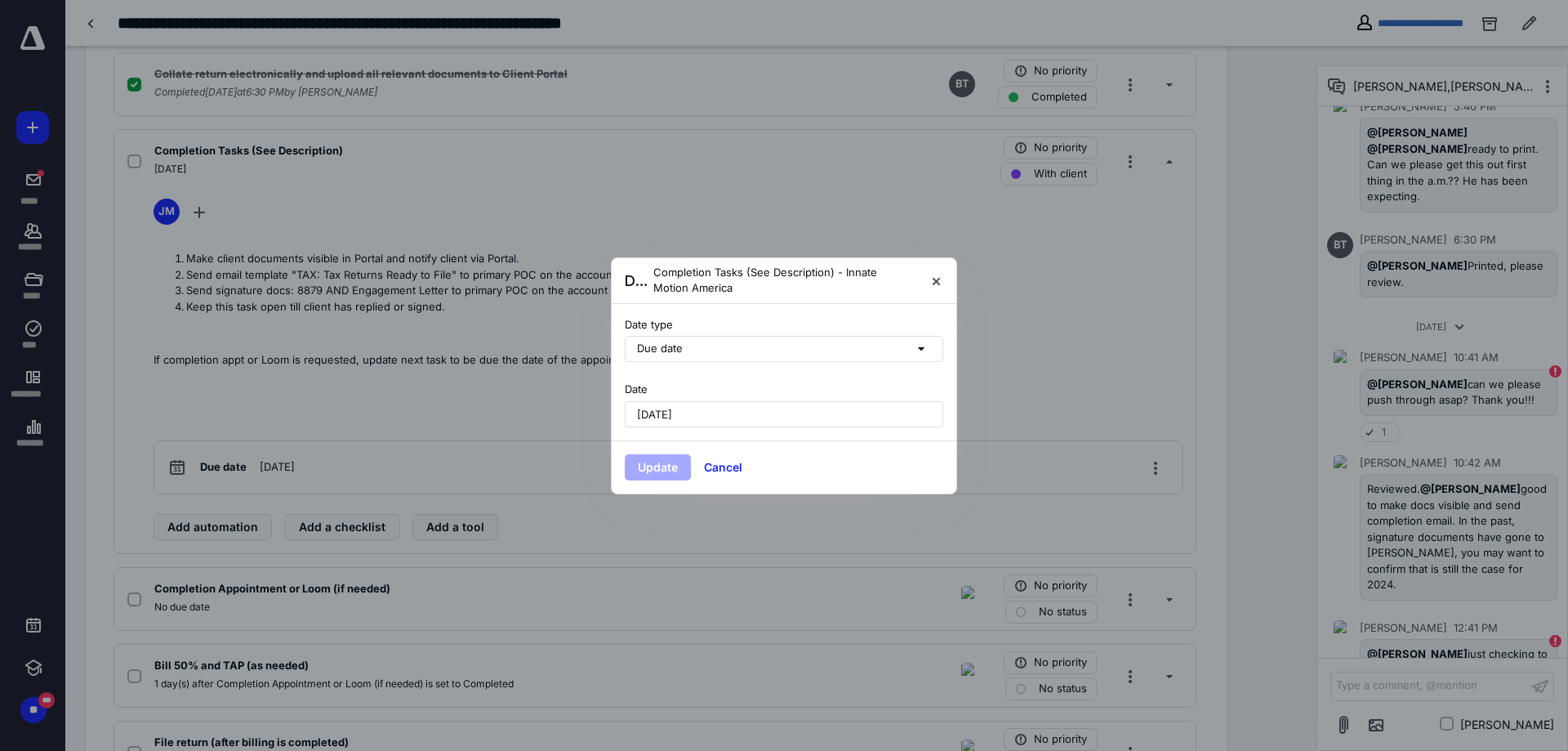 click on "[DATE]" at bounding box center [784, 414] 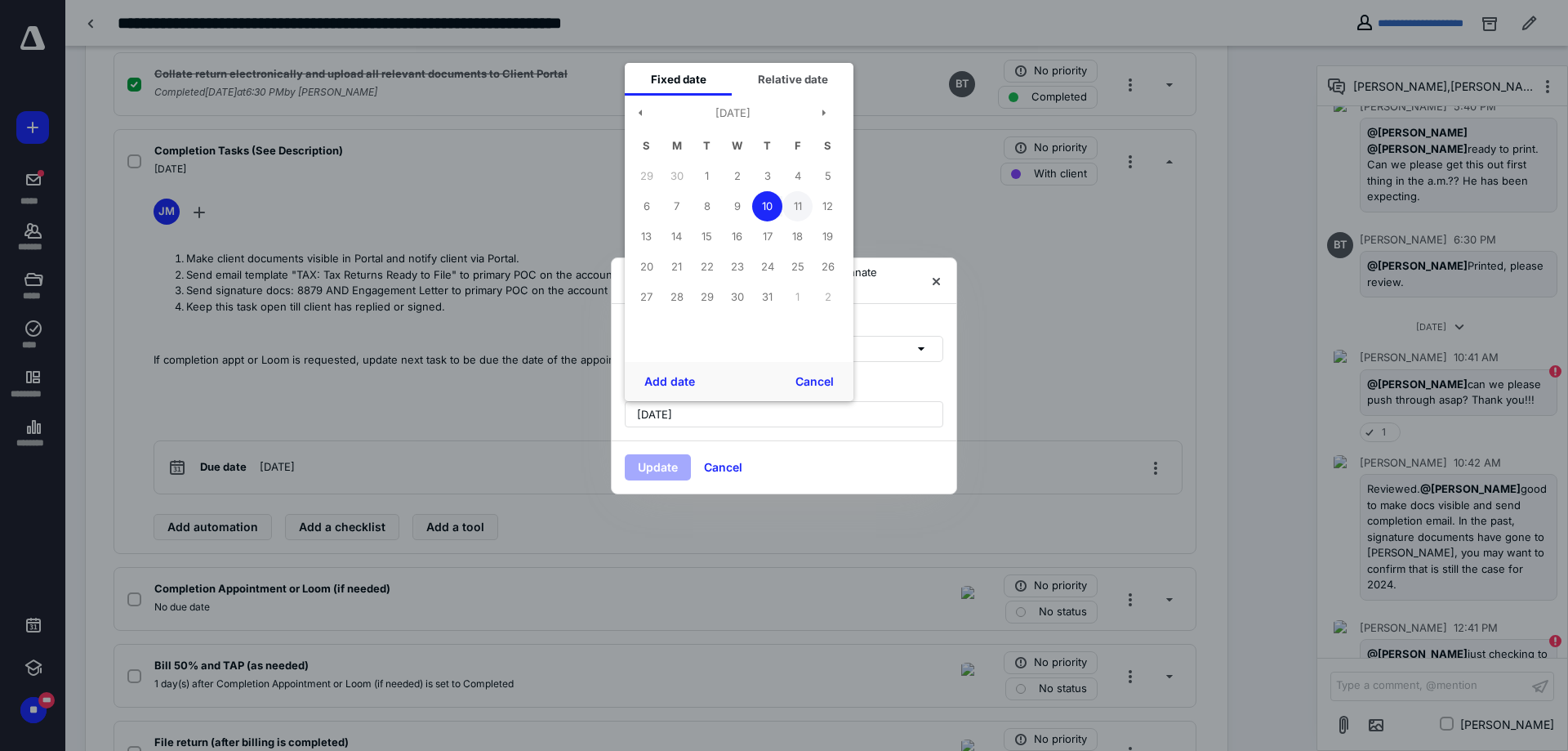 click on "11" at bounding box center (797, 206) 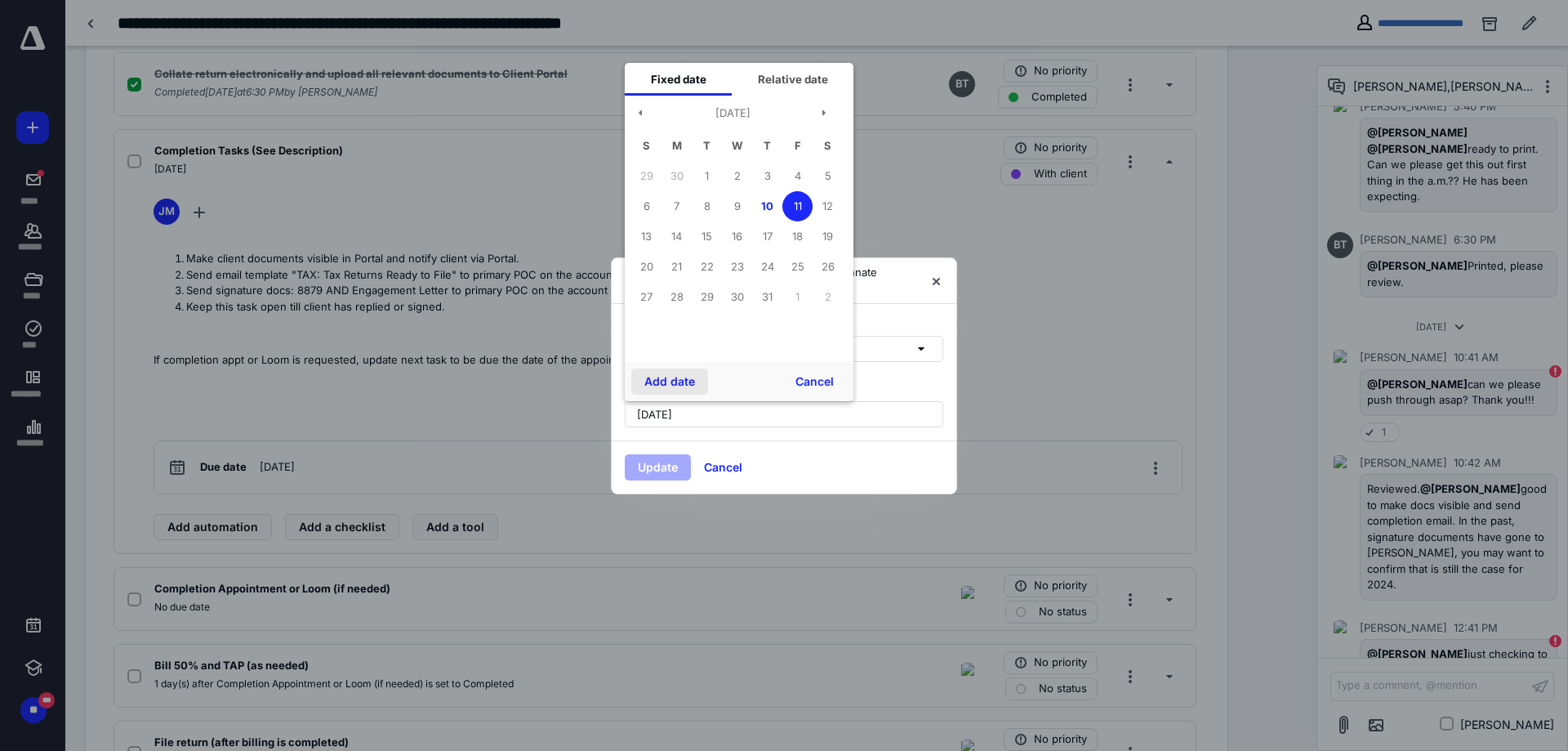 click on "Add date" at bounding box center [670, 382] 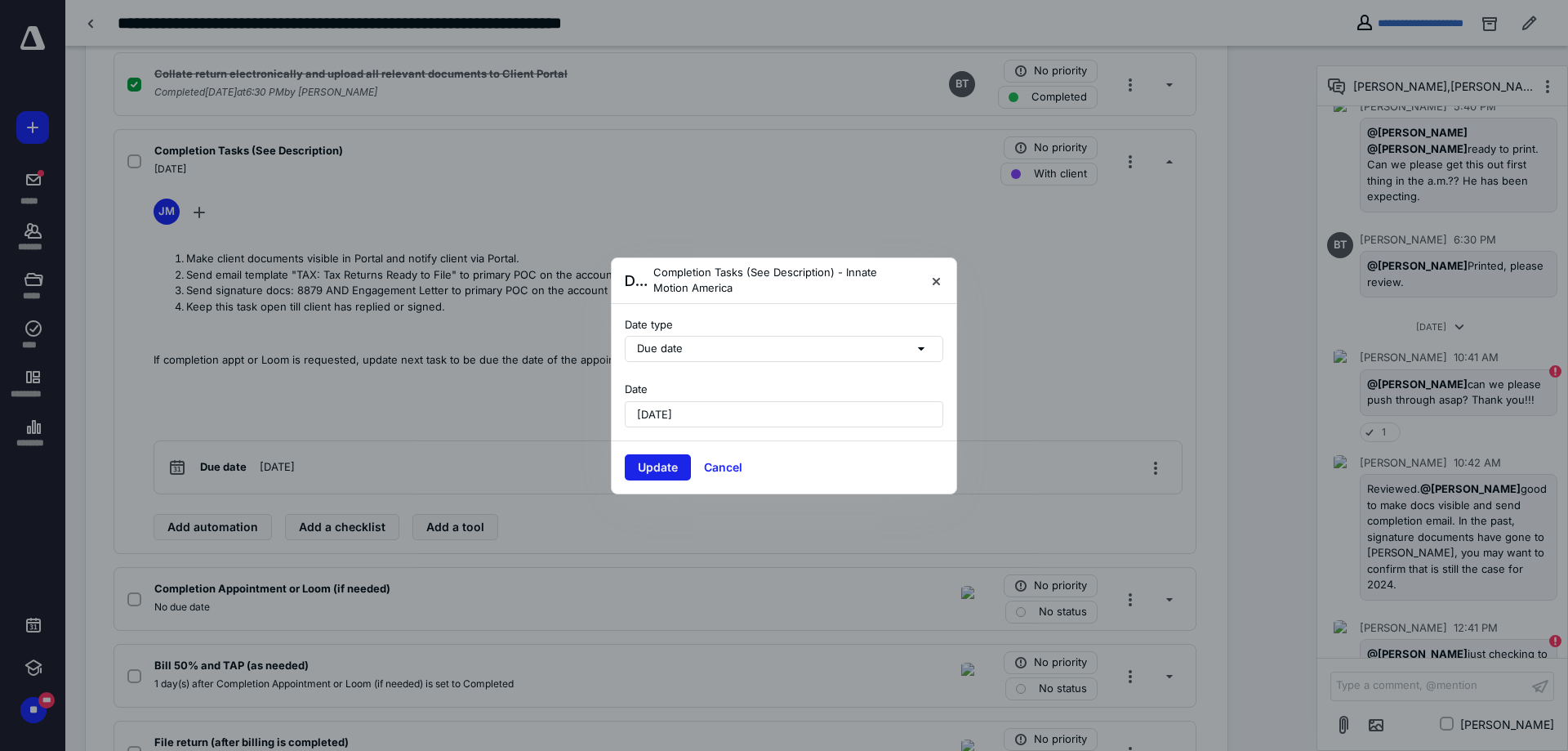 click on "Update" at bounding box center (657, 467) 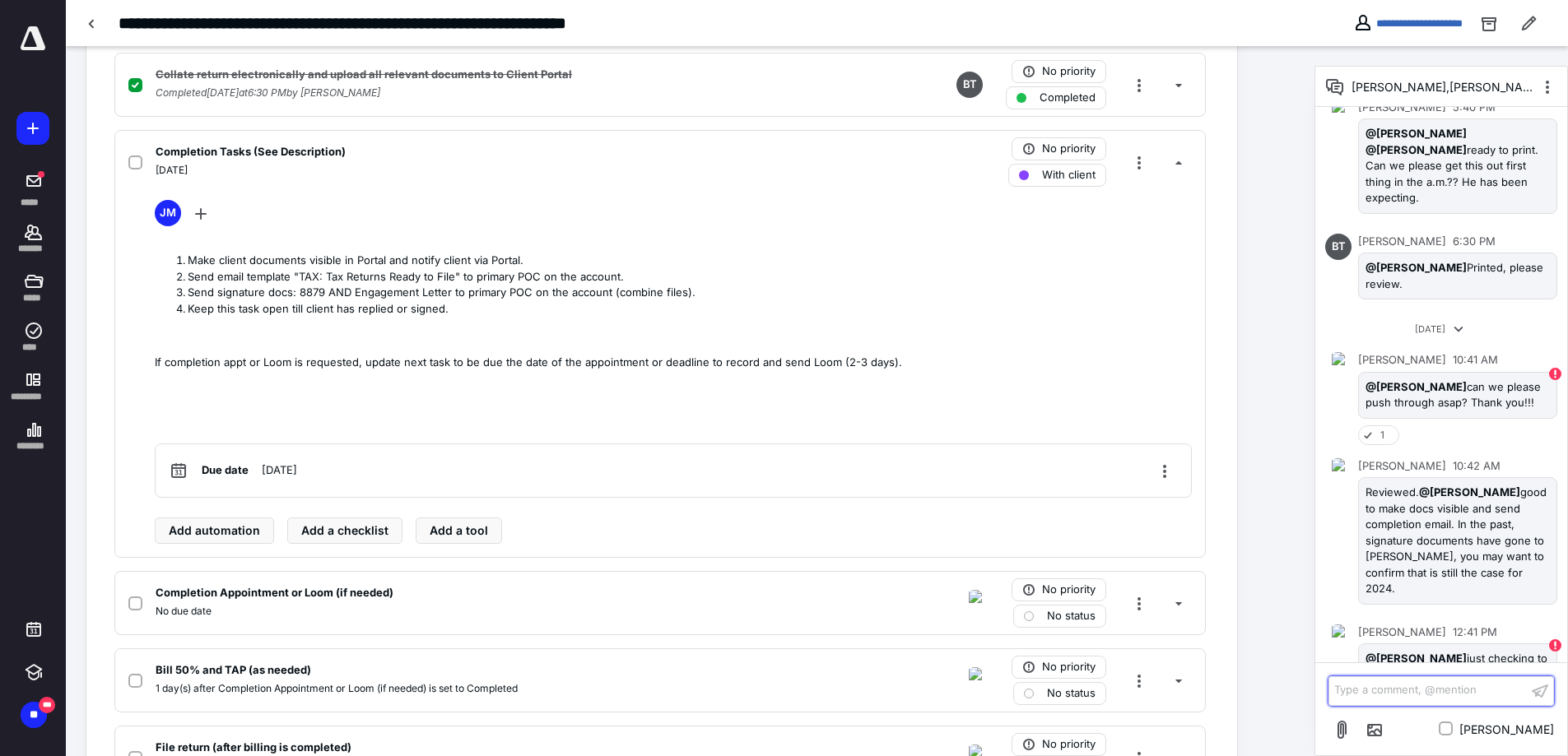 click on "Type a comment, @mention ﻿" at bounding box center [1428, 690] 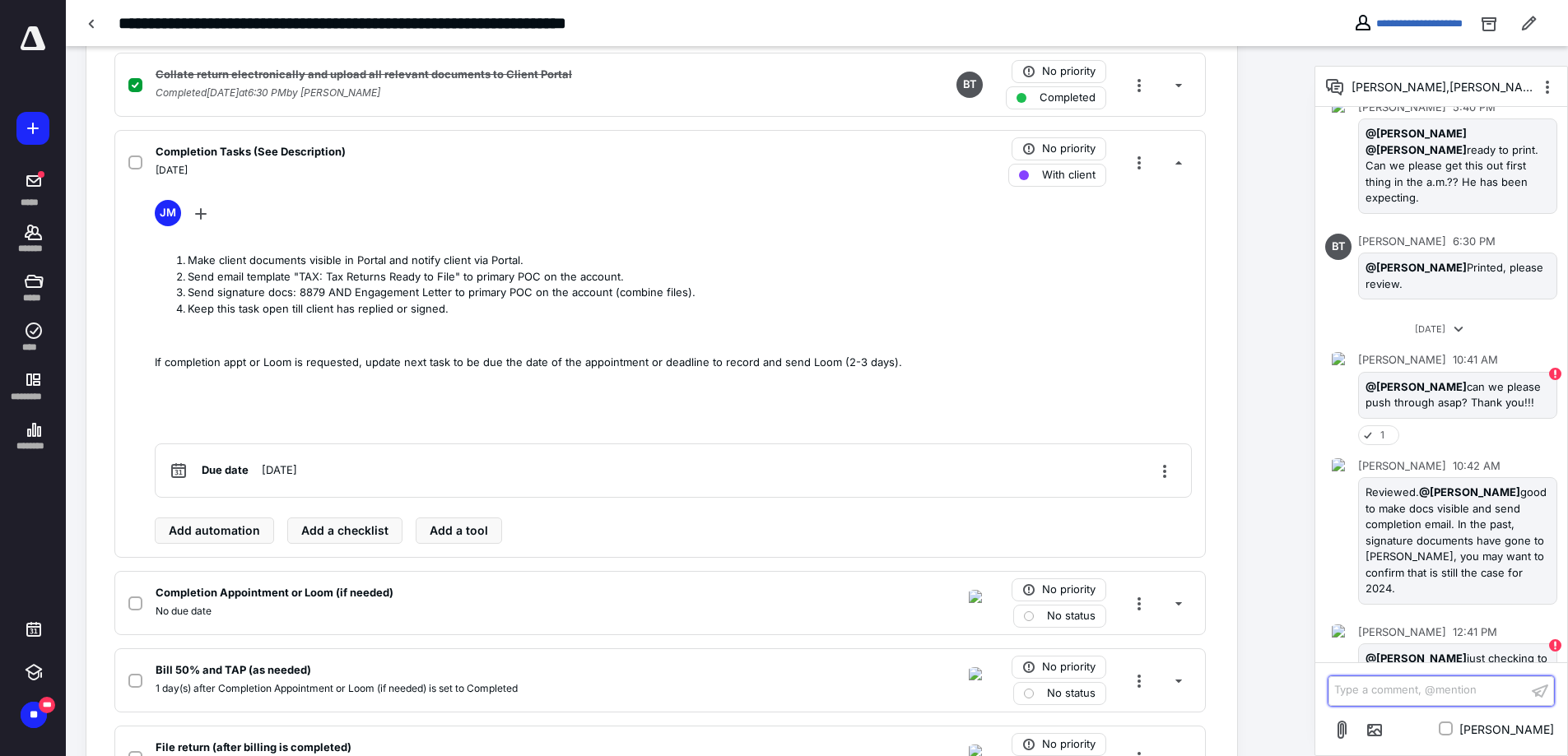 type 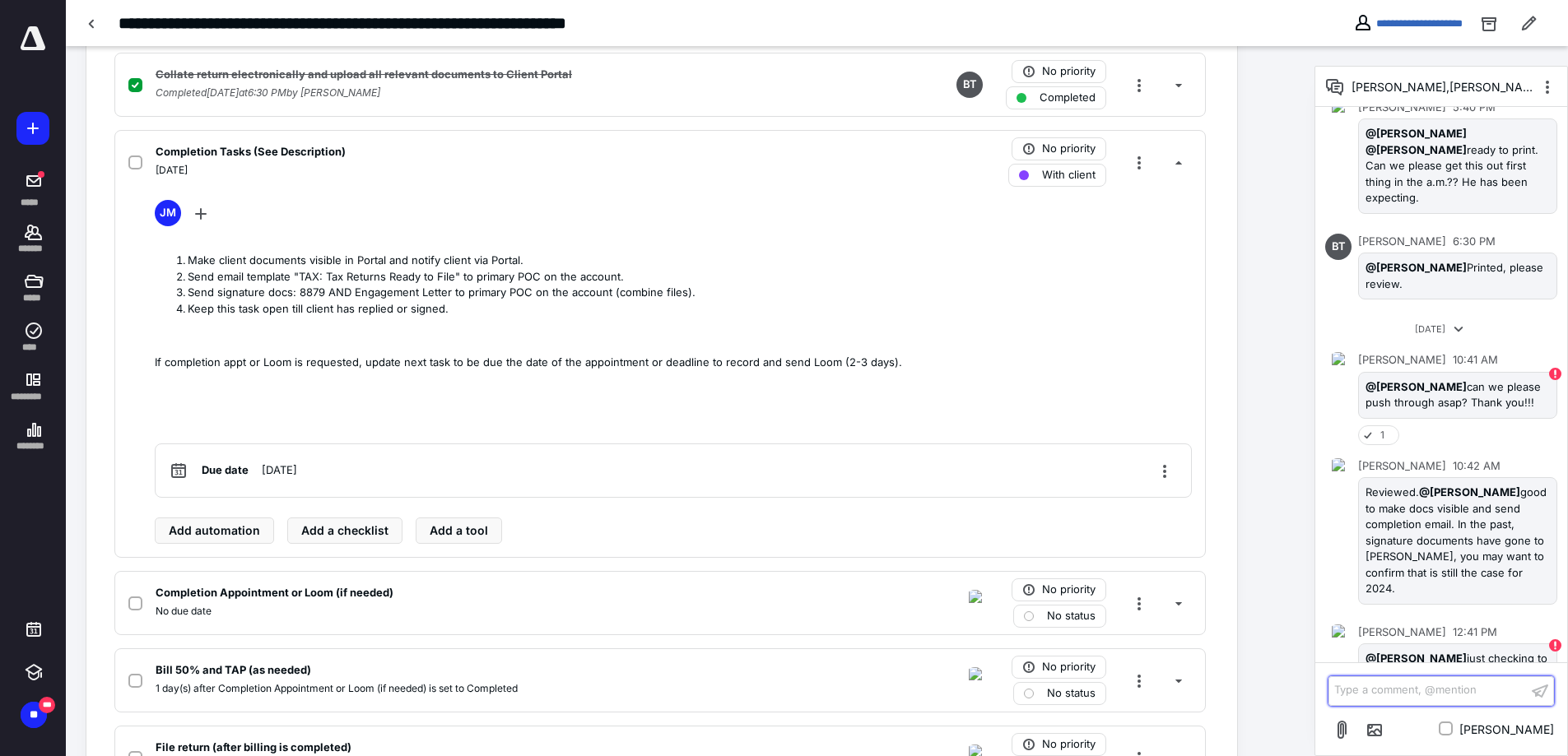scroll, scrollTop: 2198, scrollLeft: 0, axis: vertical 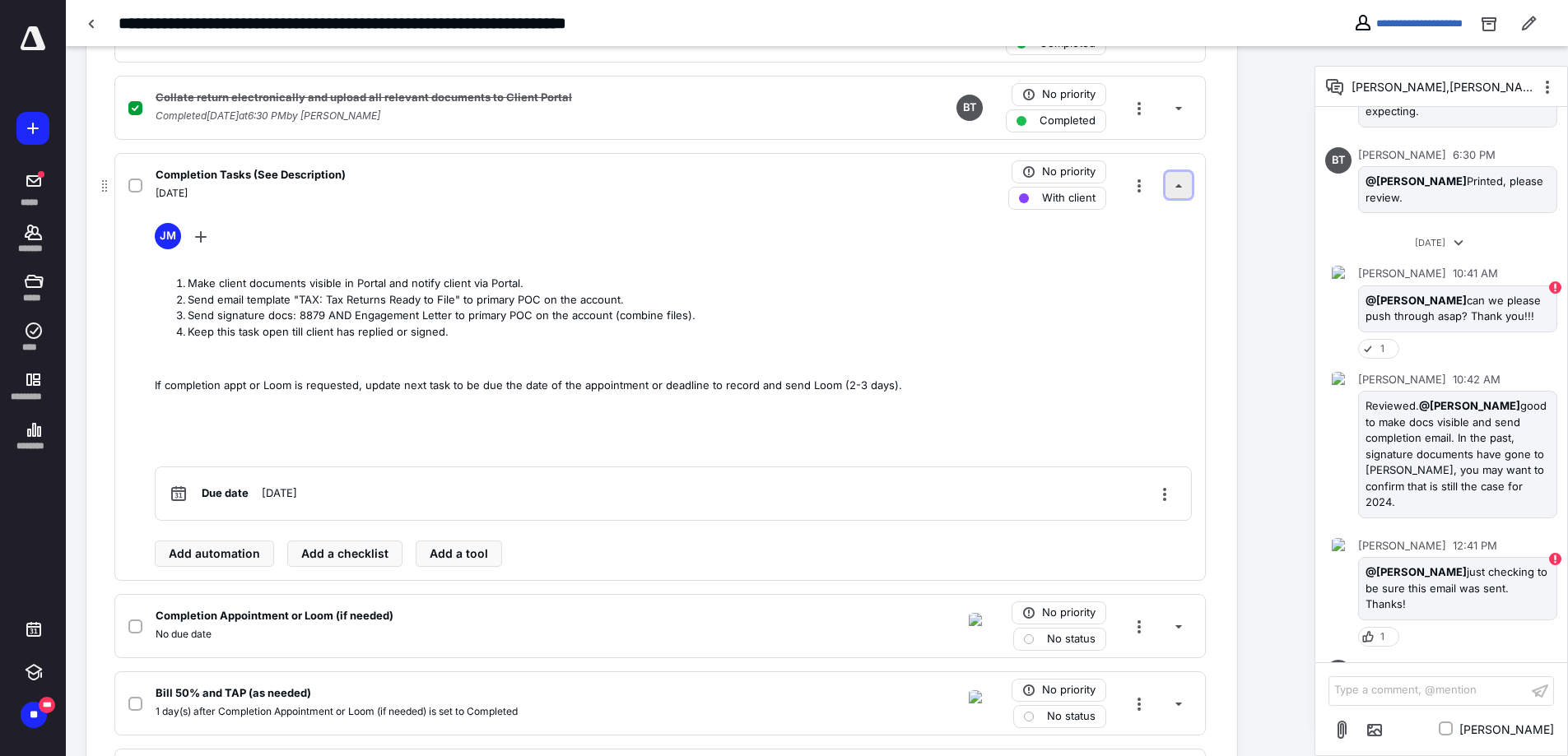 click at bounding box center (1179, 185) 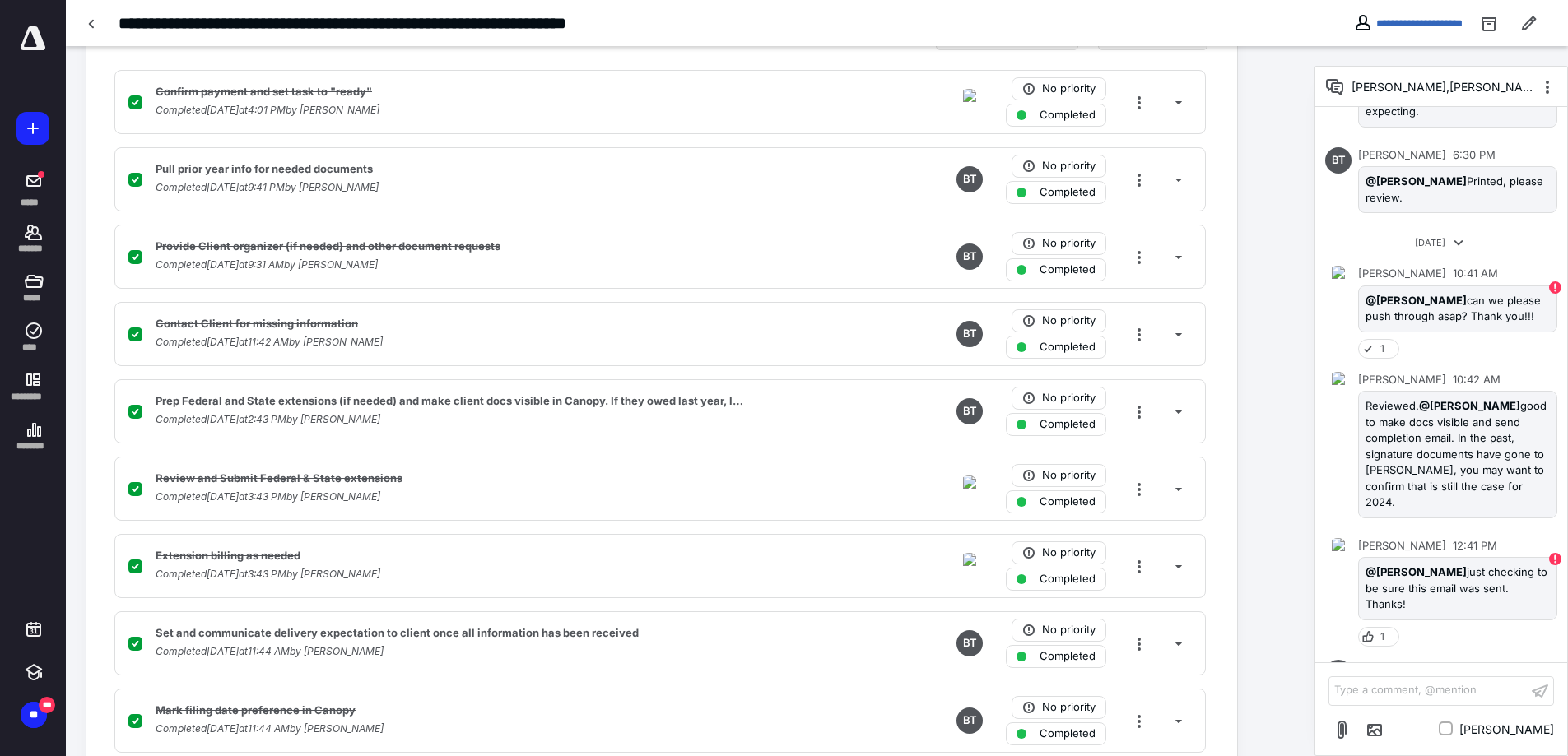 scroll, scrollTop: 165, scrollLeft: 0, axis: vertical 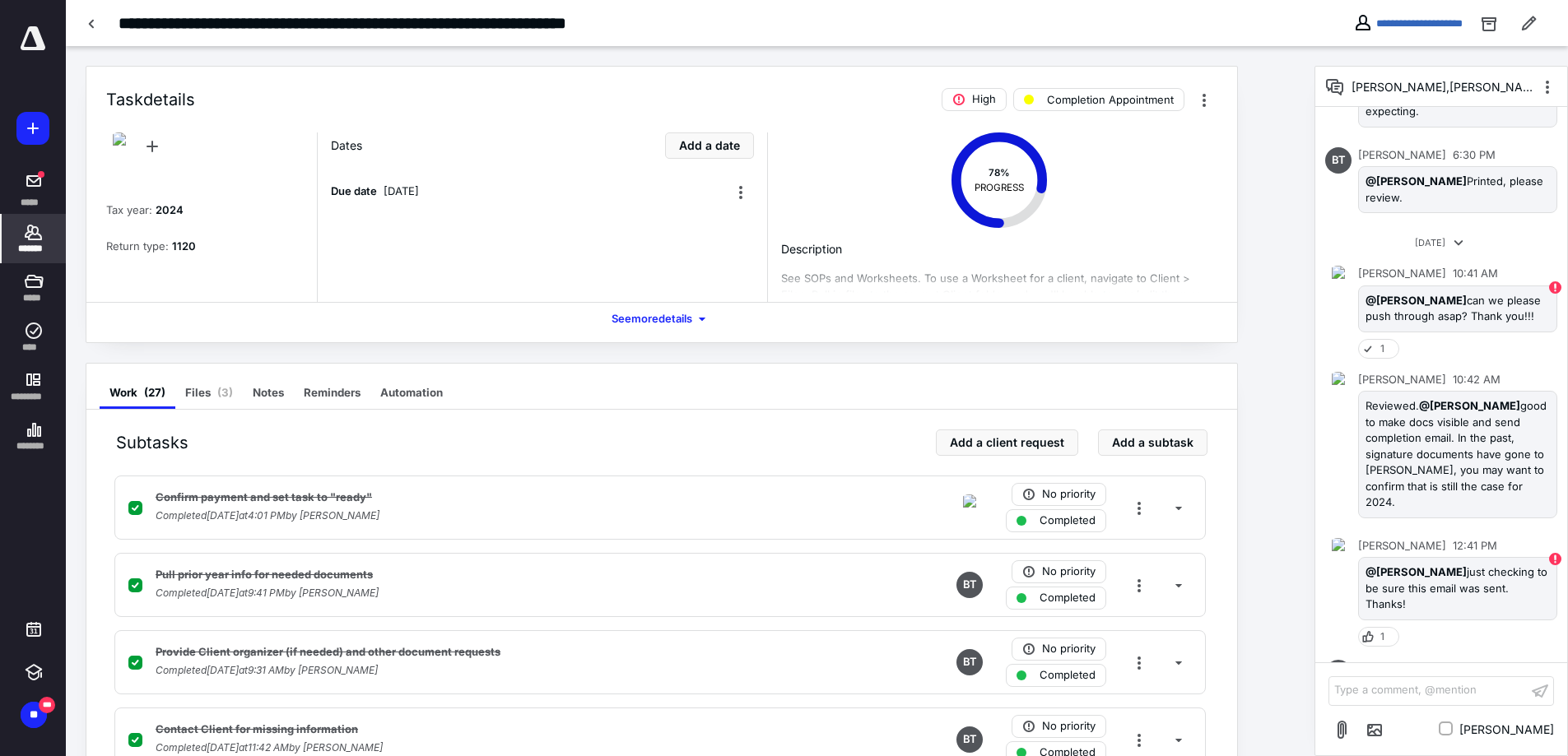 click 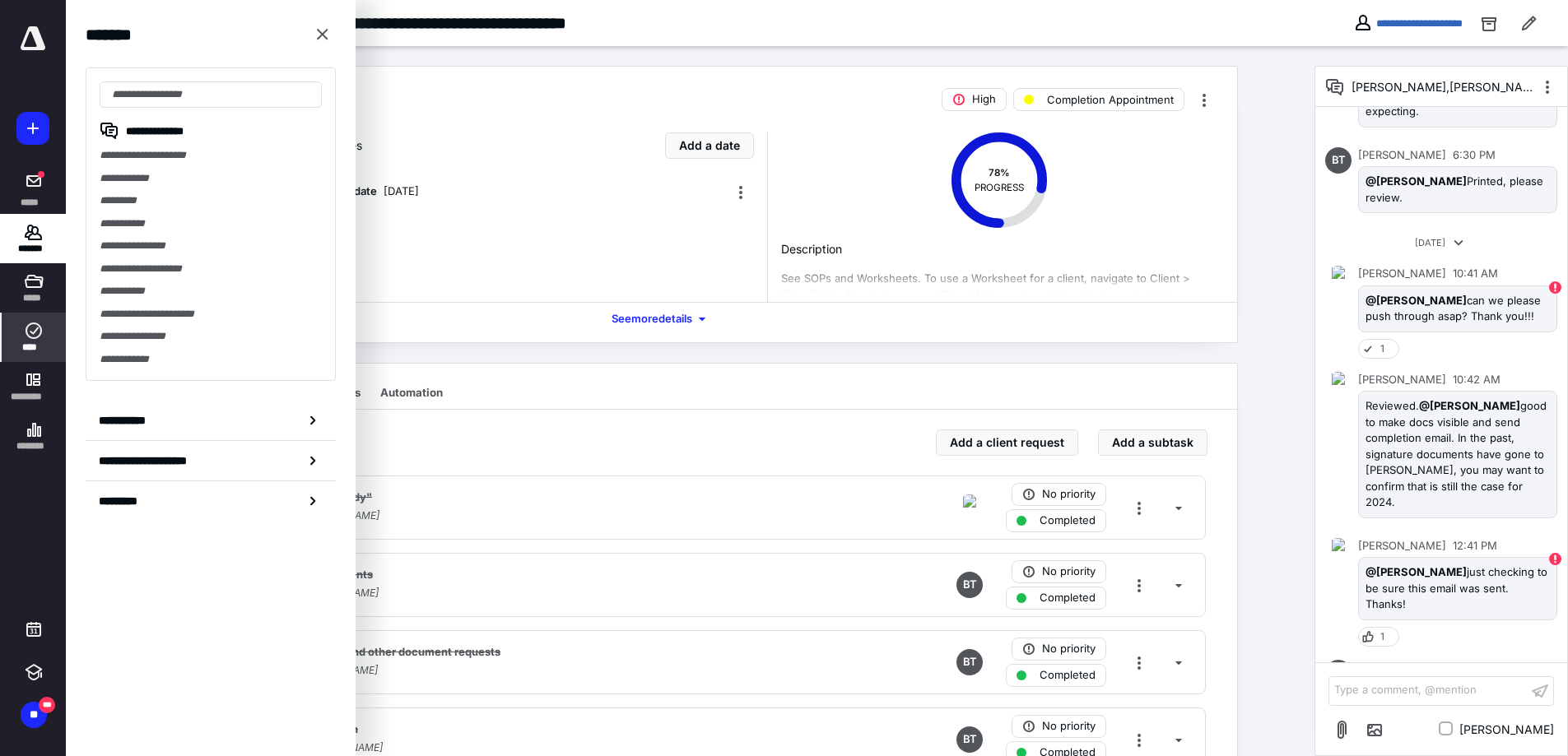 click 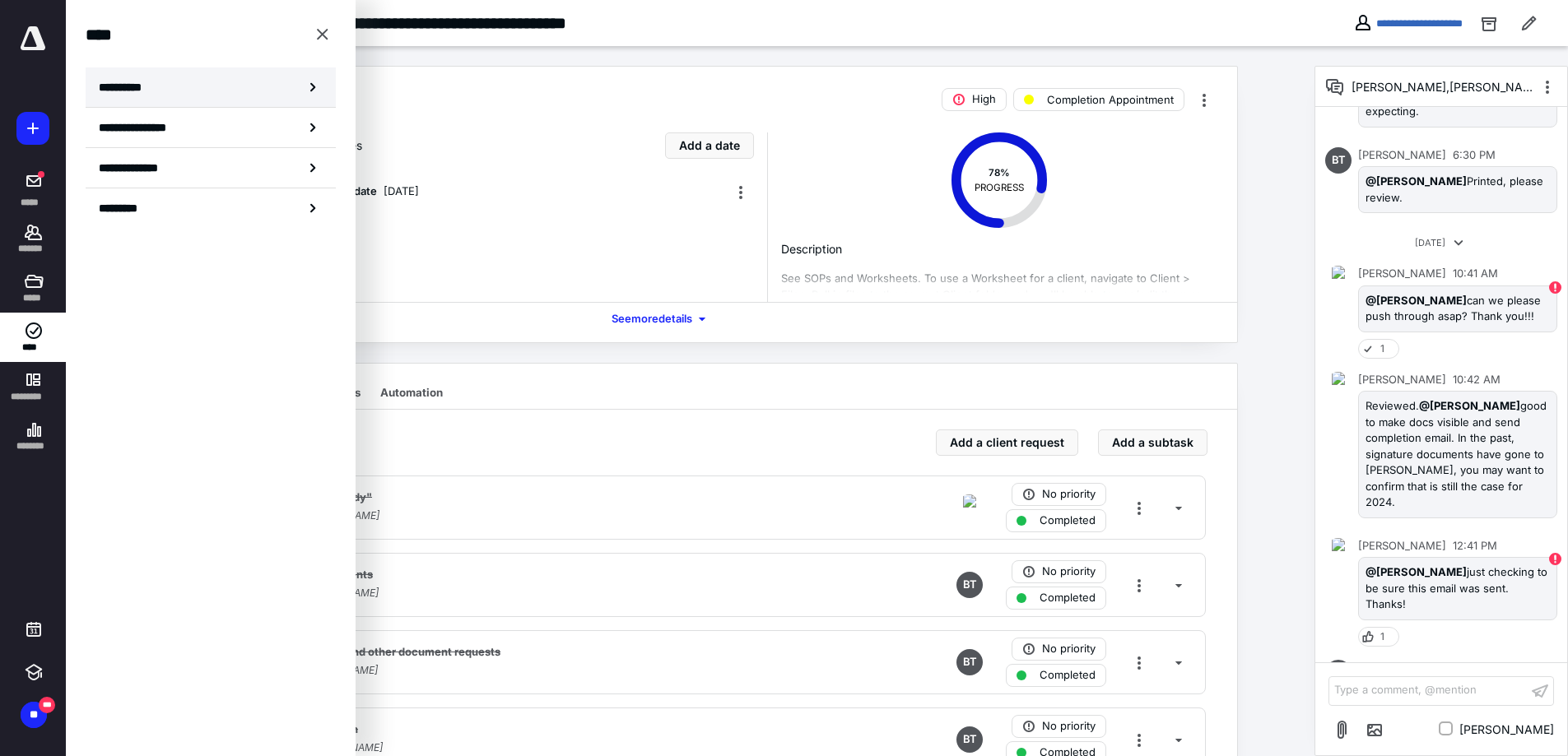 click on "**********" at bounding box center (126, 87) 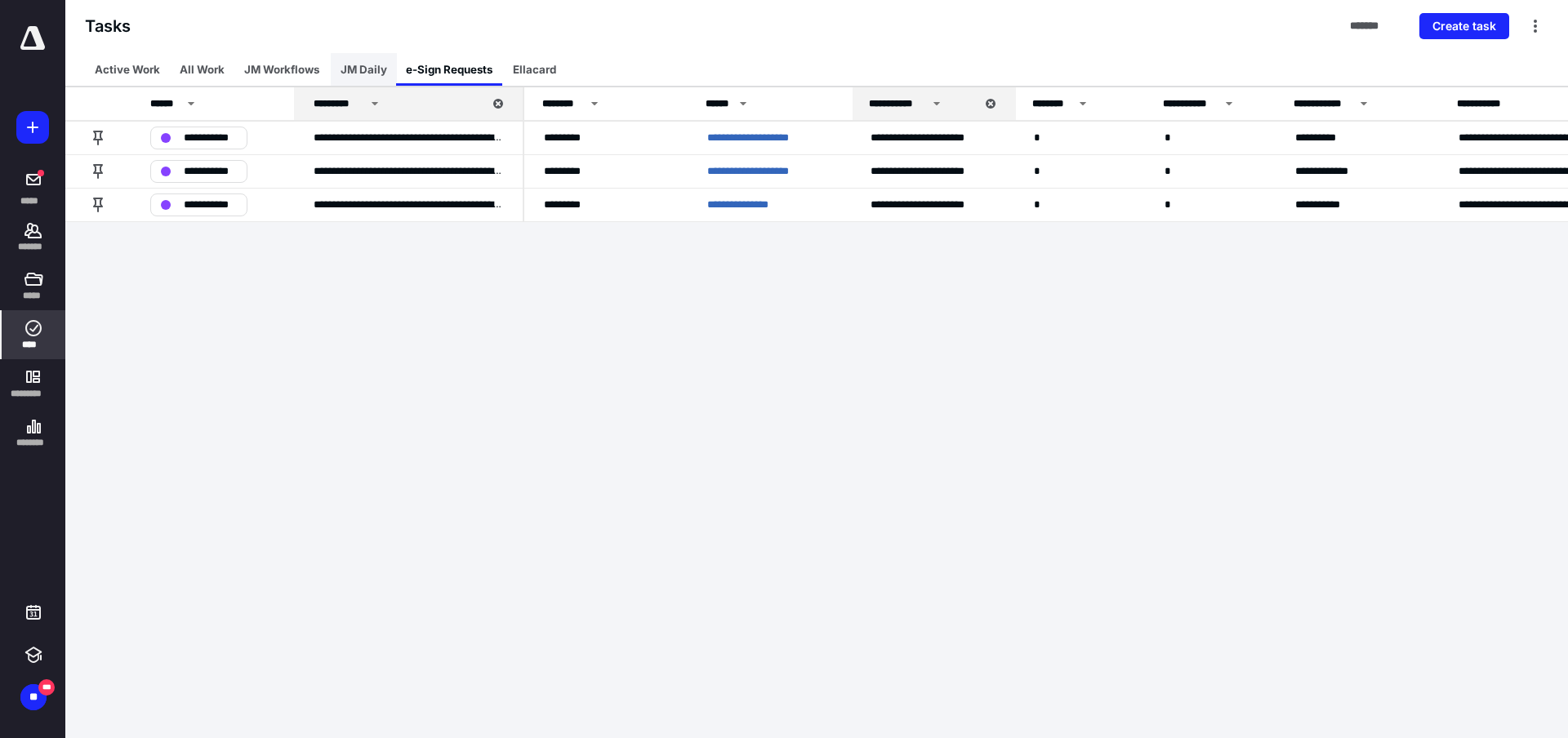 click on "JM Daily" at bounding box center (363, 69) 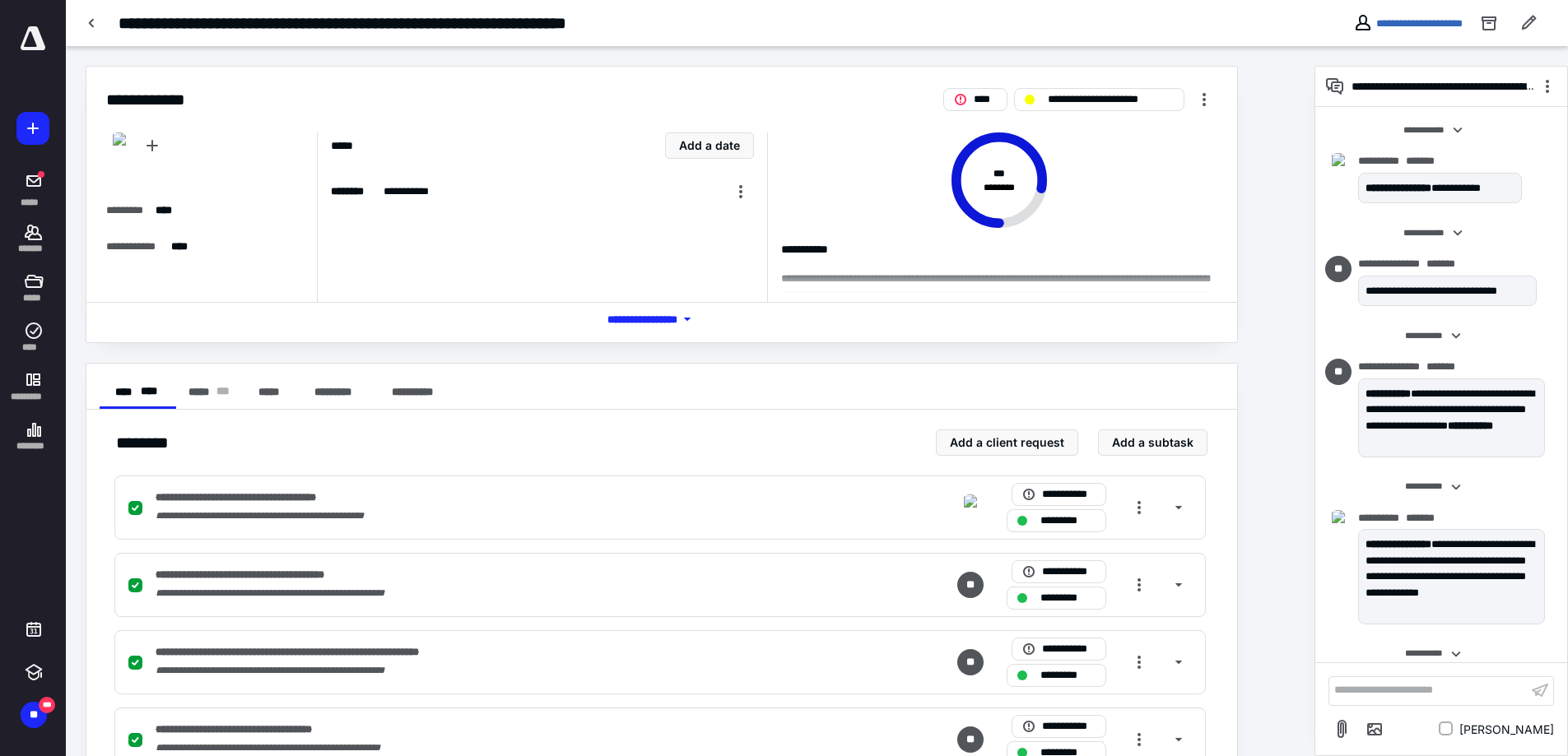 scroll, scrollTop: 0, scrollLeft: 0, axis: both 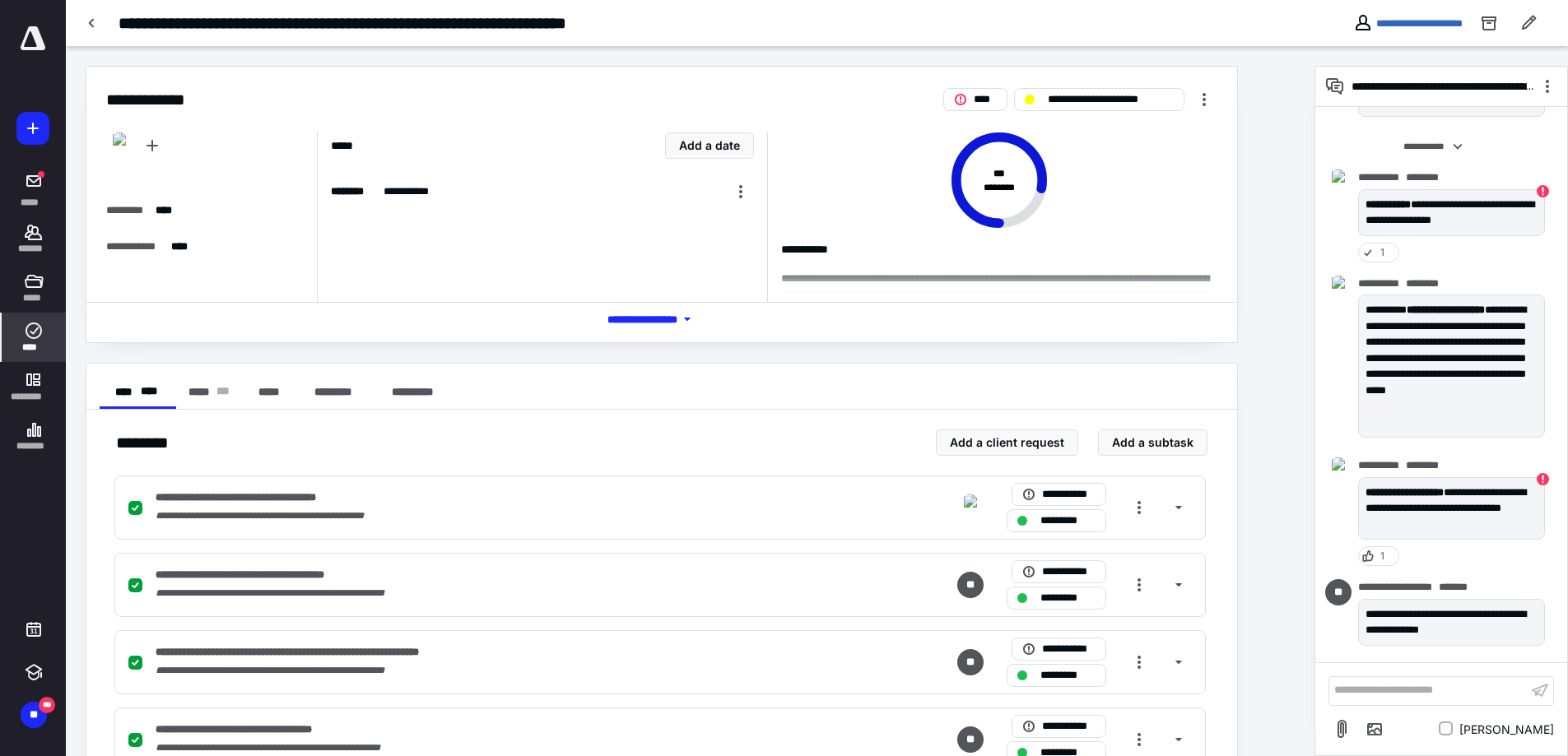 click 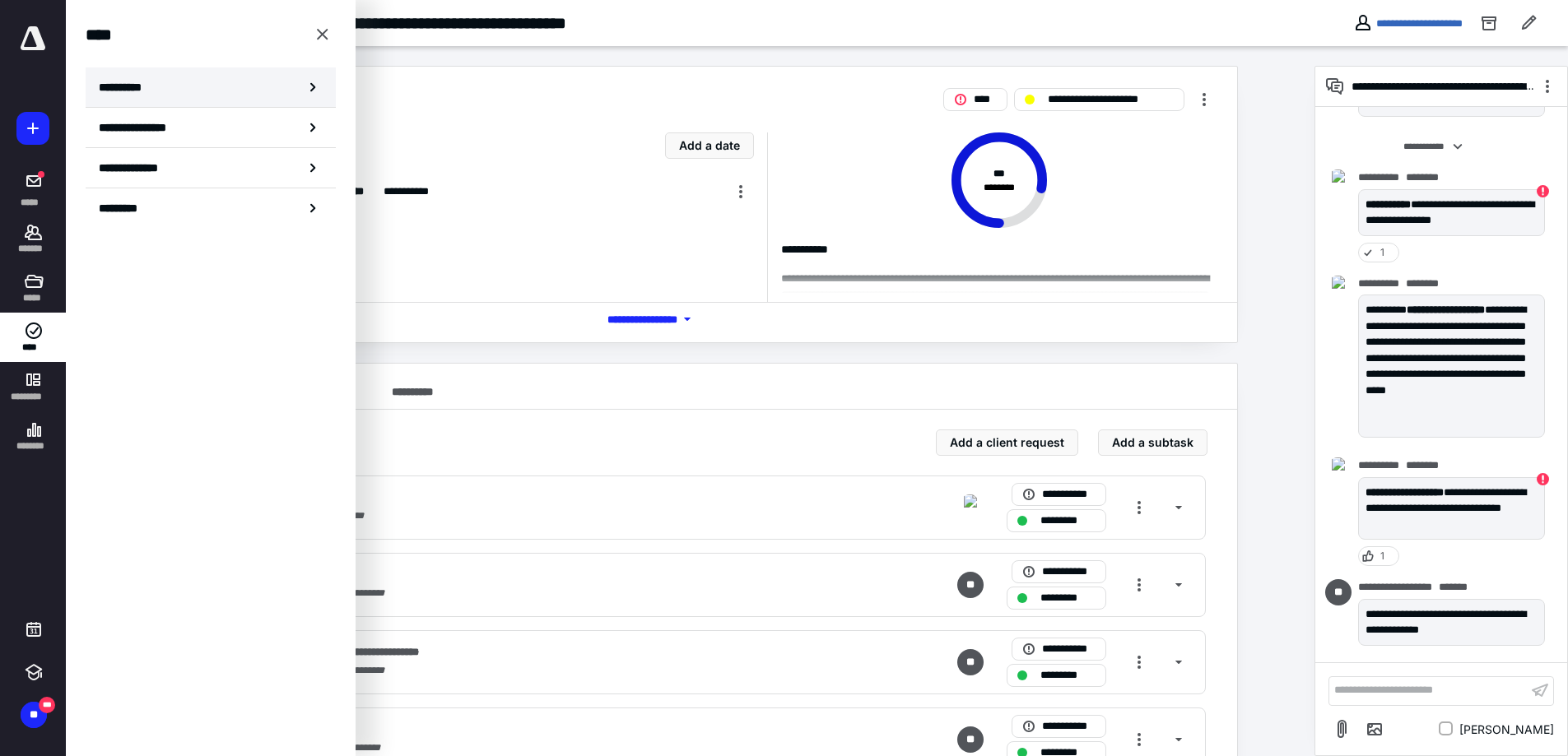 click on "**********" at bounding box center (126, 87) 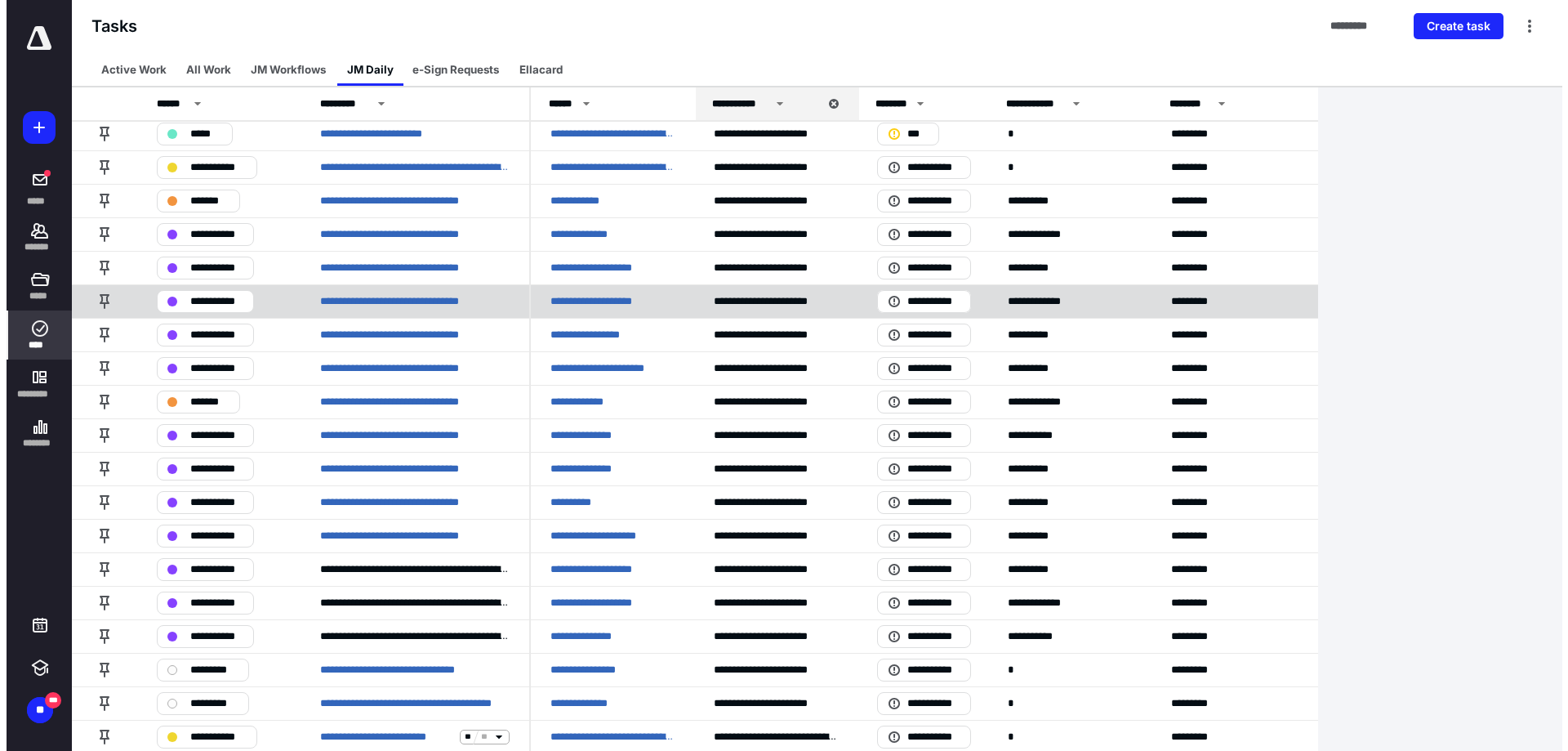 scroll, scrollTop: 0, scrollLeft: 0, axis: both 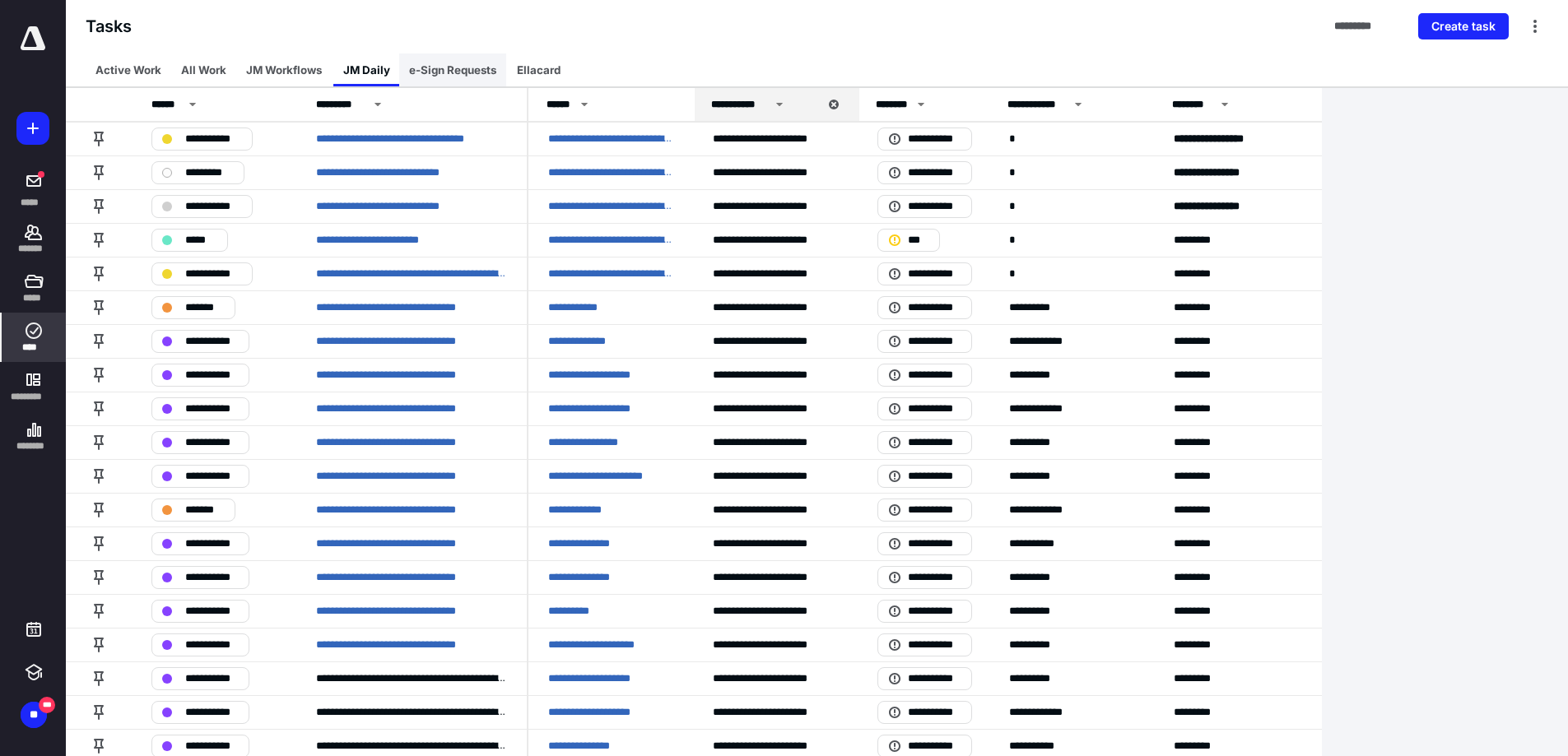 click on "e-Sign Requests" at bounding box center [453, 70] 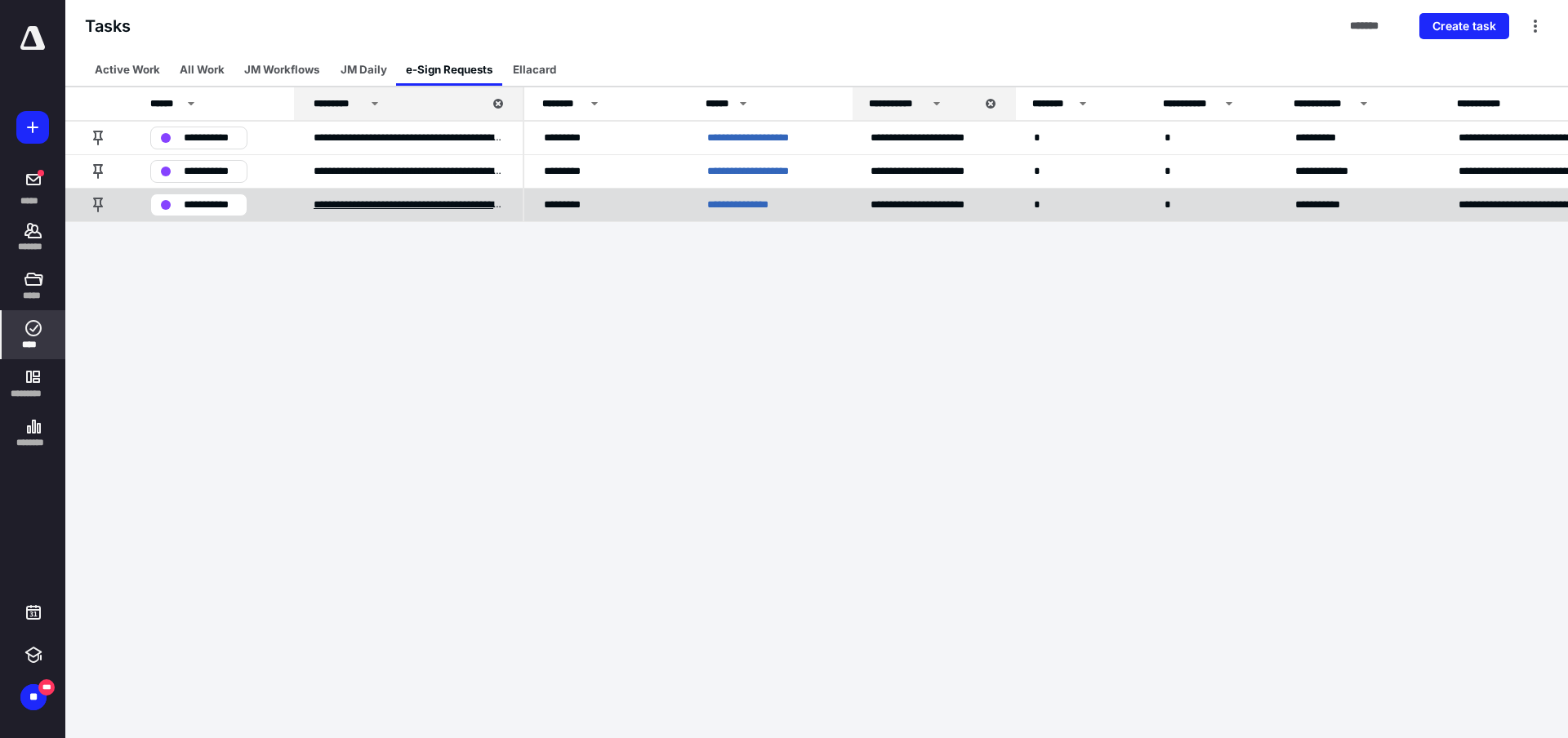 click on "**********" at bounding box center (408, 205) 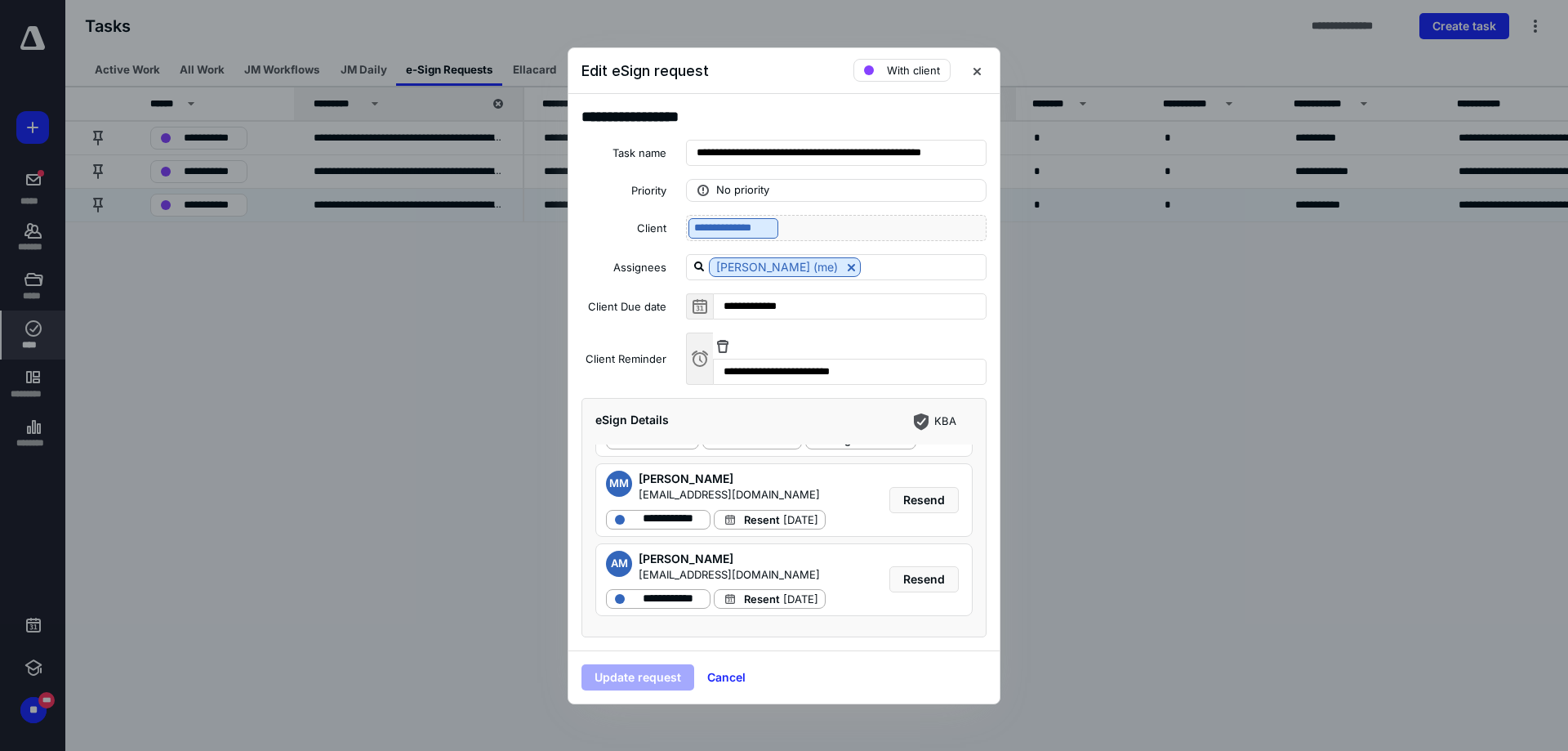 scroll, scrollTop: 181, scrollLeft: 0, axis: vertical 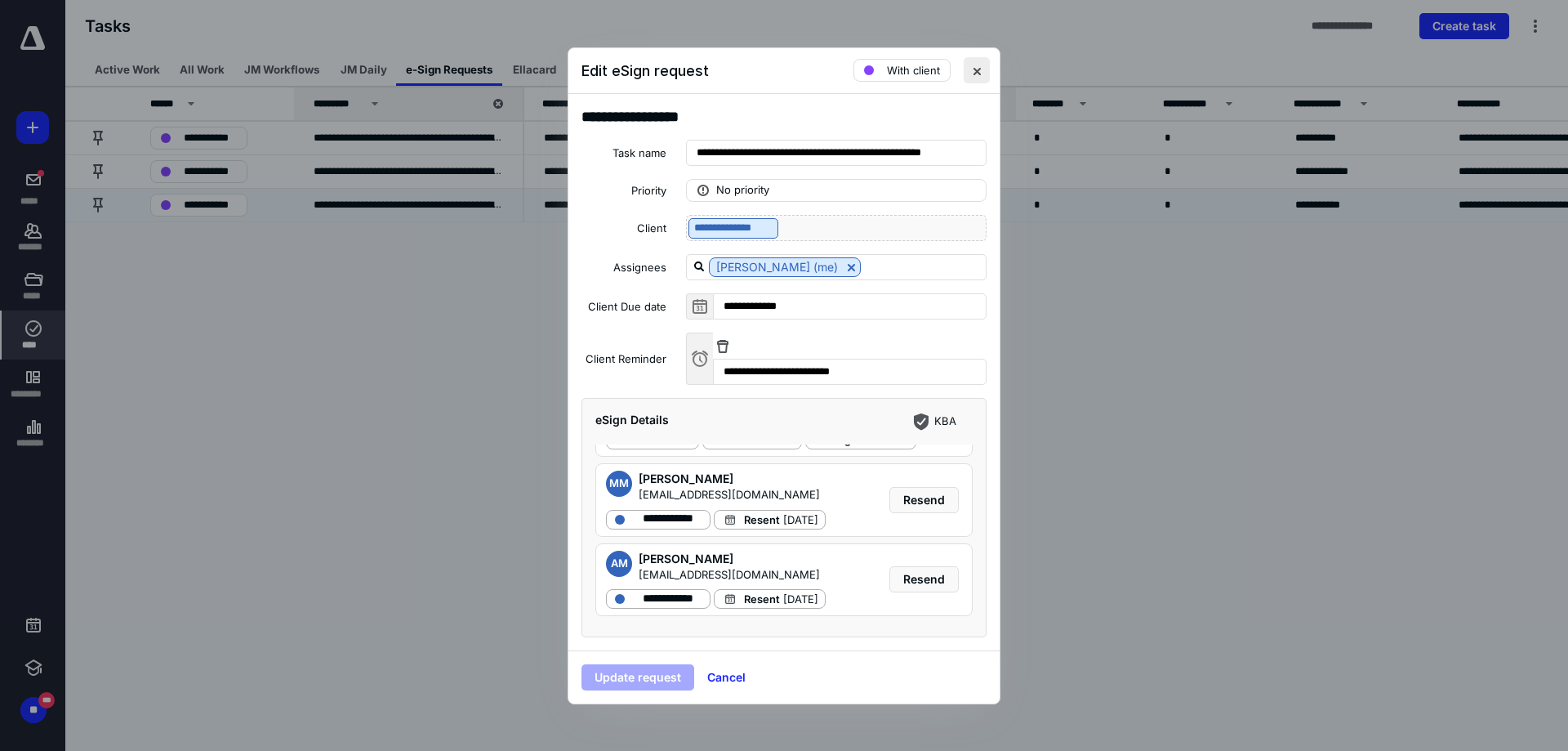 click at bounding box center (977, 70) 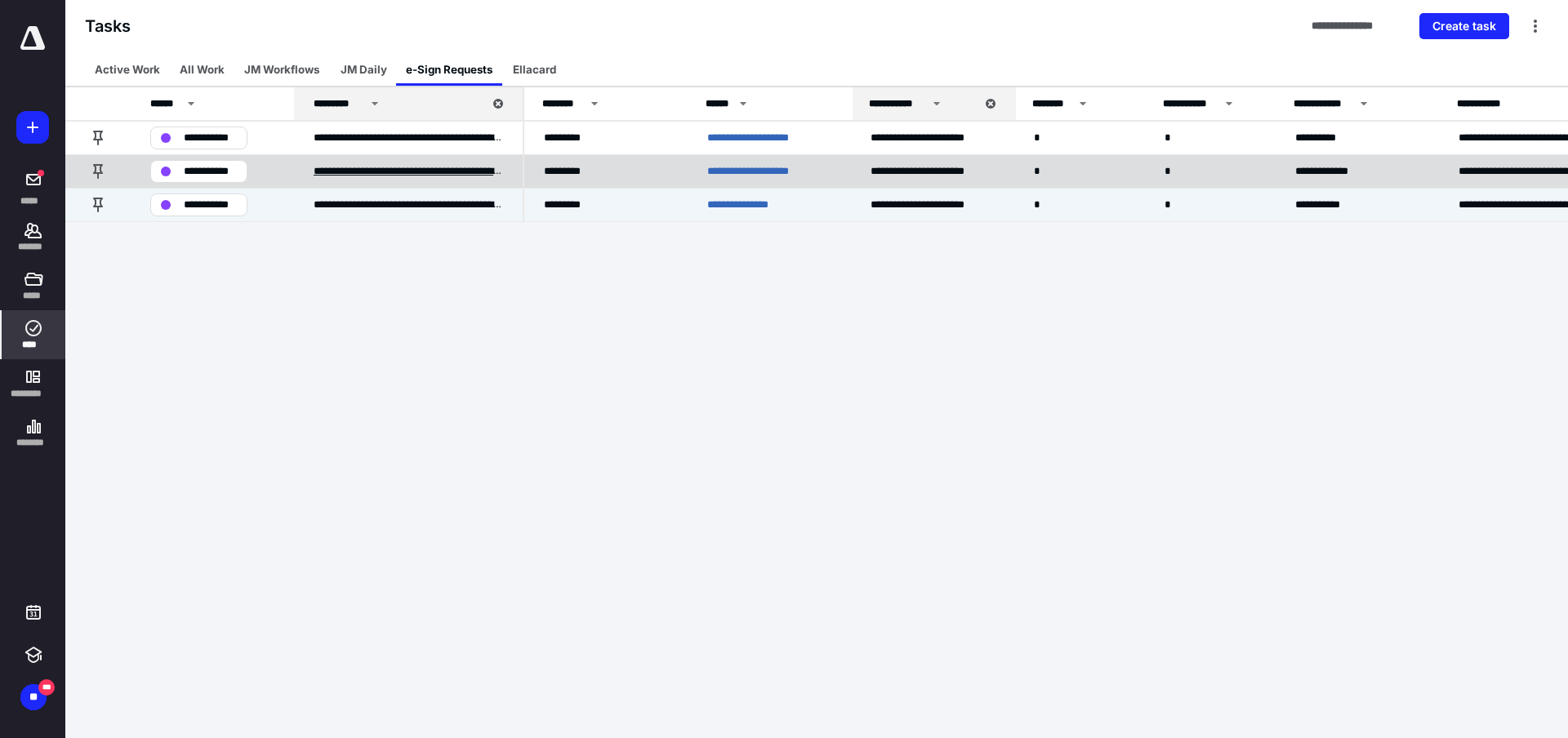 click on "**********" at bounding box center (408, 171) 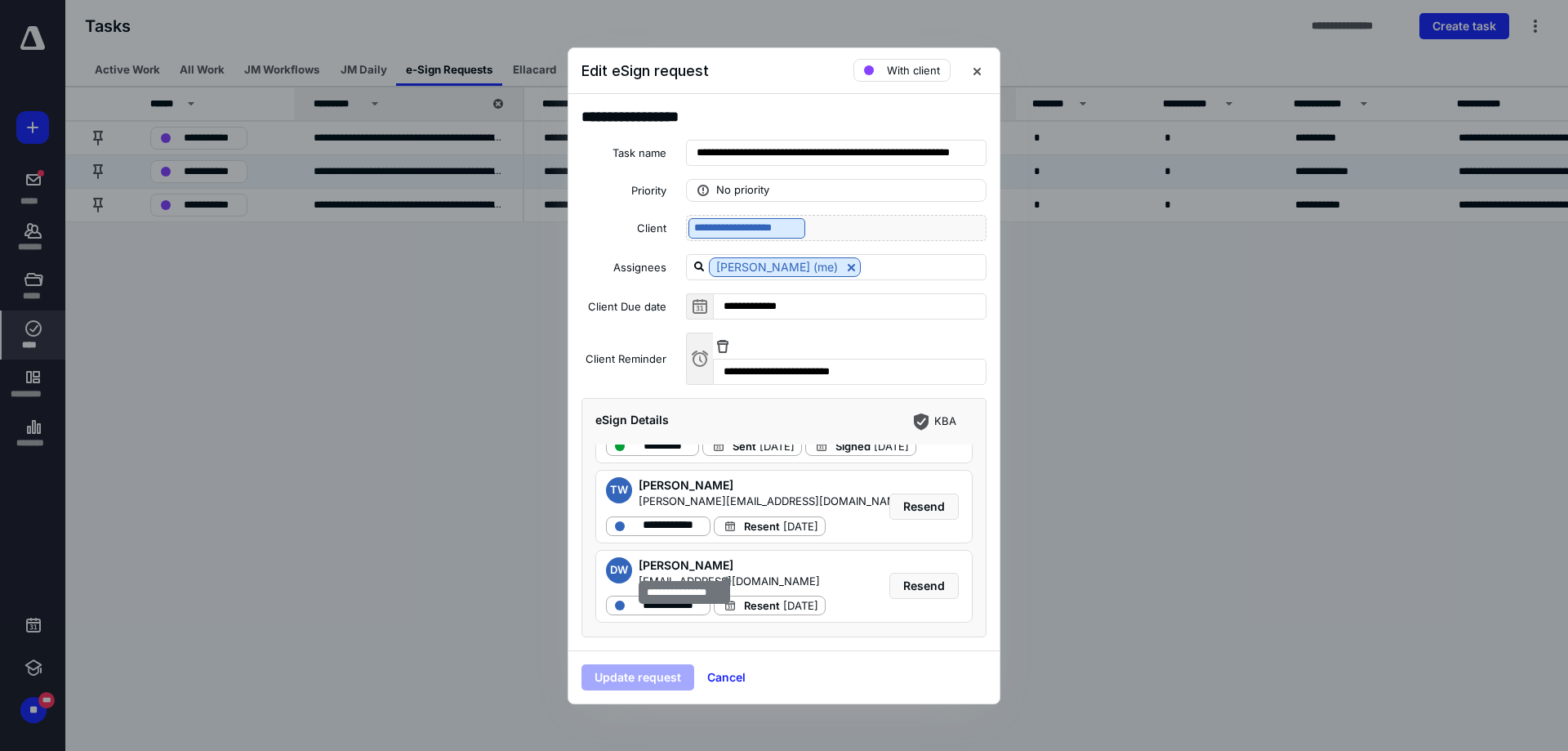 scroll, scrollTop: 181, scrollLeft: 0, axis: vertical 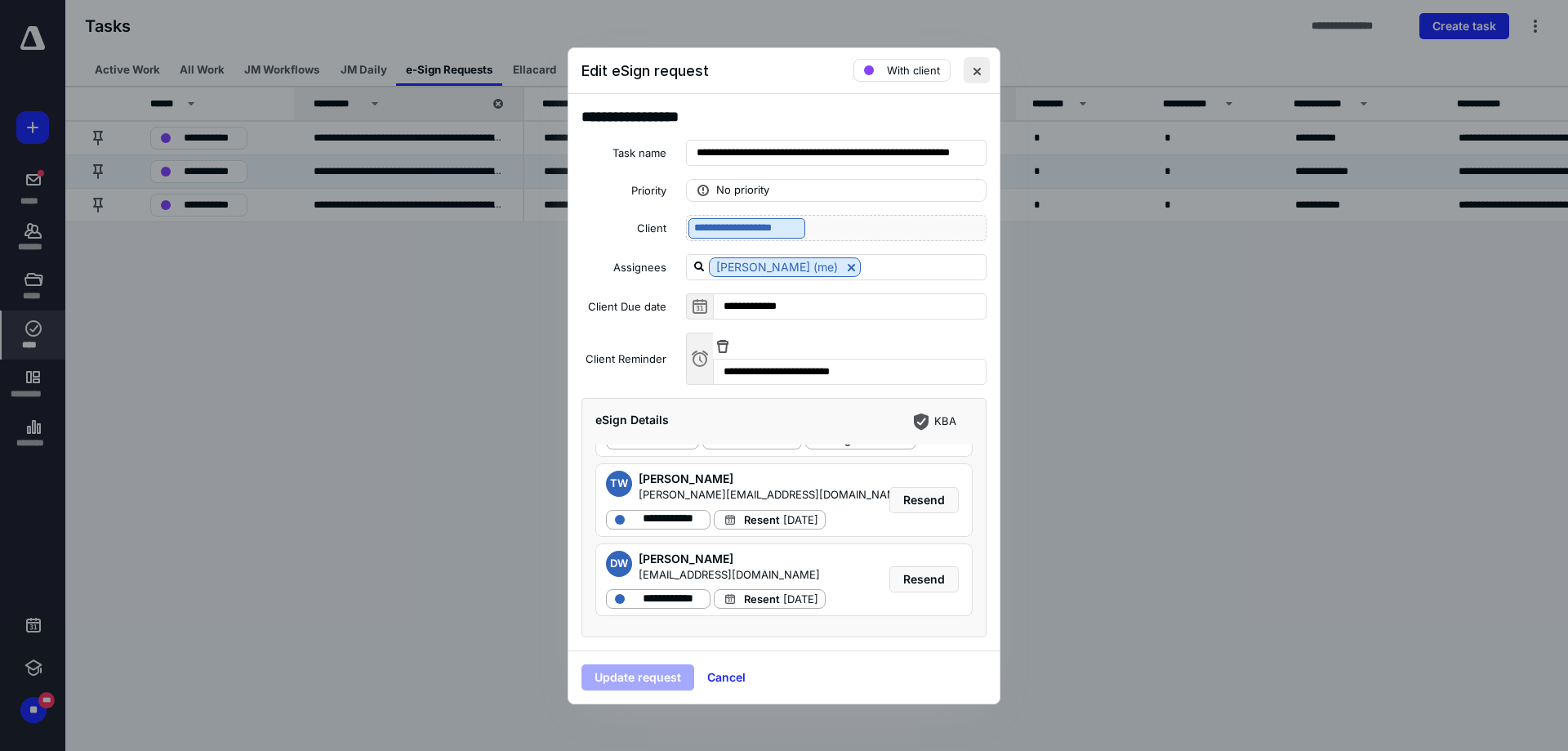 click at bounding box center [977, 70] 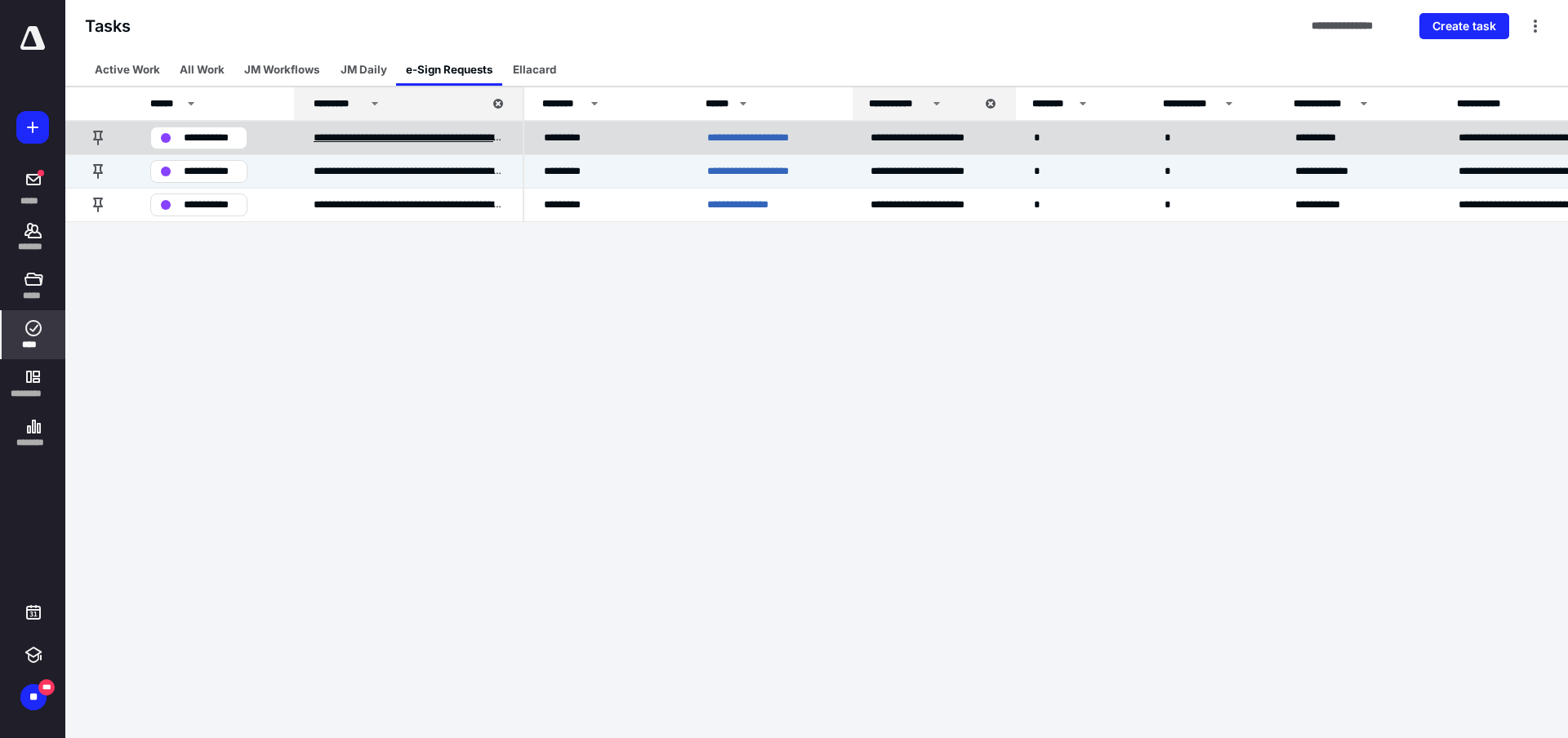 click on "**********" at bounding box center [408, 138] 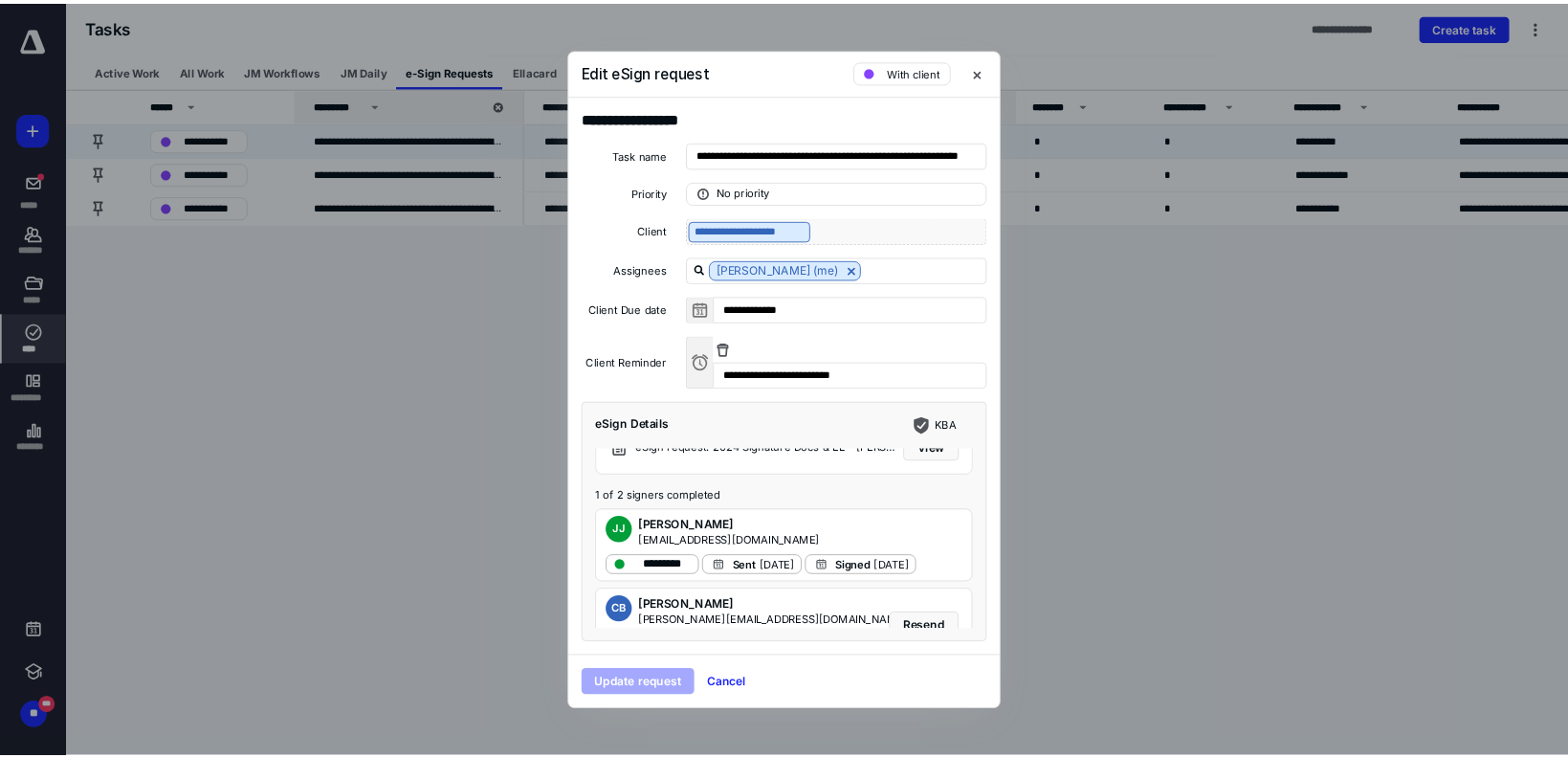scroll, scrollTop: 120, scrollLeft: 0, axis: vertical 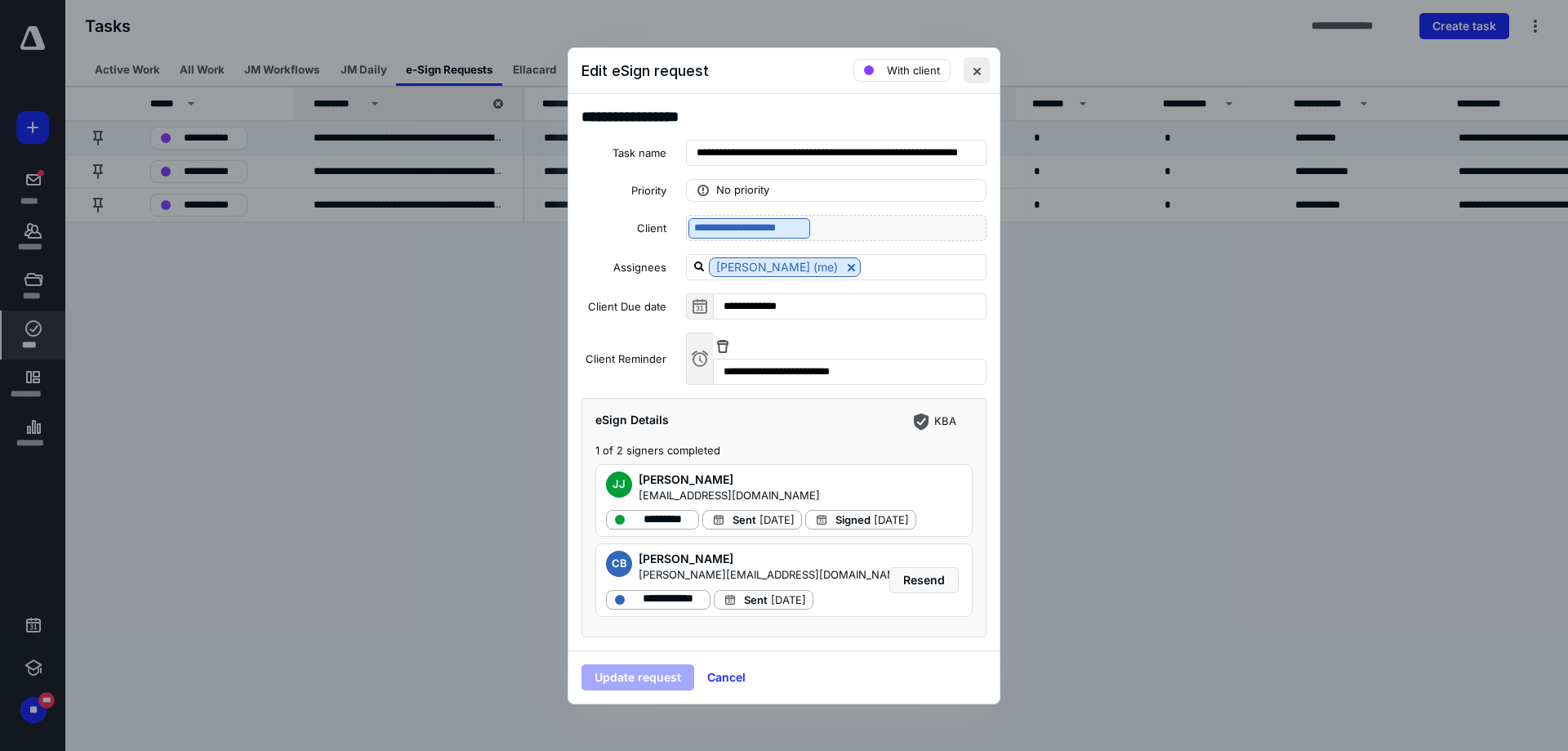 click at bounding box center (977, 70) 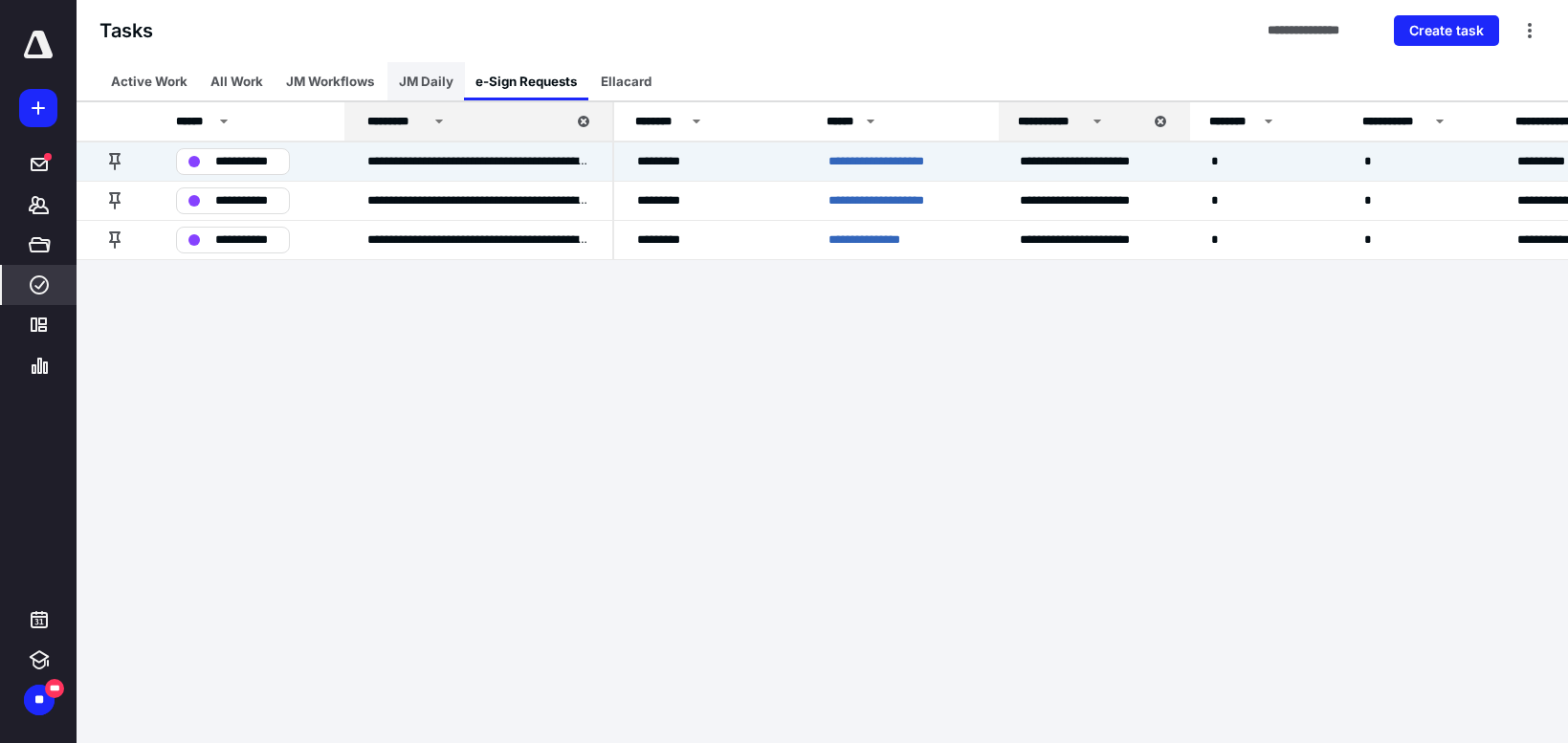 click on "JM Daily" at bounding box center (426, 81) 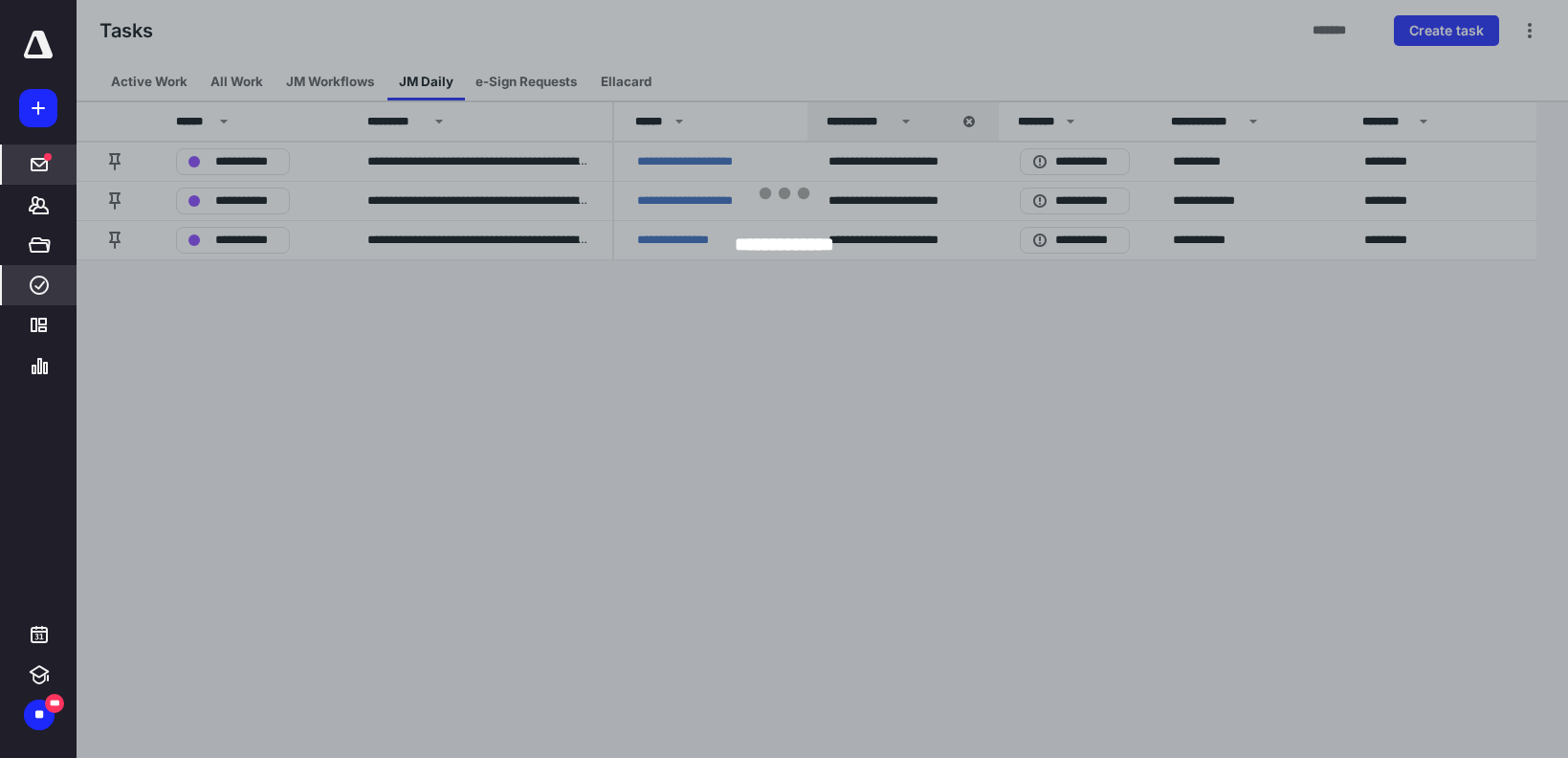 click 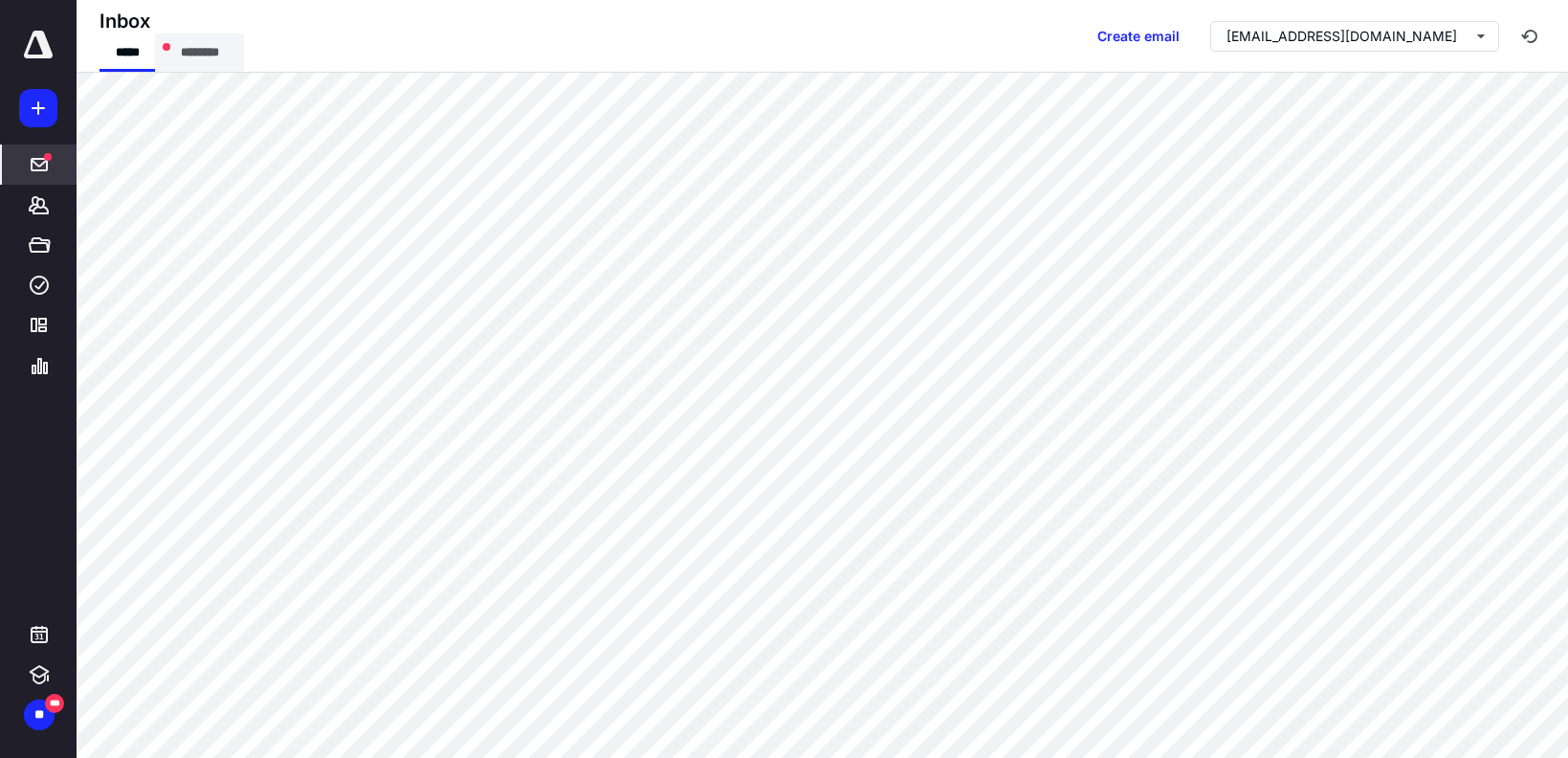 click on "********" at bounding box center (199, 53) 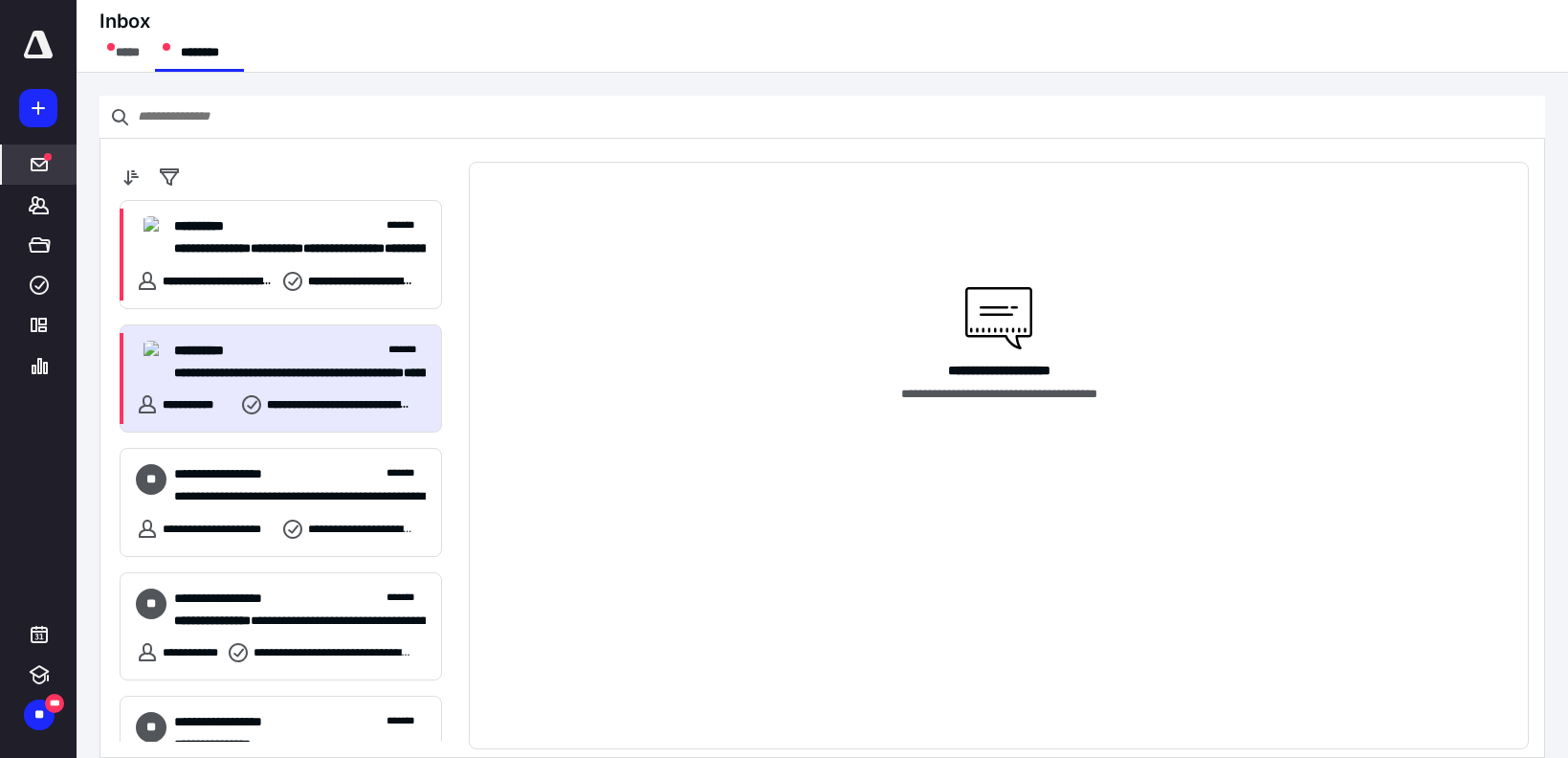 click on "**********" at bounding box center (293, 373) 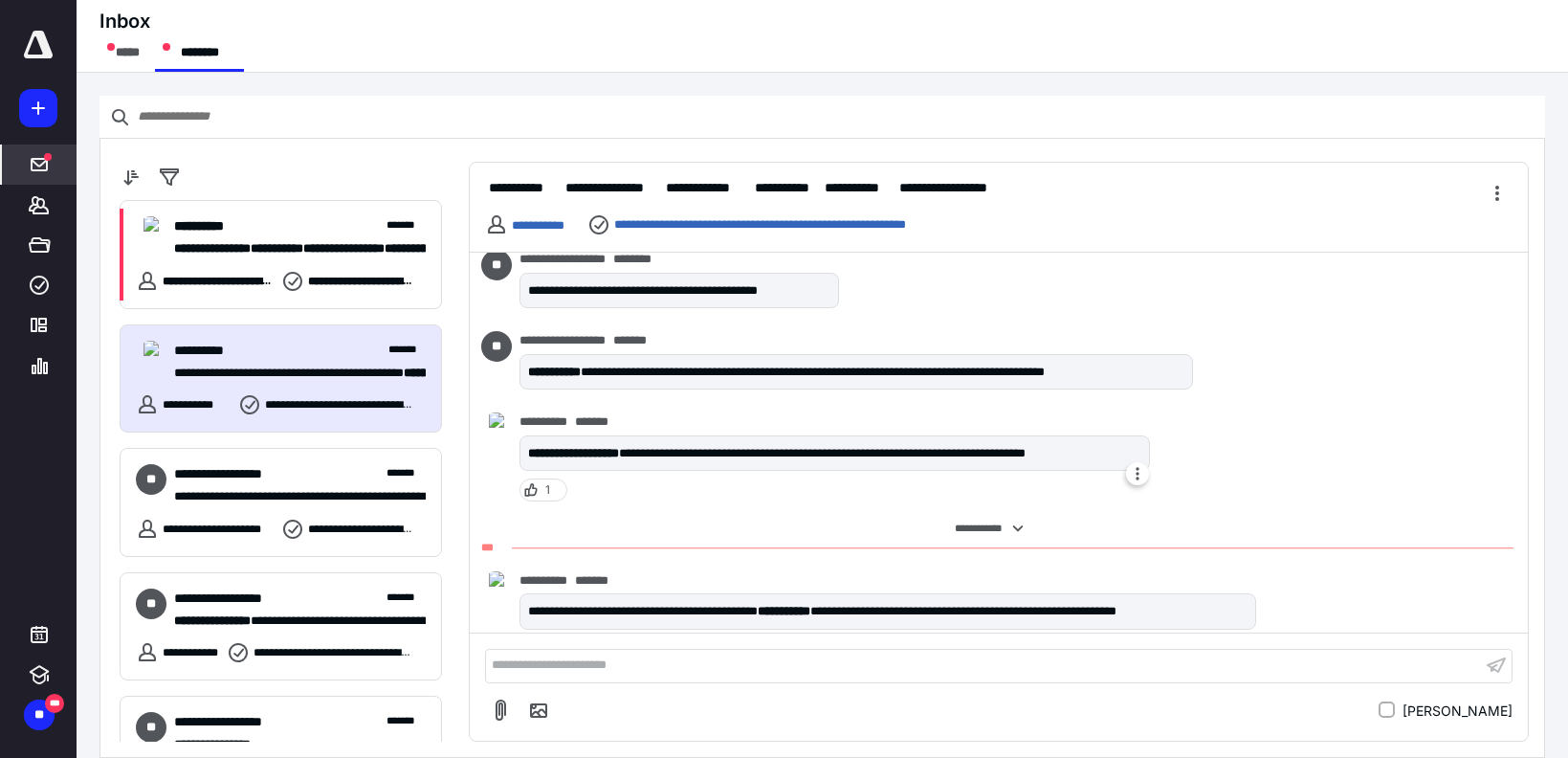 scroll, scrollTop: 1921, scrollLeft: 0, axis: vertical 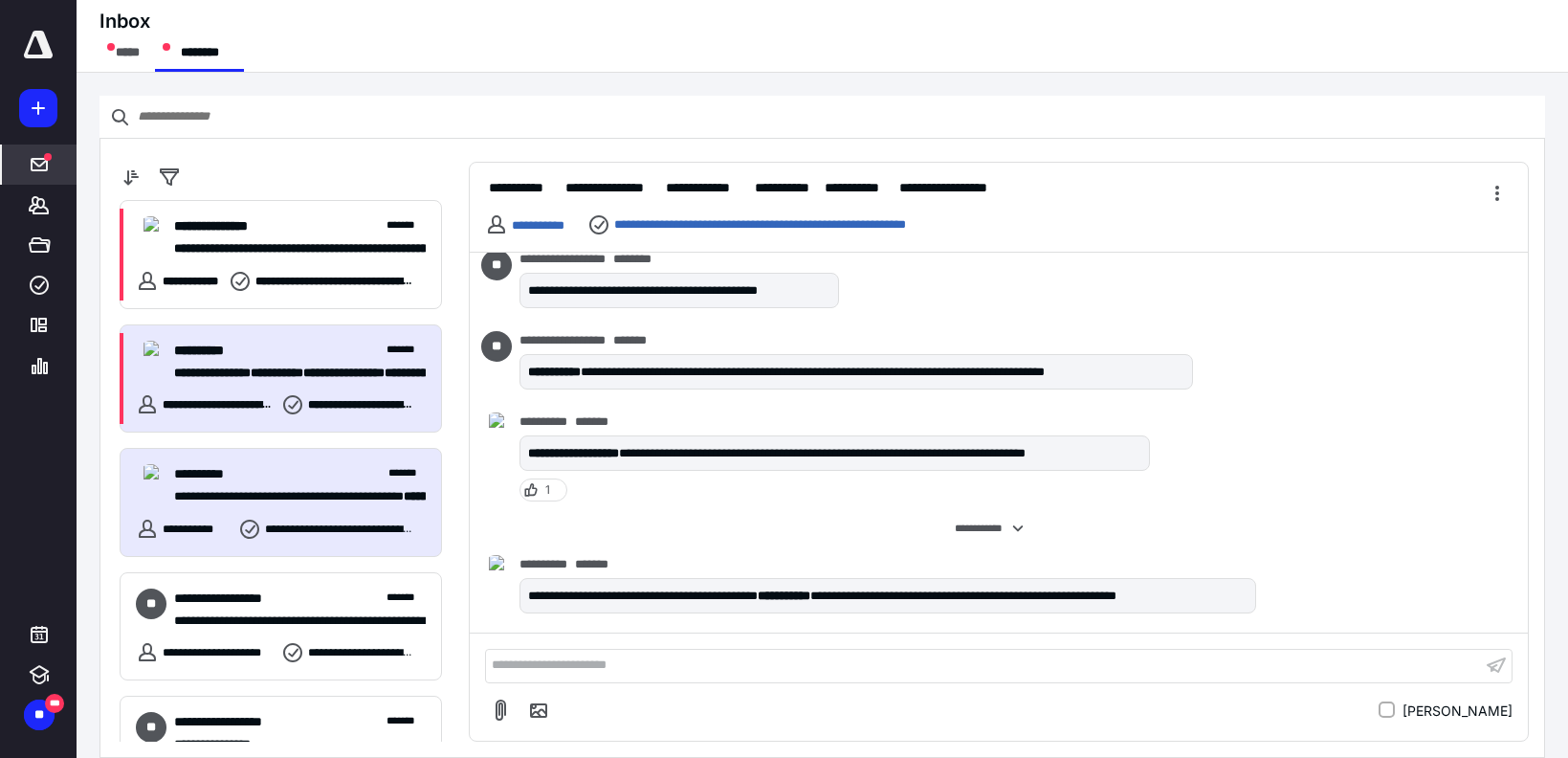 drag, startPoint x: 235, startPoint y: 365, endPoint x: 299, endPoint y: 371, distance: 64.28063 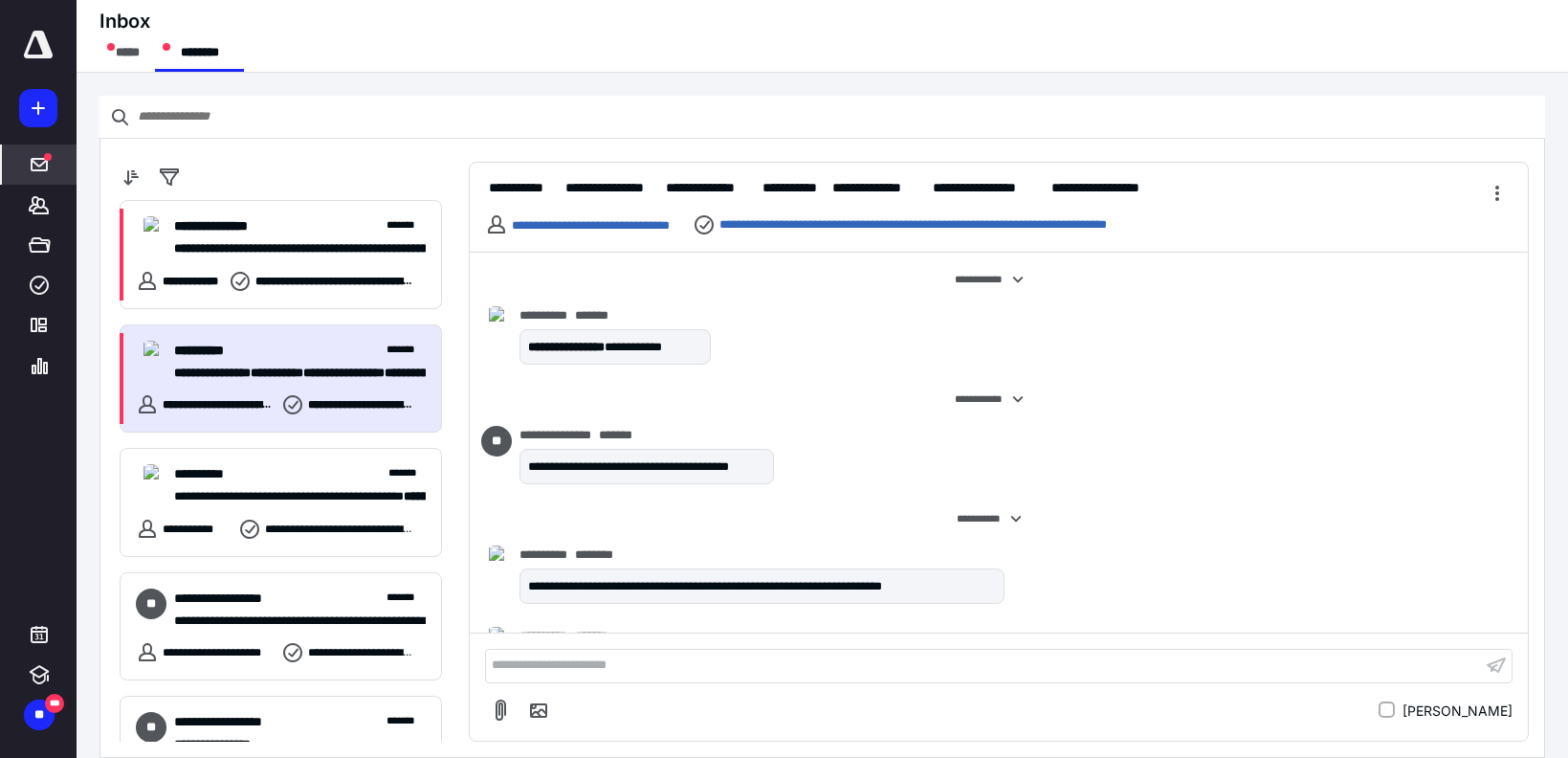 scroll, scrollTop: 3144, scrollLeft: 0, axis: vertical 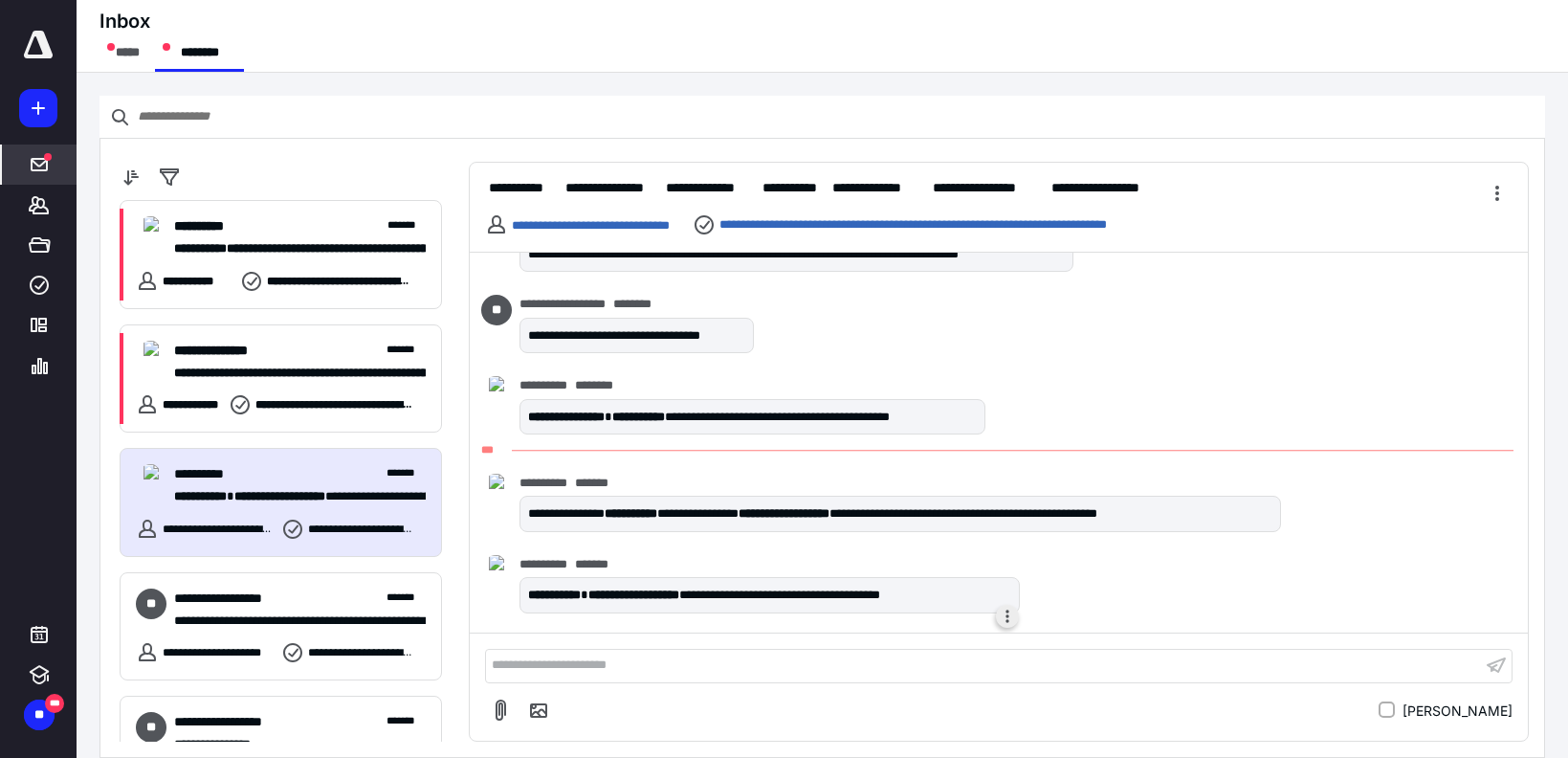 click at bounding box center (1007, 616) 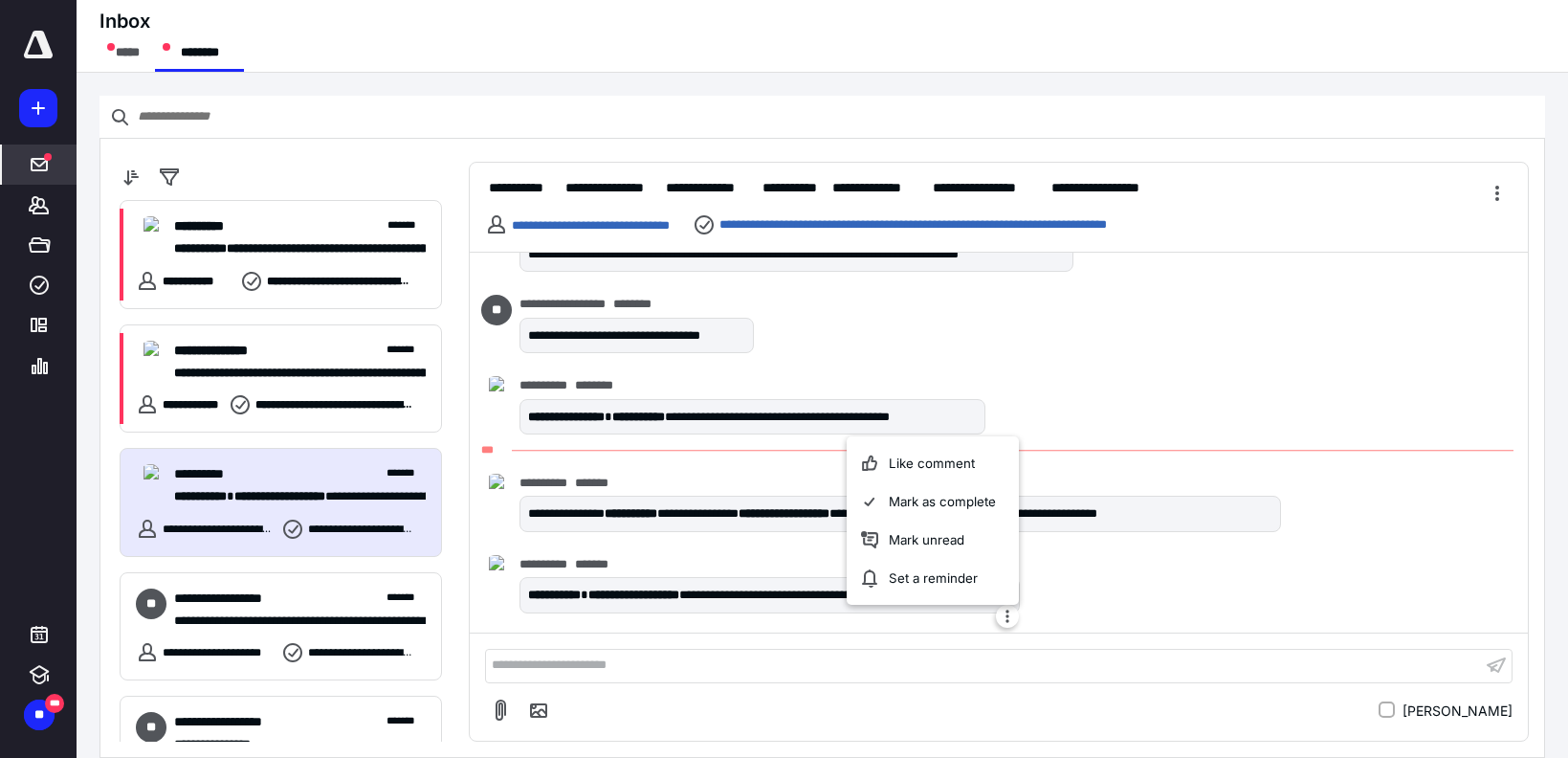 click on "**********" at bounding box center [999, 588] 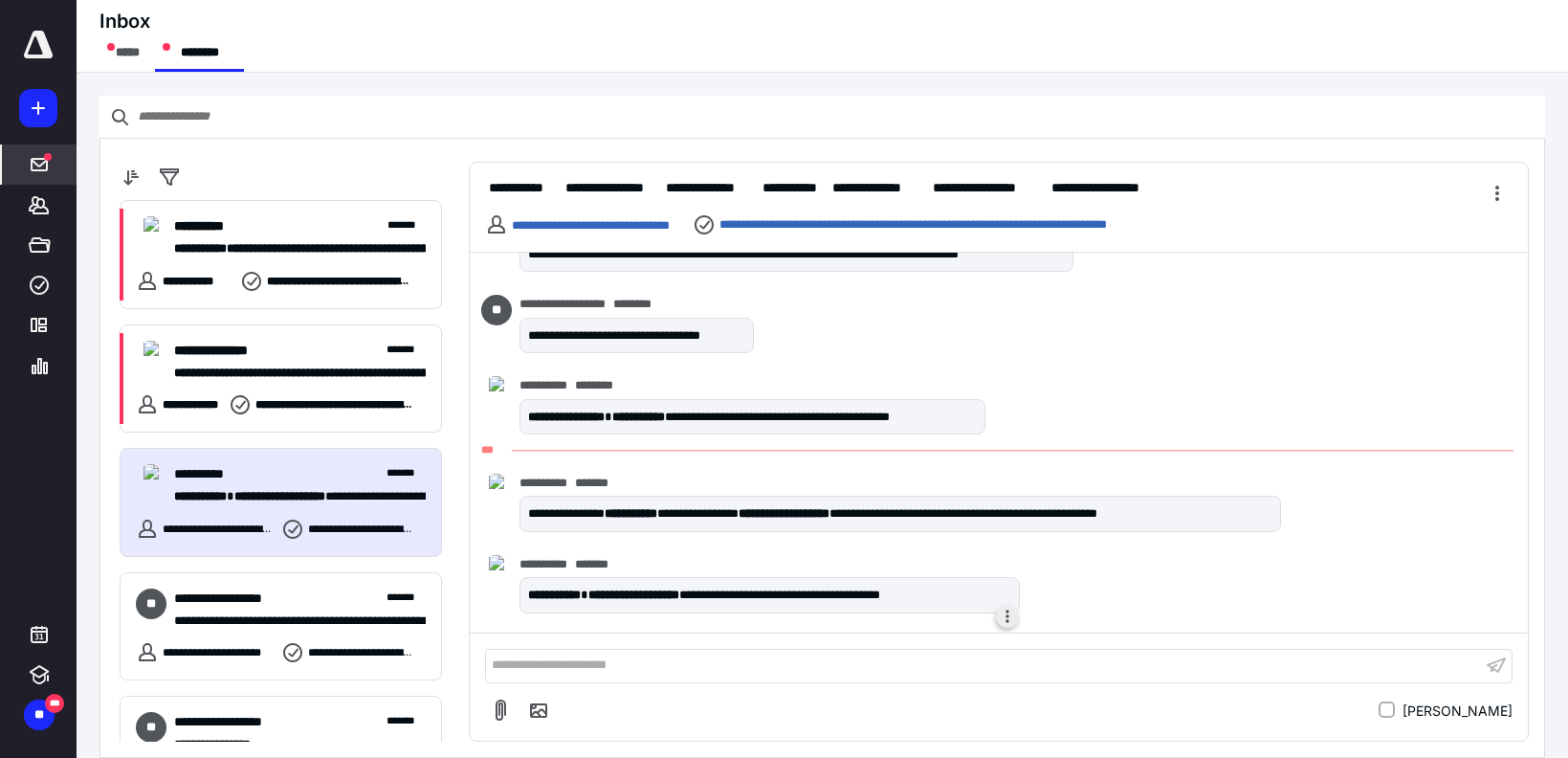 click at bounding box center [1007, 616] 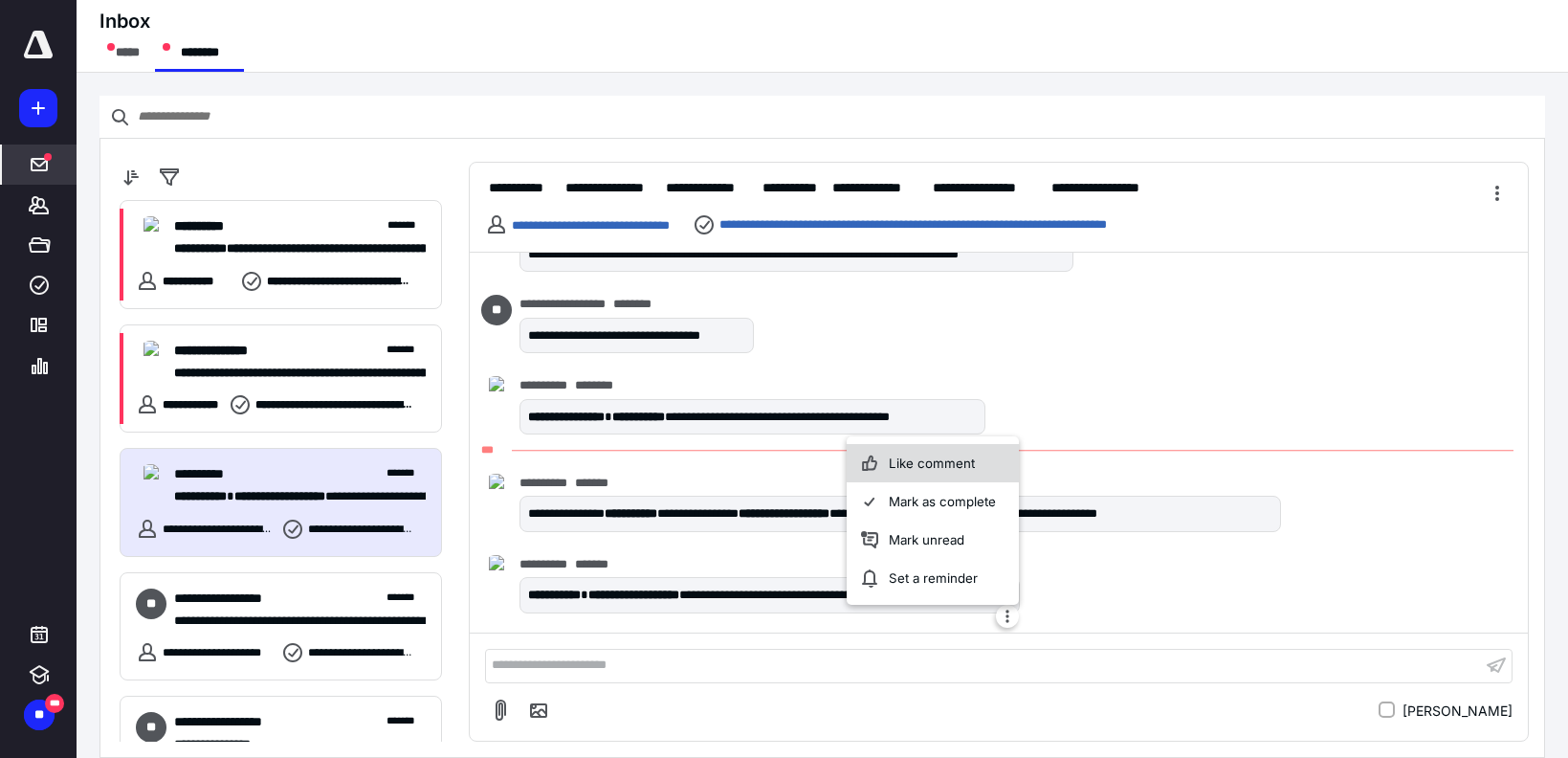click on "Like comment" at bounding box center [933, 463] 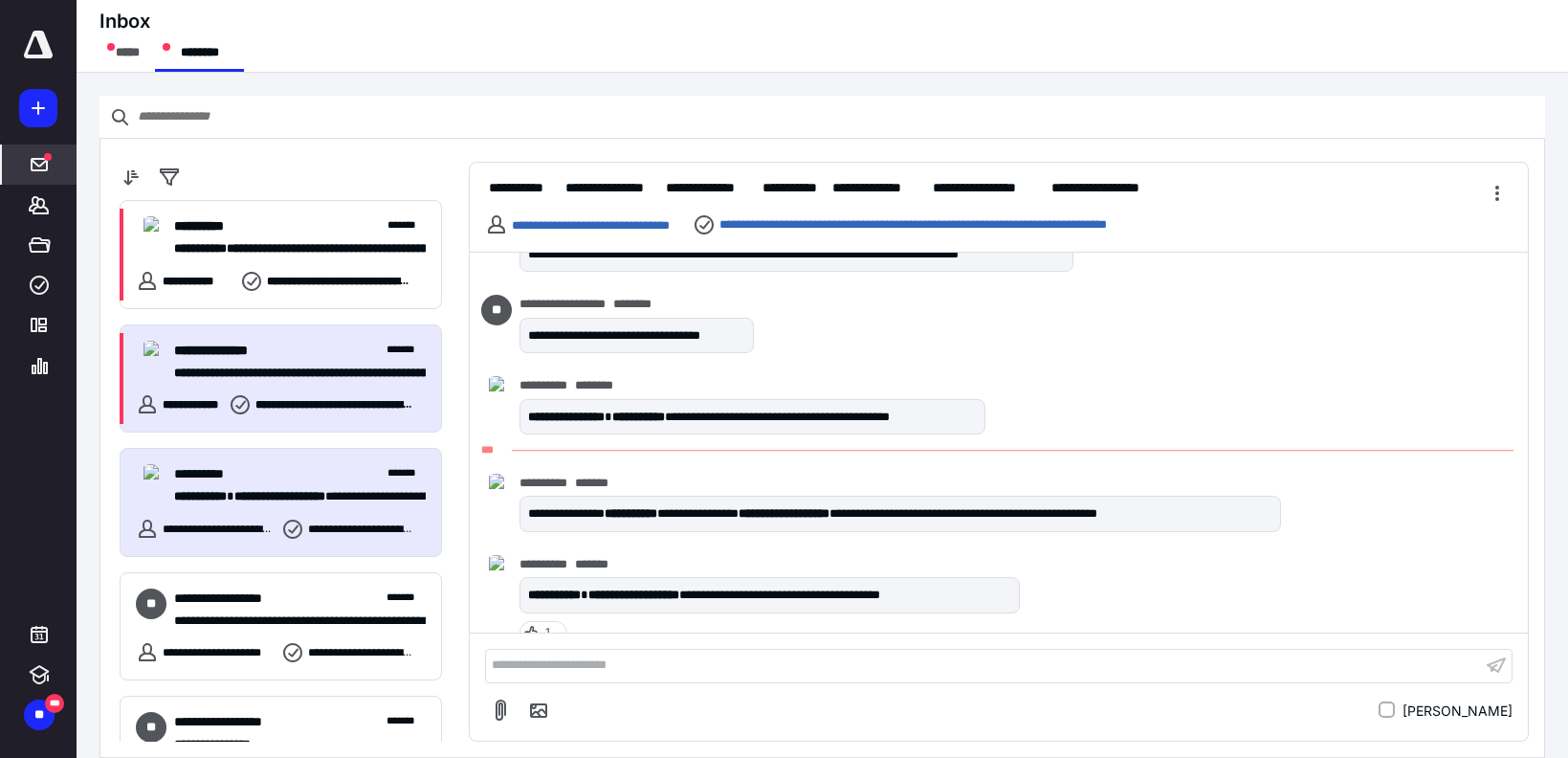 click on "**********" at bounding box center (293, 373) 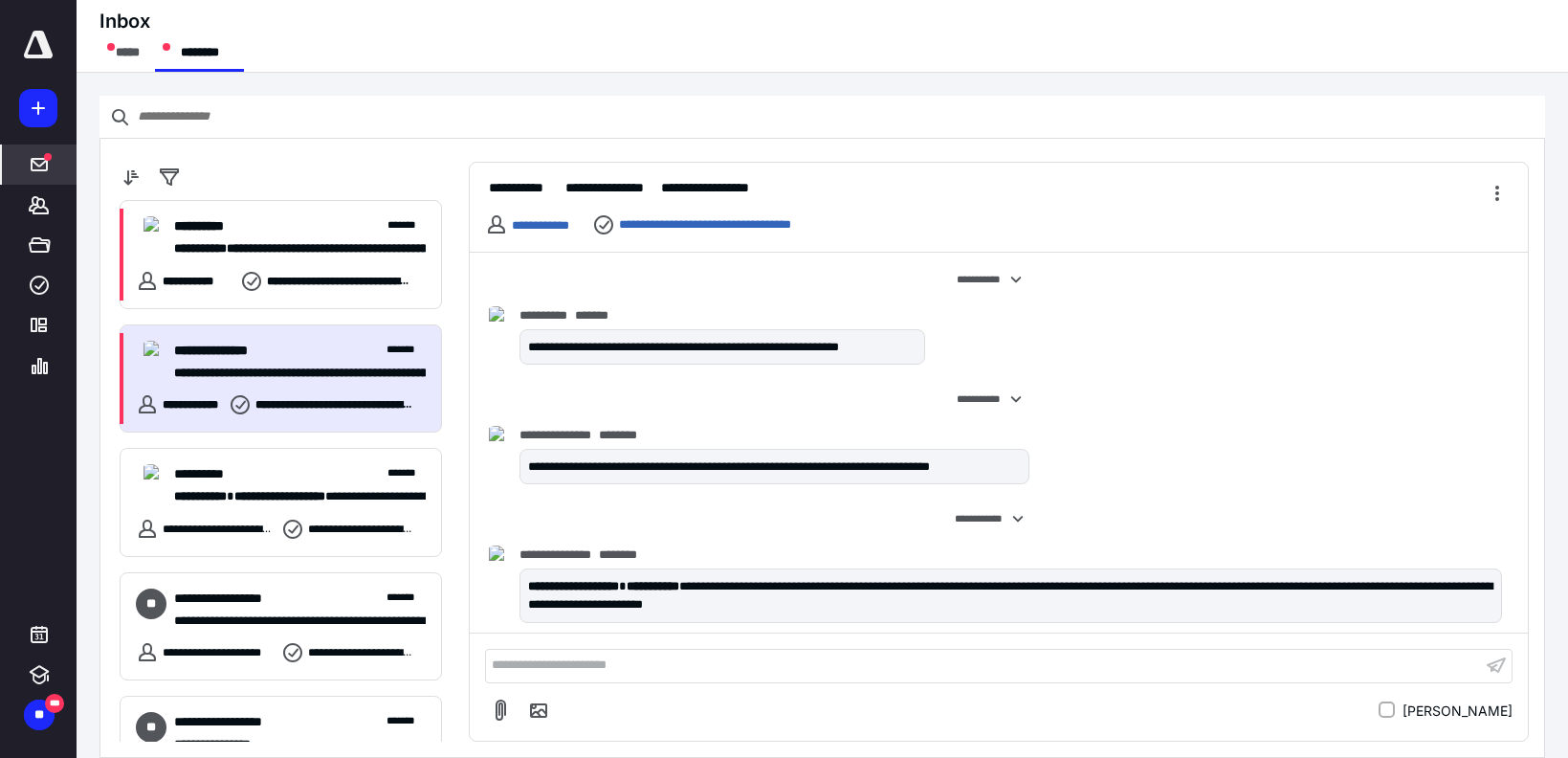 scroll, scrollTop: 306, scrollLeft: 0, axis: vertical 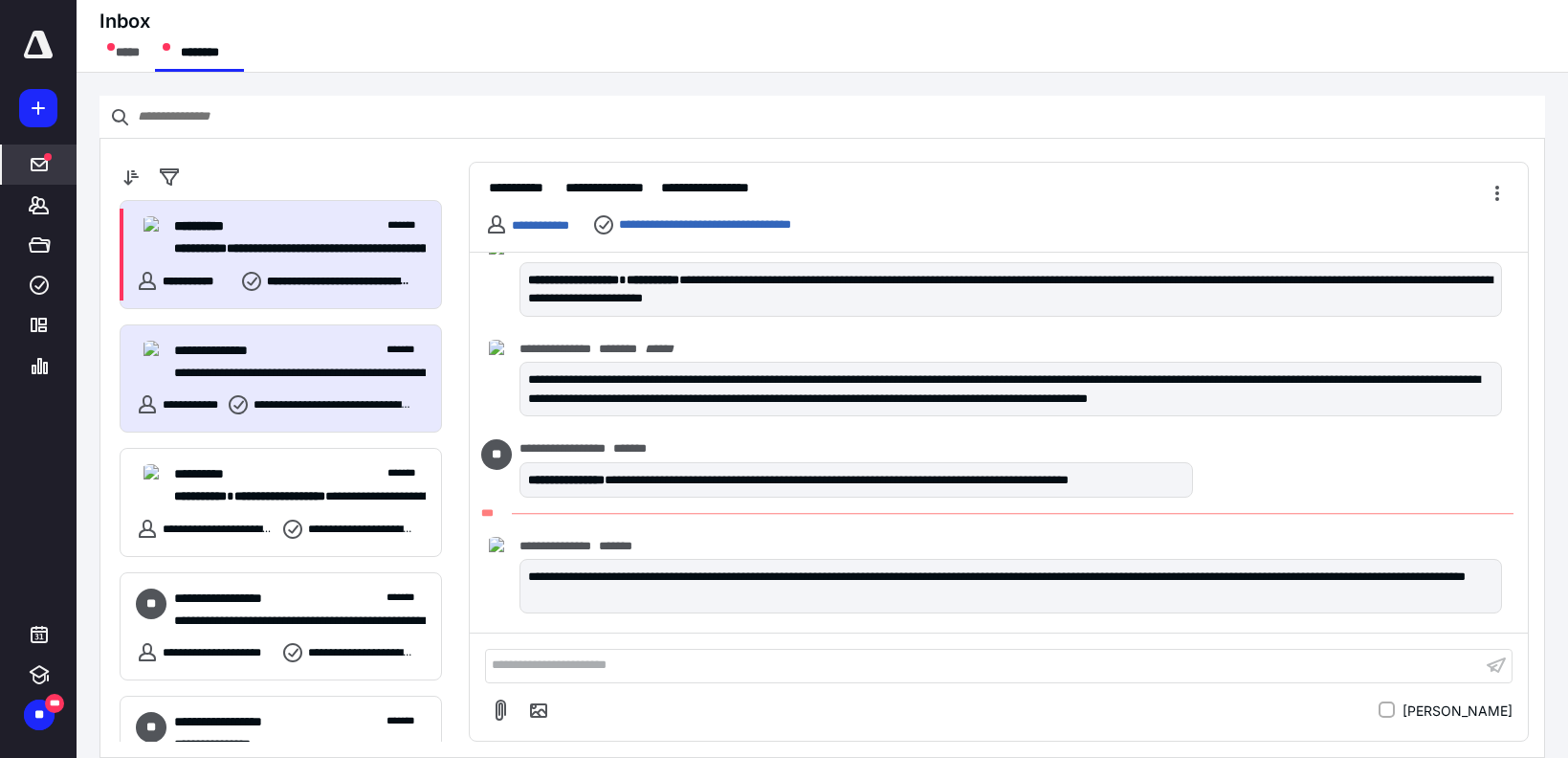 click on "**********" at bounding box center (299, 226) 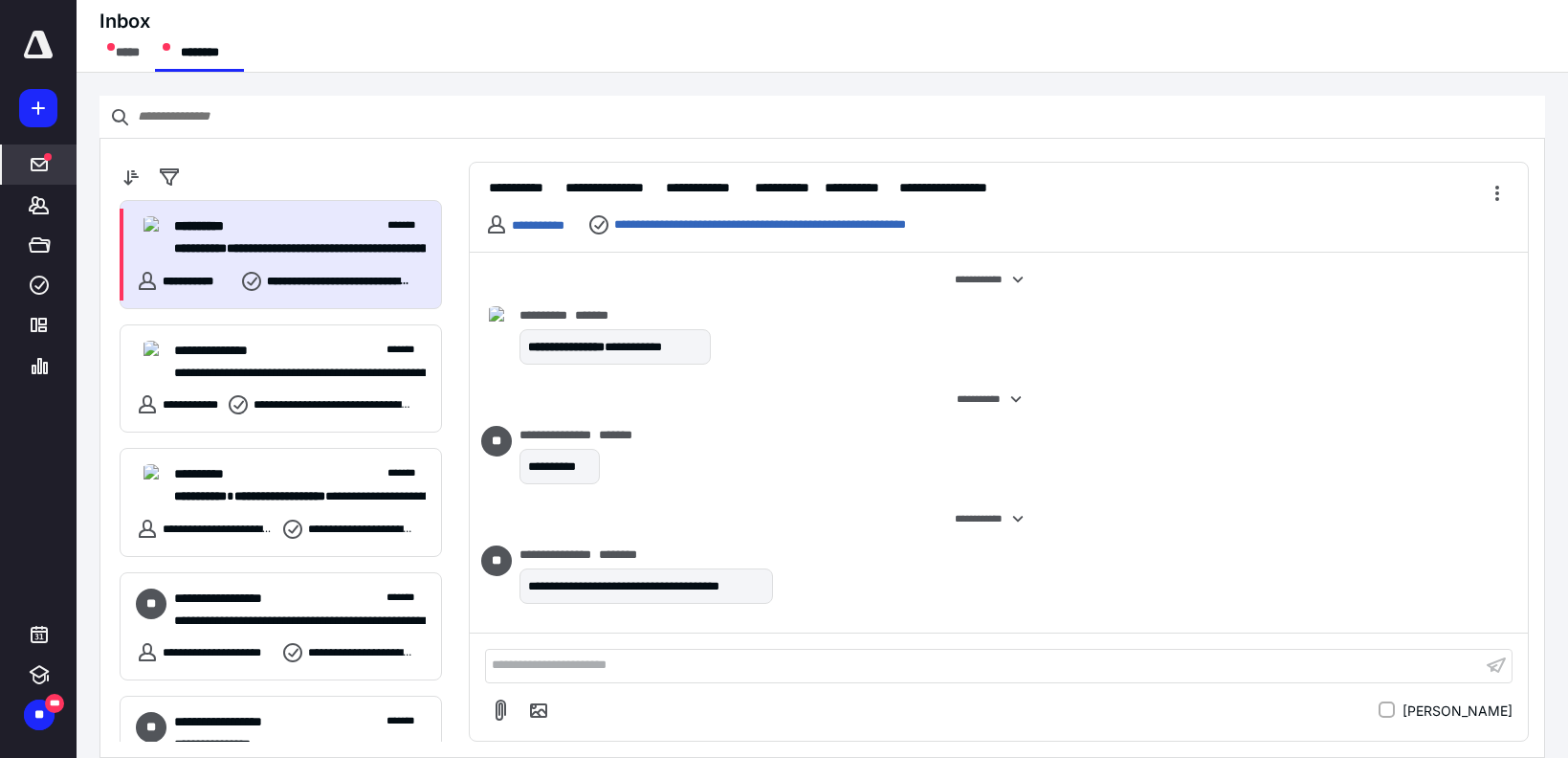 scroll, scrollTop: 2018, scrollLeft: 0, axis: vertical 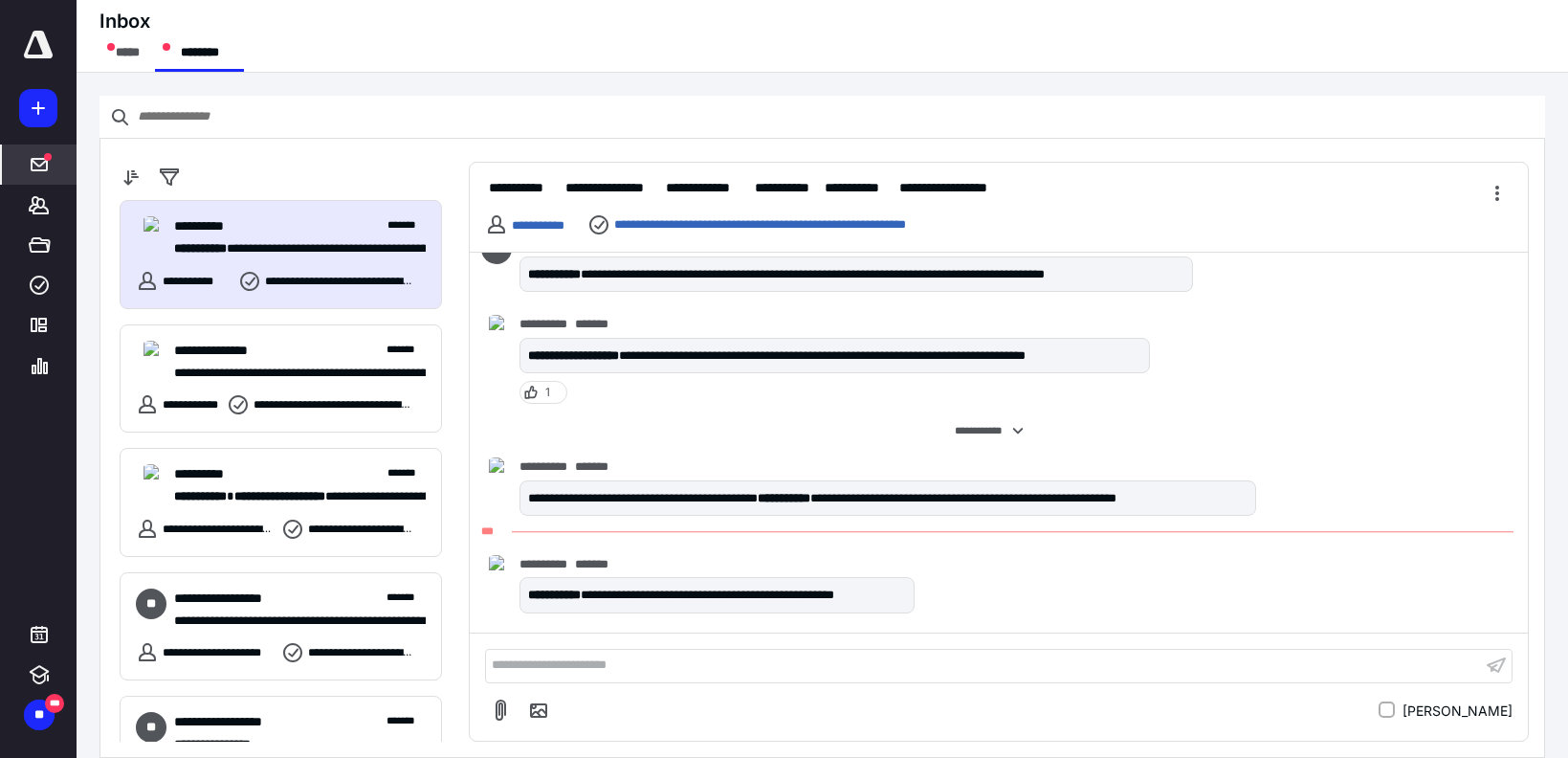 click on "**********" at bounding box center (983, 665) 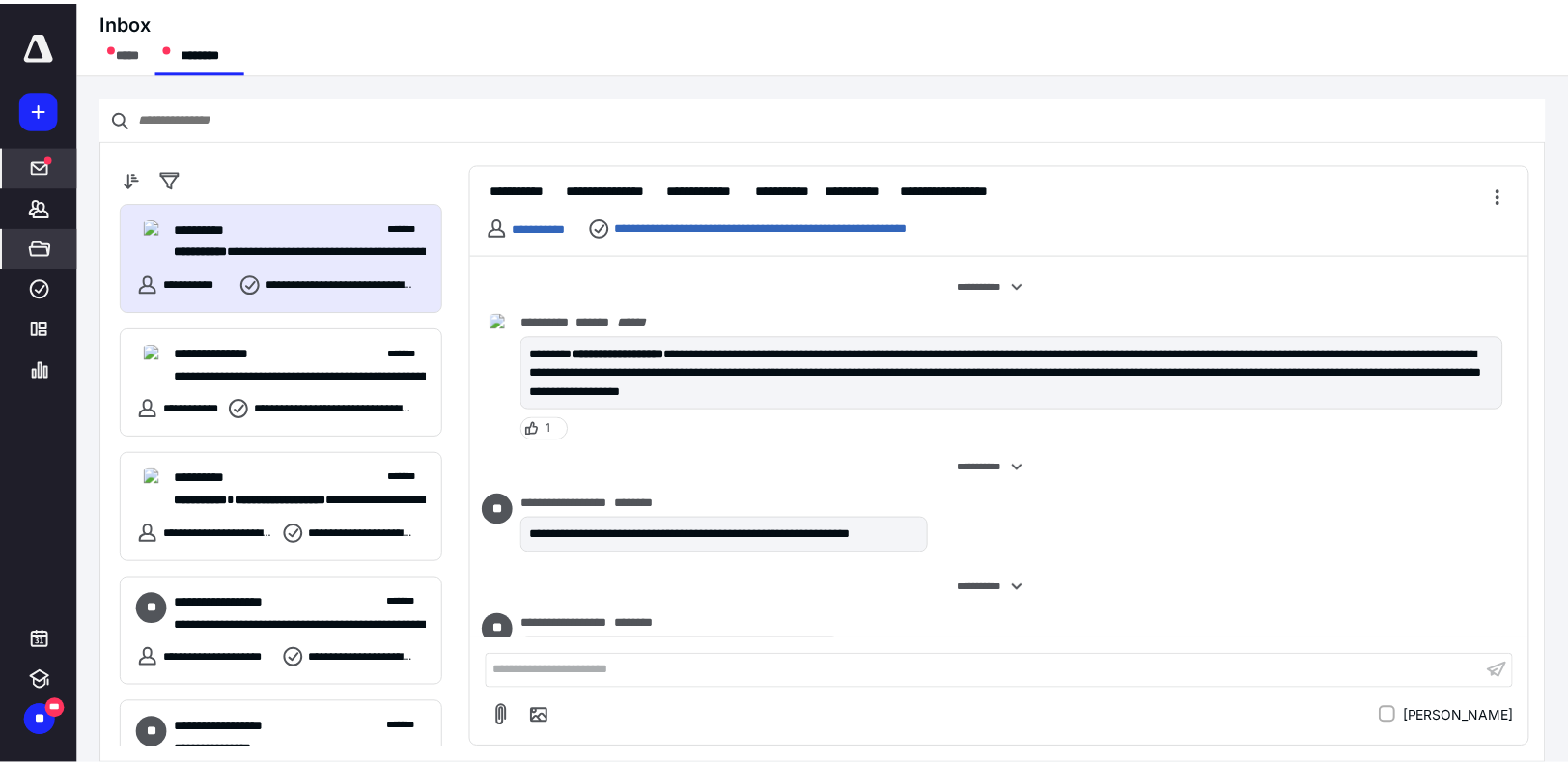 scroll, scrollTop: 1554, scrollLeft: 0, axis: vertical 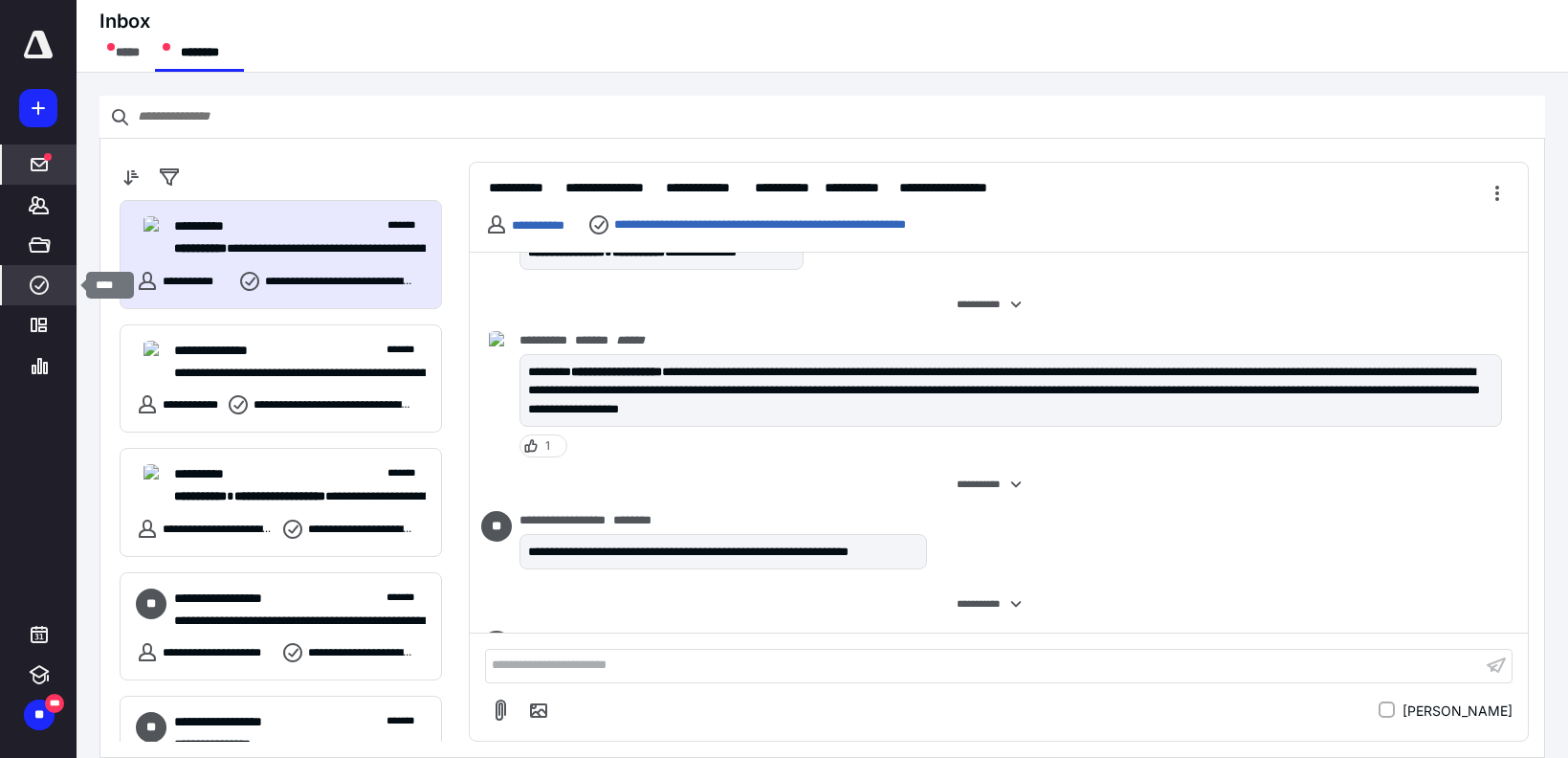 click 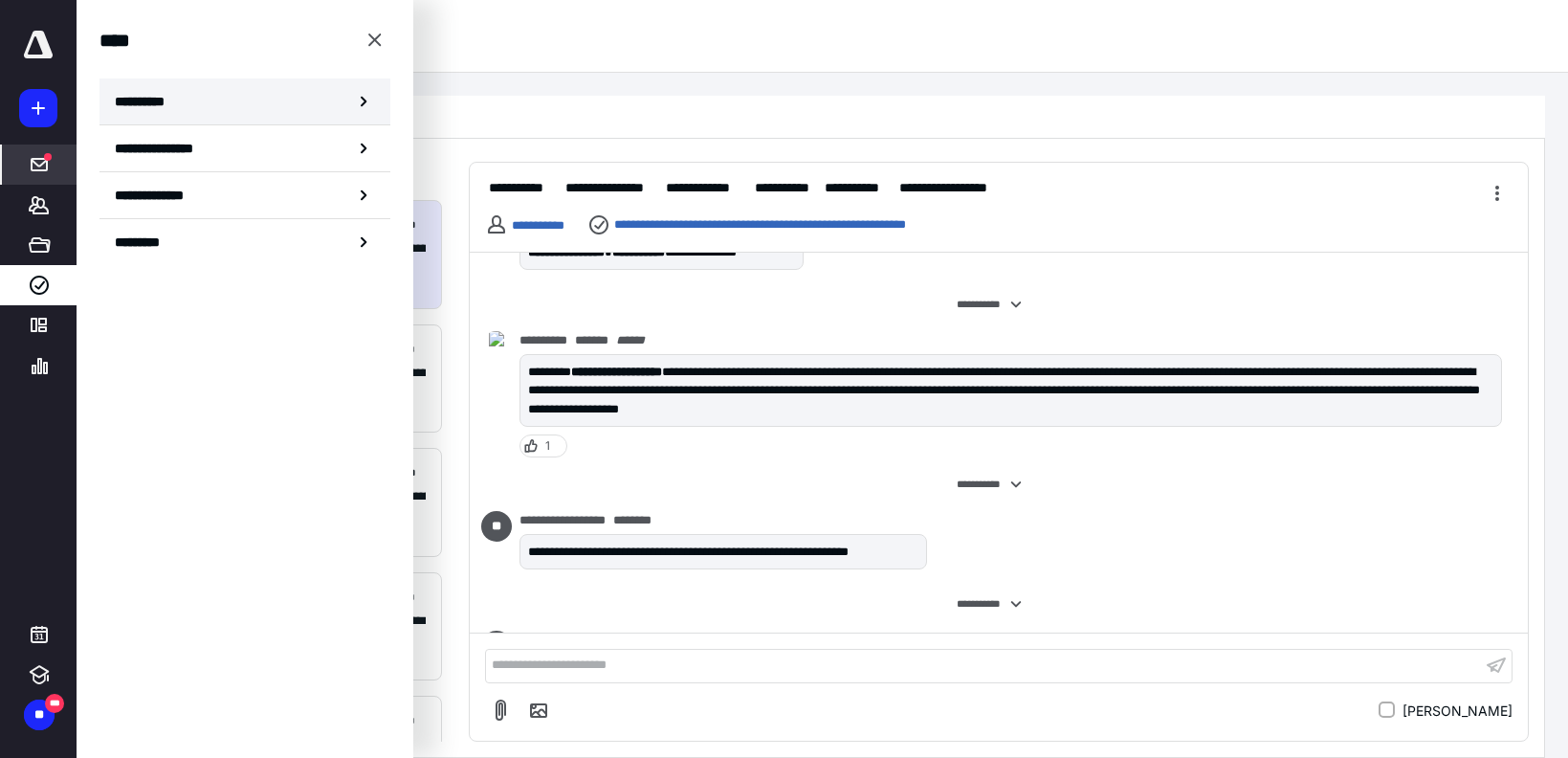 click on "**********" at bounding box center (245, 101) 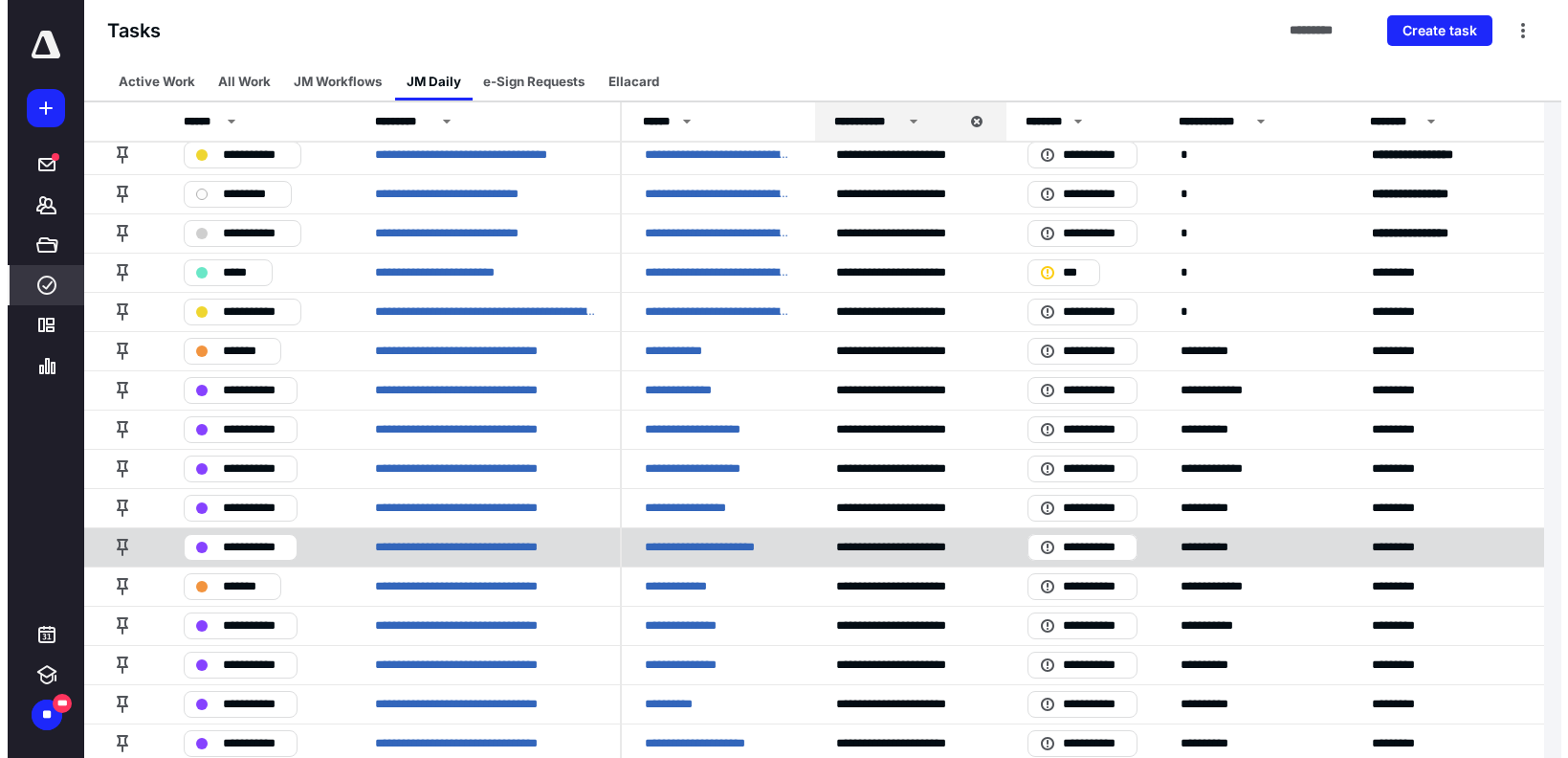 scroll, scrollTop: 0, scrollLeft: 0, axis: both 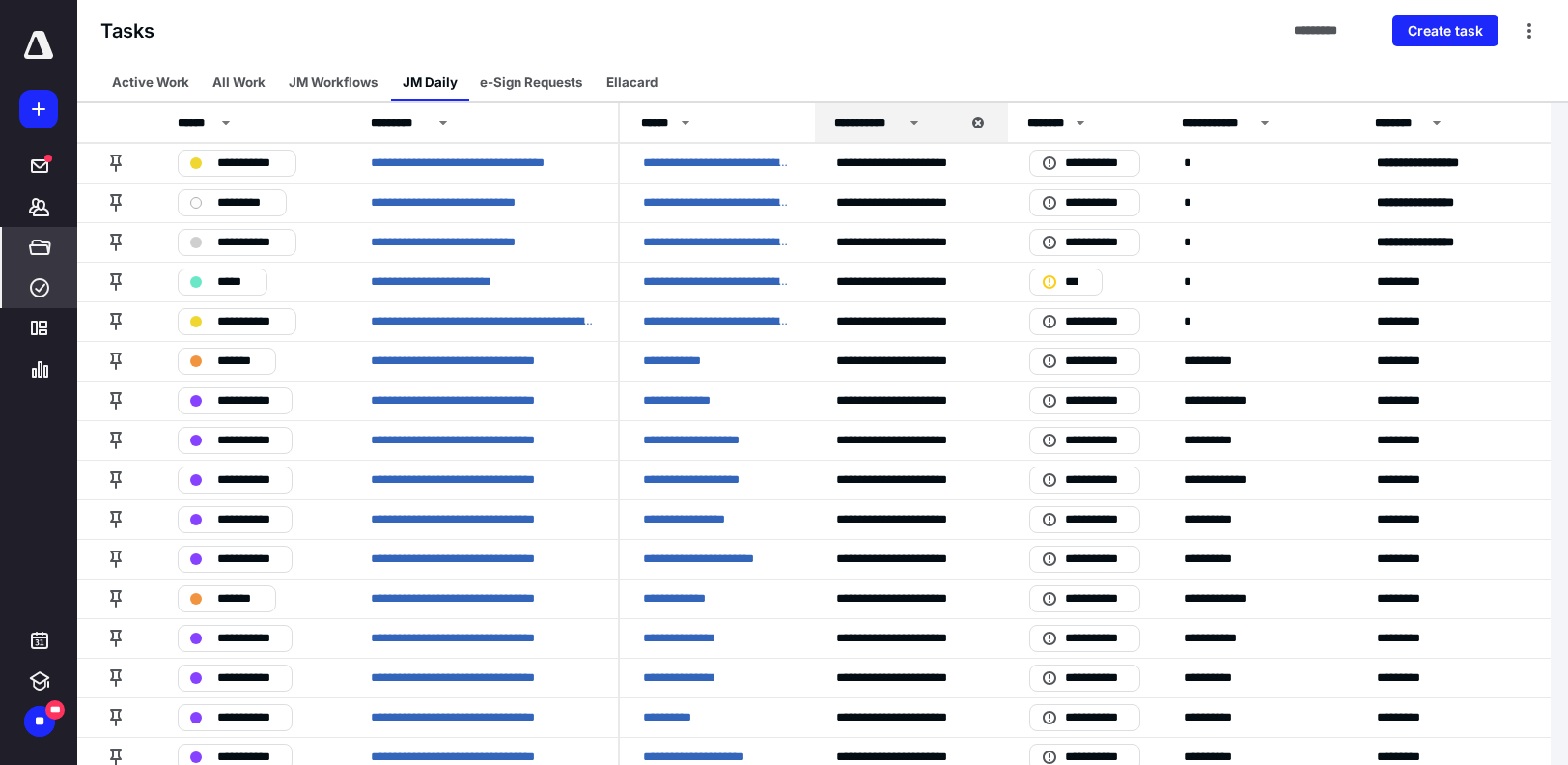 click 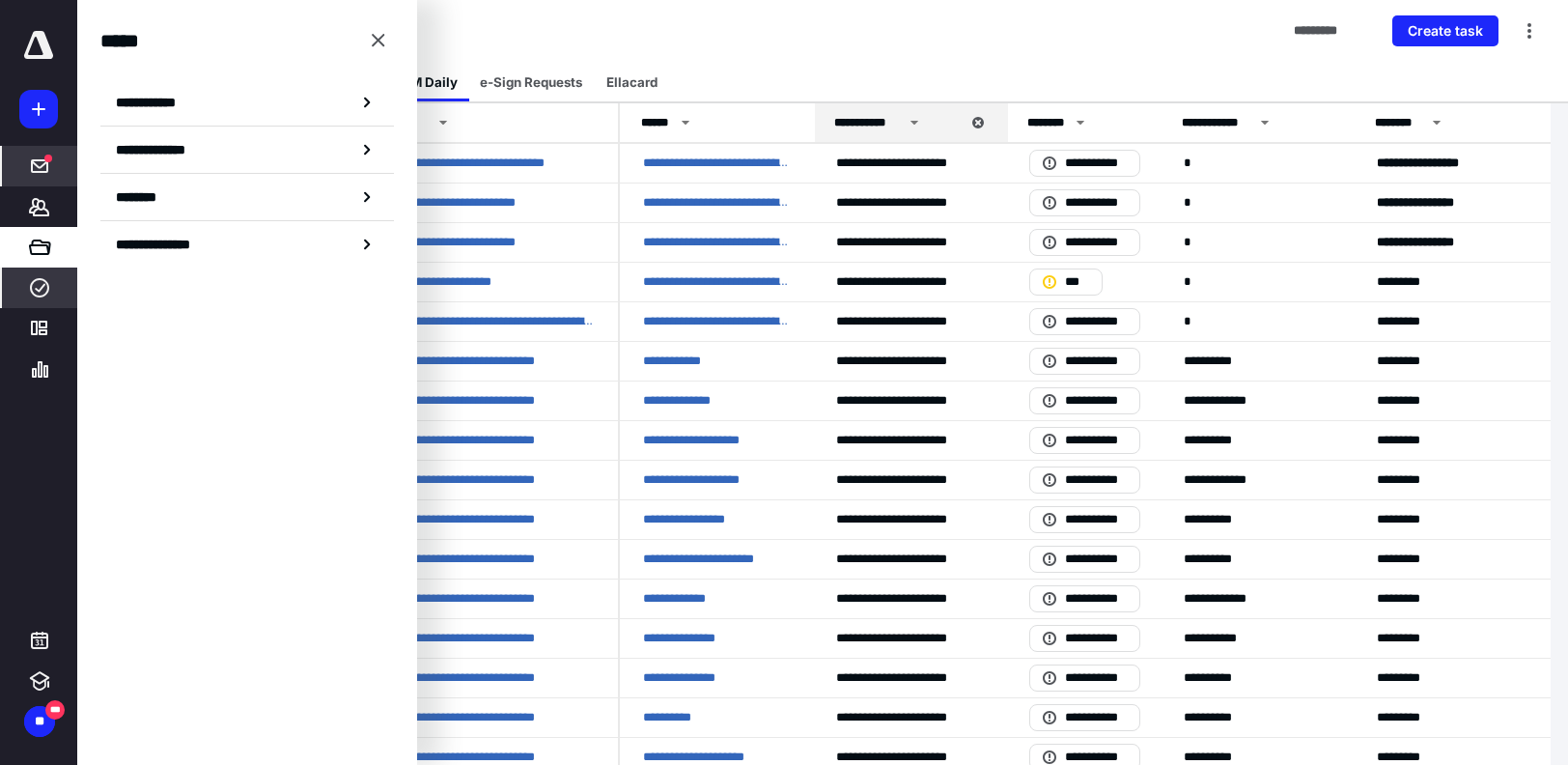 click 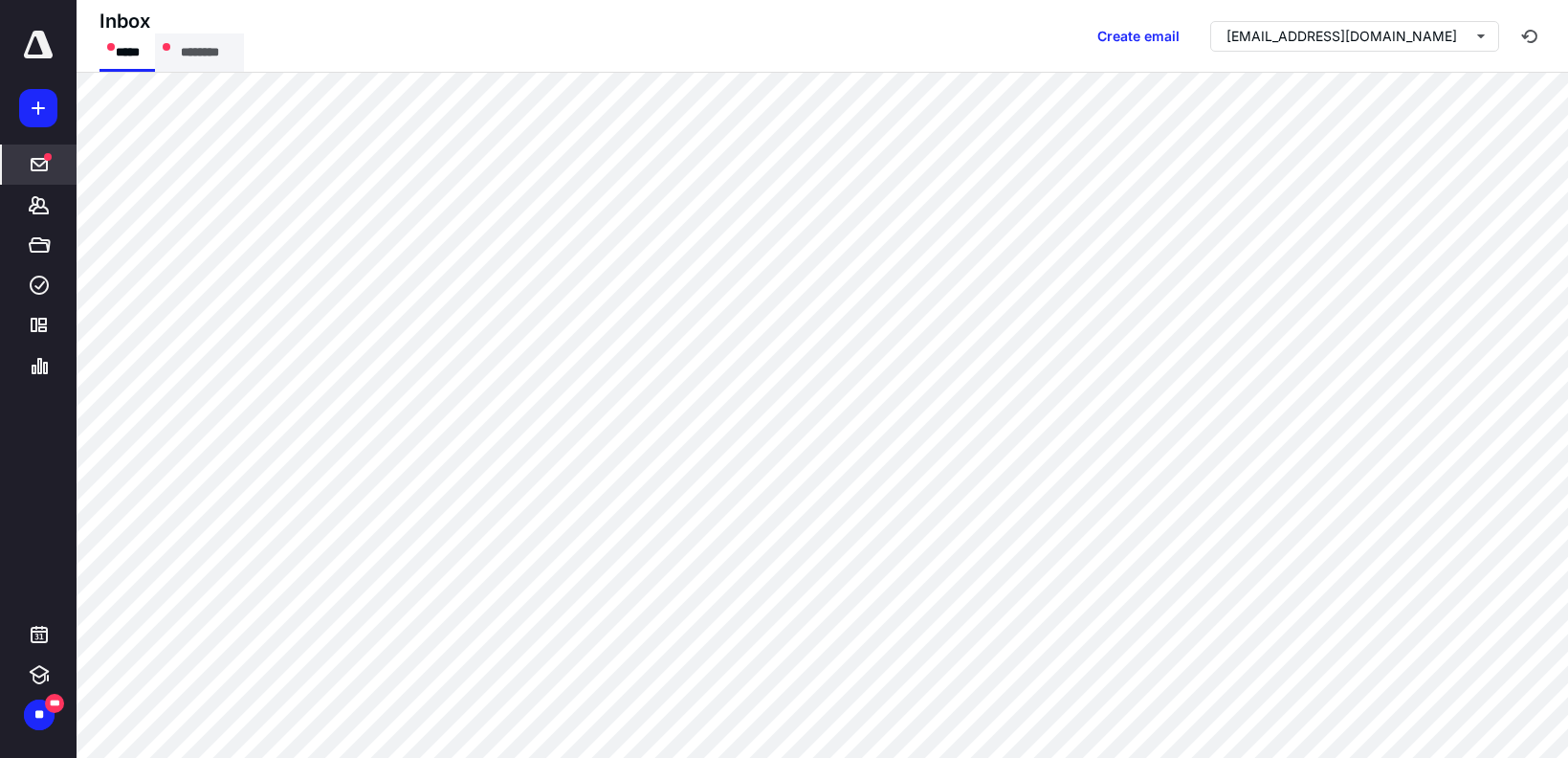 click on "********" at bounding box center (199, 53) 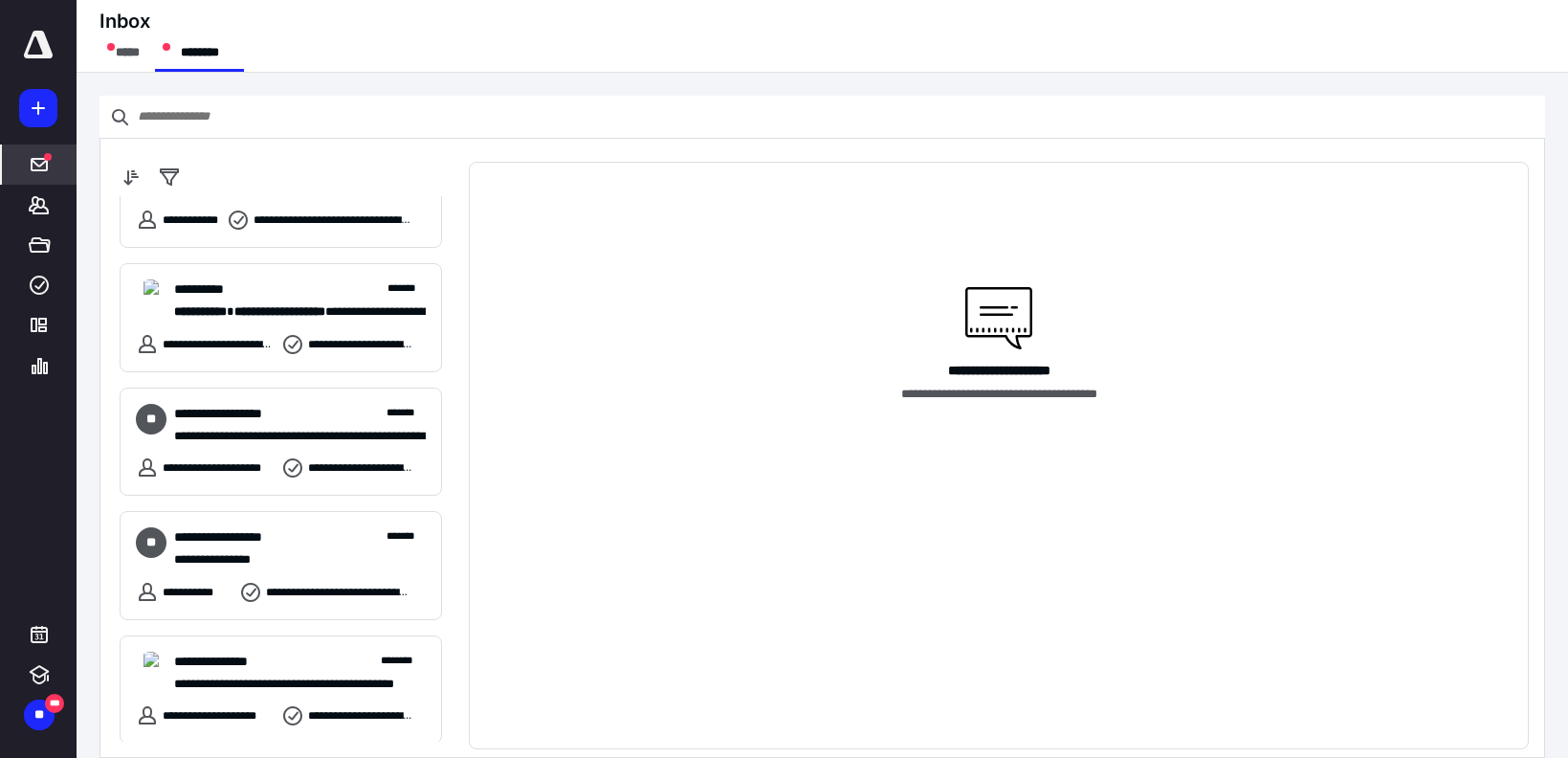 scroll, scrollTop: 191, scrollLeft: 0, axis: vertical 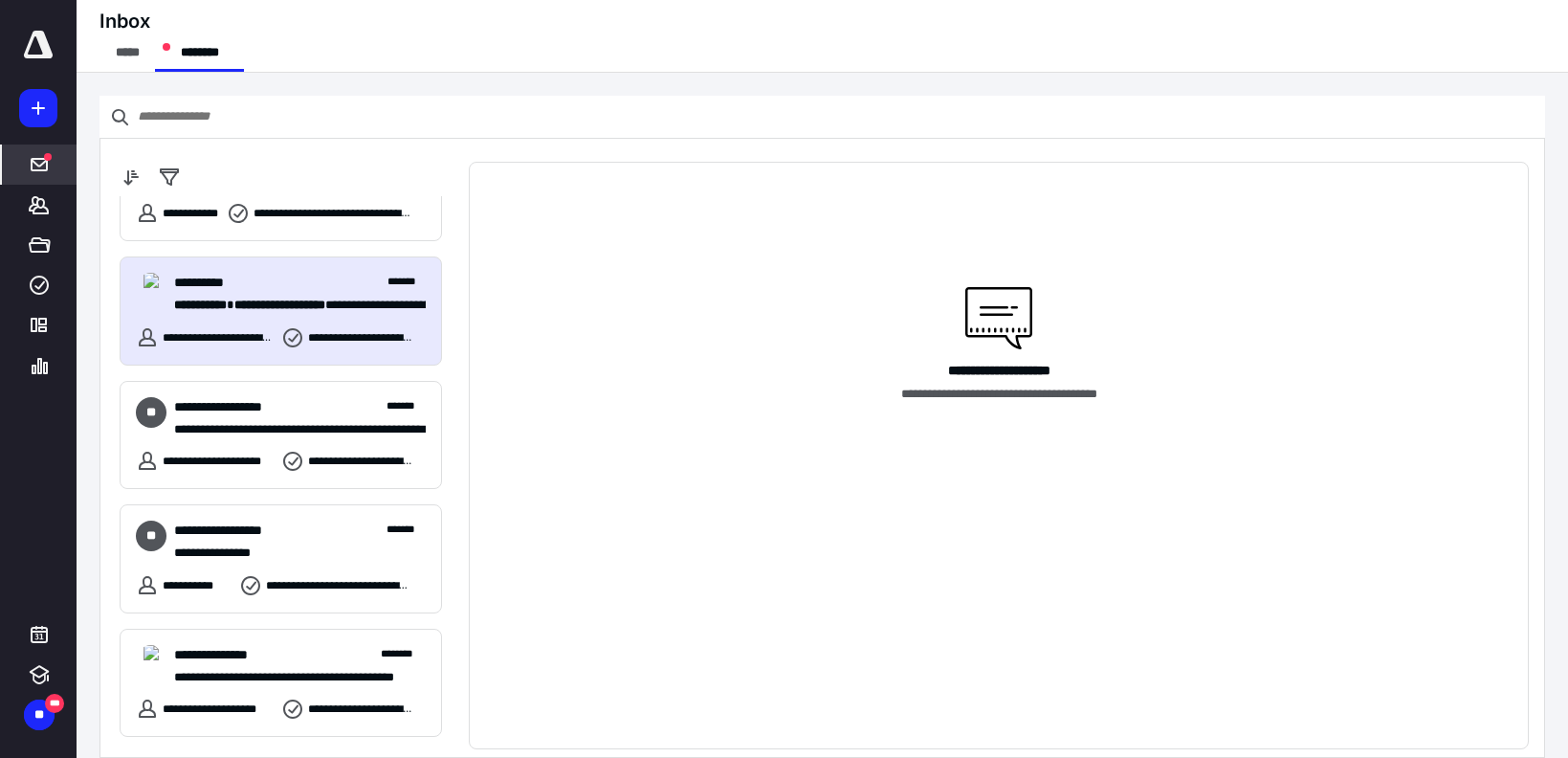 click on "**********" at bounding box center [299, 282] 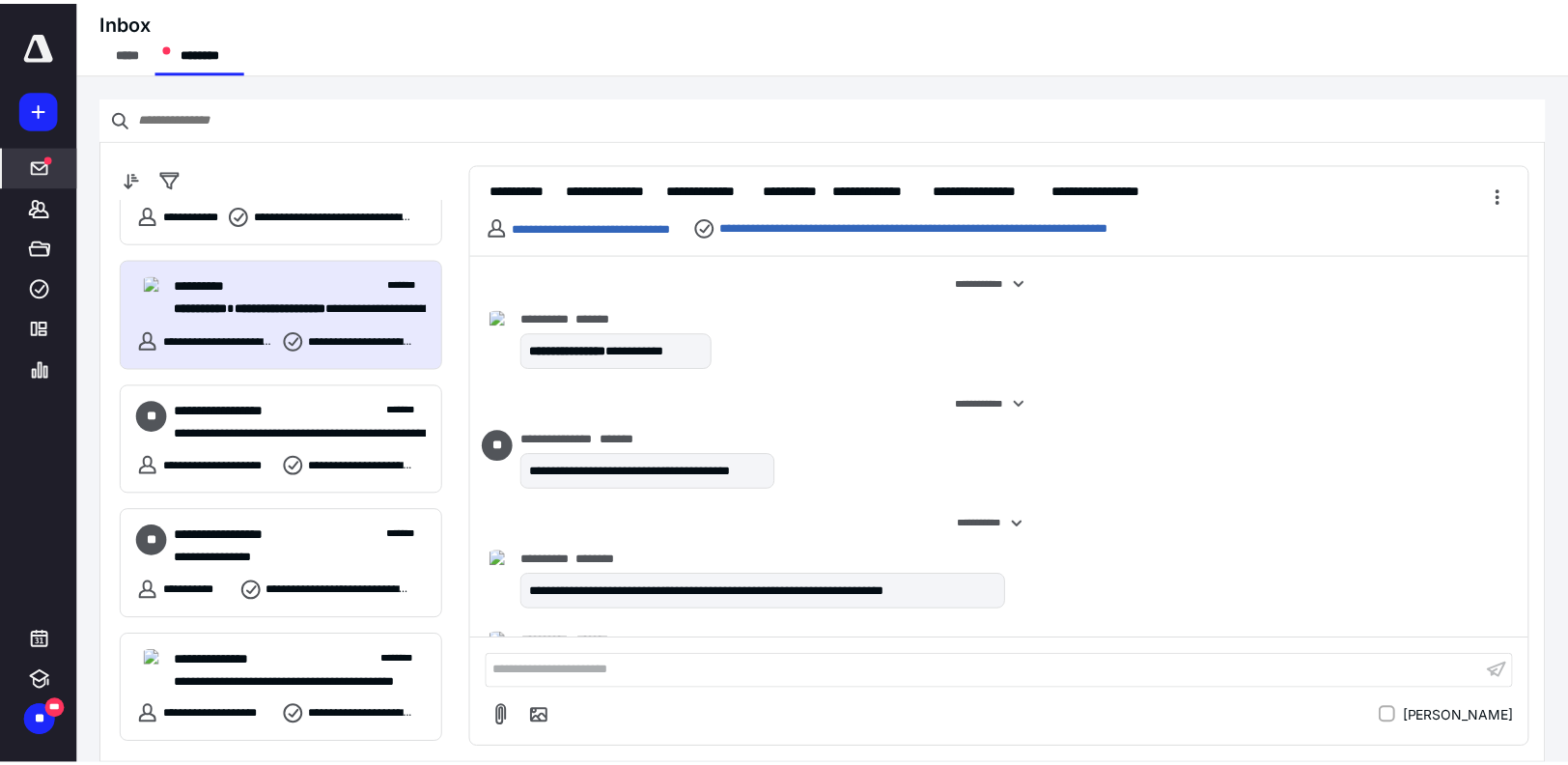 scroll, scrollTop: 3180, scrollLeft: 0, axis: vertical 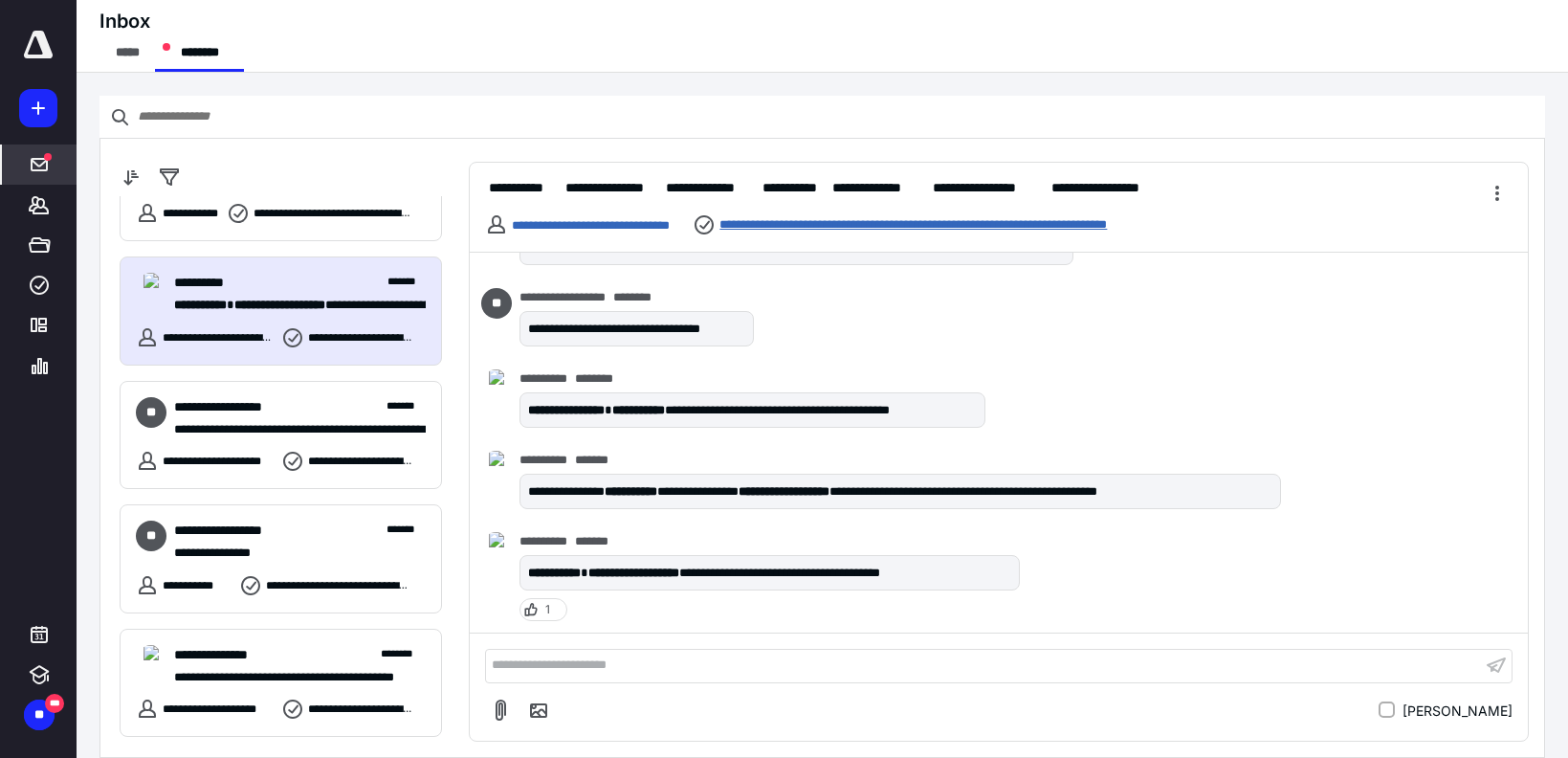 click on "**********" at bounding box center [968, 225] 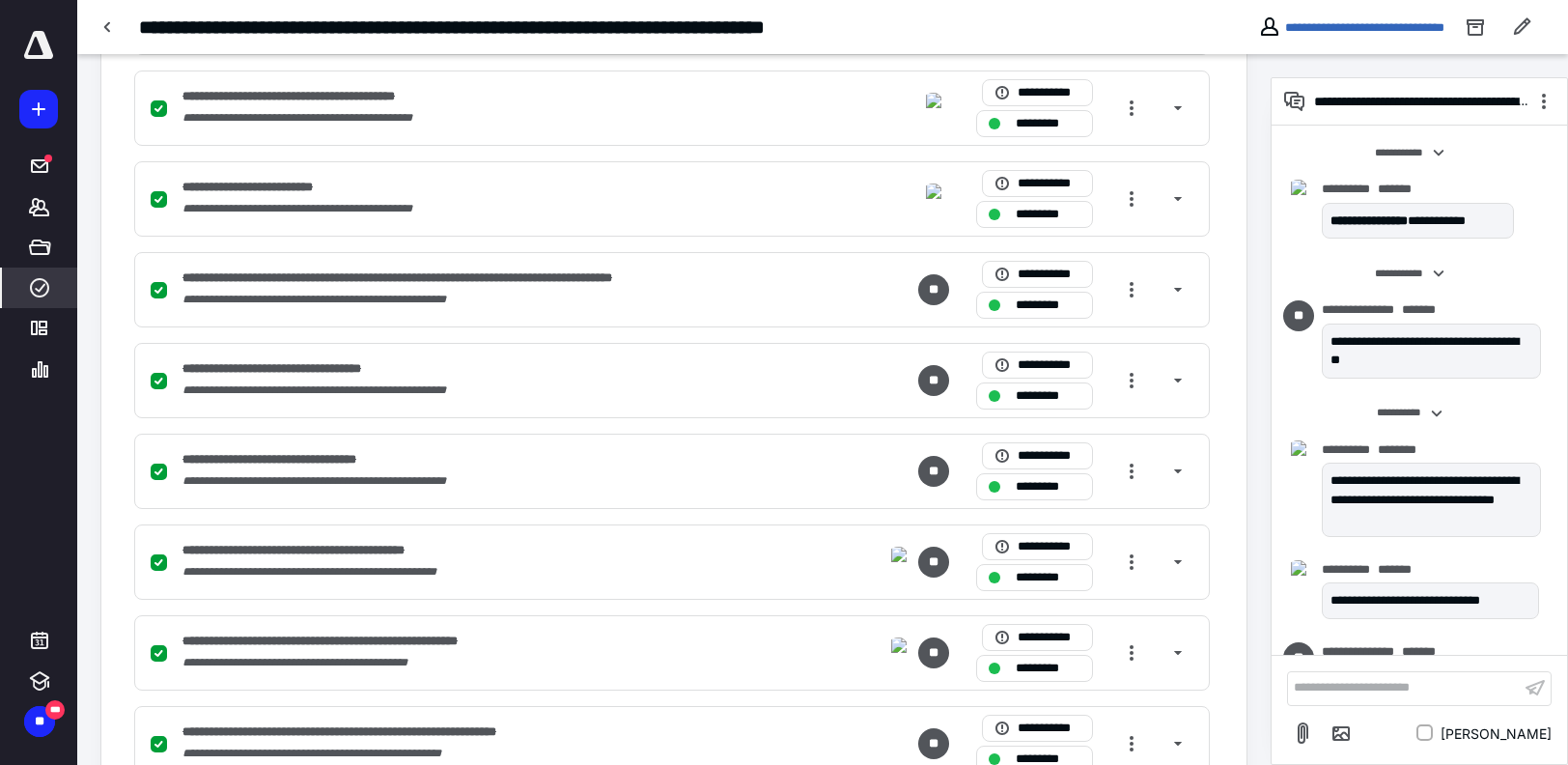 scroll, scrollTop: 1635, scrollLeft: 0, axis: vertical 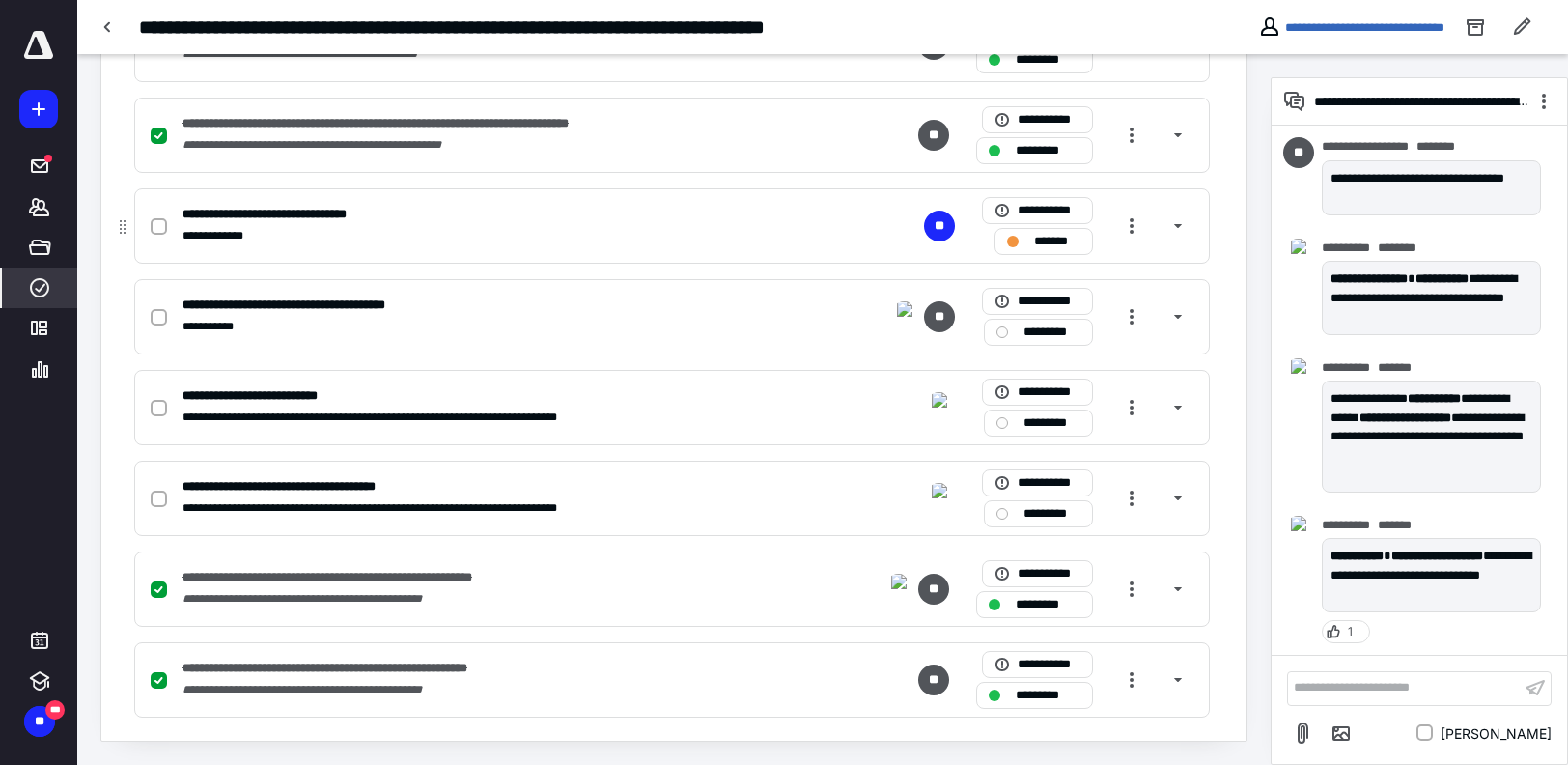 click on "**********" at bounding box center (672, 226) 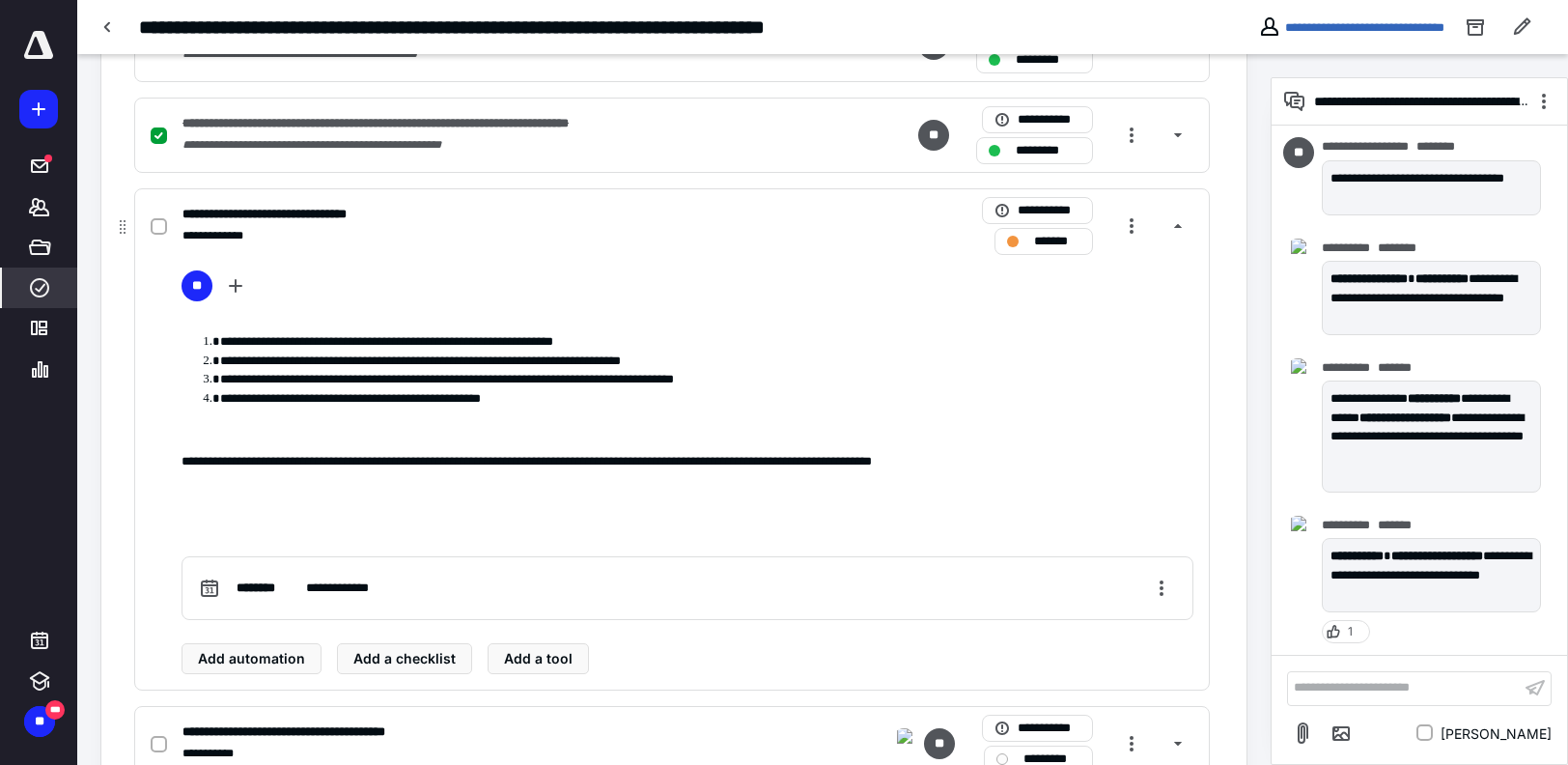 click on "*******" at bounding box center (1057, 241) 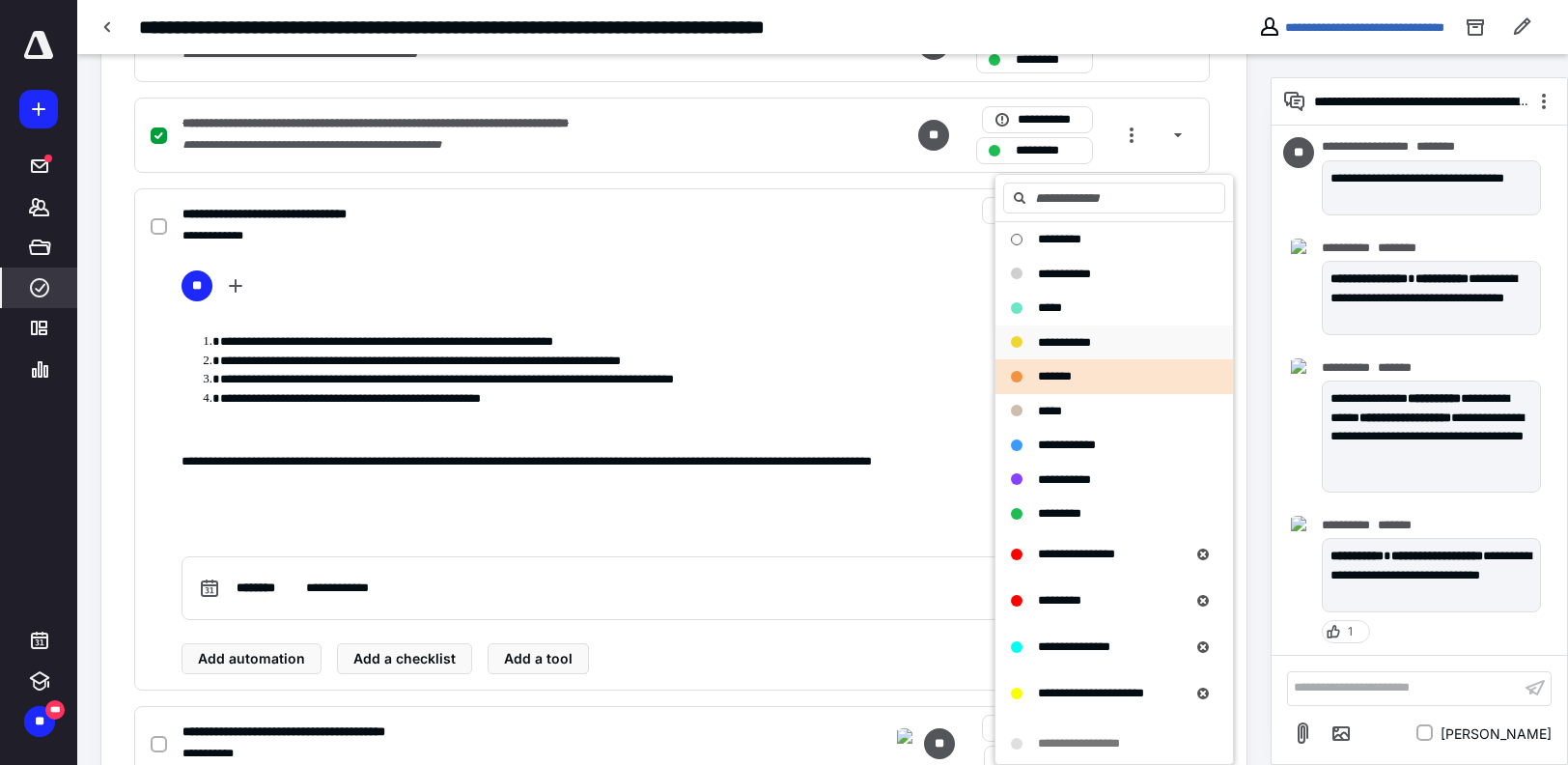 click on "**********" at bounding box center [672, 439] 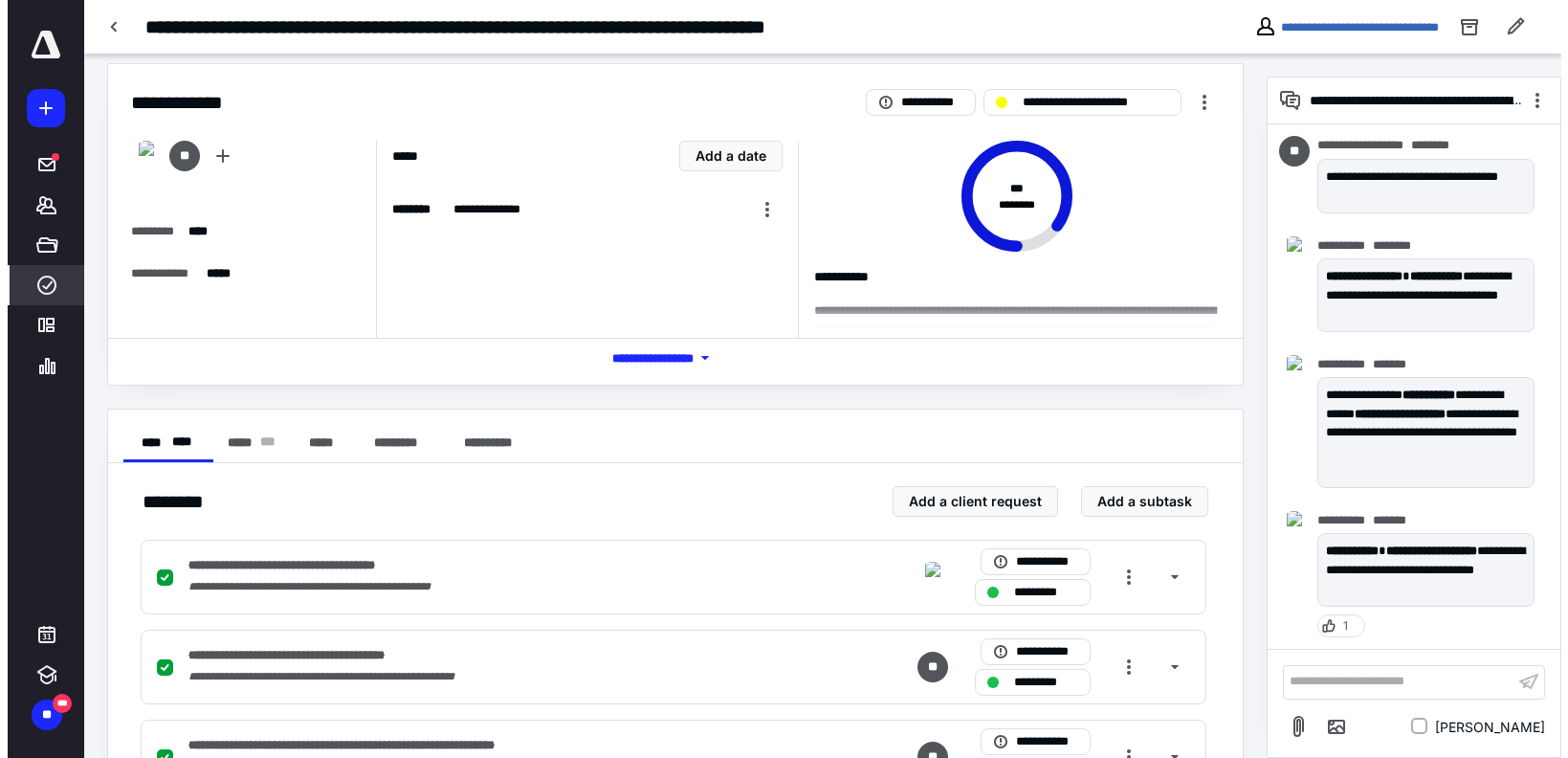 scroll, scrollTop: 0, scrollLeft: 0, axis: both 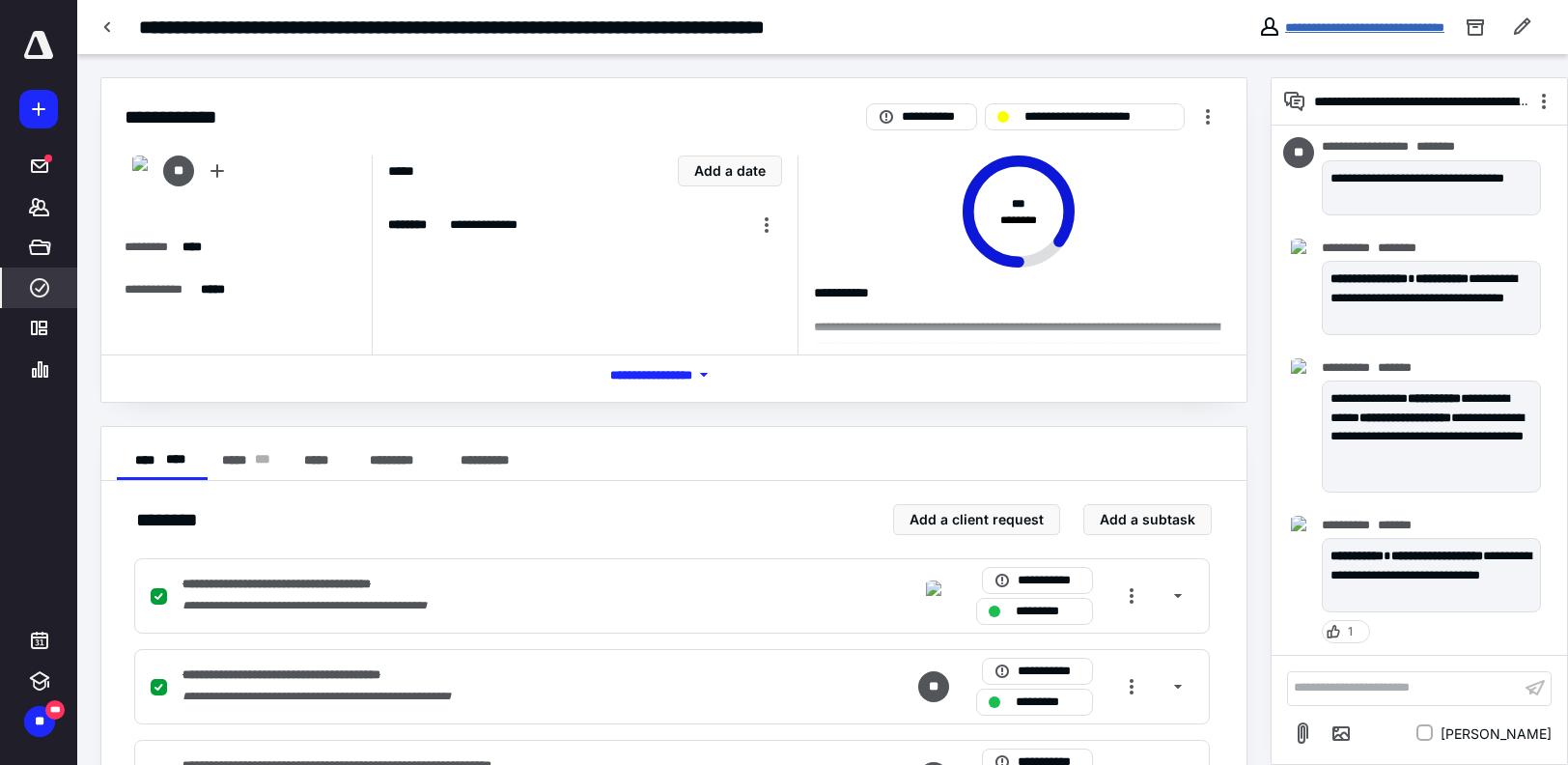 click on "**********" at bounding box center [1364, 27] 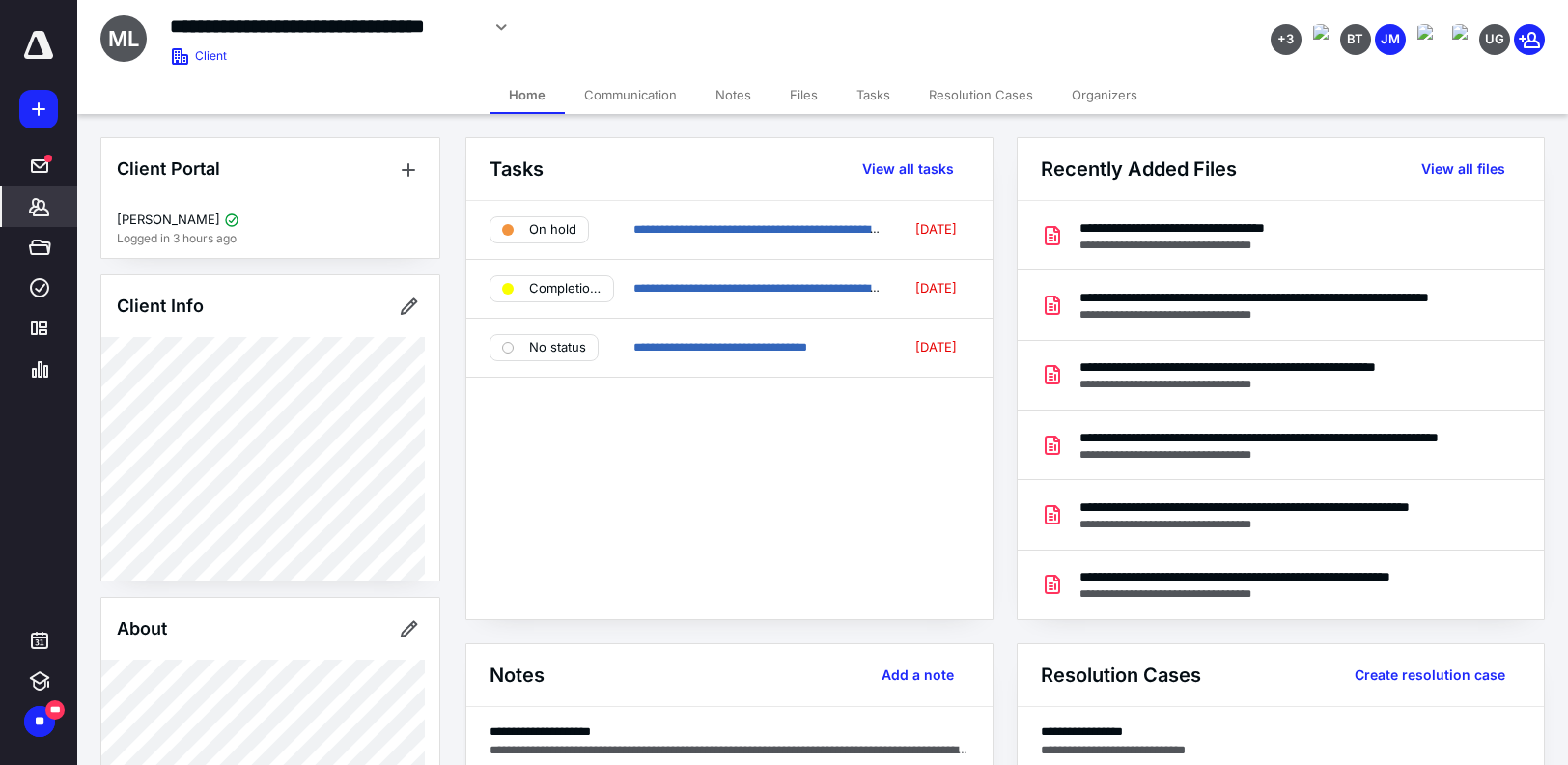 click on "Files" at bounding box center (803, 95) 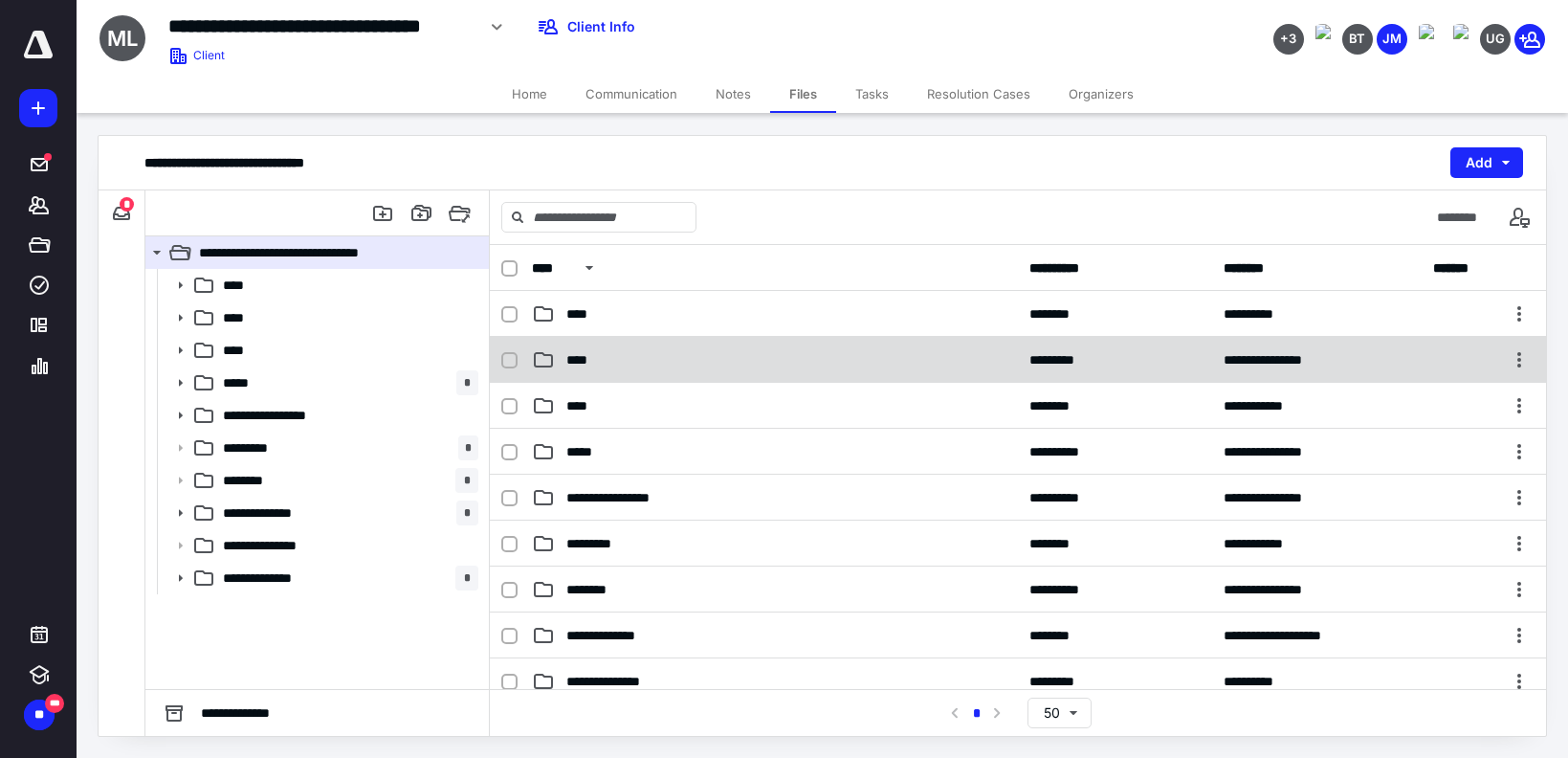 click on "****" at bounding box center (775, 360) 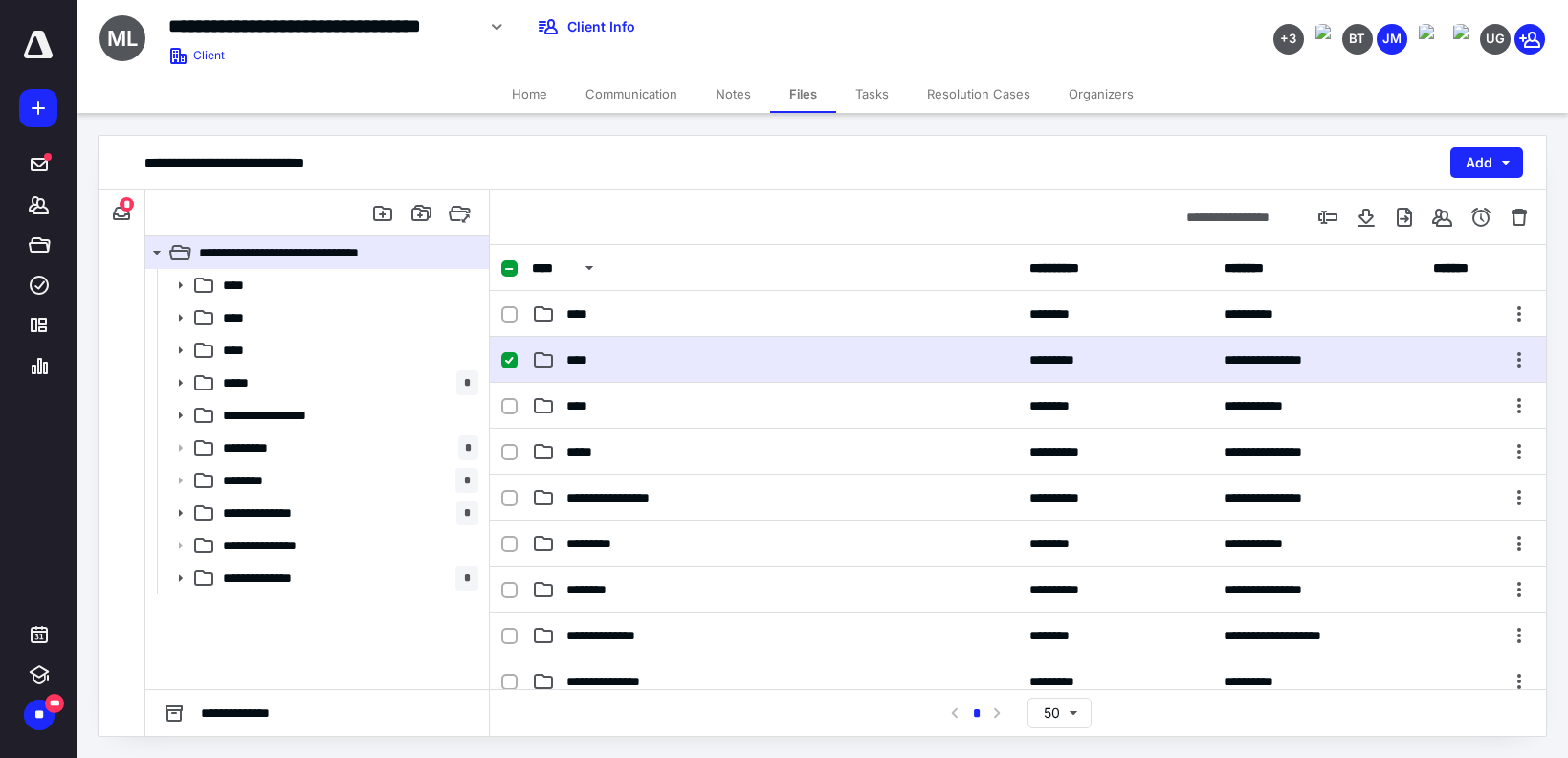 click on "****" at bounding box center [775, 360] 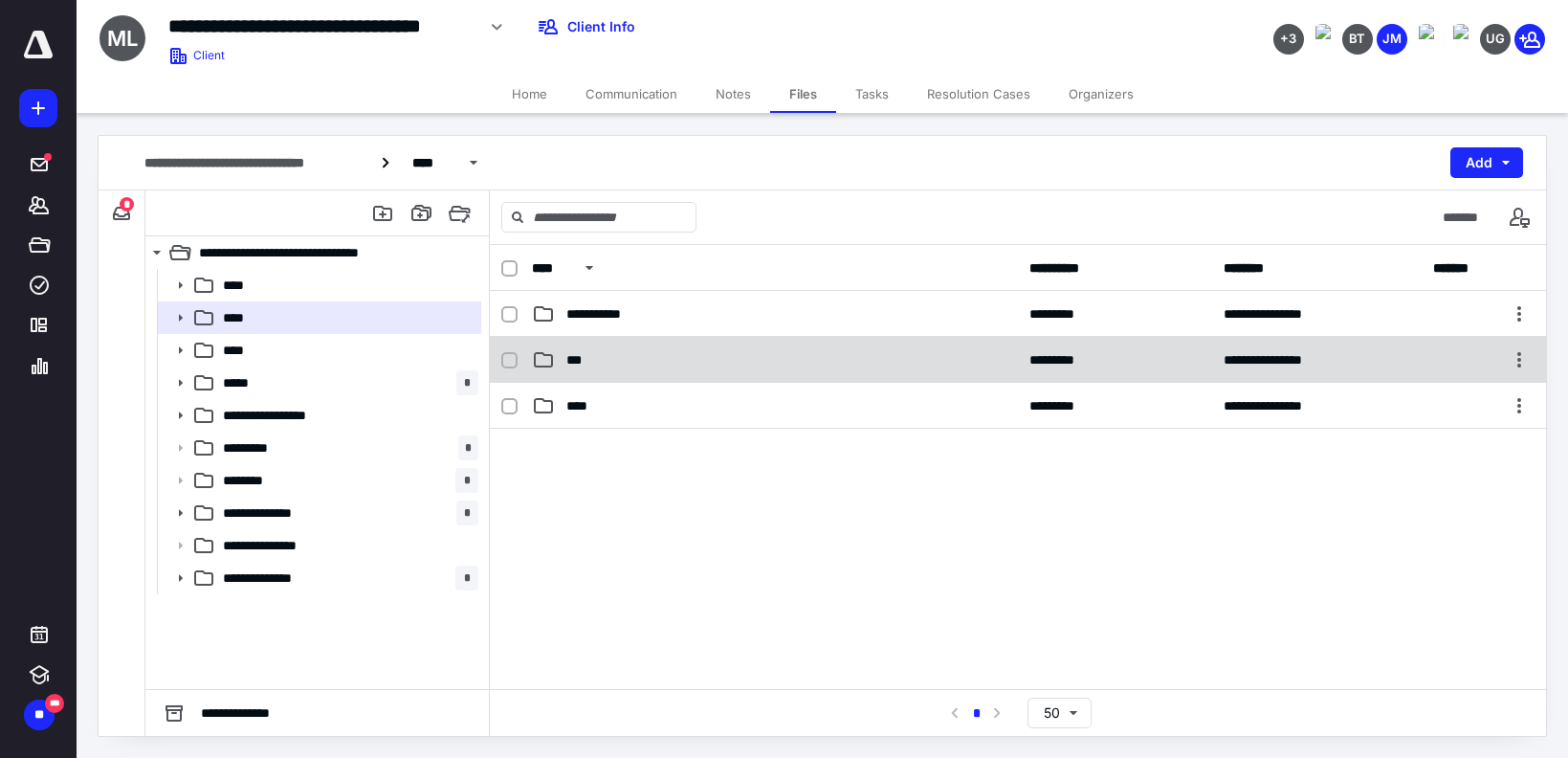 click on "**********" at bounding box center [1018, 360] 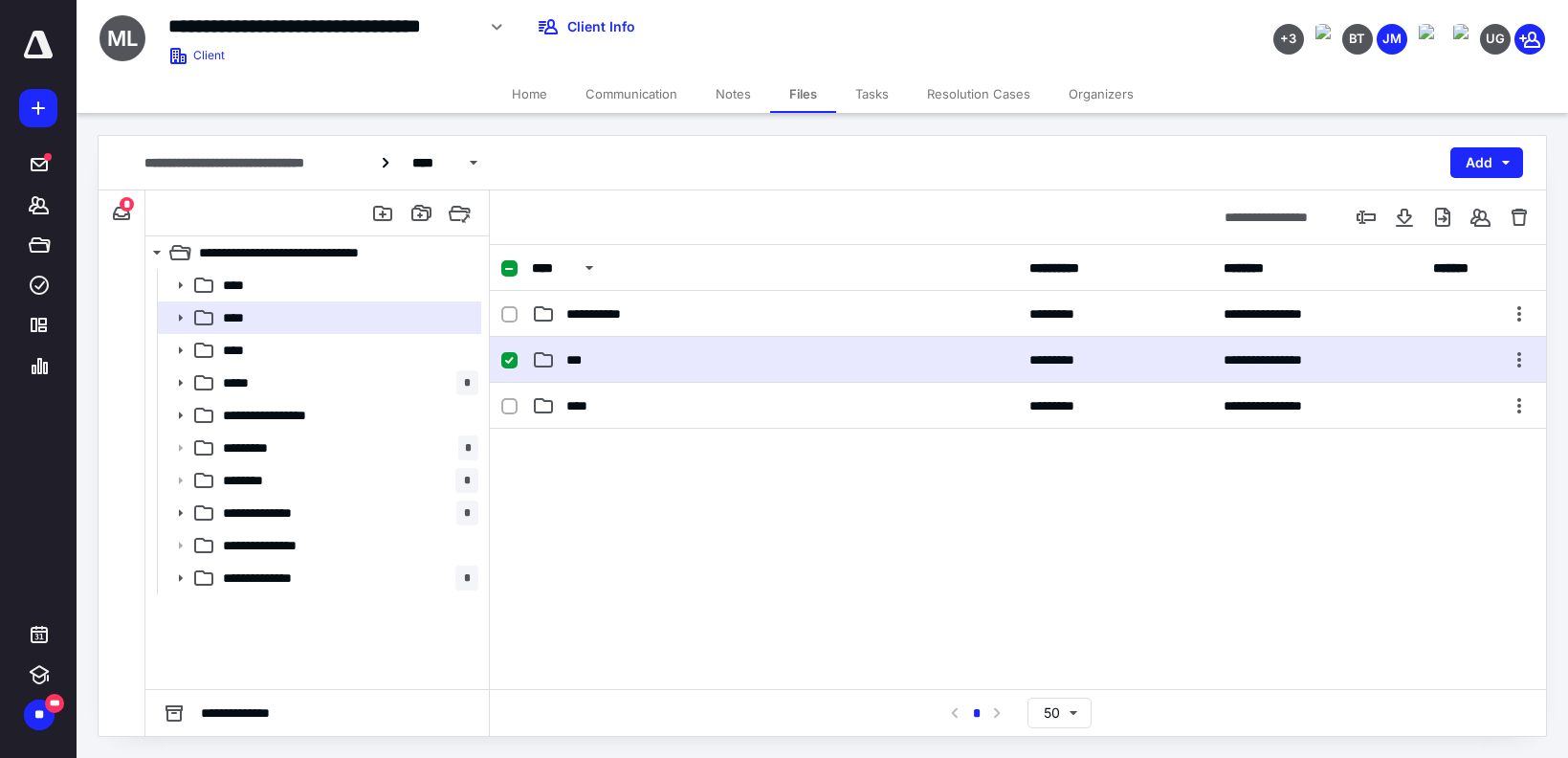 click on "**********" at bounding box center (1018, 360) 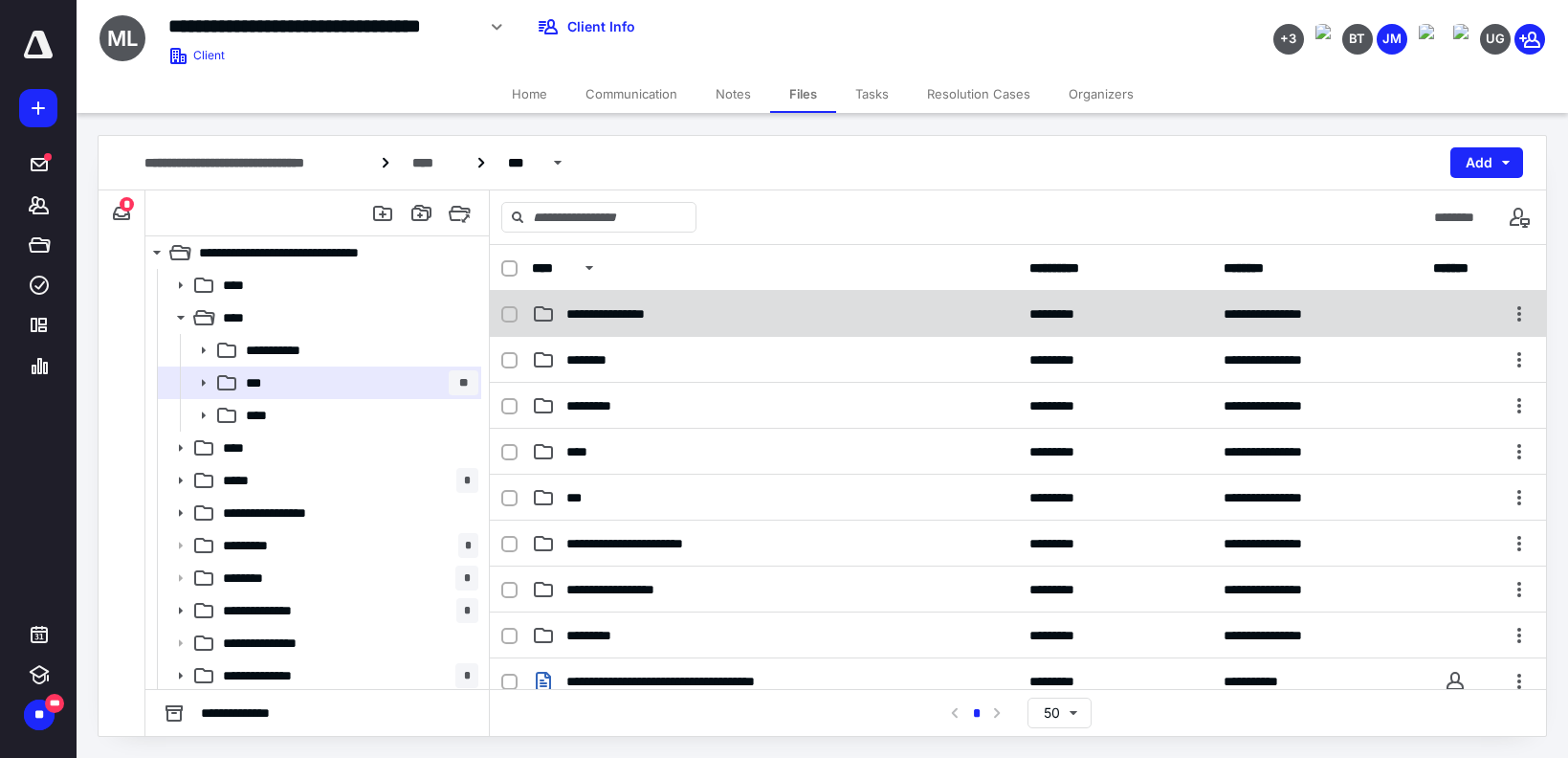 click on "**********" at bounding box center [622, 314] 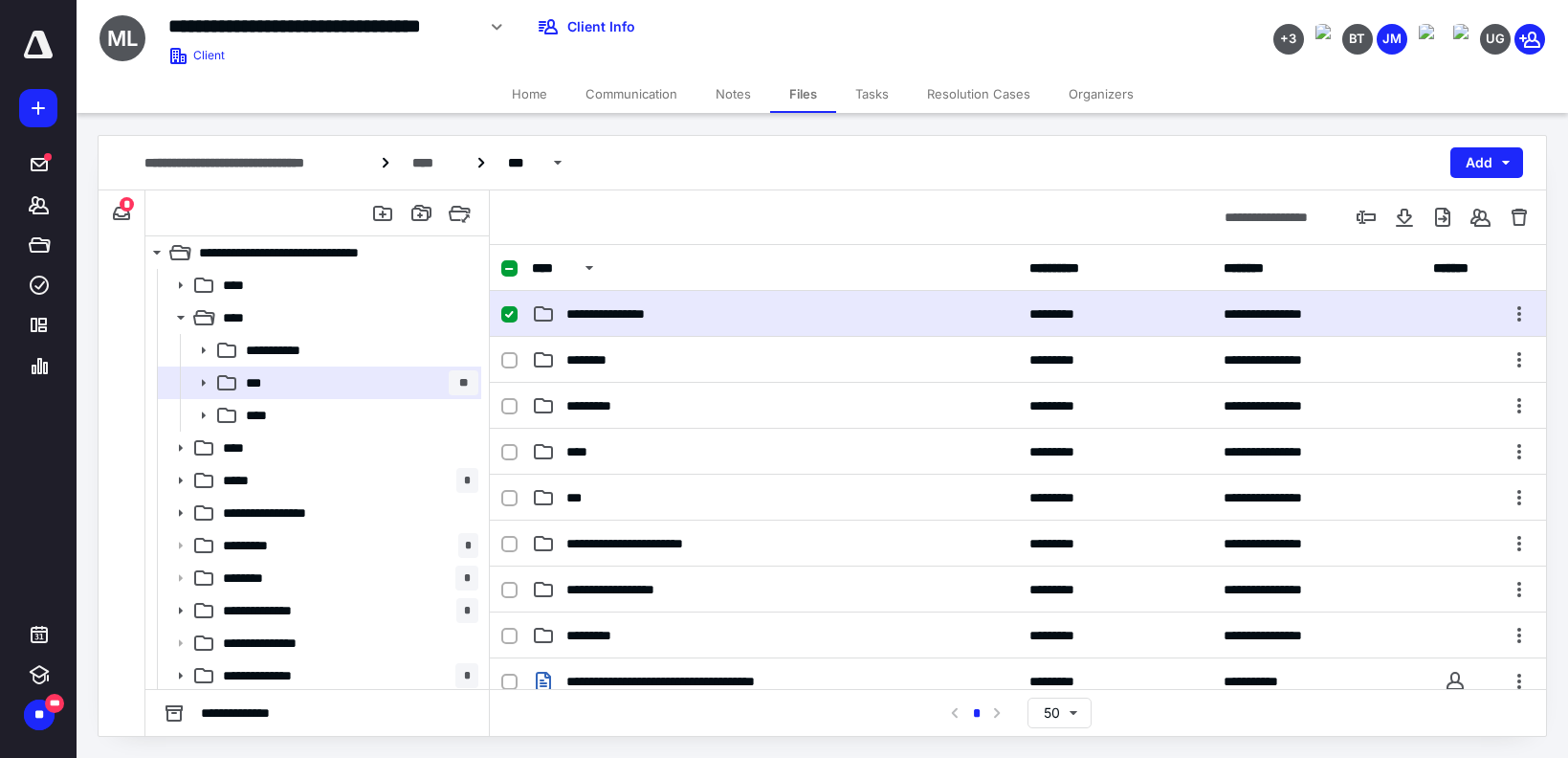 click on "**********" at bounding box center [622, 314] 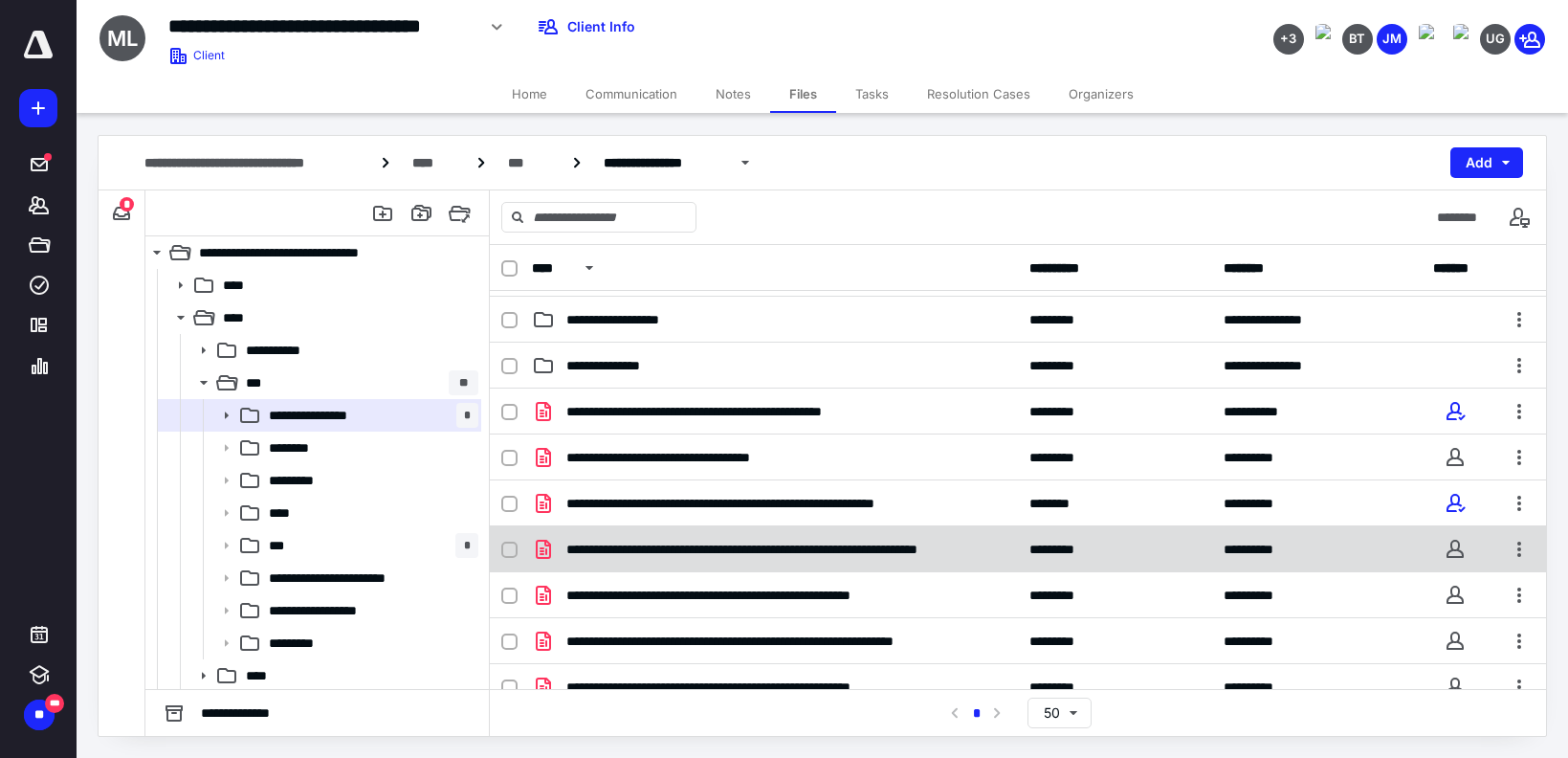 scroll, scrollTop: 61, scrollLeft: 0, axis: vertical 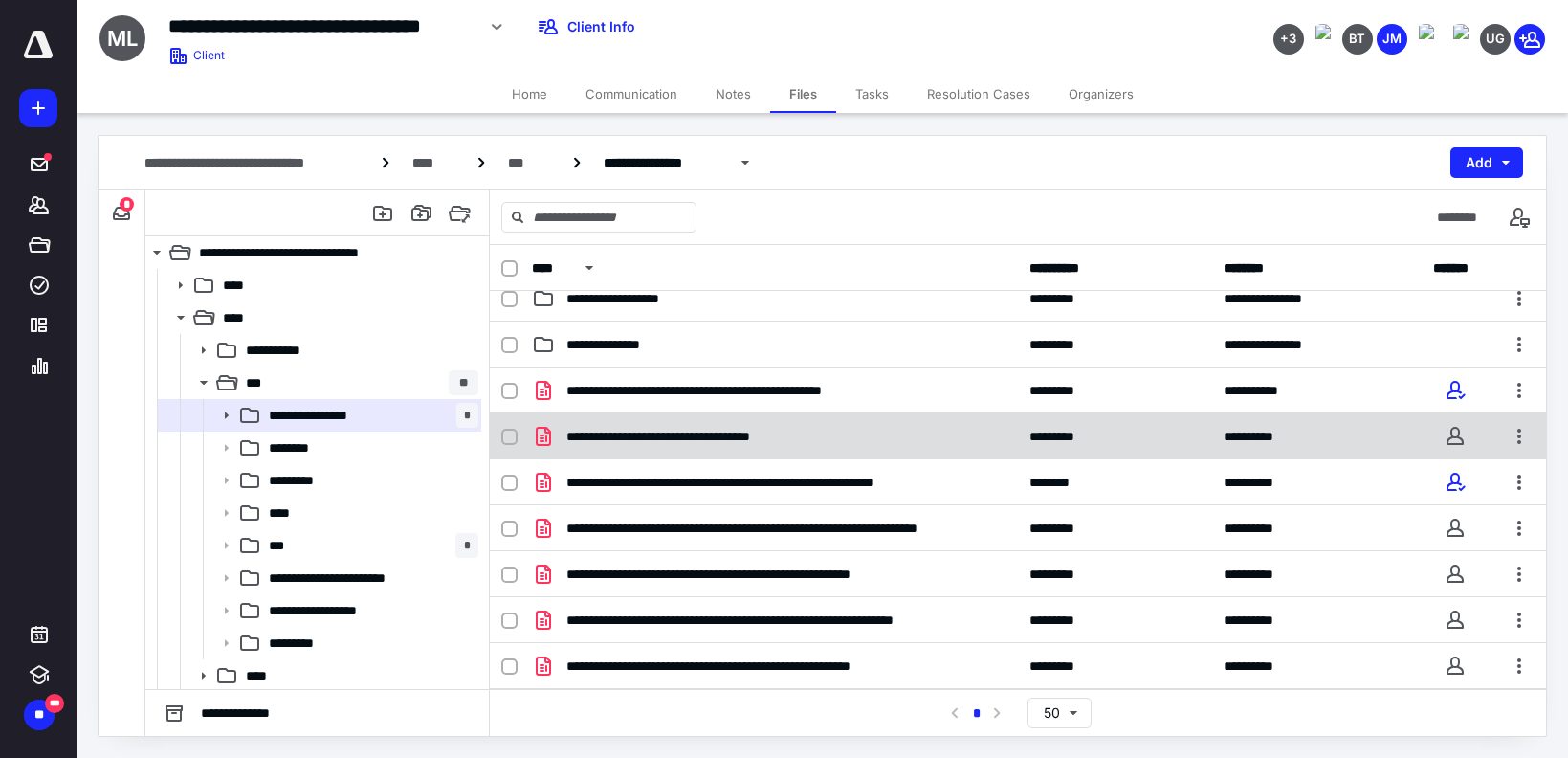 click at bounding box center [509, 437] 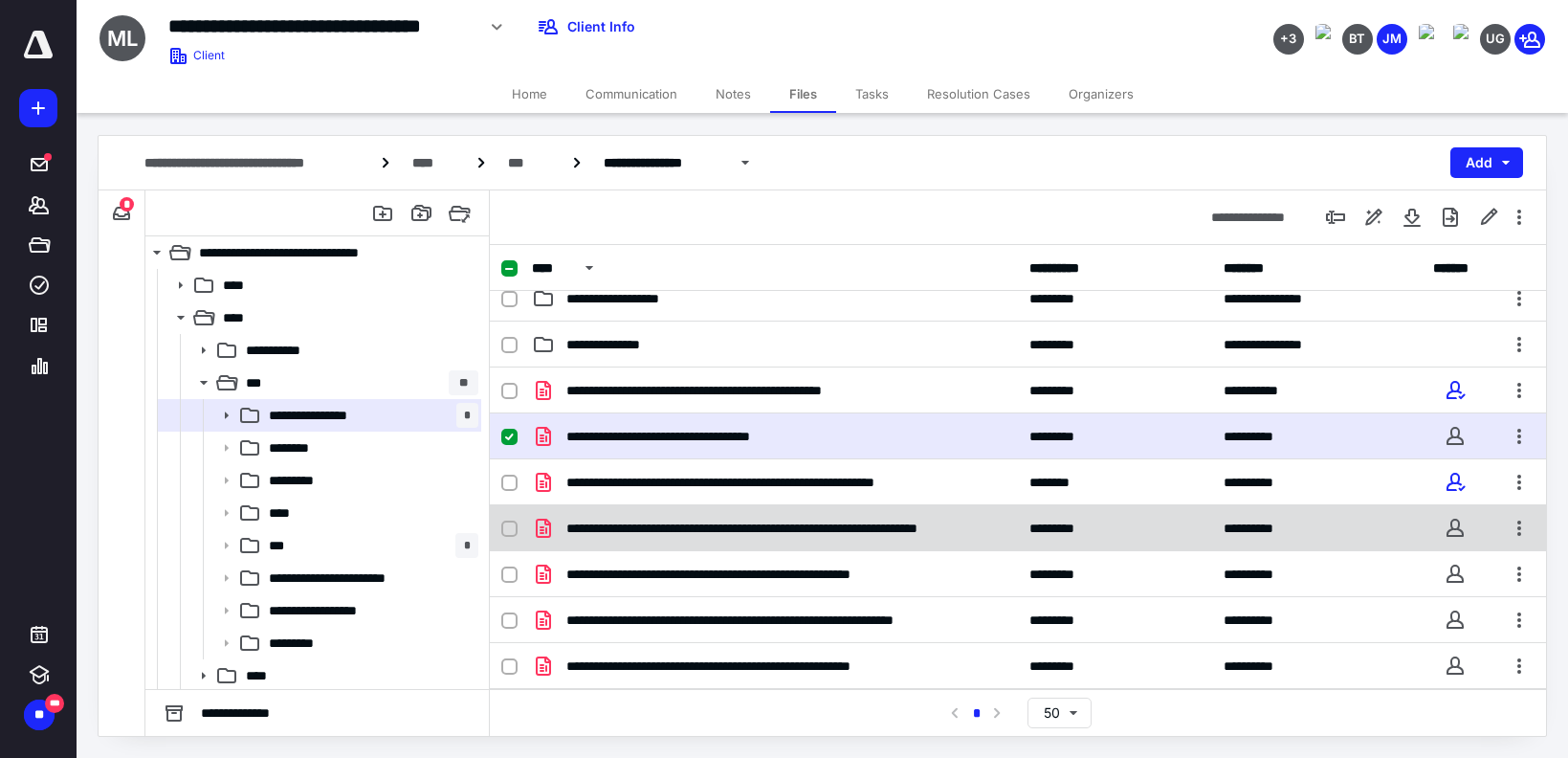 click on "**********" at bounding box center [1018, 528] 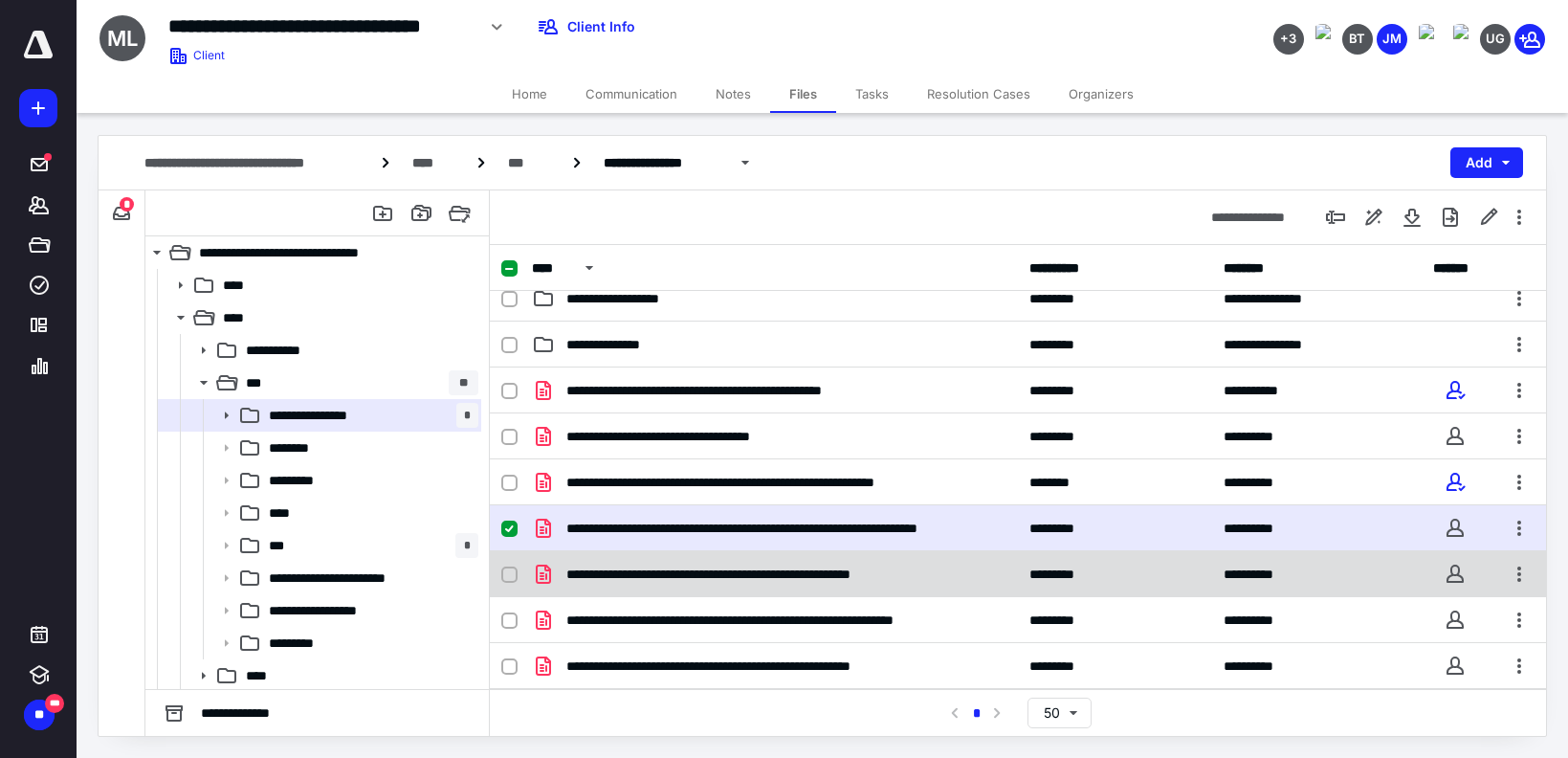 click at bounding box center (509, 575) 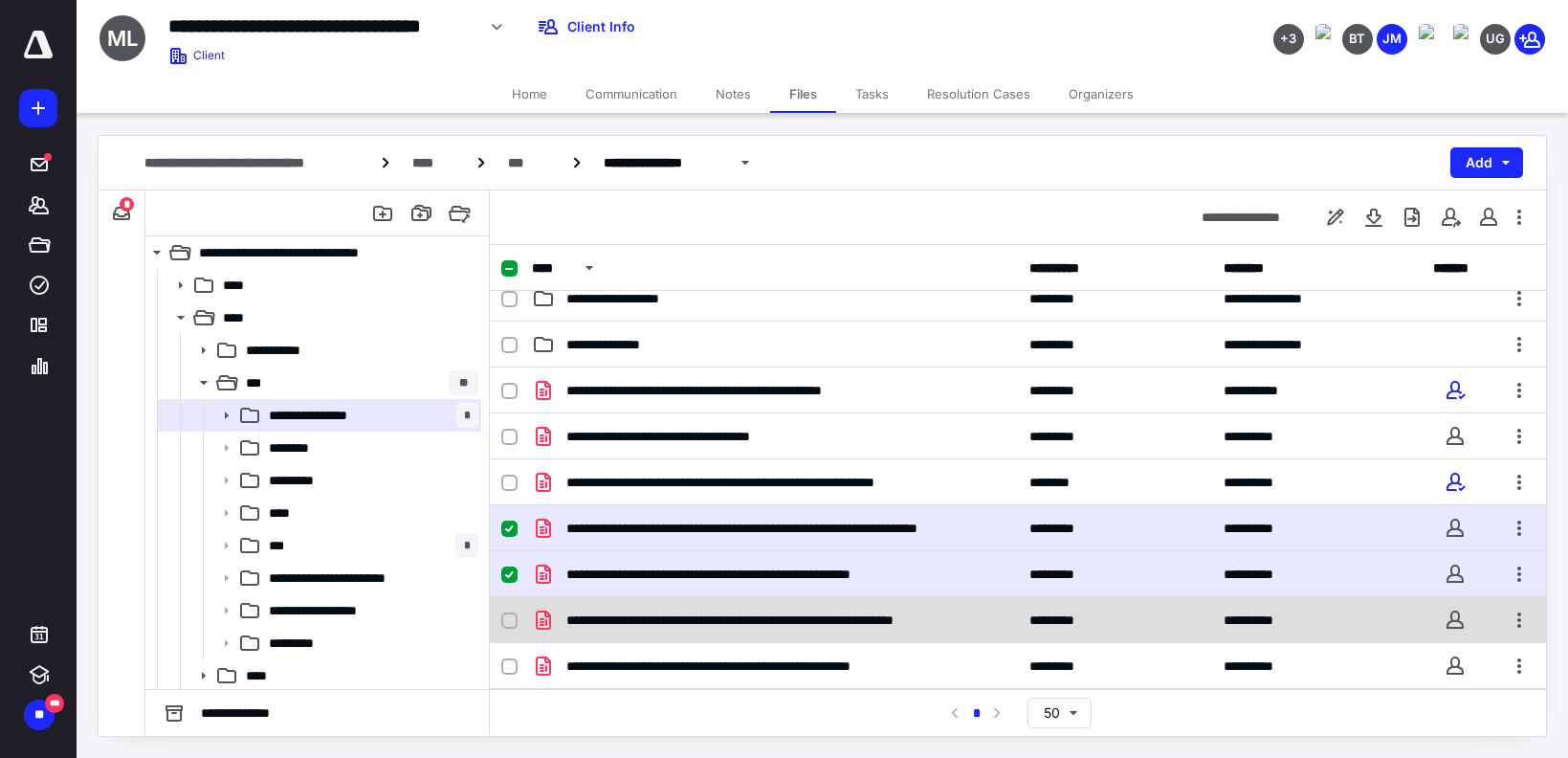 click at bounding box center (509, 621) 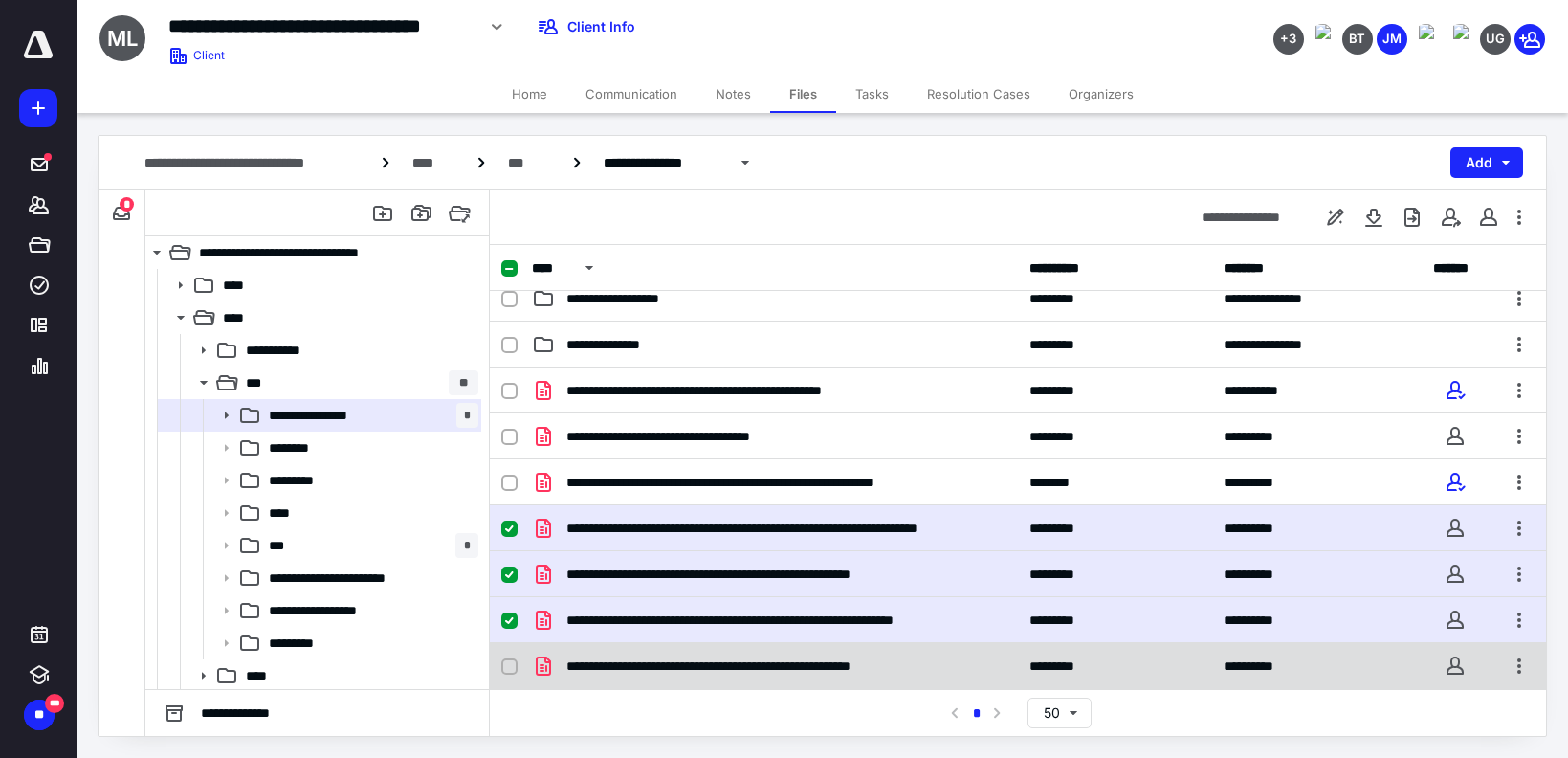 click 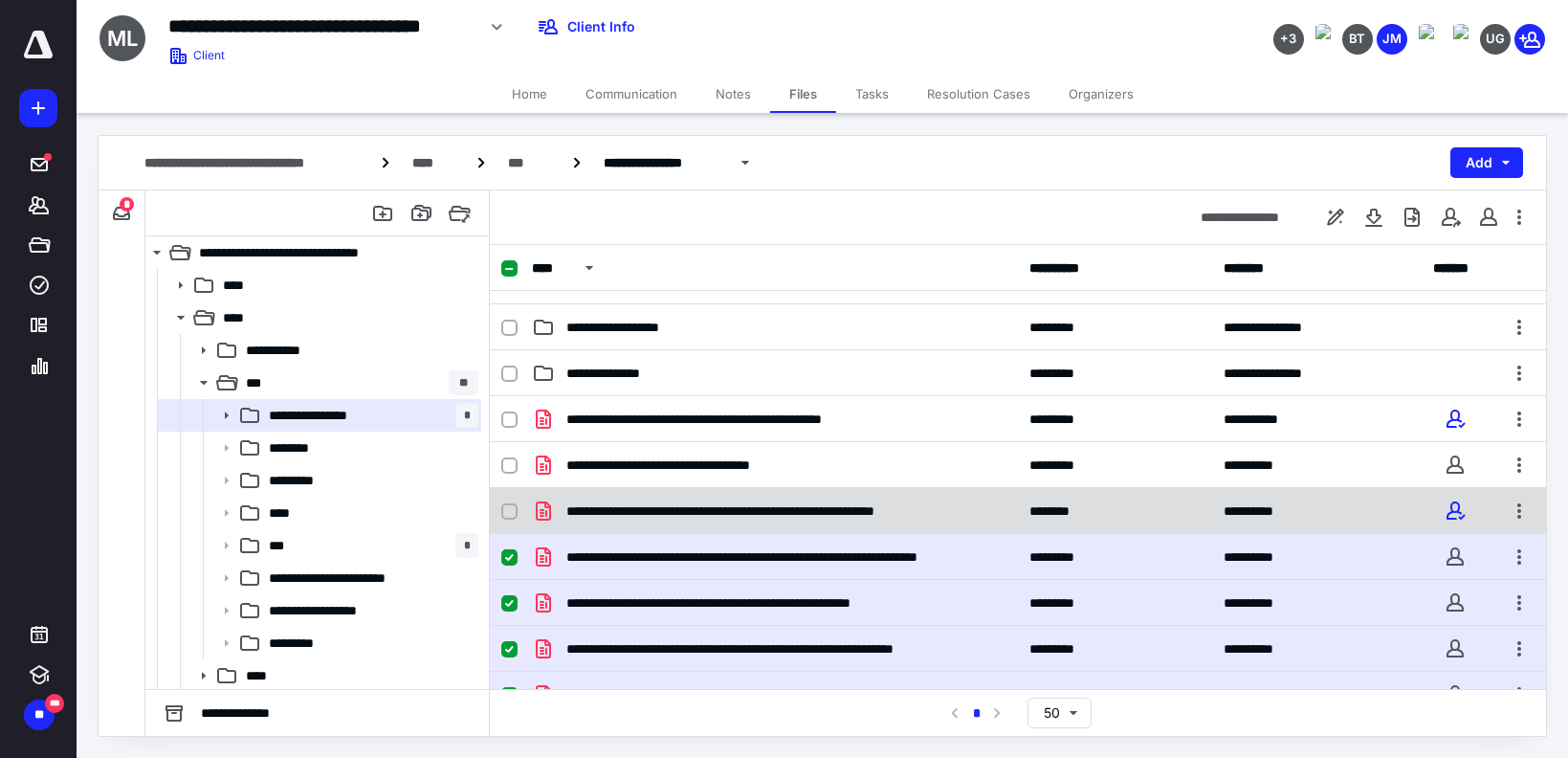 scroll, scrollTop: 61, scrollLeft: 0, axis: vertical 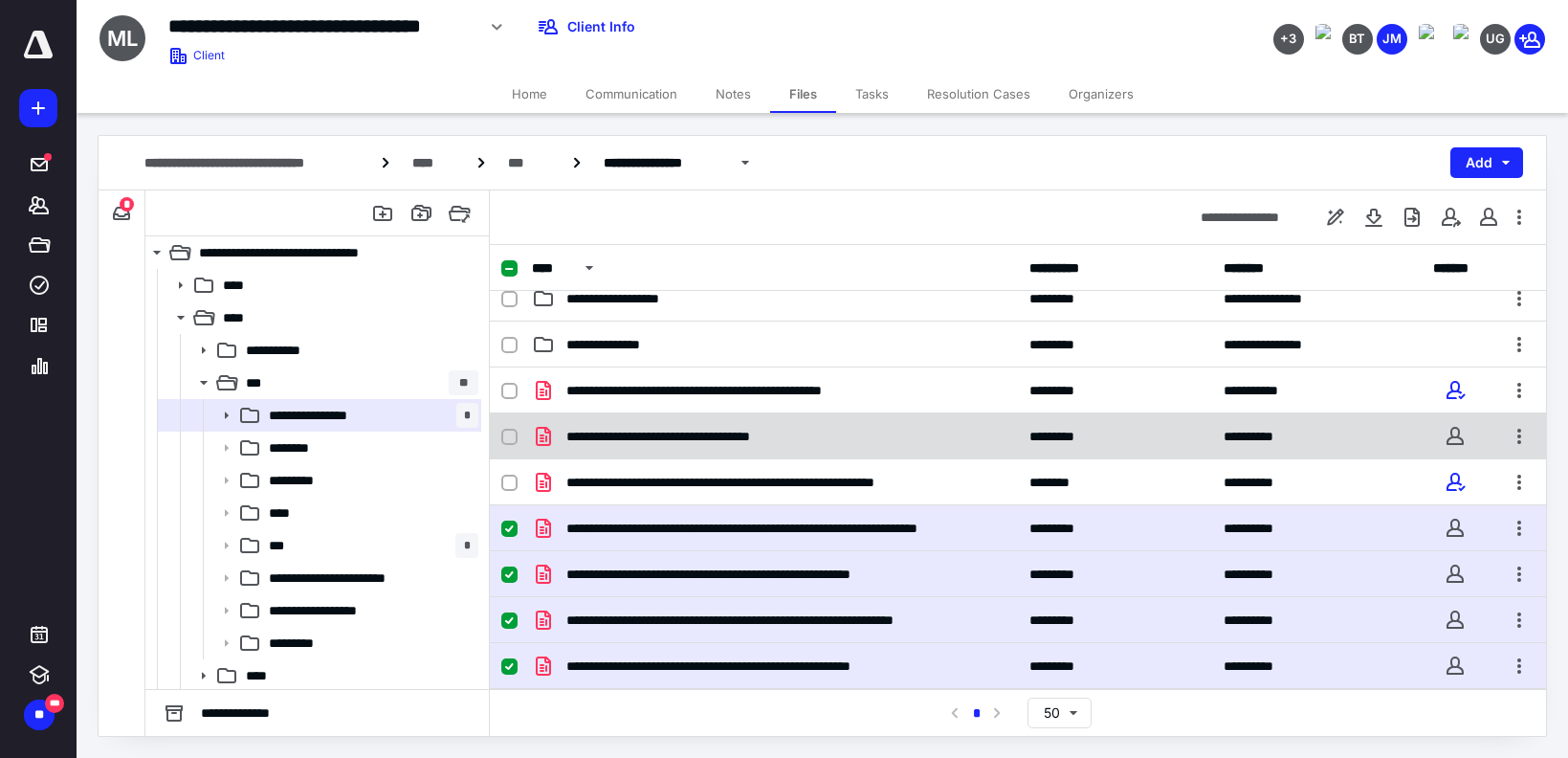 click at bounding box center [509, 437] 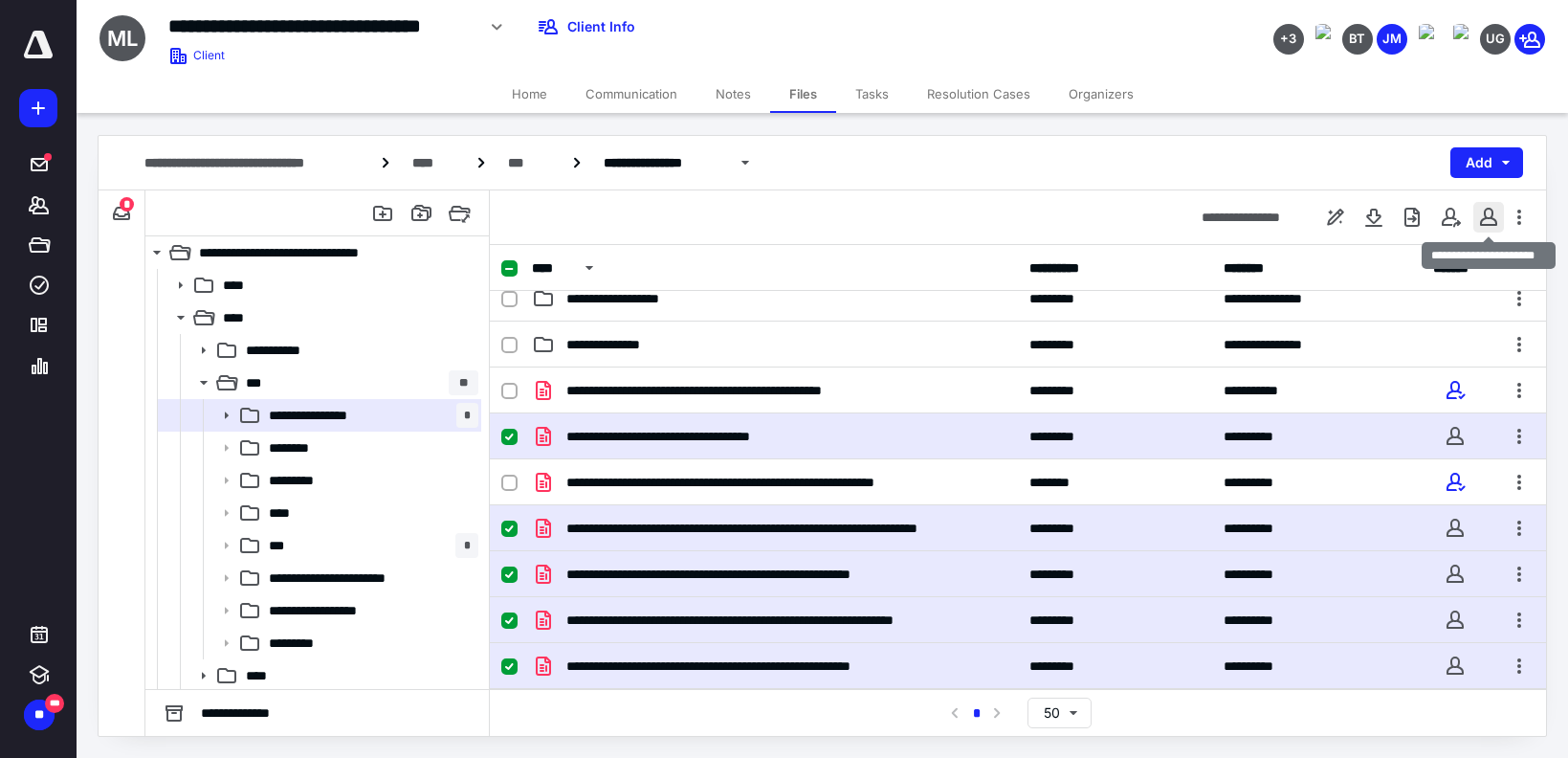 click at bounding box center (1489, 217) 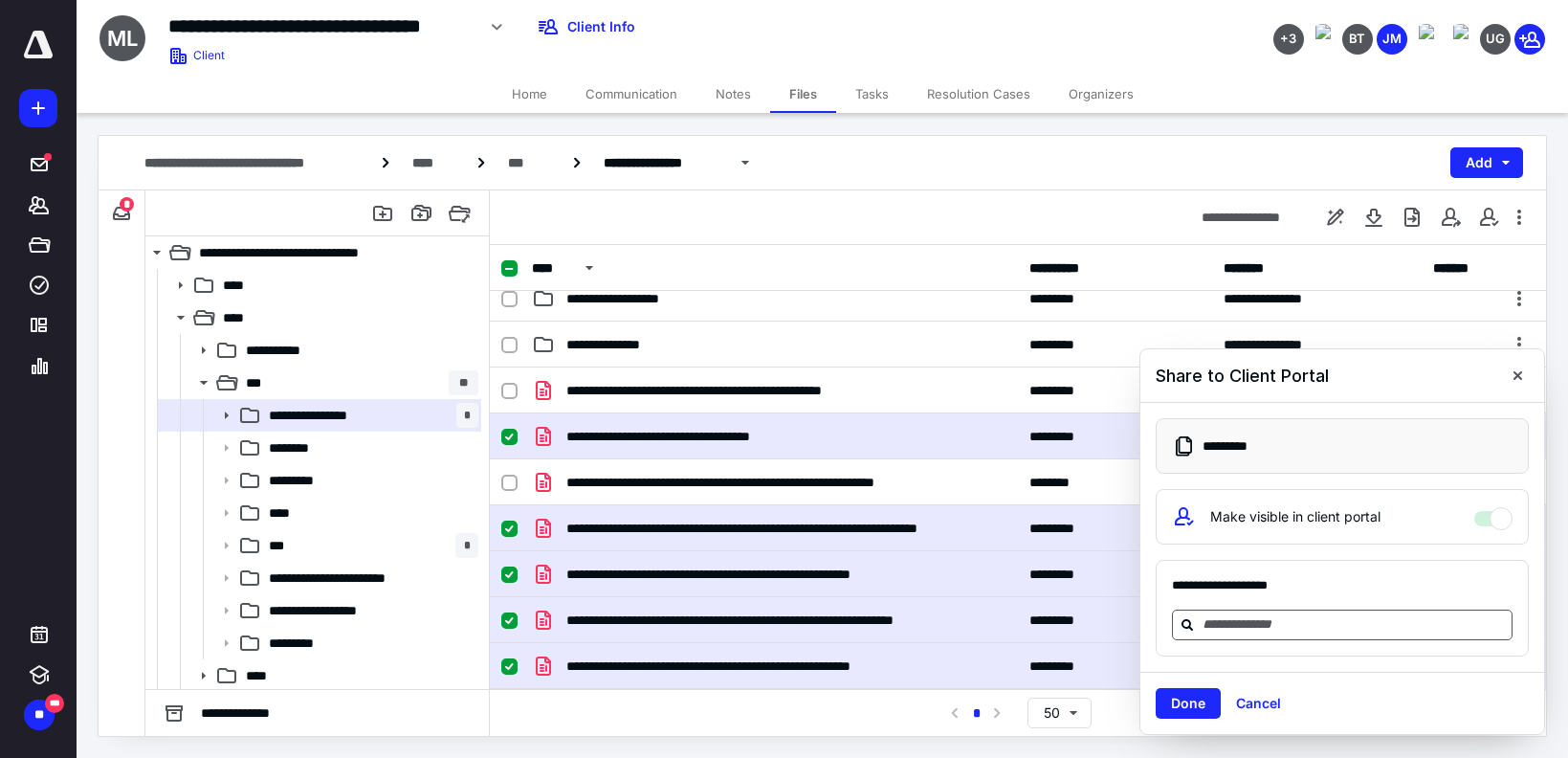 click at bounding box center [1354, 624] 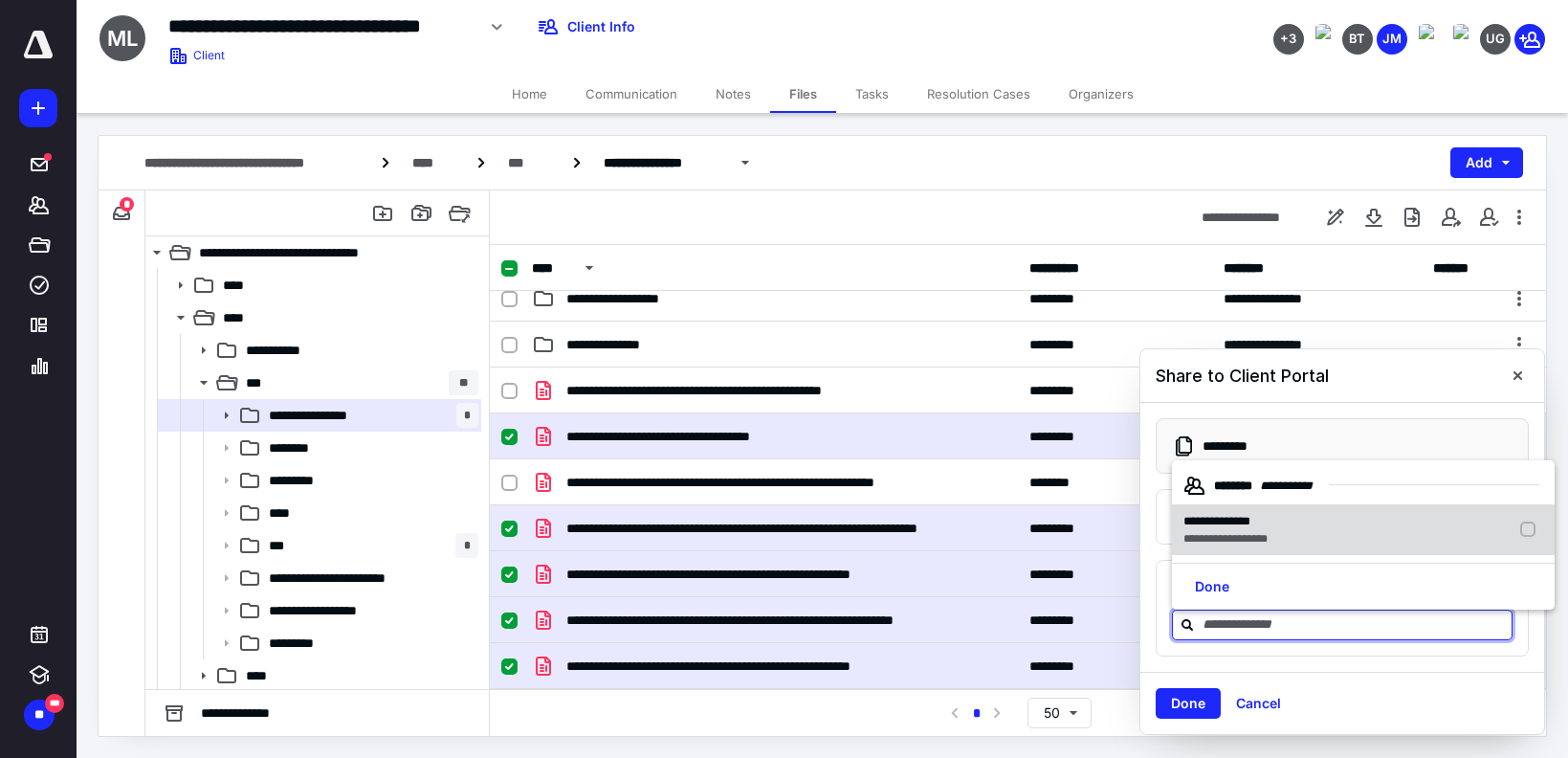 click on "**********" at bounding box center [1226, 522] 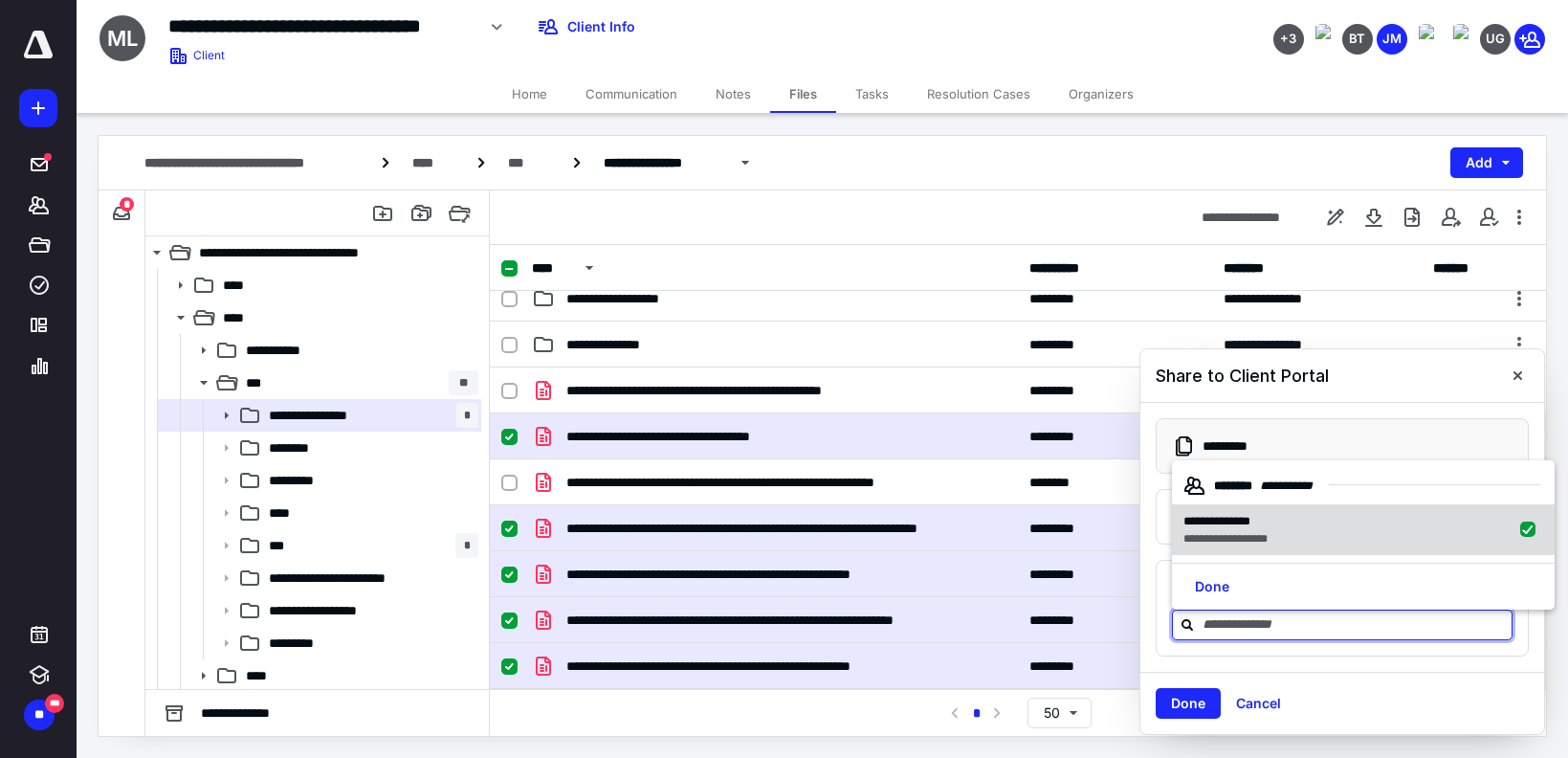 checkbox on "true" 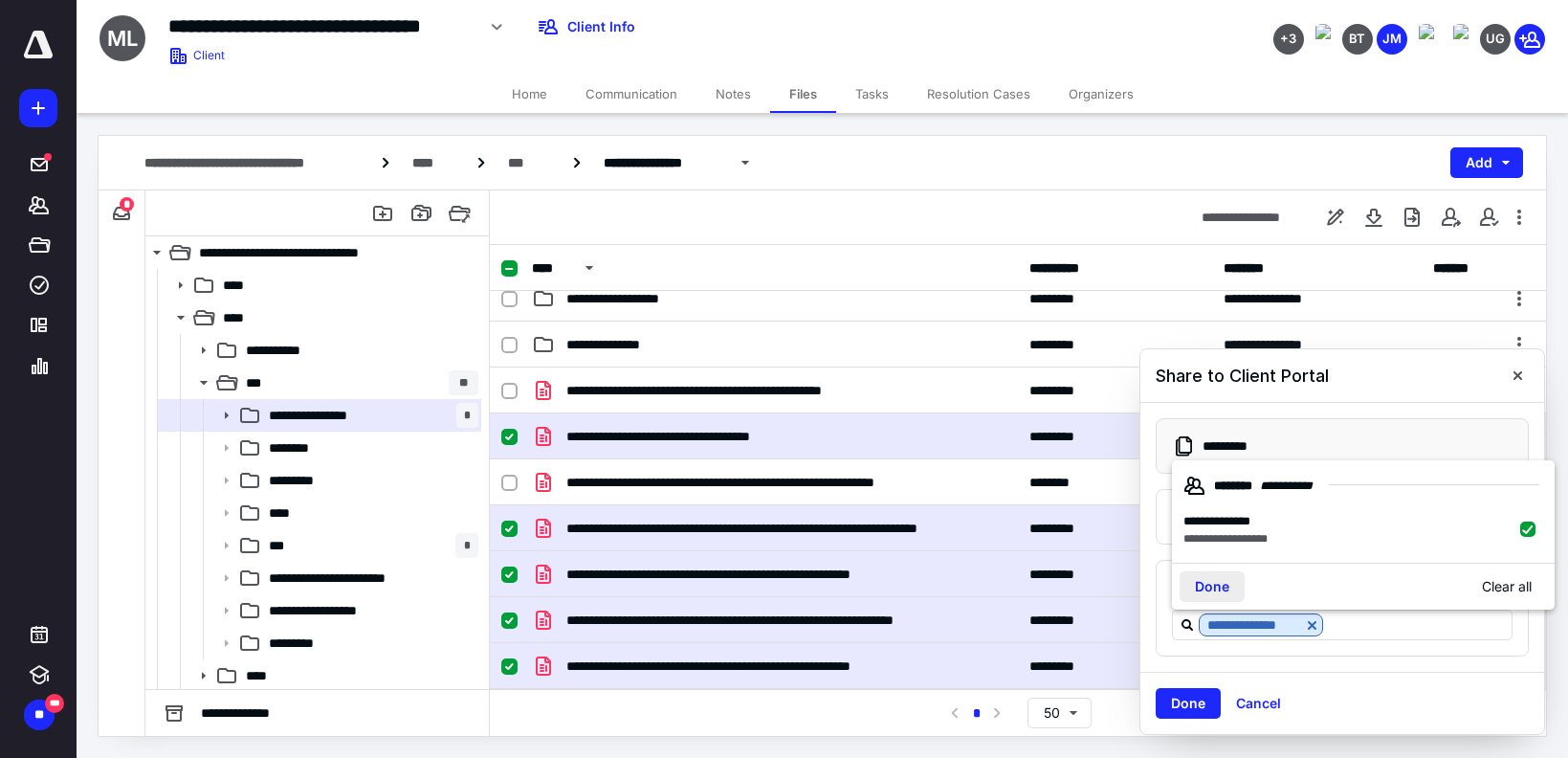 click on "Done" at bounding box center [1212, 587] 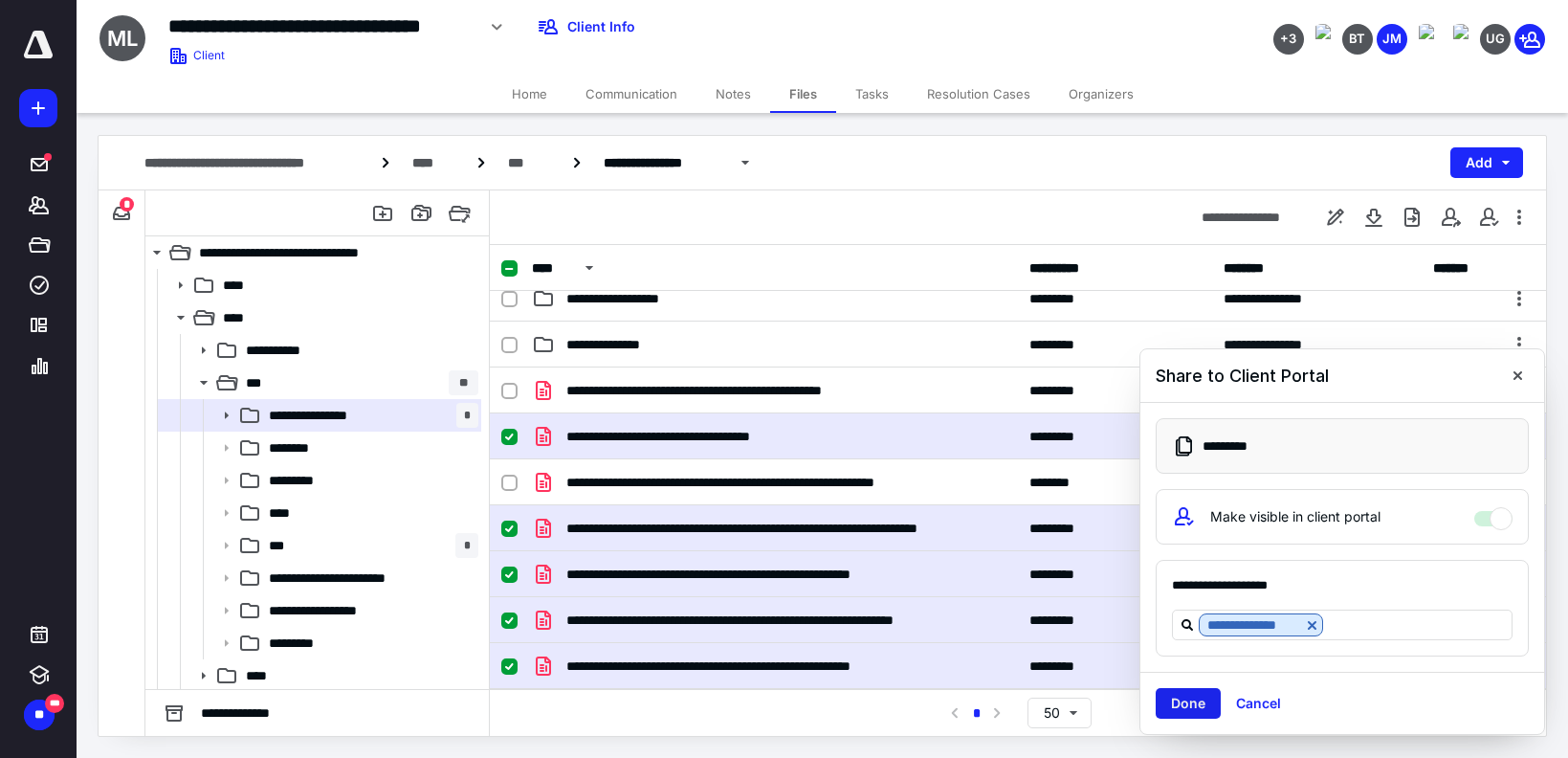 click on "Done" at bounding box center (1188, 703) 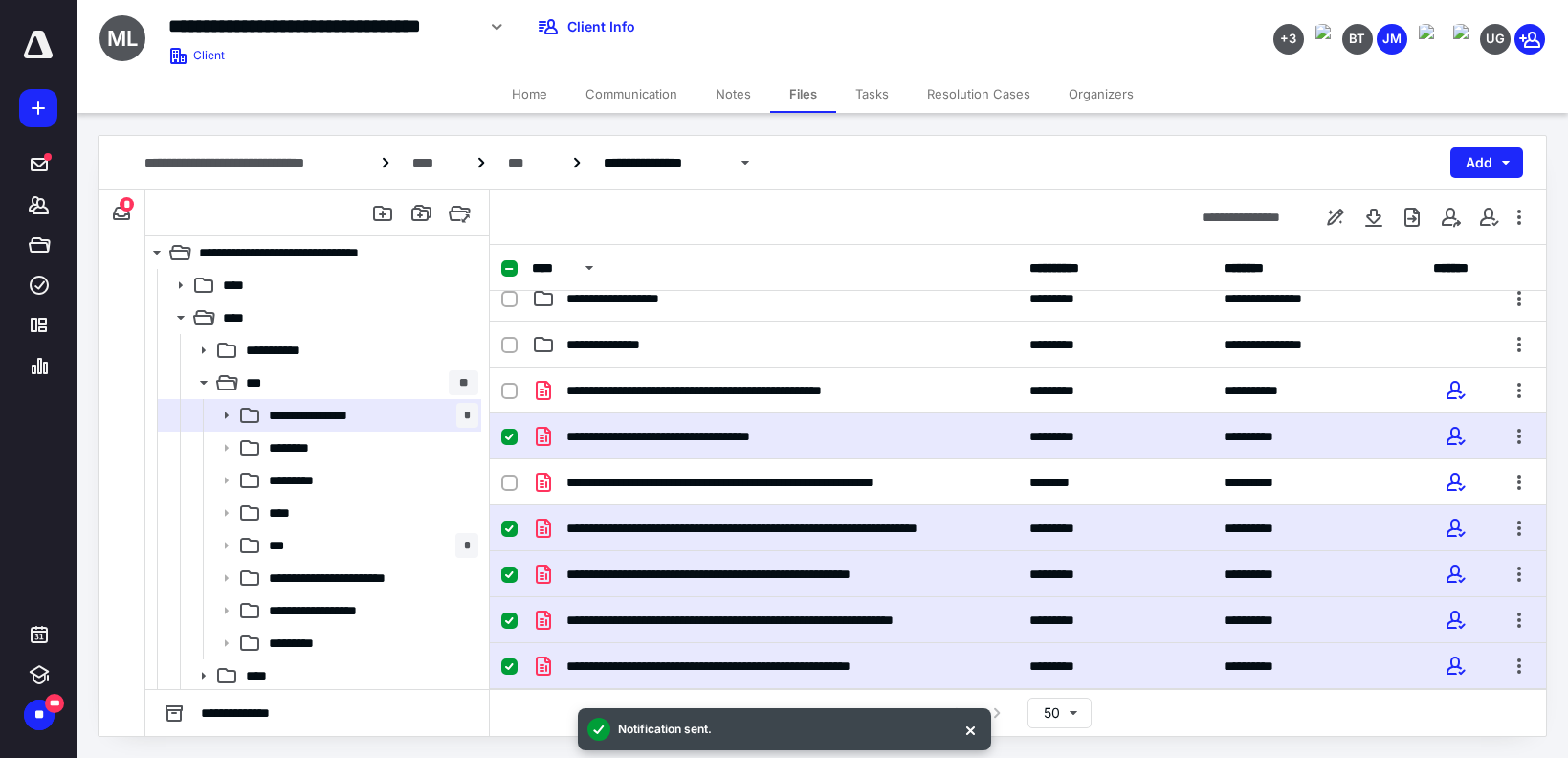 scroll, scrollTop: 0, scrollLeft: 0, axis: both 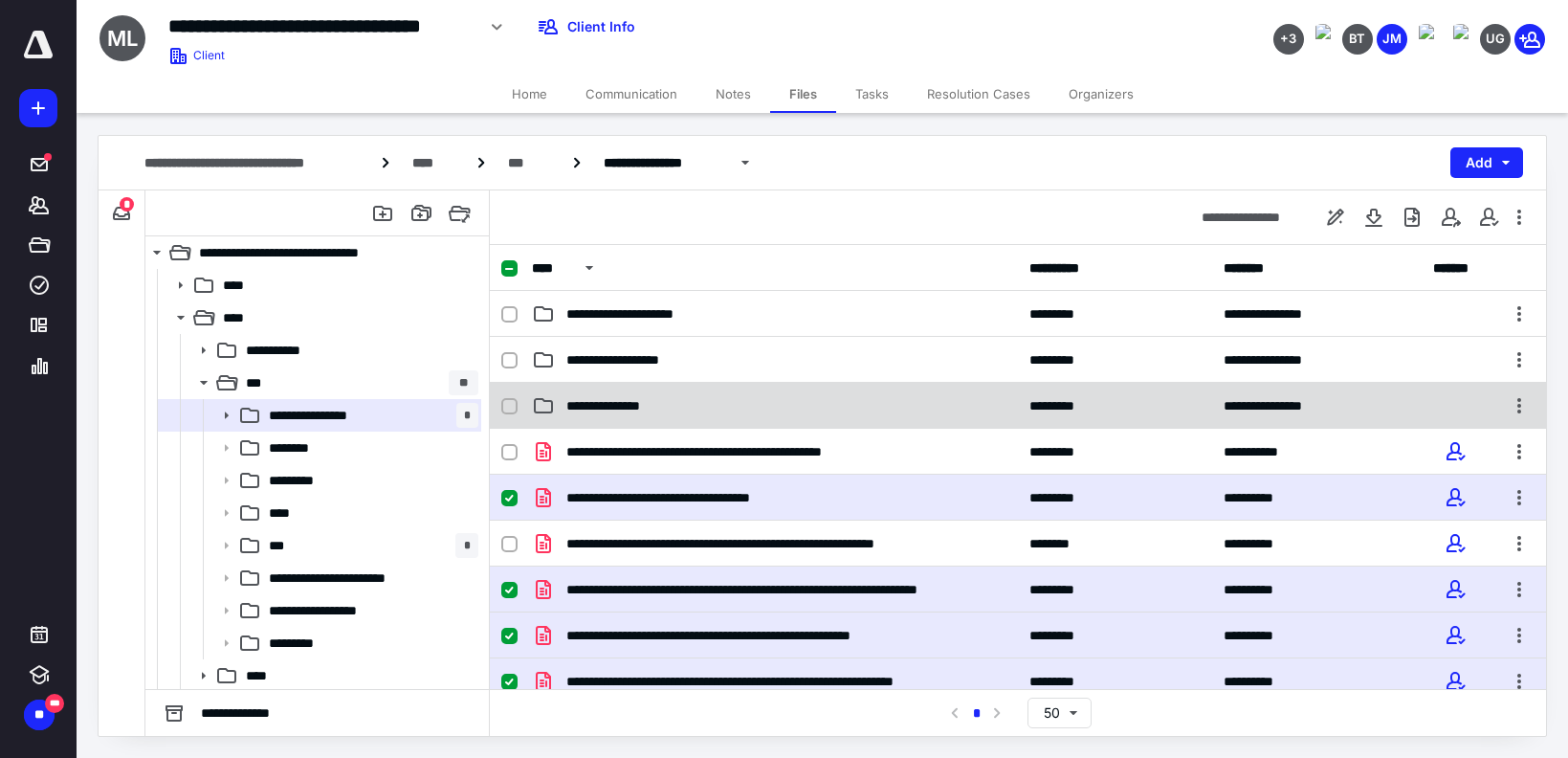 click on "**********" at bounding box center (775, 406) 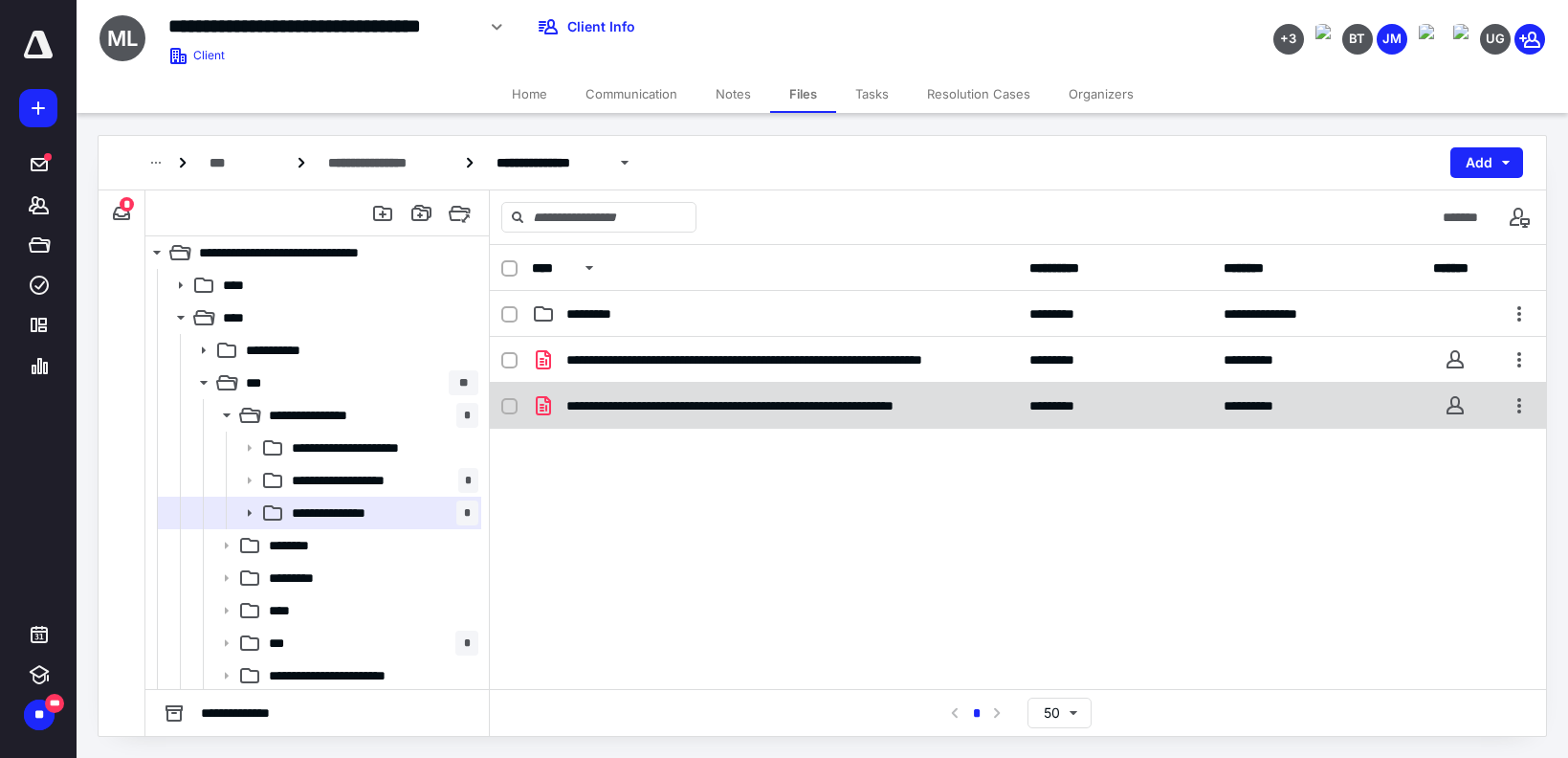 click 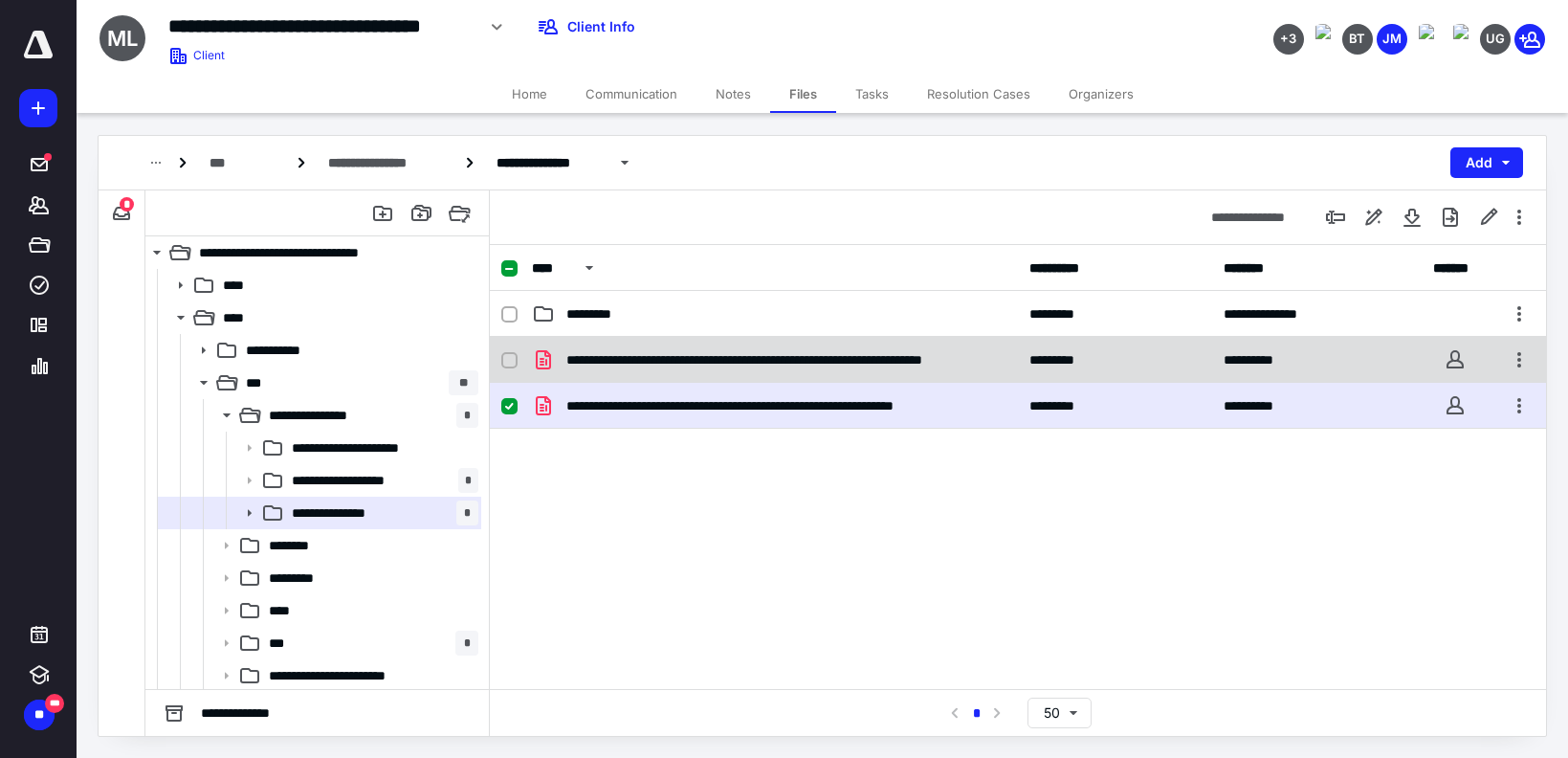 click 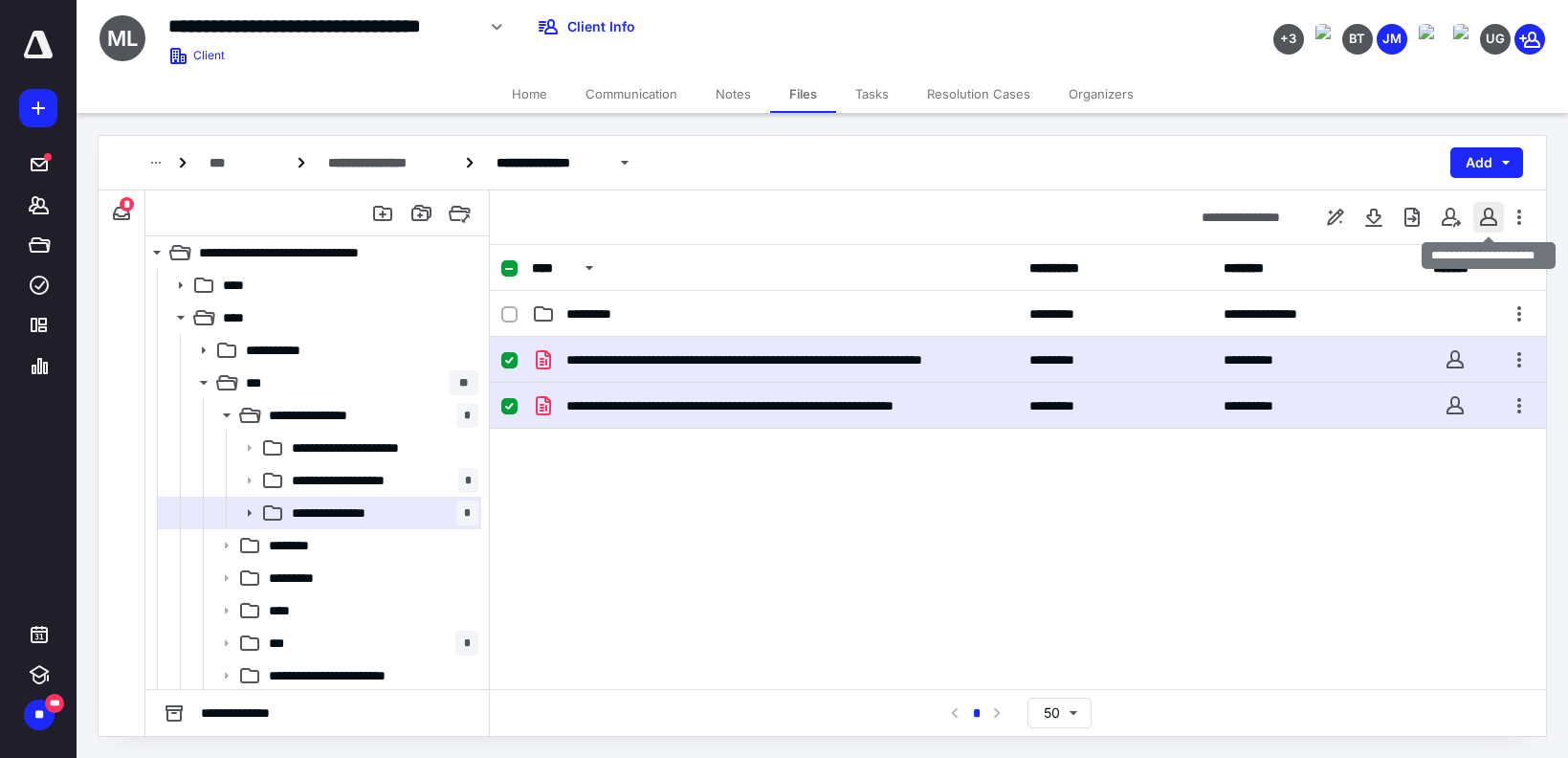 click at bounding box center (1489, 217) 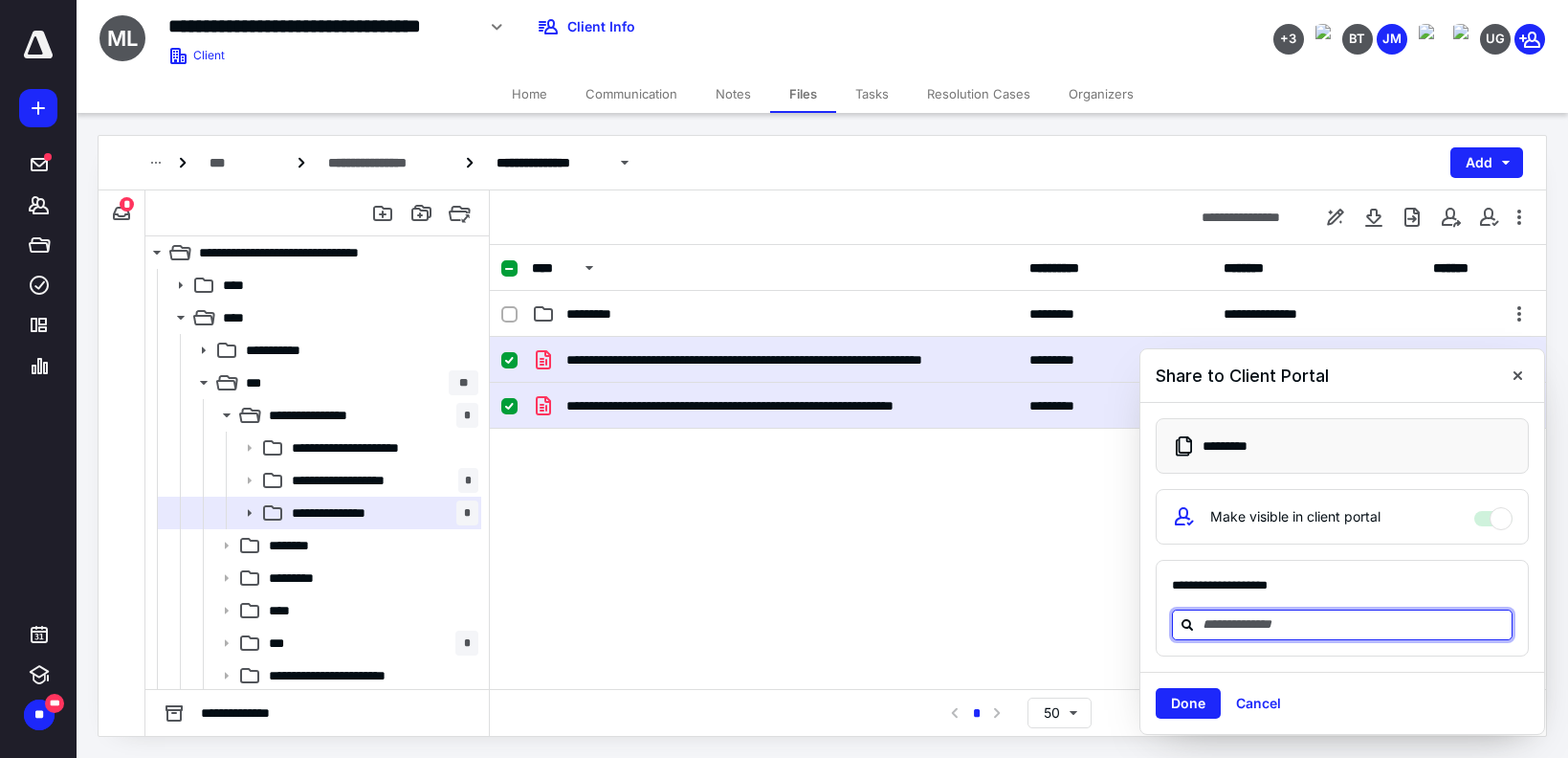 click at bounding box center [1354, 624] 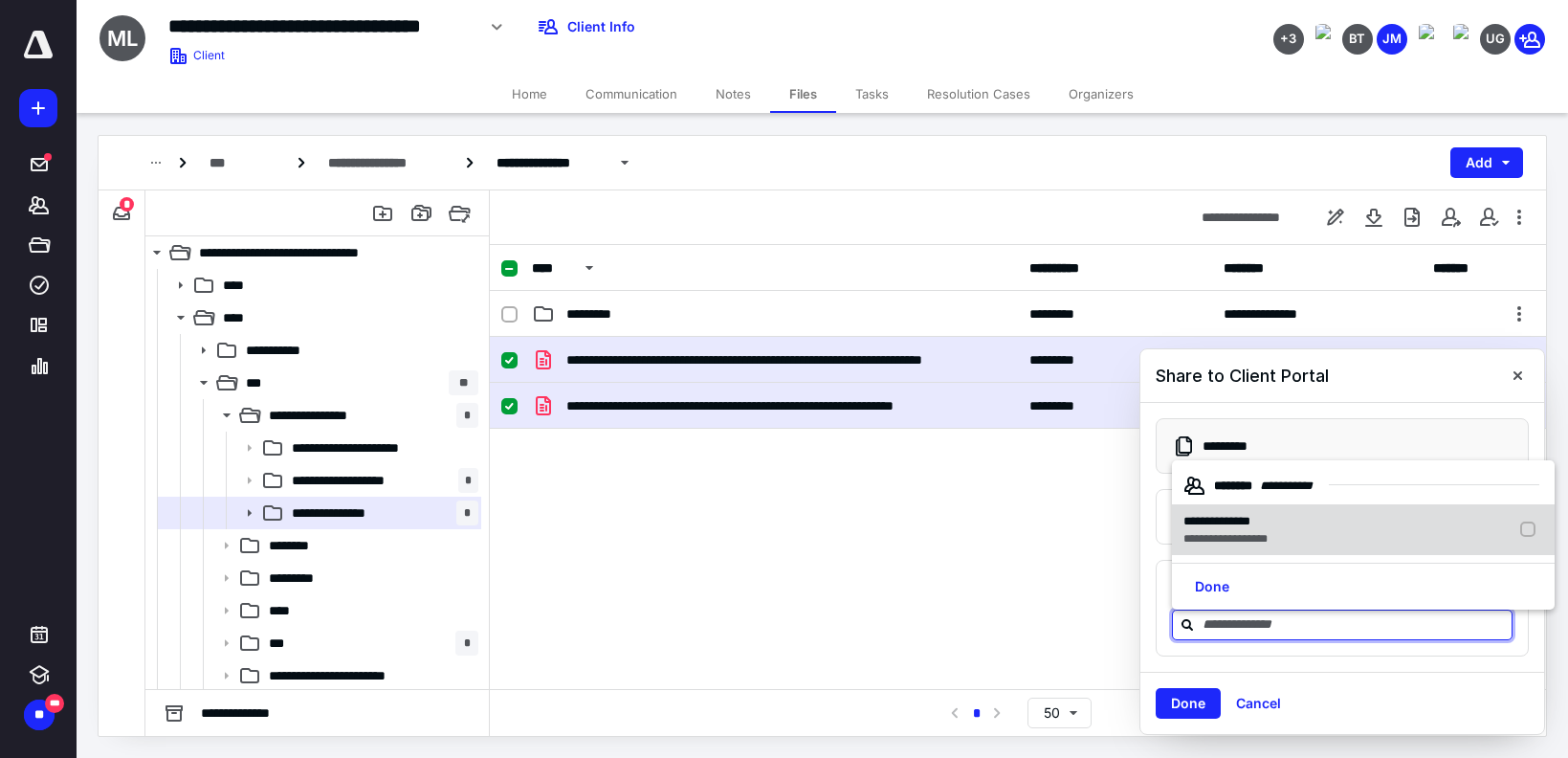 click on "**********" at bounding box center [1363, 530] 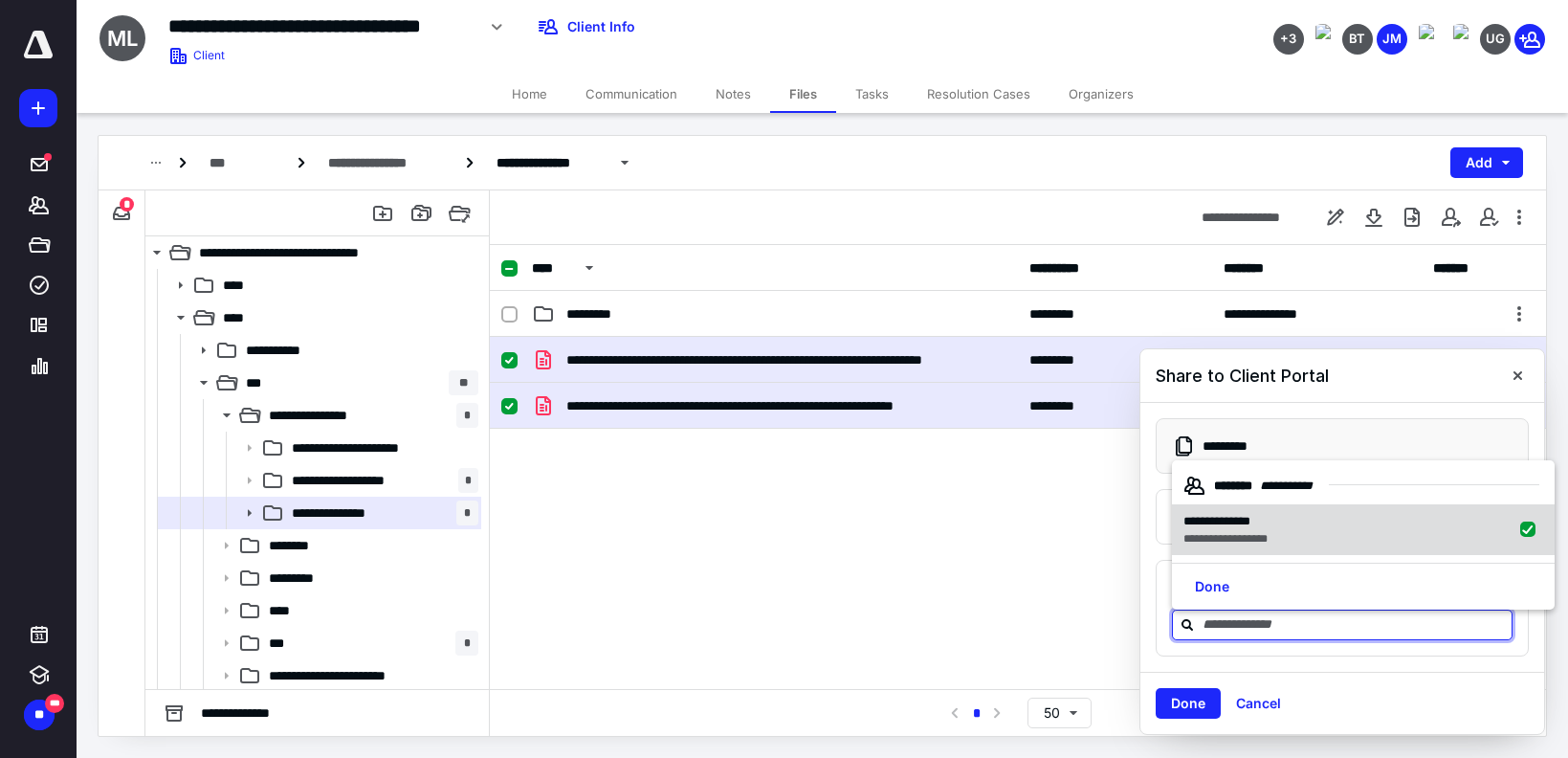 checkbox on "true" 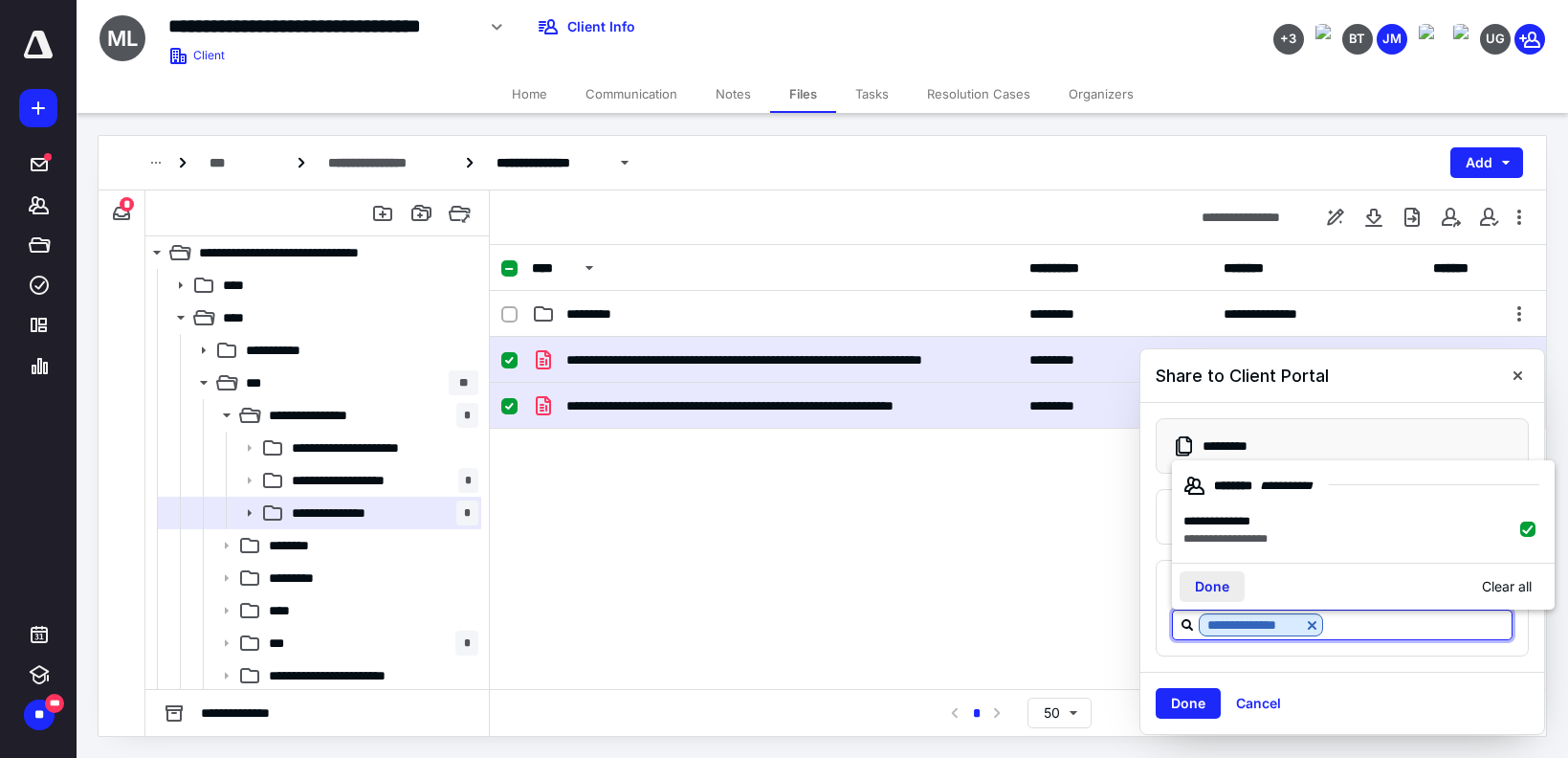 click on "Done" at bounding box center (1212, 587) 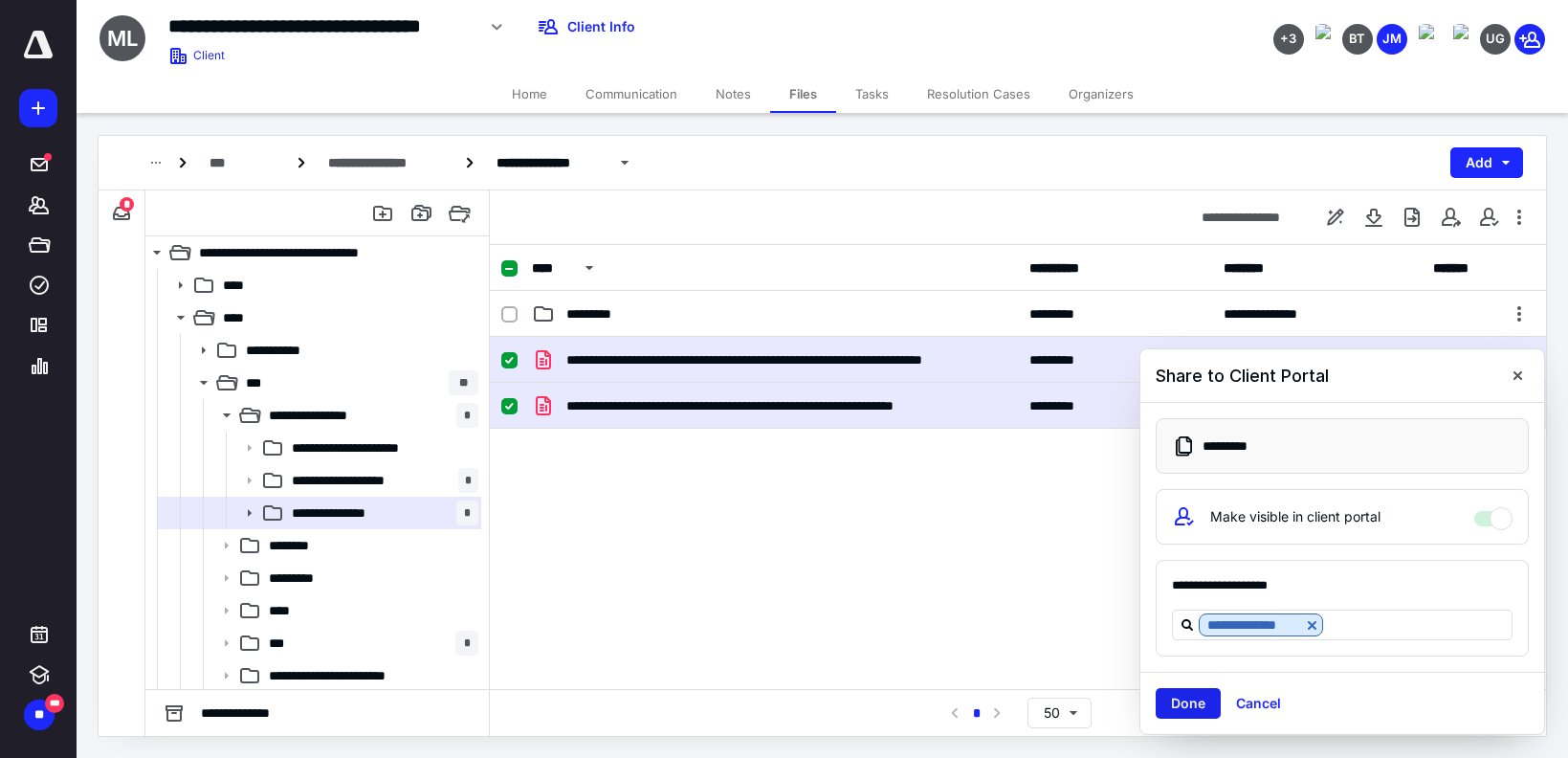 click on "Done" at bounding box center [1188, 703] 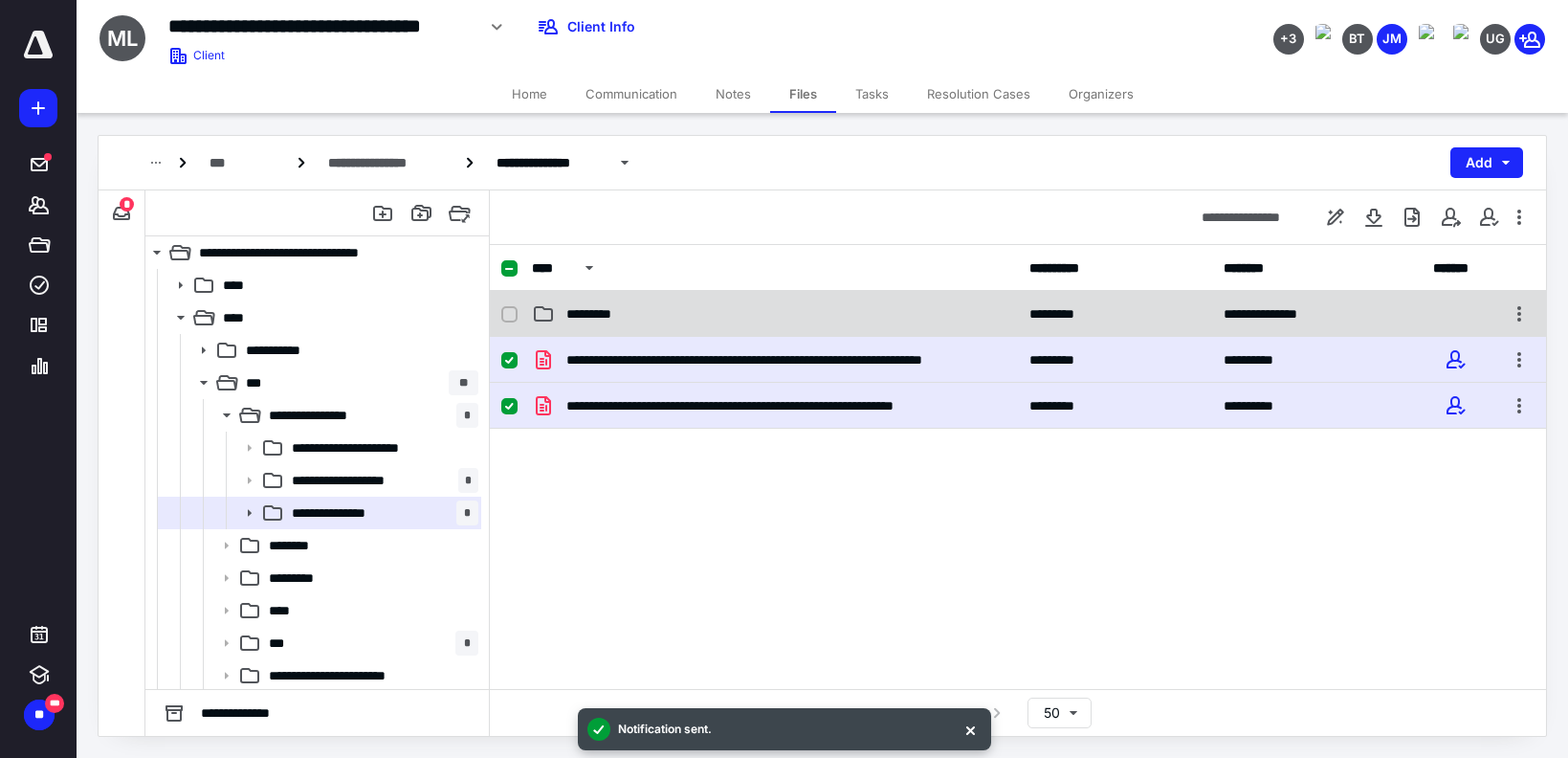 click on "**********" at bounding box center (1018, 314) 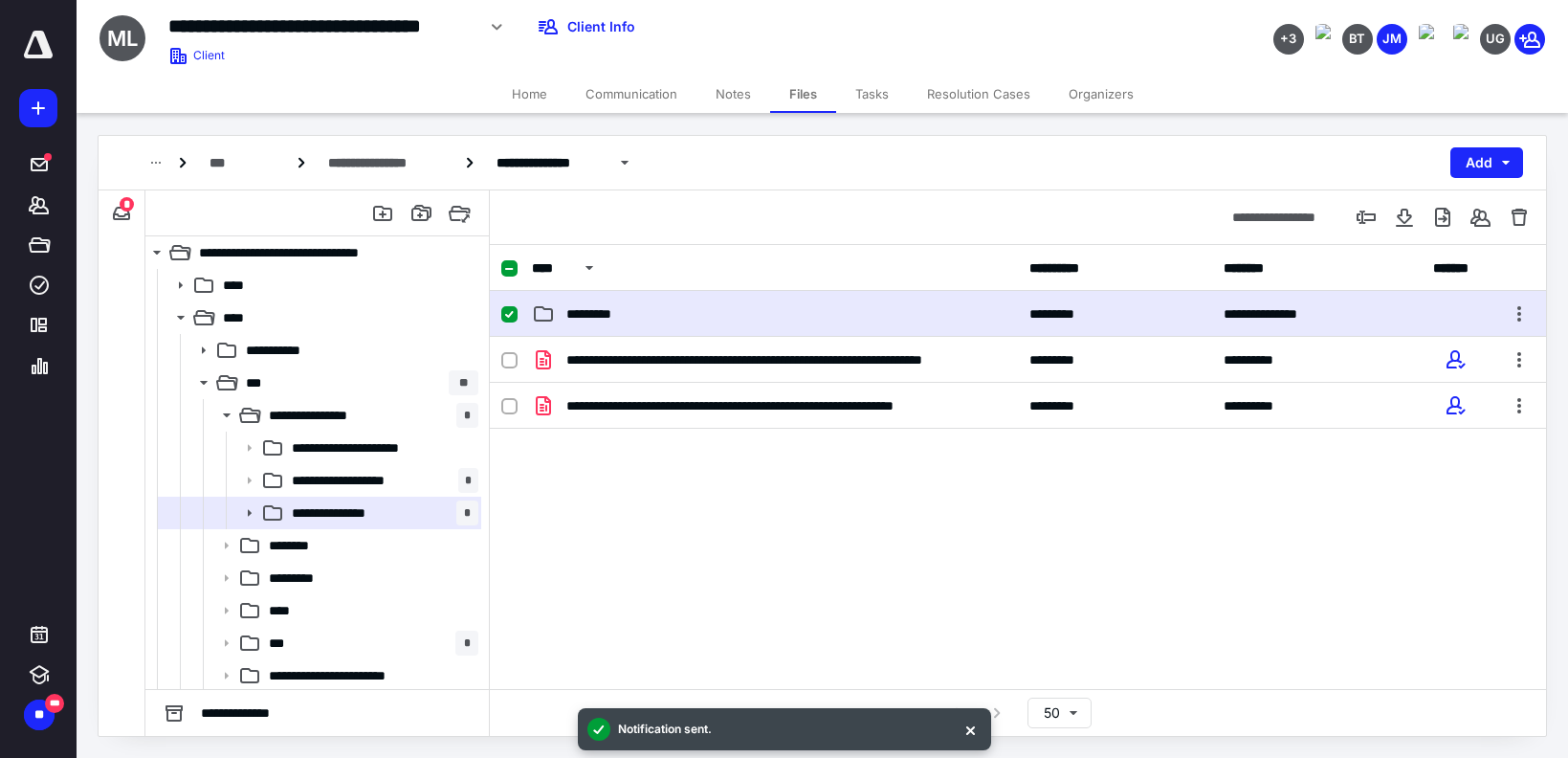 click on "**********" at bounding box center (1018, 314) 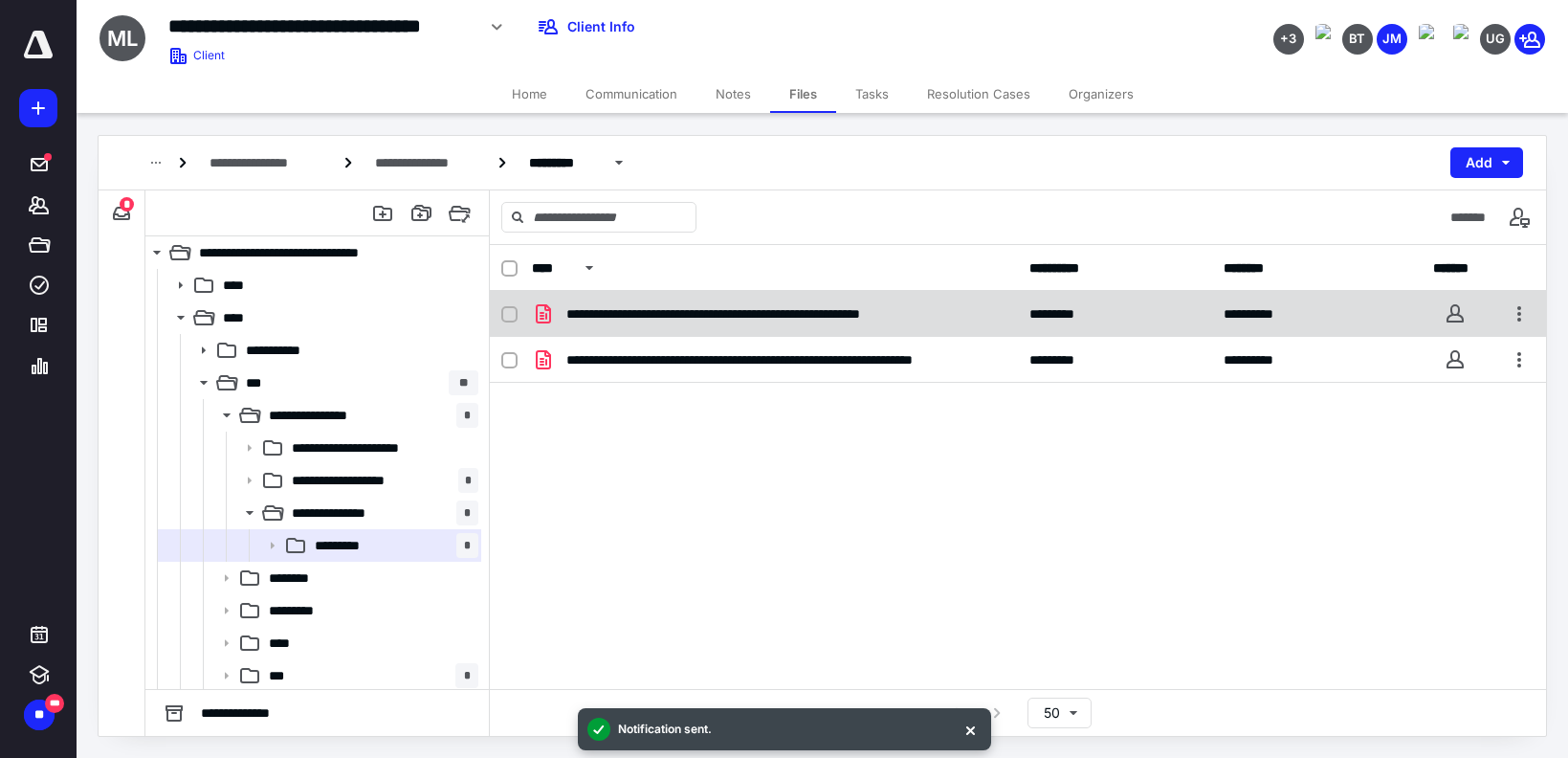 click at bounding box center (509, 315) 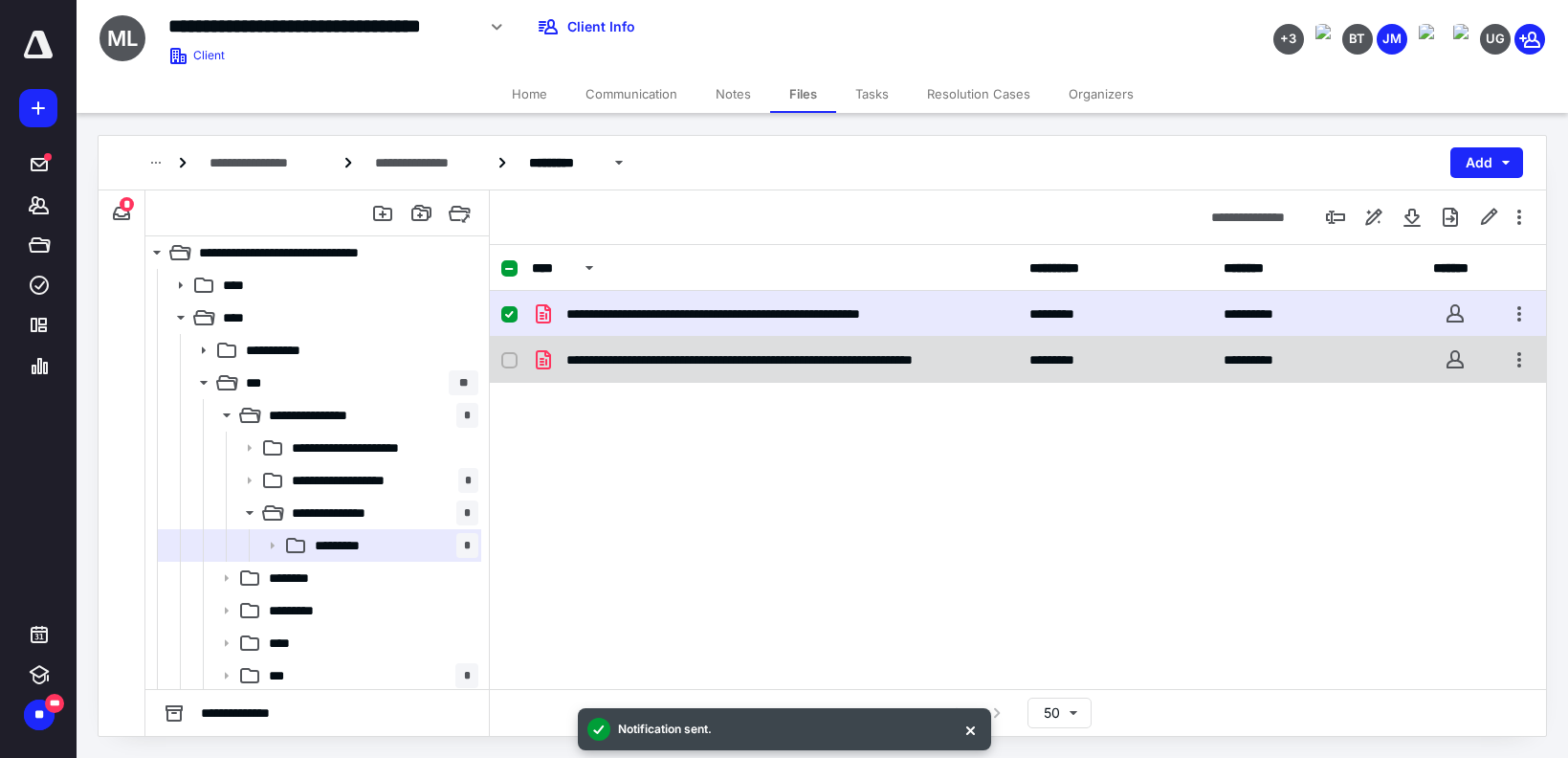 click at bounding box center (509, 361) 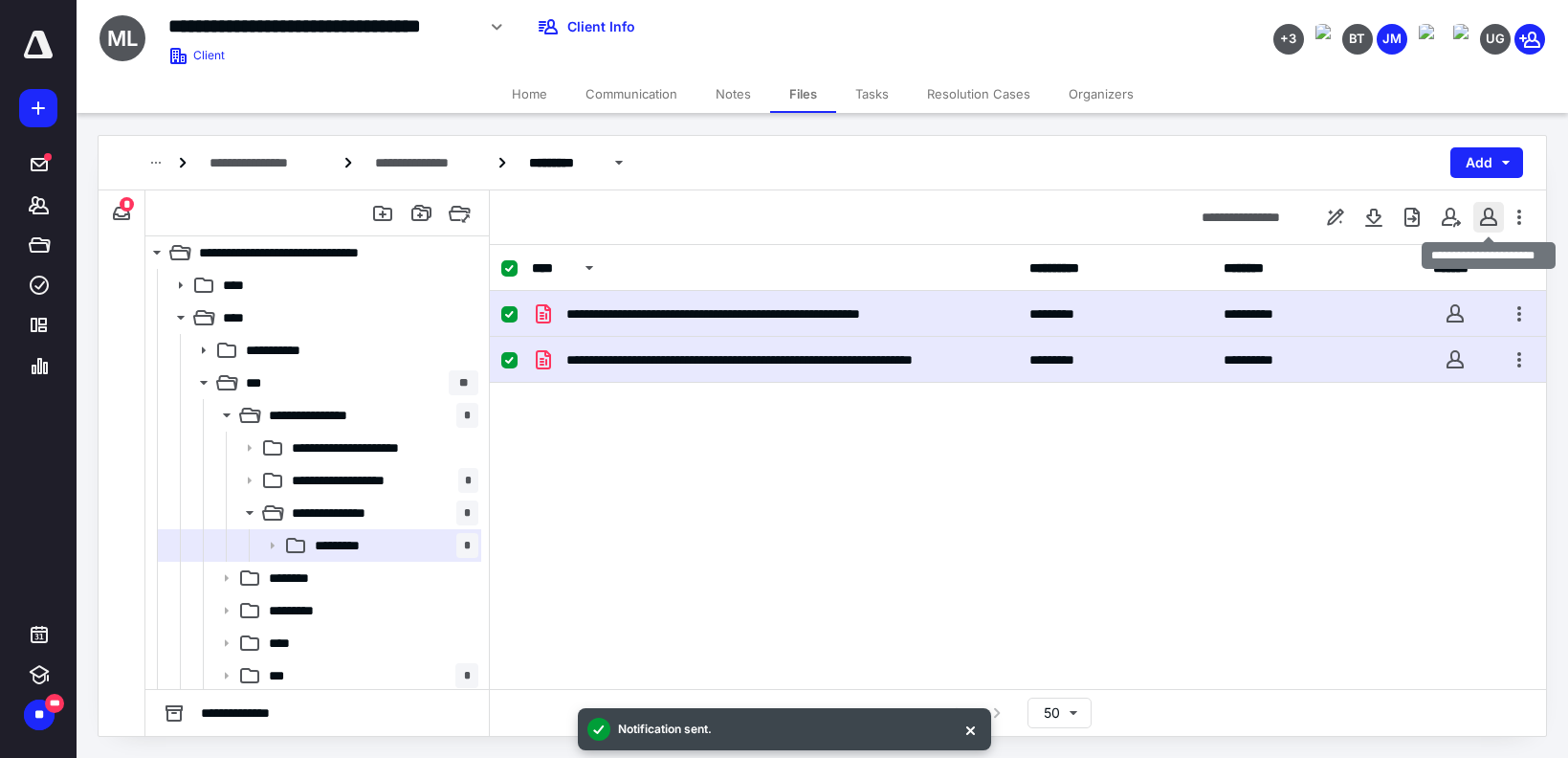 click at bounding box center [1489, 217] 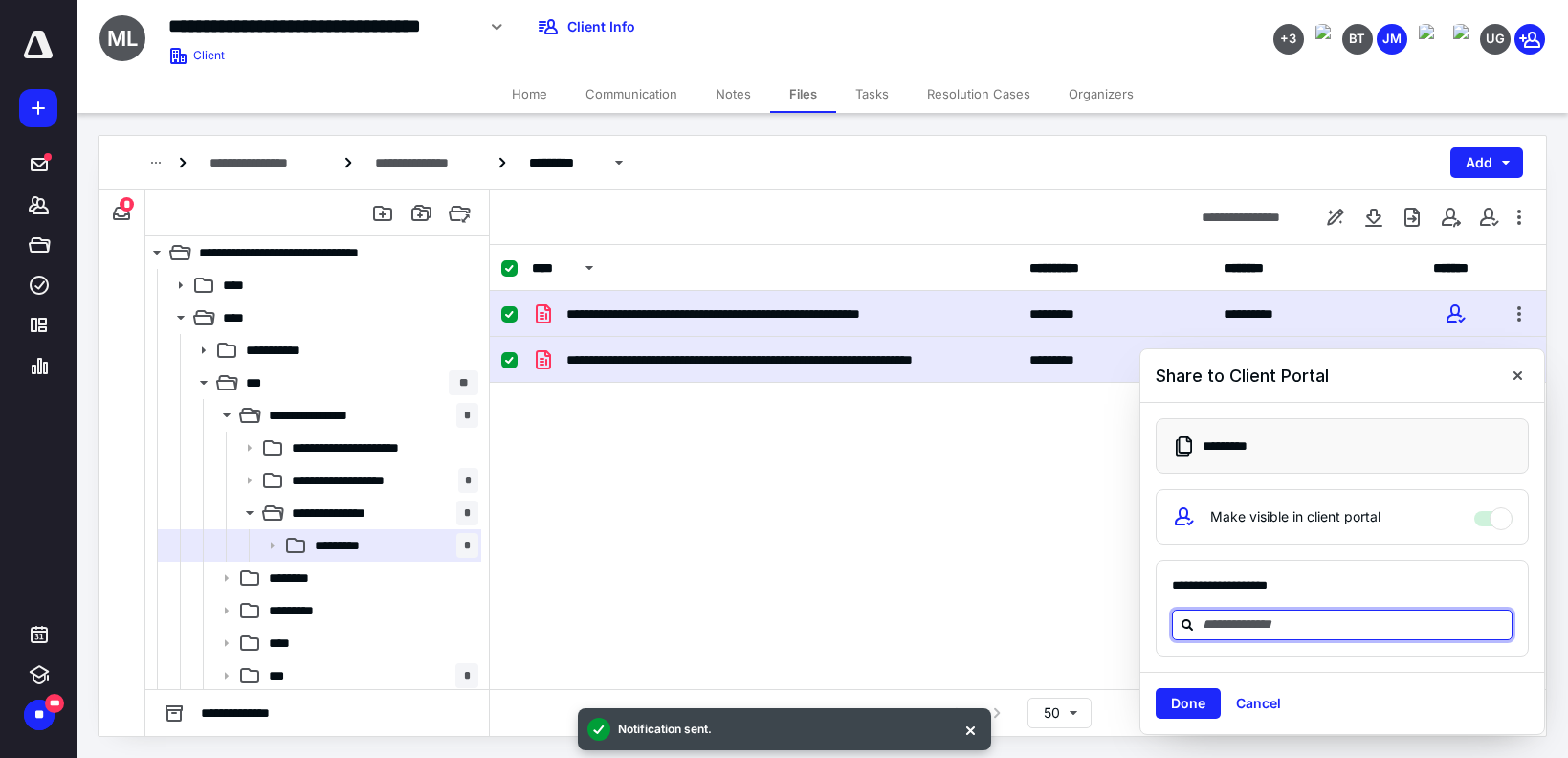 click at bounding box center (1354, 624) 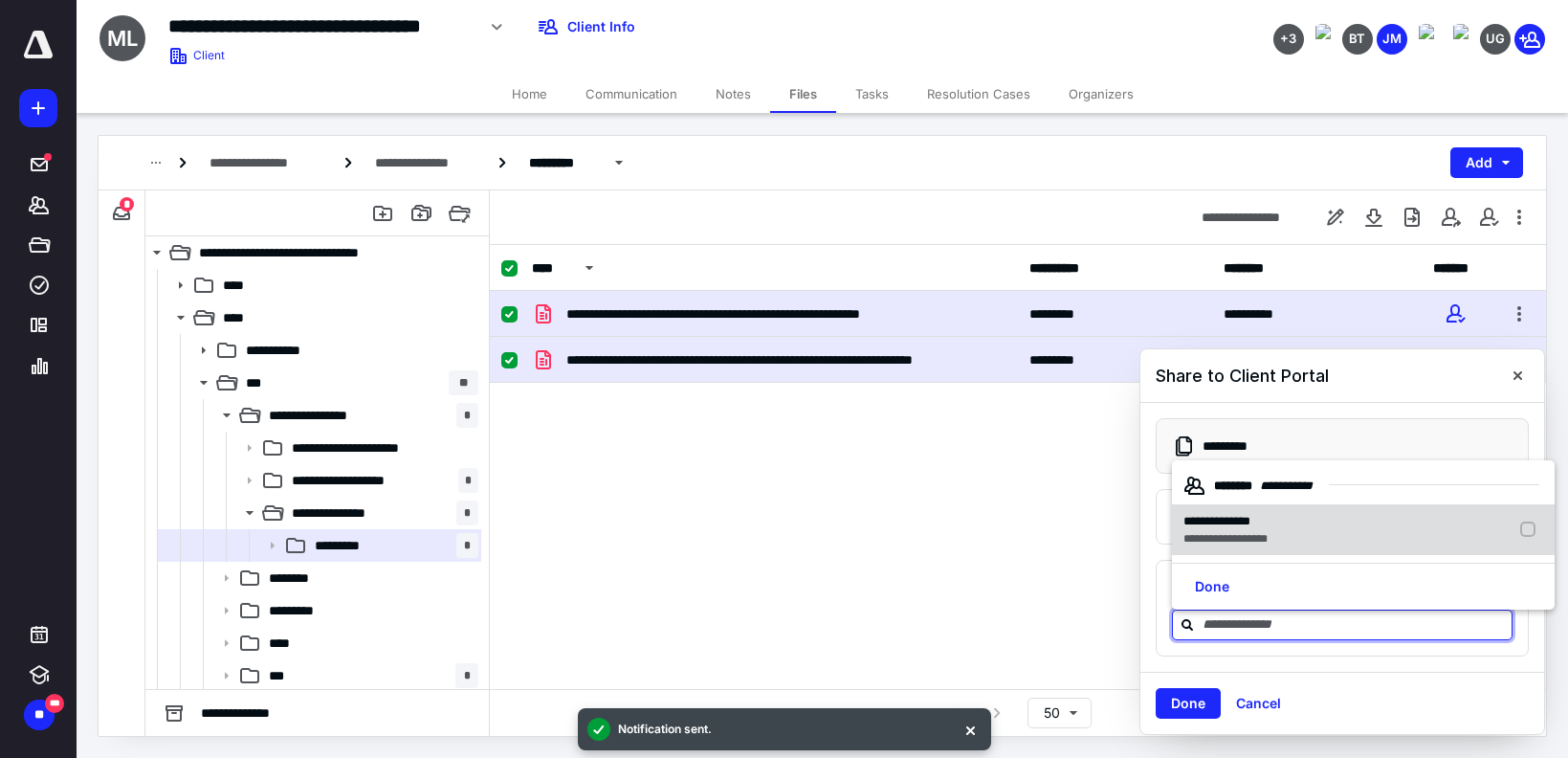 click on "**********" at bounding box center [1226, 522] 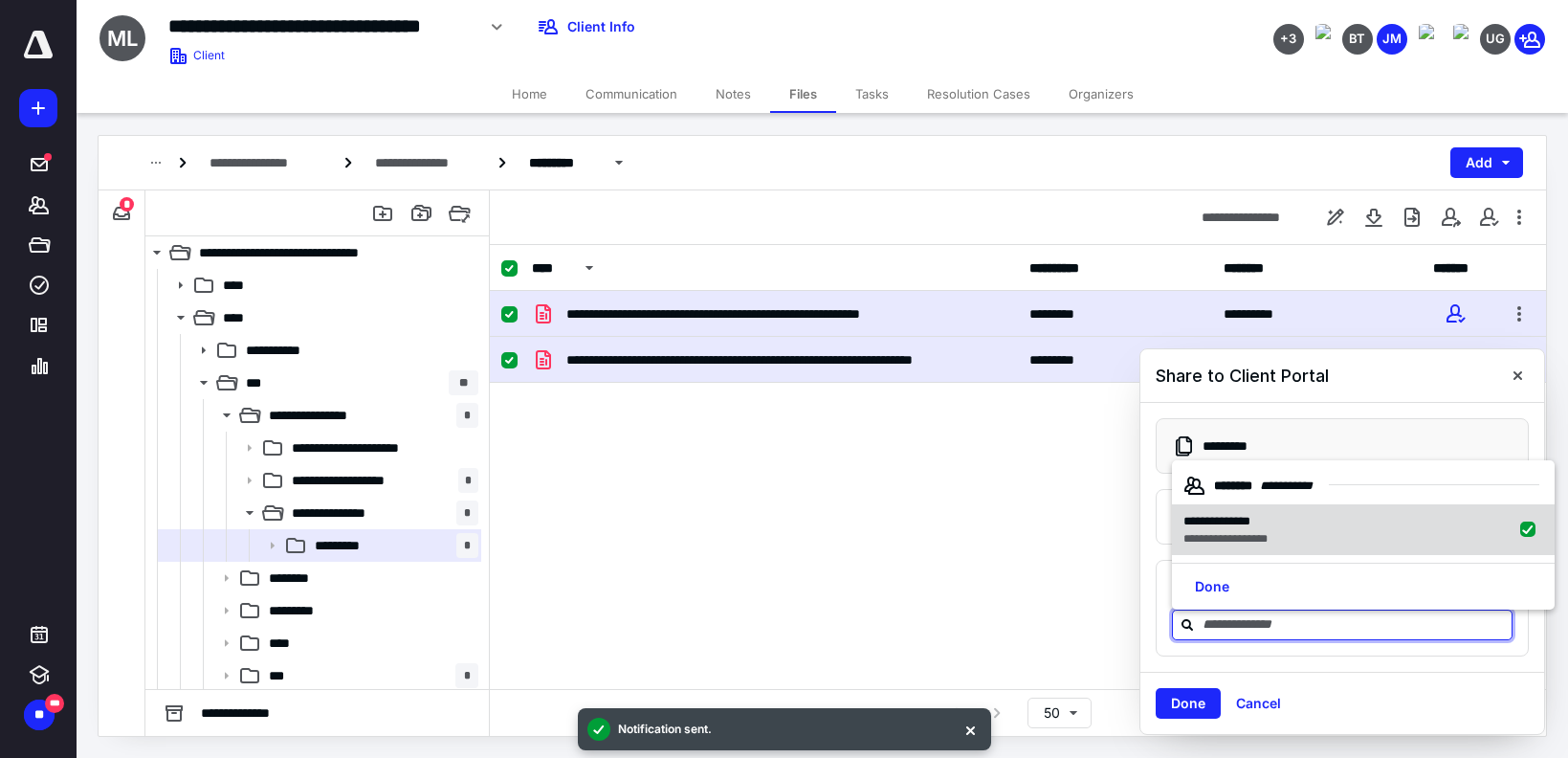 checkbox on "true" 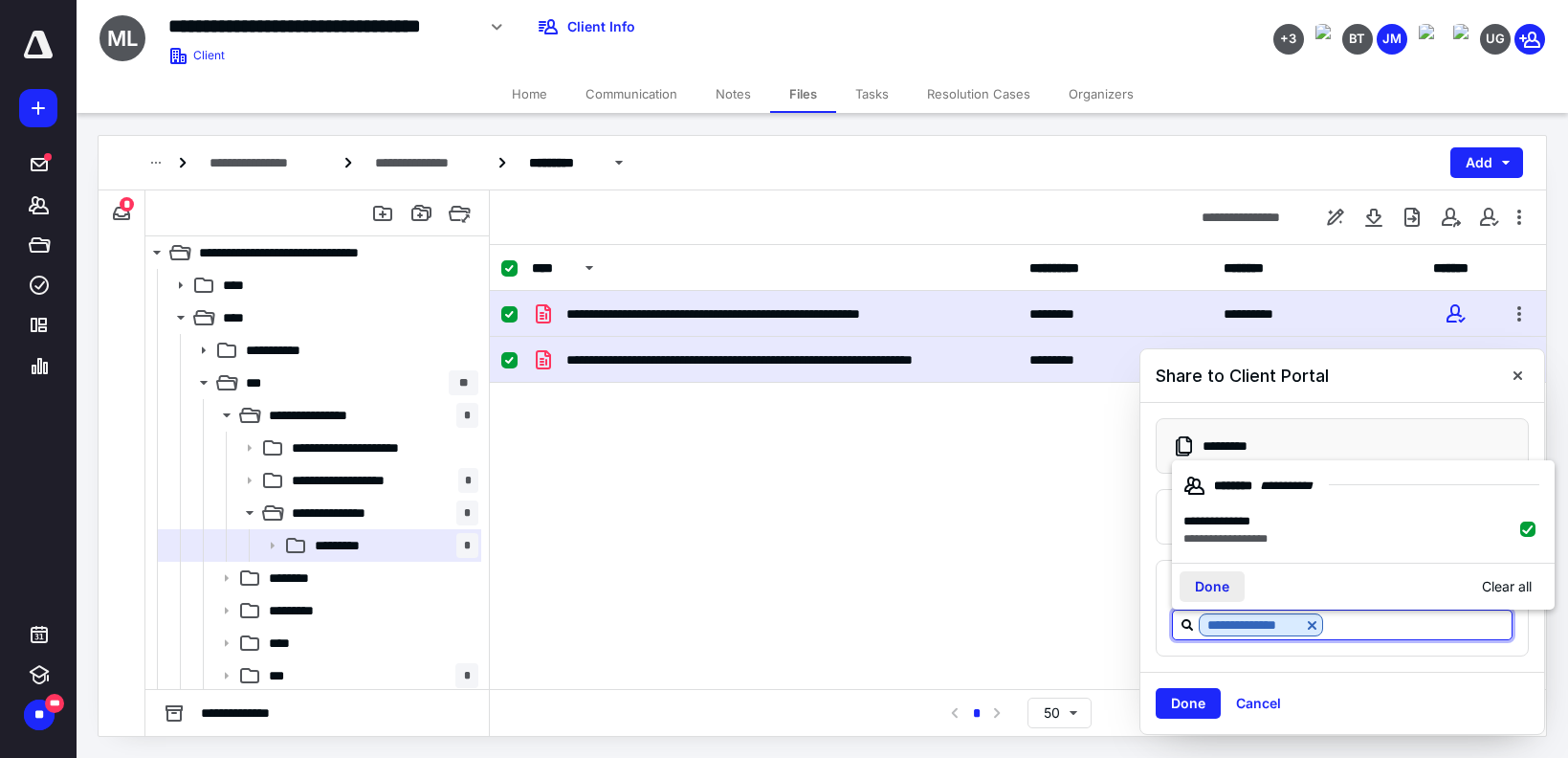 click on "Done" at bounding box center (1212, 587) 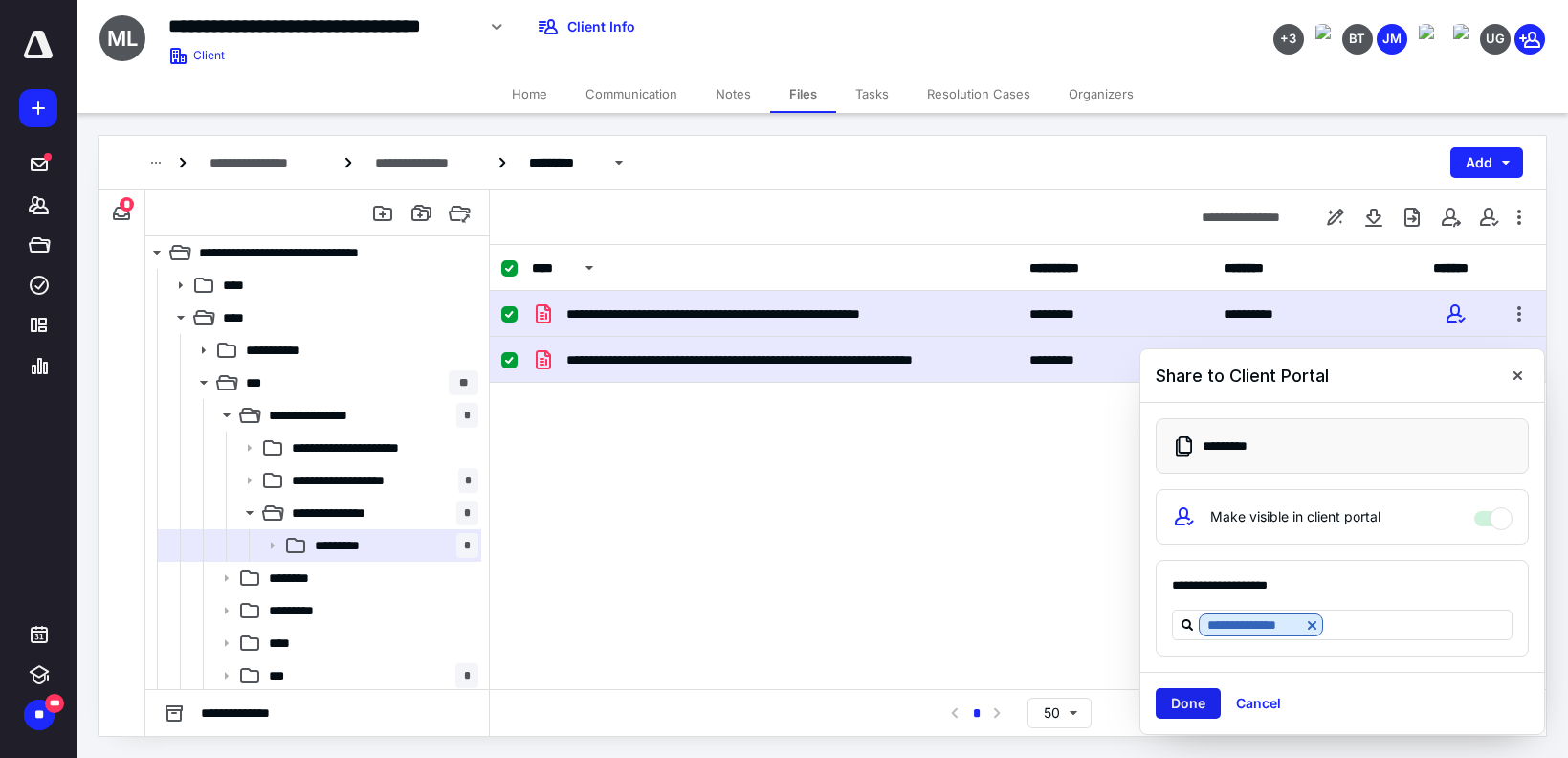 click on "Done" at bounding box center [1188, 703] 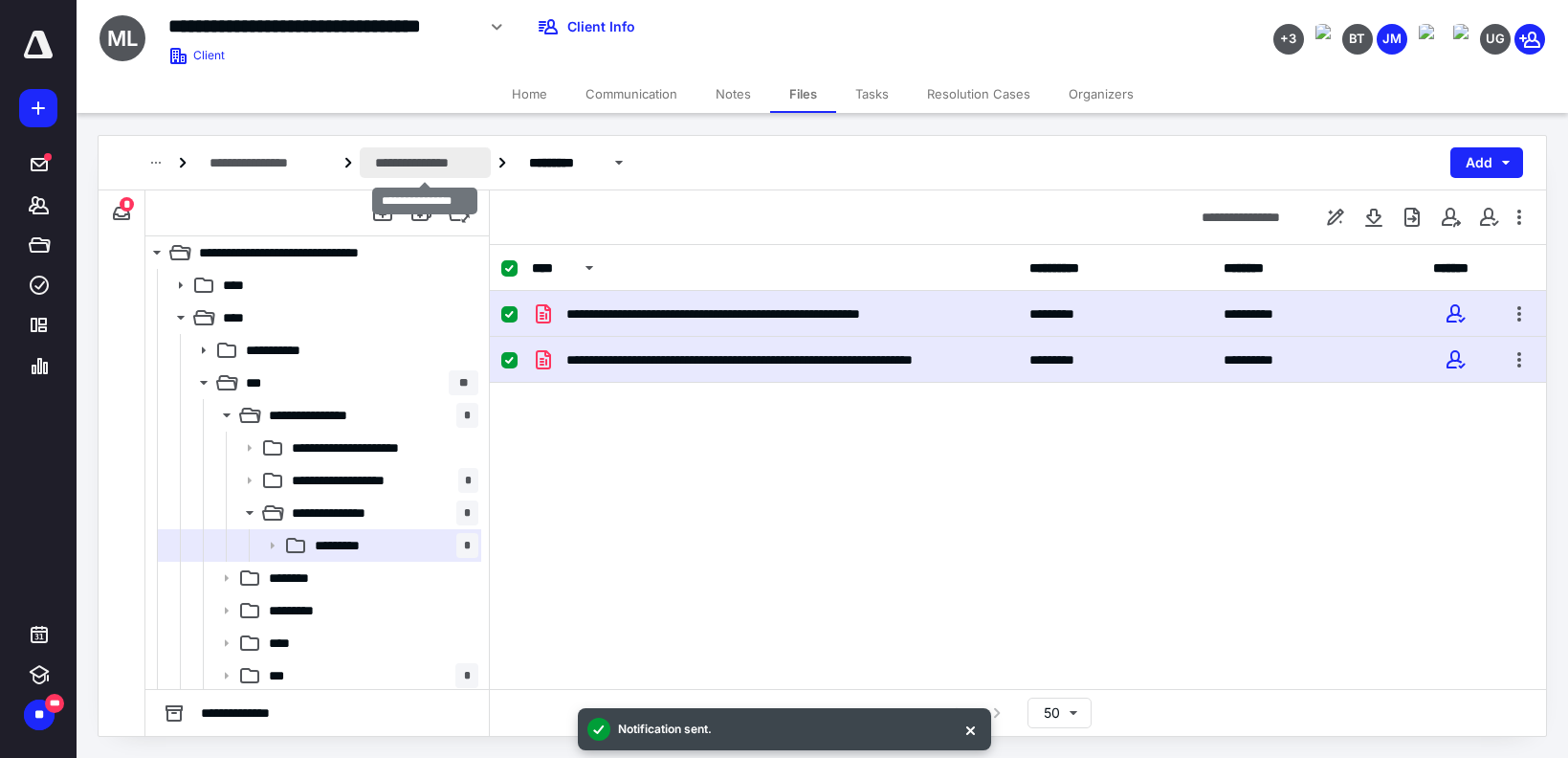click on "**********" at bounding box center (425, 163) 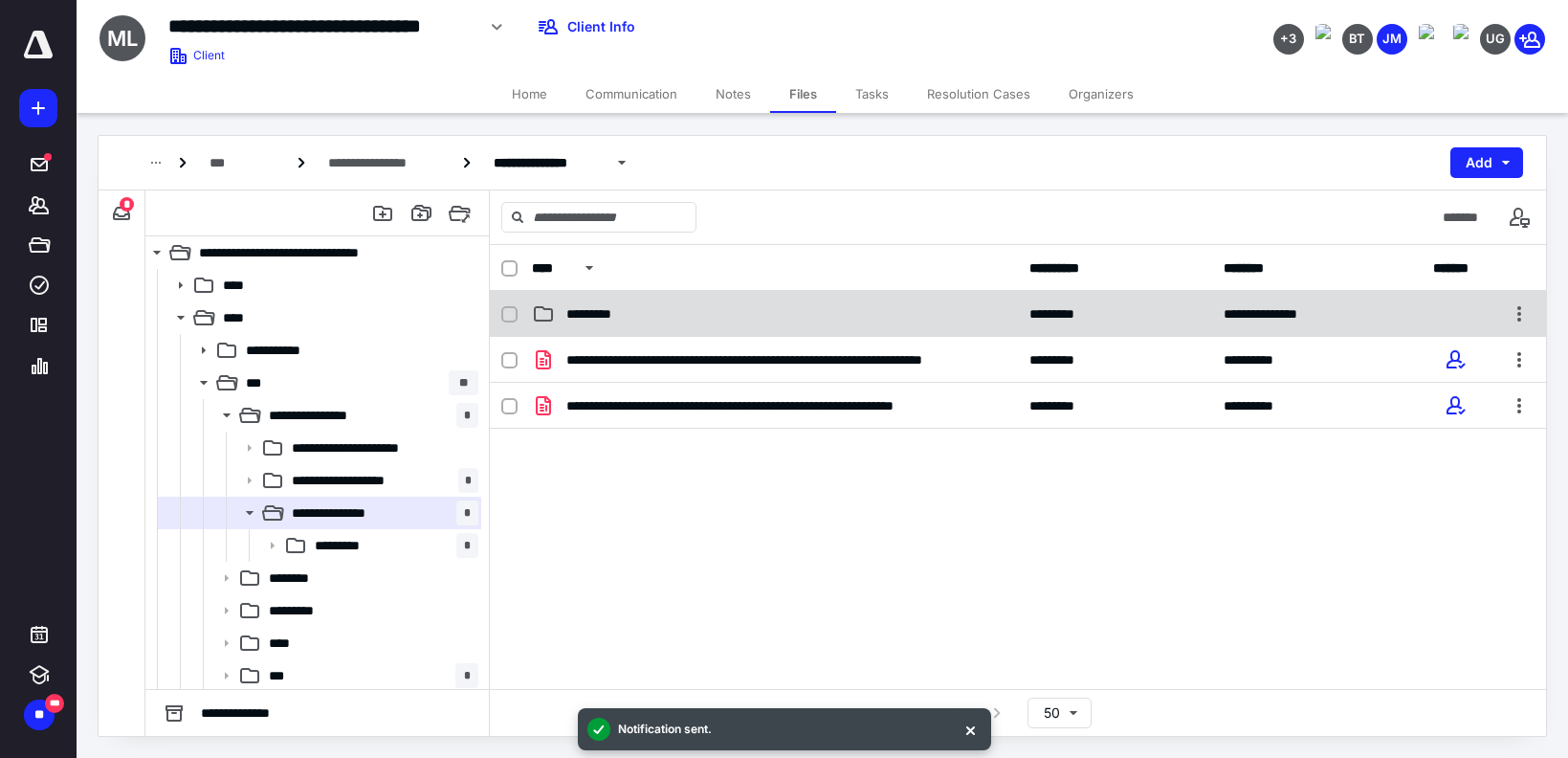 click on "*********" at bounding box center [775, 314] 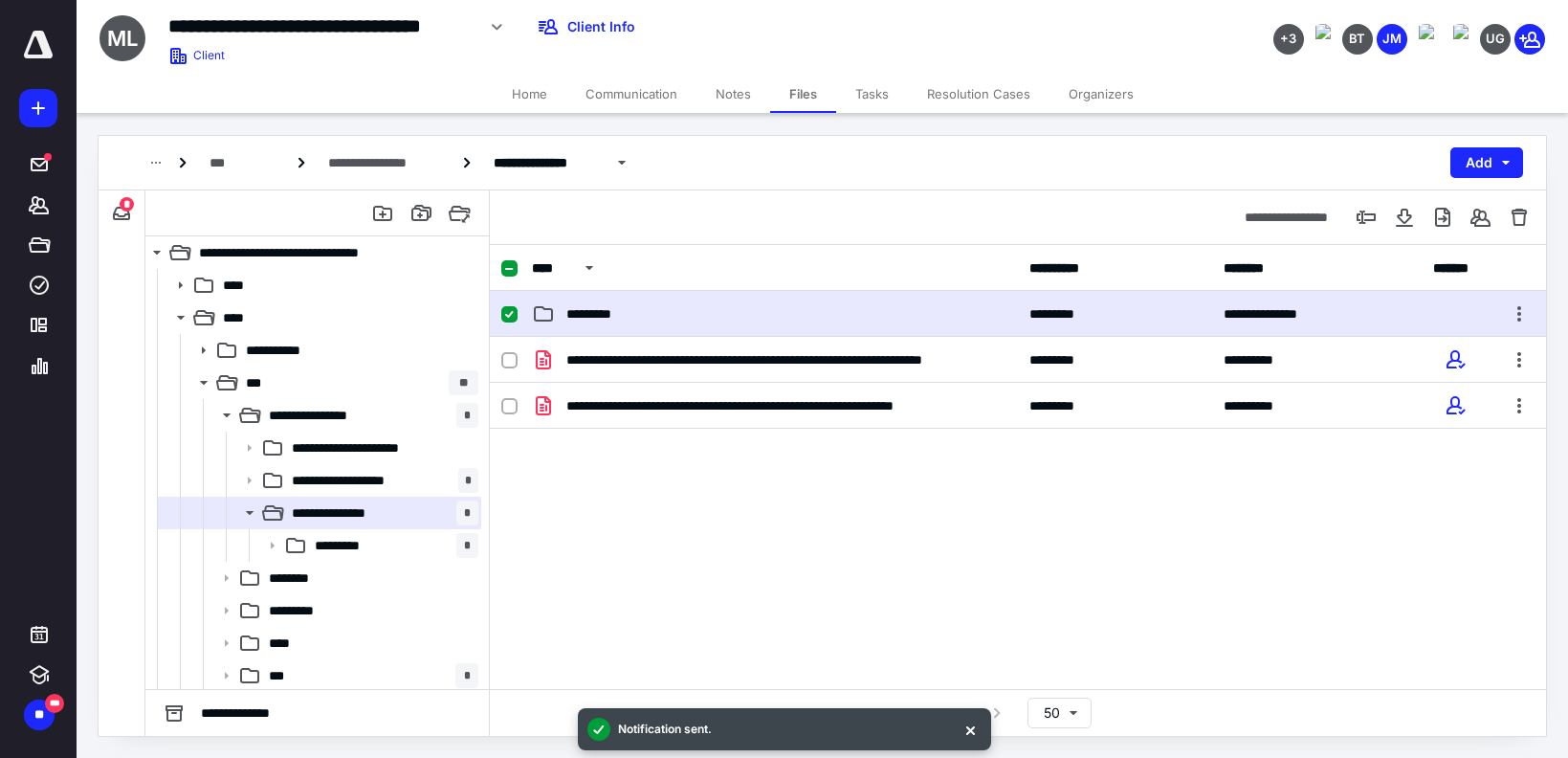click on "*********" at bounding box center (775, 314) 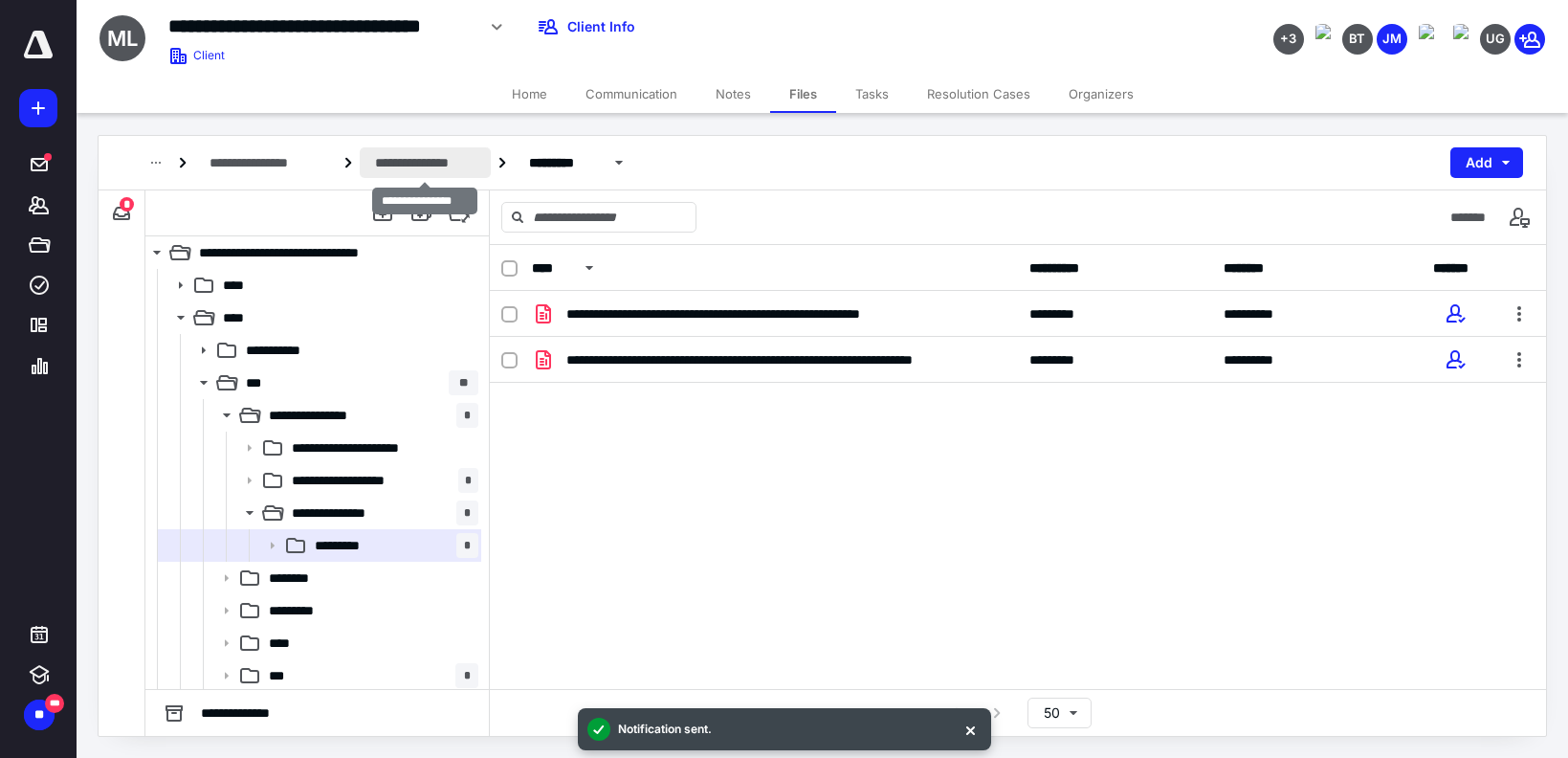 click on "**********" at bounding box center (425, 163) 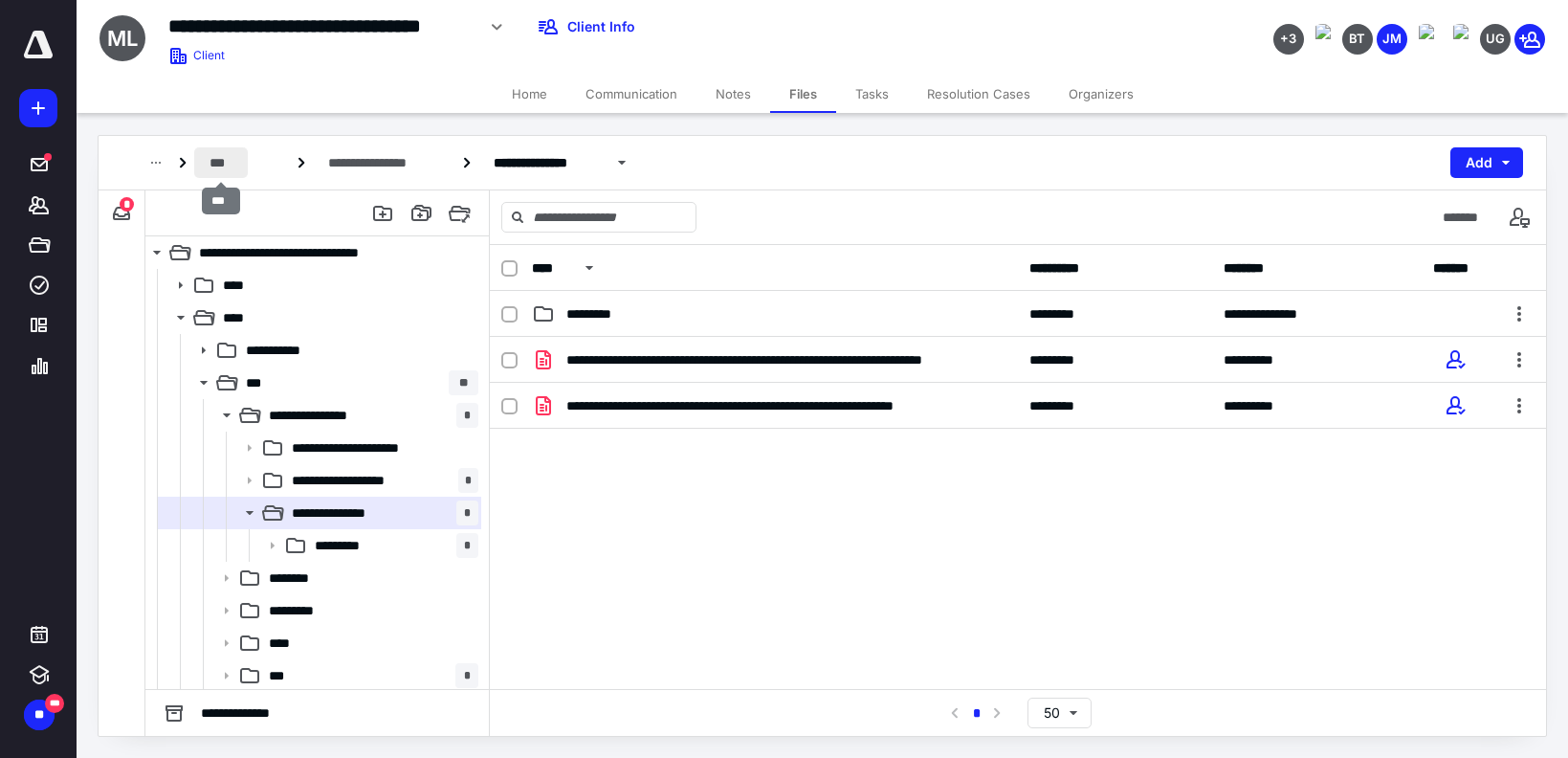 click on "***" at bounding box center [221, 163] 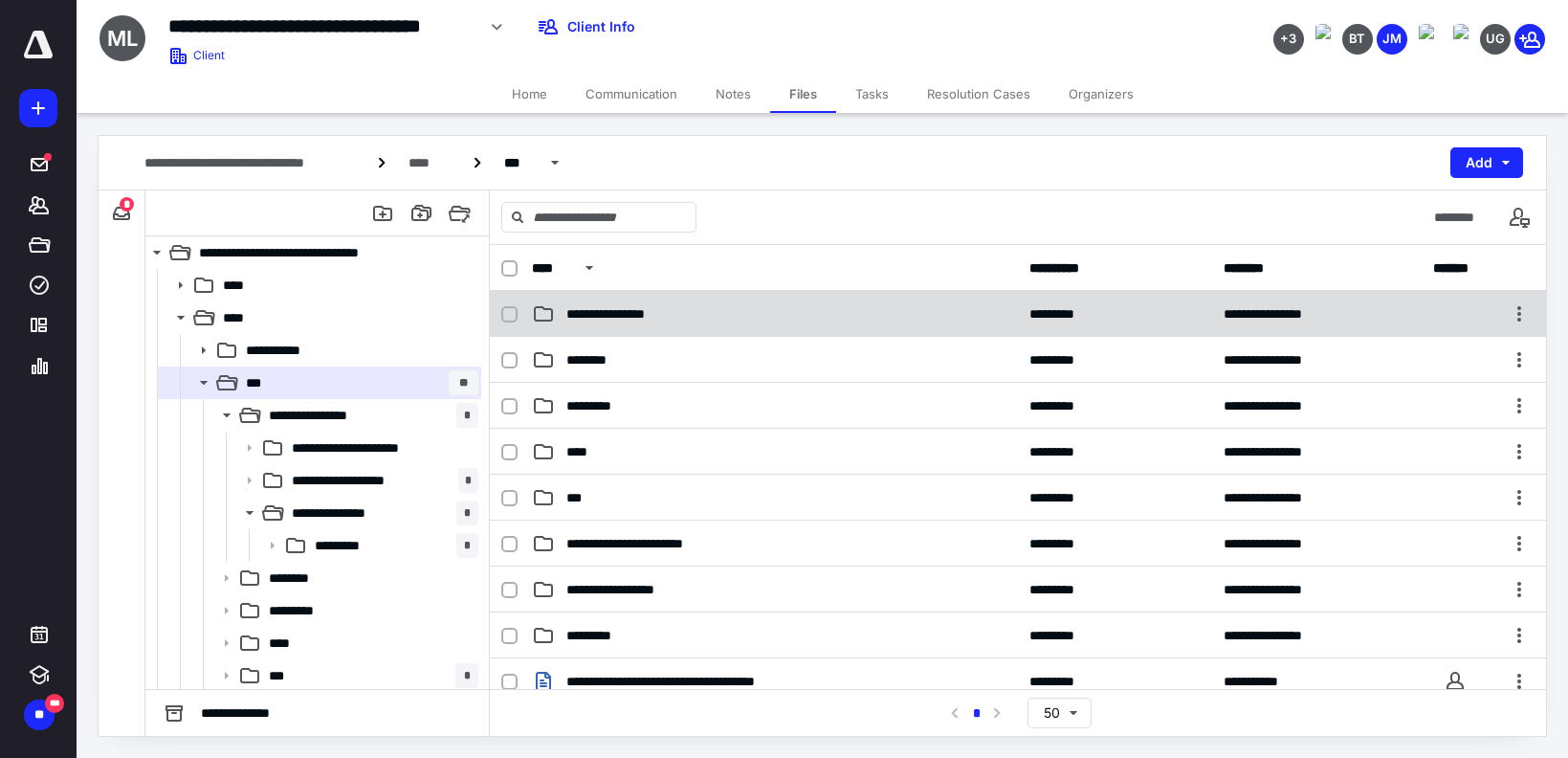 click on "**********" at bounding box center (775, 314) 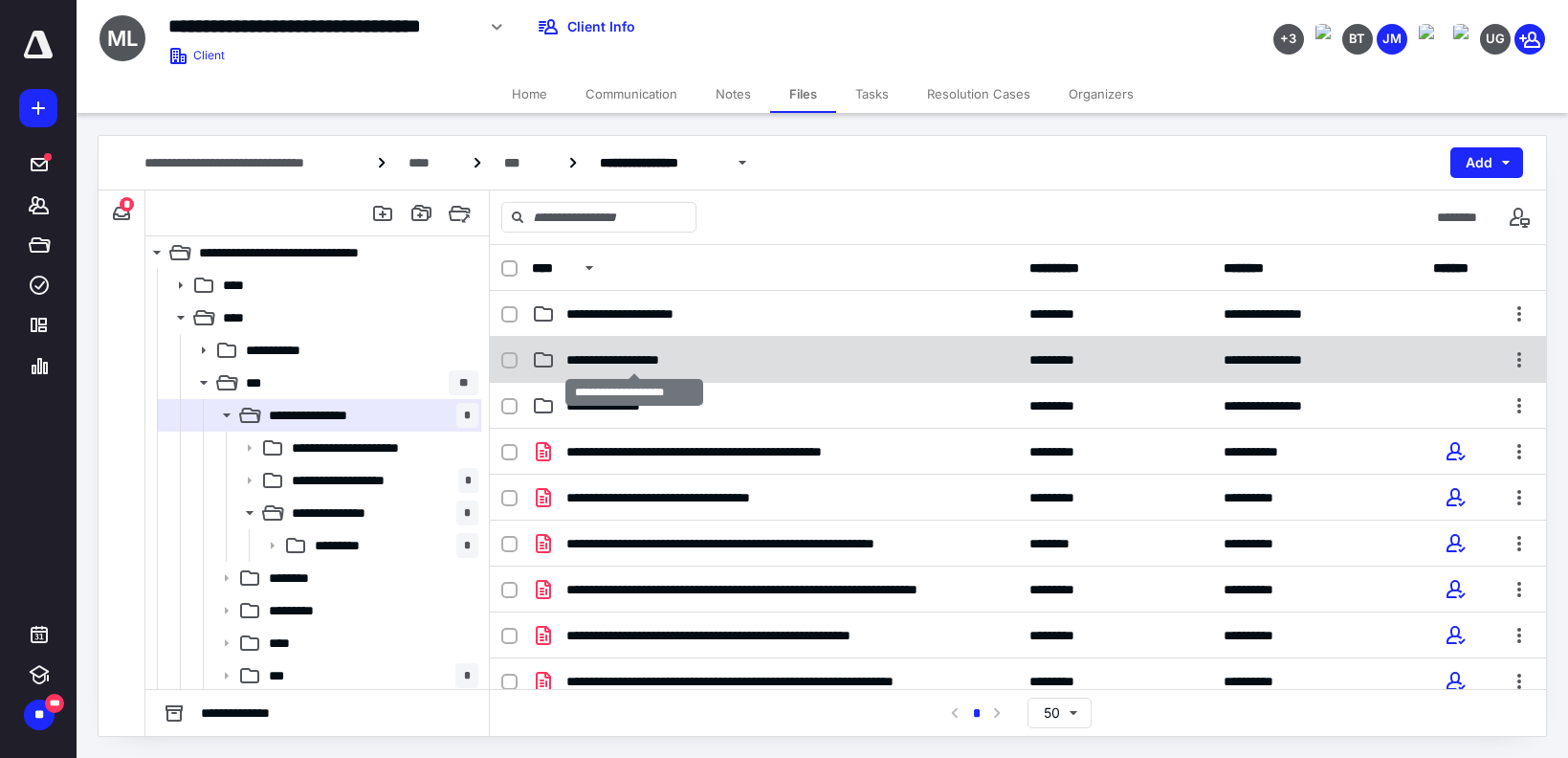 click on "**********" at bounding box center [634, 360] 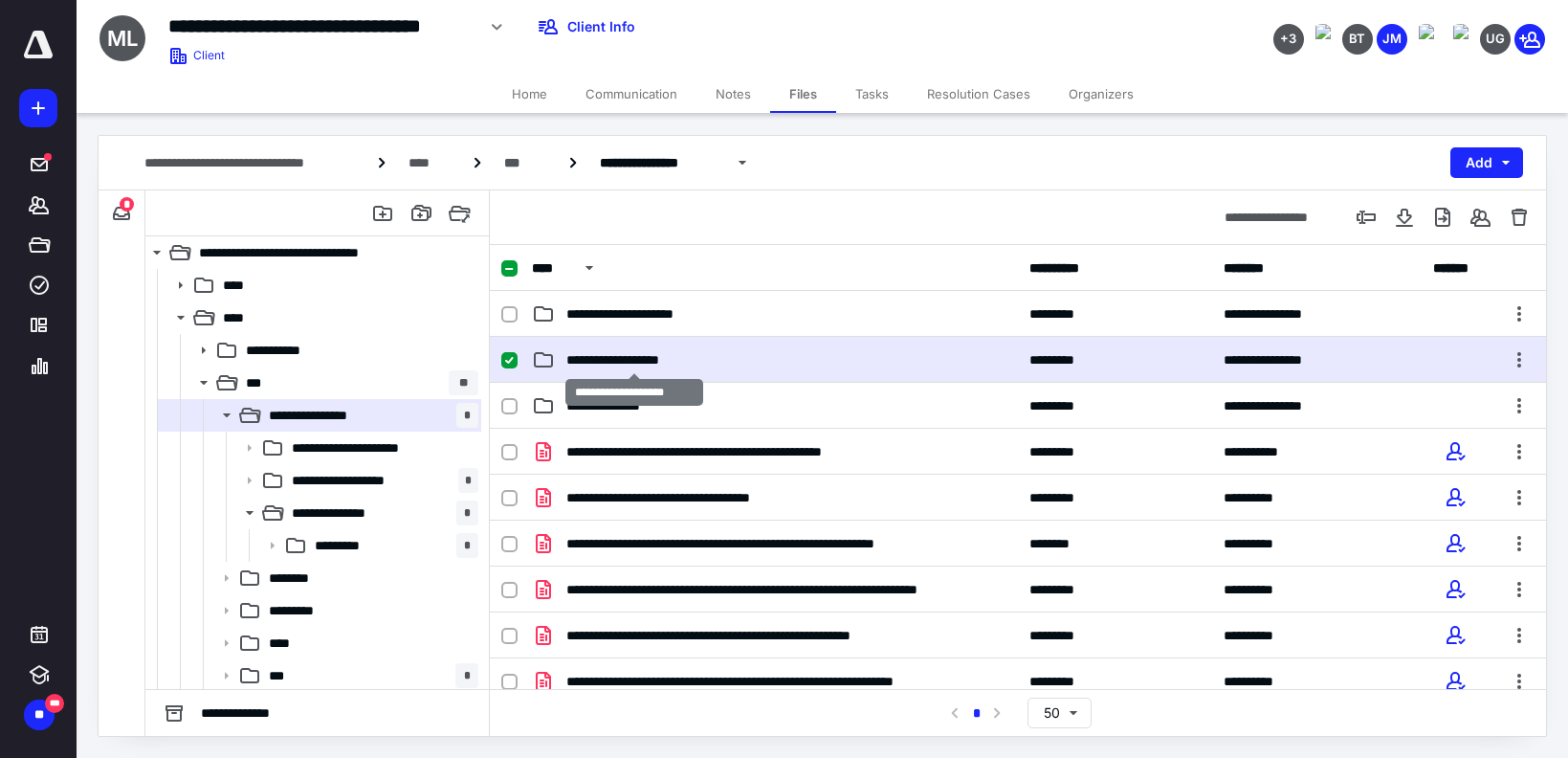 click on "**********" at bounding box center [634, 360] 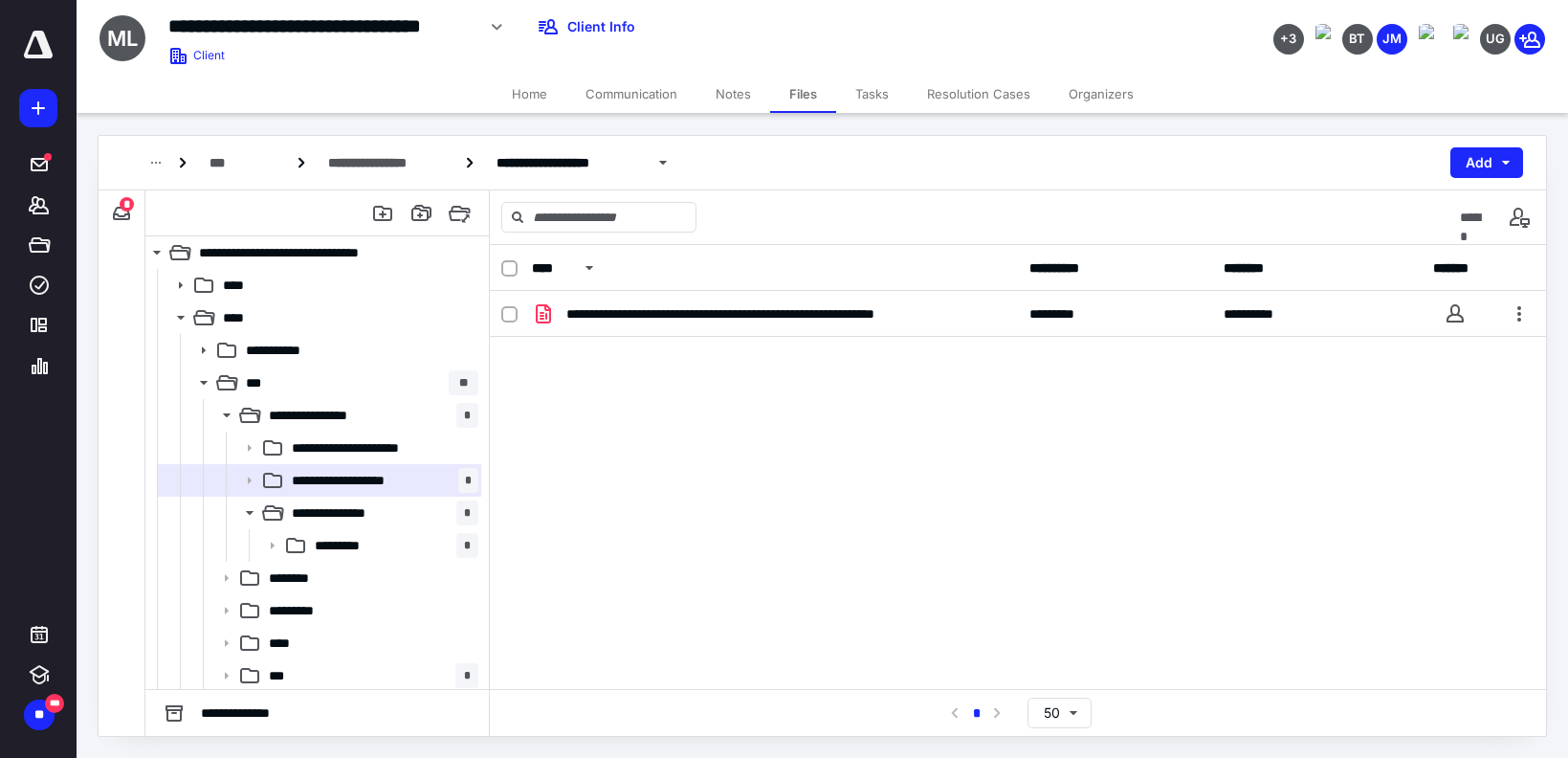 click on "**********" at bounding box center [1018, 435] 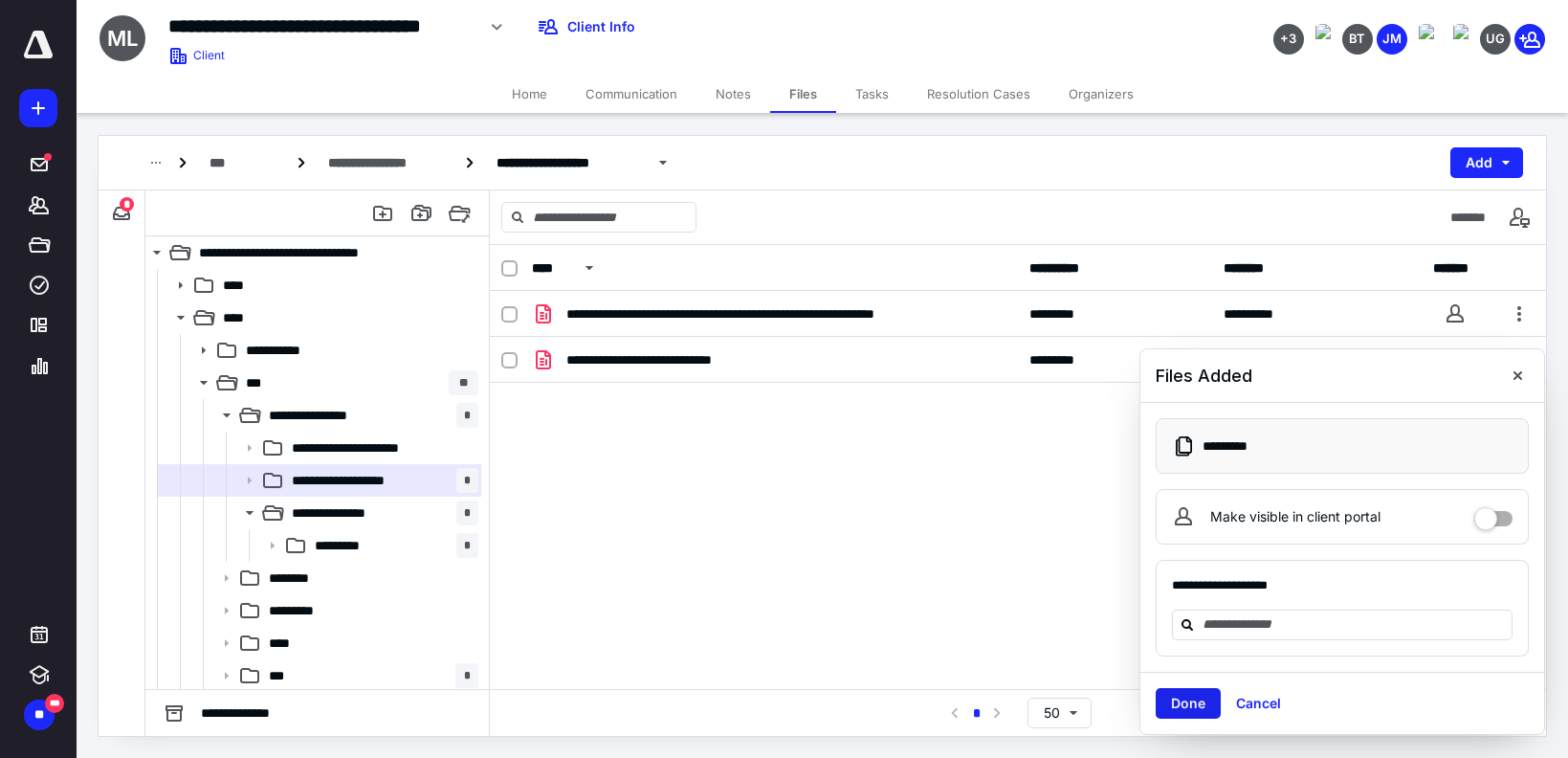 click on "Done" at bounding box center [1188, 703] 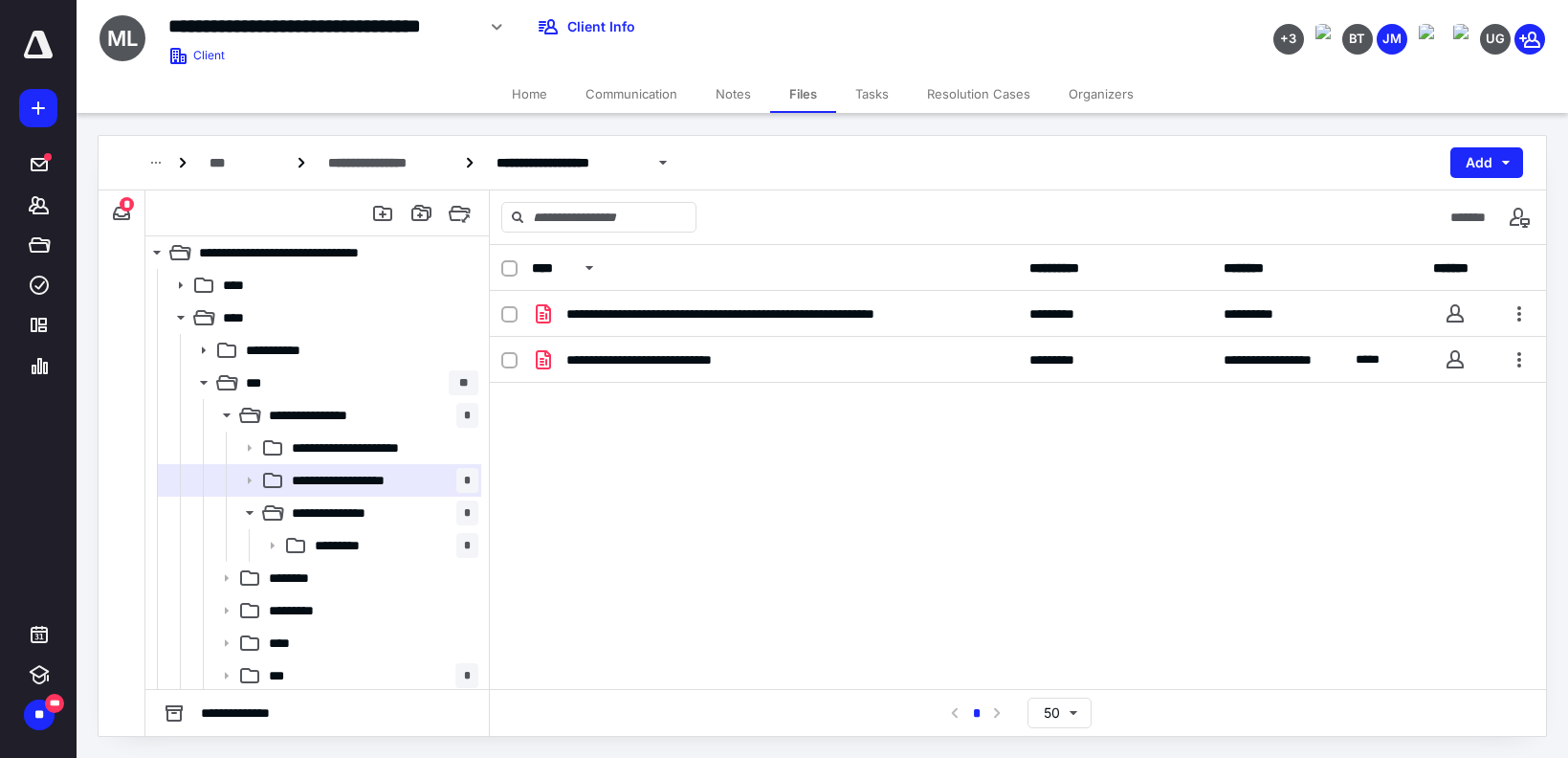 click at bounding box center (509, 269) 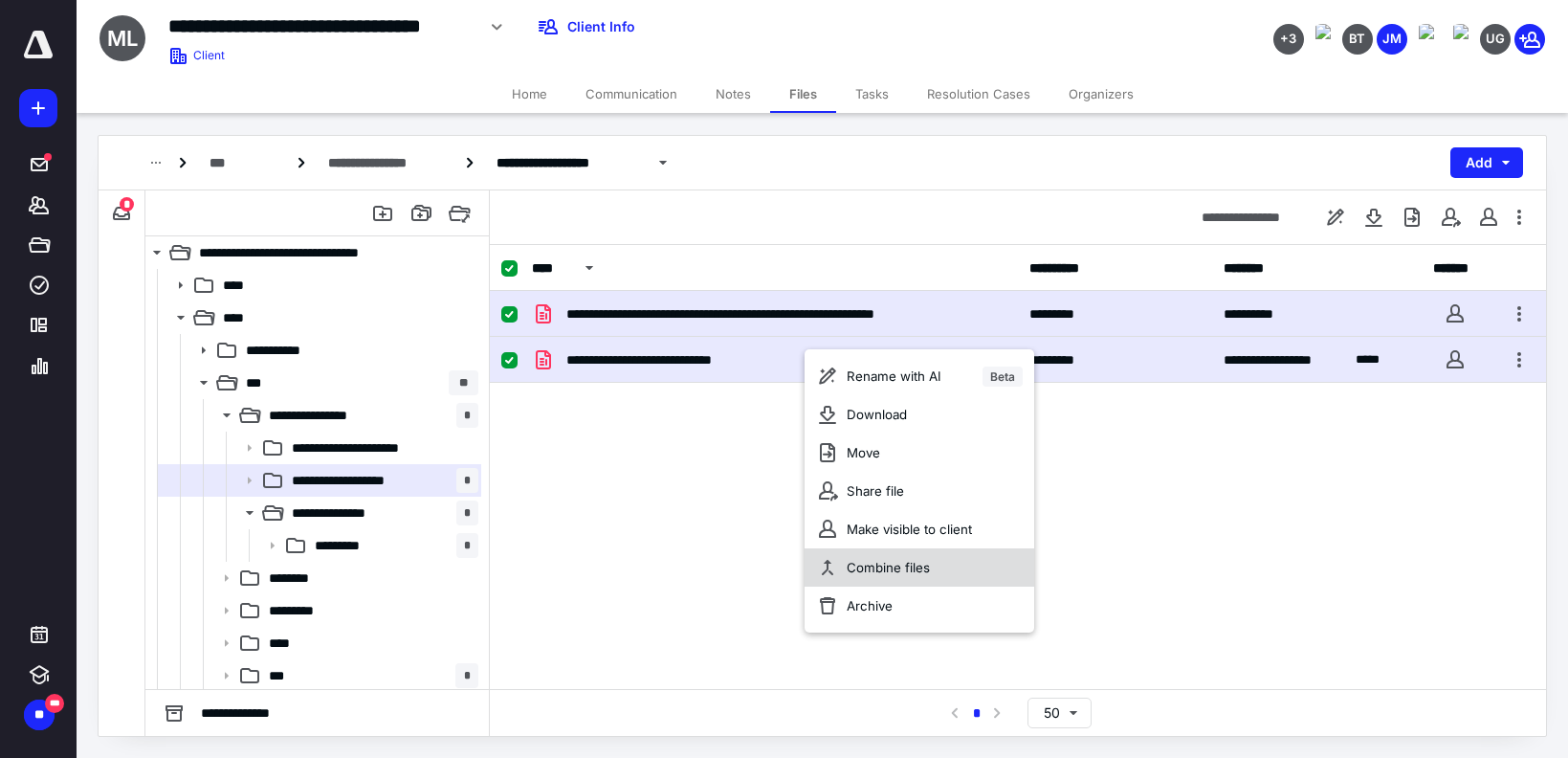 click on "Combine files" at bounding box center (888, 568) 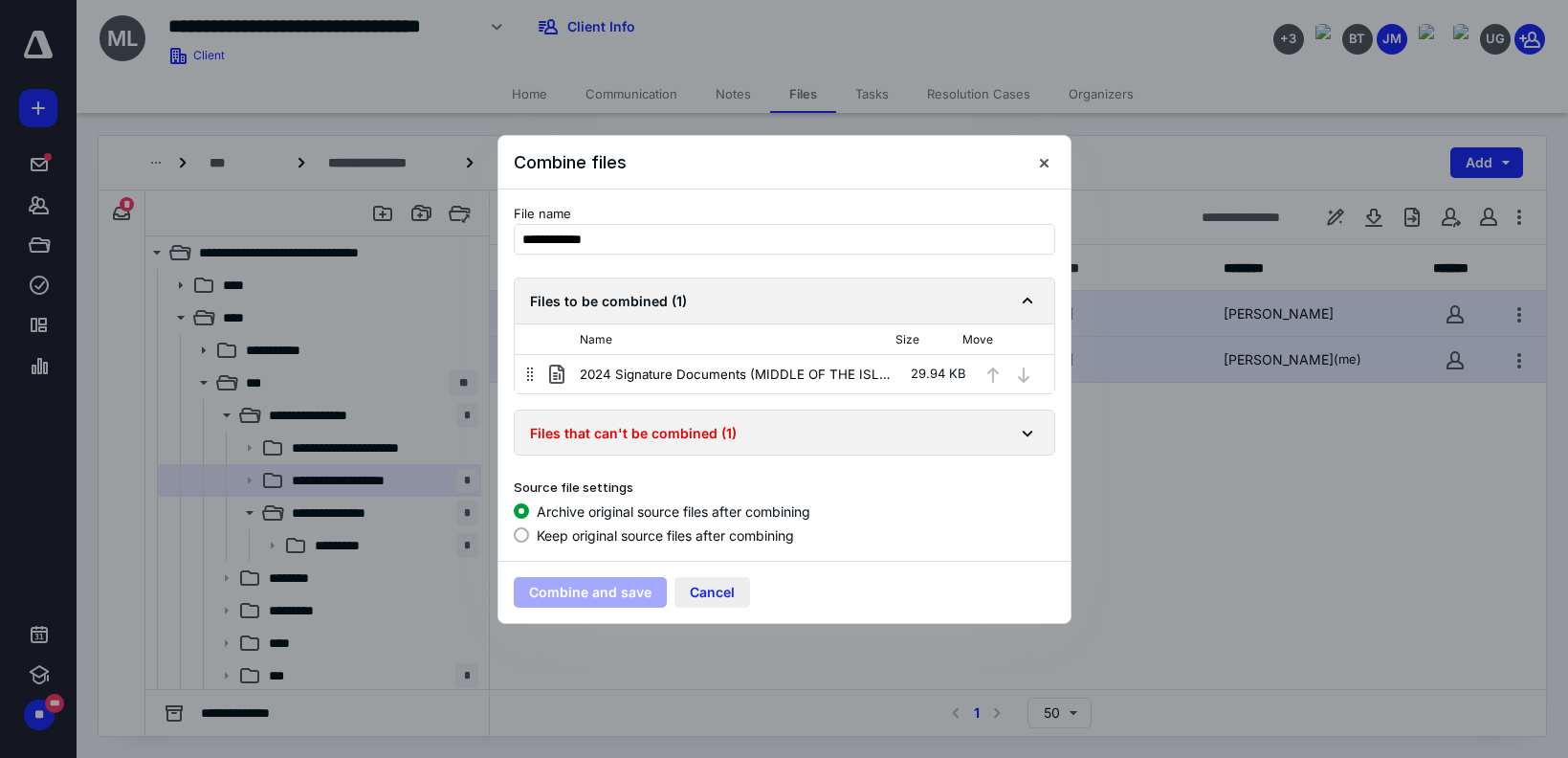click on "Cancel" at bounding box center [712, 592] 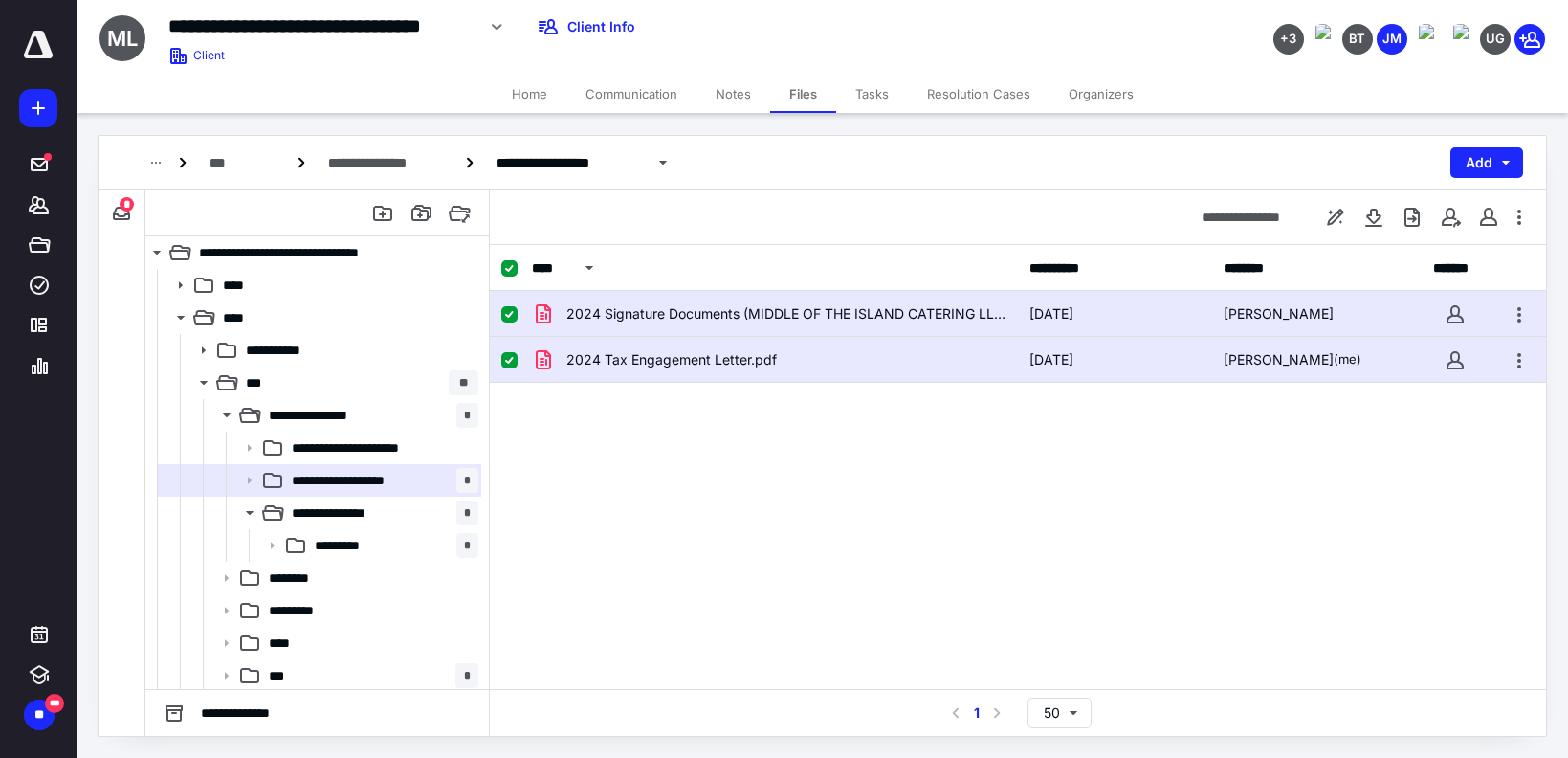 click on "2024 Signature Documents (MIDDLE OF THE ISLAND CATERING LLC).pdf 7/10/2025 Robin Soto 2024 Tax Engagement Letter.pdf 7/10/2025 Johanna Monterroso  (me)" at bounding box center (1018, 435) 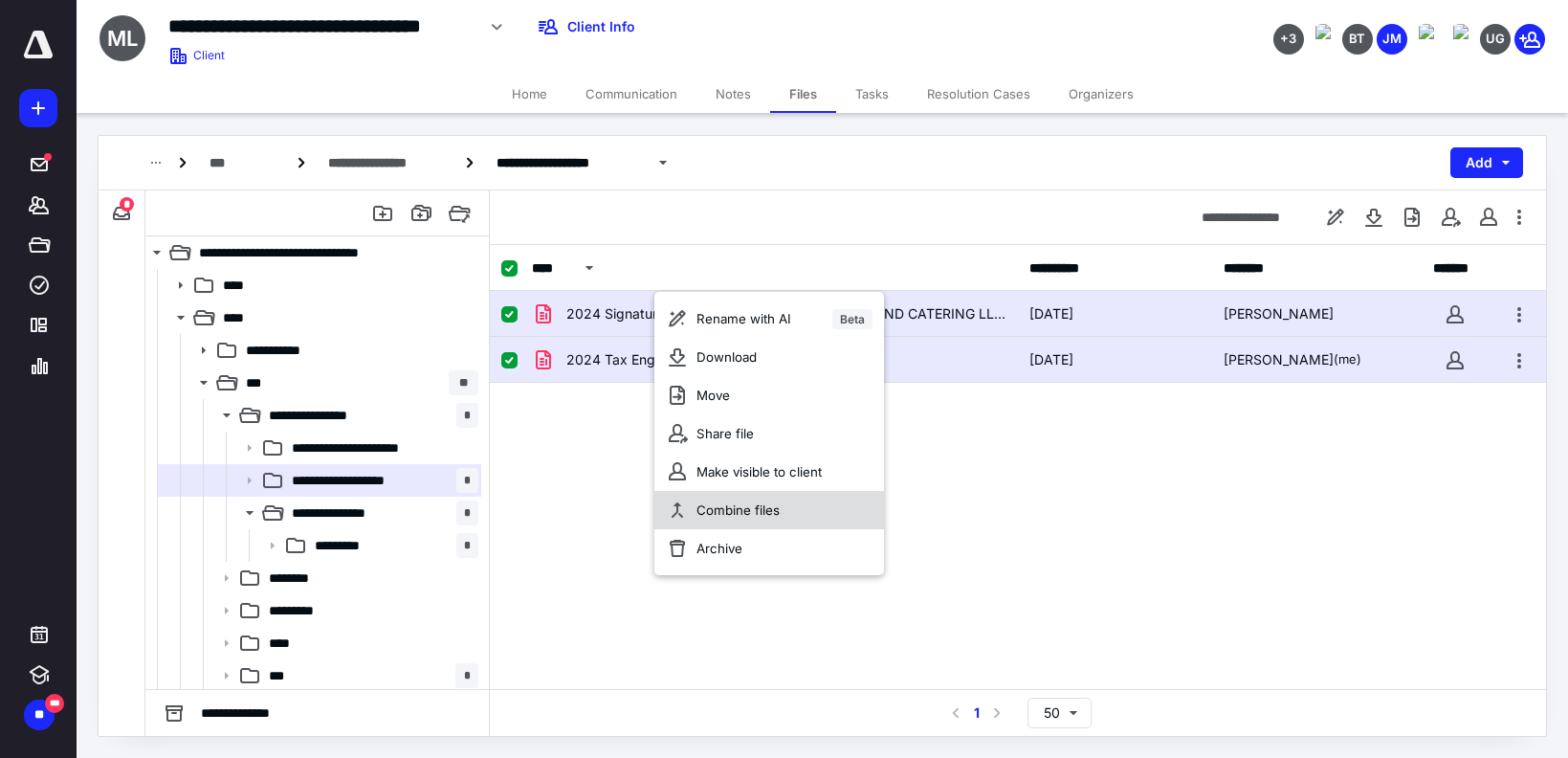 click on "Combine files" at bounding box center (738, 510) 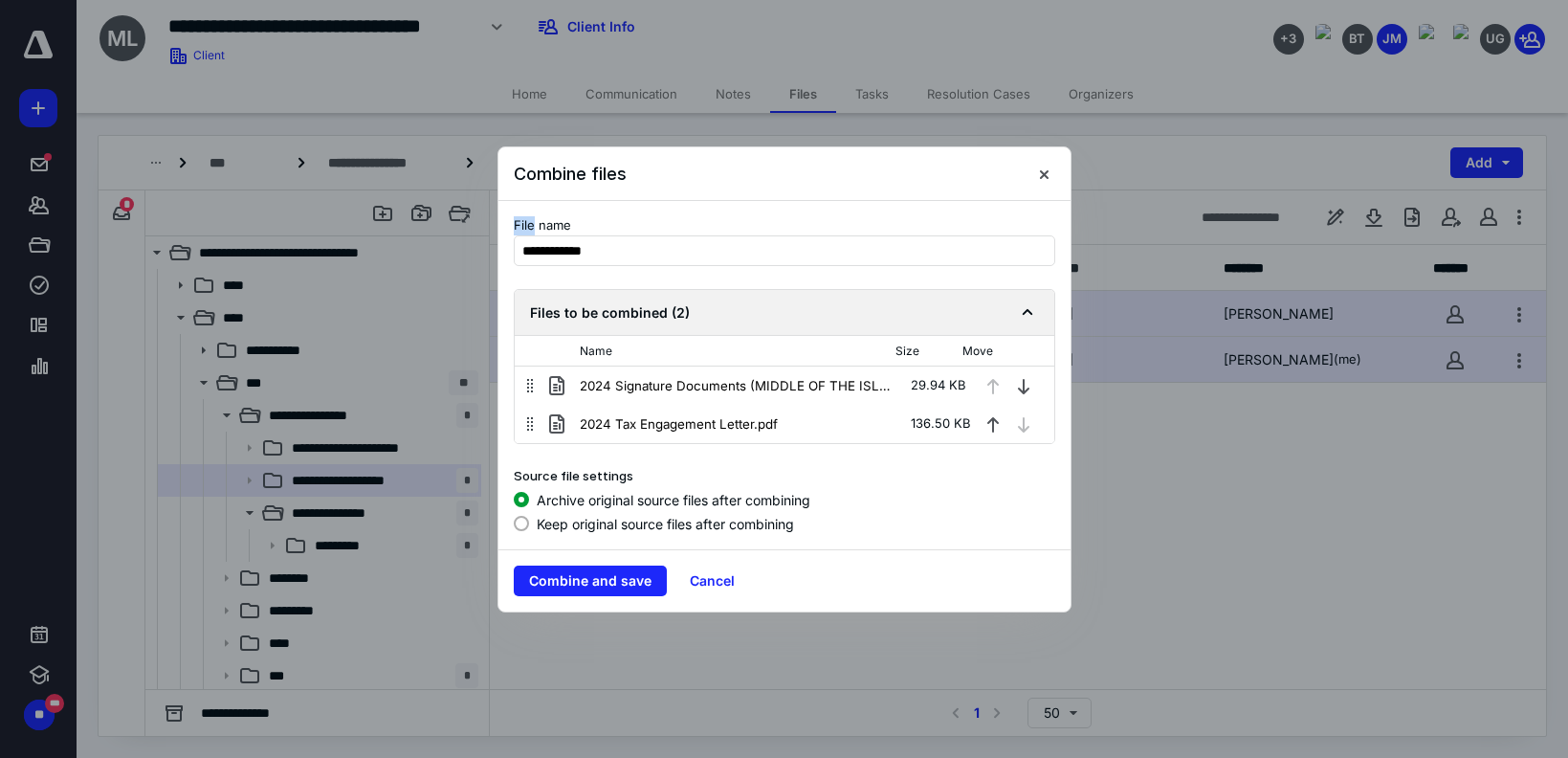 drag, startPoint x: 786, startPoint y: 172, endPoint x: 595, endPoint y: 198, distance: 192.76151 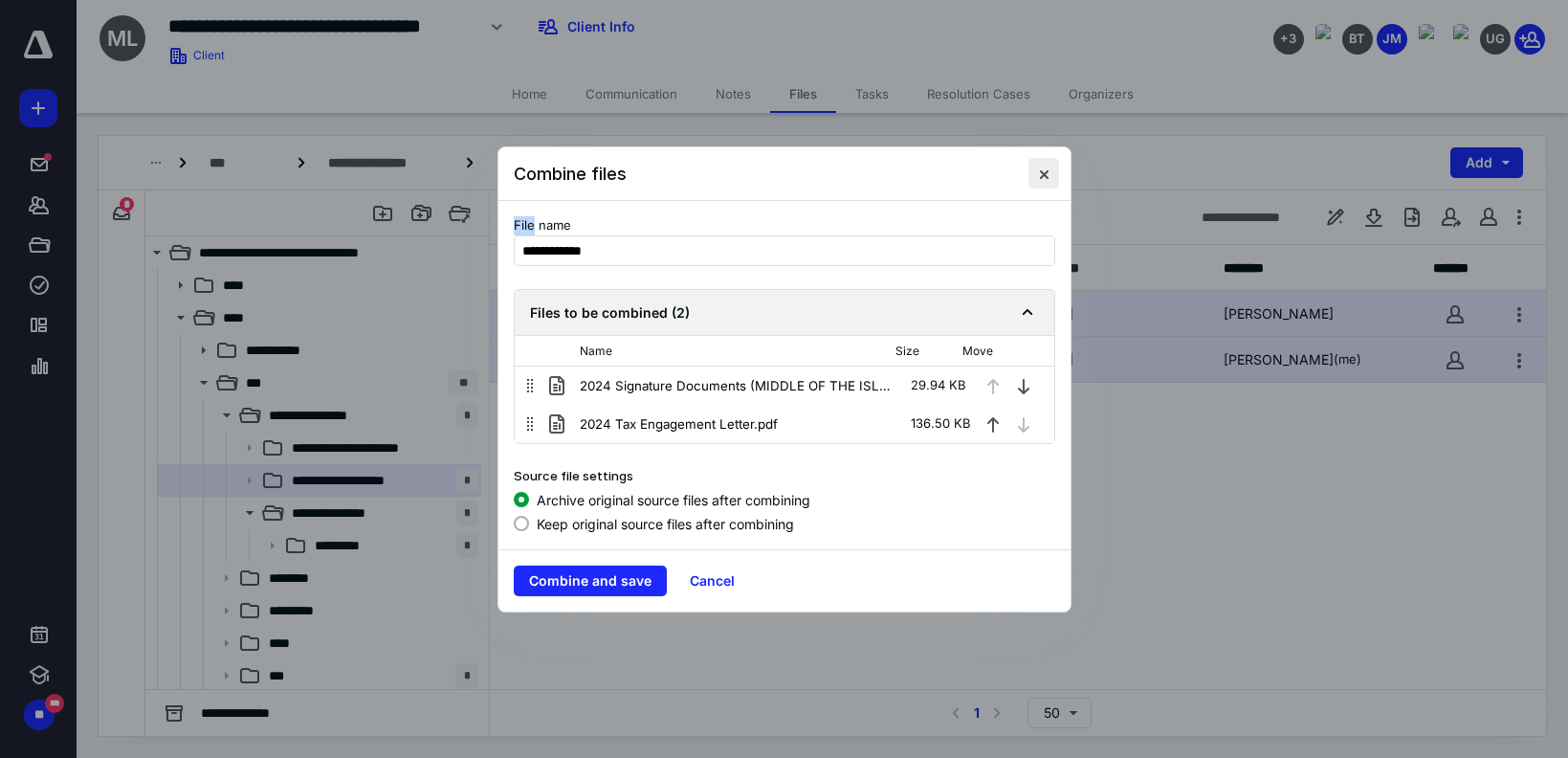 click at bounding box center (1044, 173) 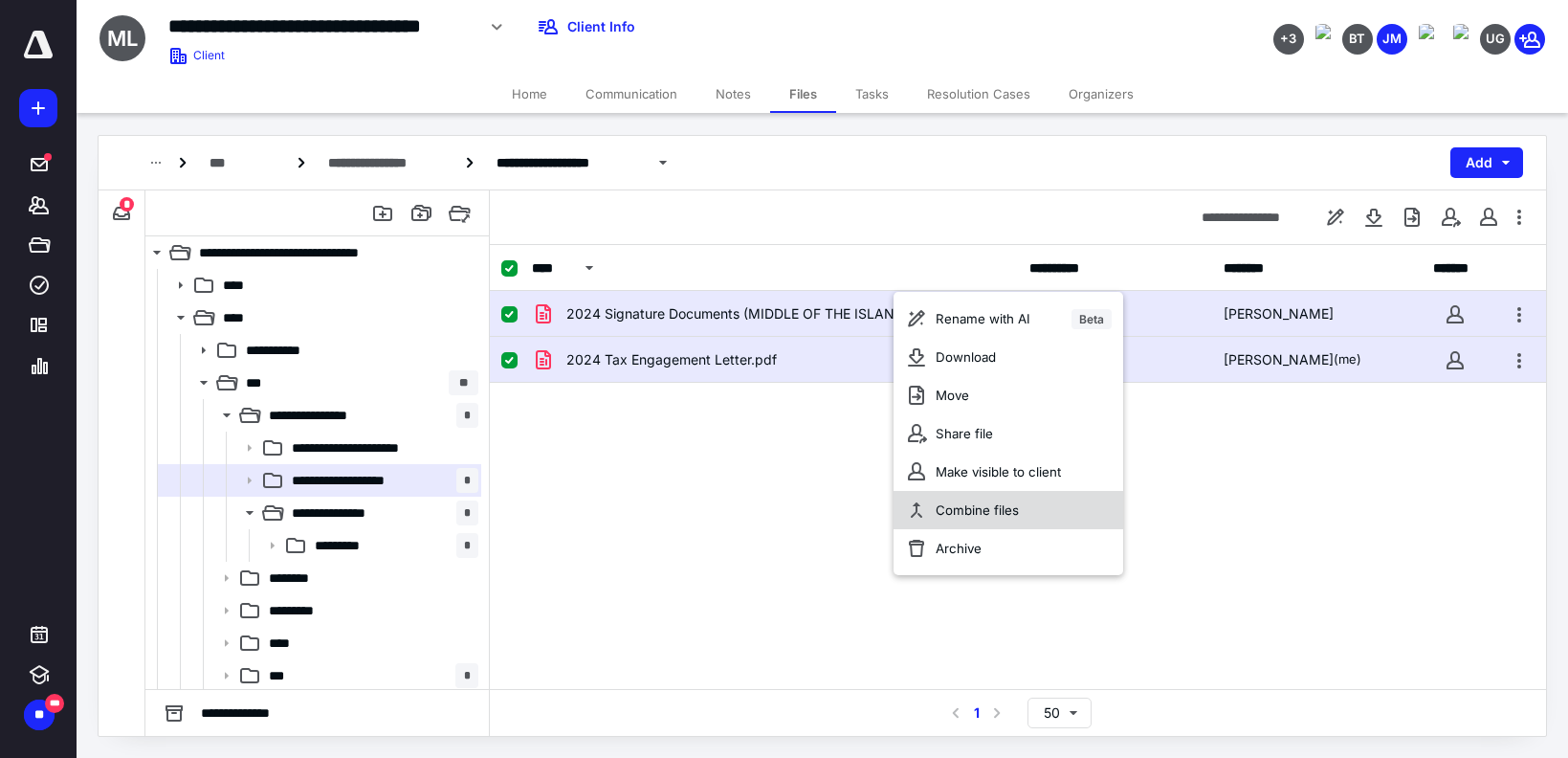 click on "Combine files" at bounding box center (977, 510) 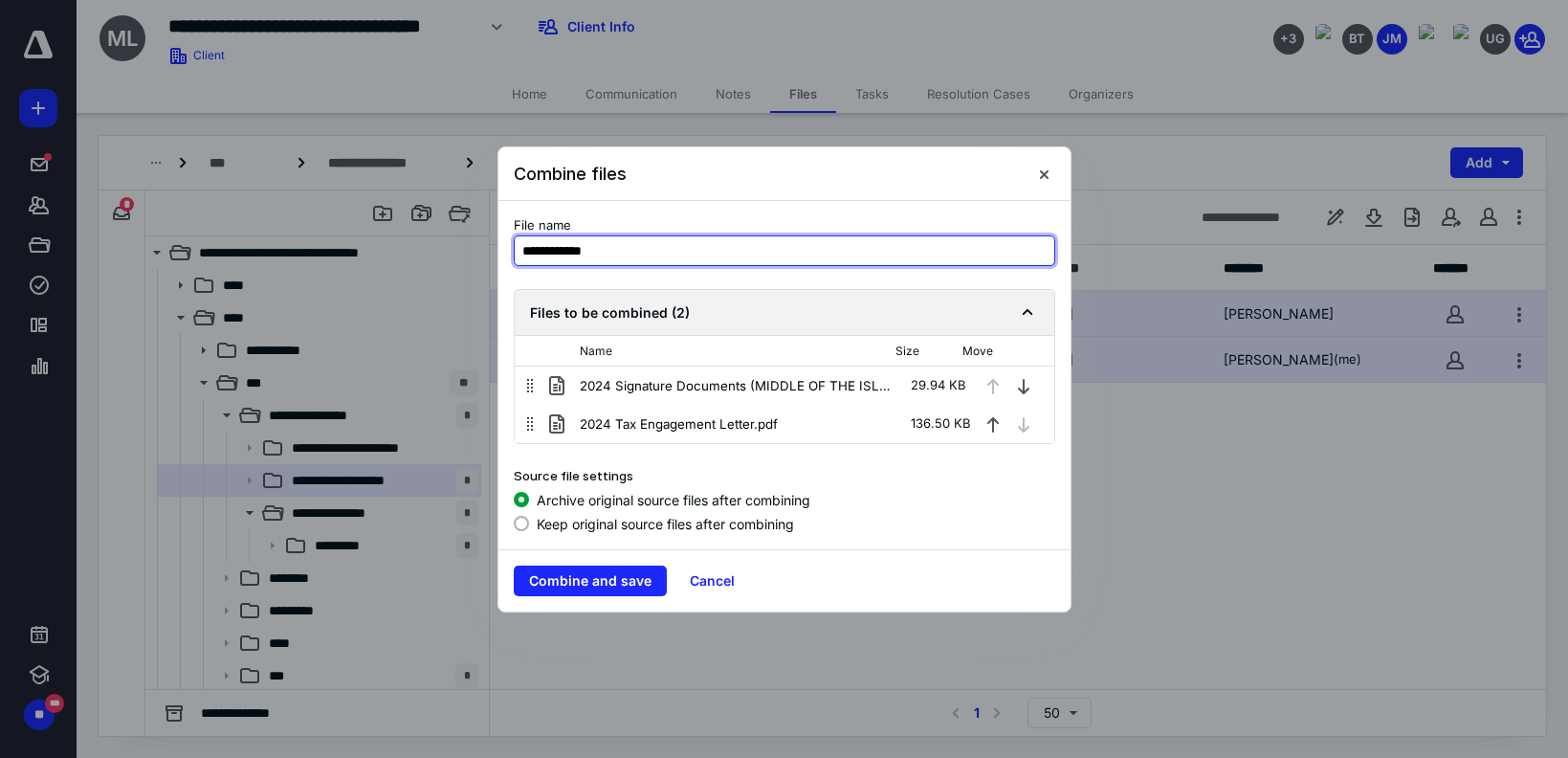 click on "**********" at bounding box center (784, 251) 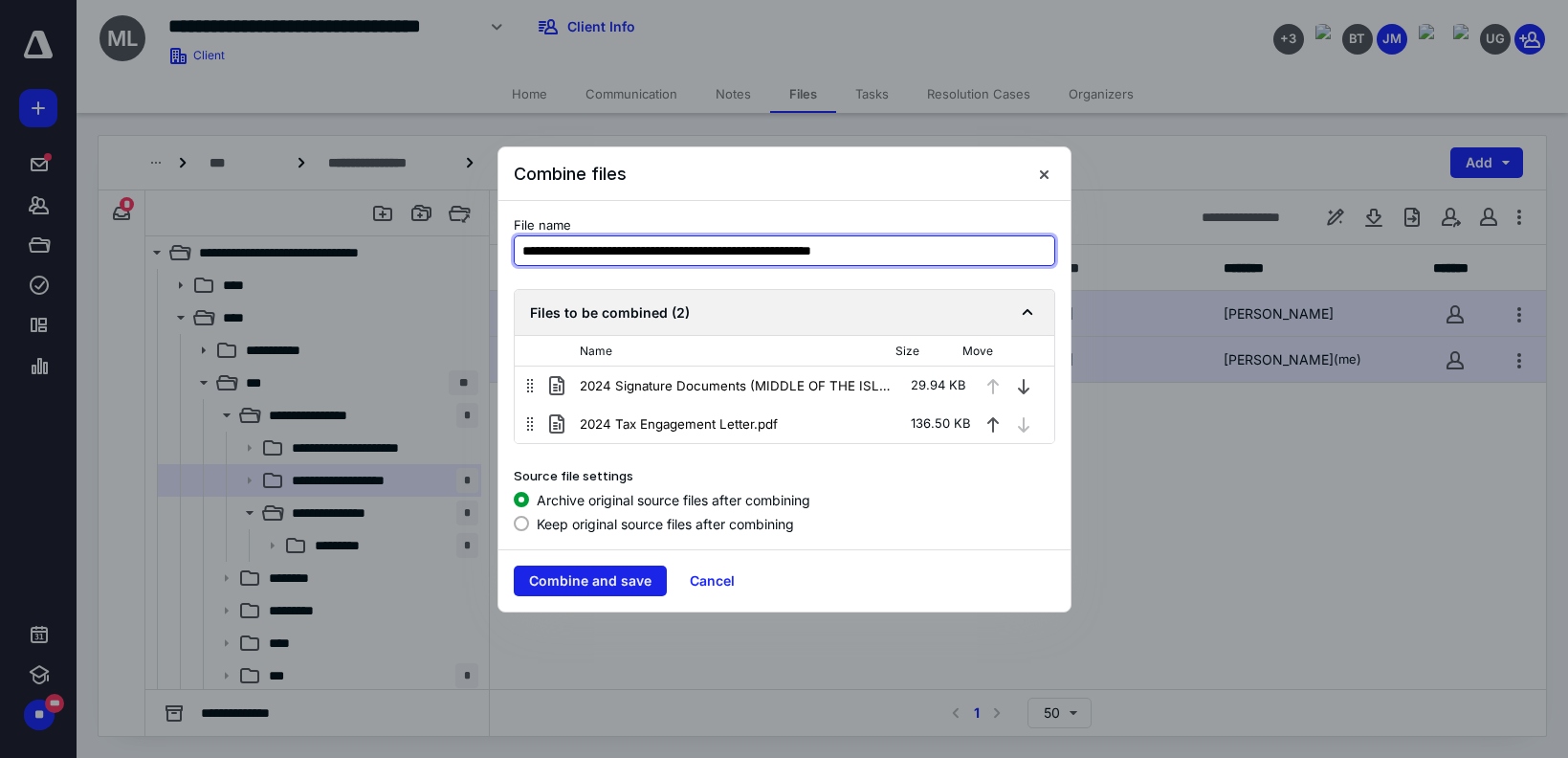 type on "**********" 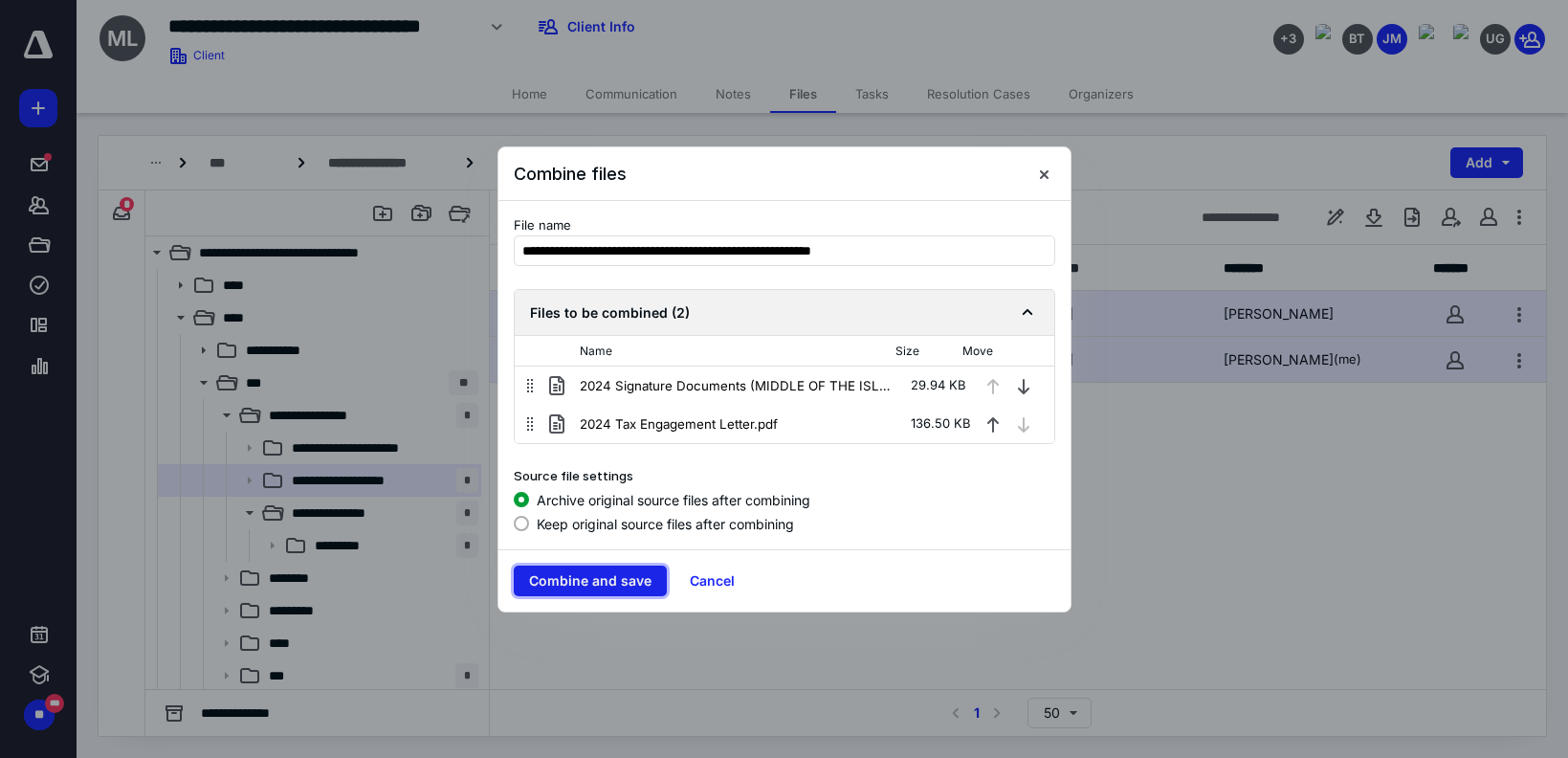 click on "Combine and save" at bounding box center [590, 581] 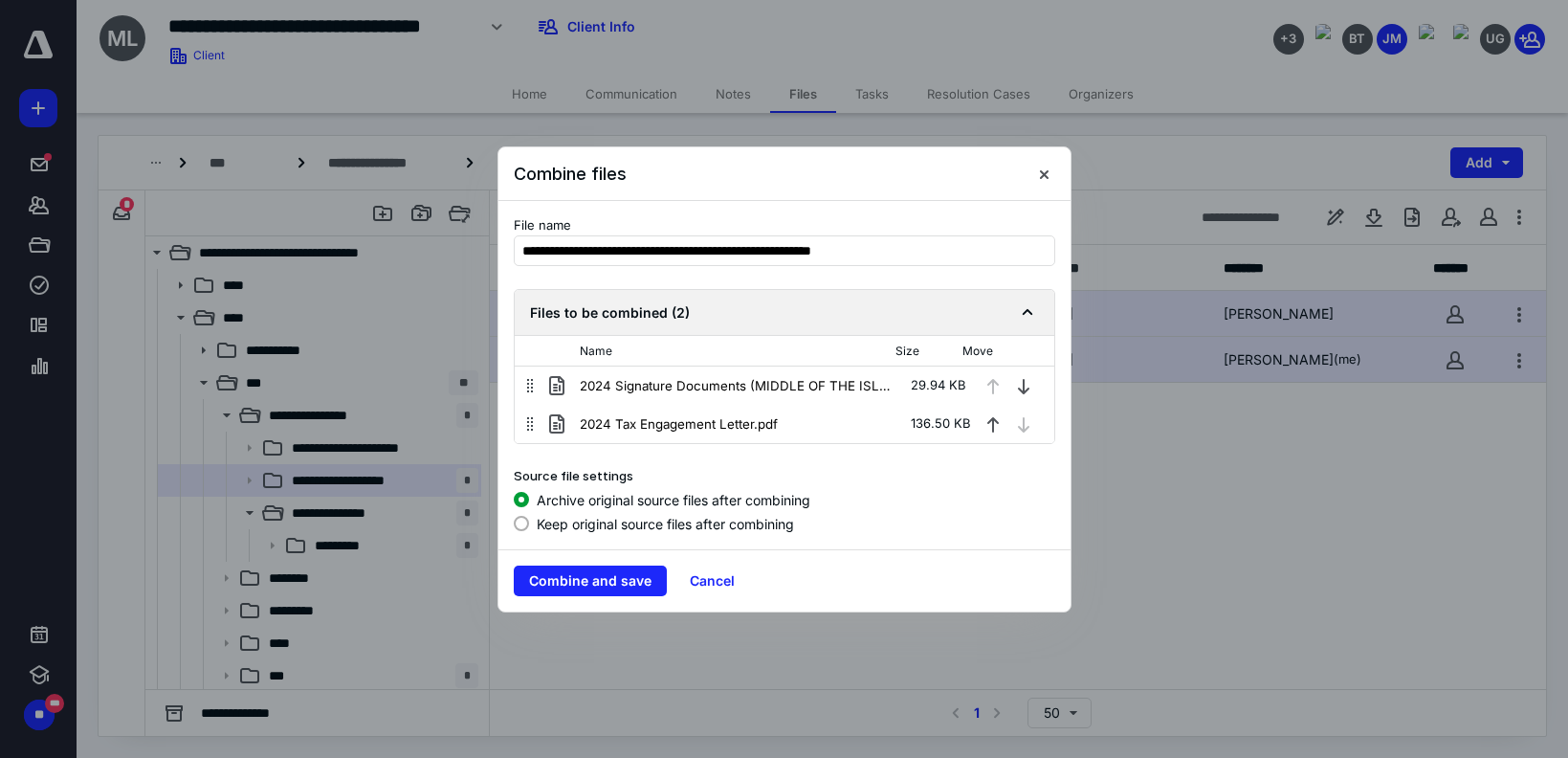 checkbox on "false" 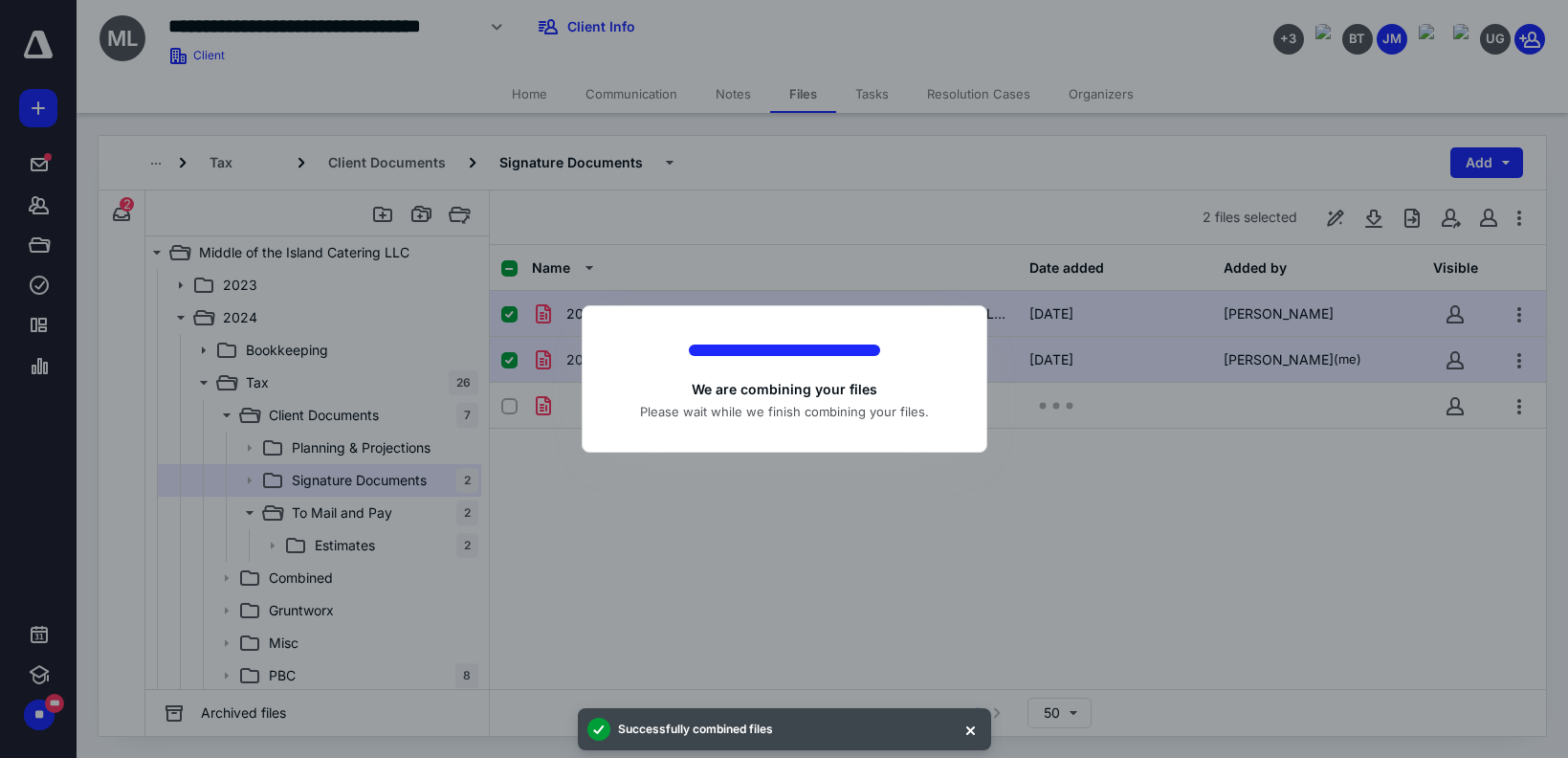 checkbox on "false" 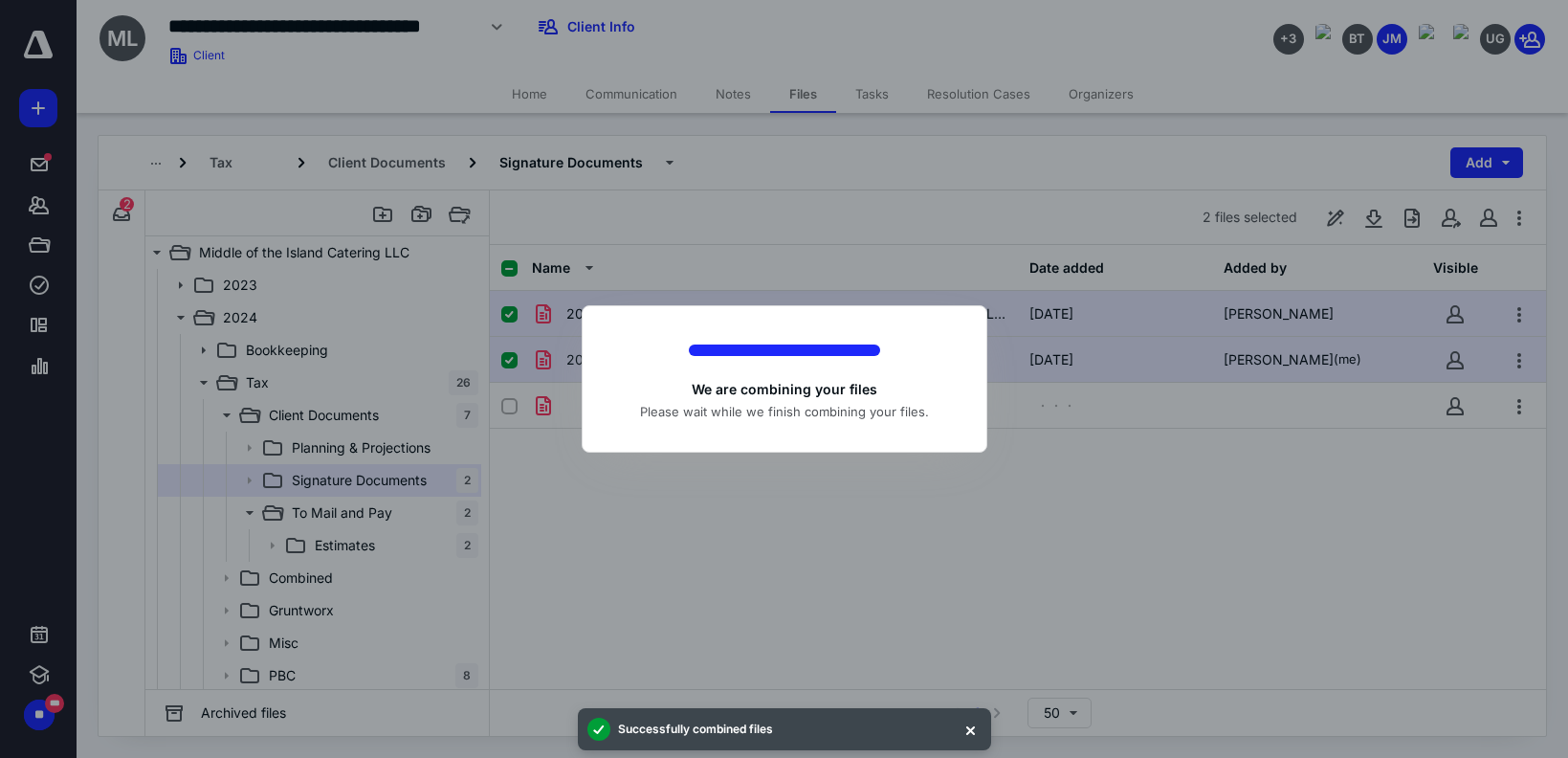 checkbox on "false" 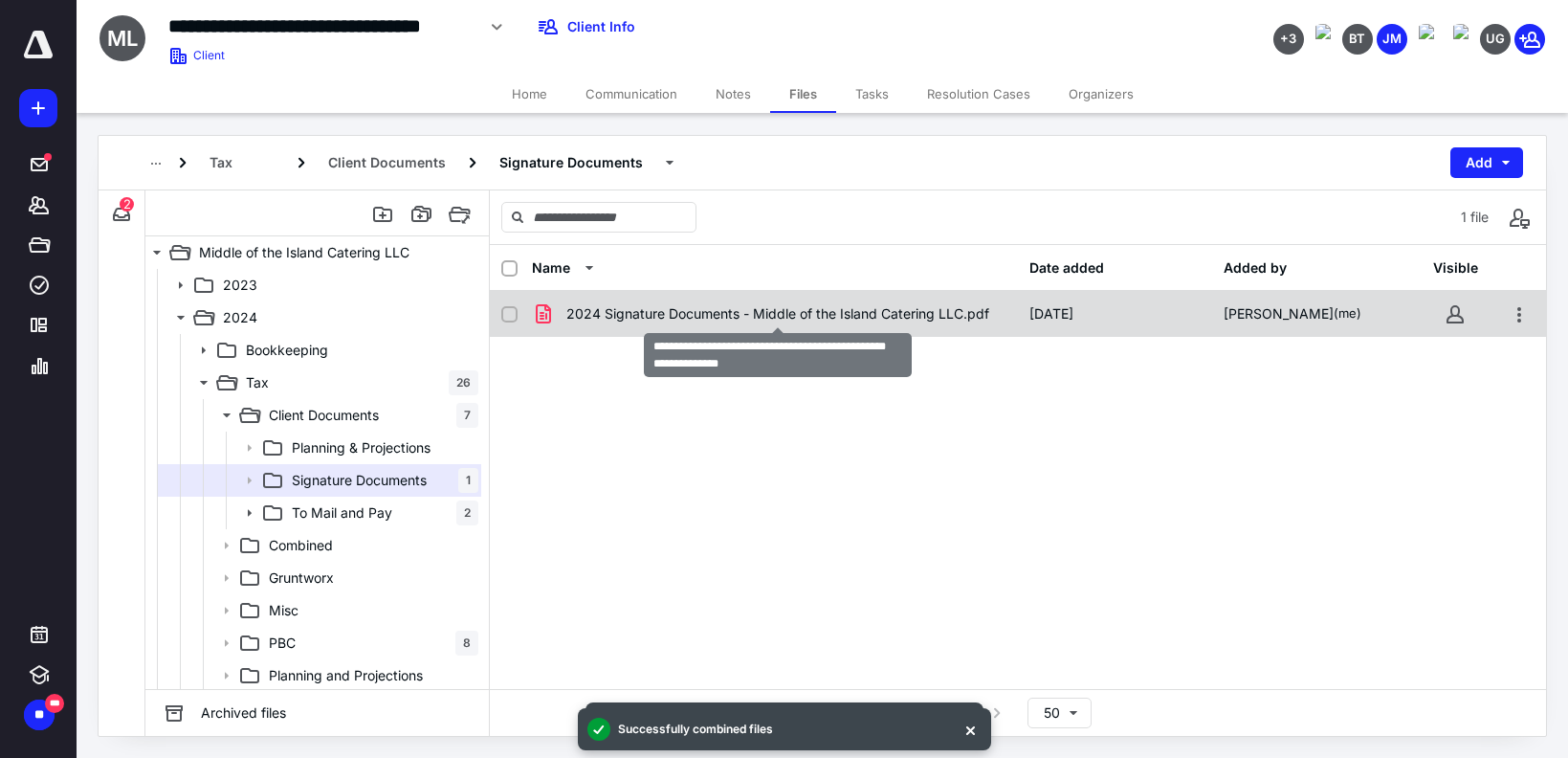 checkbox on "true" 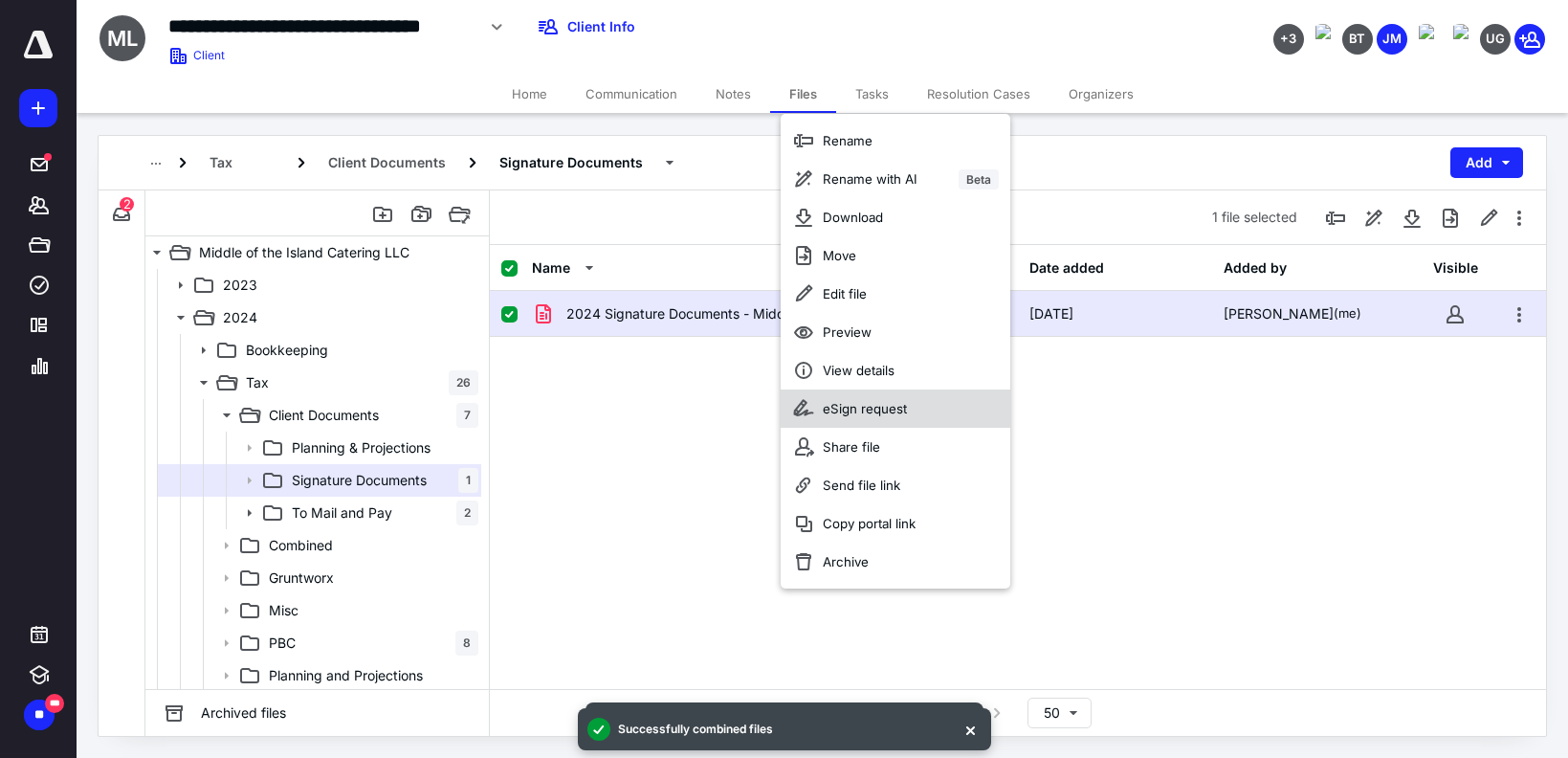 click on "eSign request" at bounding box center [865, 409] 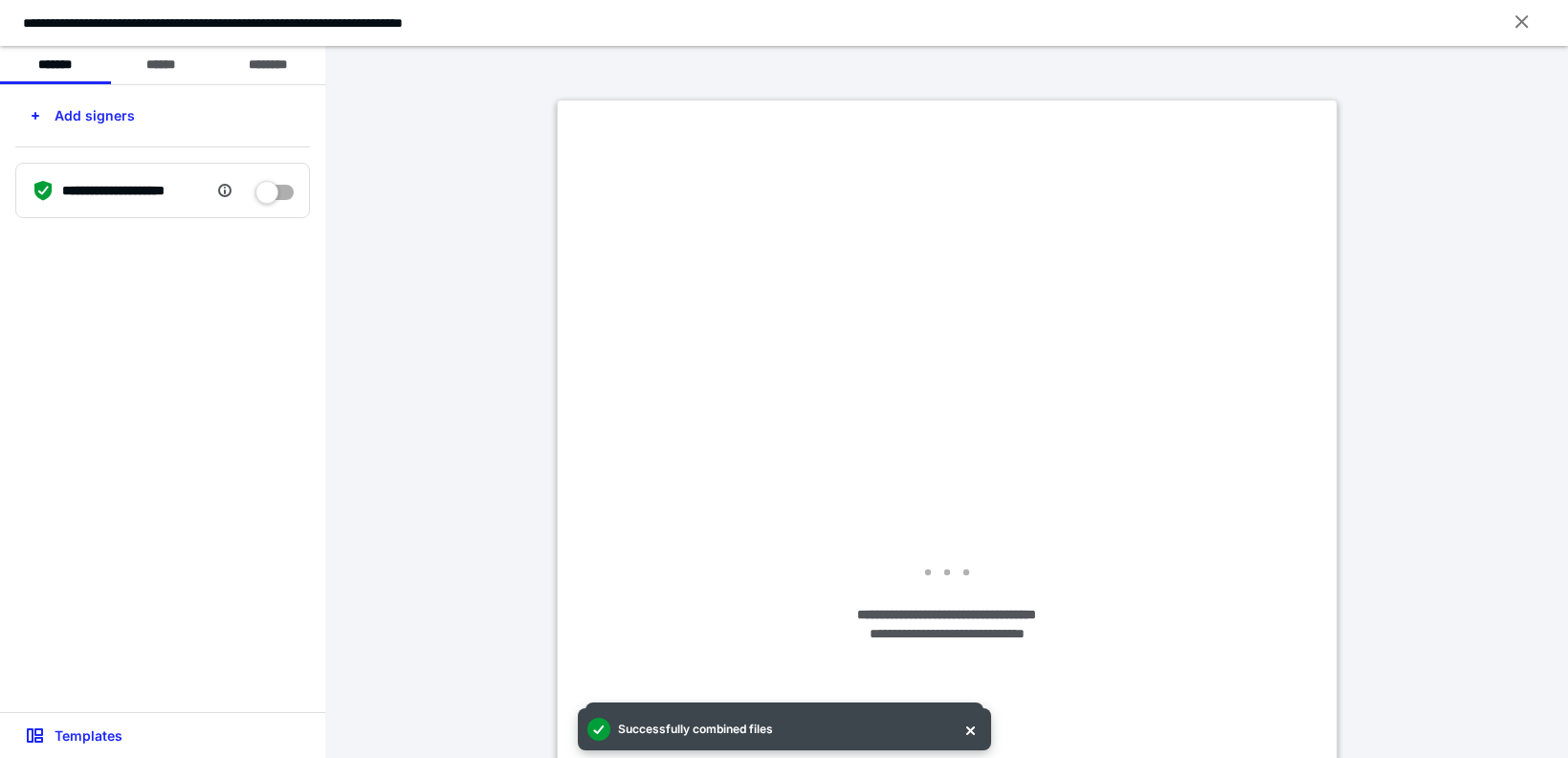 click at bounding box center (275, 186) 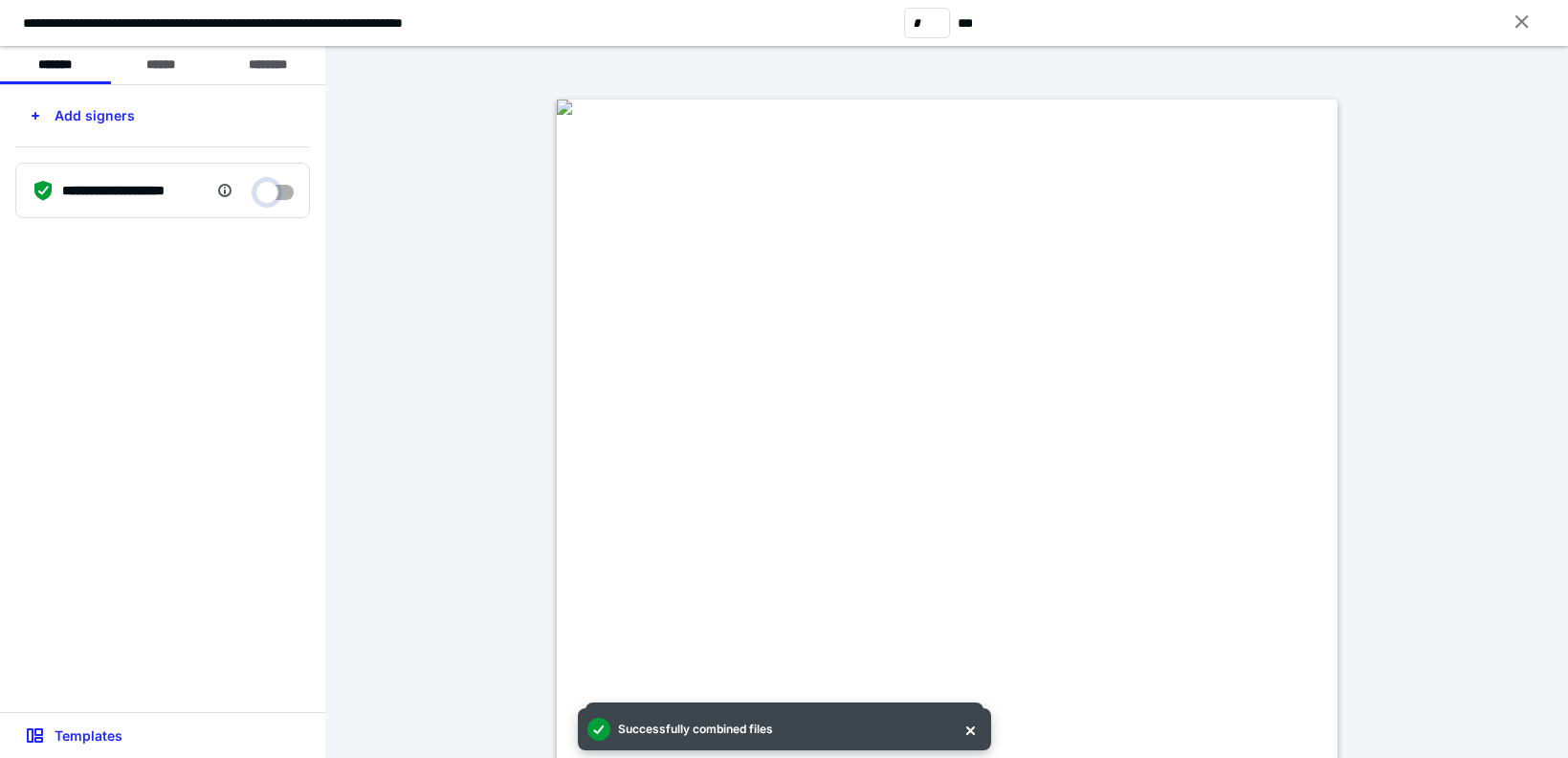 click at bounding box center (275, 188) 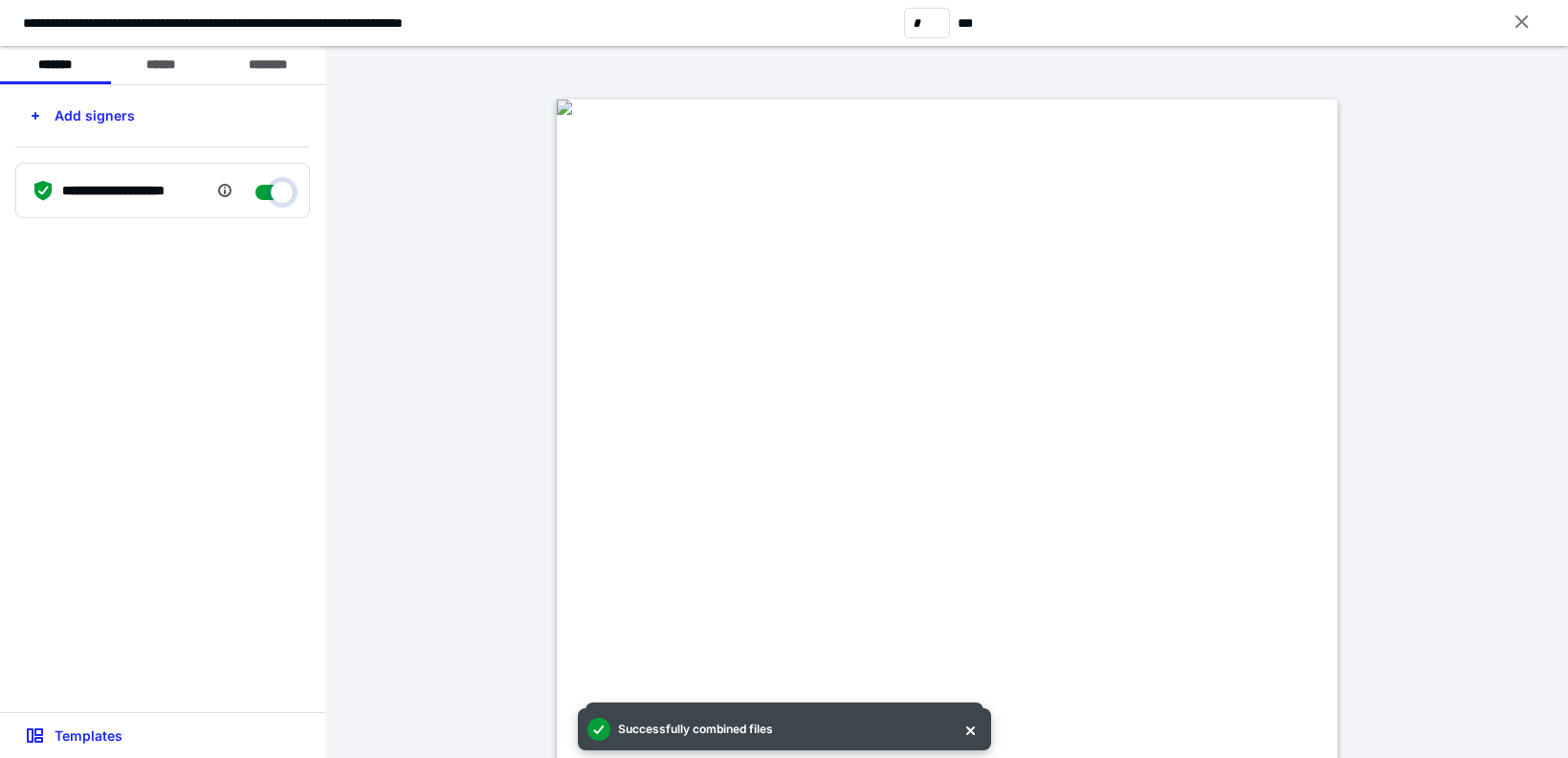 checkbox on "****" 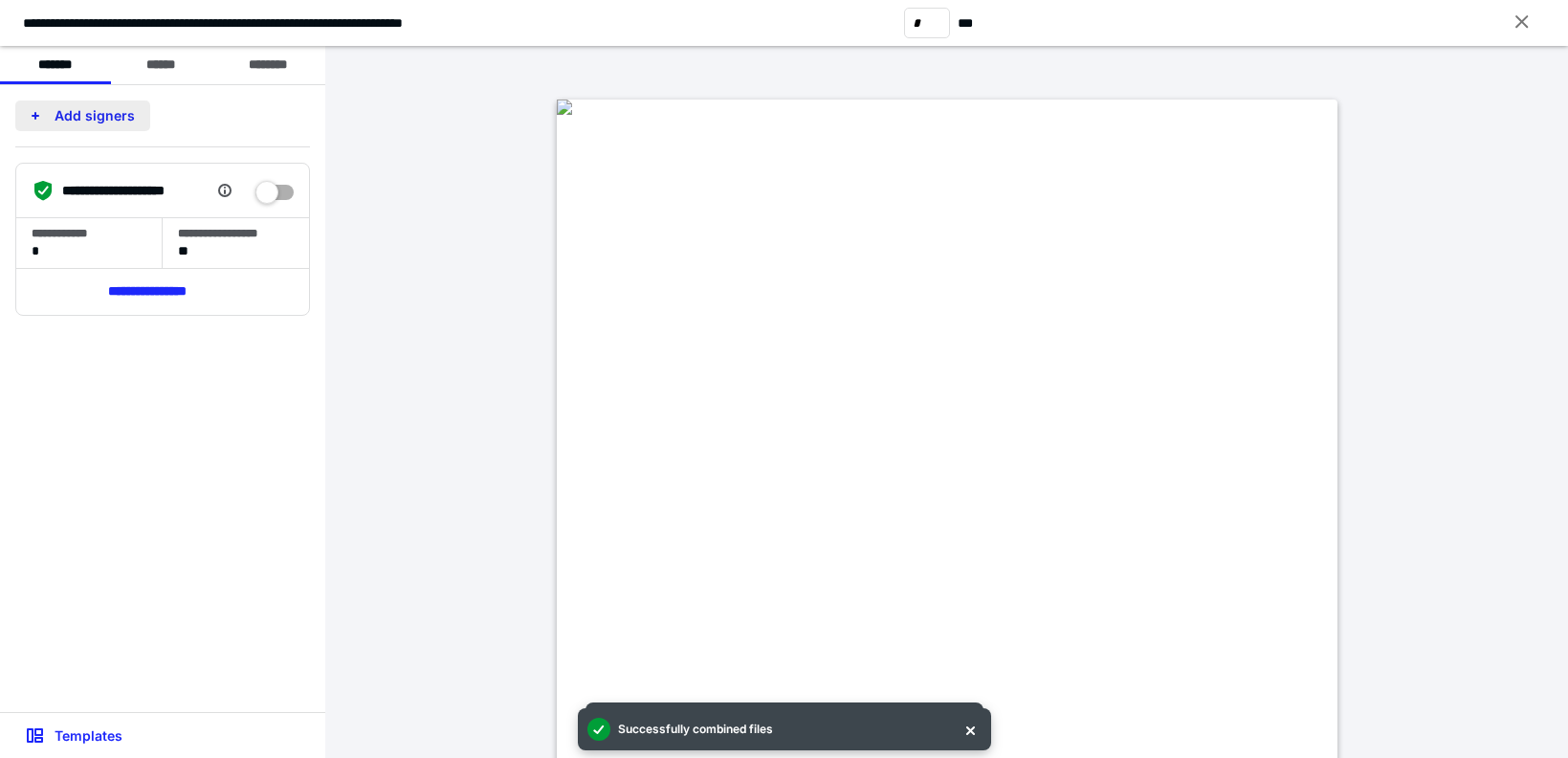 click on "Add signers" at bounding box center [82, 116] 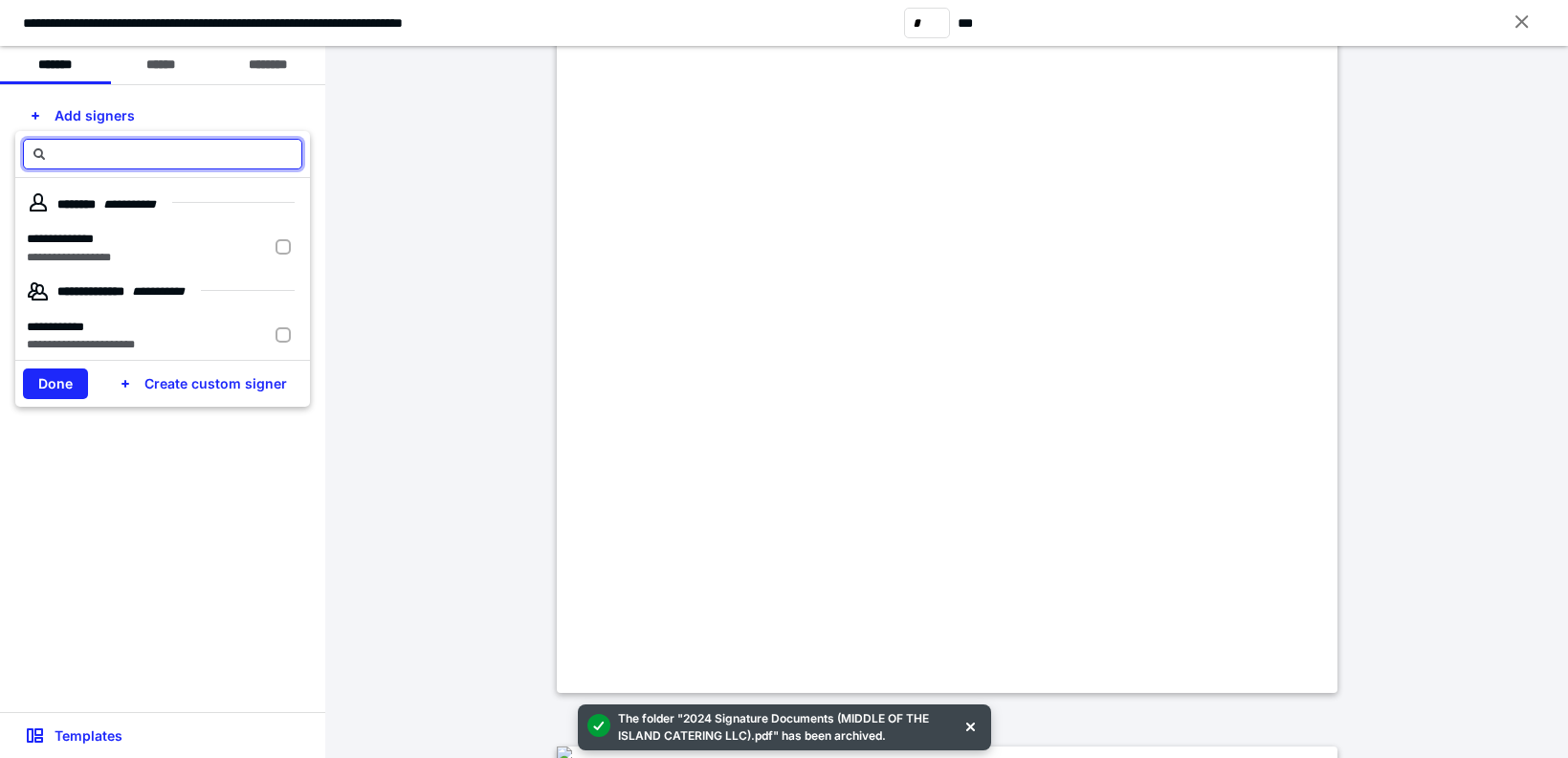scroll, scrollTop: 383, scrollLeft: 0, axis: vertical 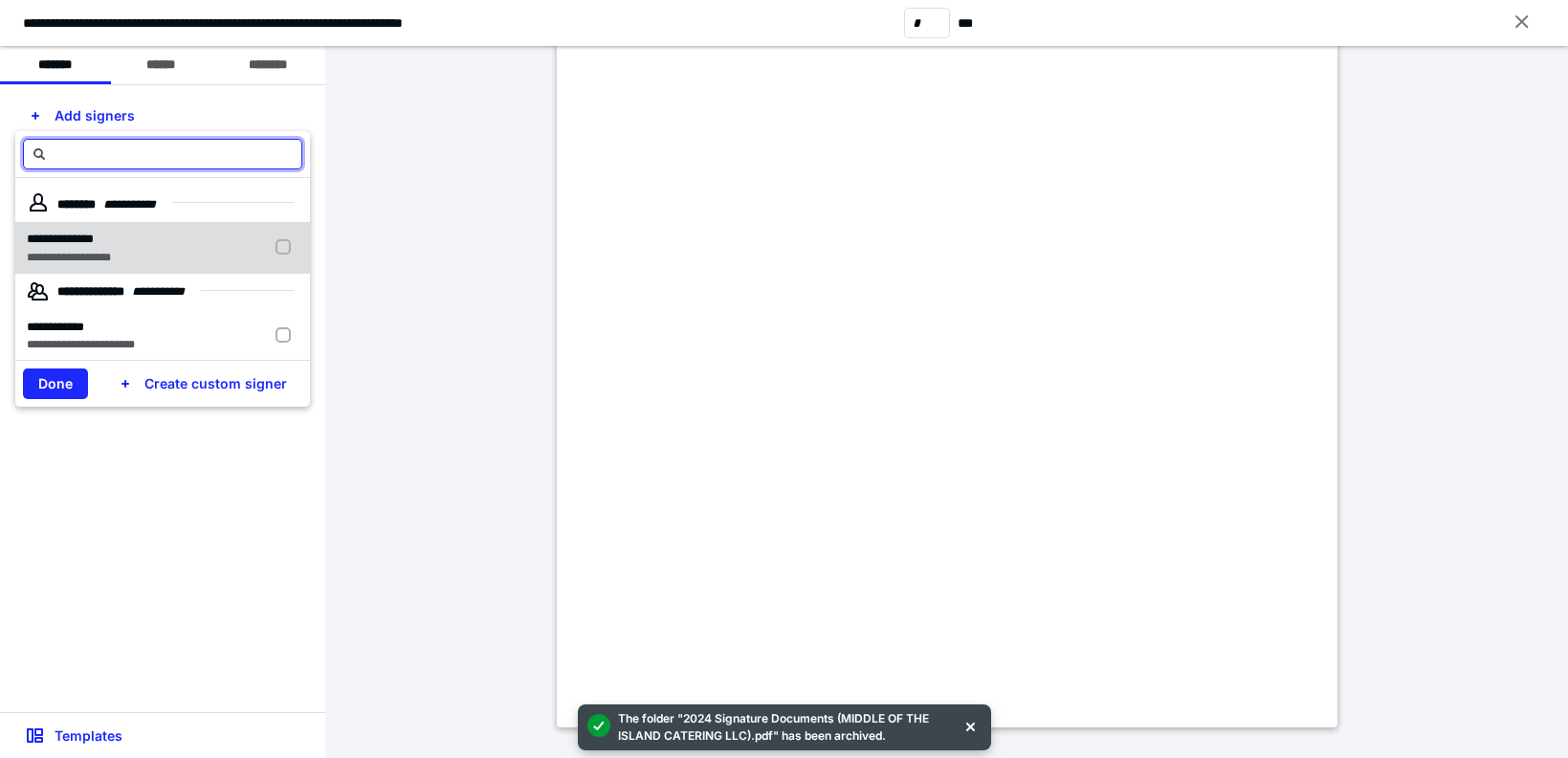 click at bounding box center (287, 248) 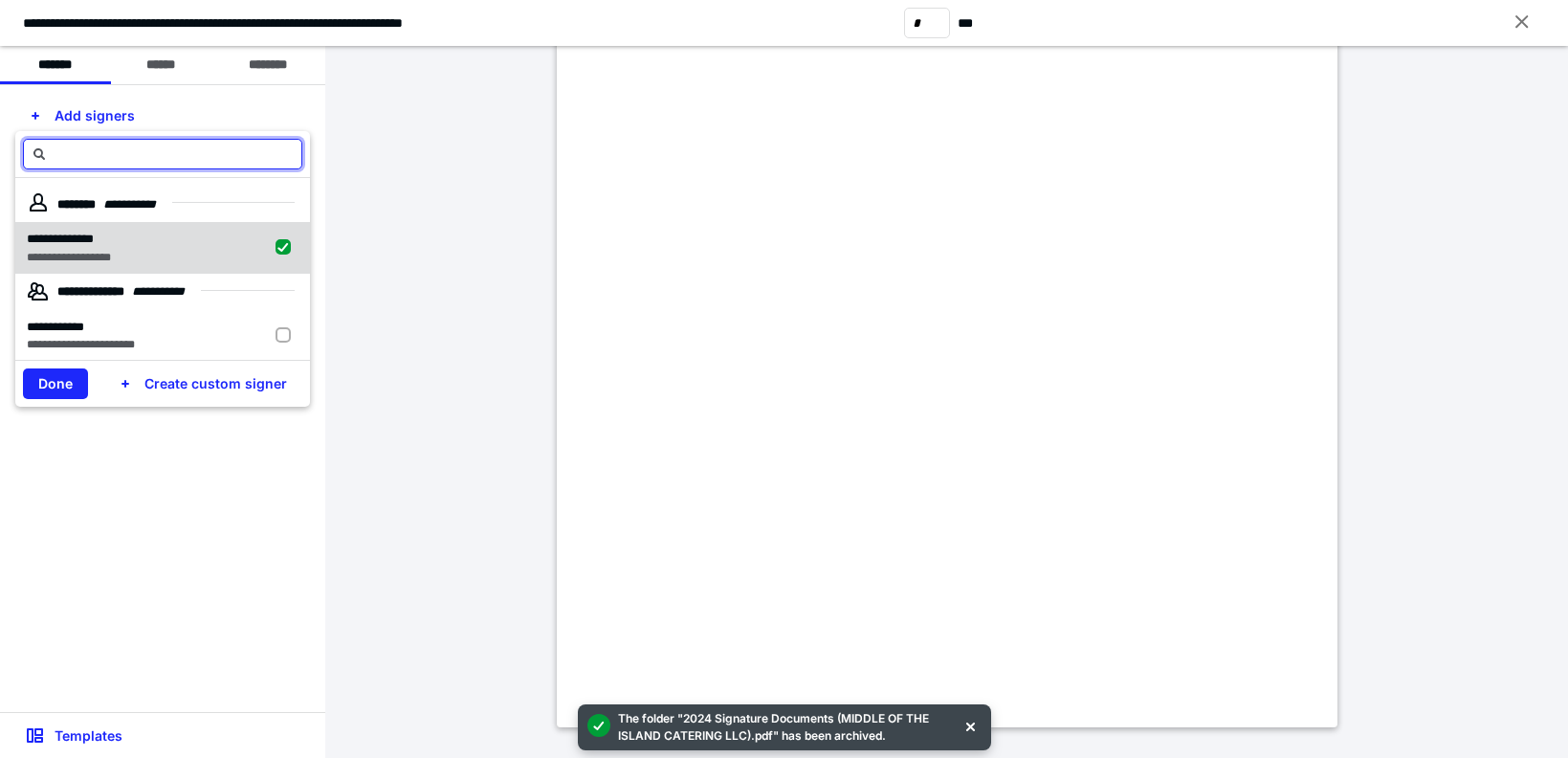 checkbox on "true" 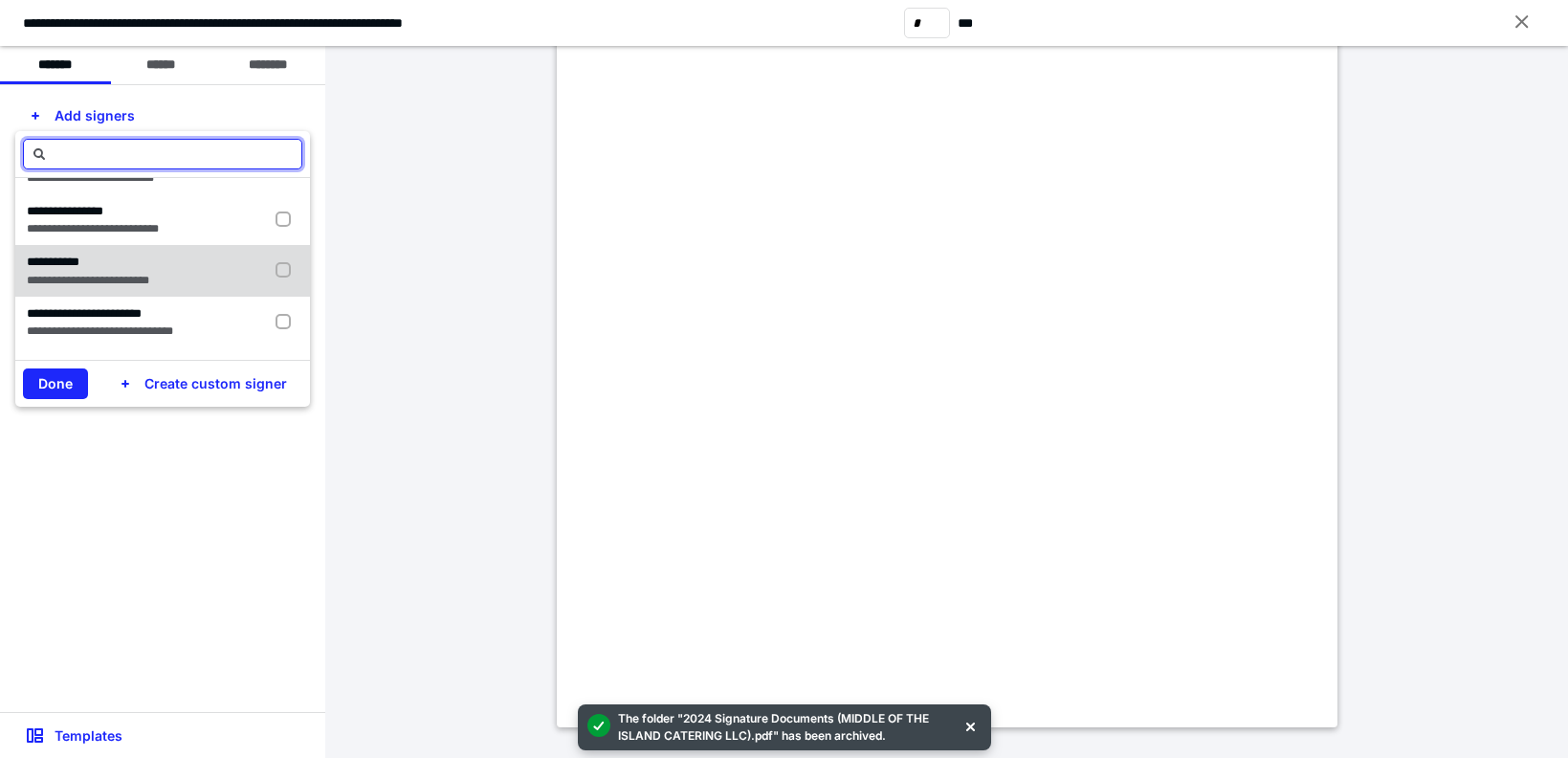 scroll, scrollTop: 287, scrollLeft: 0, axis: vertical 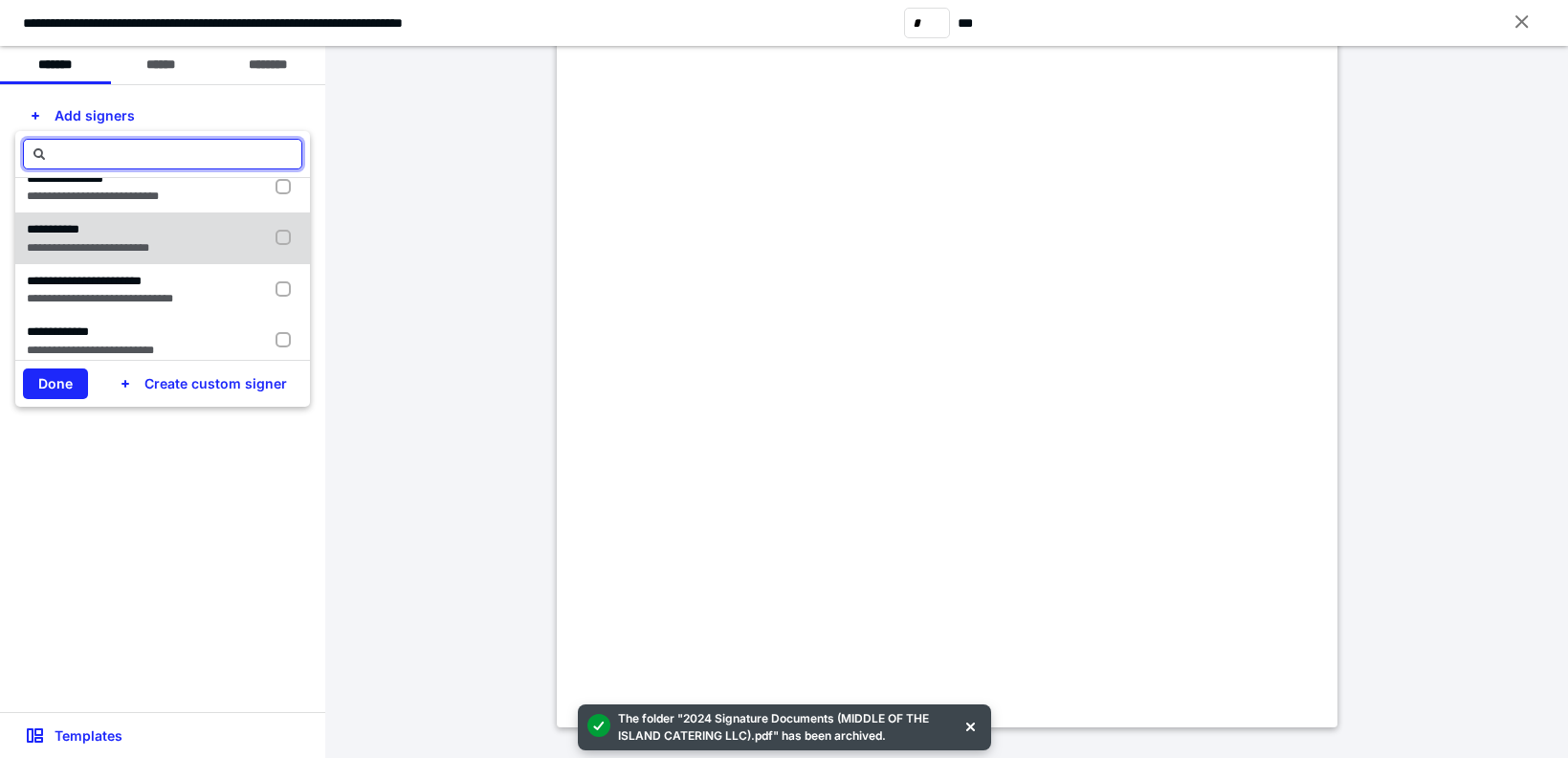 click on "**********" at bounding box center (88, 230) 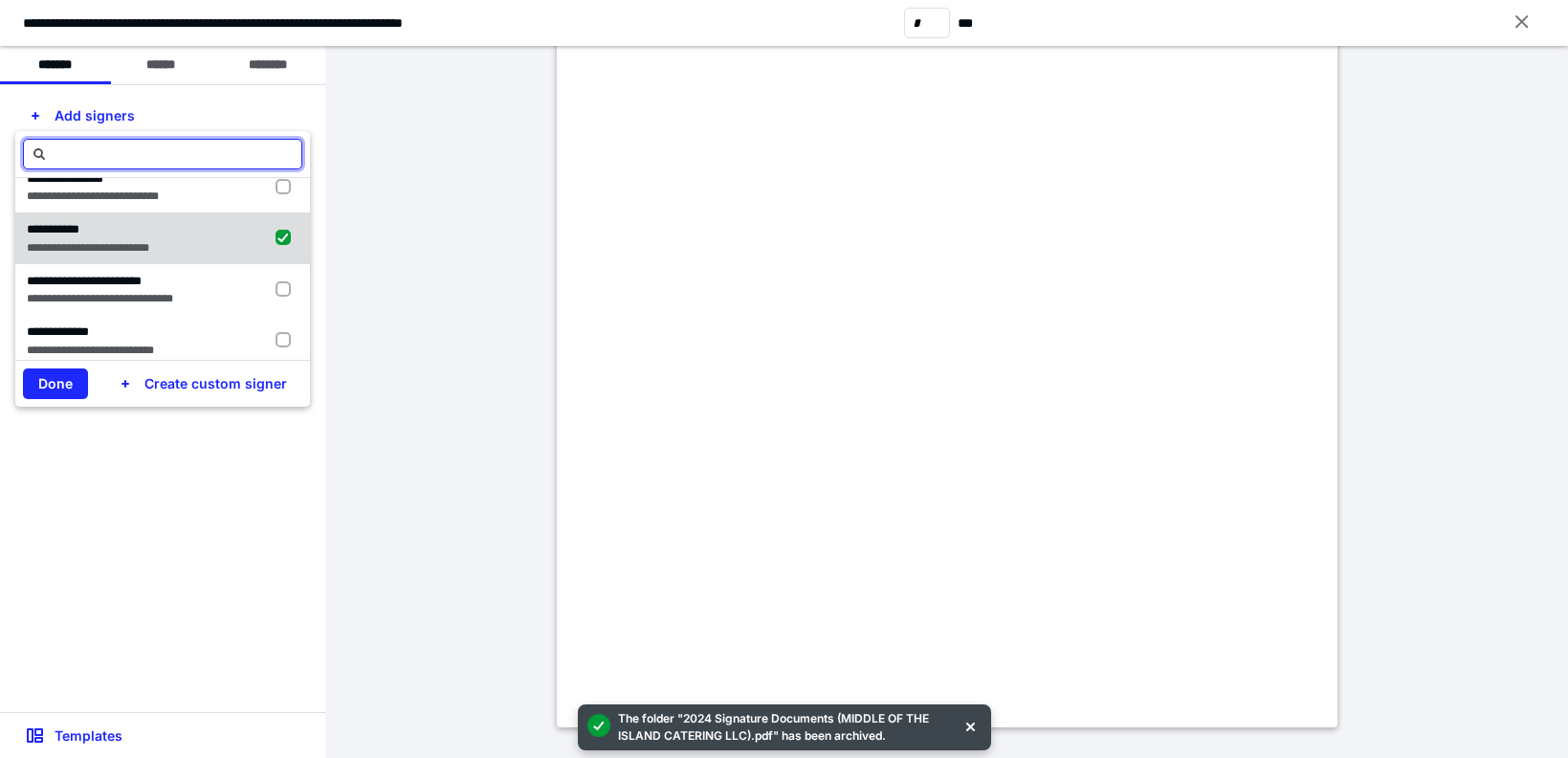 checkbox on "true" 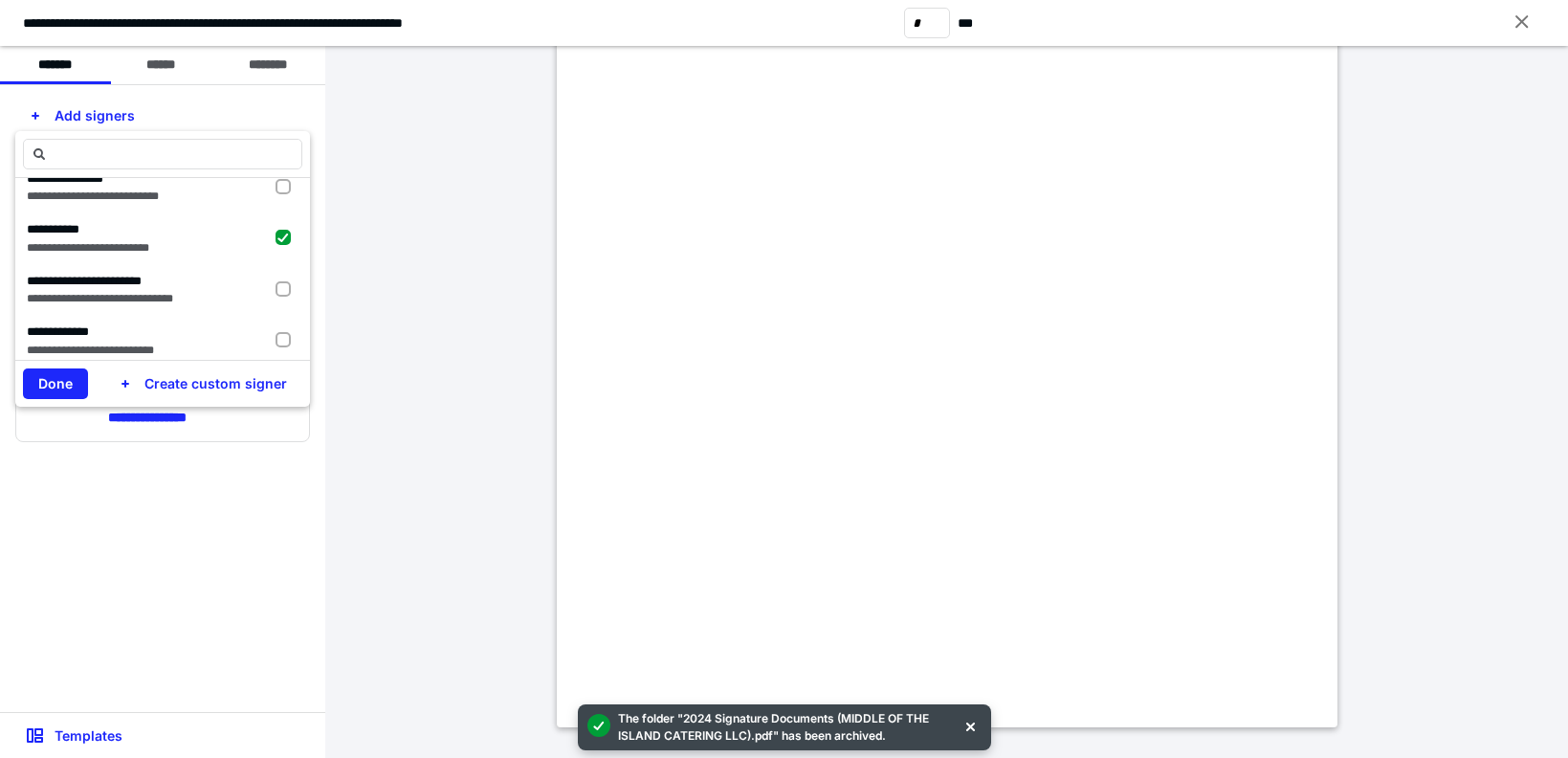drag, startPoint x: 61, startPoint y: 376, endPoint x: 90, endPoint y: 390, distance: 32.202484 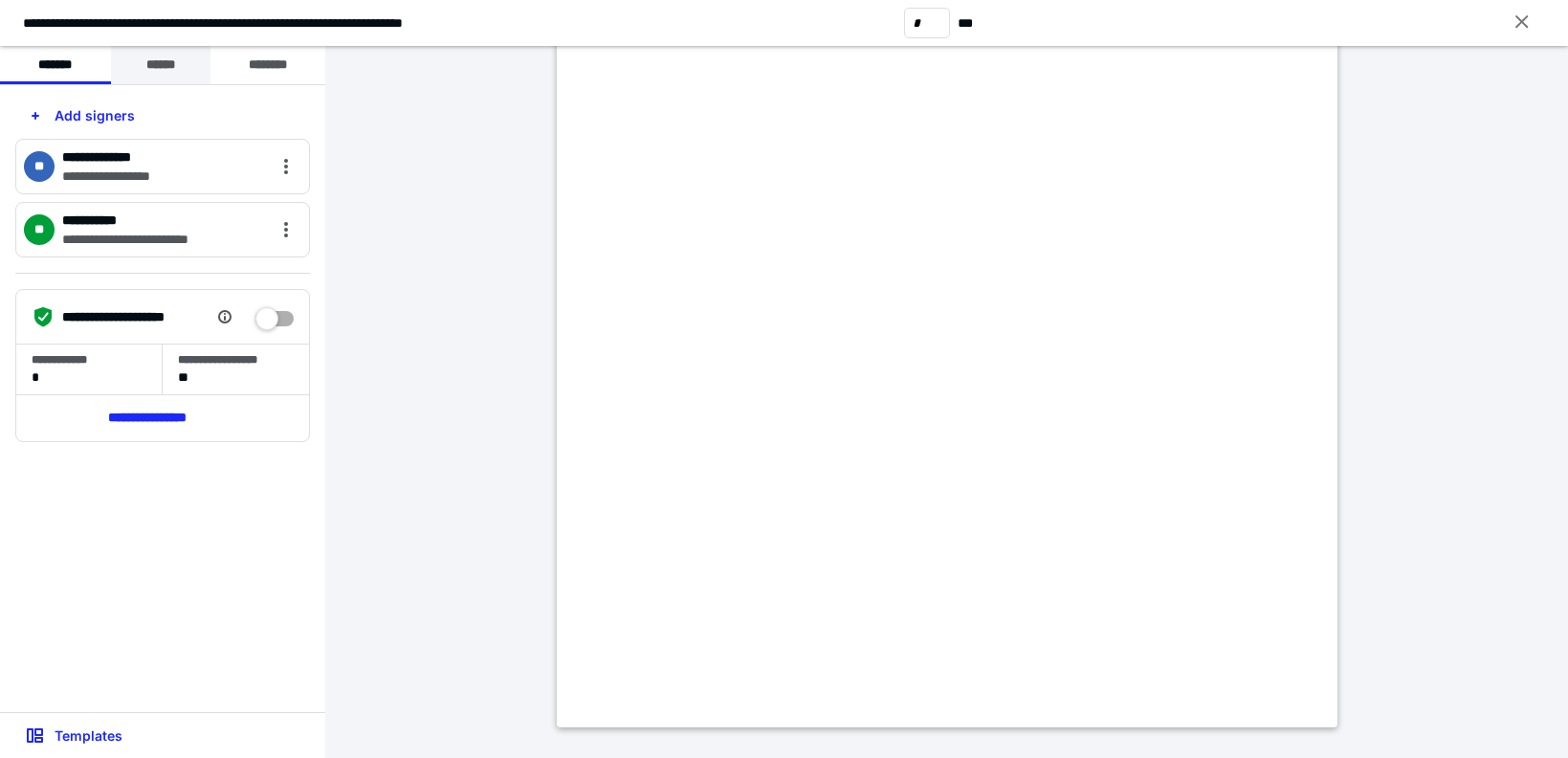 click on "******" at bounding box center [161, 65] 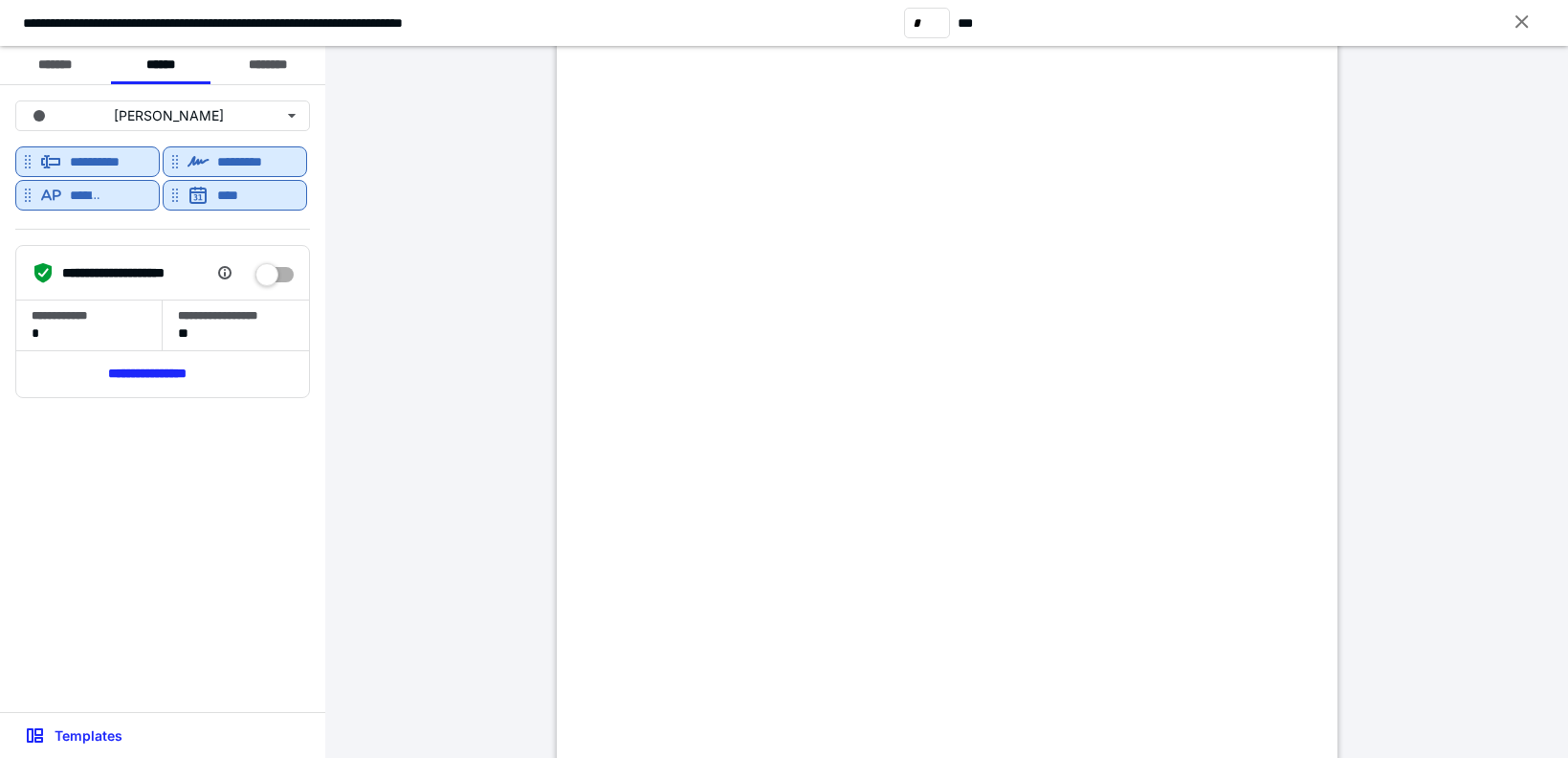scroll, scrollTop: 7561, scrollLeft: 0, axis: vertical 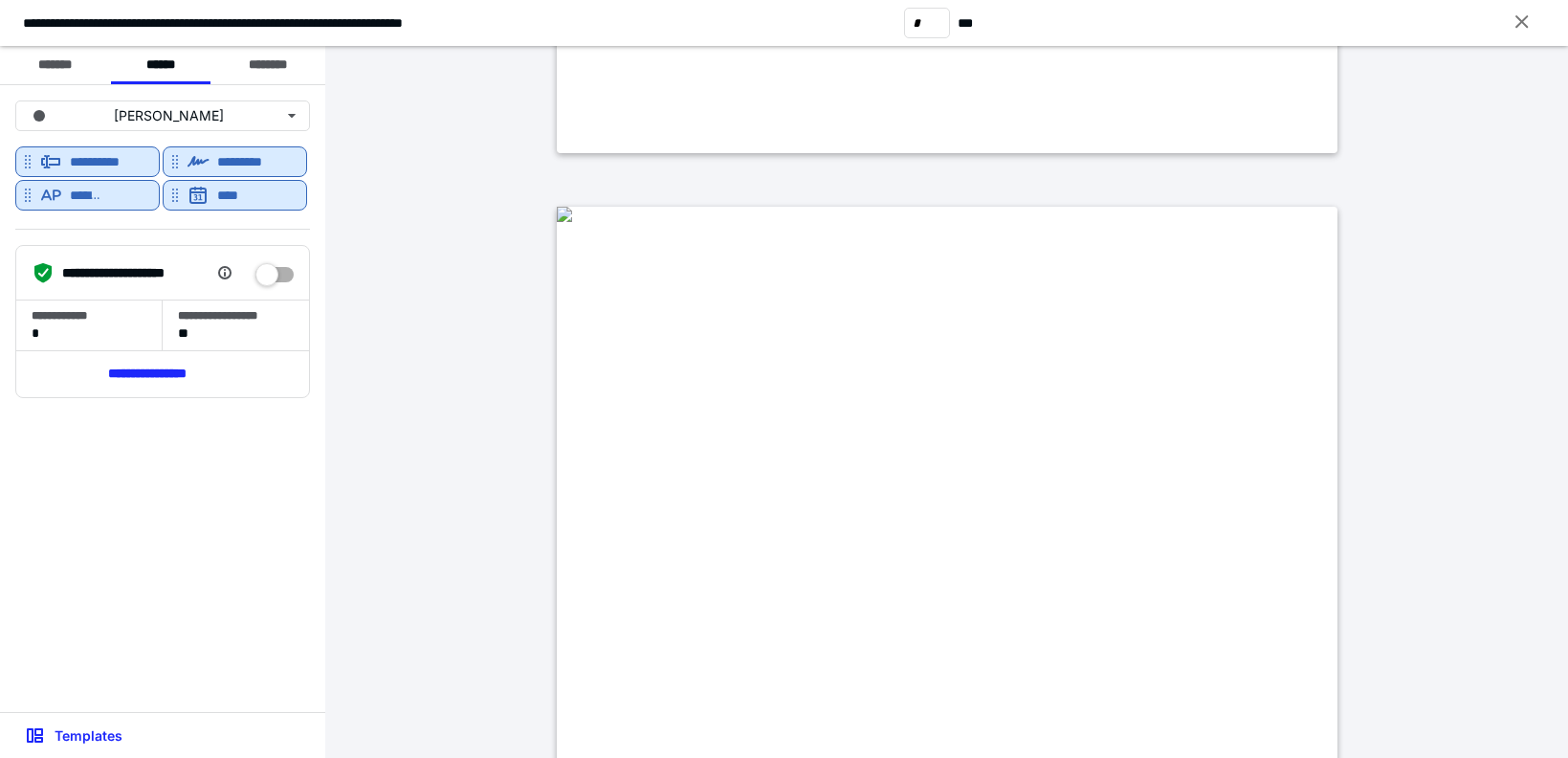 type on "*" 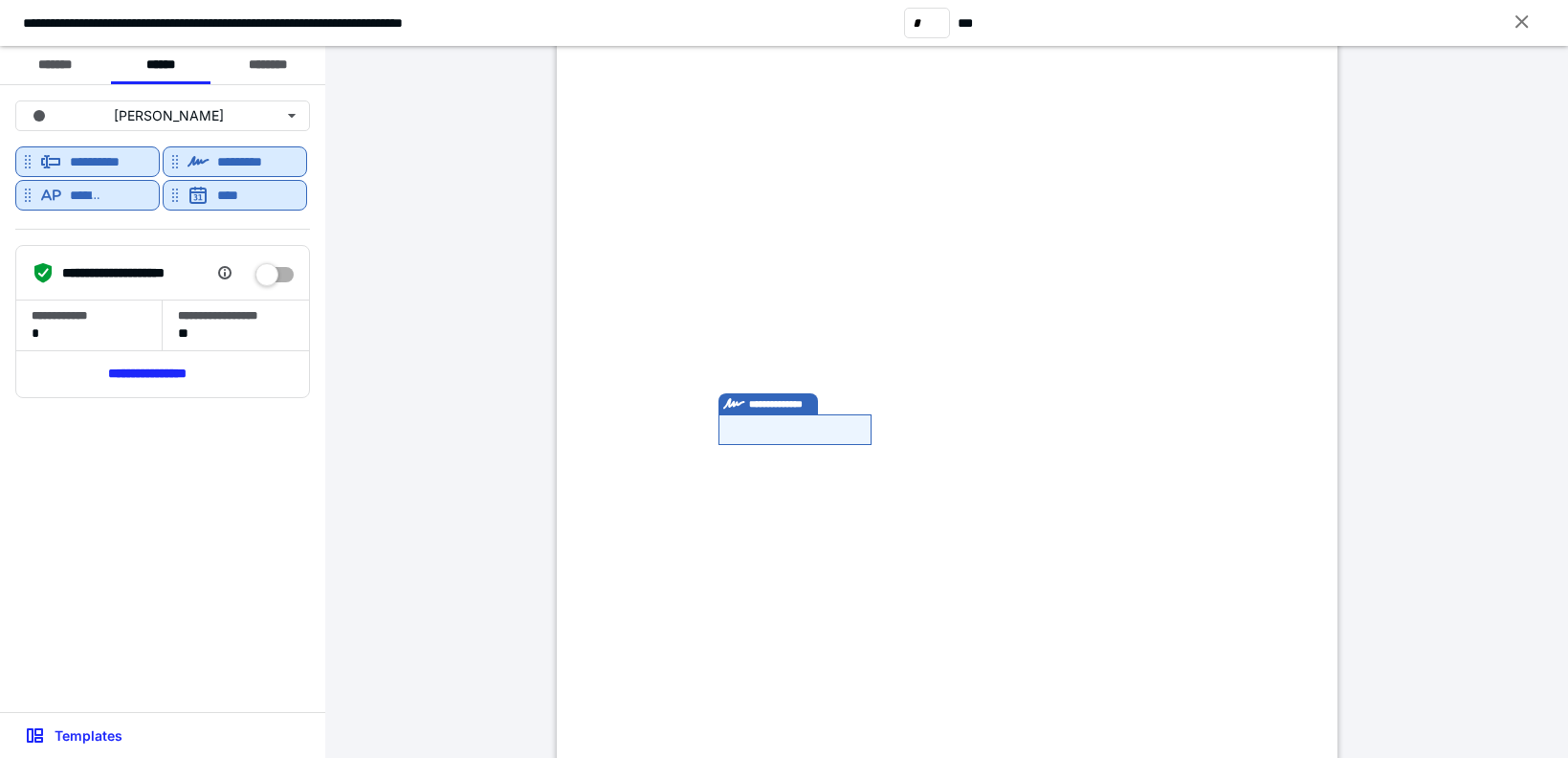 scroll, scrollTop: 383, scrollLeft: 0, axis: vertical 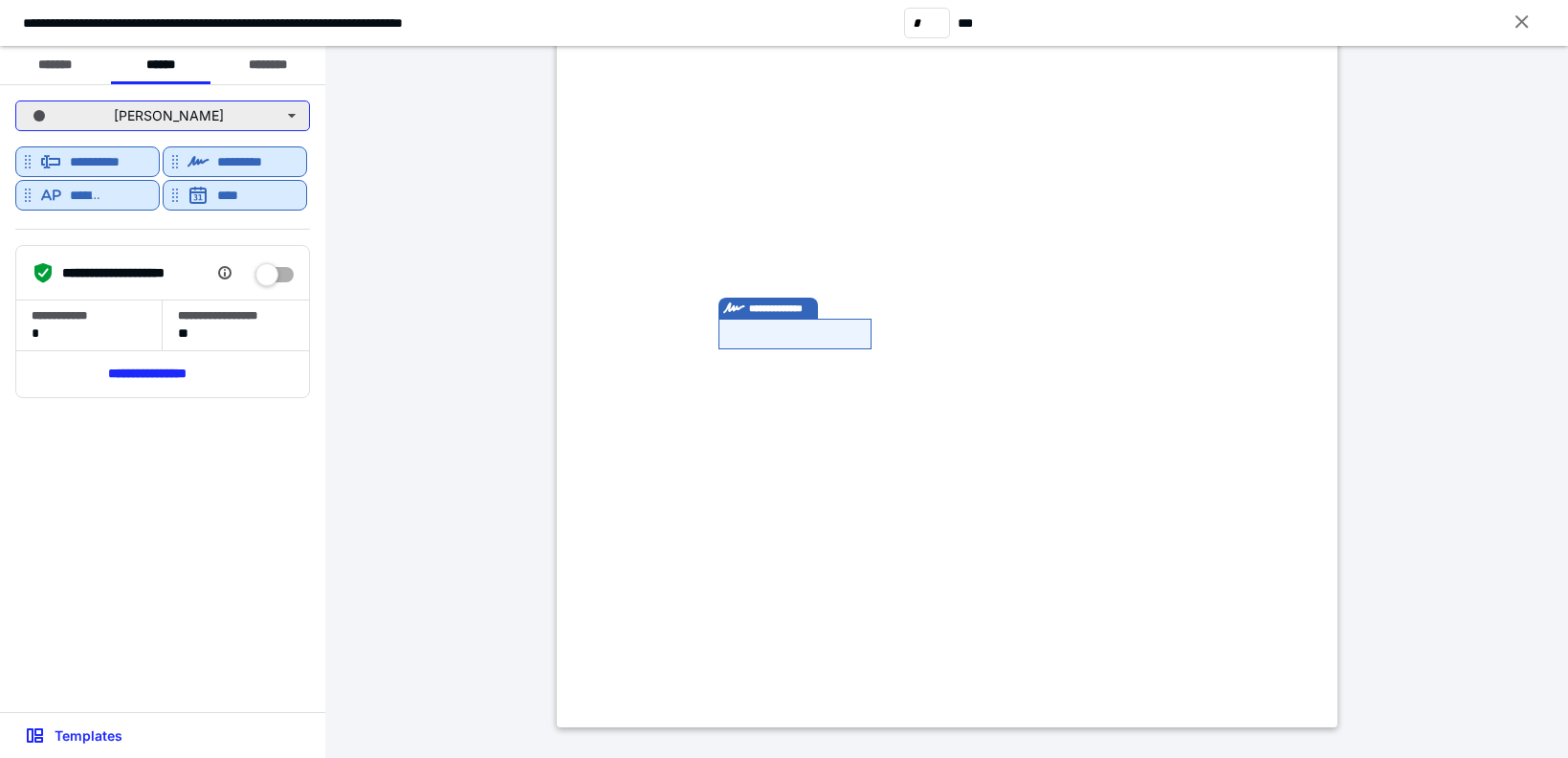 click on "carlton rogers" at bounding box center (163, 116) 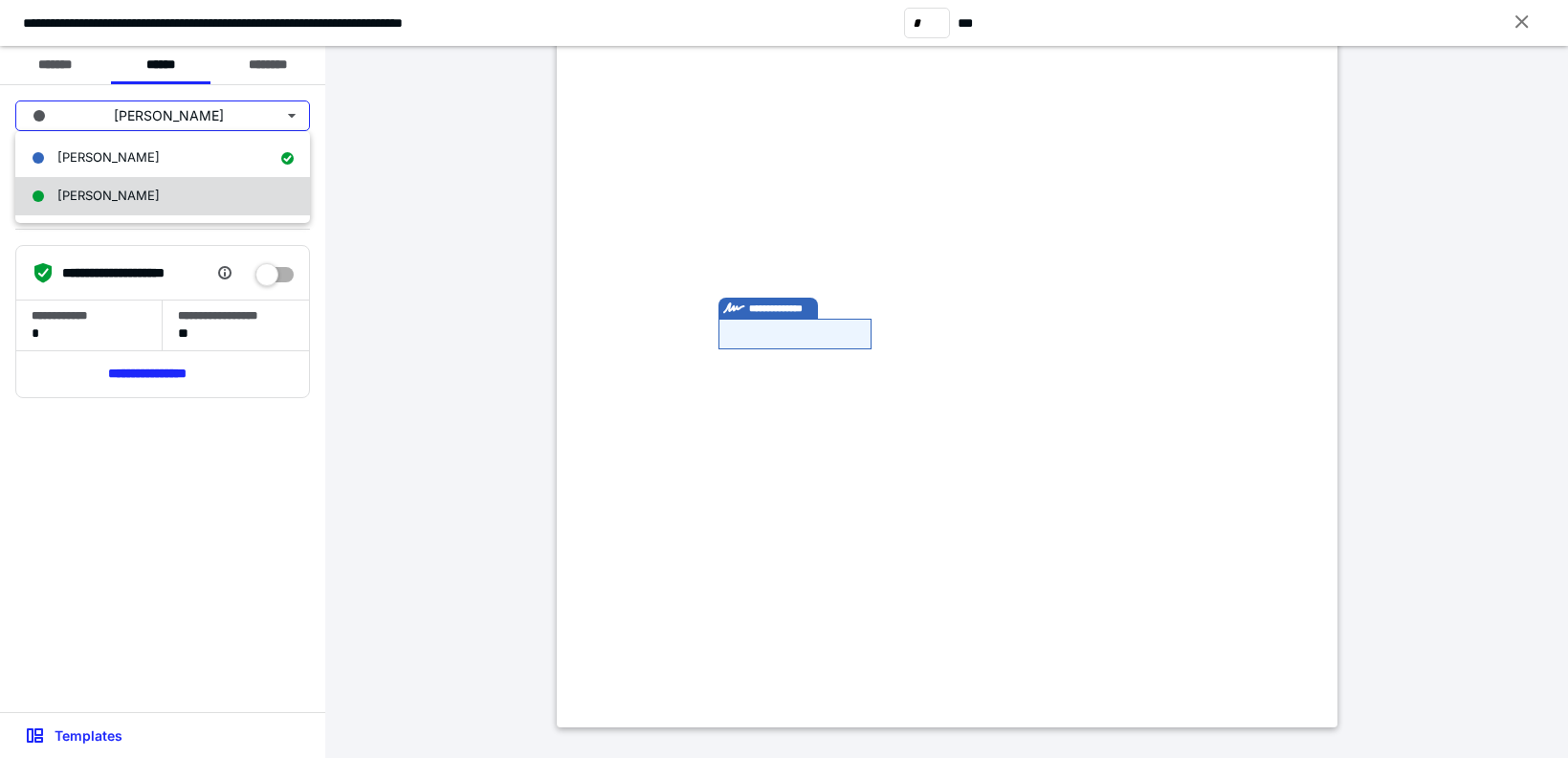 click on "[PERSON_NAME]" at bounding box center (163, 196) 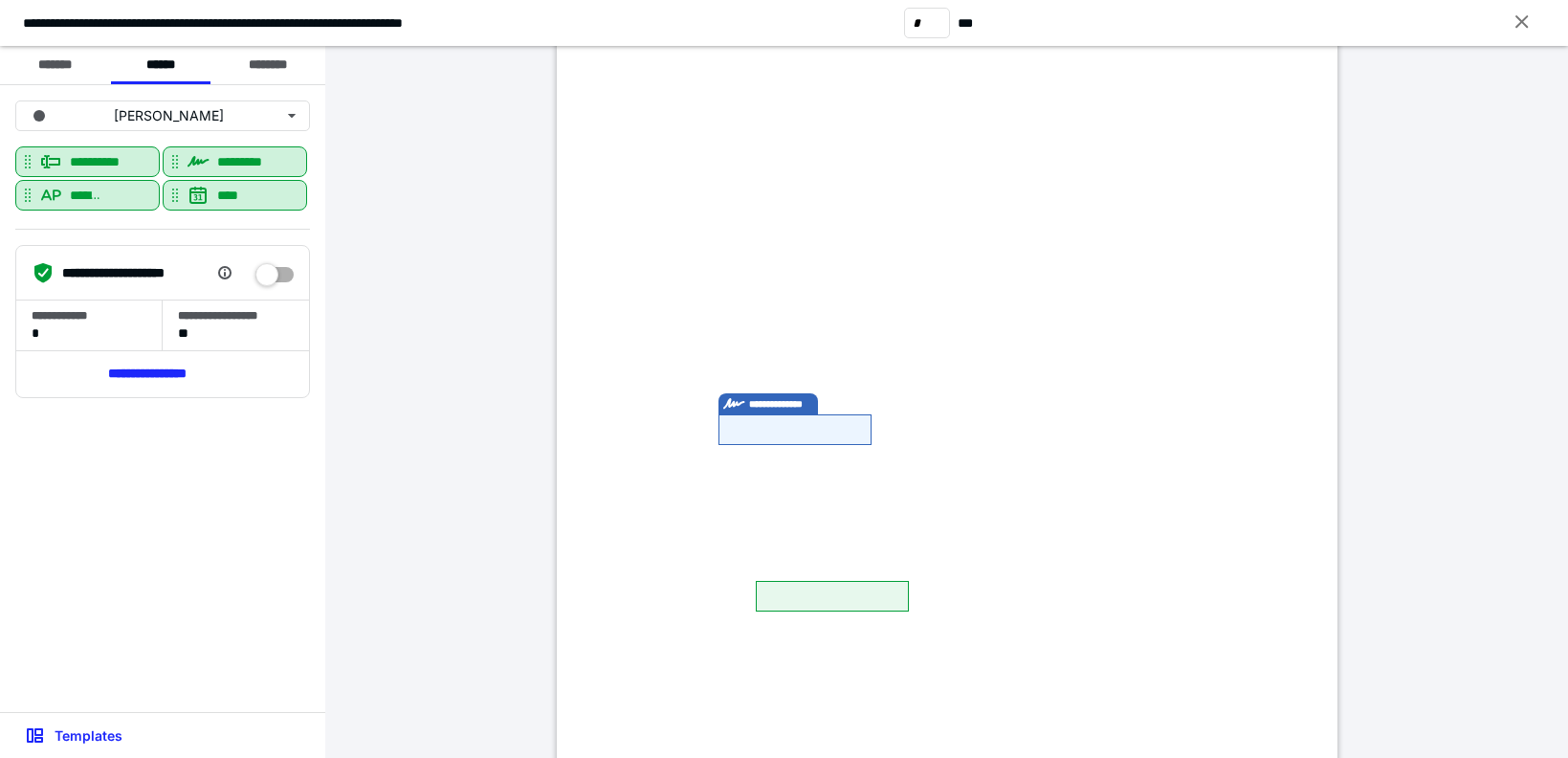 scroll, scrollTop: 0, scrollLeft: 0, axis: both 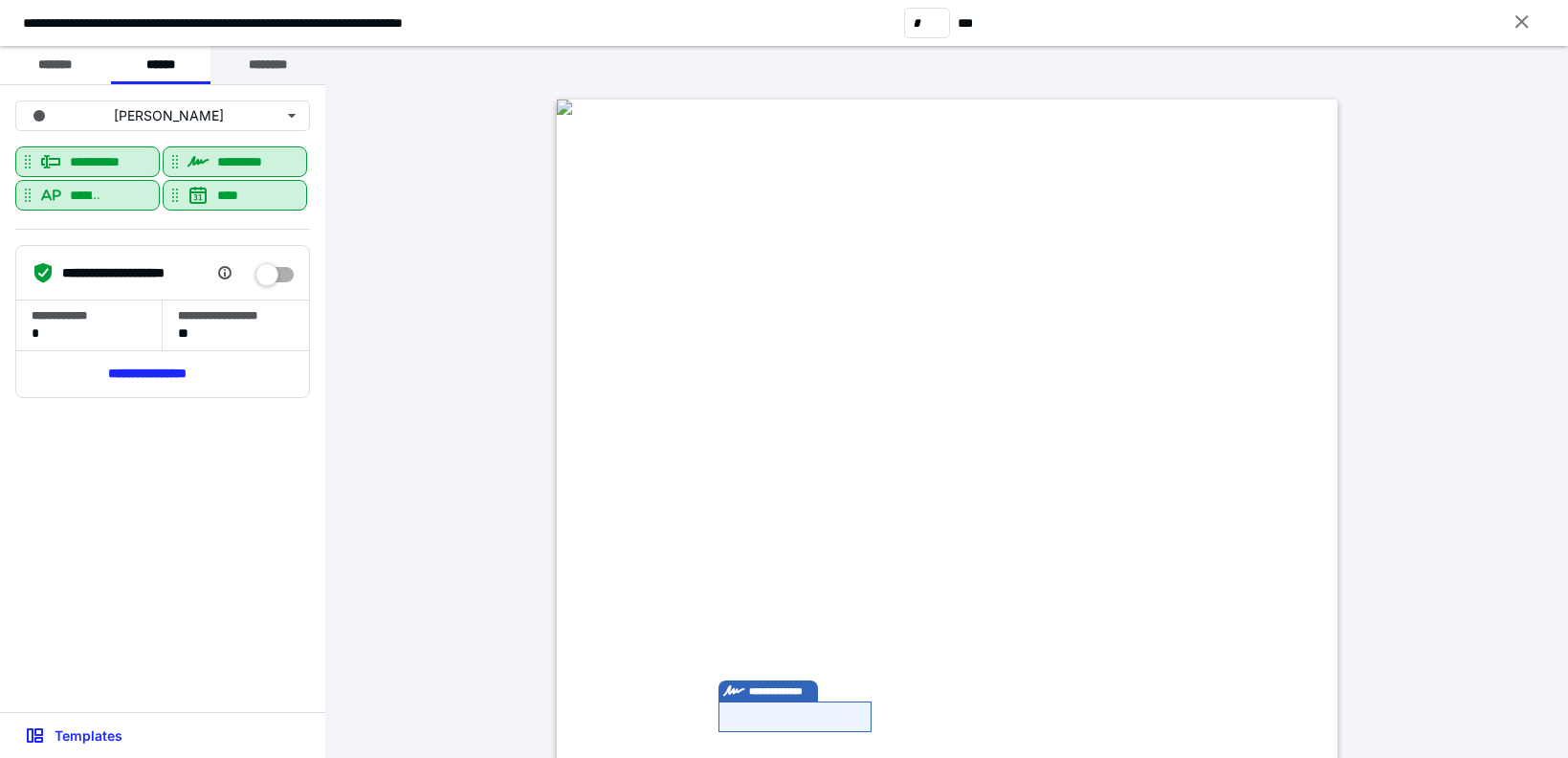 click on "********" at bounding box center (268, 65) 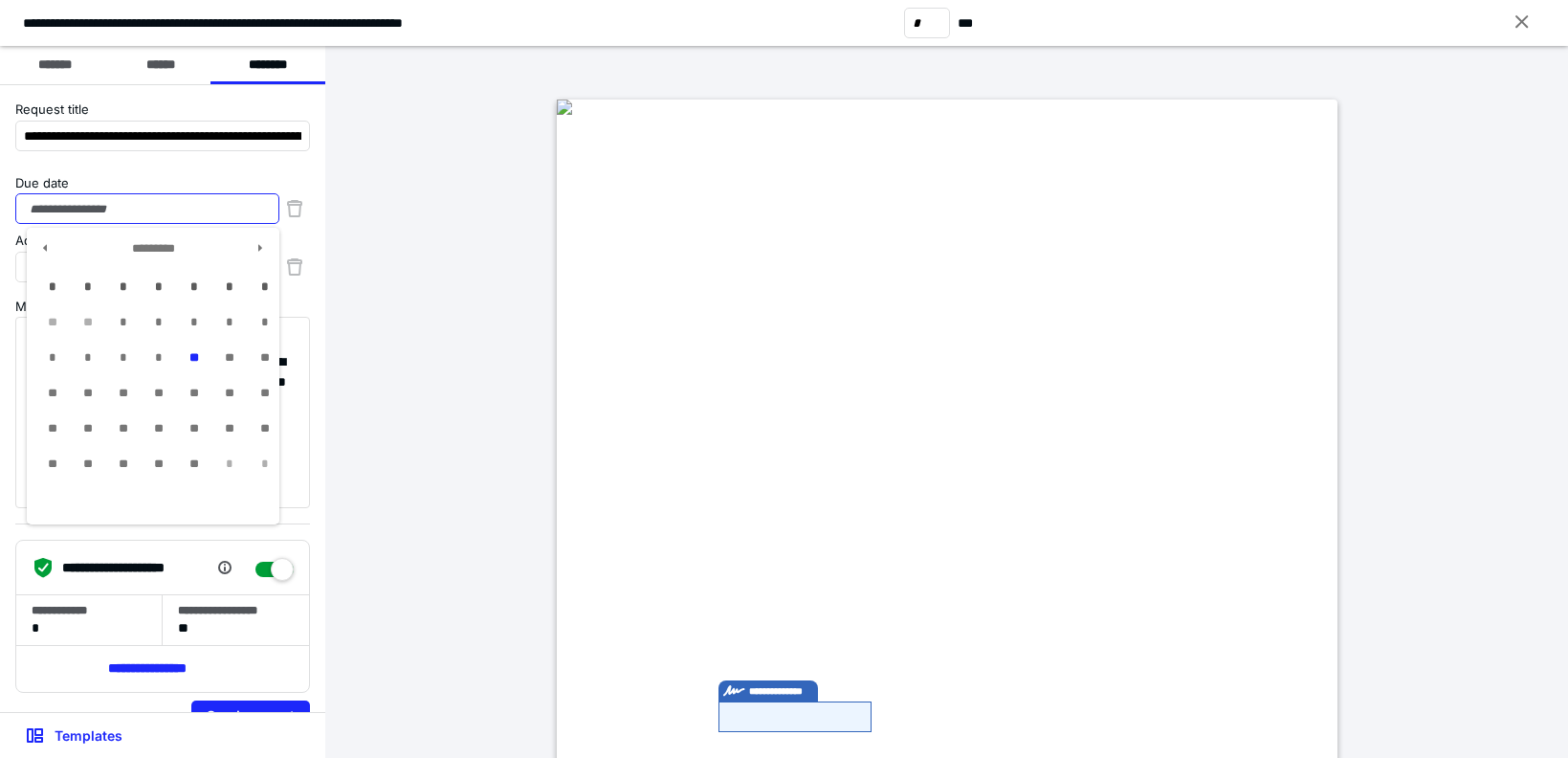 click on "Due date" at bounding box center [147, 209] 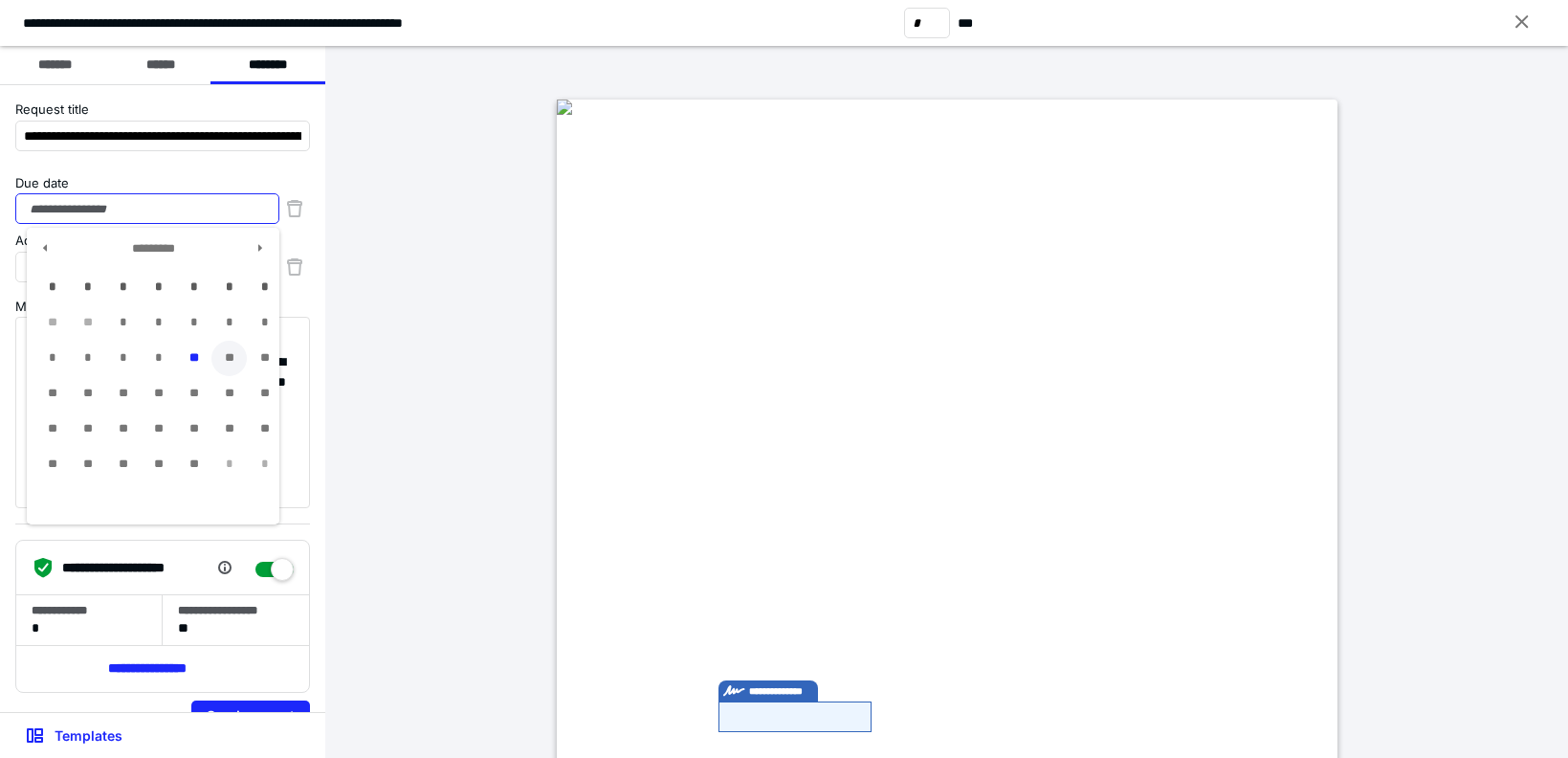 click on "**" at bounding box center [229, 358] 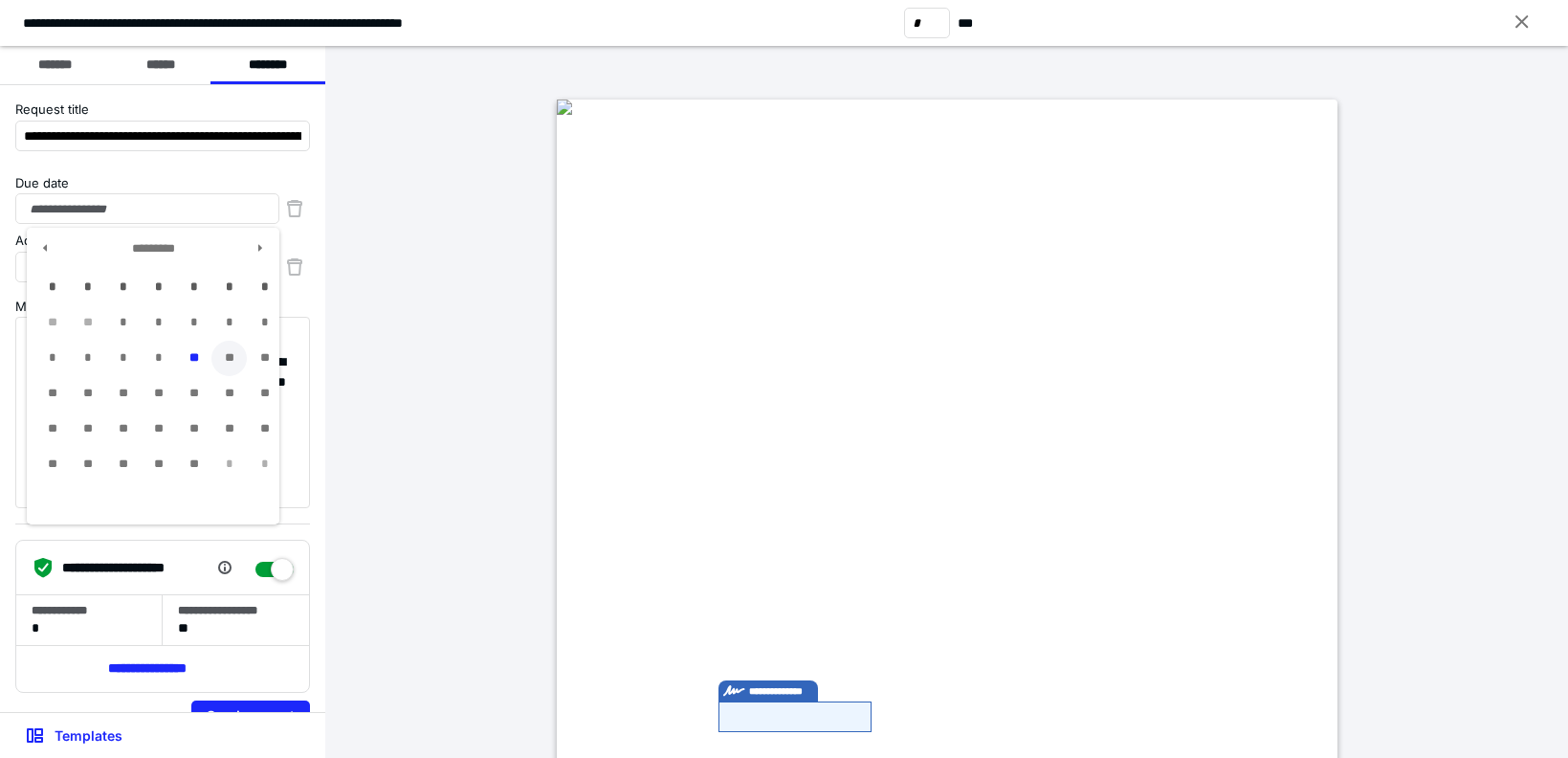type on "**********" 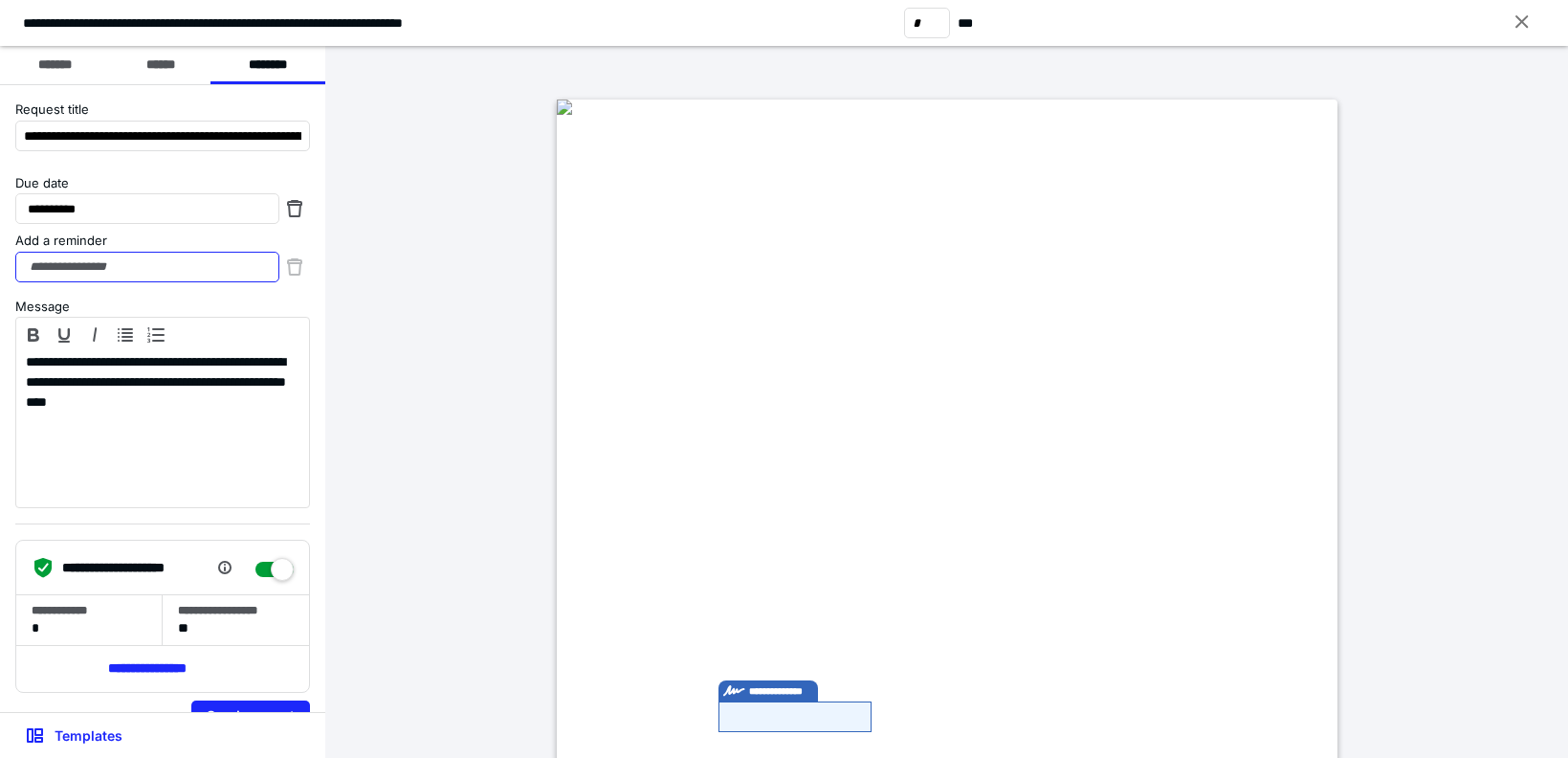 click on "Add a reminder" at bounding box center (147, 267) 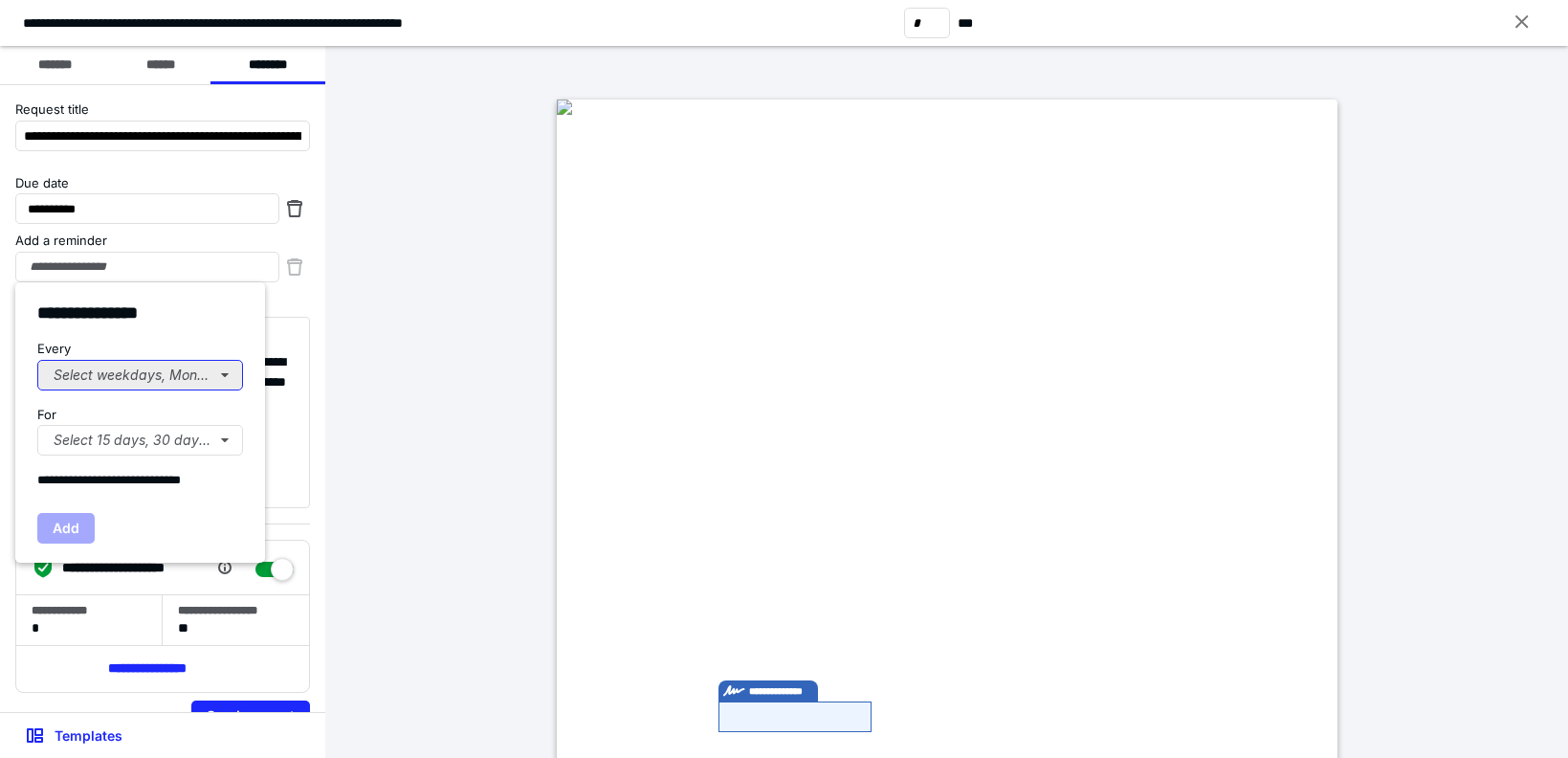 click on "Select weekdays, Mondays, or Tues..." at bounding box center [140, 375] 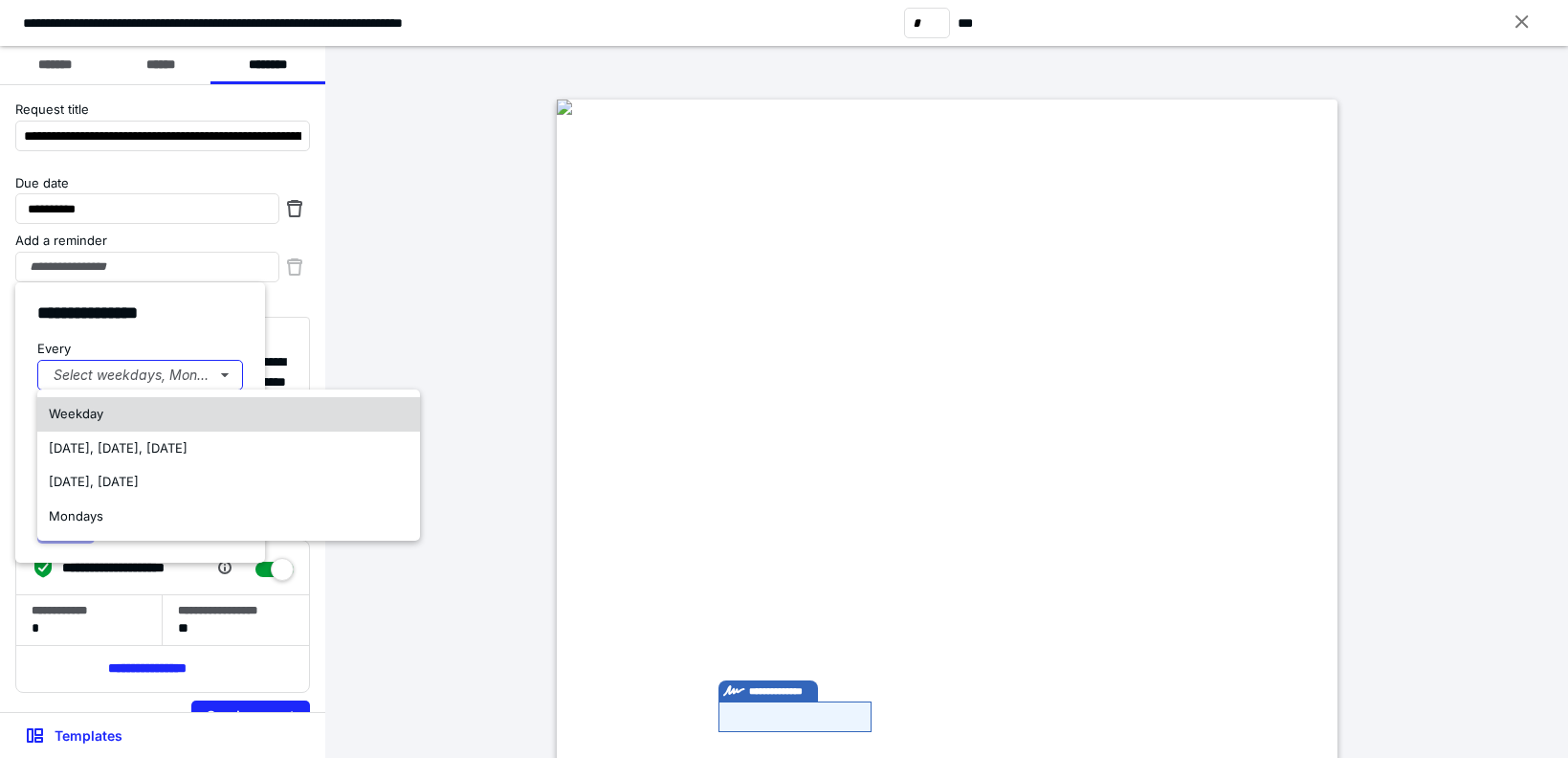 click on "Weekday" at bounding box center [229, 414] 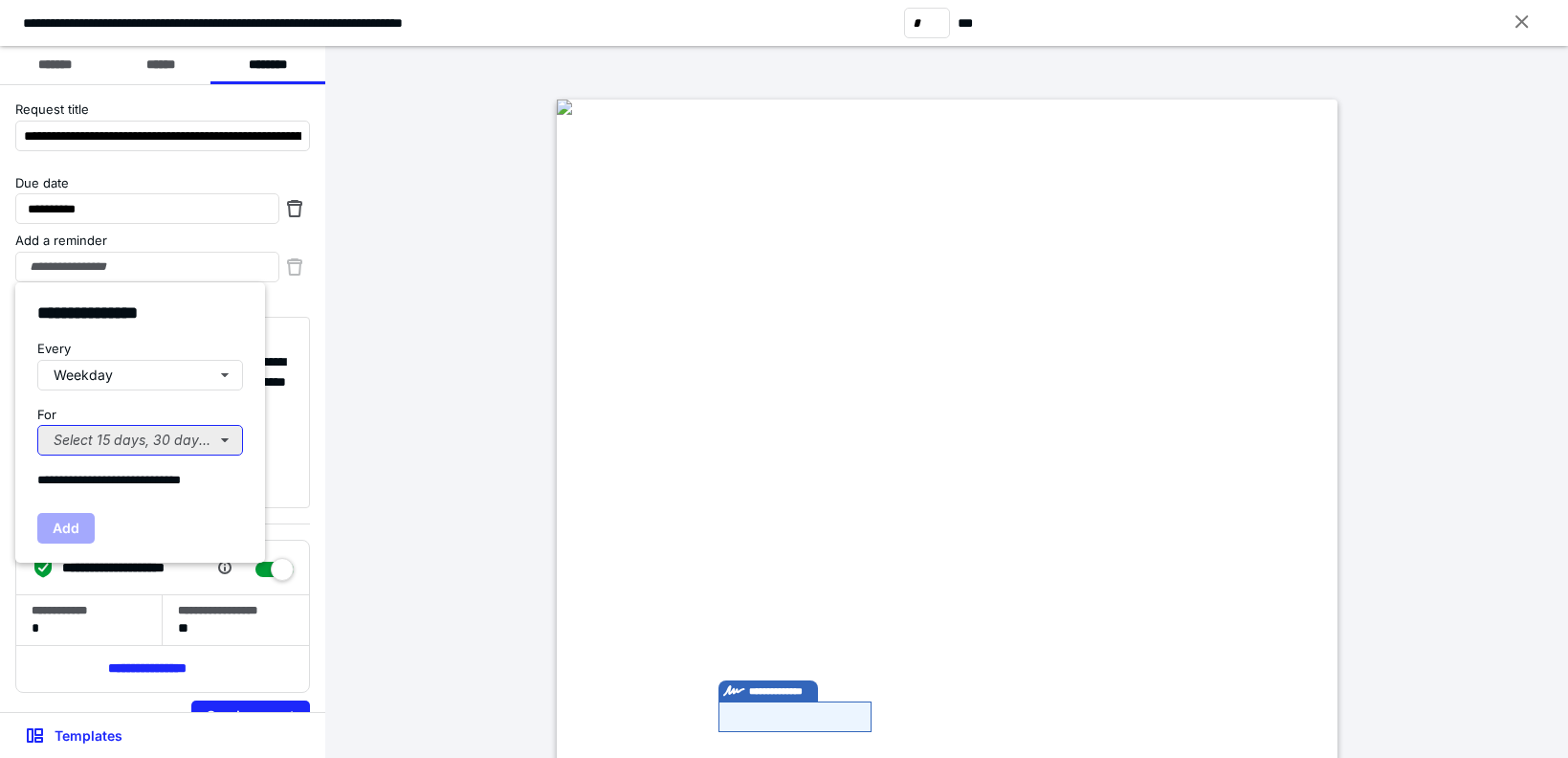 click on "Select 15 days, 30 days, or 45 days..." at bounding box center [140, 440] 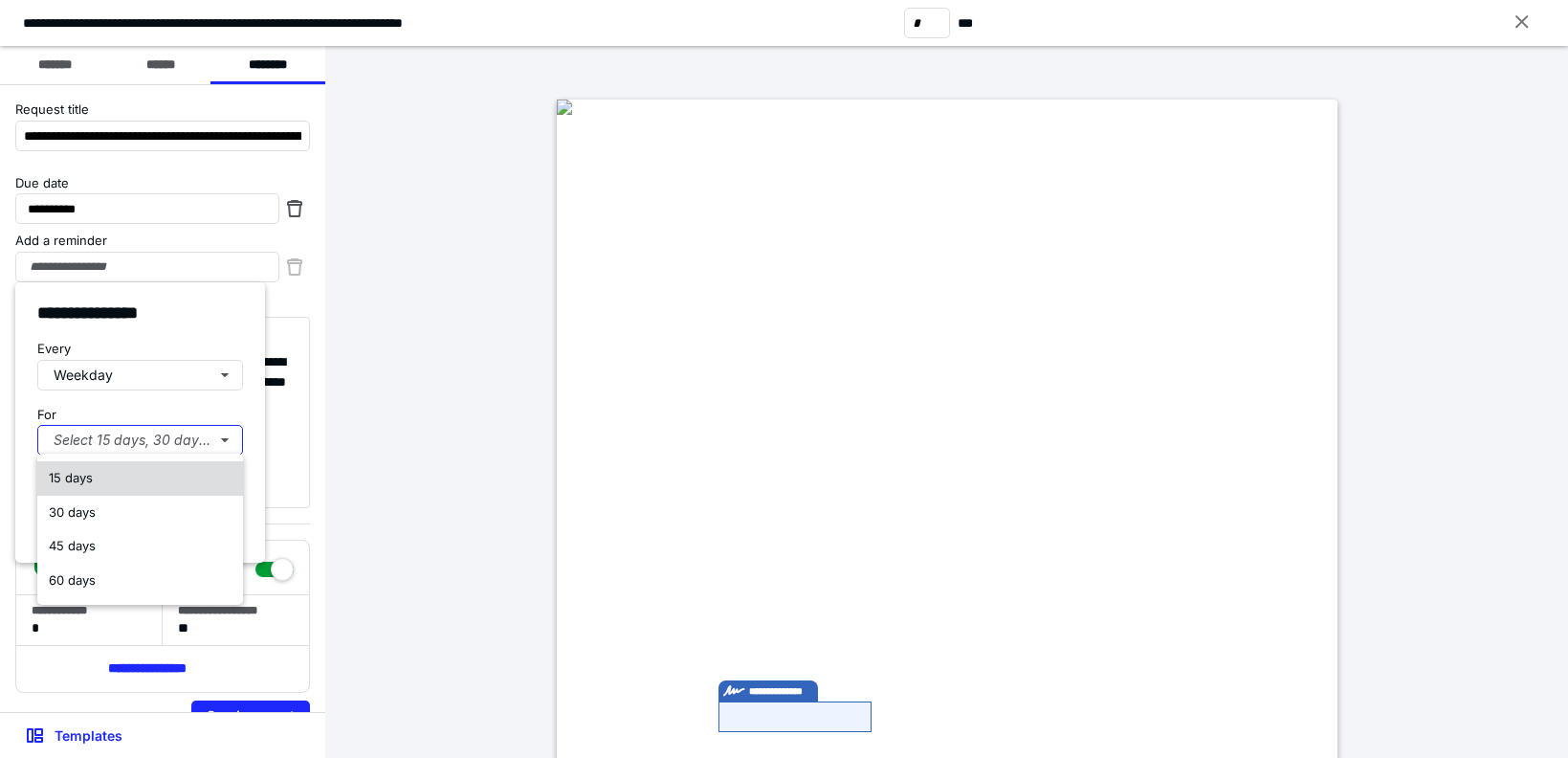 click on "15 days" at bounding box center [140, 479] 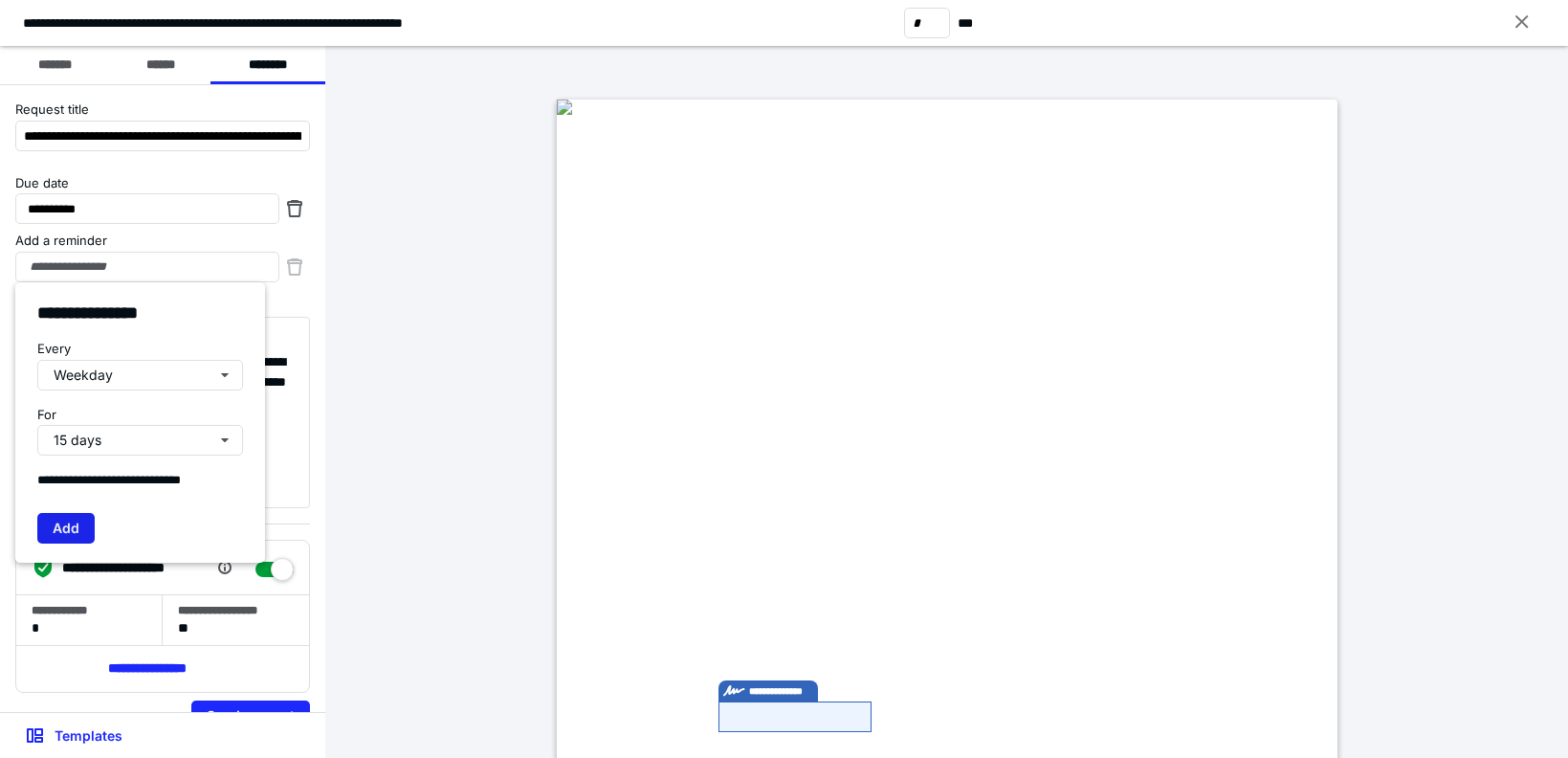 drag, startPoint x: 56, startPoint y: 524, endPoint x: 66, endPoint y: 526, distance: 10.198039 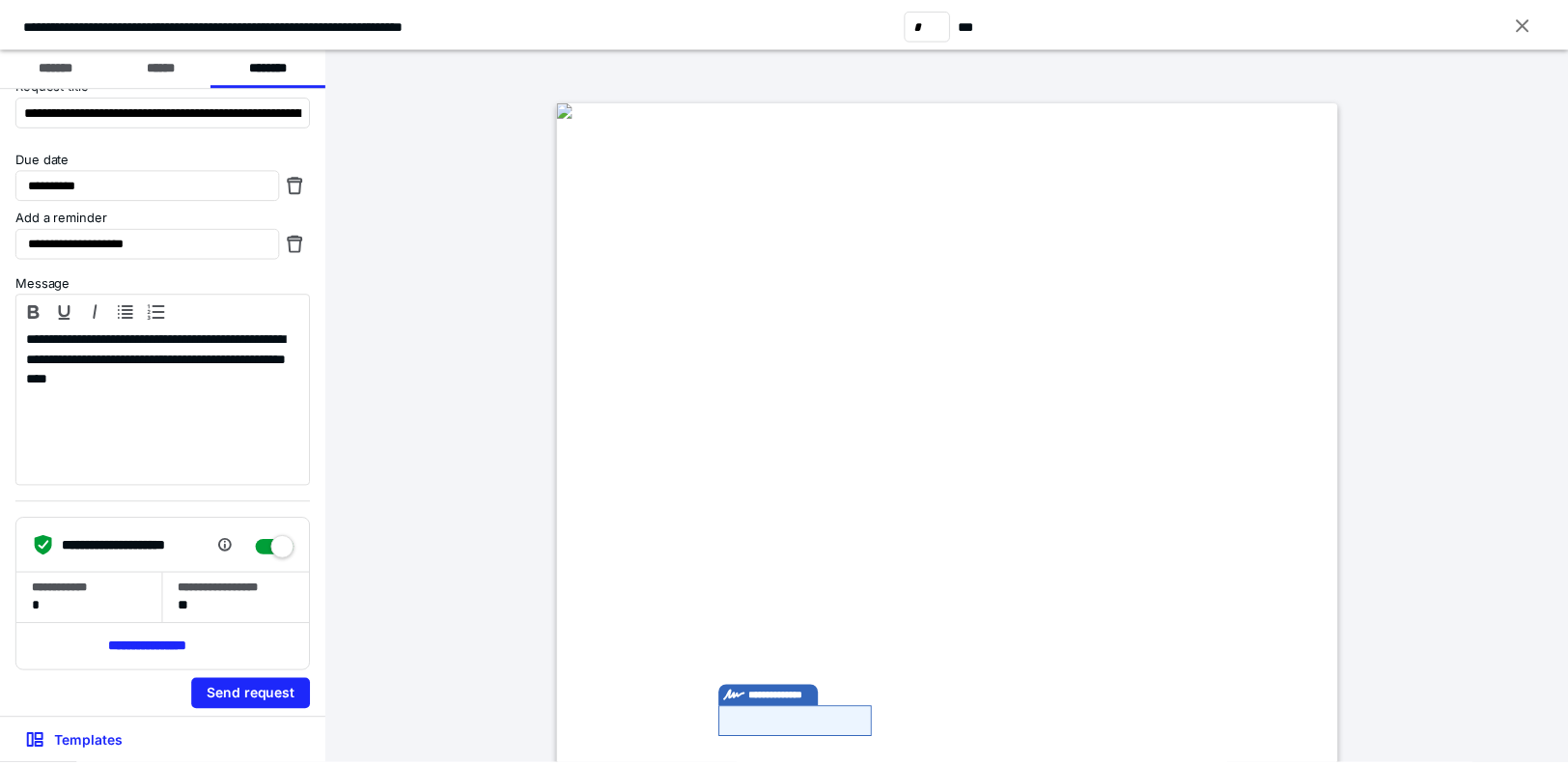 scroll, scrollTop: 35, scrollLeft: 0, axis: vertical 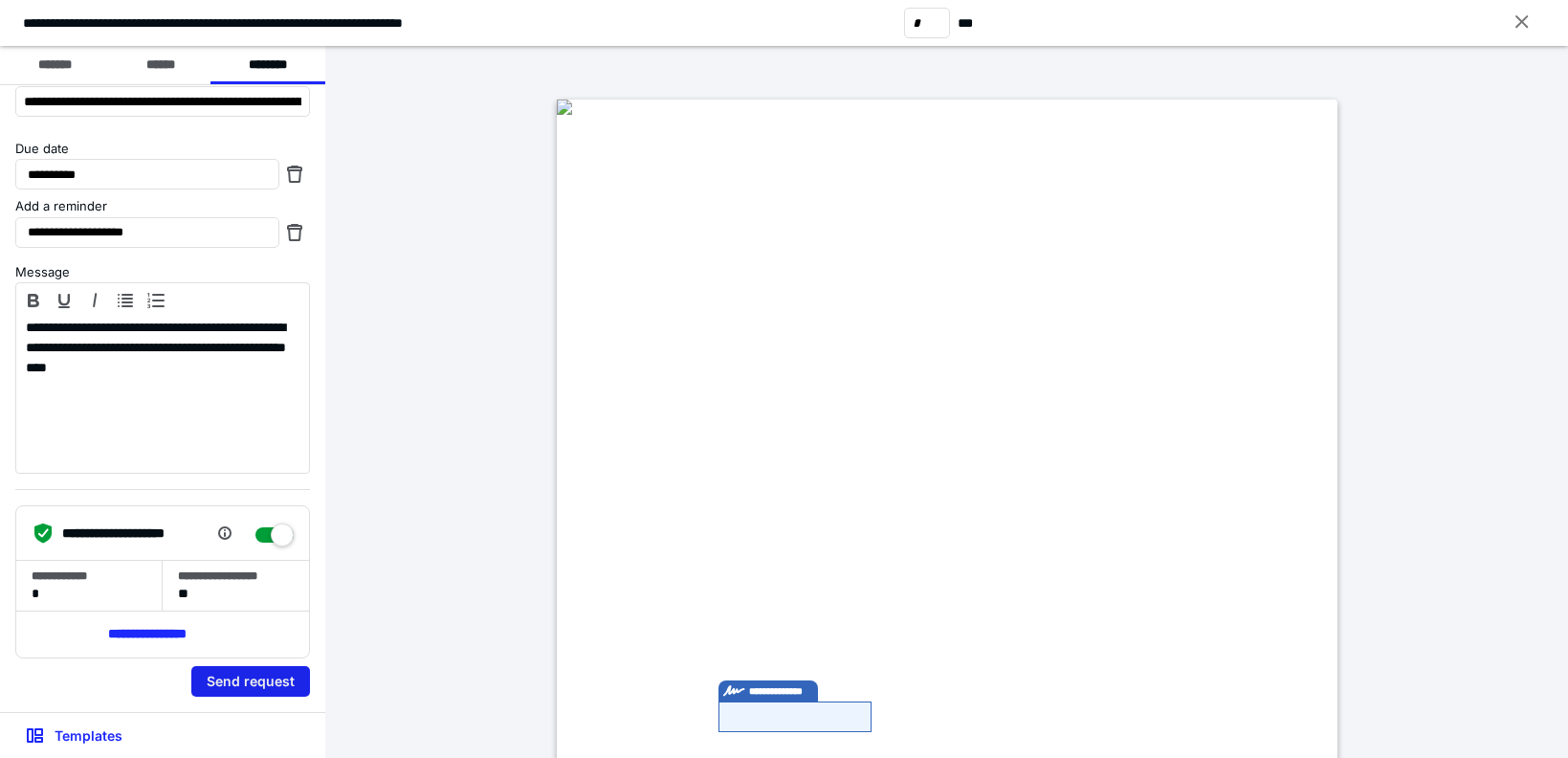 click on "Send request" at bounding box center [251, 681] 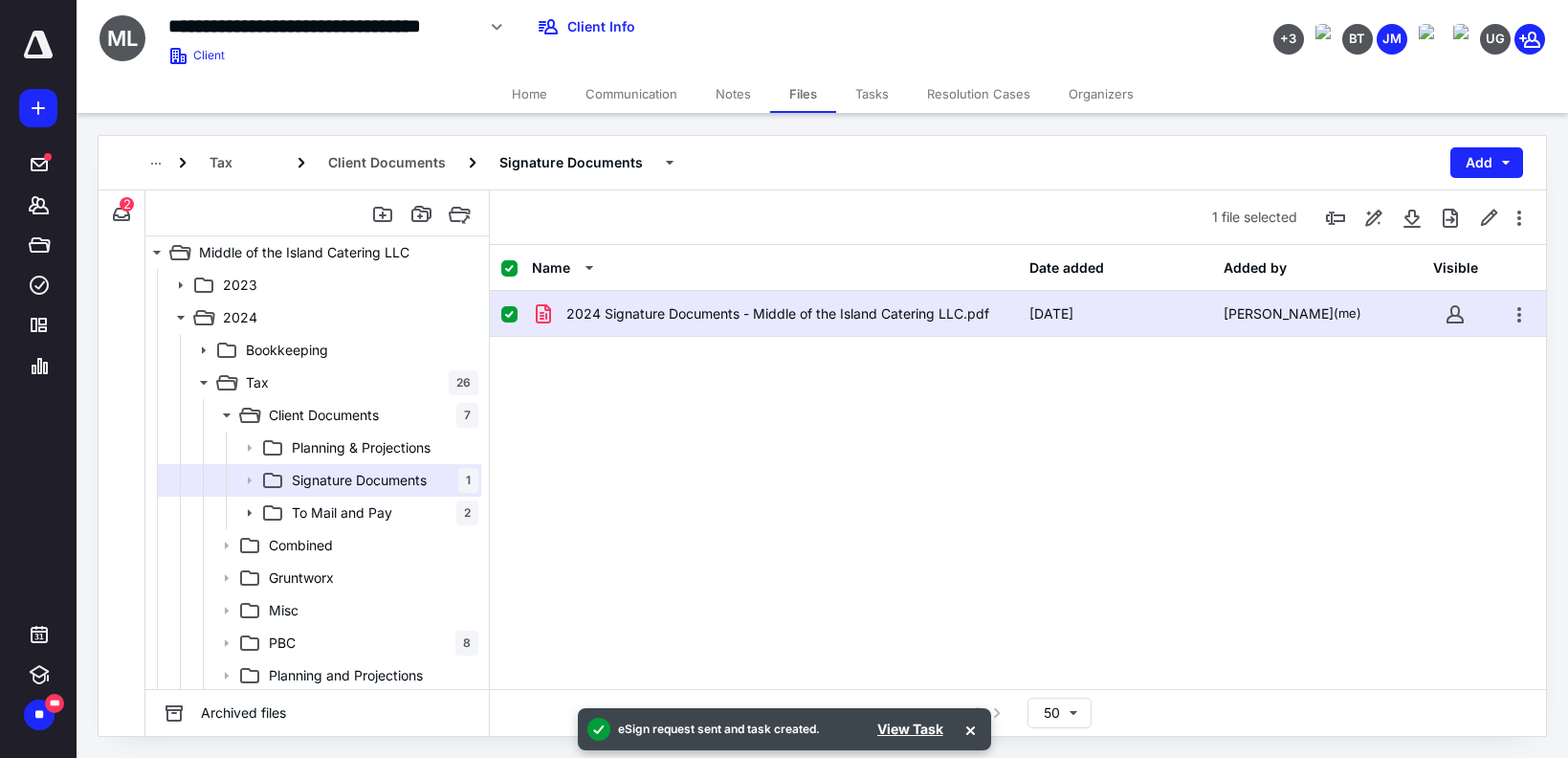 click on "Tasks" at bounding box center [872, 94] 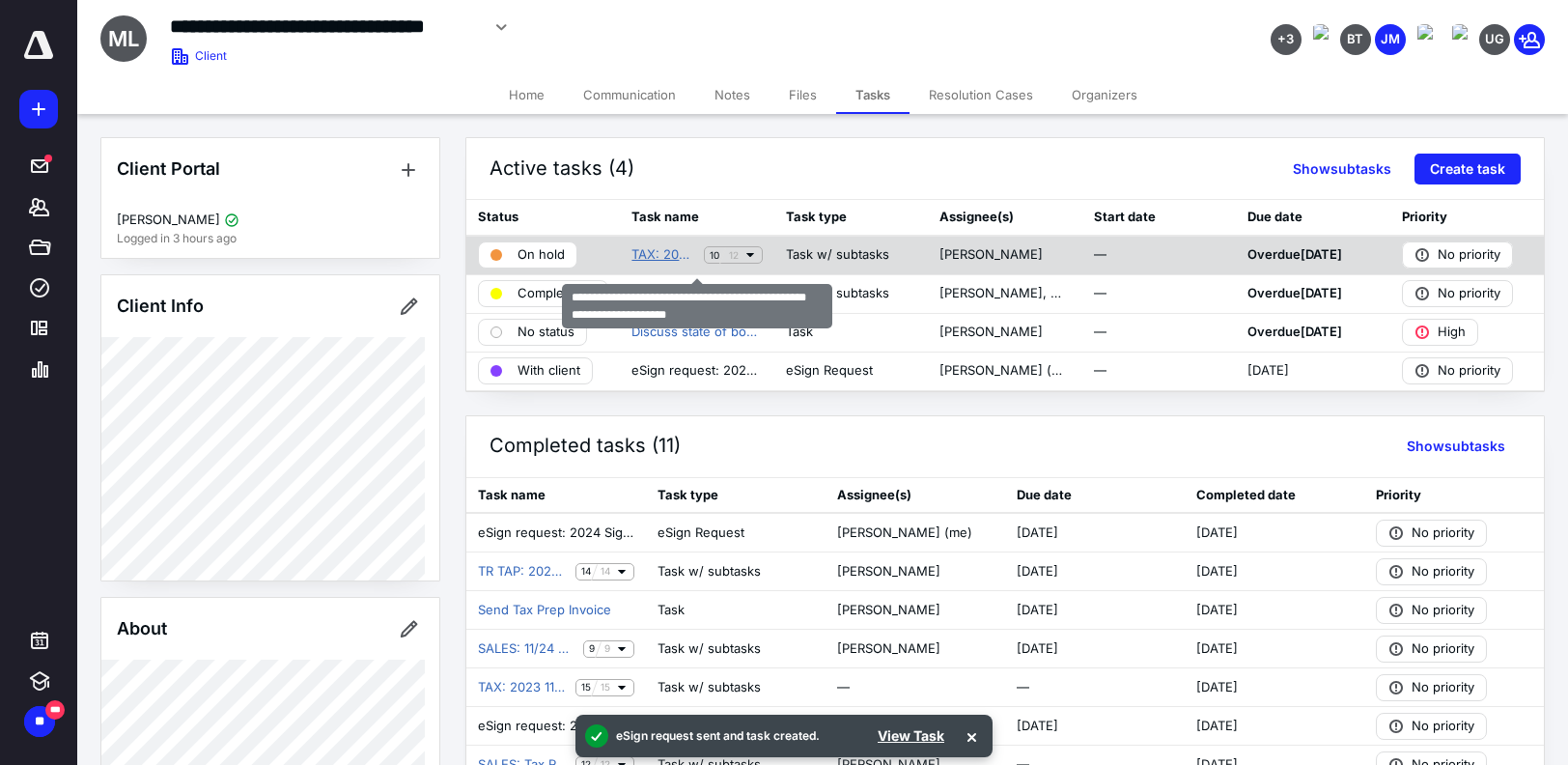 click on "TAX: 2024 Middle of the Island Catering LLC RSA for S Corp - CM Rogers" at bounding box center [663, 255] 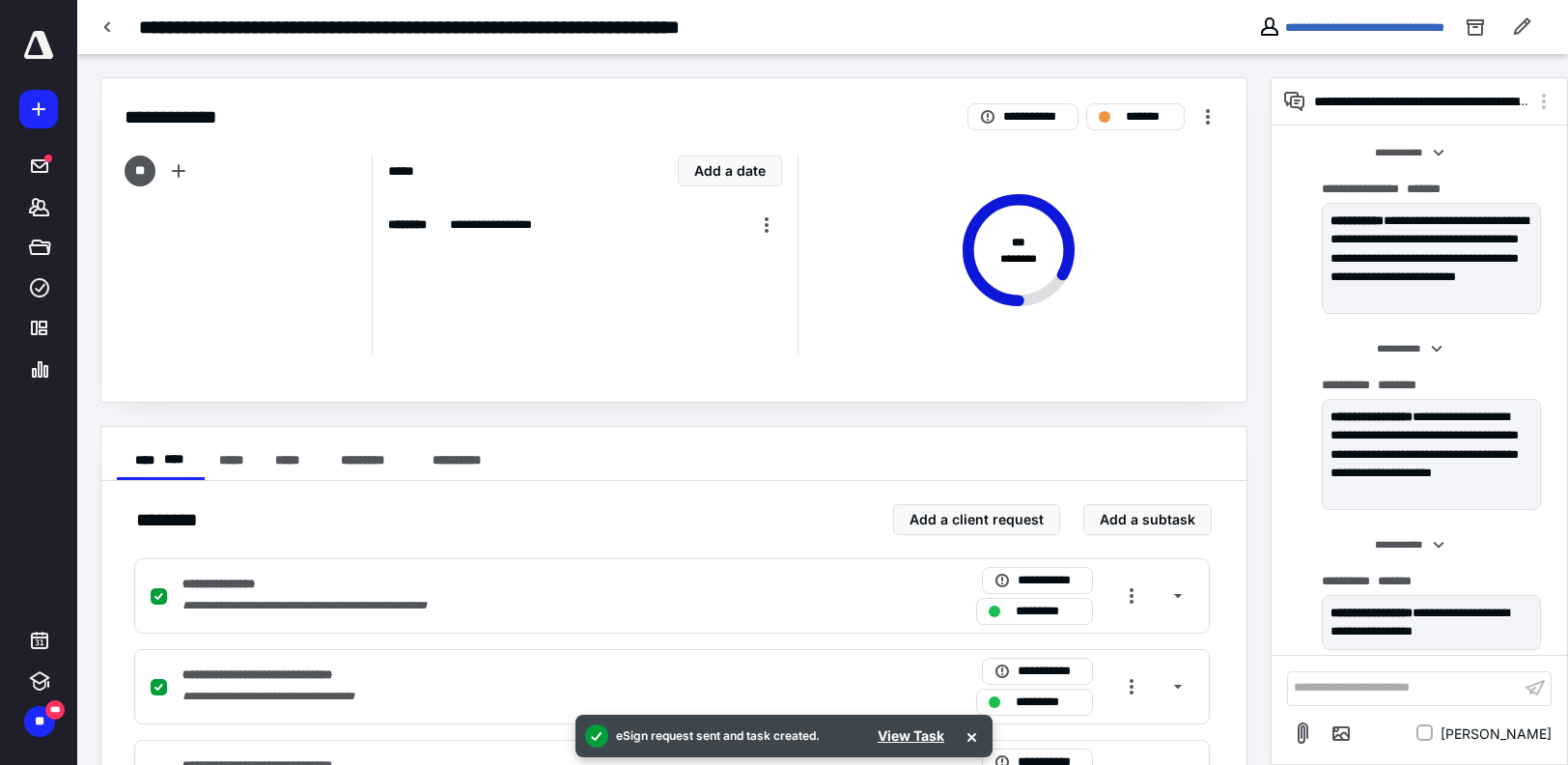 scroll, scrollTop: 769, scrollLeft: 0, axis: vertical 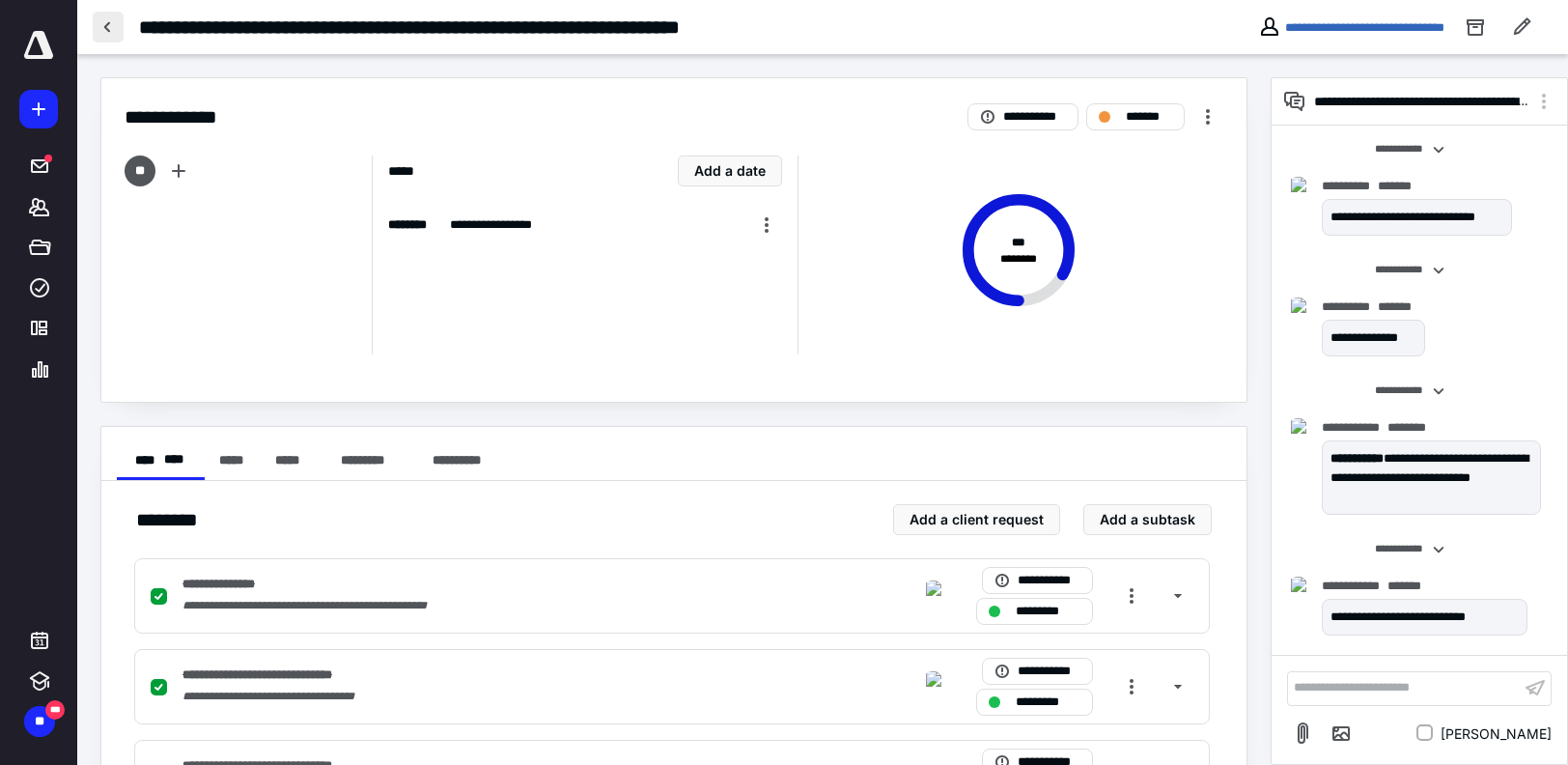 click at bounding box center (108, 27) 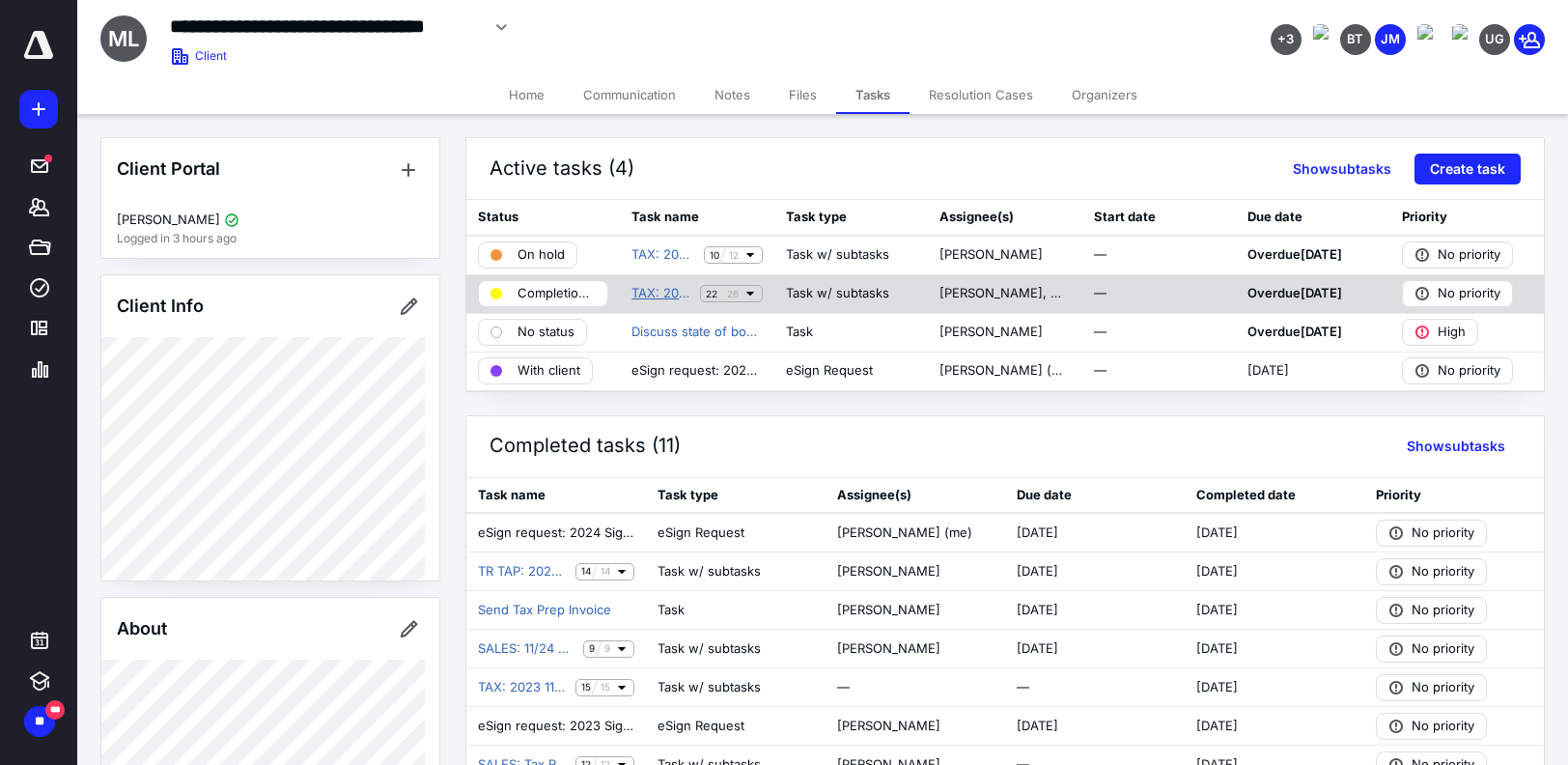 click on "TAX: 2024 1120S Middle of the Island Catering LLC Business Income Tax Preparation" at bounding box center [661, 294] 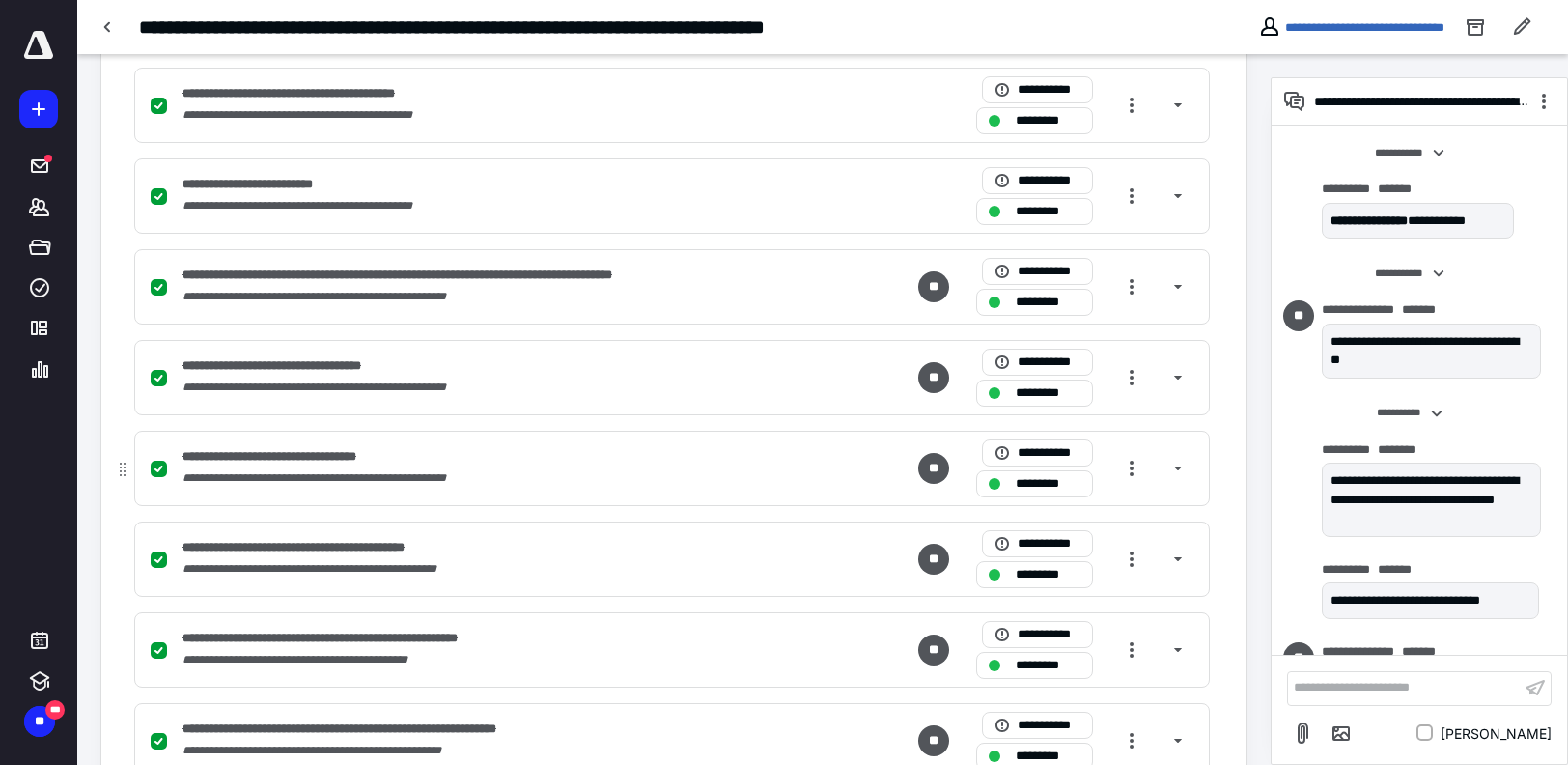 scroll, scrollTop: 1128, scrollLeft: 0, axis: vertical 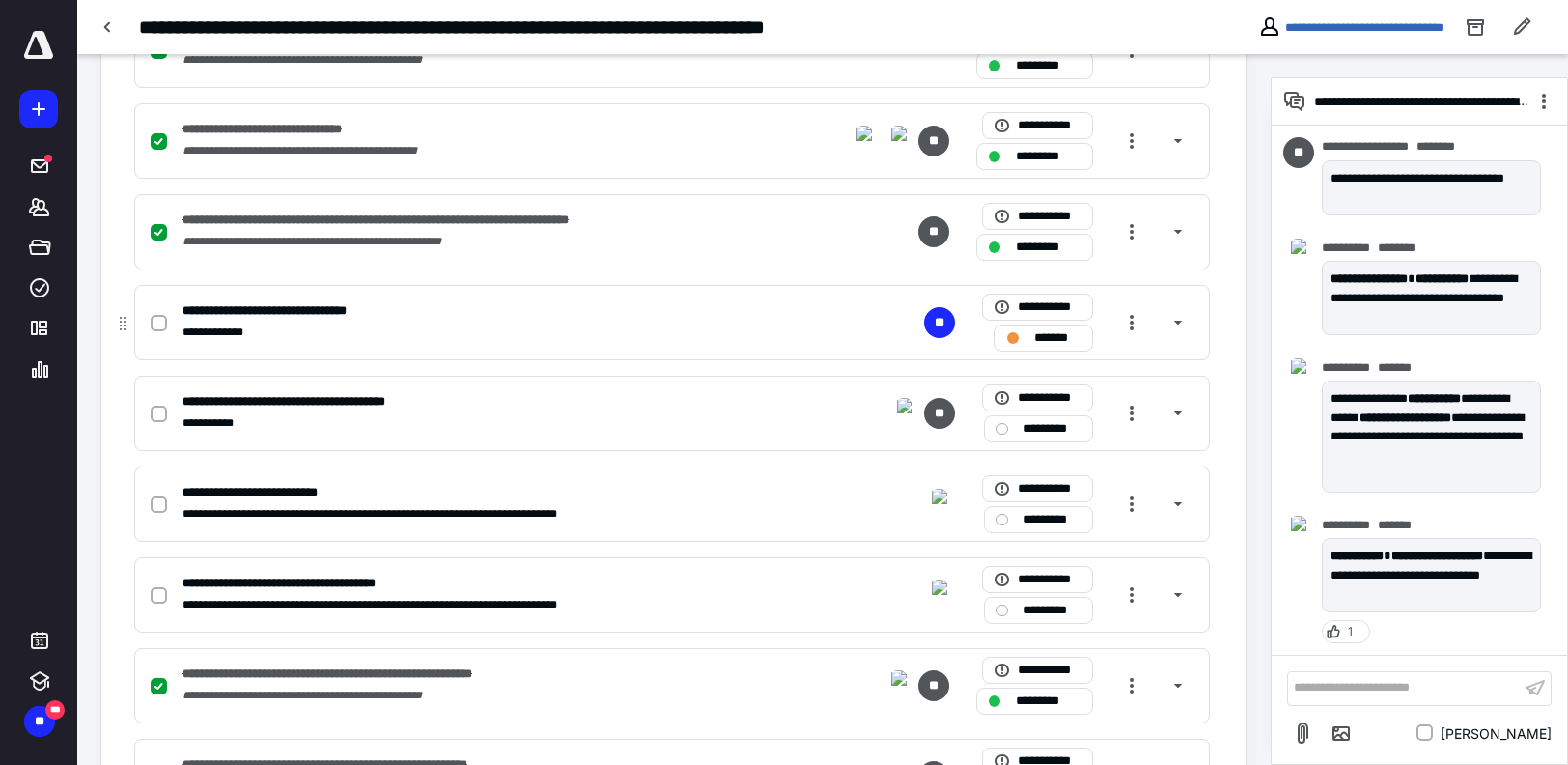 click on "**********" at bounding box center [418, 311] 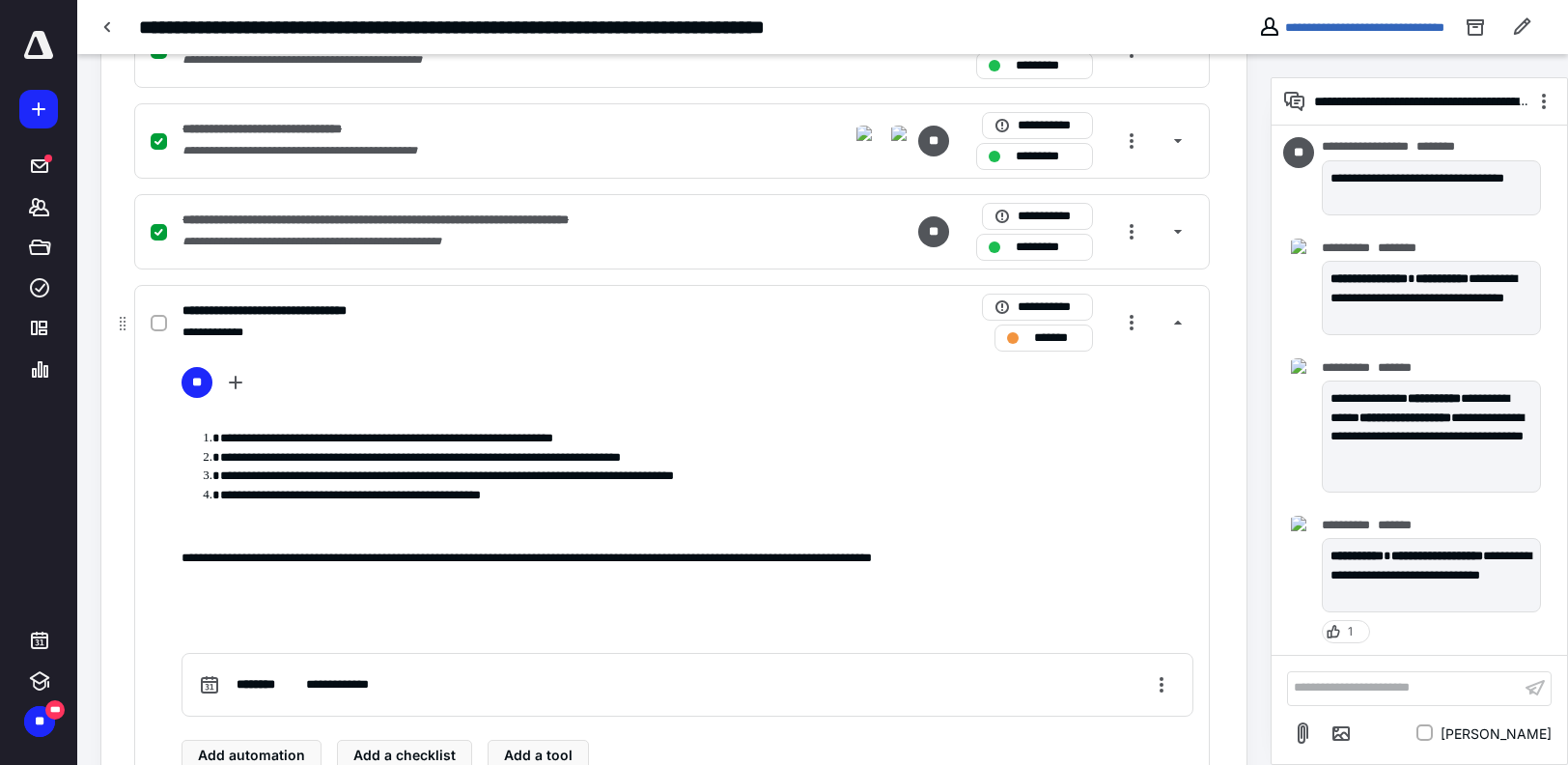 click on "*******" at bounding box center [1057, 338] 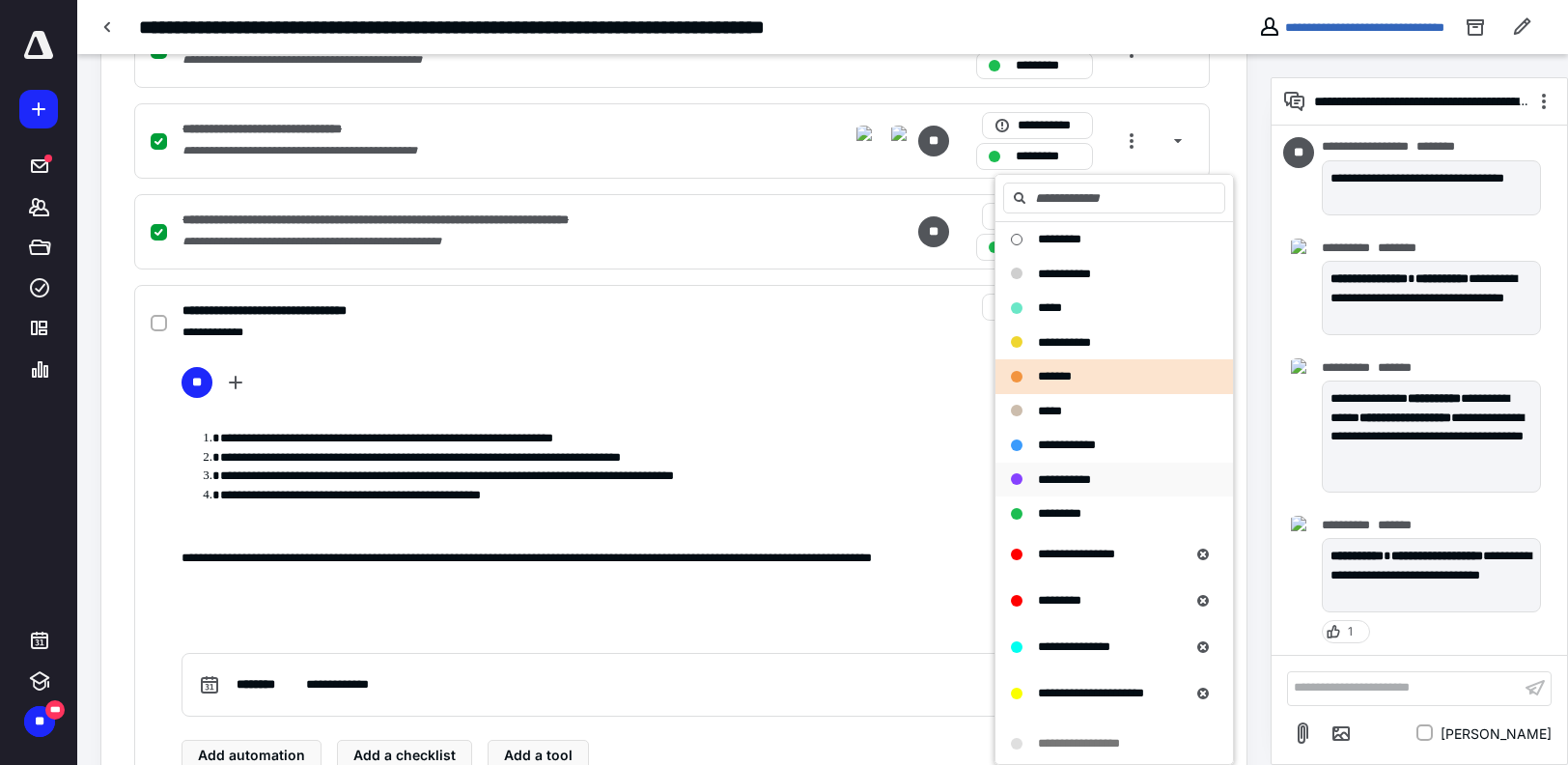 click on "**********" at bounding box center (1064, 479) 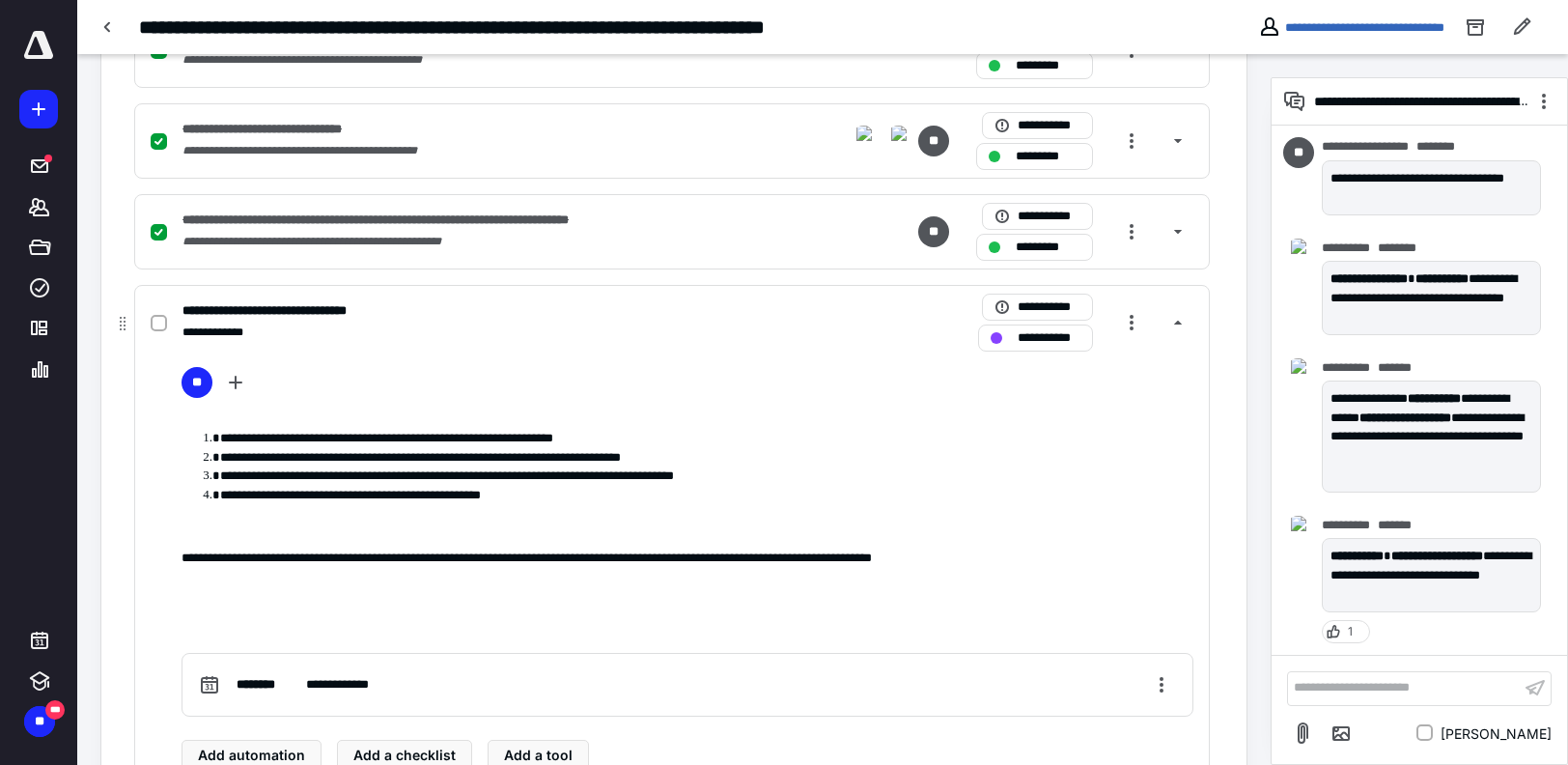 click on "**" at bounding box center (687, 386) 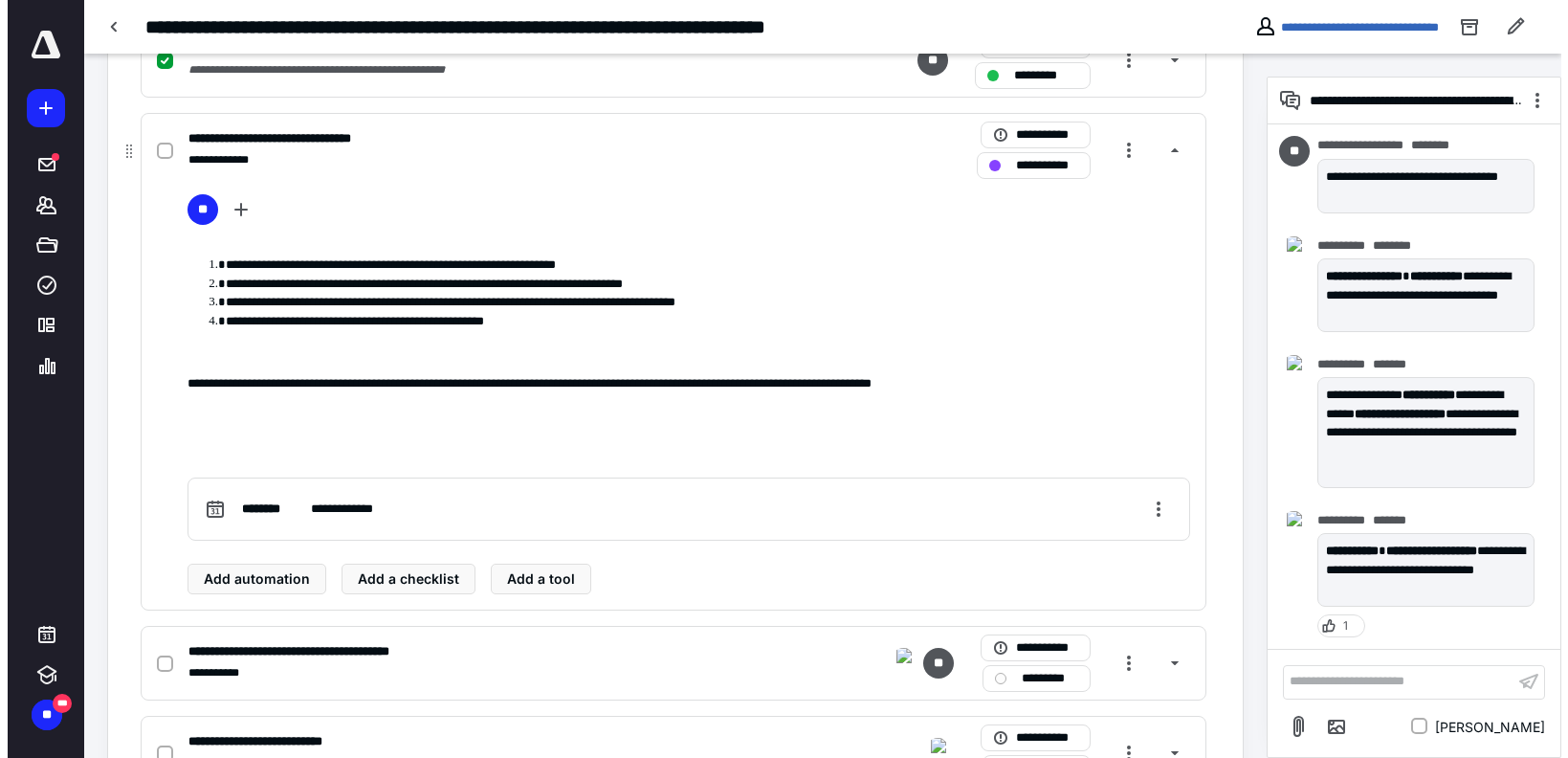 scroll, scrollTop: 2262, scrollLeft: 0, axis: vertical 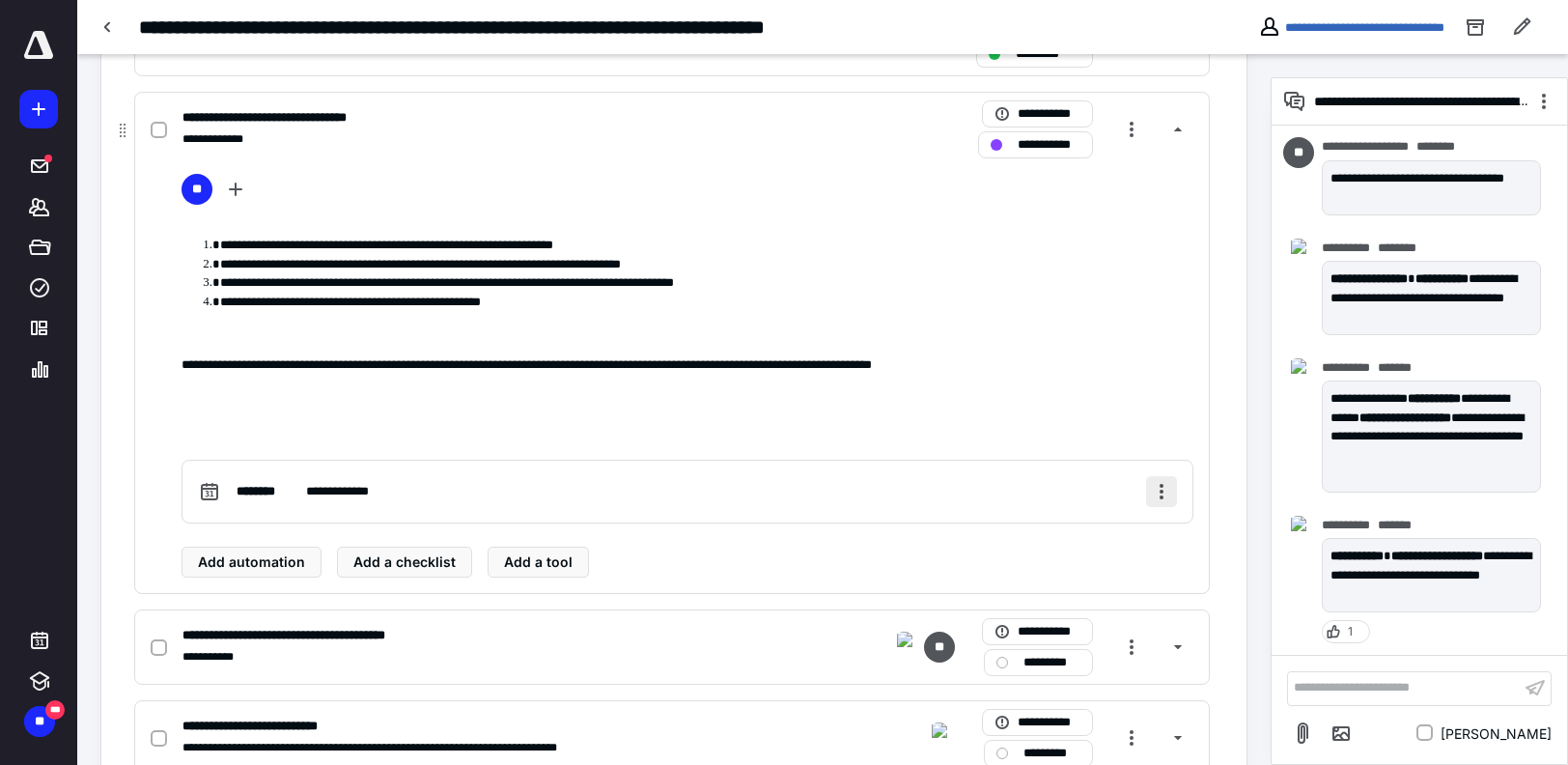 click at bounding box center (1162, 492) 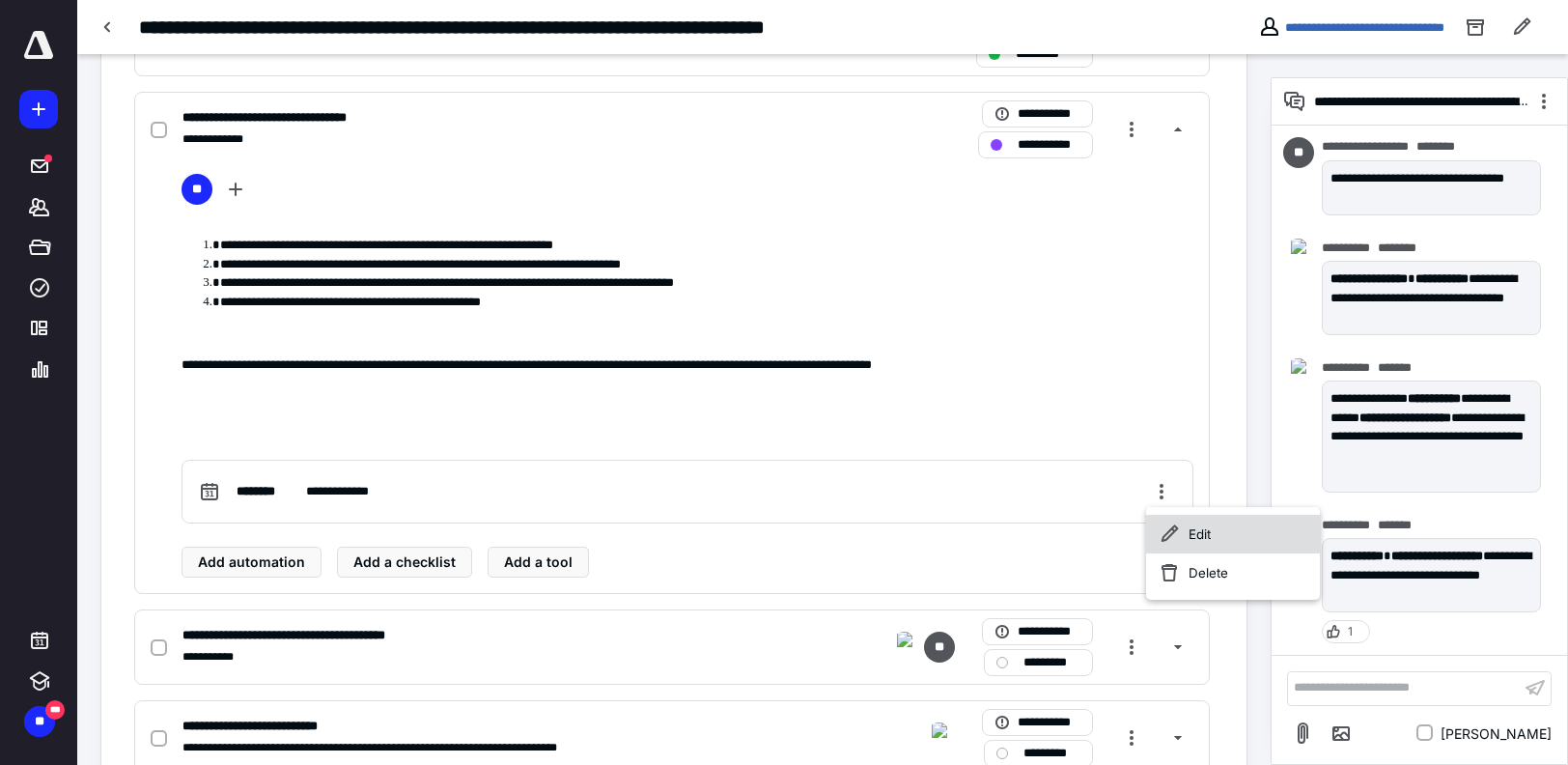 click 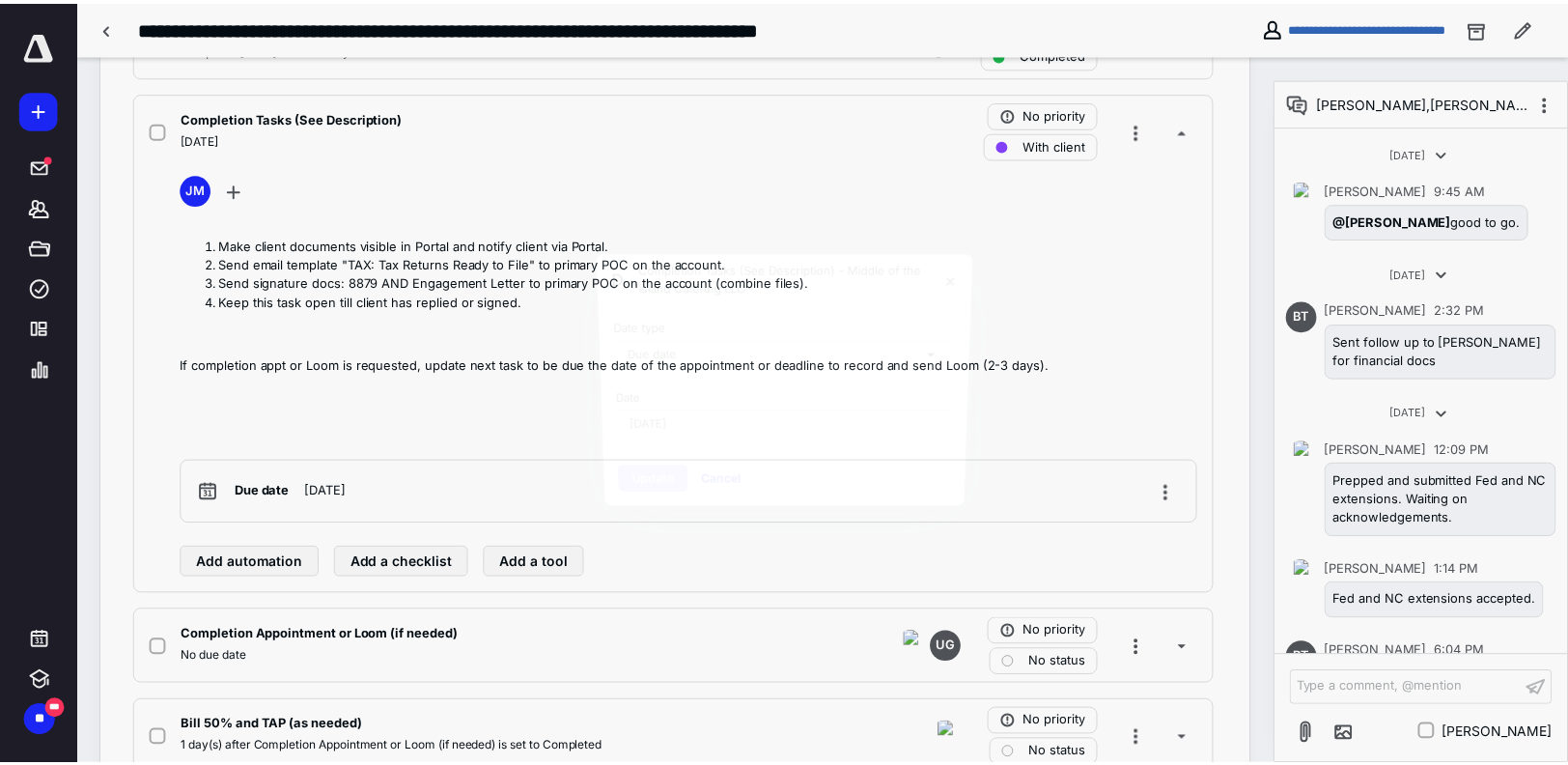scroll, scrollTop: 3995, scrollLeft: 0, axis: vertical 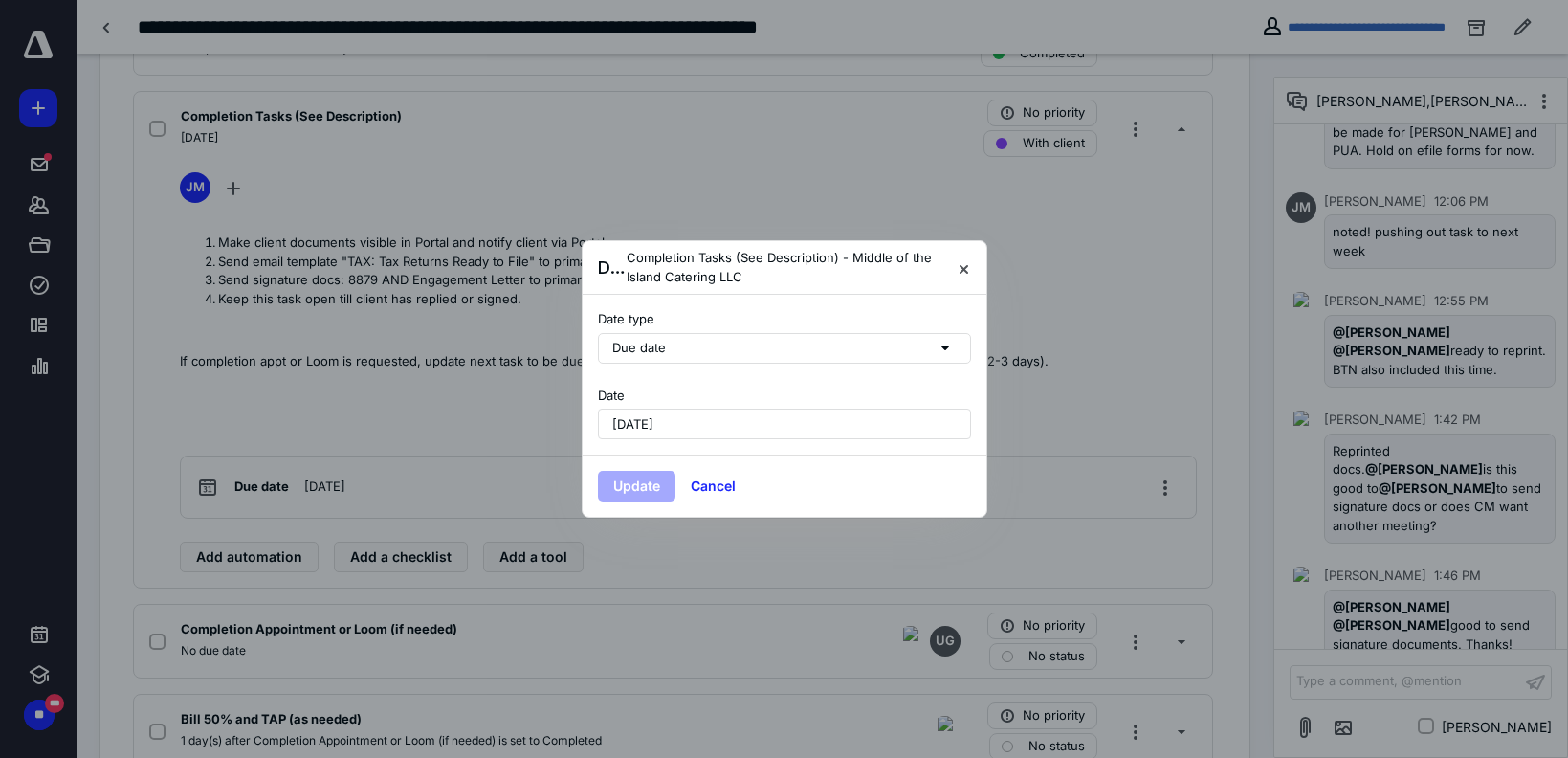 click on "July 17, 2025" at bounding box center (784, 424) 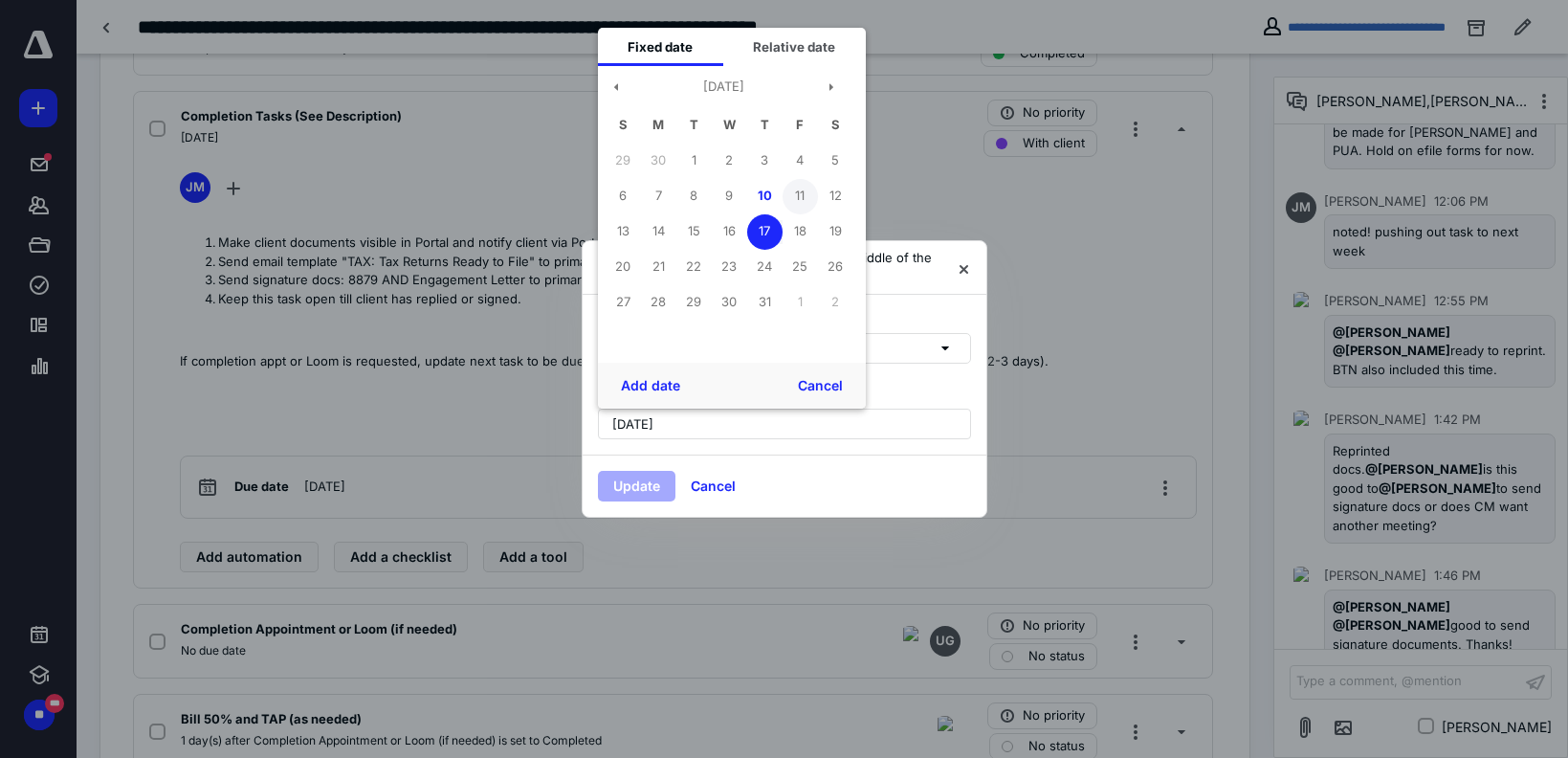 click on "11" at bounding box center [800, 196] 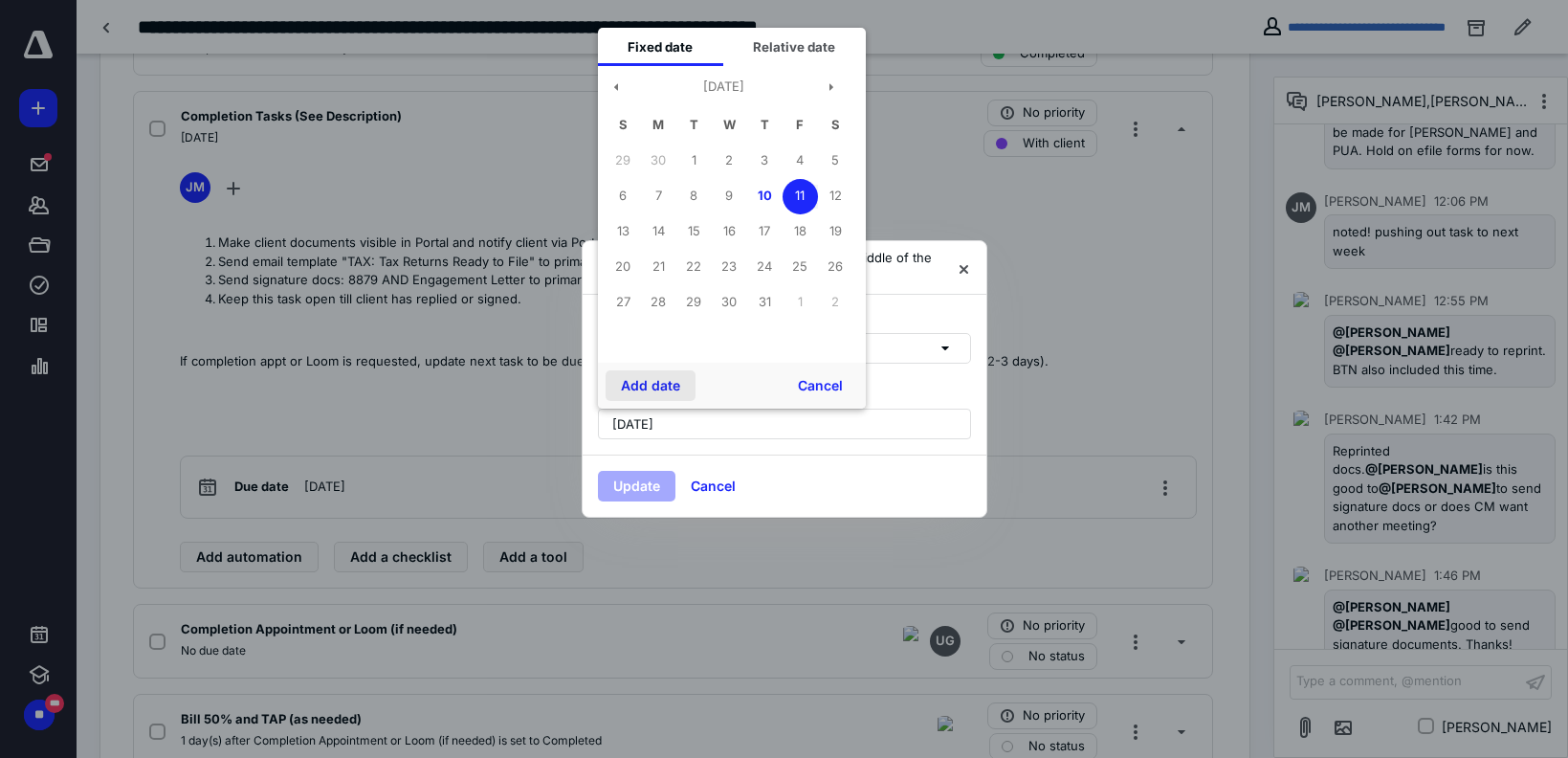 click on "Add date" at bounding box center (651, 386) 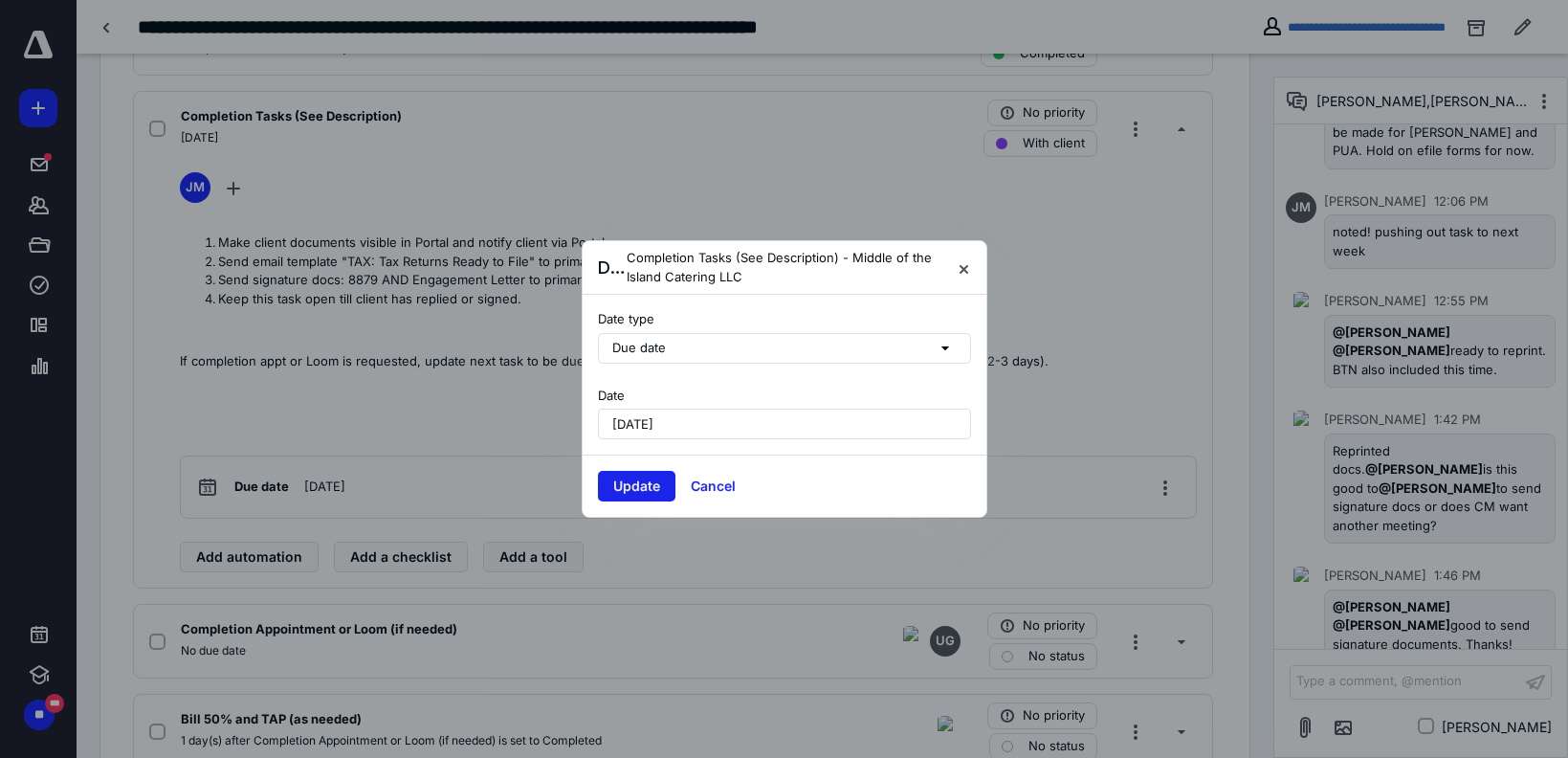 click on "Update" at bounding box center [636, 486] 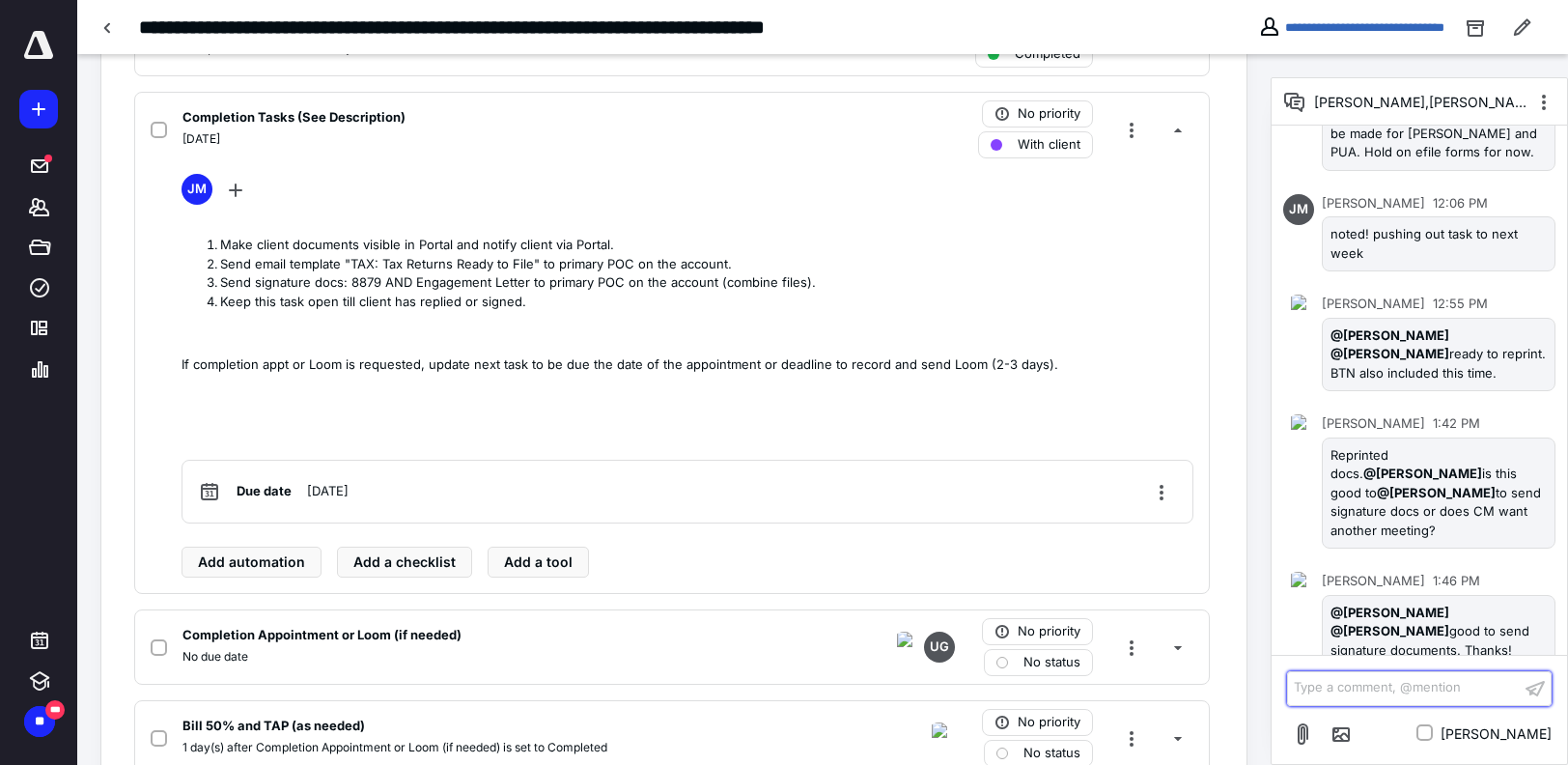 click on "Type a comment, @mention ﻿" at bounding box center (1404, 688) 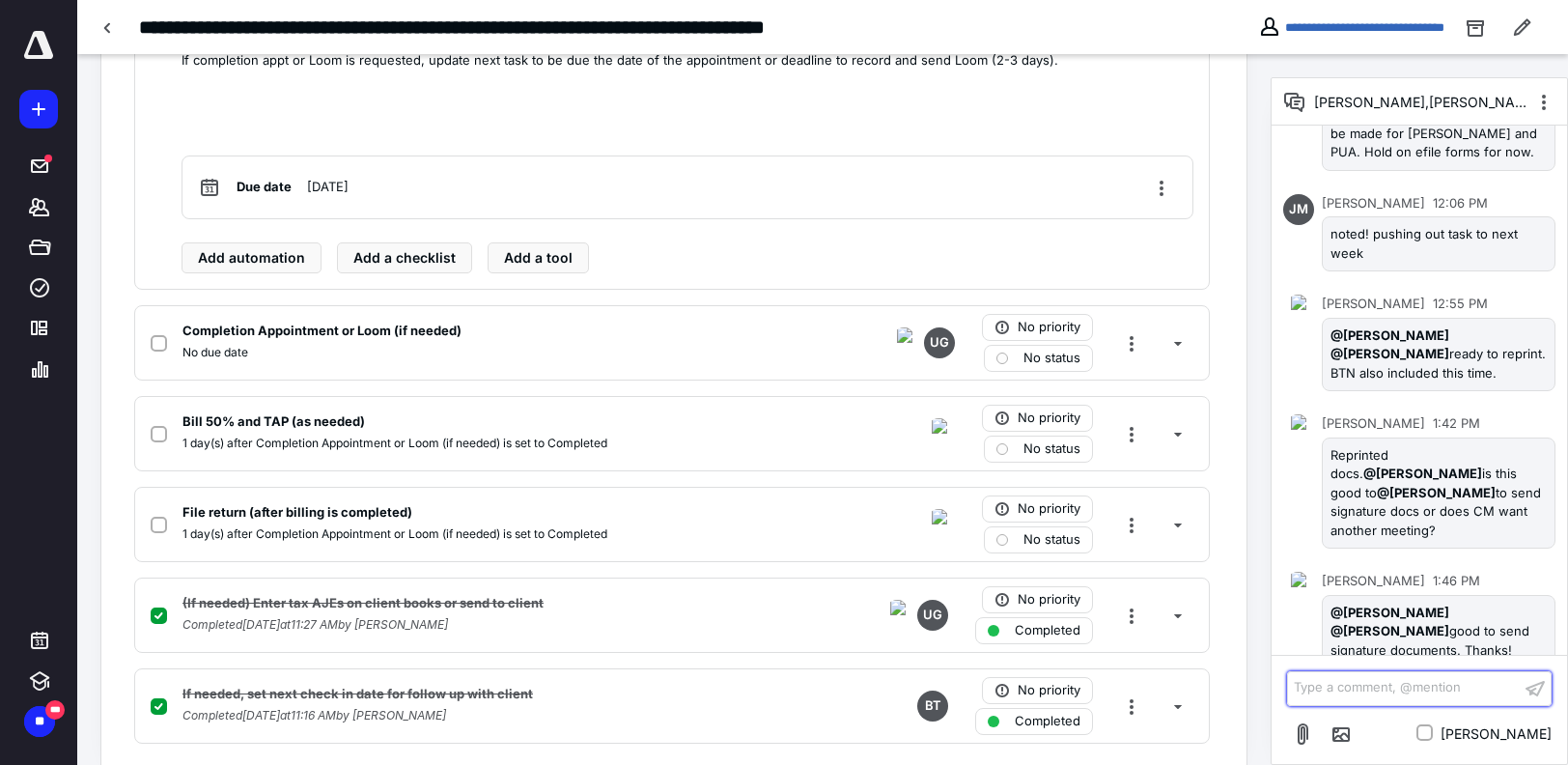 type 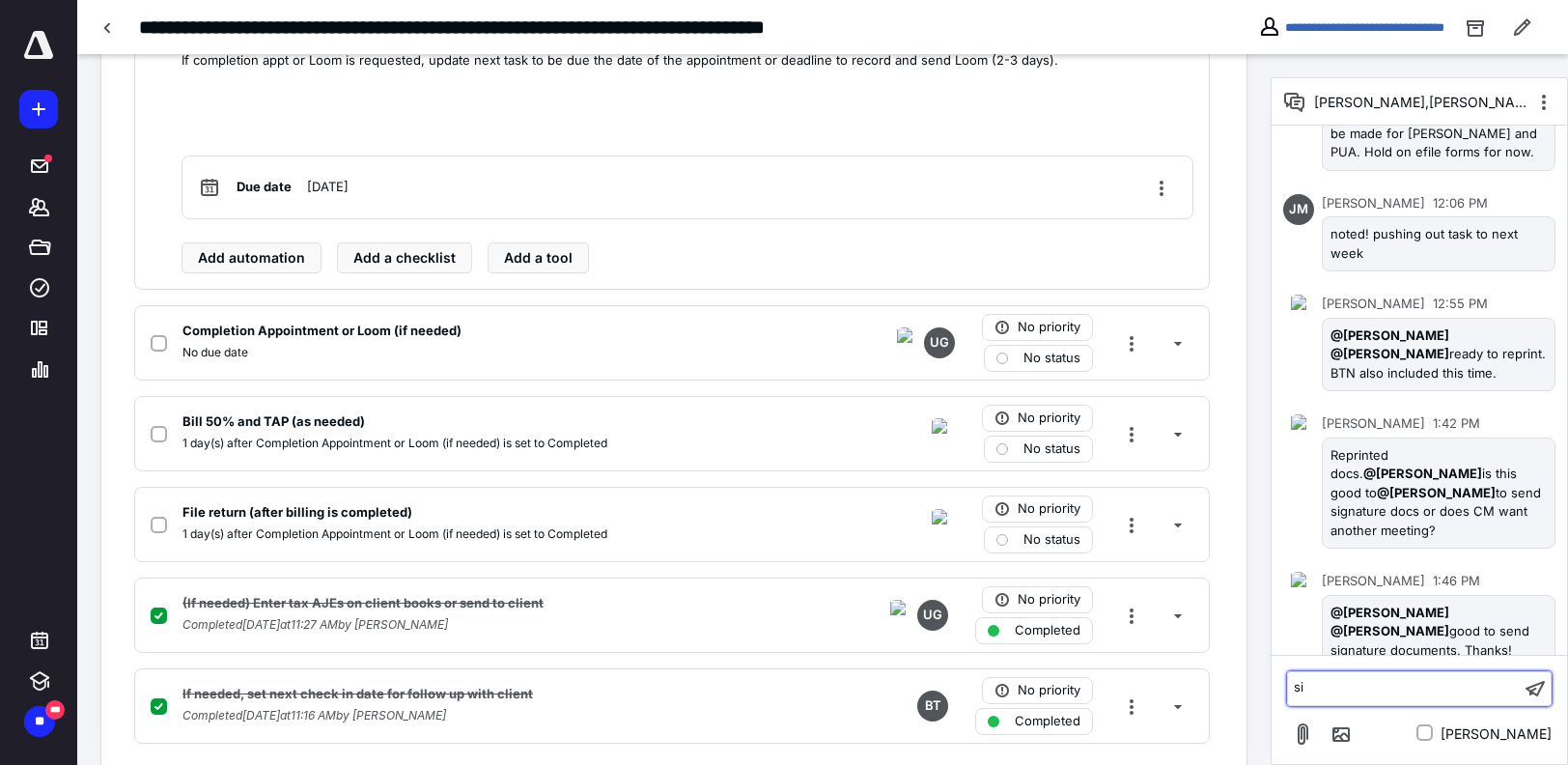 scroll, scrollTop: 2613, scrollLeft: 0, axis: vertical 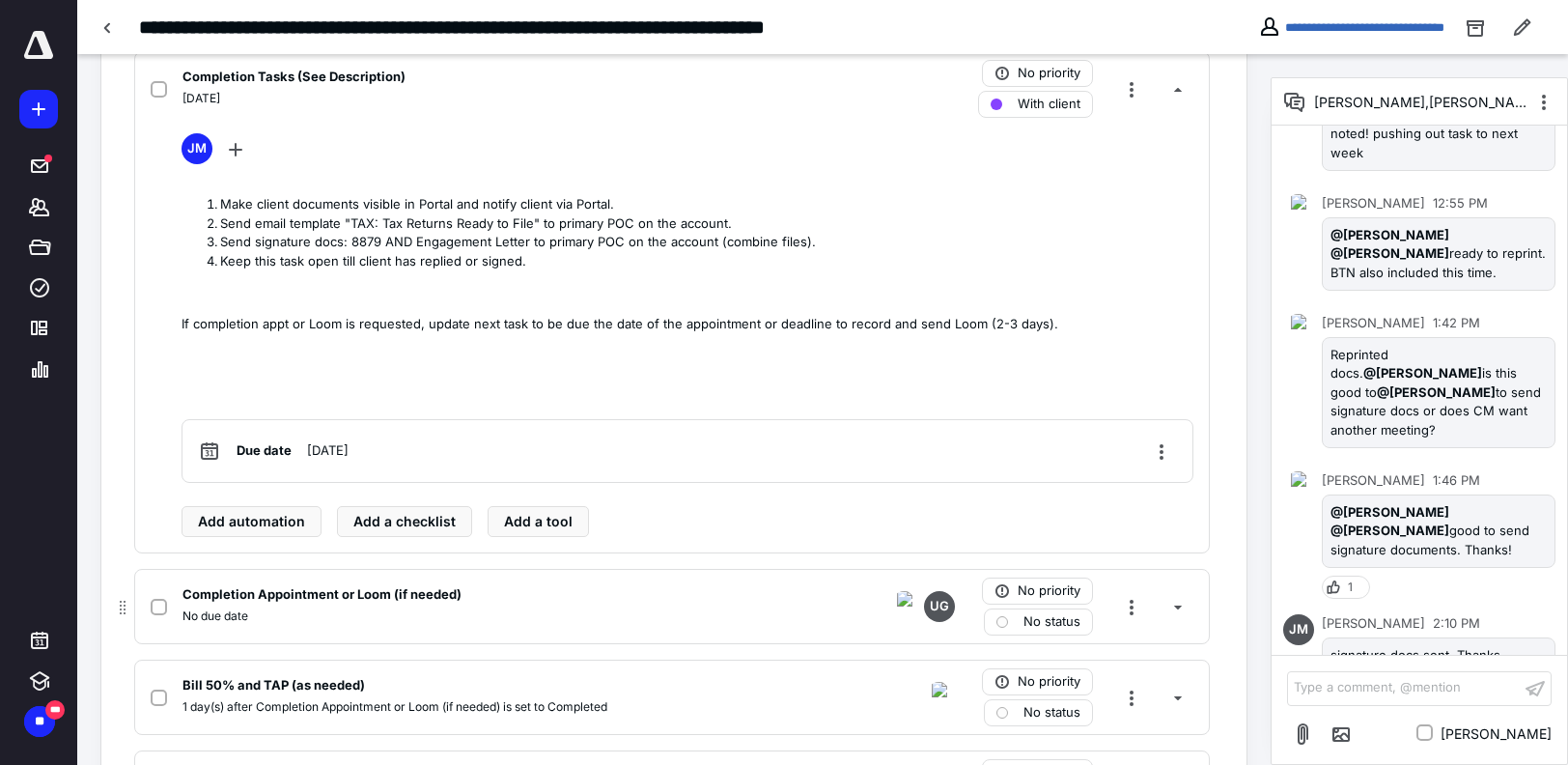 click 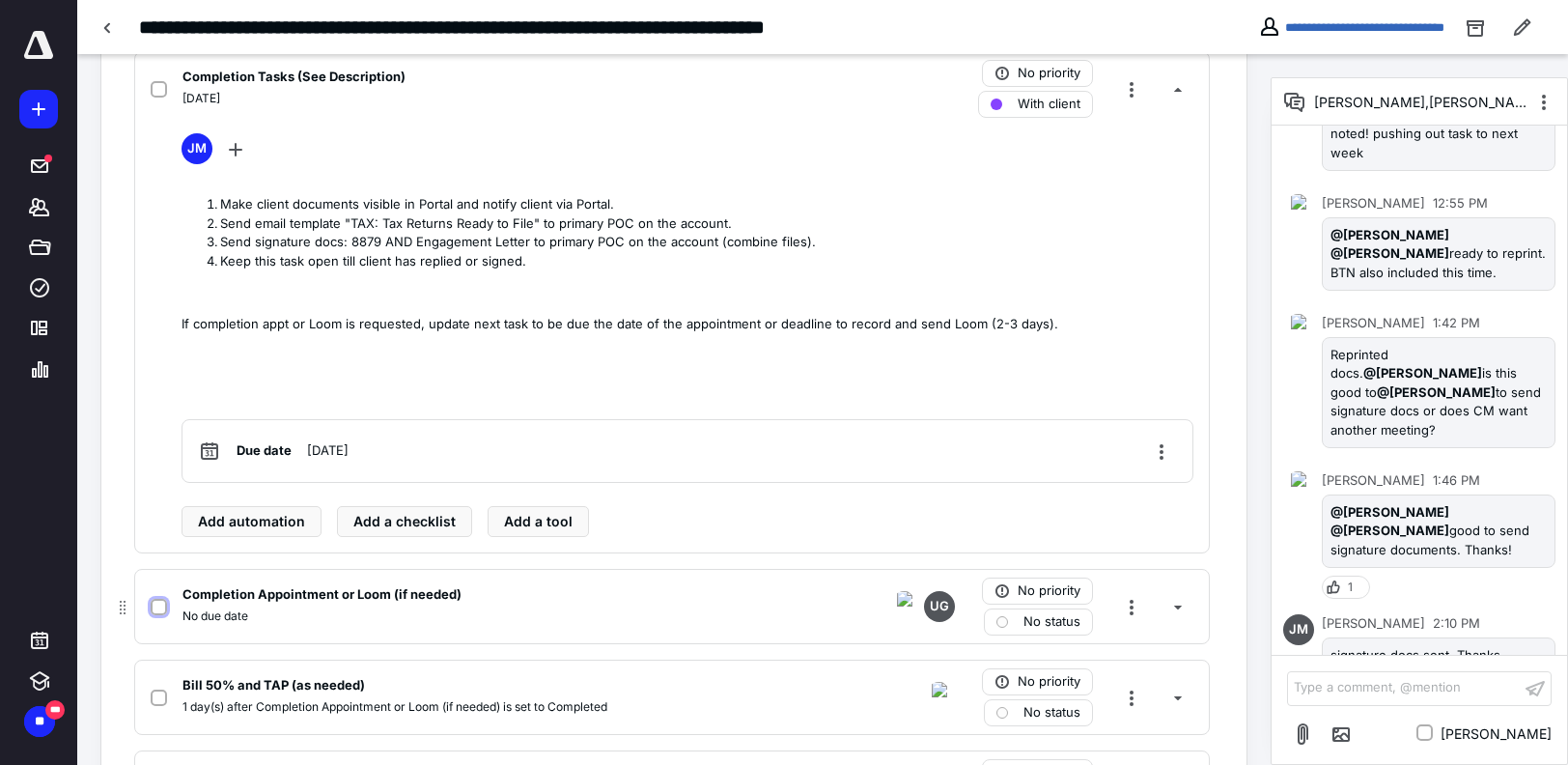 click at bounding box center (158, 608) 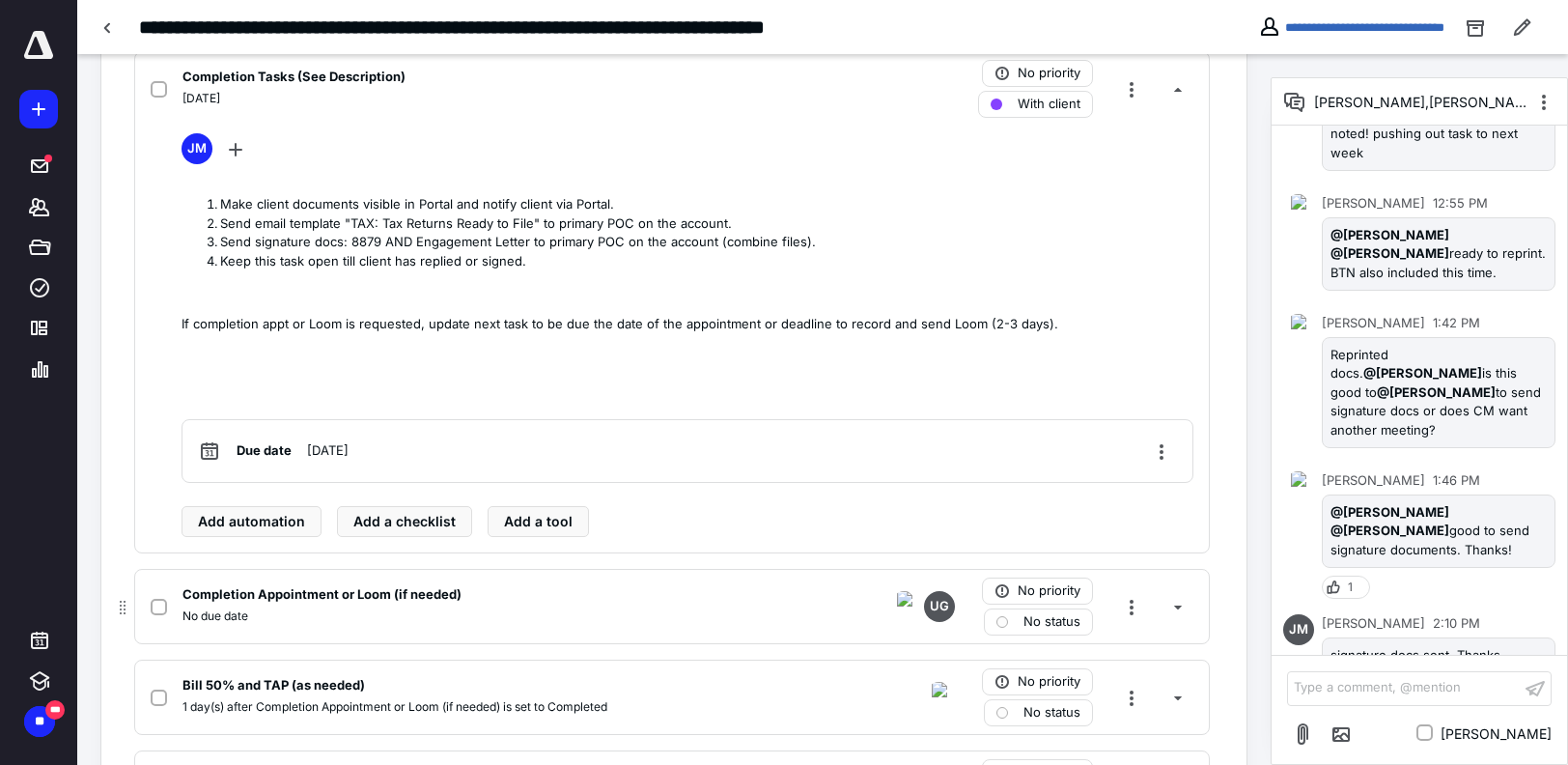 checkbox on "true" 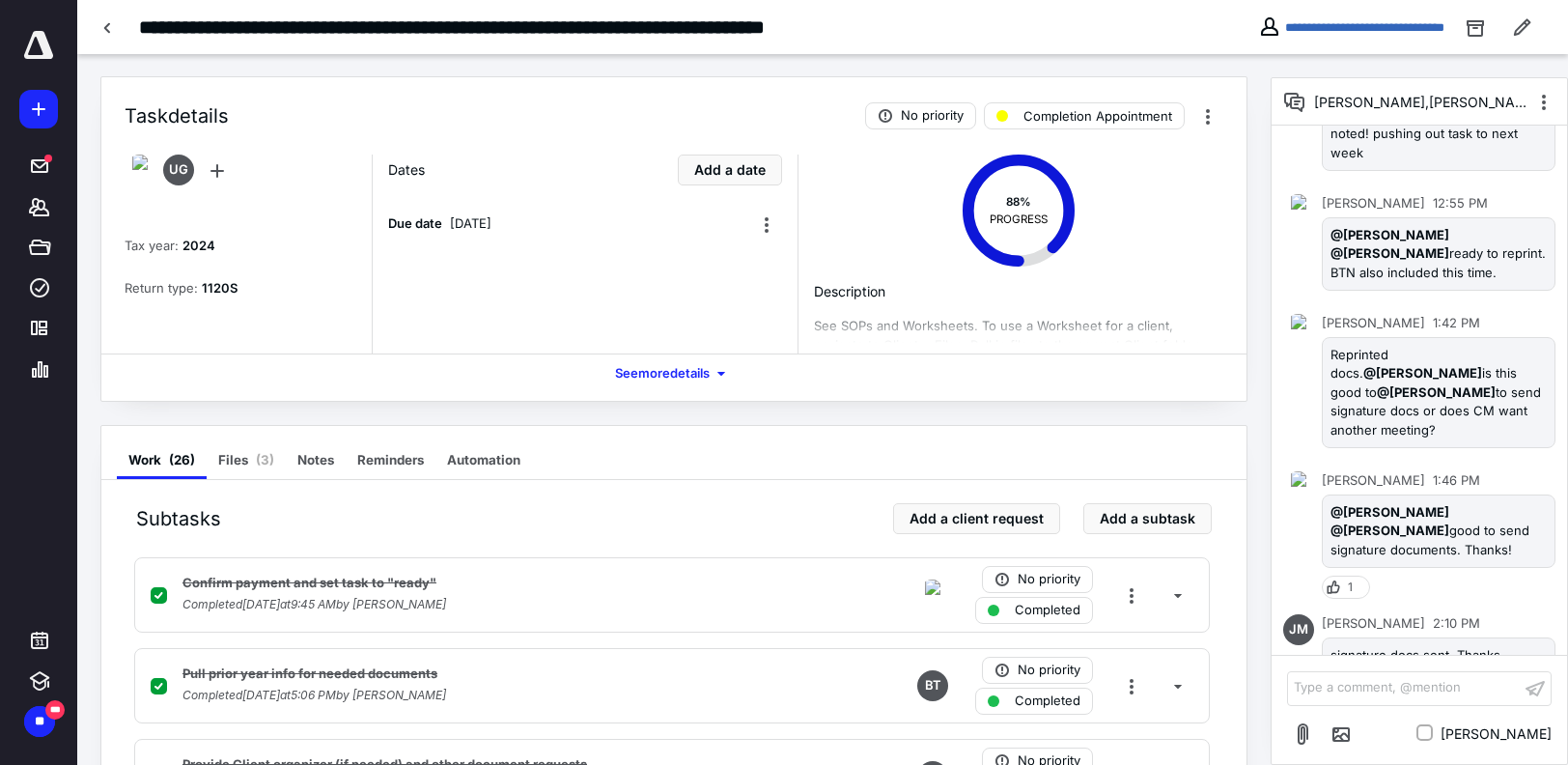 scroll, scrollTop: 0, scrollLeft: 0, axis: both 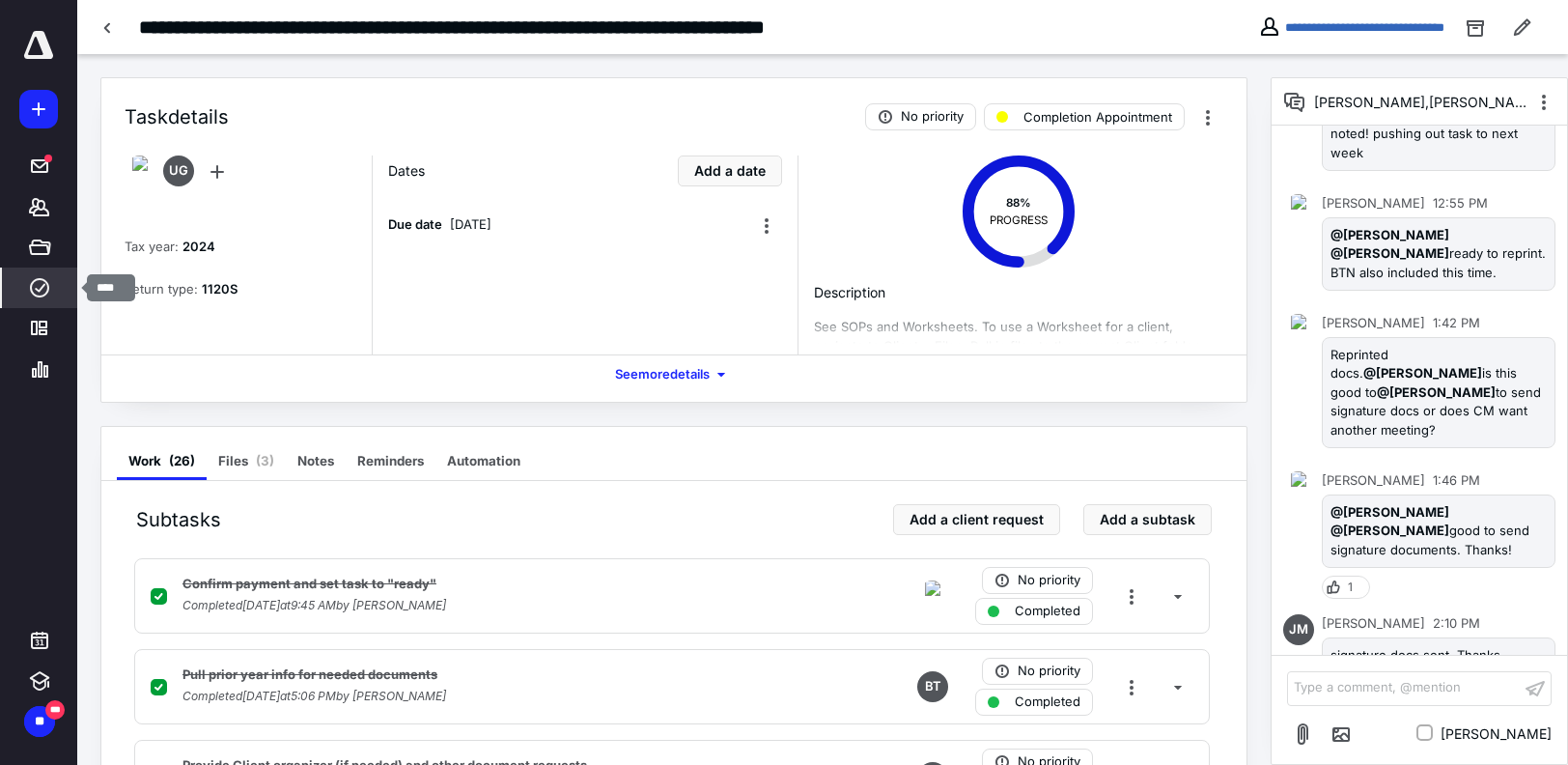 click 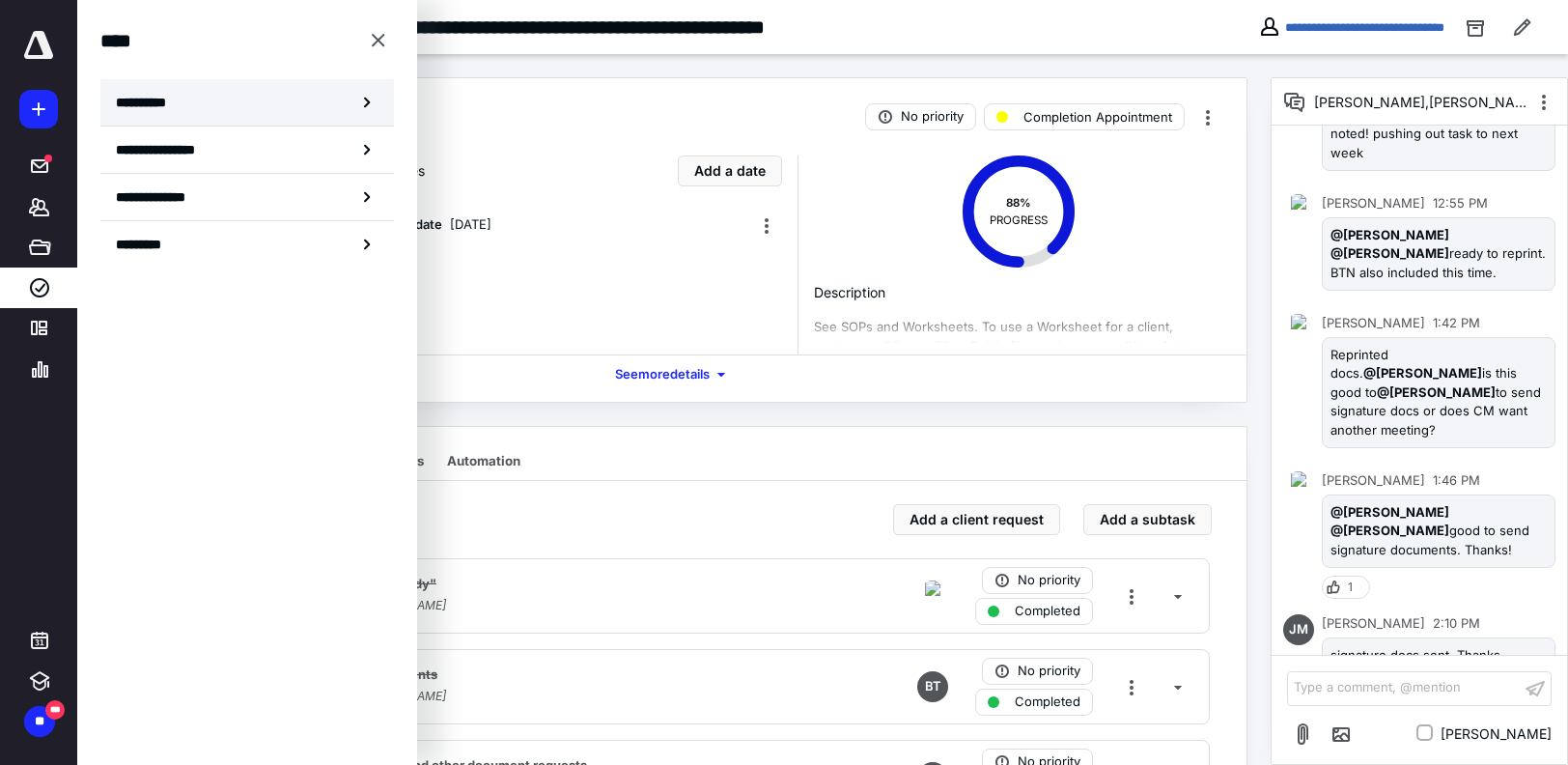 click on "**********" at bounding box center [247, 102] 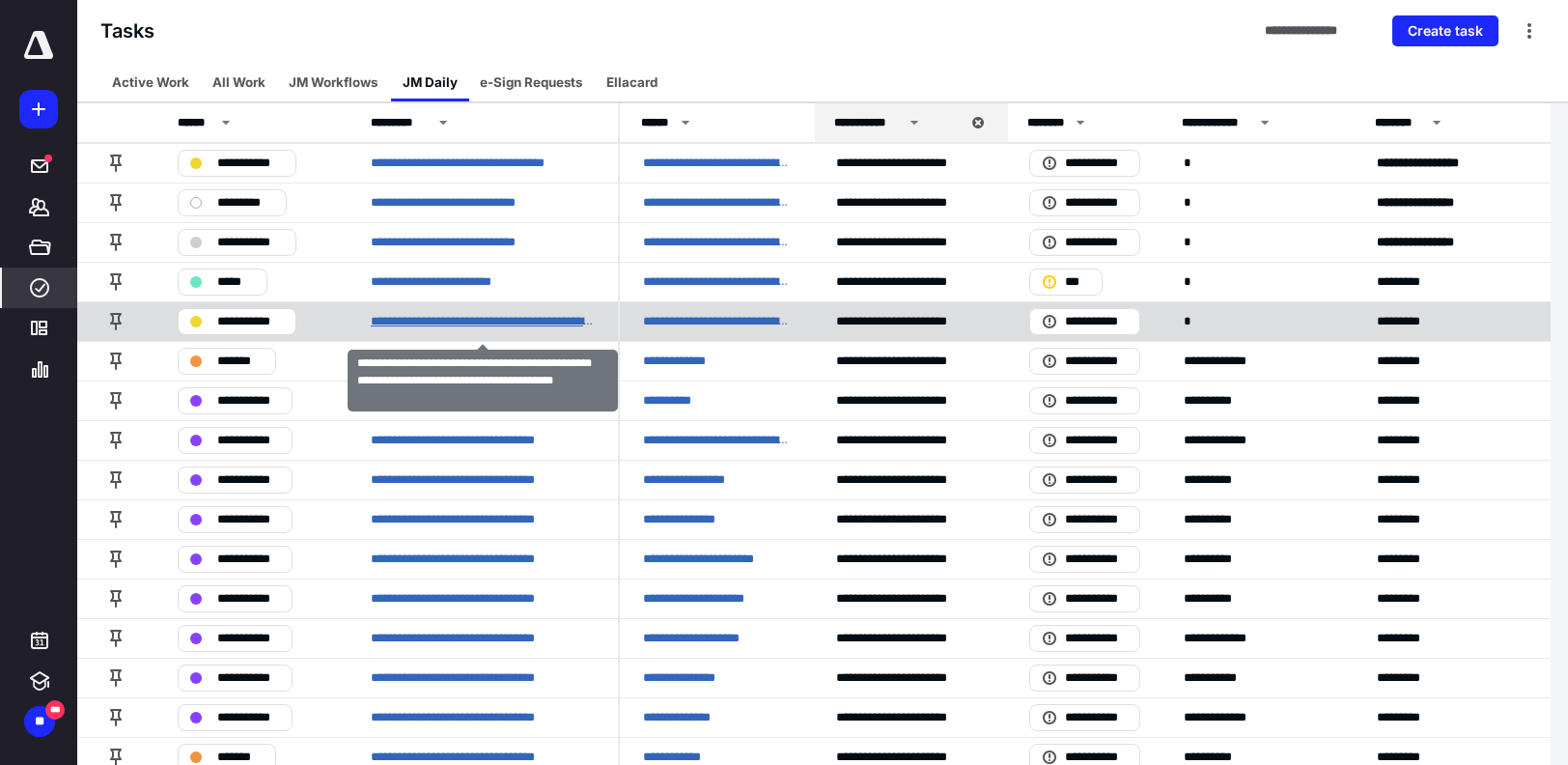 click on "**********" at bounding box center [483, 322] 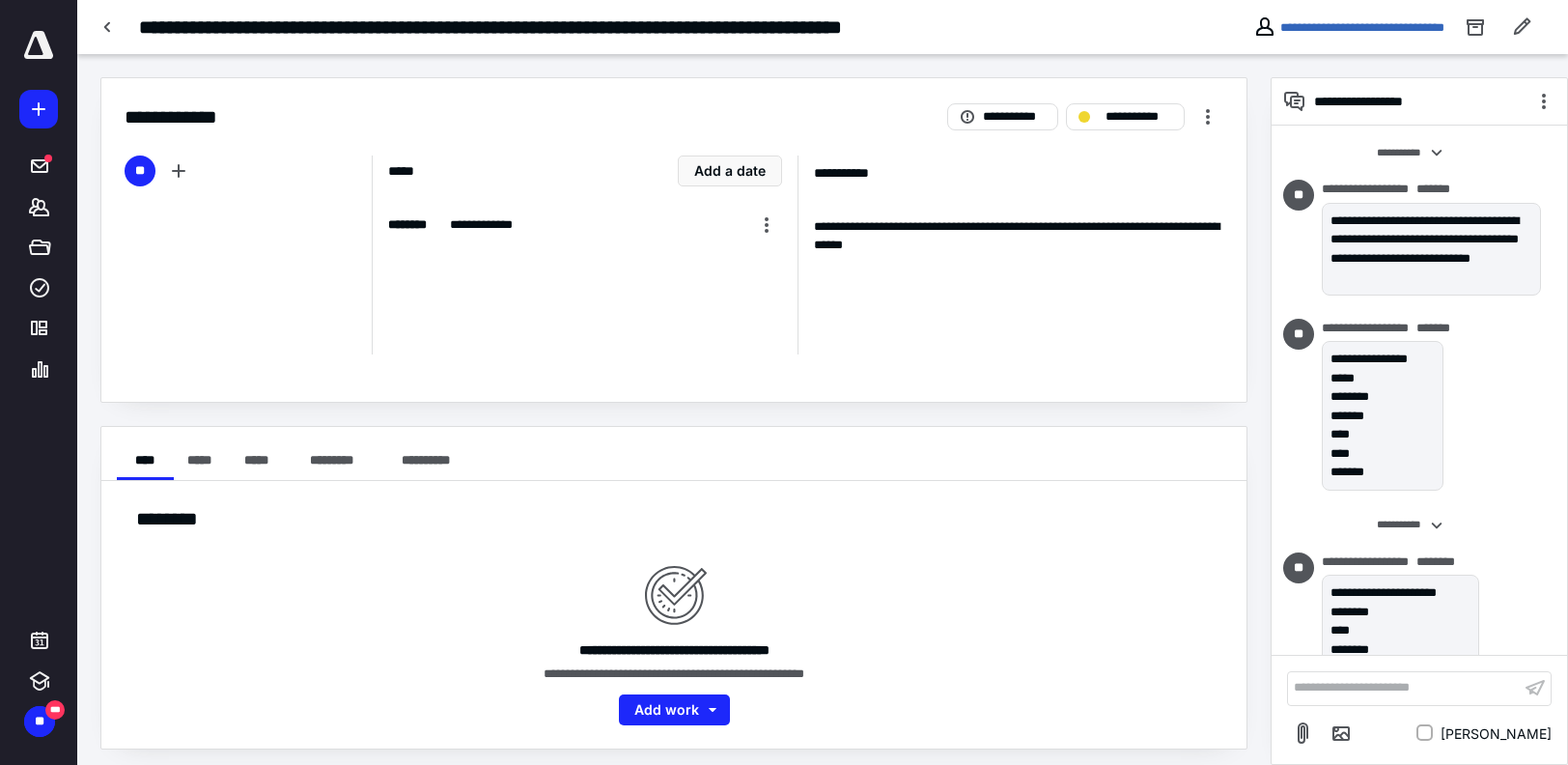 scroll, scrollTop: 7, scrollLeft: 0, axis: vertical 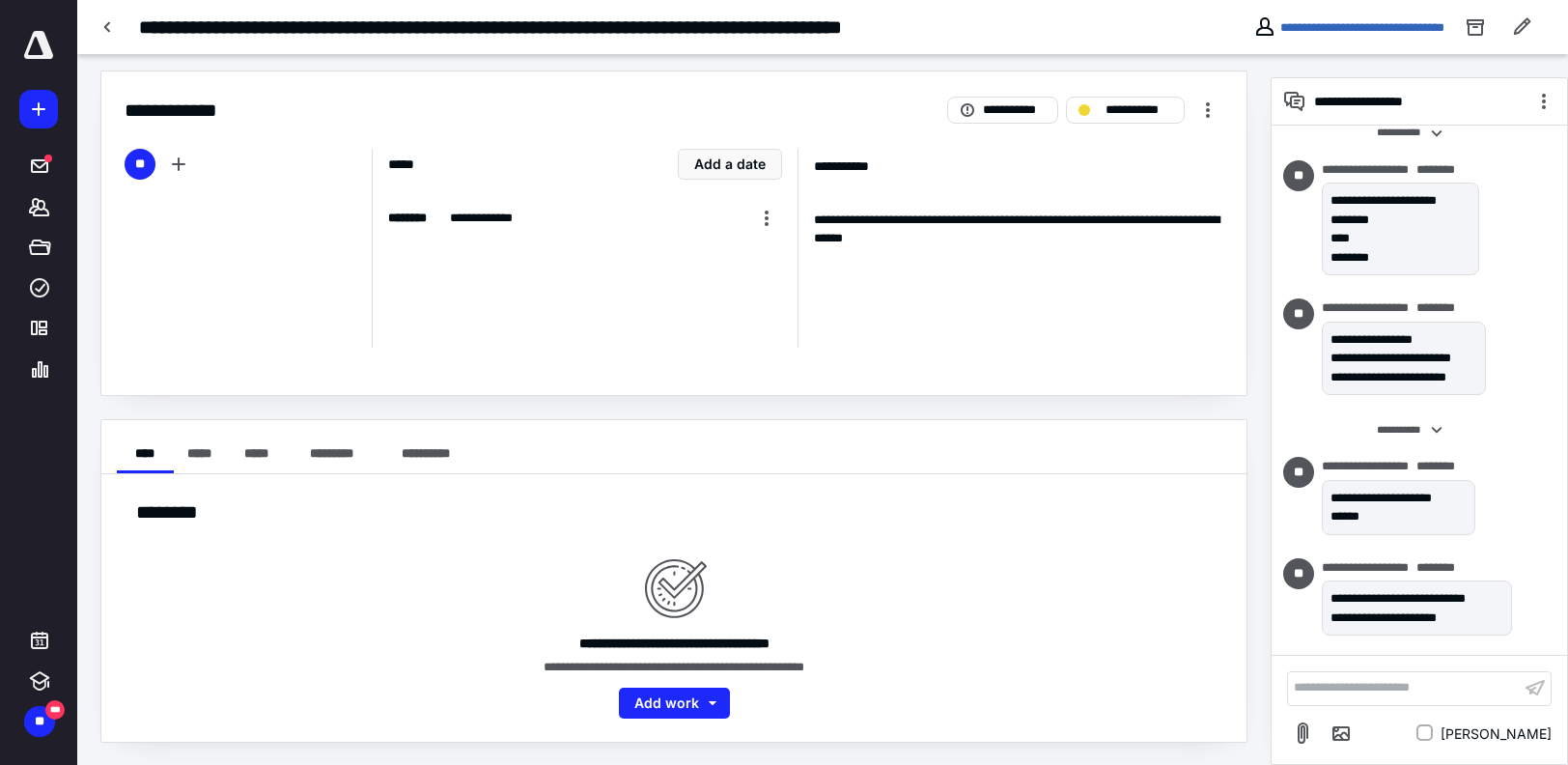 click on "**********" at bounding box center [1404, 688] 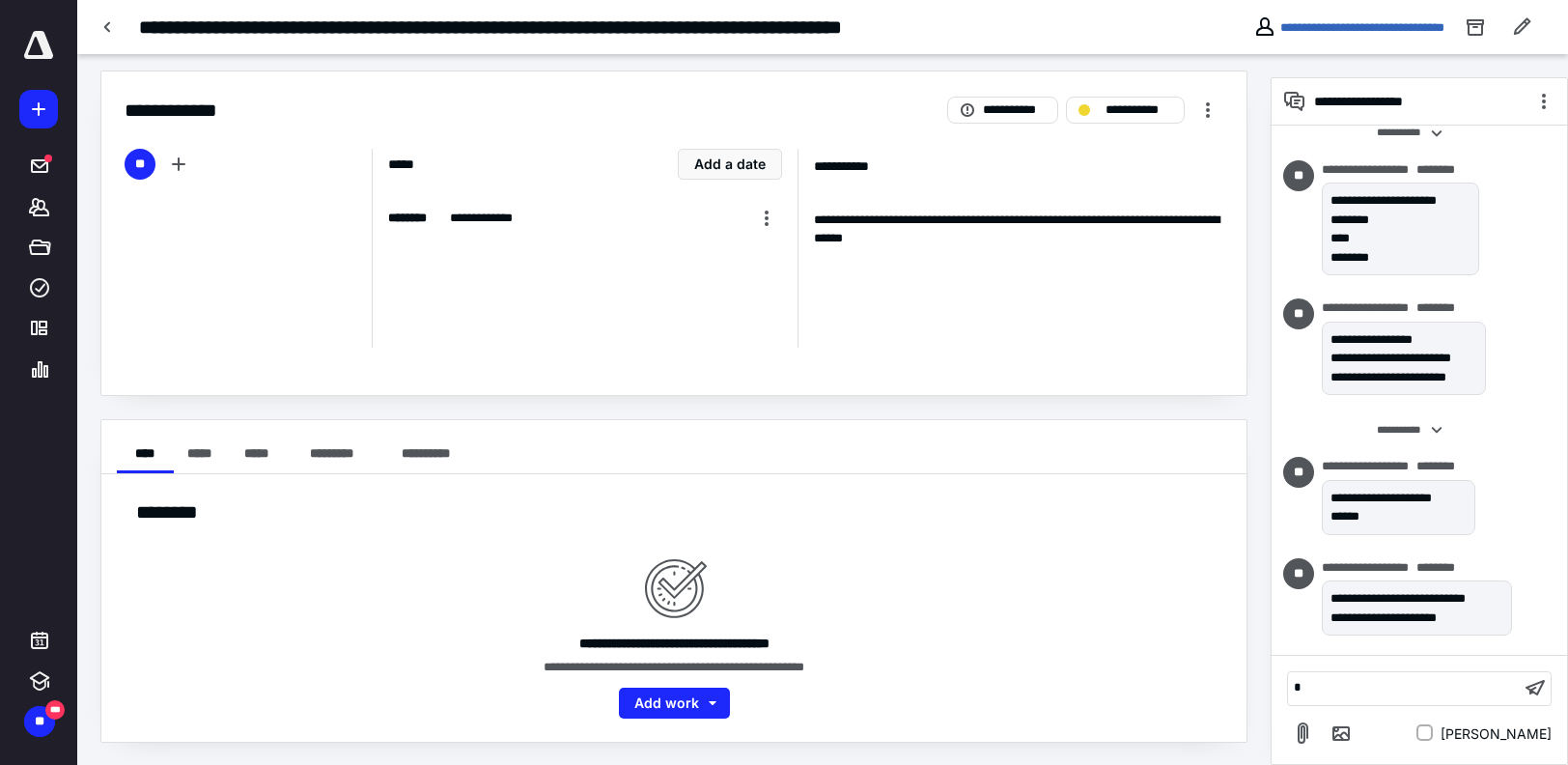 type 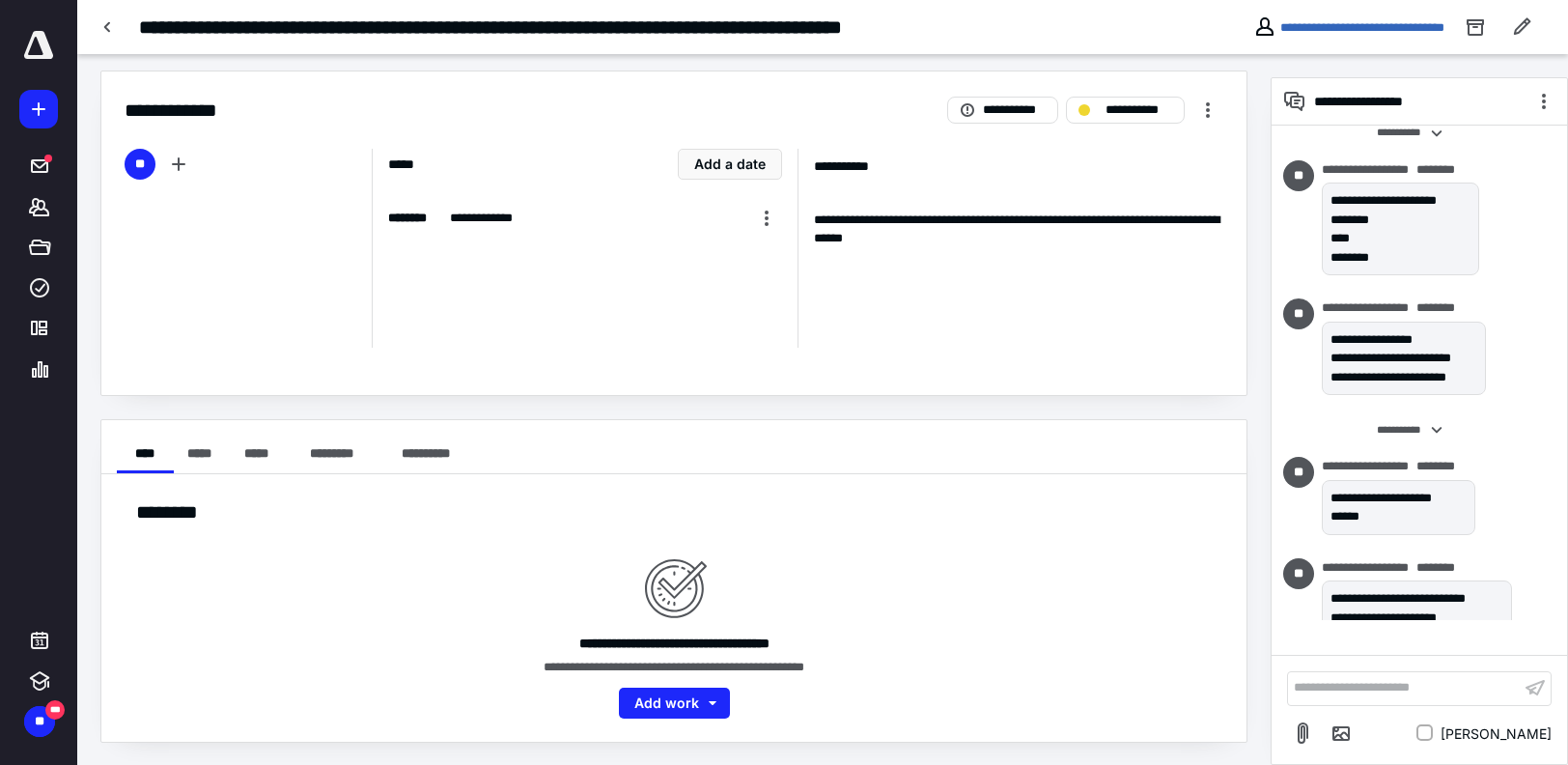 scroll, scrollTop: 551, scrollLeft: 0, axis: vertical 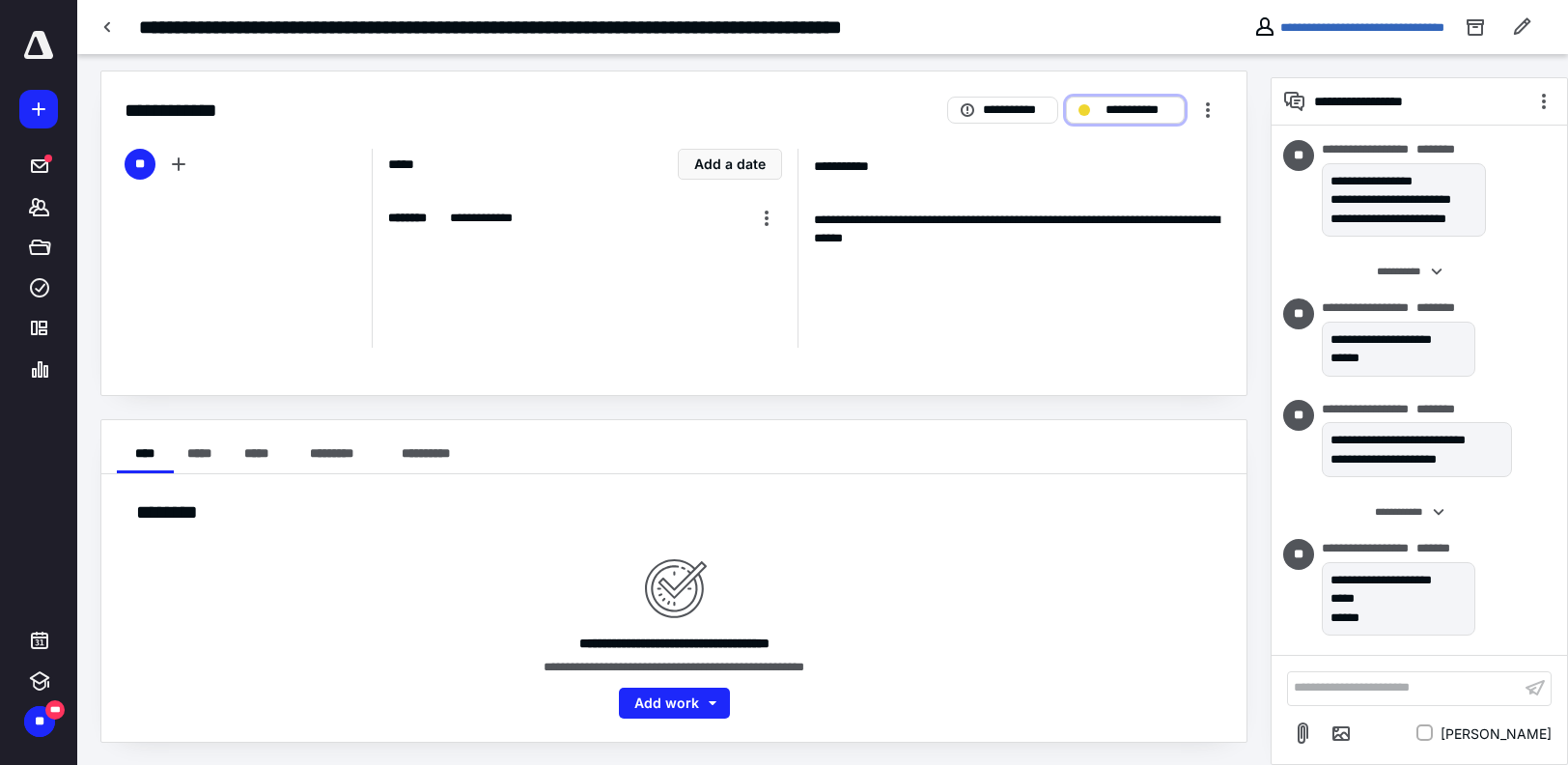 click on "**********" at bounding box center [1138, 110] 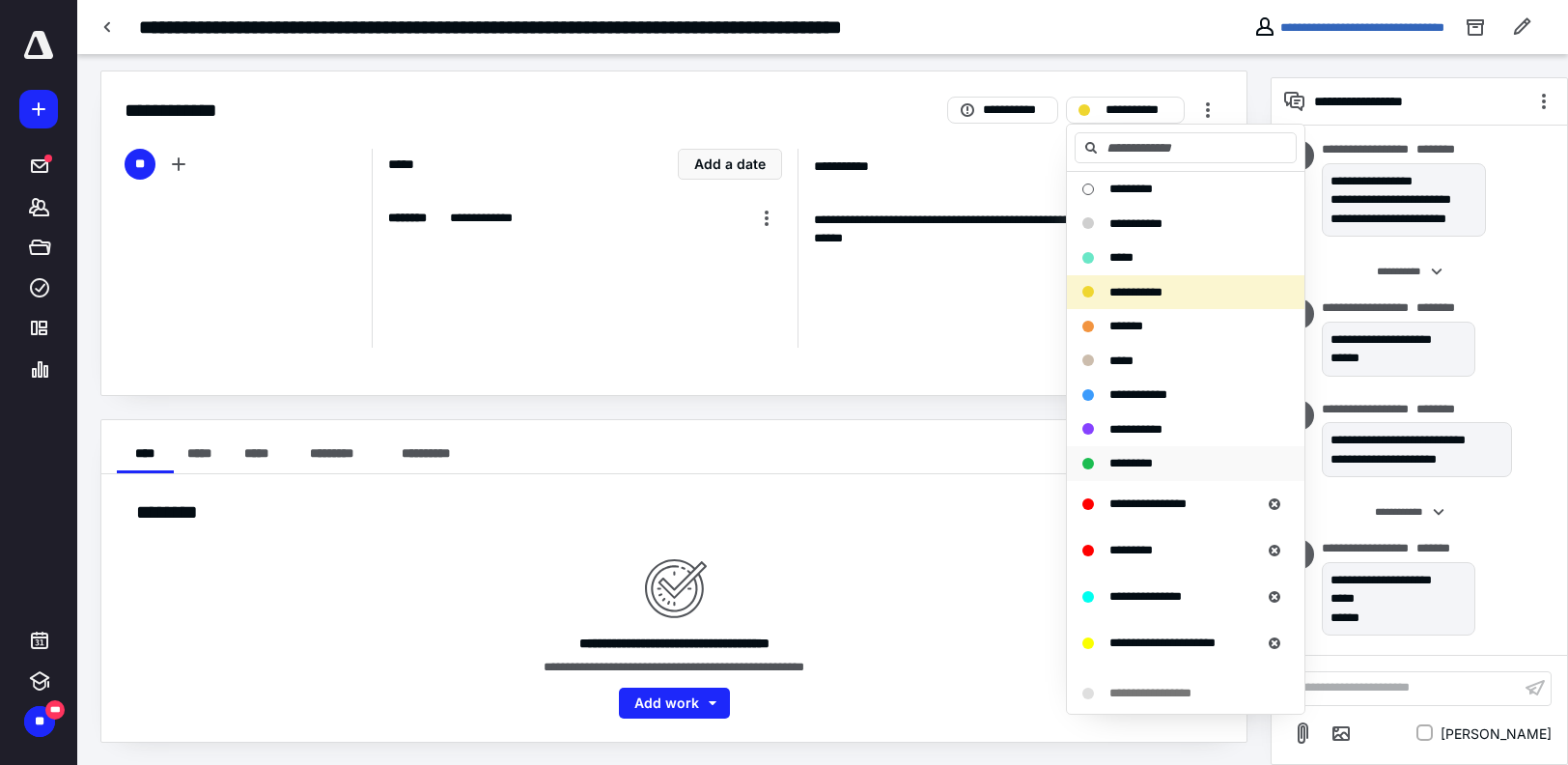click on "*********" at bounding box center [1131, 463] 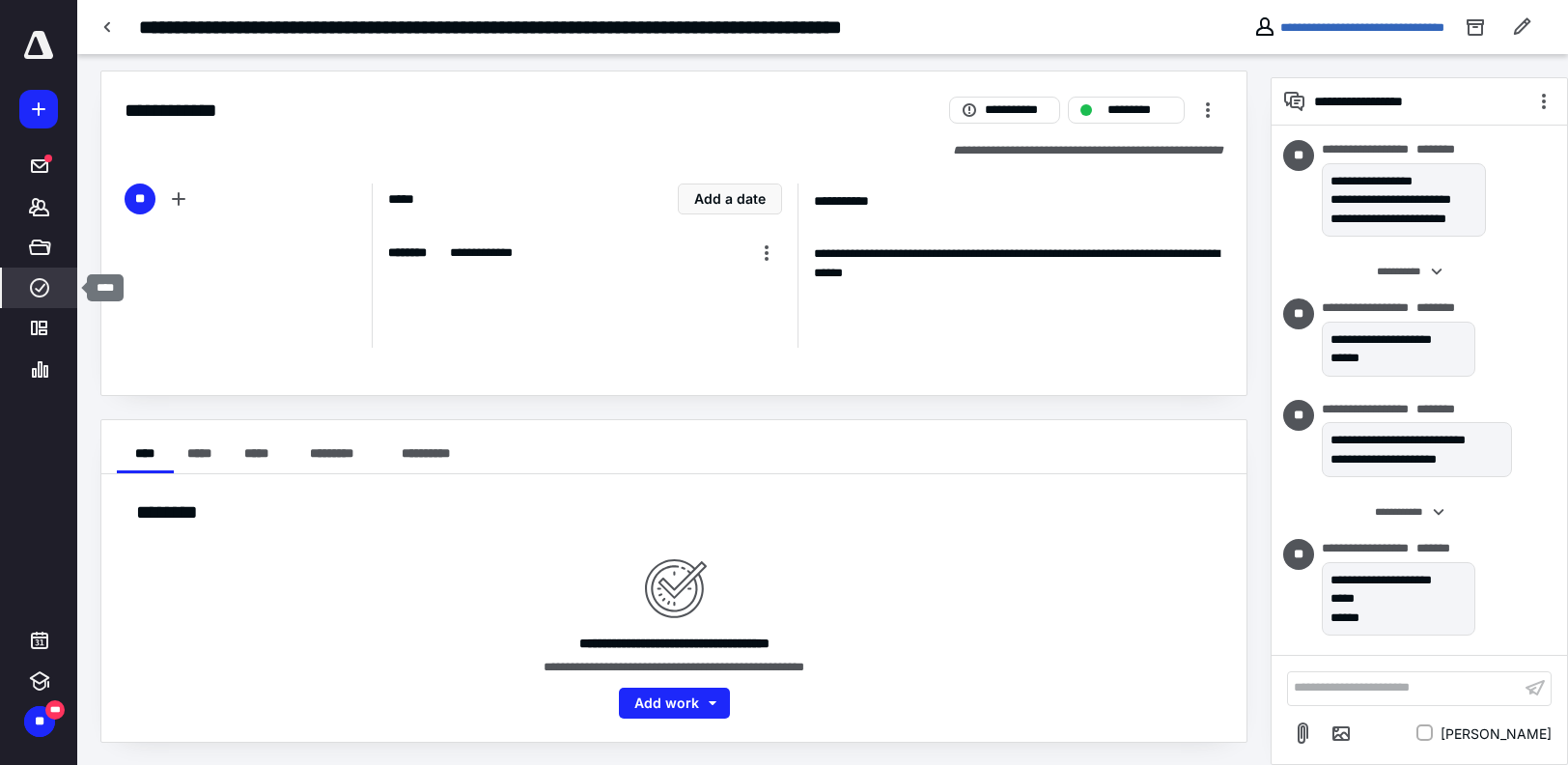 click 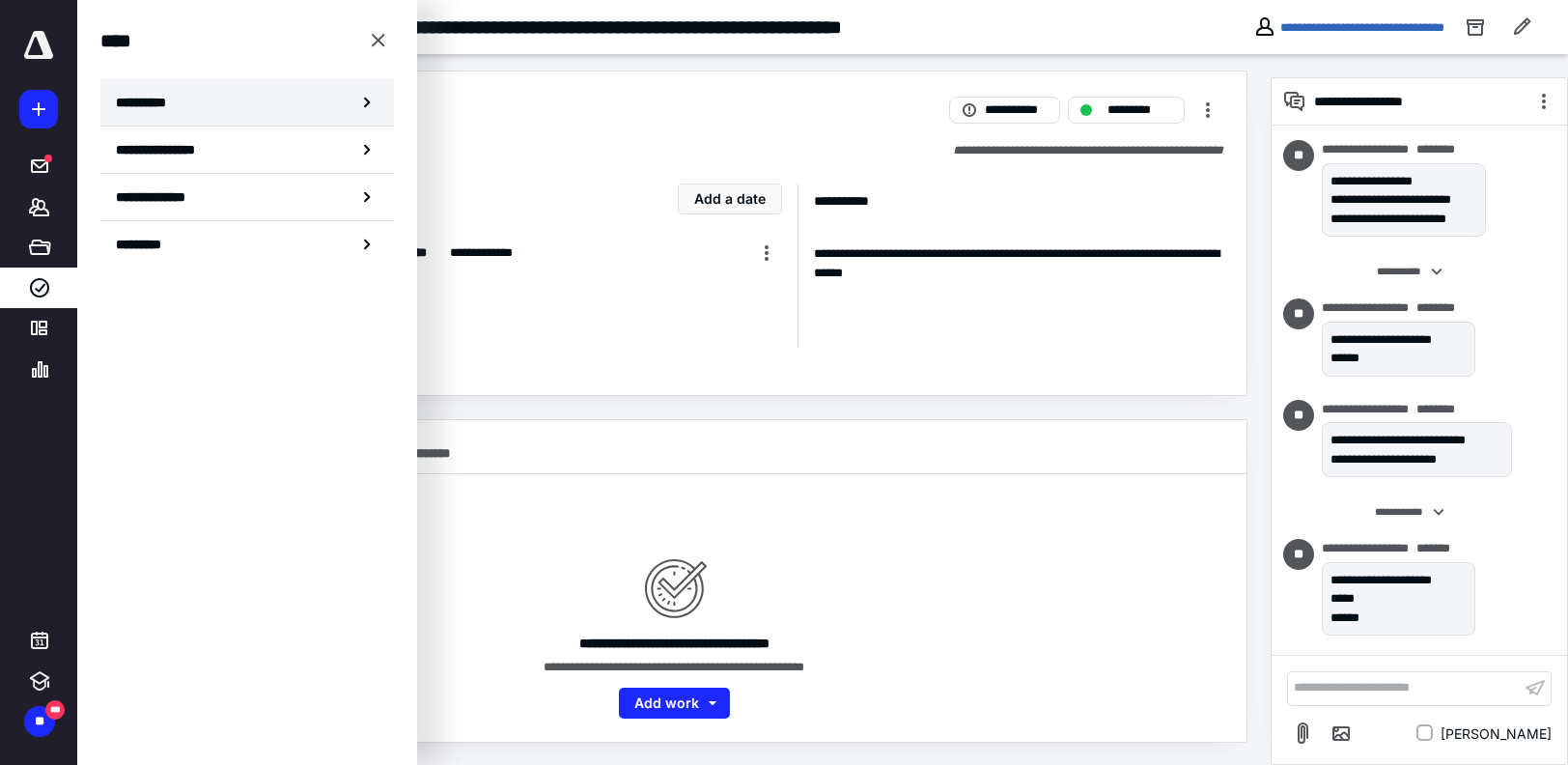 click on "**********" at bounding box center (148, 102) 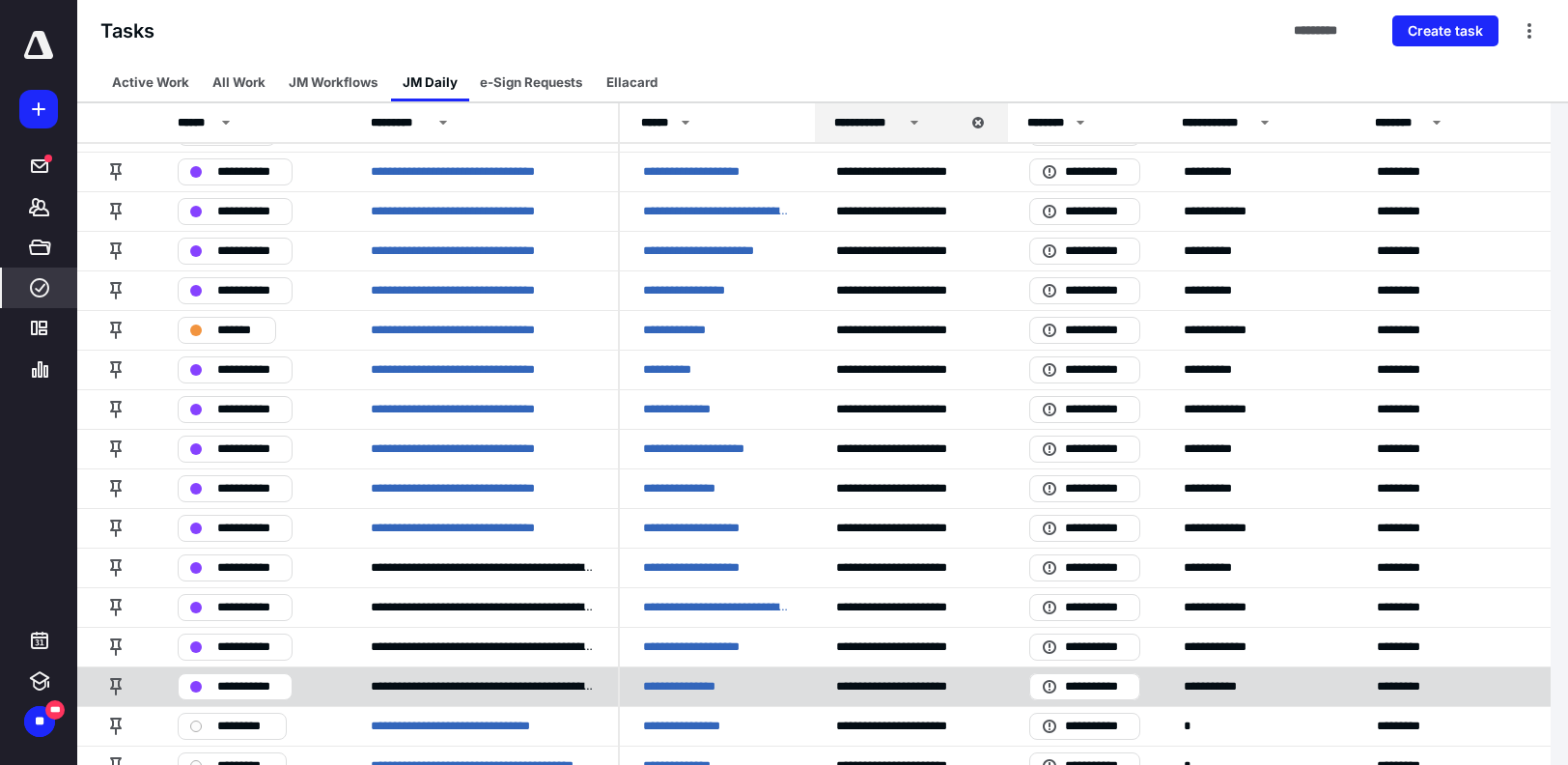 scroll, scrollTop: 290, scrollLeft: 0, axis: vertical 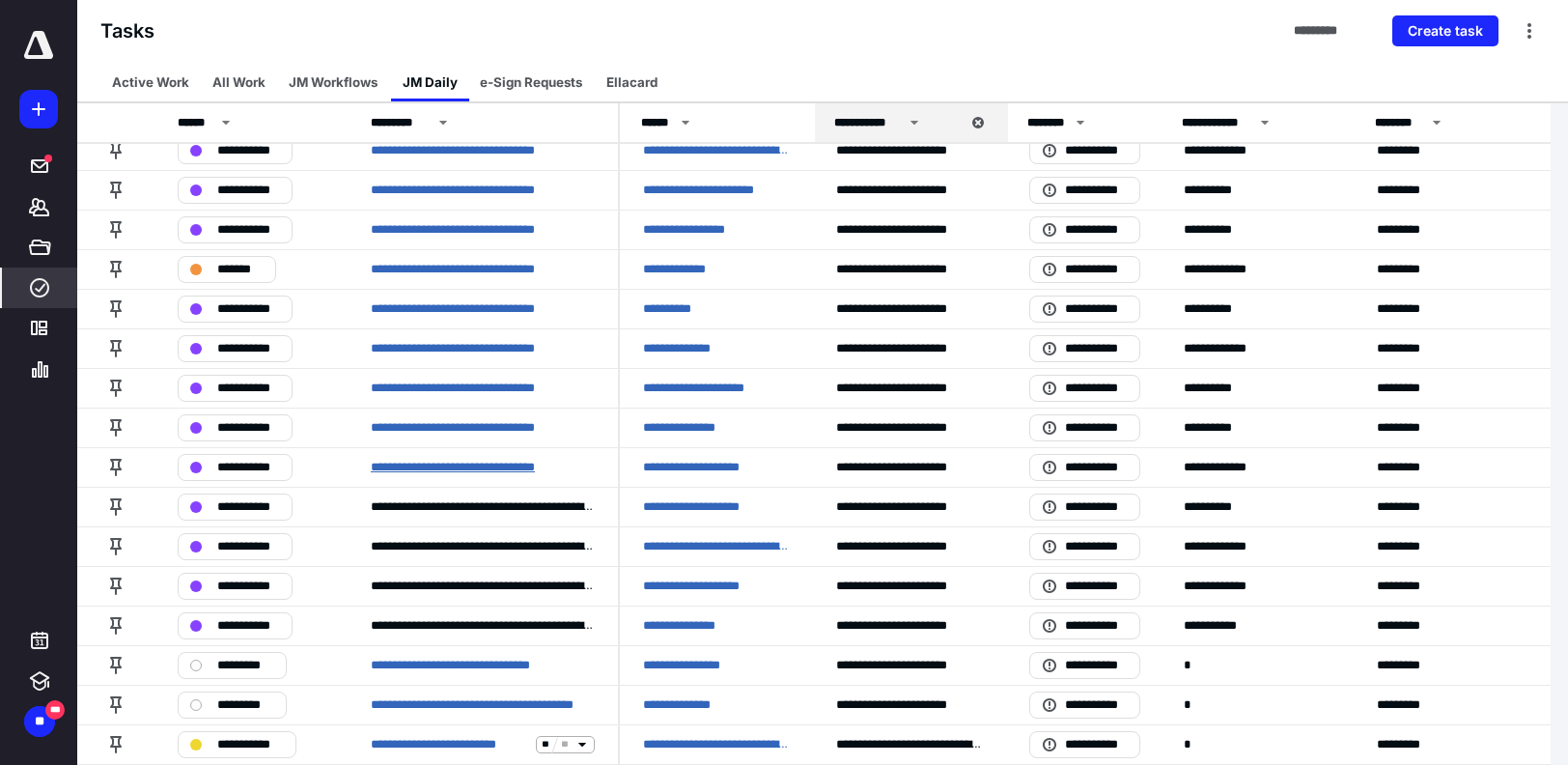 drag, startPoint x: 501, startPoint y: 467, endPoint x: 584, endPoint y: 476, distance: 83.486526 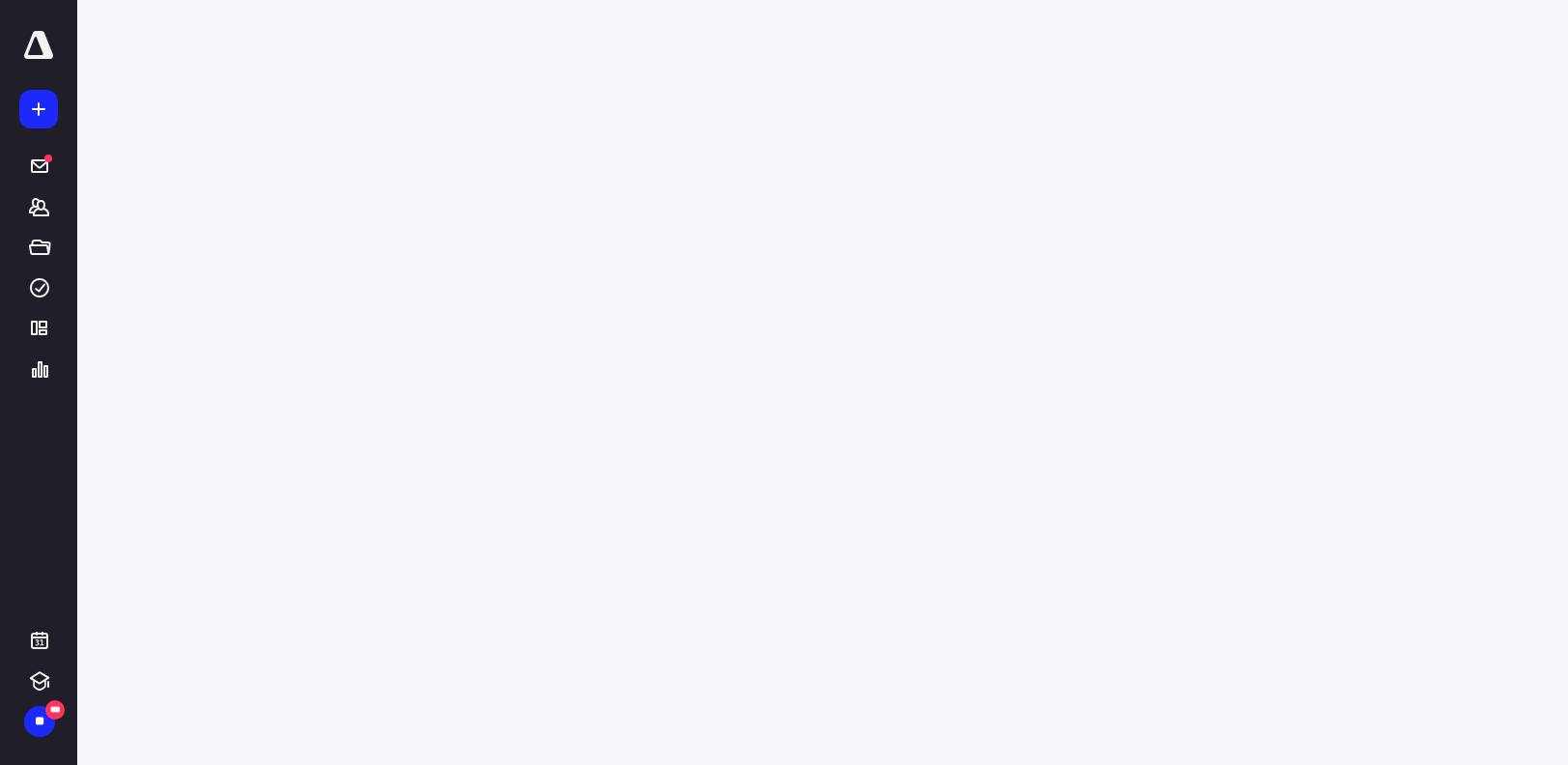 scroll, scrollTop: 0, scrollLeft: 0, axis: both 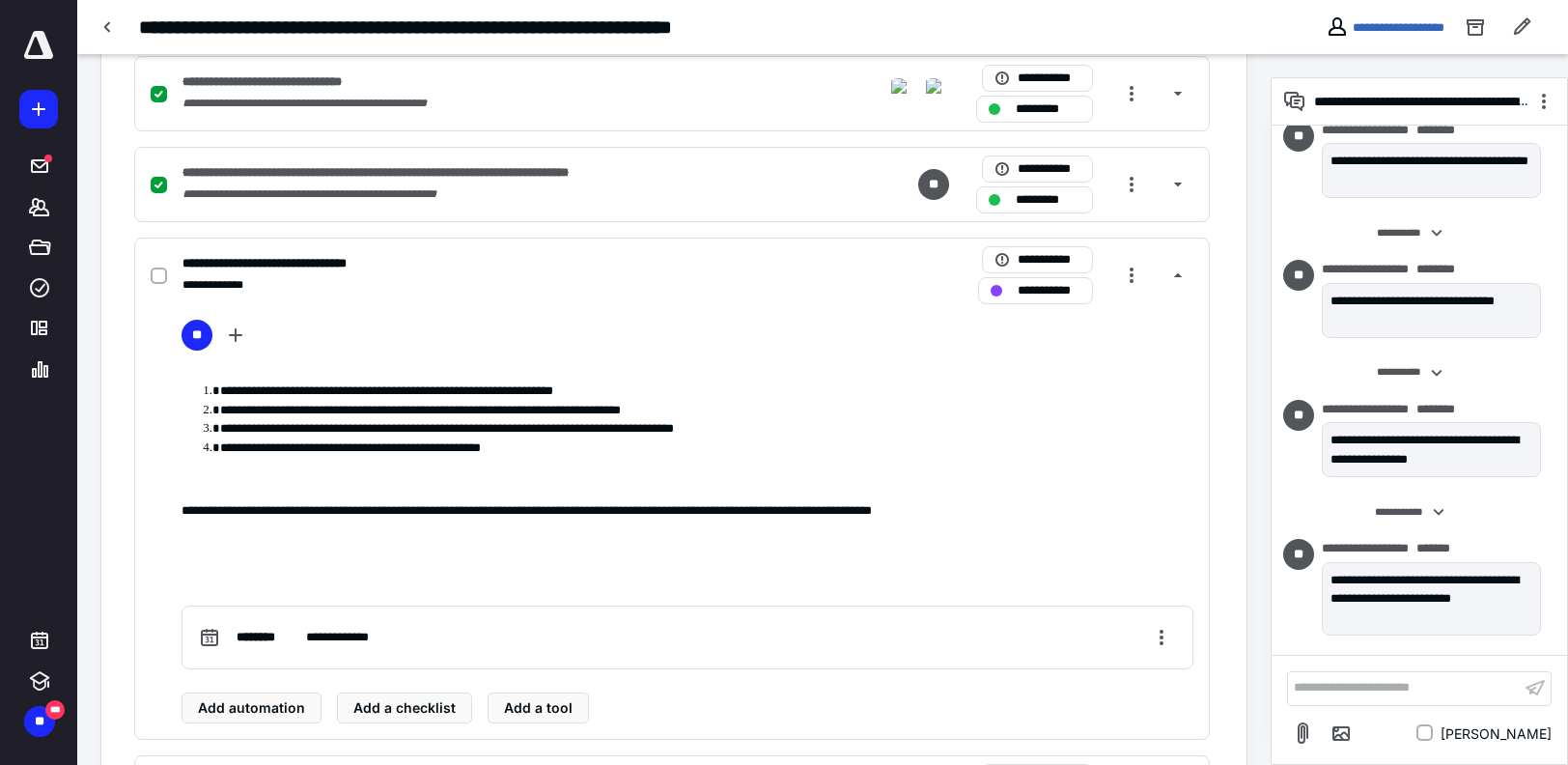 click on "**********" at bounding box center [1404, 688] 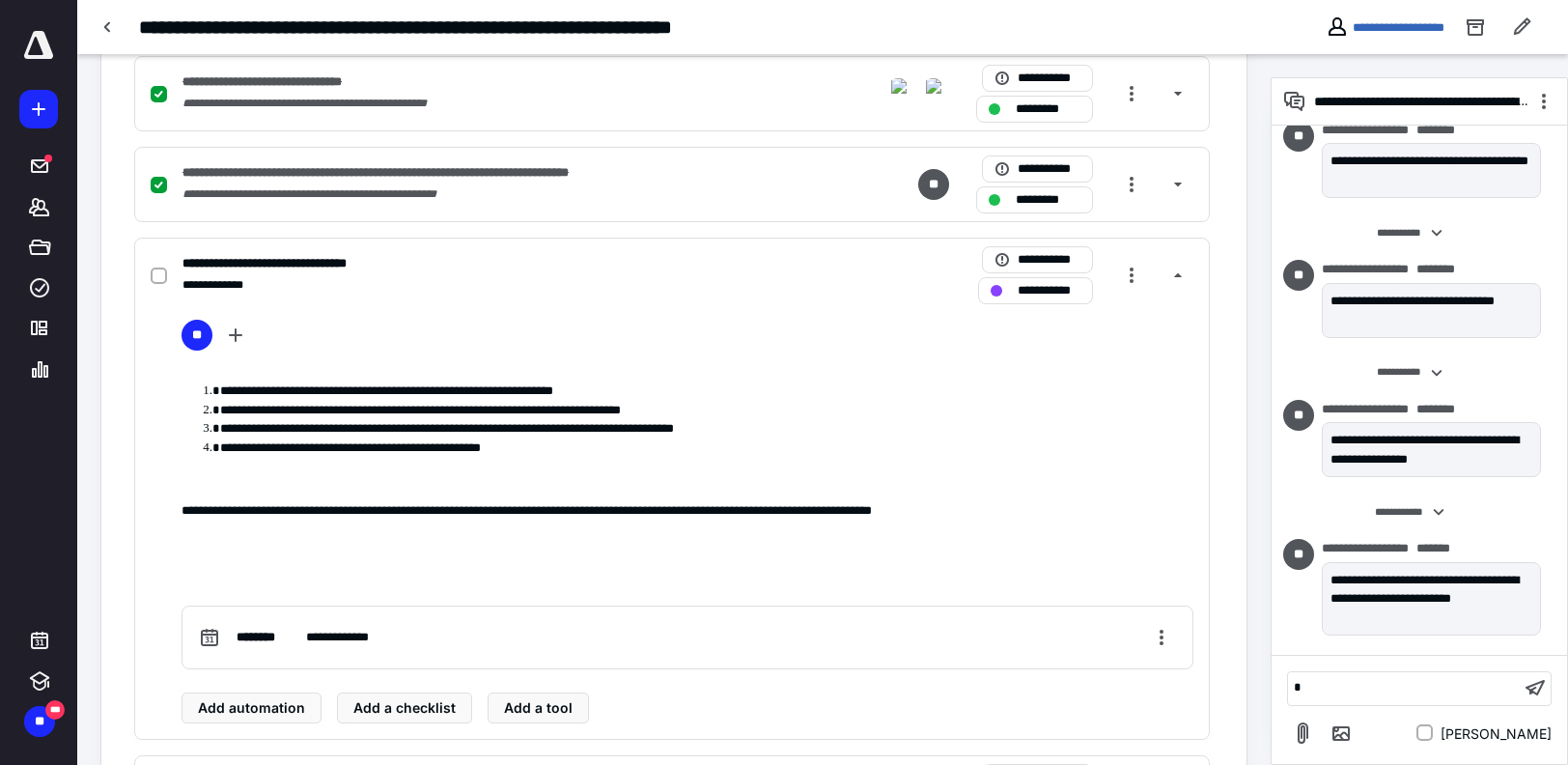 scroll, scrollTop: 2794, scrollLeft: 0, axis: vertical 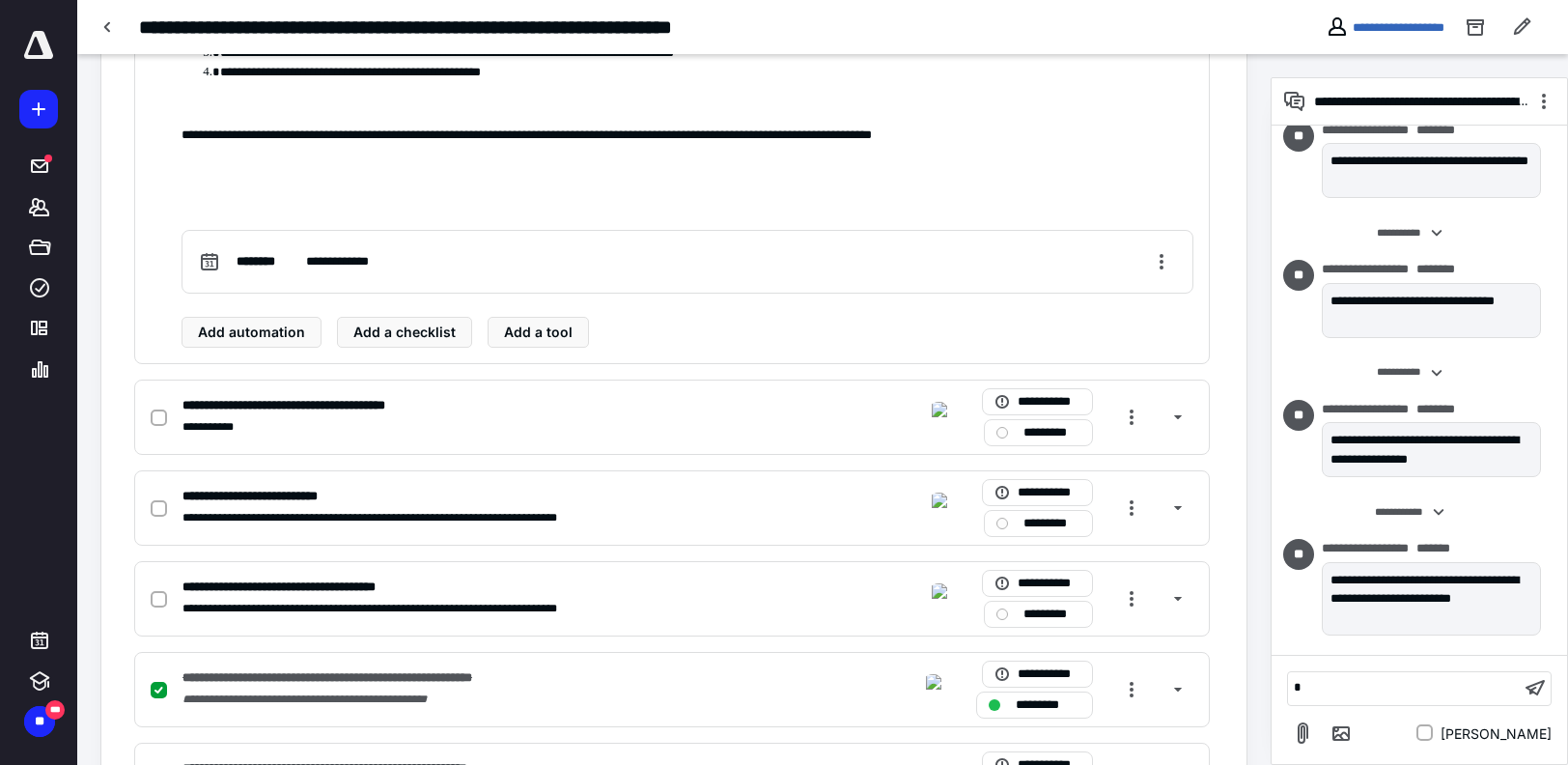 type 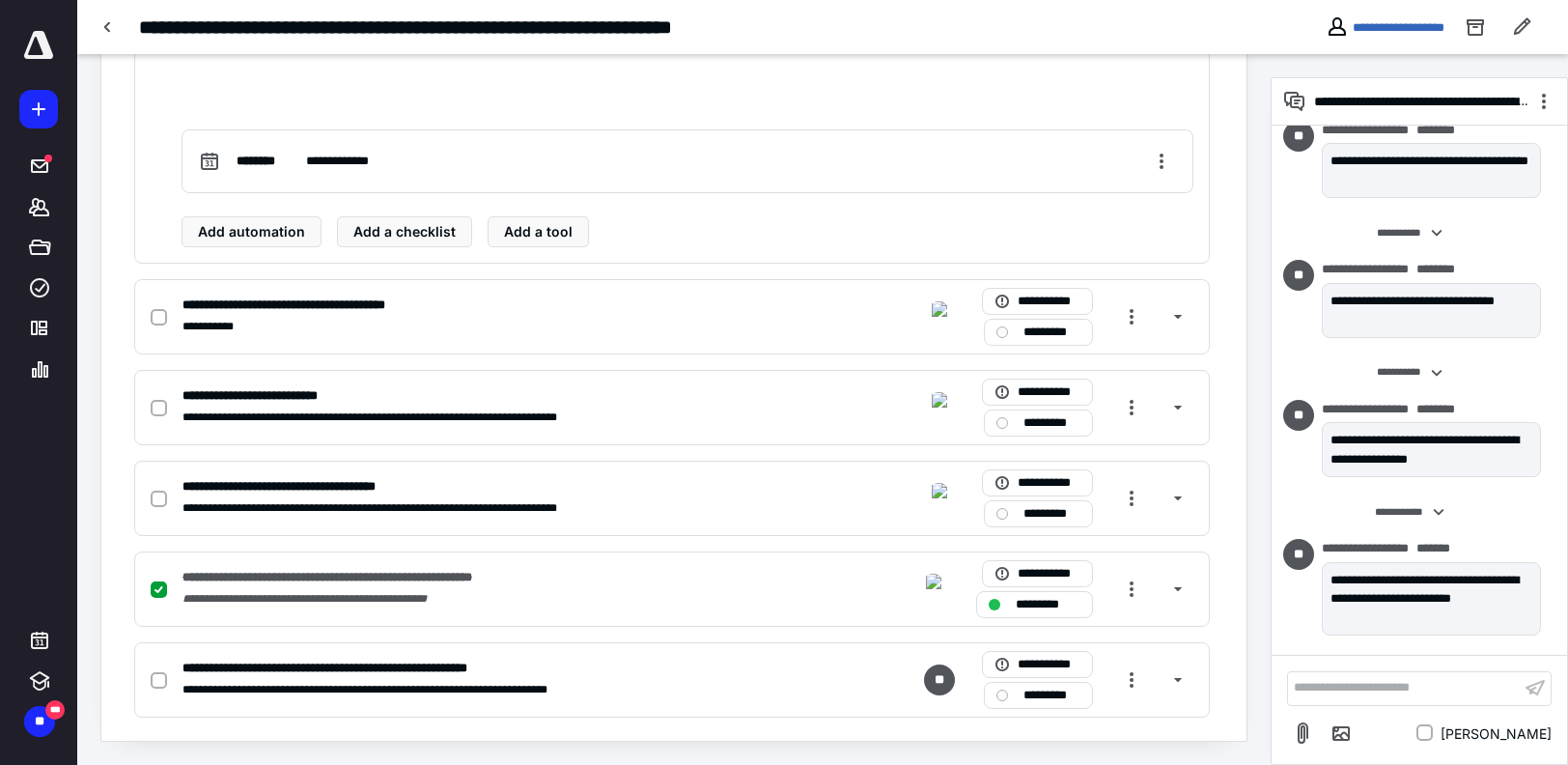 scroll, scrollTop: 3029, scrollLeft: 0, axis: vertical 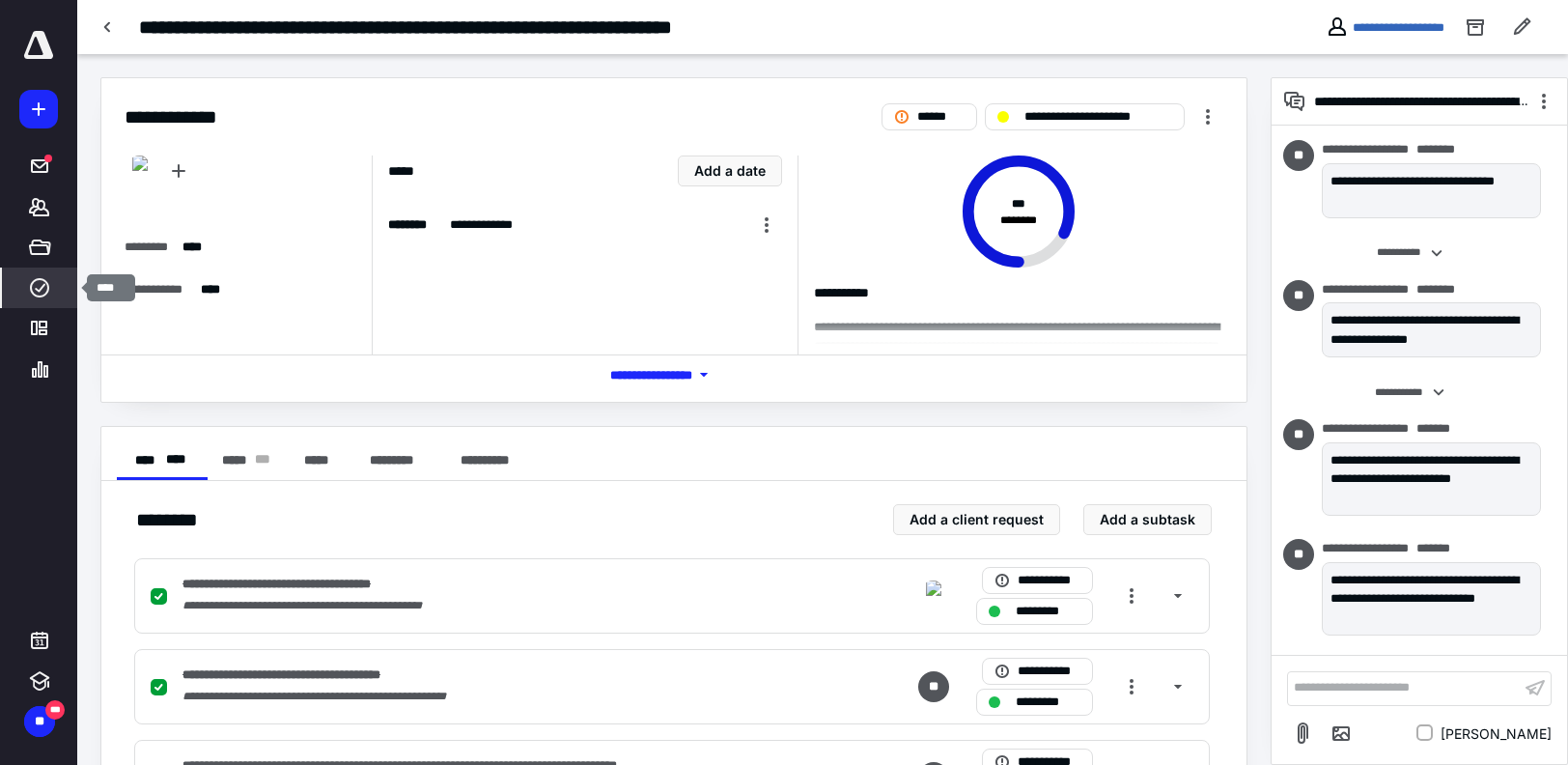 click 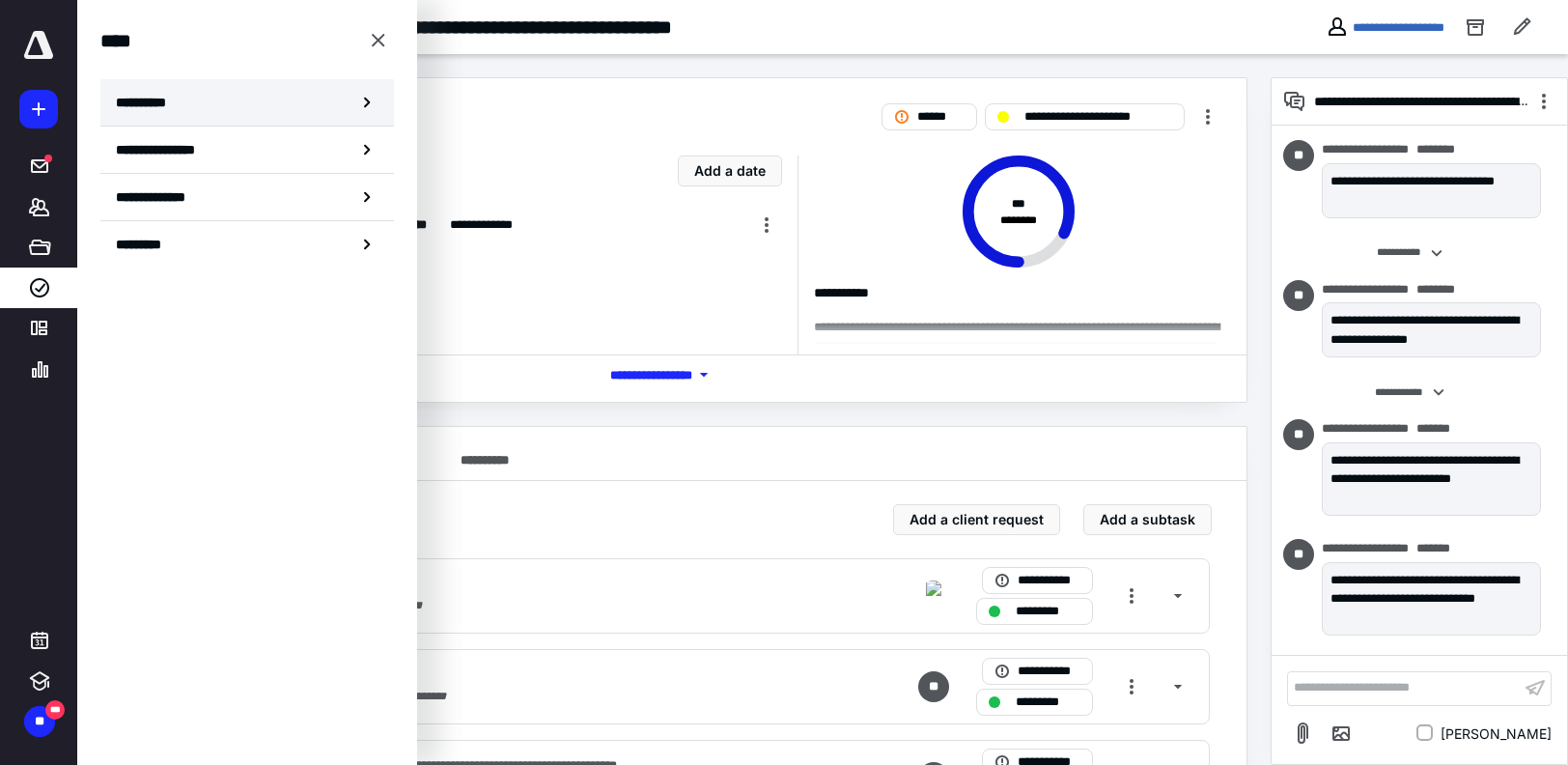 click on "**********" at bounding box center [247, 102] 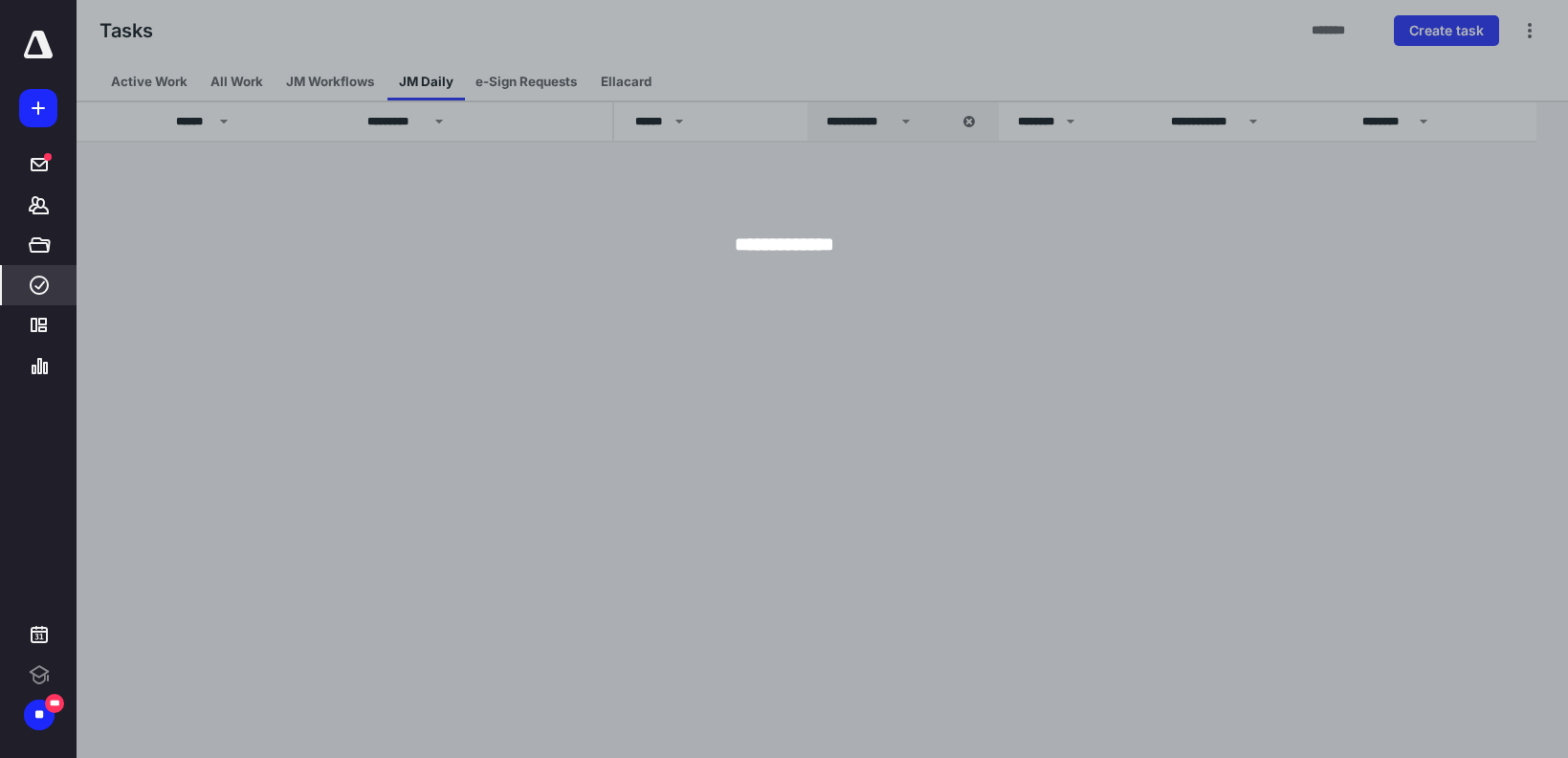 scroll, scrollTop: 0, scrollLeft: 0, axis: both 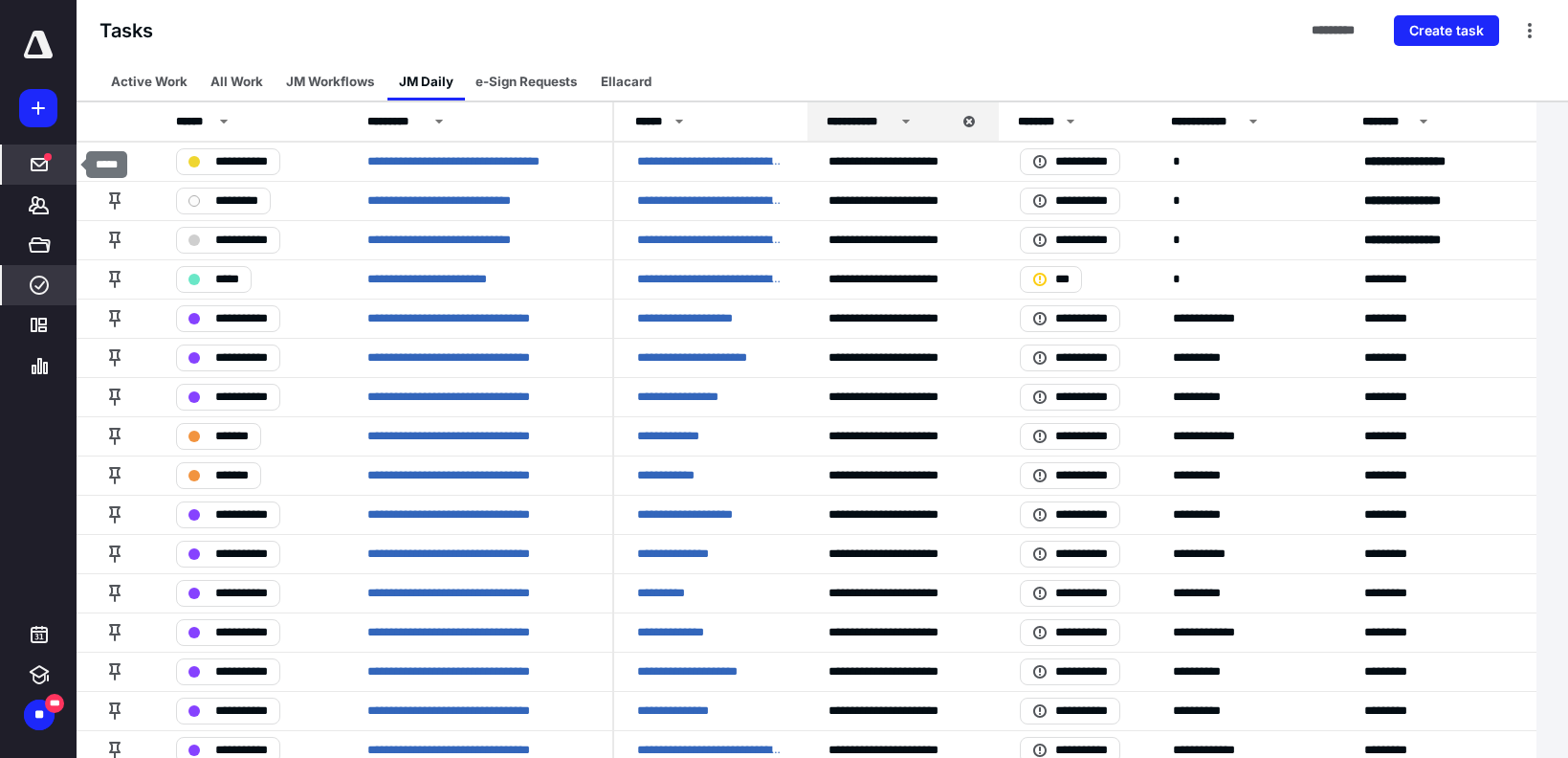 click 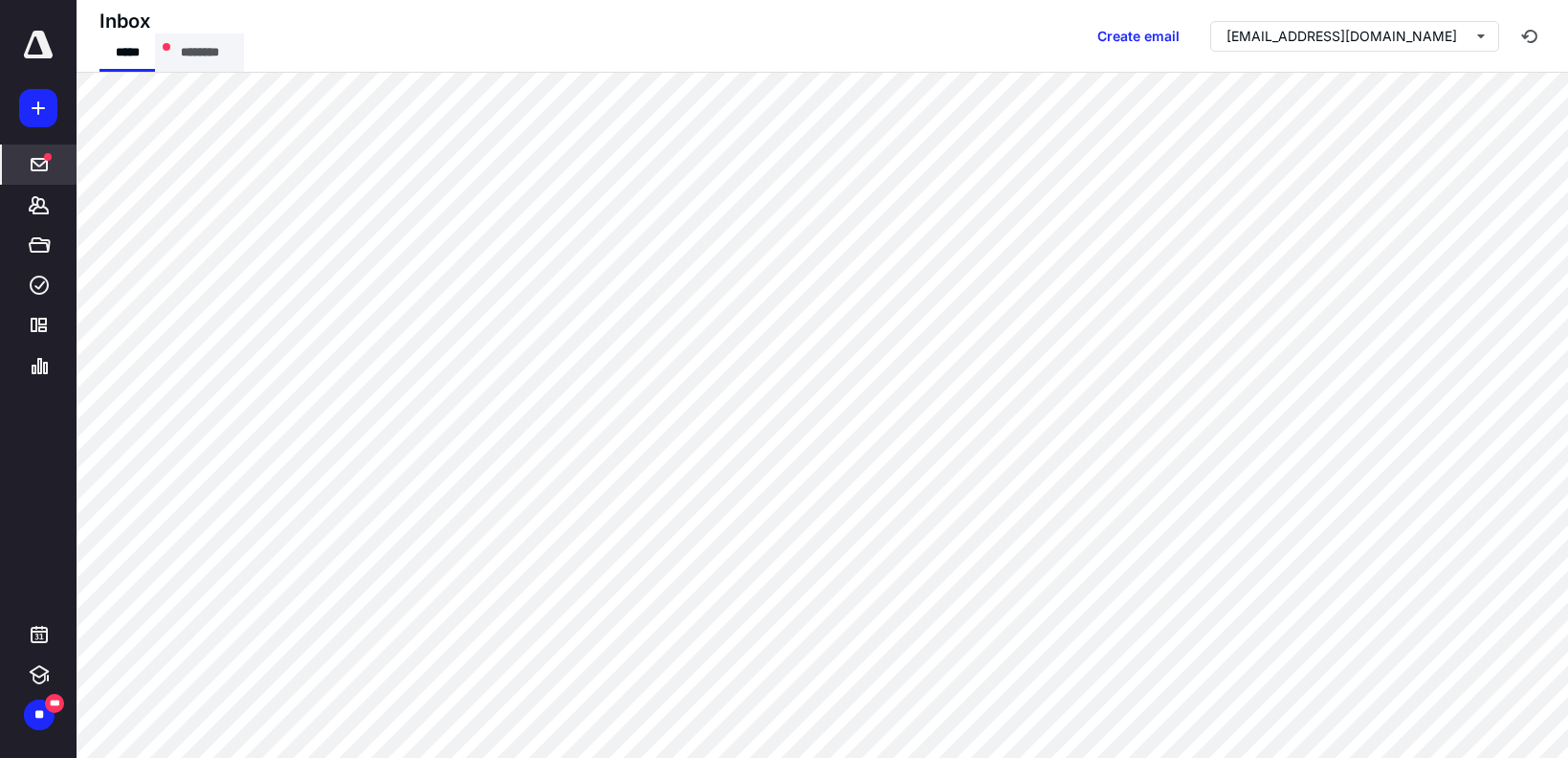 click on "********" at bounding box center (199, 53) 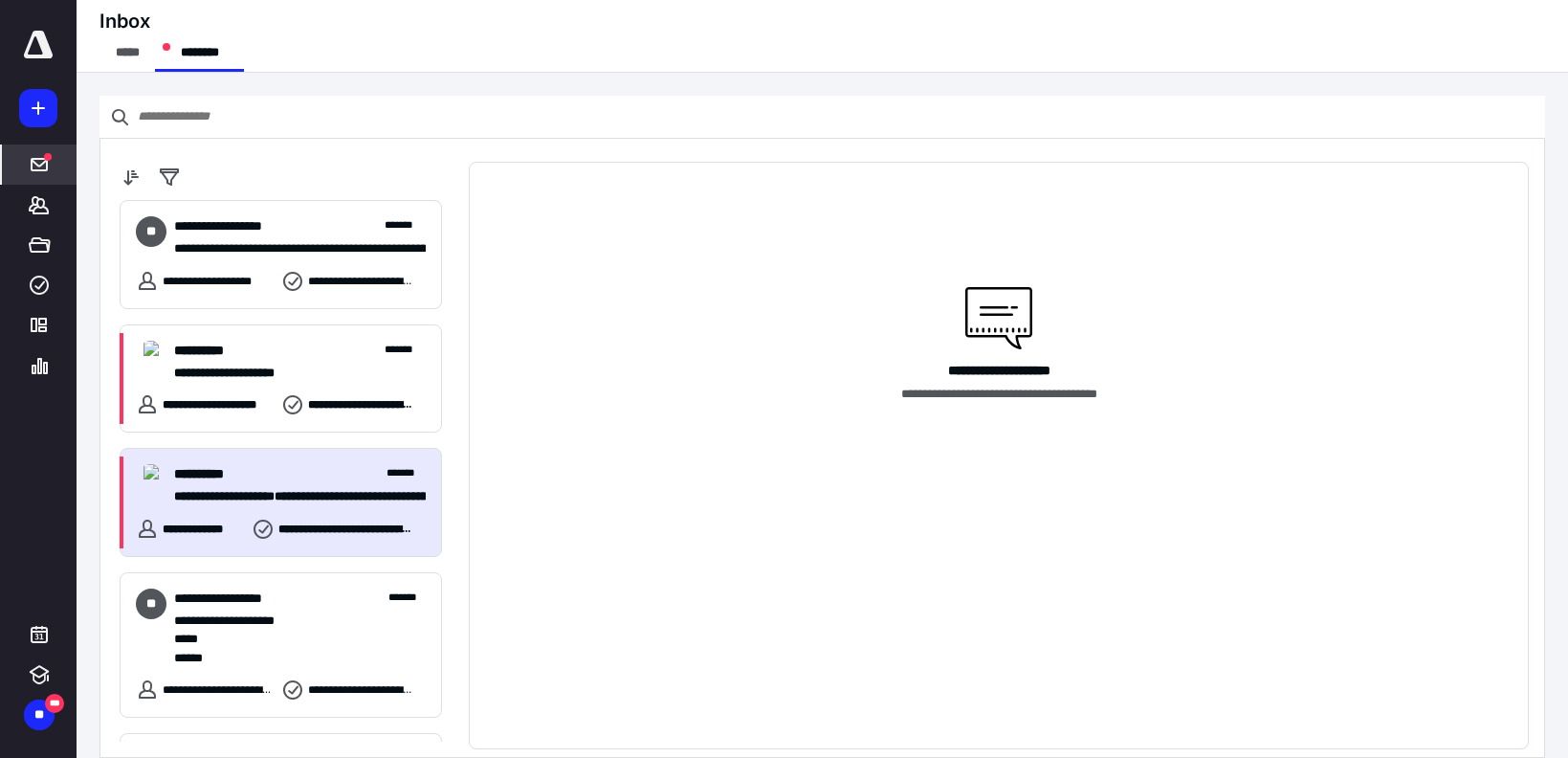 click on "**********" at bounding box center (293, 497) 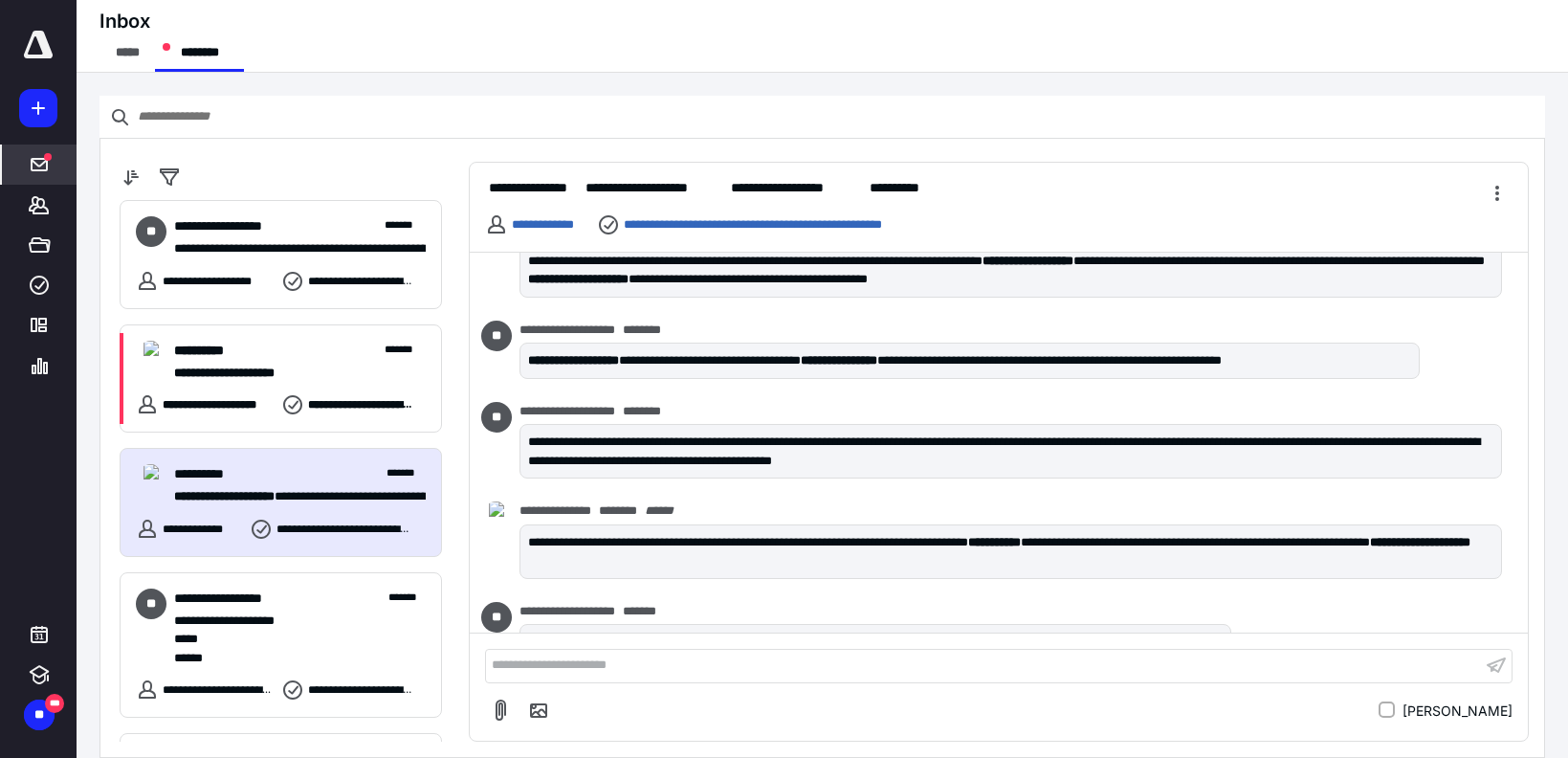scroll, scrollTop: 253, scrollLeft: 0, axis: vertical 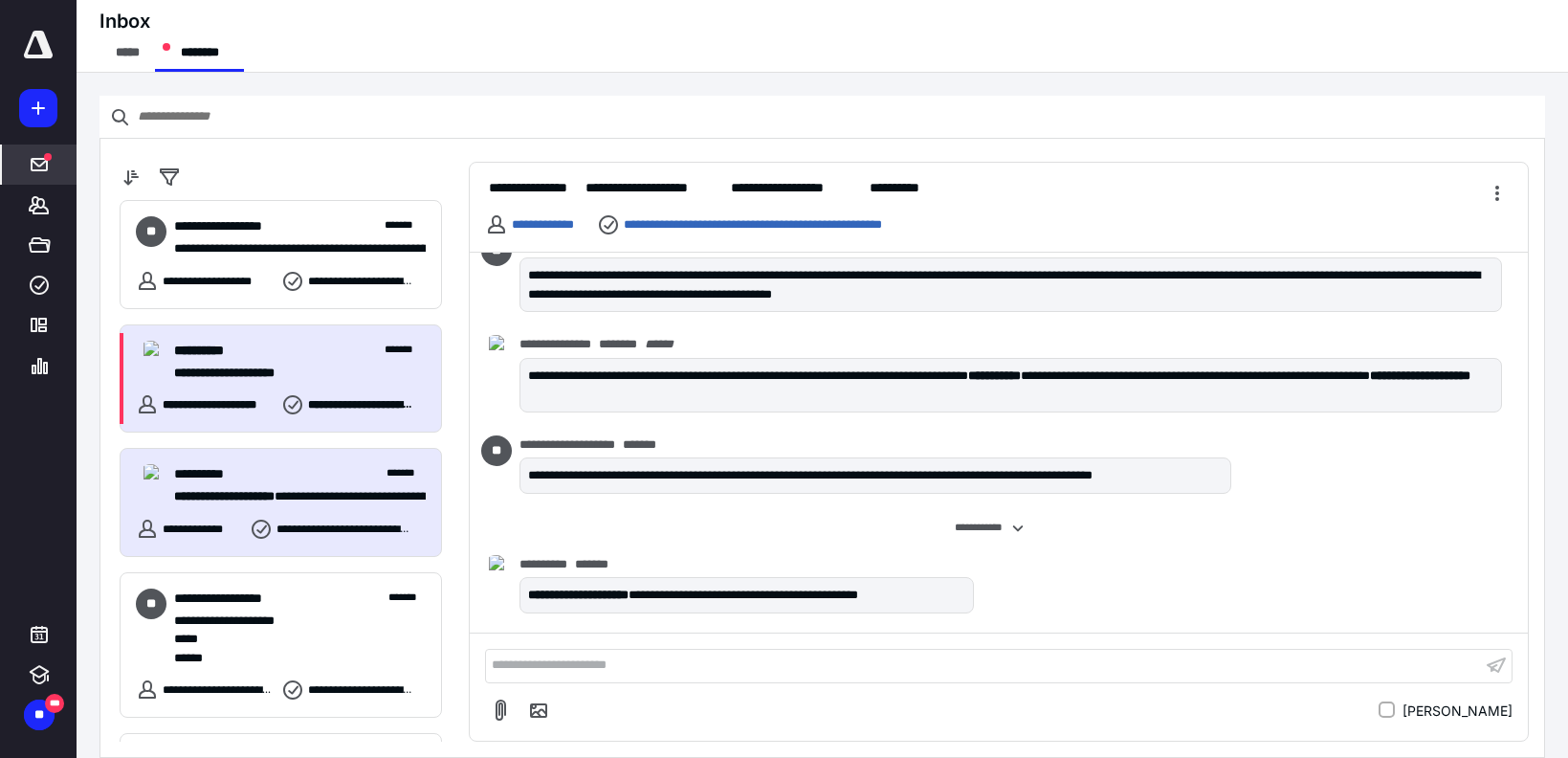 click on "**********" at bounding box center [293, 373] 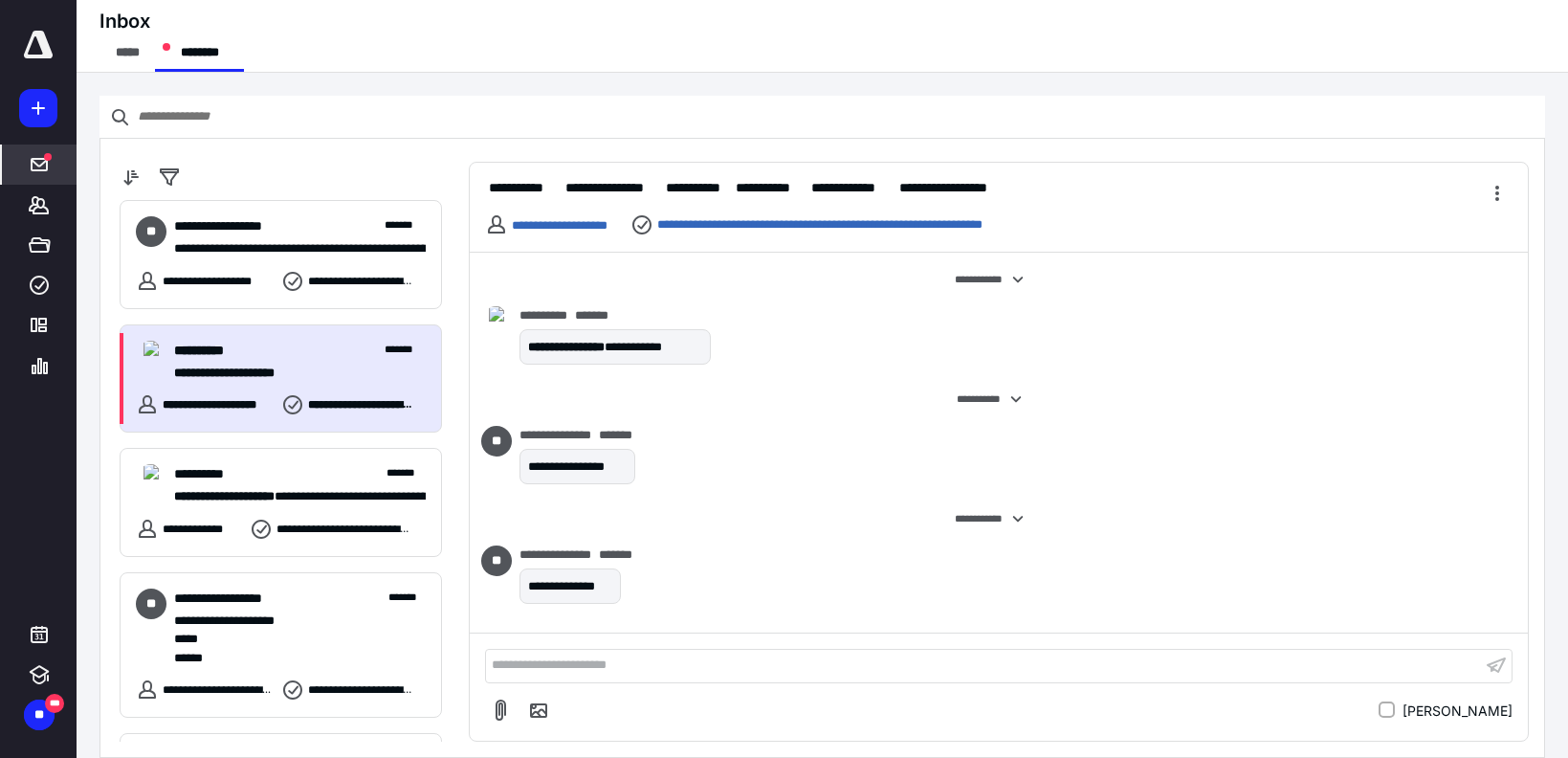 scroll, scrollTop: 1933, scrollLeft: 0, axis: vertical 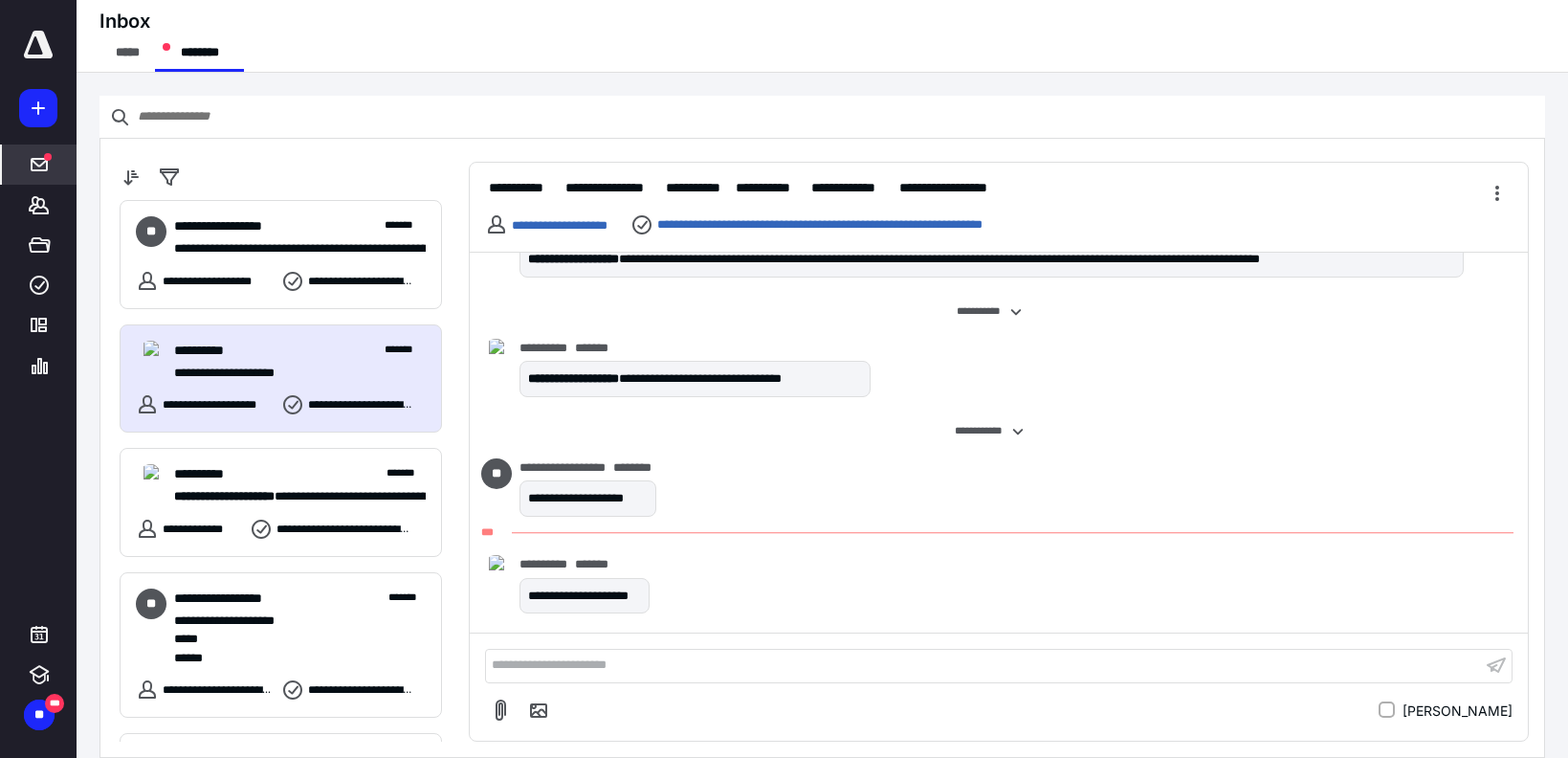 click on "**********" at bounding box center (983, 665) 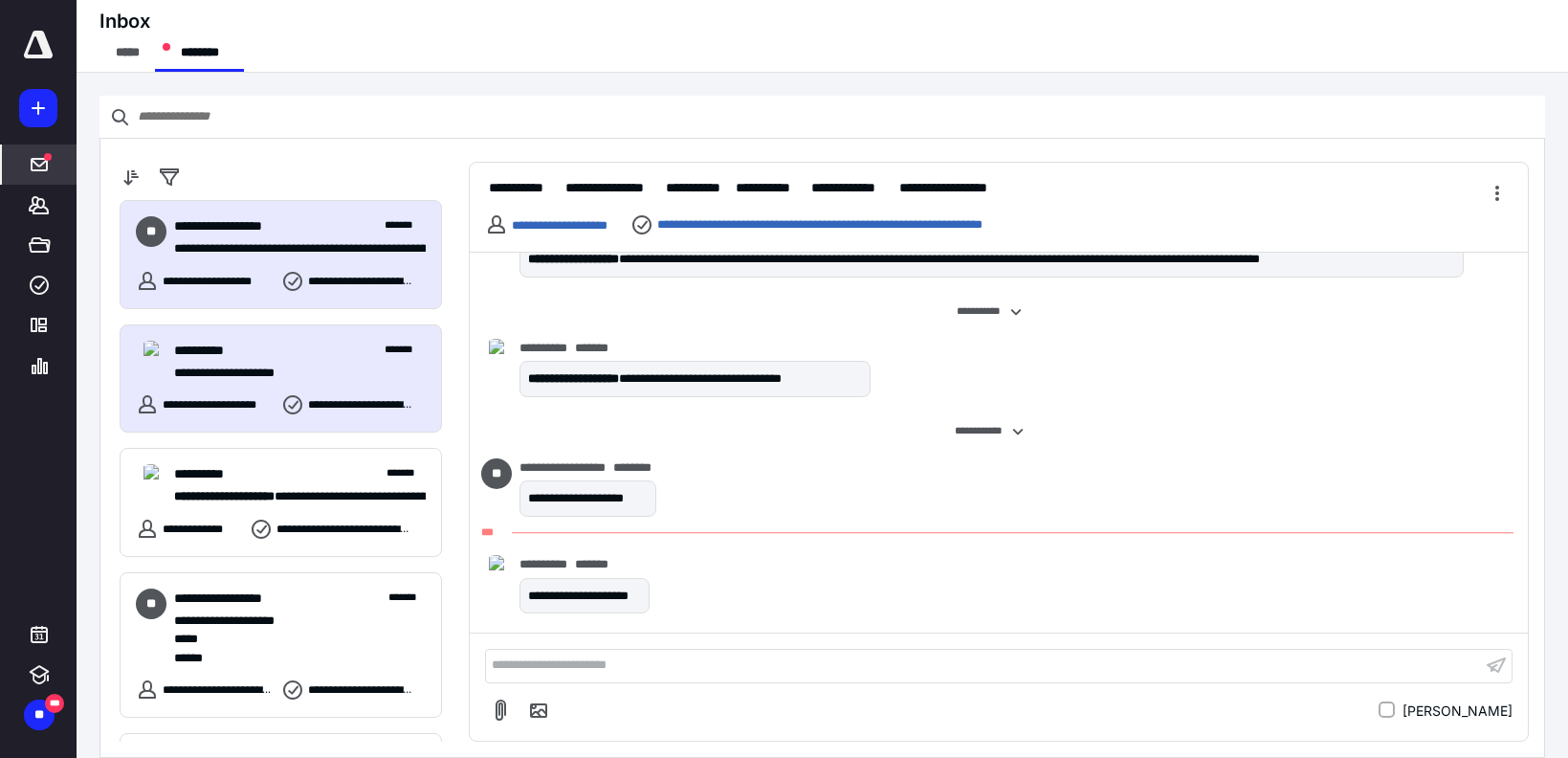 click on "**********" at bounding box center [293, 249] 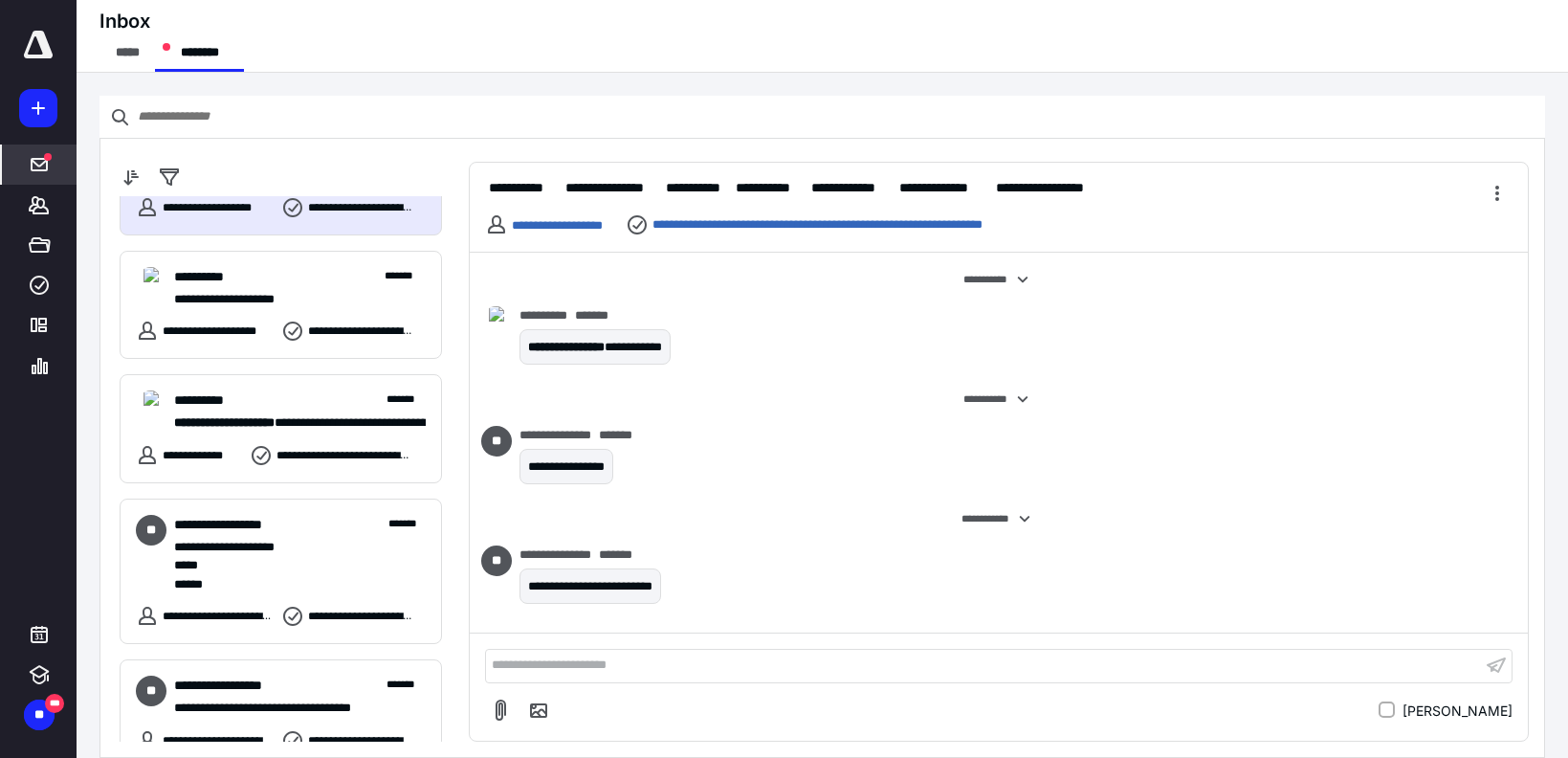 scroll, scrollTop: 287, scrollLeft: 0, axis: vertical 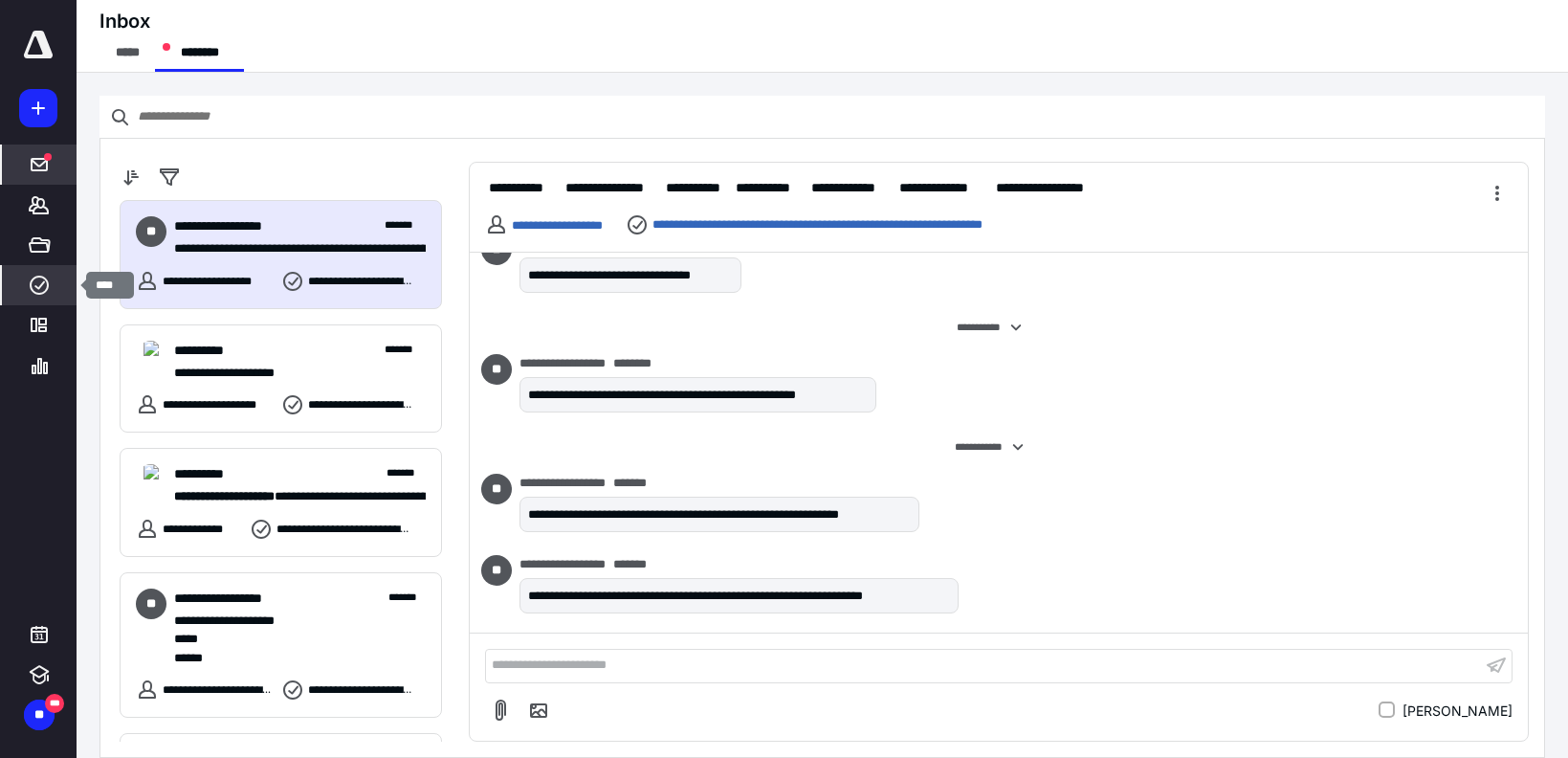 click 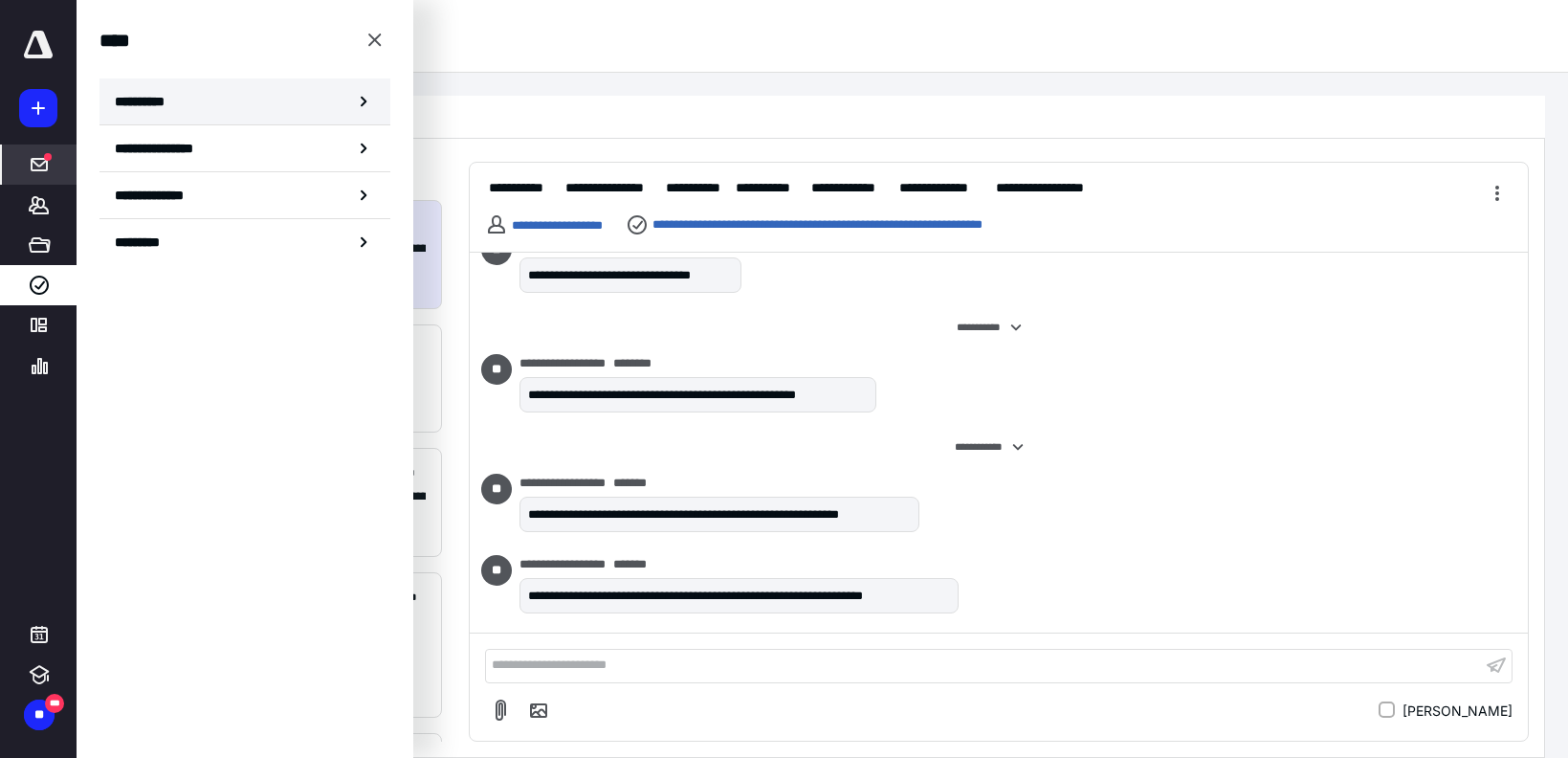 click on "**********" at bounding box center (245, 101) 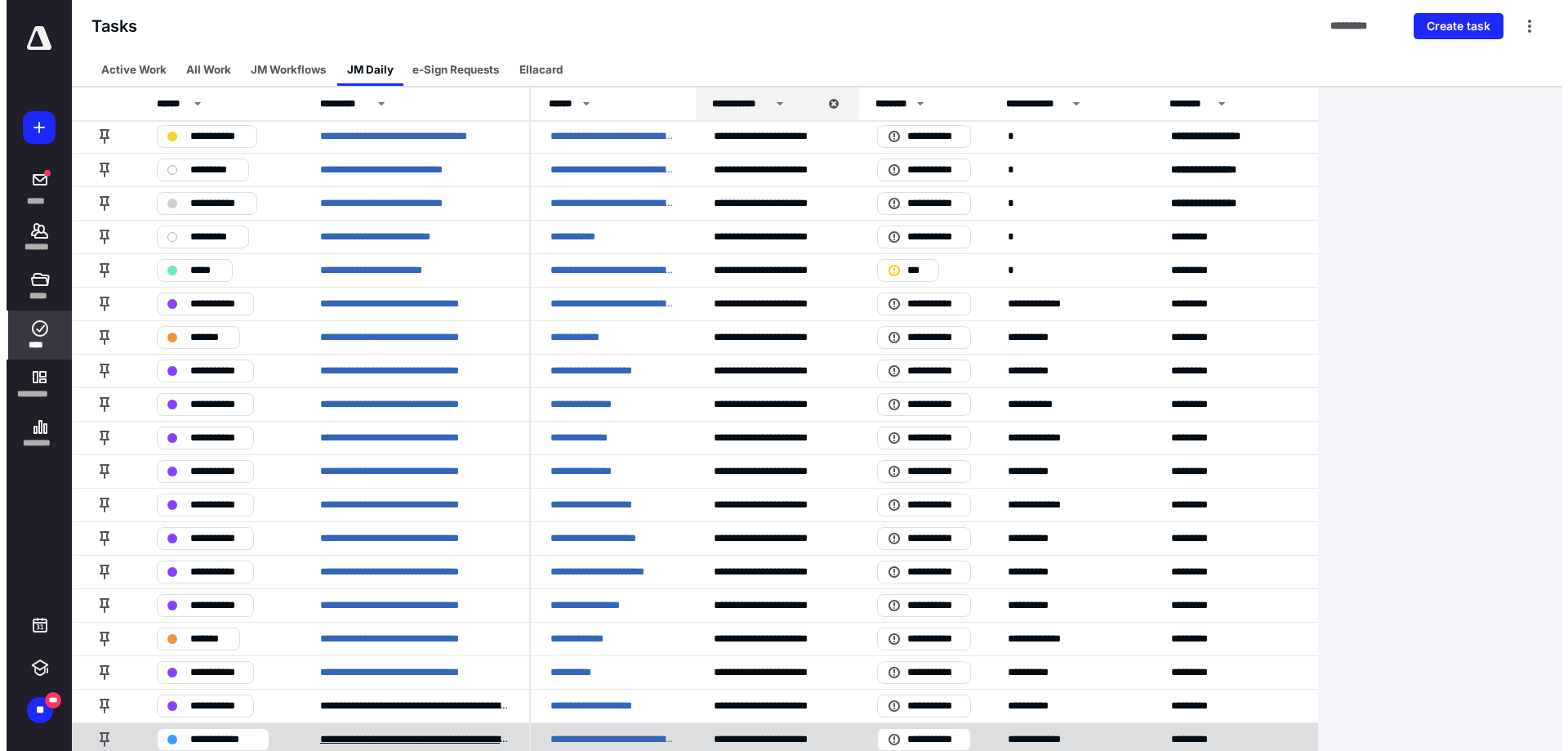 scroll, scrollTop: 0, scrollLeft: 0, axis: both 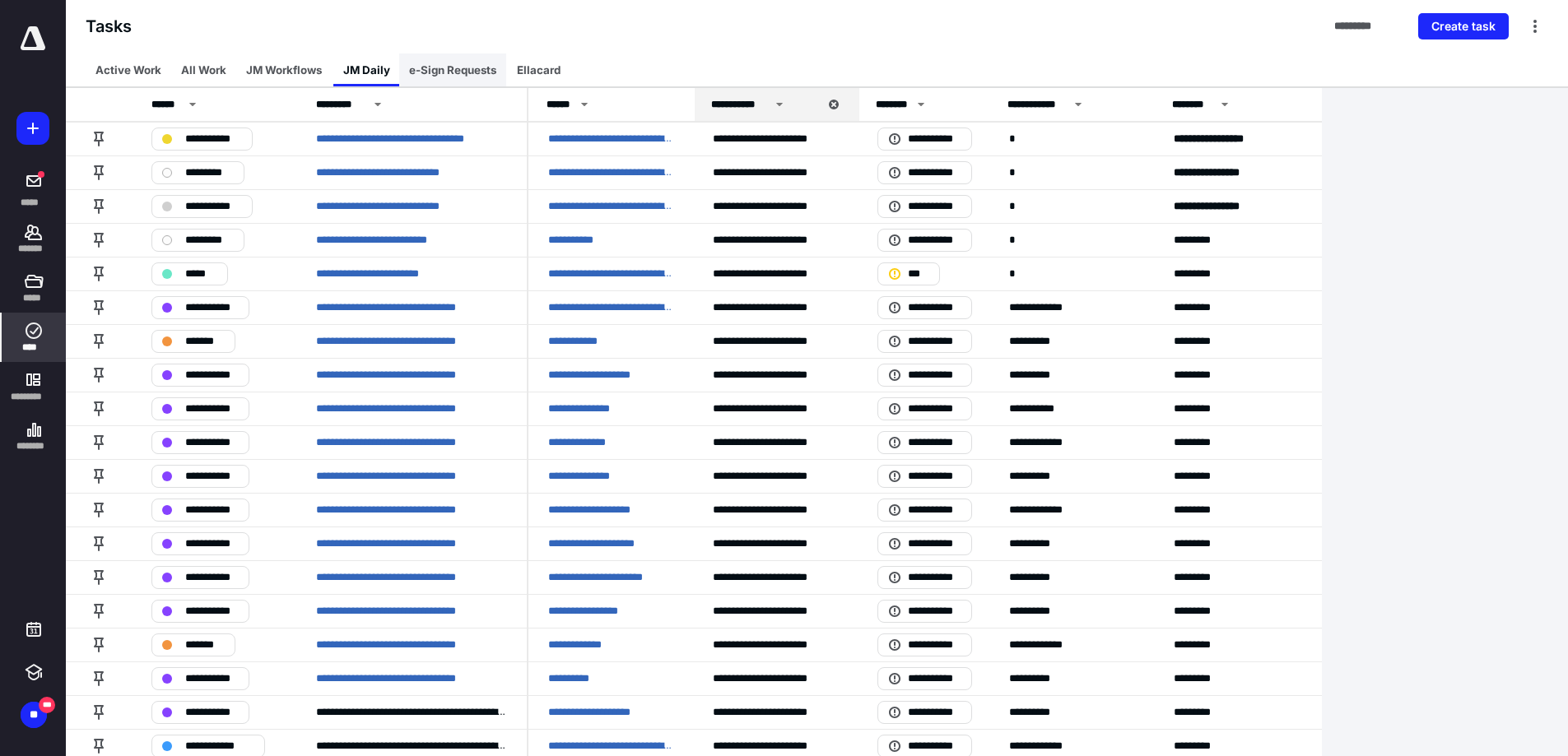 click on "e-Sign Requests" at bounding box center [453, 70] 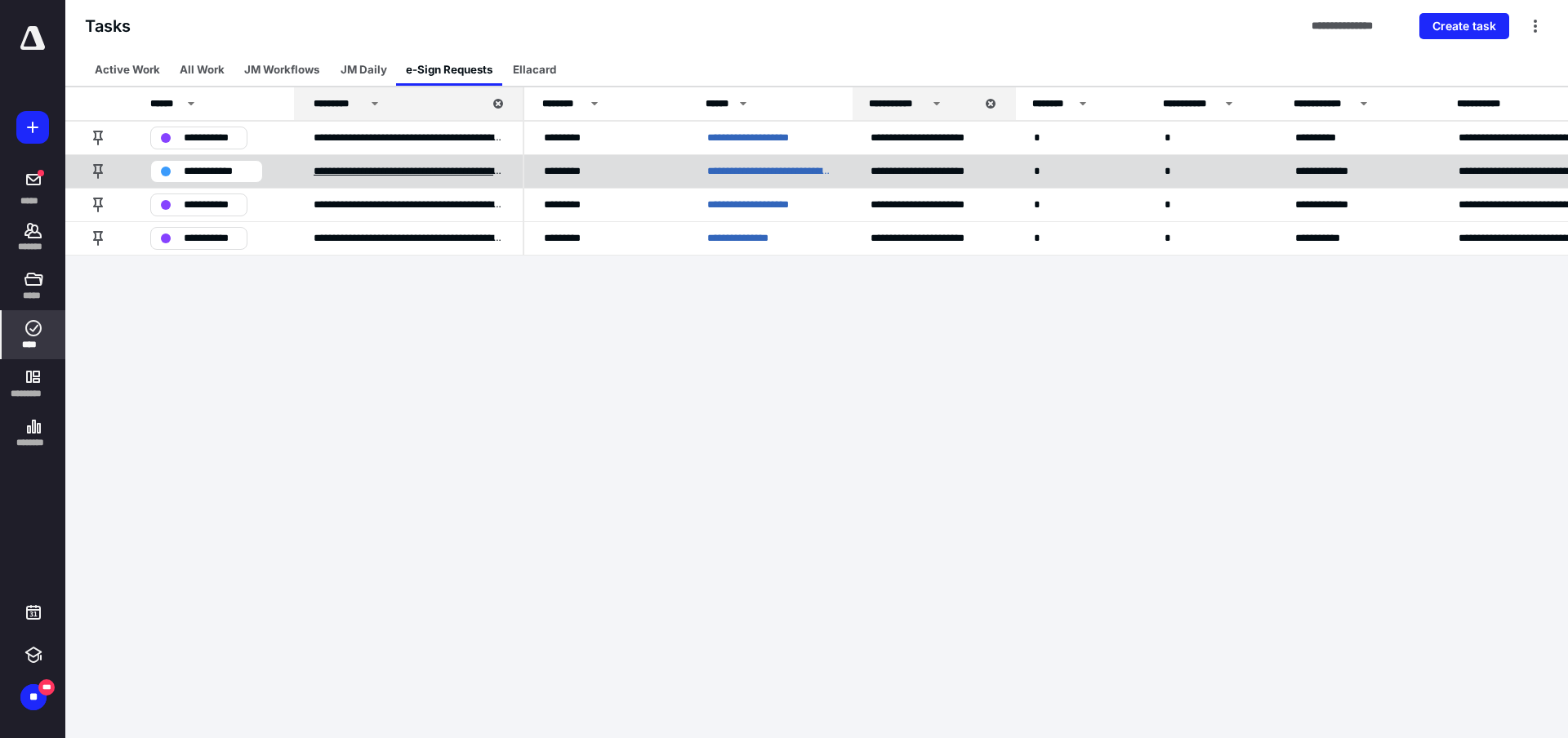 click on "**********" at bounding box center (408, 171) 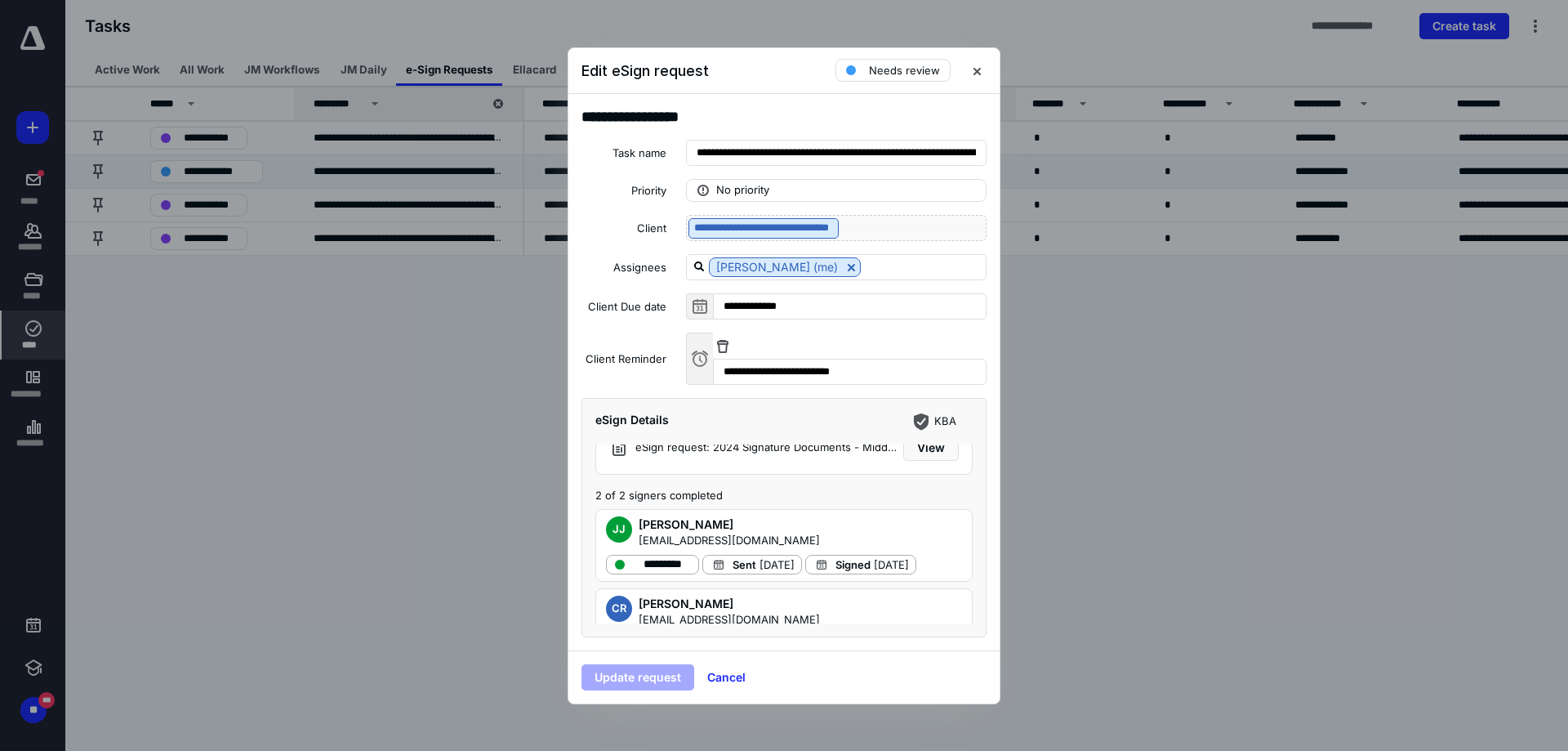scroll, scrollTop: 0, scrollLeft: 0, axis: both 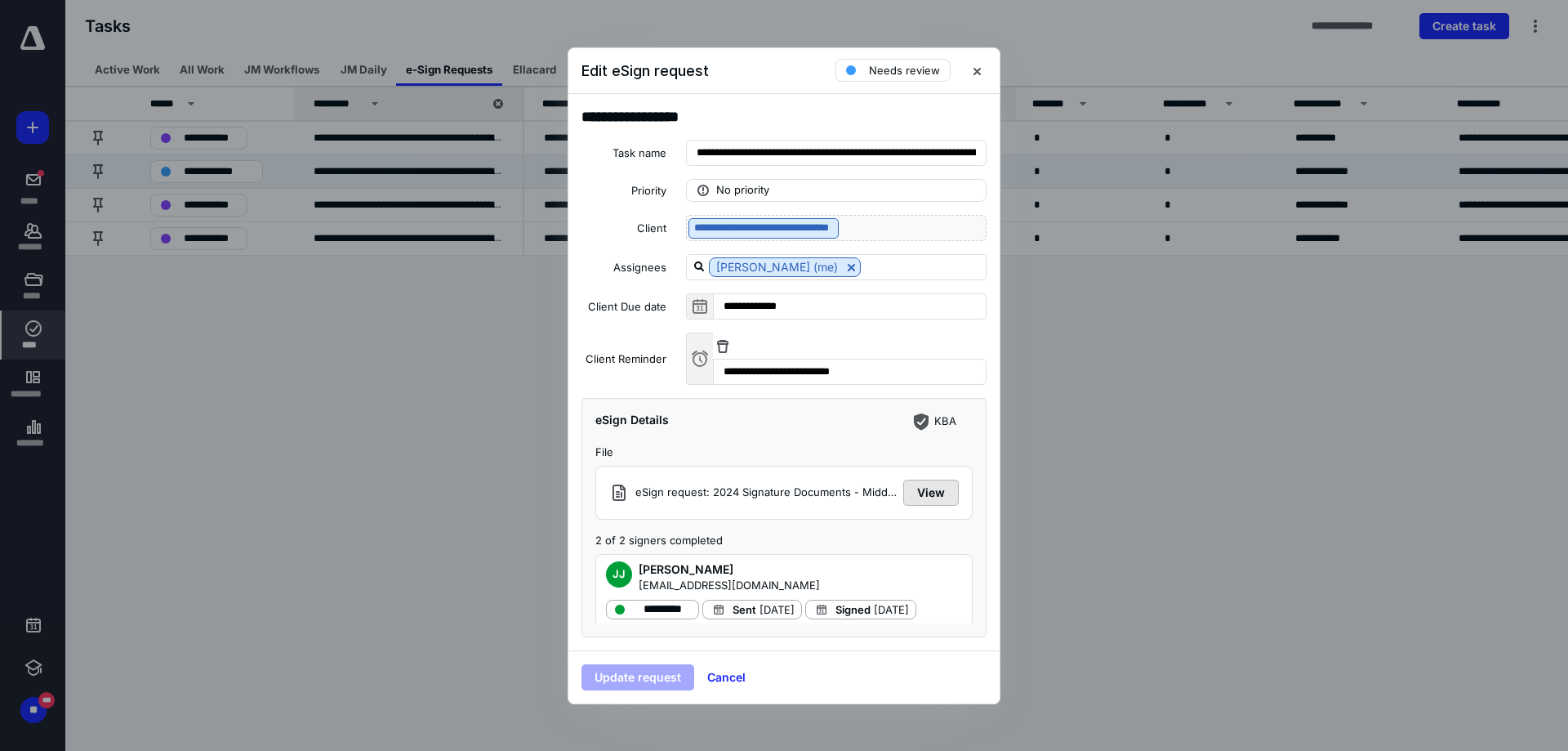 click on "View" at bounding box center [931, 493] 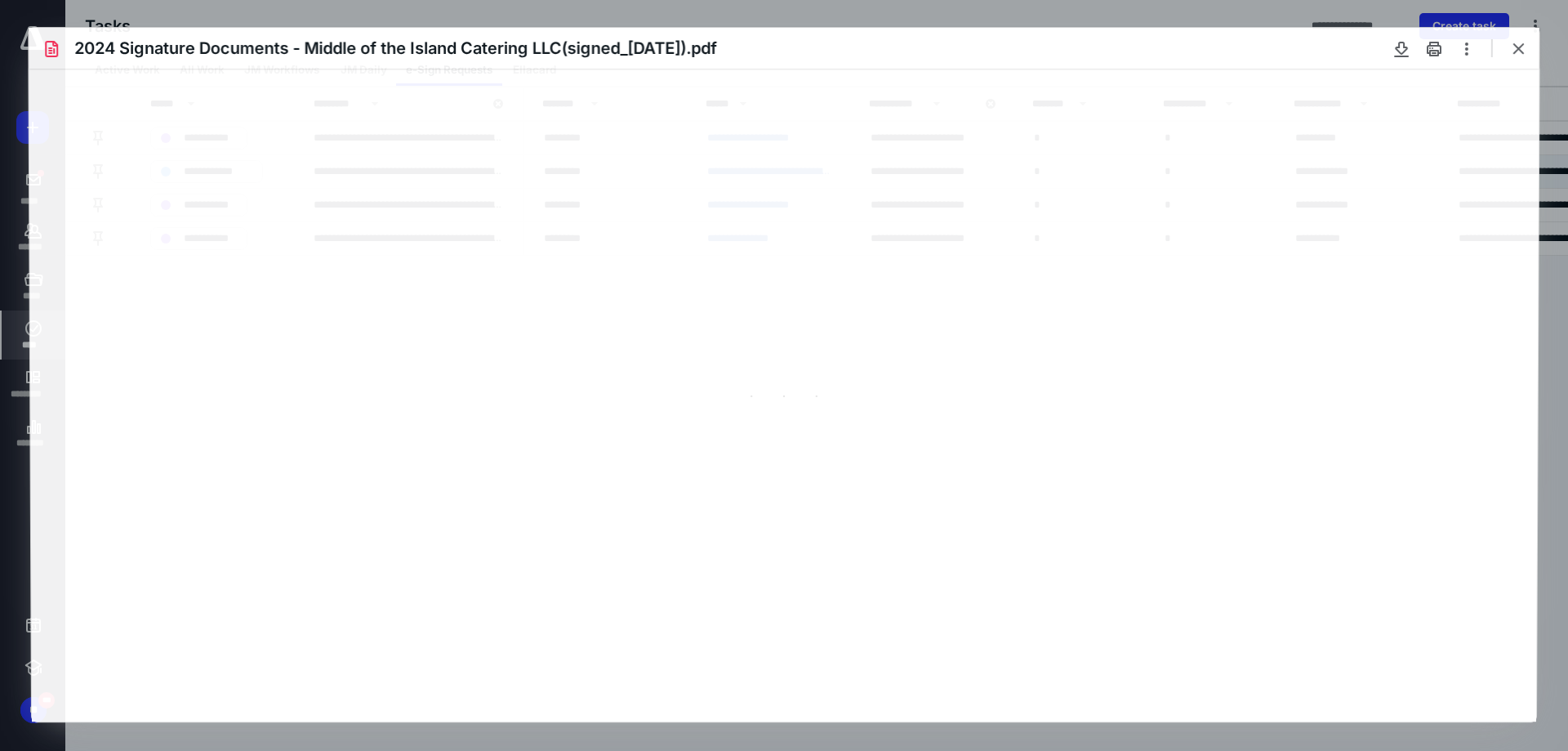 scroll, scrollTop: 0, scrollLeft: 0, axis: both 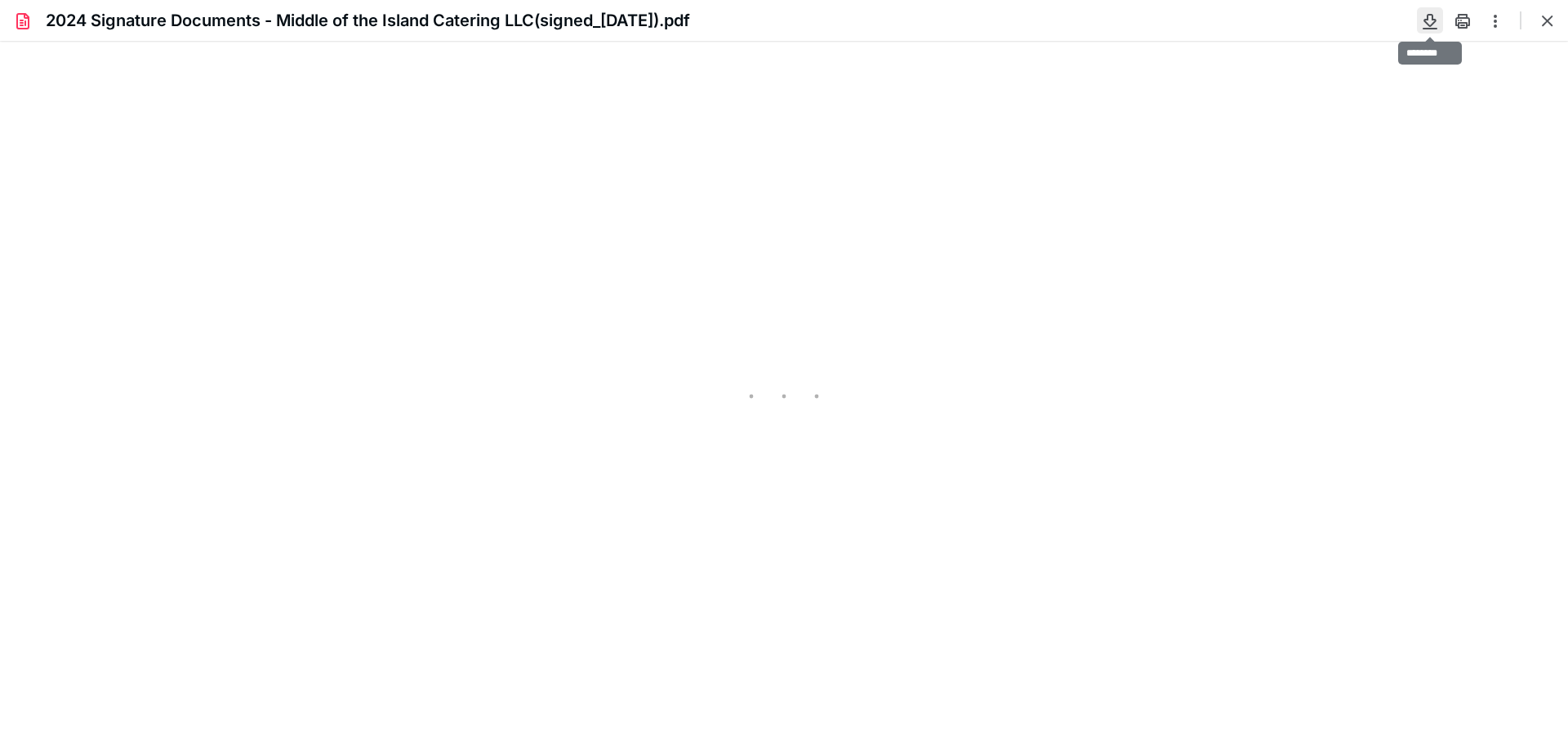 type on "105" 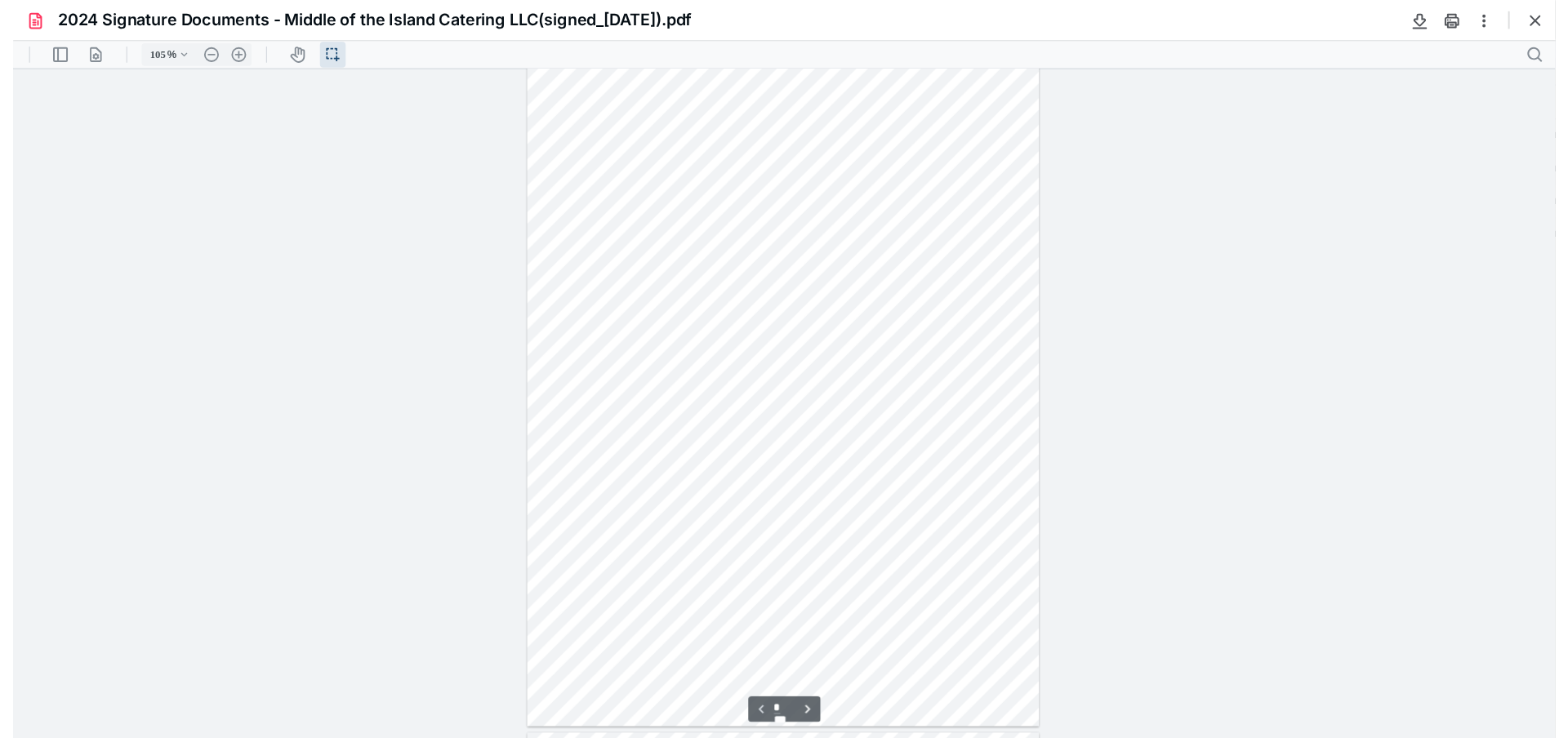 scroll, scrollTop: 0, scrollLeft: 0, axis: both 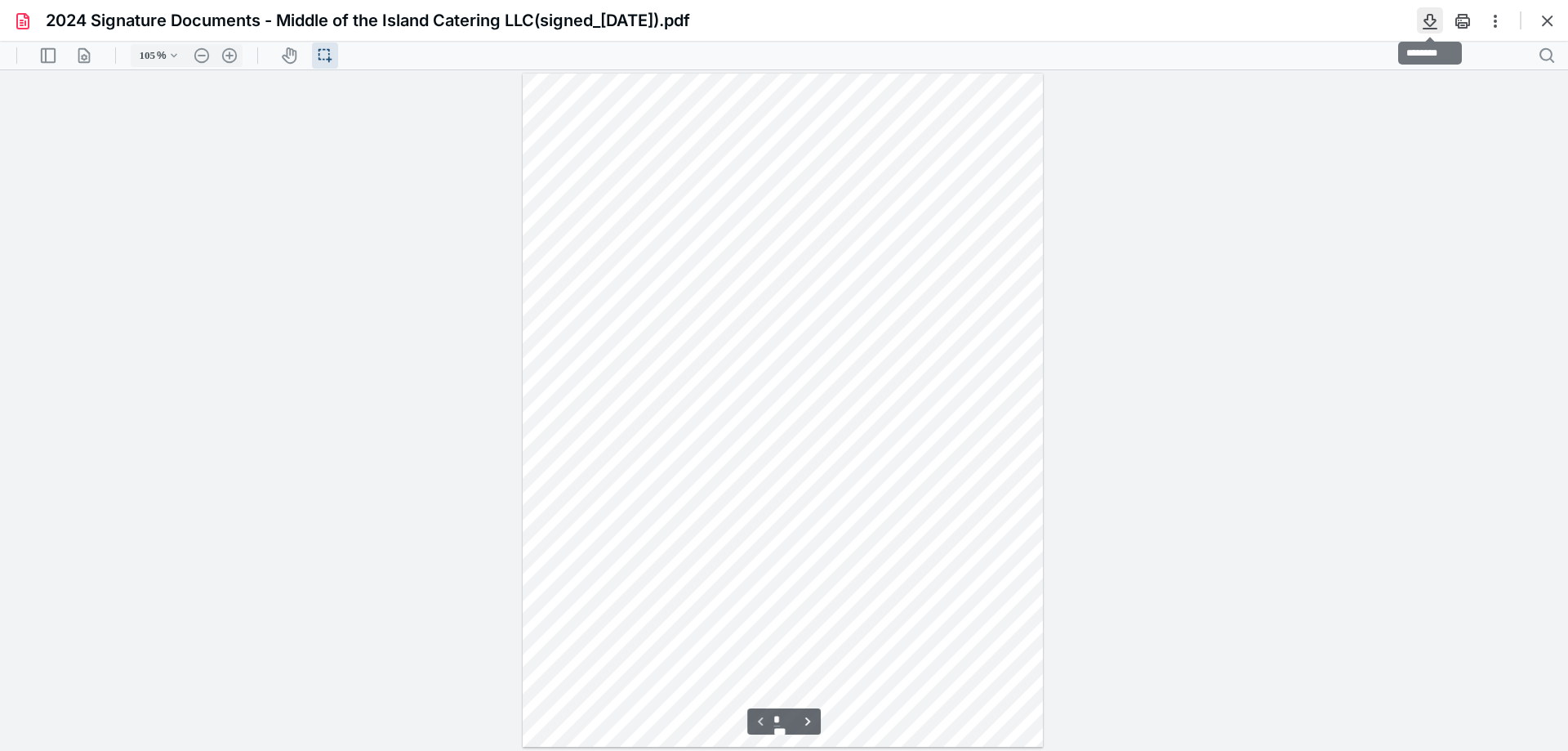 click at bounding box center [1430, 20] 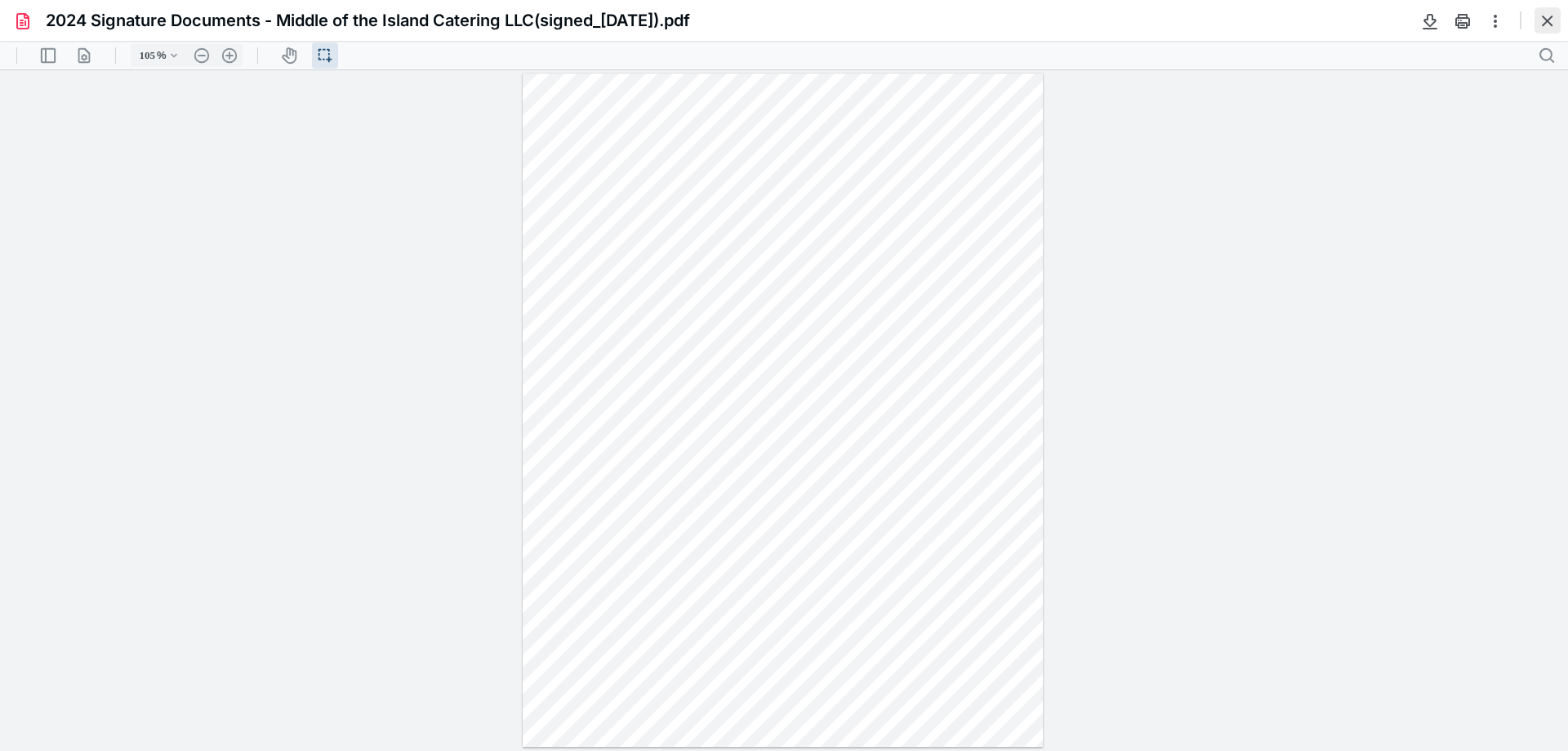 click at bounding box center [1548, 20] 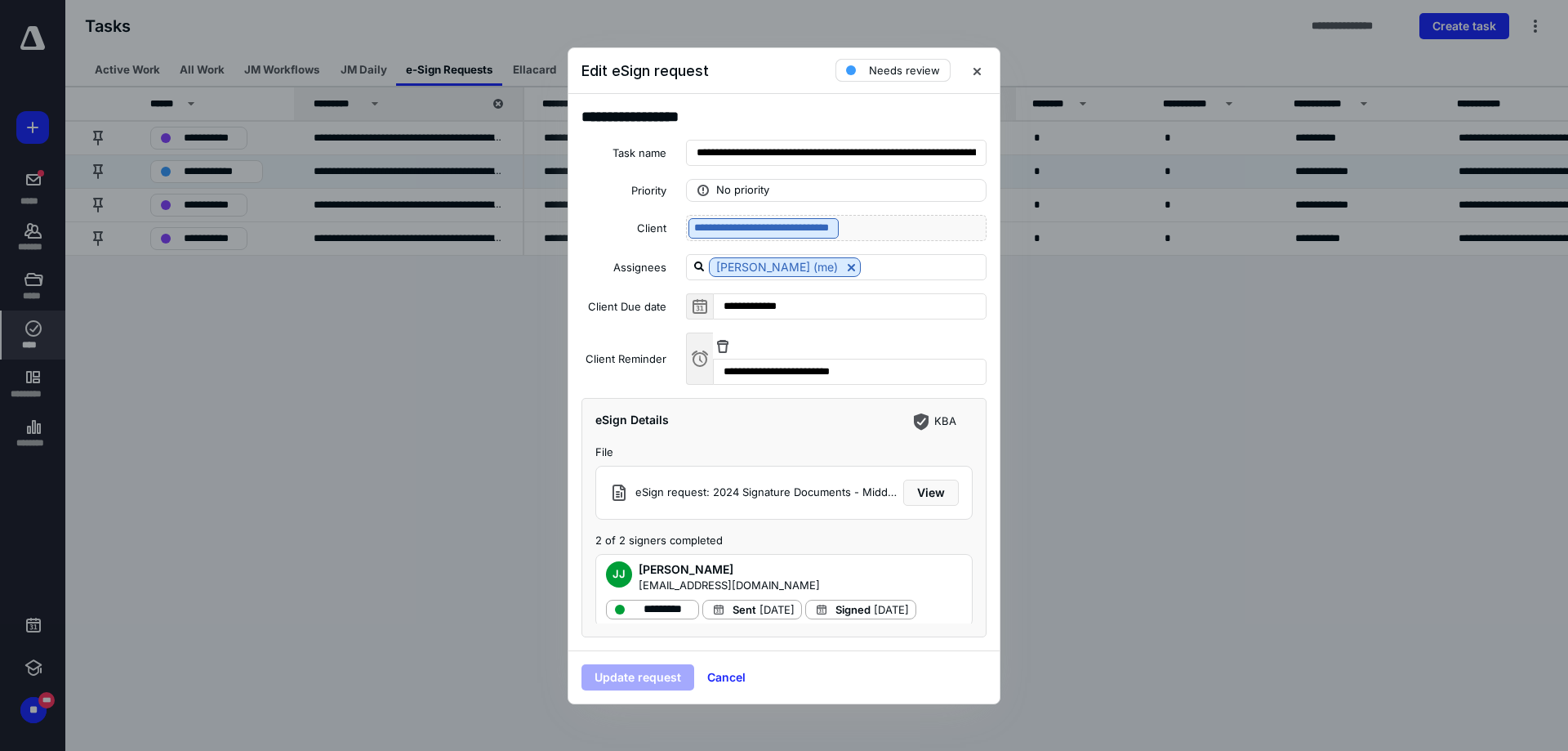 click on "Needs review" at bounding box center (904, 70) 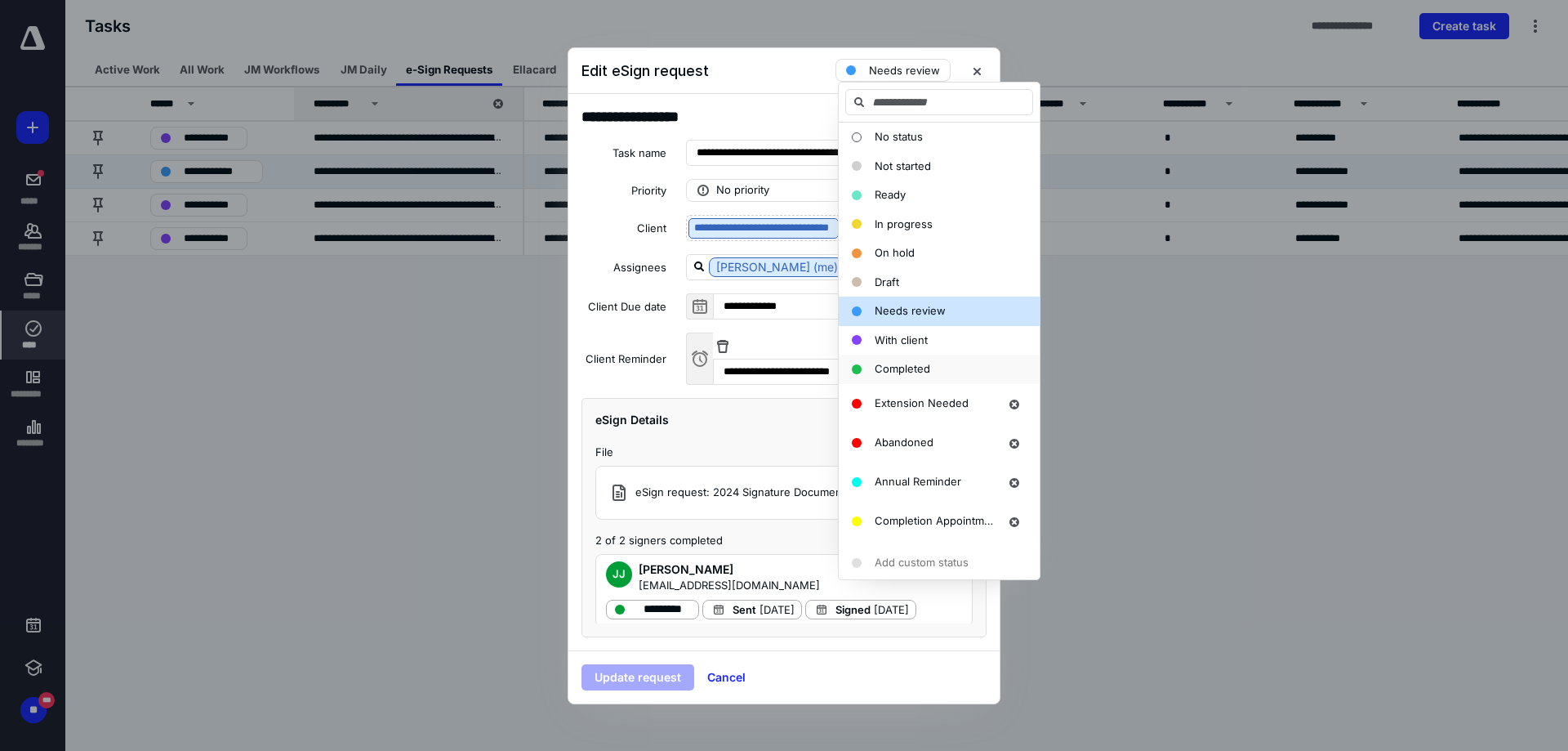 click on "Completed" at bounding box center [902, 369] 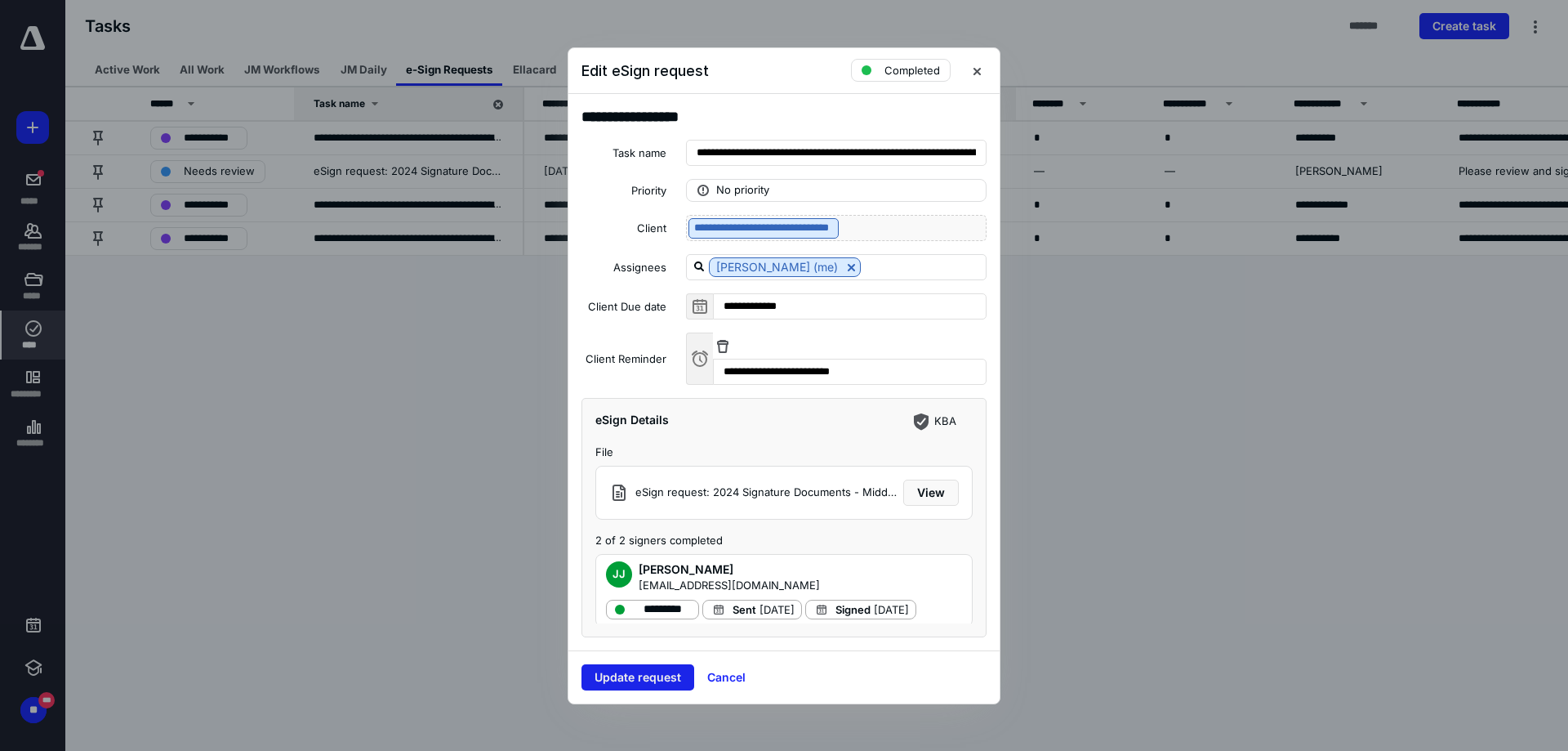 click on "Update request" at bounding box center [638, 677] 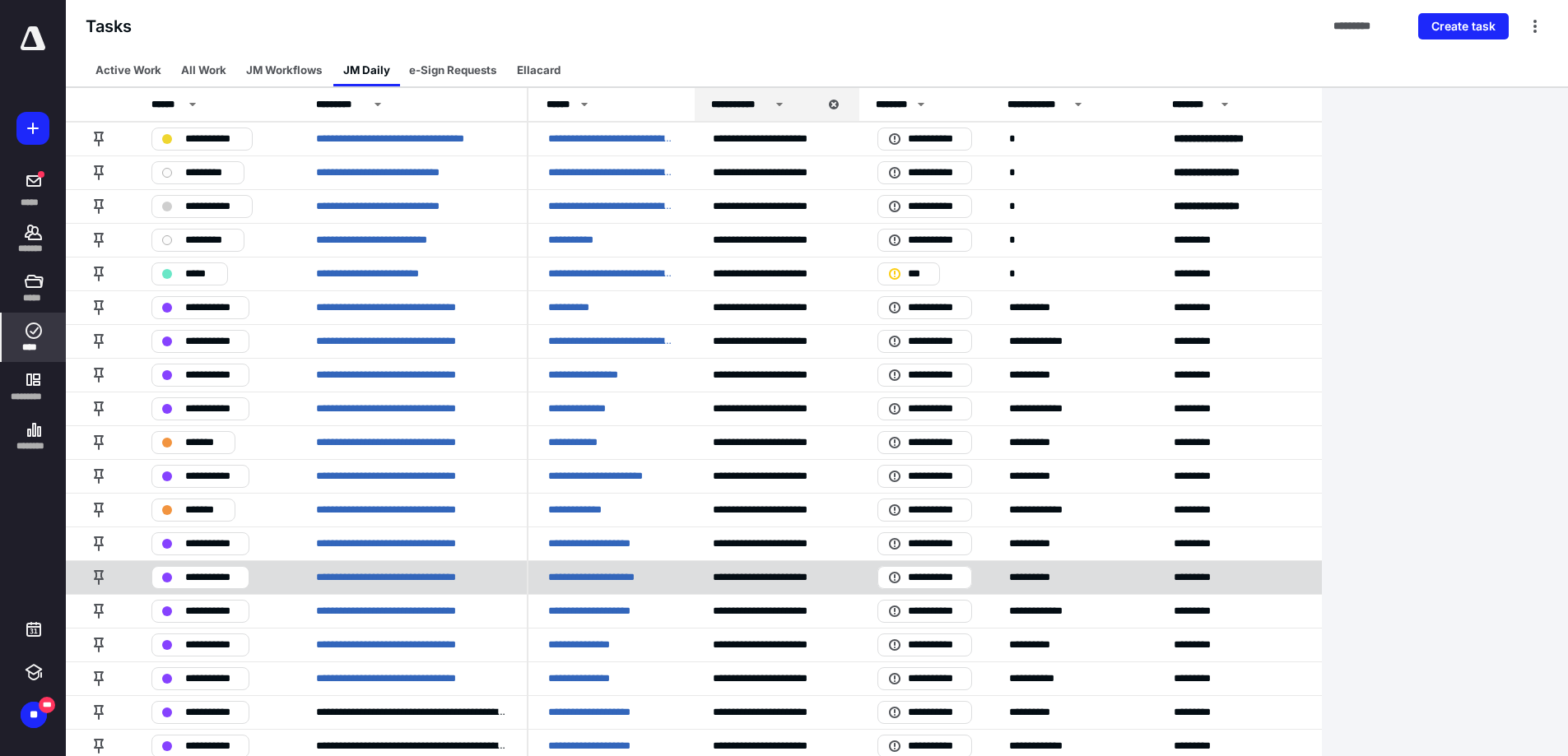 scroll, scrollTop: 0, scrollLeft: 0, axis: both 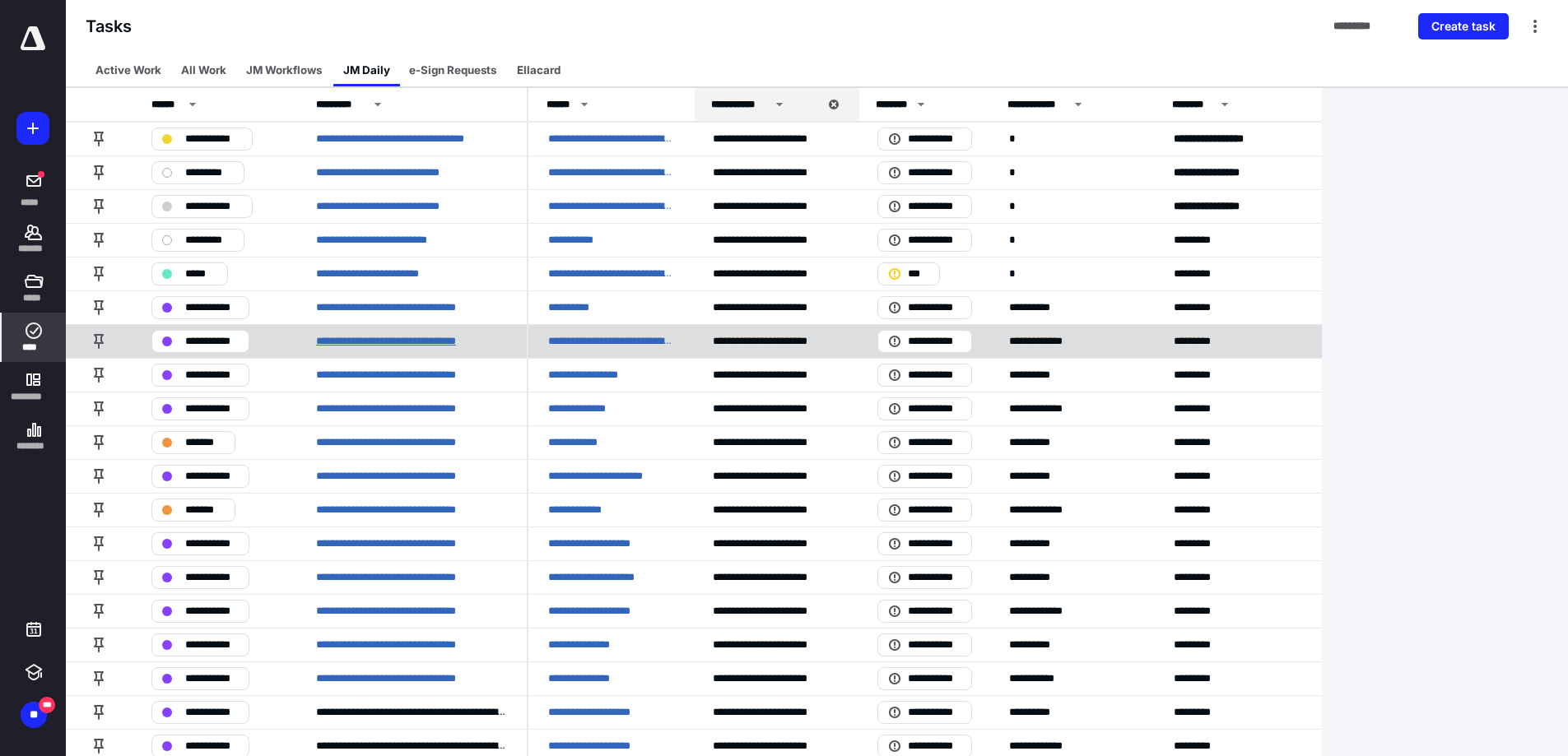 click on "**********" at bounding box center [407, 341] 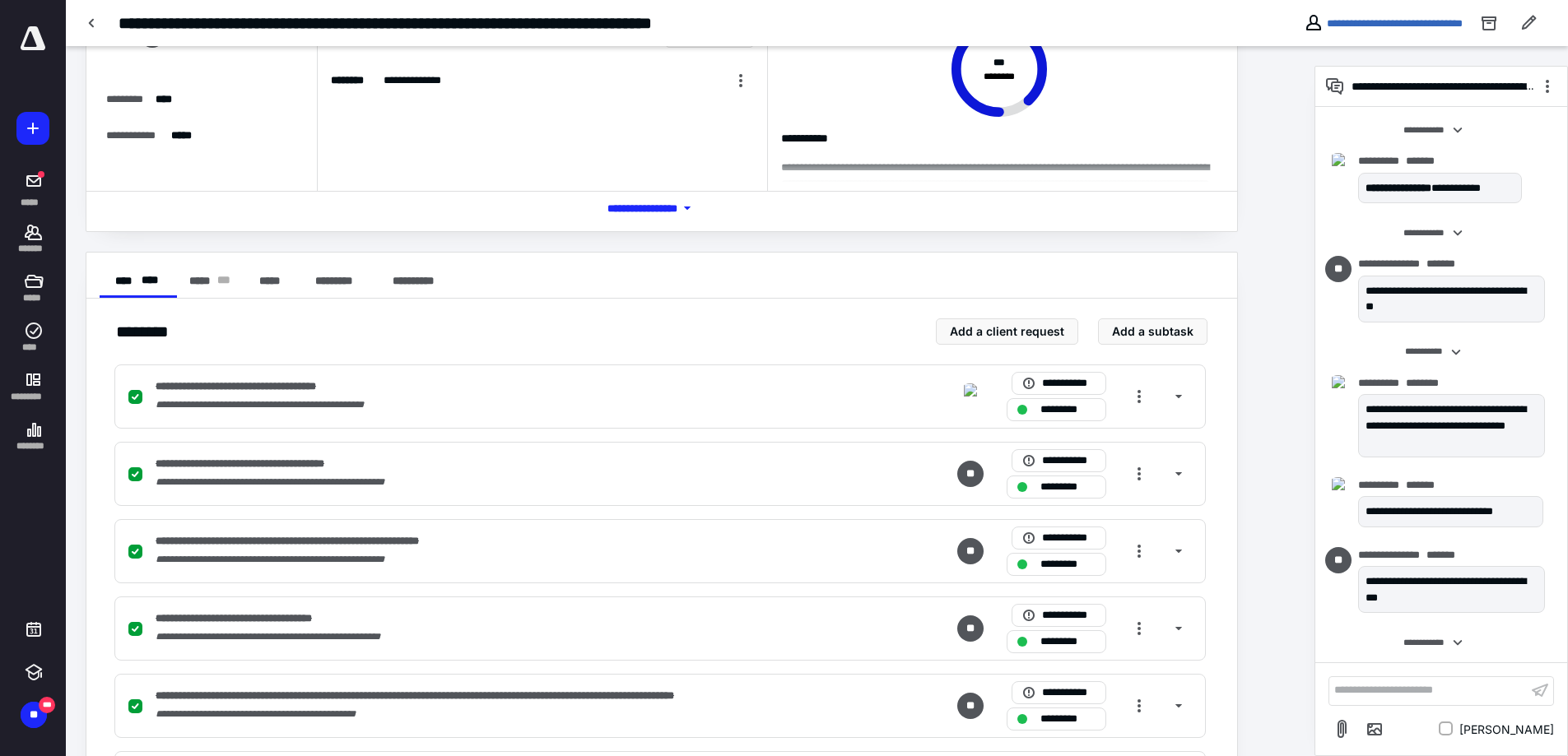 scroll, scrollTop: 0, scrollLeft: 0, axis: both 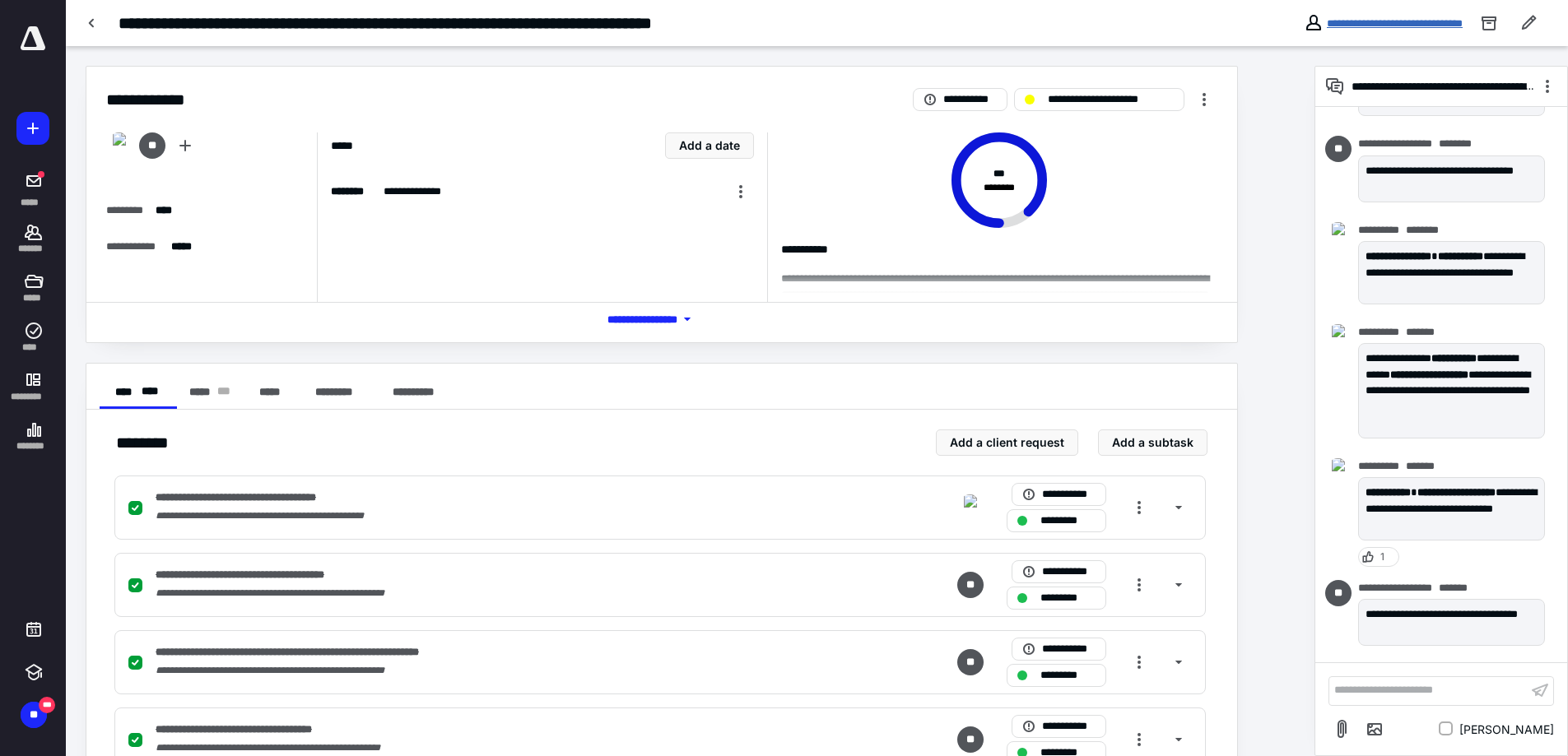 click on "**********" at bounding box center [1394, 23] 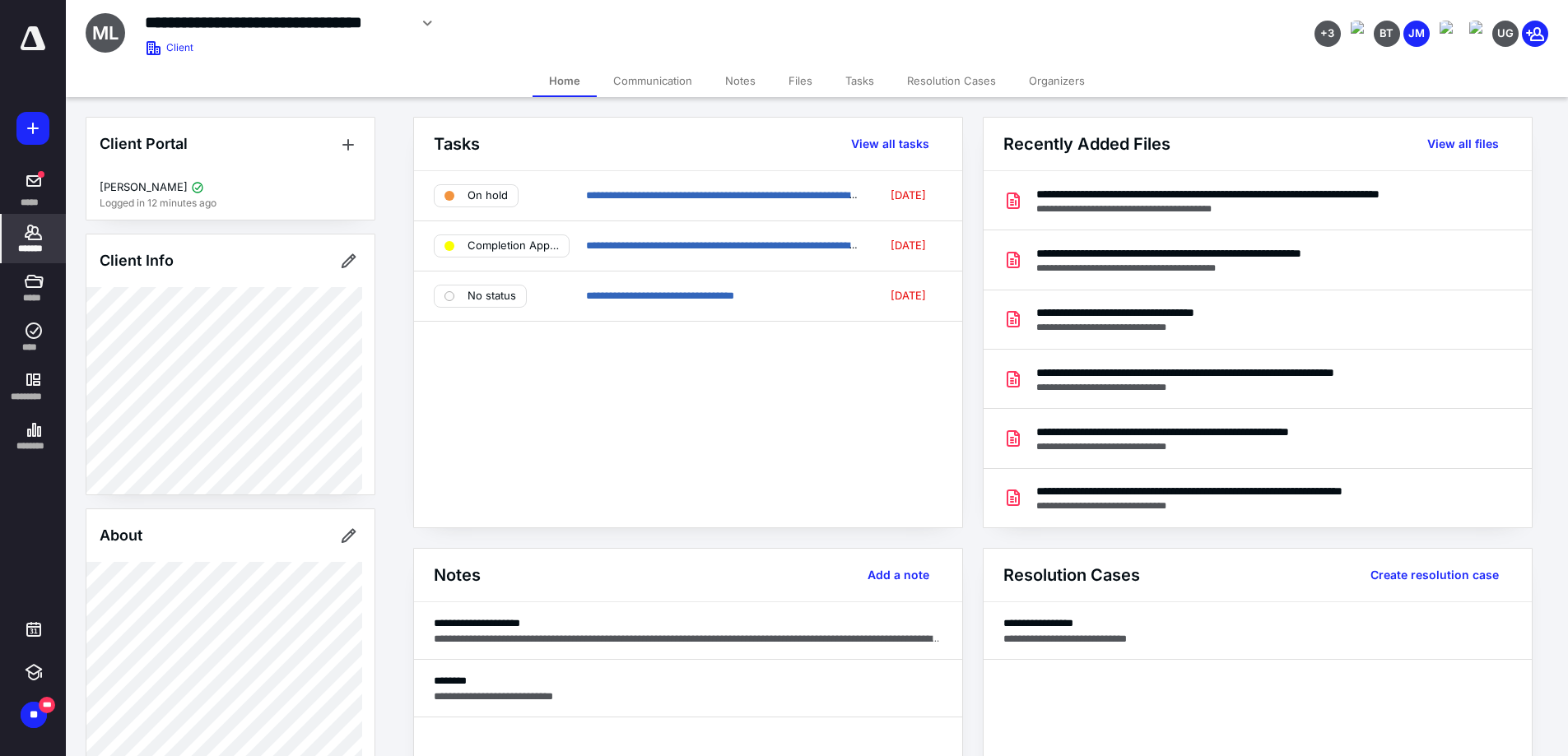 click on "Files" at bounding box center [800, 81] 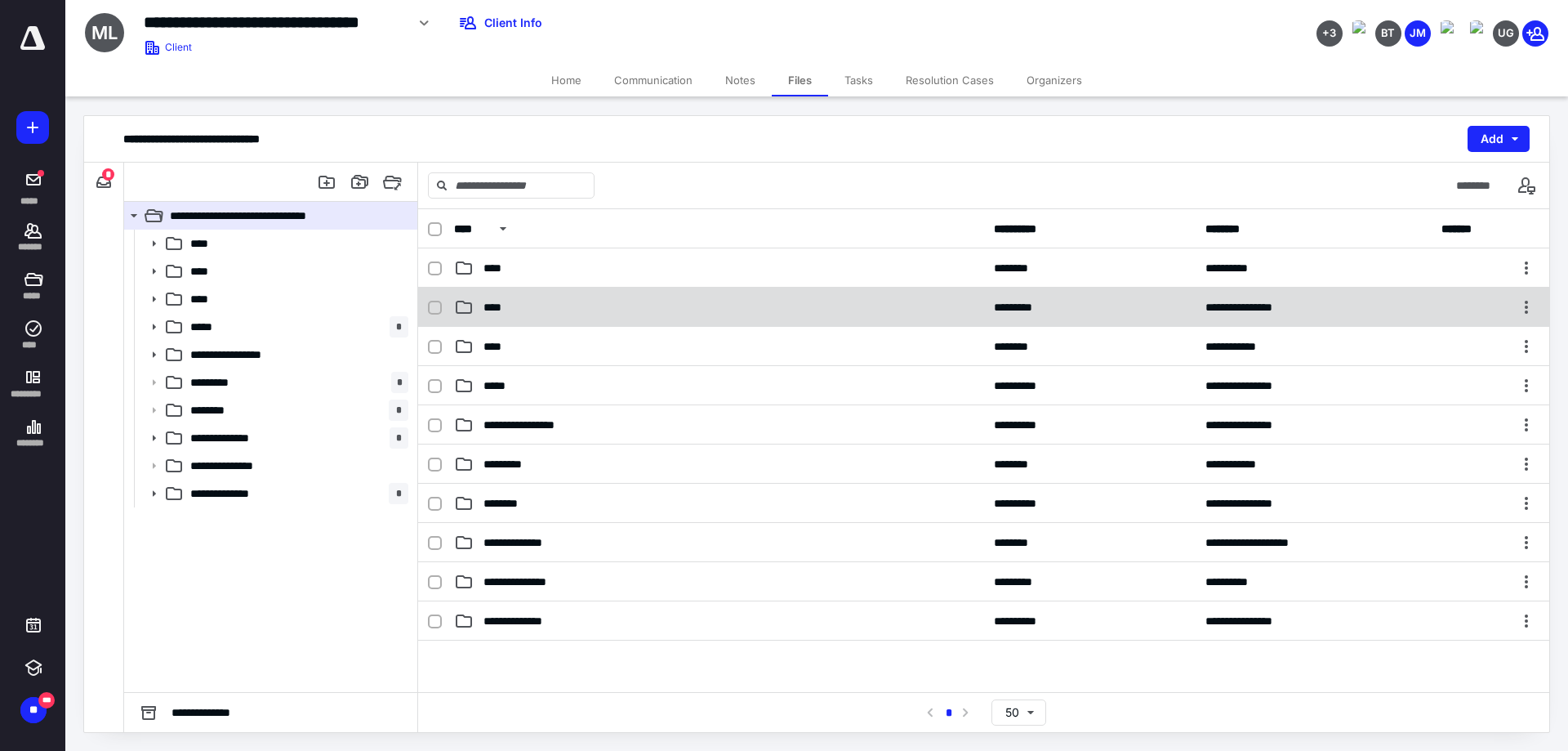 click on "****" at bounding box center [719, 307] 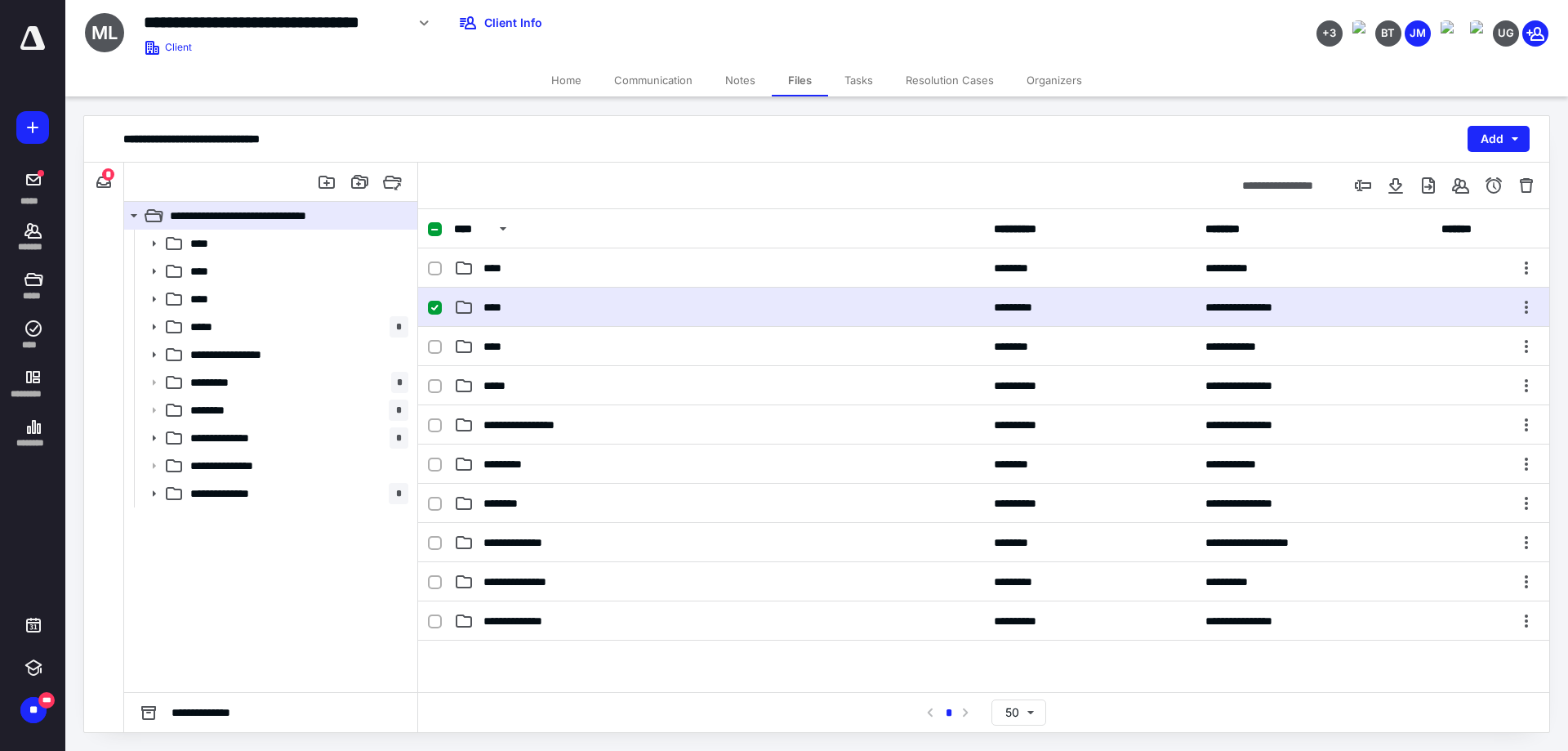 click on "****" at bounding box center [719, 307] 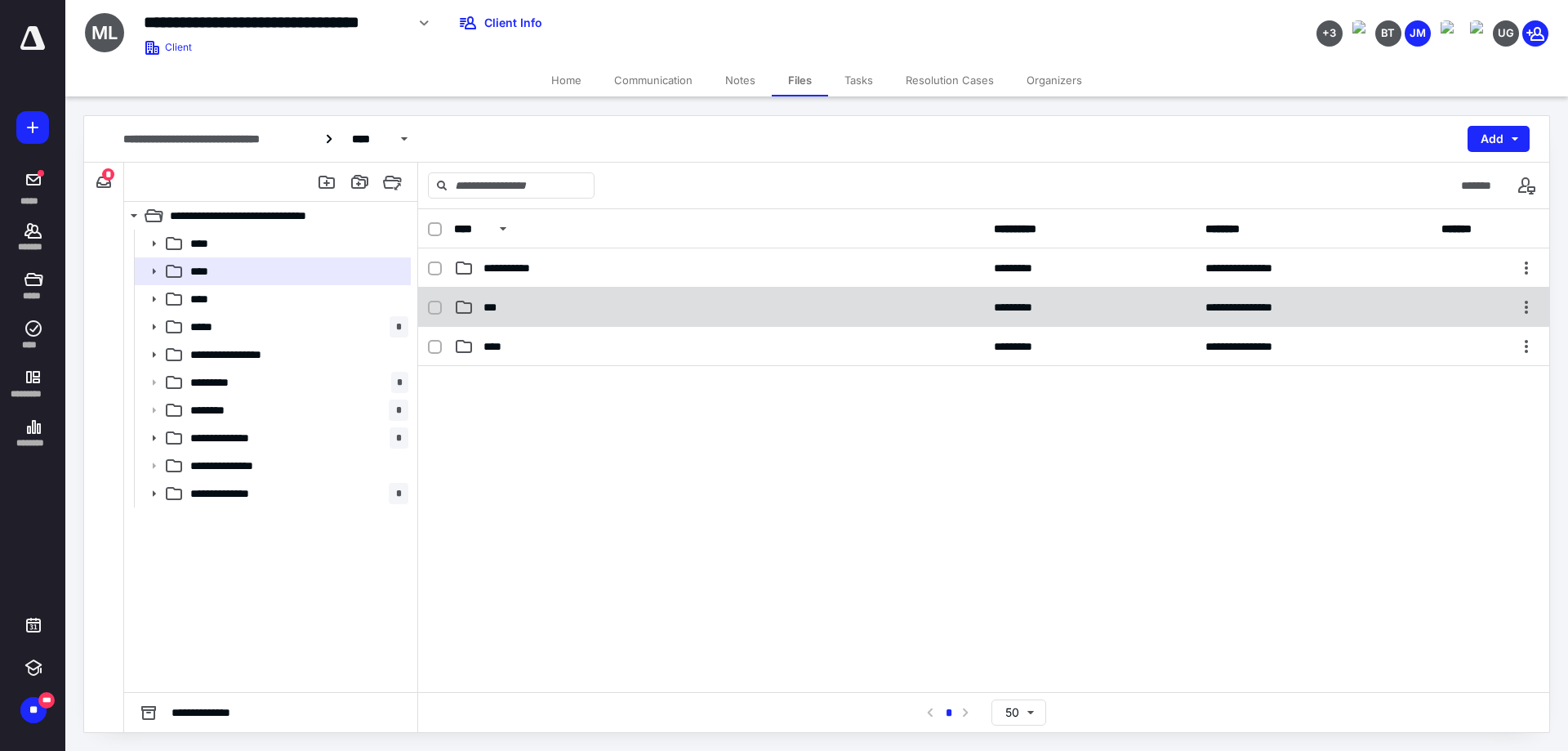 click on "***" at bounding box center (719, 307) 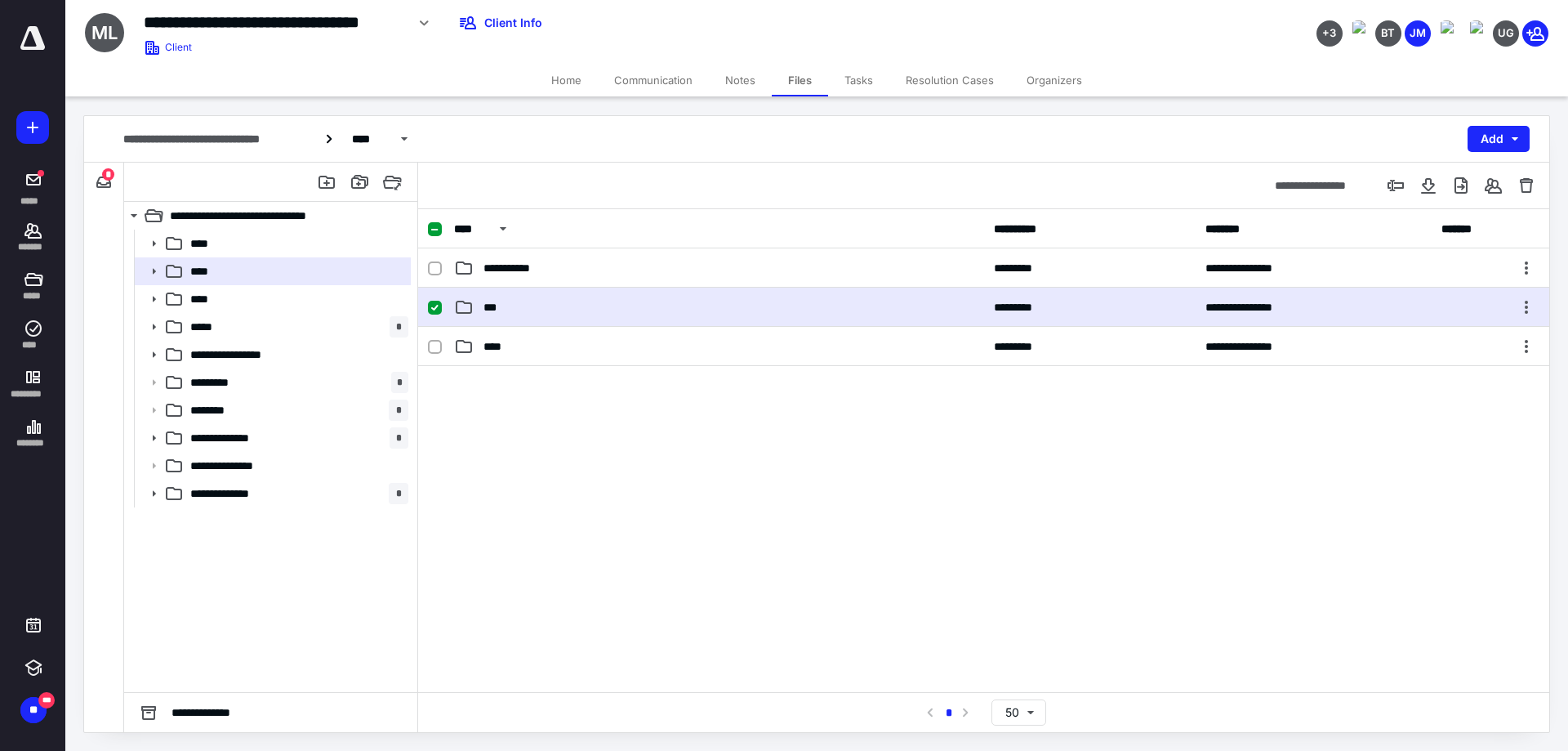 click on "***" at bounding box center (719, 307) 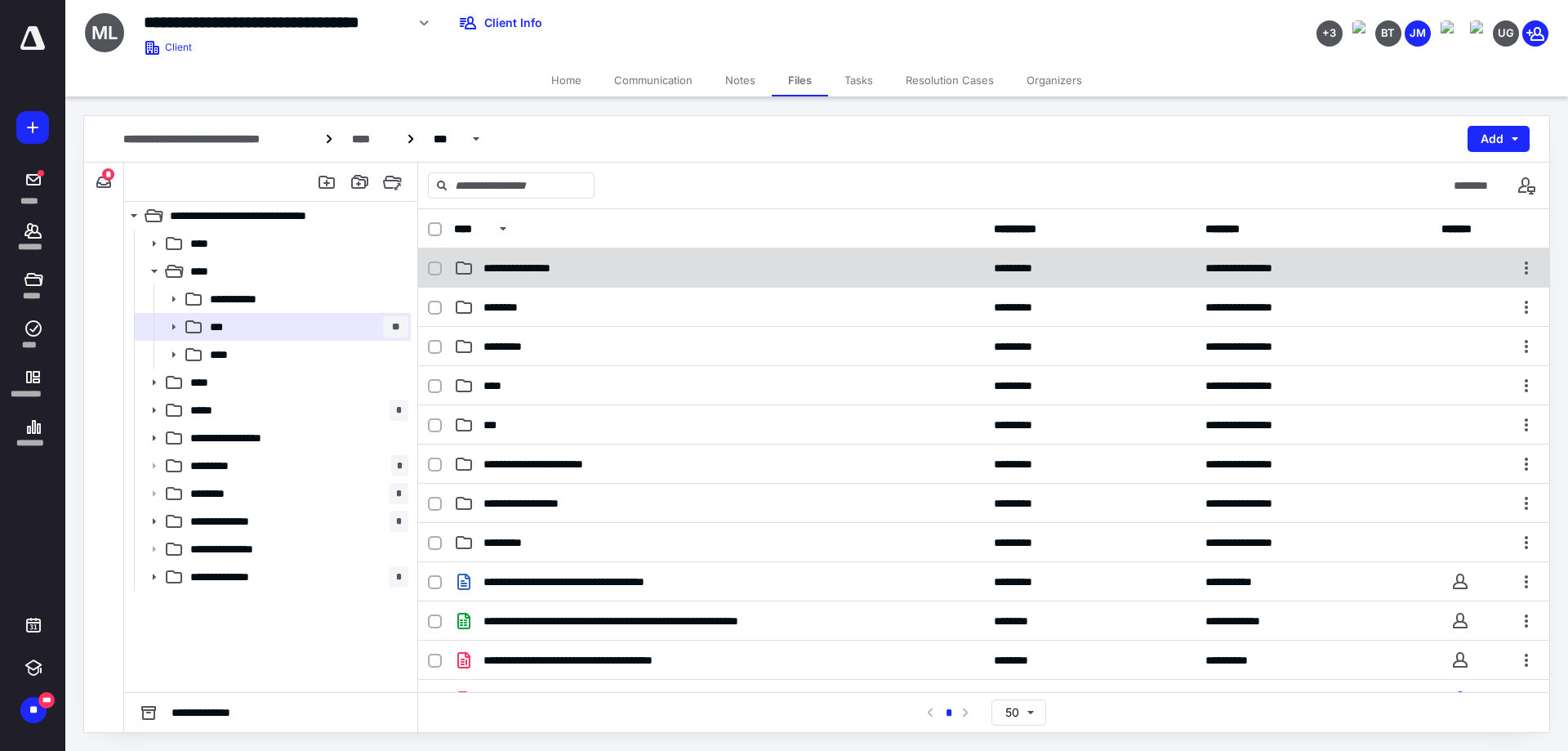 click on "**********" at bounding box center [719, 268] 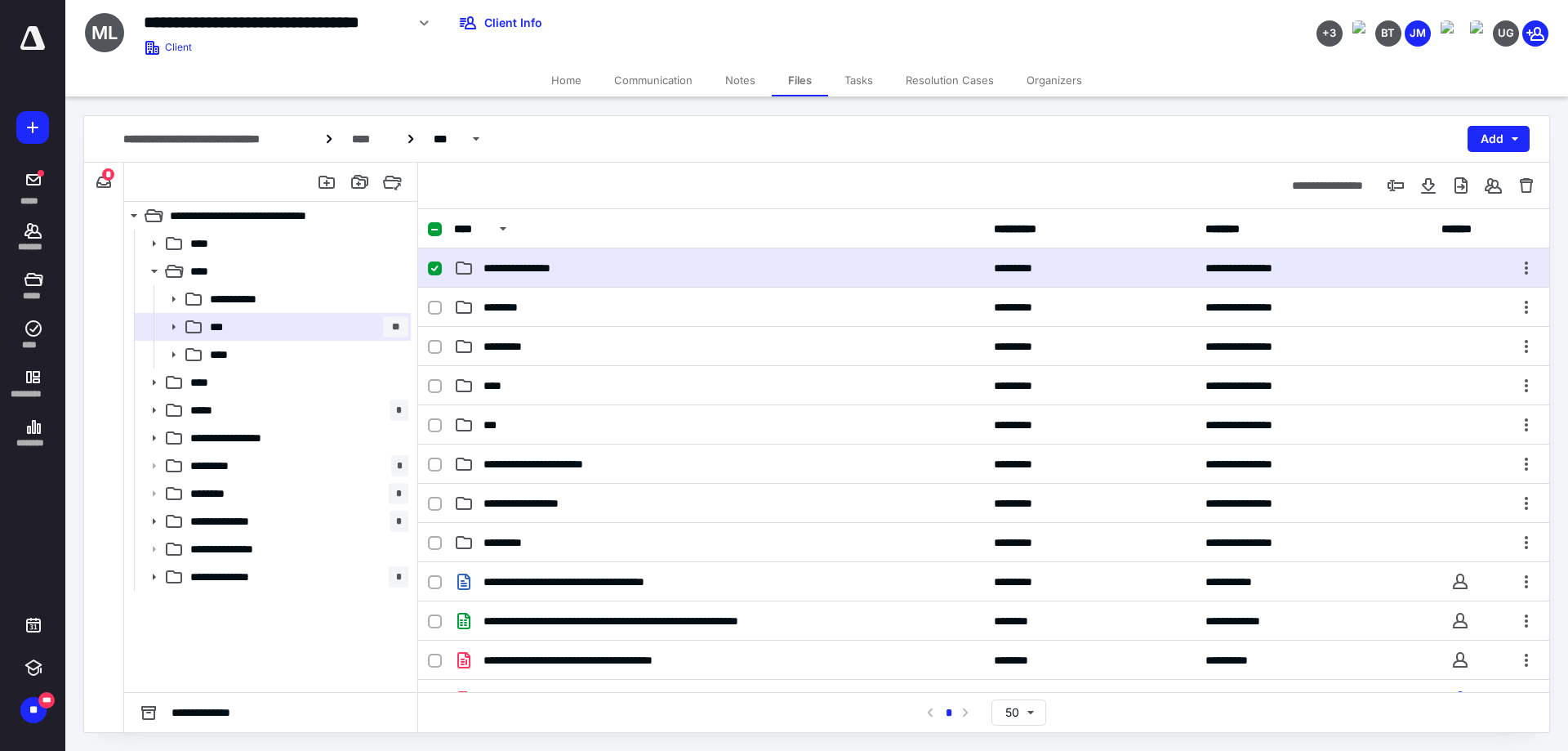 click on "**********" at bounding box center (719, 268) 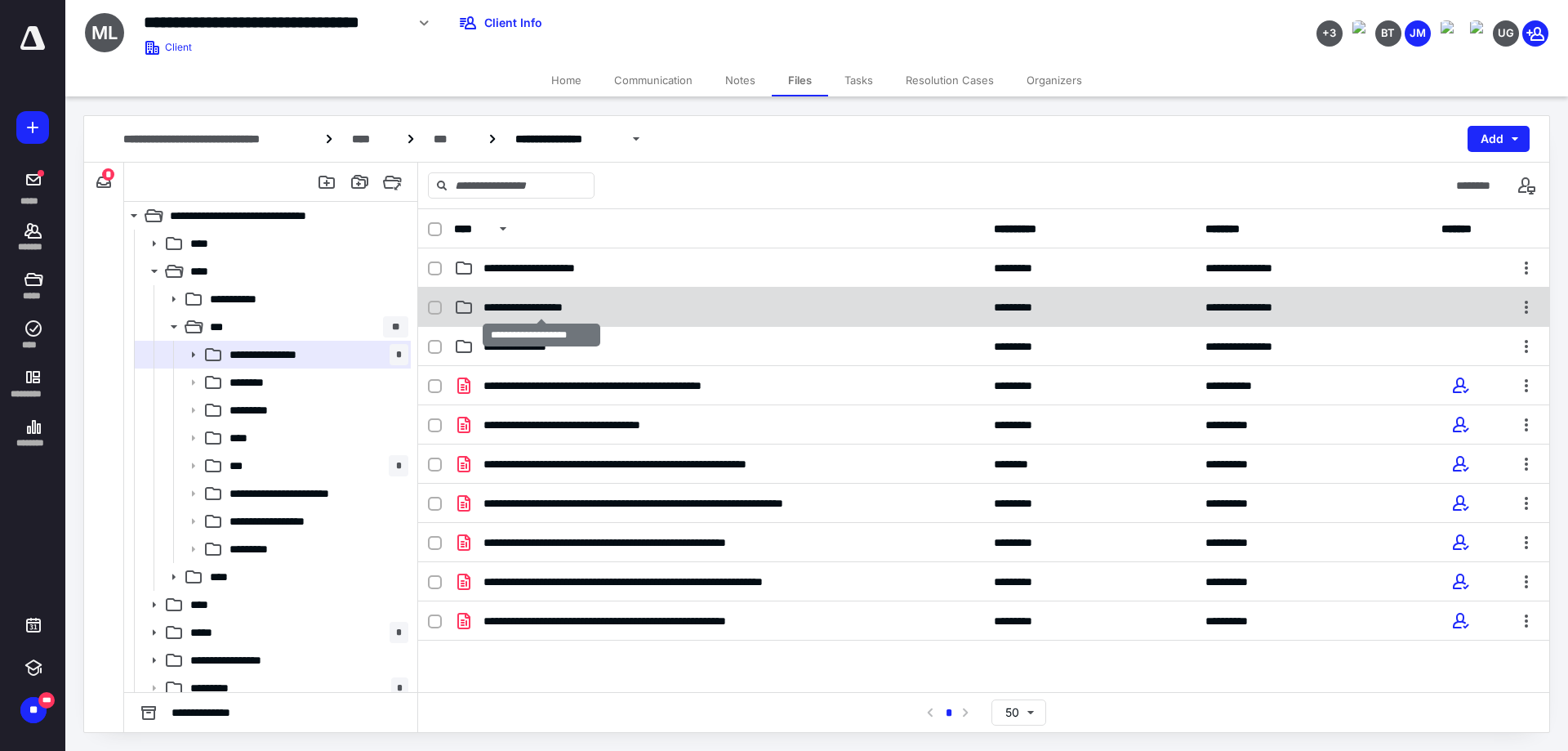 click on "**********" at bounding box center (541, 307) 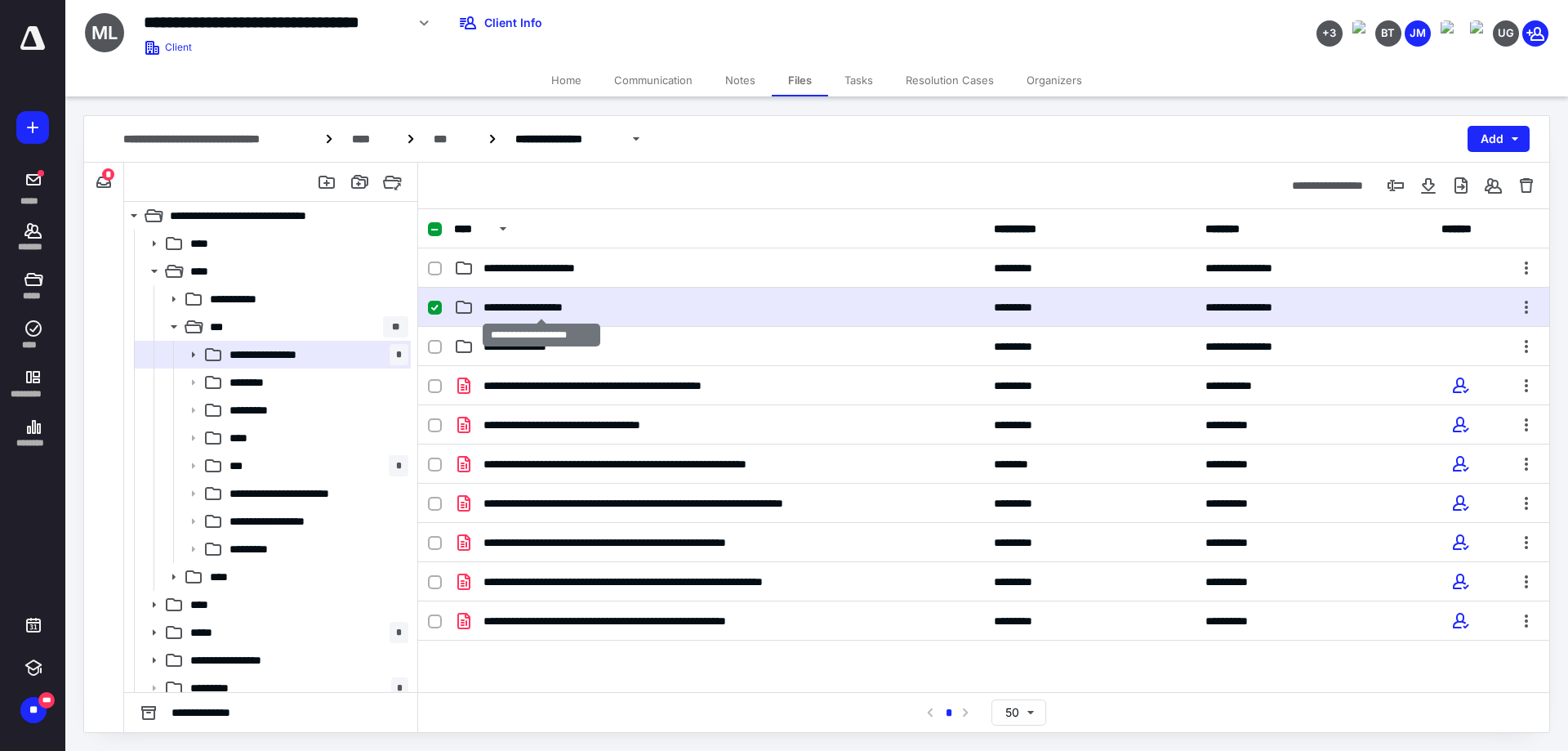 click on "**********" at bounding box center [541, 307] 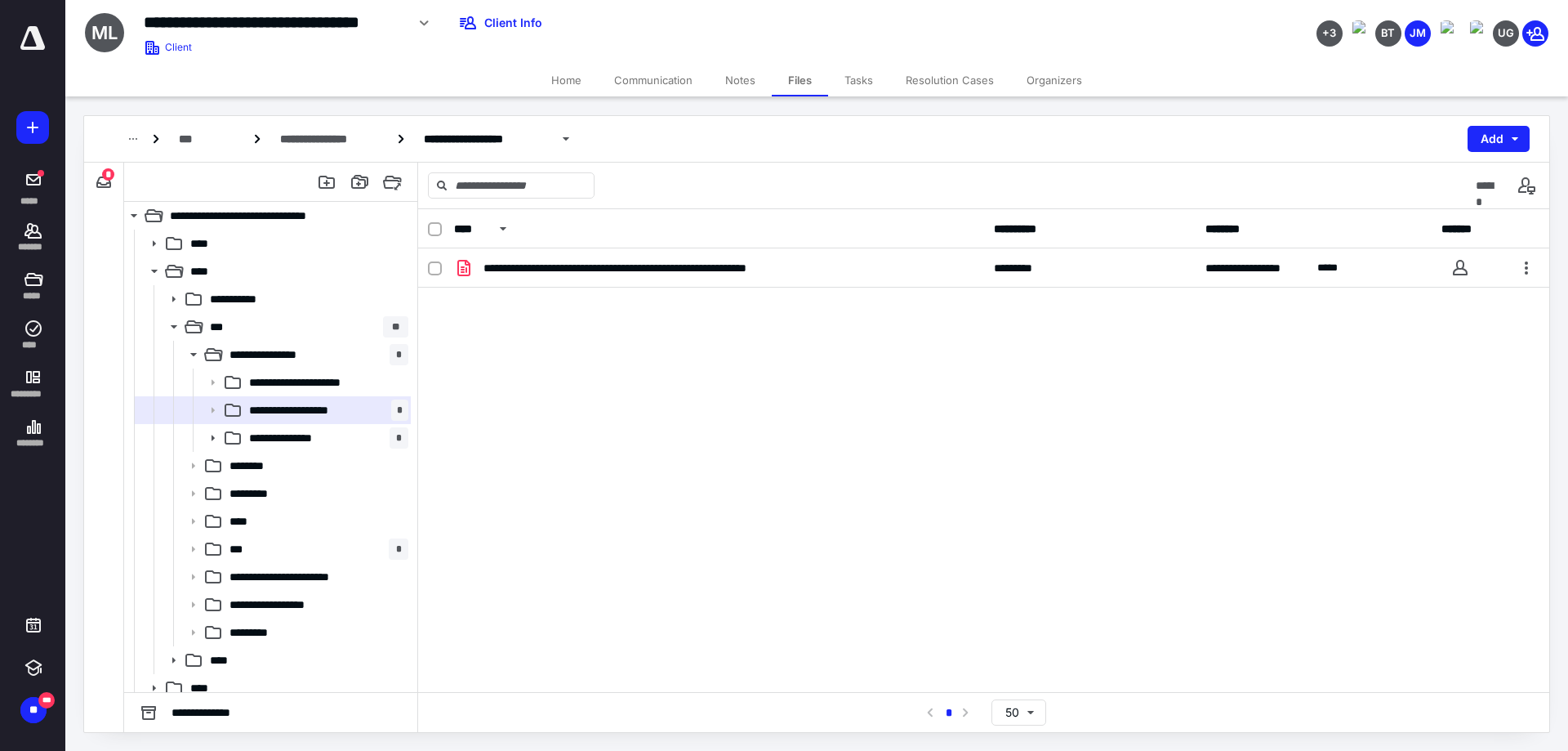 click on "**********" at bounding box center [983, 371] 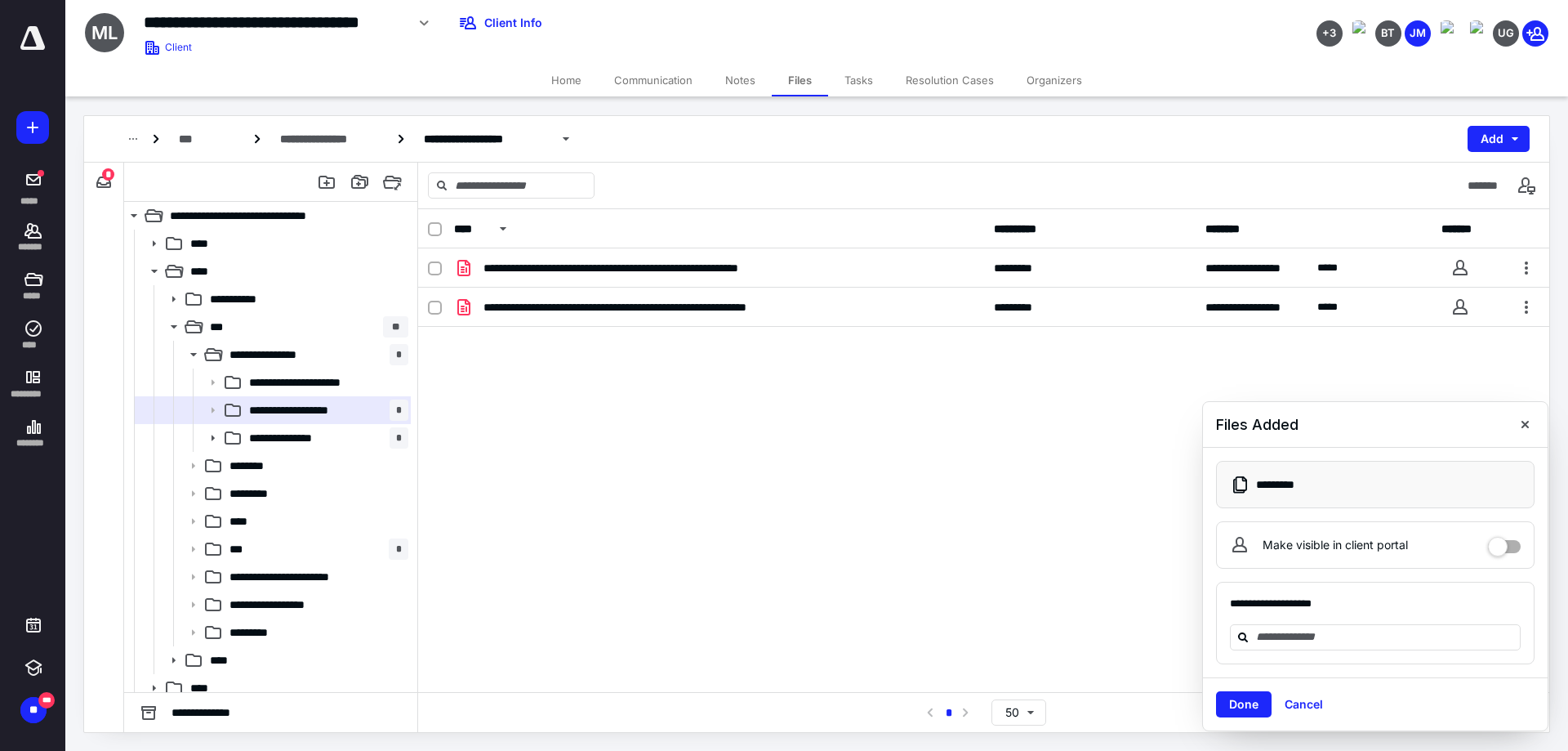 click on "**********" at bounding box center [983, 450] 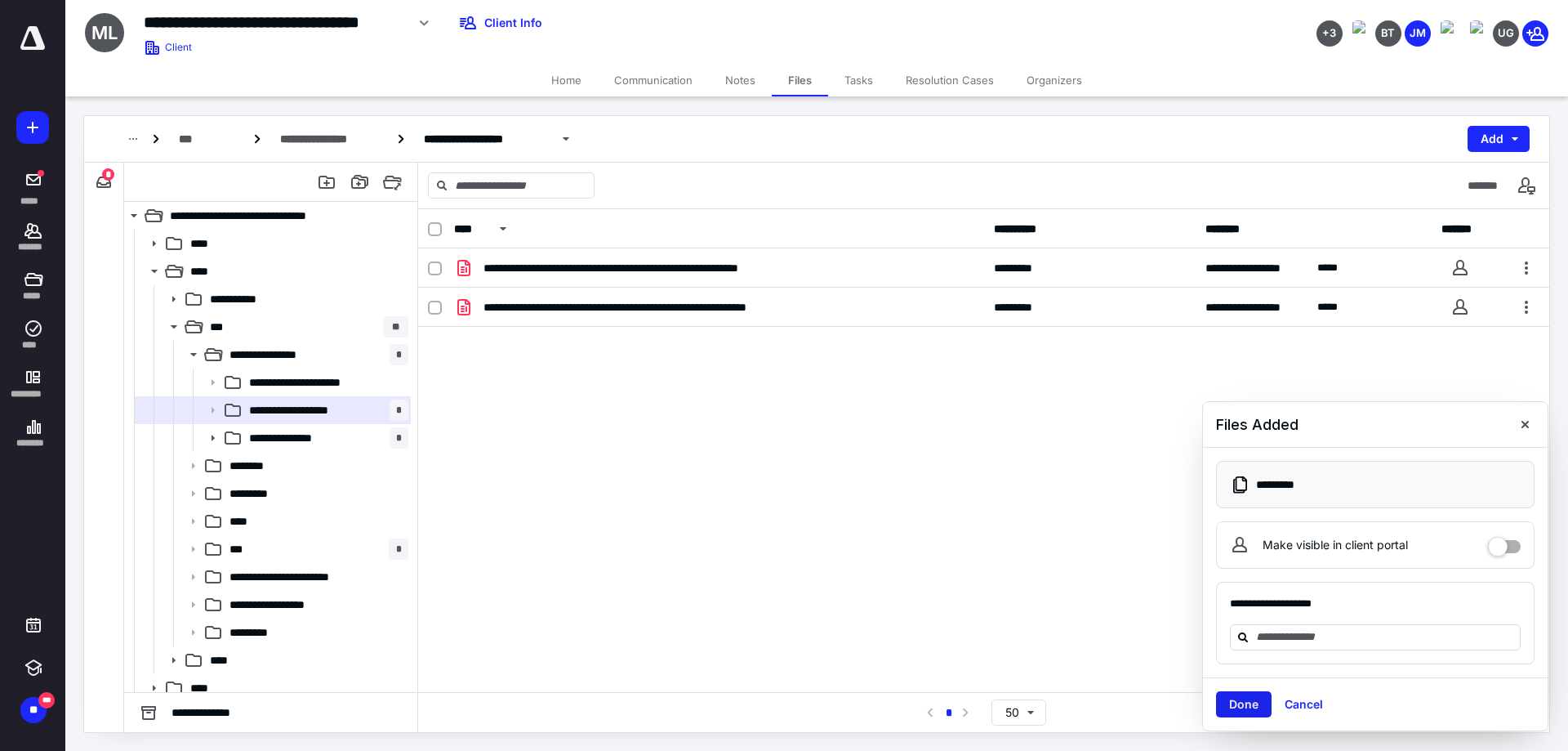 click on "Done" at bounding box center [1244, 704] 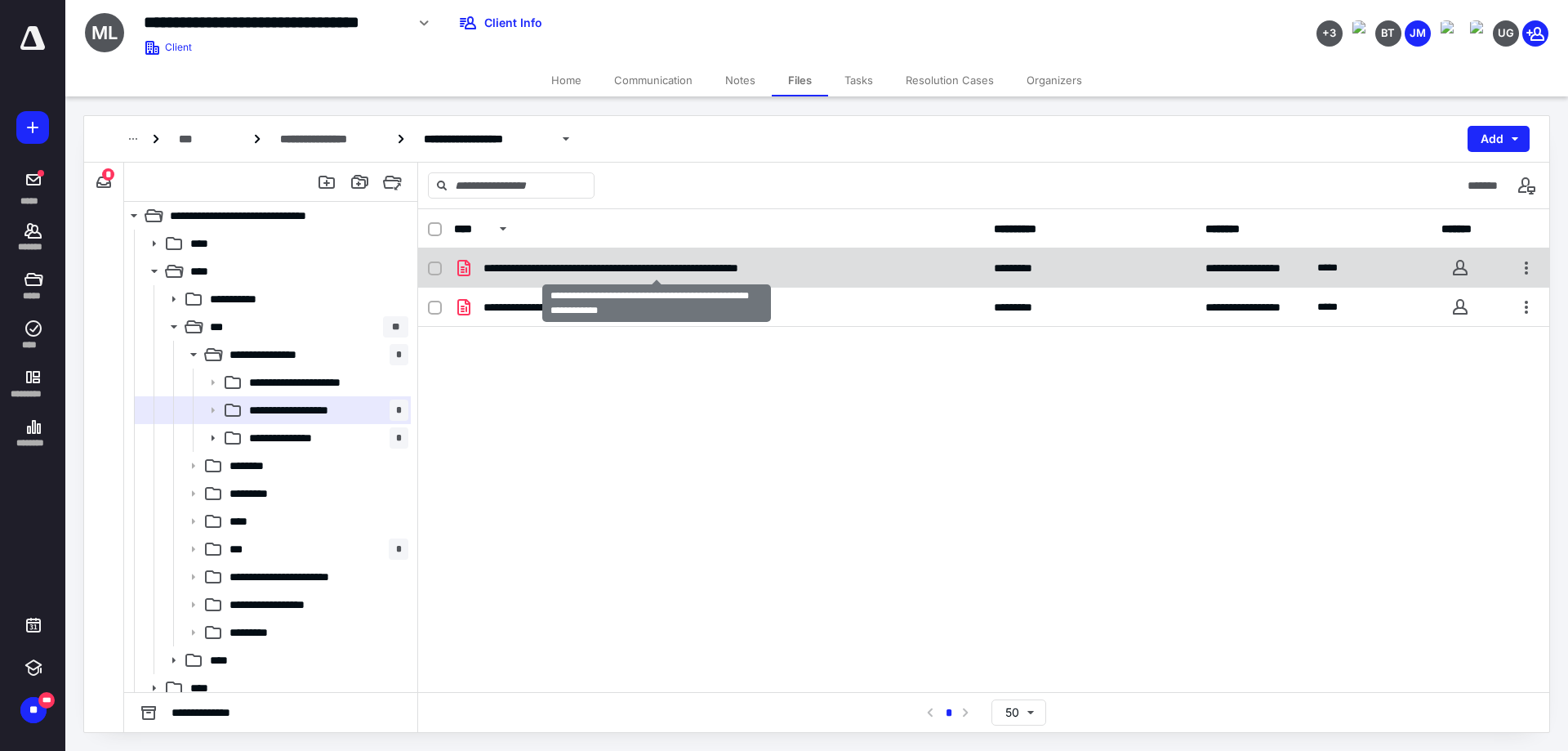 click on "**********" at bounding box center [657, 268] 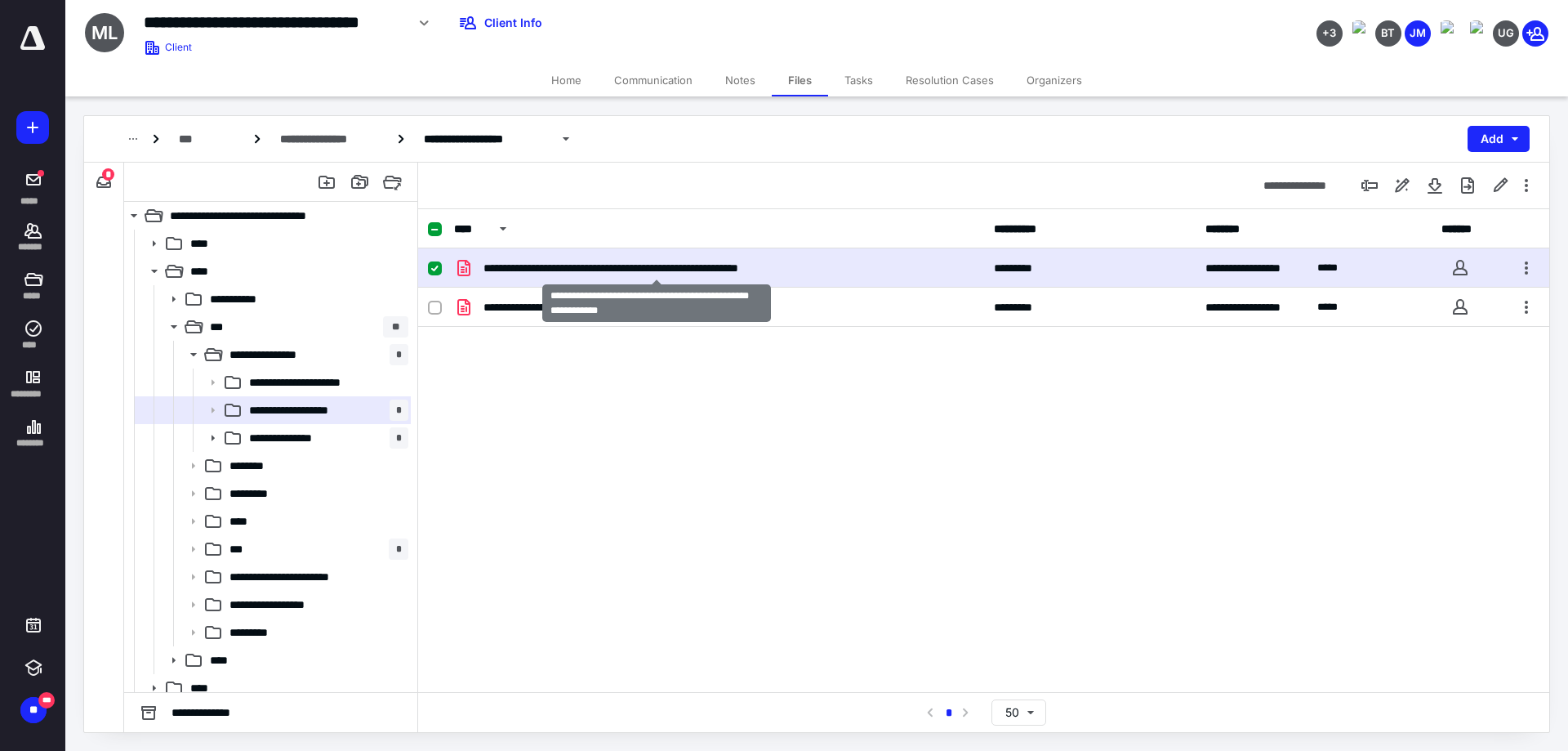 click on "**********" at bounding box center (657, 268) 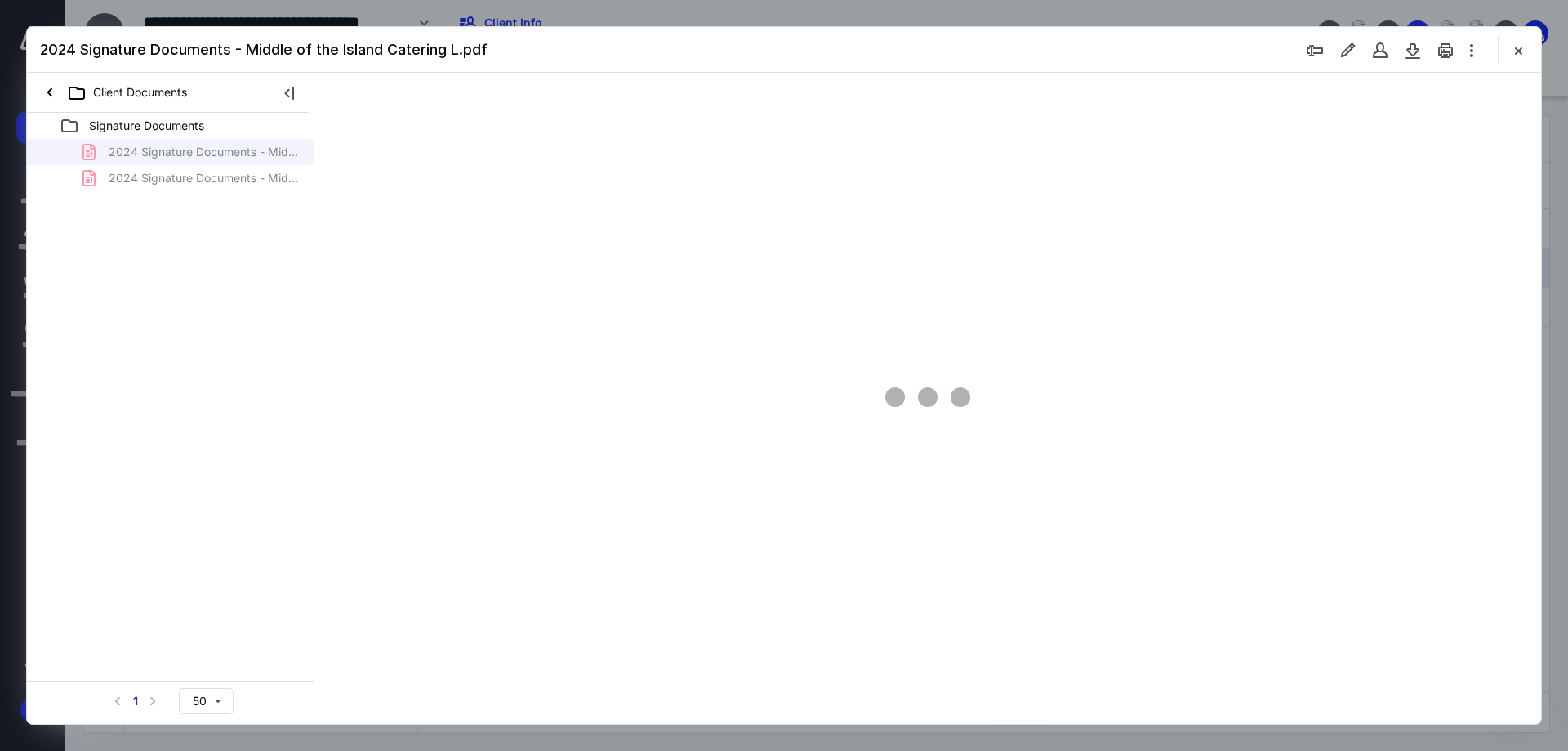 scroll, scrollTop: 0, scrollLeft: 0, axis: both 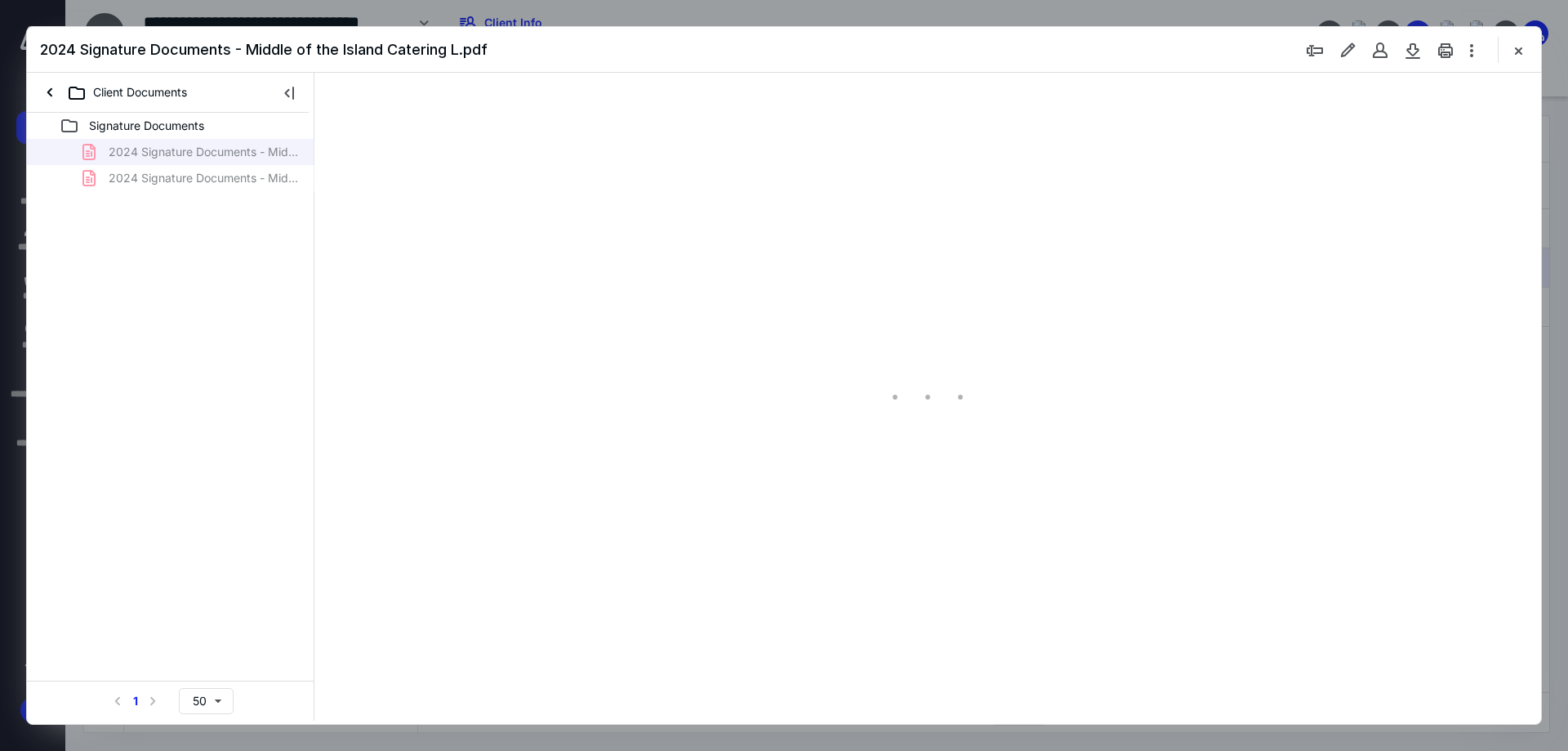 type on "90" 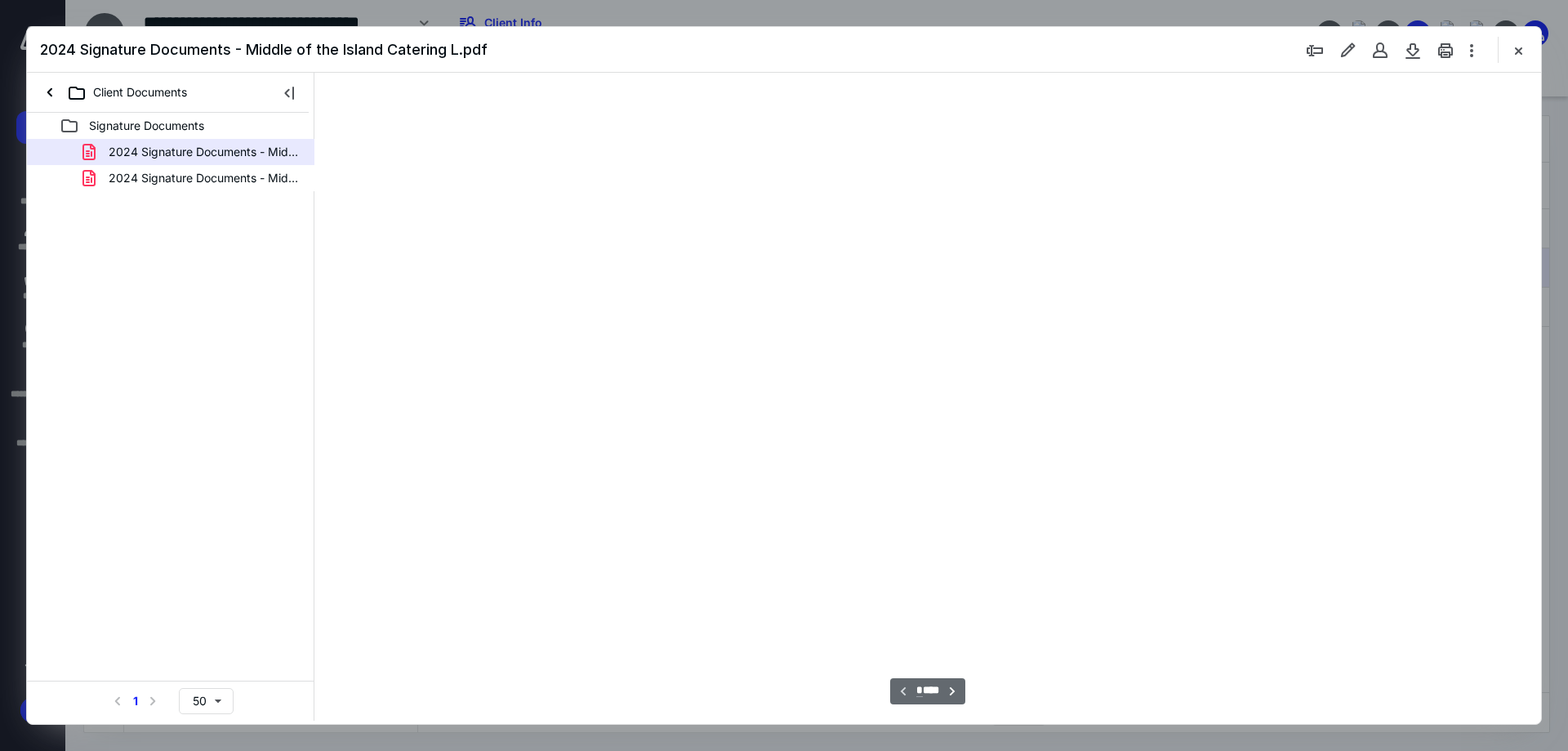 scroll, scrollTop: 65, scrollLeft: 0, axis: vertical 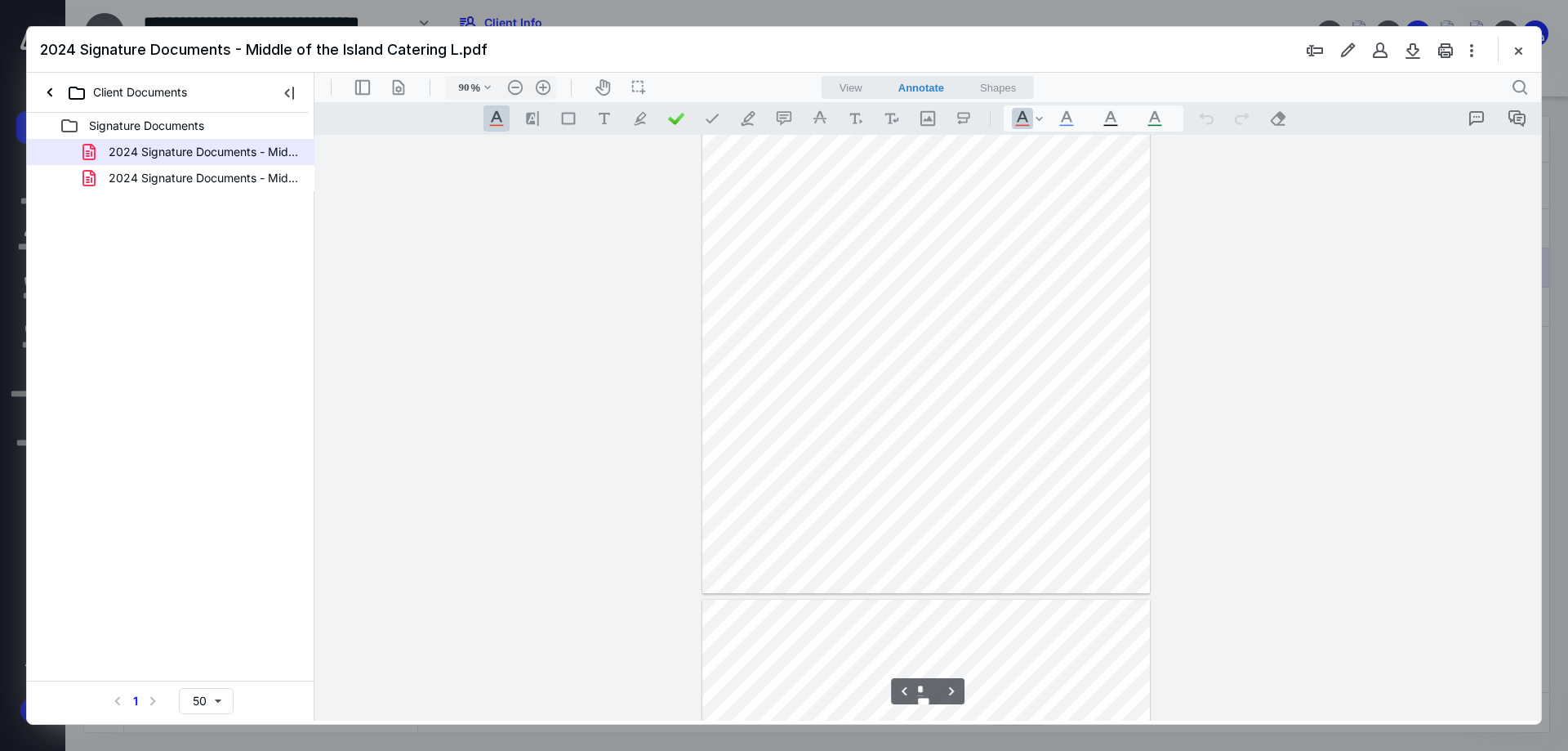 type on "*" 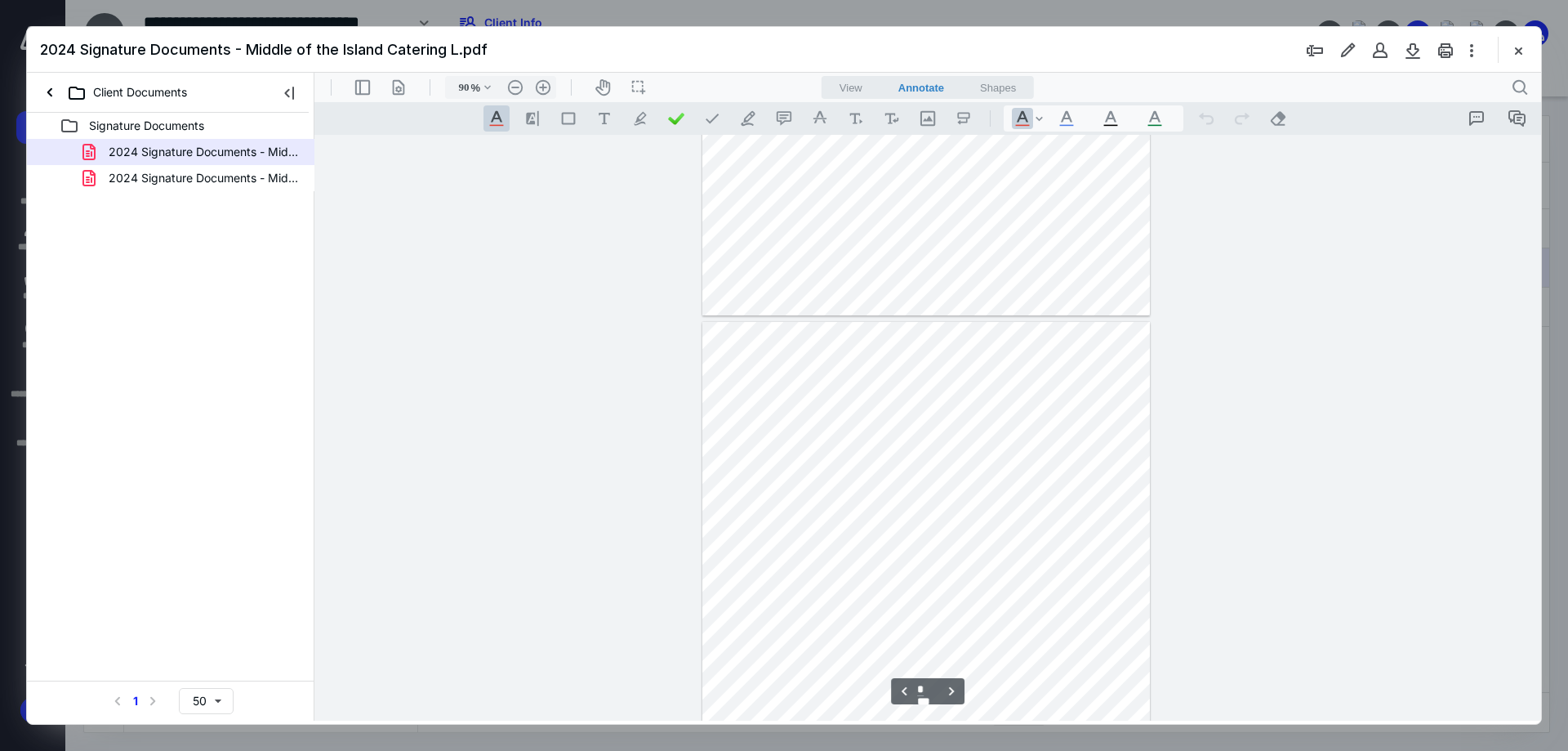 scroll, scrollTop: 2190, scrollLeft: 0, axis: vertical 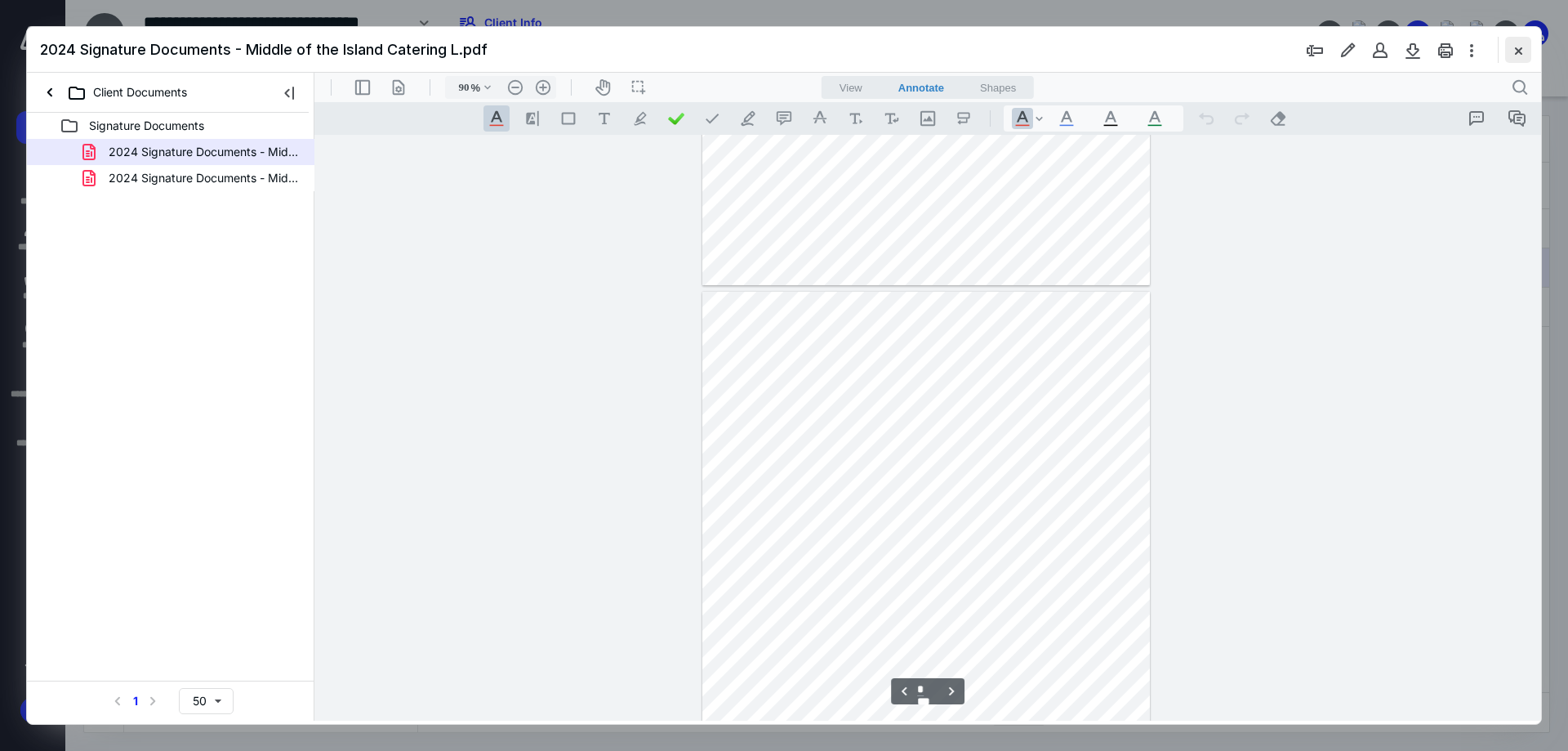 click at bounding box center (1518, 50) 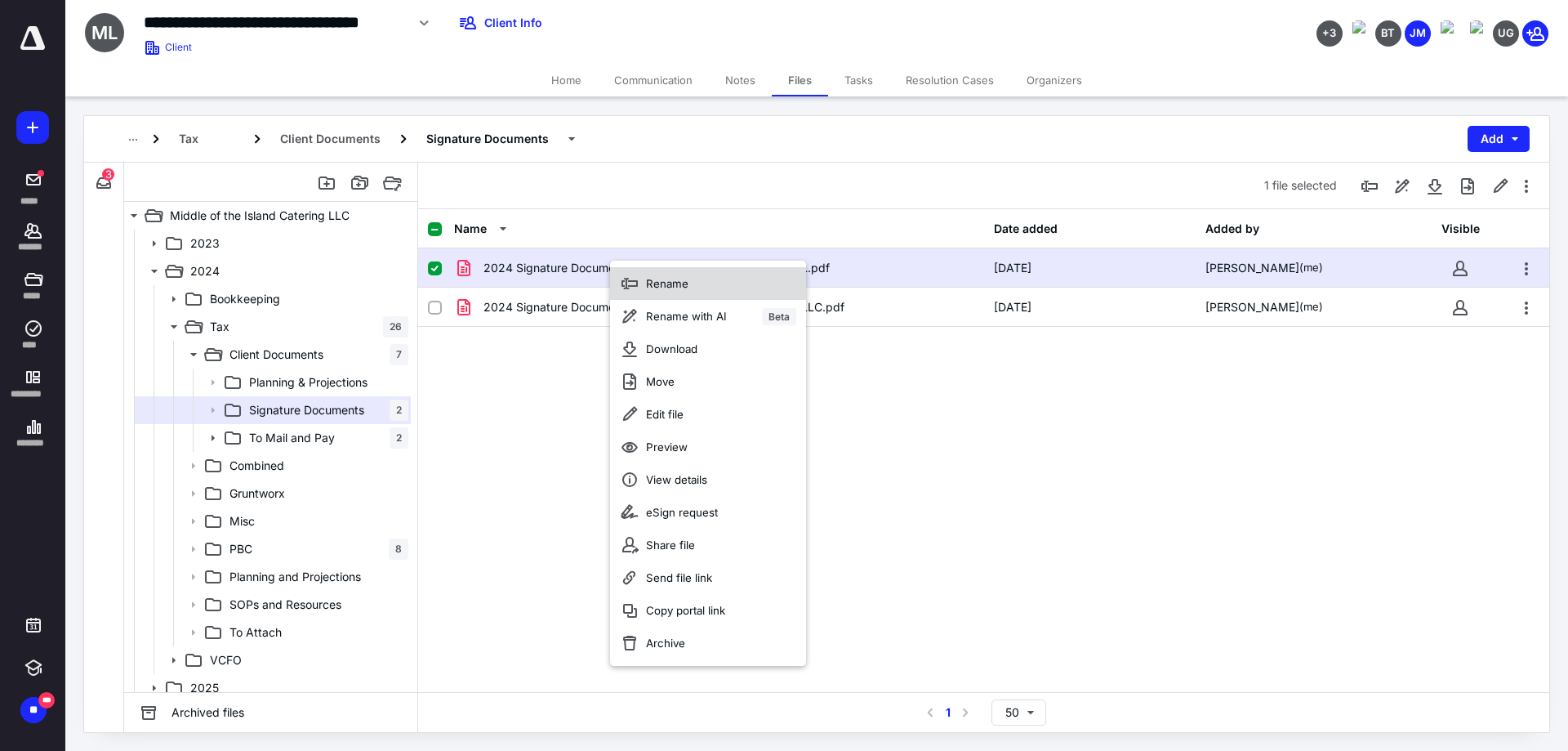 click on "Rename" at bounding box center [667, 284] 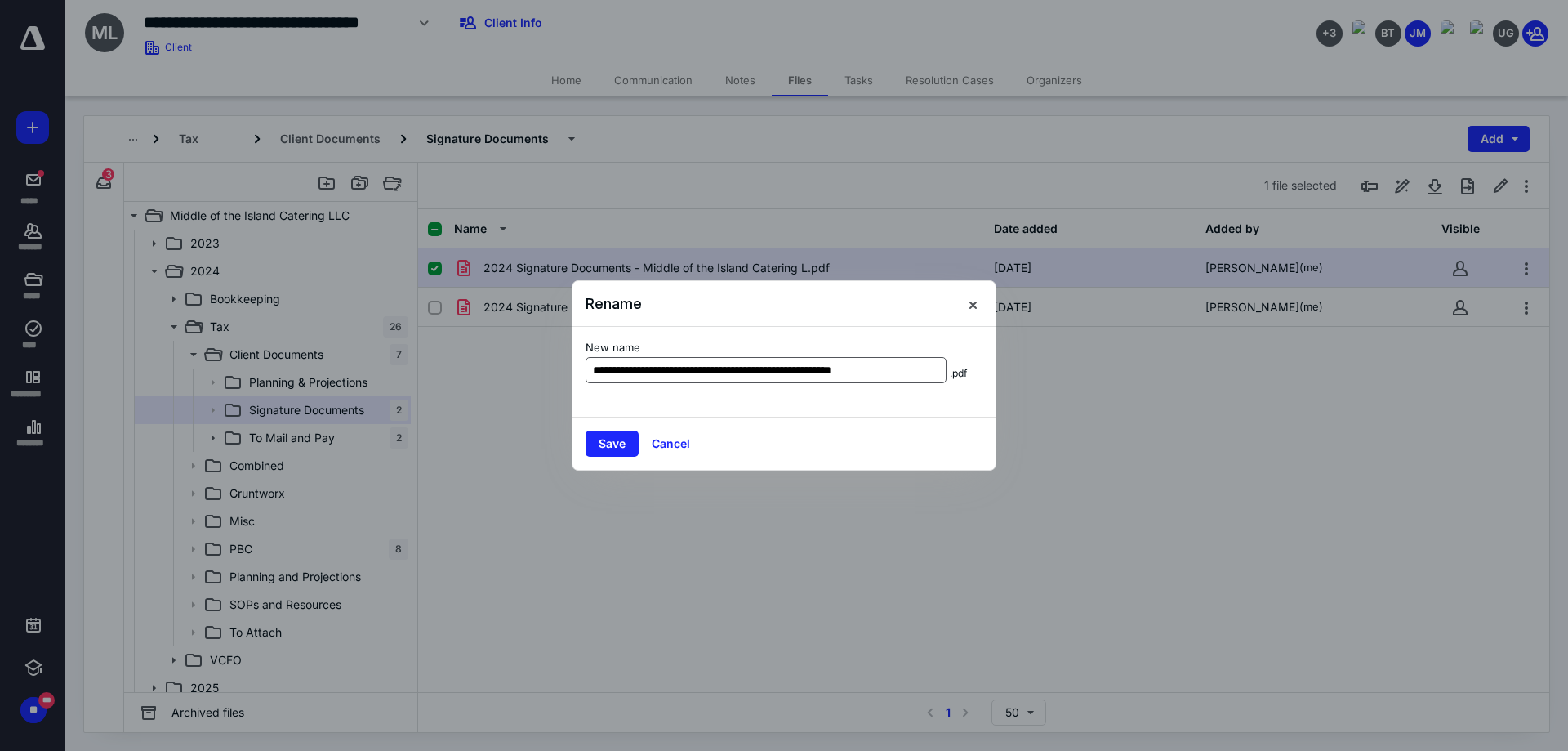 click on "**********" at bounding box center (766, 370) 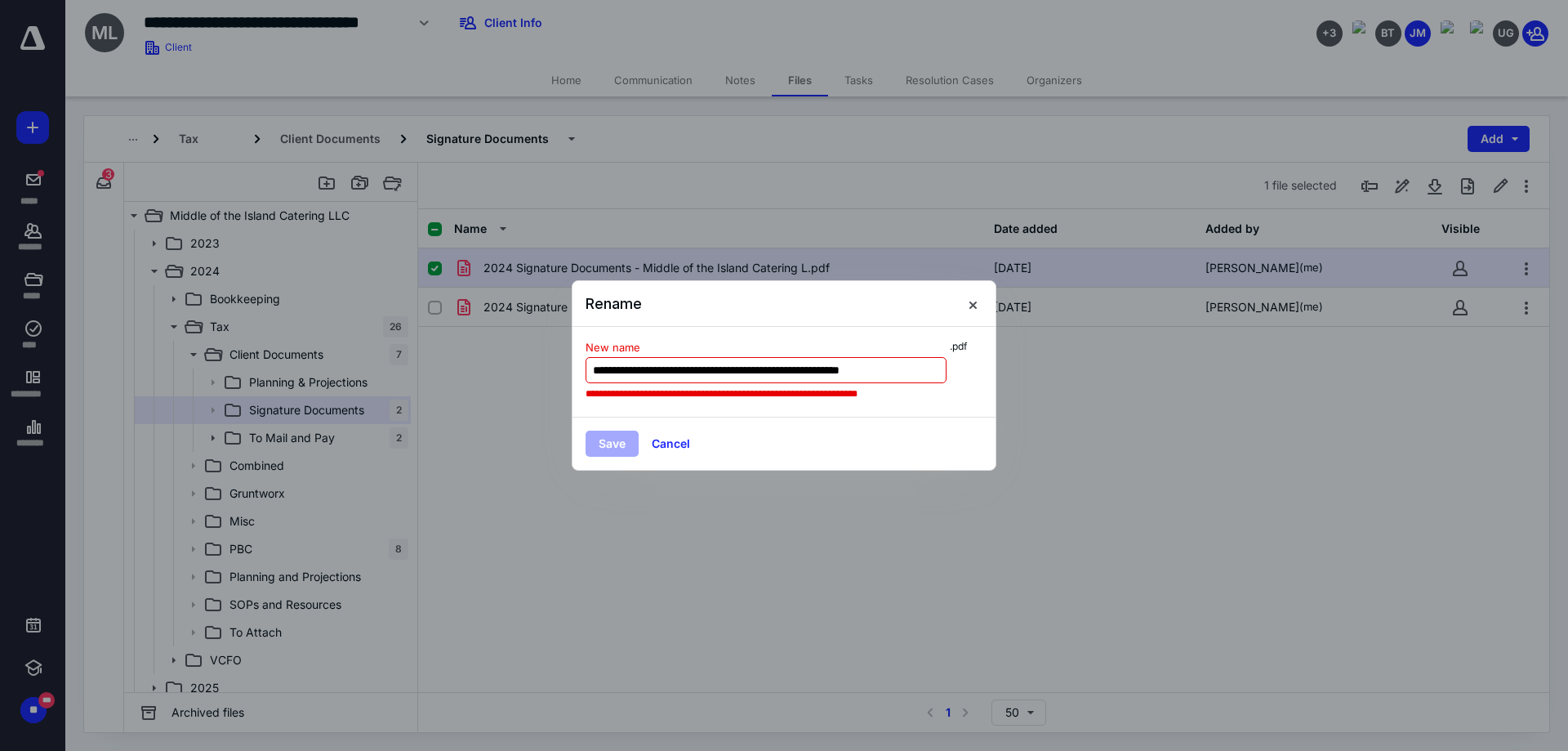 click on "**********" at bounding box center [784, 372] 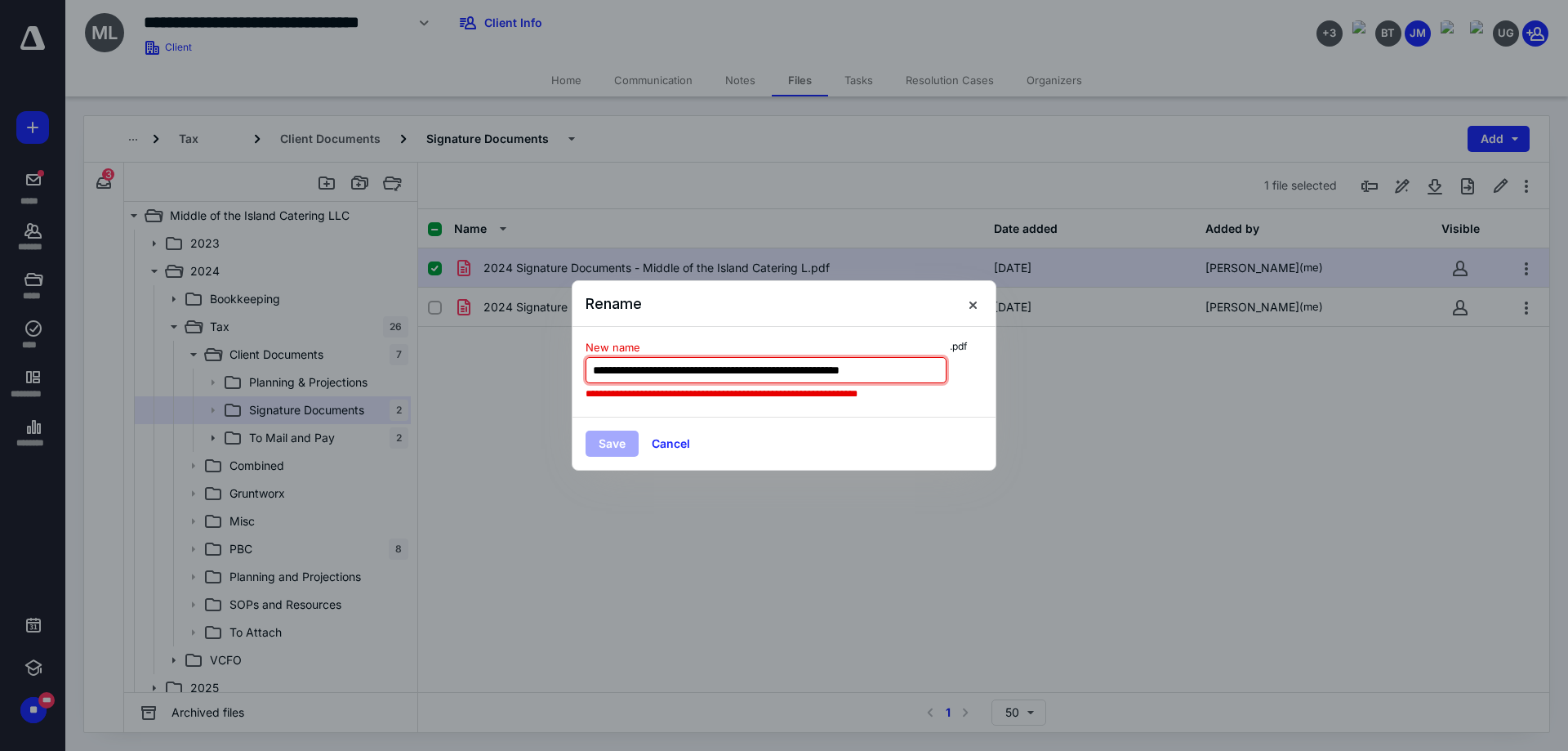 click on "**********" at bounding box center (766, 370) 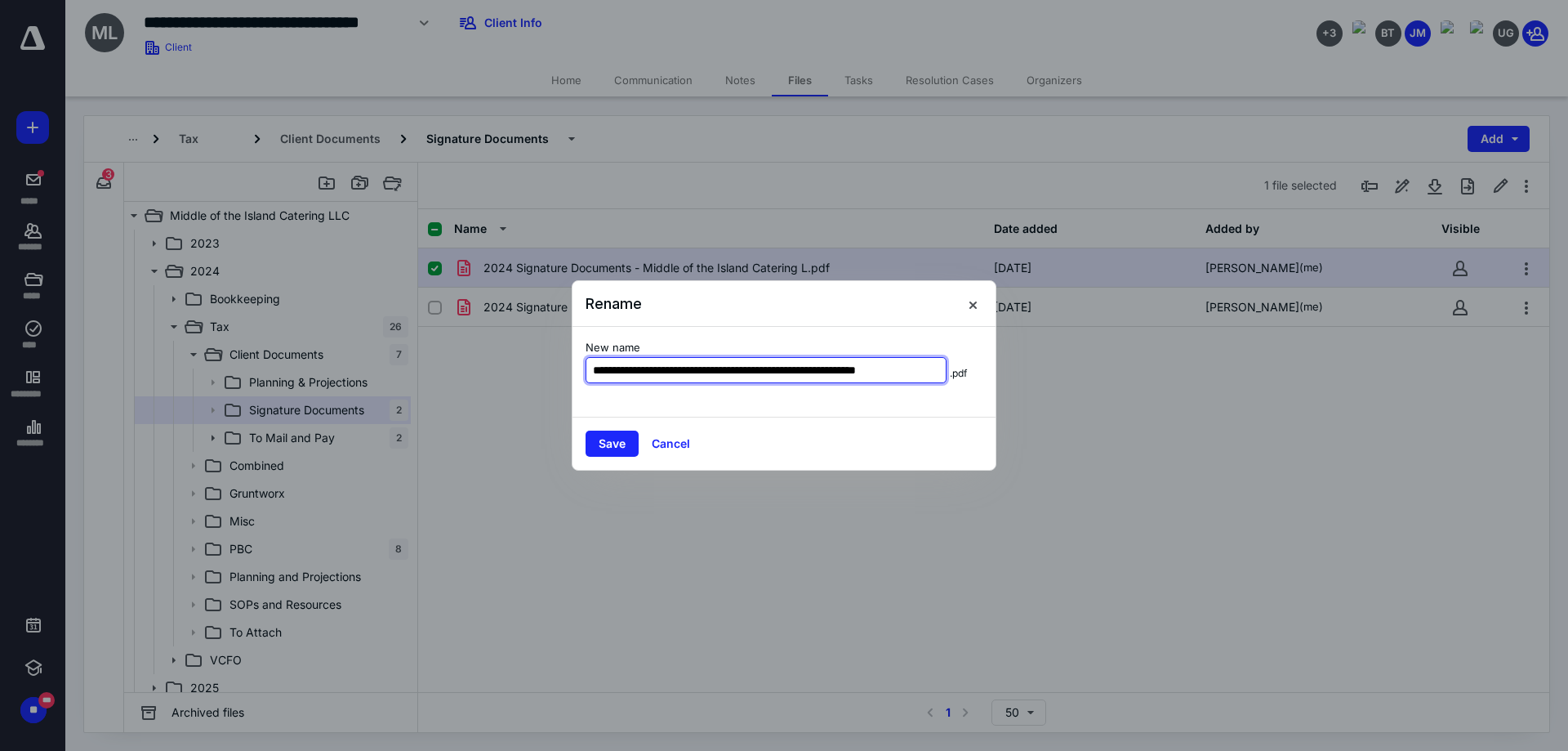 click on "**********" at bounding box center (766, 370) 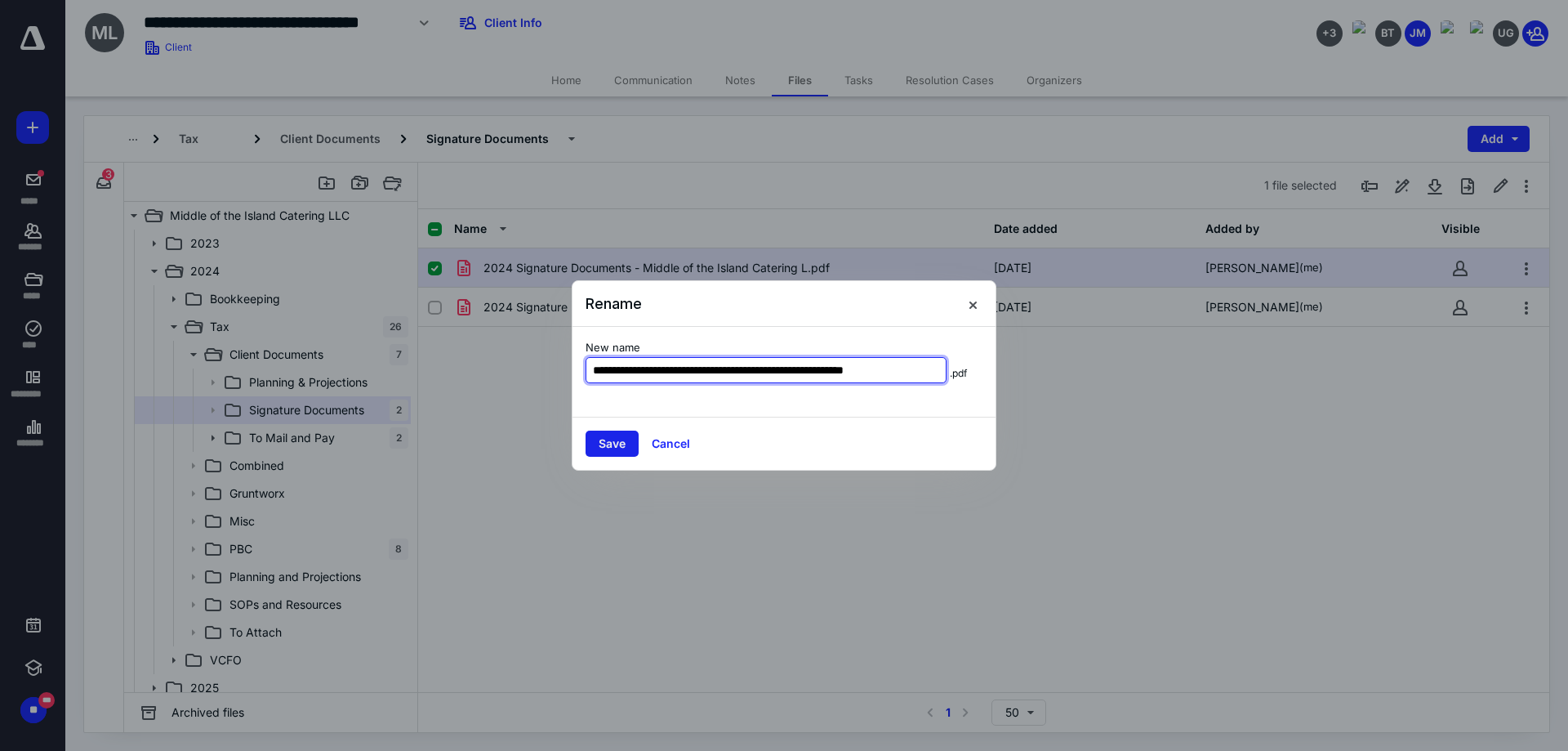 type on "**********" 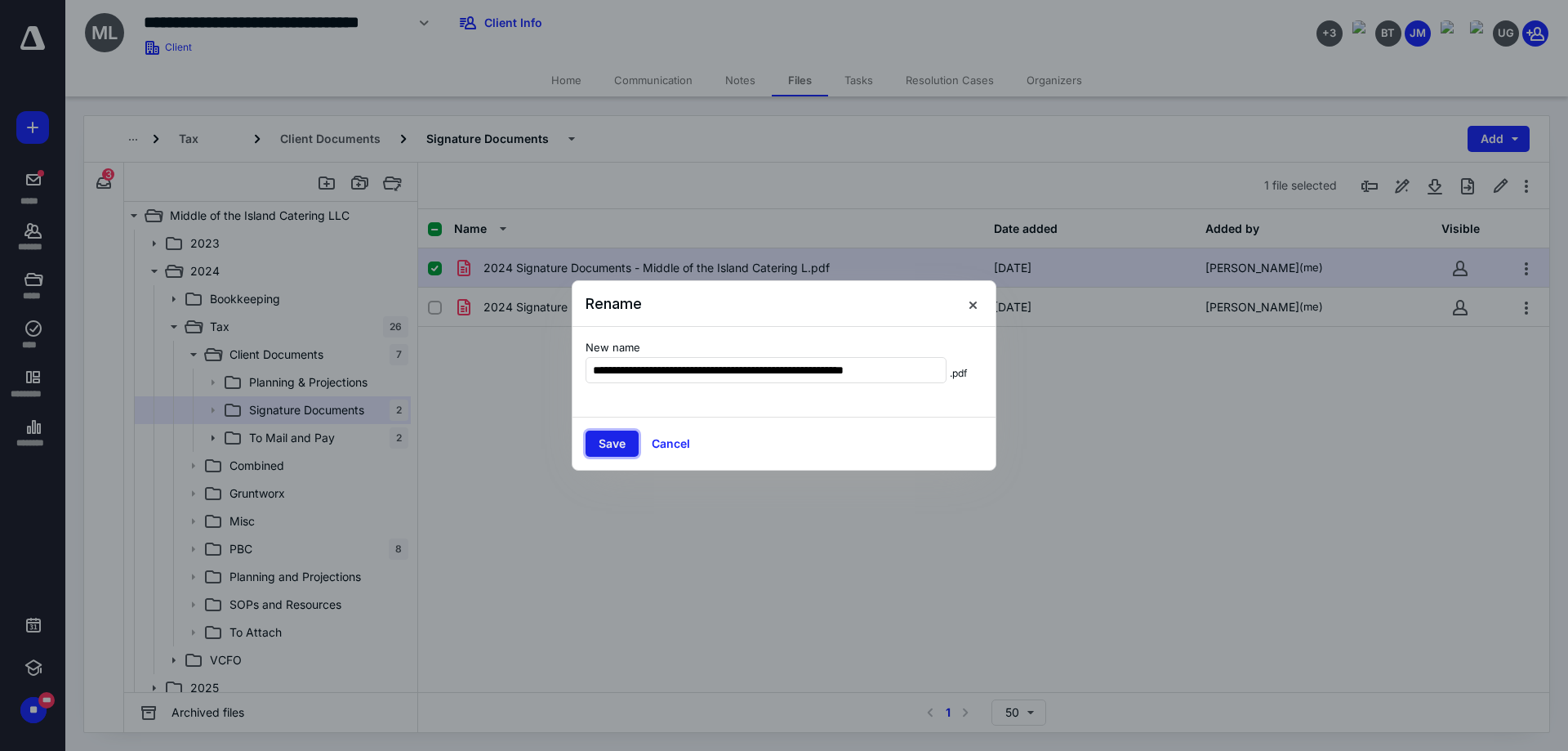 click on "Save" at bounding box center [612, 444] 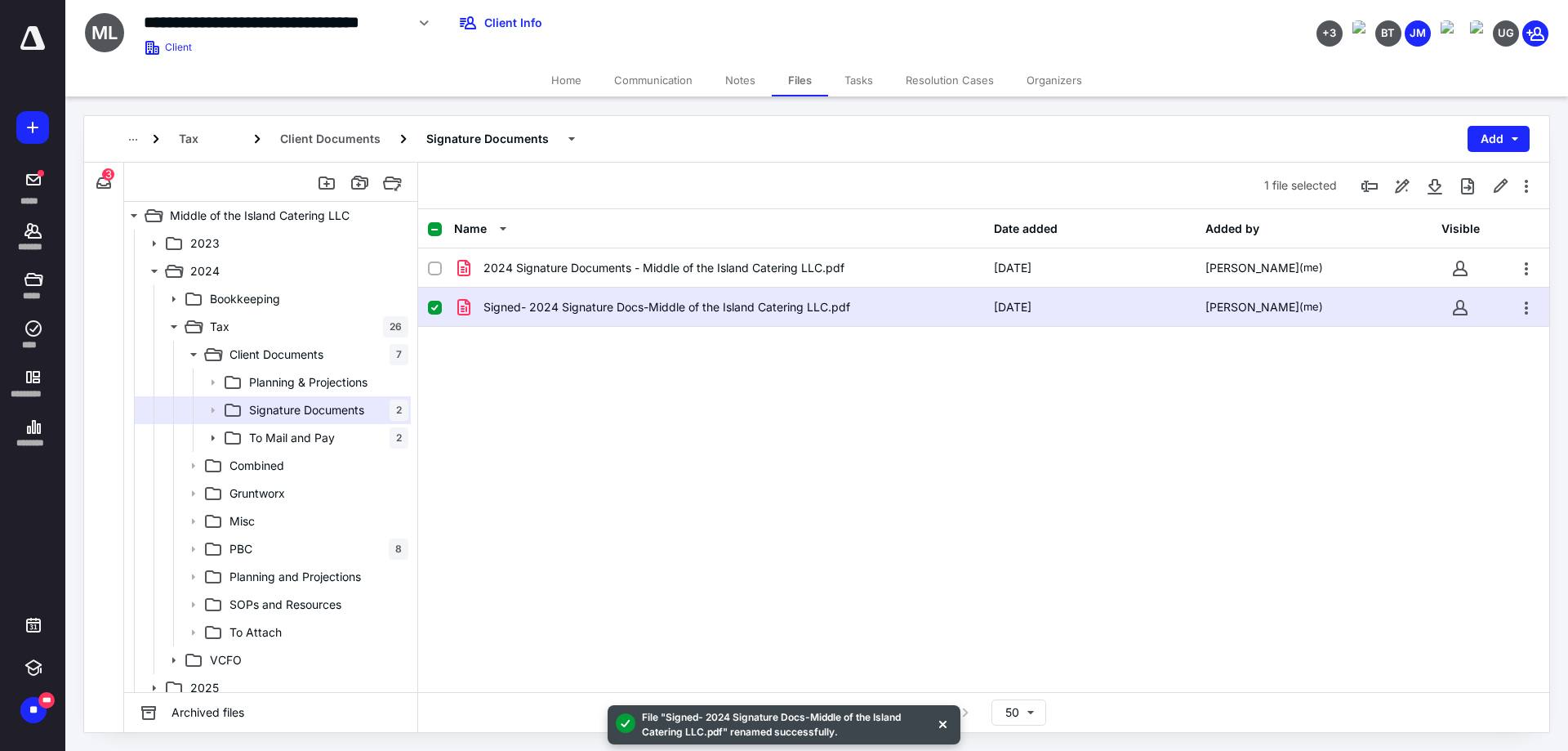 click on "2024 Signature Documents - Middle of the Island Catering LLC.pdf 7/10/2025 Johanna Monterroso  (me) Signed- 2024 Signature Docs-Middle of the Island Catering LLC.pdf 7/10/2025 Johanna Monterroso  (me)" at bounding box center (983, 371) 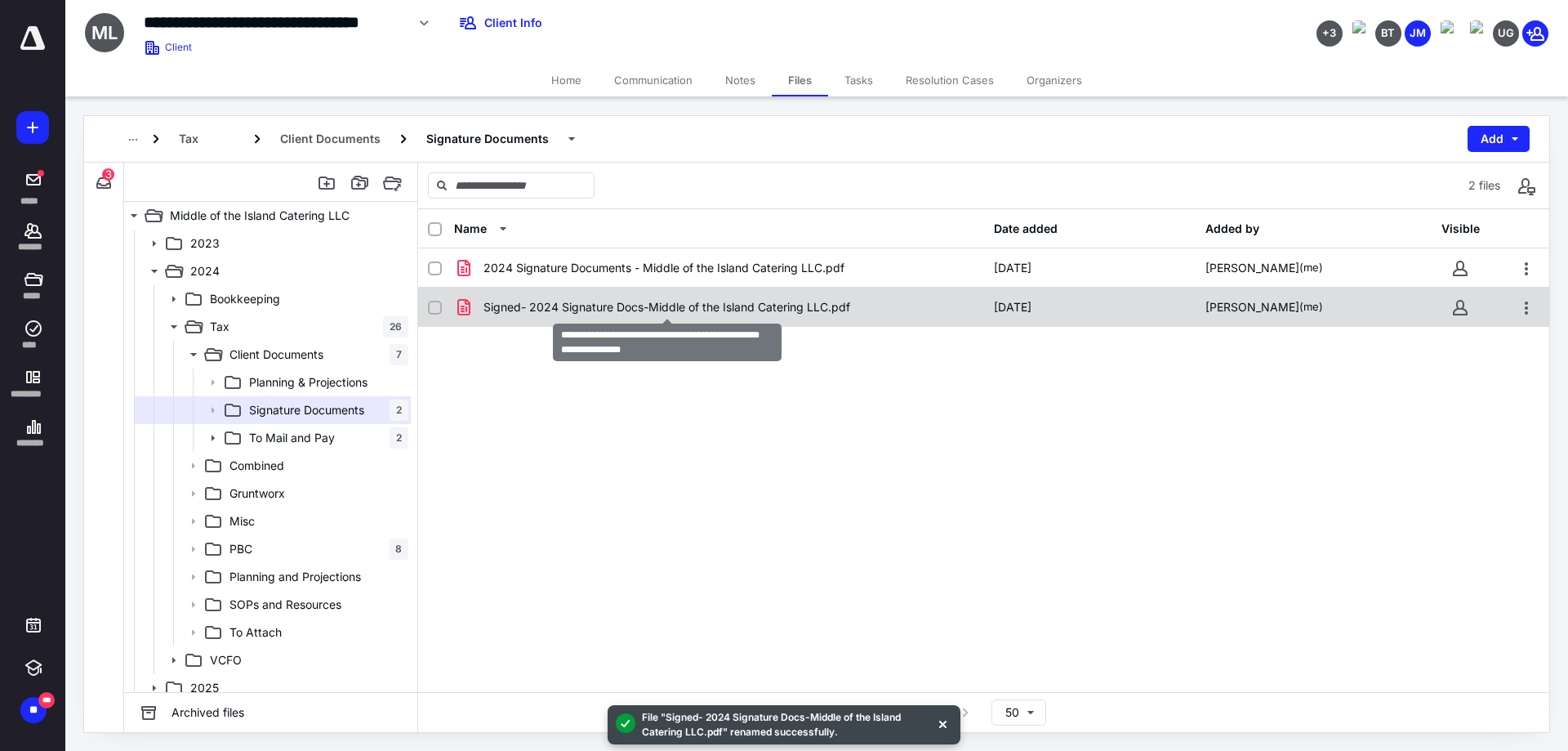 click on "Signed- 2024 Signature Docs-Middle of the Island Catering LLC.pdf" at bounding box center [666, 307] 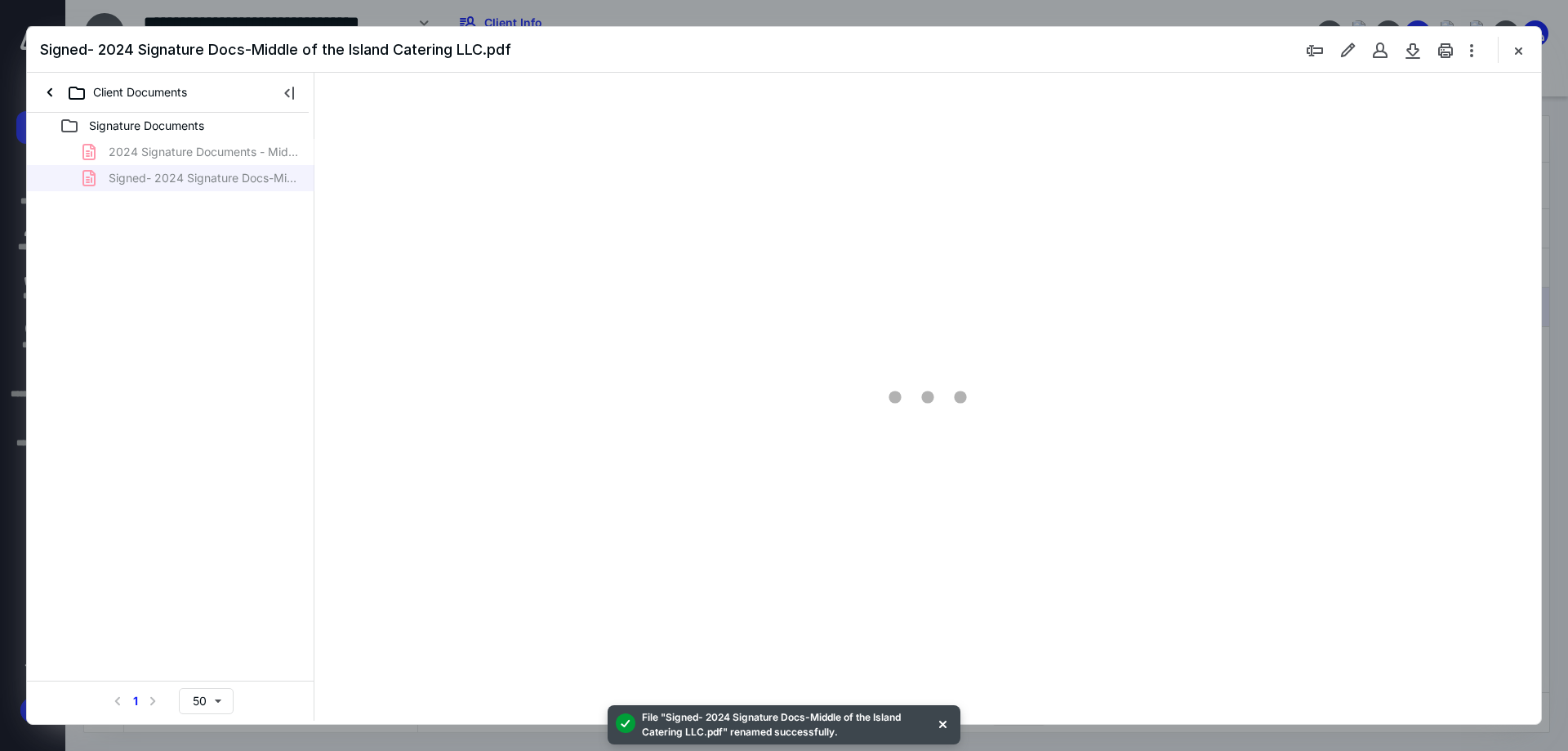 scroll, scrollTop: 0, scrollLeft: 0, axis: both 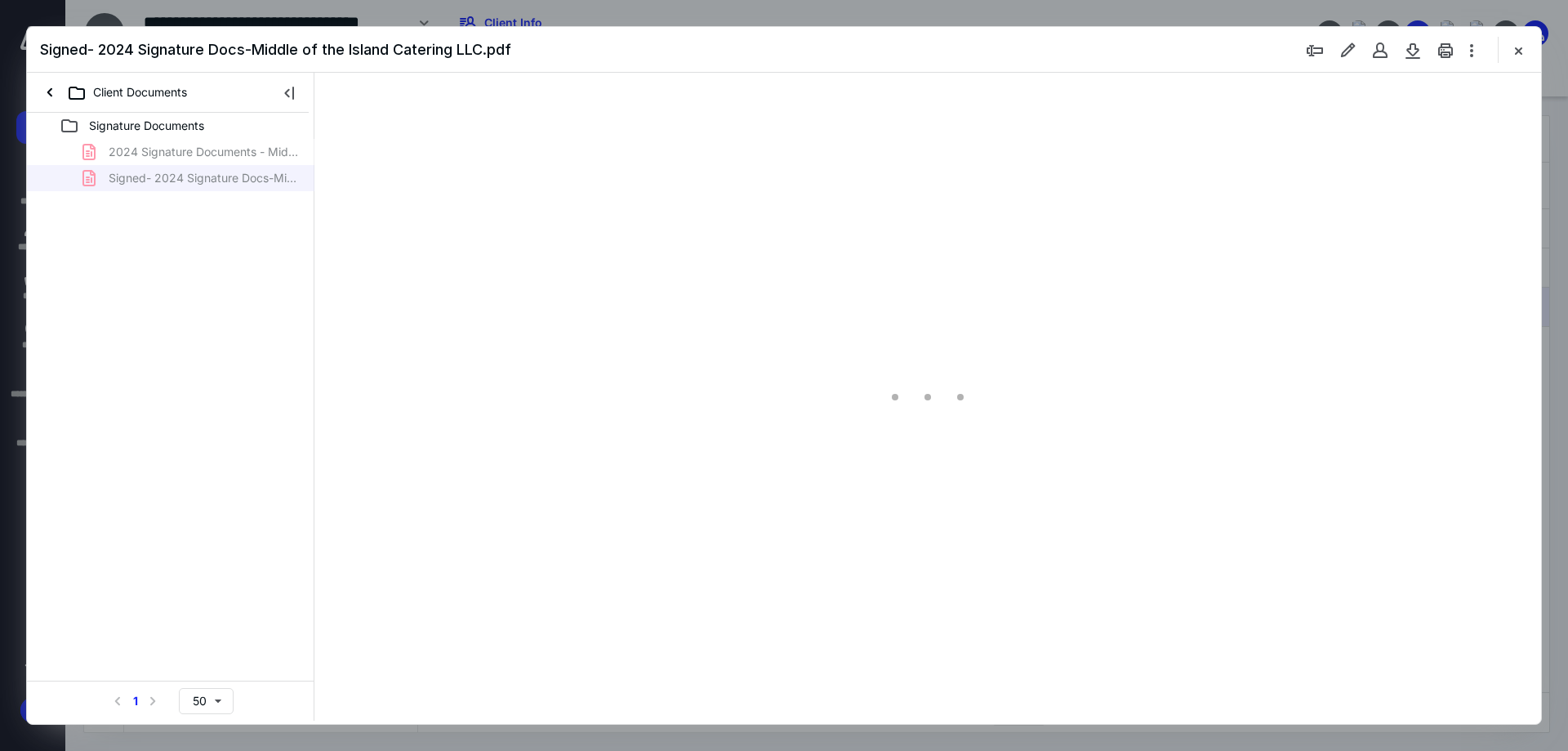 type on "90" 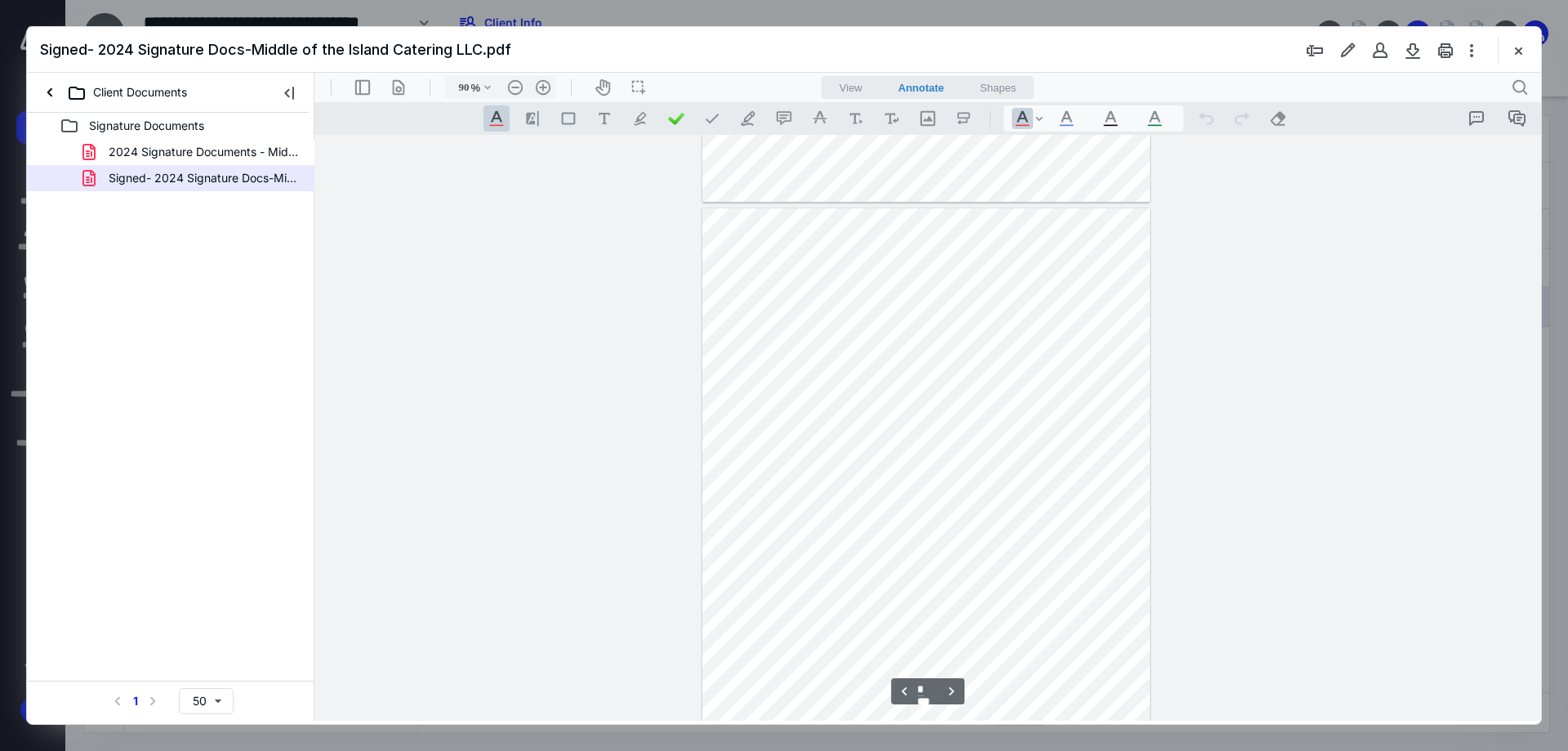 scroll, scrollTop: 4004, scrollLeft: 0, axis: vertical 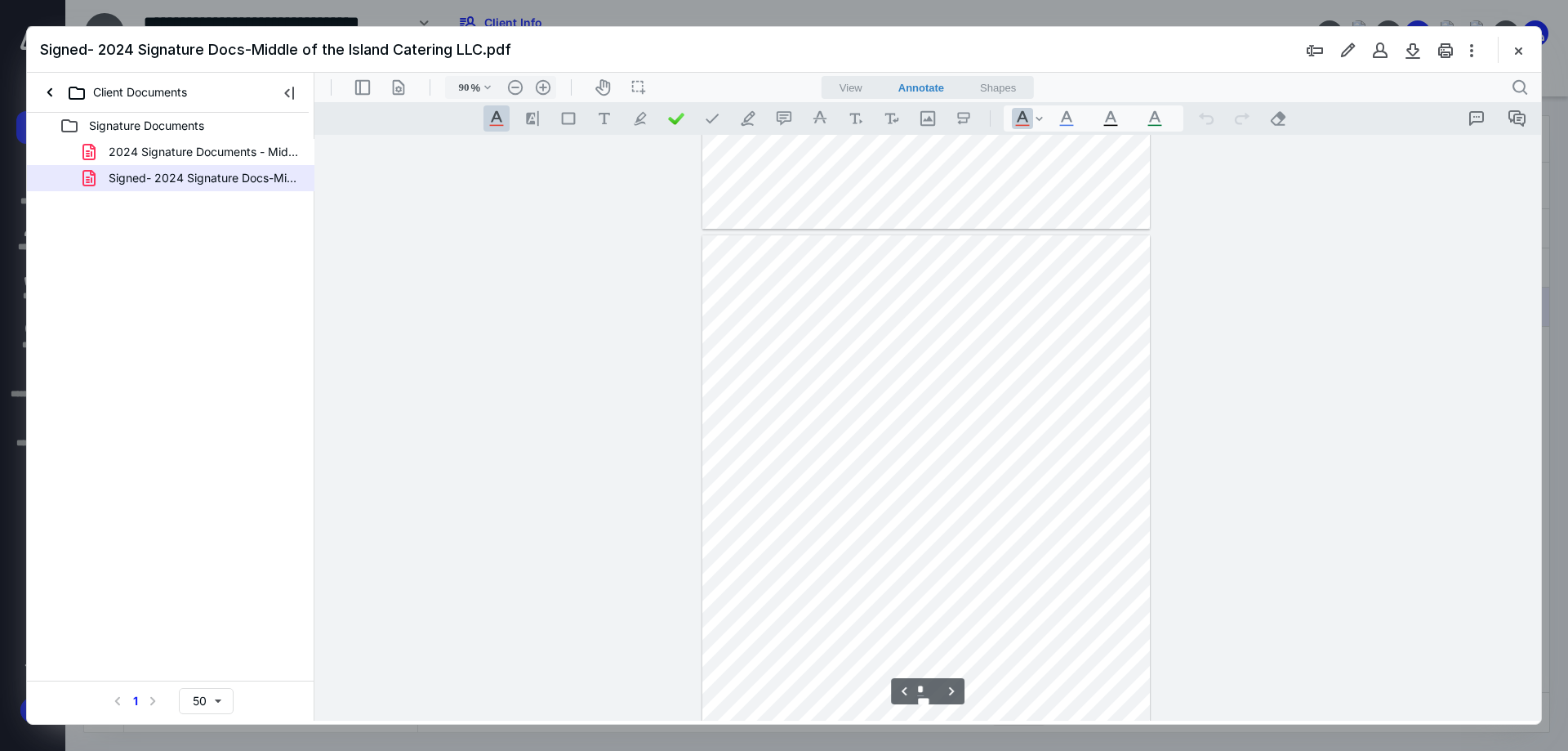 type on "*" 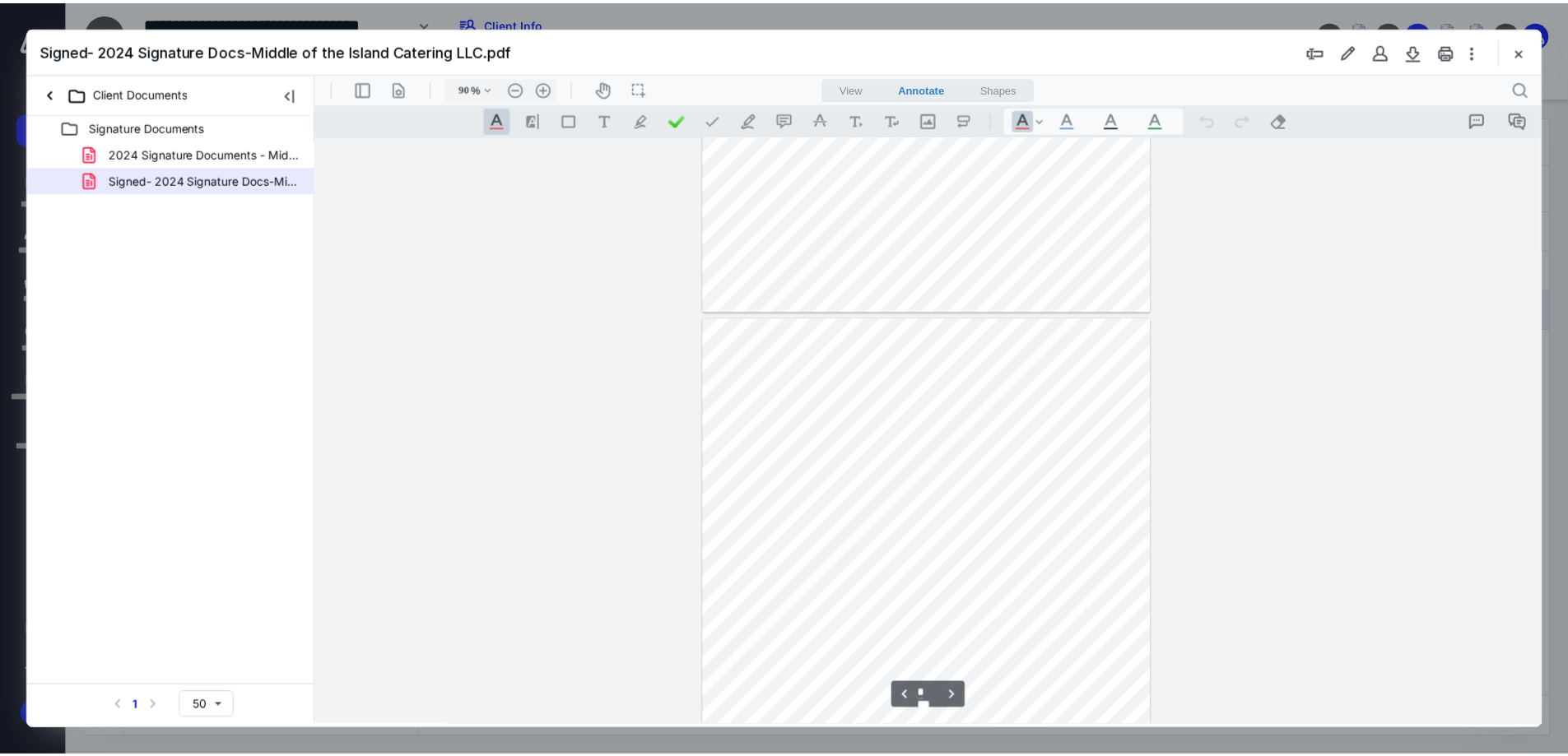 scroll, scrollTop: 4607, scrollLeft: 0, axis: vertical 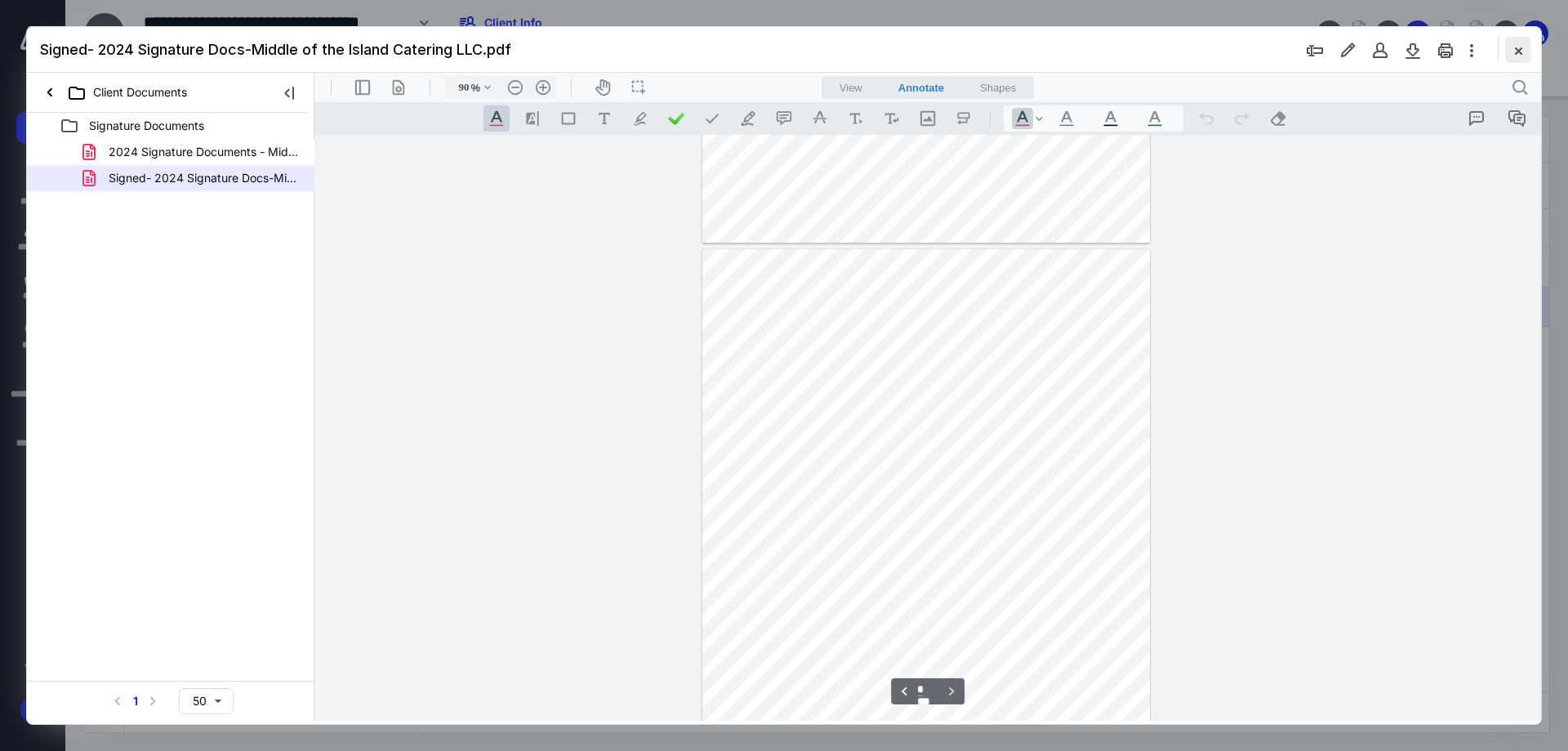 click at bounding box center [1518, 50] 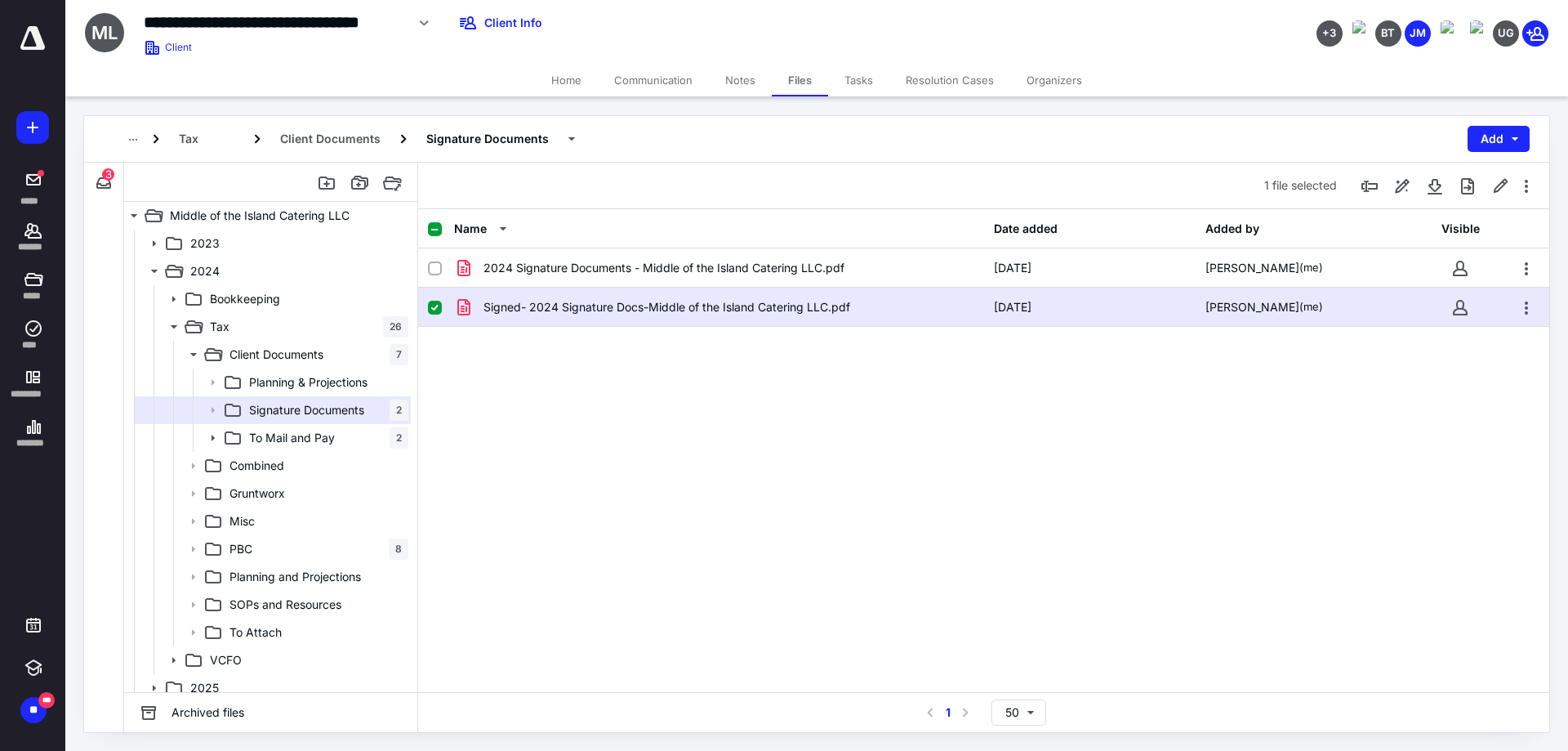 click on "Tasks" at bounding box center (858, 80) 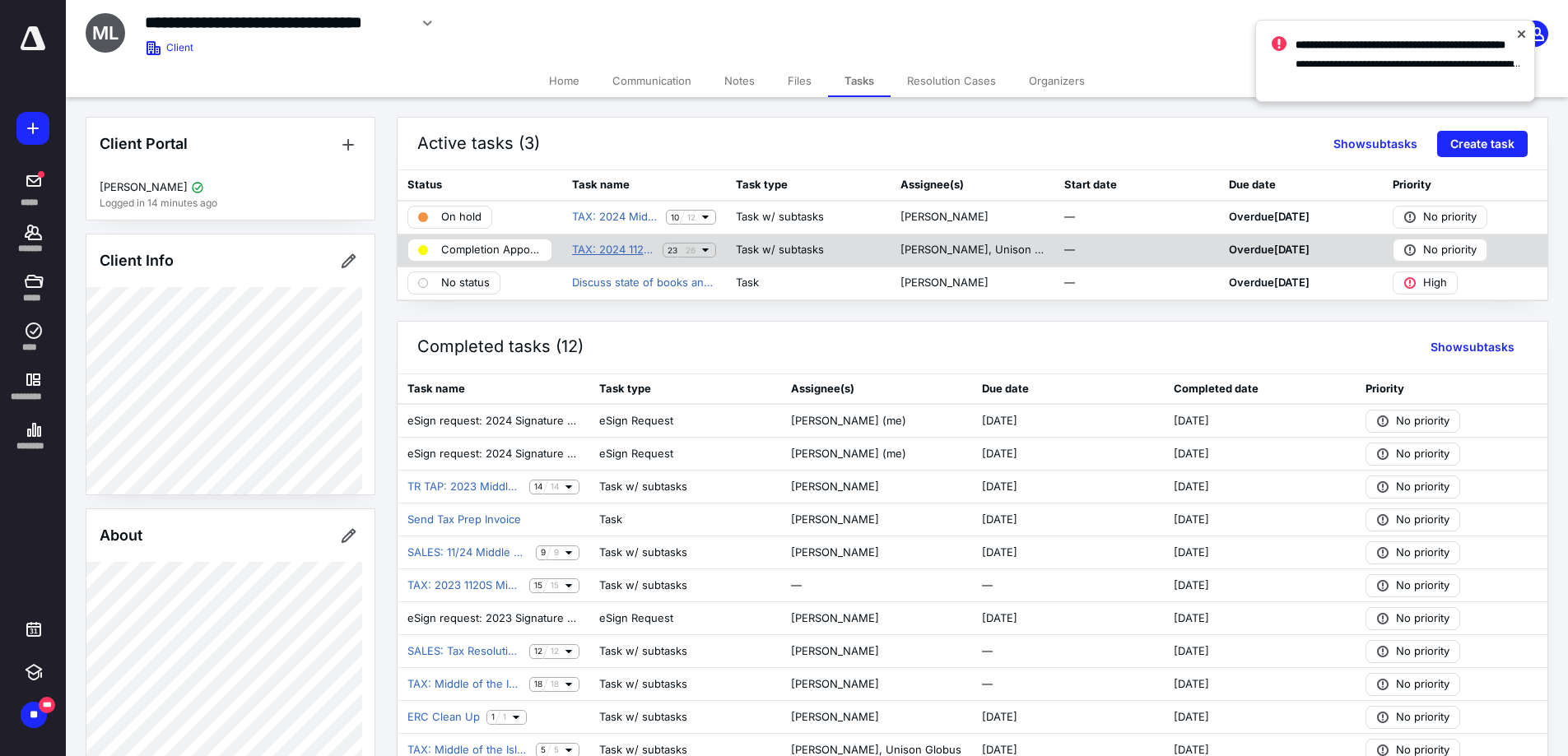 click on "TAX: 2024 1120S Middle of the Island Catering LLC Business Income Tax Preparation" at bounding box center [614, 250] 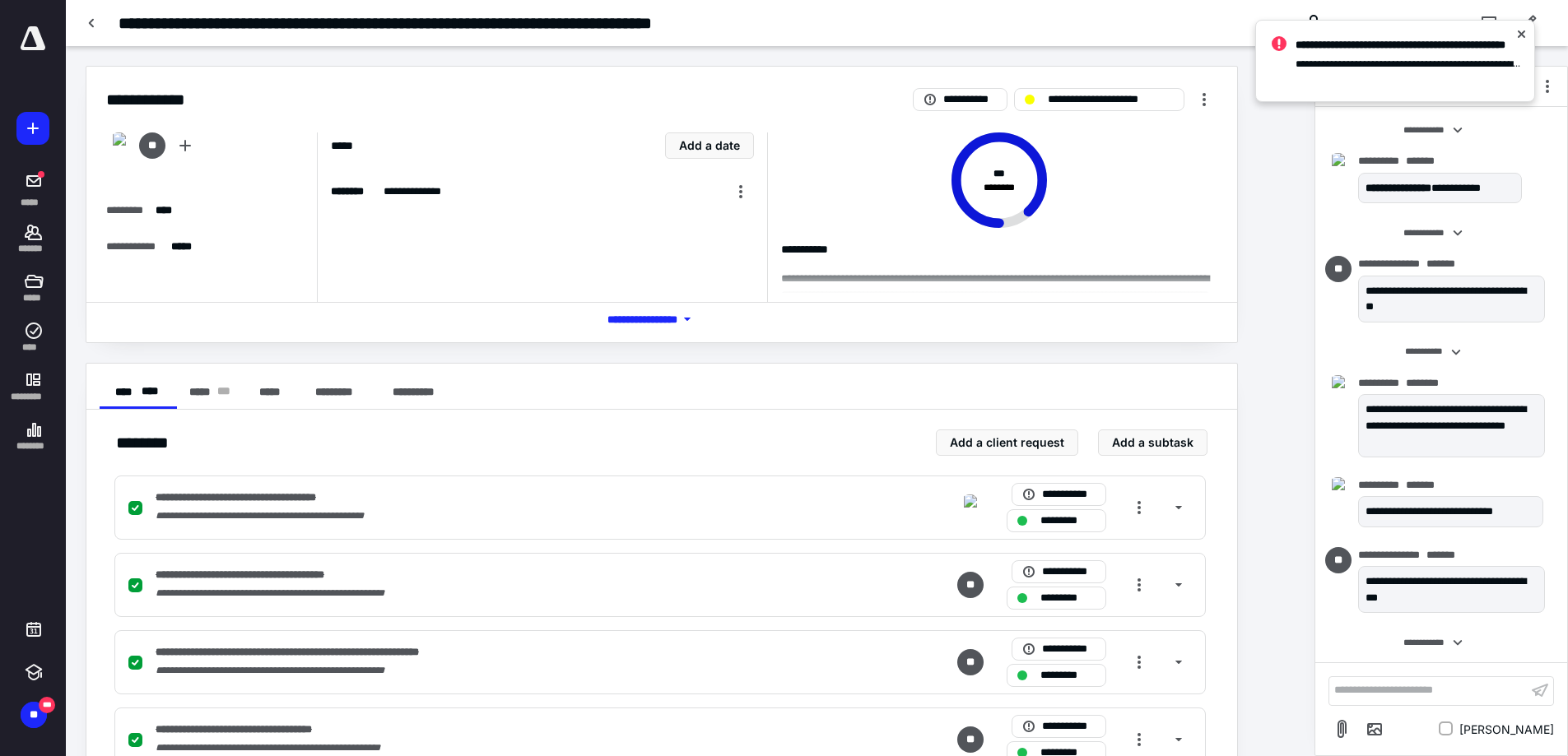 scroll, scrollTop: 3383, scrollLeft: 0, axis: vertical 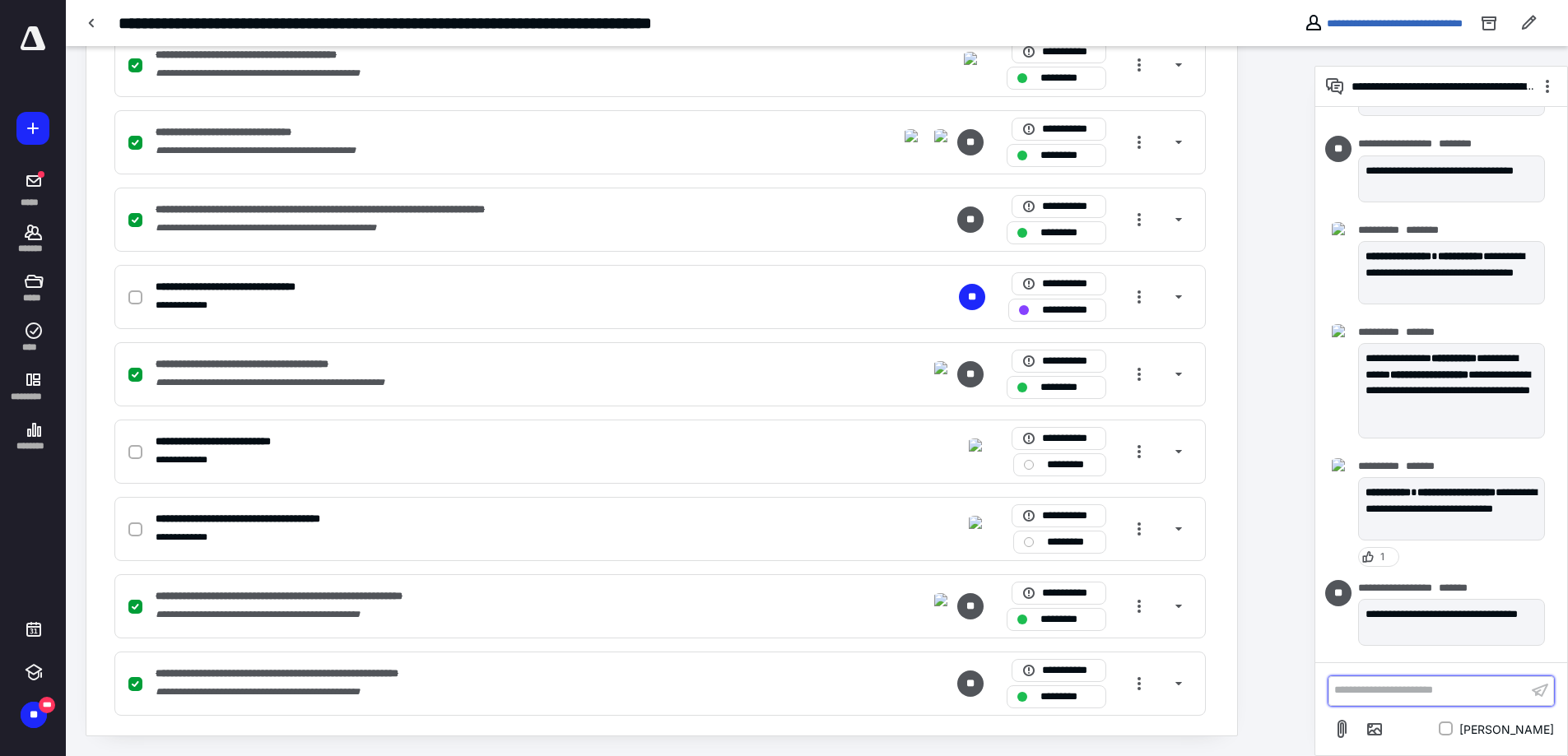click on "**********" at bounding box center (1428, 690) 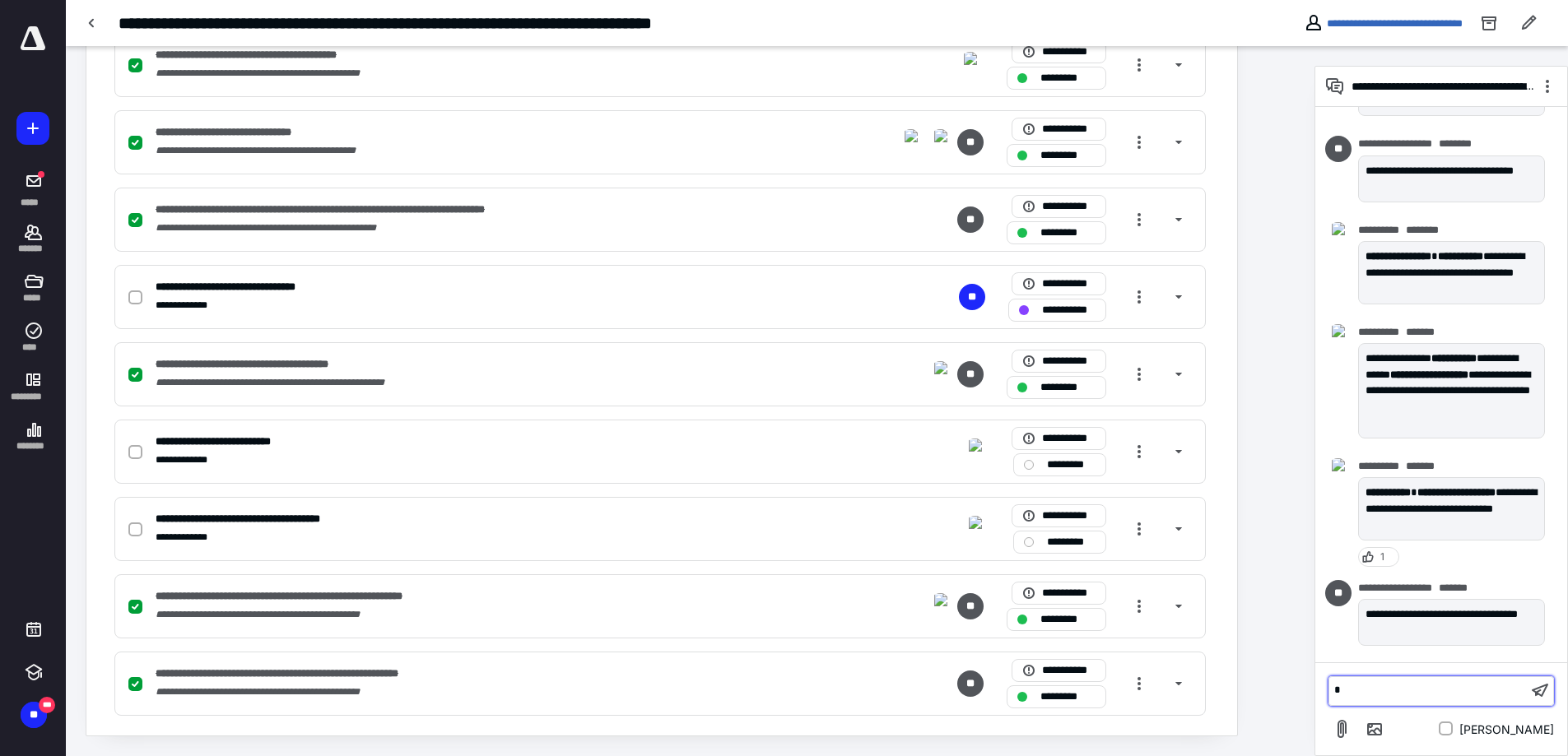 type 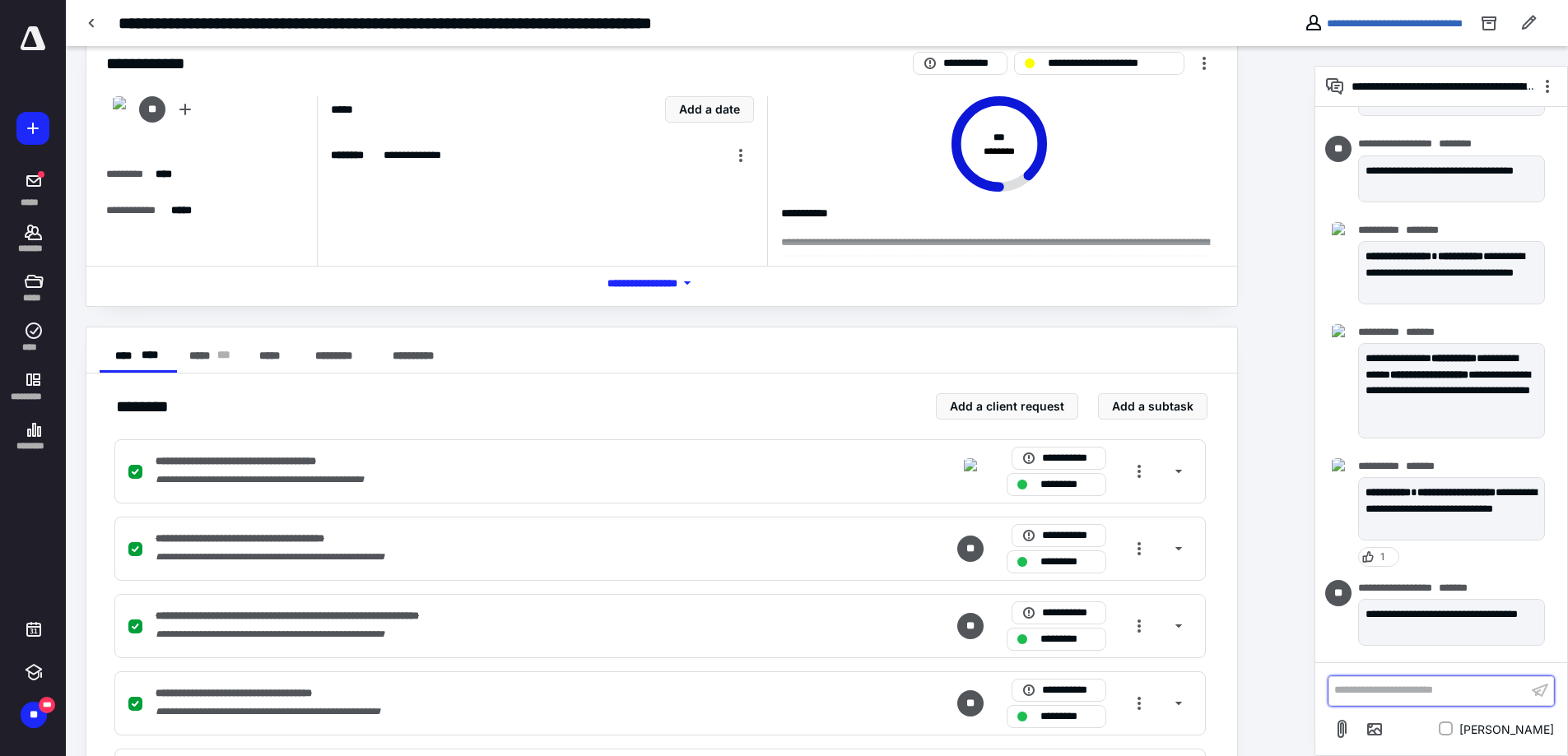 scroll, scrollTop: 3470, scrollLeft: 0, axis: vertical 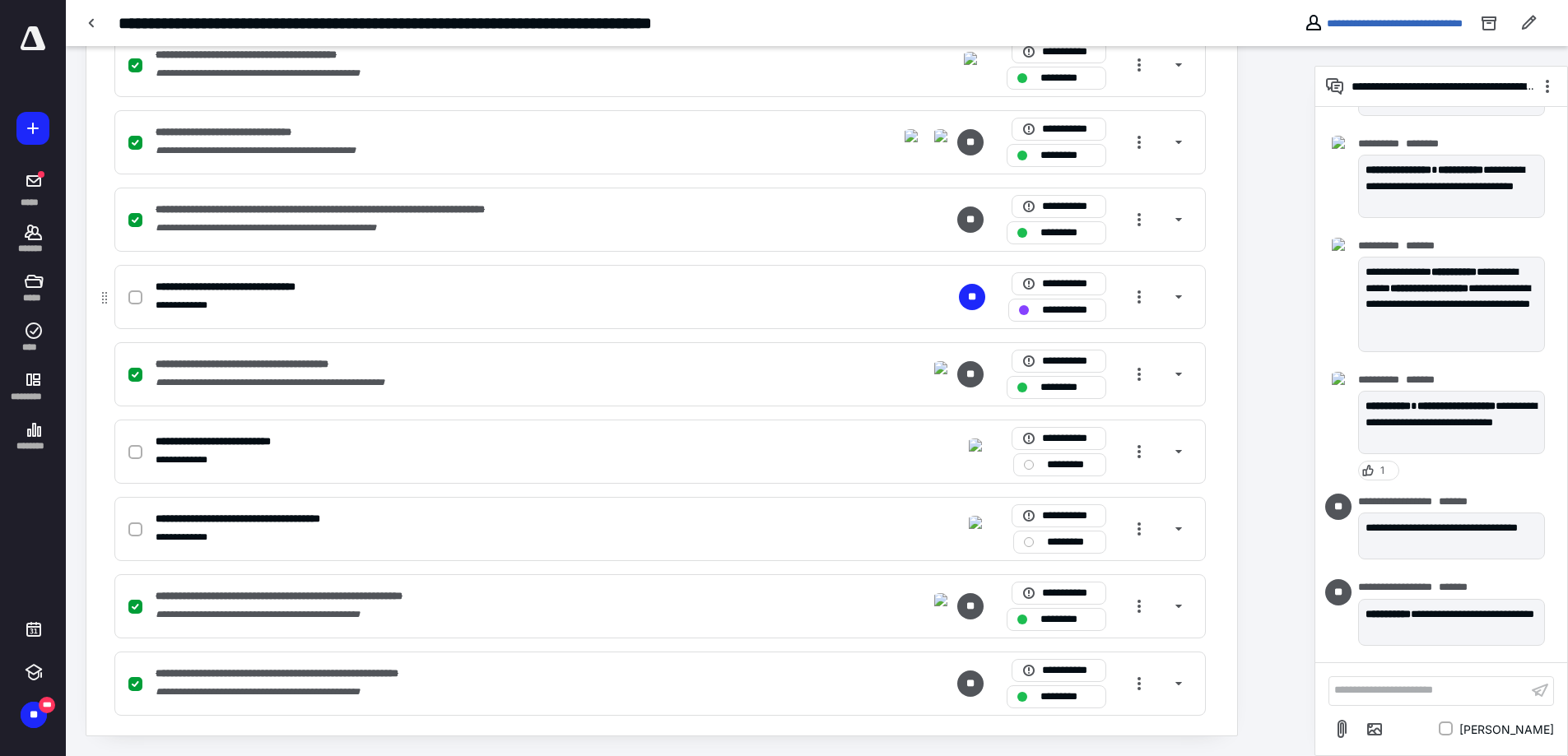 click on "**********" at bounding box center (1068, 310) 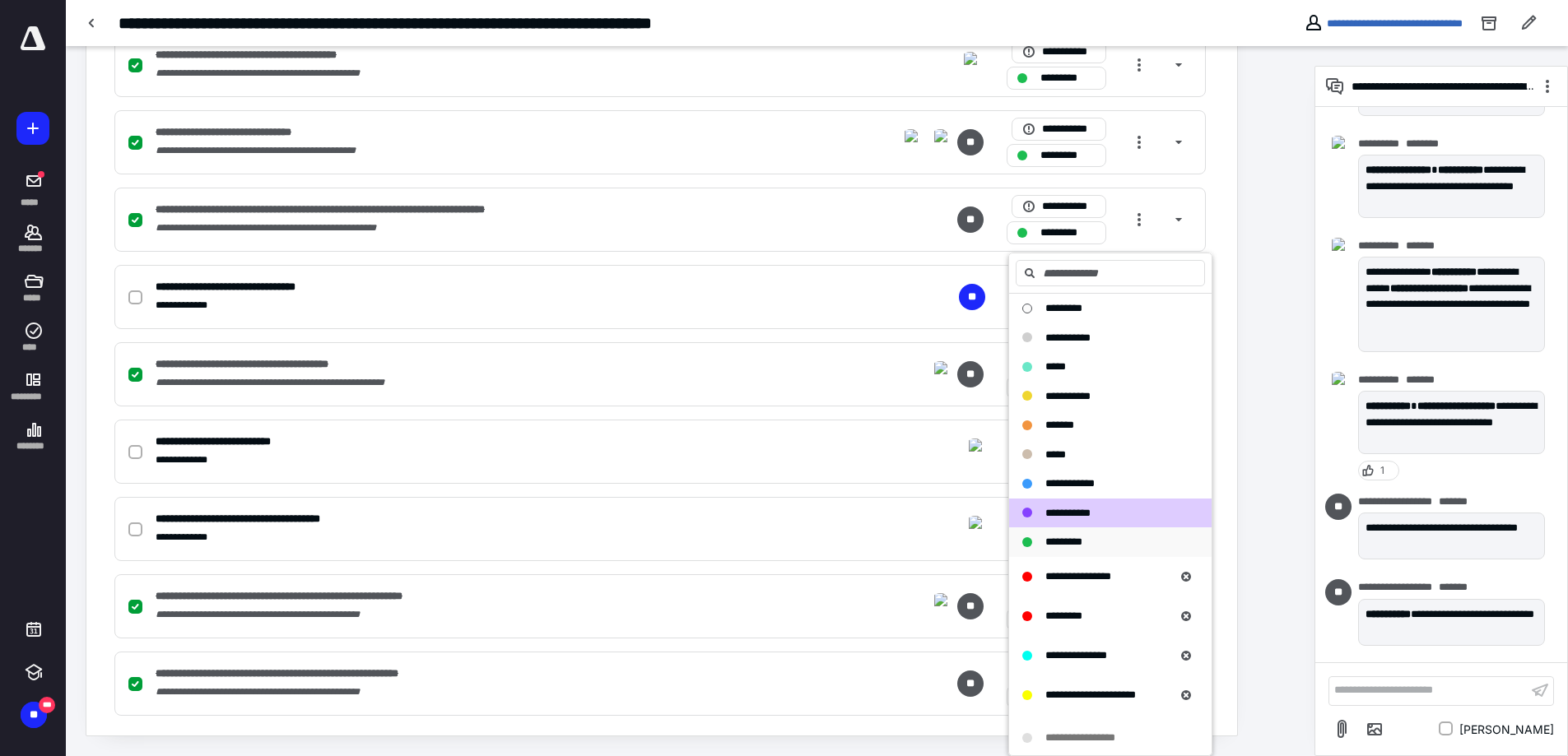 click on "*********" at bounding box center (1063, 541) 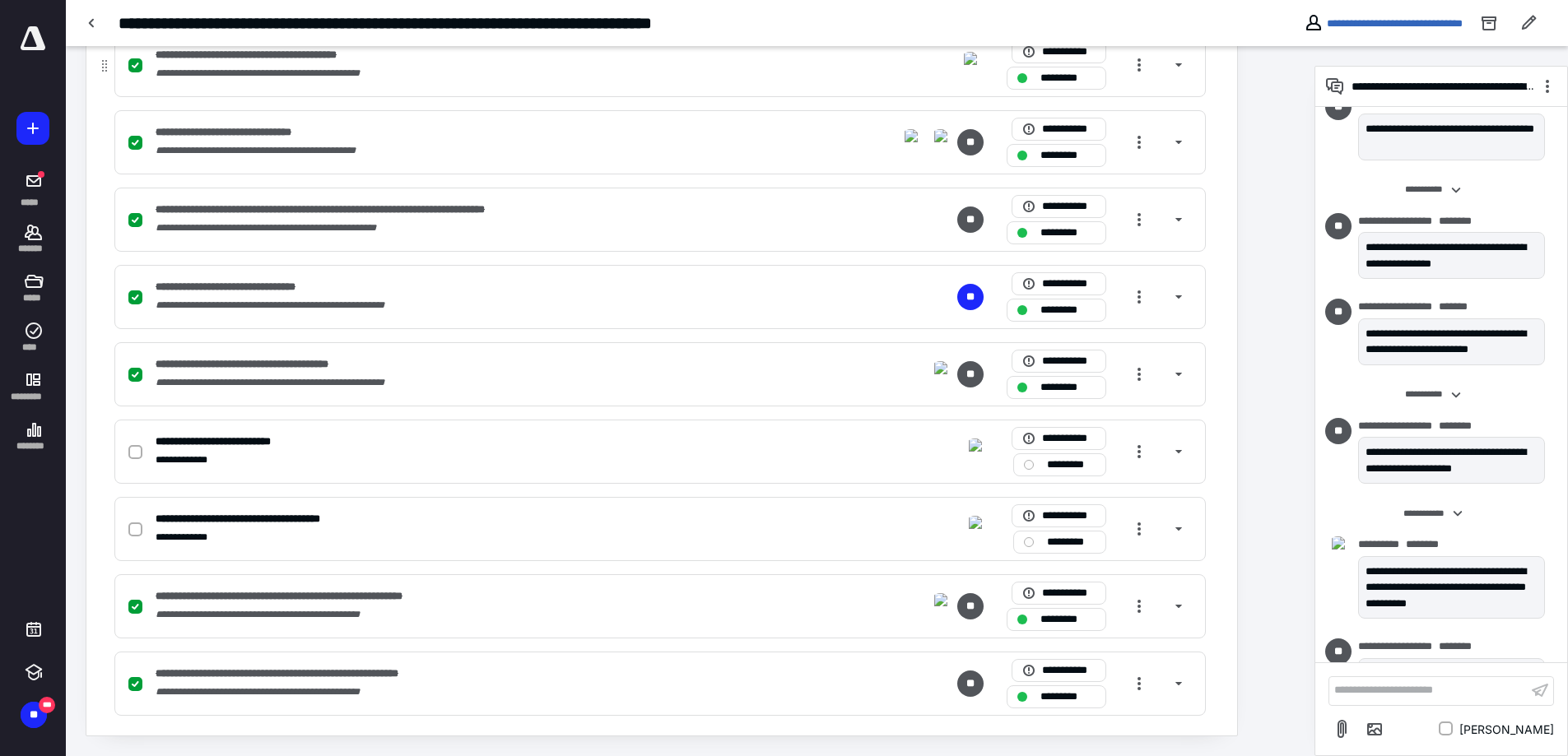 scroll, scrollTop: 2483, scrollLeft: 0, axis: vertical 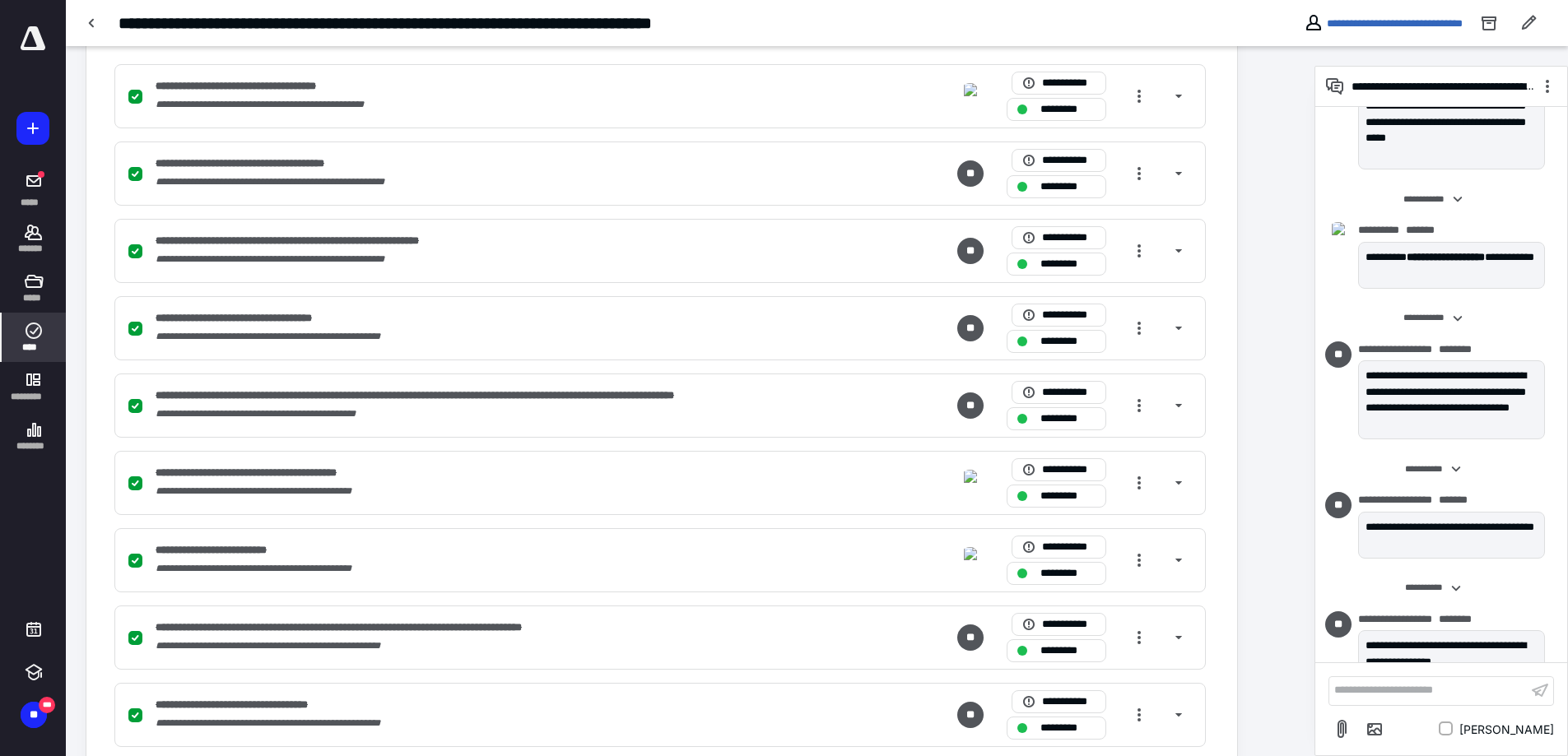 click on "****" at bounding box center [34, 347] 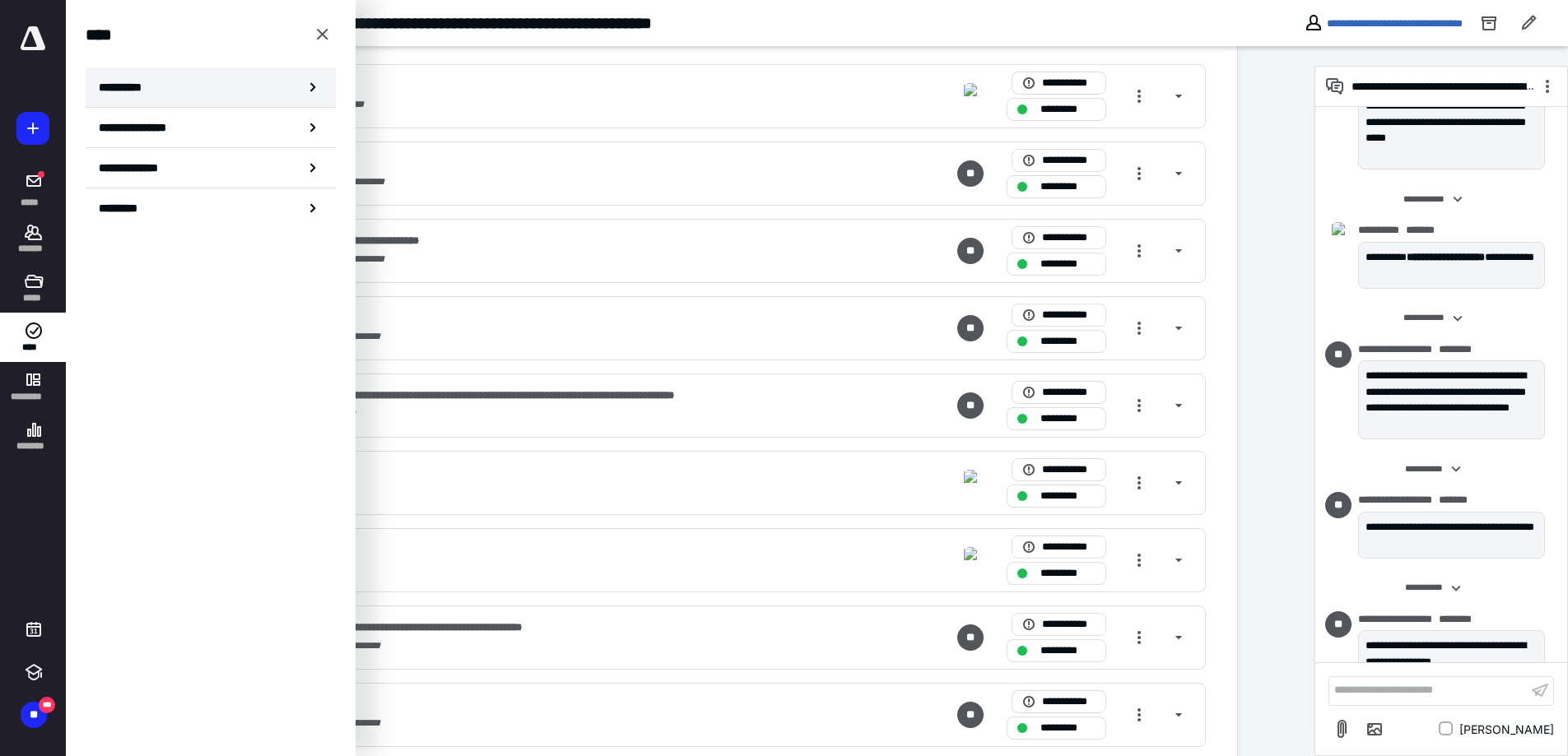 click on "**********" at bounding box center (211, 87) 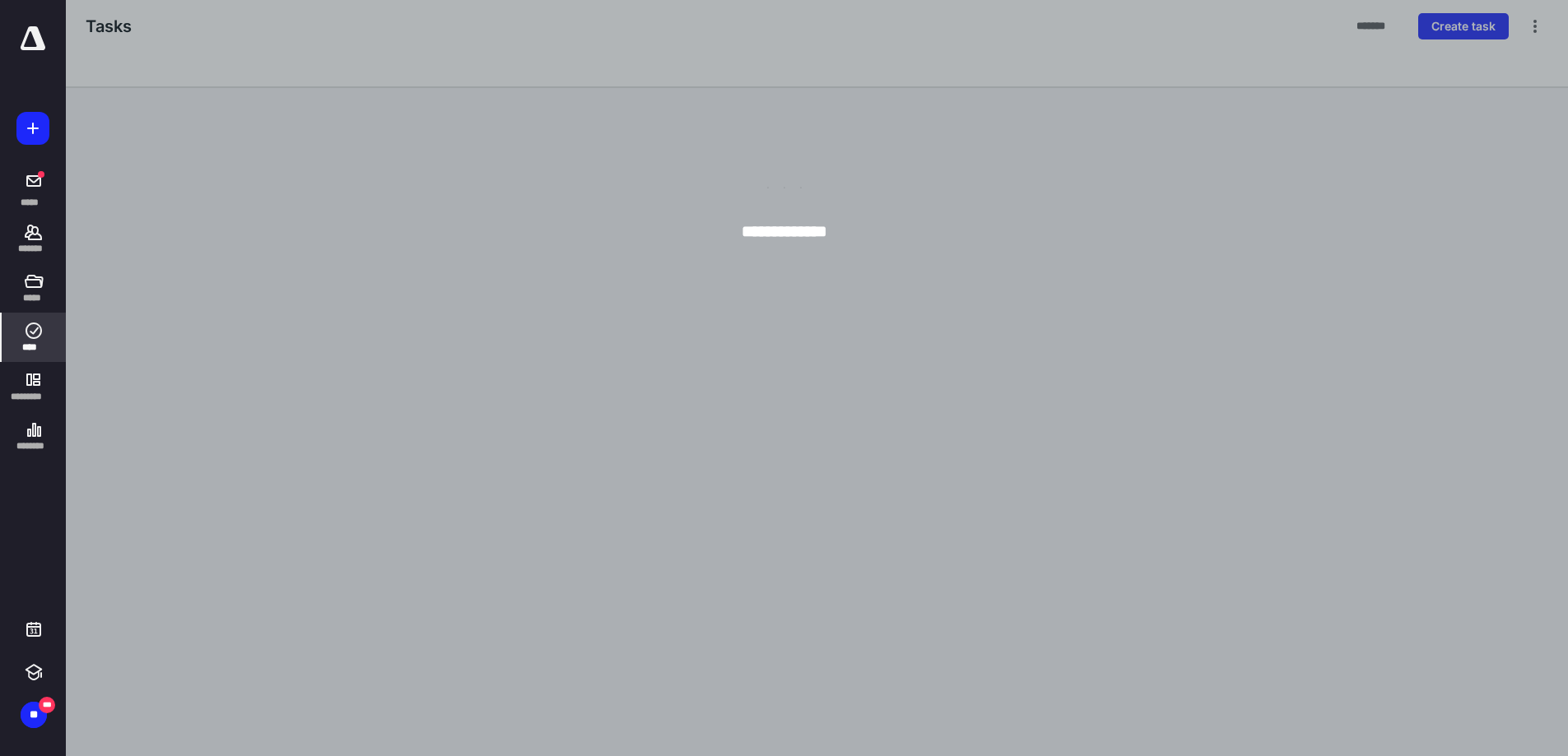 scroll, scrollTop: 0, scrollLeft: 0, axis: both 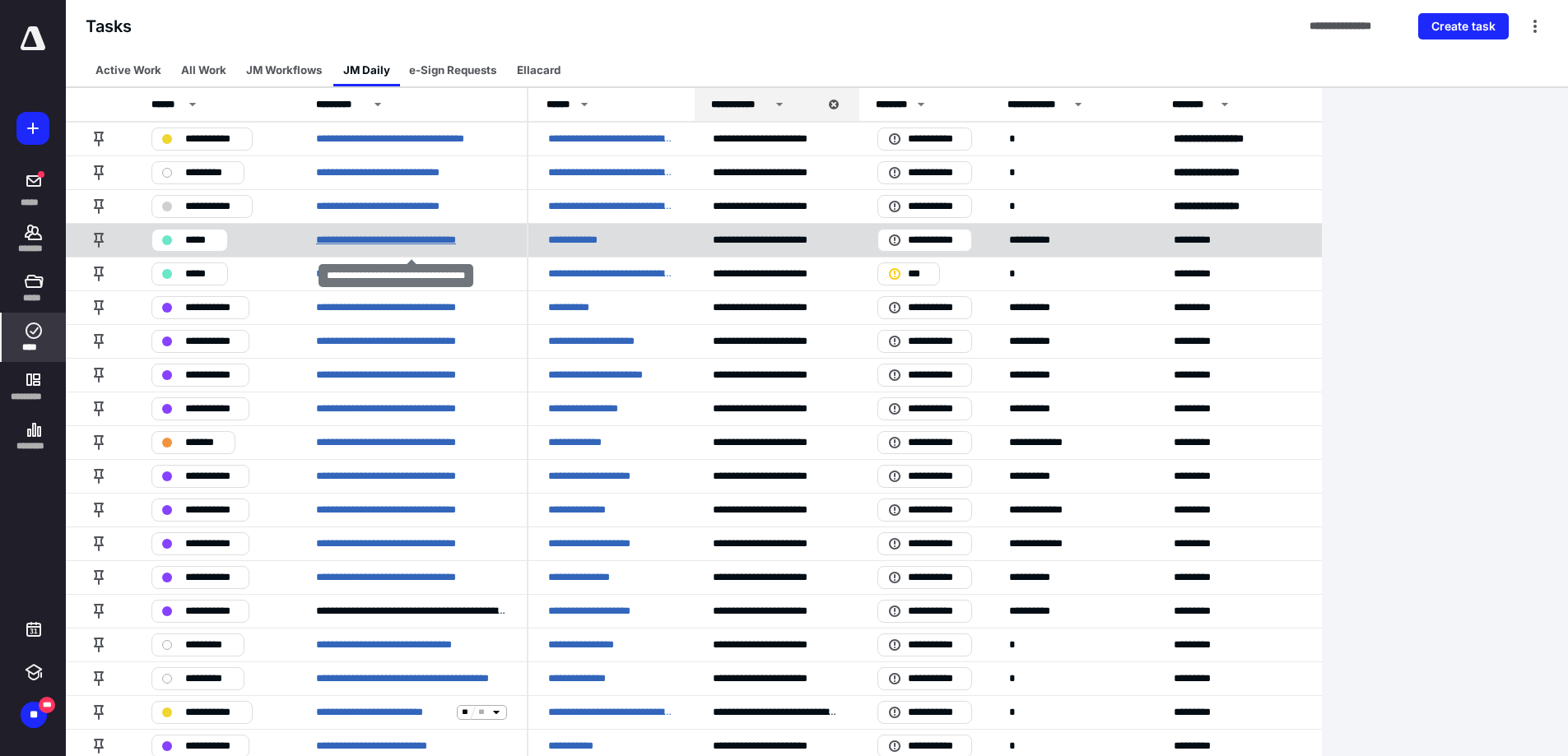click on "**********" at bounding box center [407, 240] 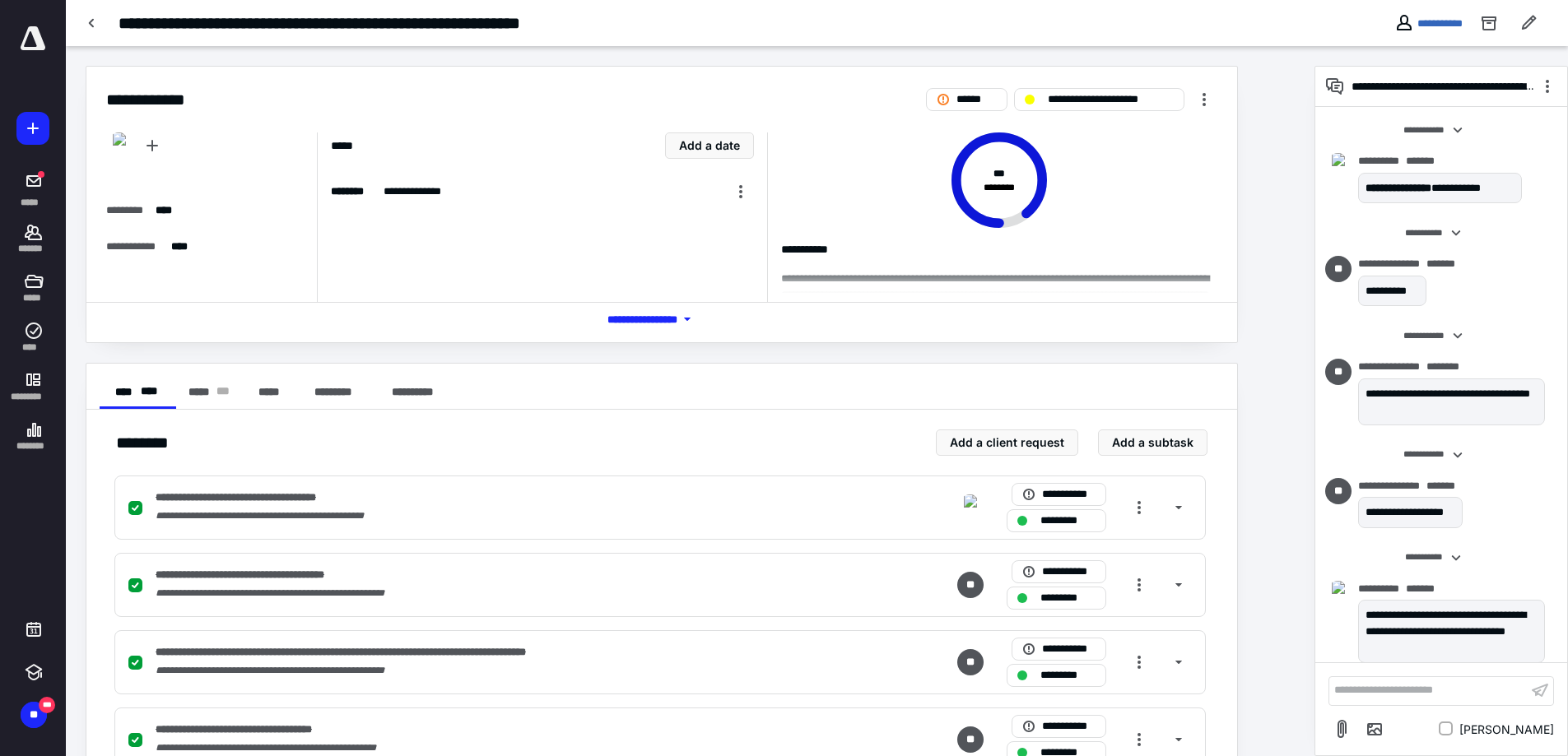scroll, scrollTop: 537, scrollLeft: 0, axis: vertical 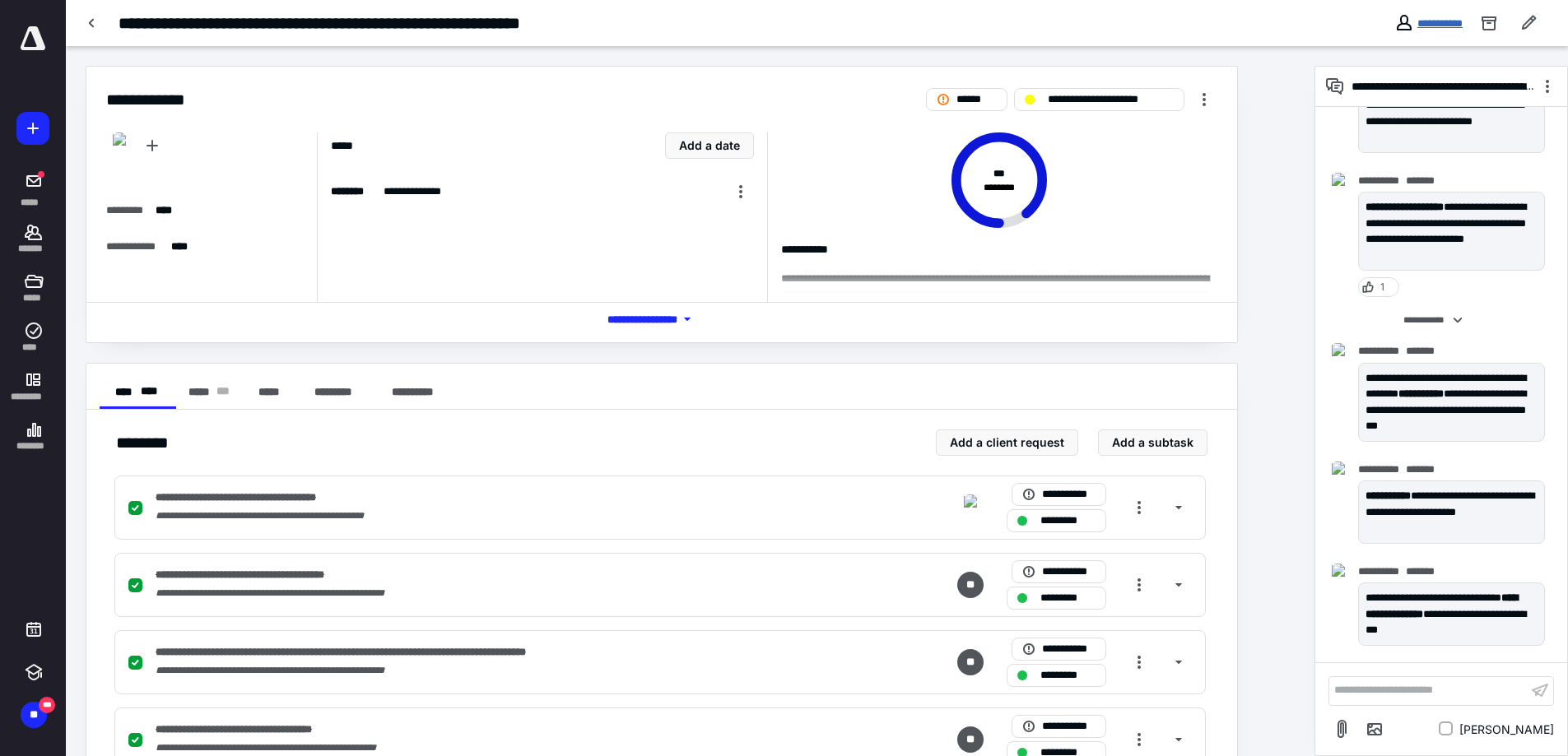 click on "**********" at bounding box center (1440, 23) 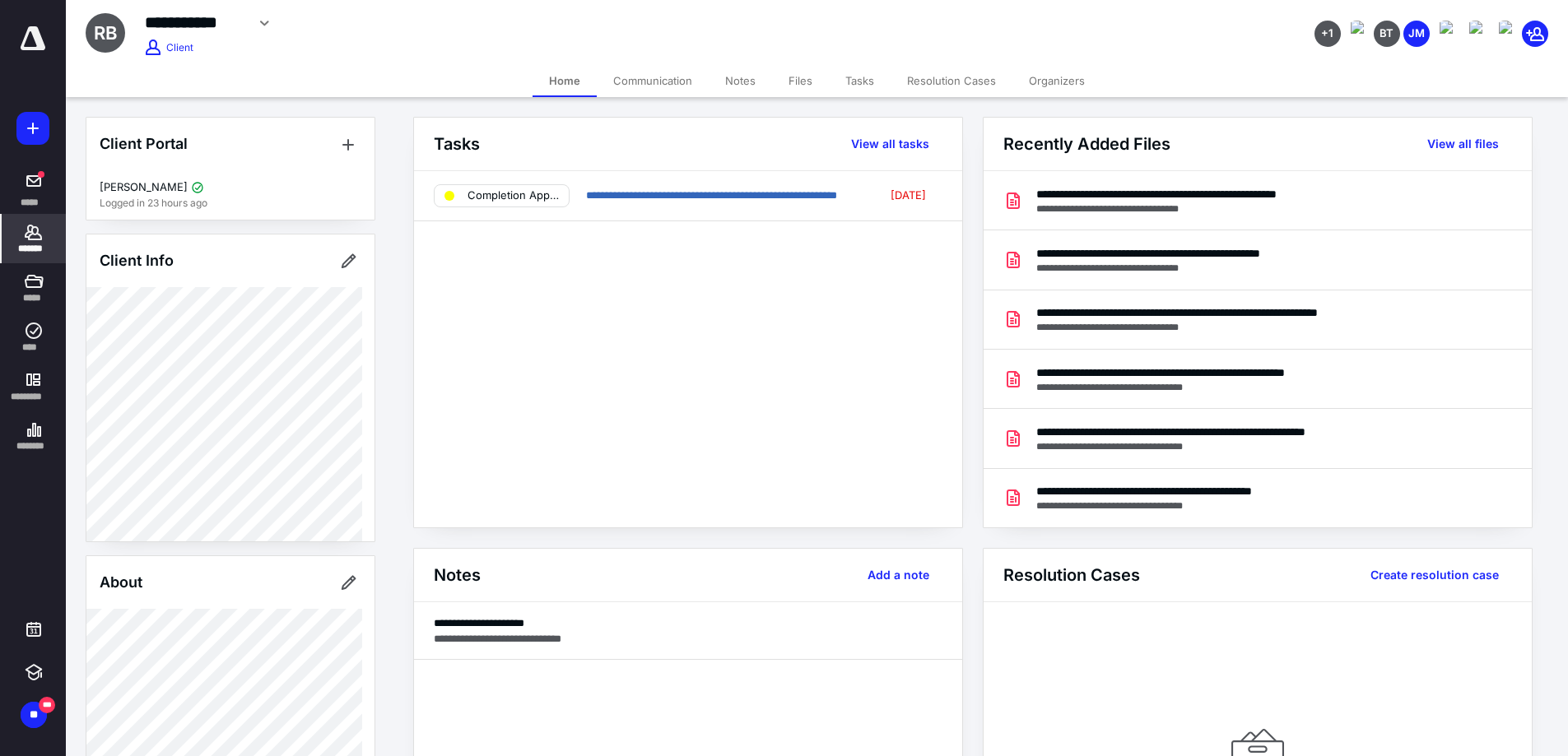 click on "Files" at bounding box center [800, 81] 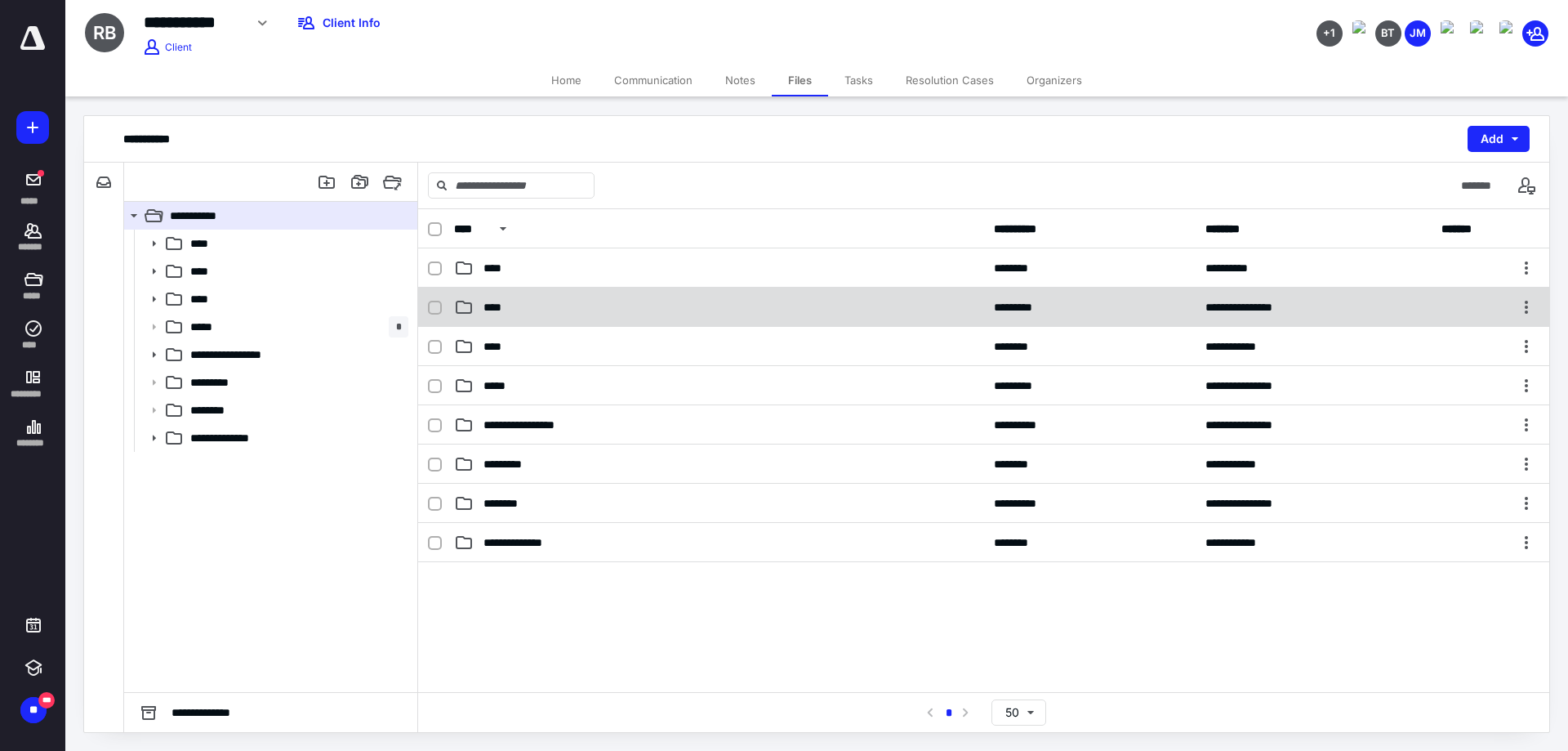 click on "**********" at bounding box center (983, 307) 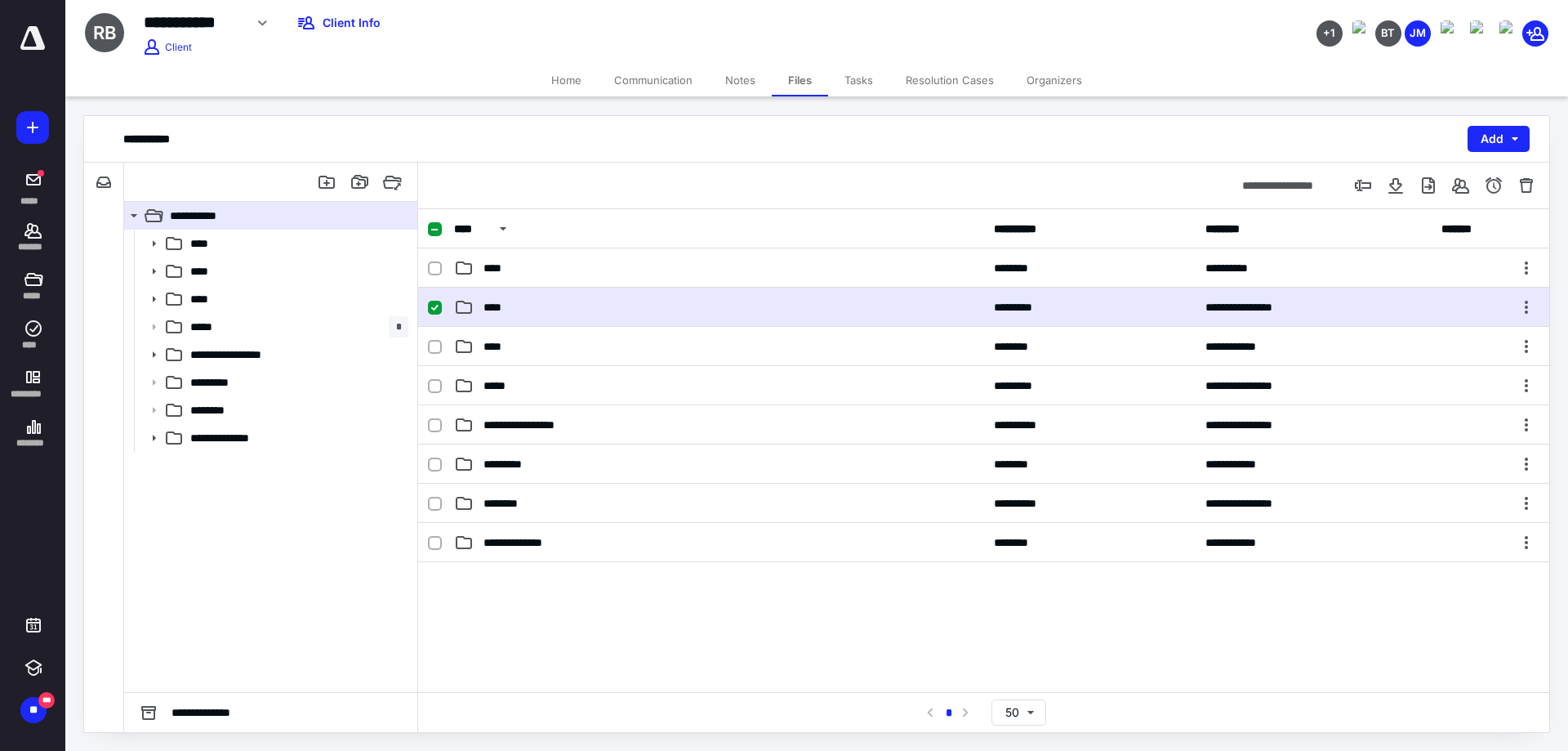 click on "**********" at bounding box center [983, 307] 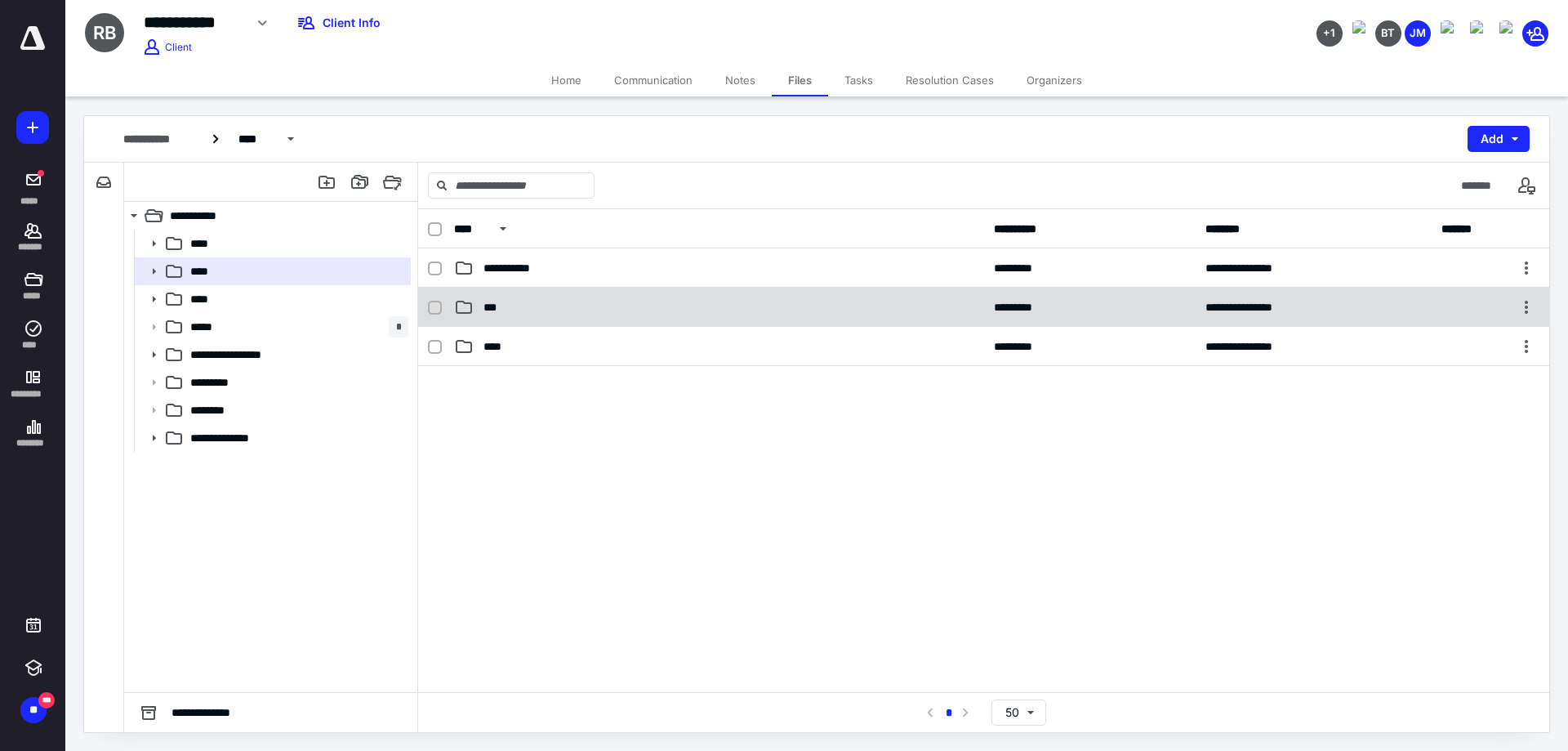 click on "**********" at bounding box center (983, 307) 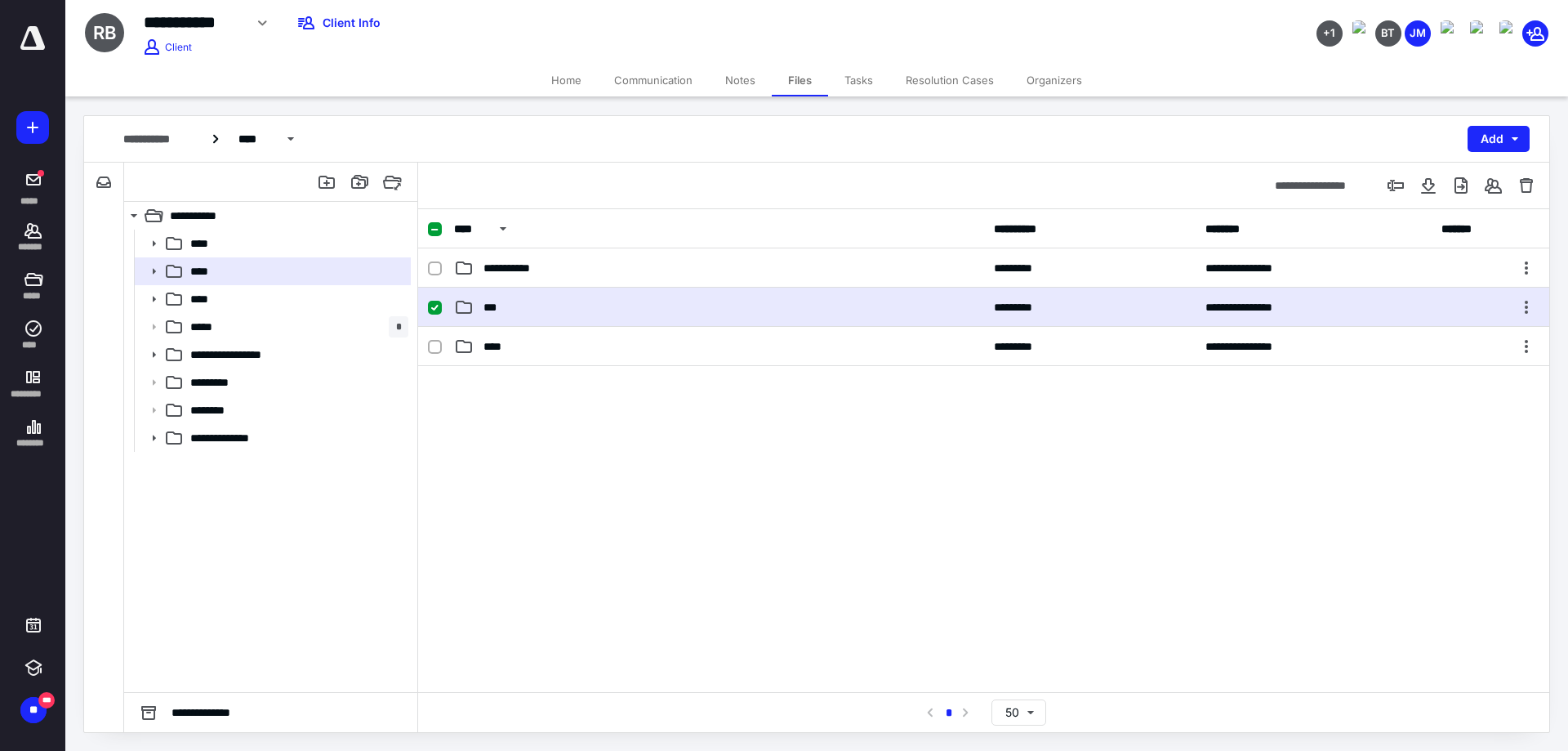 click on "**********" at bounding box center [983, 307] 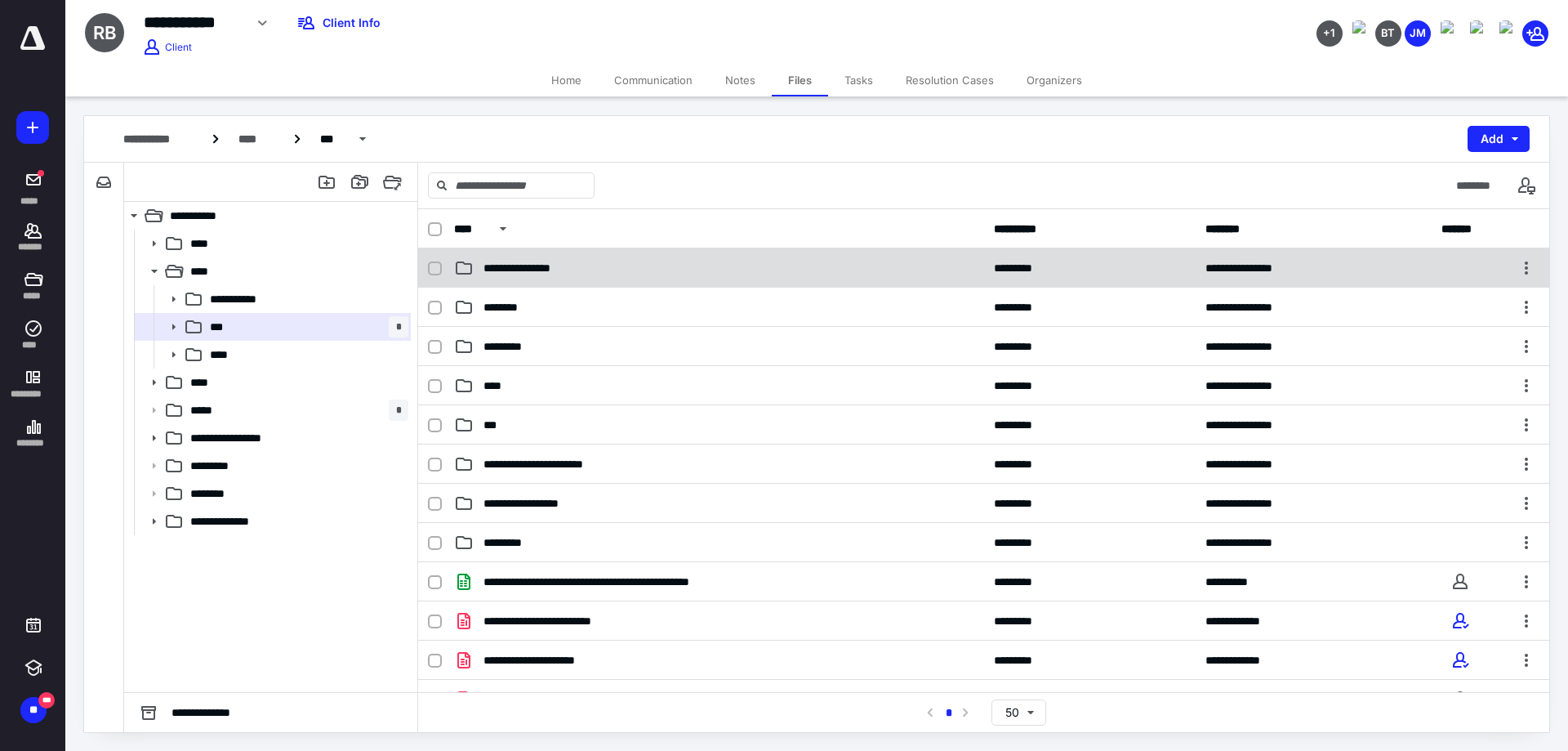 click on "**********" at bounding box center (531, 268) 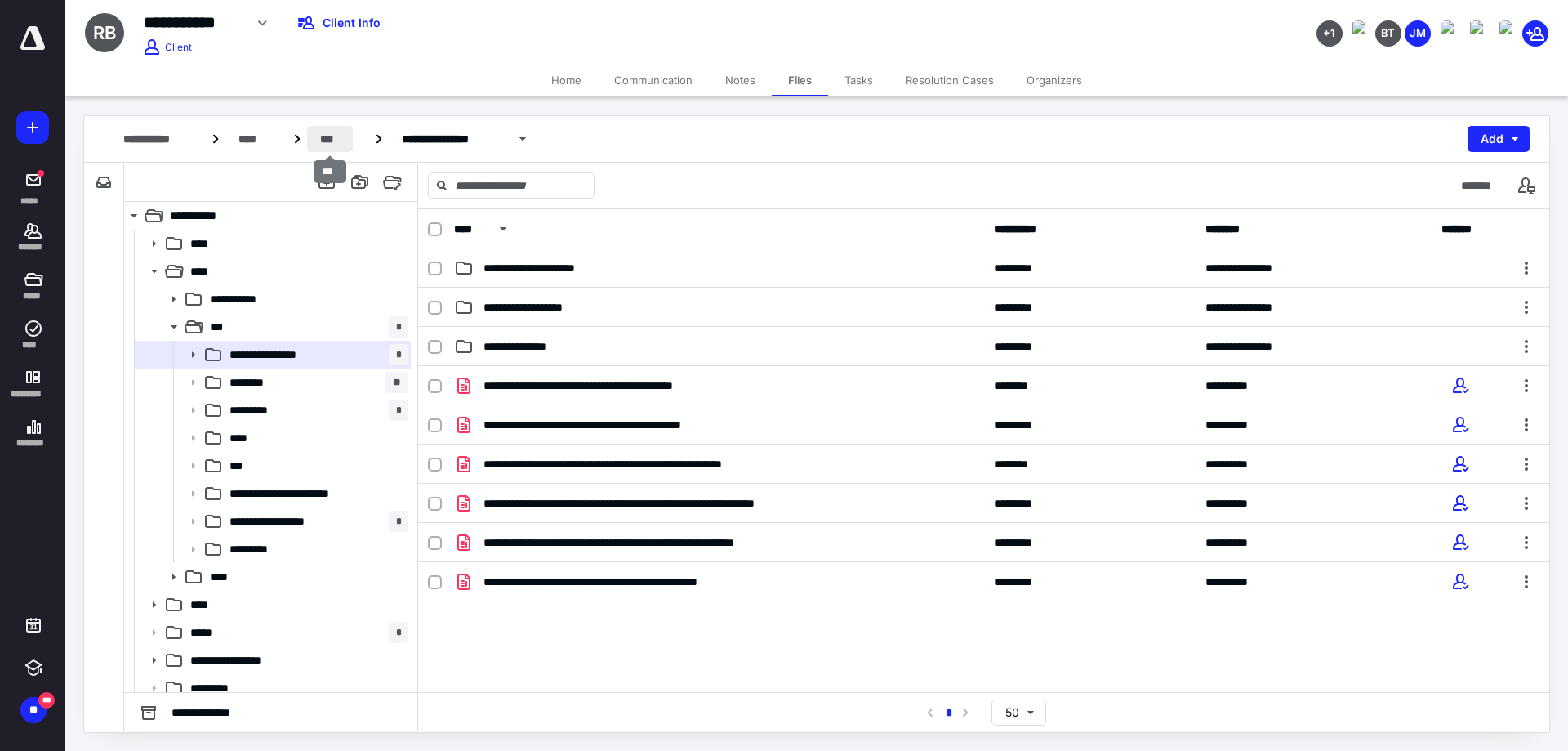 click on "***" at bounding box center (330, 139) 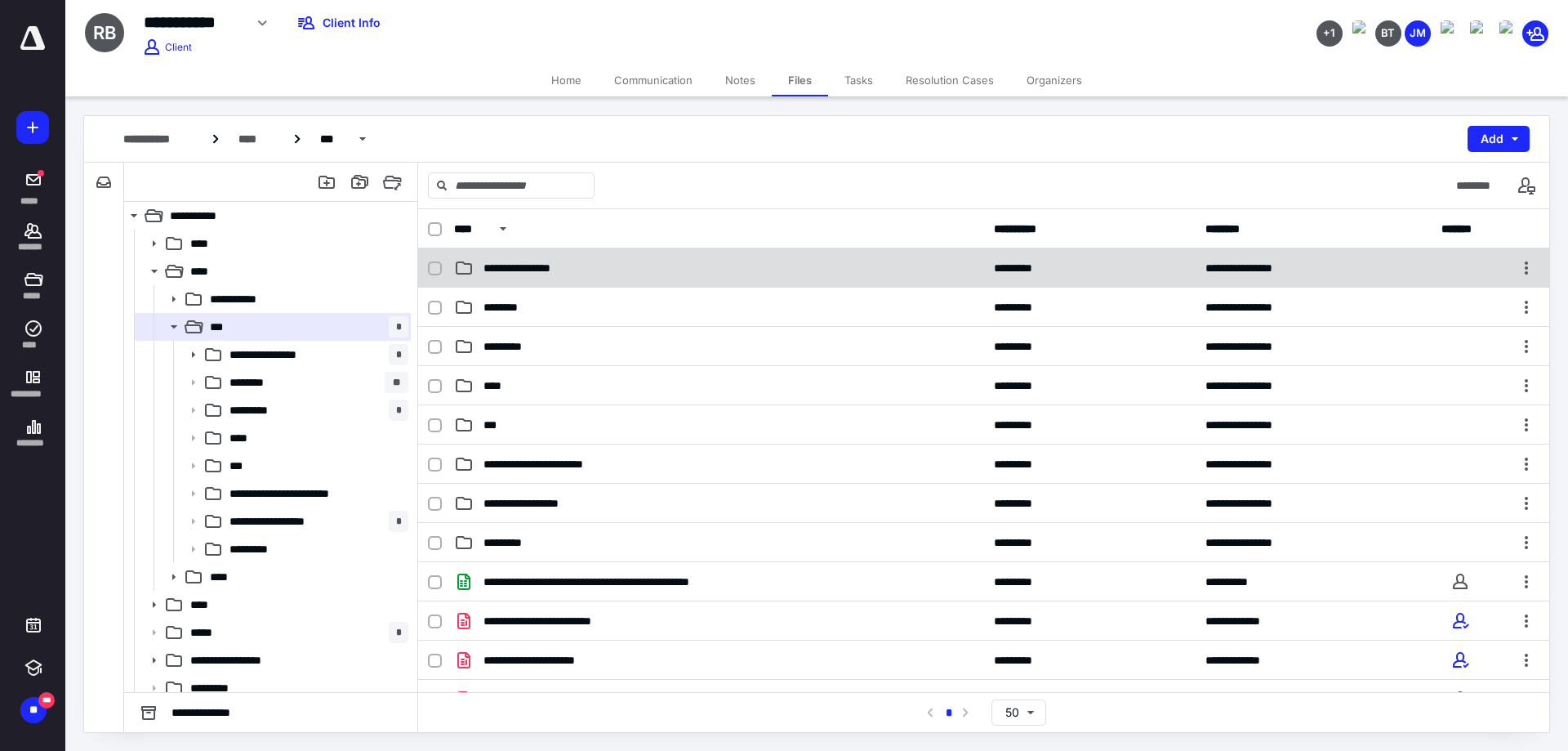click on "**********" at bounding box center (531, 268) 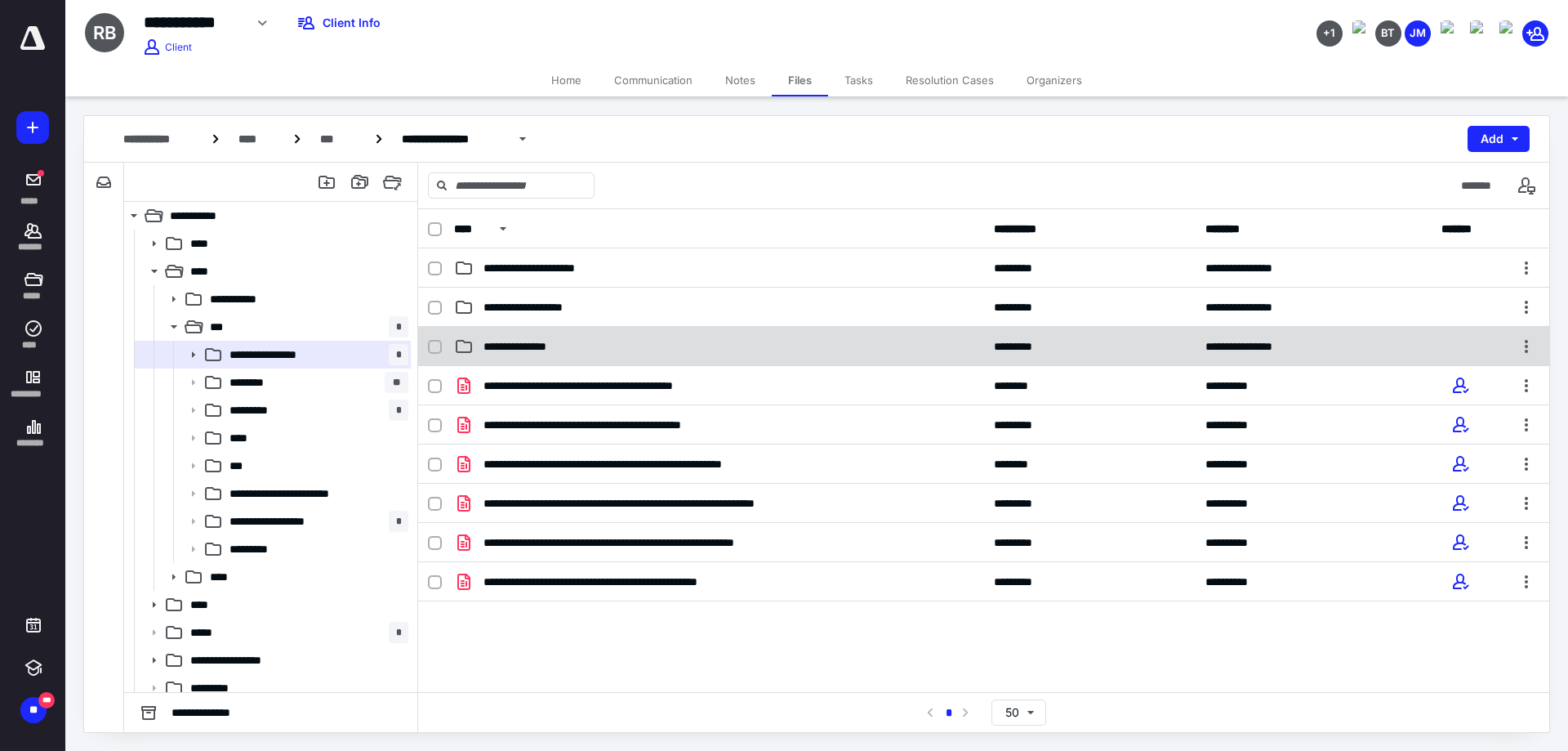 click on "**********" at bounding box center (719, 346) 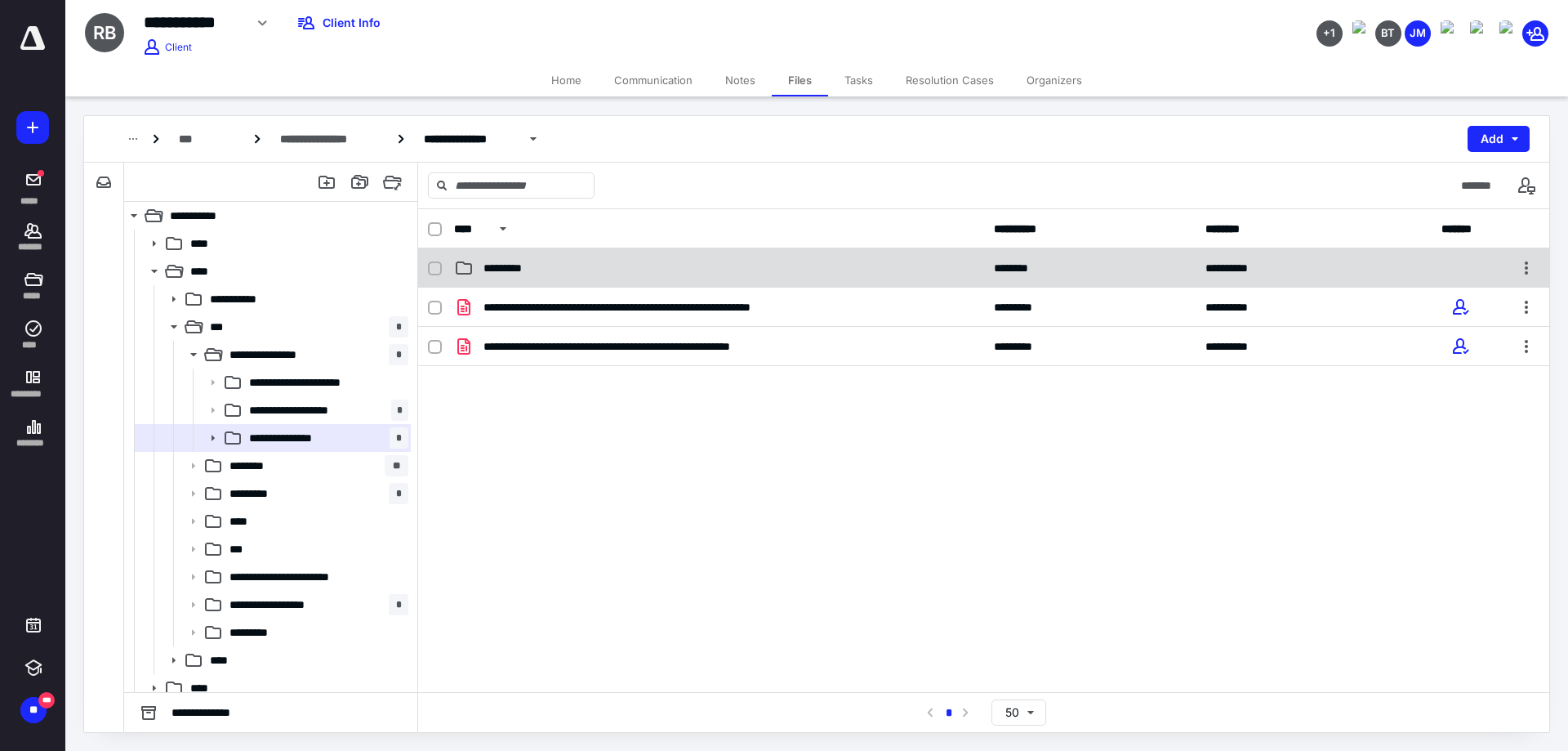 click on "*********" at bounding box center (719, 268) 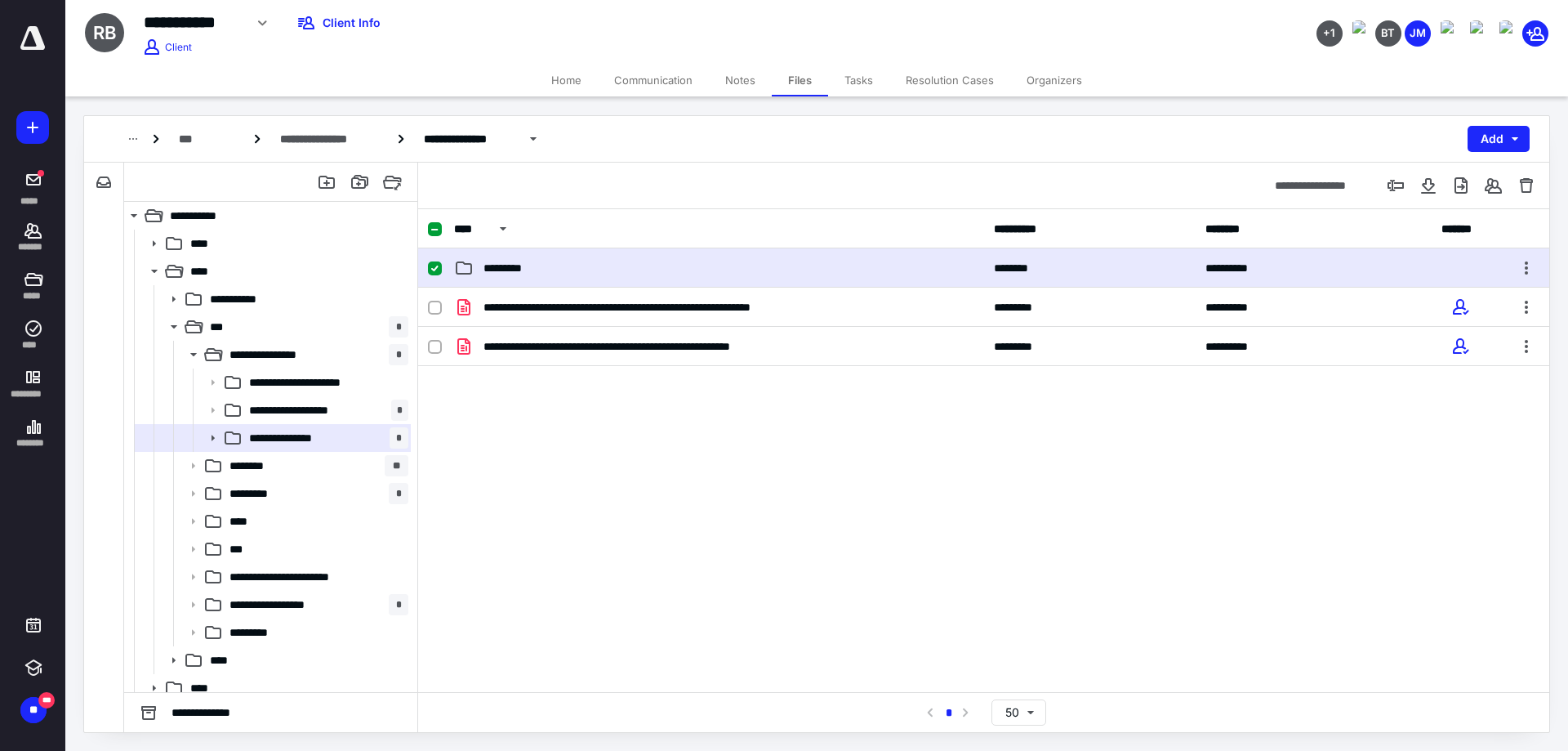 click on "*********" at bounding box center (719, 268) 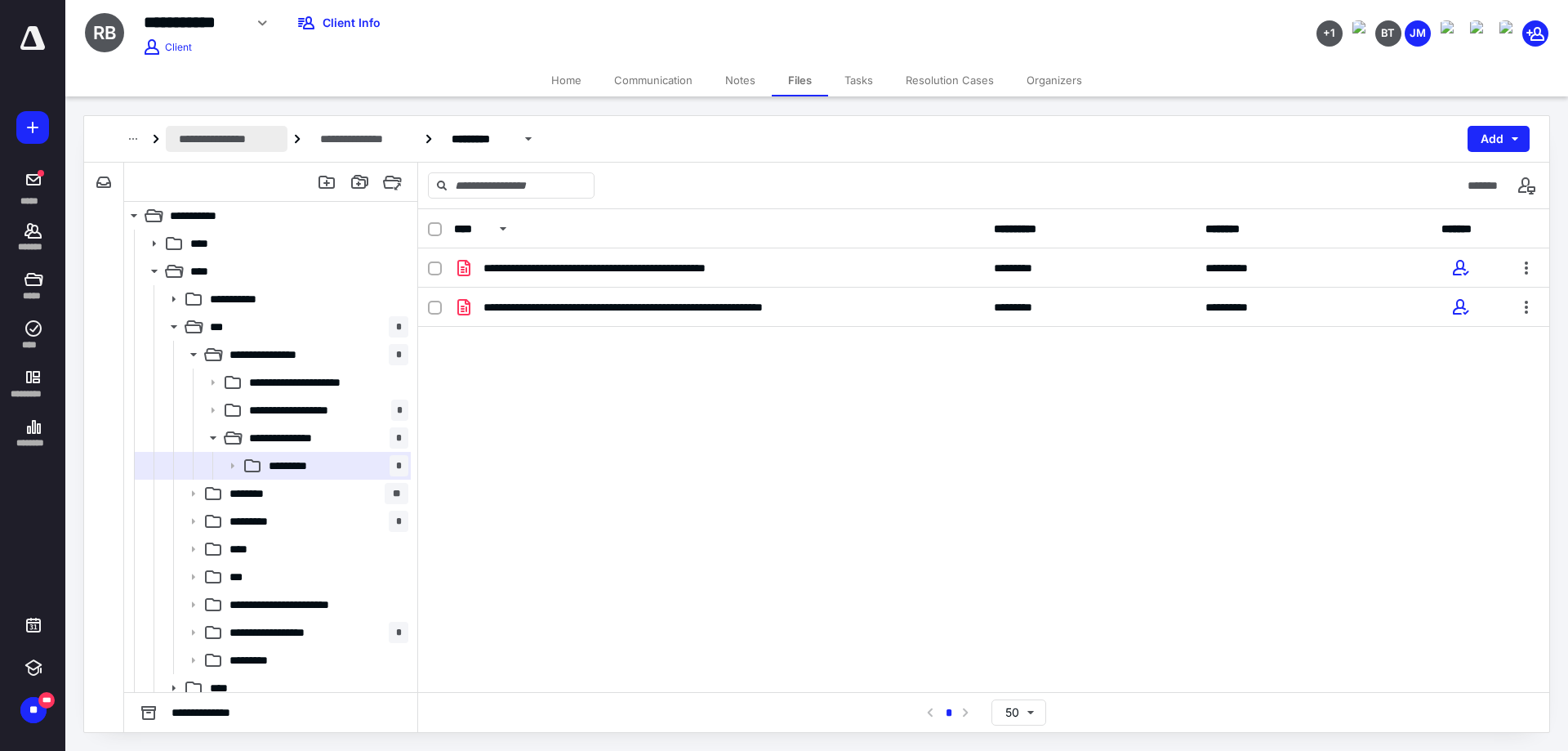 click on "**********" at bounding box center (226, 139) 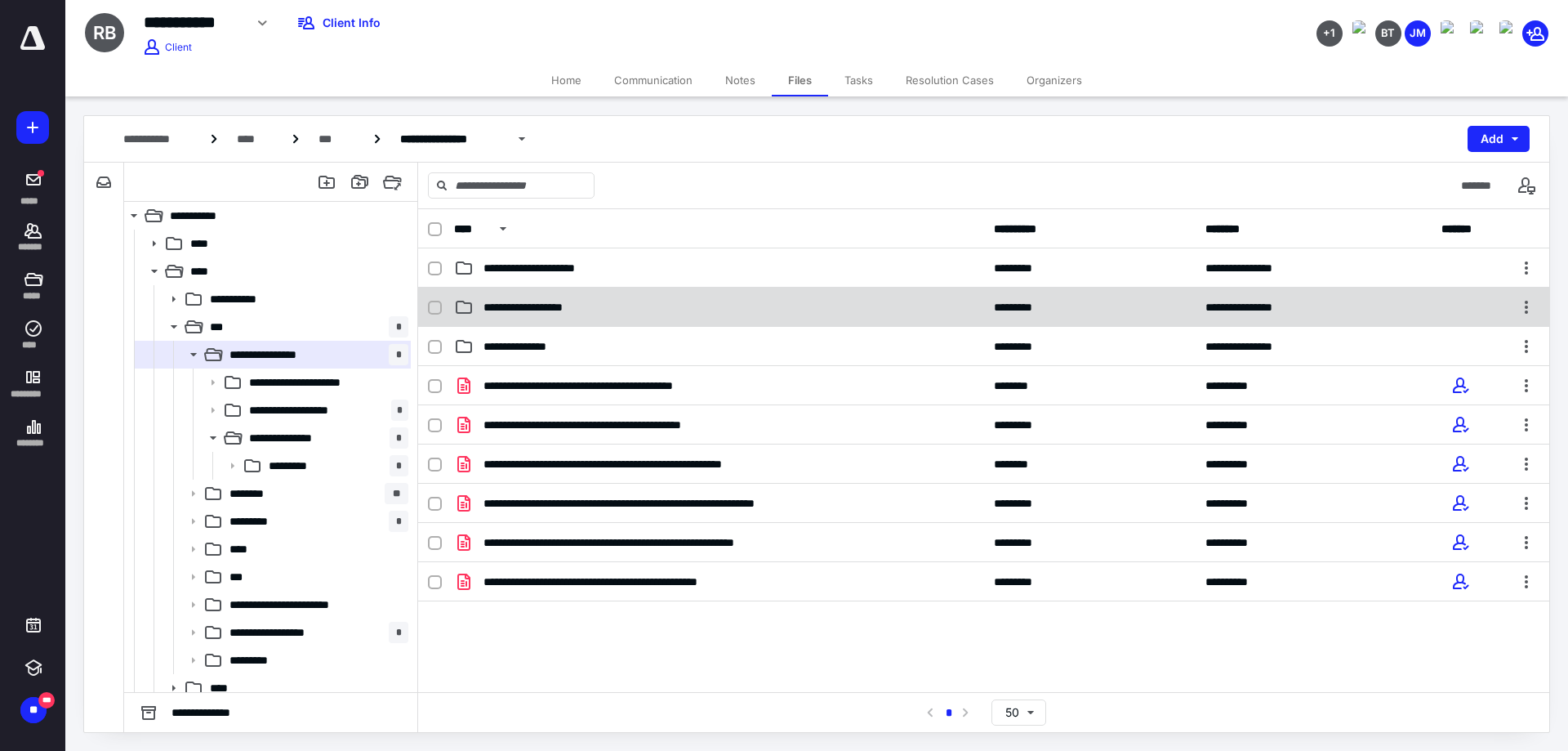 click on "**********" at bounding box center (541, 307) 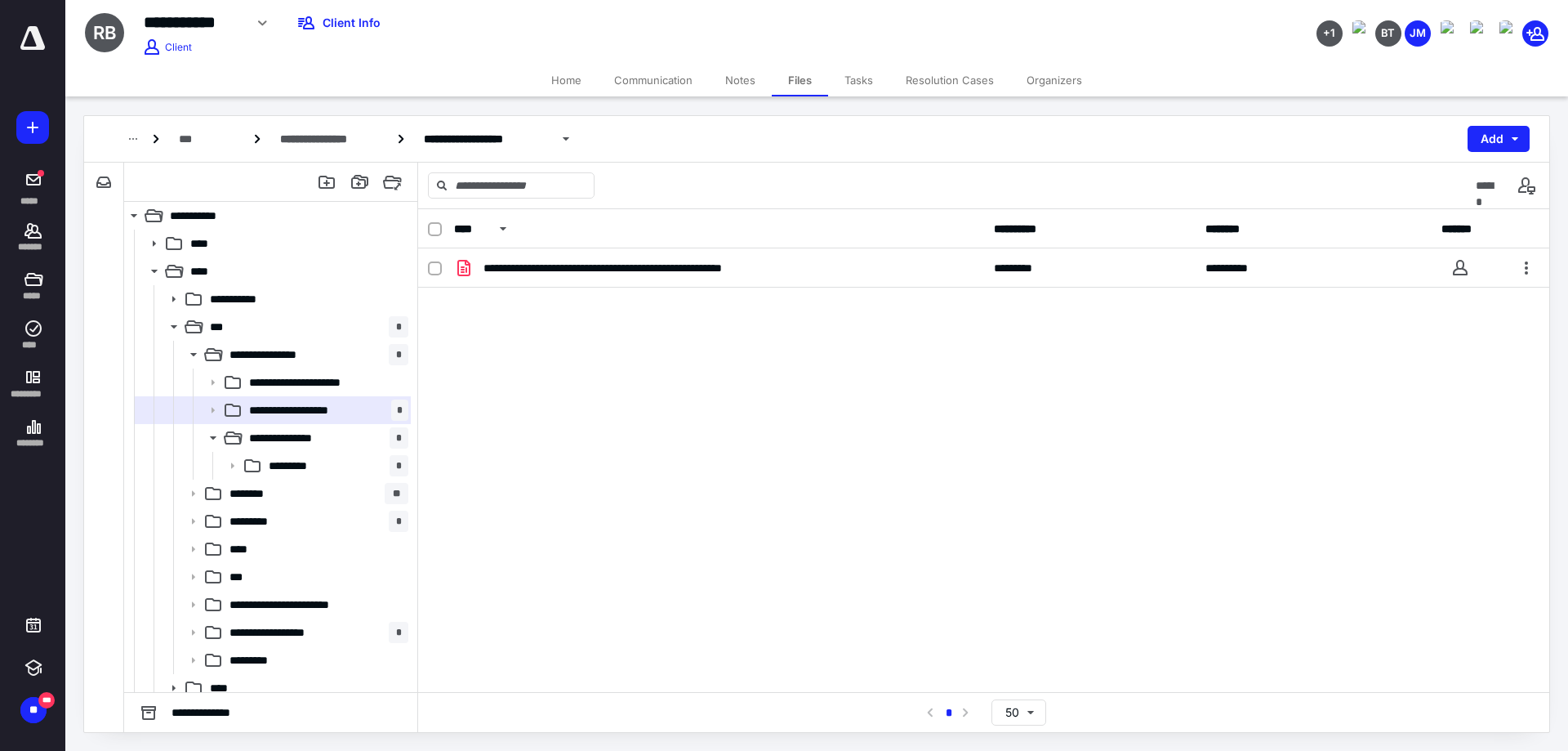 click on "**********" at bounding box center [983, 371] 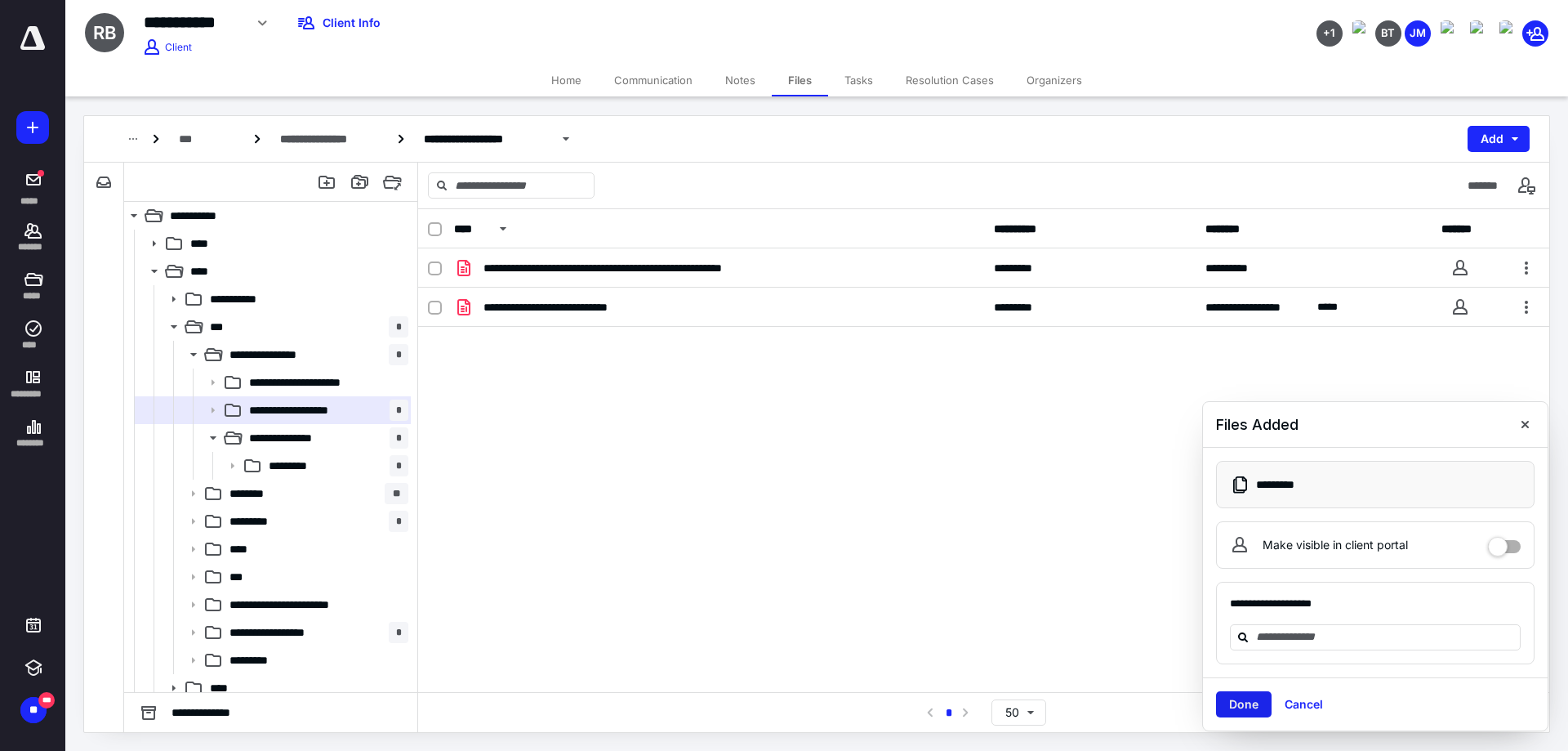 click on "Done" at bounding box center (1244, 704) 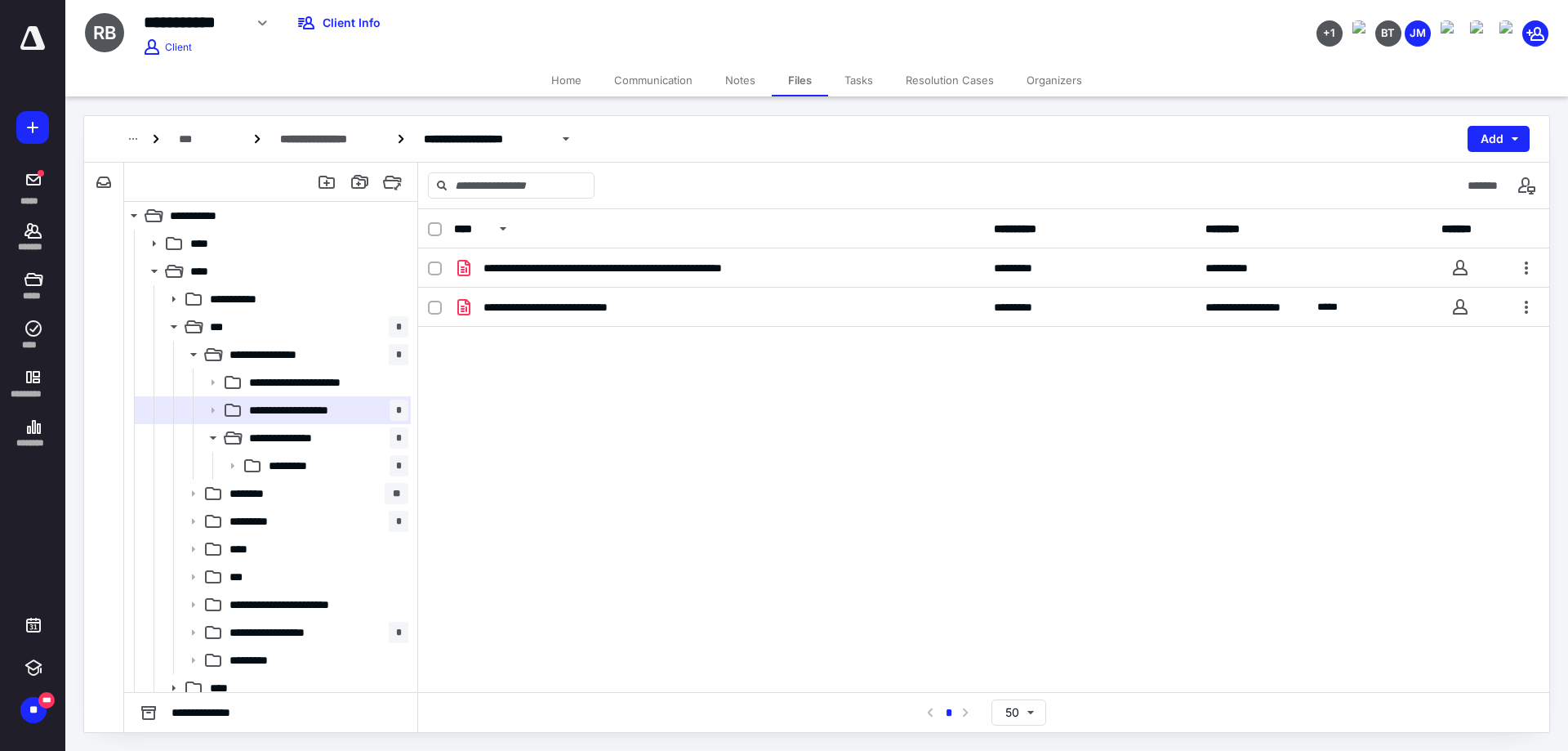 click 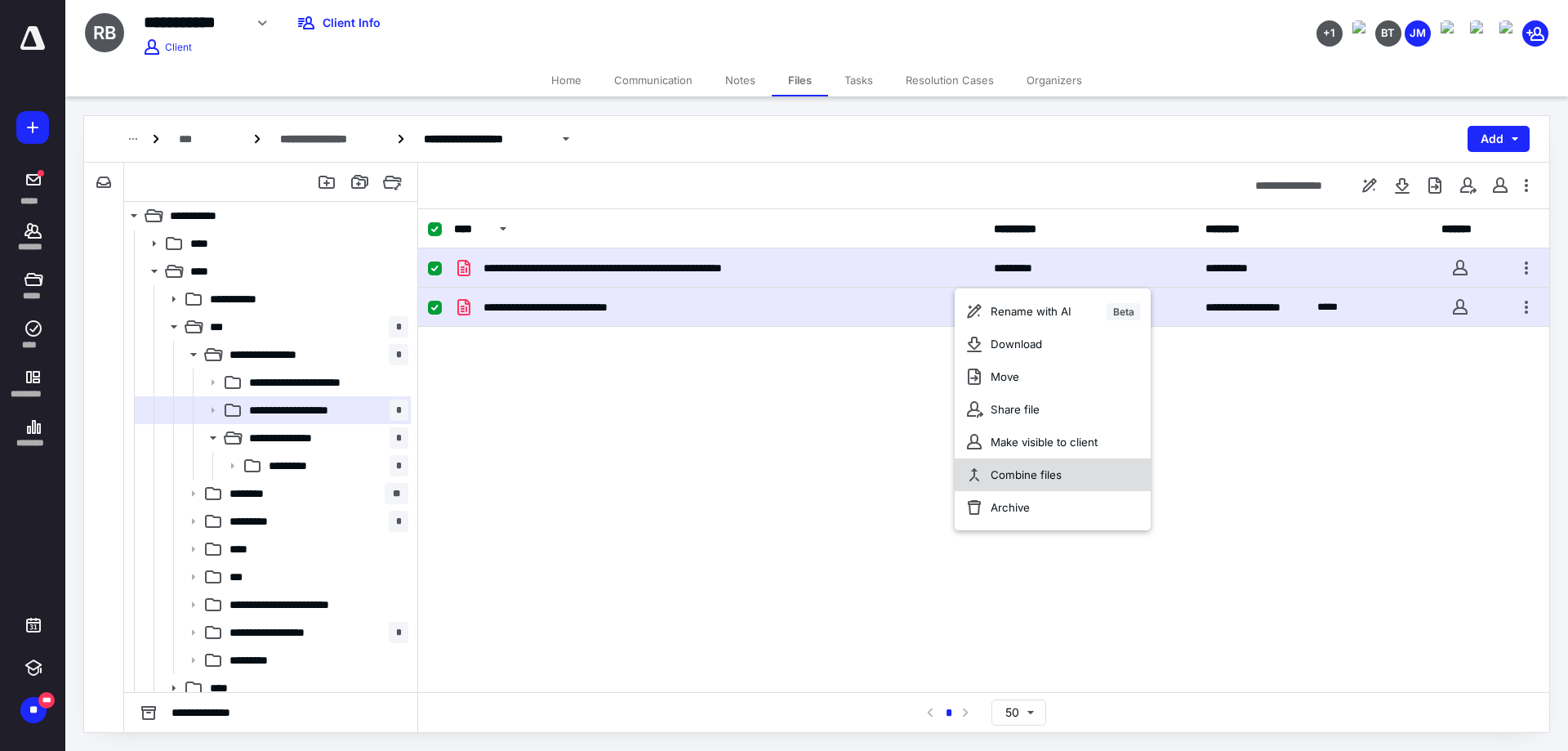 click on "Combine files" at bounding box center (1053, 475) 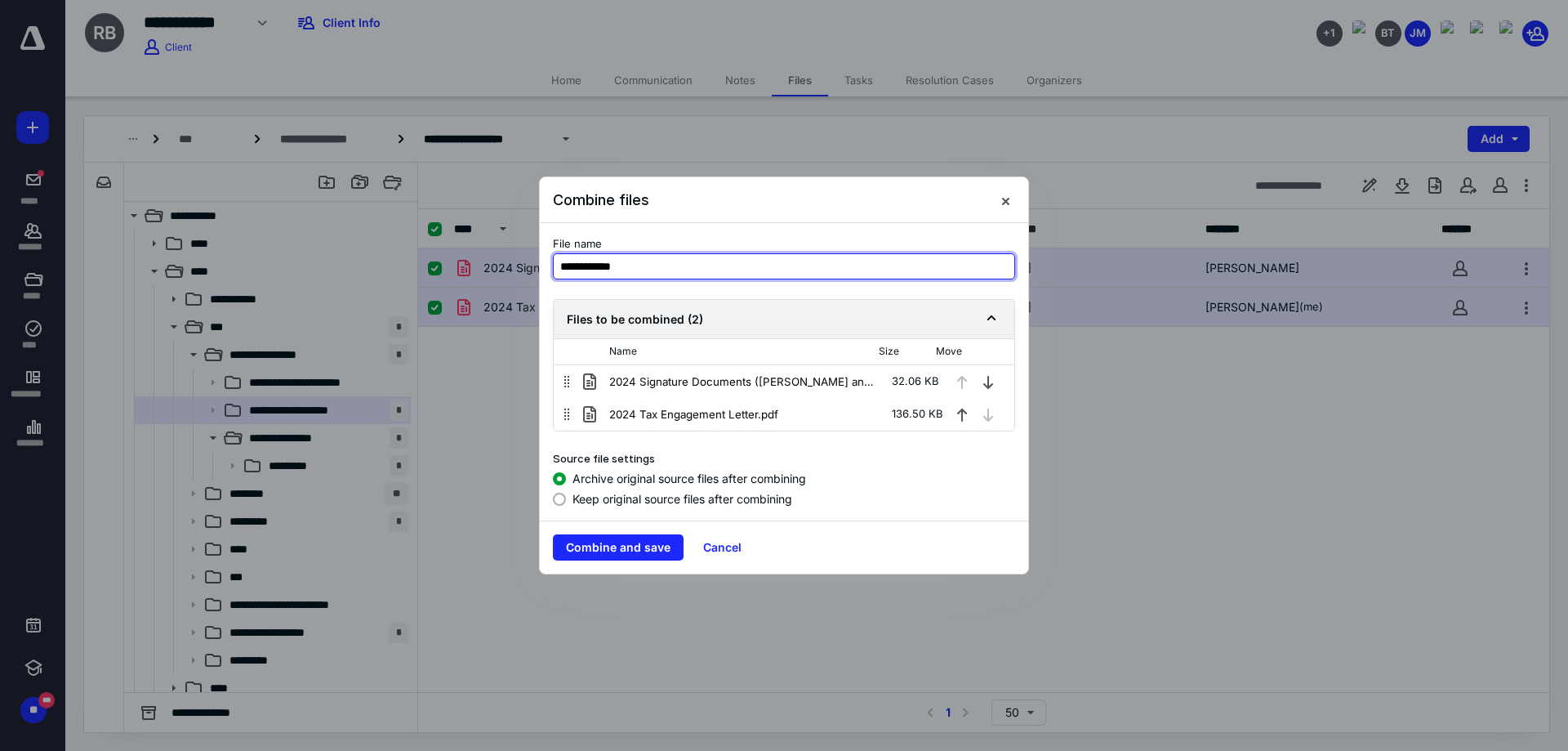 click on "**********" at bounding box center [784, 266] 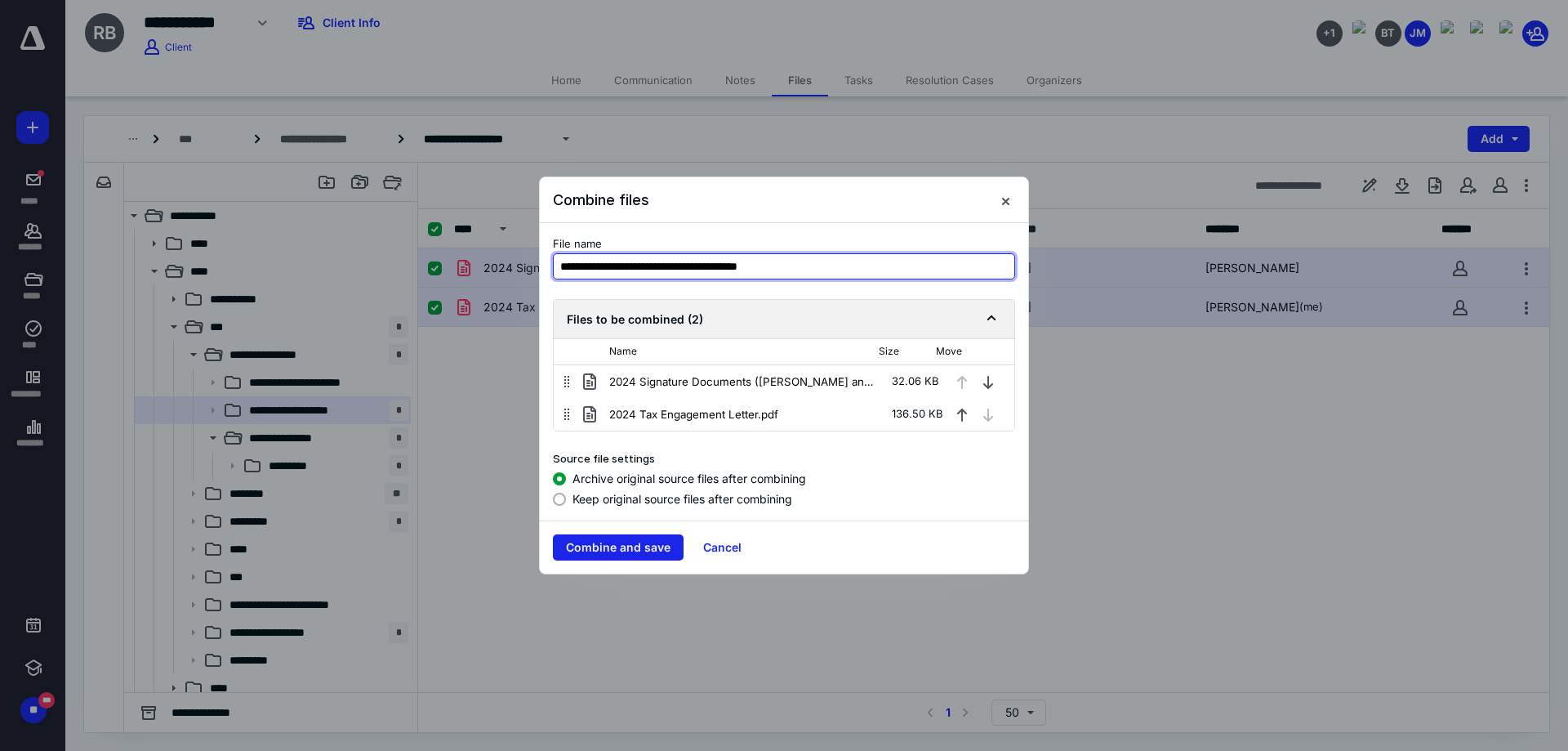 type on "**********" 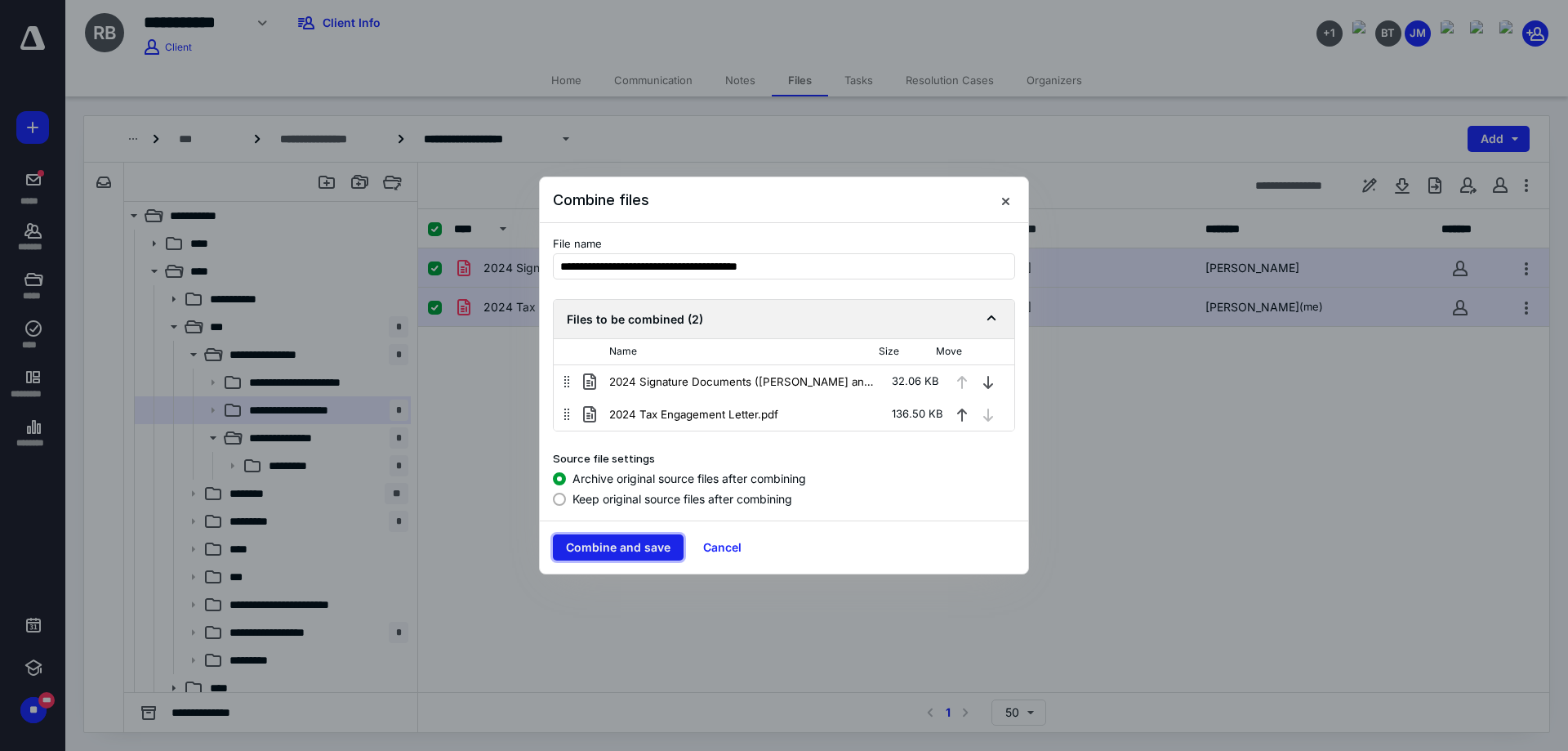 click on "Combine and save" at bounding box center (618, 548) 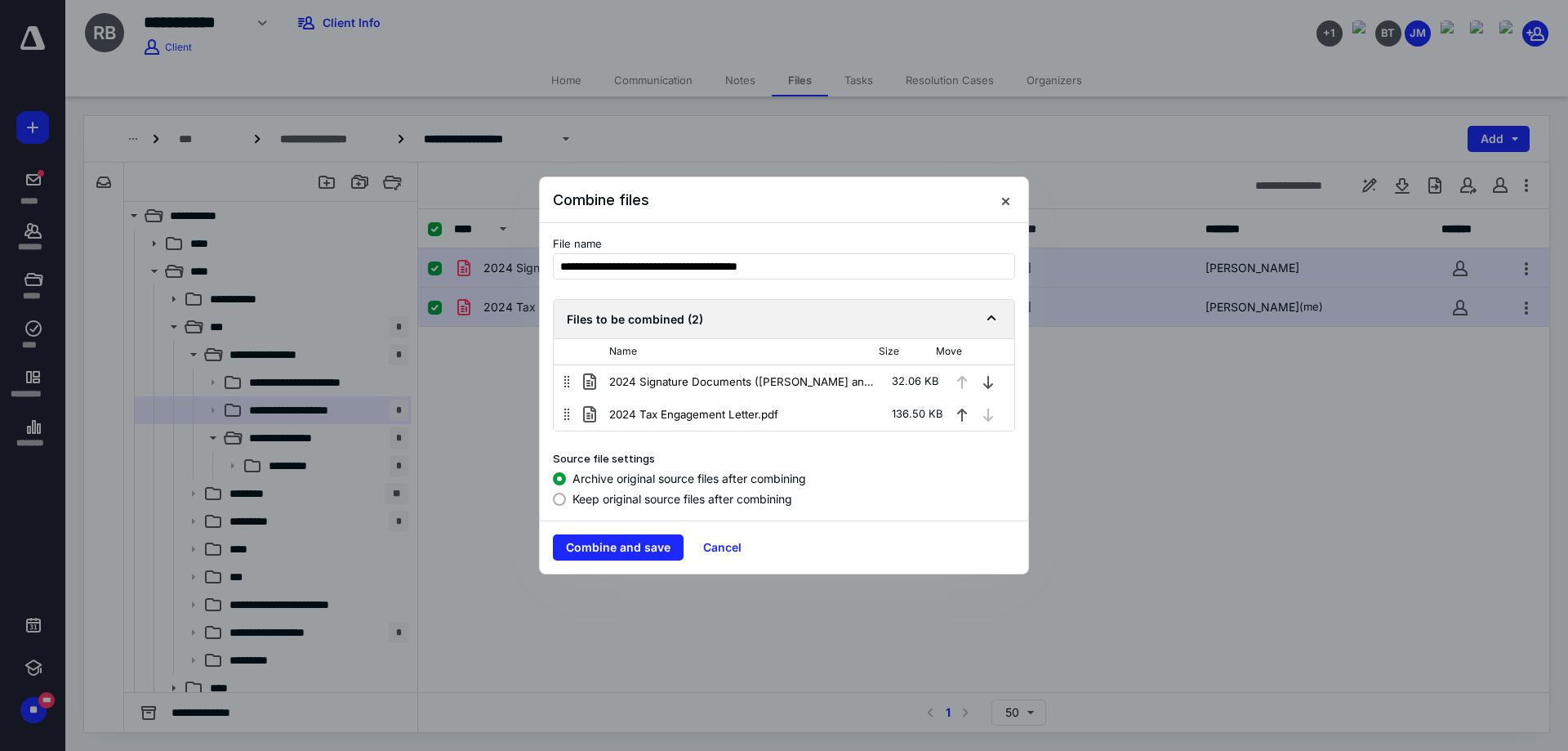 checkbox on "false" 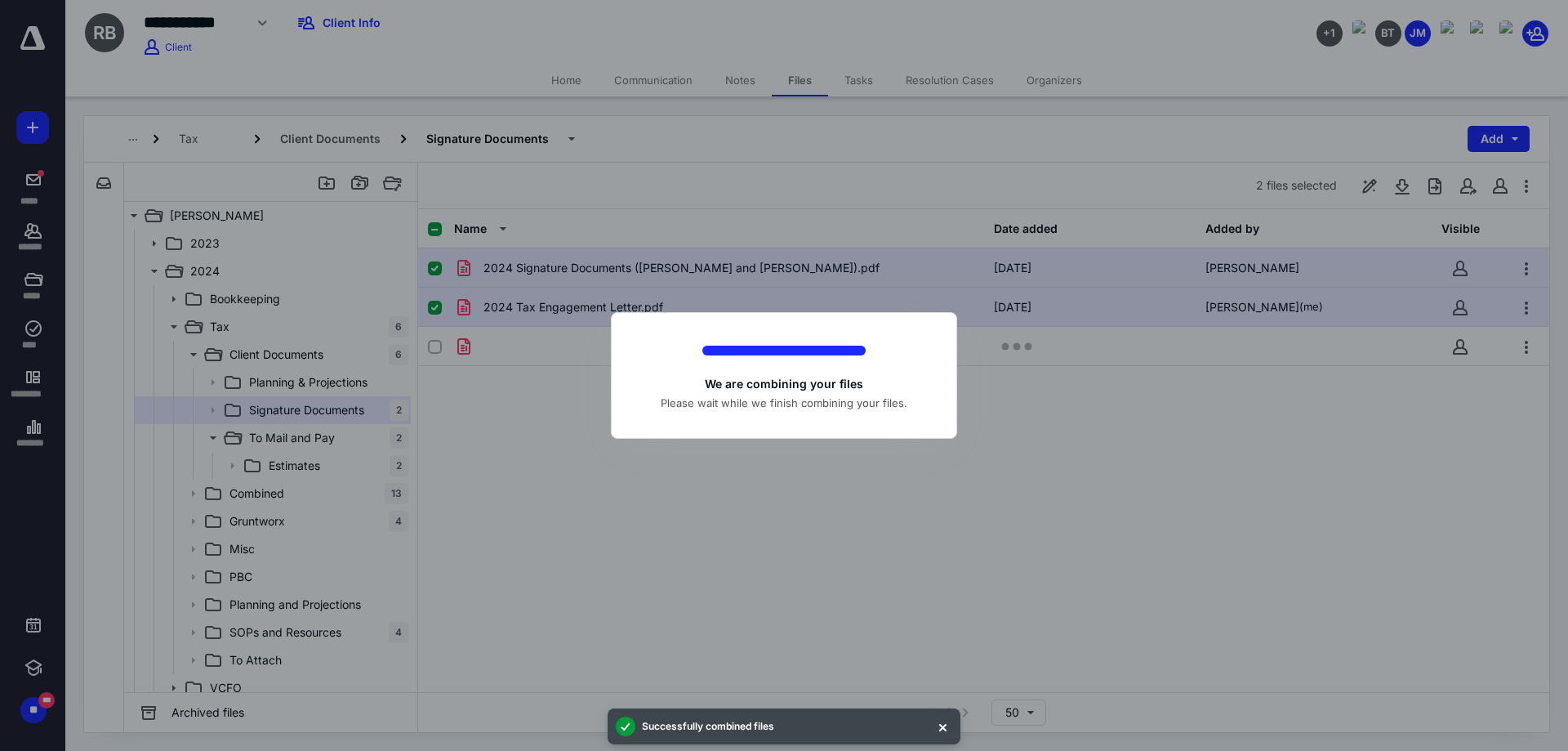 checkbox on "false" 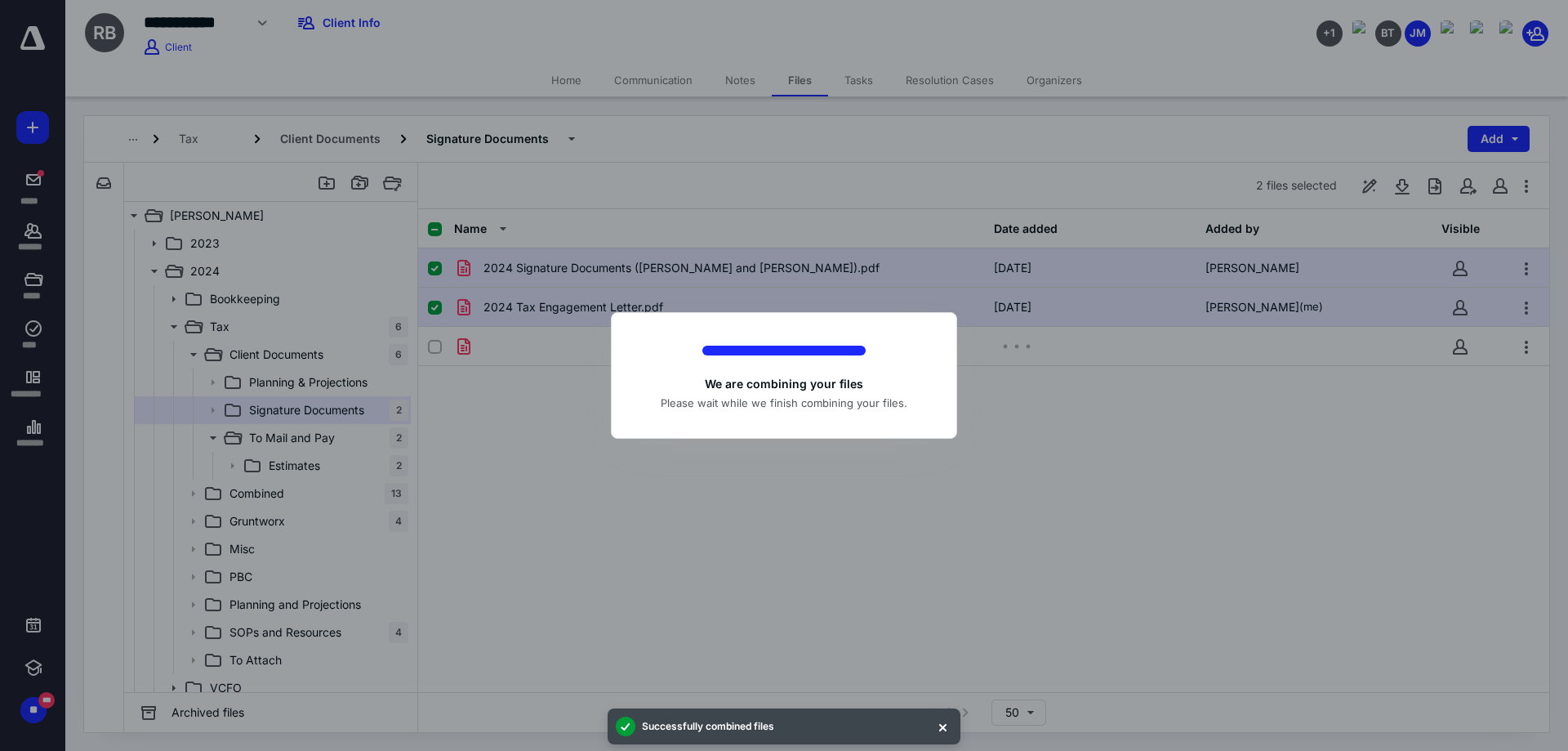 checkbox on "false" 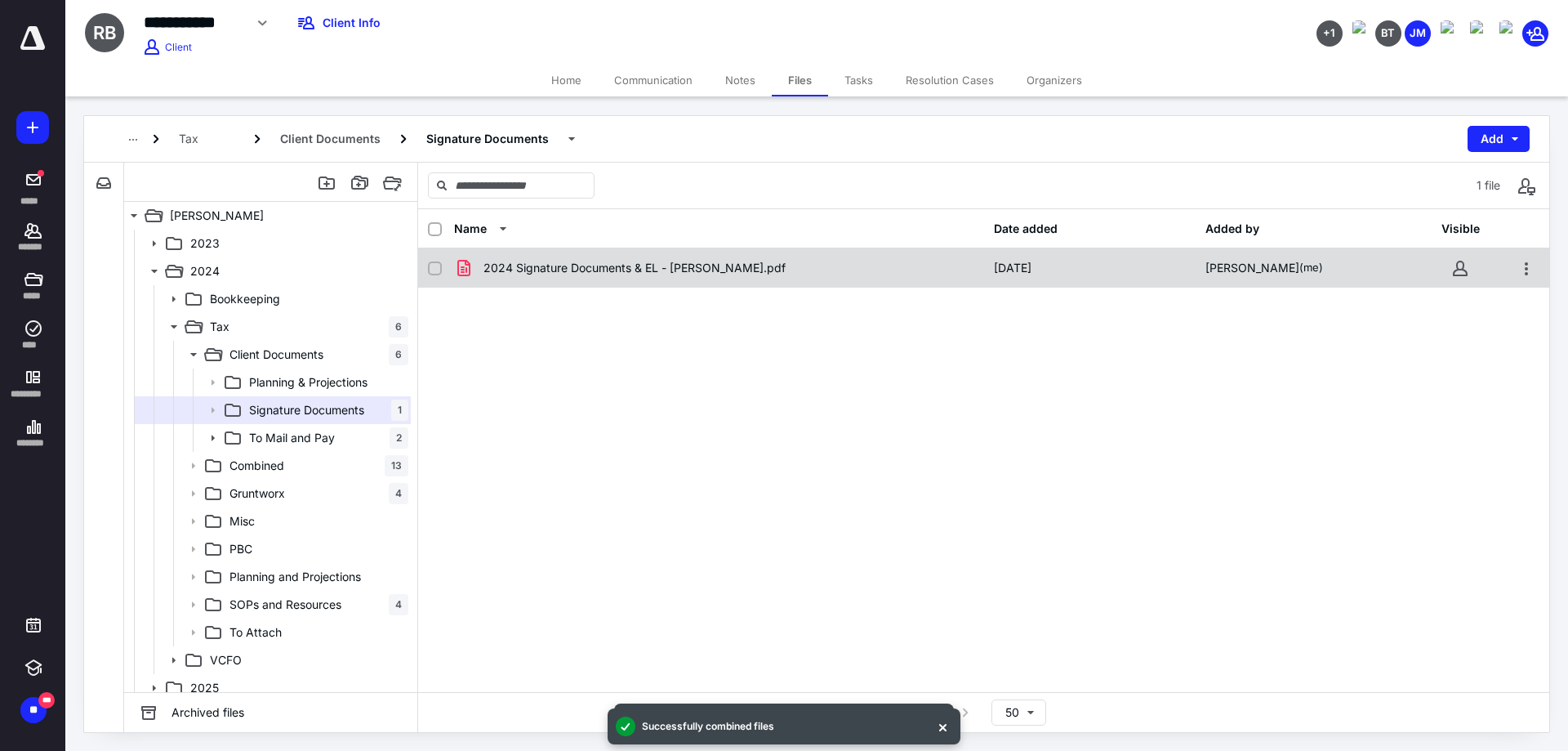checkbox on "true" 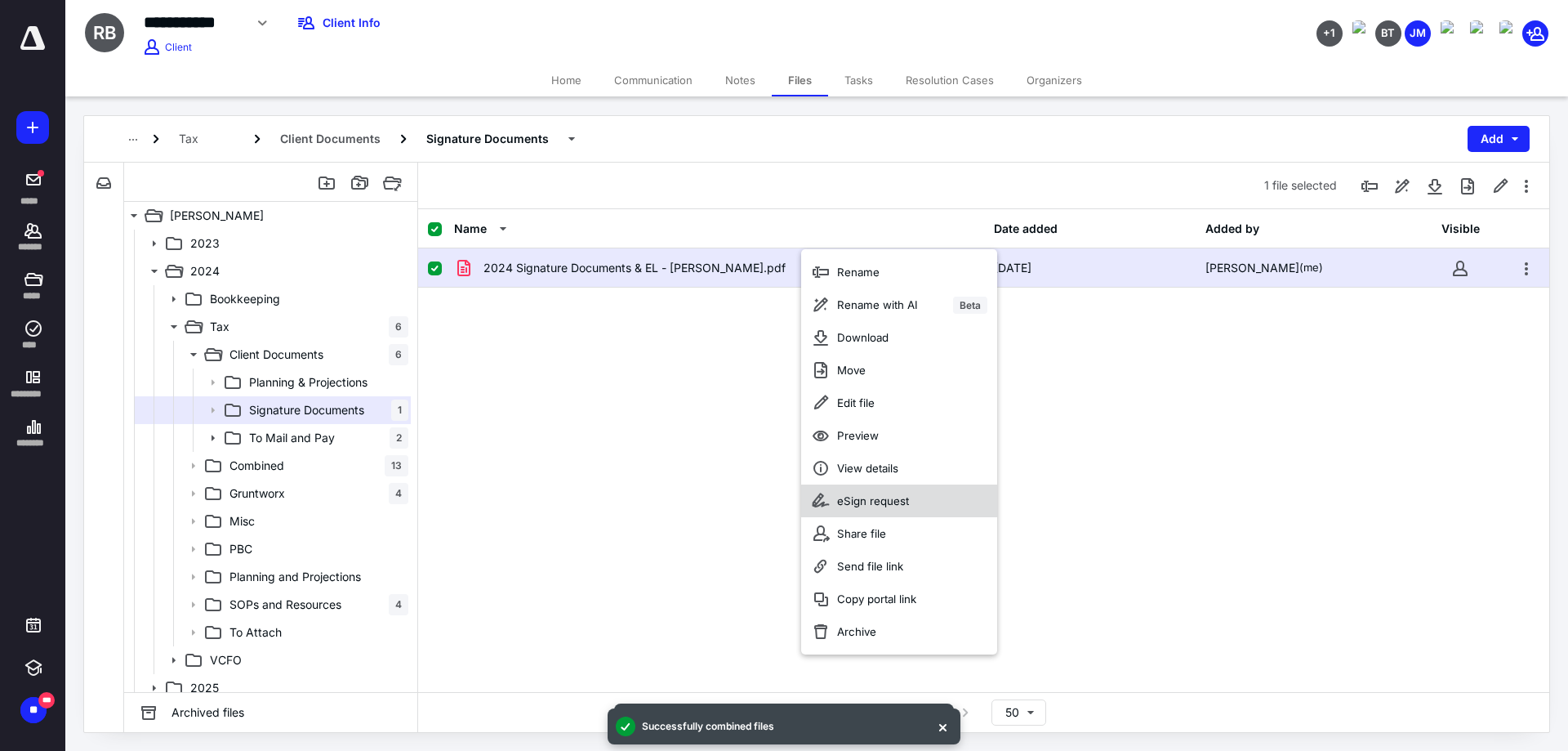 click on "eSign request" at bounding box center [899, 501] 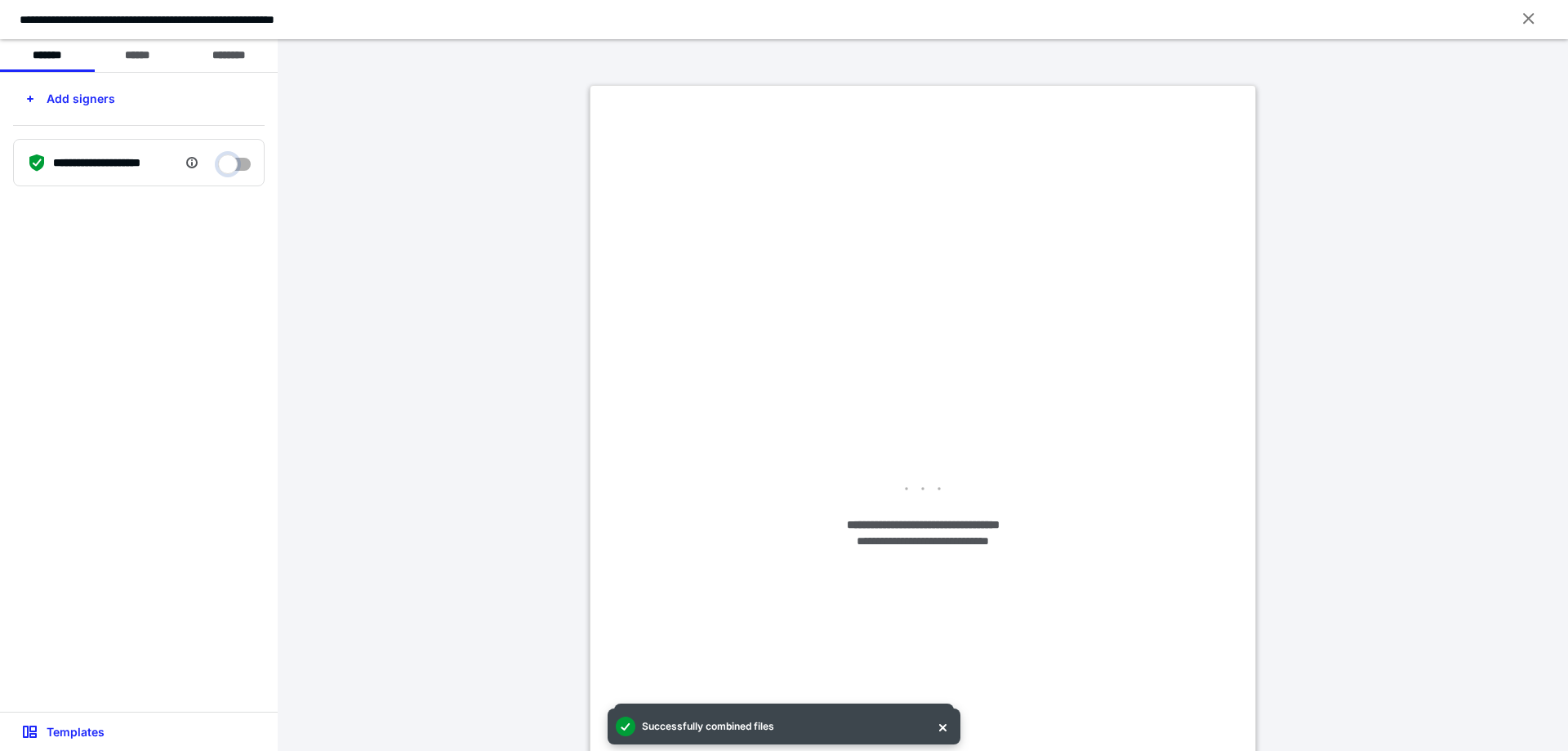 click at bounding box center (234, 160) 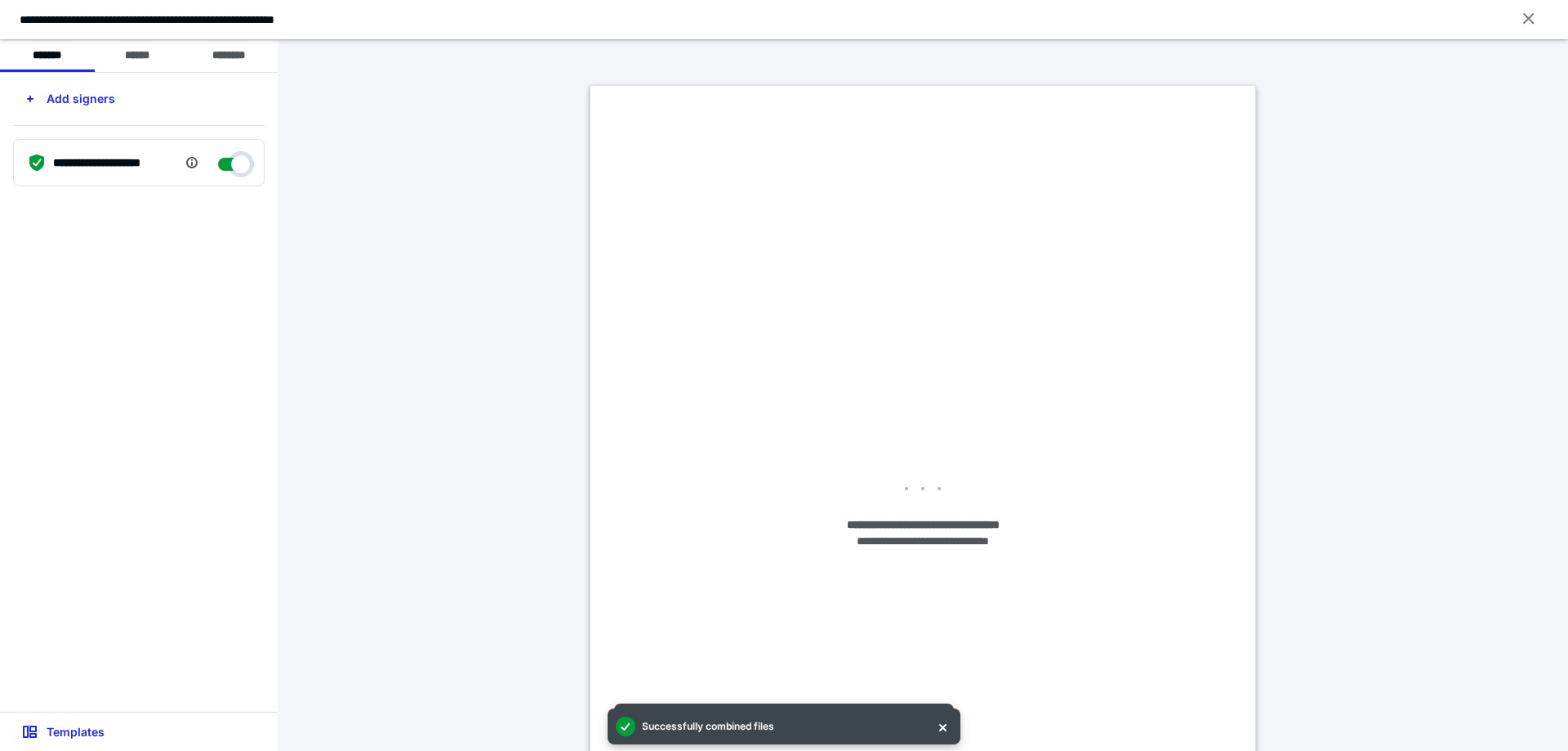 checkbox on "****" 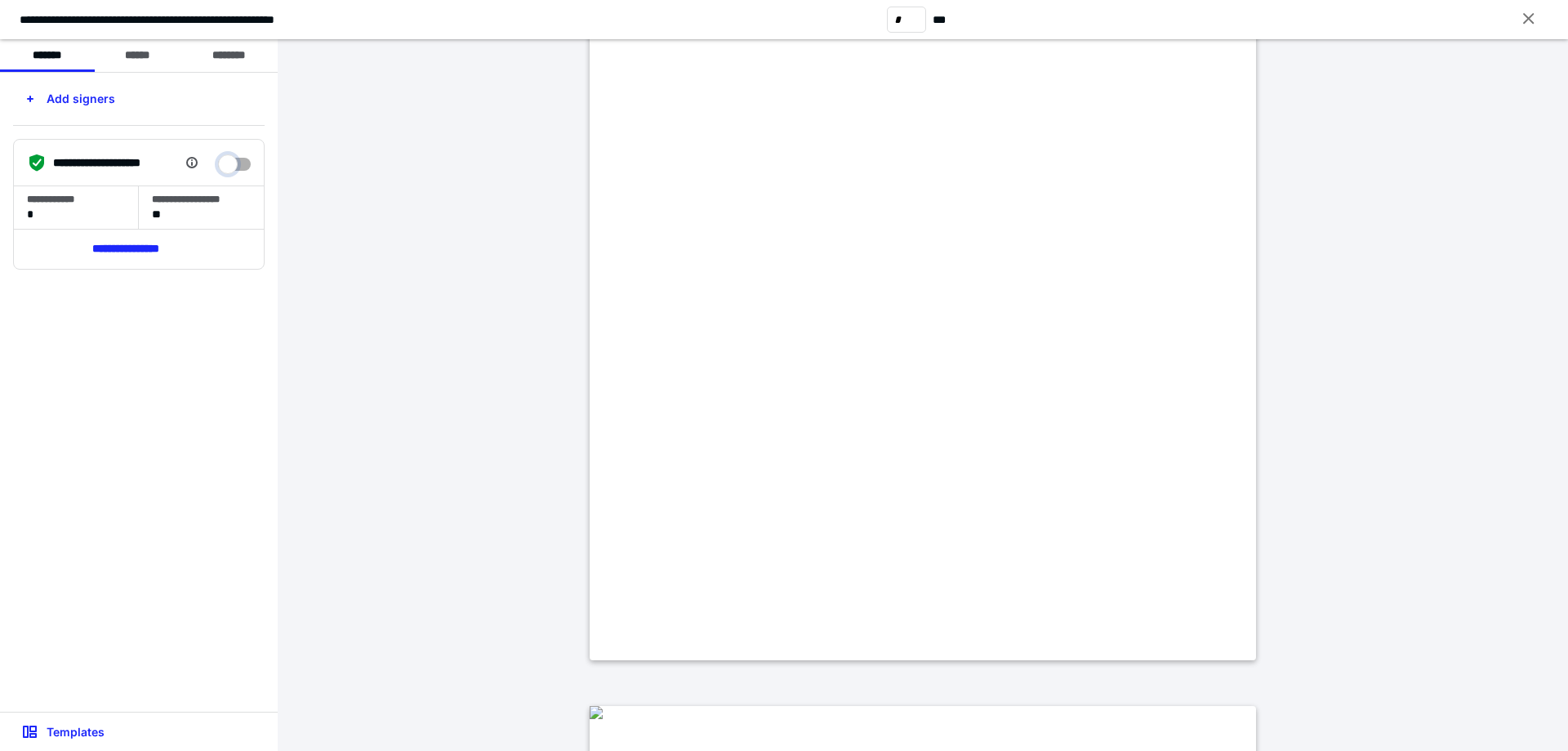 scroll, scrollTop: 327, scrollLeft: 0, axis: vertical 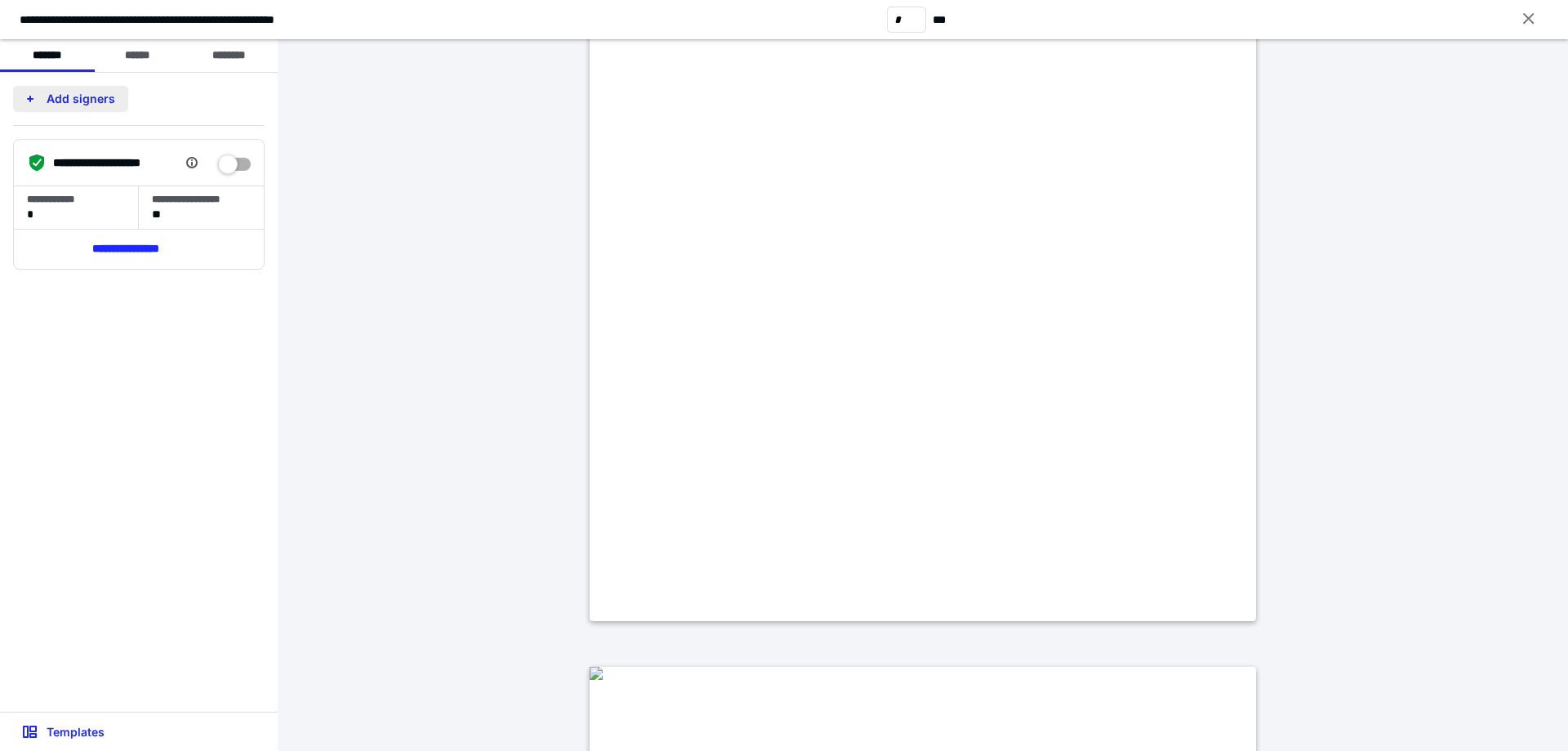 click on "Add signers" at bounding box center (70, 99) 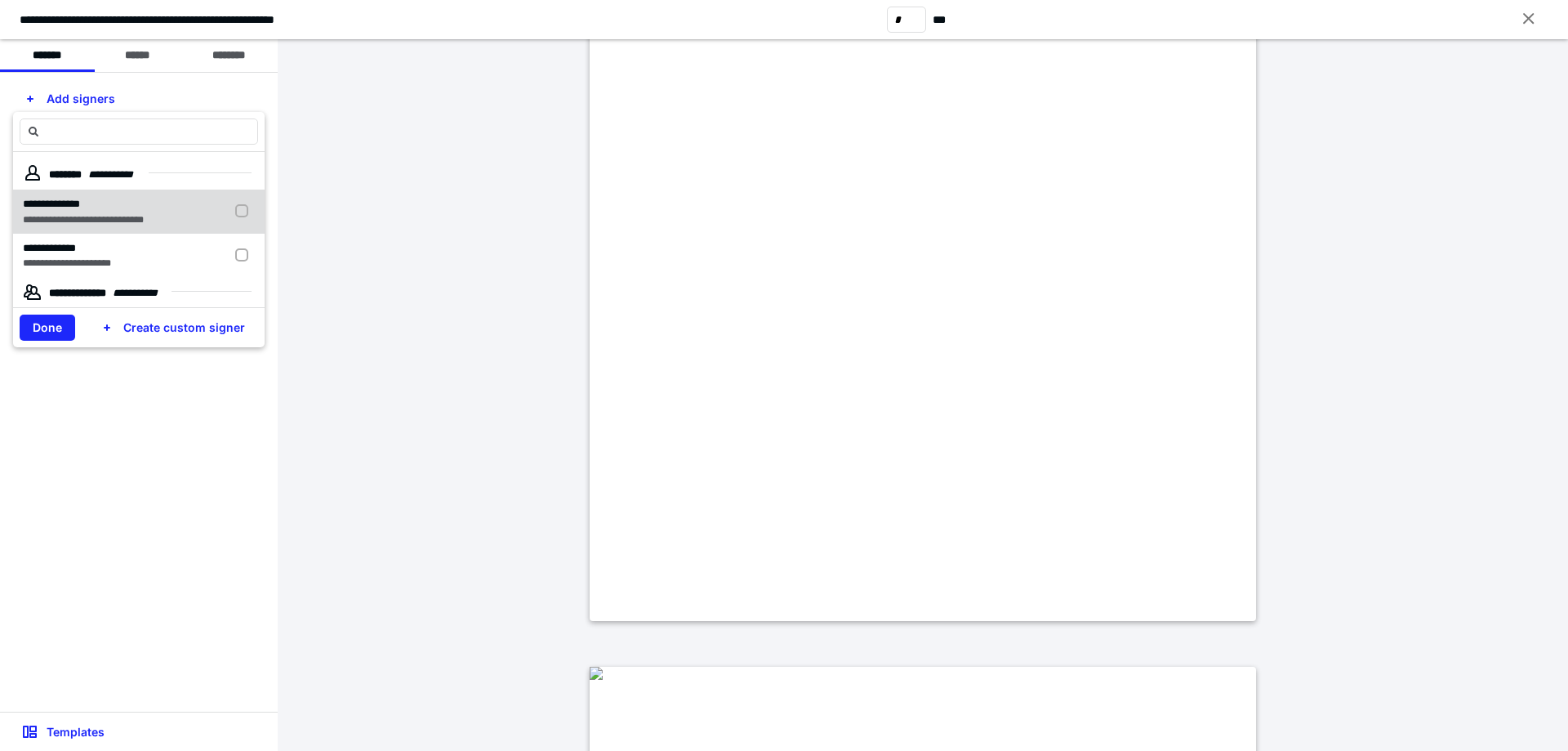 click on "**********" at bounding box center [83, 220] 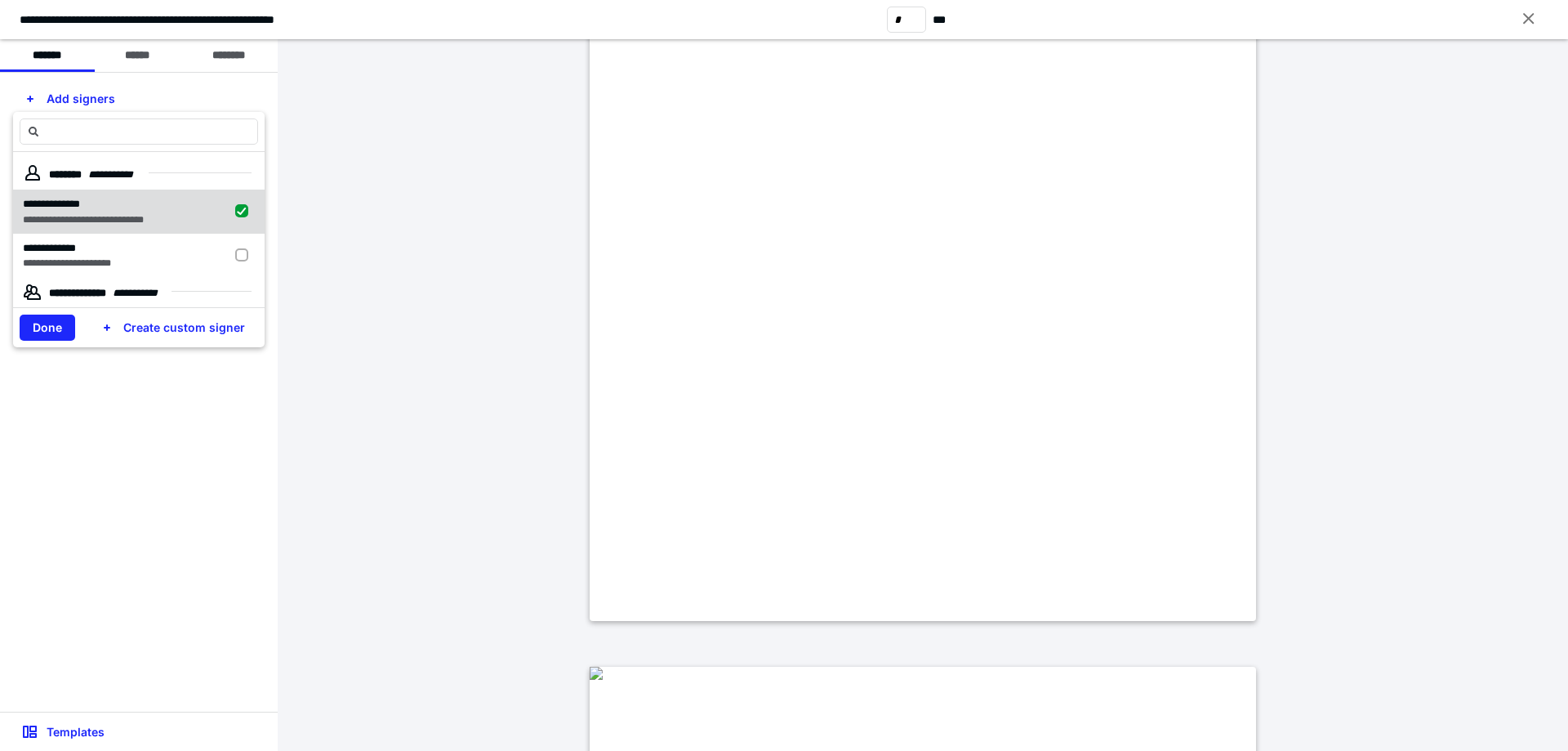 checkbox on "true" 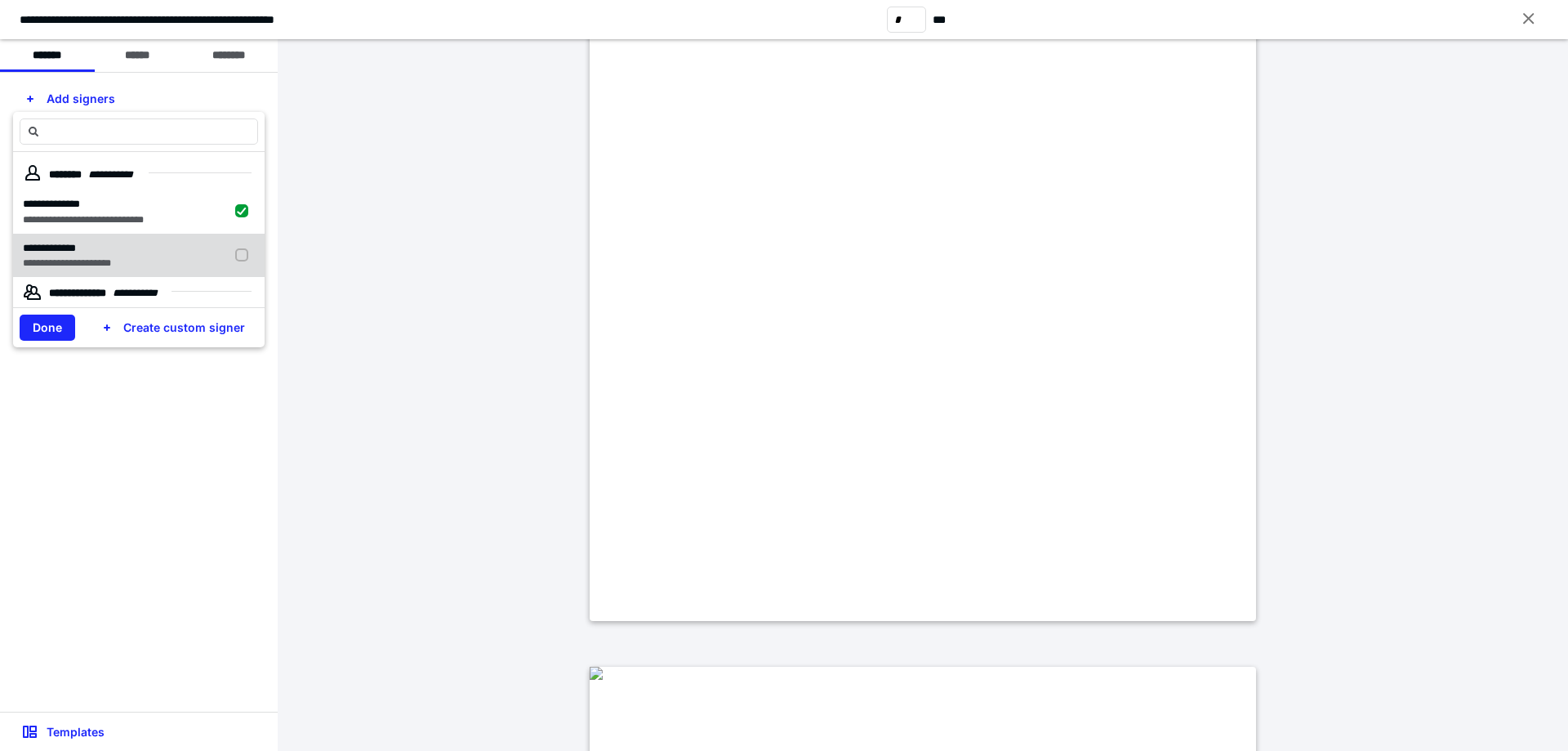 click on "**********" at bounding box center [67, 248] 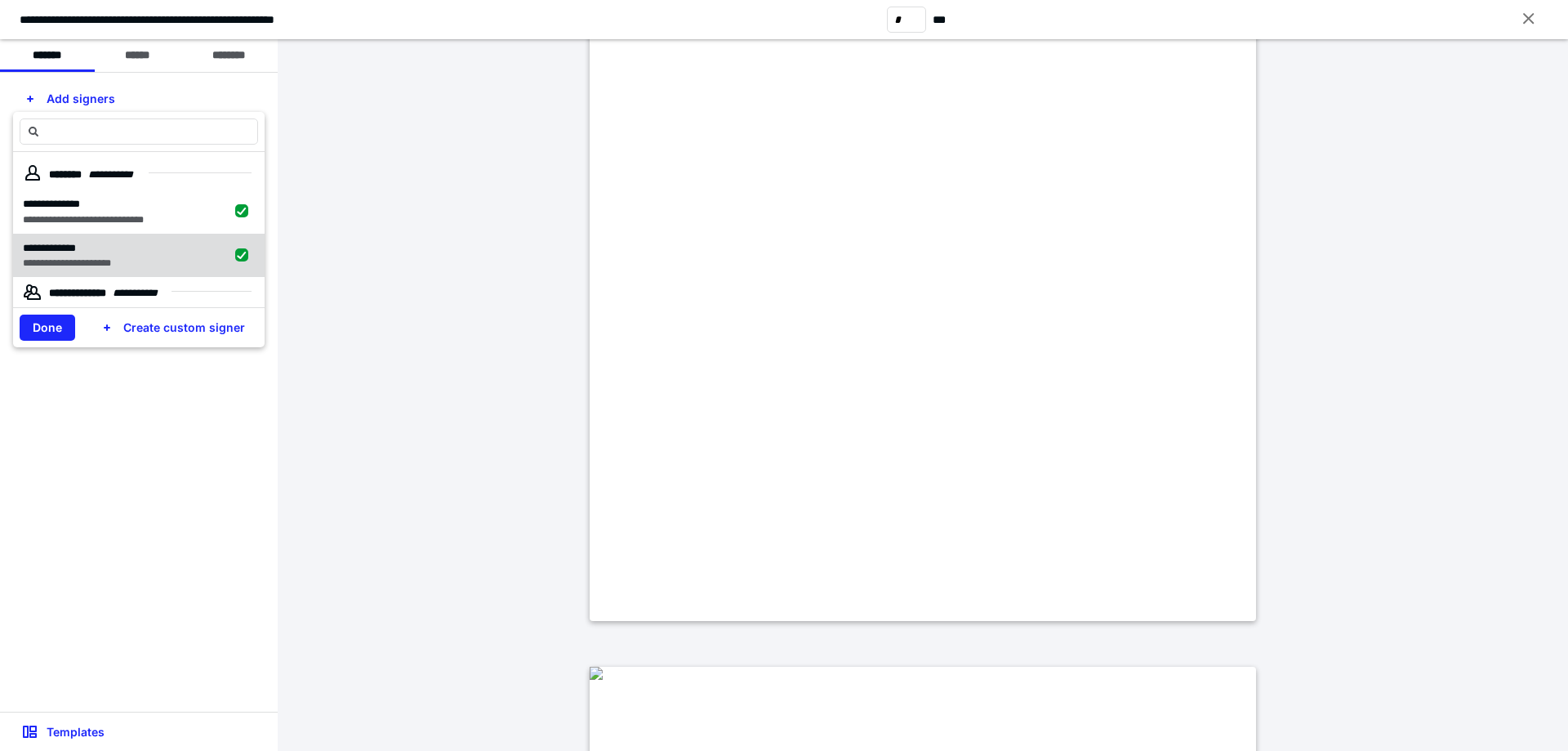 checkbox on "true" 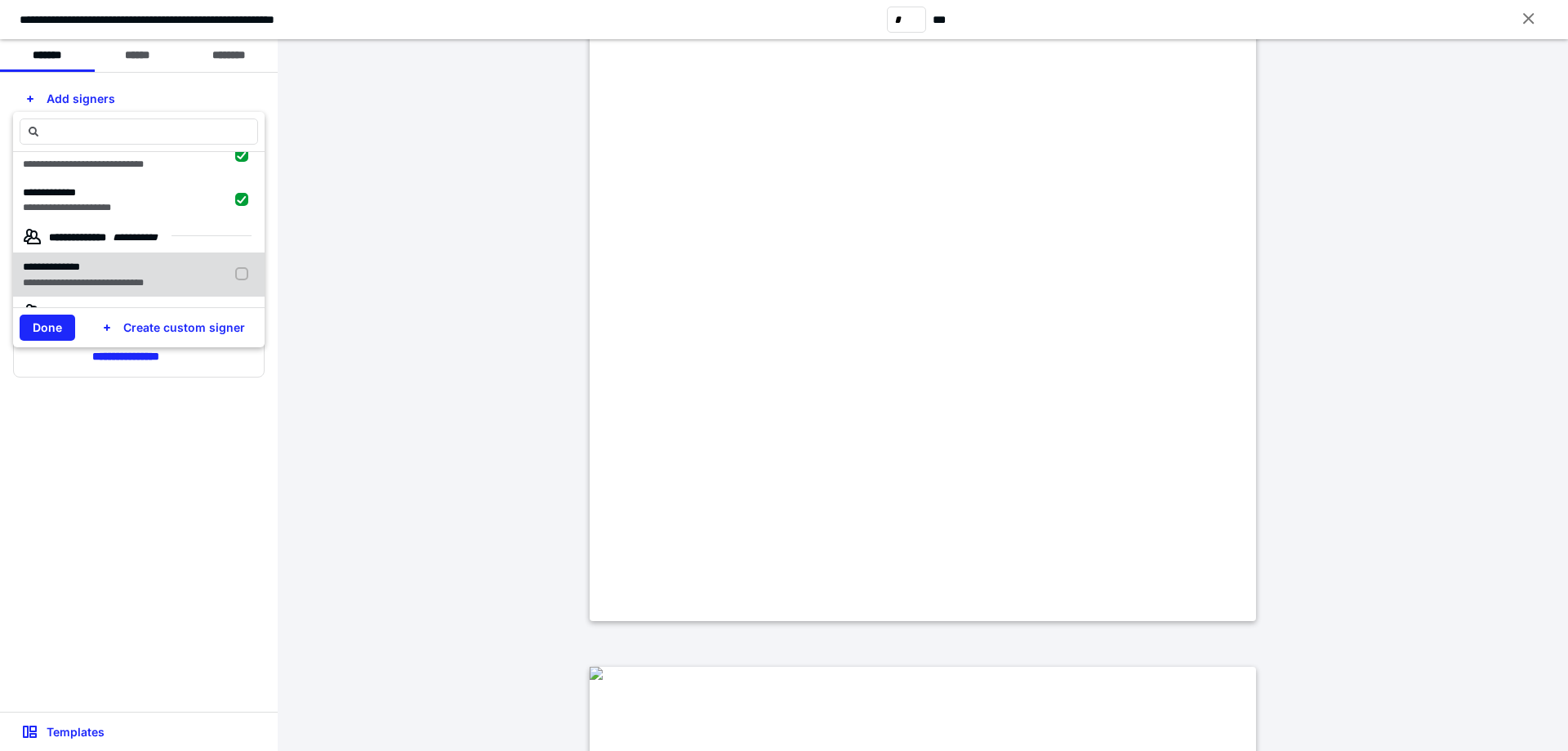 scroll, scrollTop: 82, scrollLeft: 0, axis: vertical 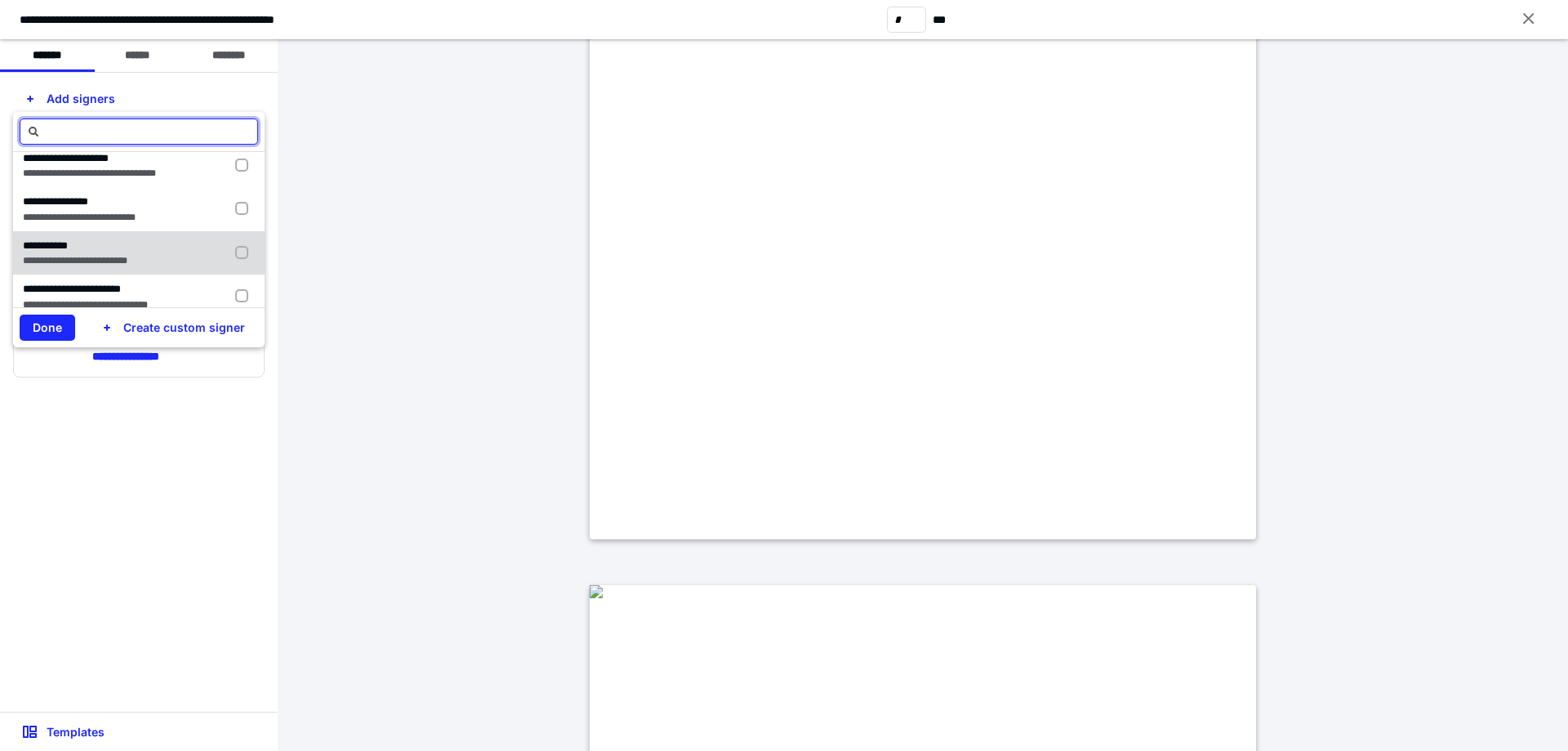 click on "**********" at bounding box center [75, 246] 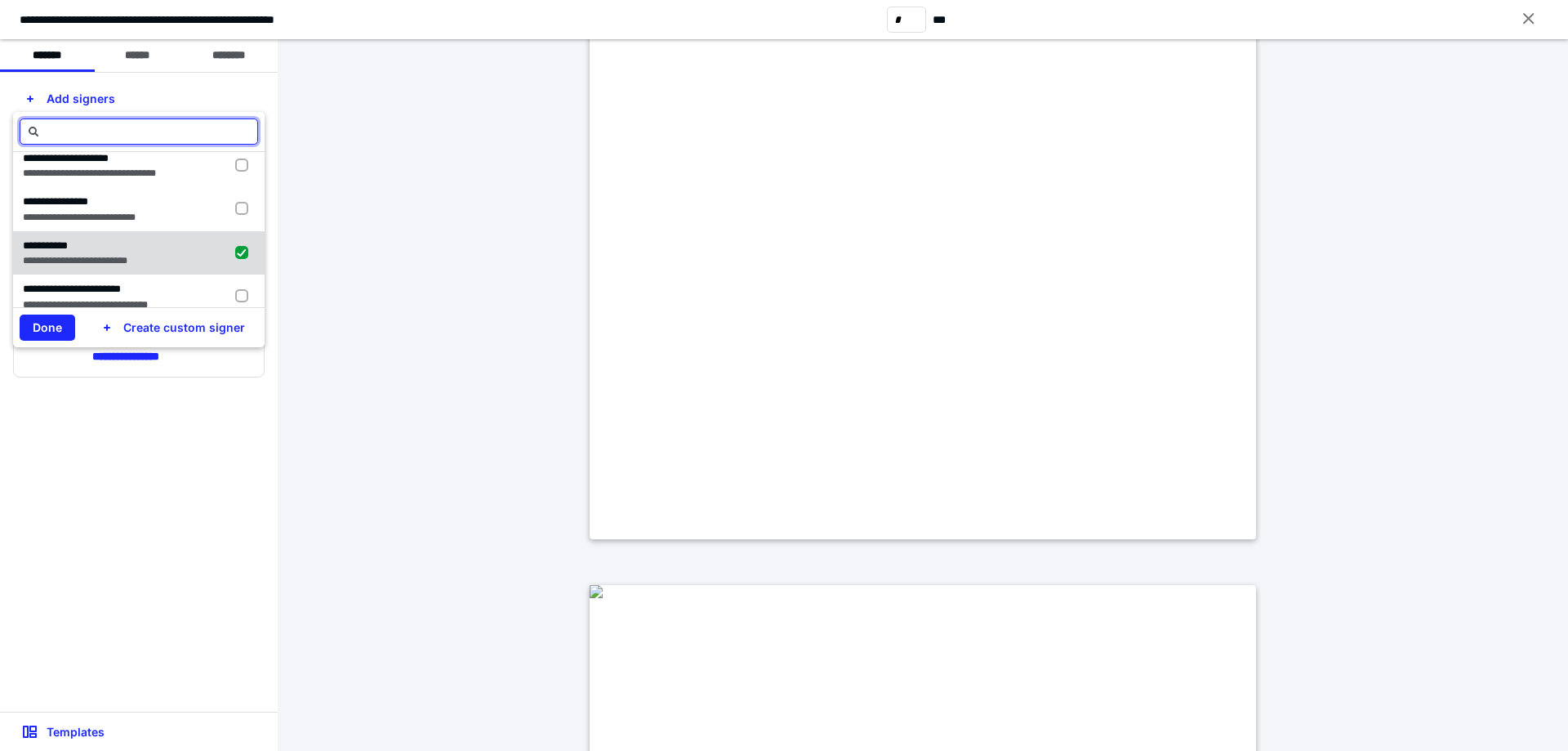 checkbox on "true" 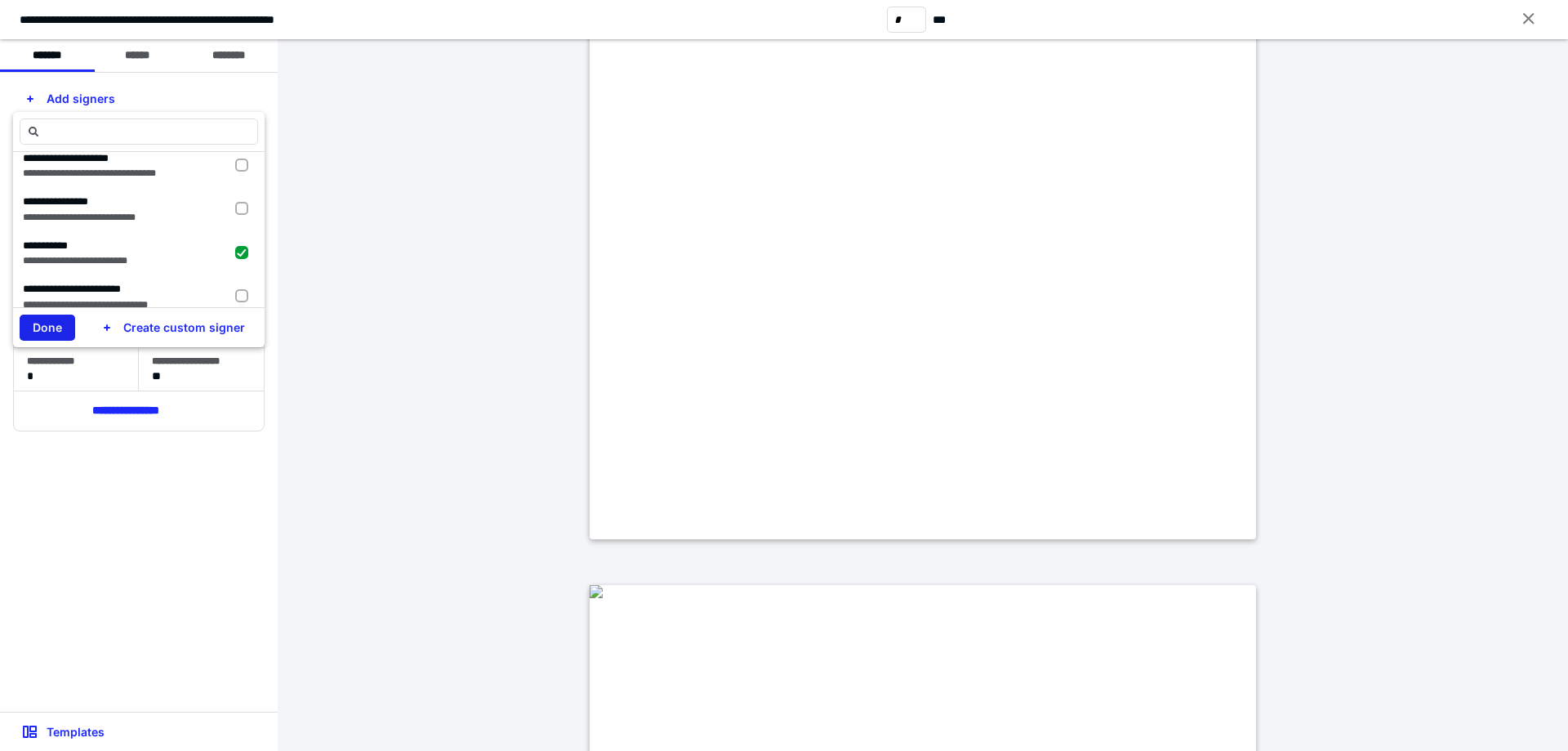 click on "Done" at bounding box center (47, 328) 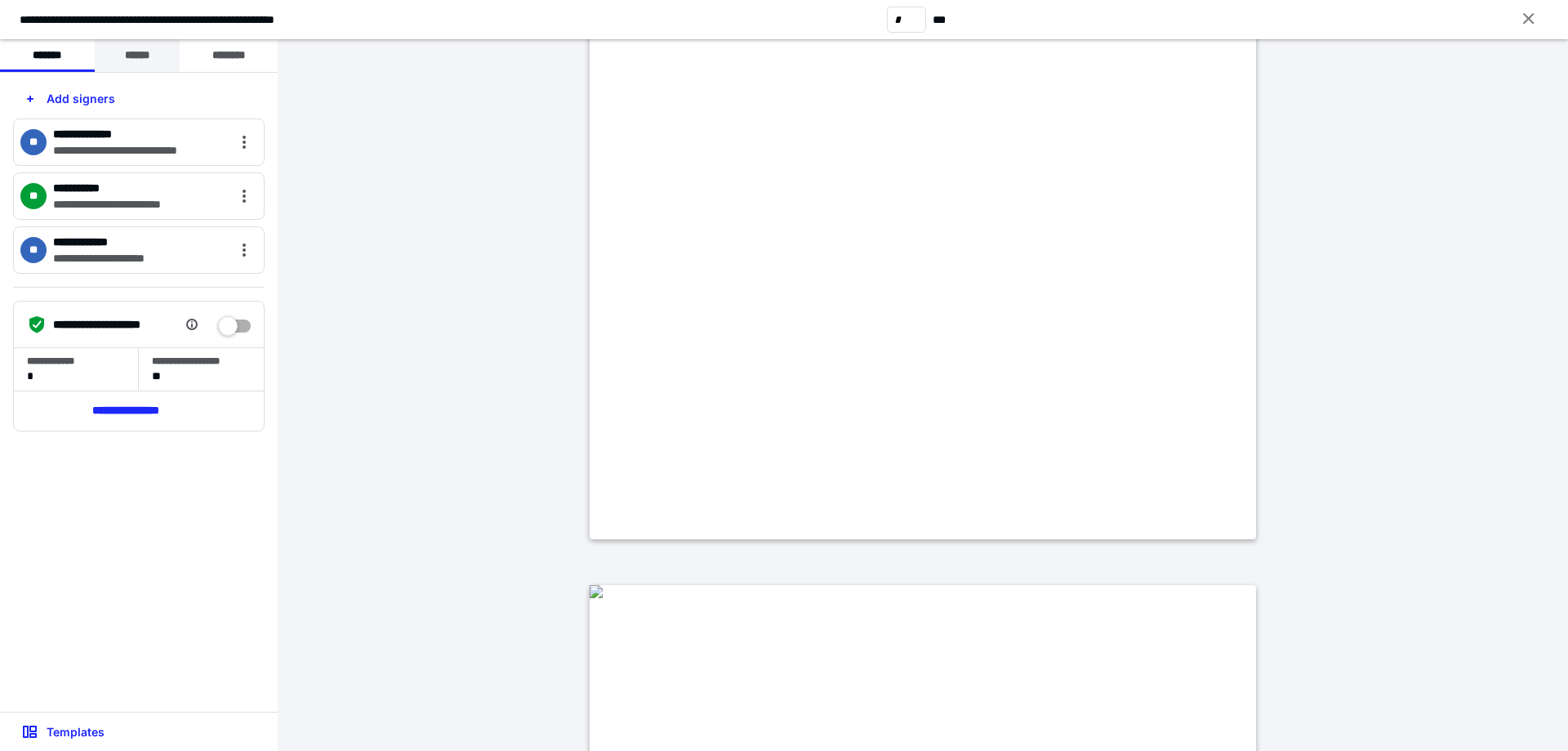 click on "******" at bounding box center [137, 56] 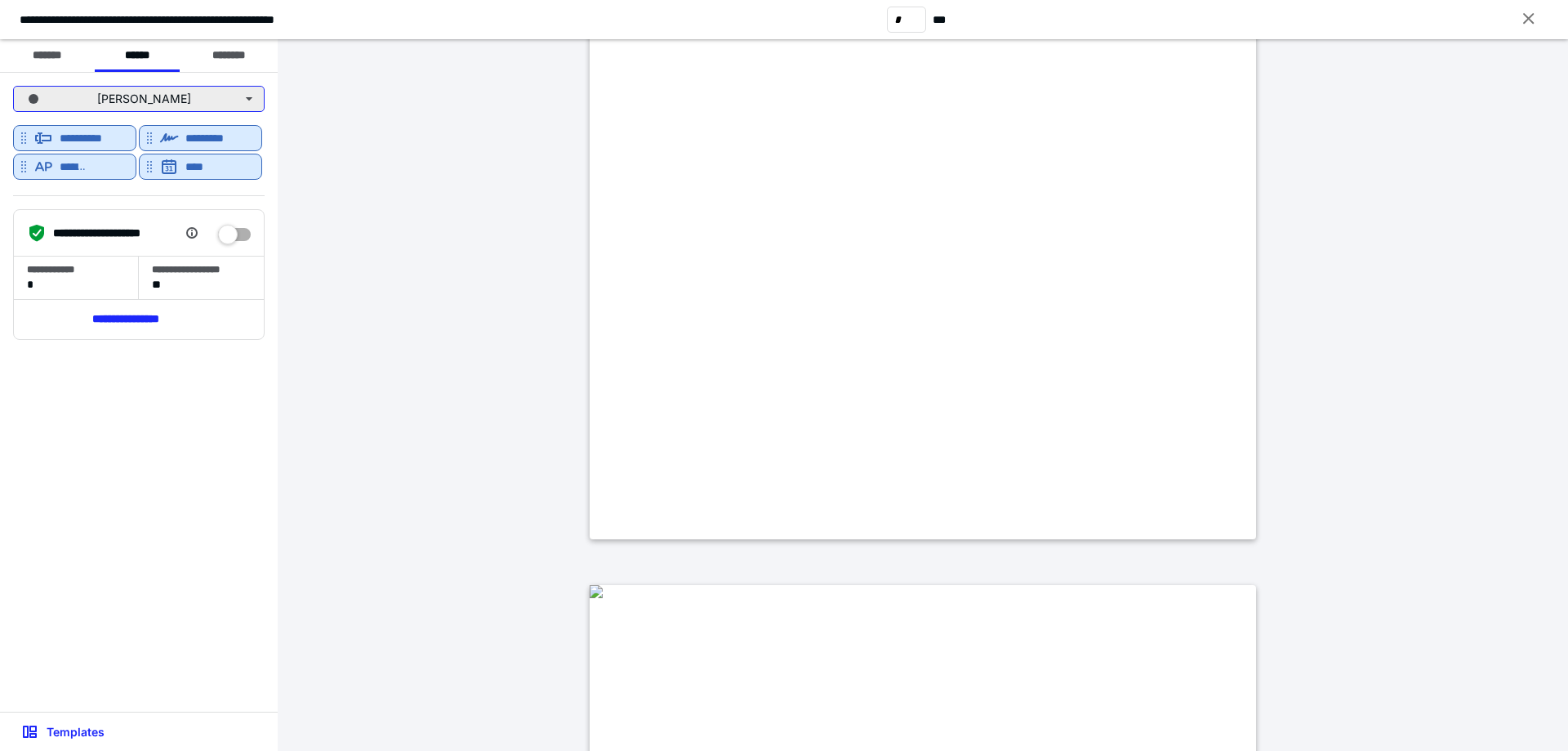 click on "Carolyn Byrnes" at bounding box center (139, 99) 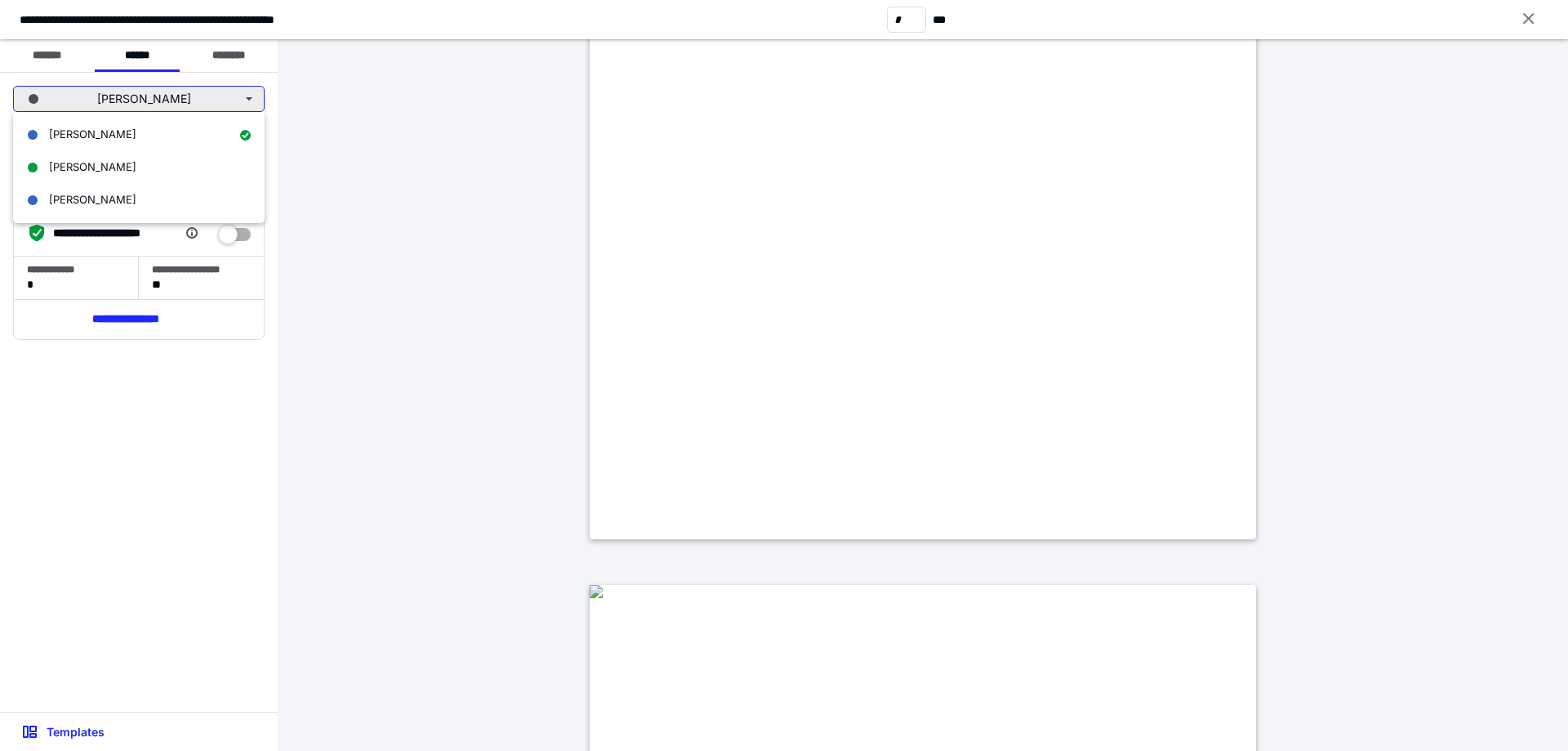 click on "Carolyn Byrnes" at bounding box center (139, 99) 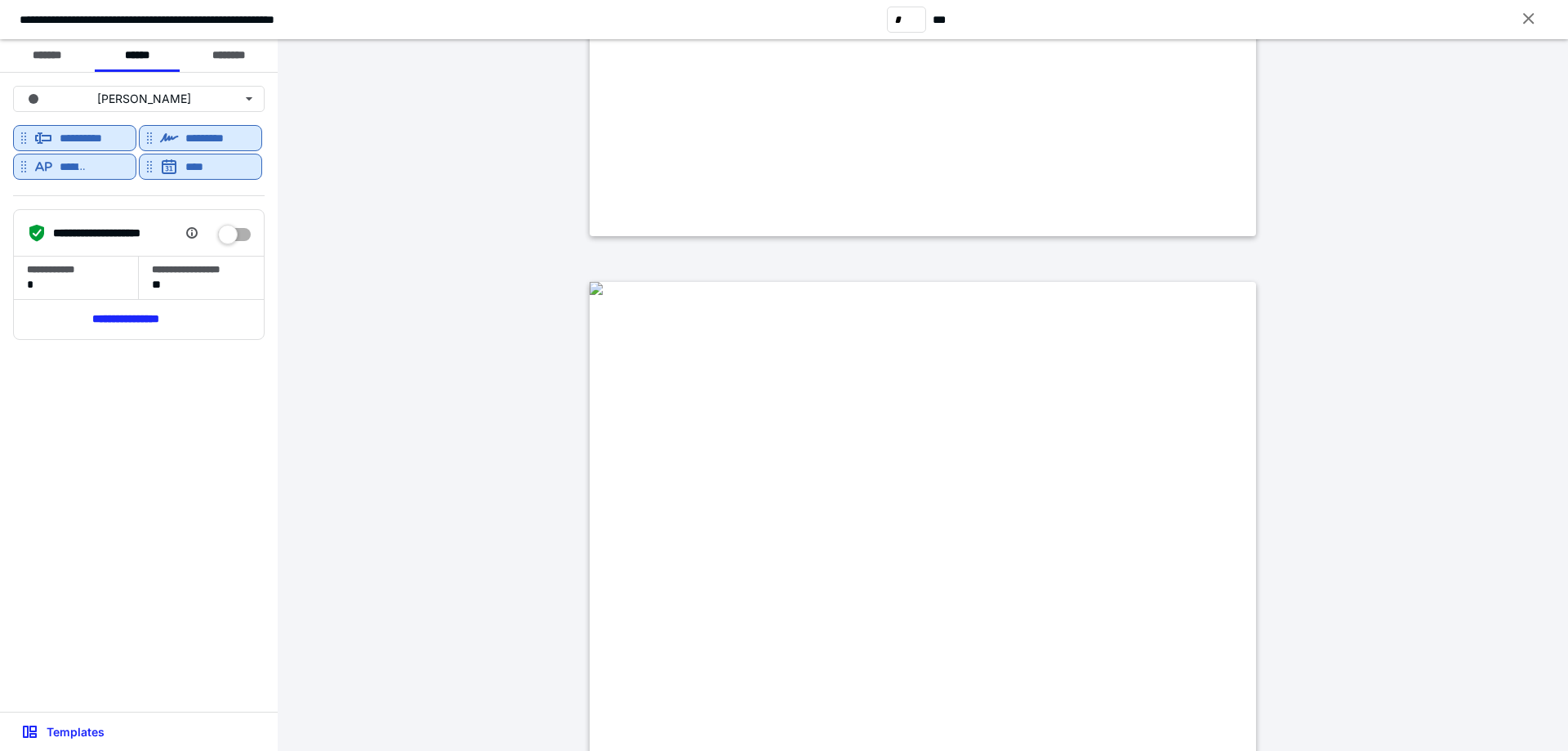 scroll, scrollTop: 6292, scrollLeft: 0, axis: vertical 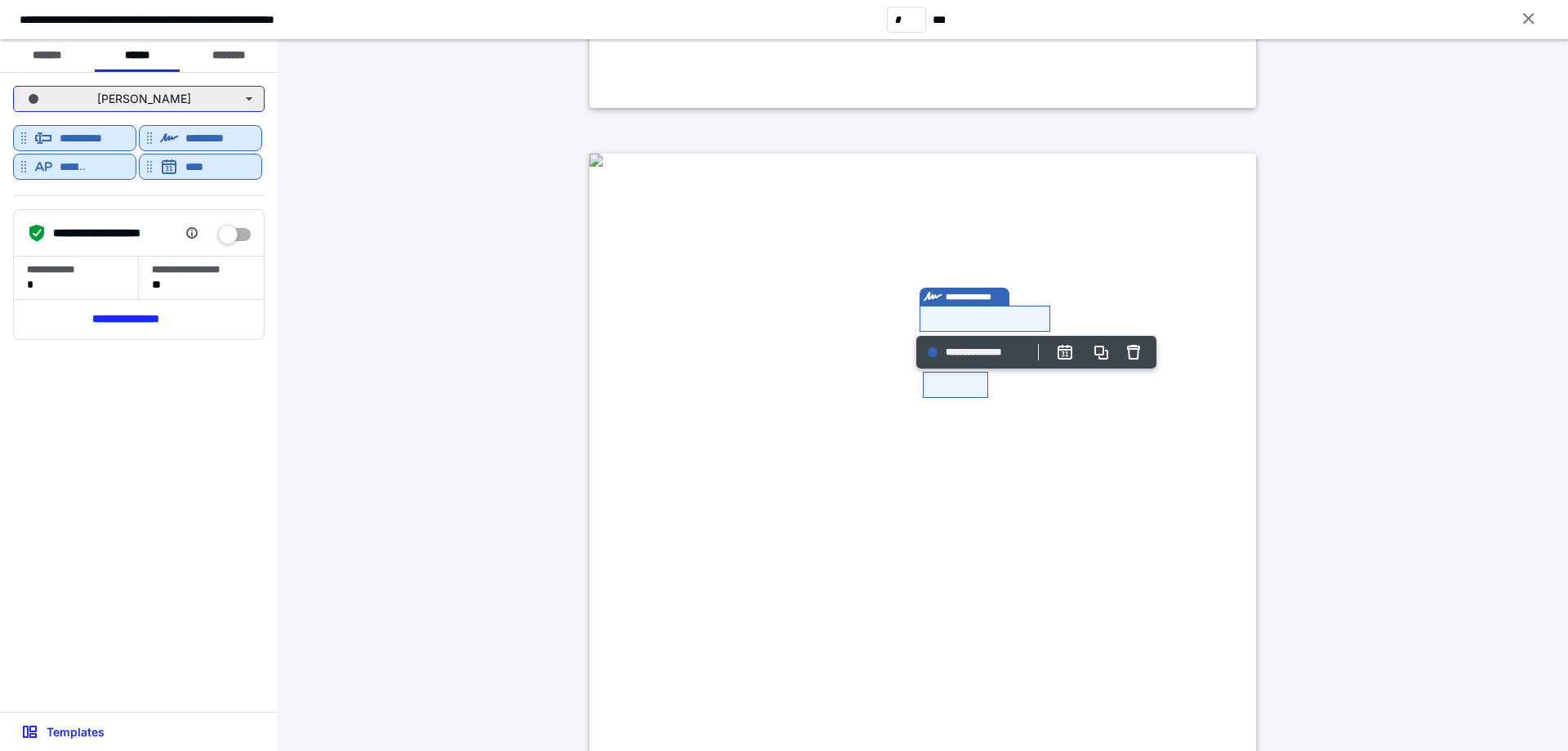 click on "Carolyn Byrnes" at bounding box center (139, 99) 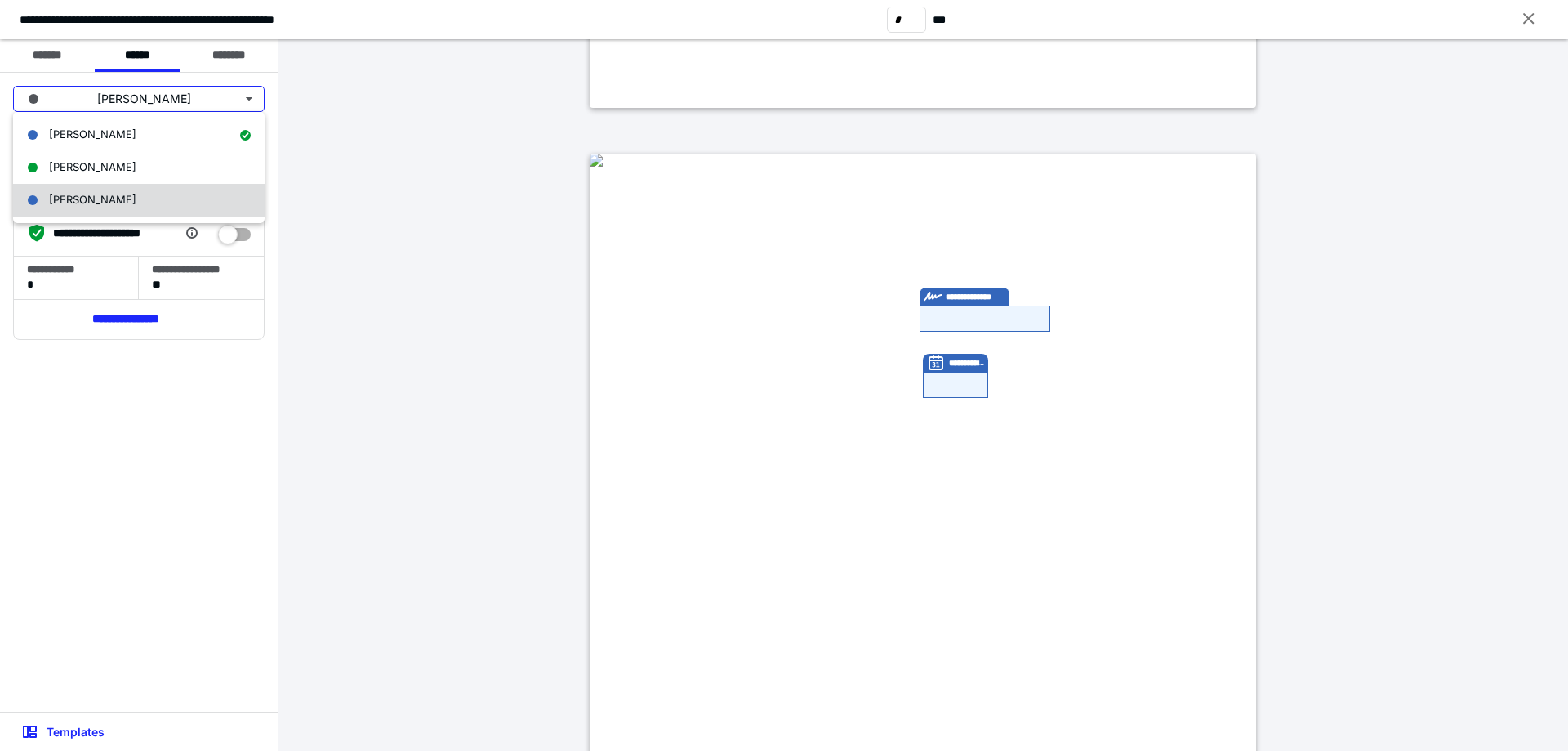 click on "Robert Byrnes" at bounding box center [139, 200] 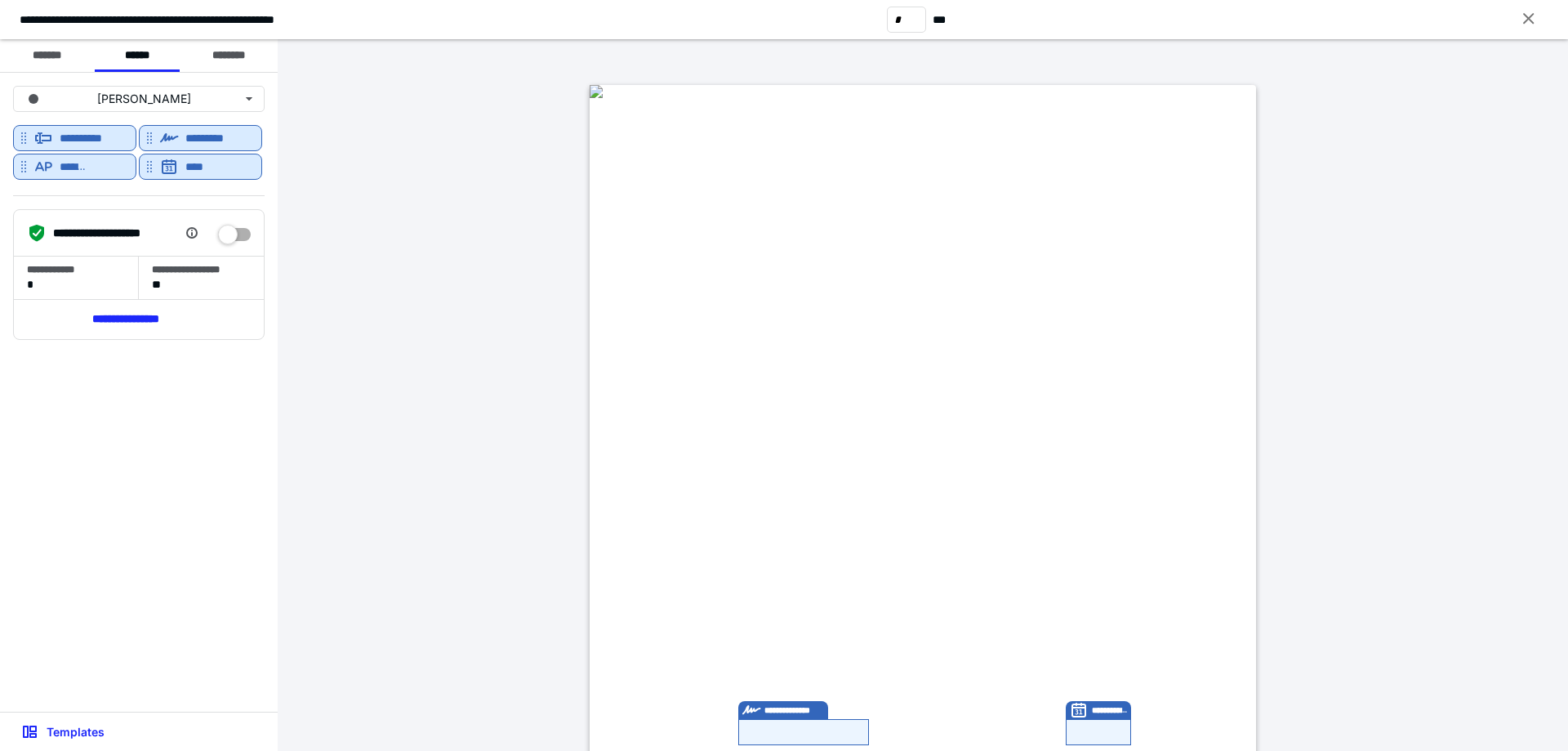 scroll, scrollTop: 245, scrollLeft: 0, axis: vertical 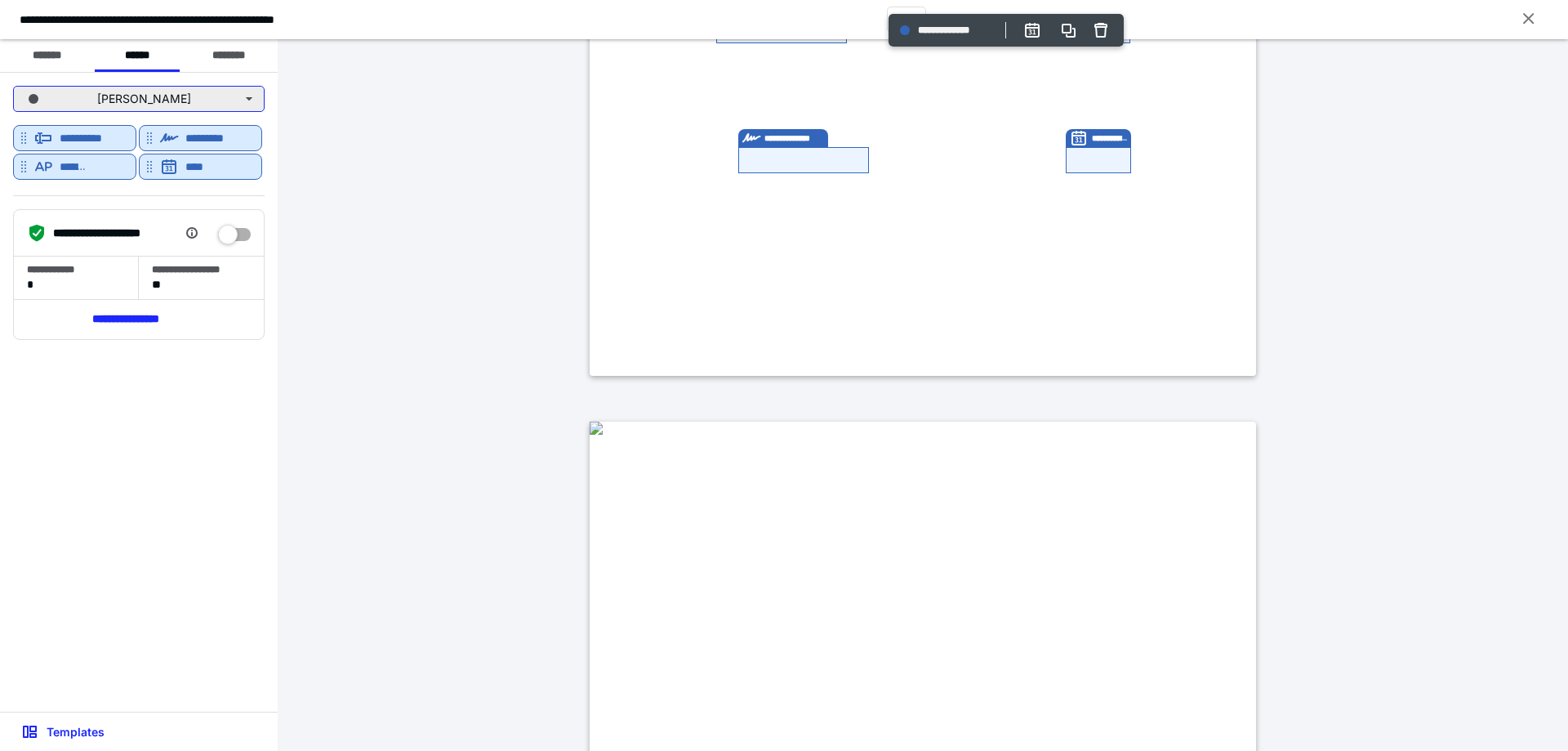click on "Robert Byrnes" at bounding box center [139, 99] 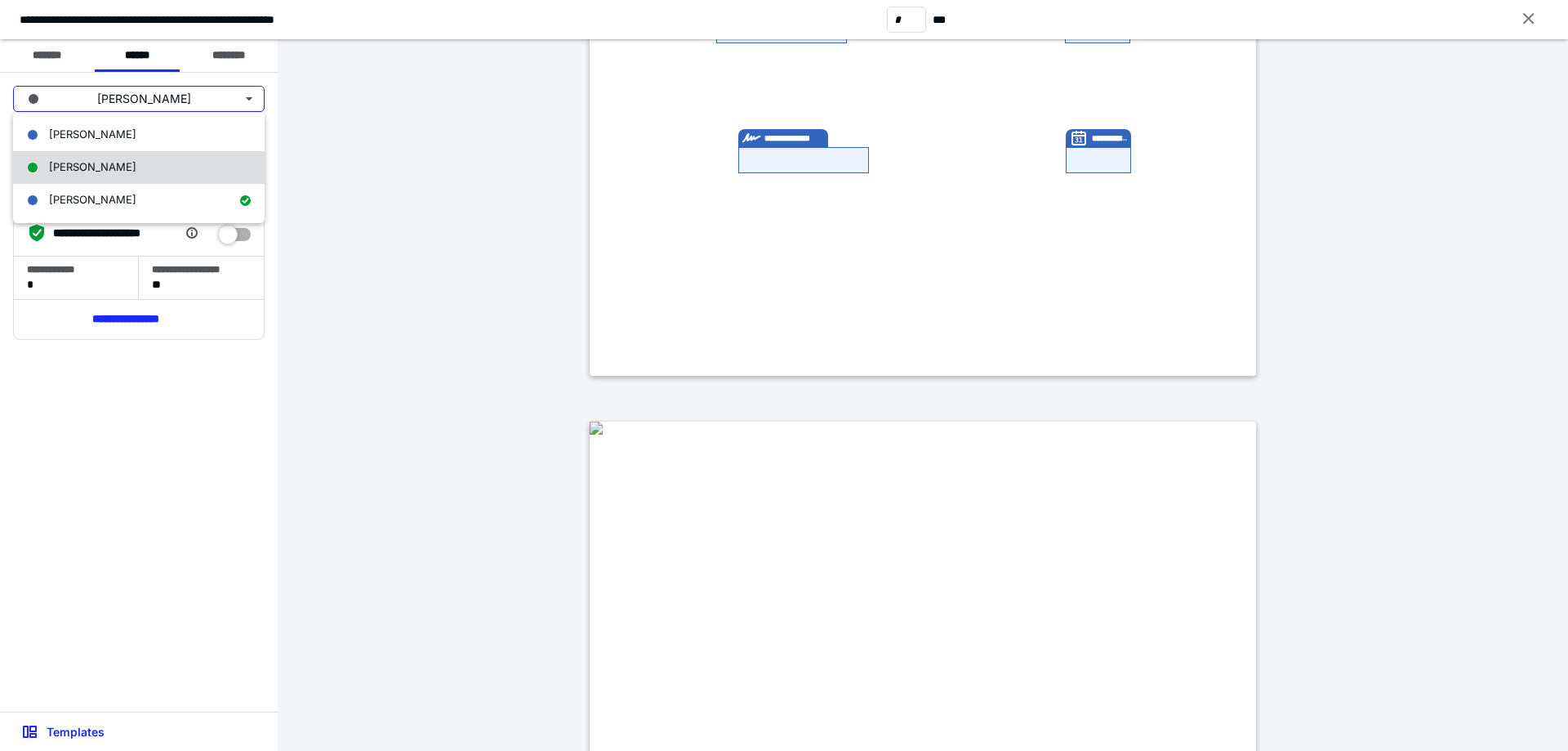 click on "[PERSON_NAME]" at bounding box center (139, 168) 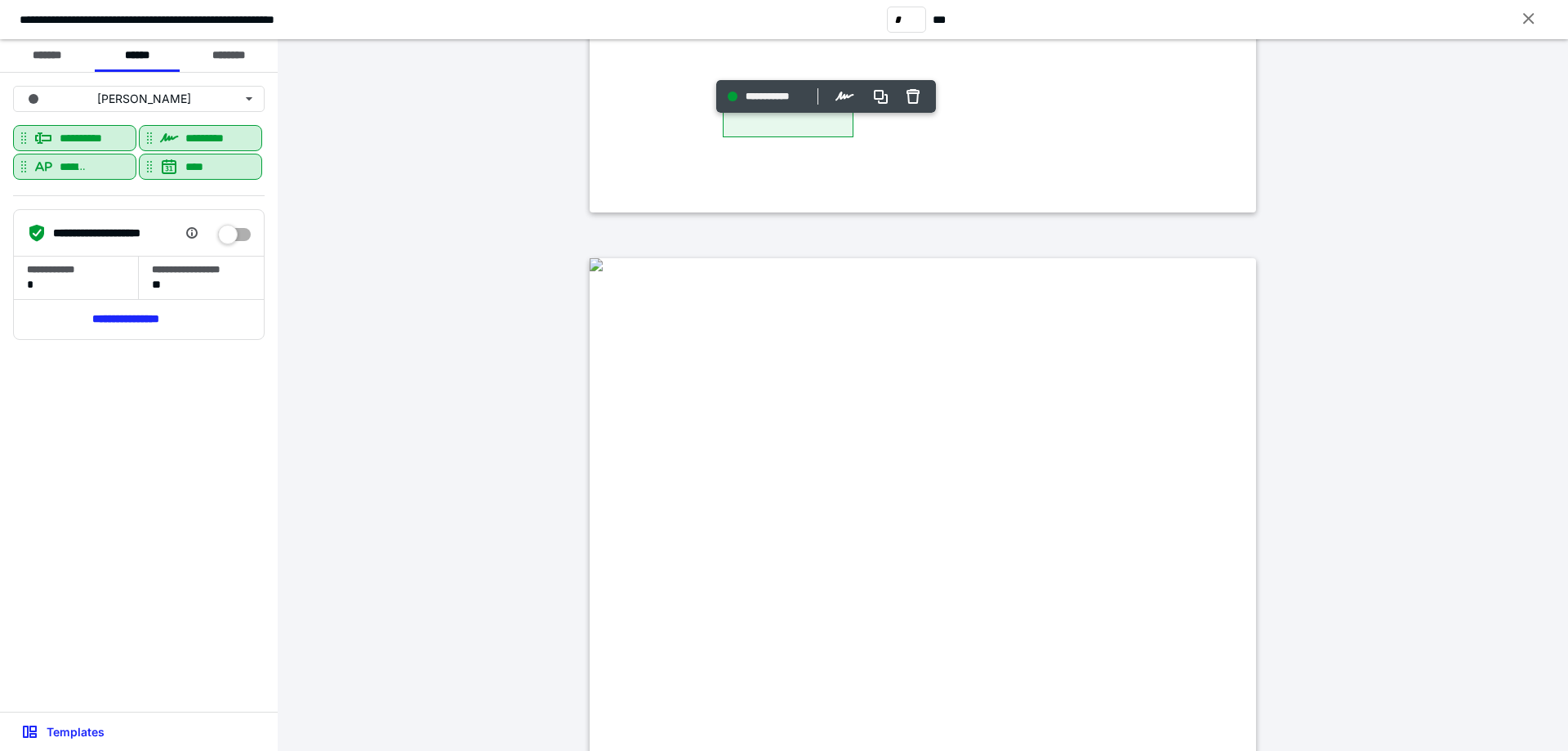 type on "*" 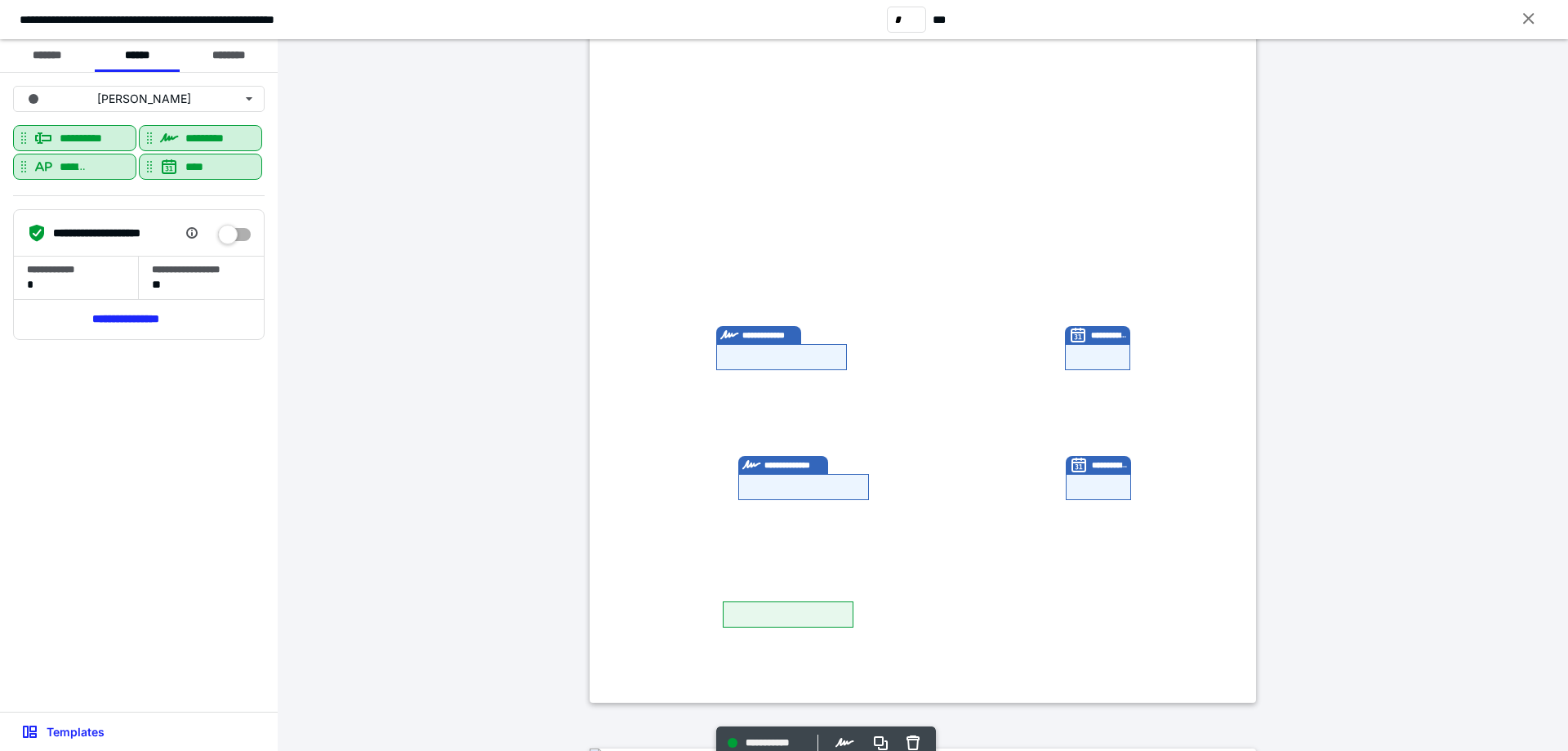 scroll, scrollTop: 0, scrollLeft: 0, axis: both 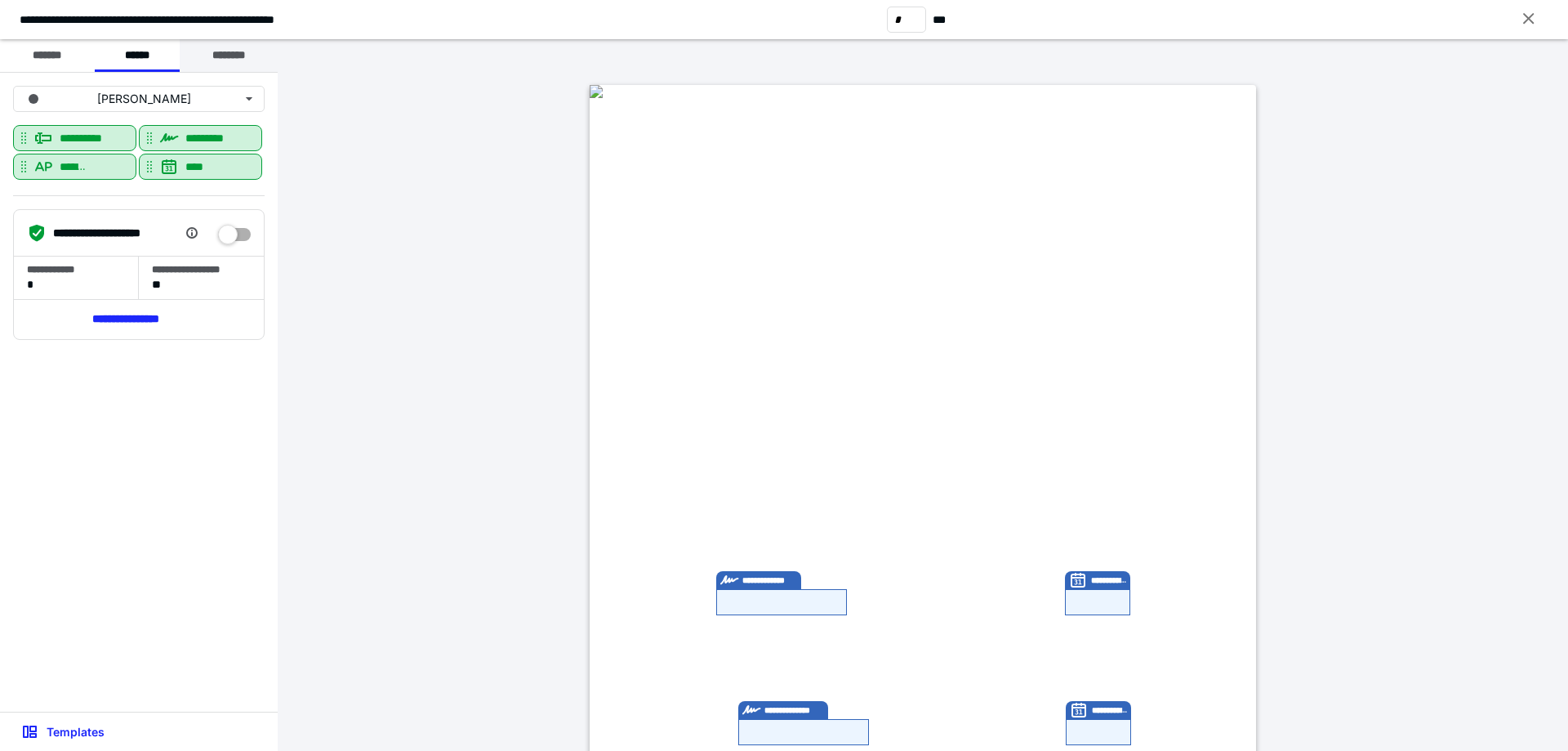 click on "********" at bounding box center (229, 56) 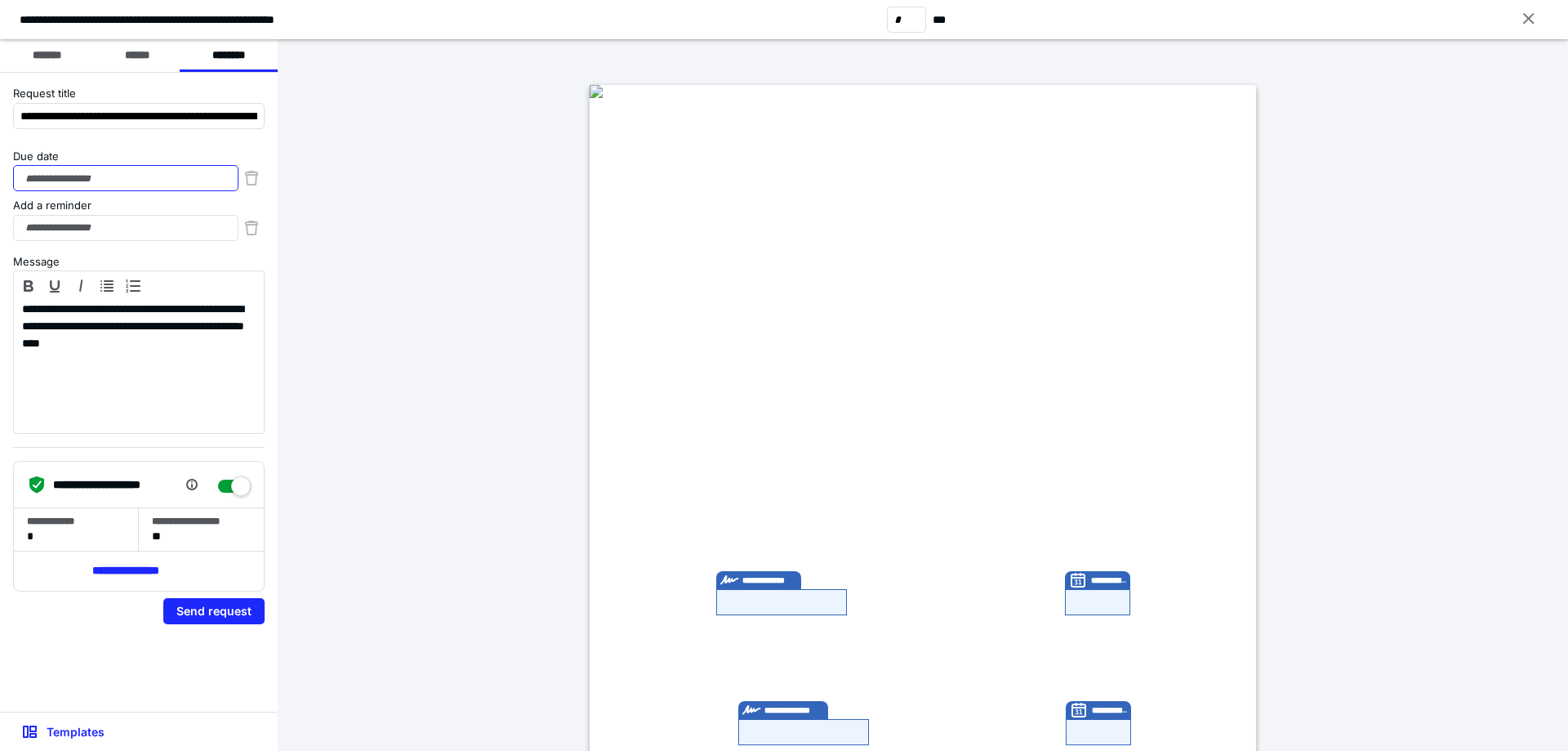 click on "Due date" at bounding box center [126, 178] 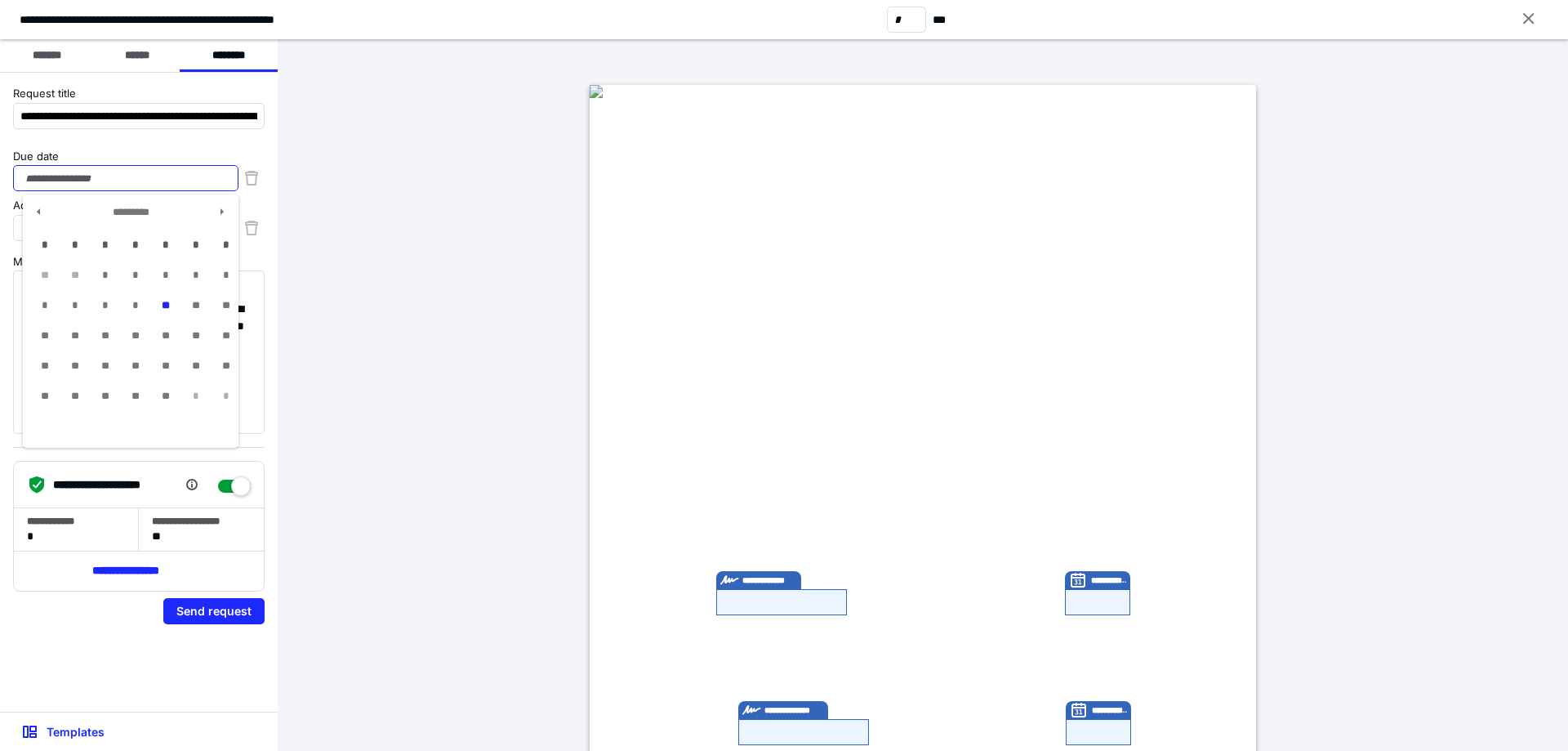 click on "**" at bounding box center (195, 306) 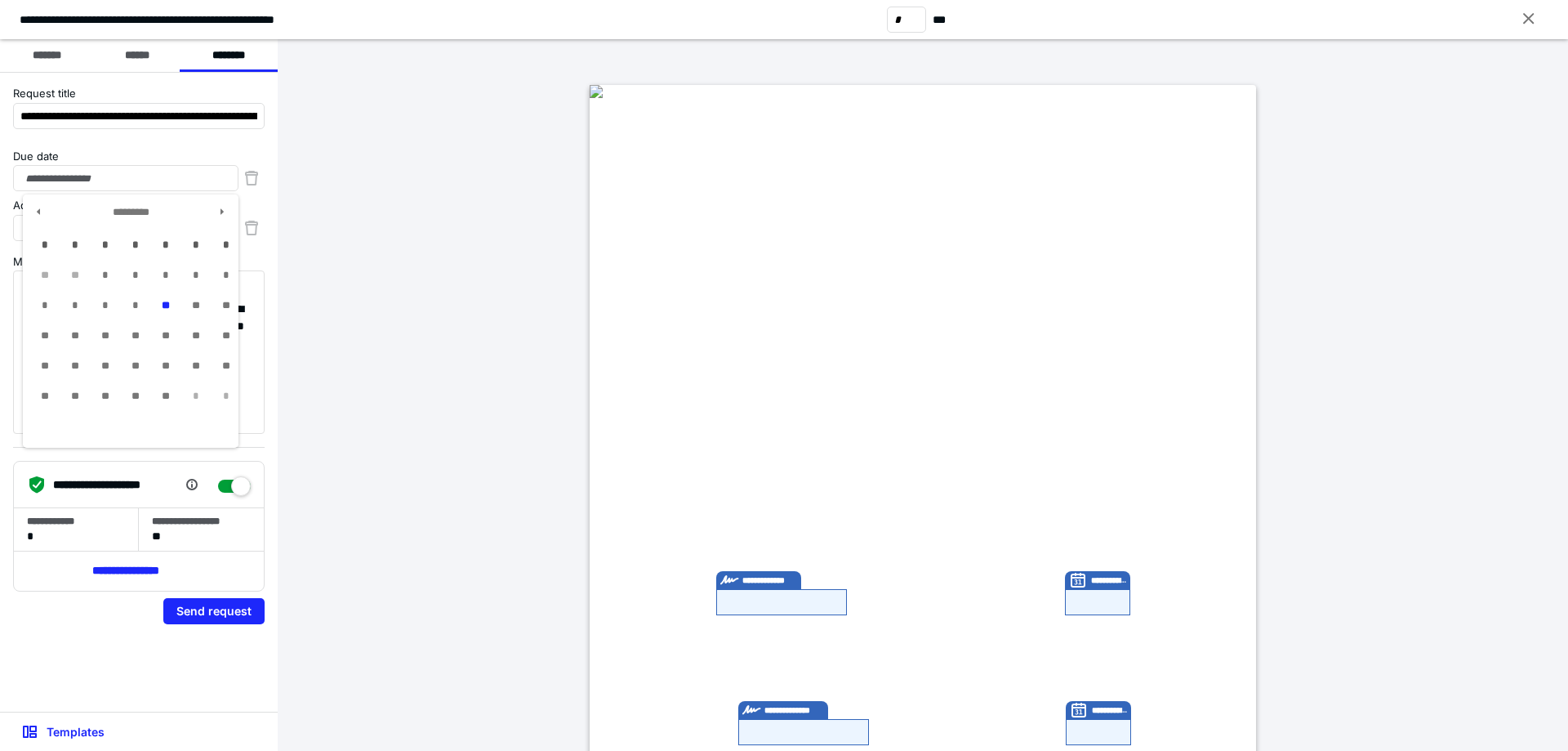 type on "**********" 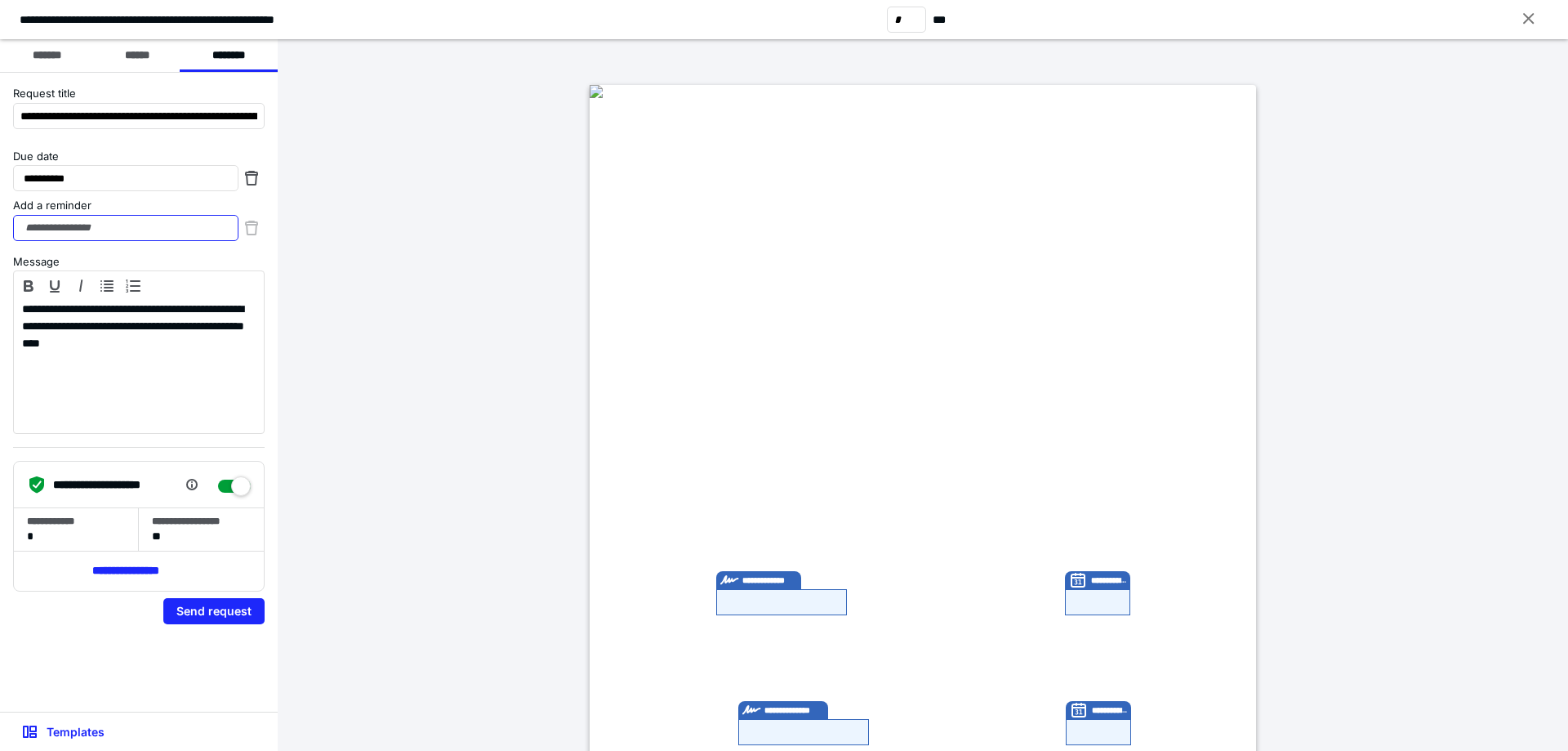click on "Add a reminder" at bounding box center (126, 228) 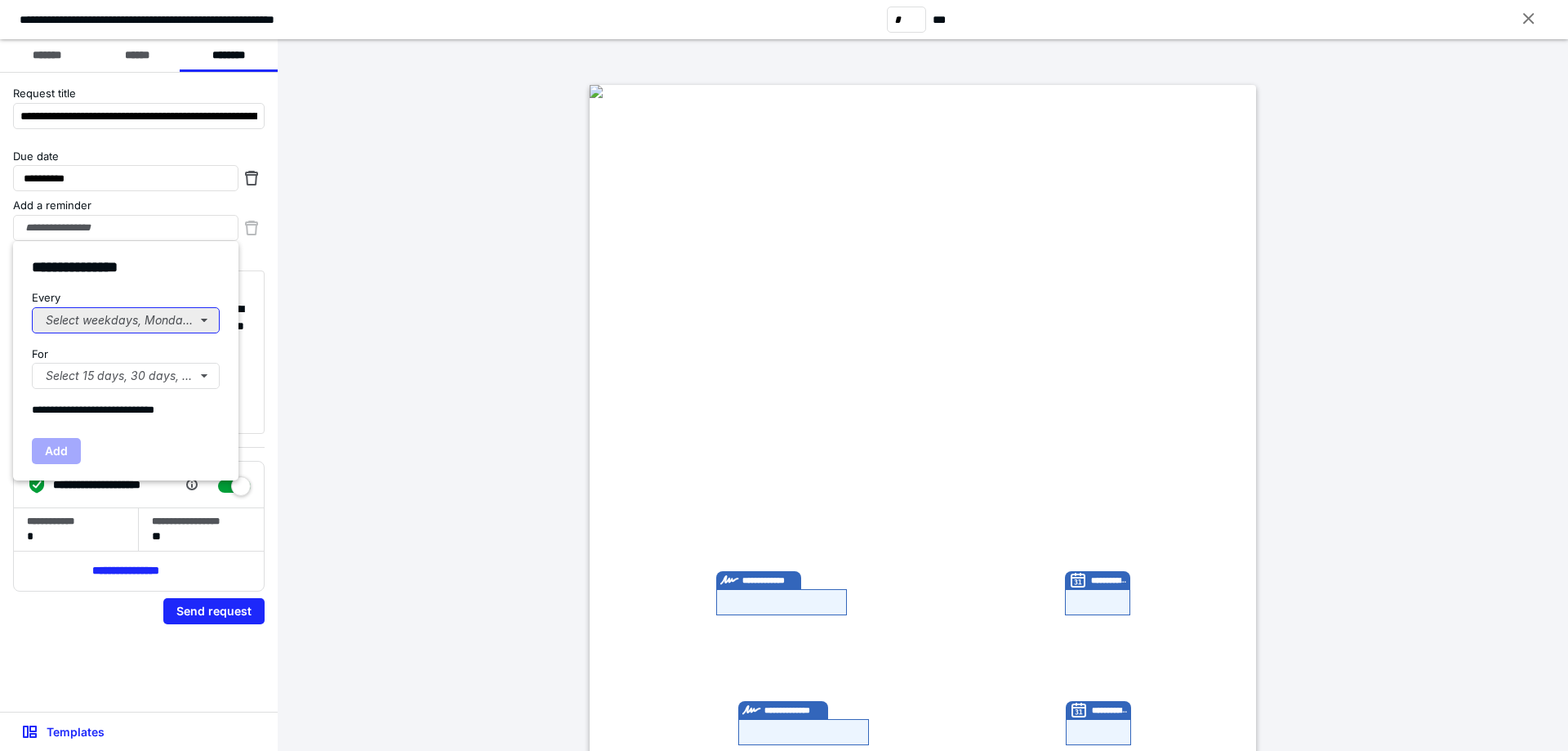click on "Select weekdays, Mondays, or Tues..." at bounding box center [126, 320] 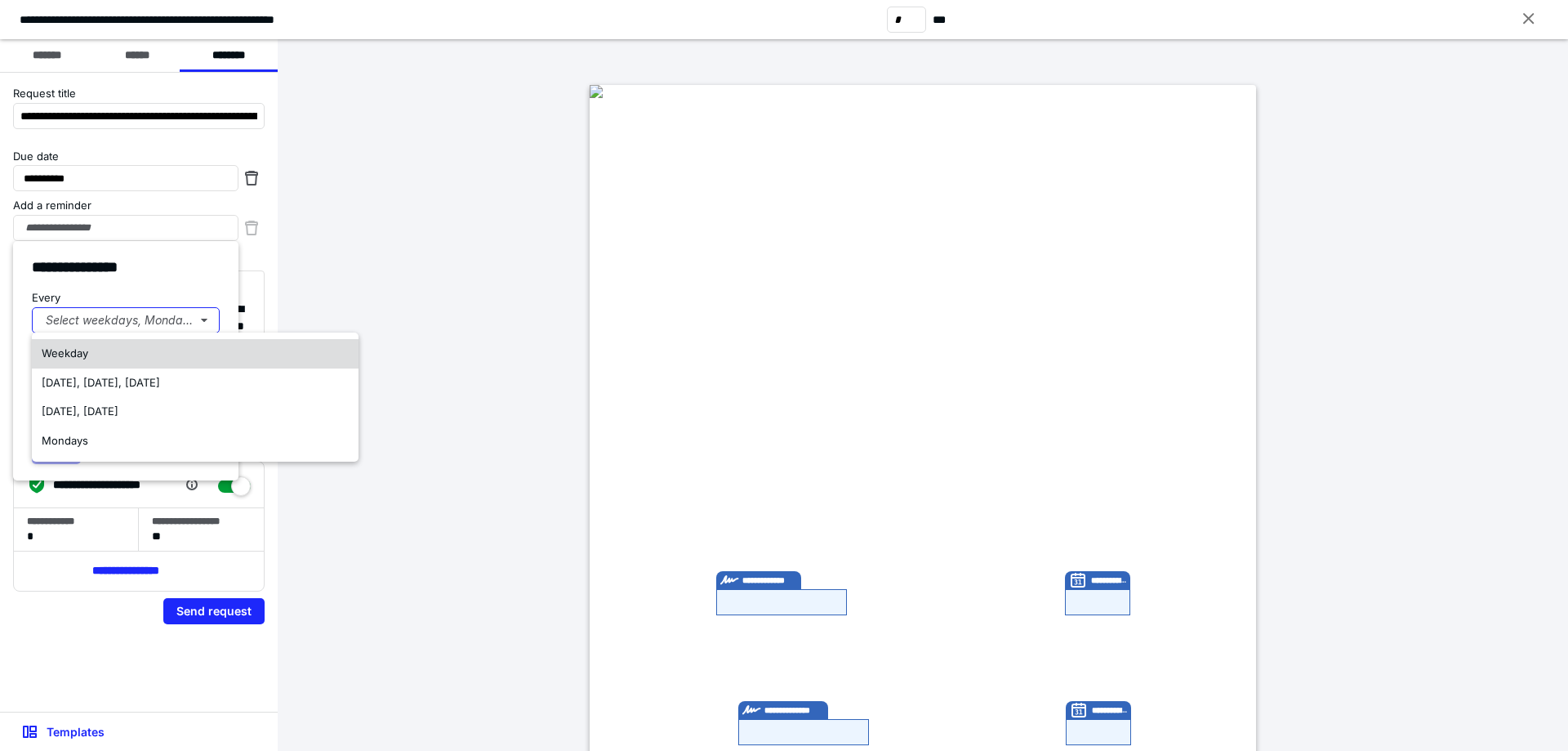 click on "Weekday" at bounding box center [195, 354] 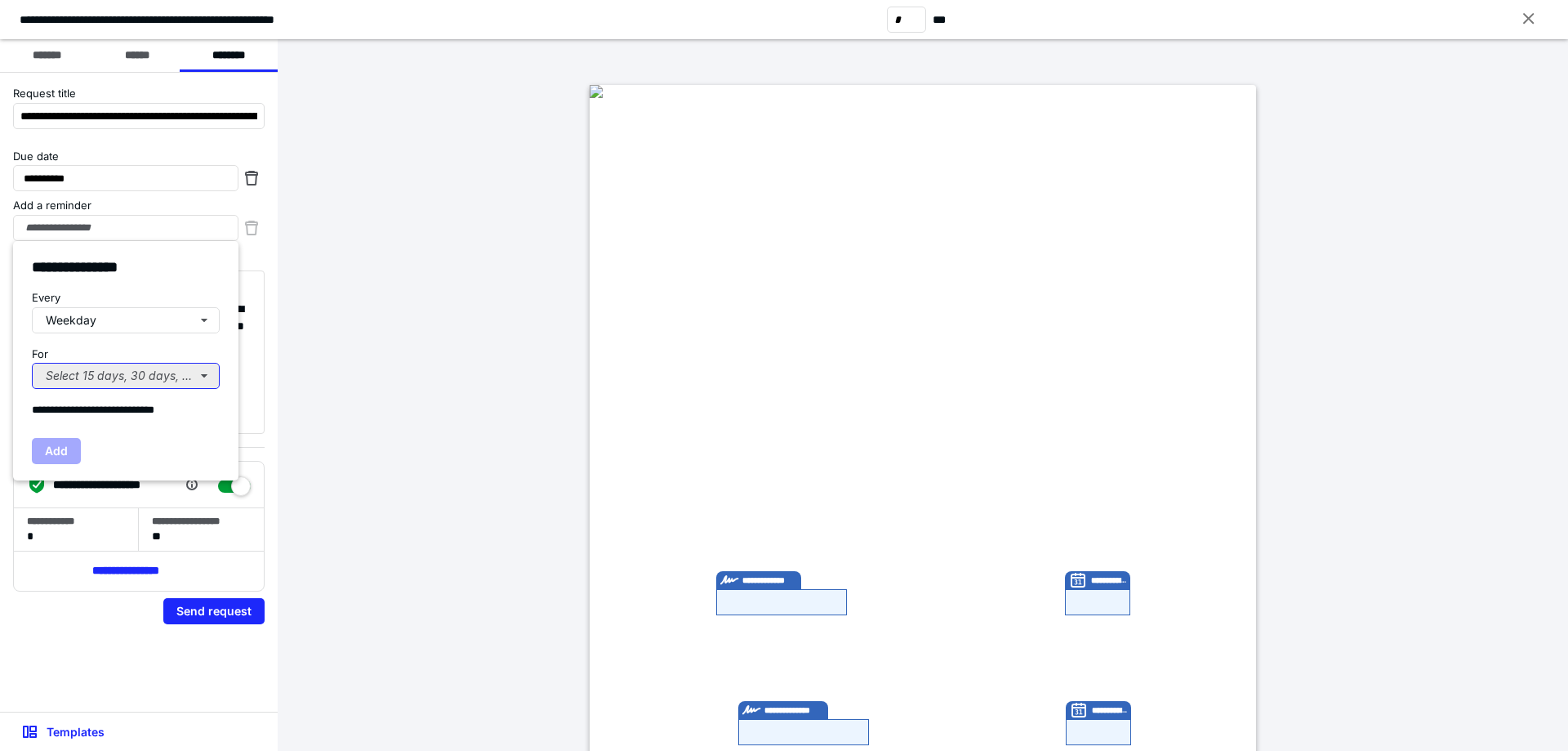 drag, startPoint x: 116, startPoint y: 375, endPoint x: 124, endPoint y: 378, distance: 8.544004 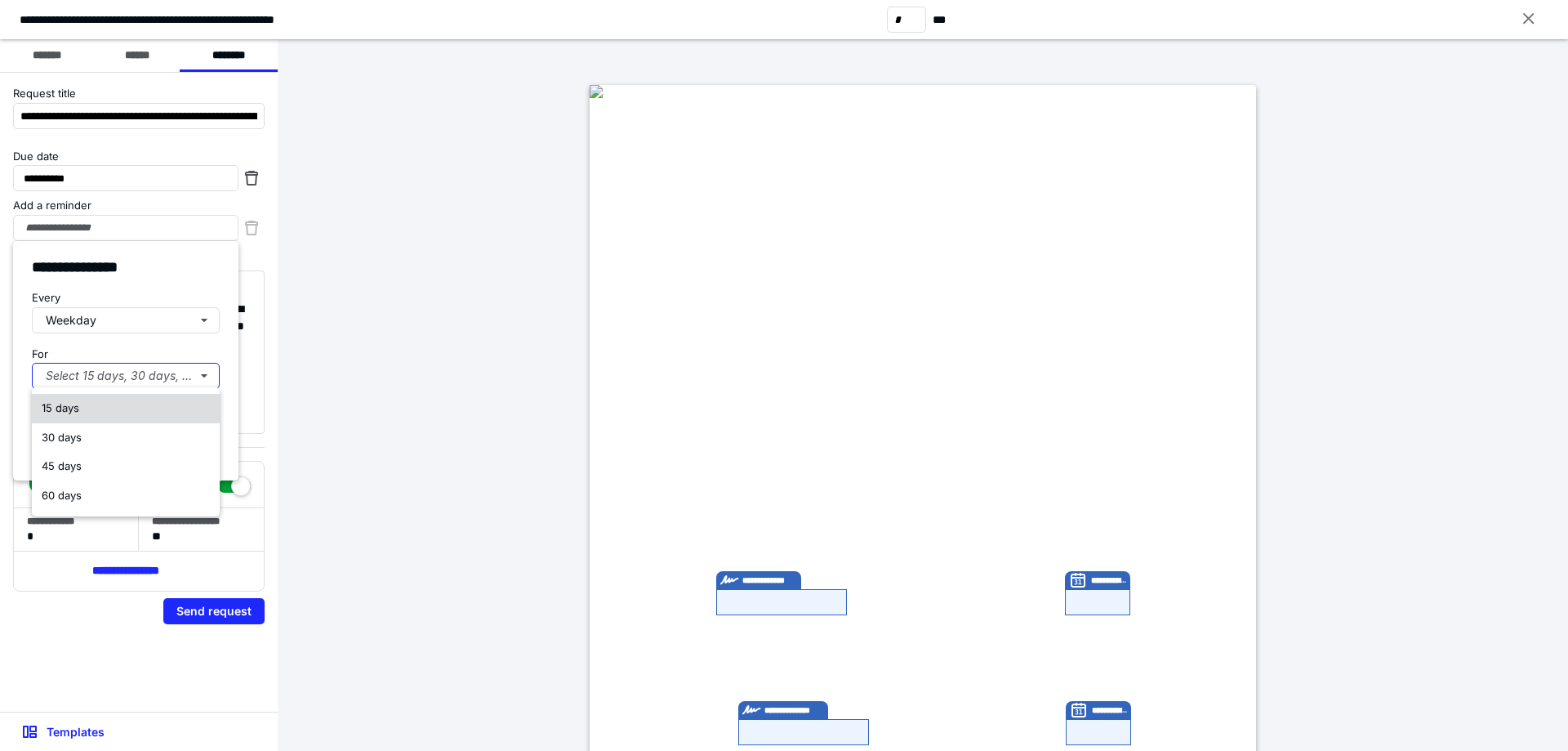click on "15 days" at bounding box center [126, 409] 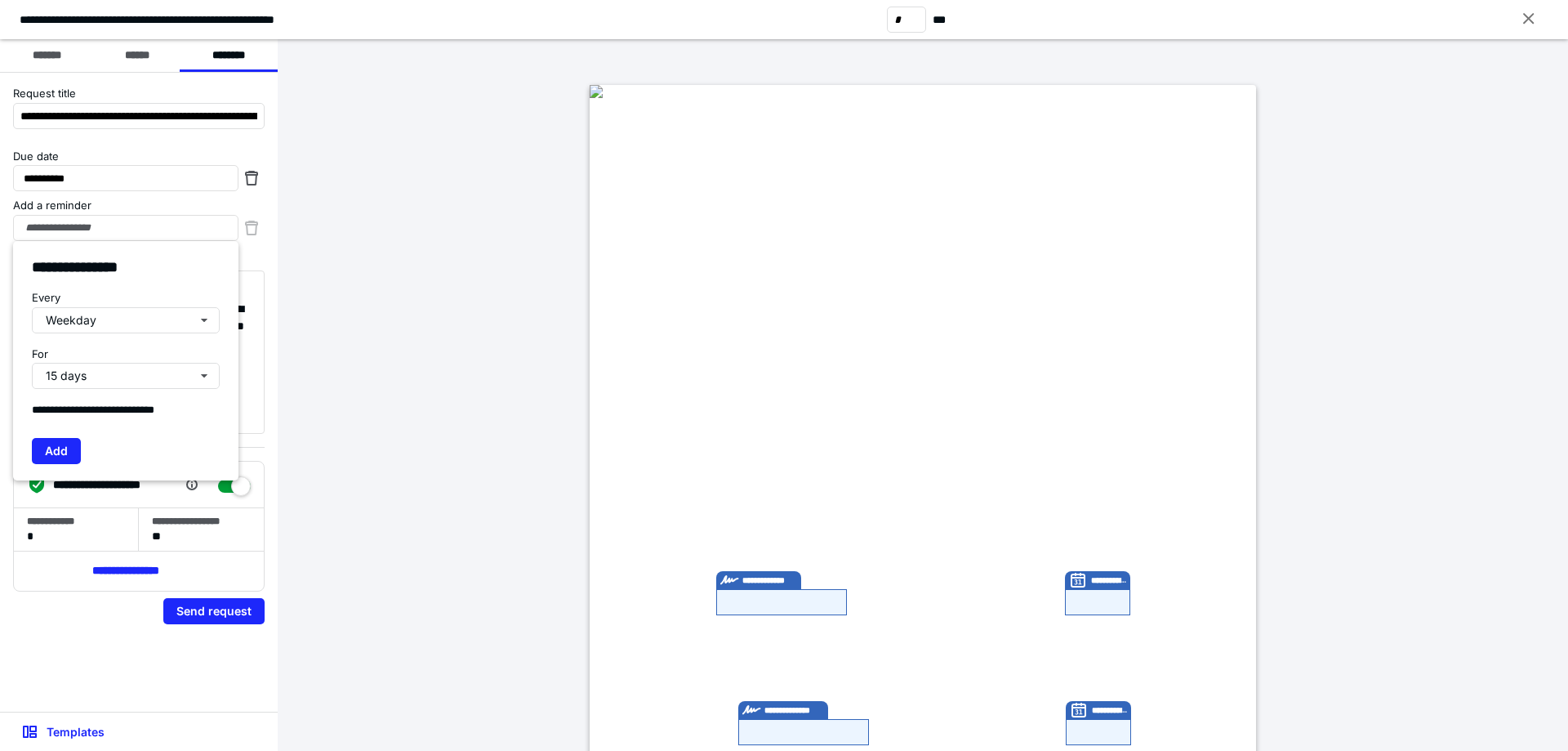 drag, startPoint x: 59, startPoint y: 445, endPoint x: 83, endPoint y: 448, distance: 24.186773 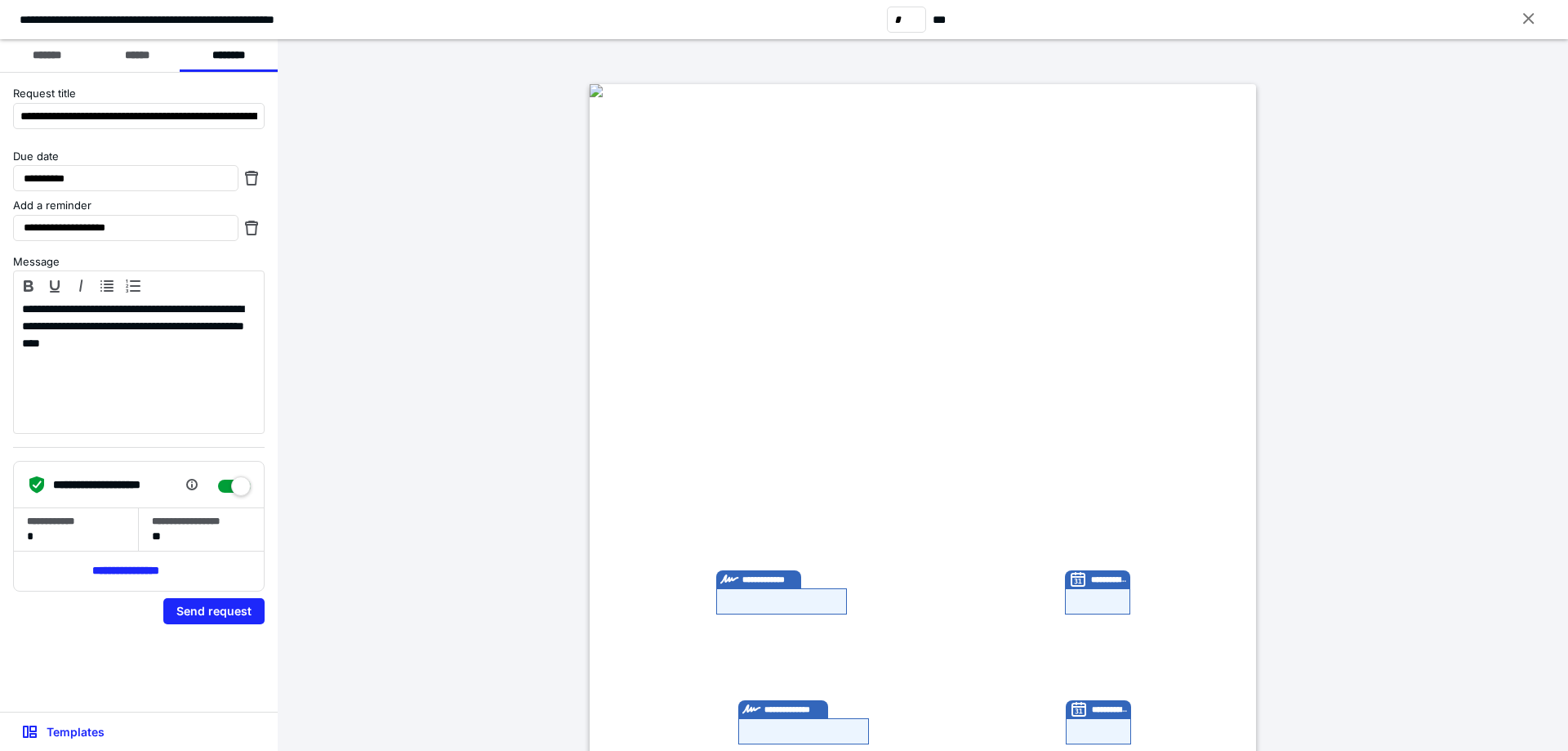 scroll, scrollTop: 0, scrollLeft: 0, axis: both 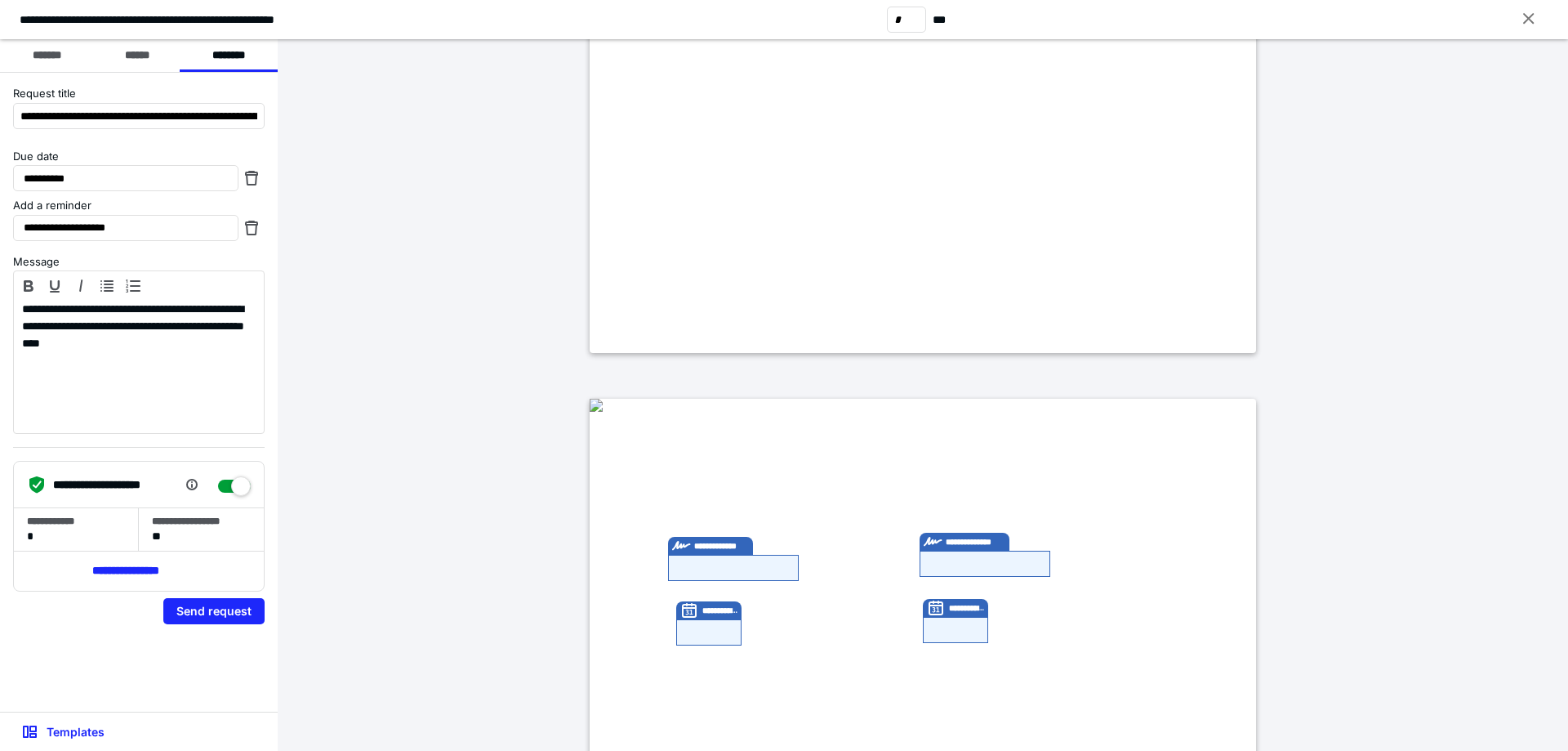 type on "*" 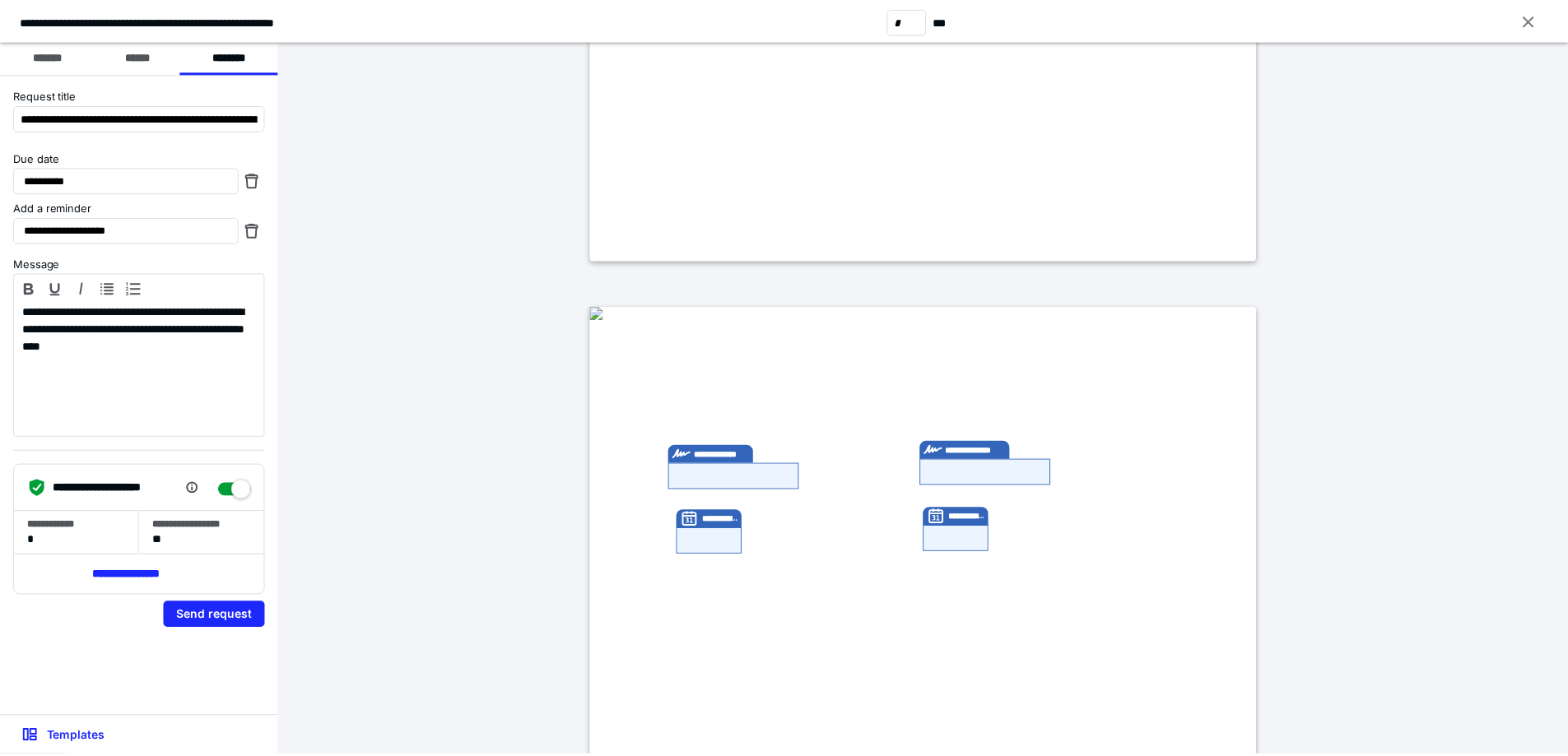 scroll, scrollTop: 6334, scrollLeft: 0, axis: vertical 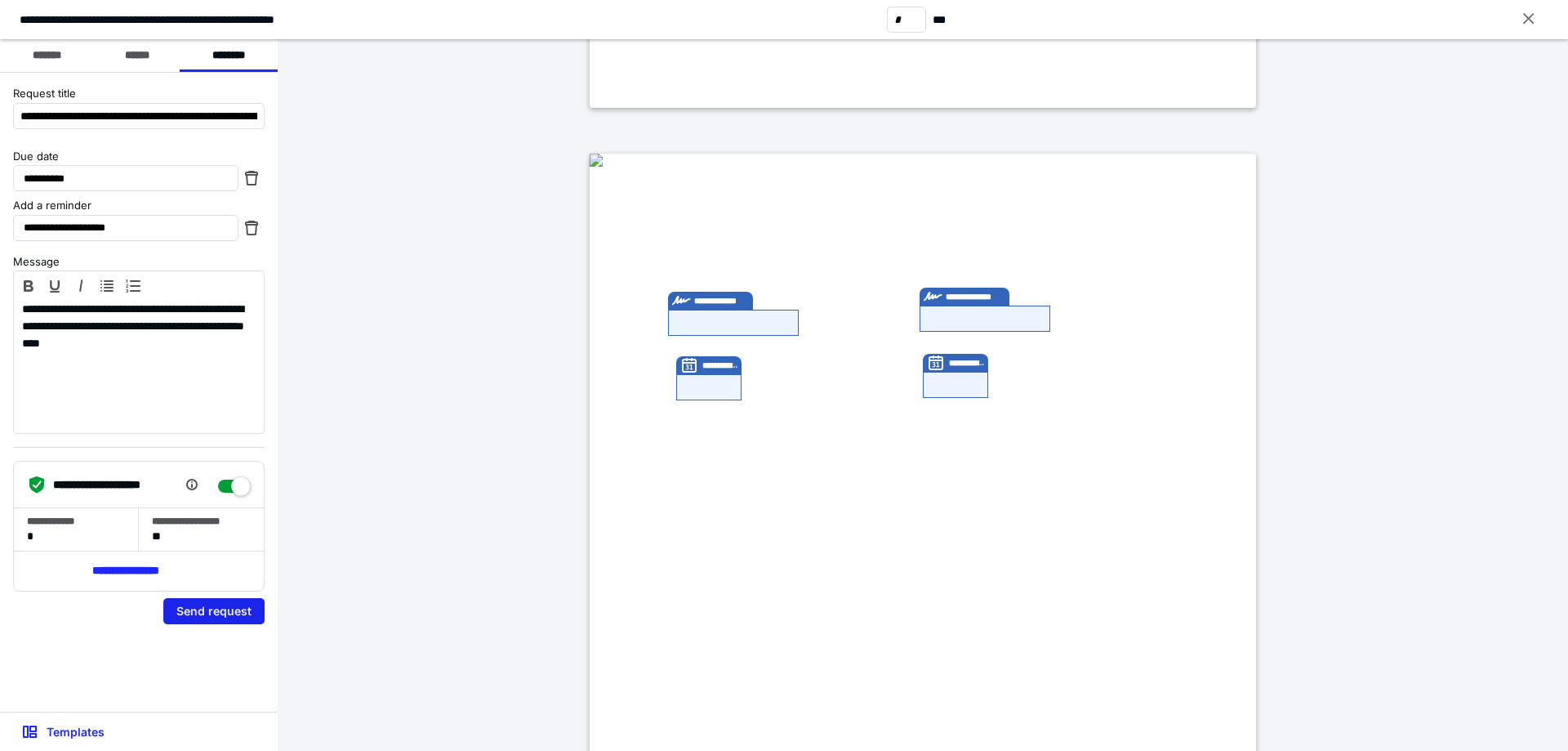 click on "Send request" at bounding box center [214, 611] 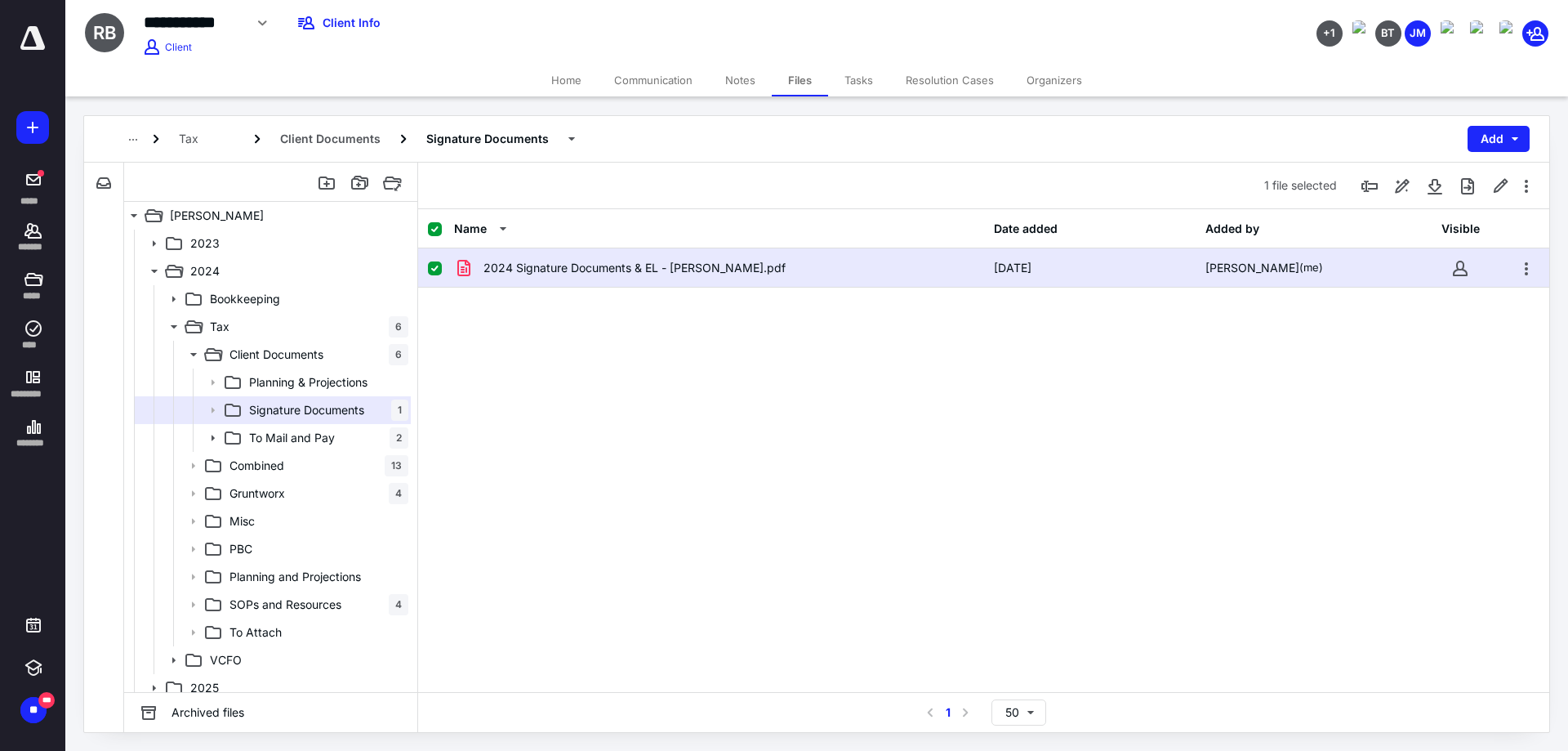 click on "Tasks" at bounding box center (858, 80) 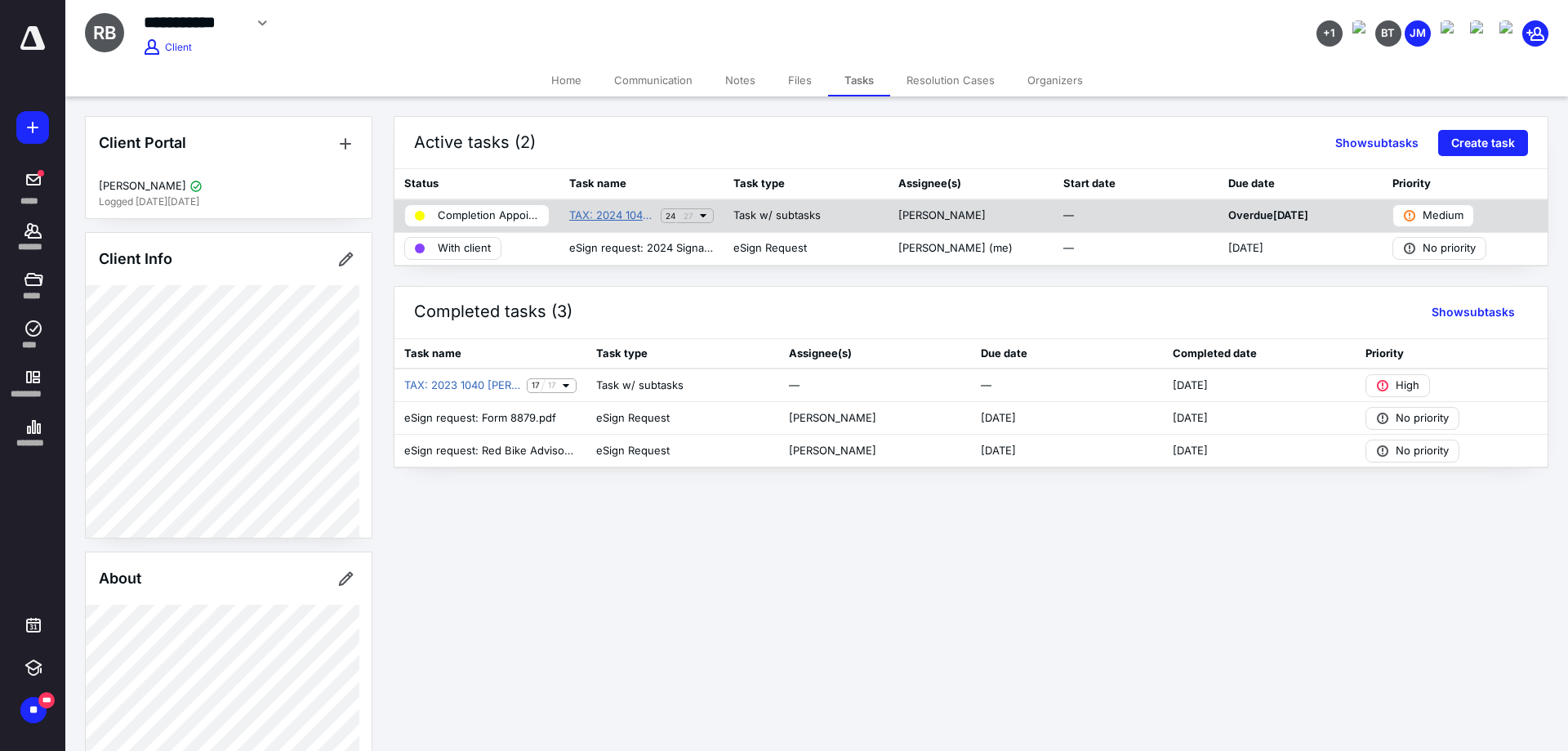 click on "TAX: 2024 1040 Ryan Byrnes  Individual Income Tax Preparation" at bounding box center (612, 216) 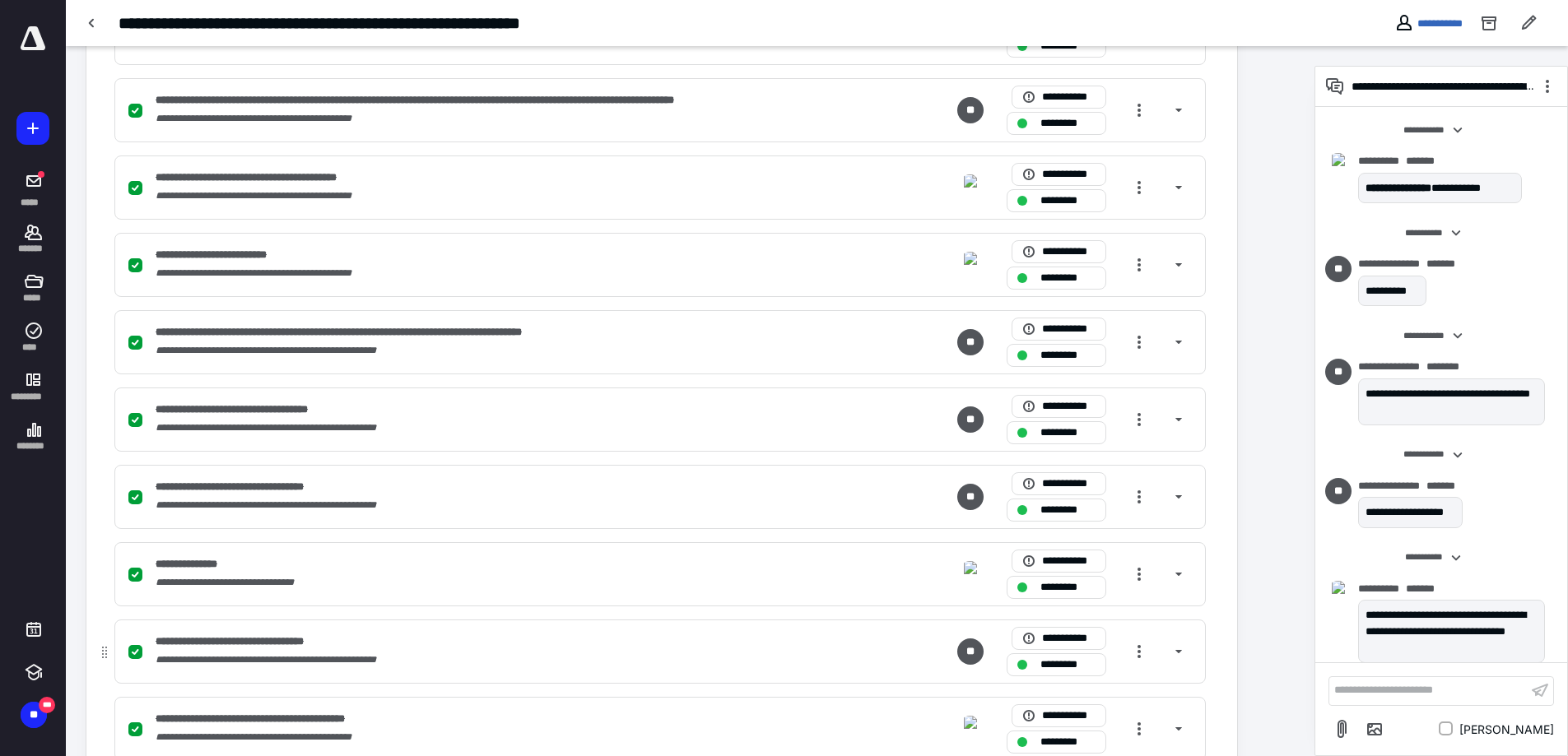 scroll, scrollTop: 1208, scrollLeft: 0, axis: vertical 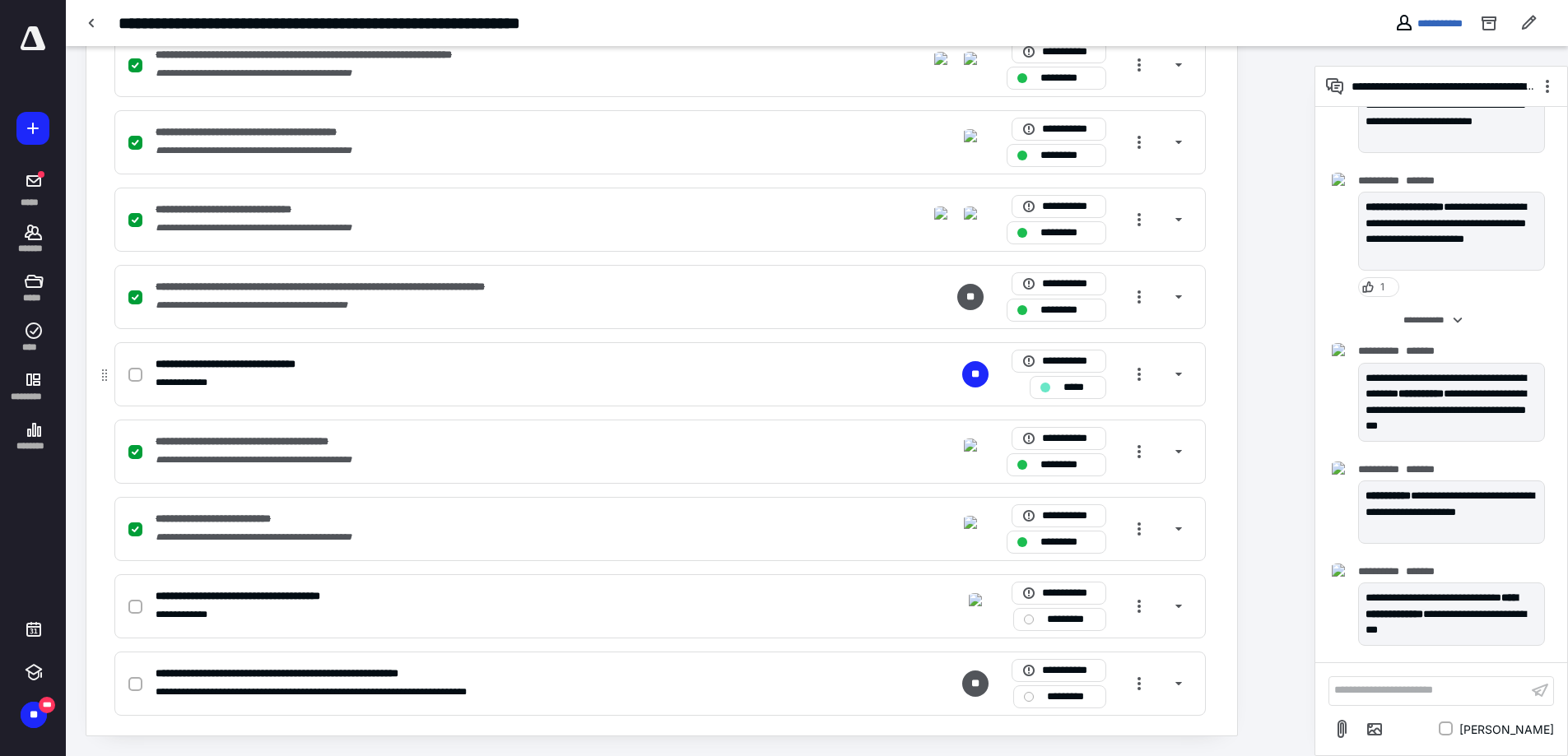 click on "**********" at bounding box center (660, 374) 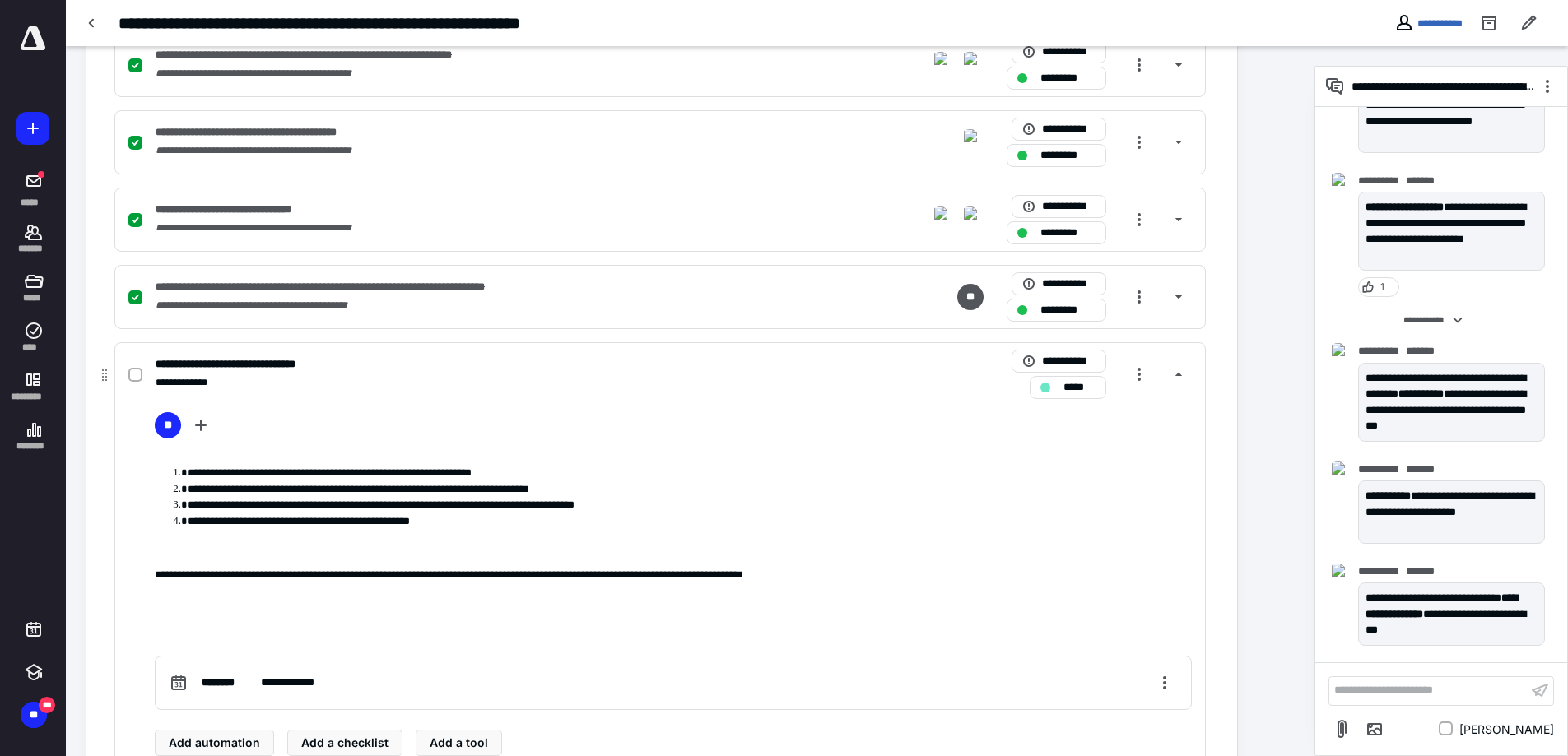 click on "*****" at bounding box center [1068, 387] 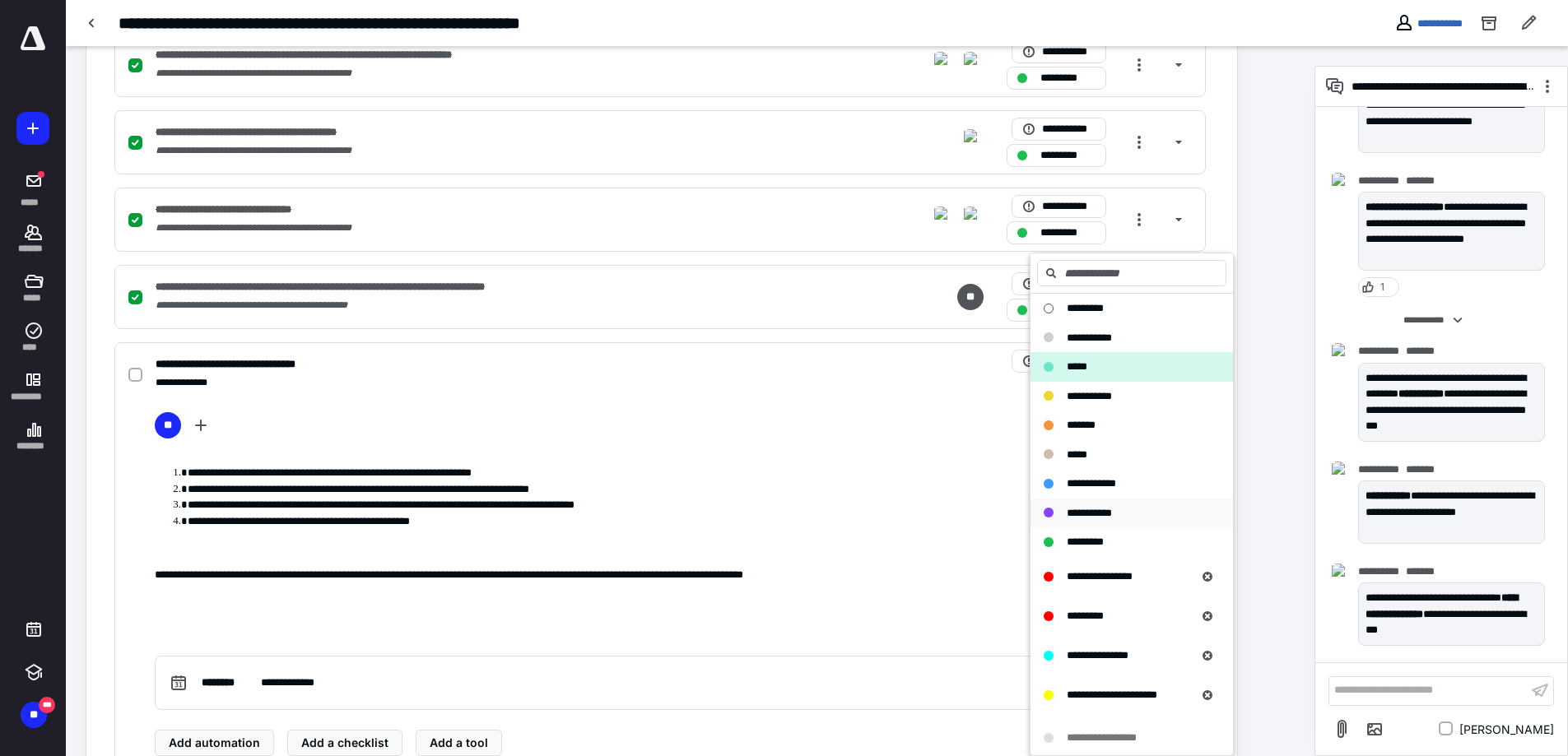 click on "**********" at bounding box center [1089, 513] 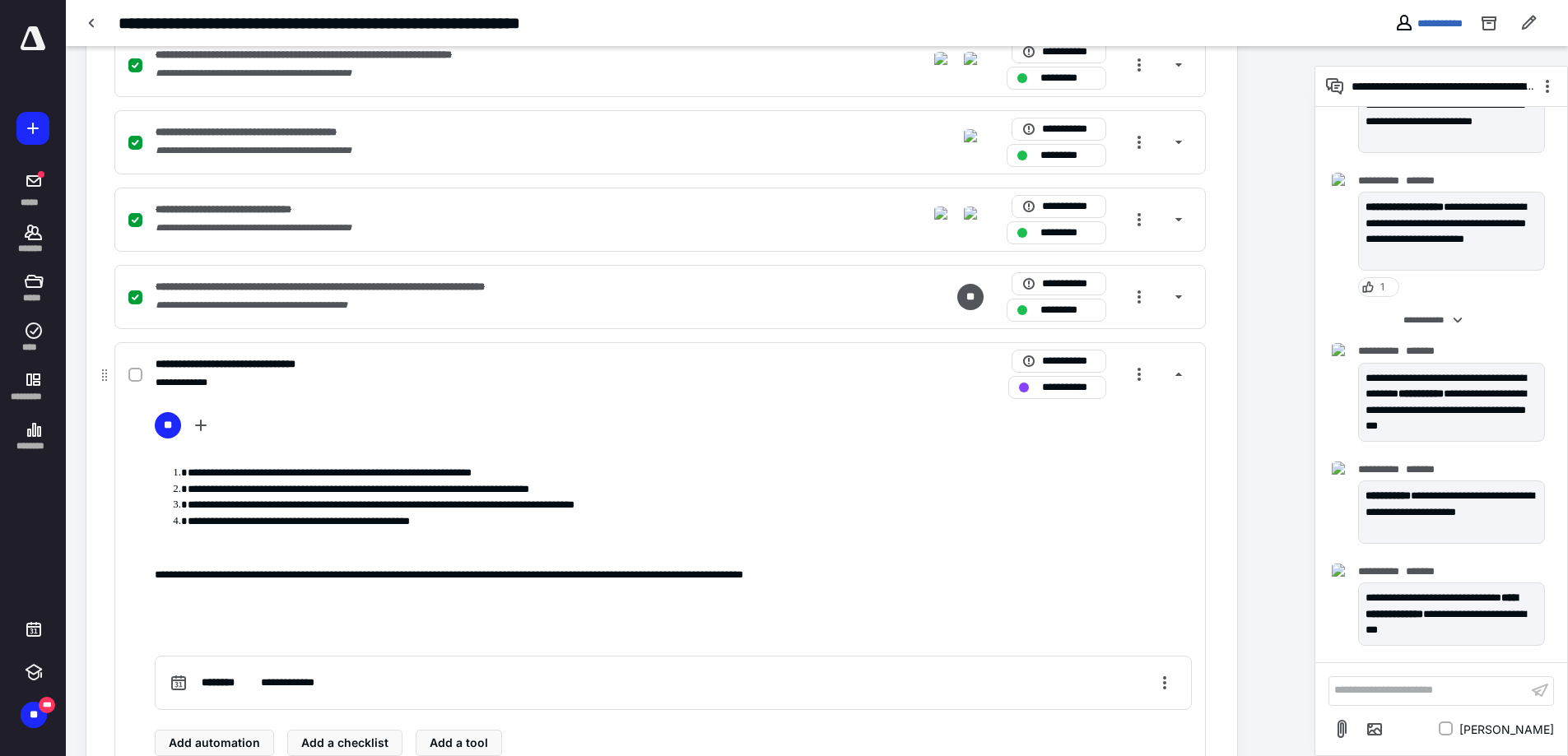 click on "**" at bounding box center (673, 429) 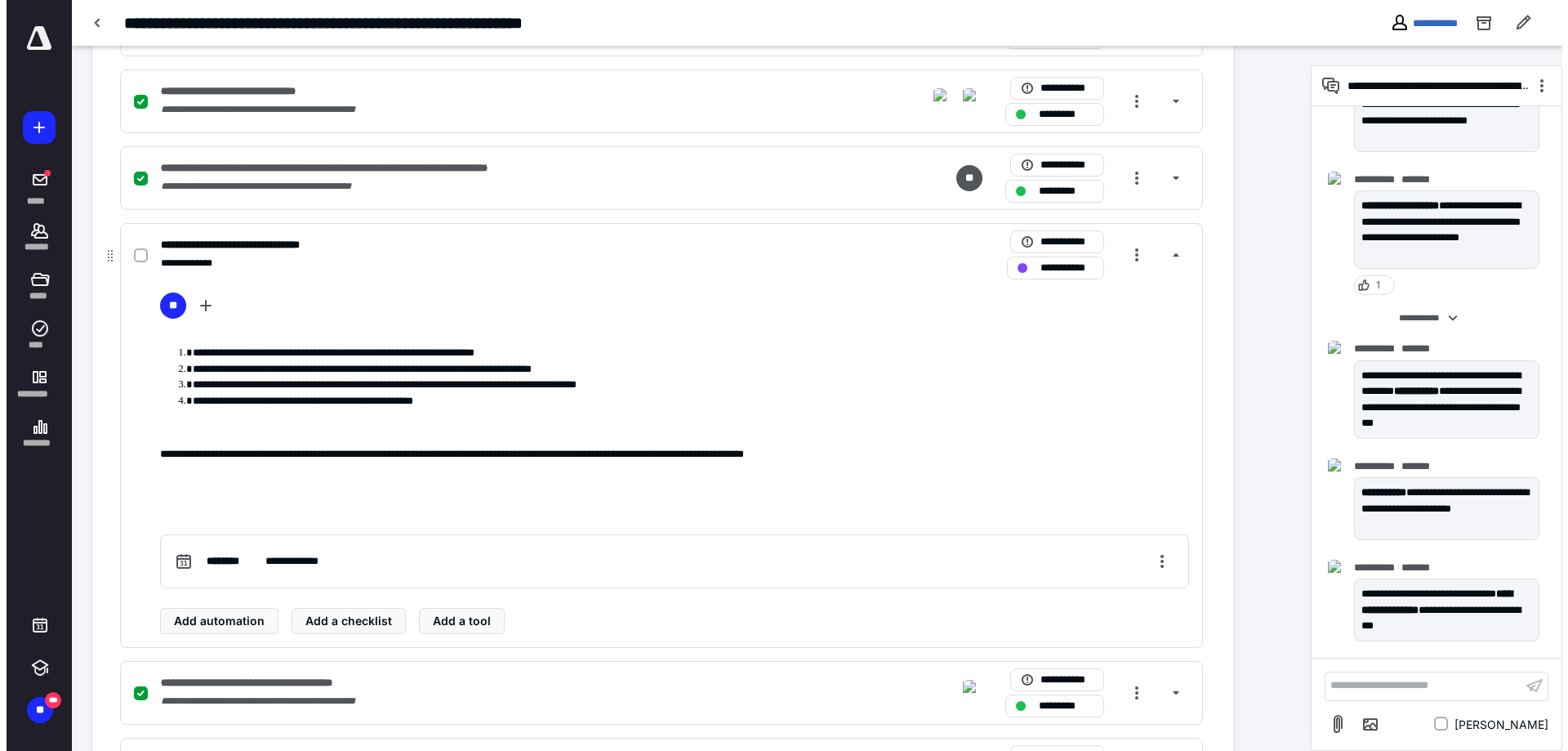 scroll, scrollTop: 2067, scrollLeft: 0, axis: vertical 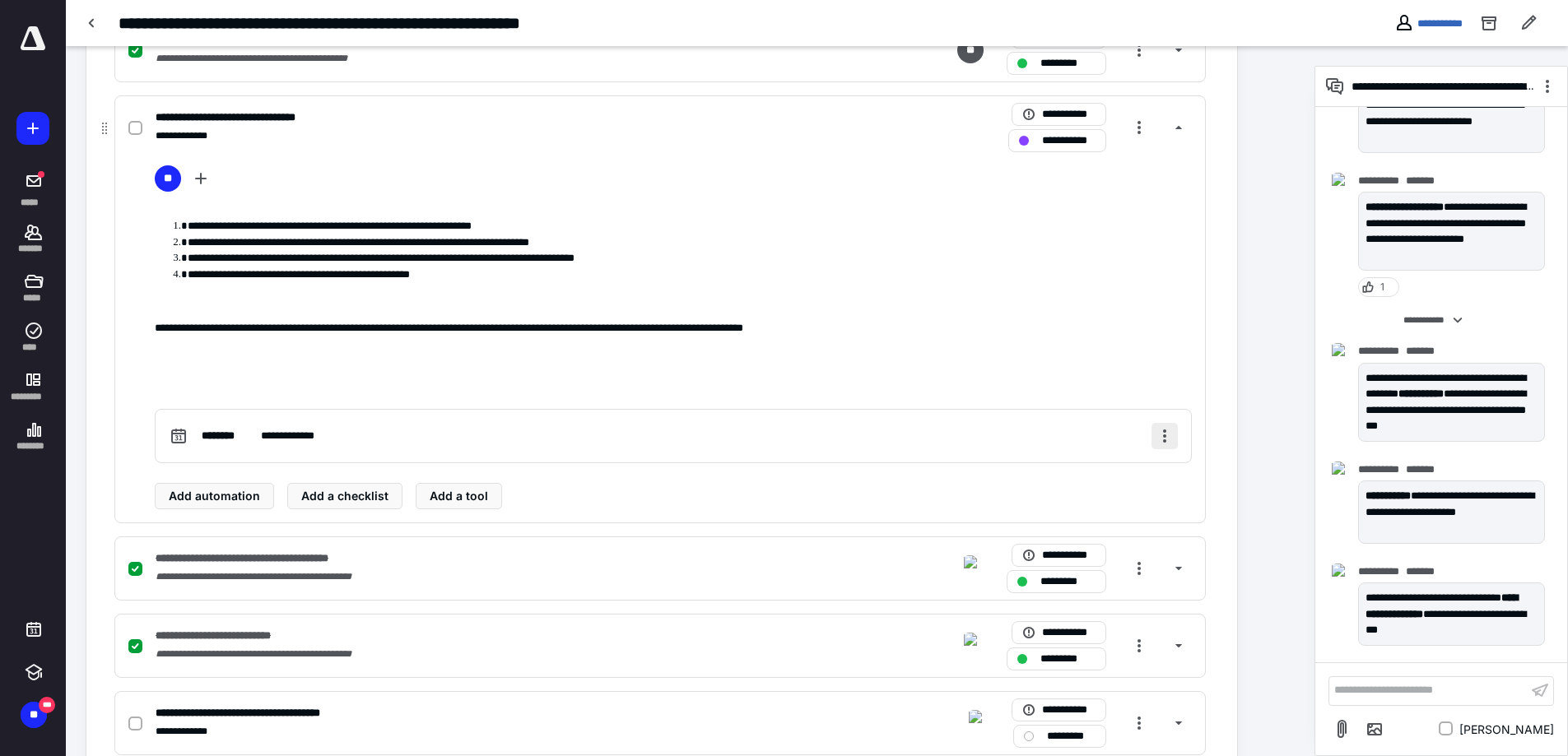 click at bounding box center [1165, 436] 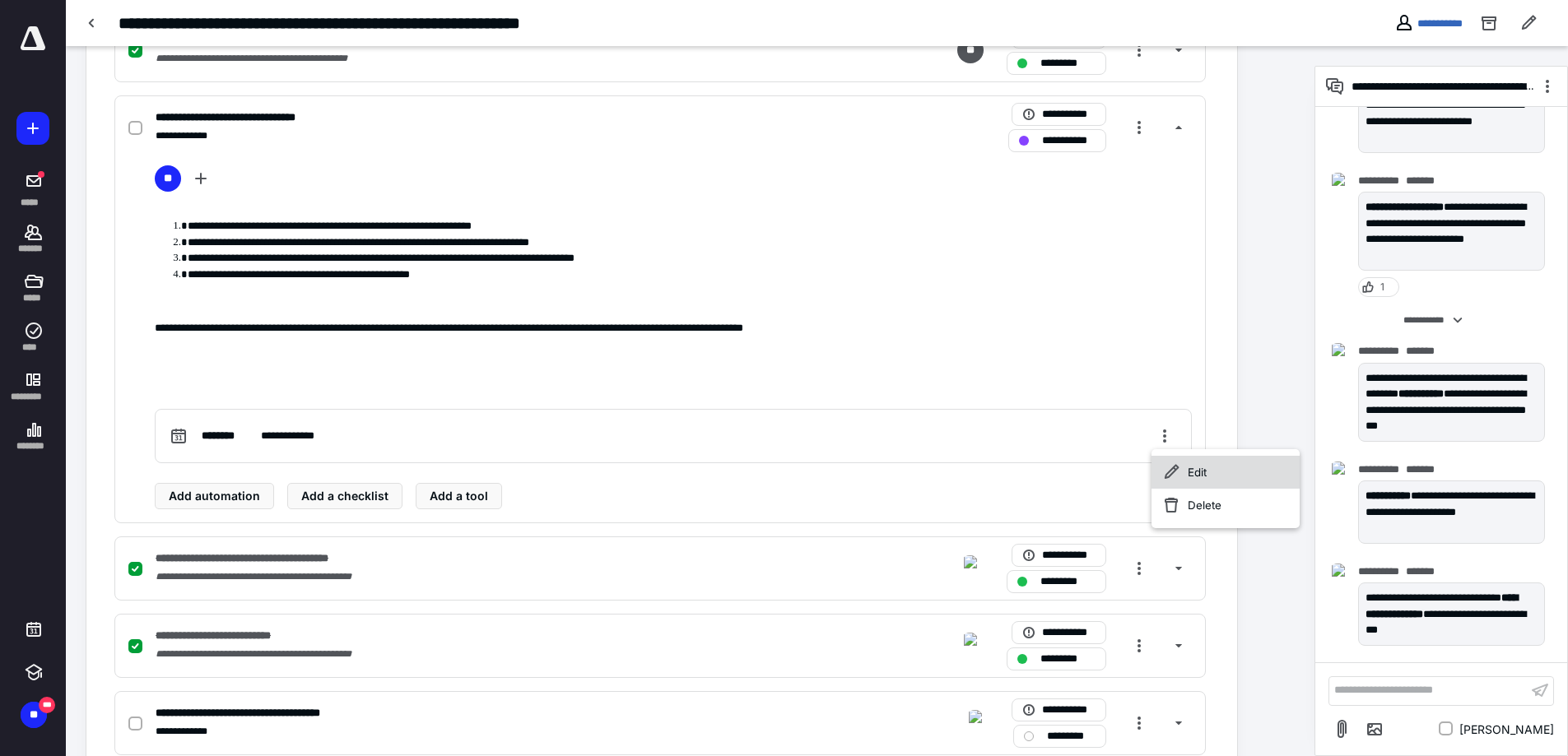 click on "Edit" at bounding box center (1226, 472) 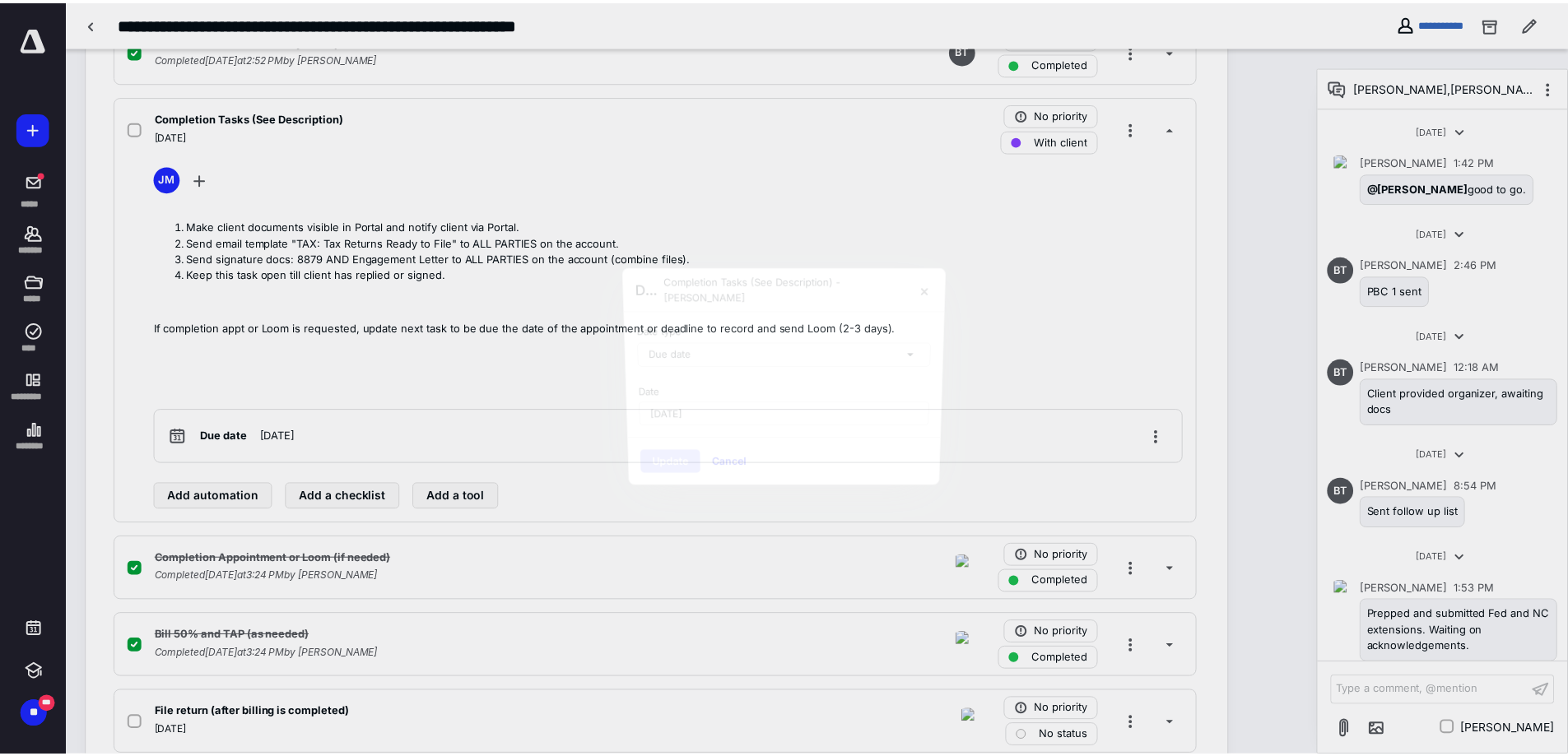 scroll, scrollTop: 2156, scrollLeft: 0, axis: vertical 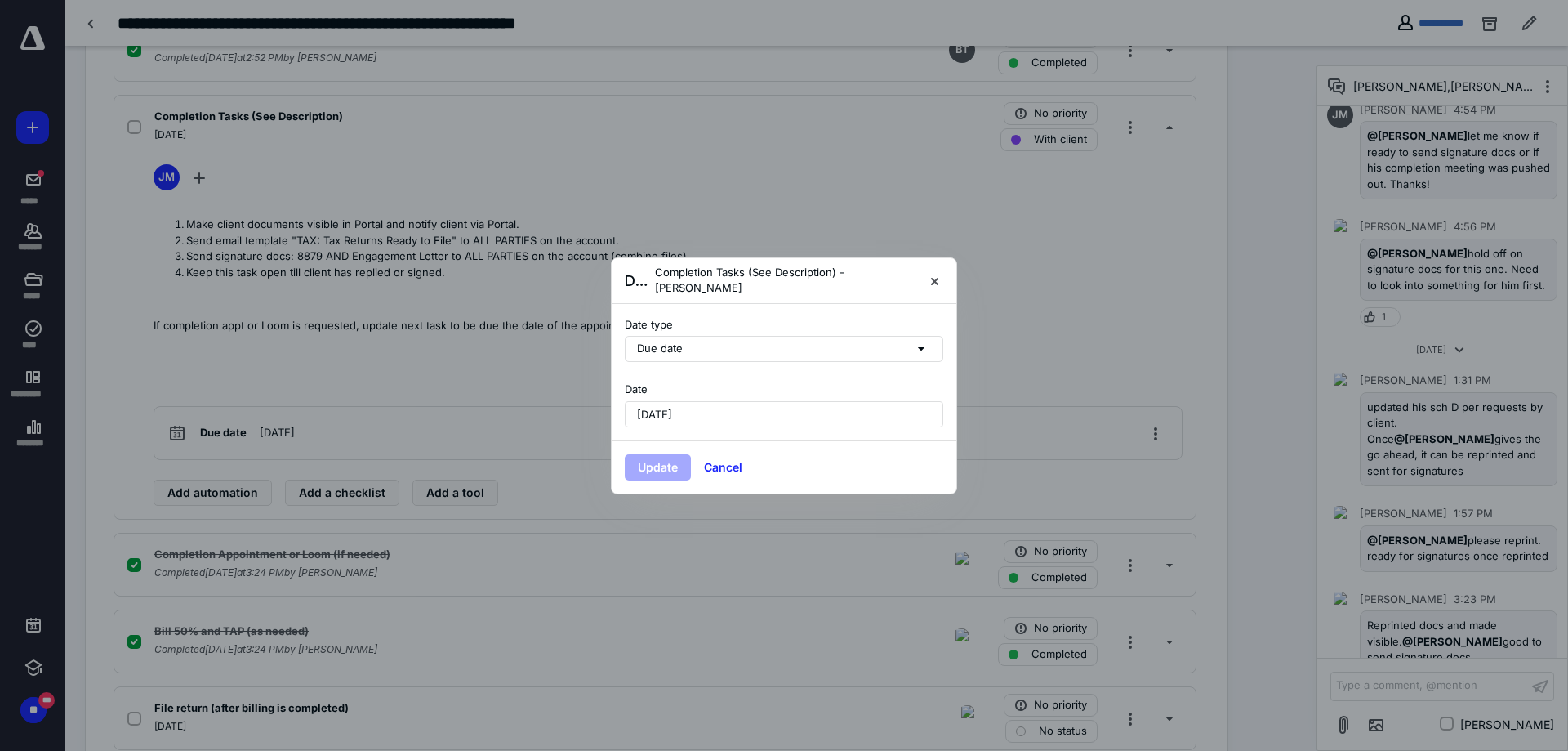 click on "July 10, 2025" at bounding box center [784, 414] 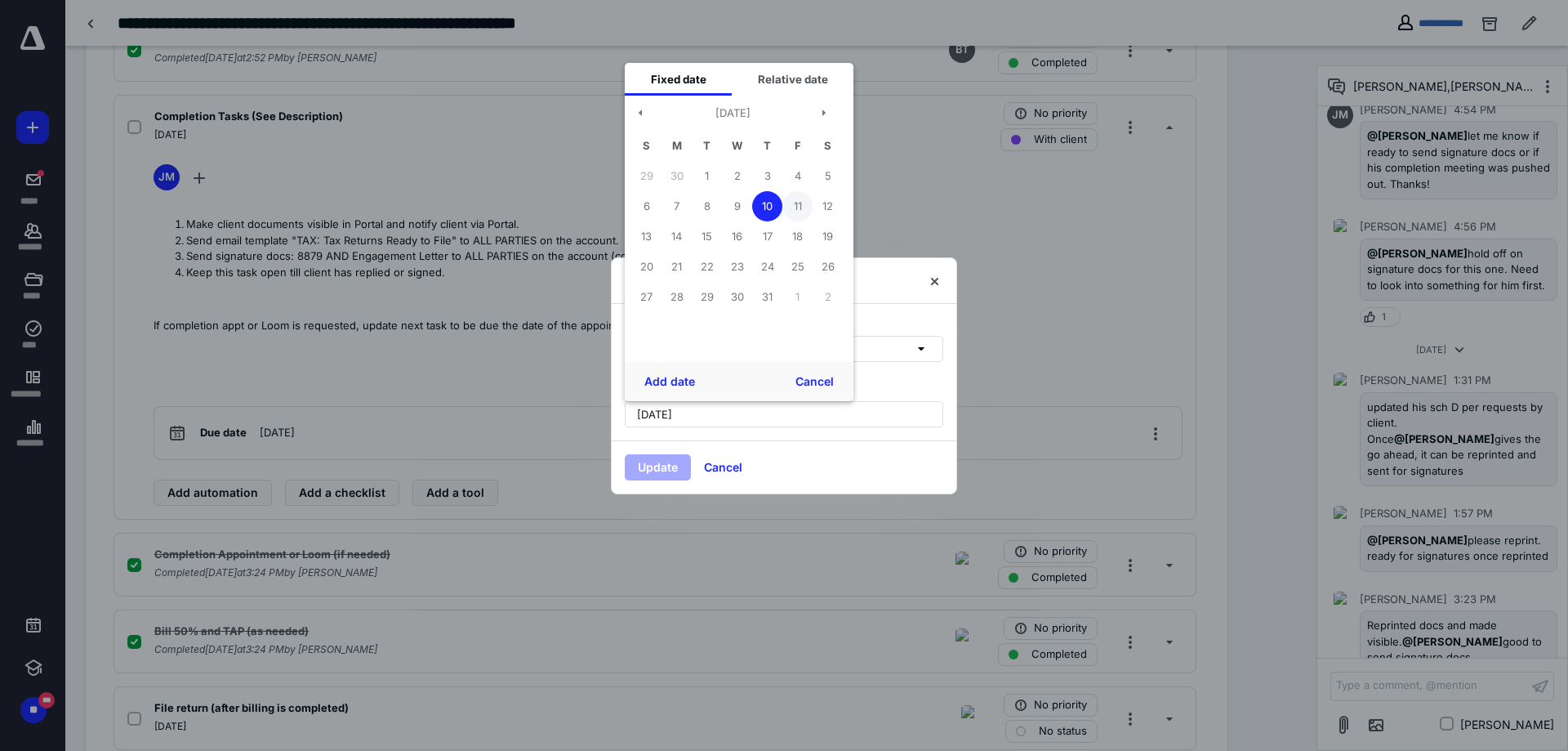 click on "11" at bounding box center (797, 206) 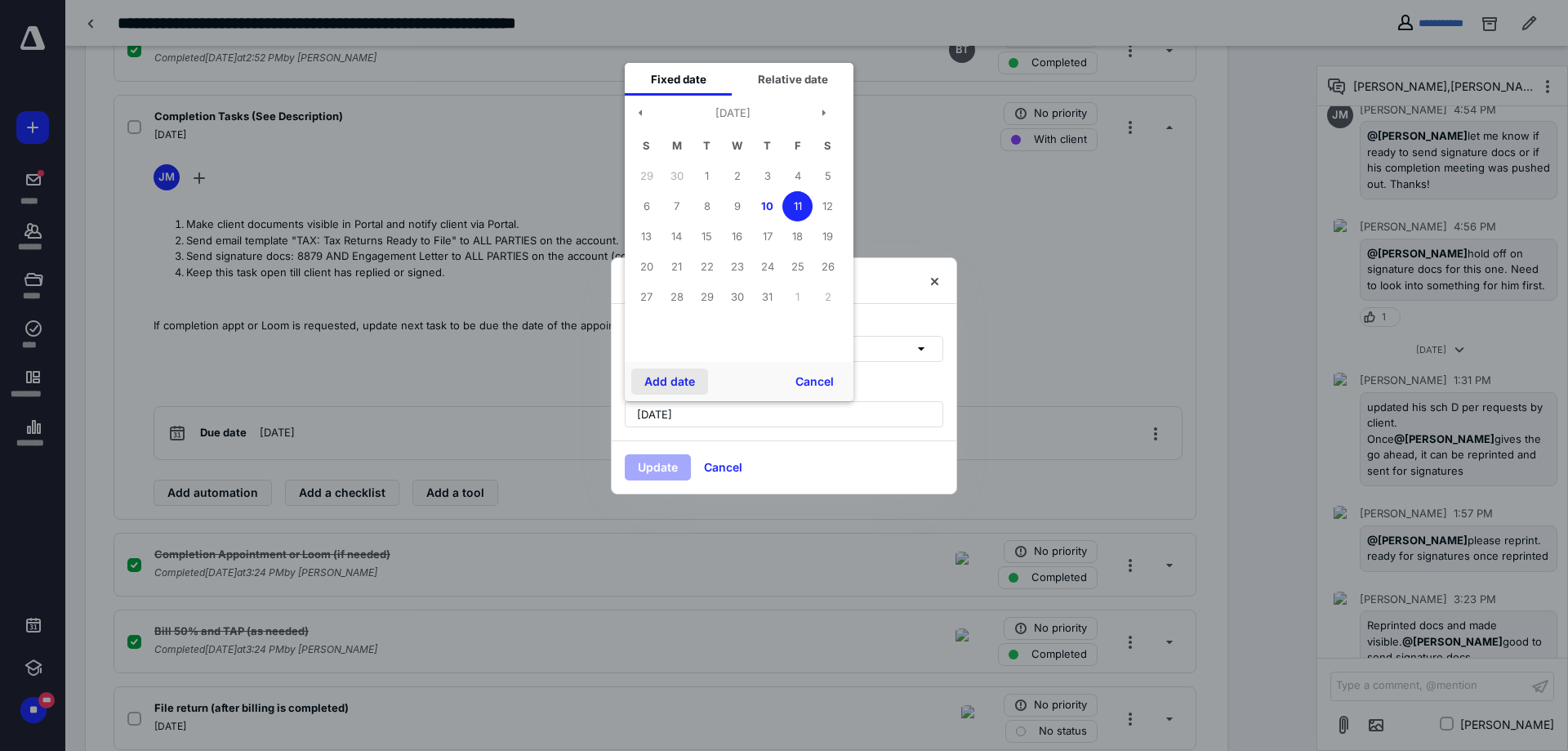 click on "Add date" at bounding box center [670, 382] 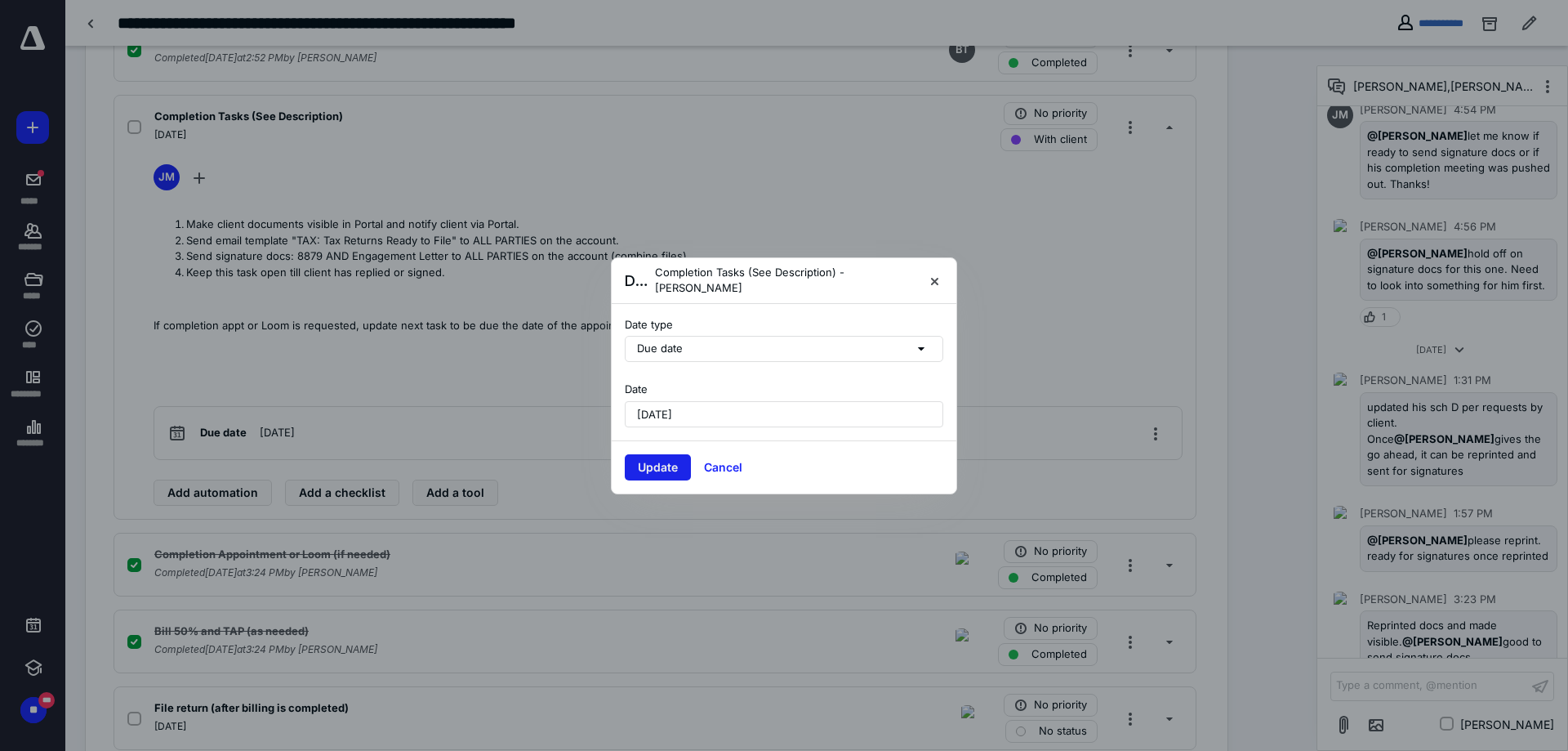 click on "Update" at bounding box center (657, 467) 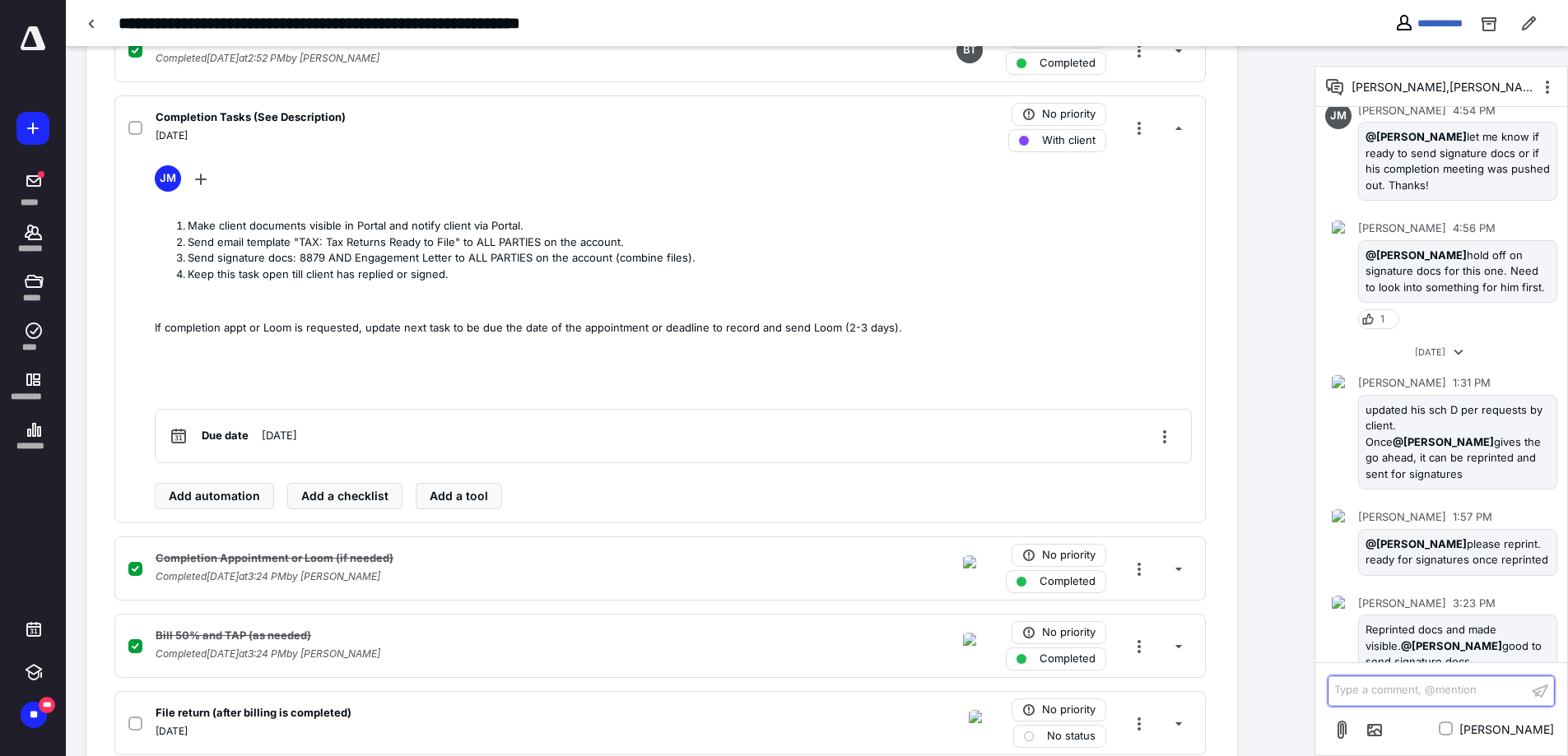 click on "Type a comment, @mention ﻿" at bounding box center [1428, 690] 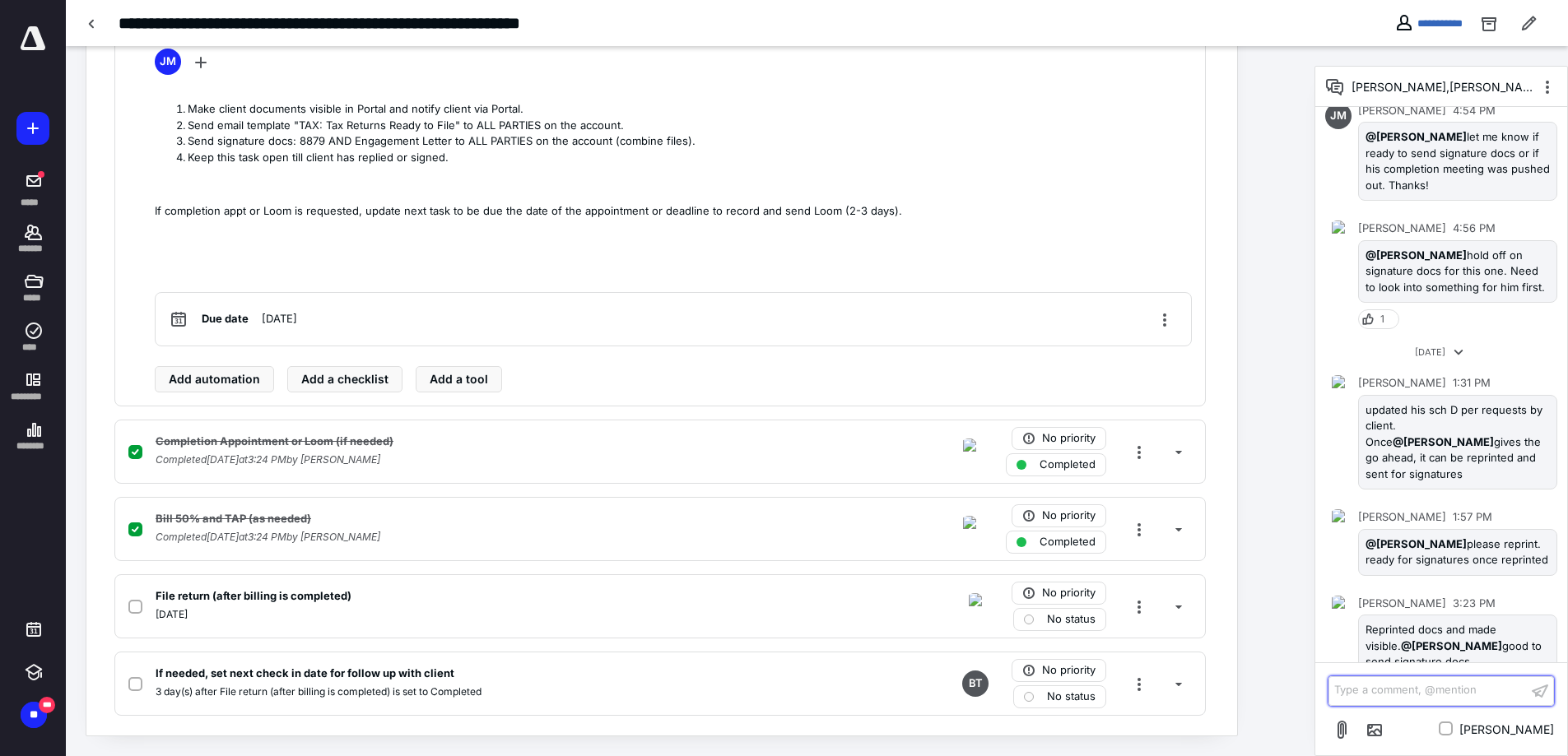 type 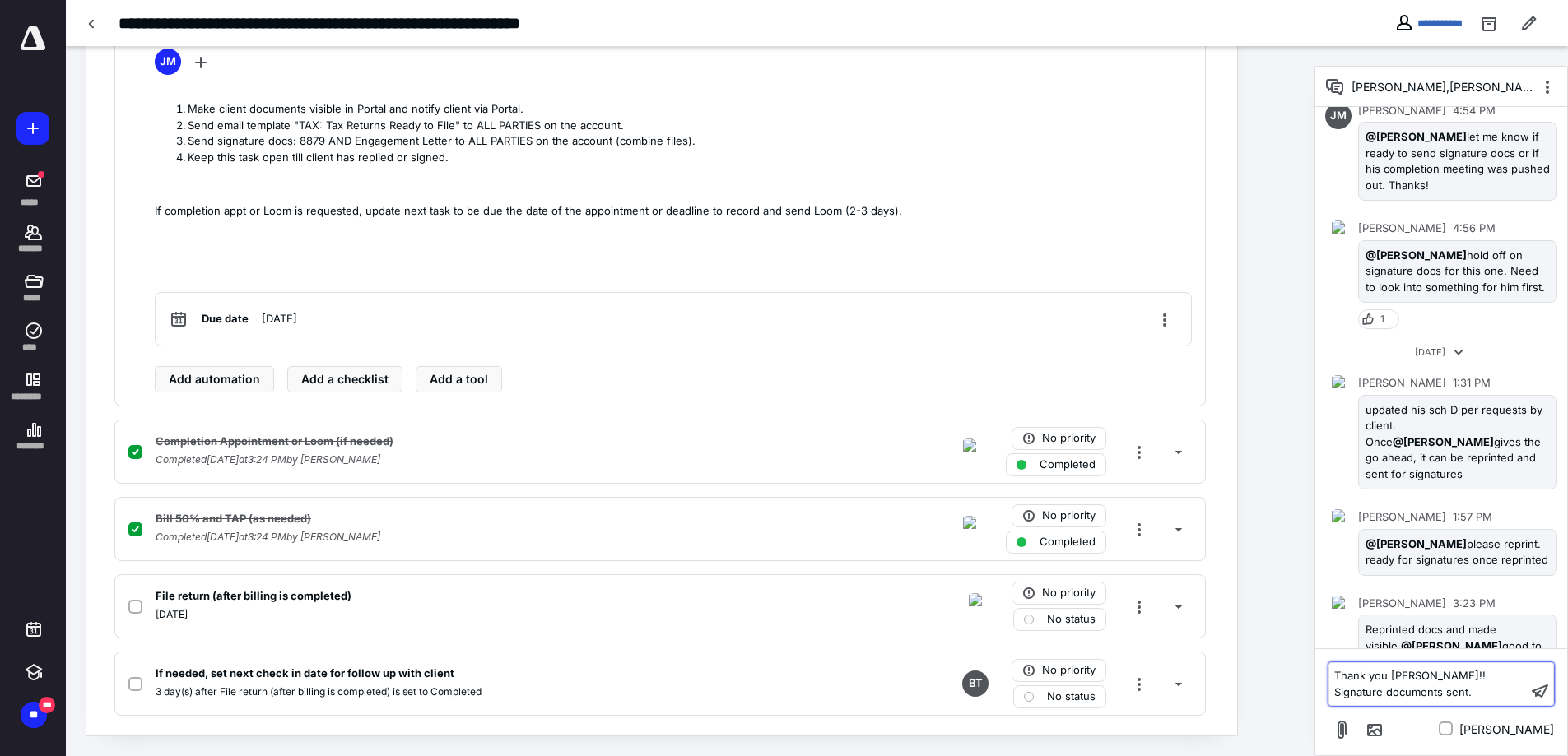 scroll, scrollTop: 2242, scrollLeft: 0, axis: vertical 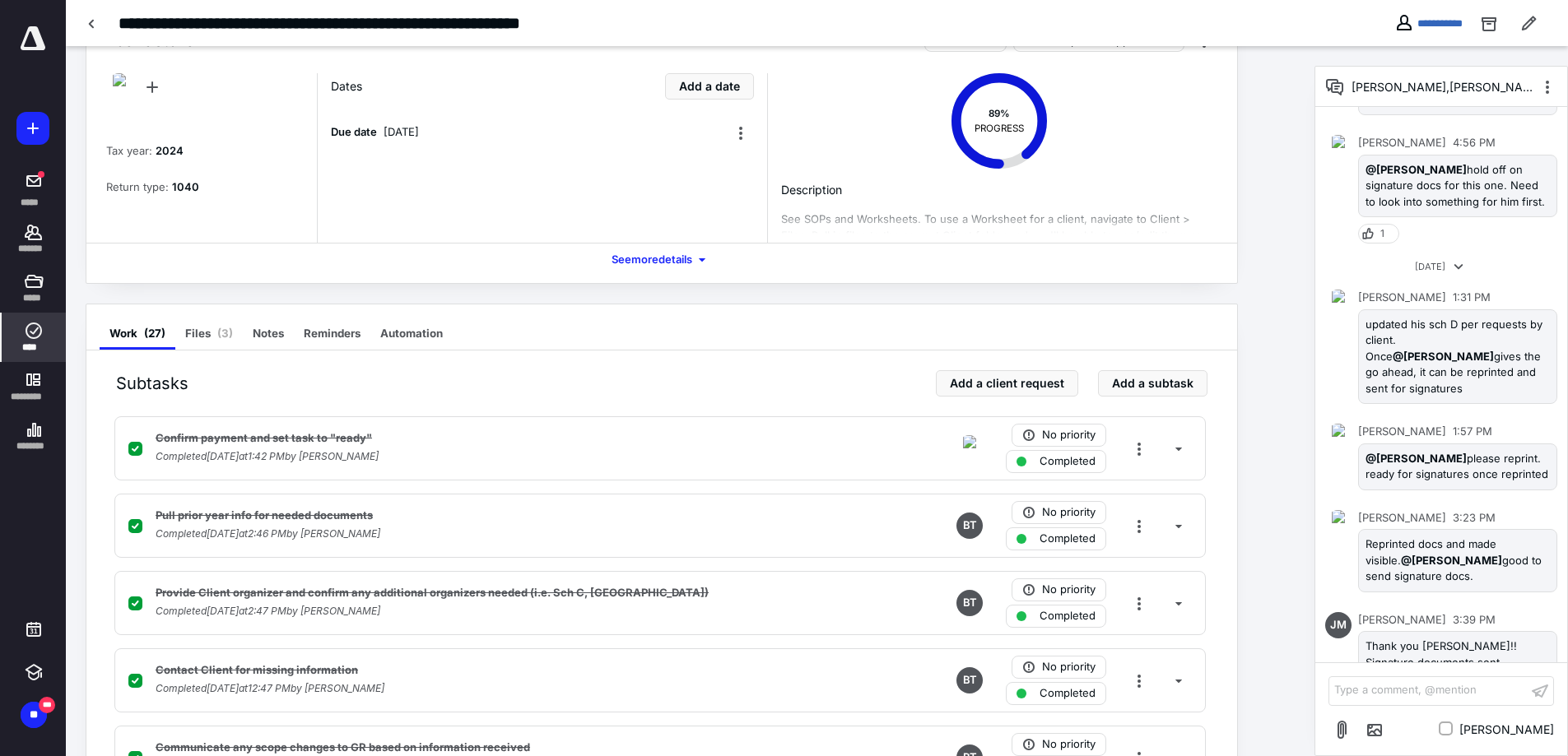 click on "****" at bounding box center [34, 337] 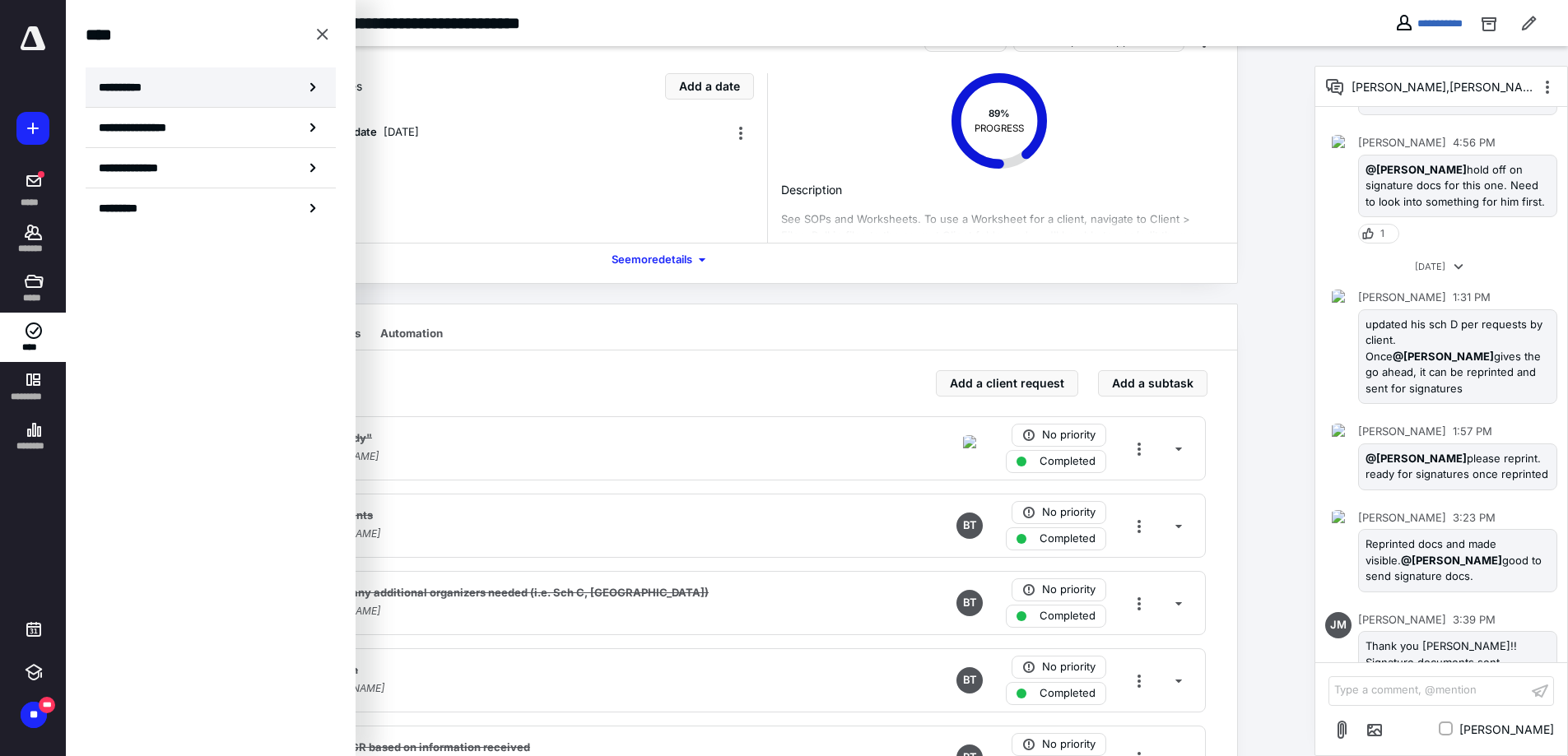click on "**********" at bounding box center (211, 87) 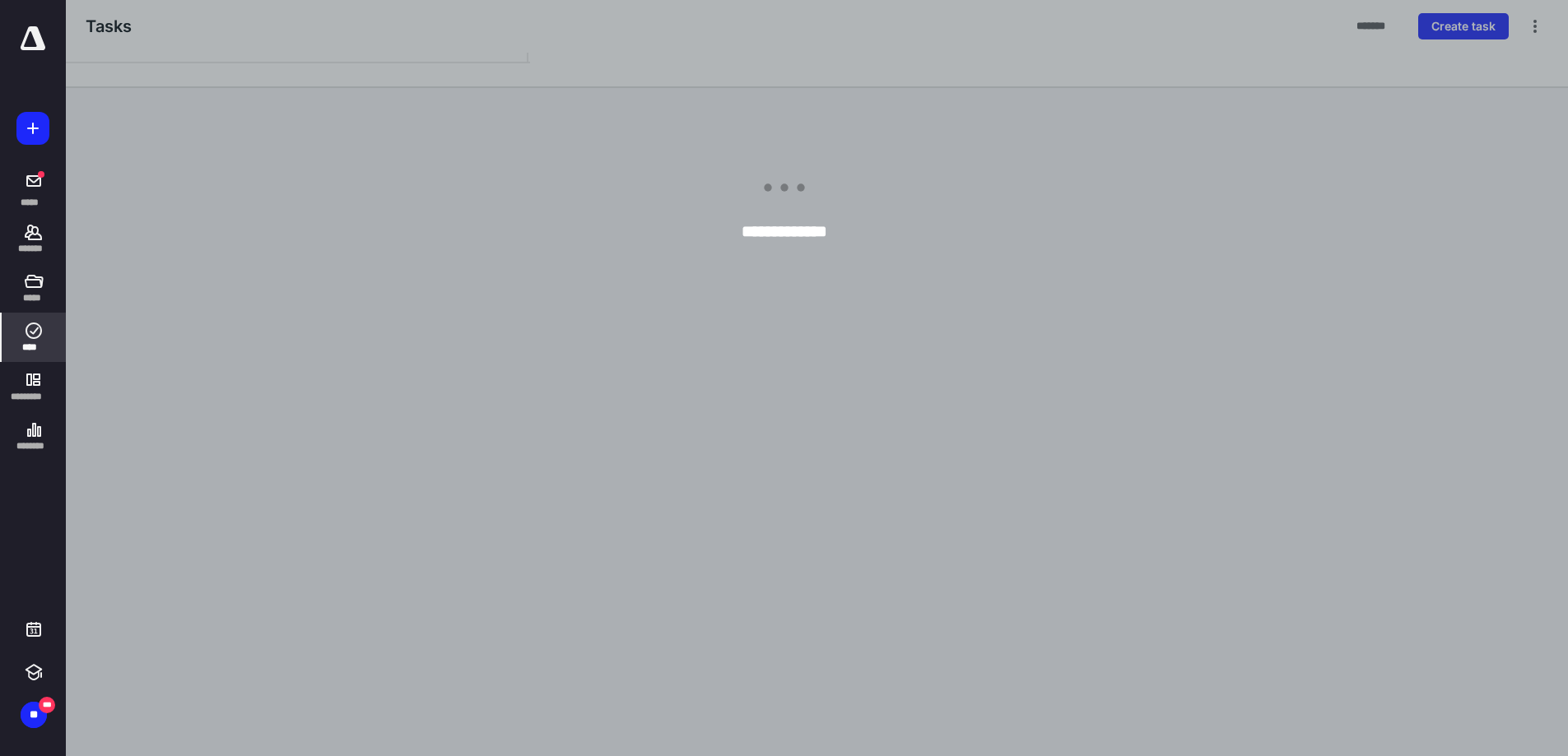 scroll, scrollTop: 0, scrollLeft: 0, axis: both 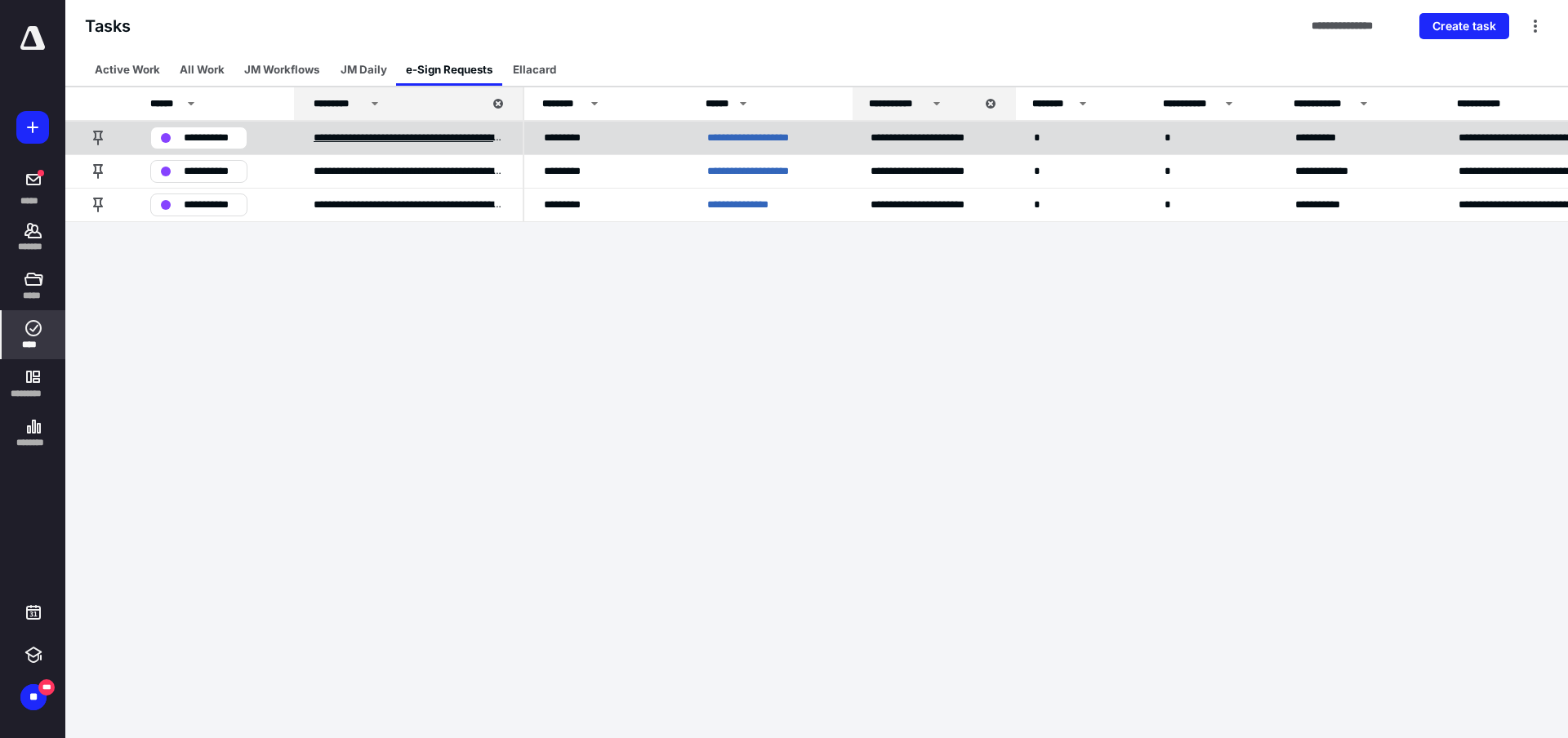 click on "**********" at bounding box center (408, 138) 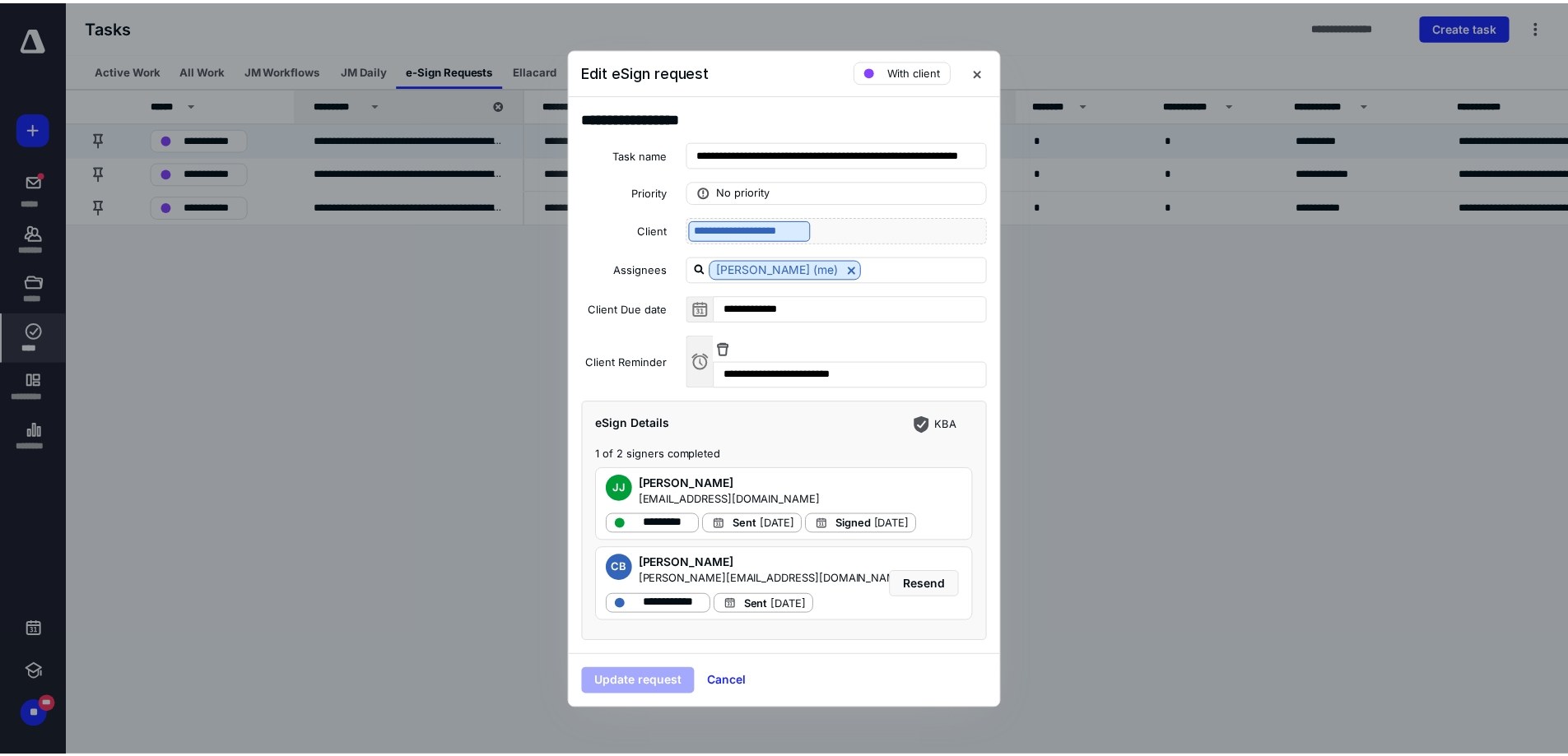 scroll, scrollTop: 103, scrollLeft: 0, axis: vertical 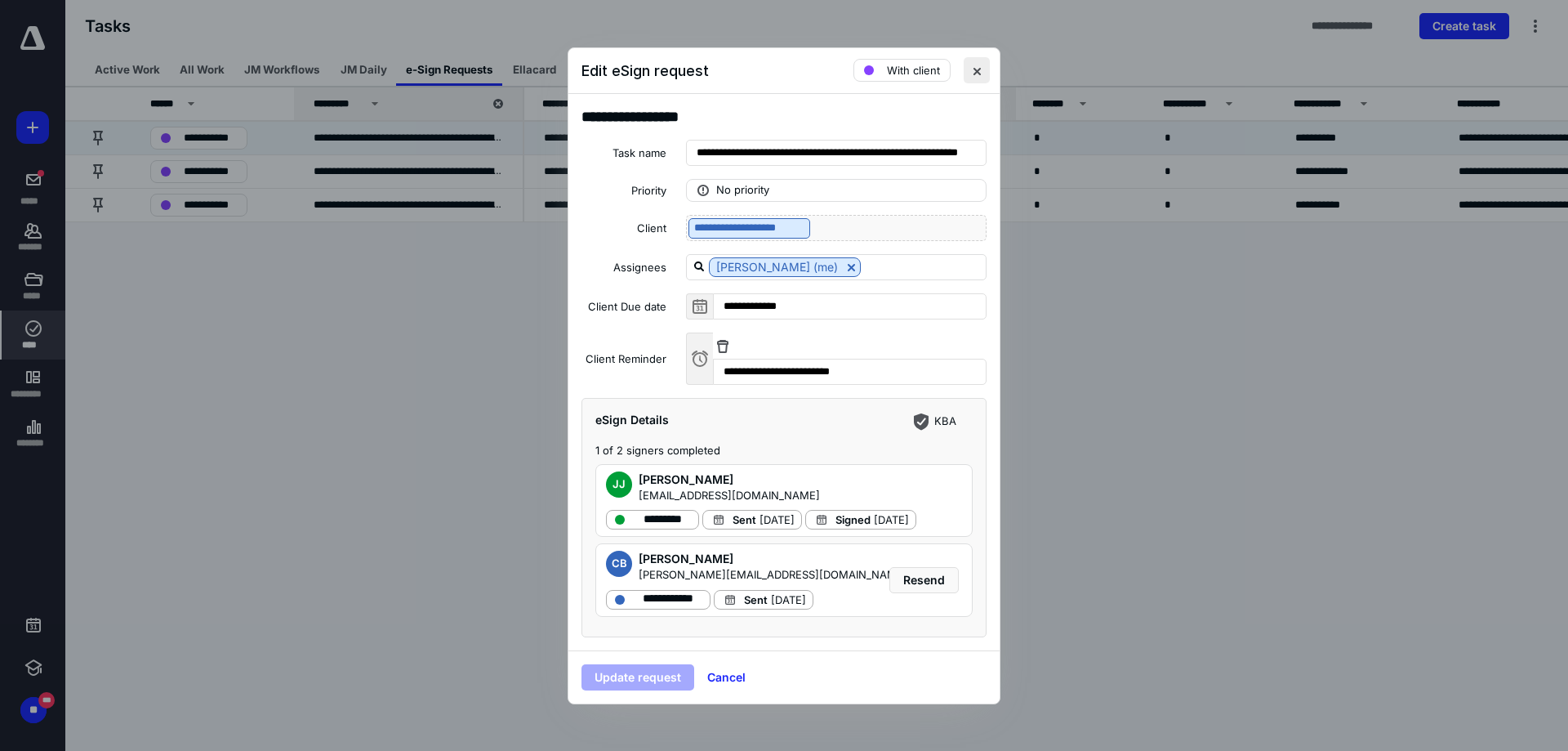 click at bounding box center [977, 70] 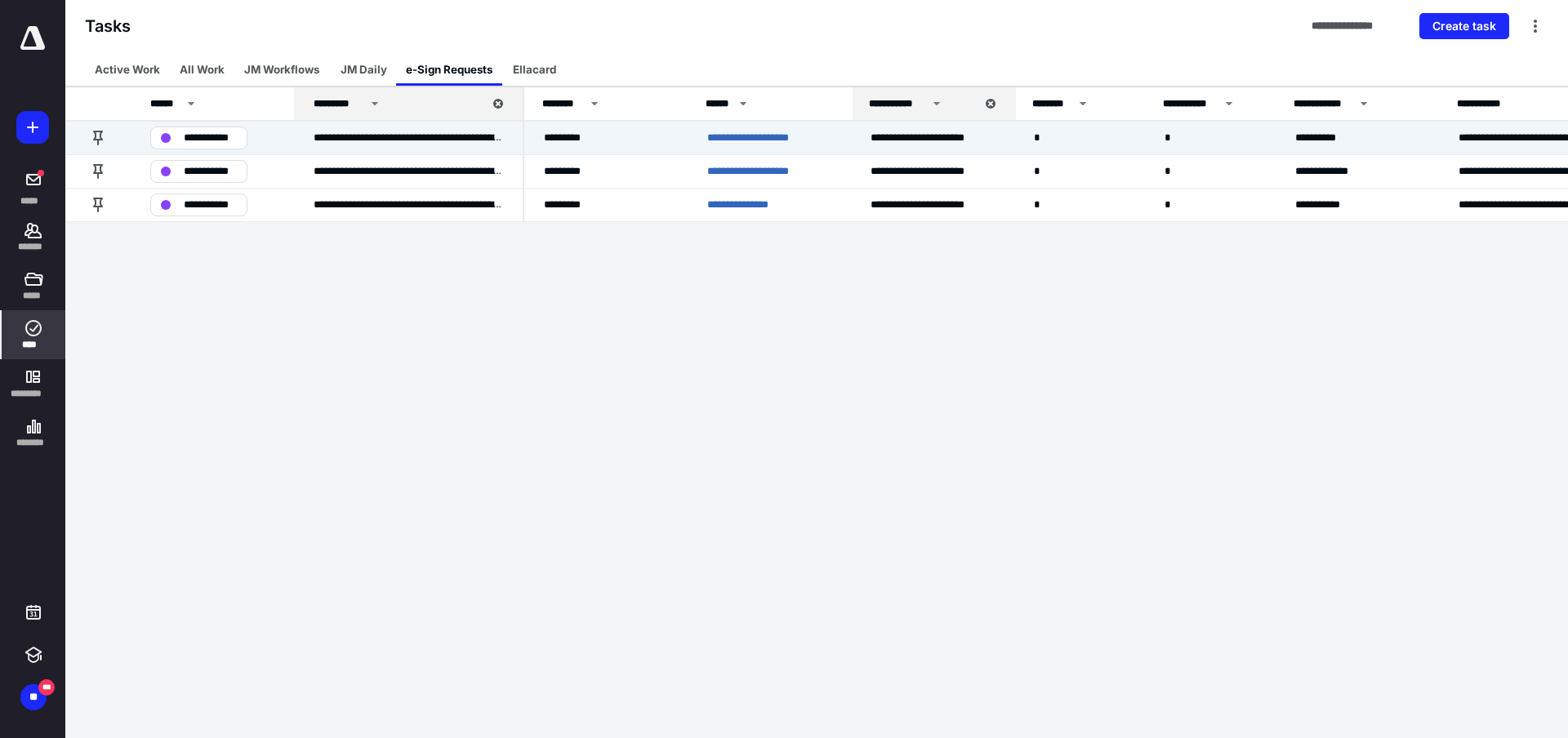 click 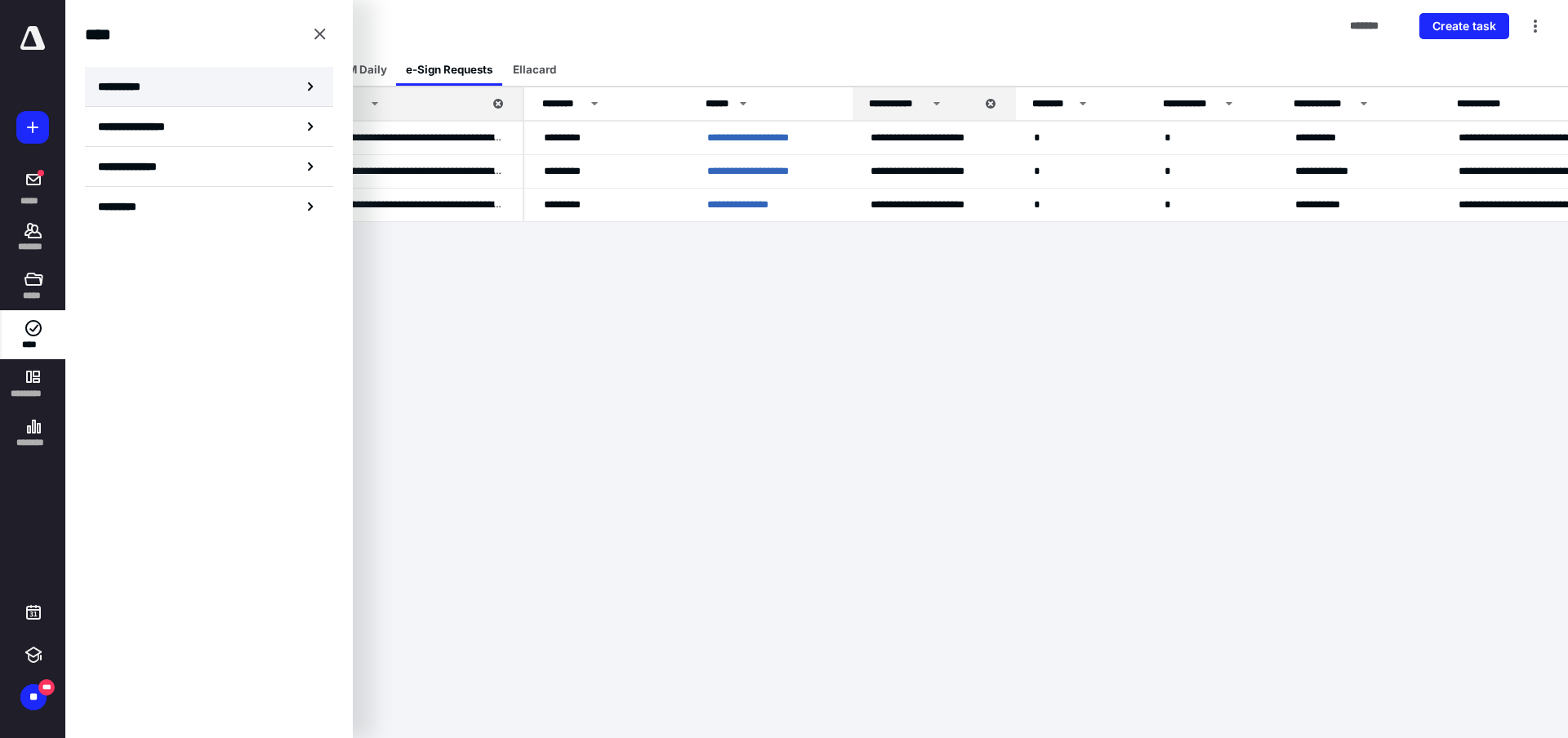 click on "**********" at bounding box center (125, 87) 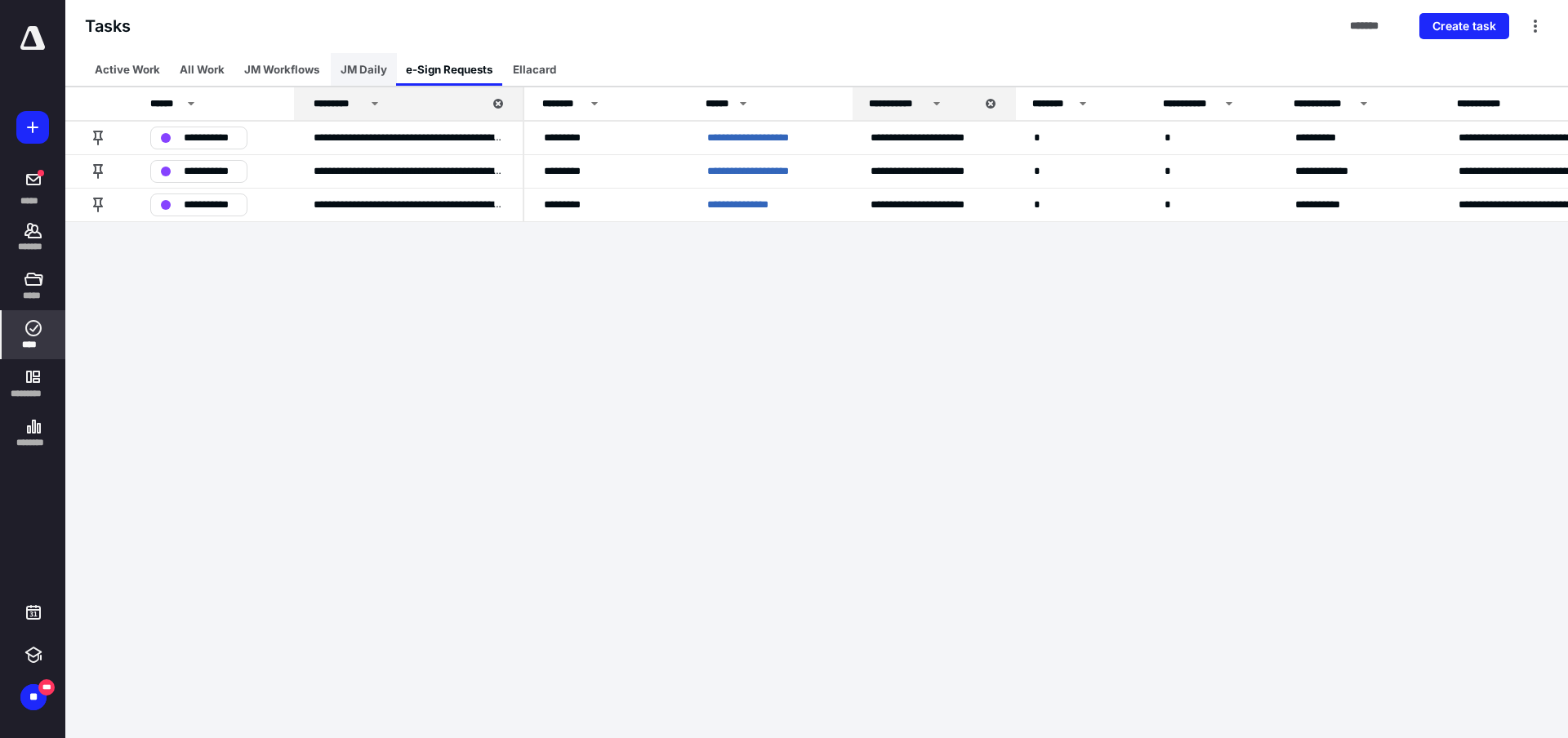 click on "JM Daily" at bounding box center (363, 69) 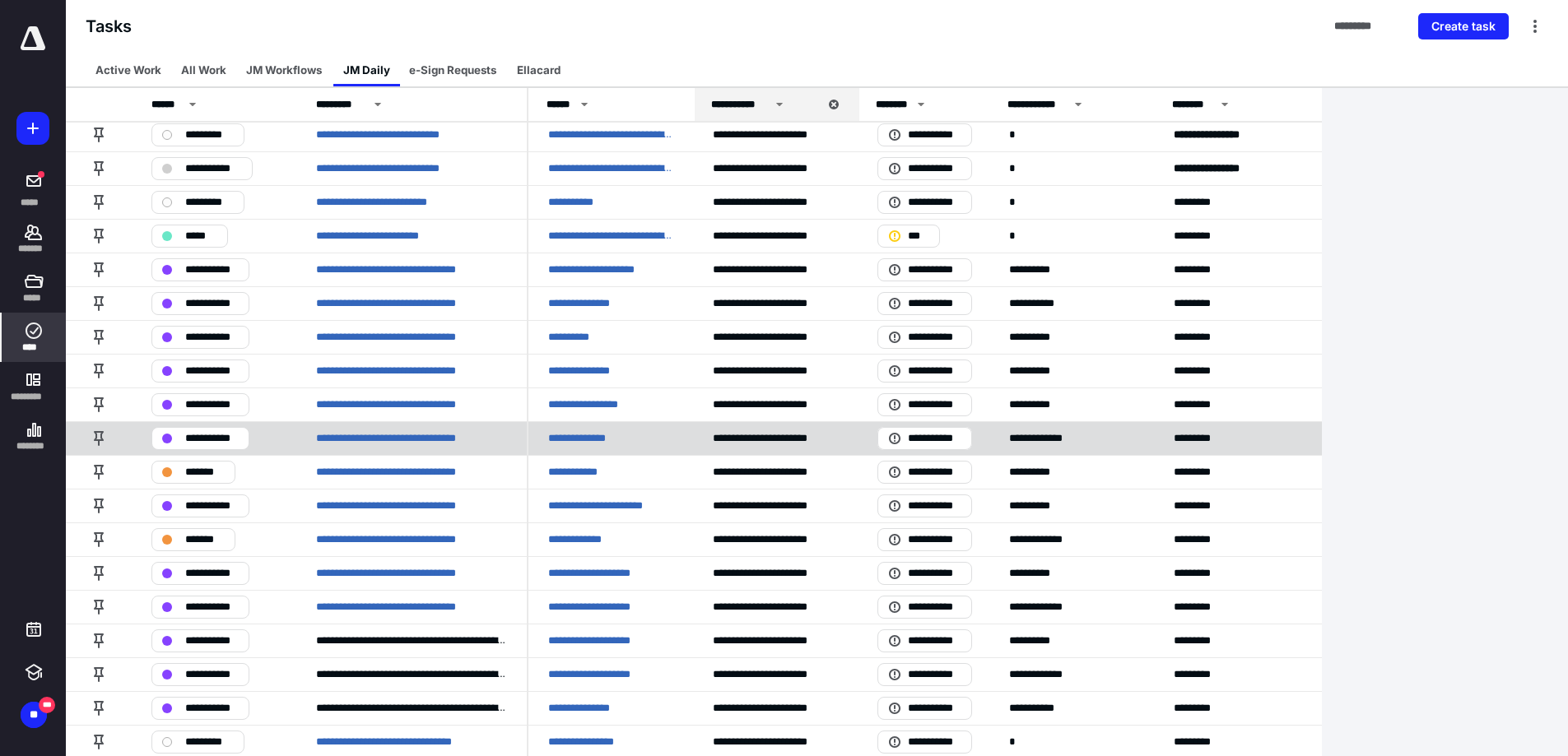 scroll, scrollTop: 0, scrollLeft: 0, axis: both 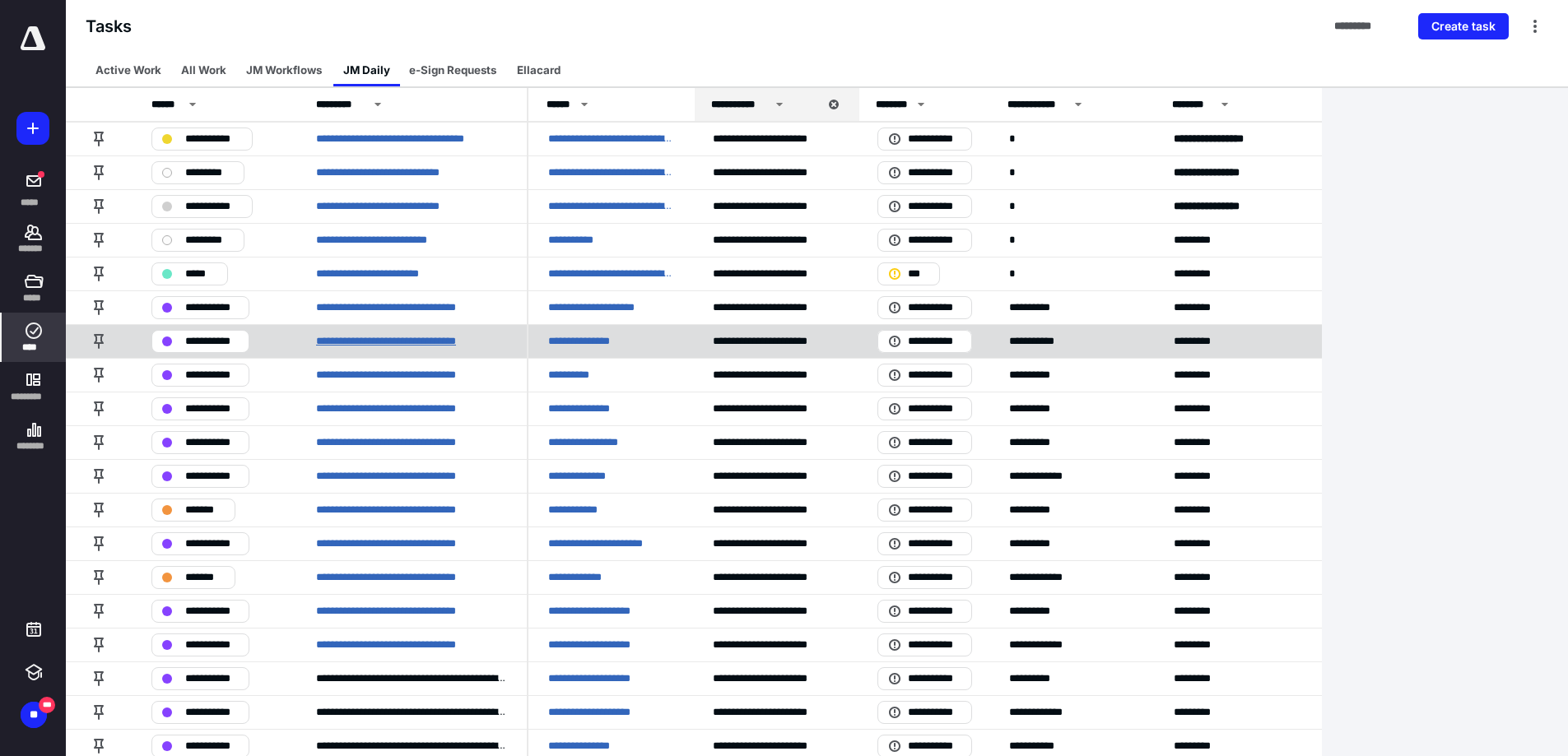 click on "**********" at bounding box center [407, 341] 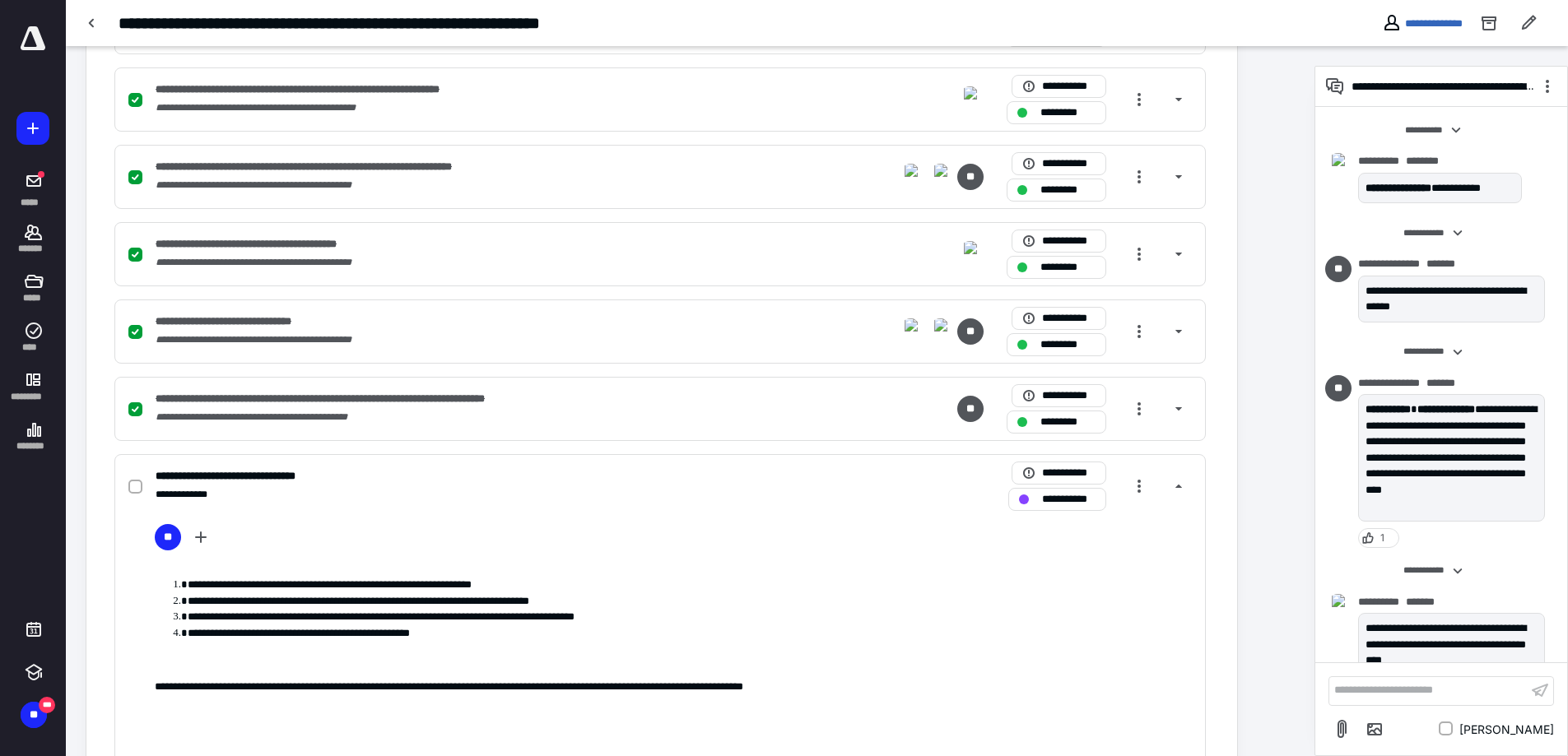 scroll, scrollTop: 1869, scrollLeft: 0, axis: vertical 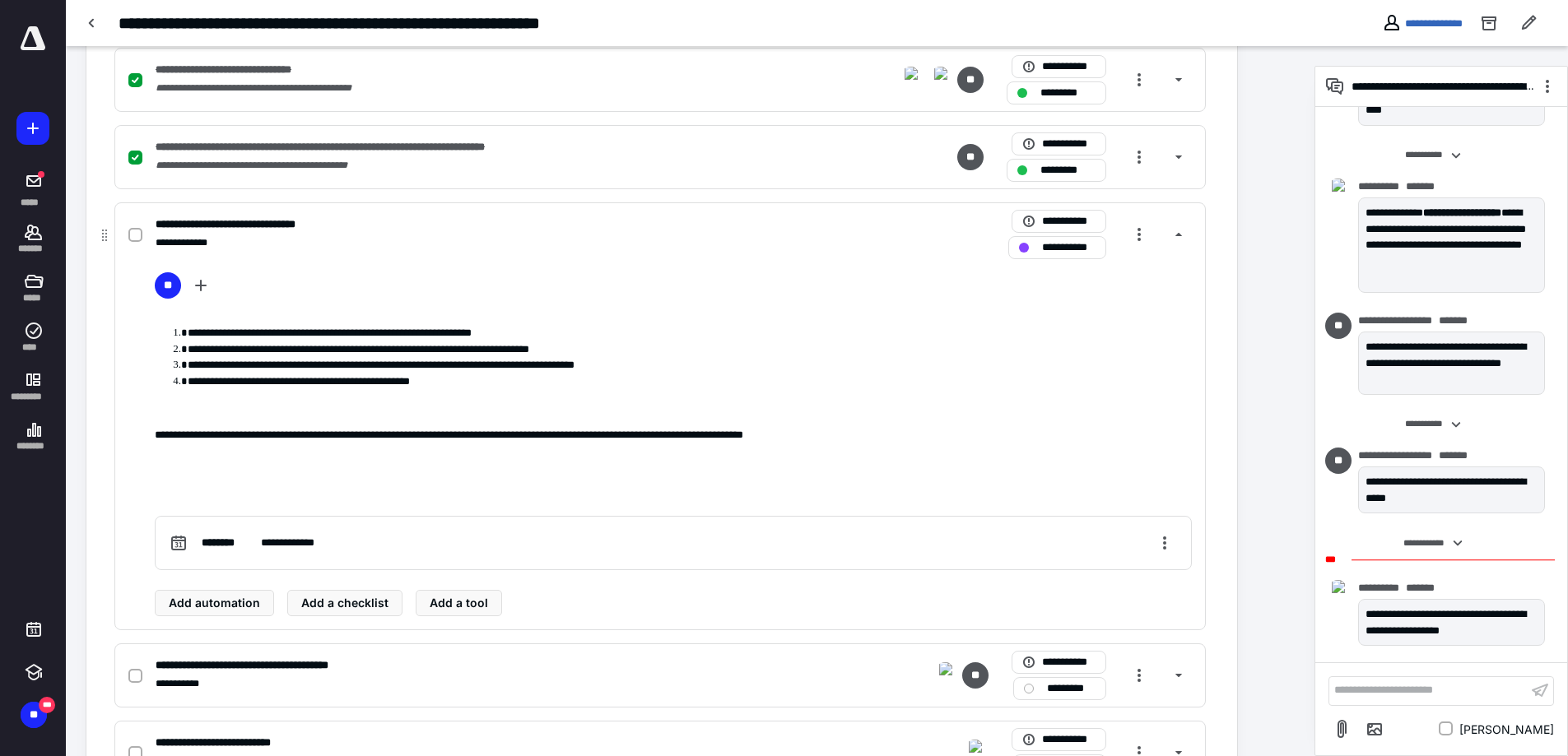 click on "**********" at bounding box center (1057, 248) 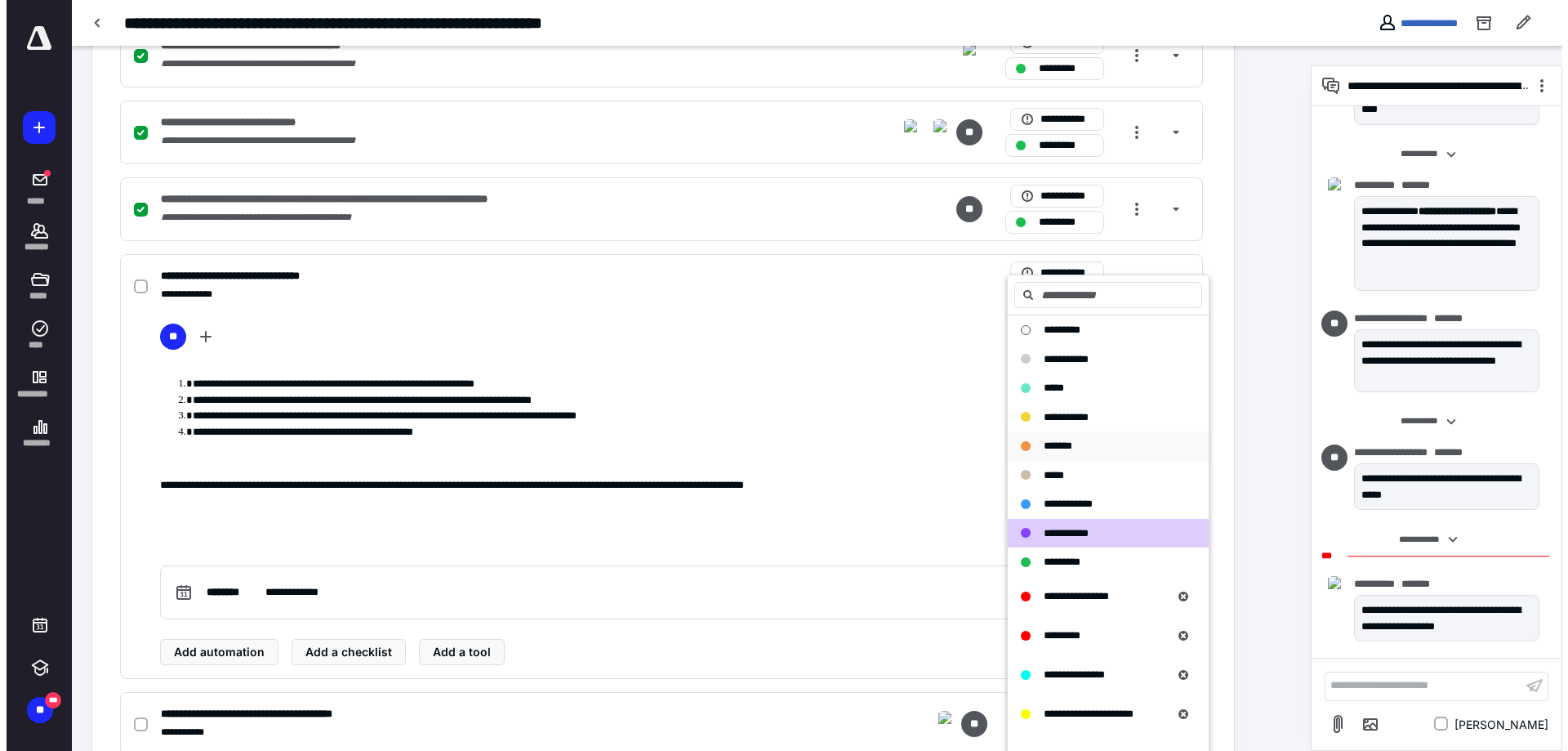scroll, scrollTop: 1880, scrollLeft: 0, axis: vertical 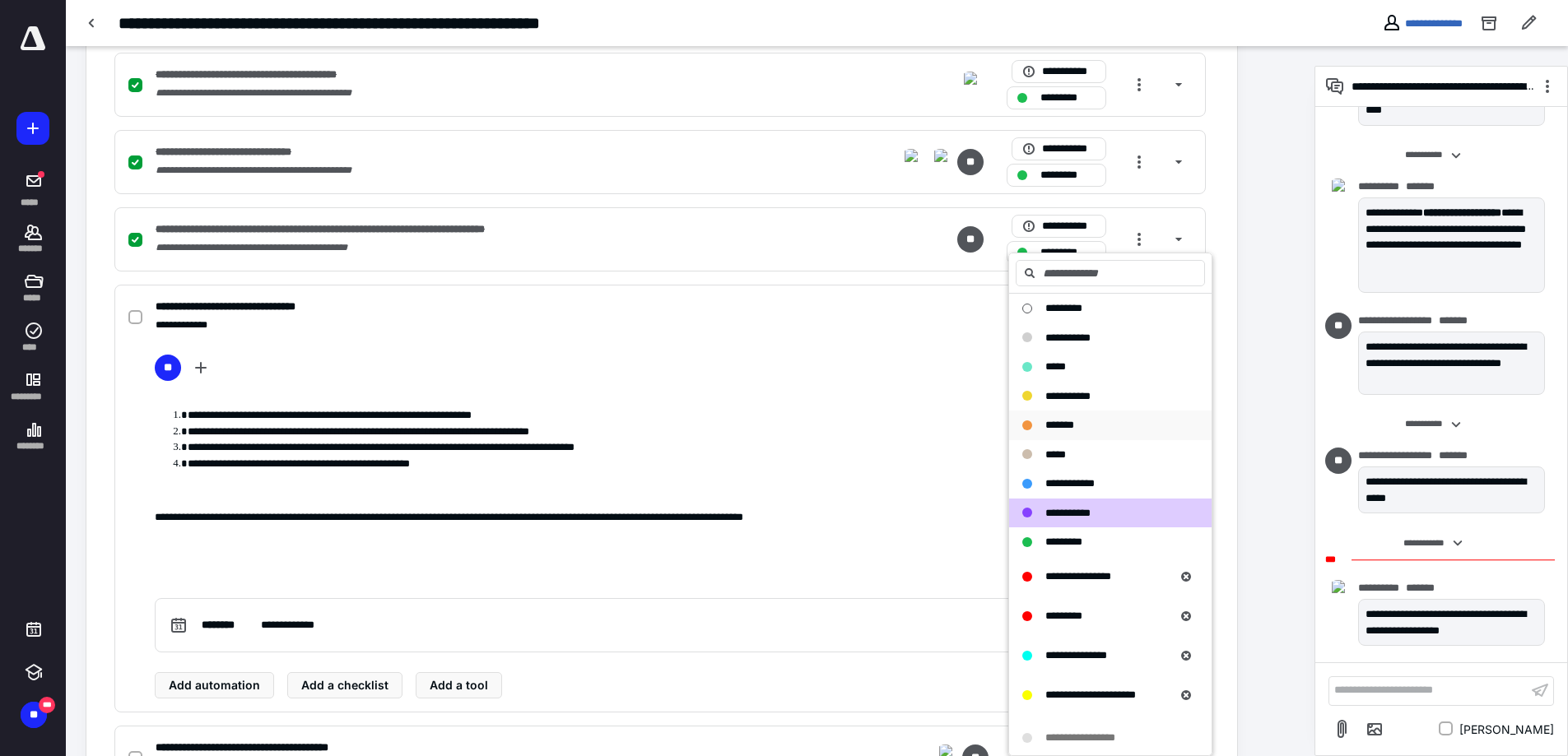 click on "*******" at bounding box center [1059, 424] 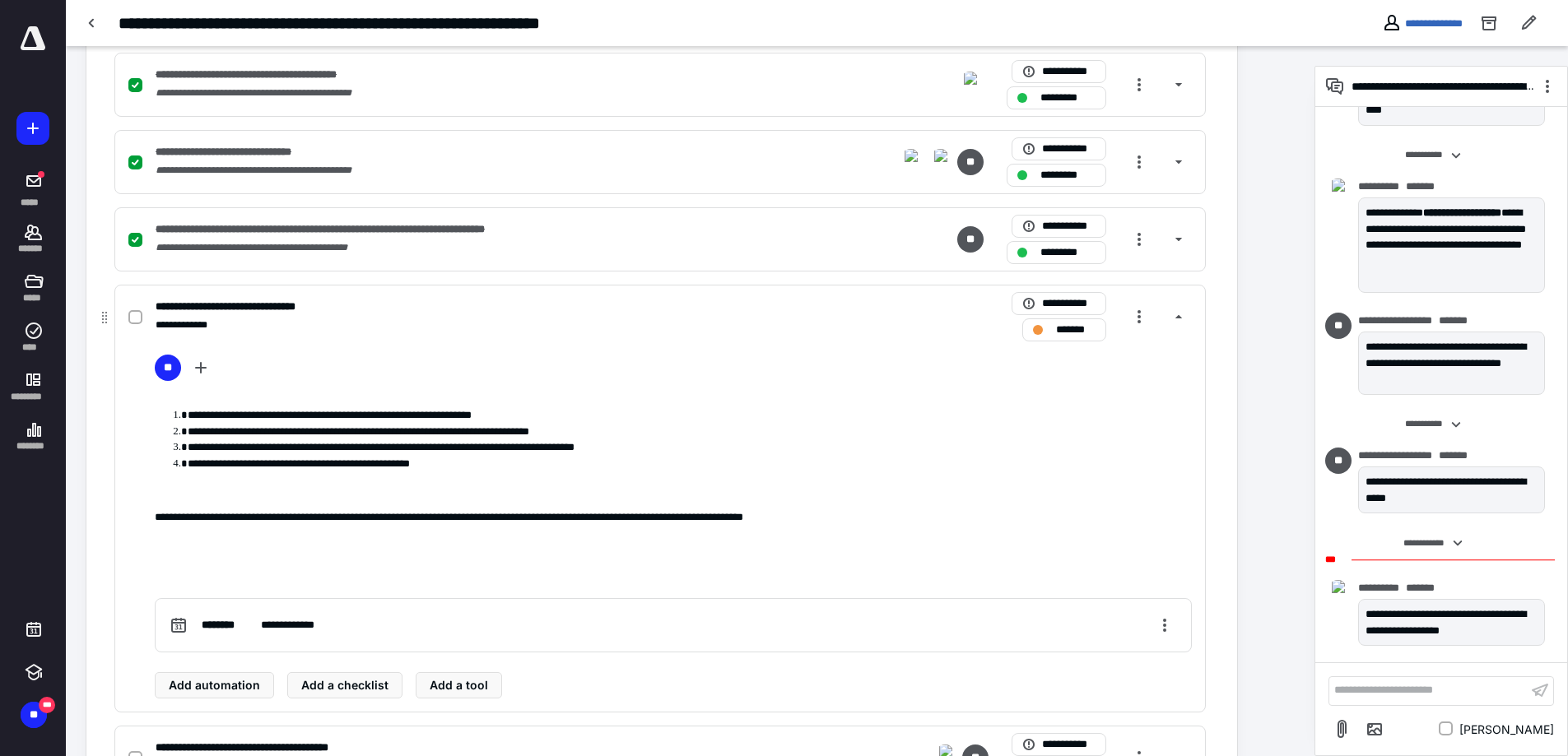click on "**" at bounding box center [673, 371] 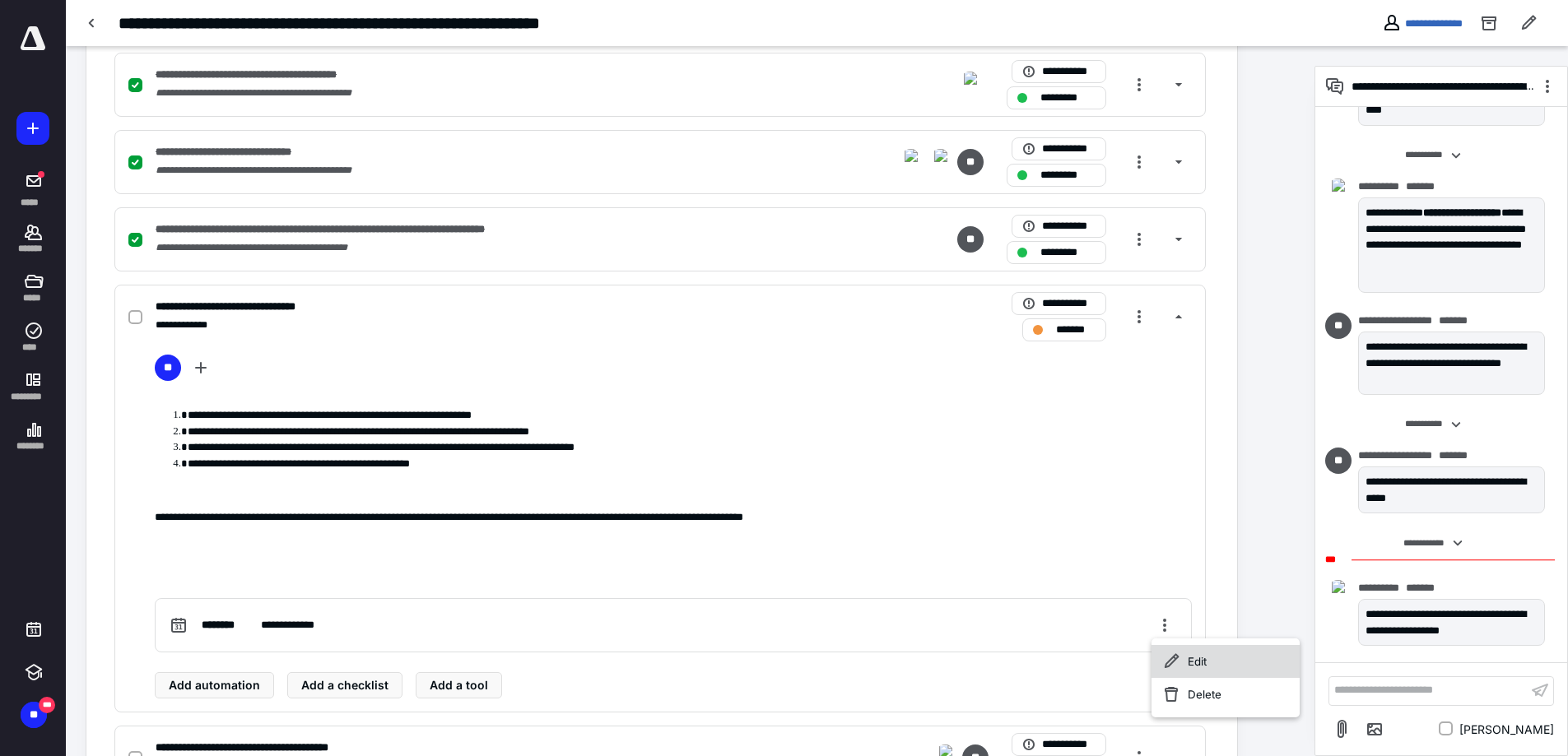 click on "Edit" at bounding box center [1226, 661] 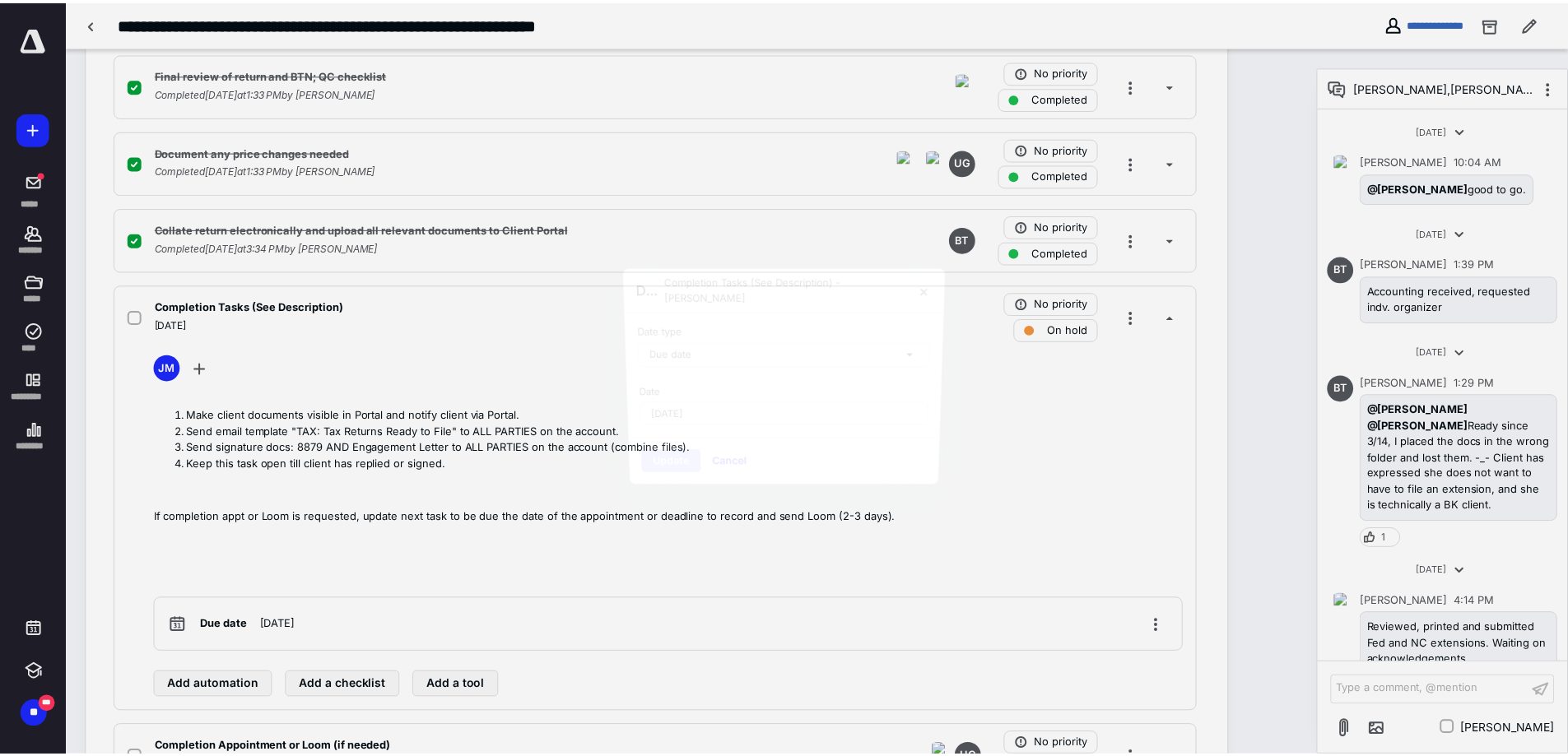 scroll, scrollTop: 2265, scrollLeft: 0, axis: vertical 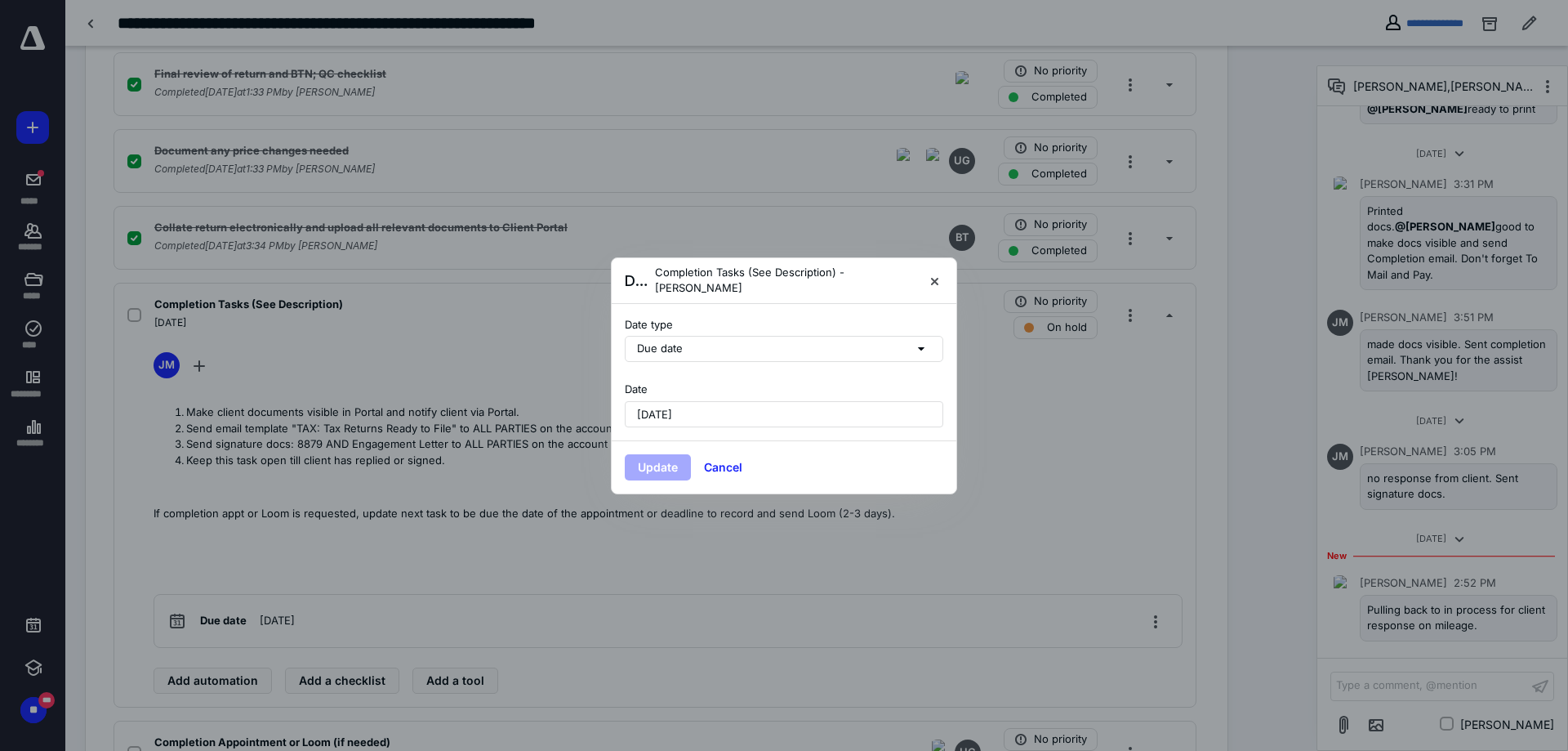 click on "[DATE]" at bounding box center [784, 414] 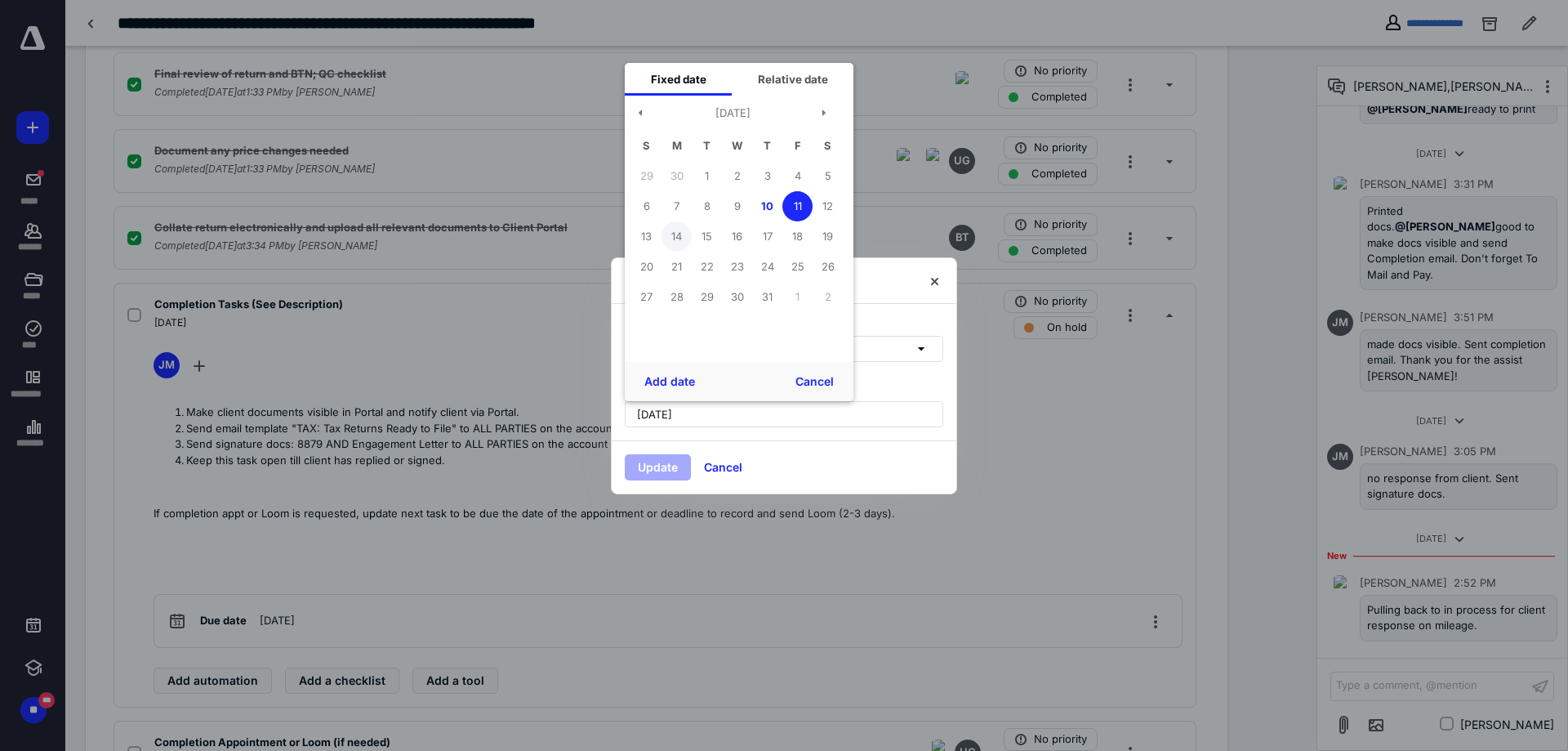 click on "14" at bounding box center [676, 236] 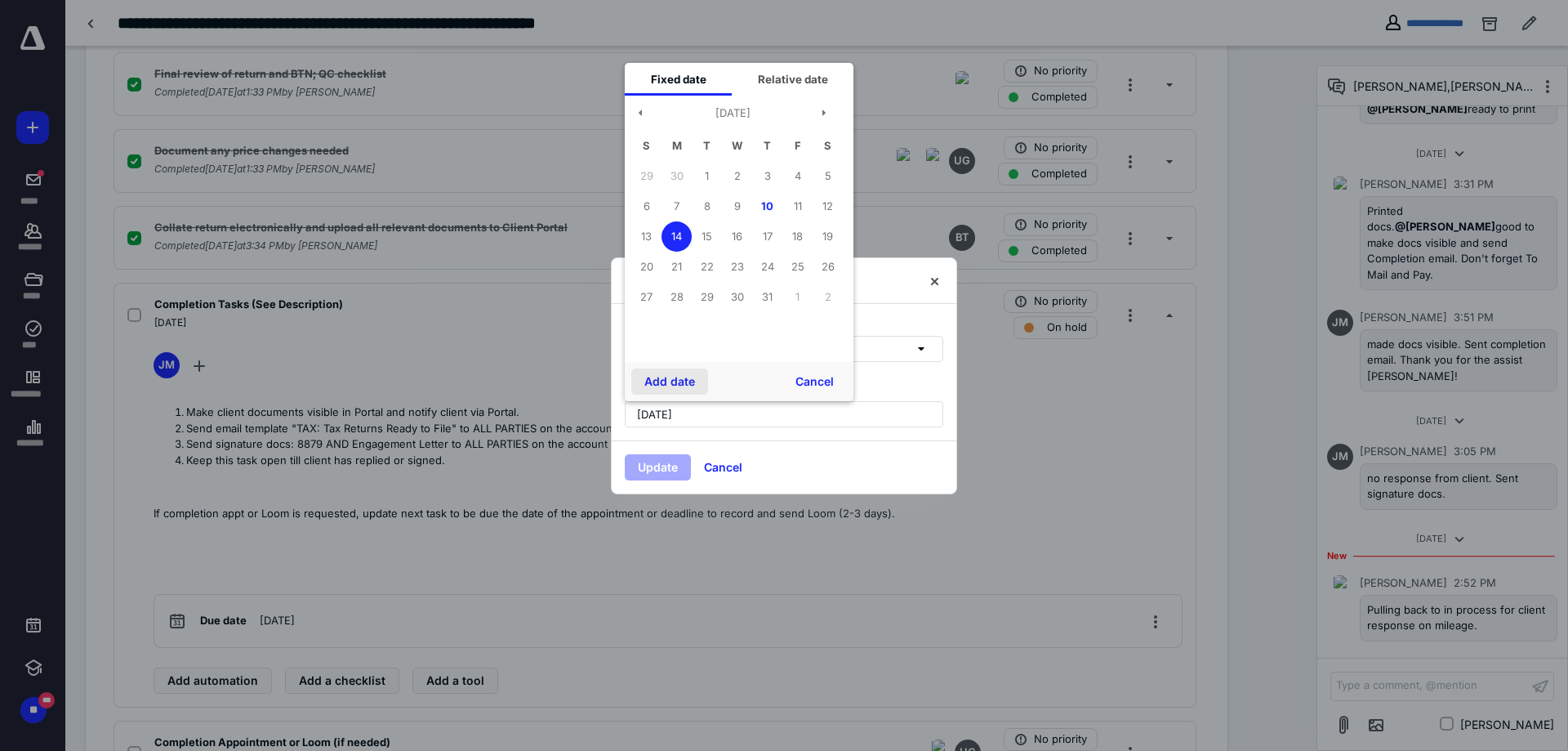 click on "Add date" at bounding box center (670, 382) 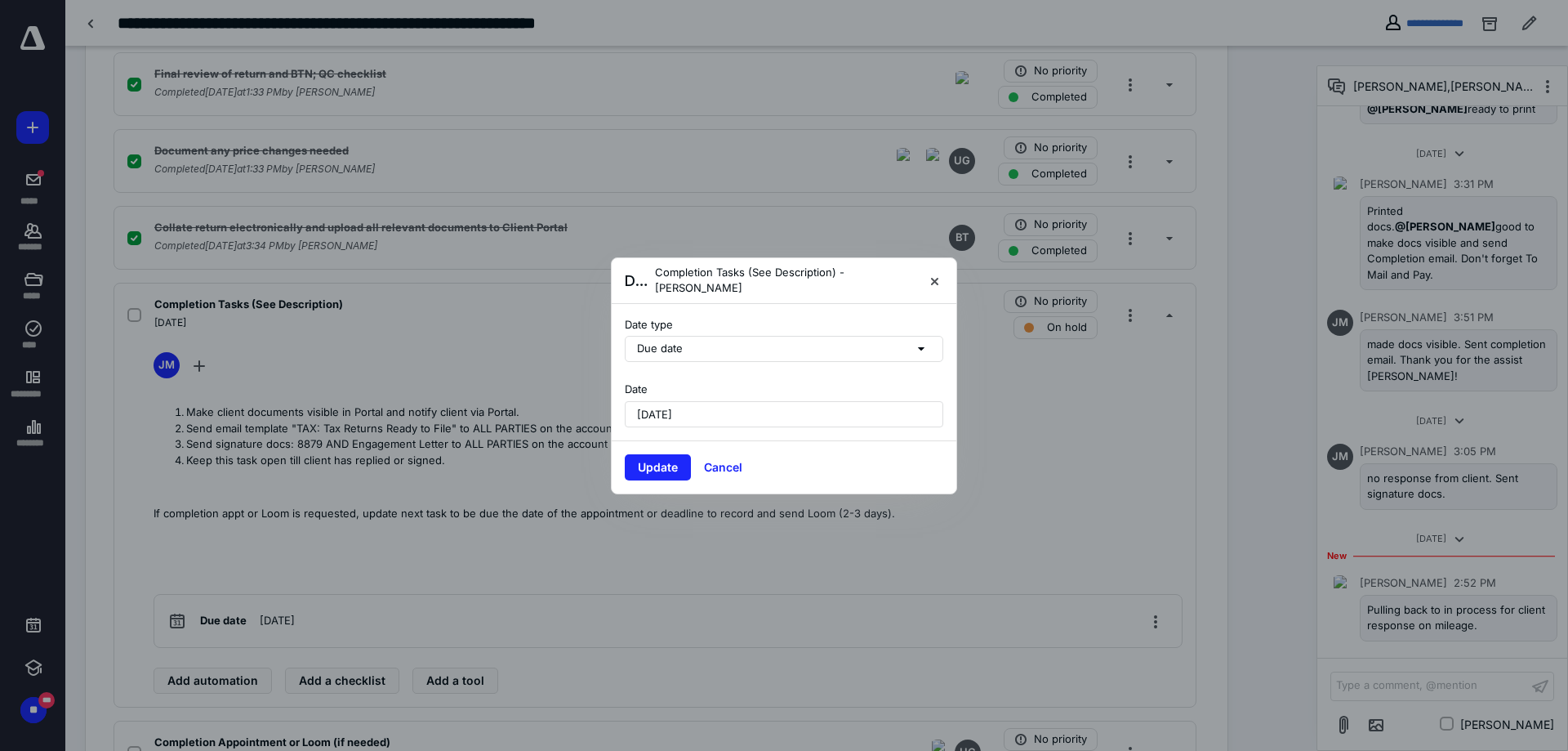 drag, startPoint x: 659, startPoint y: 464, endPoint x: 692, endPoint y: 448, distance: 36.67424 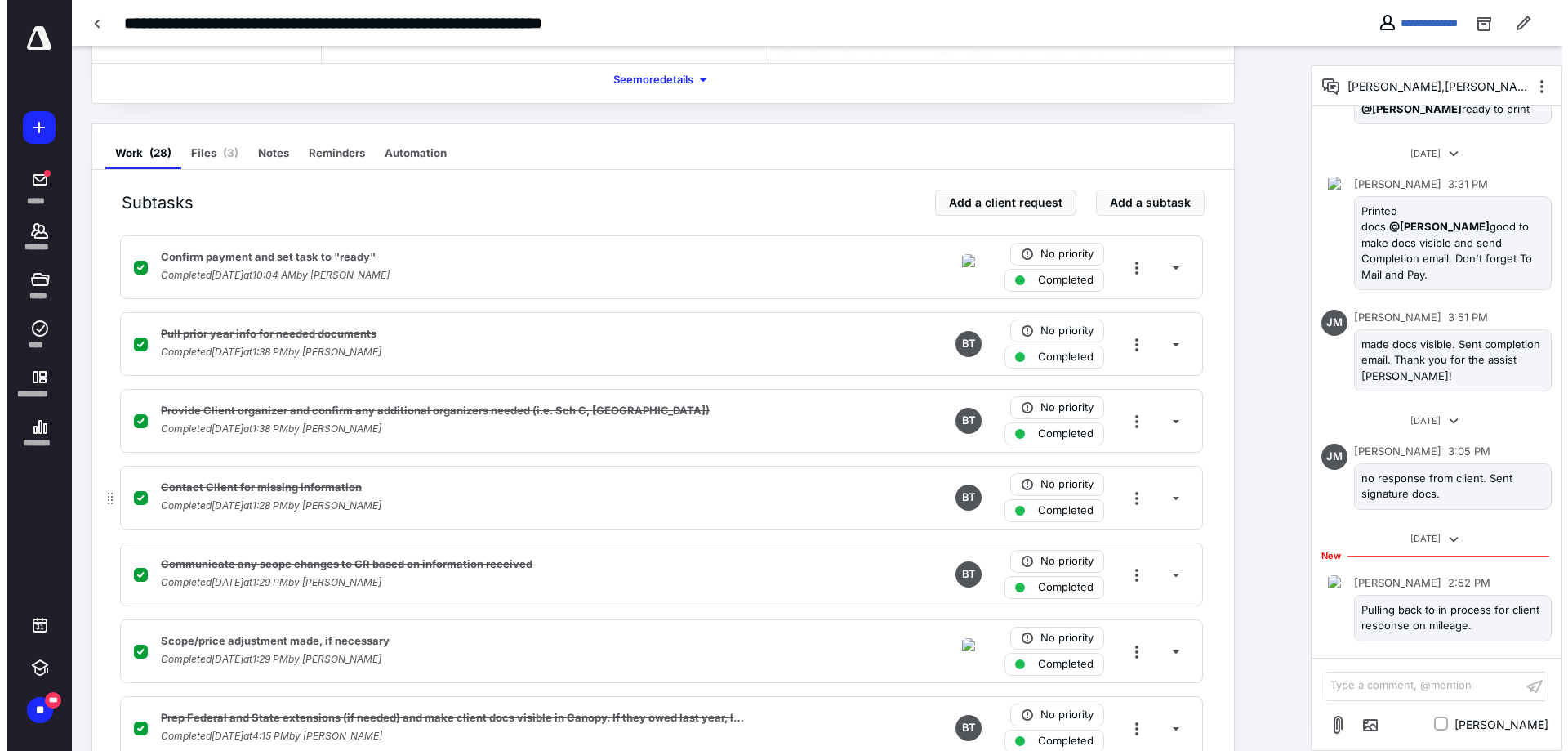 scroll, scrollTop: 0, scrollLeft: 0, axis: both 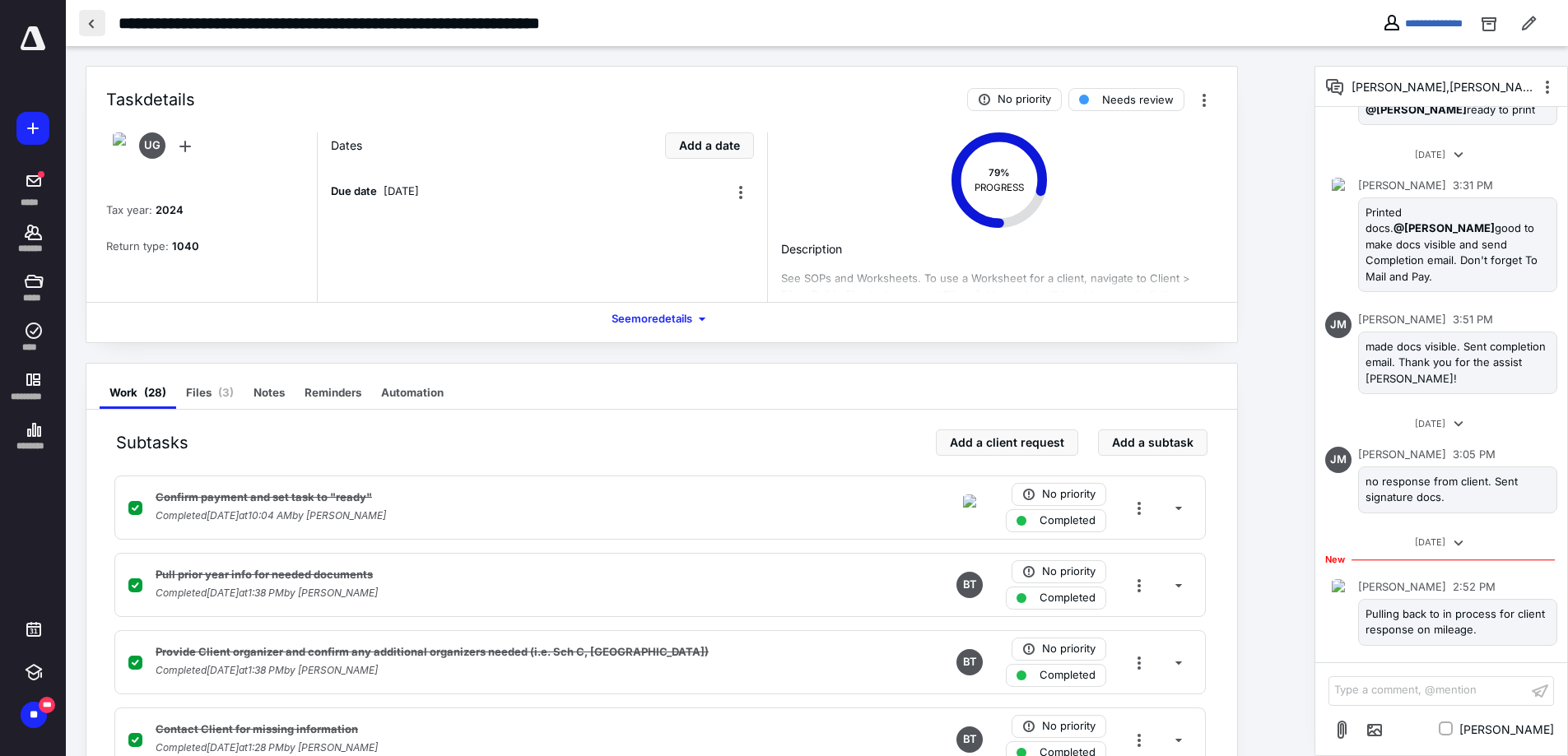 click at bounding box center [92, 23] 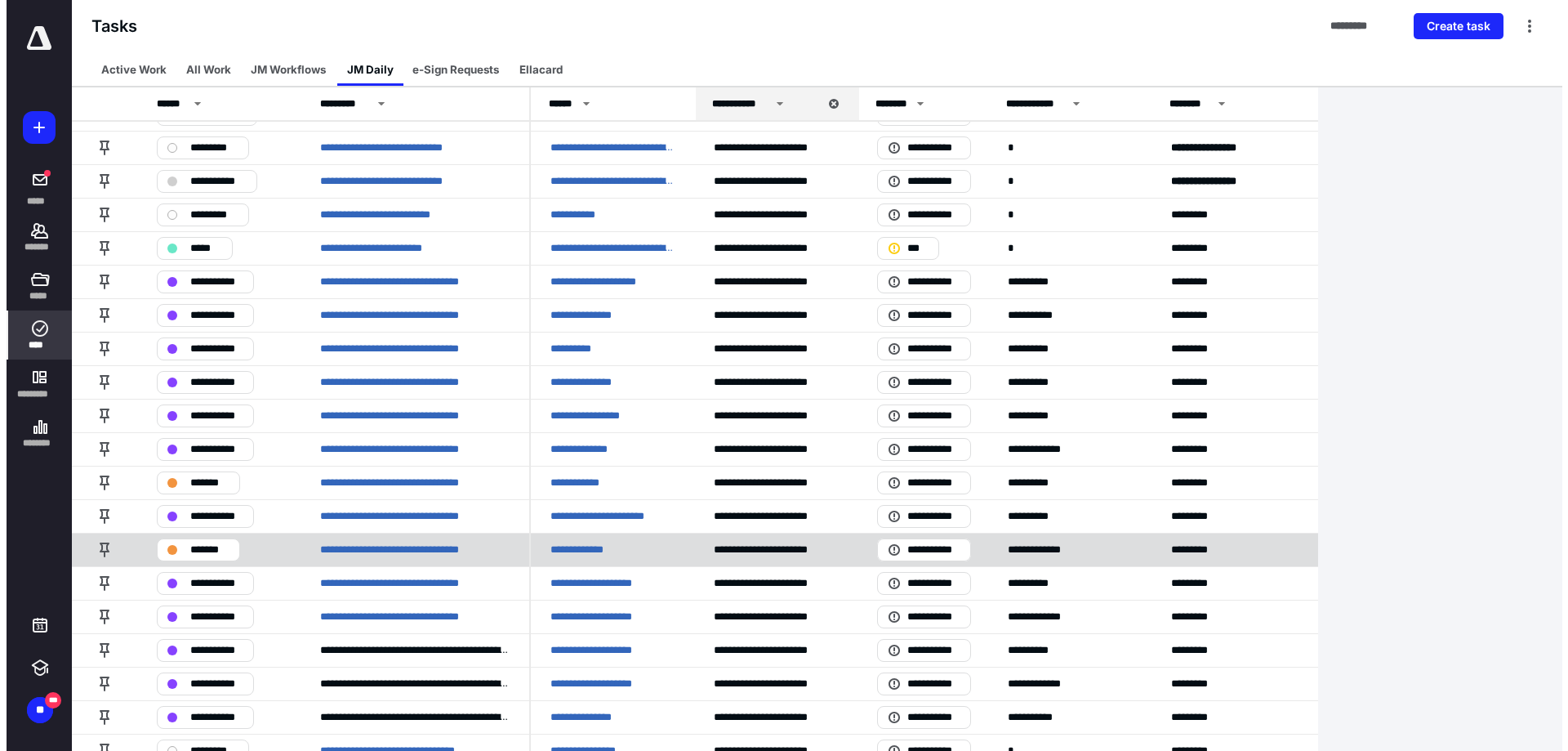 scroll, scrollTop: 0, scrollLeft: 0, axis: both 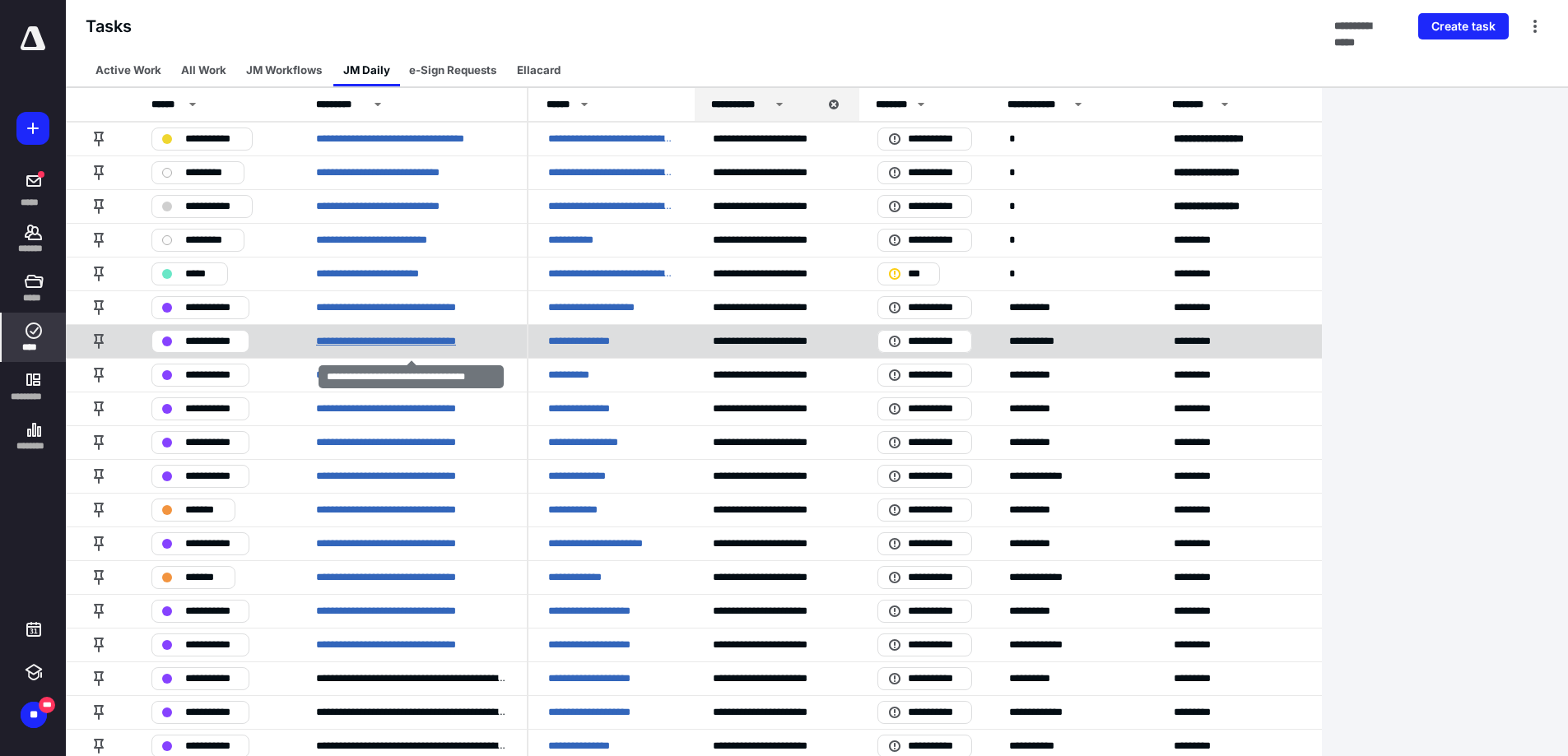 click on "**********" at bounding box center (407, 341) 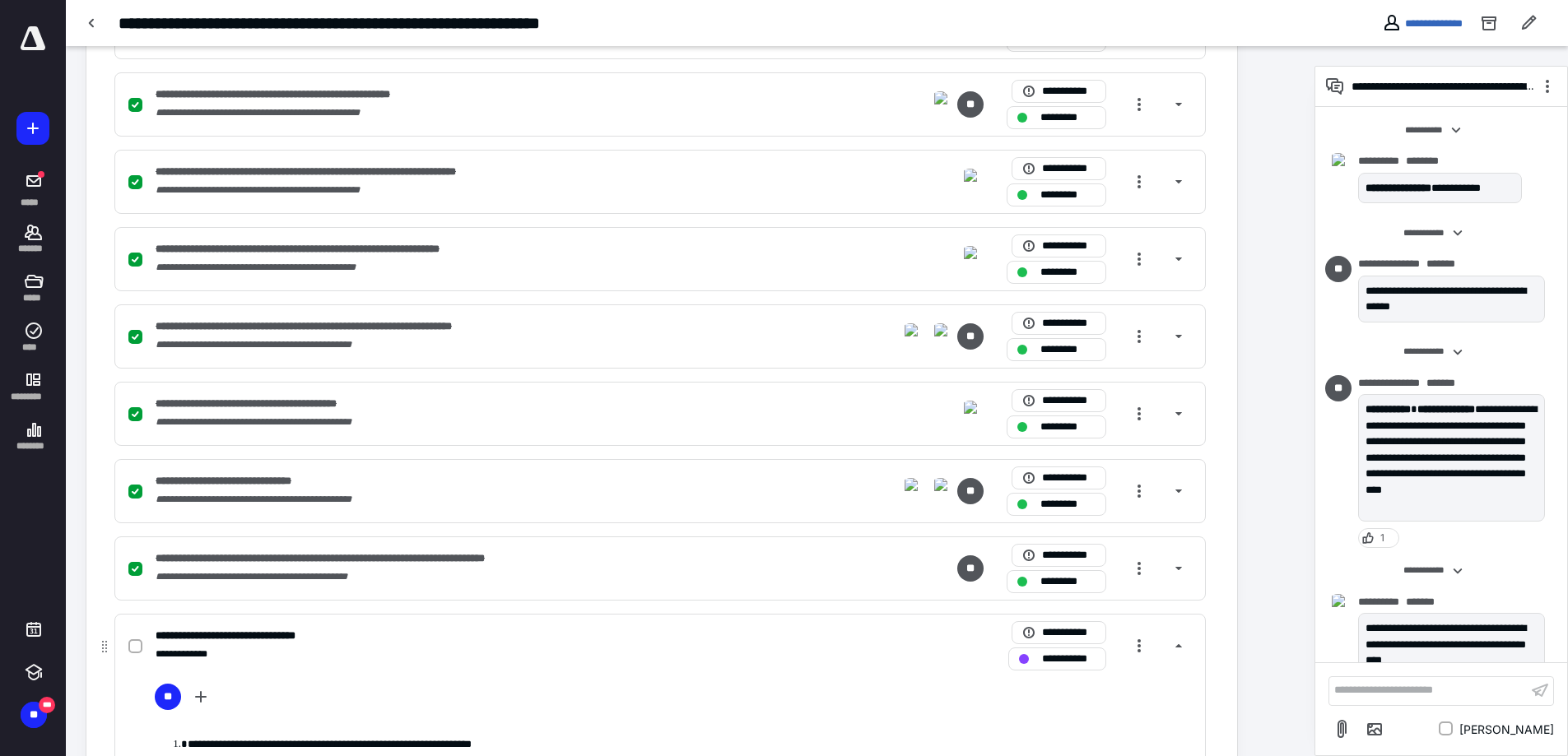 scroll, scrollTop: 1810, scrollLeft: 0, axis: vertical 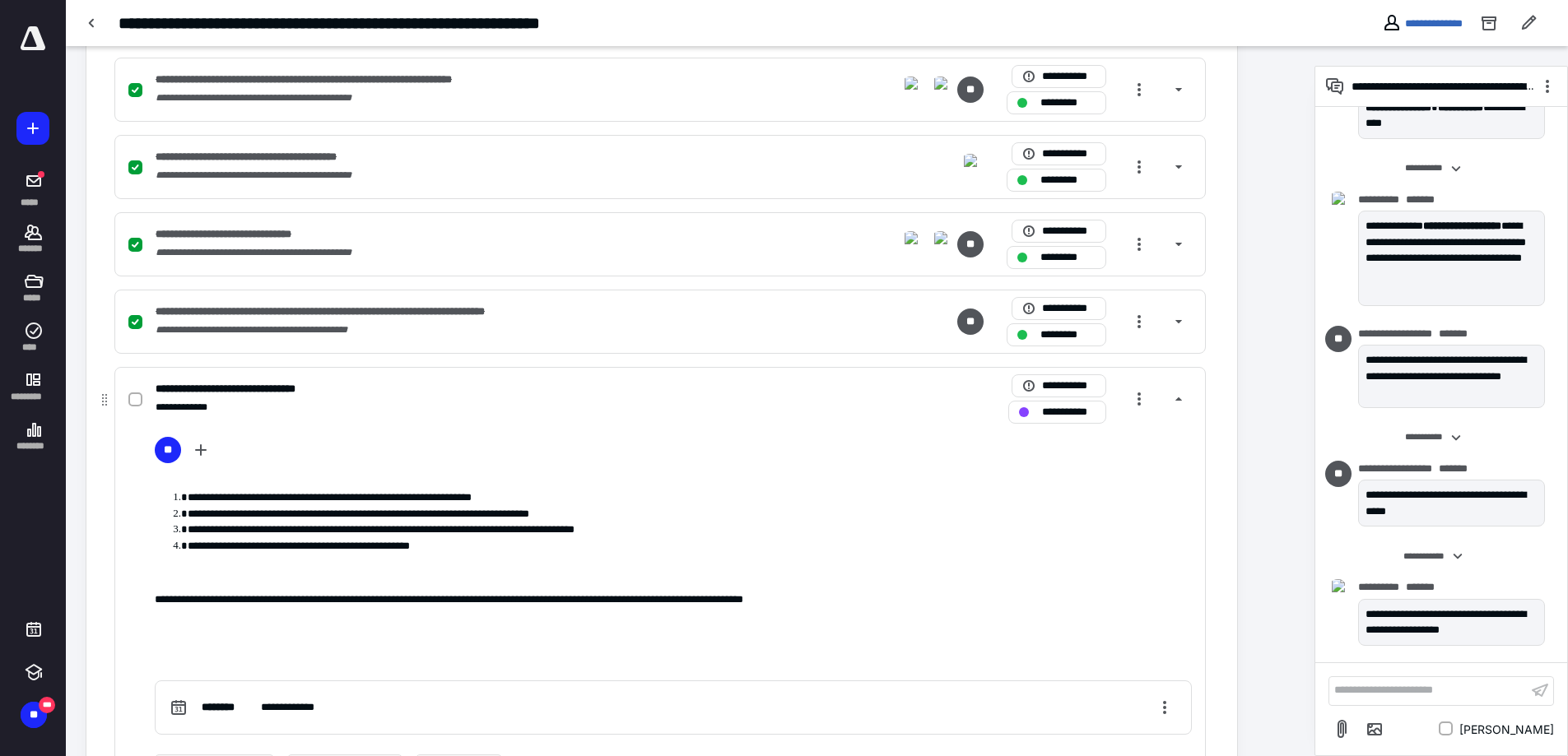 click on "**********" at bounding box center [1068, 412] 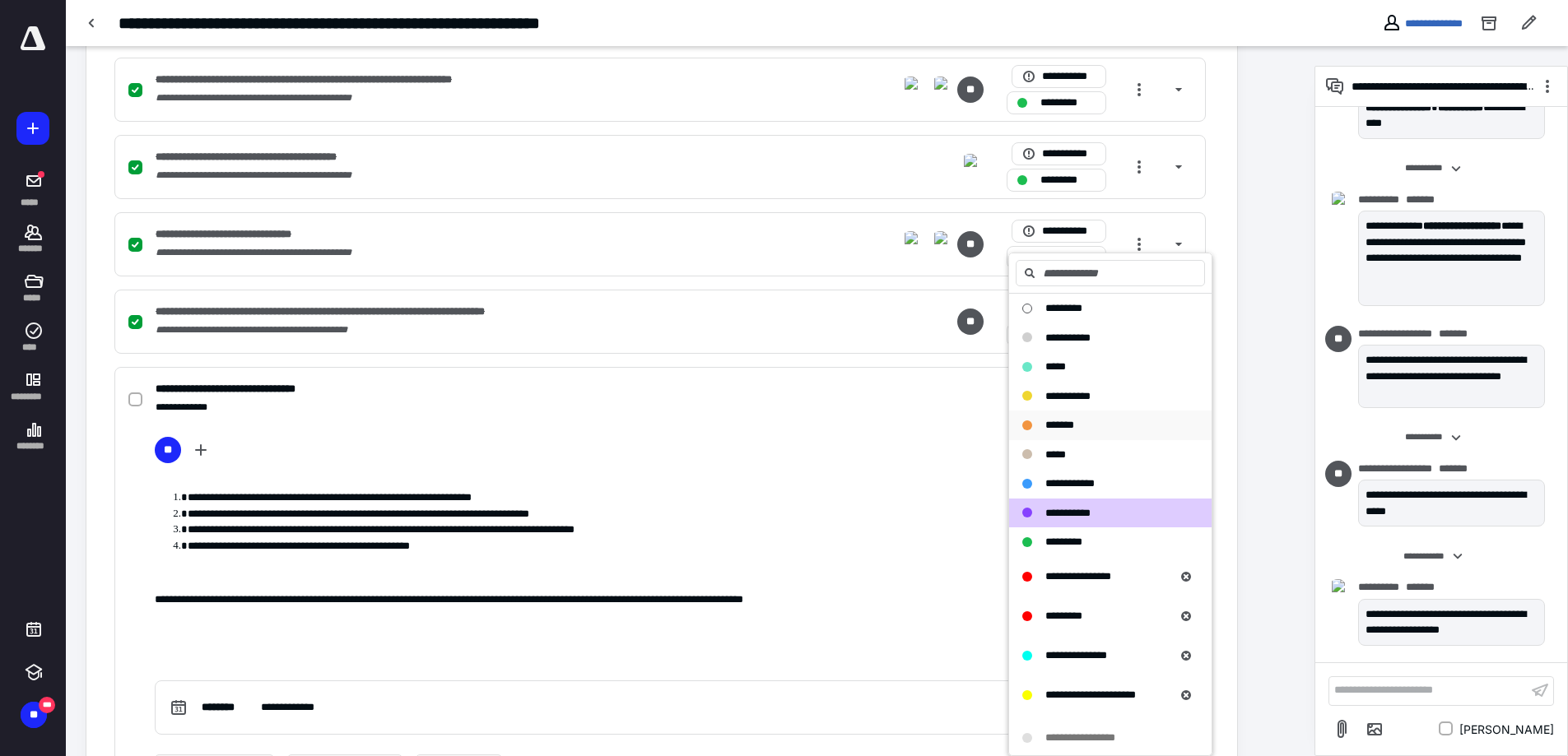 click on "*******" at bounding box center [1059, 424] 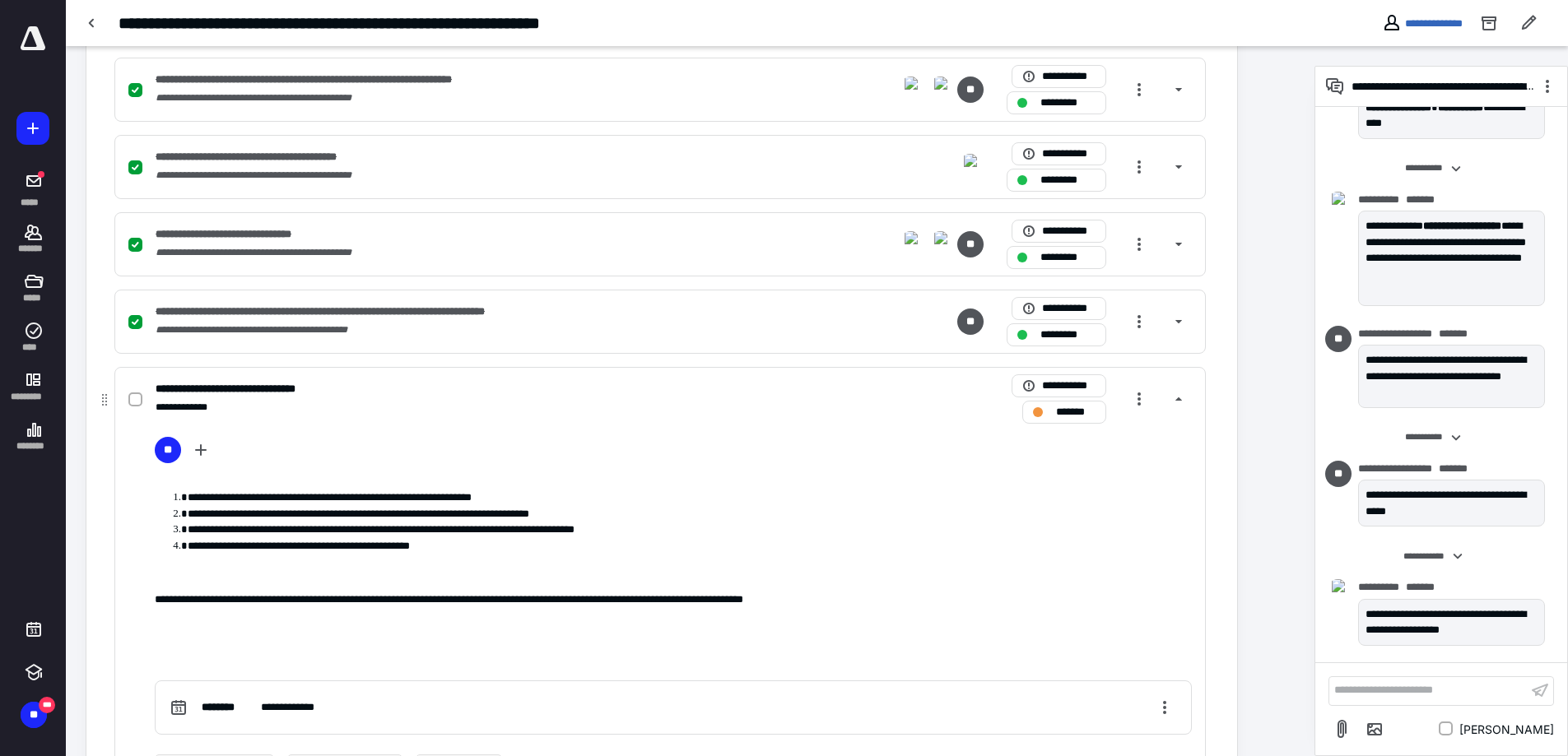 click on "**********" at bounding box center [673, 609] 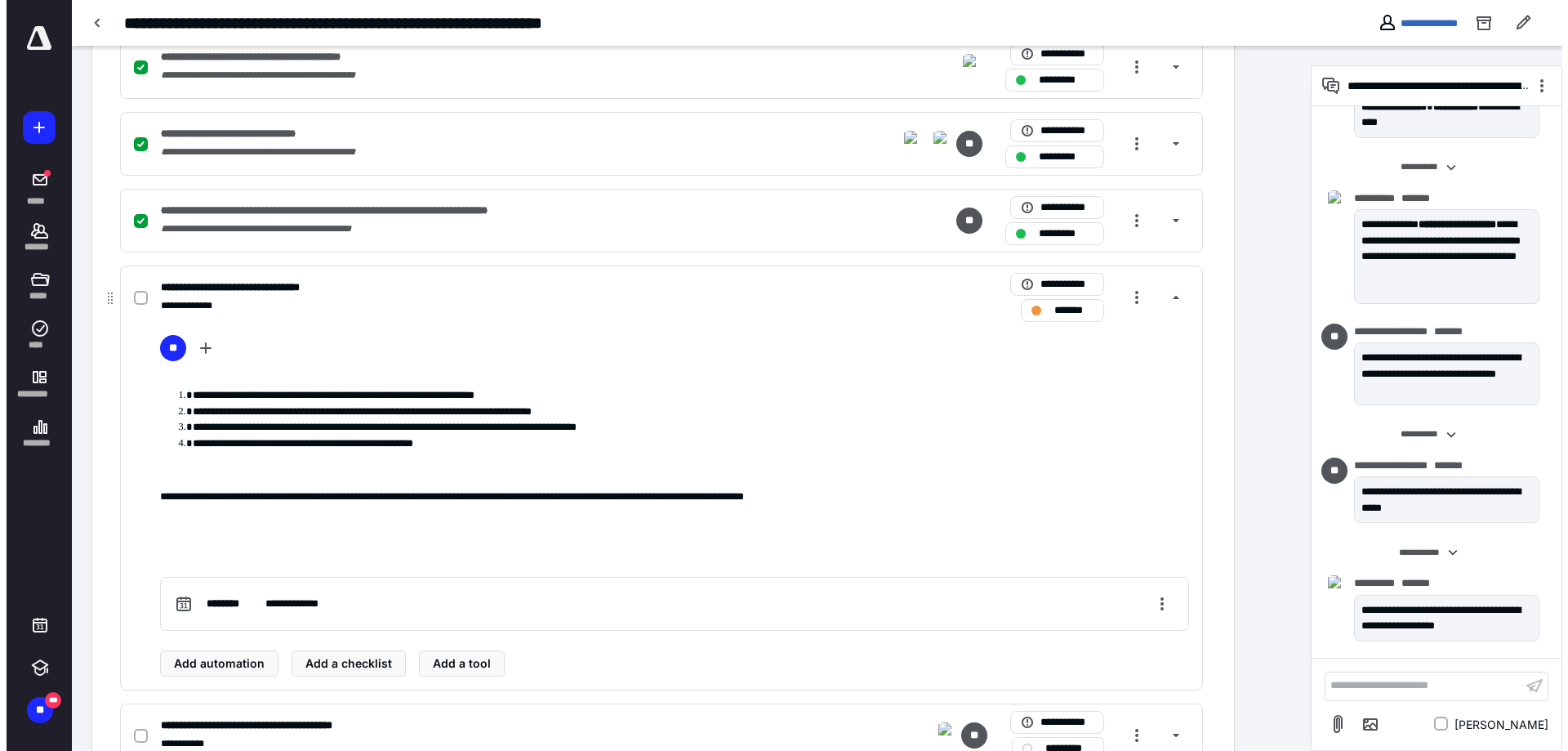 scroll, scrollTop: 2043, scrollLeft: 0, axis: vertical 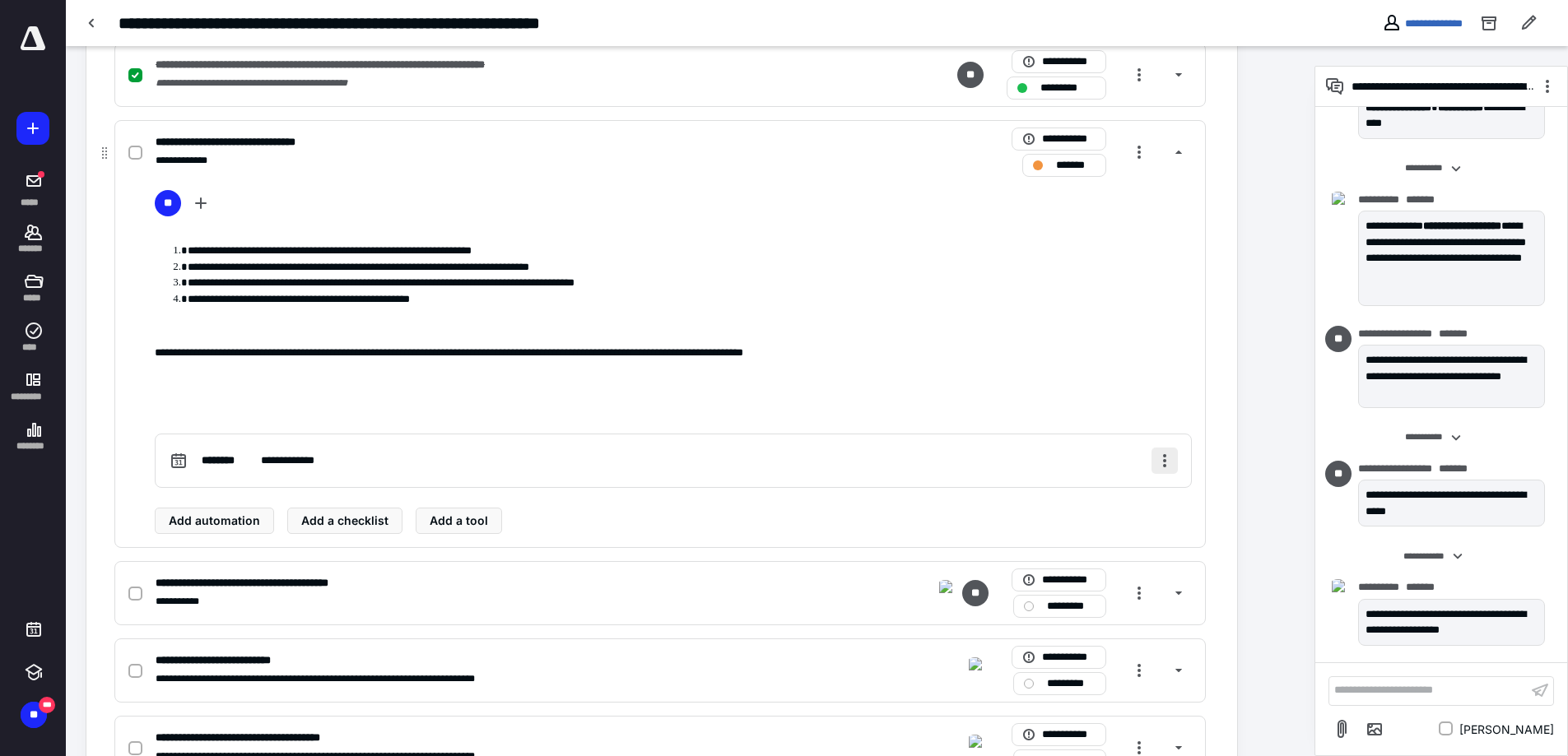 click at bounding box center (1165, 461) 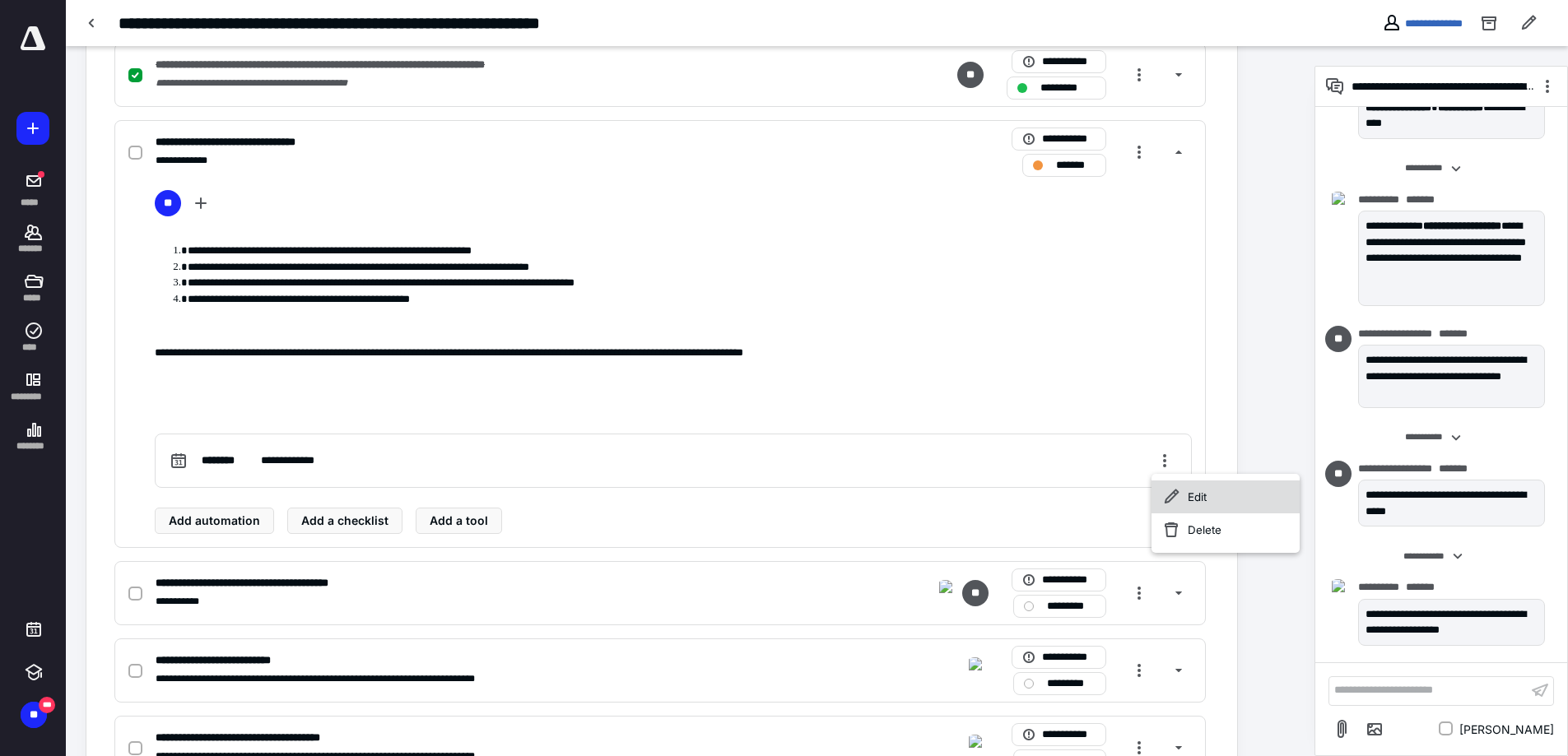 click on "Edit" at bounding box center (1226, 497) 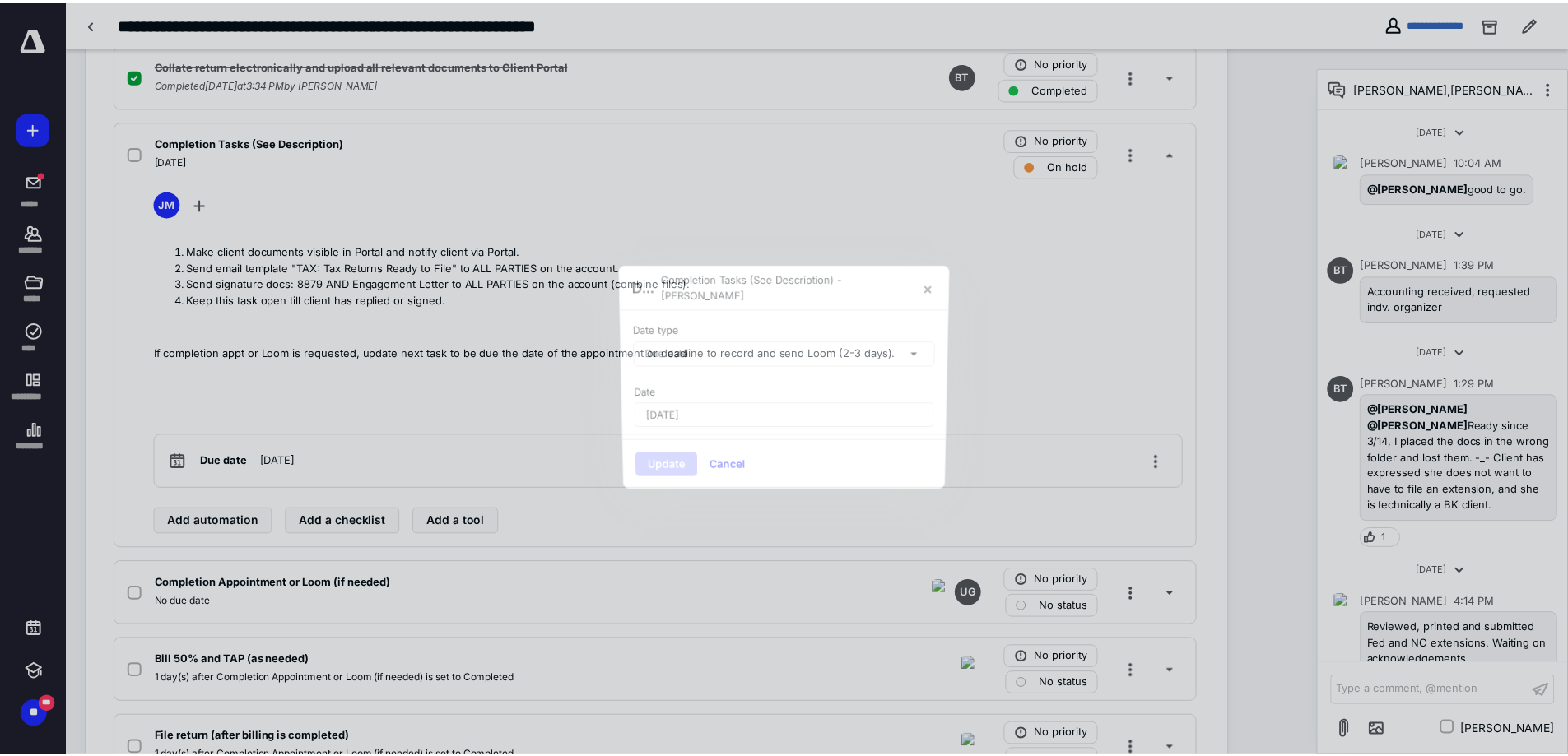scroll, scrollTop: 2252, scrollLeft: 0, axis: vertical 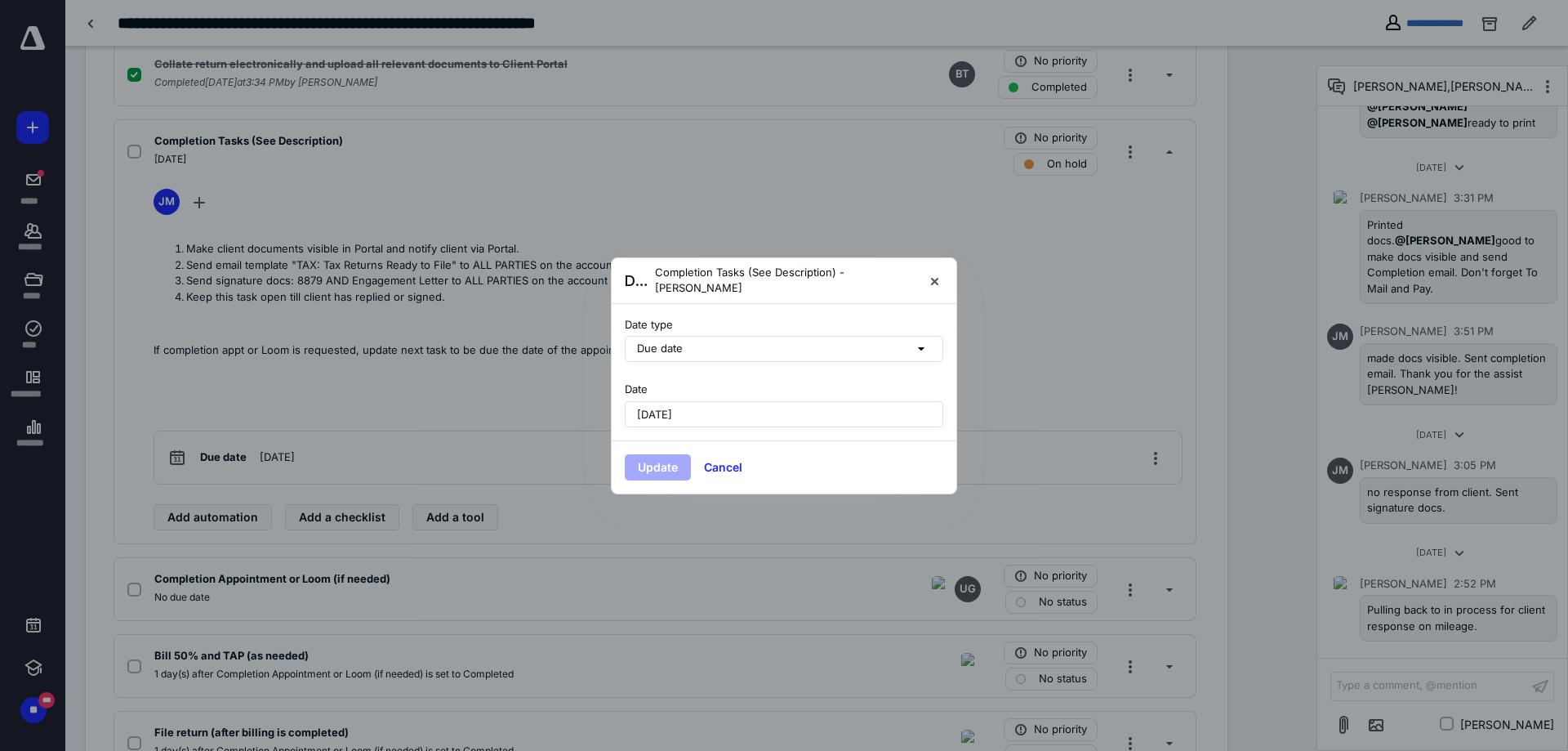 click on "[DATE]" at bounding box center (654, 414) 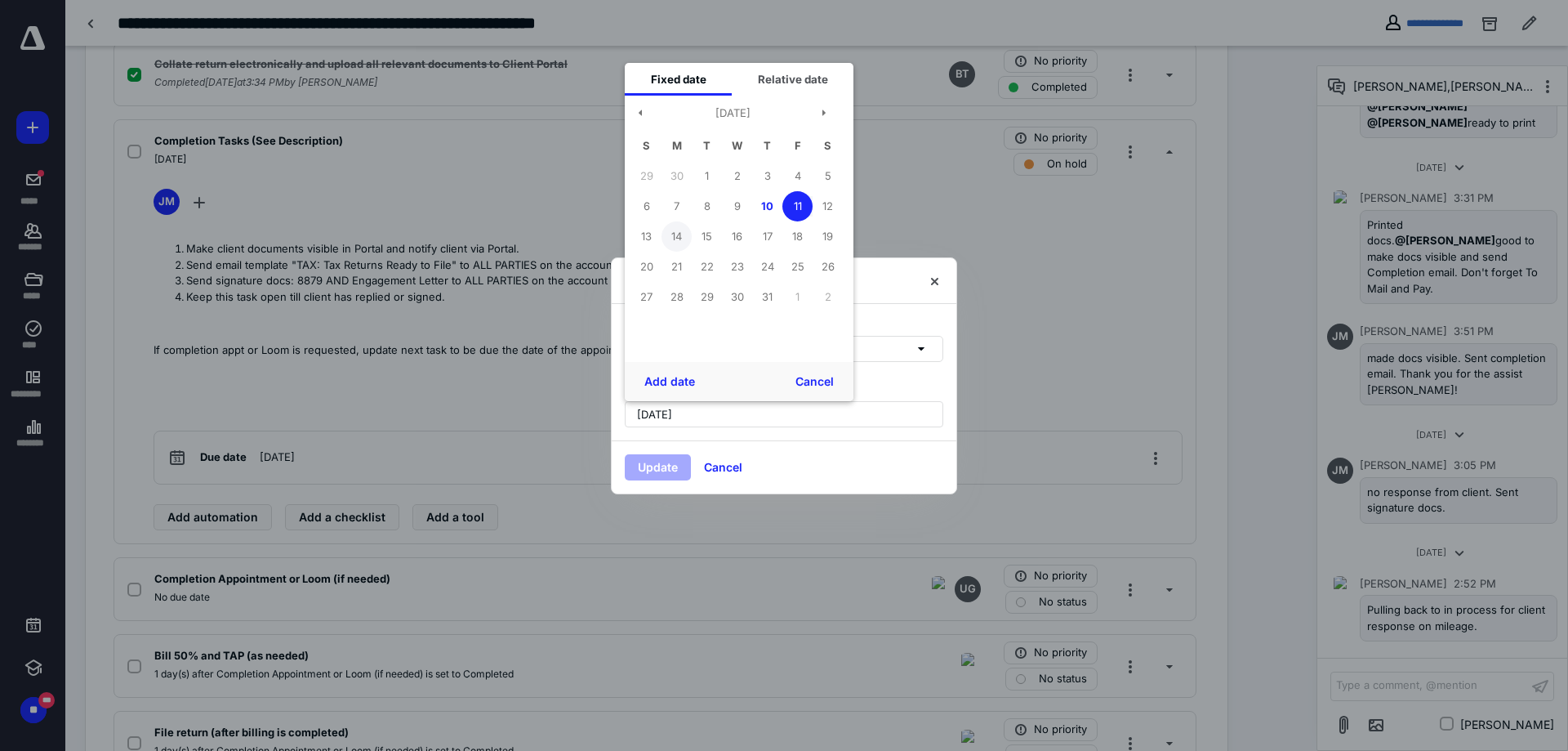 click on "14" at bounding box center (676, 236) 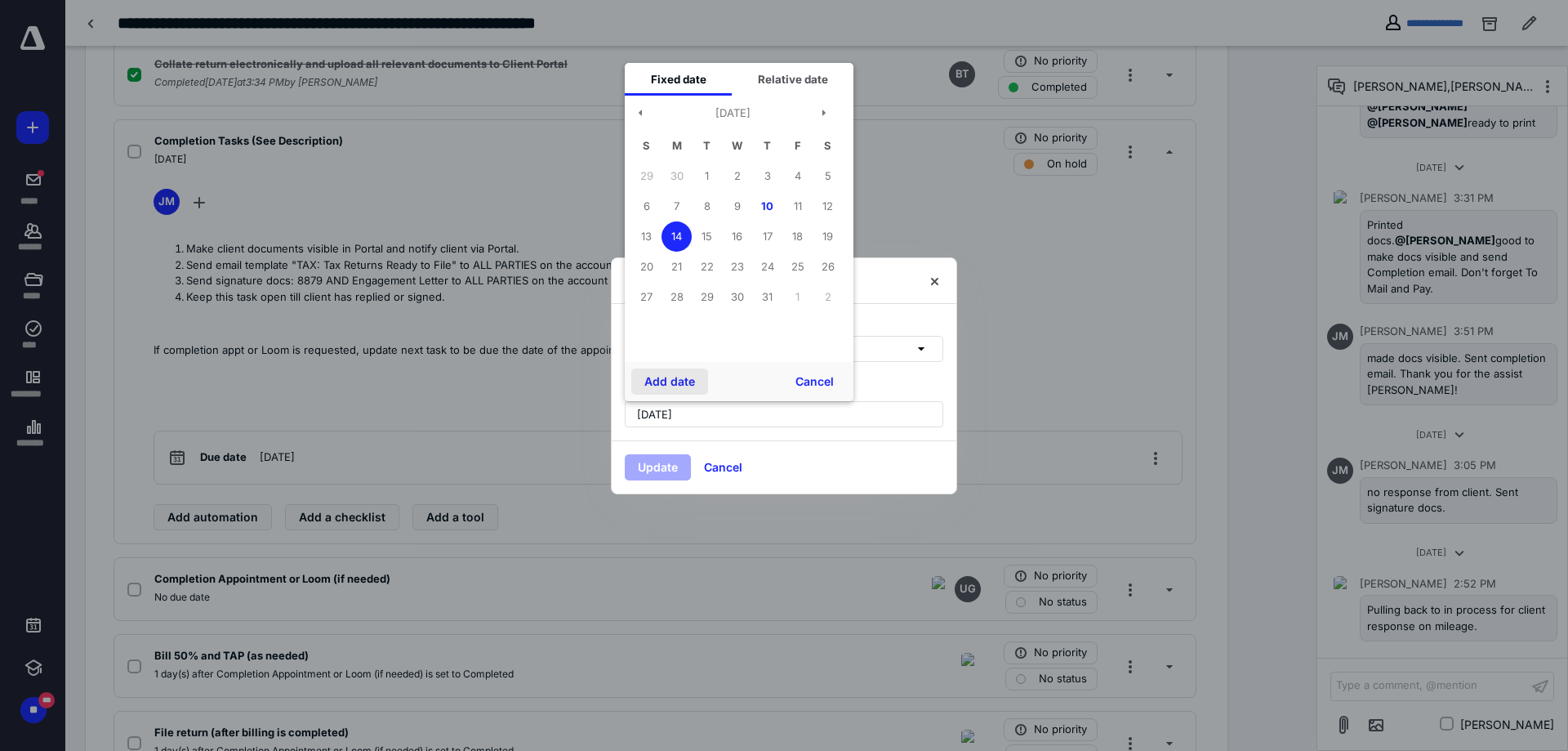 click on "Add date" at bounding box center (670, 382) 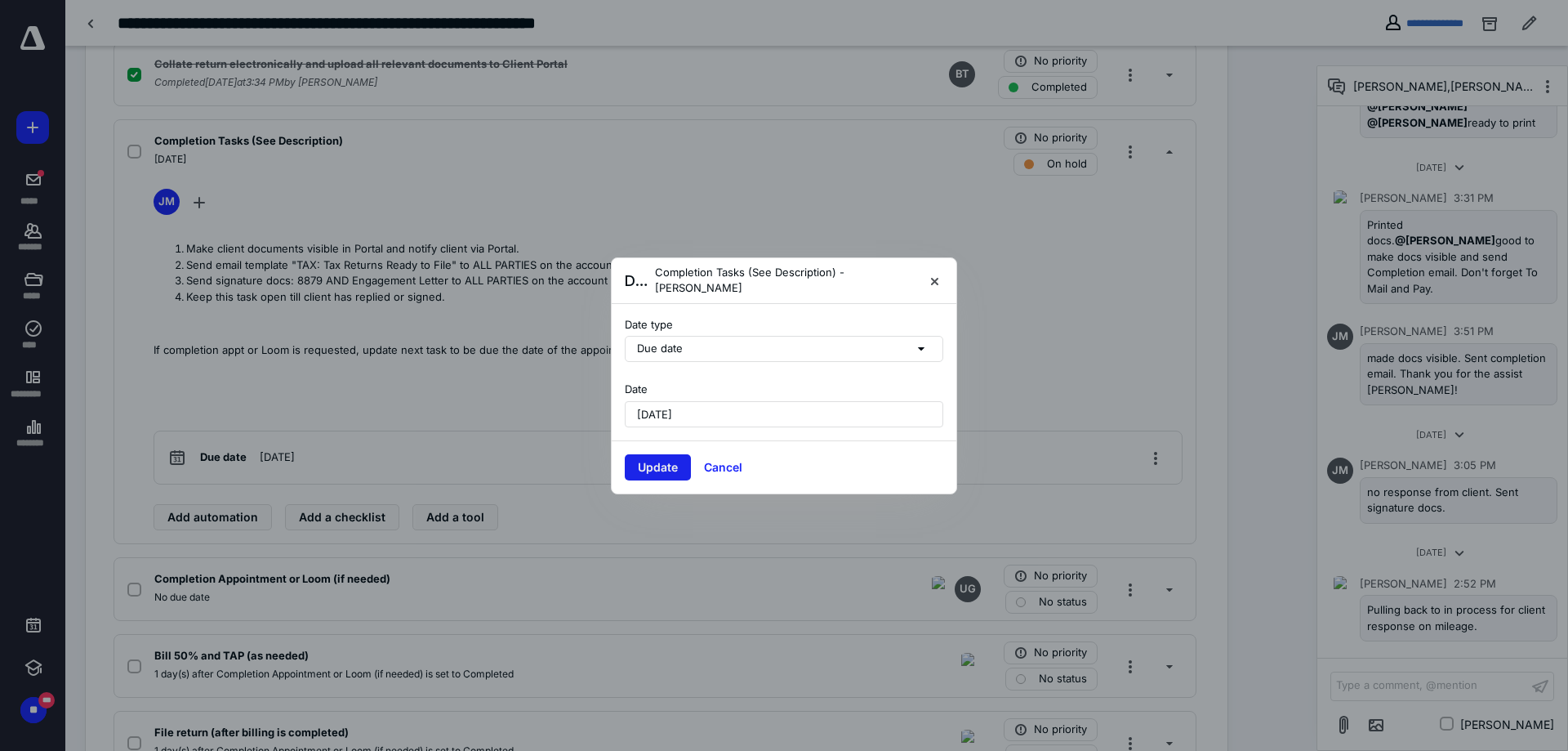 click on "Update" at bounding box center (657, 467) 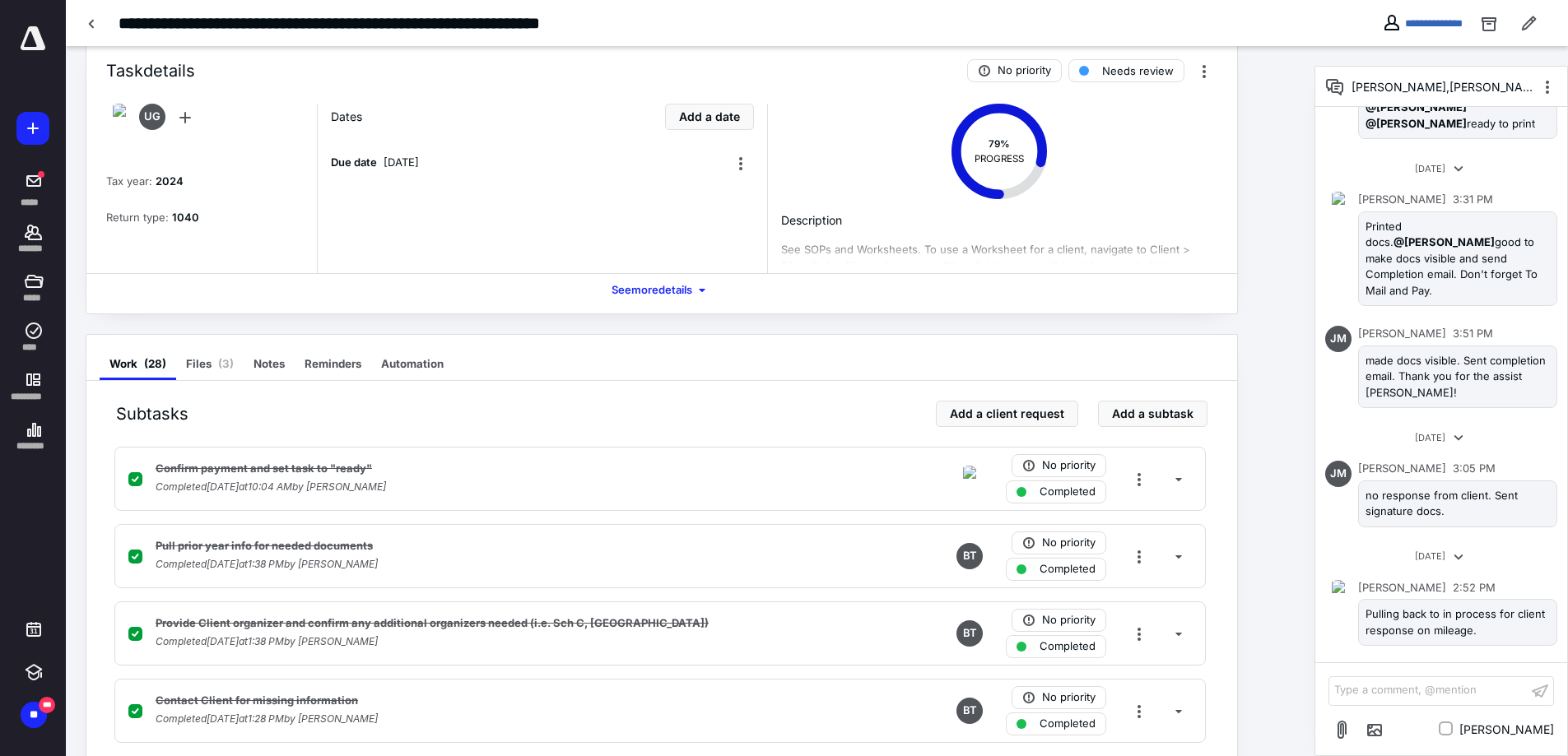 scroll, scrollTop: 0, scrollLeft: 0, axis: both 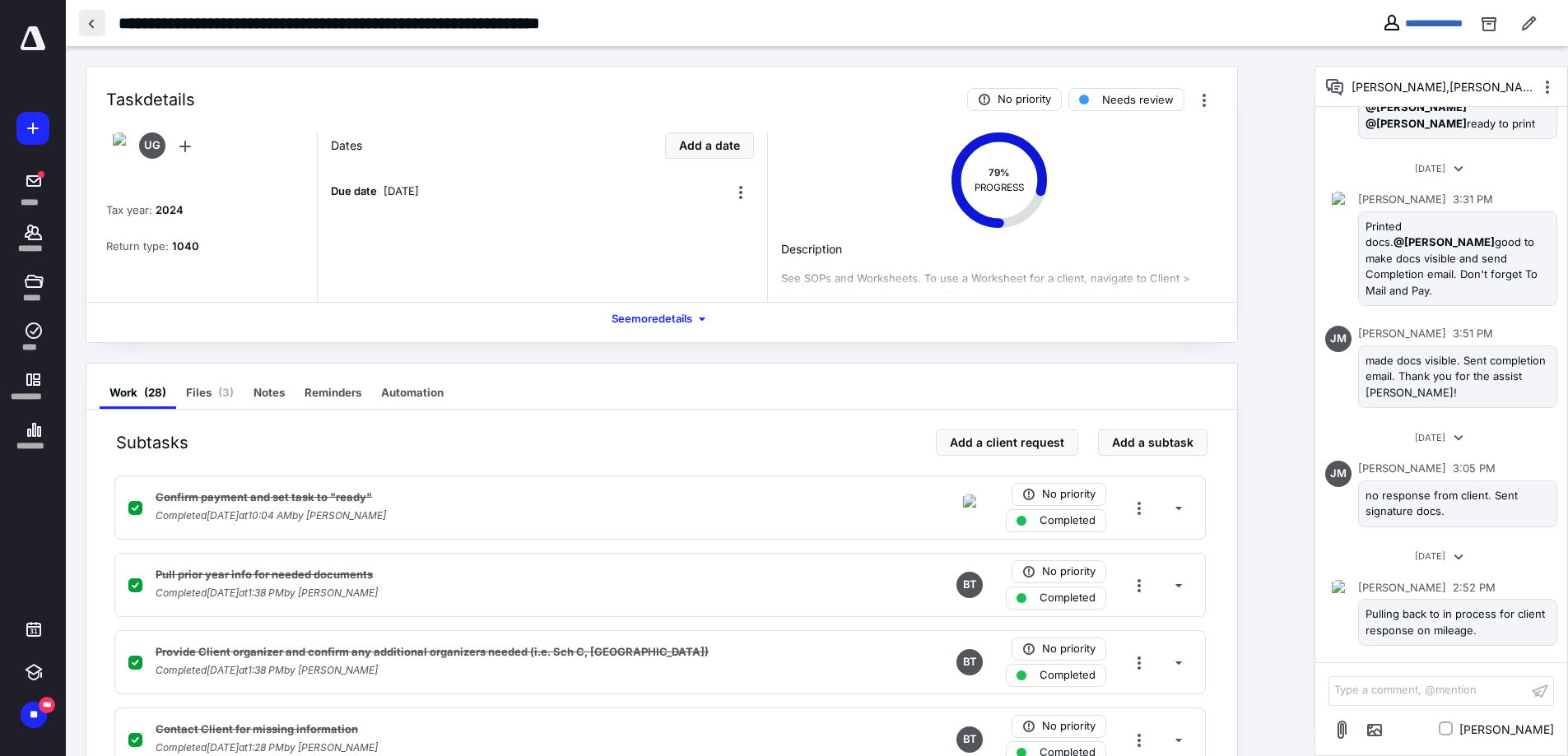 click at bounding box center (92, 23) 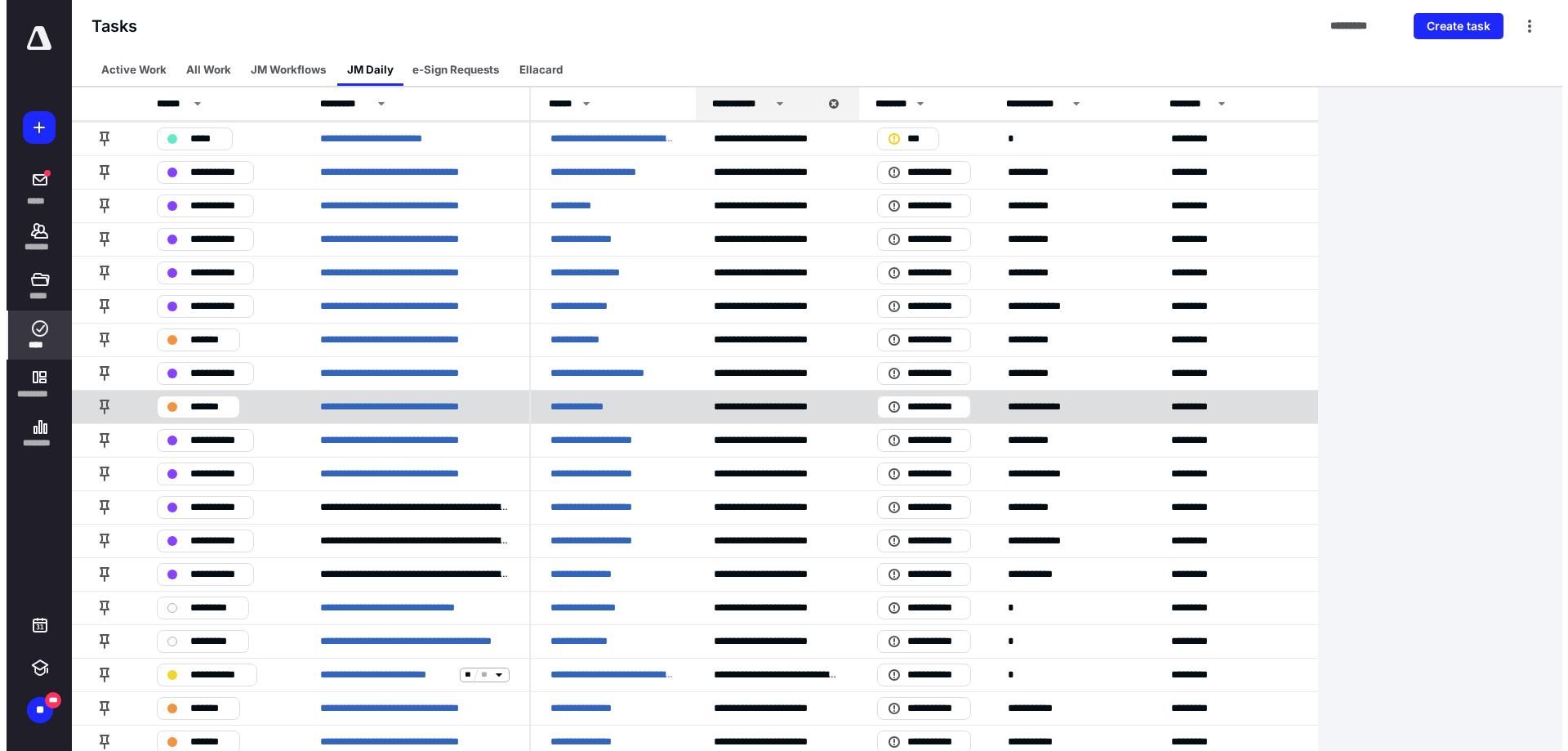 scroll, scrollTop: 245, scrollLeft: 0, axis: vertical 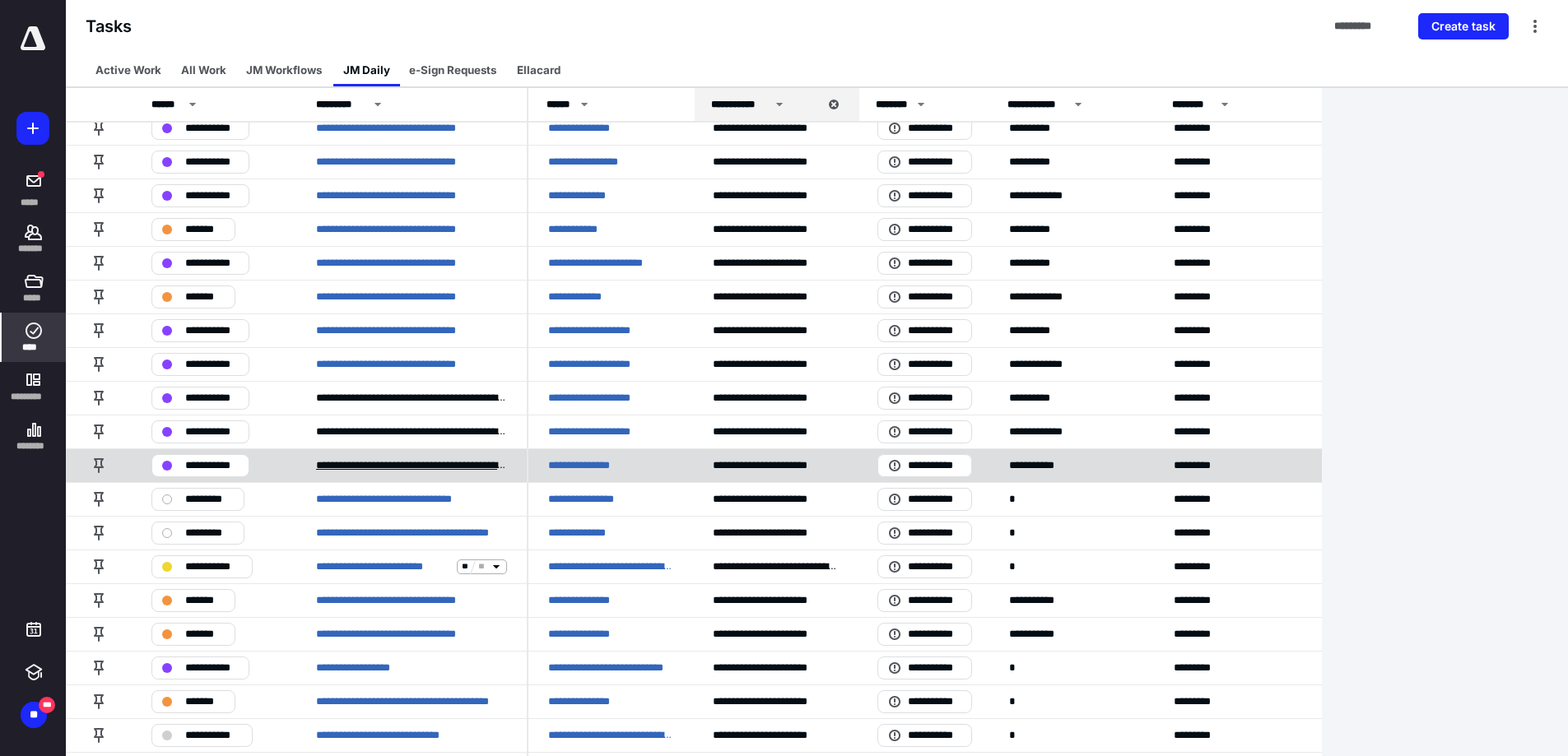 click on "**********" at bounding box center [412, 466] 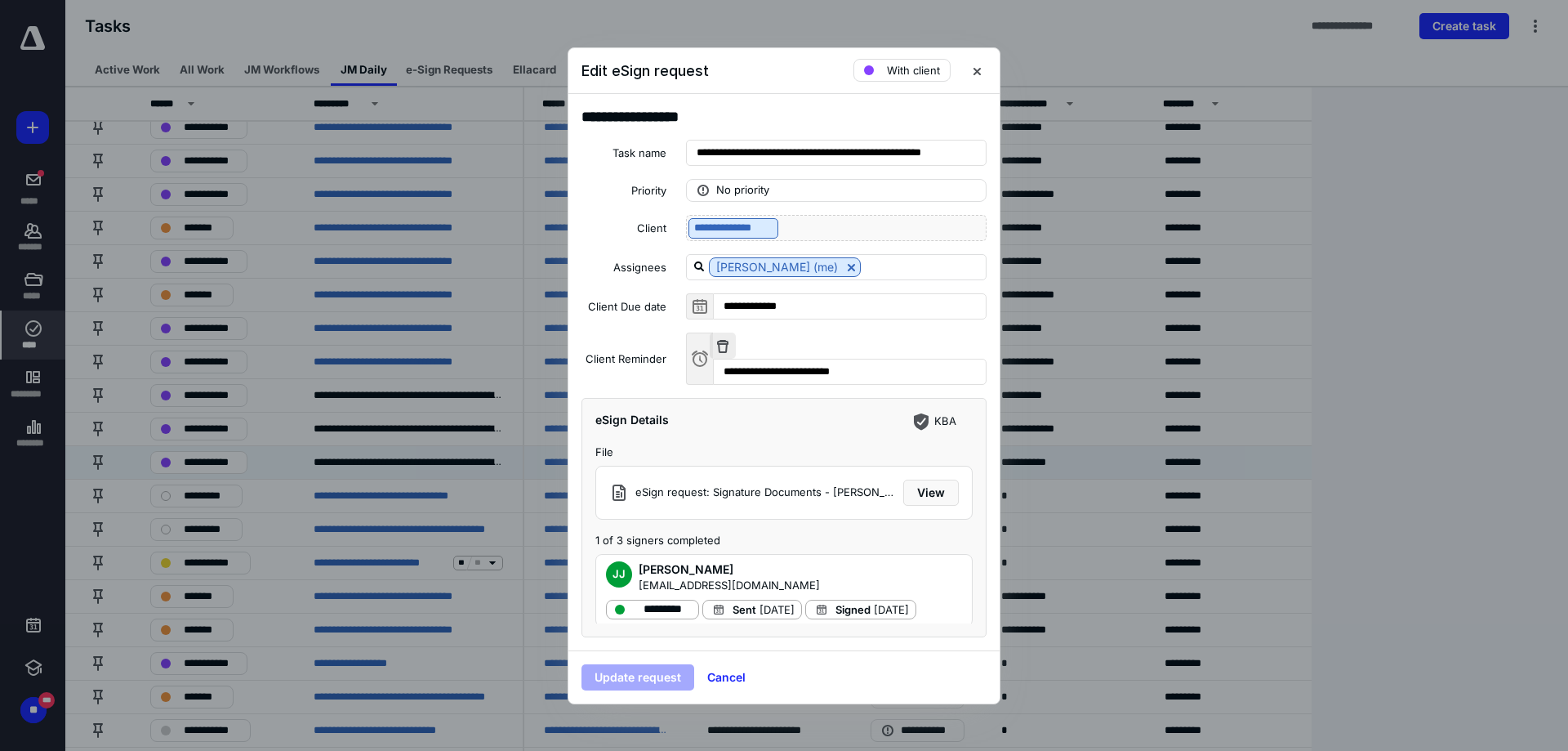 click at bounding box center [723, 346] 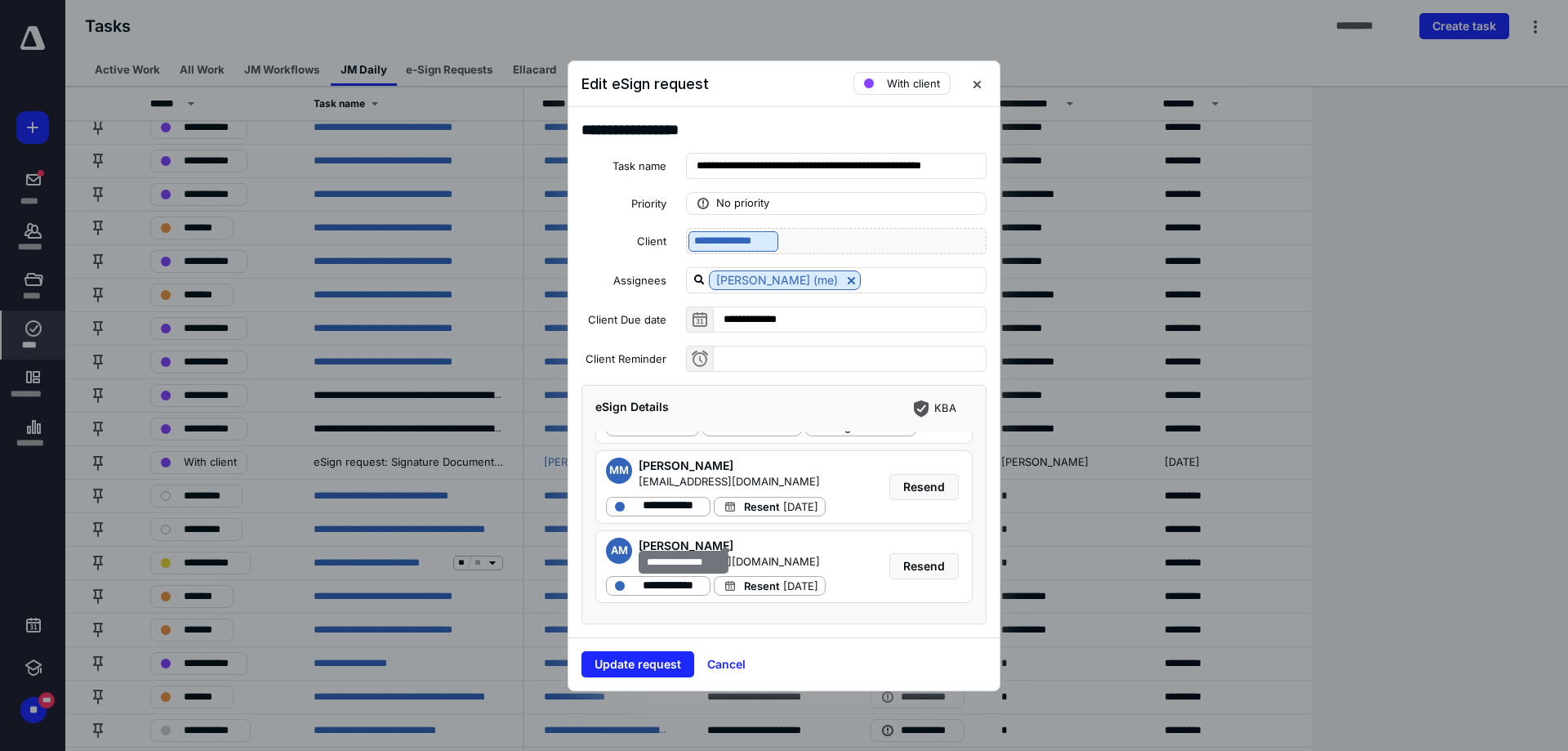 scroll, scrollTop: 0, scrollLeft: 0, axis: both 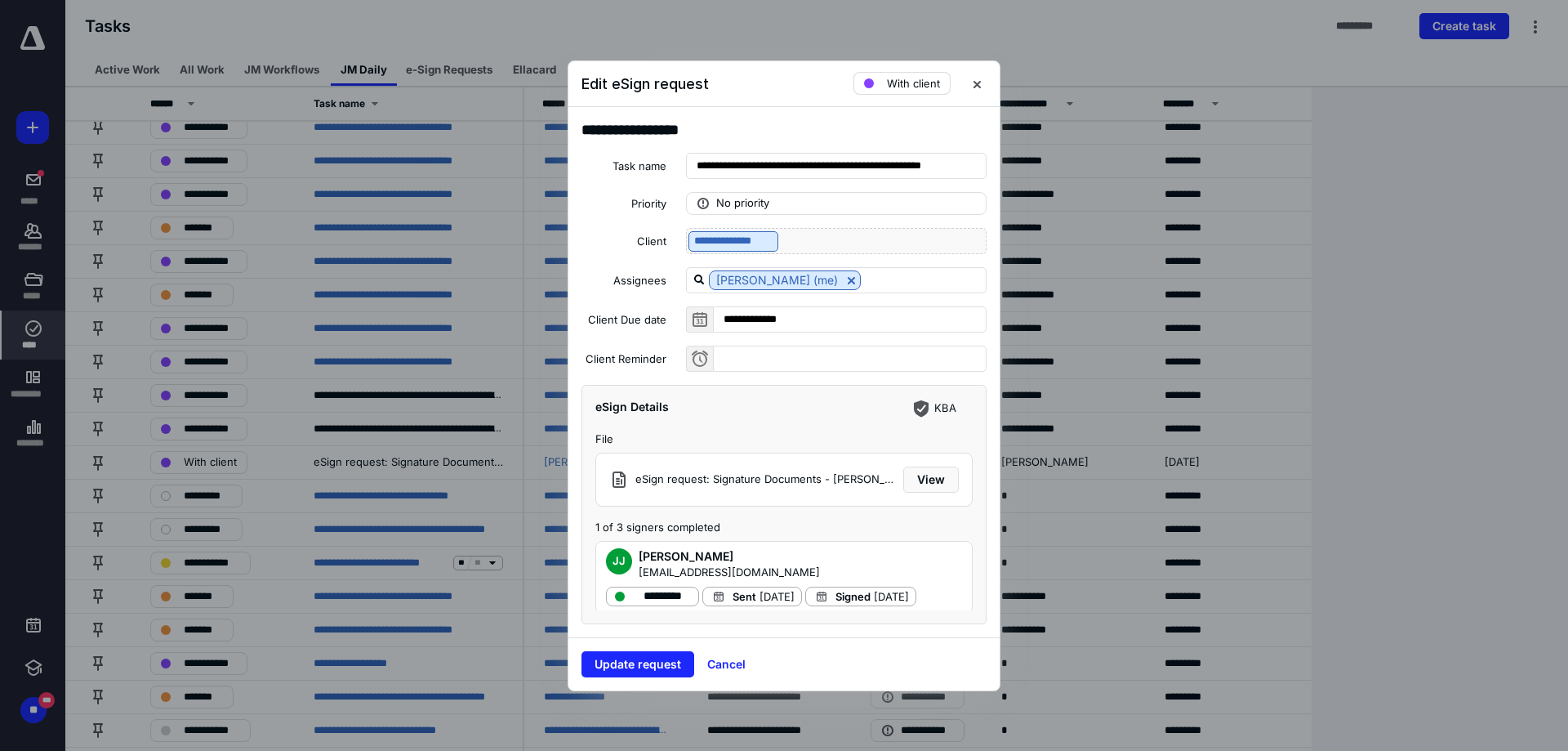 click on "With client" at bounding box center (913, 83) 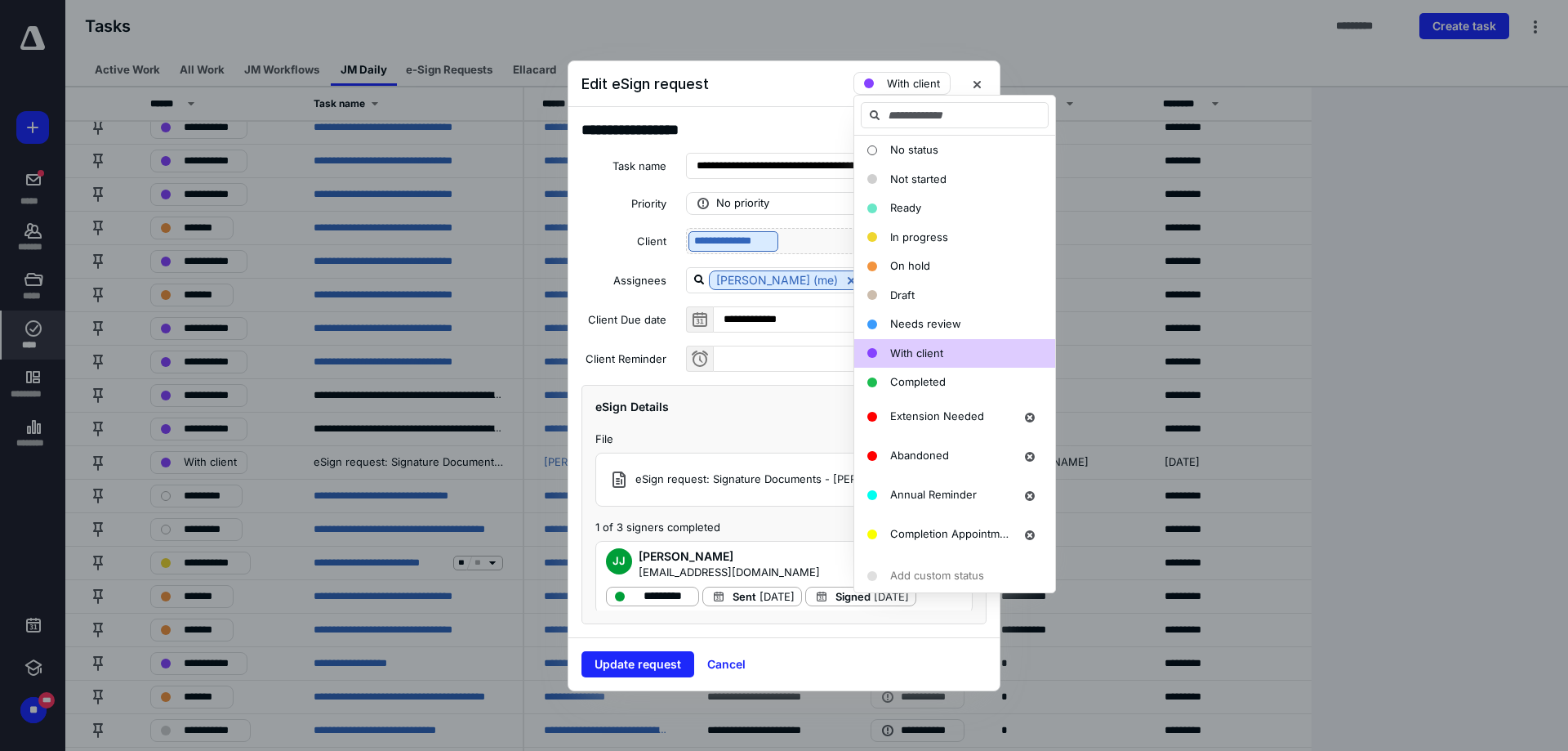 click on "Edit eSign request With client" at bounding box center [784, 84] 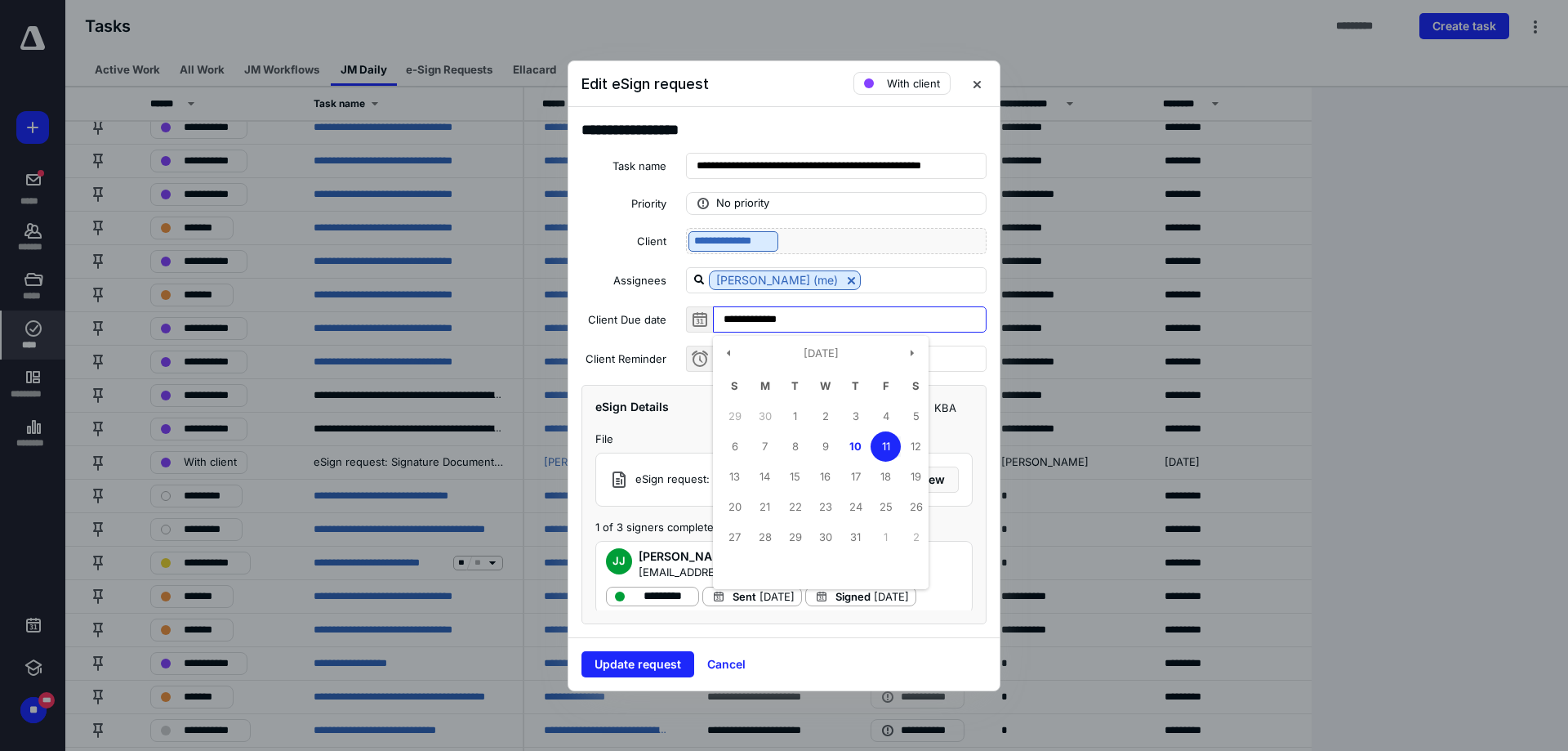 click on "**********" at bounding box center [849, 320] 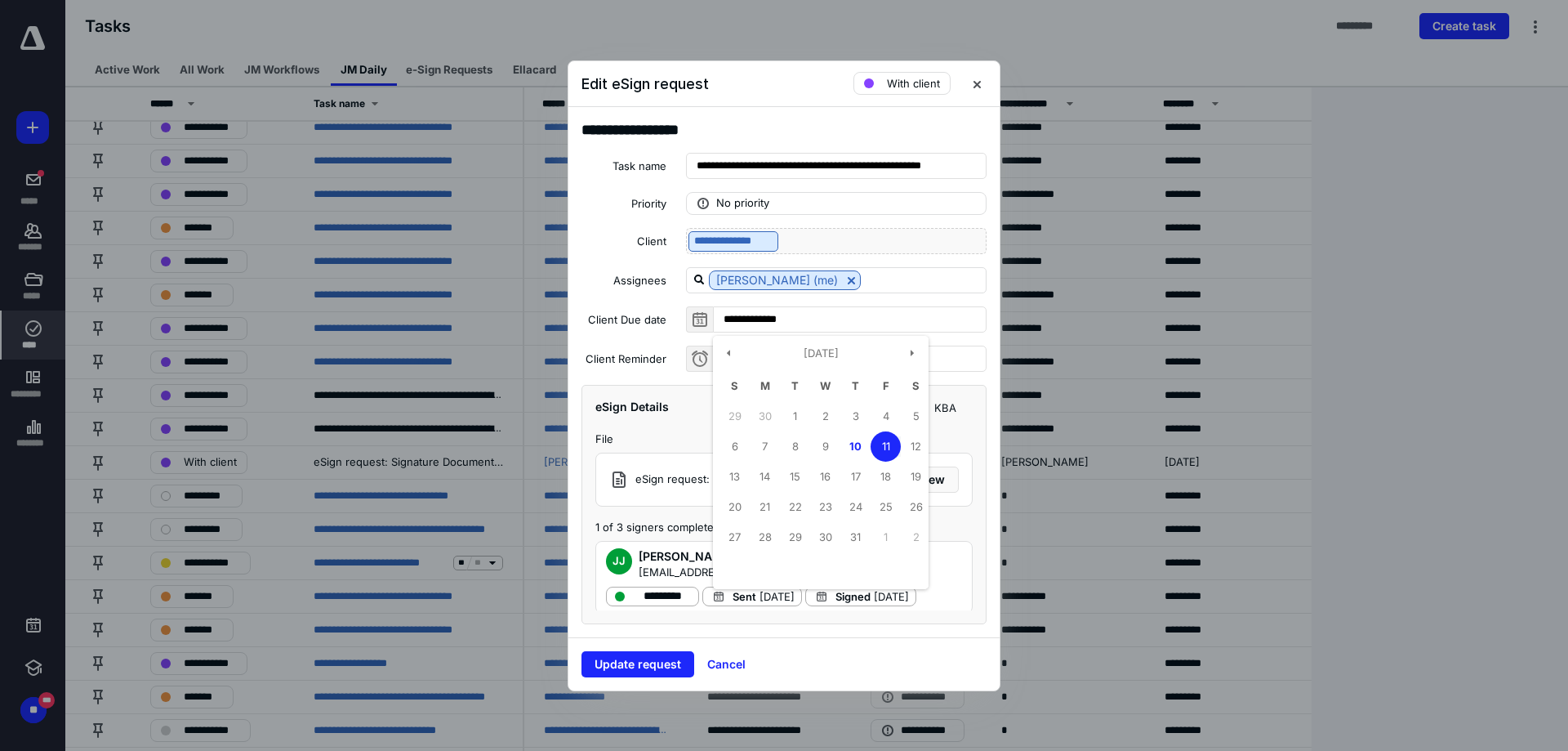 click on "**********" at bounding box center (784, 262) 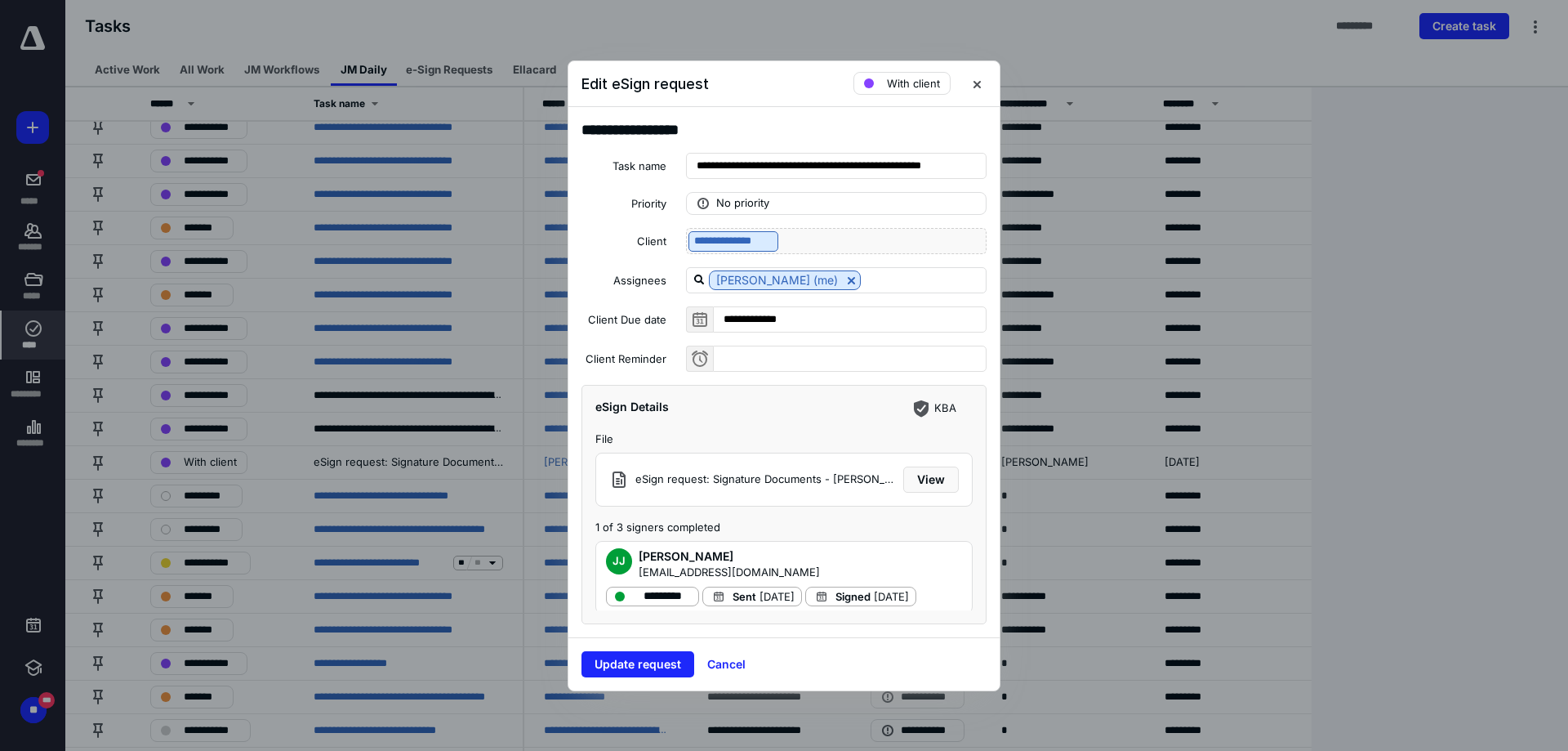 click on "**********" at bounding box center (836, 241) 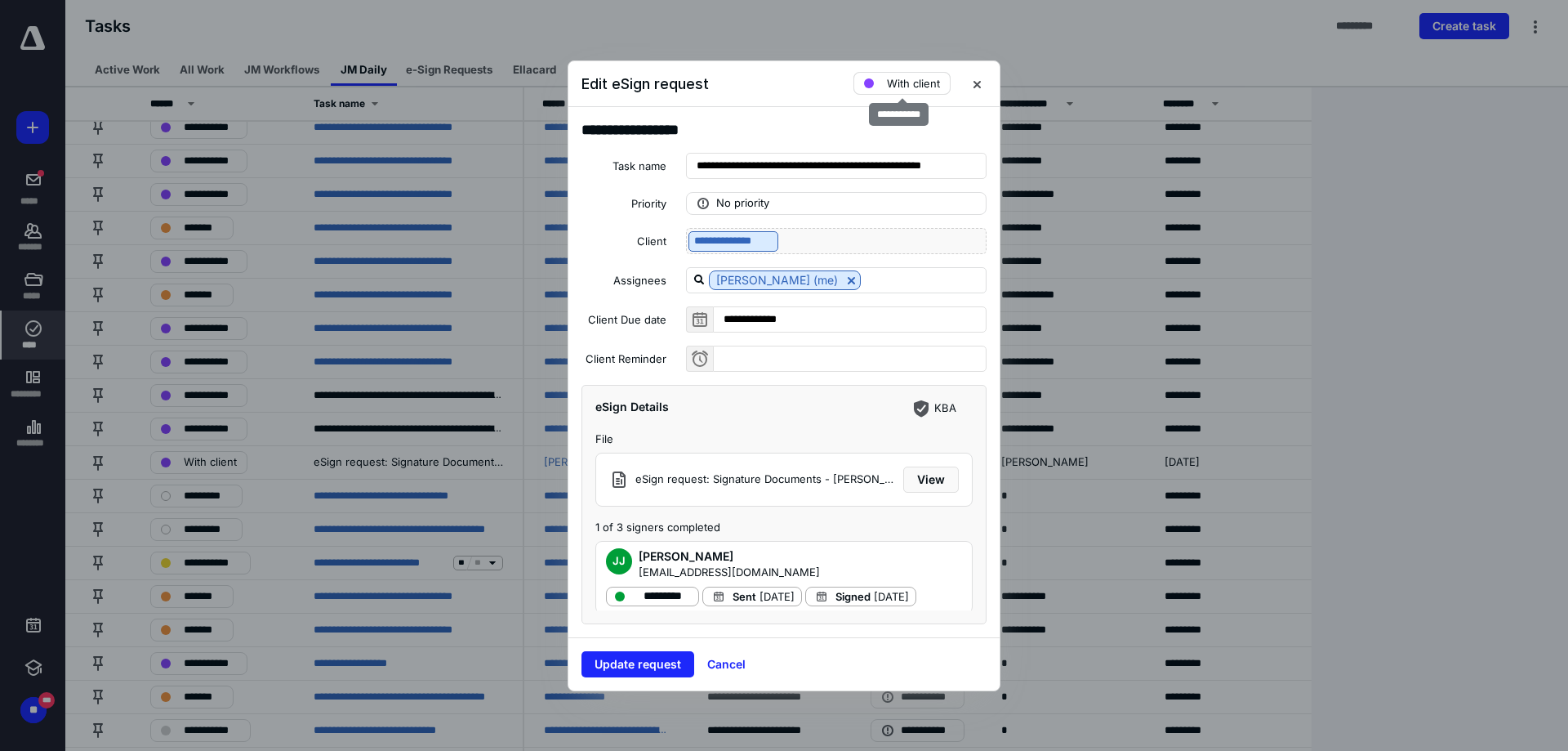 click on "With client" at bounding box center [913, 83] 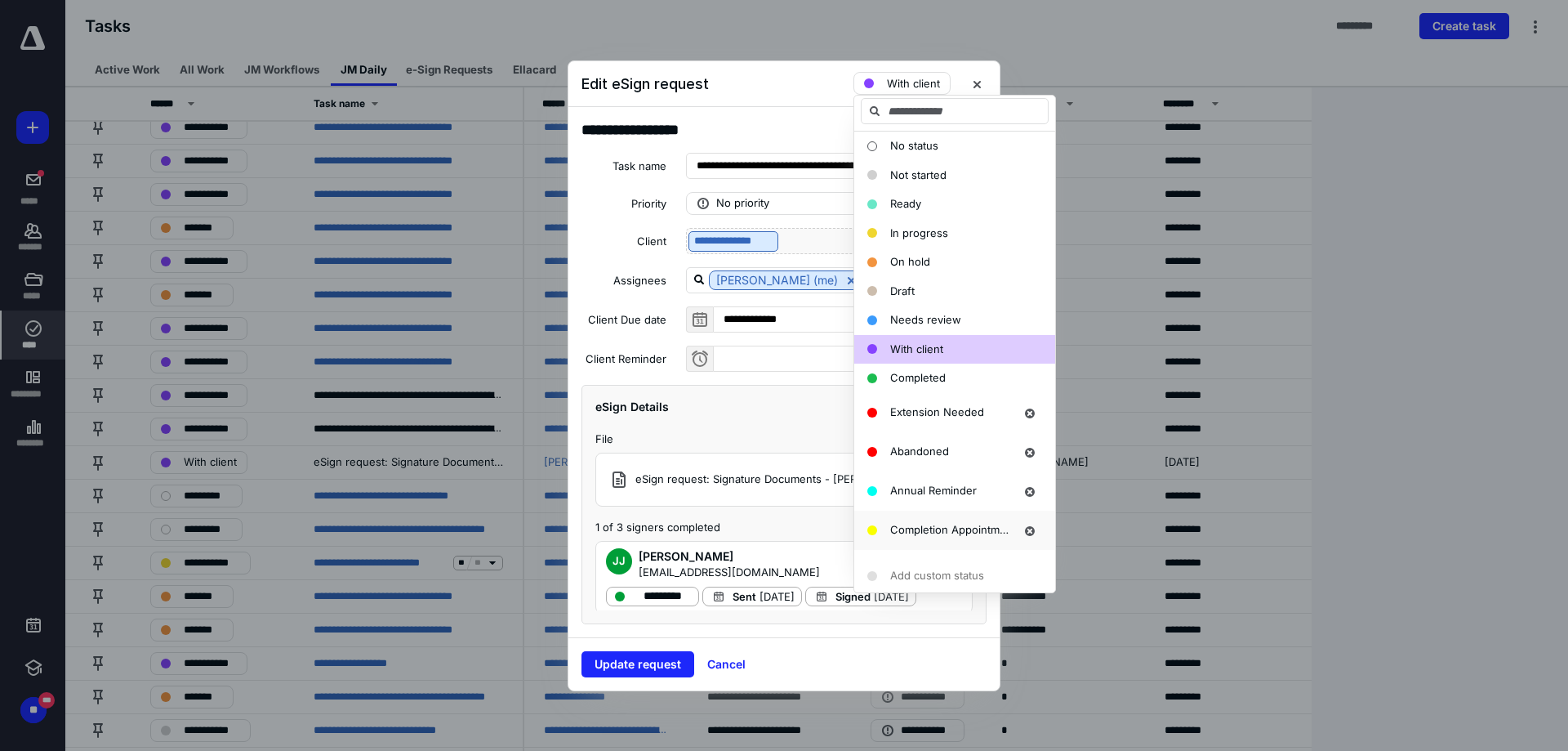 scroll, scrollTop: 0, scrollLeft: 0, axis: both 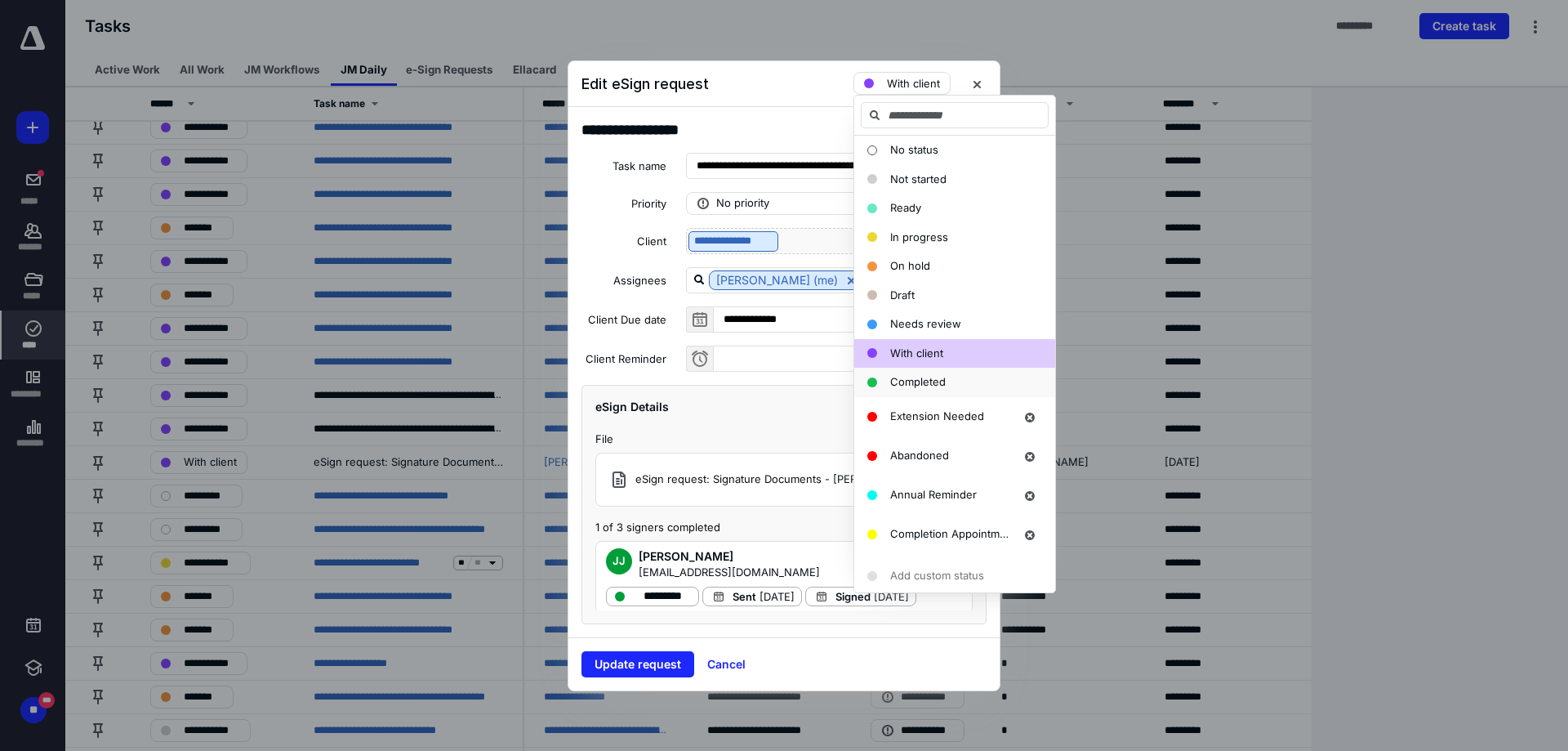 click on "Completed" at bounding box center (918, 382) 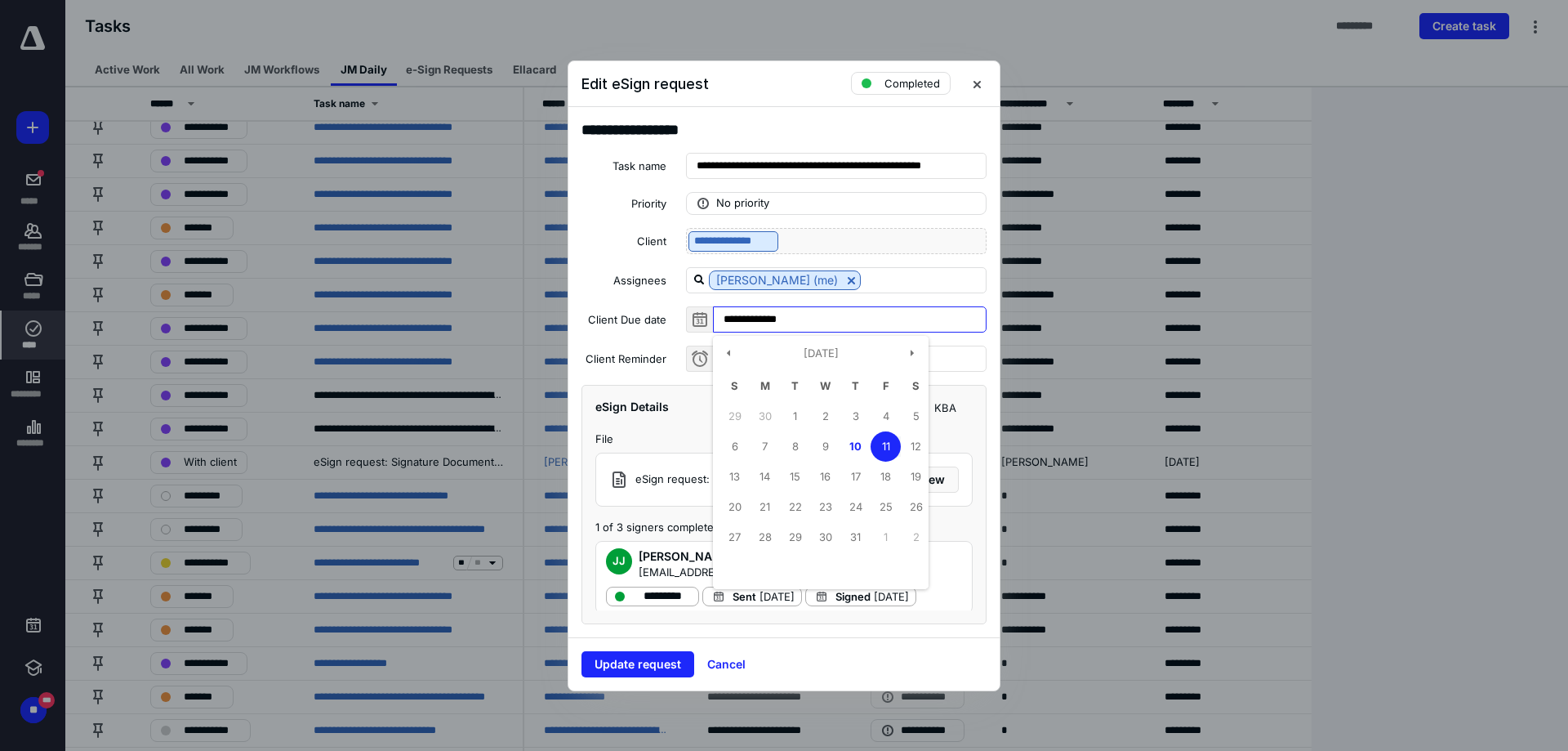 drag, startPoint x: 832, startPoint y: 320, endPoint x: 683, endPoint y: 320, distance: 149 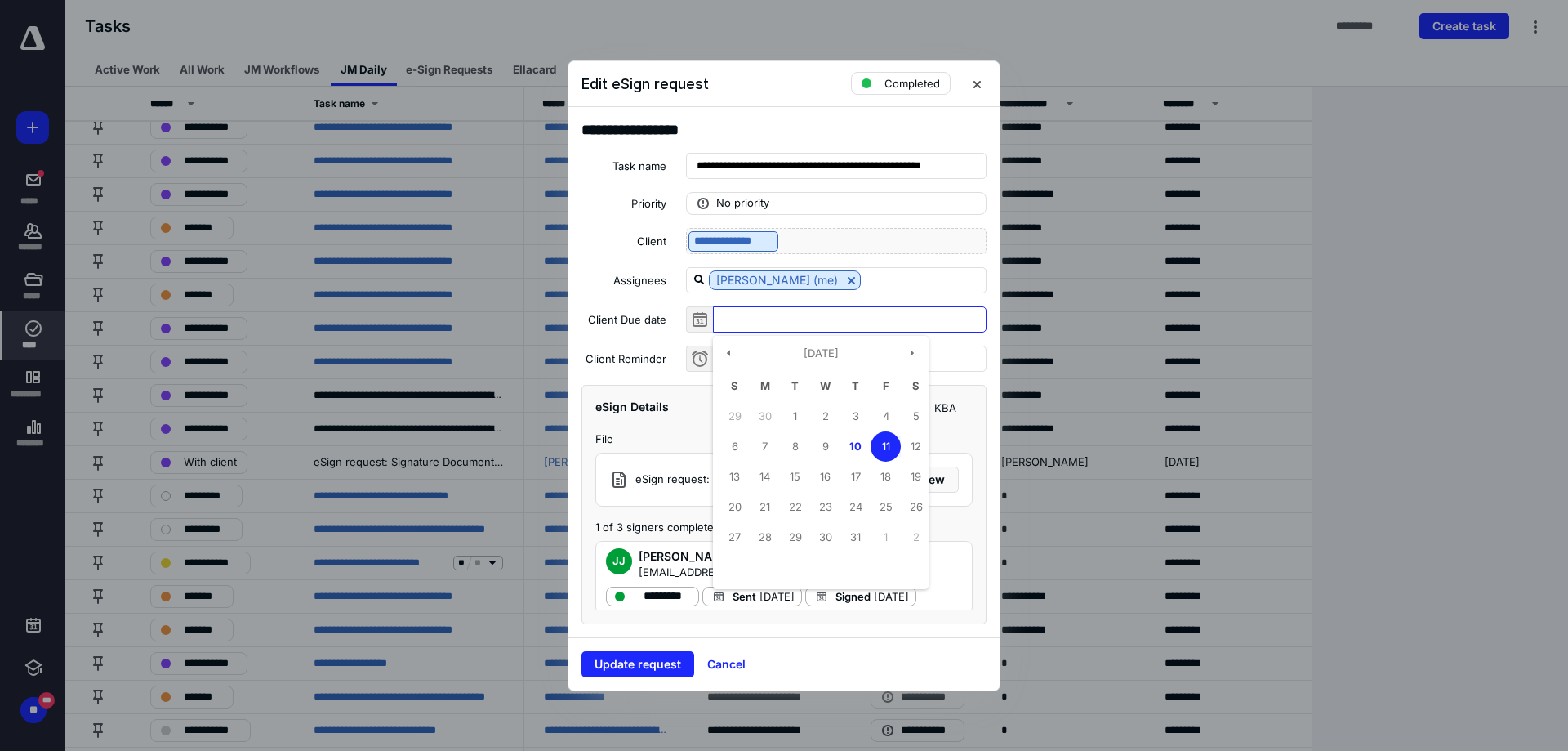 type 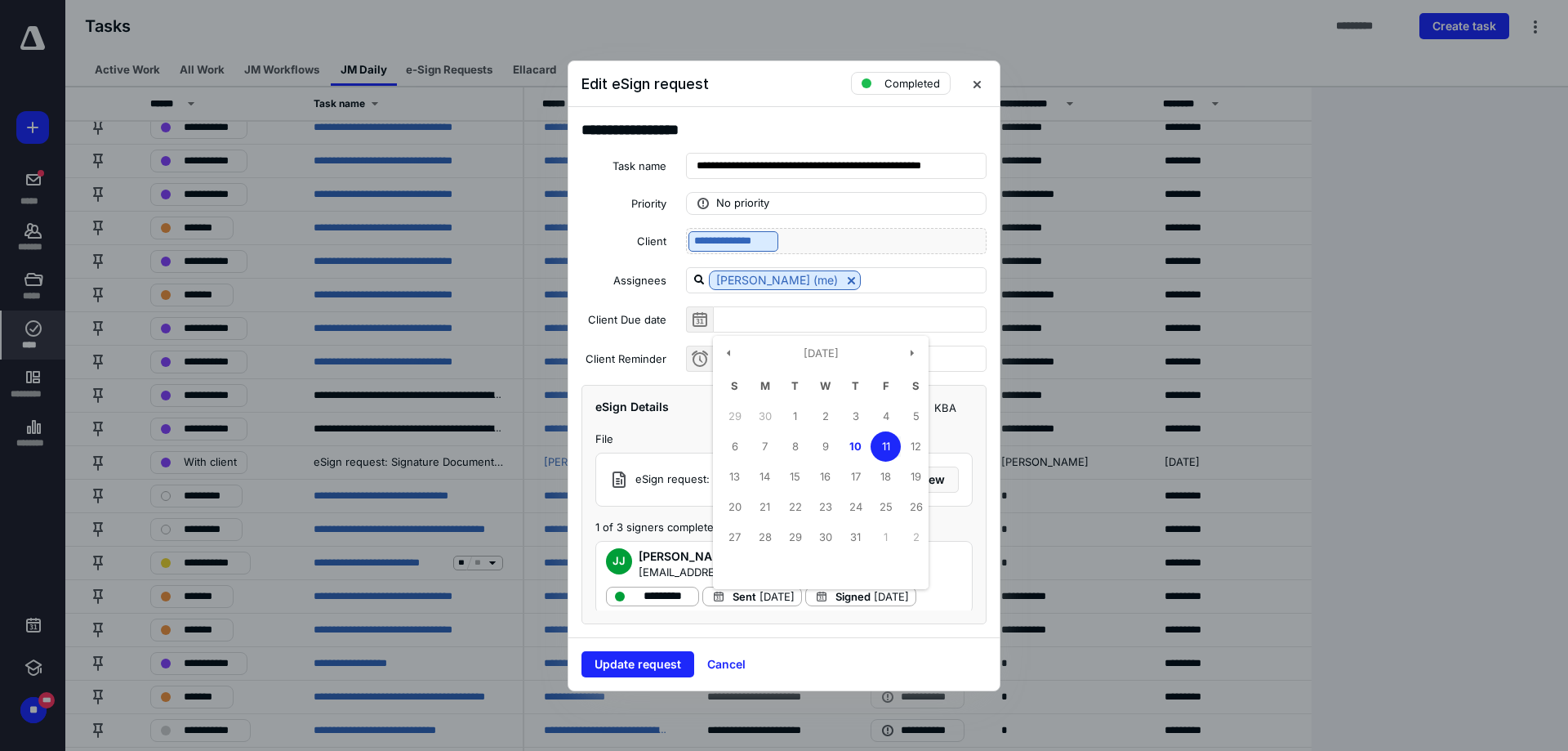 click on "**********" at bounding box center (784, 166) 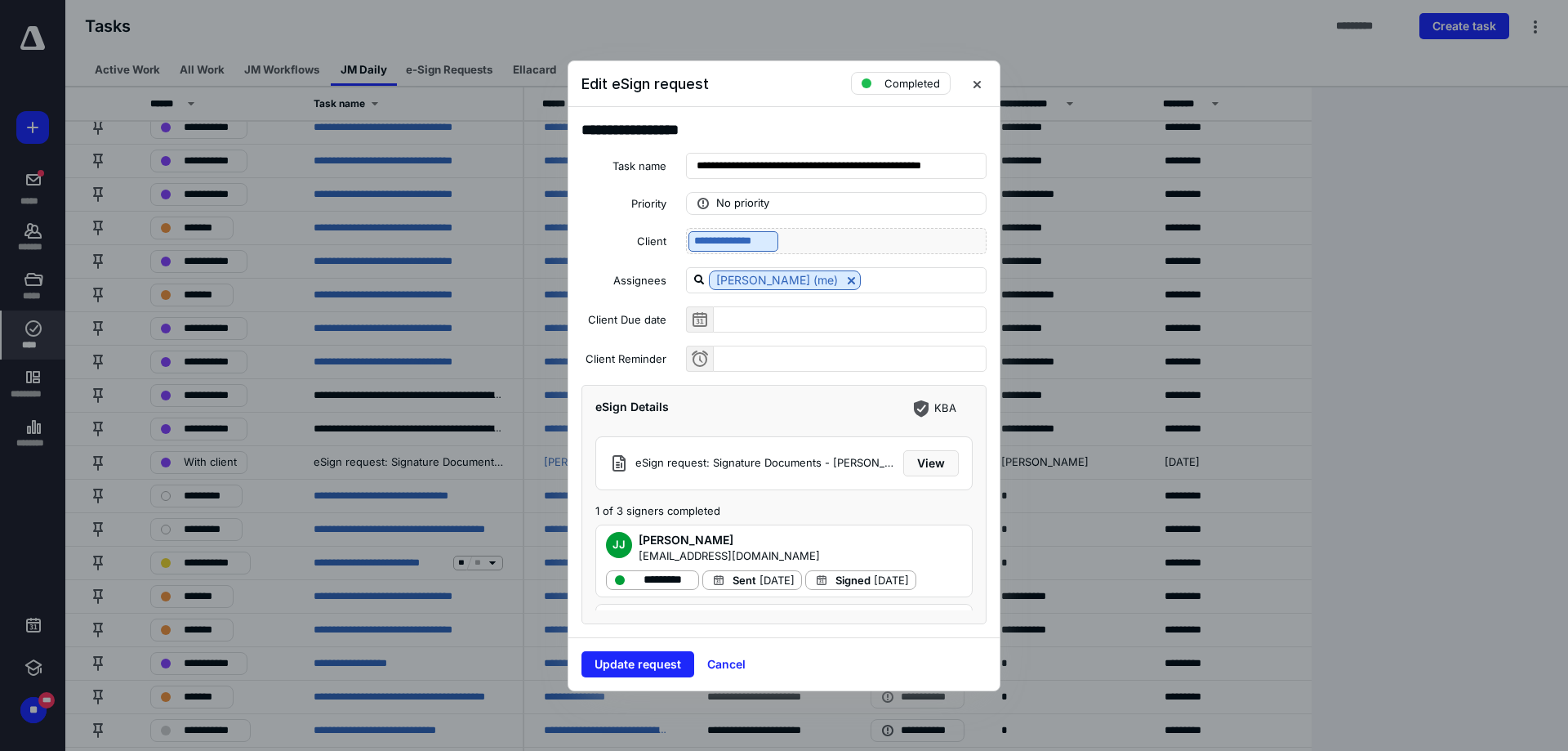 scroll, scrollTop: 0, scrollLeft: 0, axis: both 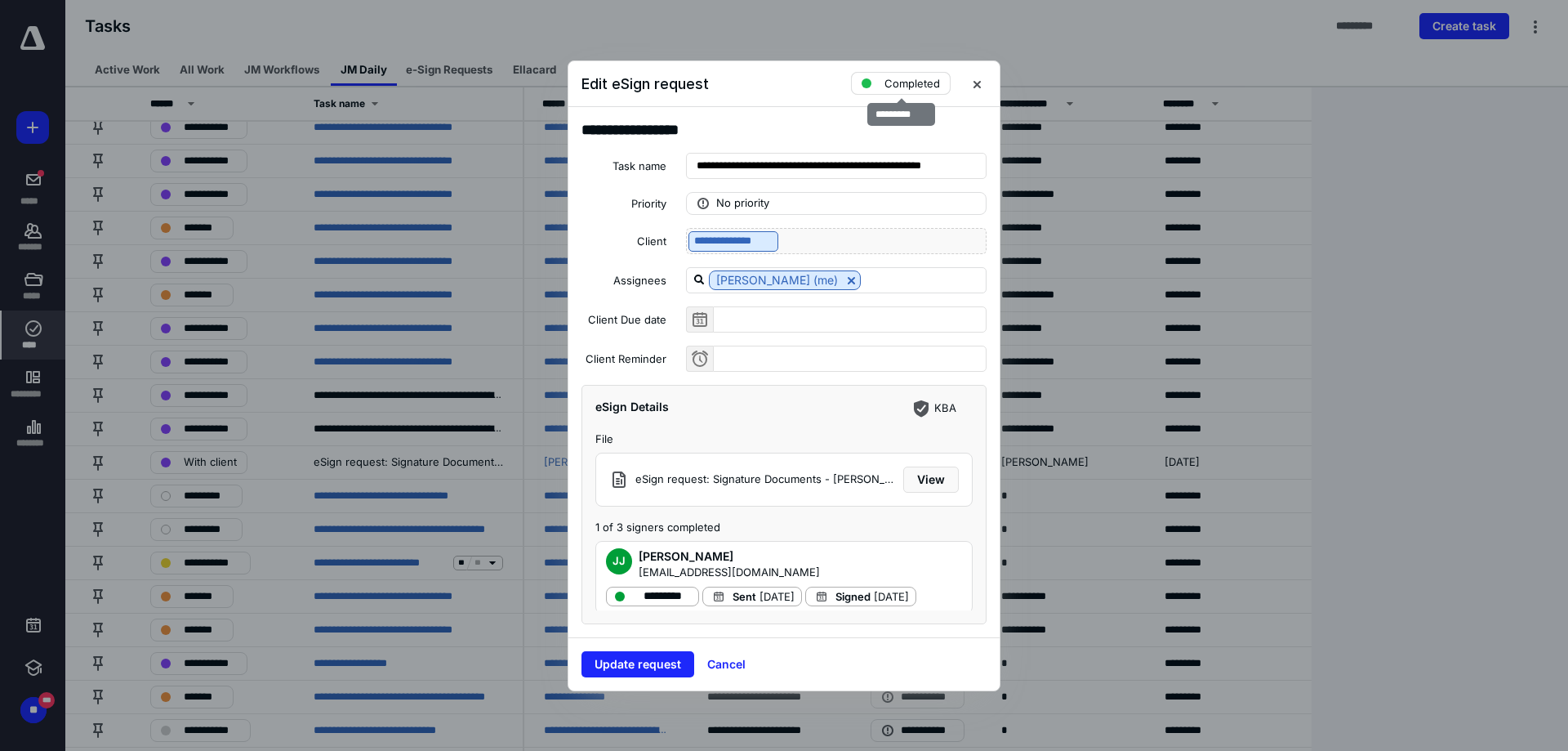 click on "Completed" at bounding box center [901, 83] 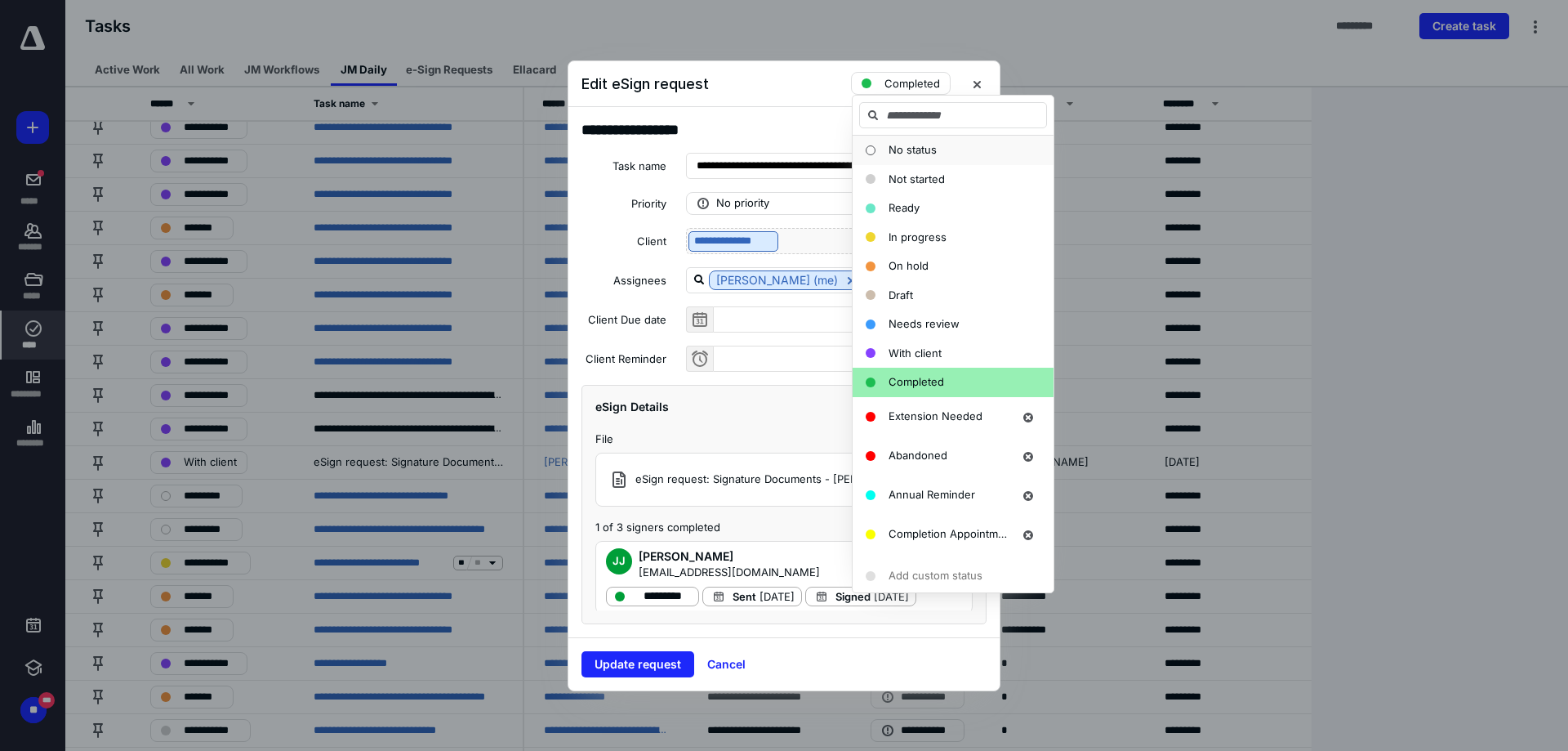click on "No status" at bounding box center [912, 150] 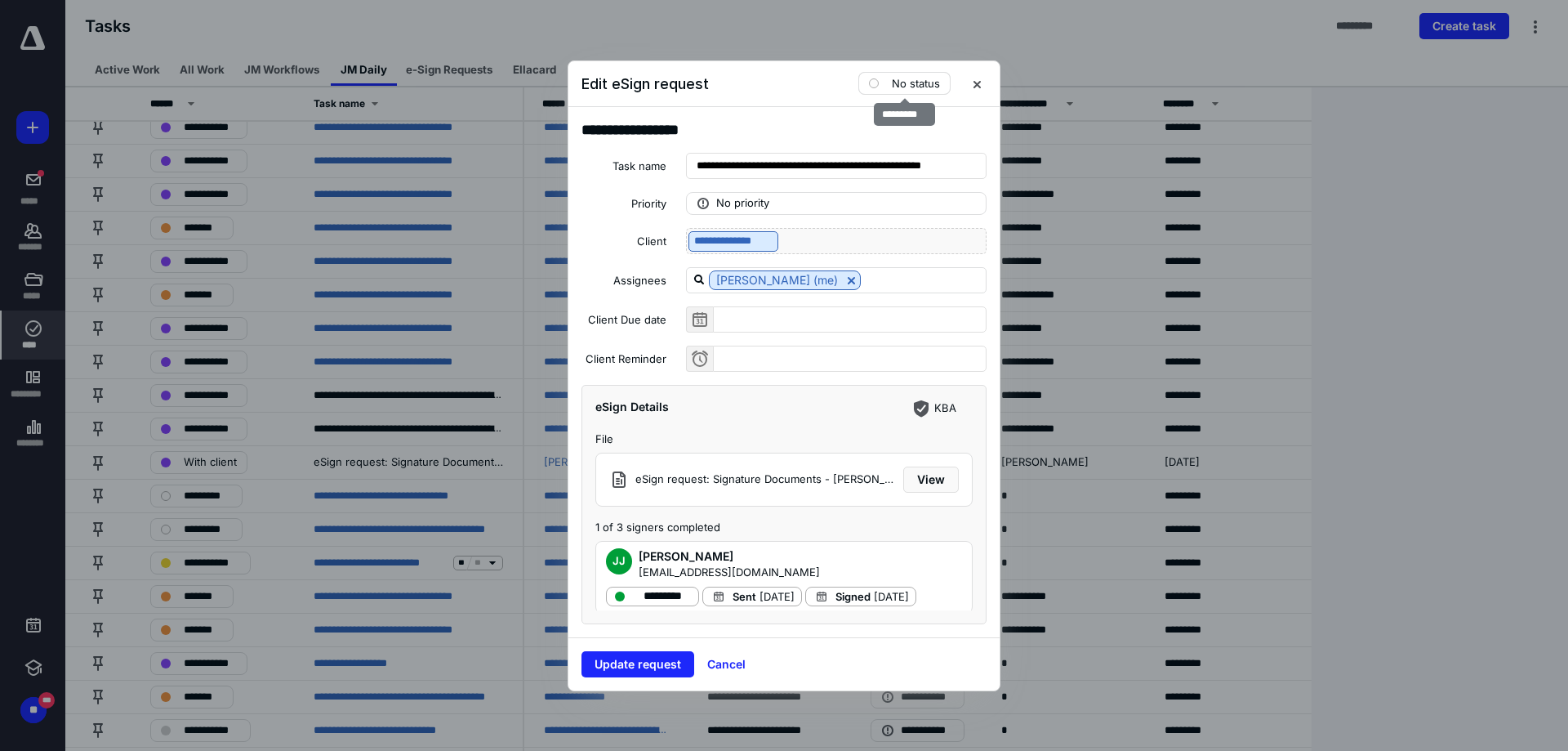 click on "No status" at bounding box center [915, 83] 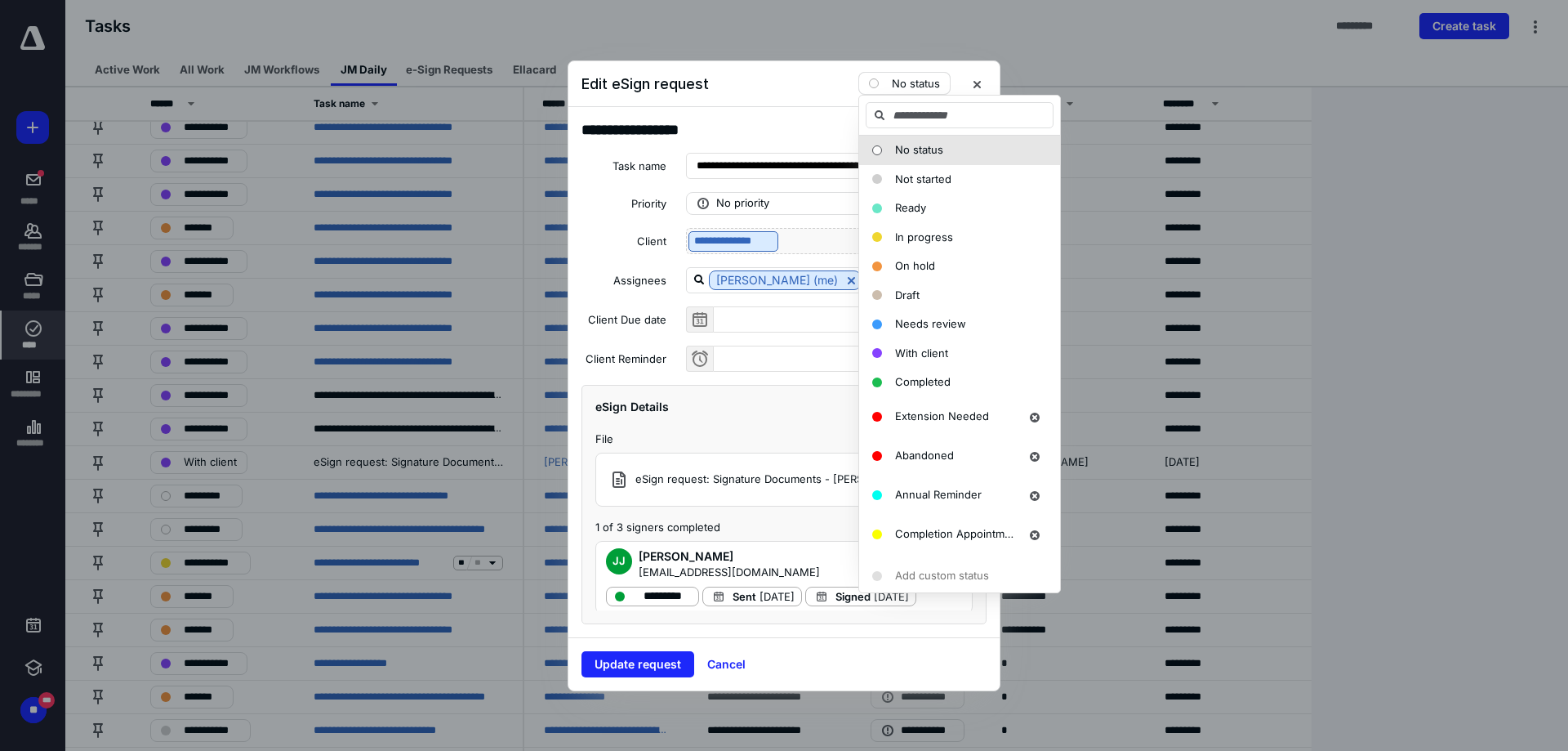 click on "No status" at bounding box center (915, 83) 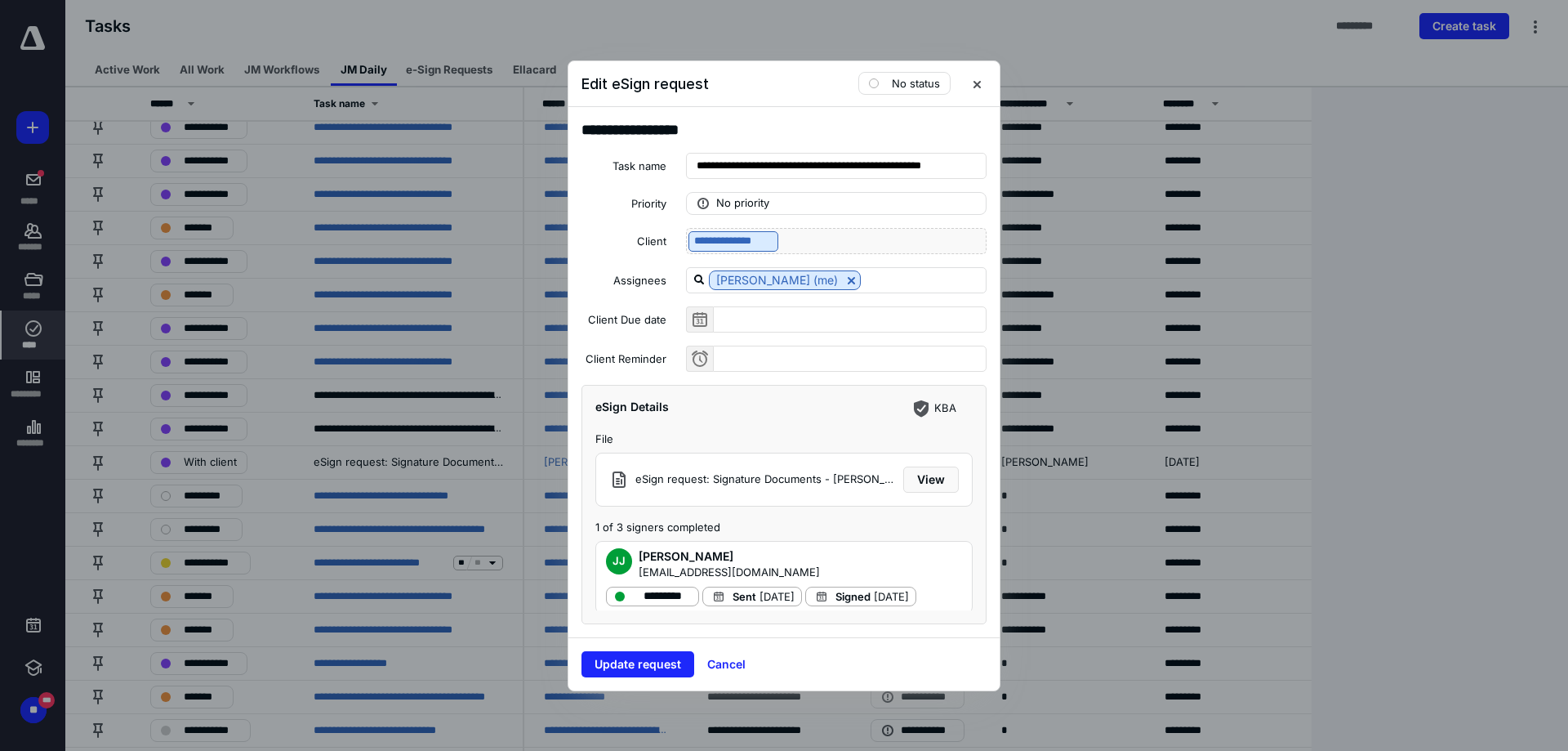 click on "Edit eSign request No status" at bounding box center [784, 84] 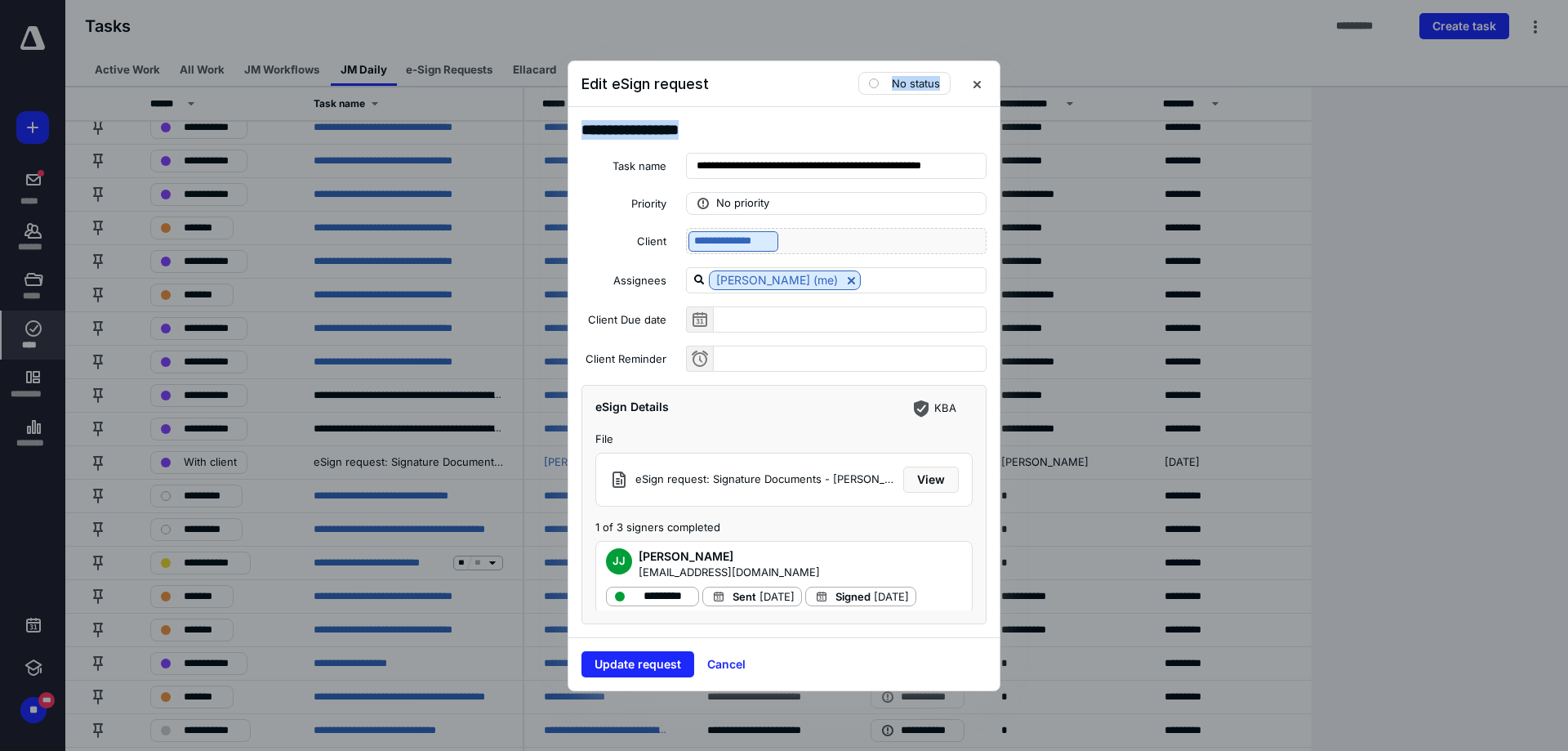 drag, startPoint x: 760, startPoint y: 81, endPoint x: 917, endPoint y: 126, distance: 163.3218 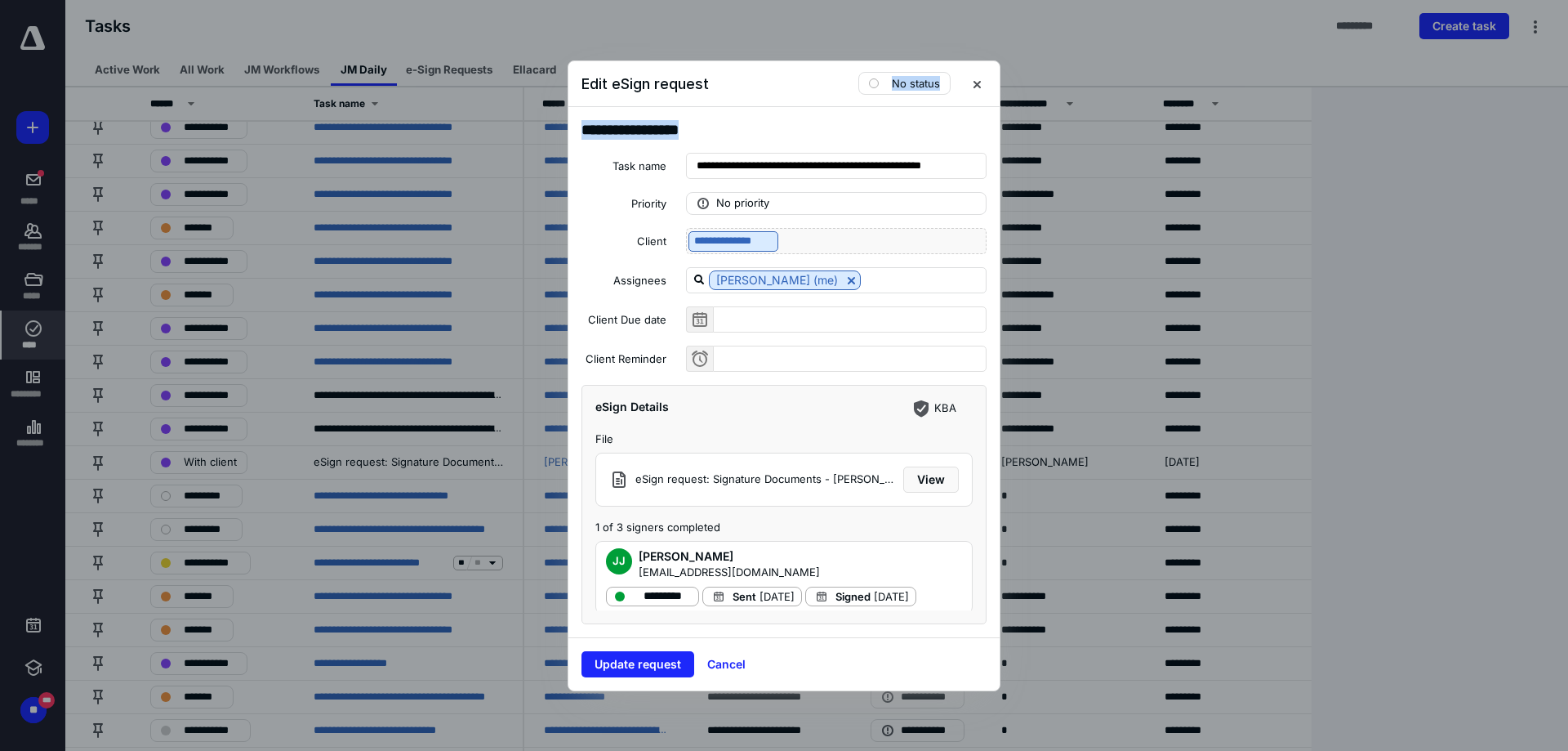 click on "Edit eSign request No status" at bounding box center (784, 84) 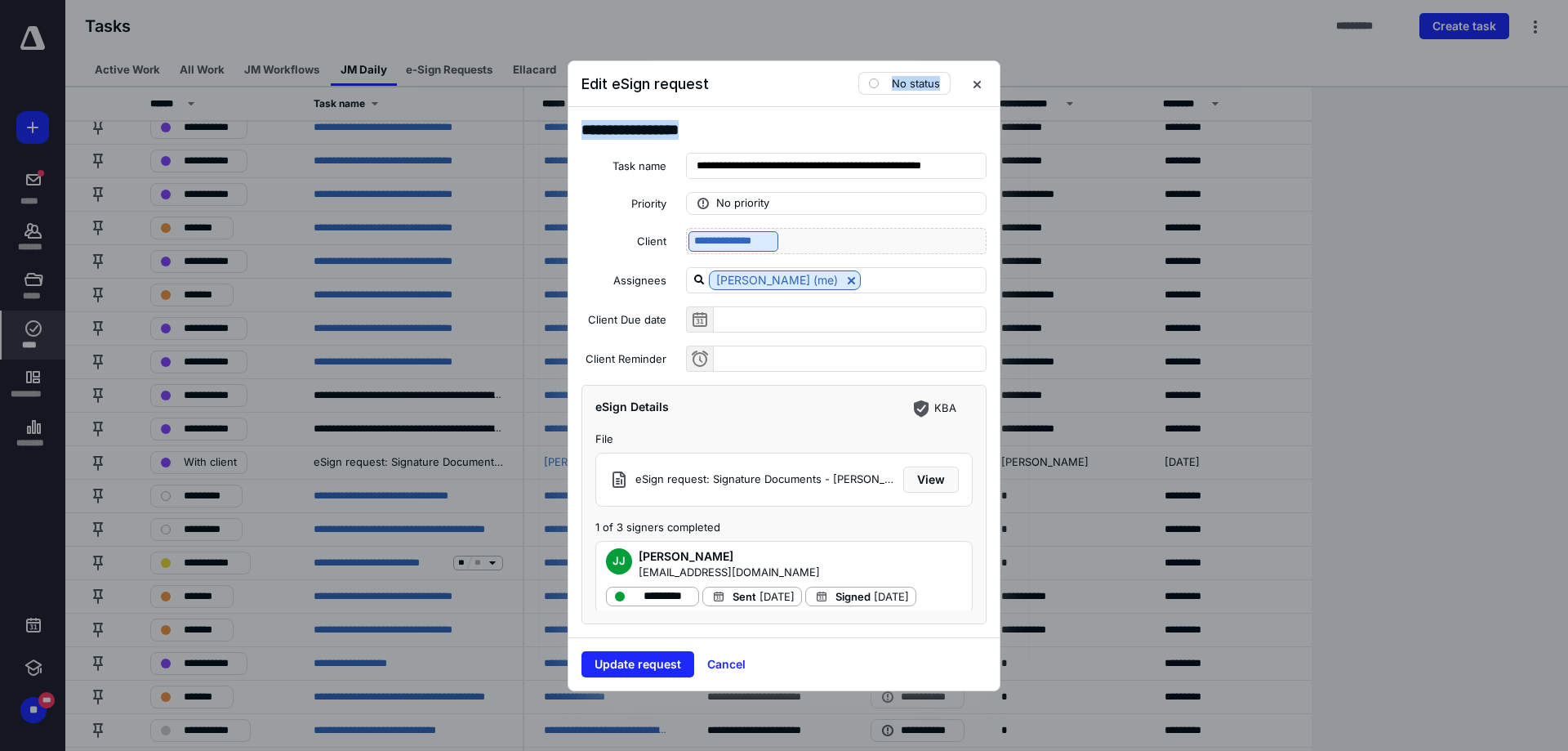 click on "No status" at bounding box center [915, 83] 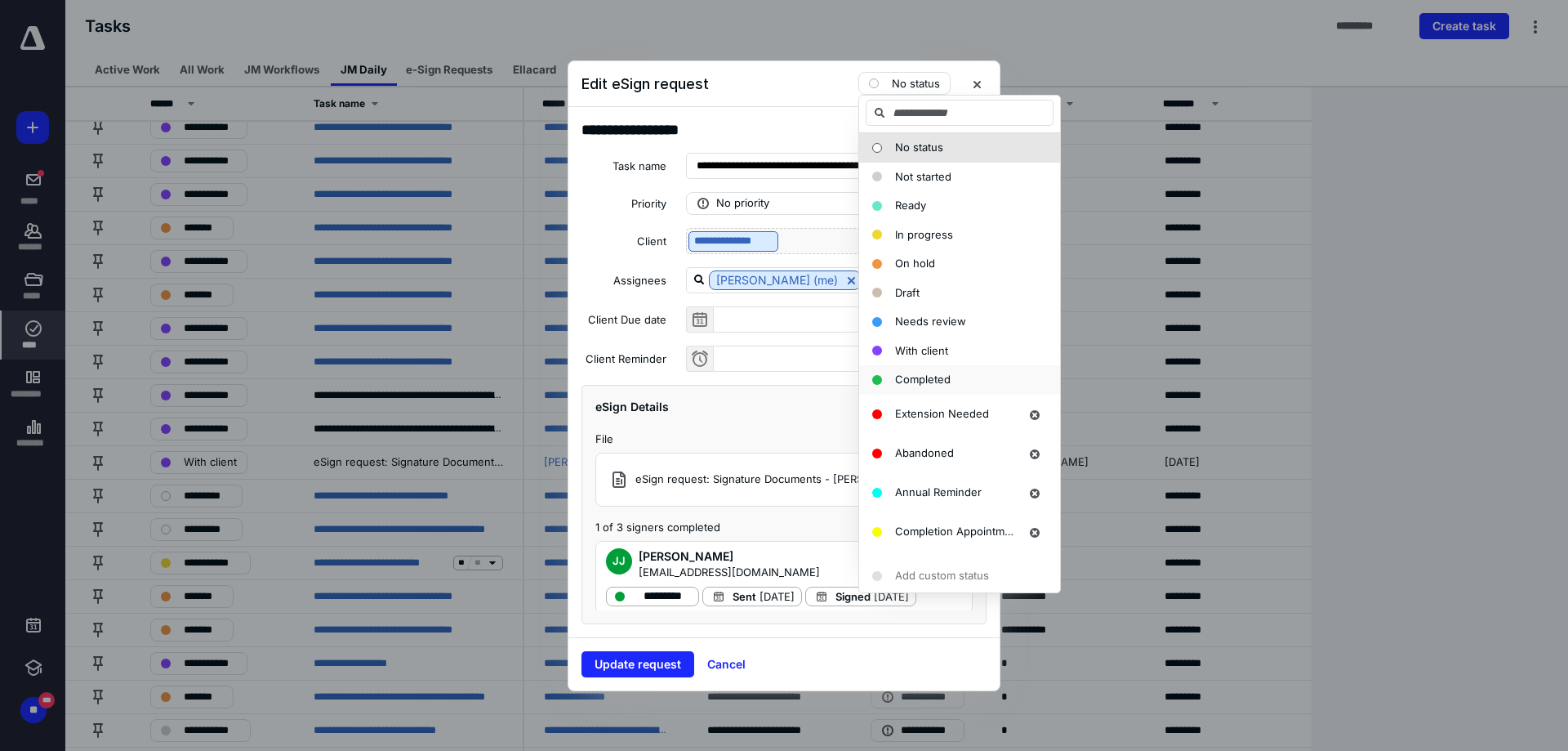 scroll, scrollTop: 0, scrollLeft: 0, axis: both 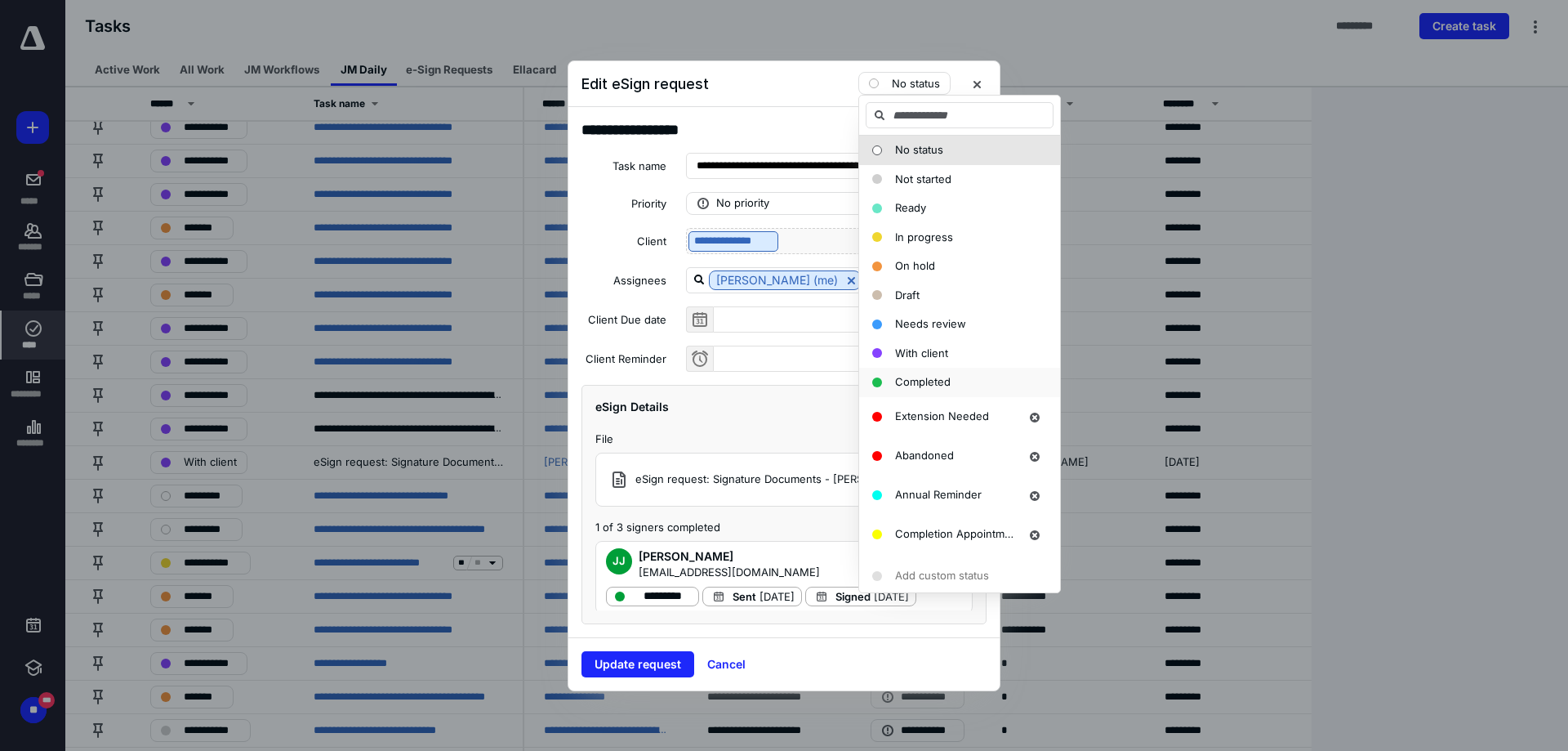 click on "Completed" at bounding box center (923, 382) 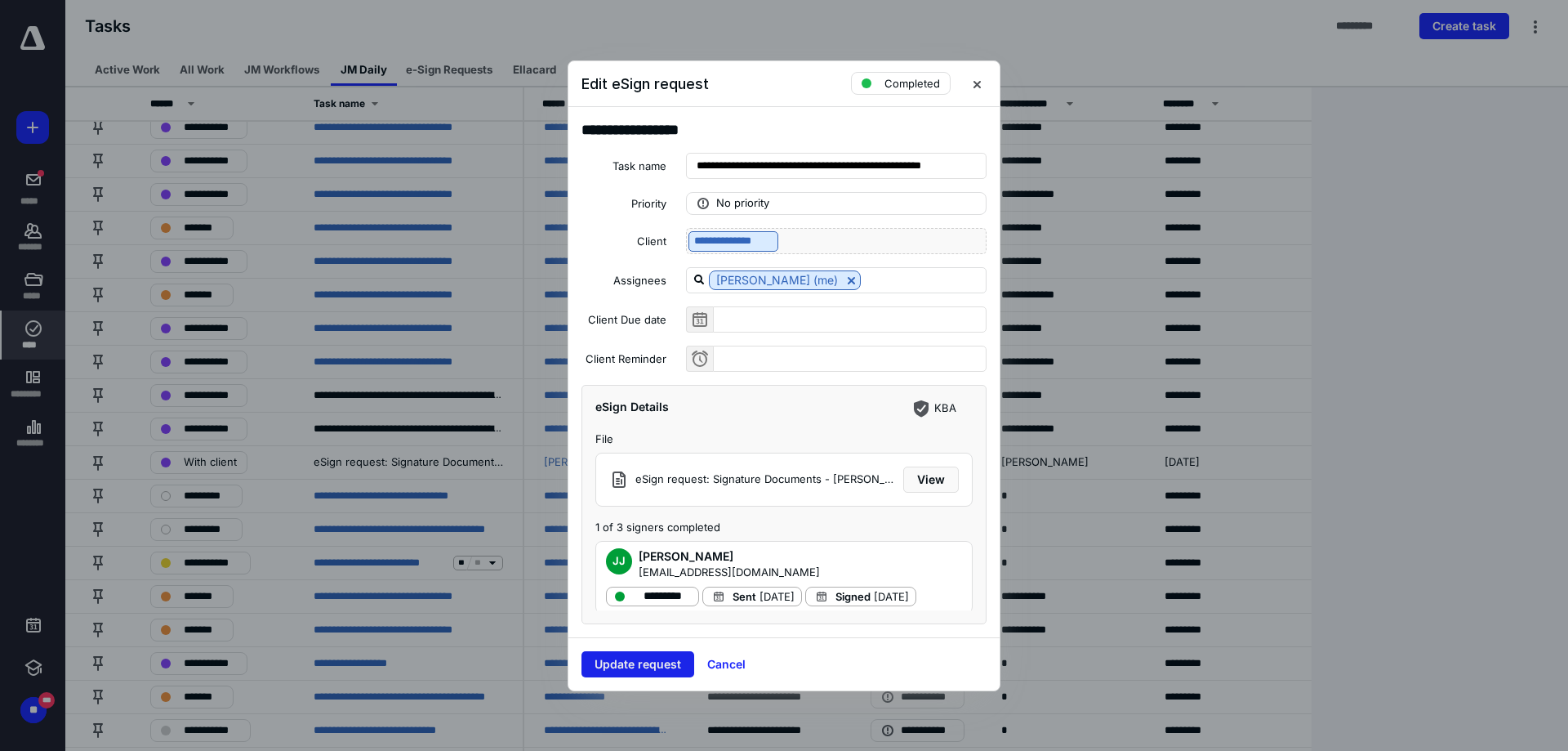 click on "Update request" at bounding box center [638, 664] 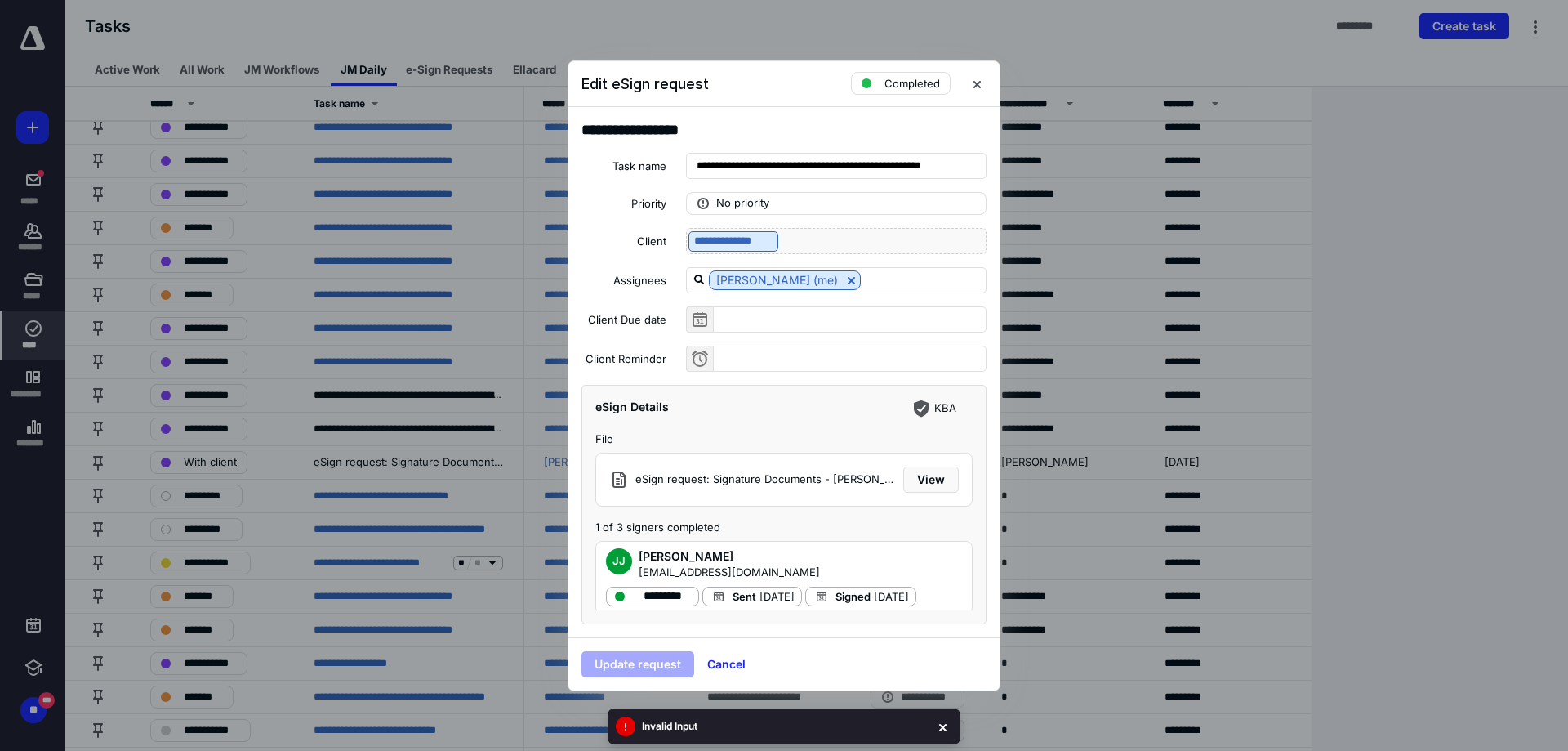 click on "Invalid Input" at bounding box center [655, 726] 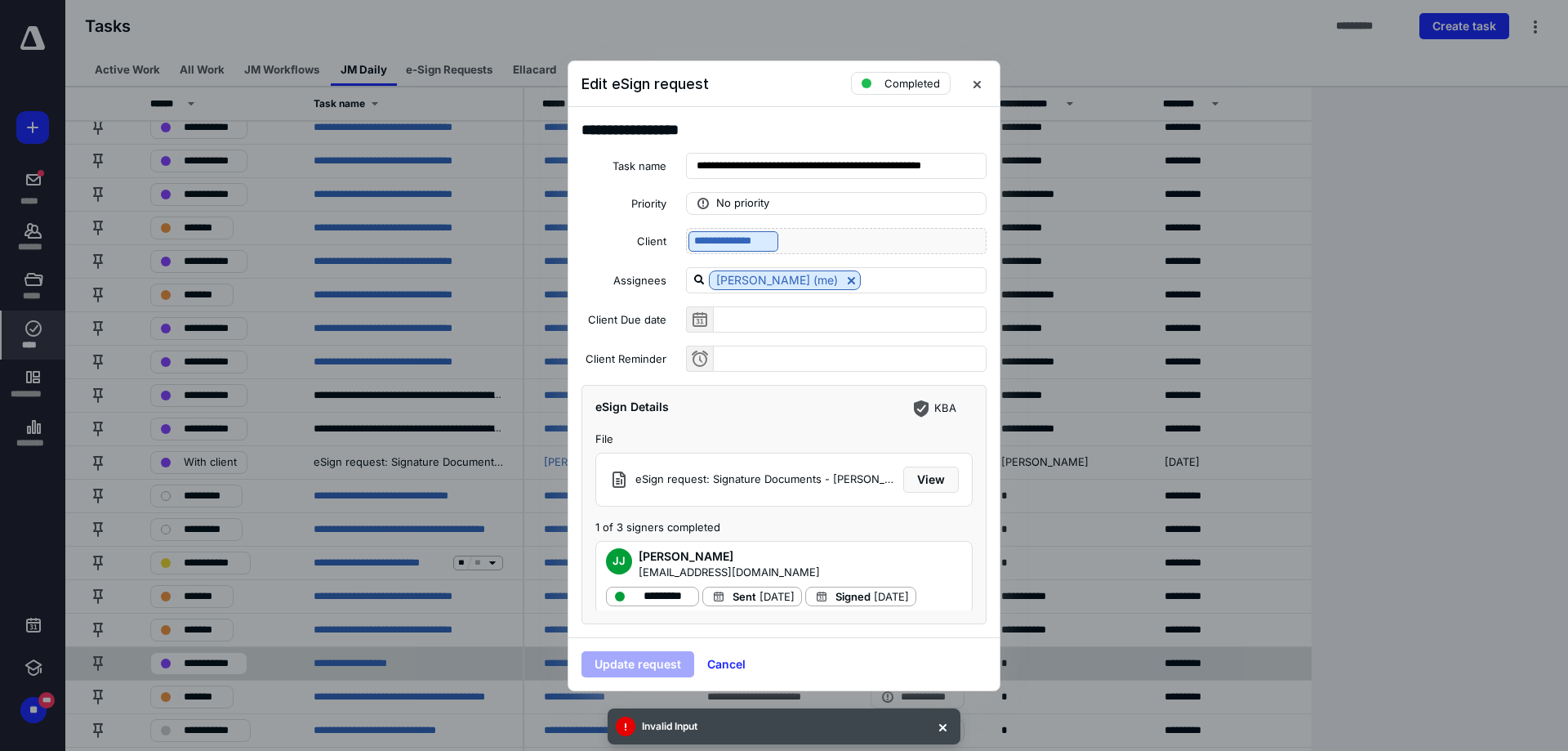 click on "Cancel" at bounding box center [726, 664] 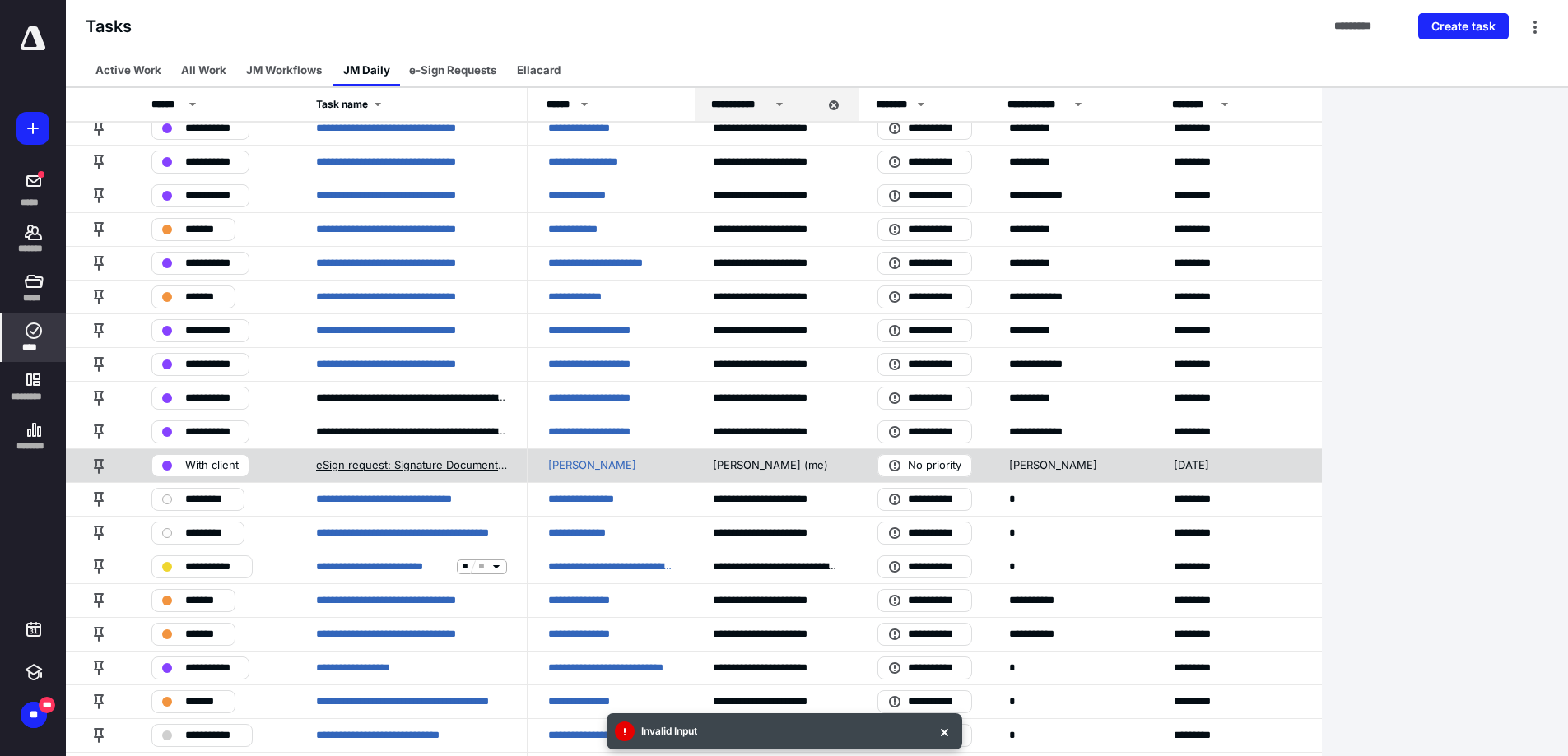 click on "eSign request: Signature Documents - [PERSON_NAME].pdf" at bounding box center [412, 466] 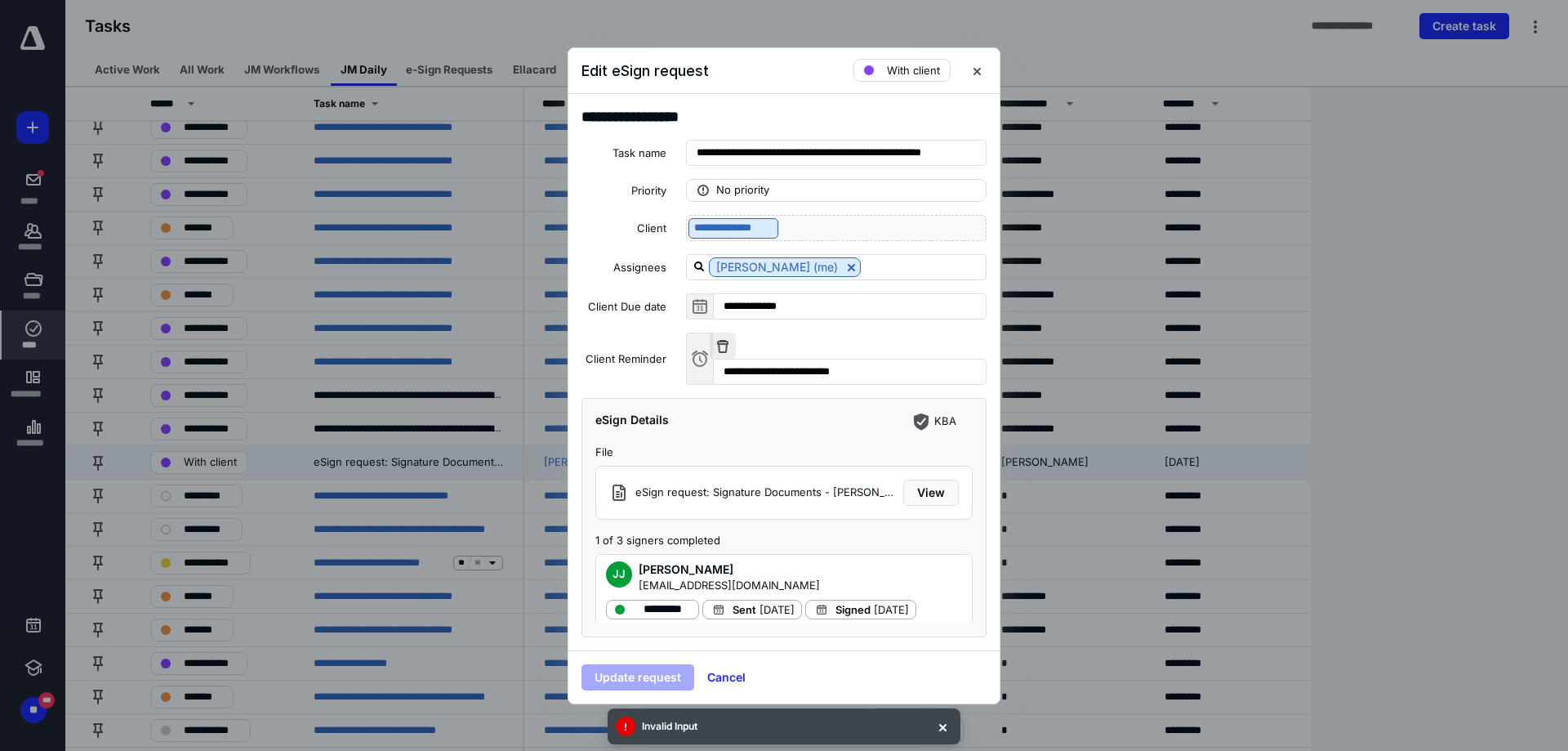 click at bounding box center [723, 346] 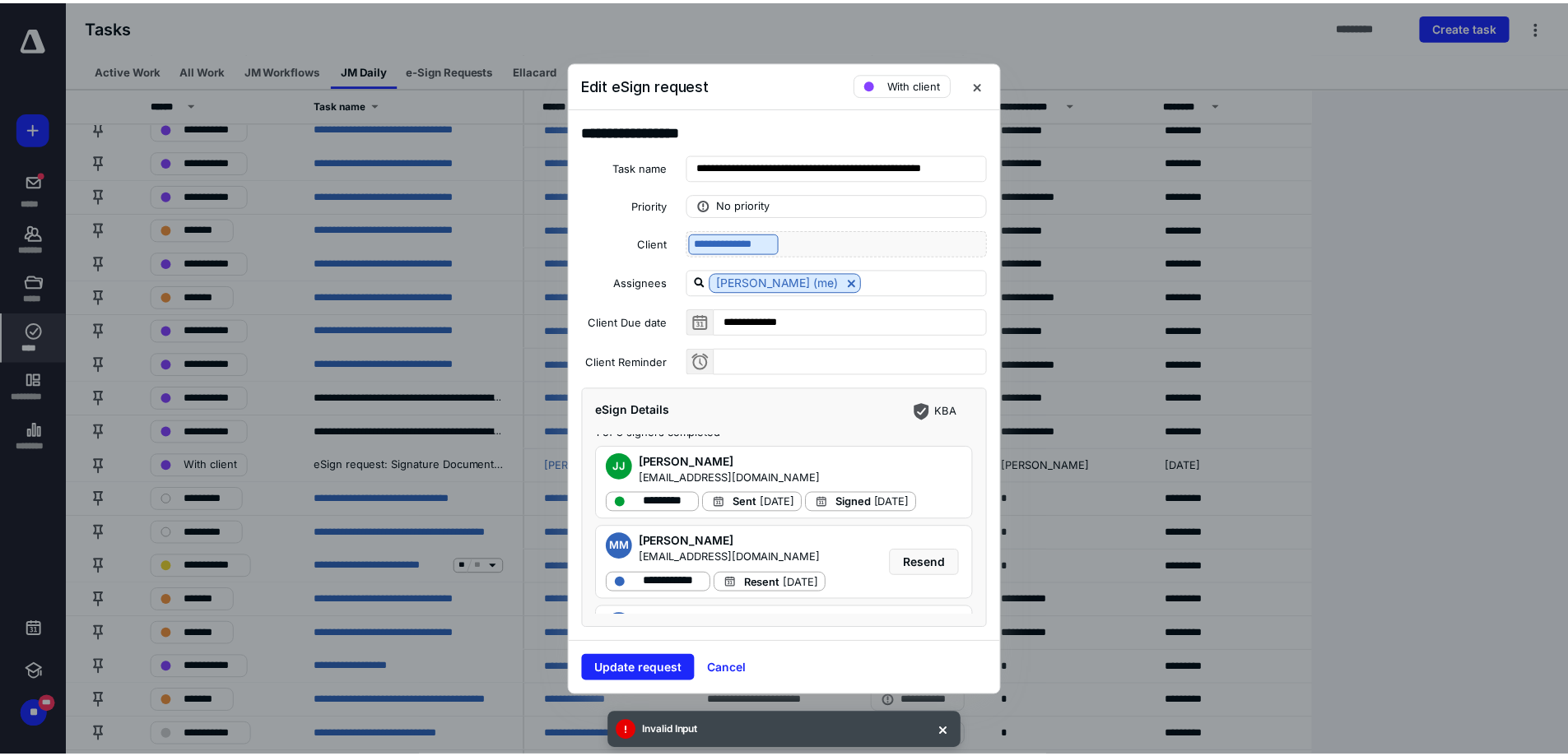 scroll, scrollTop: 0, scrollLeft: 0, axis: both 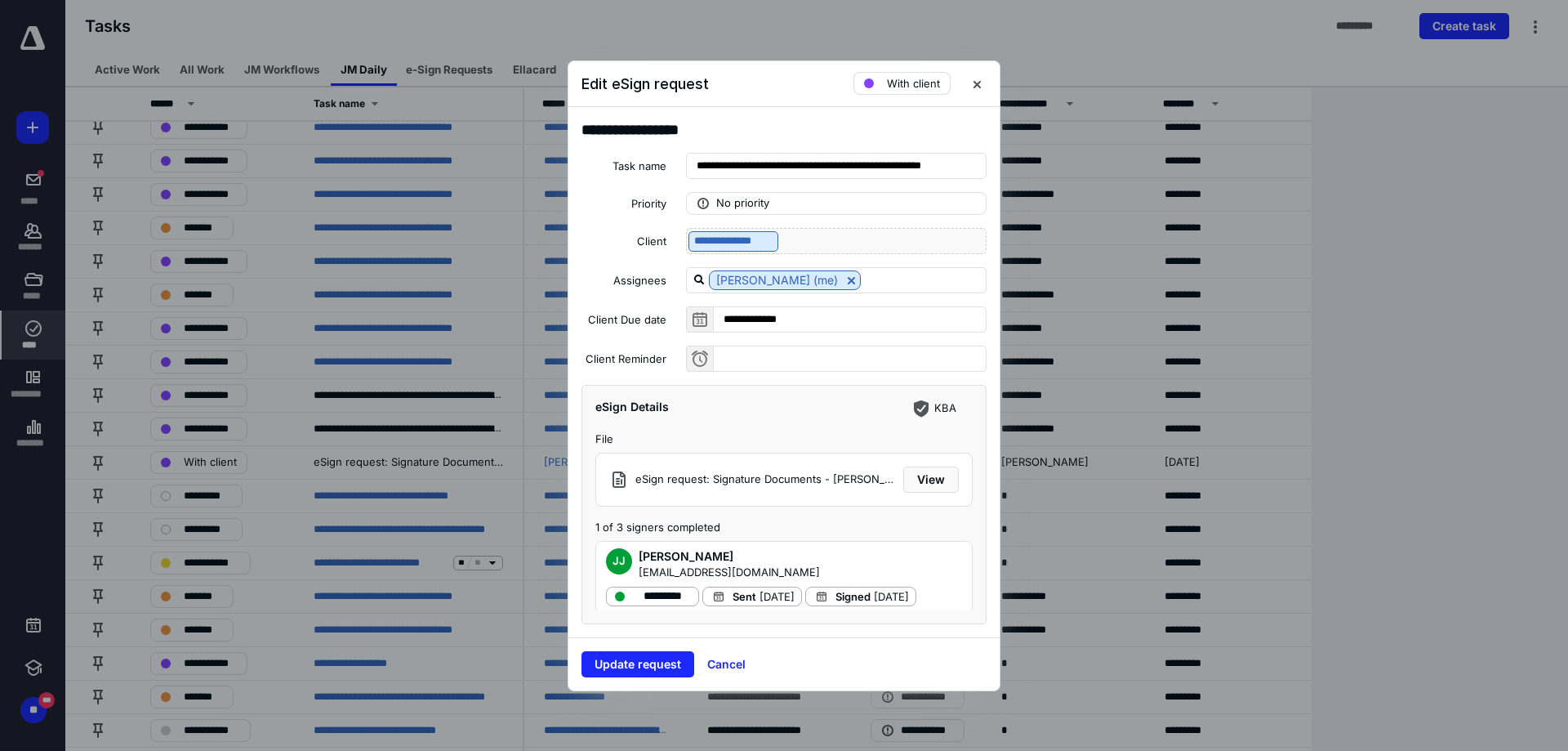 click on "With client" at bounding box center [913, 83] 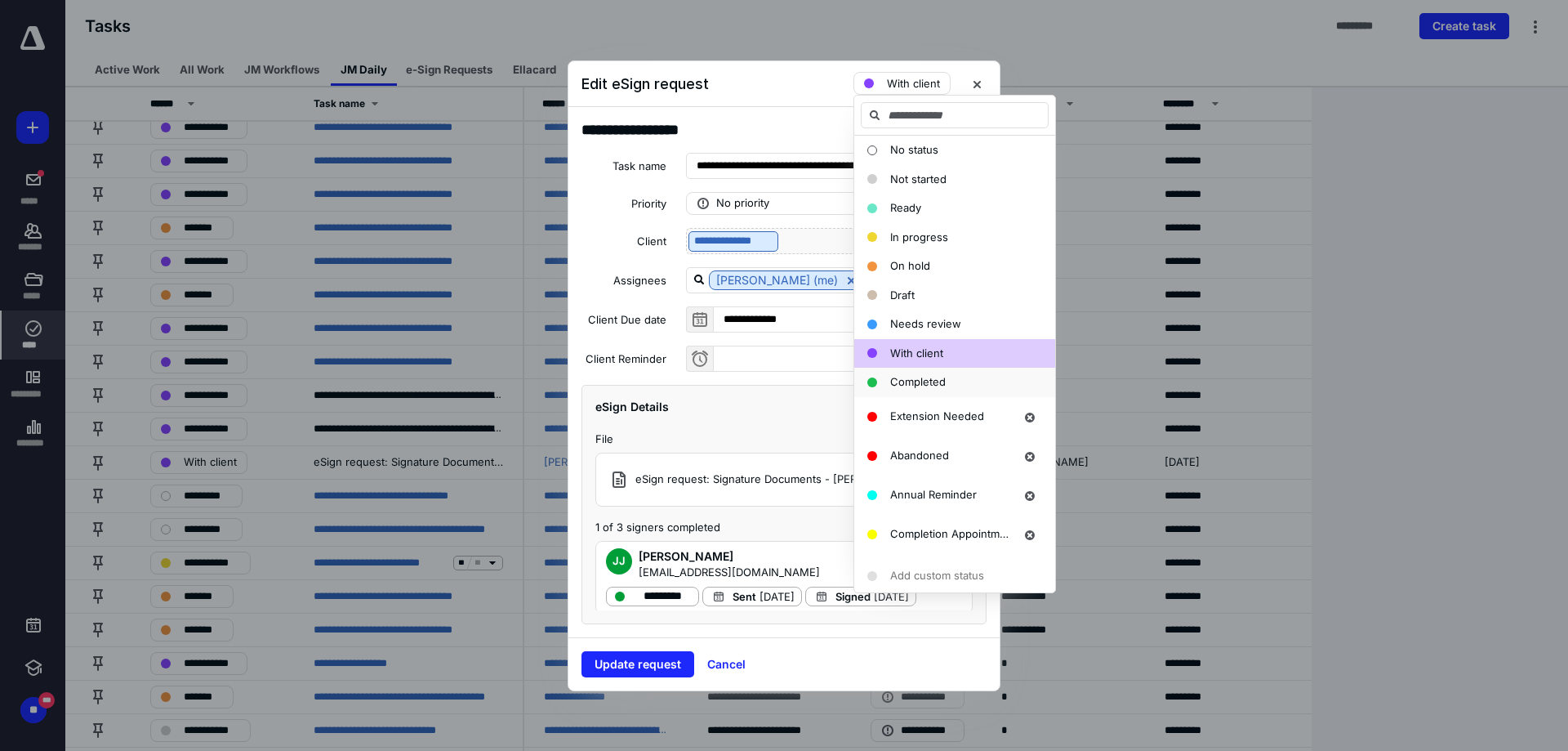 click on "Completed" at bounding box center (918, 382) 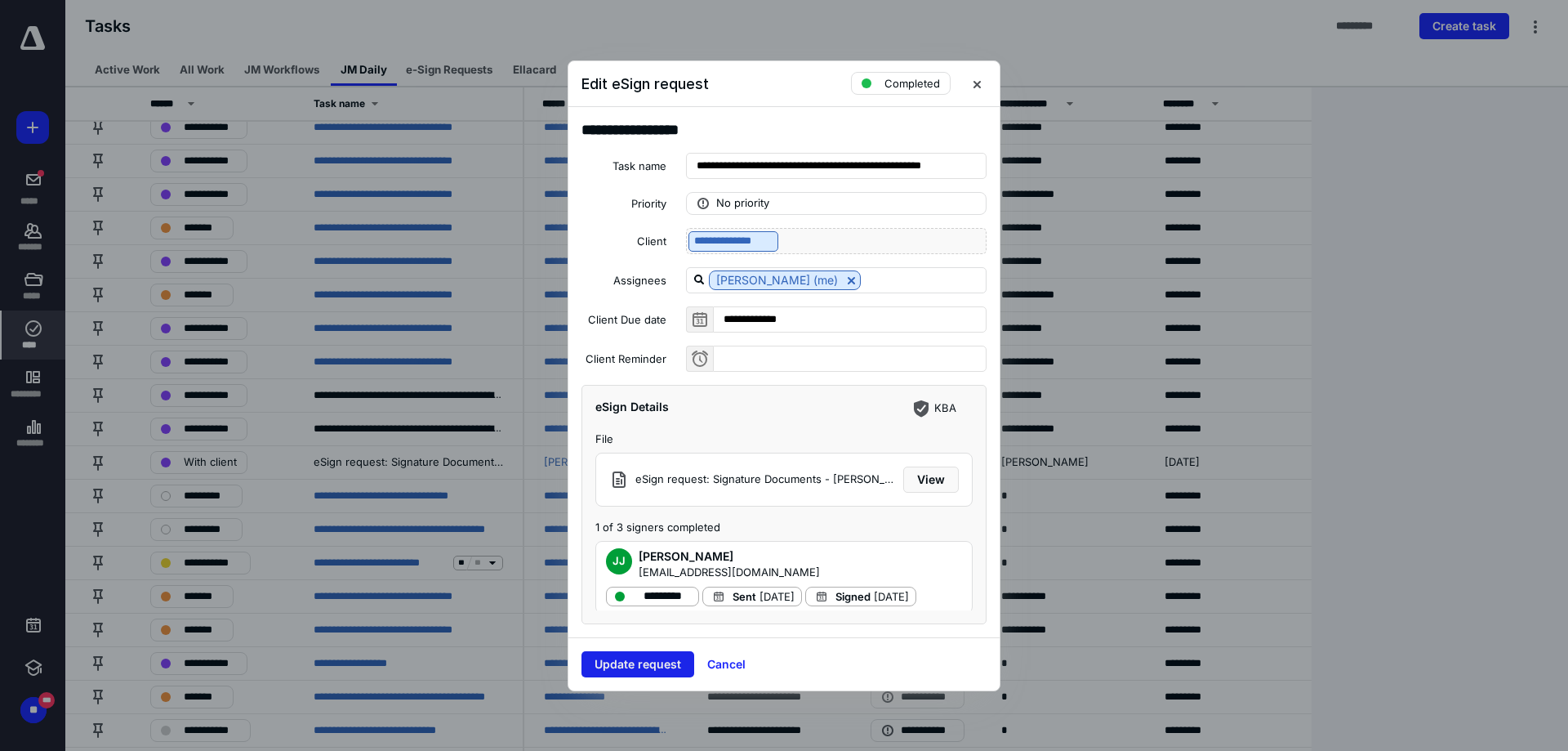 click on "Update request" at bounding box center [638, 664] 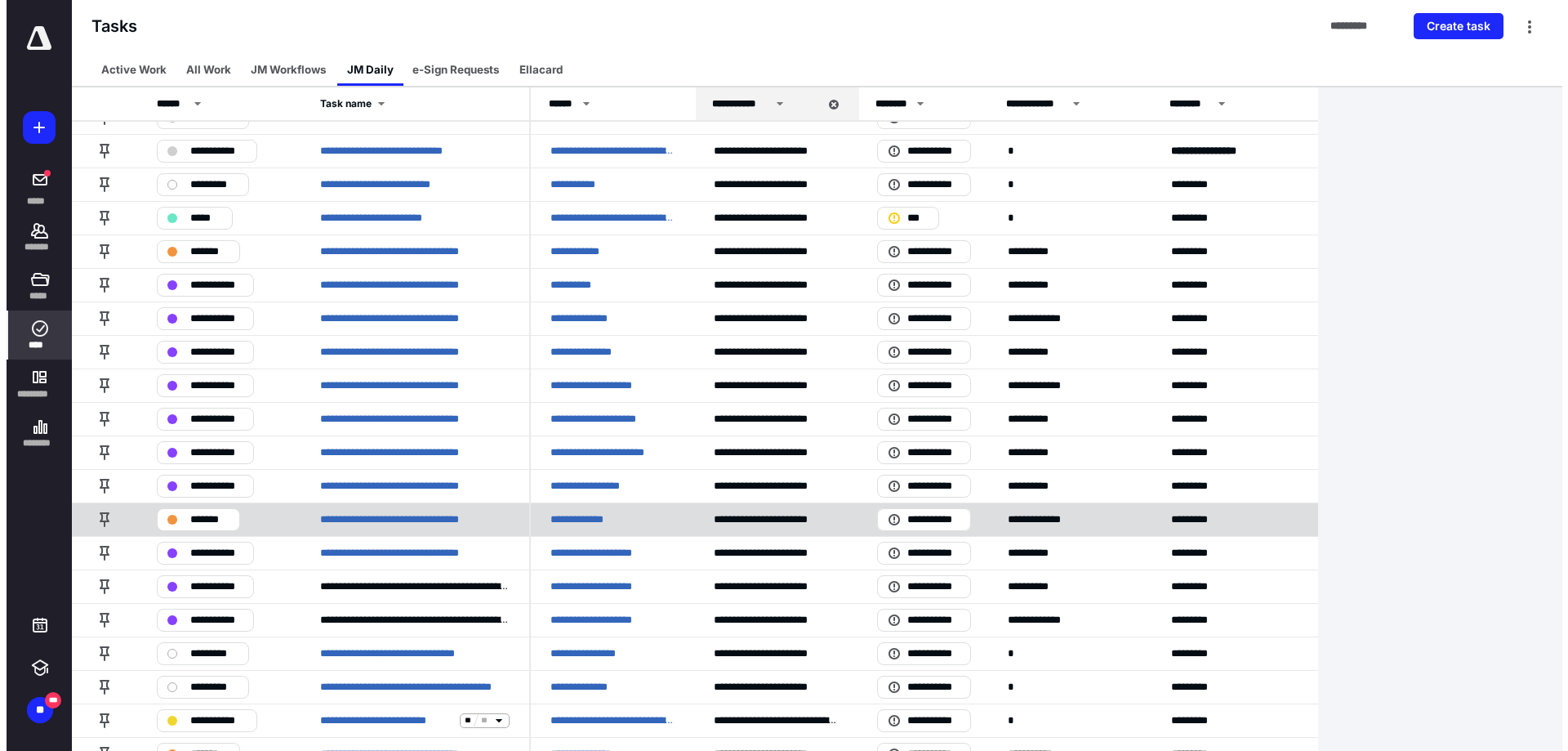 scroll, scrollTop: 0, scrollLeft: 0, axis: both 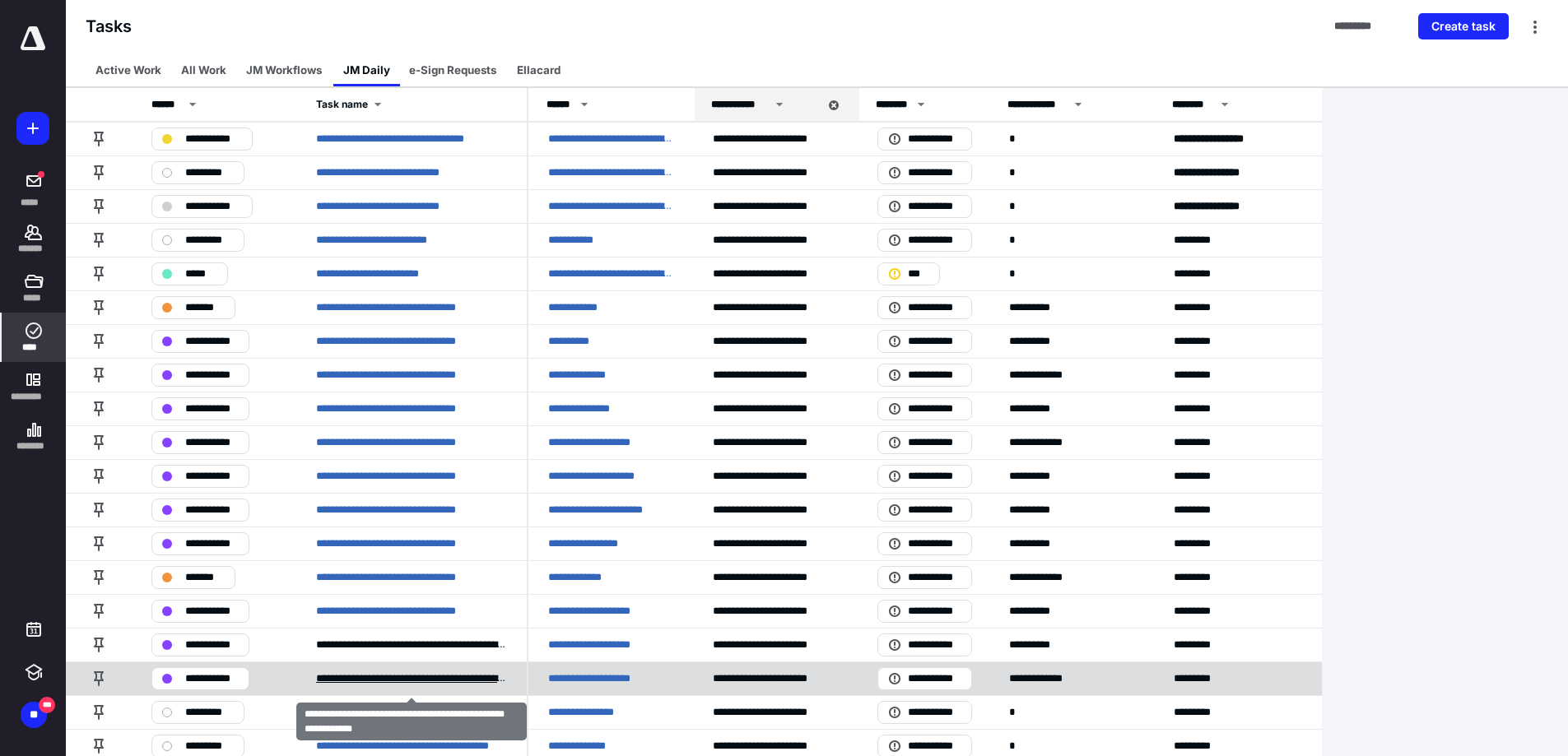 click on "**********" at bounding box center (412, 679) 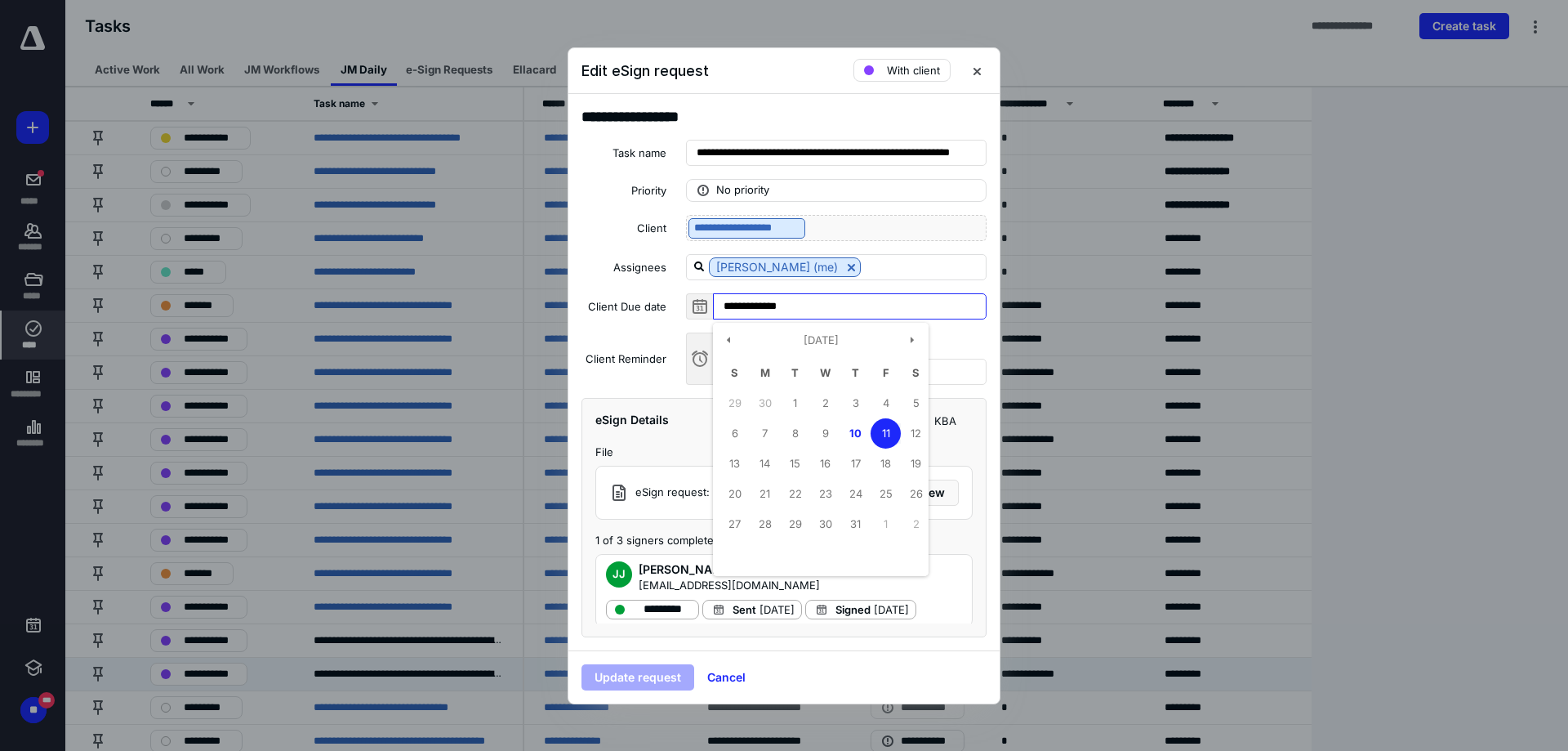 click on "**********" at bounding box center (849, 306) 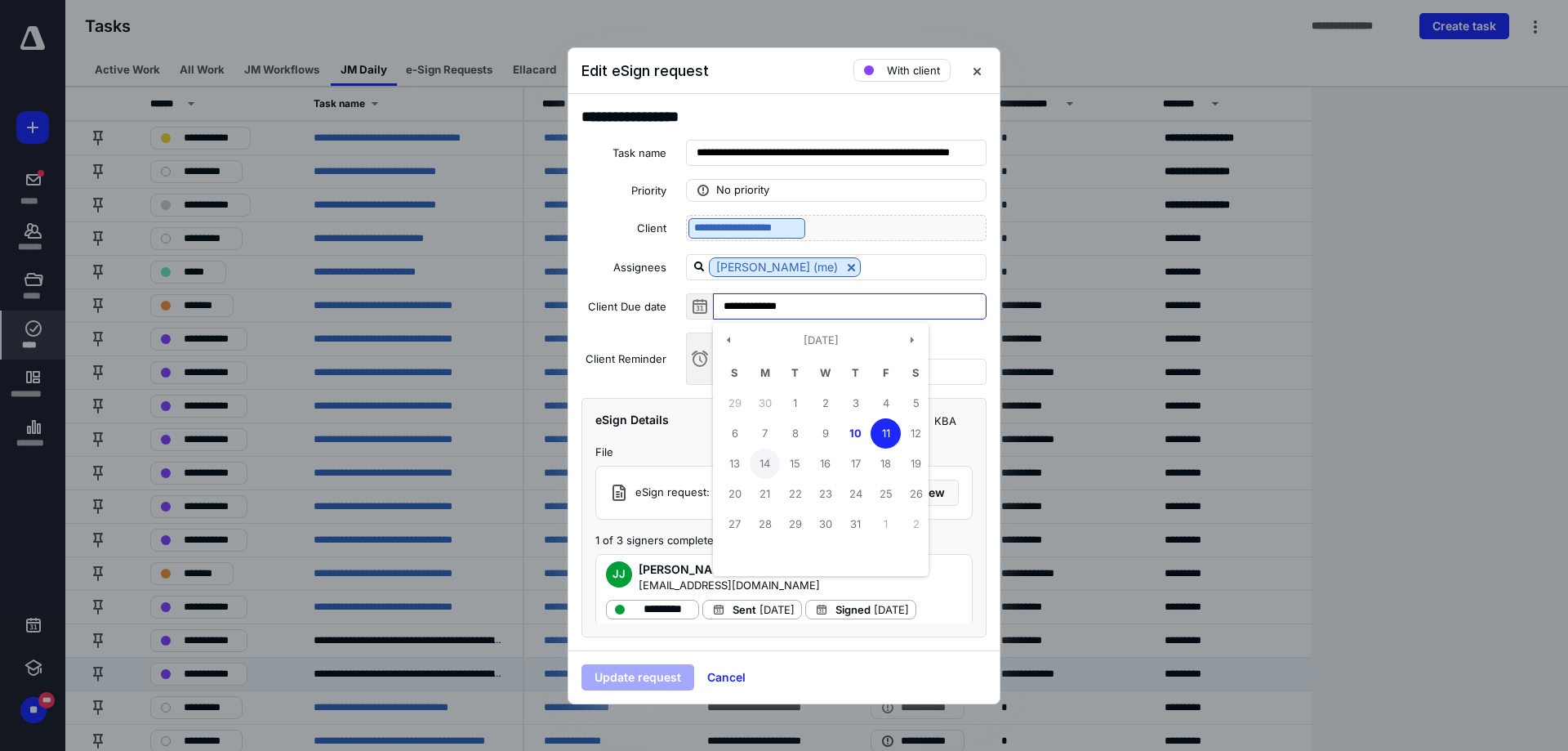 click on "14" at bounding box center [764, 463] 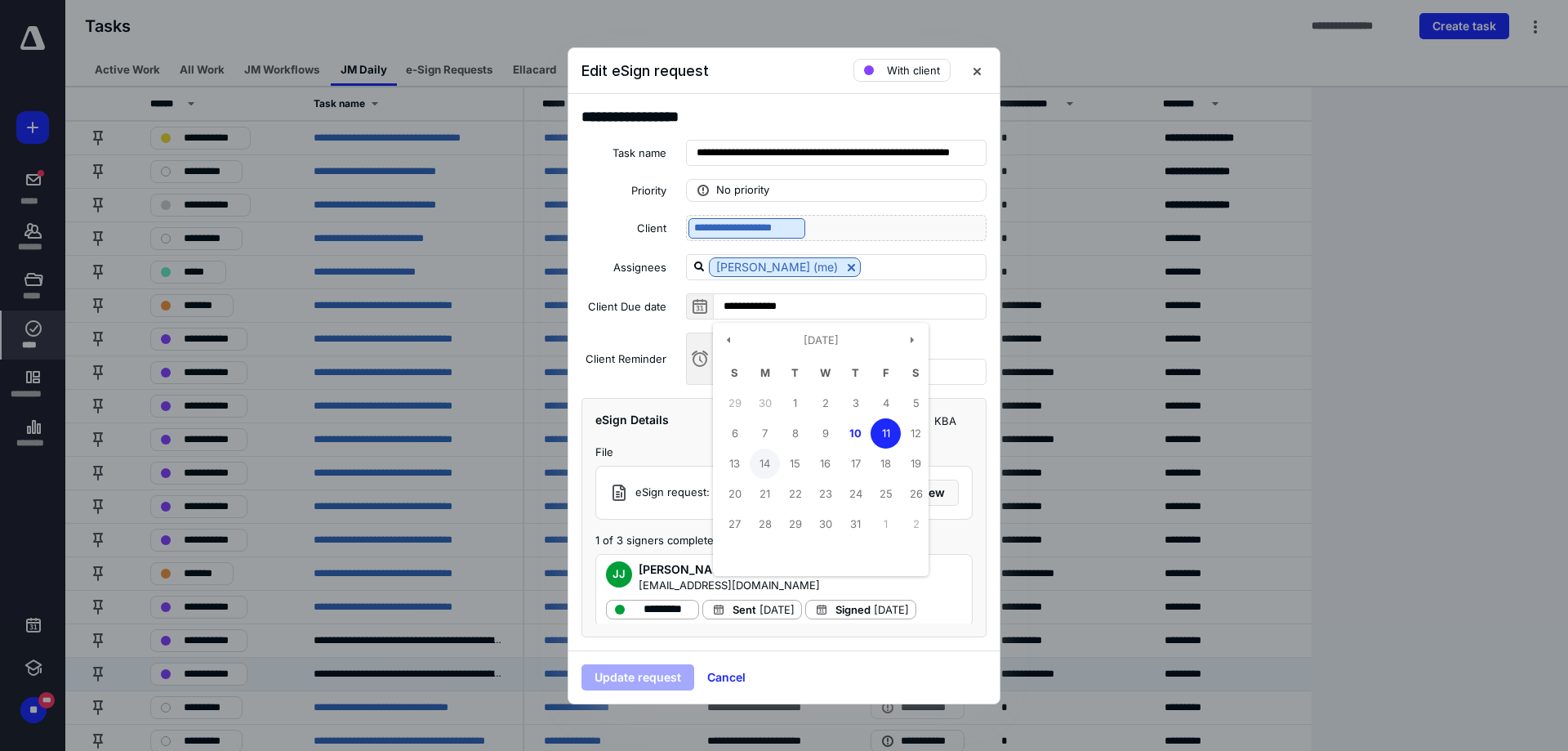 type on "**********" 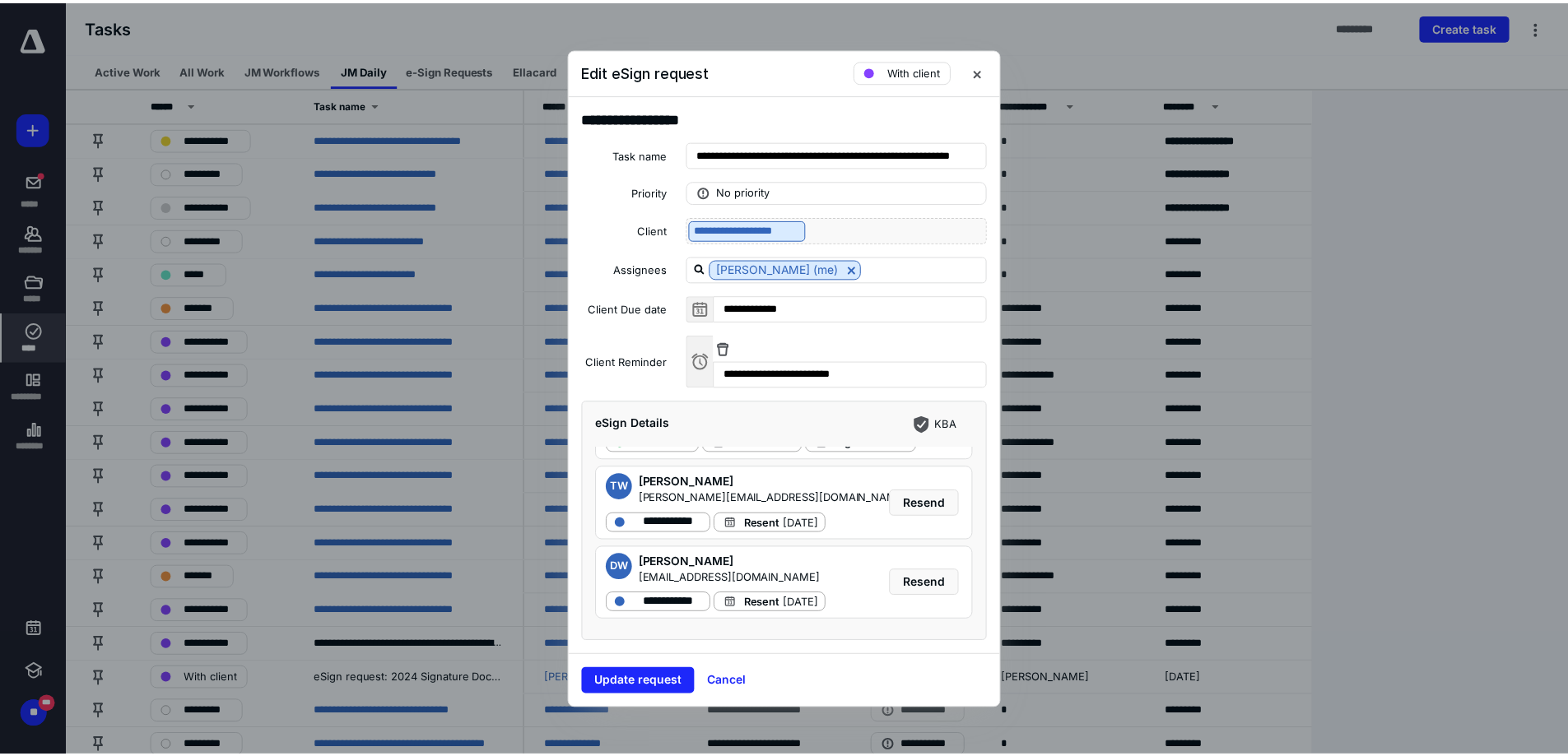 scroll, scrollTop: 183, scrollLeft: 0, axis: vertical 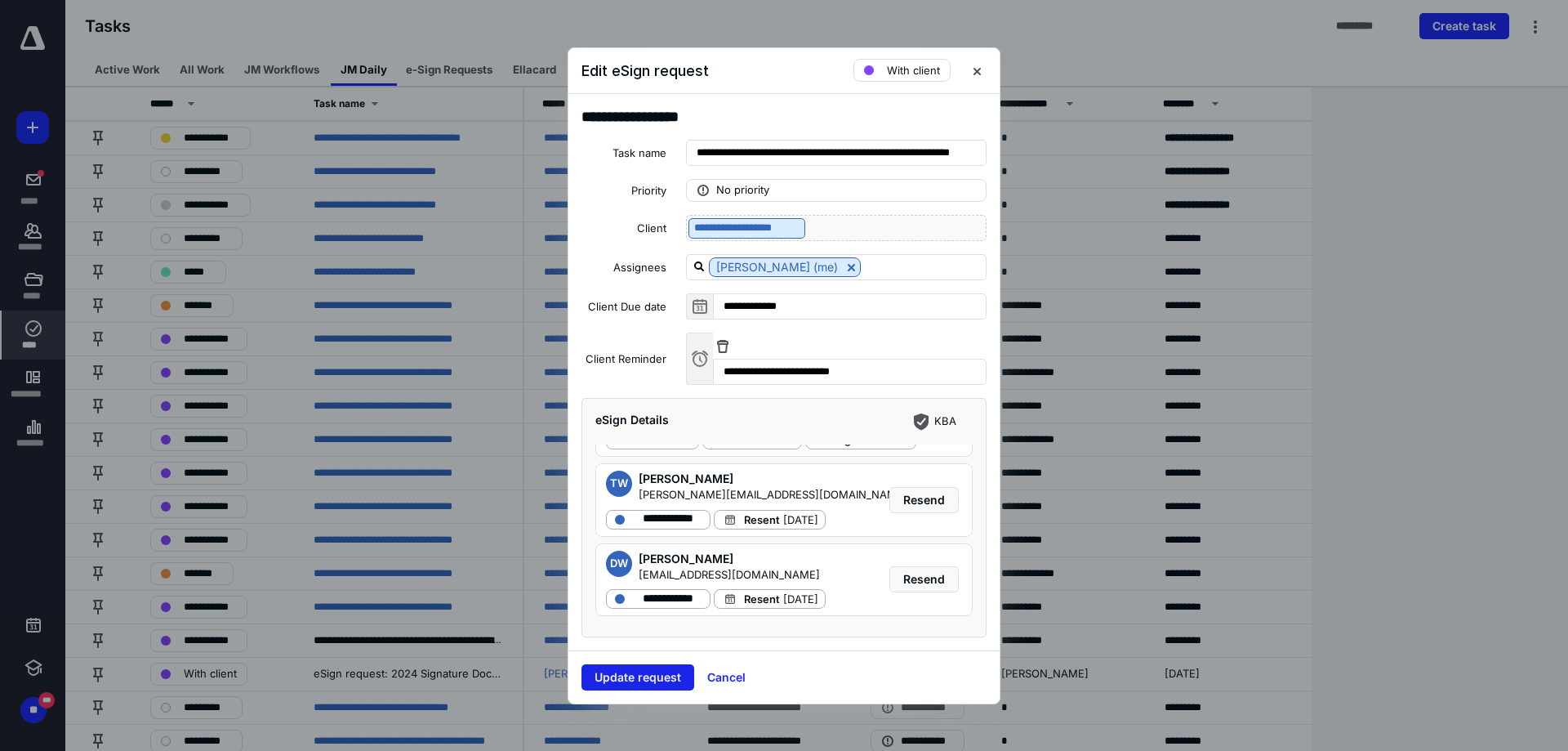 click on "Update request" at bounding box center [638, 677] 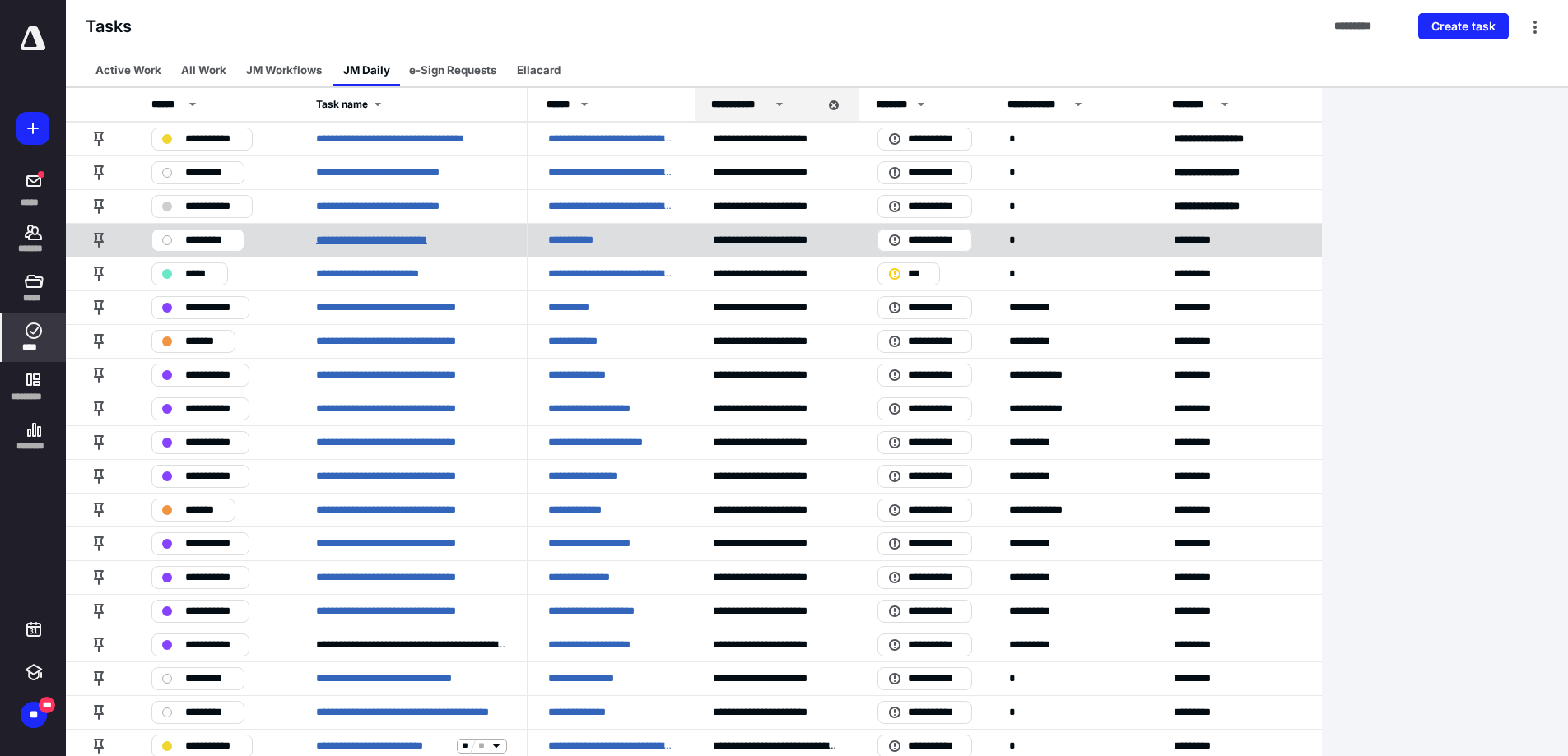 click on "**********" at bounding box center [382, 240] 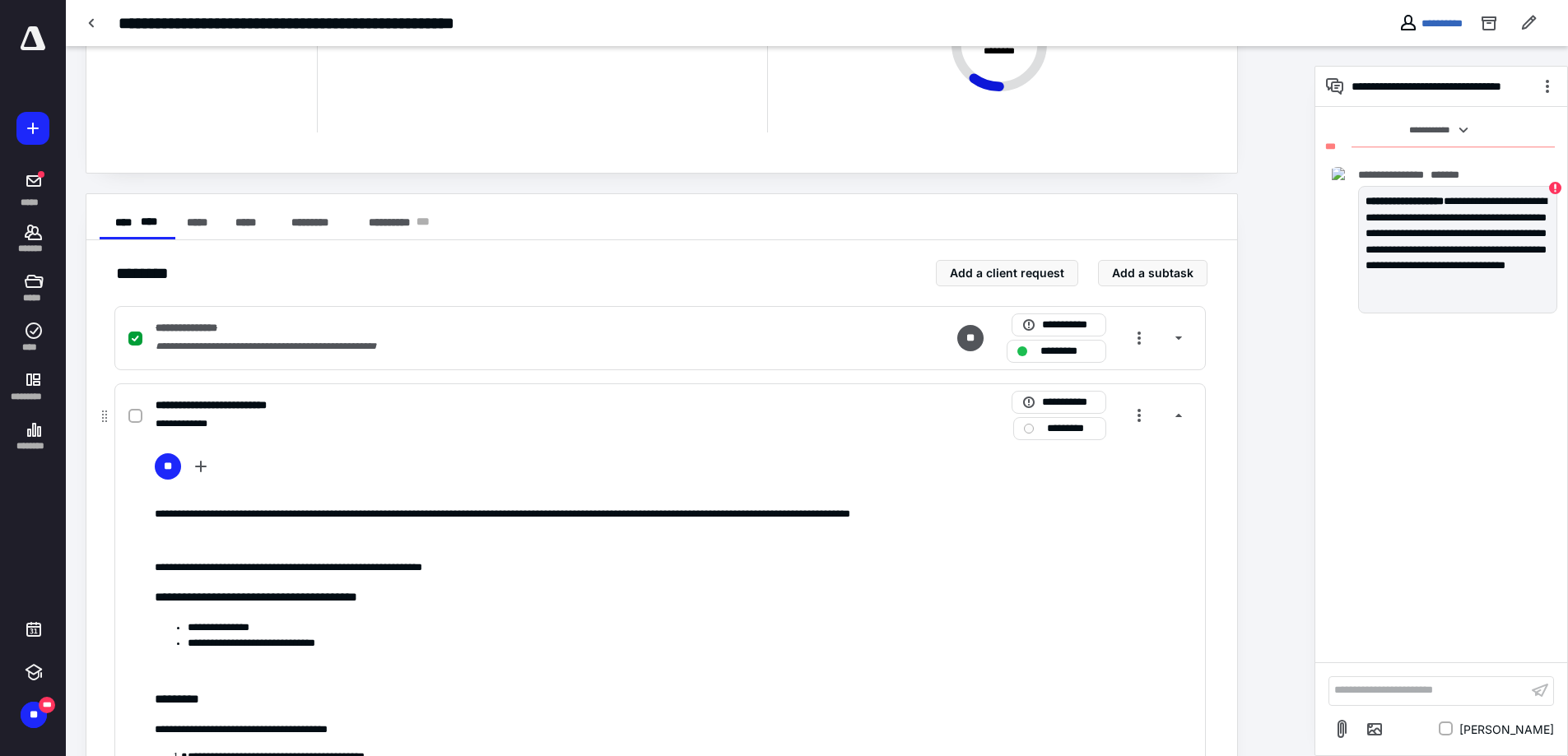 scroll, scrollTop: 247, scrollLeft: 0, axis: vertical 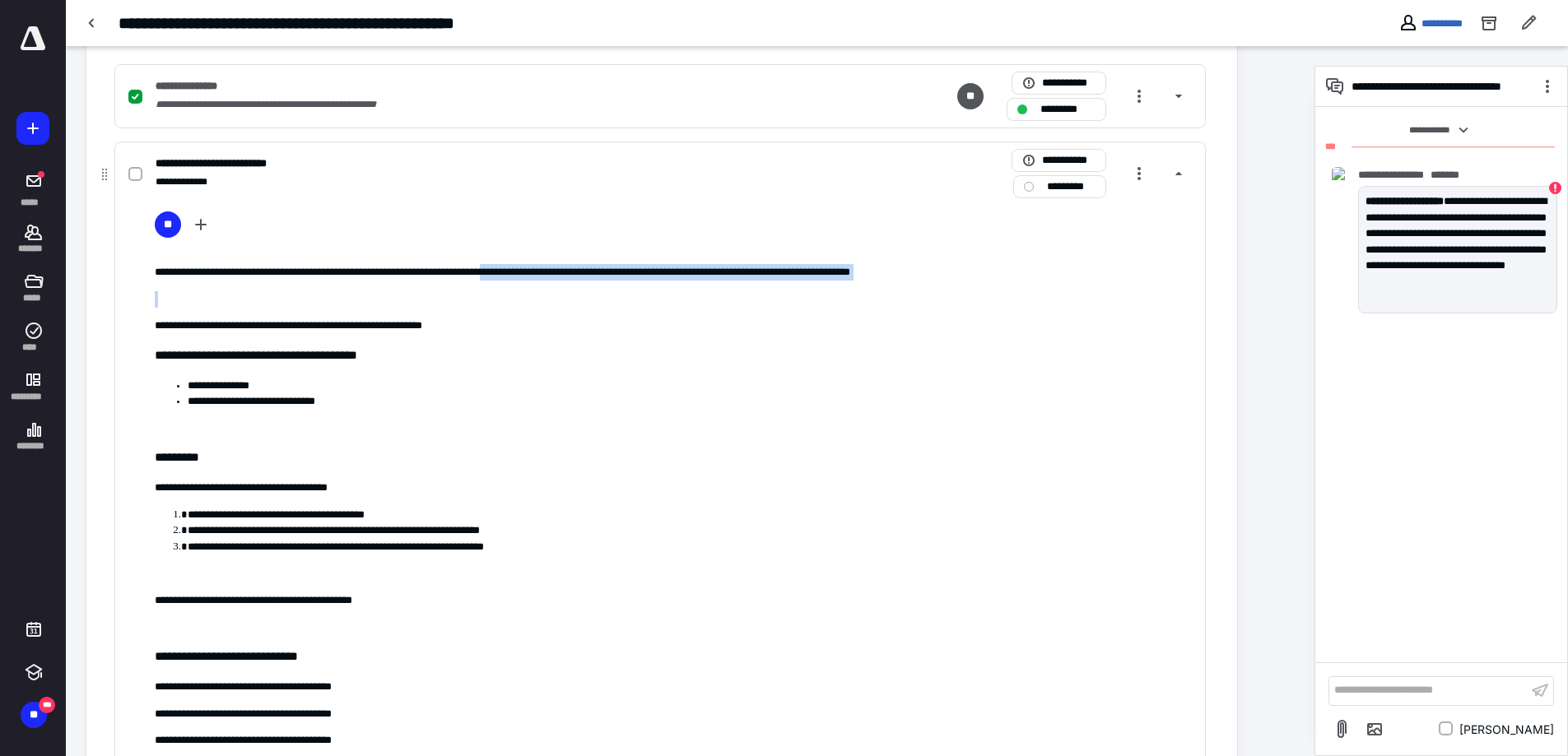 drag, startPoint x: 551, startPoint y: 272, endPoint x: 794, endPoint y: 280, distance: 243.13165 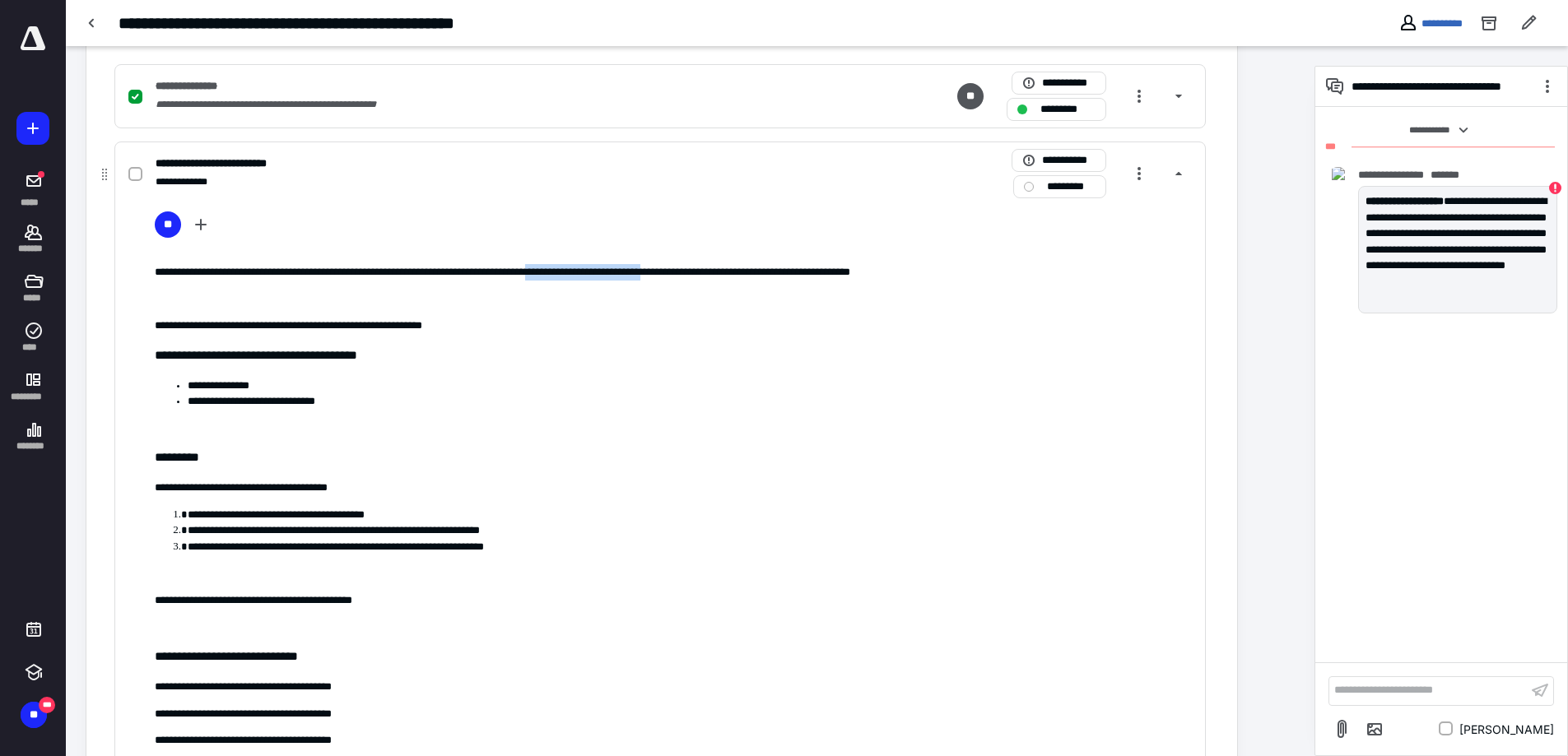 drag, startPoint x: 604, startPoint y: 272, endPoint x: 745, endPoint y: 278, distance: 141.1276 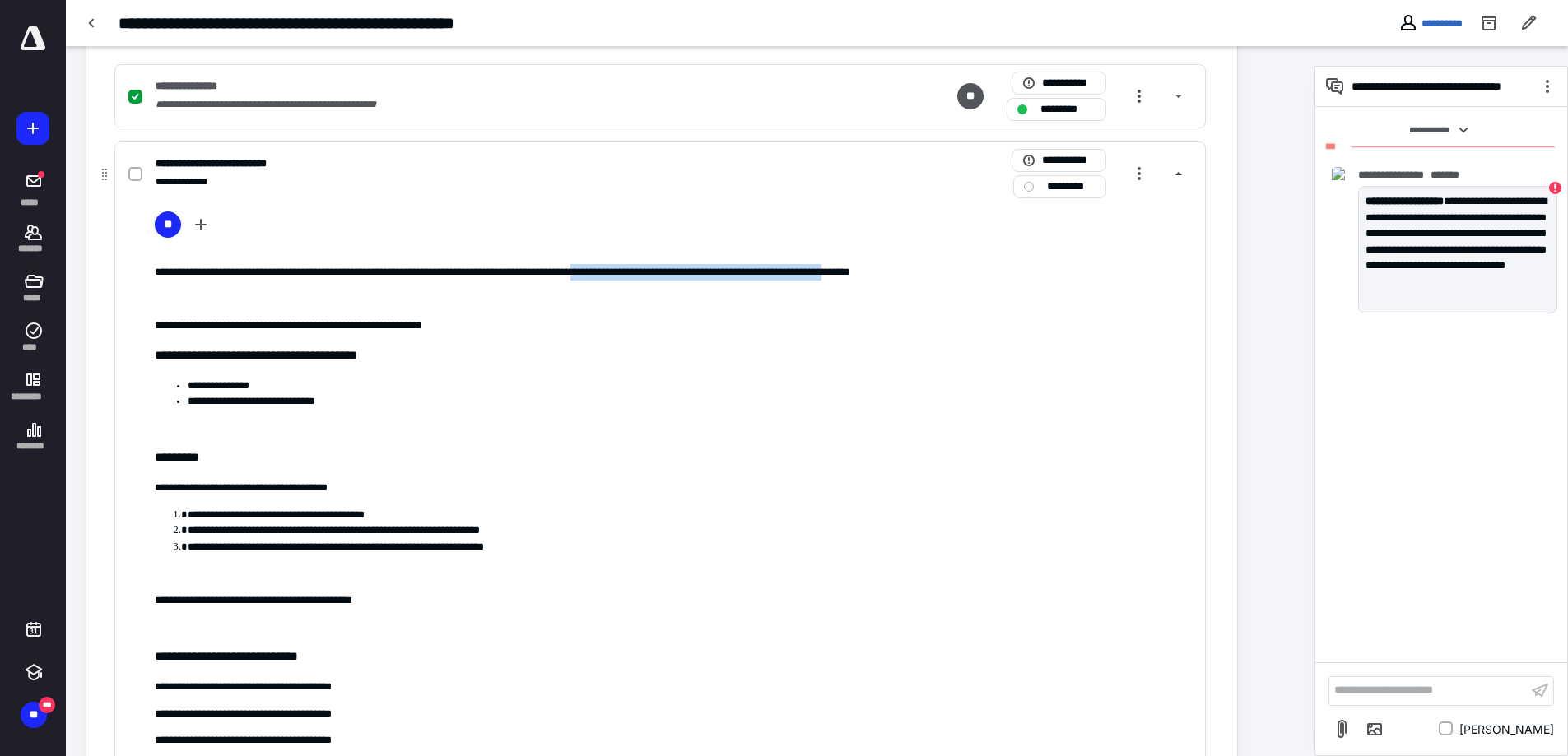 drag, startPoint x: 666, startPoint y: 274, endPoint x: 972, endPoint y: 276, distance: 306.00654 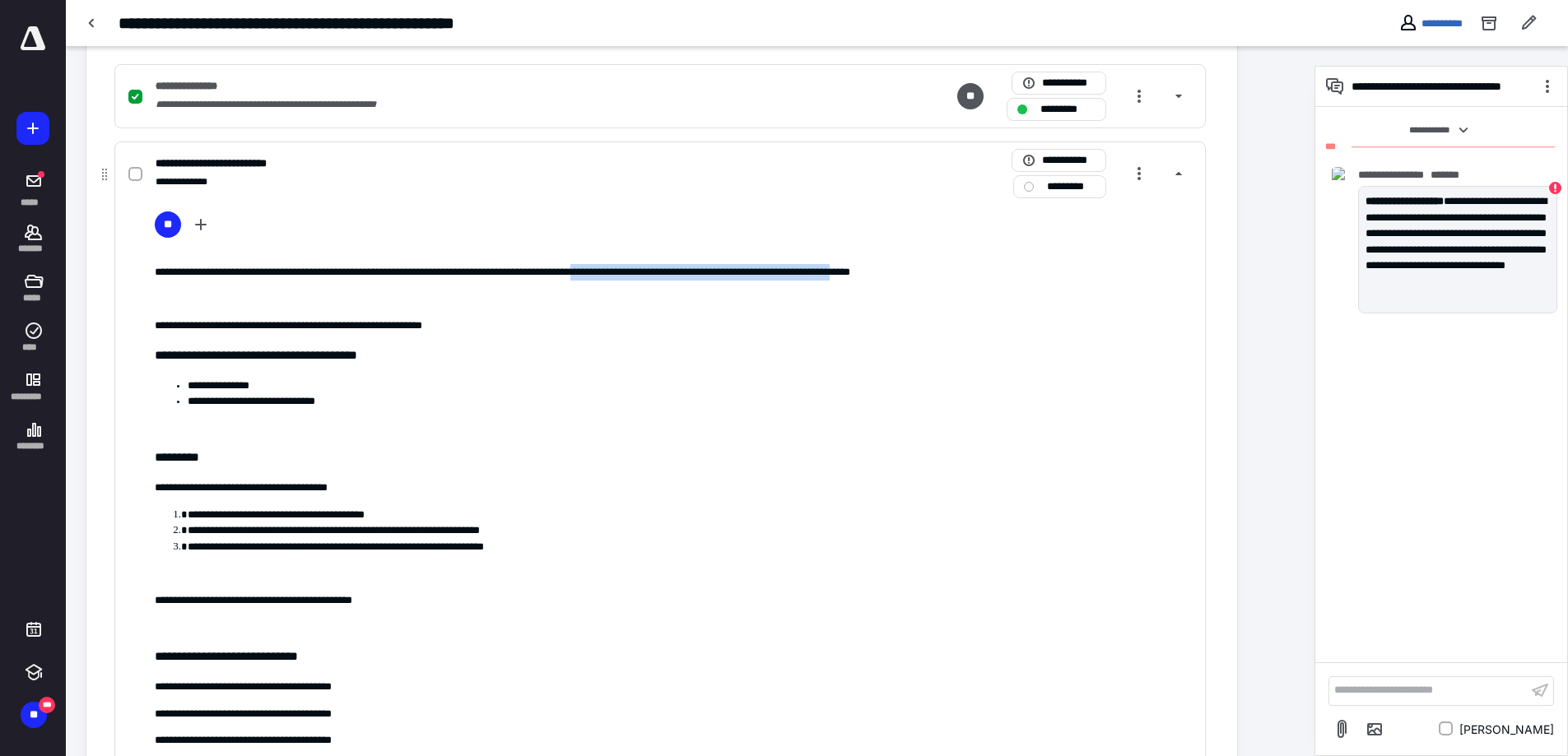 click on "**********" at bounding box center [673, 272] 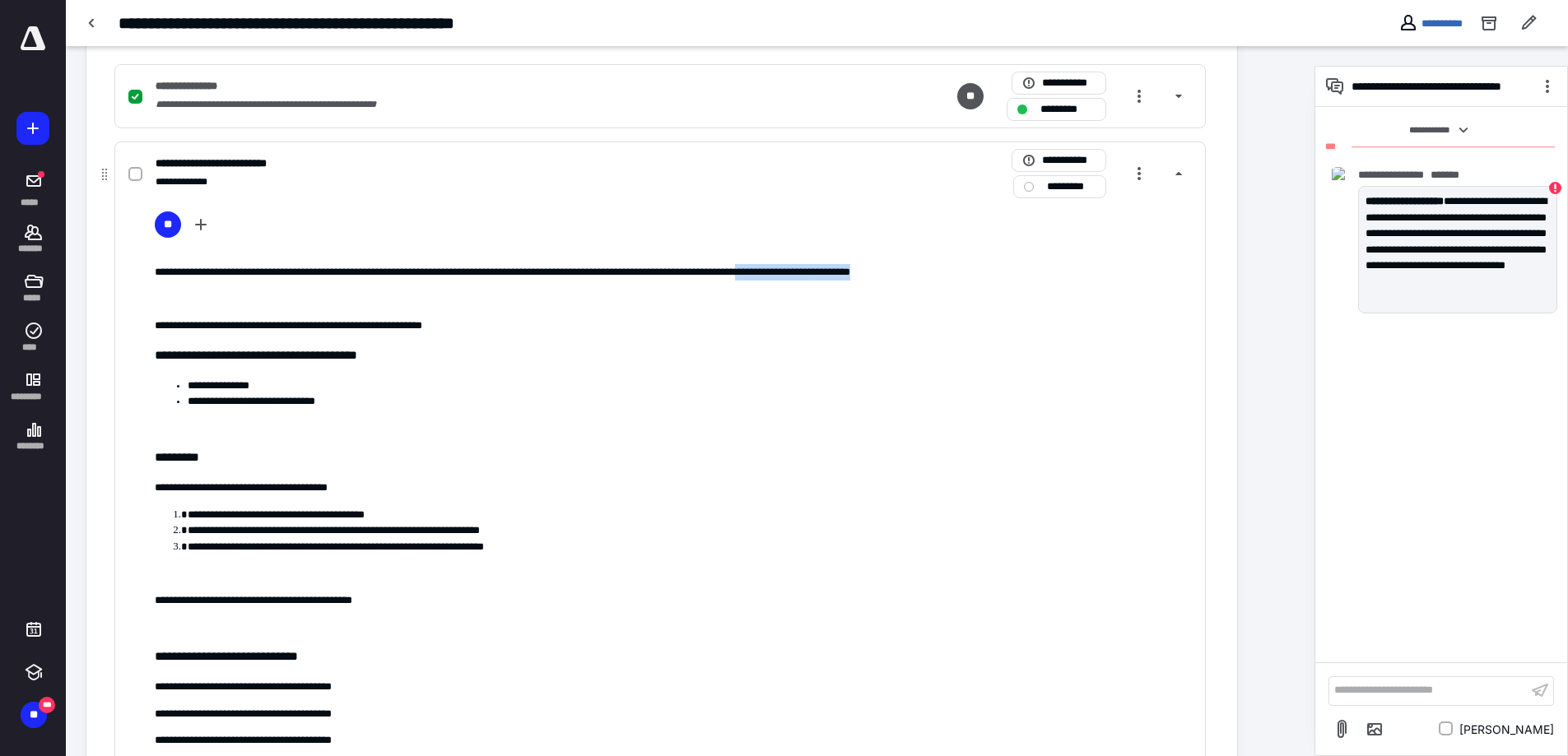 drag, startPoint x: 874, startPoint y: 270, endPoint x: 1011, endPoint y: 279, distance: 137.2953 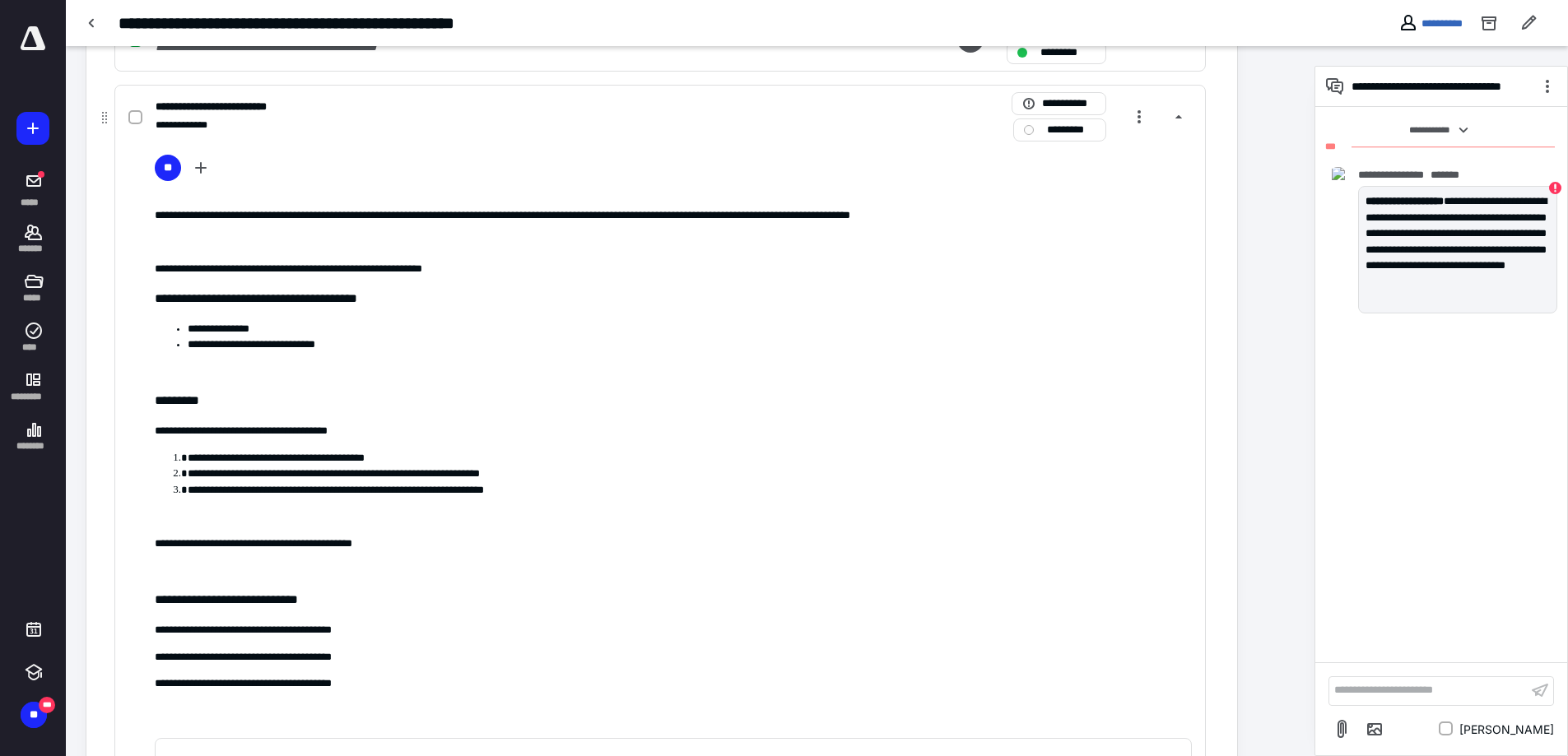scroll, scrollTop: 494, scrollLeft: 0, axis: vertical 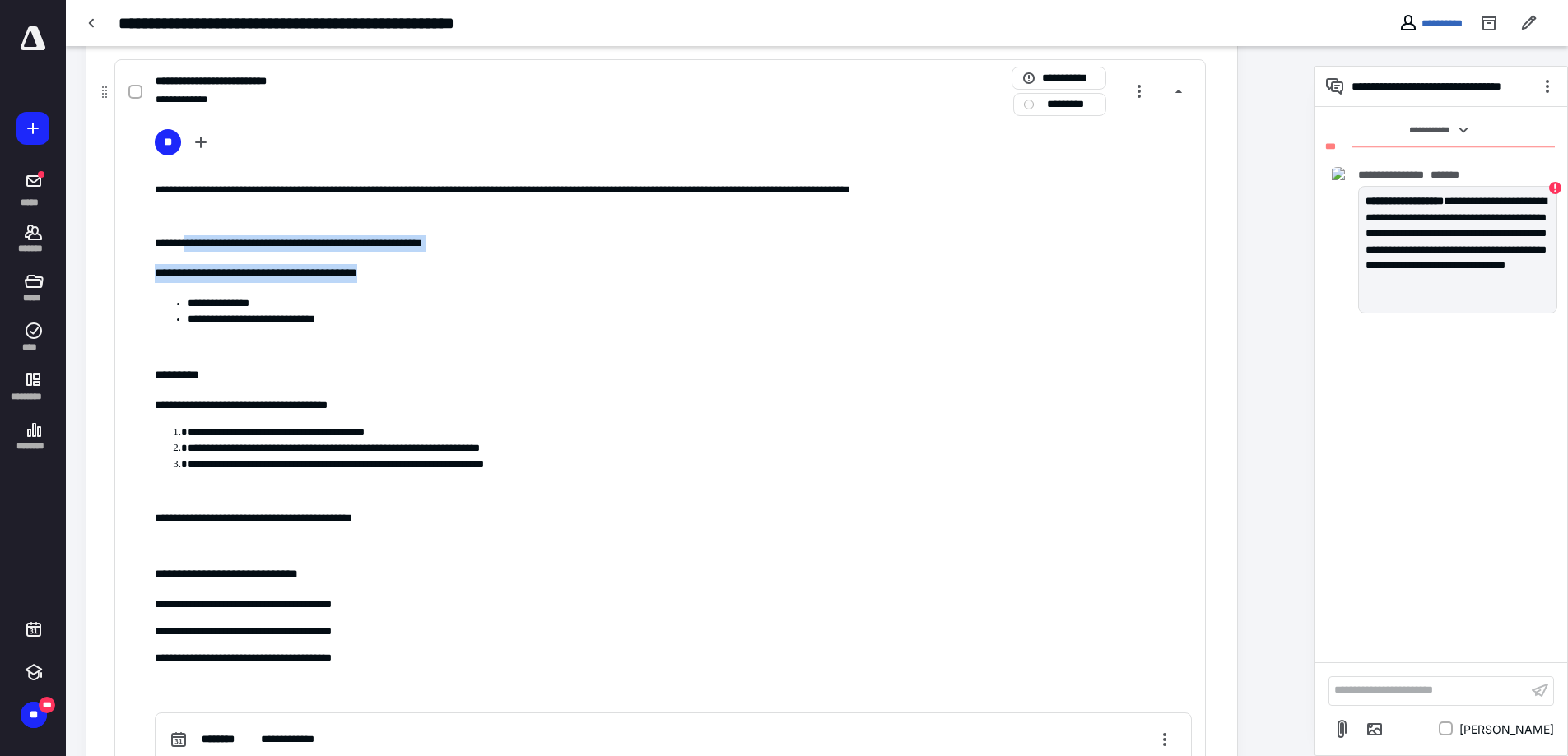 drag, startPoint x: 200, startPoint y: 247, endPoint x: 525, endPoint y: 255, distance: 325.09845 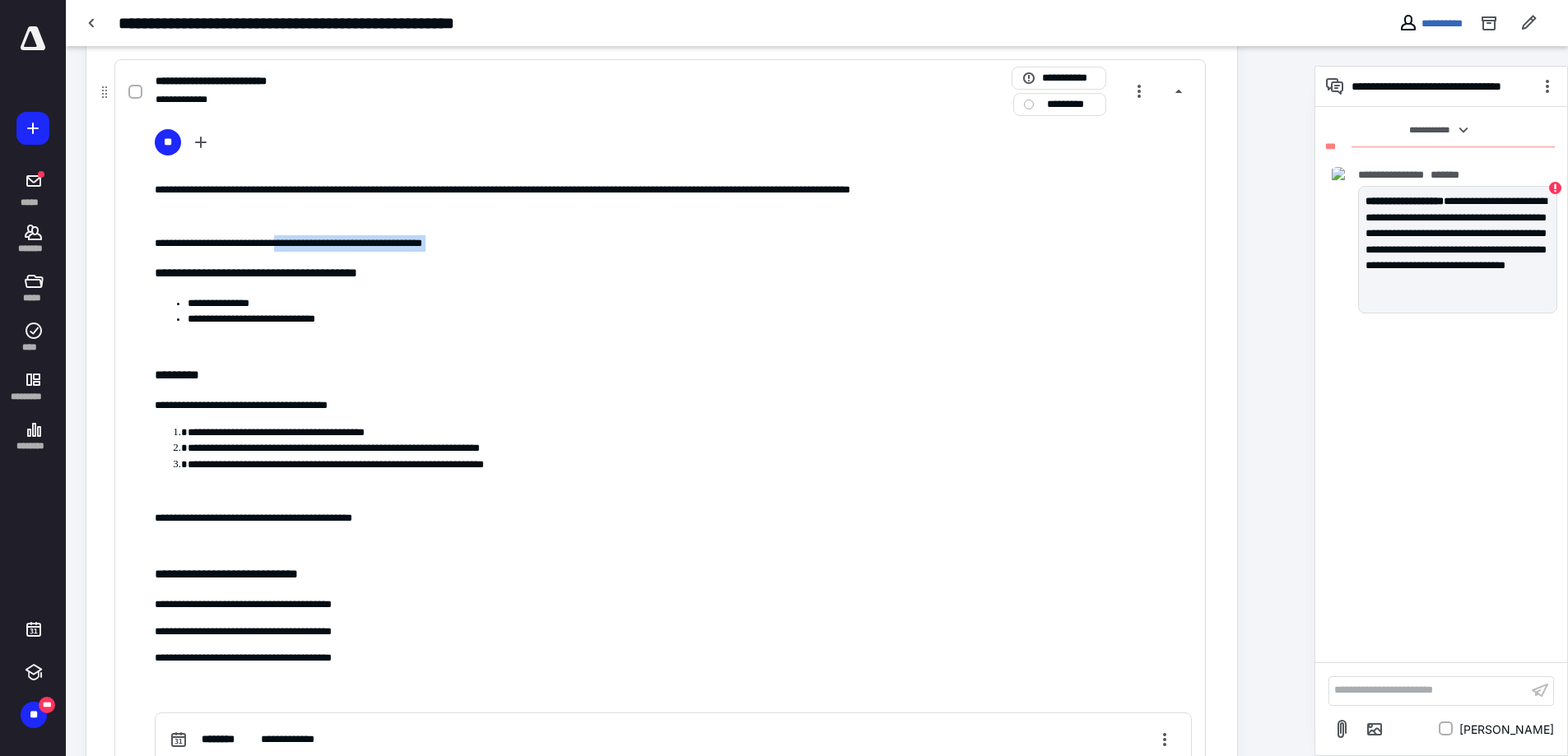 drag, startPoint x: 311, startPoint y: 243, endPoint x: 534, endPoint y: 243, distance: 223 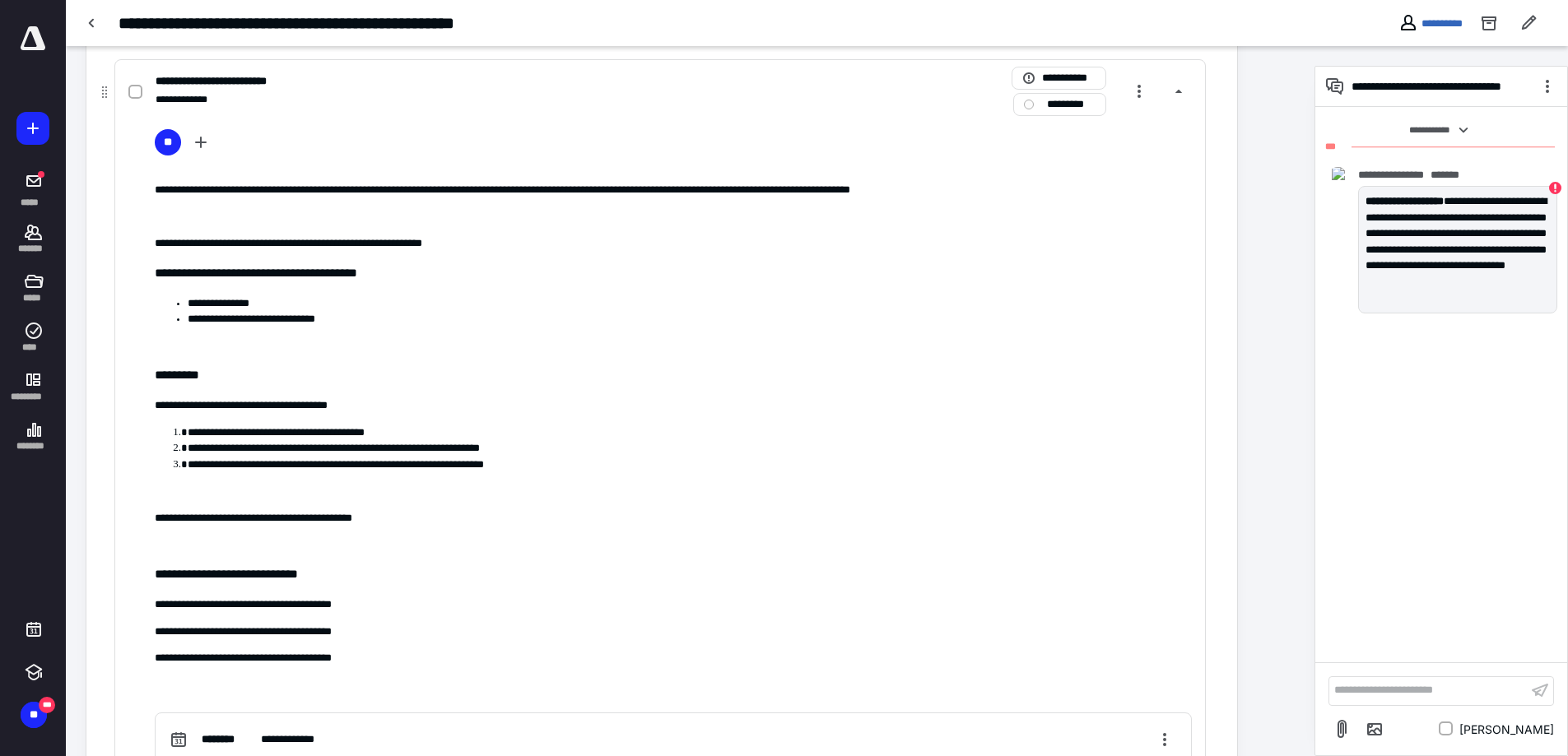 click on "**********" at bounding box center (673, 437) 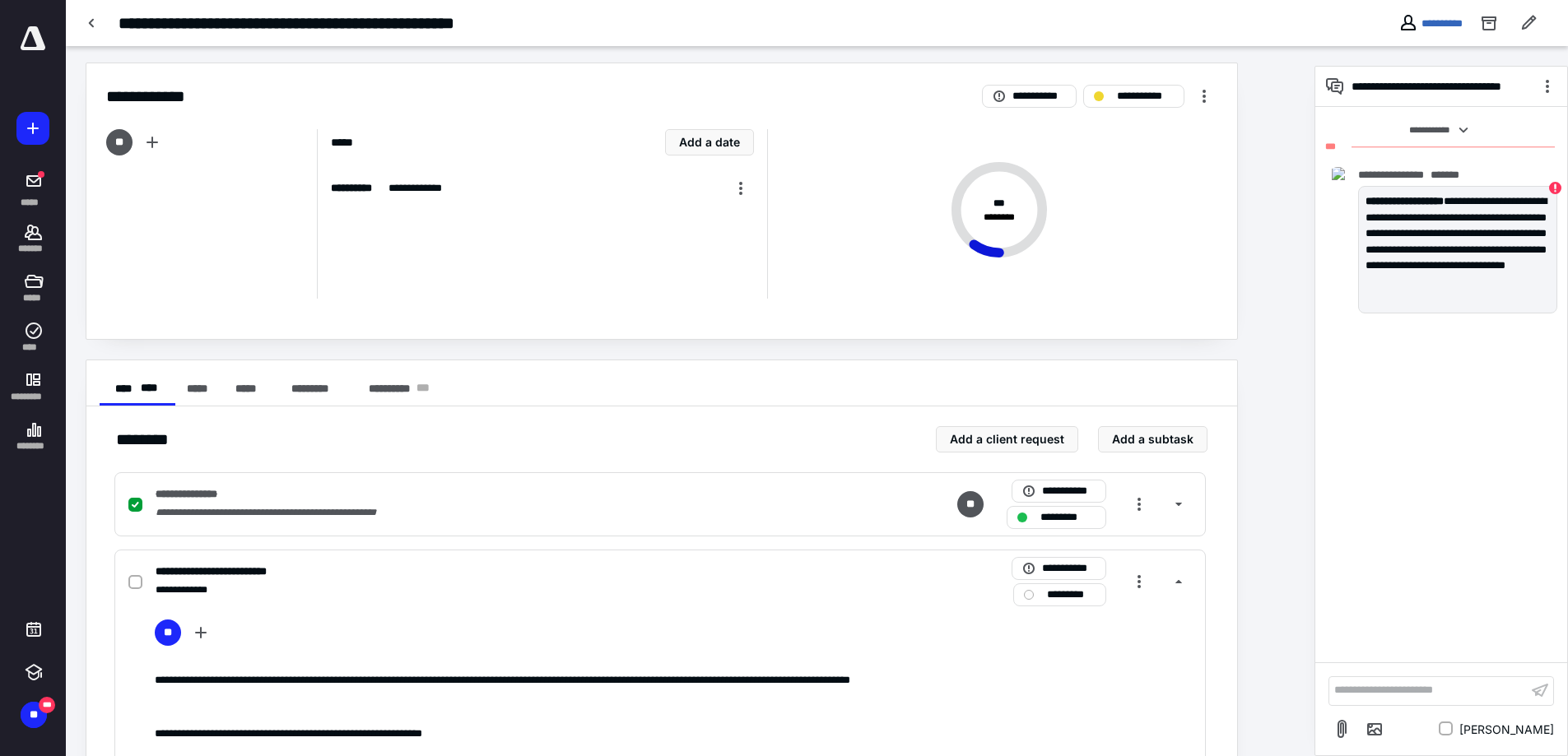 scroll, scrollTop: 0, scrollLeft: 0, axis: both 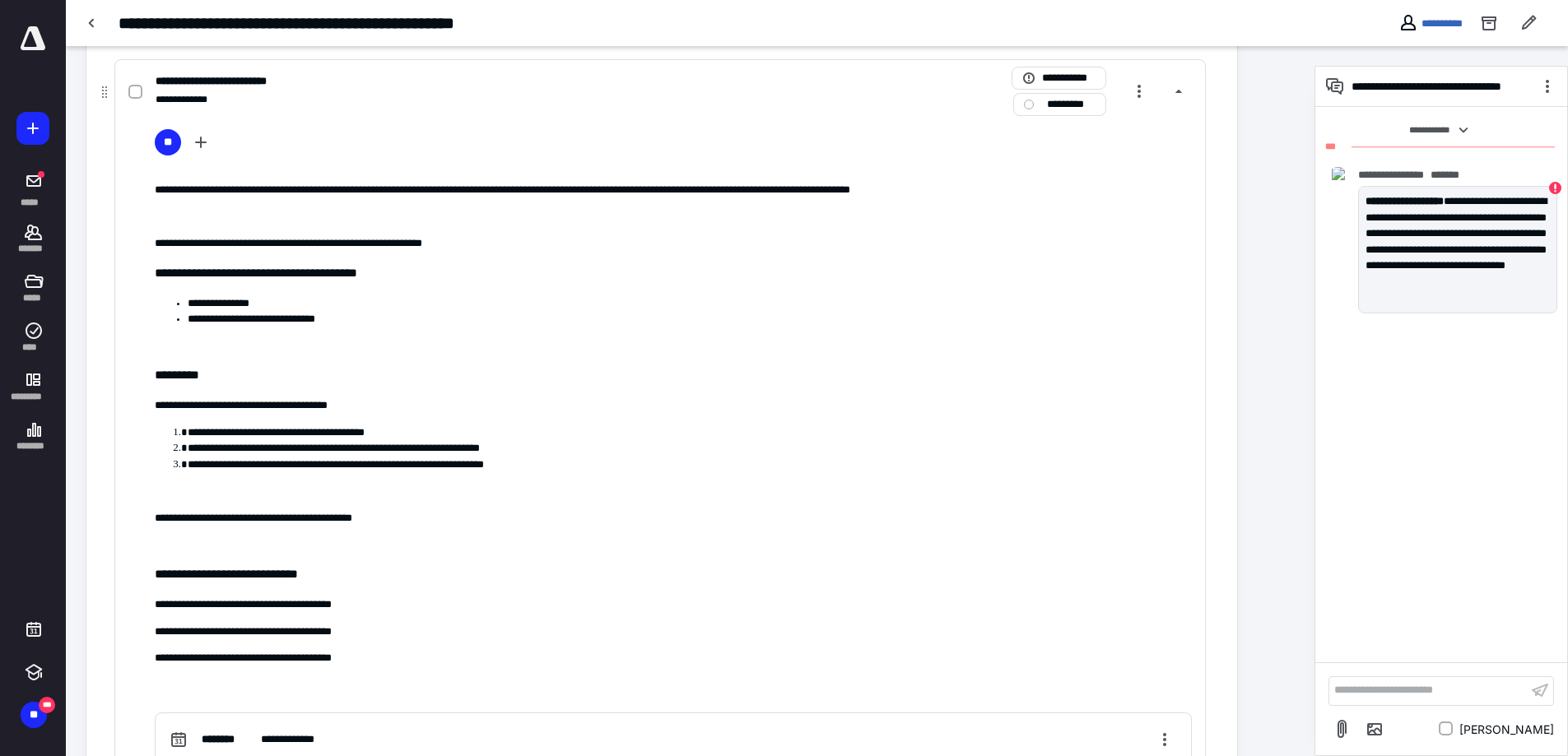 click at bounding box center (1029, 104) 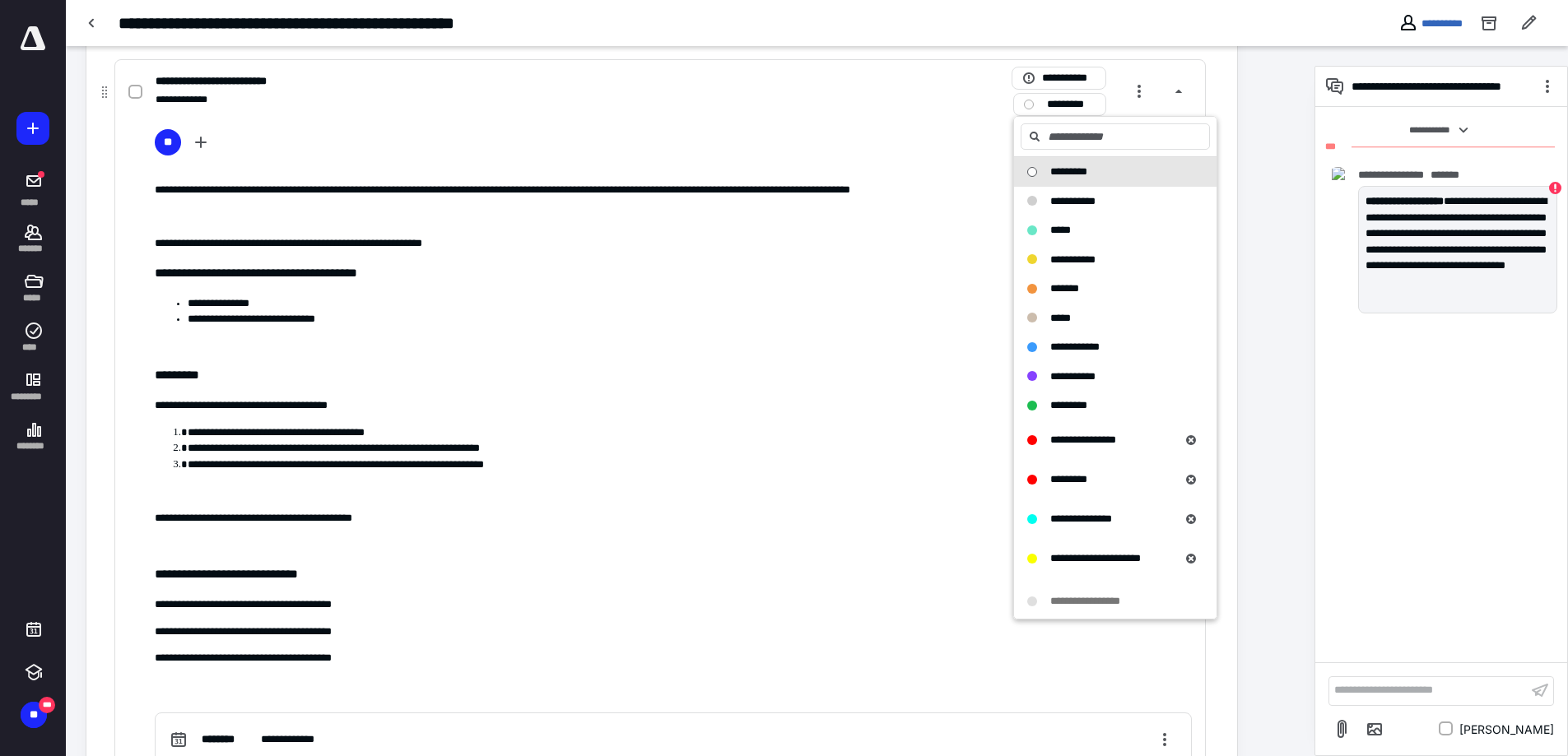 click on "**********" at bounding box center [690, 304] 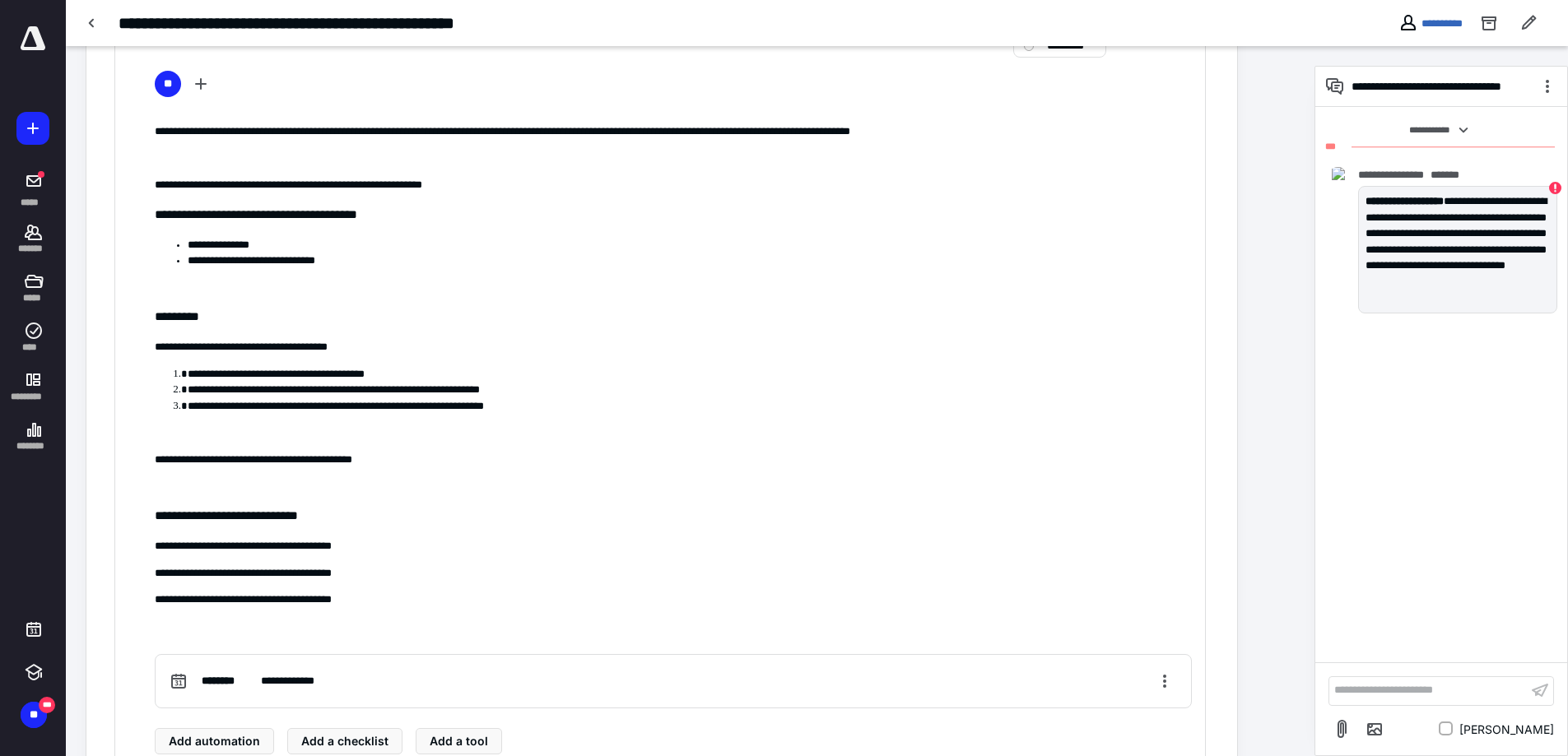 scroll, scrollTop: 576, scrollLeft: 0, axis: vertical 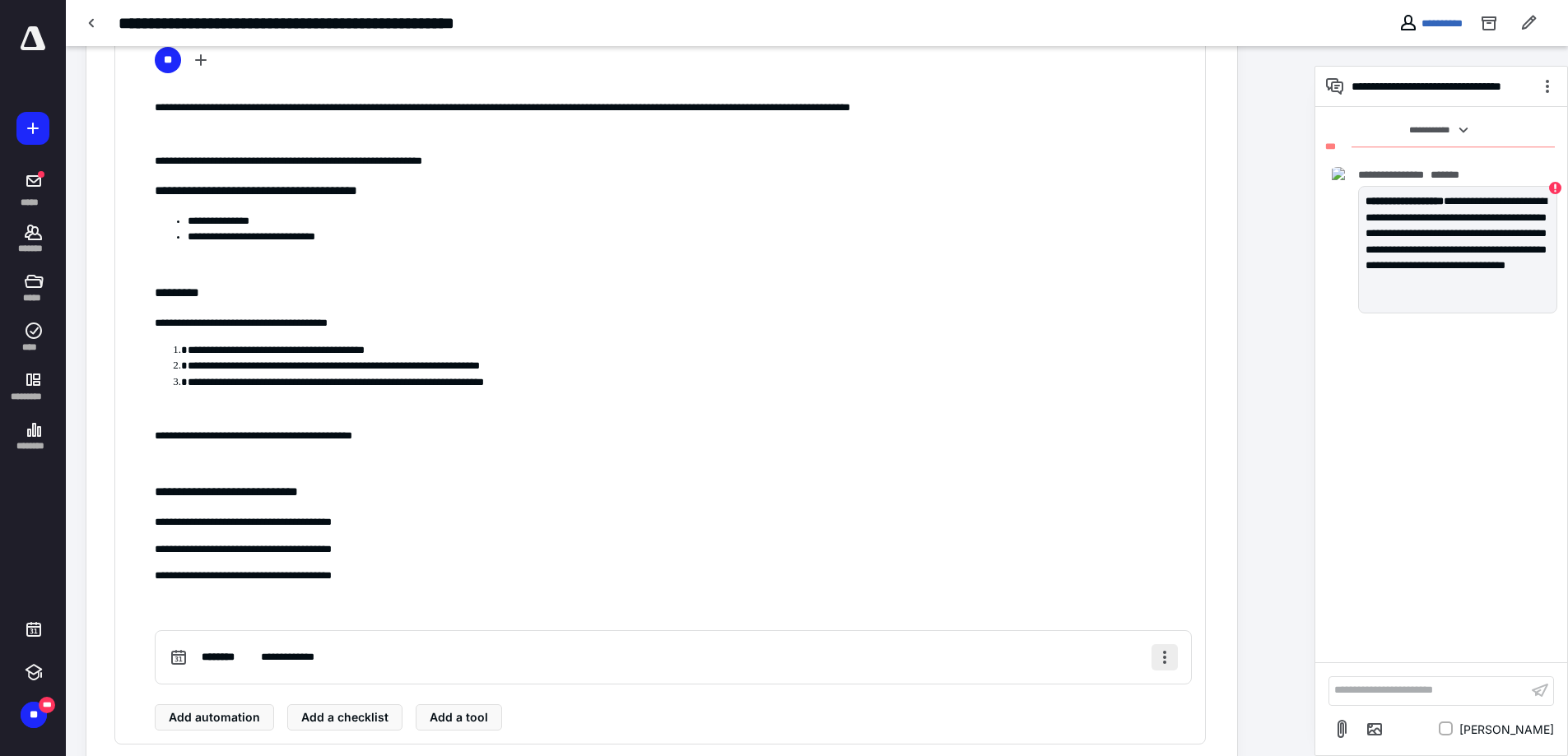 click at bounding box center [1165, 657] 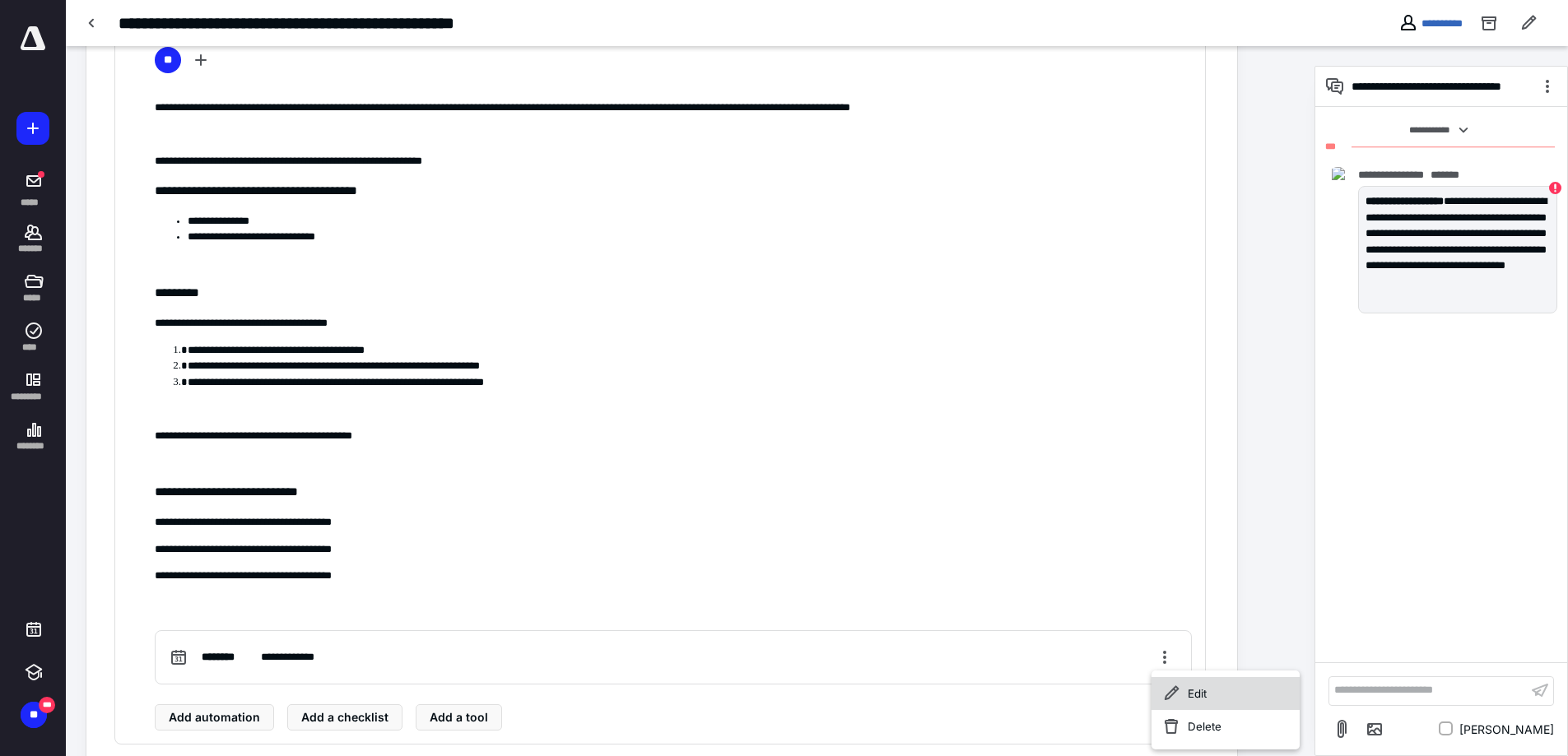 click on "Edit" at bounding box center (1226, 693) 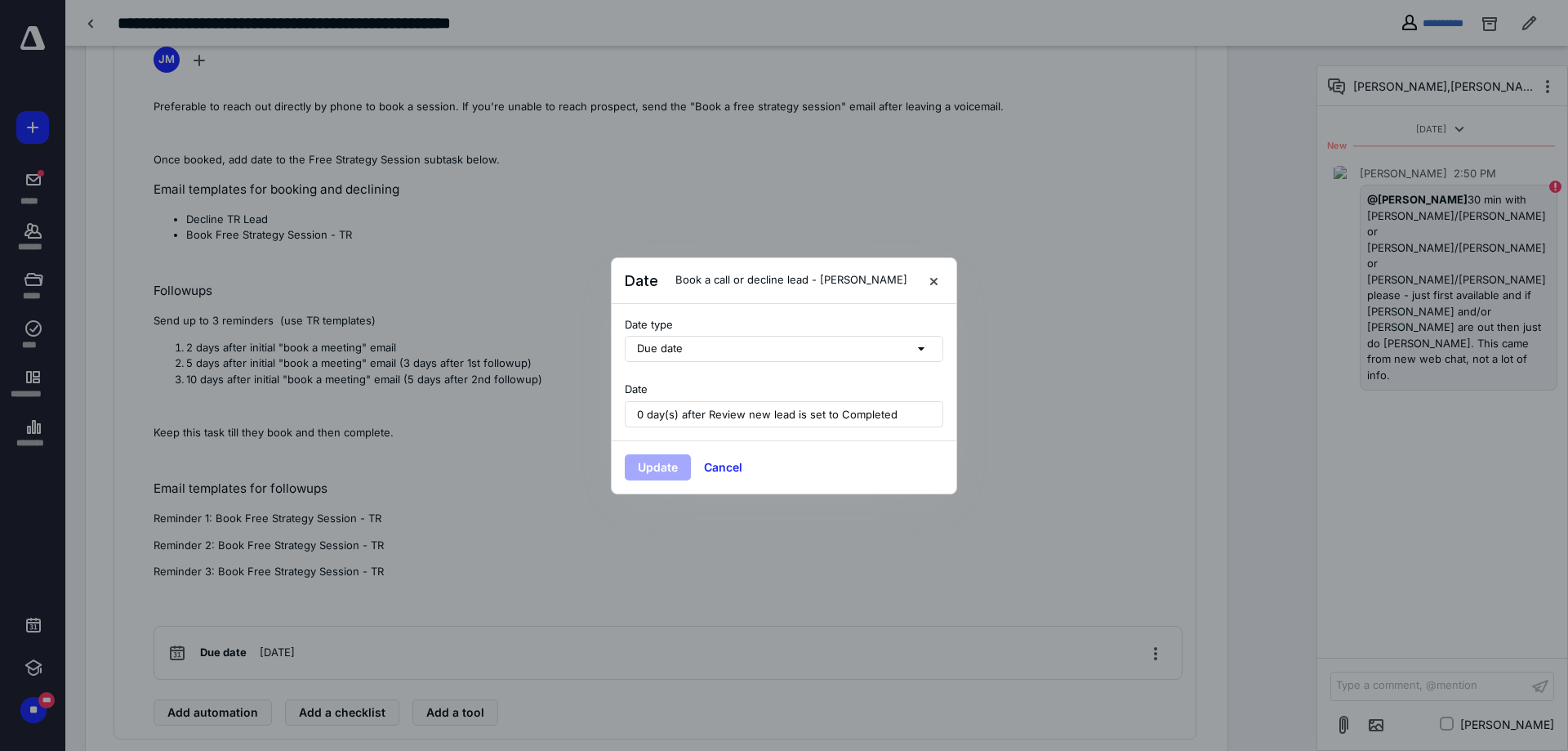 click on "Due date" at bounding box center (784, 349) 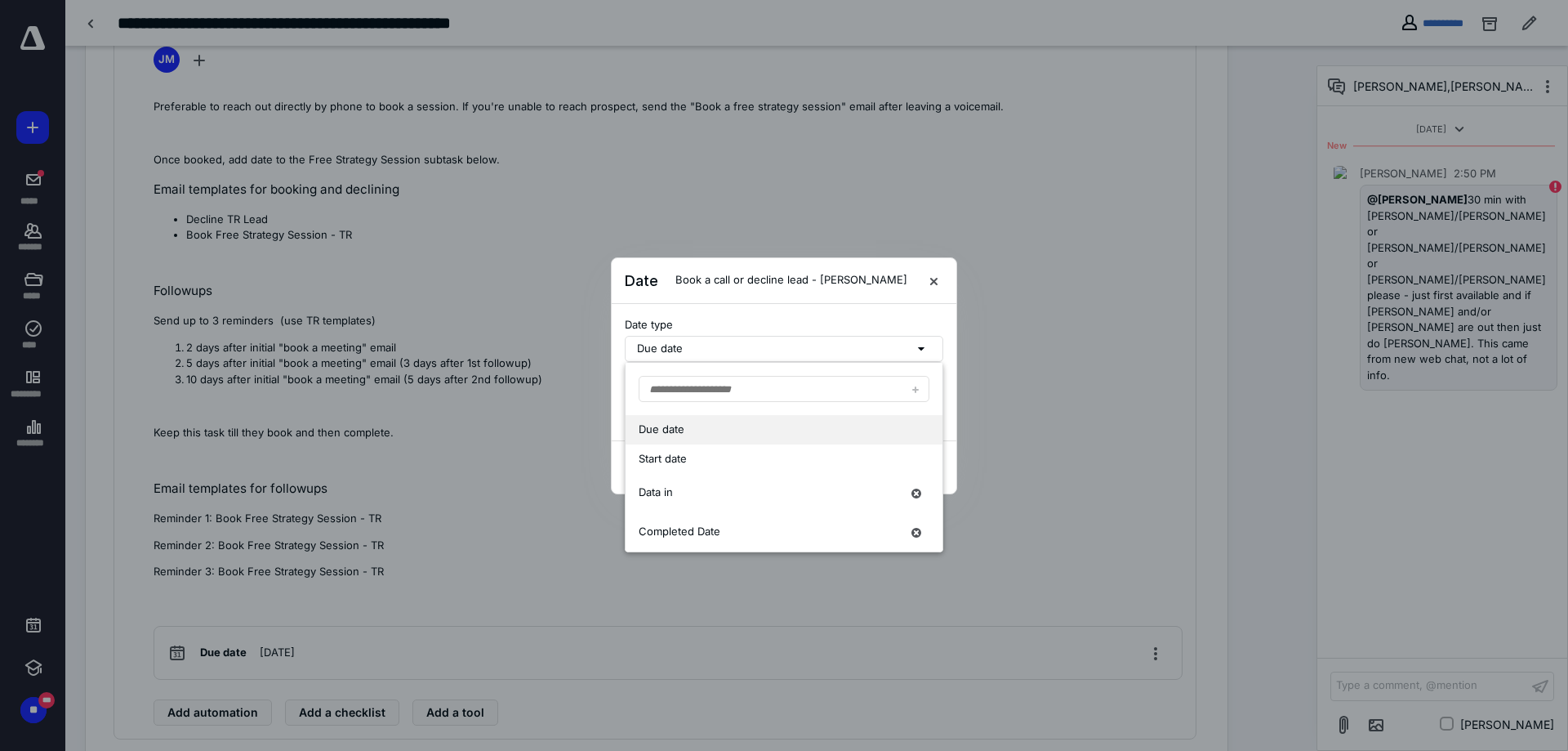 click on "Date type" at bounding box center [784, 325] 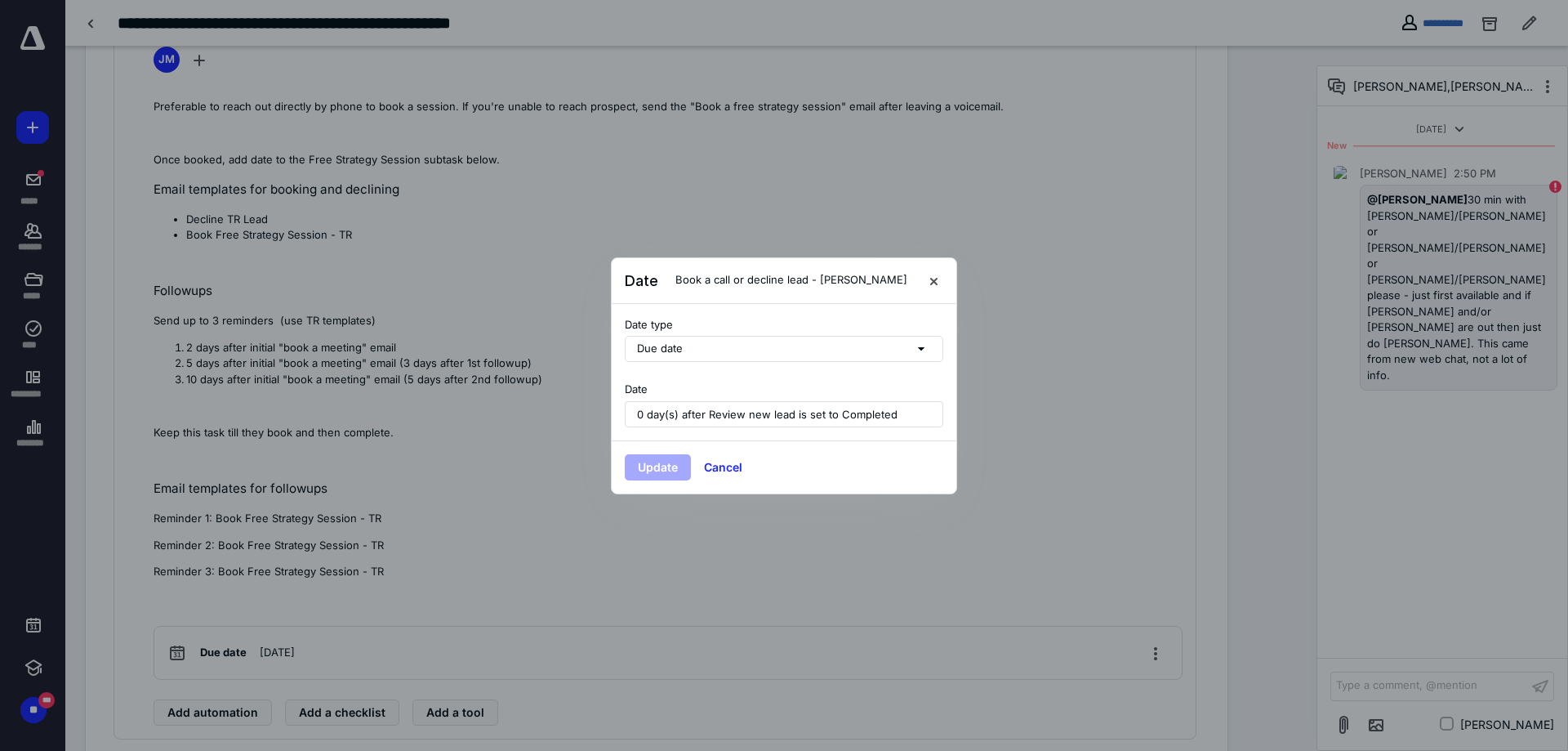 click on "0 day(s) after  Review new lead is set to Completed" at bounding box center (784, 414) 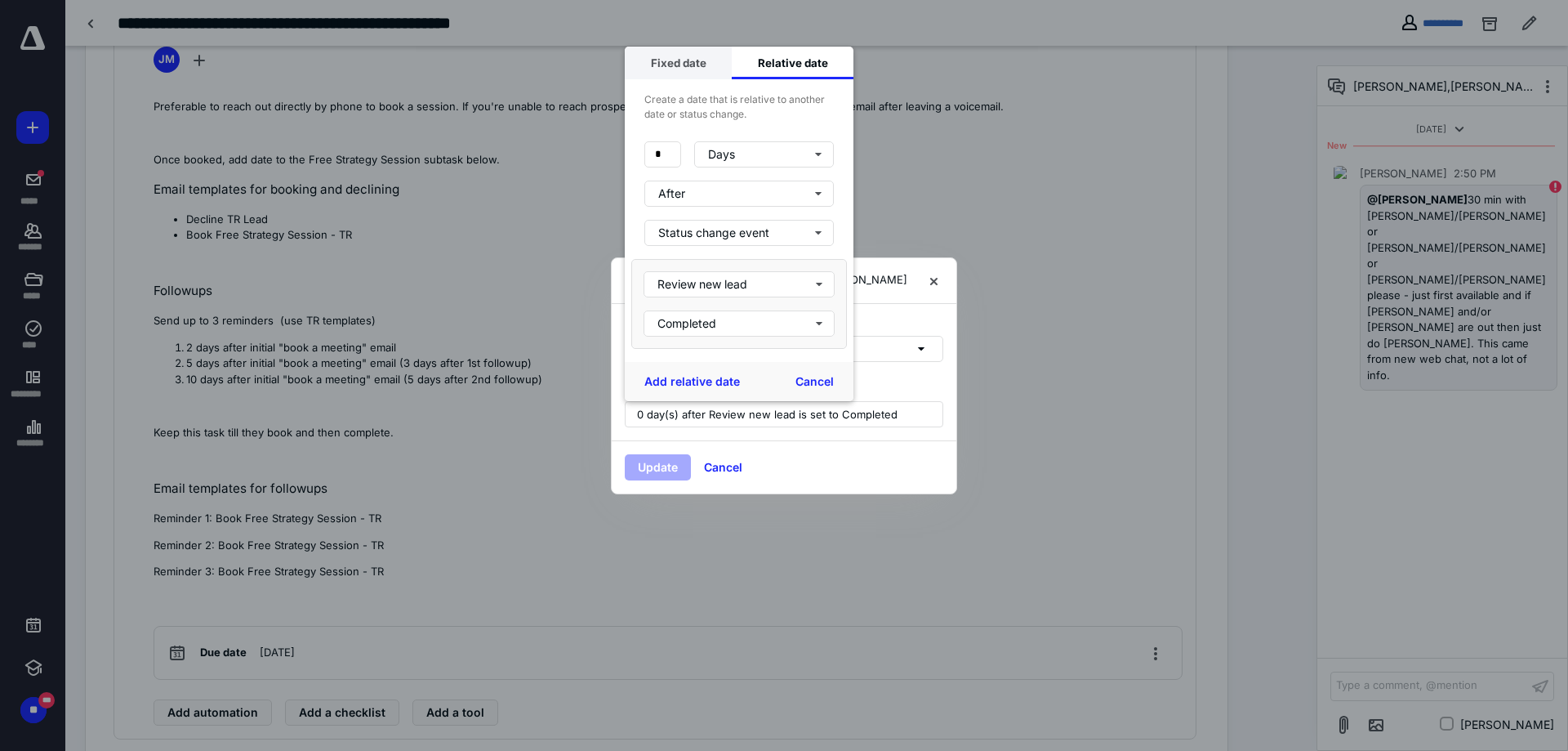 click on "Fixed date" at bounding box center [678, 63] 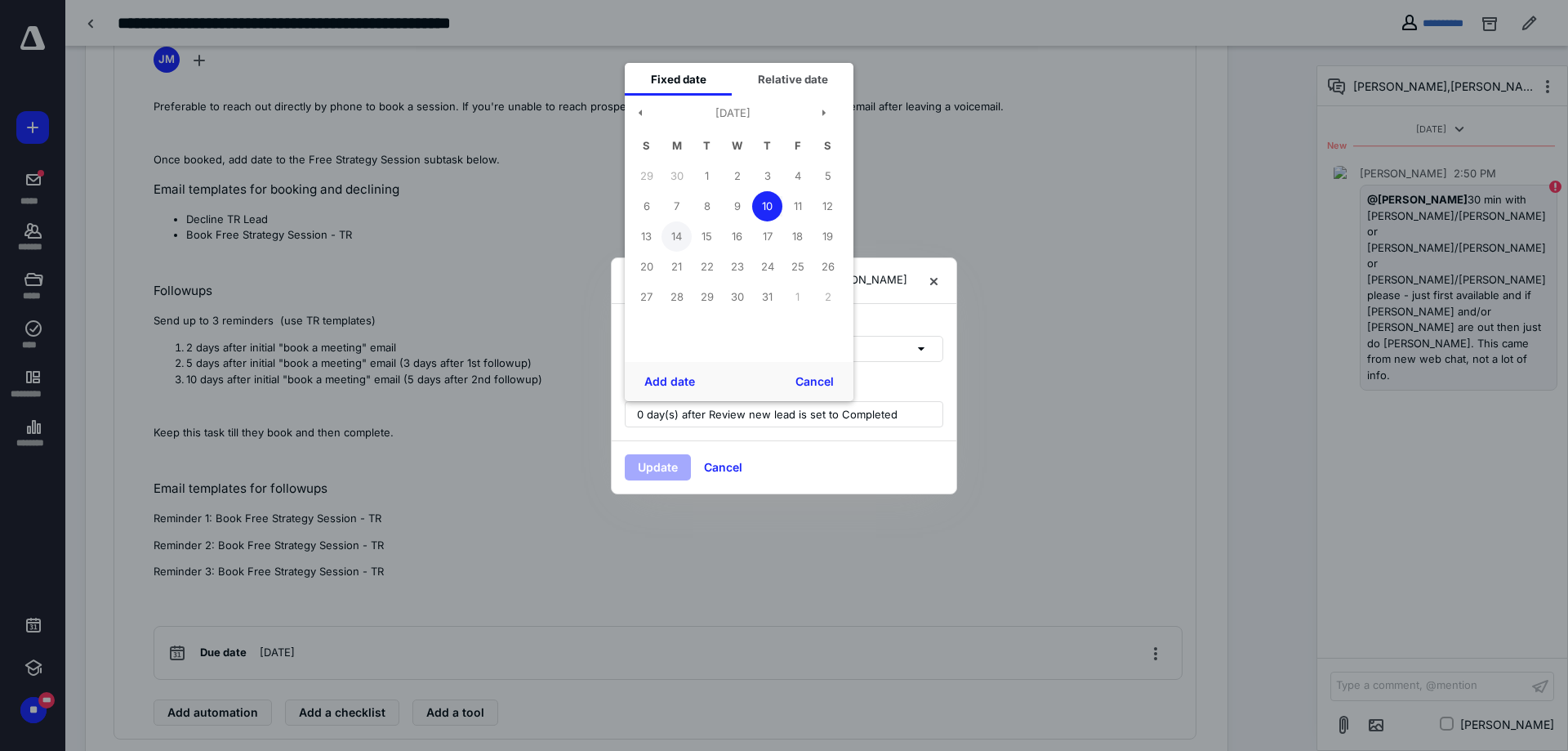 click on "14" at bounding box center [676, 236] 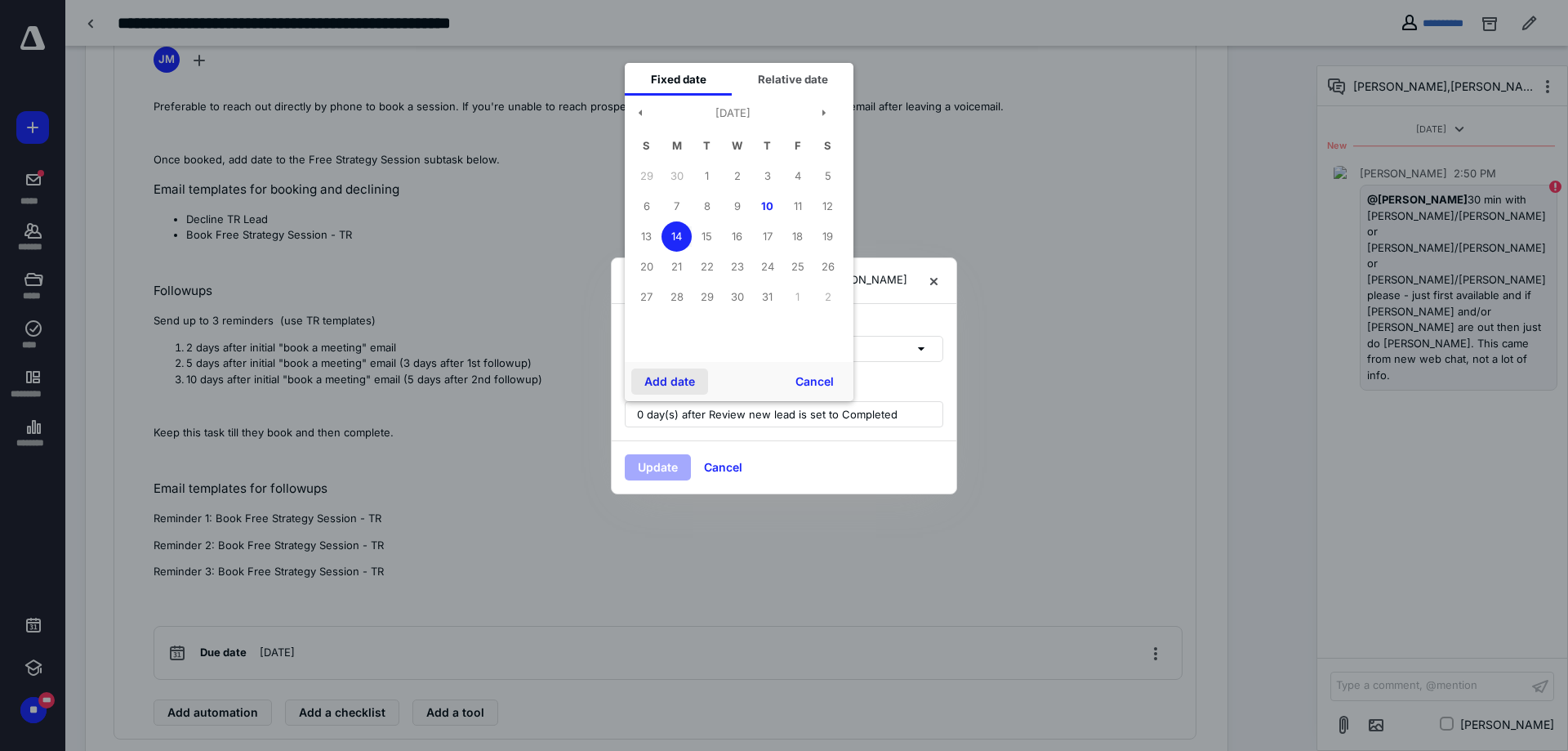 click on "Add date" at bounding box center (670, 382) 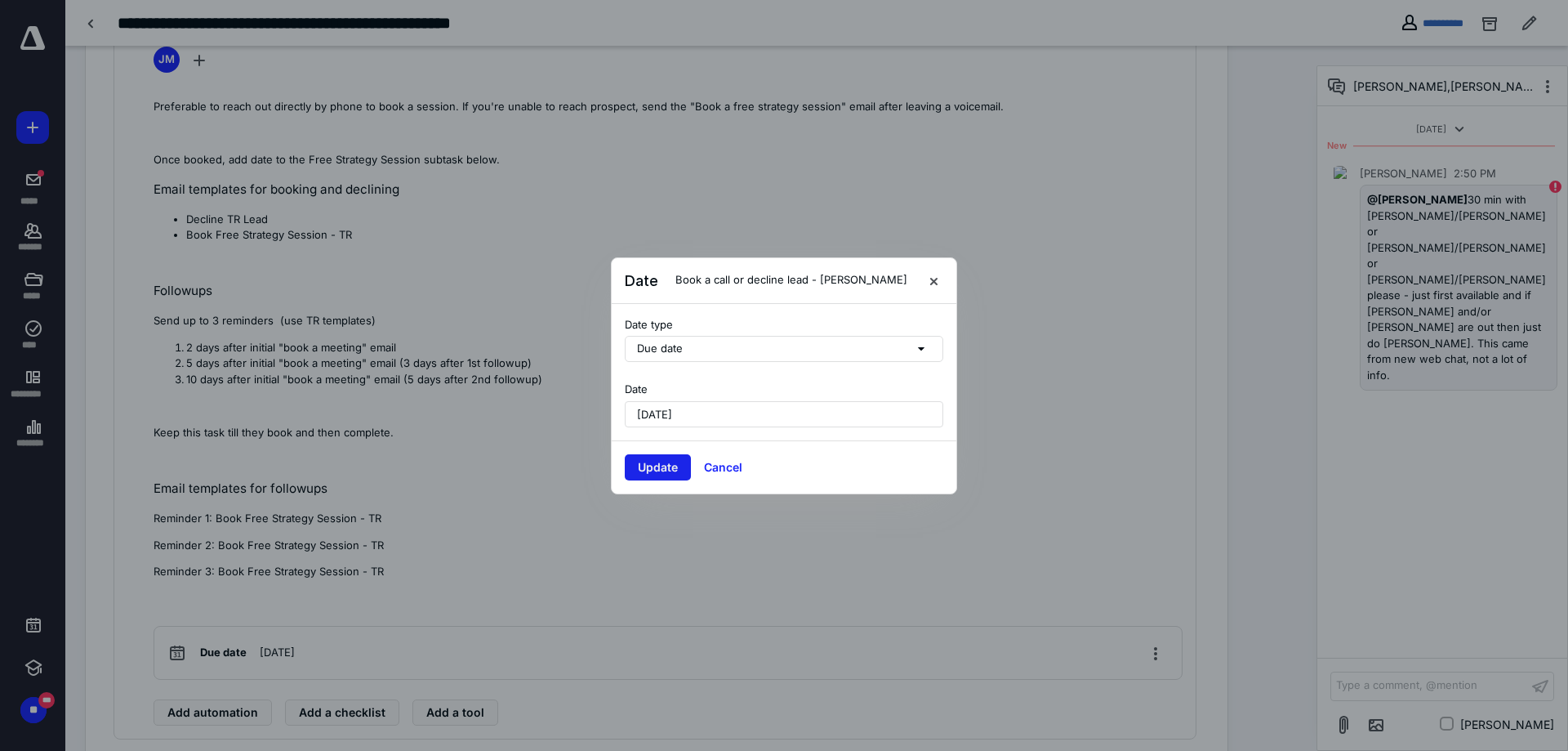 drag, startPoint x: 667, startPoint y: 470, endPoint x: 684, endPoint y: 471, distance: 17.029386 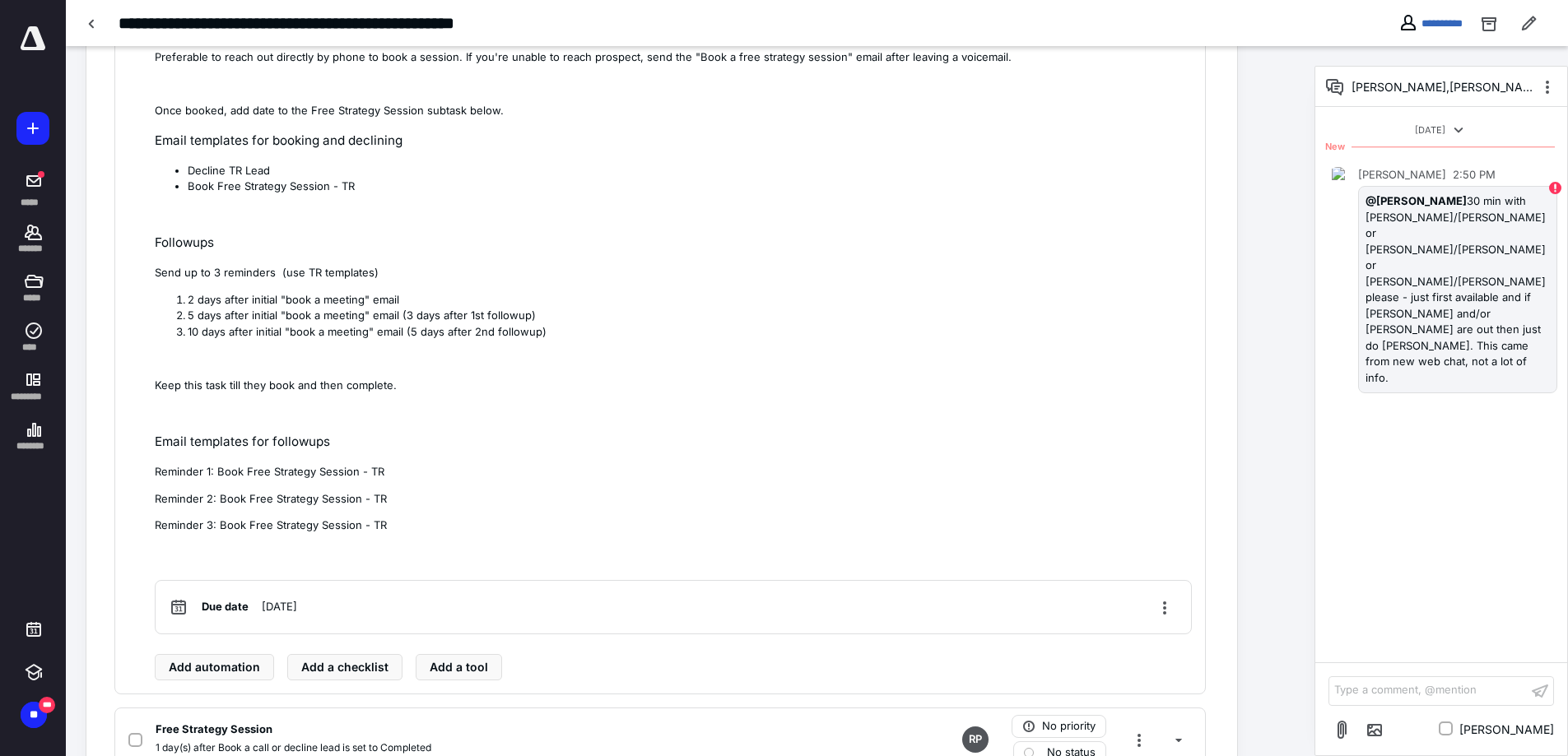 scroll, scrollTop: 576, scrollLeft: 0, axis: vertical 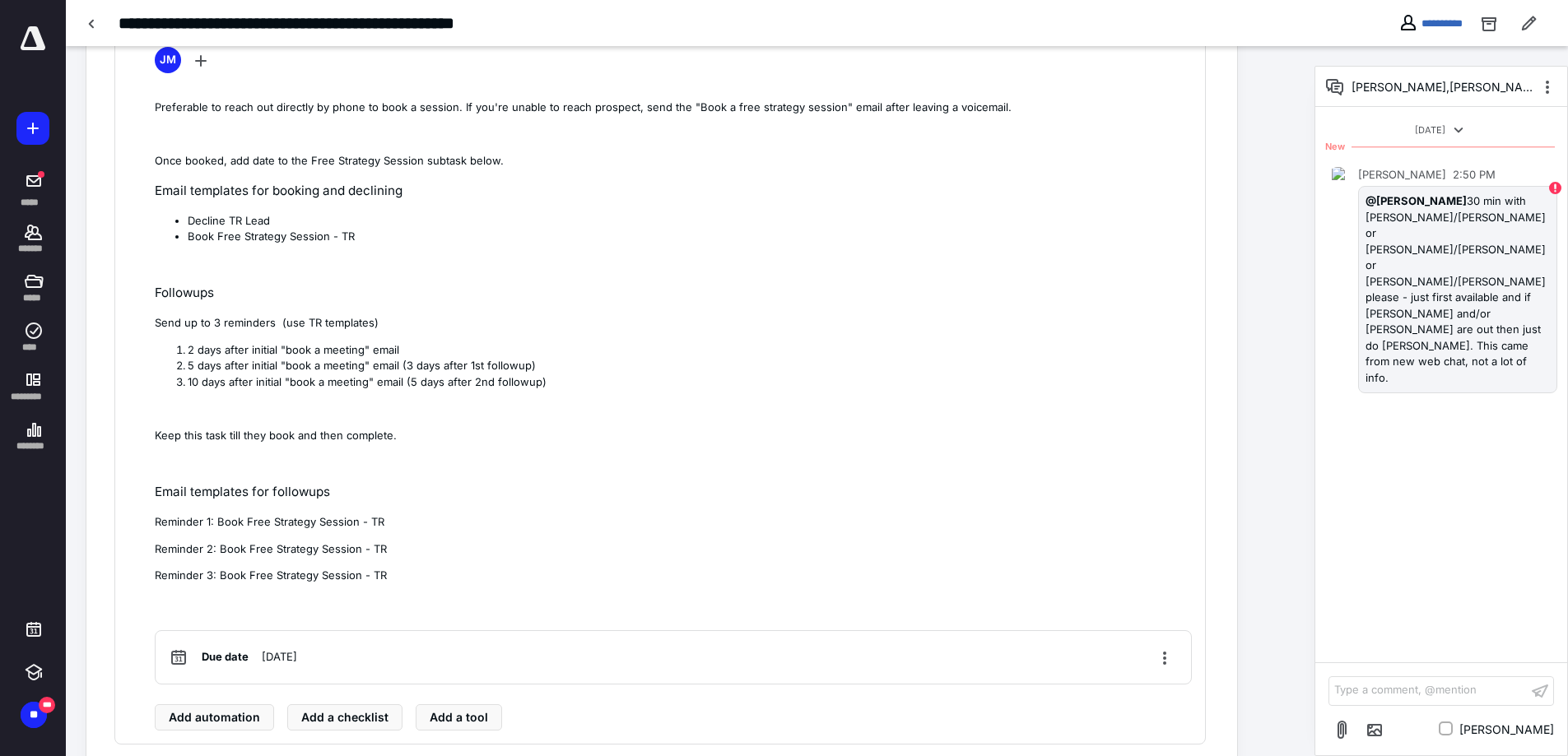 click on "Type a comment, @mention ﻿" at bounding box center (1428, 690) 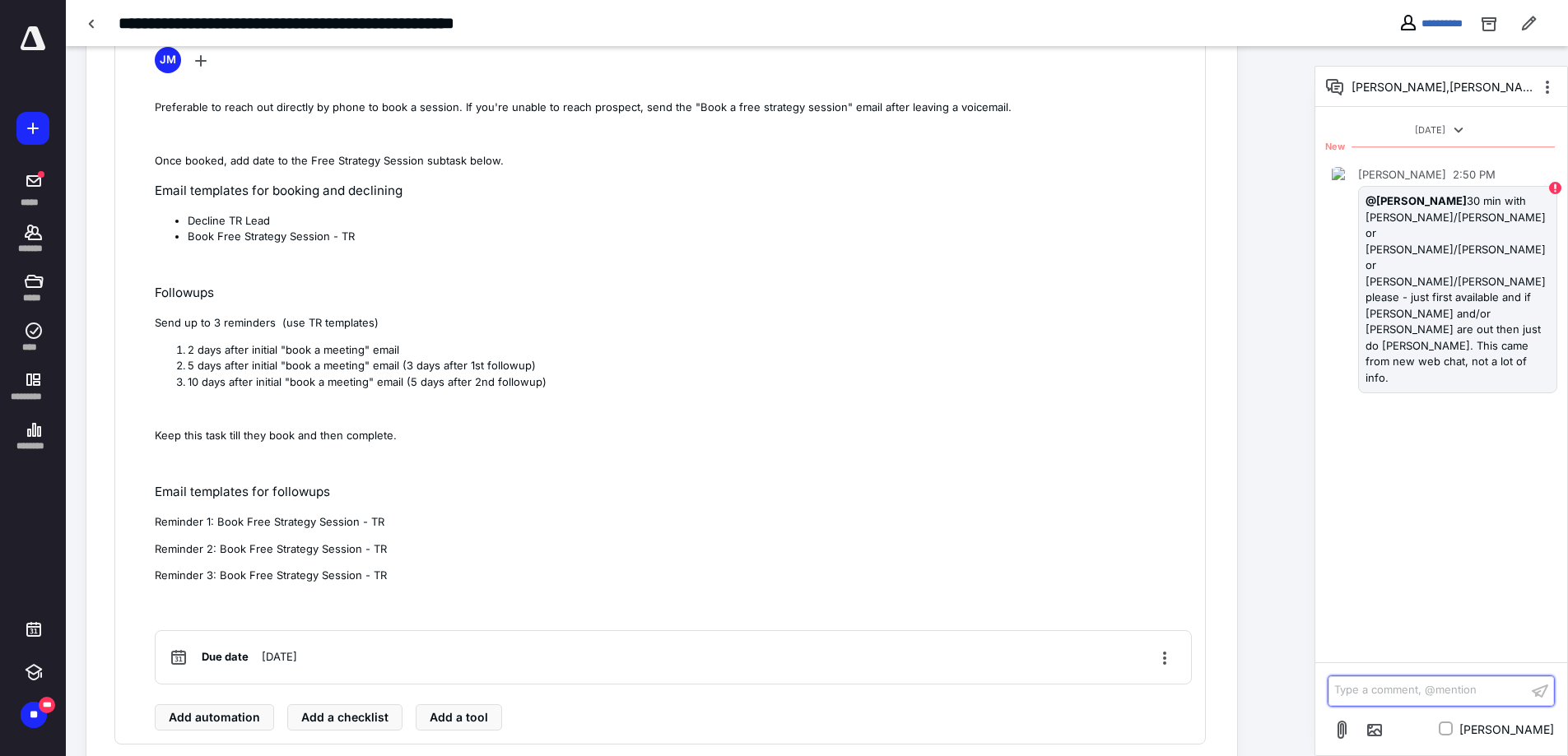 click on "Type a comment, @mention ﻿" at bounding box center [1428, 690] 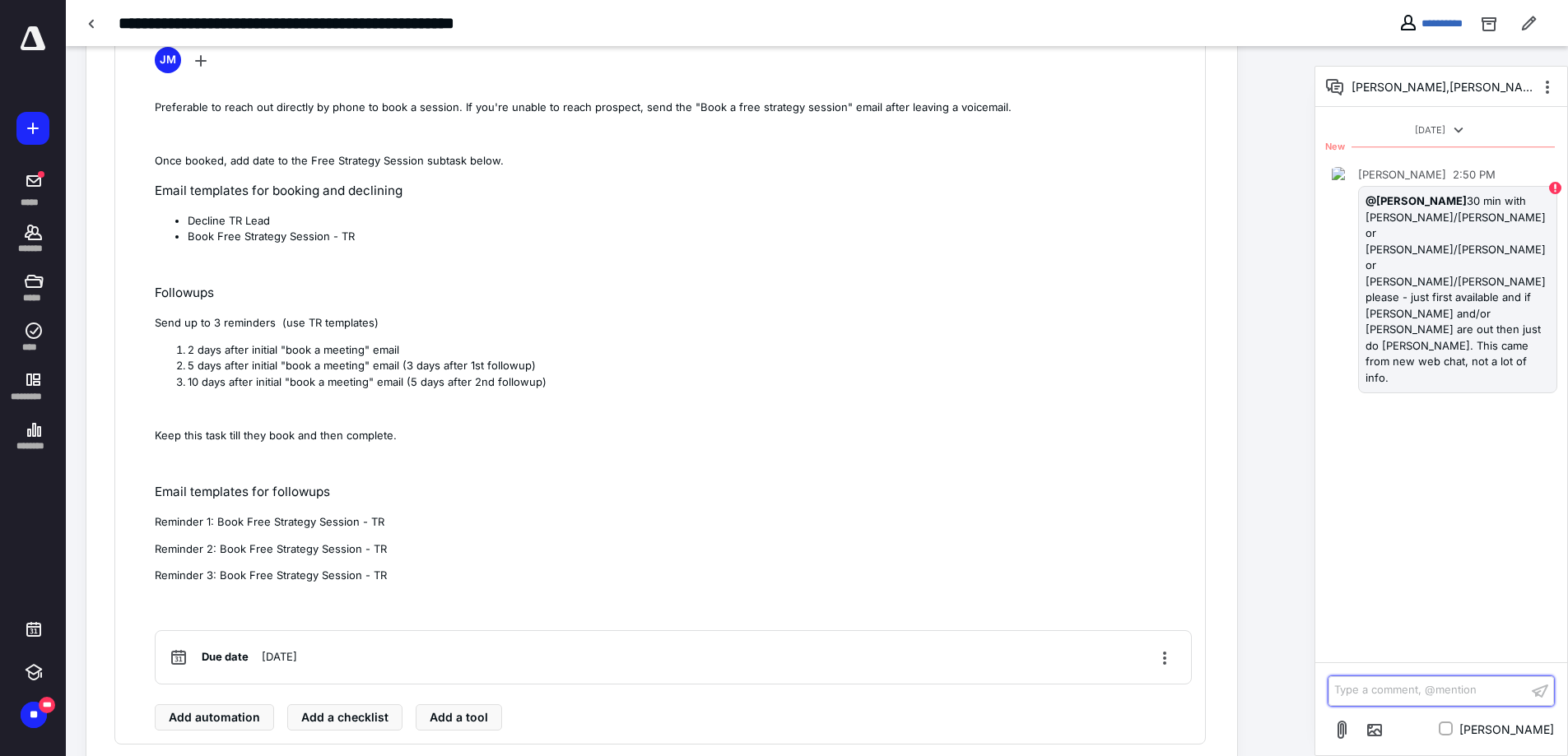 type 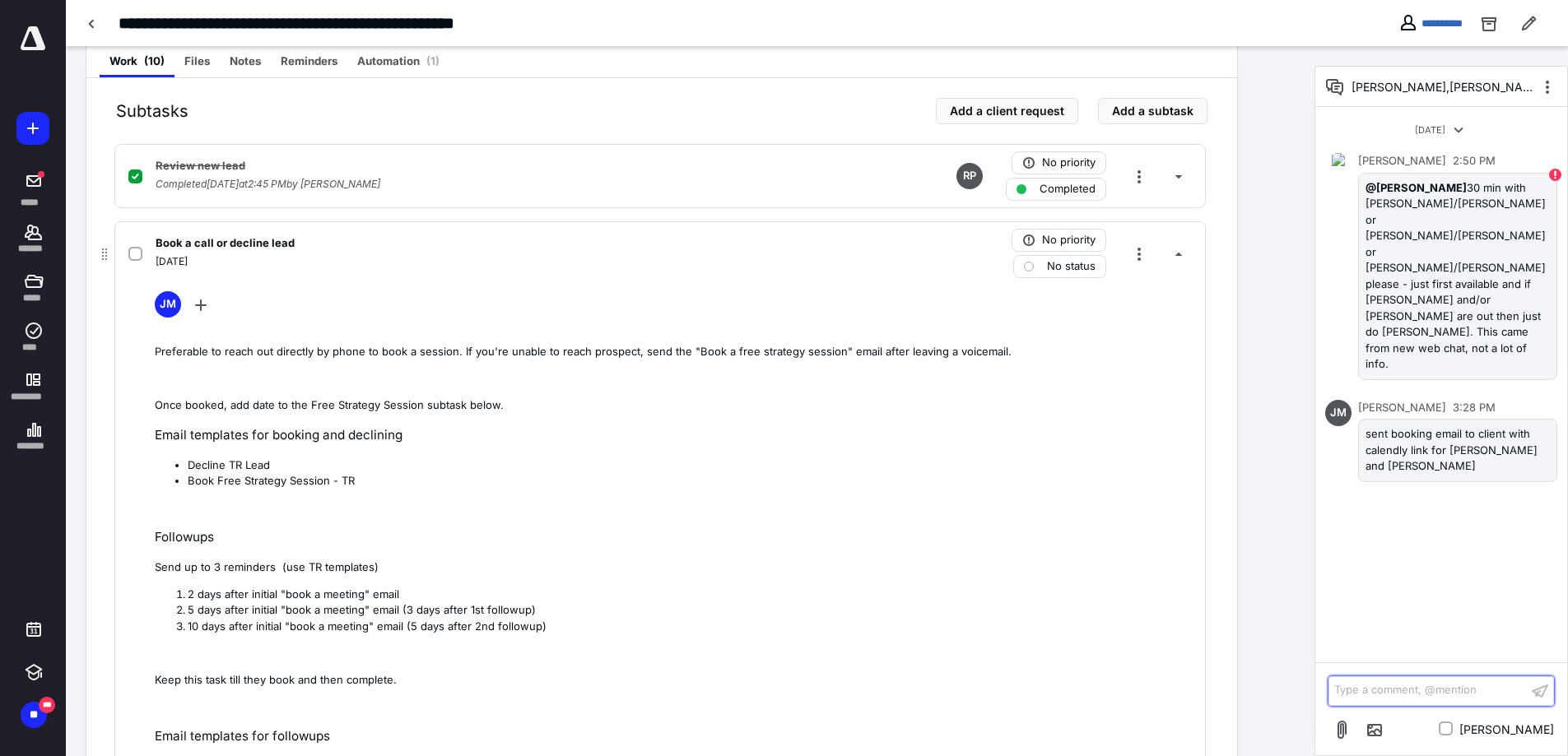 scroll, scrollTop: 236, scrollLeft: 0, axis: vertical 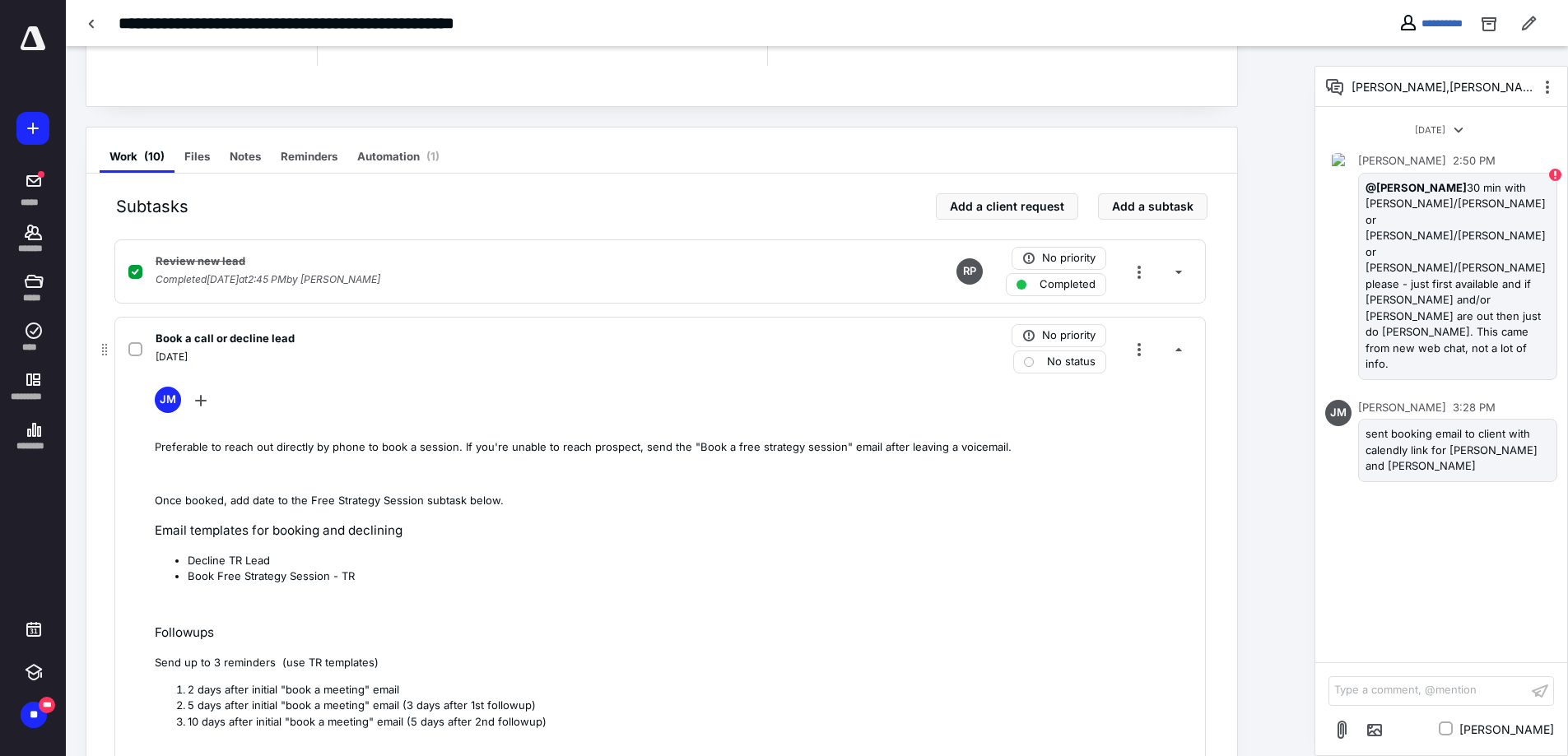 click on "No status" at bounding box center [1071, 362] 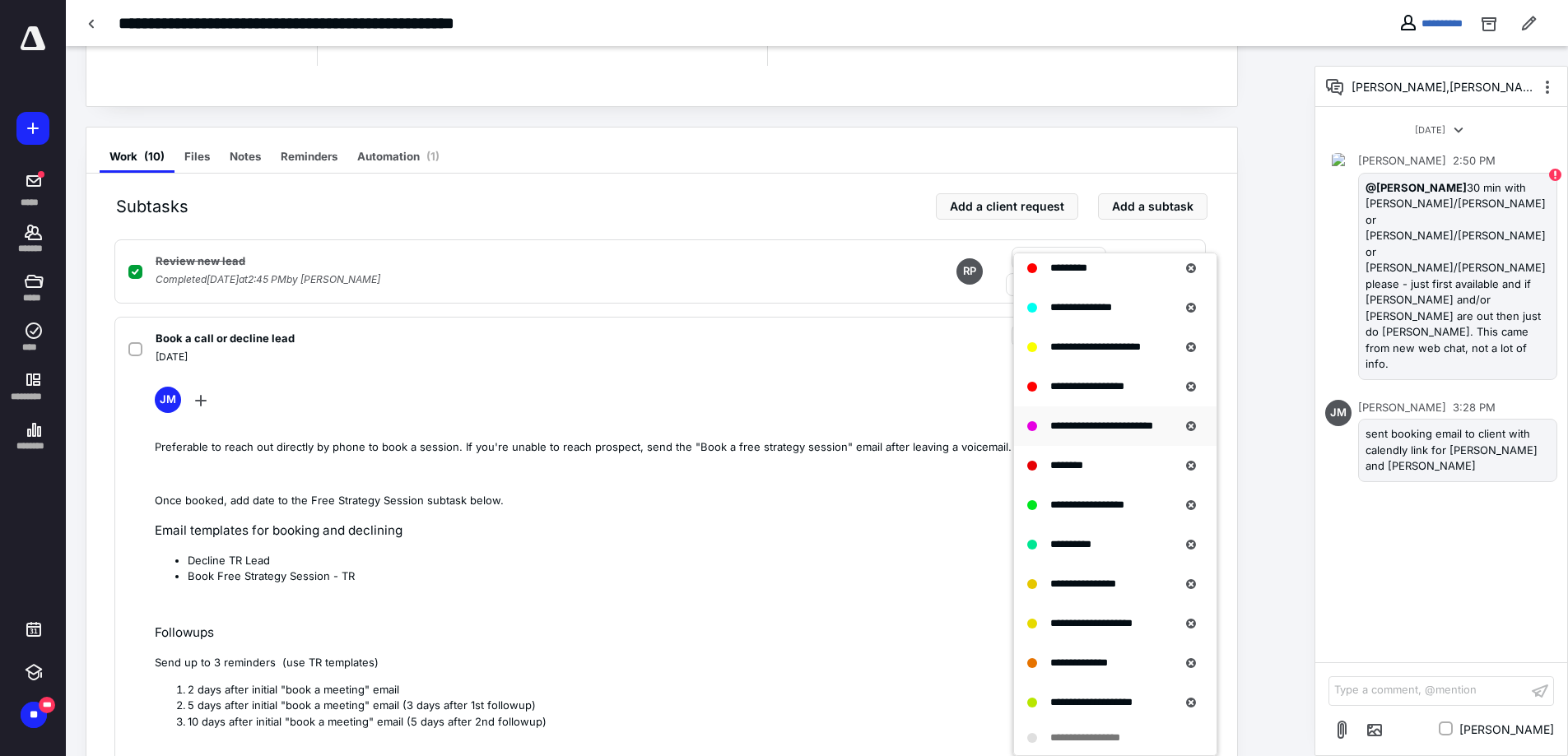 scroll, scrollTop: 350, scrollLeft: 0, axis: vertical 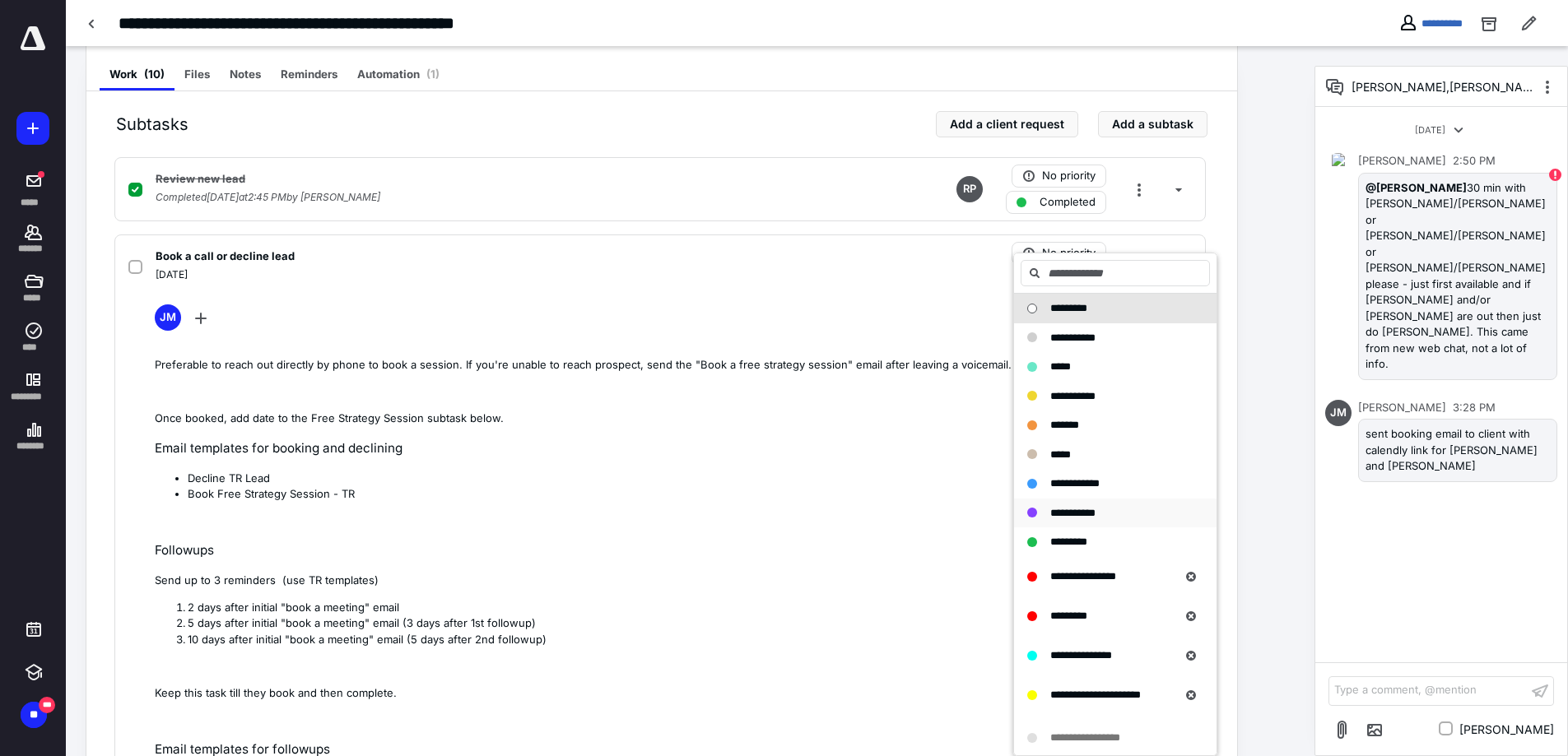 drag, startPoint x: 1085, startPoint y: 516, endPoint x: 1062, endPoint y: 517, distance: 23.021729 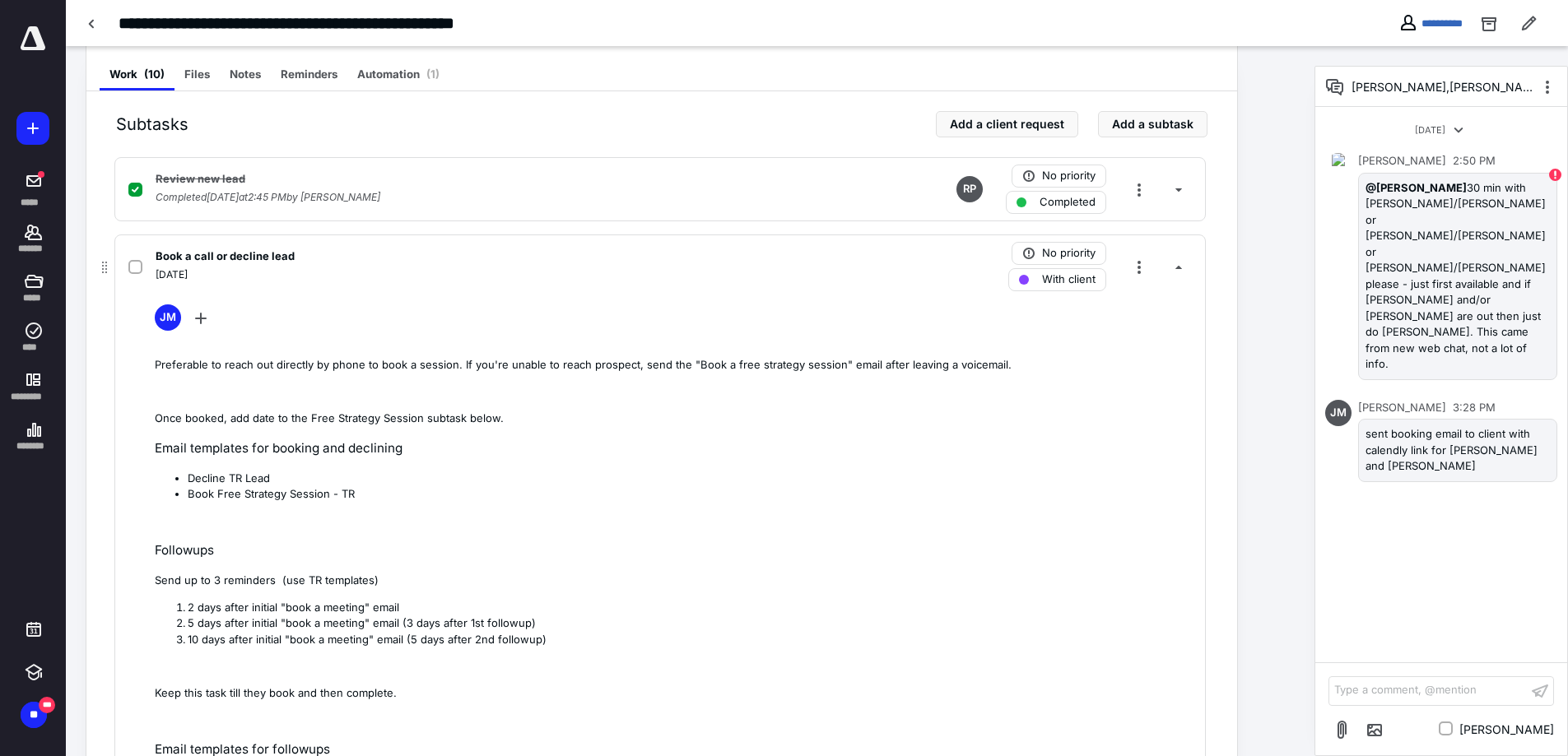 click on "Decline TR Lead" at bounding box center (690, 479) 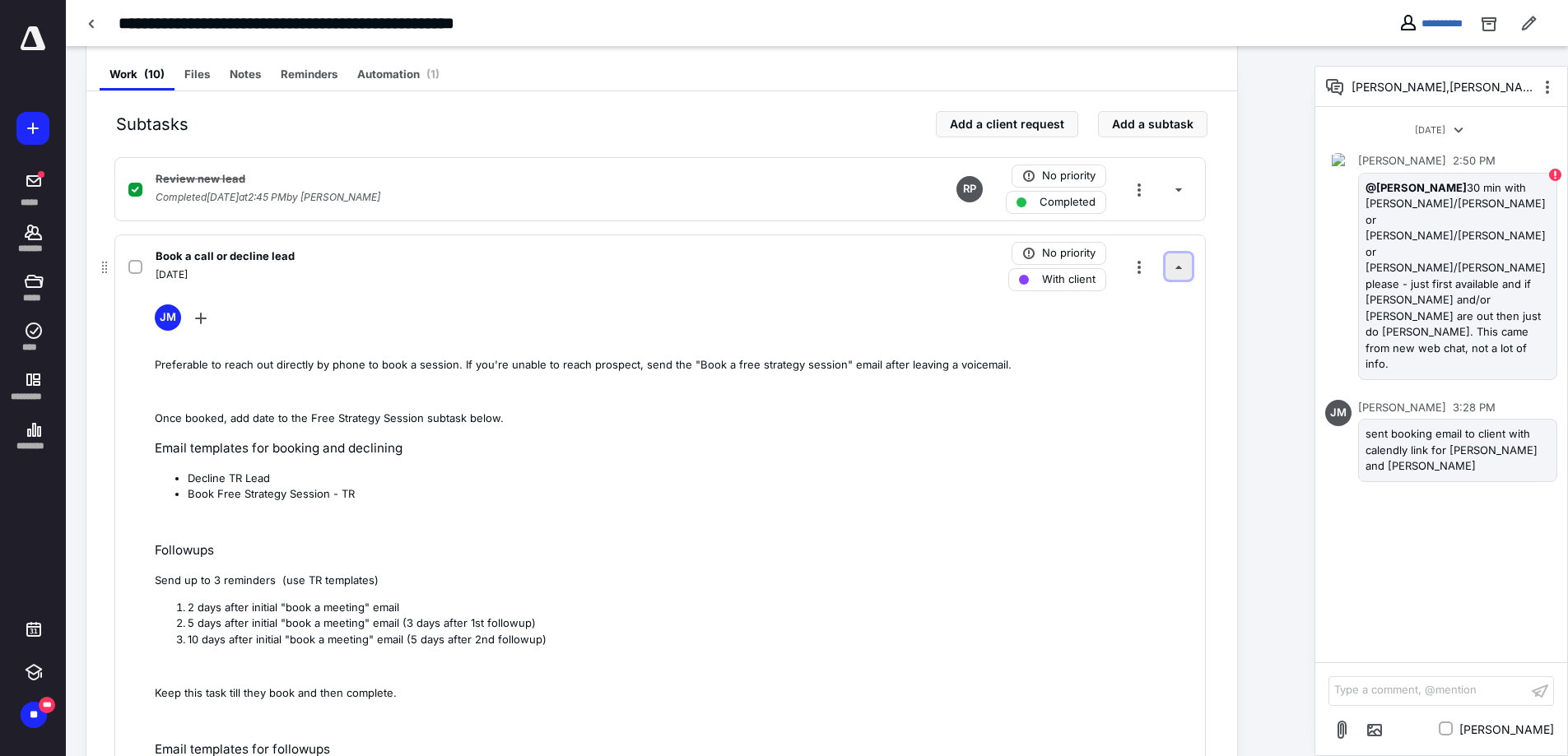 click at bounding box center [1179, 267] 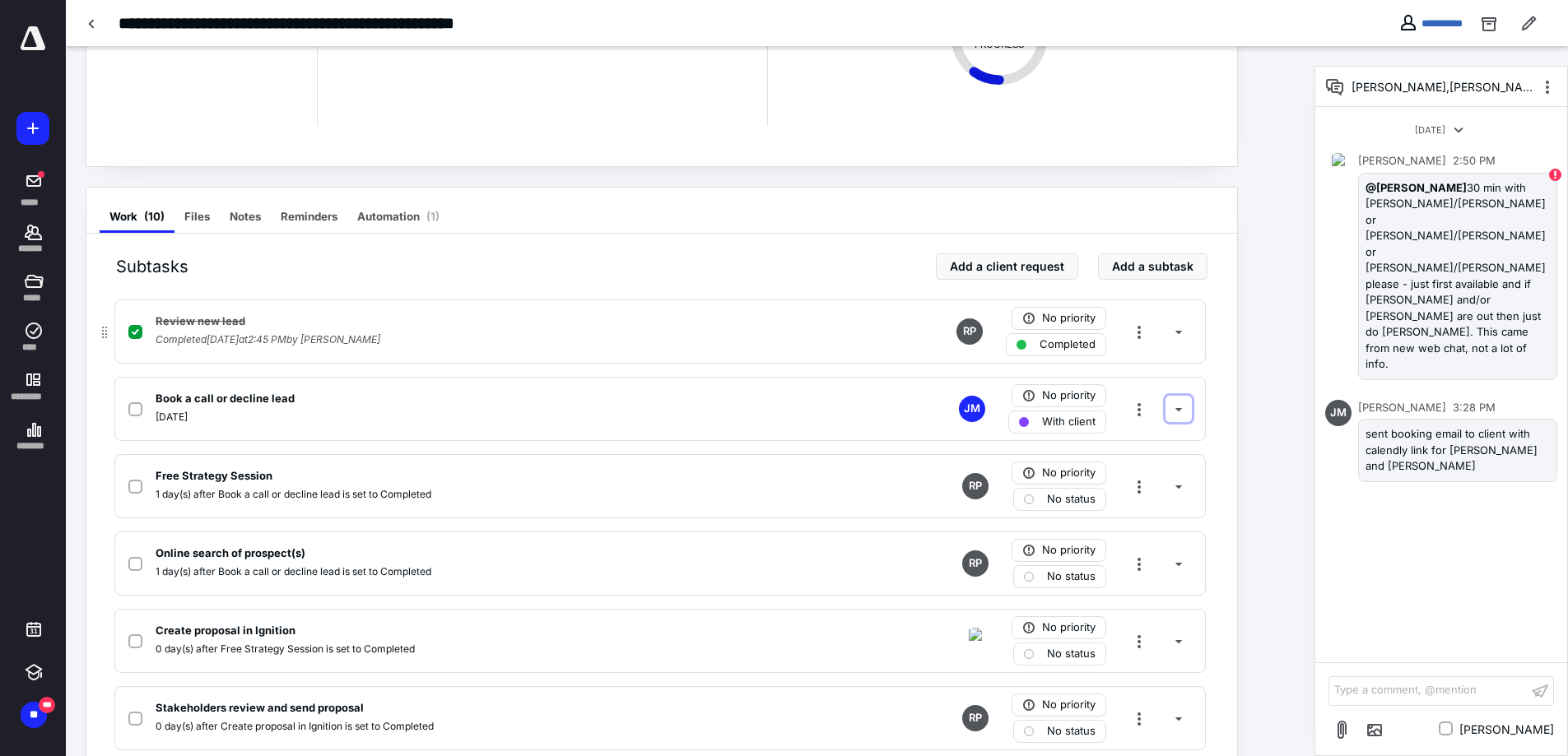 scroll, scrollTop: 0, scrollLeft: 0, axis: both 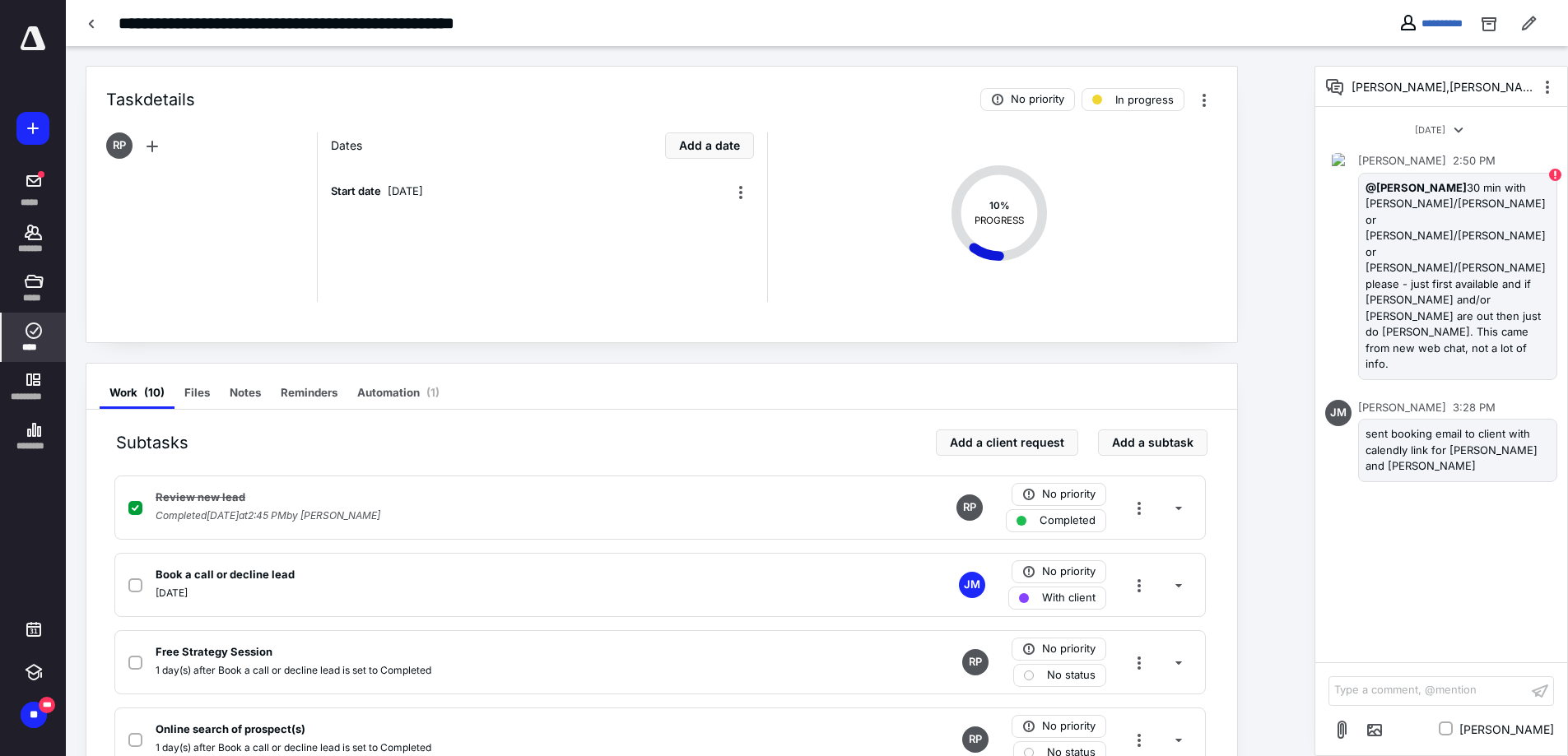 click on "****" at bounding box center (34, 347) 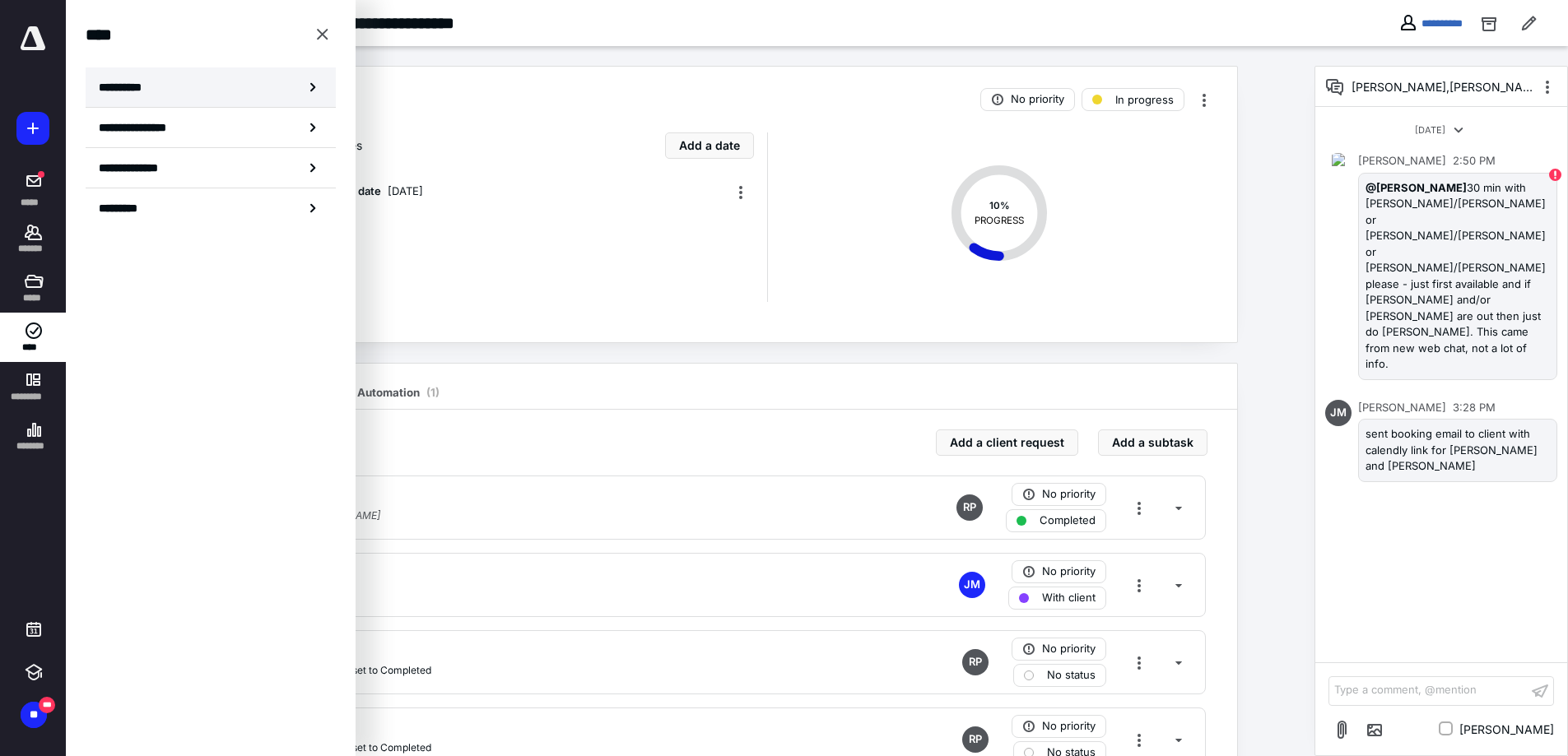 click on "**********" at bounding box center [211, 87] 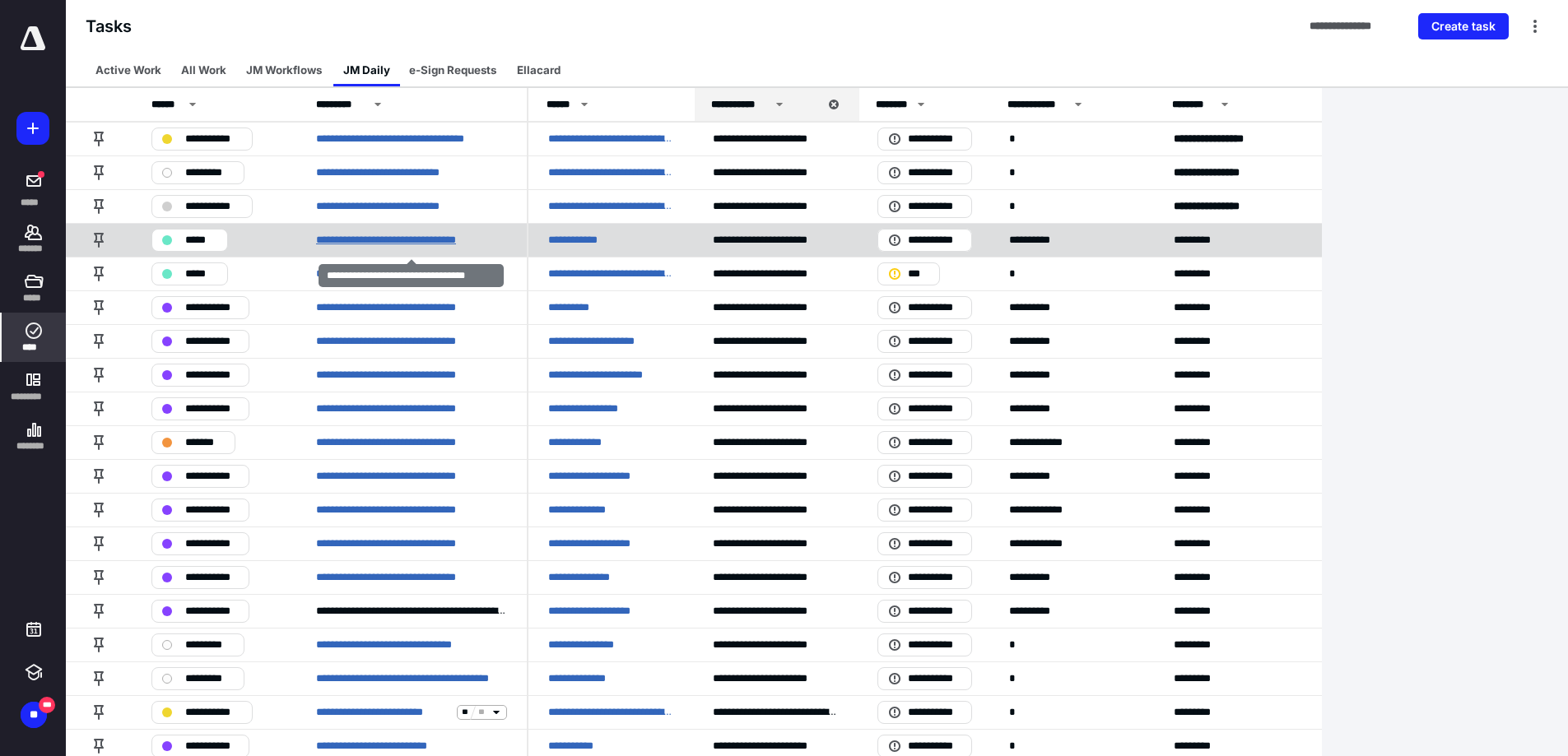 click on "**********" at bounding box center [407, 240] 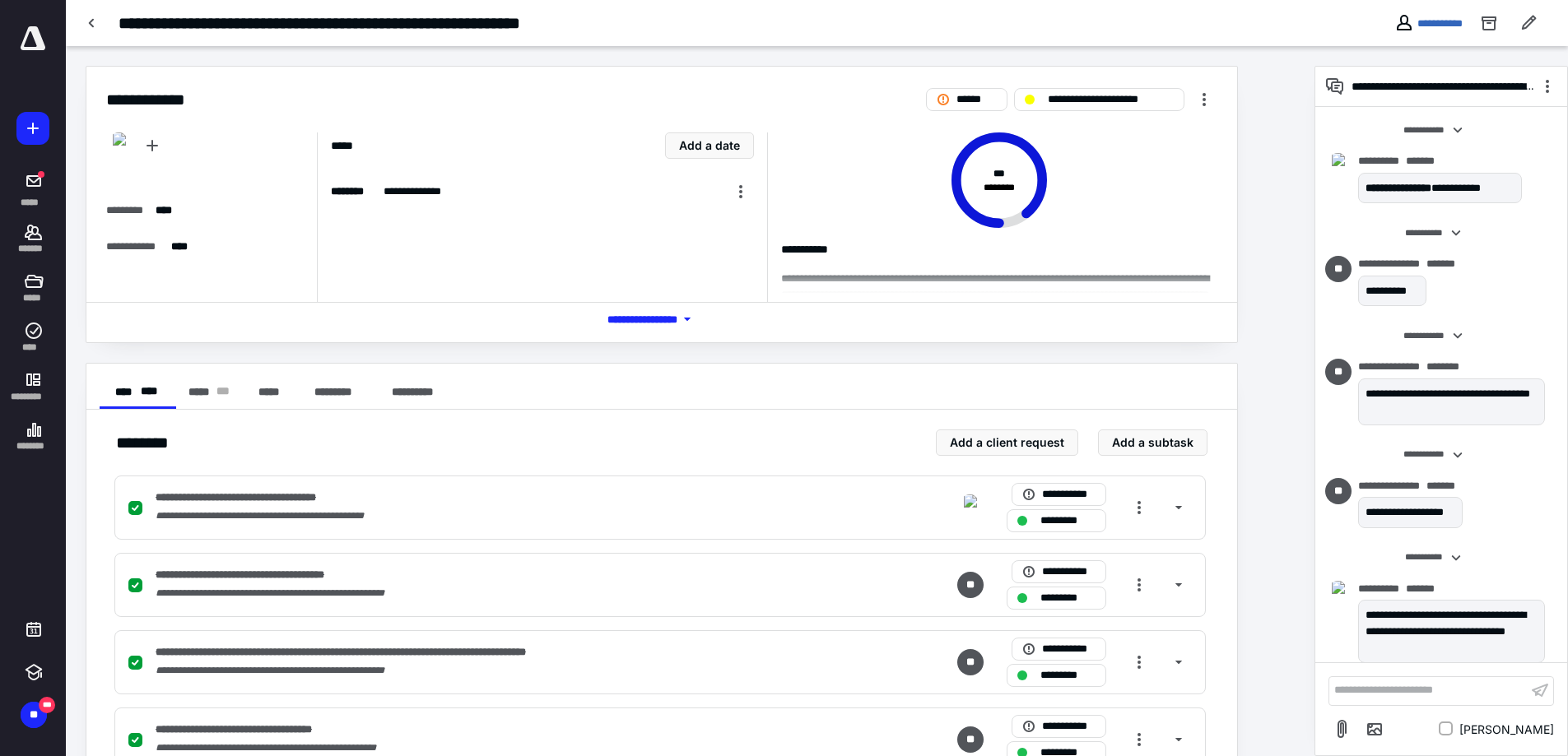 scroll, scrollTop: 2156, scrollLeft: 0, axis: vertical 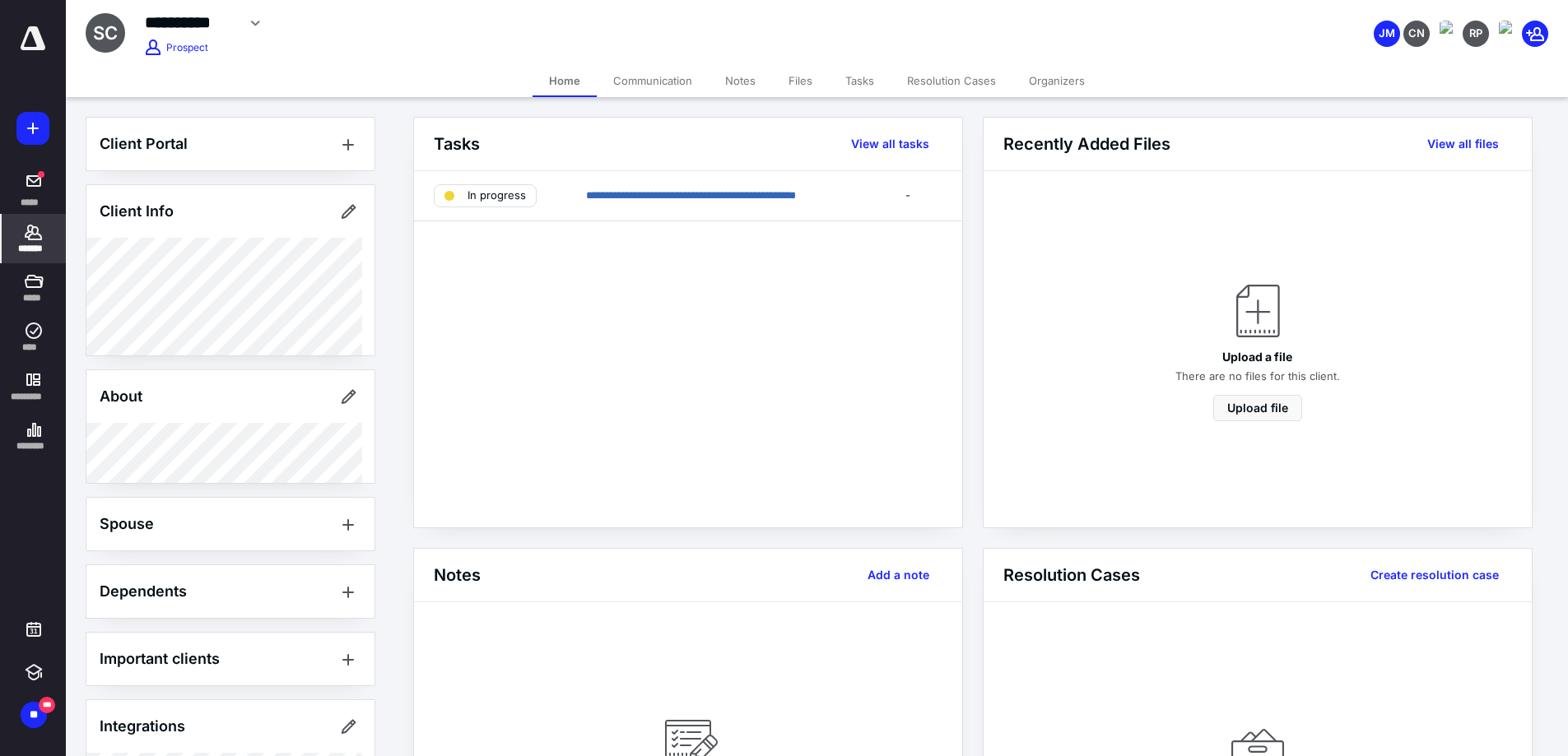 click on "Communication" at bounding box center [653, 81] 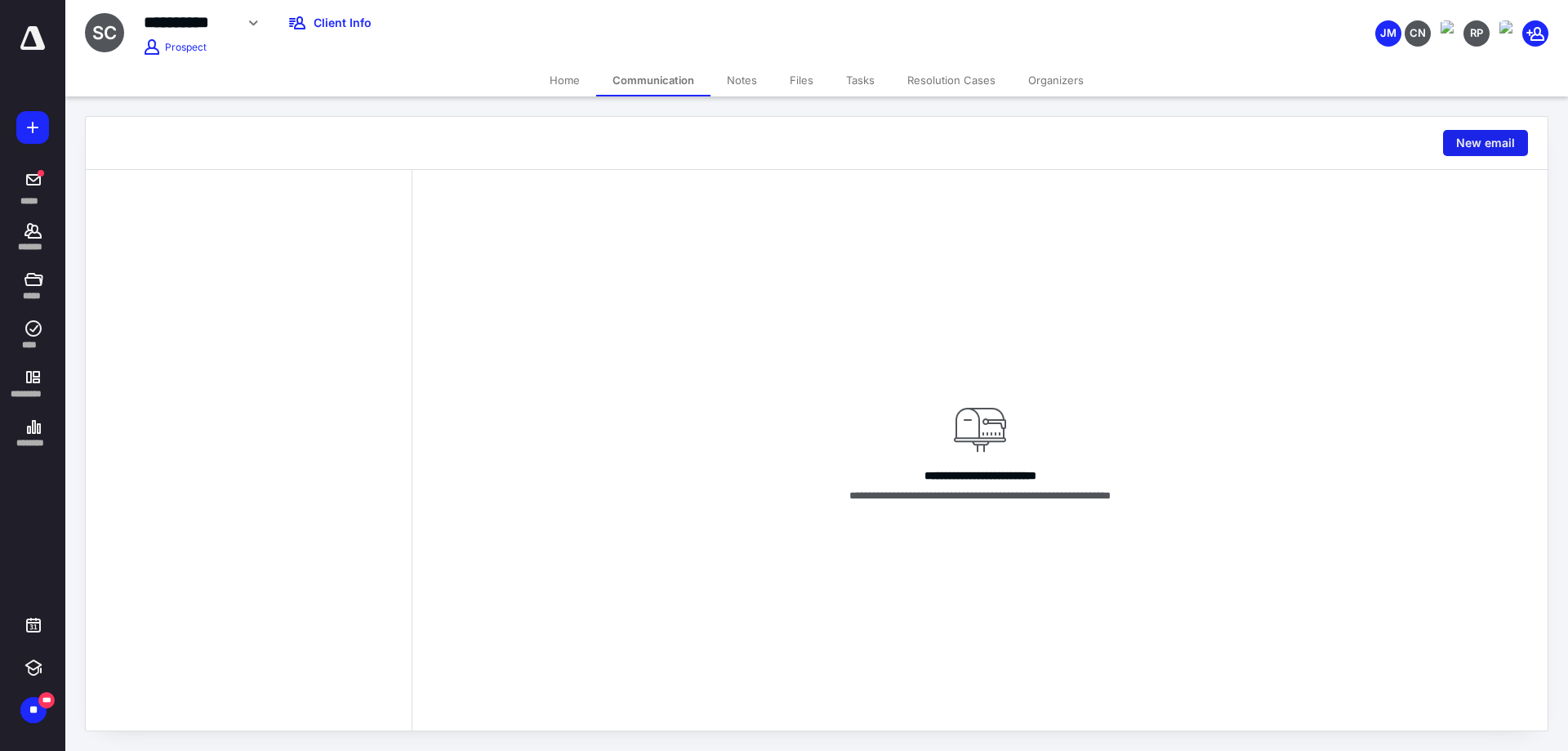 click on "New email" at bounding box center (1486, 143) 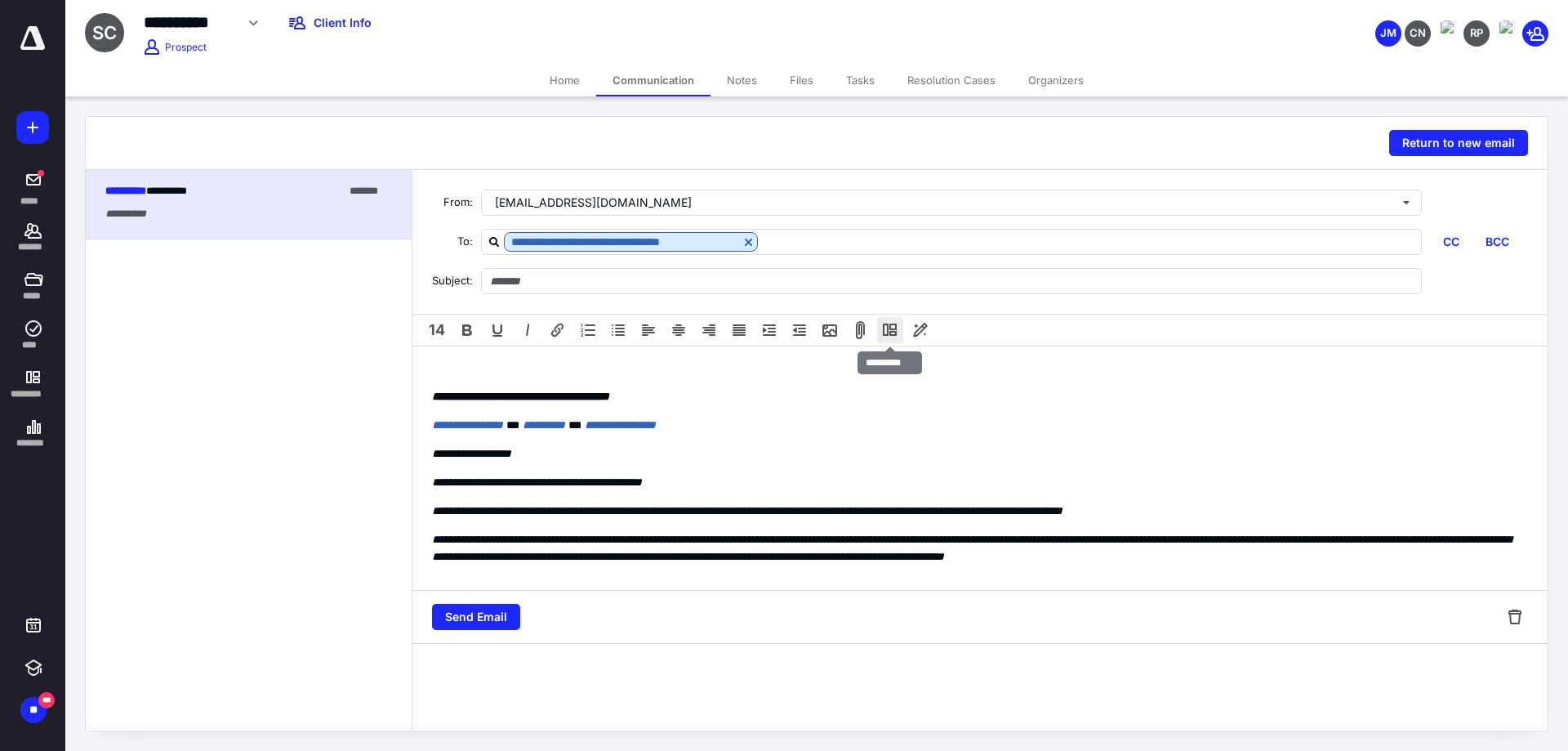 click at bounding box center [890, 330] 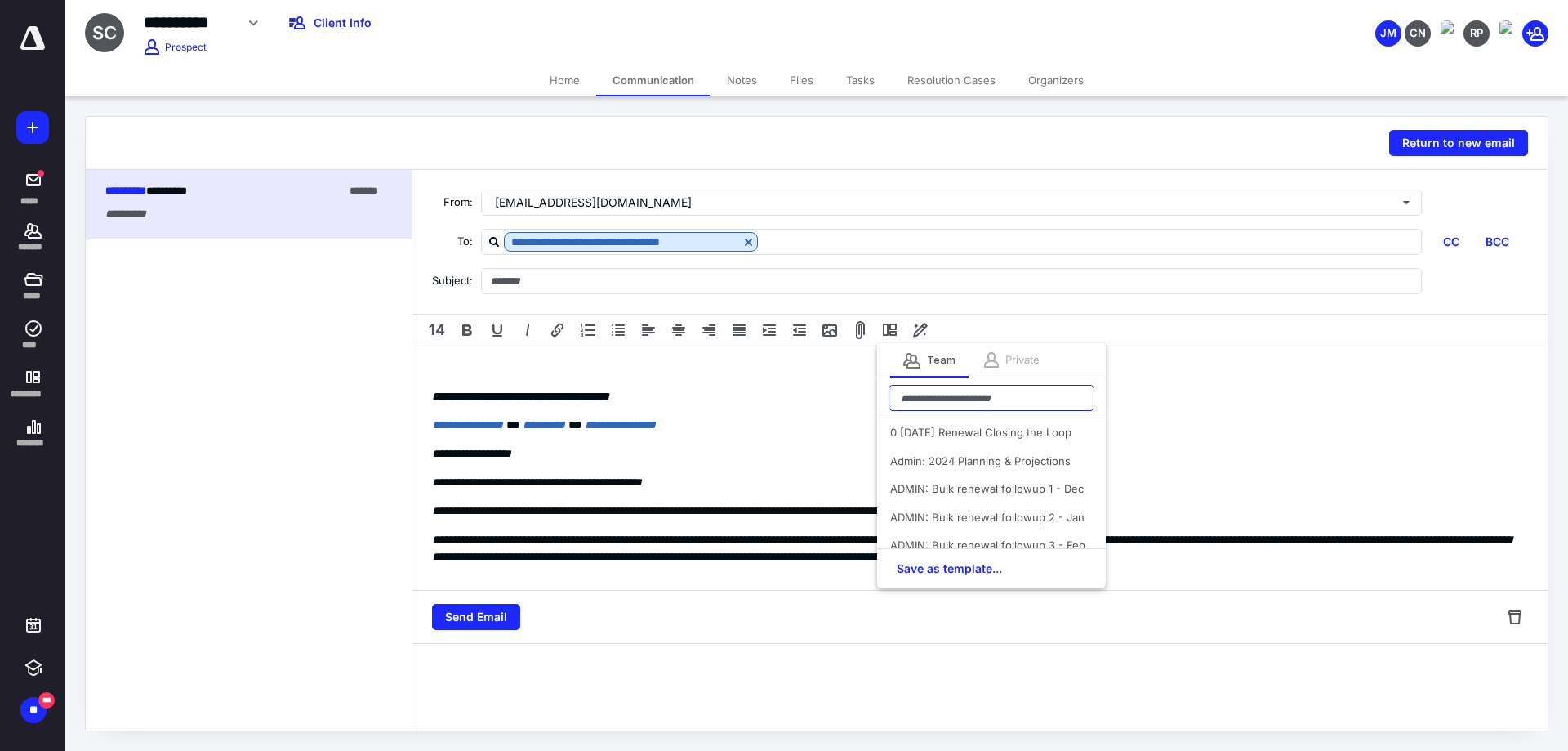 click at bounding box center (991, 398) 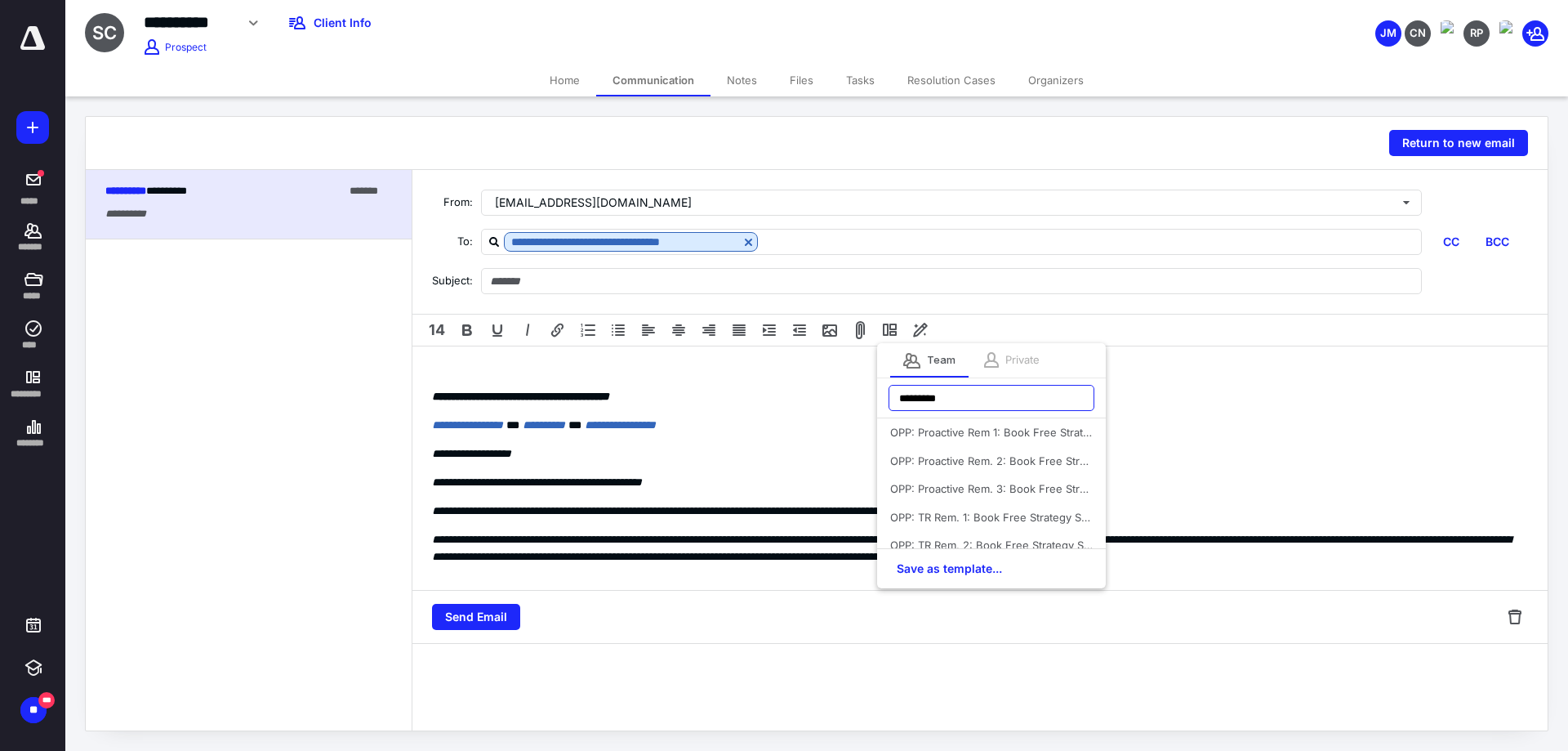 type on "*********" 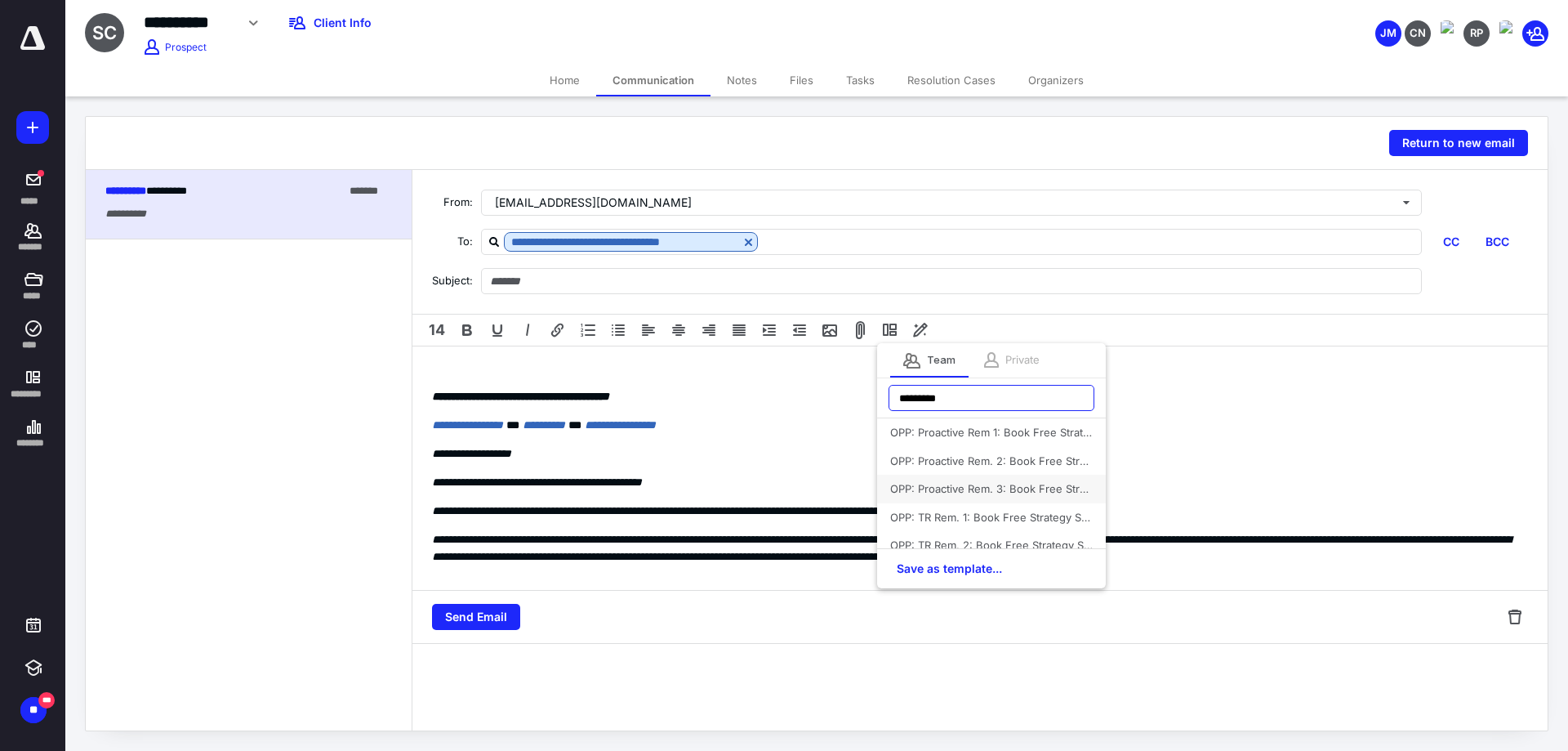 scroll, scrollTop: 39, scrollLeft: 0, axis: vertical 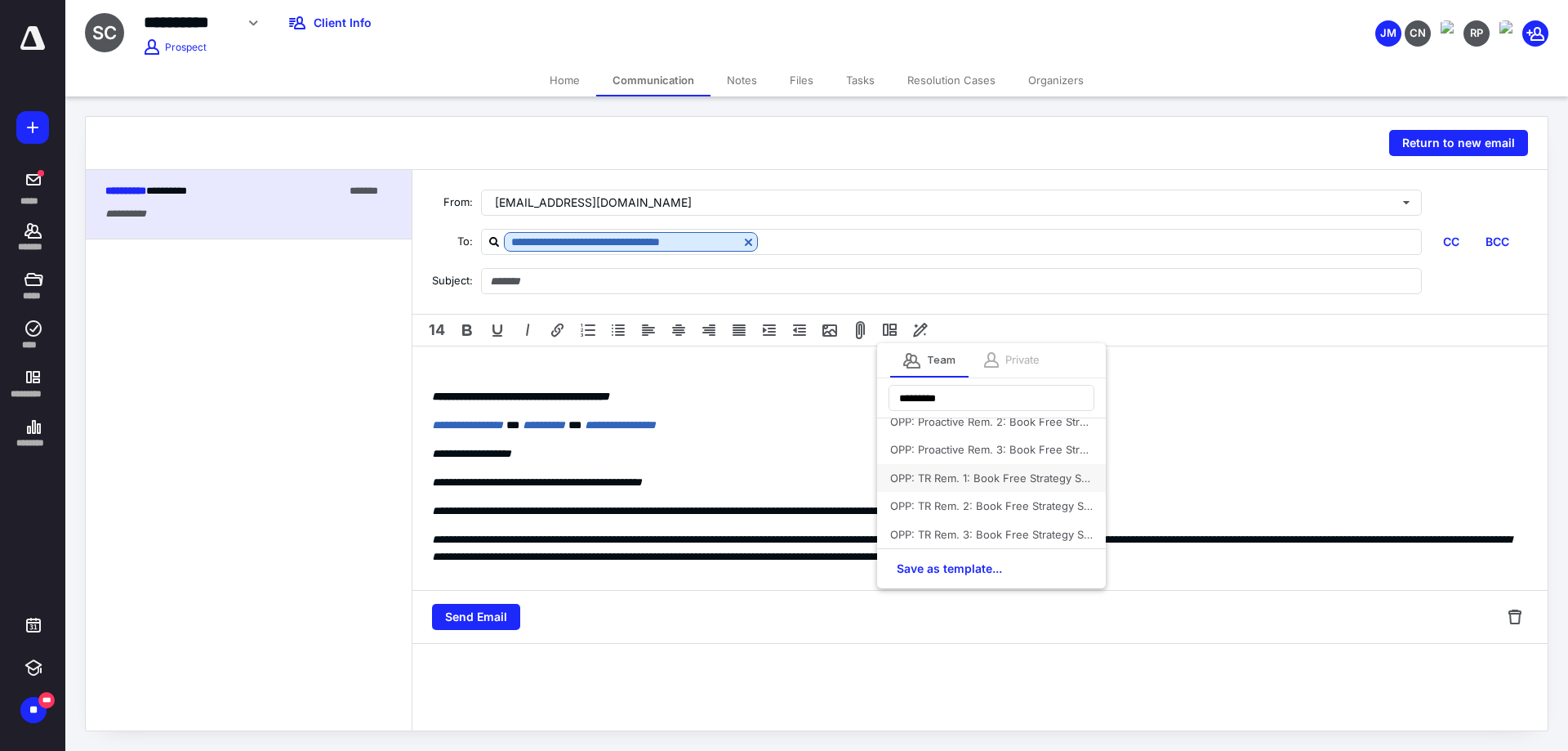 click on "OPP: TR Rem. 1: Book Free Strategy Session" at bounding box center [991, 478] 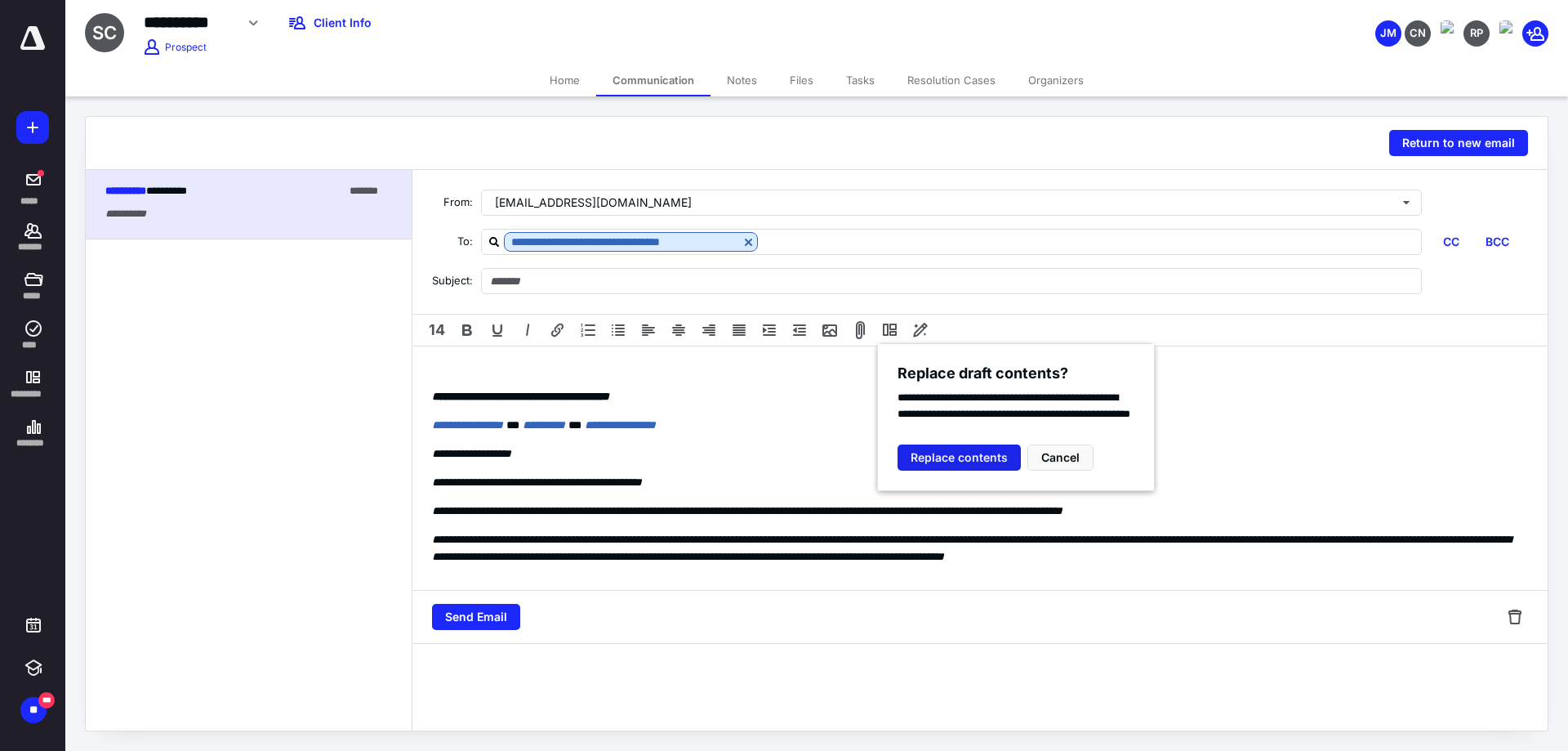 click on "Replace contents" at bounding box center (959, 458) 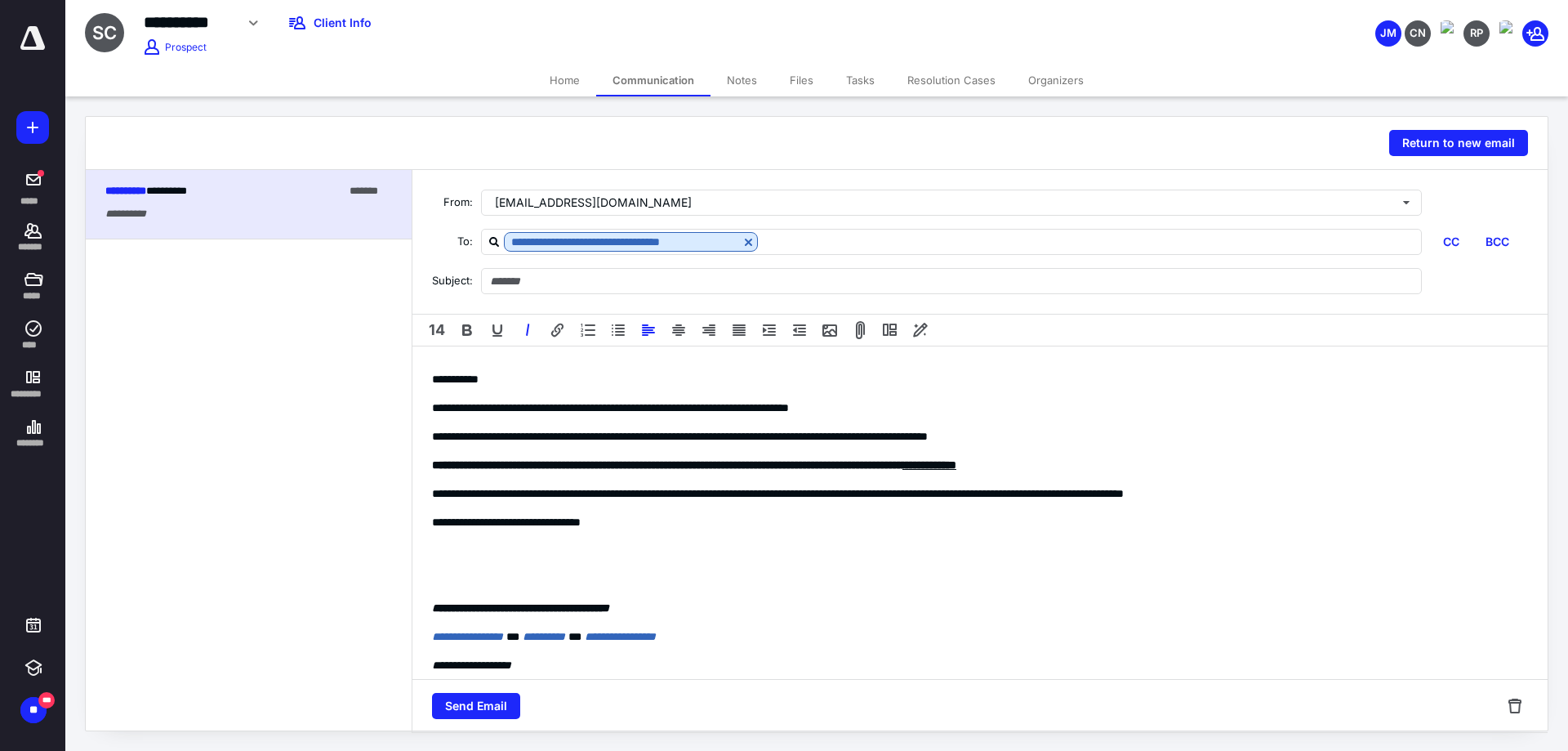 type on "**********" 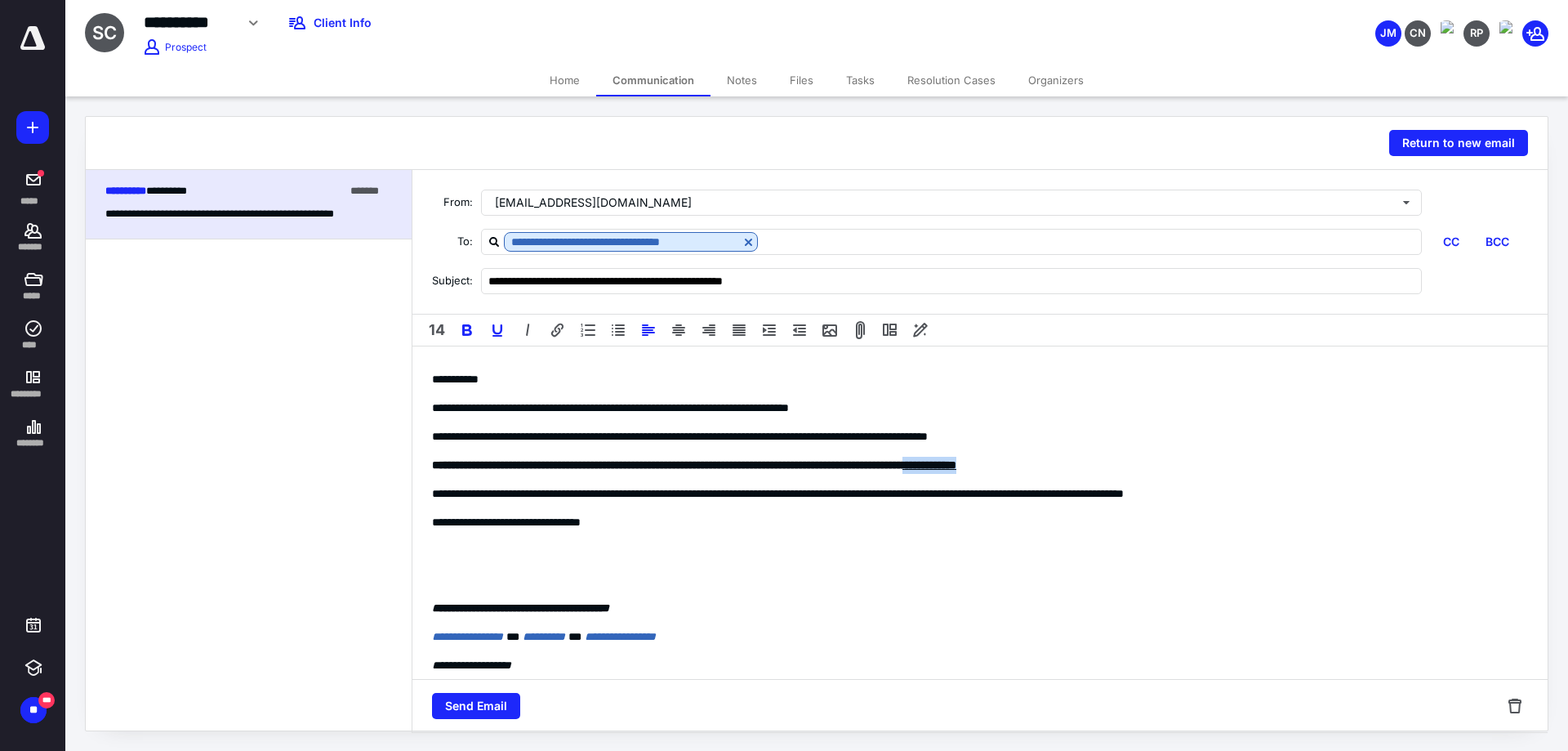 drag, startPoint x: 1152, startPoint y: 461, endPoint x: 1060, endPoint y: 463, distance: 92.02174 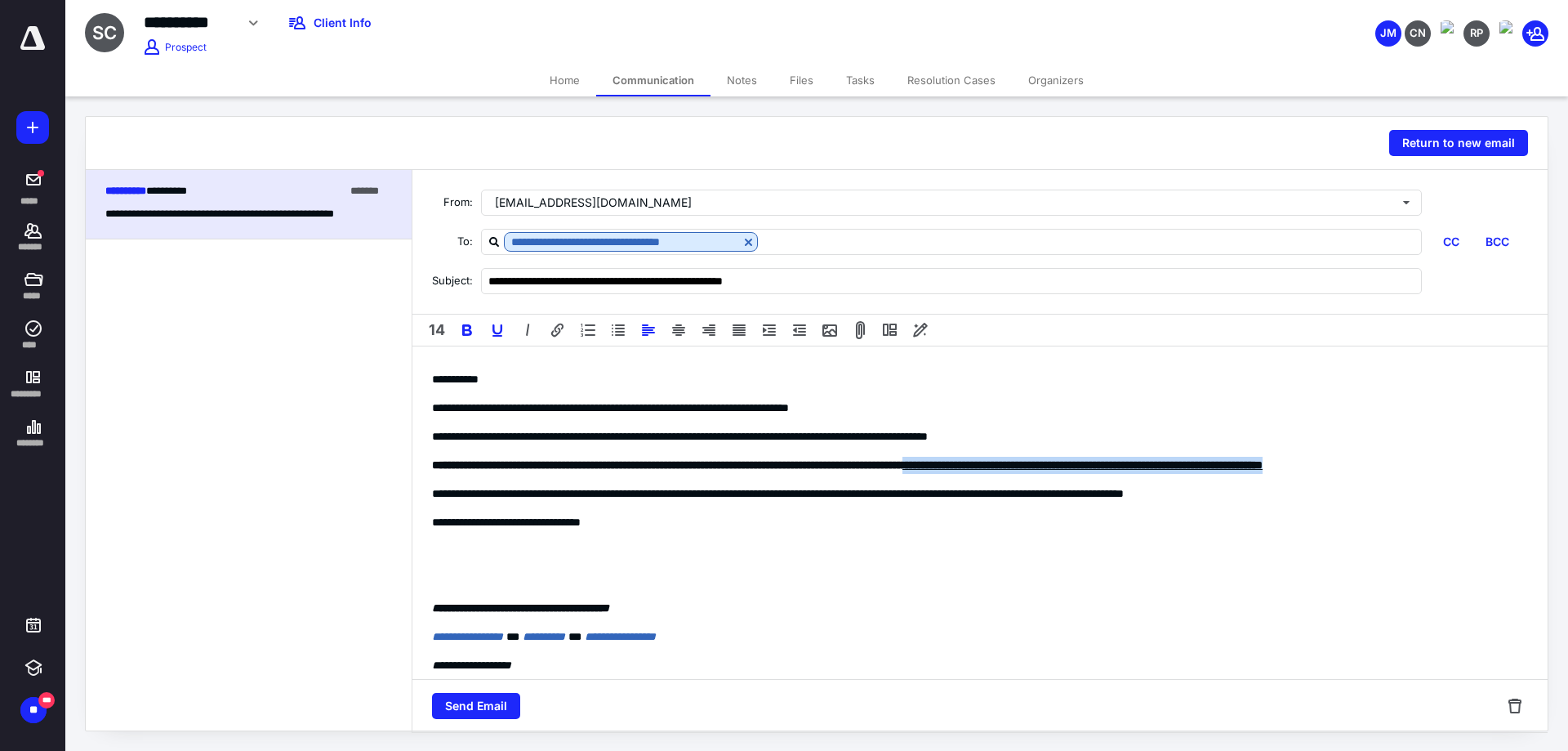 drag, startPoint x: 1092, startPoint y: 485, endPoint x: 1061, endPoint y: 462, distance: 38.600518 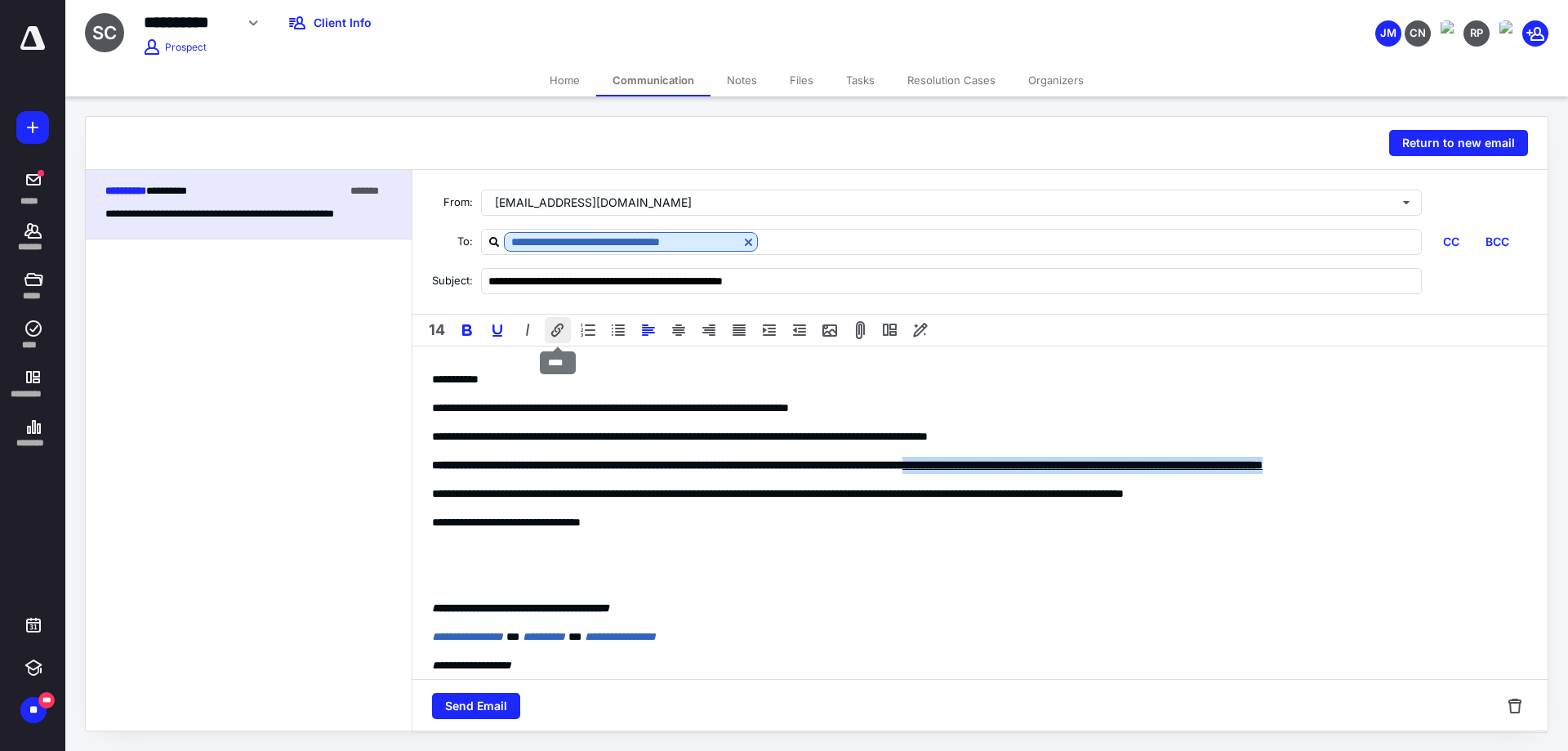 click at bounding box center [558, 330] 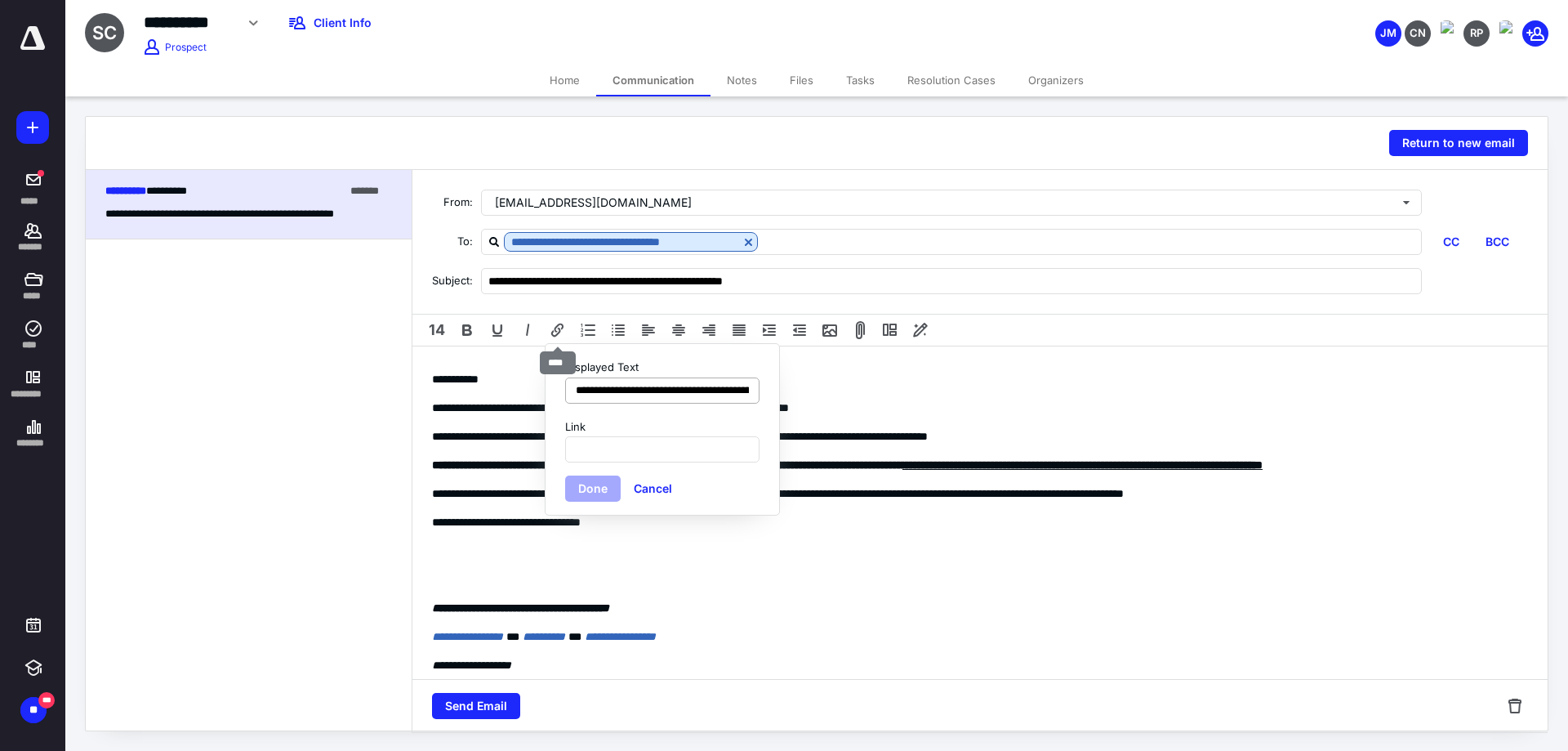 scroll, scrollTop: 0, scrollLeft: 296, axis: horizontal 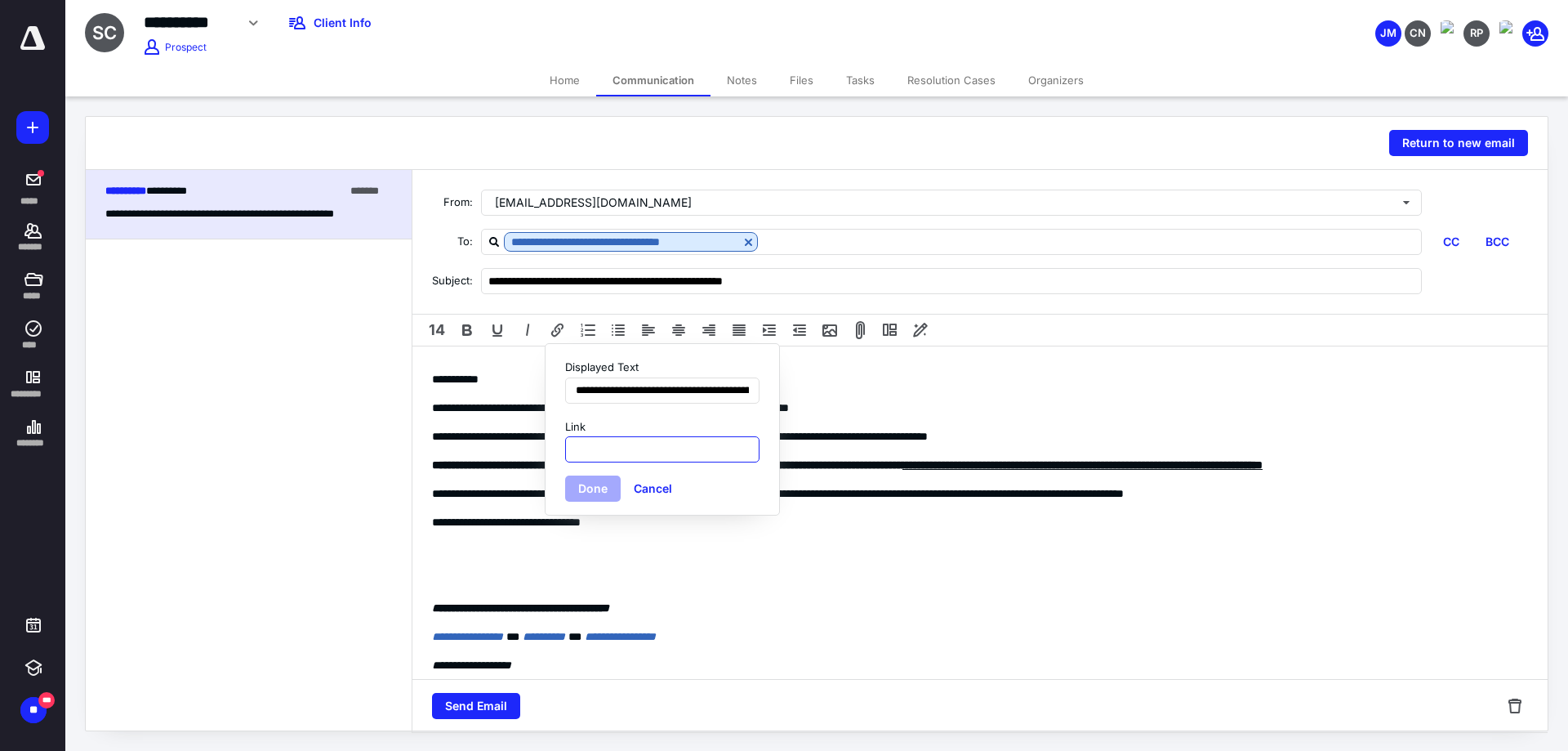 paste on "**********" 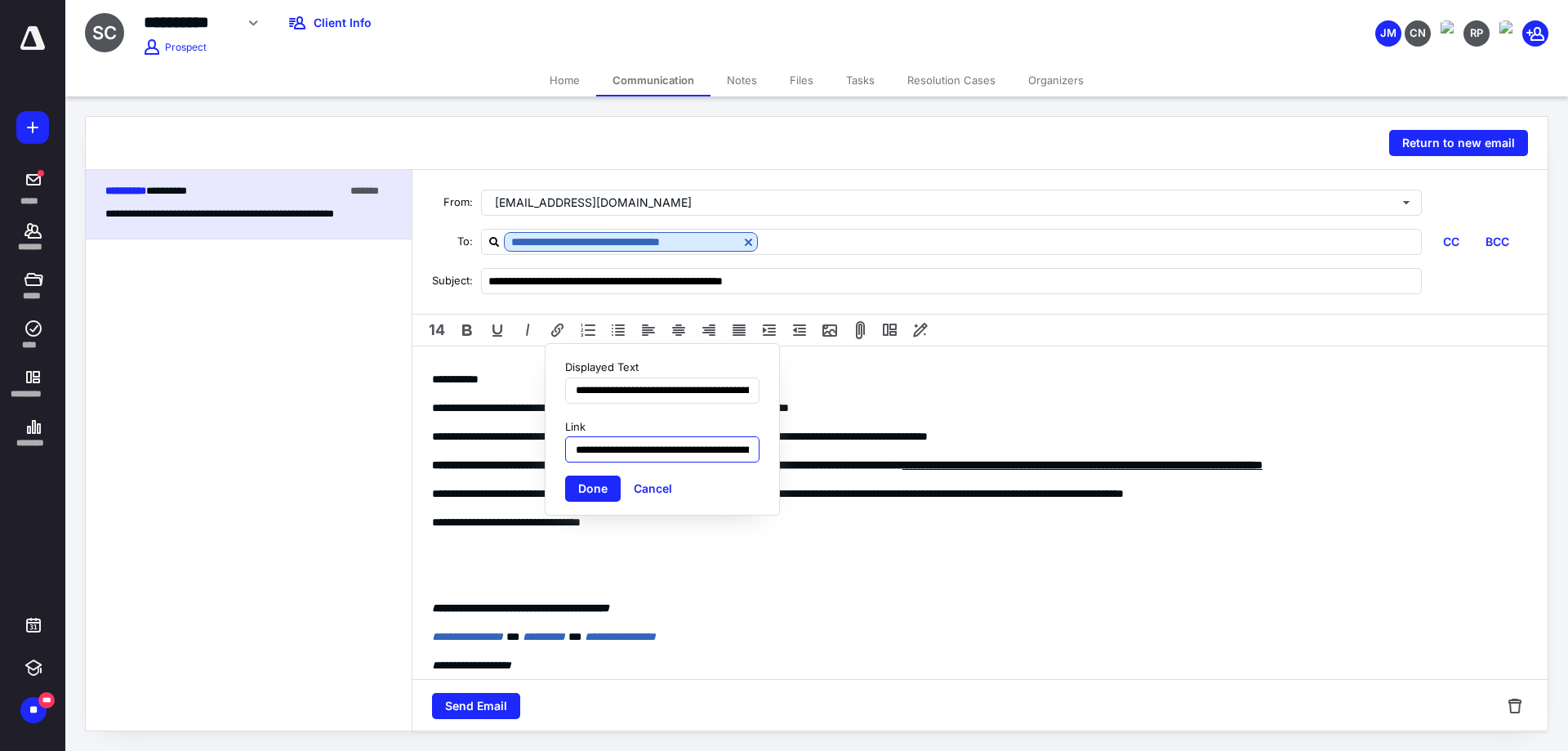 scroll, scrollTop: 0, scrollLeft: 296, axis: horizontal 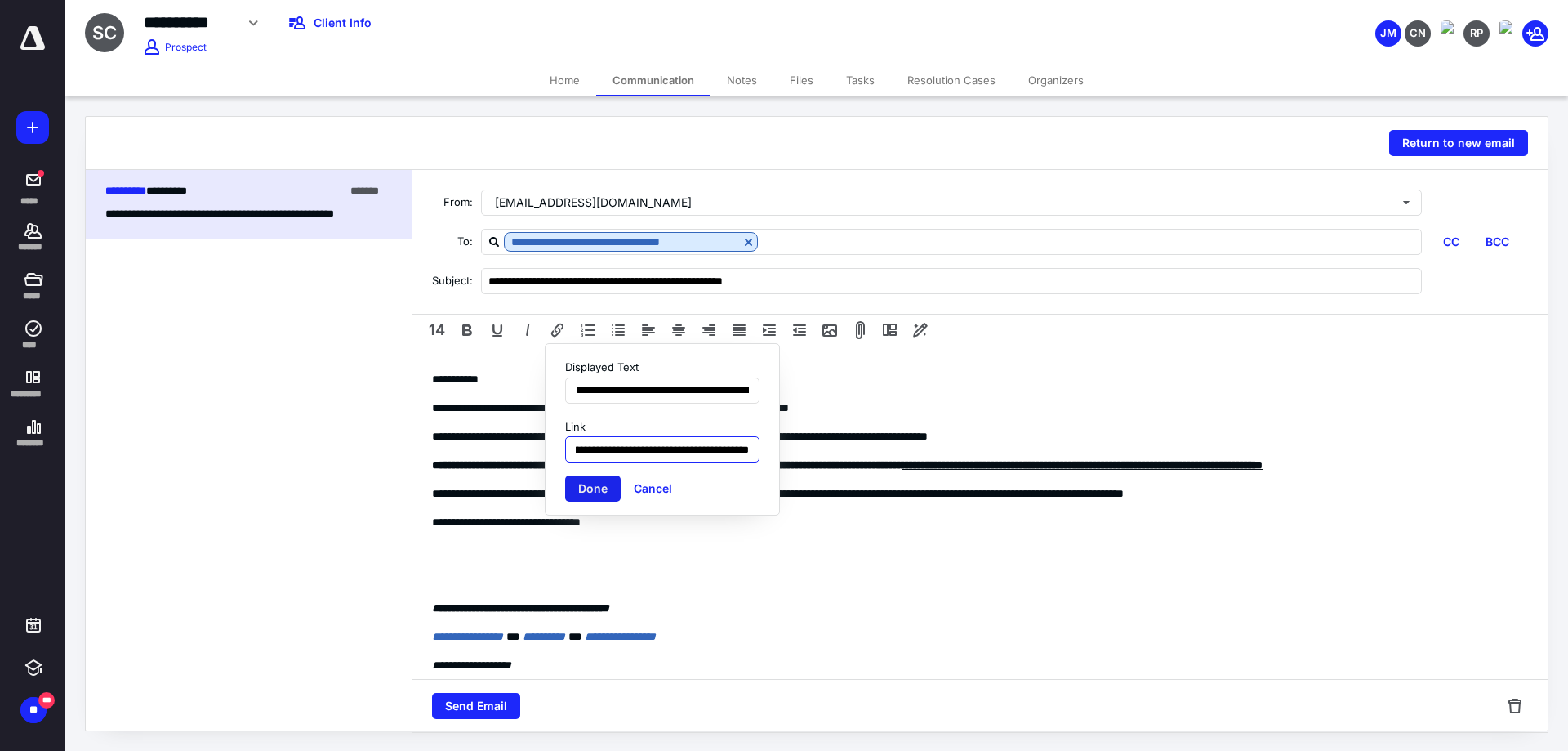type on "**********" 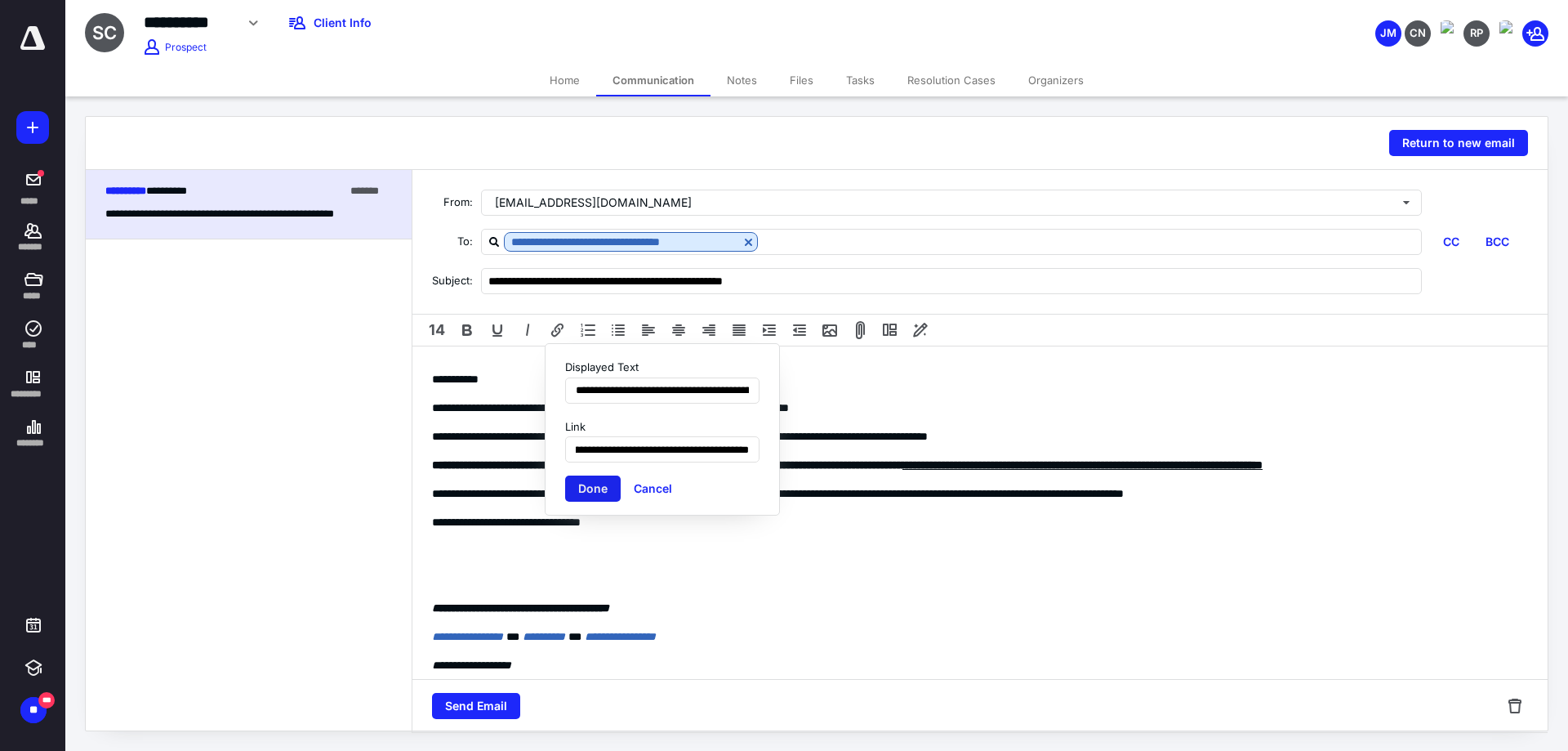 click on "Done" at bounding box center [593, 489] 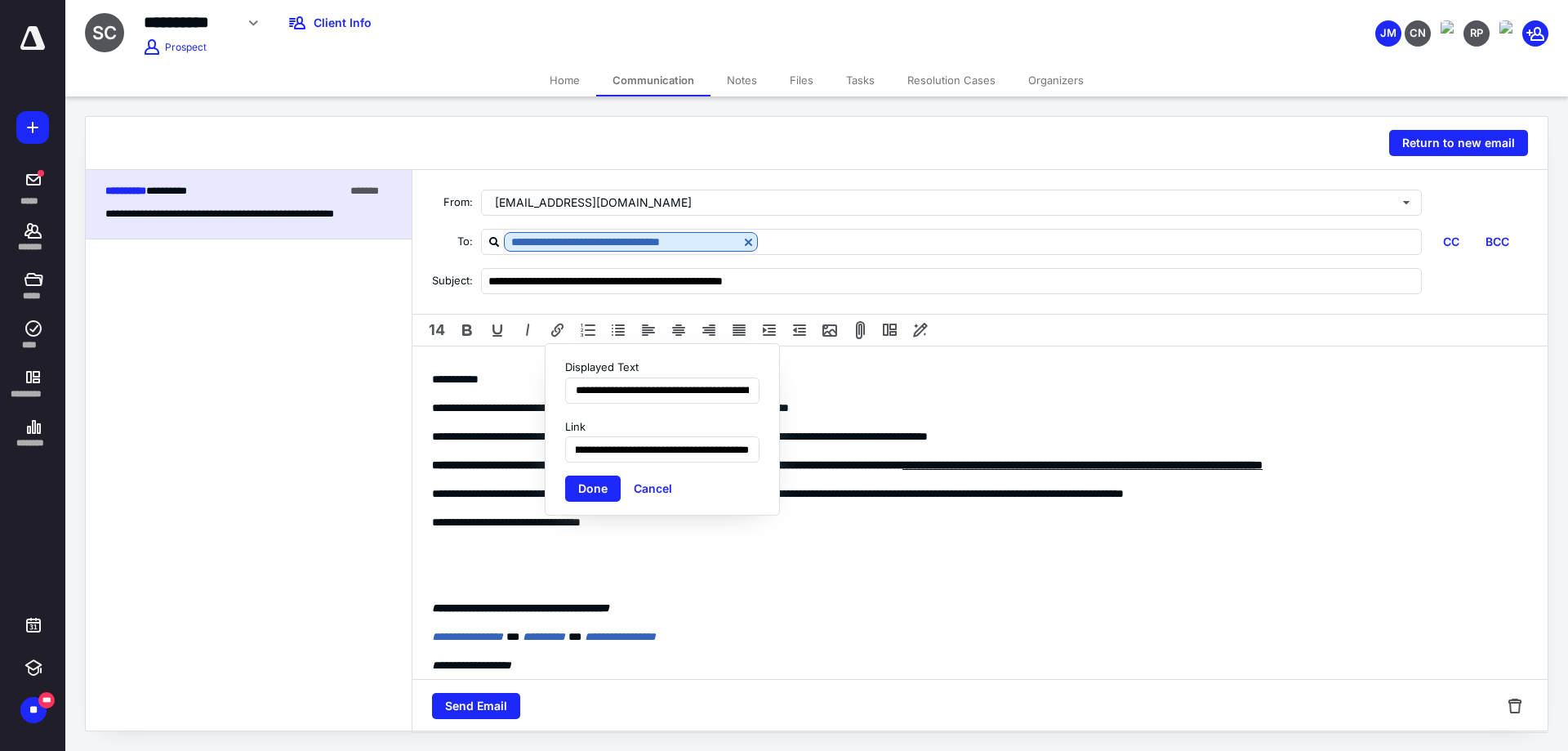 scroll, scrollTop: 0, scrollLeft: 0, axis: both 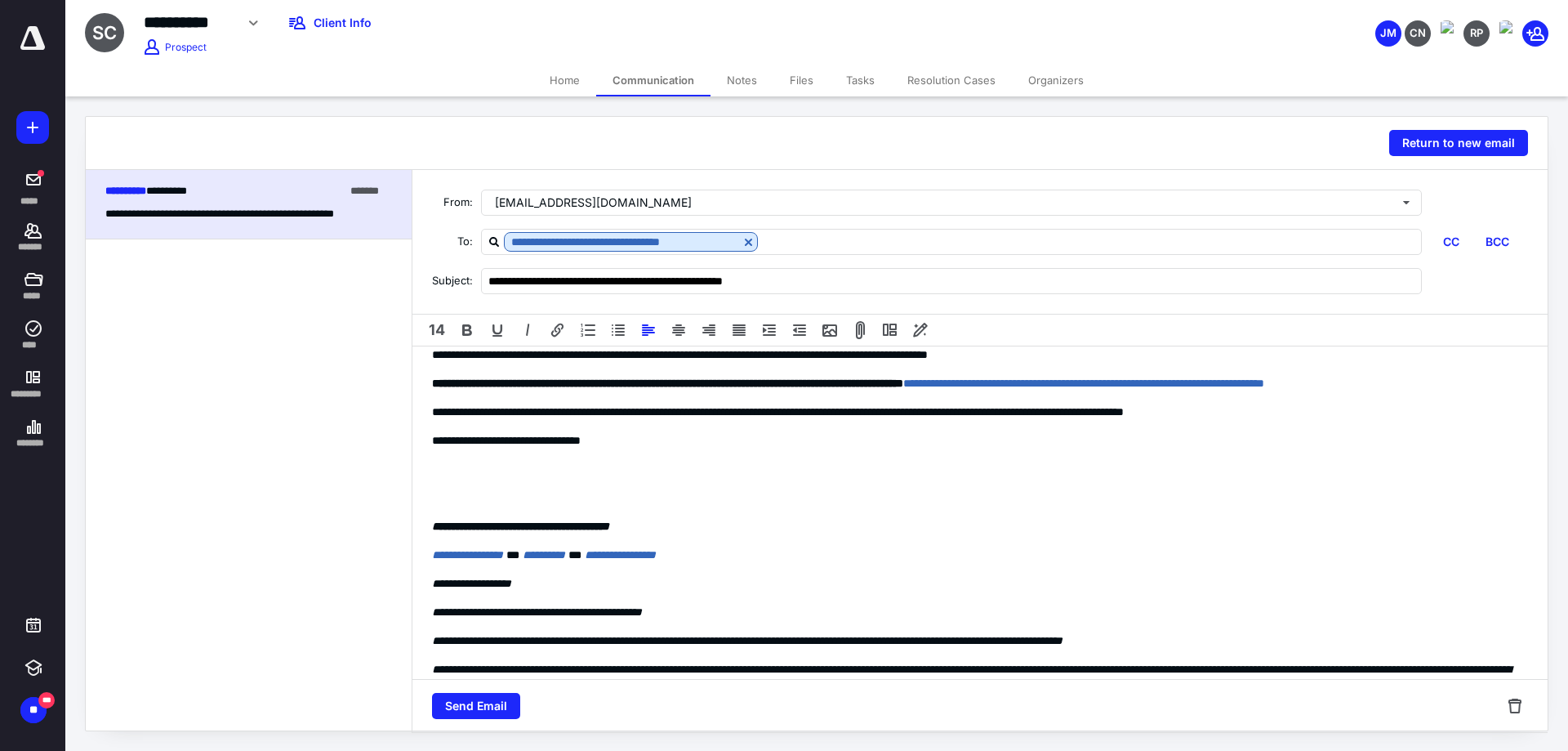 click on "**********" at bounding box center (980, 492) 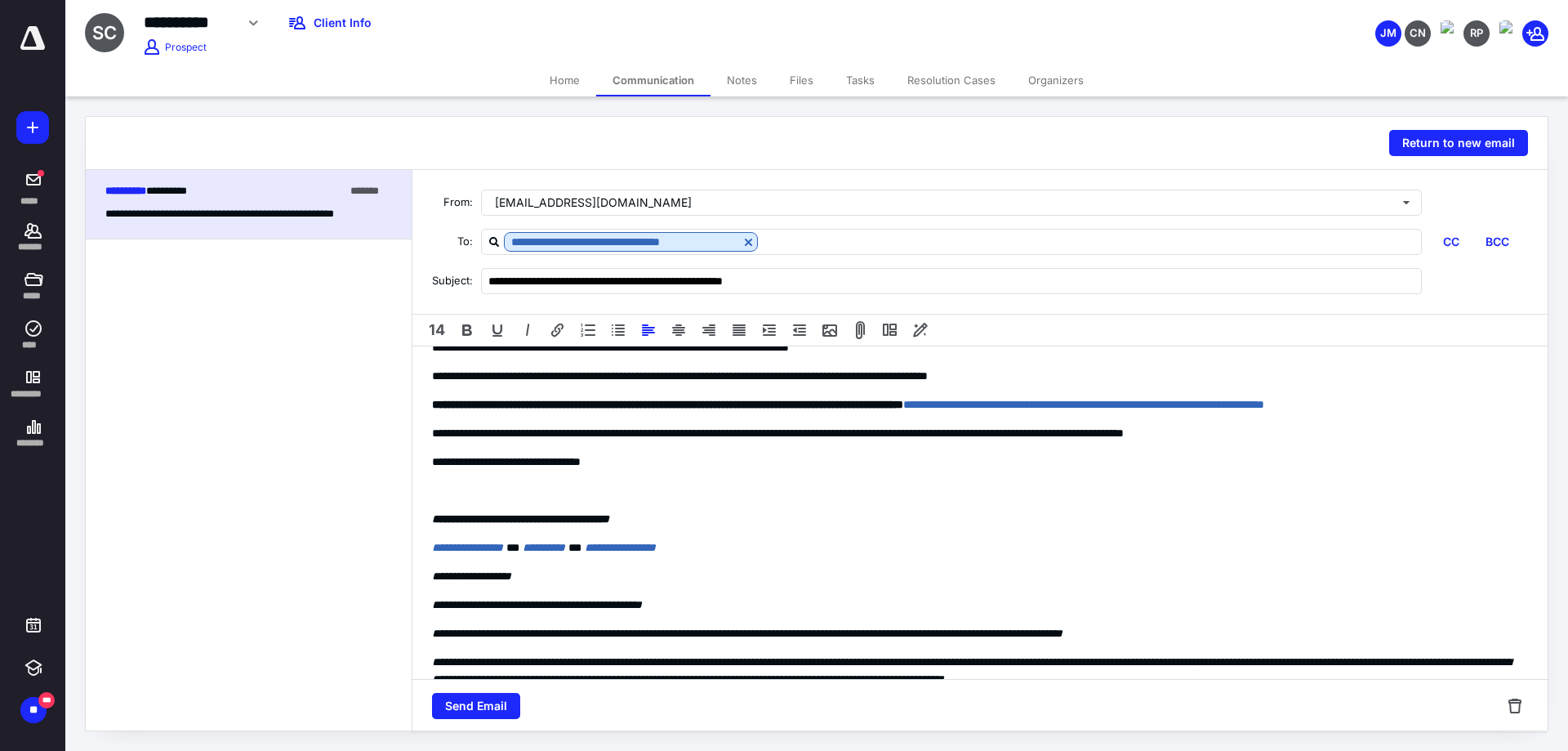 scroll, scrollTop: 0, scrollLeft: 0, axis: both 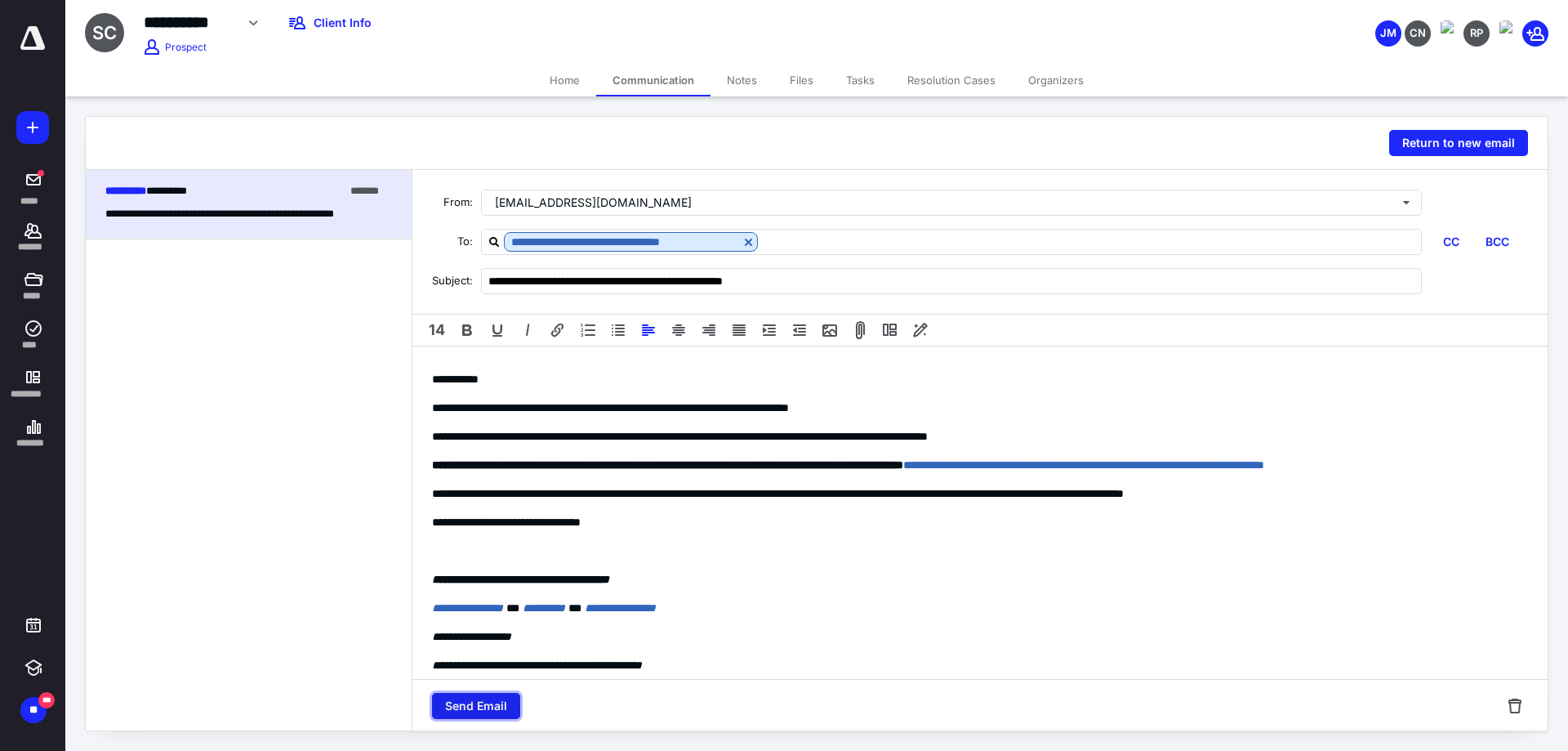 click on "Send Email" at bounding box center (476, 706) 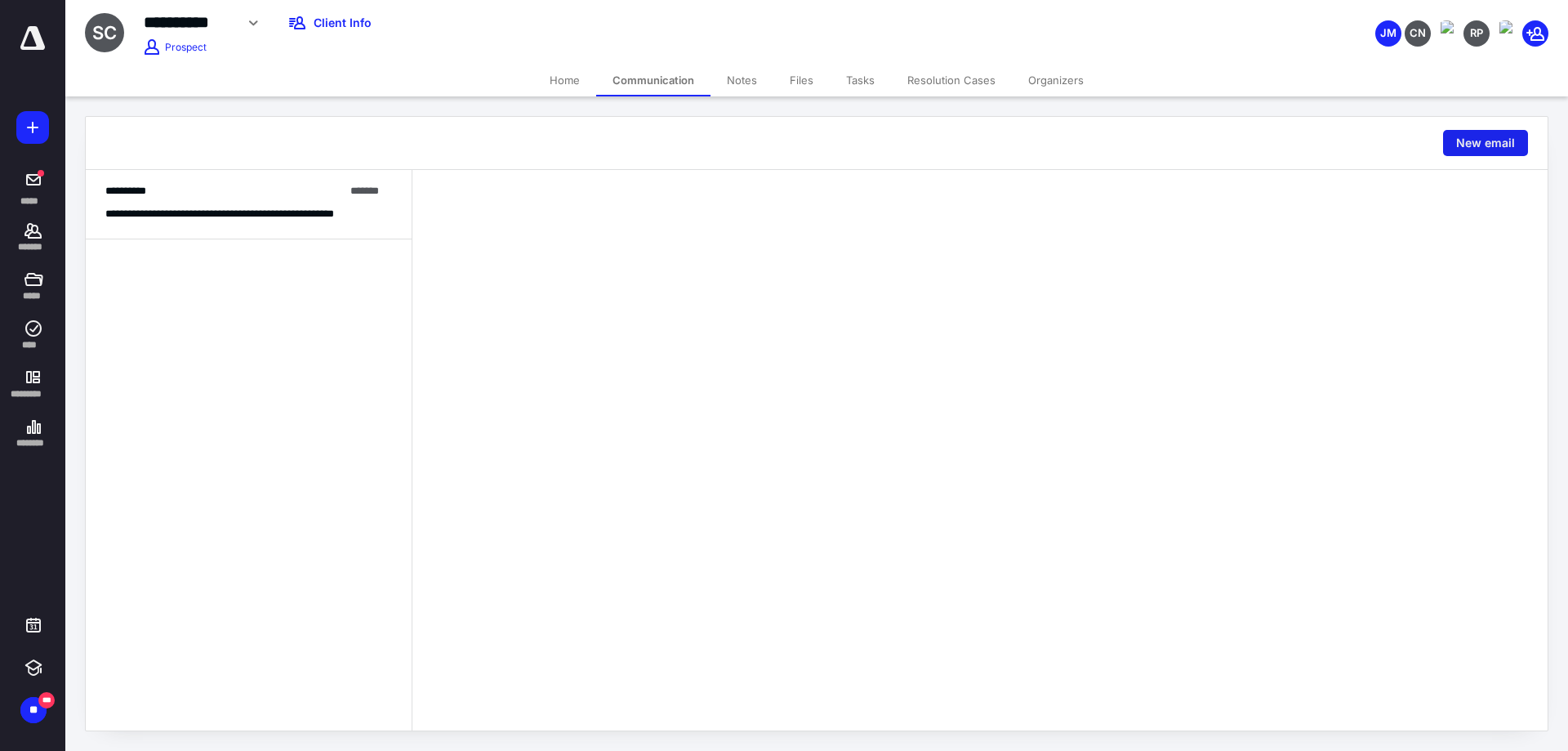 click on "New email" at bounding box center [1486, 143] 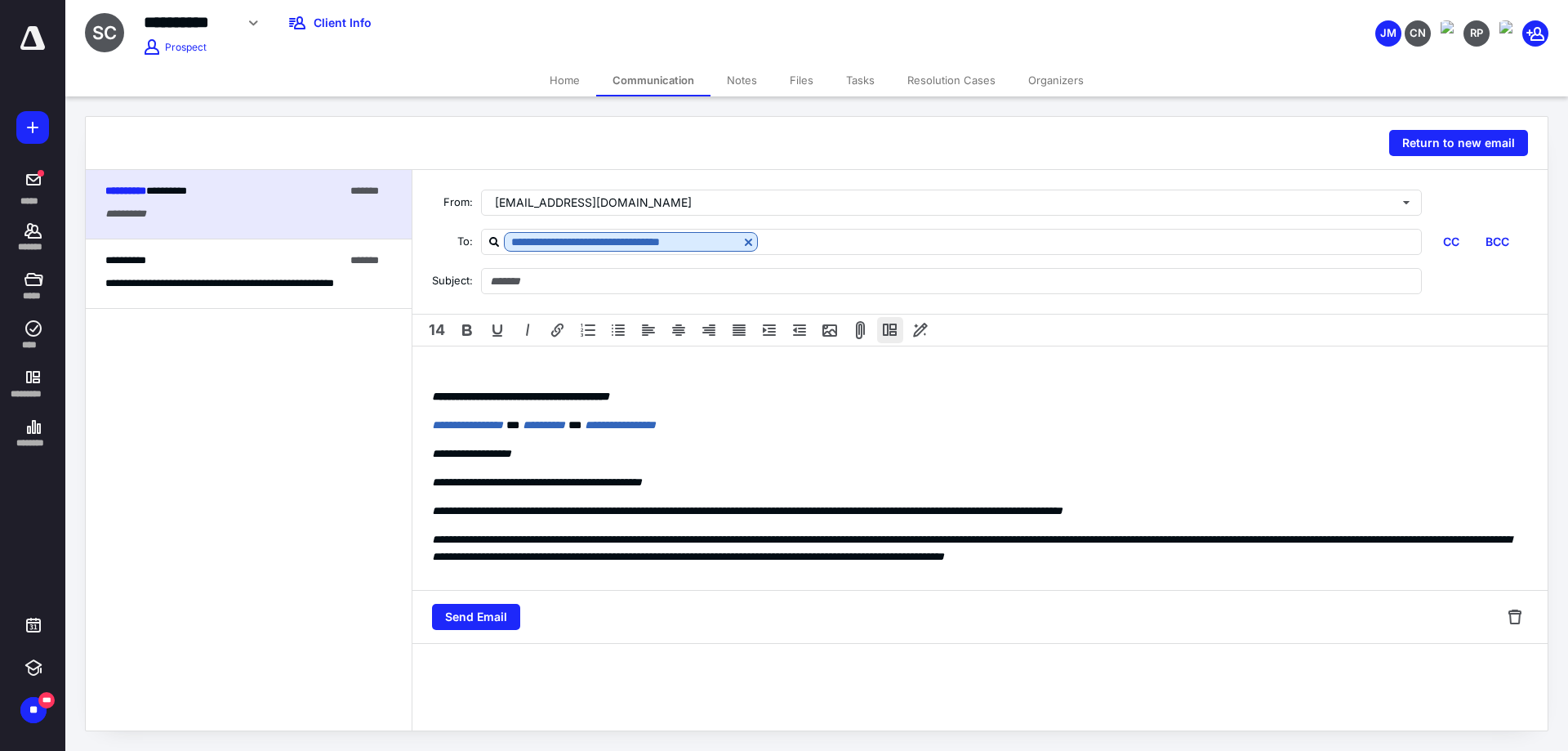 click at bounding box center (890, 330) 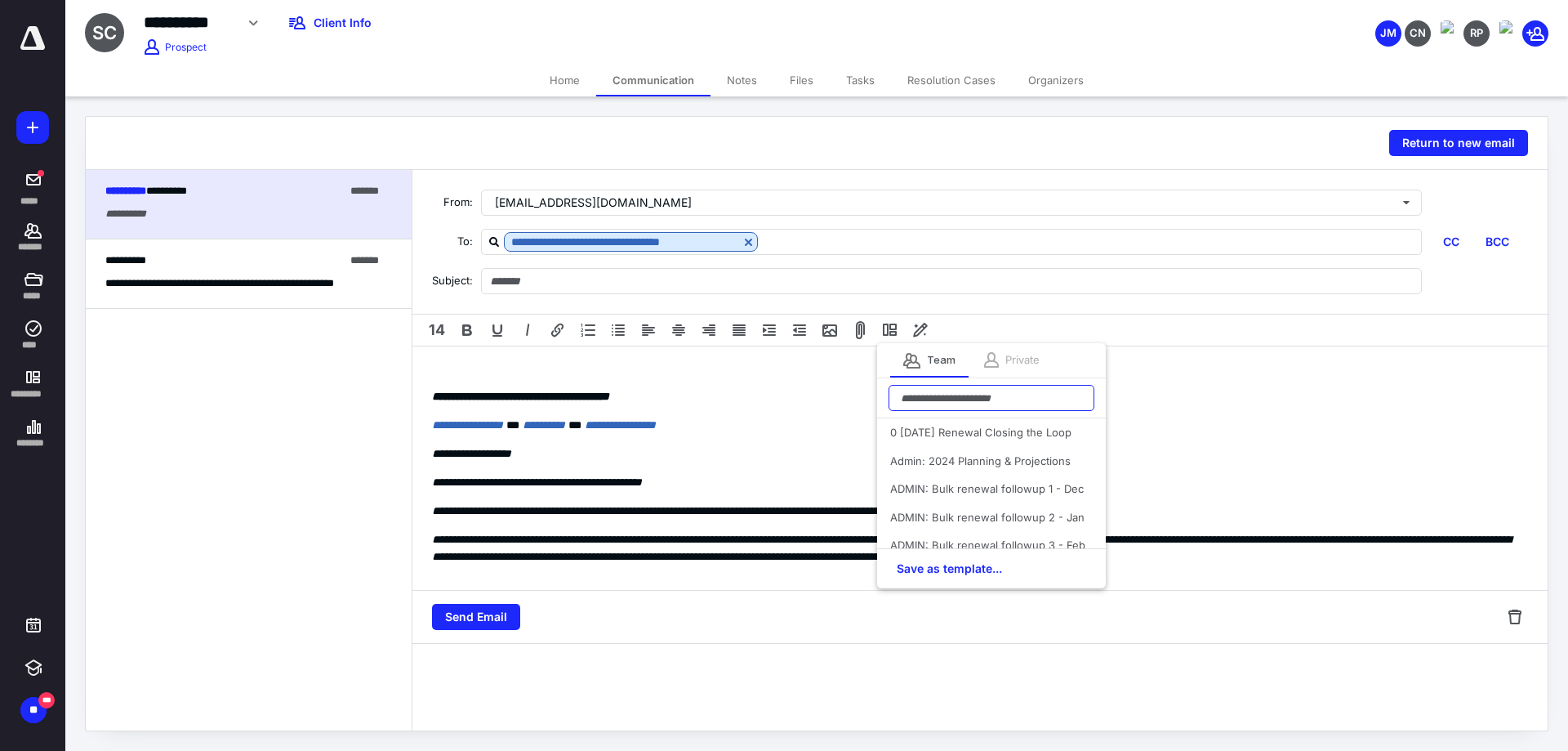 click at bounding box center (991, 398) 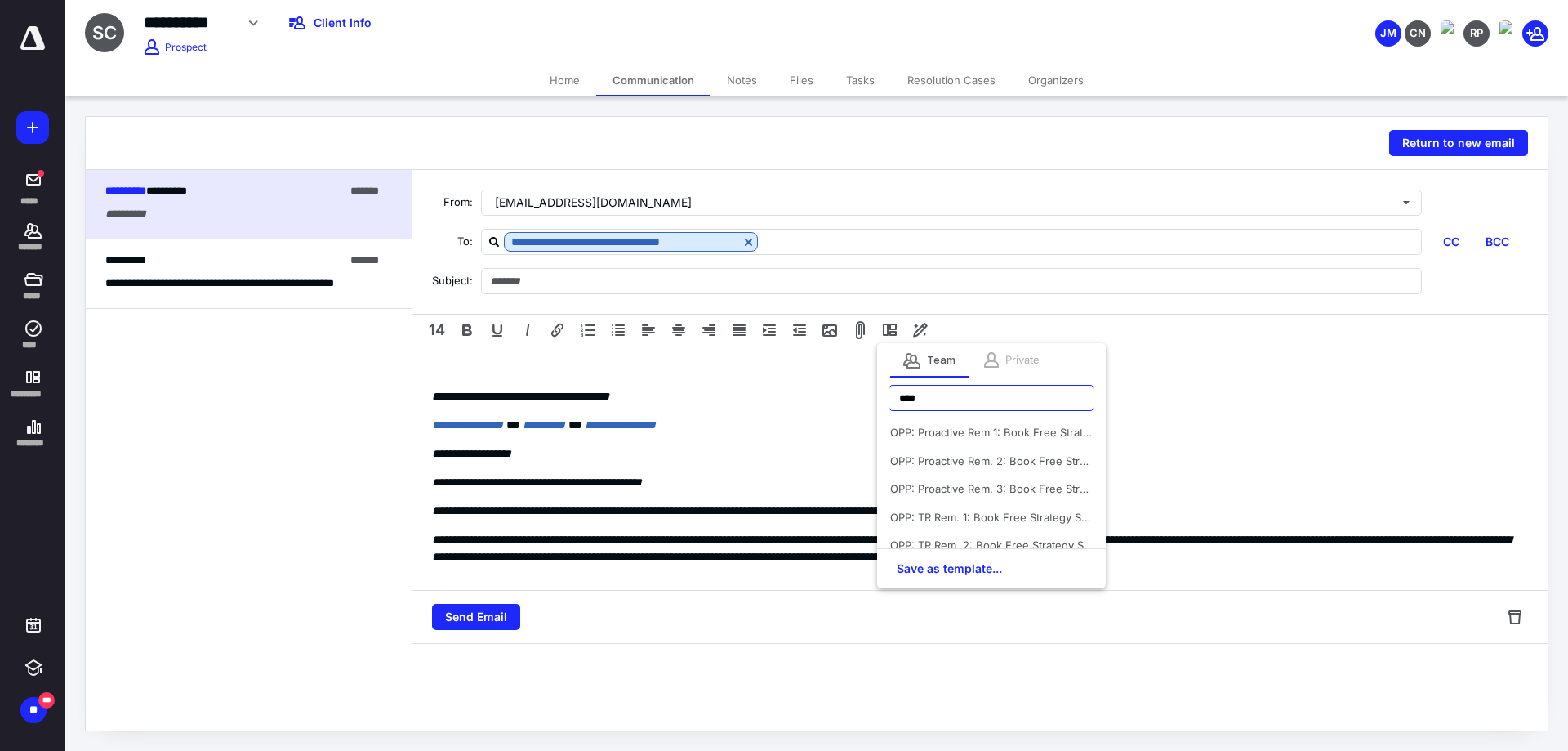 type on "****" 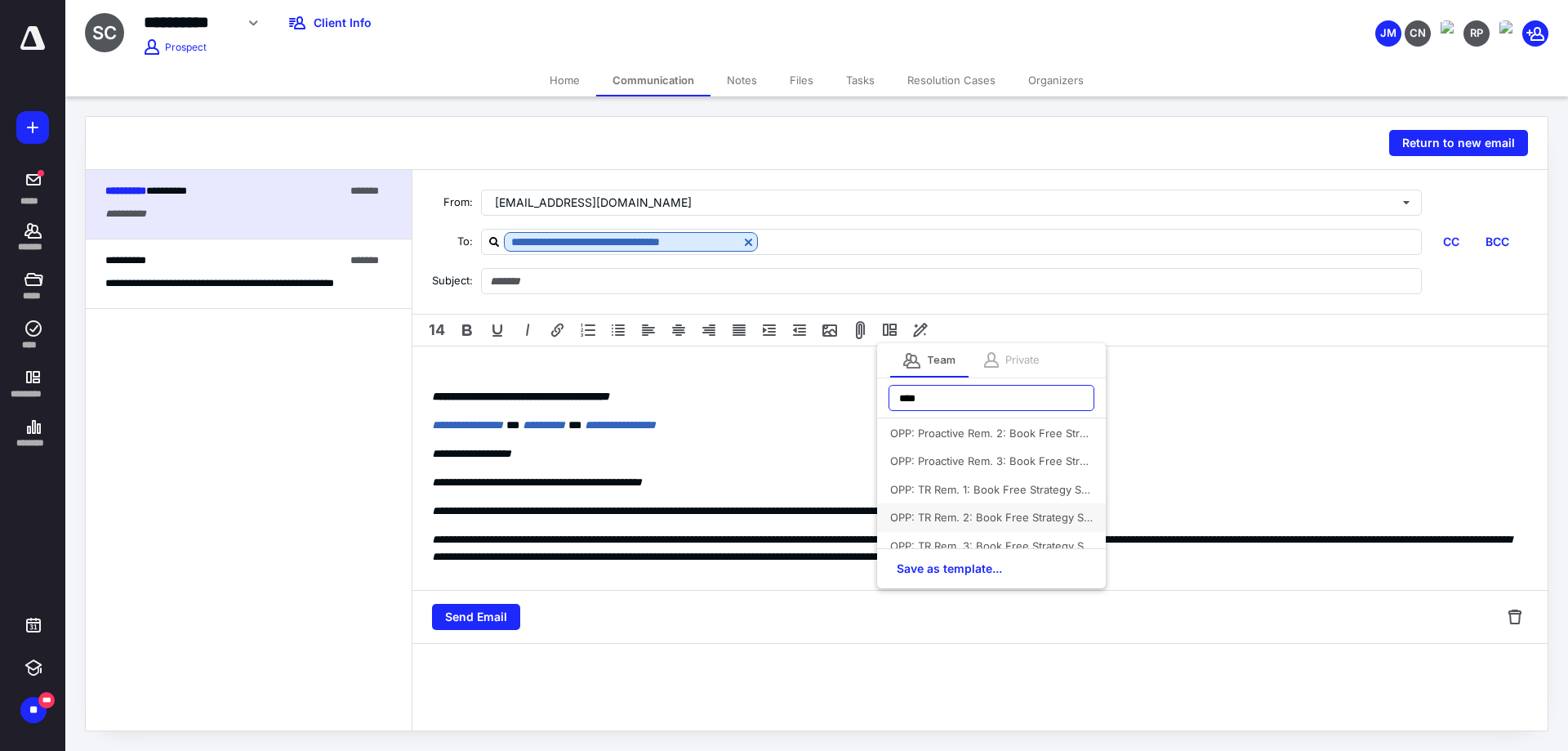 scroll, scrollTop: 39, scrollLeft: 0, axis: vertical 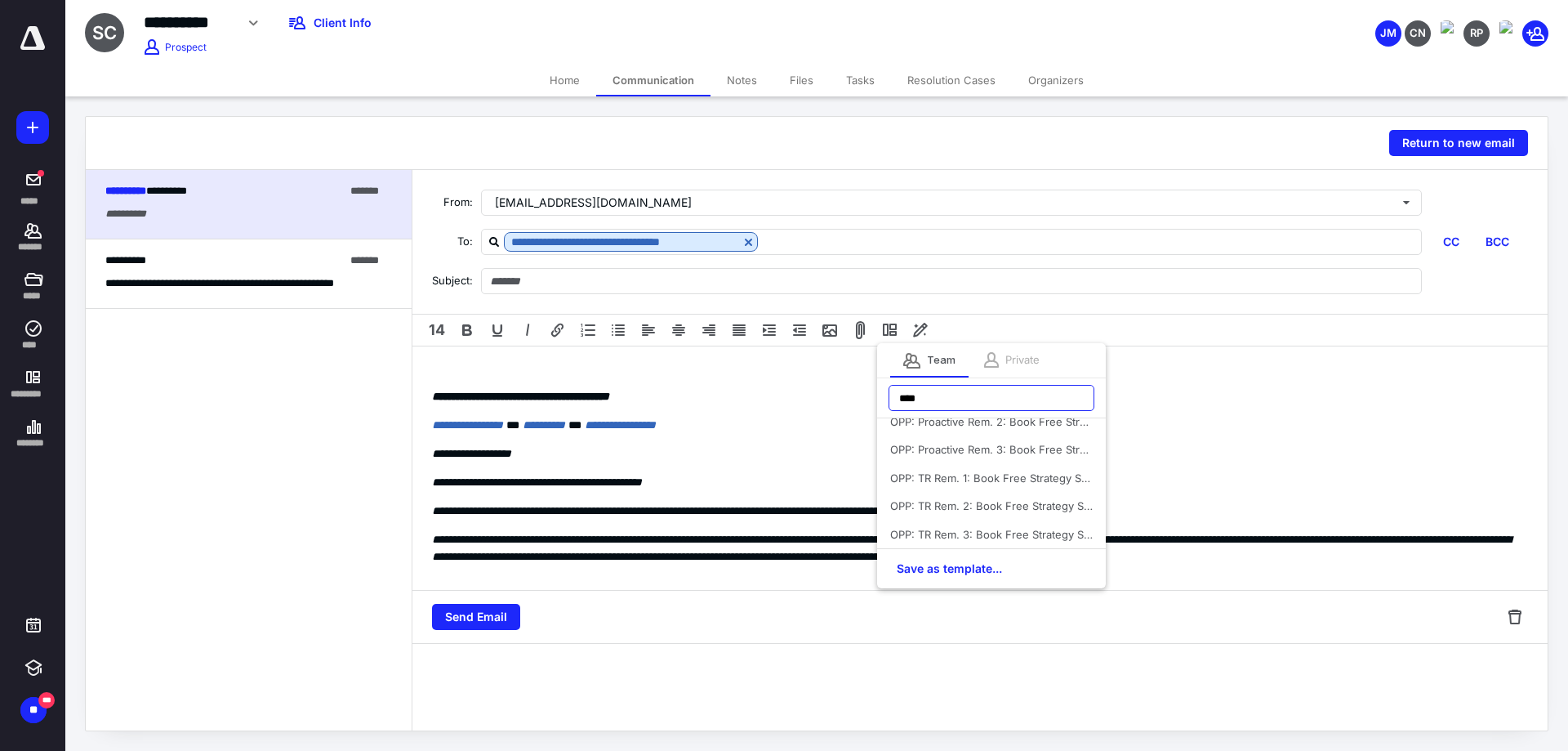 drag, startPoint x: 973, startPoint y: 399, endPoint x: 827, endPoint y: 394, distance: 146.08559 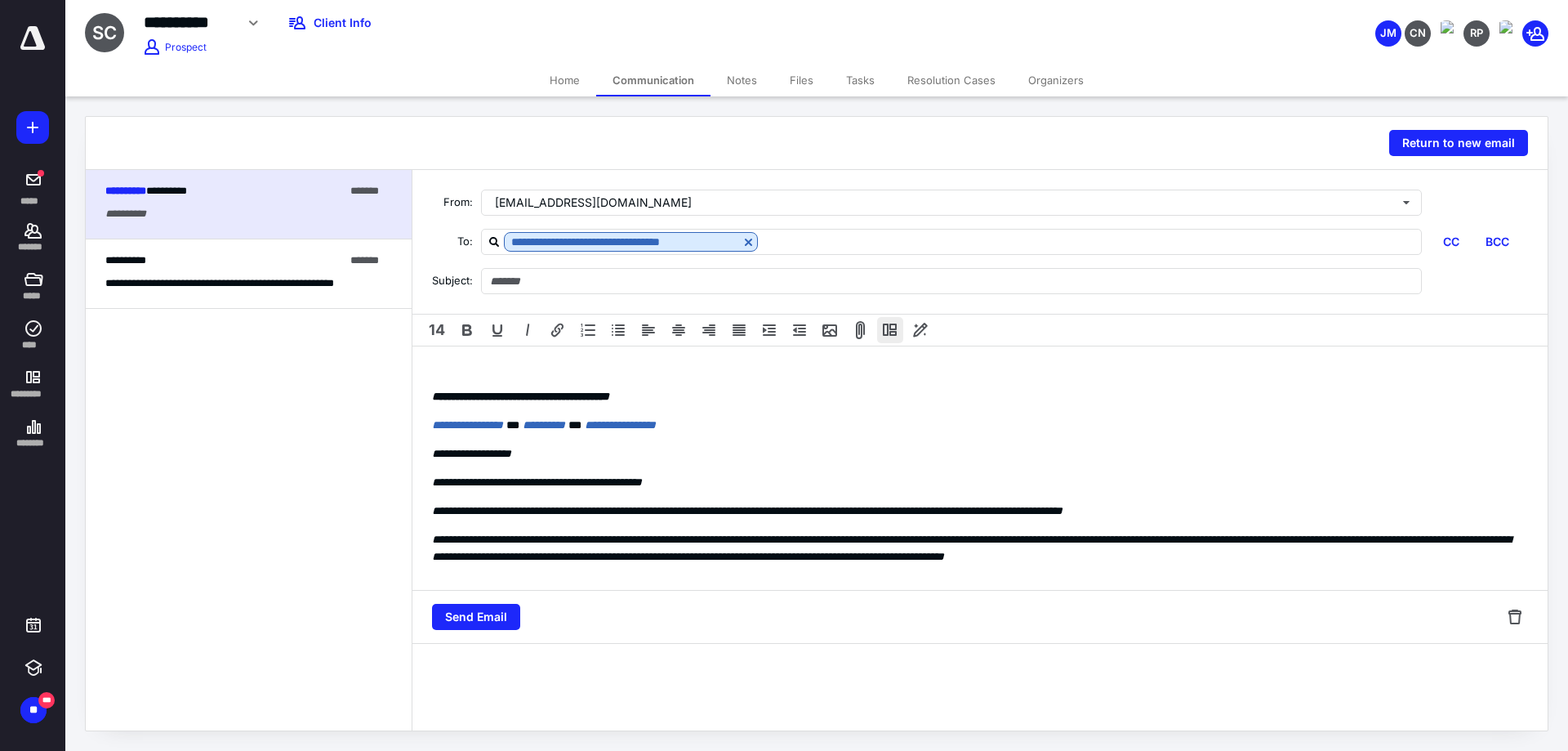 click at bounding box center (890, 330) 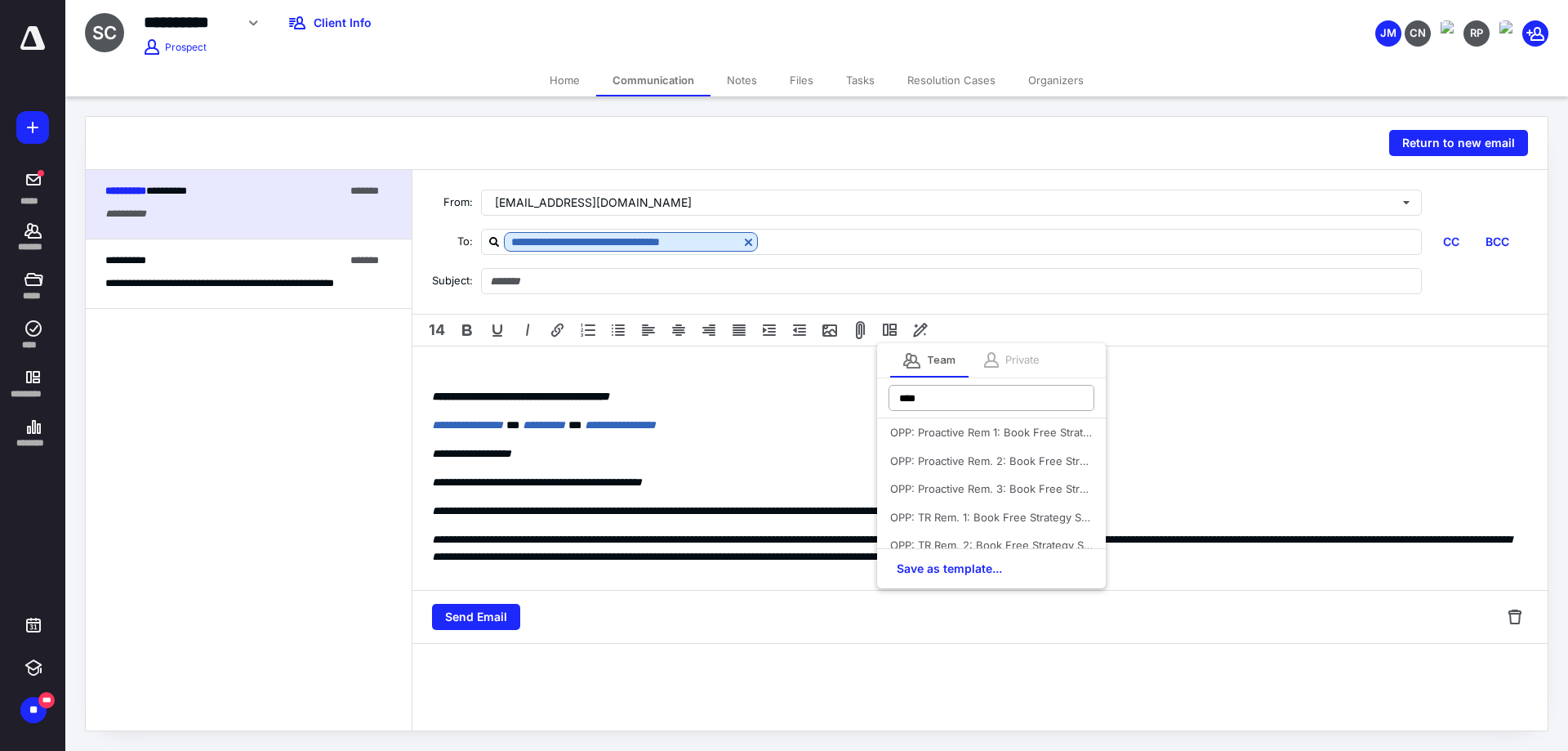 drag, startPoint x: 942, startPoint y: 414, endPoint x: 947, endPoint y: 405, distance: 10 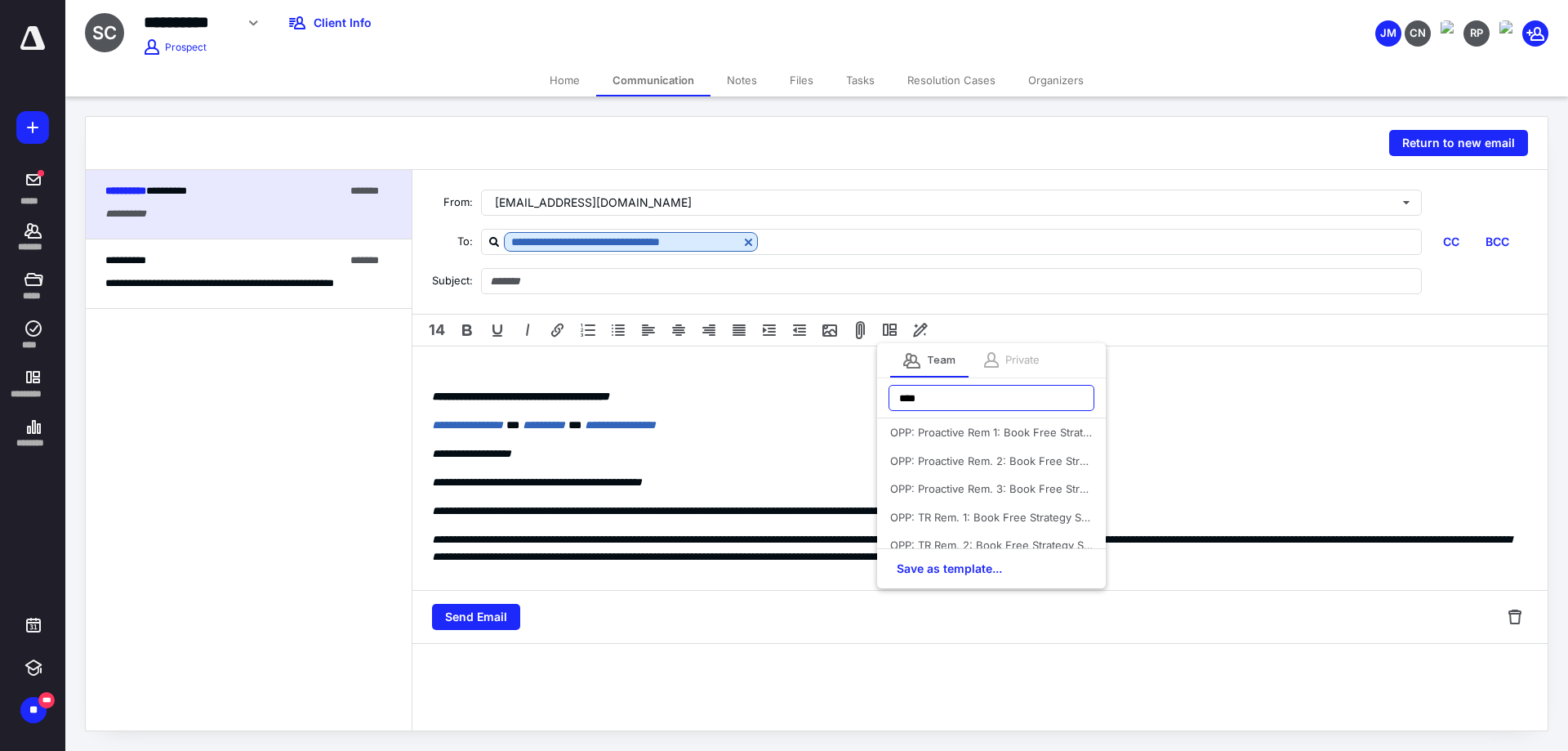 click on "****" at bounding box center (991, 398) 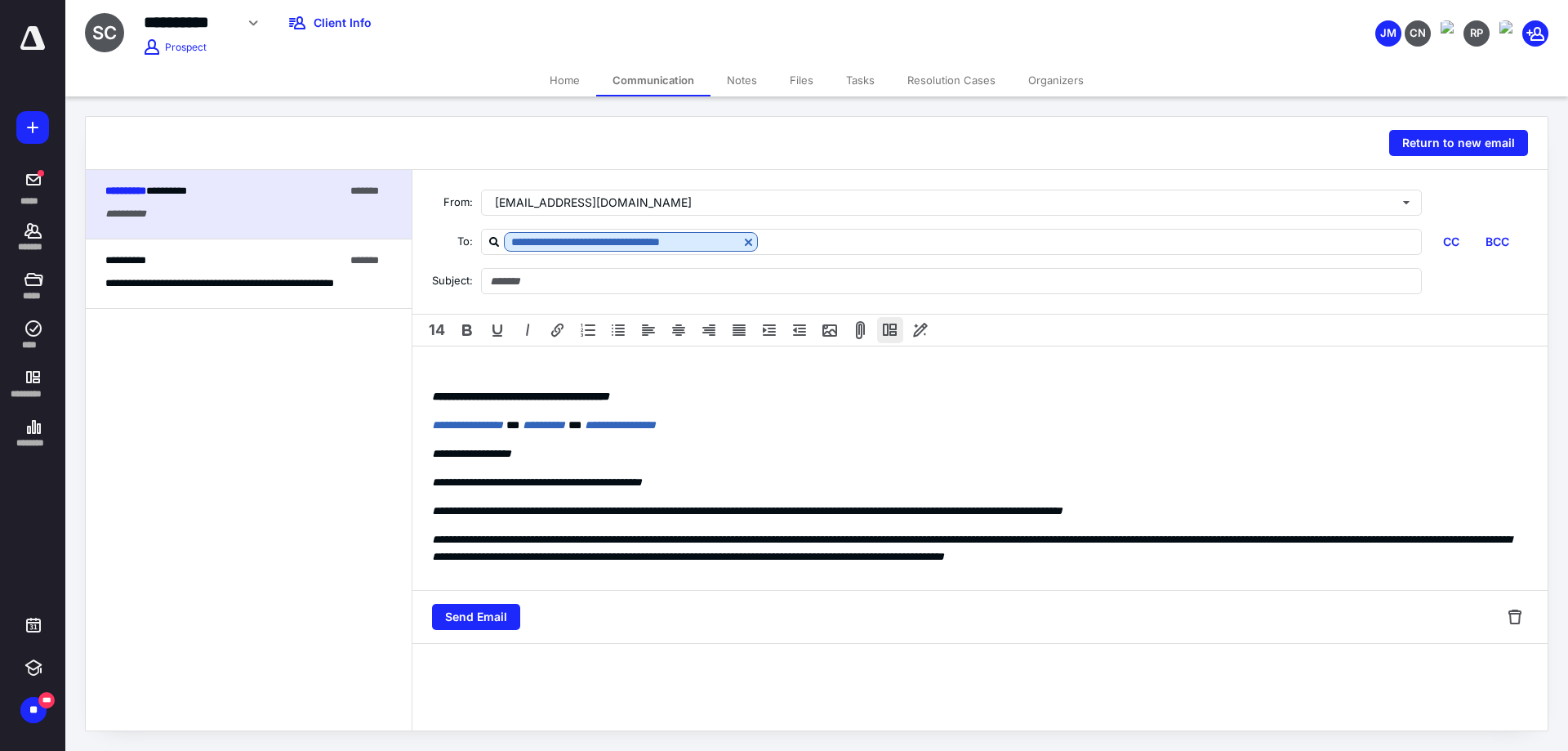 click at bounding box center (890, 330) 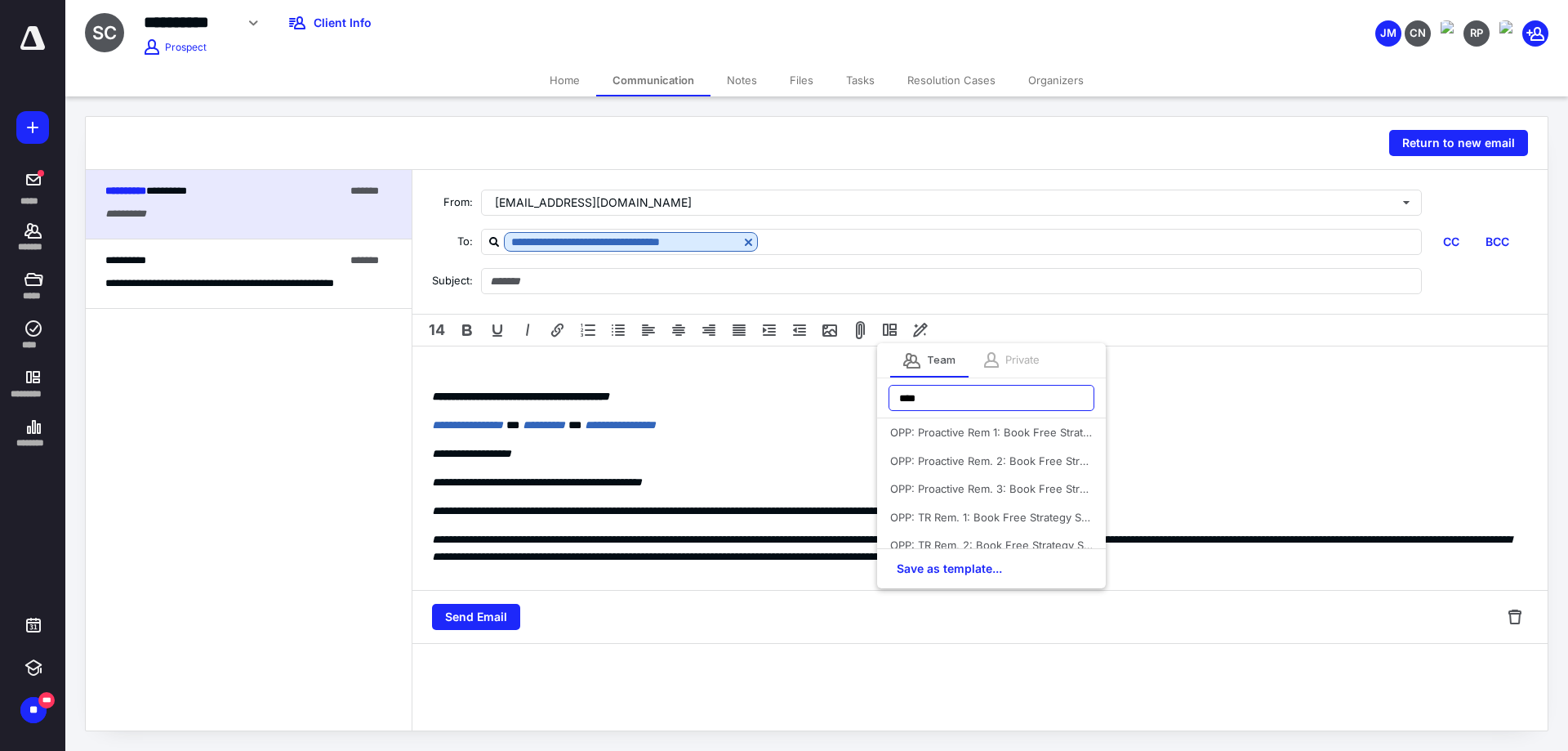 click on "****" at bounding box center (991, 398) 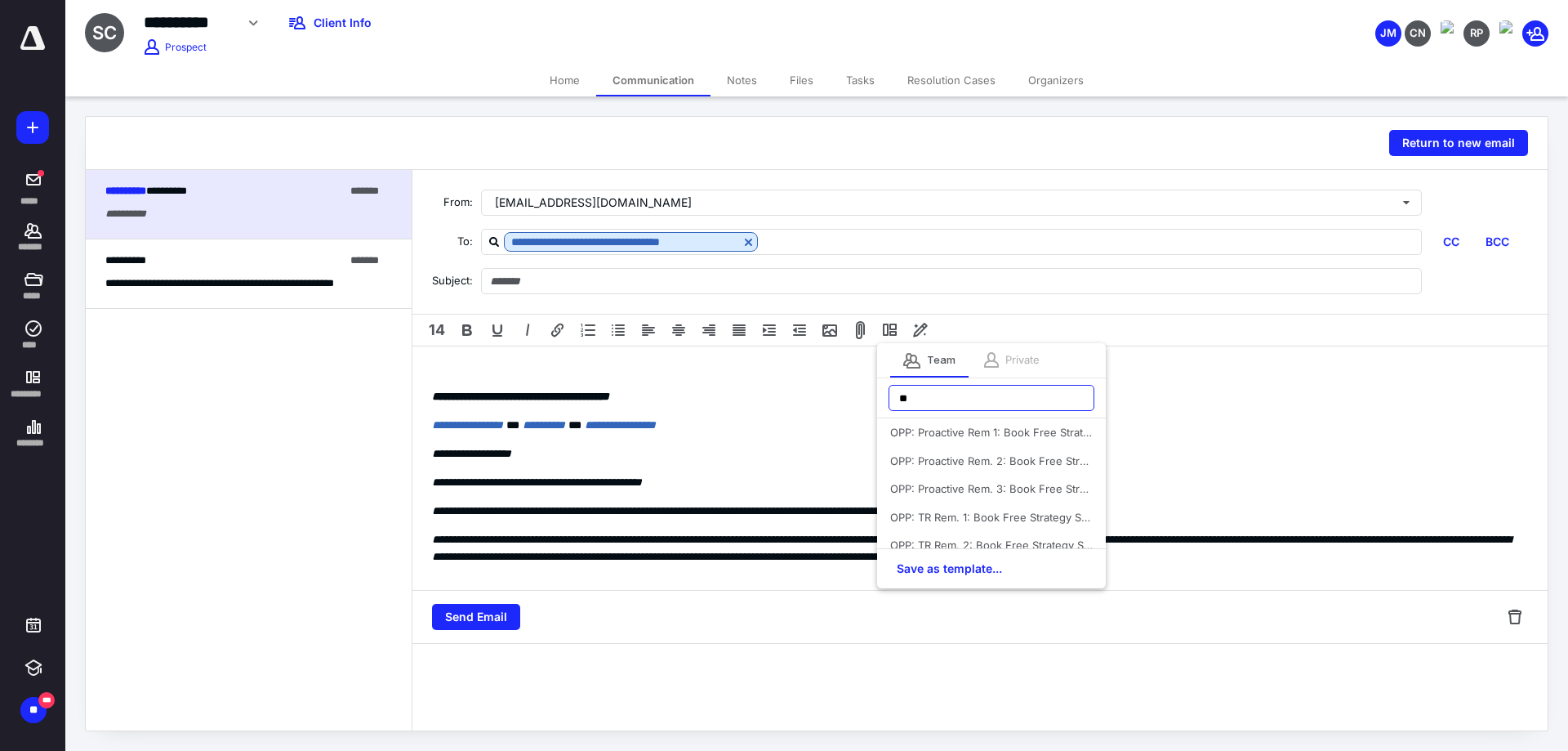 type on "*" 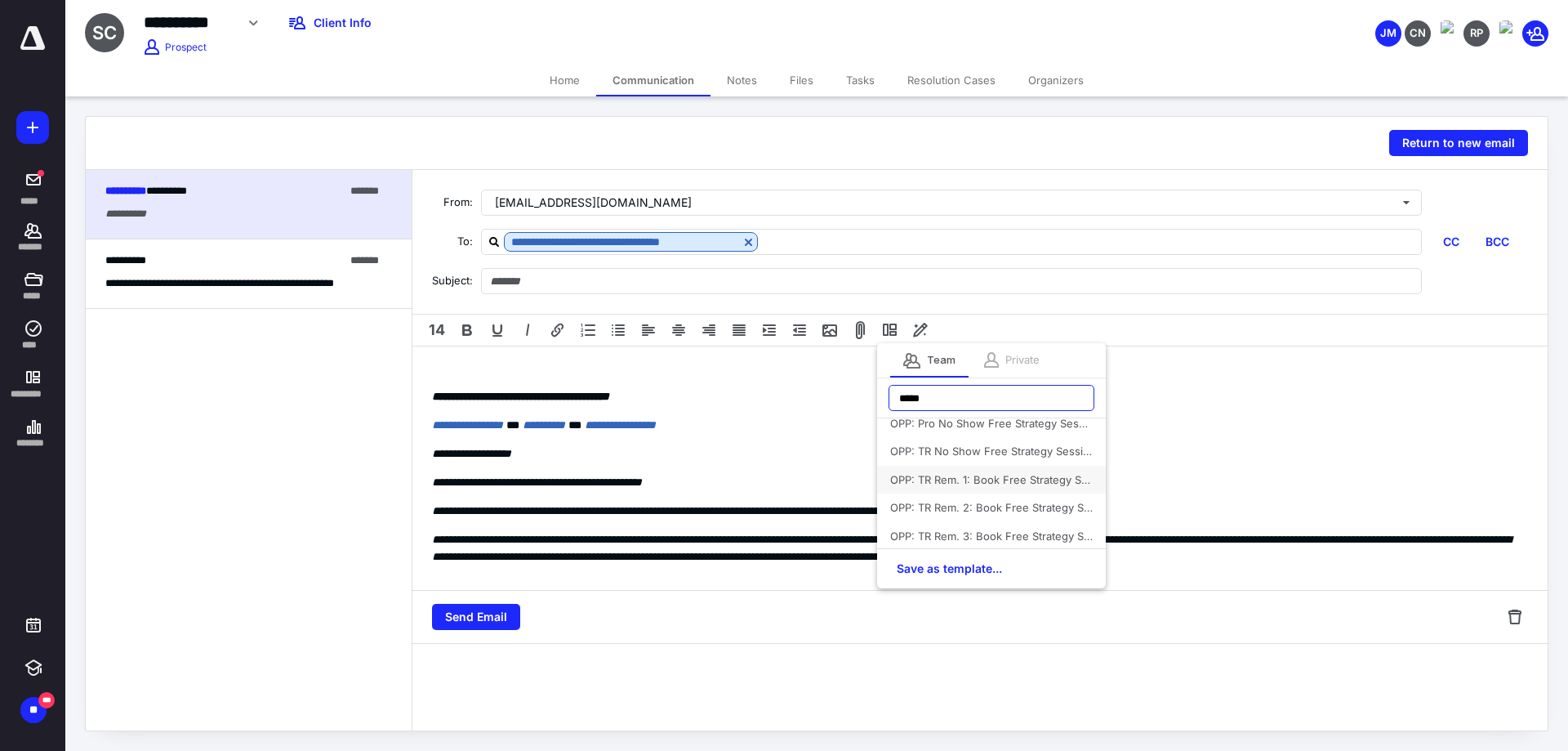 scroll, scrollTop: 96, scrollLeft: 0, axis: vertical 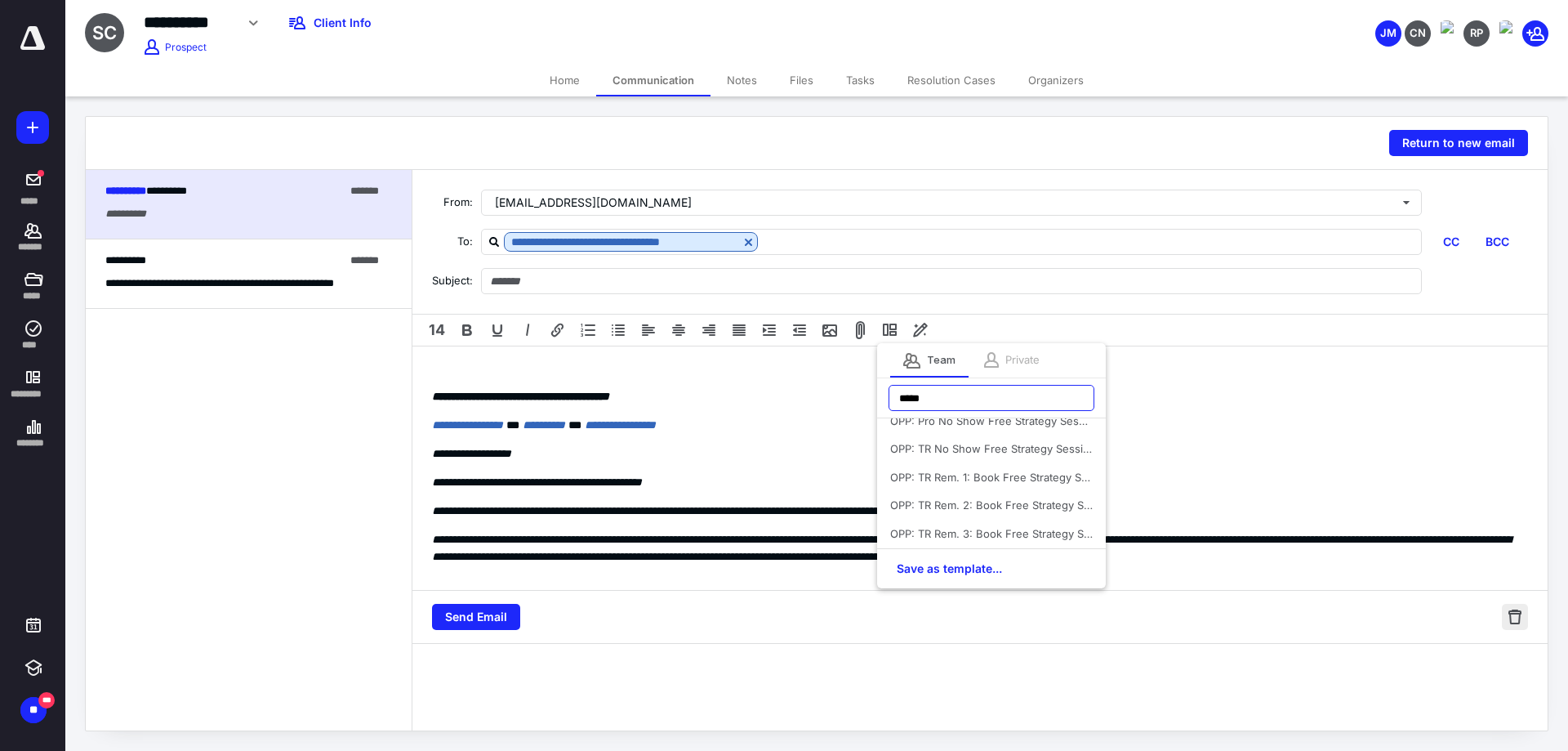 type on "****" 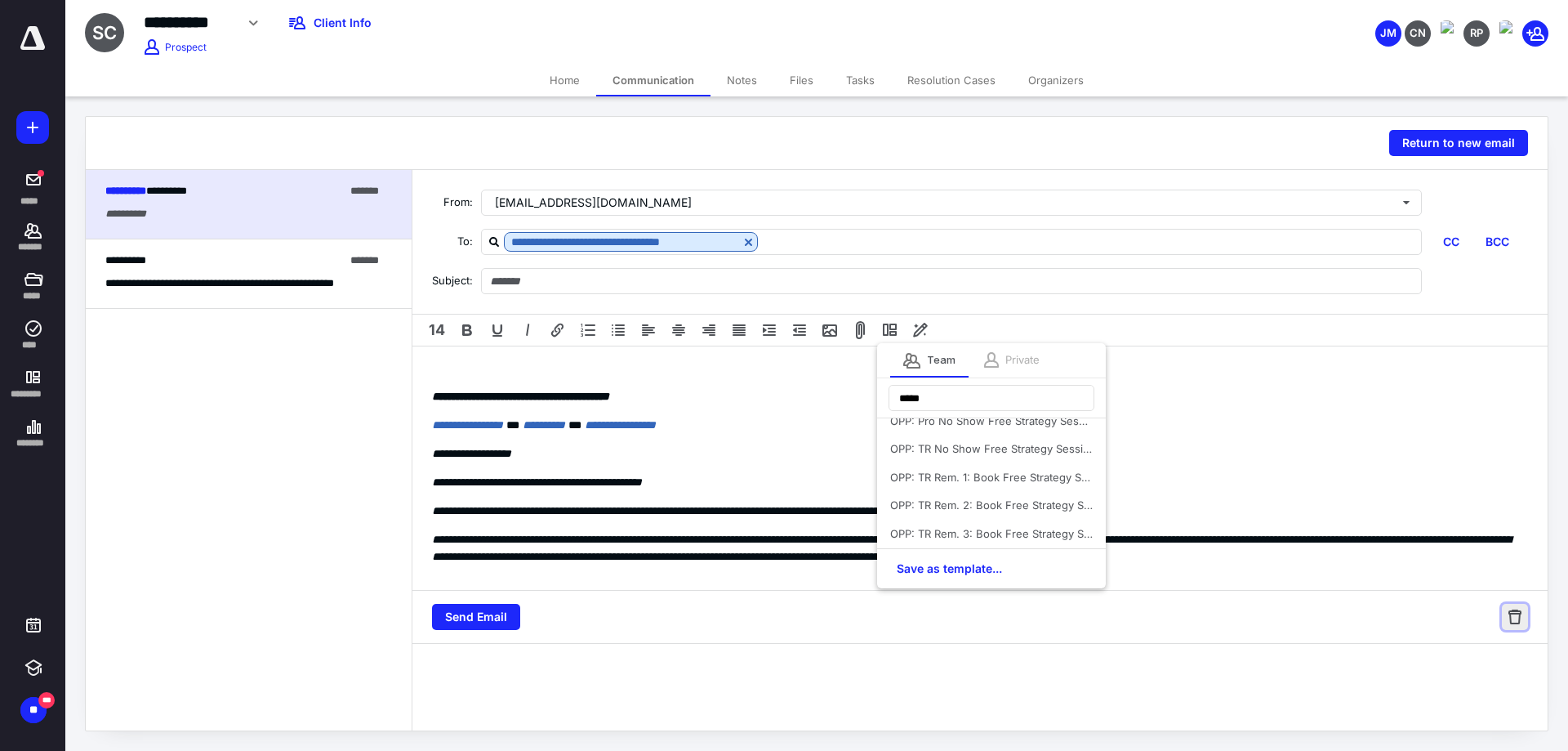 click at bounding box center (1515, 617) 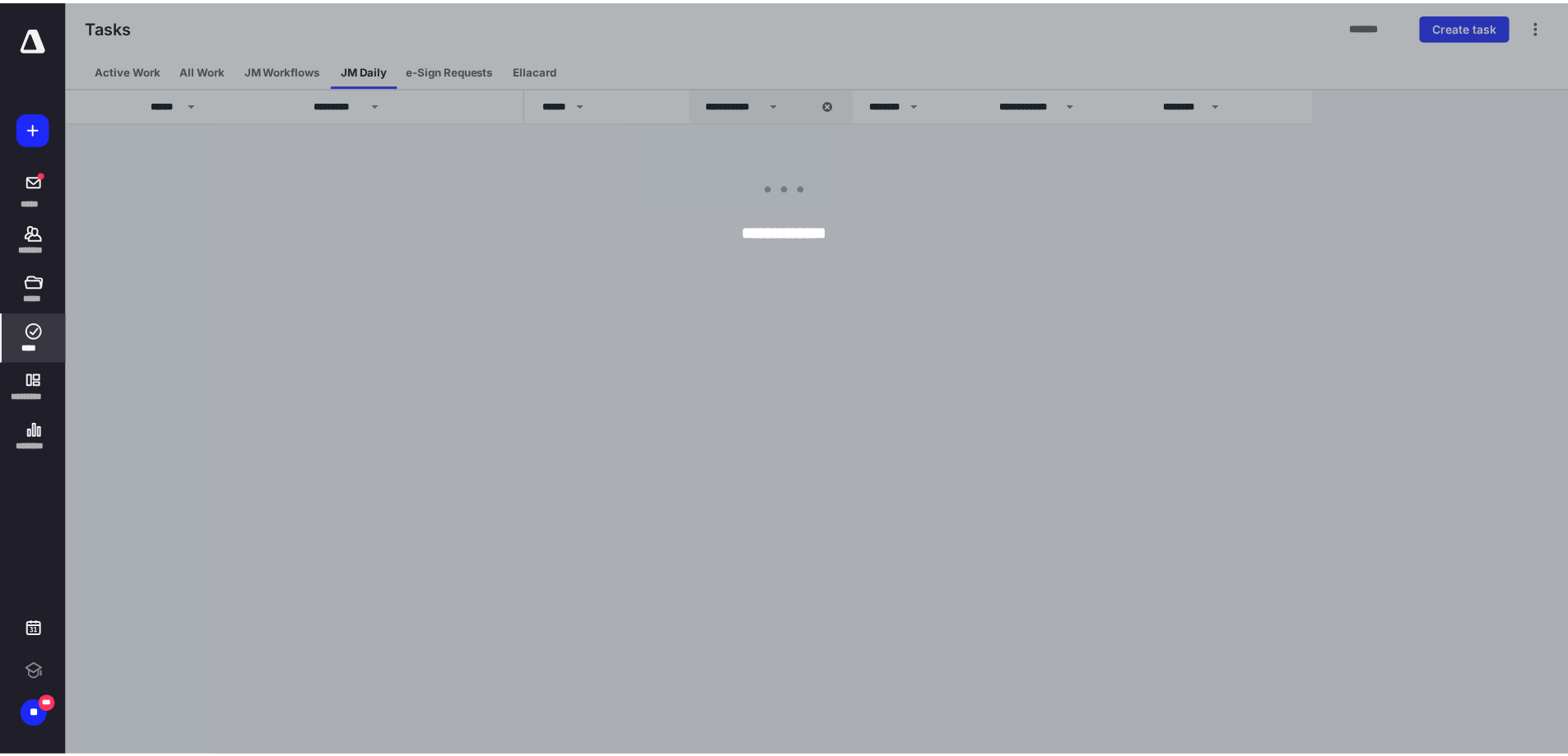 scroll, scrollTop: 0, scrollLeft: 0, axis: both 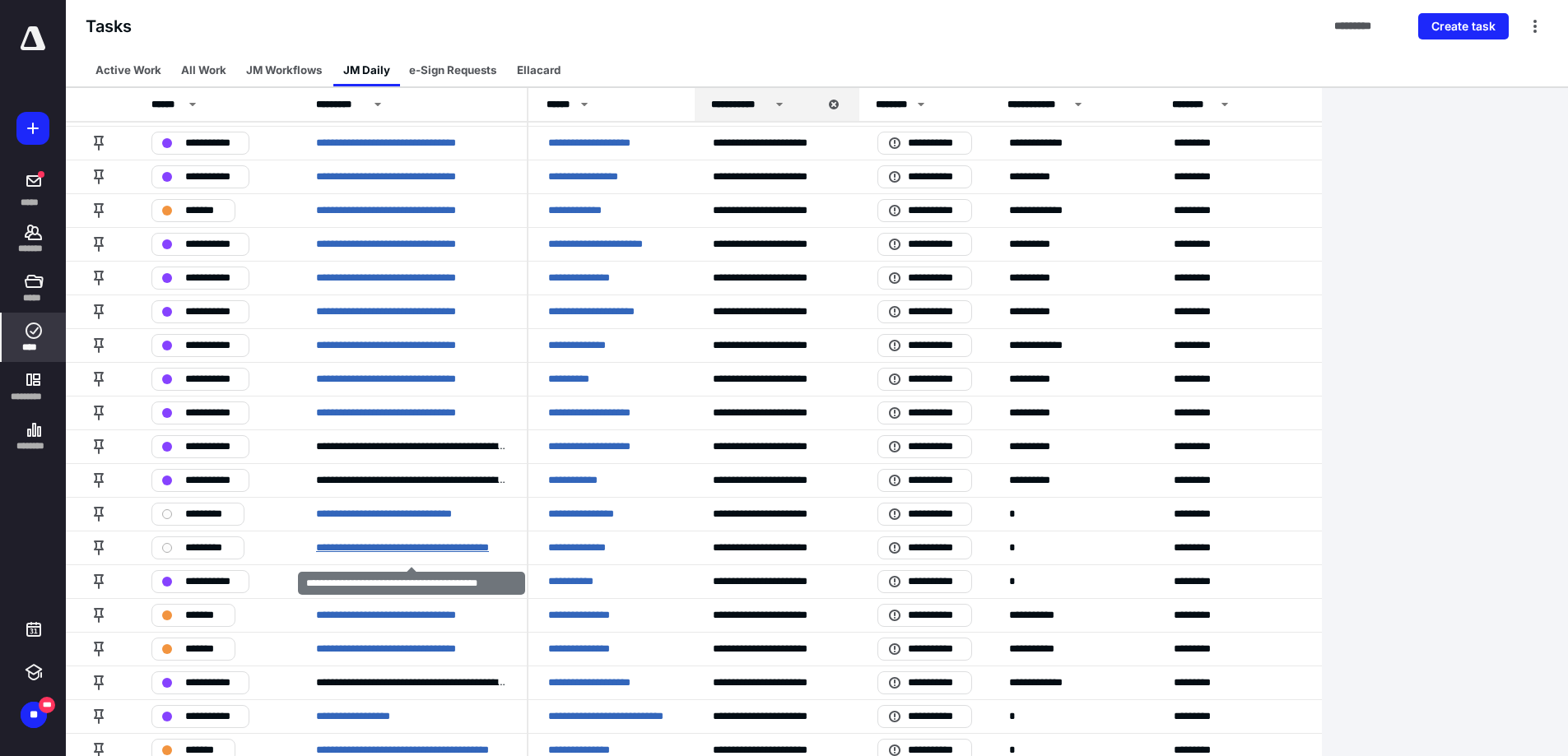 drag, startPoint x: 400, startPoint y: 545, endPoint x: 435, endPoint y: 547, distance: 35.057096 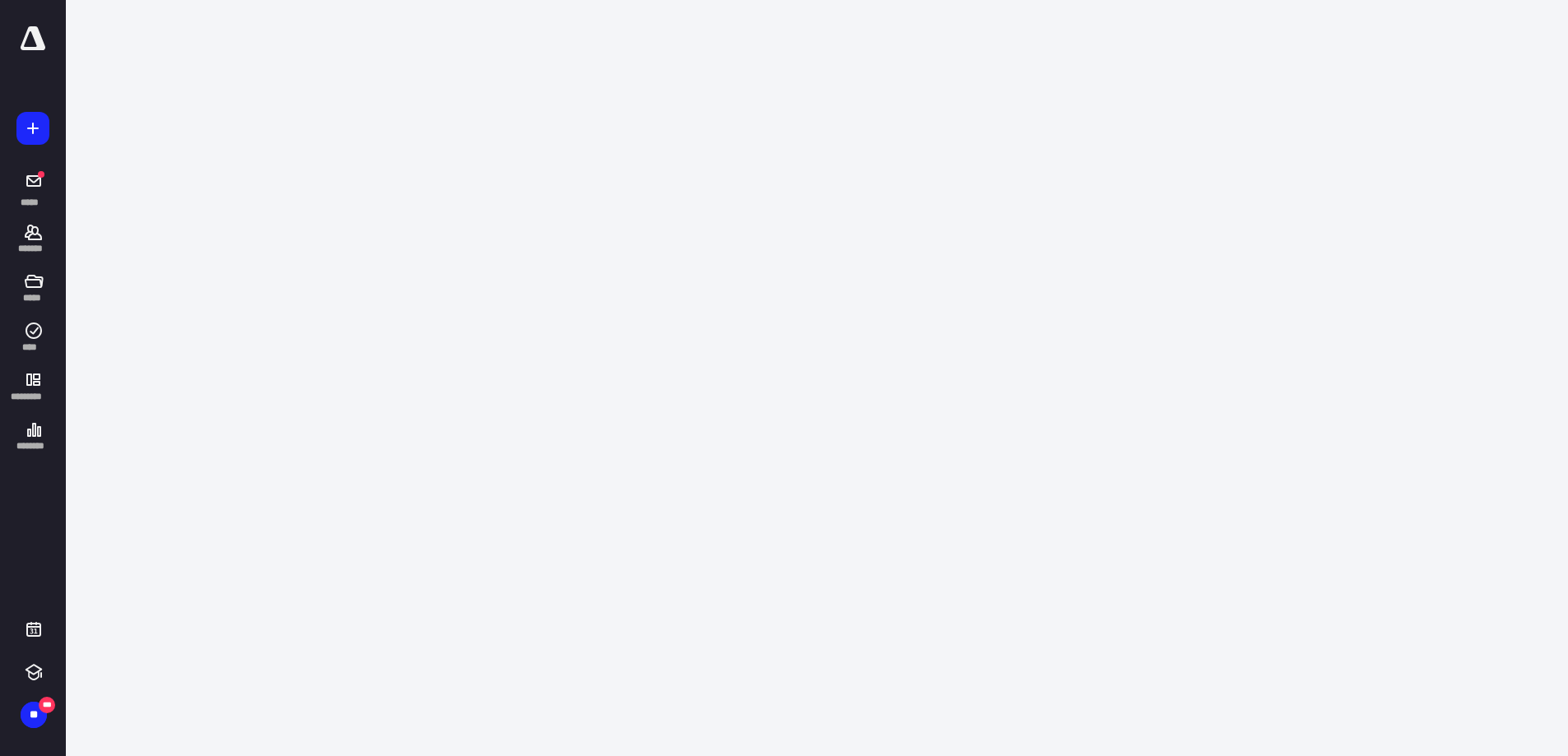 scroll, scrollTop: 0, scrollLeft: 0, axis: both 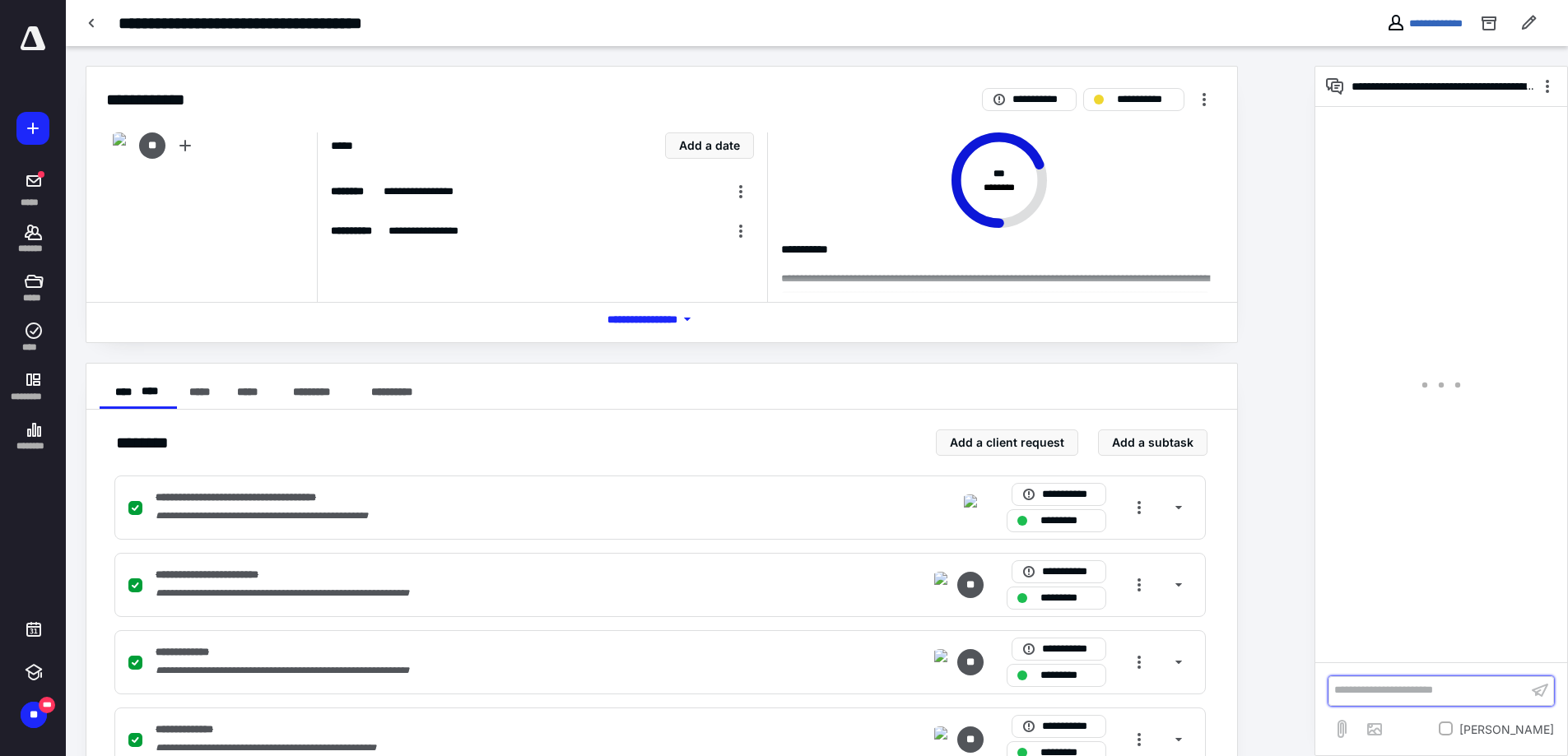 click on "**********" at bounding box center (1428, 690) 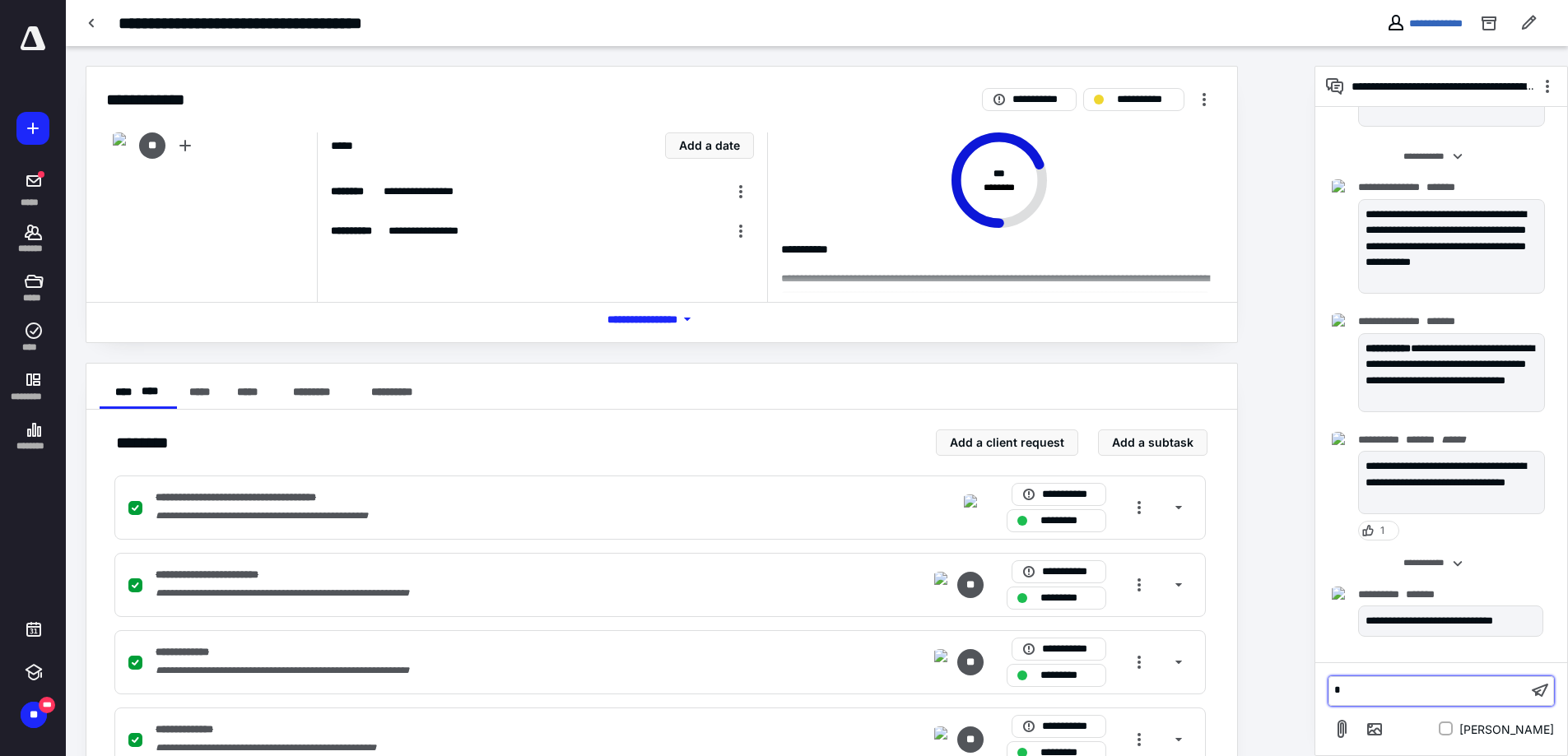 type 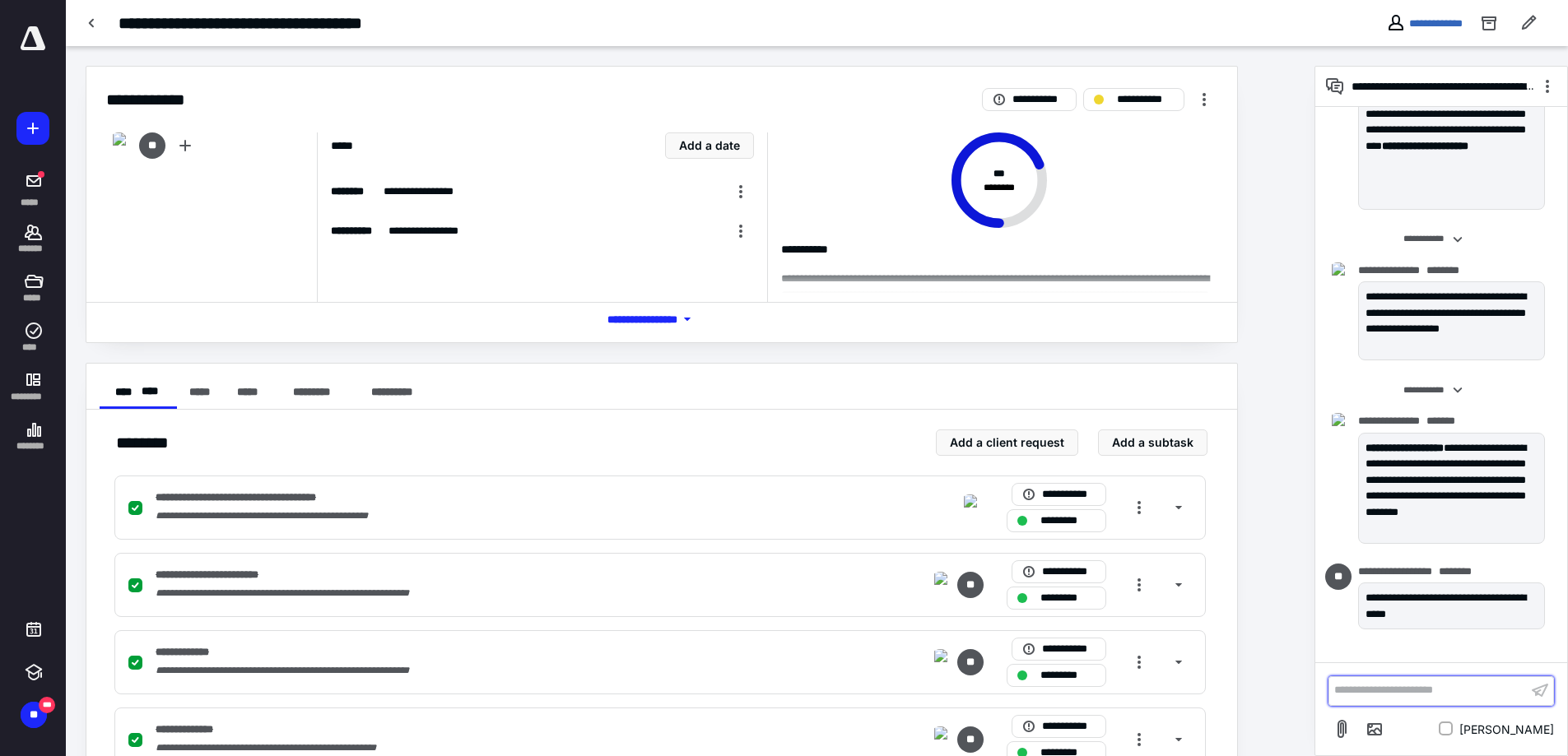 scroll, scrollTop: 13225, scrollLeft: 0, axis: vertical 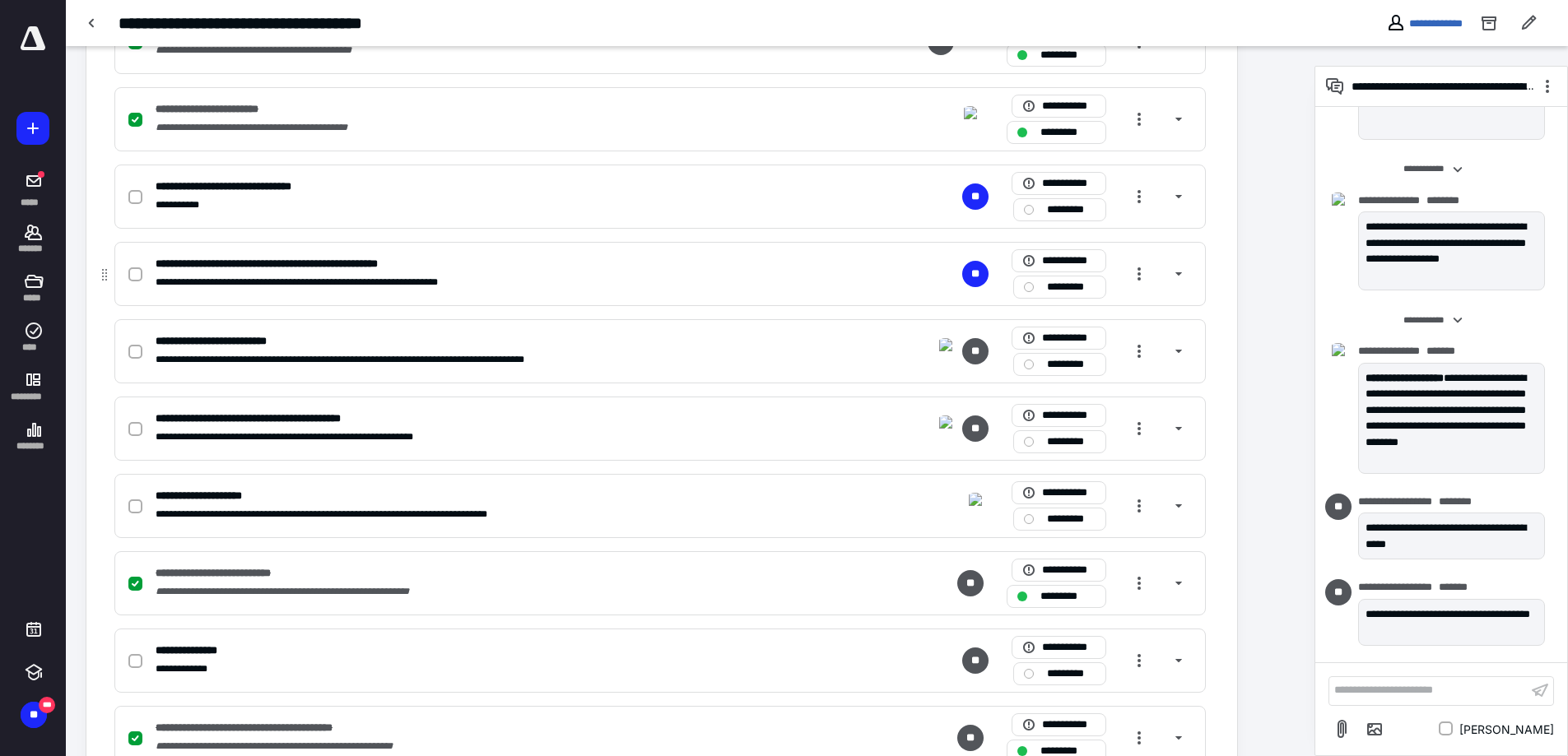 click on "**********" at bounding box center (444, 264) 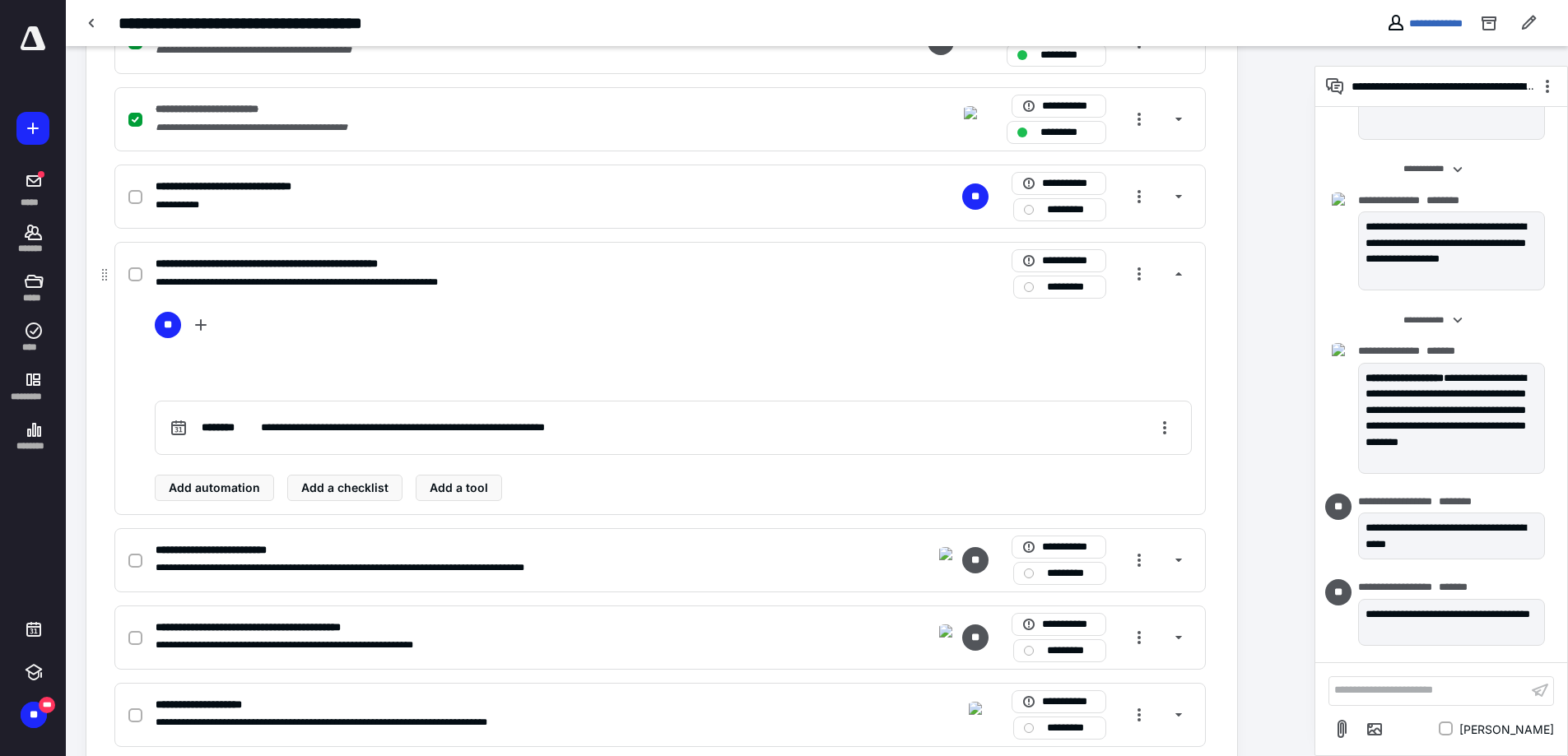 click on "**********" at bounding box center (444, 282) 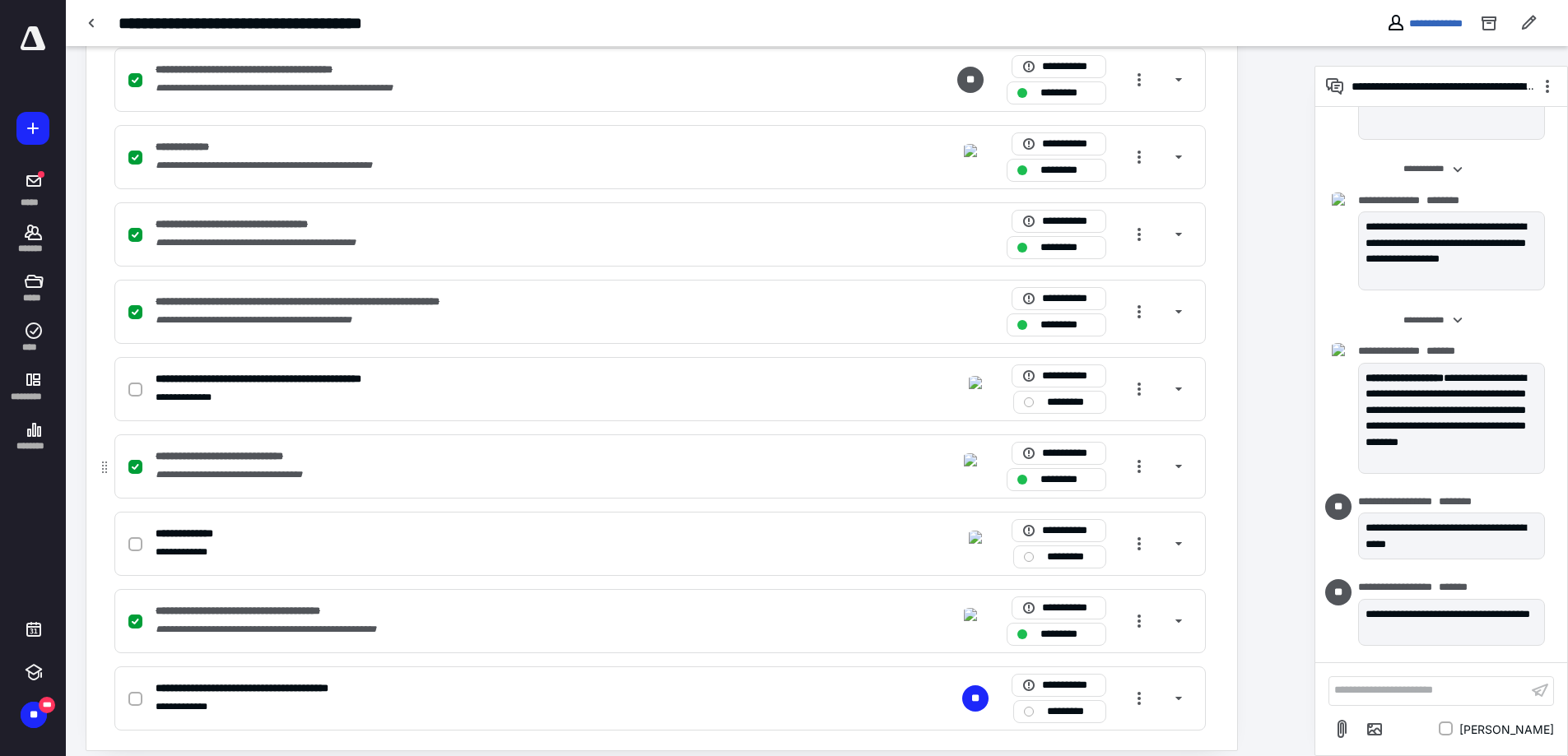 scroll, scrollTop: 1989, scrollLeft: 0, axis: vertical 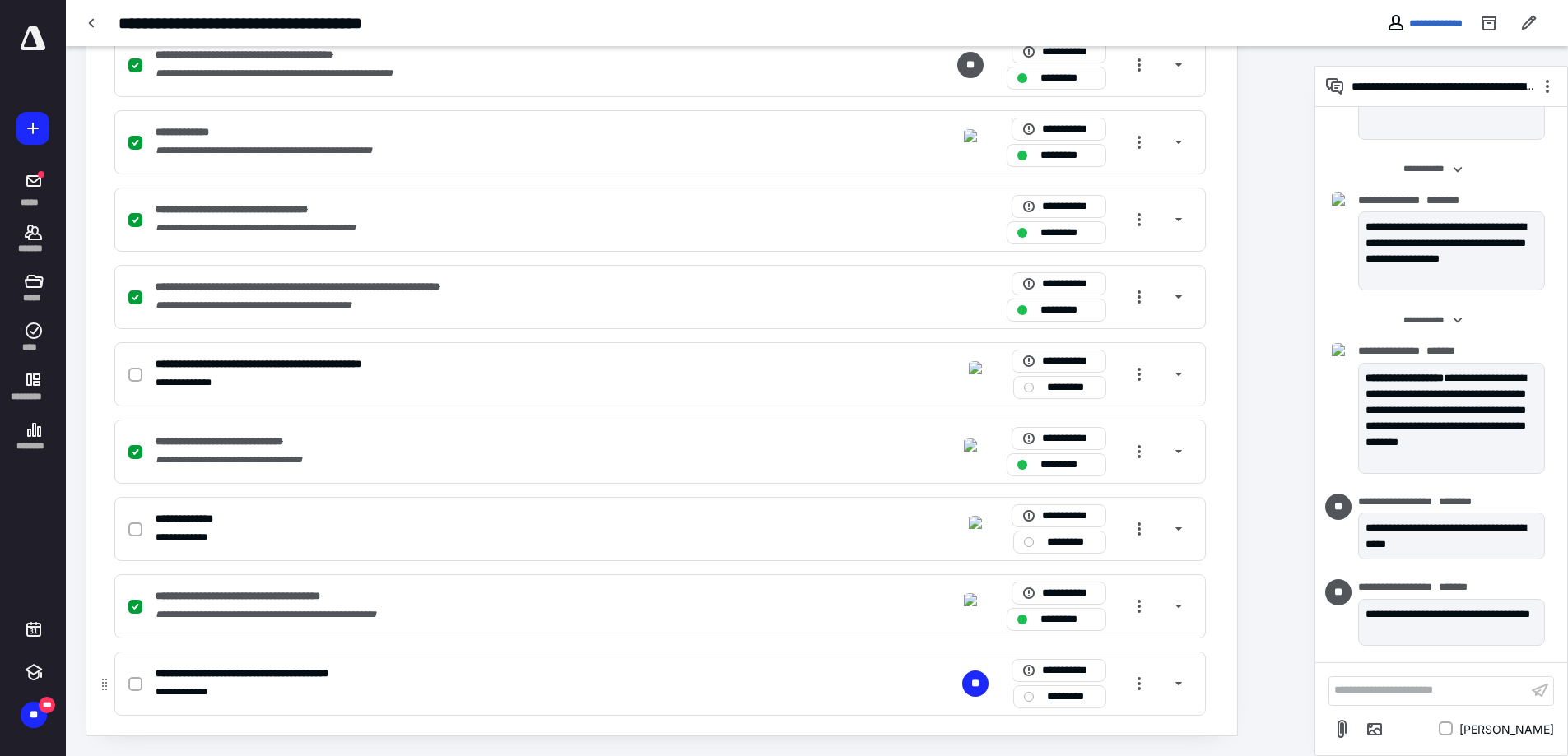 click on "**********" at bounding box center (444, 674) 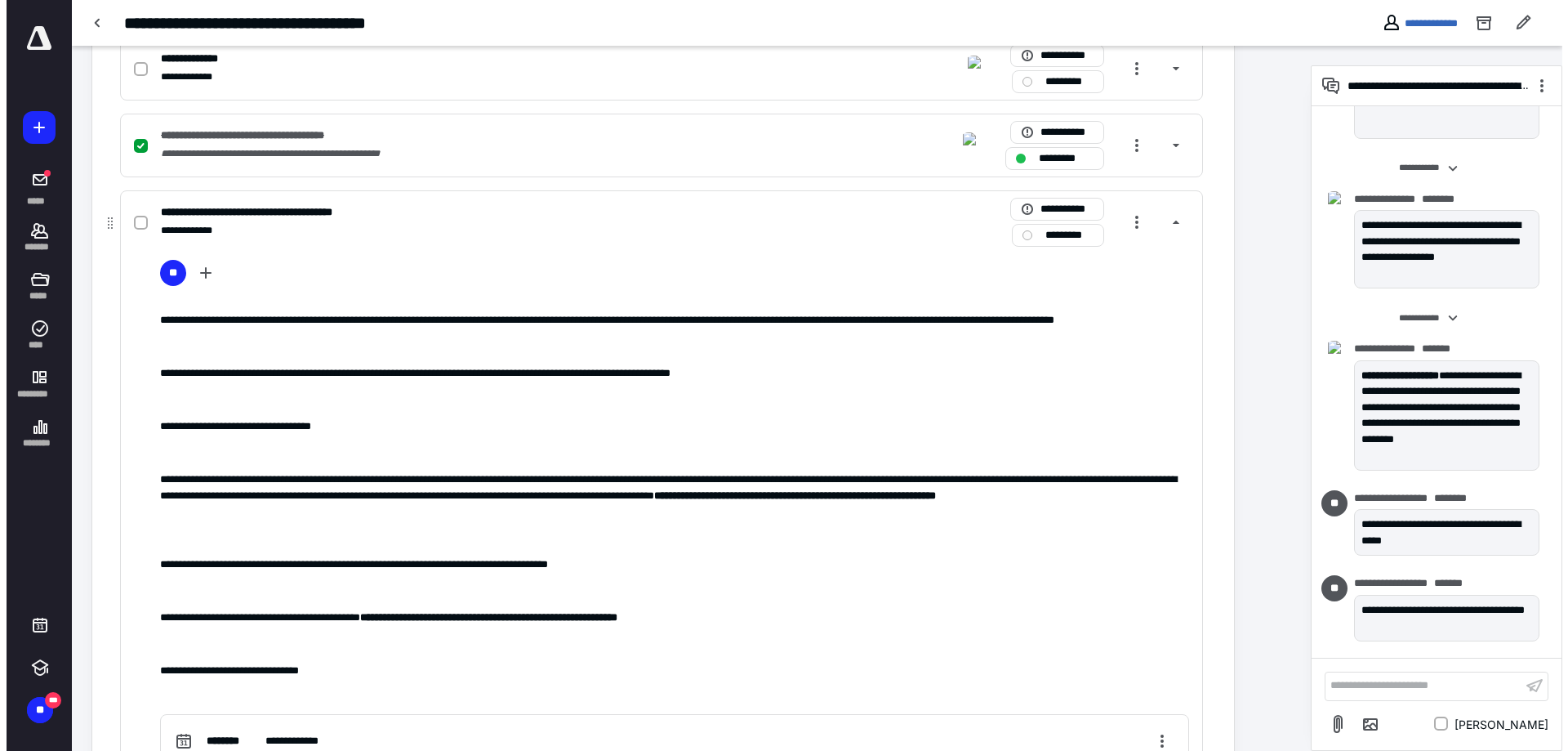 scroll, scrollTop: 2550, scrollLeft: 0, axis: vertical 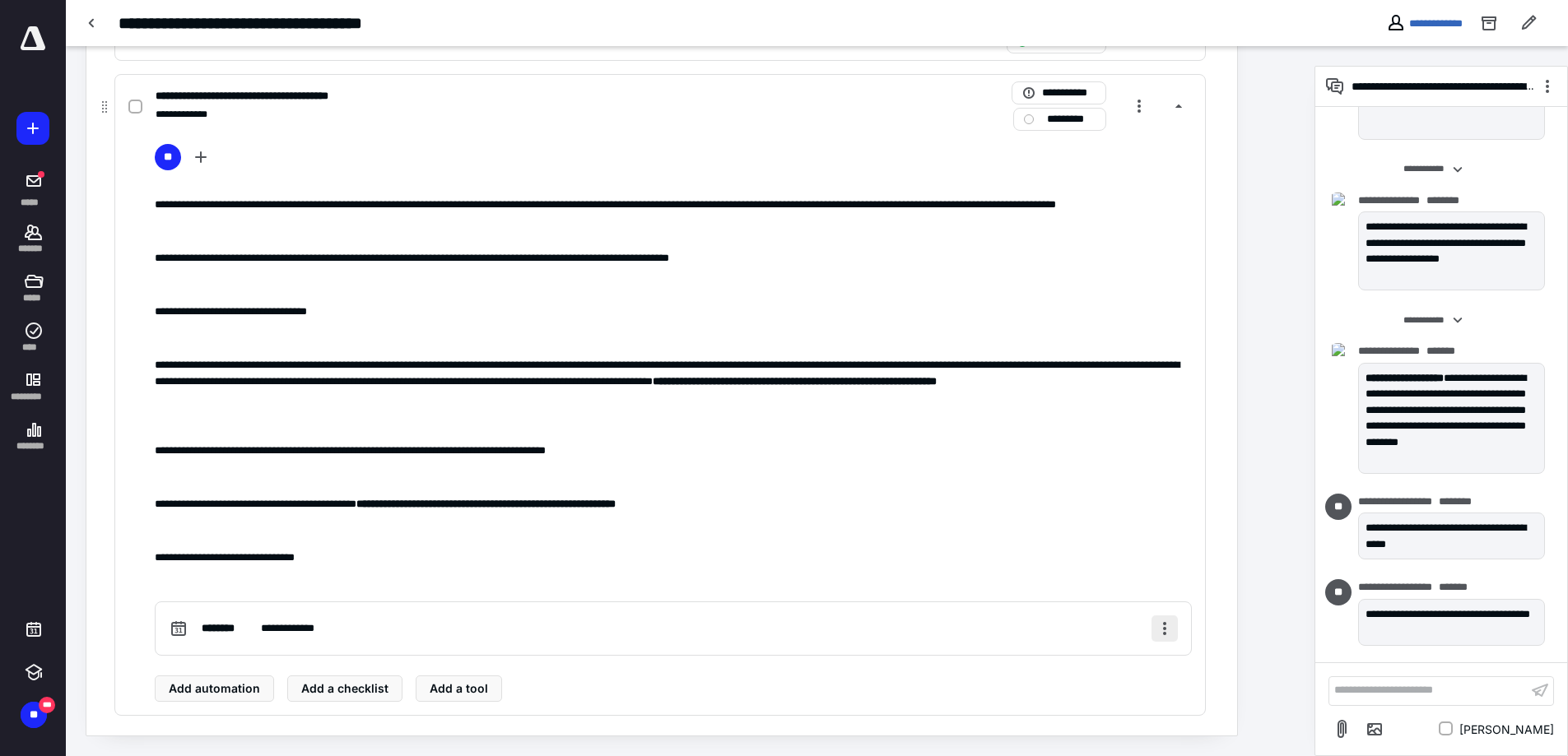 click at bounding box center [1165, 628] 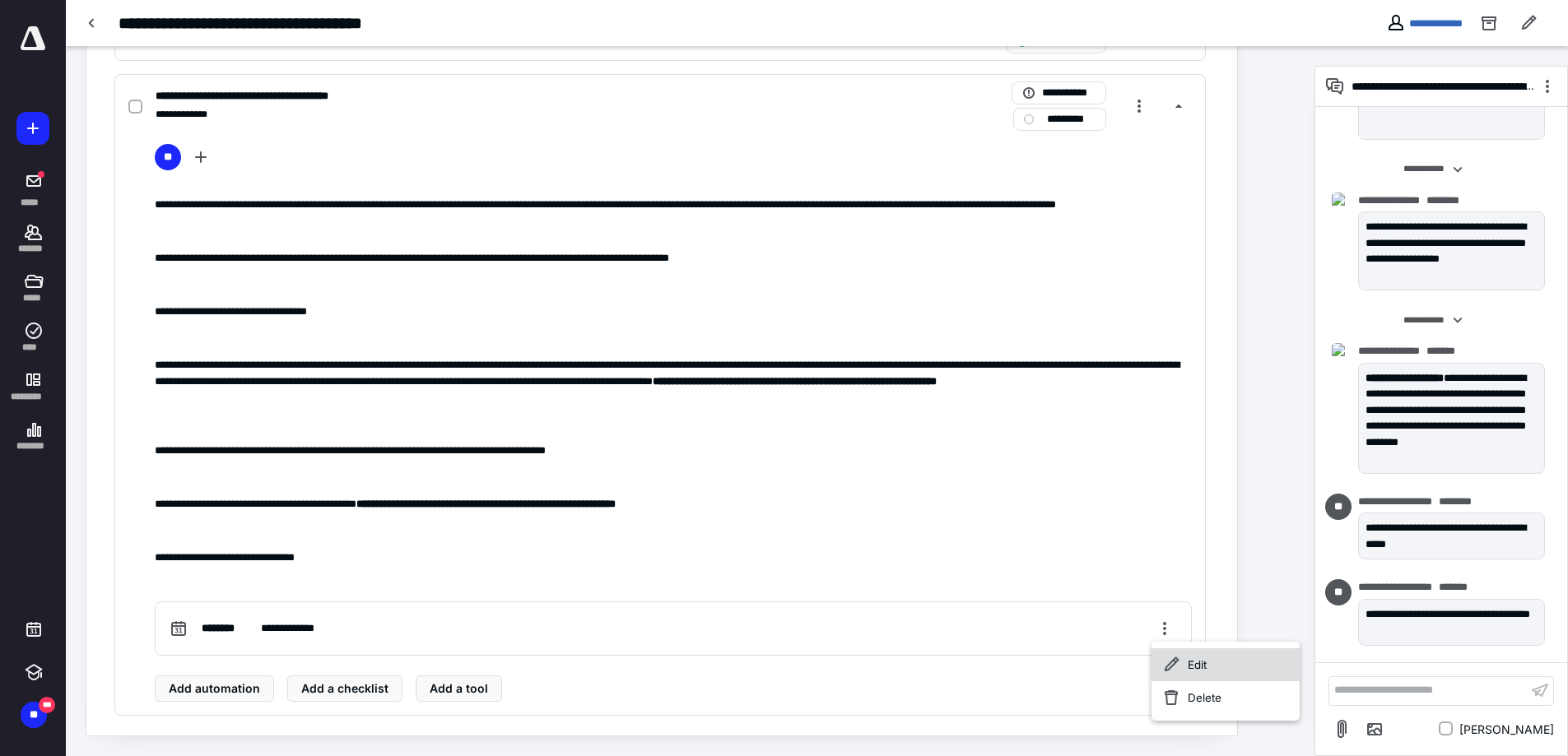 click on "Edit" at bounding box center (1226, 665) 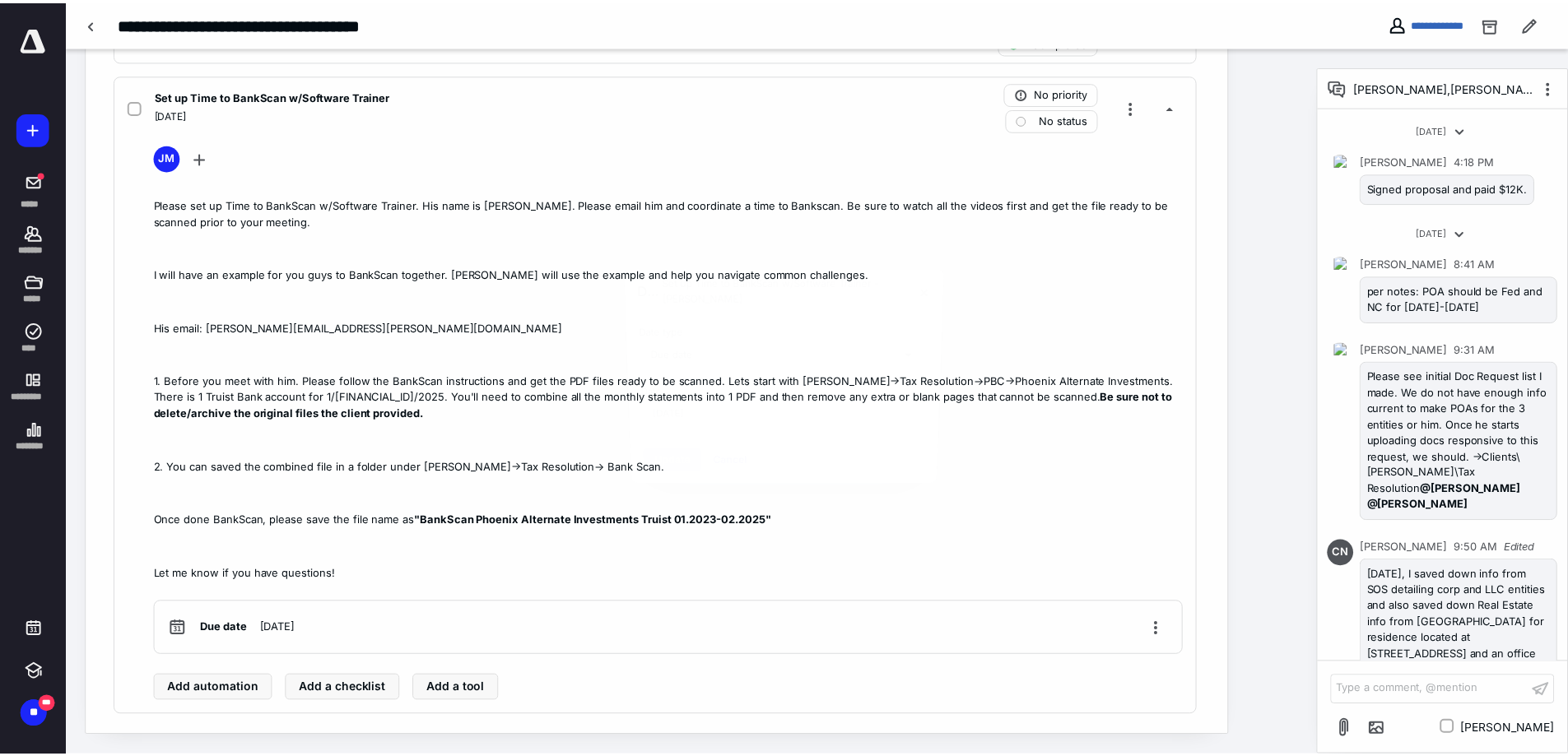 scroll, scrollTop: 13225, scrollLeft: 0, axis: vertical 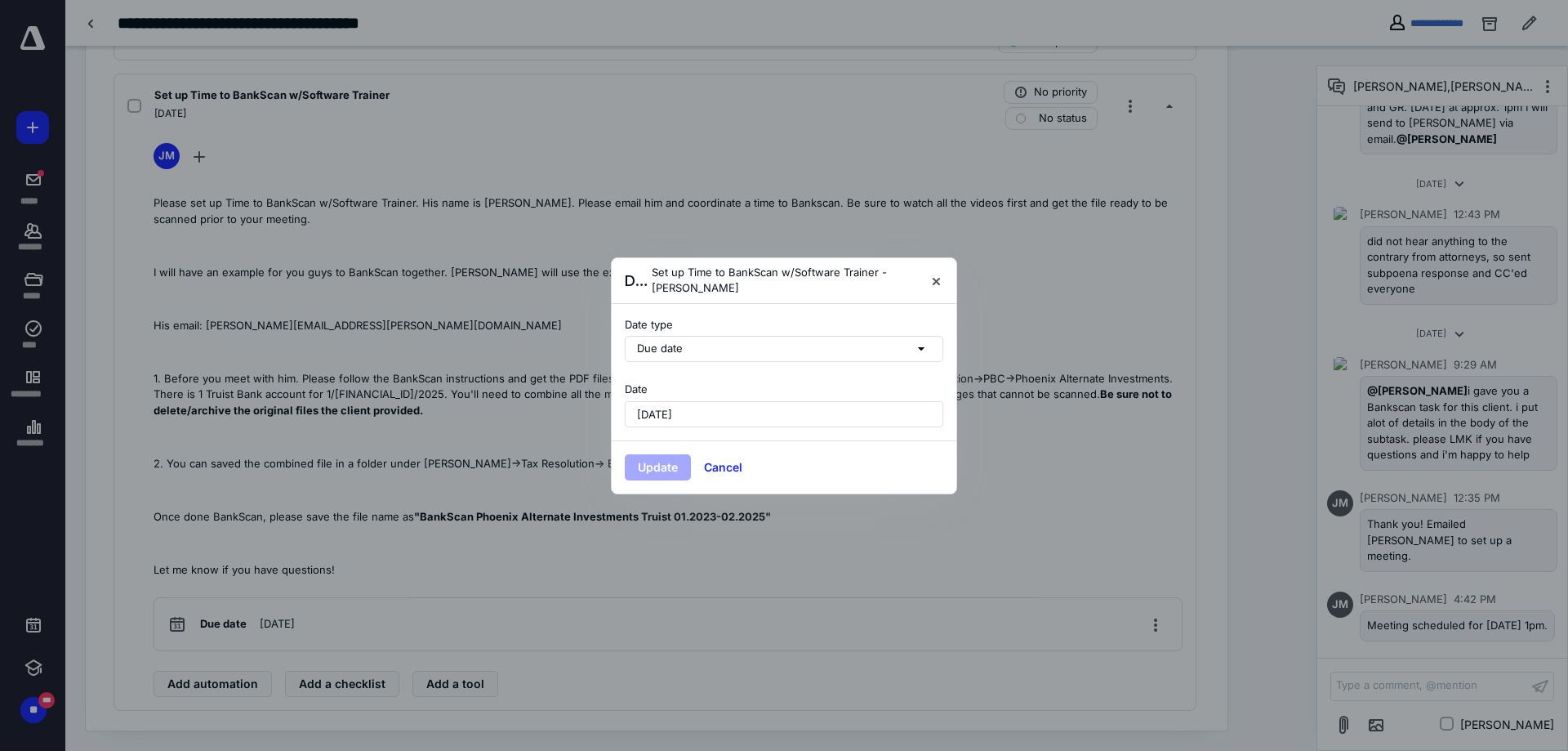 click on "[DATE]" at bounding box center (784, 414) 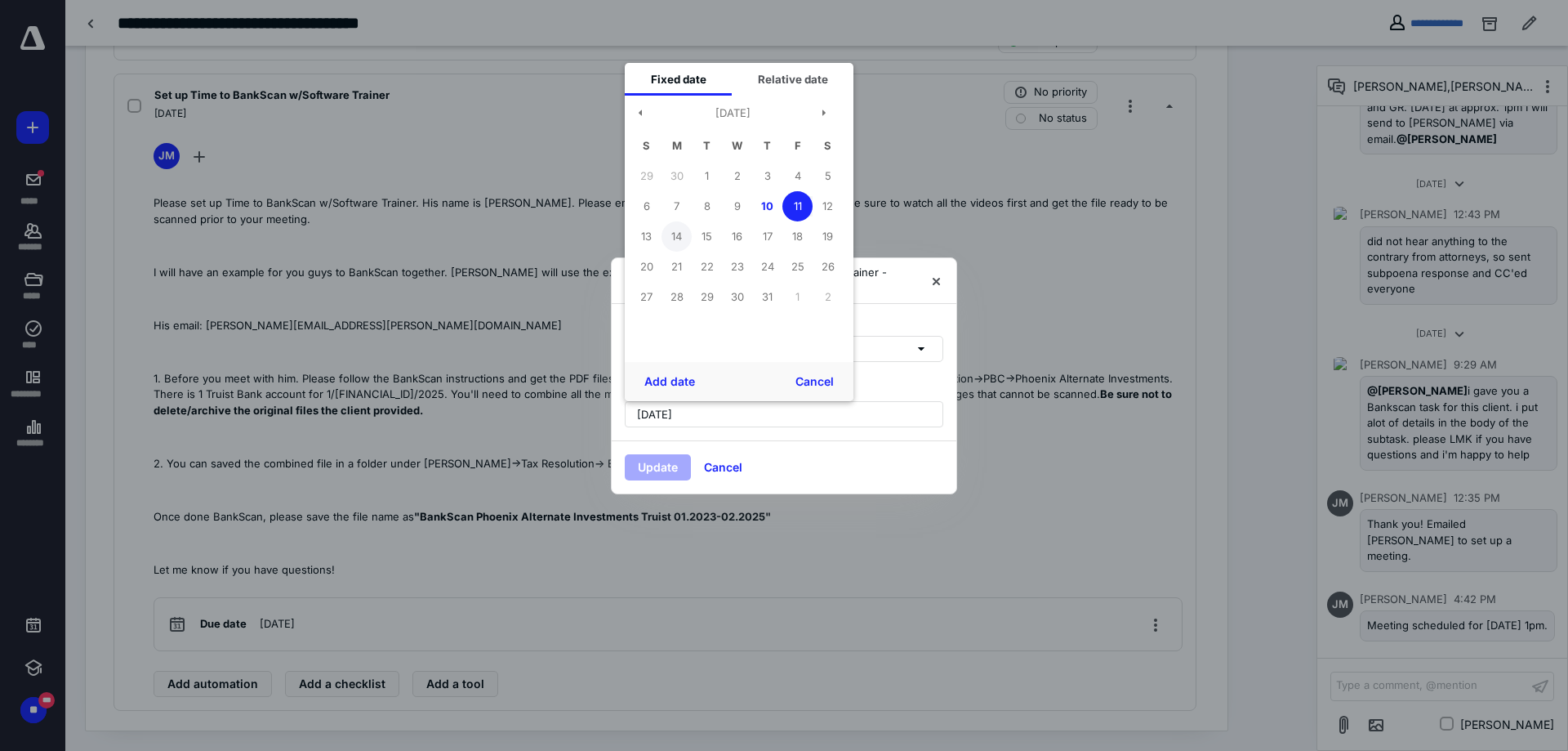 click on "14" at bounding box center (676, 236) 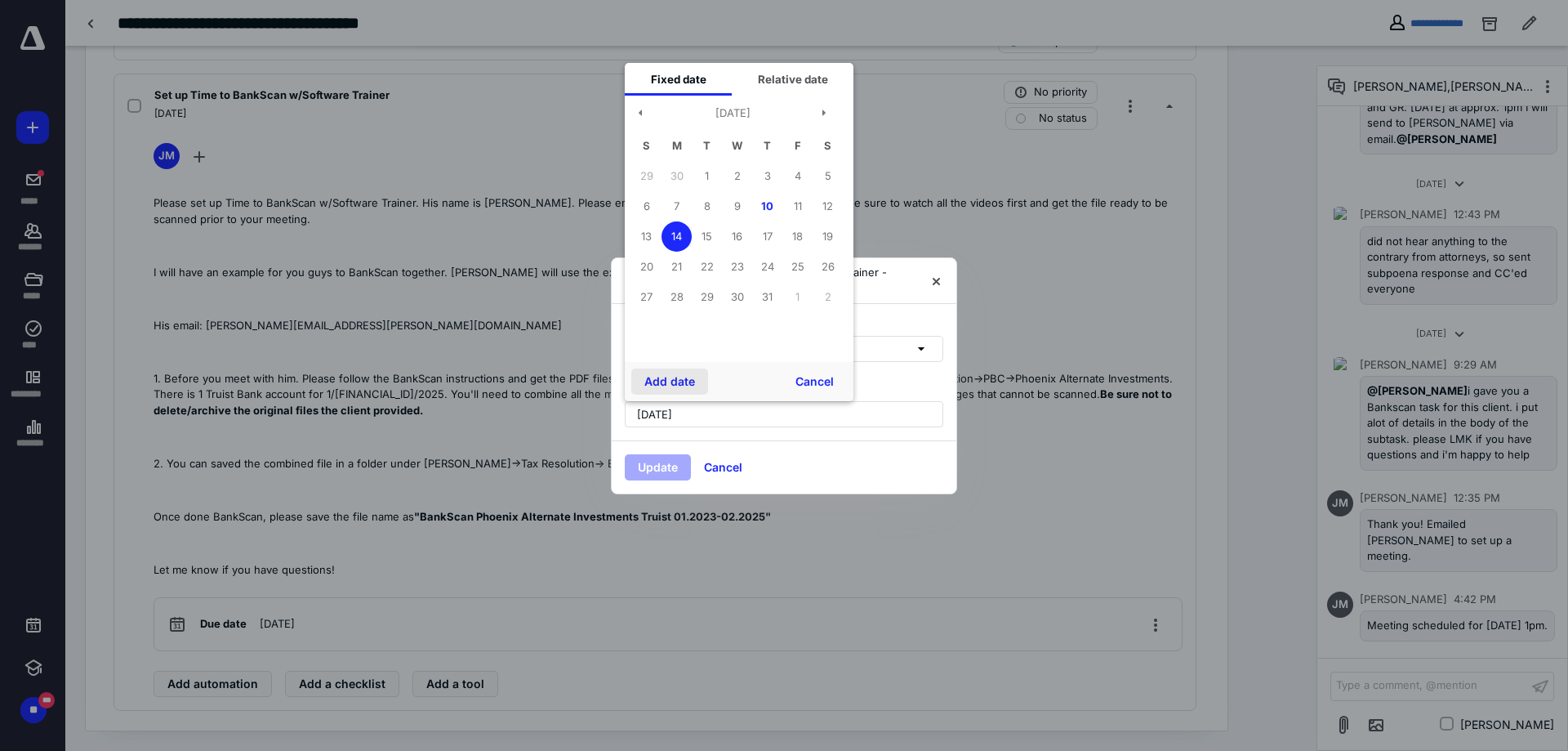 click on "Add date" at bounding box center [670, 382] 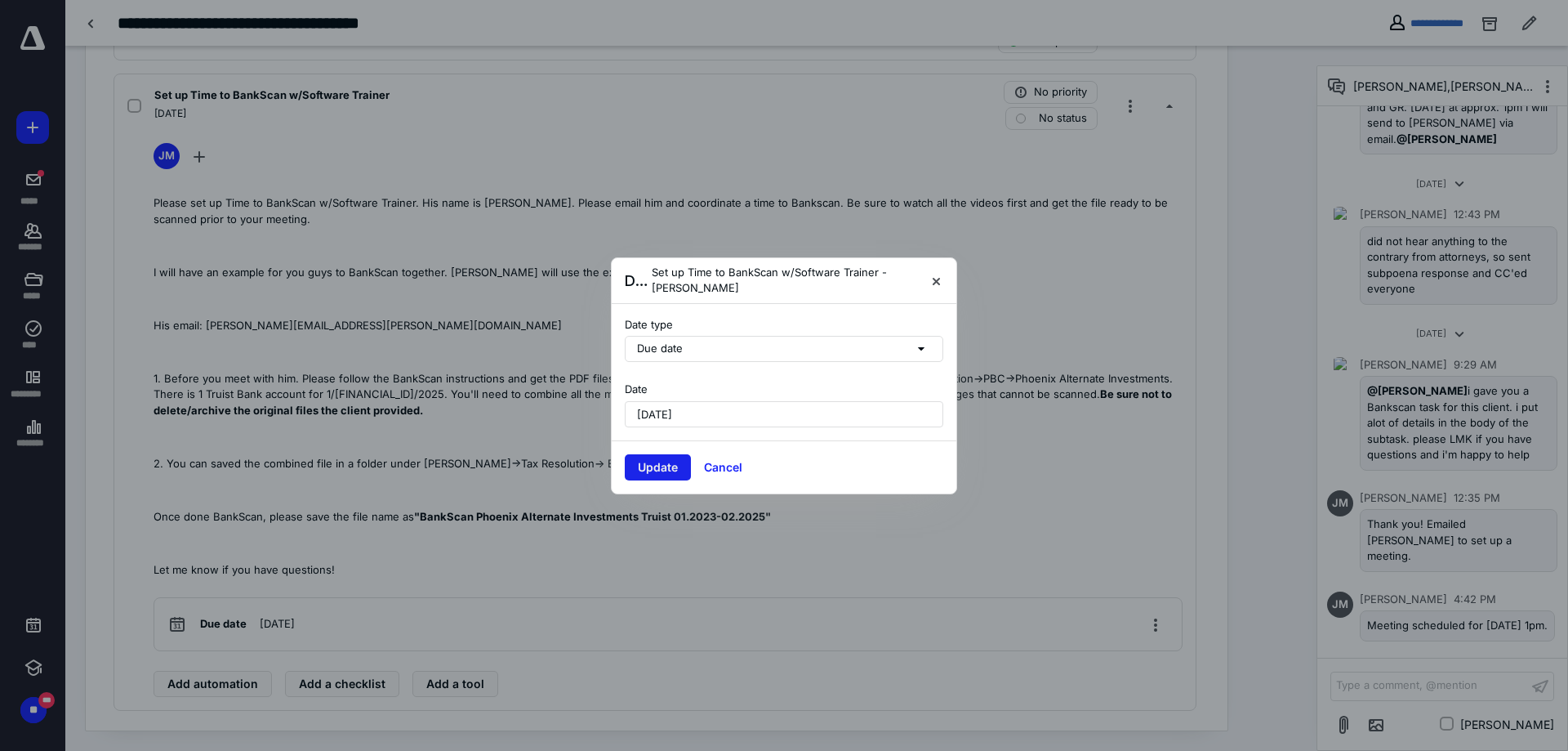 click on "Update" at bounding box center [657, 467] 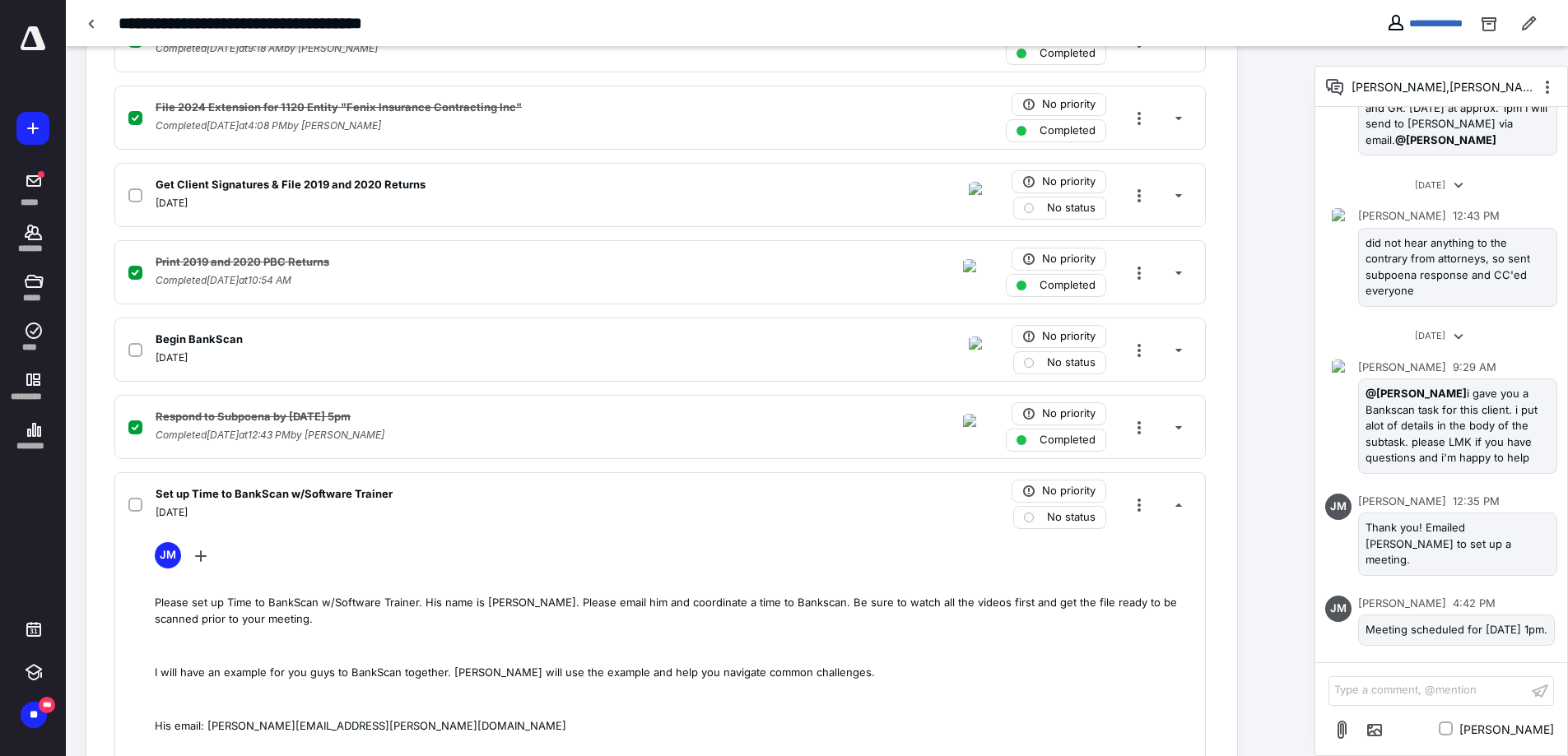 scroll, scrollTop: 2155, scrollLeft: 0, axis: vertical 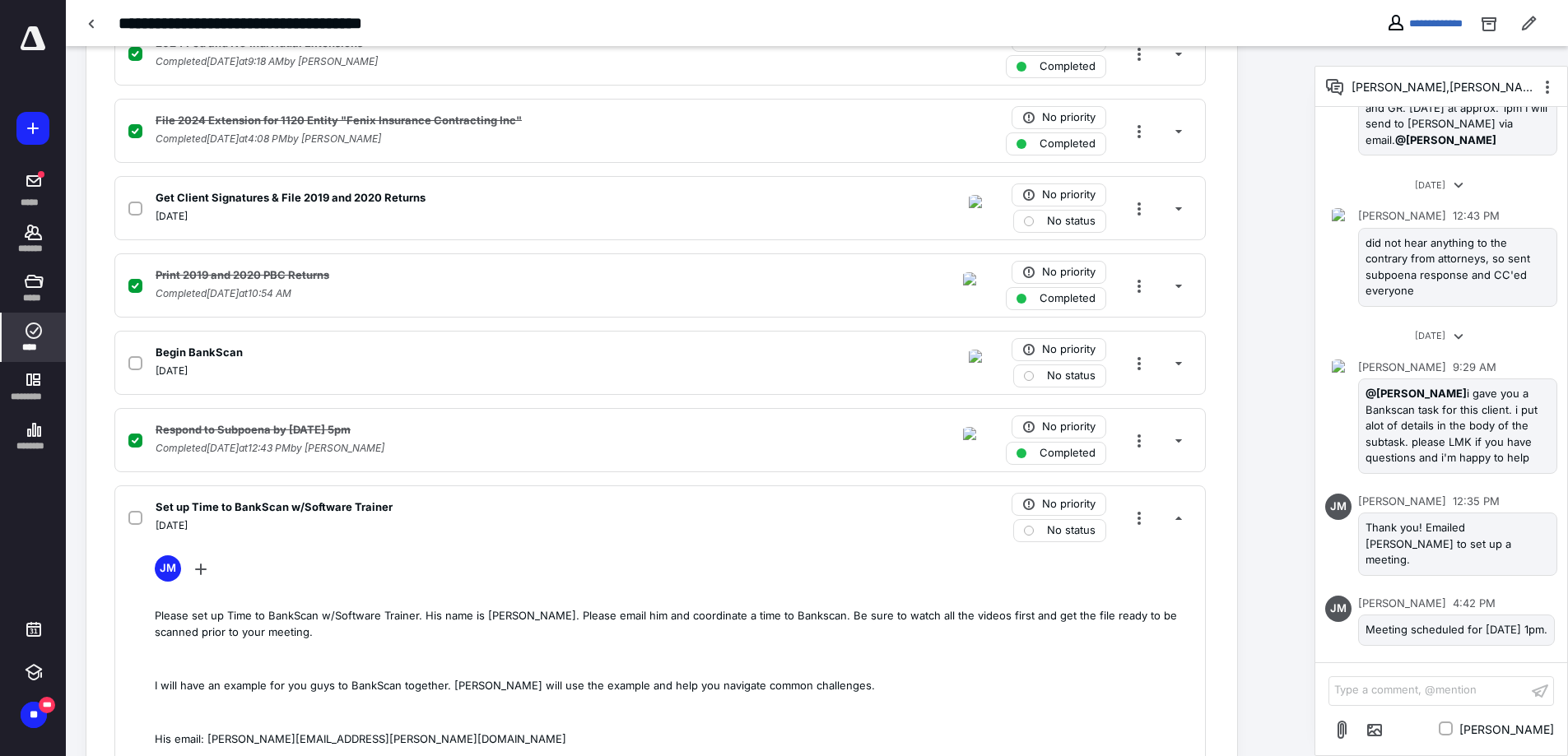 click on "****" at bounding box center (34, 337) 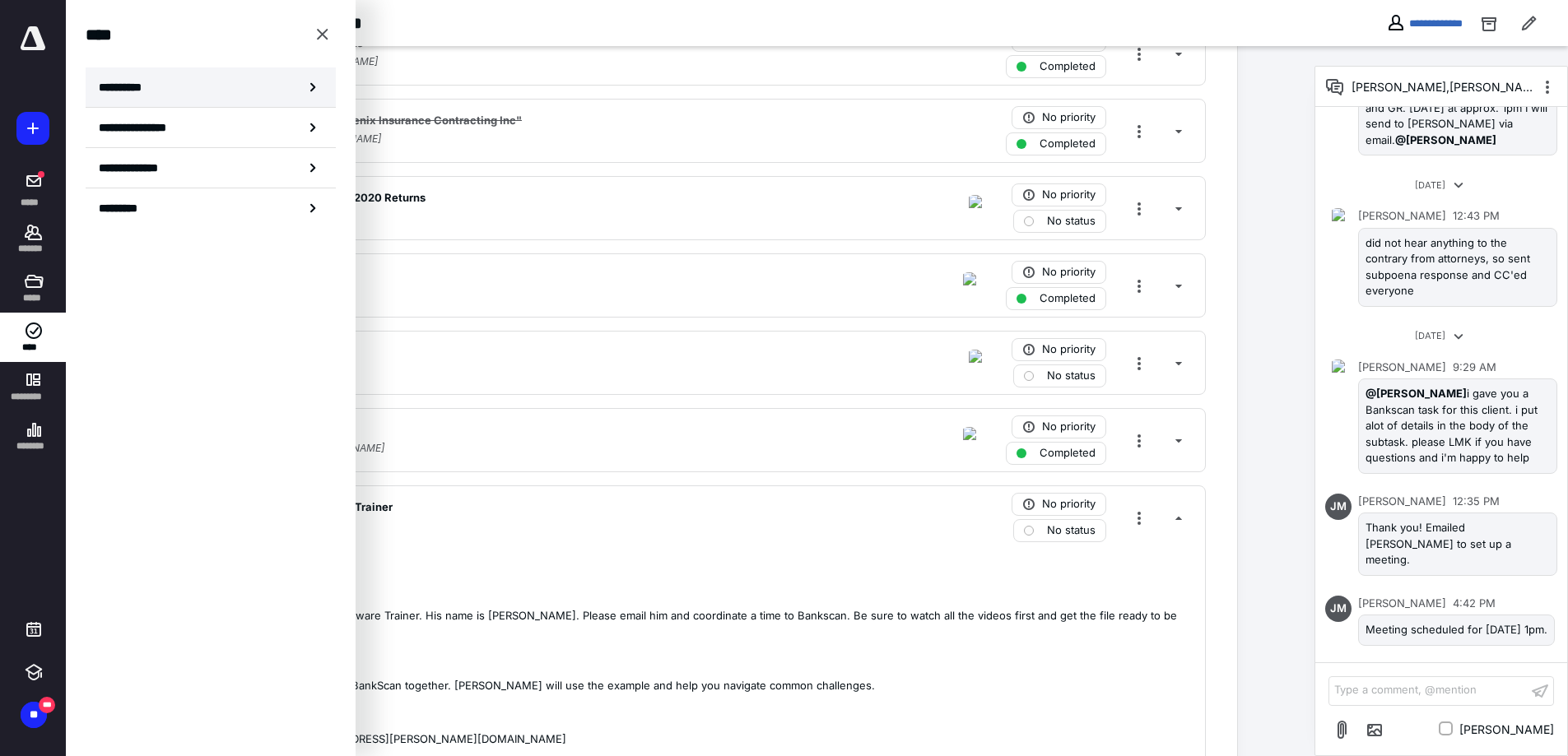 click on "**********" at bounding box center (126, 87) 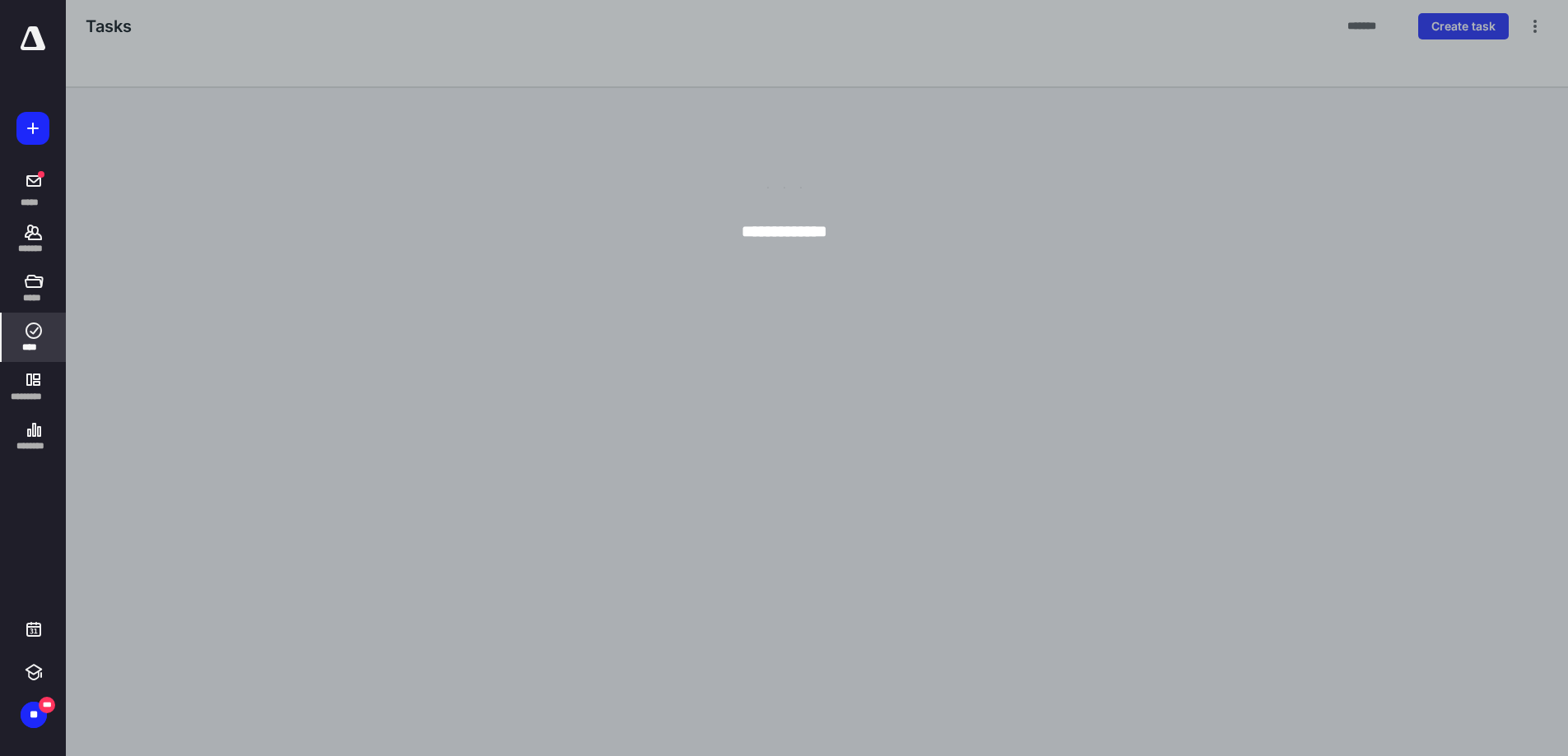scroll, scrollTop: 0, scrollLeft: 0, axis: both 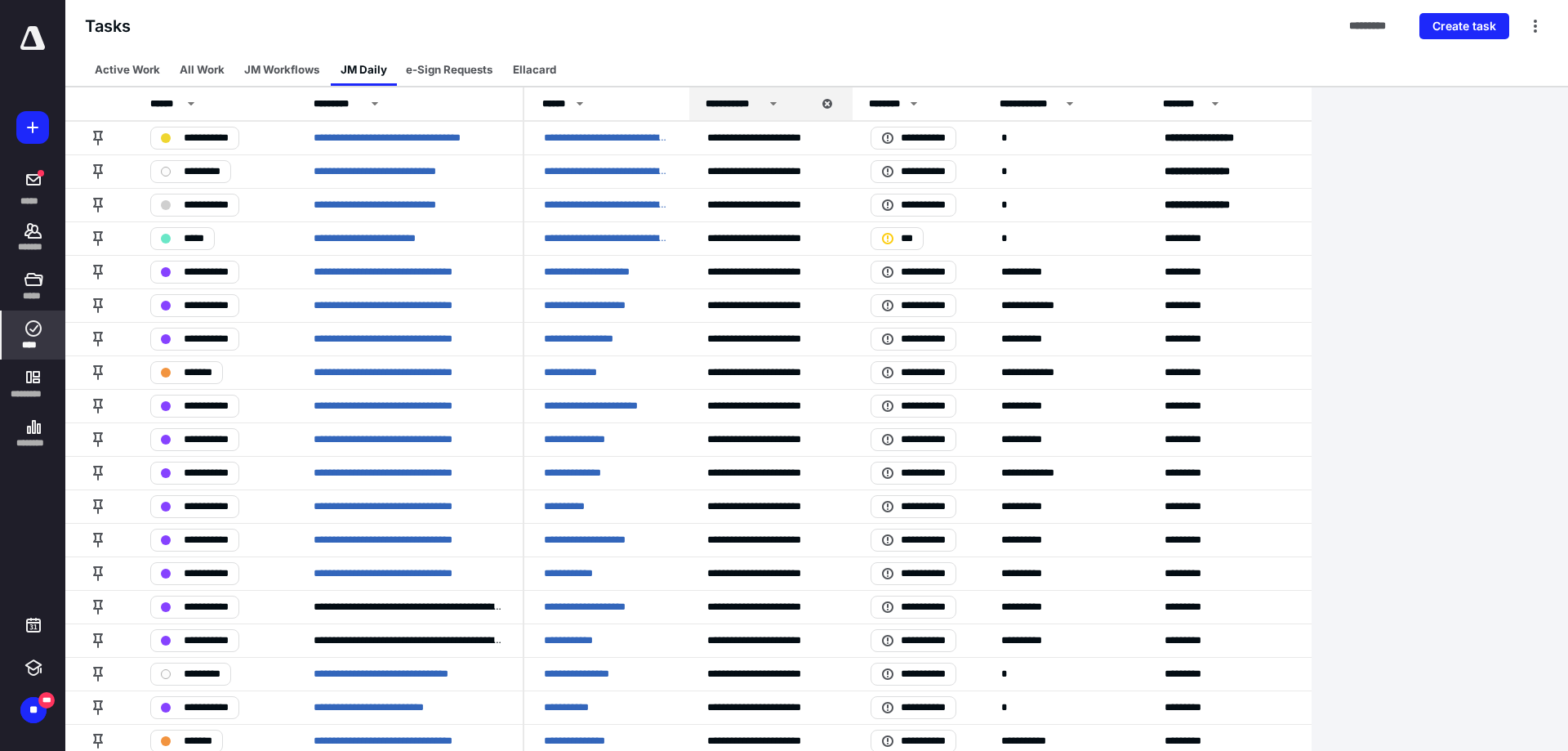click on "e-Sign Requests" at bounding box center (449, 69) 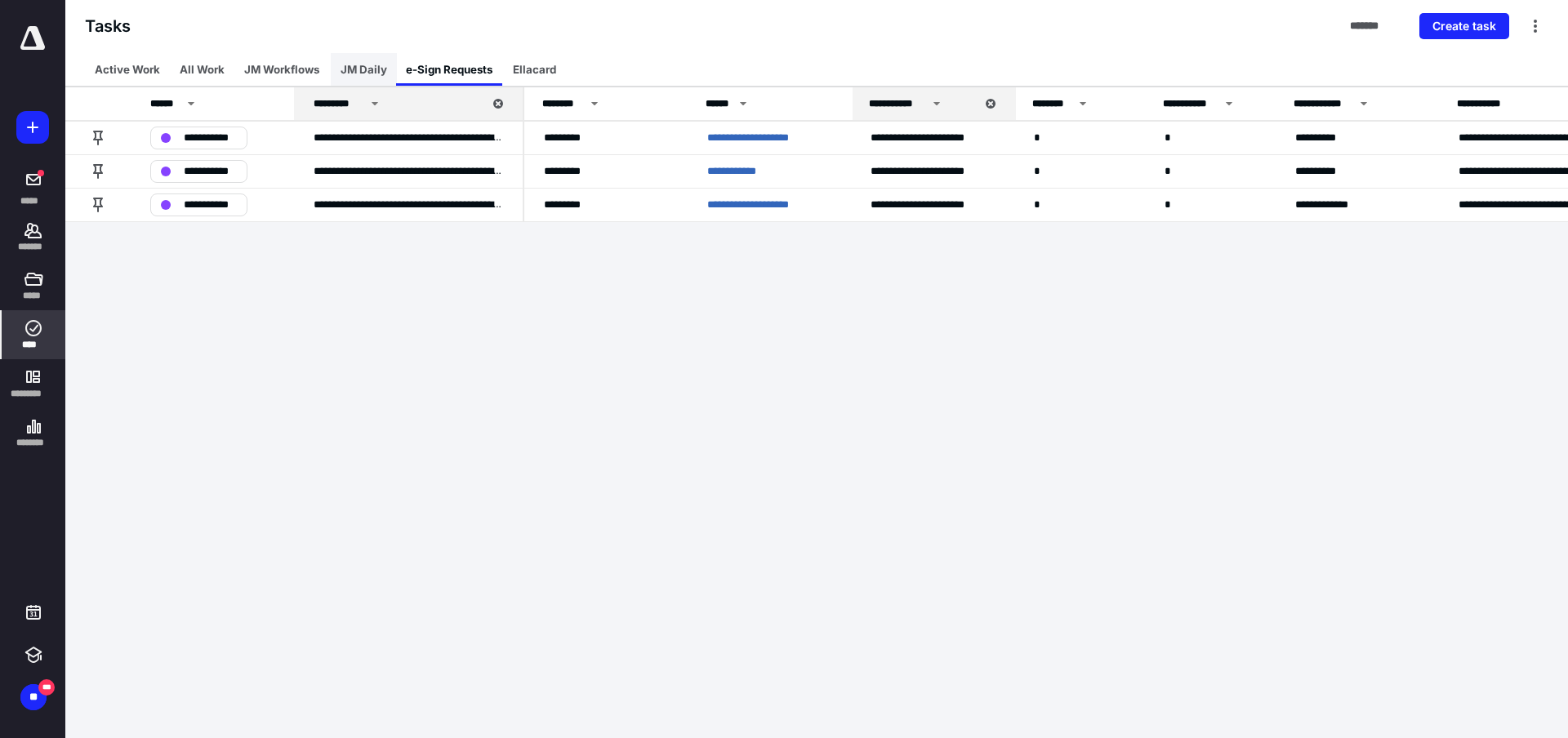click on "JM Daily" at bounding box center (363, 69) 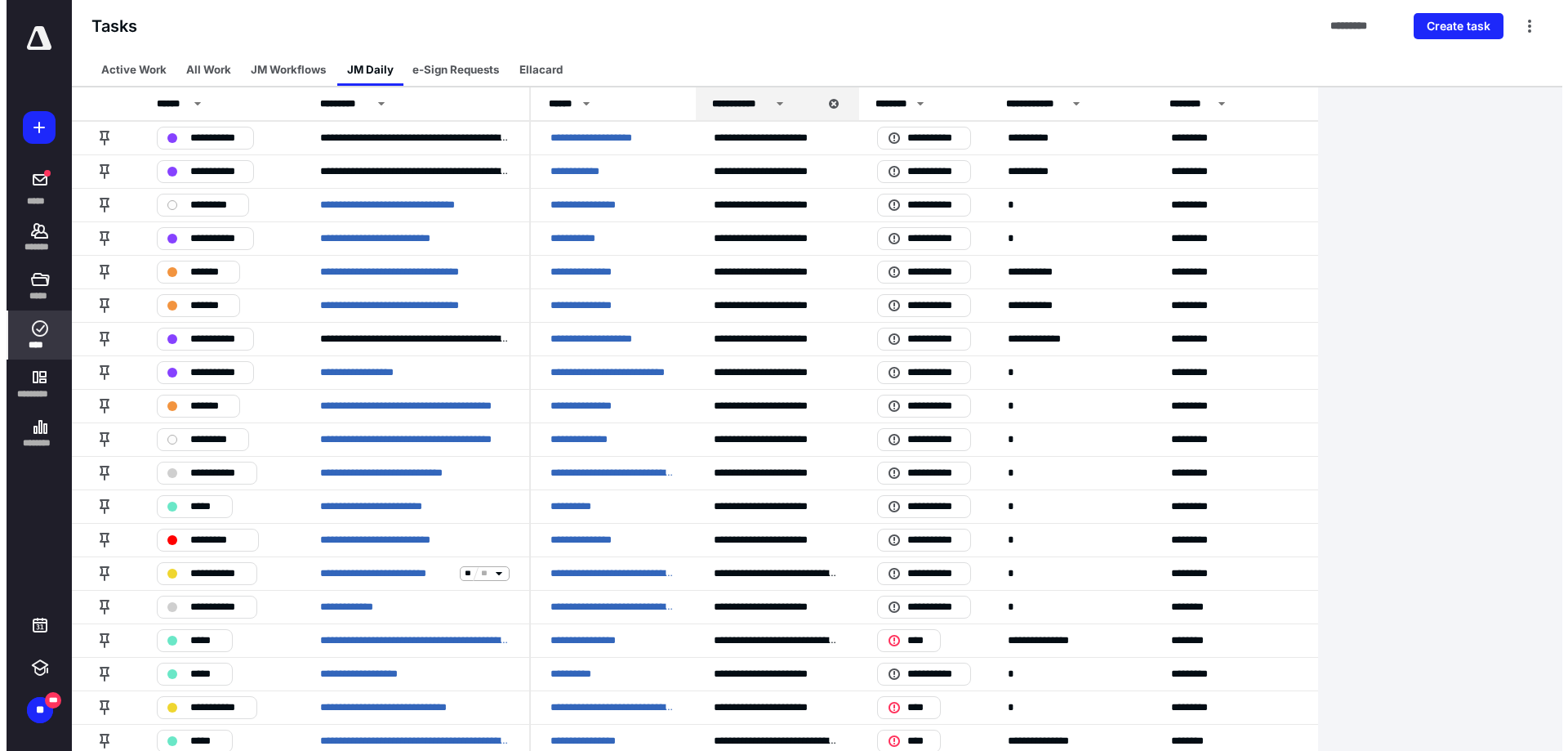 scroll, scrollTop: 0, scrollLeft: 0, axis: both 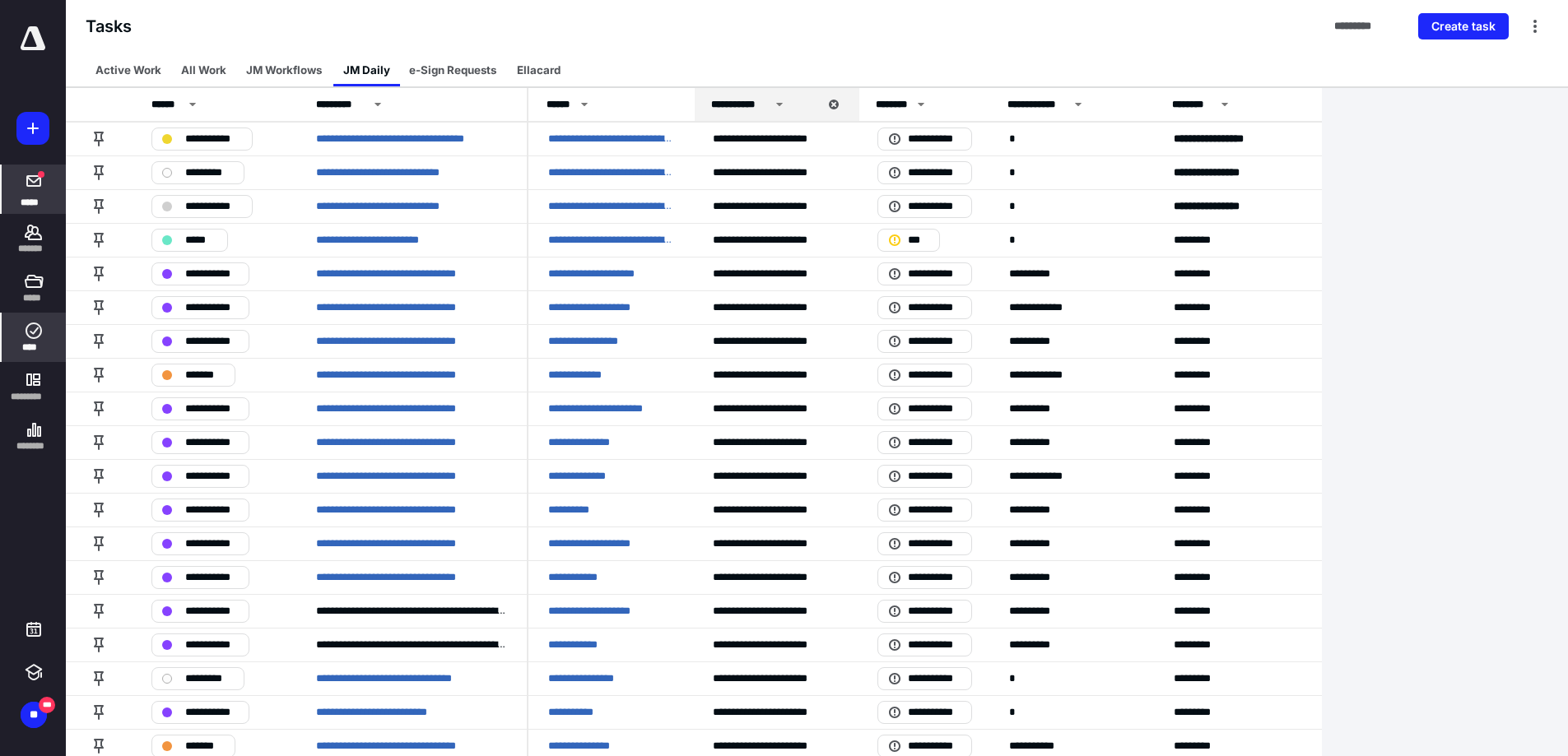 click at bounding box center (34, 181) 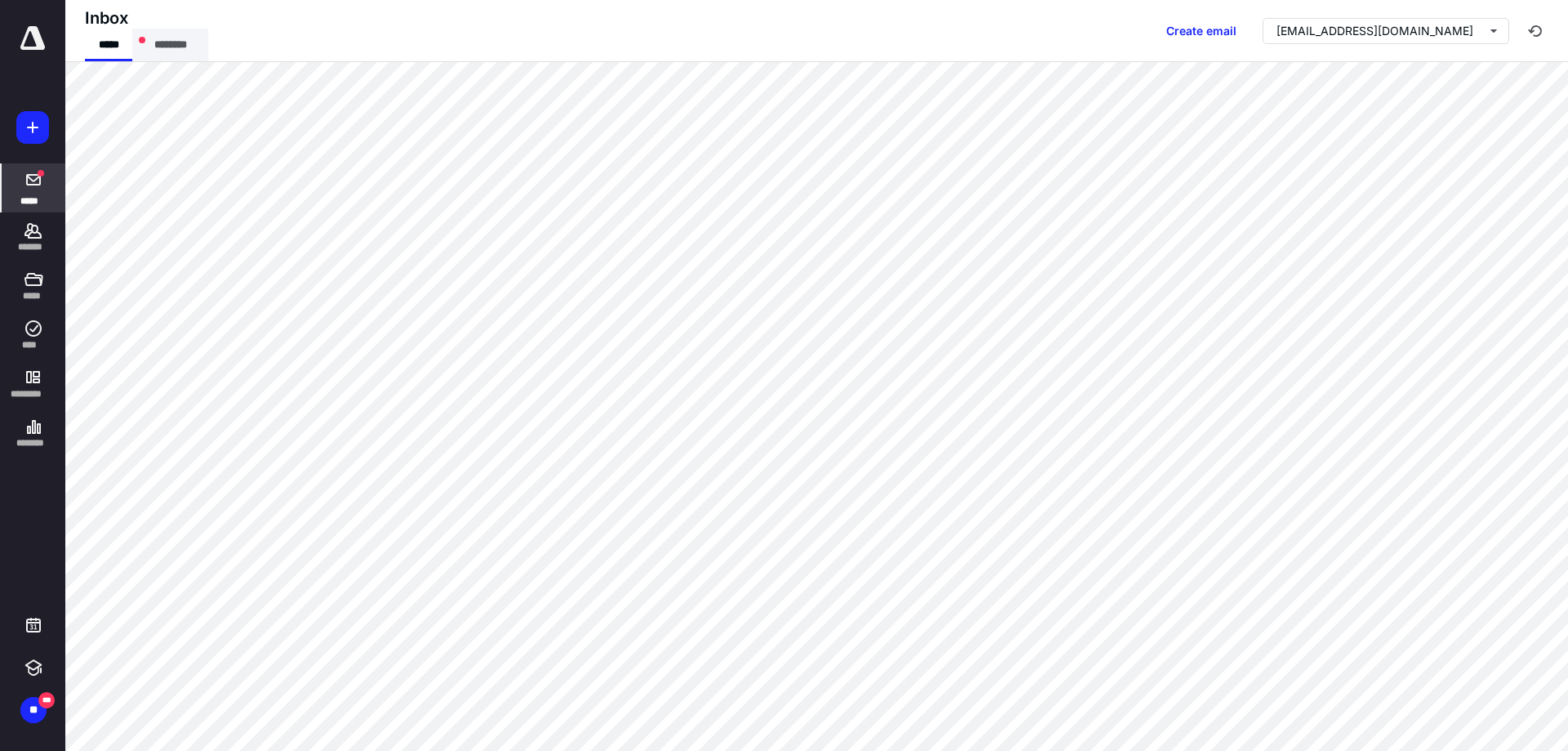 click on "********" at bounding box center (170, 45) 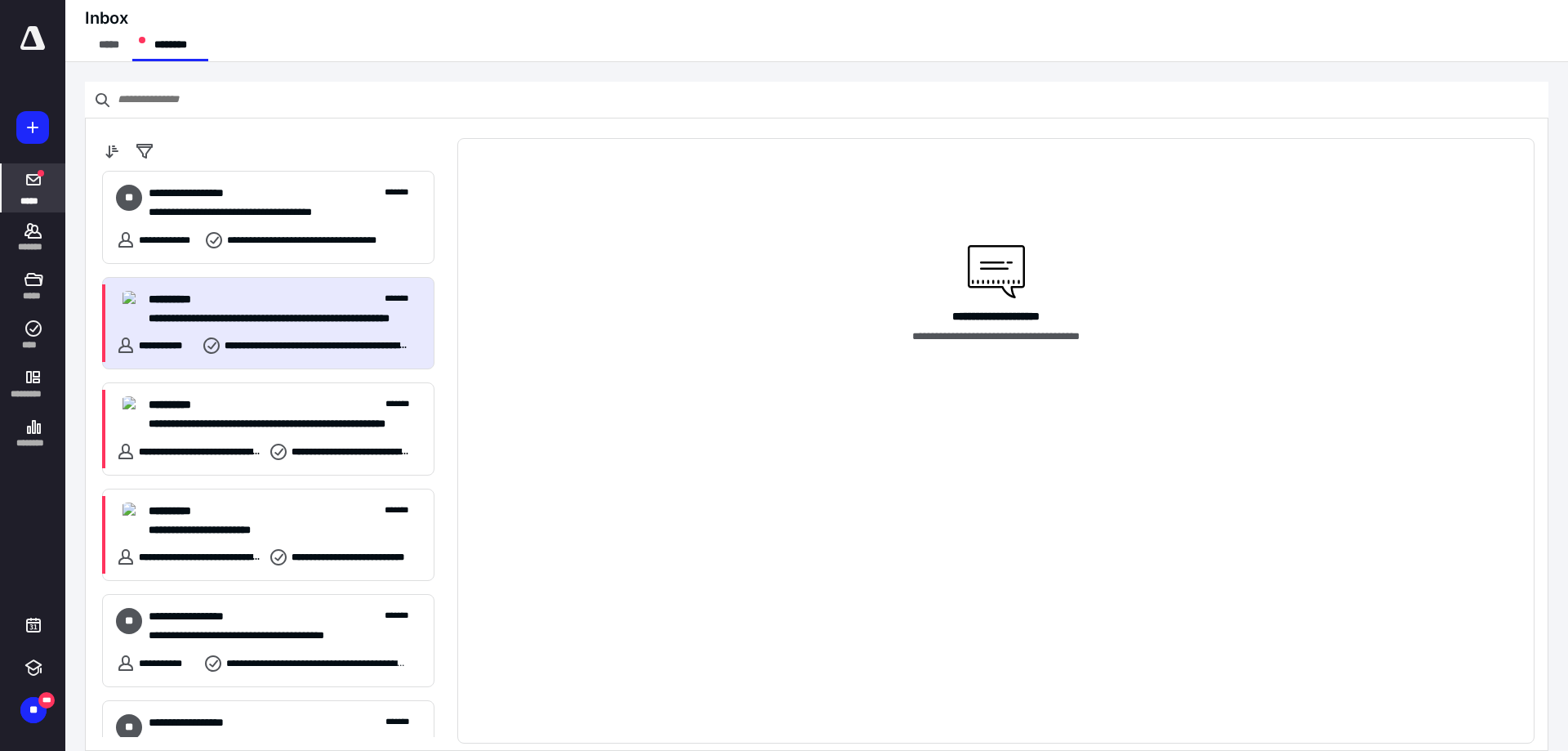 click on "**********" at bounding box center (278, 319) 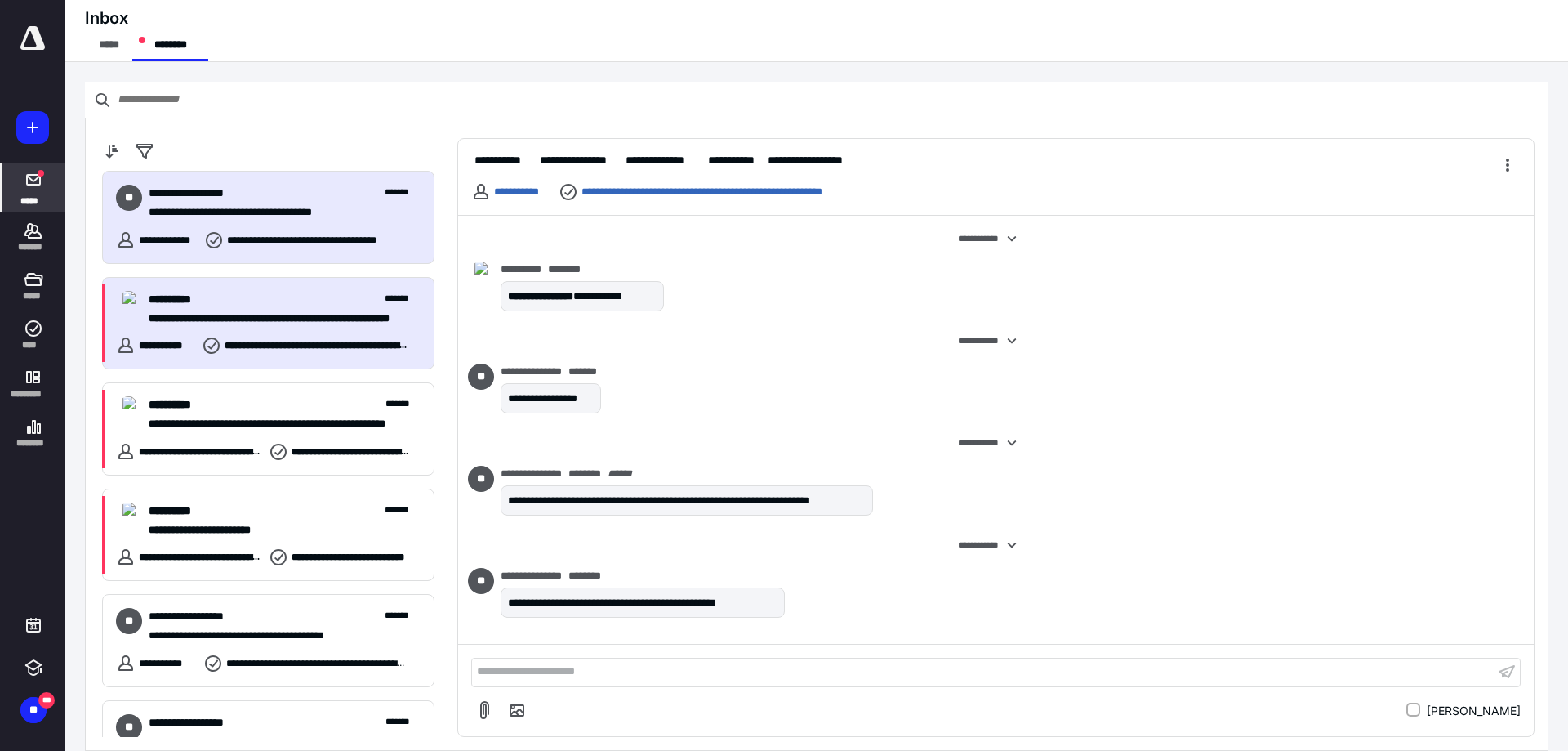 scroll, scrollTop: 1805, scrollLeft: 0, axis: vertical 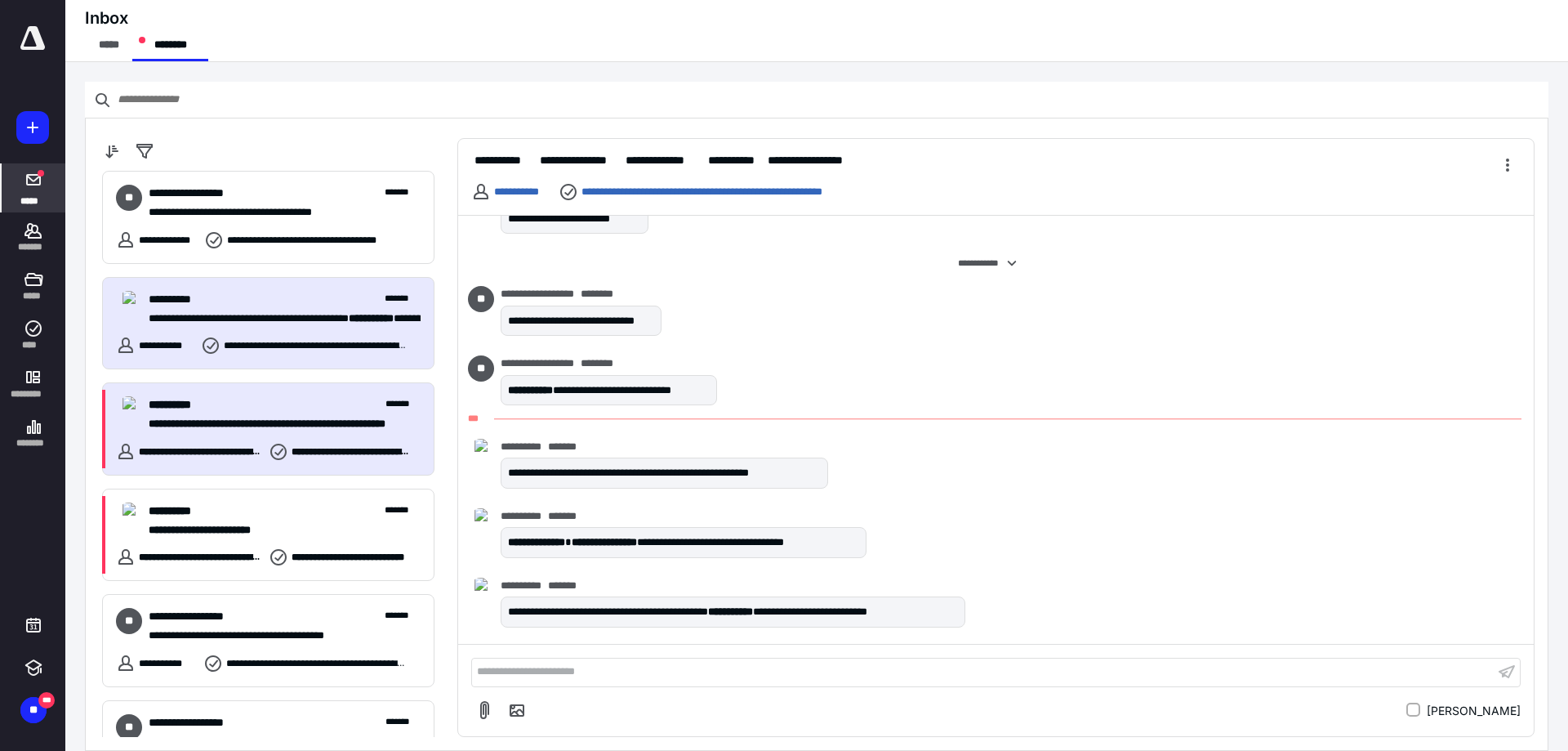 click on "**********" at bounding box center [284, 405] 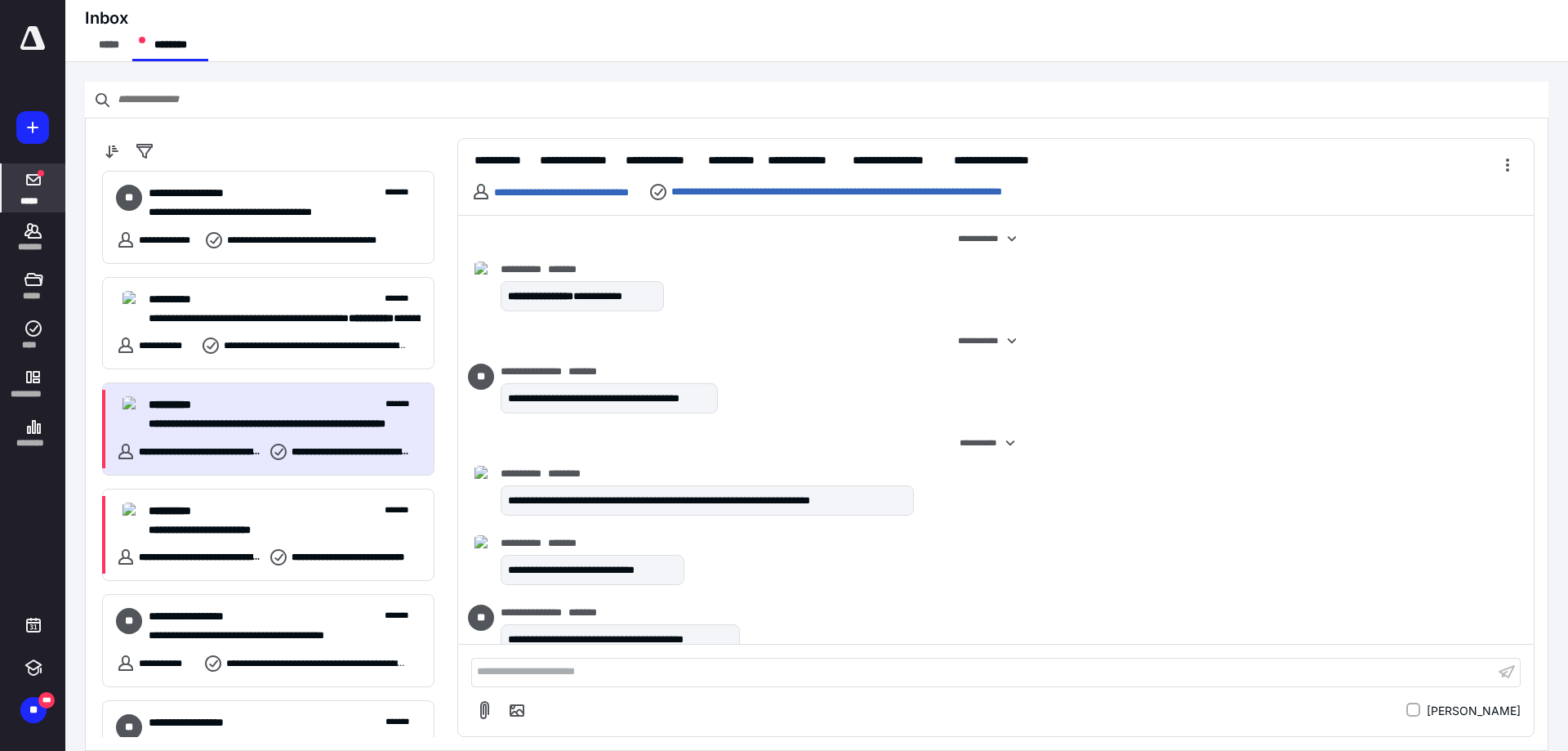 scroll, scrollTop: 2878, scrollLeft: 0, axis: vertical 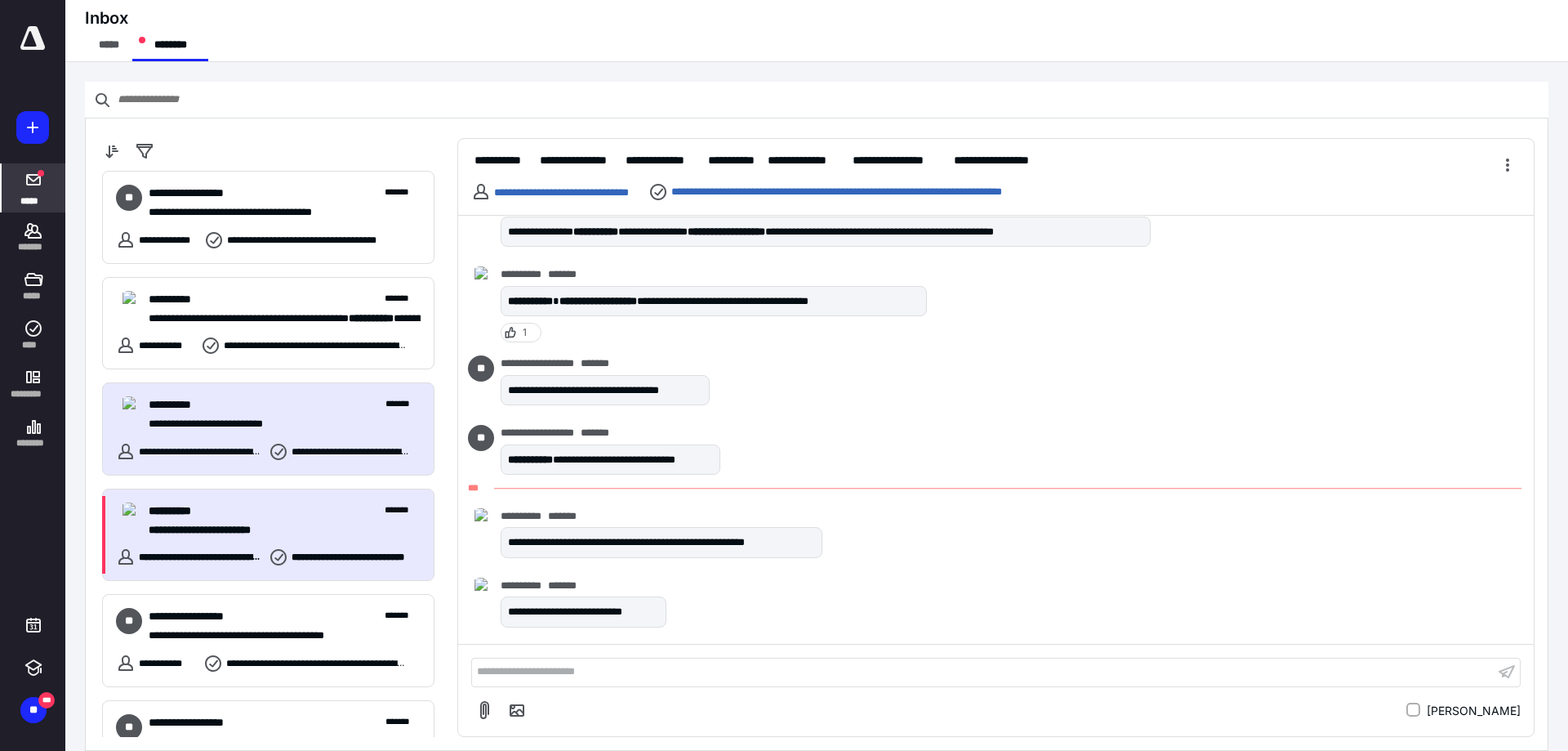 click on "**********" at bounding box center [284, 521] 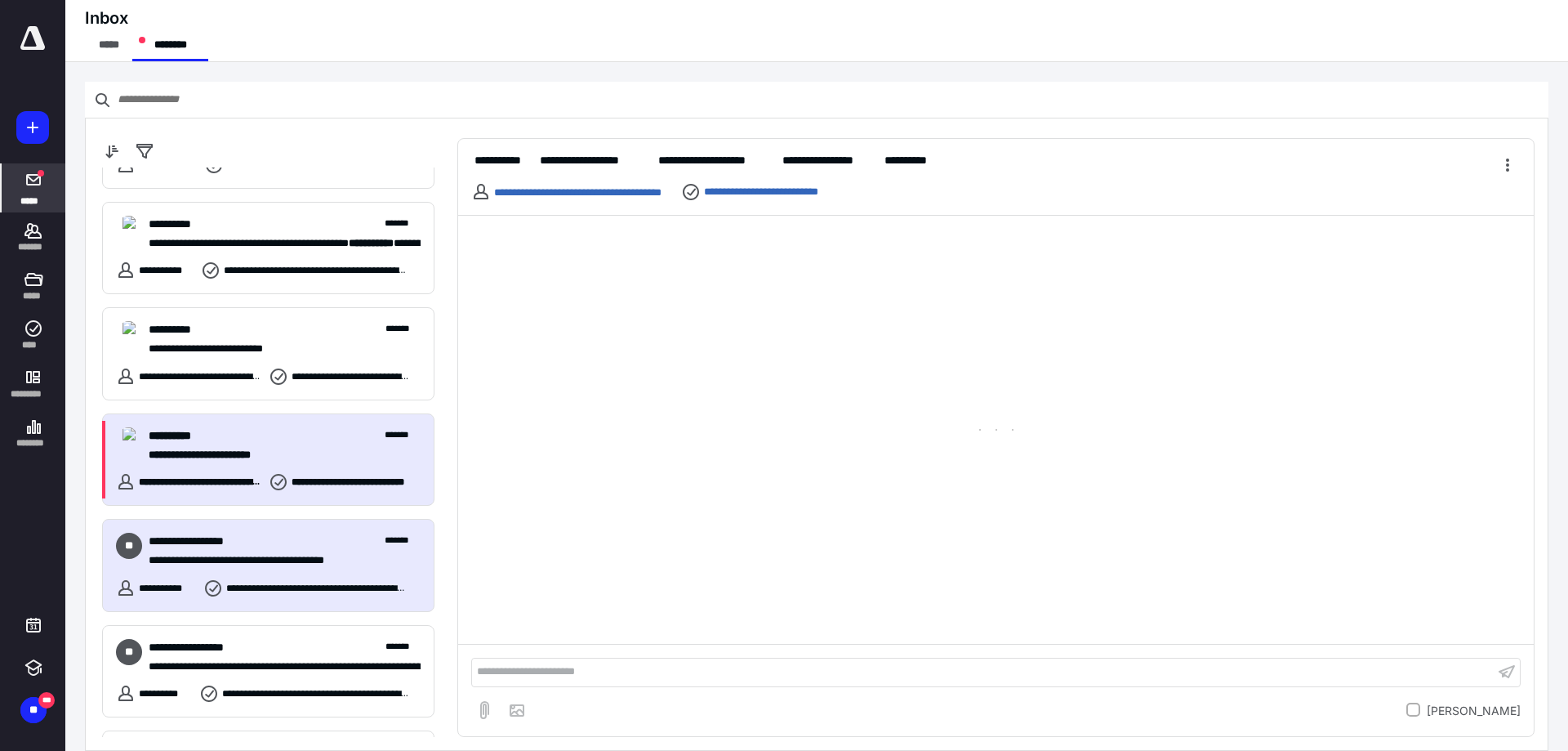 scroll, scrollTop: 82, scrollLeft: 0, axis: vertical 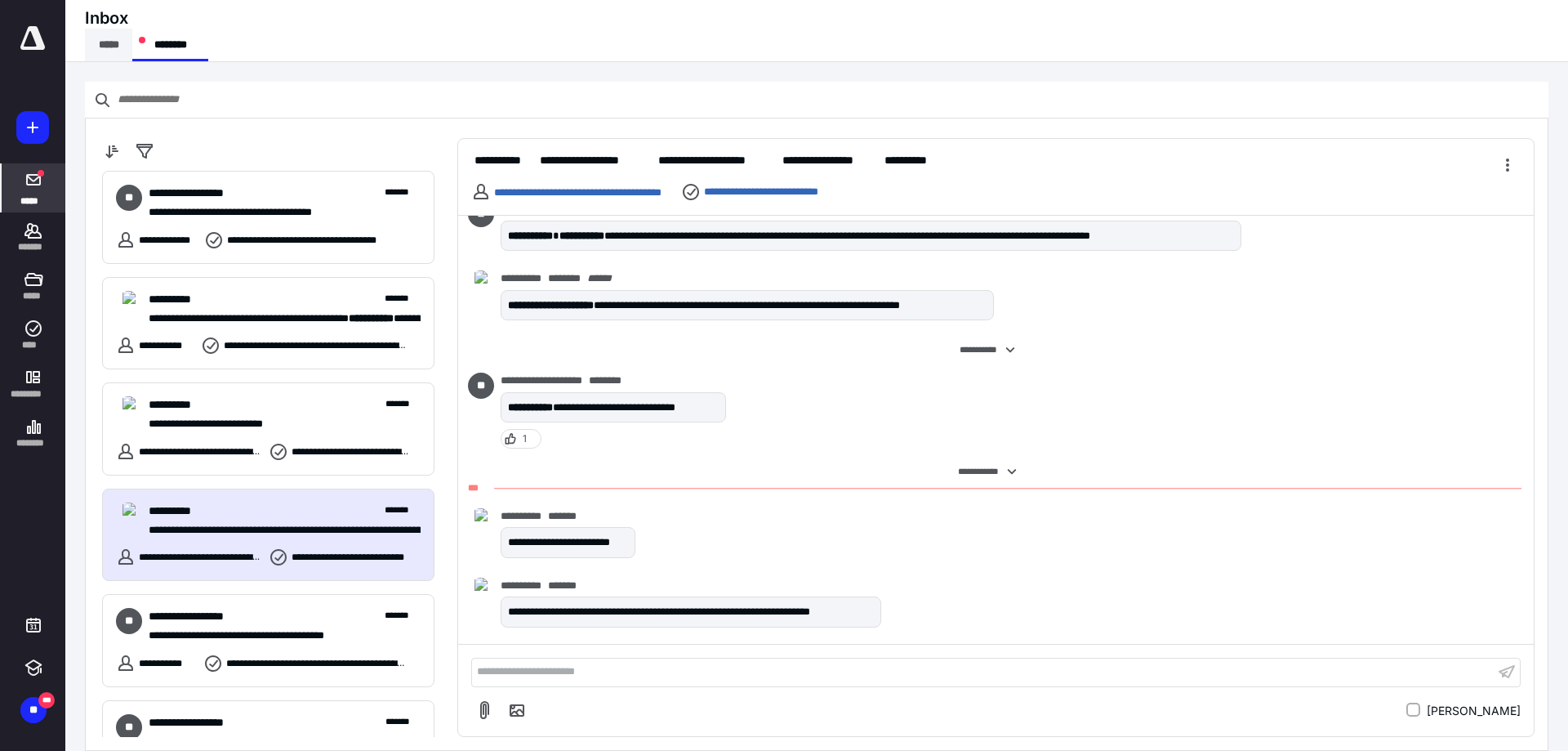 click on "*****" at bounding box center [109, 45] 